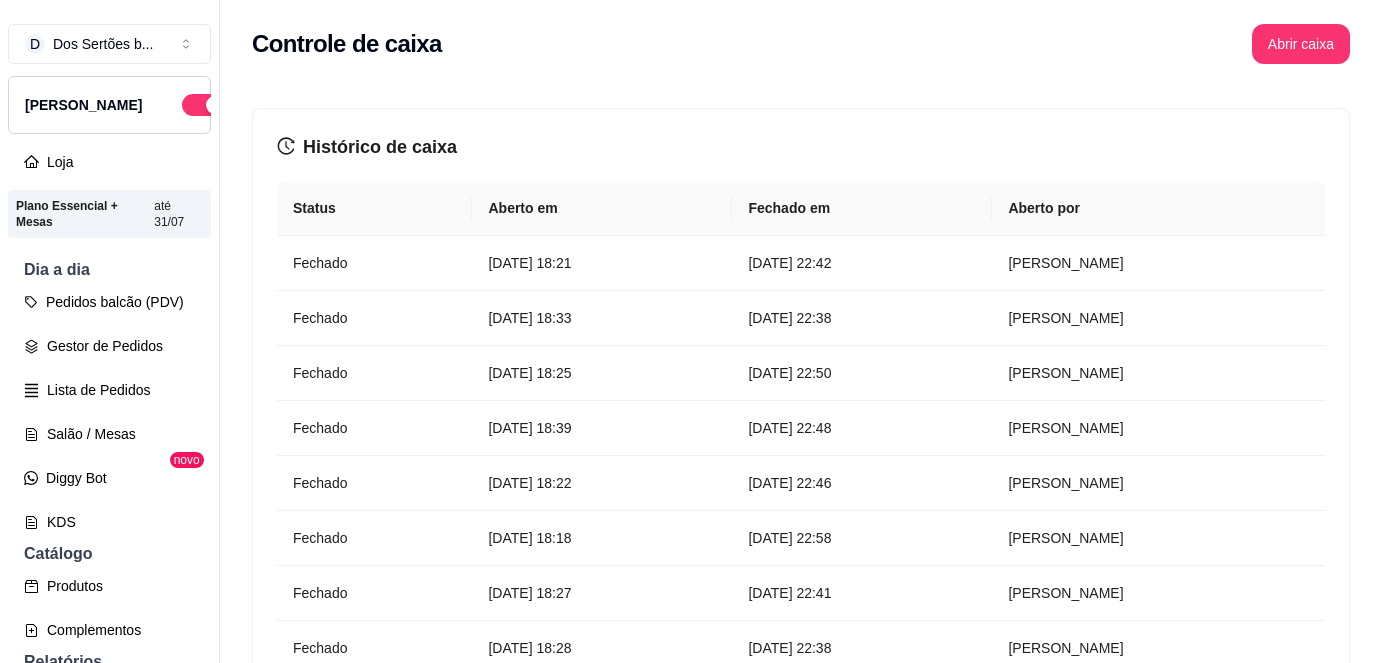 scroll, scrollTop: 0, scrollLeft: 0, axis: both 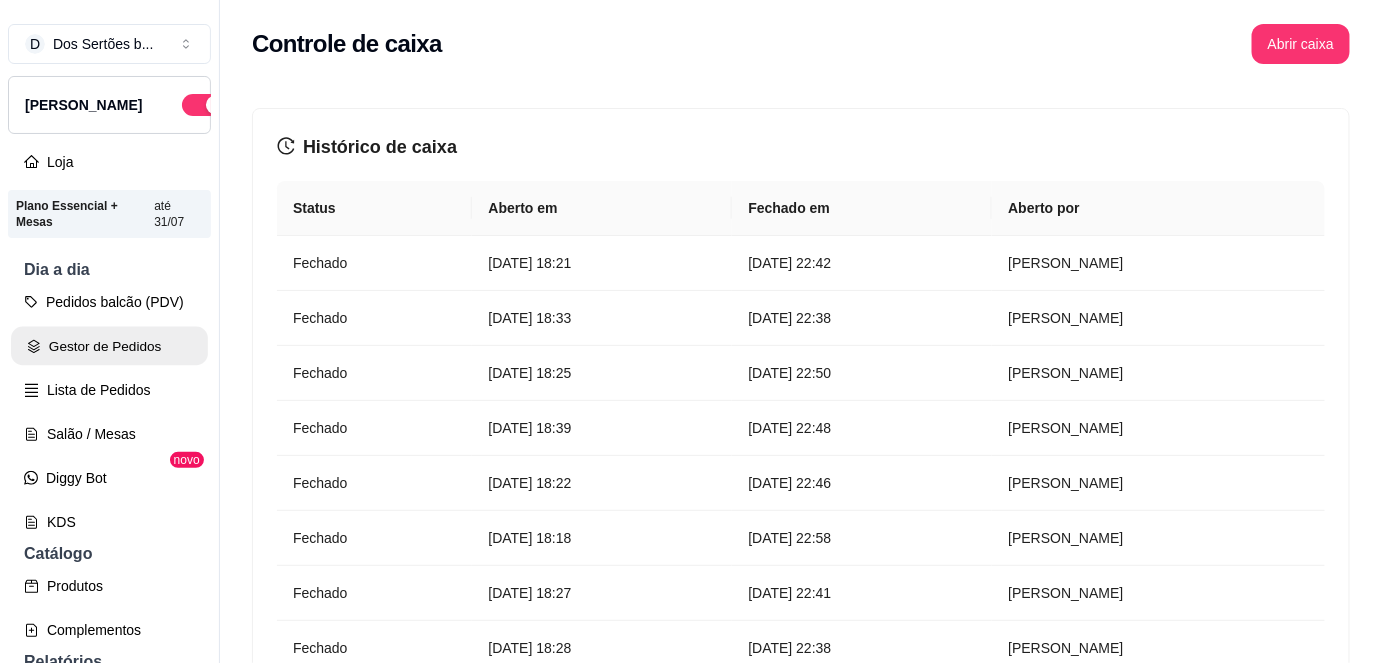 click on "Gestor de Pedidos" at bounding box center [109, 346] 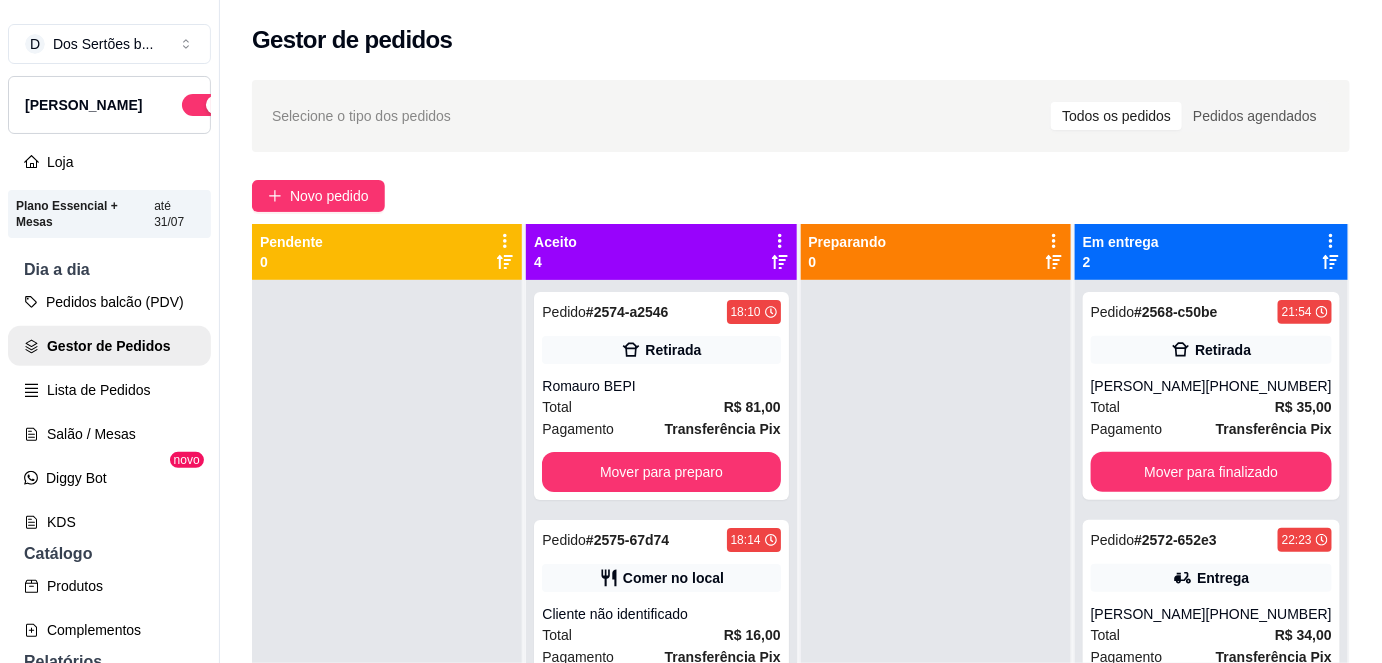 scroll, scrollTop: 56, scrollLeft: 0, axis: vertical 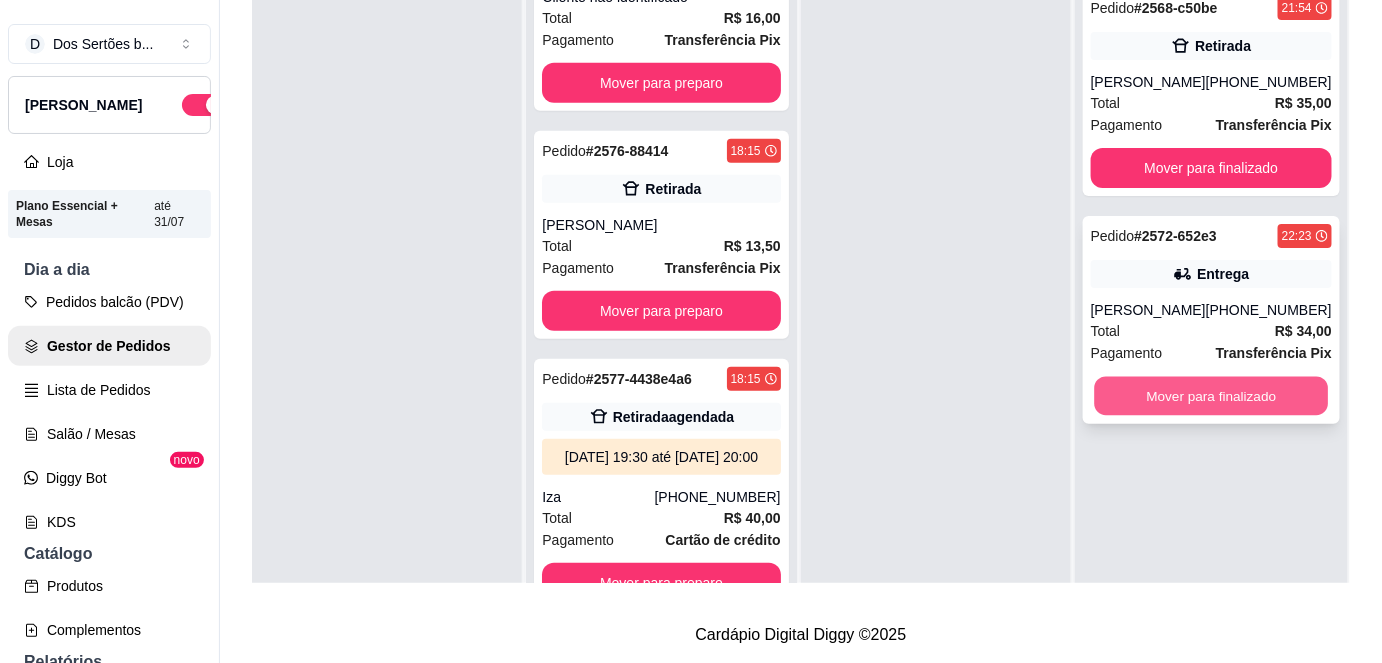 click on "Mover para finalizado" at bounding box center [1211, 396] 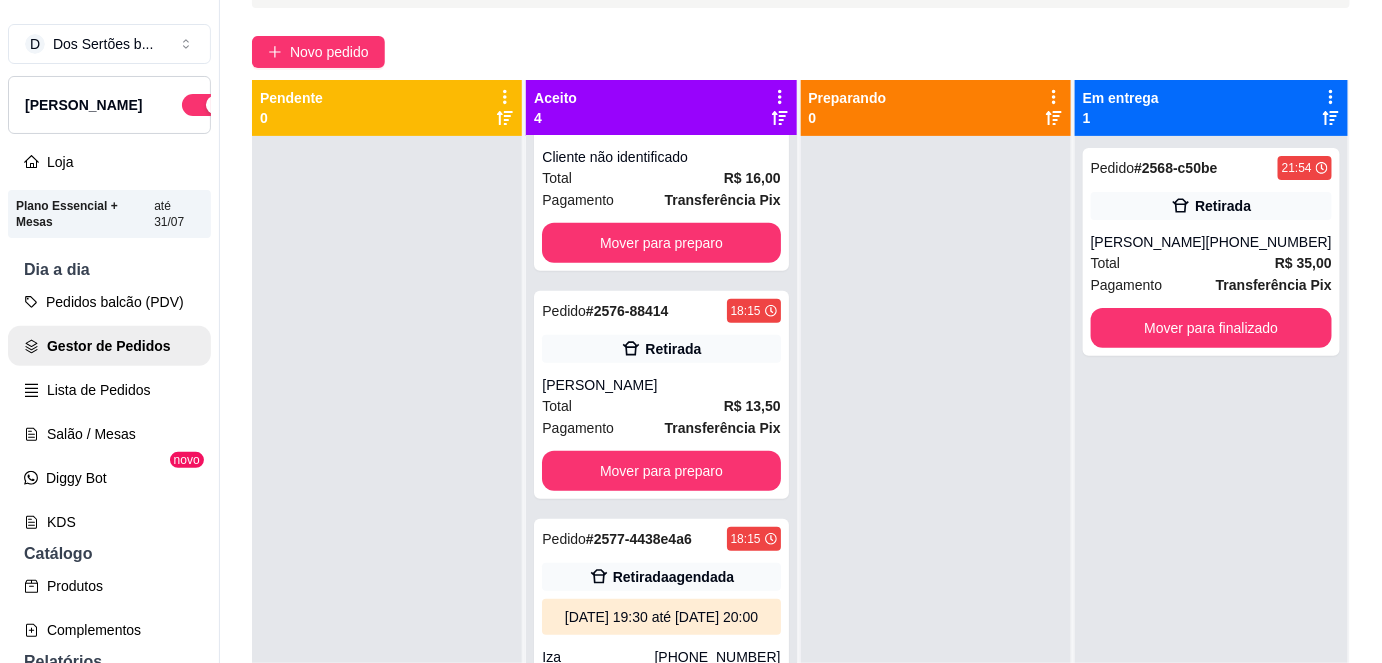 scroll, scrollTop: 0, scrollLeft: 0, axis: both 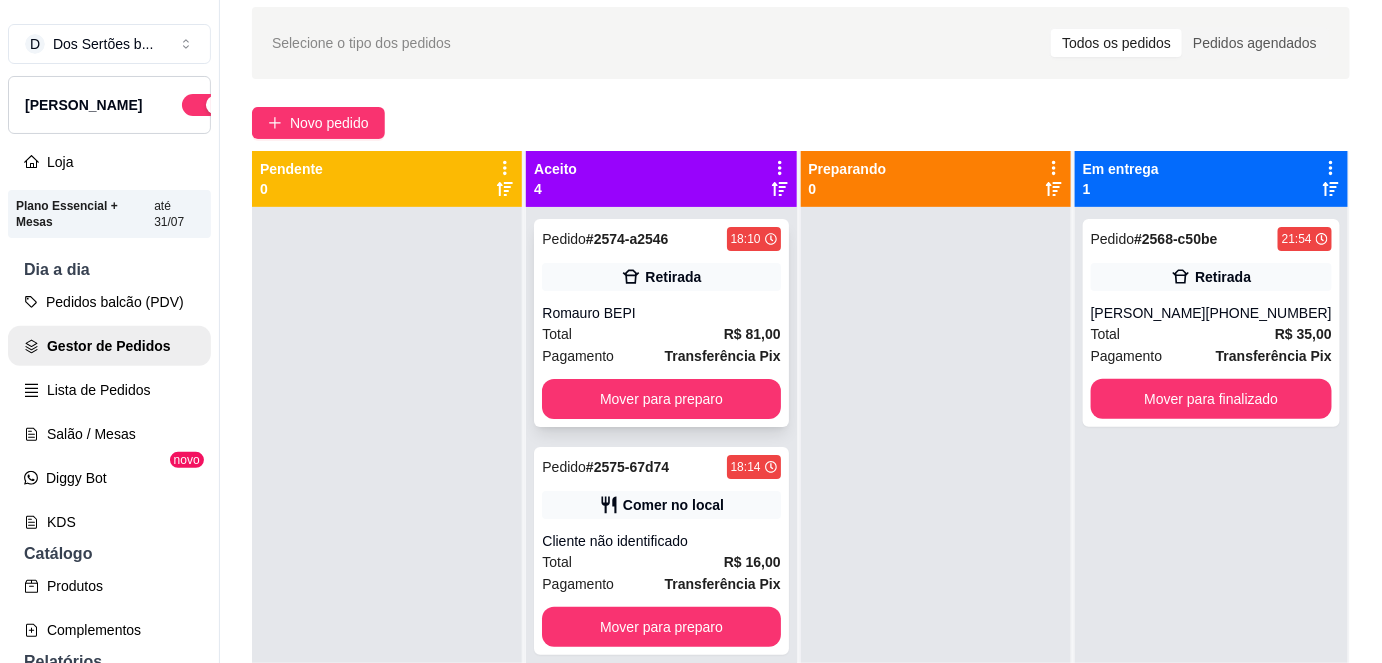 click on "Retirada" at bounding box center [673, 277] 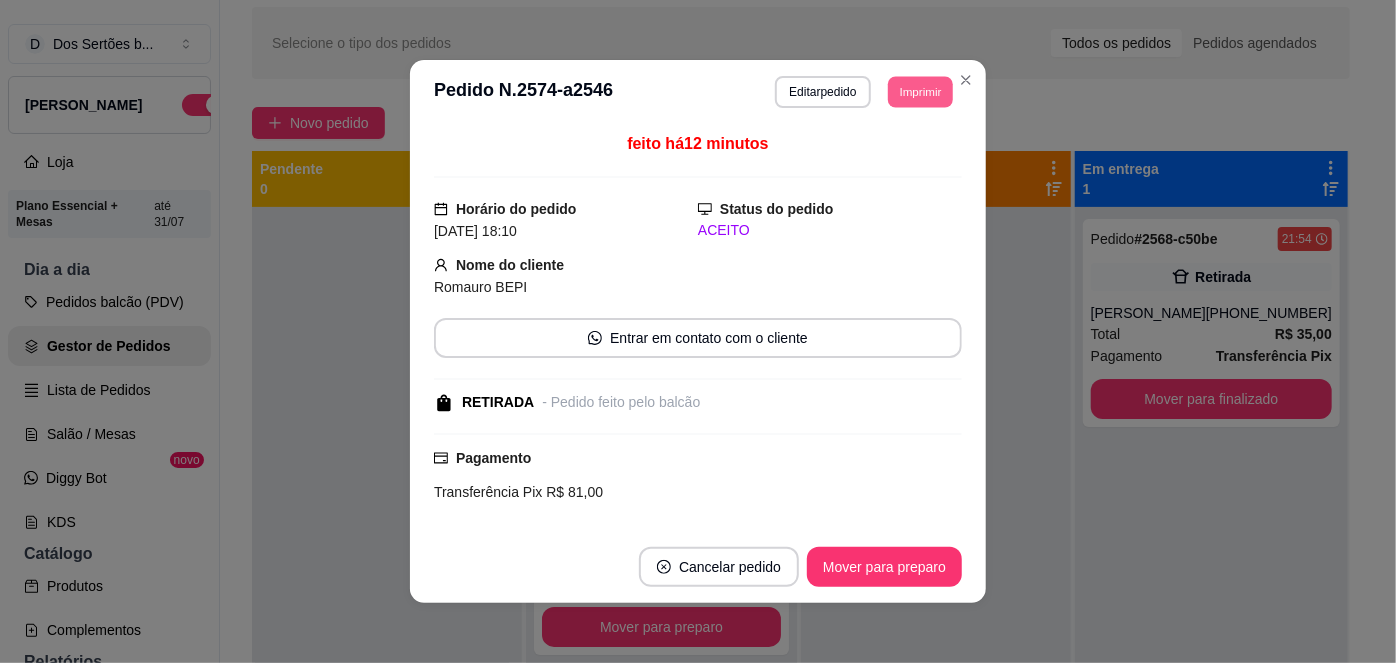 click on "Imprimir" at bounding box center (920, 91) 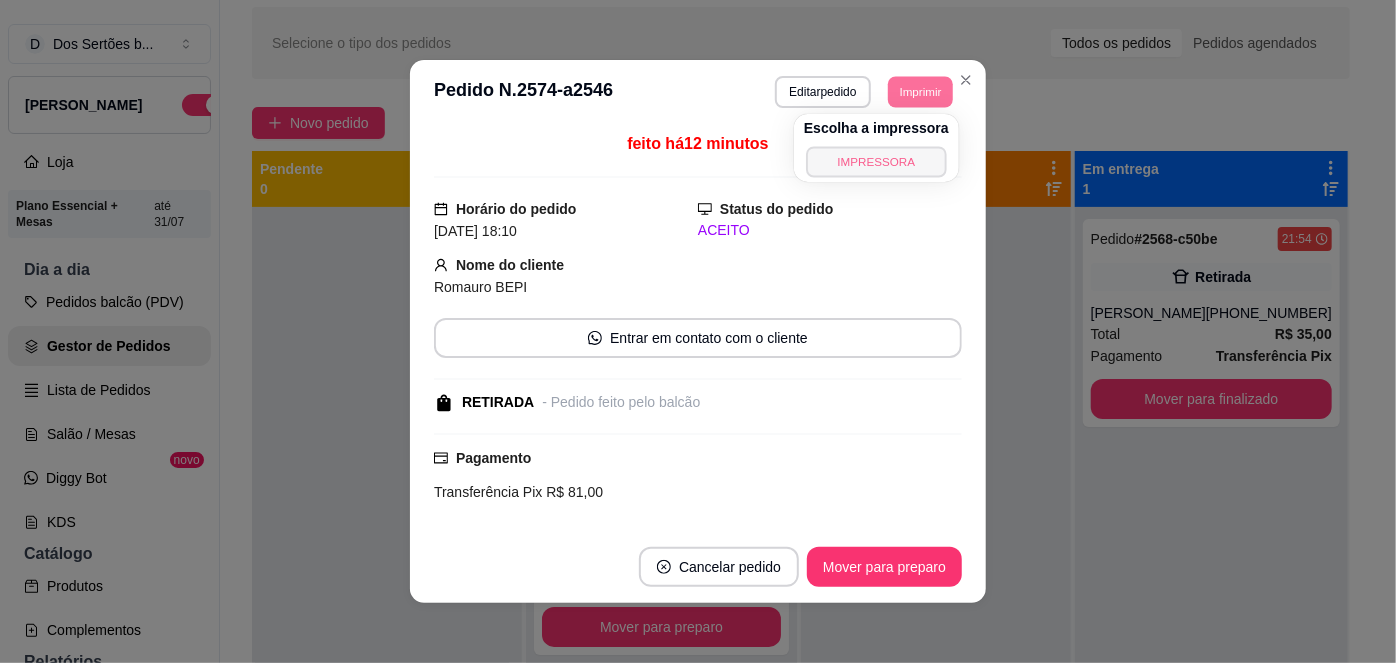 click on "IMPRESSORA" at bounding box center (876, 161) 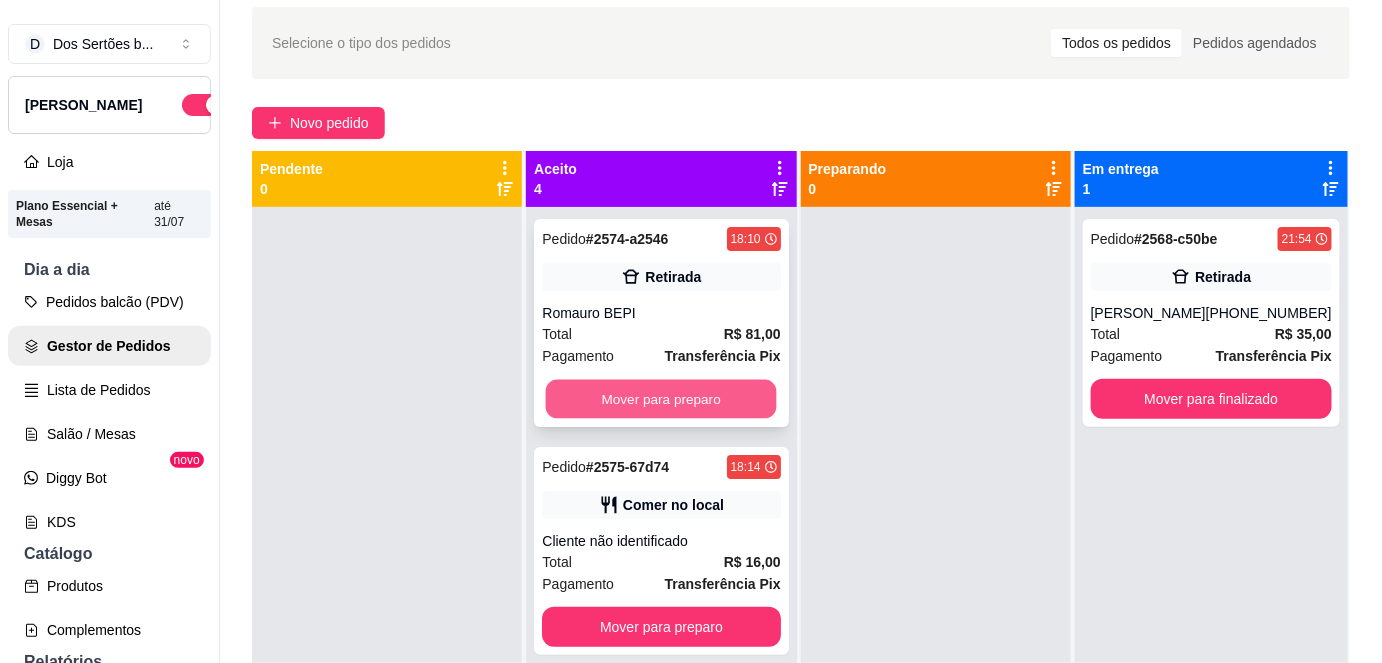 click on "Mover para preparo" at bounding box center [661, 399] 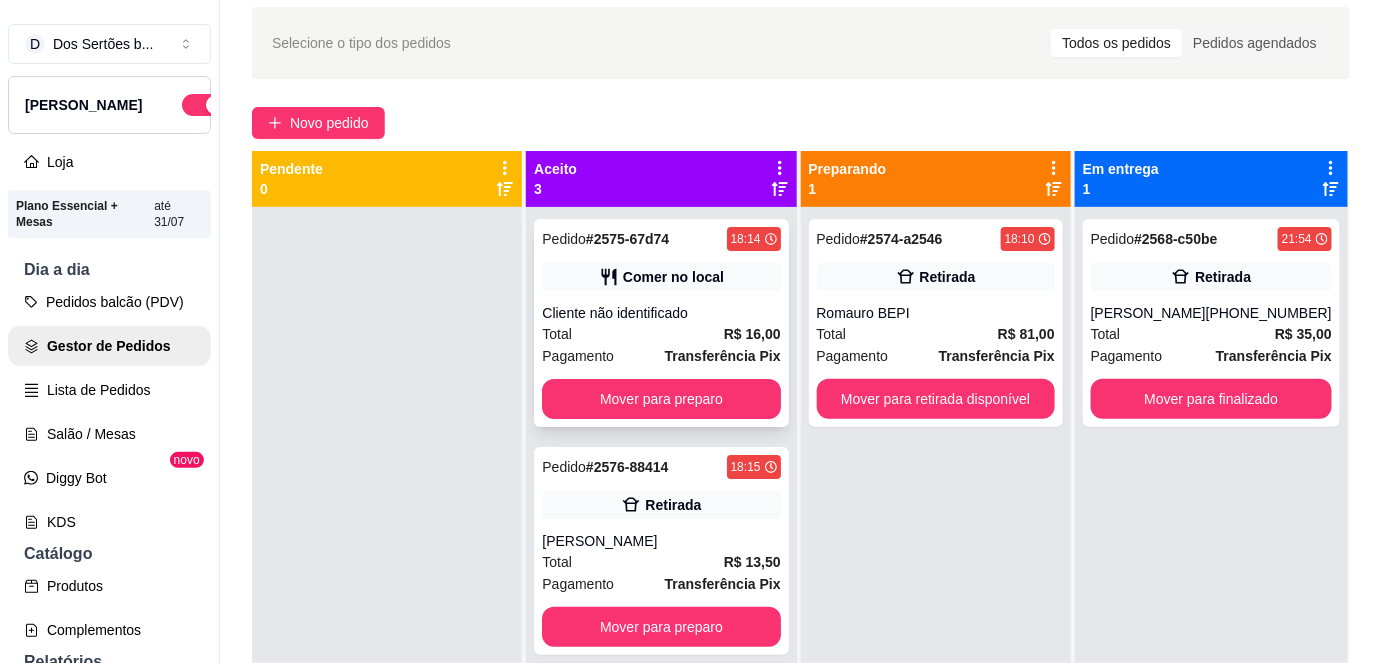 click on "Transferência Pix" at bounding box center (723, 356) 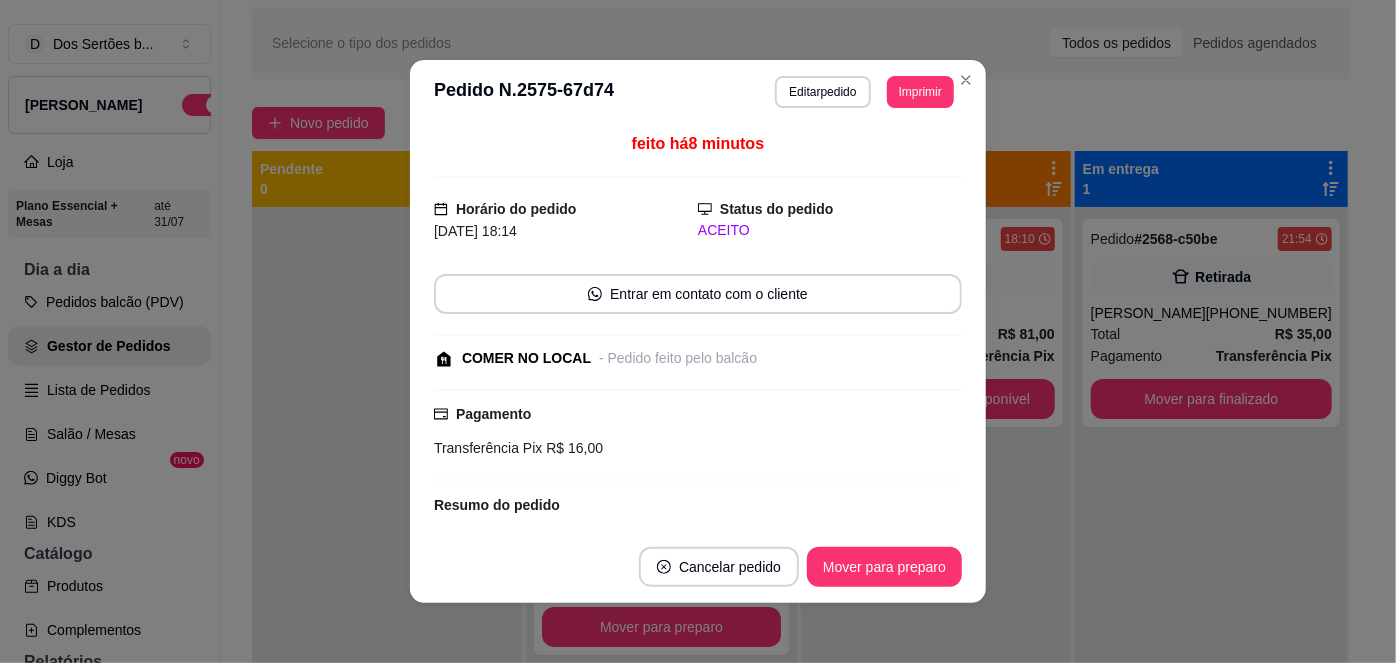 scroll, scrollTop: 173, scrollLeft: 0, axis: vertical 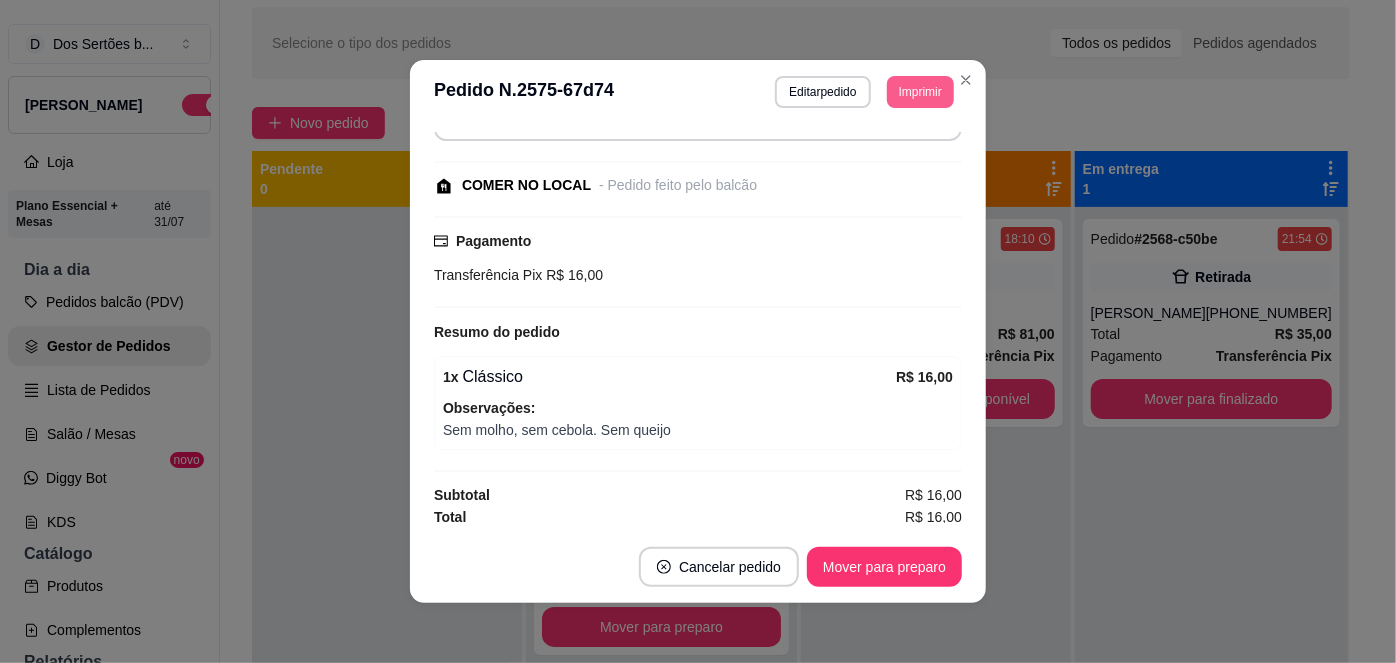 click on "Imprimir" at bounding box center (920, 92) 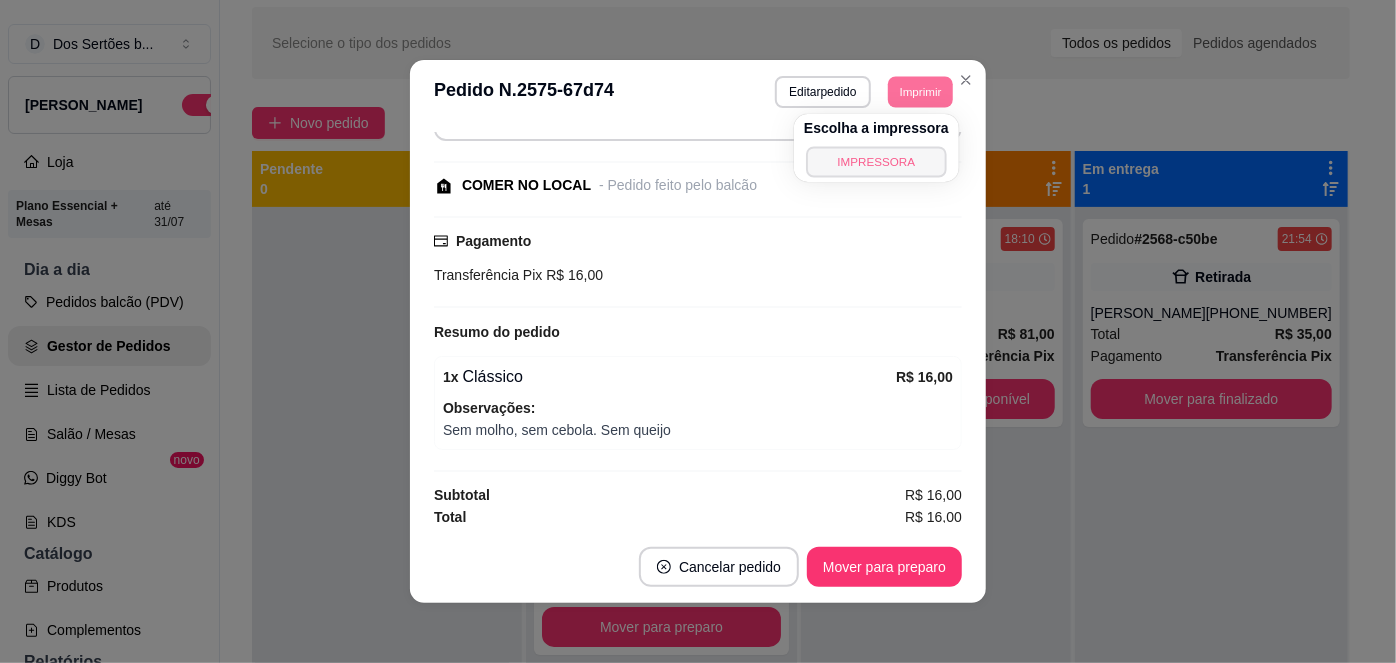 click on "IMPRESSORA" at bounding box center [876, 161] 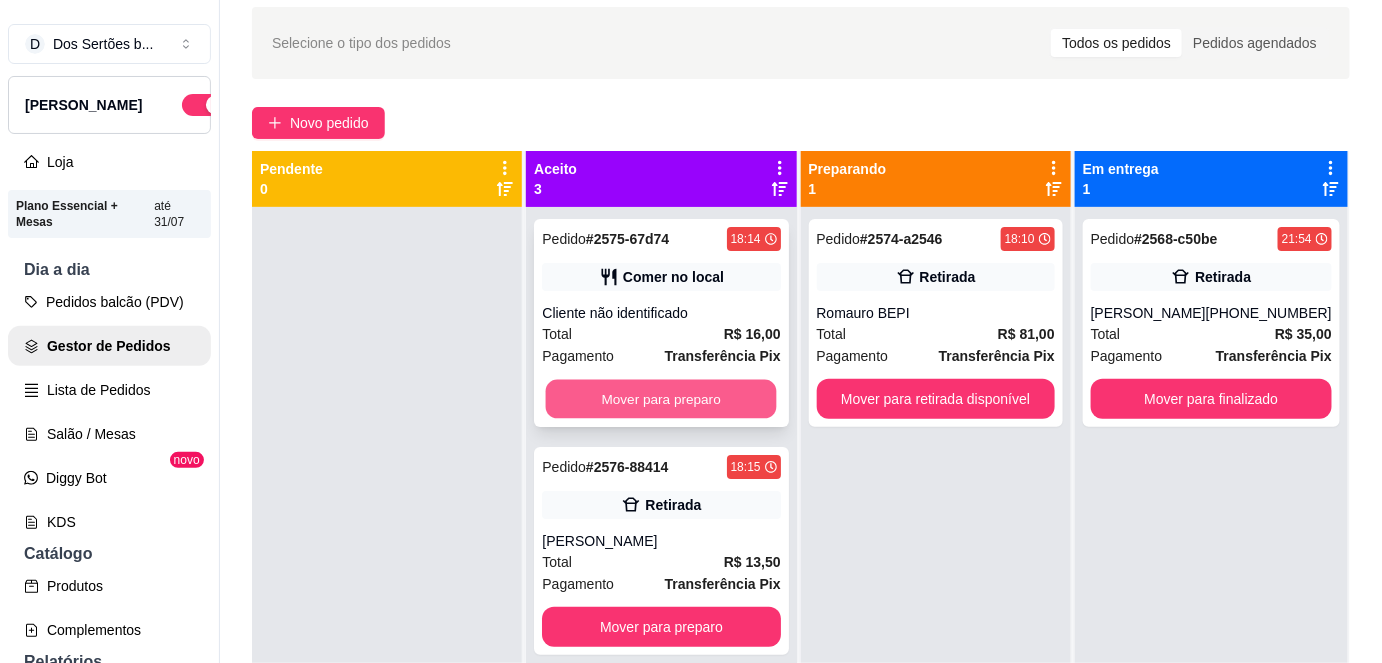 click on "Mover para preparo" at bounding box center (661, 399) 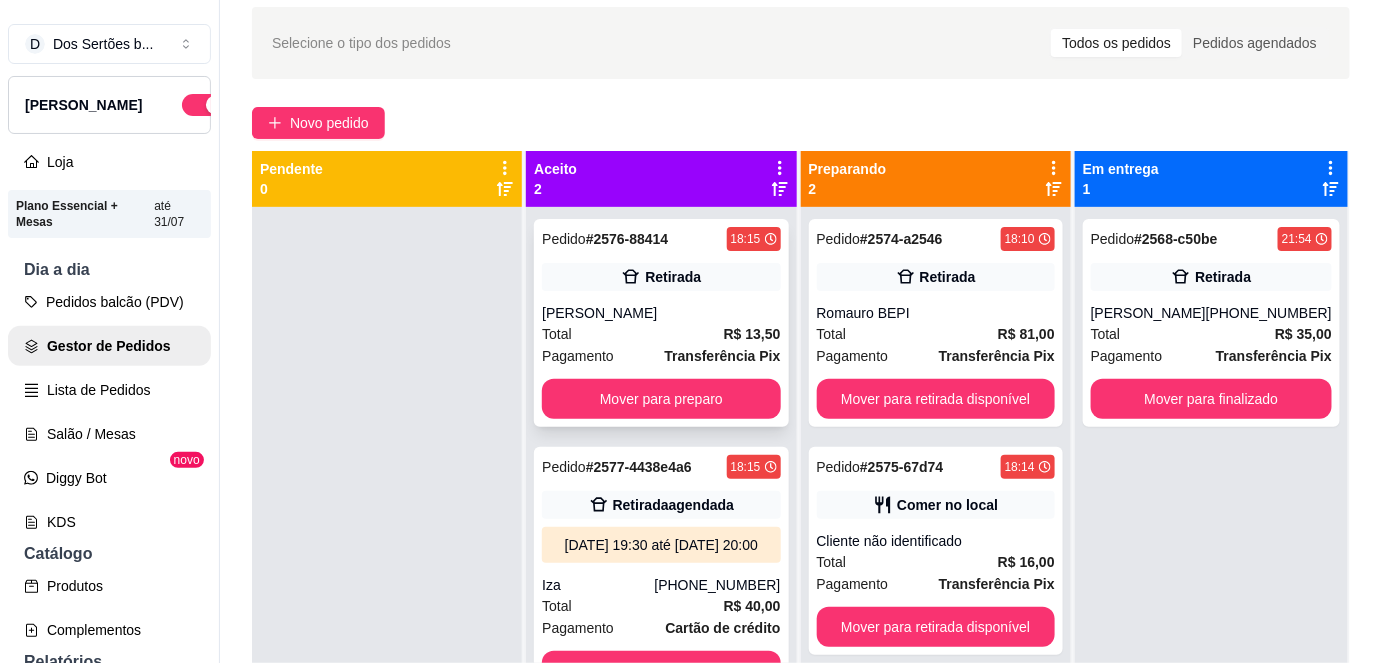 click on "Total R$ 13,50" at bounding box center (661, 334) 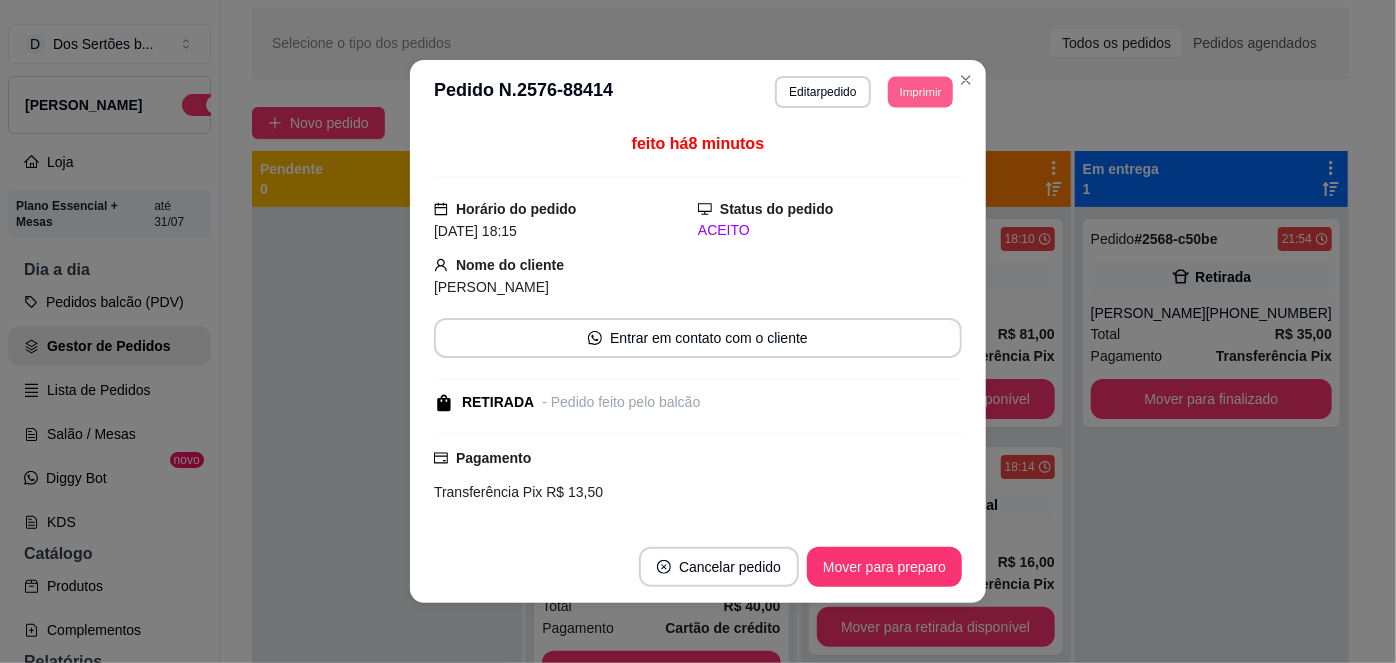 click on "Imprimir" at bounding box center (920, 91) 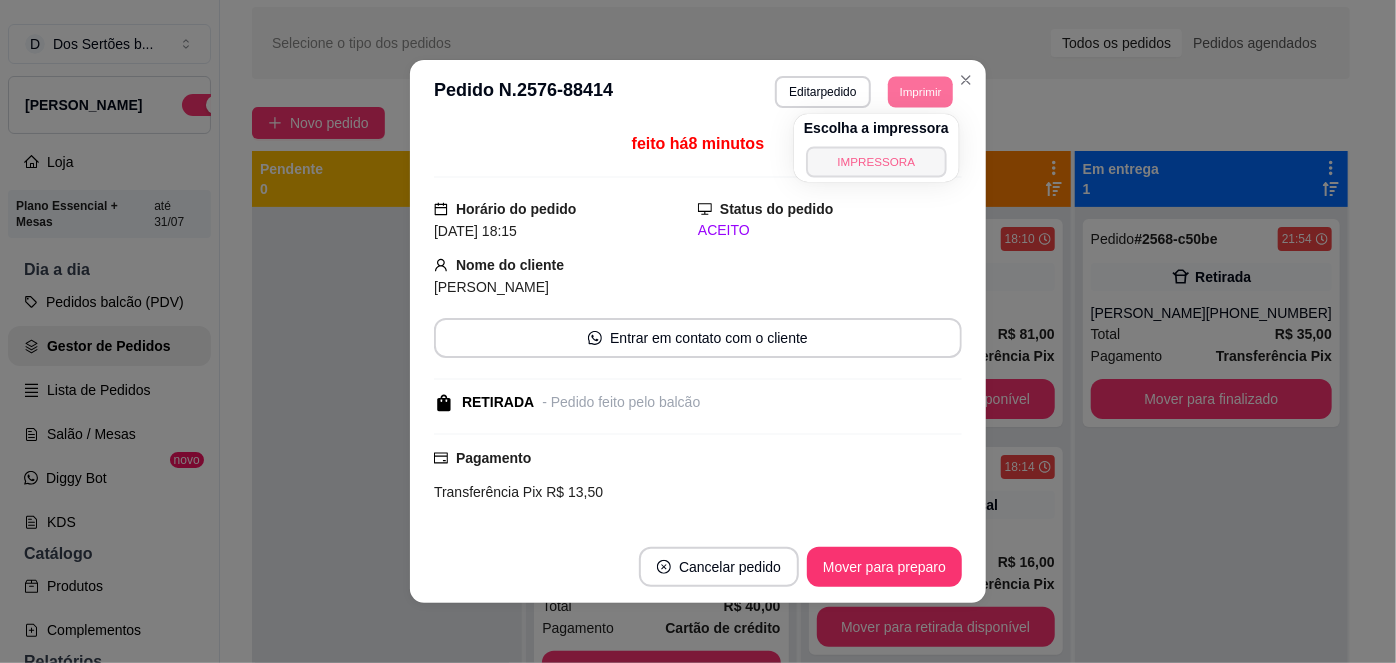 click on "IMPRESSORA" at bounding box center (876, 161) 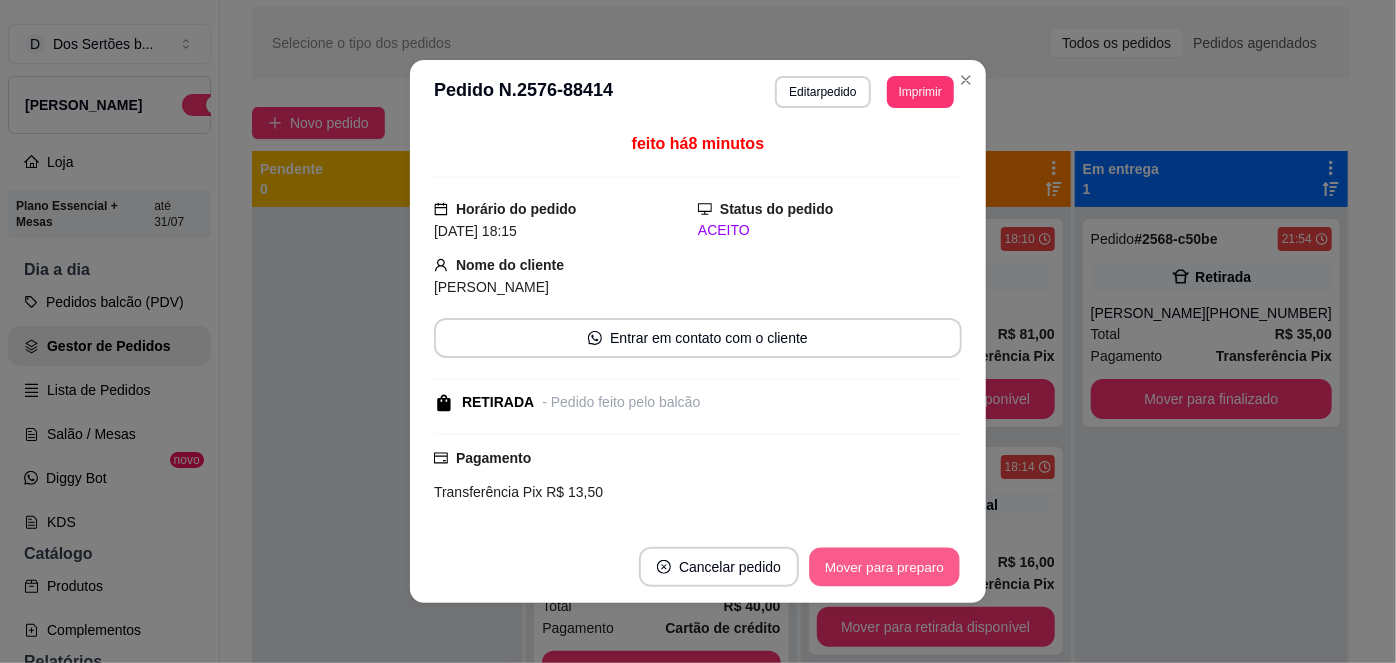 click on "Mover para preparo" at bounding box center (884, 567) 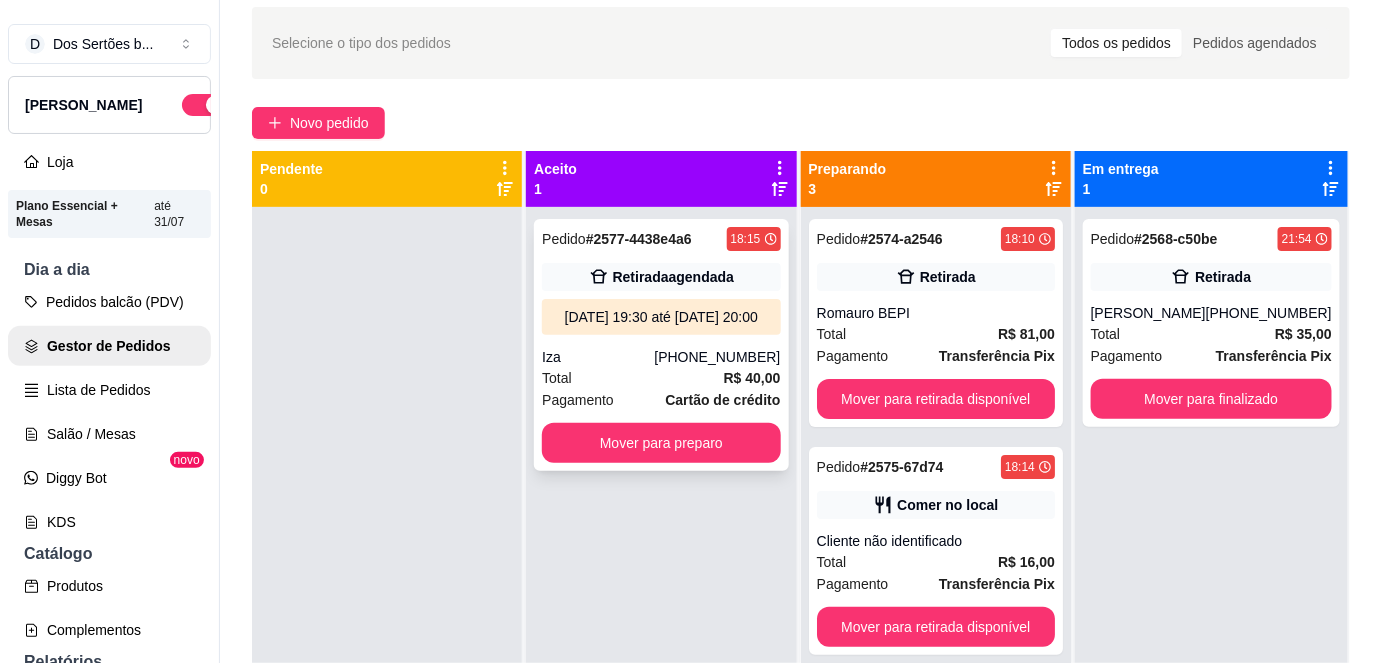 click on "[DATE] 19:30 até [DATE] 20:00" at bounding box center [661, 317] 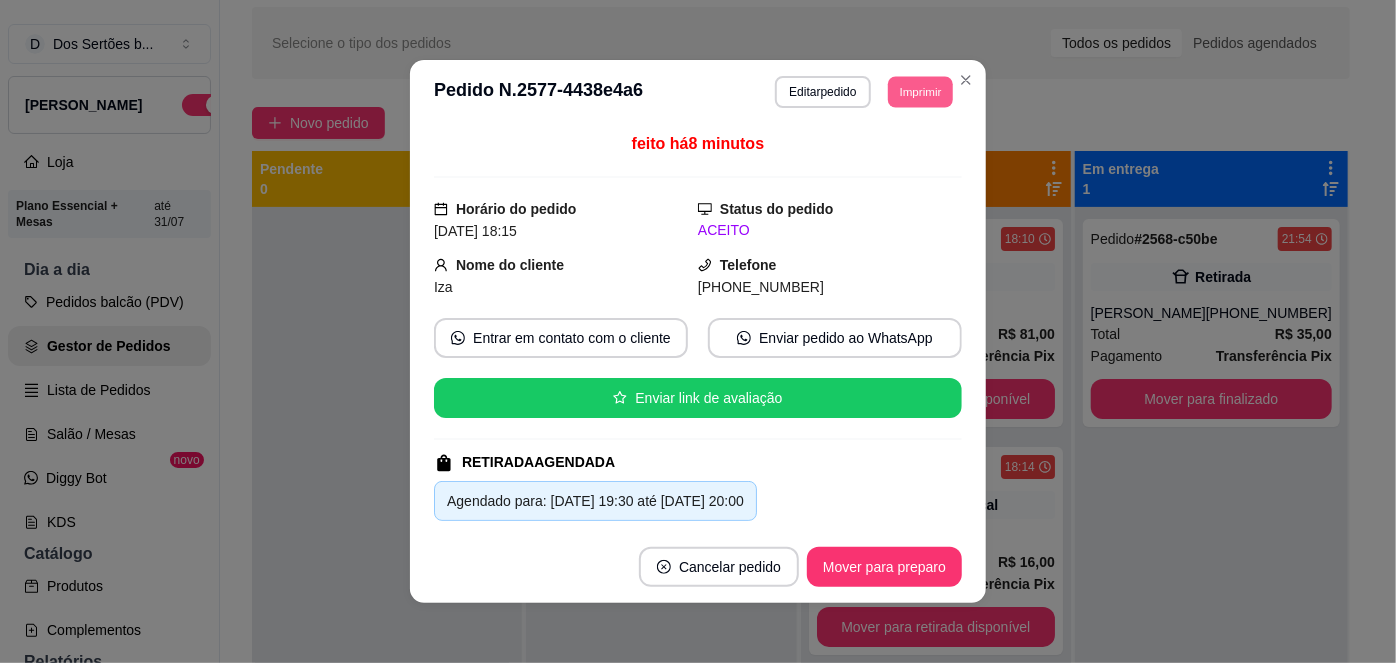 click on "Imprimir" at bounding box center (920, 91) 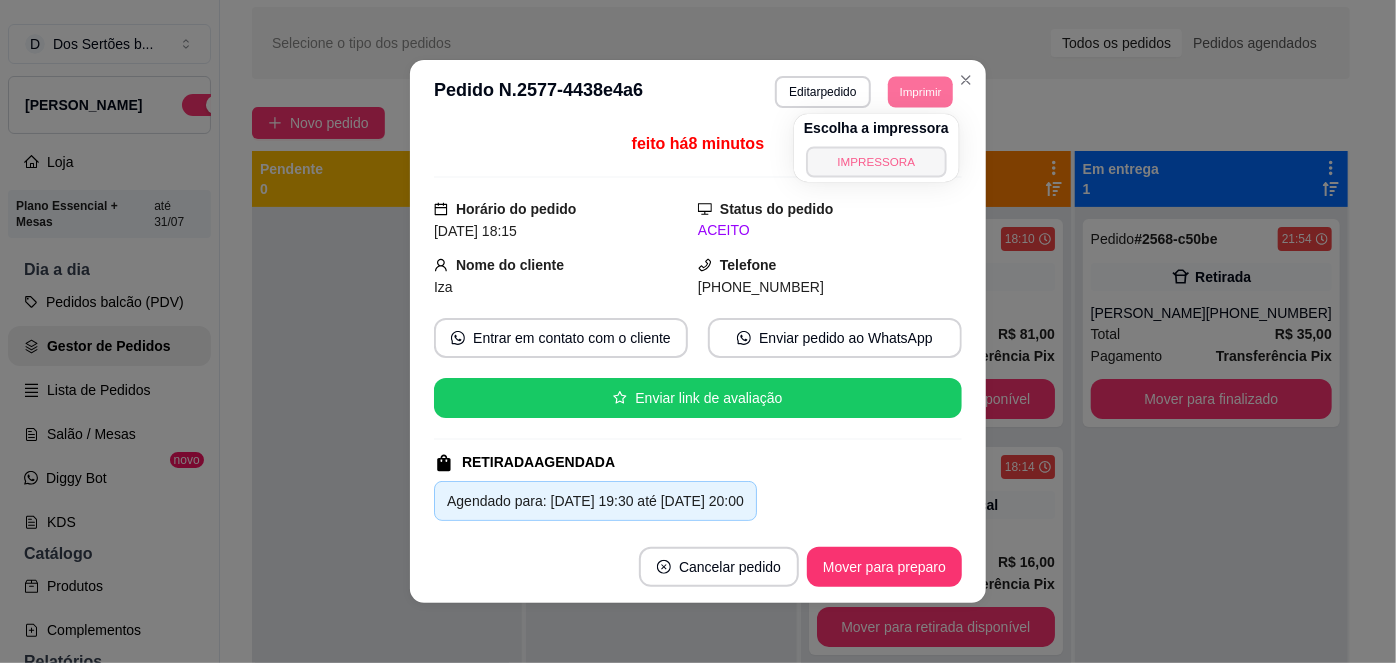 click on "IMPRESSORA" at bounding box center (876, 161) 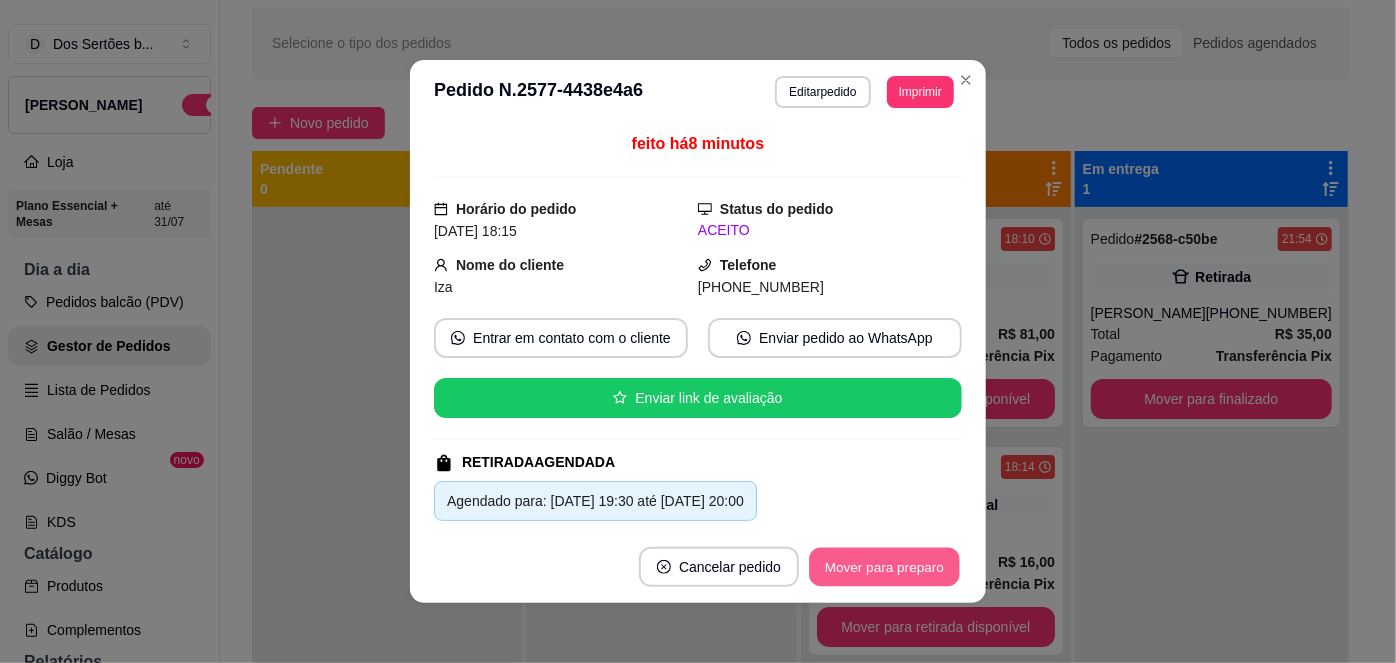 click on "Mover para preparo" at bounding box center [884, 567] 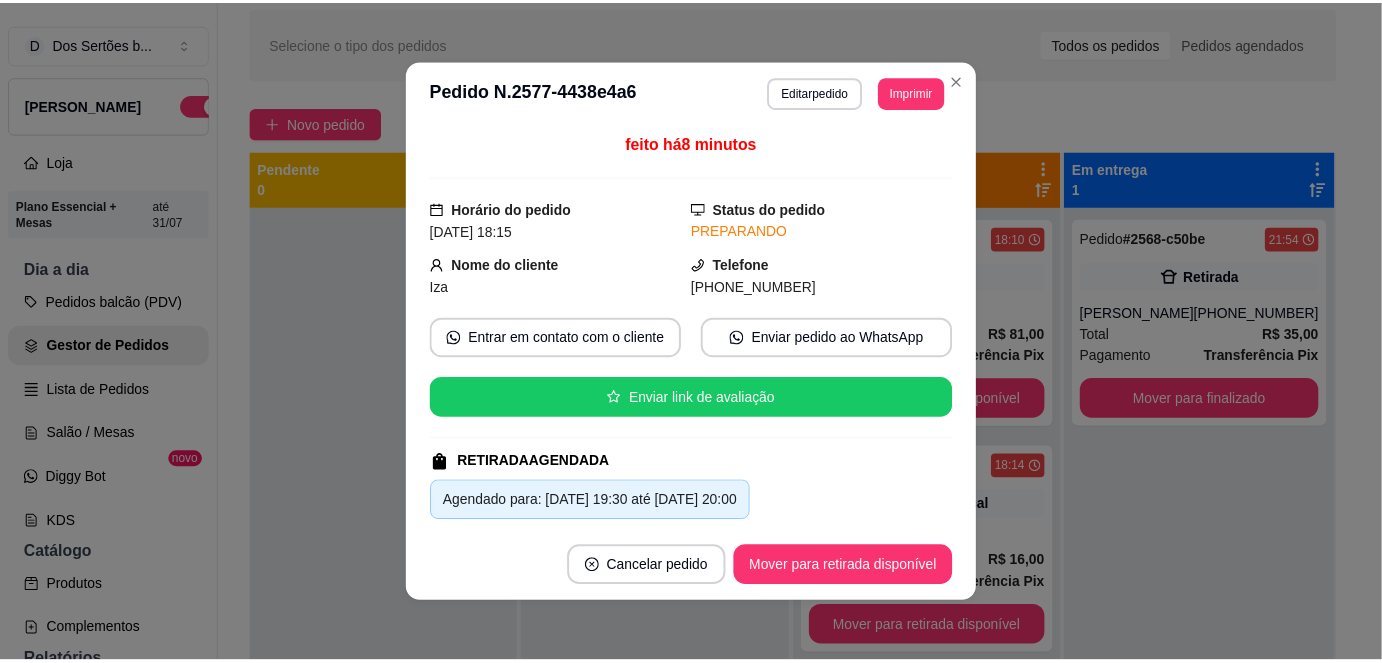 scroll, scrollTop: 335, scrollLeft: 0, axis: vertical 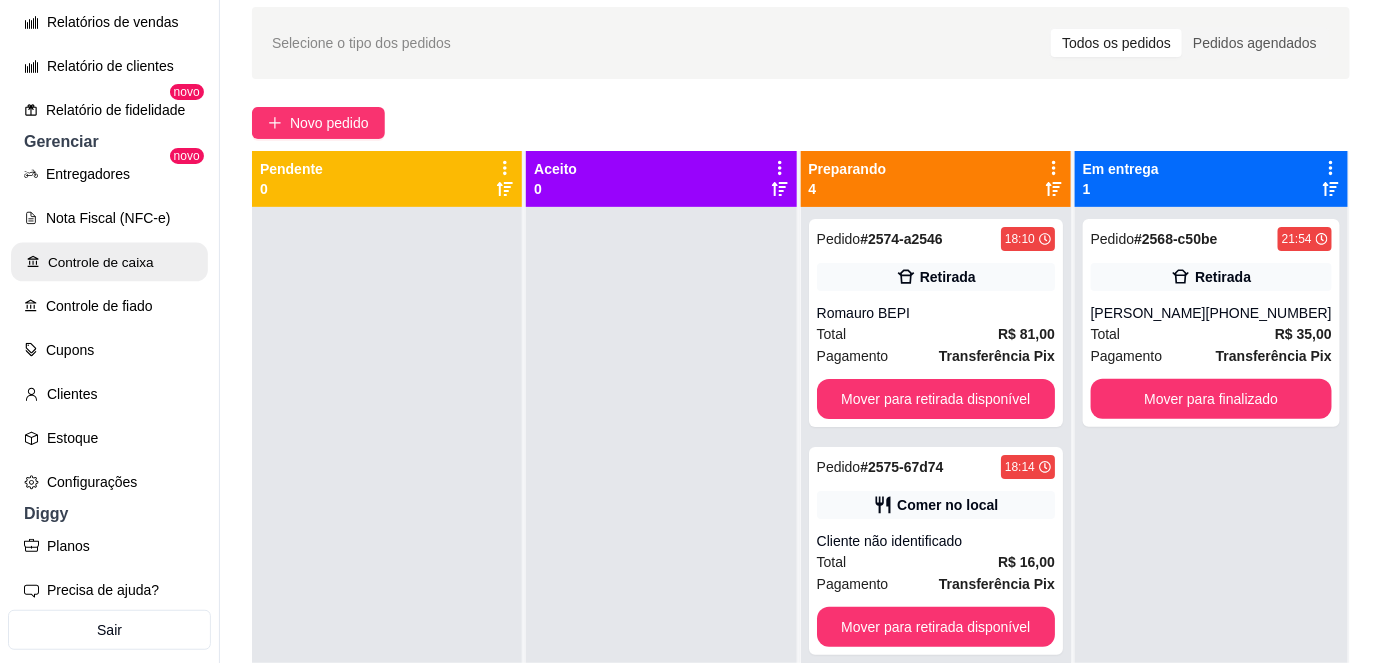 click on "Controle de caixa" at bounding box center (109, 262) 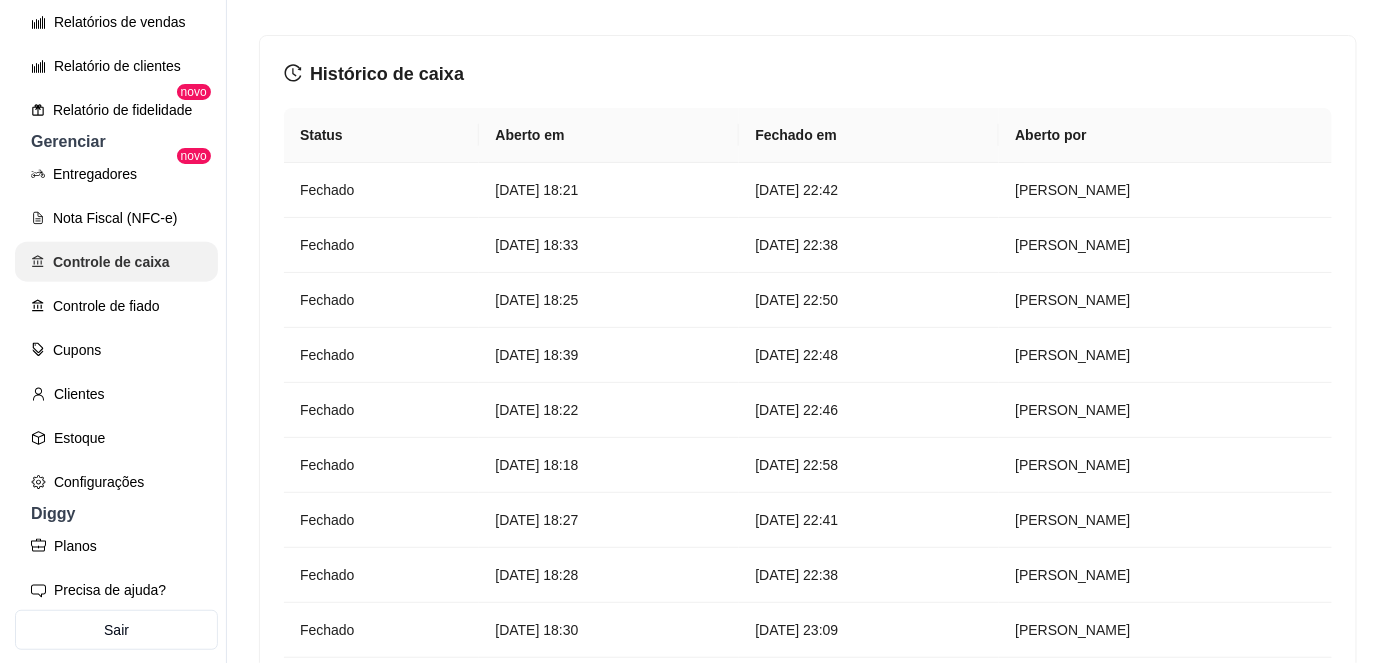 scroll, scrollTop: 0, scrollLeft: 0, axis: both 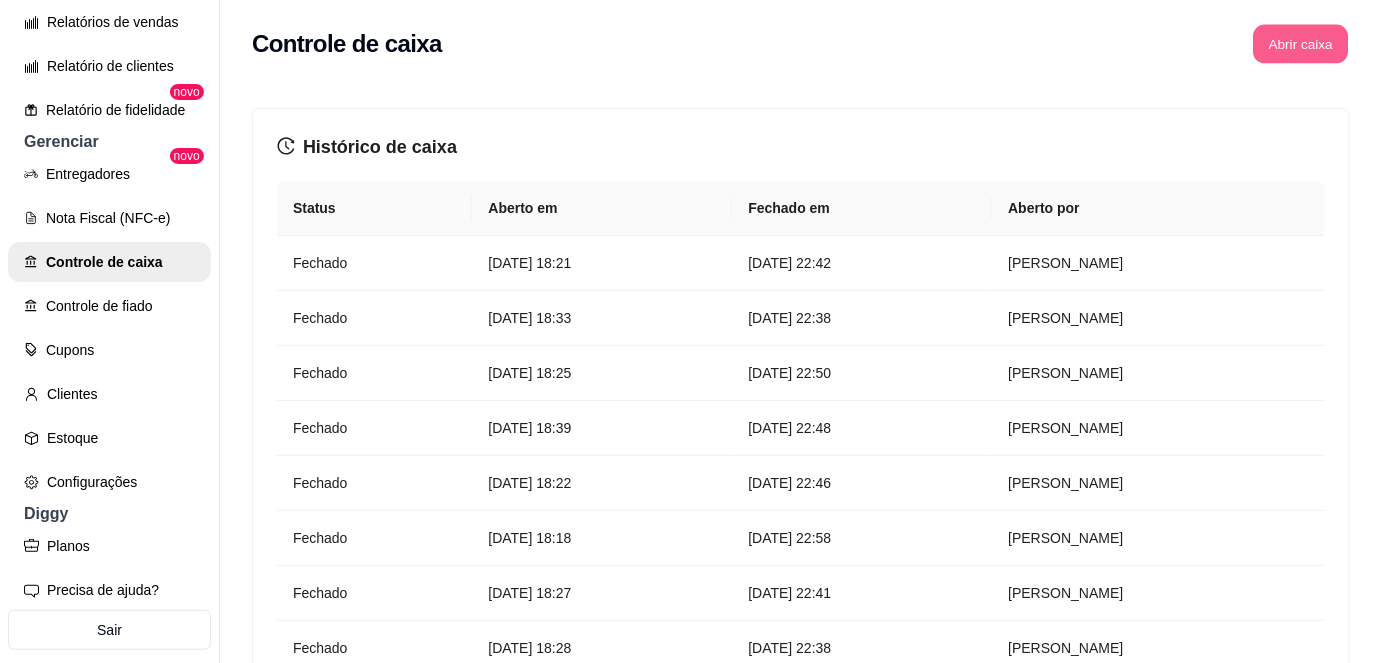 click on "Abrir caixa" at bounding box center (1300, 44) 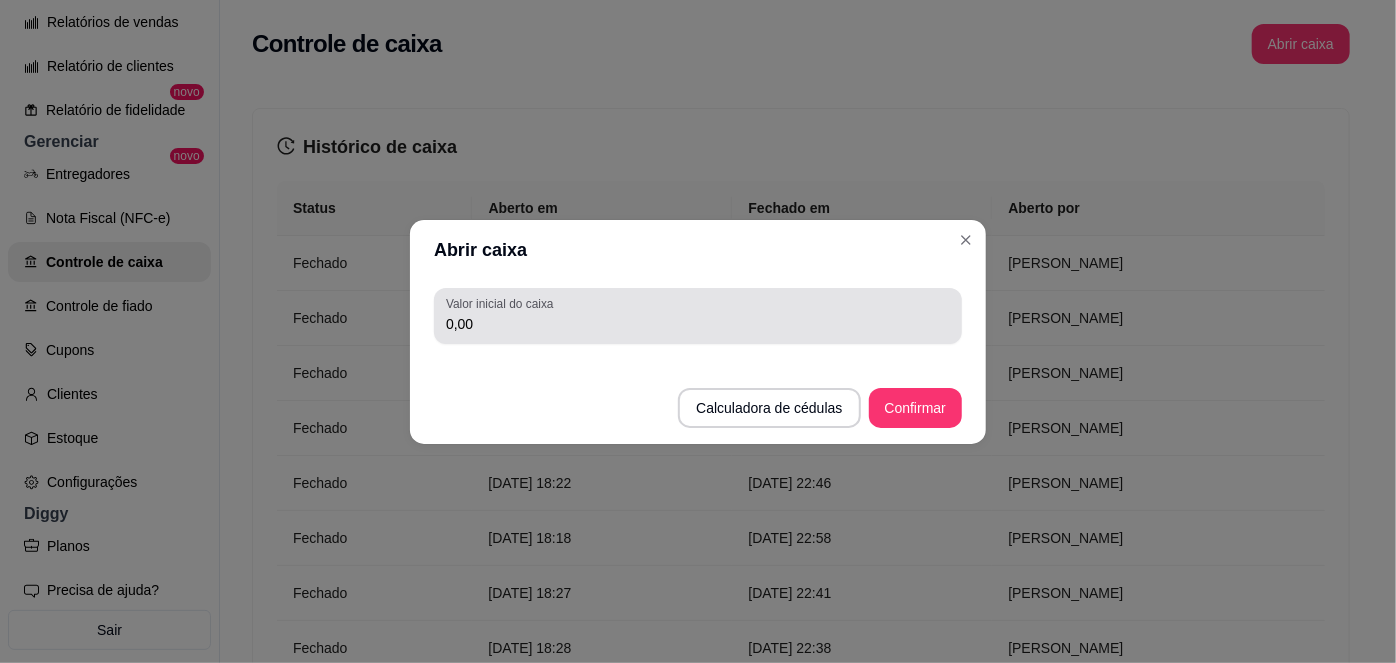 click on "0,00" at bounding box center (698, 316) 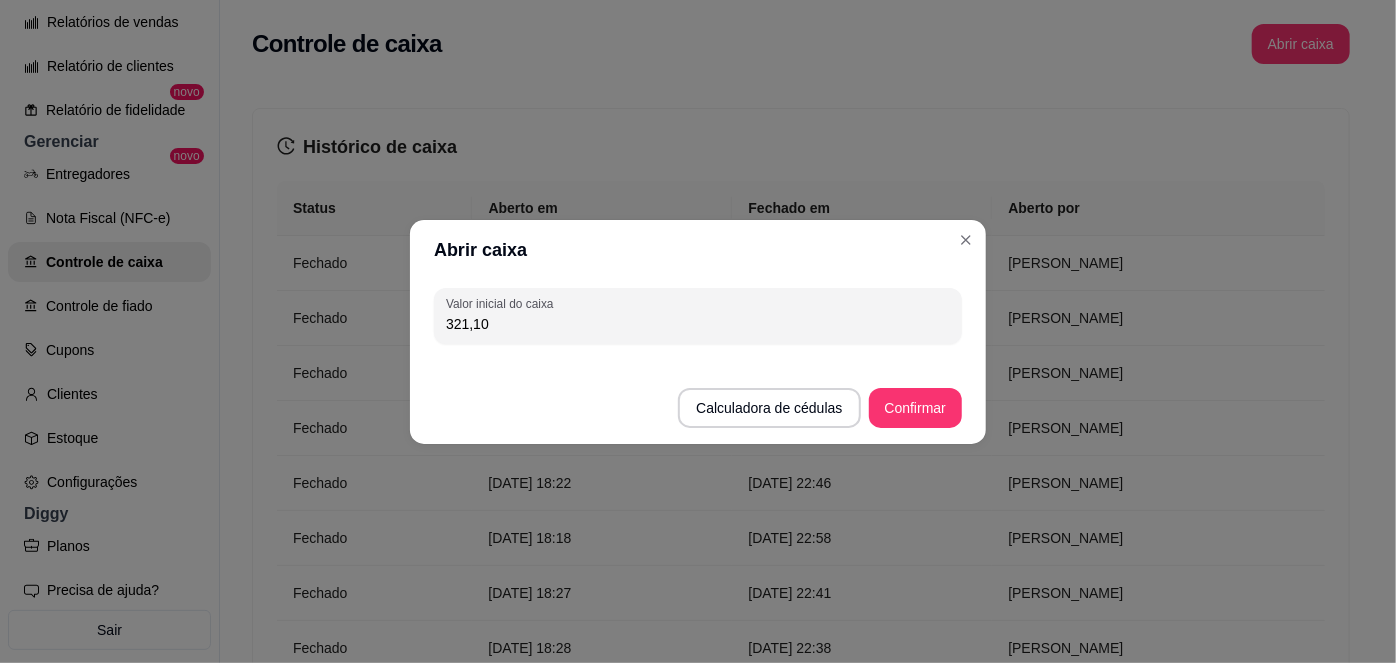 type on "321,10" 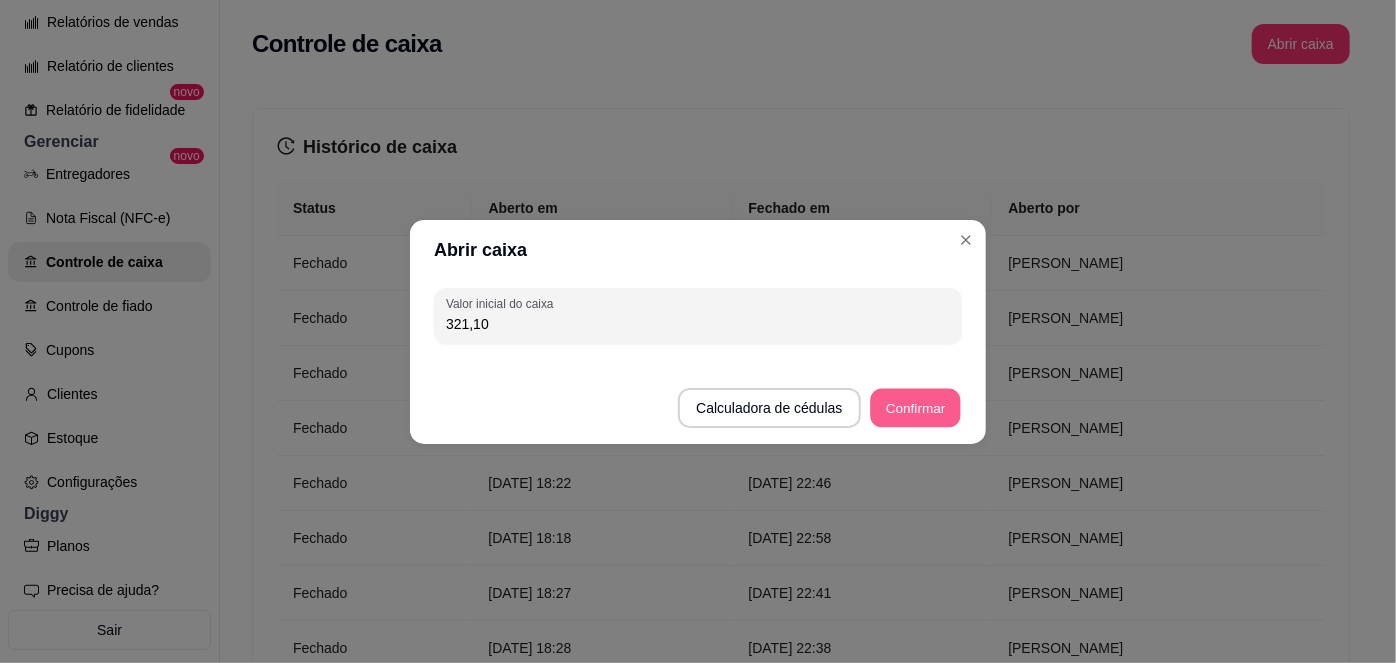 click on "Confirmar" at bounding box center (915, 407) 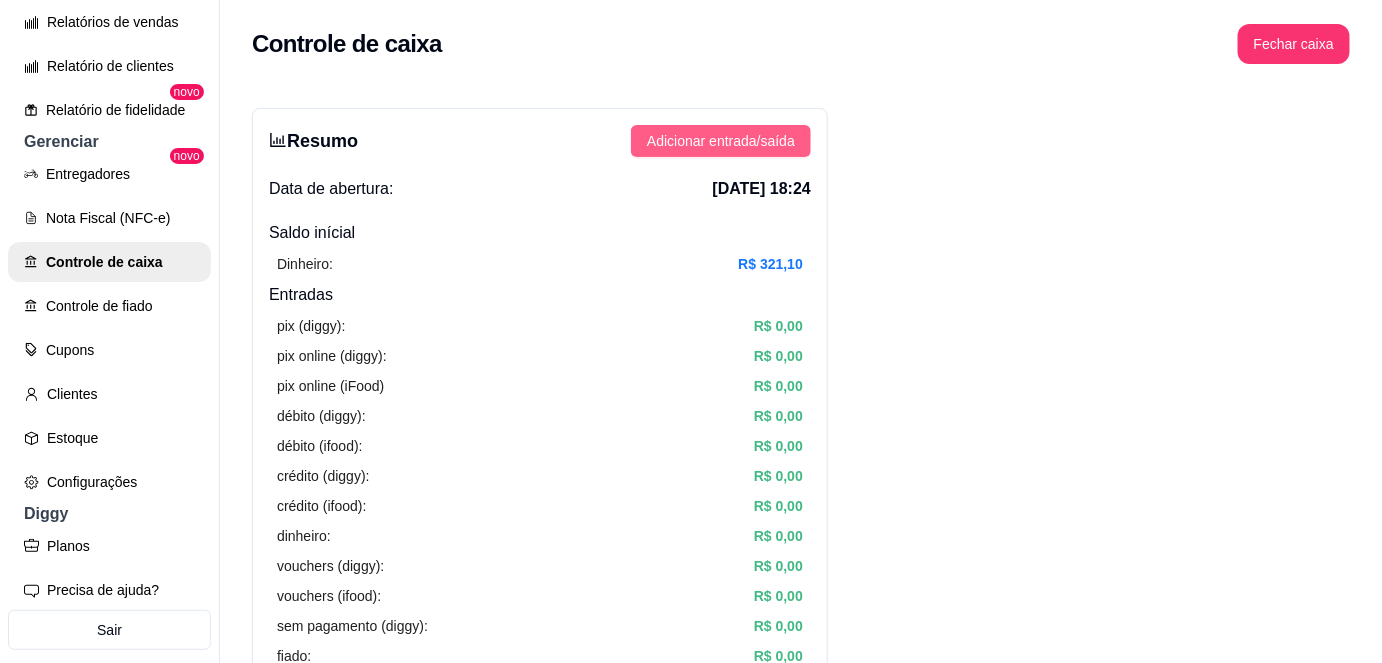 click on "Adicionar entrada/saída" at bounding box center [721, 141] 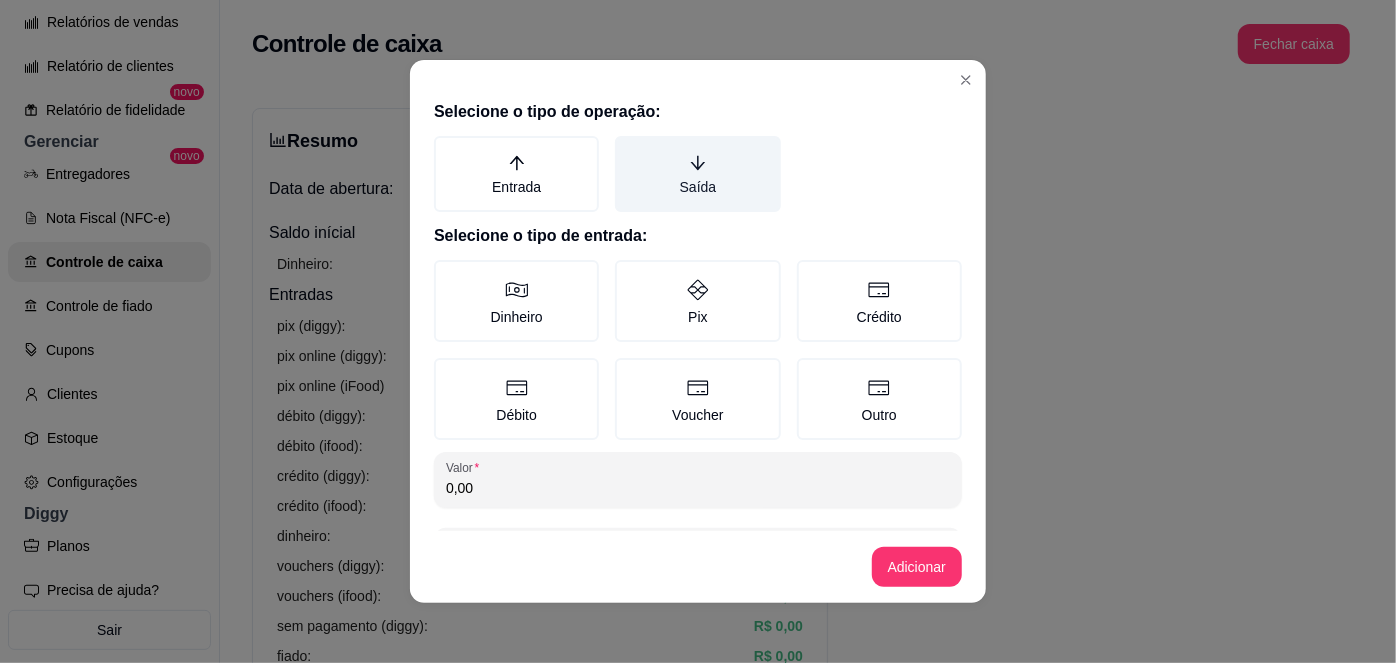 click 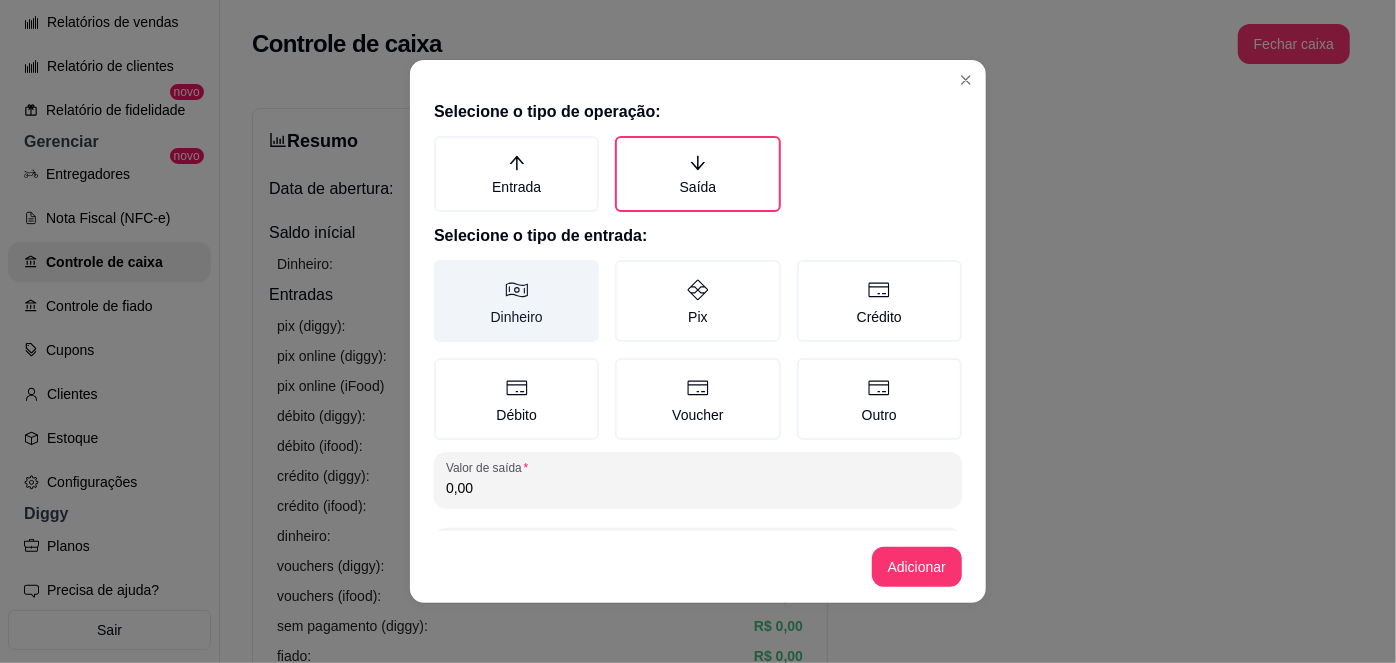 click on "Dinheiro" at bounding box center [516, 301] 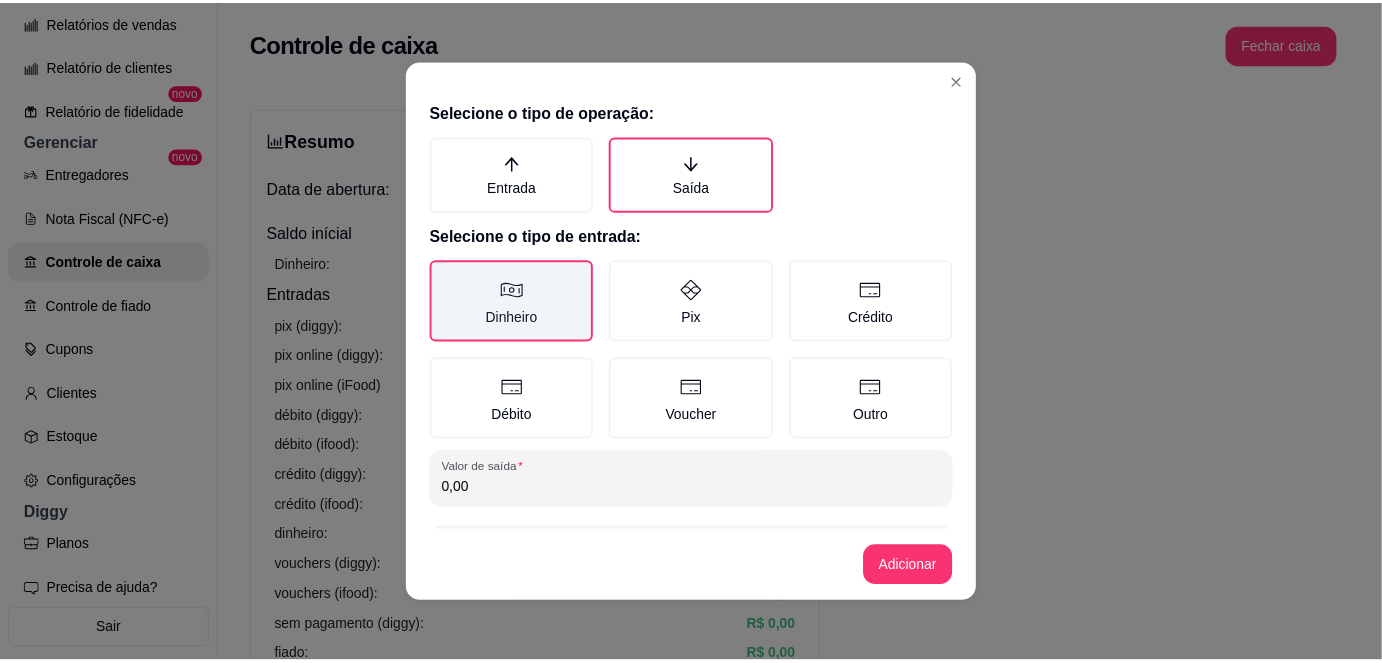 scroll, scrollTop: 81, scrollLeft: 0, axis: vertical 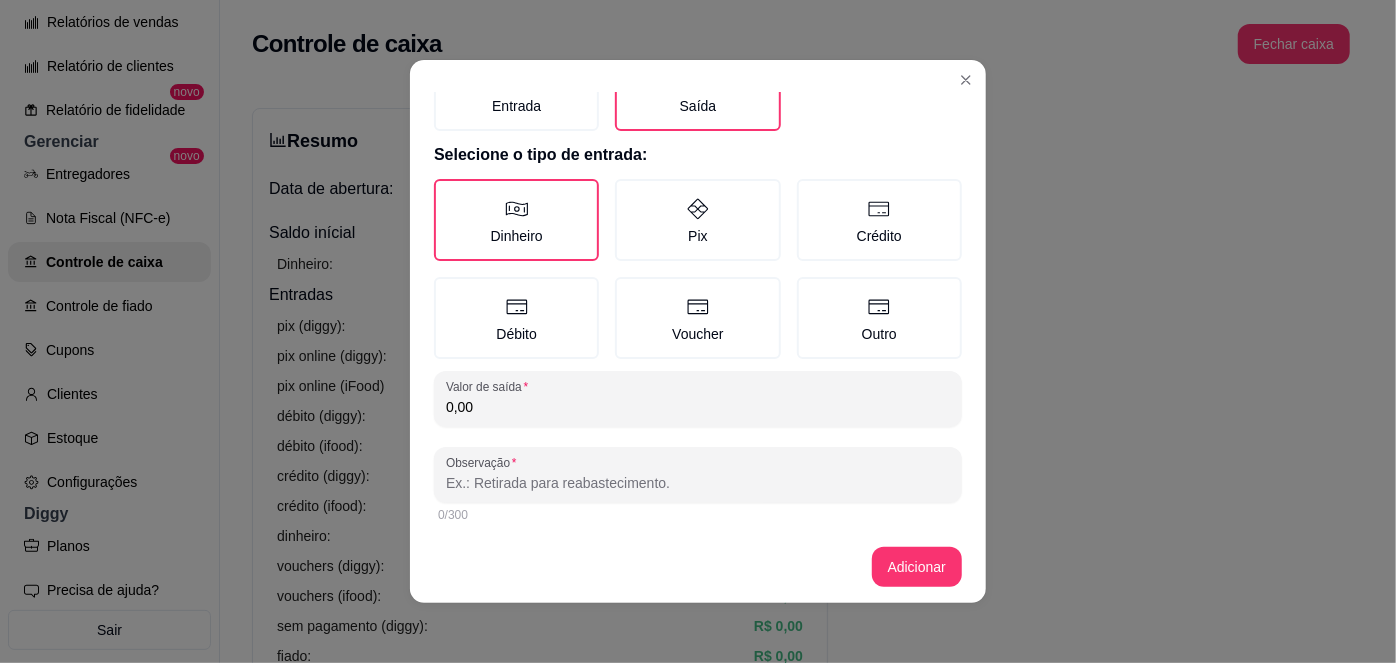 click on "0,00" at bounding box center (698, 407) 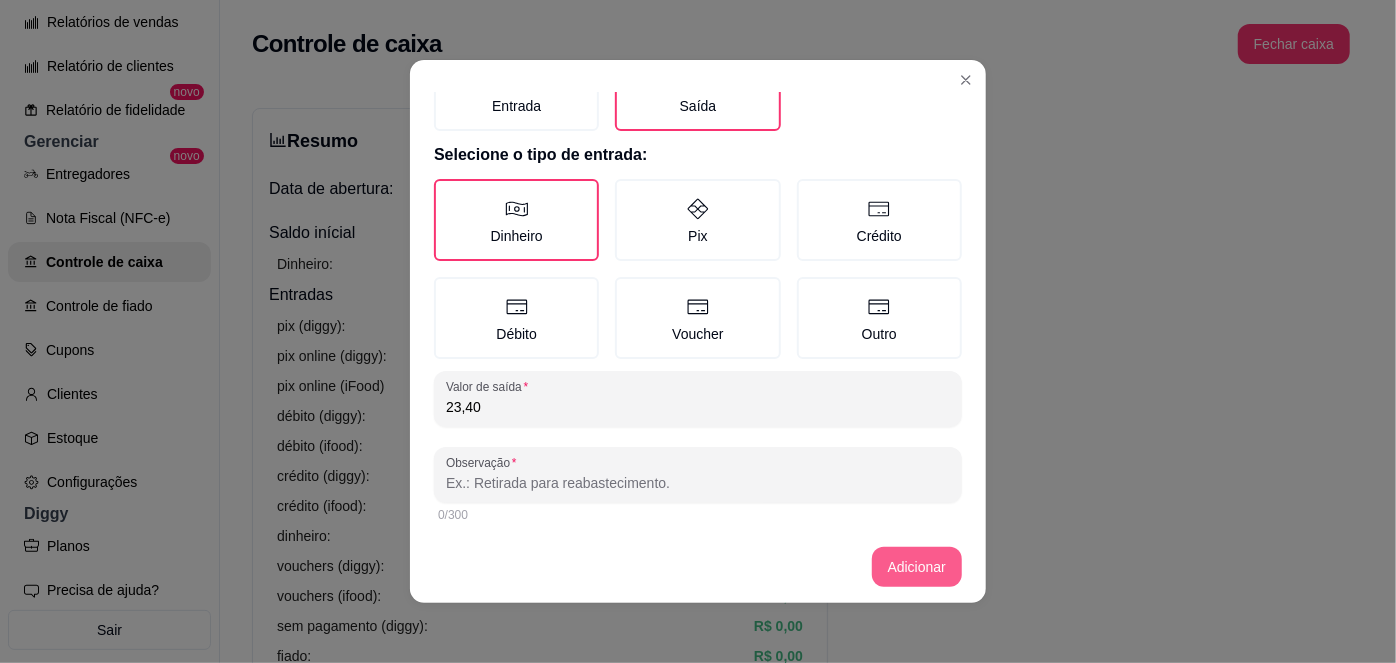 type on "23,40" 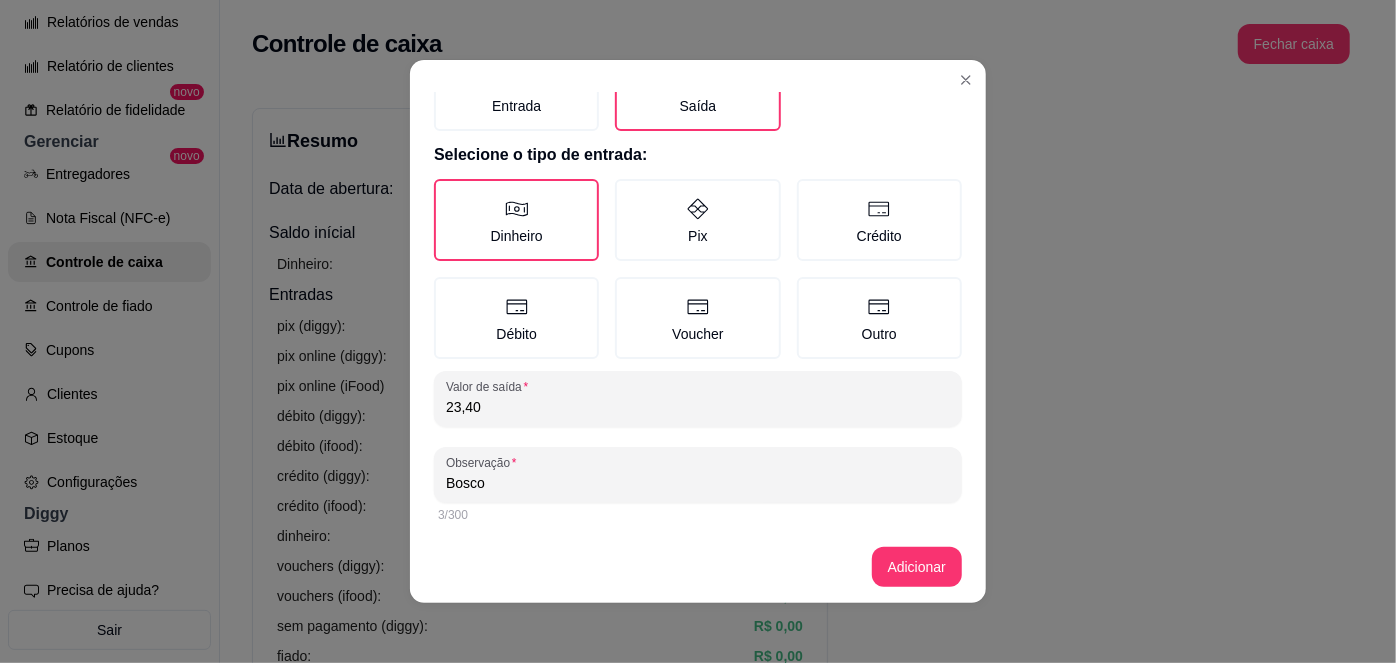 click on "Bosco" at bounding box center (698, 483) 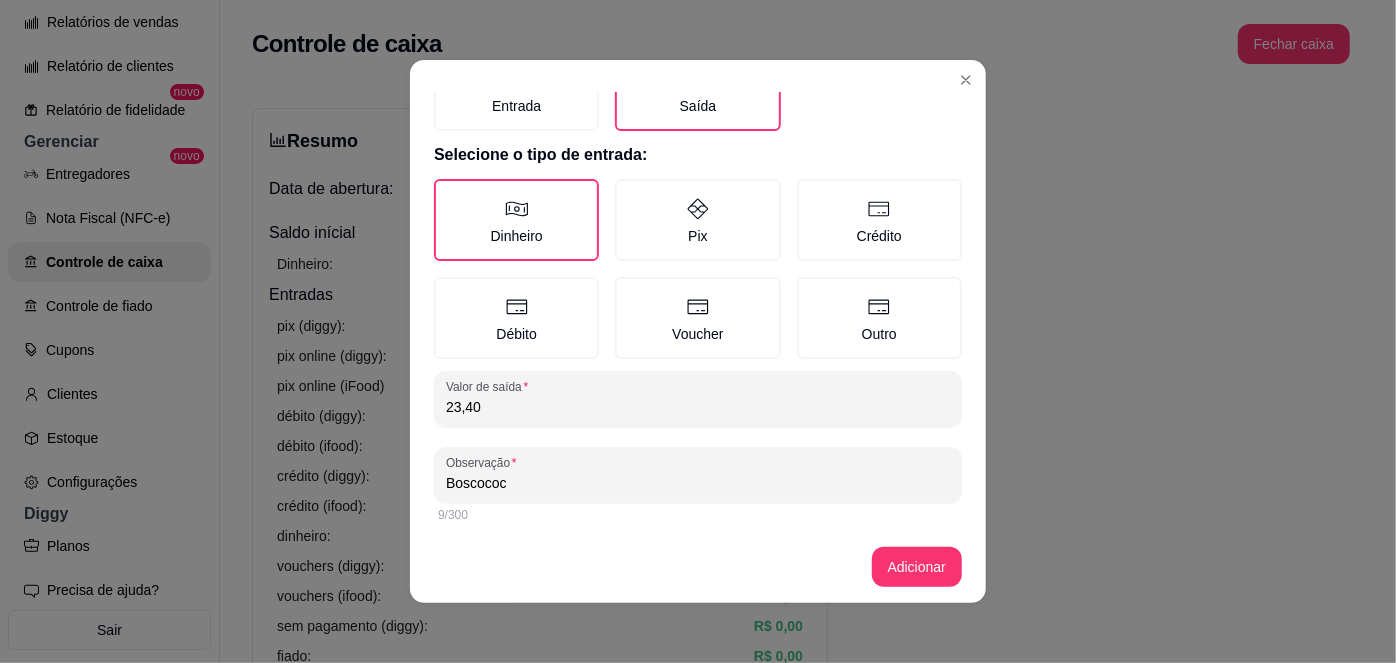 click on "Boscococ" at bounding box center [698, 483] 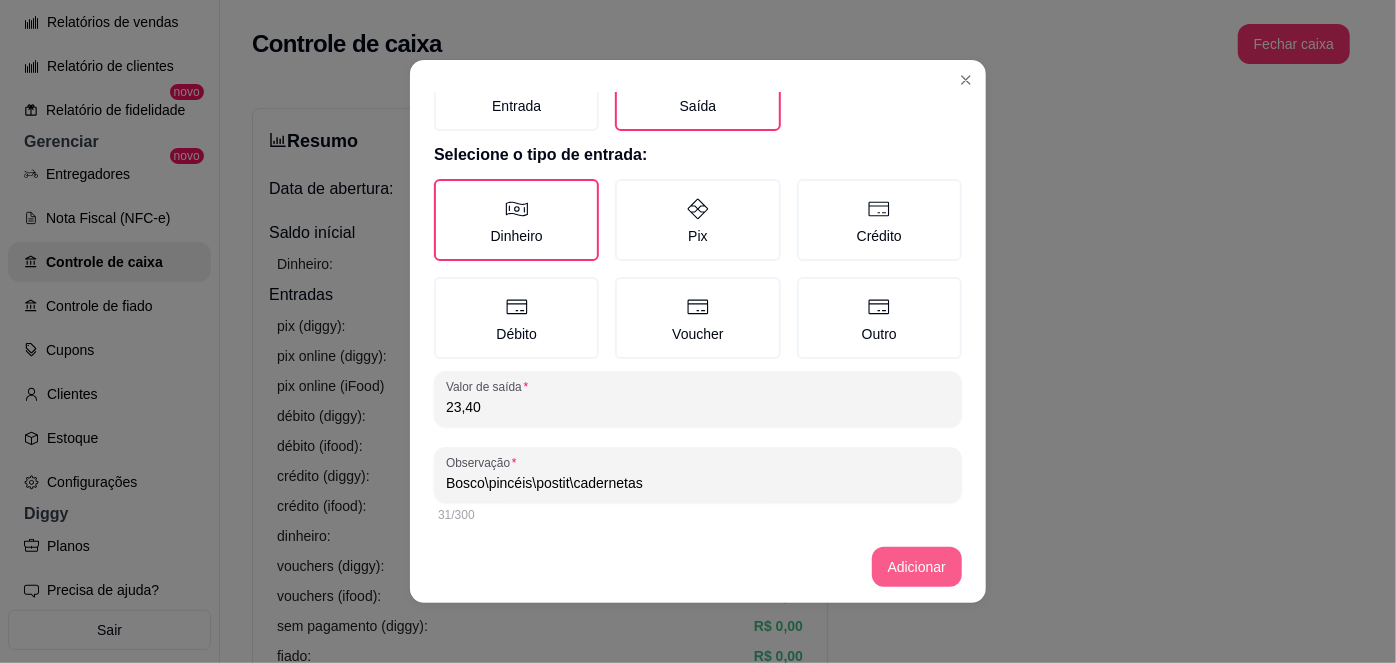 type on "Bosco\pincéis\postit\cadernetas" 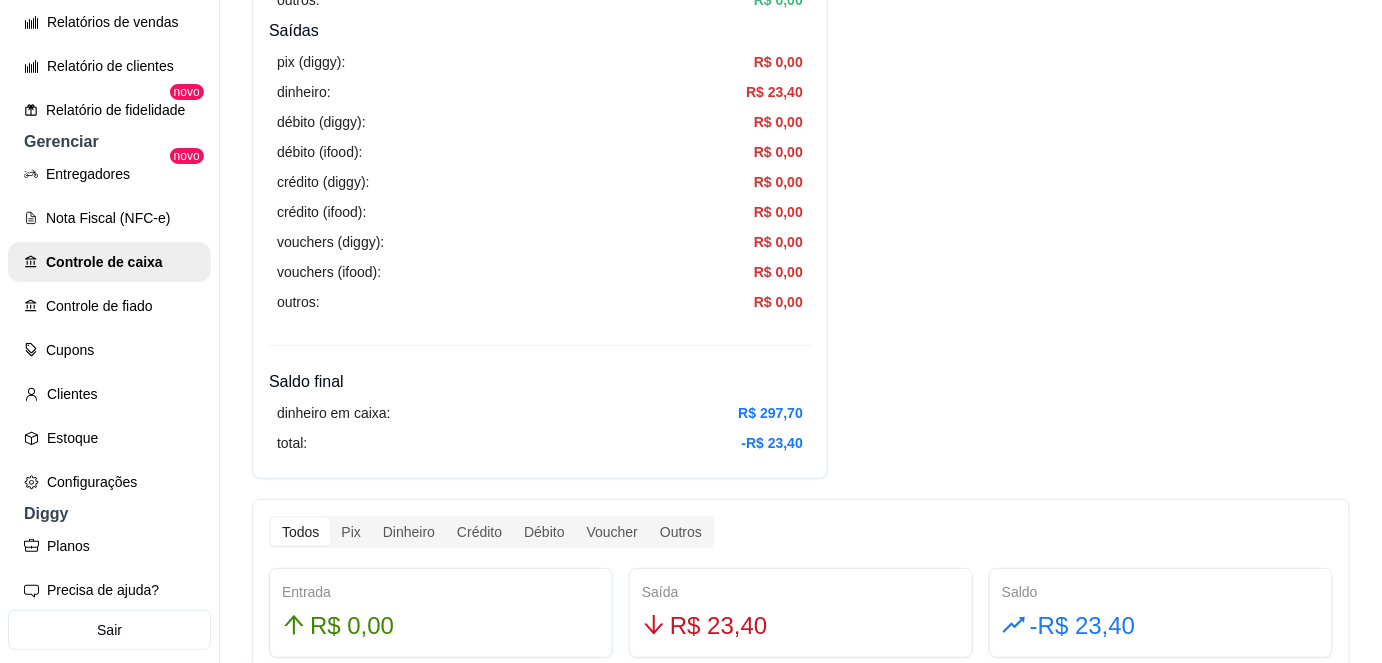 scroll, scrollTop: 690, scrollLeft: 0, axis: vertical 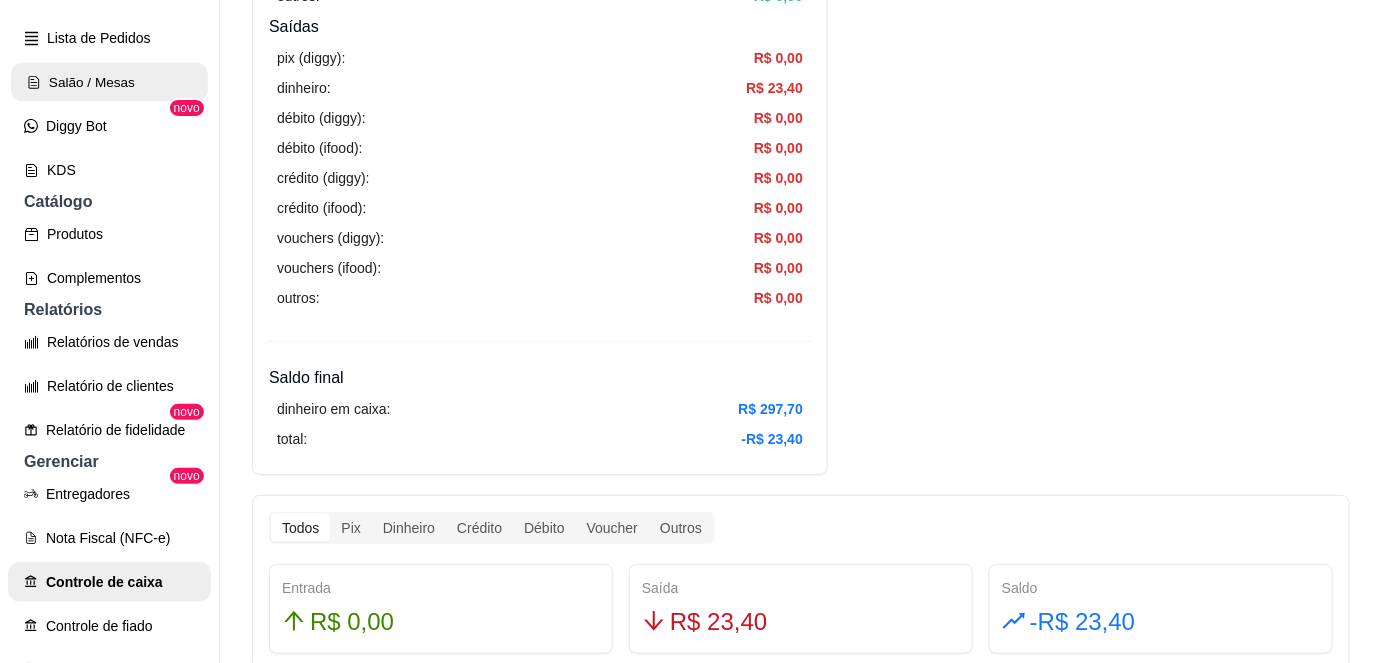 click on "Salão / Mesas" at bounding box center [109, 82] 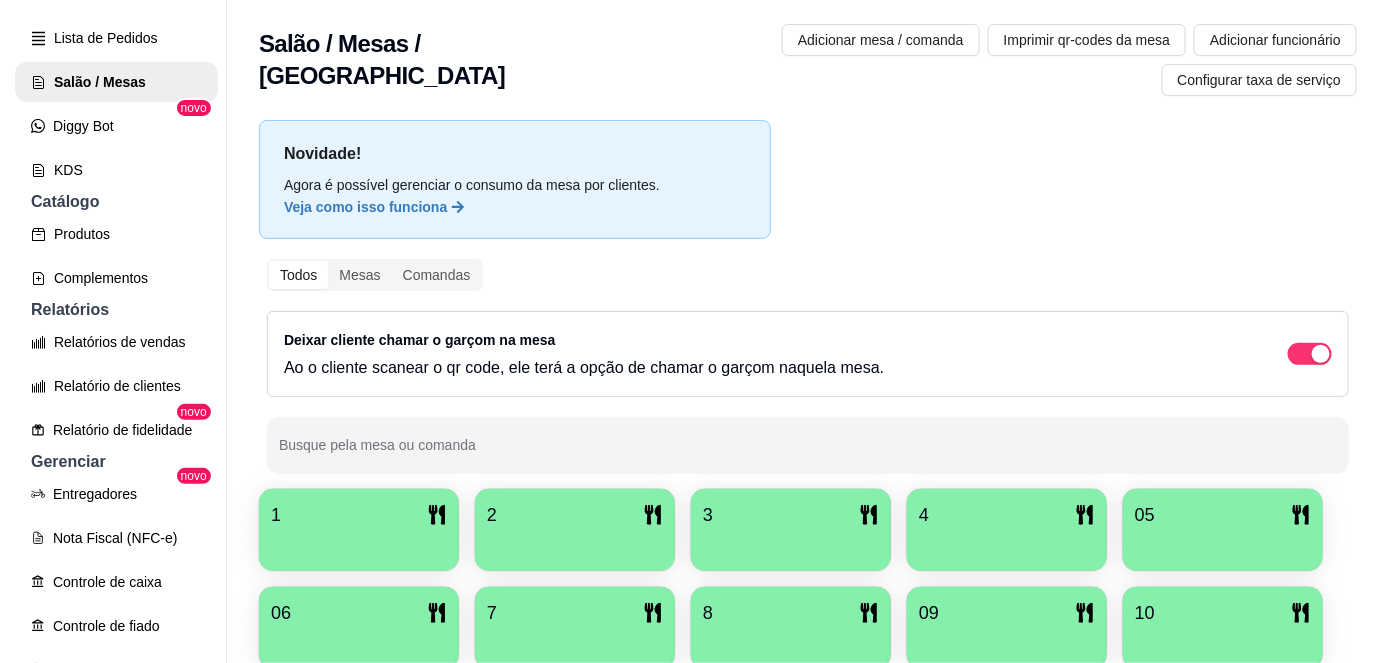 scroll, scrollTop: 156, scrollLeft: 0, axis: vertical 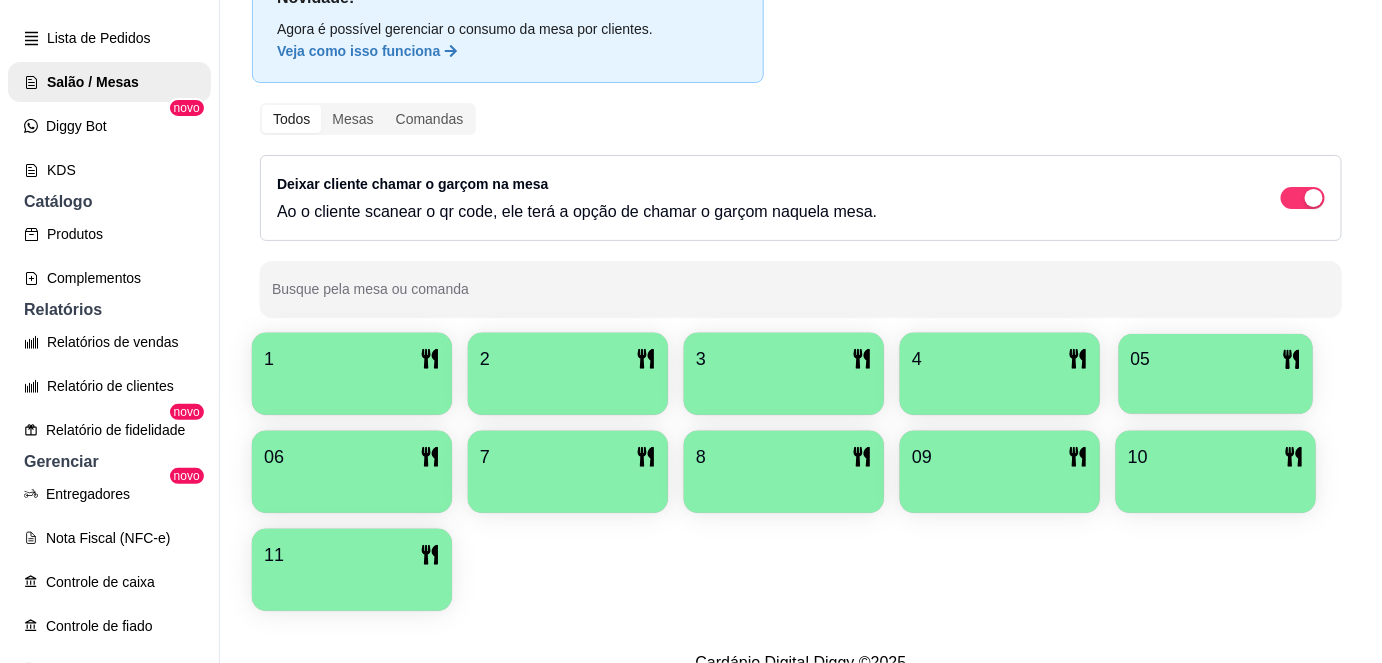 click at bounding box center (1216, 387) 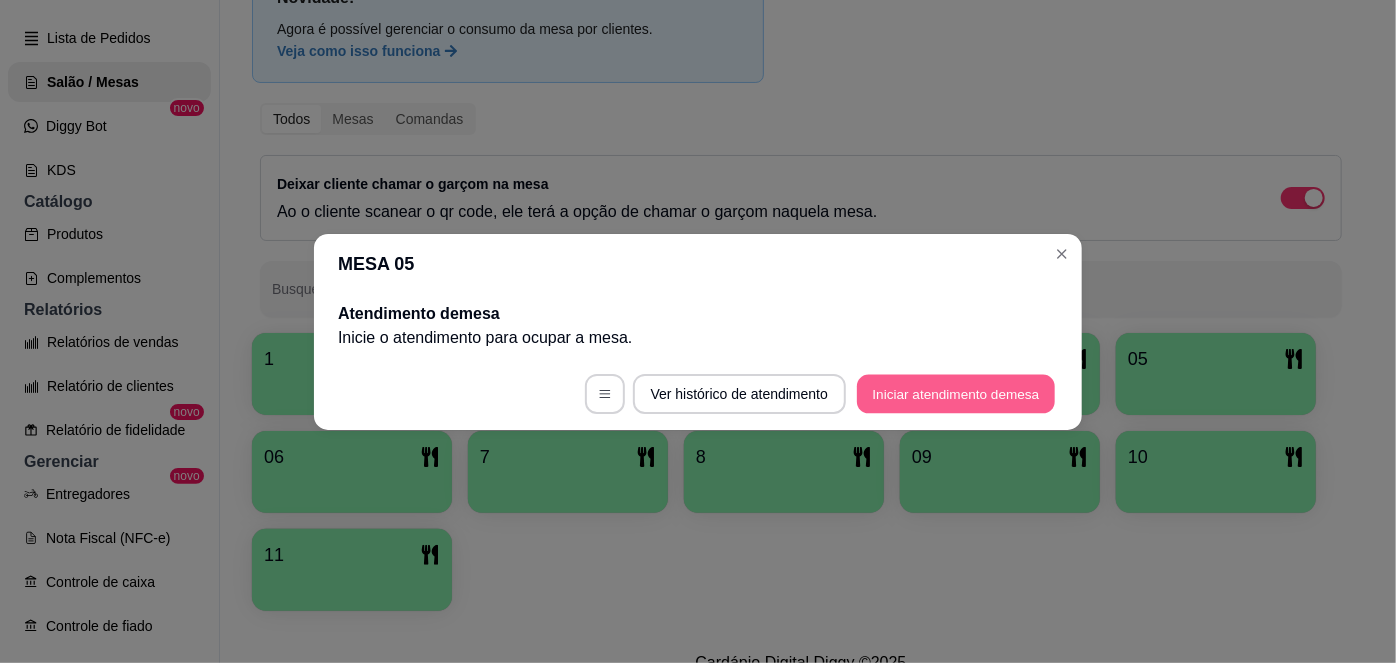 click on "Iniciar atendimento de  mesa" at bounding box center (956, 393) 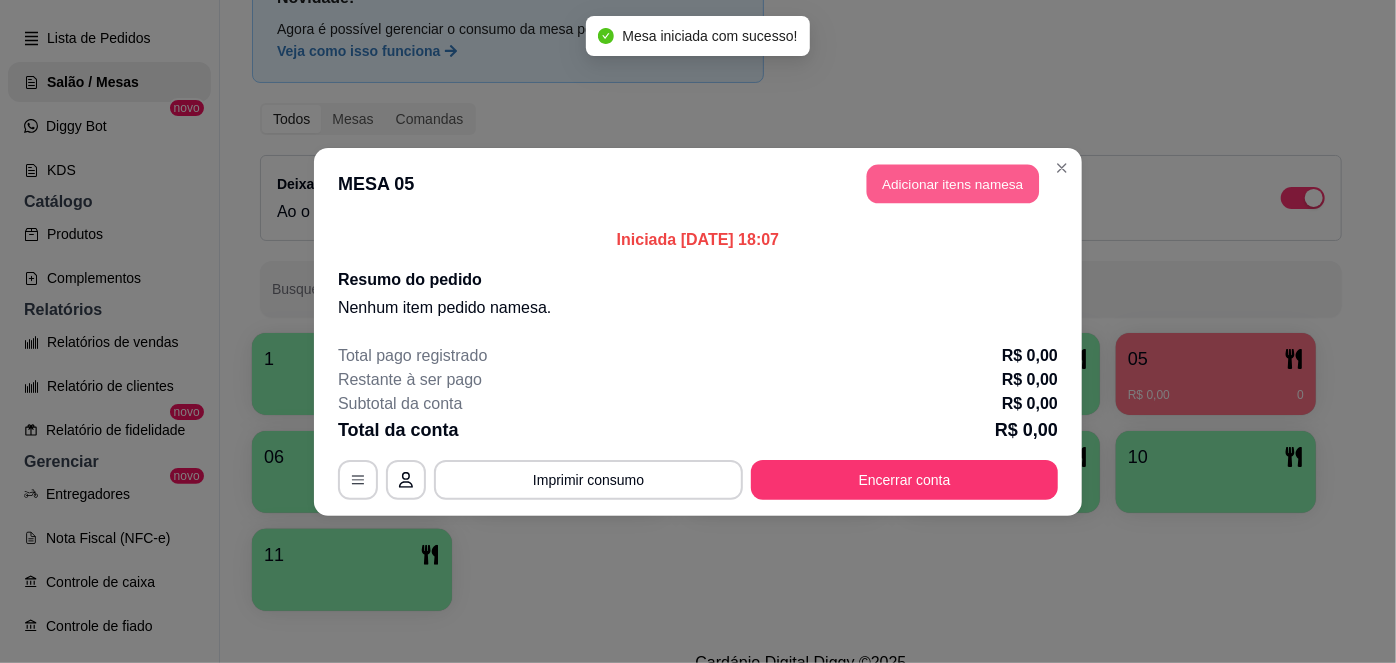 click on "Adicionar itens na  mesa" at bounding box center (953, 183) 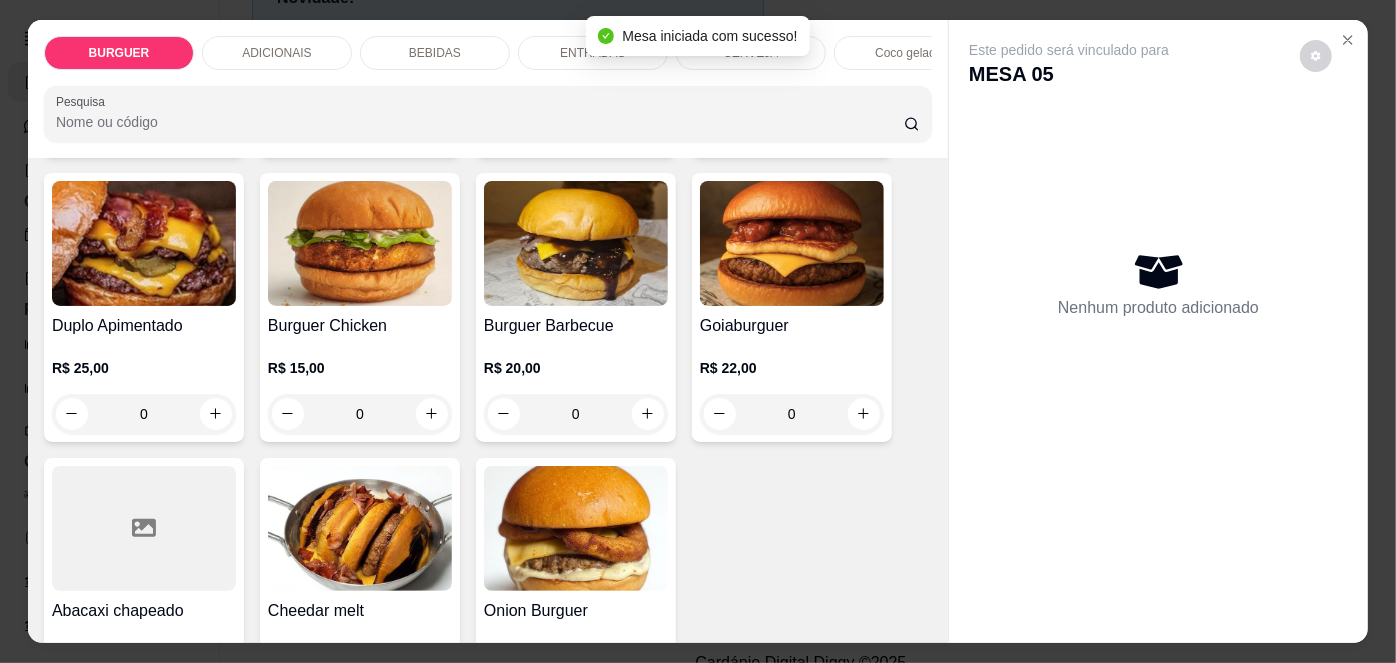 scroll, scrollTop: 410, scrollLeft: 0, axis: vertical 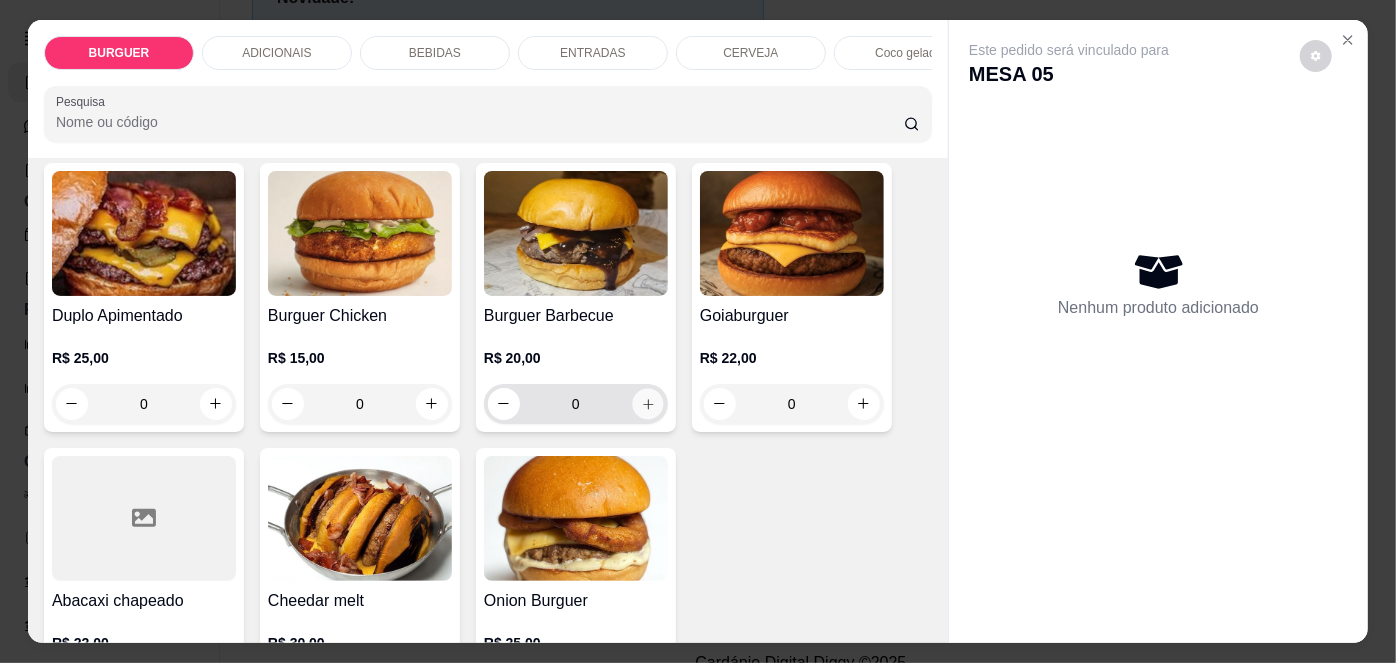 click 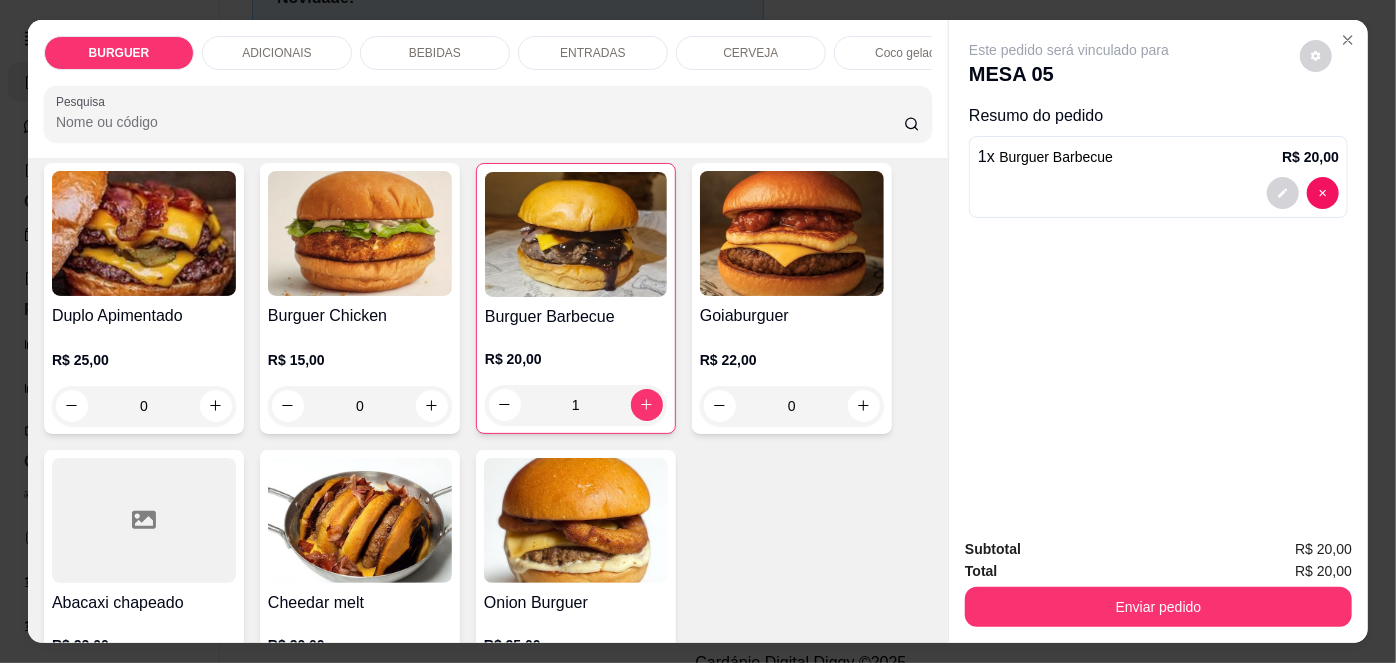 scroll, scrollTop: 576, scrollLeft: 0, axis: vertical 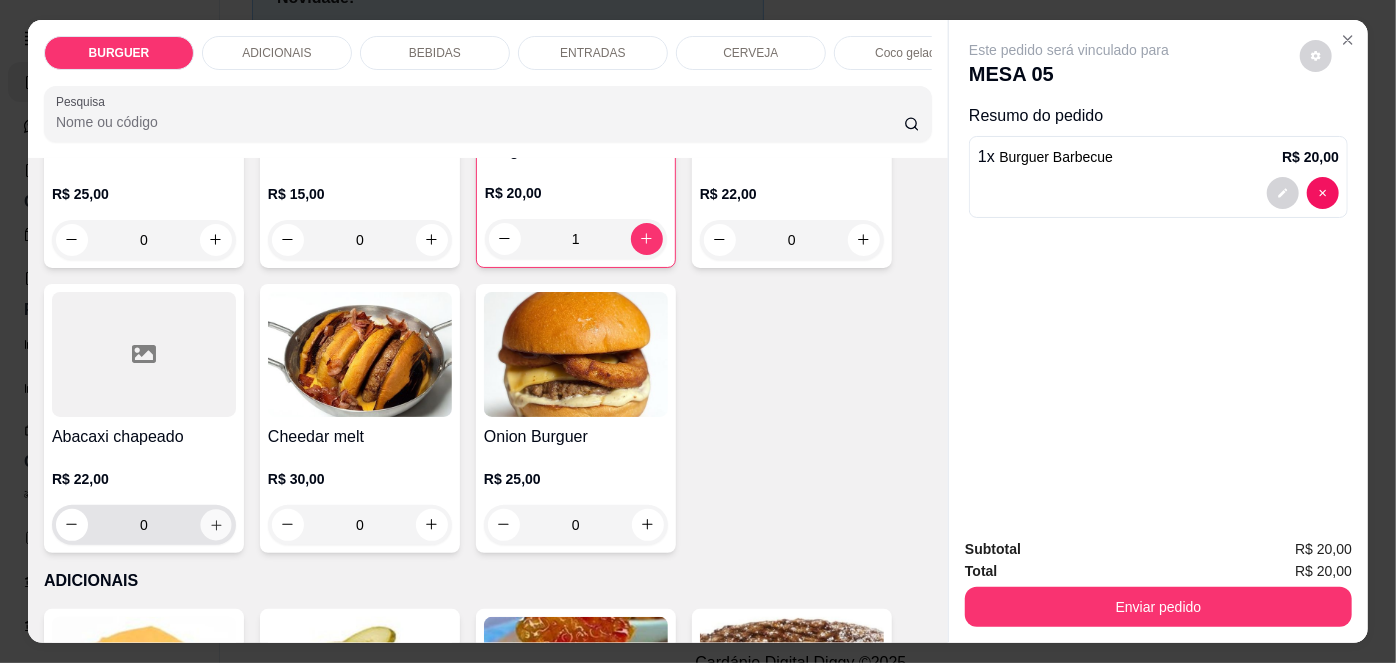 click at bounding box center (215, 524) 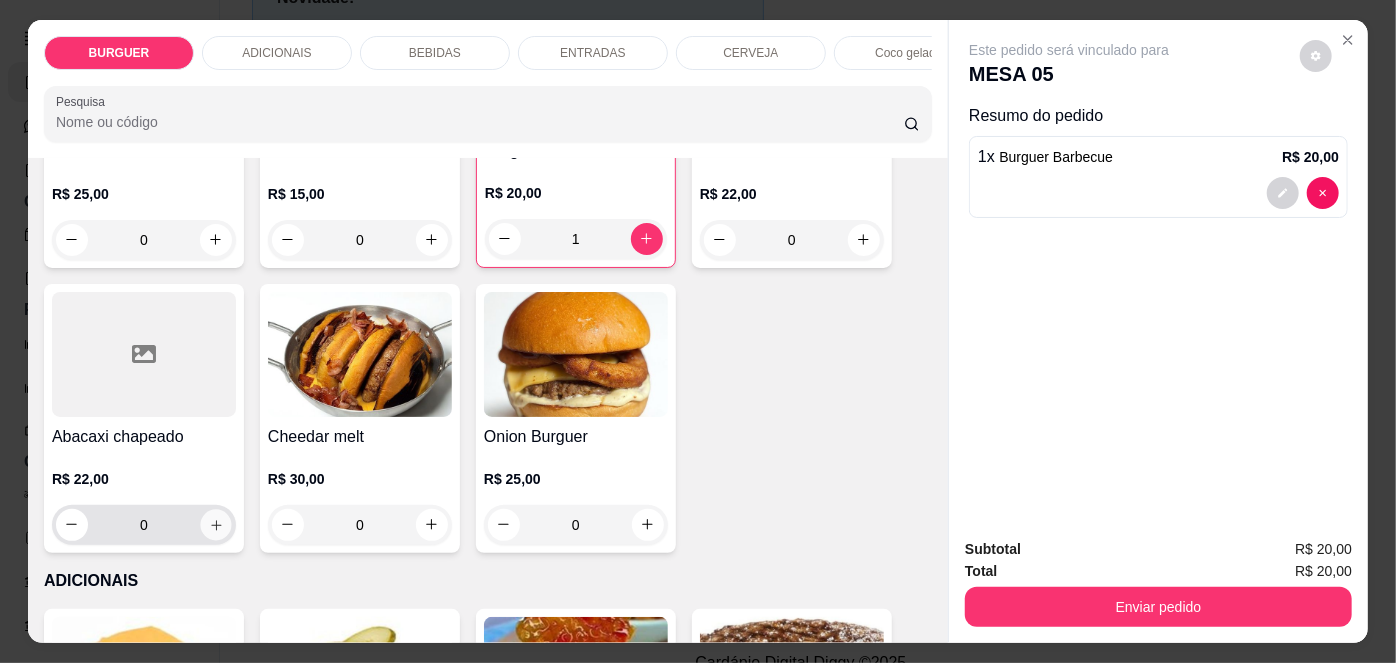 type on "1" 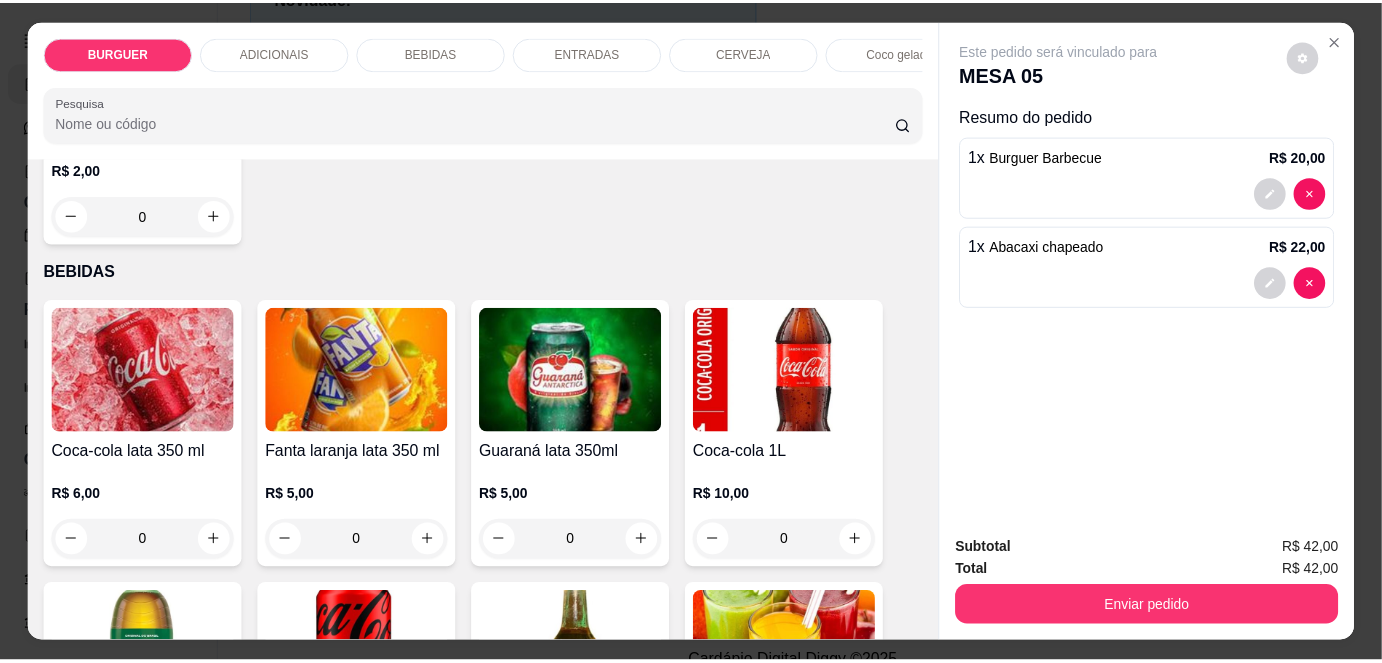 scroll, scrollTop: 1762, scrollLeft: 0, axis: vertical 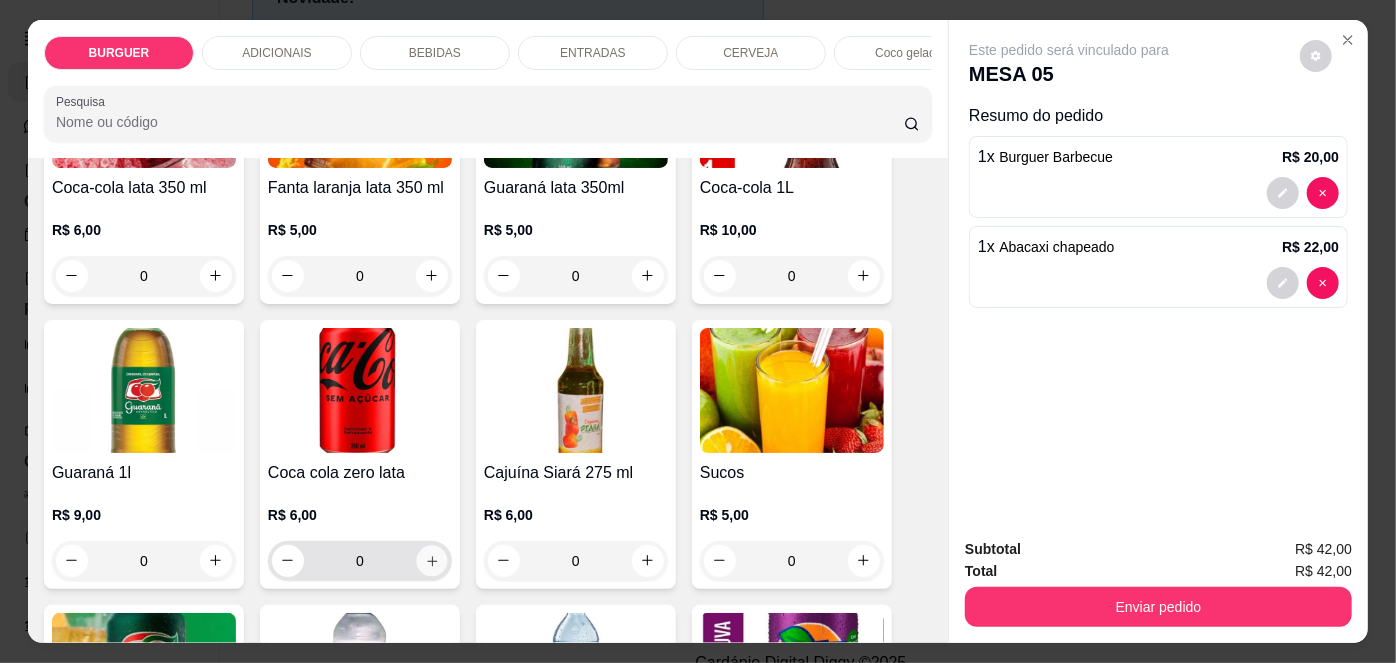 click at bounding box center (431, 560) 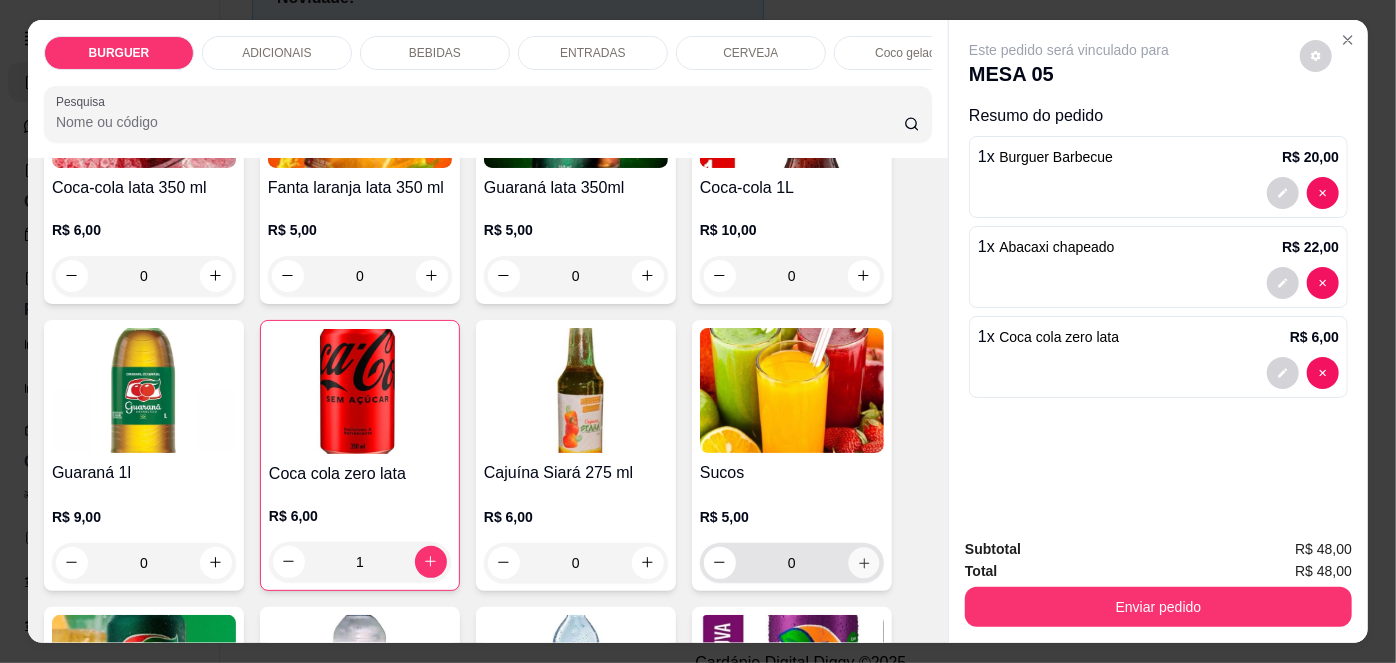 click 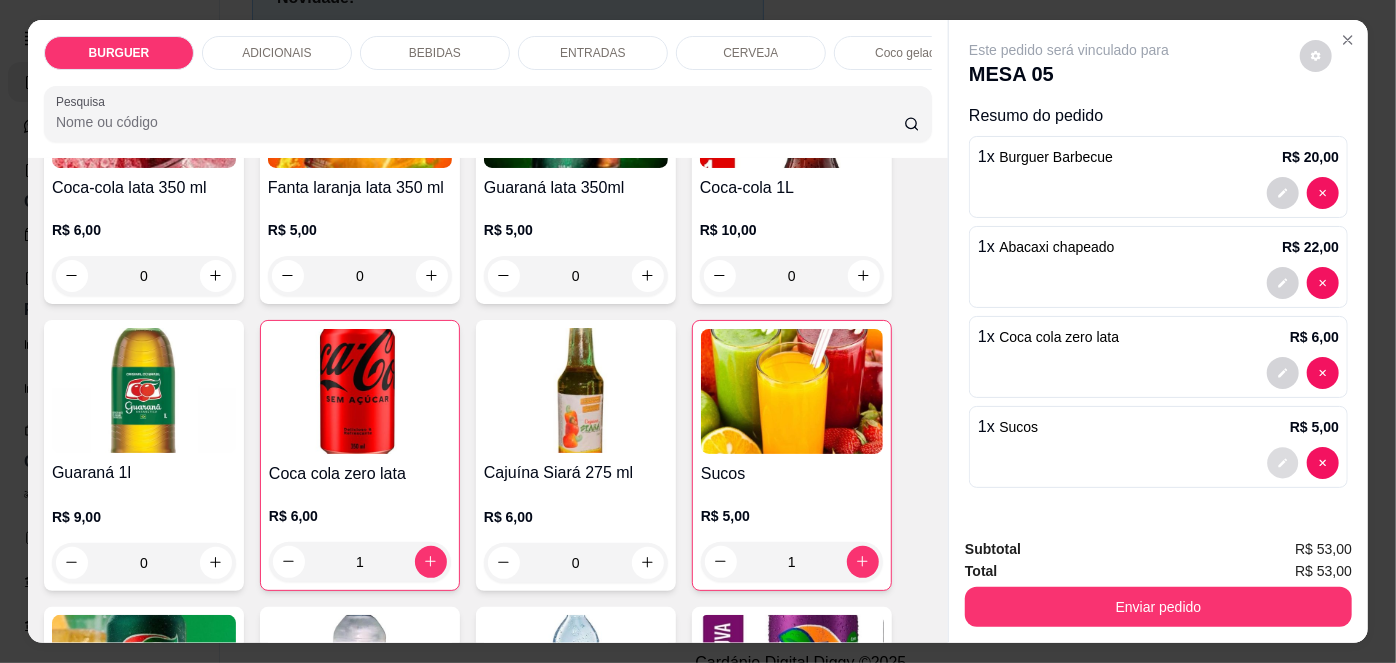 click 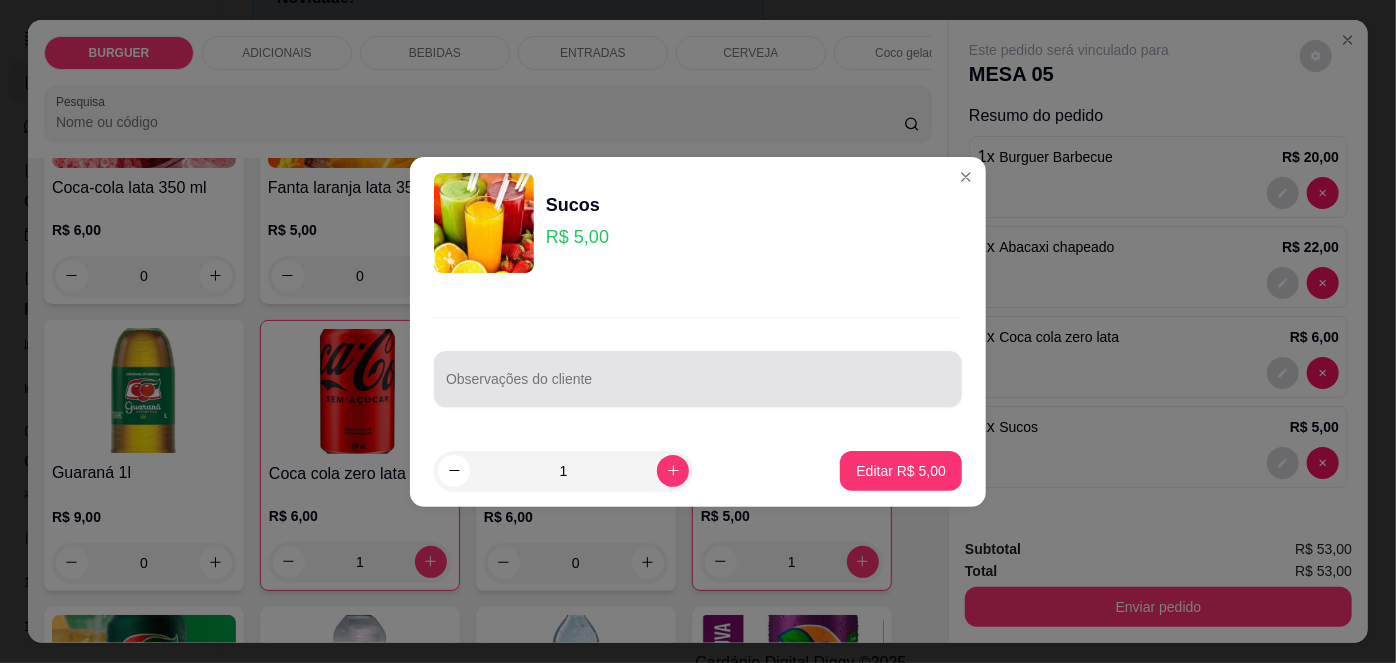 click on "Observações do cliente" at bounding box center (698, 379) 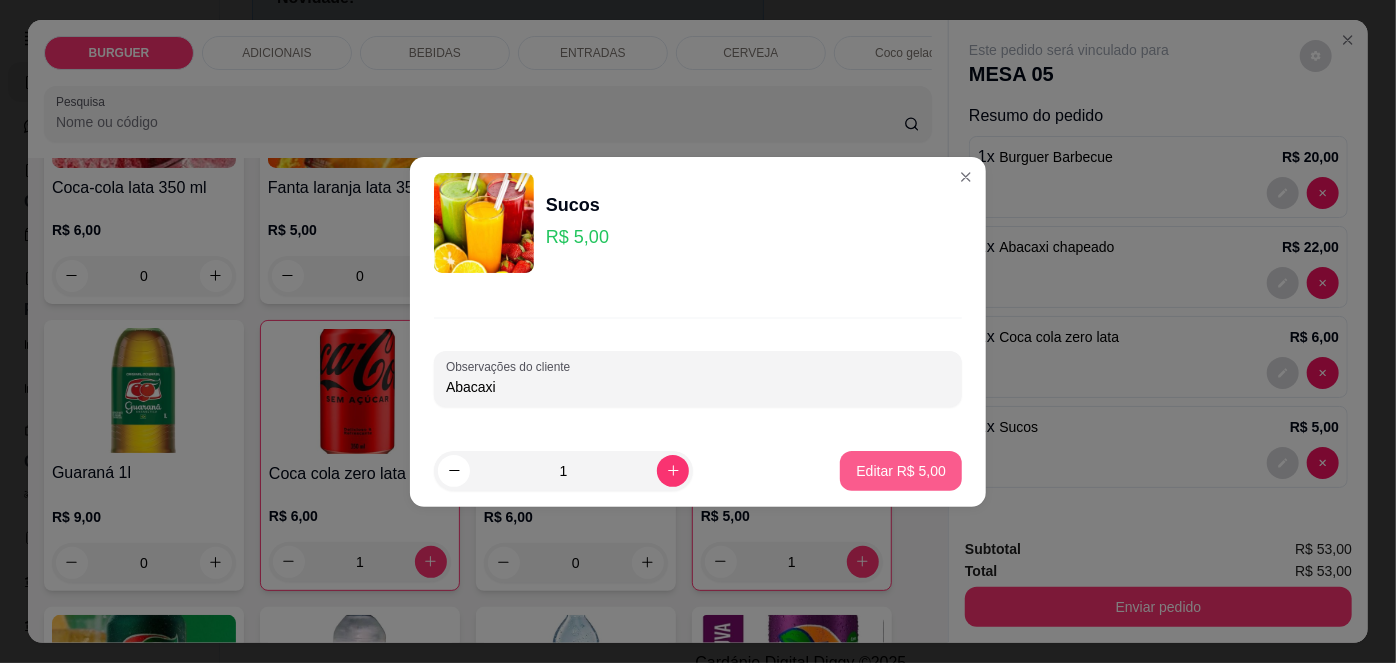 type on "Abacaxi" 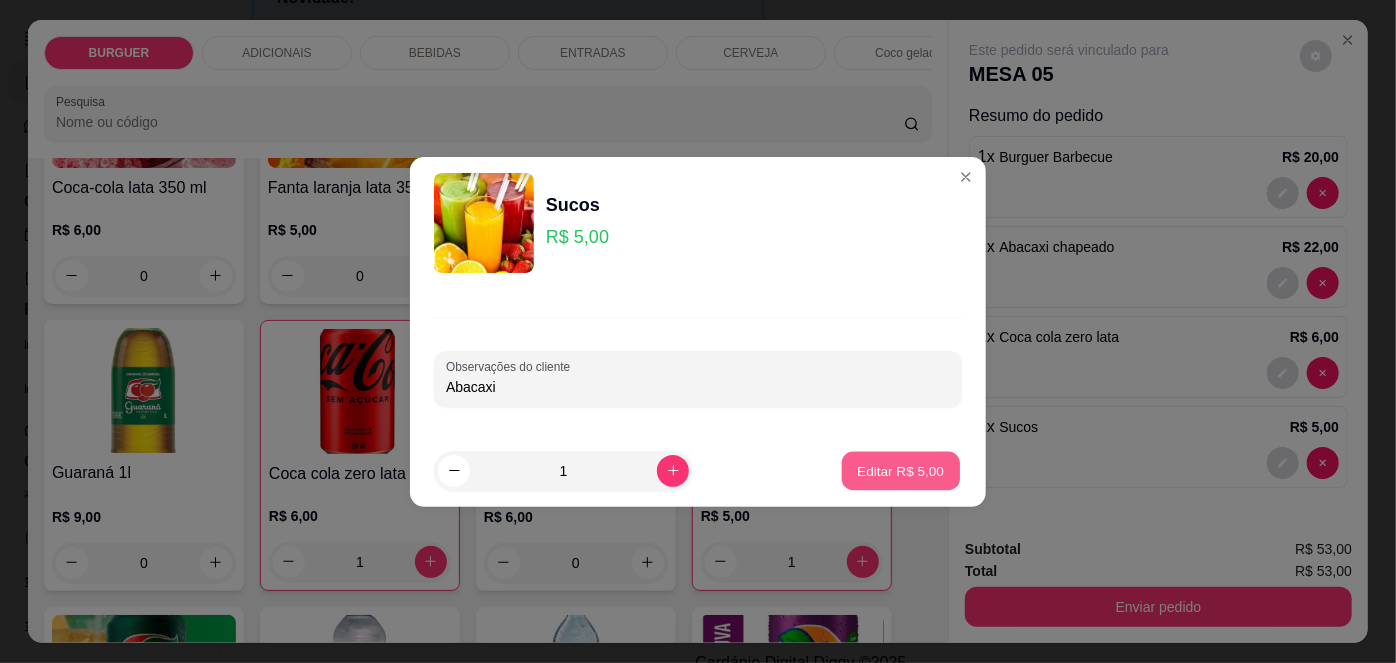 click on "Editar   R$ 5,00" at bounding box center (901, 470) 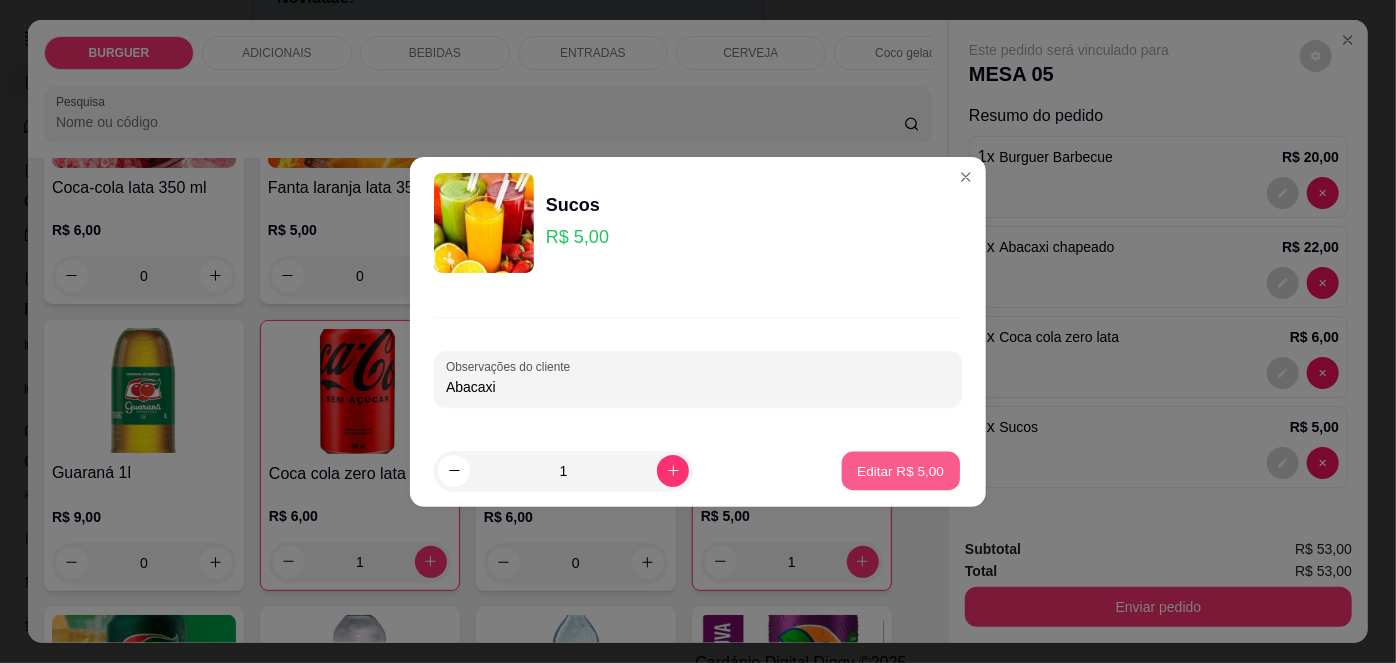 type on "0" 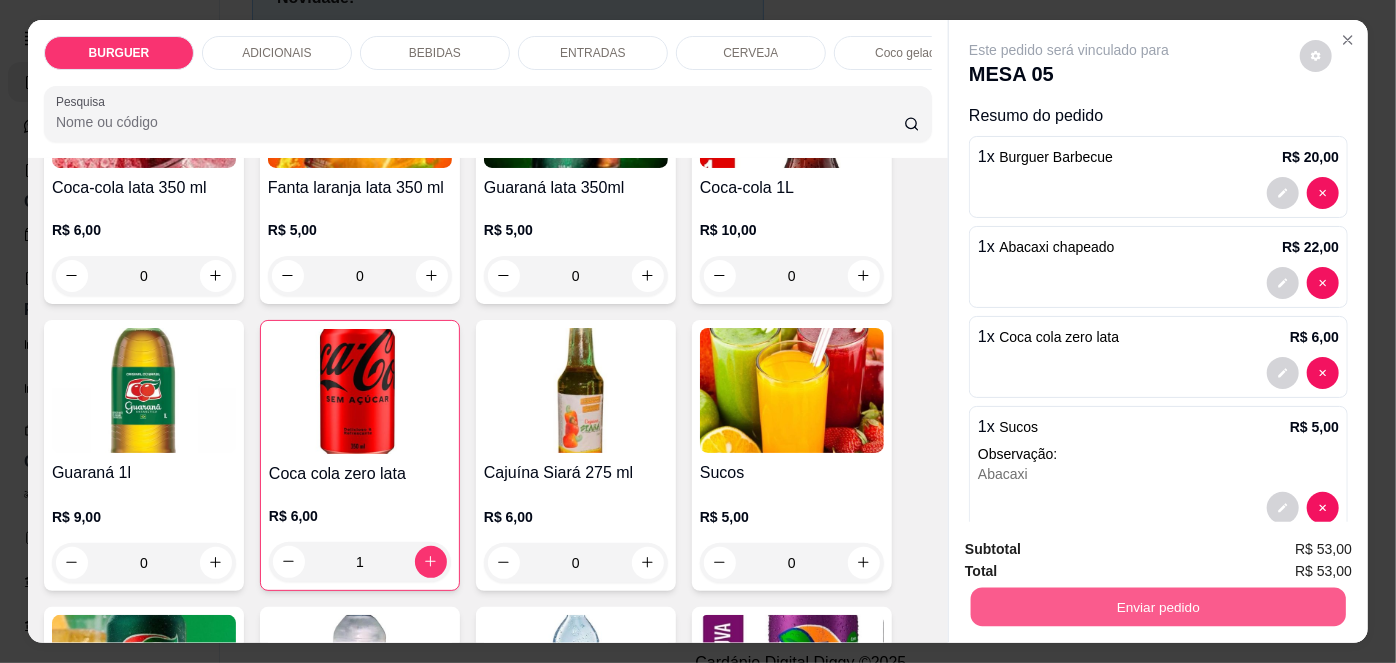 click on "Enviar pedido" at bounding box center (1158, 607) 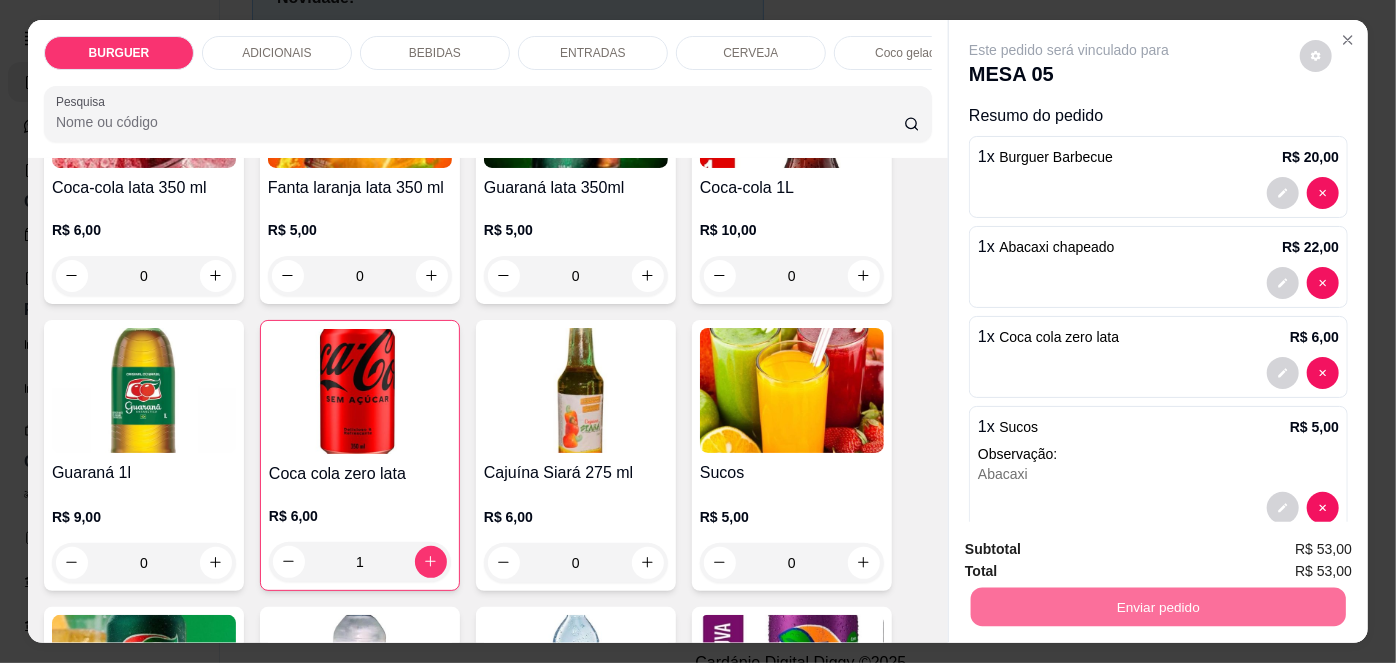 click on "Não registrar e enviar pedido" at bounding box center (1093, 551) 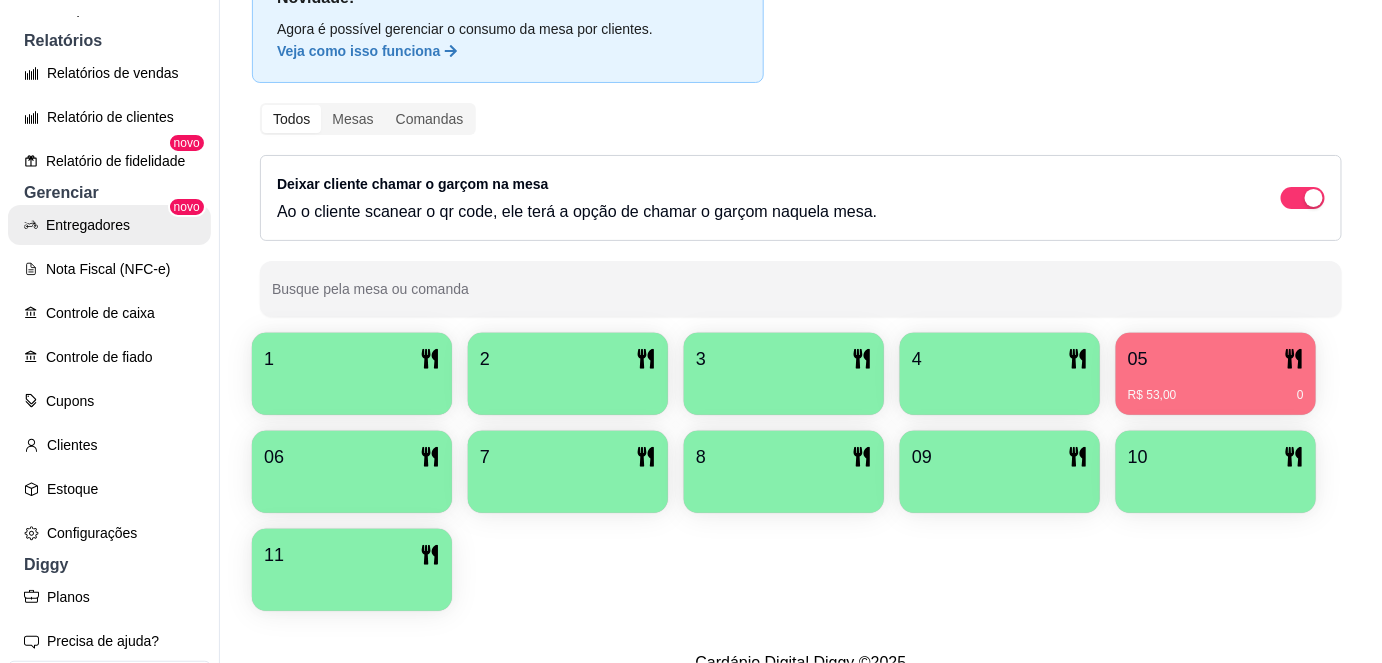 scroll, scrollTop: 627, scrollLeft: 0, axis: vertical 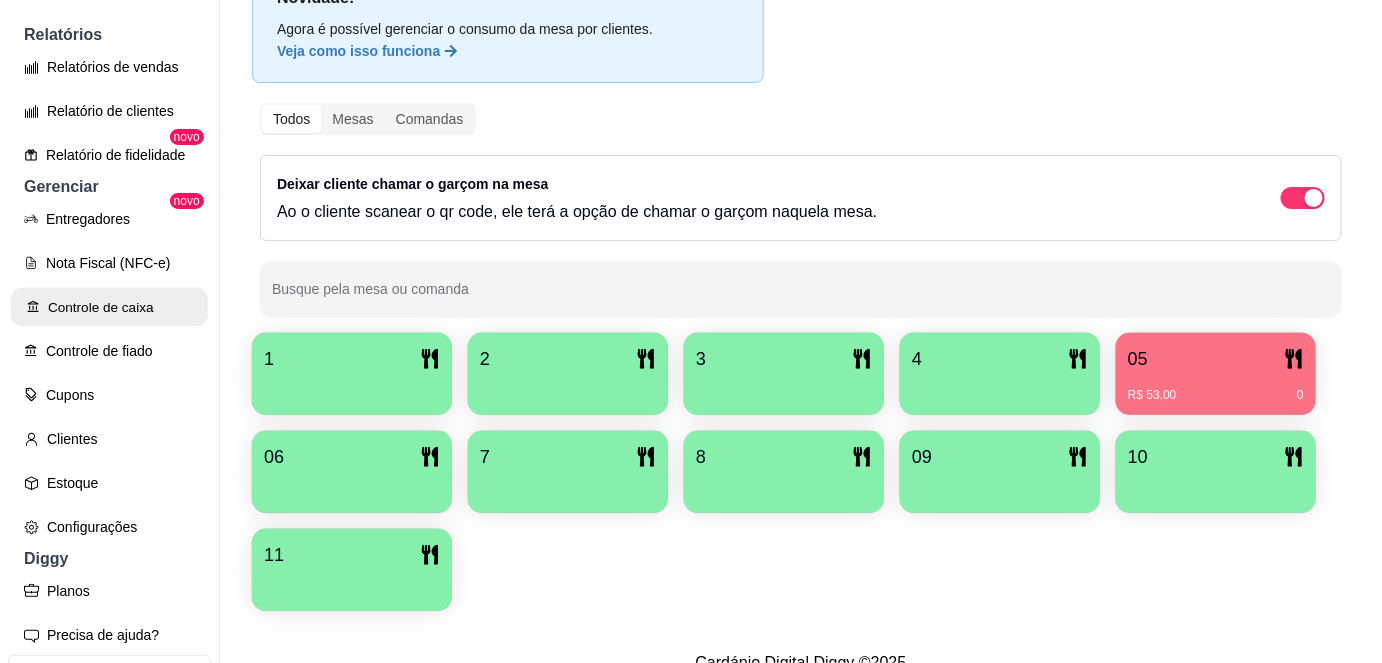 click on "Controle de caixa" at bounding box center (109, 307) 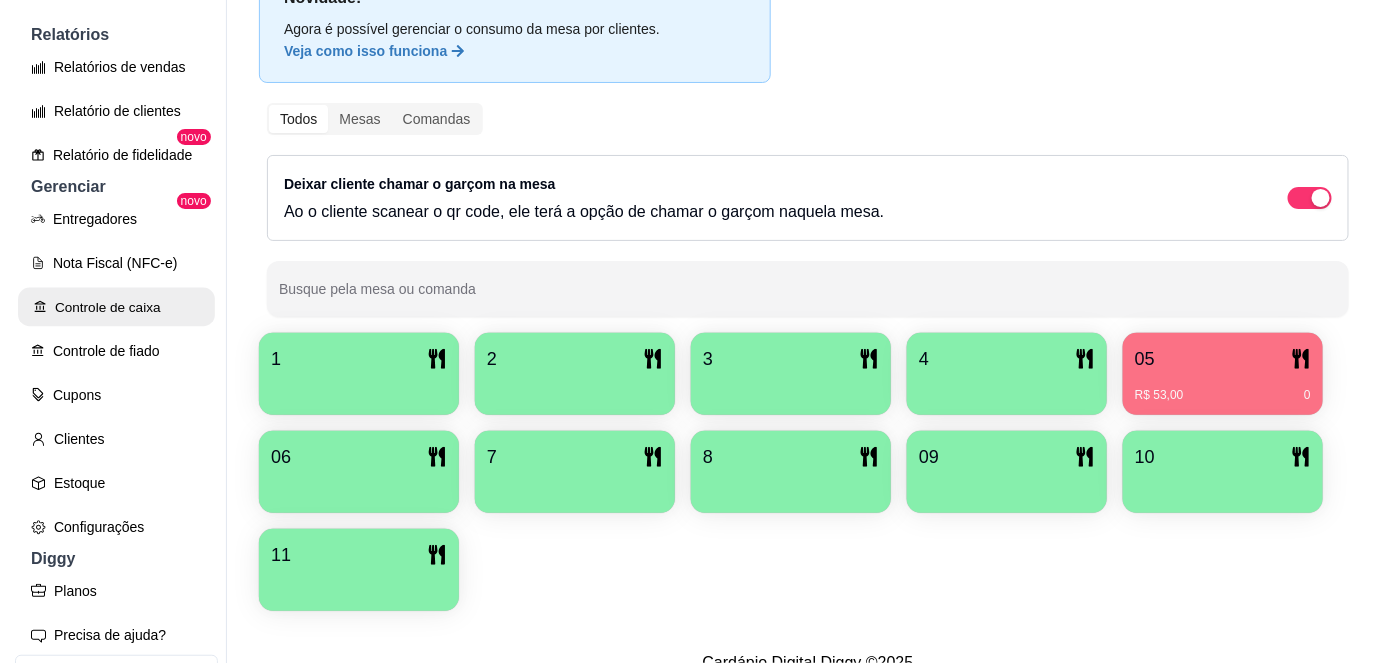 scroll, scrollTop: 0, scrollLeft: 0, axis: both 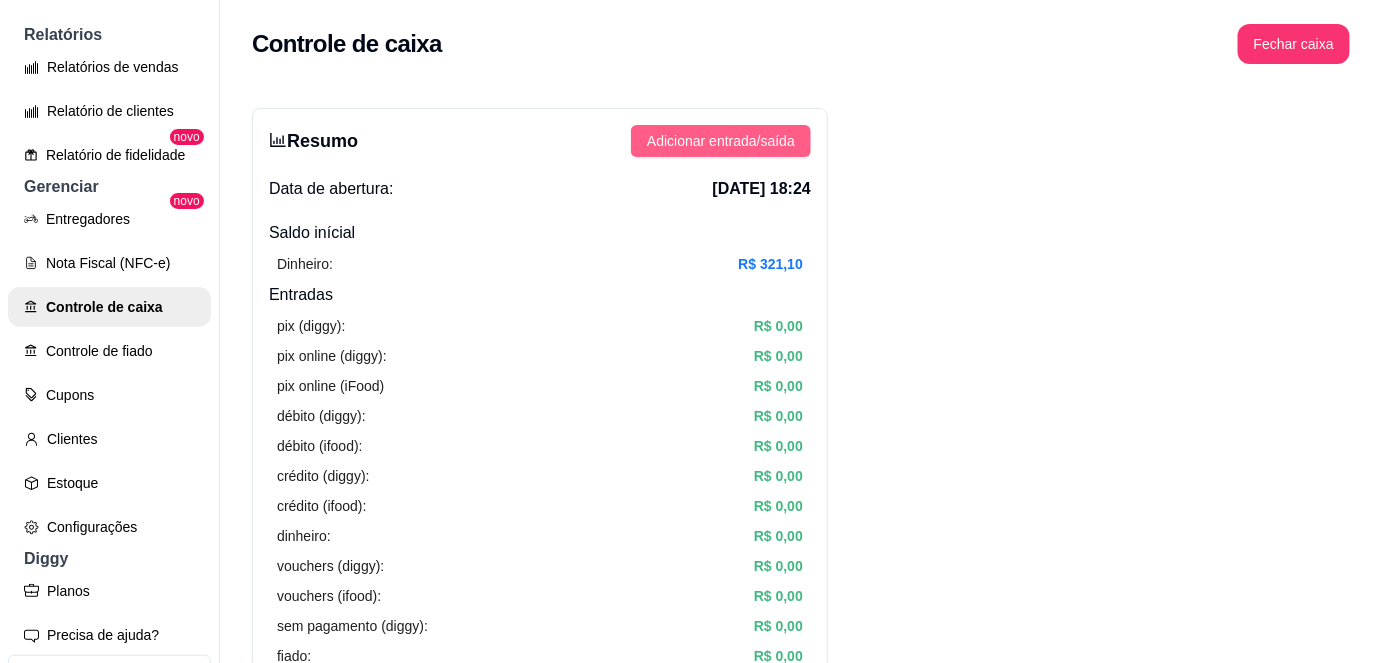click on "Adicionar entrada/saída" at bounding box center (721, 141) 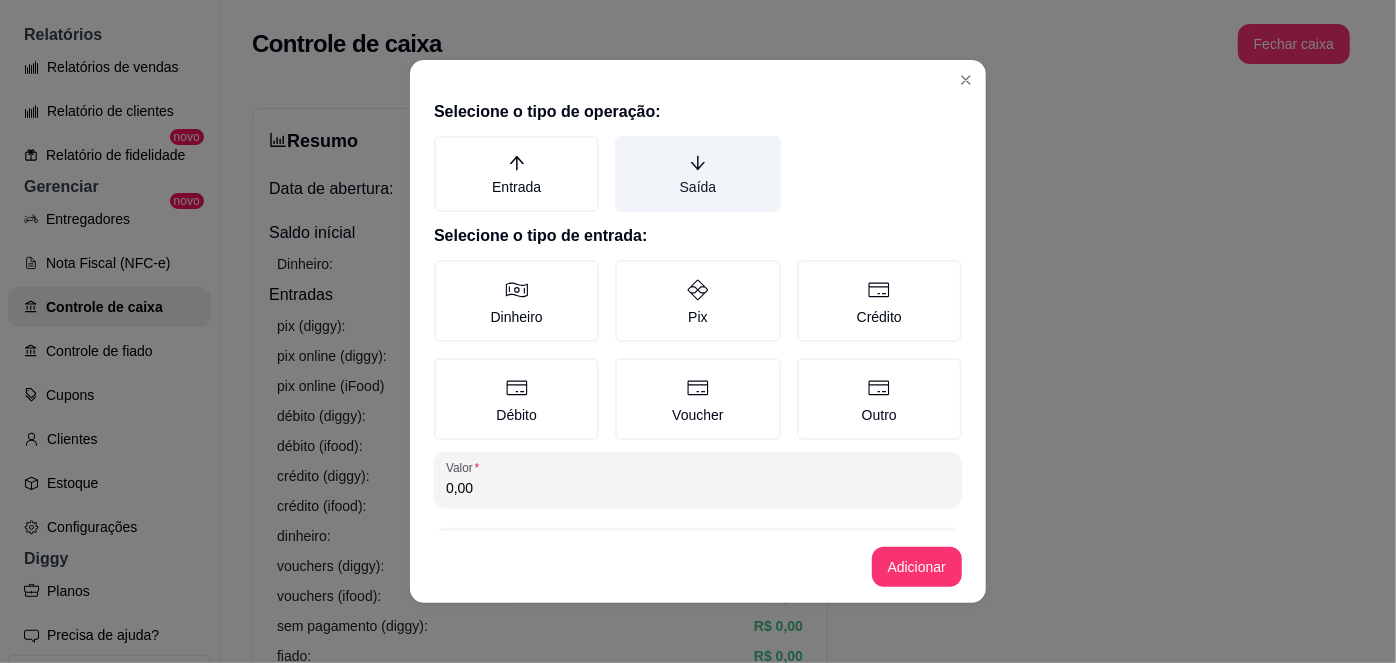 click on "Saída" at bounding box center [697, 174] 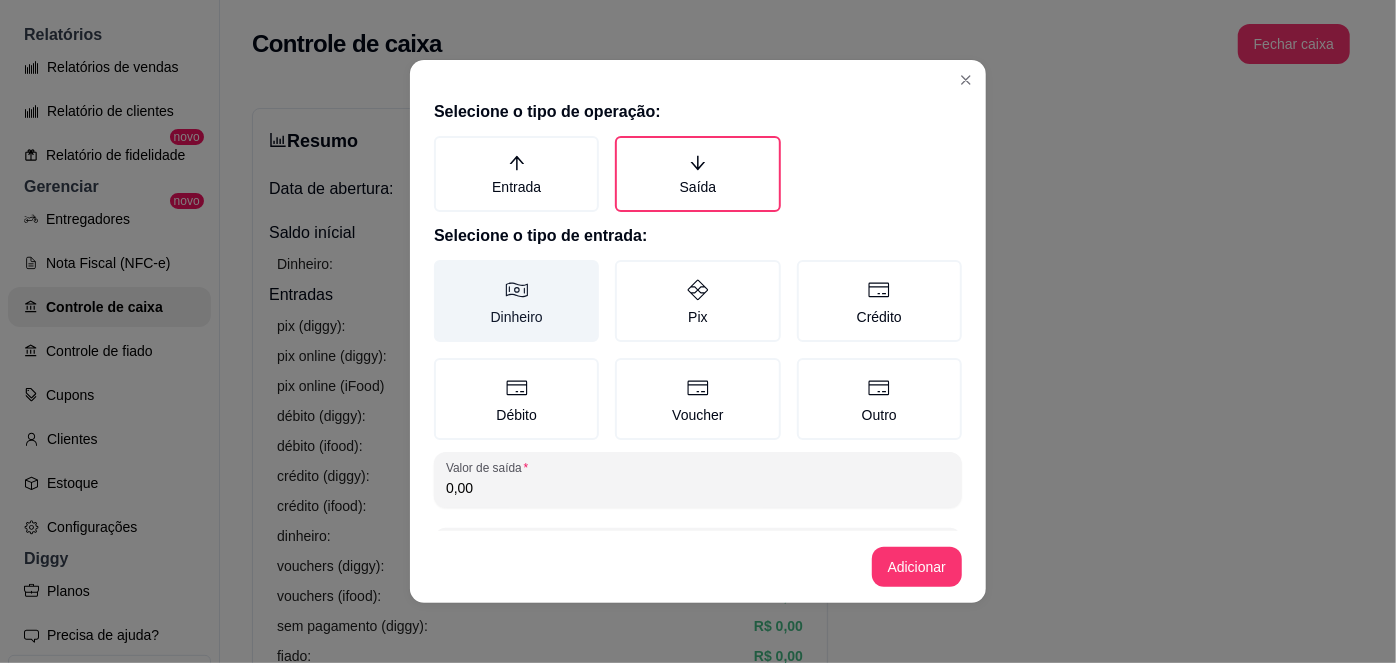 click on "Dinheiro" at bounding box center [516, 301] 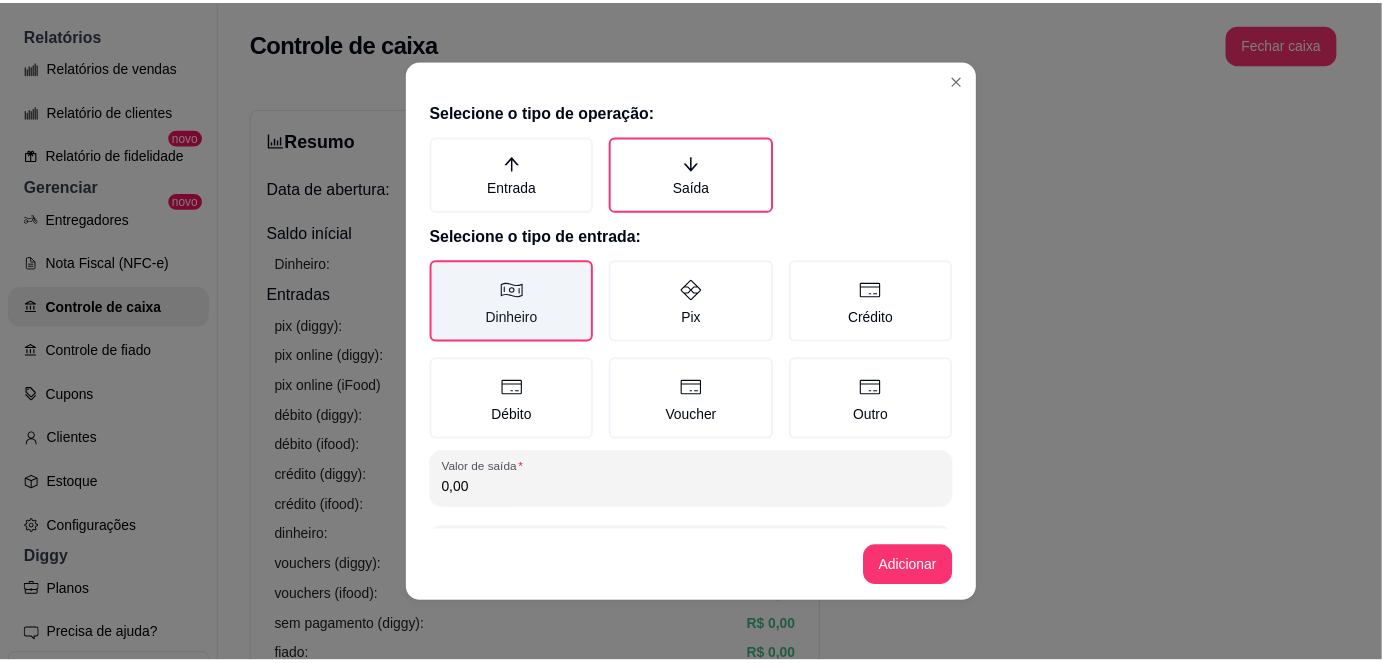 scroll, scrollTop: 81, scrollLeft: 0, axis: vertical 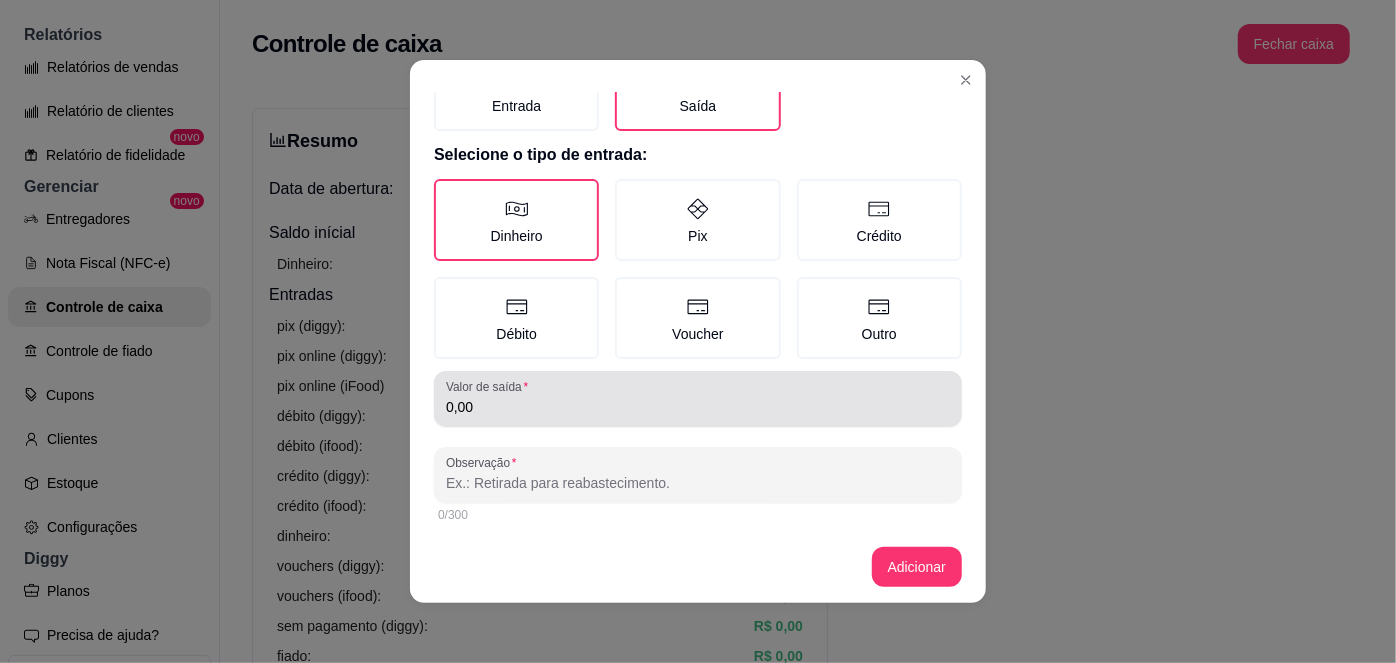 click on "0,00" at bounding box center (698, 407) 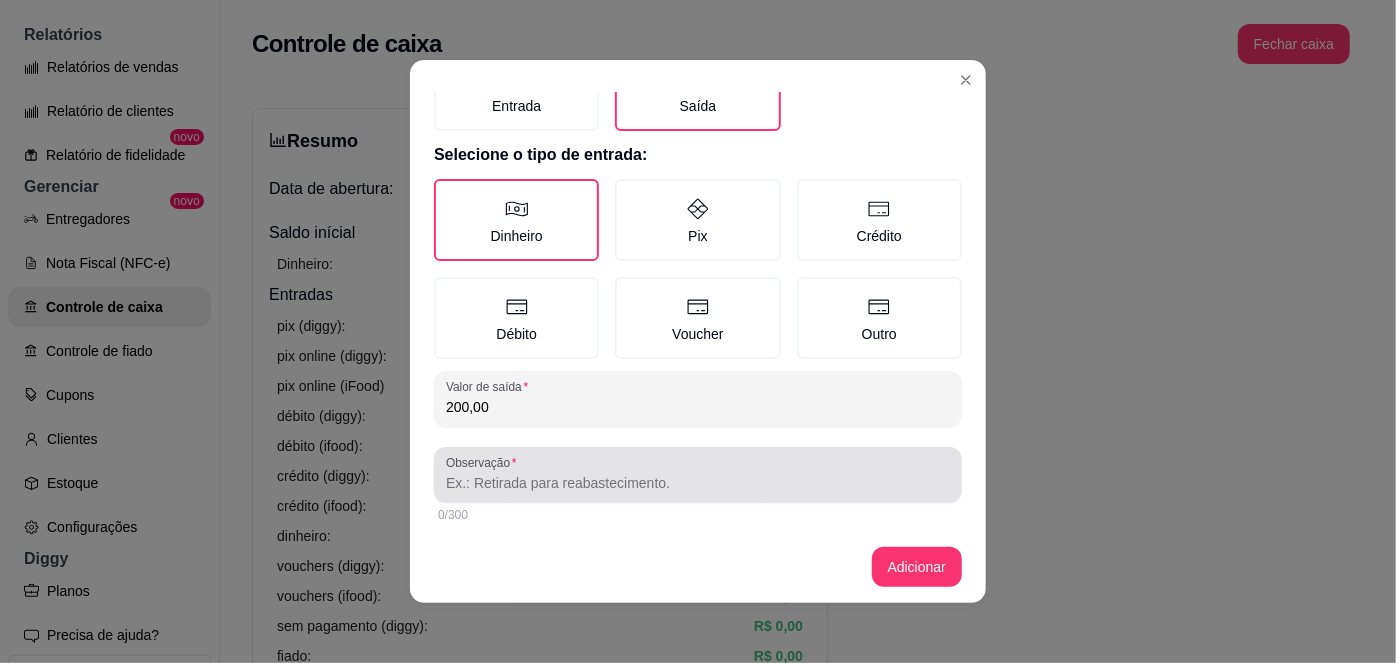 type on "200,00" 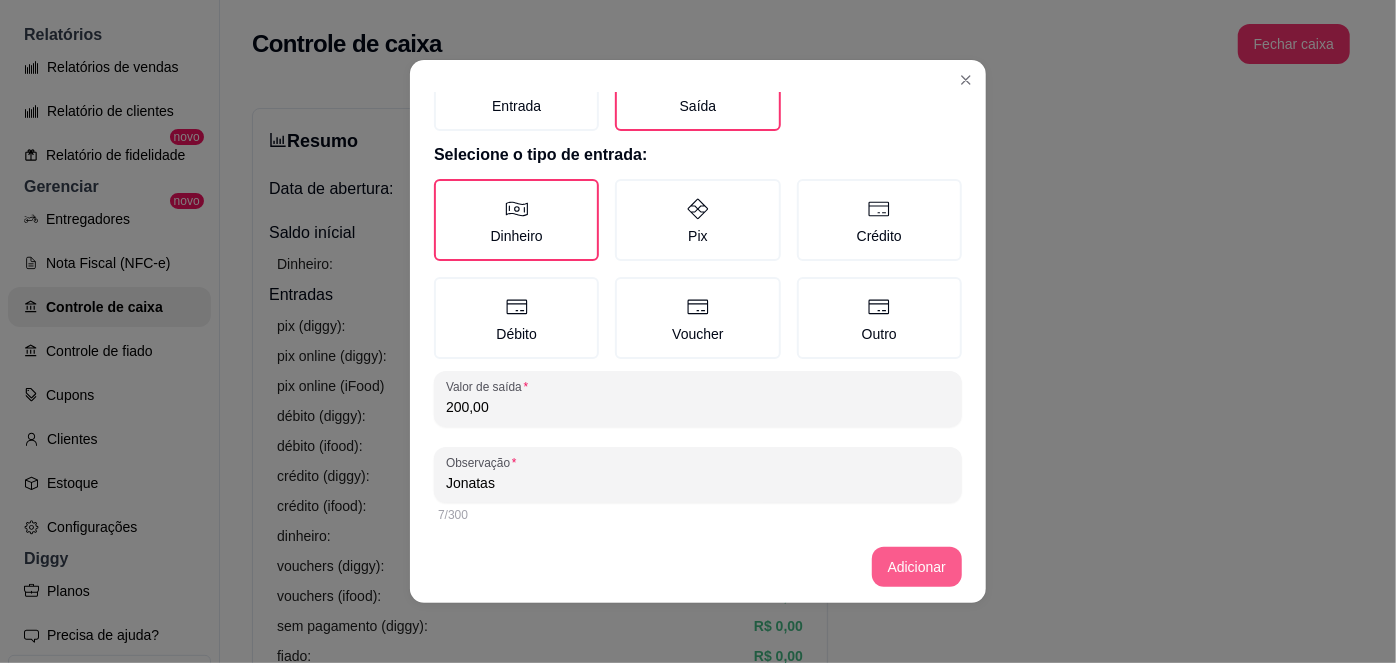 type on "Jonatas" 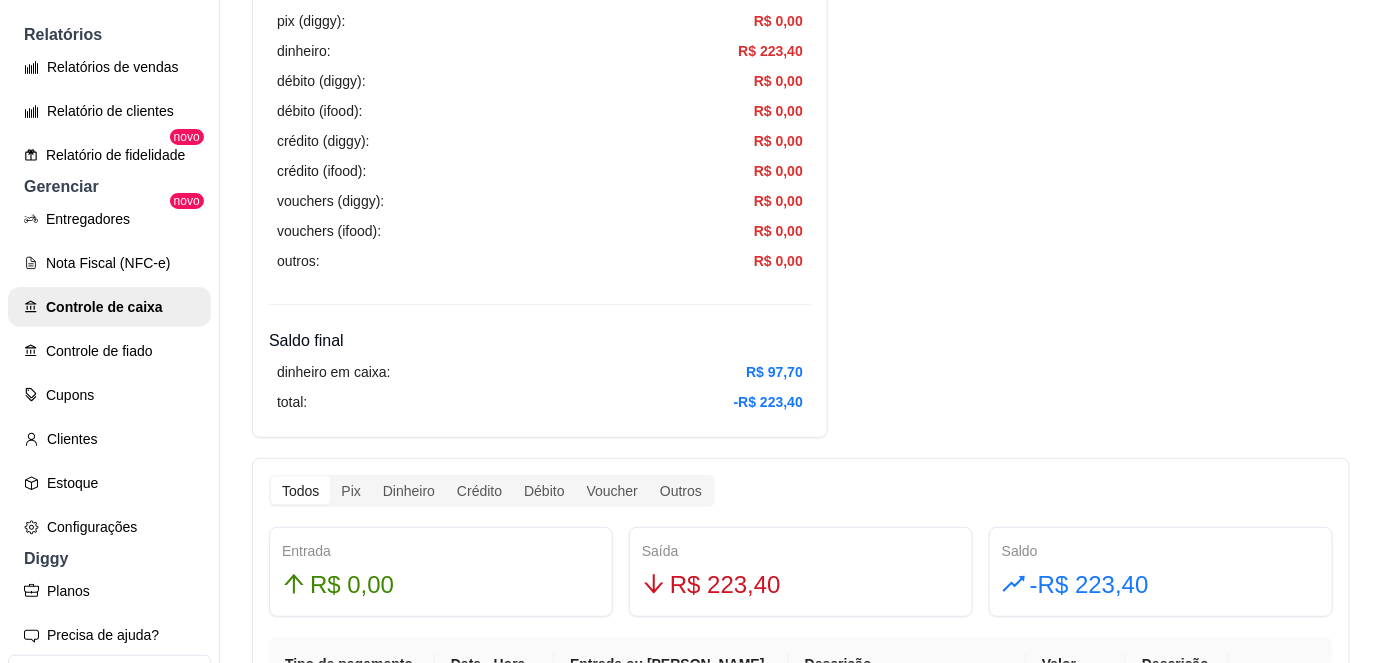 scroll, scrollTop: 0, scrollLeft: 0, axis: both 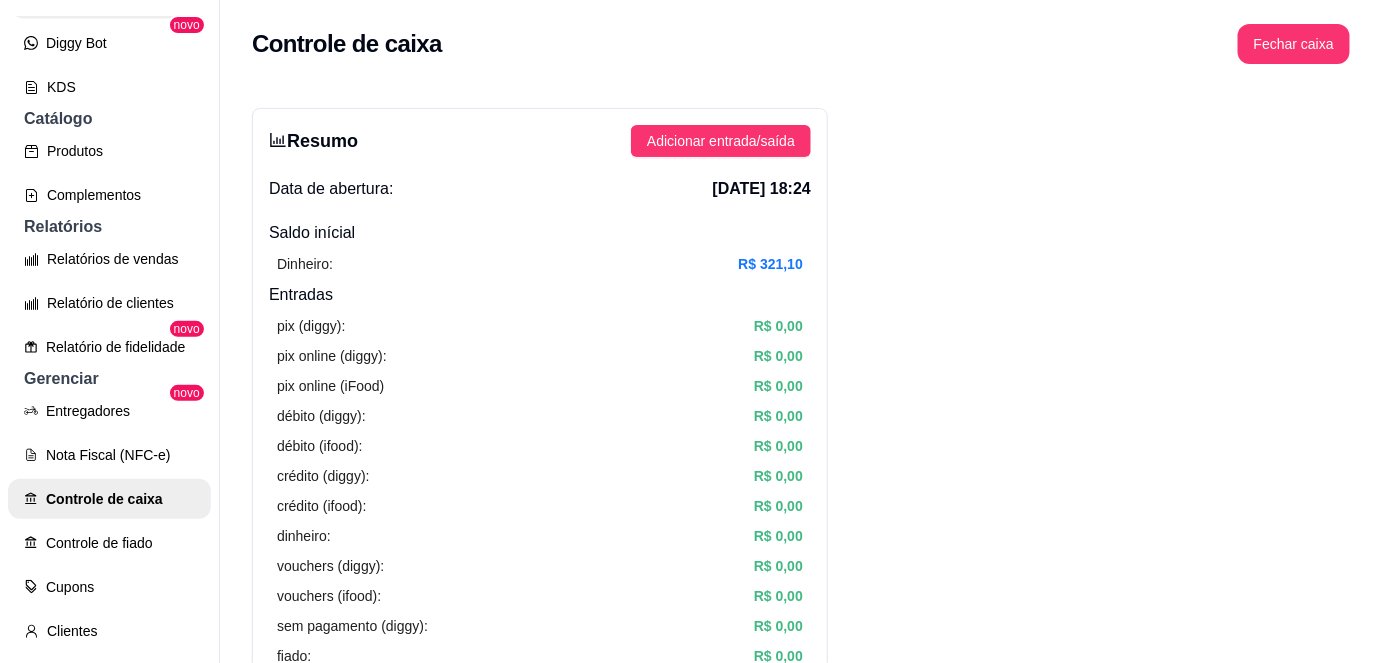 click on "Salão / Mesas" at bounding box center (109, -1) 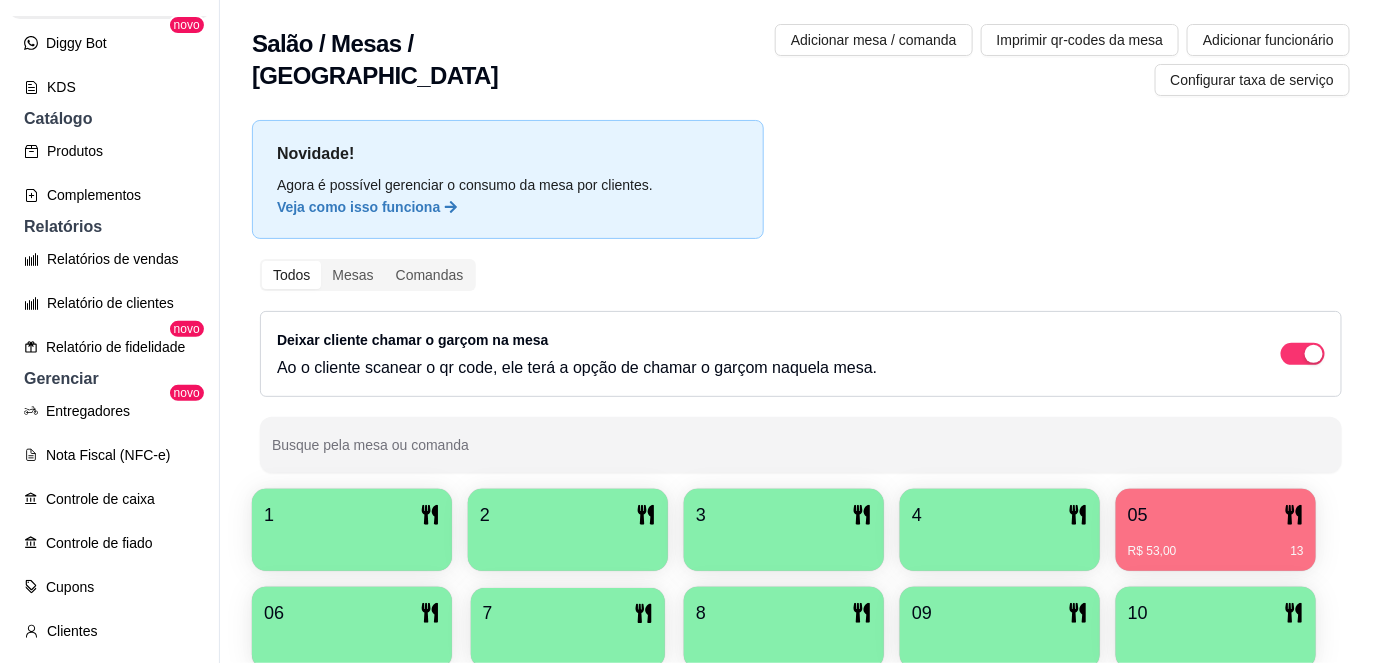 click on "7" at bounding box center (568, 613) 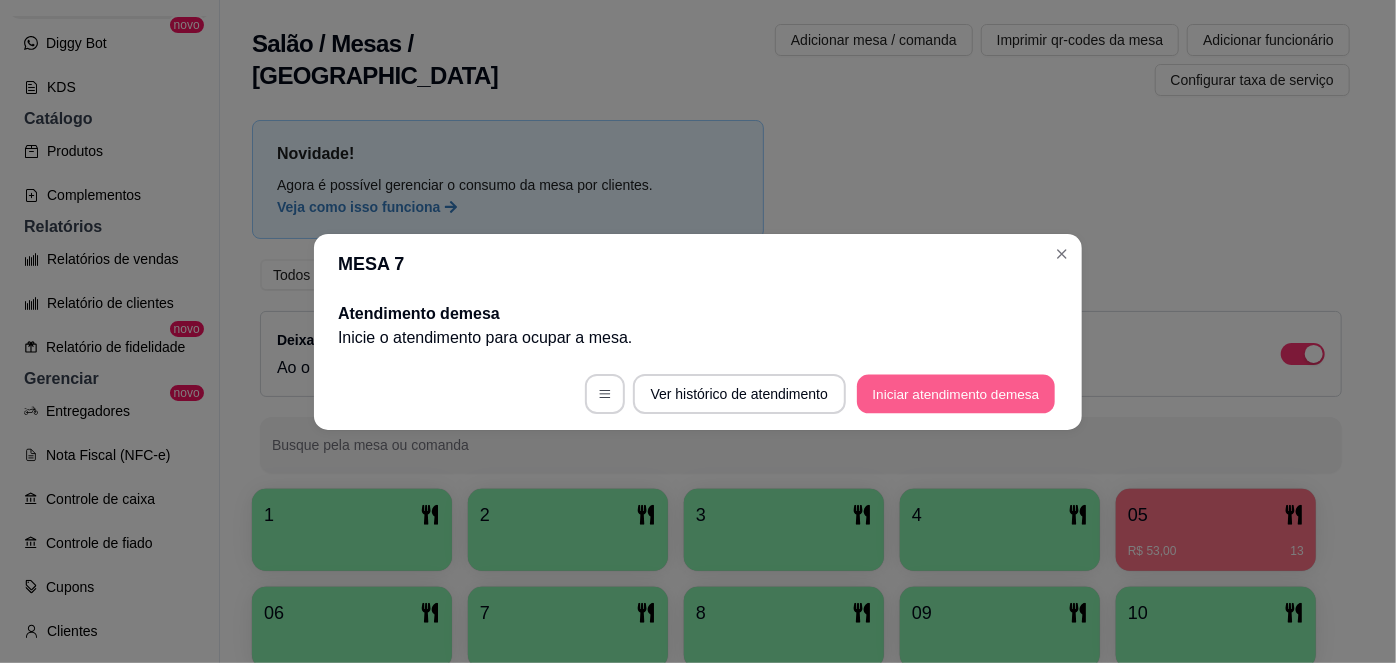 click on "Iniciar atendimento de  mesa" at bounding box center [956, 393] 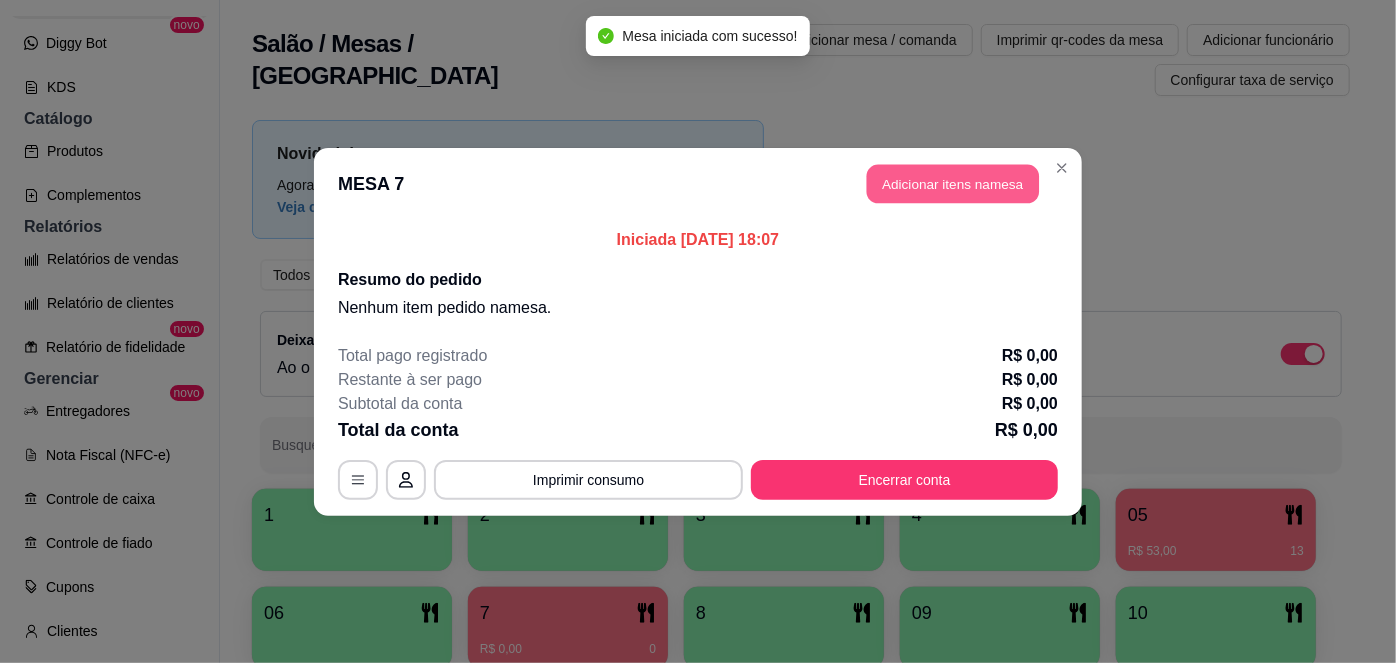 click on "Adicionar itens na  mesa" at bounding box center [953, 183] 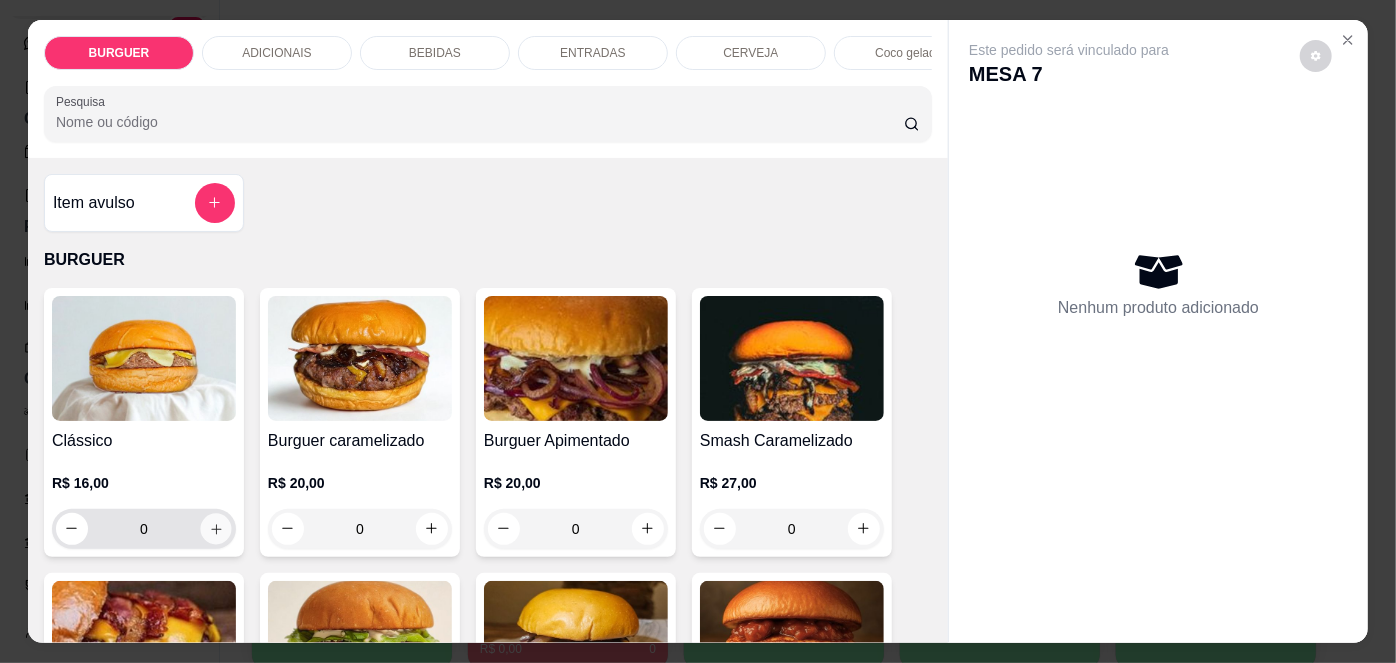 click 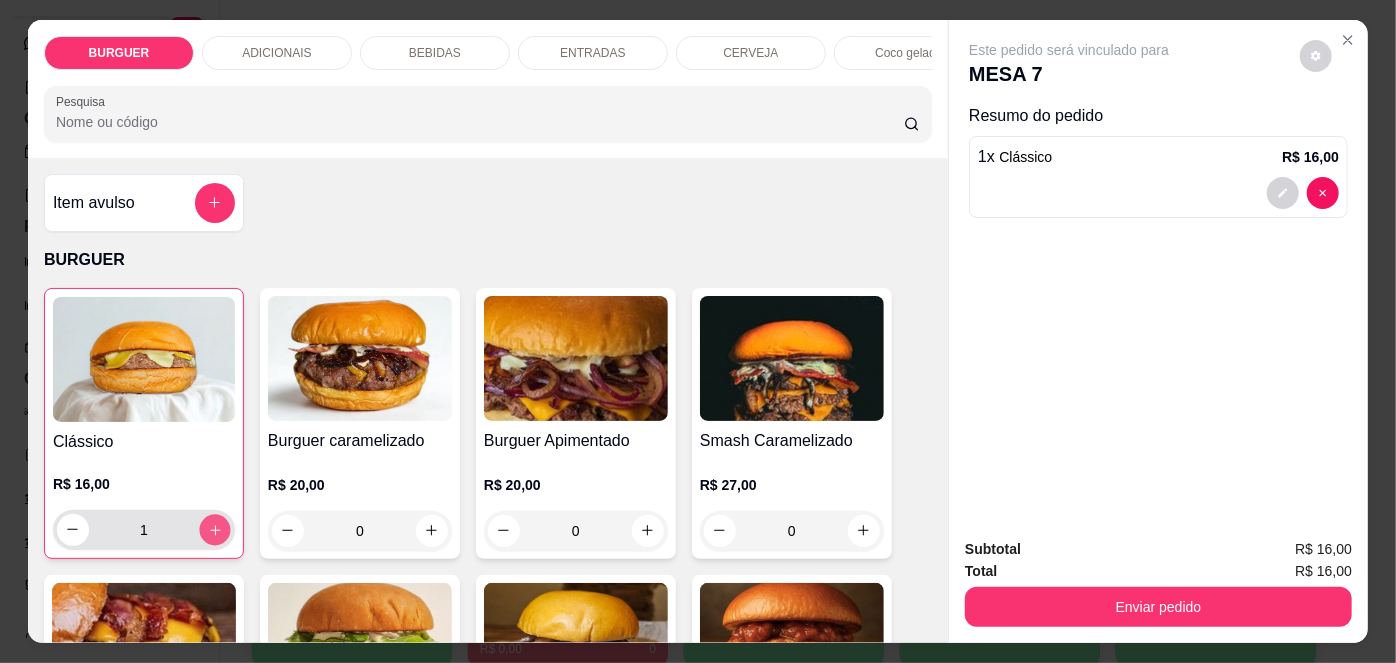 click 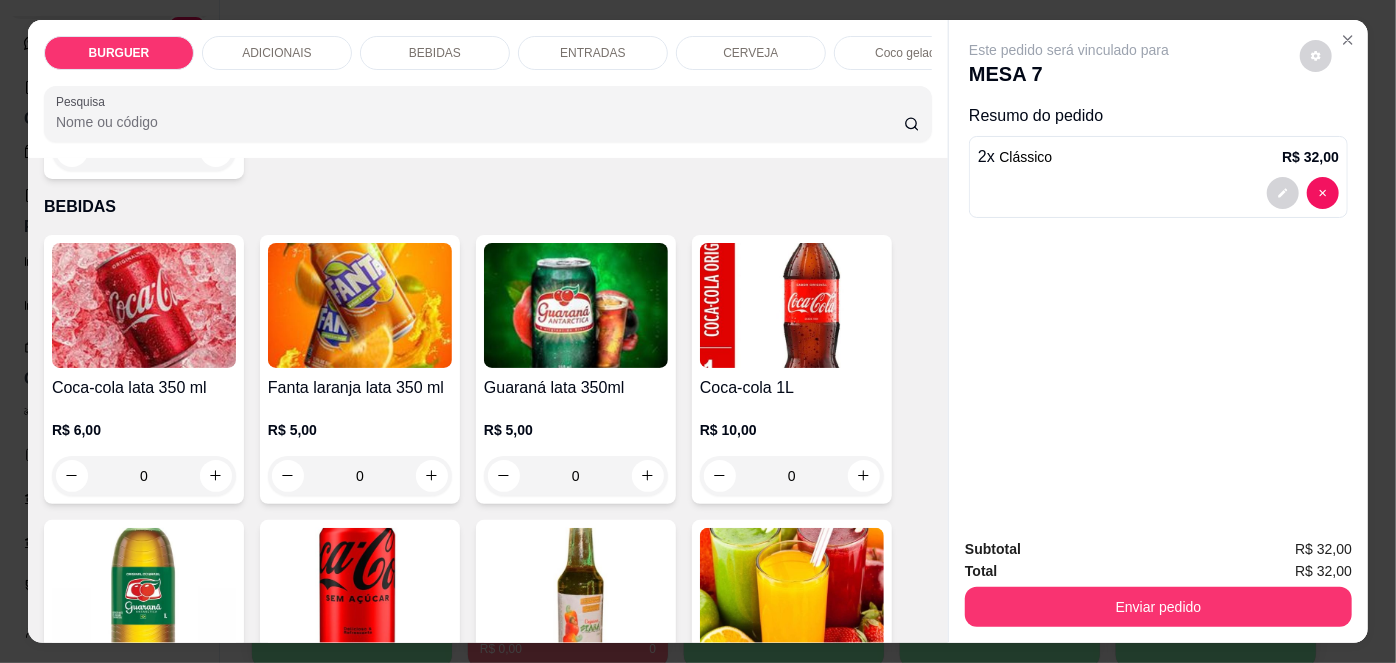 scroll, scrollTop: 1559, scrollLeft: 0, axis: vertical 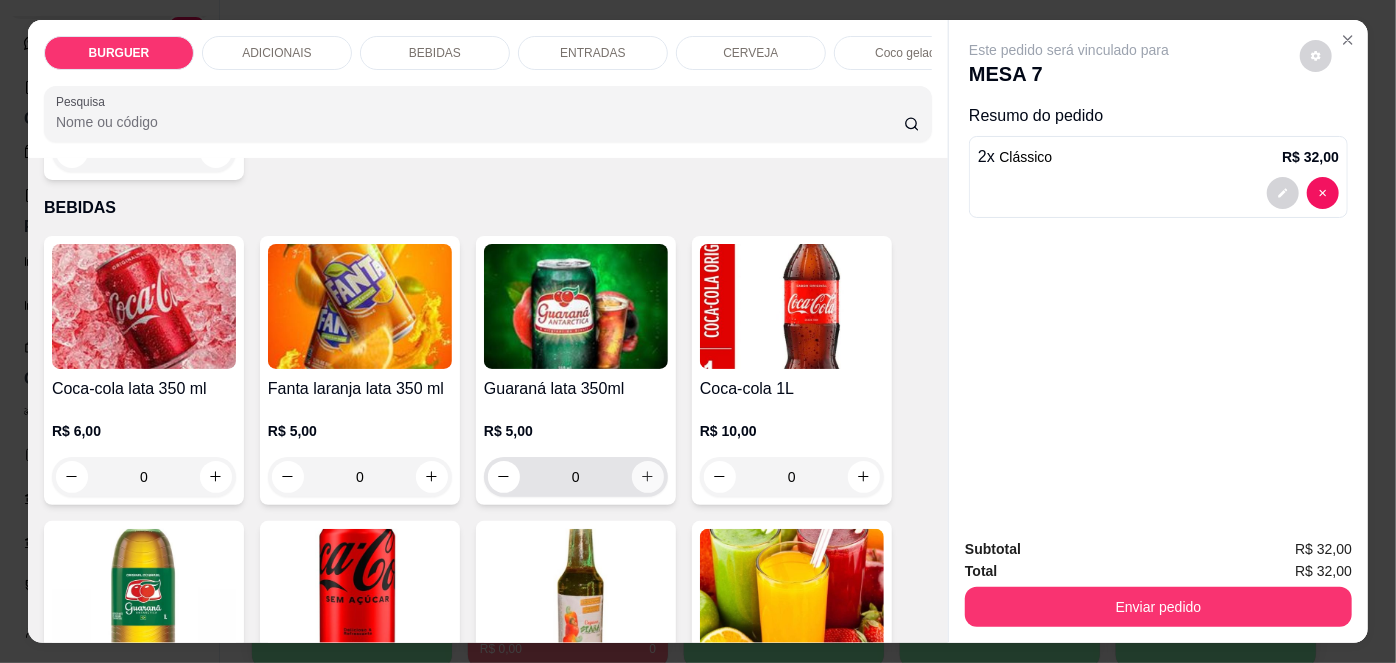click 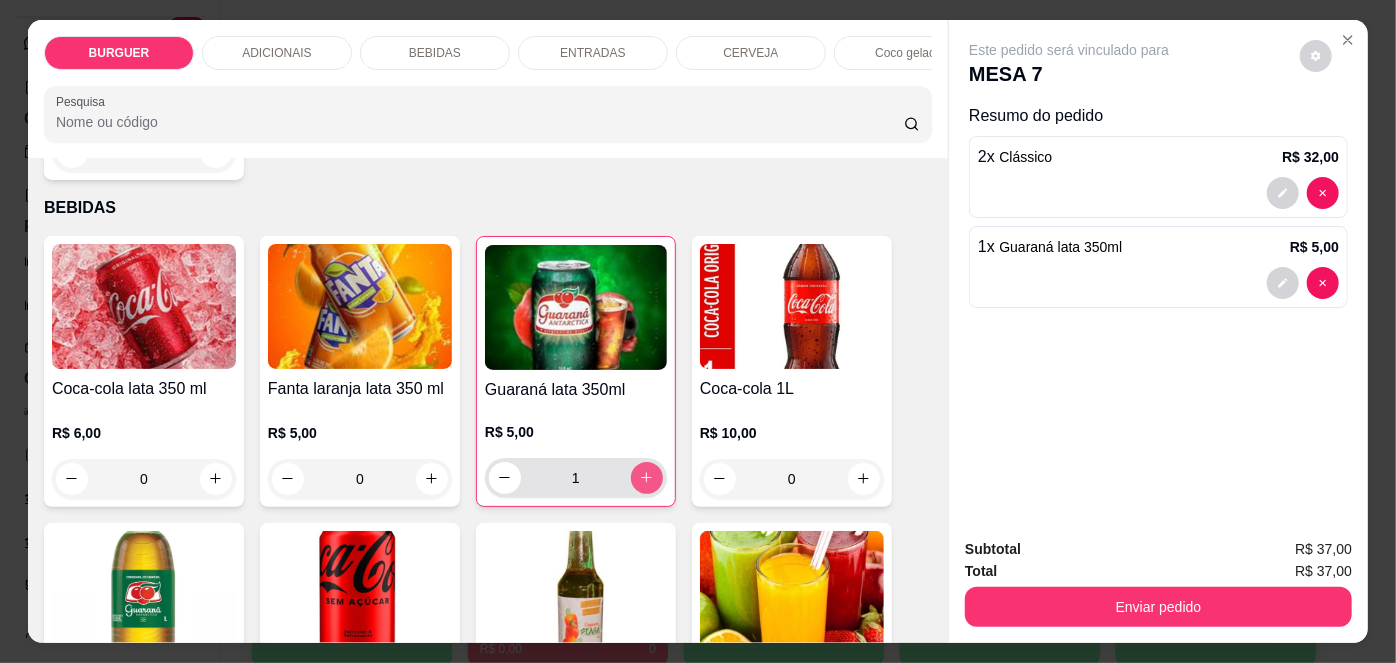 type on "1" 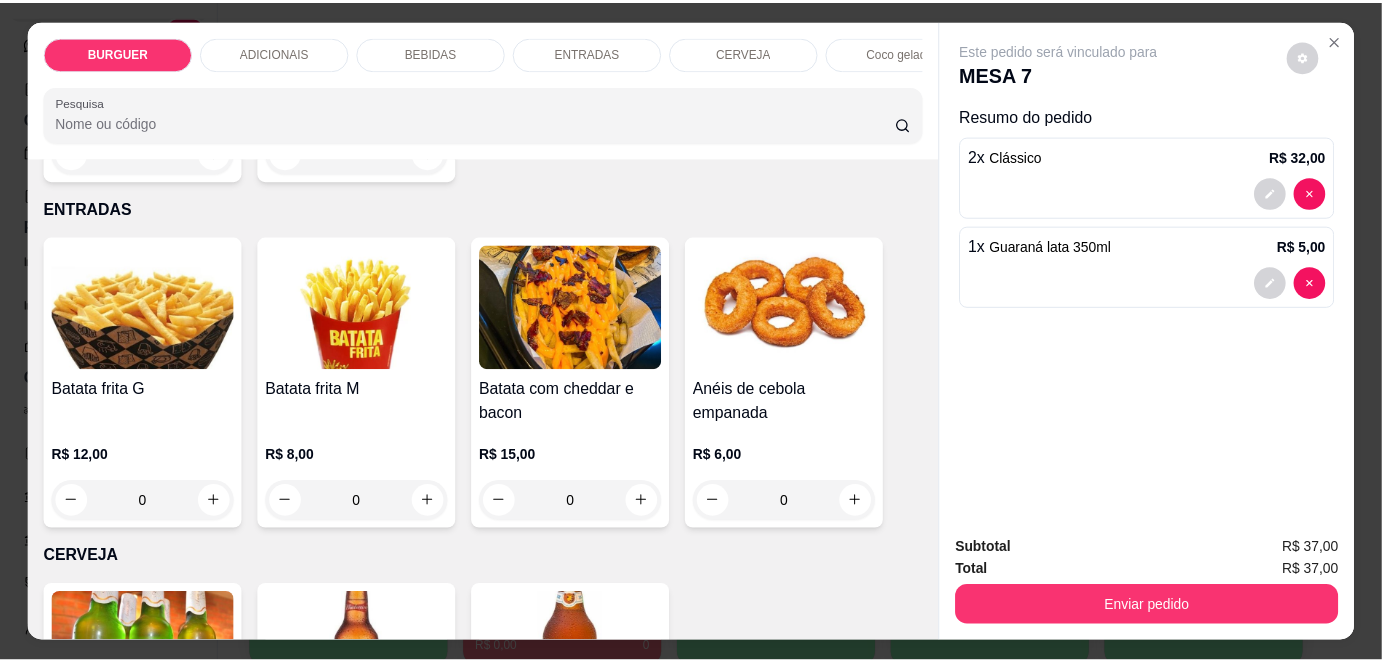 scroll, scrollTop: 2741, scrollLeft: 0, axis: vertical 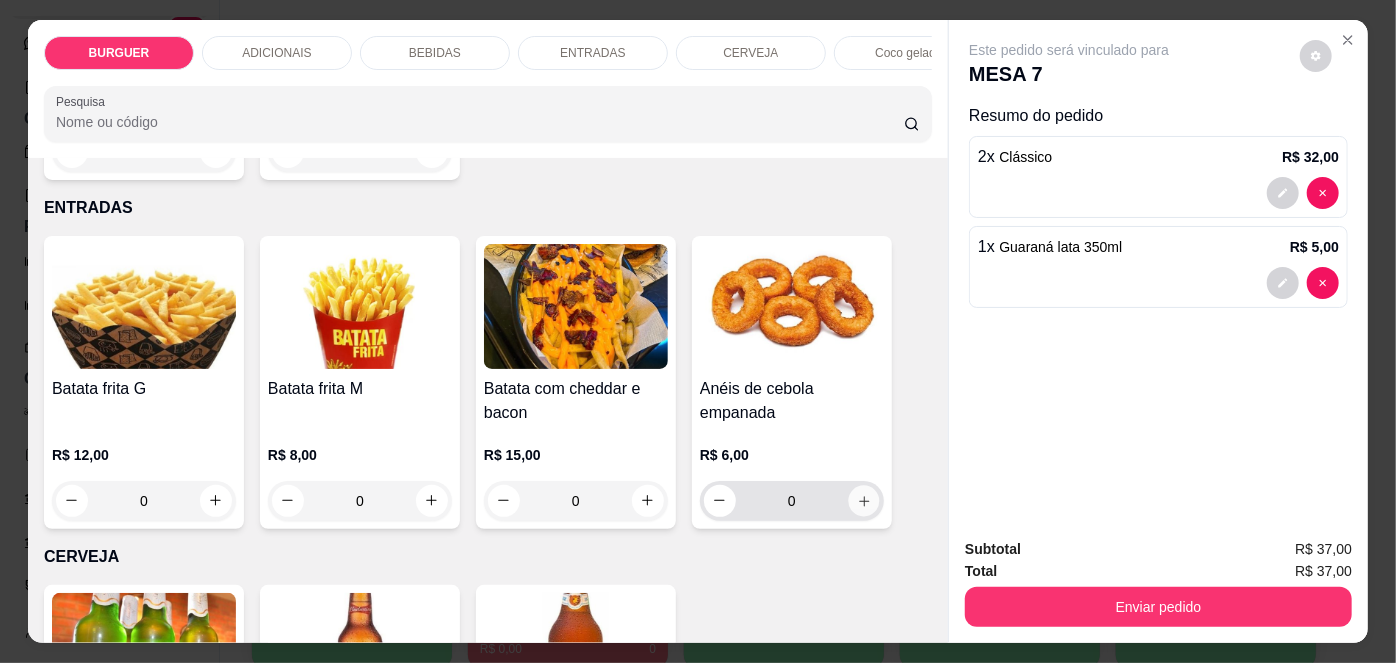 click 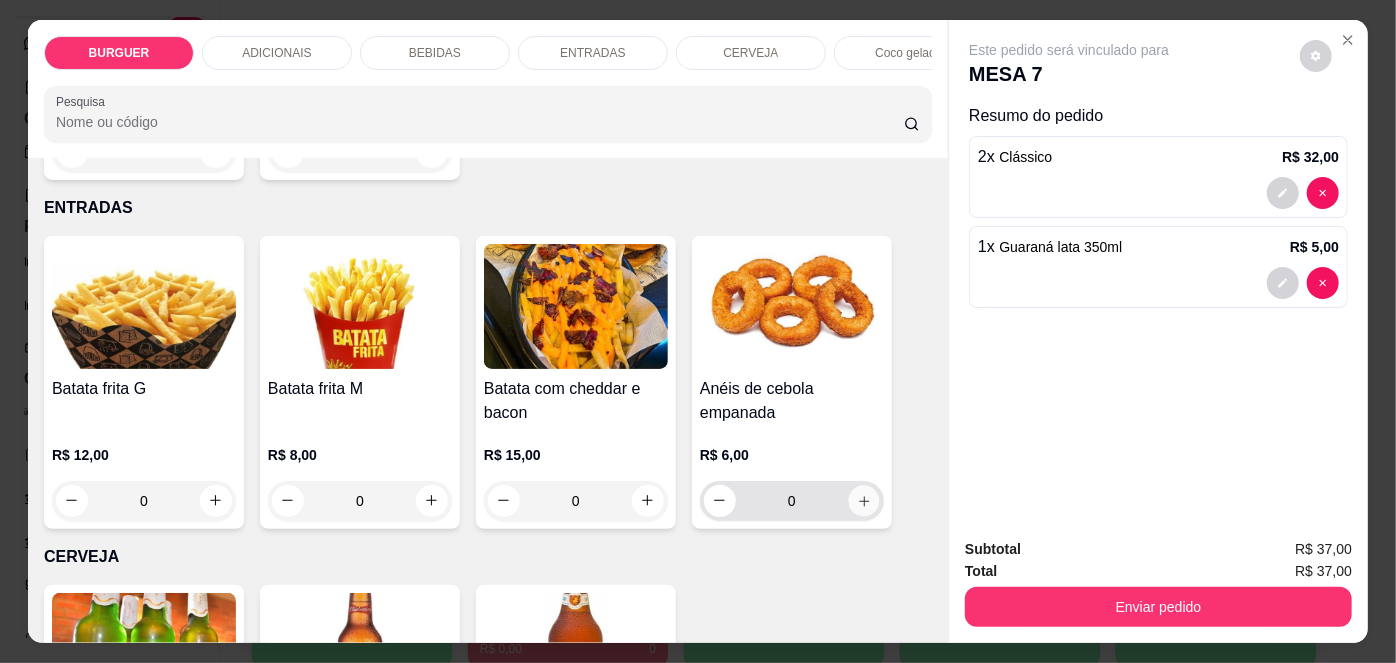 type on "1" 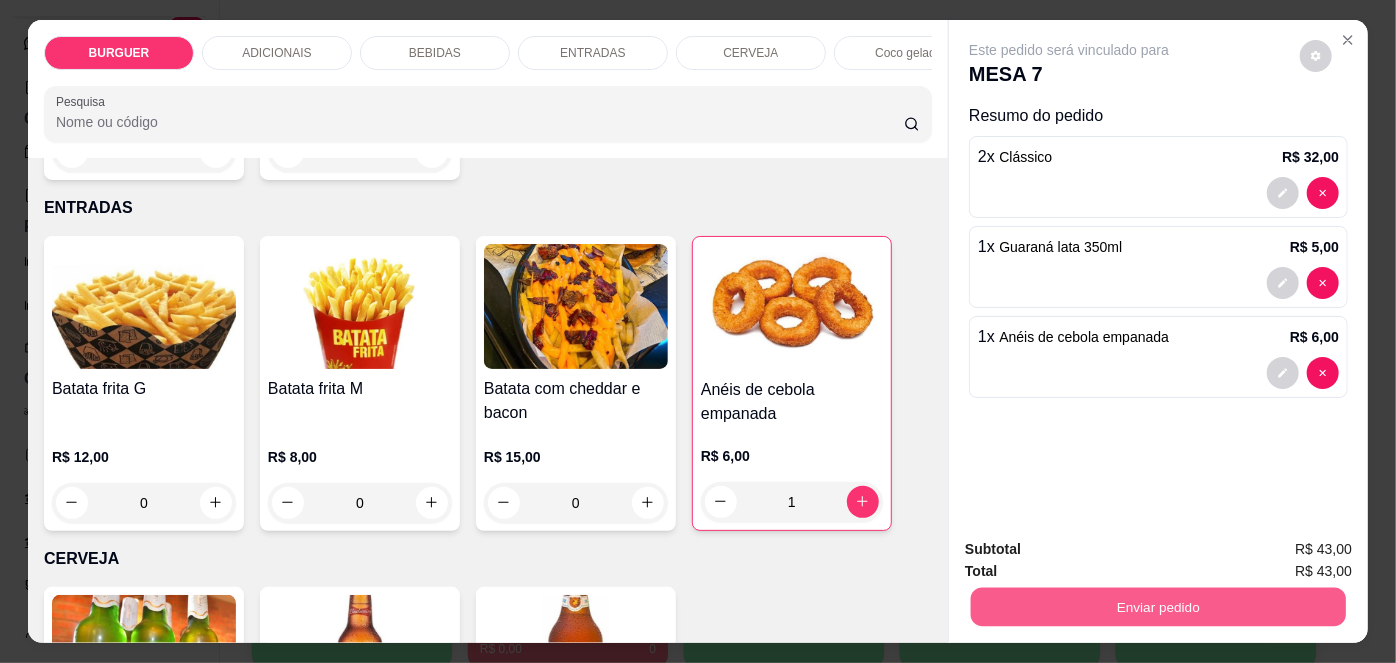 click on "Enviar pedido" at bounding box center (1158, 607) 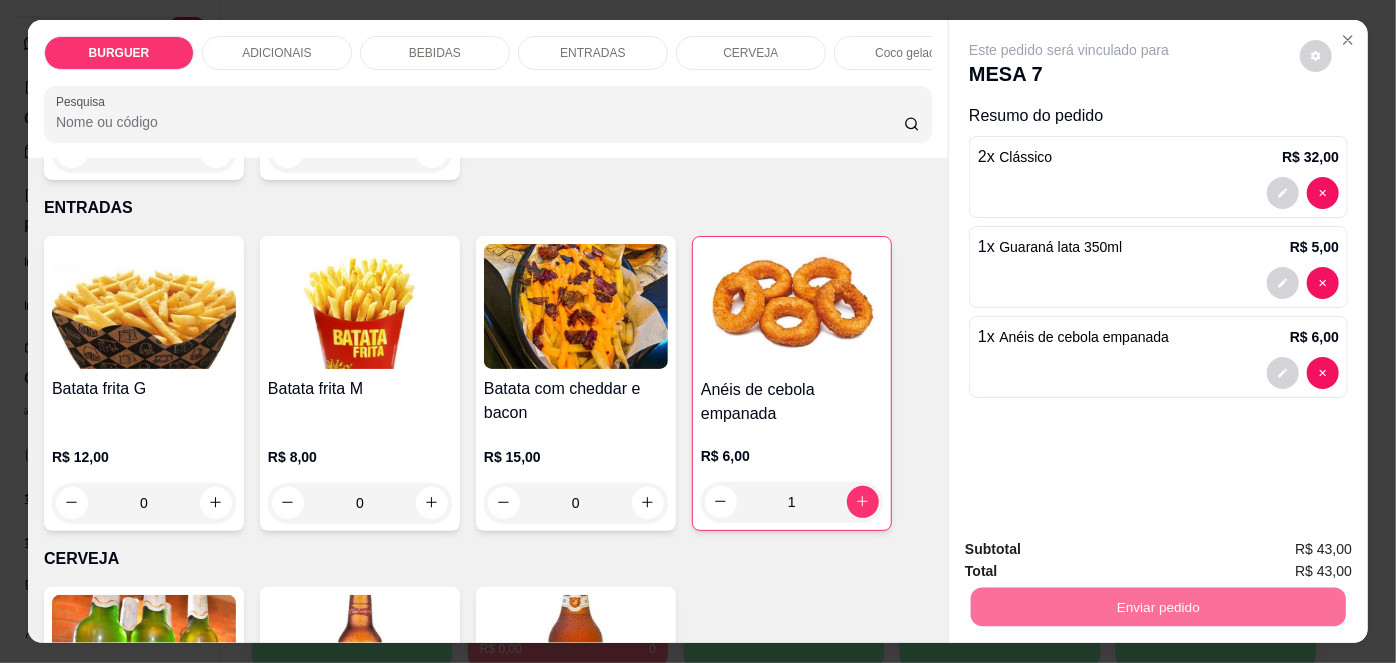 click on "Não registrar e enviar pedido" at bounding box center [1093, 551] 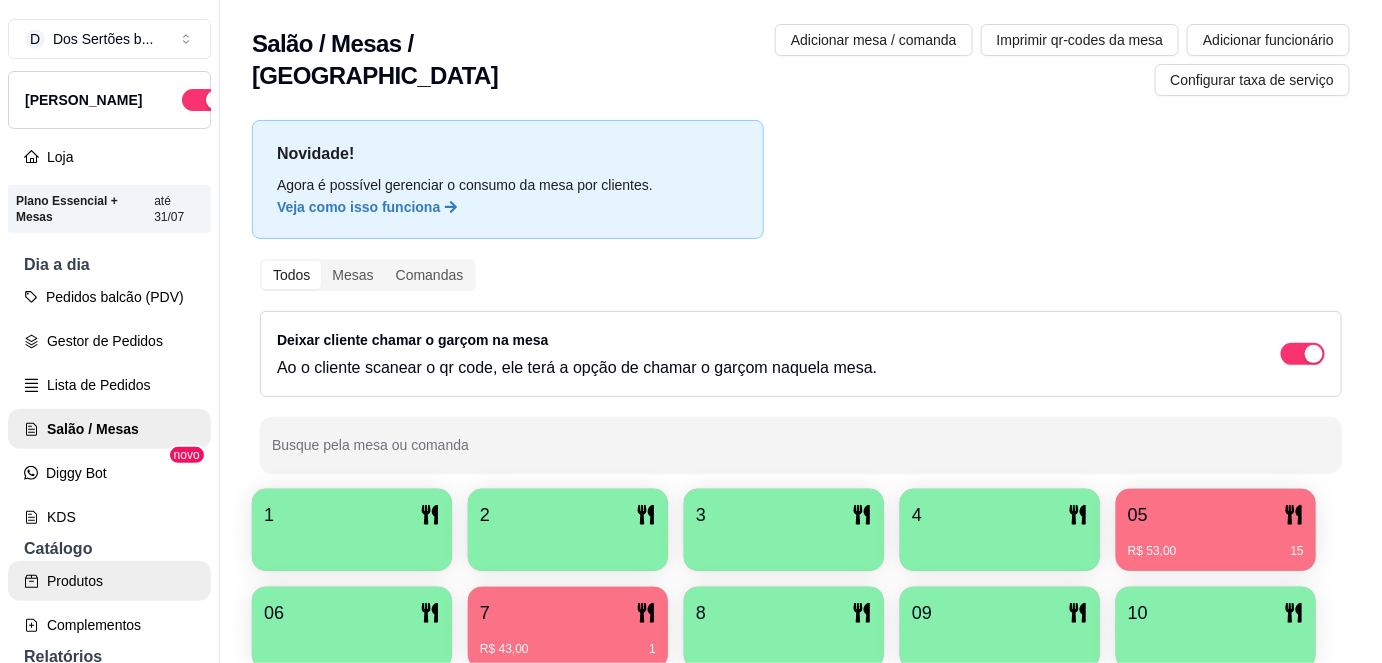scroll, scrollTop: 0, scrollLeft: 0, axis: both 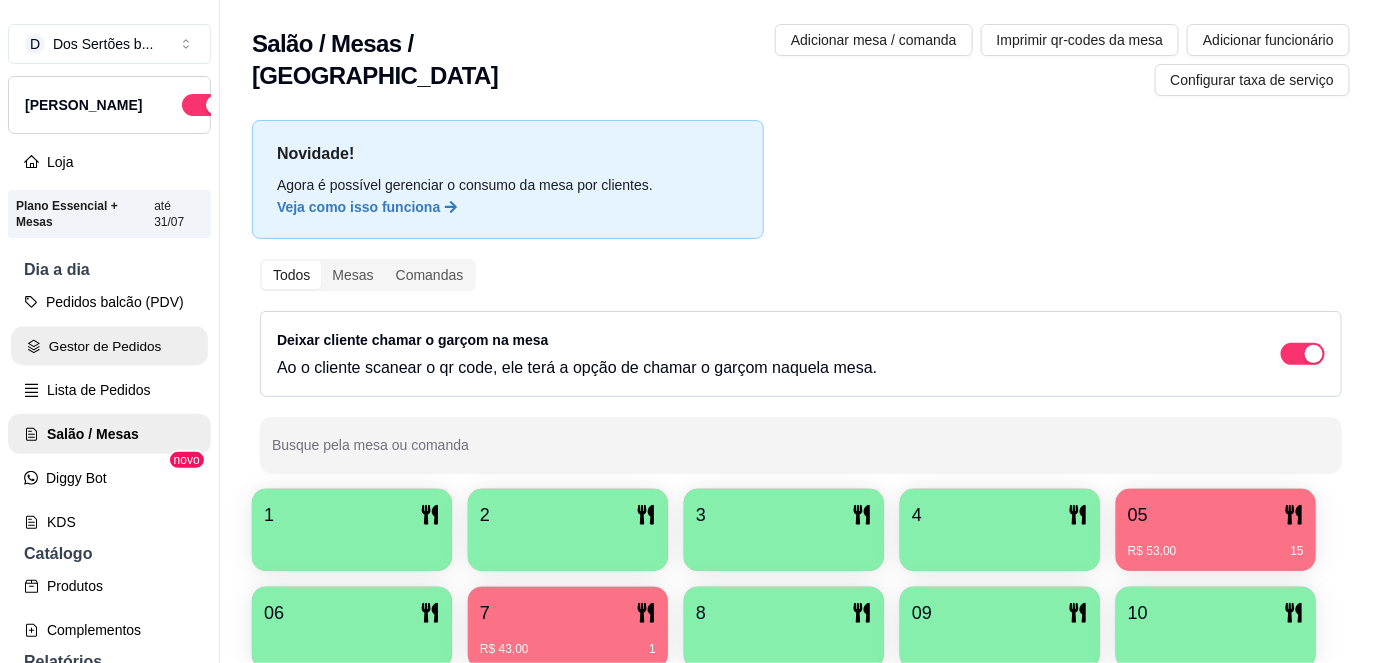 click on "Gestor de Pedidos" at bounding box center (109, 346) 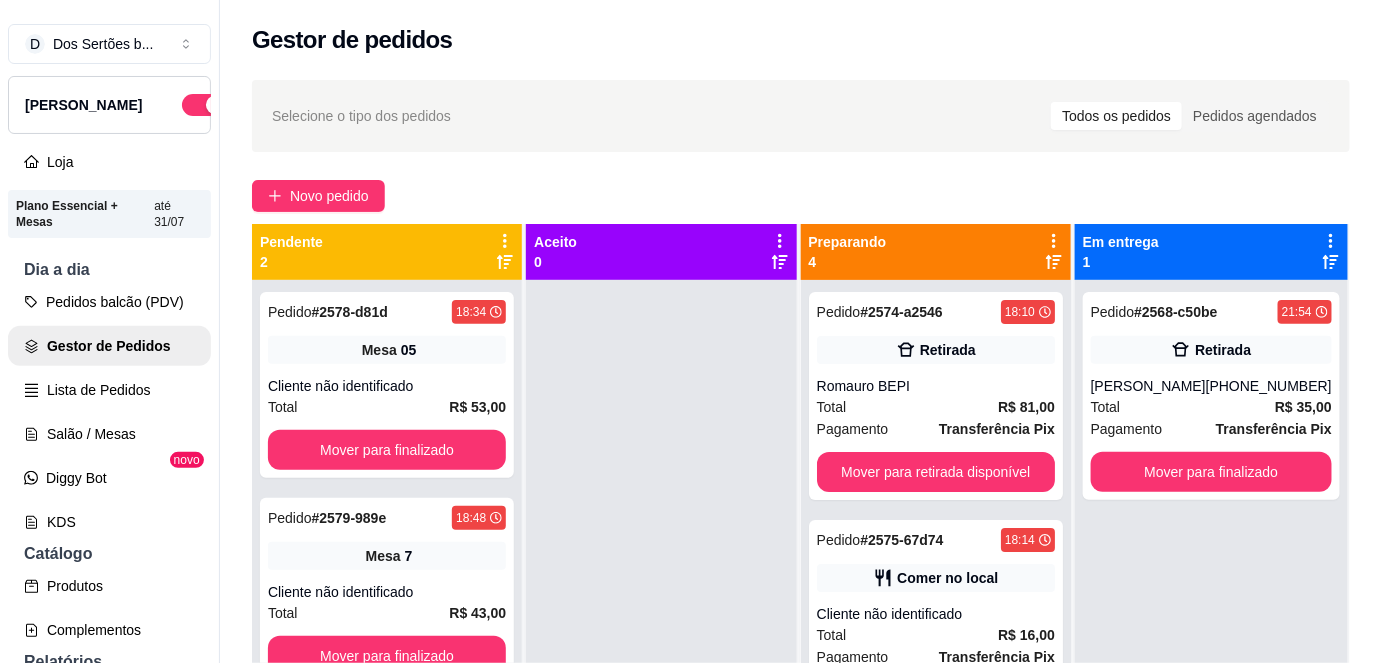 scroll, scrollTop: 56, scrollLeft: 0, axis: vertical 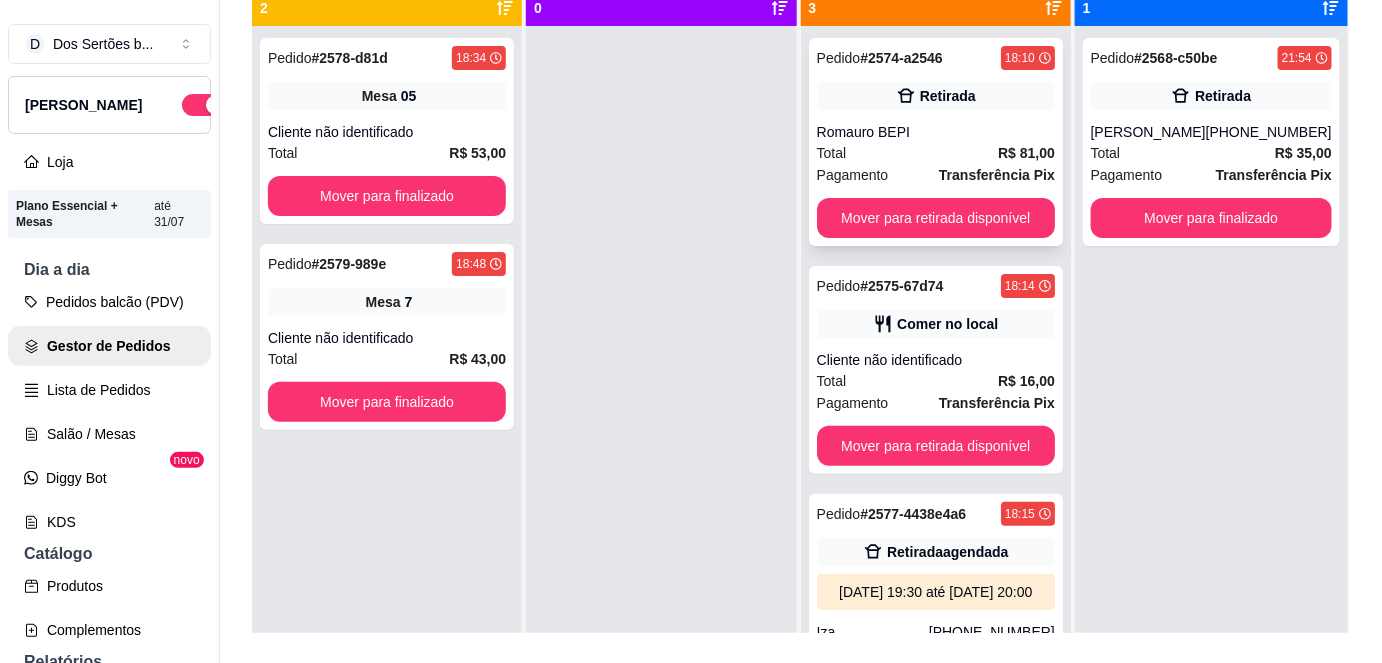 click on "Pagamento Transferência Pix" at bounding box center [936, 175] 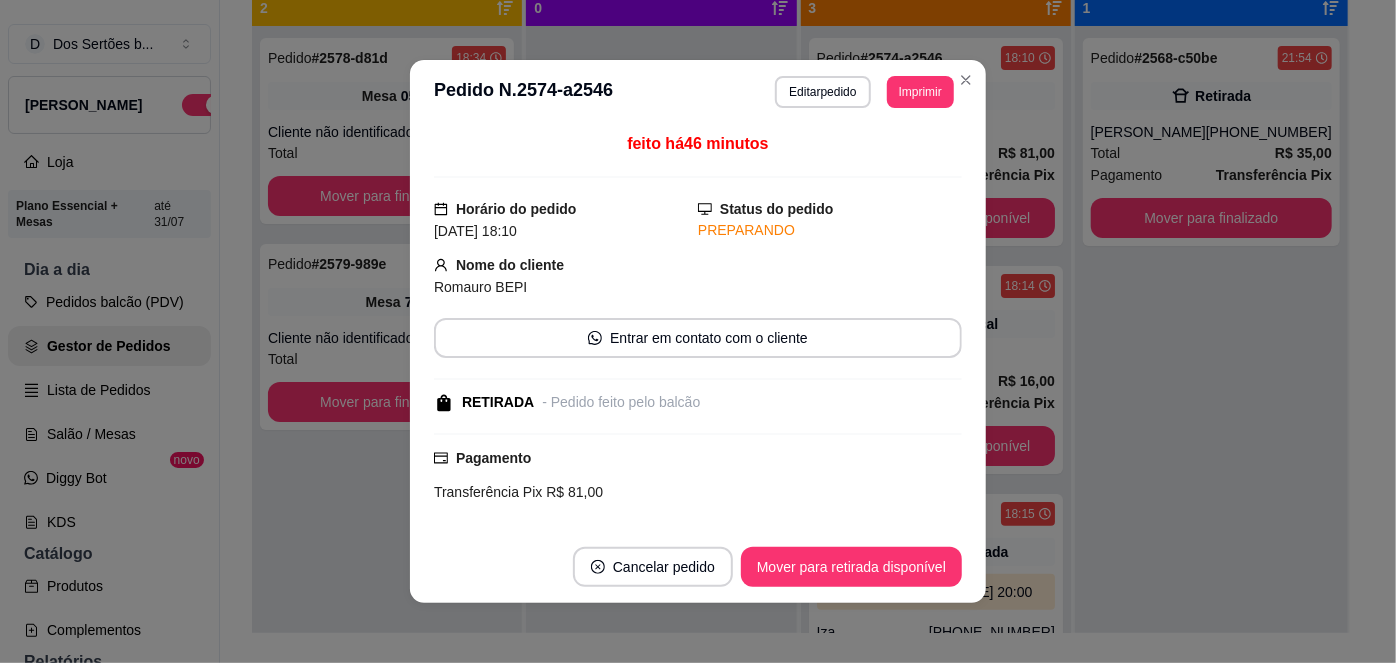 scroll, scrollTop: 165, scrollLeft: 0, axis: vertical 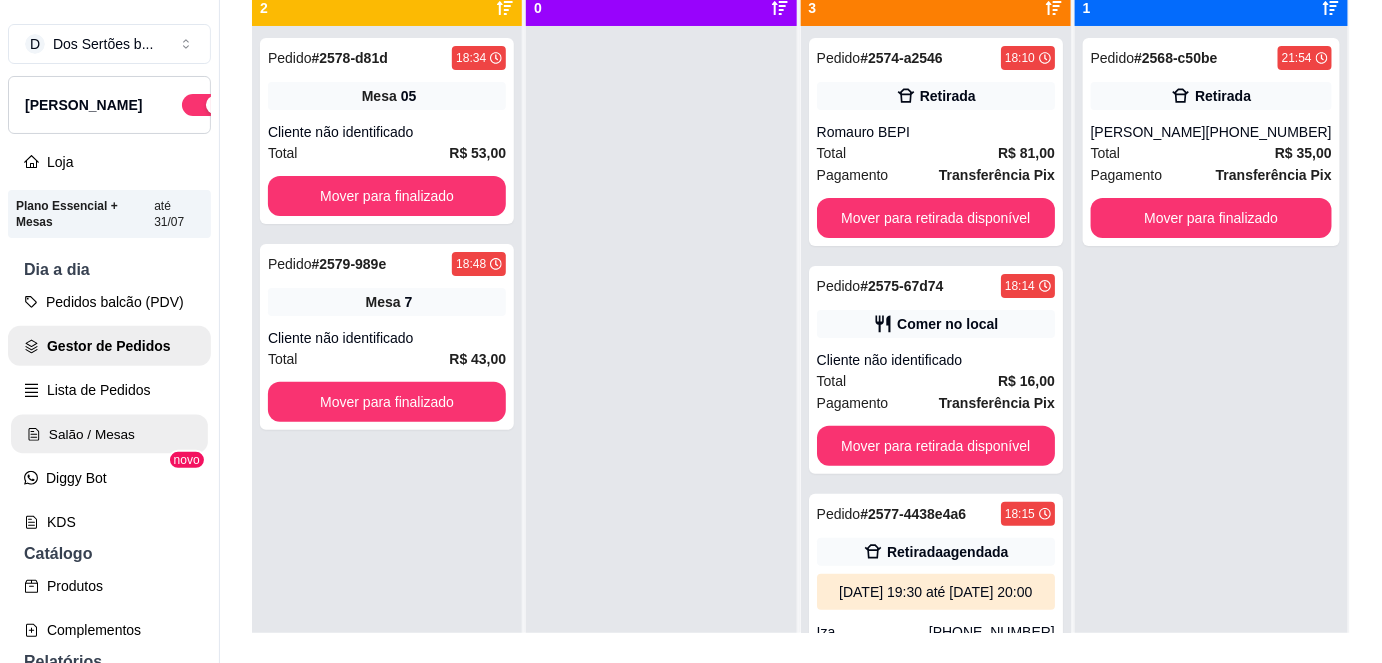 click on "Salão / Mesas" at bounding box center [109, 434] 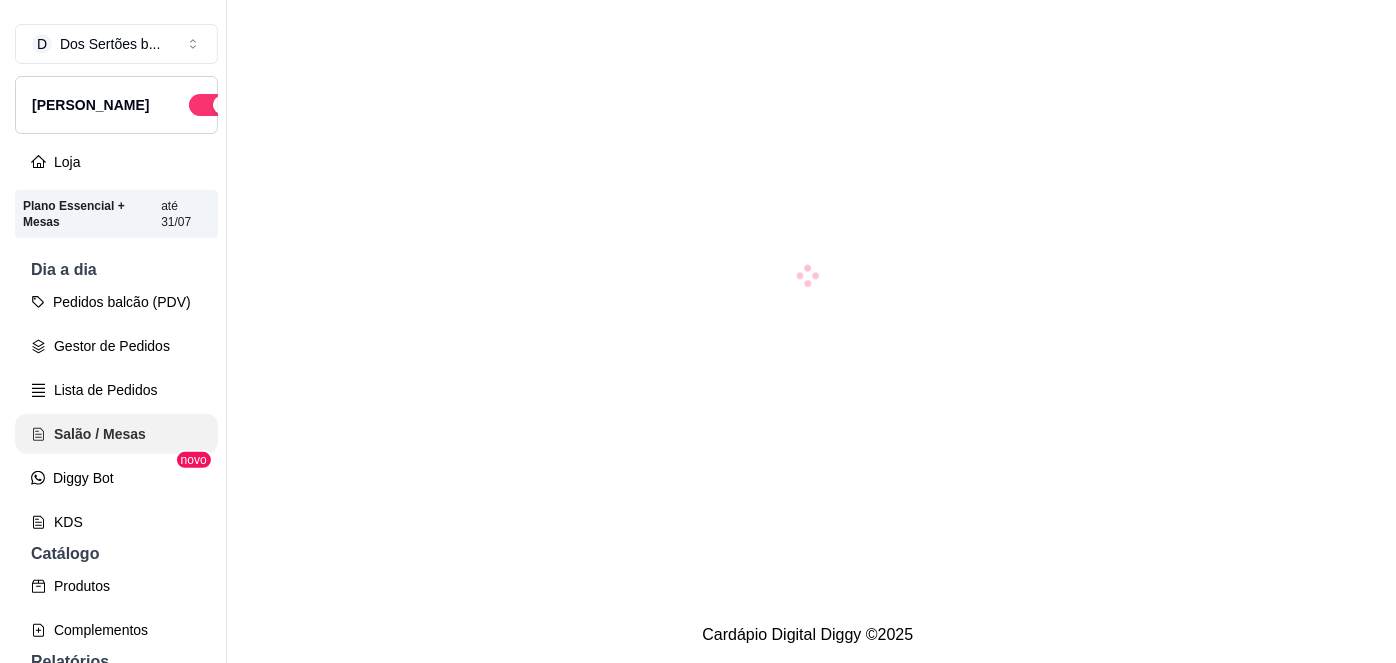 scroll, scrollTop: 0, scrollLeft: 0, axis: both 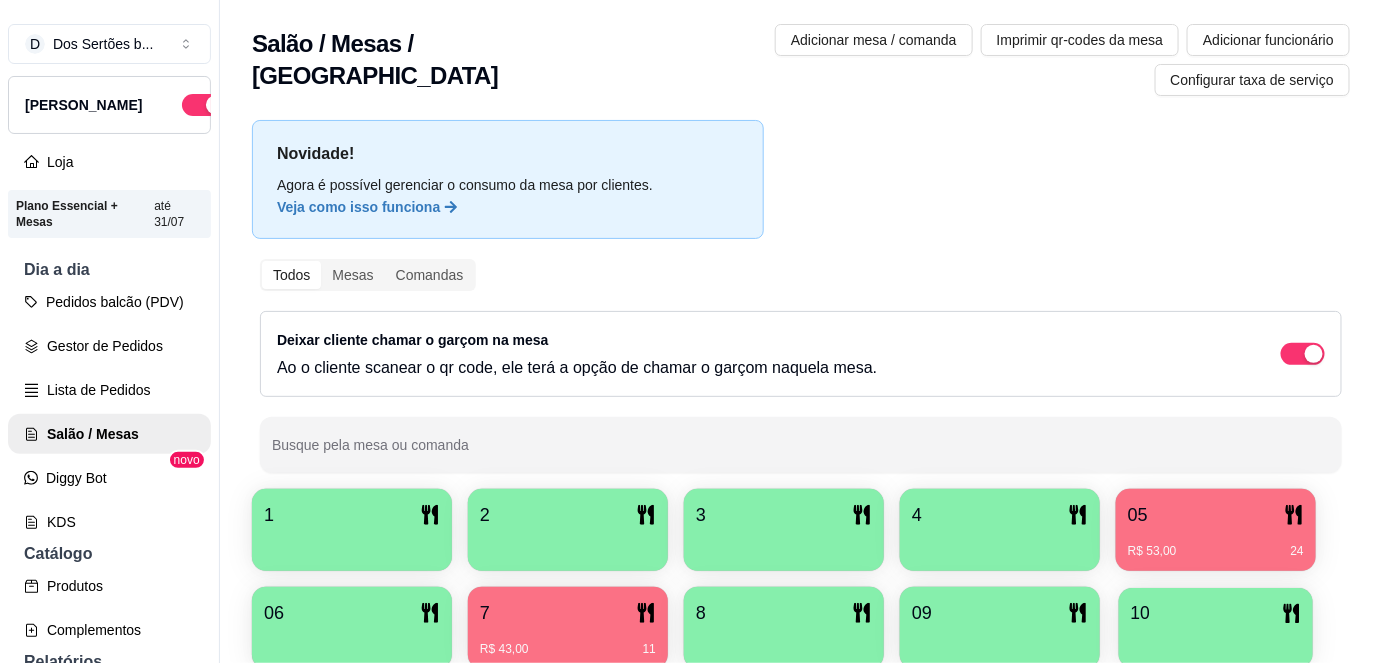click at bounding box center [1216, 641] 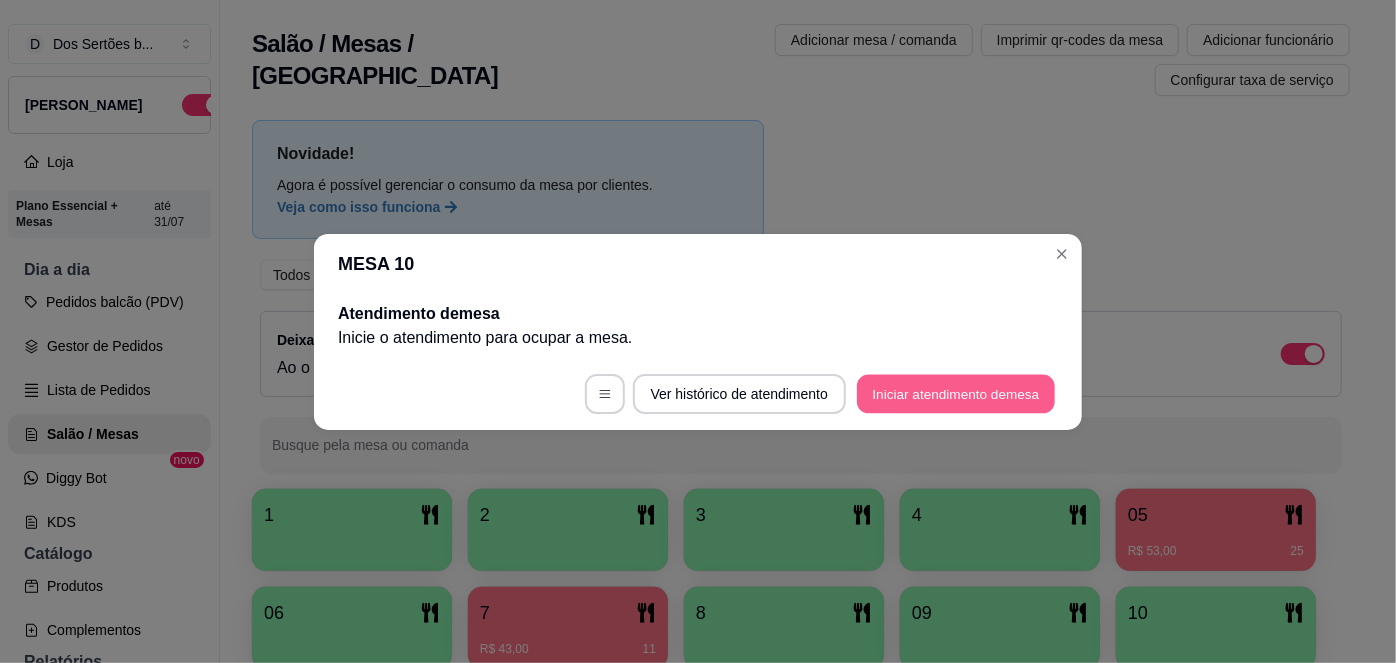 click on "Iniciar atendimento de  mesa" at bounding box center (956, 393) 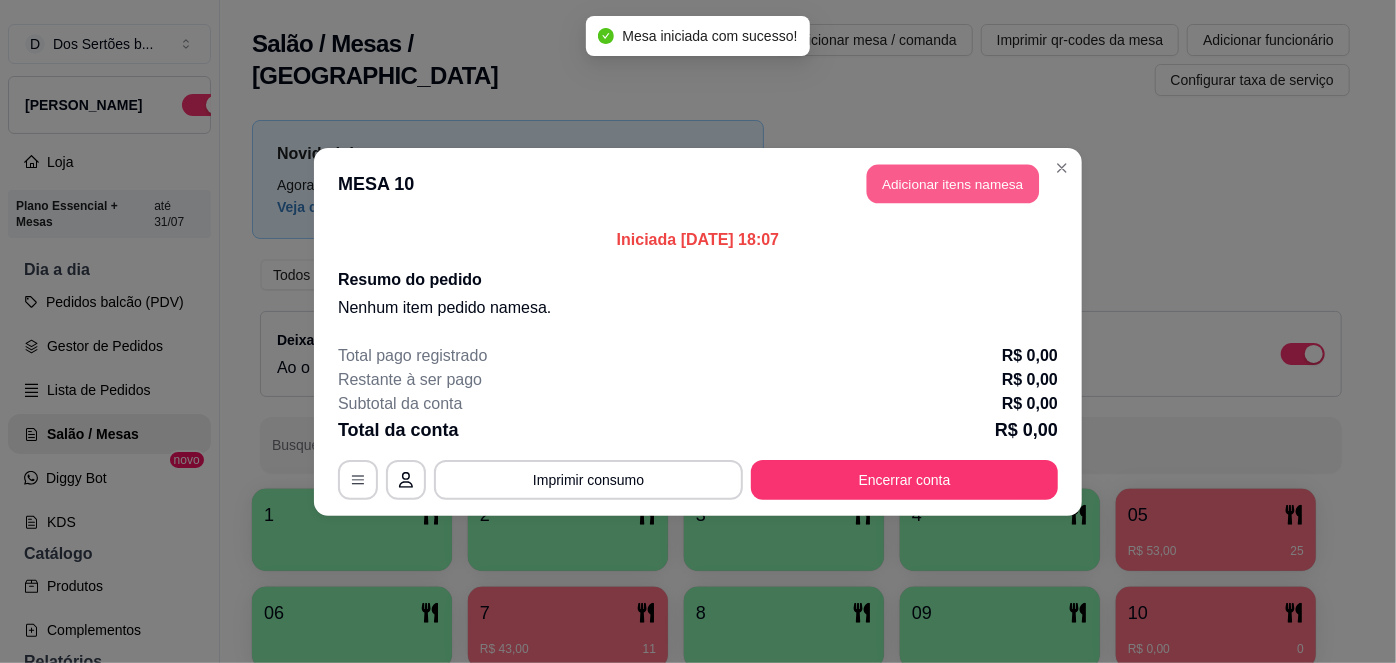click on "Adicionar itens na  mesa" at bounding box center [953, 183] 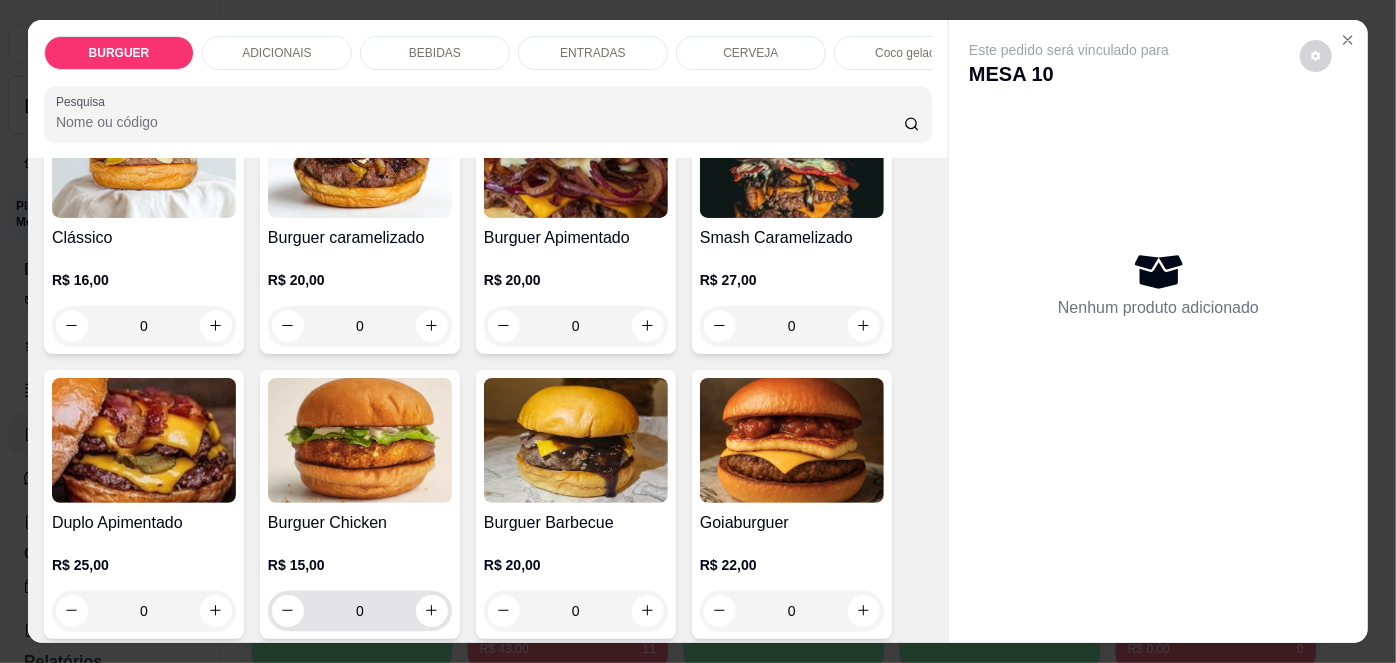scroll, scrollTop: 301, scrollLeft: 0, axis: vertical 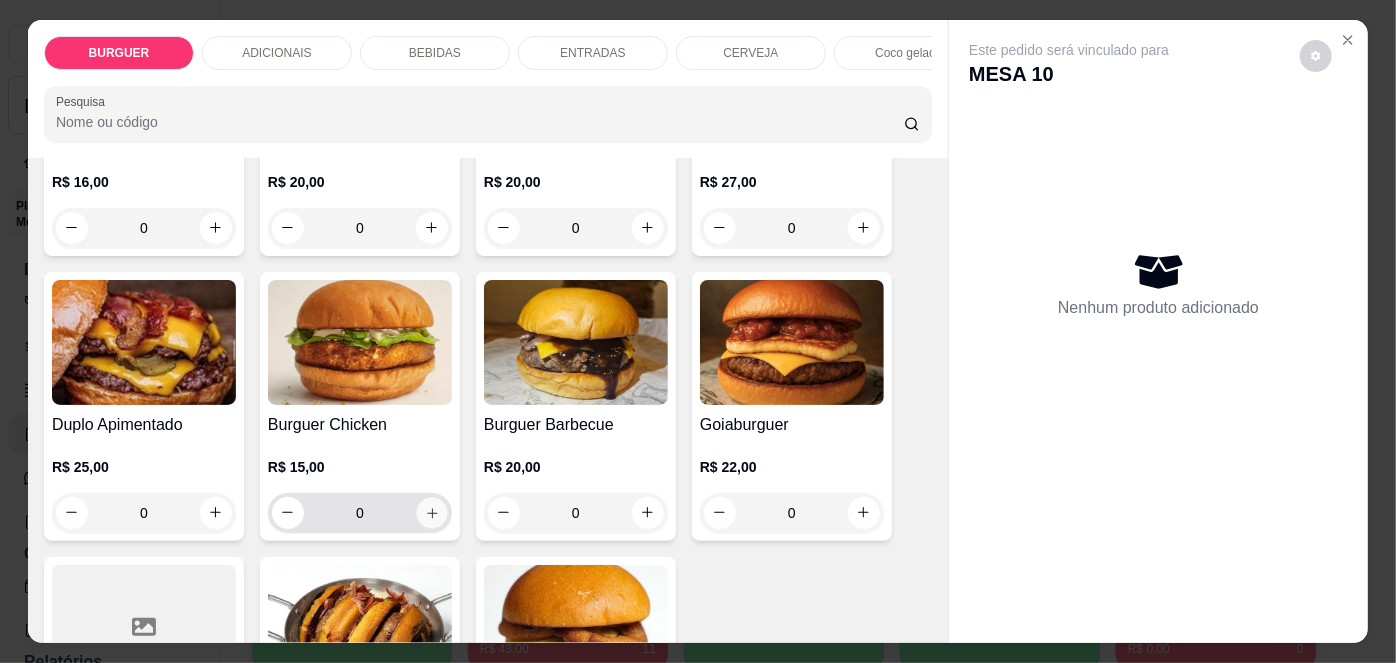 click 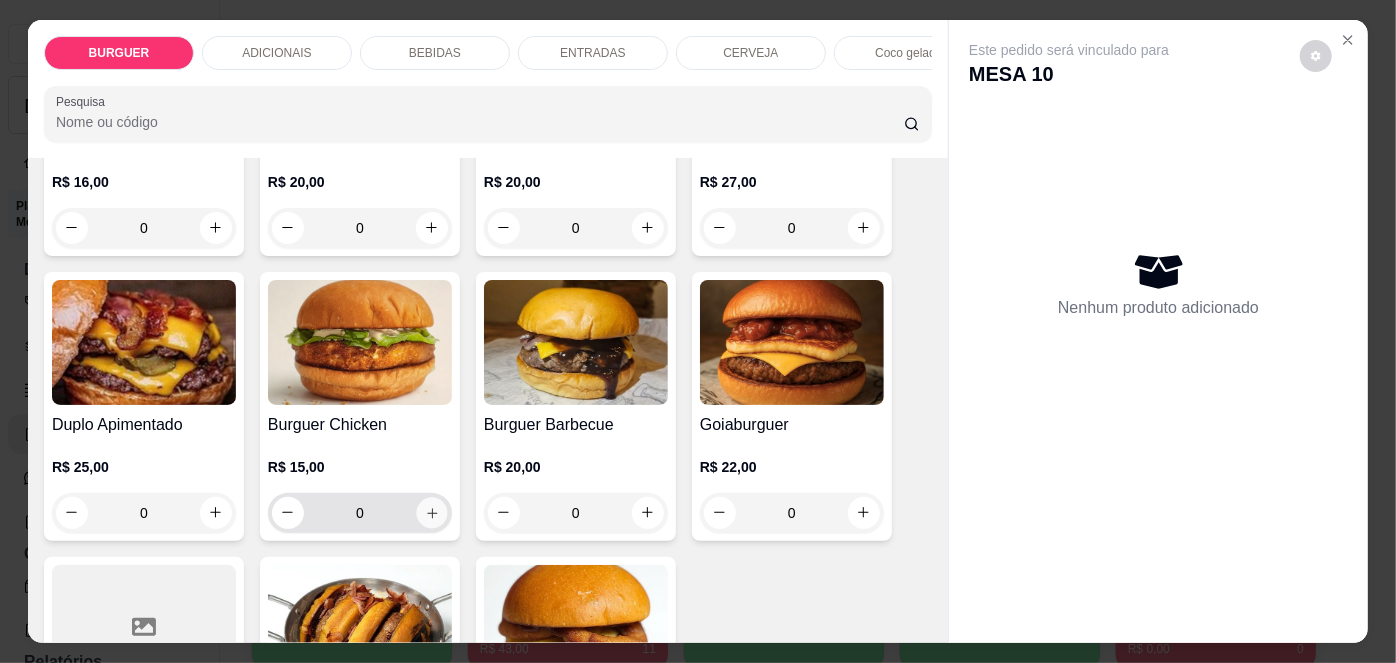 type on "1" 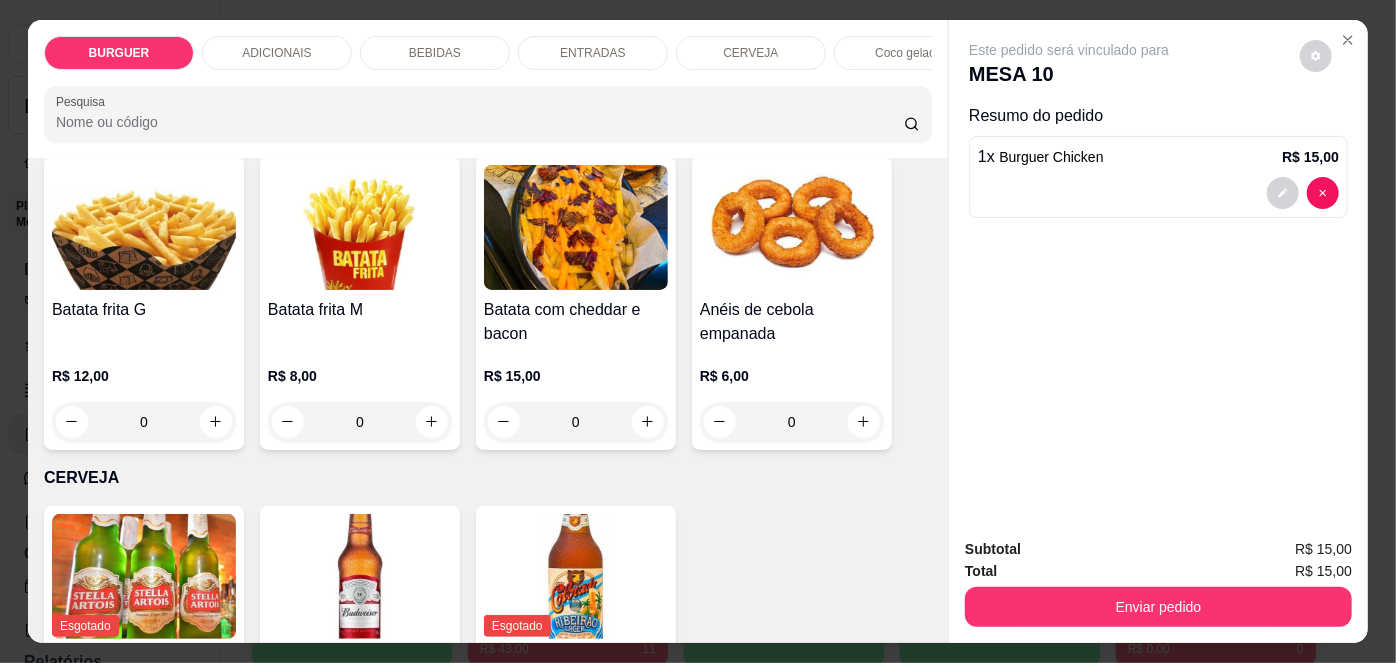 scroll, scrollTop: 2820, scrollLeft: 0, axis: vertical 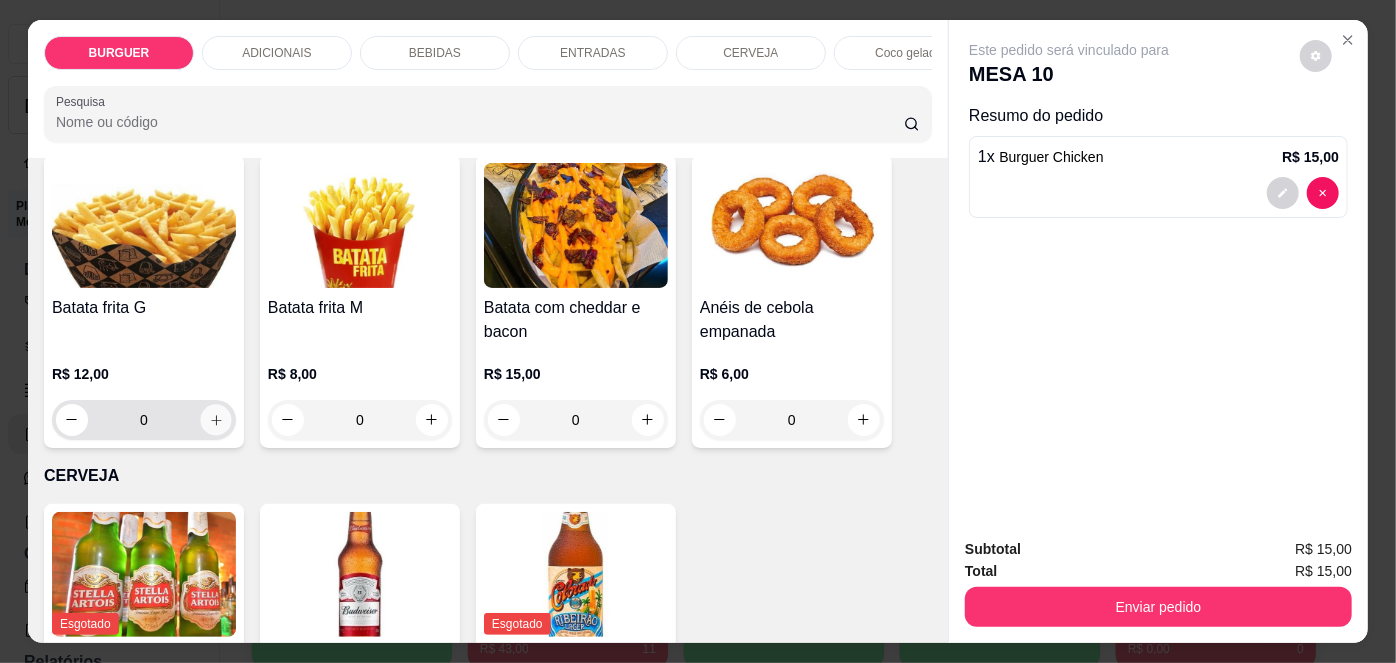click 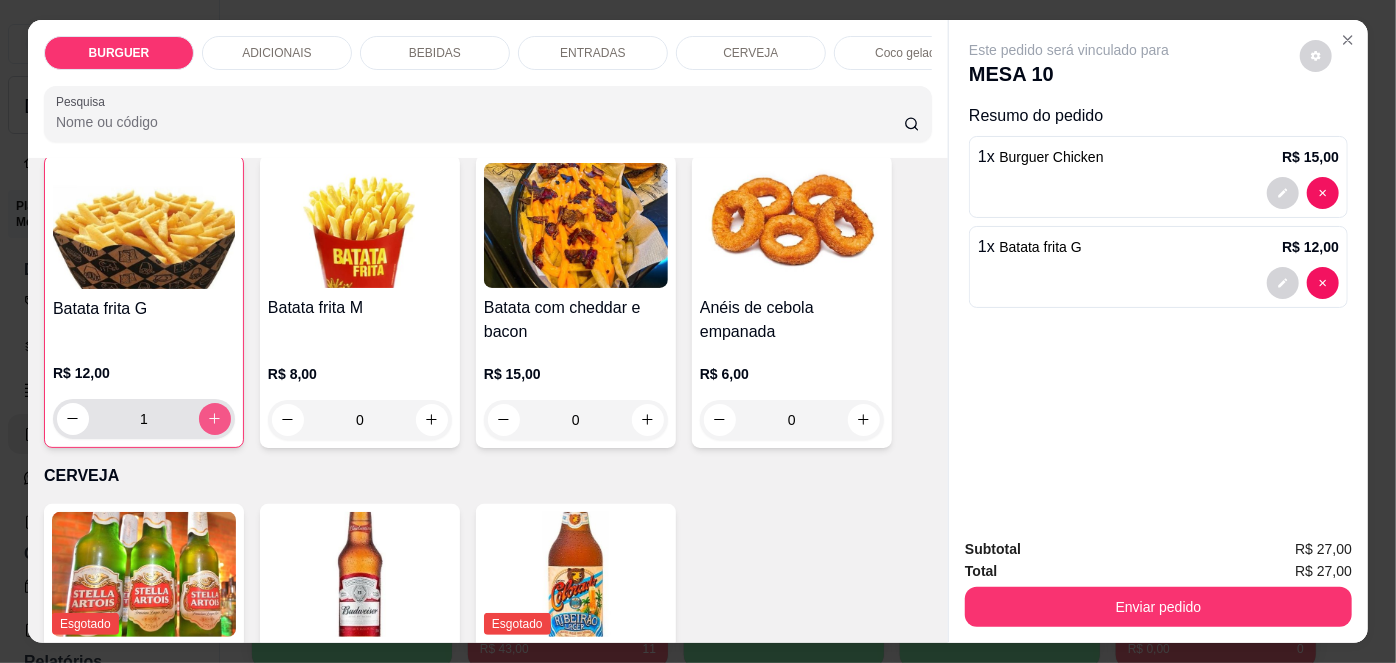 scroll, scrollTop: 2821, scrollLeft: 0, axis: vertical 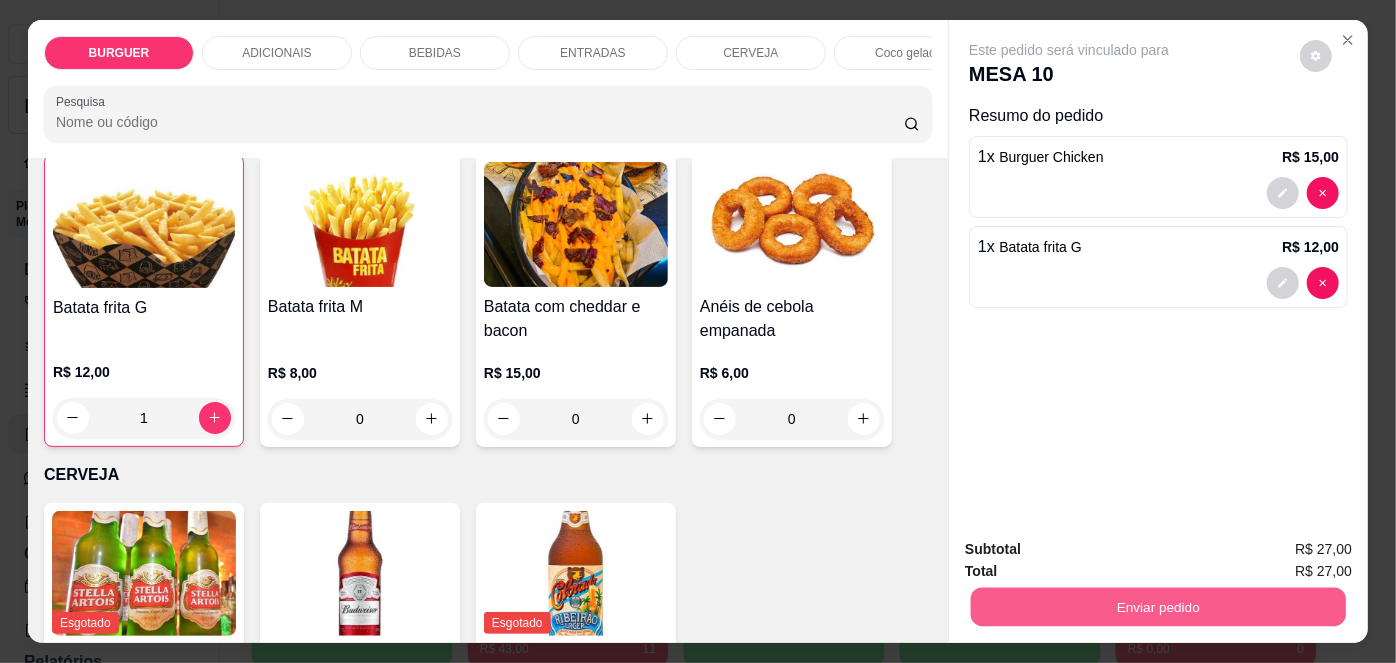 click on "Enviar pedido" at bounding box center [1158, 607] 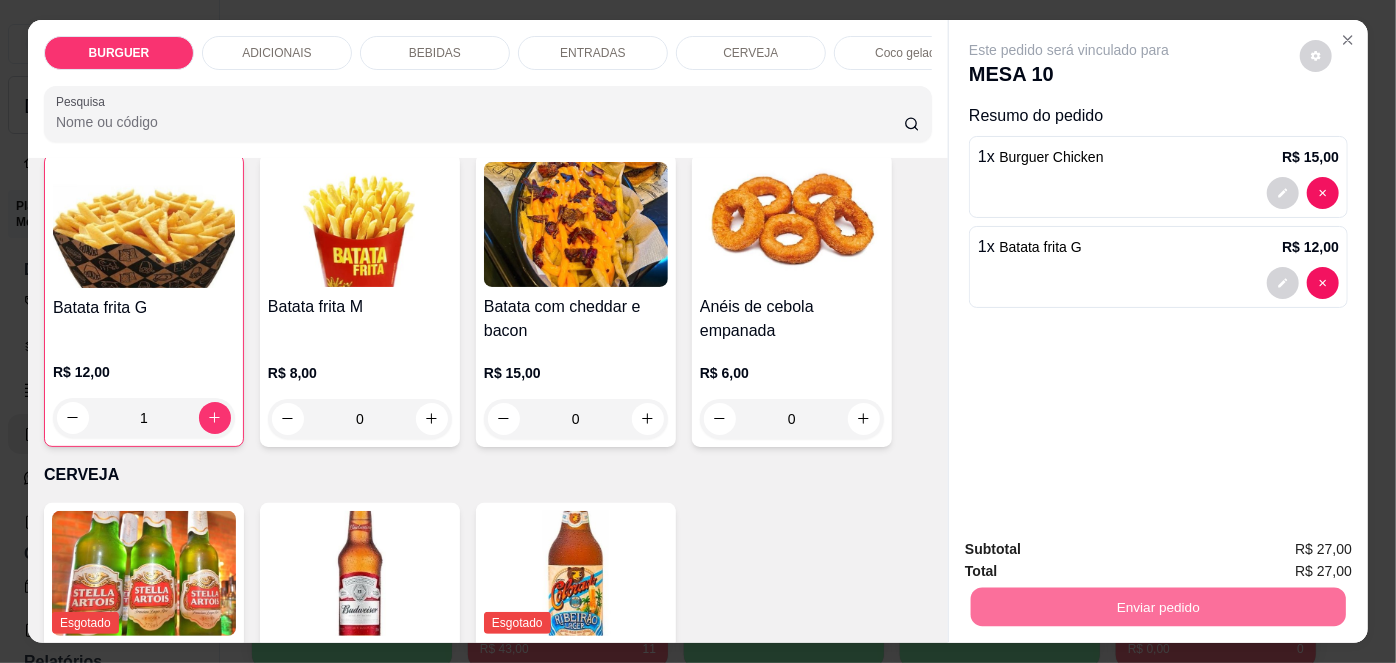 click on "Não registrar e enviar pedido" at bounding box center (1093, 551) 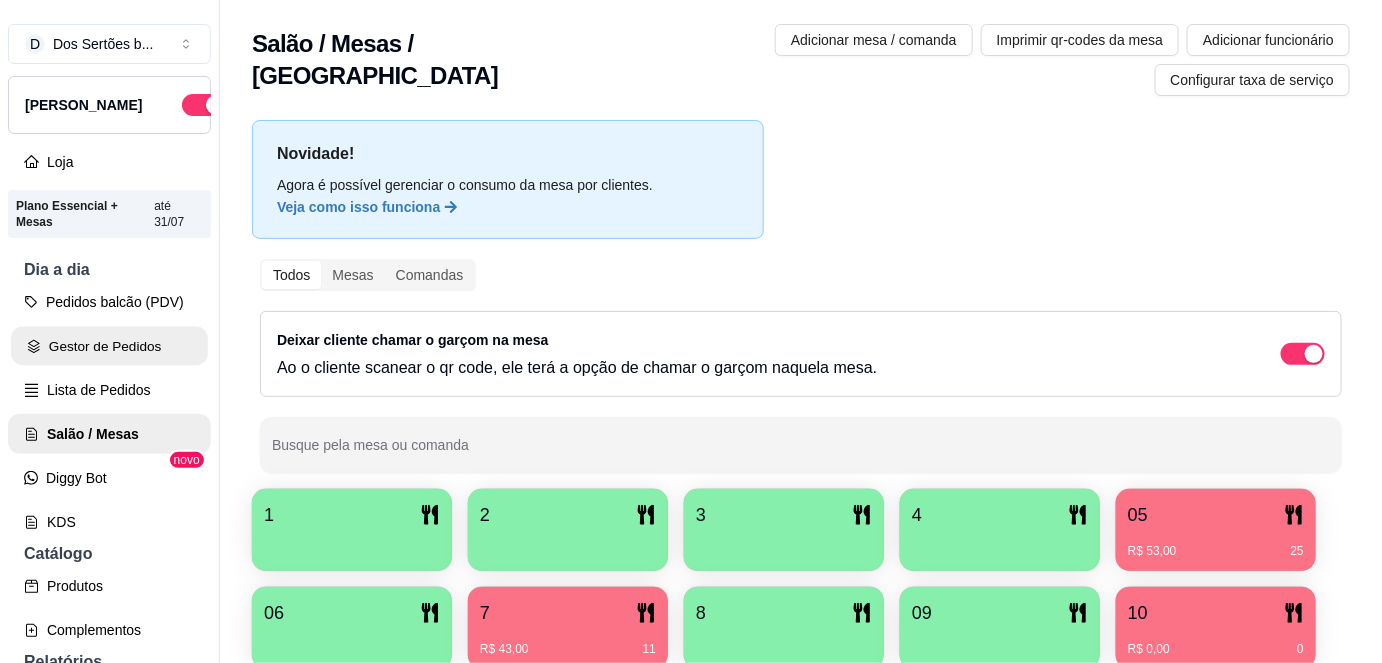 click on "Gestor de Pedidos" at bounding box center [109, 346] 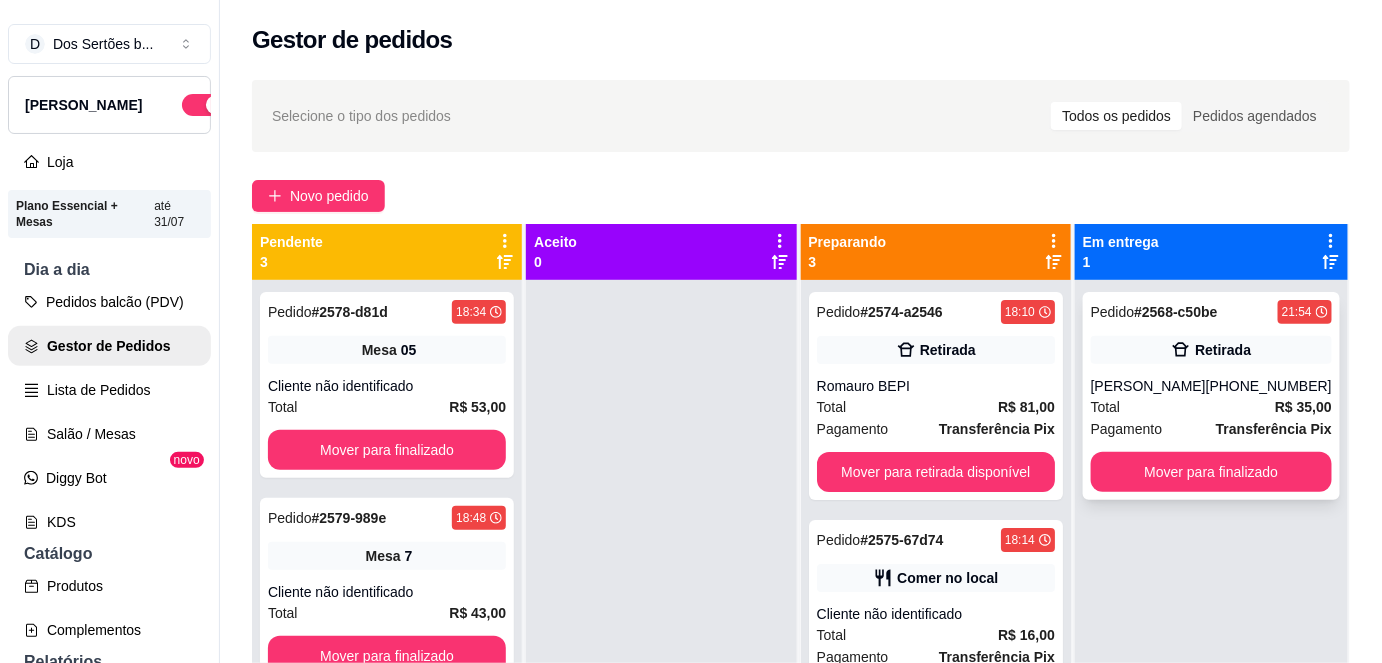 click on "Transferência Pix" at bounding box center [1274, 429] 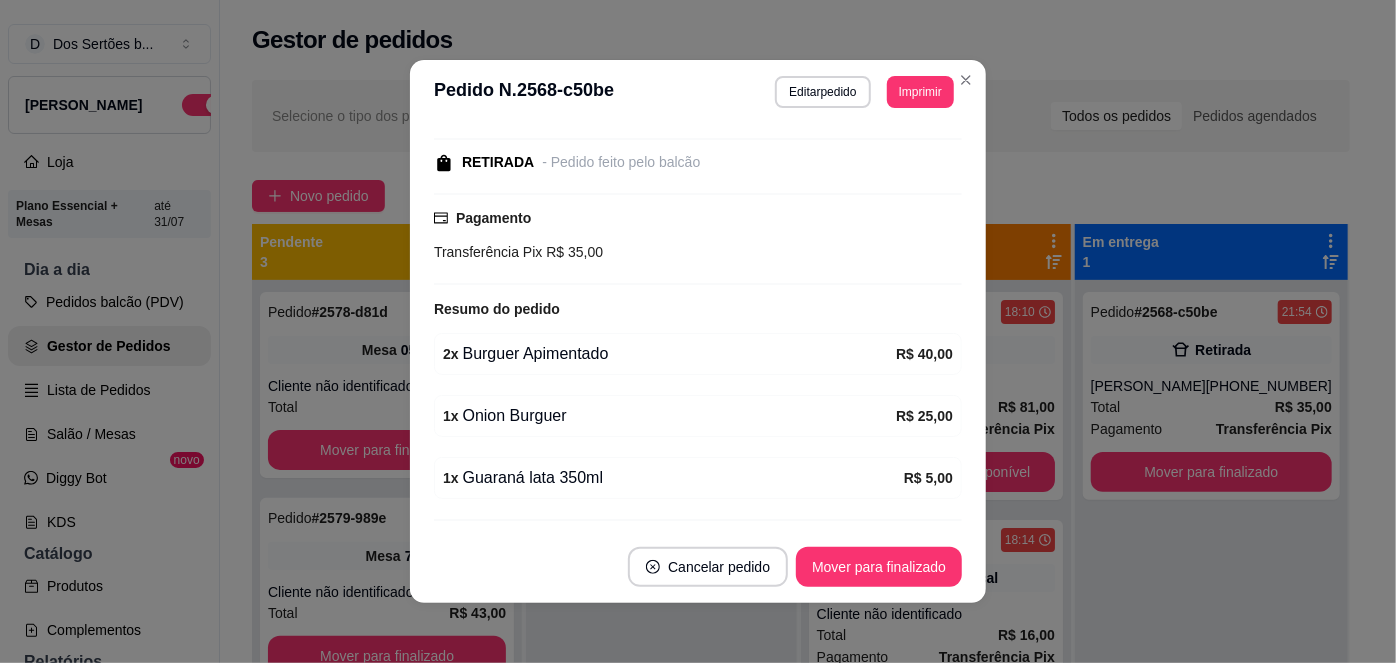 scroll, scrollTop: 354, scrollLeft: 0, axis: vertical 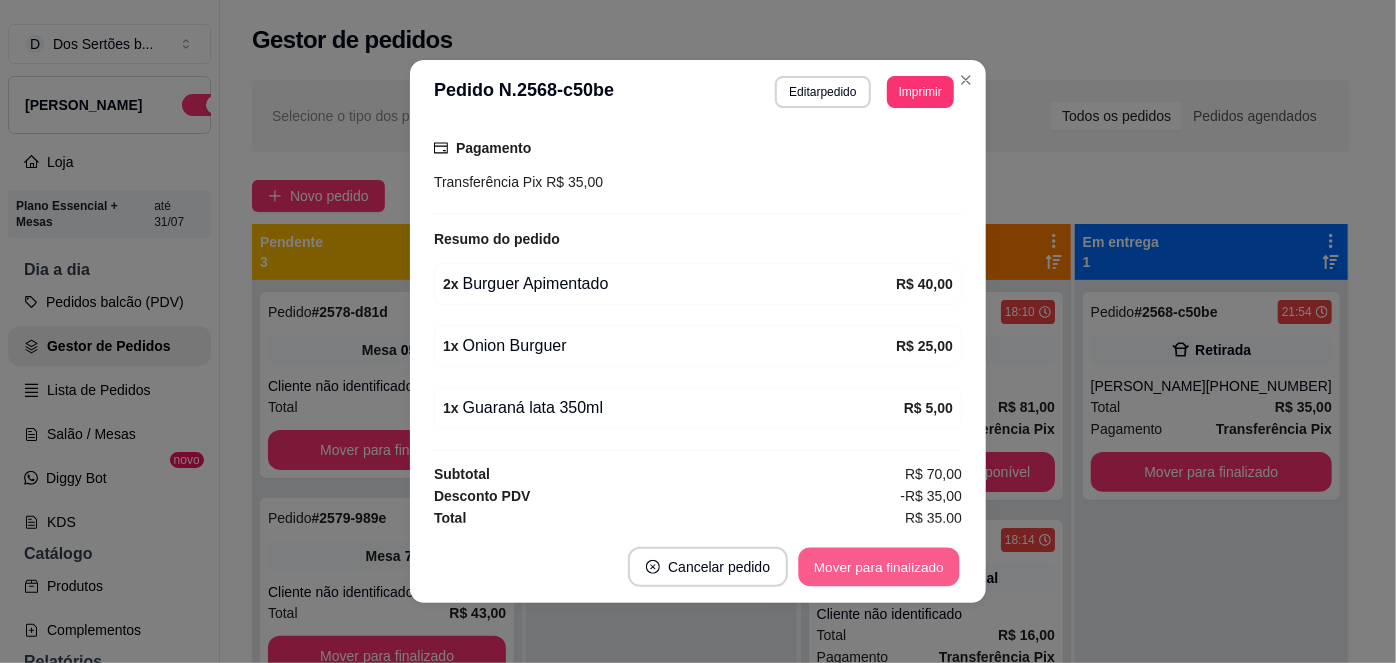 click on "Mover para finalizado" at bounding box center [879, 567] 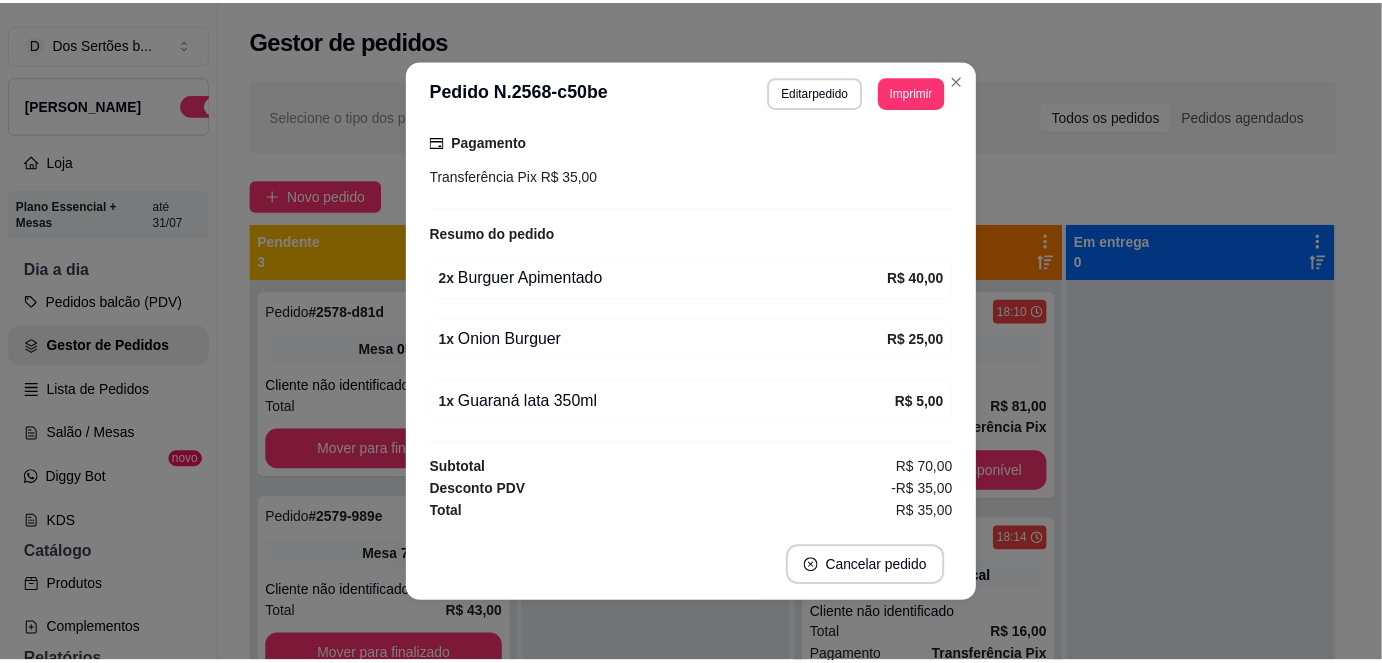 scroll, scrollTop: 289, scrollLeft: 0, axis: vertical 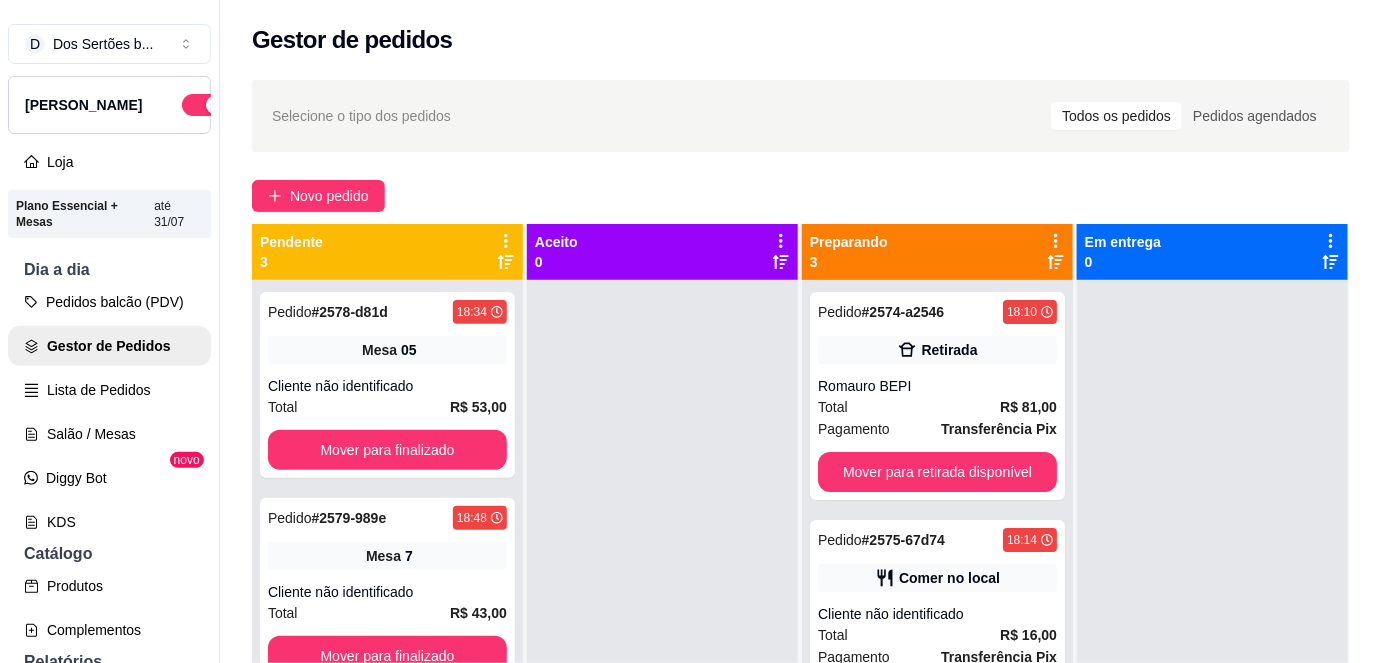 click on "Selecione o tipo dos pedidos Todos os pedidos Pedidos agendados" at bounding box center (801, 116) 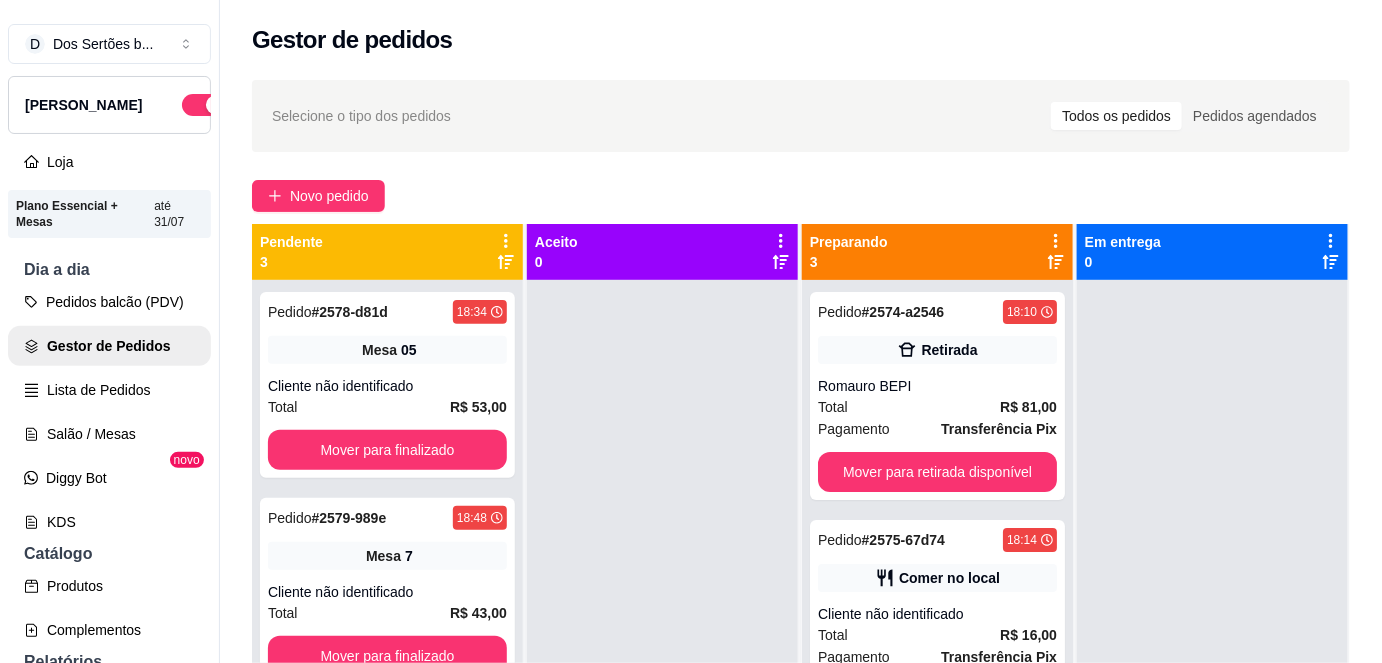 scroll, scrollTop: 56, scrollLeft: 0, axis: vertical 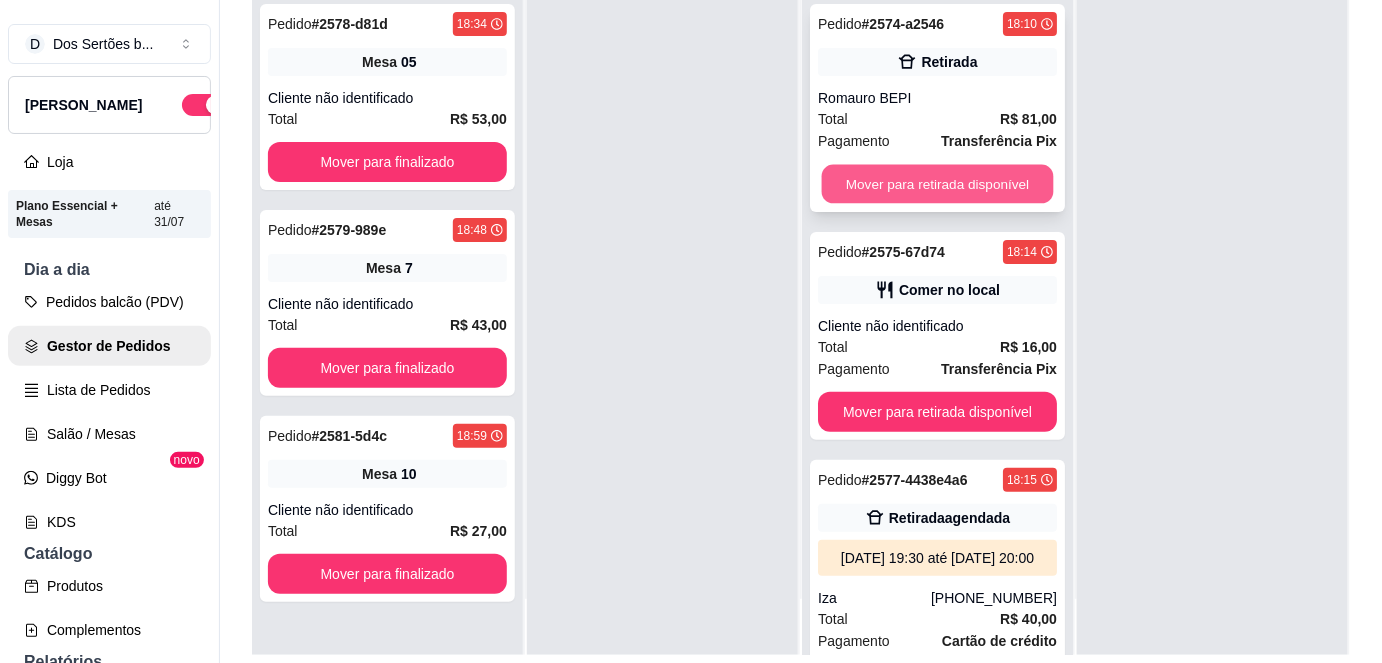 click on "Mover para retirada disponível" at bounding box center (938, 184) 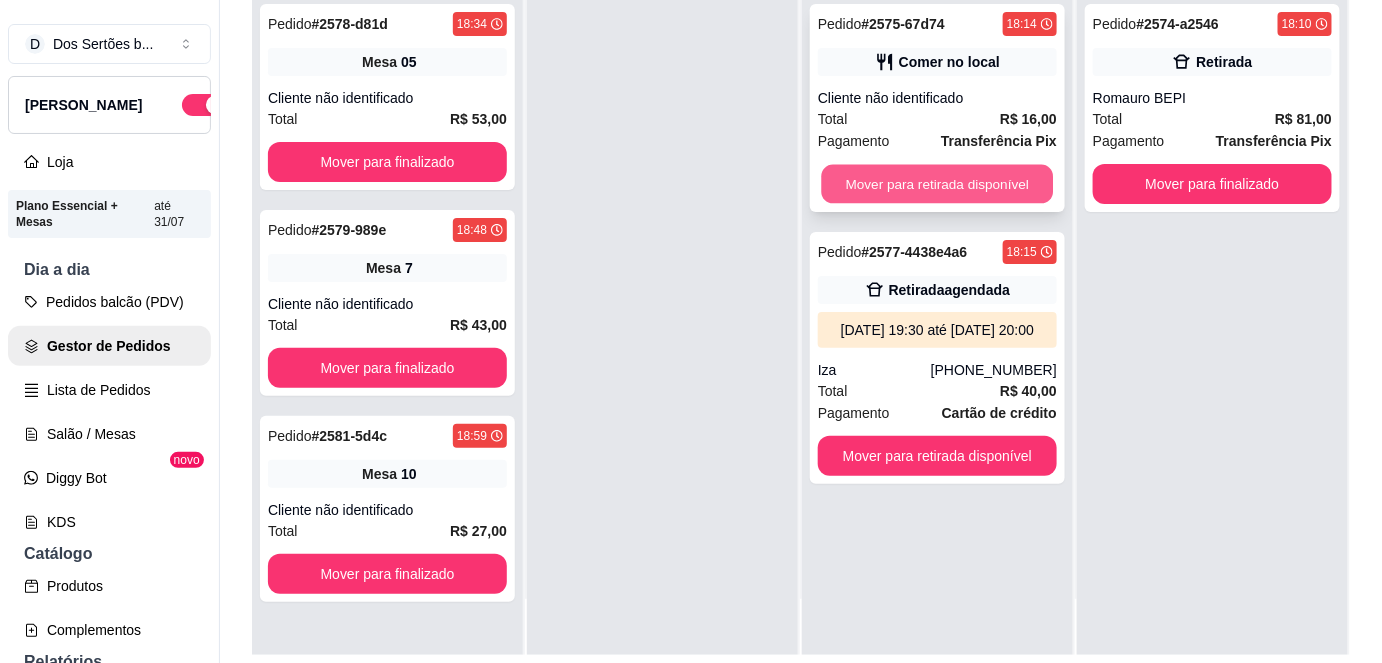 click on "Mover para retirada disponível" at bounding box center (938, 184) 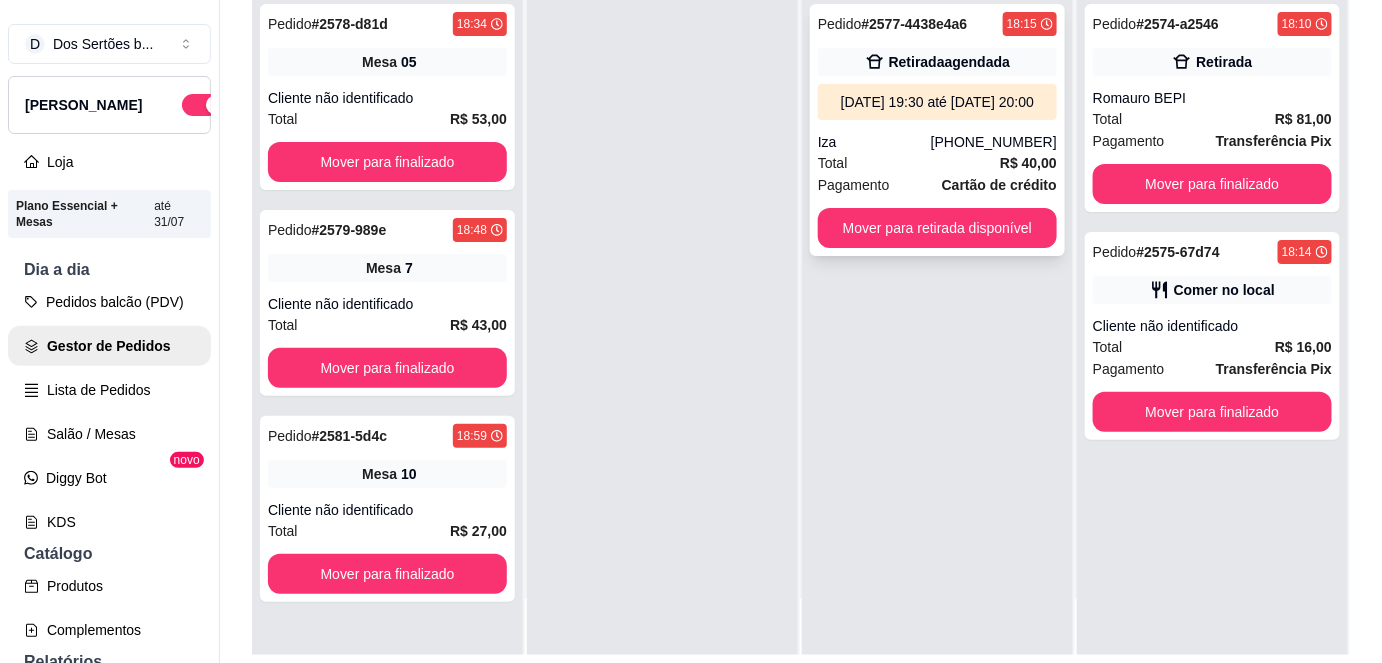 click on "[DATE] 19:30 até [DATE] 20:00" at bounding box center (937, 102) 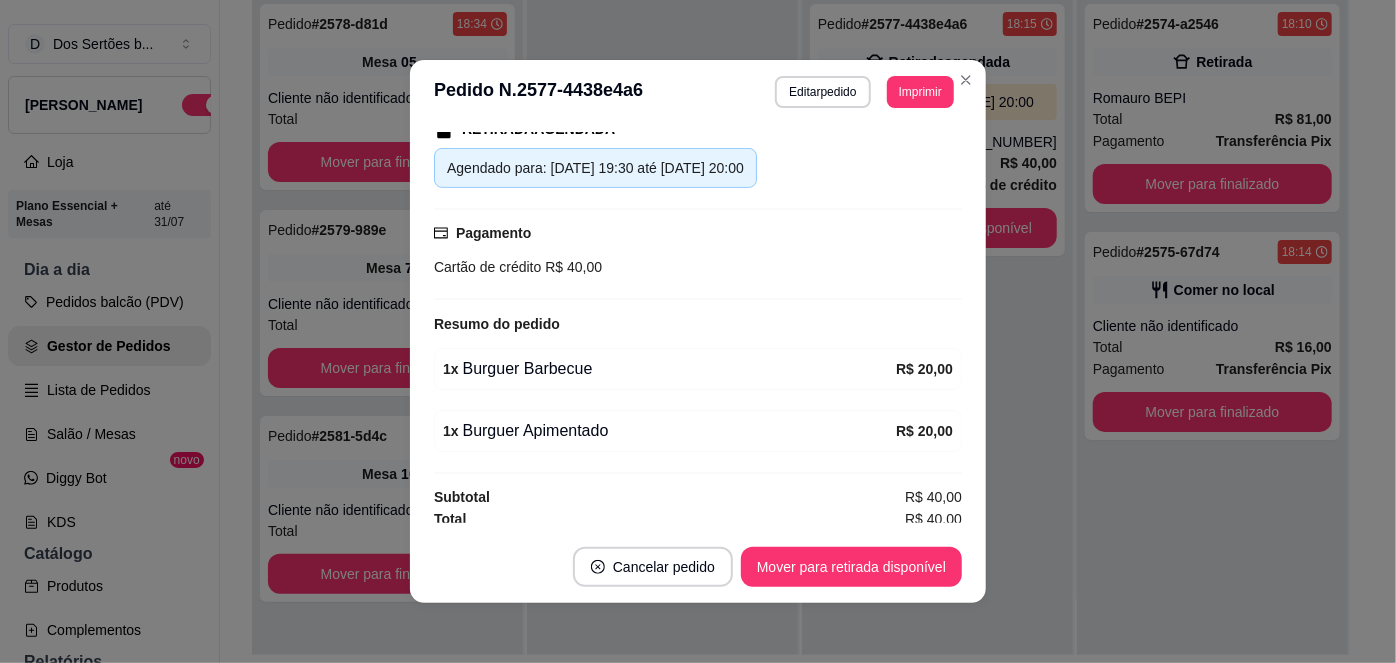 scroll, scrollTop: 335, scrollLeft: 0, axis: vertical 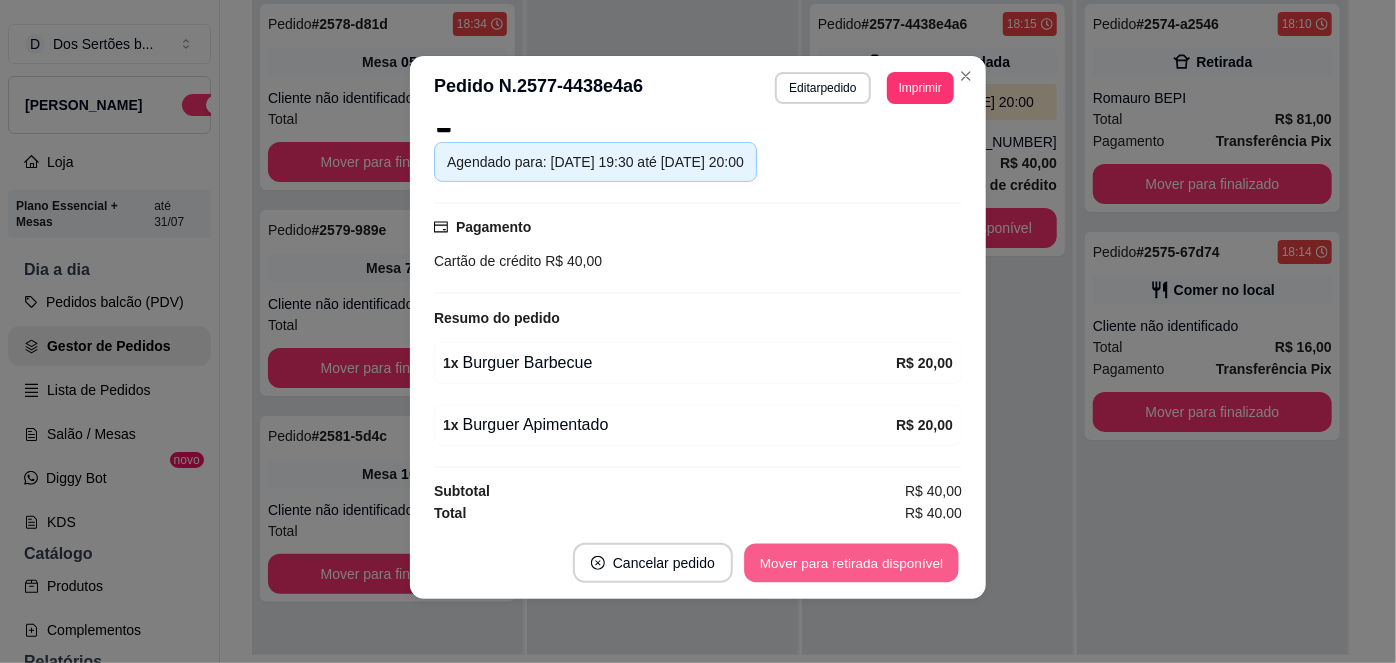 click on "Mover para retirada disponível" at bounding box center (851, 563) 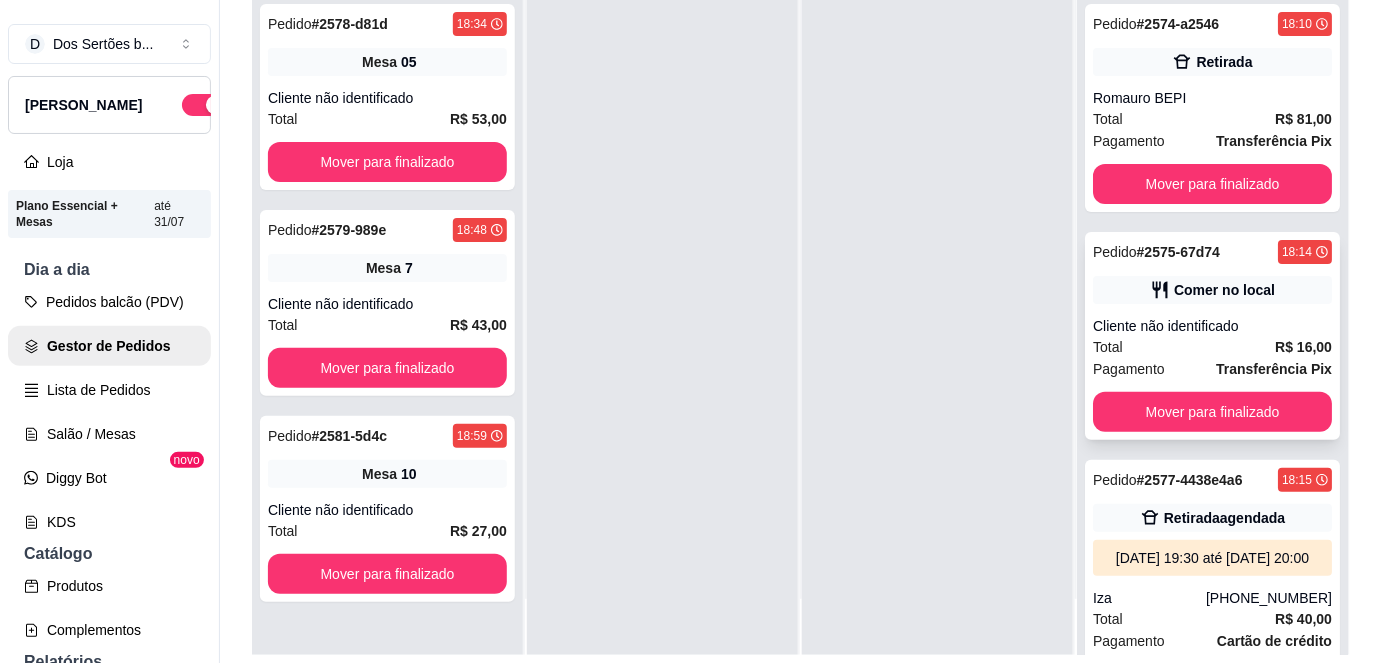 click on "Cliente não identificado" at bounding box center (1212, 326) 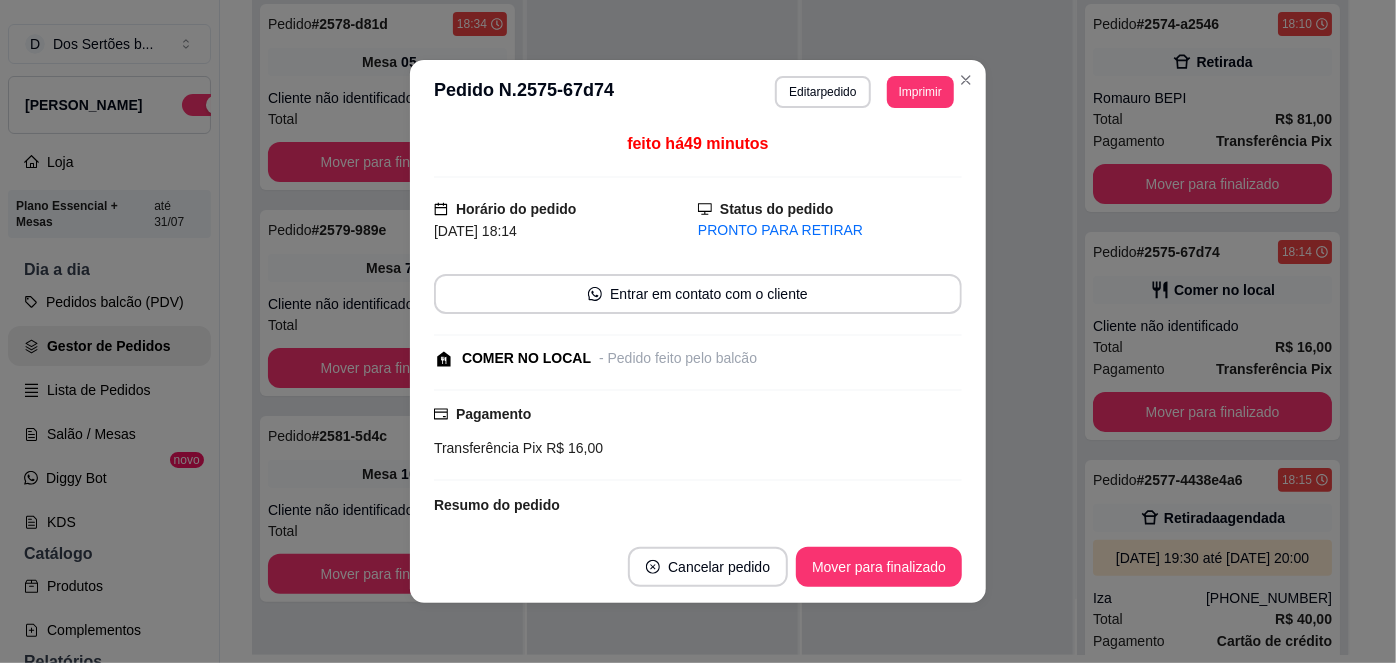 scroll, scrollTop: 173, scrollLeft: 0, axis: vertical 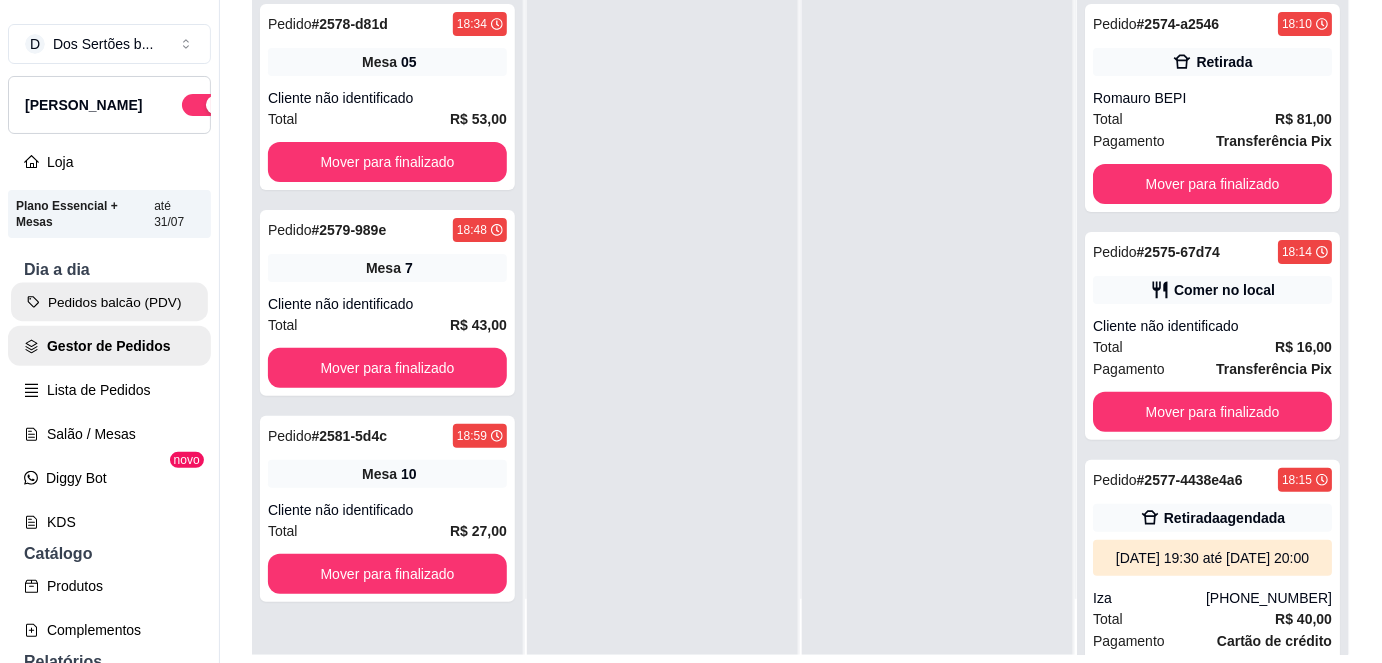click on "Pedidos balcão (PDV)" at bounding box center (109, 302) 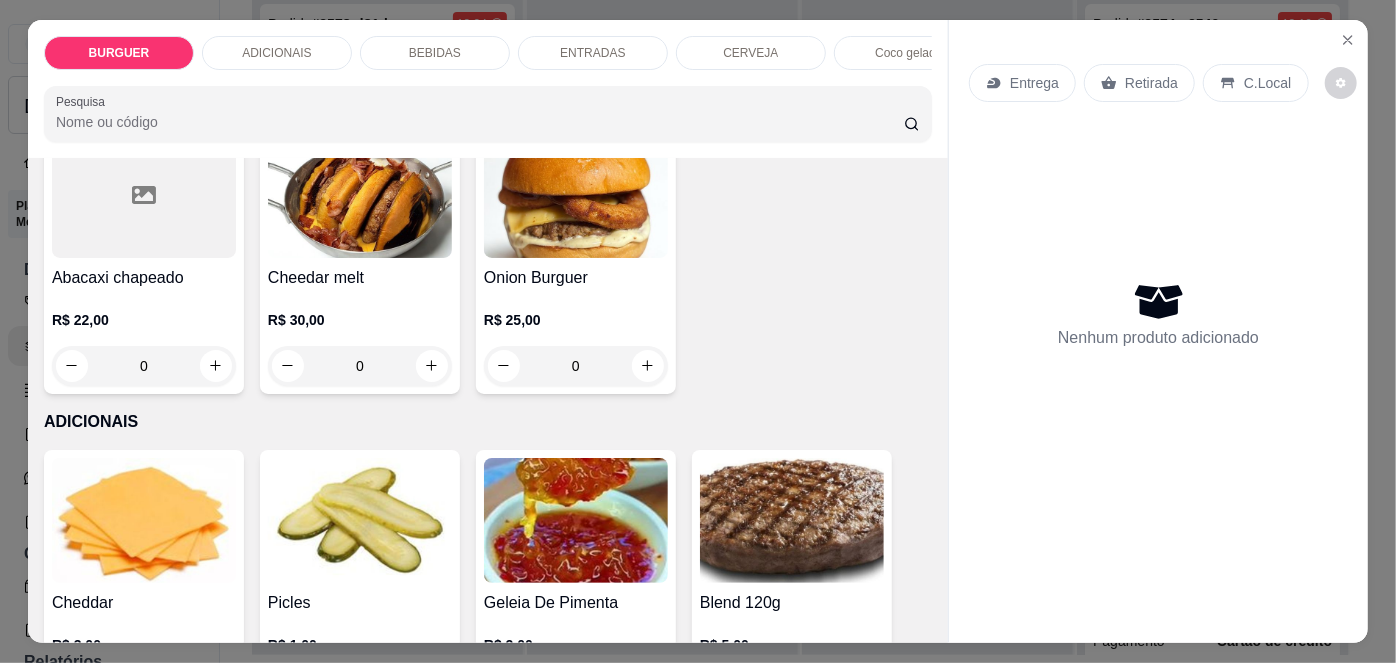 scroll, scrollTop: 736, scrollLeft: 0, axis: vertical 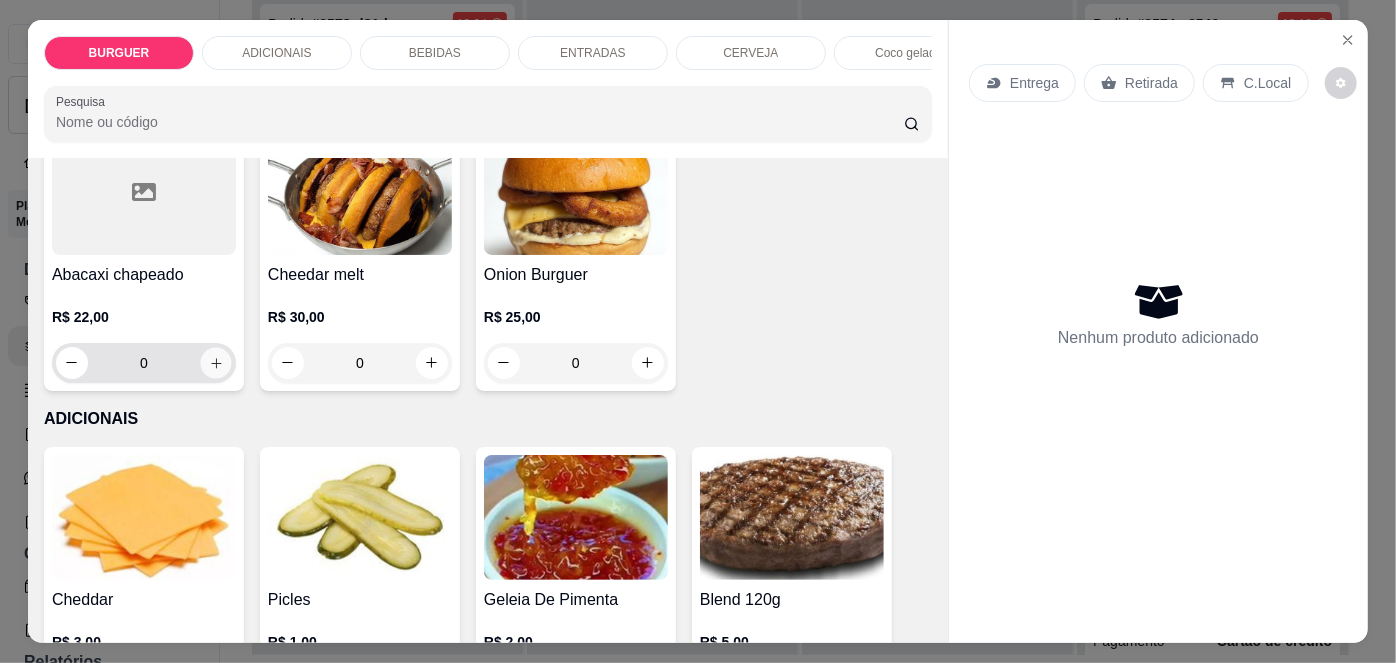 click at bounding box center [215, 362] 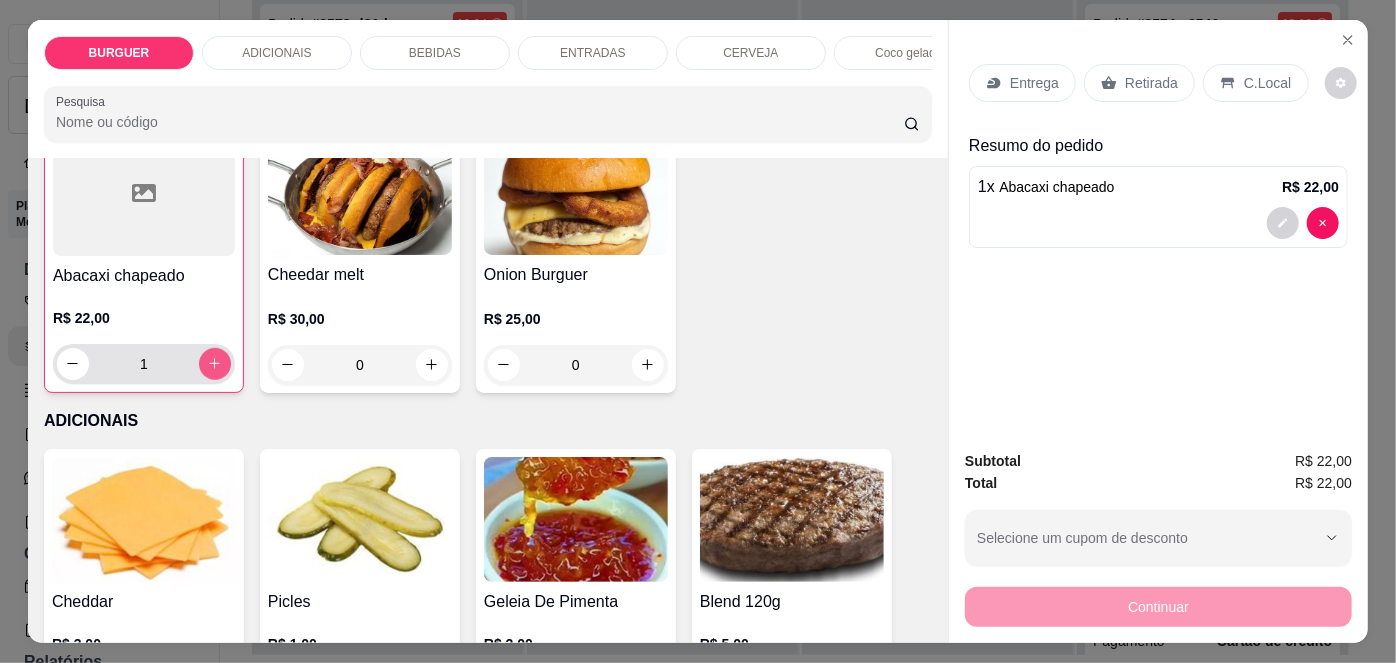 scroll, scrollTop: 737, scrollLeft: 0, axis: vertical 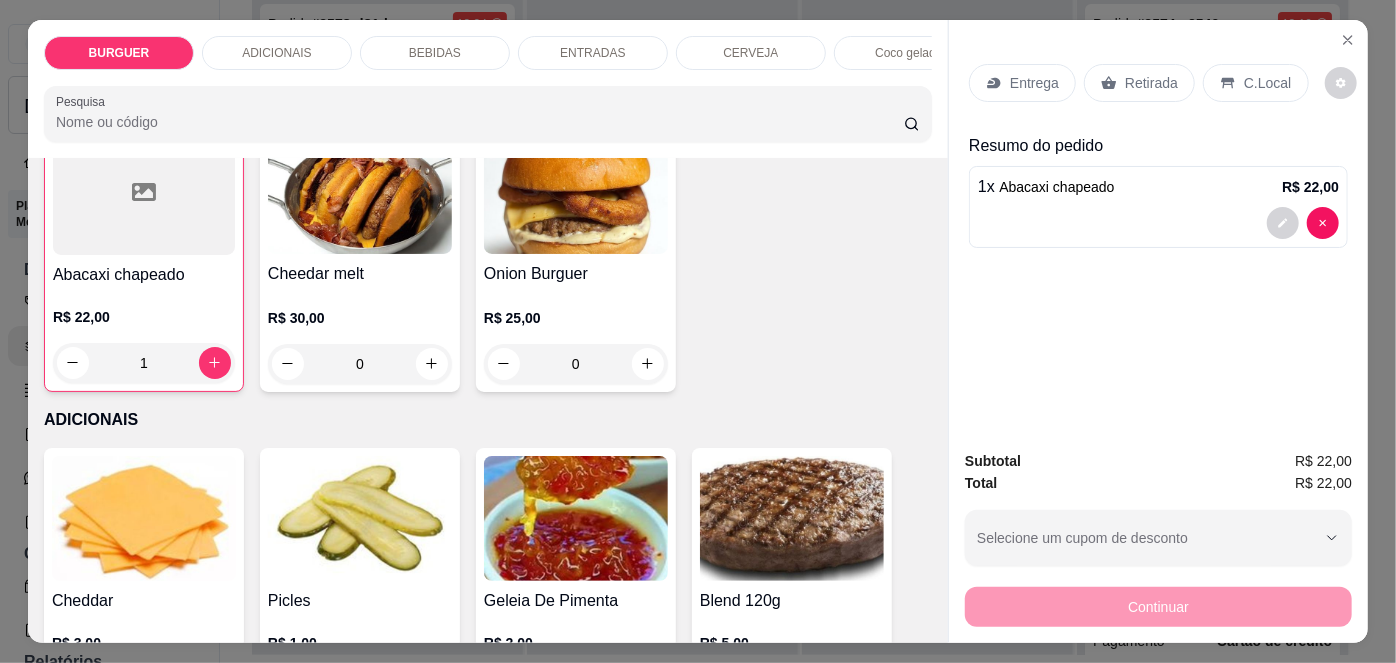 click on "Retirada" at bounding box center (1151, 83) 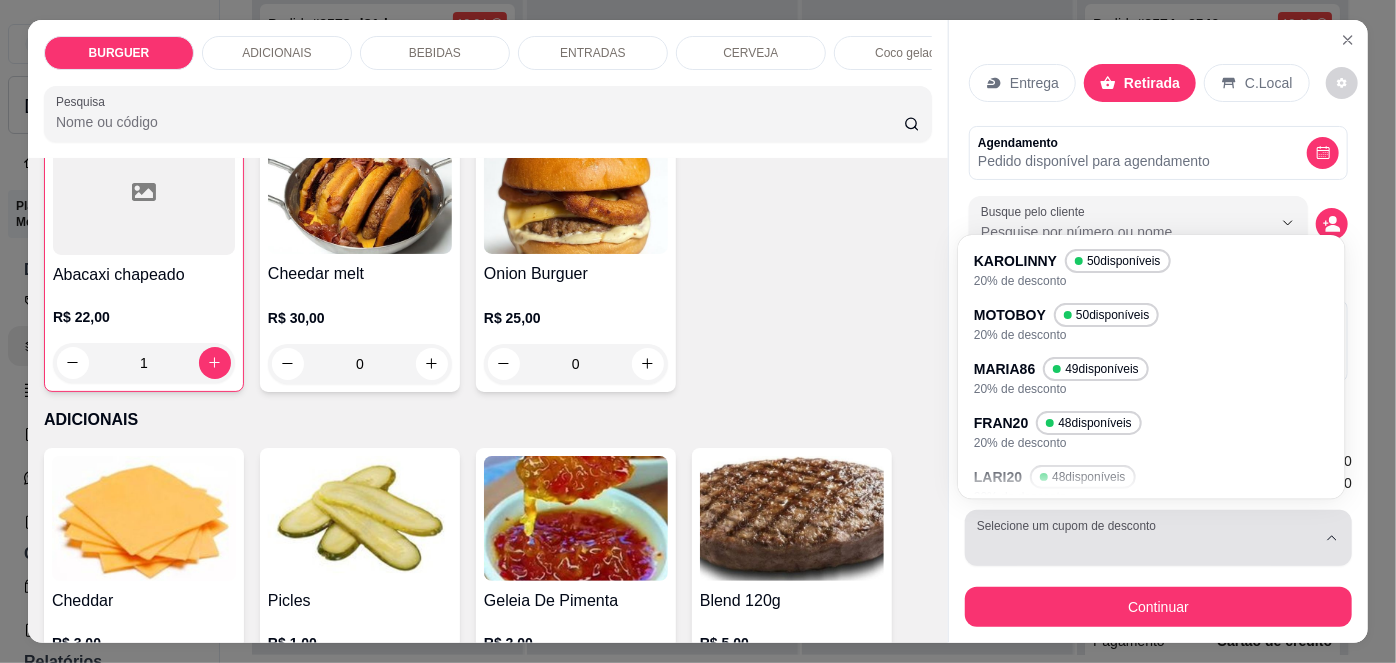 click at bounding box center [1146, 538] 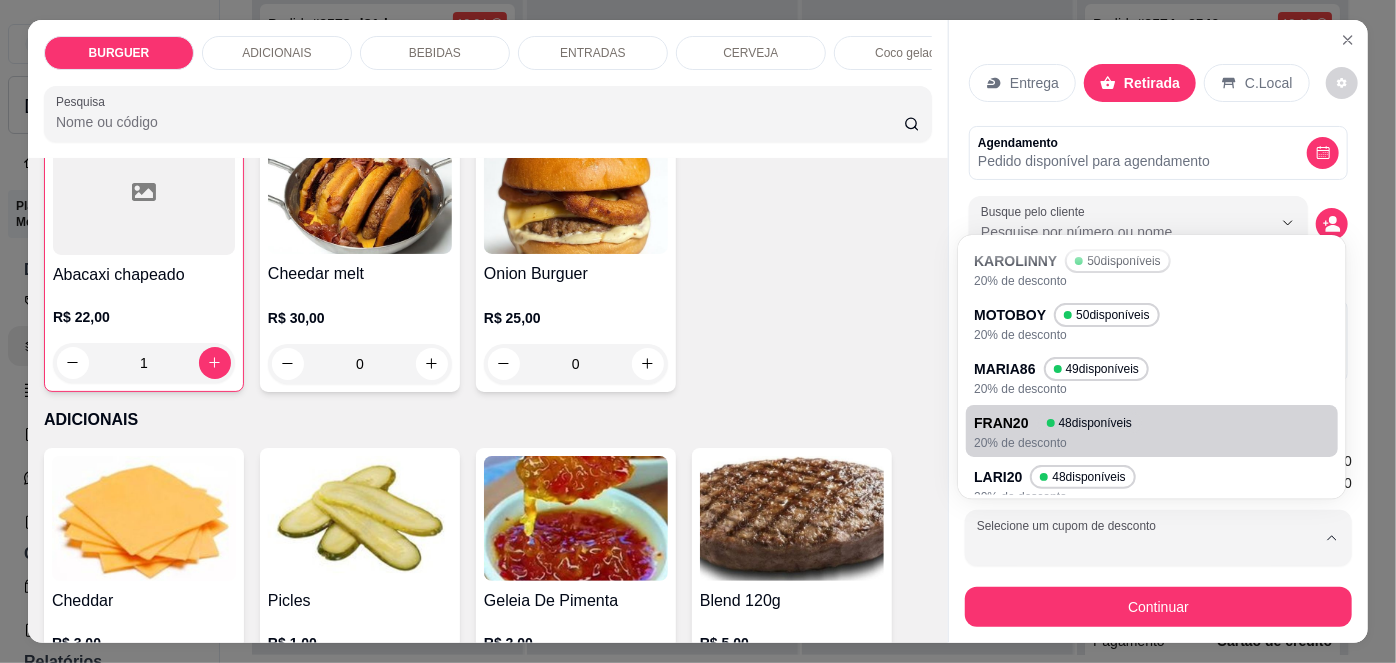 scroll, scrollTop: 128, scrollLeft: 0, axis: vertical 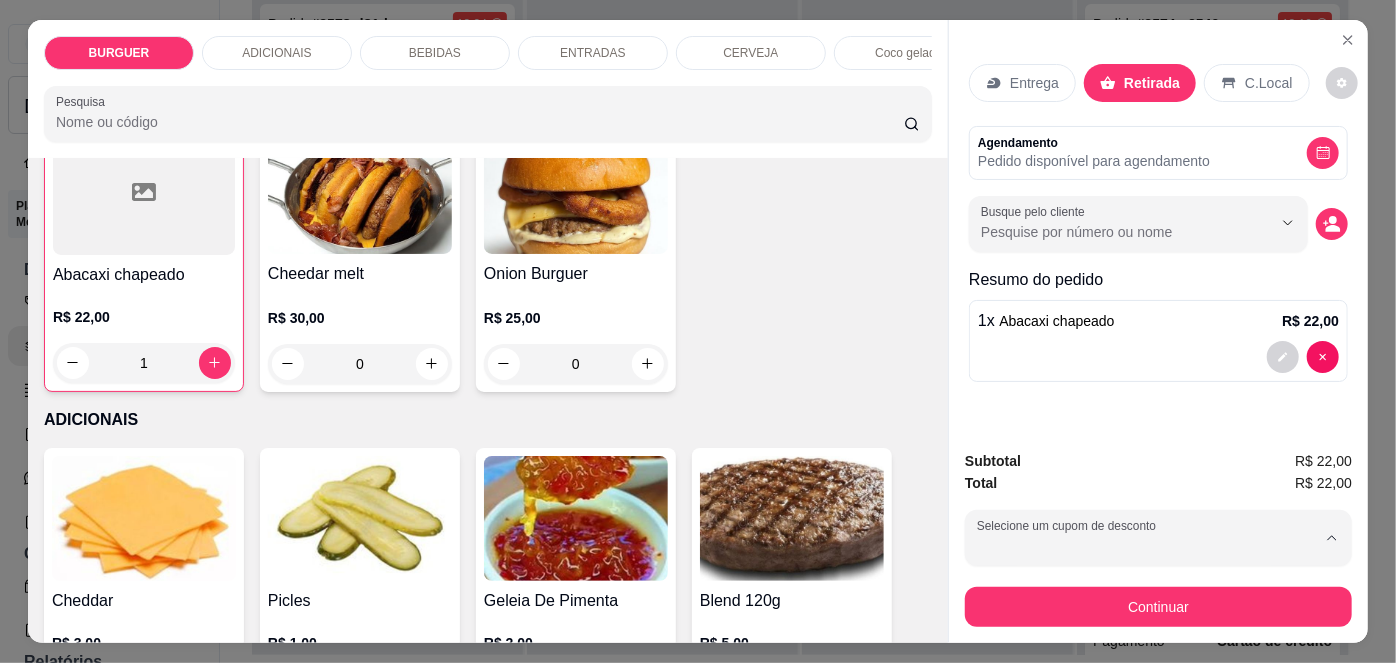 click on "50  disponíveis" at bounding box center (1152, 406) 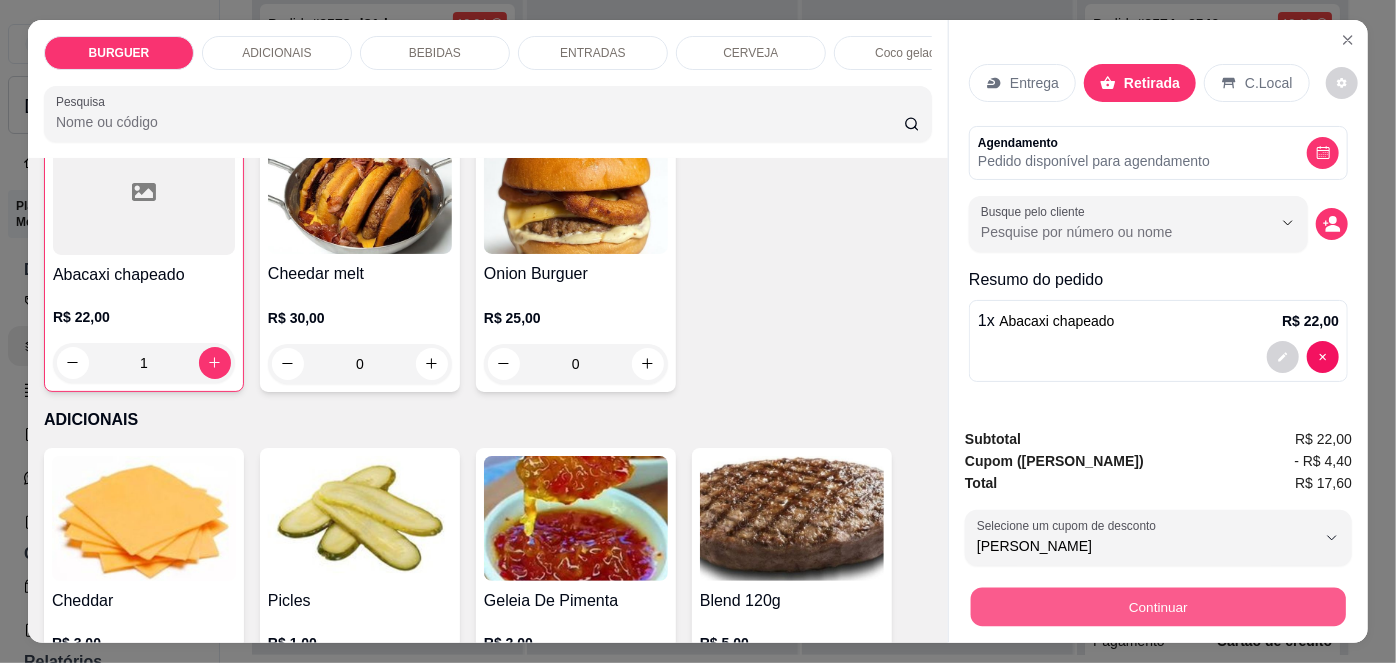 click on "Continuar" at bounding box center [1158, 607] 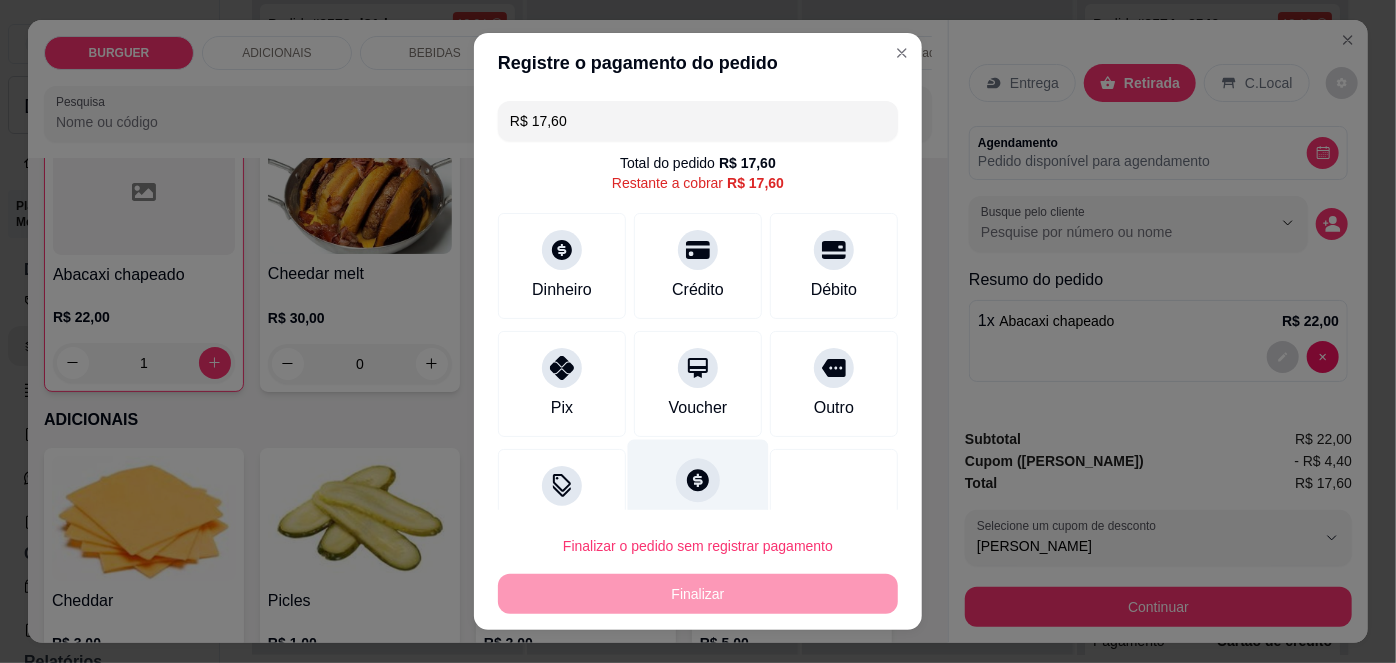 click 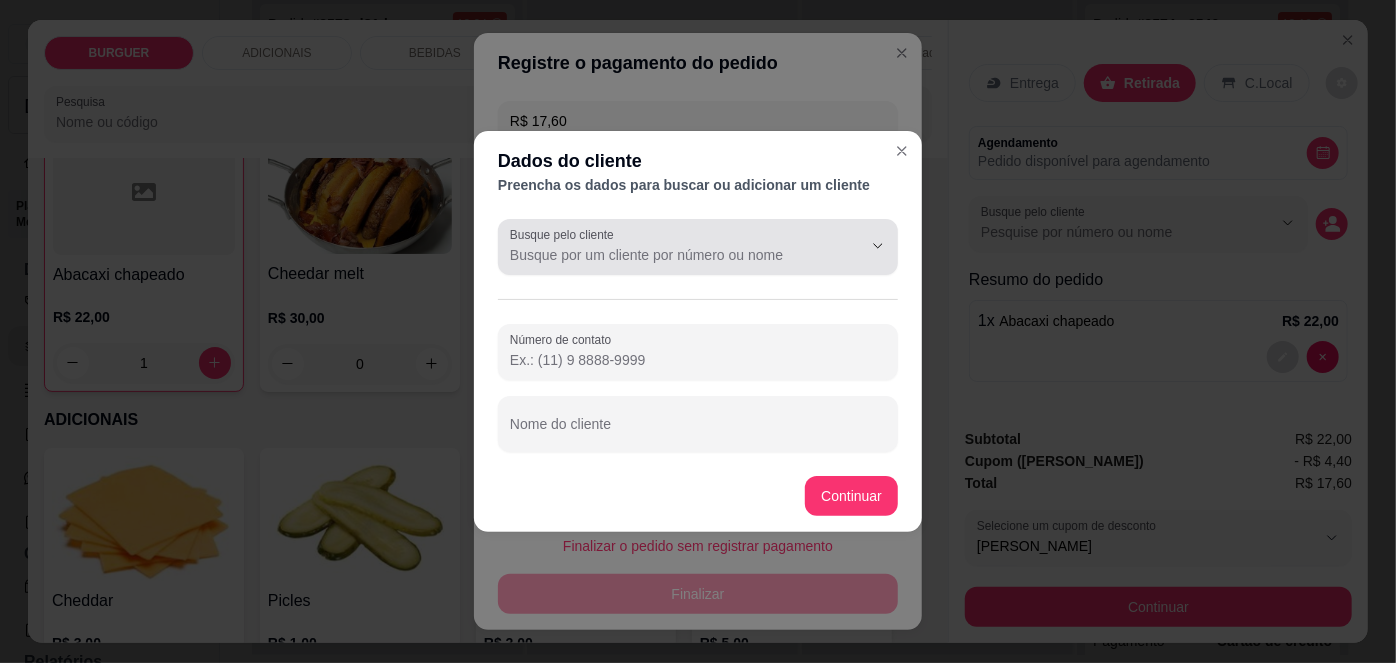 click at bounding box center [698, 247] 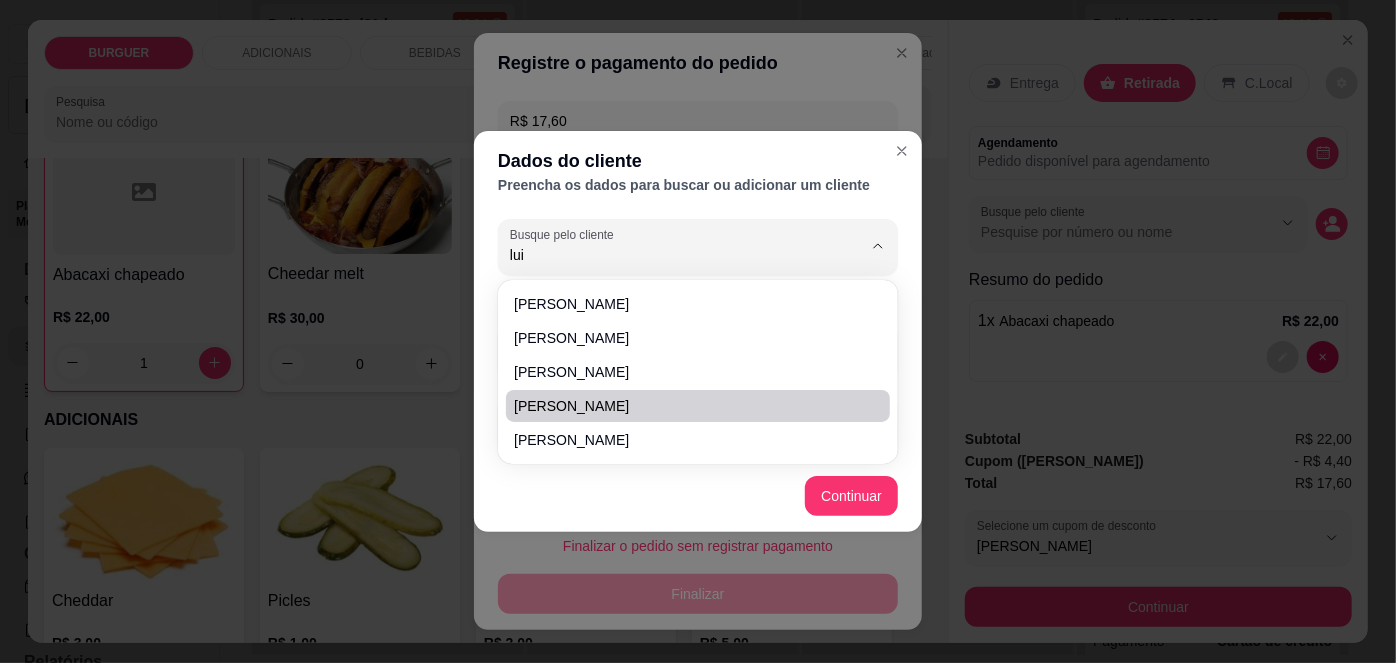 click on "[PERSON_NAME]" at bounding box center (688, 406) 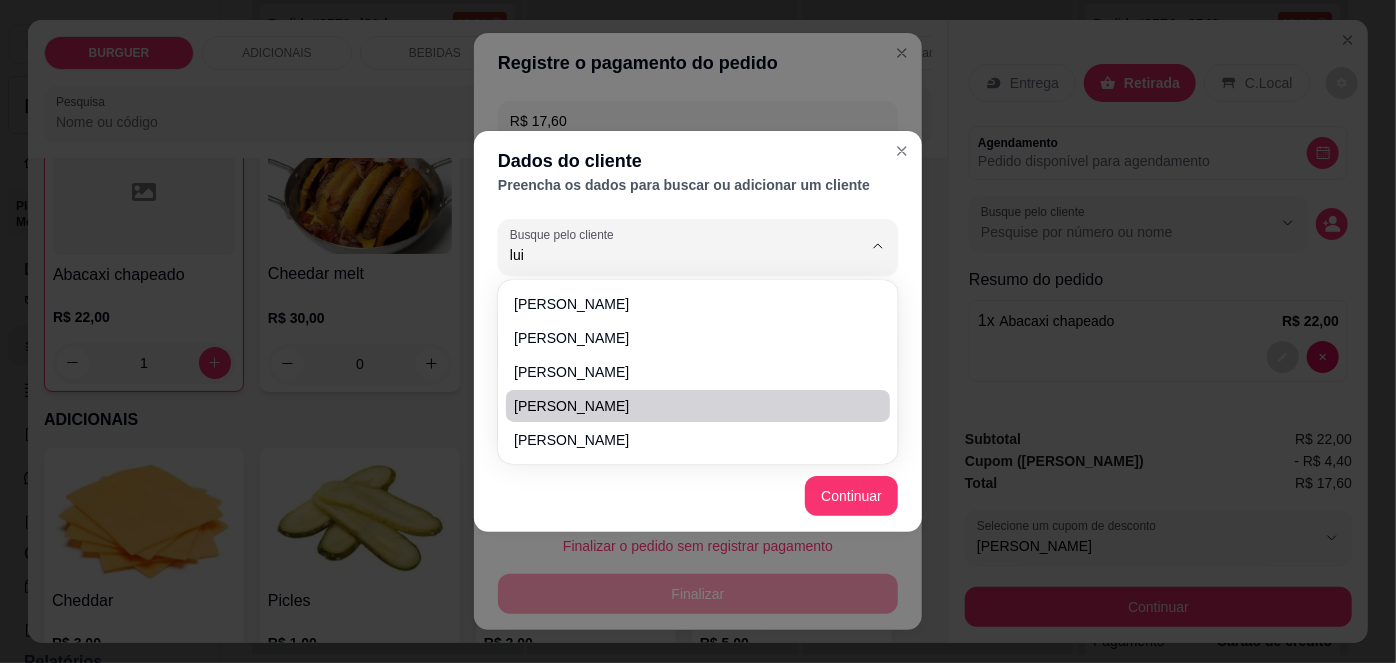 type on "[PERSON_NAME]" 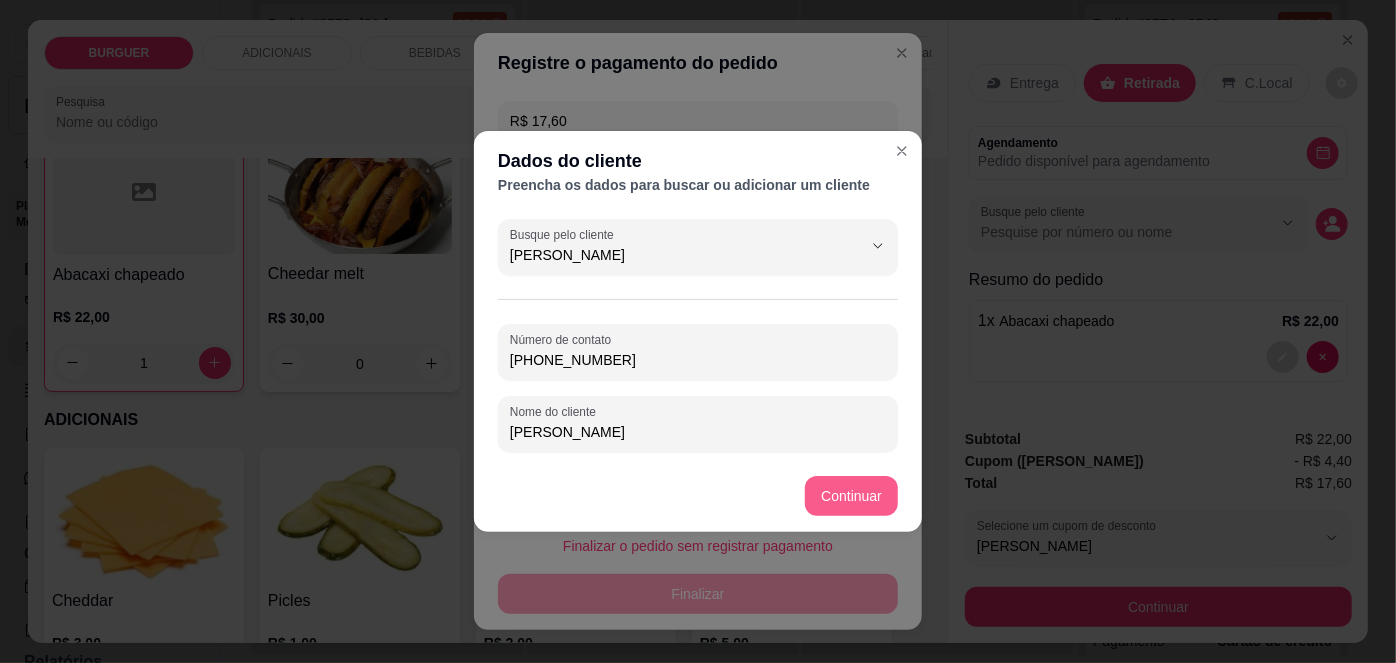 type on "[PERSON_NAME]" 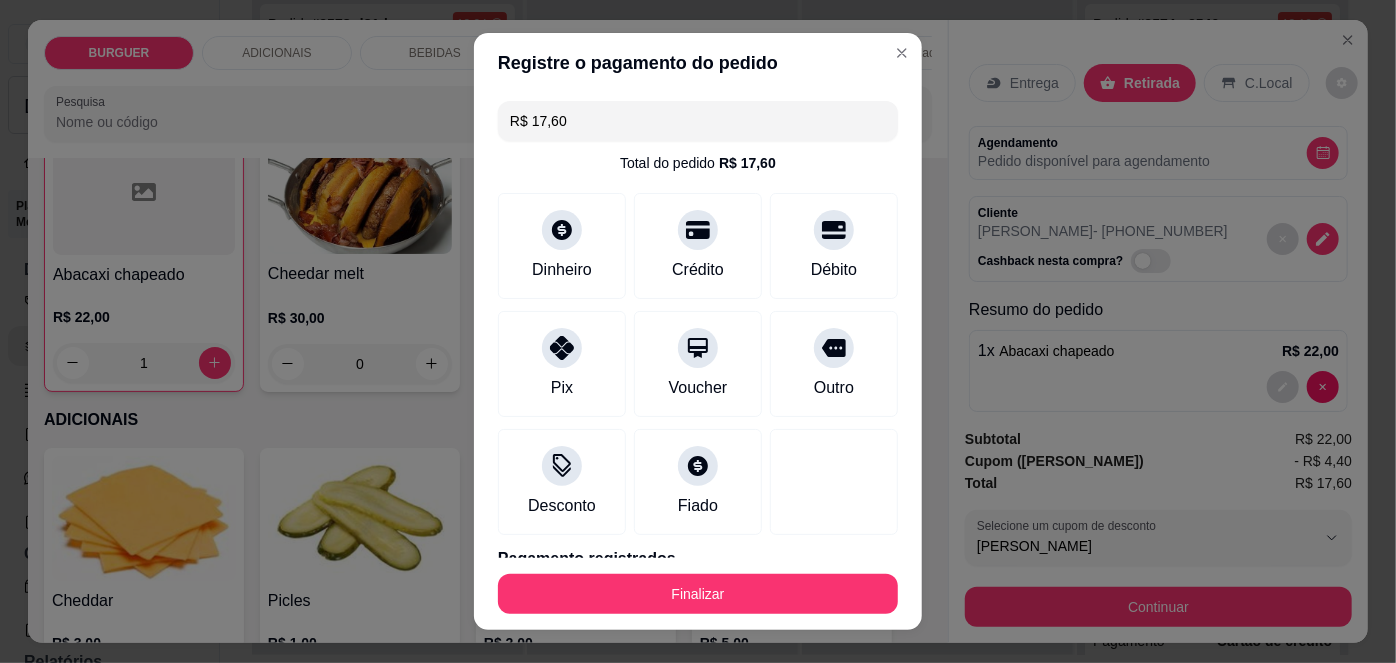 type on "R$ 0,00" 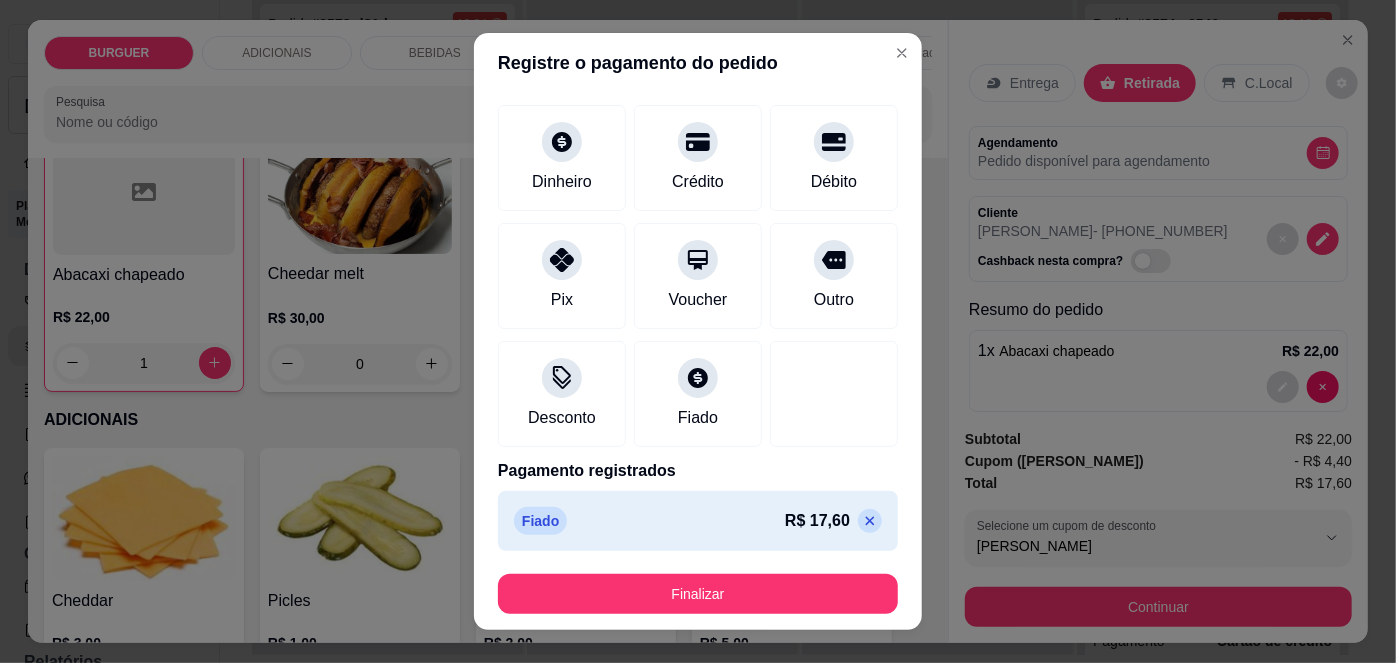 scroll, scrollTop: 87, scrollLeft: 0, axis: vertical 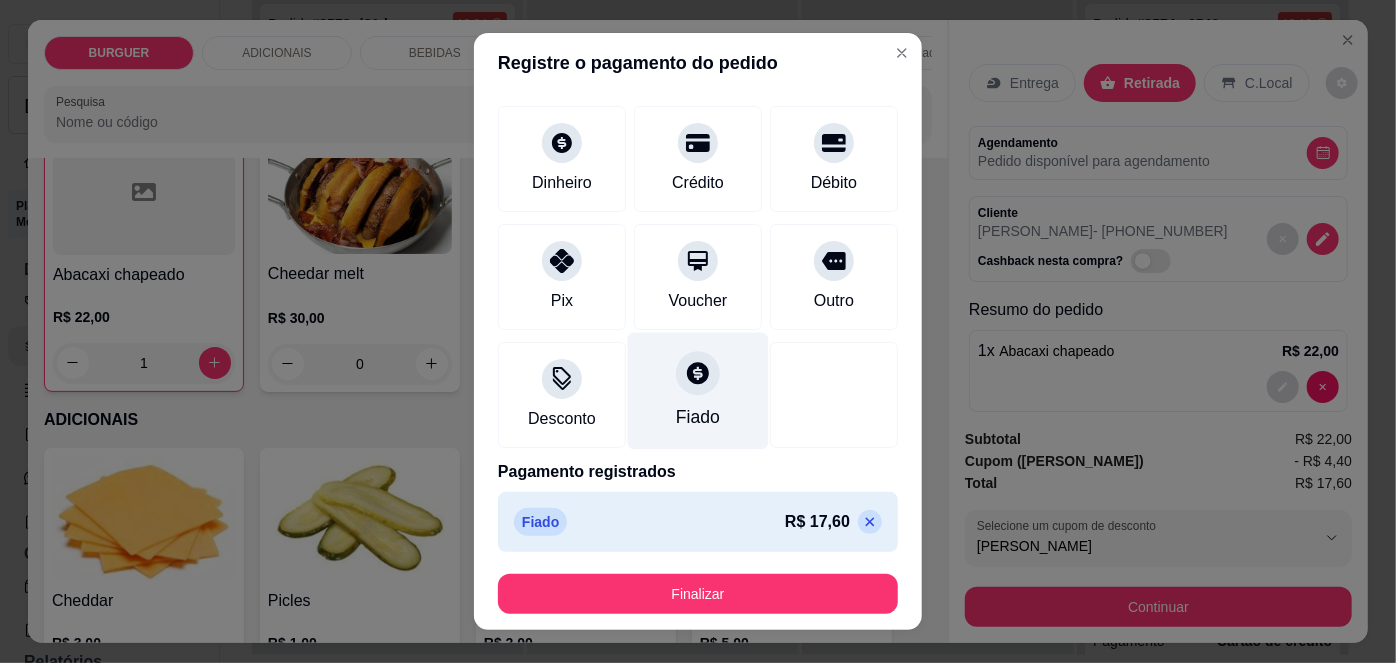 click on "Fiado" at bounding box center (698, 417) 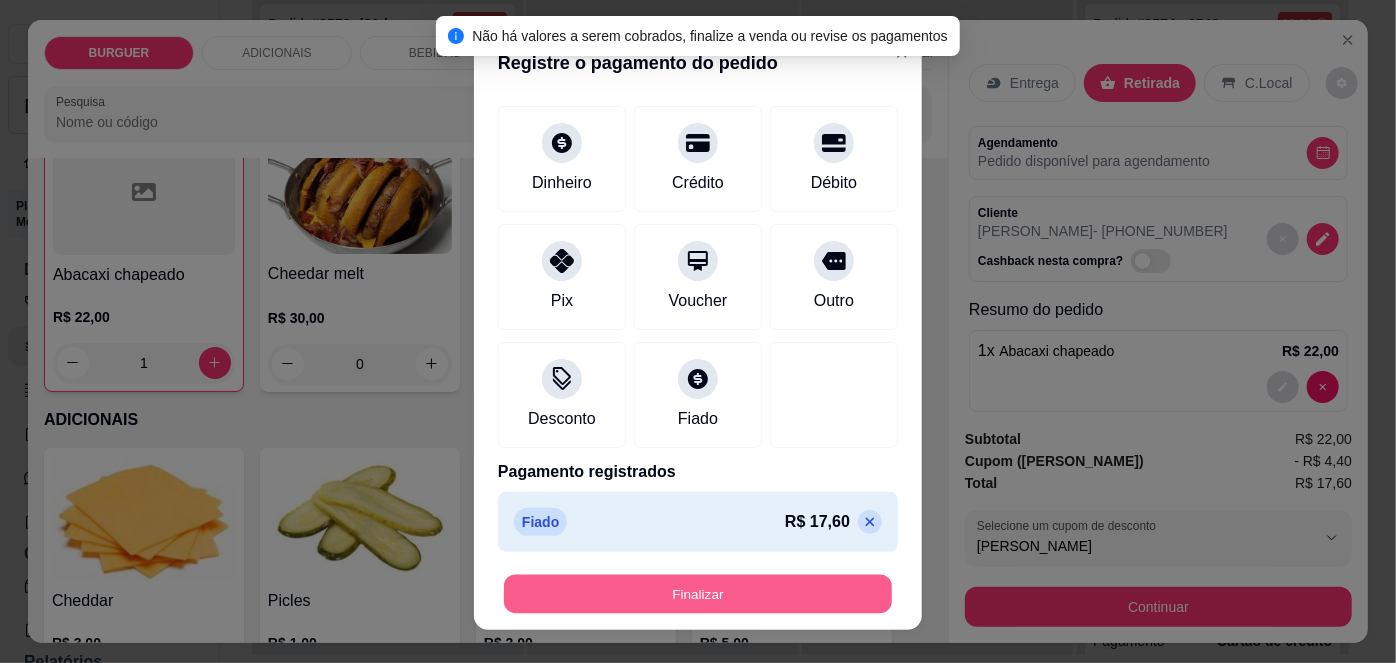 click on "Finalizar" at bounding box center [698, 593] 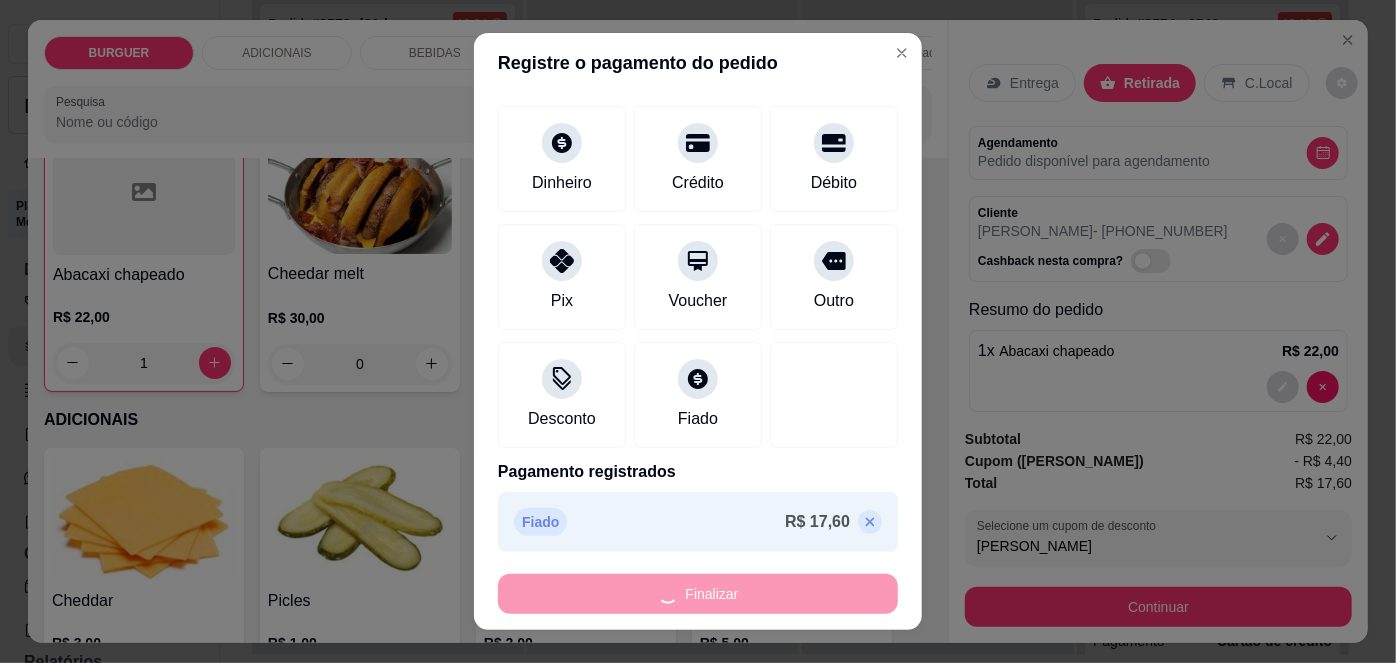 type on "0" 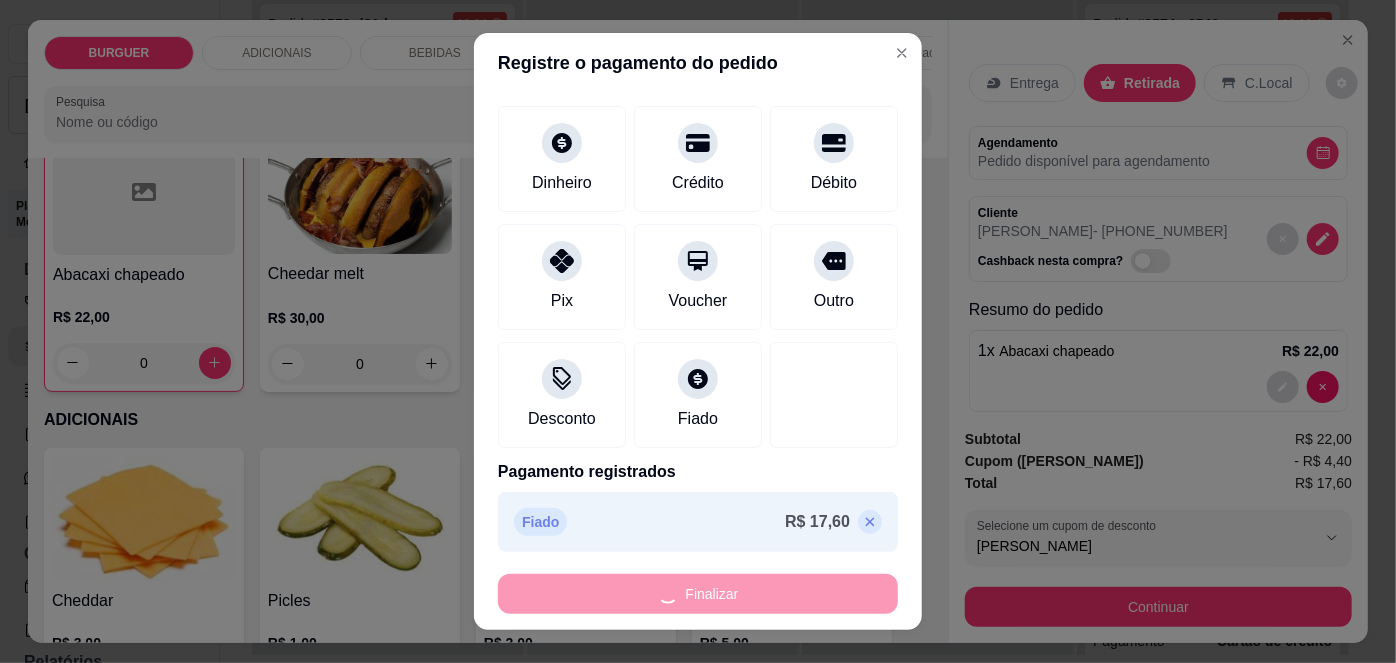 type on "-R$ 17,60" 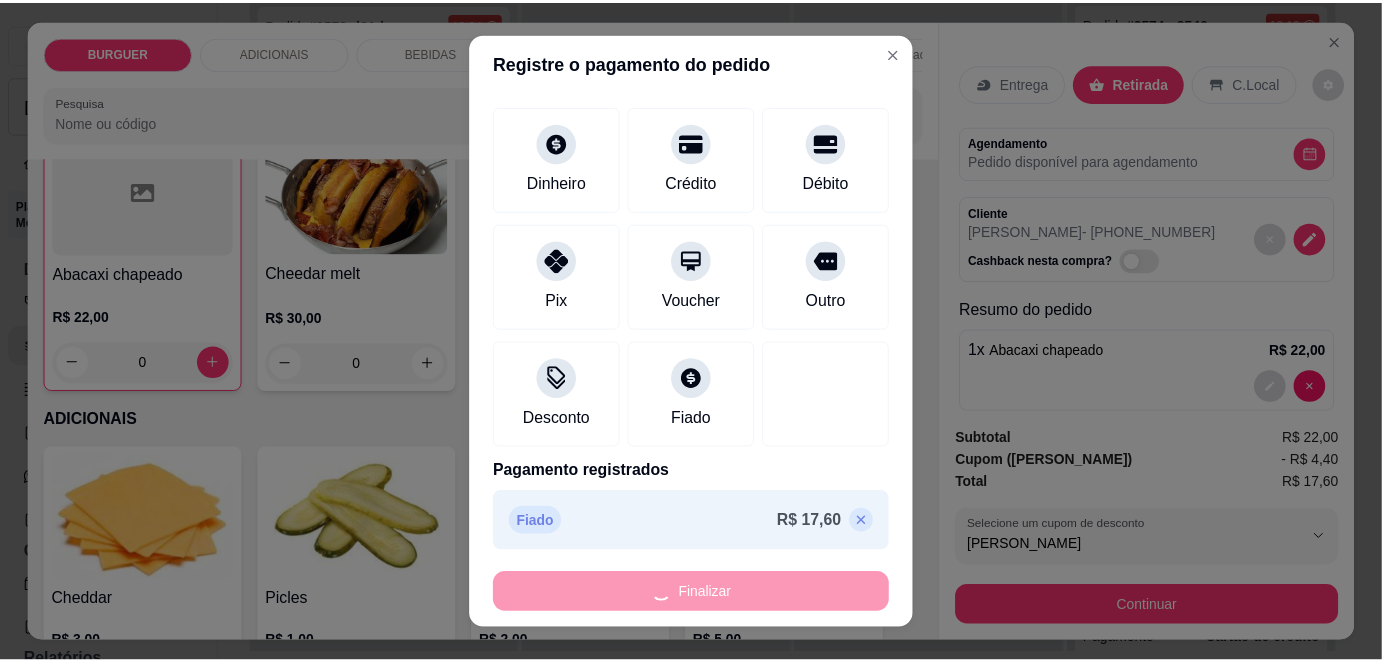 scroll, scrollTop: 736, scrollLeft: 0, axis: vertical 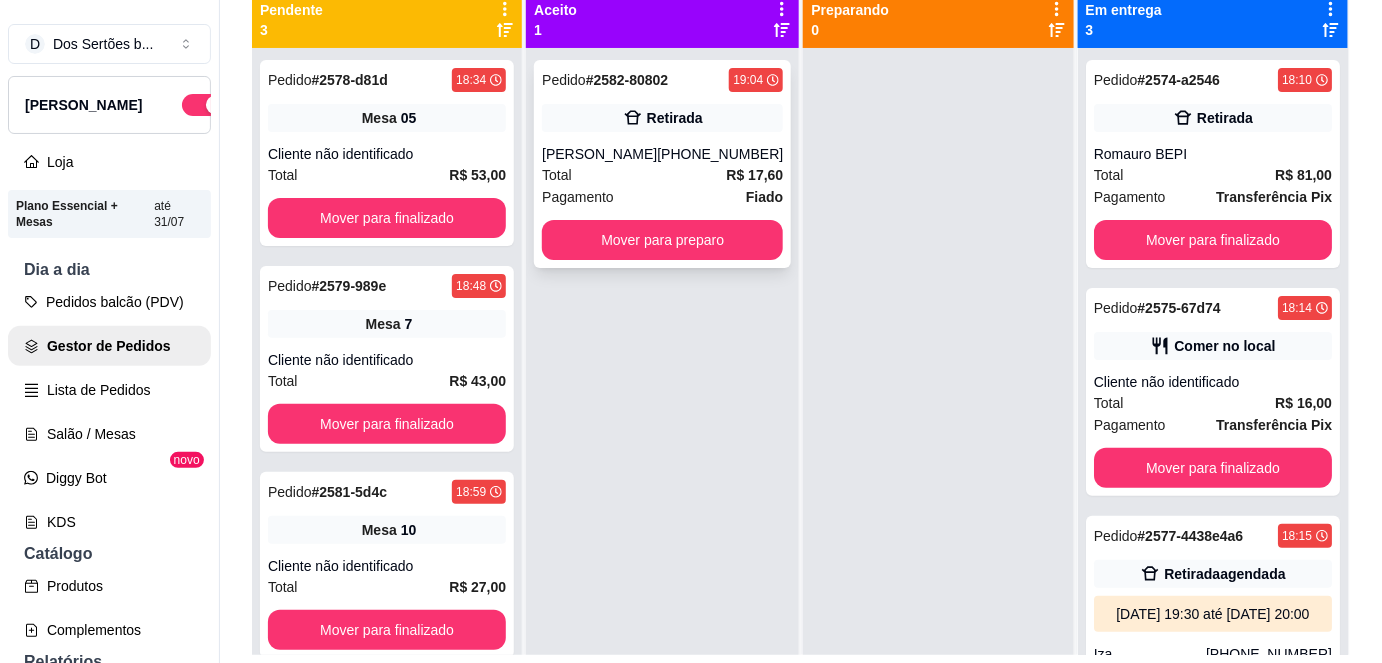 click 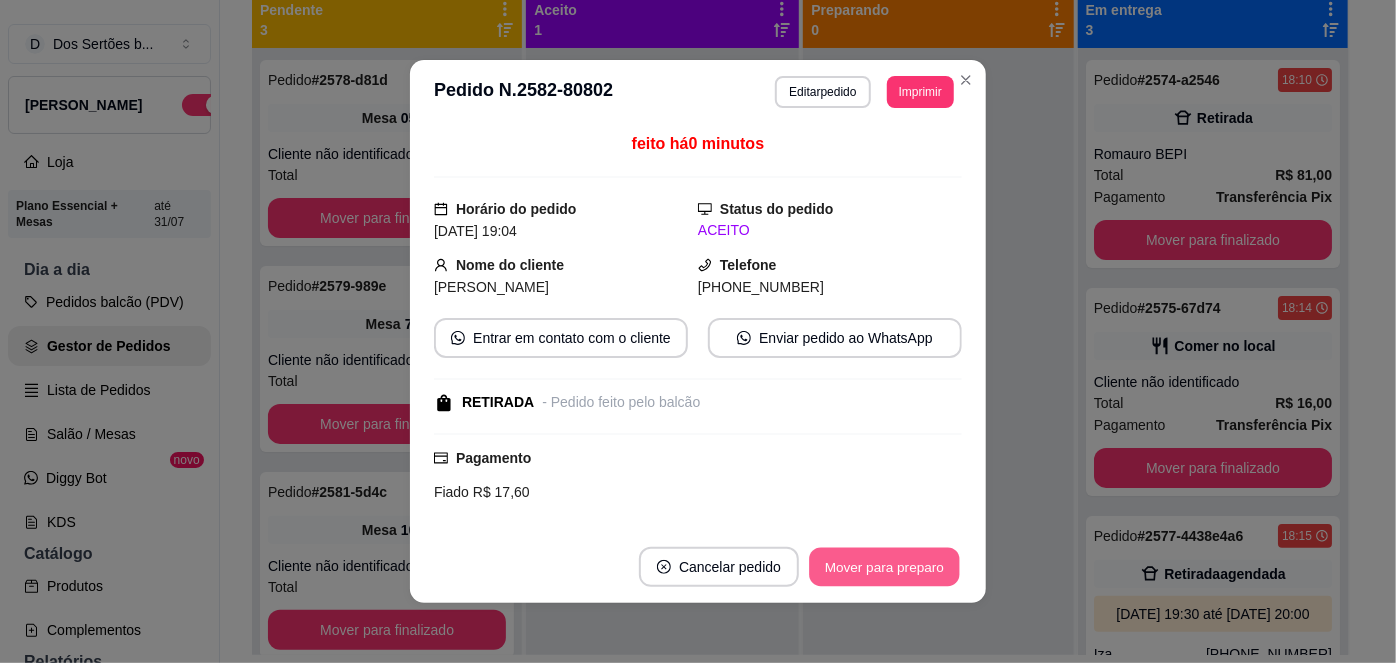 click on "Mover para preparo" at bounding box center [884, 567] 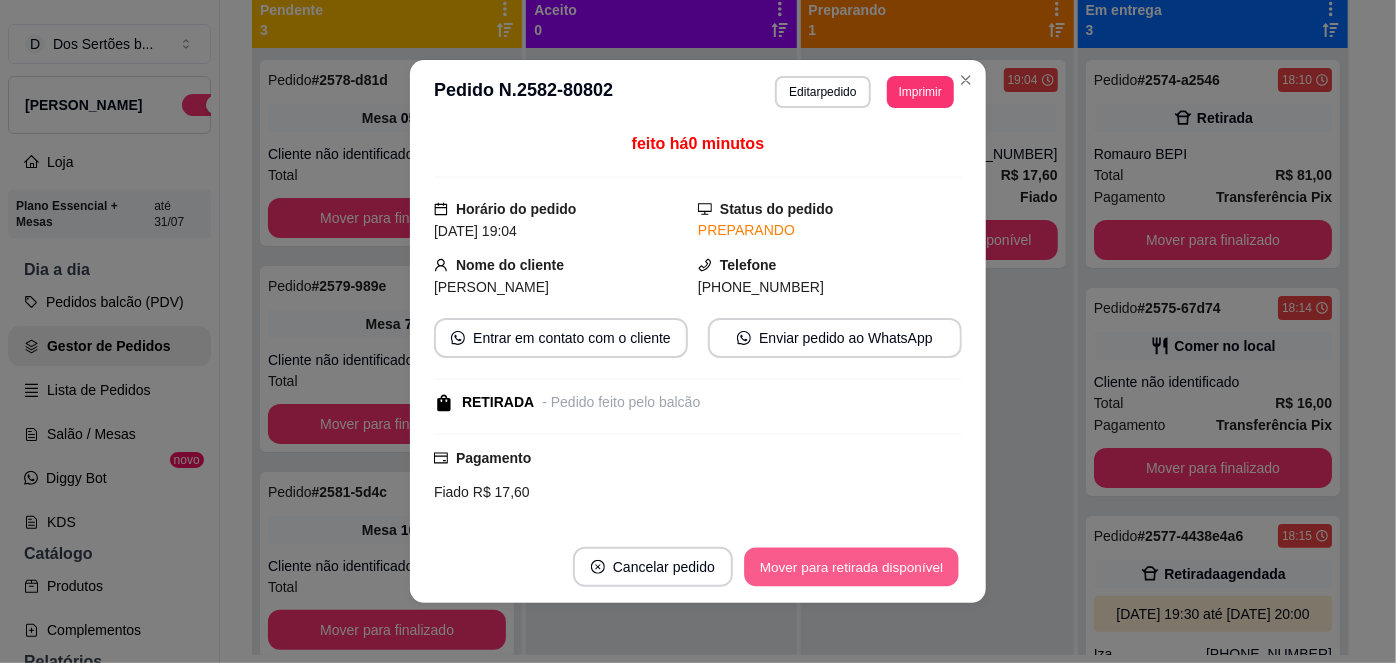 click on "Mover para retirada disponível" at bounding box center (851, 567) 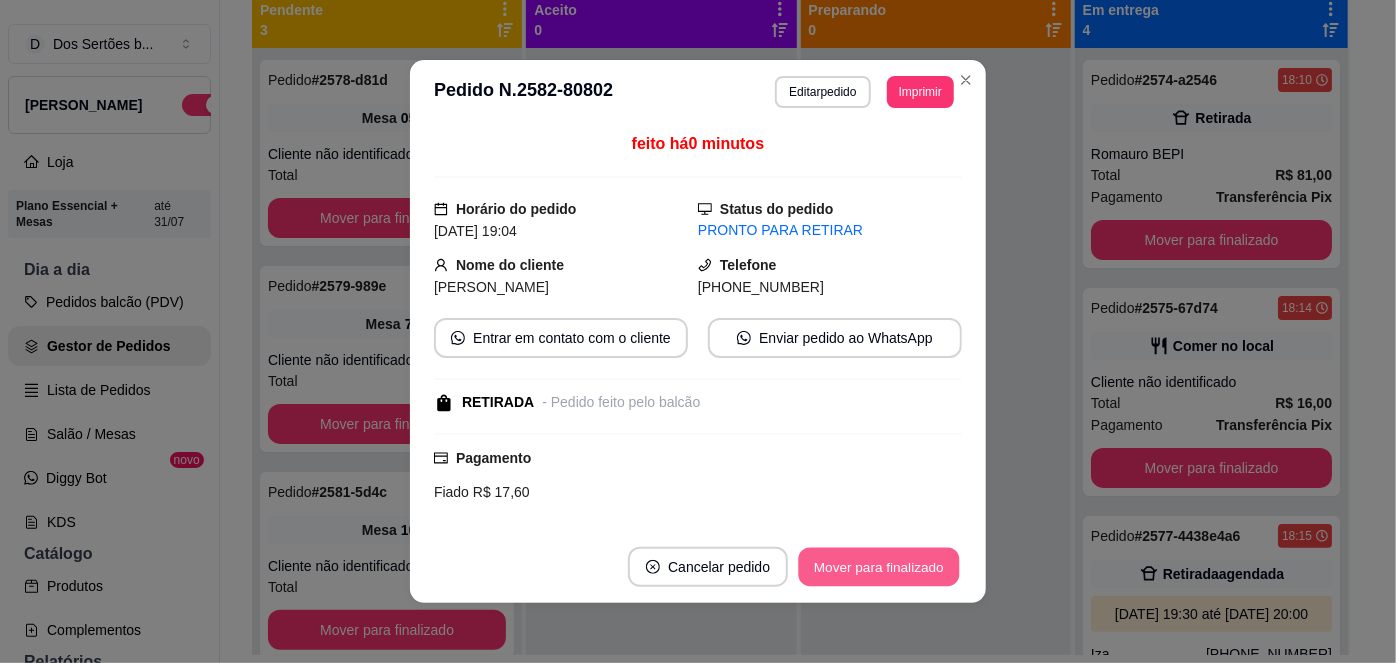 click on "Mover para finalizado" at bounding box center [879, 567] 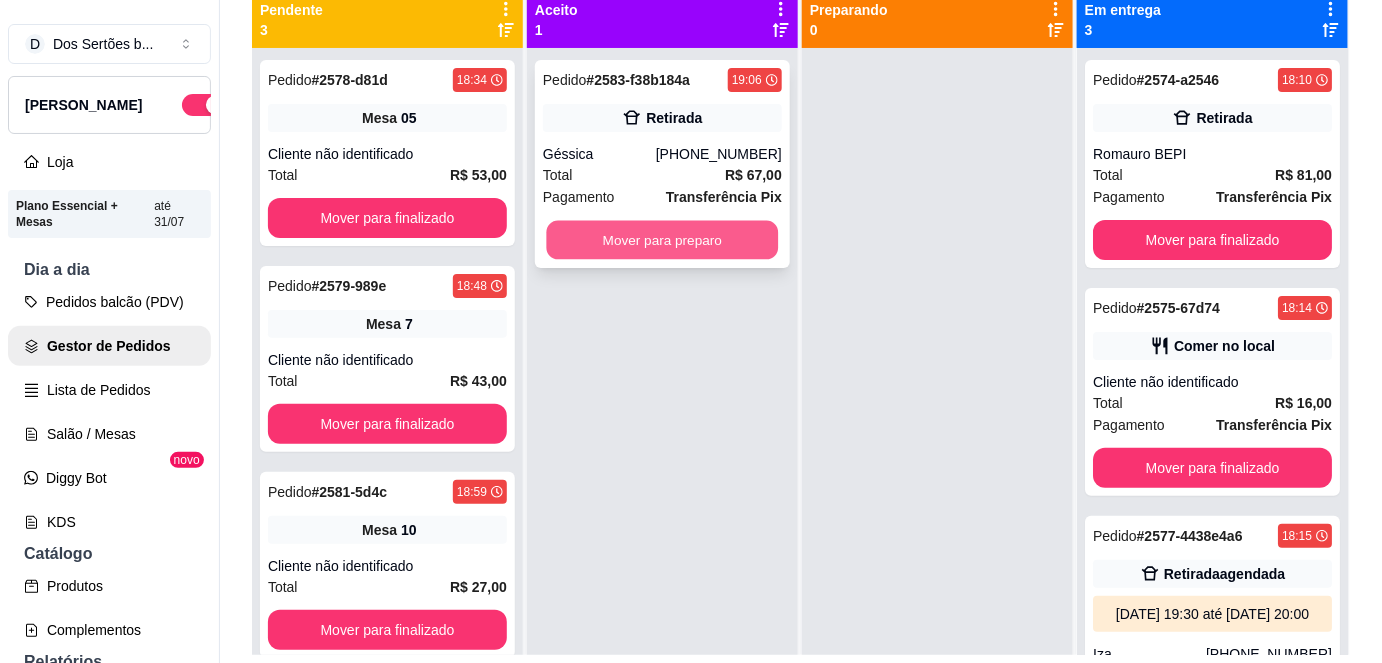 click on "Mover para preparo" at bounding box center [663, 240] 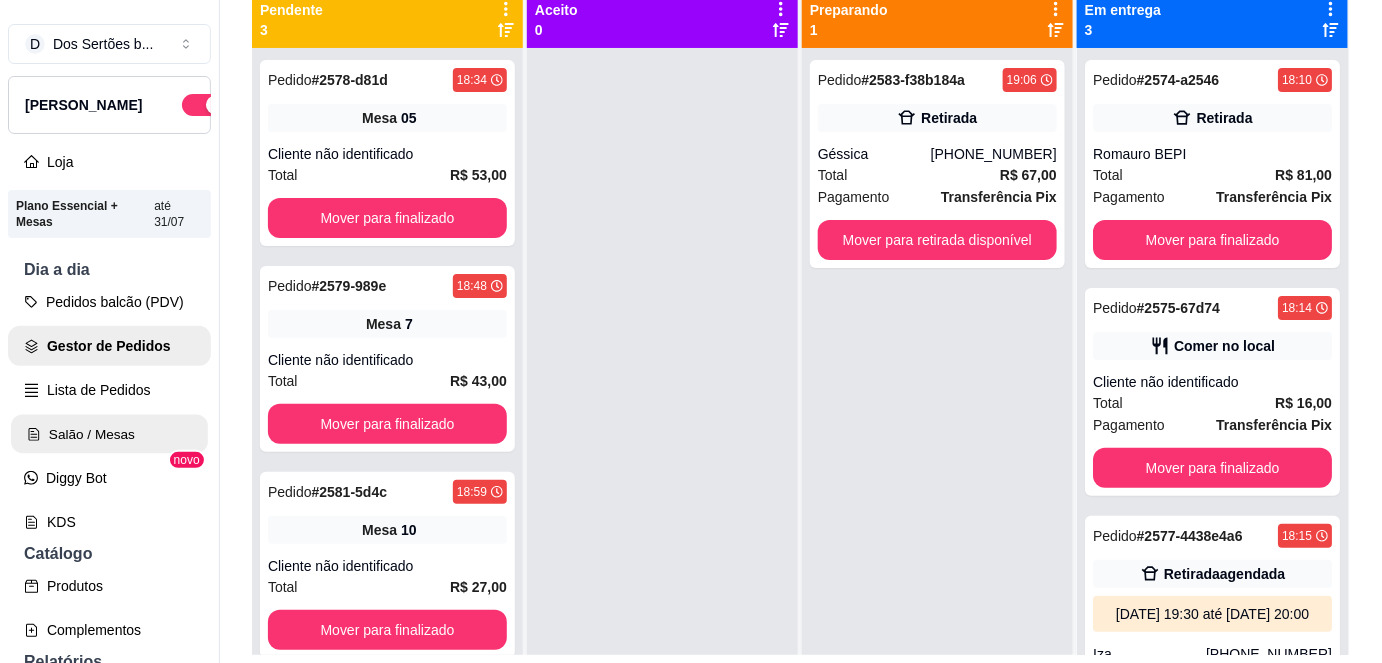 click on "Salão / Mesas" at bounding box center (109, 434) 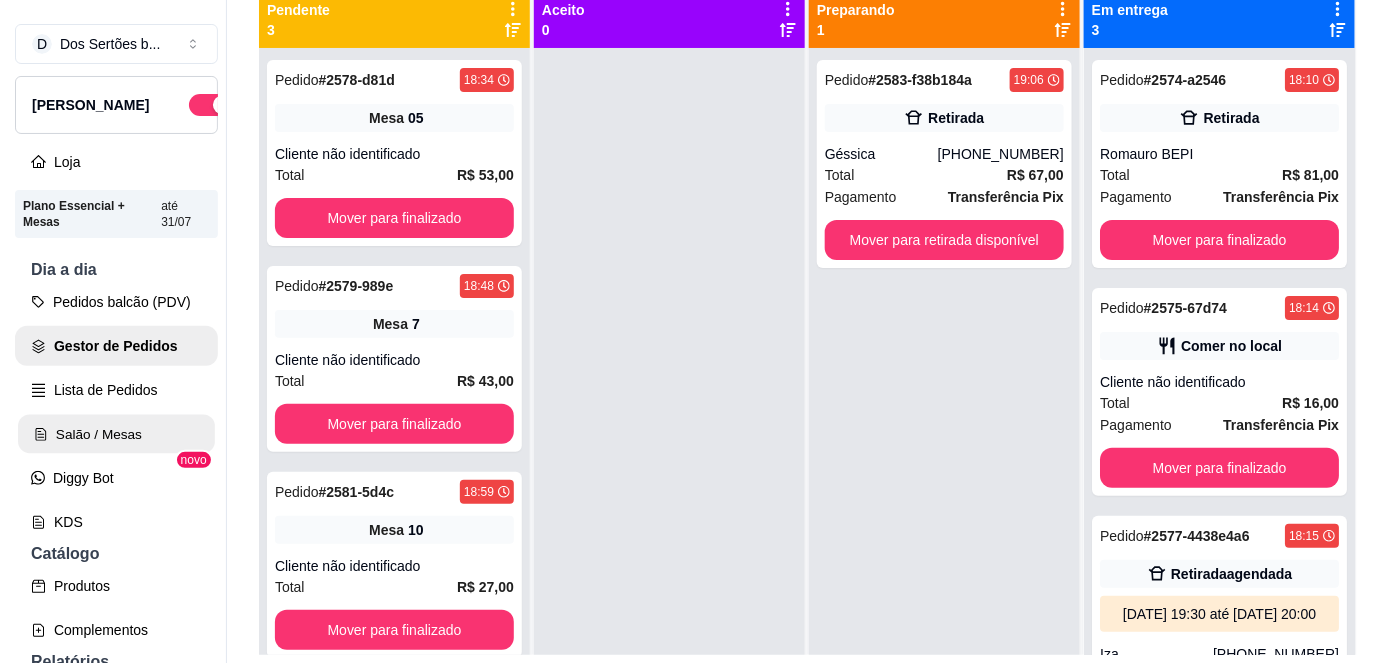 scroll, scrollTop: 0, scrollLeft: 0, axis: both 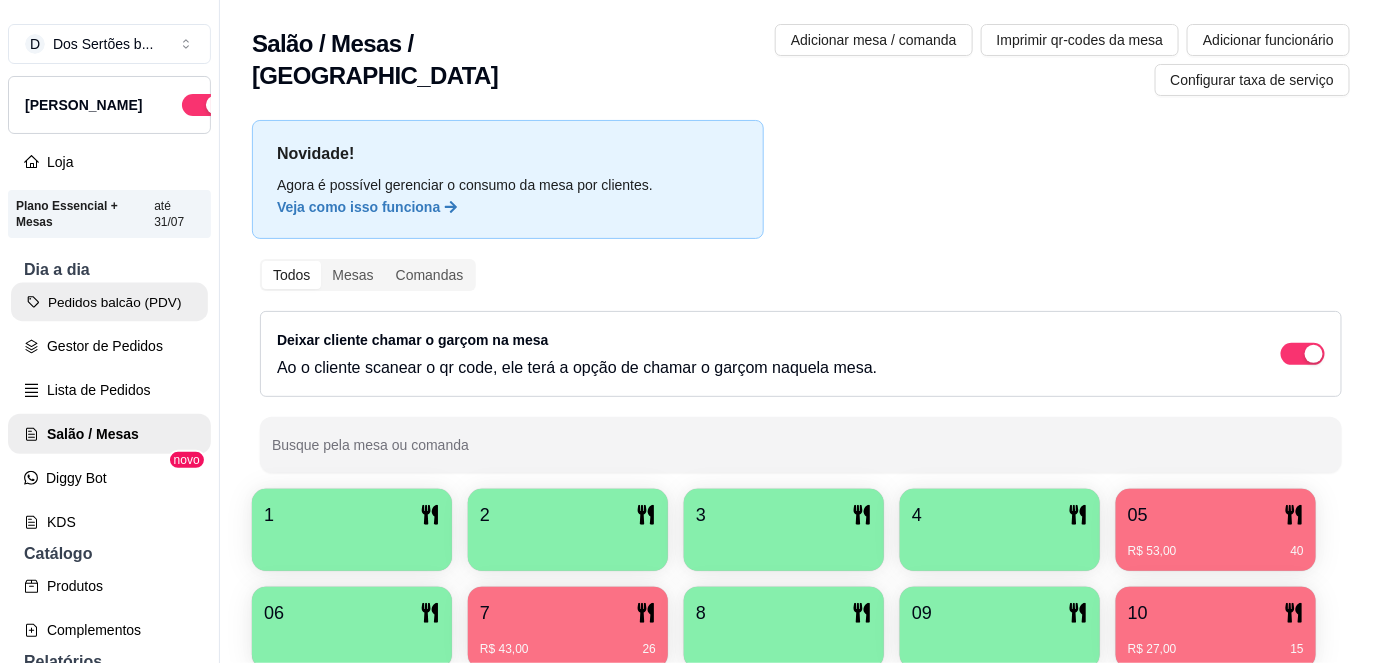 click on "Pedidos balcão (PDV)" at bounding box center (109, 302) 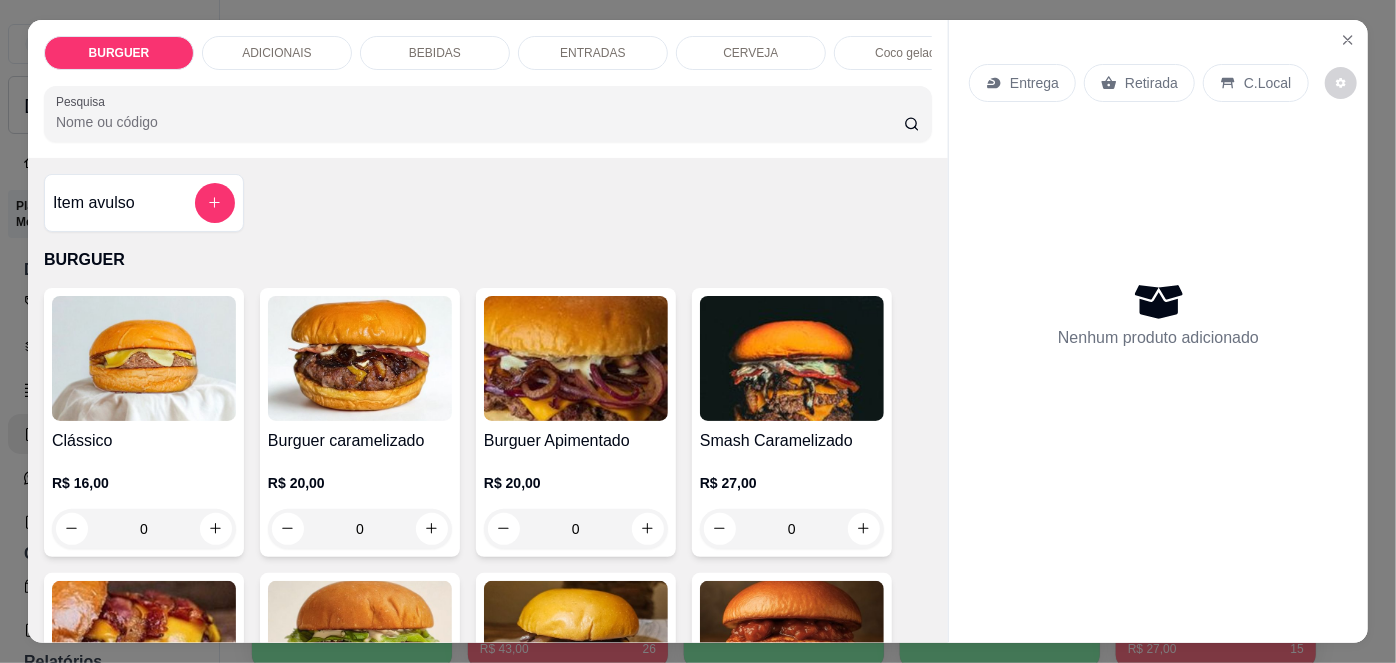 click on "Entrega" at bounding box center [1034, 83] 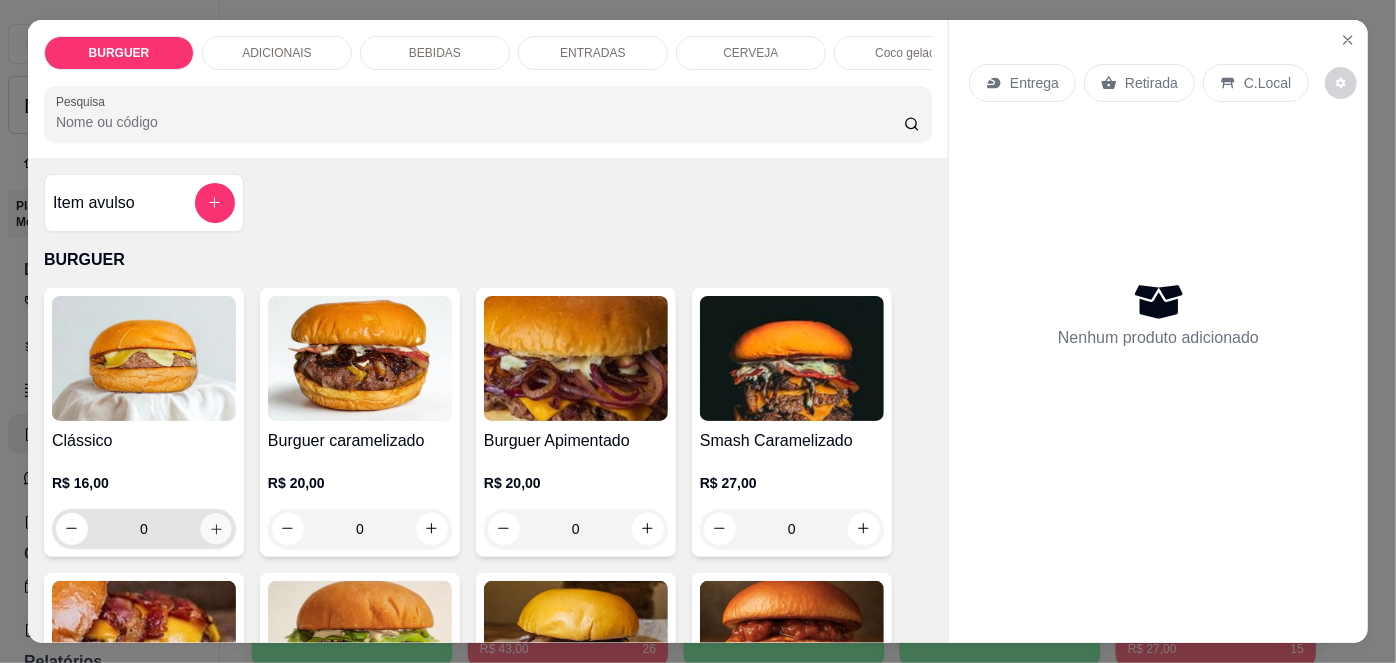 click at bounding box center (215, 528) 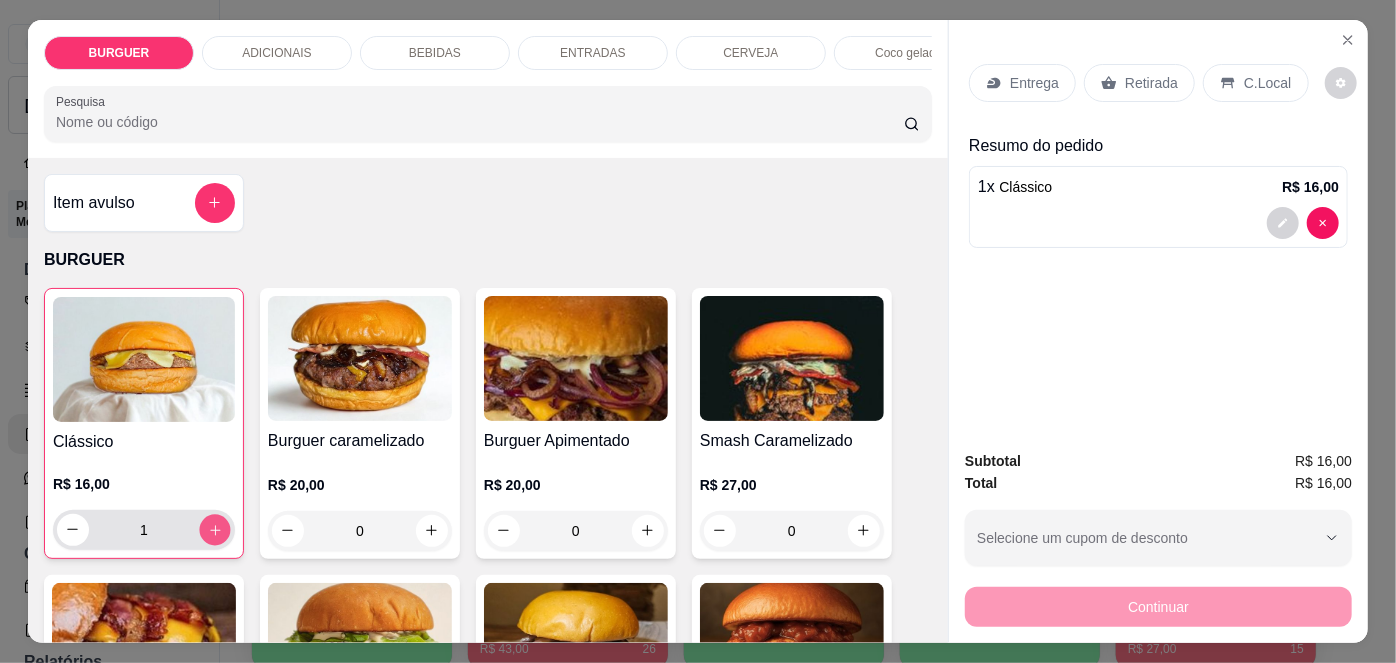 click at bounding box center [214, 529] 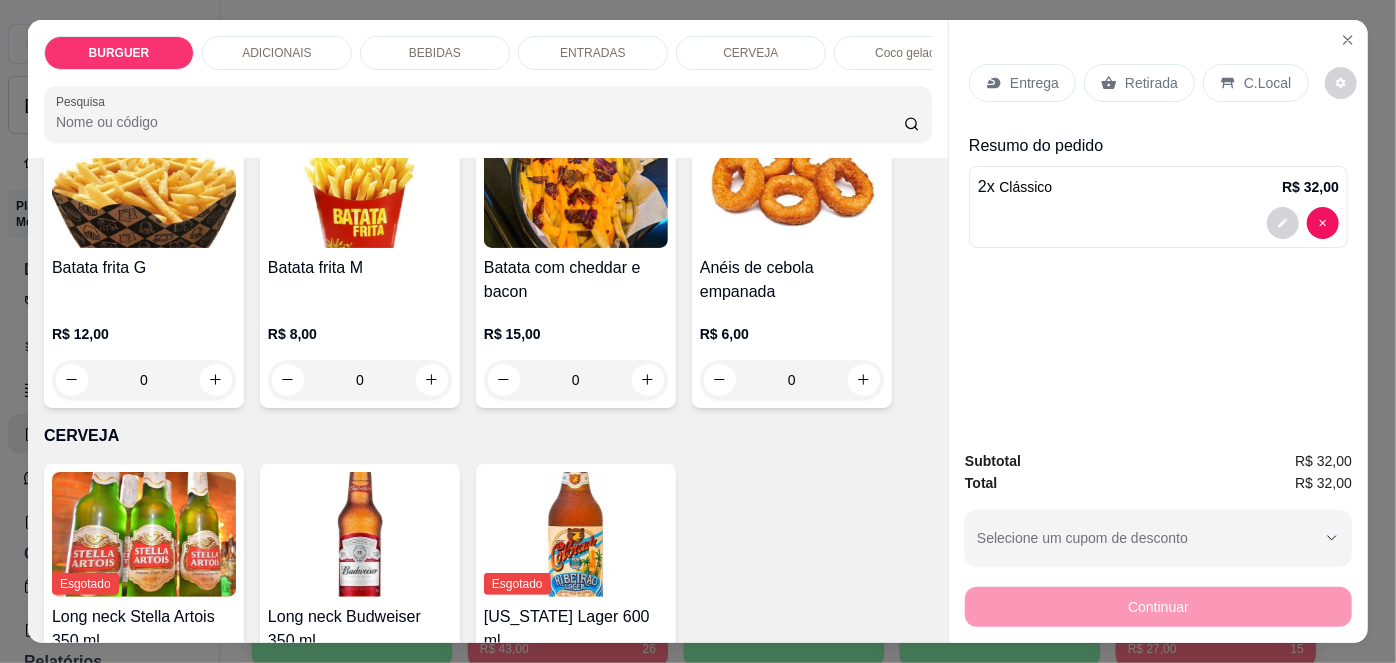 scroll, scrollTop: 2857, scrollLeft: 0, axis: vertical 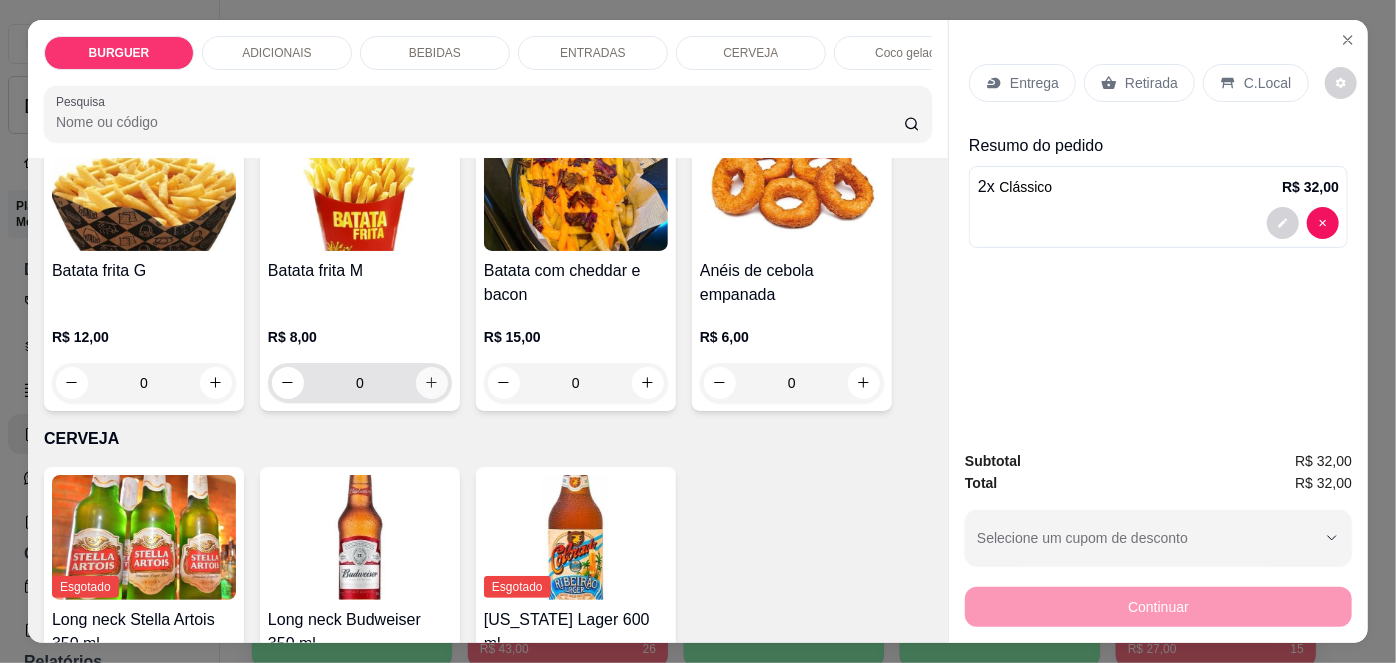 click 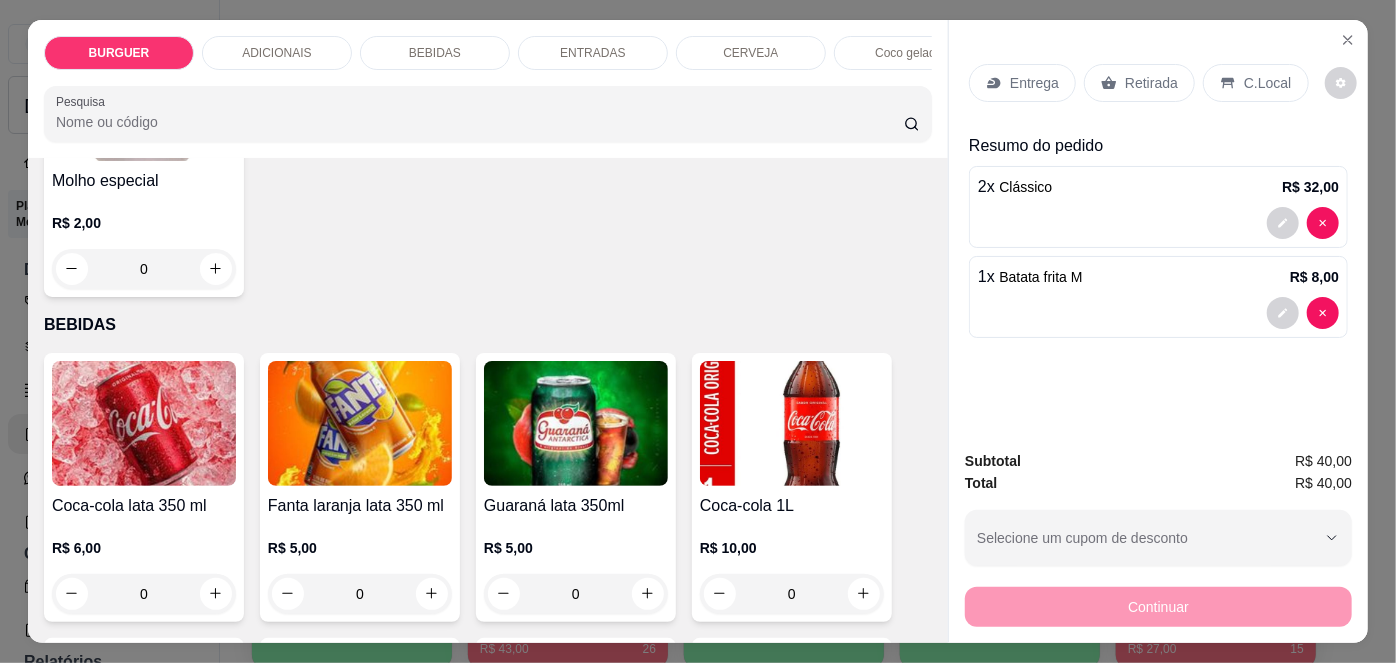 scroll, scrollTop: 1511, scrollLeft: 0, axis: vertical 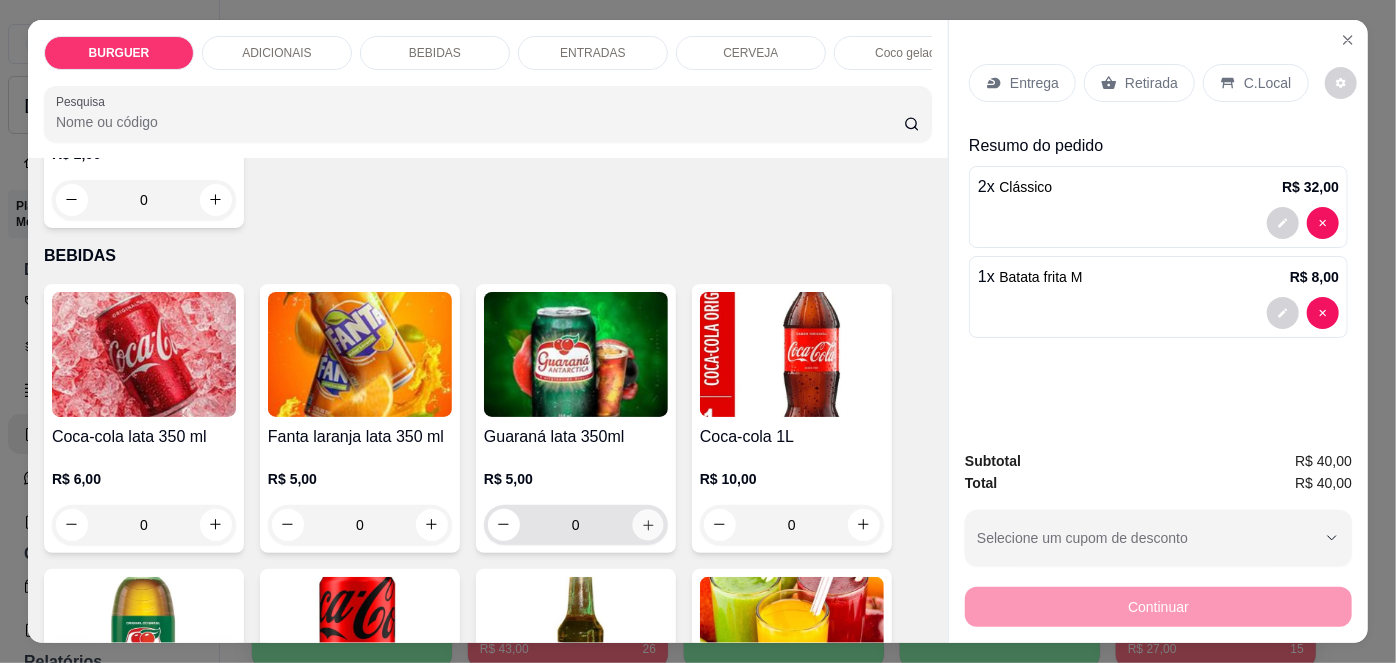 click 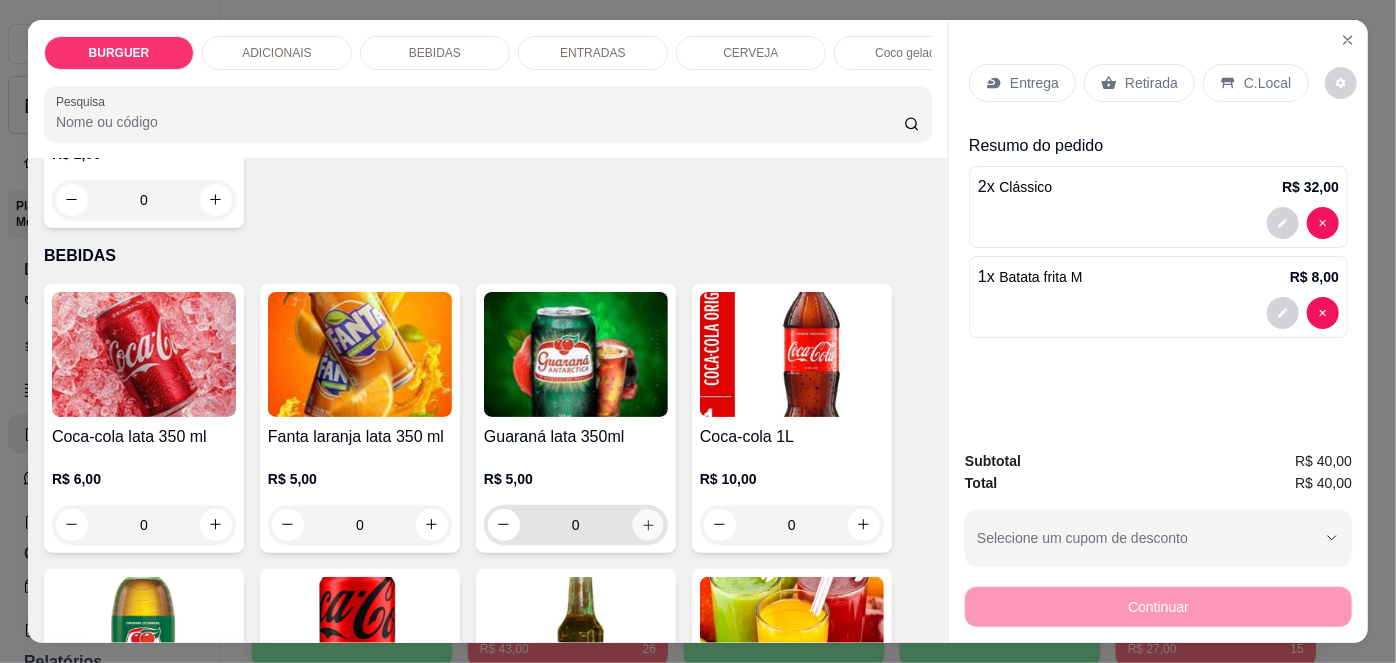 type on "1" 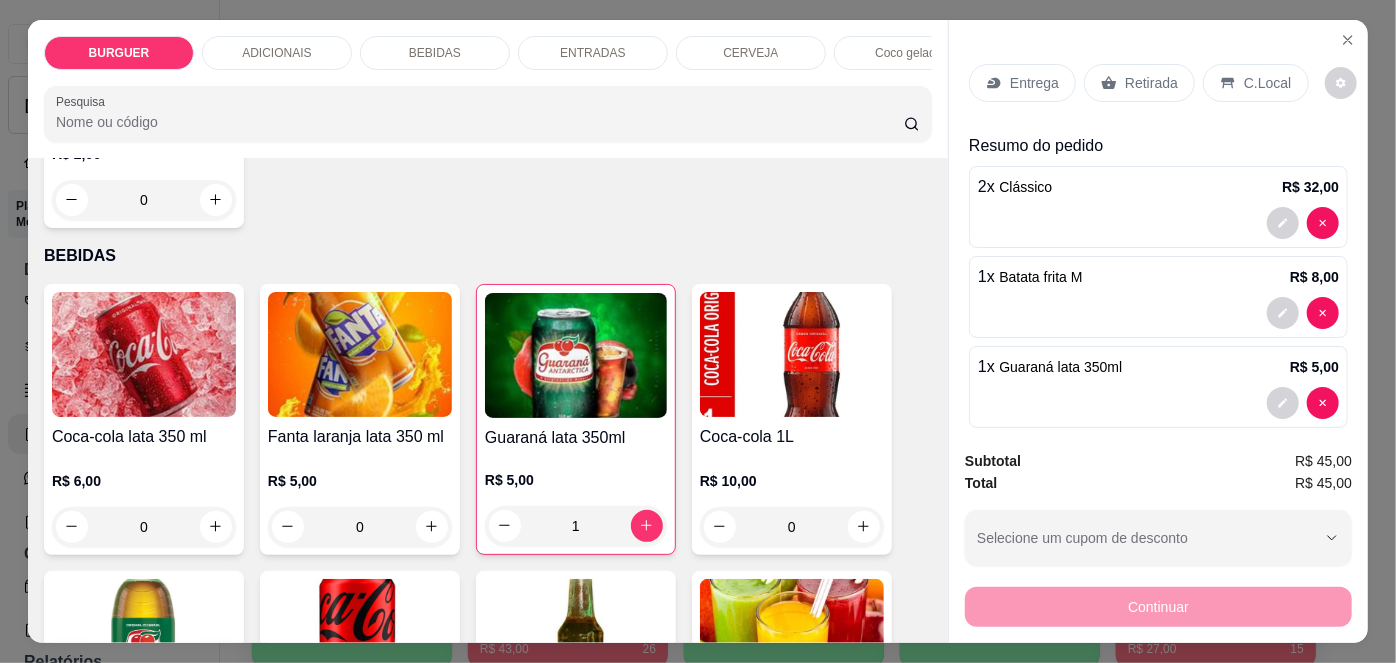 click on "Entrega" at bounding box center (1034, 83) 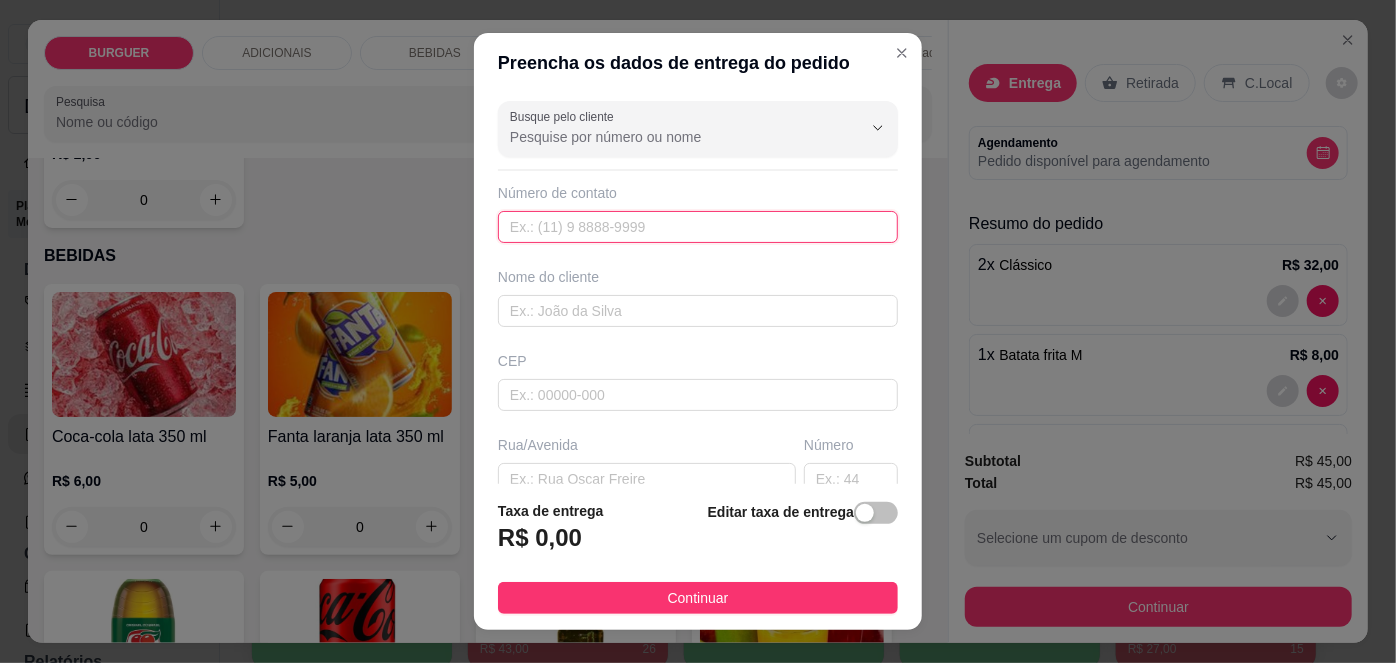 click at bounding box center (698, 227) 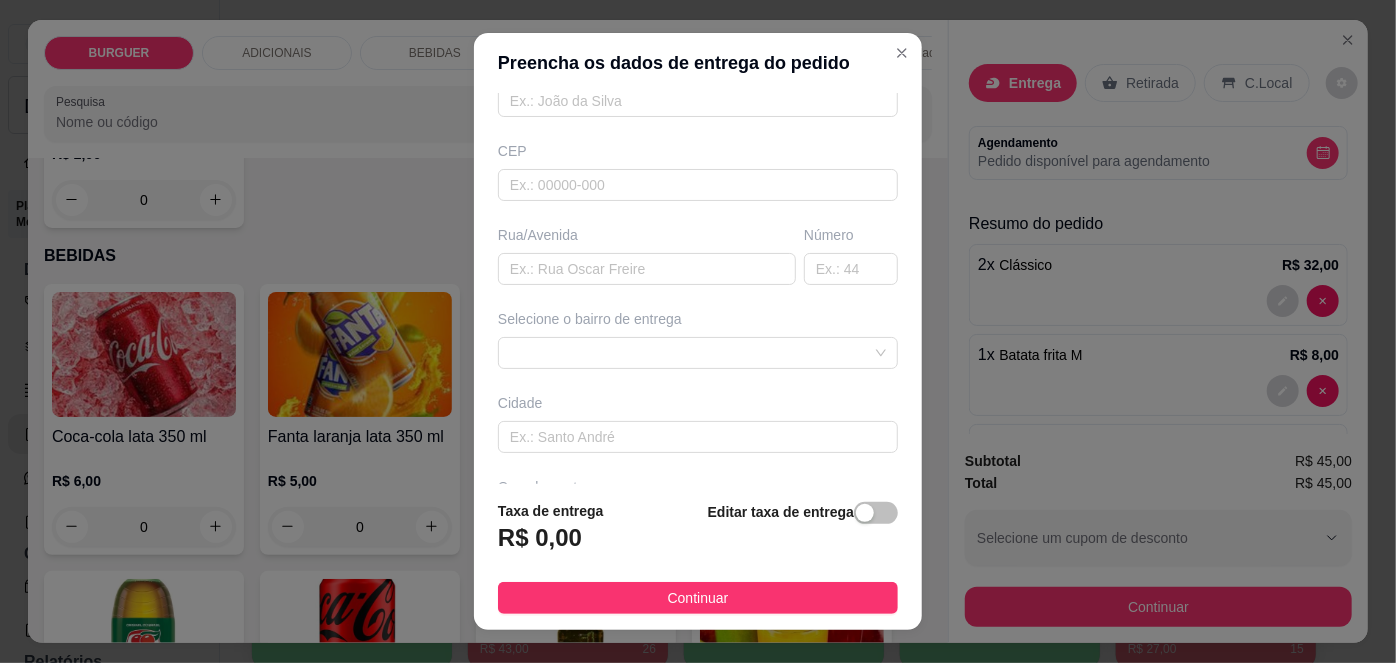 scroll, scrollTop: 279, scrollLeft: 0, axis: vertical 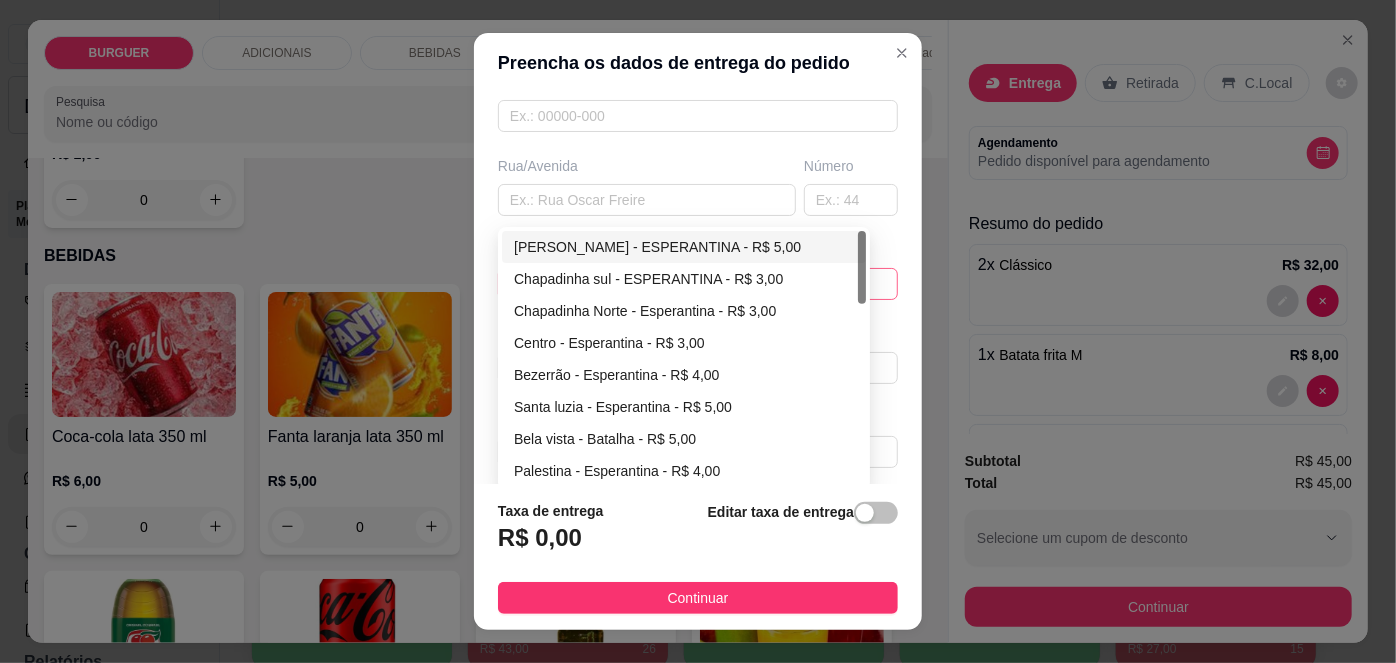 click on "67d0a9f2ac621123795caa57 67d0aa4c10a7c36e1d729bd0 [PERSON_NAME] - ESPERANTINA -  R$ 5,00 Chapadinha sul - ESPERANTINA -  R$ 3,00 [GEOGRAPHIC_DATA] - [GEOGRAPHIC_DATA] -  R$ 3,00 Centro - Esperantina -  R$ 3,00 Bezerrão - Esperantina -  R$ 4,00 [GEOGRAPHIC_DATA]  - [GEOGRAPHIC_DATA]  -  R$ 5,00 Bela vista - Batalha  -  R$ 5,00 [GEOGRAPHIC_DATA]  - [GEOGRAPHIC_DATA]  -  R$ 4,00 Varjota - Esperantina  -  R$ 6,00 Novo milênio - Esperantina -  R$ 4,00" at bounding box center (698, 284) 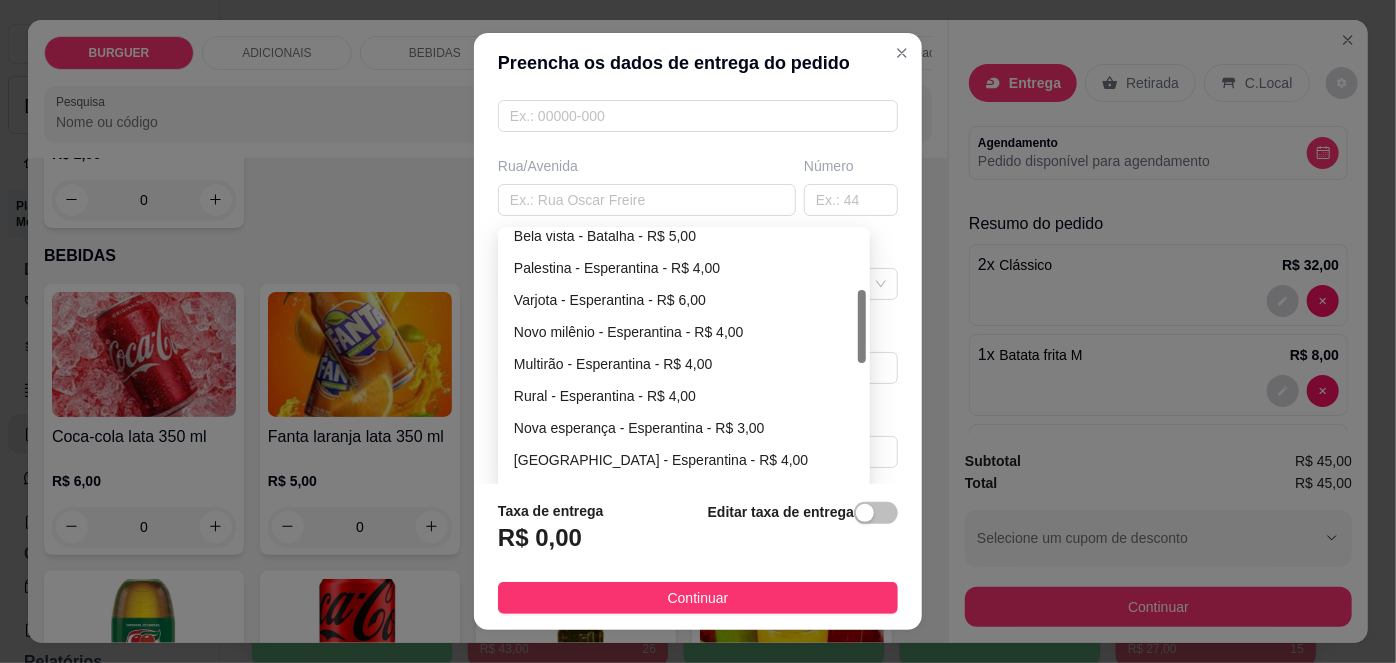 scroll, scrollTop: 204, scrollLeft: 0, axis: vertical 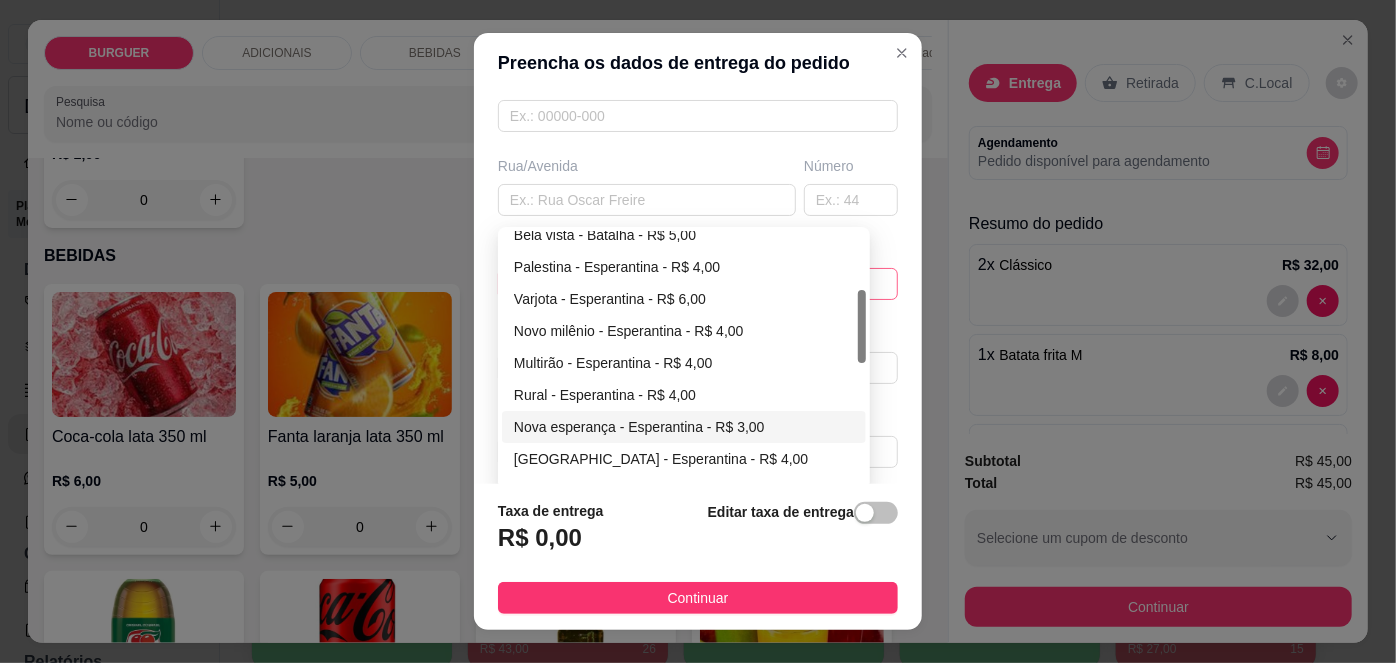 type on "86" 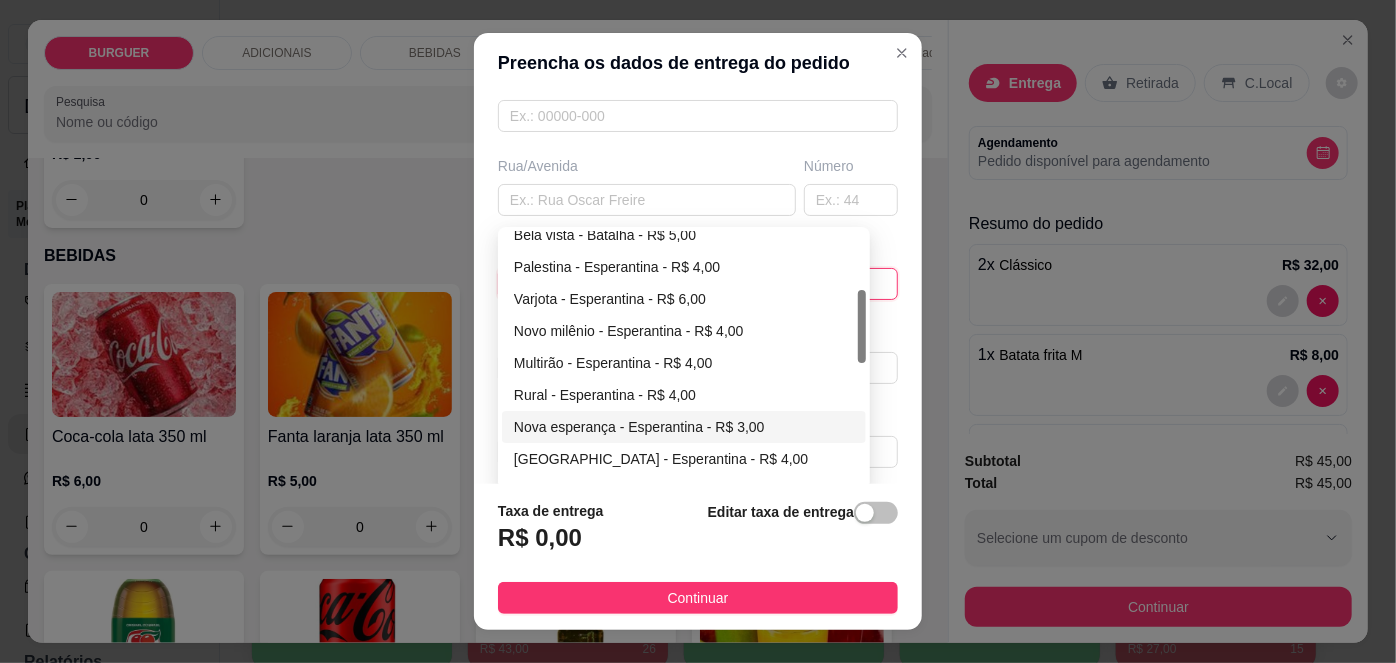click on "Nova esperança  - Esperantina  -  R$ 3,00" at bounding box center [684, 427] 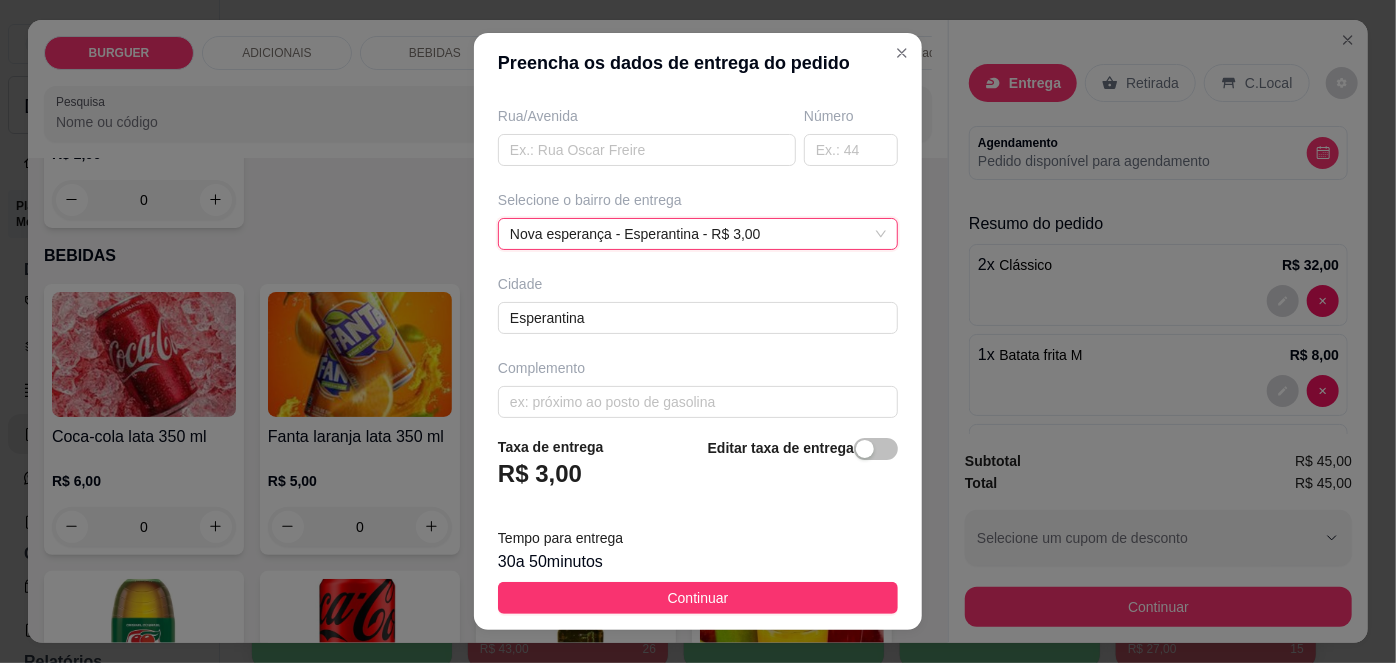 scroll, scrollTop: 343, scrollLeft: 0, axis: vertical 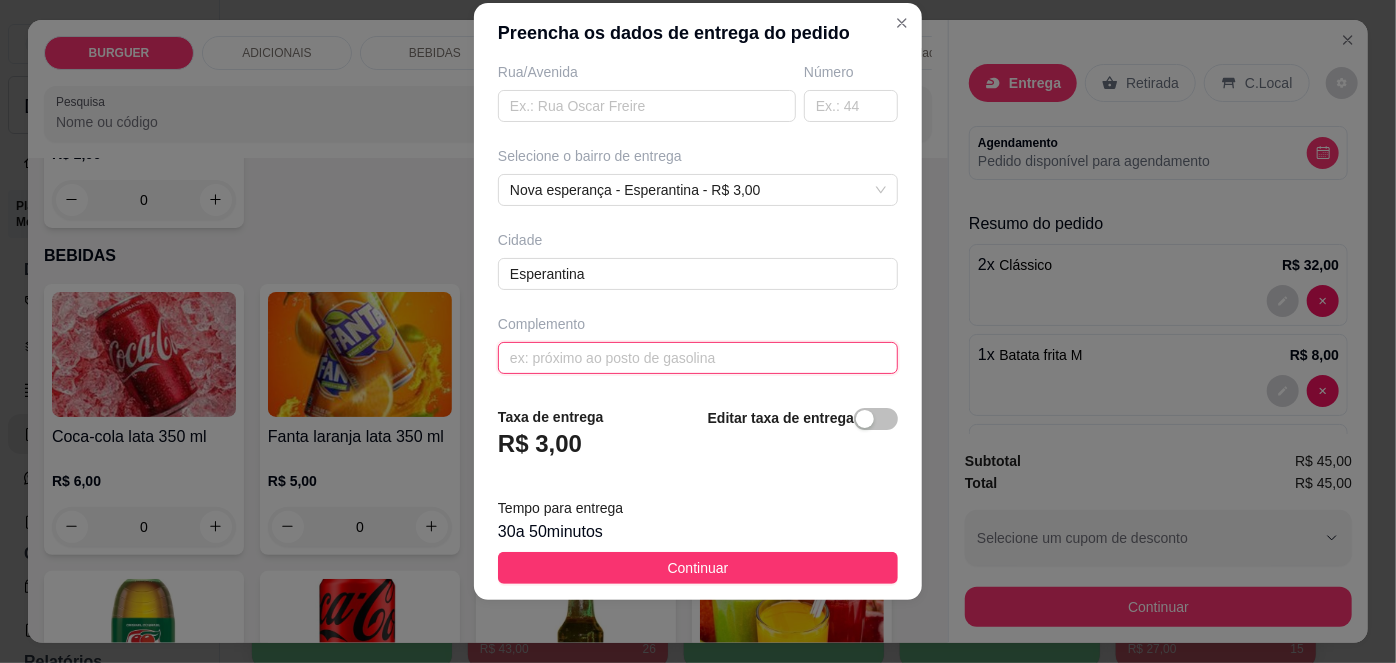 click at bounding box center [698, 358] 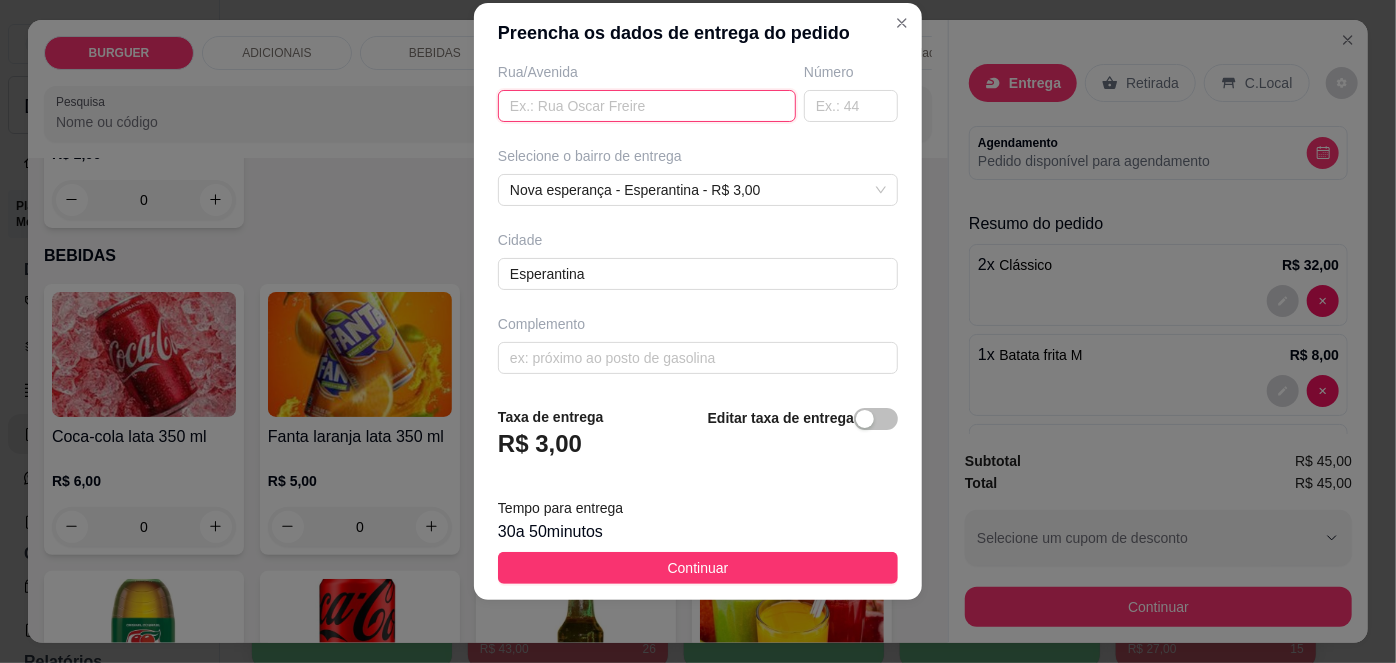 click at bounding box center [647, 106] 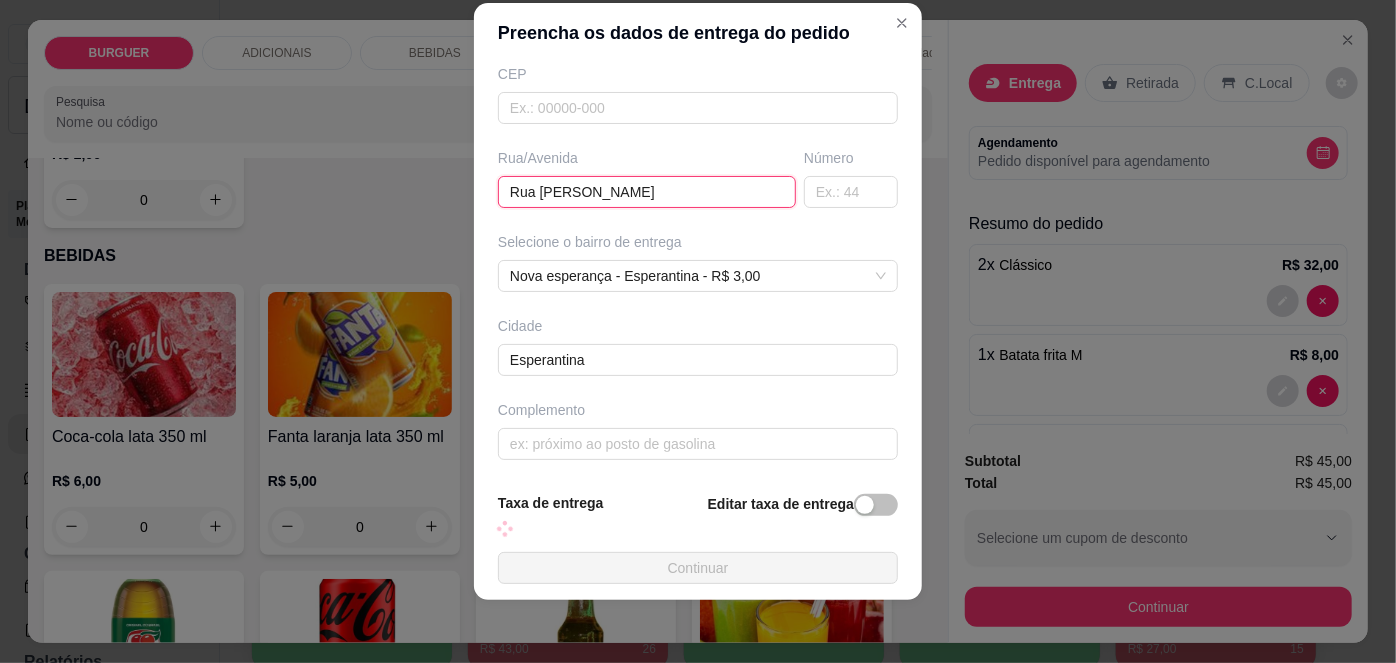 scroll, scrollTop: 343, scrollLeft: 0, axis: vertical 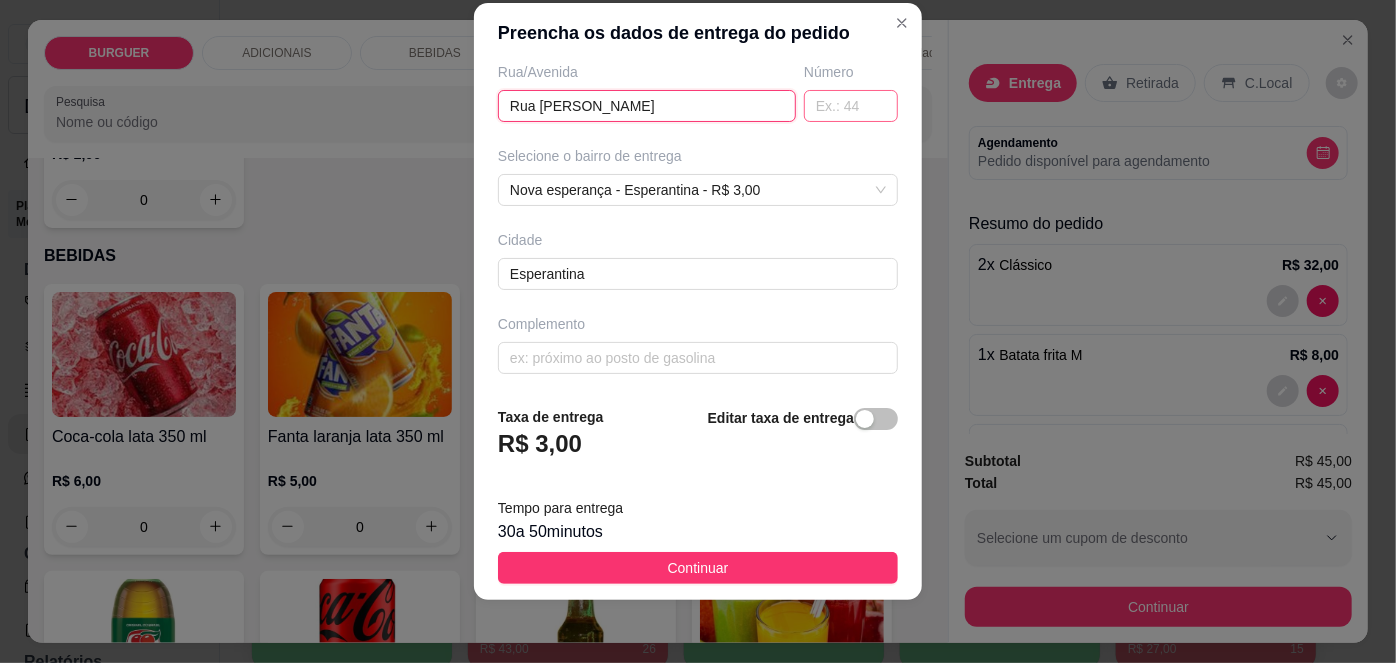 type on "Rua [PERSON_NAME]" 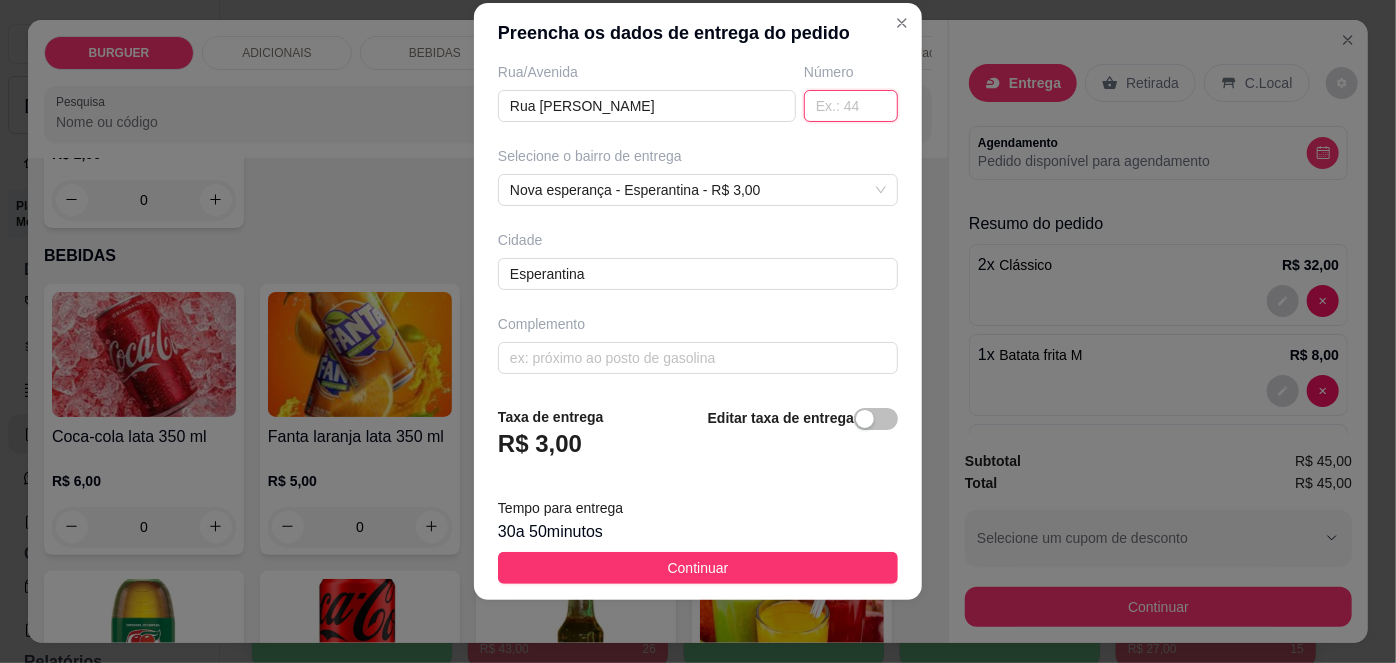 click at bounding box center (851, 106) 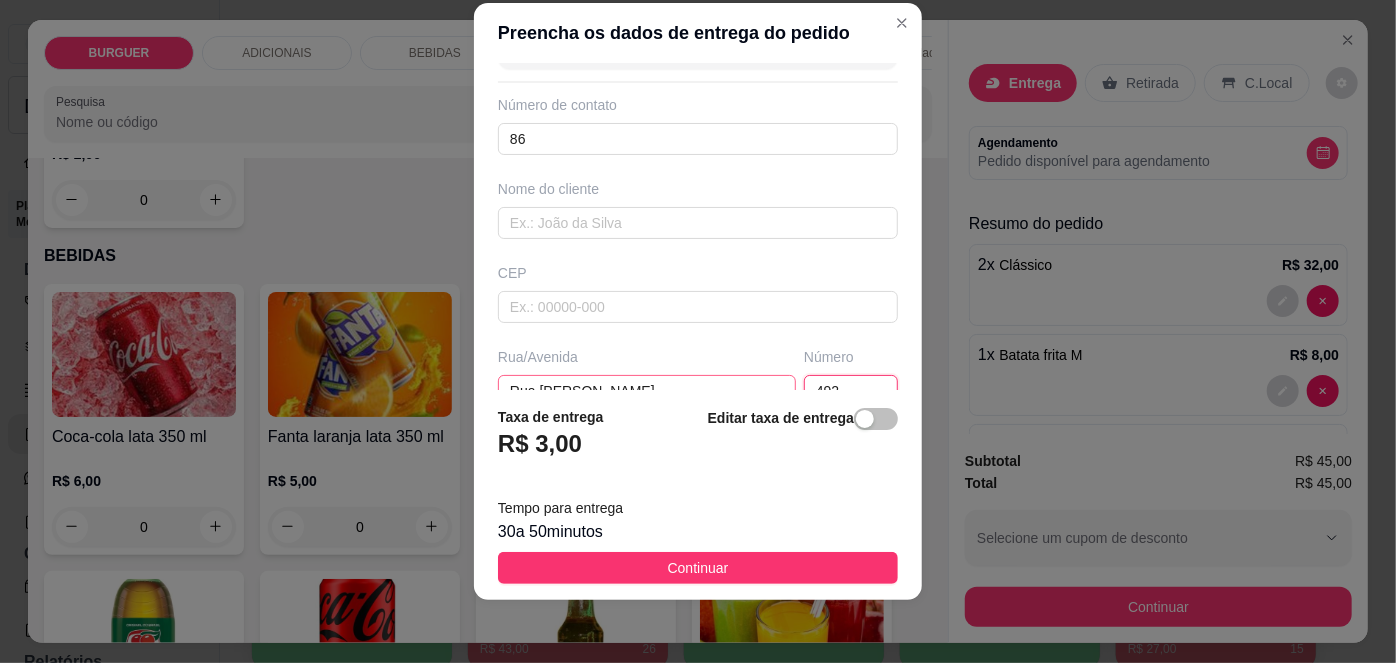 scroll, scrollTop: 50, scrollLeft: 0, axis: vertical 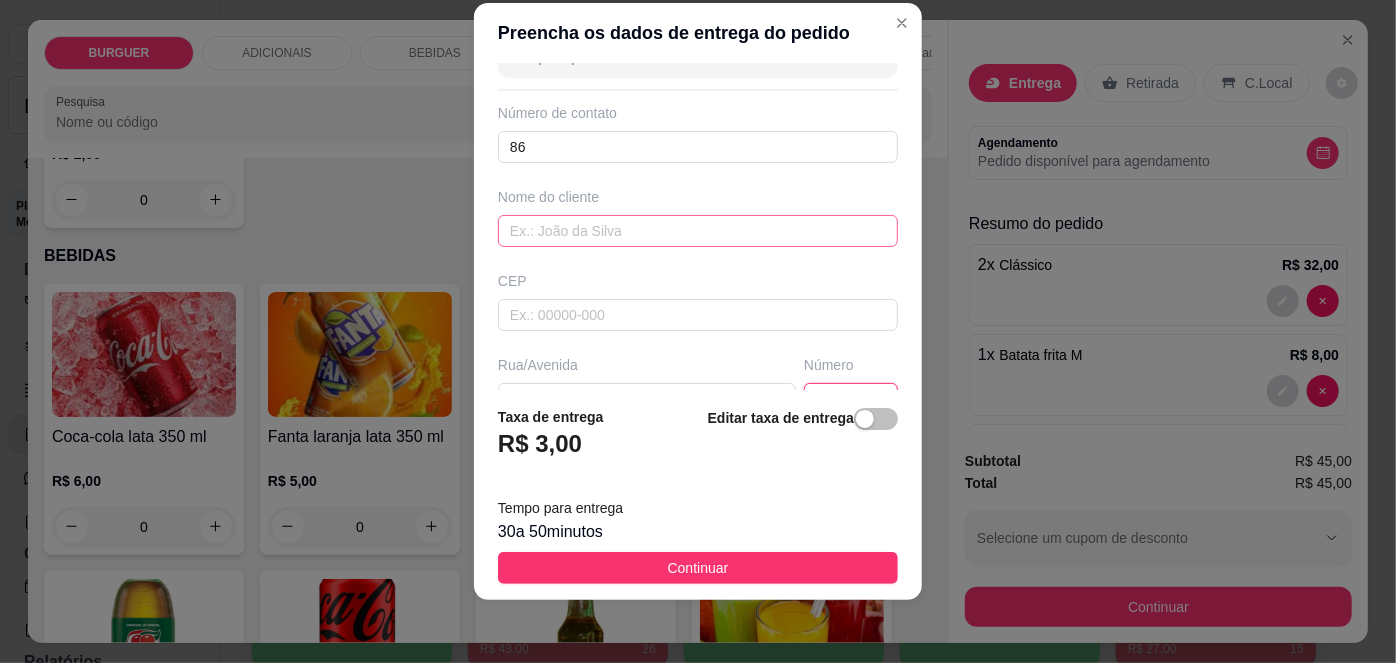 type on "492" 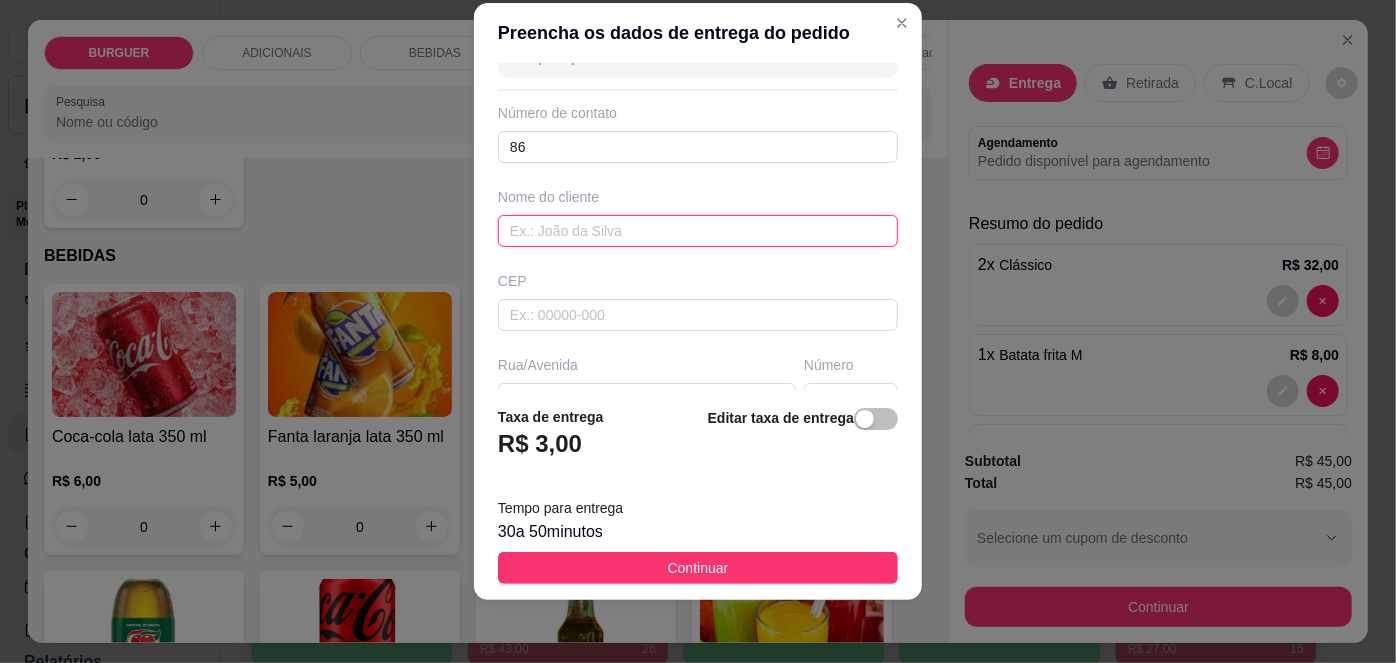 click at bounding box center (698, 231) 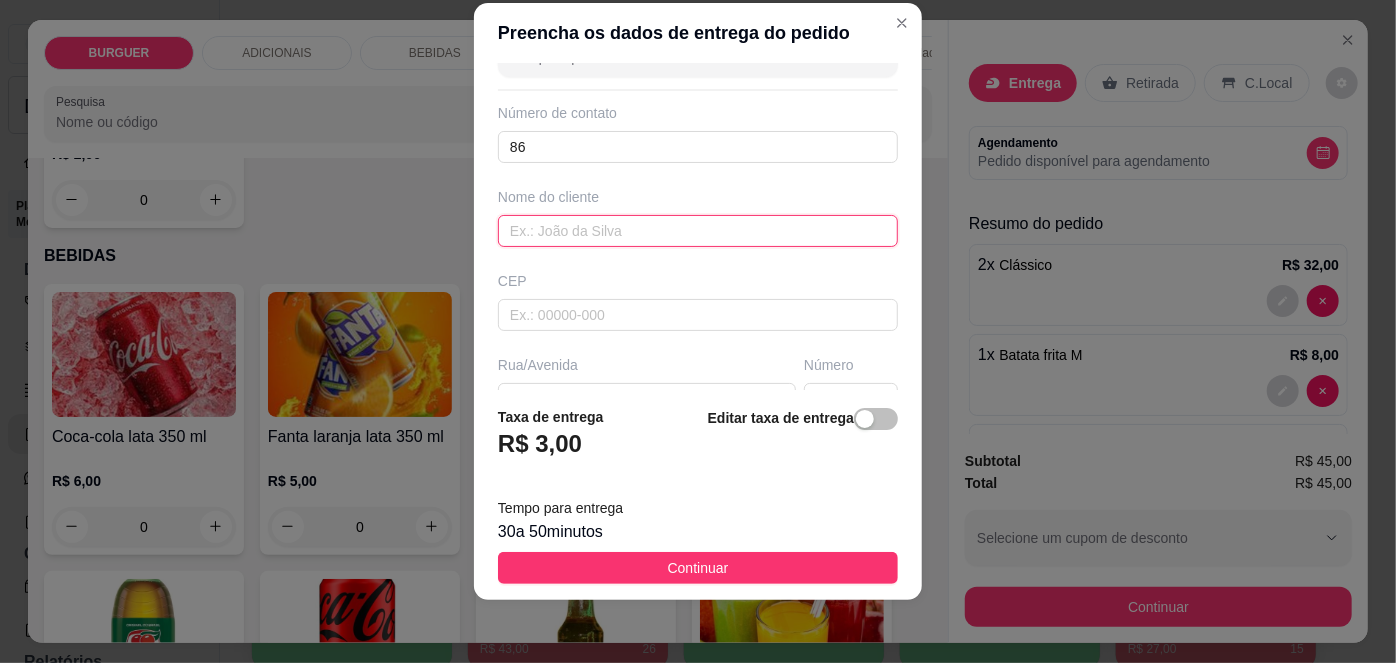 scroll, scrollTop: 343, scrollLeft: 0, axis: vertical 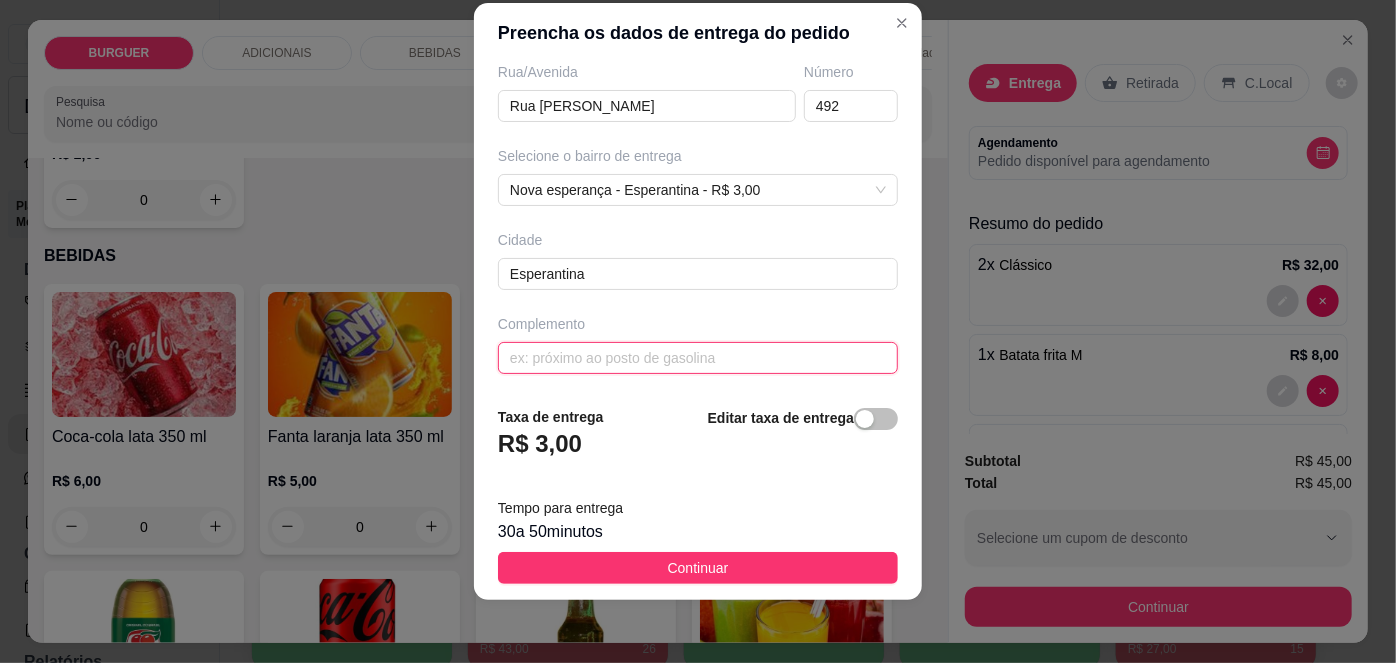click at bounding box center (698, 358) 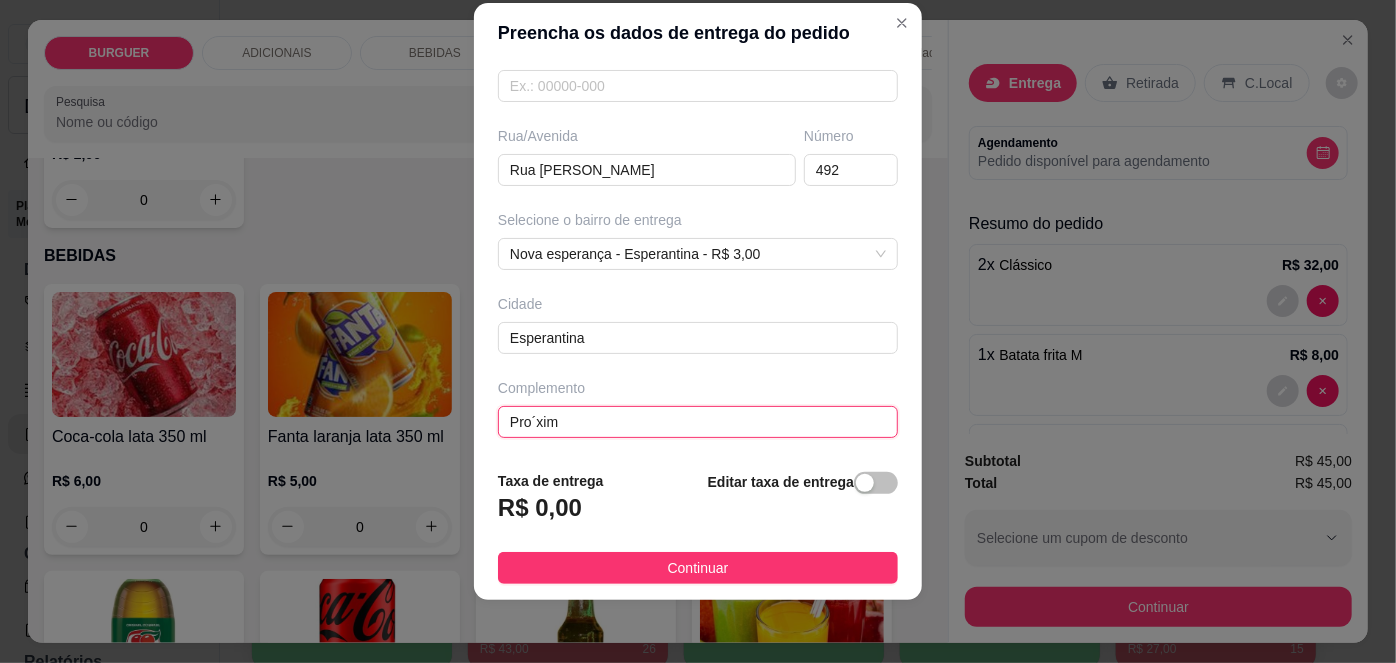 scroll, scrollTop: 279, scrollLeft: 0, axis: vertical 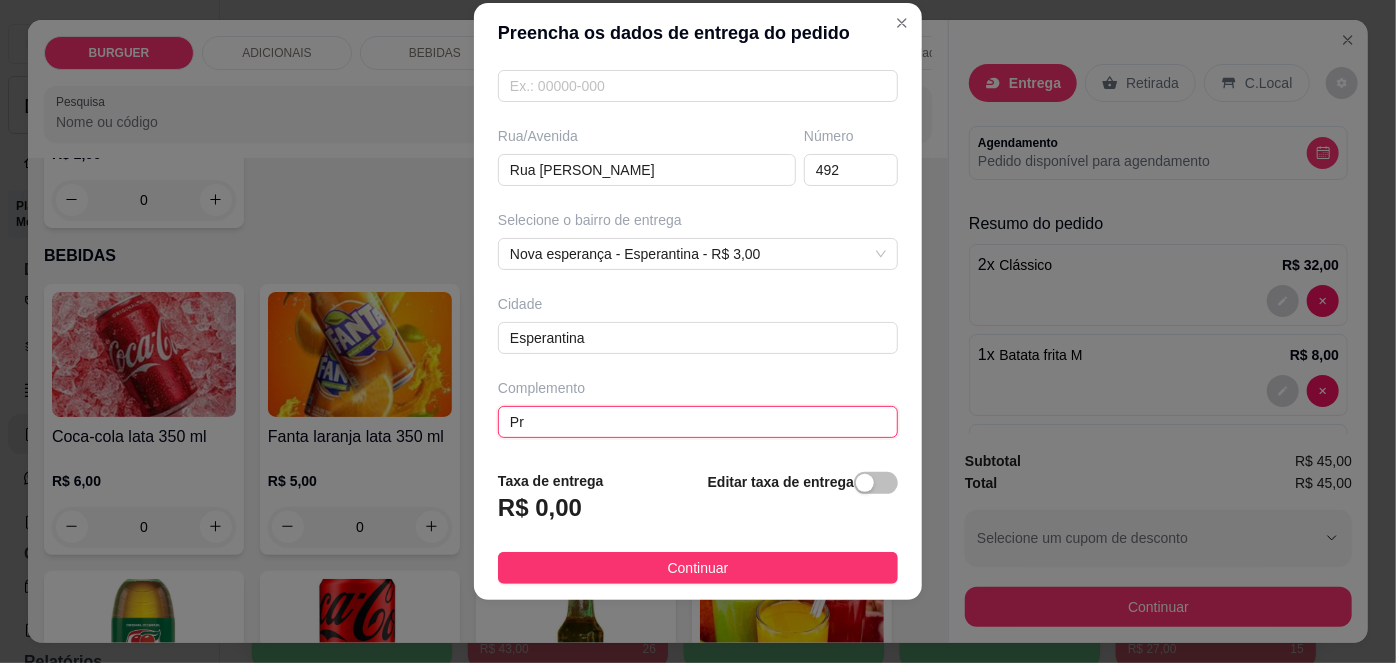 type on "P" 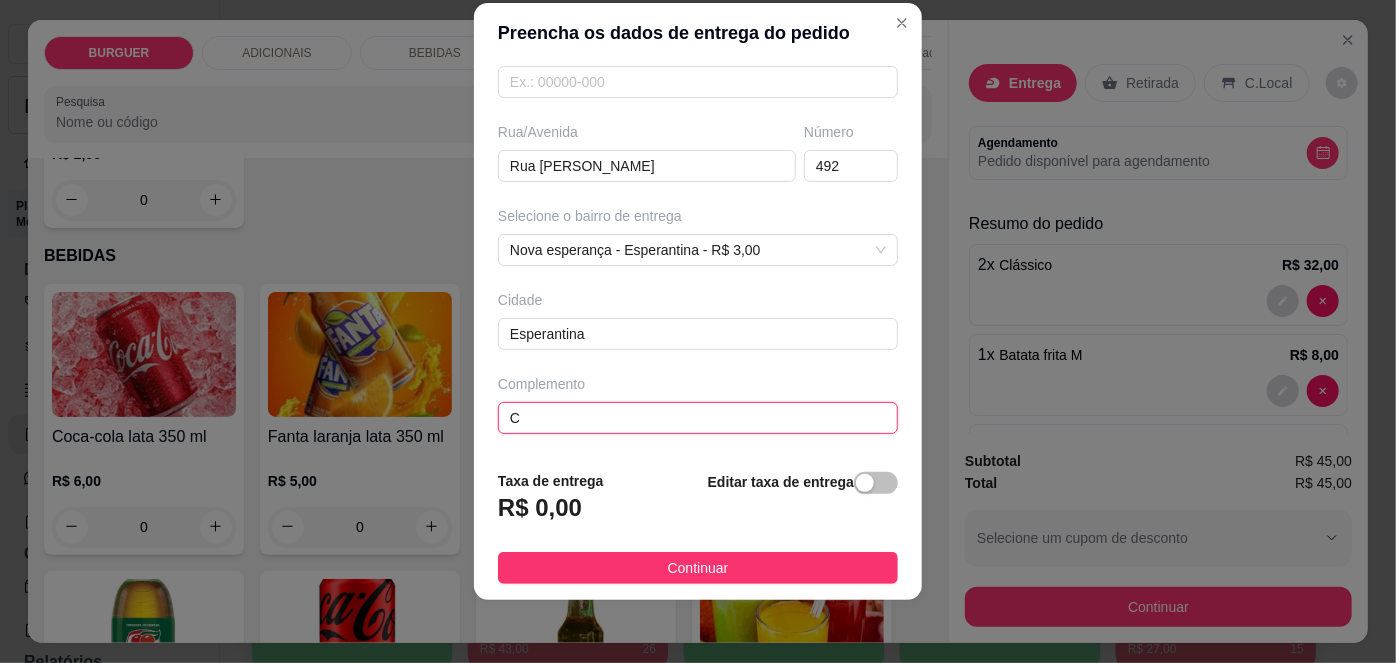 scroll, scrollTop: 279, scrollLeft: 0, axis: vertical 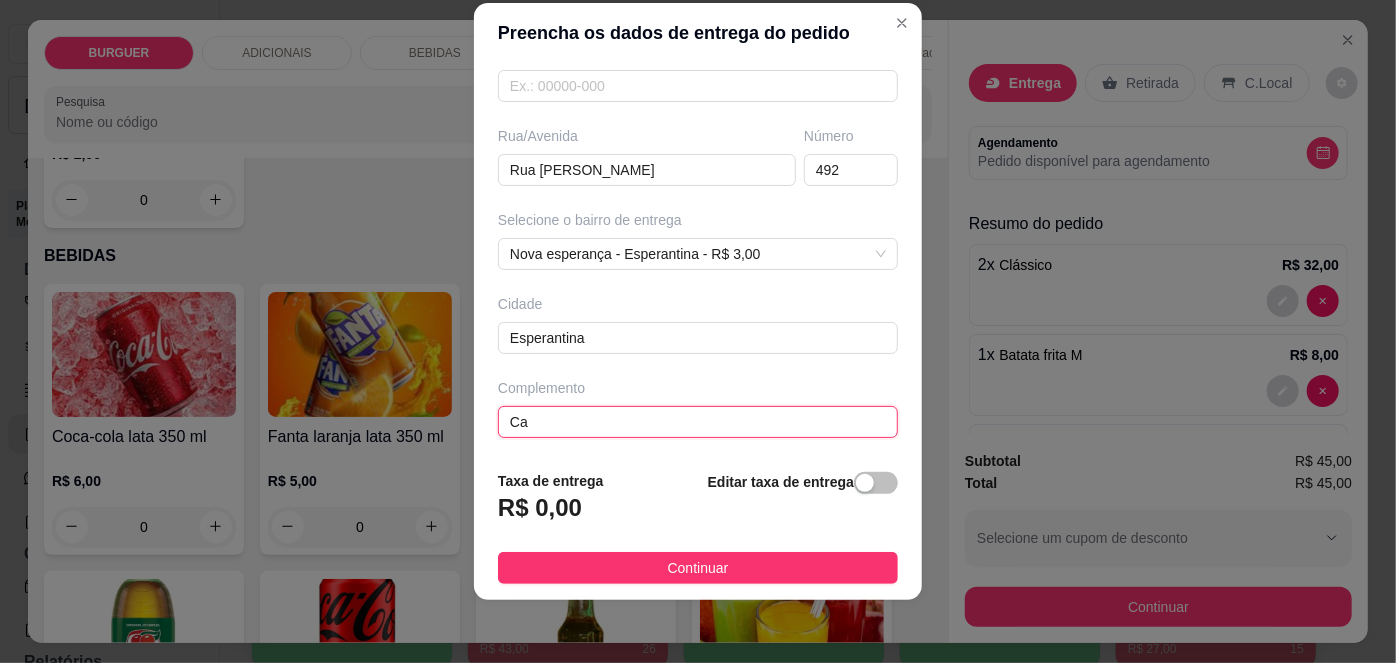 type on "C" 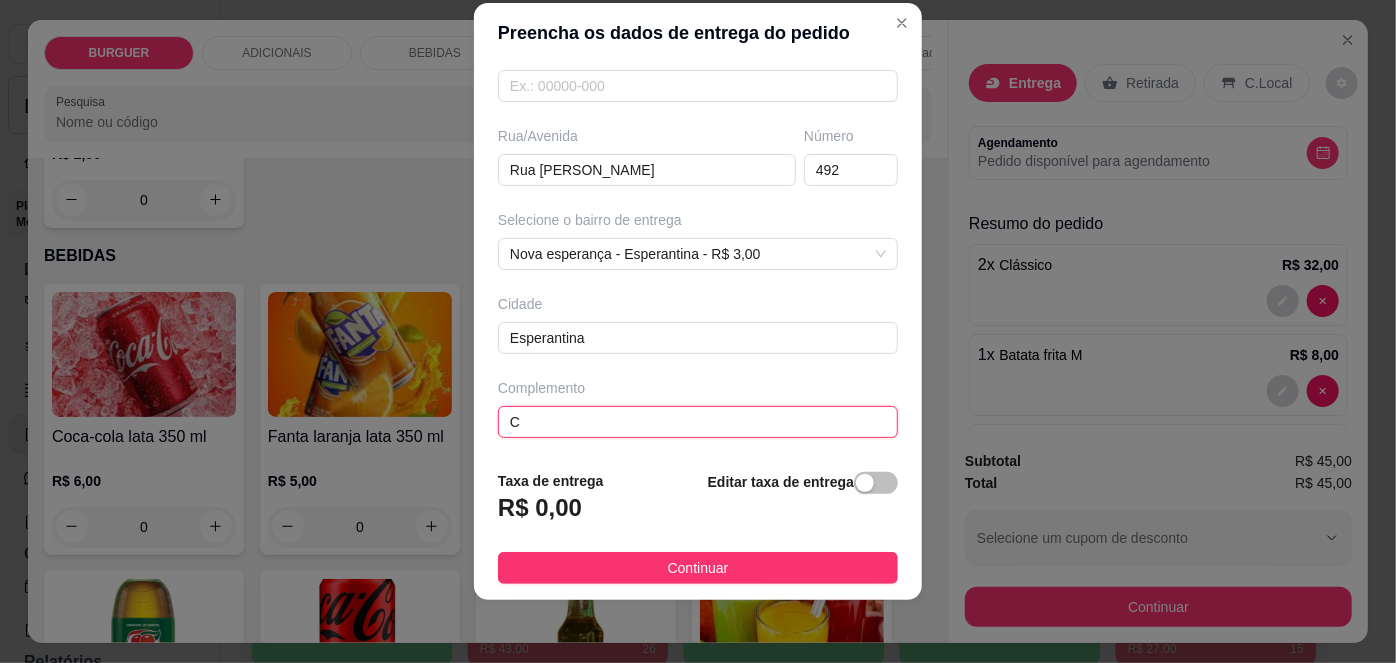 type 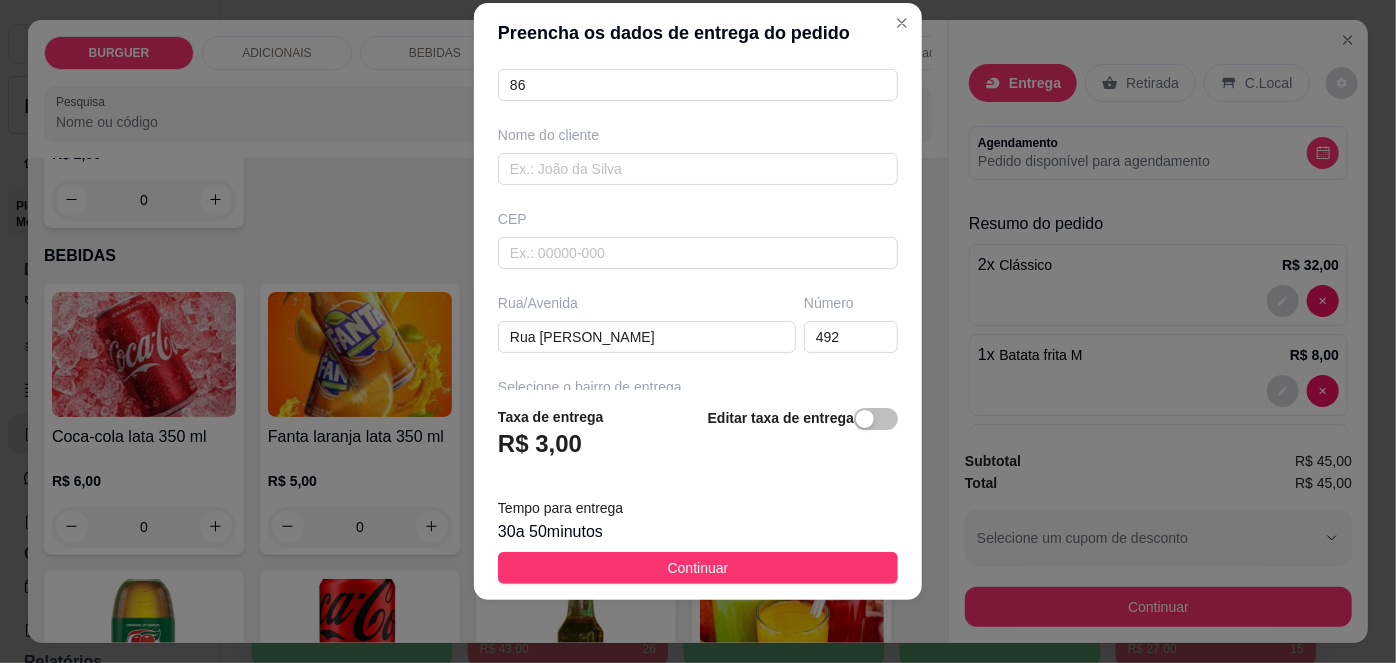 scroll, scrollTop: 0, scrollLeft: 0, axis: both 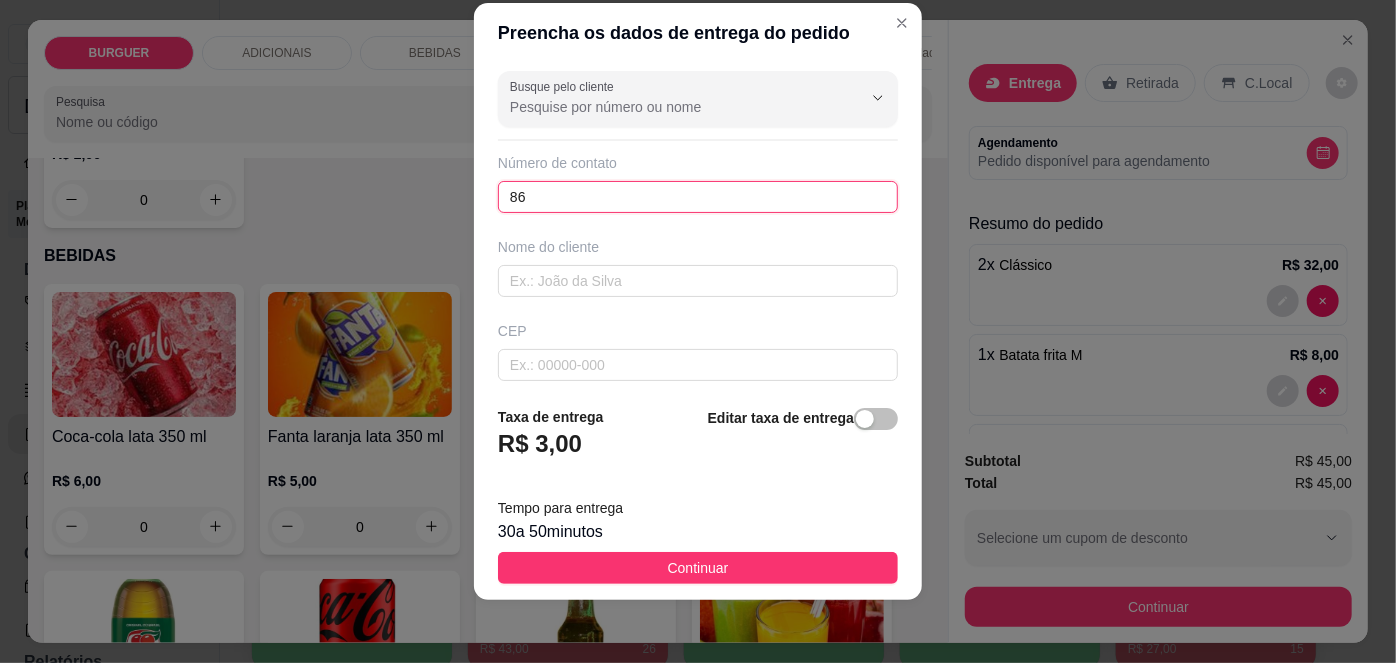 click on "86" at bounding box center (698, 197) 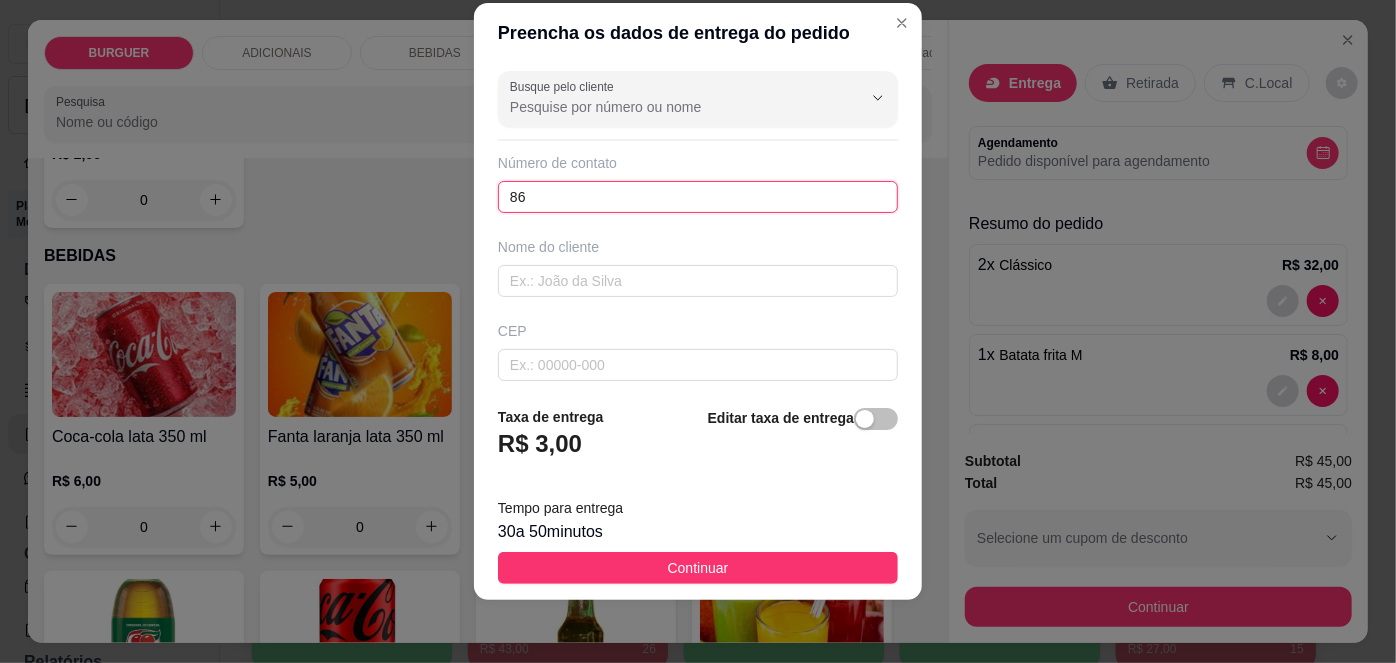 type on "8" 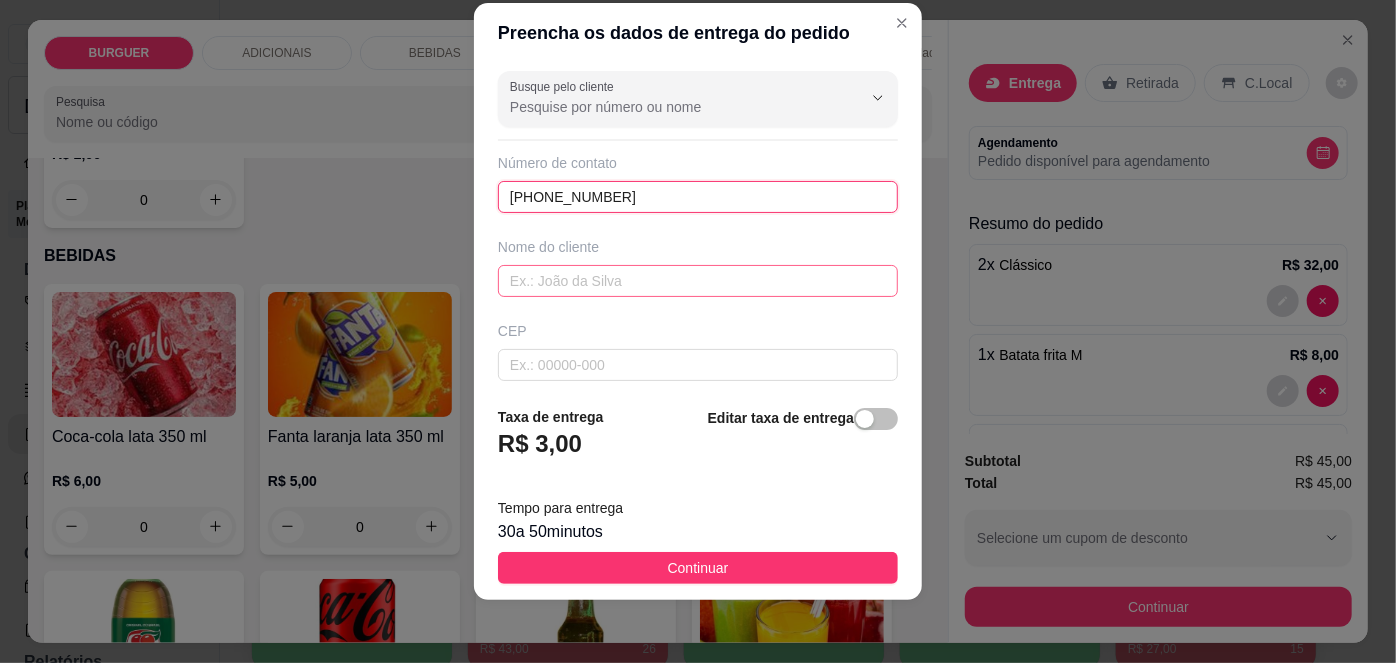 type on "[PHONE_NUMBER]" 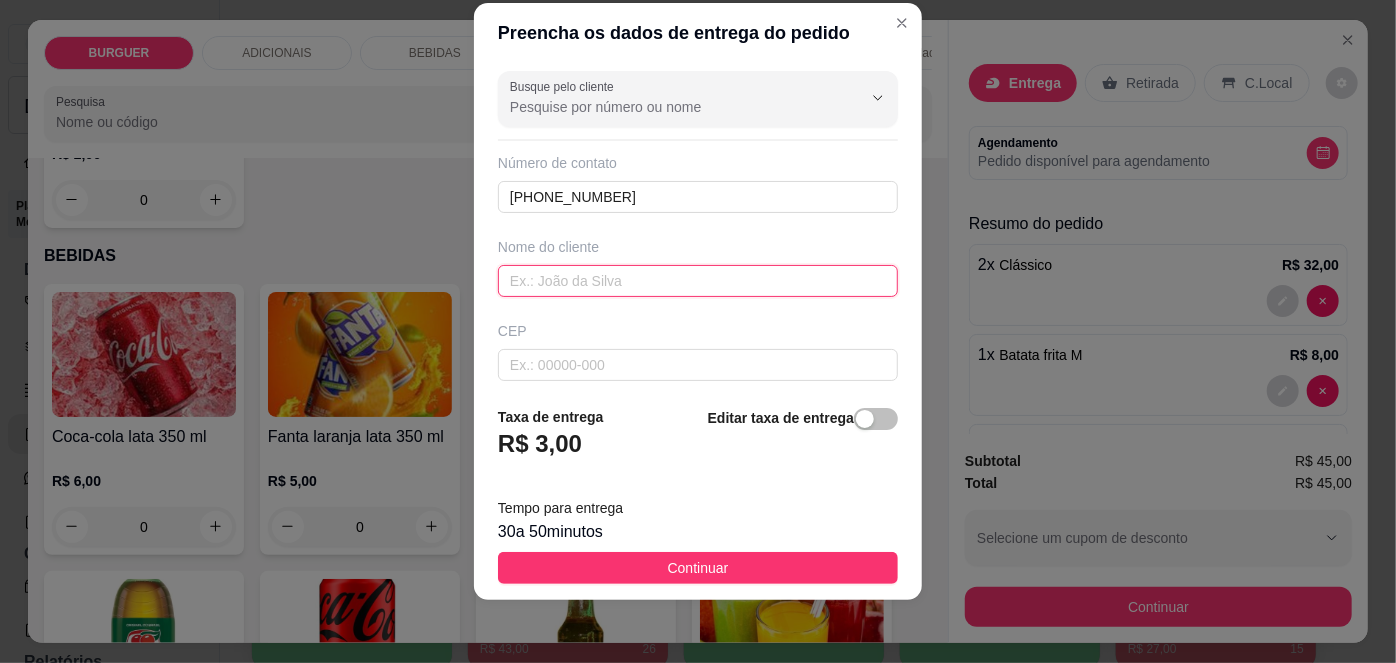click at bounding box center (698, 281) 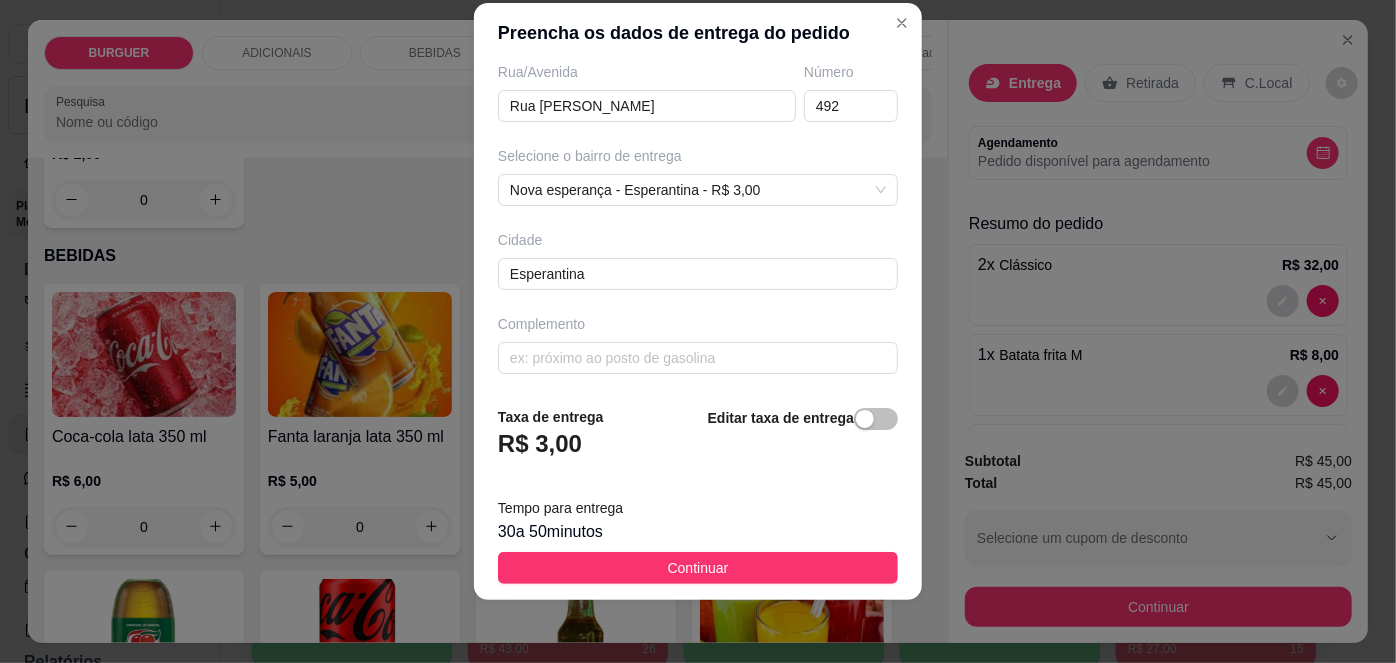 scroll, scrollTop: 342, scrollLeft: 0, axis: vertical 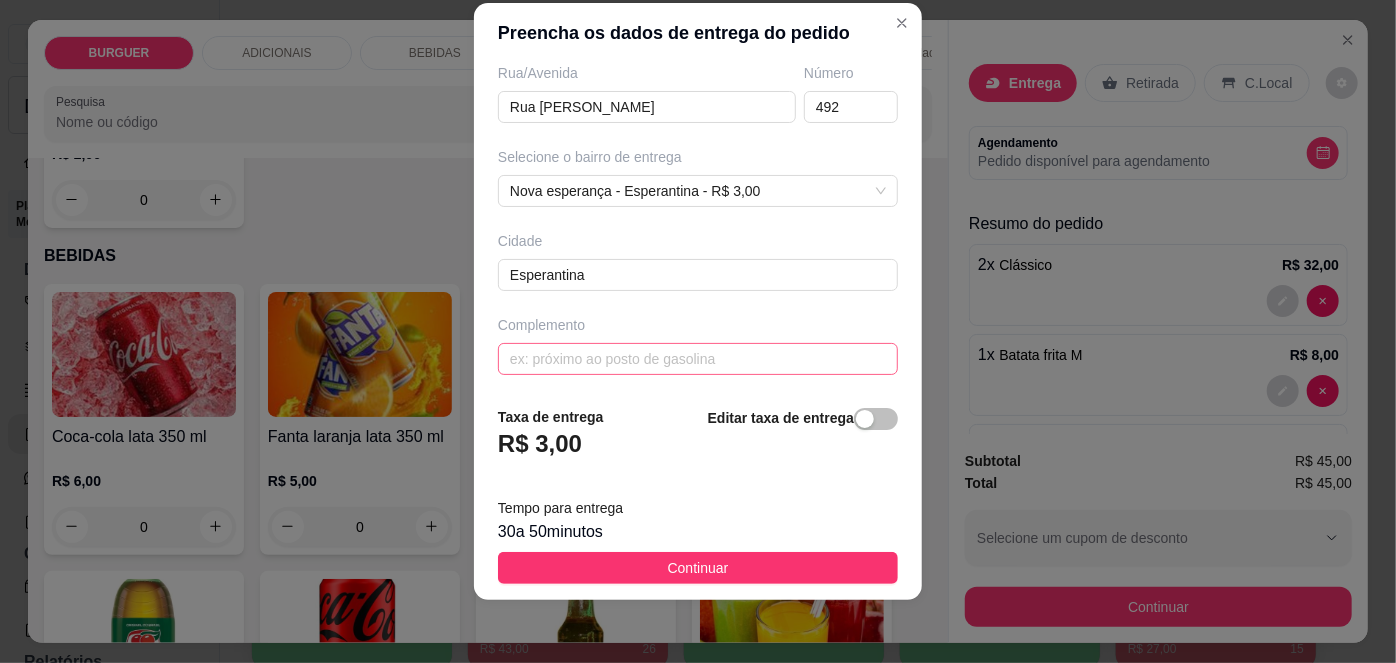 type on "[PERSON_NAME]" 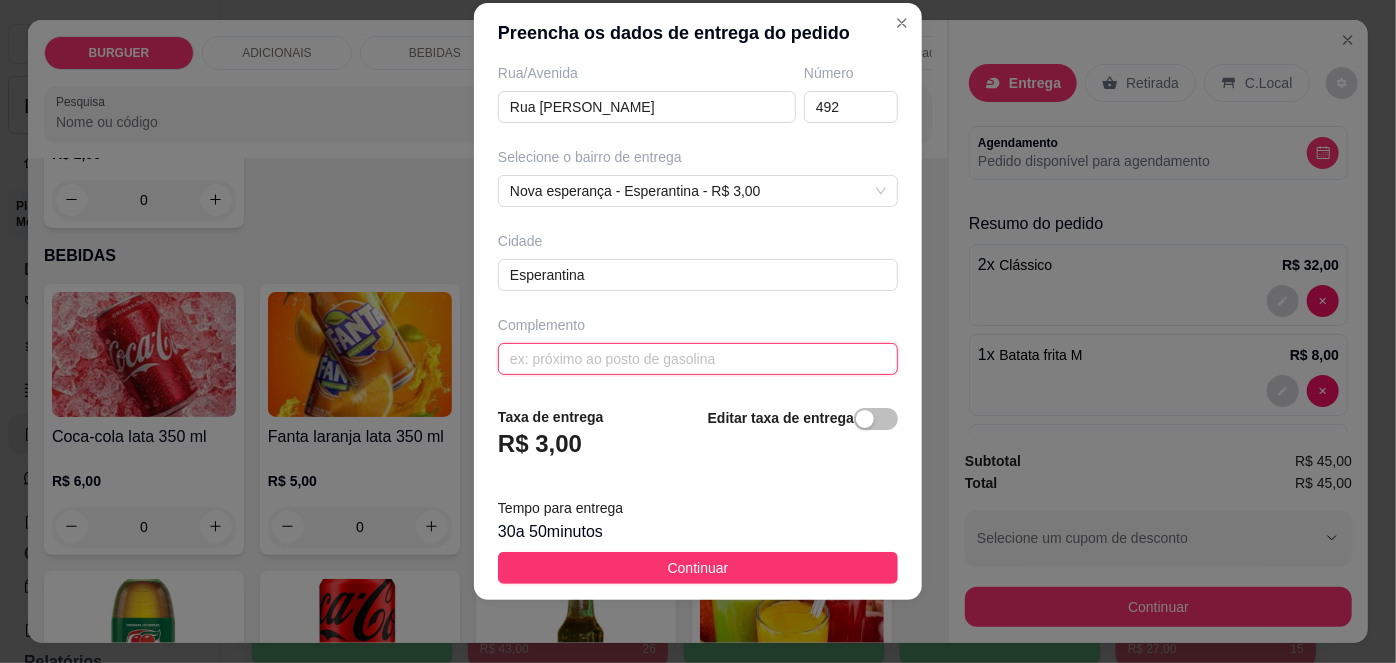 click at bounding box center [698, 359] 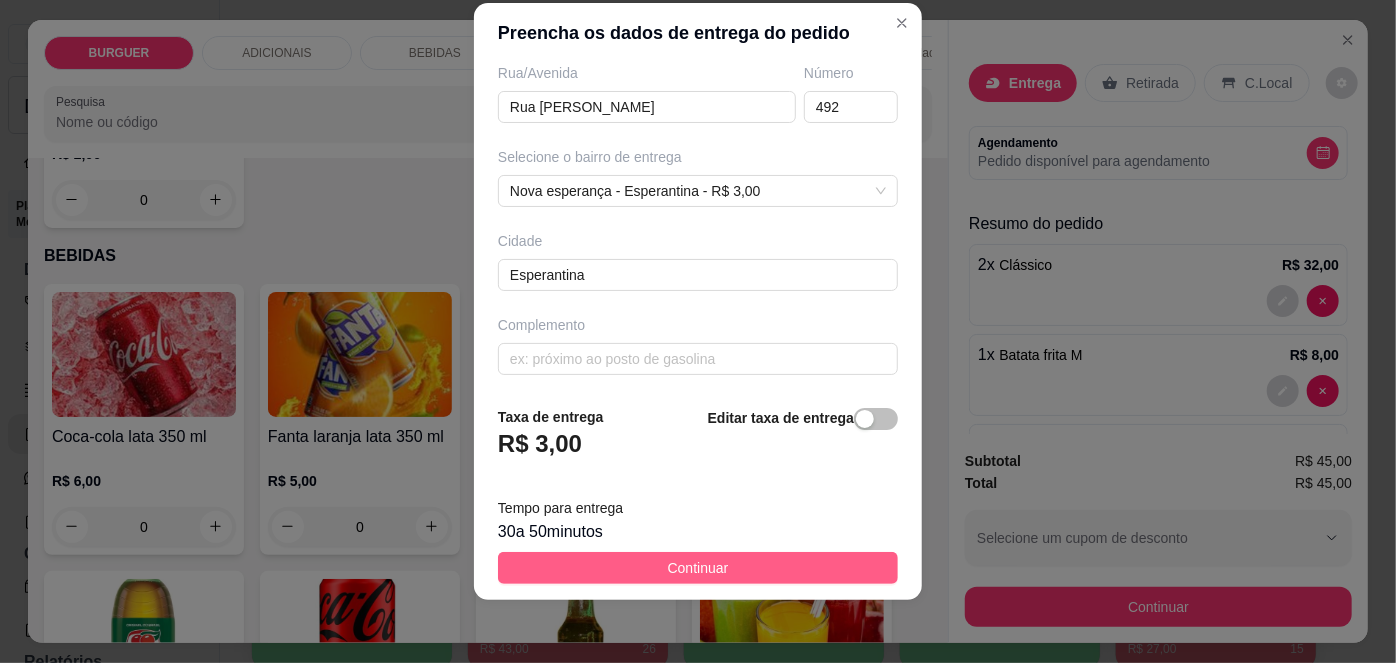 click on "Continuar" at bounding box center [698, 568] 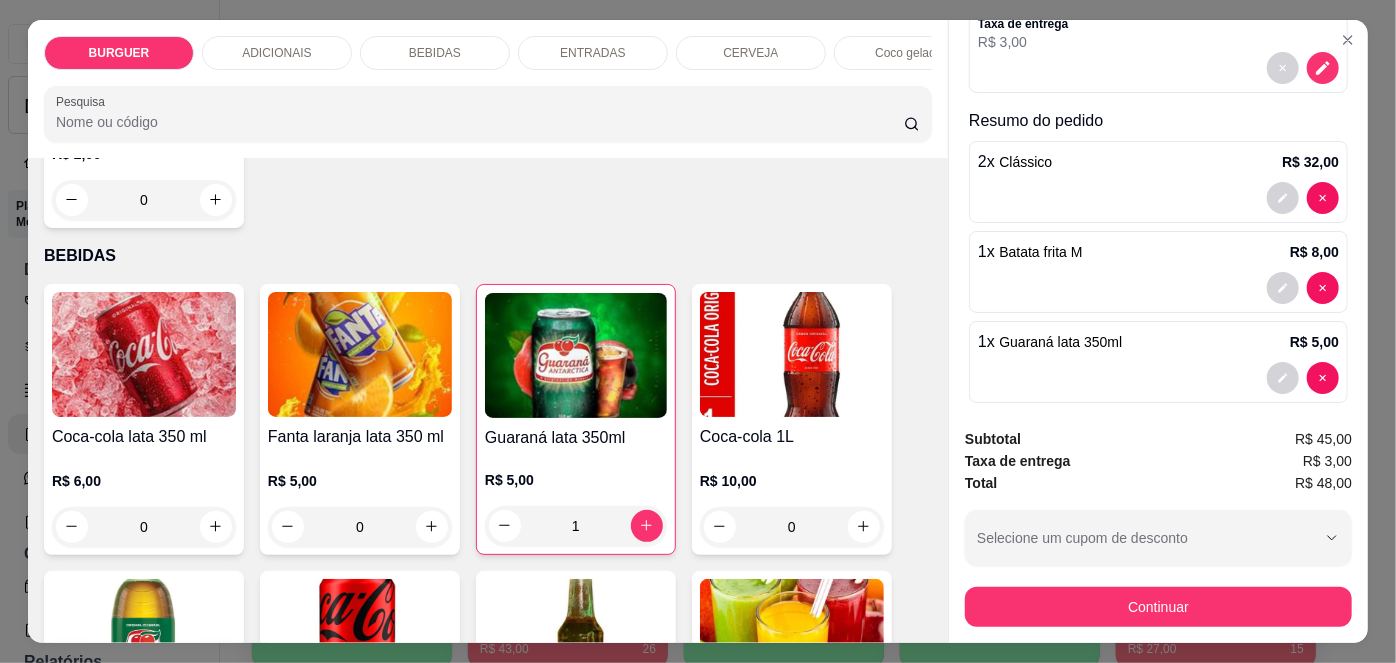 scroll, scrollTop: 333, scrollLeft: 0, axis: vertical 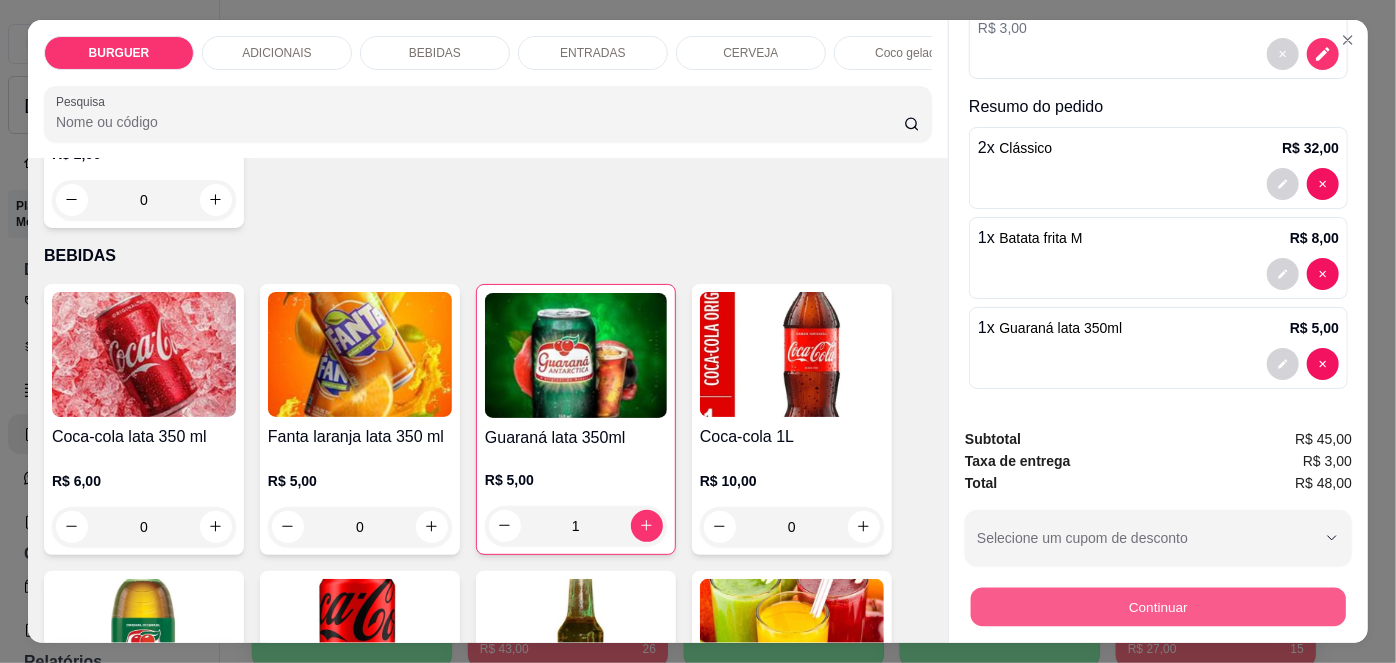 click on "Continuar" at bounding box center [1158, 607] 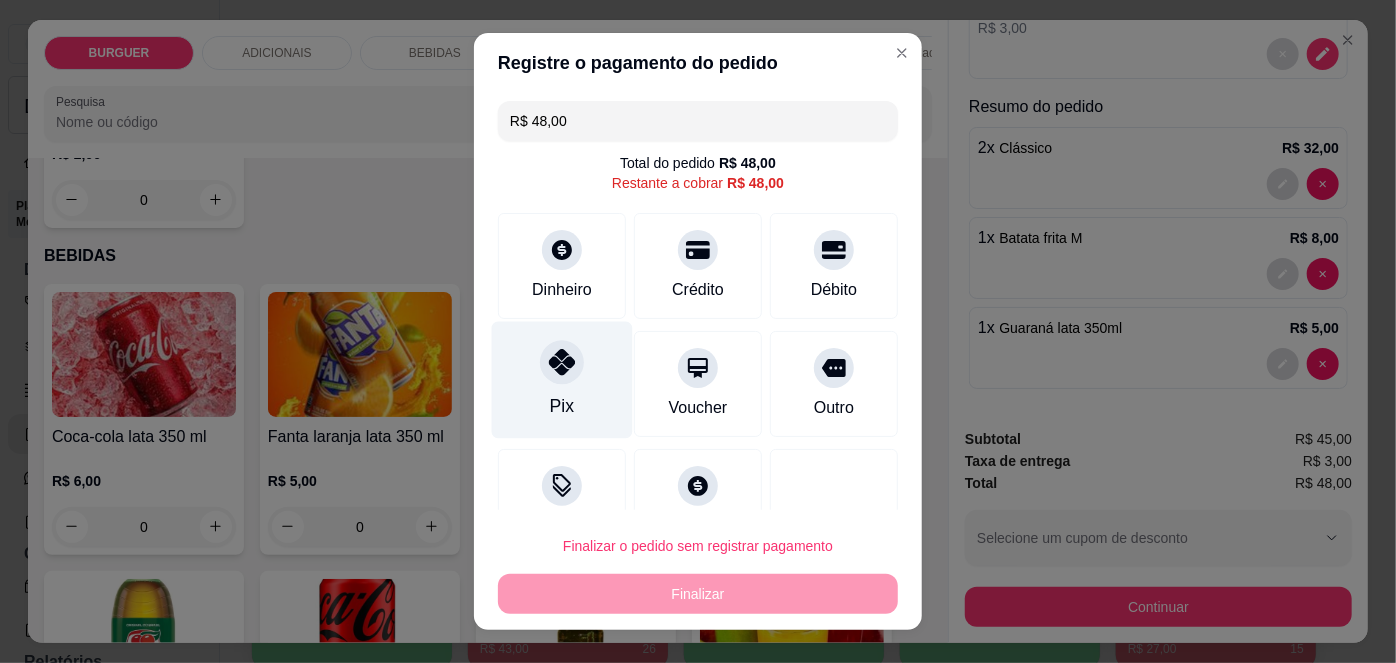 scroll, scrollTop: 51, scrollLeft: 0, axis: vertical 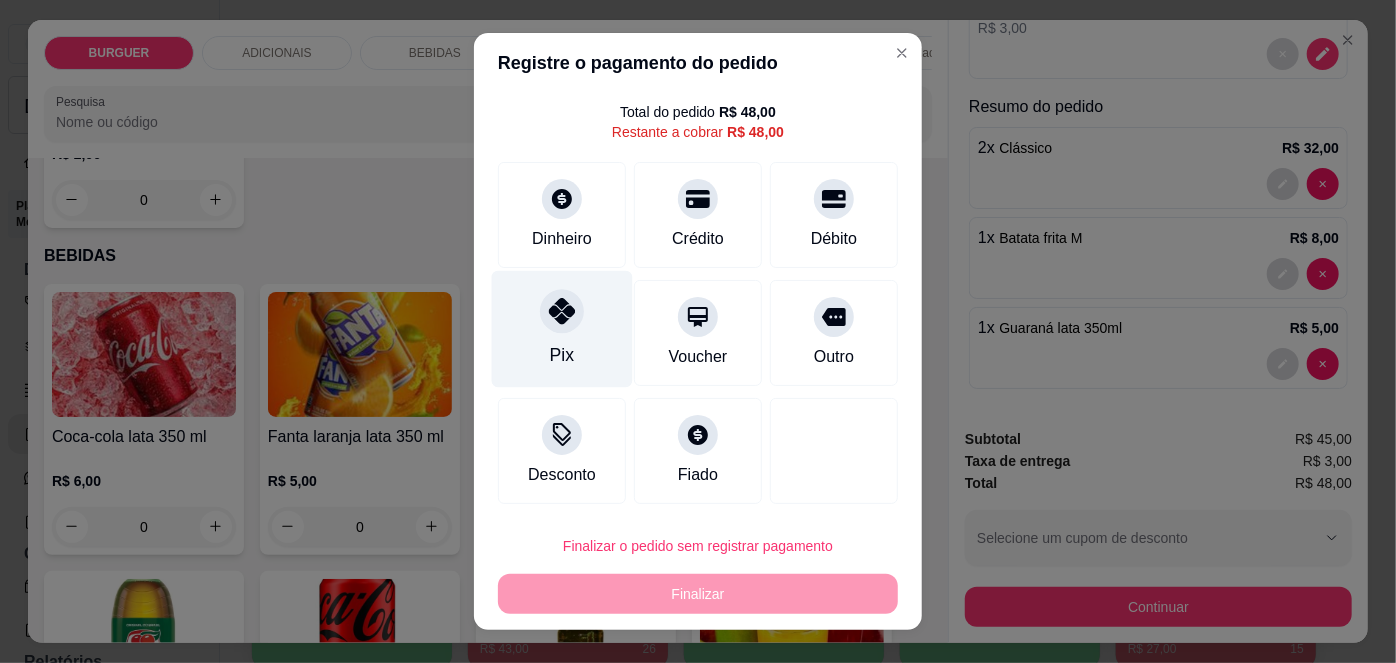 click on "Pix" at bounding box center (562, 329) 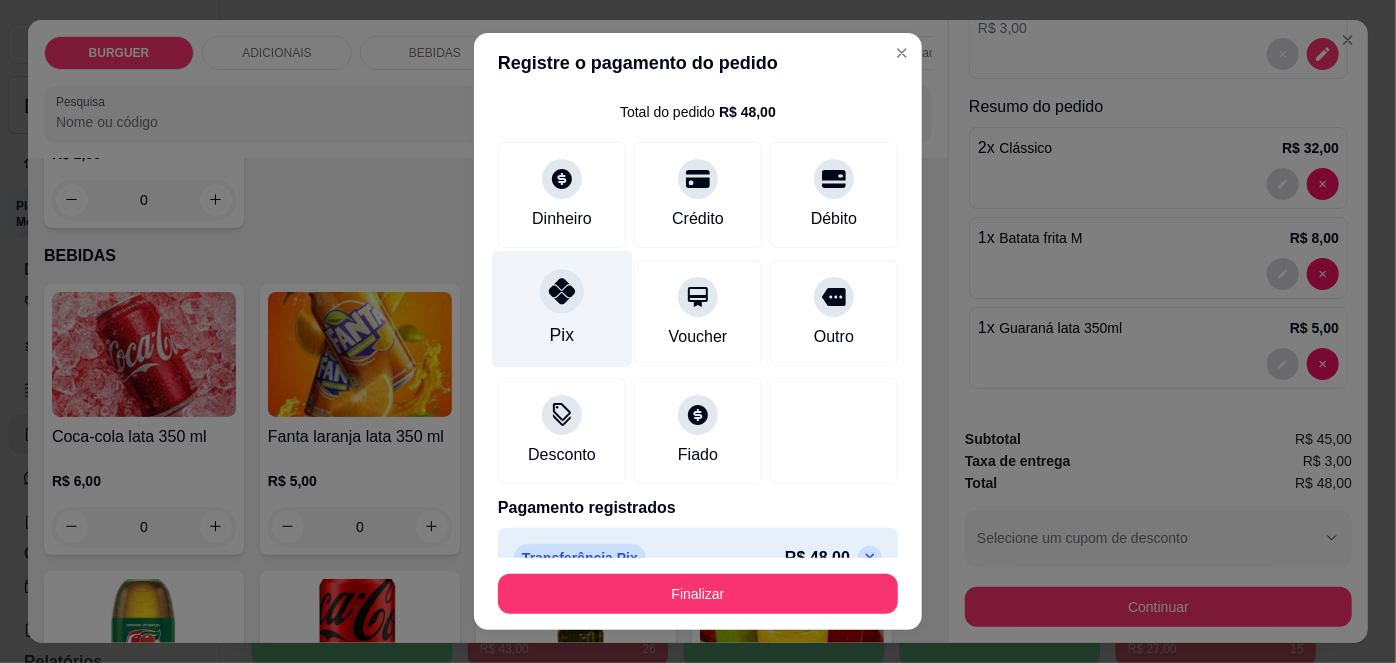scroll, scrollTop: 88, scrollLeft: 0, axis: vertical 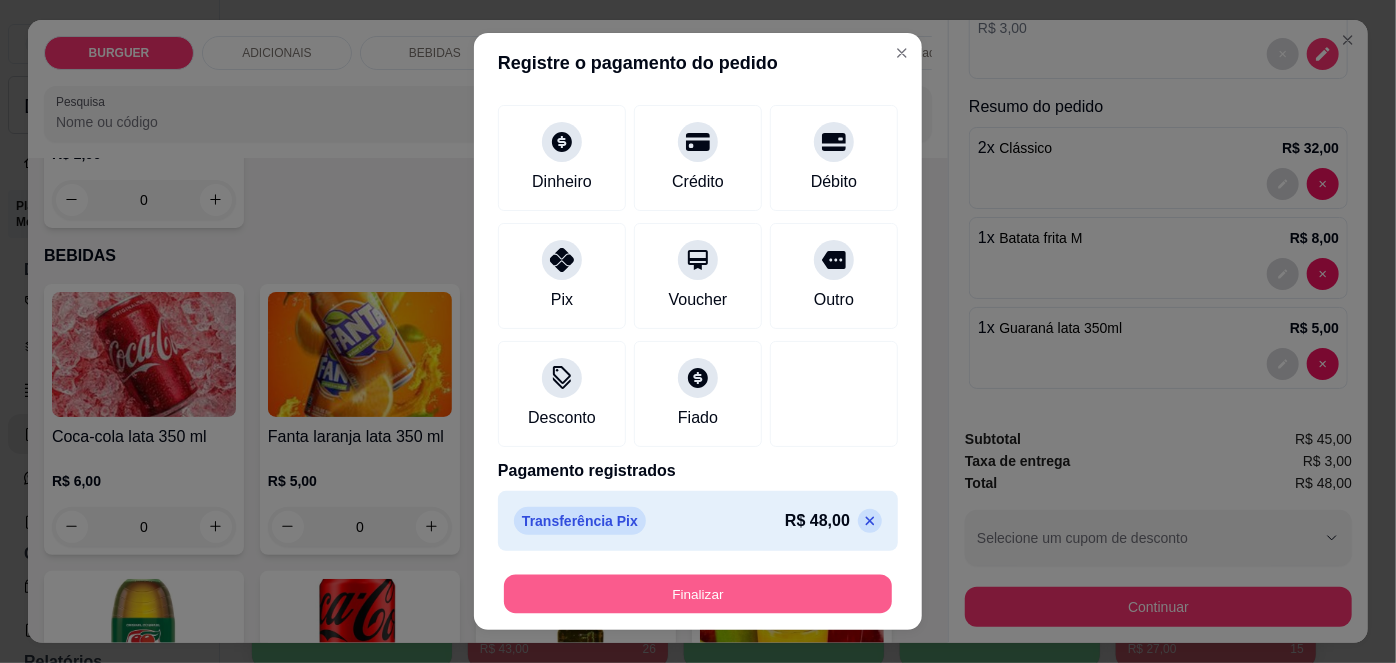 click on "Finalizar" at bounding box center [698, 593] 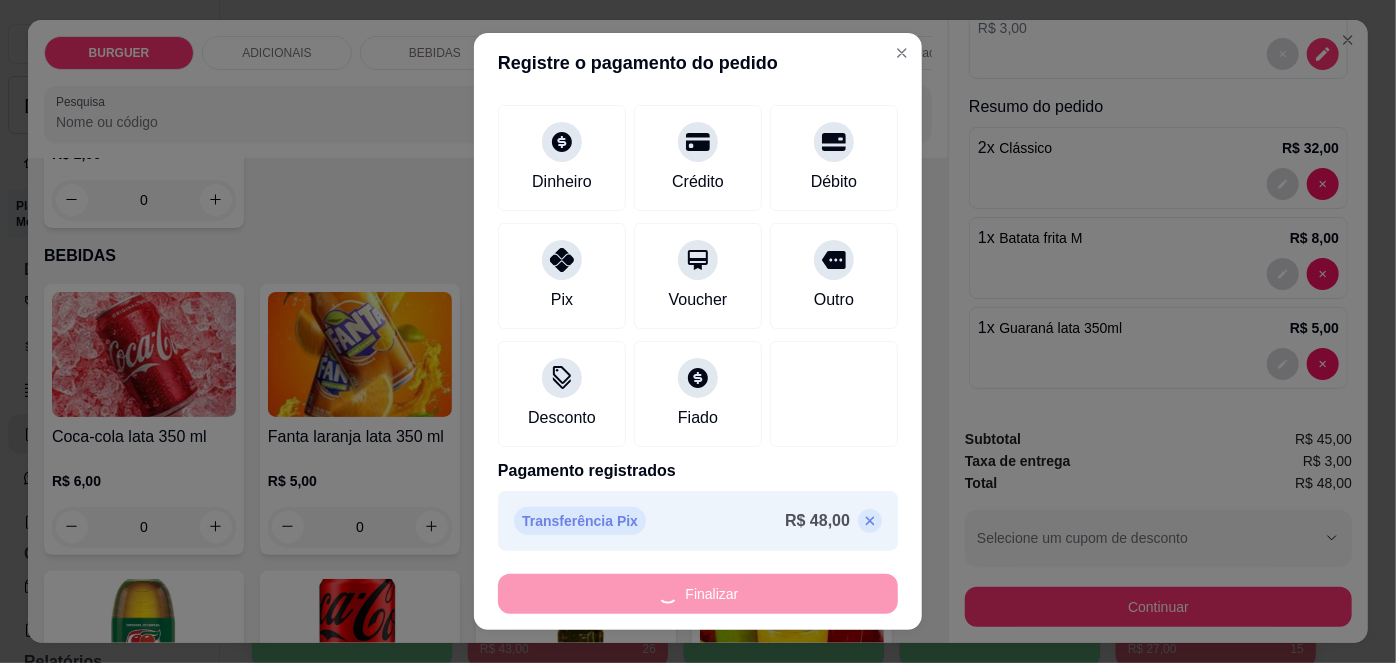 type on "0" 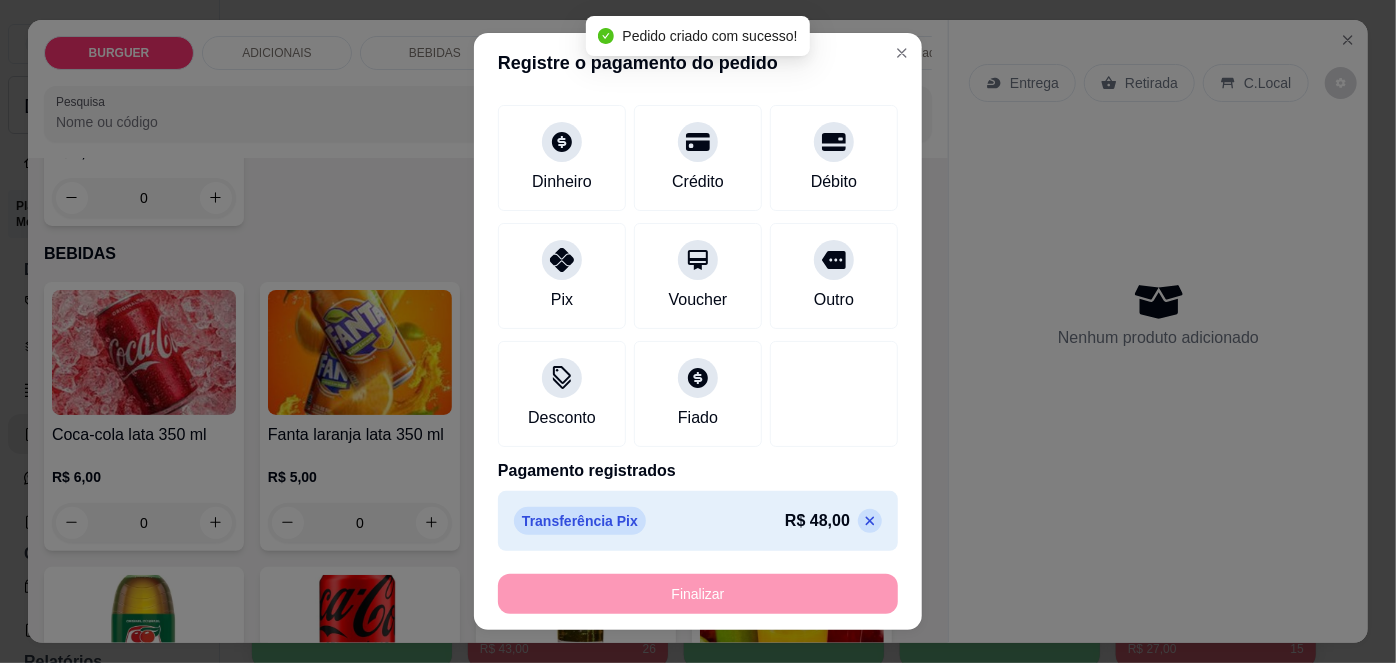 scroll, scrollTop: 0, scrollLeft: 0, axis: both 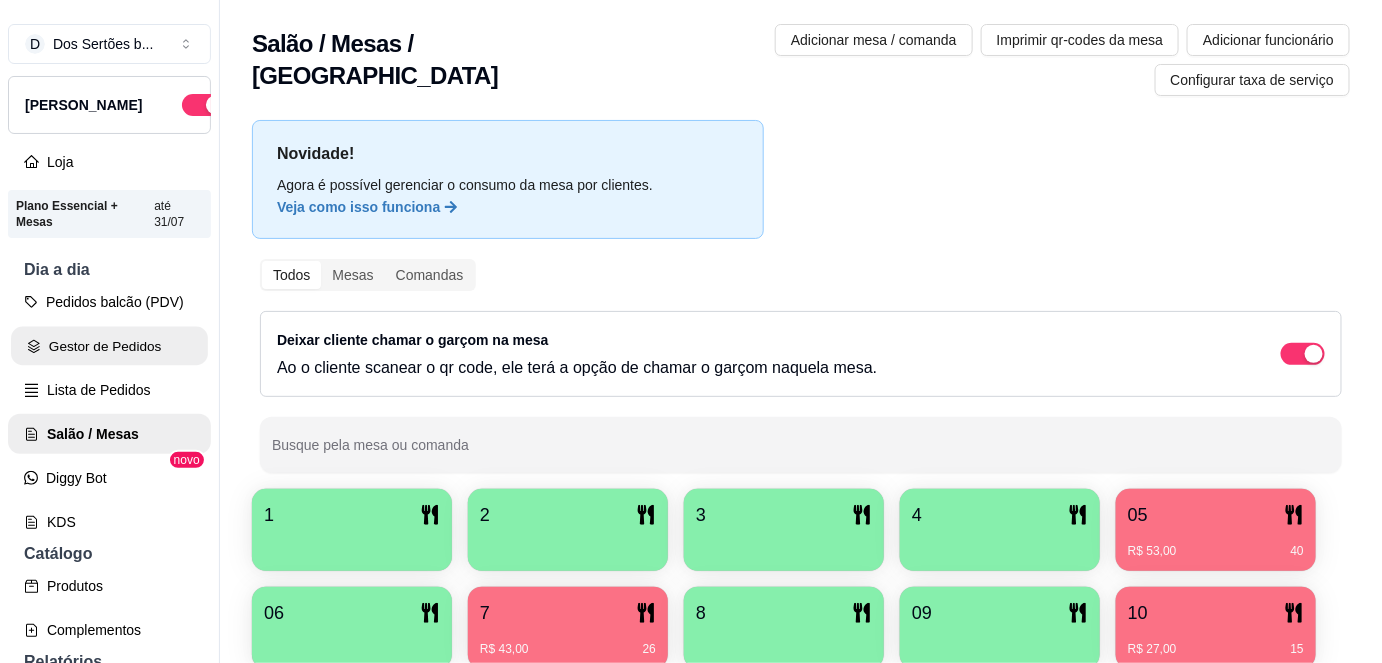 click on "Gestor de Pedidos" at bounding box center (109, 346) 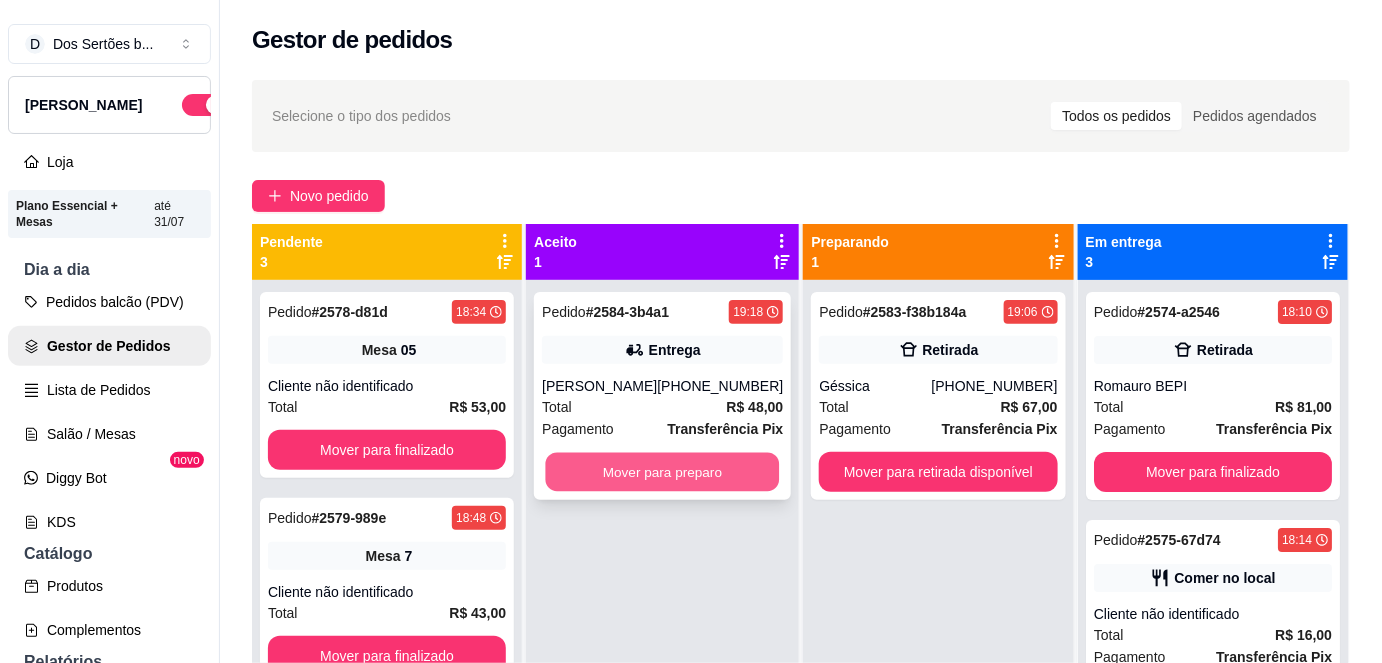 click on "Mover para preparo" at bounding box center (663, 472) 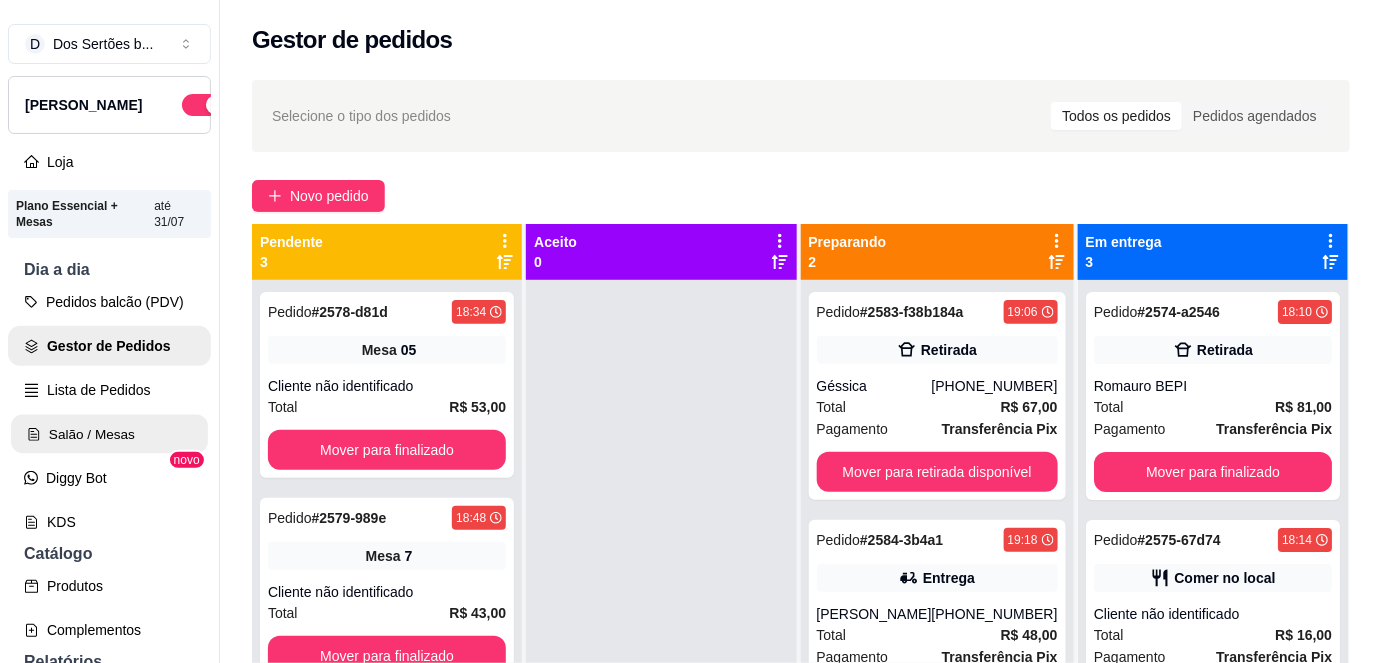 click on "Salão / Mesas" at bounding box center (109, 434) 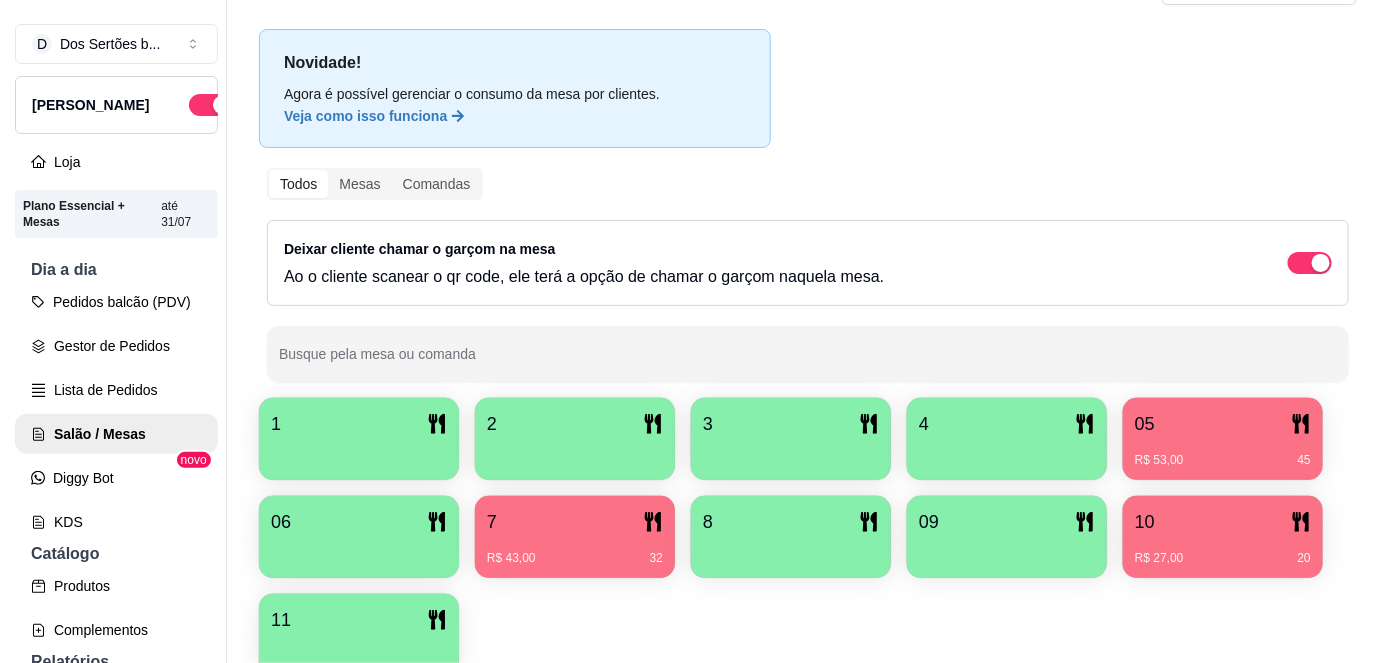 scroll, scrollTop: 93, scrollLeft: 0, axis: vertical 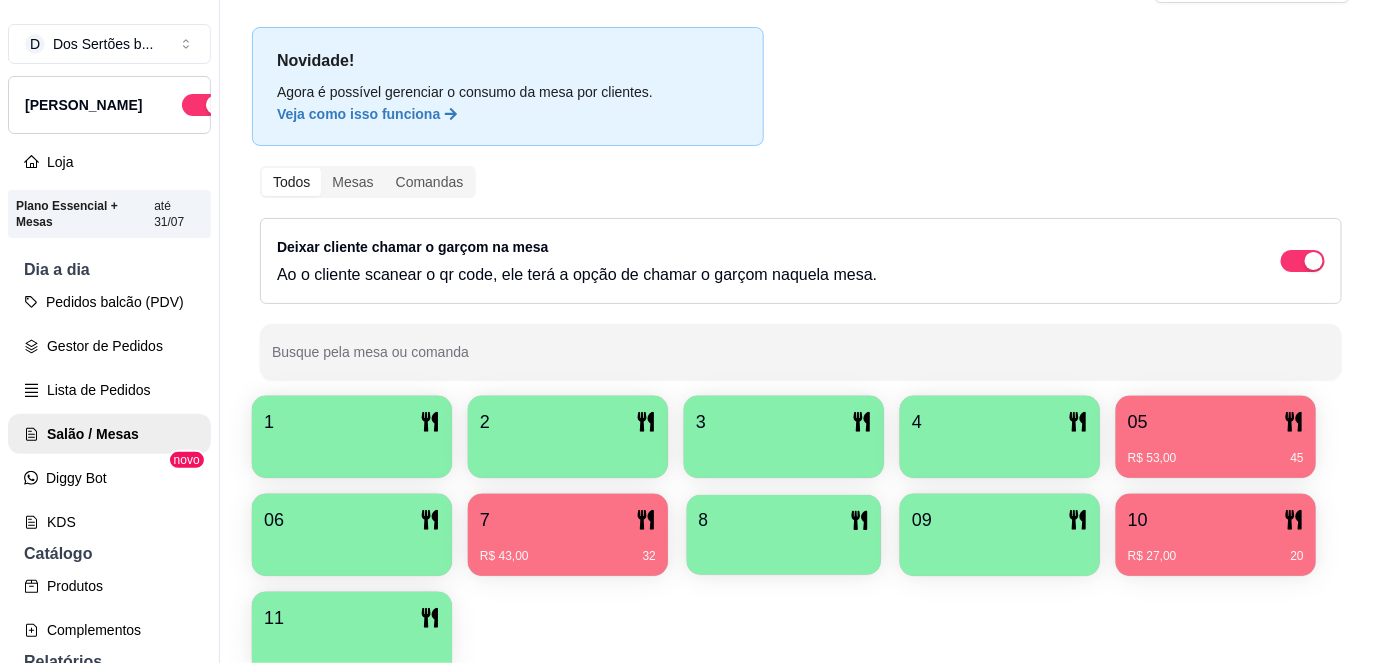 click at bounding box center [784, 548] 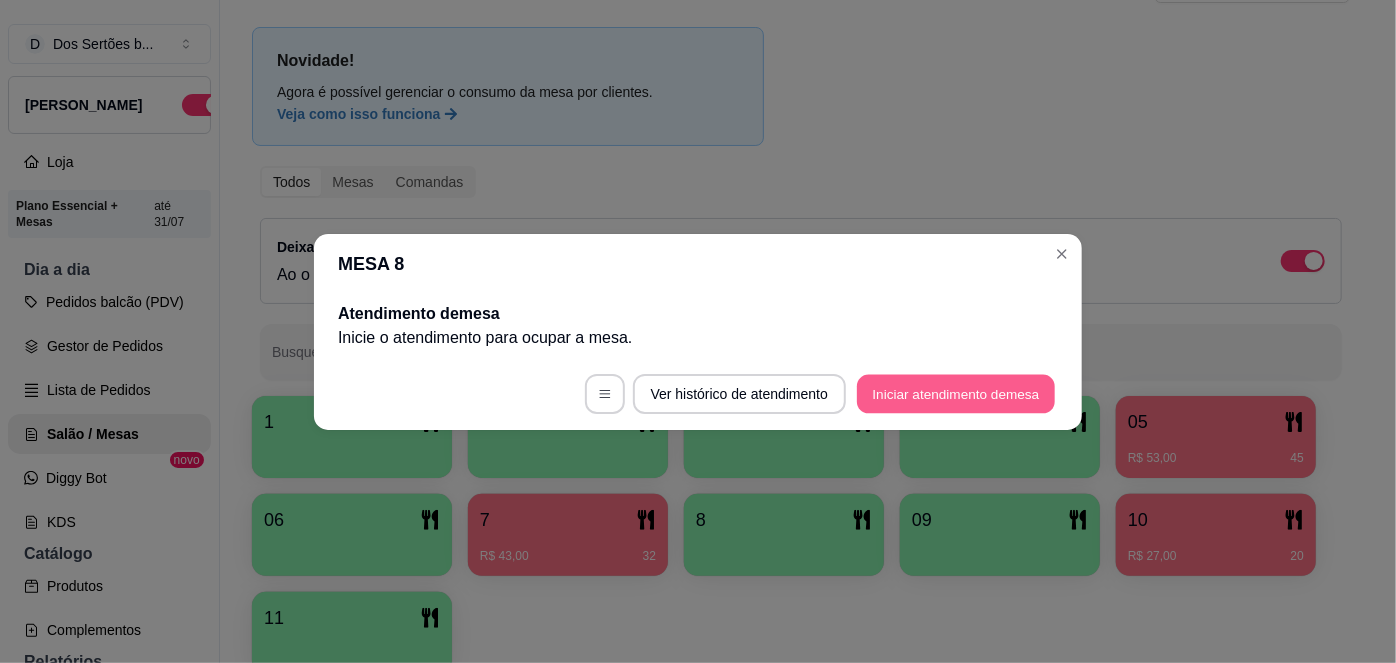 click on "Iniciar atendimento de  mesa" at bounding box center (956, 393) 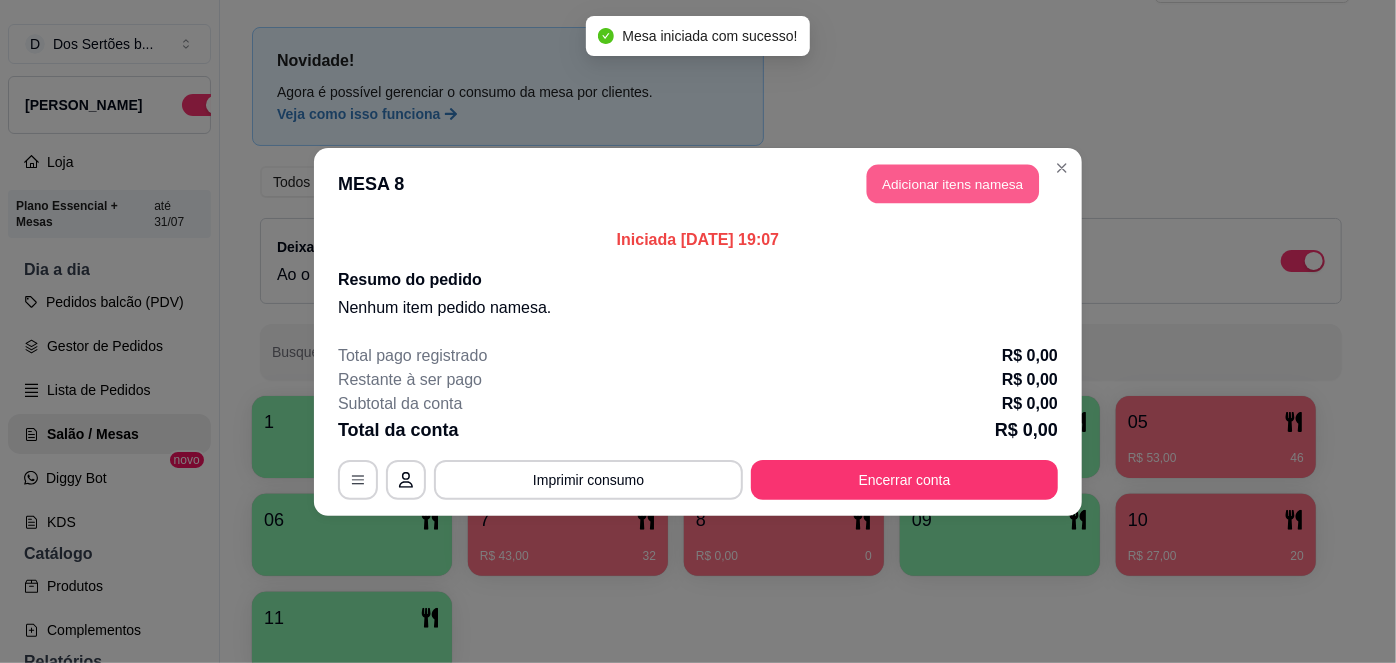 click on "Adicionar itens na  mesa" at bounding box center [953, 183] 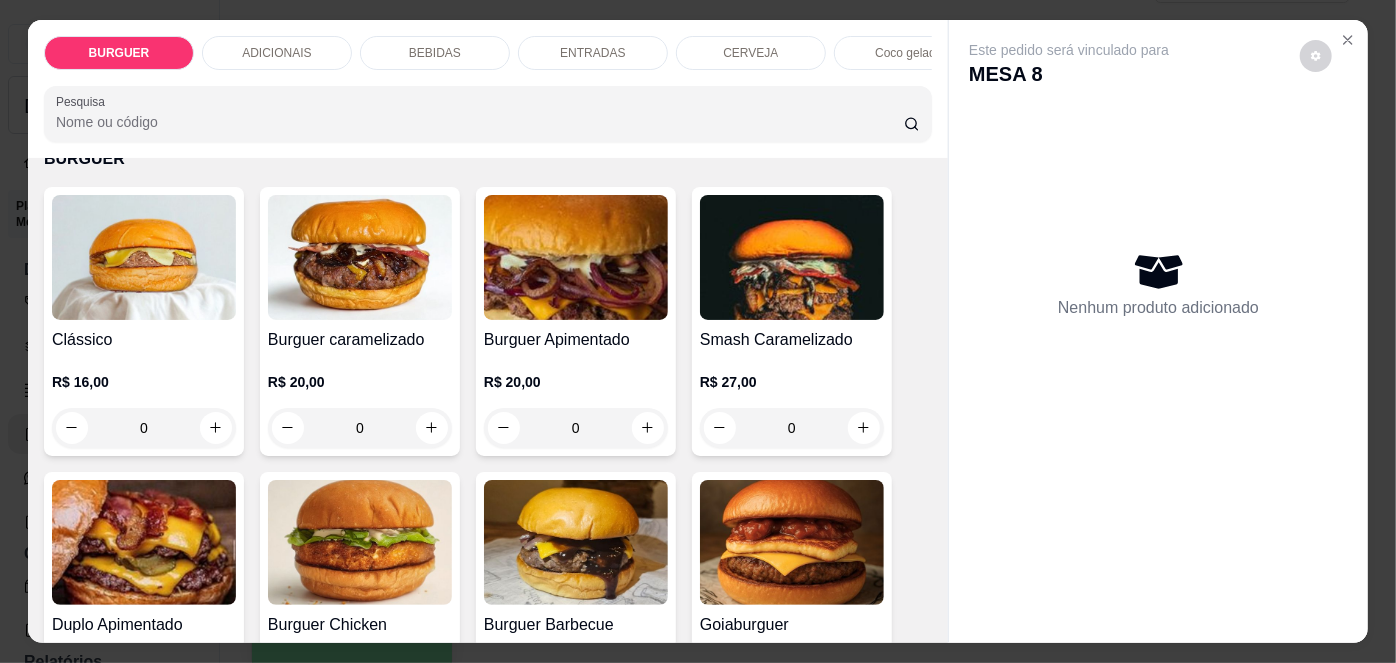 scroll, scrollTop: 108, scrollLeft: 0, axis: vertical 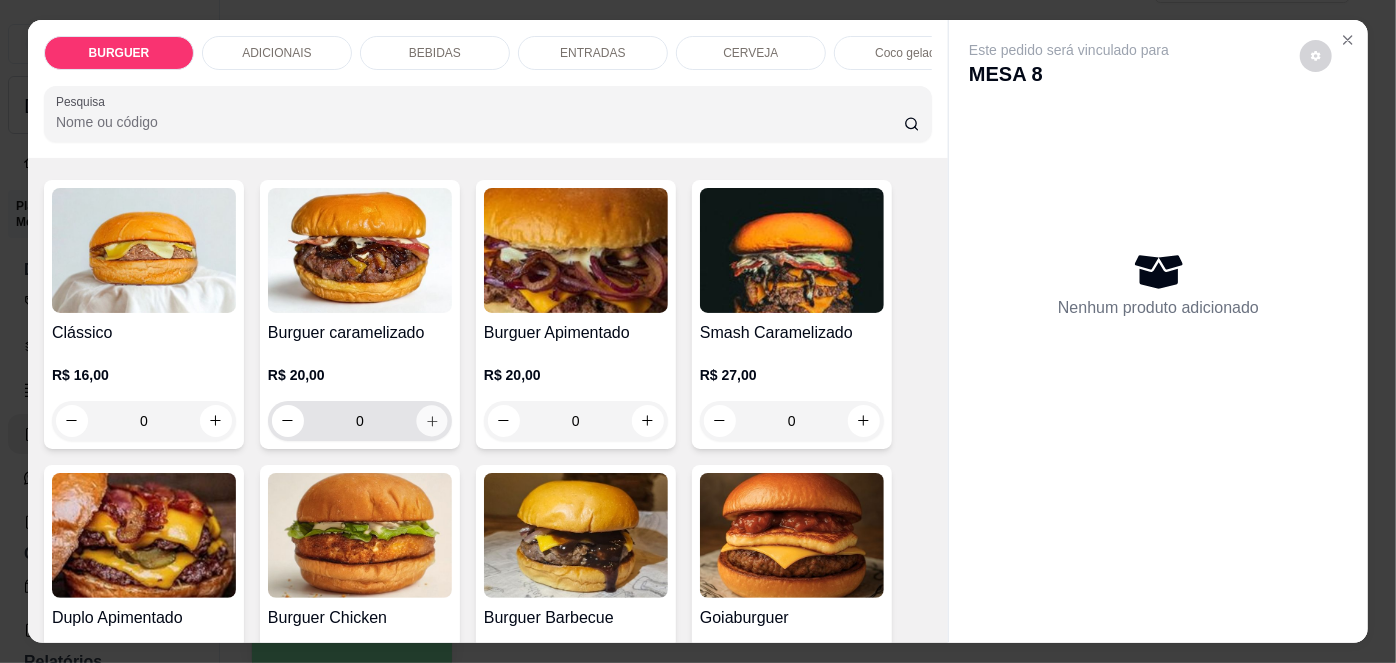 click at bounding box center (431, 420) 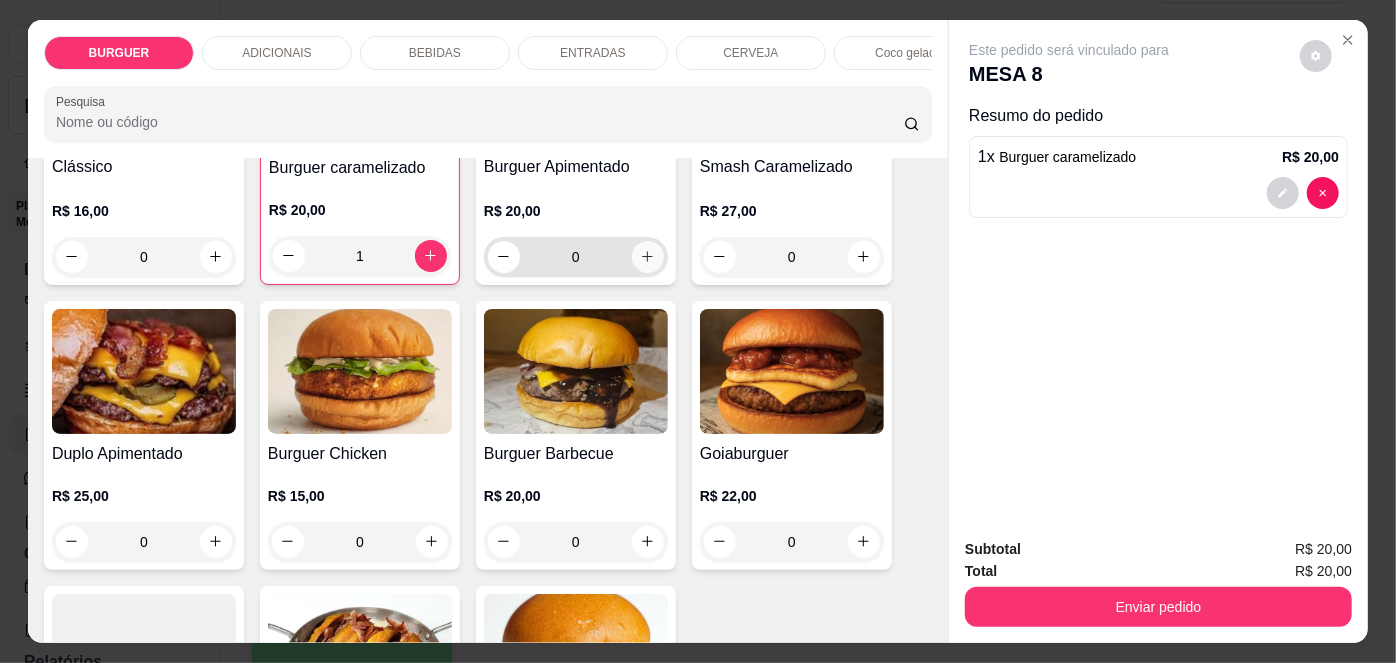 scroll, scrollTop: 278, scrollLeft: 0, axis: vertical 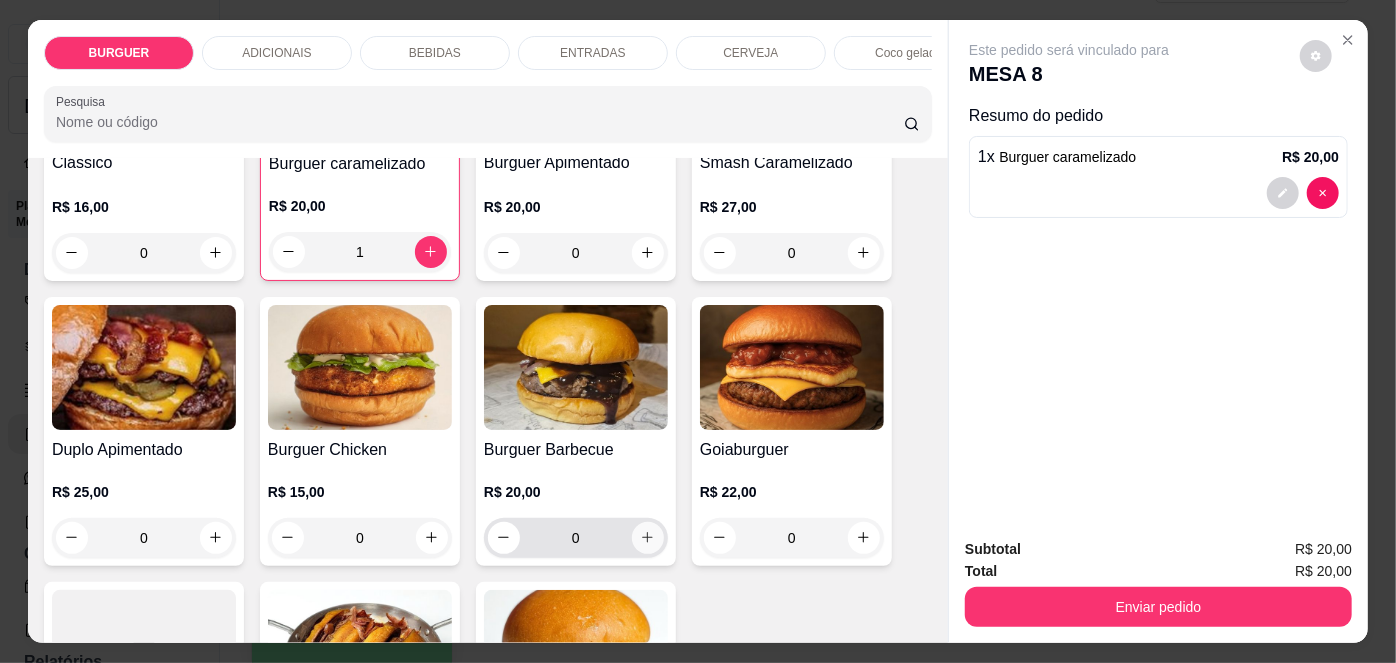click 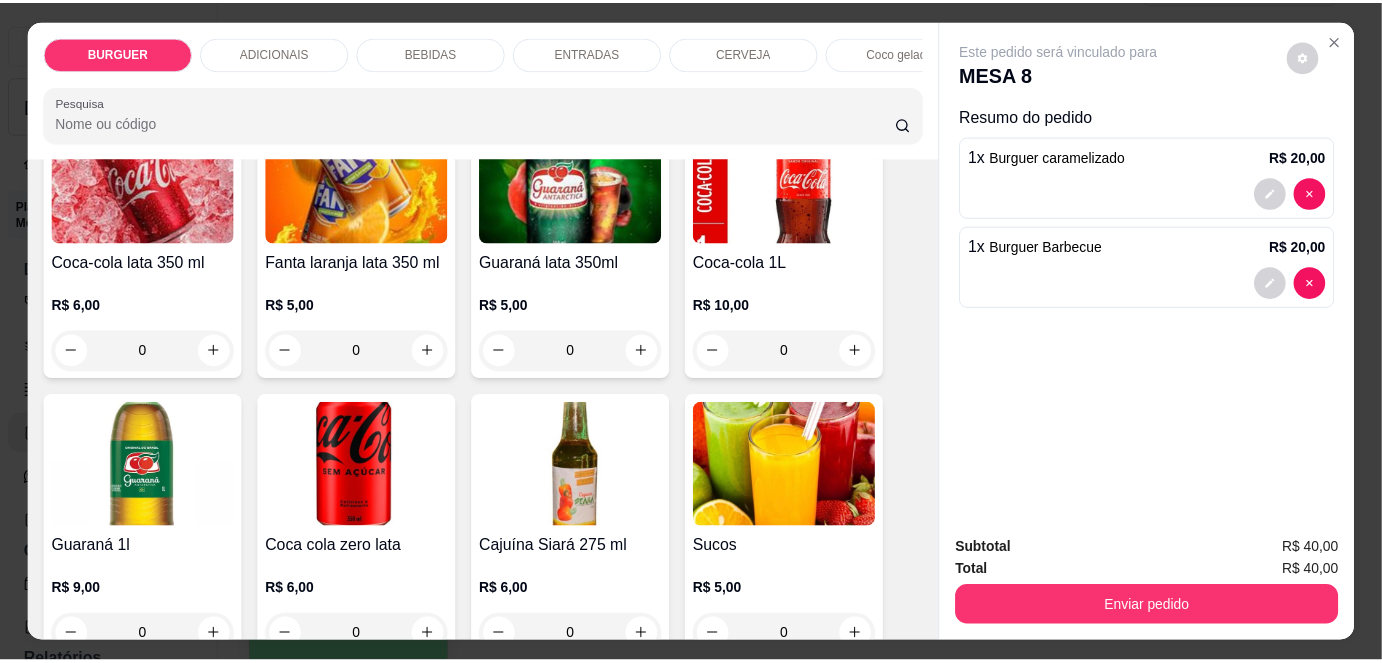 scroll, scrollTop: 1821, scrollLeft: 0, axis: vertical 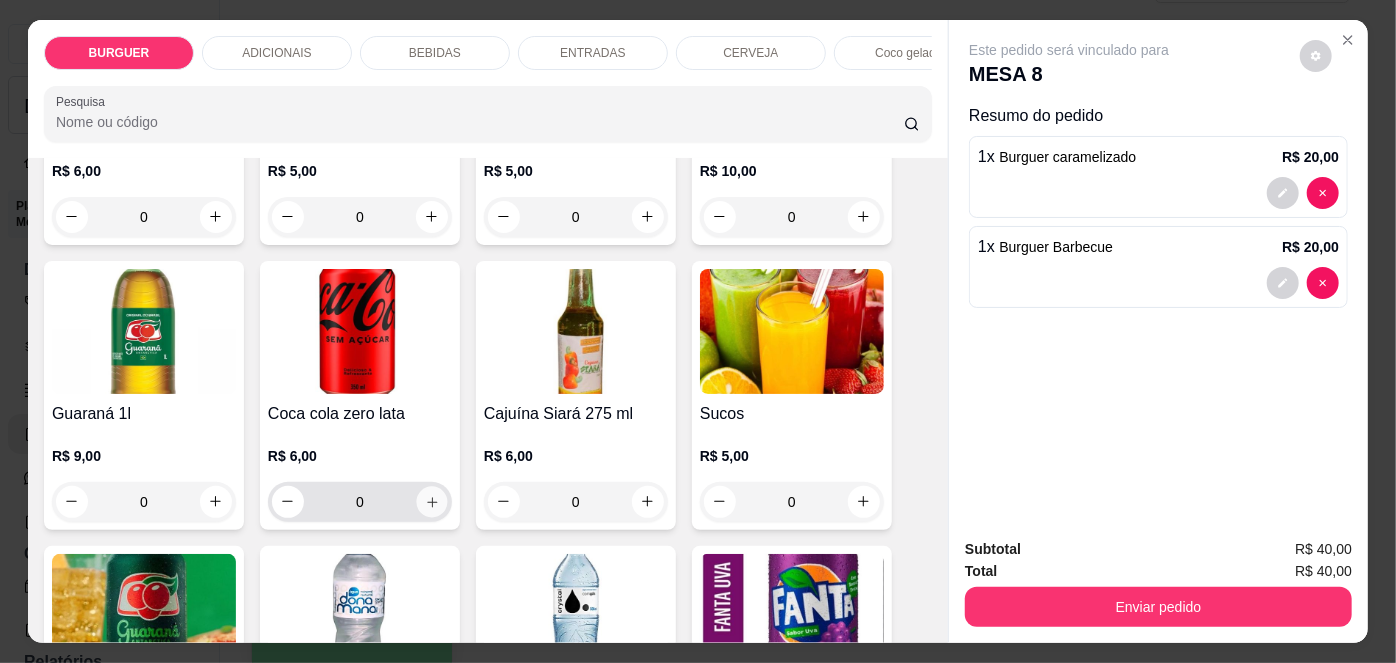 click 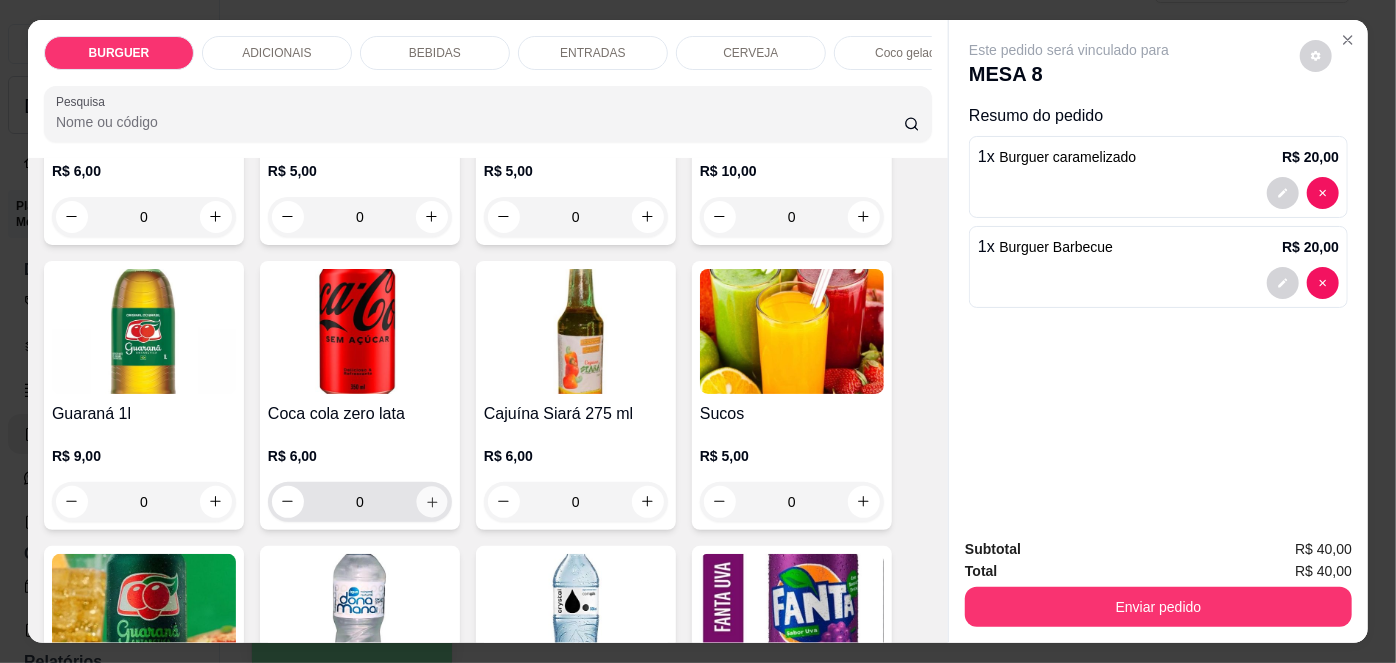 type on "1" 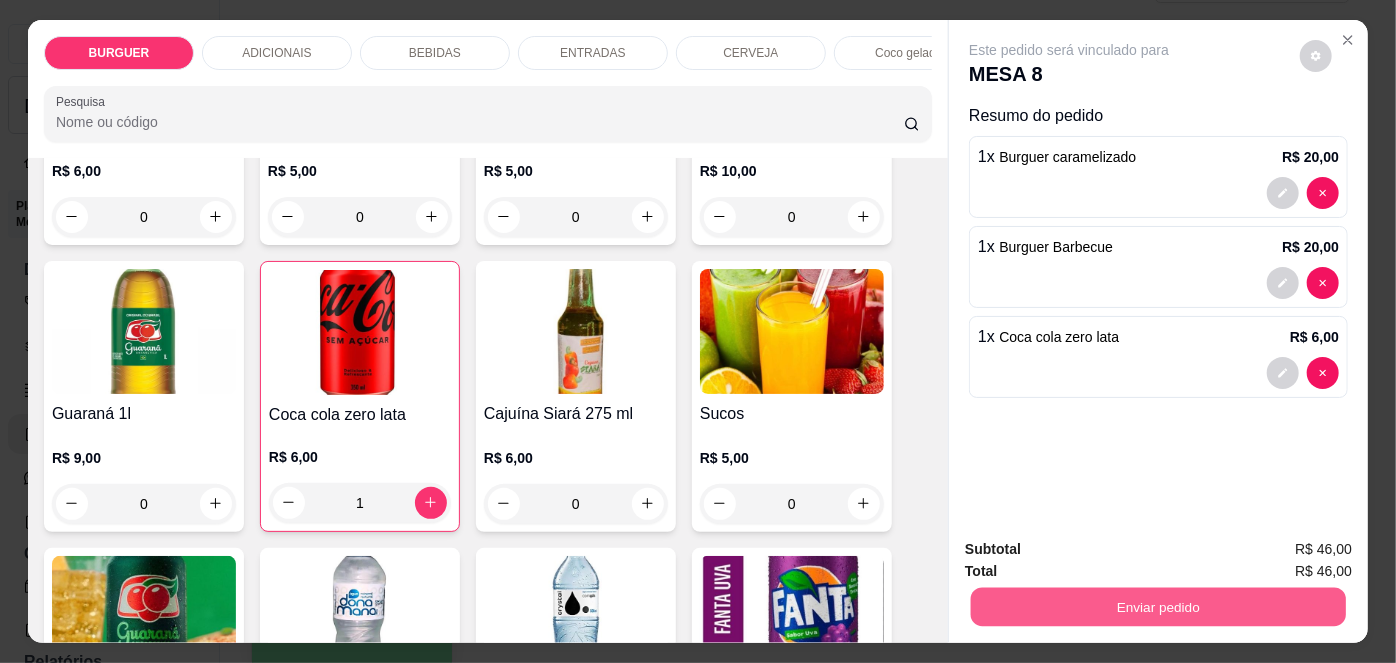 click on "Enviar pedido" at bounding box center (1158, 607) 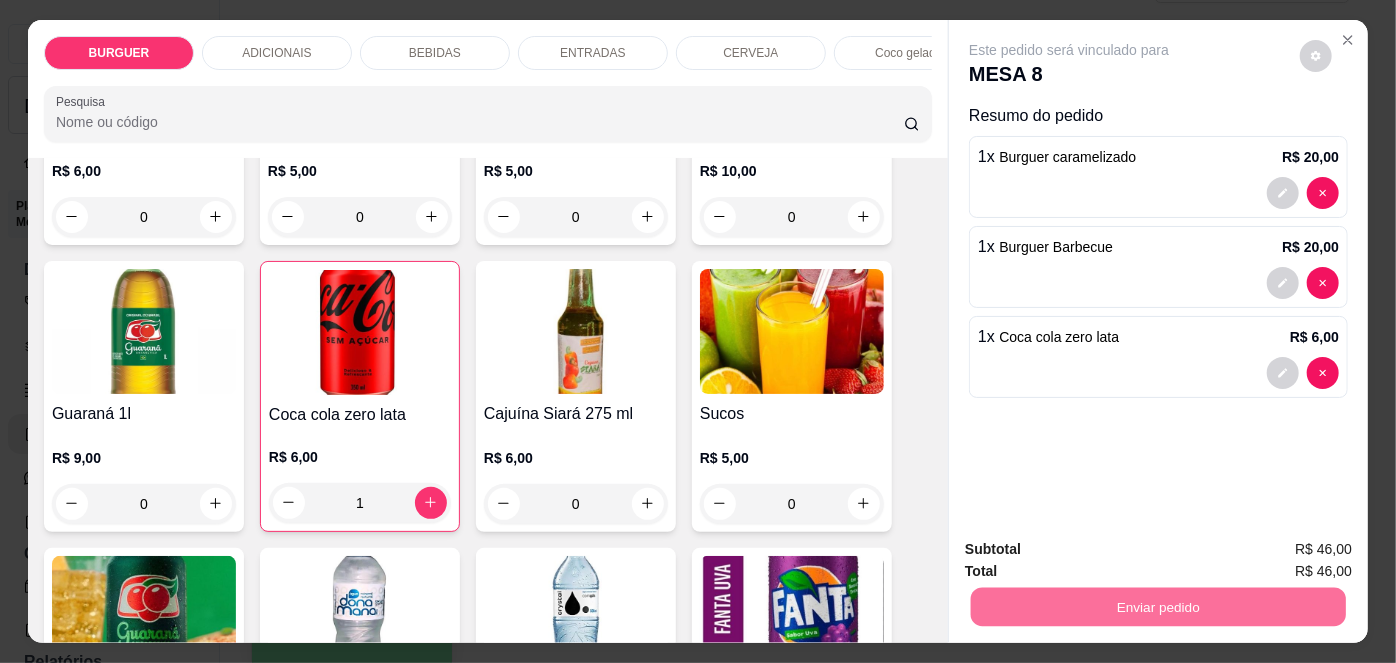 click on "Não registrar e enviar pedido" at bounding box center [1093, 552] 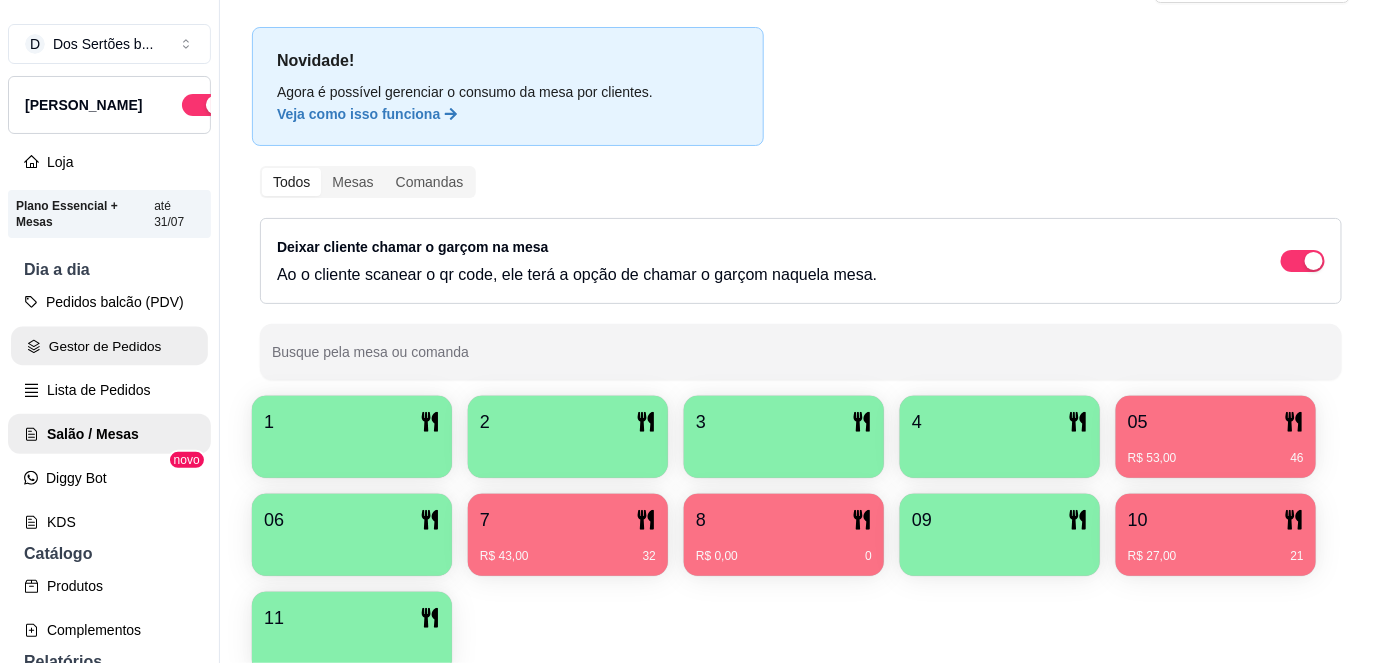 click on "Gestor de Pedidos" at bounding box center (109, 346) 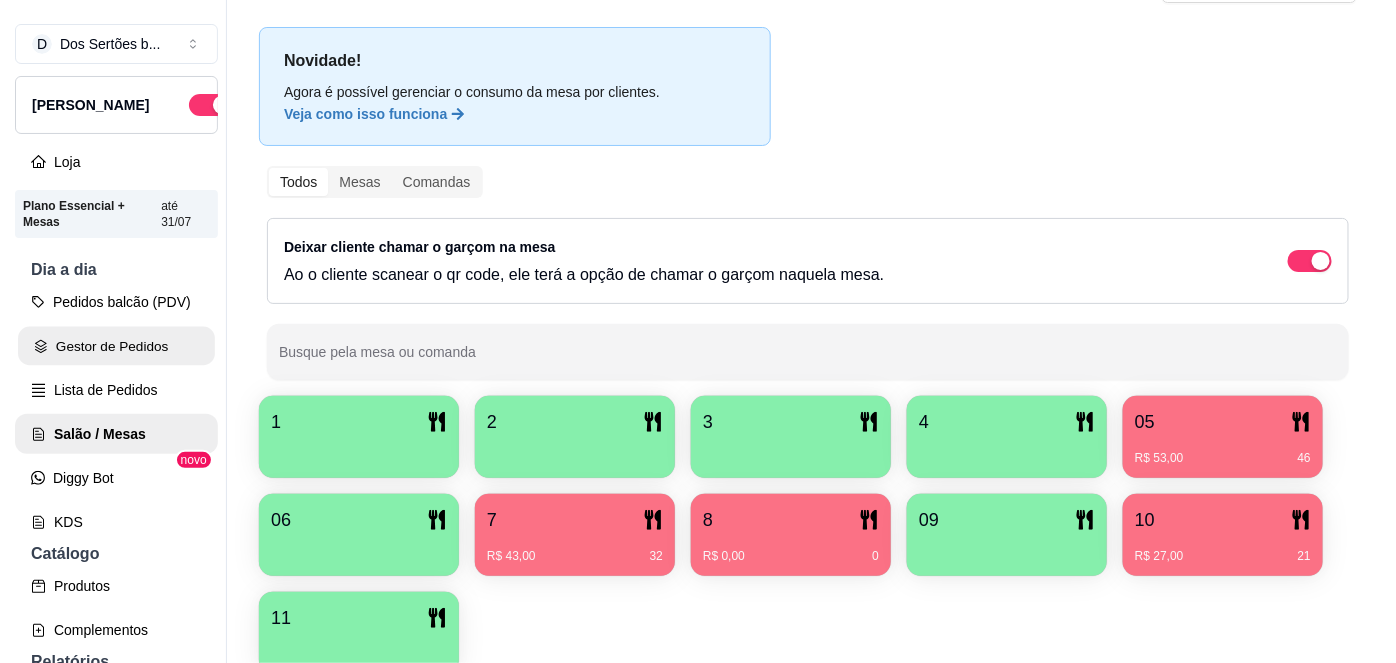 scroll, scrollTop: 0, scrollLeft: 0, axis: both 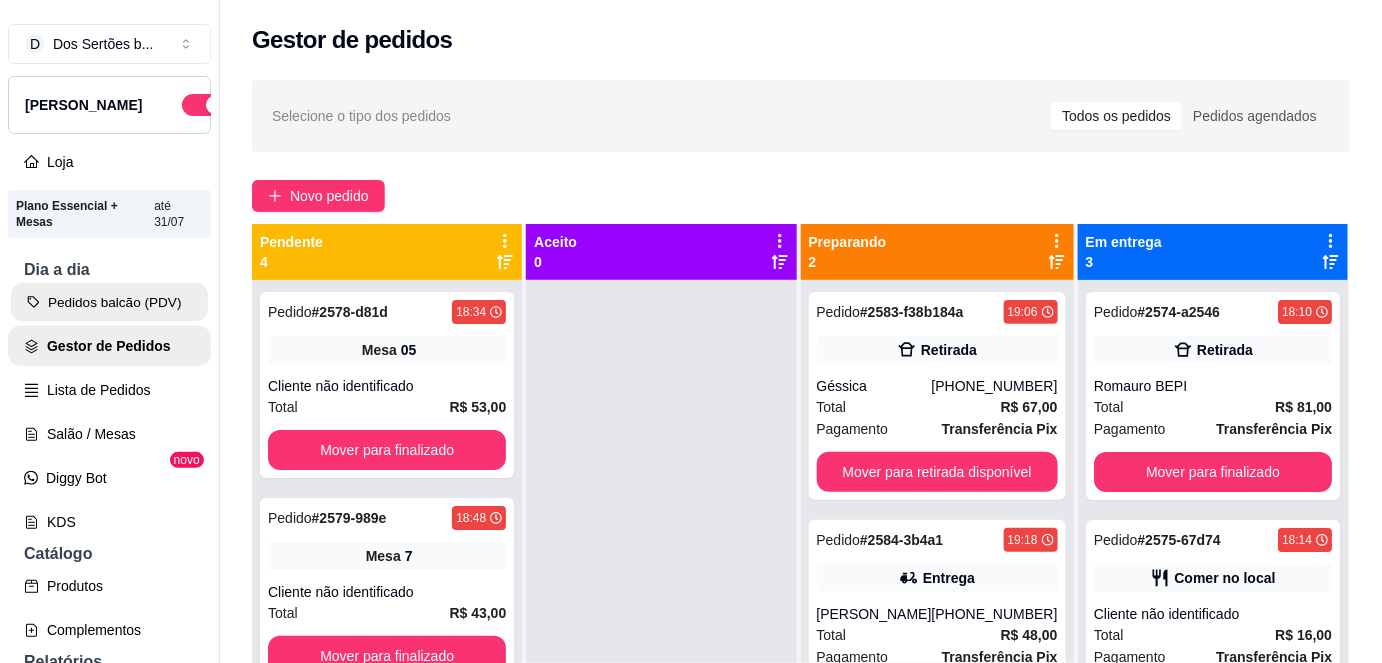 click on "Pedidos balcão (PDV)" at bounding box center [109, 302] 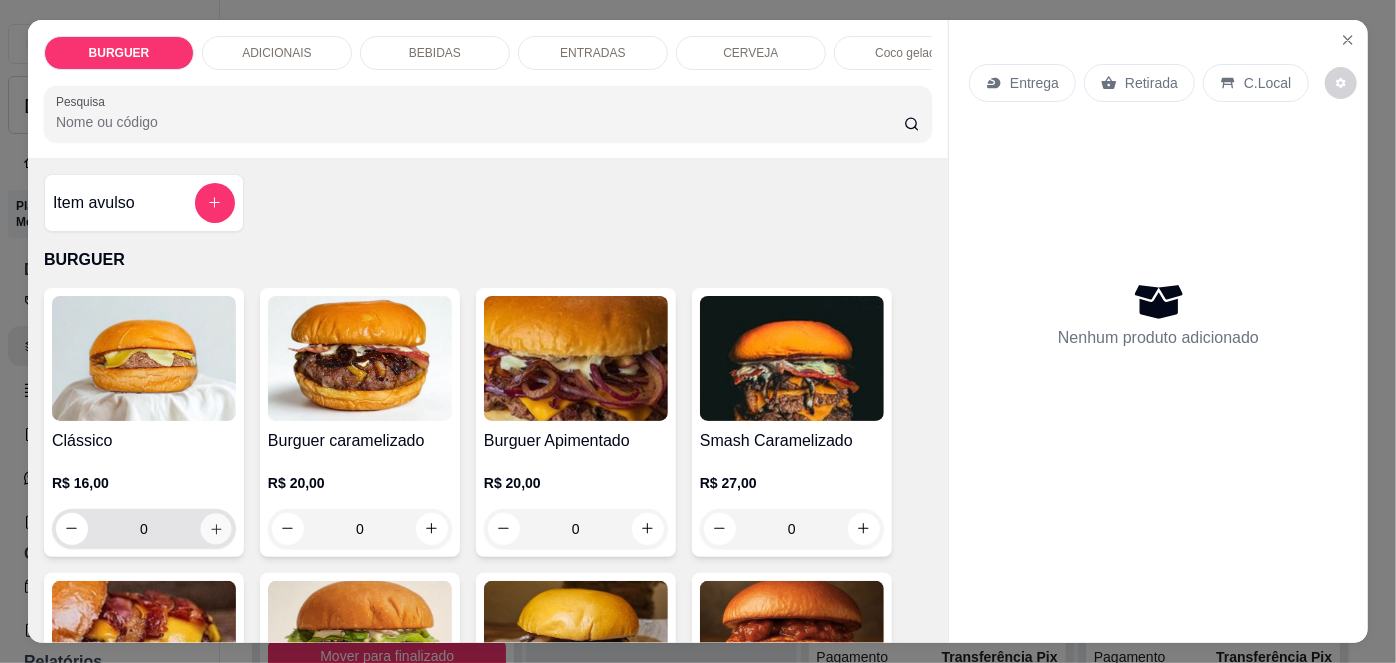 click 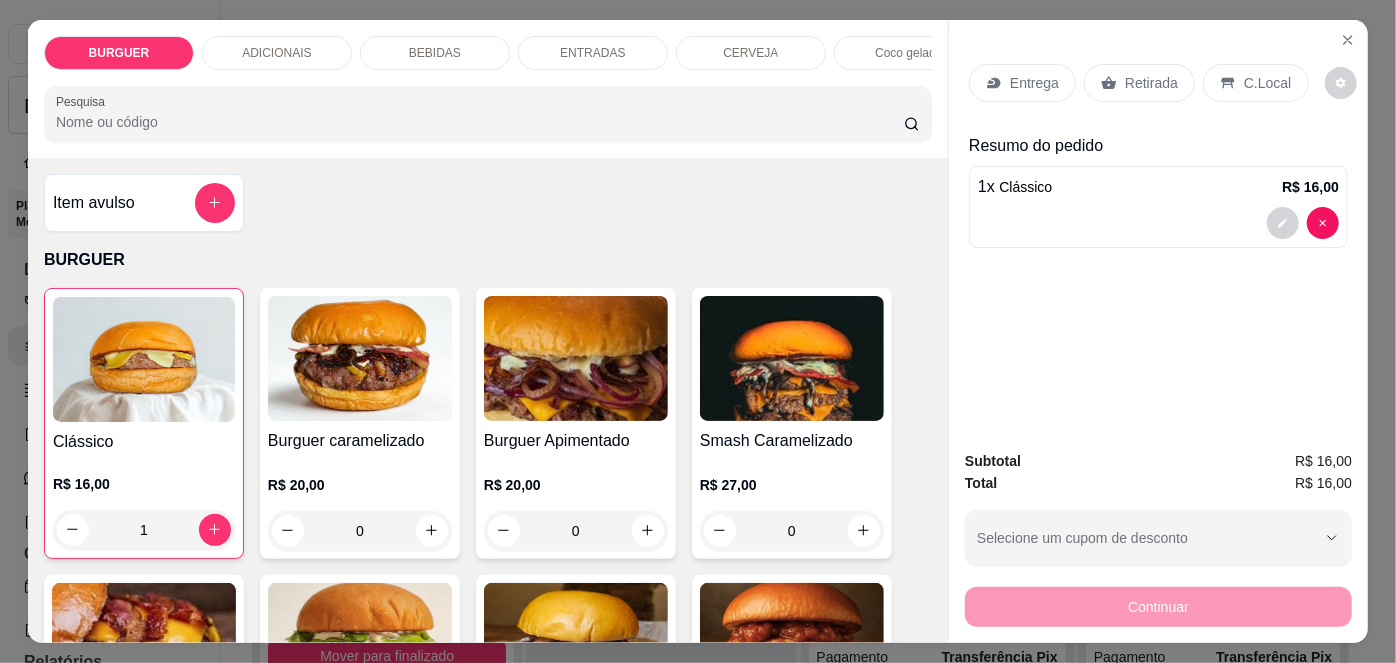 click 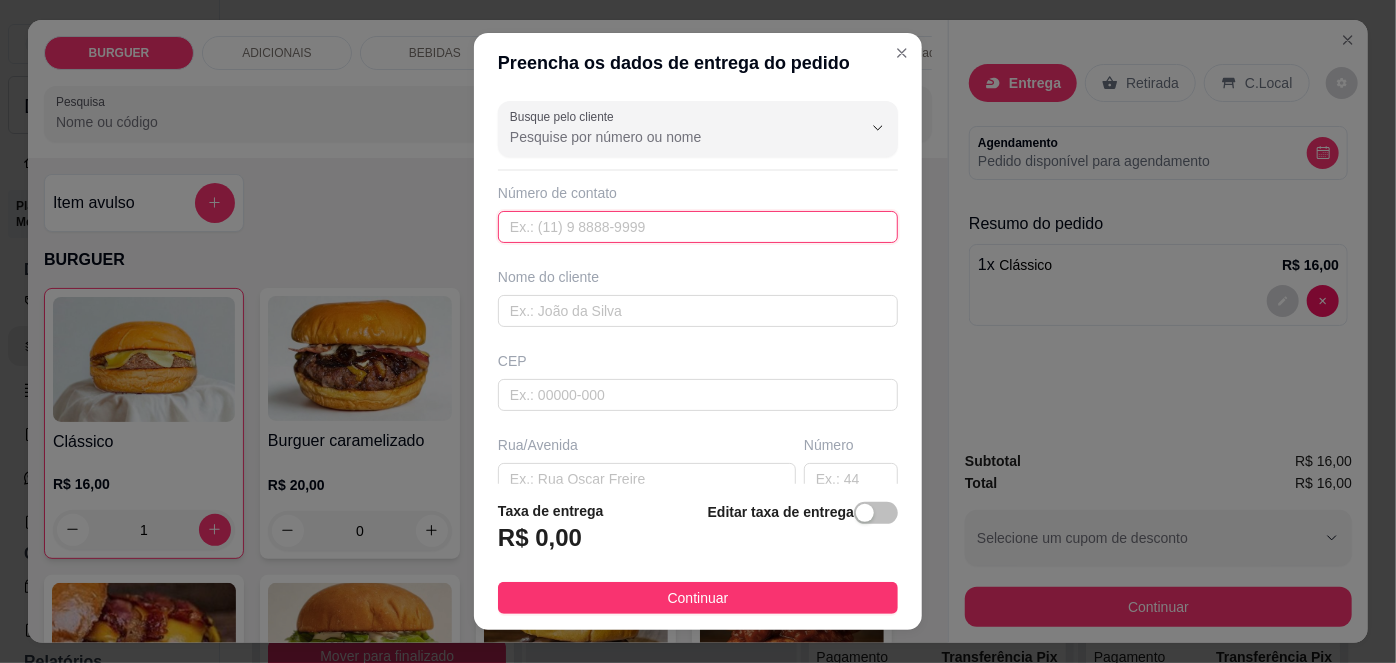 click at bounding box center (698, 227) 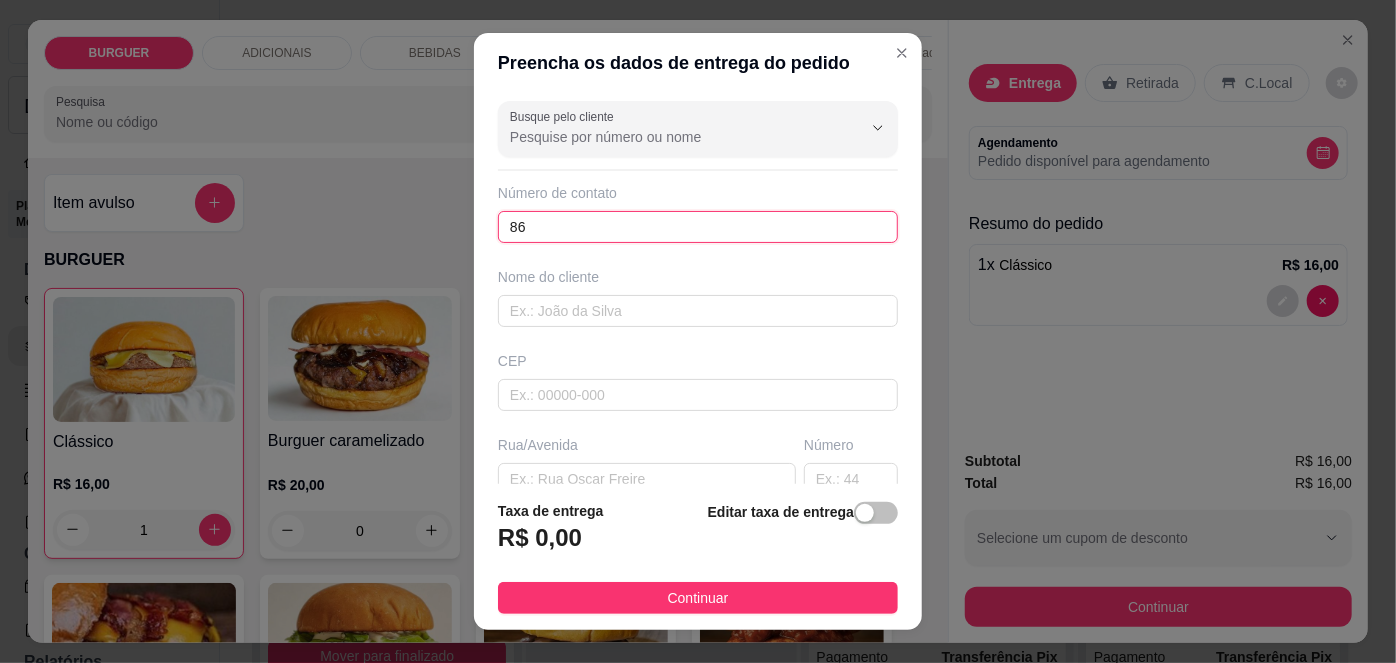 type on "8" 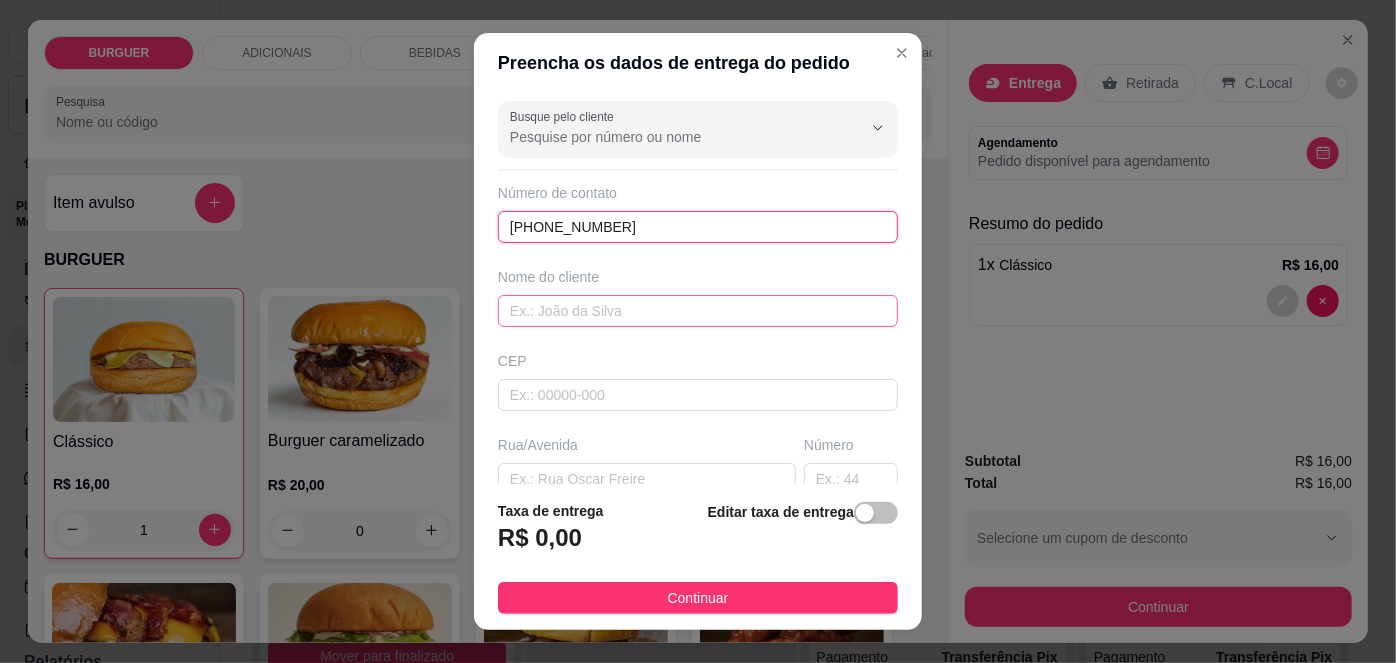 type on "[PHONE_NUMBER]" 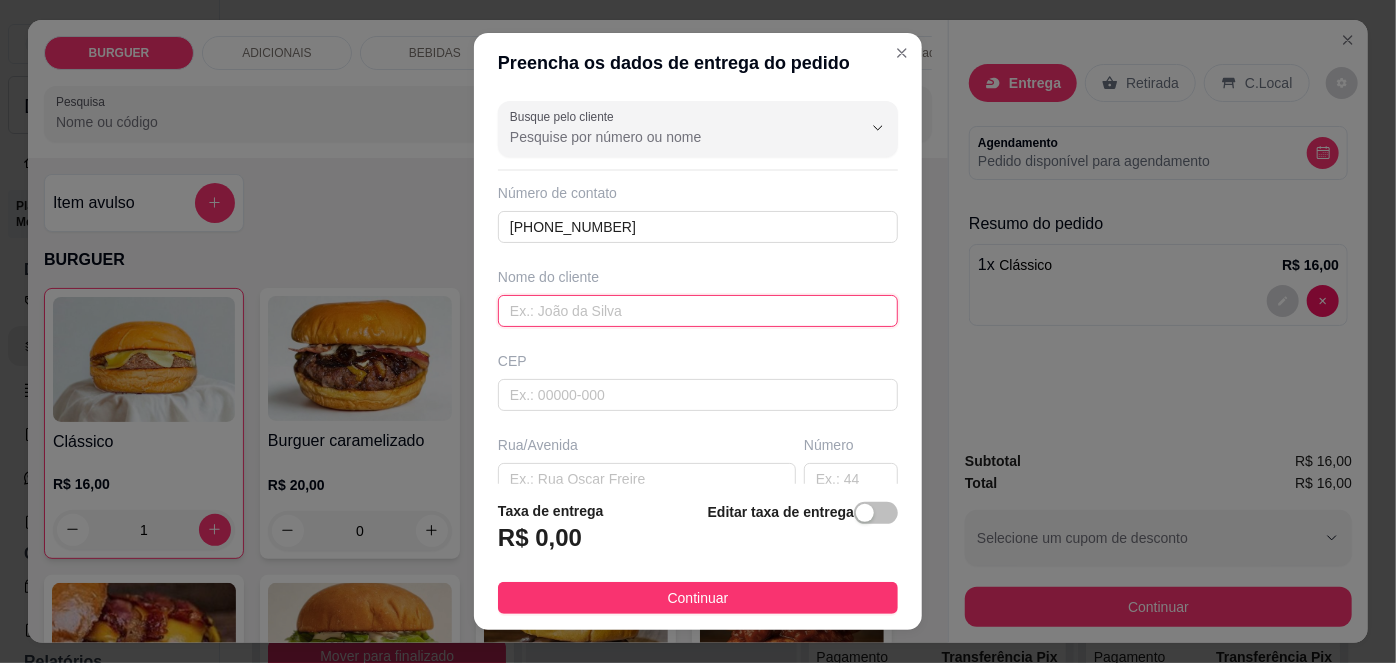 click at bounding box center (698, 311) 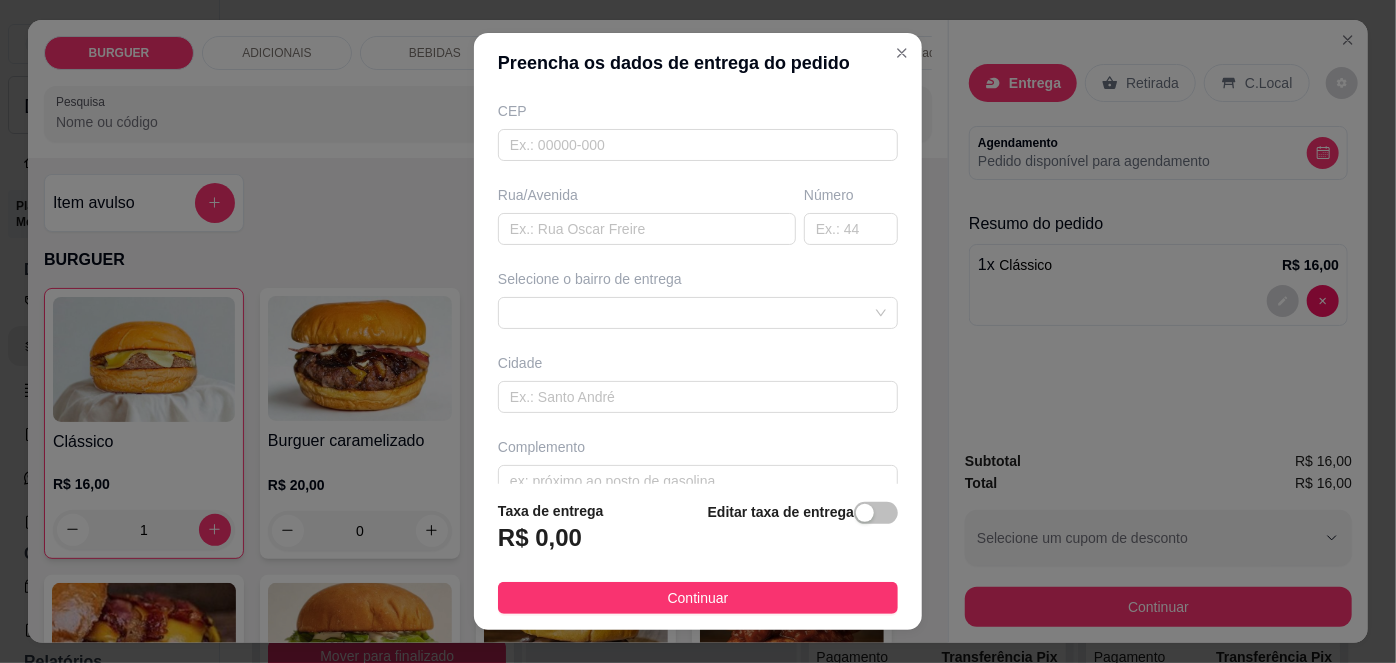 scroll, scrollTop: 279, scrollLeft: 0, axis: vertical 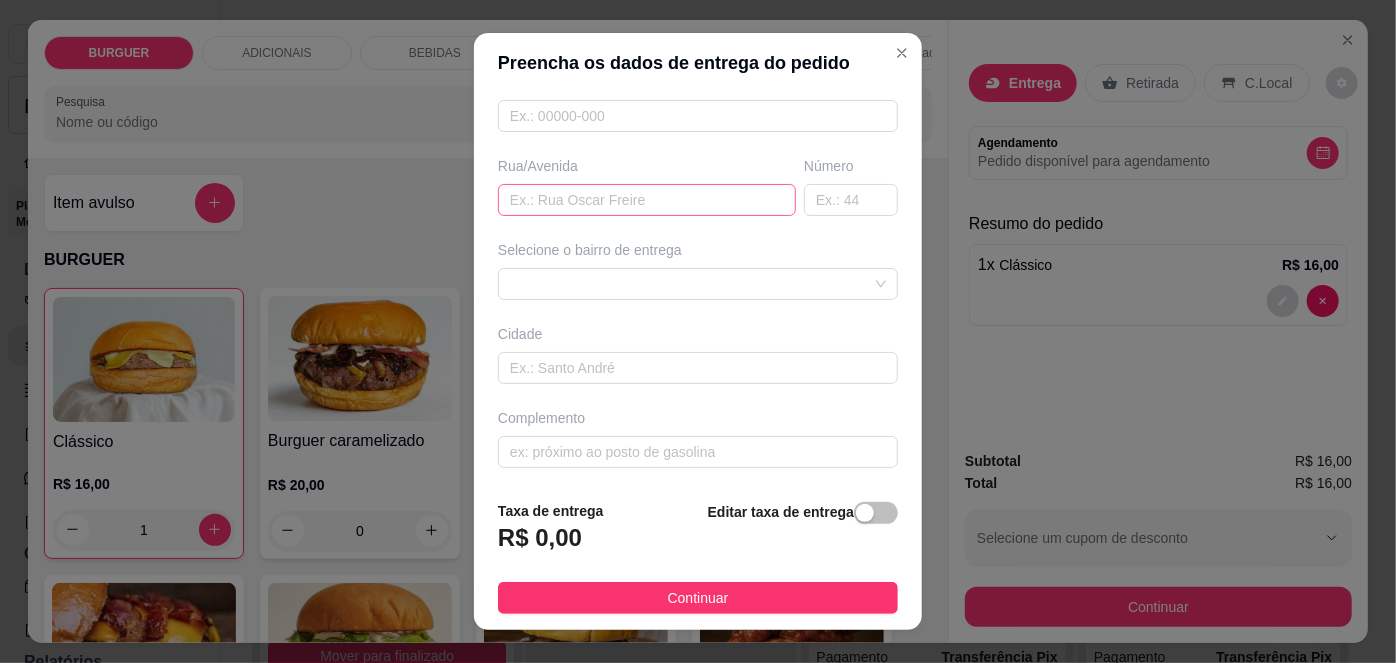 type on "Ivanir" 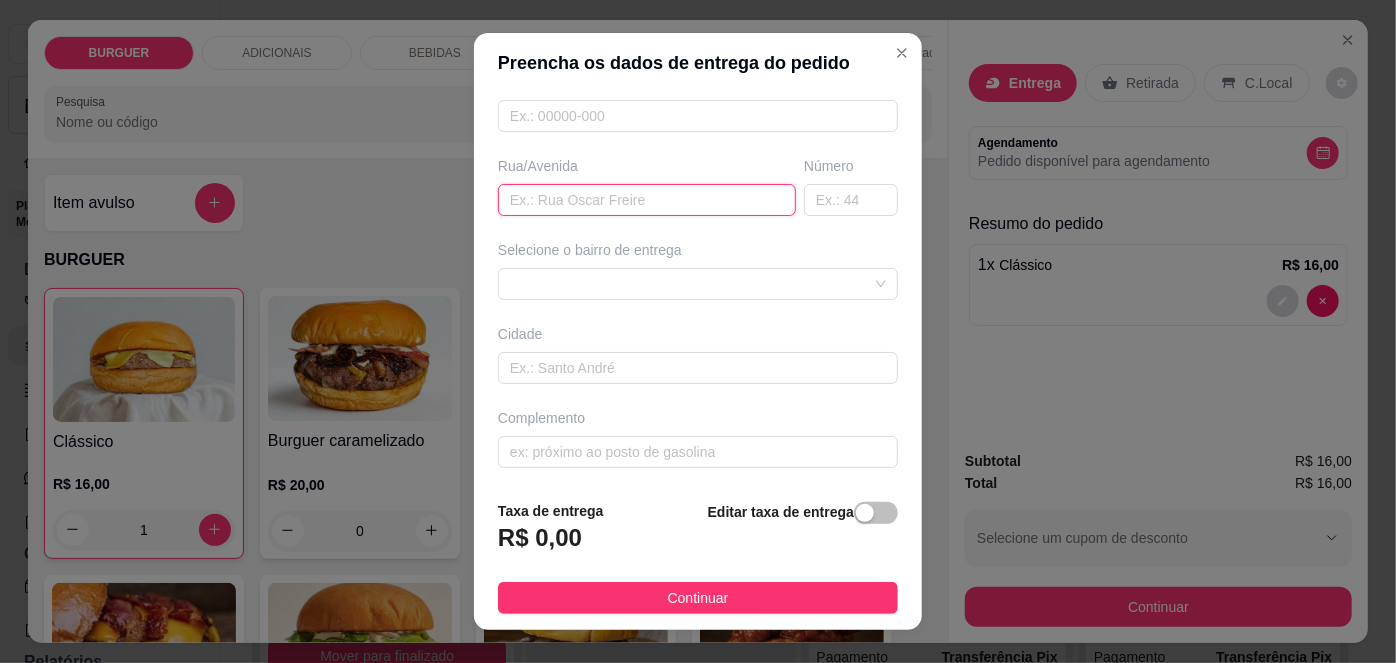 click at bounding box center [647, 200] 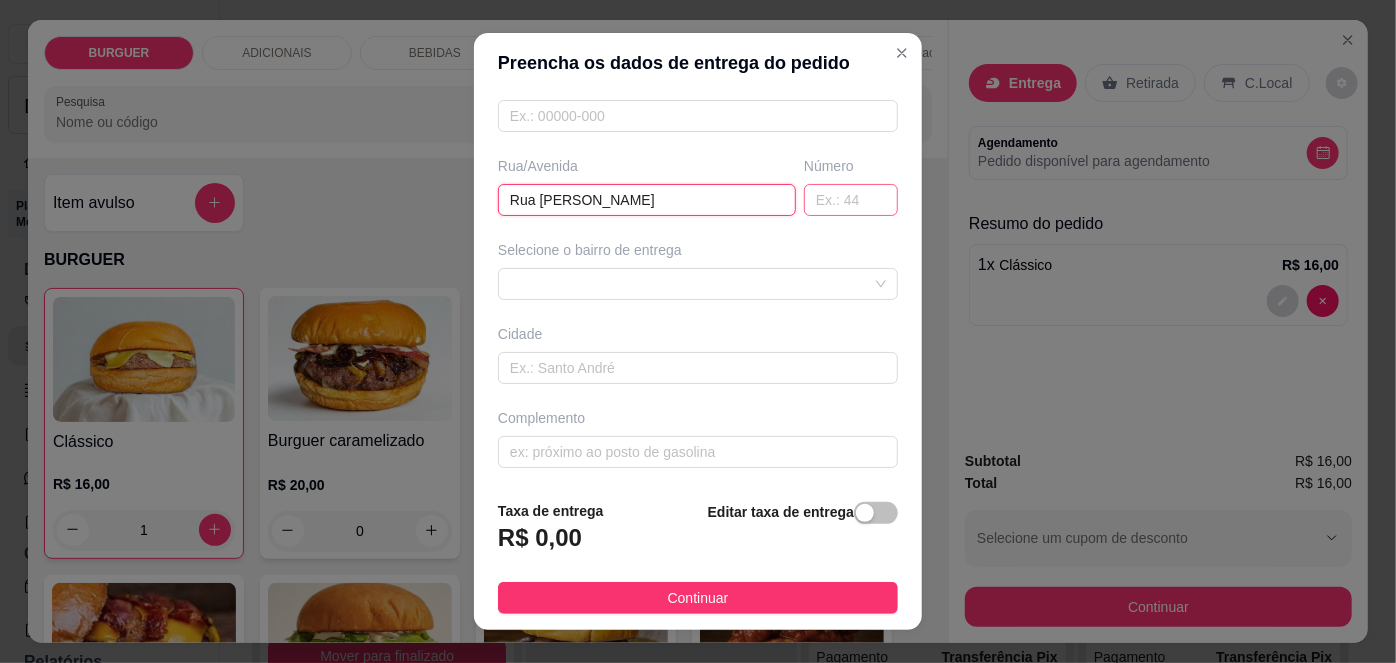type on "Rua [PERSON_NAME]" 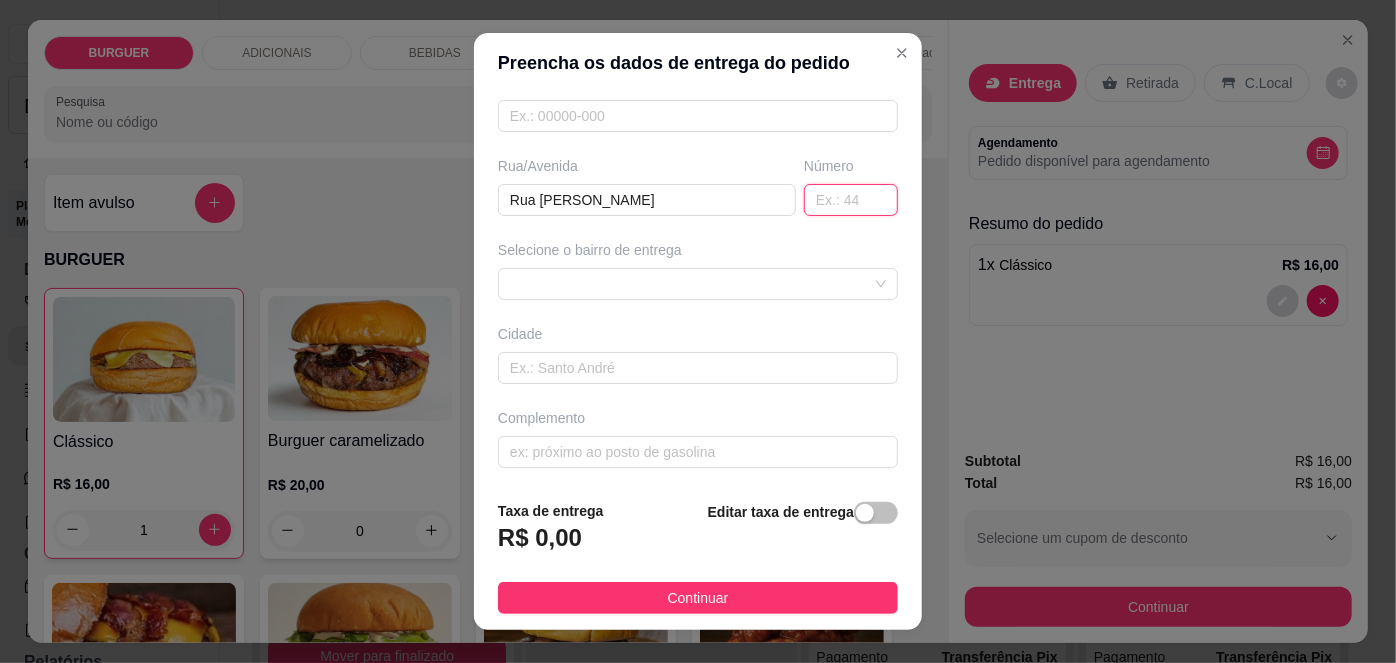 click at bounding box center (851, 200) 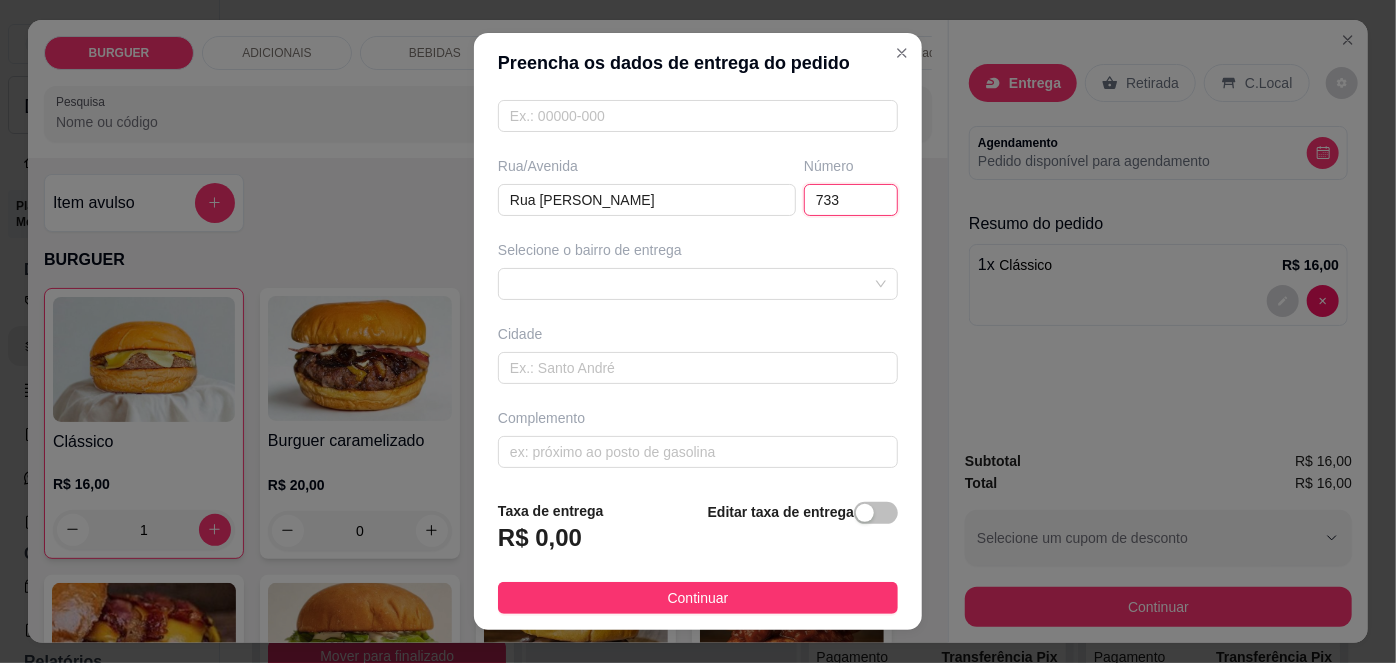 scroll, scrollTop: 30, scrollLeft: 0, axis: vertical 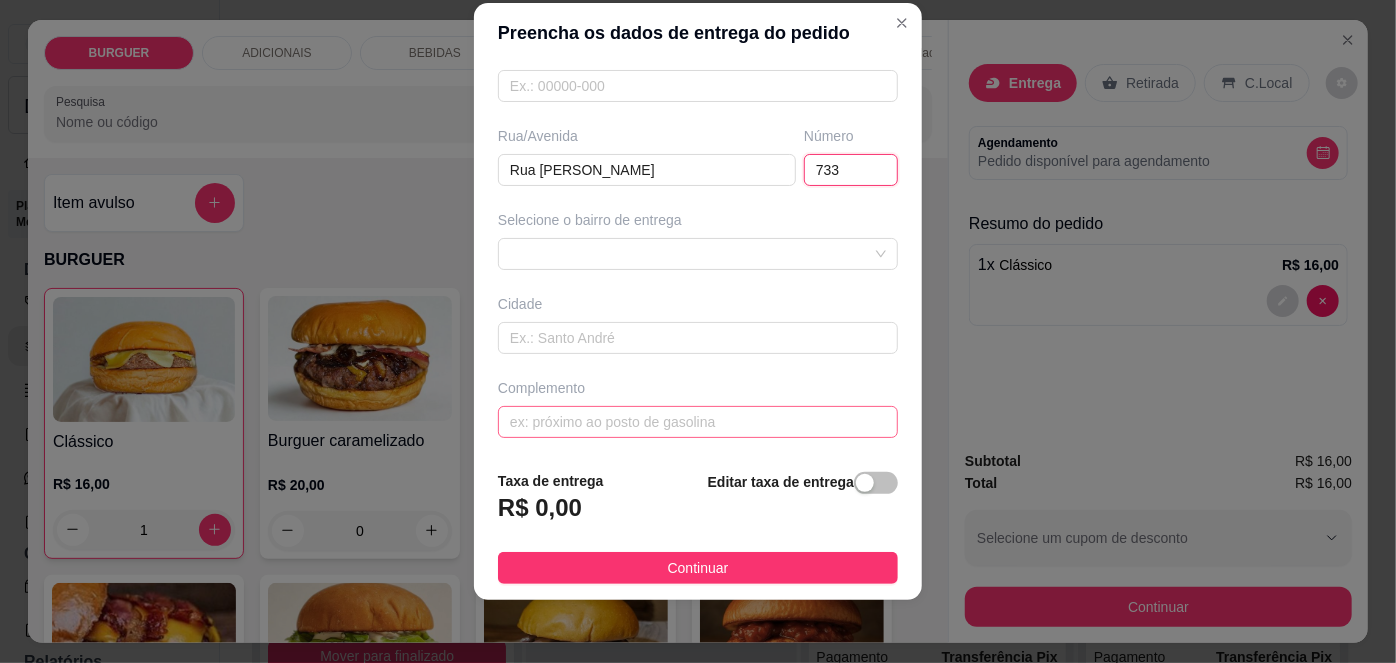 type on "733" 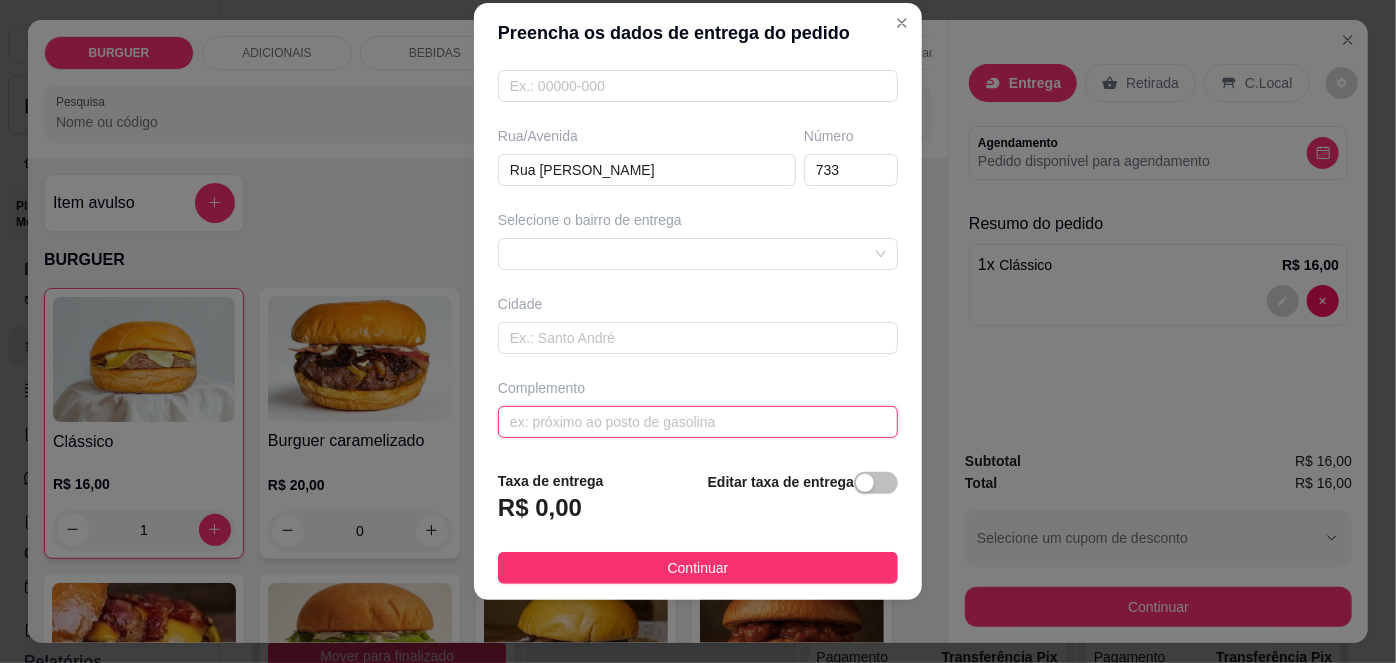 click at bounding box center [698, 422] 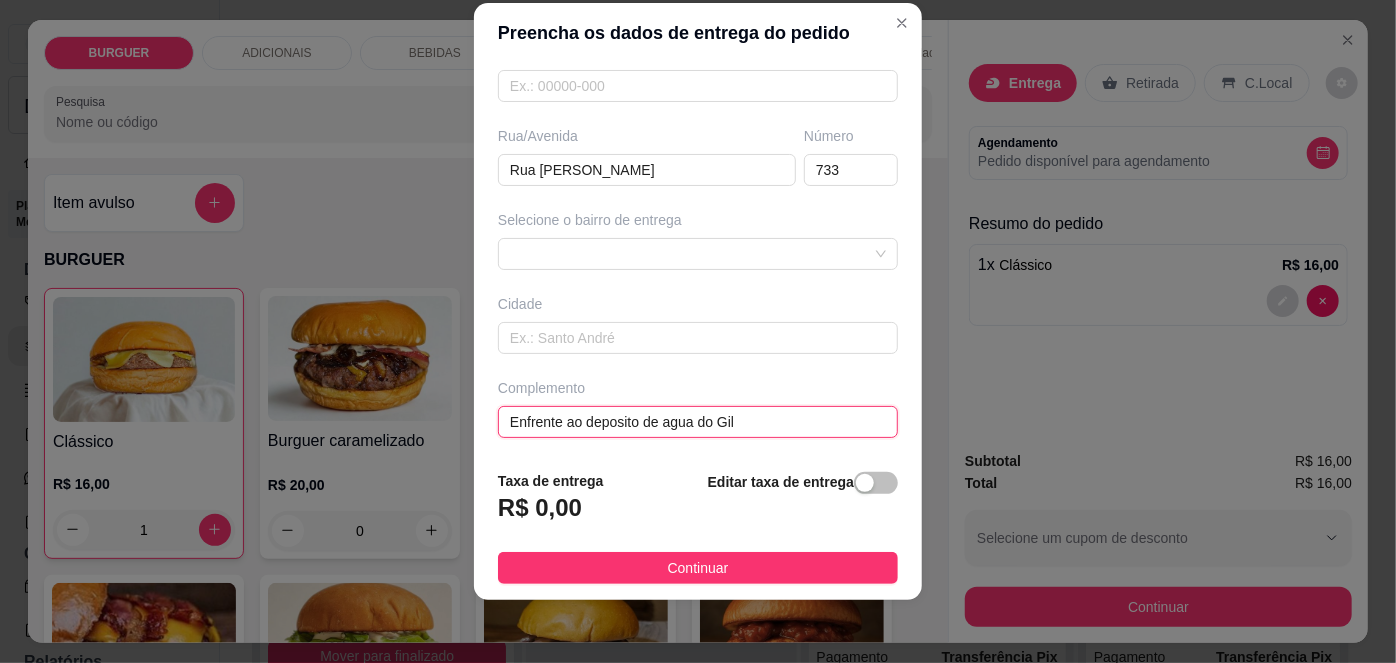 click on "Enfrente ao deposito de agua do Gil" at bounding box center (698, 422) 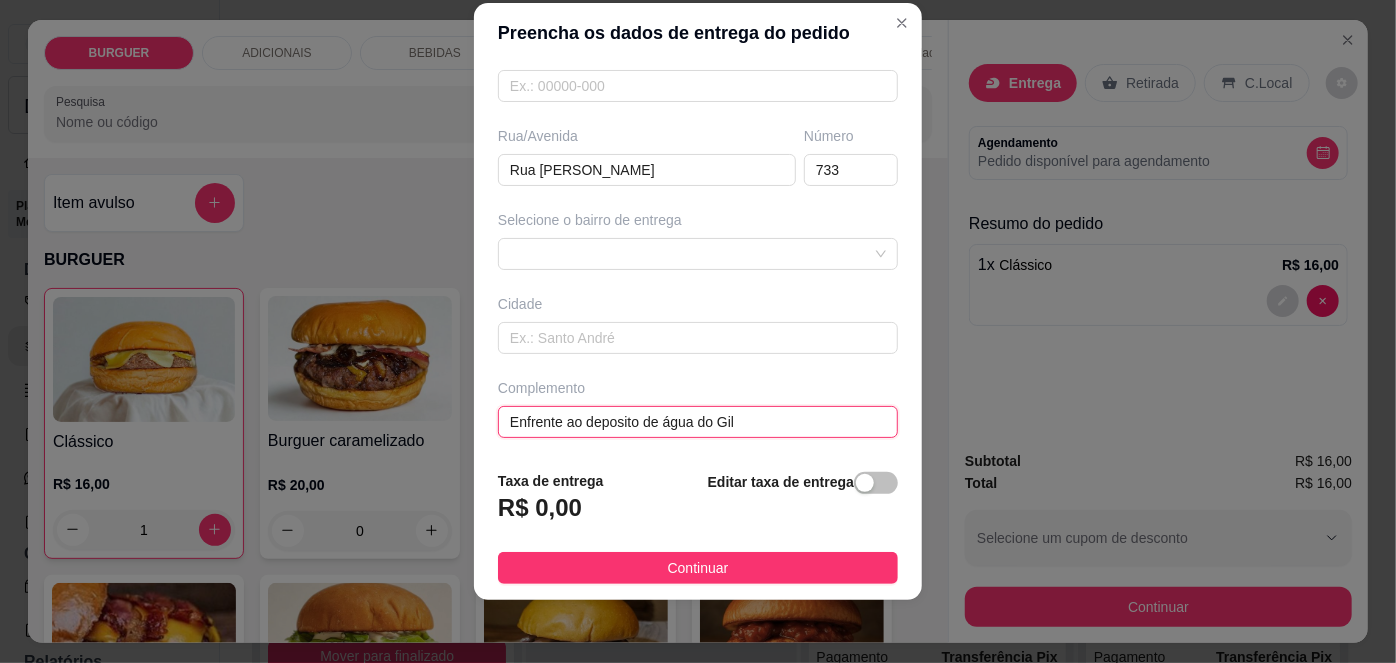 click on "Enfrente ao deposito de água do Gil" at bounding box center [698, 422] 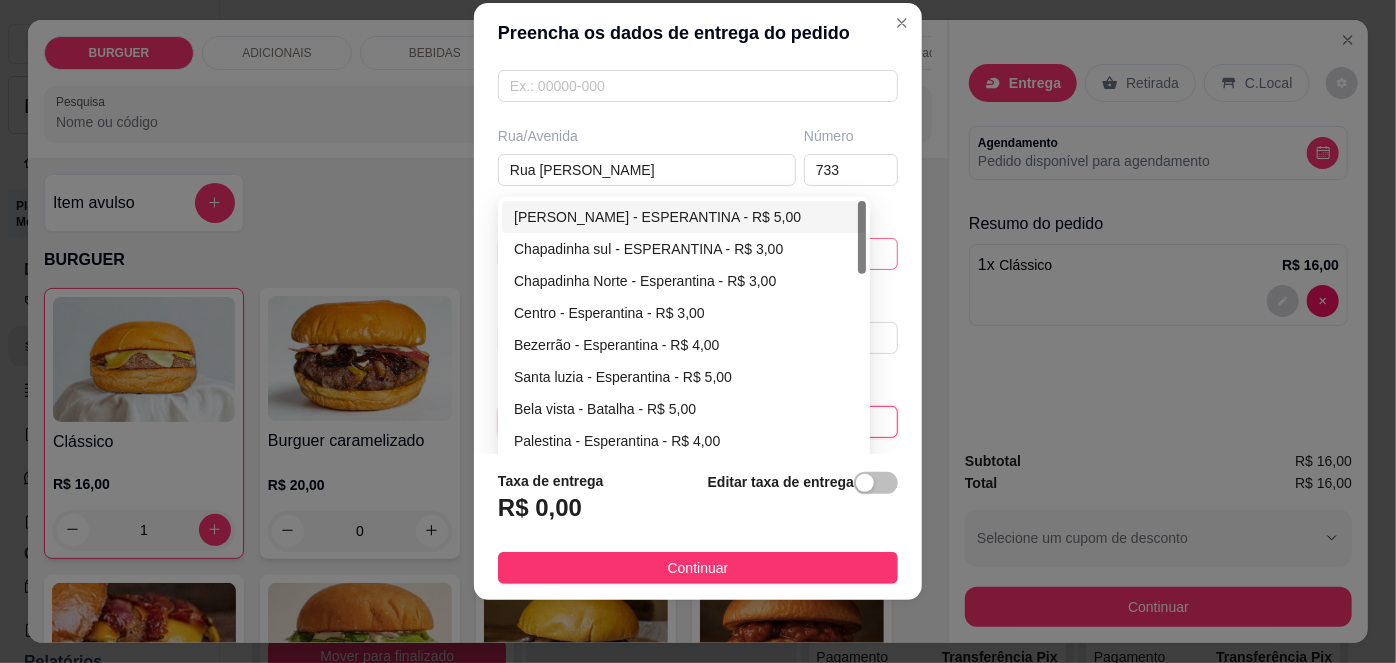 click on "67d0a9f2ac621123795caa57 67d0aa4c10a7c36e1d729bd0 [PERSON_NAME] - ESPERANTINA -  R$ 5,00 Chapadinha sul - ESPERANTINA -  R$ 3,00 [GEOGRAPHIC_DATA] - [GEOGRAPHIC_DATA] -  R$ 3,00 Centro - Esperantina -  R$ 3,00 Bezerrão - Esperantina -  R$ 4,00 [GEOGRAPHIC_DATA]  - [GEOGRAPHIC_DATA]  -  R$ 5,00 Bela vista - Batalha  -  R$ 5,00 [GEOGRAPHIC_DATA]  - [GEOGRAPHIC_DATA]  -  R$ 4,00 Varjota - Esperantina  -  R$ 6,00 Novo milênio - Esperantina -  R$ 4,00" at bounding box center [698, 254] 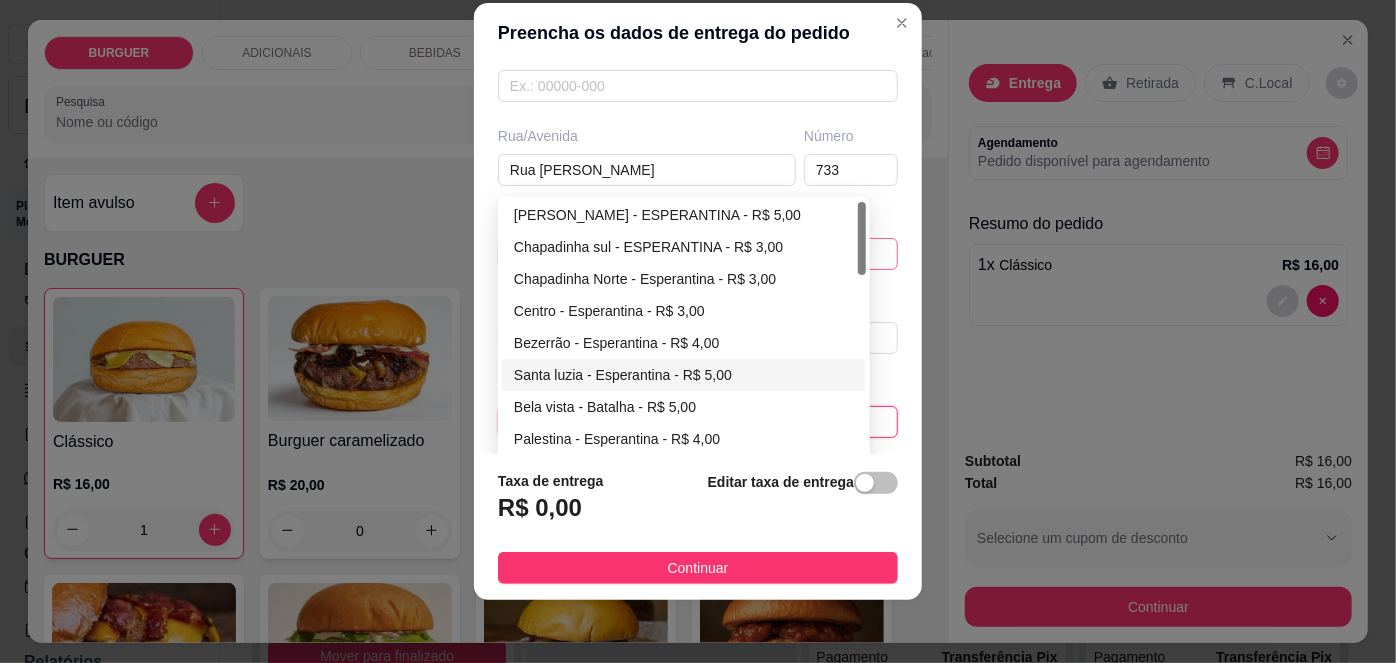 scroll, scrollTop: 0, scrollLeft: 0, axis: both 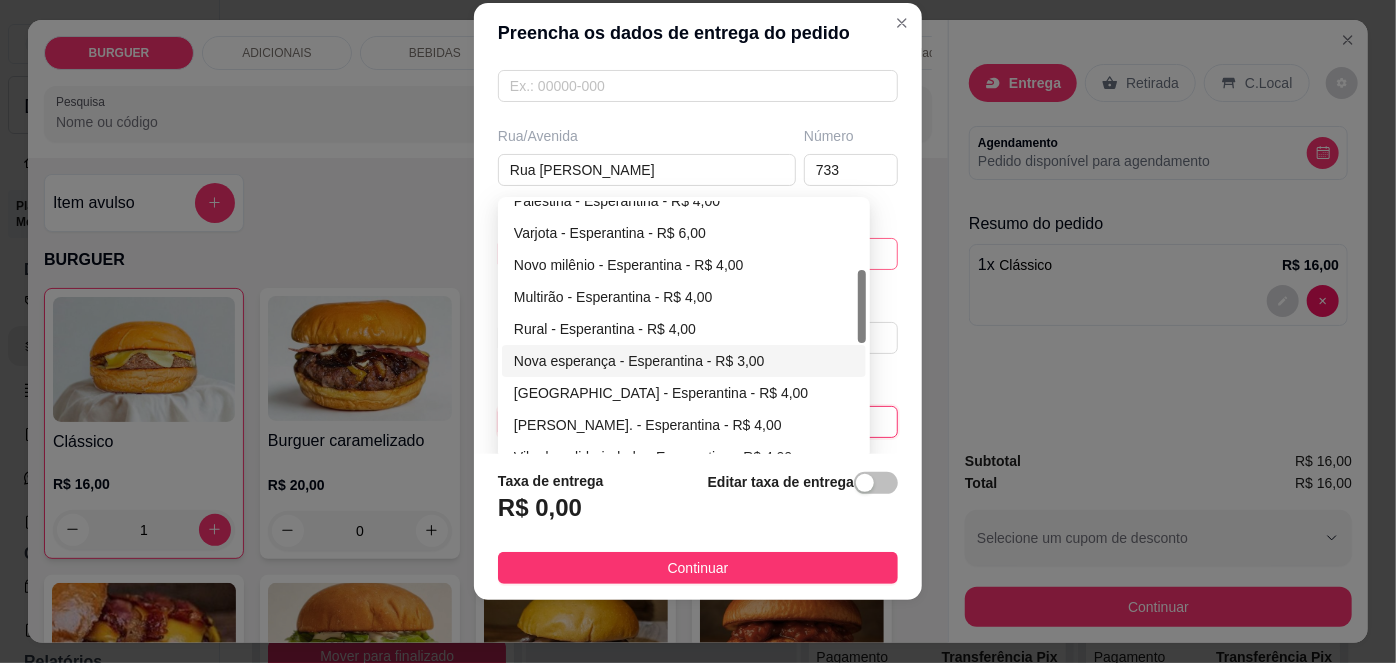 type on "Enfrente ao depósito de água do Gil" 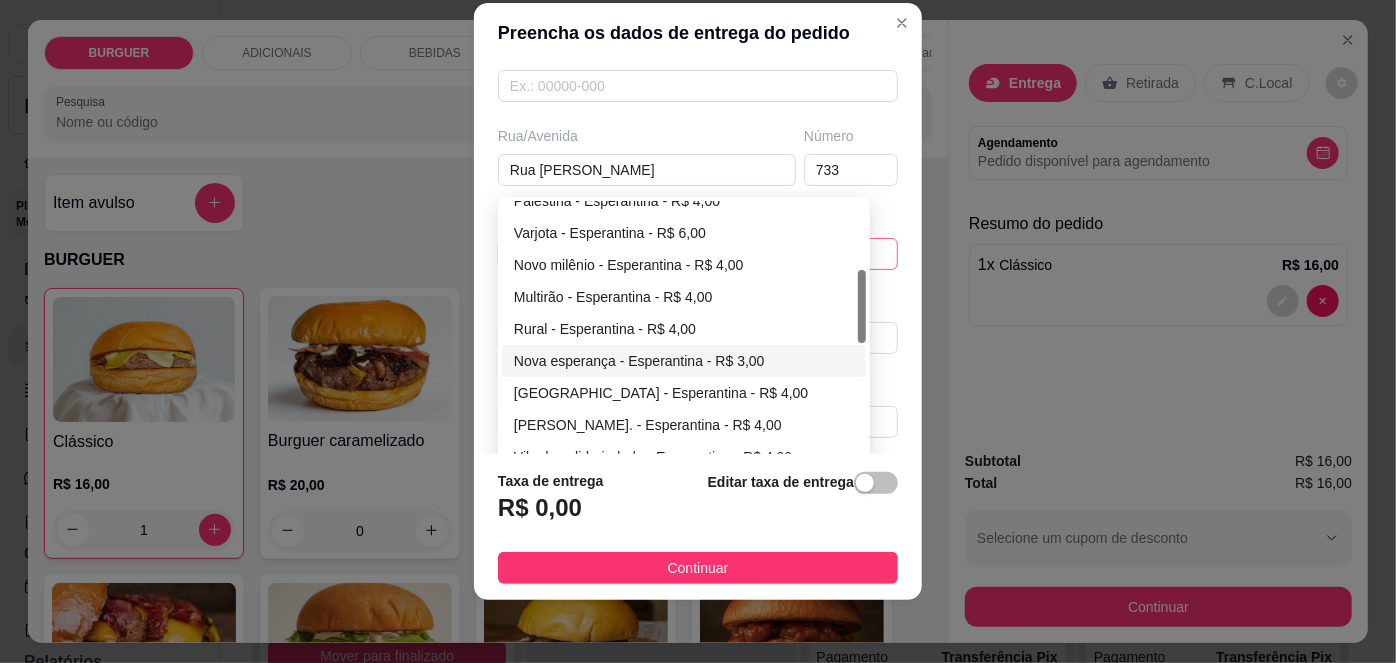 click on "Nova esperança  - Esperantina  -  R$ 3,00" at bounding box center [684, 361] 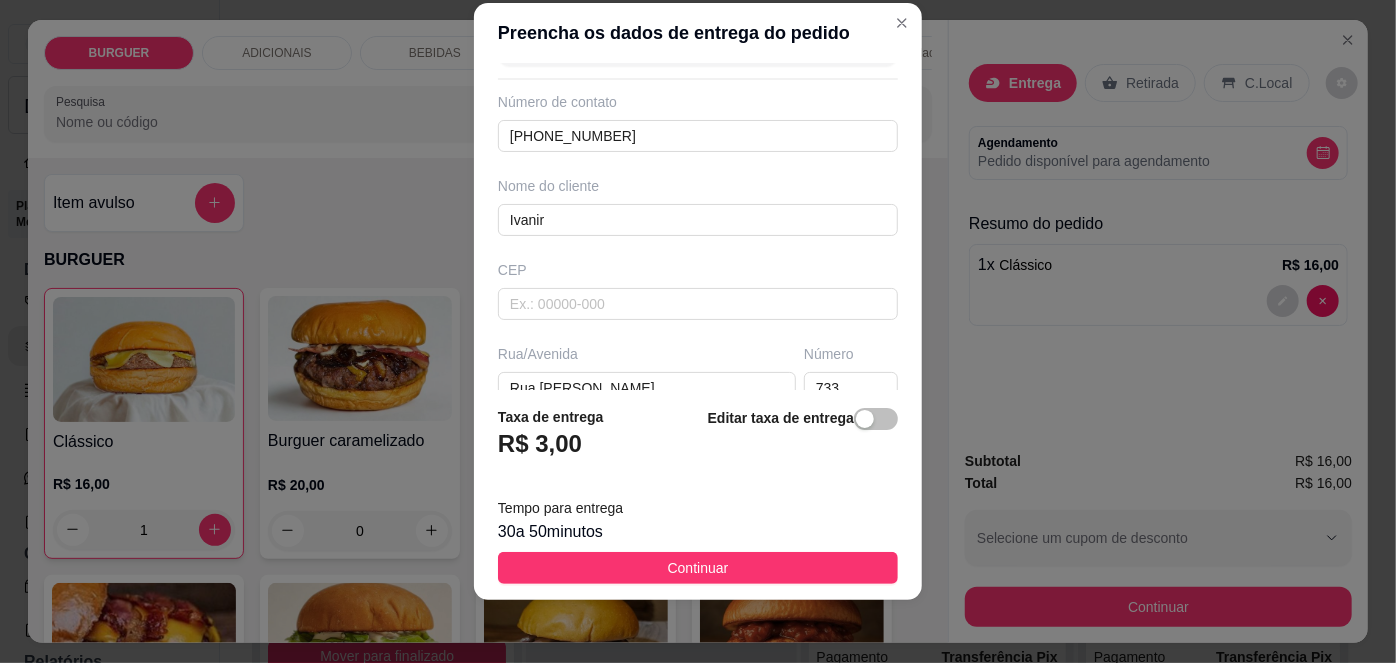 scroll, scrollTop: 0, scrollLeft: 0, axis: both 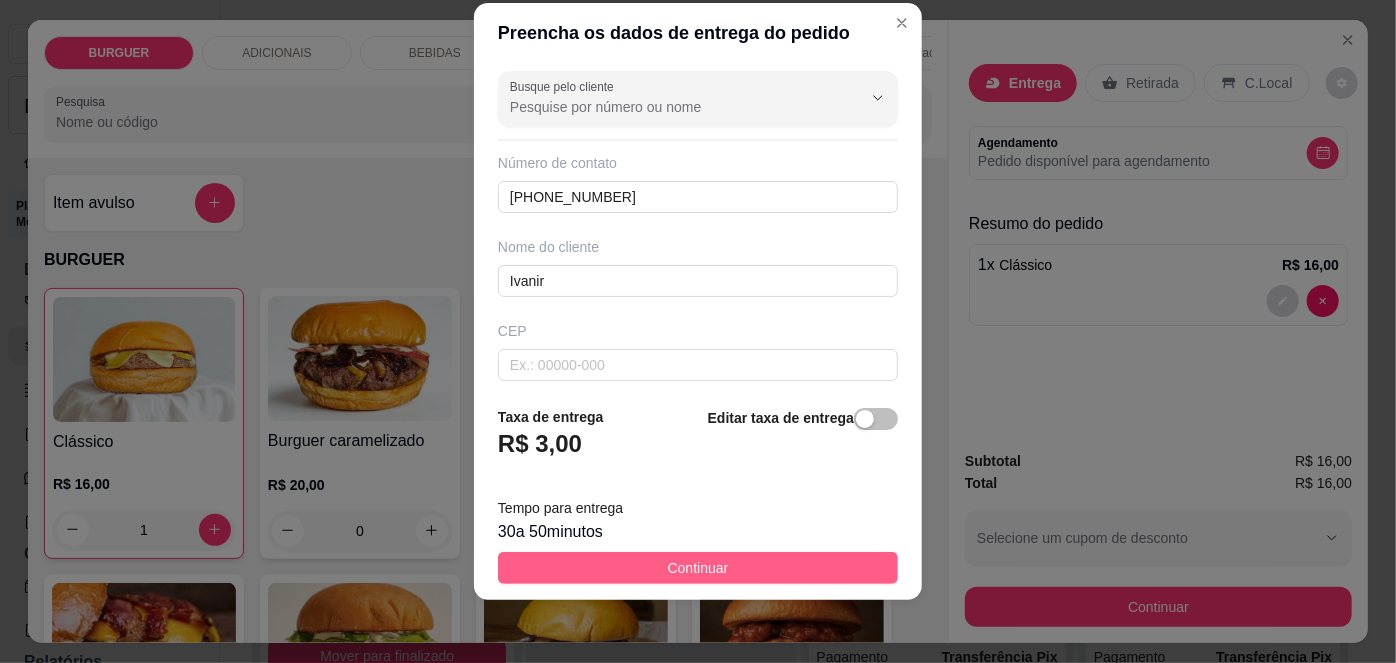 click on "Continuar" at bounding box center (698, 568) 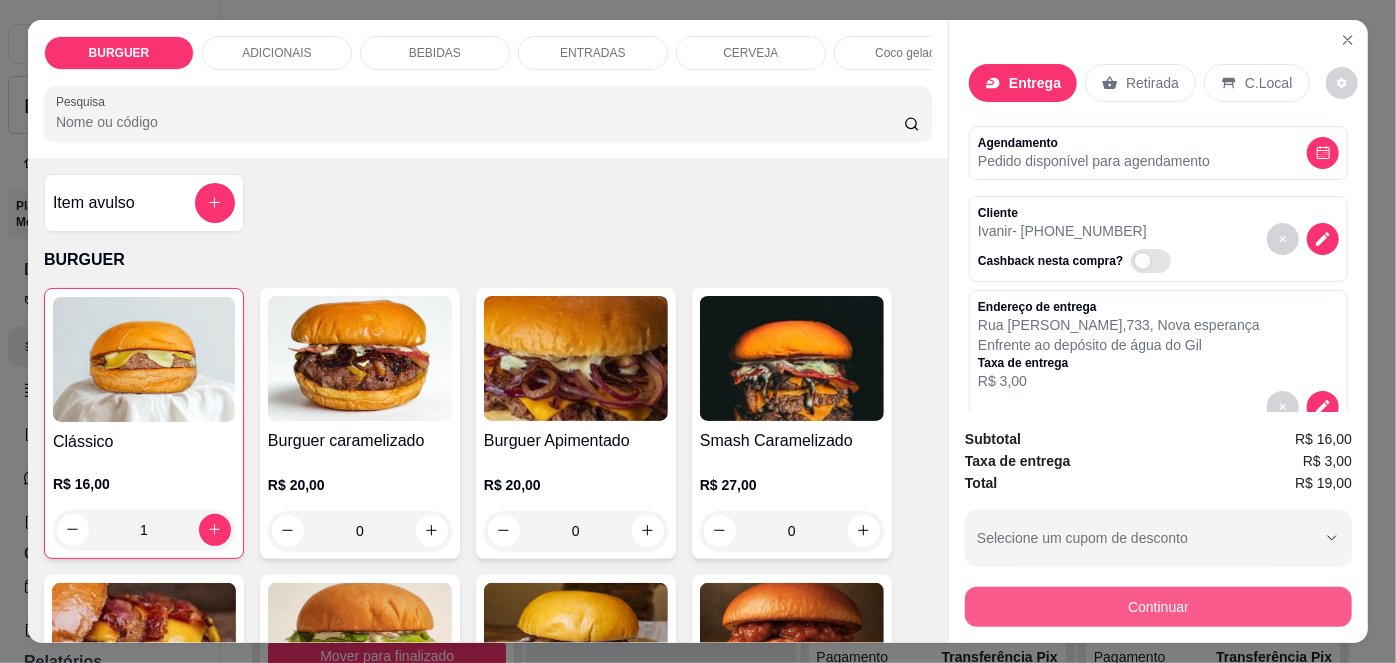click on "Continuar" at bounding box center (1158, 607) 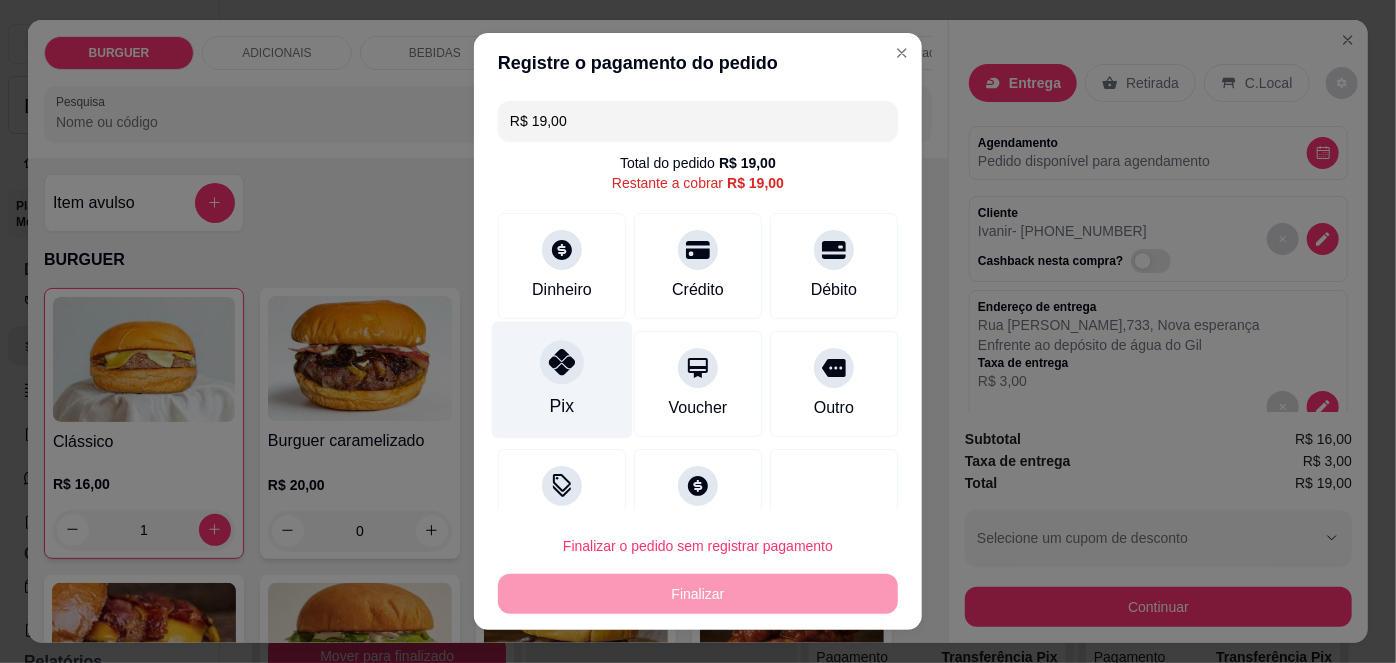 click on "Pix" at bounding box center [562, 380] 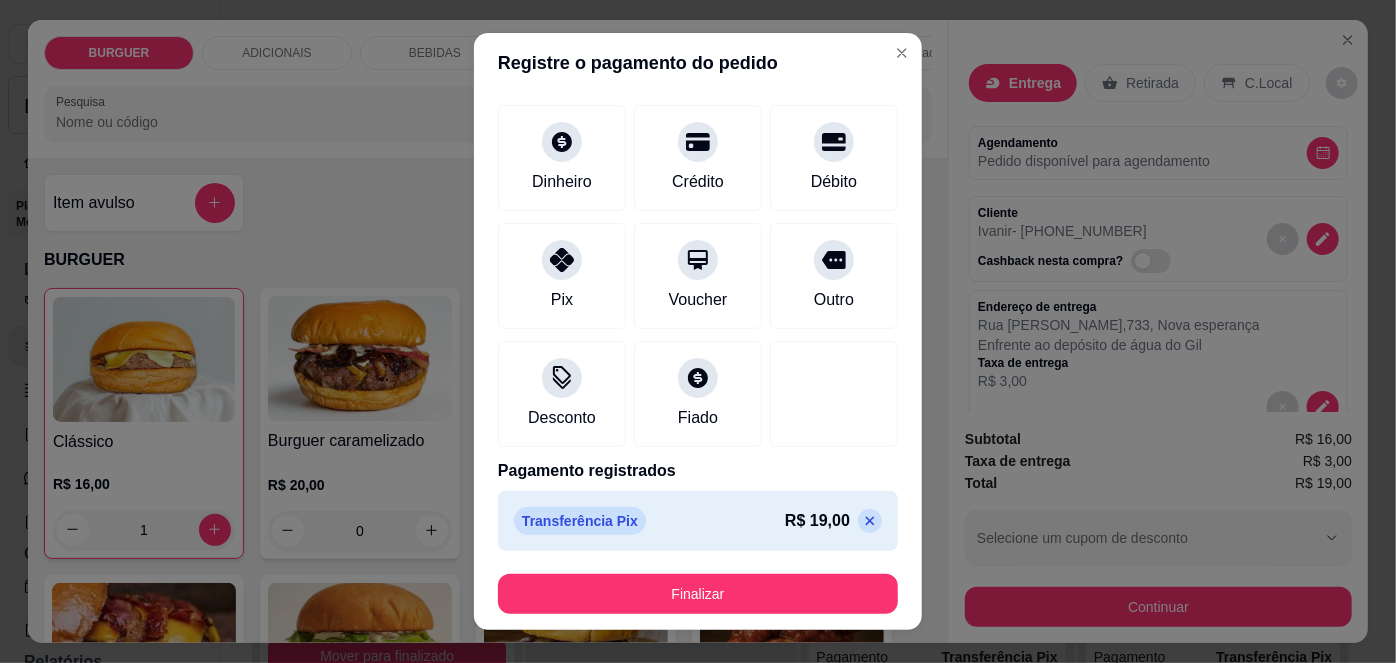 scroll, scrollTop: 87, scrollLeft: 0, axis: vertical 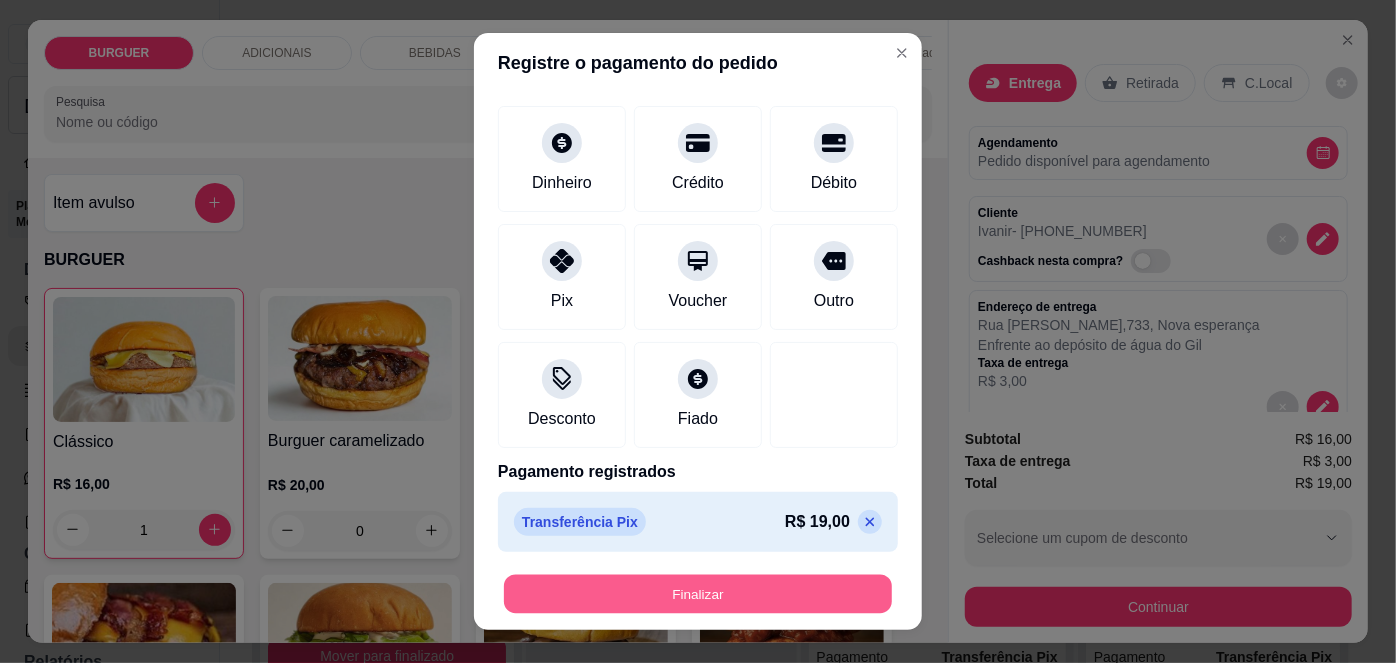 click on "Finalizar" at bounding box center (698, 593) 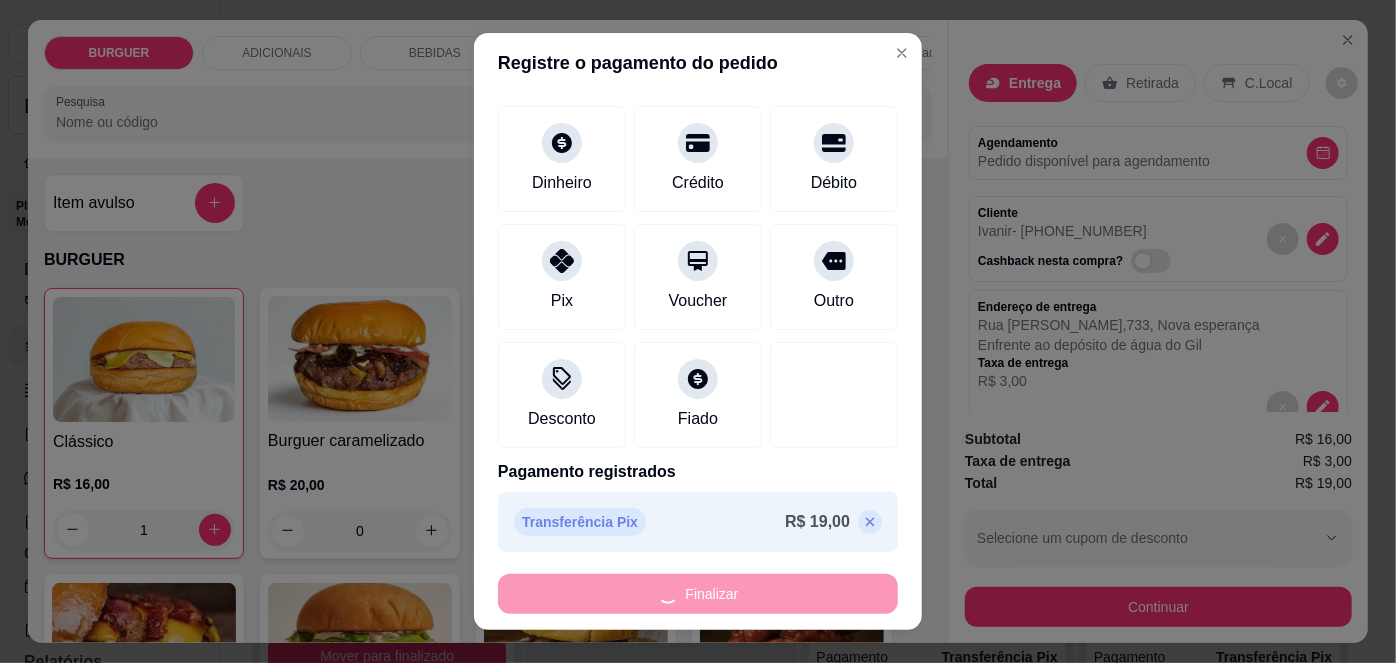 type on "0" 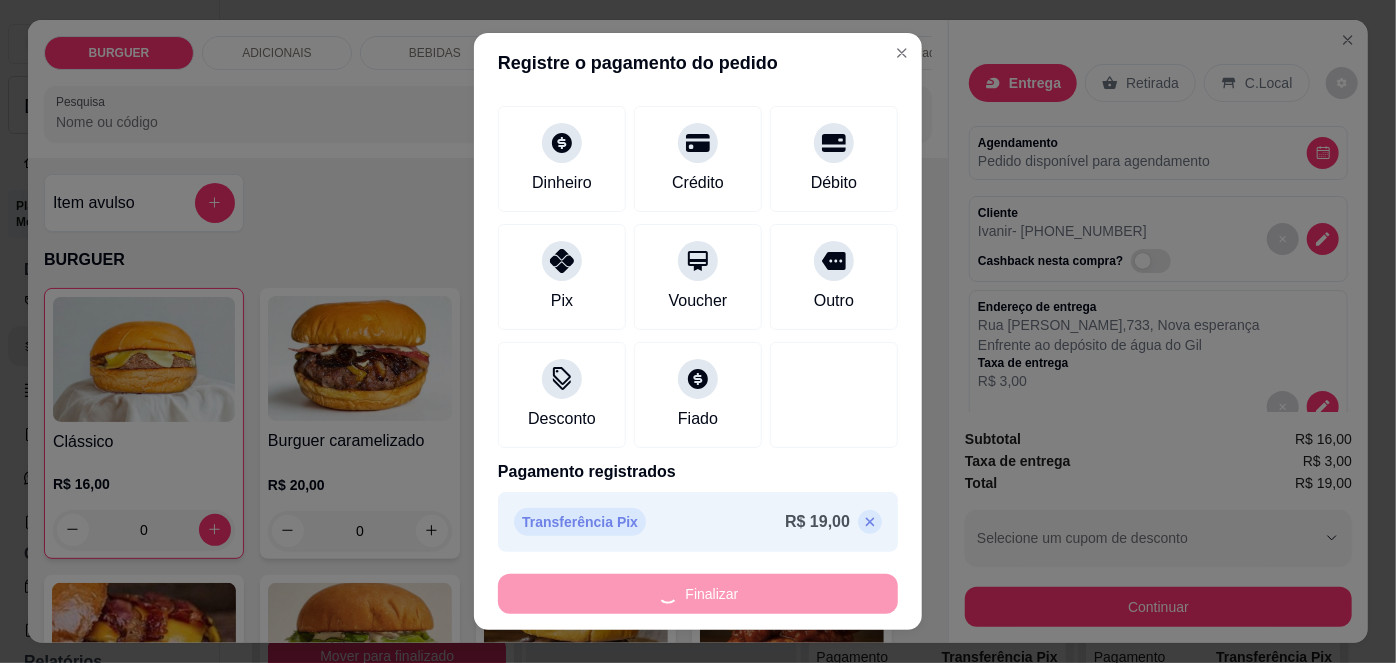 type on "-R$ 19,00" 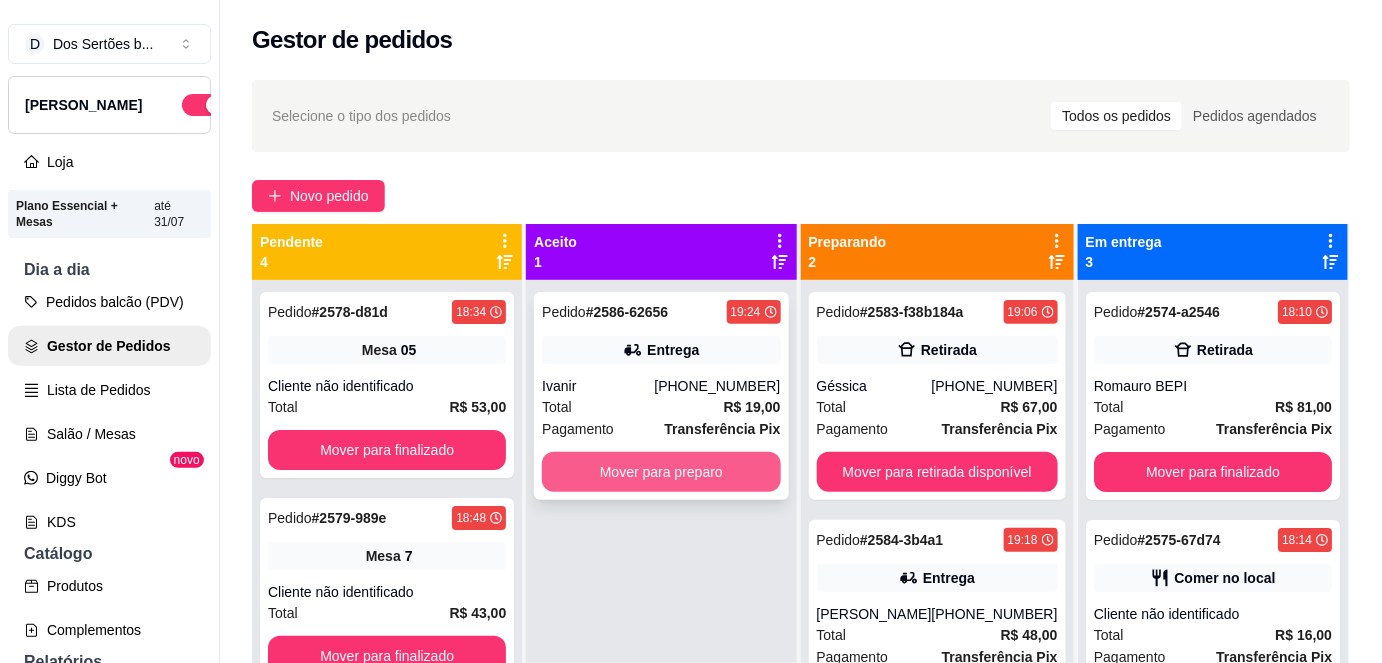 click on "Mover para preparo" at bounding box center (661, 472) 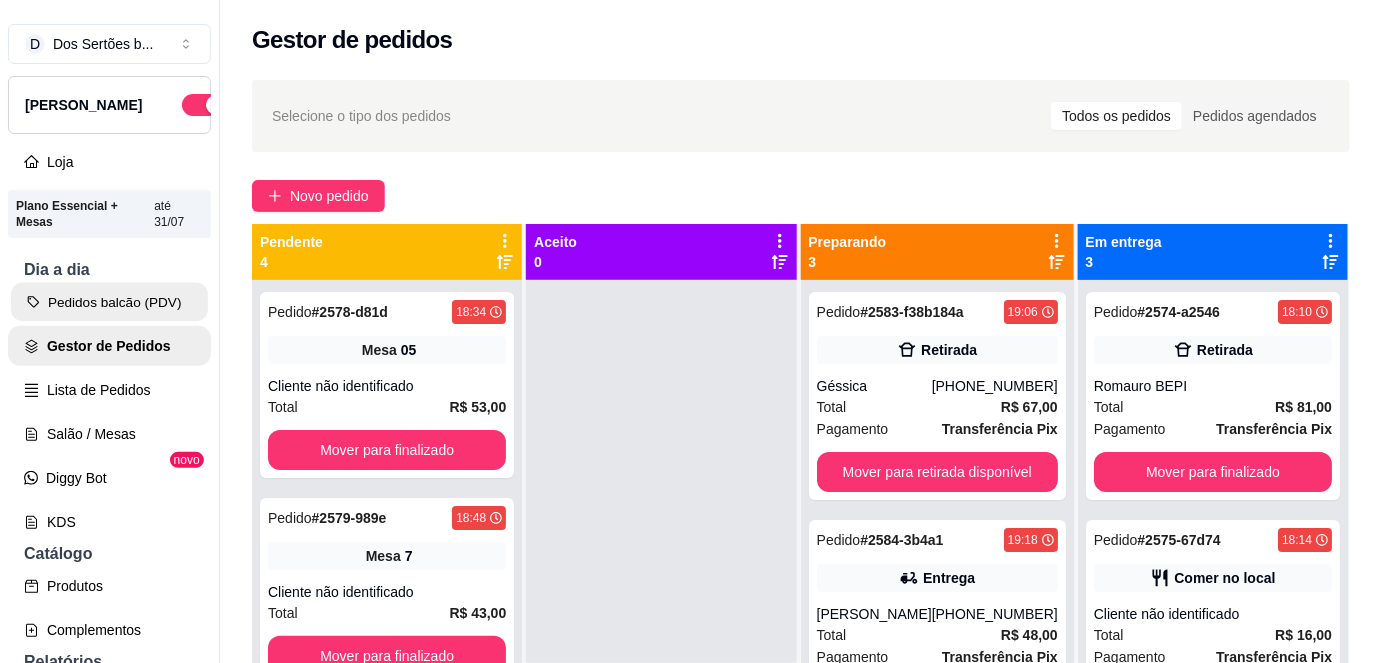 click on "Pedidos balcão (PDV)" at bounding box center (109, 302) 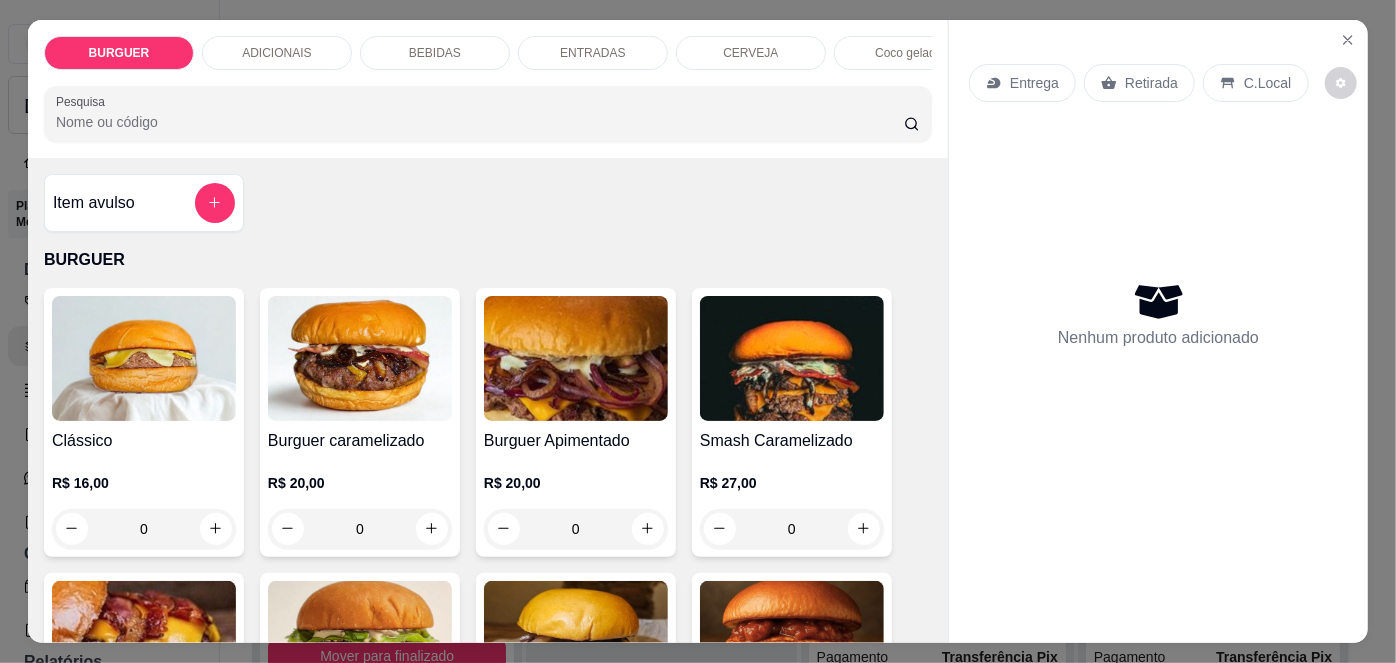 click 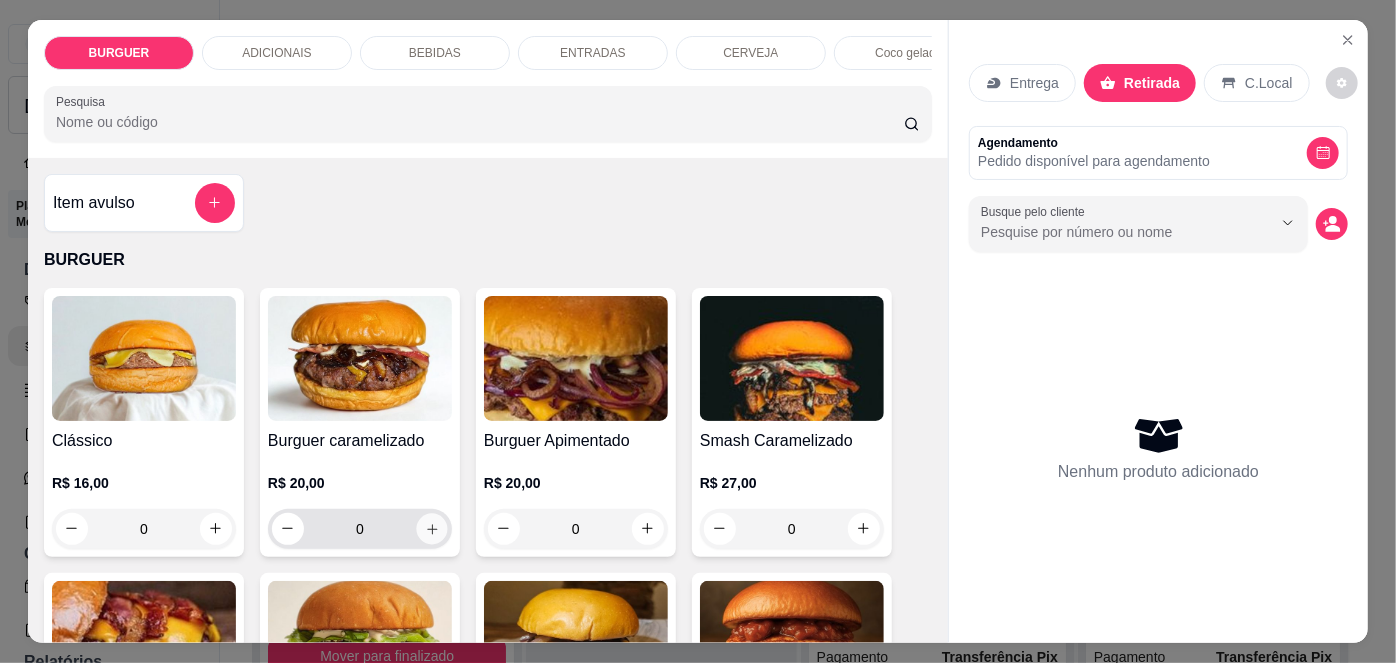 click 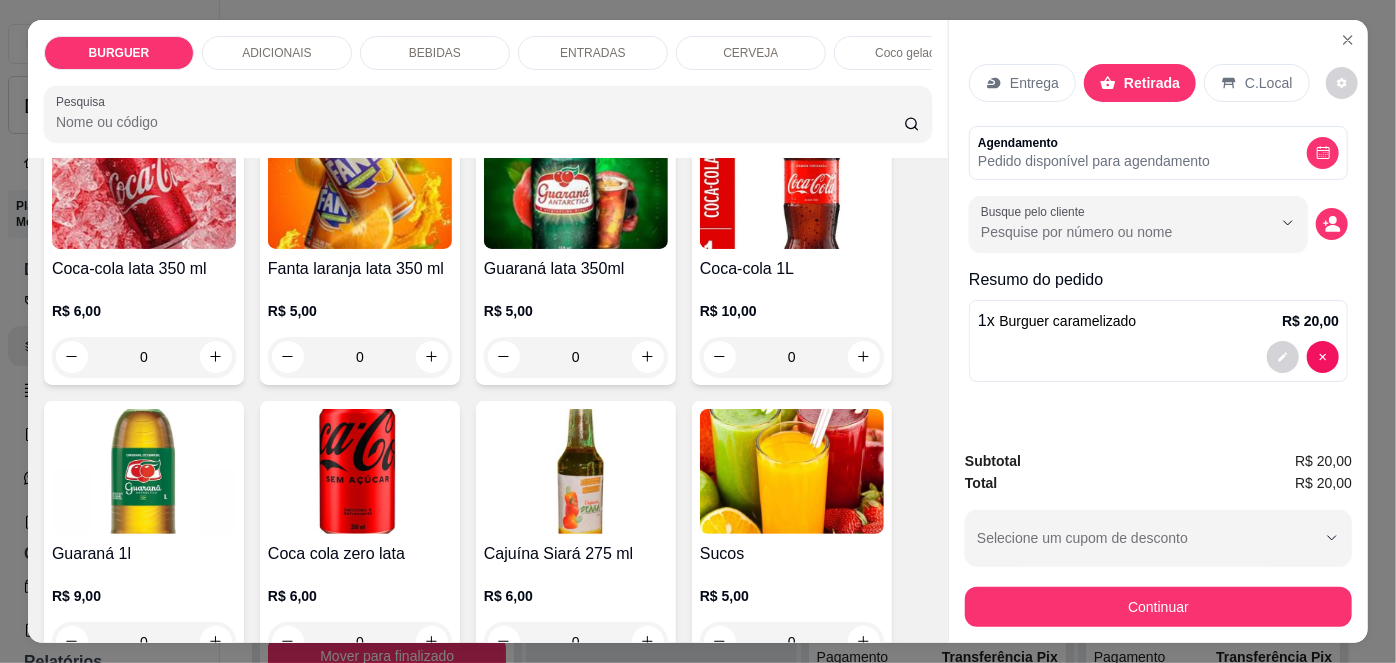scroll, scrollTop: 1752, scrollLeft: 0, axis: vertical 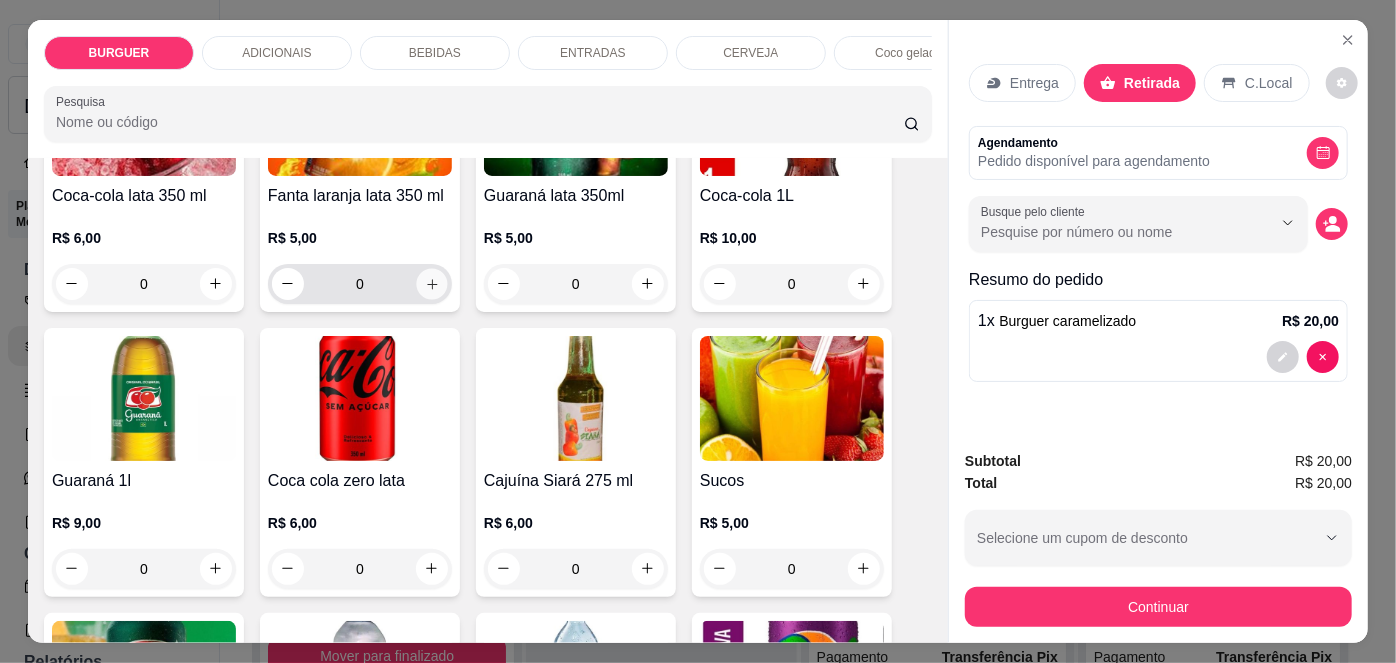 click 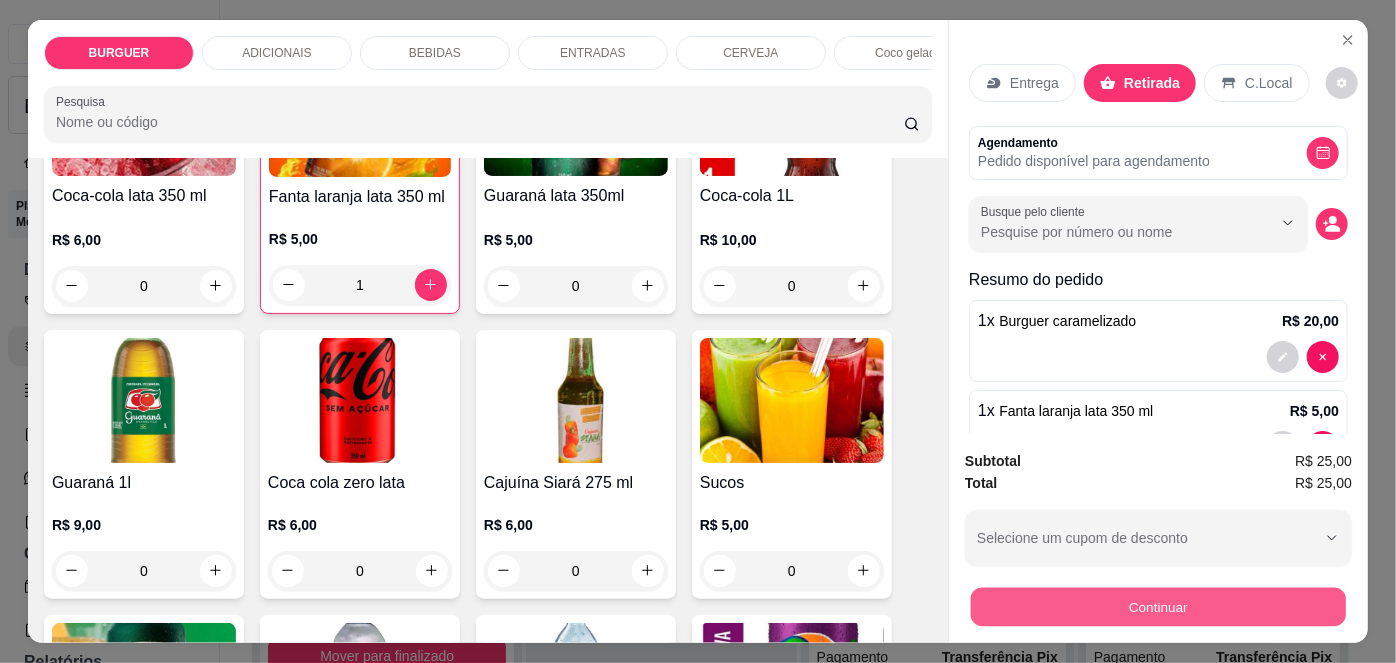 click on "Continuar" at bounding box center (1158, 607) 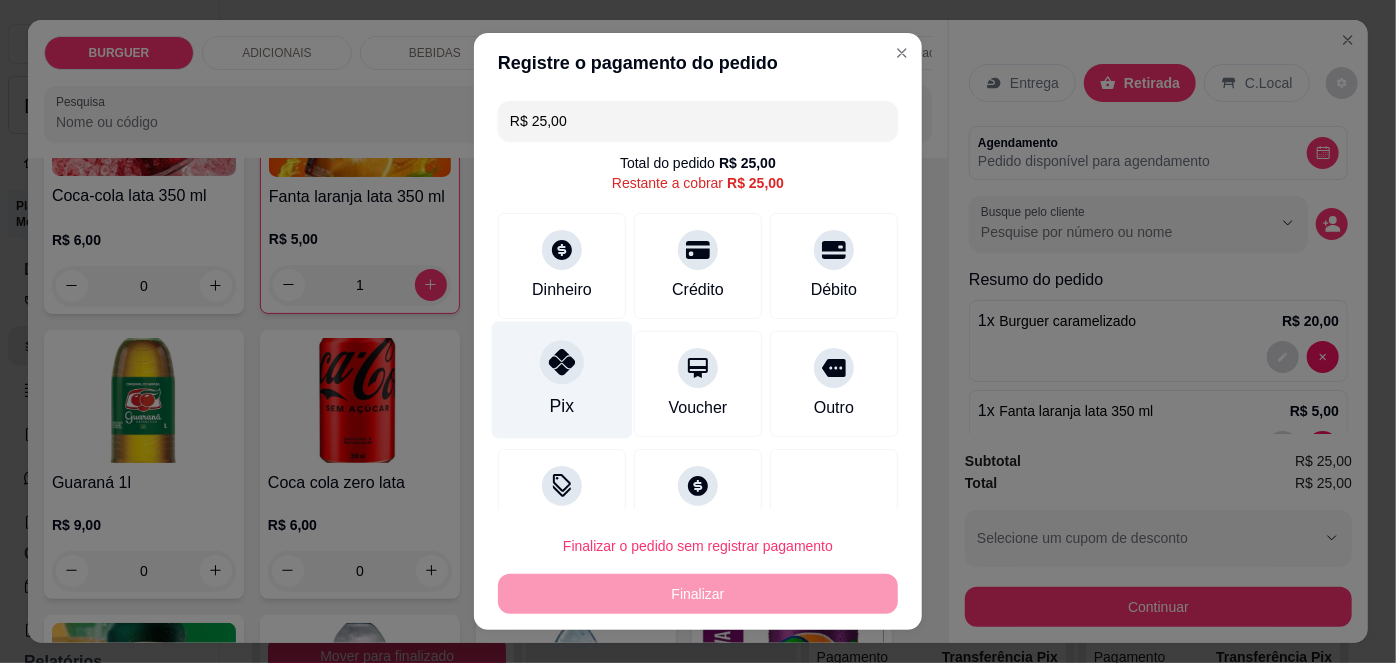 click 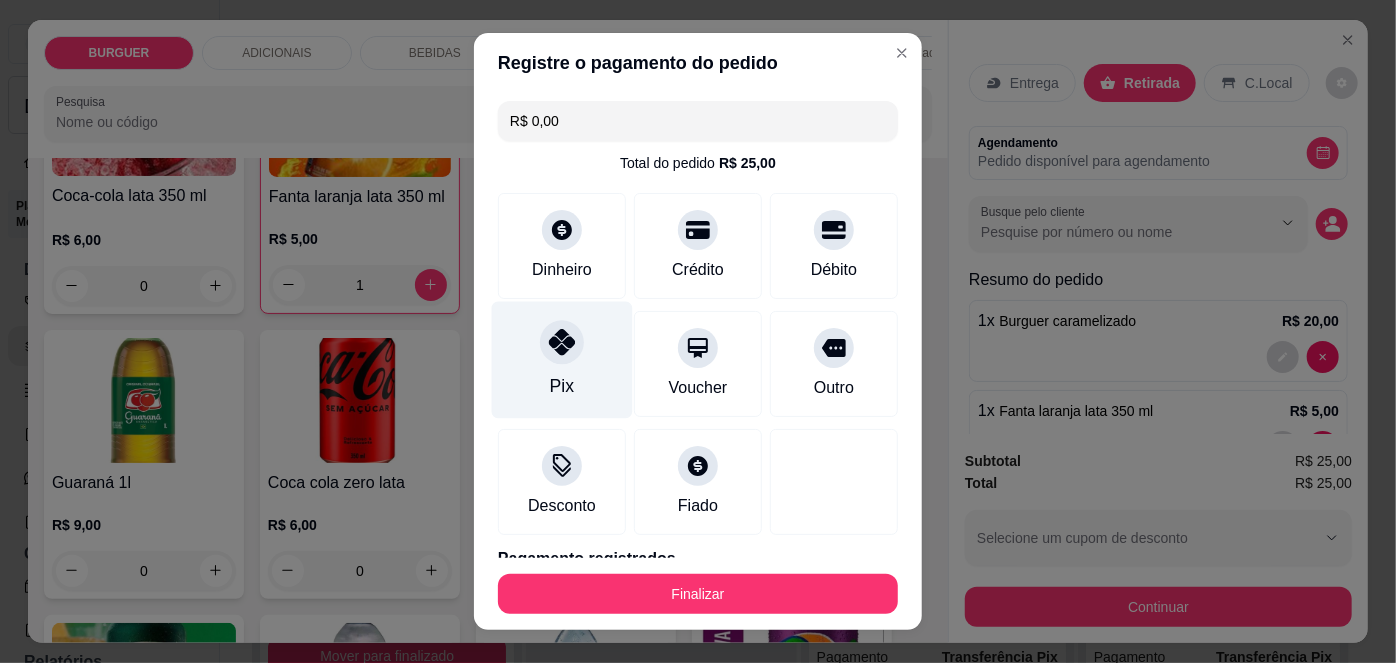 scroll, scrollTop: 88, scrollLeft: 0, axis: vertical 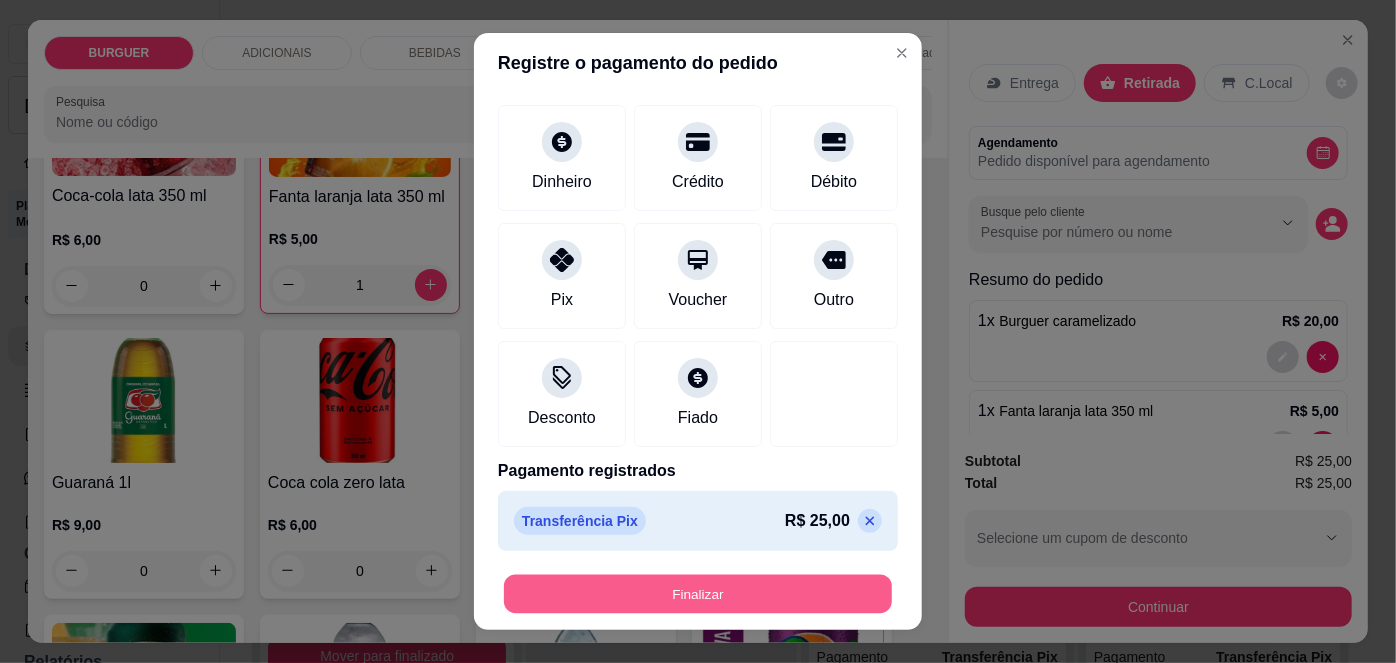 click on "Finalizar" at bounding box center [698, 593] 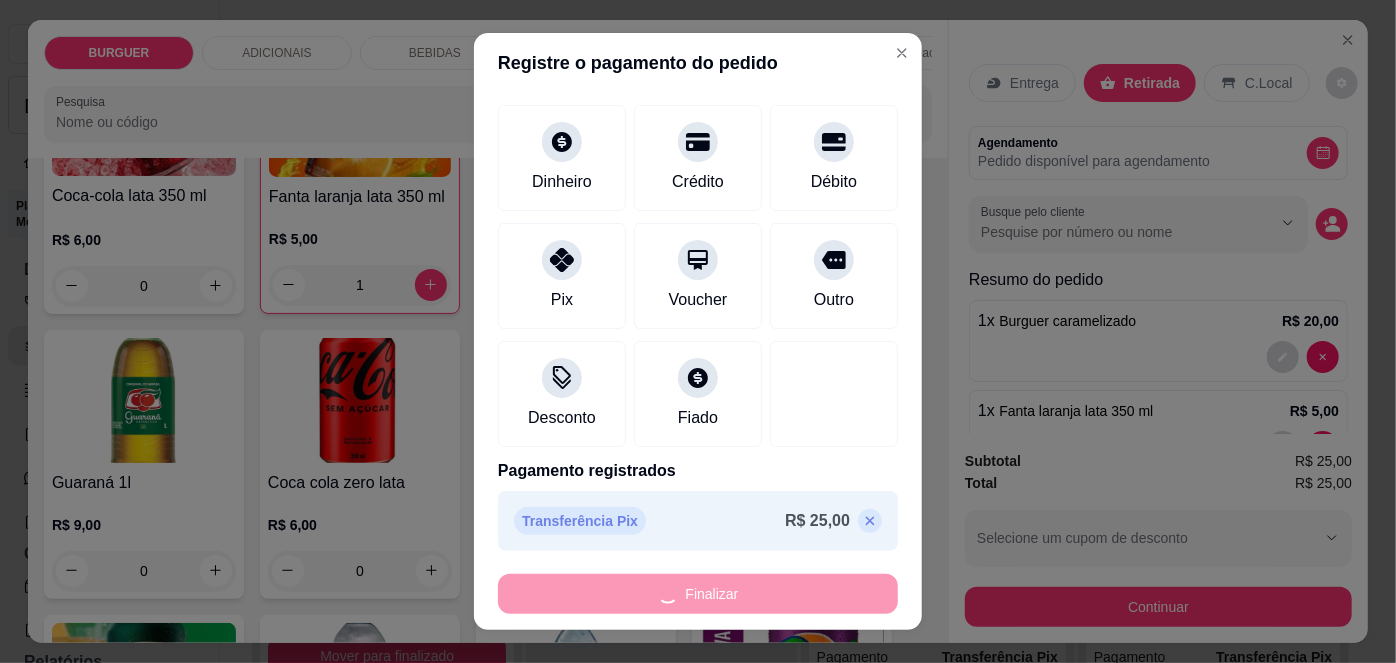 type on "0" 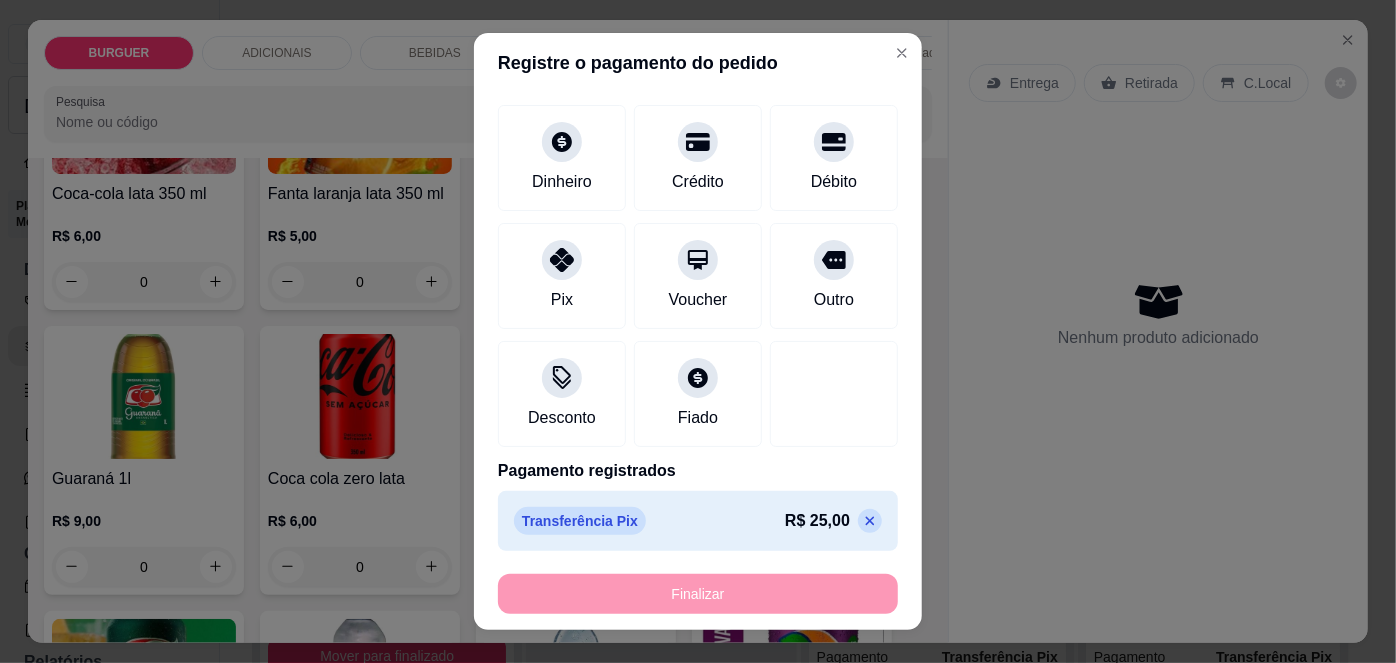 type on "-R$ 25,00" 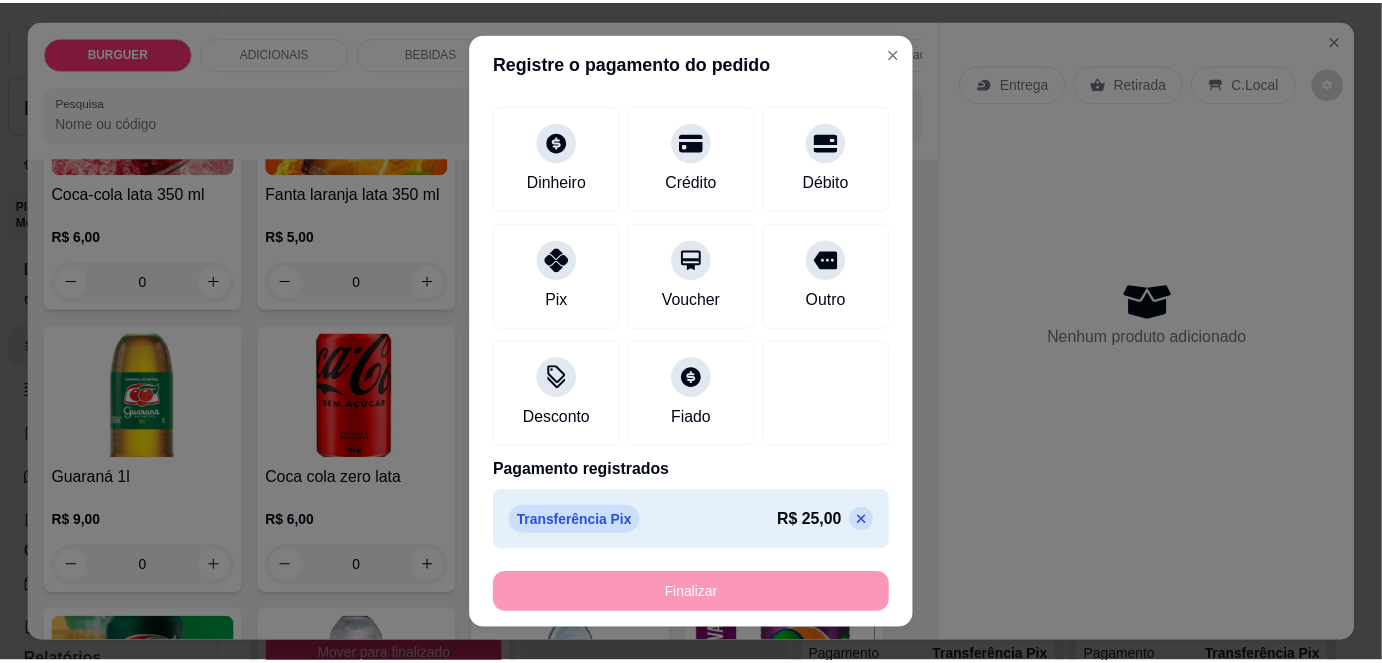 scroll, scrollTop: 1751, scrollLeft: 0, axis: vertical 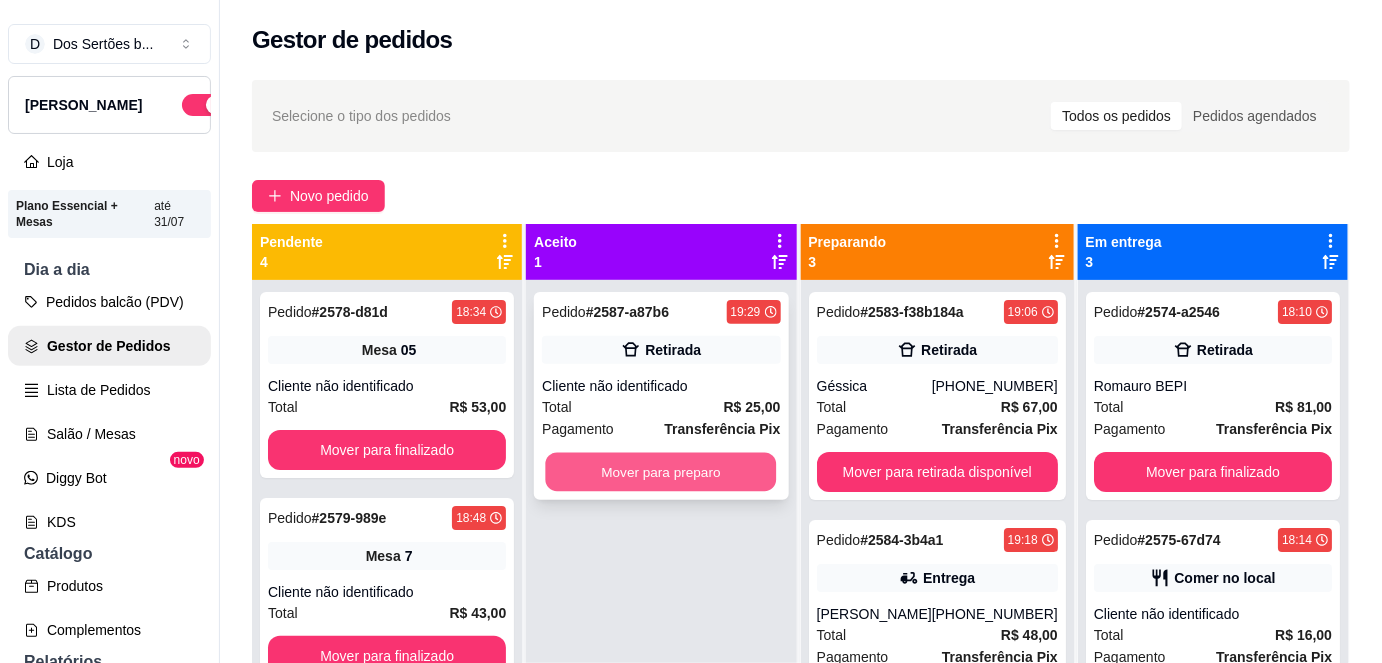 click on "Mover para preparo" at bounding box center [661, 472] 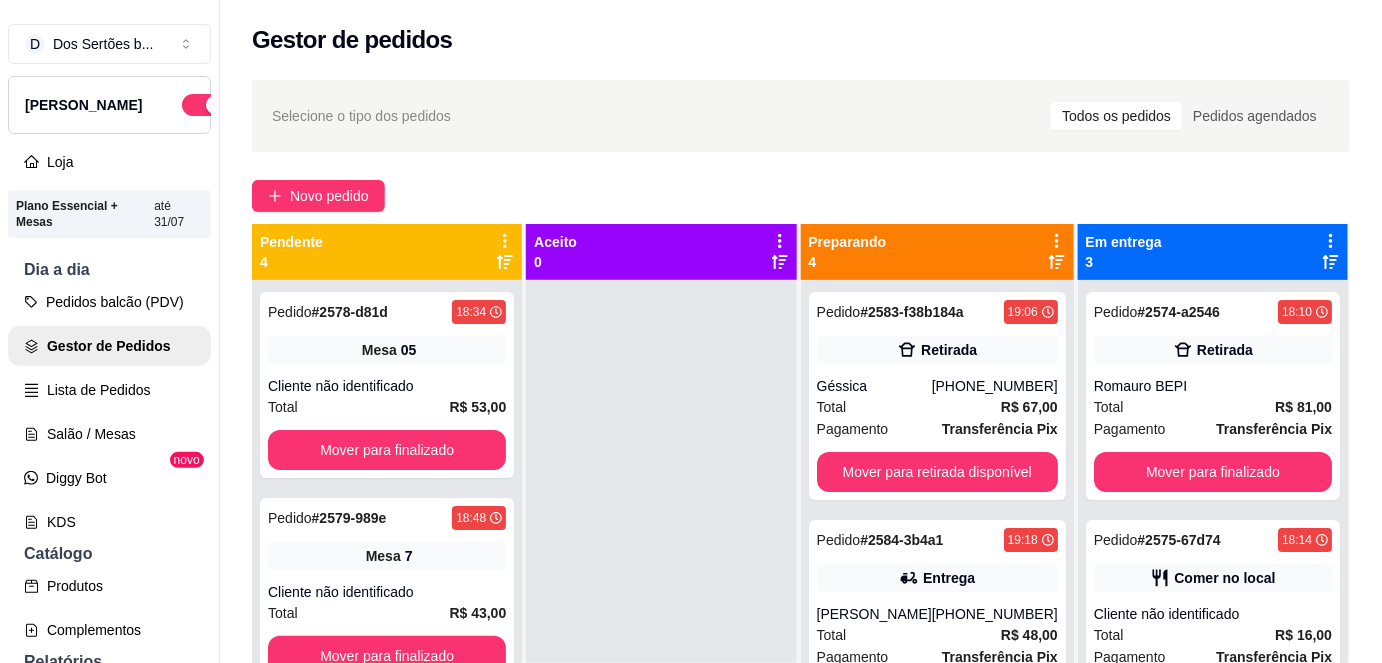 scroll, scrollTop: 56, scrollLeft: 0, axis: vertical 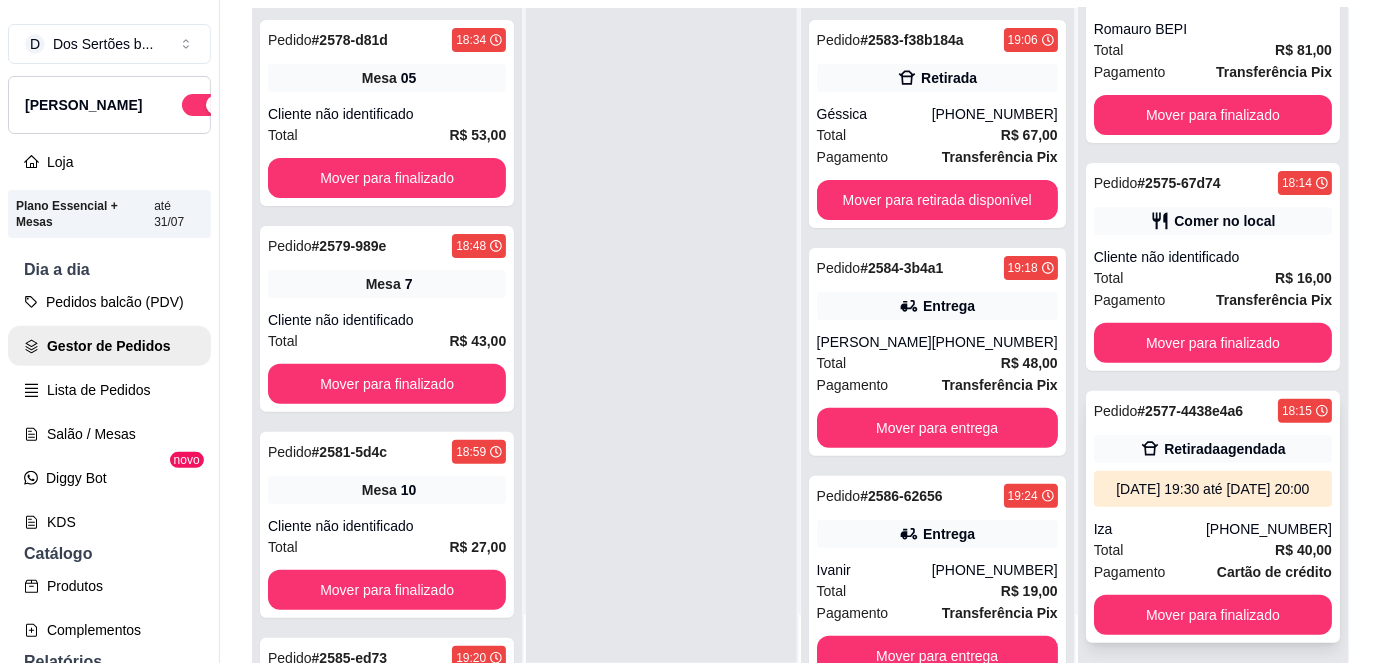 click on "Iza" at bounding box center [1150, 529] 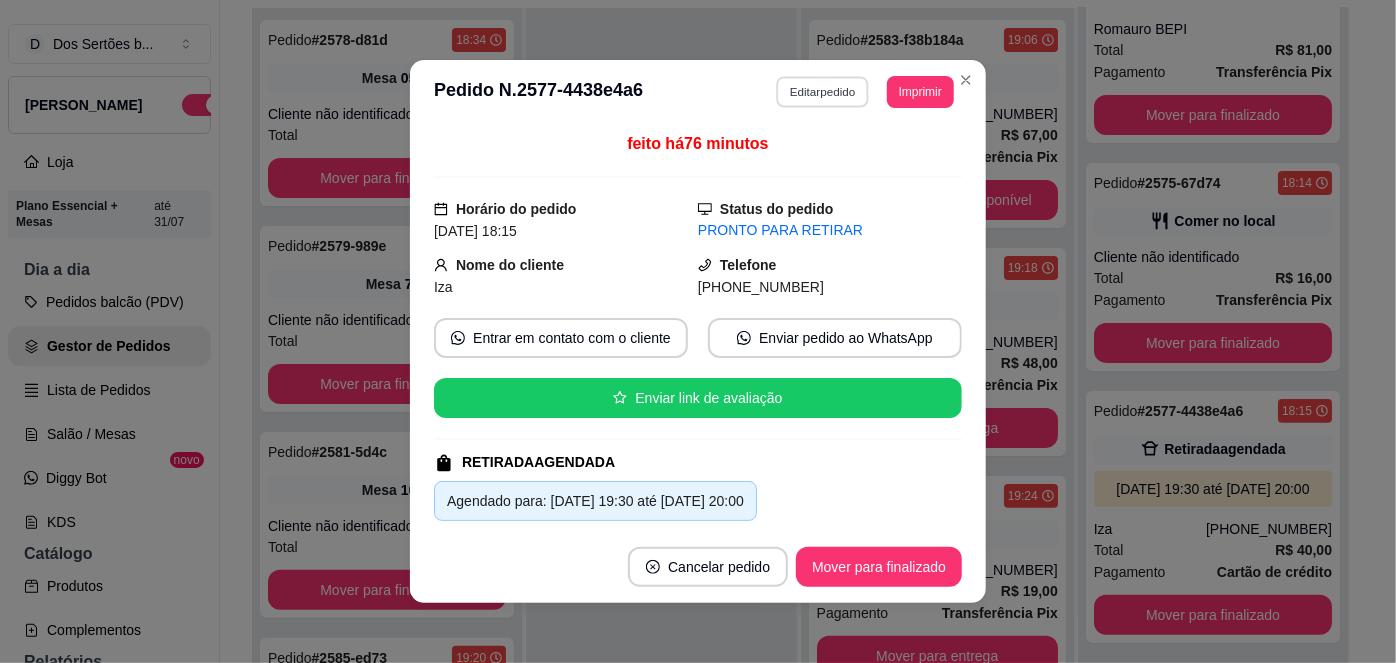 click on "Editar  pedido" at bounding box center (823, 91) 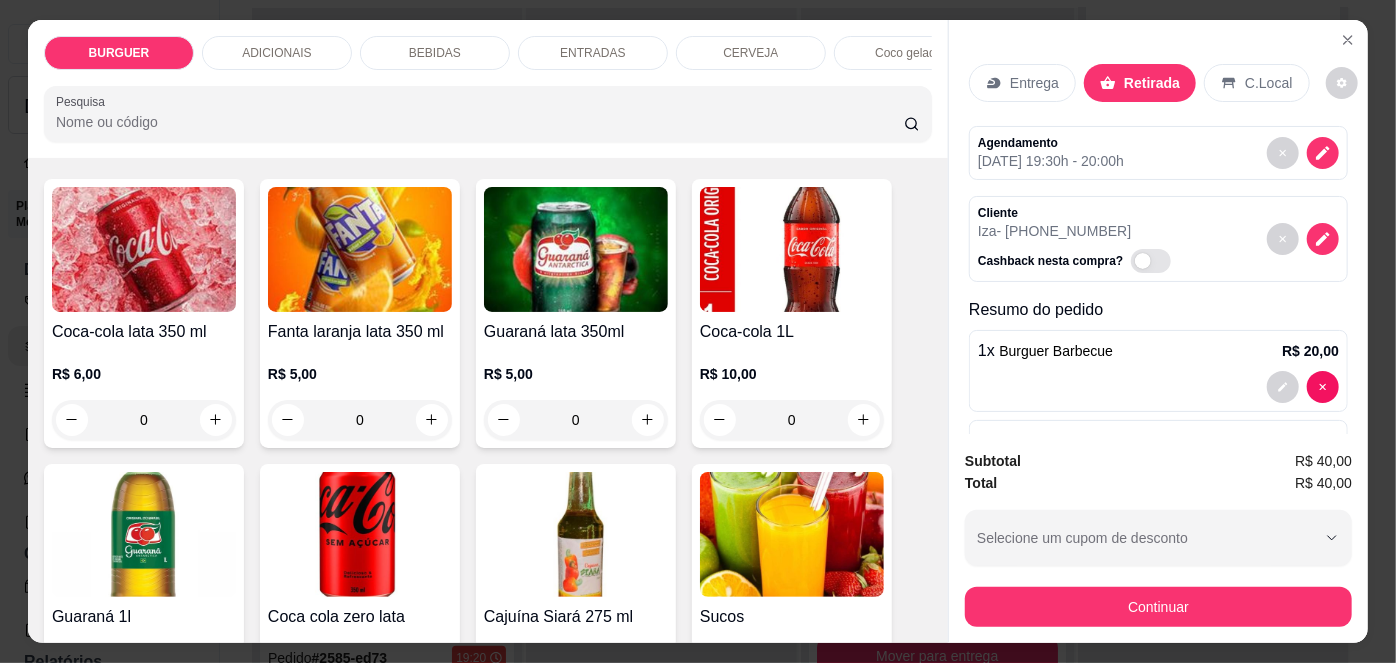scroll, scrollTop: 1736, scrollLeft: 0, axis: vertical 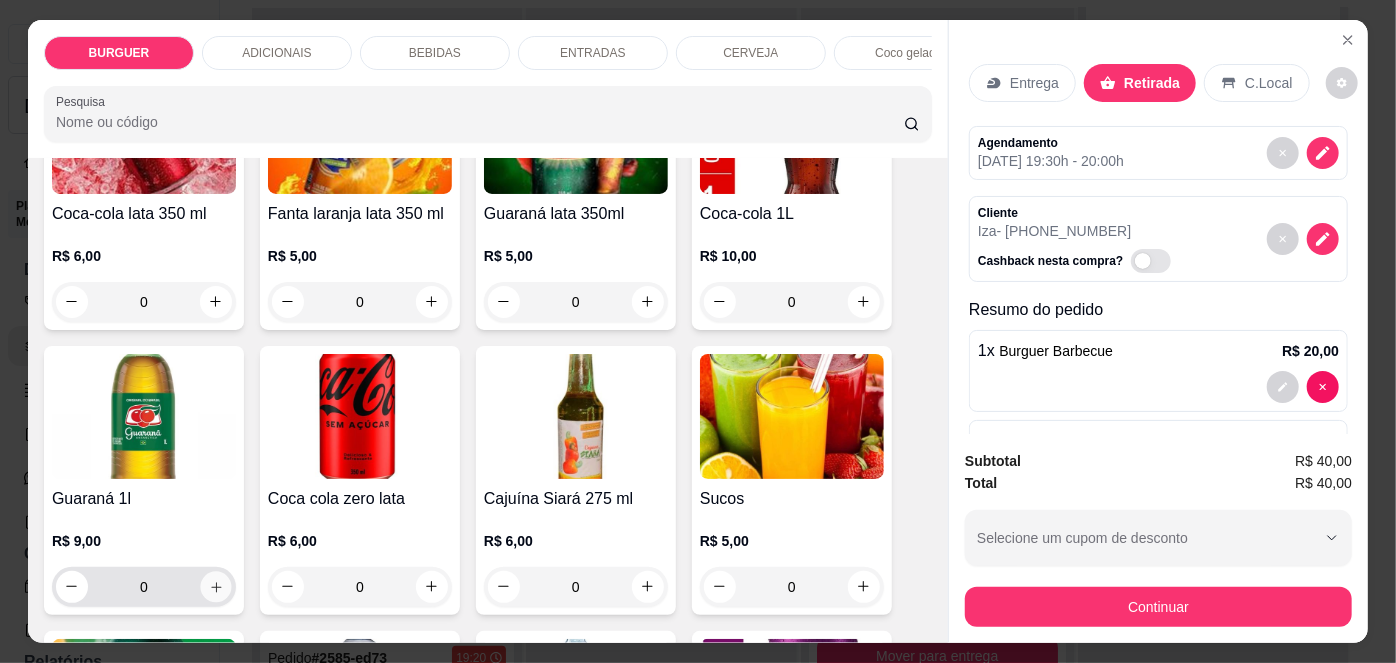 click 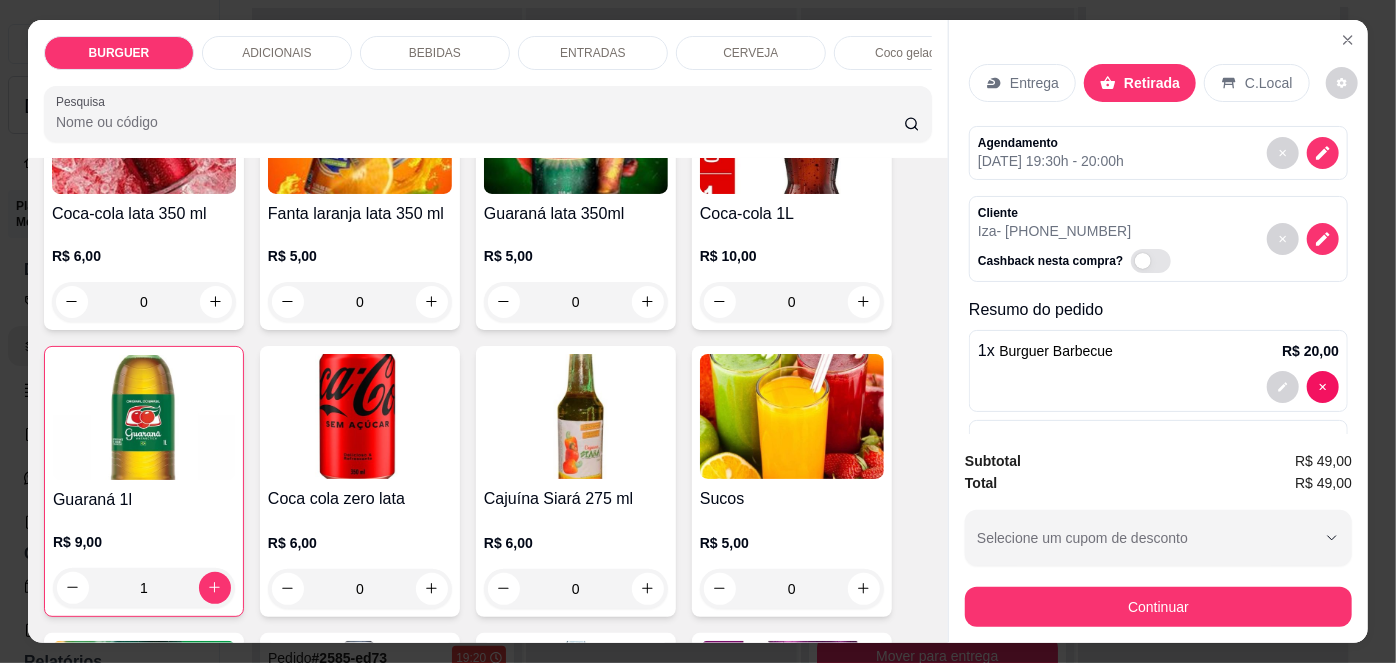 scroll, scrollTop: 181, scrollLeft: 0, axis: vertical 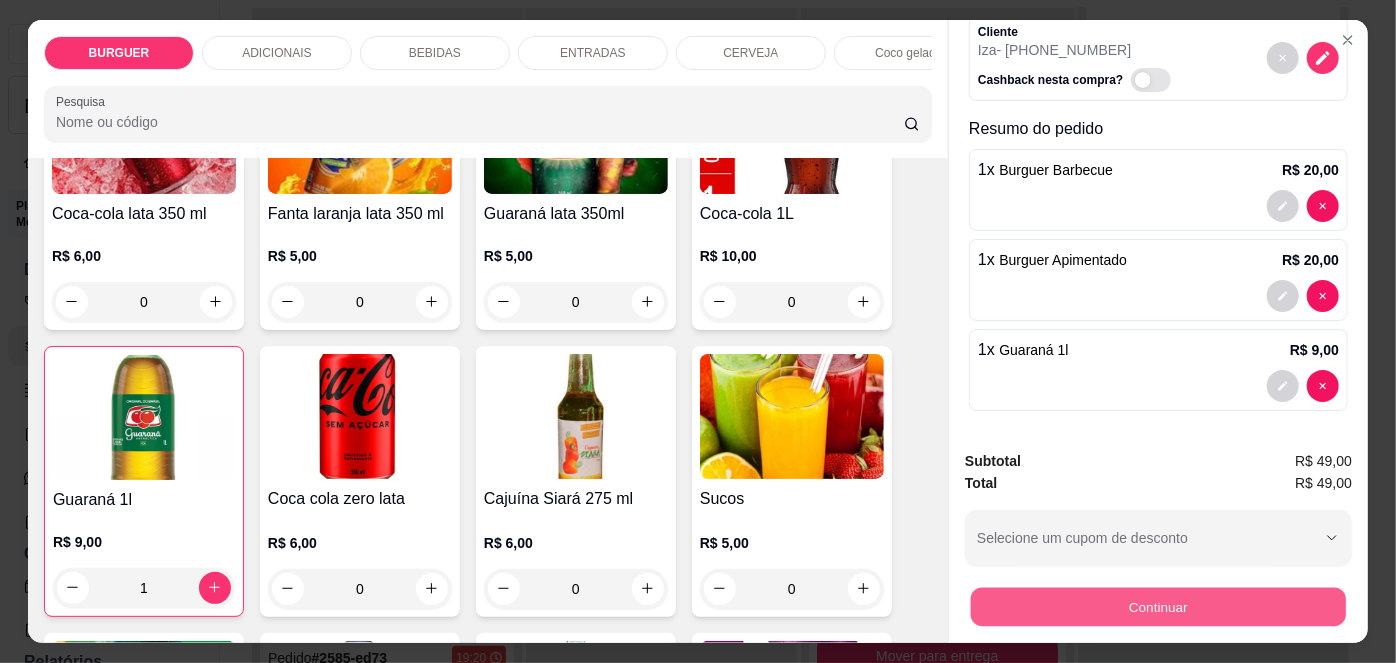 click on "Continuar" at bounding box center [1158, 607] 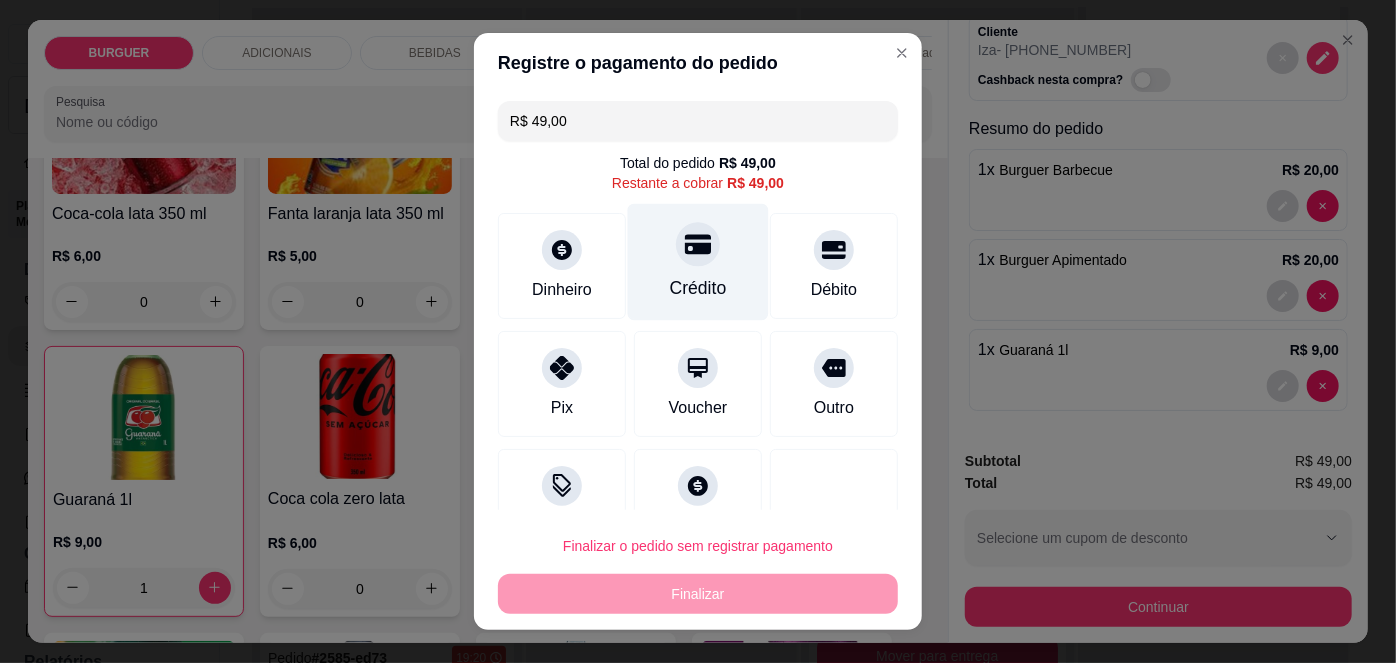 click on "Crédito" at bounding box center (698, 288) 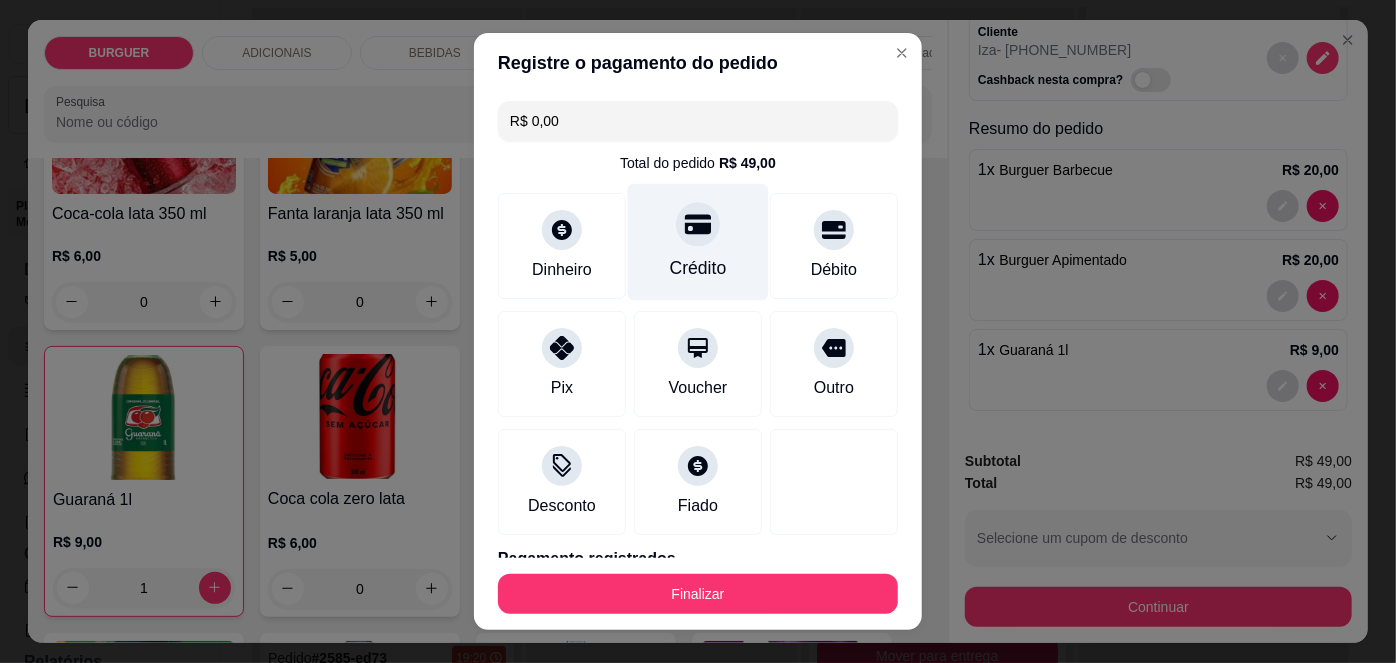 scroll, scrollTop: 88, scrollLeft: 0, axis: vertical 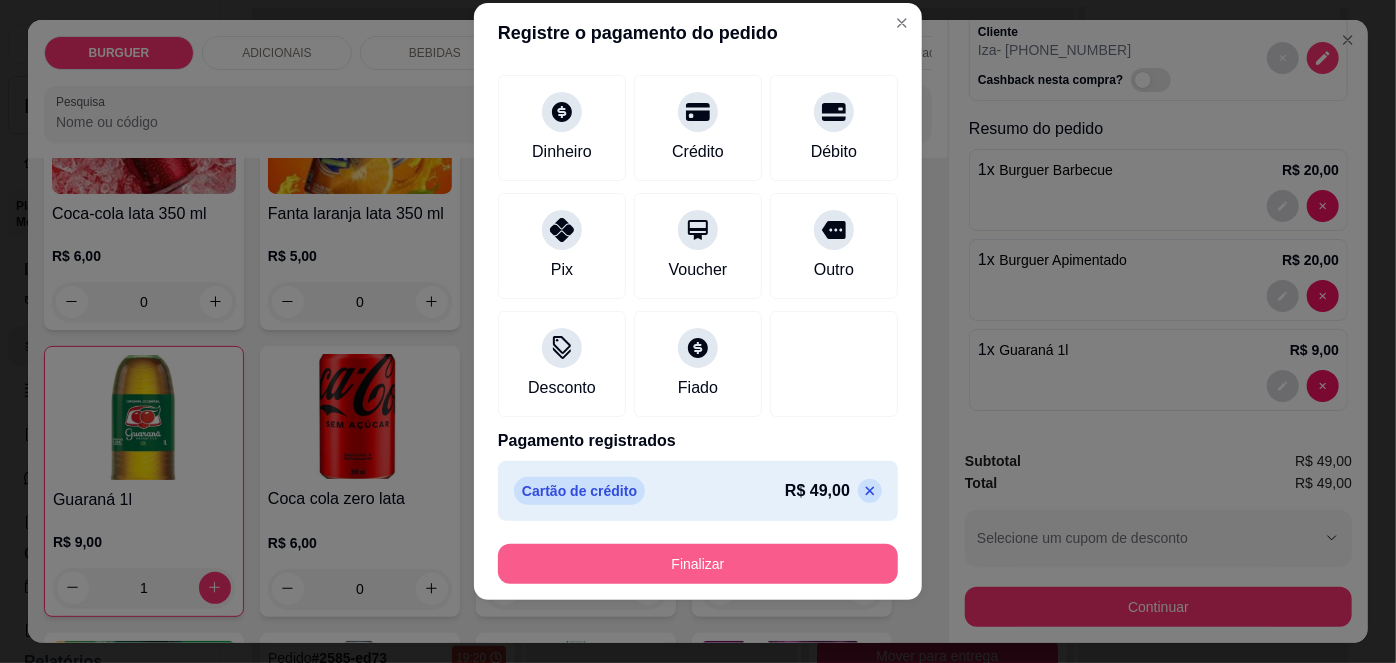click on "Finalizar" at bounding box center [698, 564] 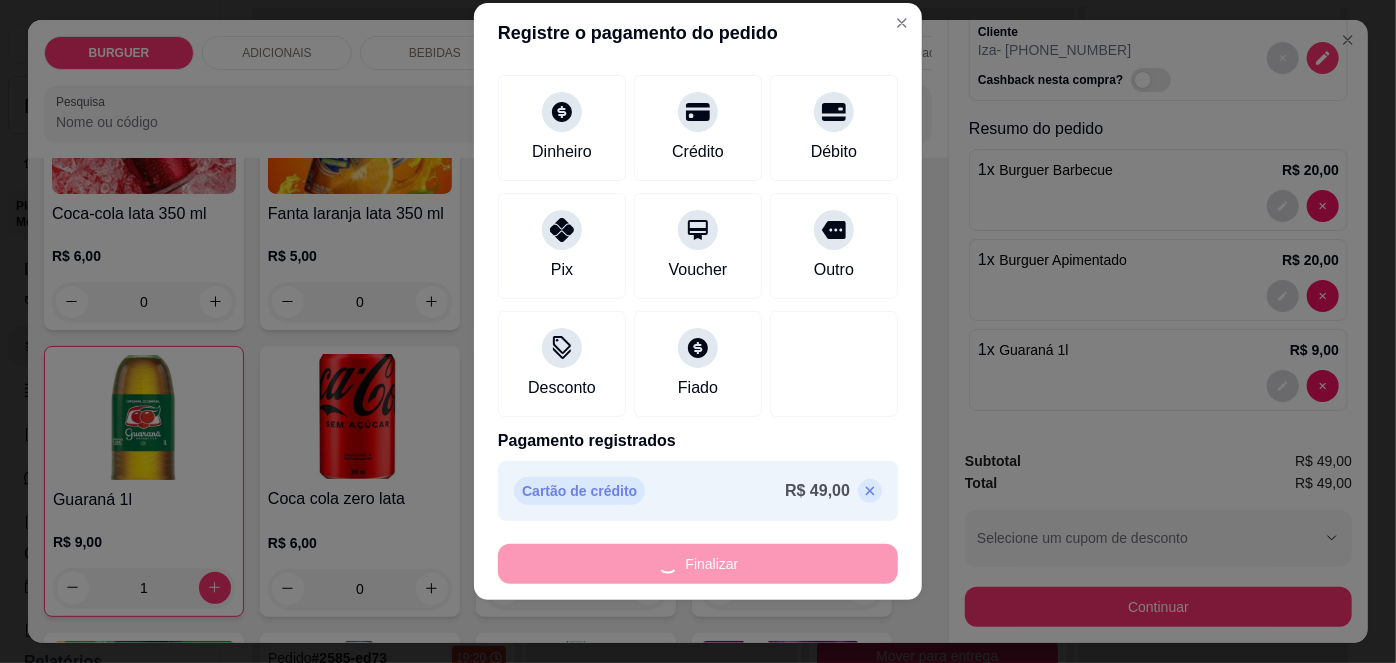 type on "0" 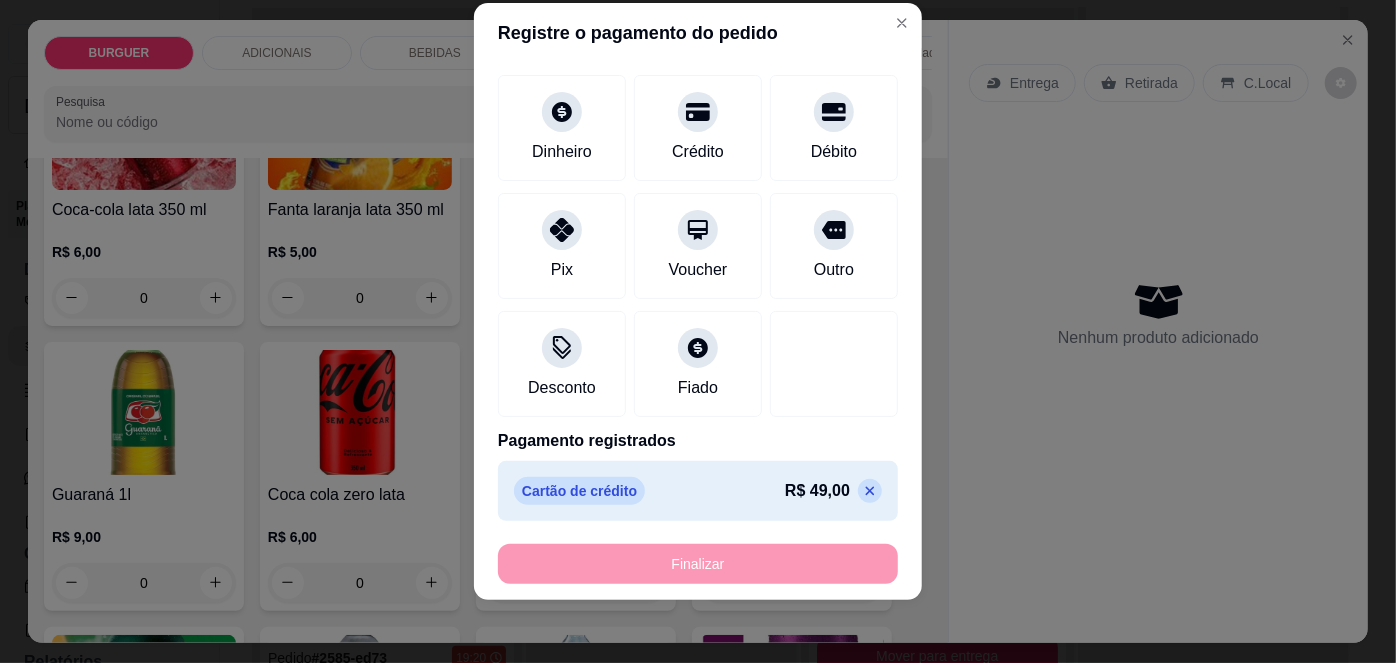 type on "-R$ 49,00" 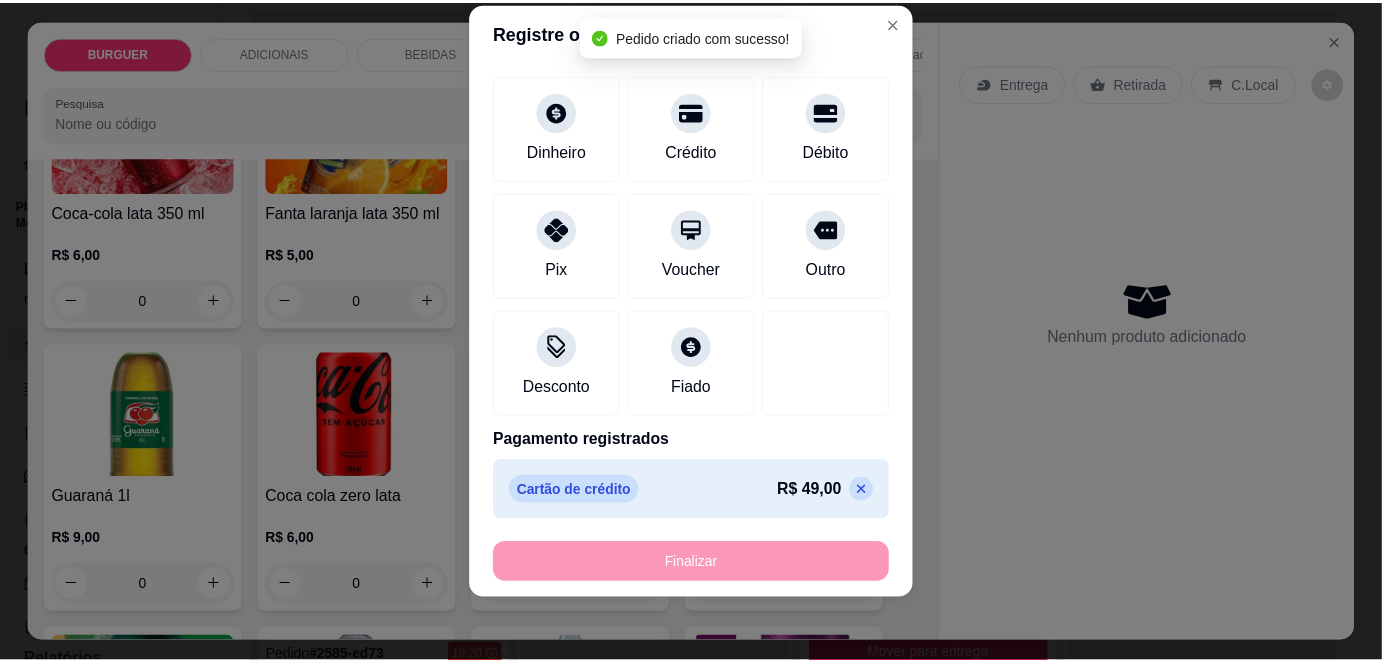 scroll, scrollTop: 0, scrollLeft: 0, axis: both 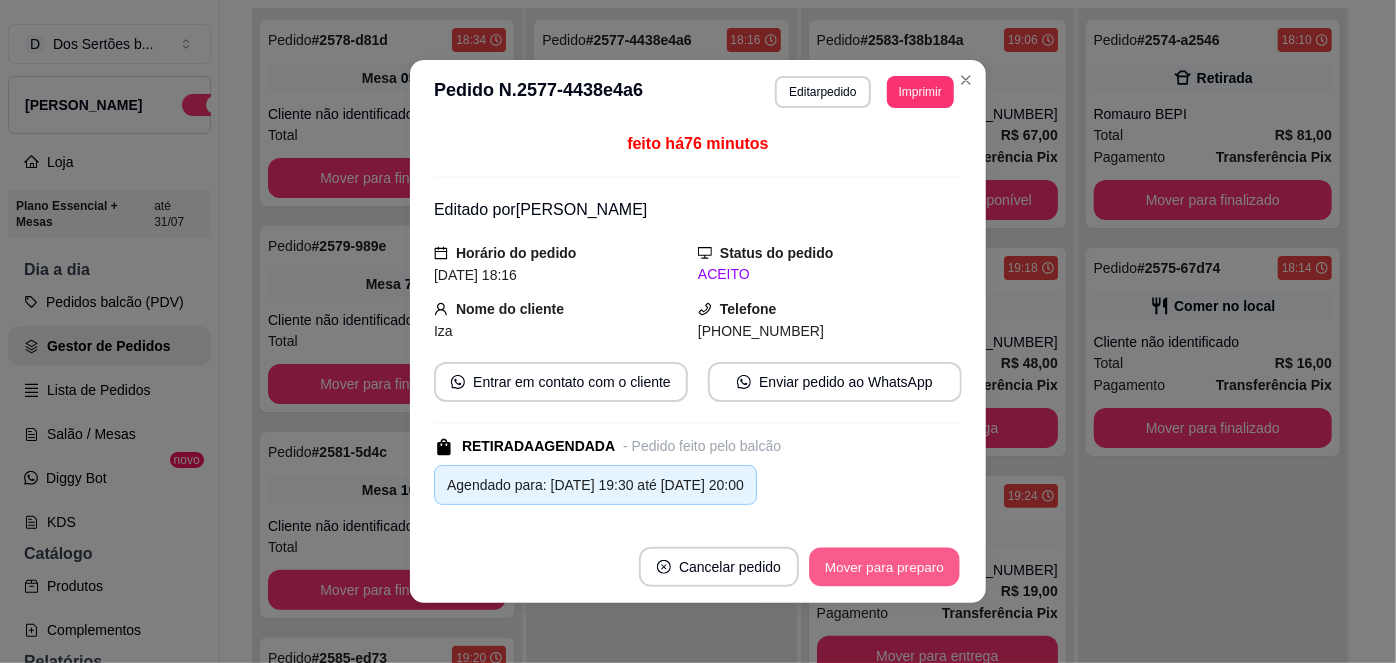 click on "Mover para preparo" at bounding box center (884, 567) 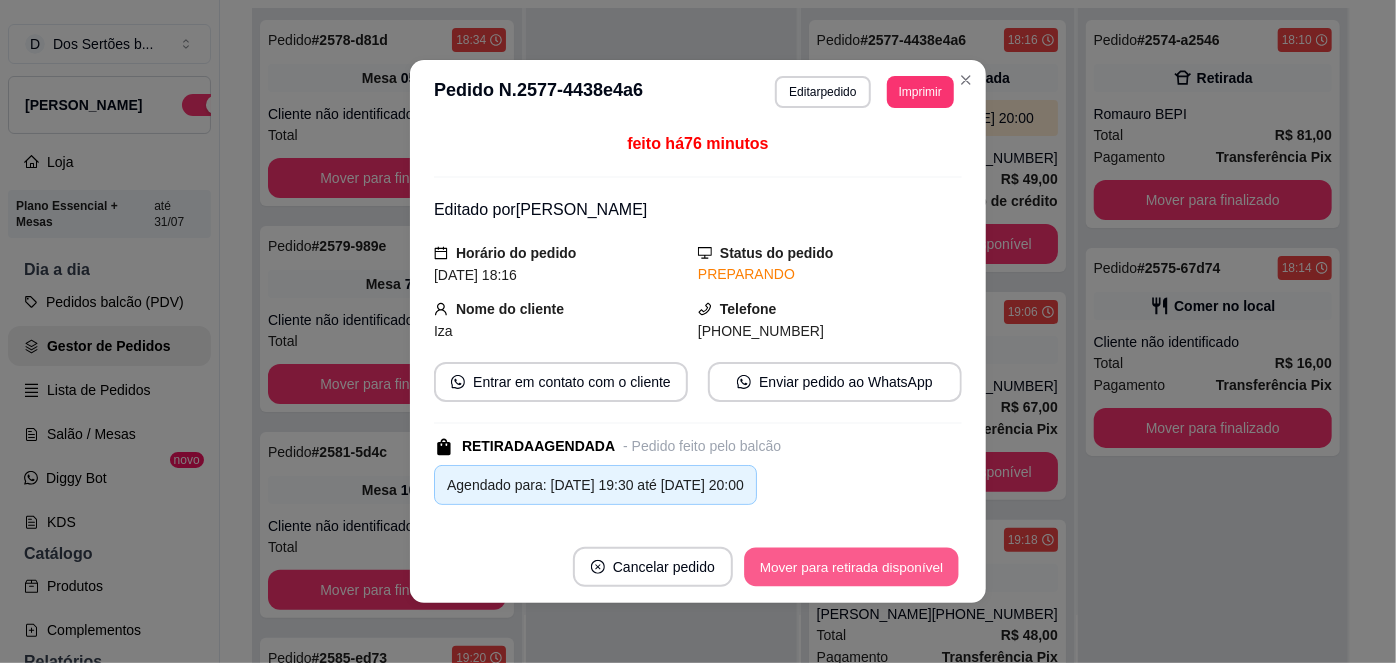 click on "Mover para retirada disponível" at bounding box center [851, 567] 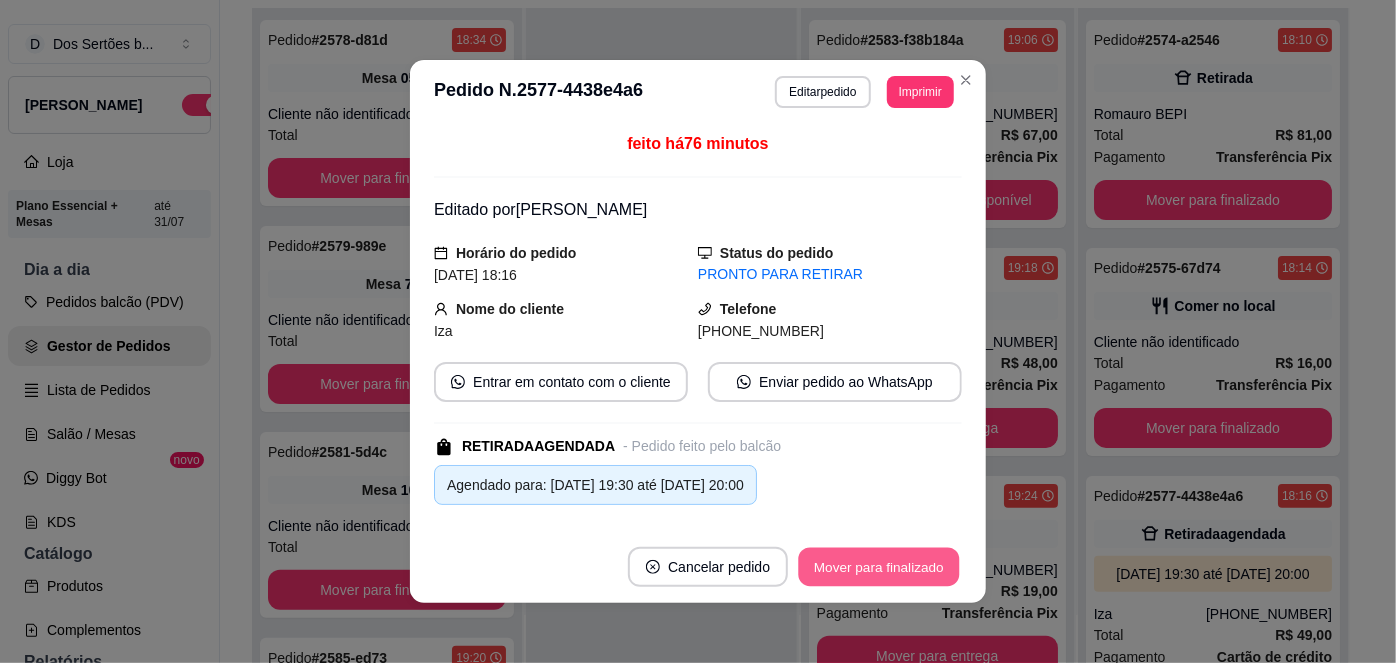 click on "Mover para finalizado" at bounding box center [879, 567] 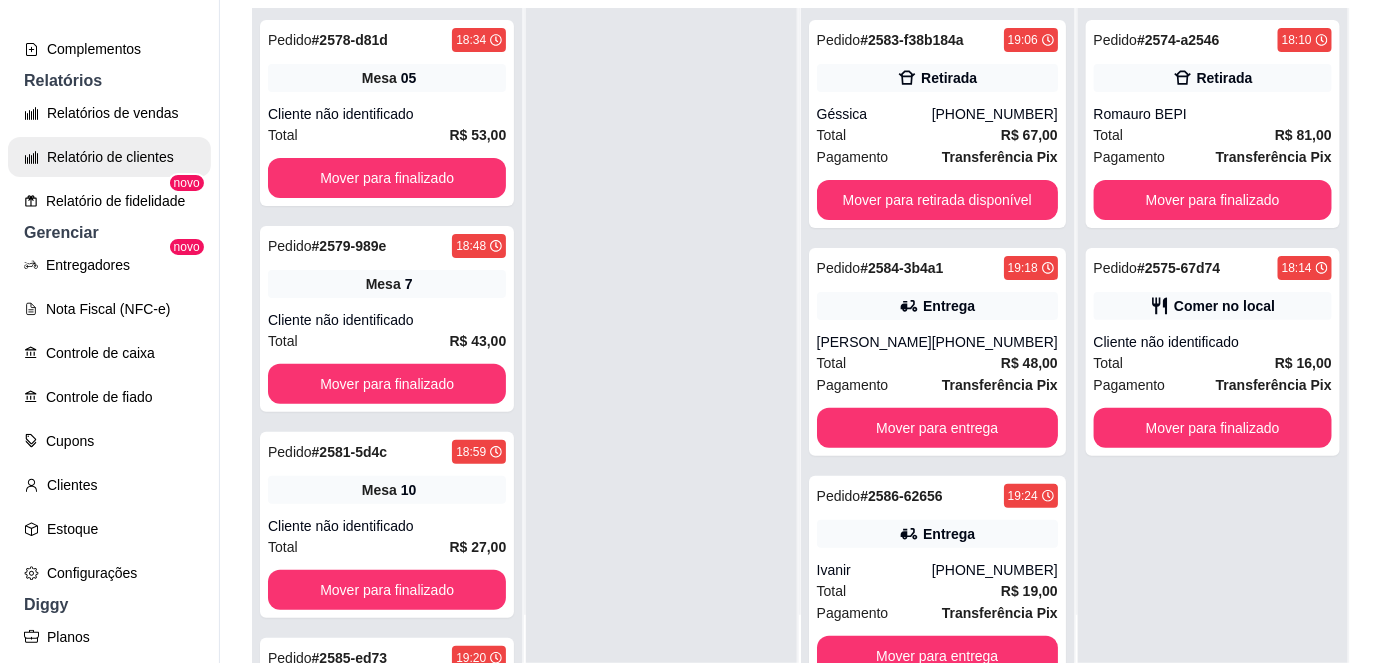scroll, scrollTop: 585, scrollLeft: 0, axis: vertical 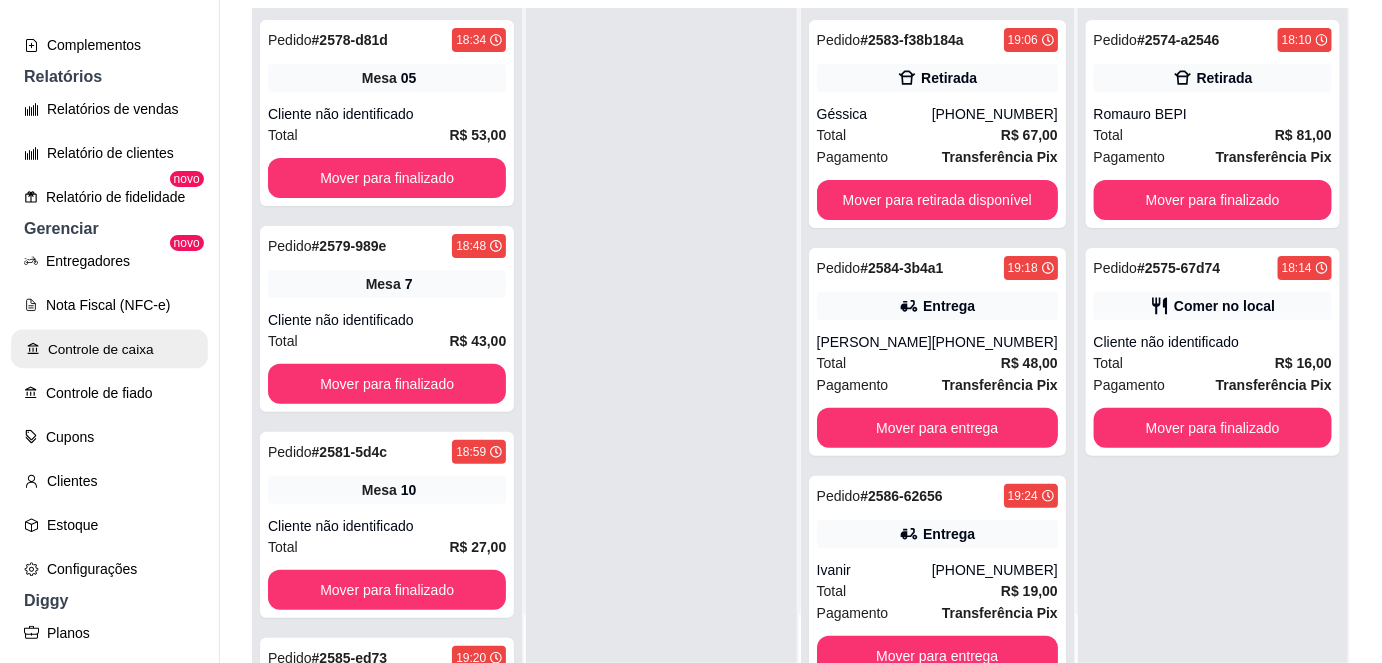 click on "Controle de caixa" at bounding box center (109, 349) 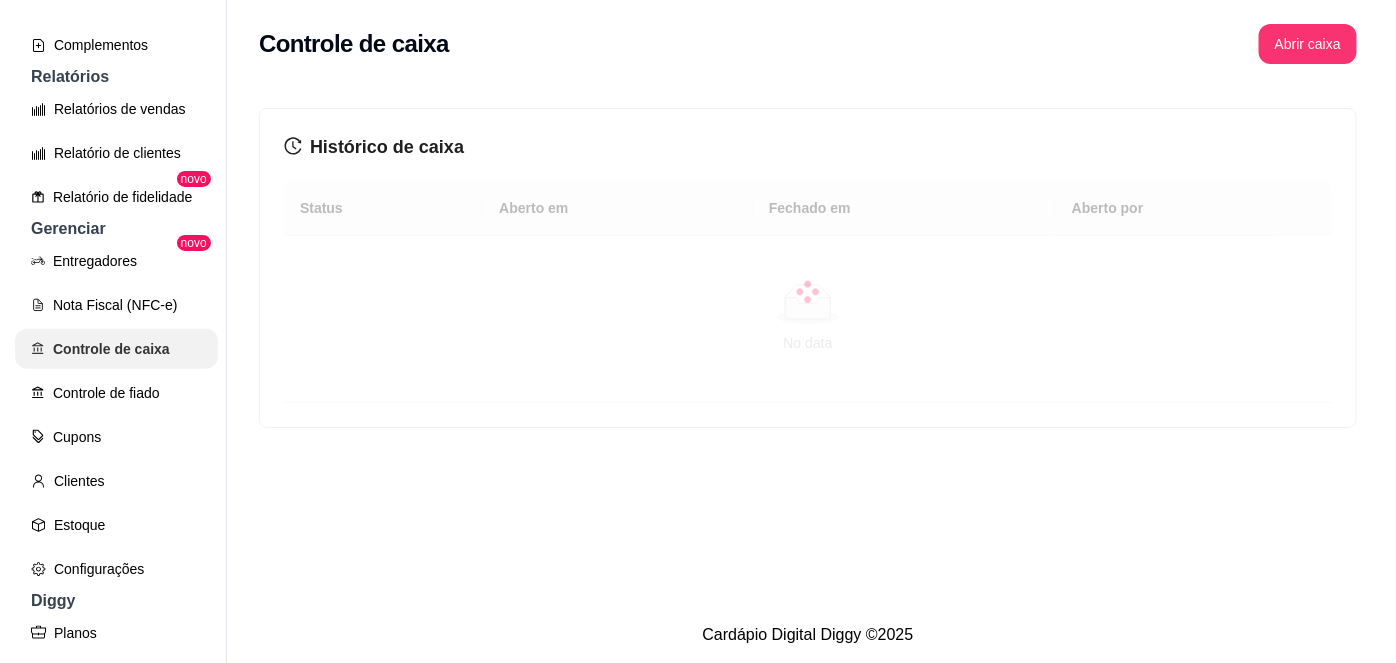 scroll, scrollTop: 0, scrollLeft: 0, axis: both 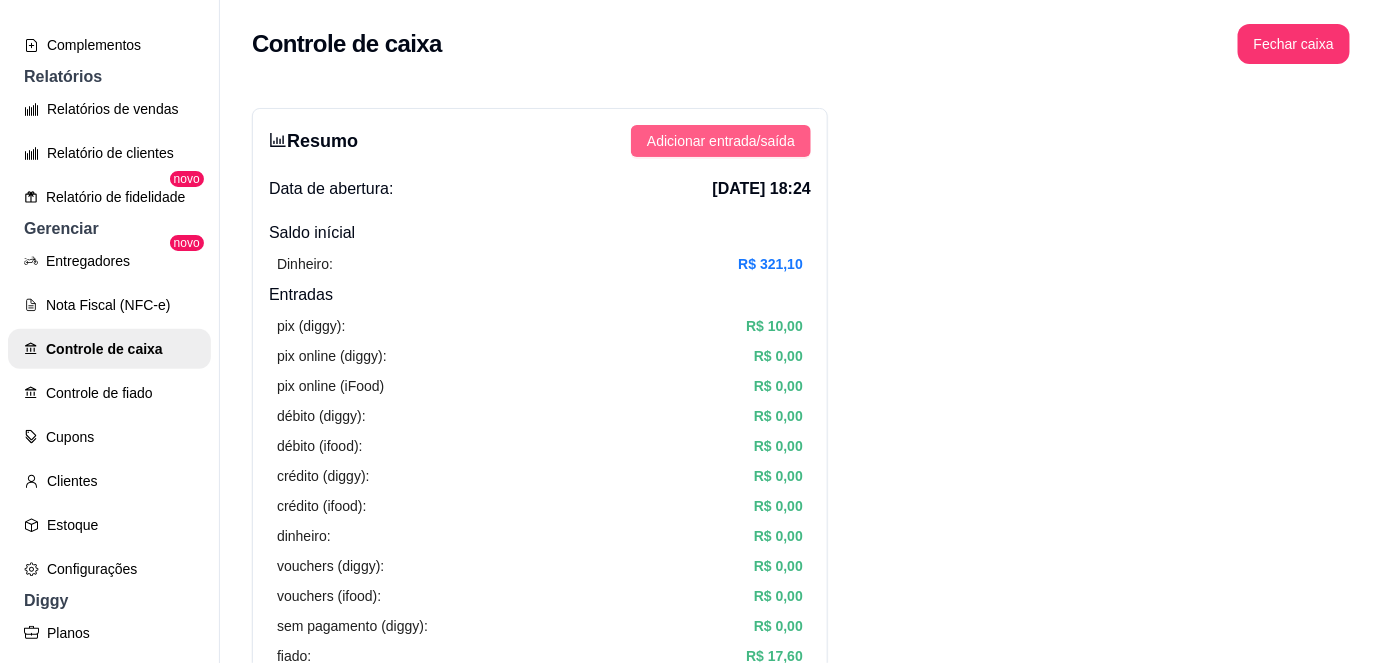 click on "Adicionar entrada/saída" at bounding box center (721, 141) 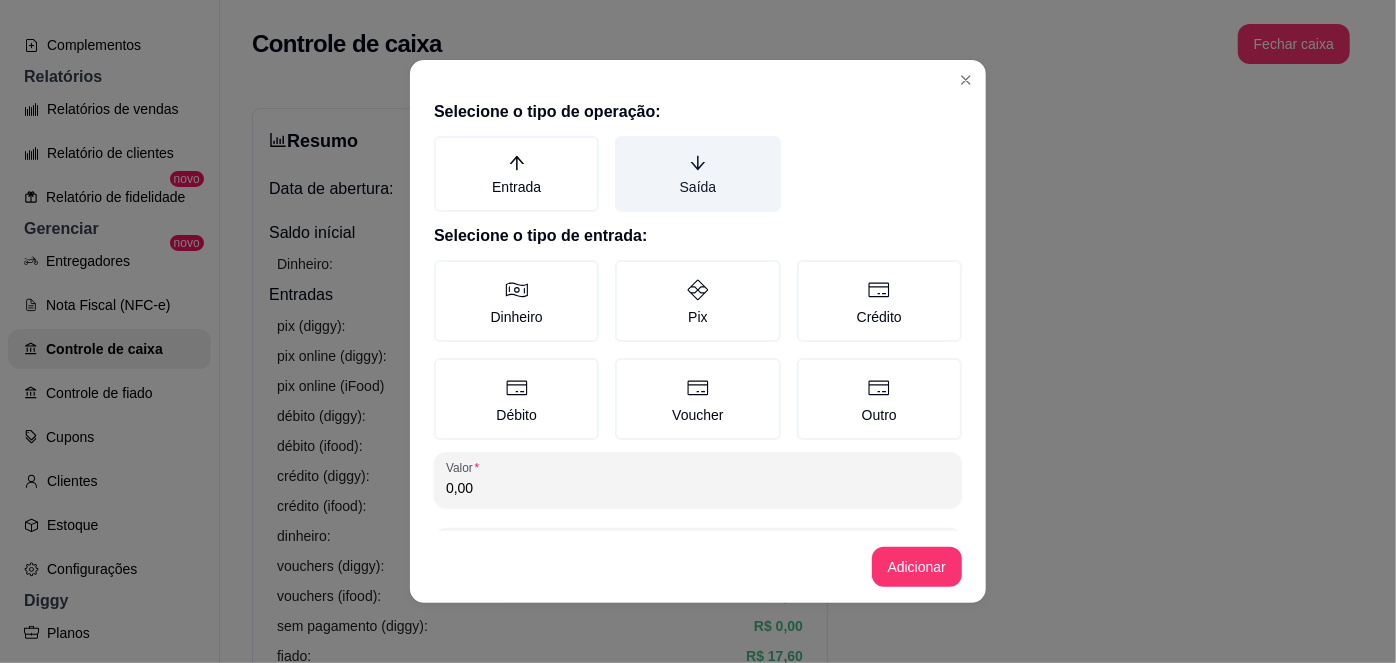 click on "Saída" at bounding box center [697, 174] 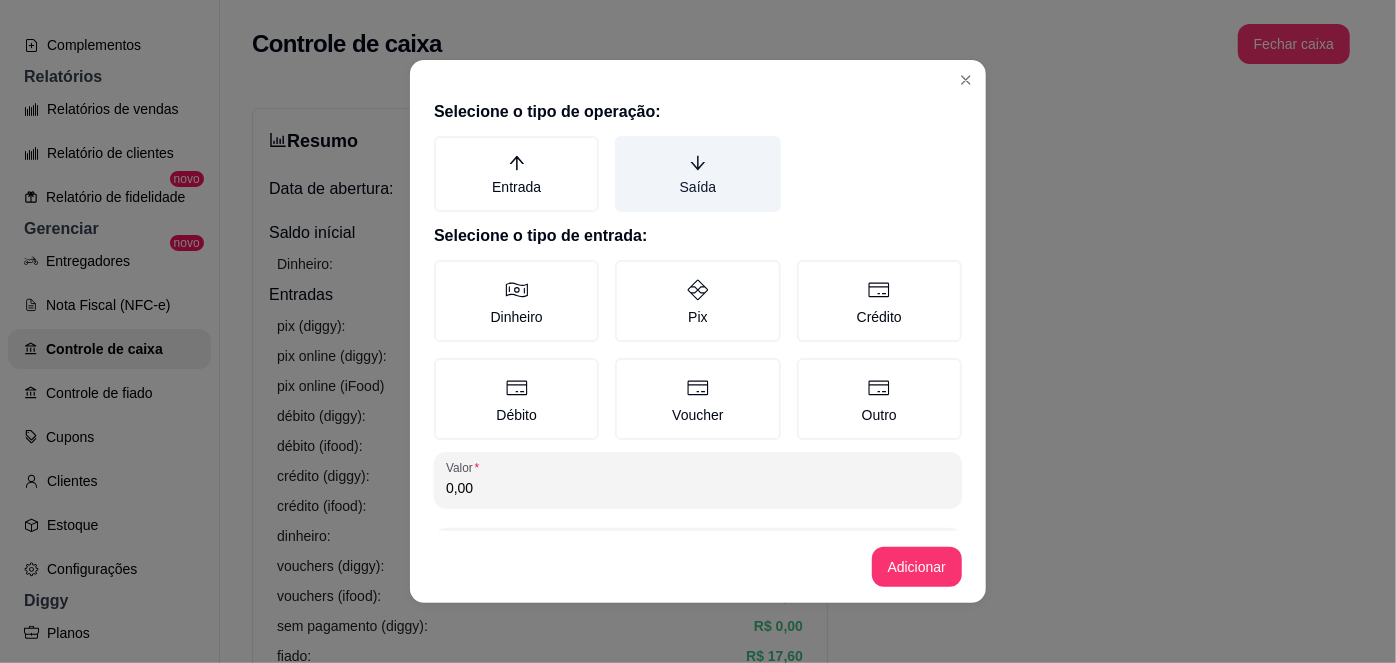 click on "Saída" at bounding box center (622, 143) 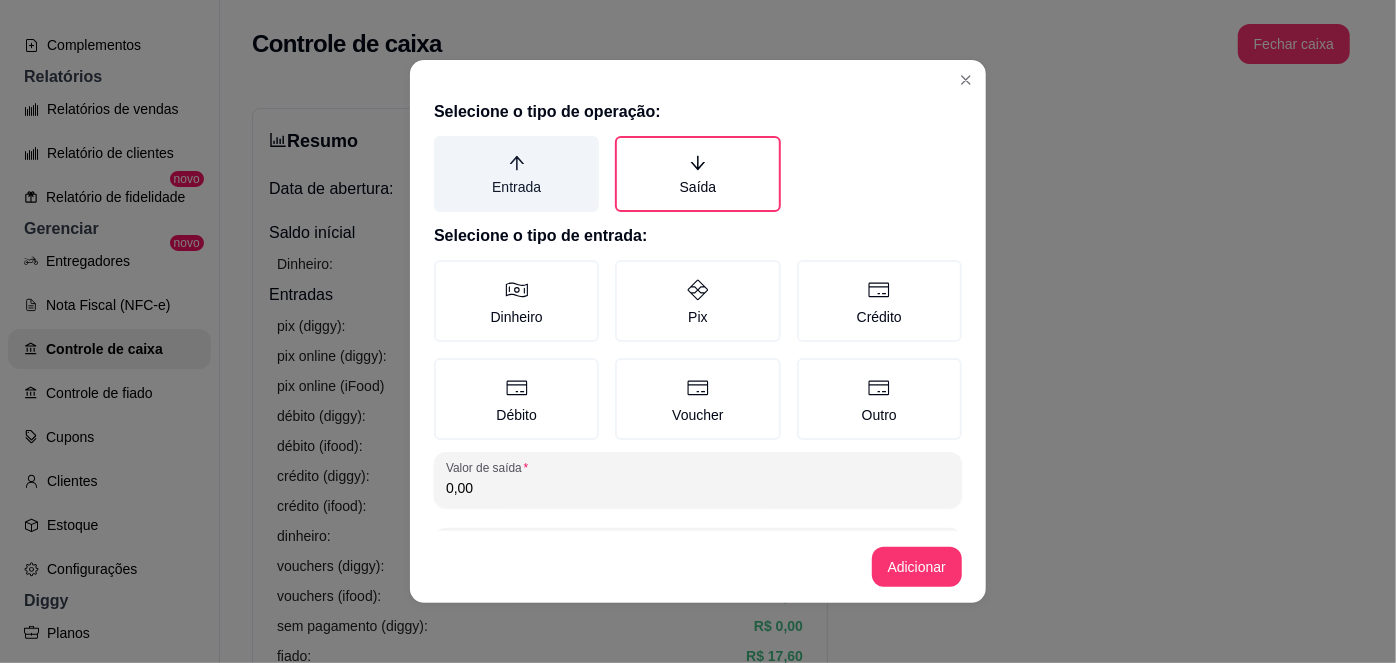click on "Entrada" at bounding box center (516, 174) 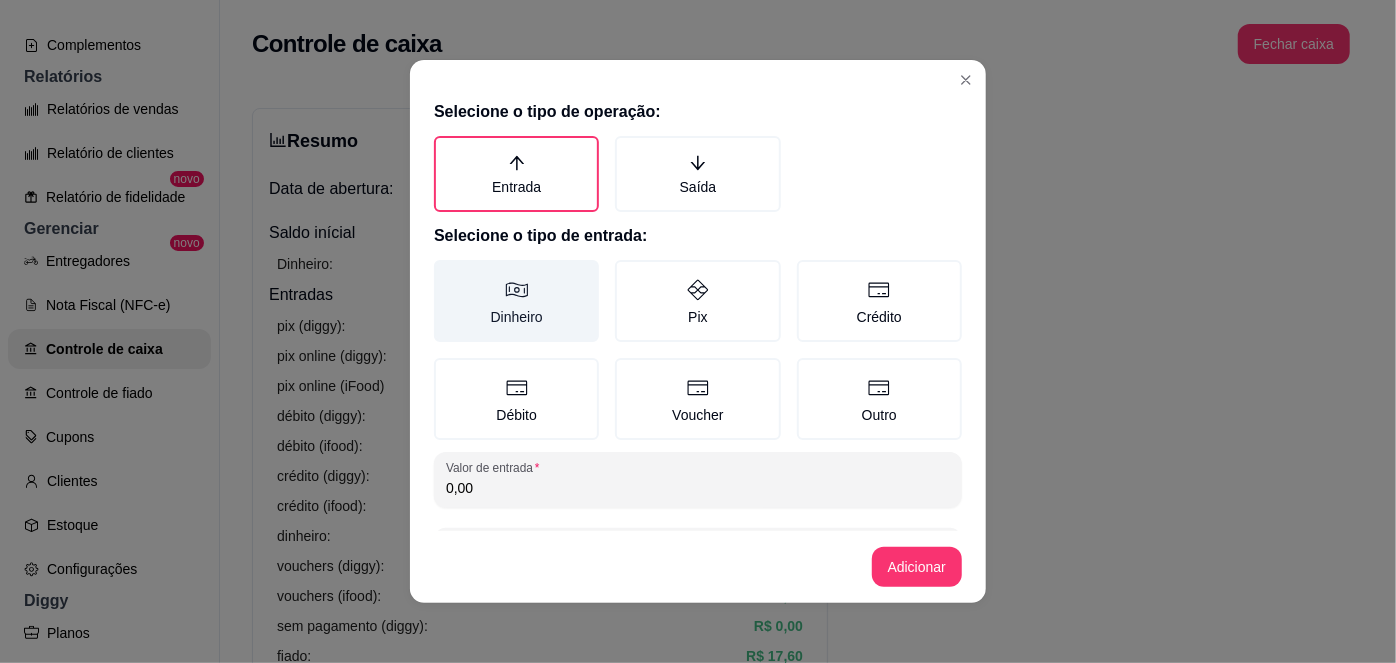 click 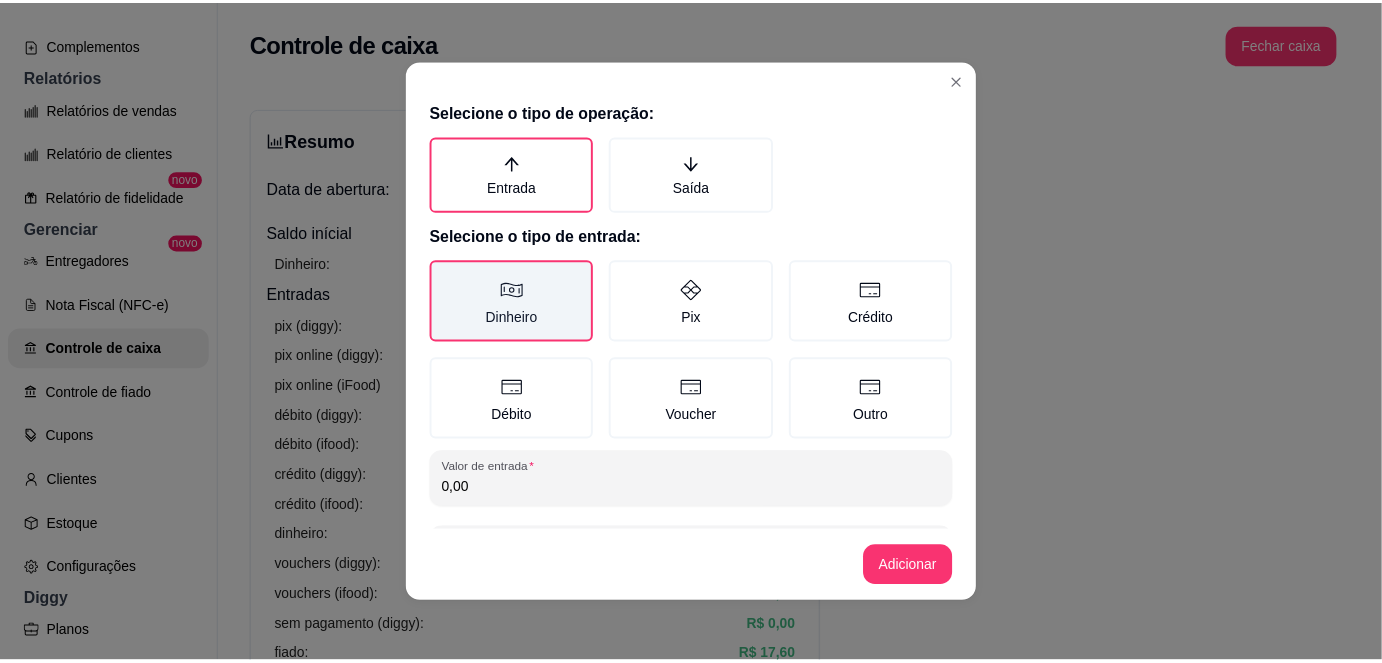 scroll, scrollTop: 81, scrollLeft: 0, axis: vertical 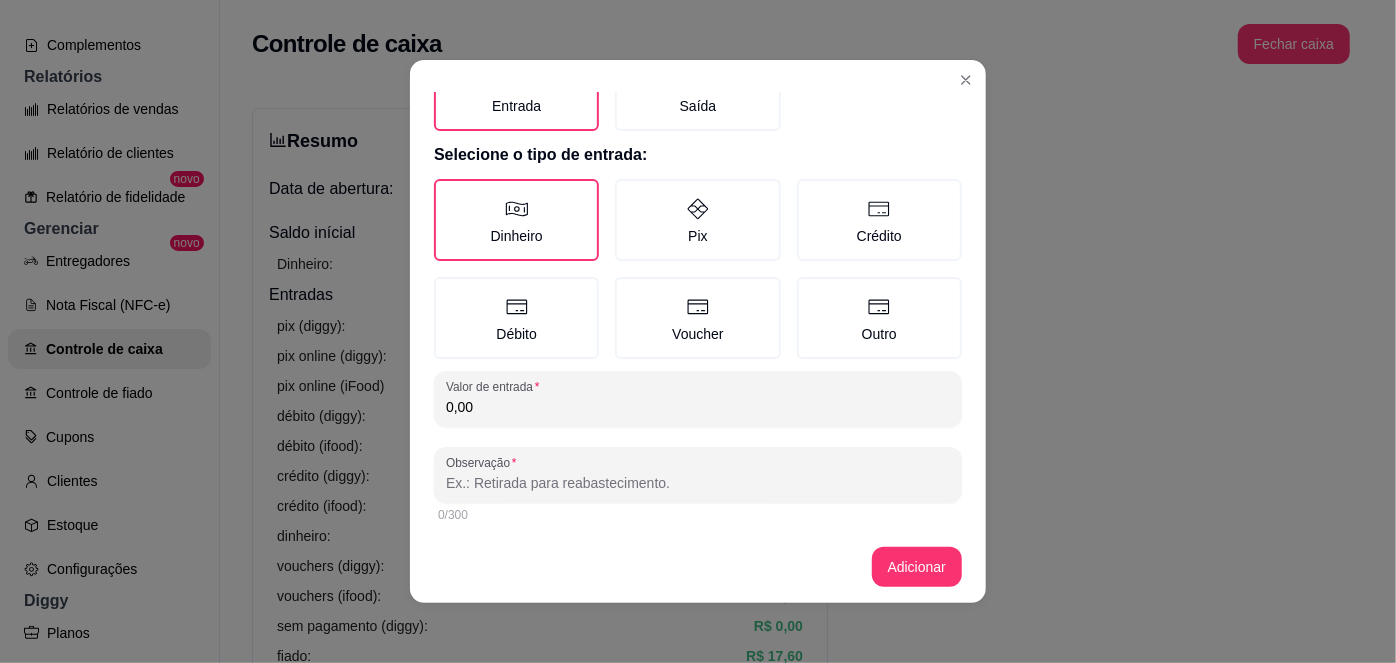 click on "0,00" at bounding box center (698, 407) 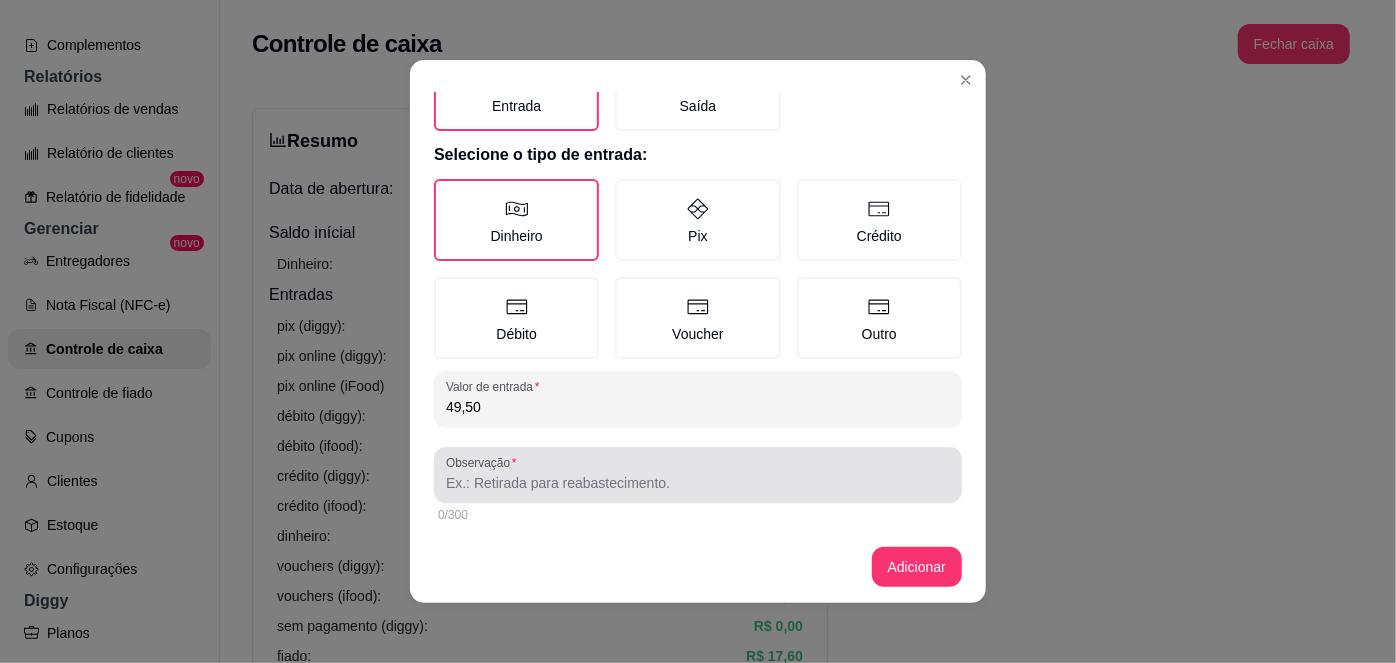 type on "49,50" 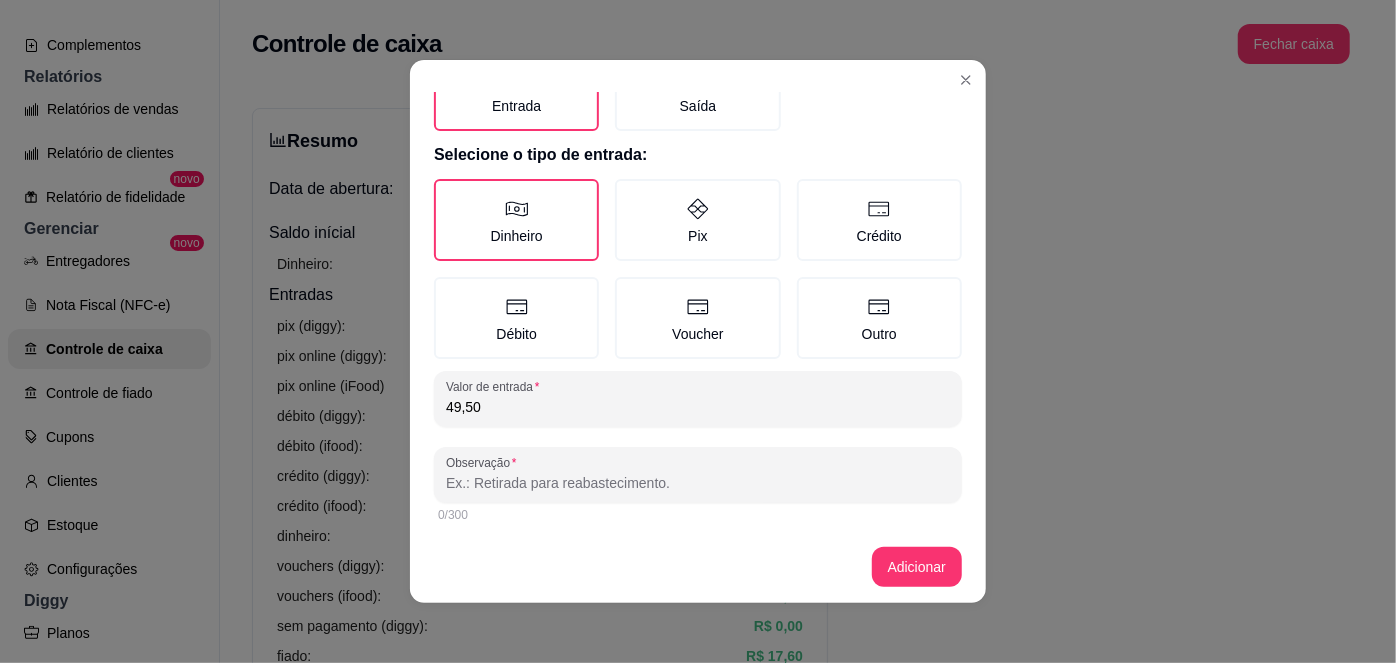 click on "Observação" at bounding box center (698, 483) 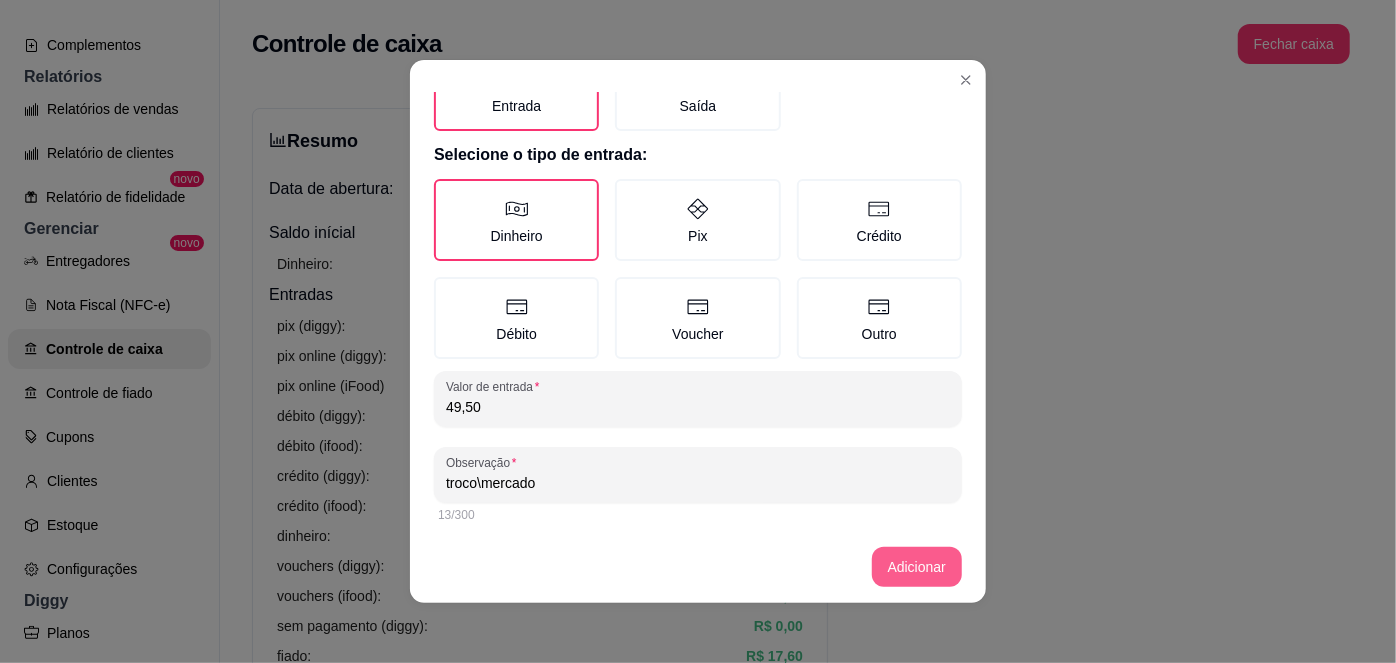 type on "troco\mercado" 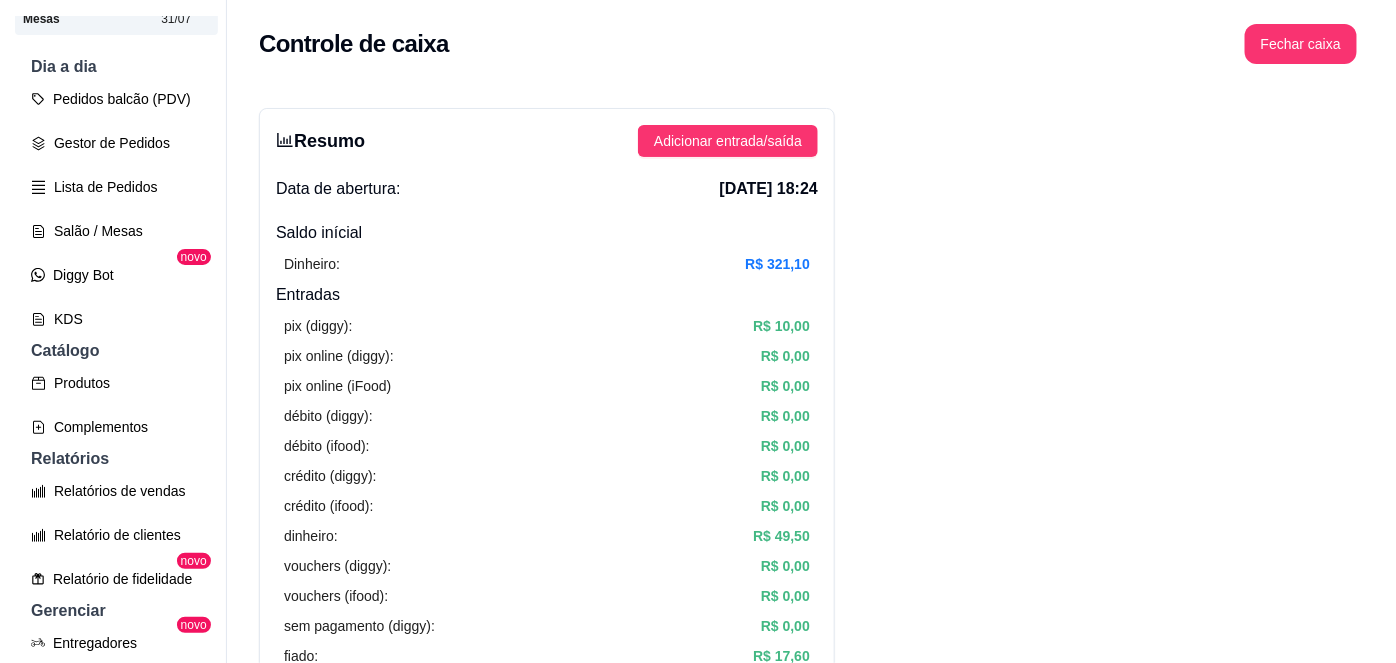 scroll, scrollTop: 200, scrollLeft: 0, axis: vertical 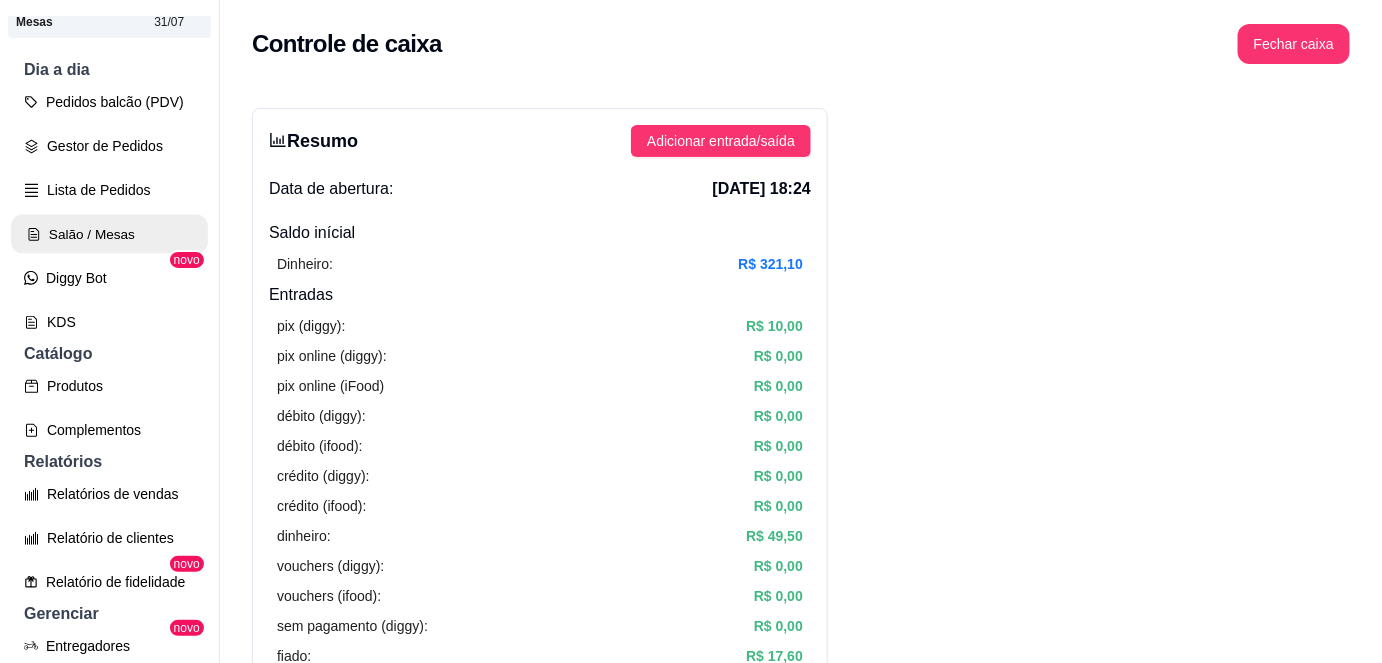 click on "Salão / Mesas" at bounding box center [109, 234] 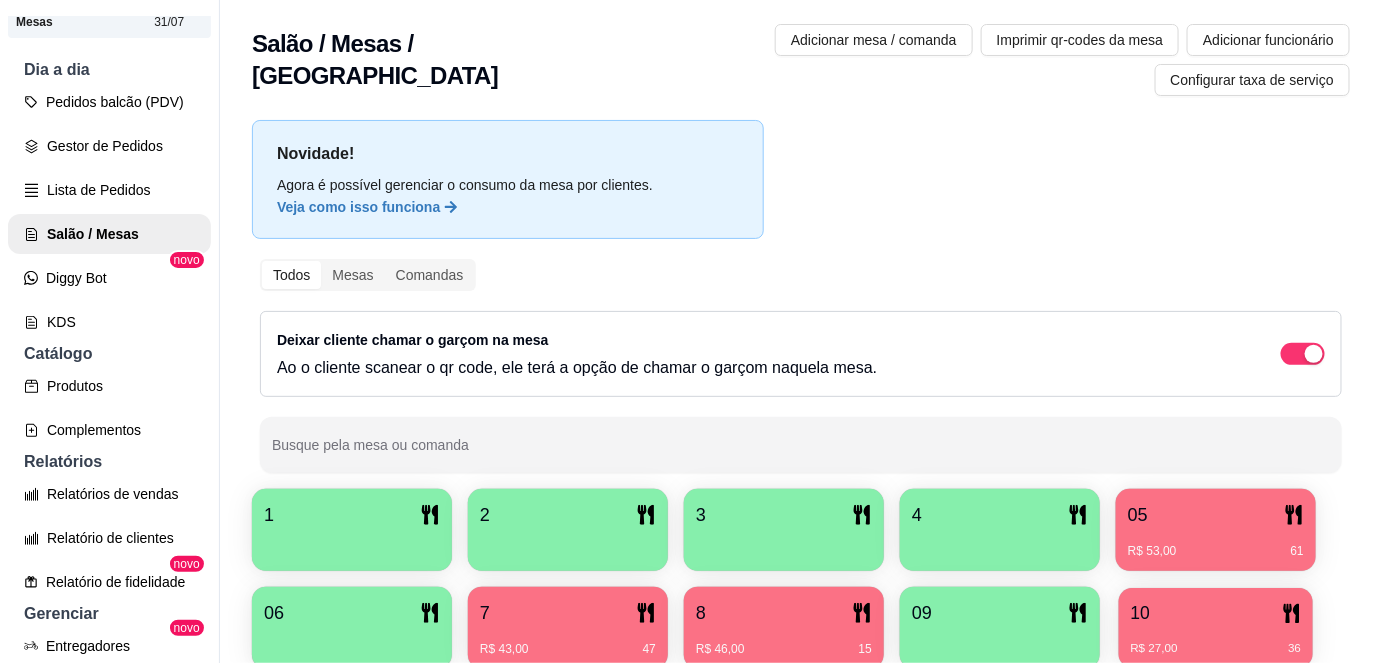click on "R$ 27,00 36" at bounding box center (1216, 641) 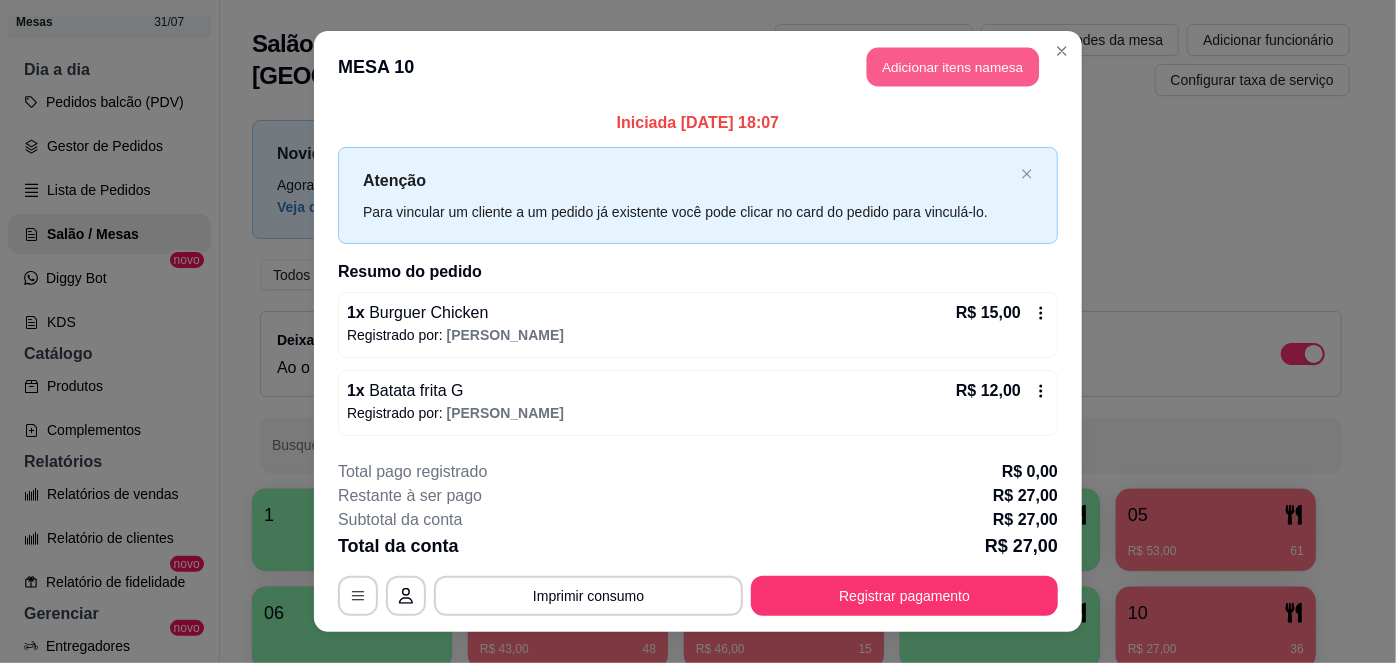 click on "Adicionar itens na  mesa" at bounding box center [953, 67] 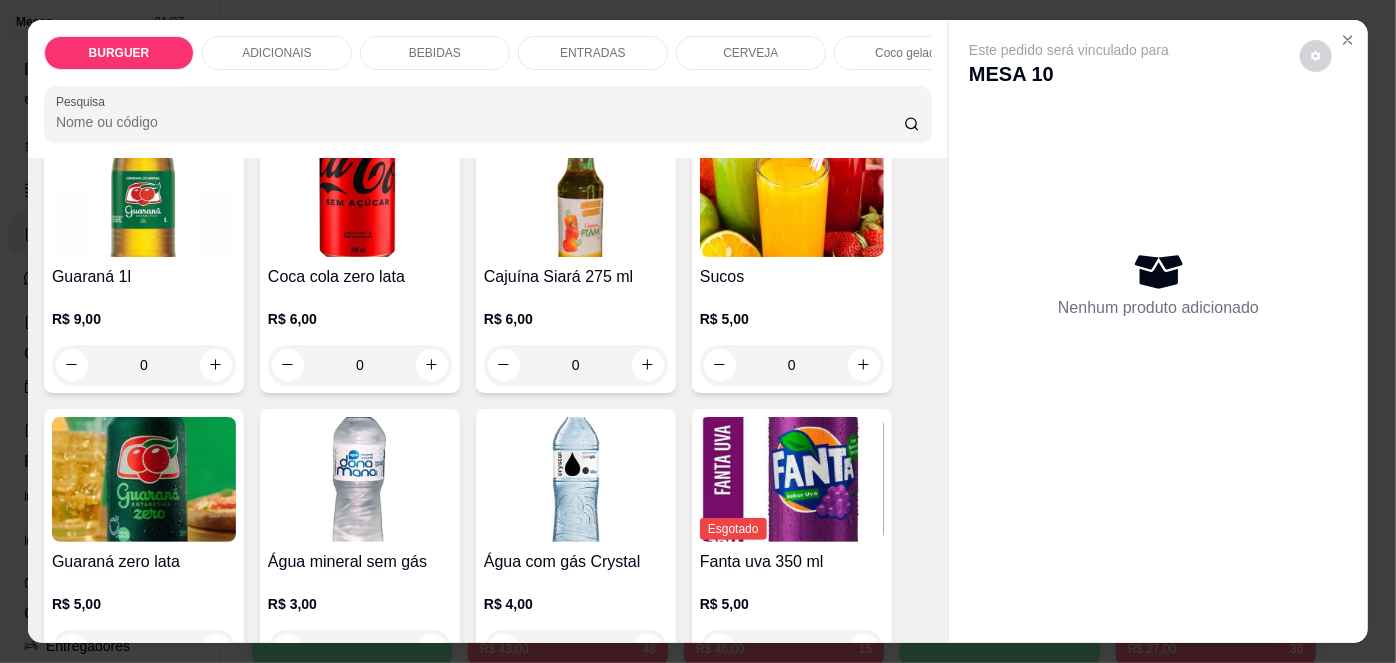scroll, scrollTop: 1965, scrollLeft: 0, axis: vertical 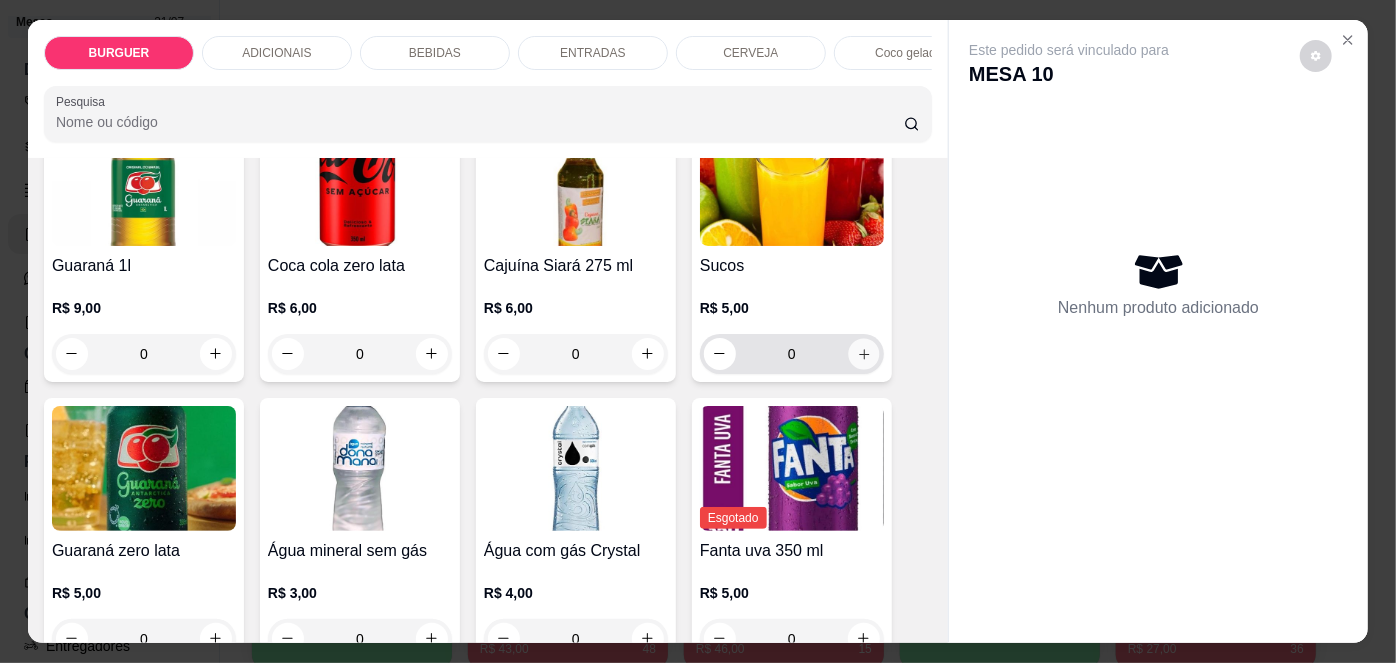 click 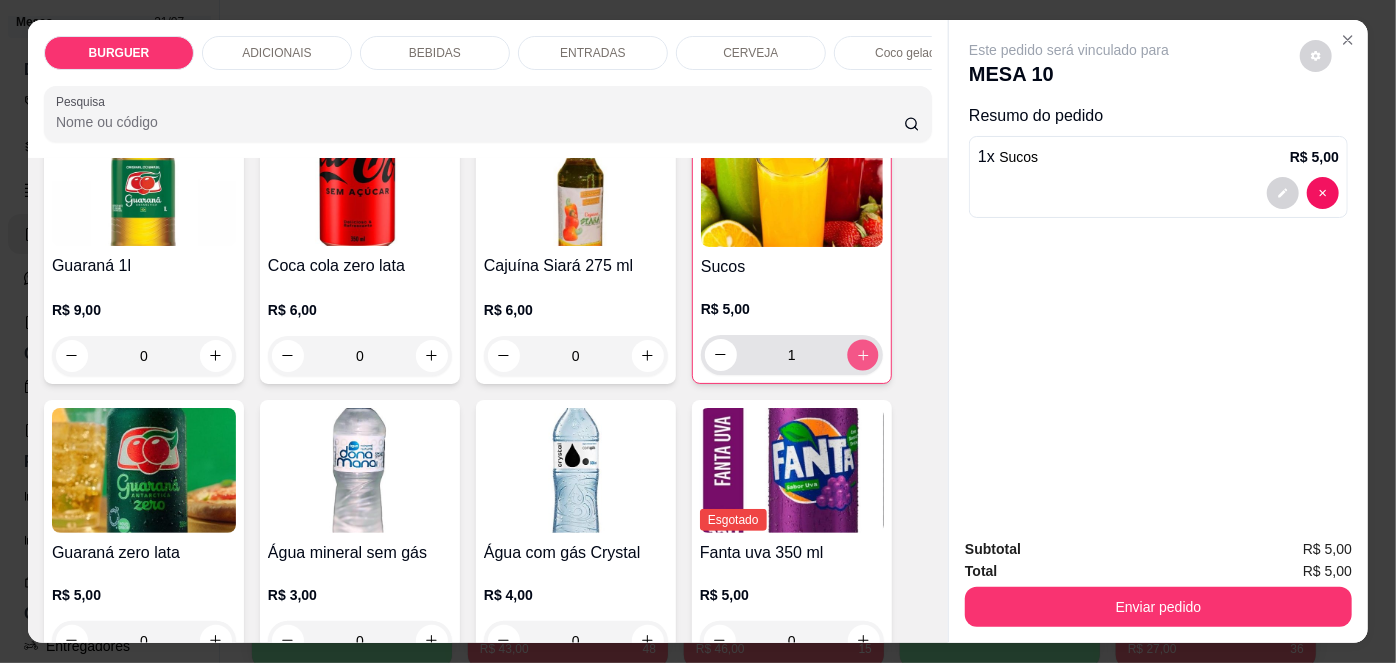 click 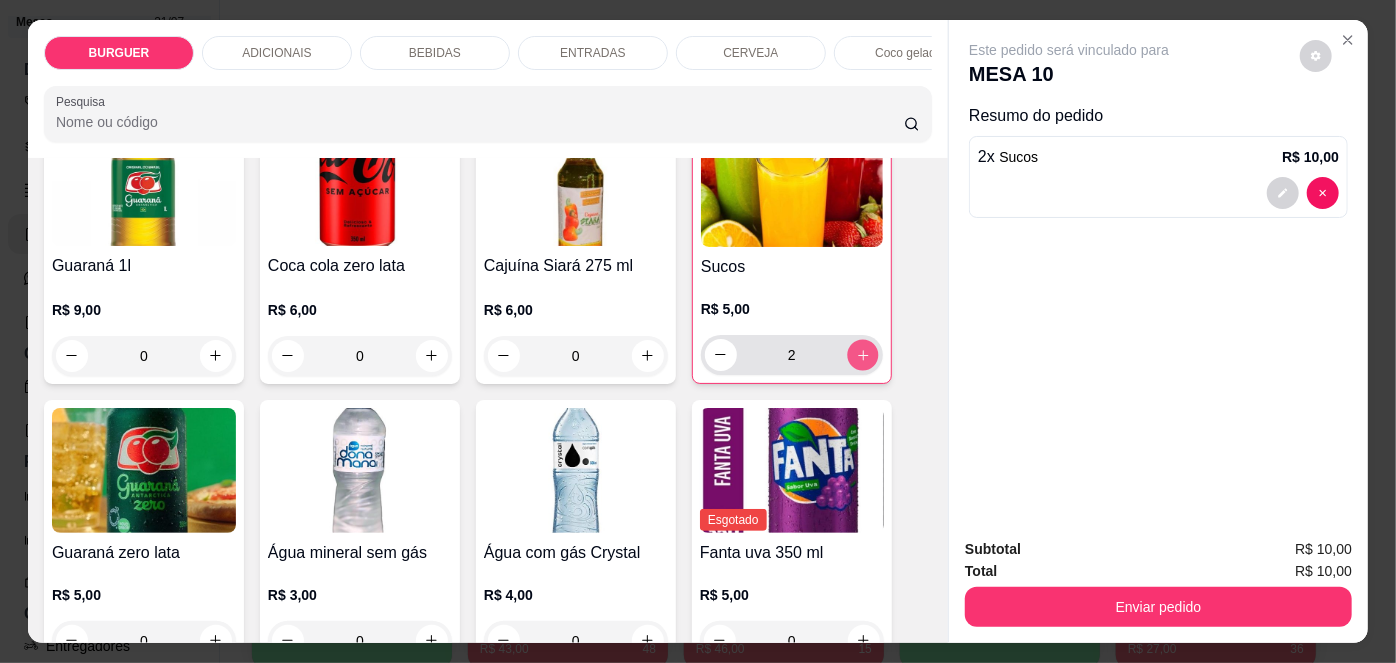 click 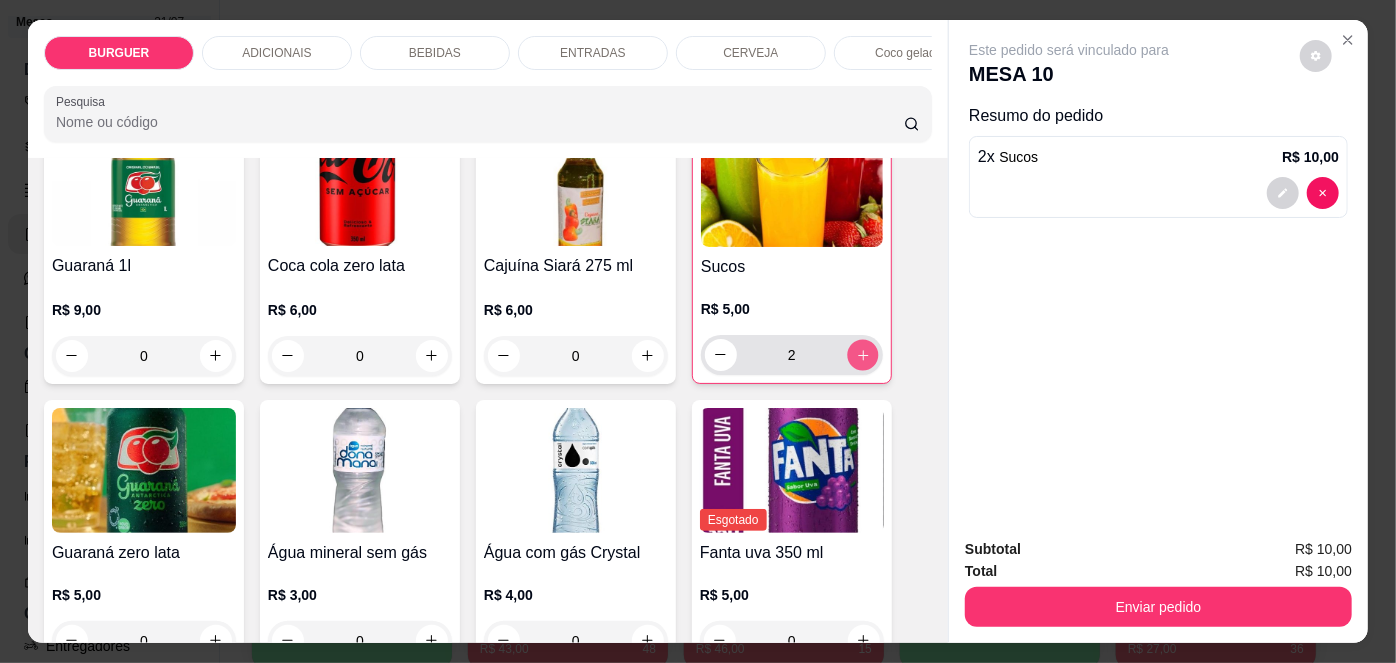 type on "3" 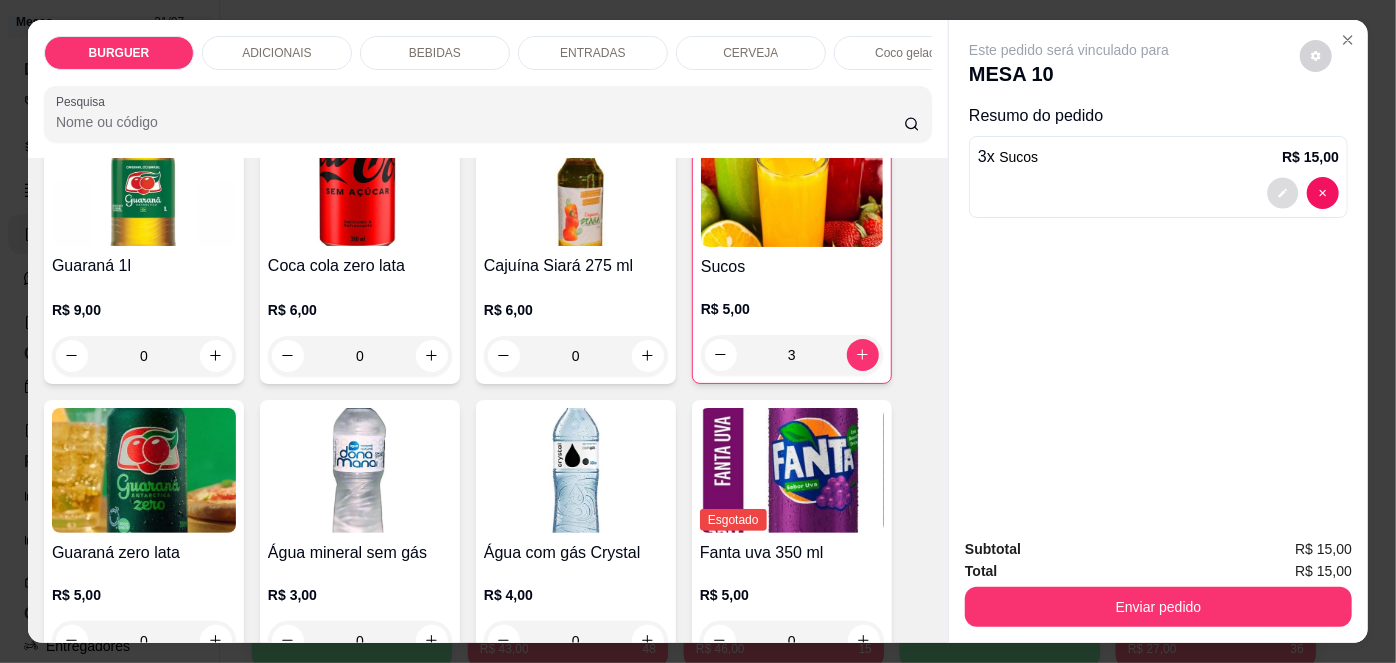 click at bounding box center [1283, 192] 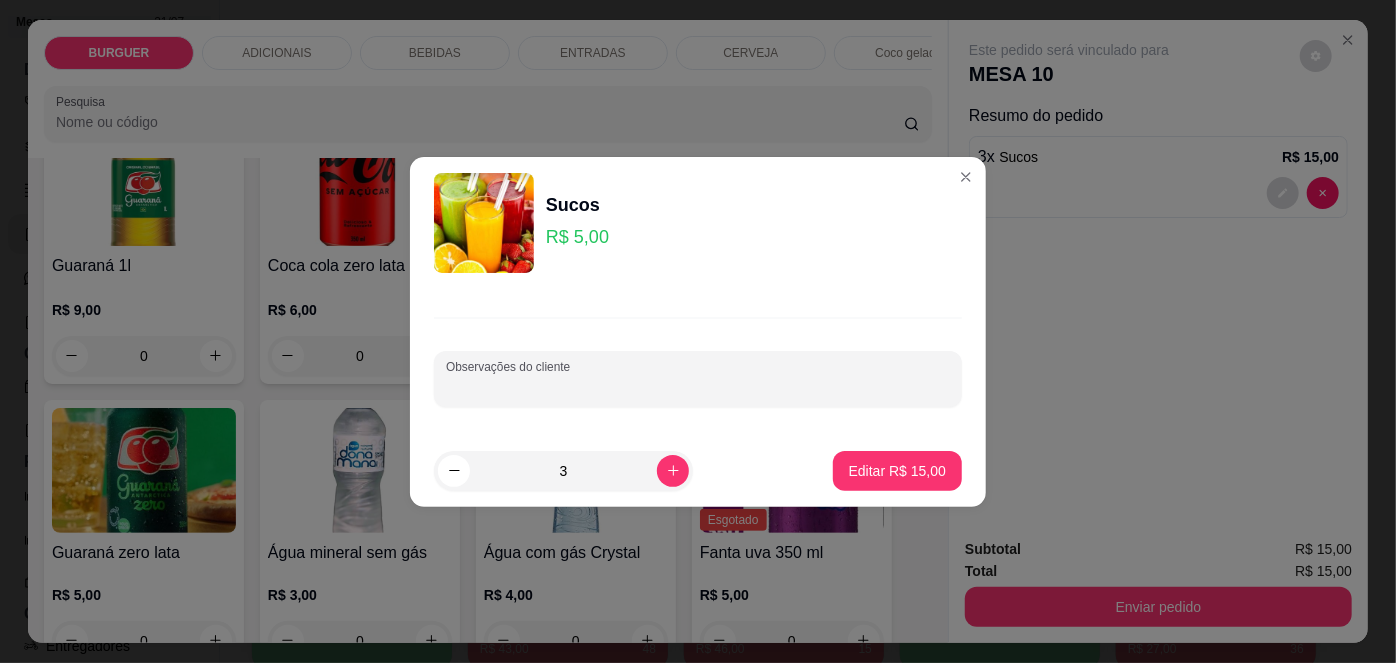 click on "Observações do cliente" at bounding box center (698, 387) 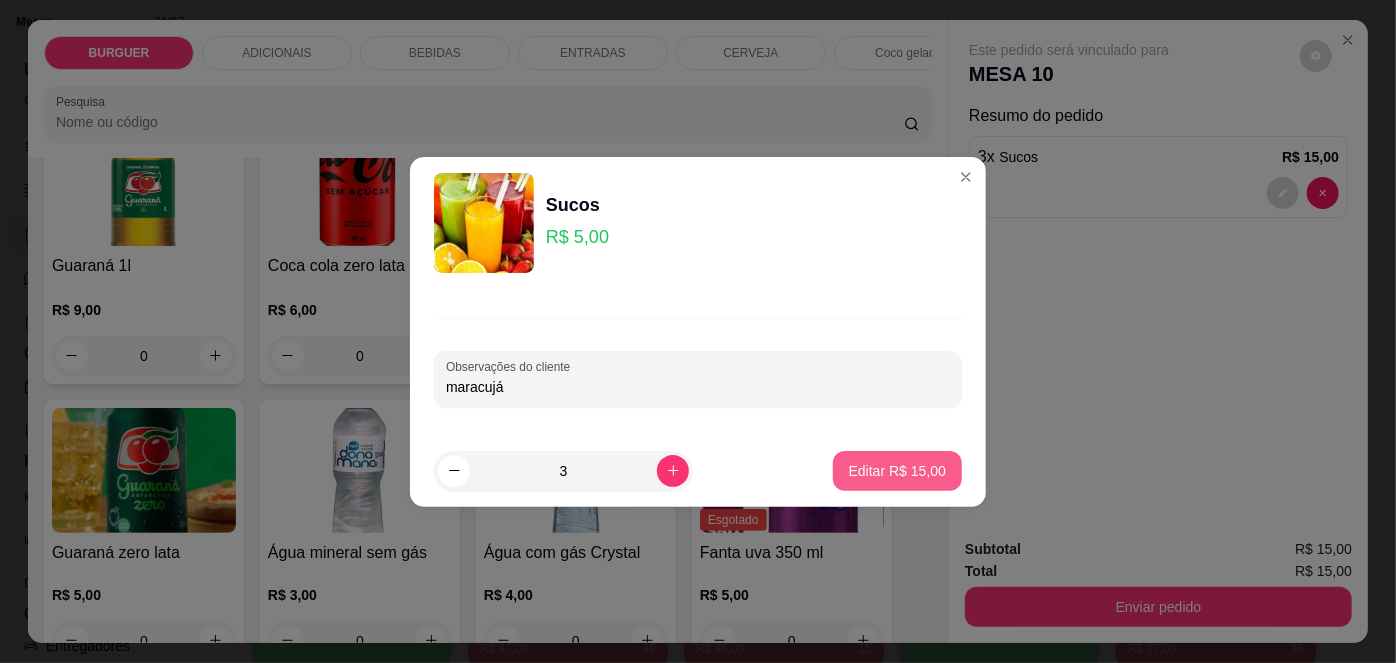 type on "maracujá" 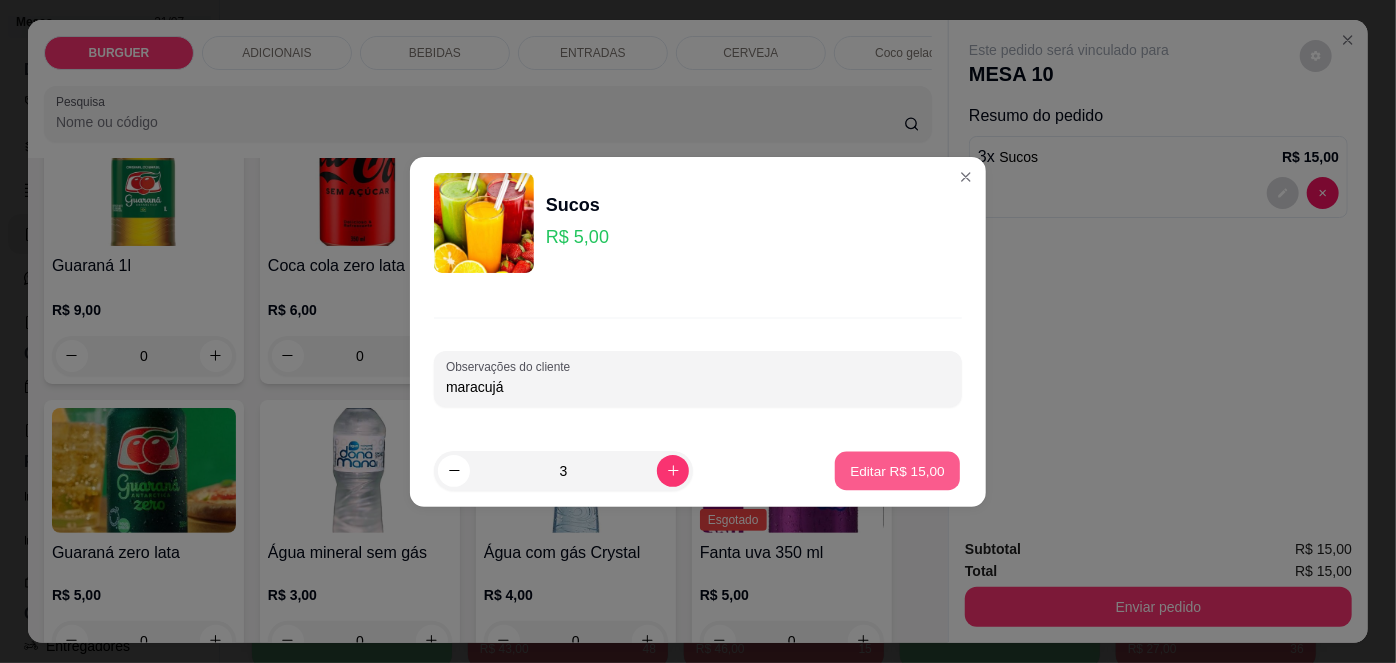 click on "Editar   R$ 15,00" at bounding box center [897, 470] 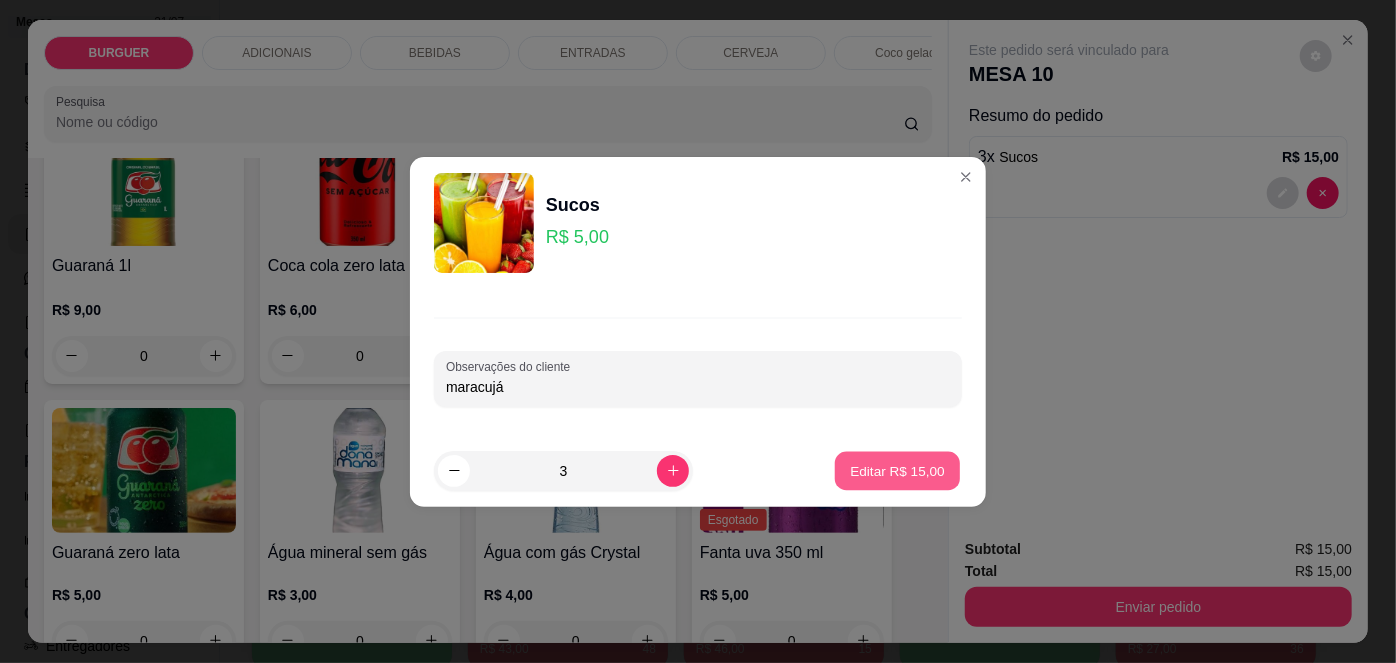 type on "0" 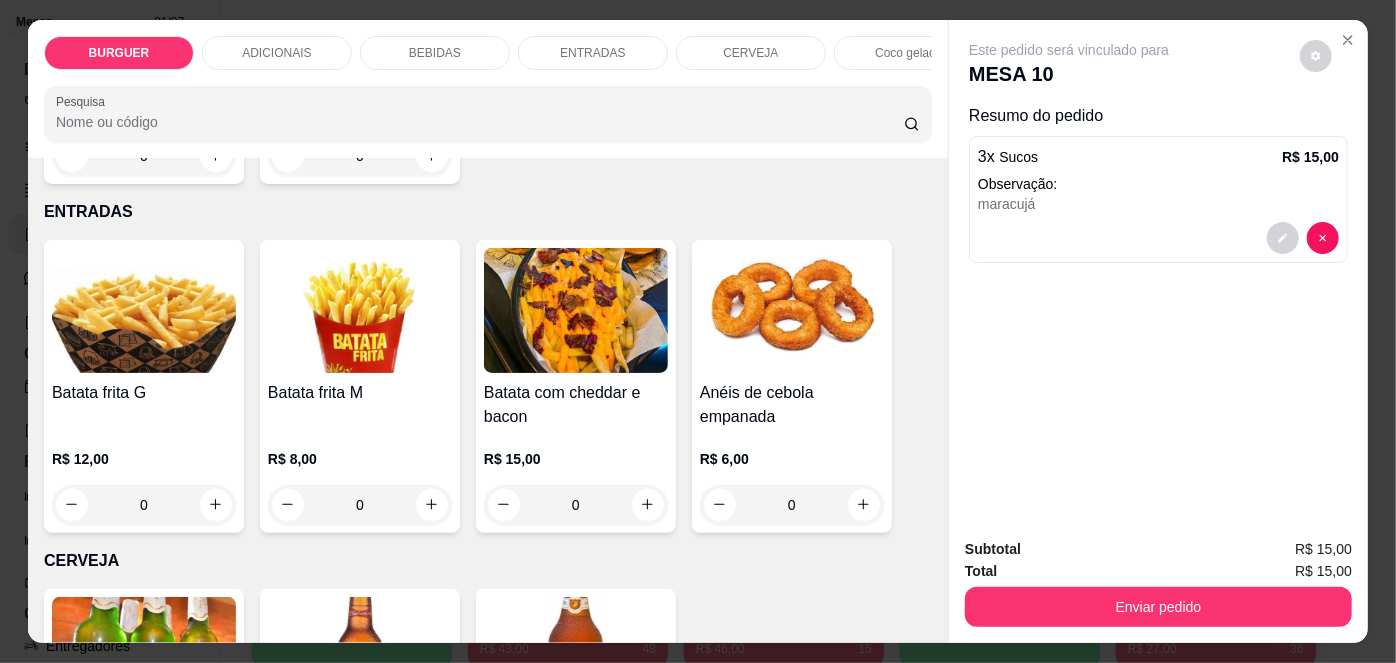 scroll, scrollTop: 2736, scrollLeft: 0, axis: vertical 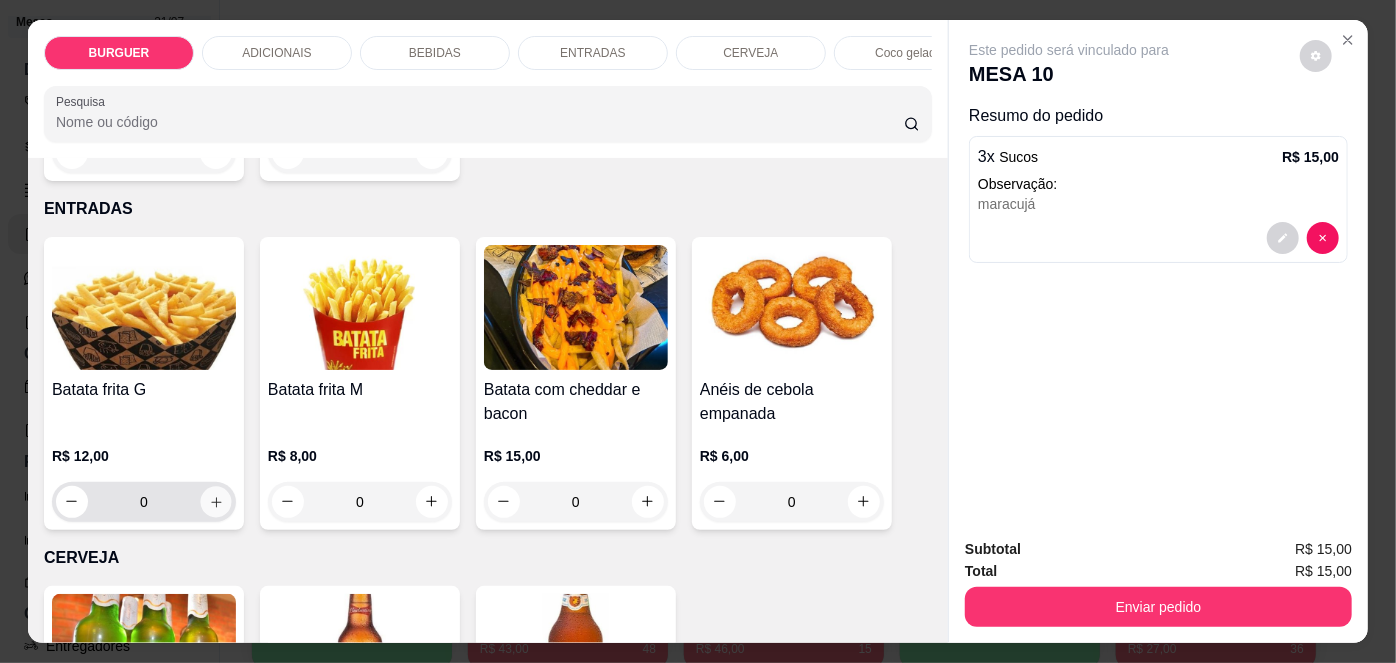 click at bounding box center [215, 501] 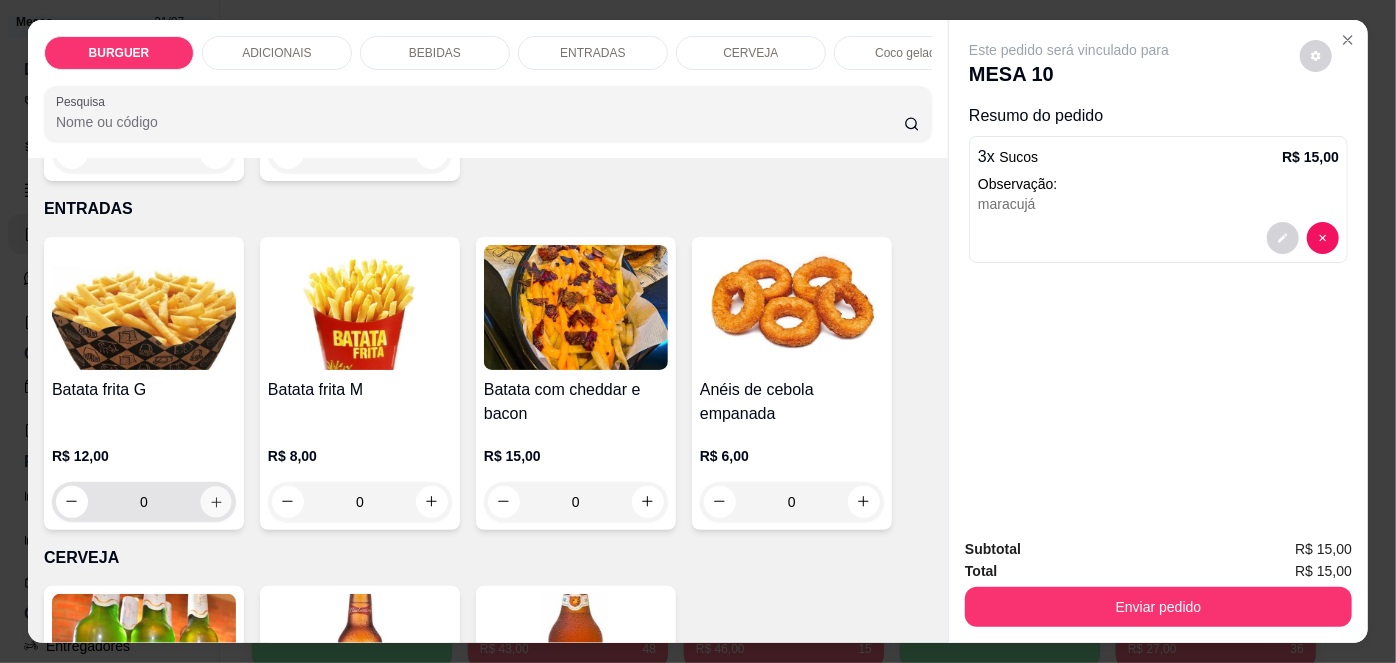 type on "1" 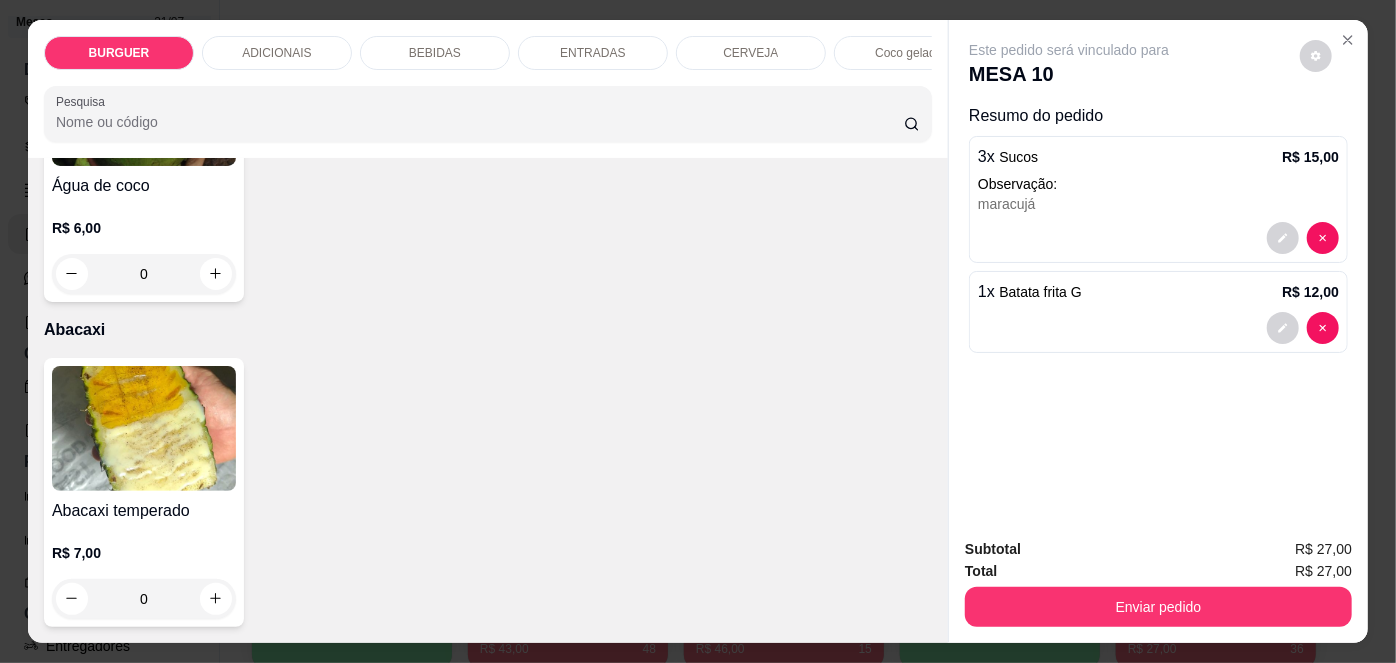 scroll, scrollTop: 3650, scrollLeft: 0, axis: vertical 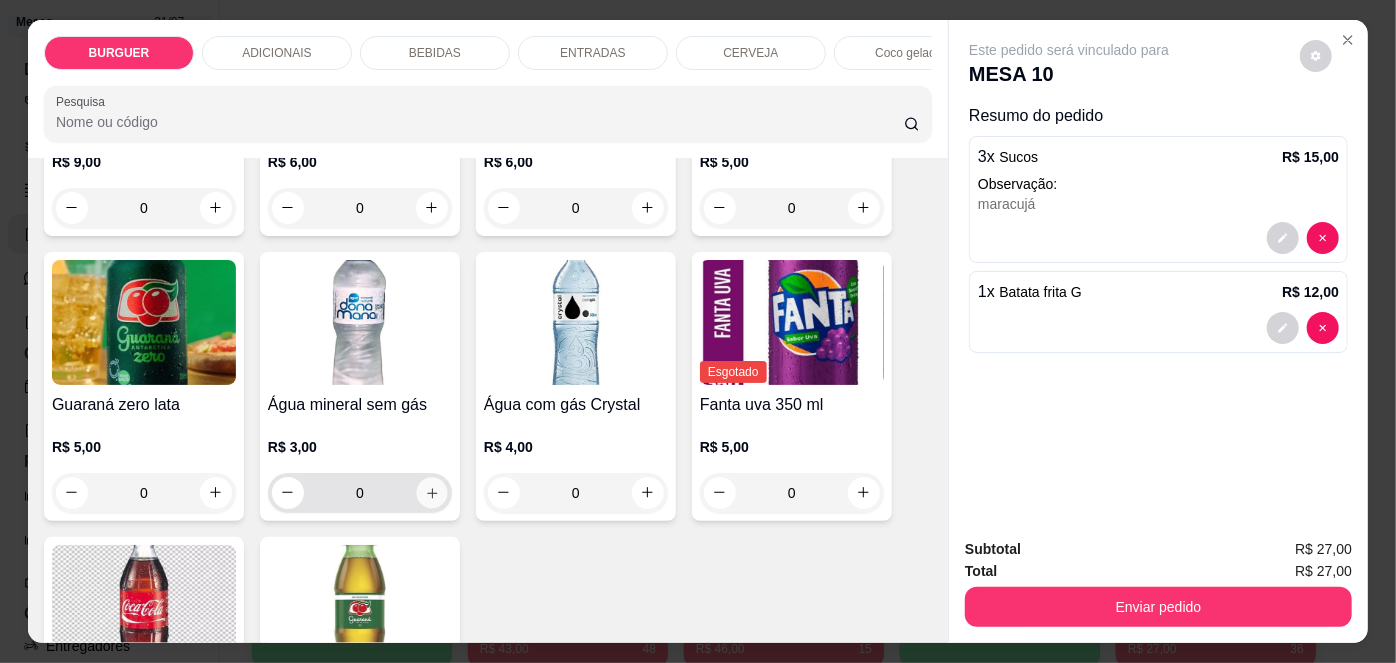 click at bounding box center (431, 492) 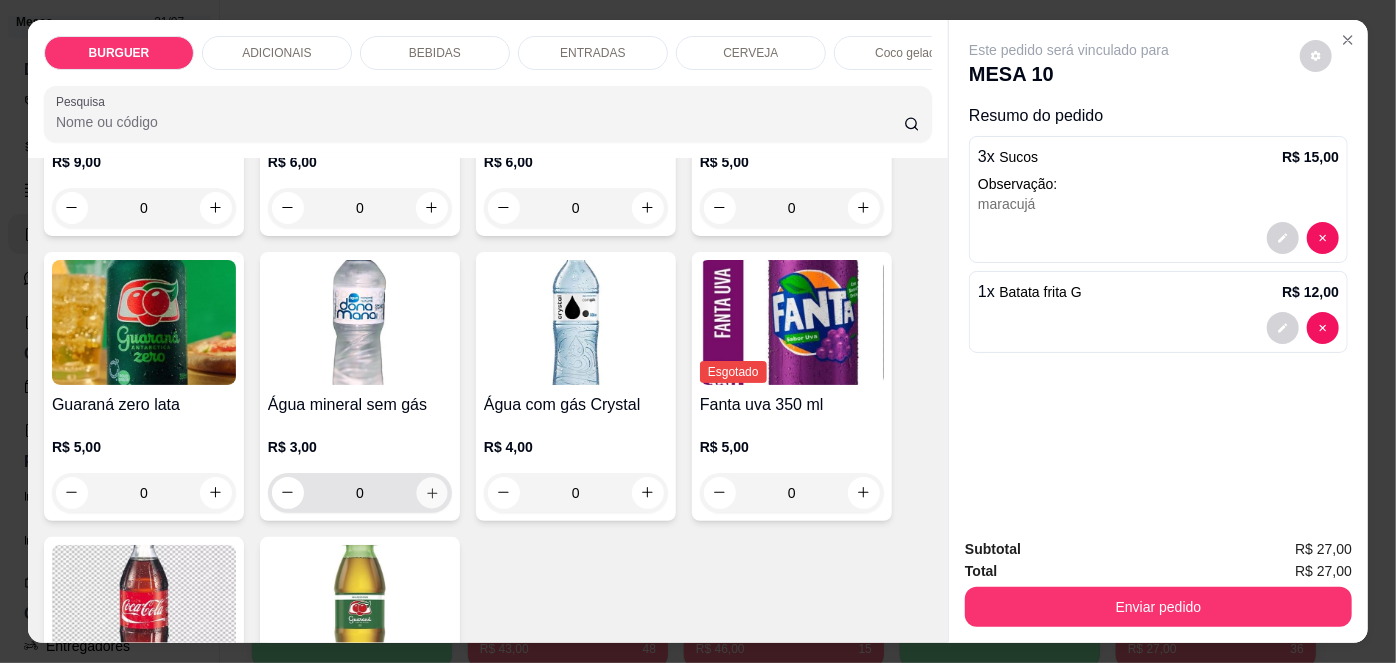 type on "1" 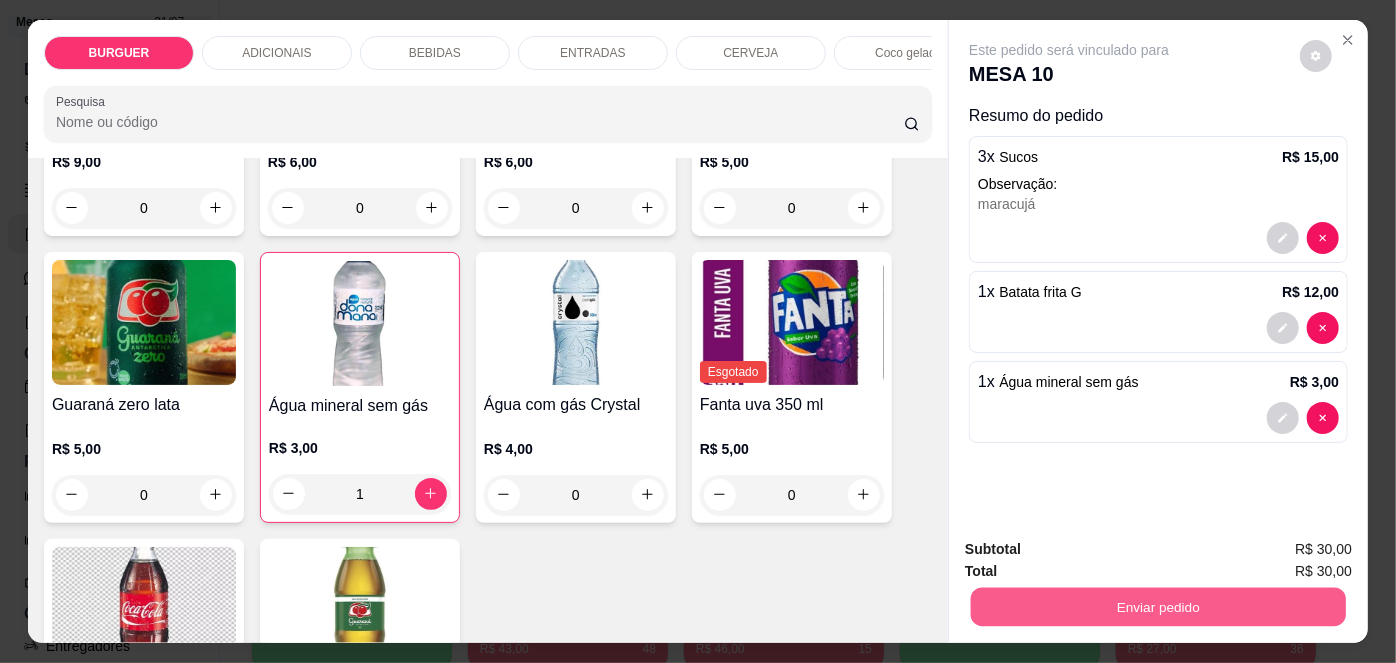 click on "Enviar pedido" at bounding box center (1158, 607) 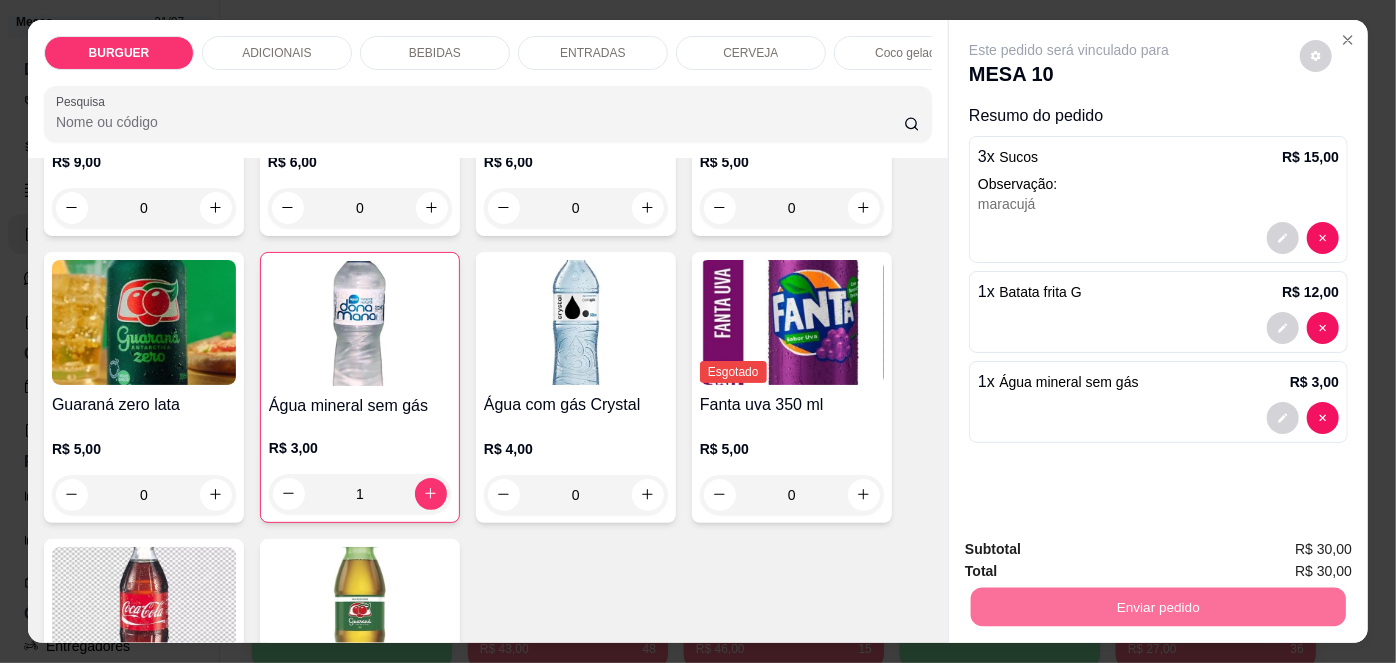click on "Não registrar e enviar pedido" at bounding box center (1093, 551) 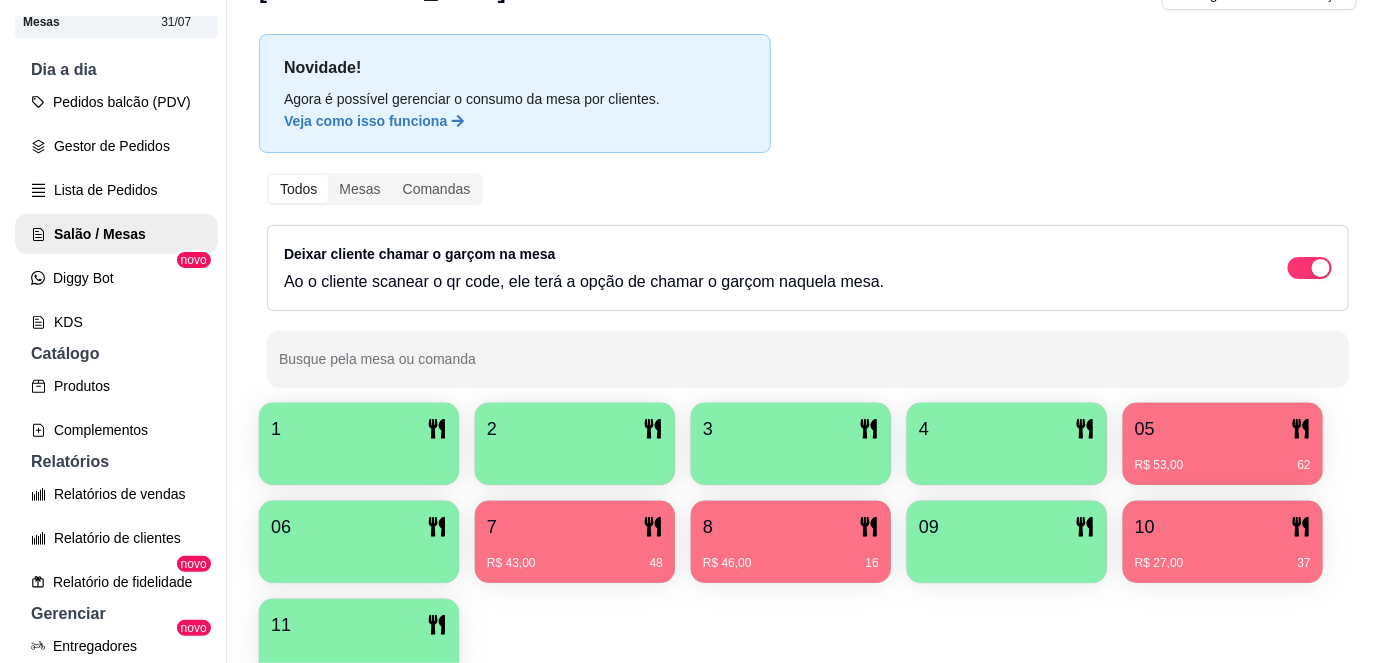 scroll, scrollTop: 86, scrollLeft: 0, axis: vertical 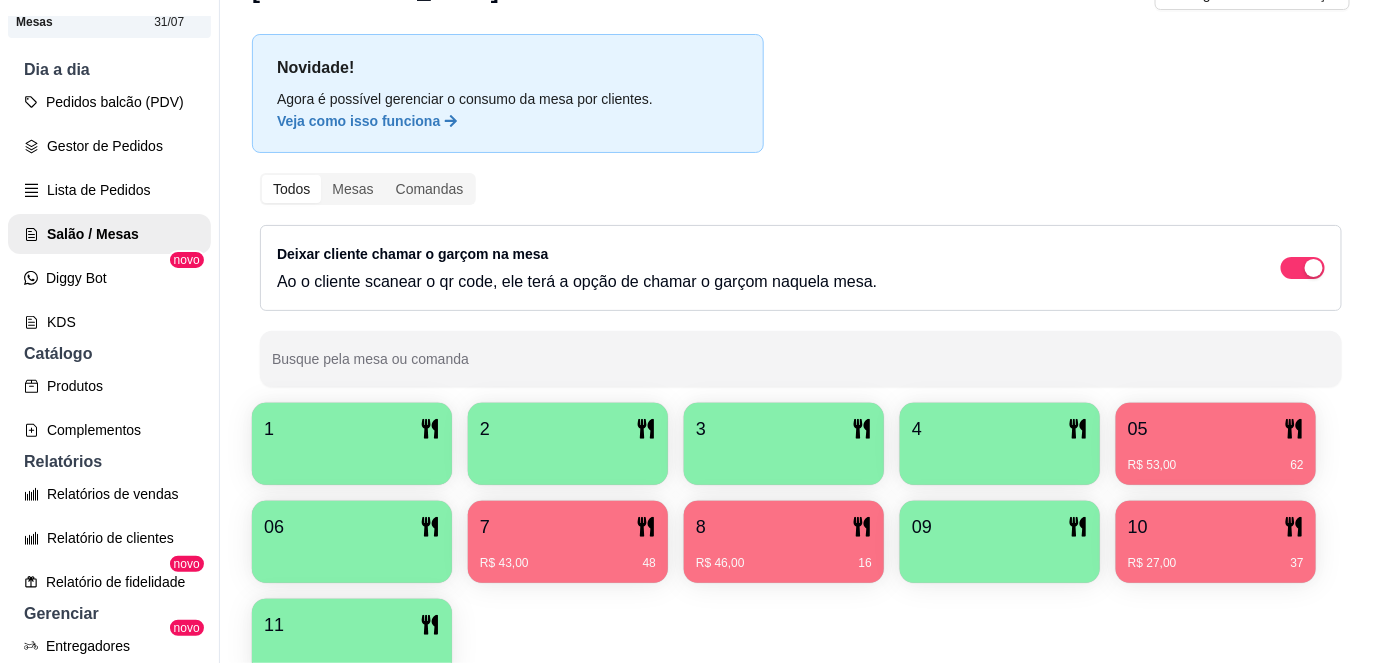 click on "R$ 27,00 37" at bounding box center [1216, 556] 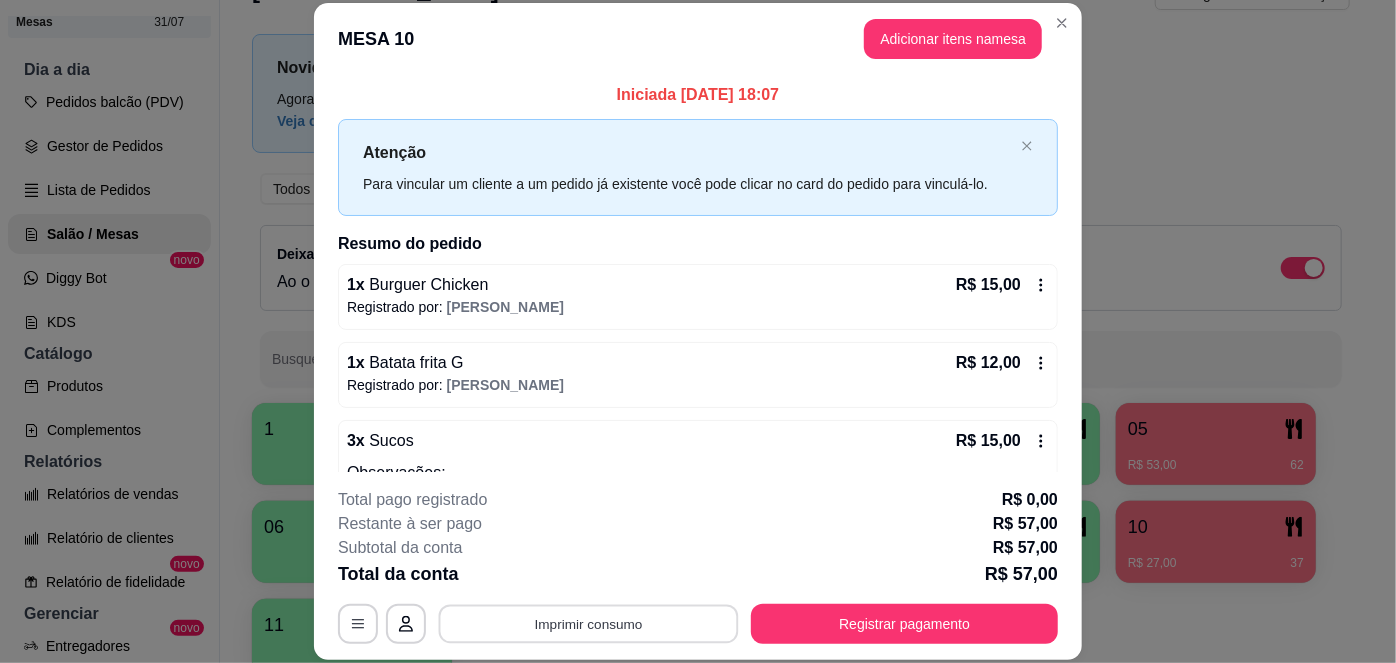 click on "Imprimir consumo" at bounding box center [589, 623] 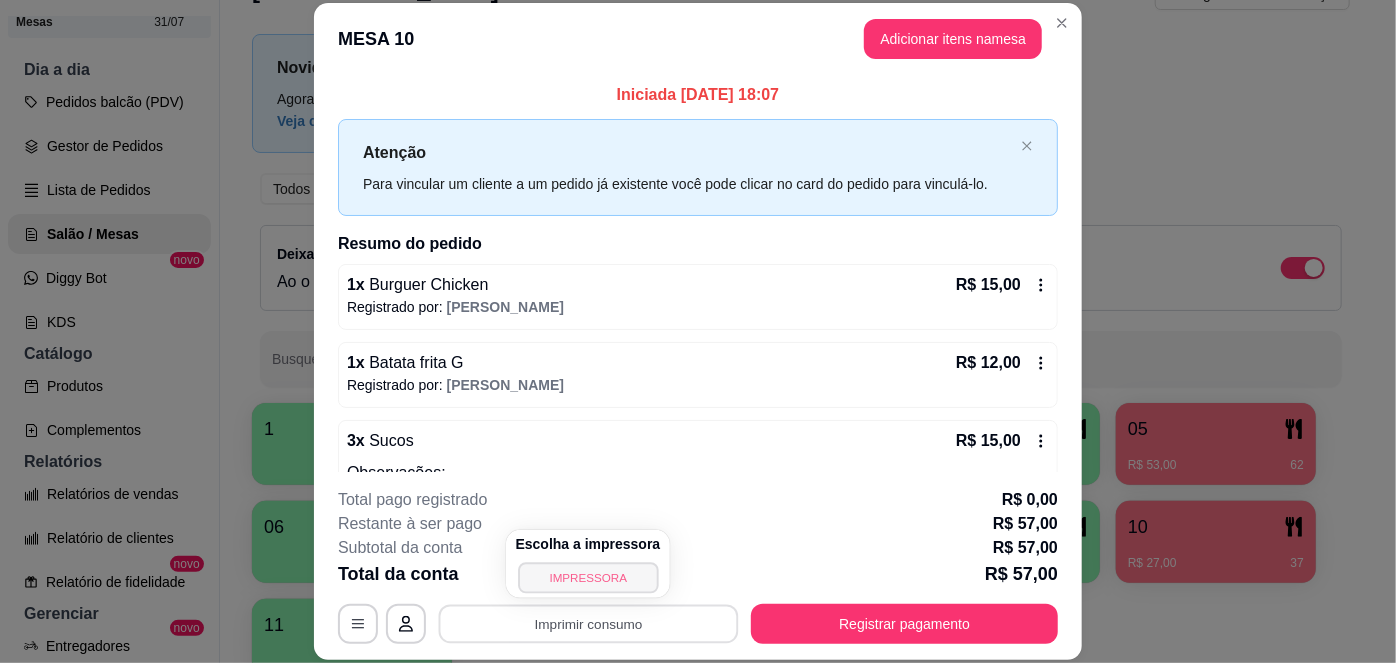 click on "IMPRESSORA" at bounding box center (588, 577) 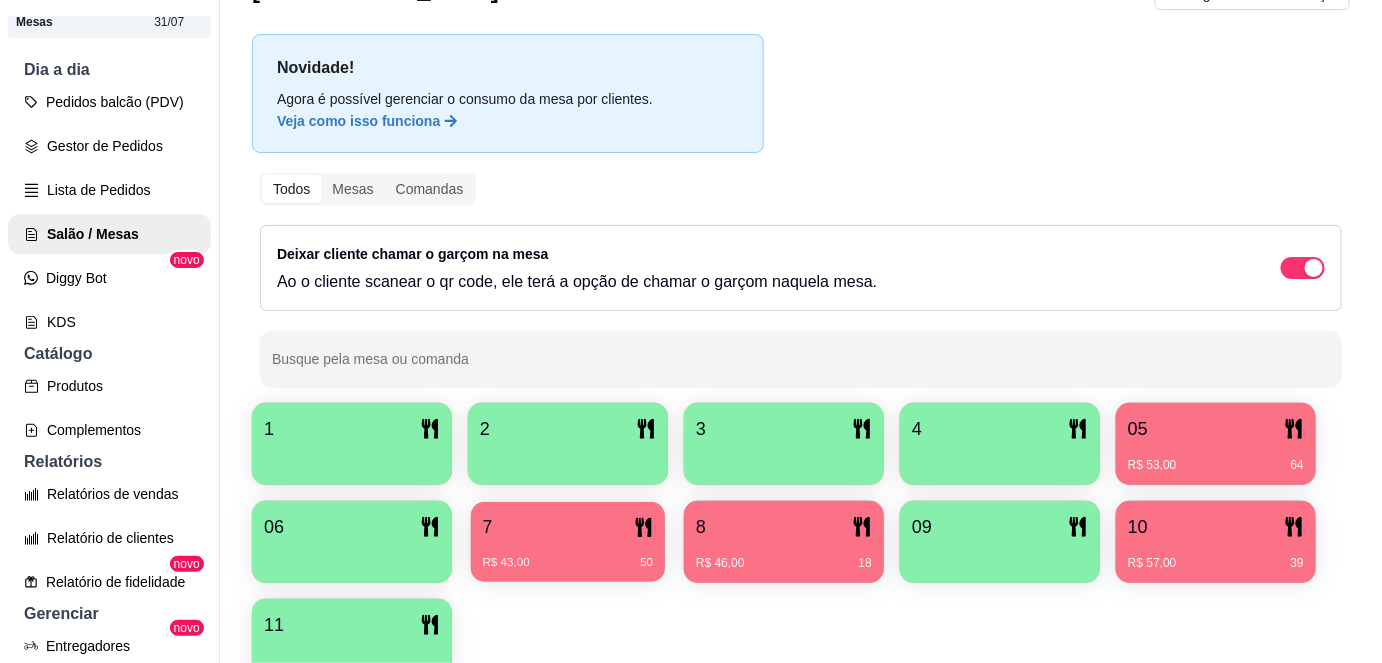 click on "7 R$ 43,00 50" at bounding box center [568, 542] 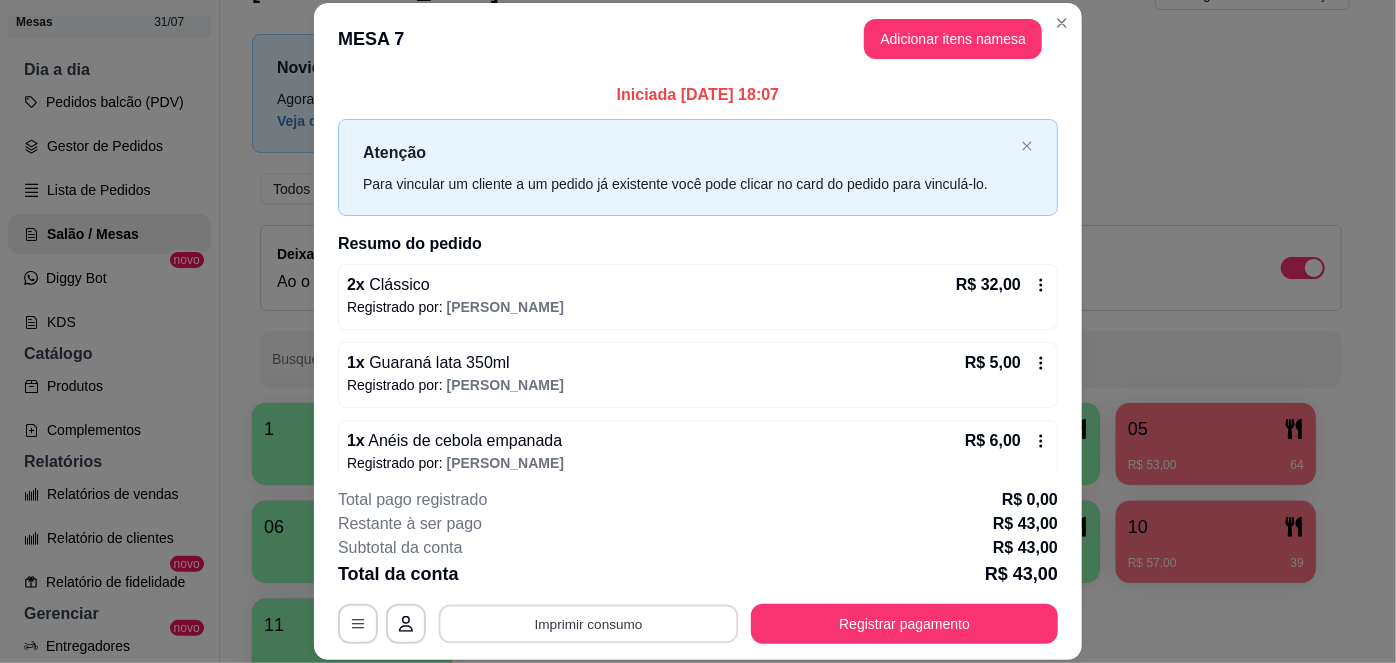 click on "Imprimir consumo" at bounding box center (589, 623) 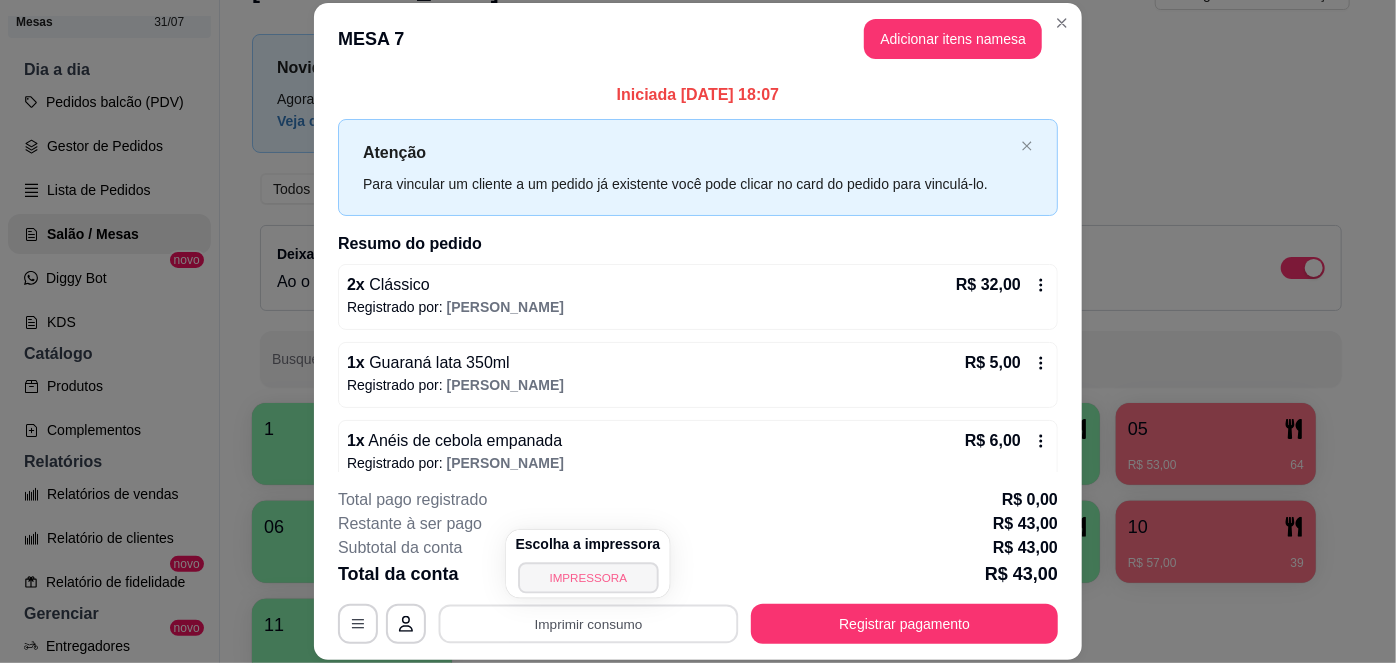 click on "IMPRESSORA" at bounding box center (588, 577) 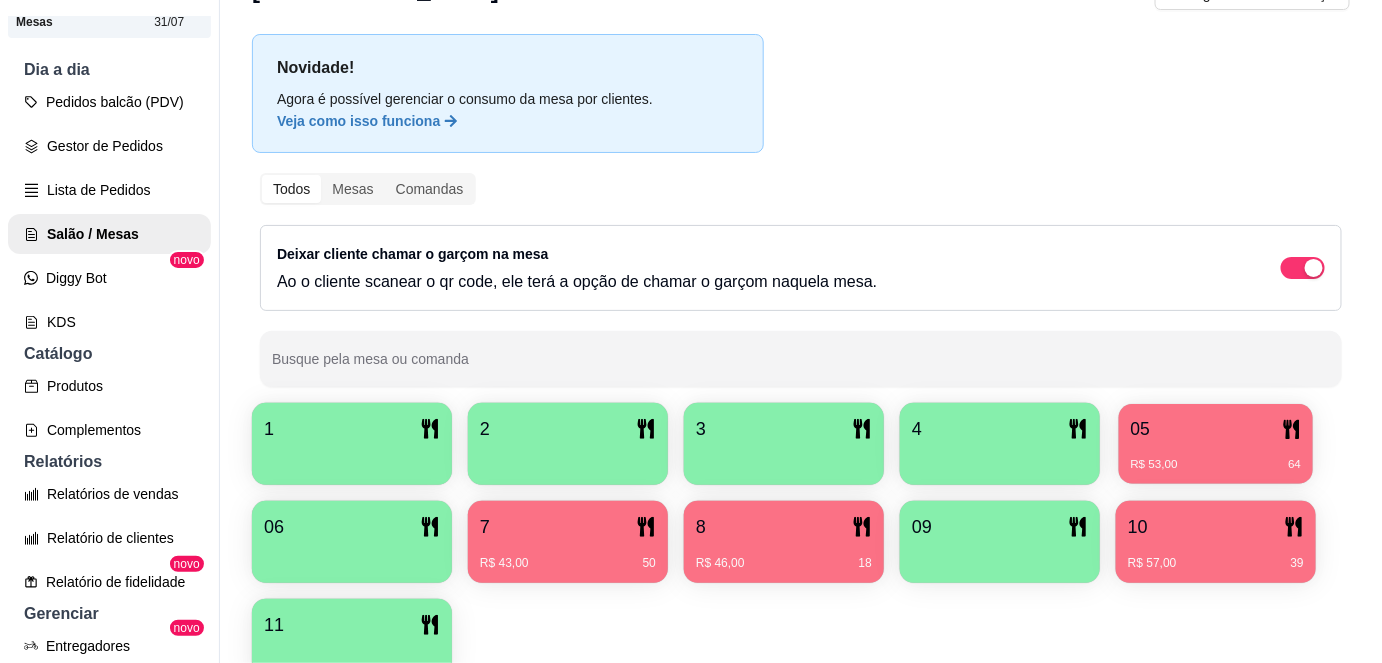 click on "R$ 53,00 64" at bounding box center [1216, 457] 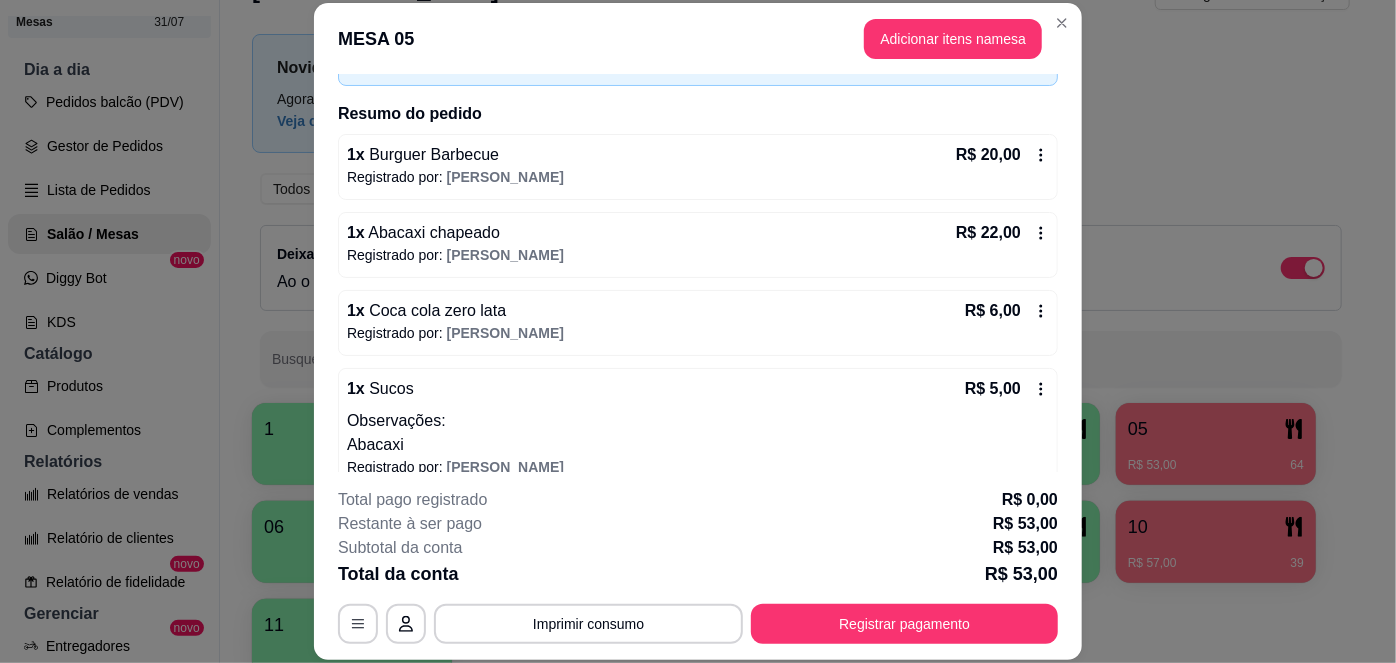 scroll, scrollTop: 153, scrollLeft: 0, axis: vertical 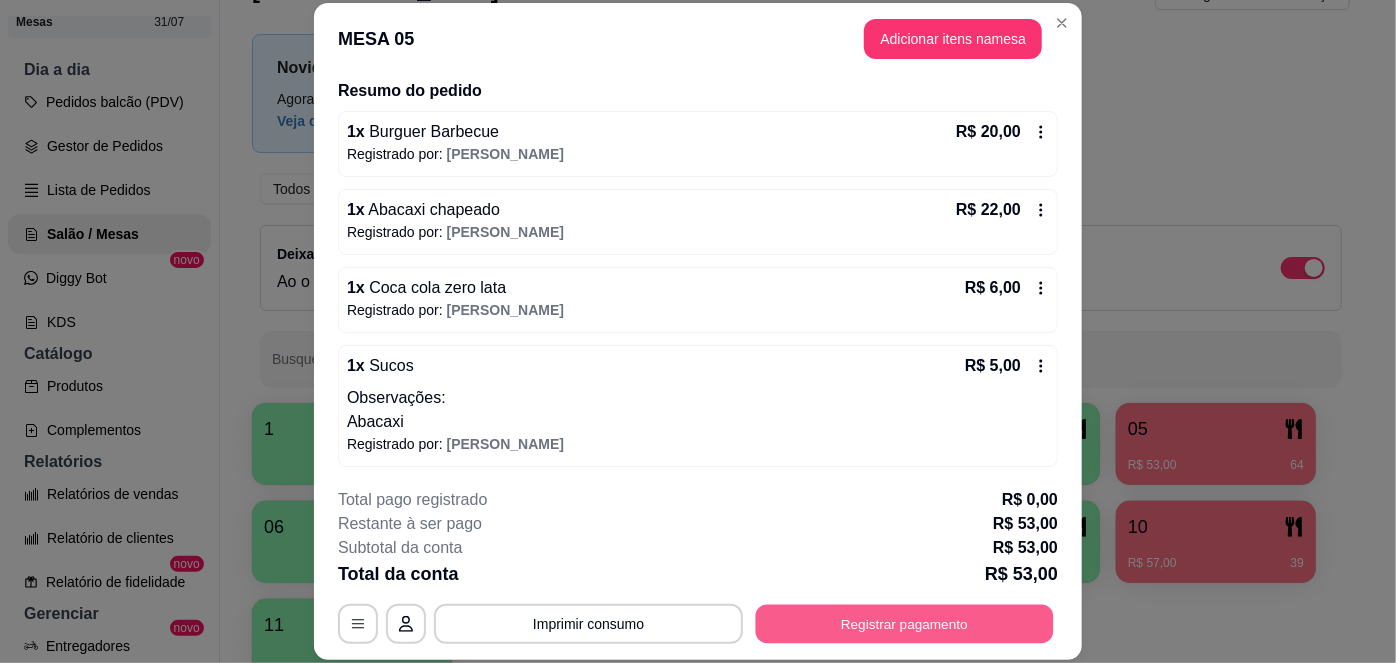 click on "Registrar pagamento" at bounding box center (905, 623) 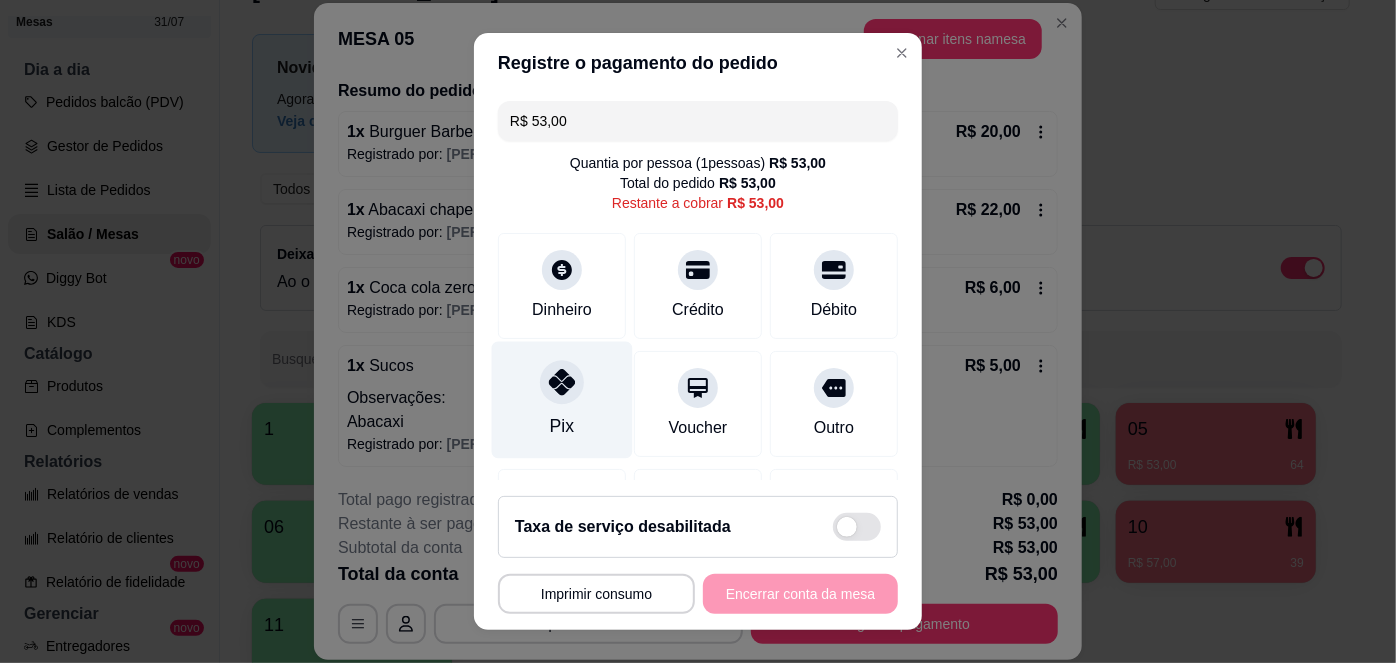 click at bounding box center [562, 383] 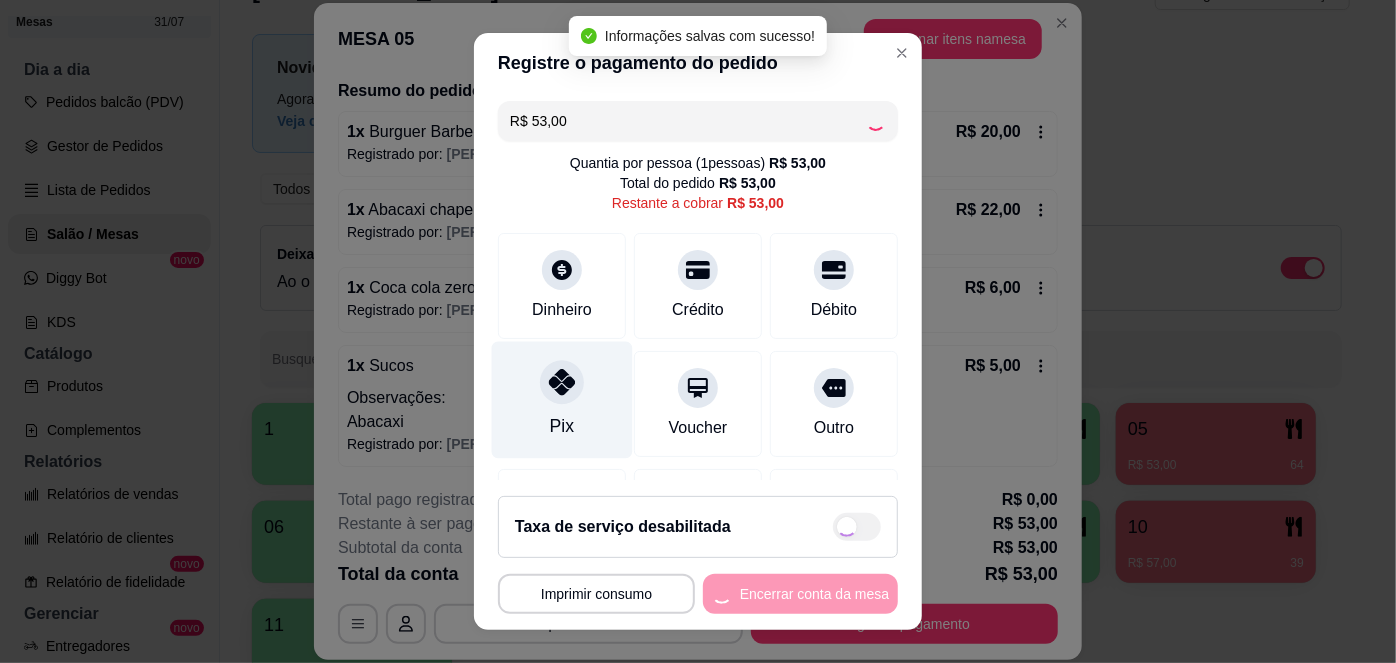type on "R$ 0,00" 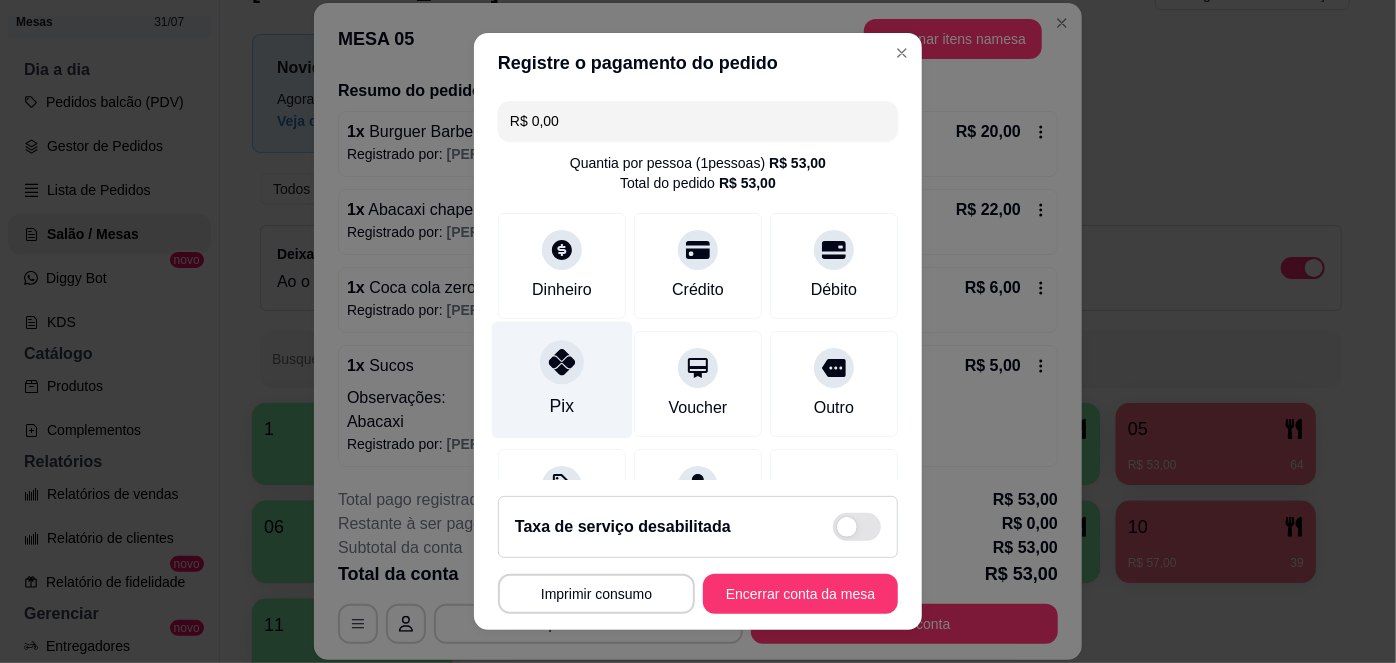 scroll, scrollTop: 208, scrollLeft: 0, axis: vertical 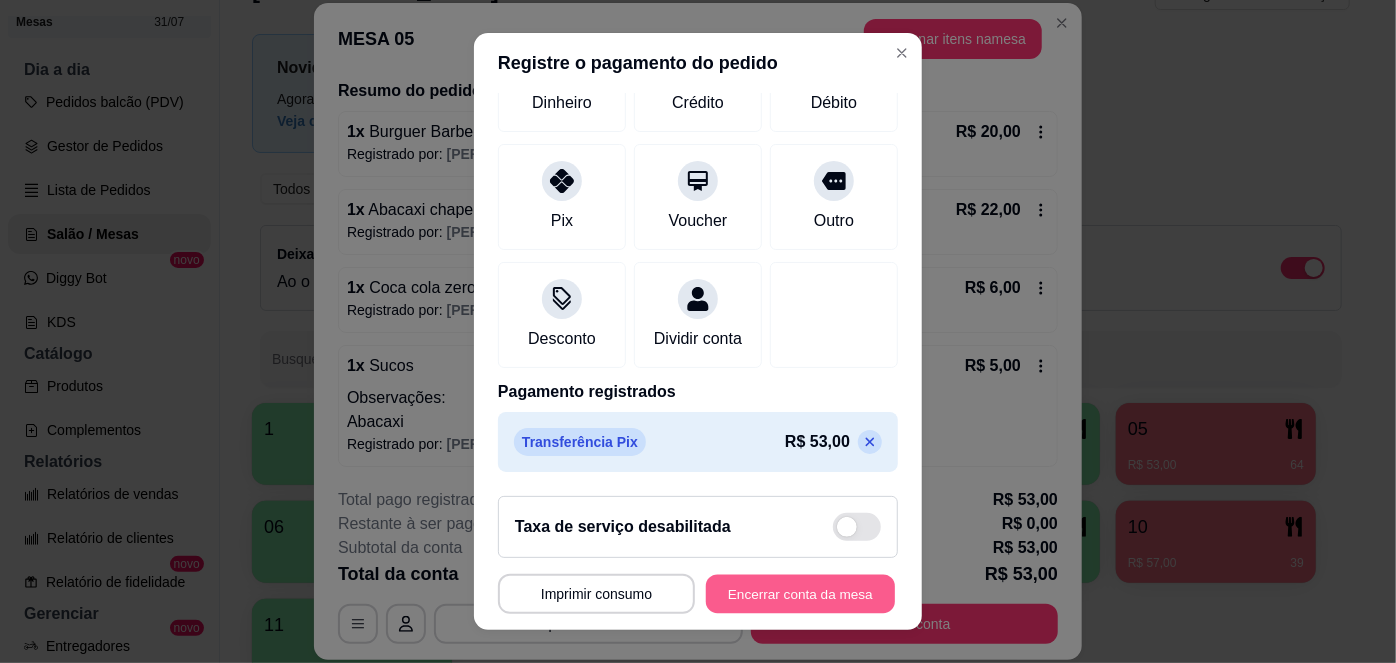click on "Encerrar conta da mesa" at bounding box center (800, 593) 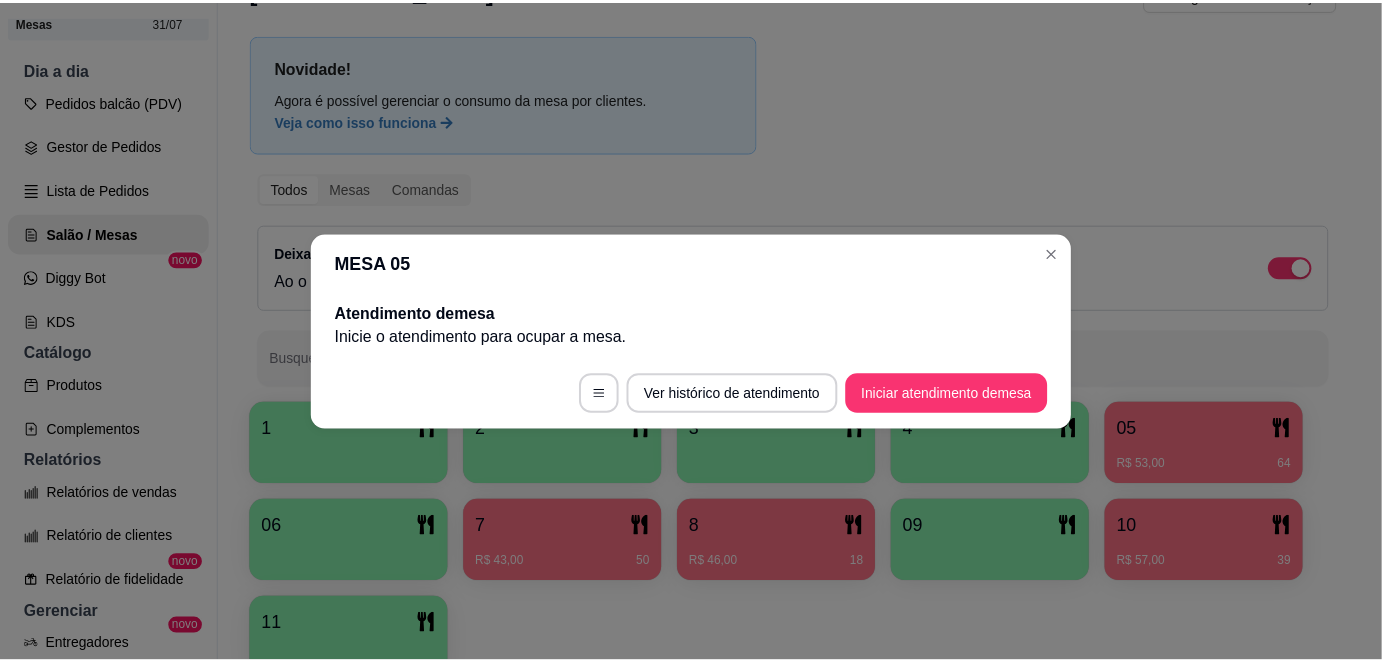 scroll, scrollTop: 0, scrollLeft: 0, axis: both 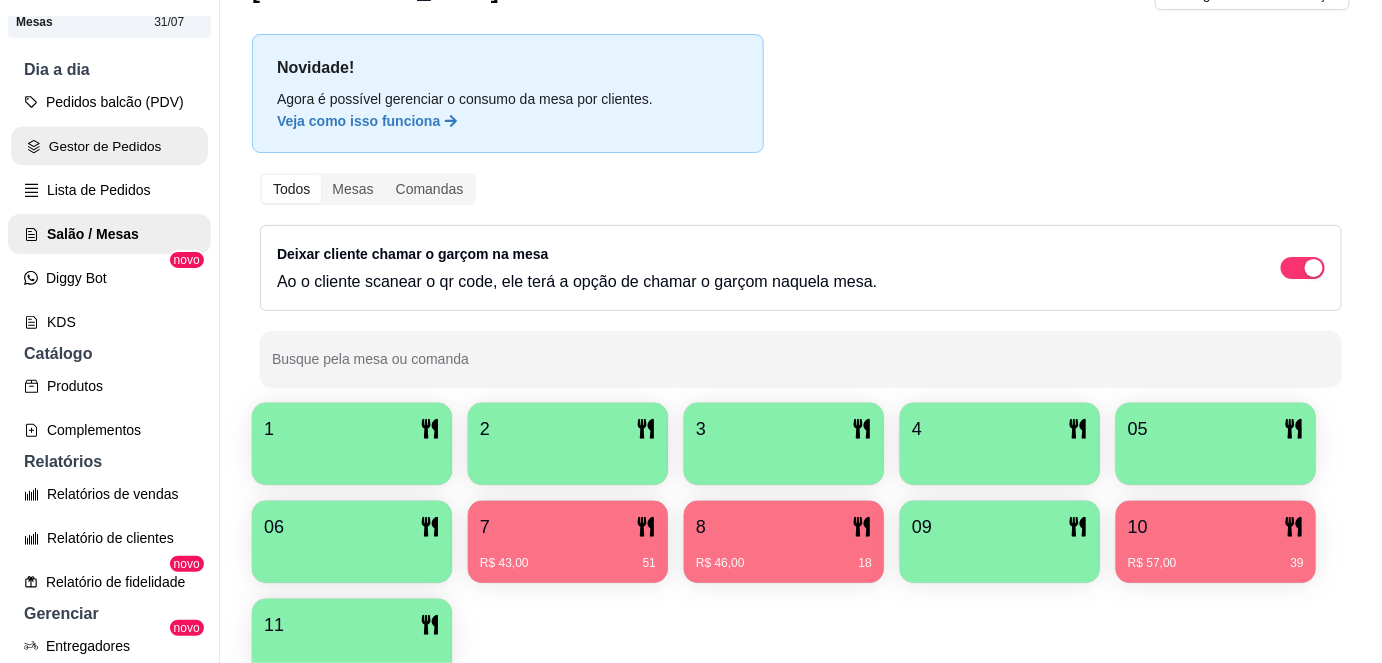 click on "Gestor de Pedidos" at bounding box center [109, 146] 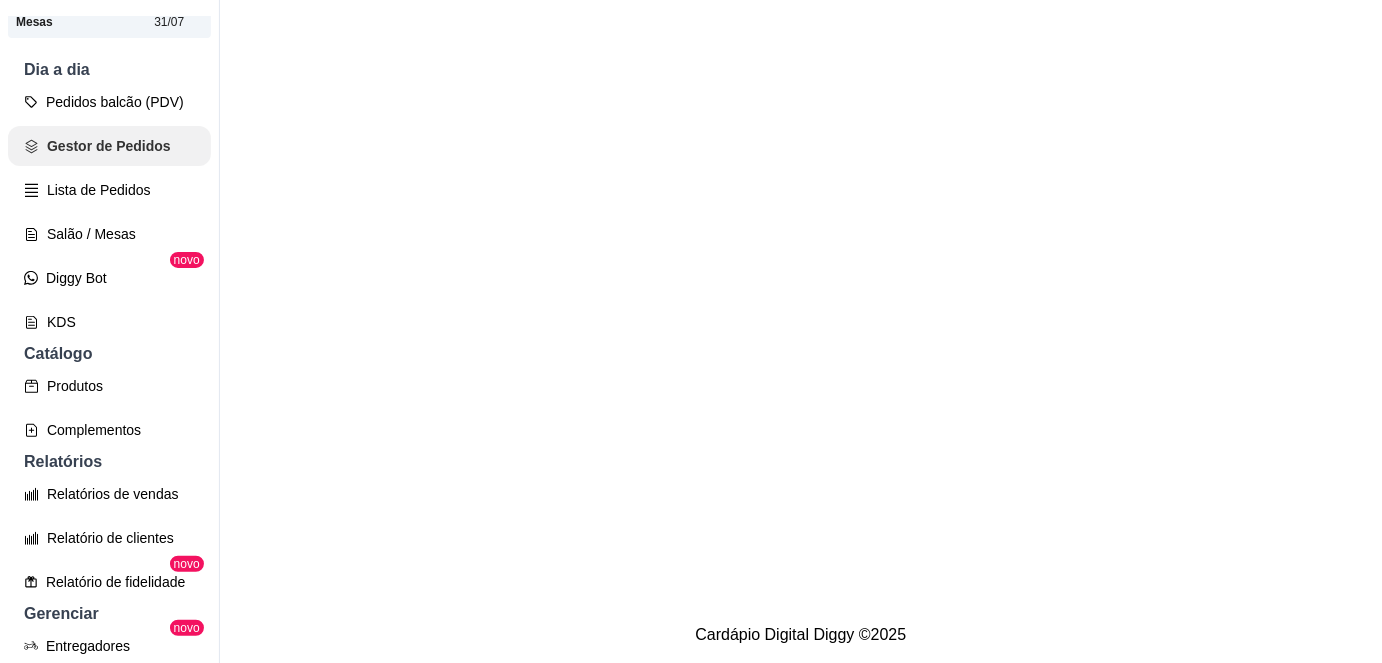 scroll, scrollTop: 0, scrollLeft: 0, axis: both 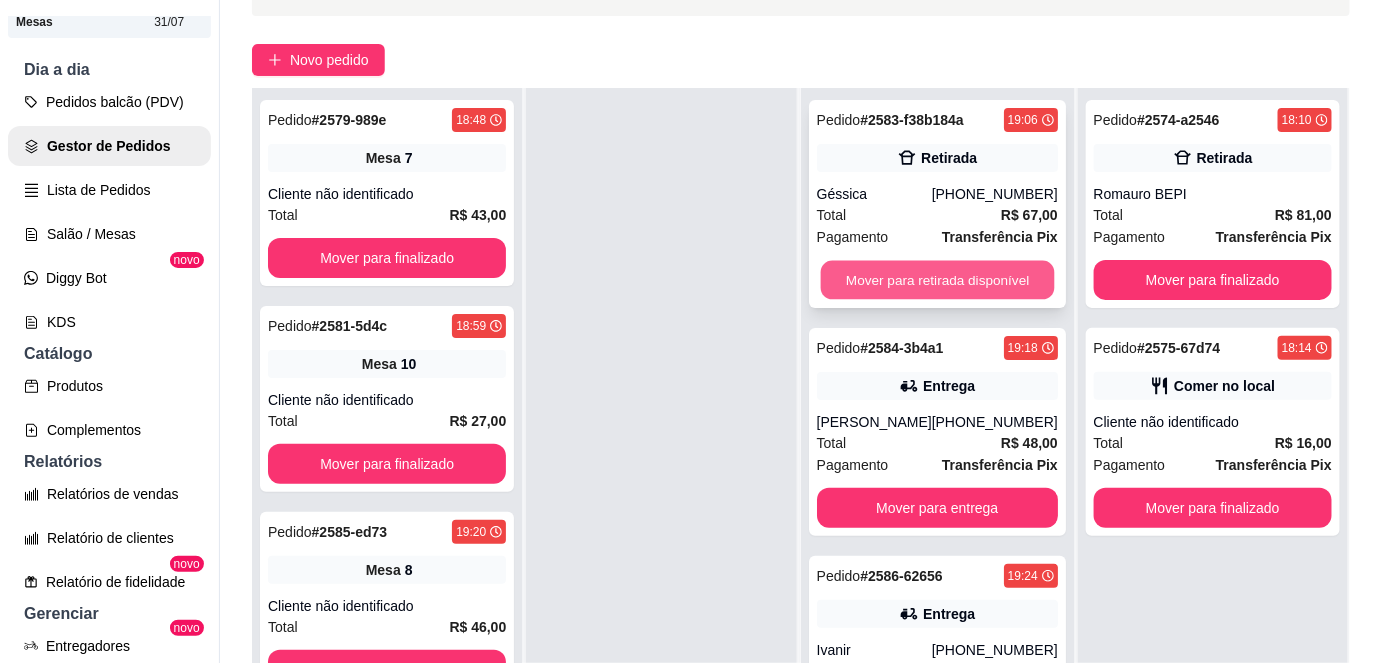 click on "Mover para retirada disponível" at bounding box center [937, 280] 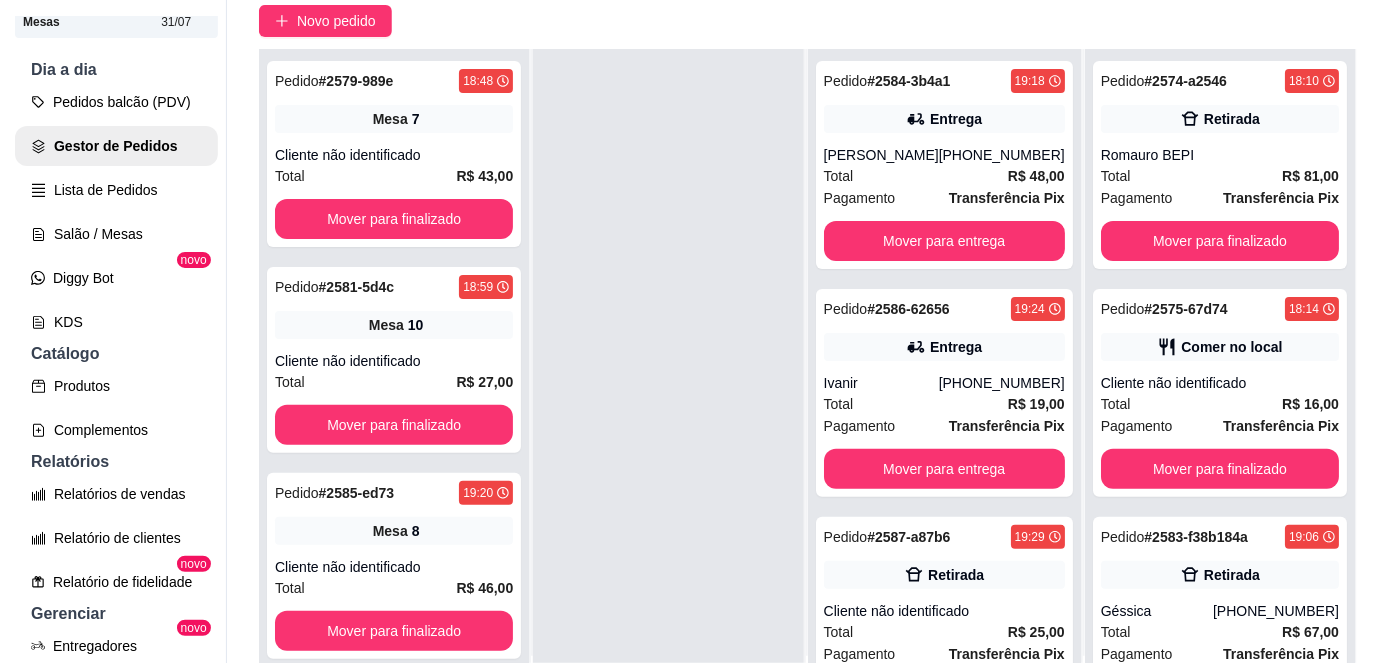 scroll, scrollTop: 176, scrollLeft: 0, axis: vertical 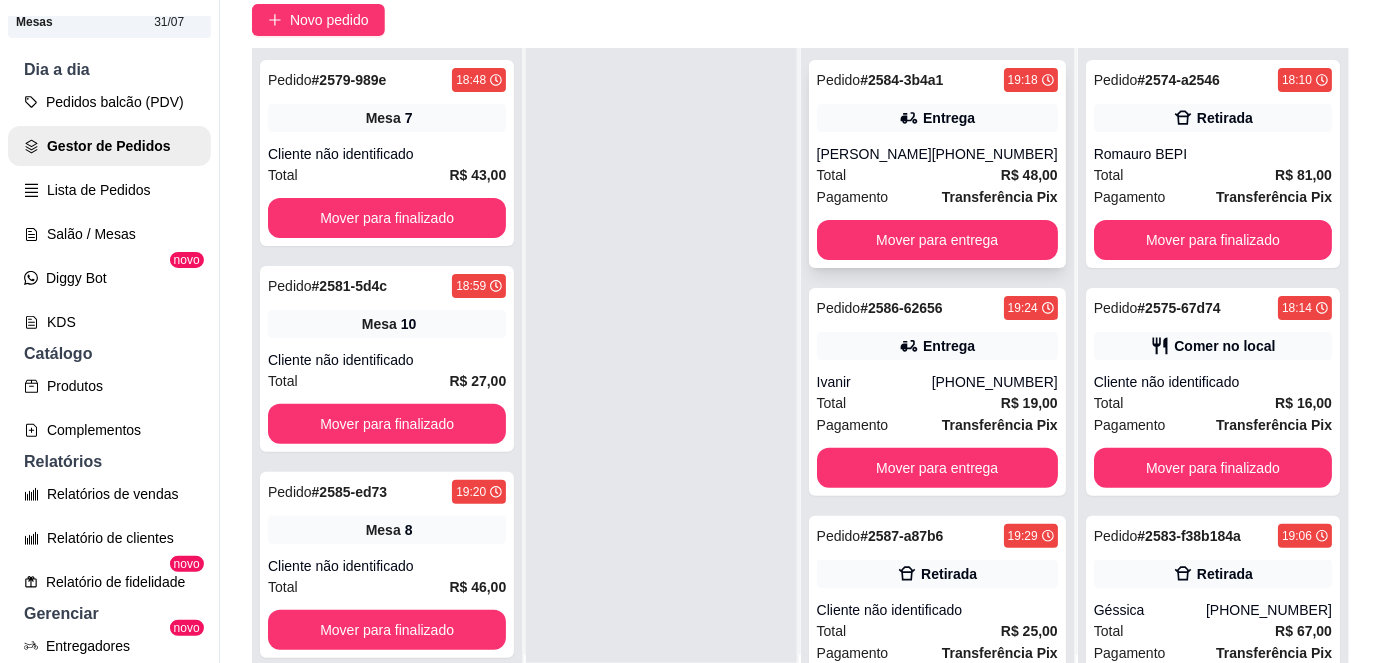 click on "[PERSON_NAME]" at bounding box center [874, 154] 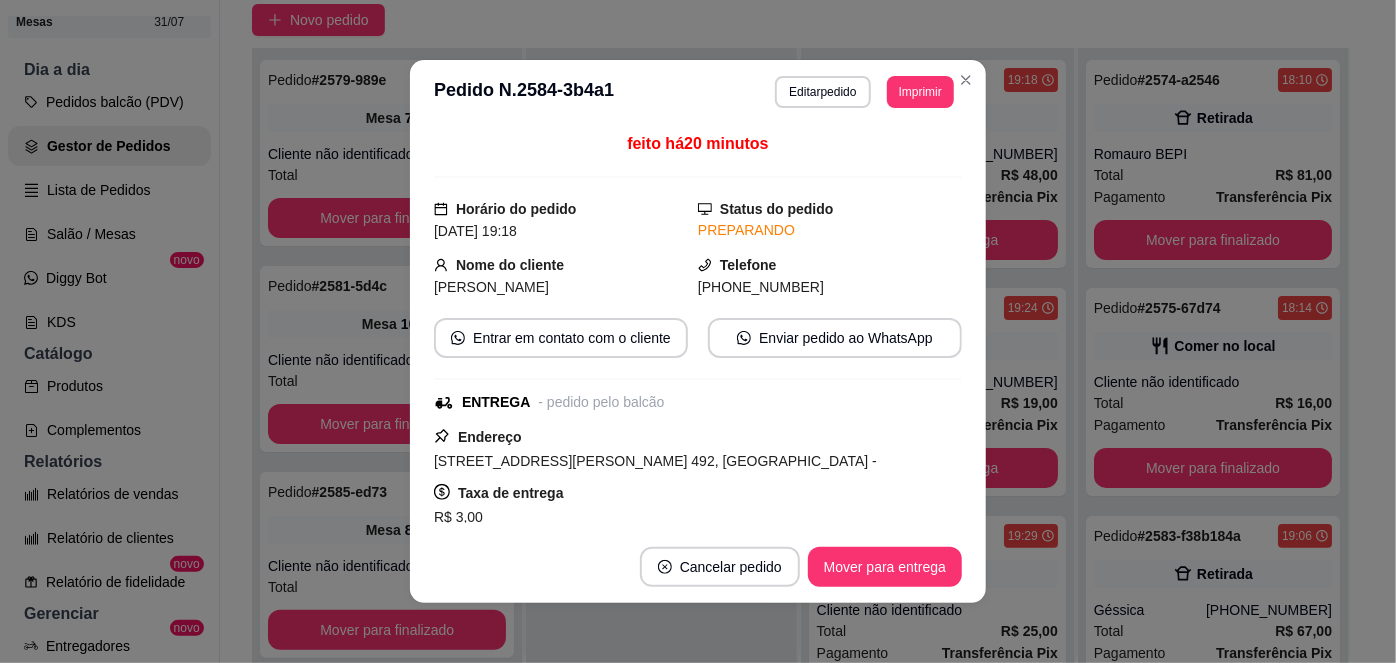 scroll, scrollTop: 445, scrollLeft: 0, axis: vertical 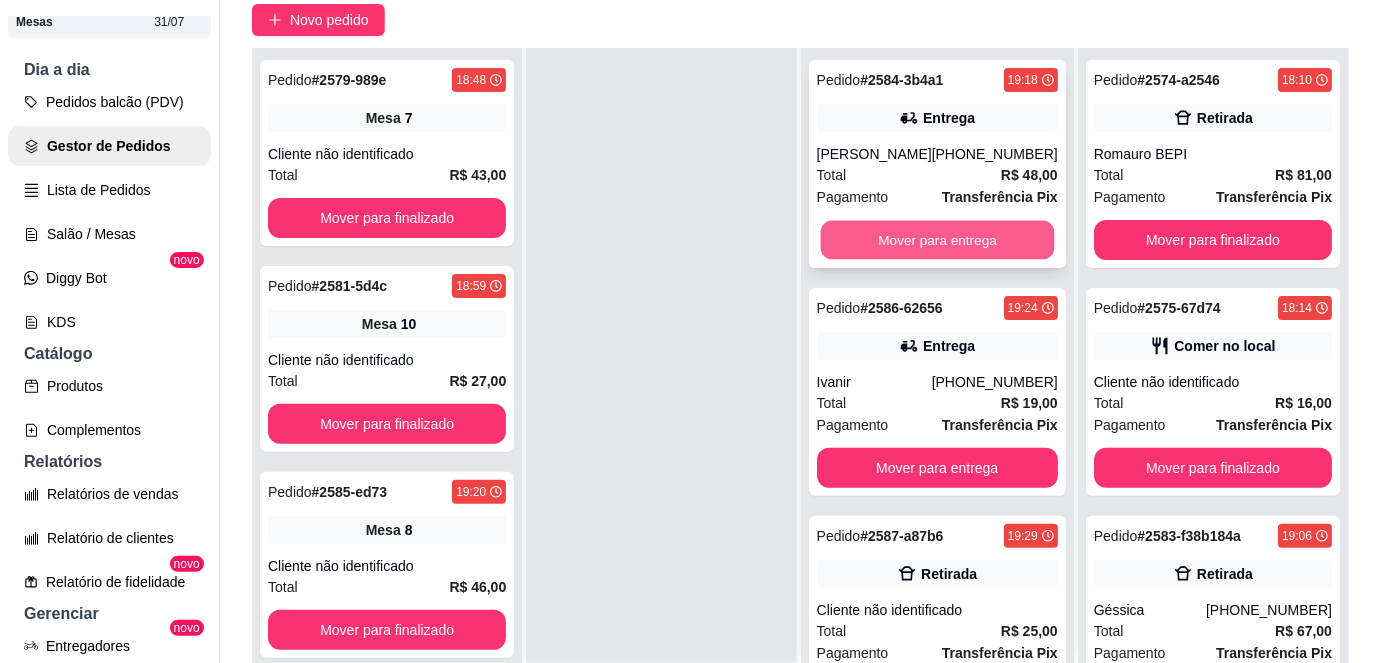click on "Mover para entrega" at bounding box center [937, 240] 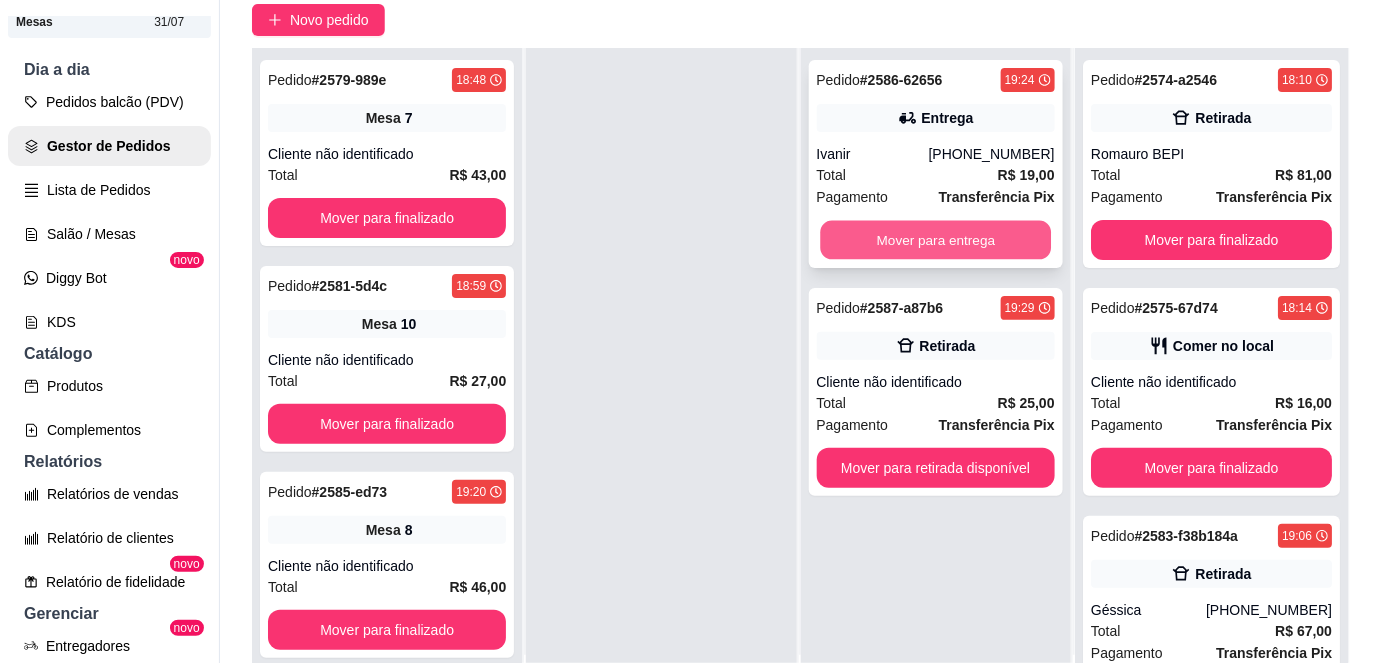 click on "Mover para entrega" at bounding box center [935, 240] 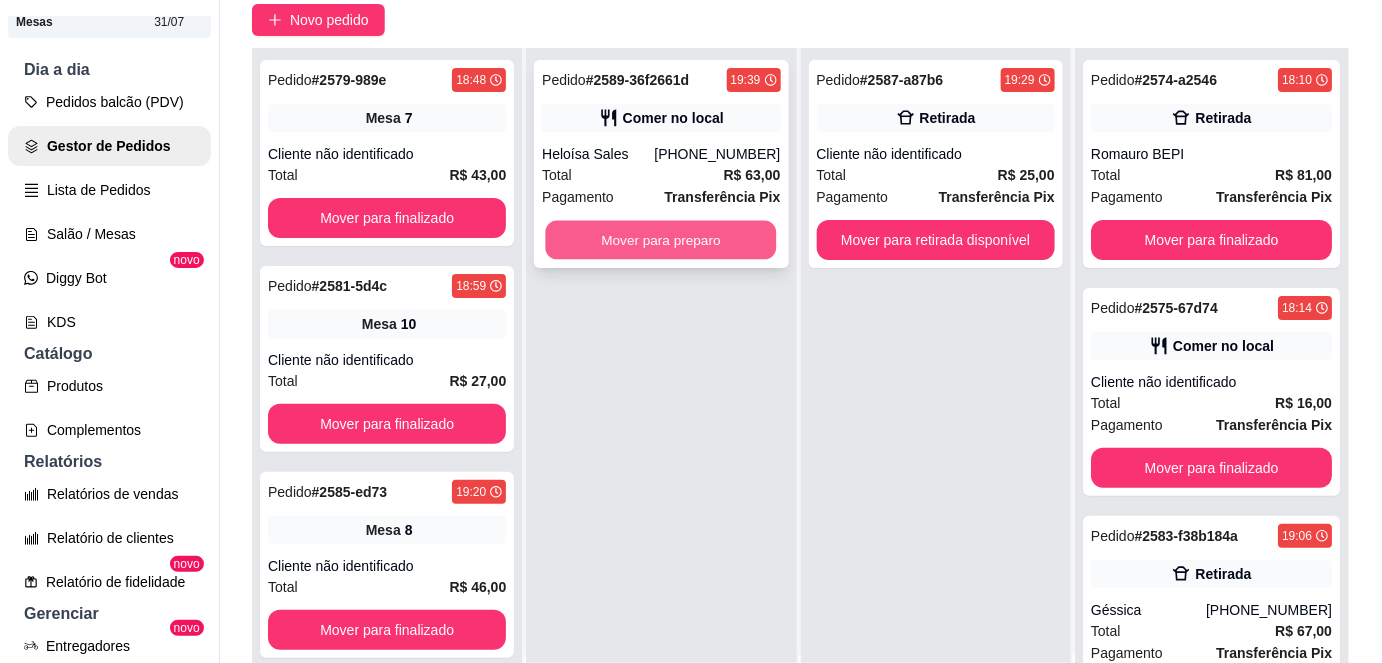 click on "Mover para preparo" at bounding box center [661, 240] 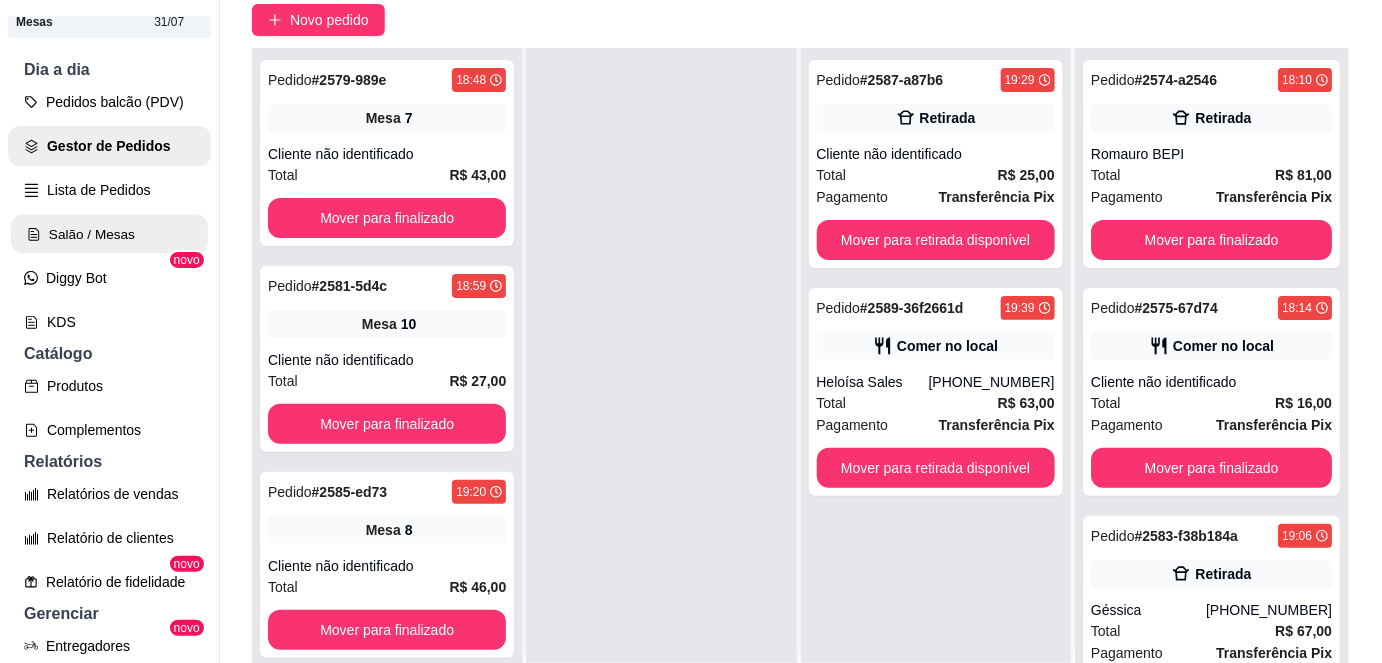 click on "Salão / Mesas" at bounding box center [109, 234] 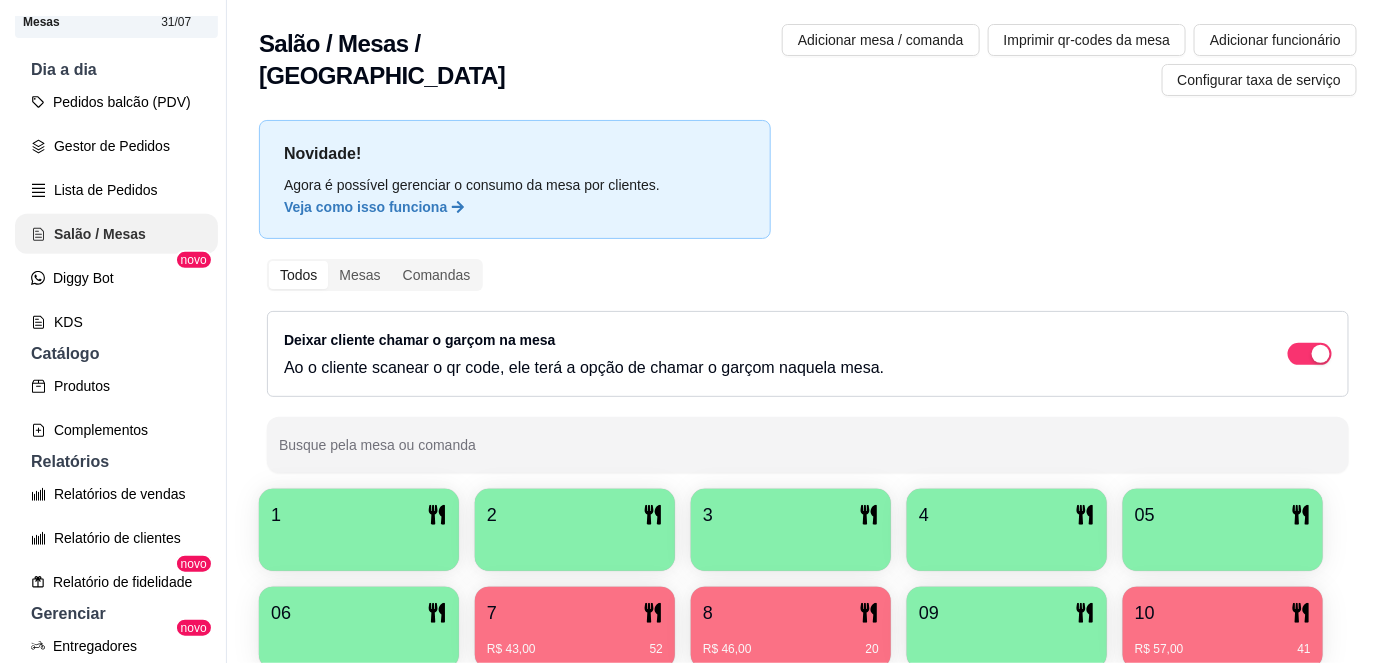 scroll, scrollTop: 0, scrollLeft: 0, axis: both 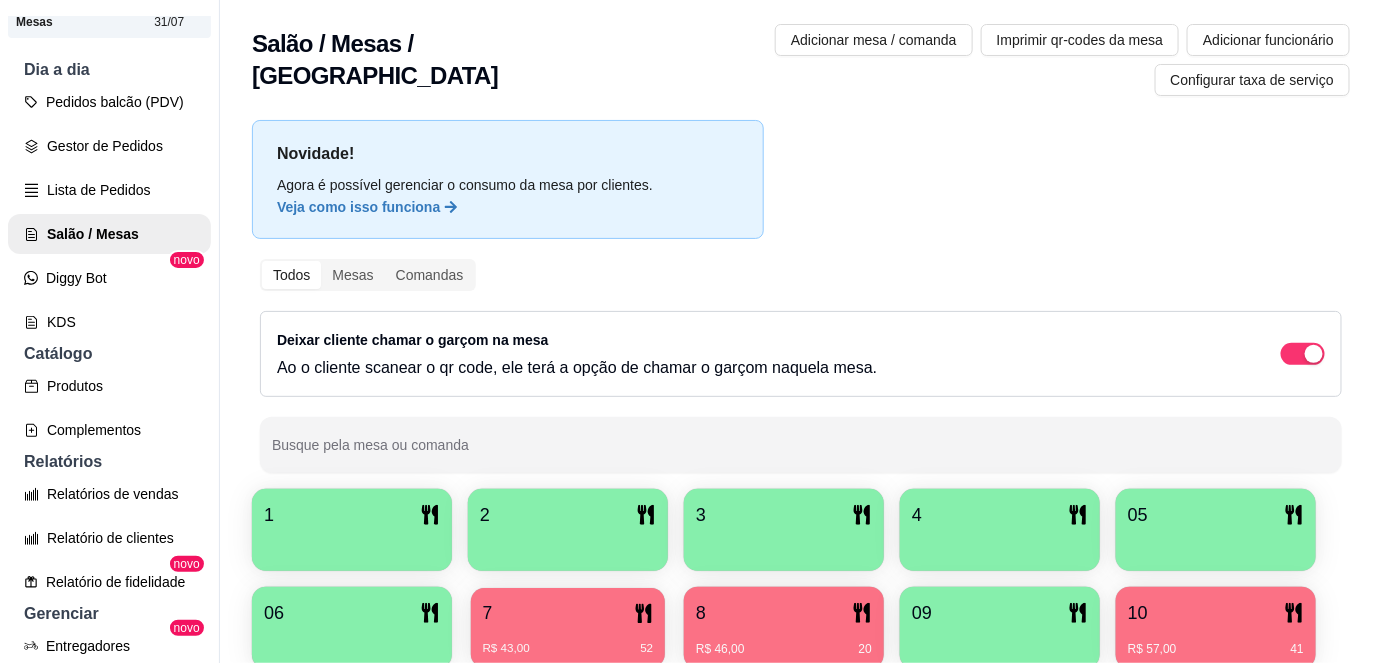 click on "R$ 43,00 52" at bounding box center (568, 641) 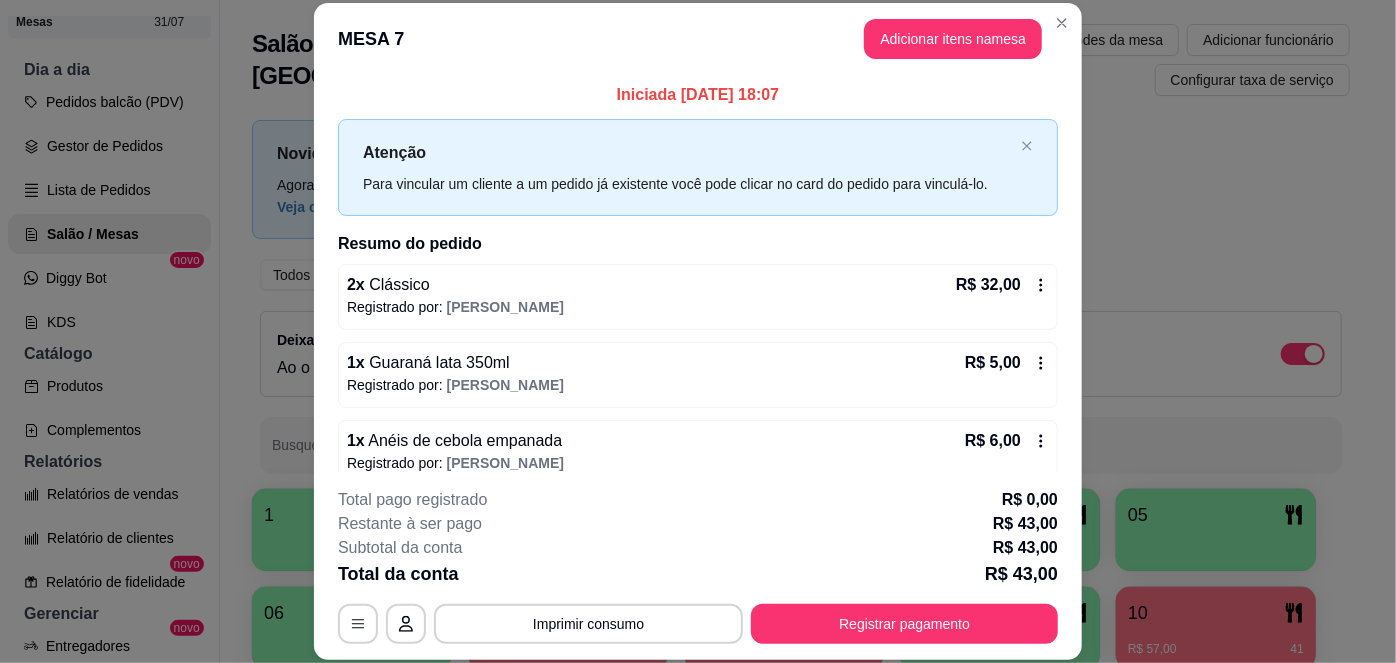 click 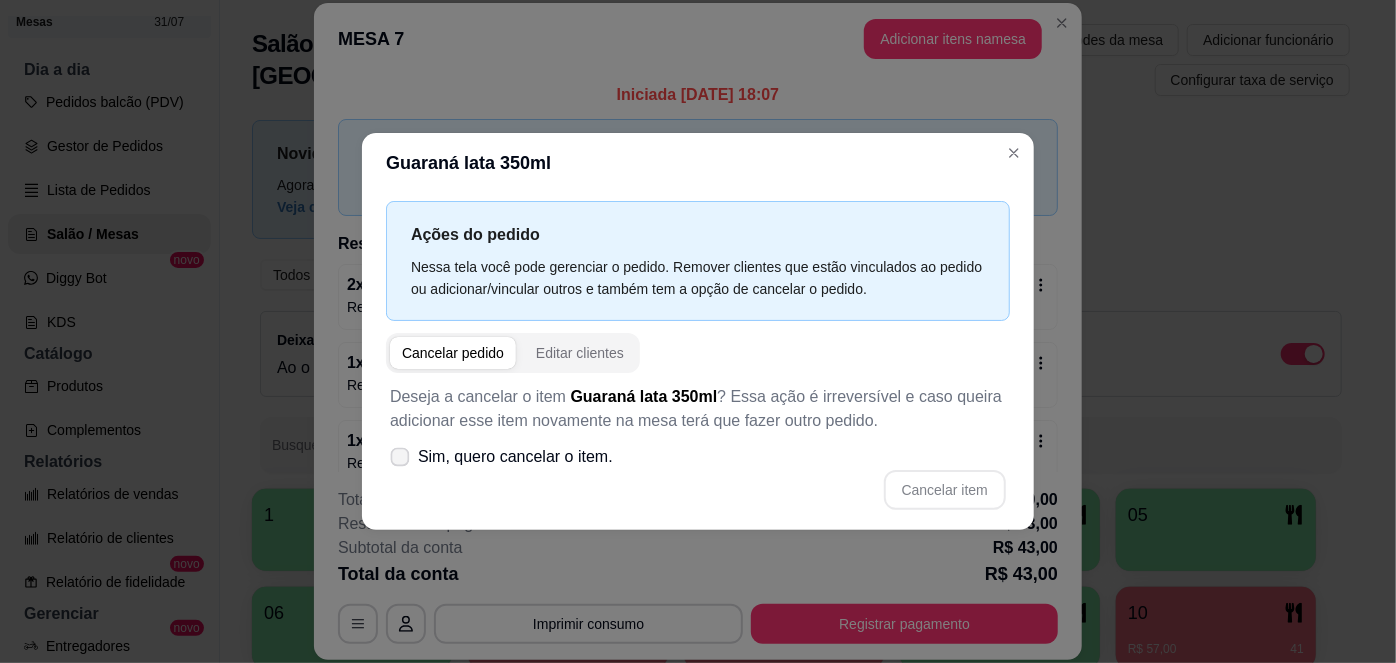 click 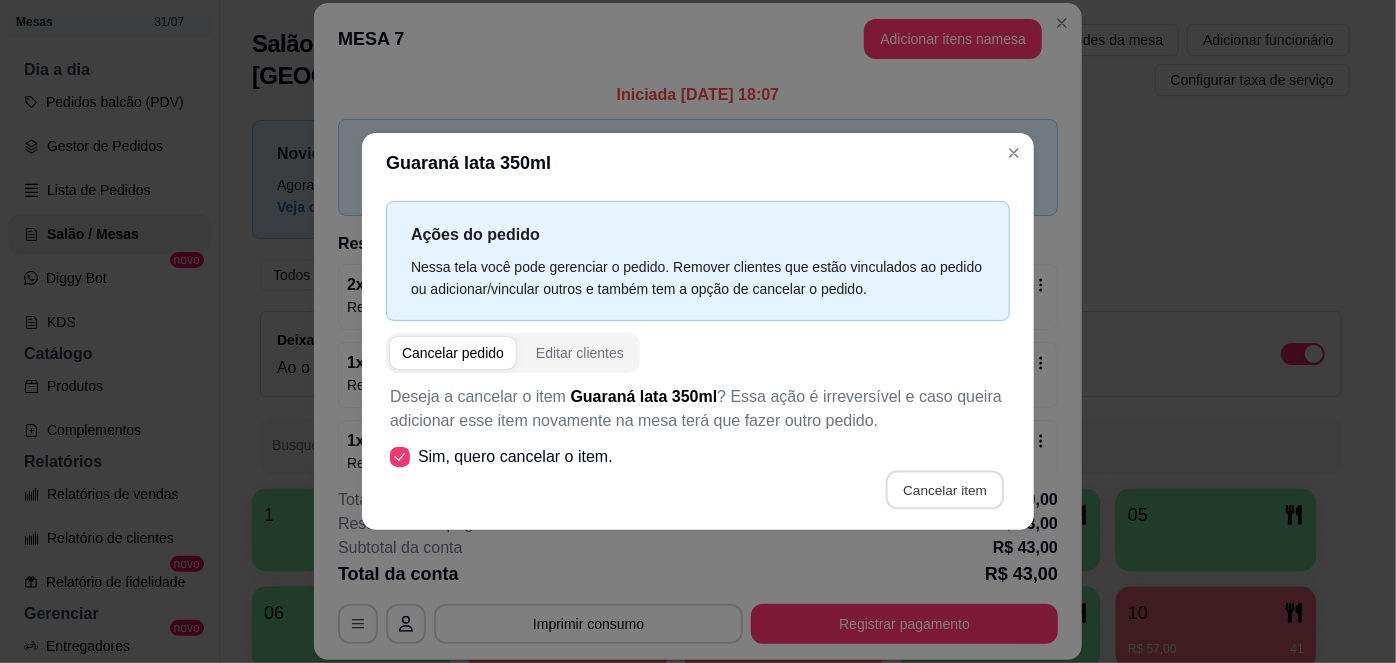 click on "Cancelar item" at bounding box center (944, 489) 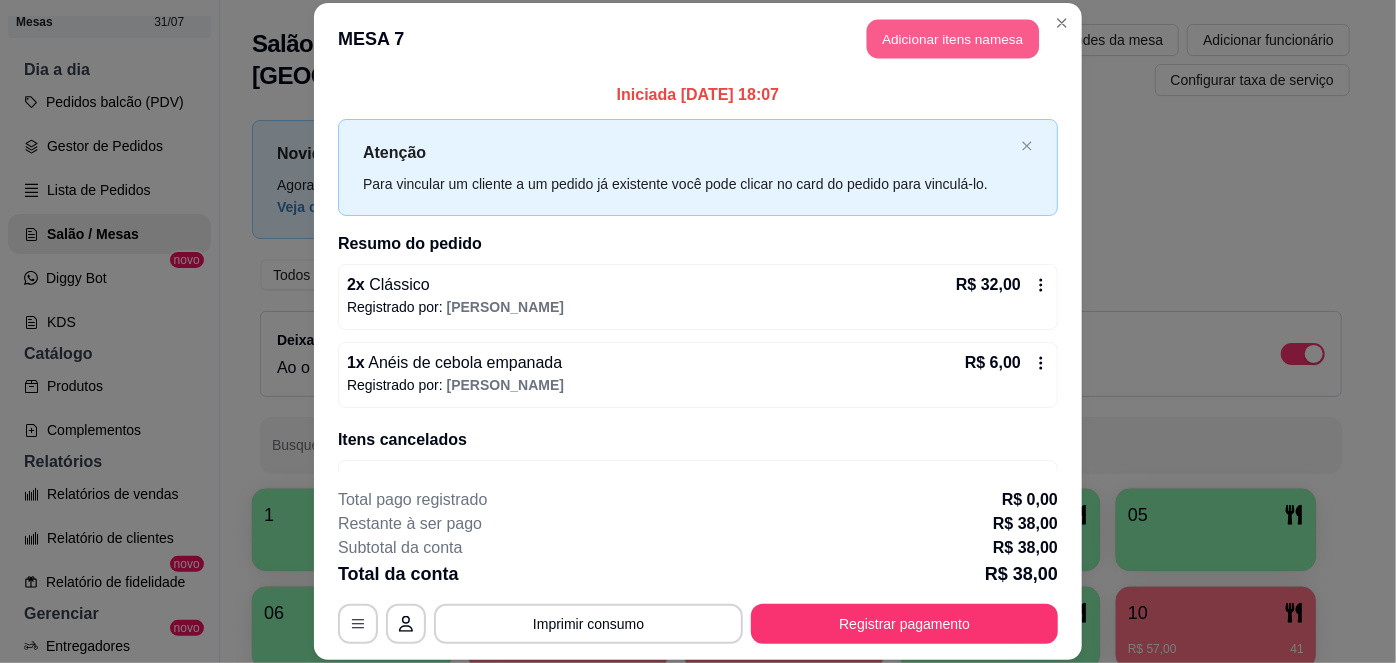 click on "Adicionar itens na  mesa" at bounding box center [953, 39] 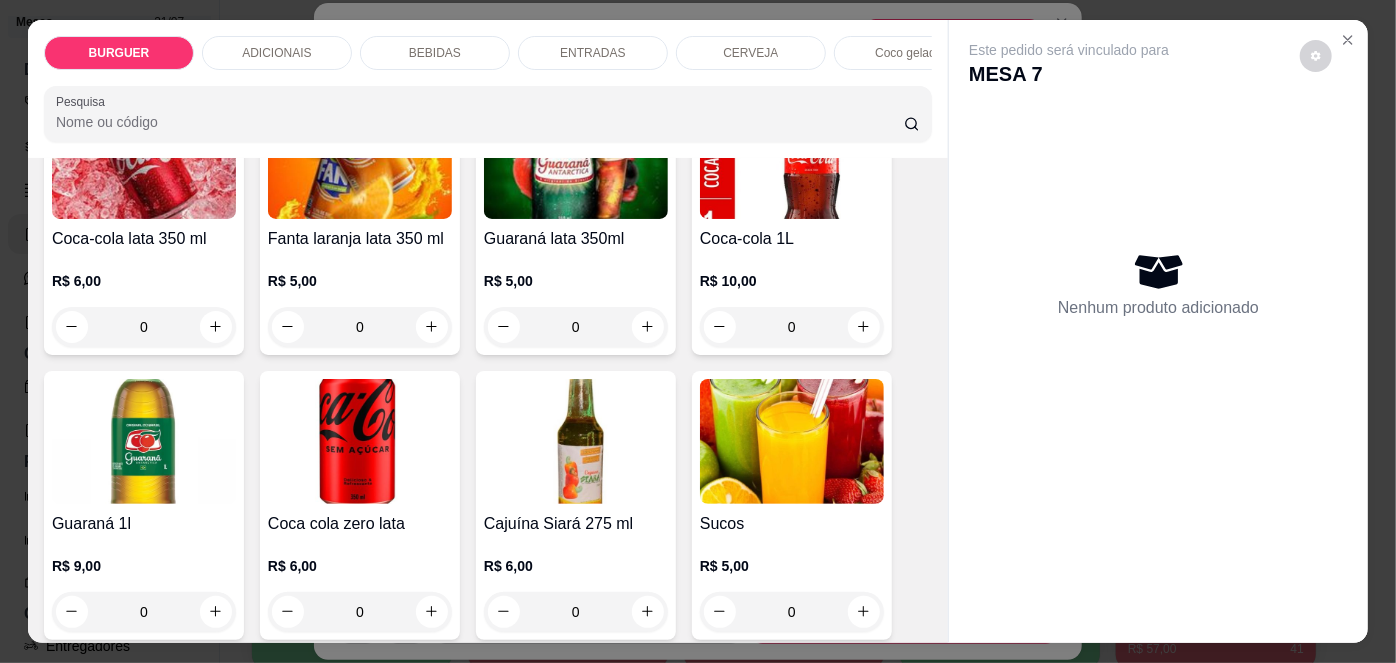 scroll, scrollTop: 1752, scrollLeft: 0, axis: vertical 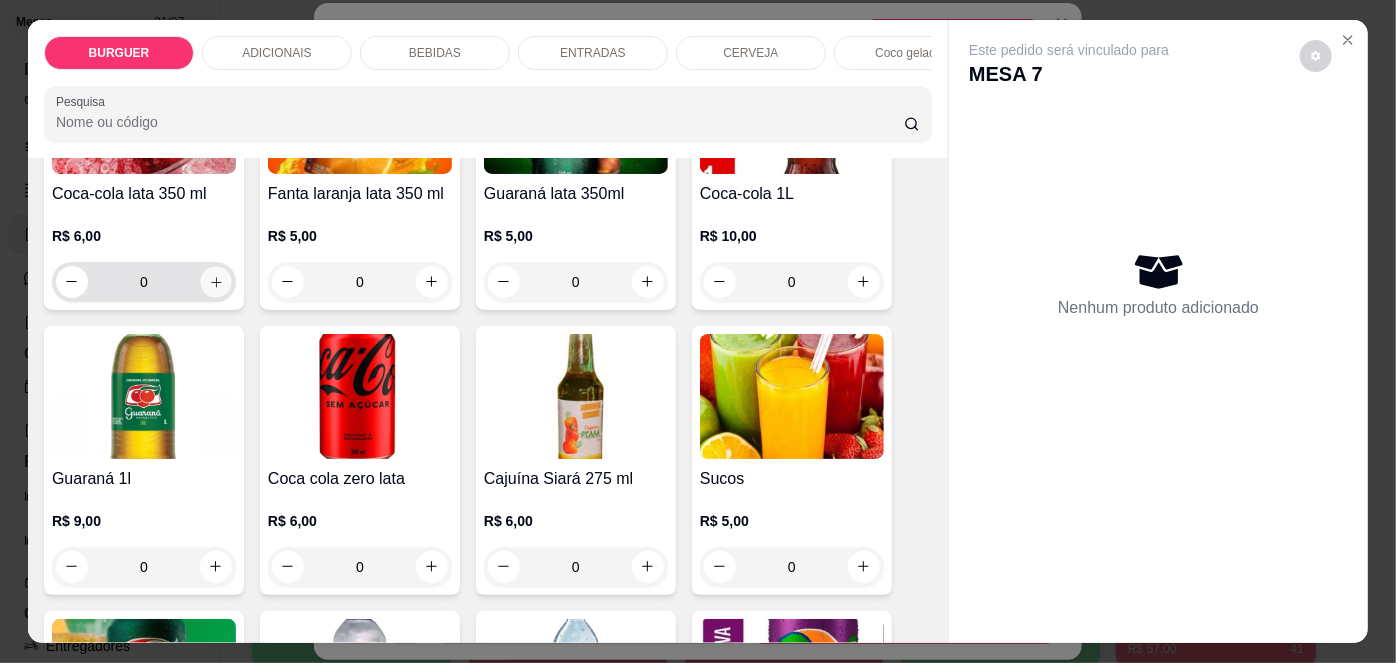 click 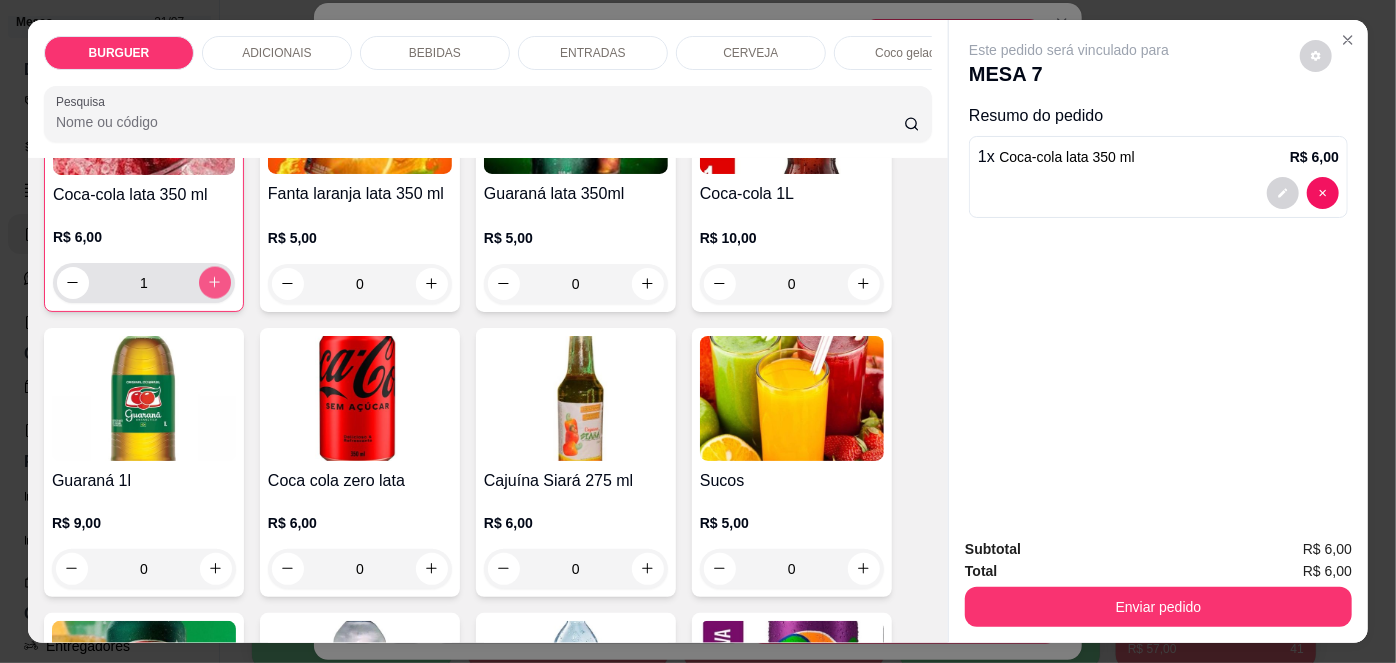 scroll, scrollTop: 1753, scrollLeft: 0, axis: vertical 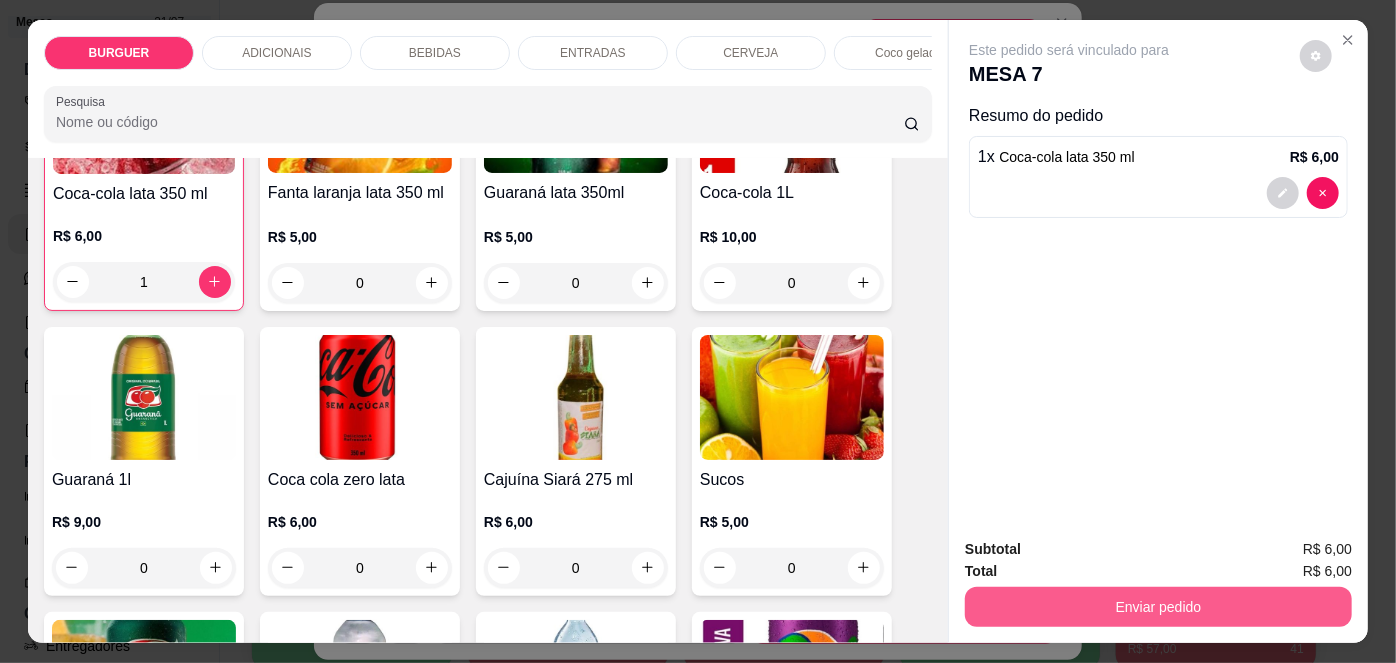 click on "Enviar pedido" at bounding box center (1158, 607) 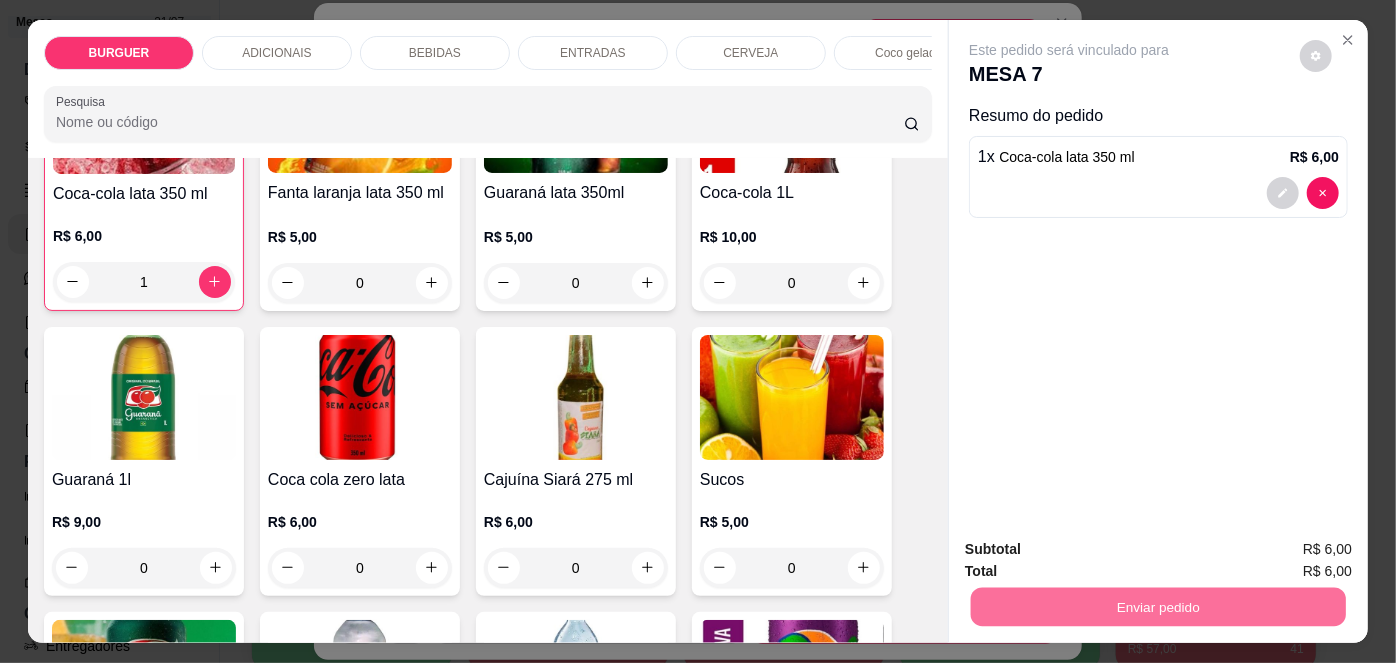 click on "Não registrar e enviar pedido" at bounding box center (1093, 551) 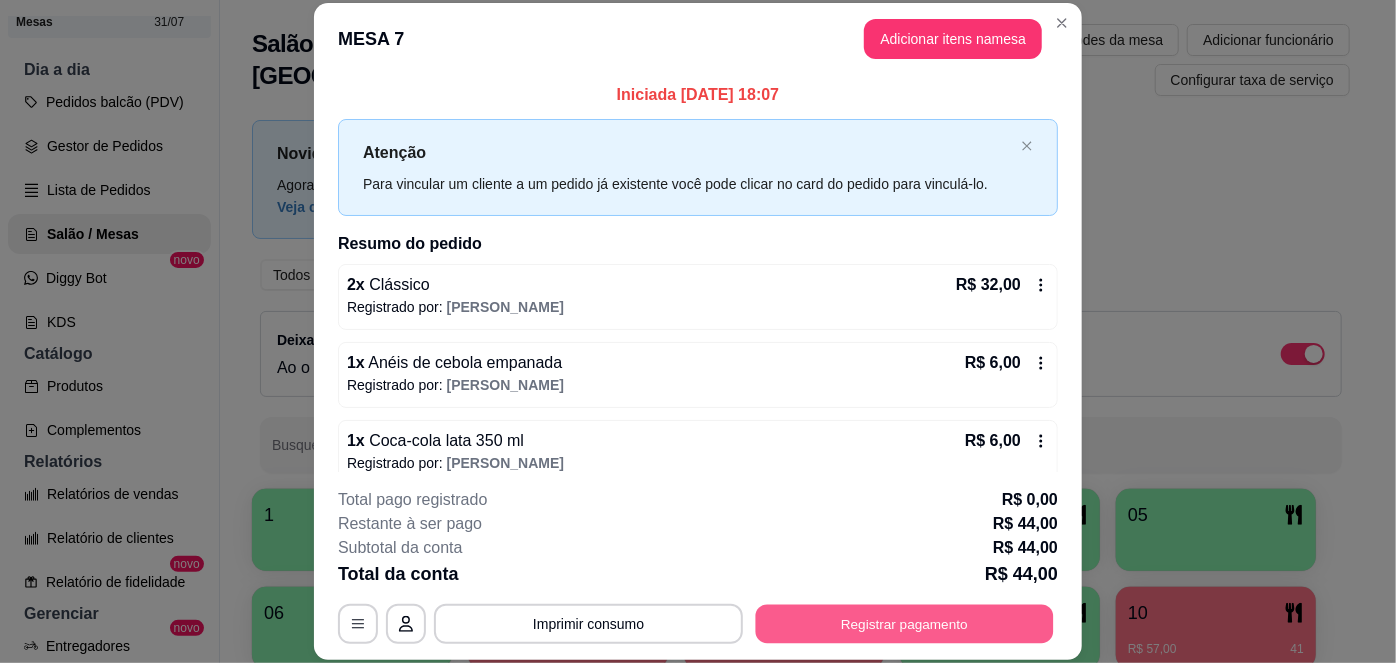 click on "Registrar pagamento" at bounding box center (905, 623) 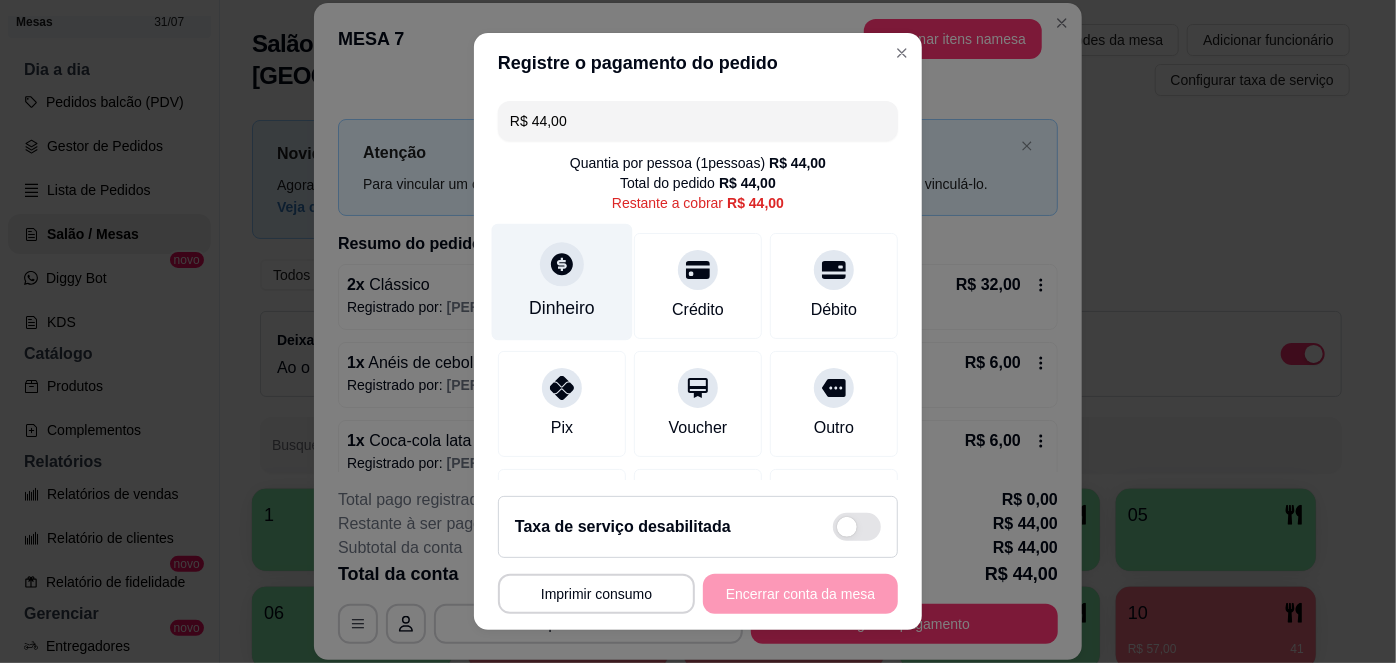 click on "Dinheiro" at bounding box center (562, 308) 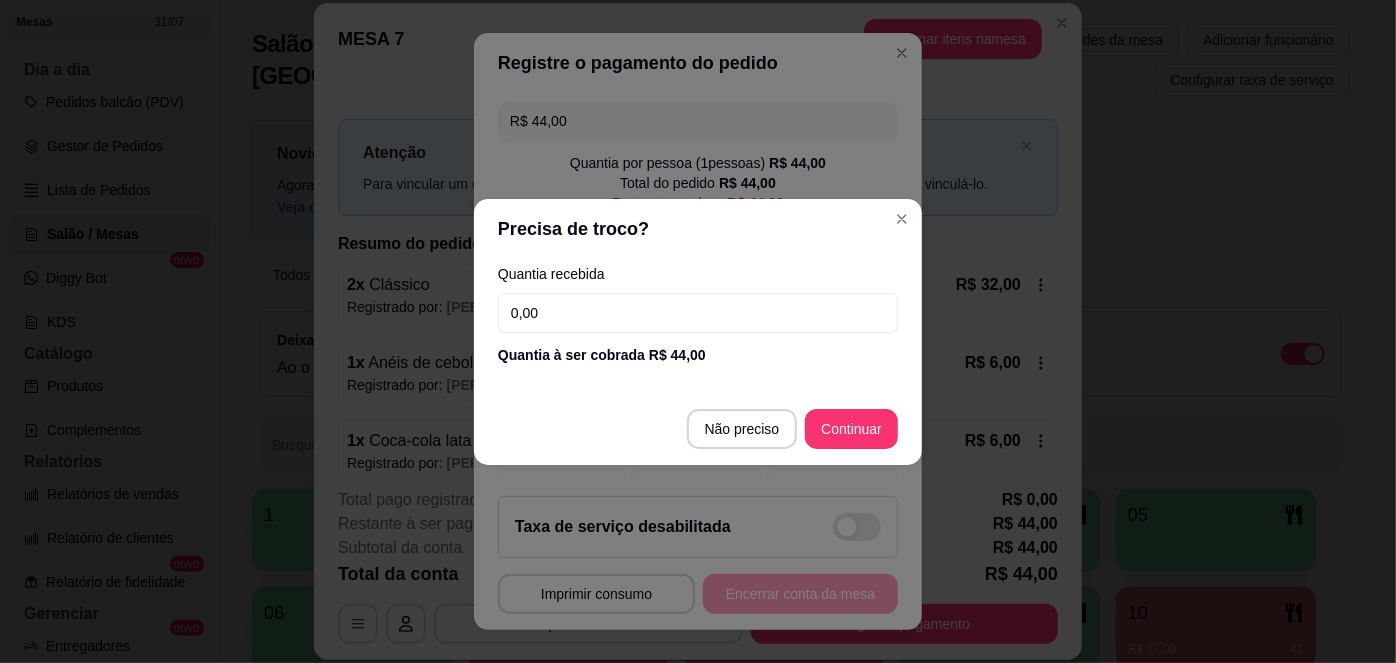 click on "0,00" at bounding box center (698, 313) 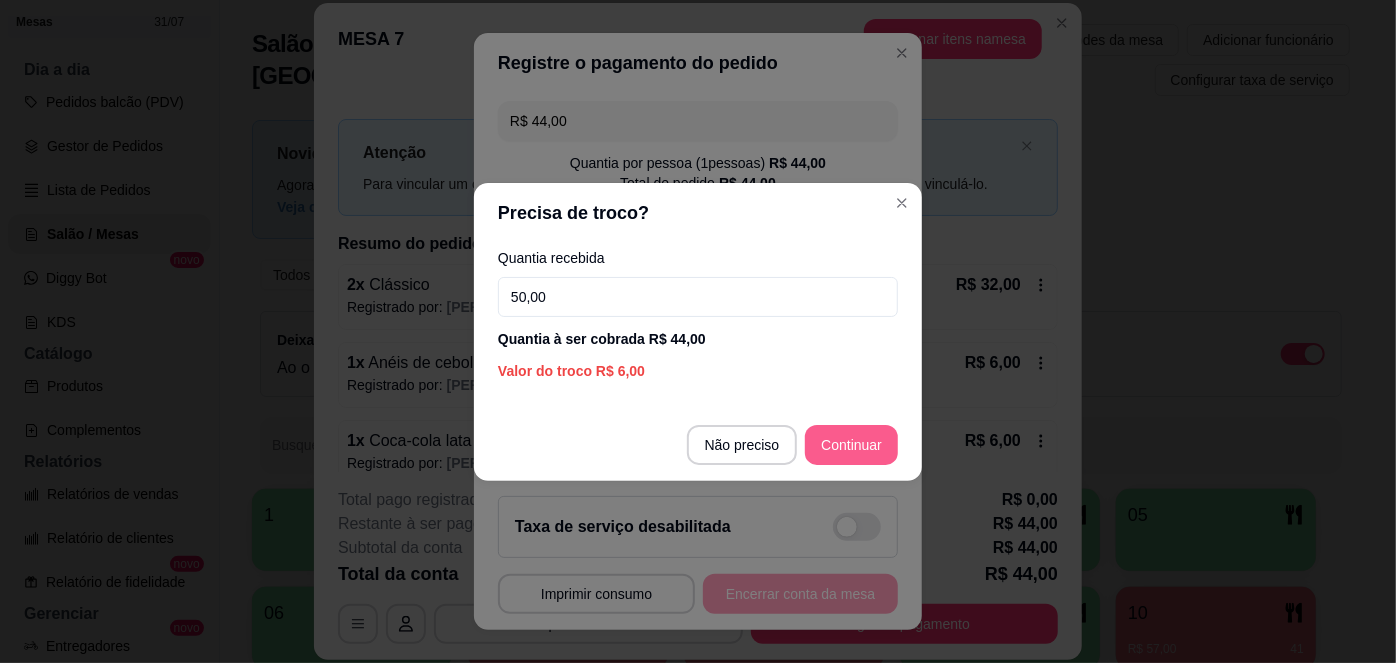 type on "50,00" 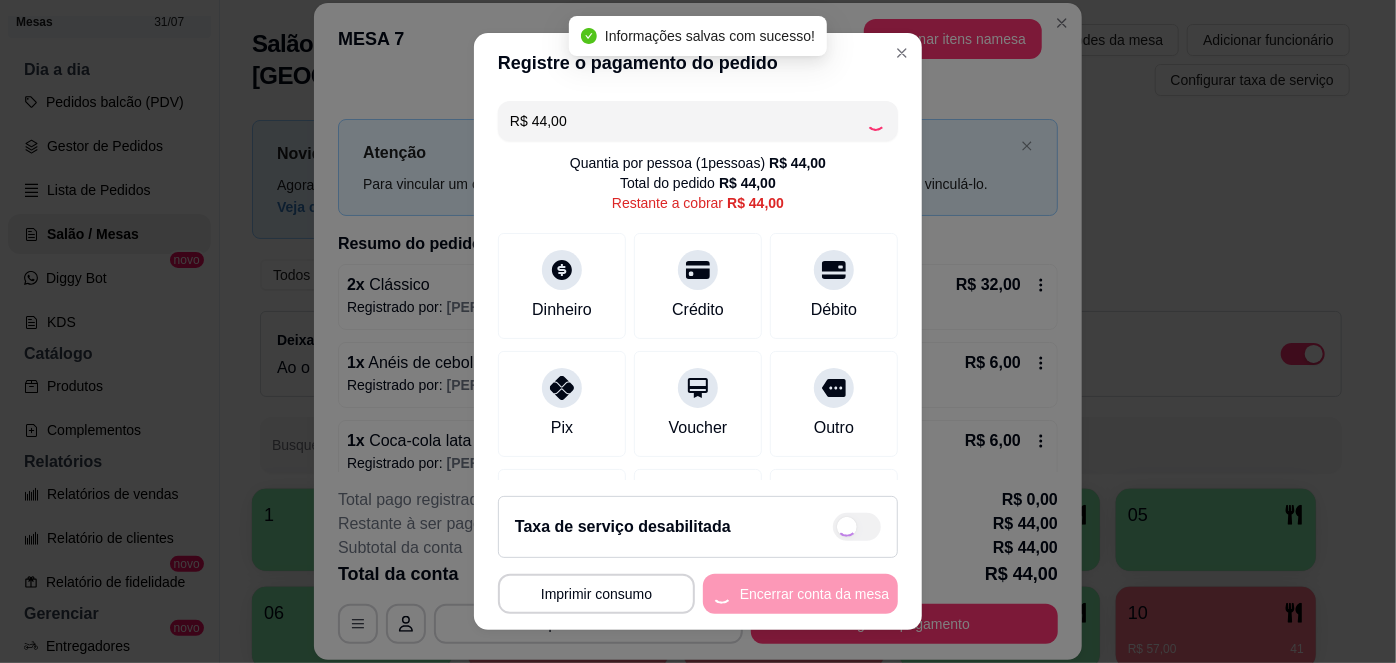 type on "R$ 0,00" 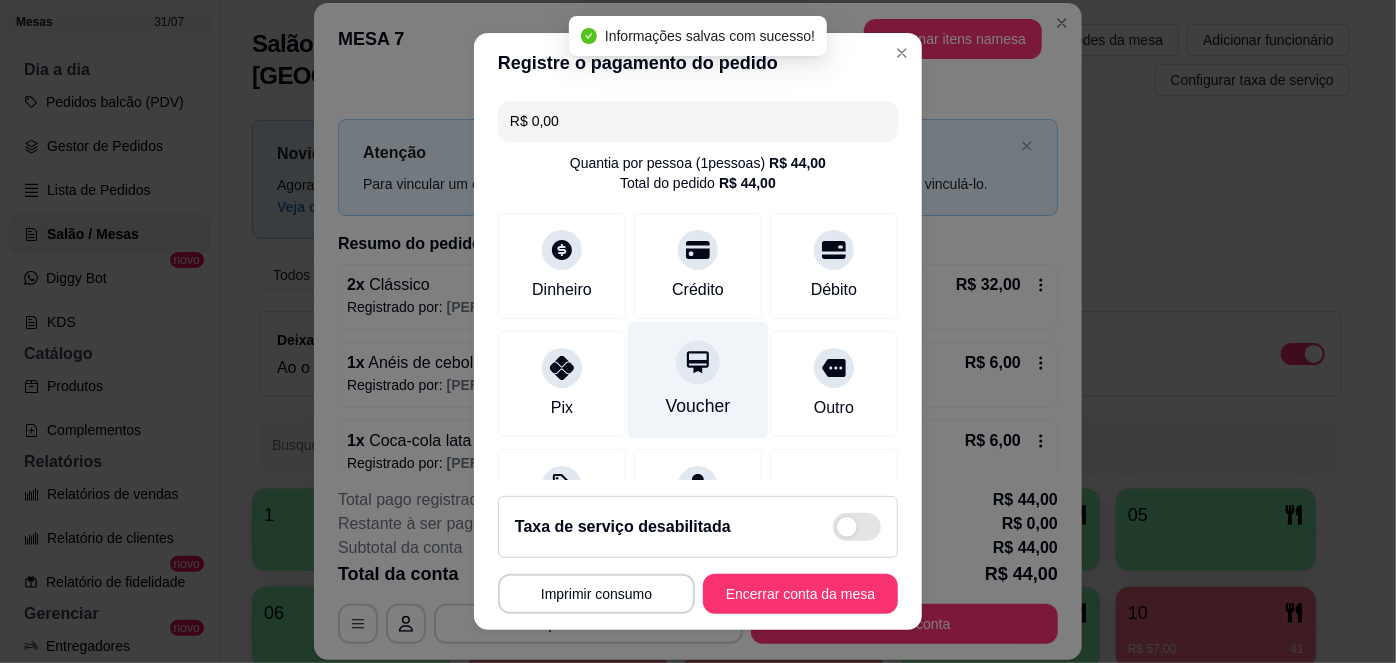 scroll, scrollTop: 208, scrollLeft: 0, axis: vertical 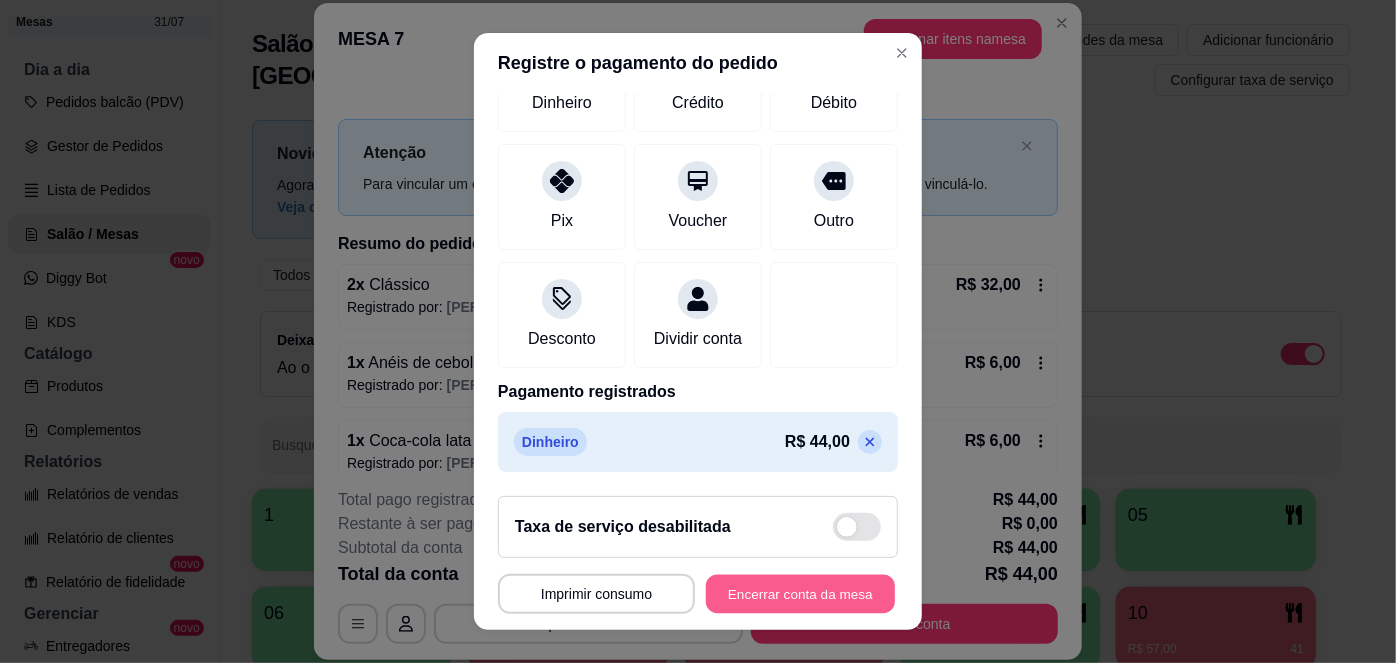 click on "Encerrar conta da mesa" at bounding box center (800, 593) 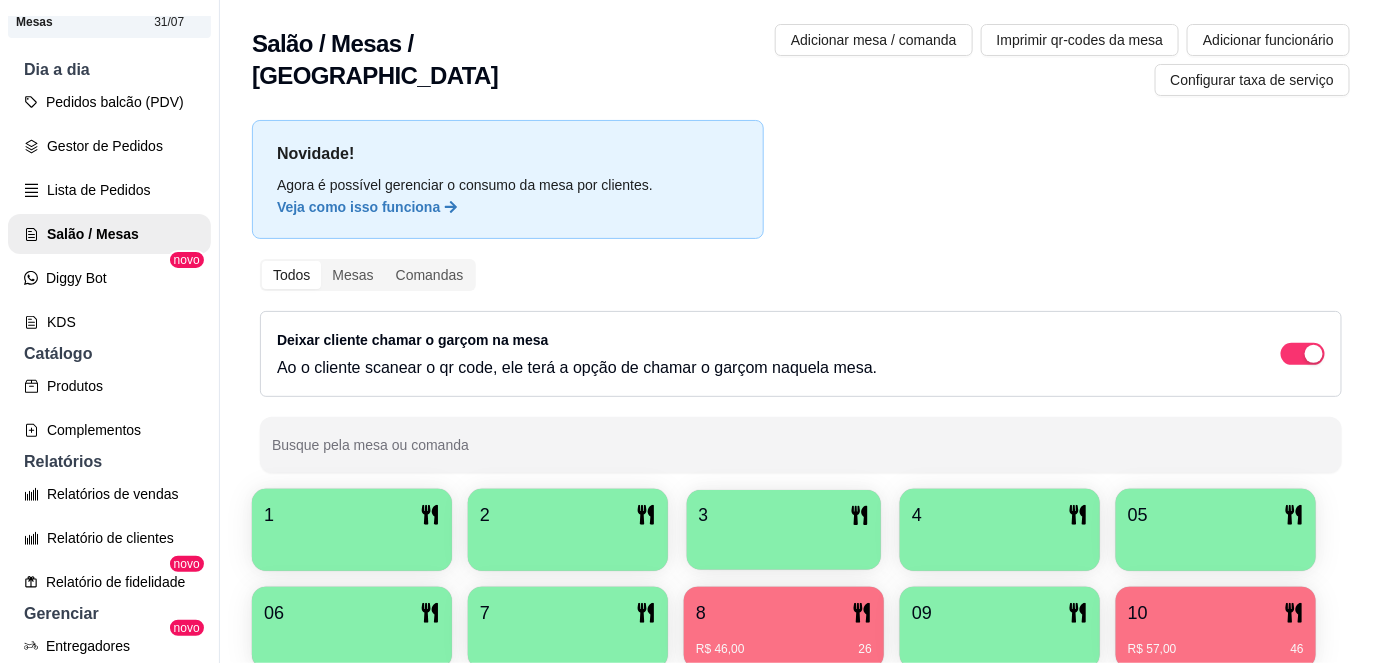 click on "3" at bounding box center [784, 515] 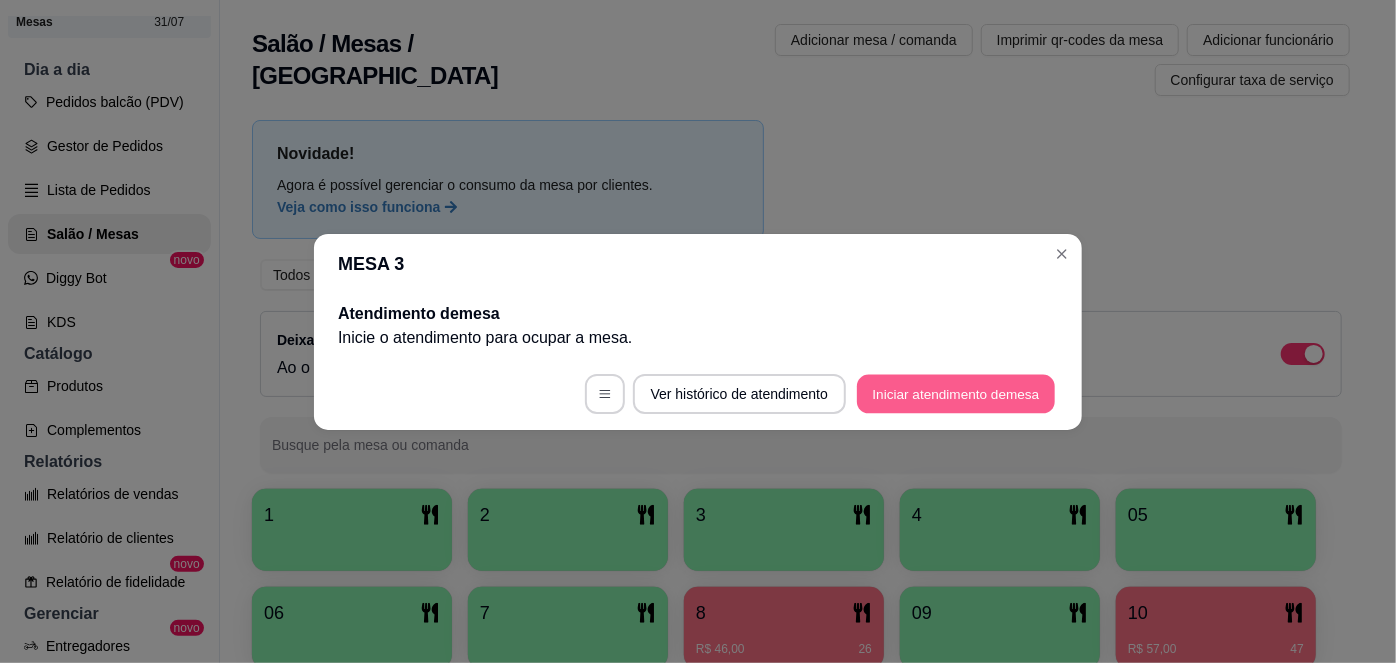 click on "Iniciar atendimento de  mesa" at bounding box center (956, 393) 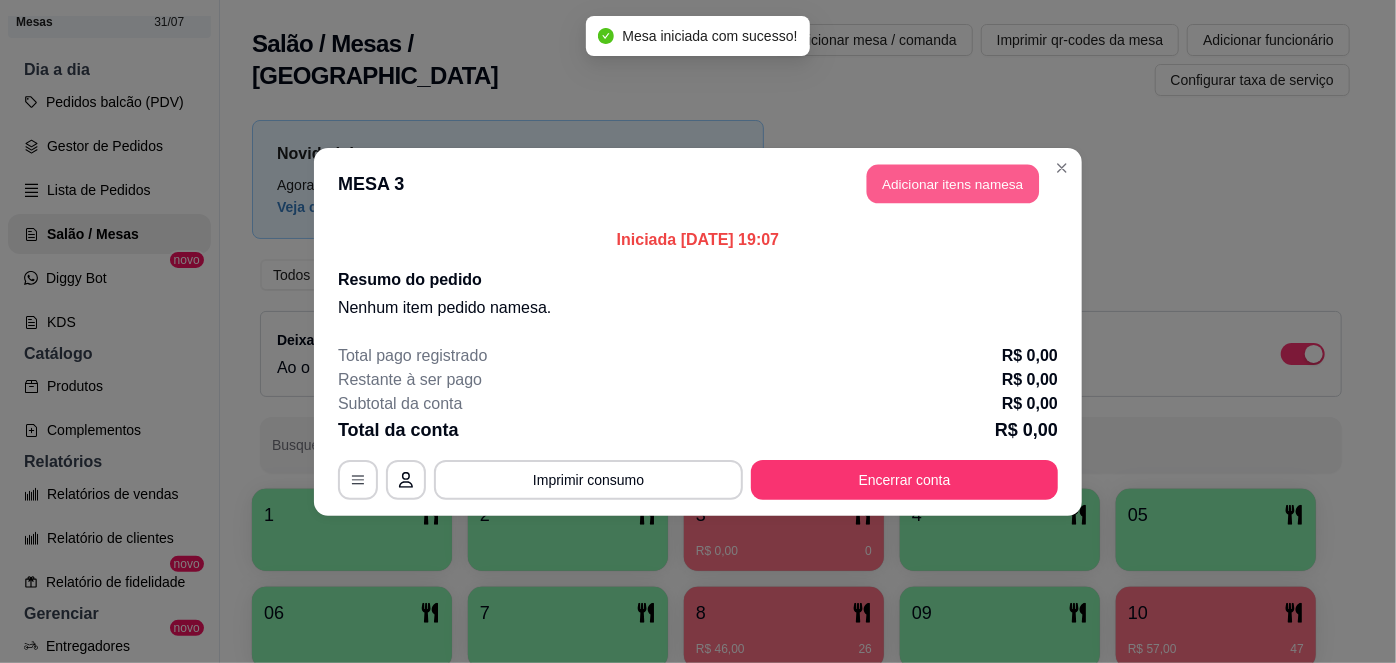 click on "Adicionar itens na  mesa" at bounding box center [953, 183] 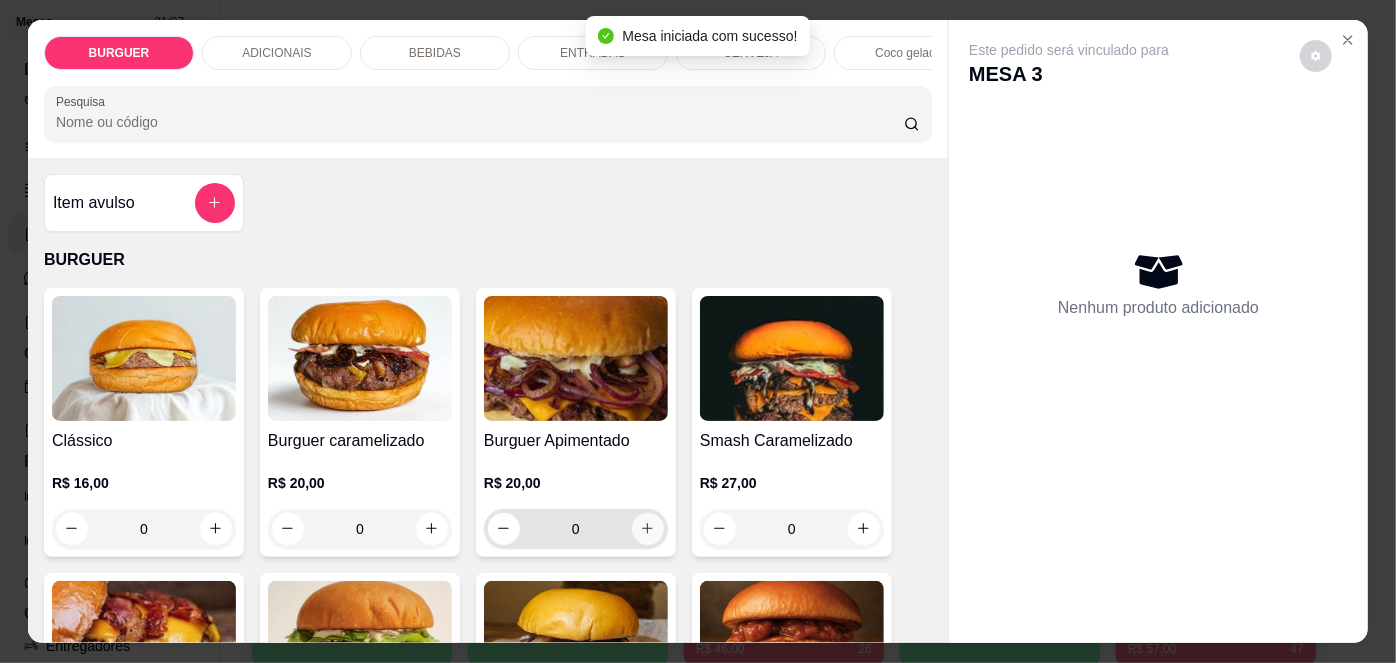 click 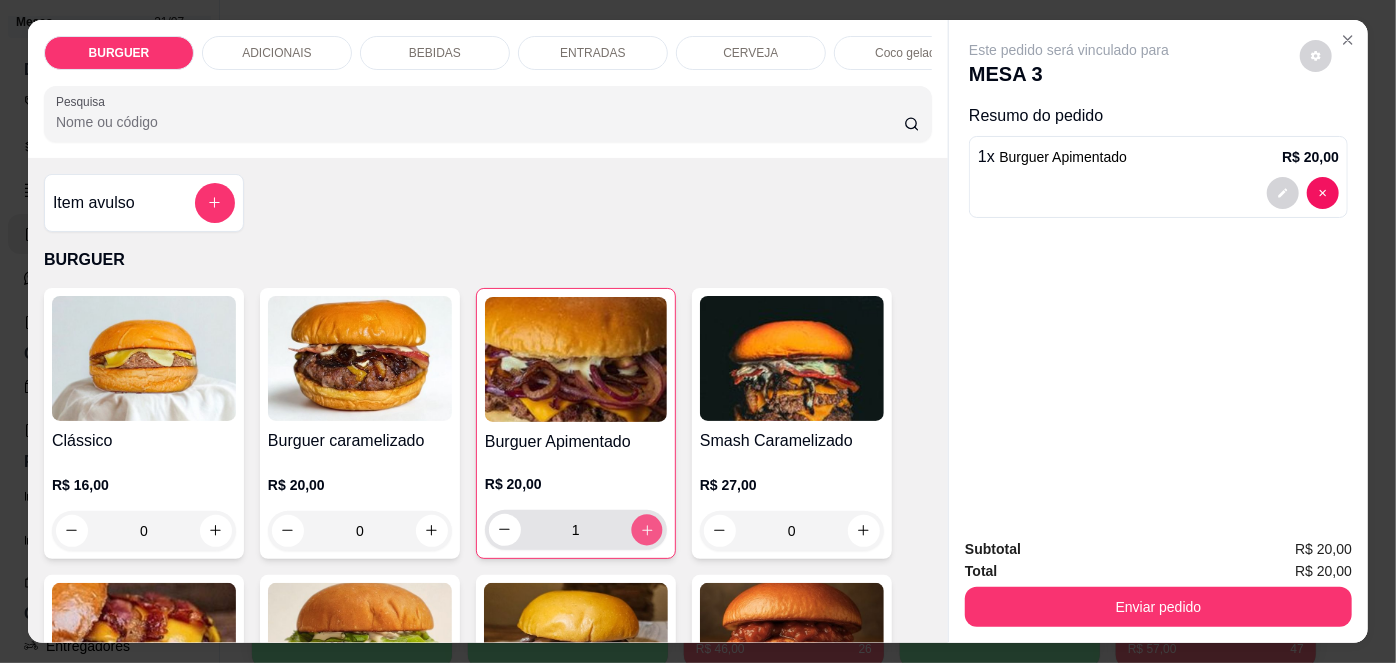 click 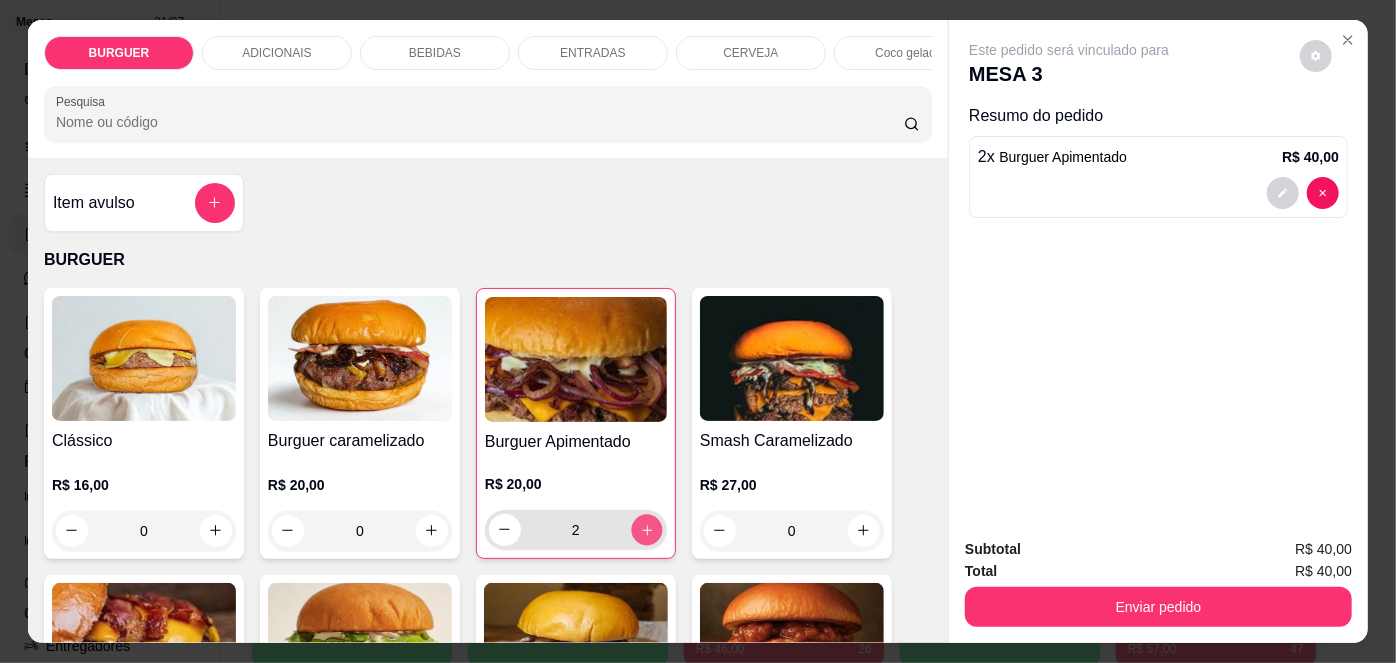 click 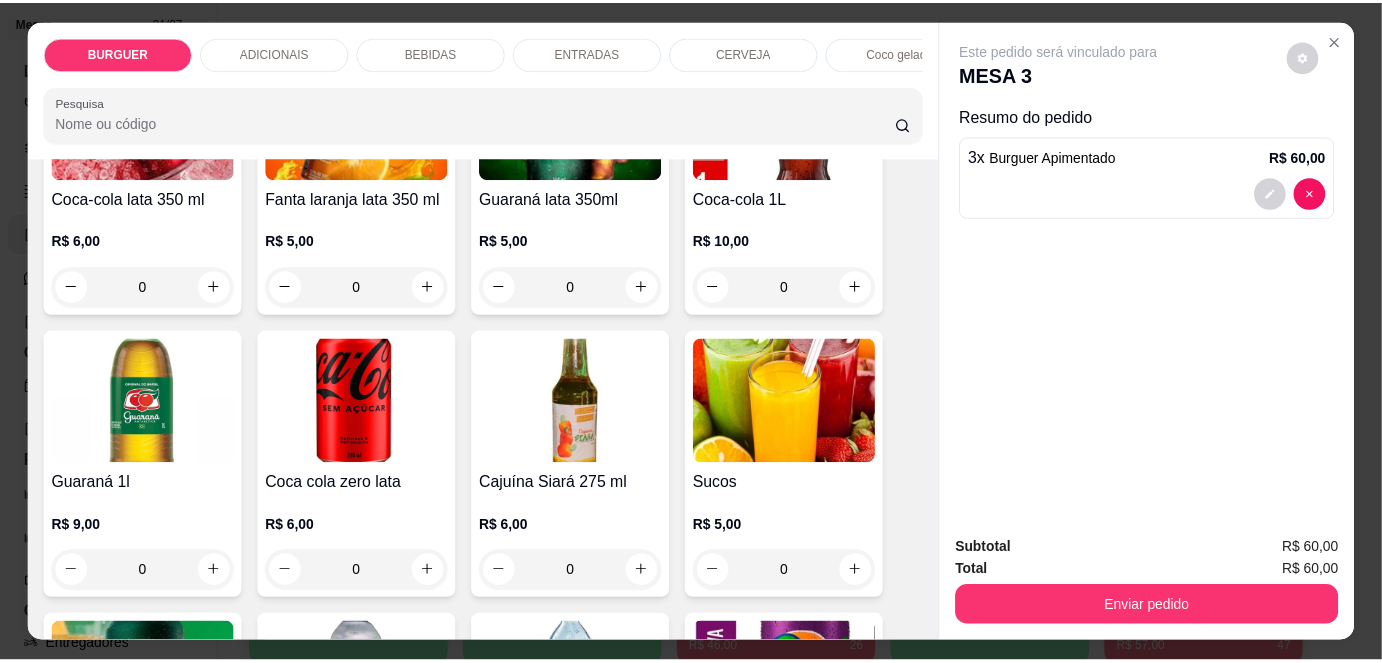 scroll, scrollTop: 1752, scrollLeft: 0, axis: vertical 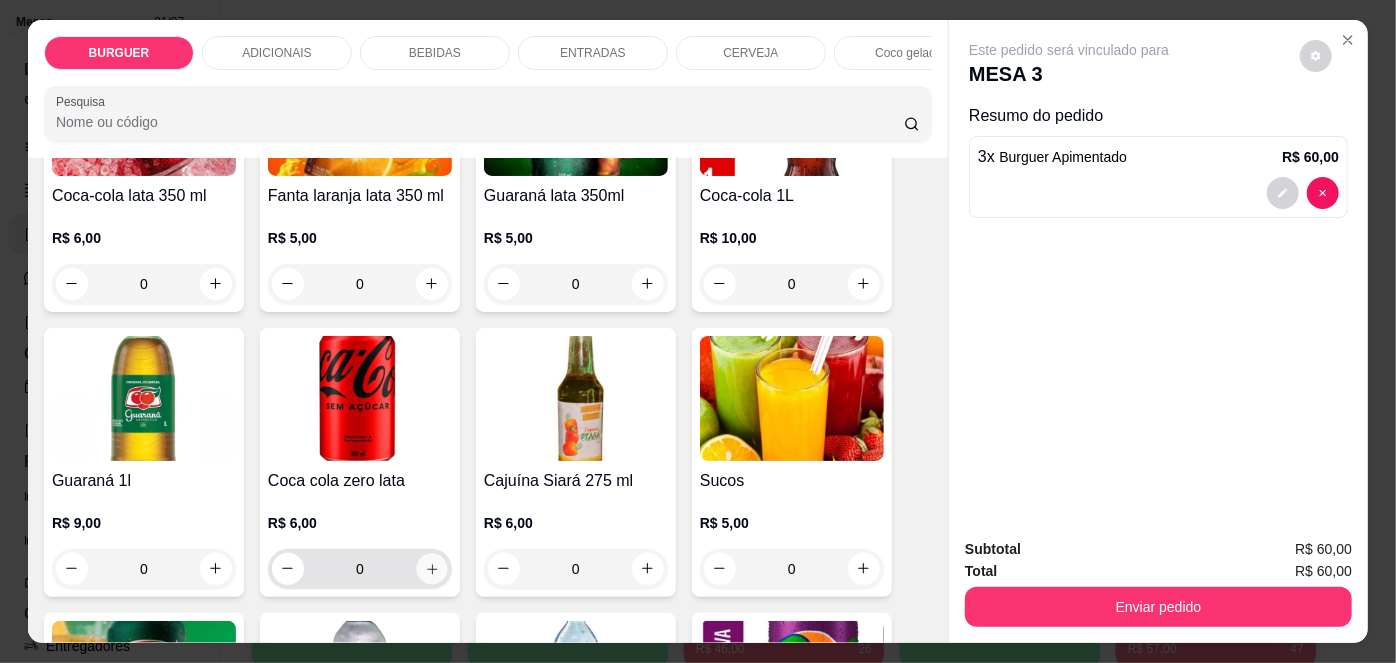 click 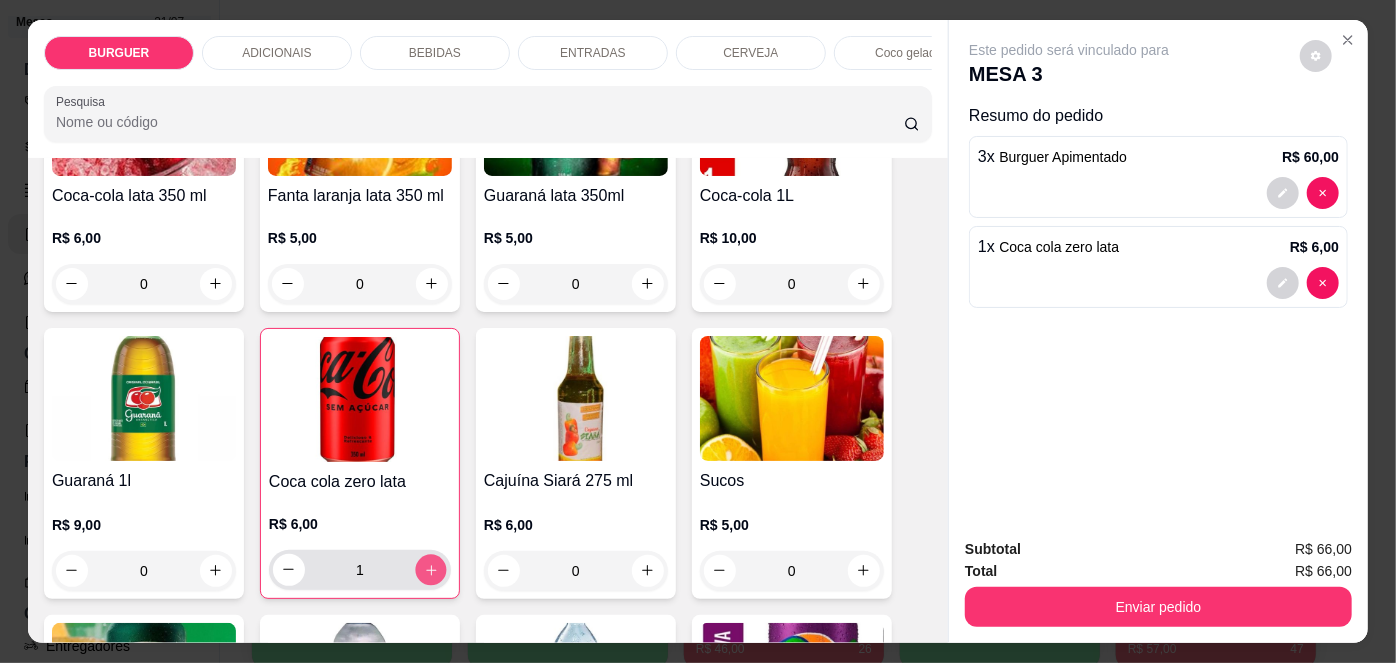 click 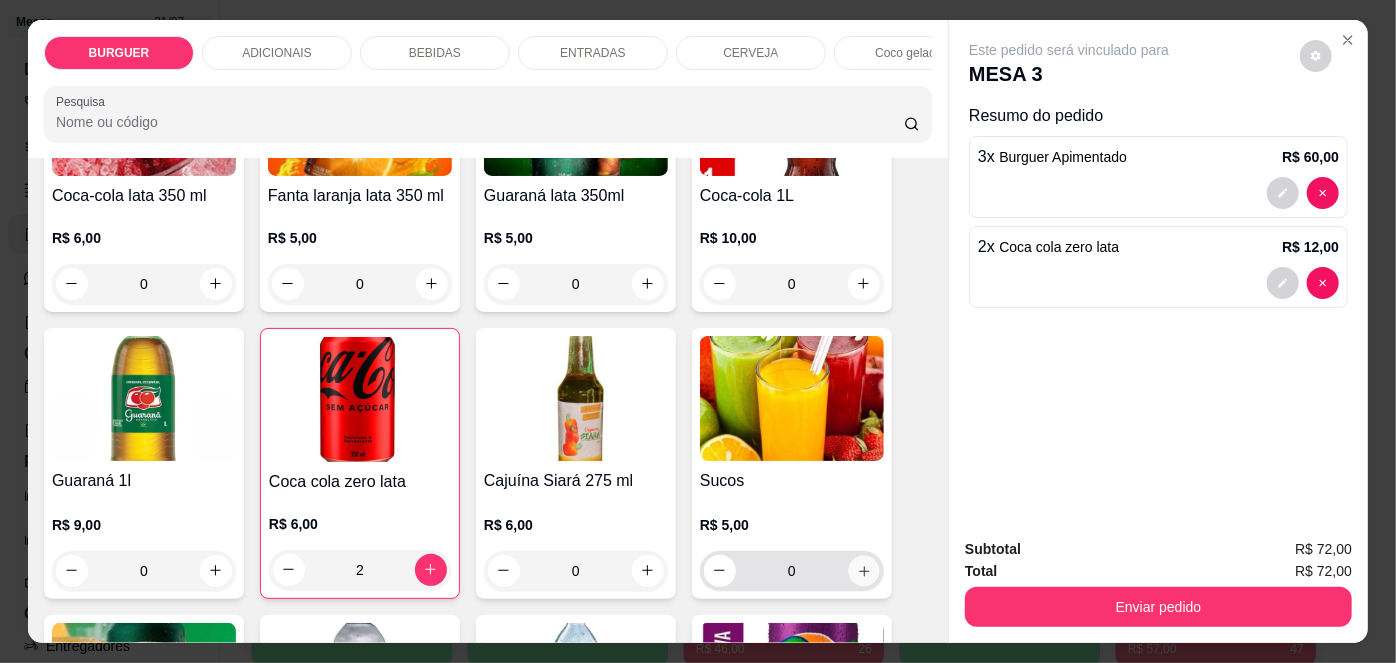 click 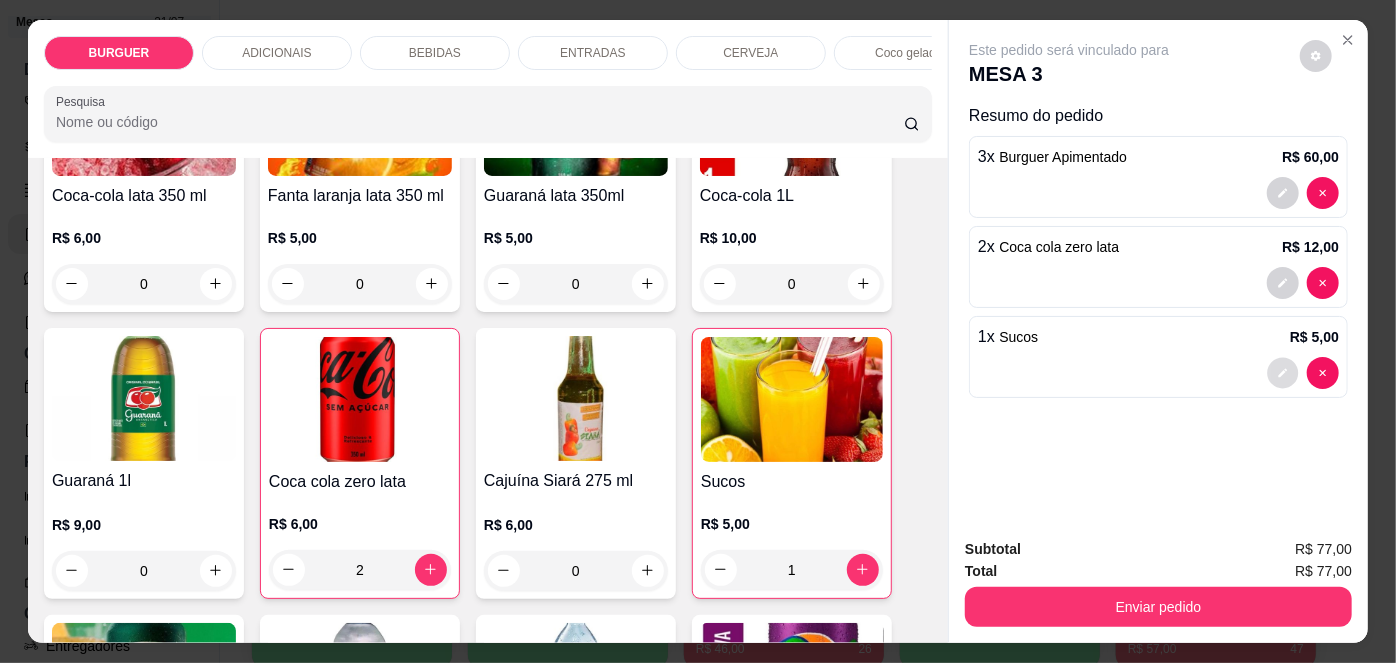 click at bounding box center (1283, 372) 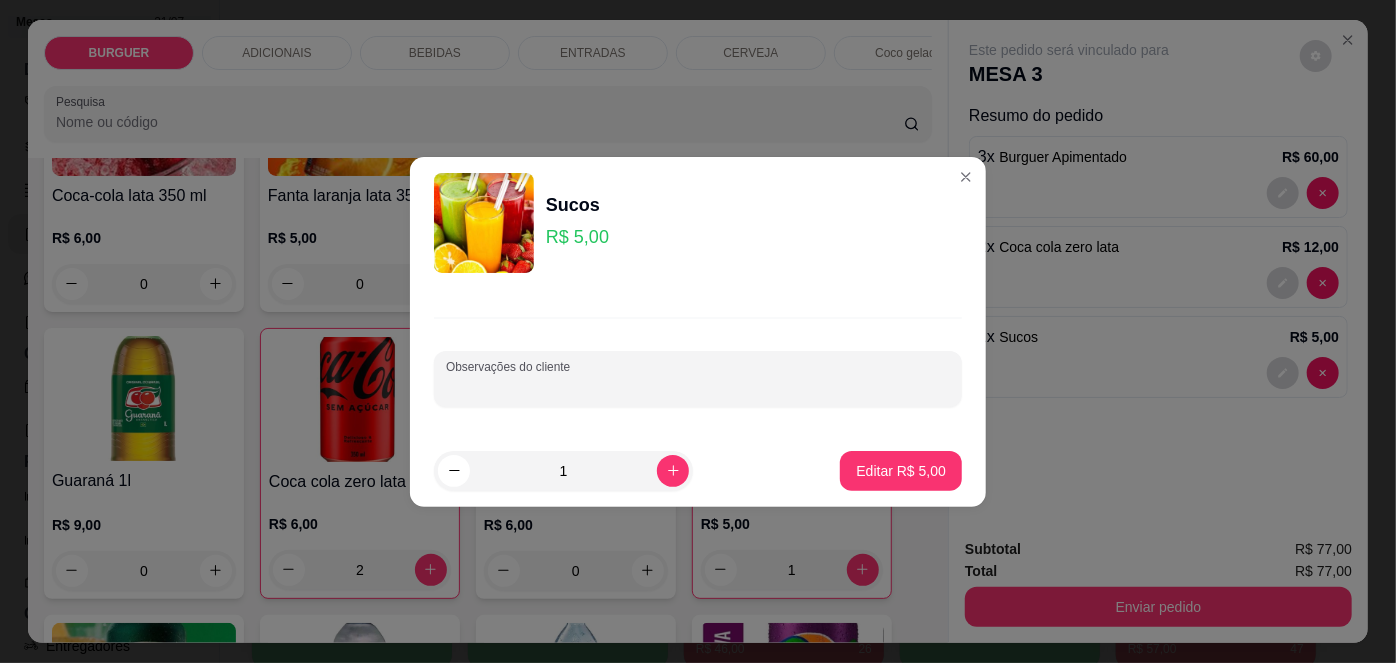 click on "Observações do cliente" at bounding box center (698, 387) 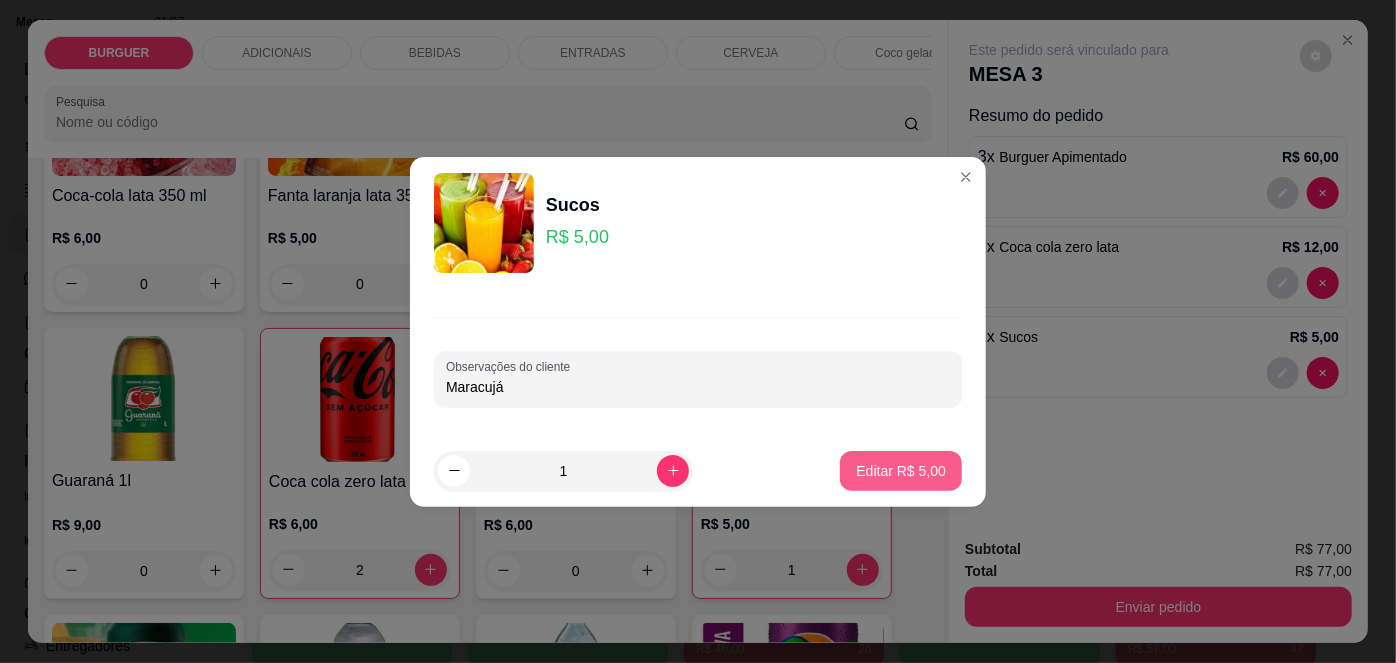 type on "Maracujá" 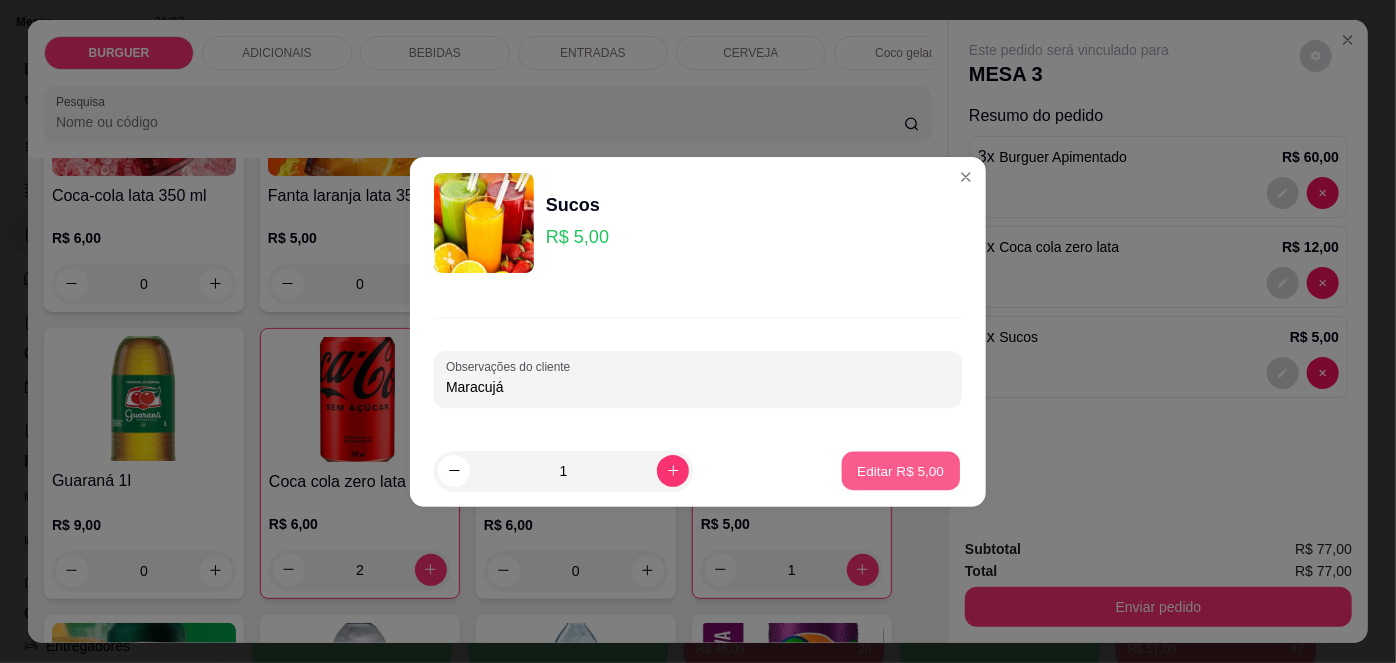 click on "Editar   R$ 5,00" at bounding box center (901, 470) 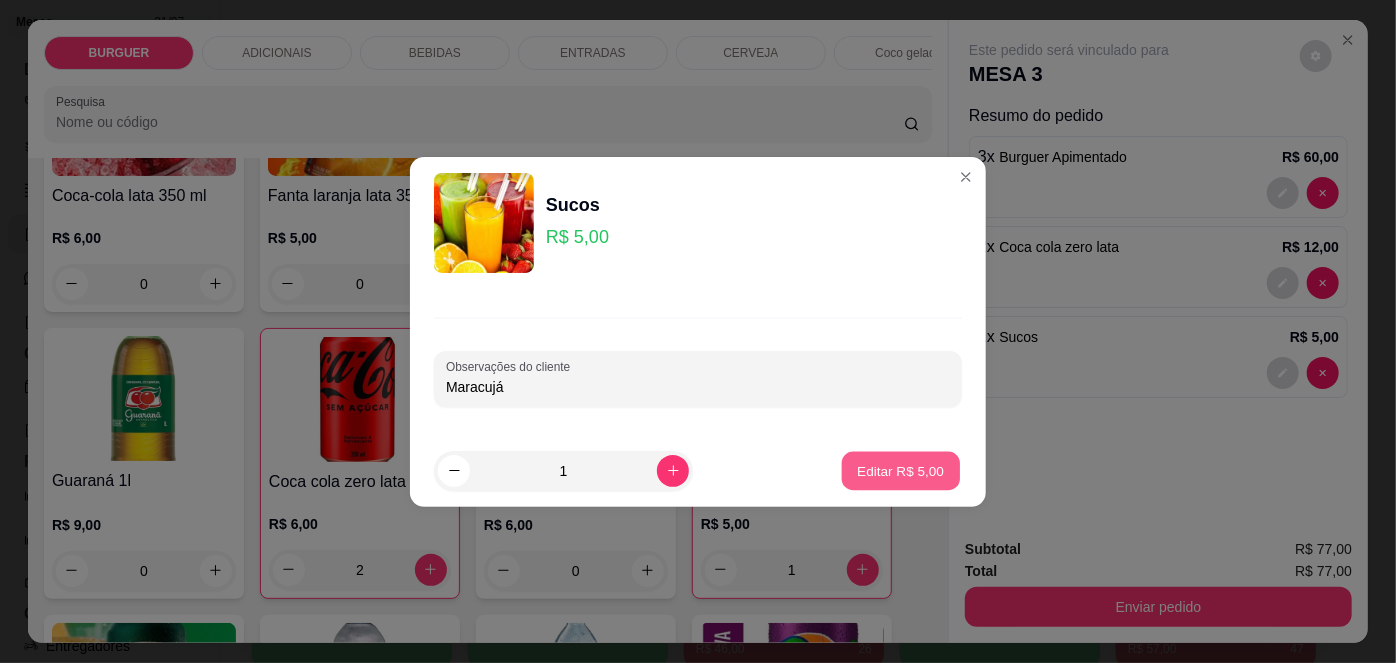 type on "0" 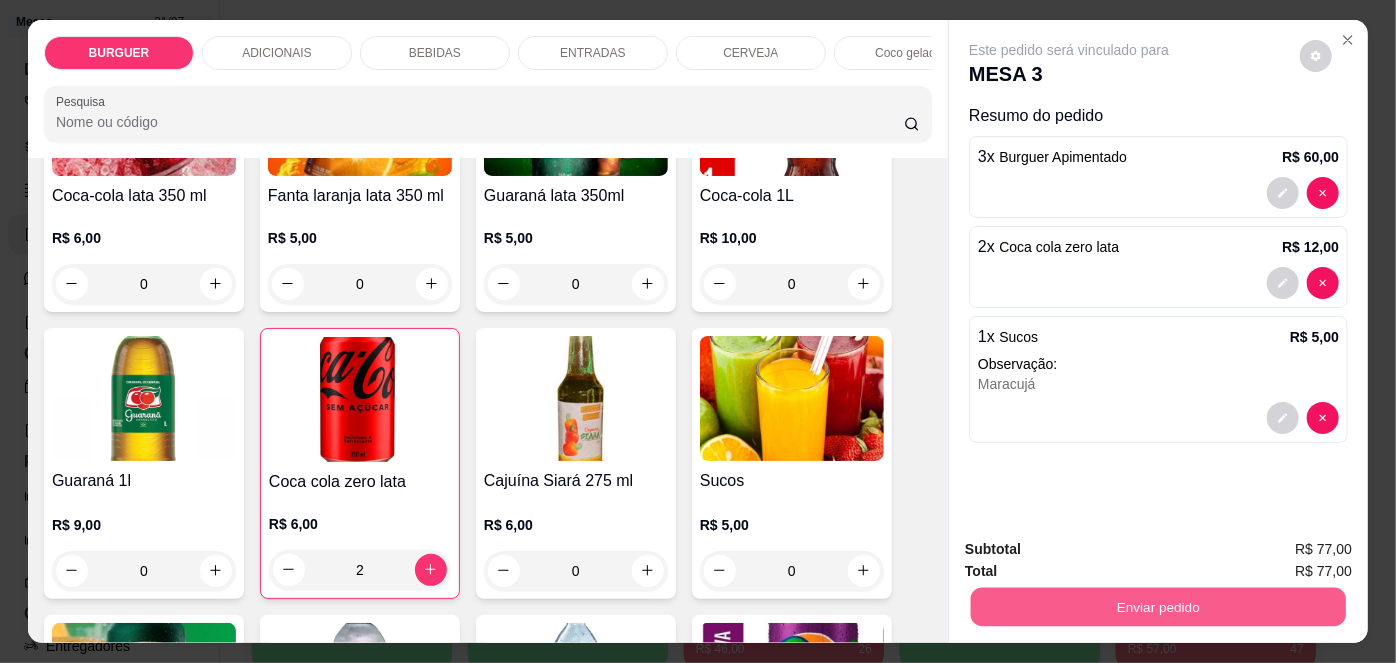 click on "Enviar pedido" at bounding box center (1158, 607) 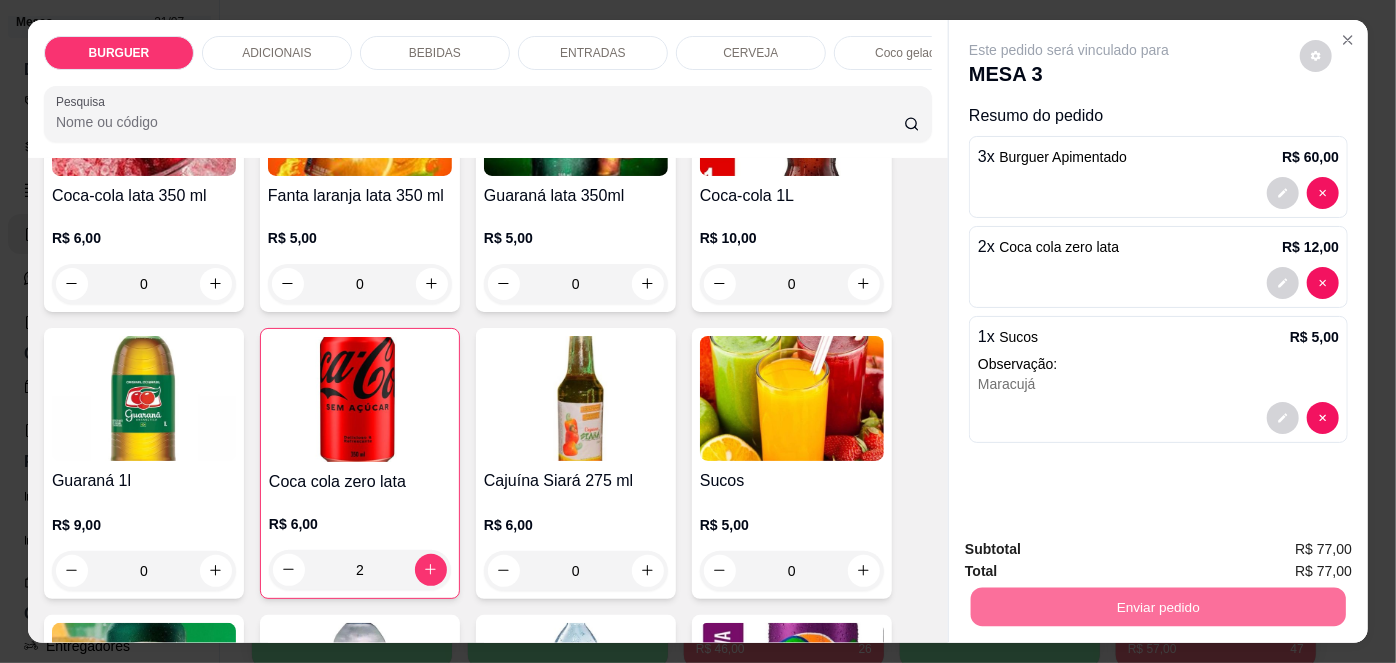 click on "Não registrar e enviar pedido" at bounding box center (1093, 551) 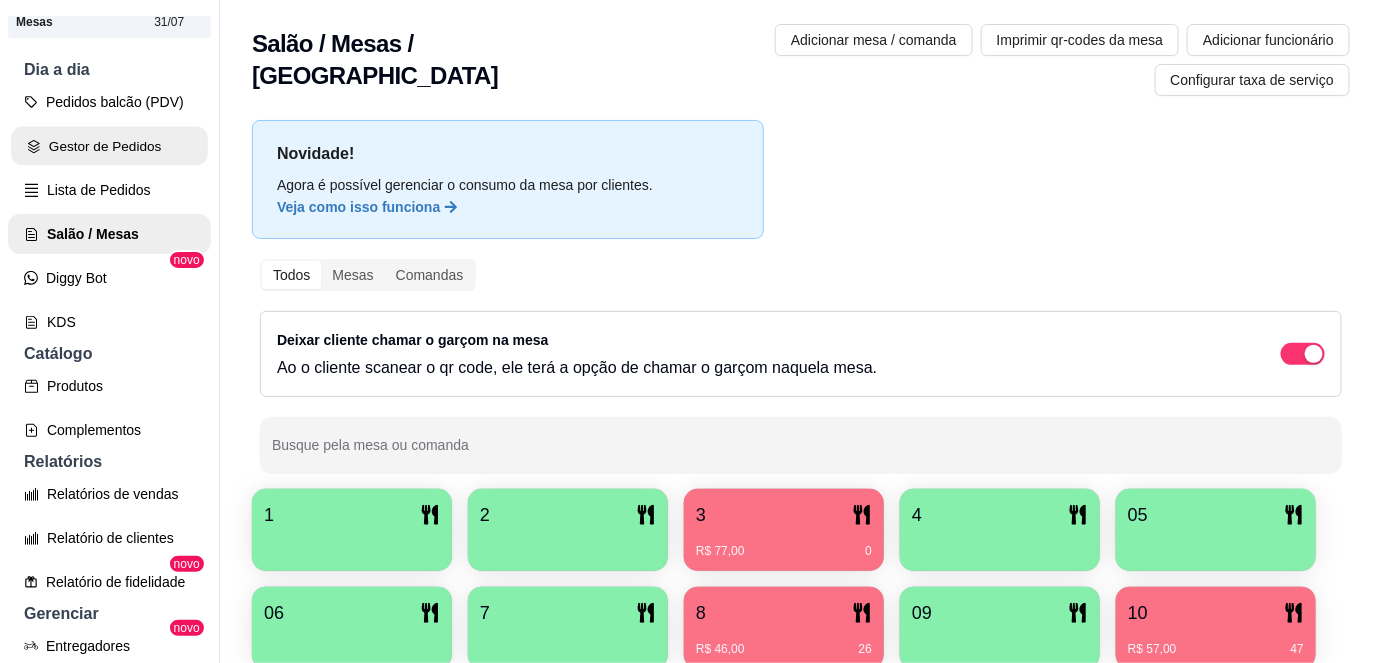 click on "Gestor de Pedidos" at bounding box center [109, 146] 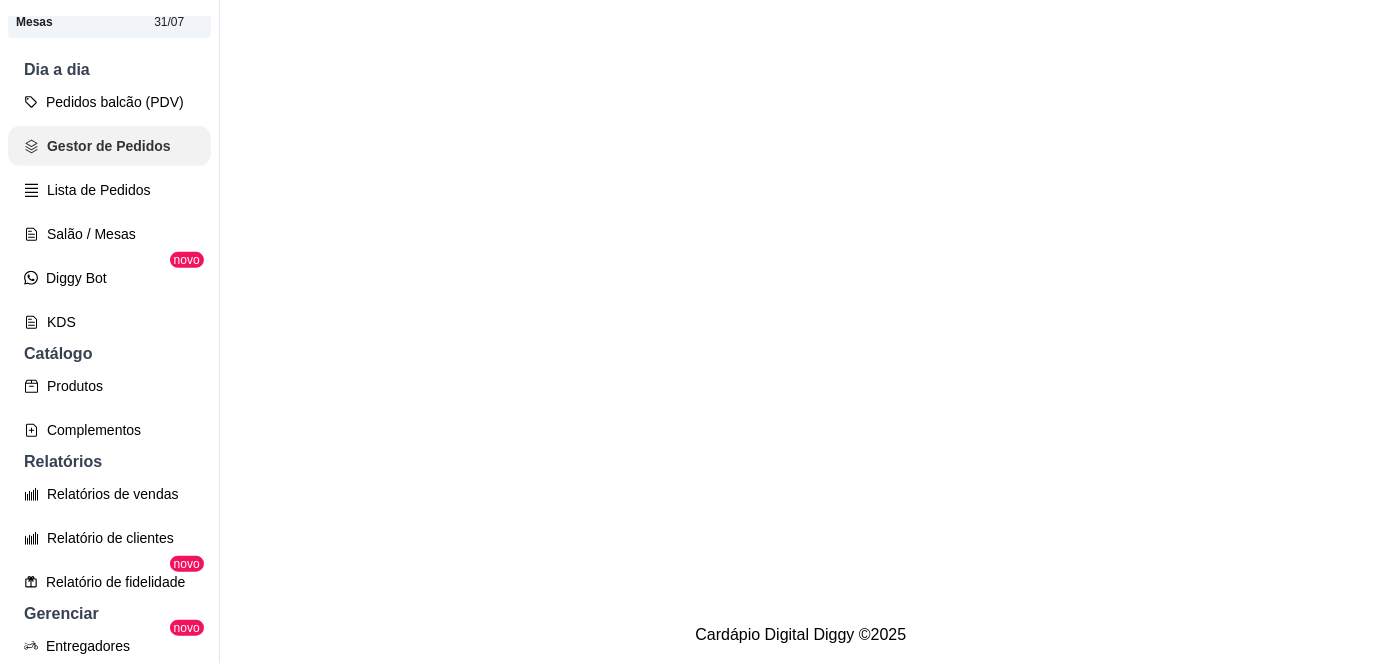 scroll, scrollTop: 0, scrollLeft: 0, axis: both 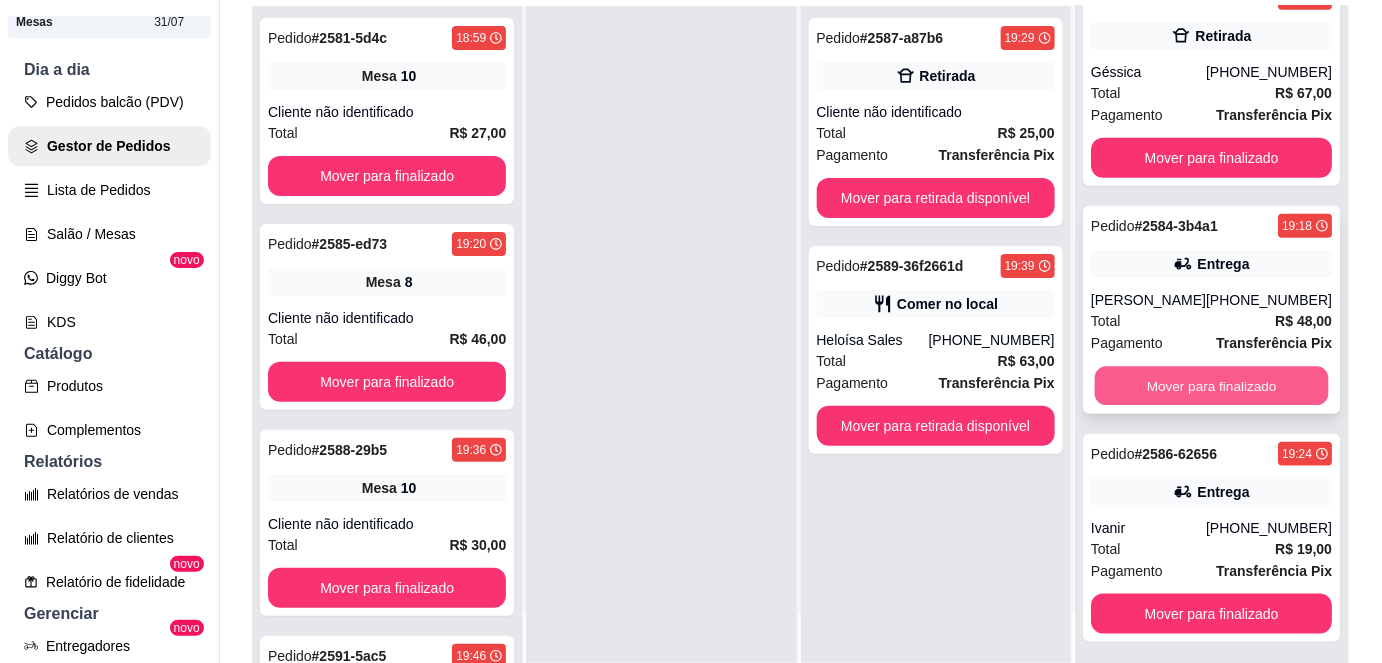 click on "Mover para finalizado" at bounding box center (1211, 386) 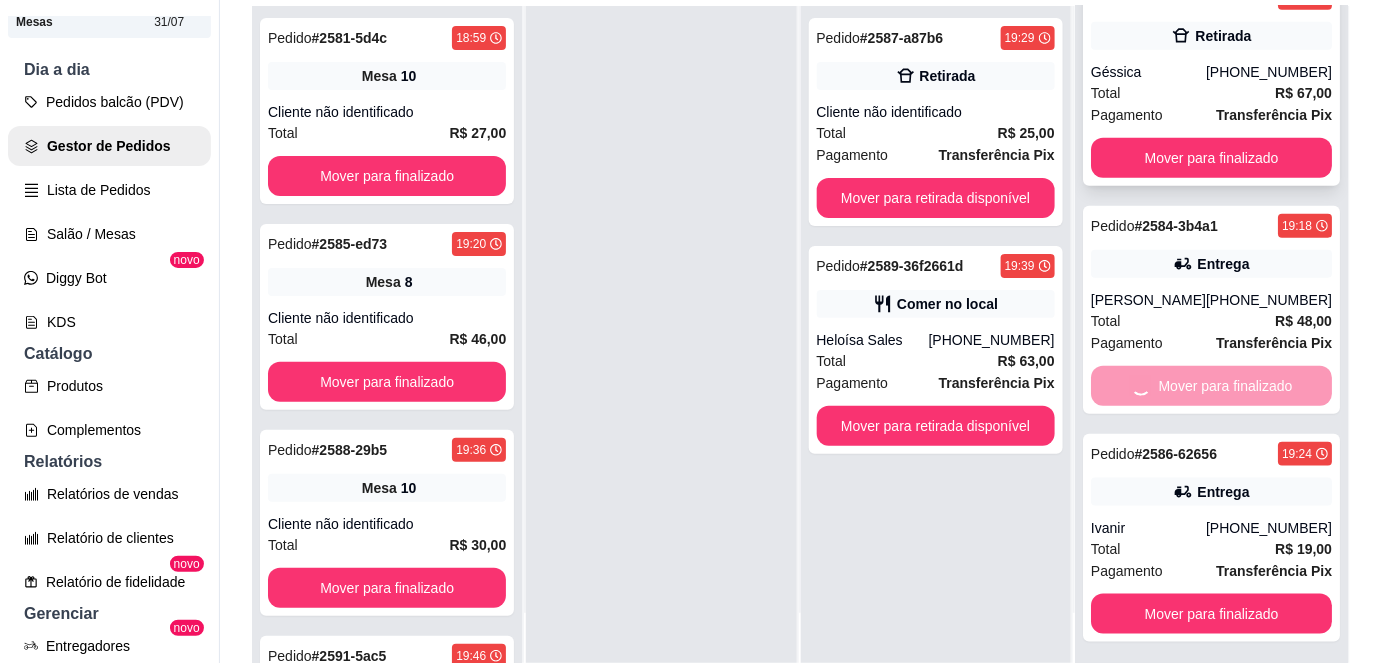 scroll, scrollTop: 269, scrollLeft: 0, axis: vertical 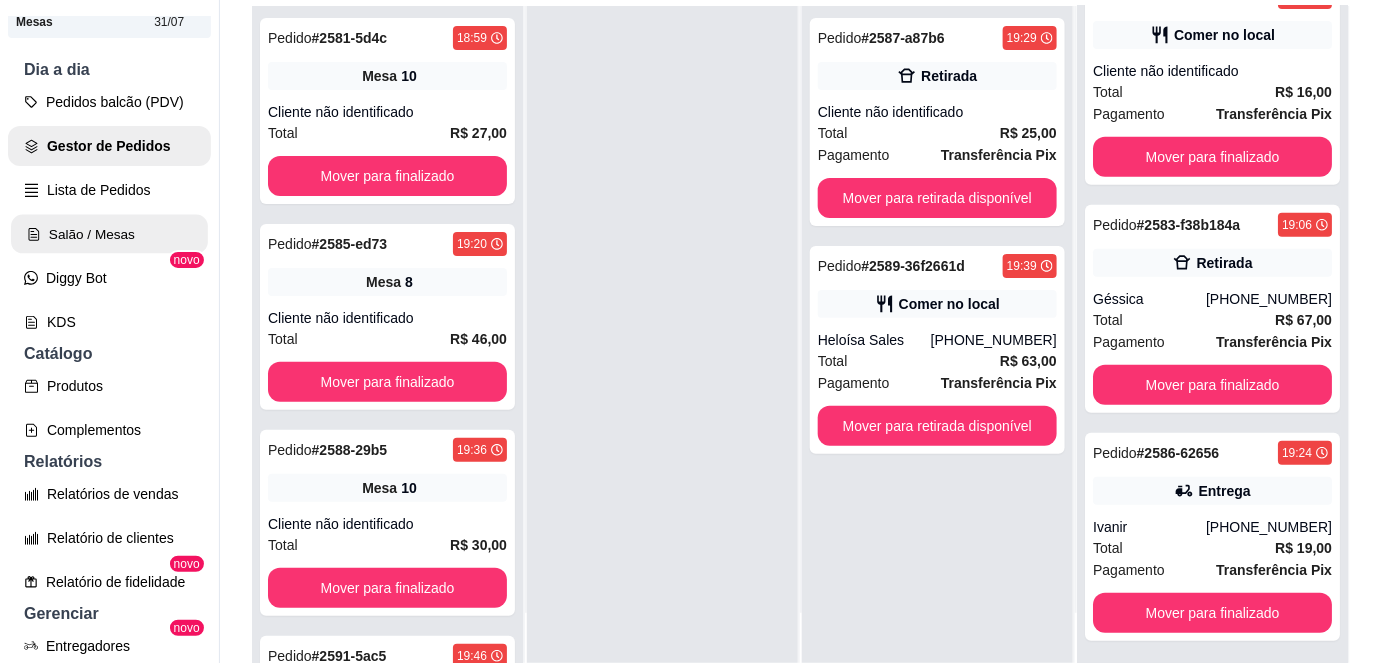 click on "Salão / Mesas" at bounding box center [109, 234] 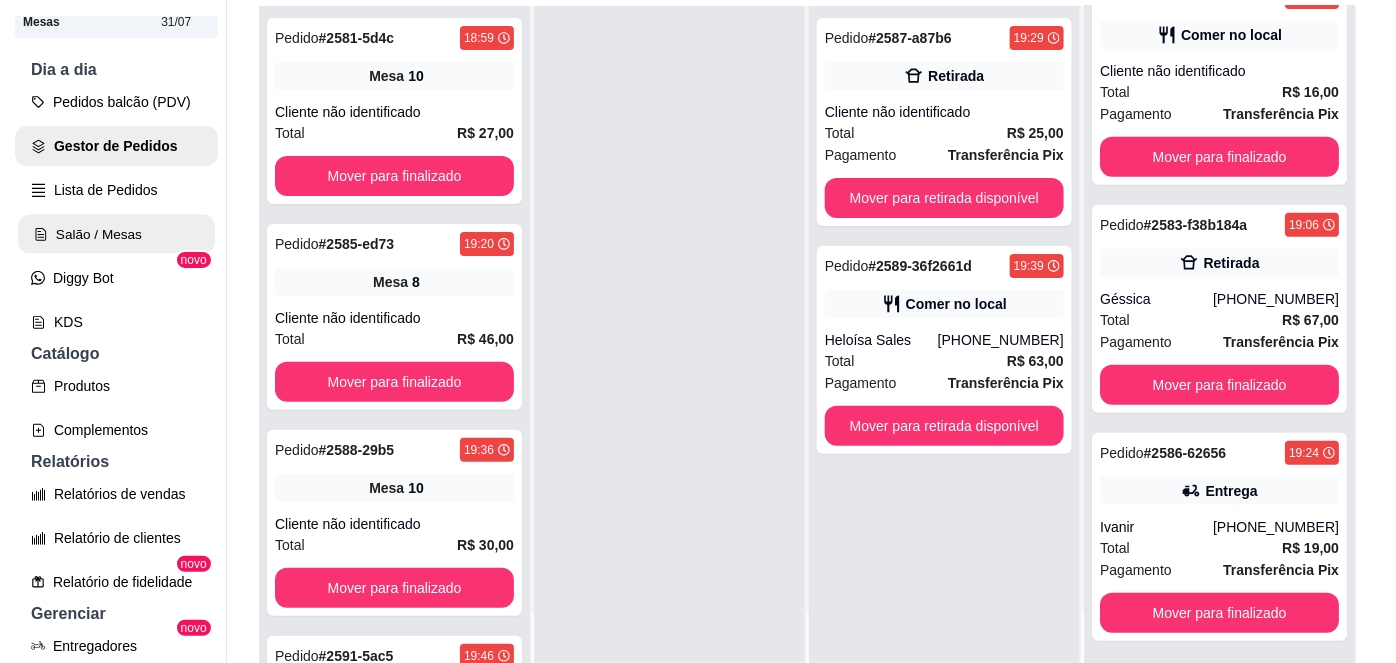 scroll, scrollTop: 0, scrollLeft: 0, axis: both 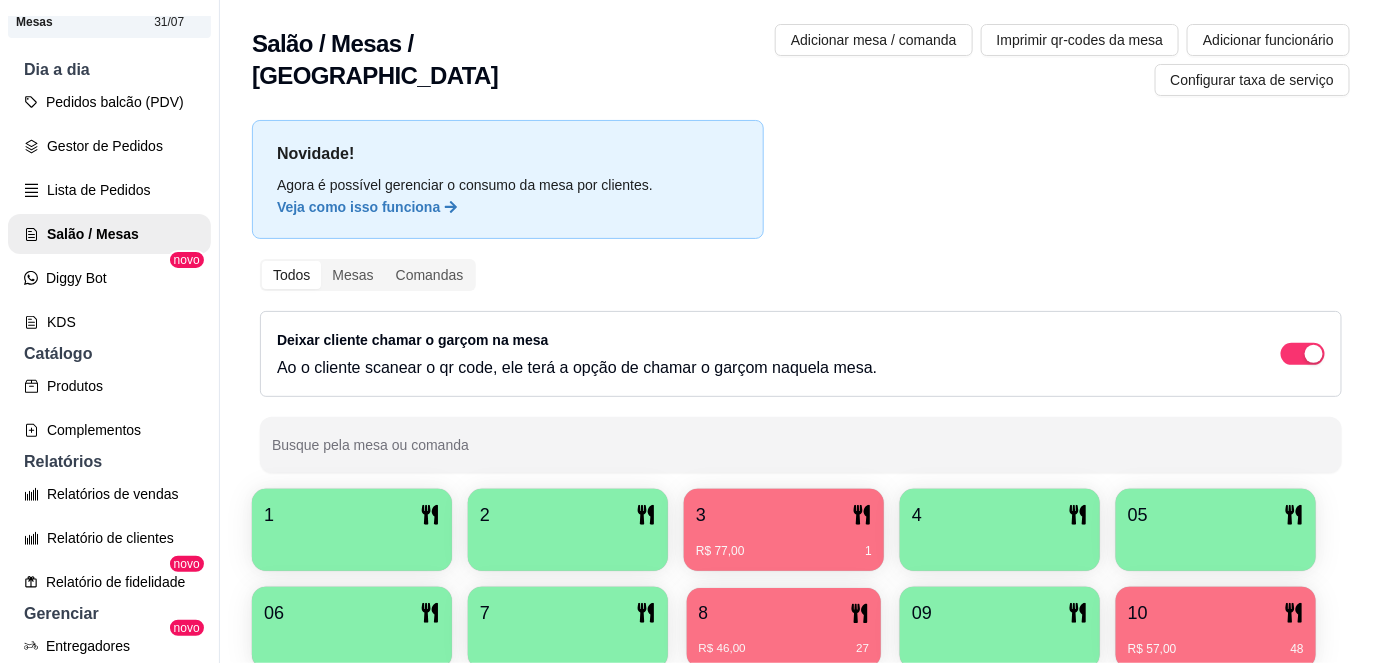 click on "8" at bounding box center [784, 613] 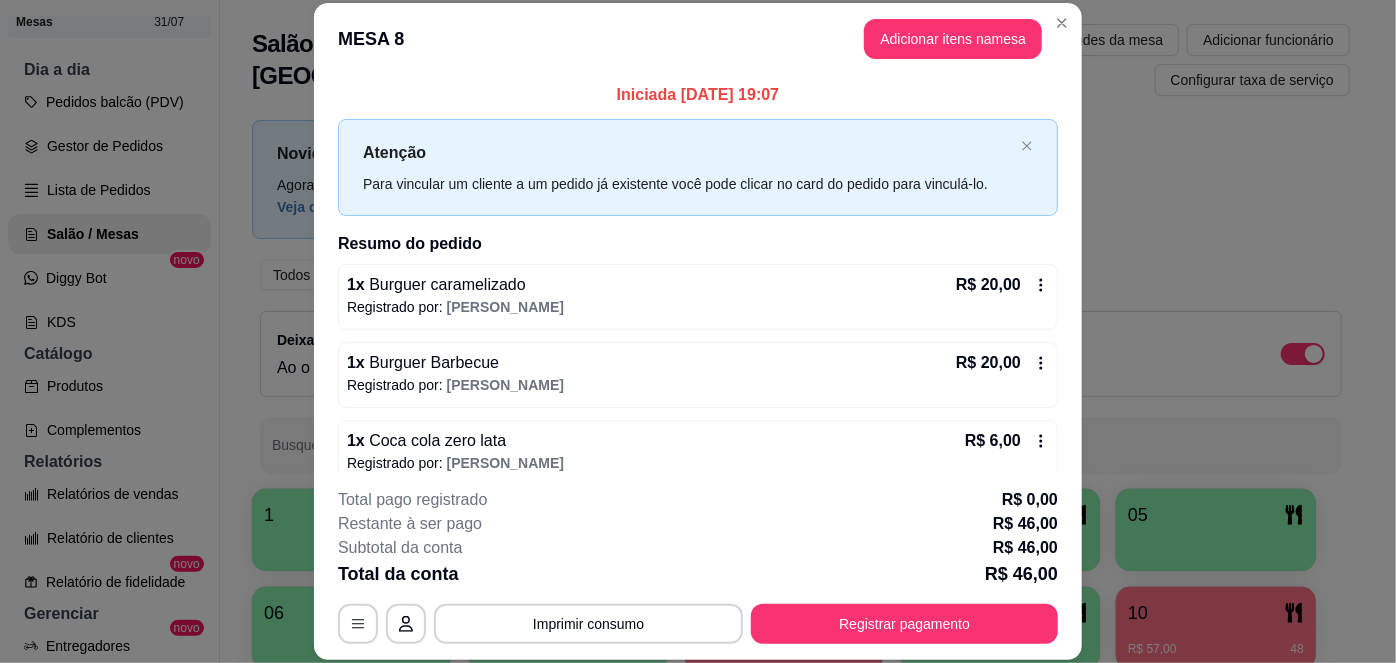 scroll, scrollTop: 20, scrollLeft: 0, axis: vertical 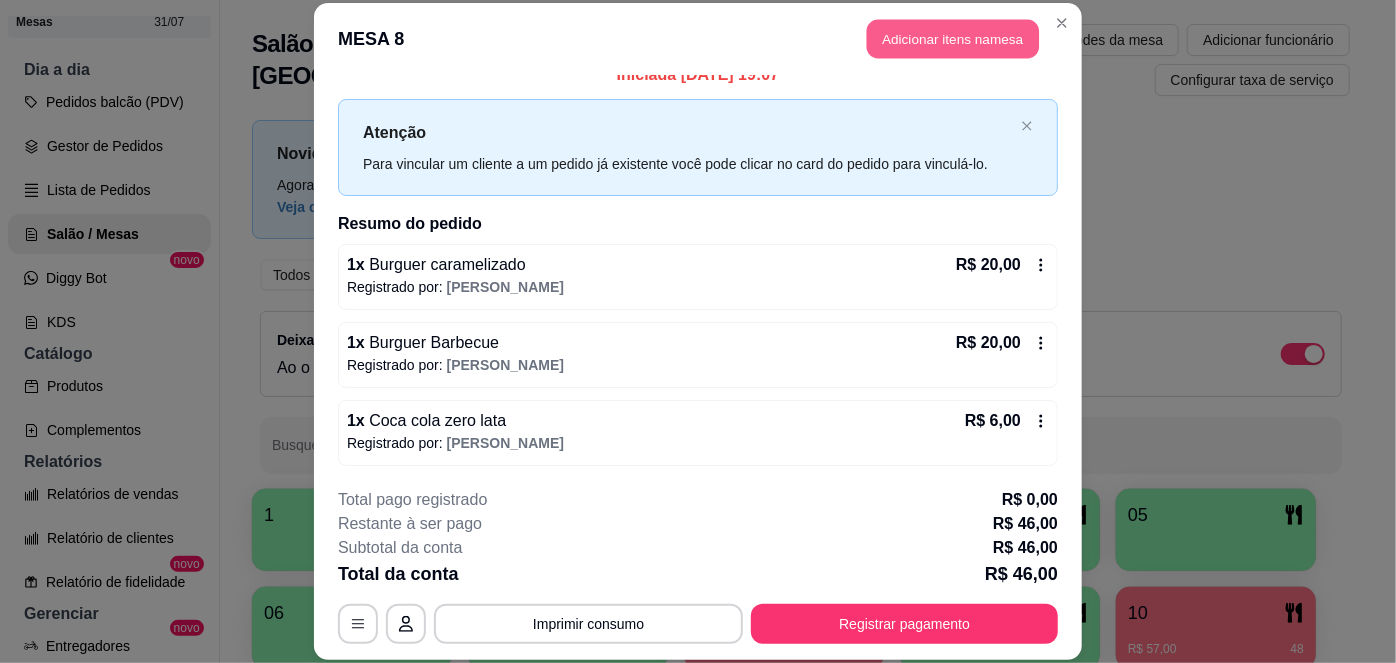 click on "Adicionar itens na  mesa" at bounding box center (953, 39) 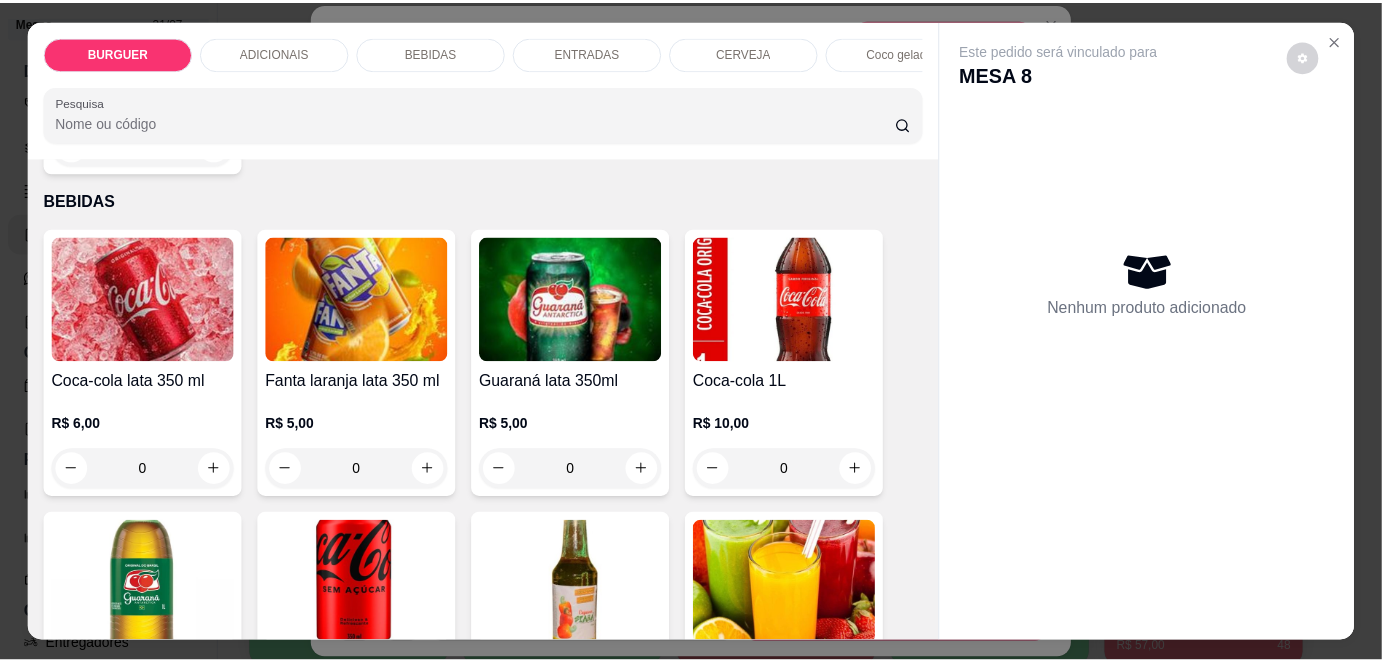 scroll, scrollTop: 1828, scrollLeft: 0, axis: vertical 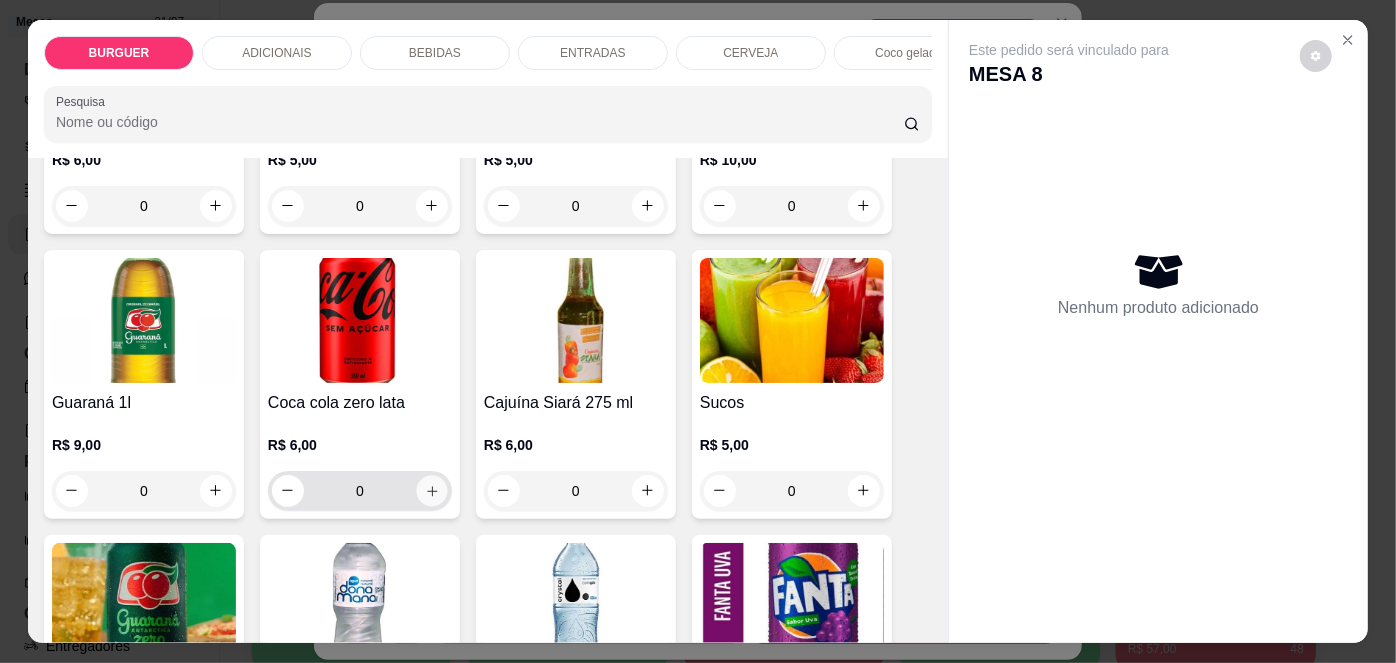 click at bounding box center (431, 490) 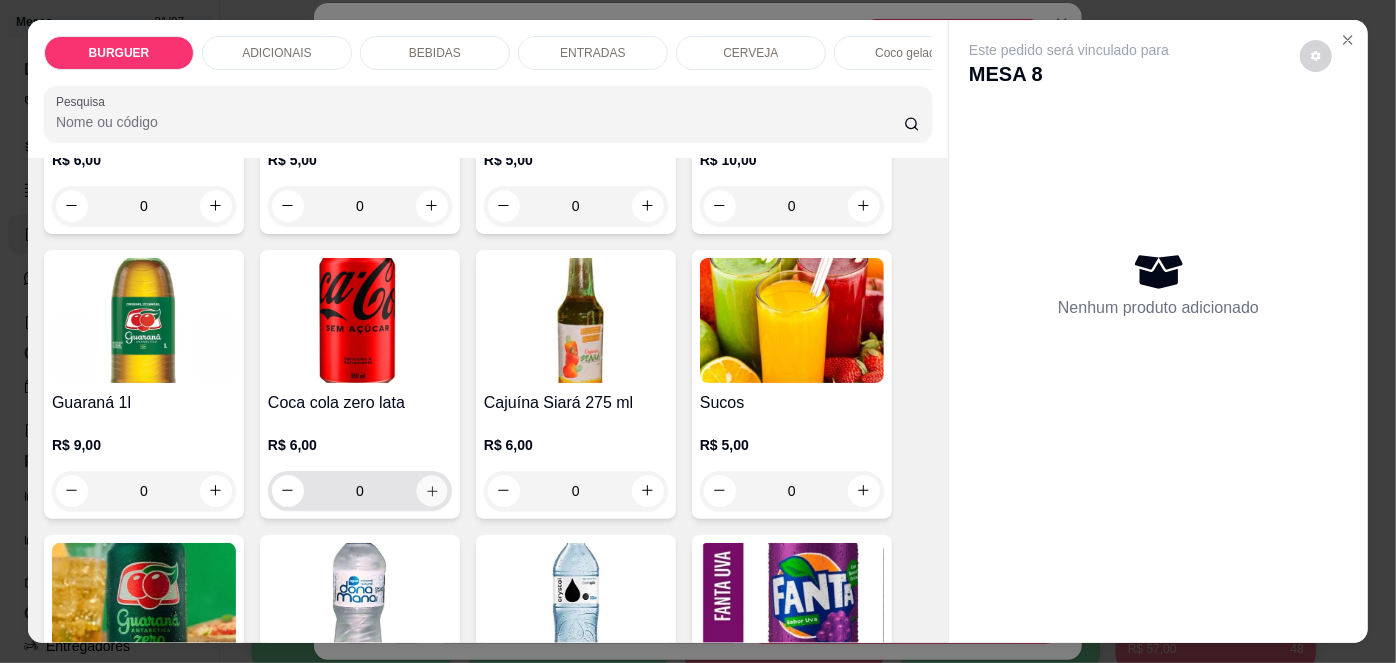 type on "1" 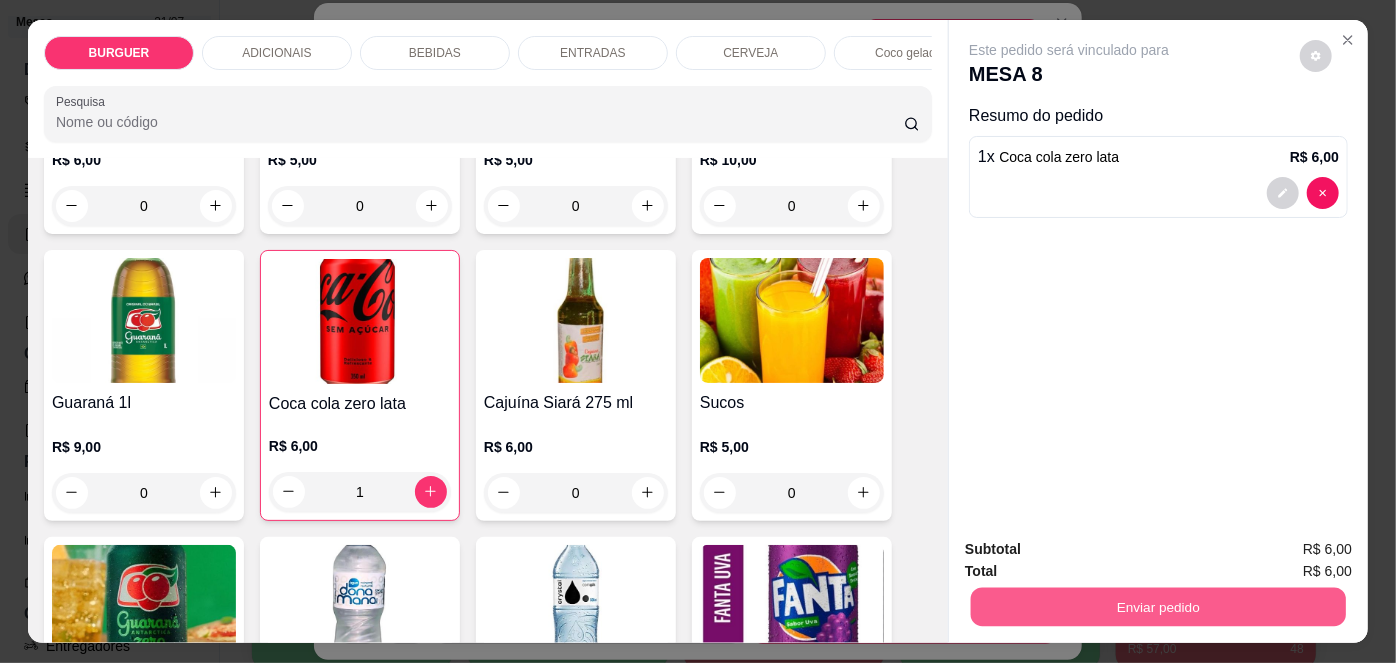 click on "Enviar pedido" at bounding box center [1158, 607] 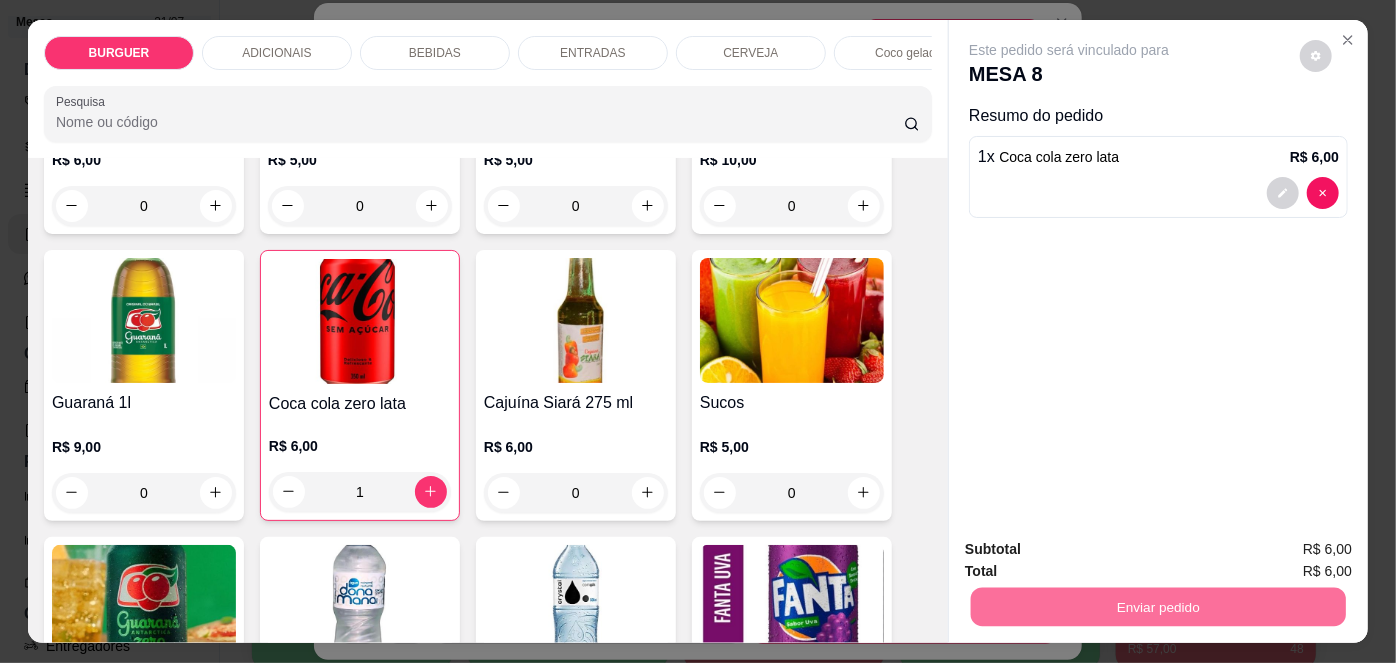 click on "Não registrar e enviar pedido" at bounding box center (1093, 551) 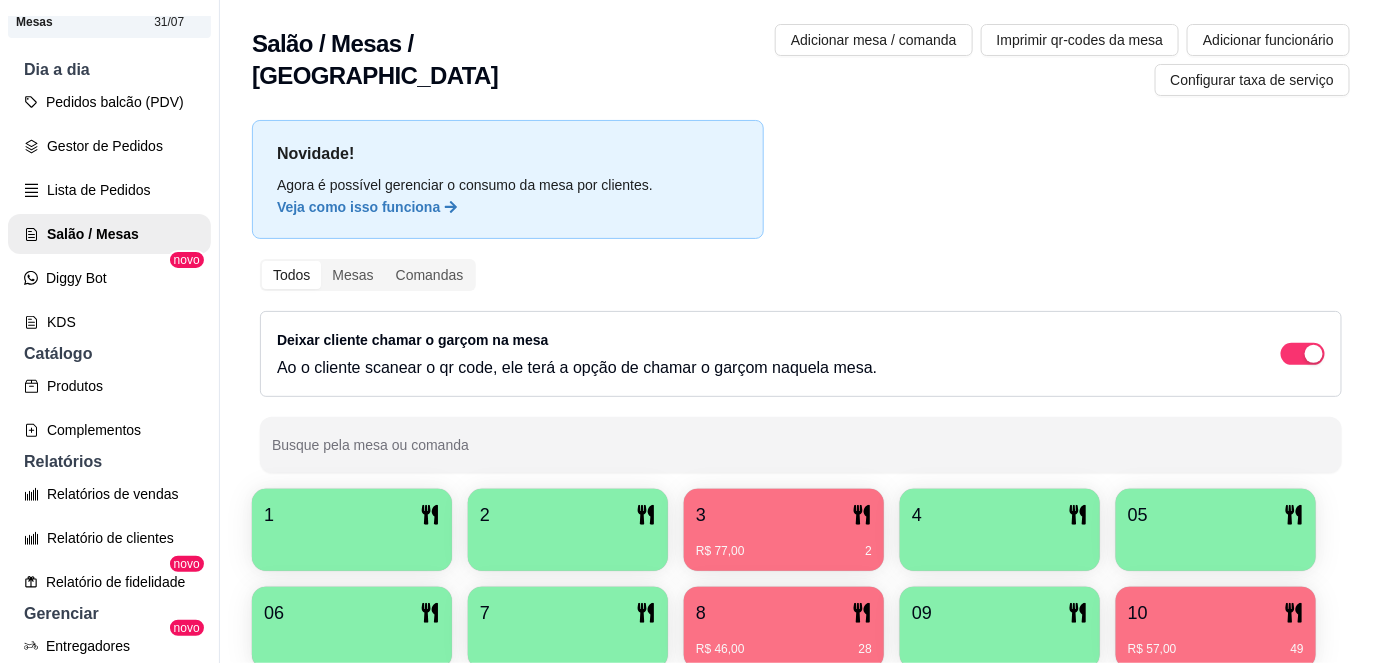 scroll, scrollTop: 156, scrollLeft: 0, axis: vertical 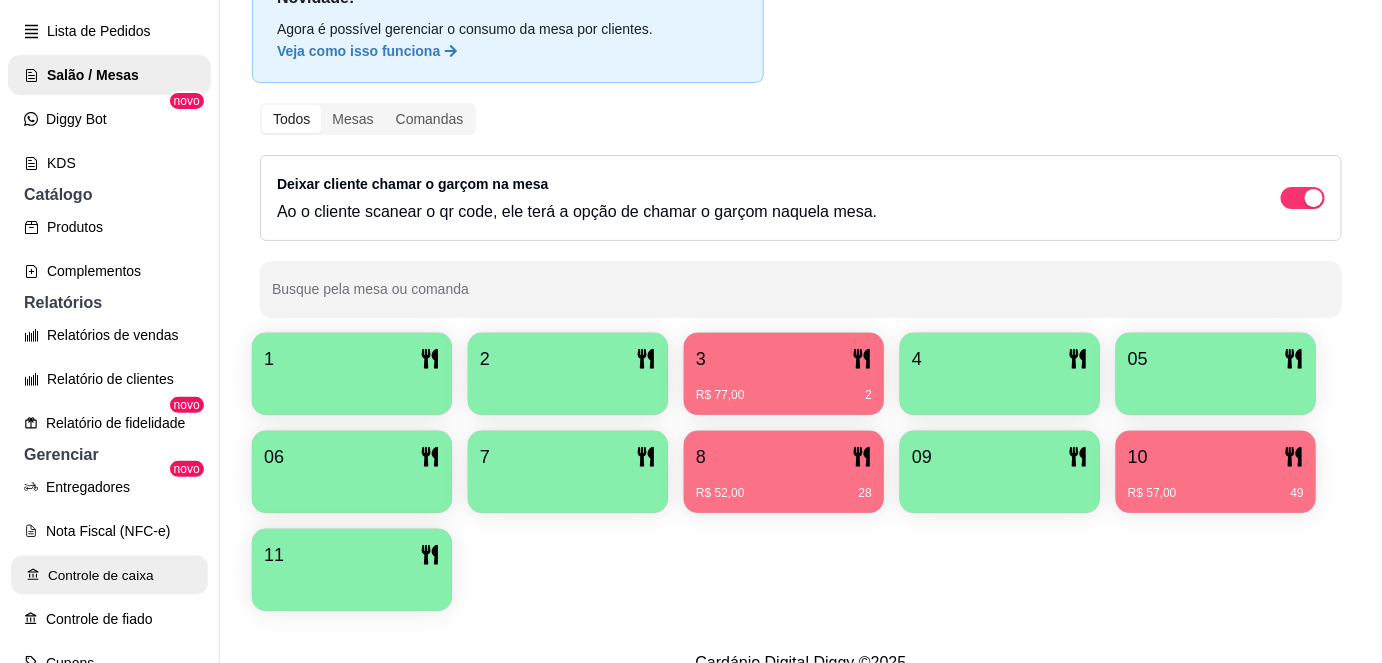 click on "Controle de caixa" at bounding box center [109, 575] 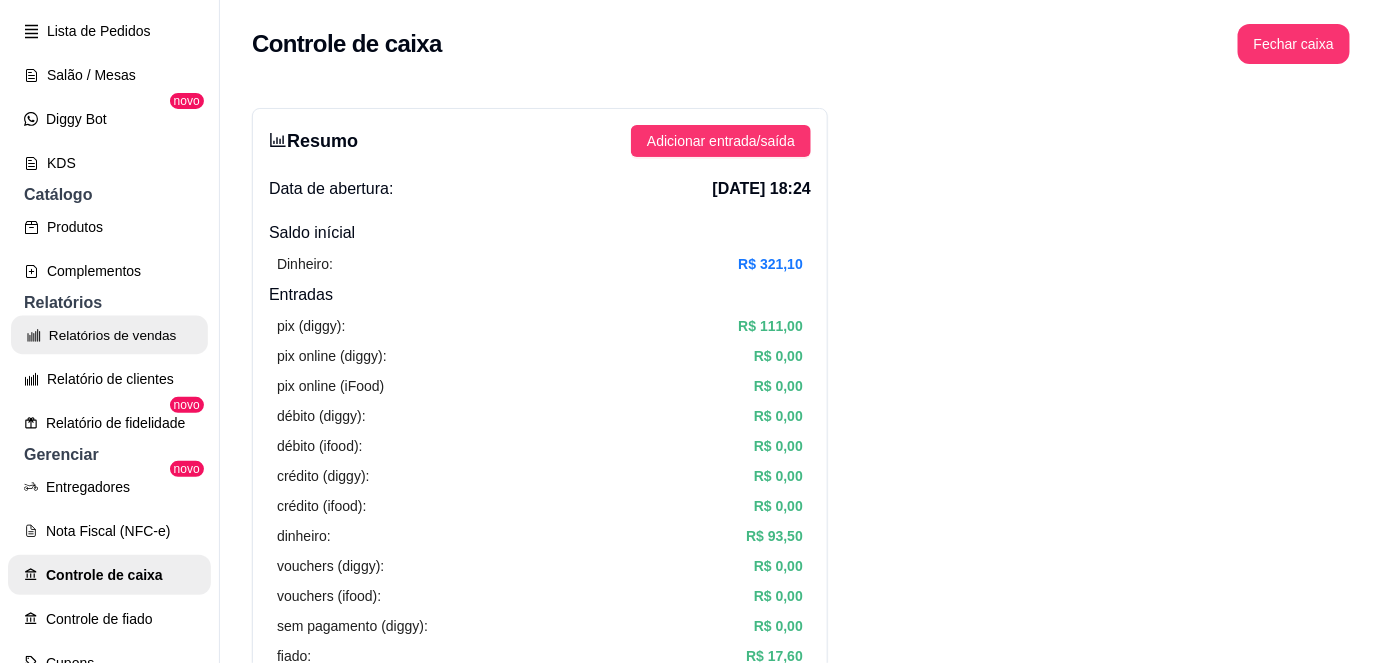 click on "Relatórios de vendas" at bounding box center (109, 335) 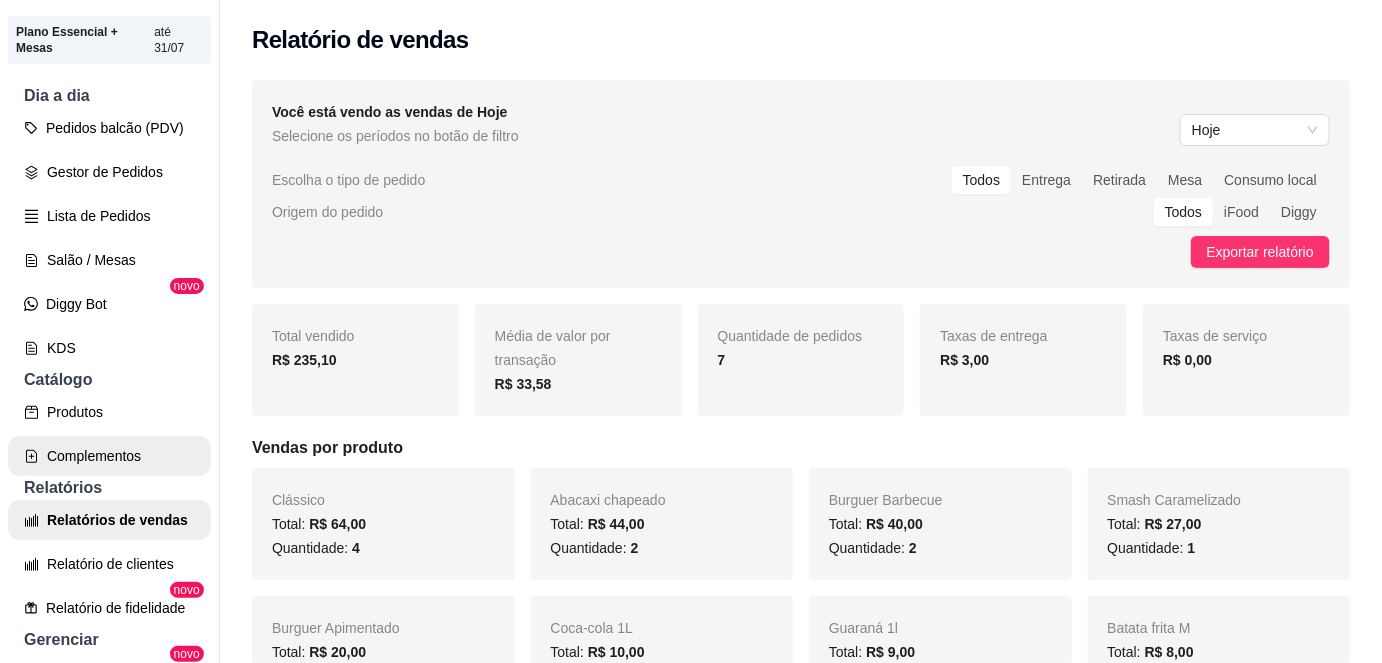 scroll, scrollTop: 173, scrollLeft: 0, axis: vertical 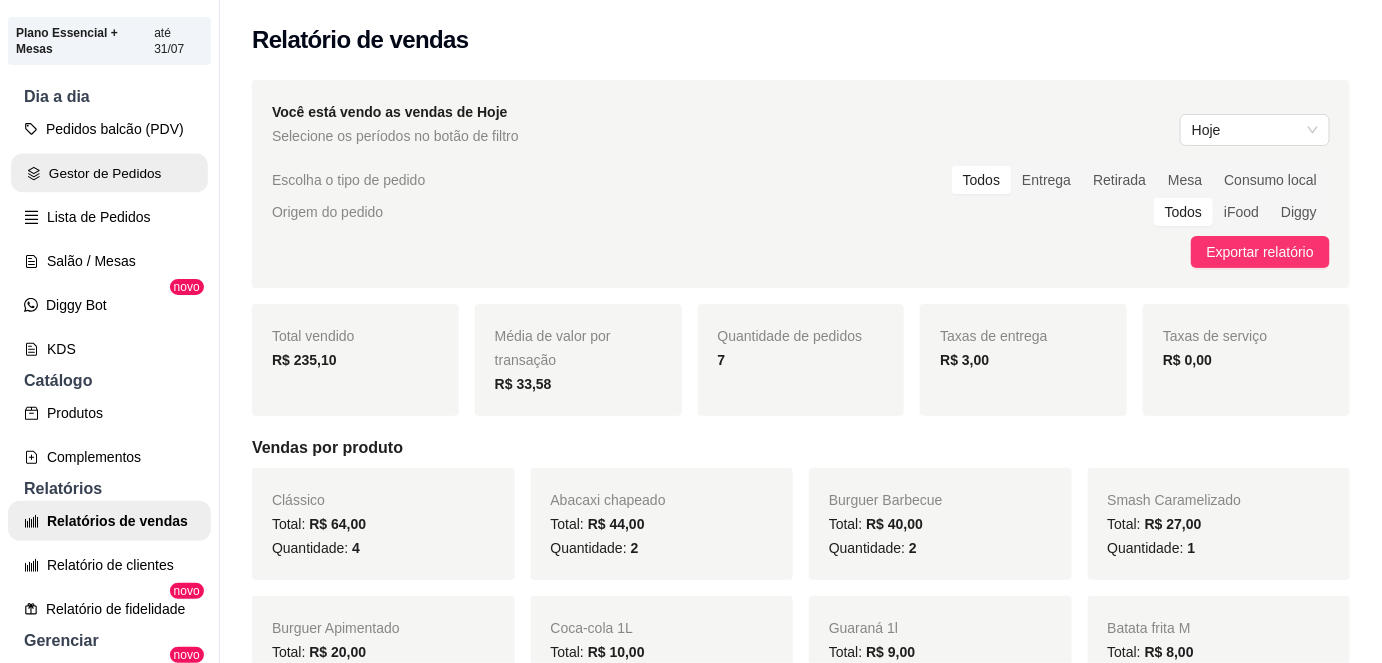click on "Gestor de Pedidos" at bounding box center (109, 173) 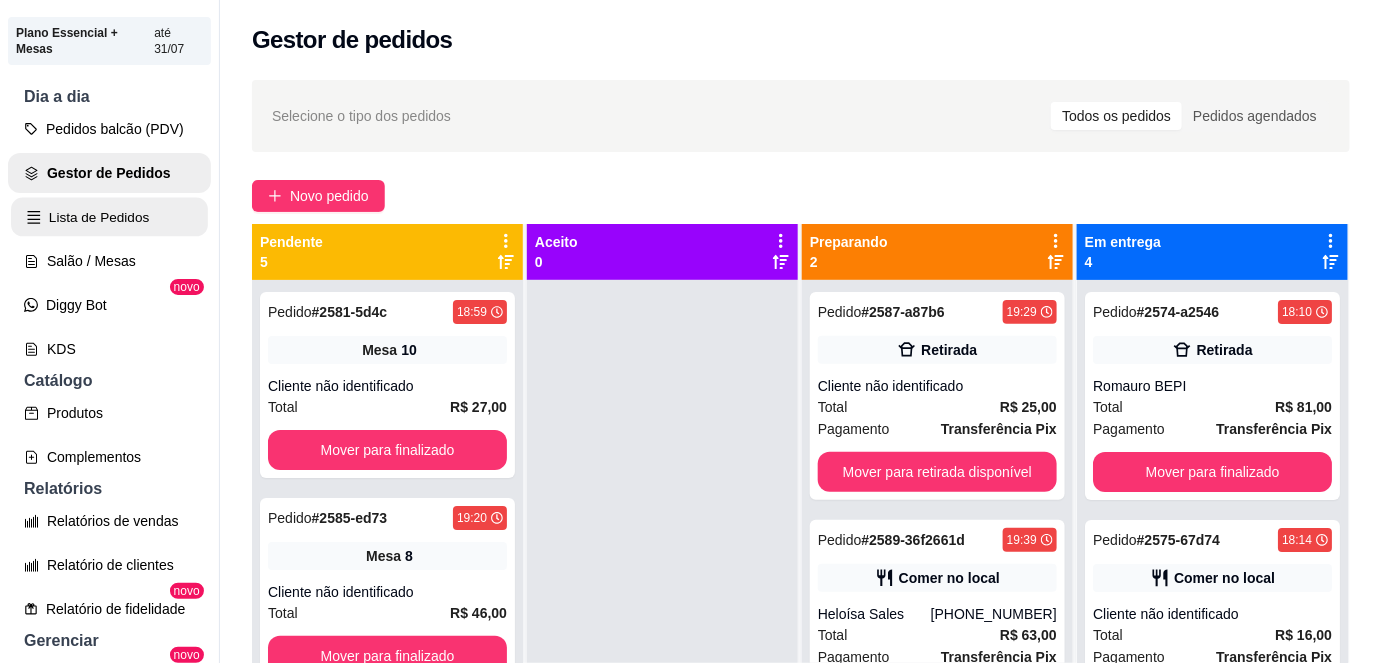 click on "Lista de Pedidos" at bounding box center [109, 217] 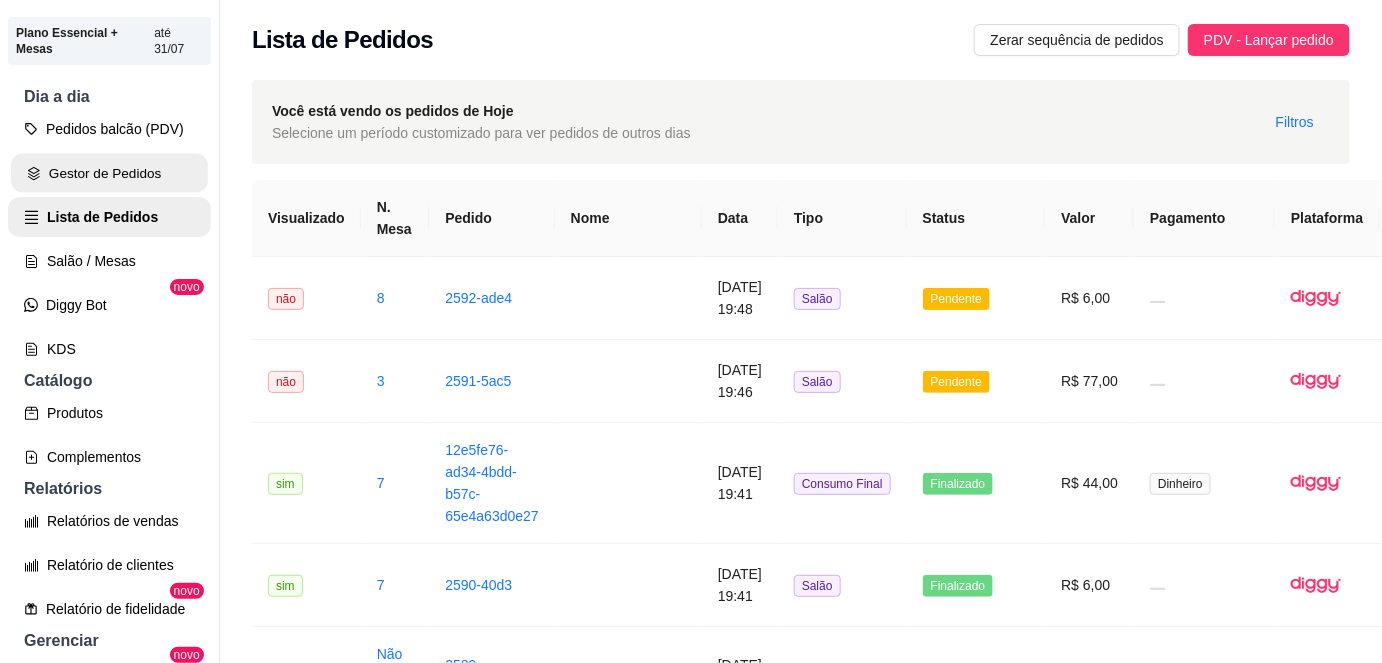 click on "Gestor de Pedidos" at bounding box center [109, 173] 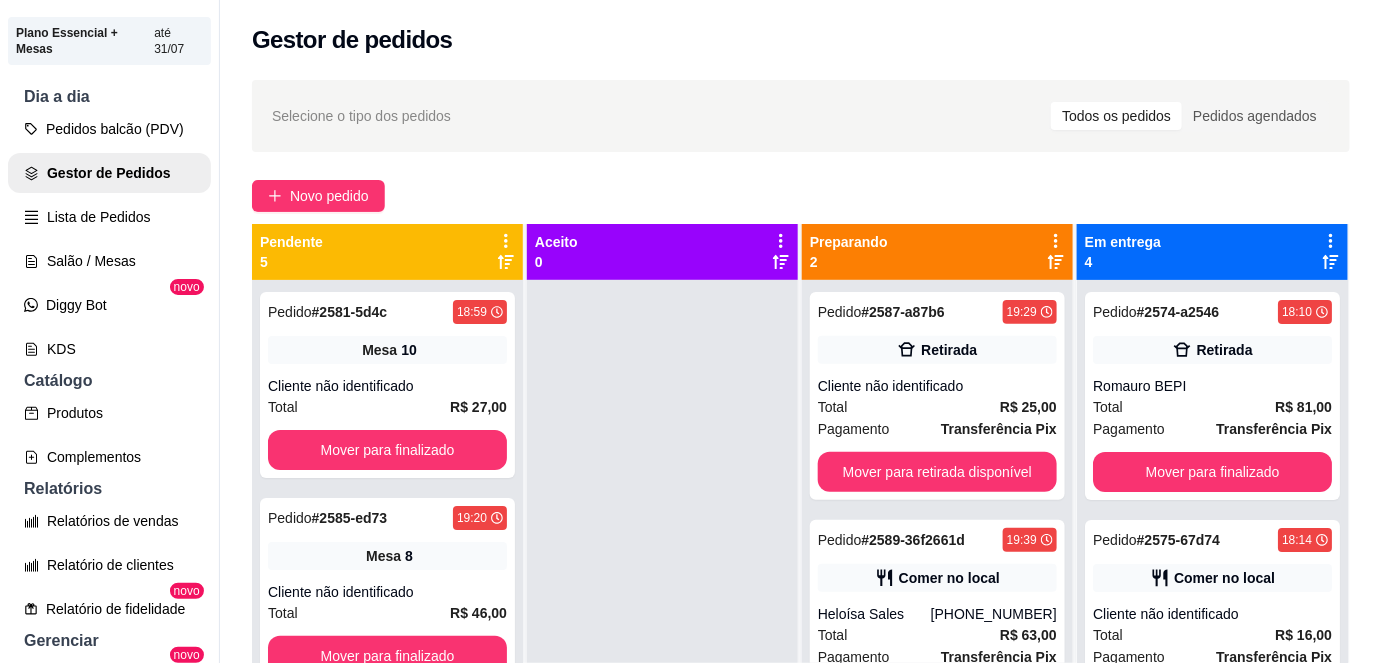 scroll, scrollTop: 56, scrollLeft: 0, axis: vertical 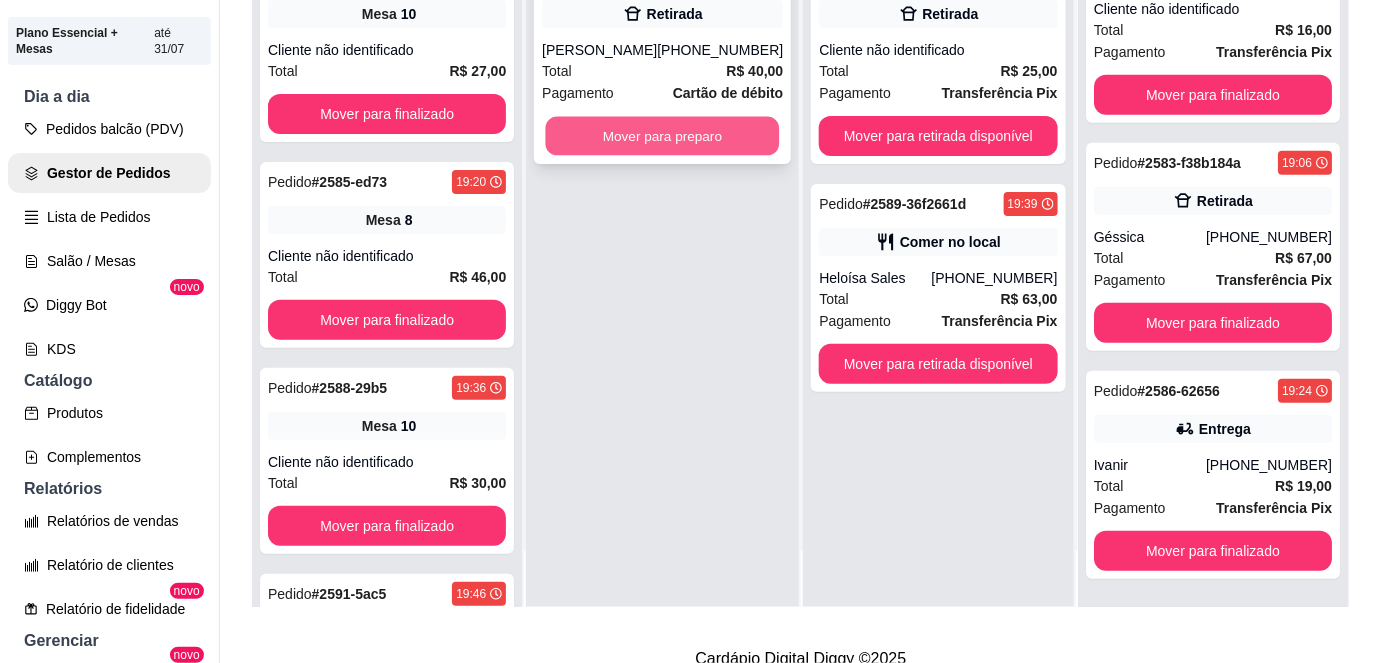 click on "Mover para preparo" at bounding box center [663, 136] 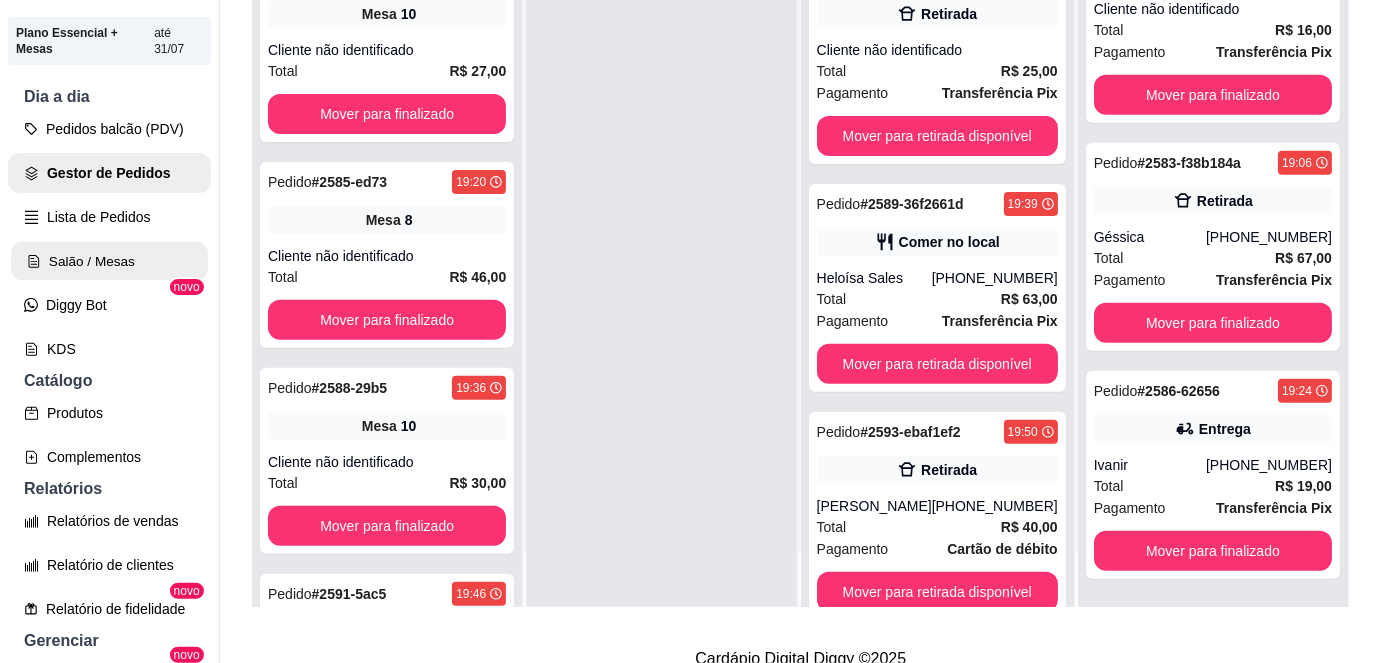 click on "Salão / Mesas" at bounding box center (109, 261) 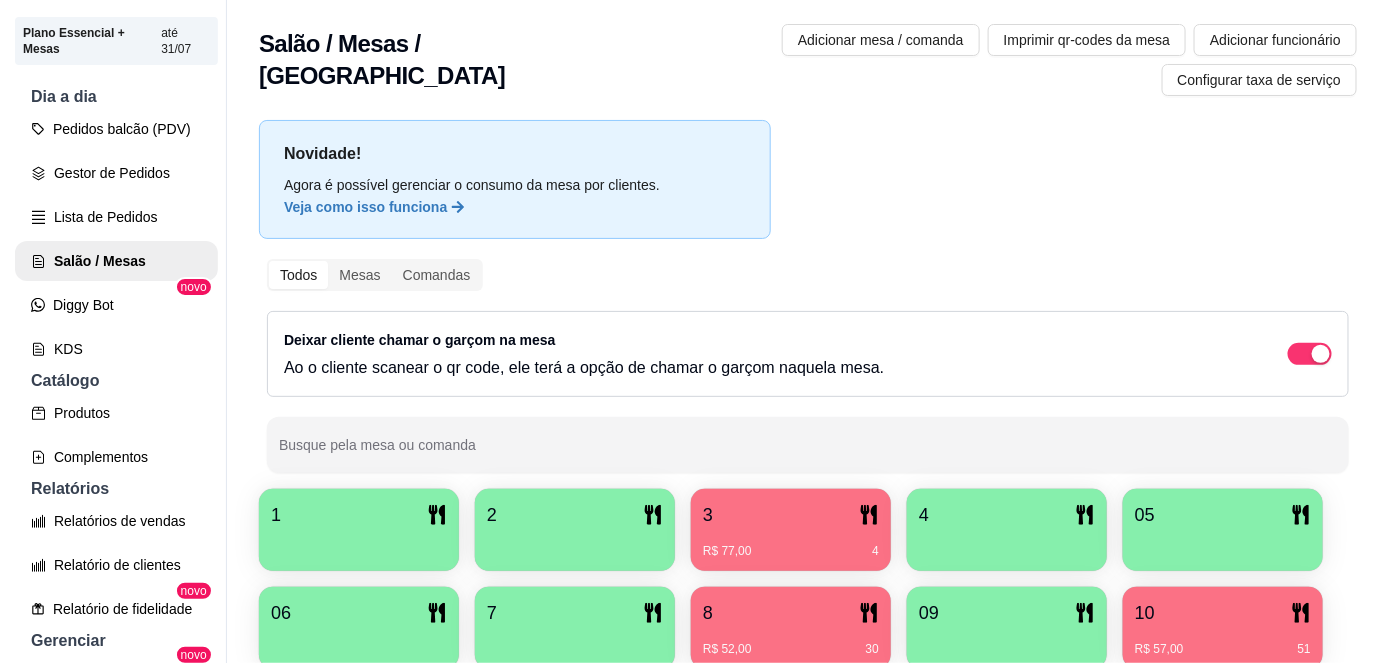 scroll, scrollTop: 156, scrollLeft: 0, axis: vertical 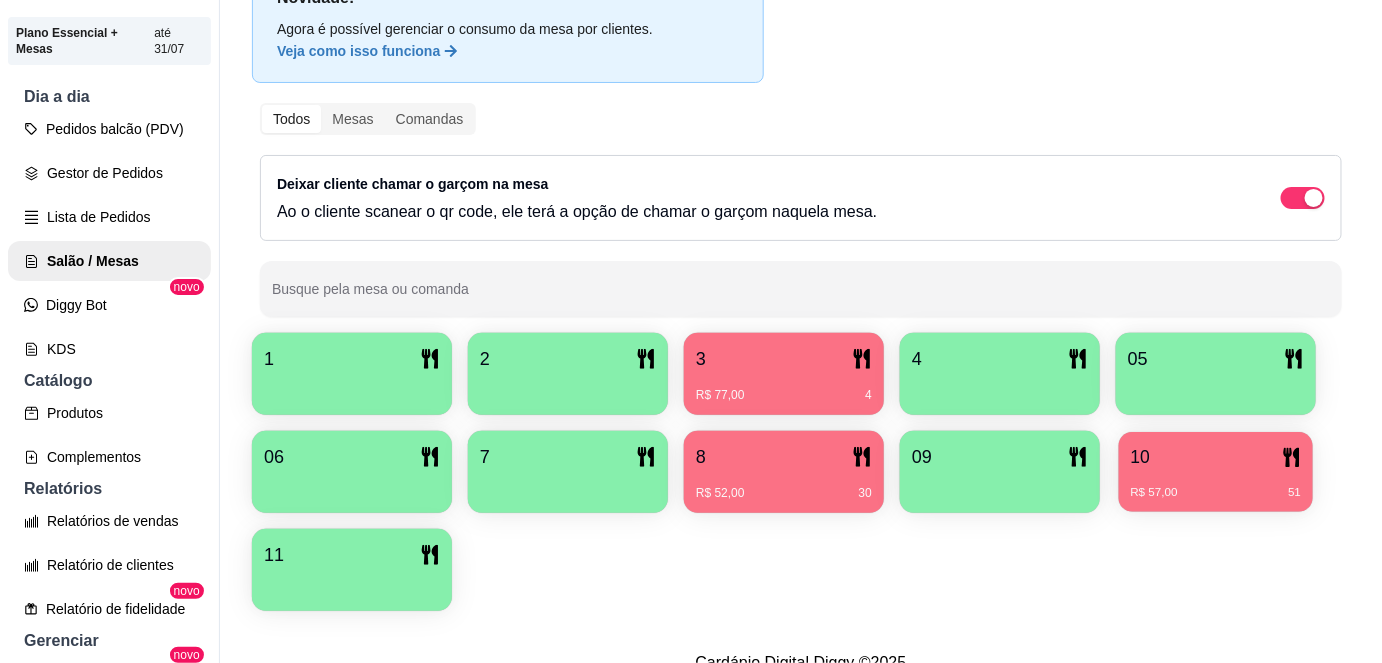 click on "10" at bounding box center (1216, 457) 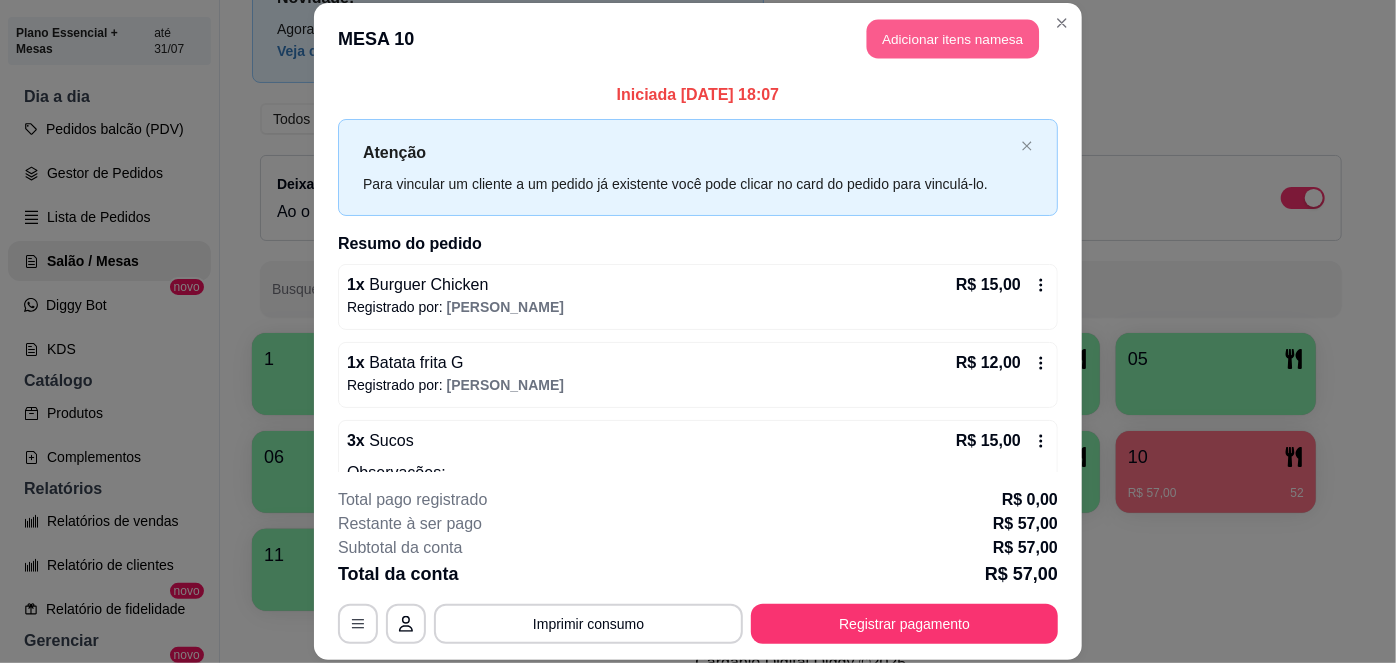 click on "Adicionar itens na  mesa" at bounding box center (953, 39) 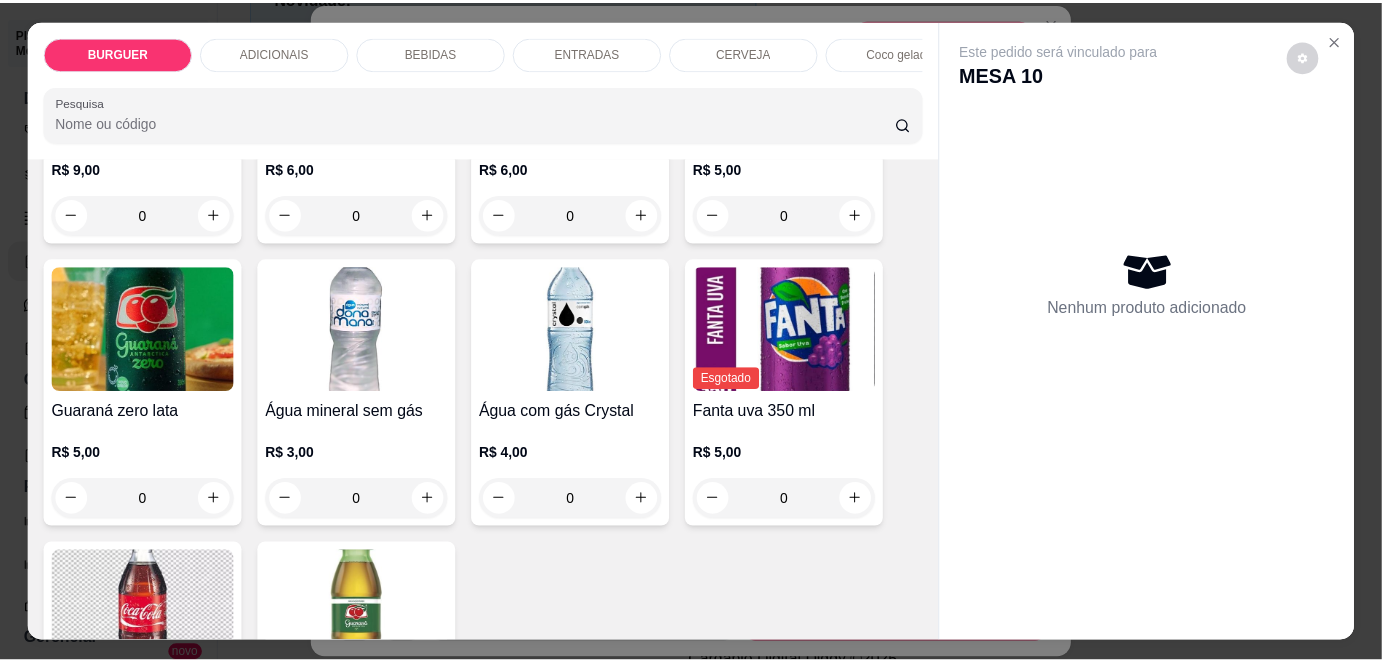 scroll, scrollTop: 2098, scrollLeft: 0, axis: vertical 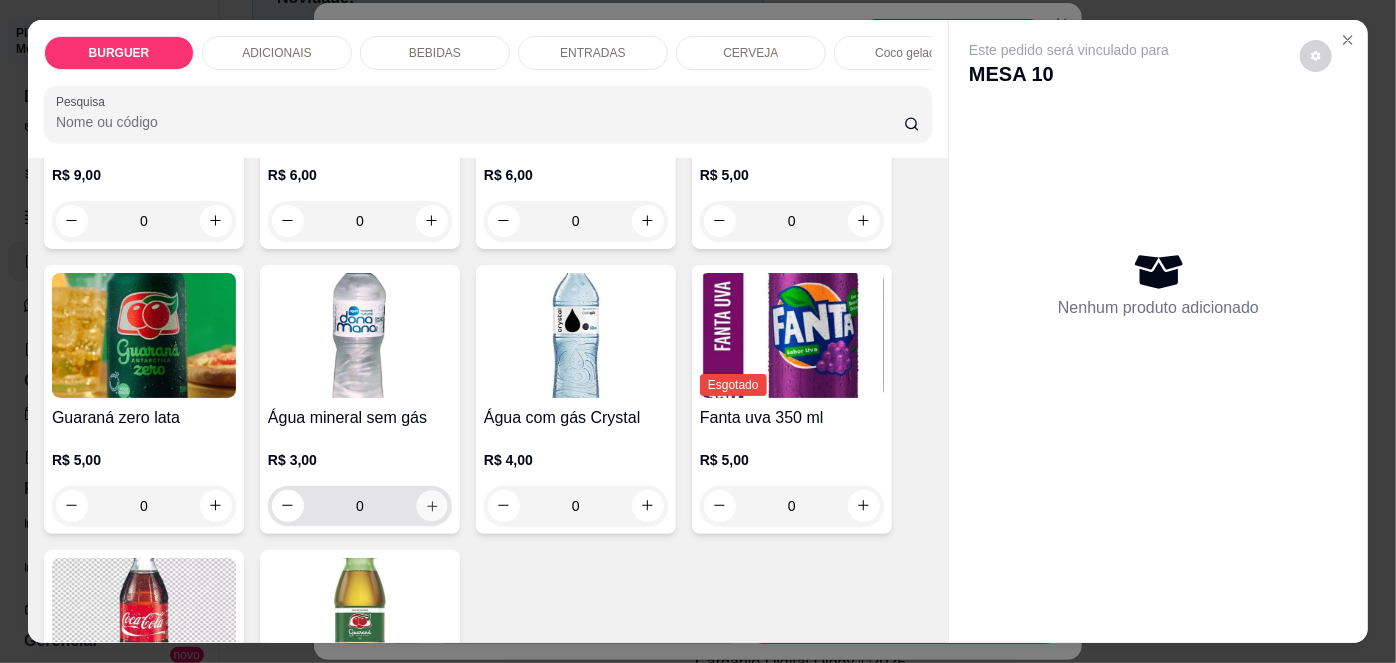 click 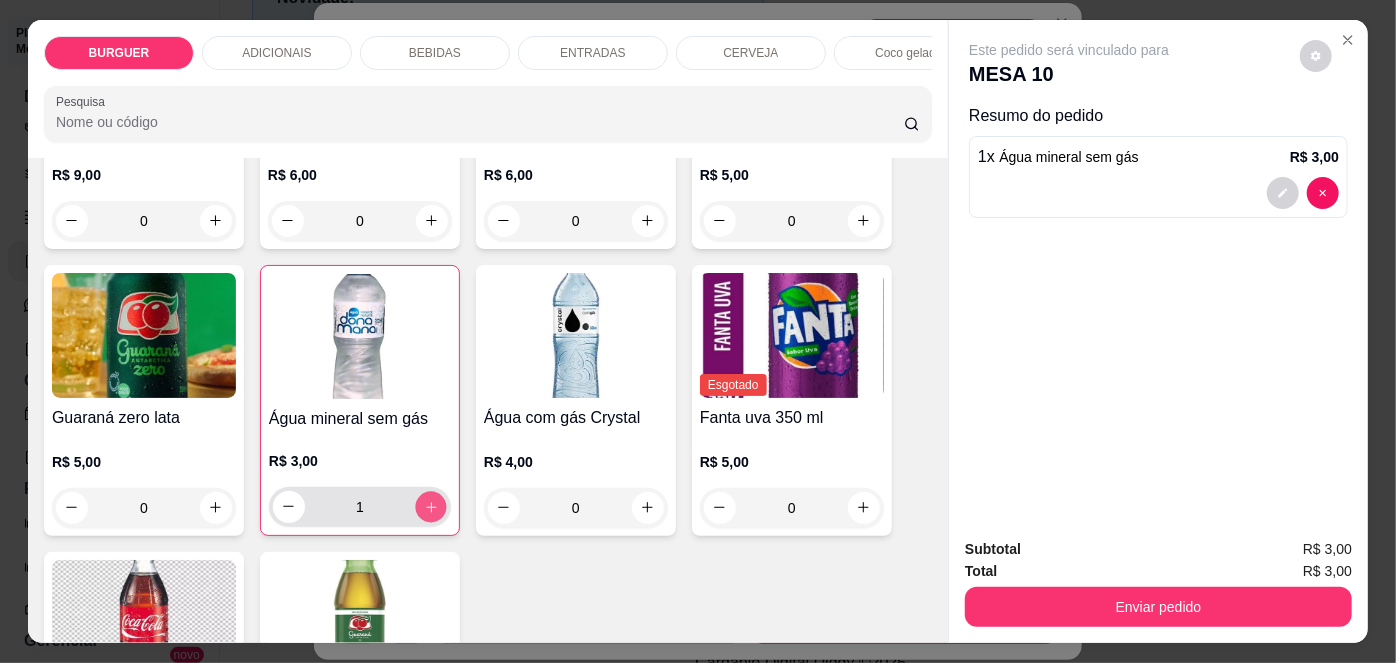 click 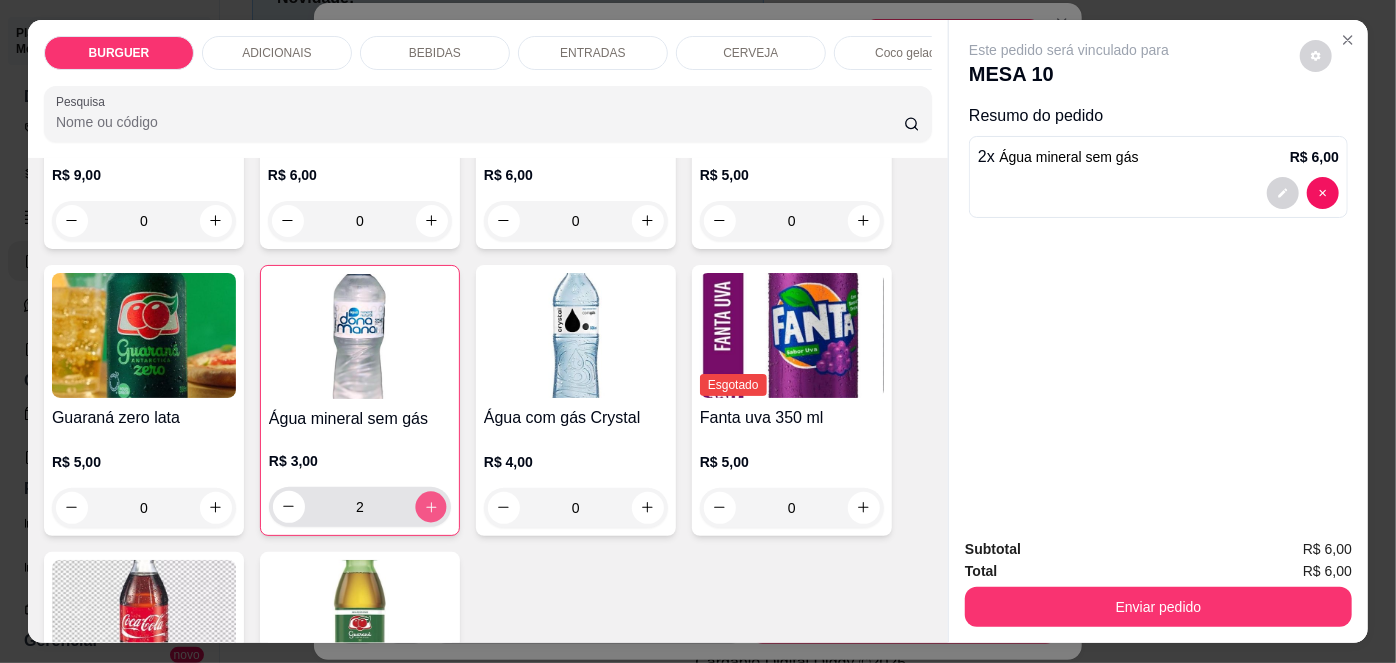 click 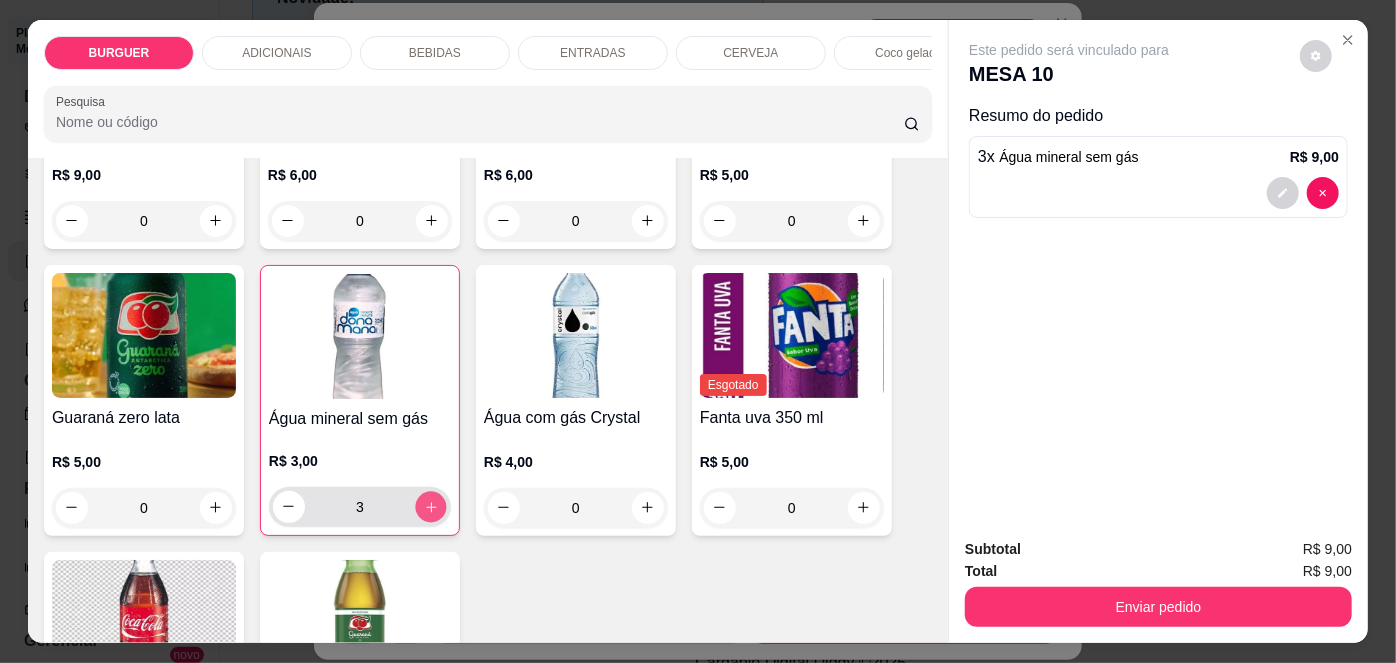 click 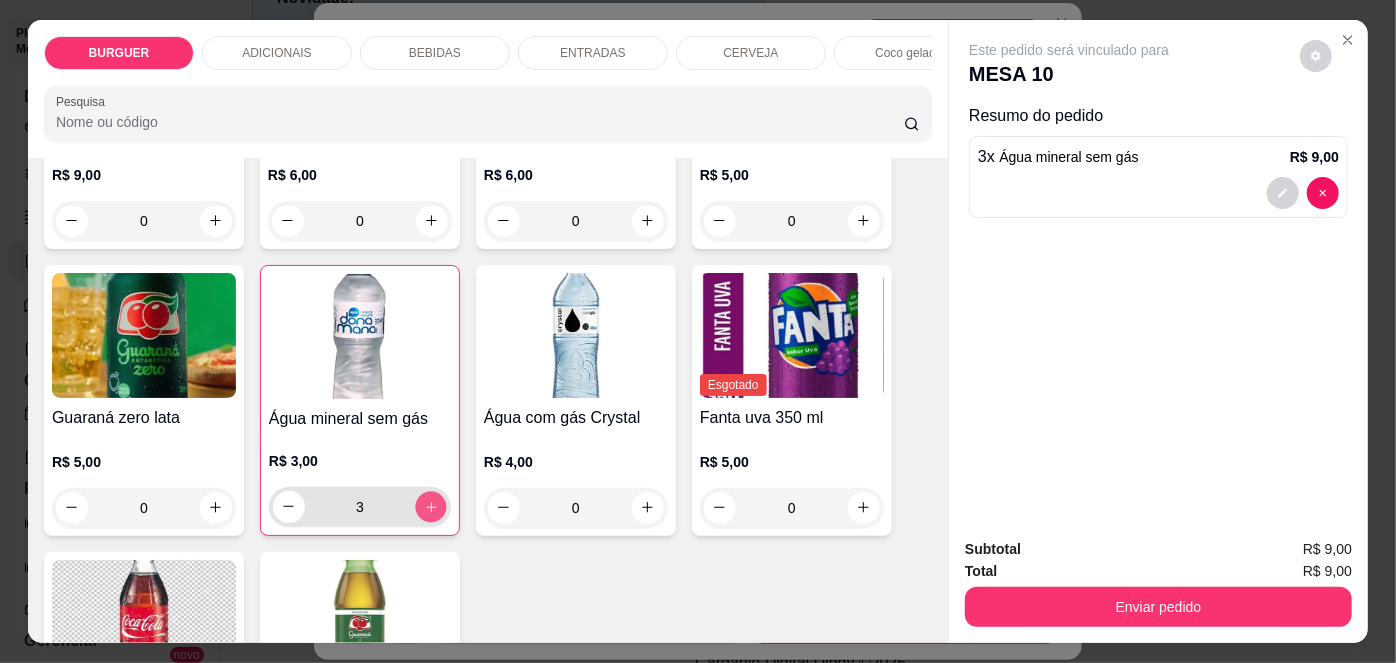 type on "4" 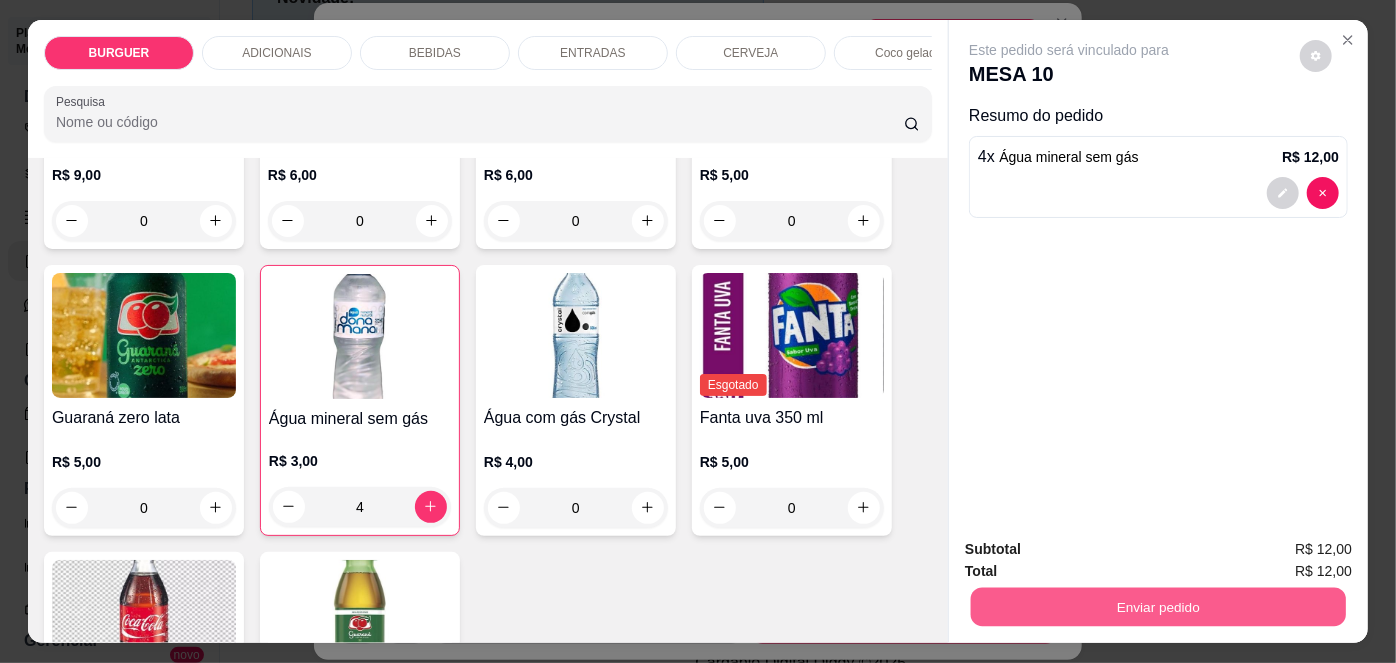 click on "Enviar pedido" at bounding box center (1158, 607) 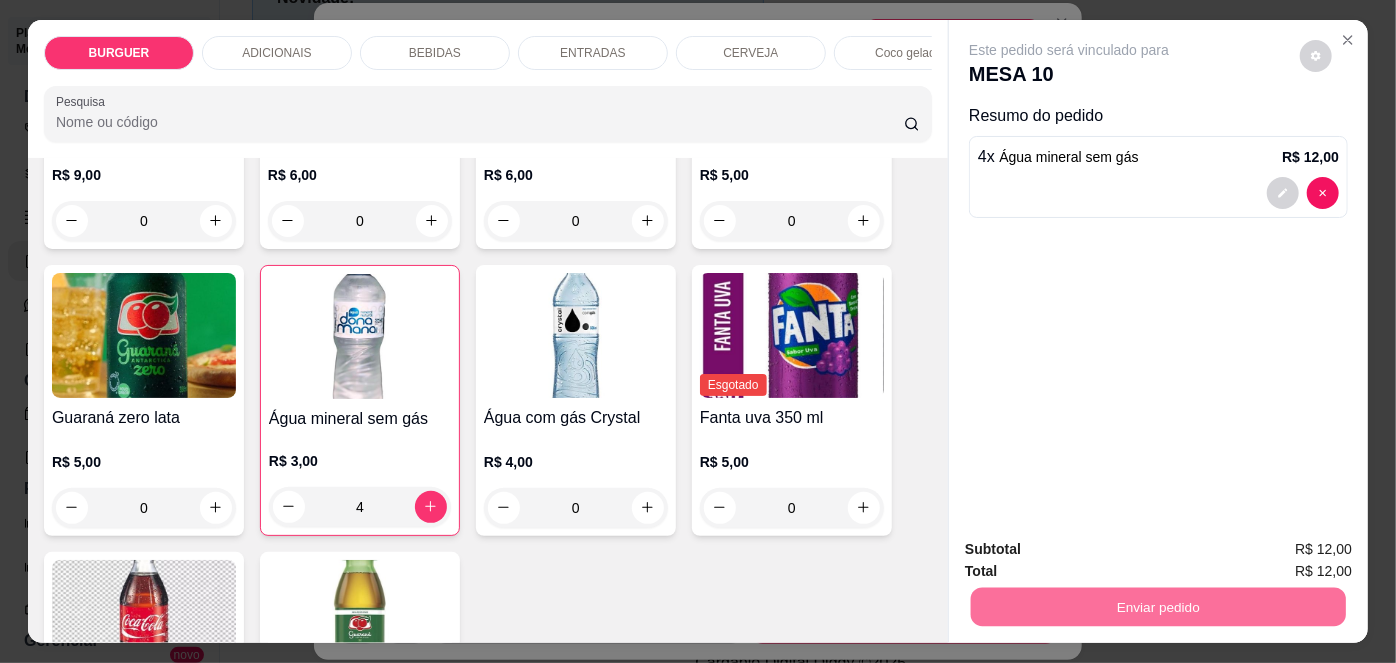click on "Não registrar e enviar pedido" at bounding box center [1093, 551] 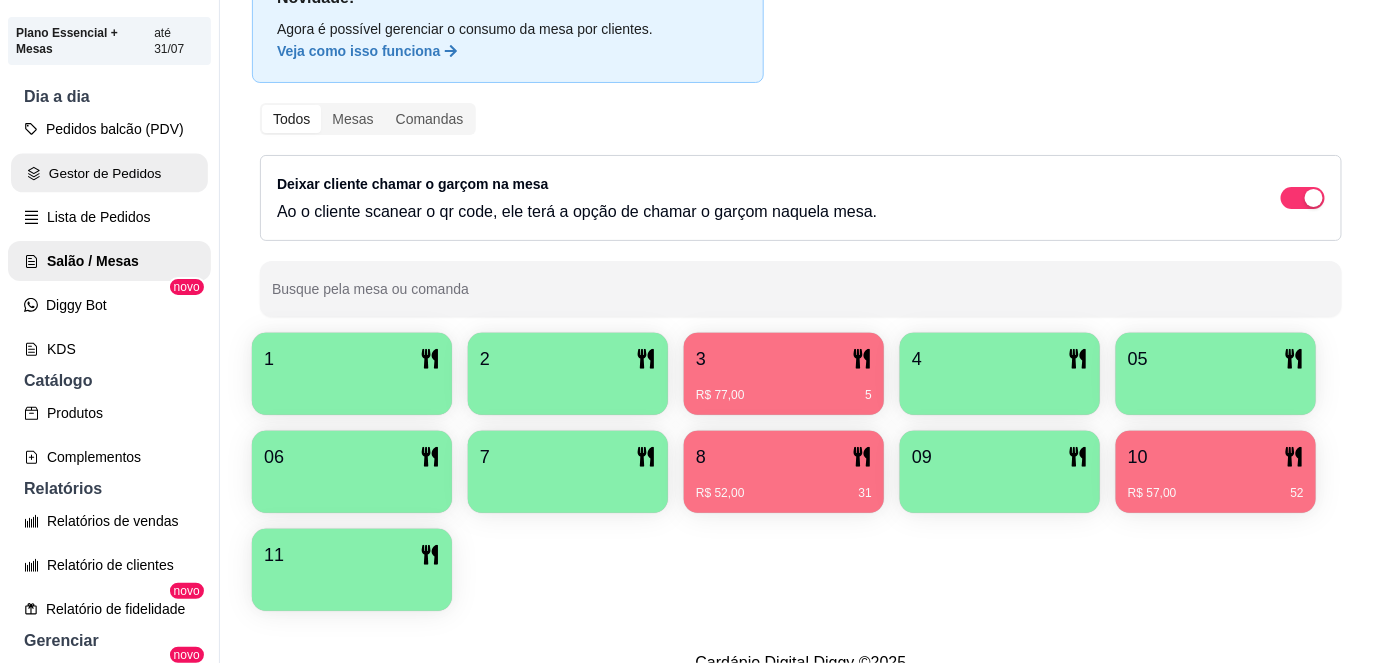 click on "Gestor de Pedidos" at bounding box center [109, 173] 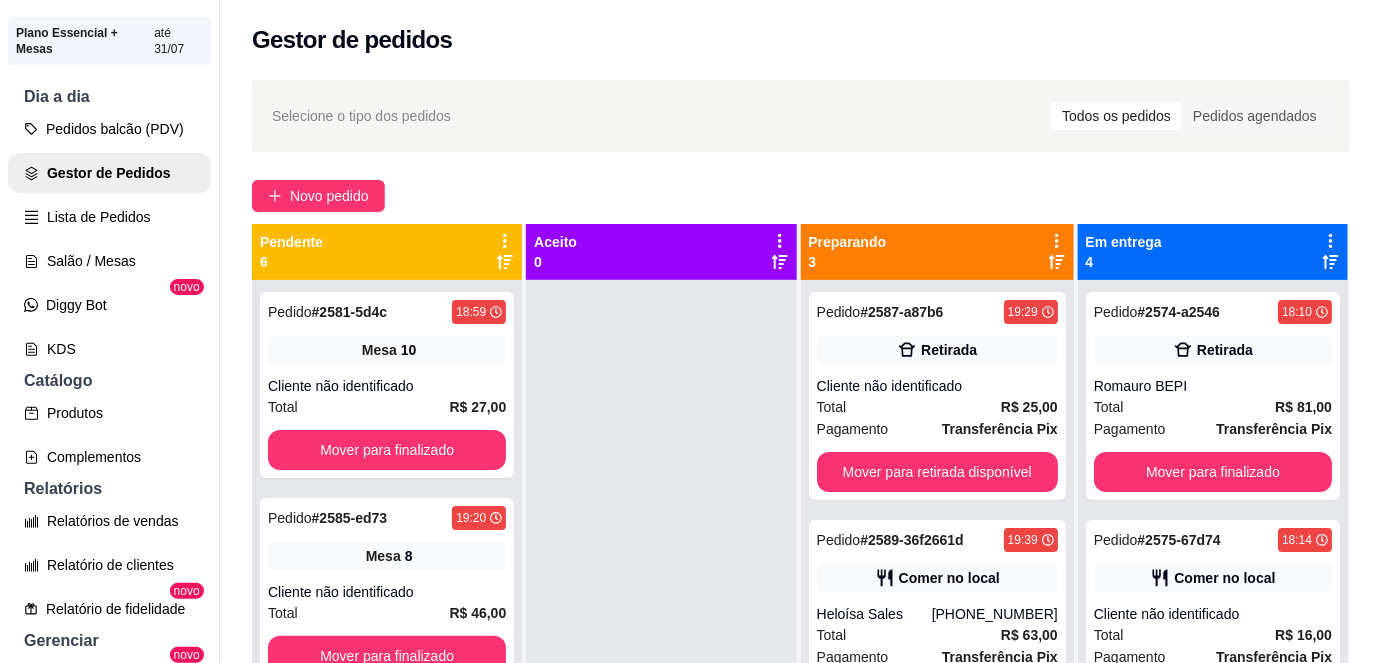 scroll, scrollTop: 56, scrollLeft: 0, axis: vertical 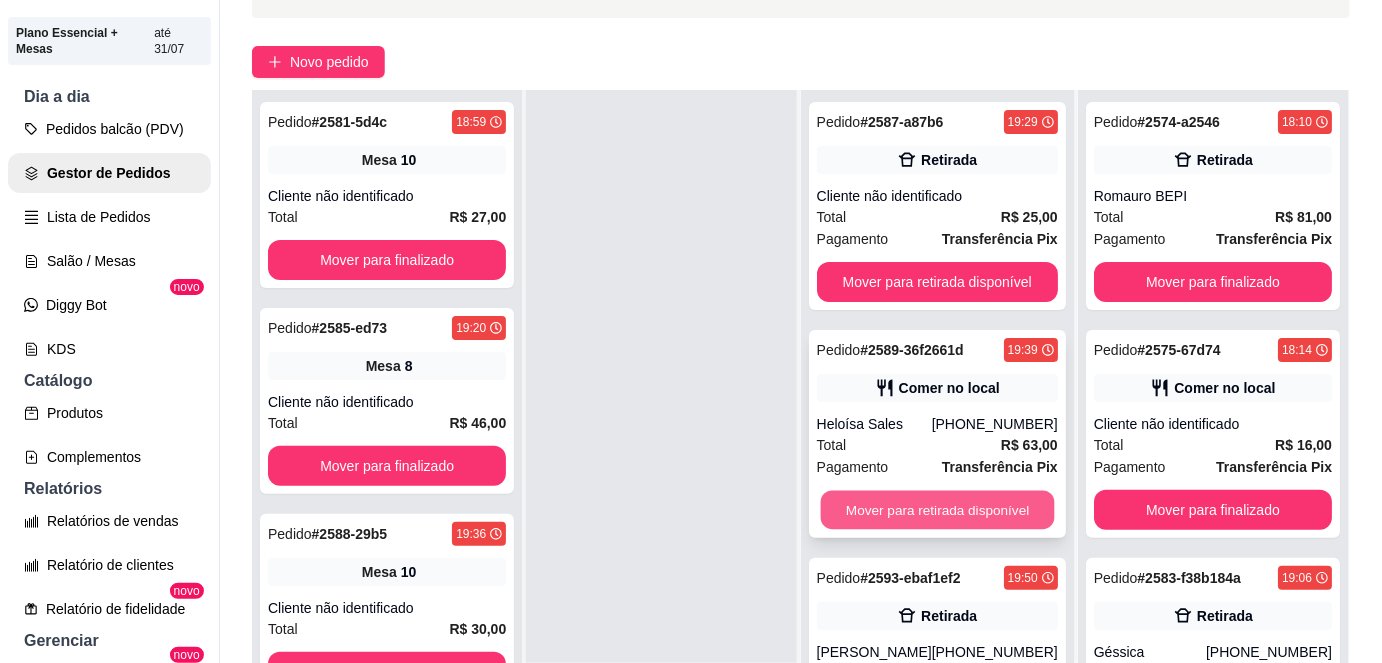 click on "Mover para retirada disponível" at bounding box center (937, 510) 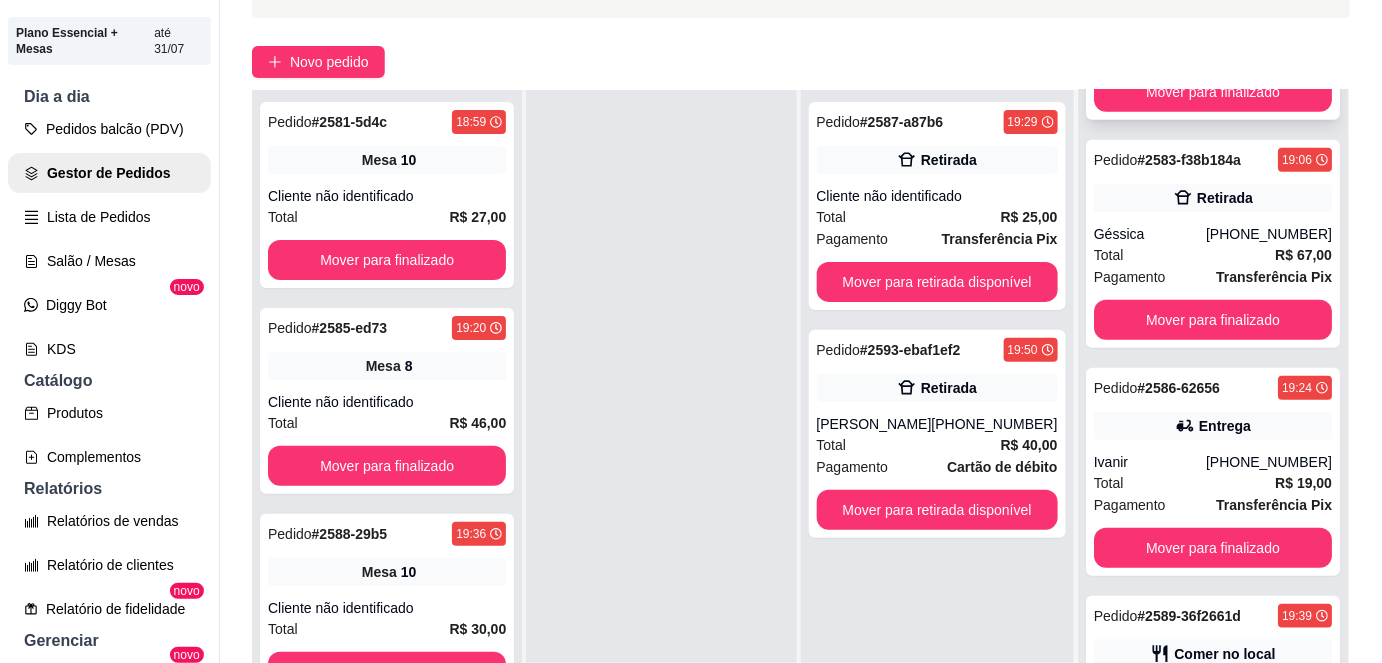 scroll, scrollTop: 496, scrollLeft: 0, axis: vertical 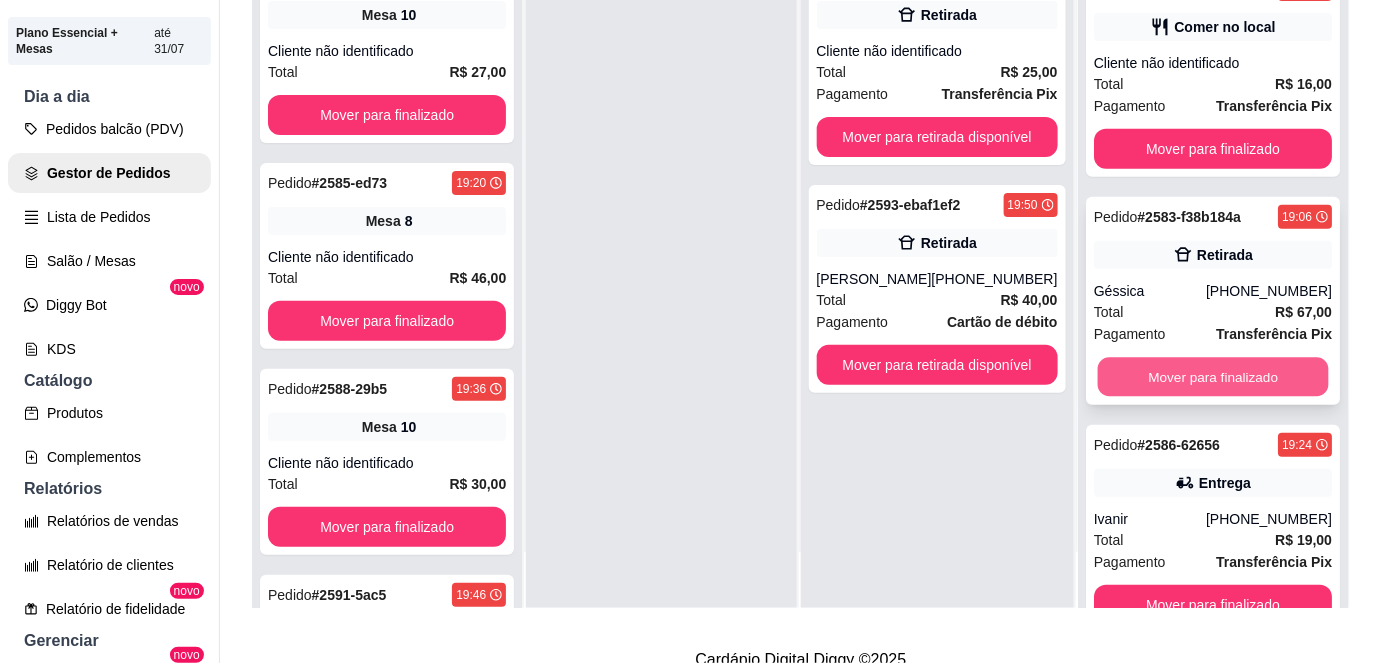 click on "Mover para finalizado" at bounding box center [1212, 377] 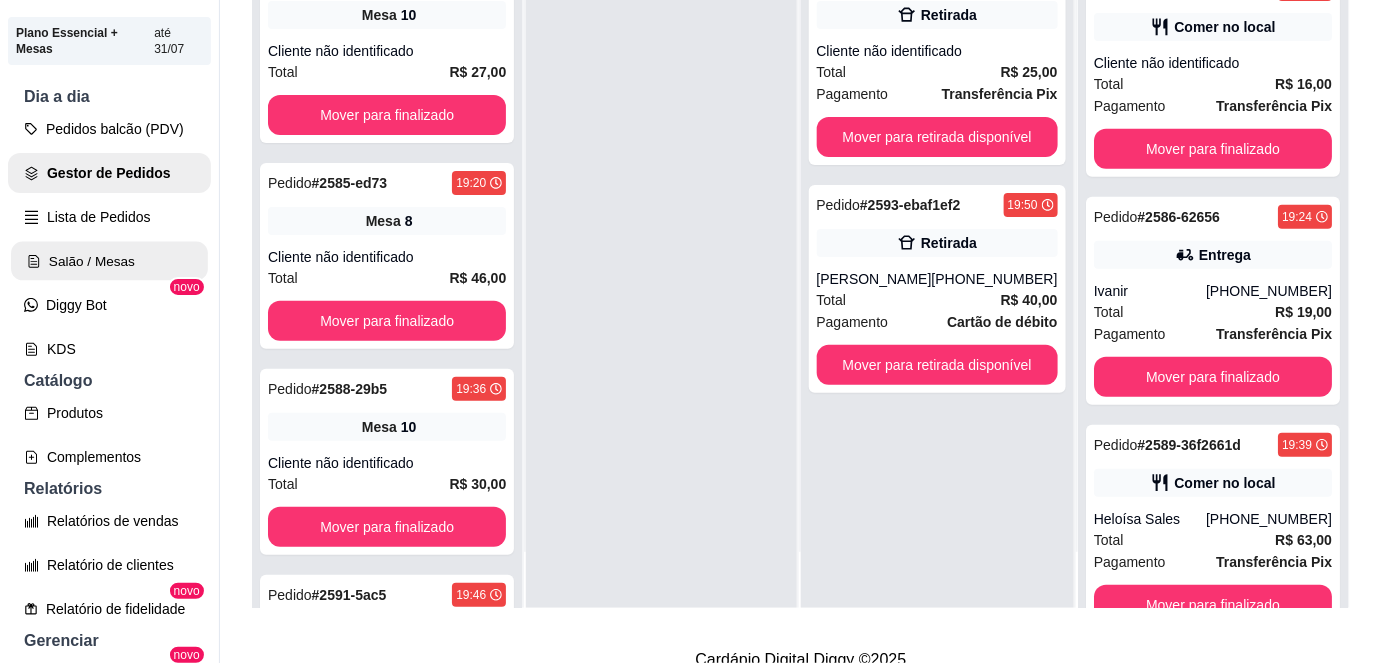 click on "Salão / Mesas" at bounding box center [109, 261] 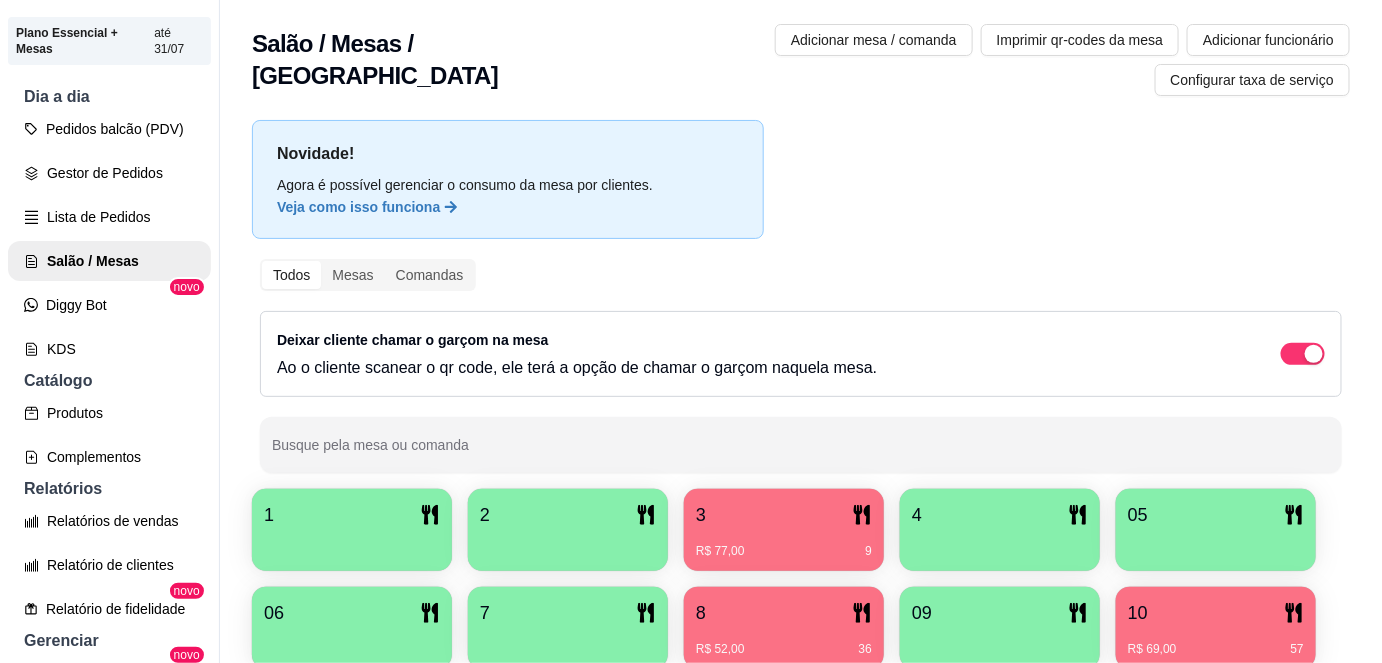 scroll, scrollTop: 156, scrollLeft: 0, axis: vertical 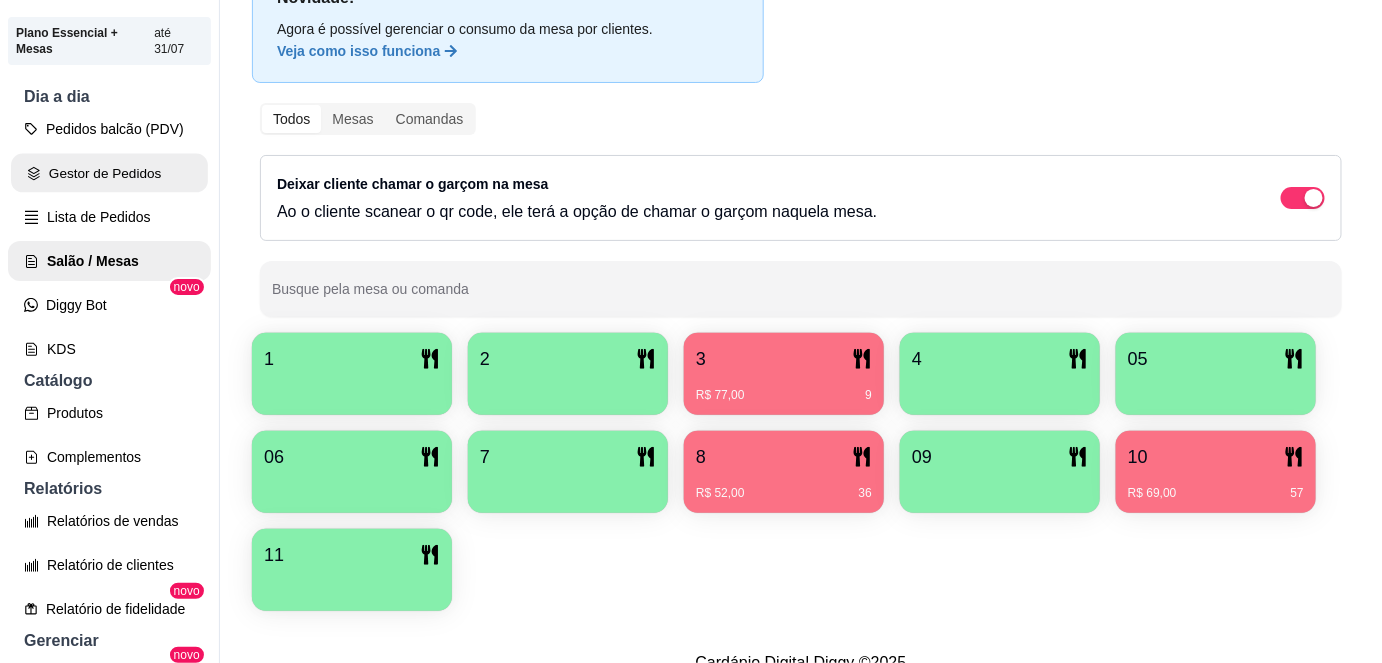 click on "Gestor de Pedidos" at bounding box center (109, 173) 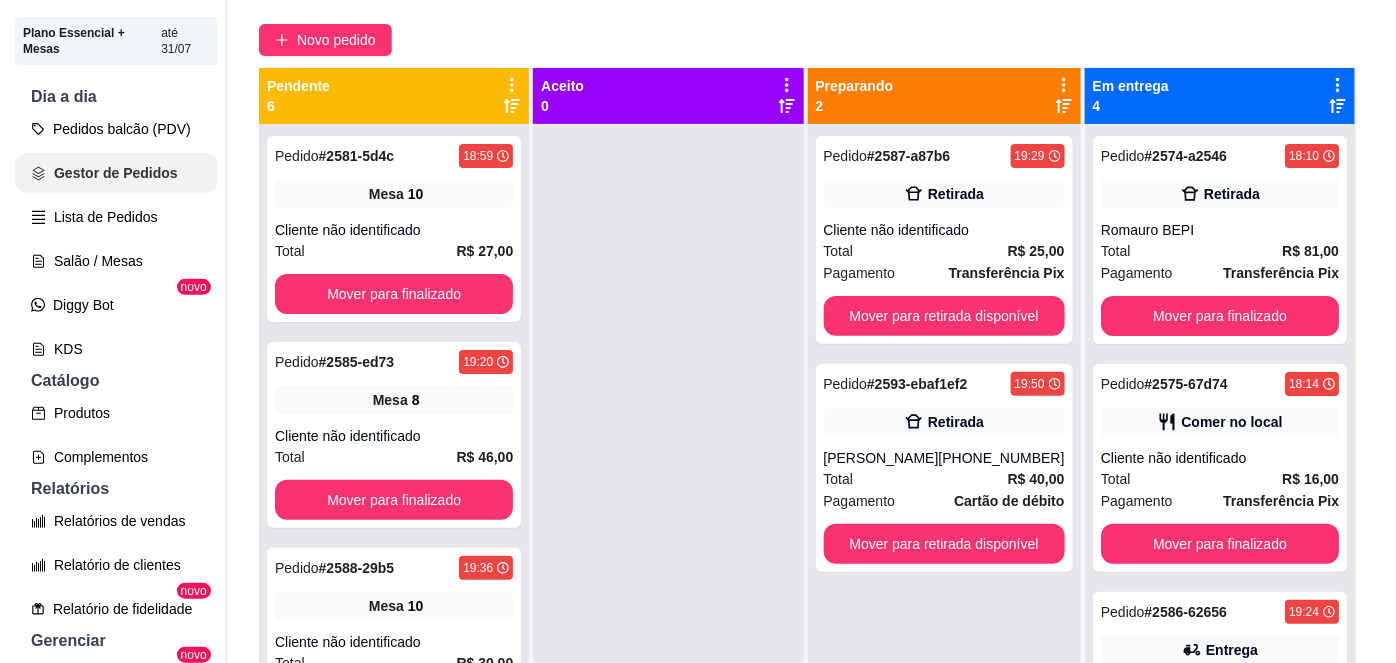 scroll, scrollTop: 0, scrollLeft: 0, axis: both 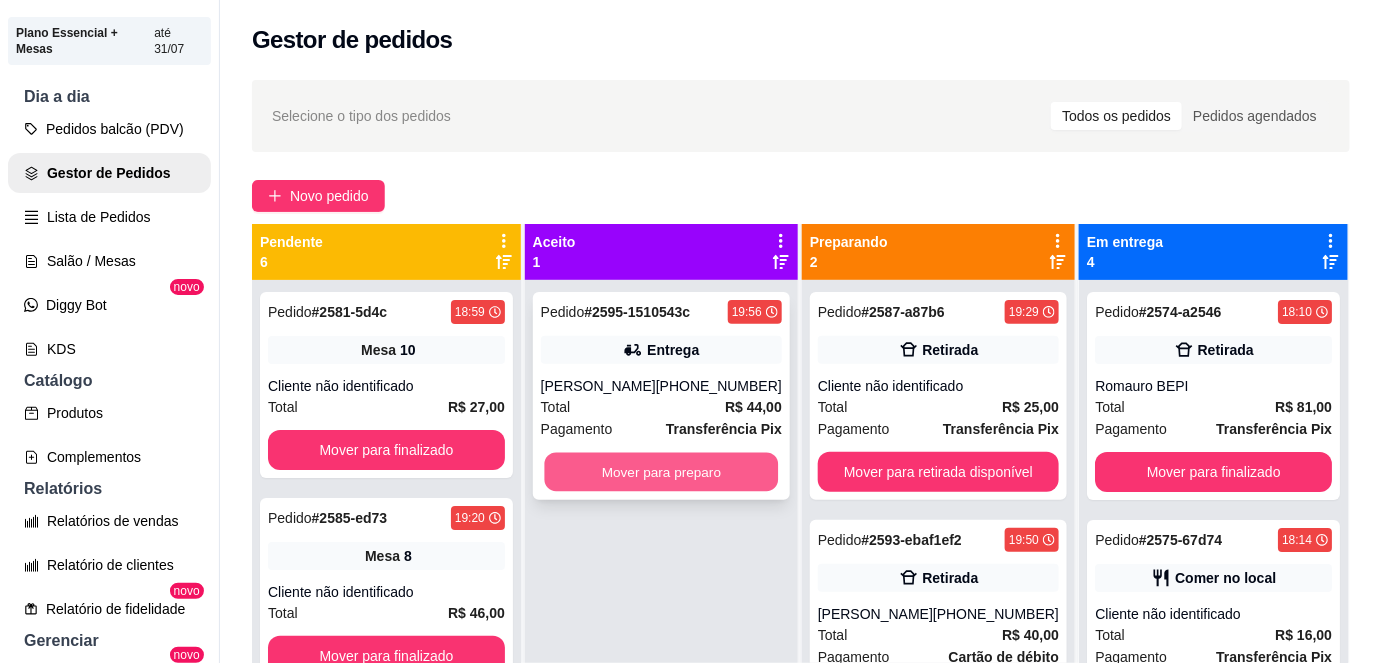 click on "Mover para preparo" at bounding box center [661, 472] 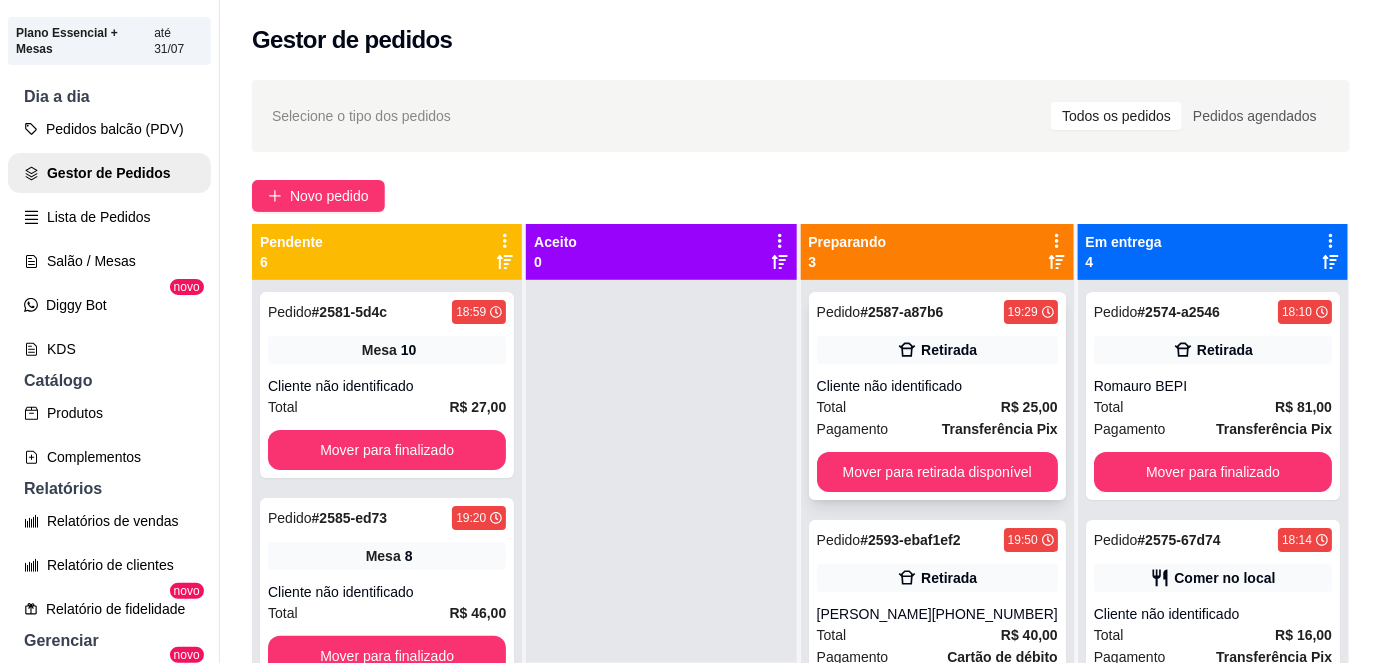 click on "Pedido  # 2587-a87b6 19:29 Retirada Cliente não identificado Total R$ 25,00 Pagamento Transferência Pix Mover para retirada disponível" at bounding box center [937, 396] 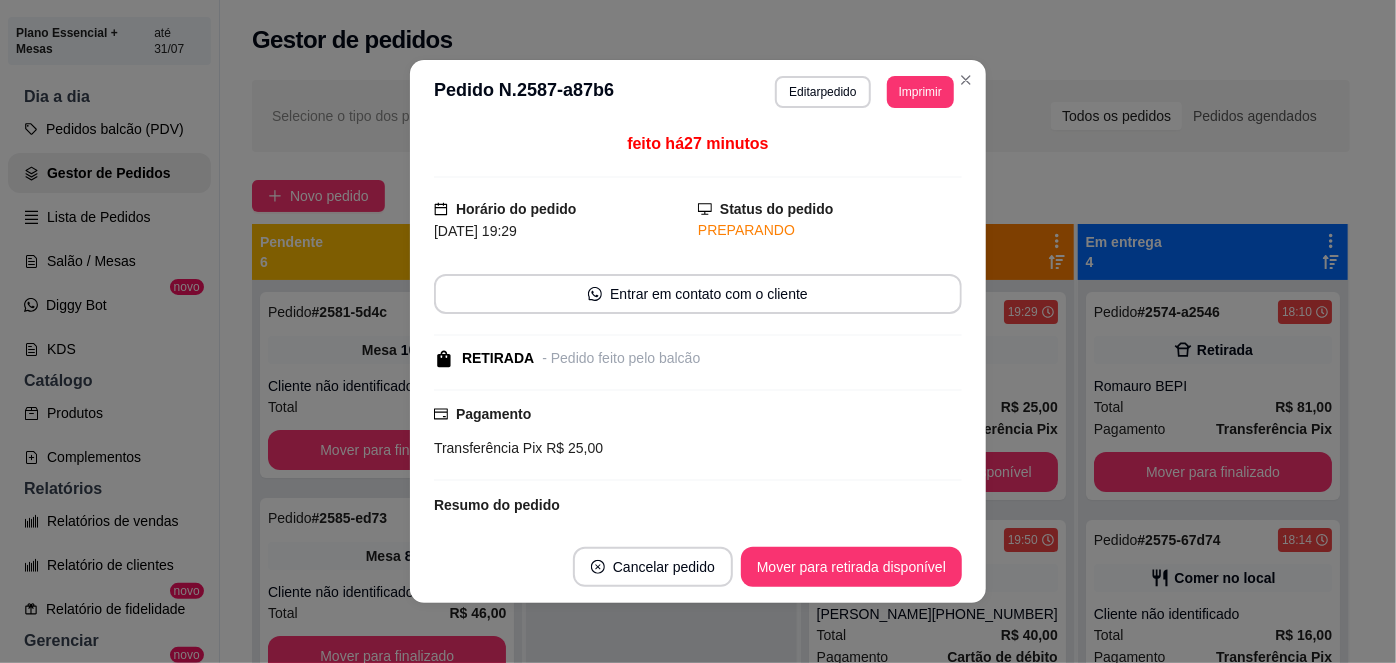 scroll, scrollTop: 183, scrollLeft: 0, axis: vertical 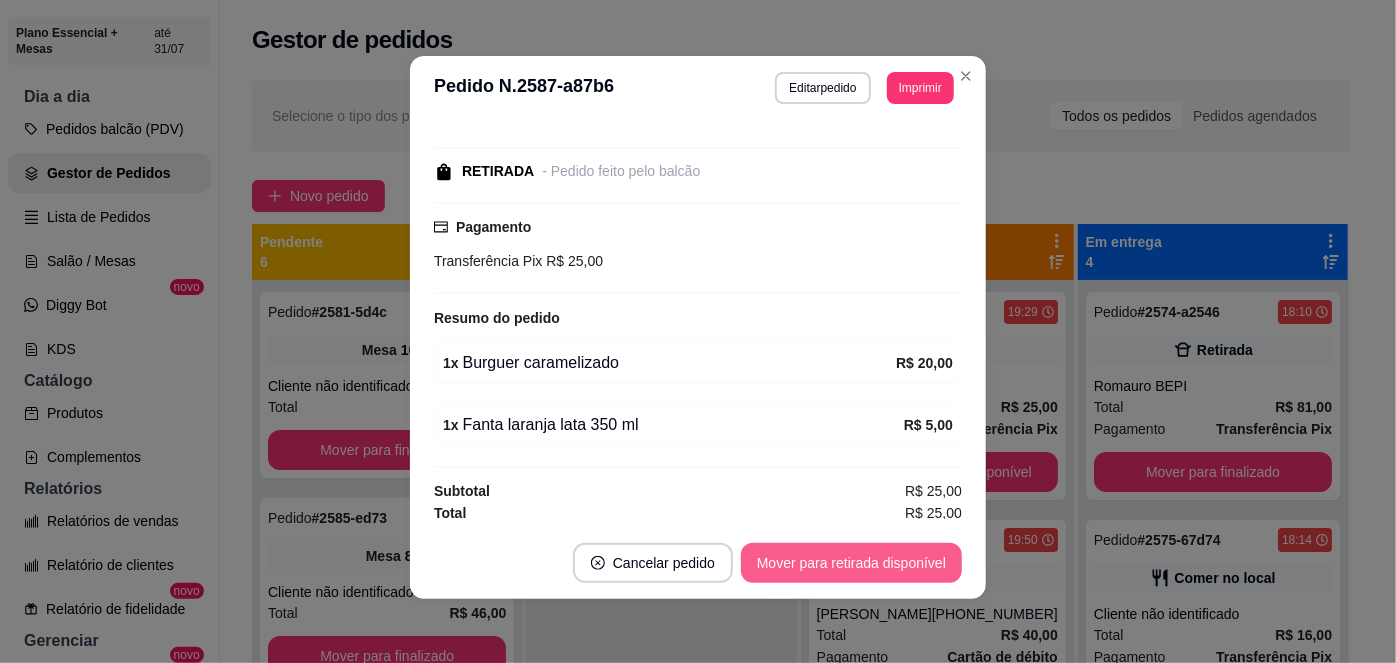 click on "Mover para retirada disponível" at bounding box center (851, 563) 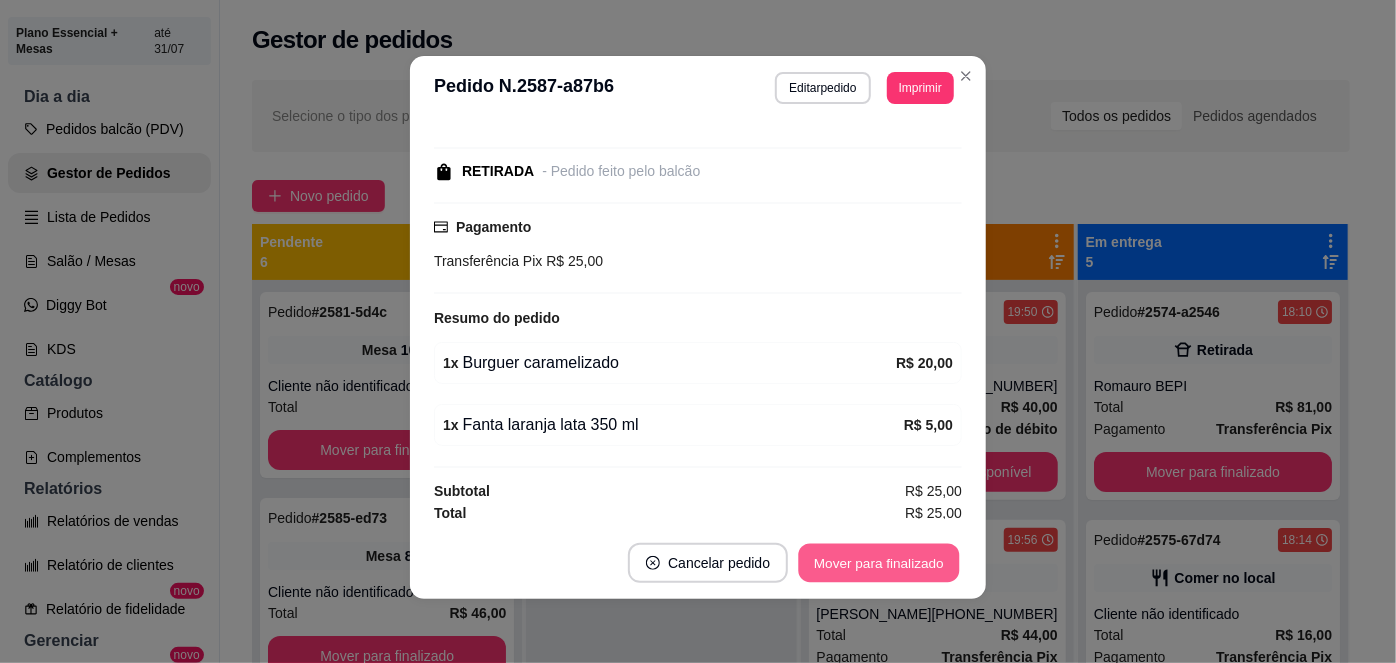 click on "Mover para finalizado" at bounding box center [879, 563] 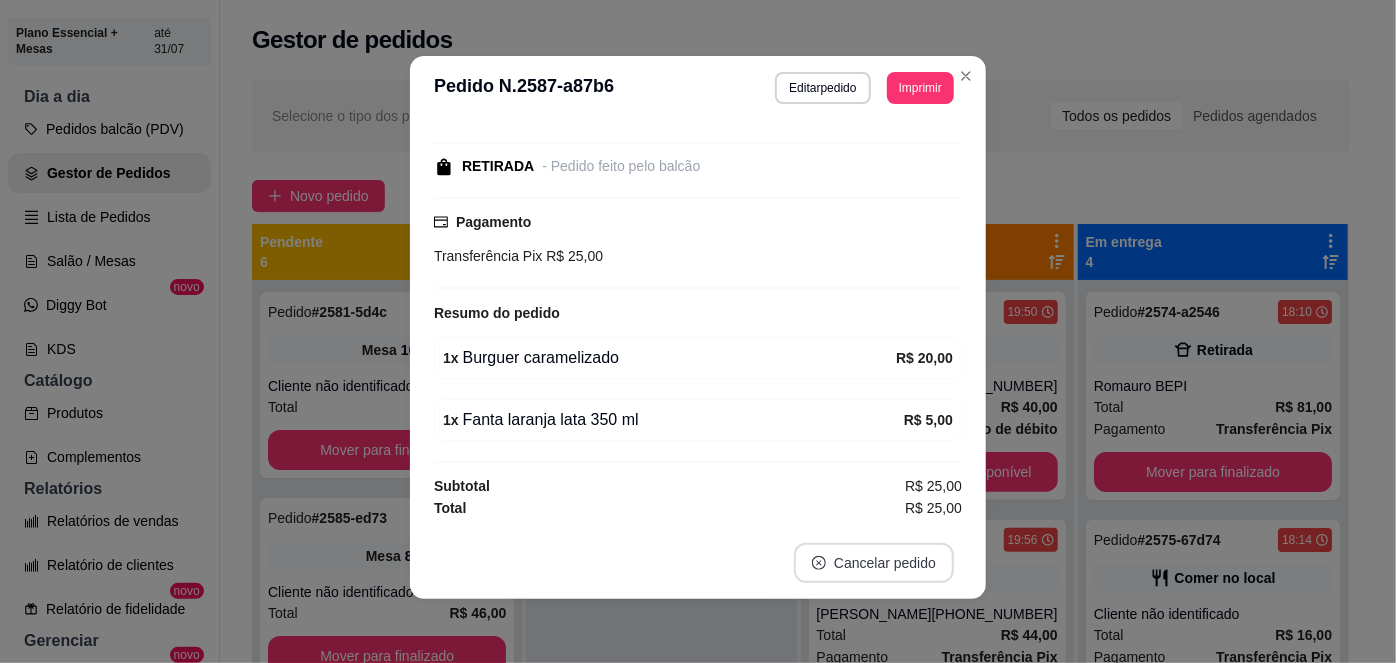 scroll, scrollTop: 98, scrollLeft: 0, axis: vertical 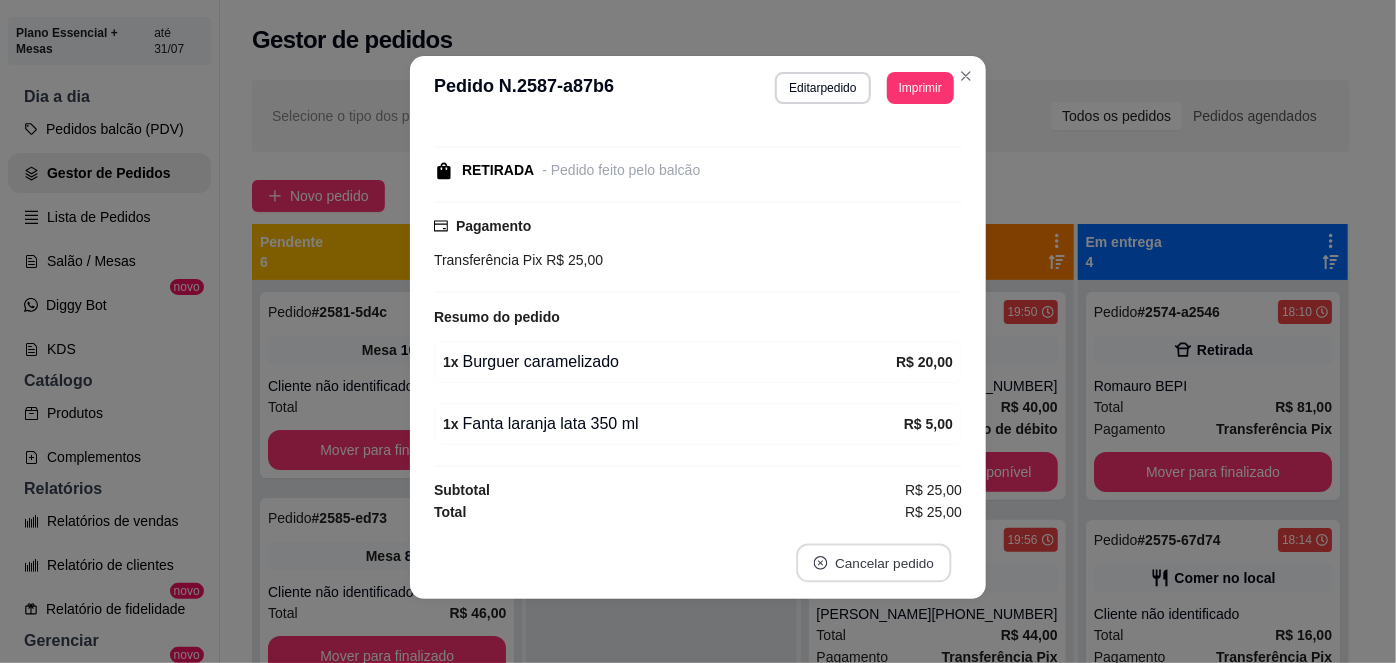click on "Cancelar pedido" at bounding box center (873, 563) 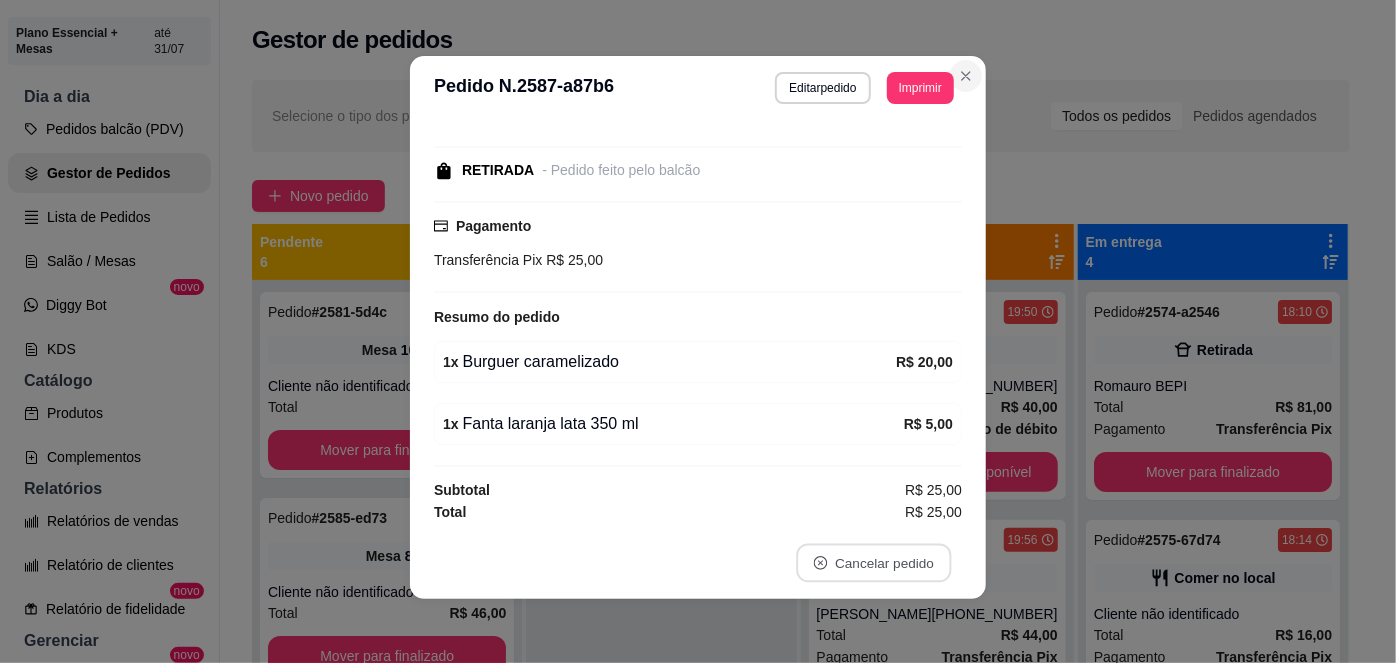 click 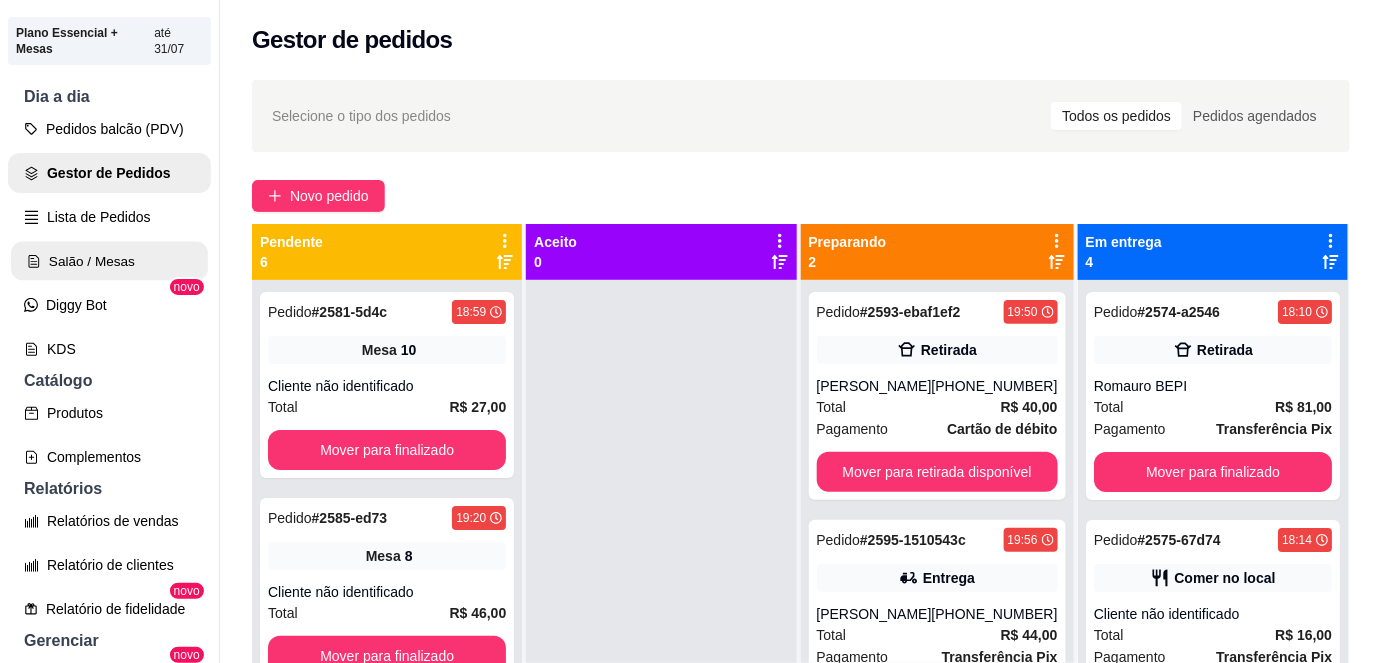 click on "Salão / Mesas" at bounding box center [109, 261] 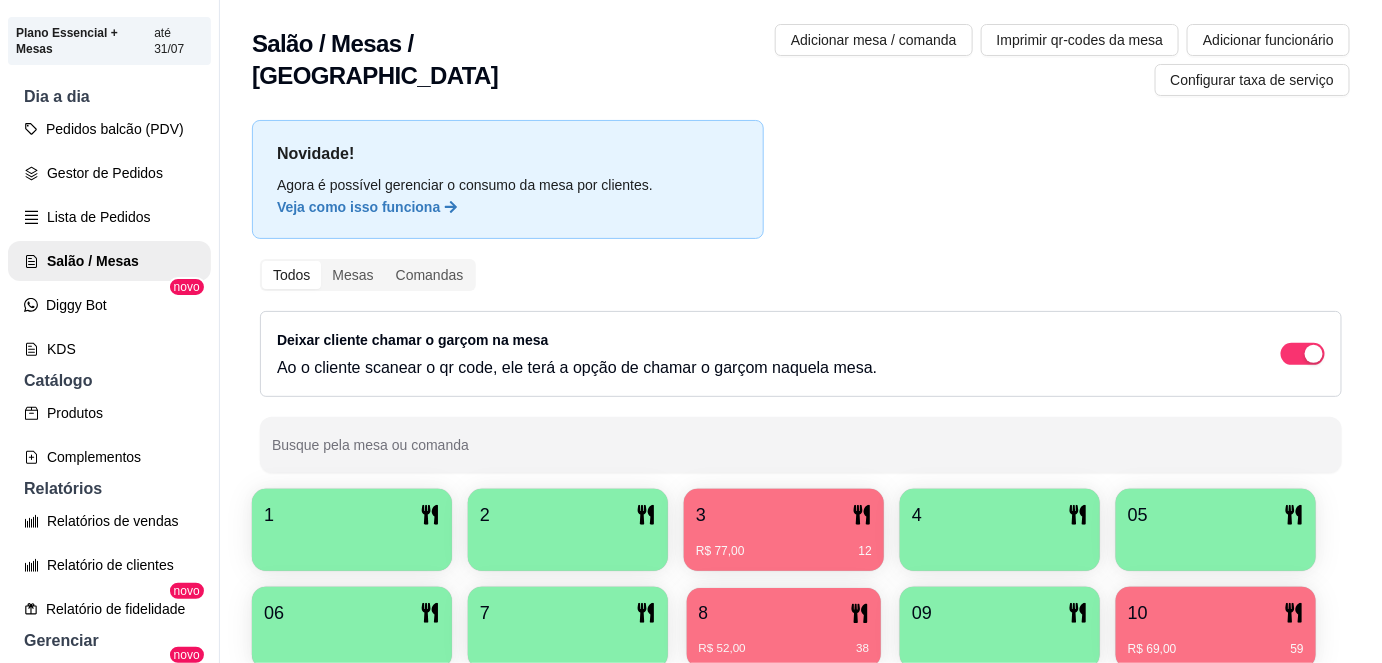 click on "R$ 52,00" at bounding box center (722, 649) 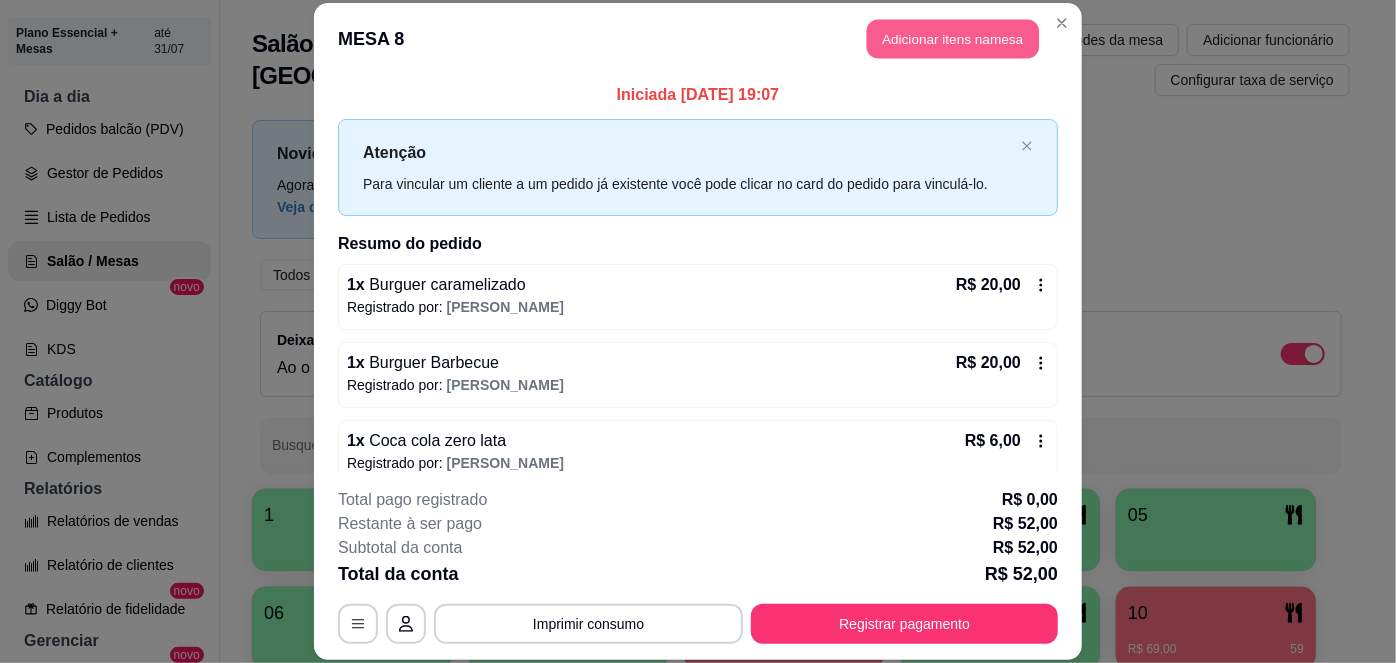 click on "Adicionar itens na  mesa" at bounding box center [953, 39] 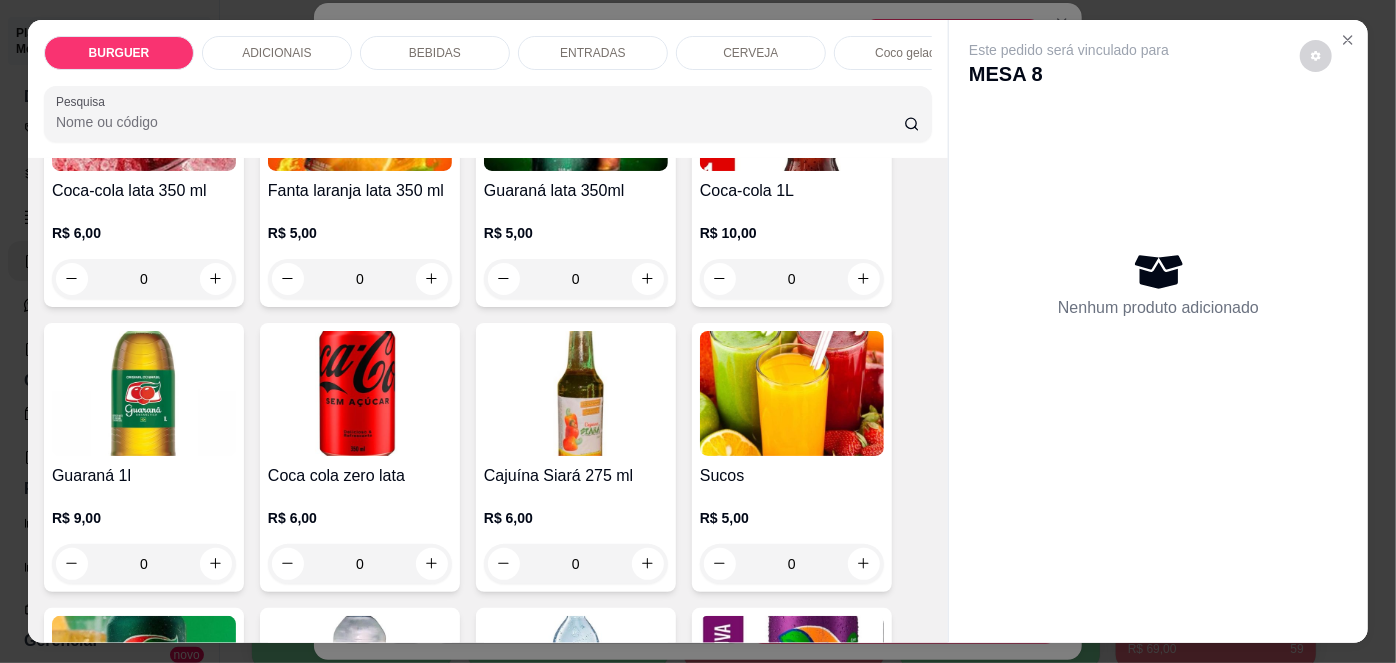 scroll, scrollTop: 1757, scrollLeft: 0, axis: vertical 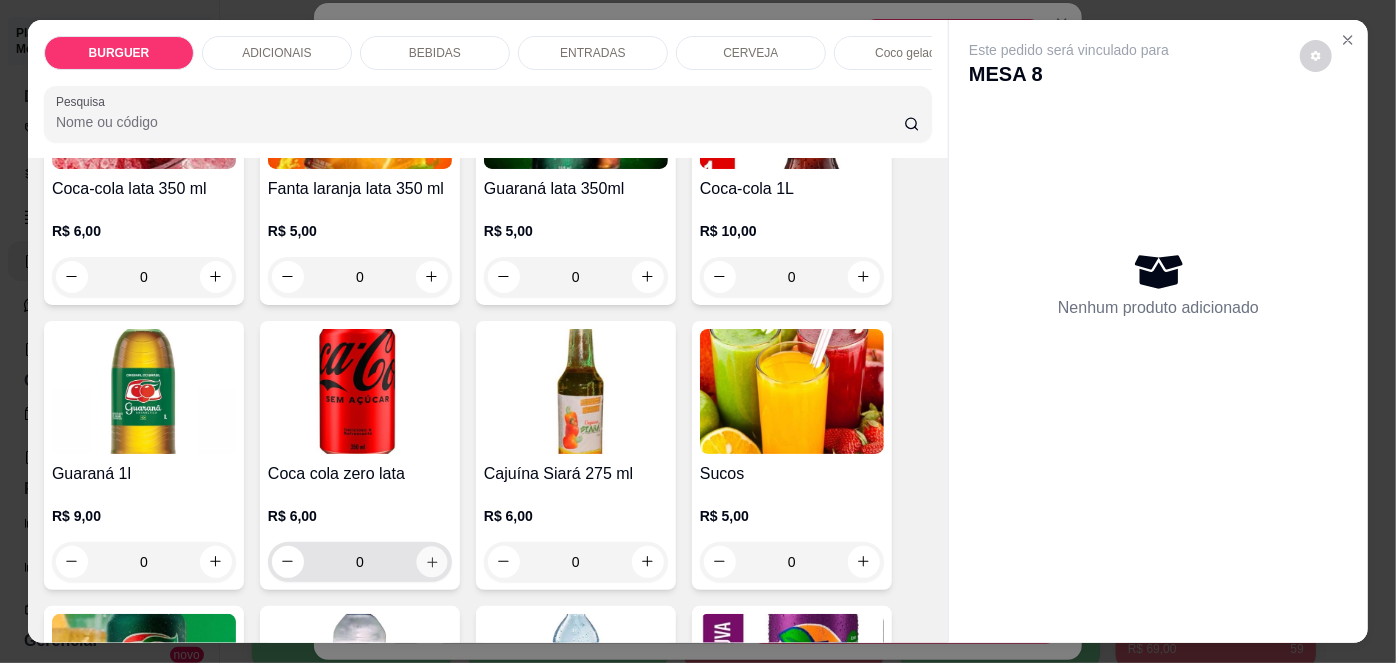 click 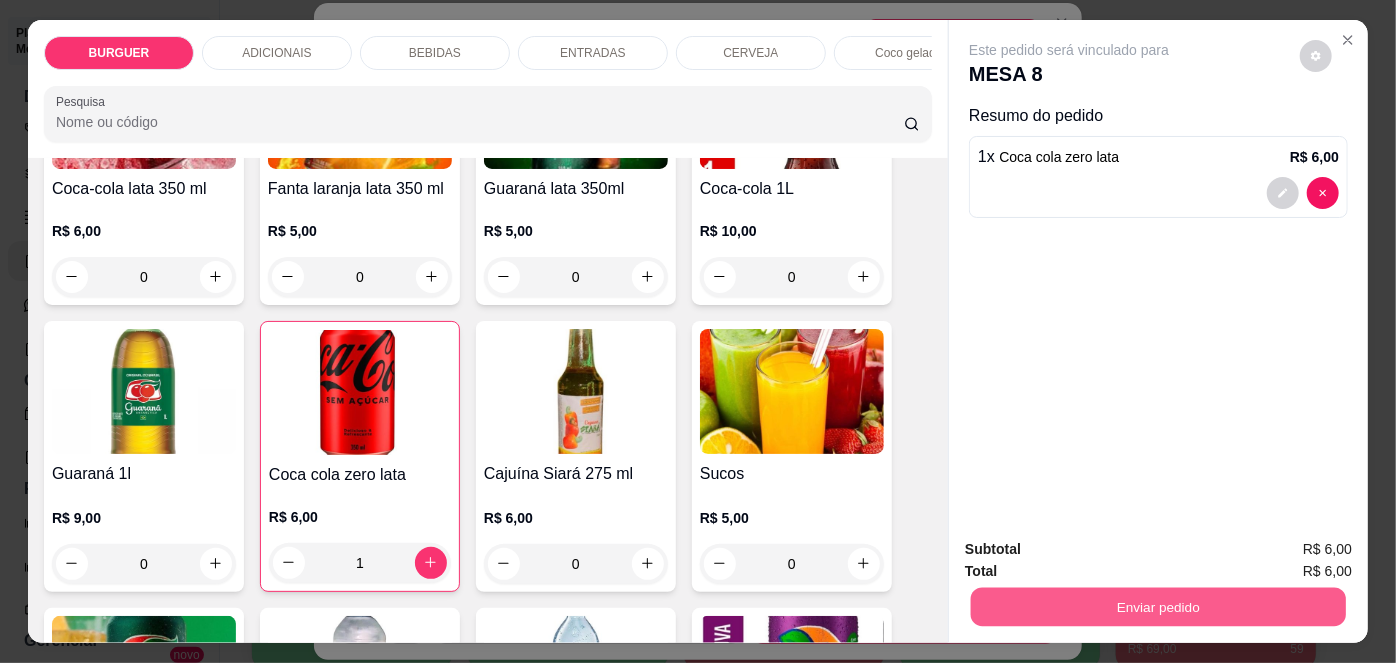 click on "Enviar pedido" at bounding box center (1158, 607) 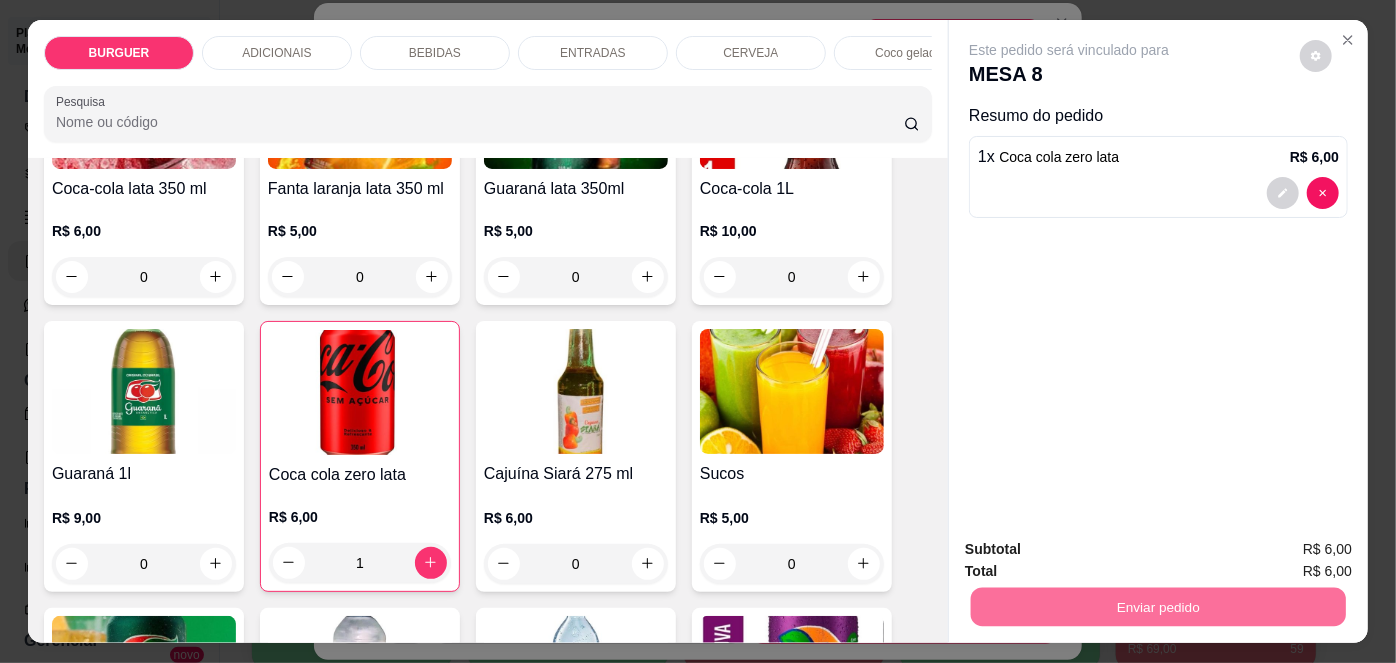 click on "Não registrar e enviar pedido" at bounding box center (1093, 551) 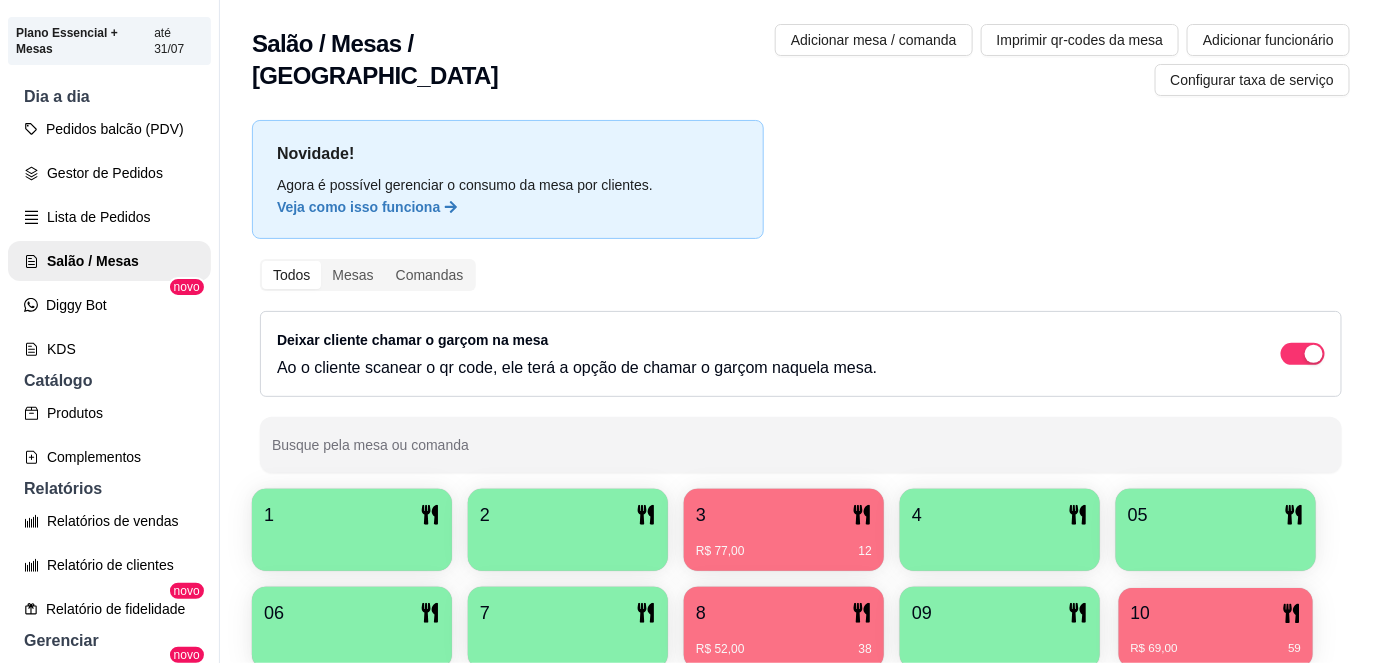 click on "R$ 69,00 59" at bounding box center [1216, 641] 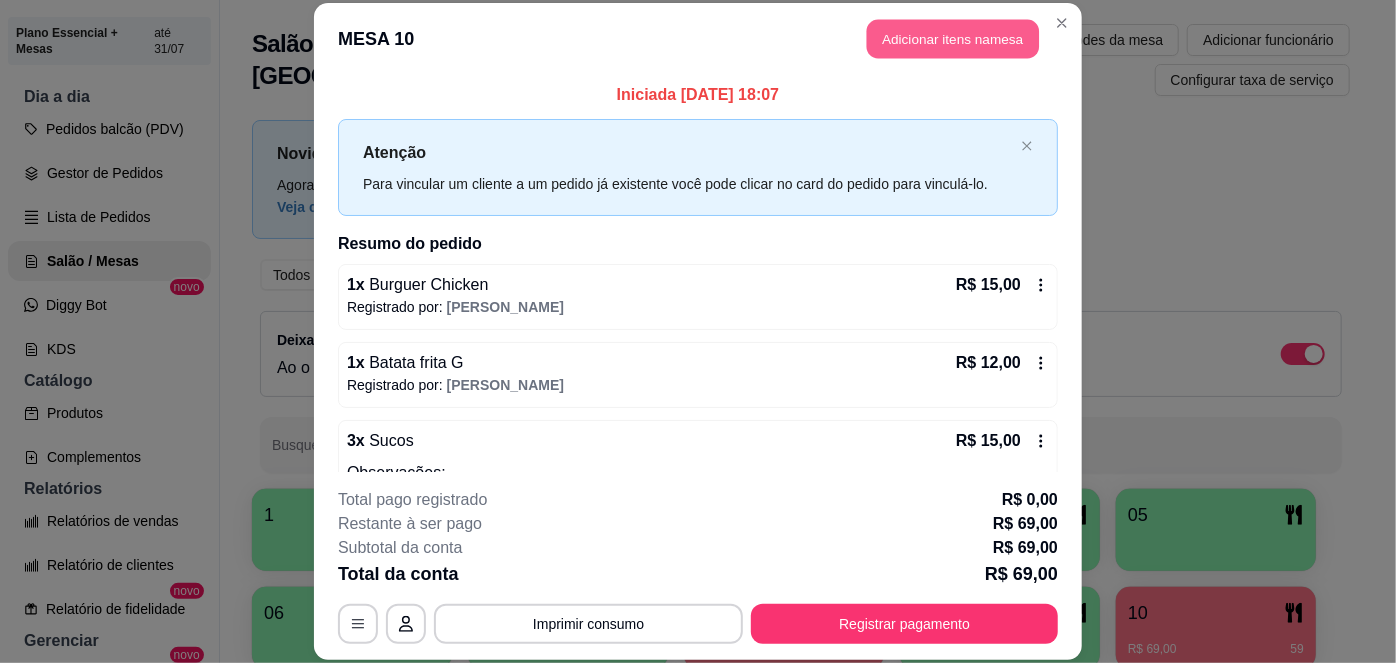 click on "Adicionar itens na  mesa" at bounding box center [953, 39] 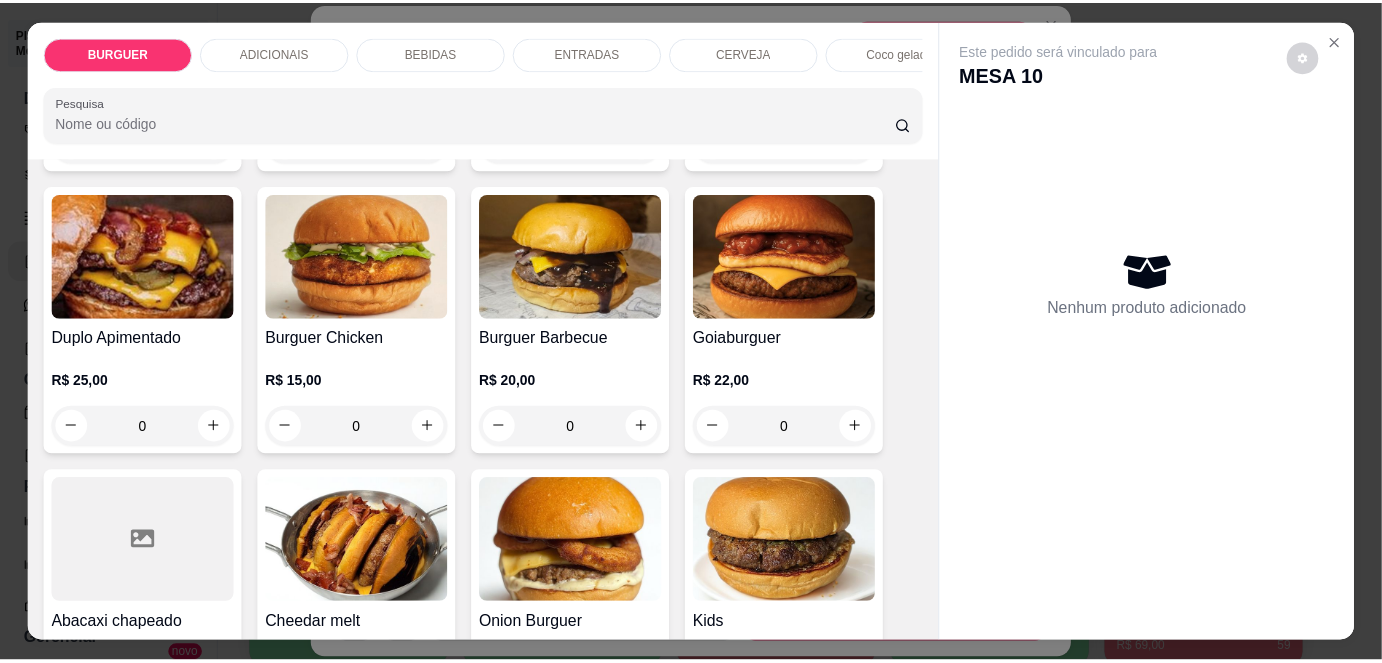 scroll, scrollTop: 386, scrollLeft: 0, axis: vertical 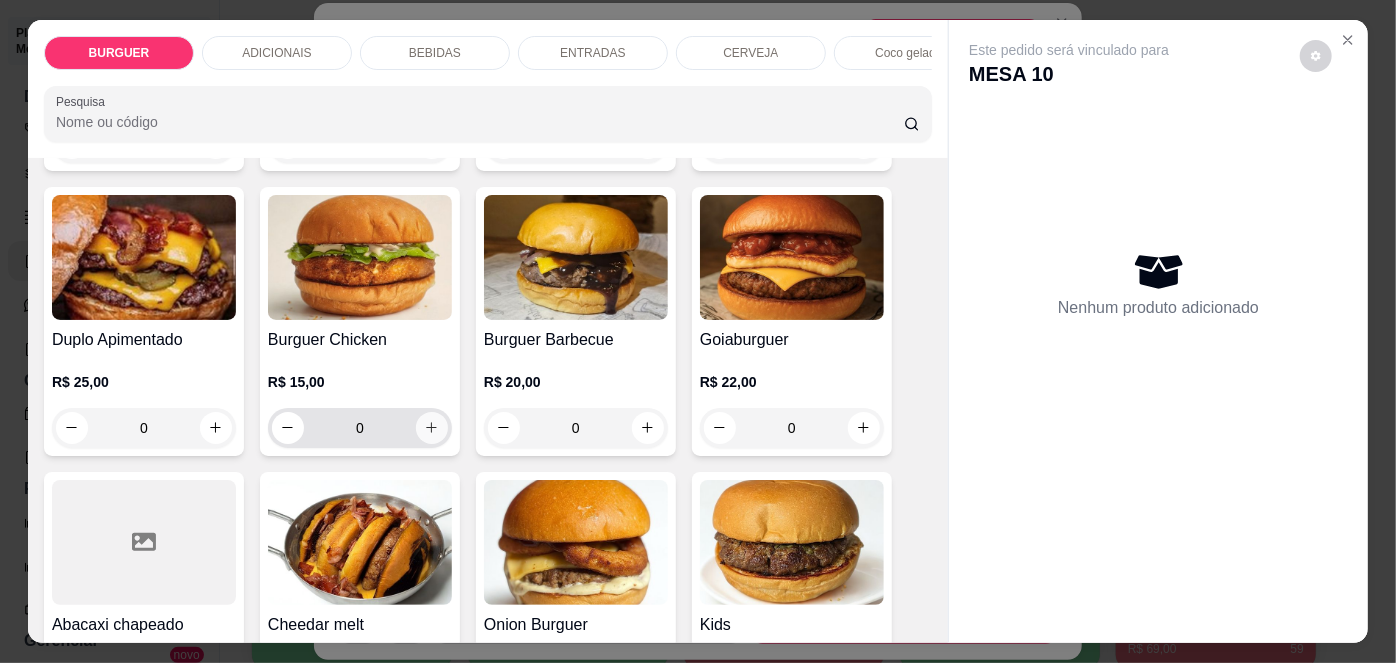 click 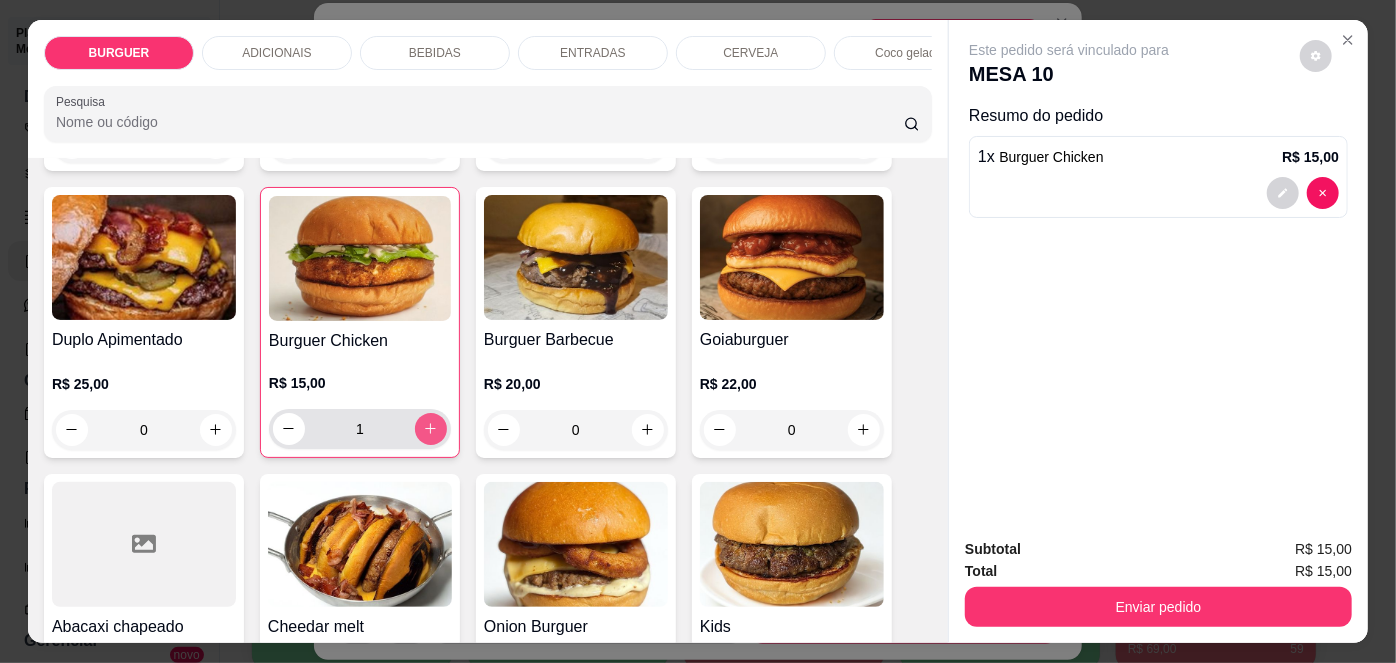 type on "1" 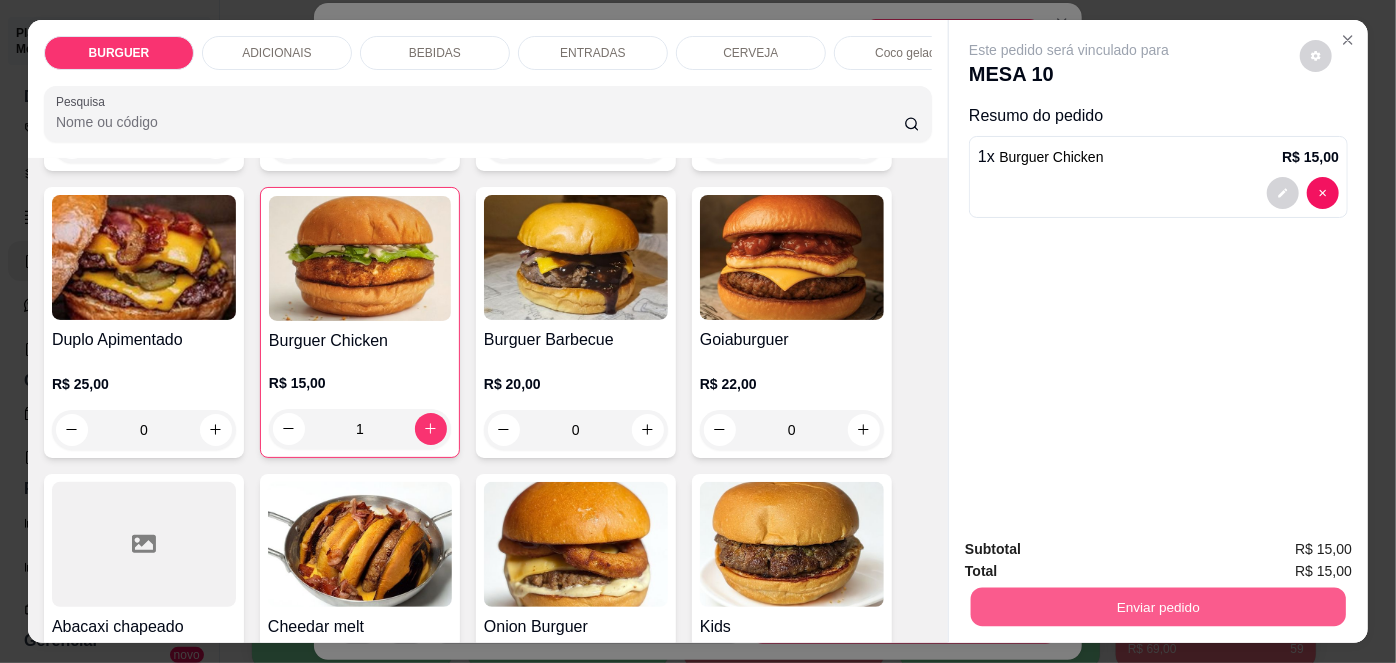 click on "Enviar pedido" at bounding box center [1158, 607] 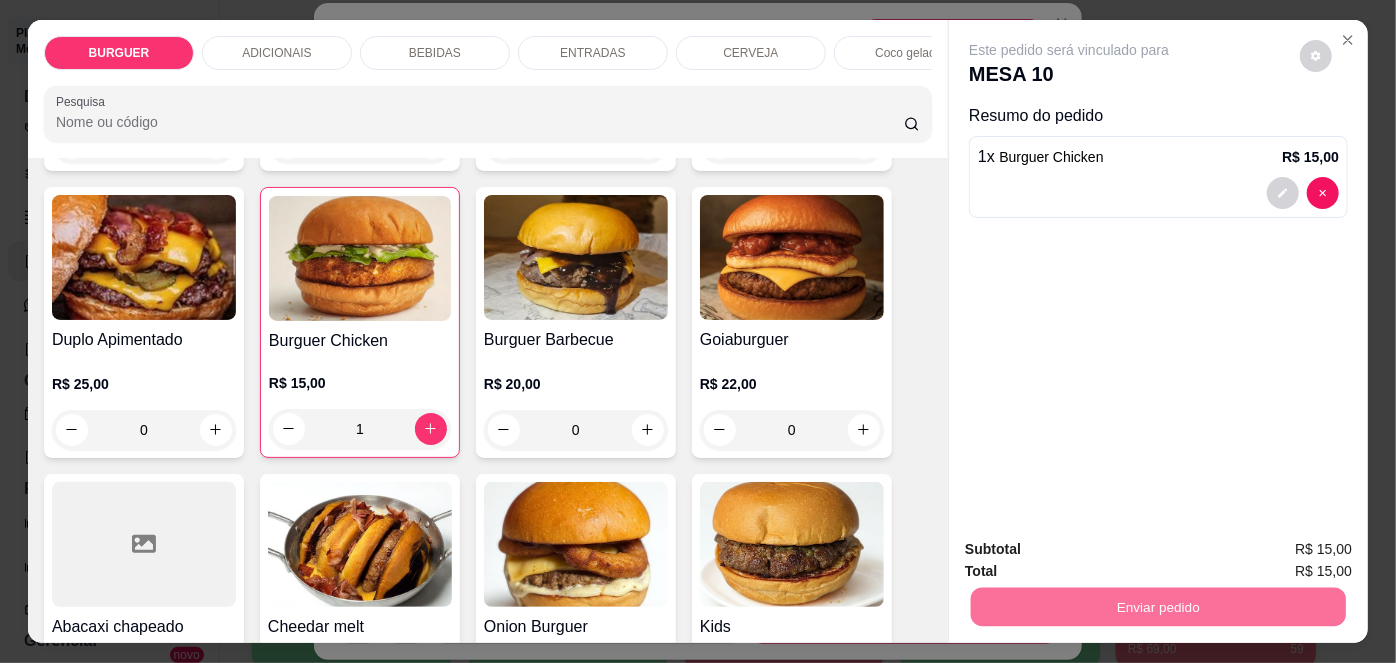 click on "Não registrar e enviar pedido" at bounding box center [1093, 551] 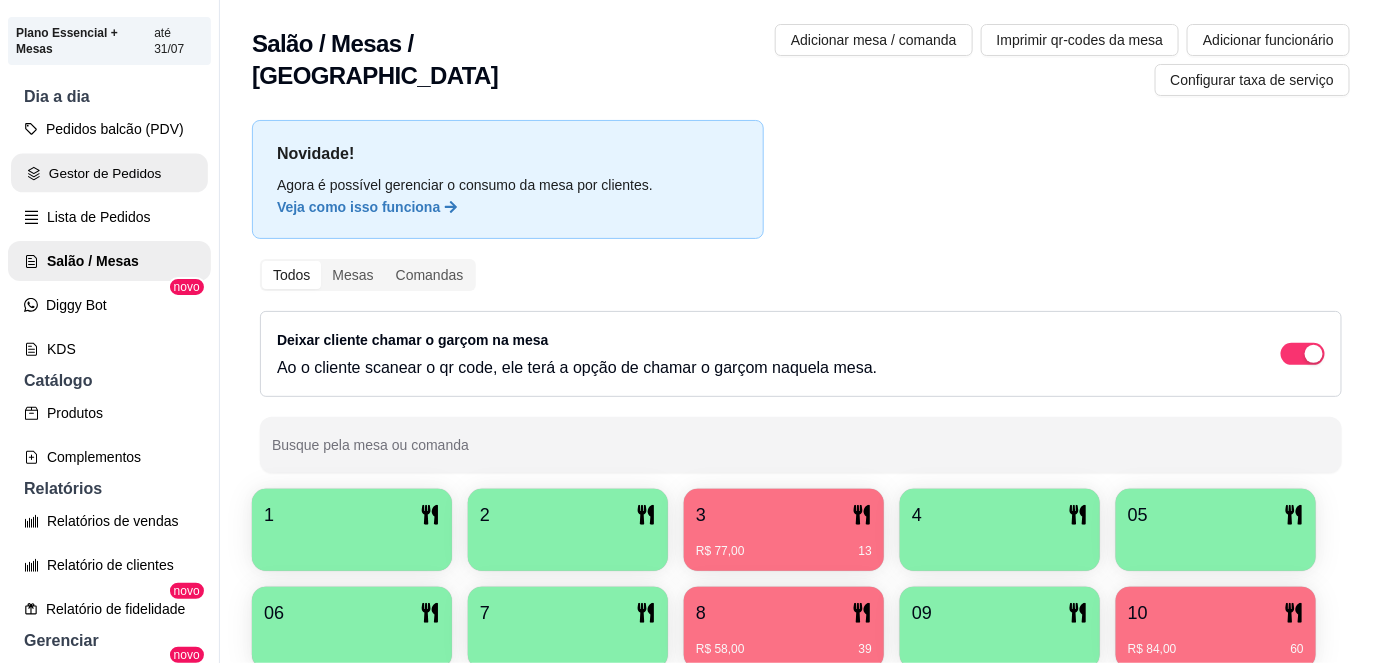 click on "Gestor de Pedidos" at bounding box center [109, 173] 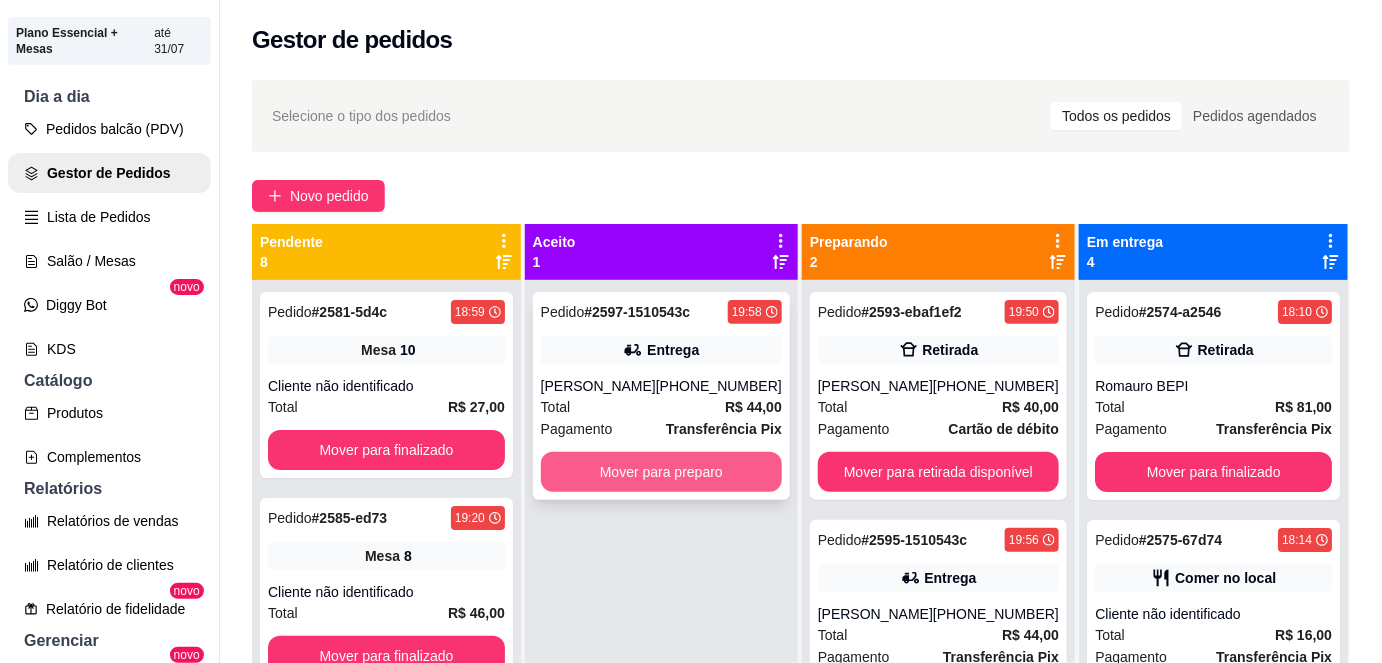 click on "Mover para preparo" at bounding box center [661, 472] 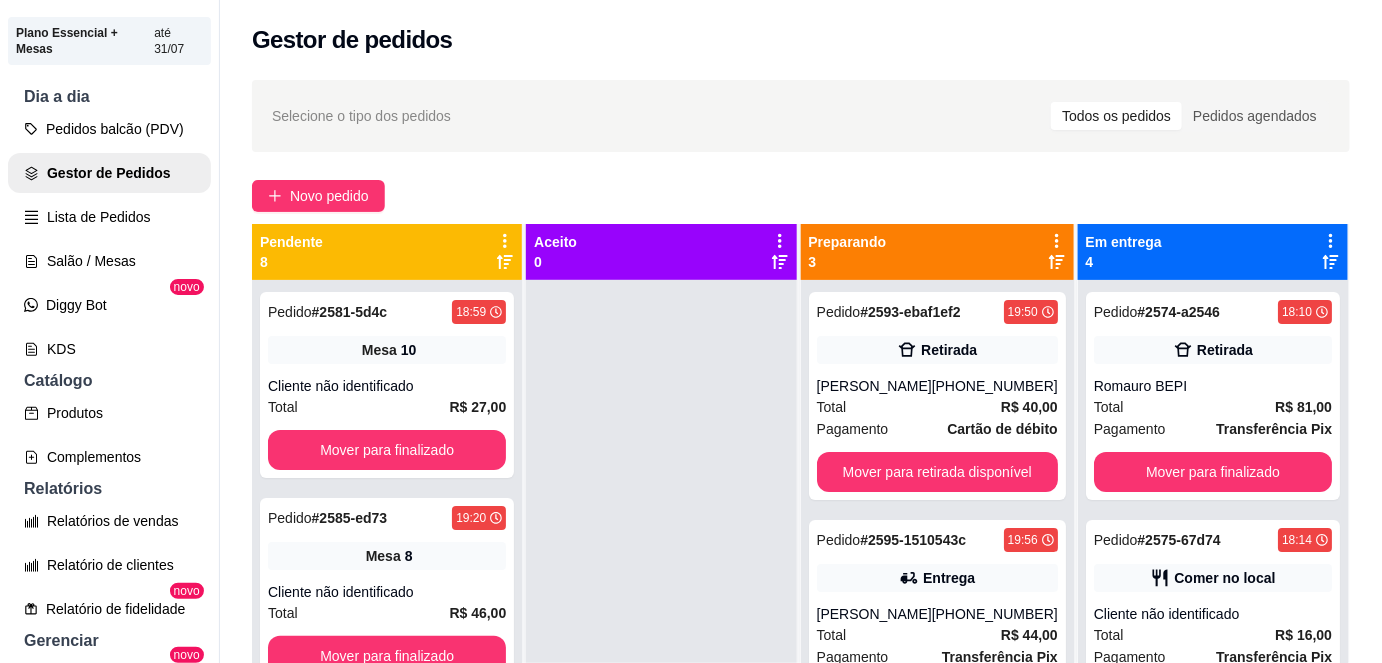 scroll, scrollTop: 56, scrollLeft: 0, axis: vertical 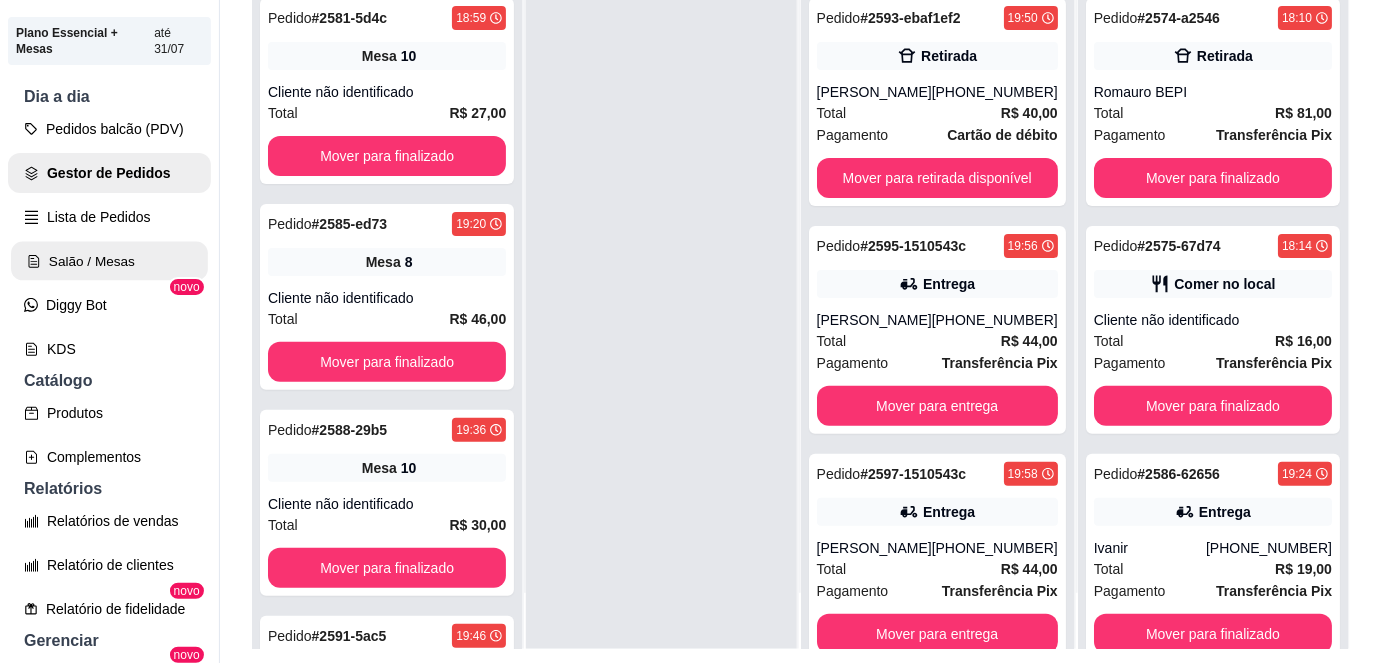click on "Salão / Mesas" at bounding box center (109, 261) 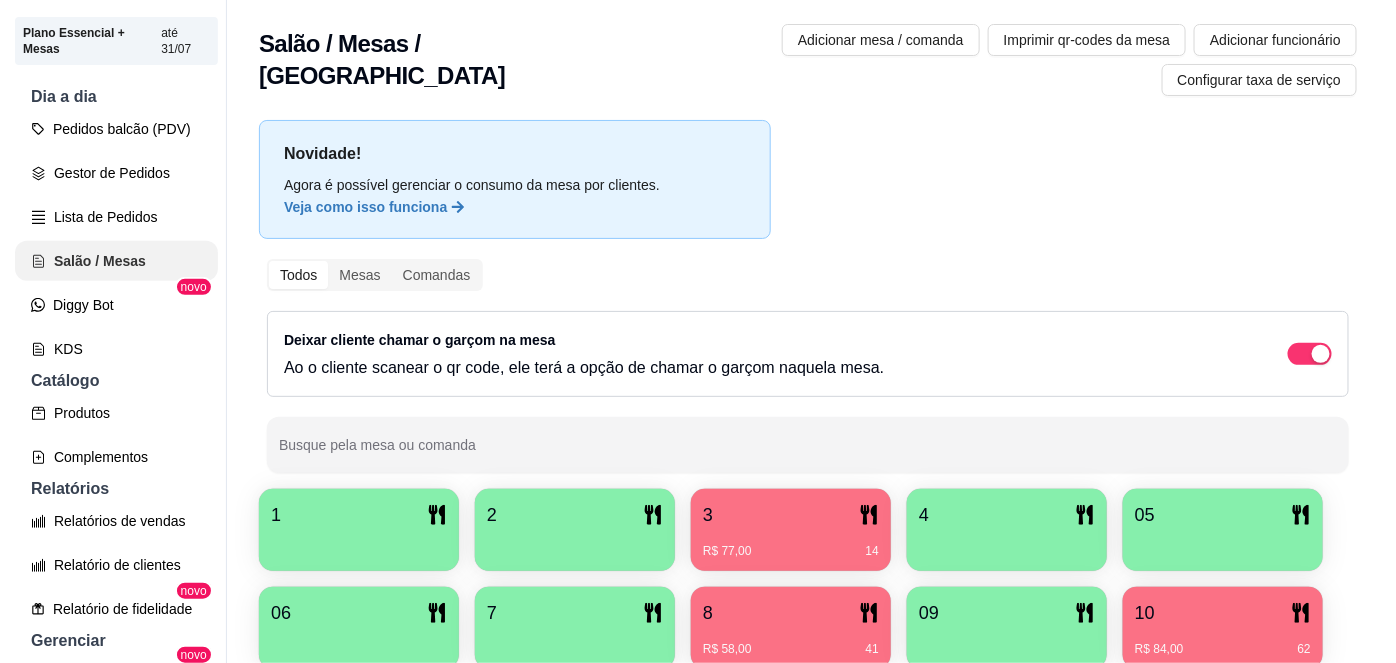 scroll, scrollTop: 0, scrollLeft: 0, axis: both 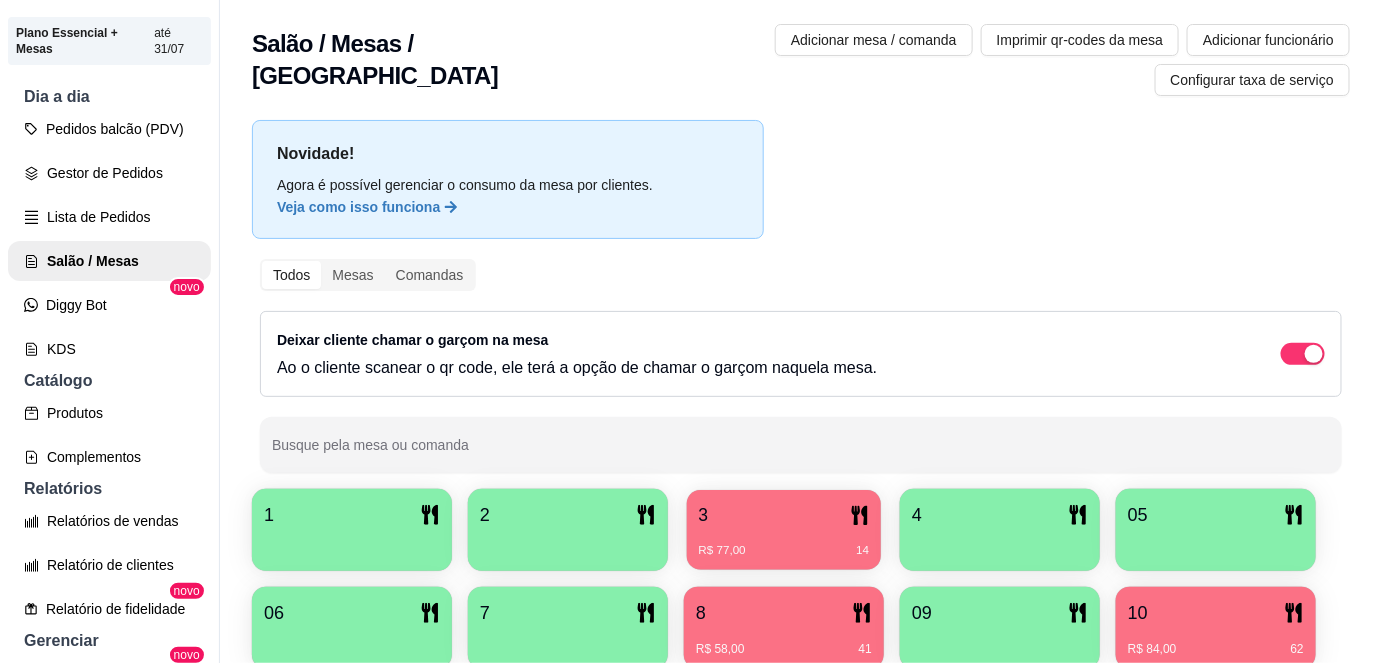 click on "R$ 77,00 14" at bounding box center (784, 543) 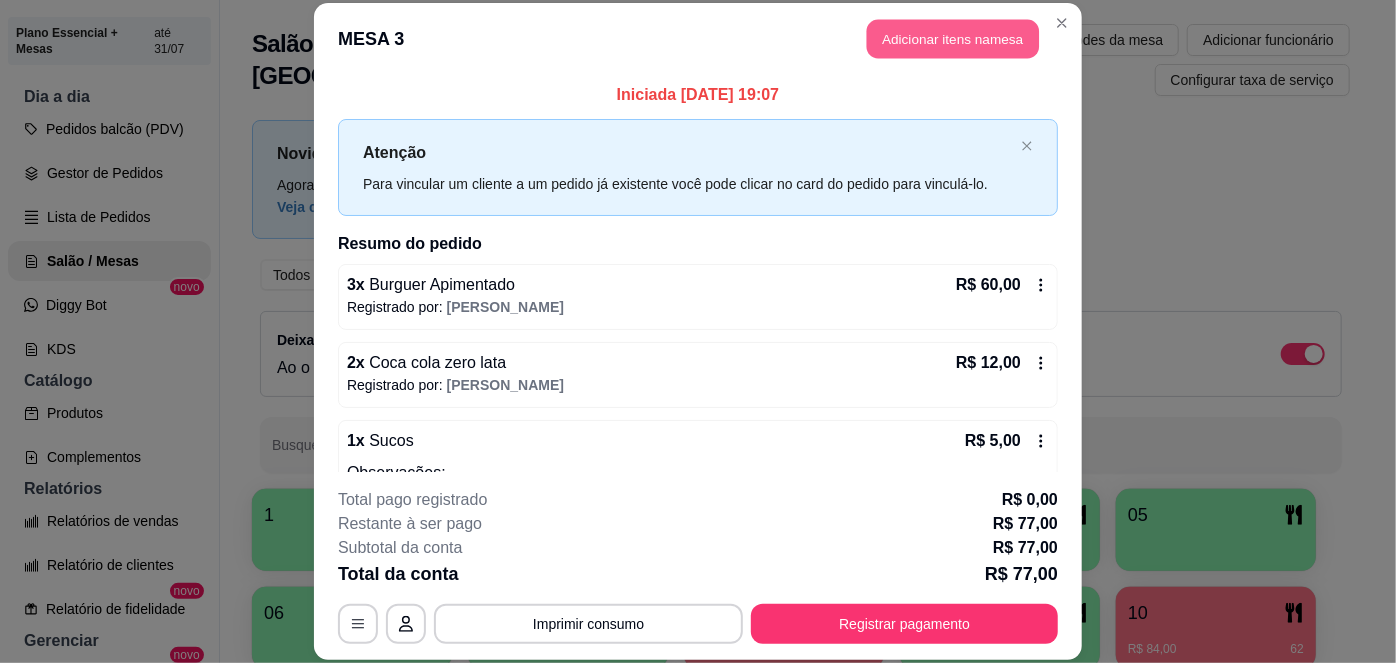 click on "Adicionar itens na  mesa" at bounding box center [953, 39] 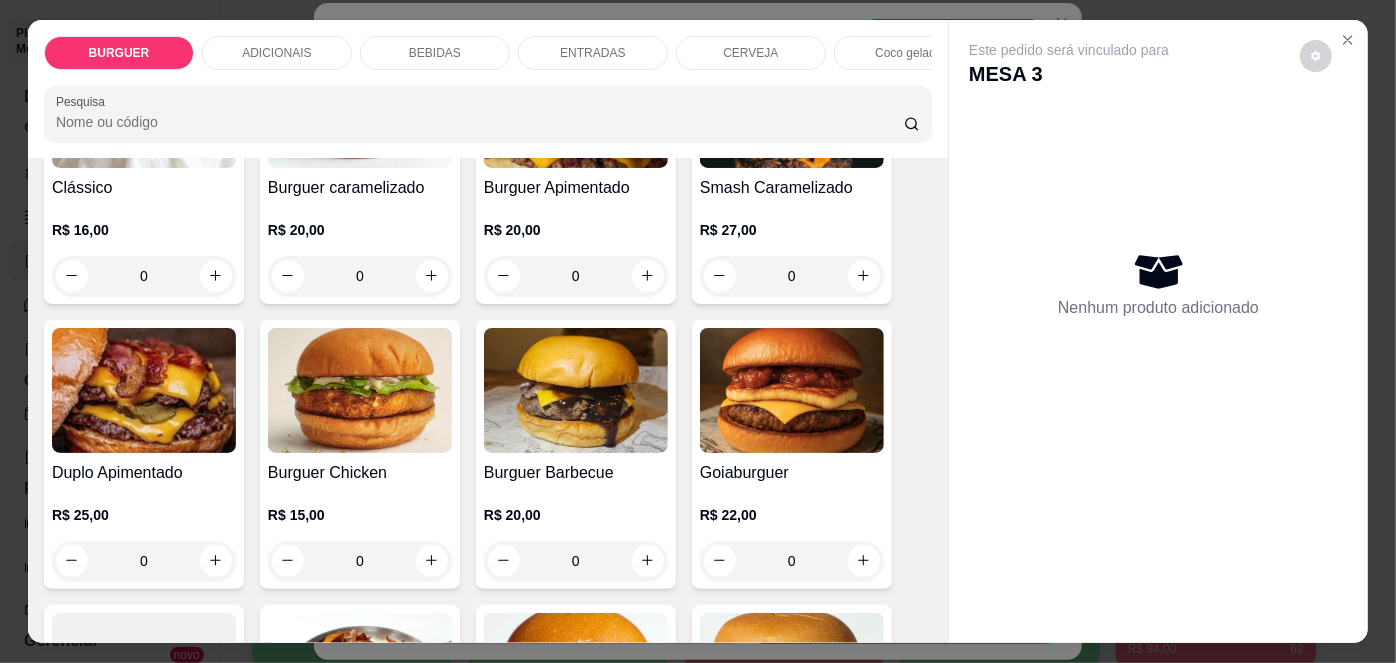 scroll, scrollTop: 293, scrollLeft: 0, axis: vertical 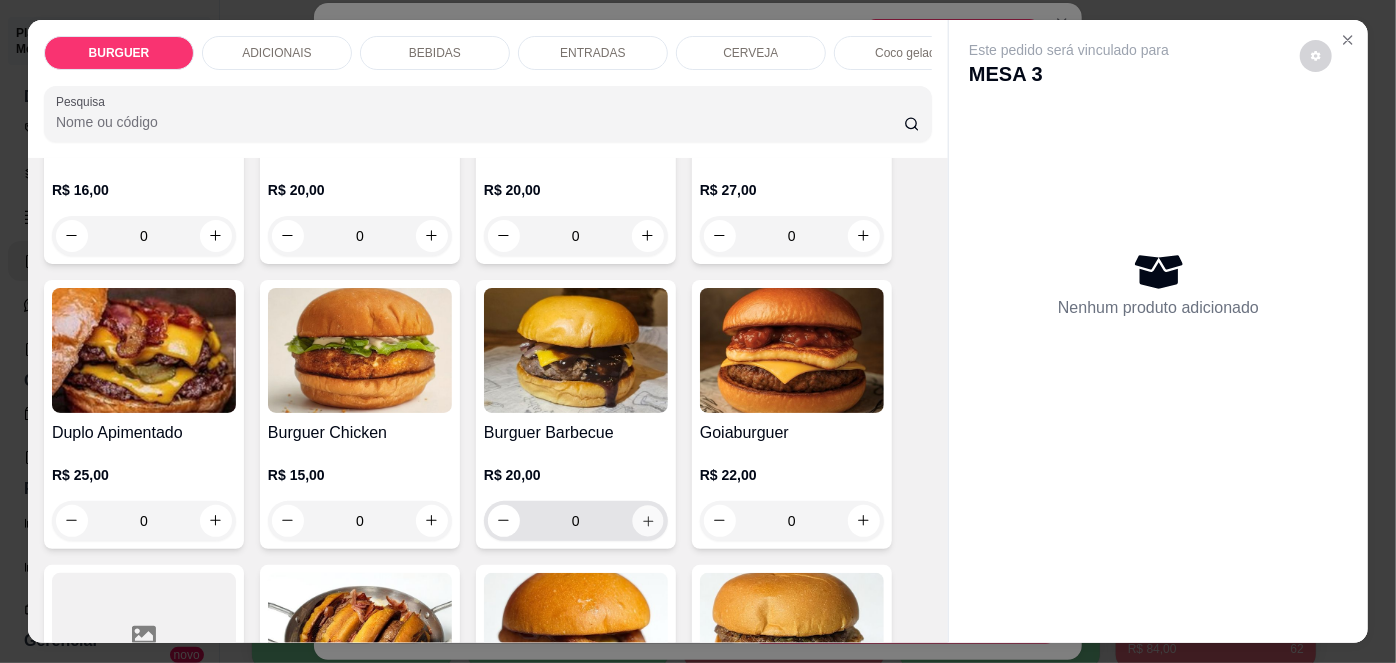 click at bounding box center (647, 520) 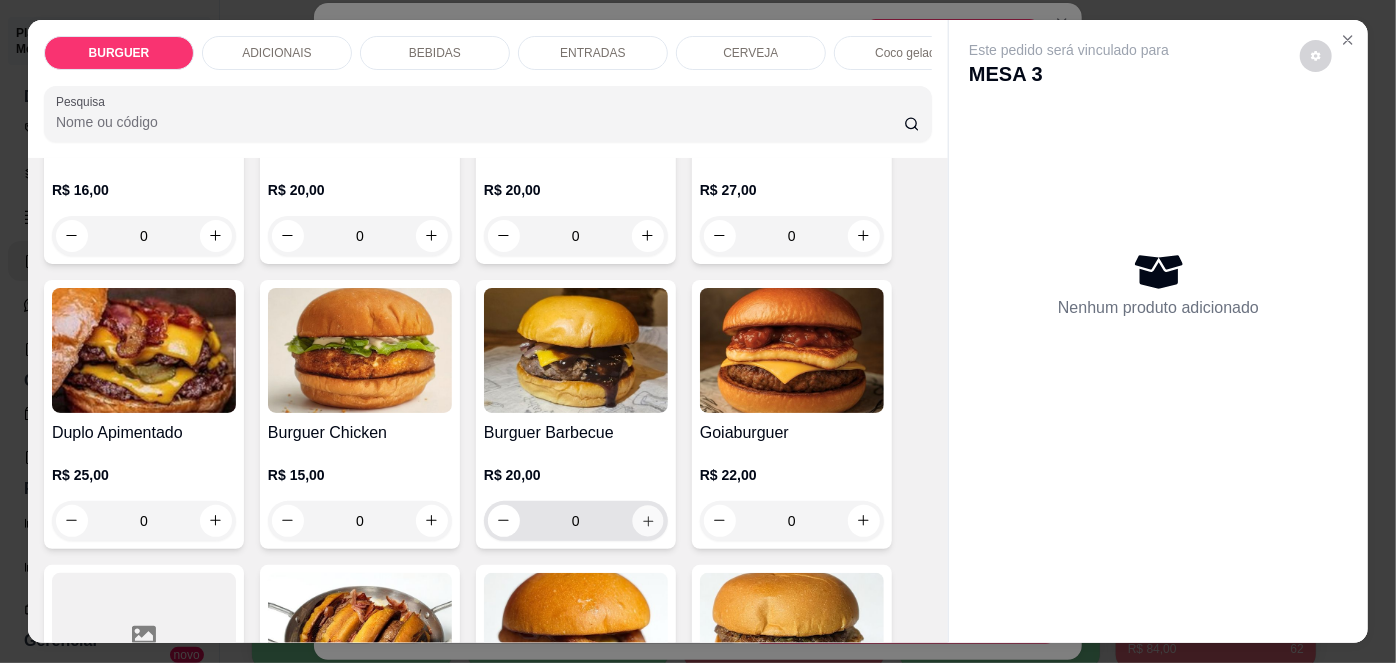type on "1" 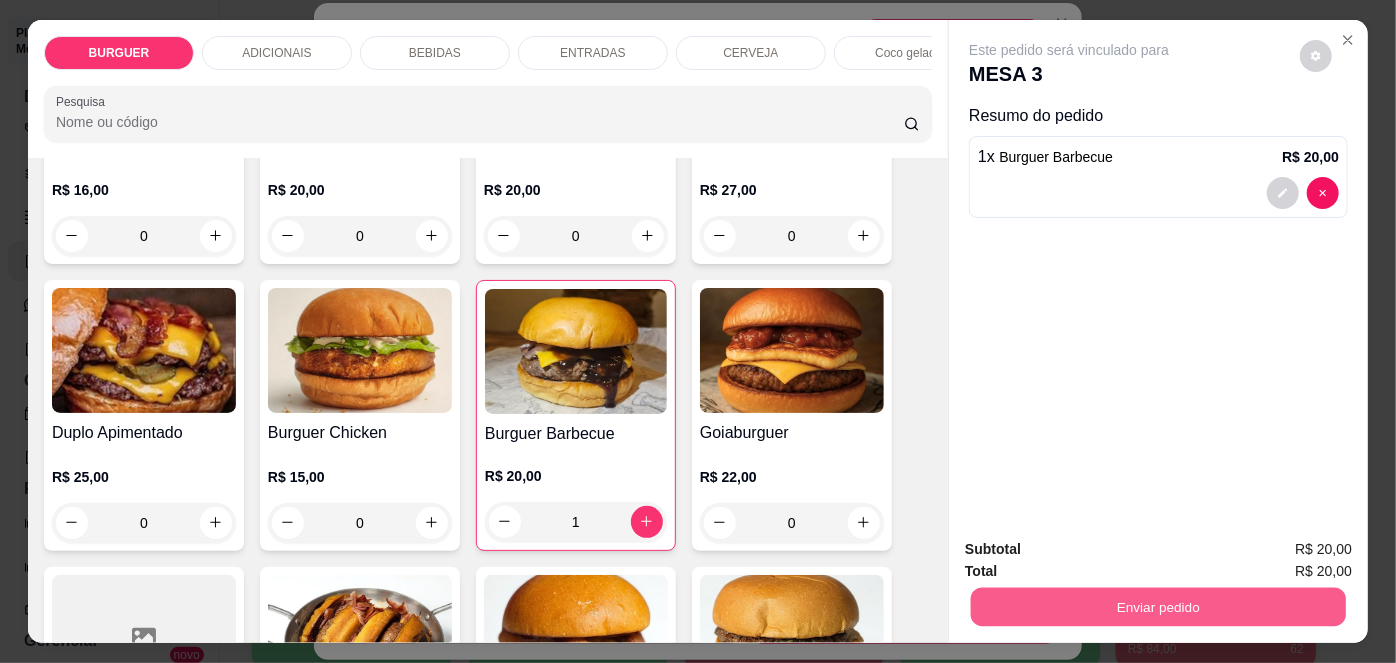 click on "Enviar pedido" at bounding box center [1158, 607] 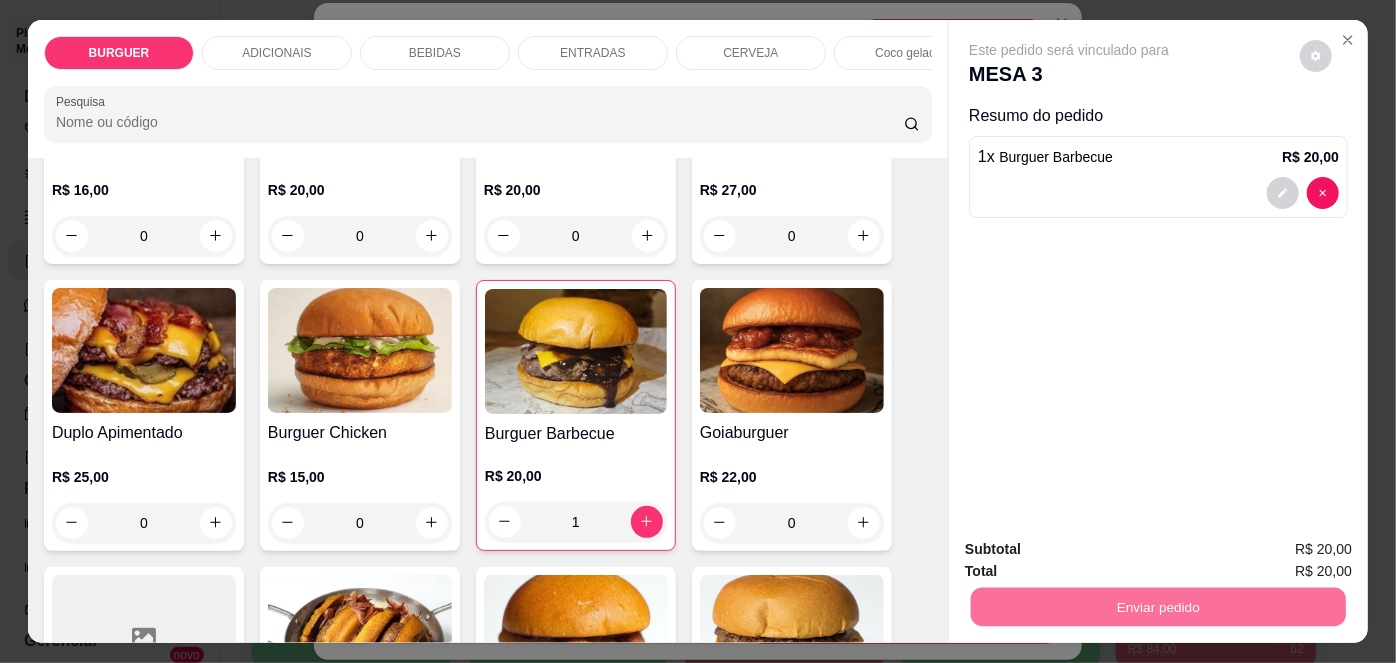 click on "Não registrar e enviar pedido" at bounding box center [1093, 551] 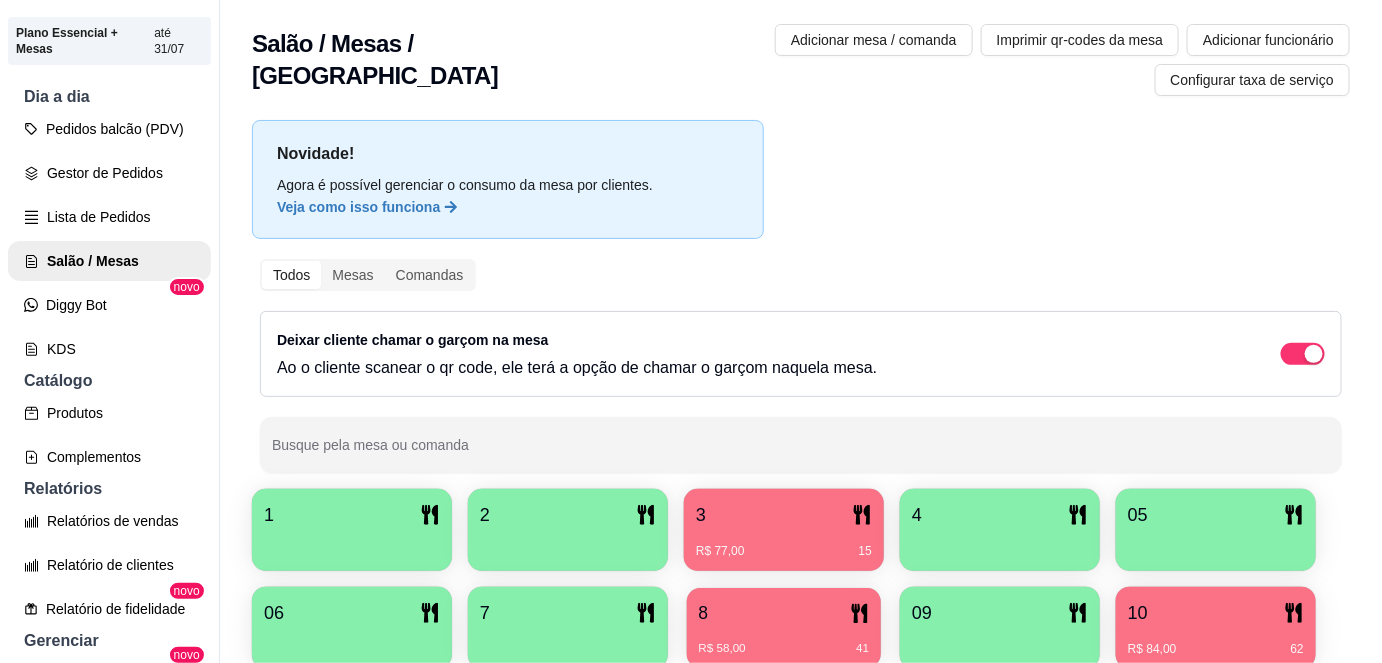 click on "8 R$ 58,00 41" at bounding box center [784, 628] 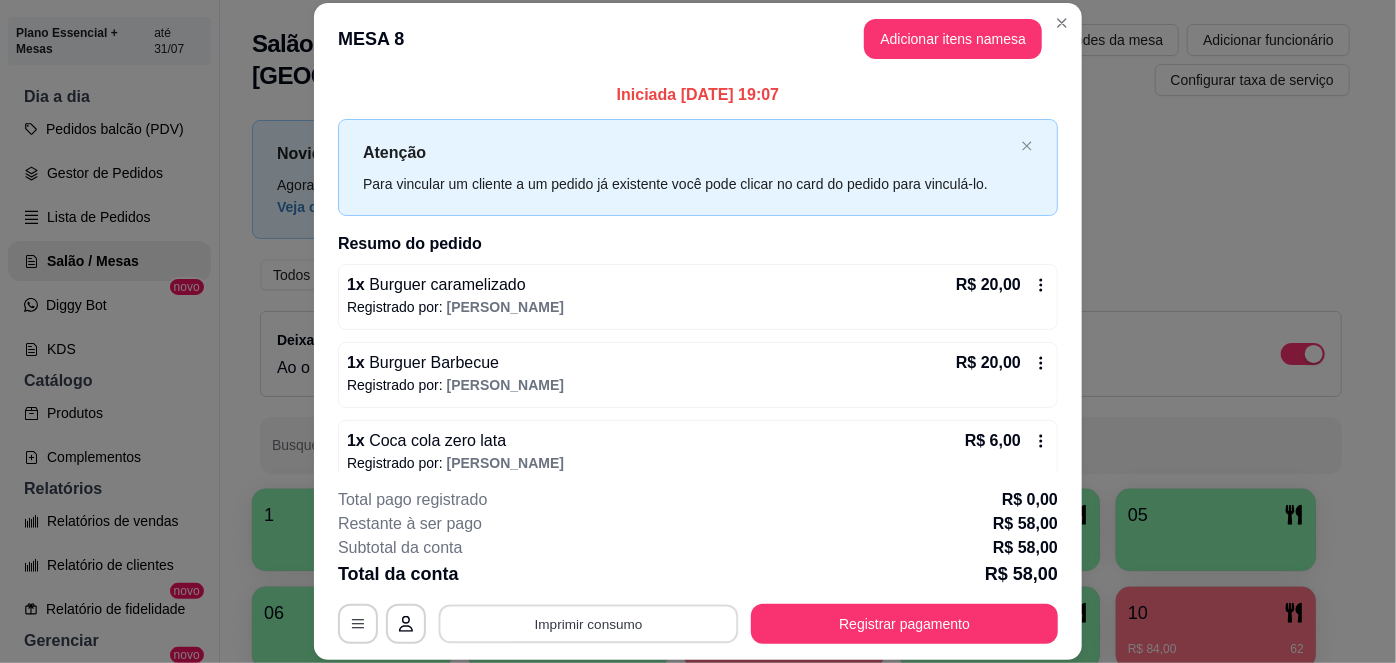 click on "Imprimir consumo" at bounding box center [589, 623] 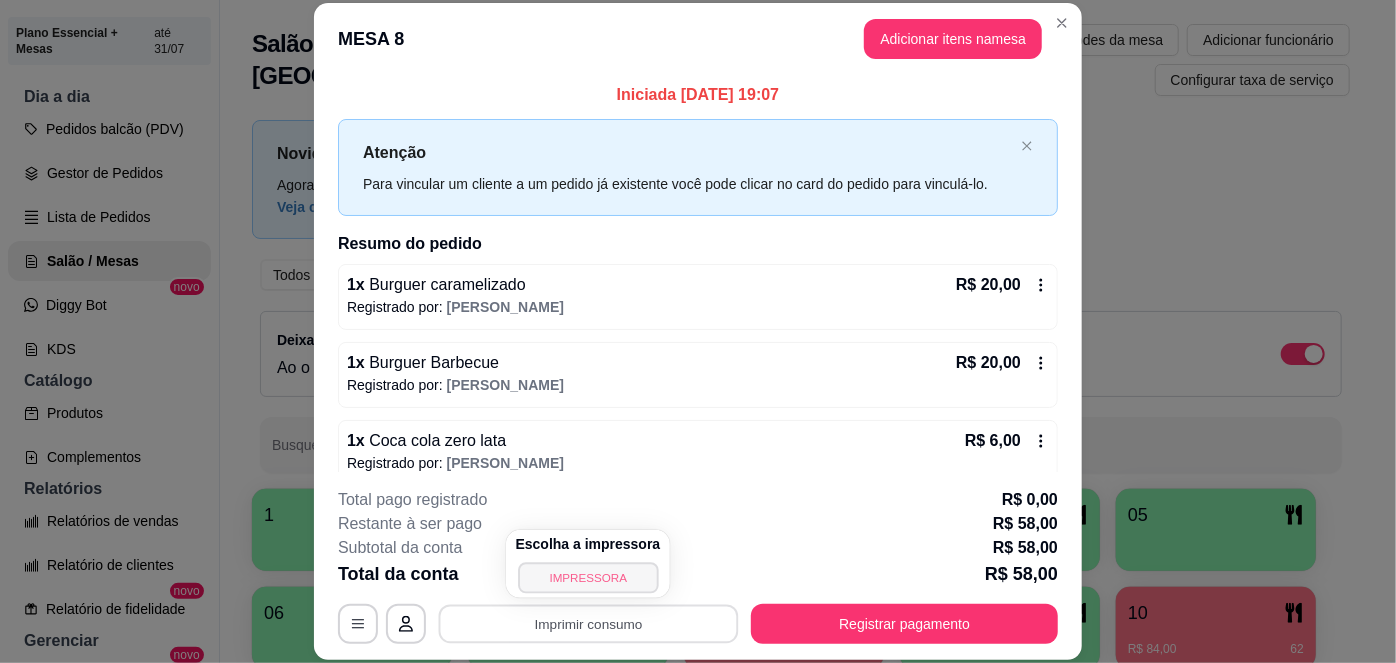 click on "IMPRESSORA" at bounding box center [588, 577] 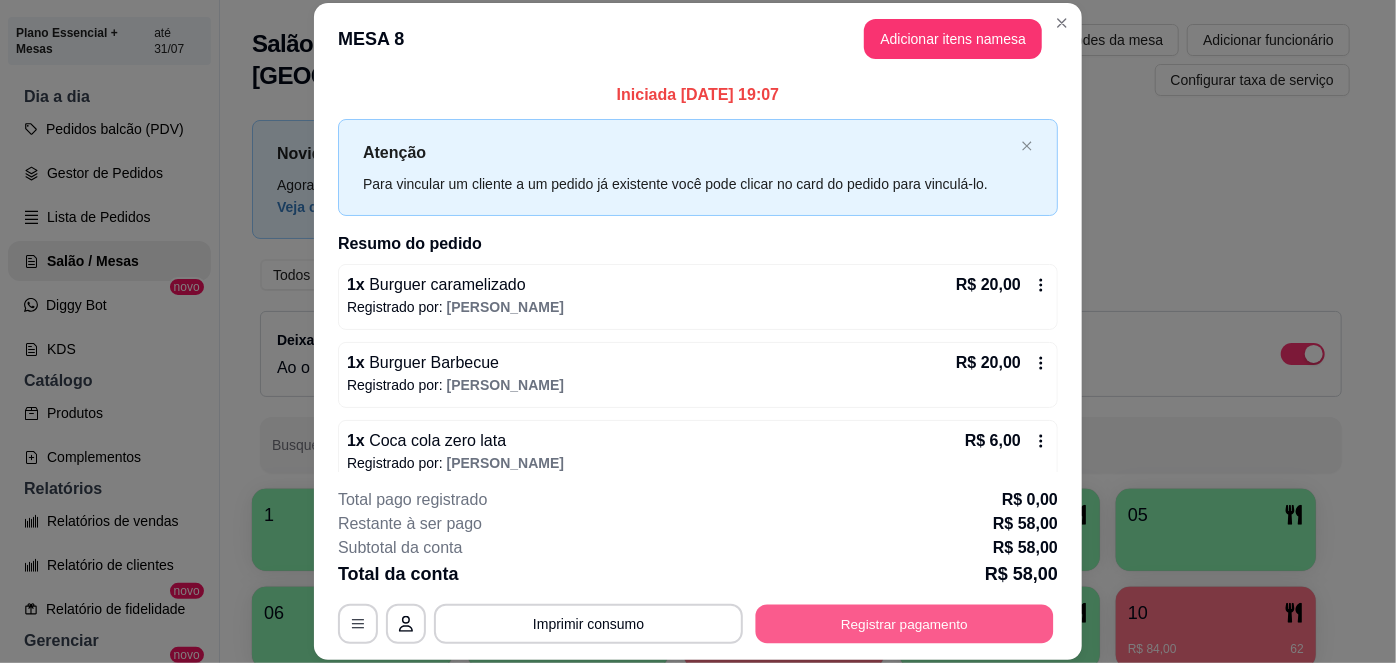 click on "Registrar pagamento" at bounding box center (905, 623) 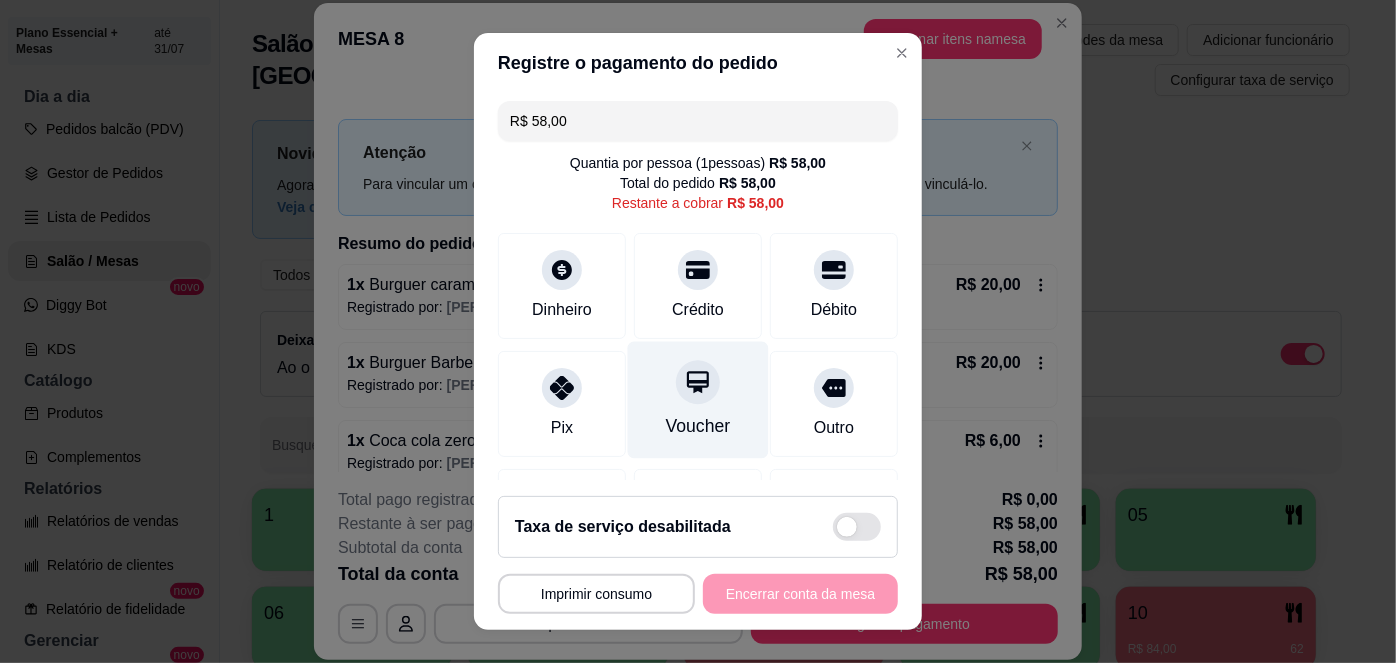 scroll, scrollTop: 125, scrollLeft: 0, axis: vertical 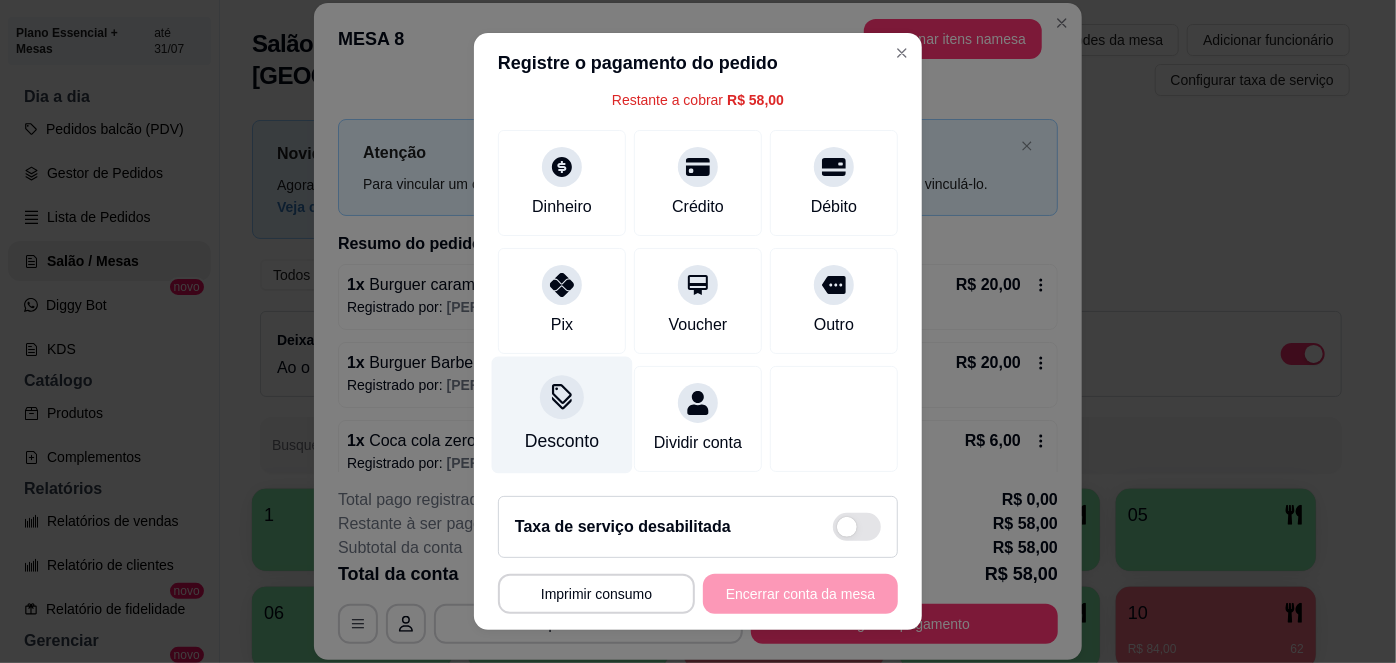 click on "Desconto" at bounding box center [562, 441] 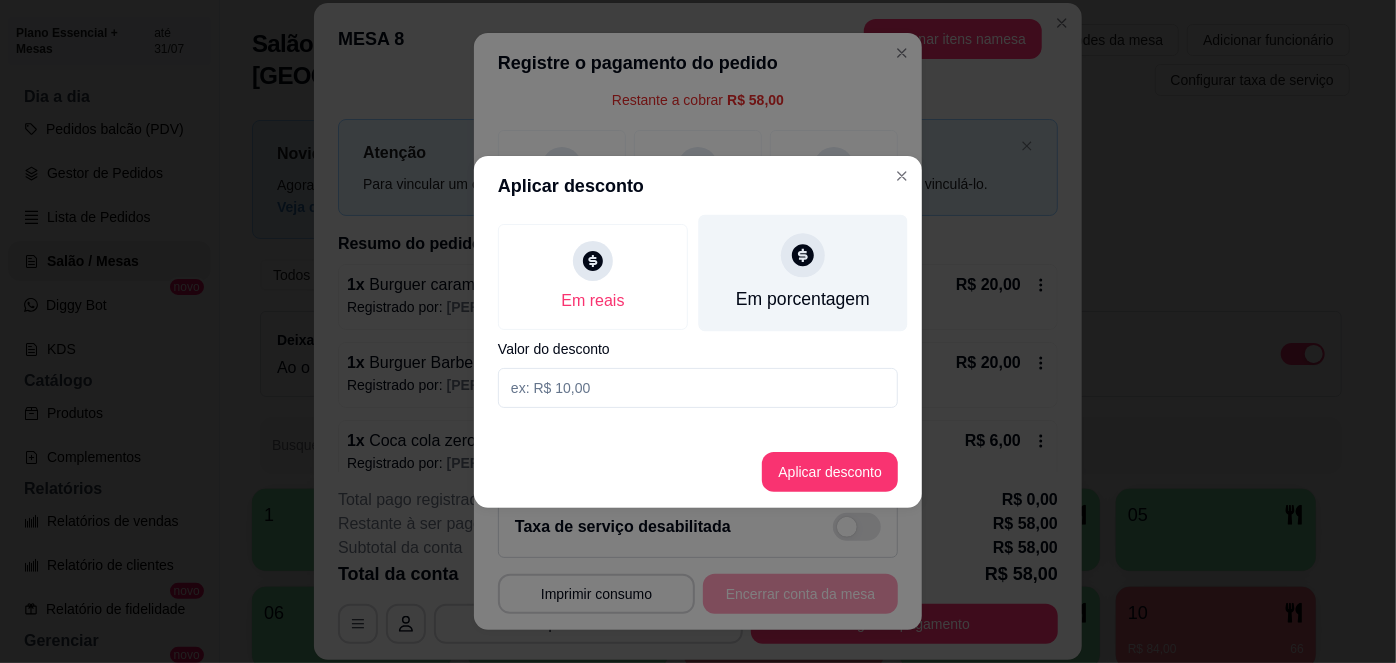 click 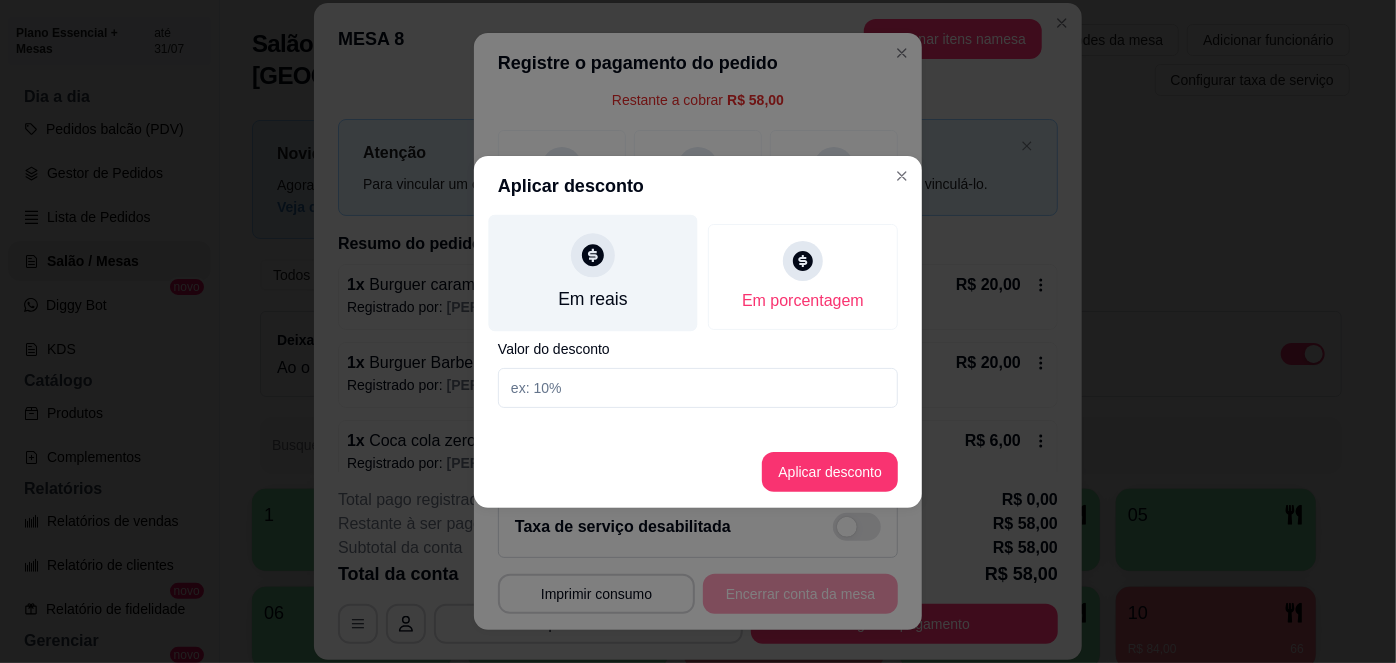 click on "Em reais" at bounding box center (592, 299) 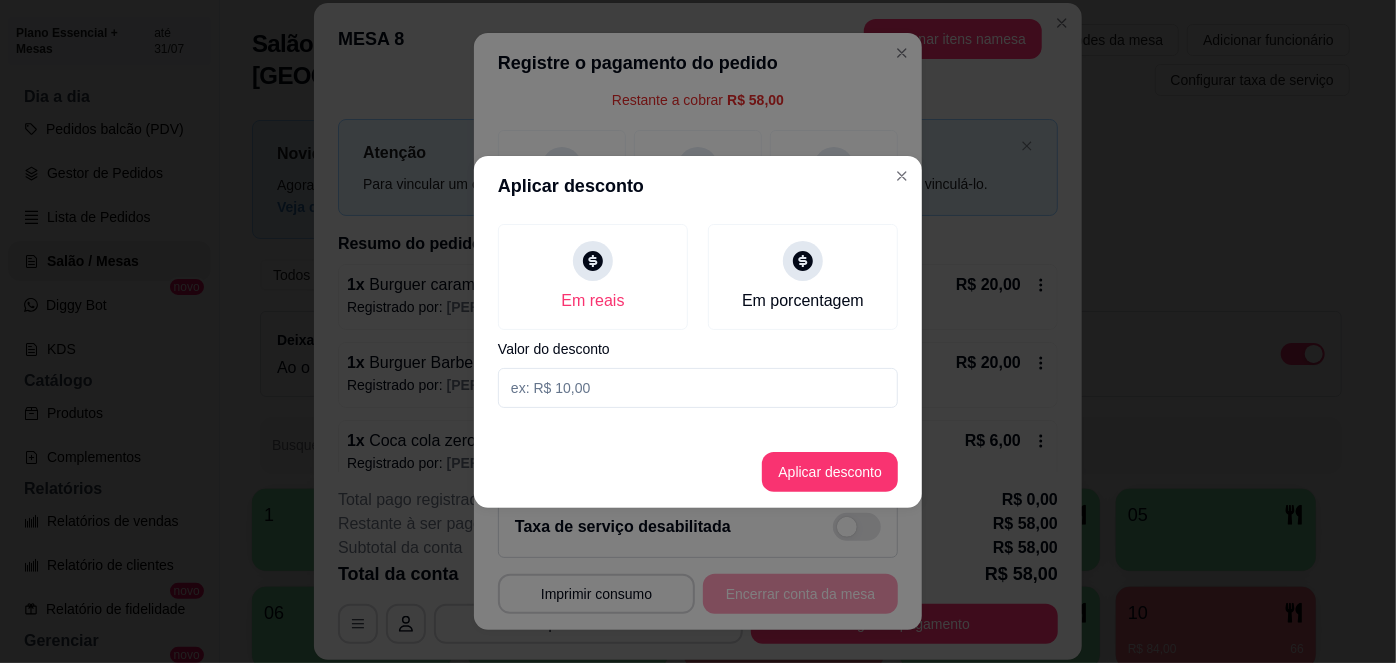 click at bounding box center [698, 388] 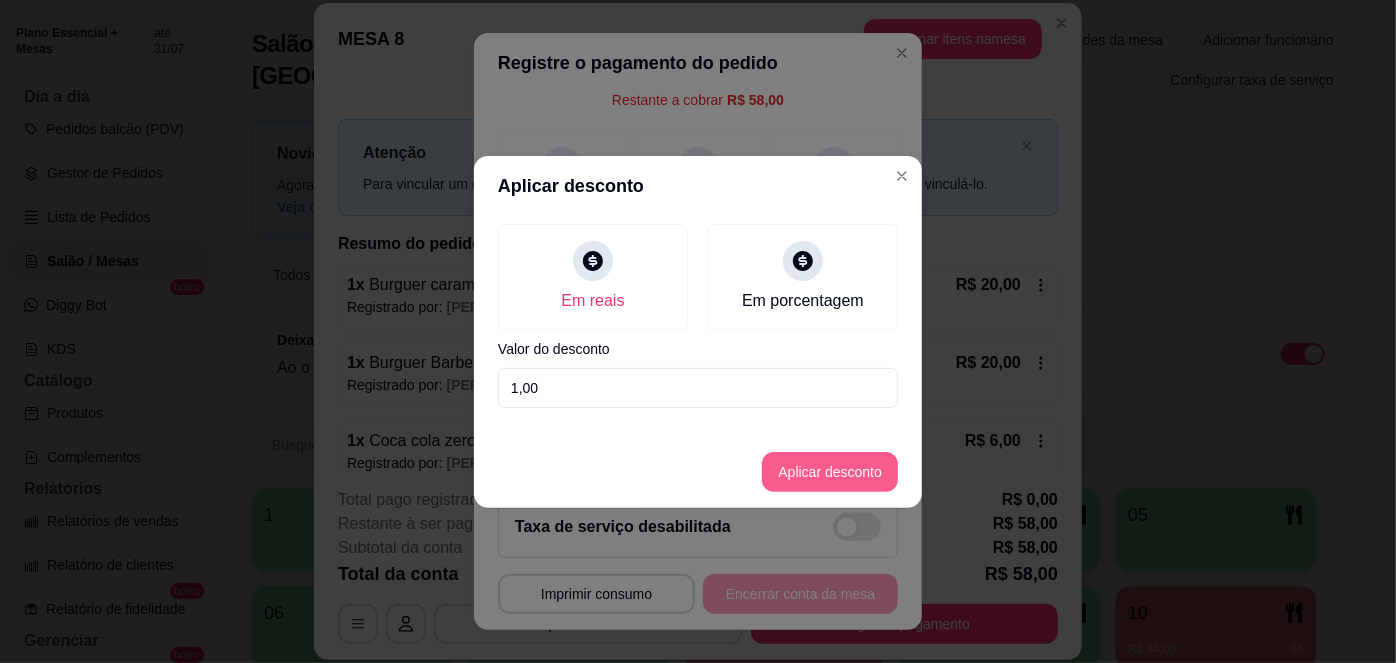 type on "1,00" 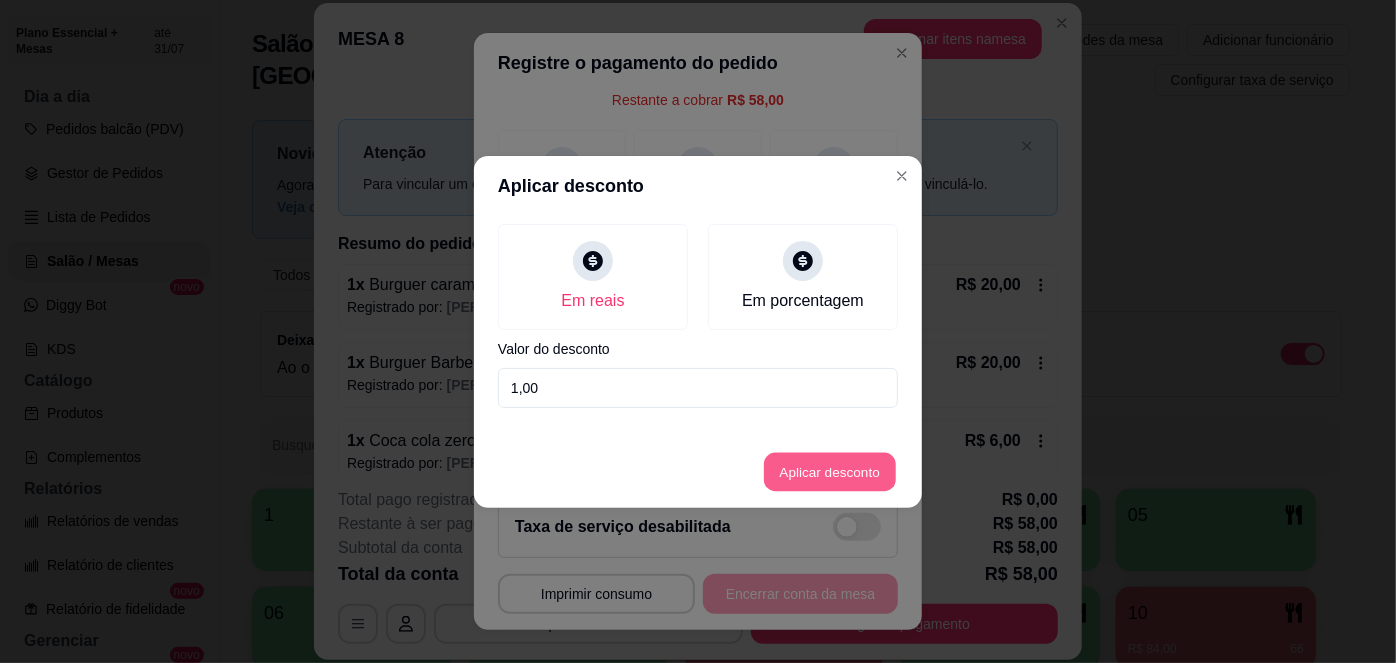 click on "Aplicar desconto" at bounding box center (830, 471) 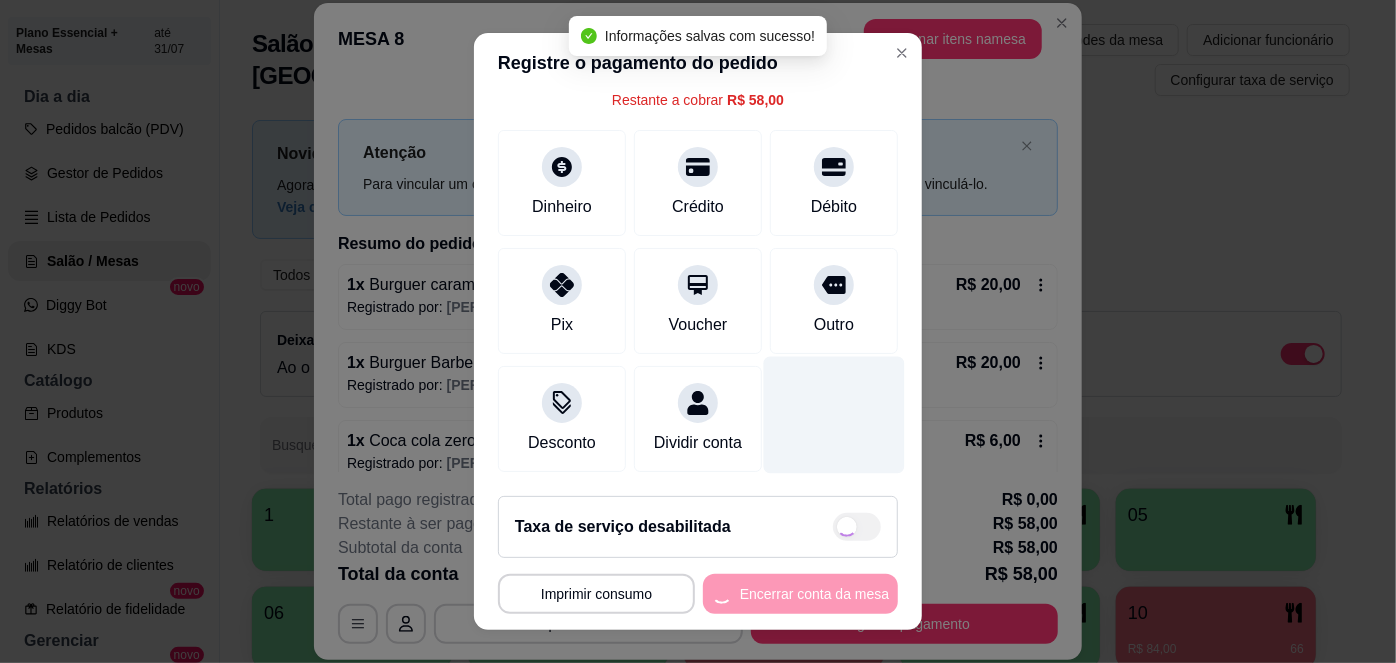 scroll, scrollTop: 144, scrollLeft: 0, axis: vertical 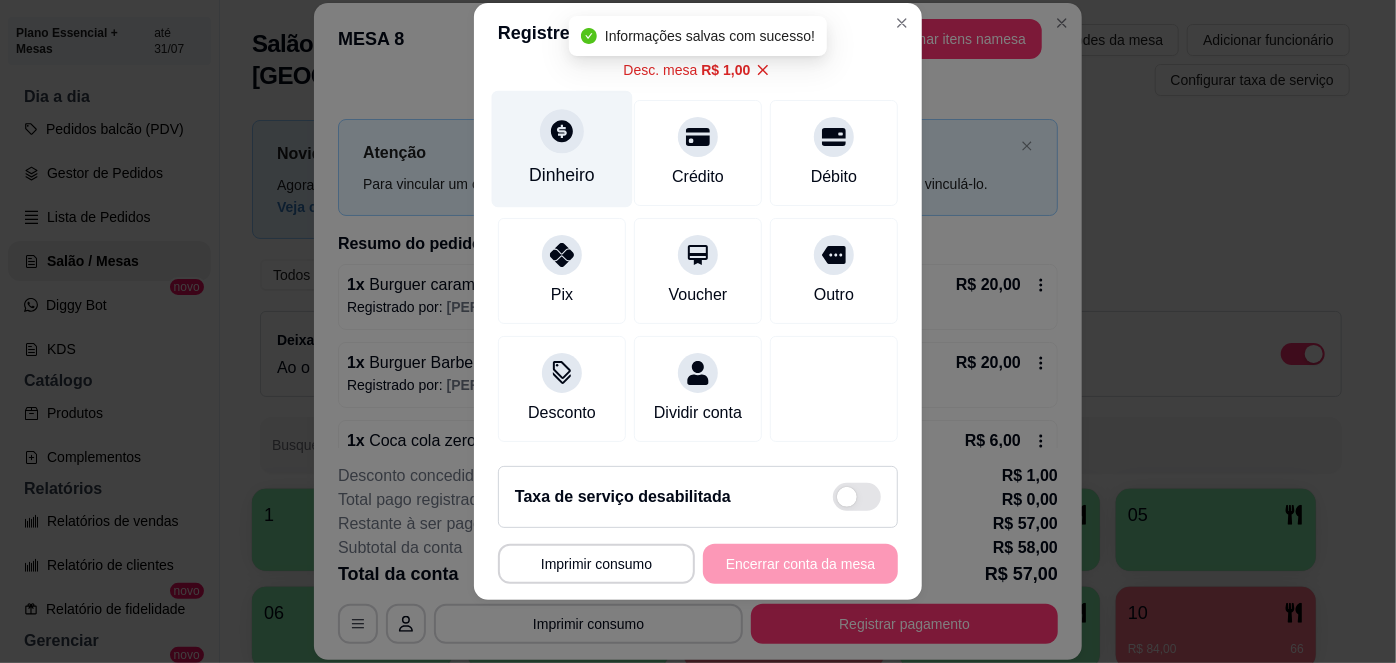 click on "Dinheiro" at bounding box center (562, 149) 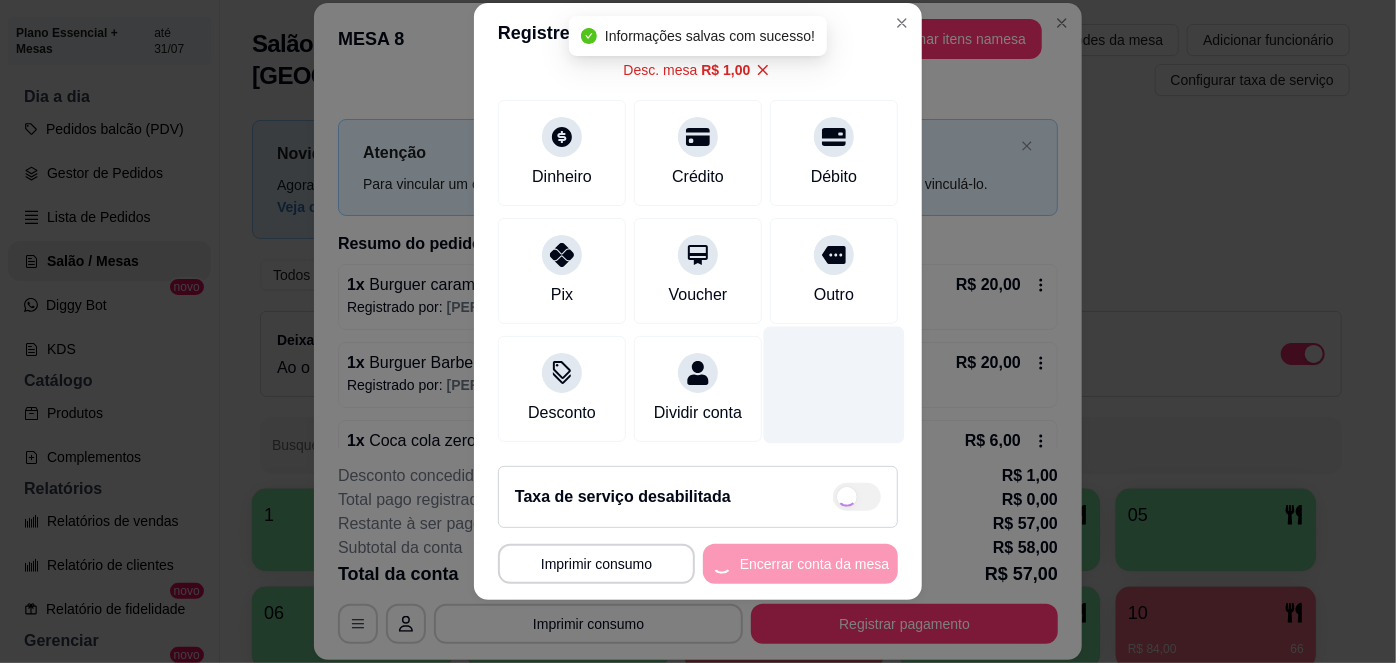 type on "R$ 0,00" 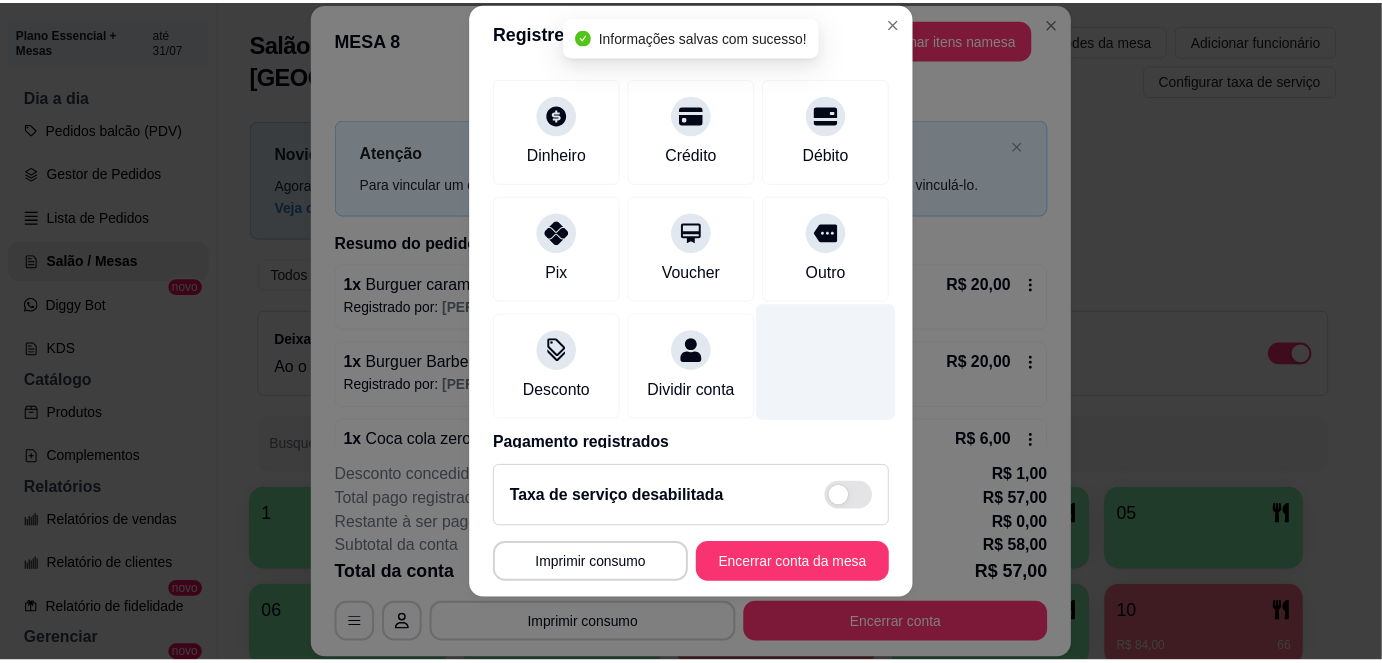 scroll, scrollTop: 229, scrollLeft: 0, axis: vertical 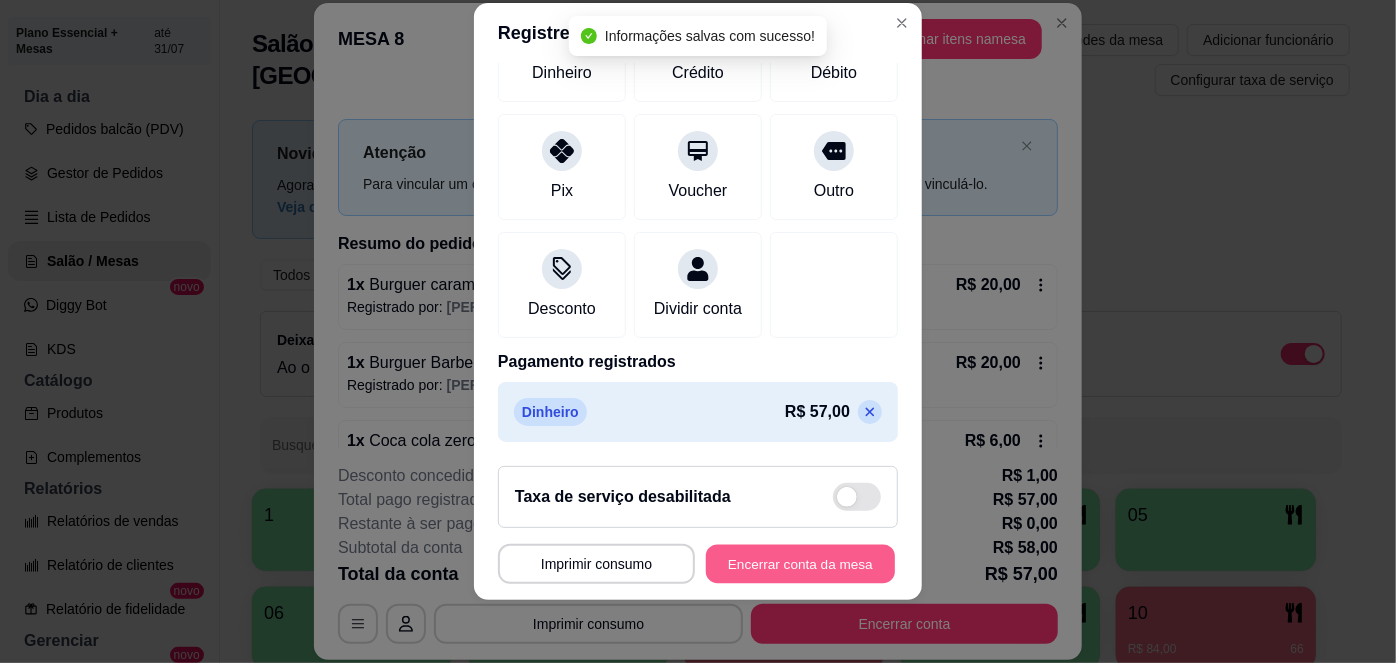 click on "Encerrar conta da mesa" at bounding box center (800, 563) 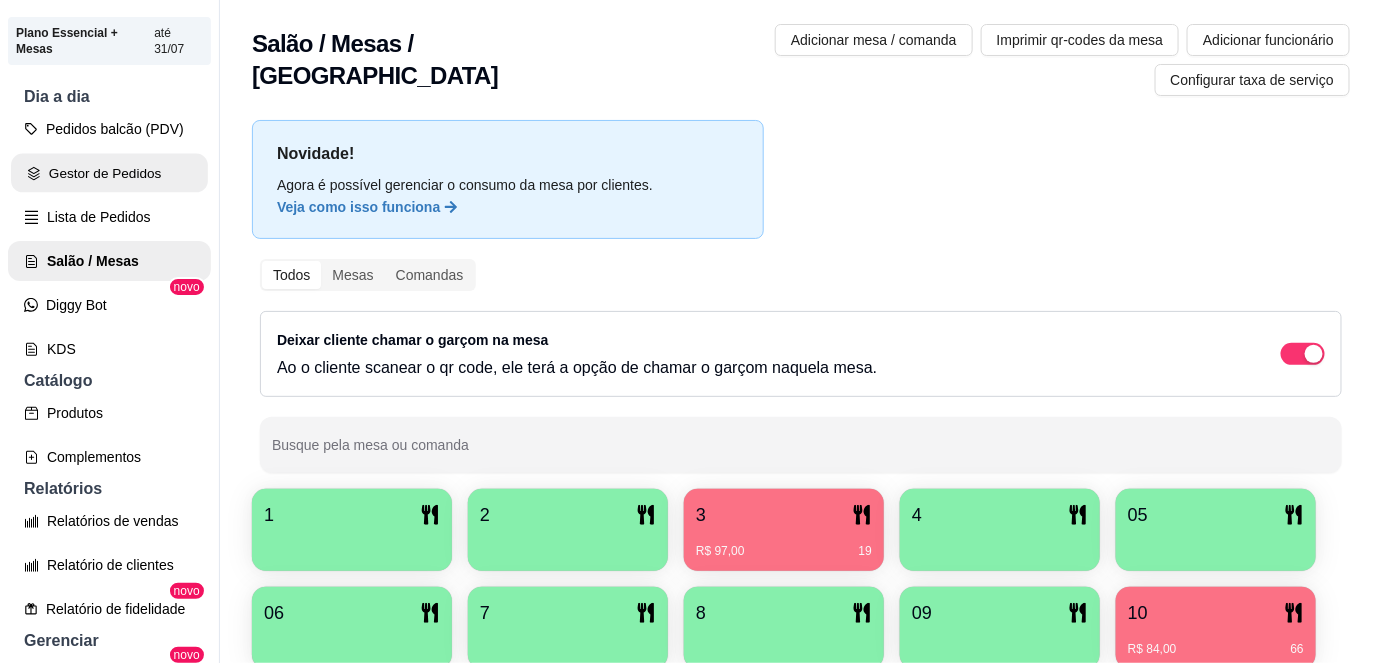 click on "Gestor de Pedidos" at bounding box center [109, 173] 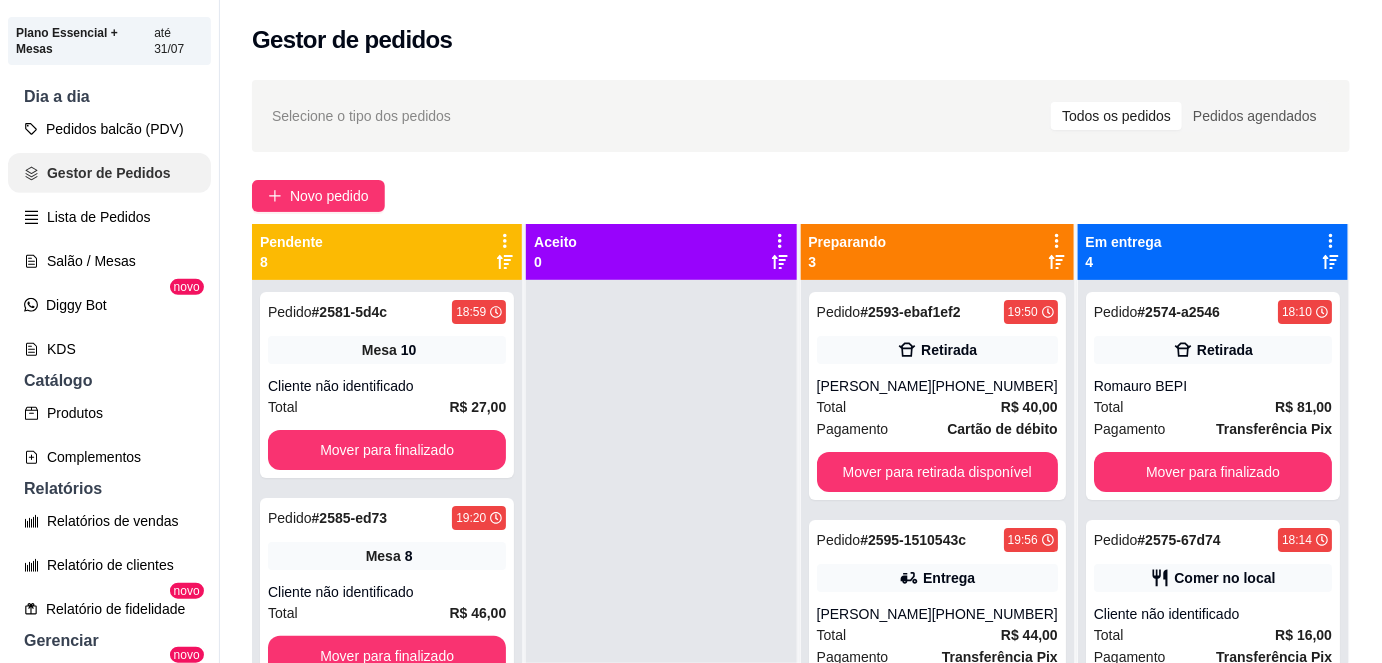 scroll, scrollTop: 0, scrollLeft: 0, axis: both 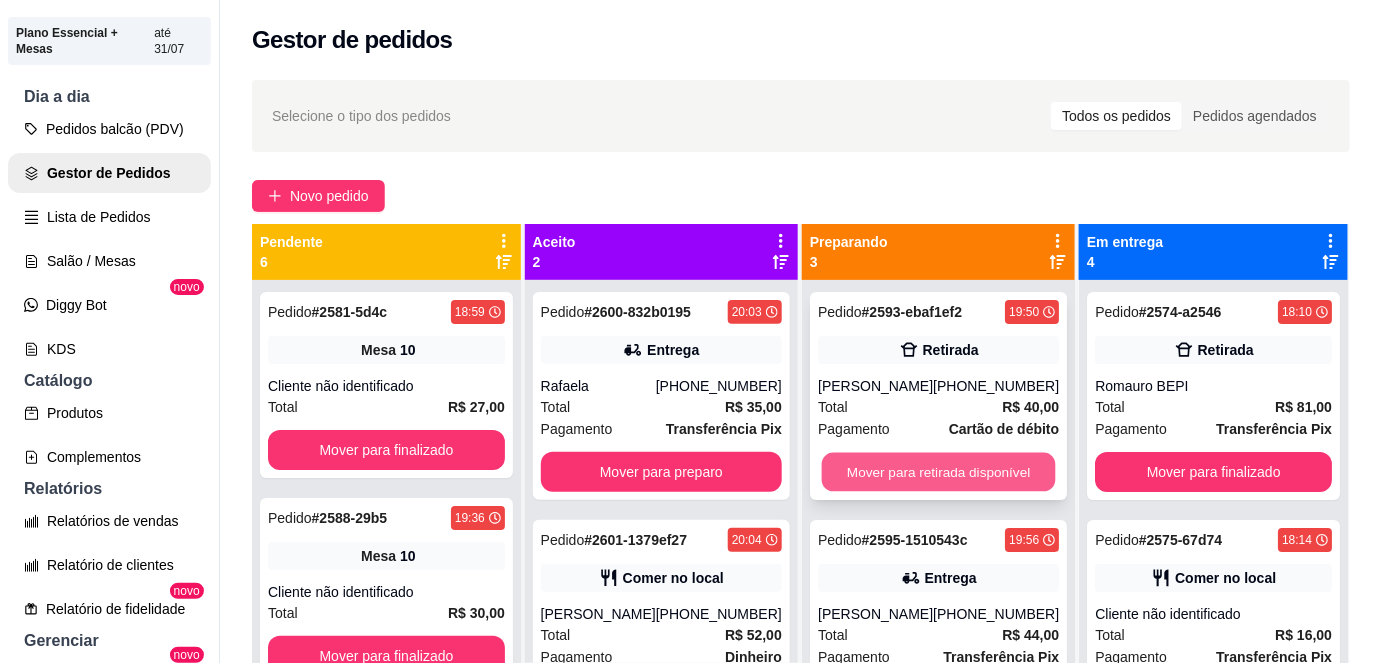 click on "Mover para retirada disponível" at bounding box center (939, 472) 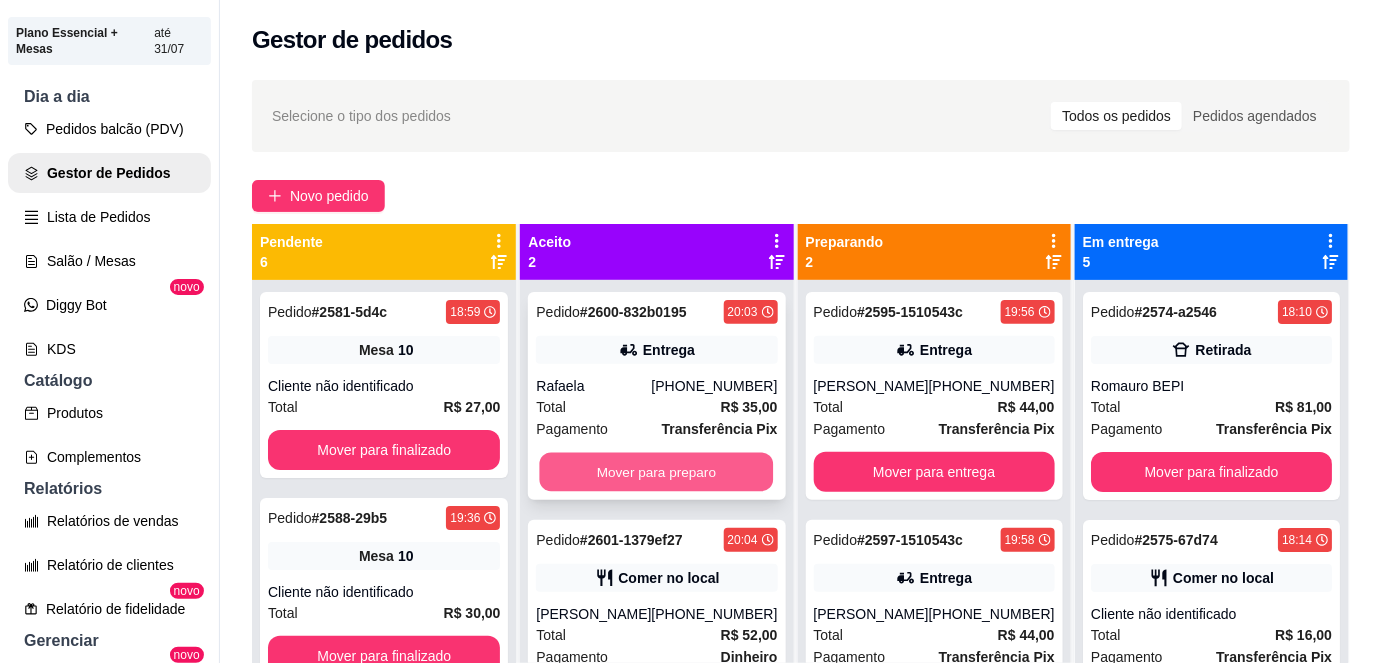 click on "Mover para preparo" at bounding box center (657, 472) 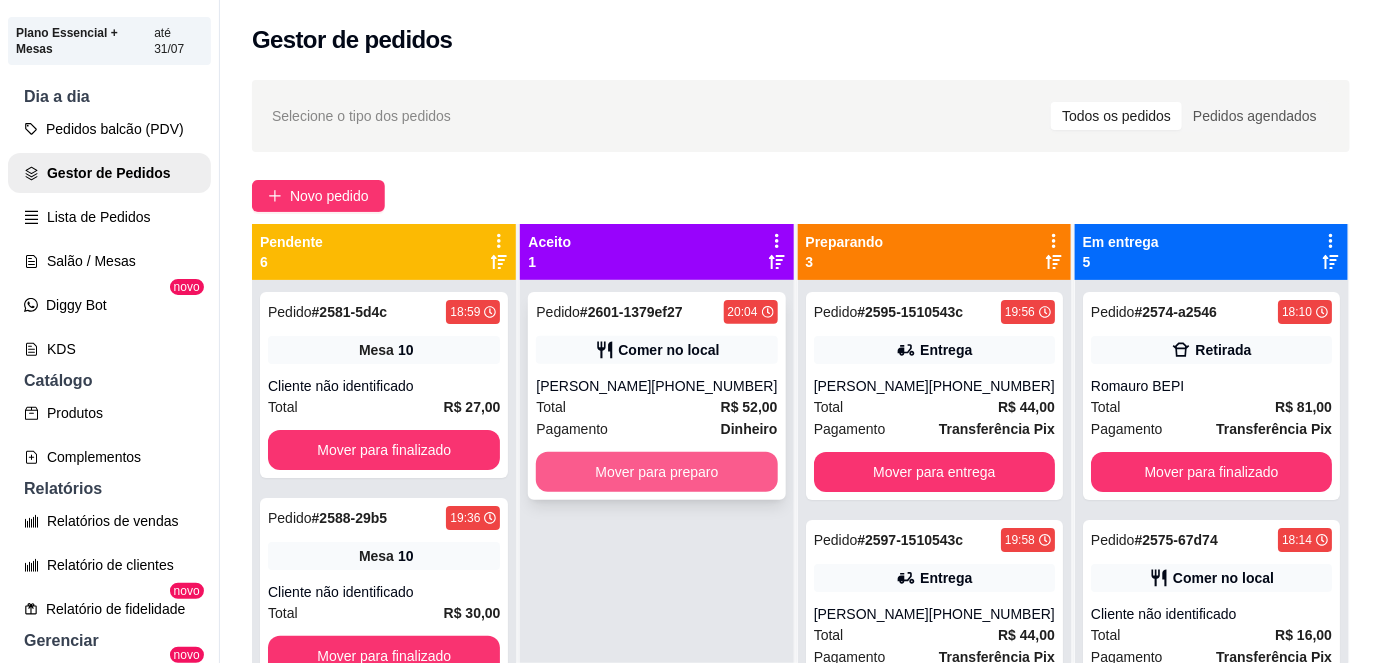 click on "Mover para preparo" at bounding box center [656, 472] 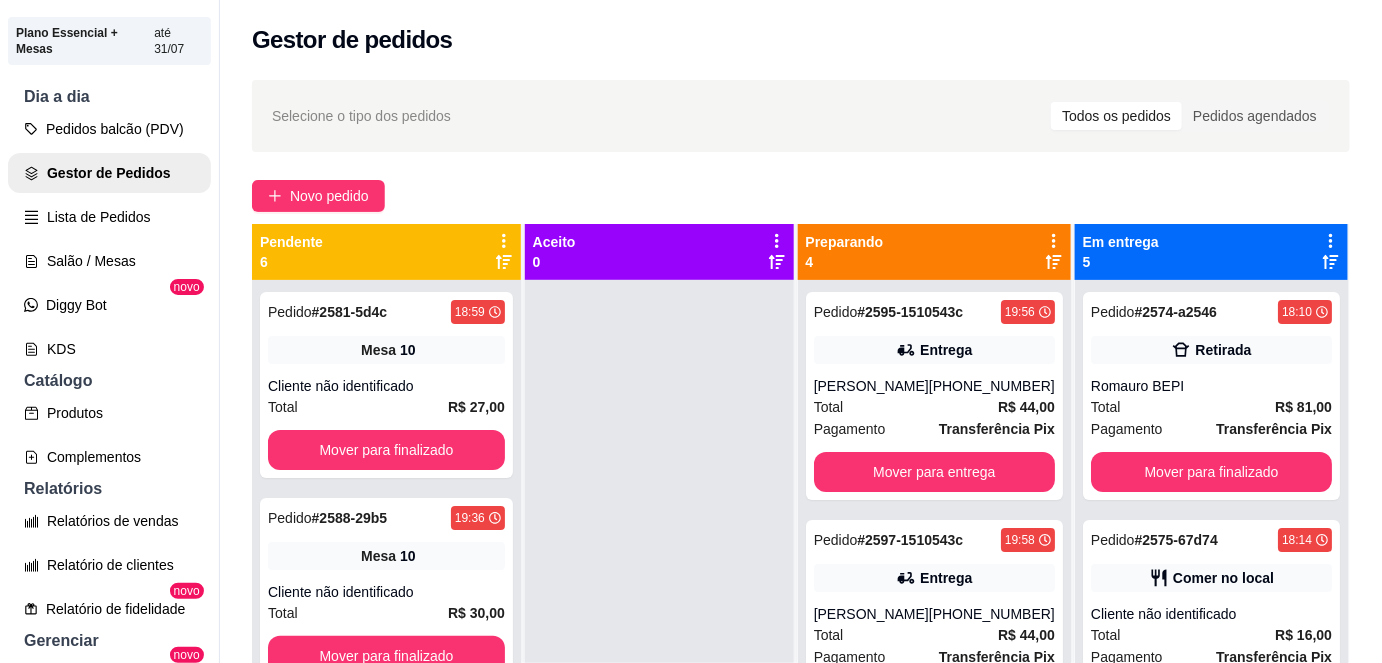 scroll, scrollTop: 56, scrollLeft: 0, axis: vertical 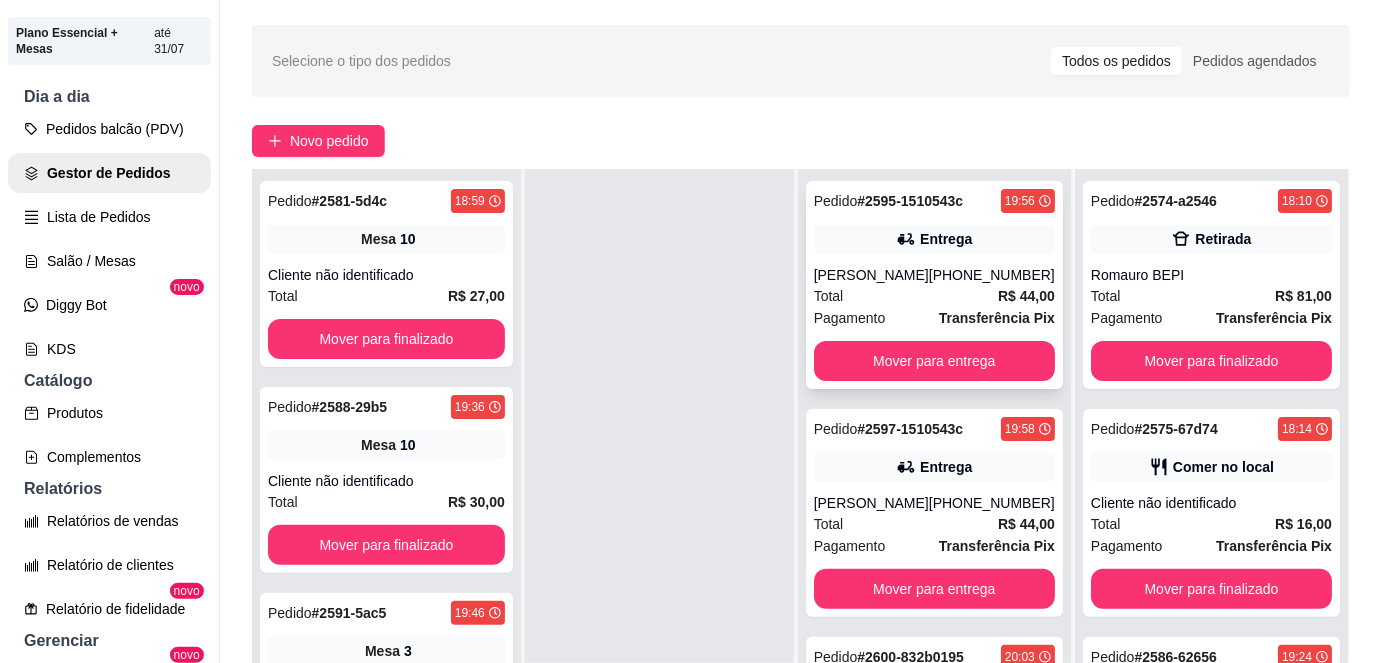 click on "Pedido  # 2595-1510543c 19:56 Entrega [PERSON_NAME]  [PHONE_NUMBER] Total R$ 44,00 Pagamento Transferência Pix Mover para entrega" at bounding box center [934, 285] 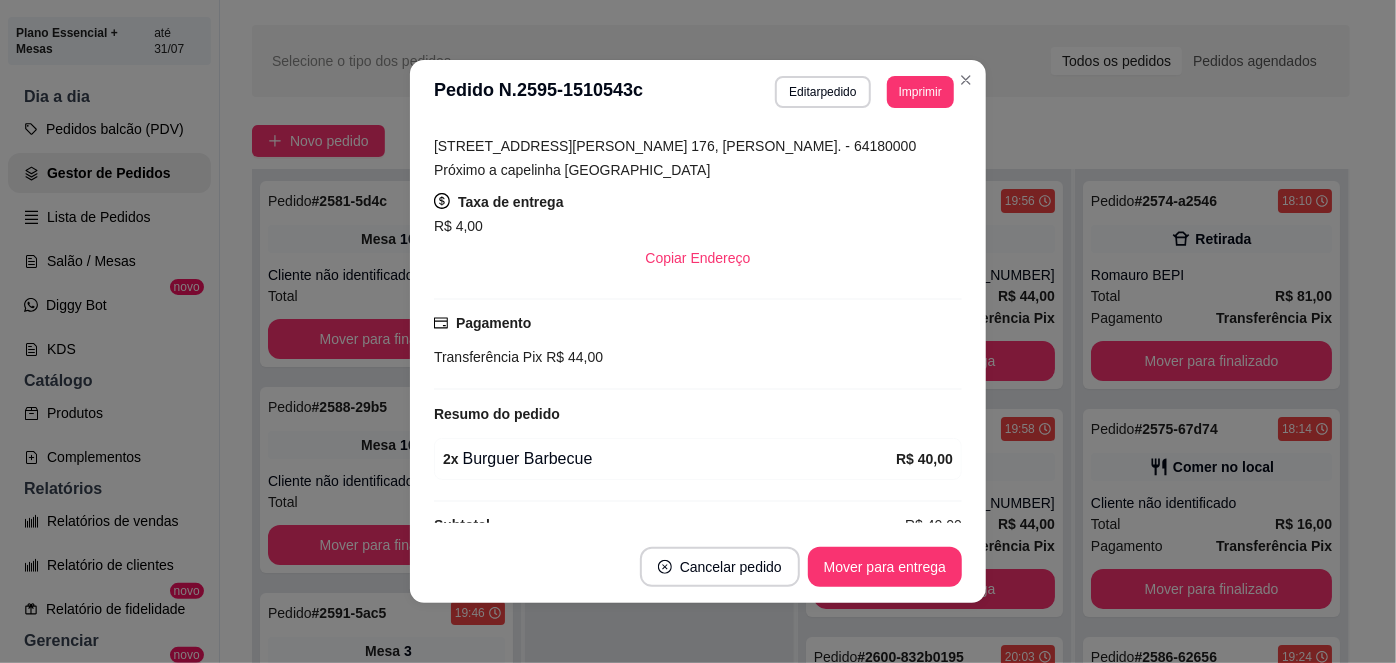 scroll, scrollTop: 405, scrollLeft: 0, axis: vertical 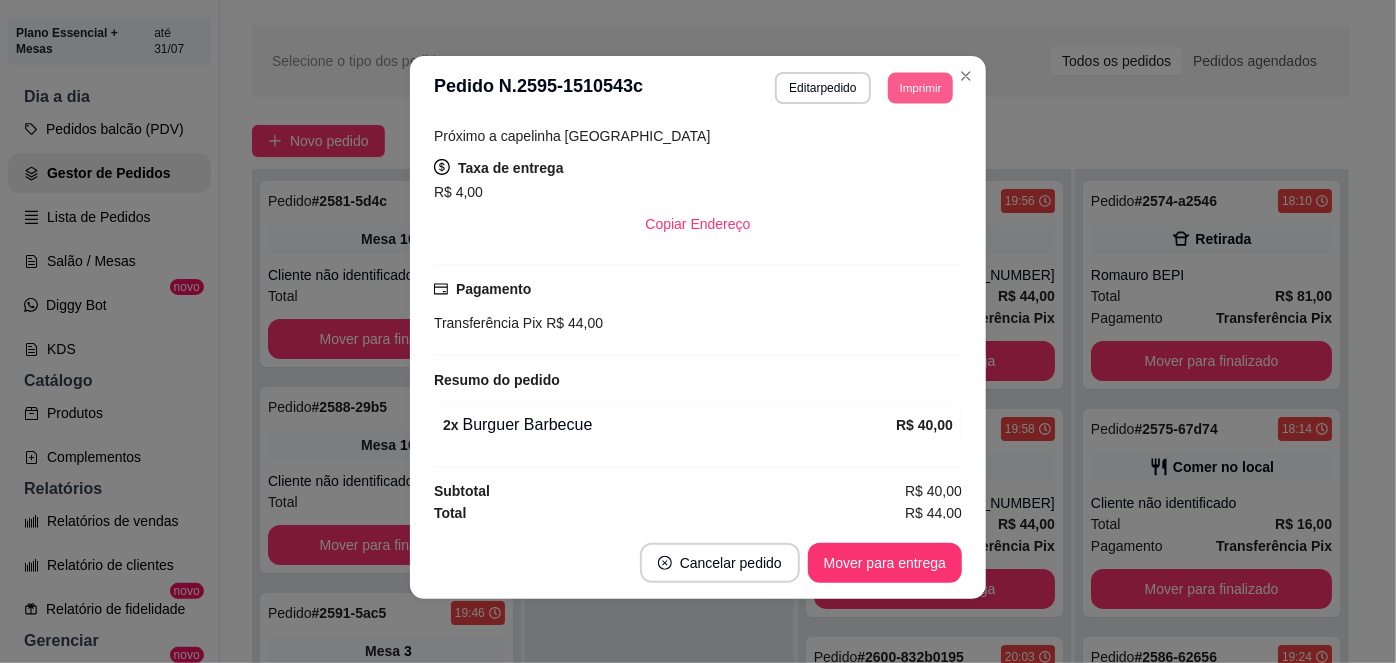 click on "Imprimir" at bounding box center [920, 87] 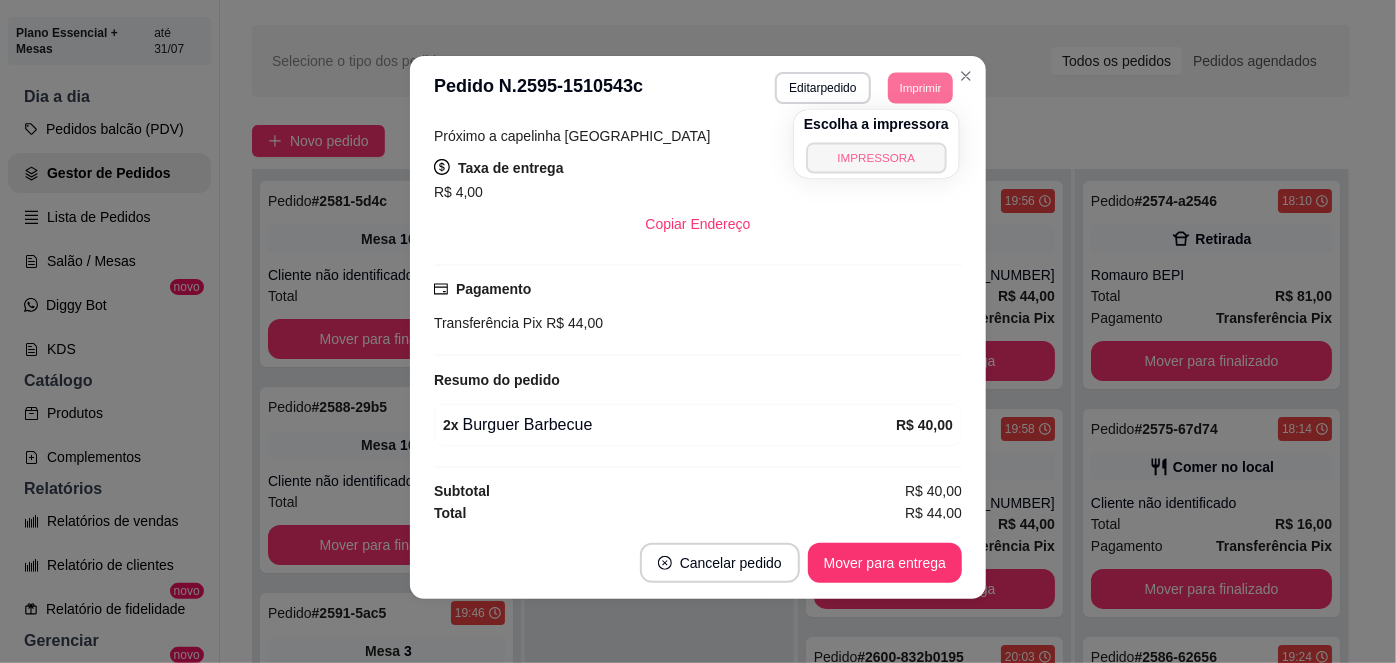 click on "IMPRESSORA" at bounding box center (876, 157) 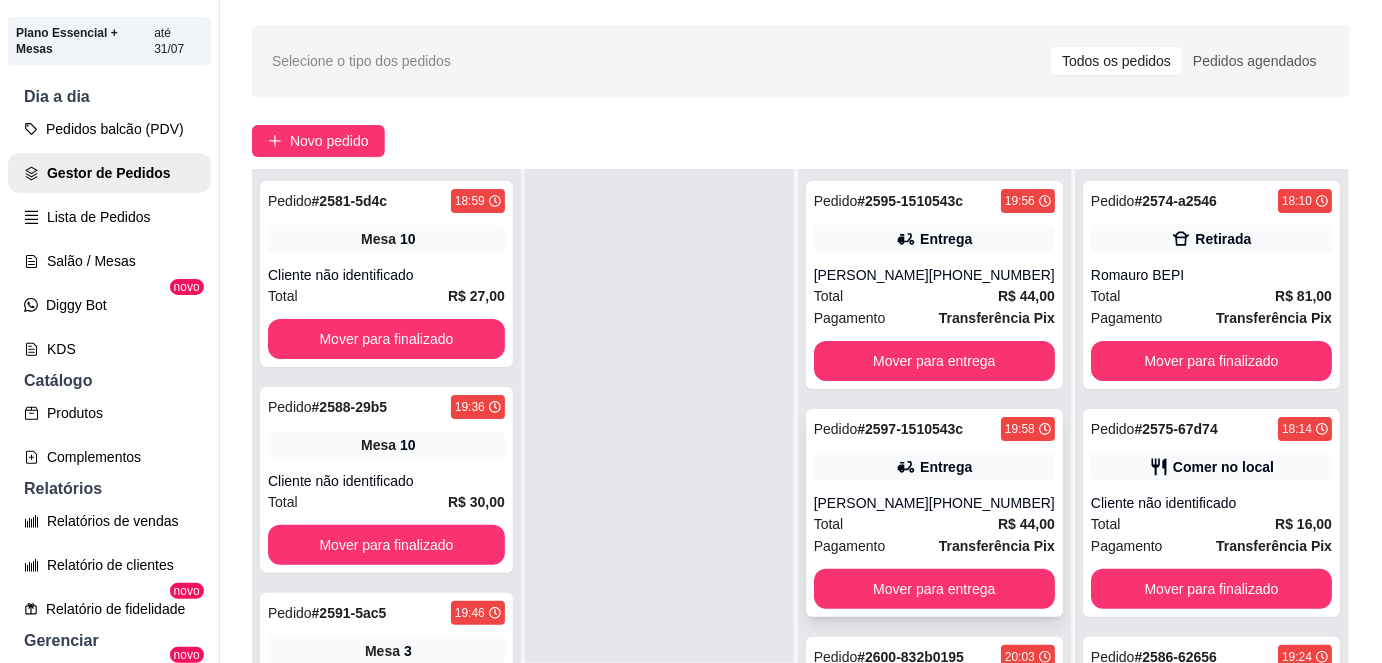 click on "Transferência Pix" at bounding box center [997, 546] 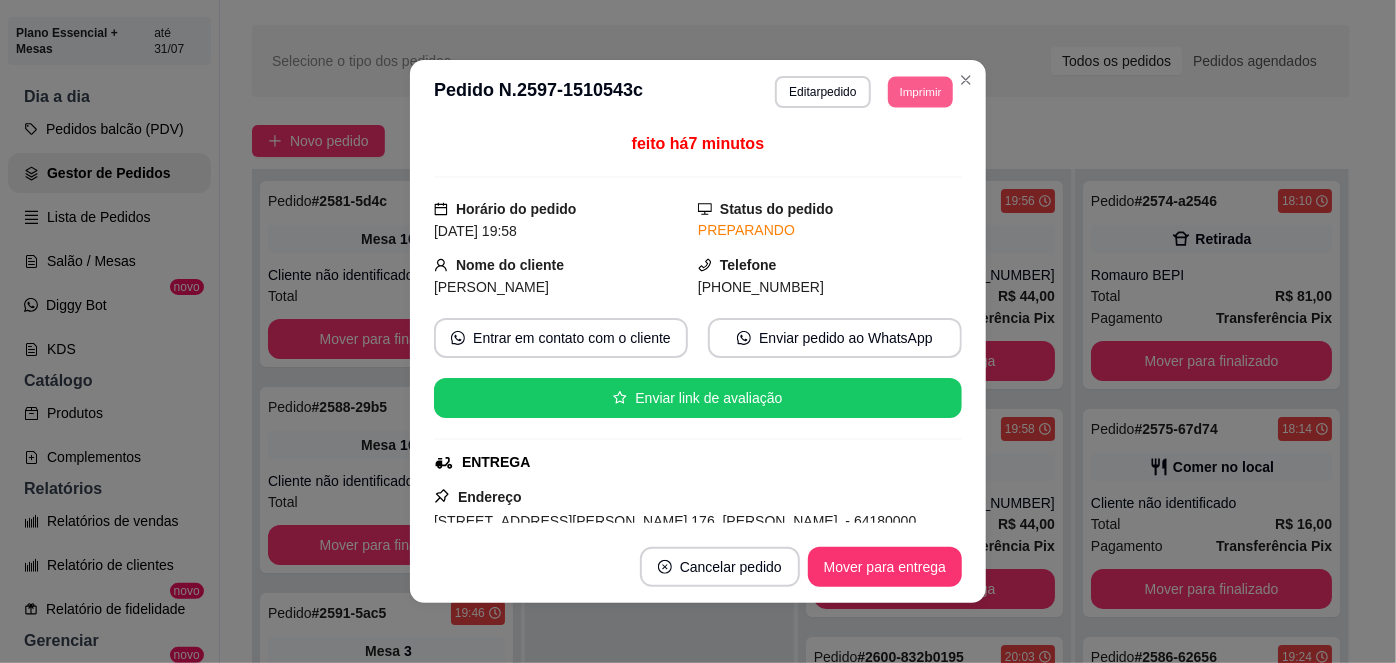 click on "Imprimir" at bounding box center [920, 91] 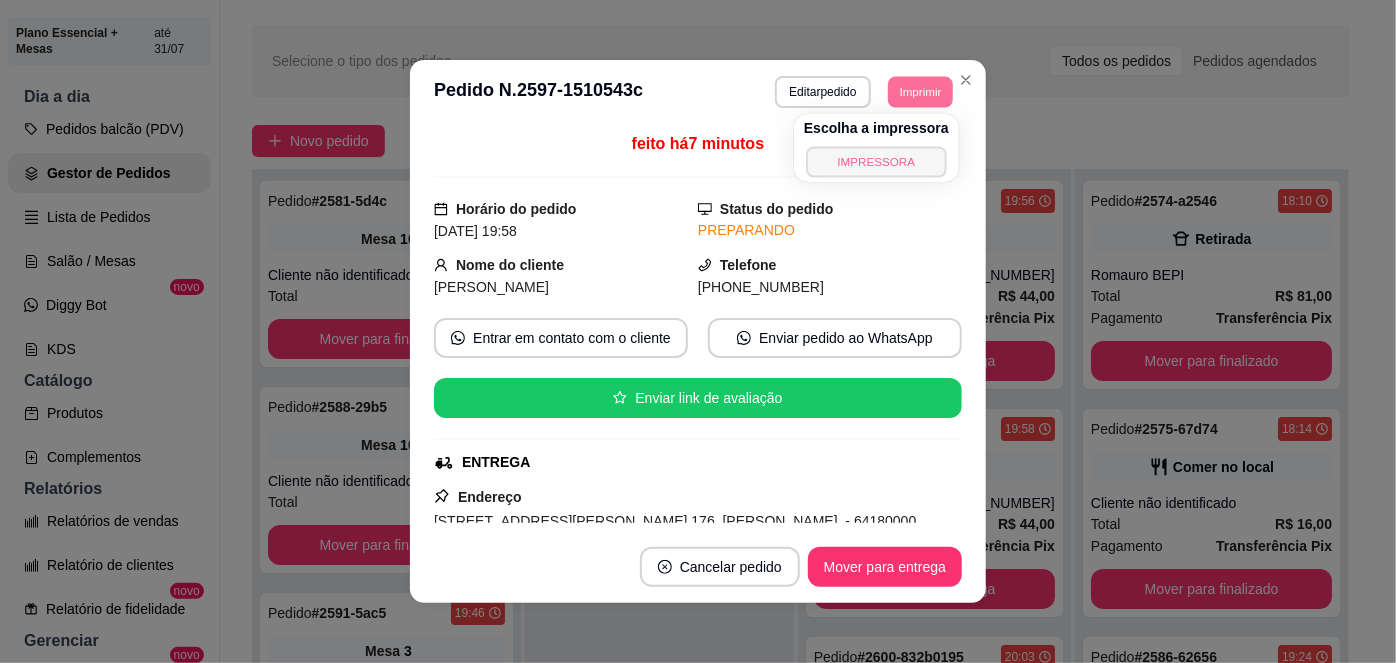 click on "IMPRESSORA" at bounding box center [876, 161] 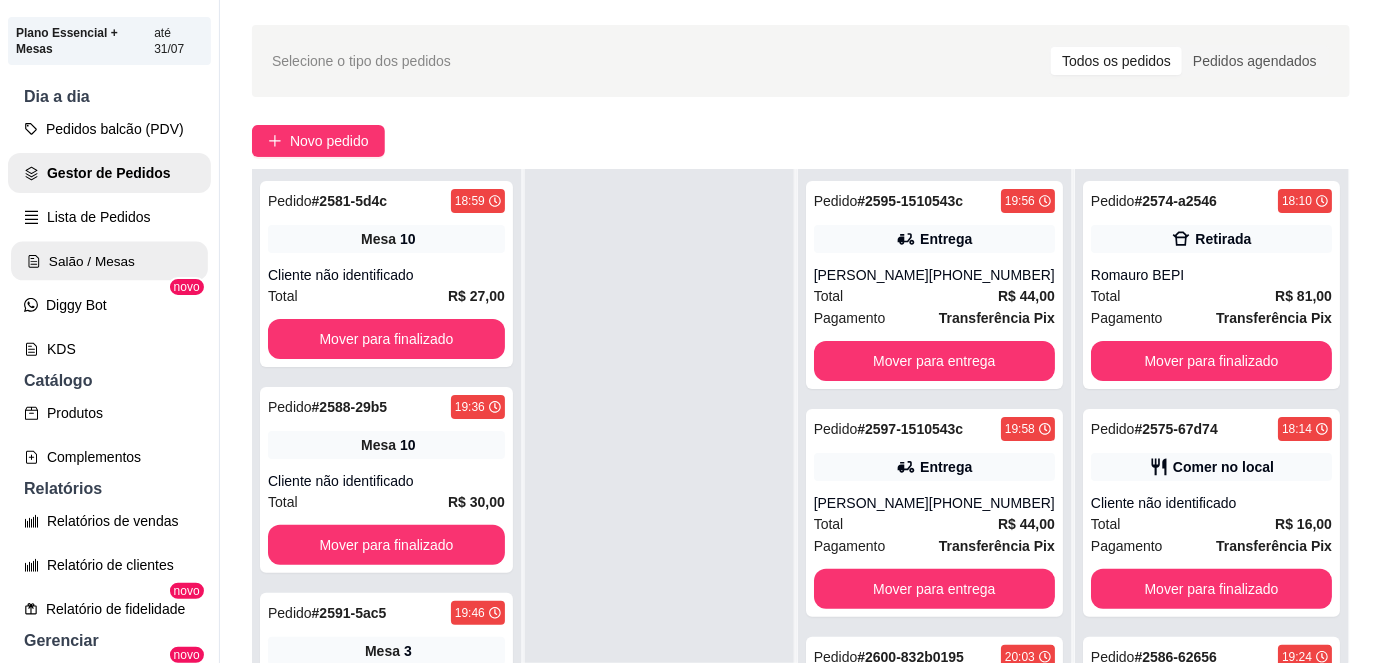click on "Salão / Mesas" at bounding box center (109, 261) 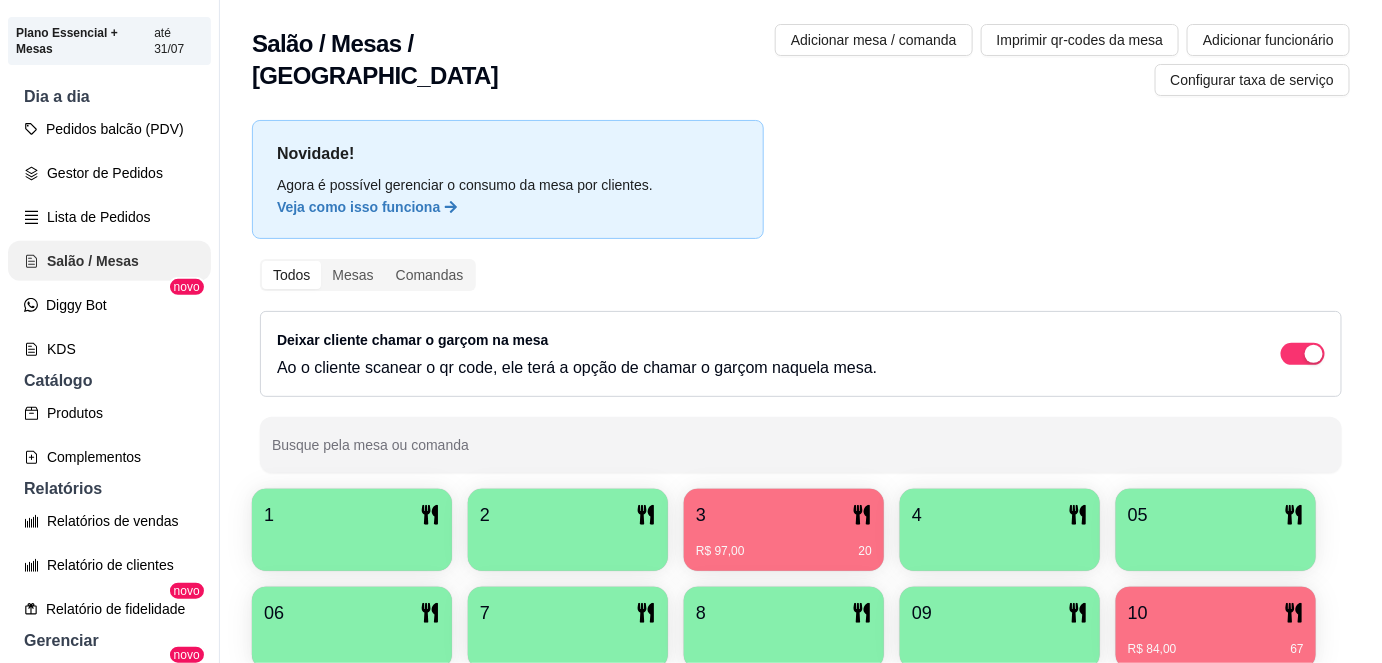 scroll, scrollTop: 0, scrollLeft: 0, axis: both 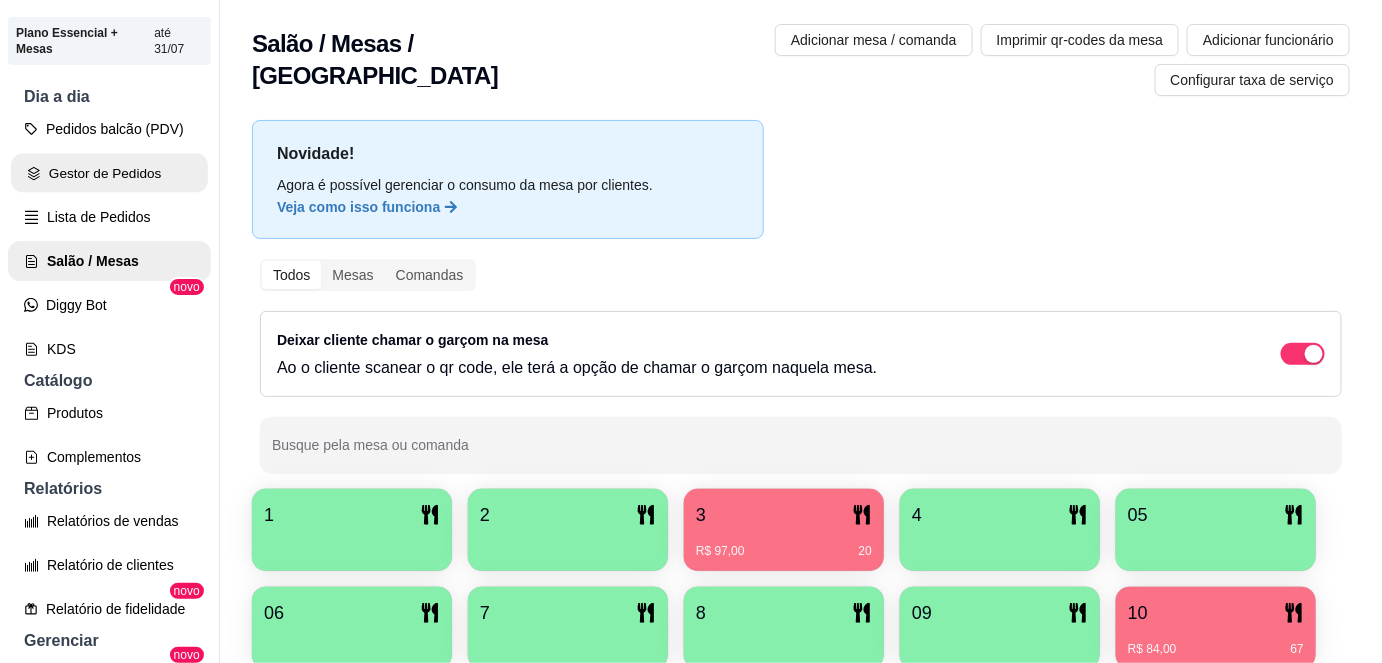 click on "Gestor de Pedidos" at bounding box center (109, 173) 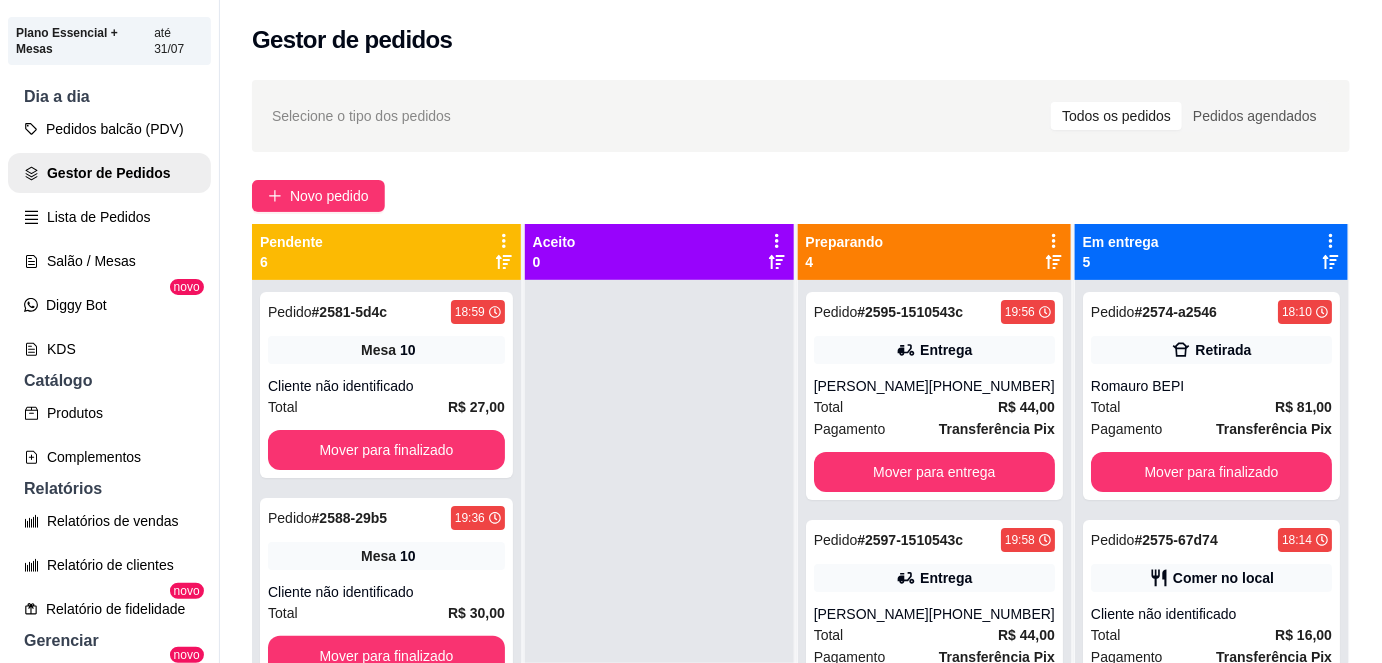 scroll, scrollTop: 0, scrollLeft: 0, axis: both 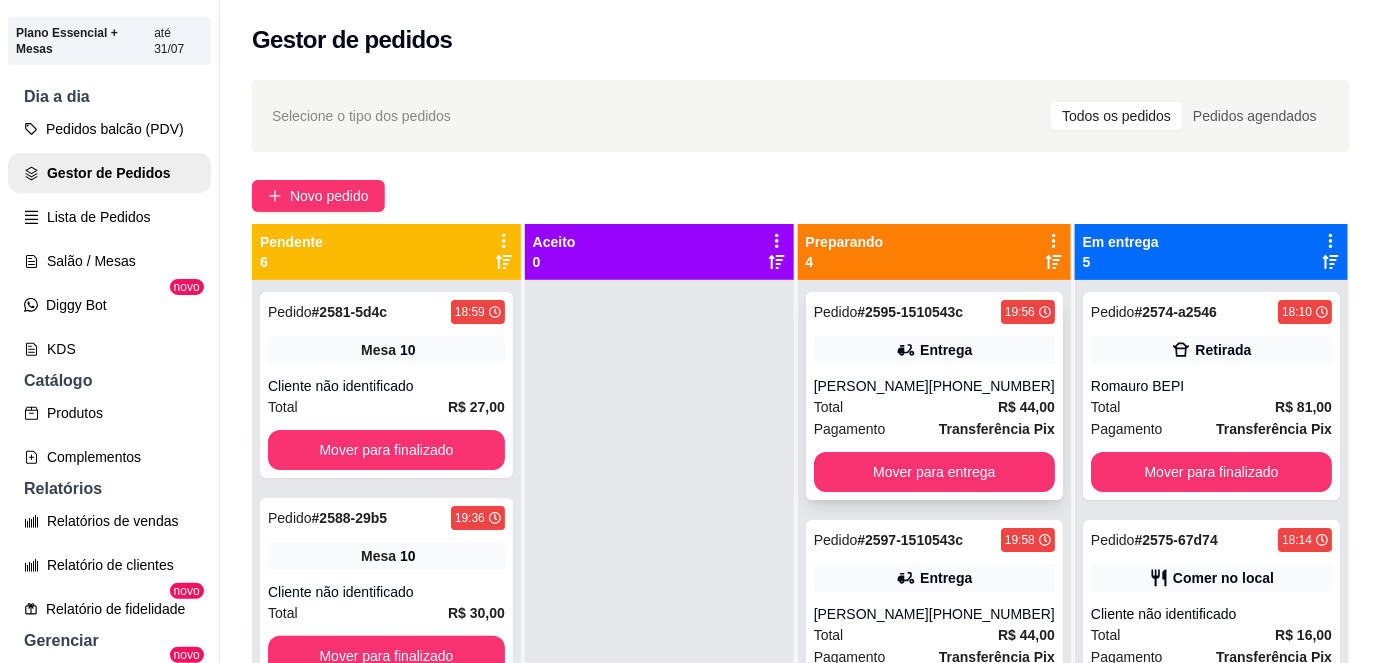 click 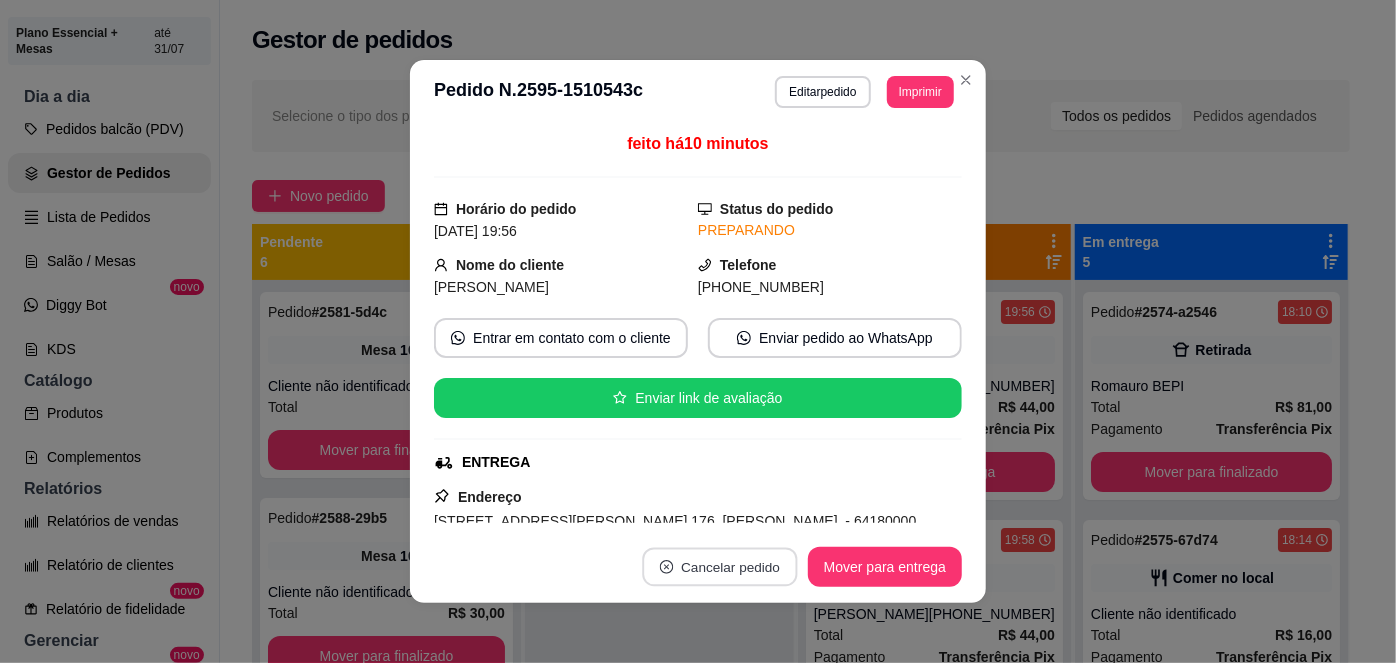 click on "Cancelar pedido" at bounding box center [719, 567] 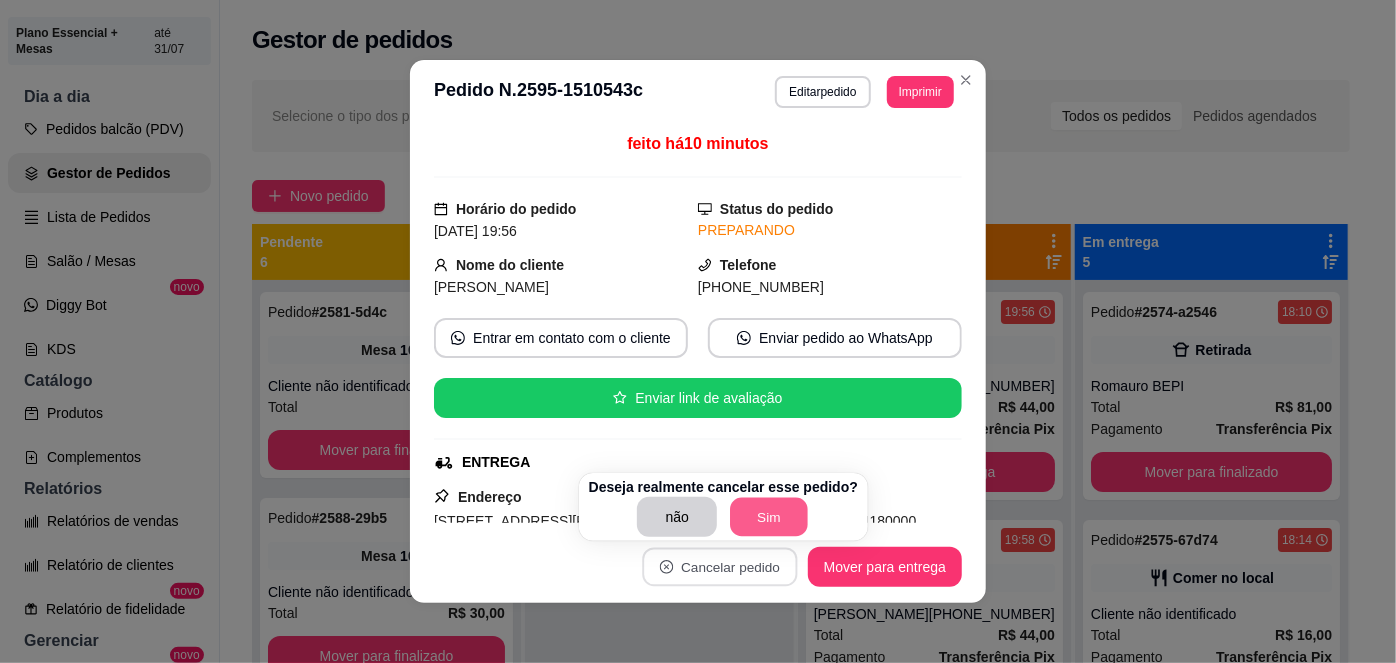 click on "Sim" at bounding box center [770, 517] 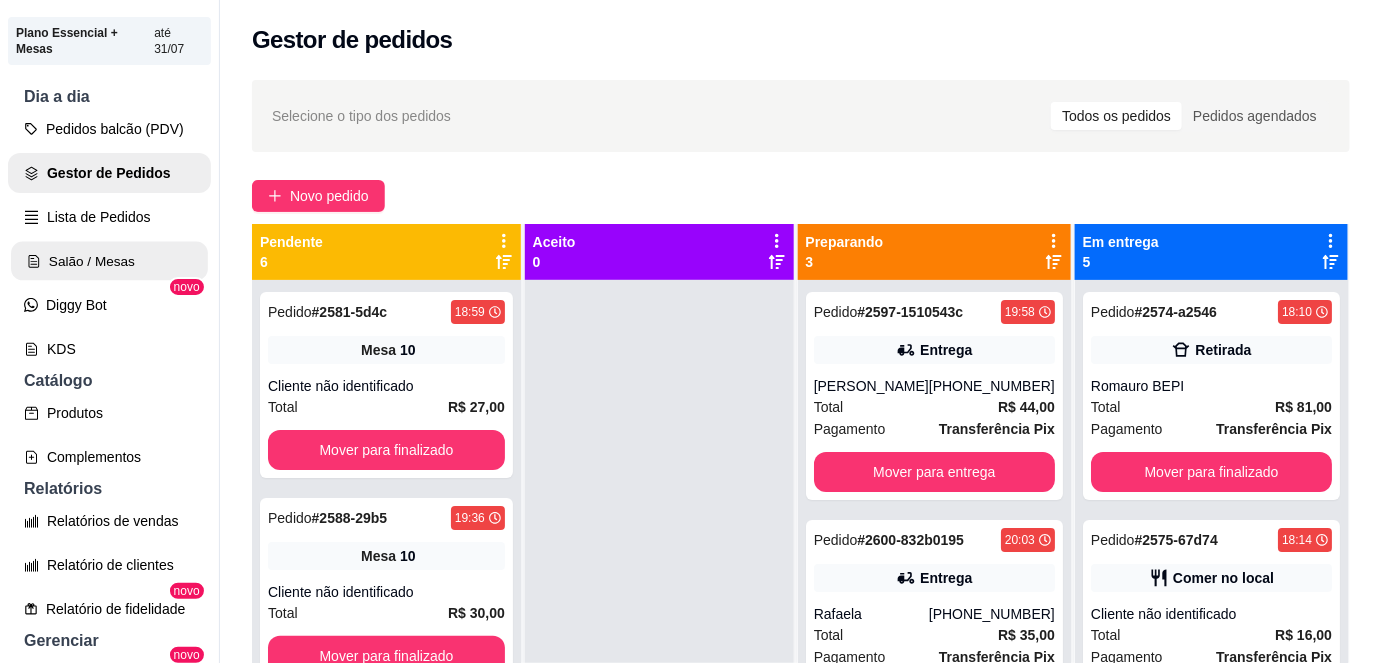 click on "Salão / Mesas" at bounding box center (109, 261) 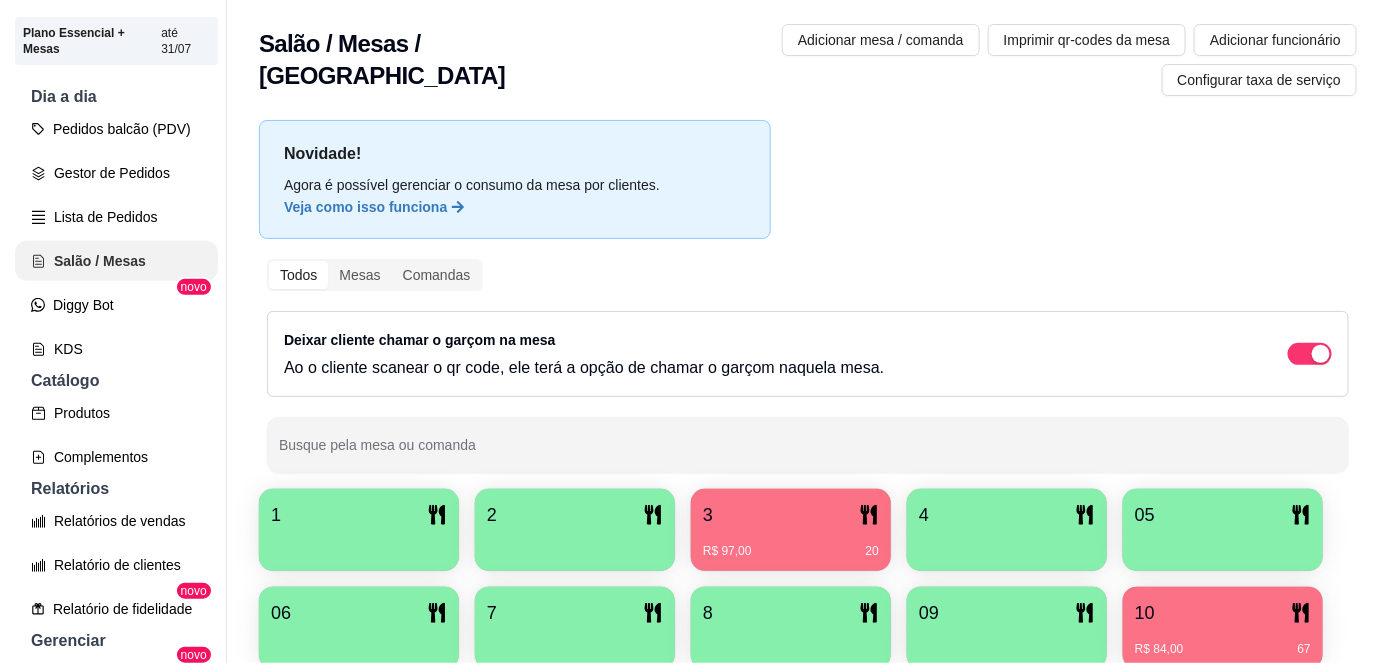 scroll, scrollTop: 0, scrollLeft: 0, axis: both 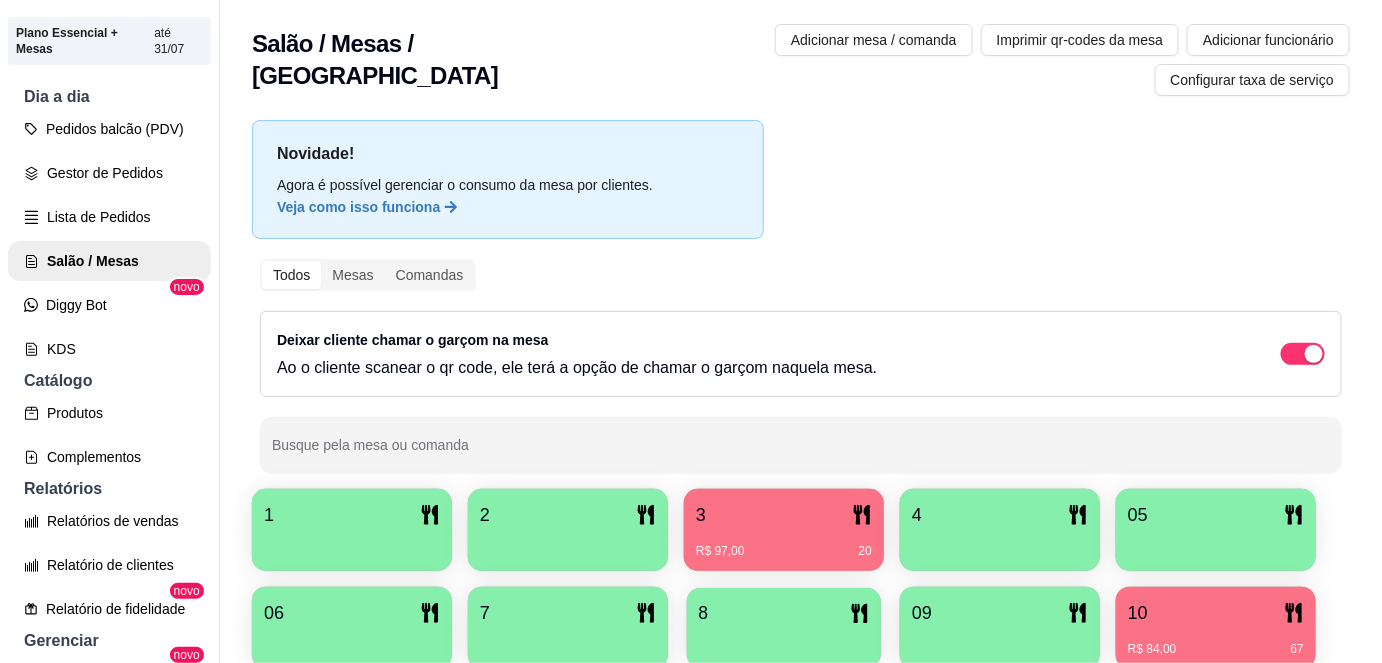 click on "8" at bounding box center (784, 613) 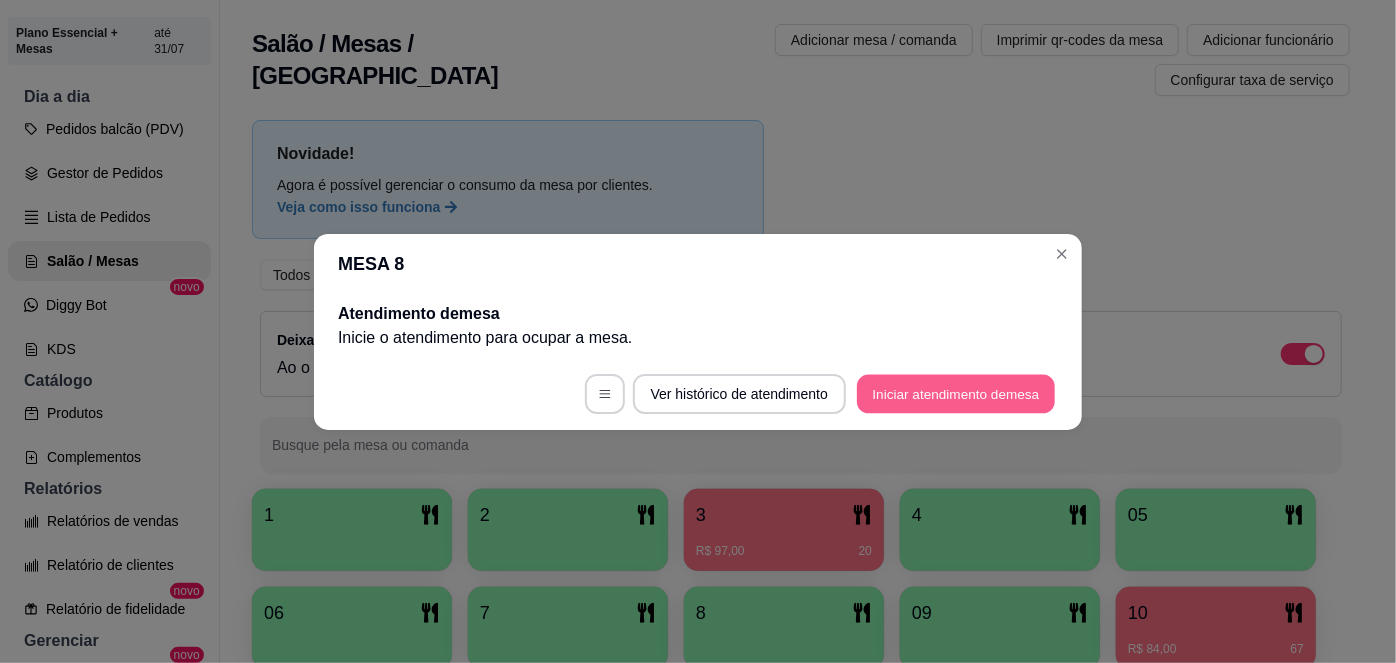 click on "Iniciar atendimento de  mesa" at bounding box center (956, 393) 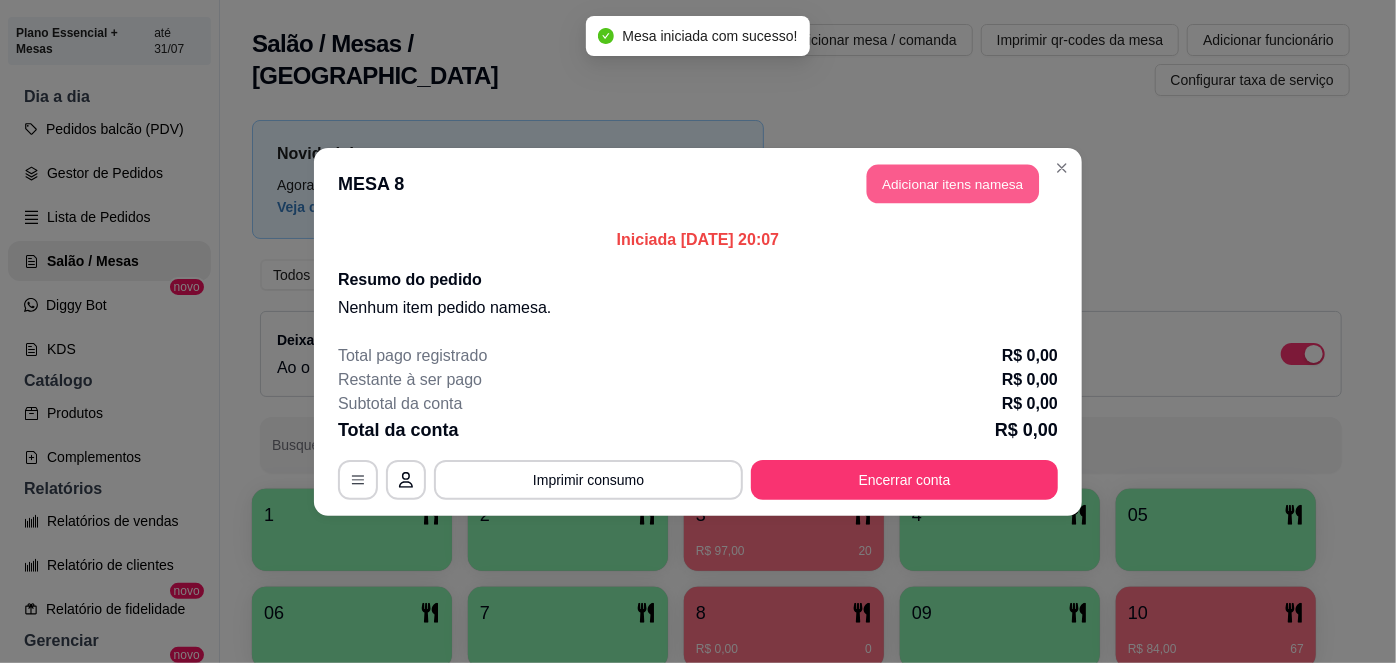 click on "Adicionar itens na  mesa" at bounding box center [953, 183] 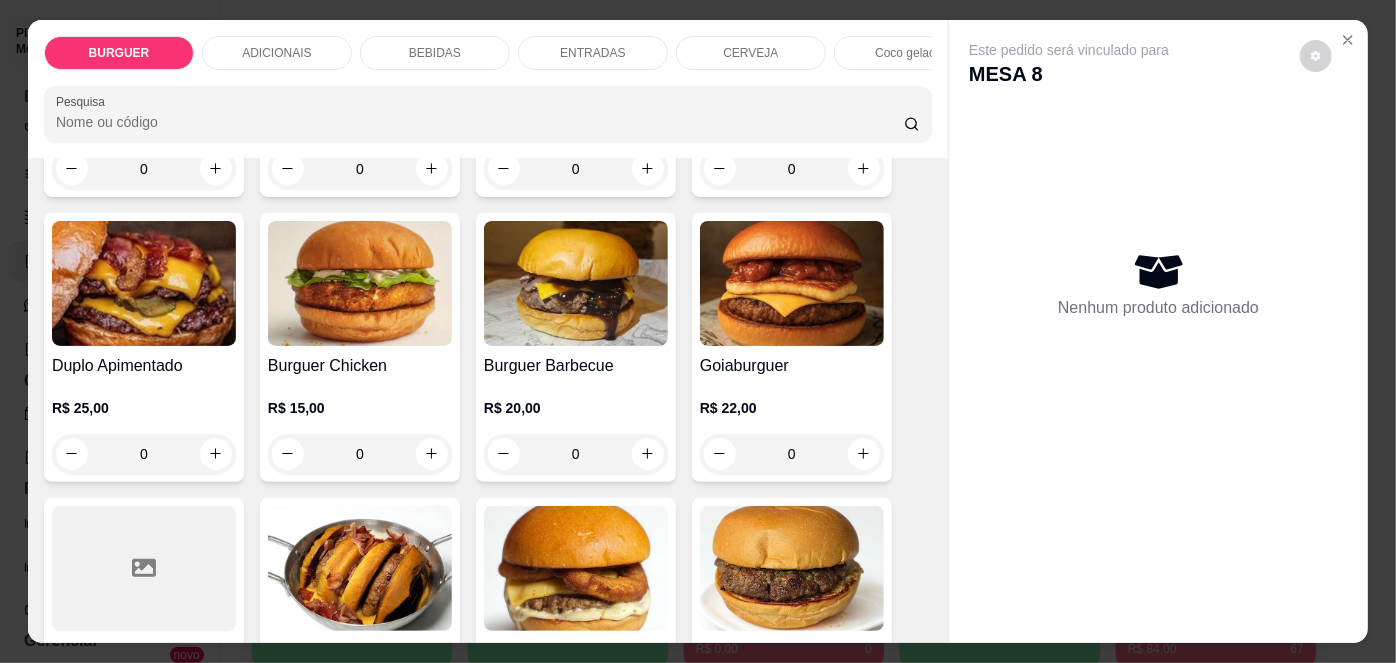 scroll, scrollTop: 389, scrollLeft: 0, axis: vertical 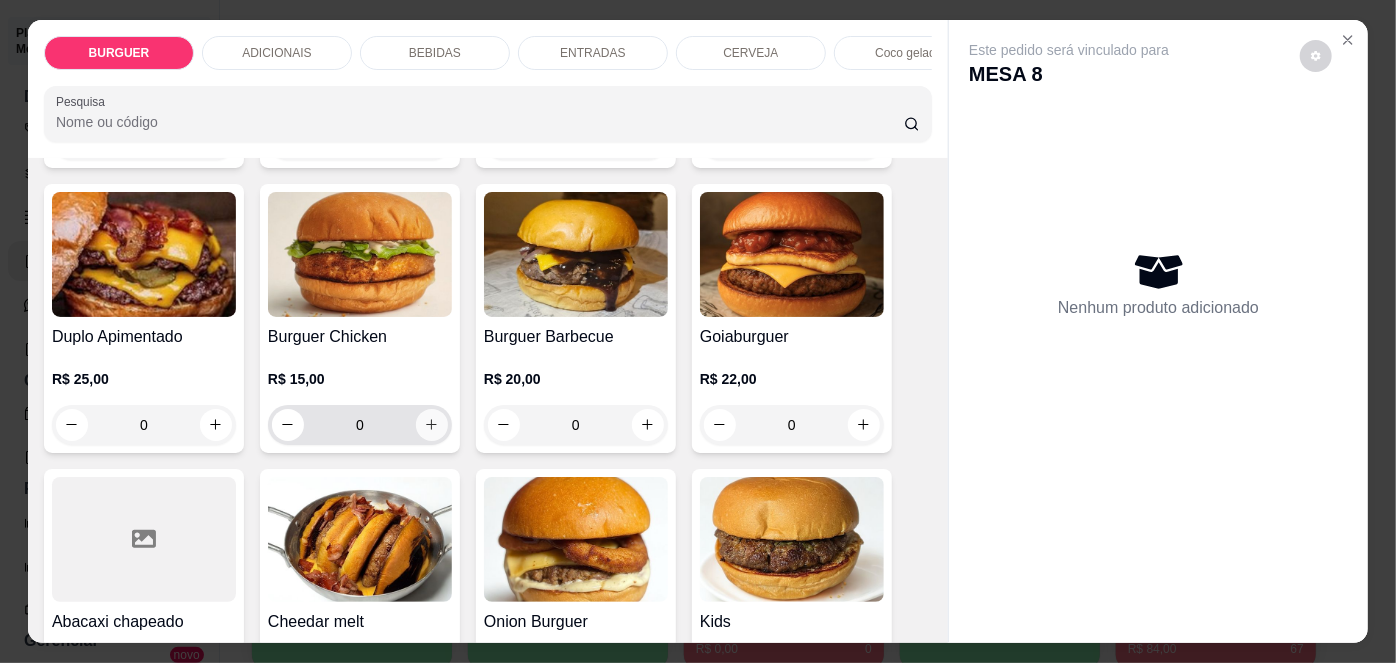 click 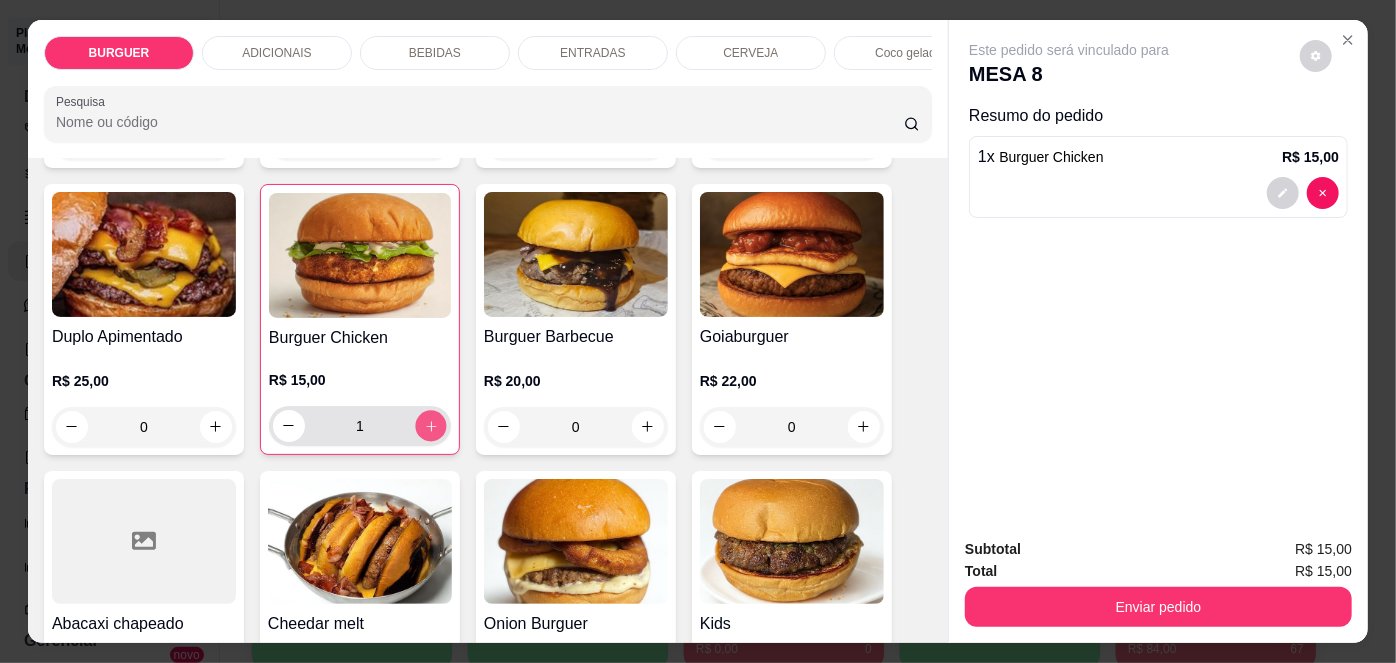 click 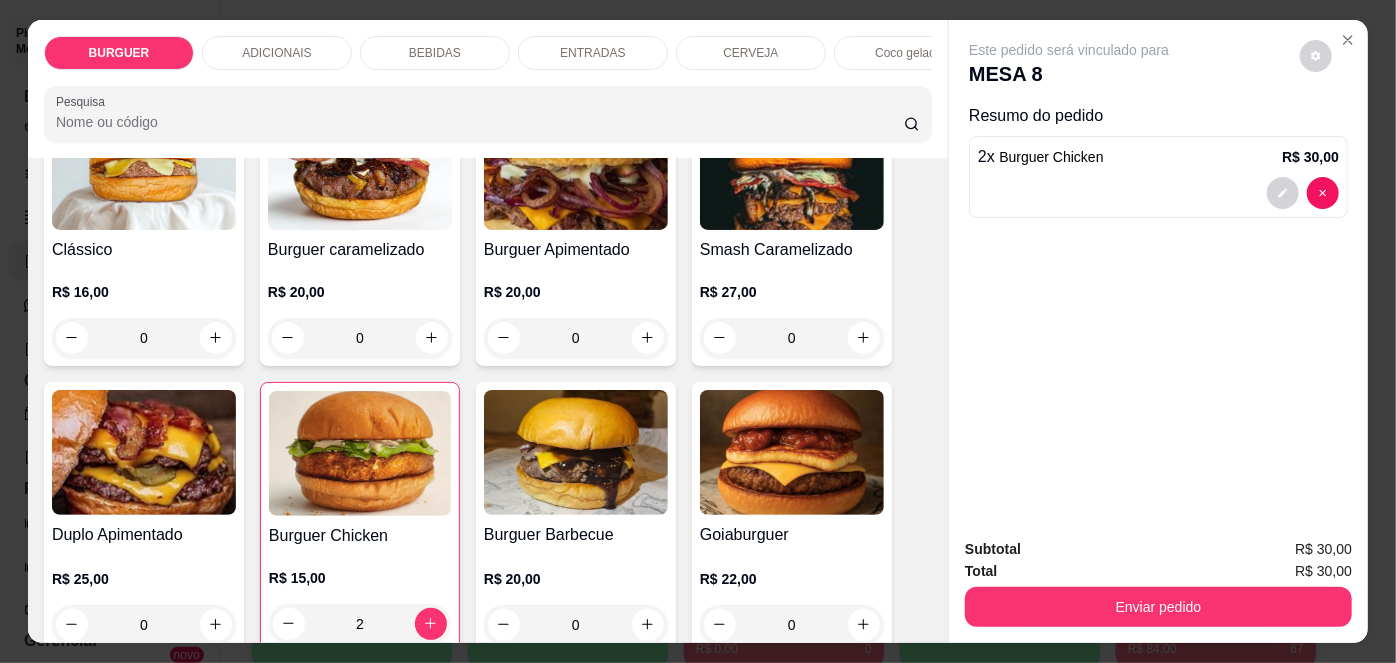 scroll, scrollTop: 189, scrollLeft: 0, axis: vertical 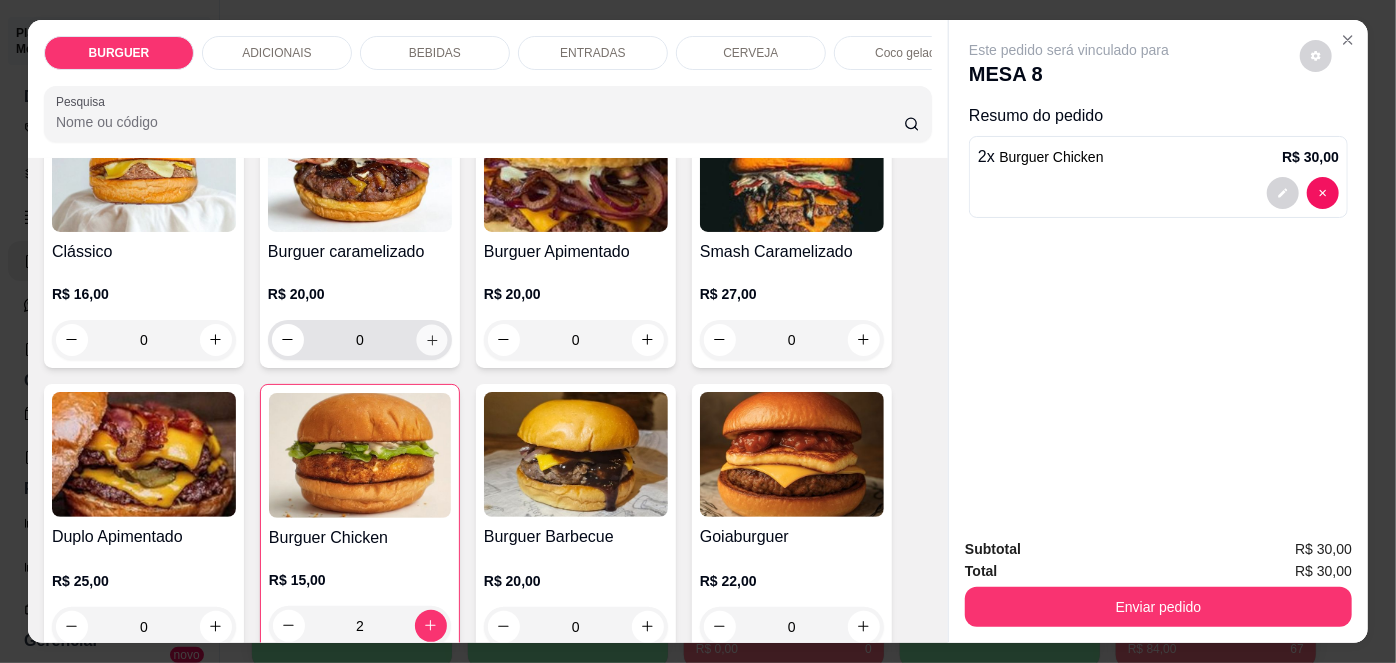 click 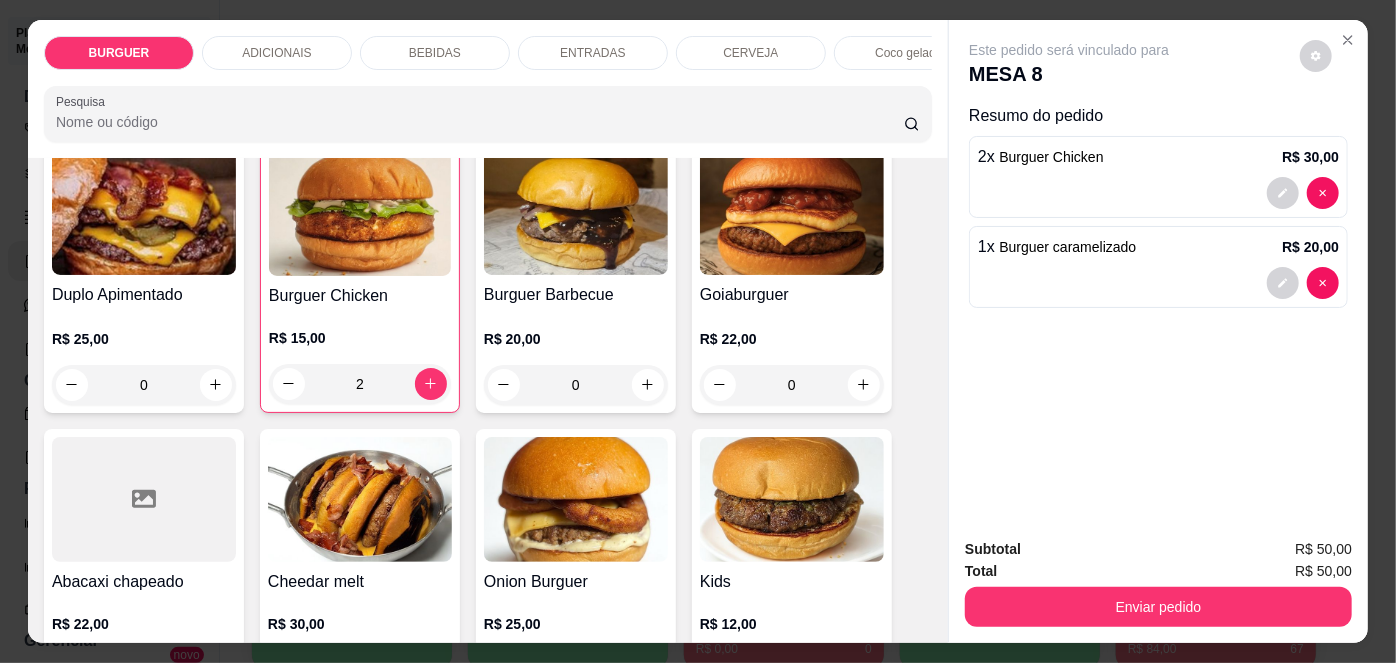 scroll, scrollTop: 432, scrollLeft: 0, axis: vertical 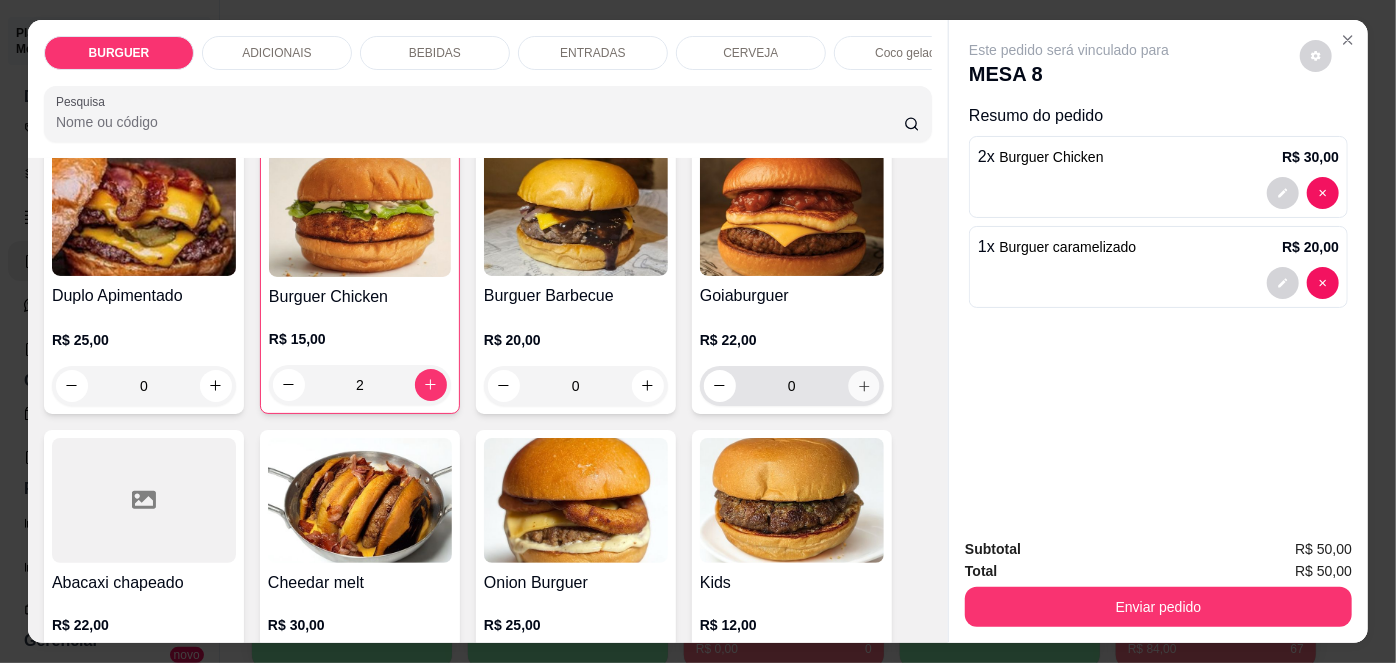 click 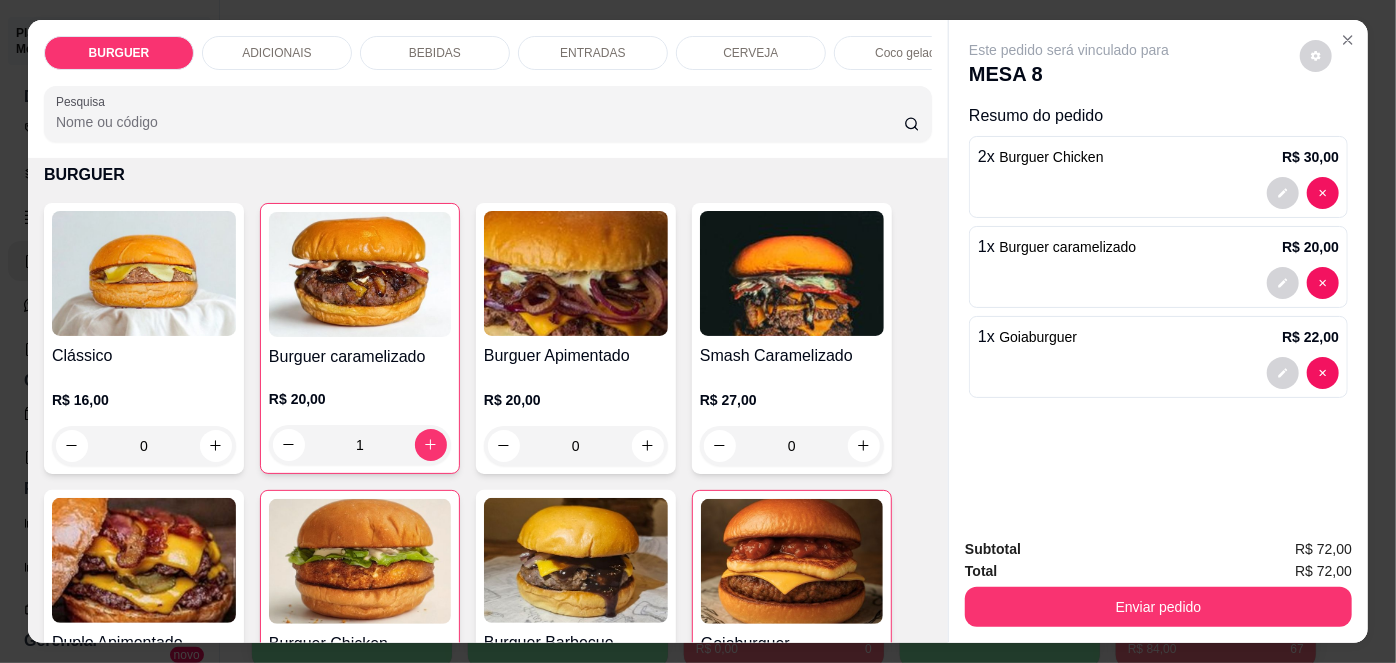 scroll, scrollTop: 80, scrollLeft: 0, axis: vertical 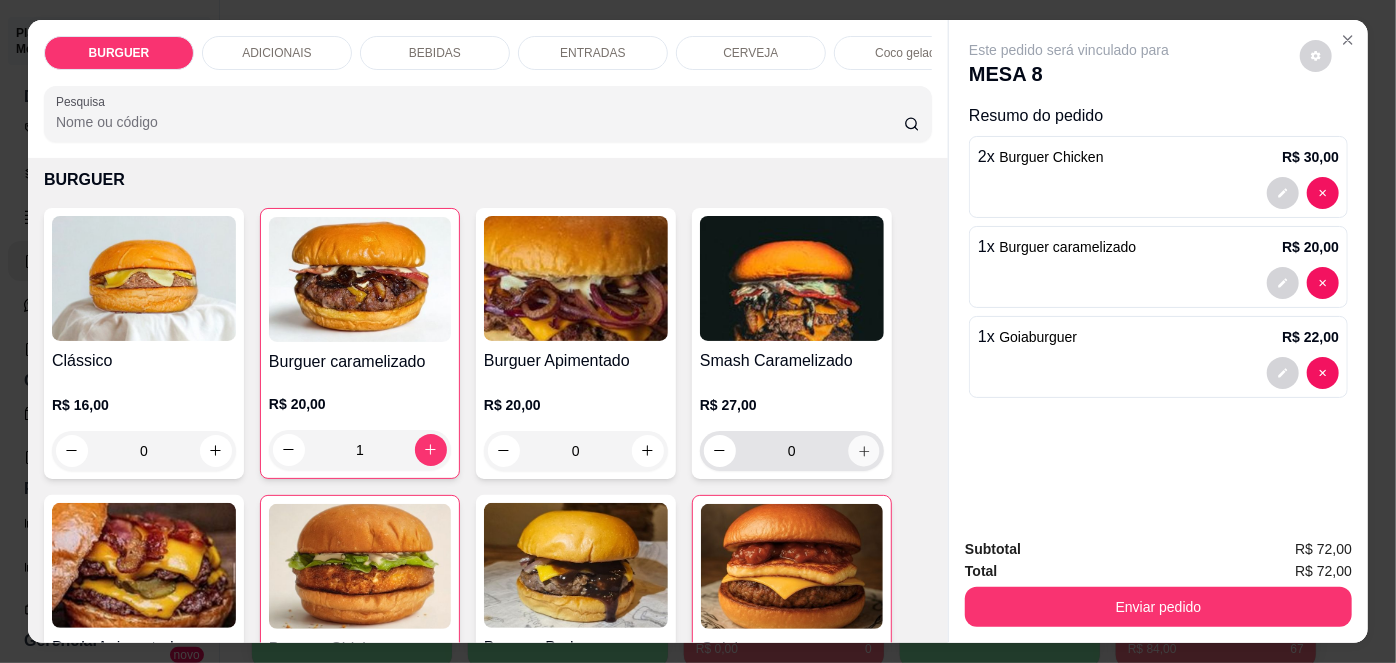 click 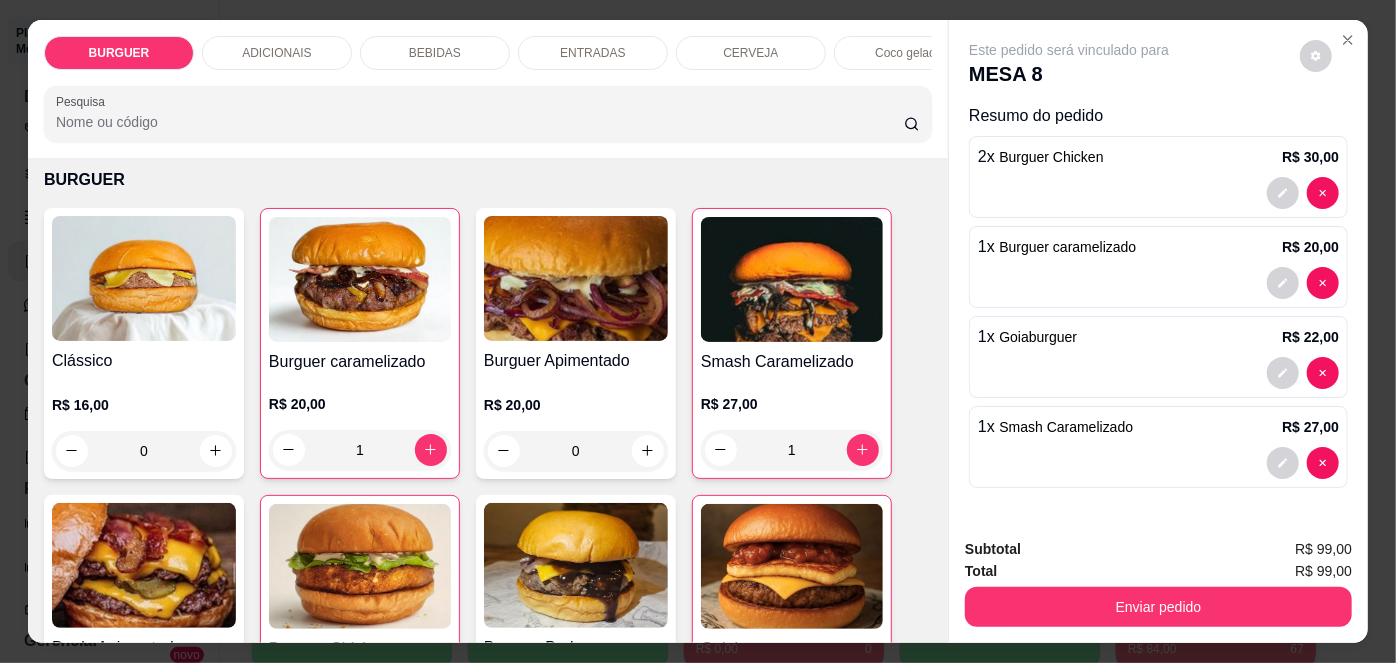 scroll, scrollTop: 50, scrollLeft: 0, axis: vertical 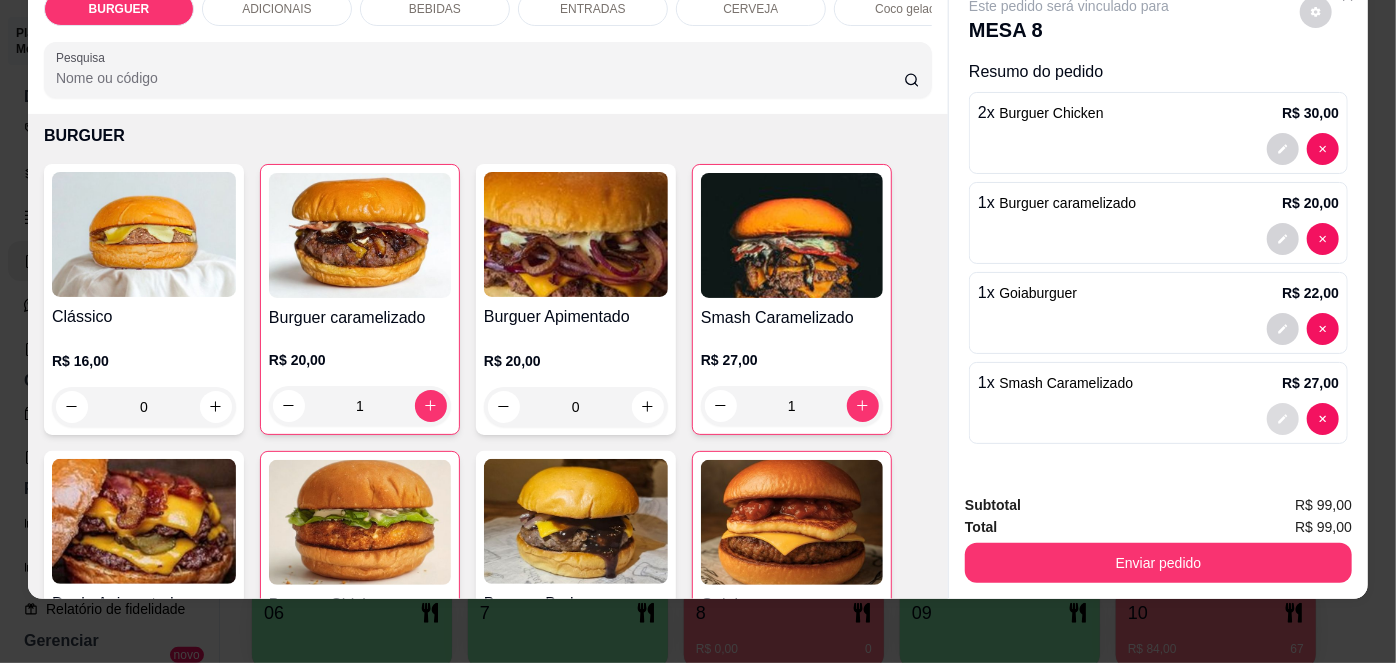 click at bounding box center (1283, 419) 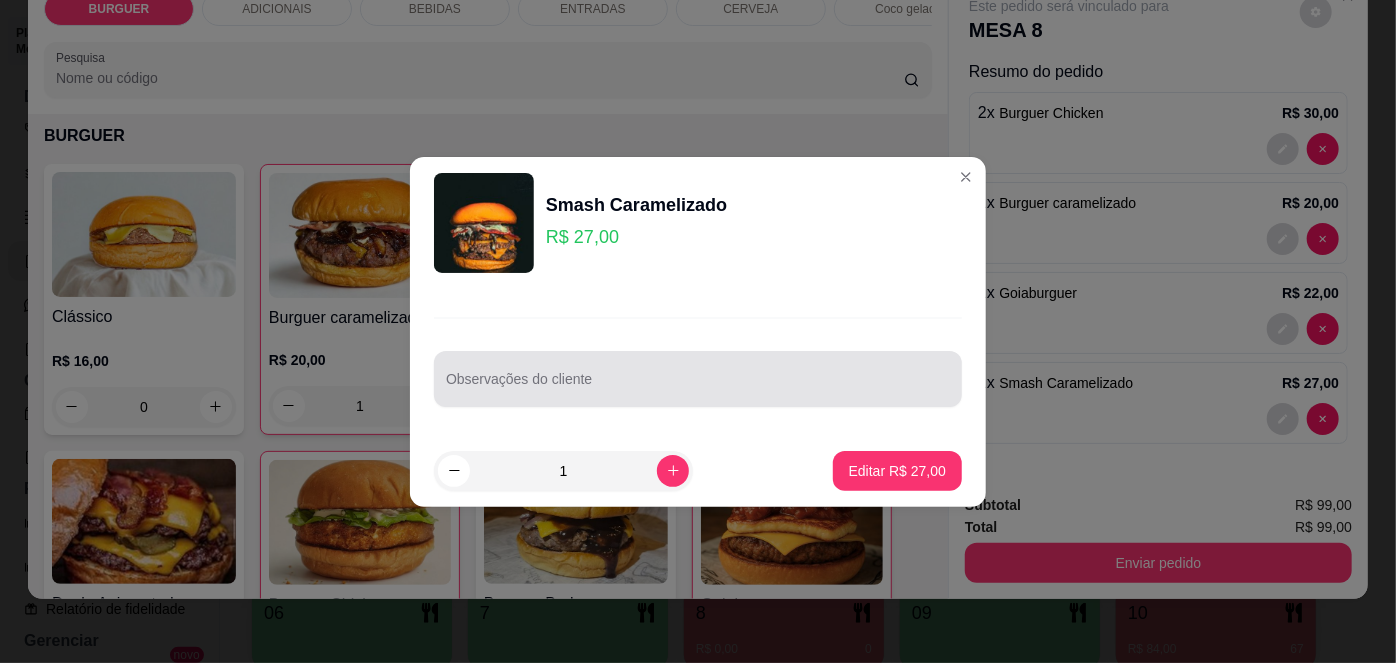 click at bounding box center [698, 379] 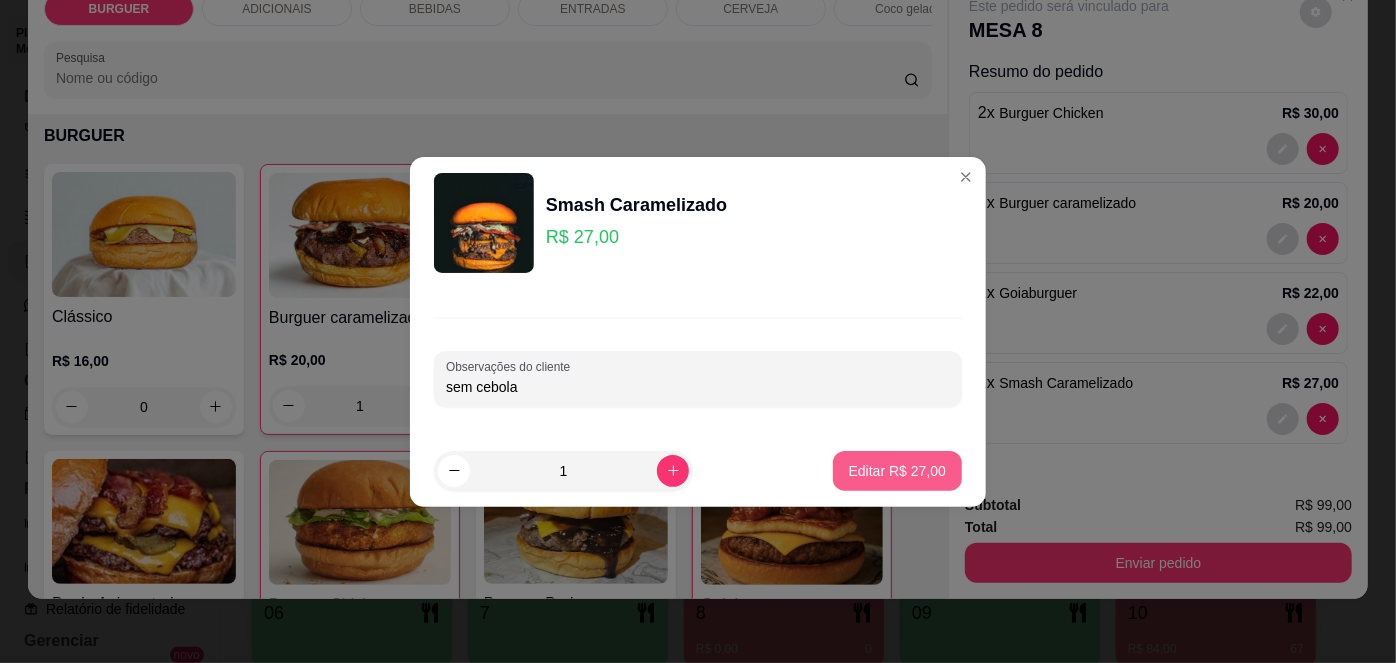 type on "sem cebola" 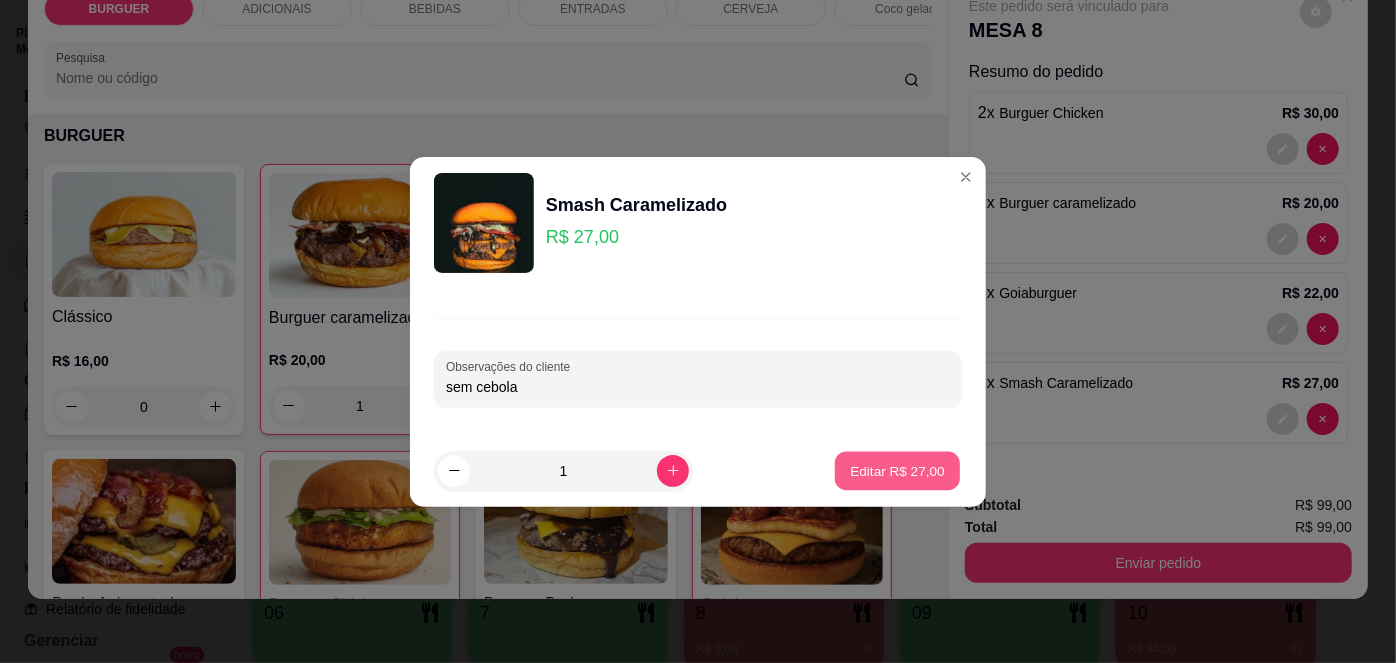 click on "Editar   R$ 27,00" at bounding box center (897, 470) 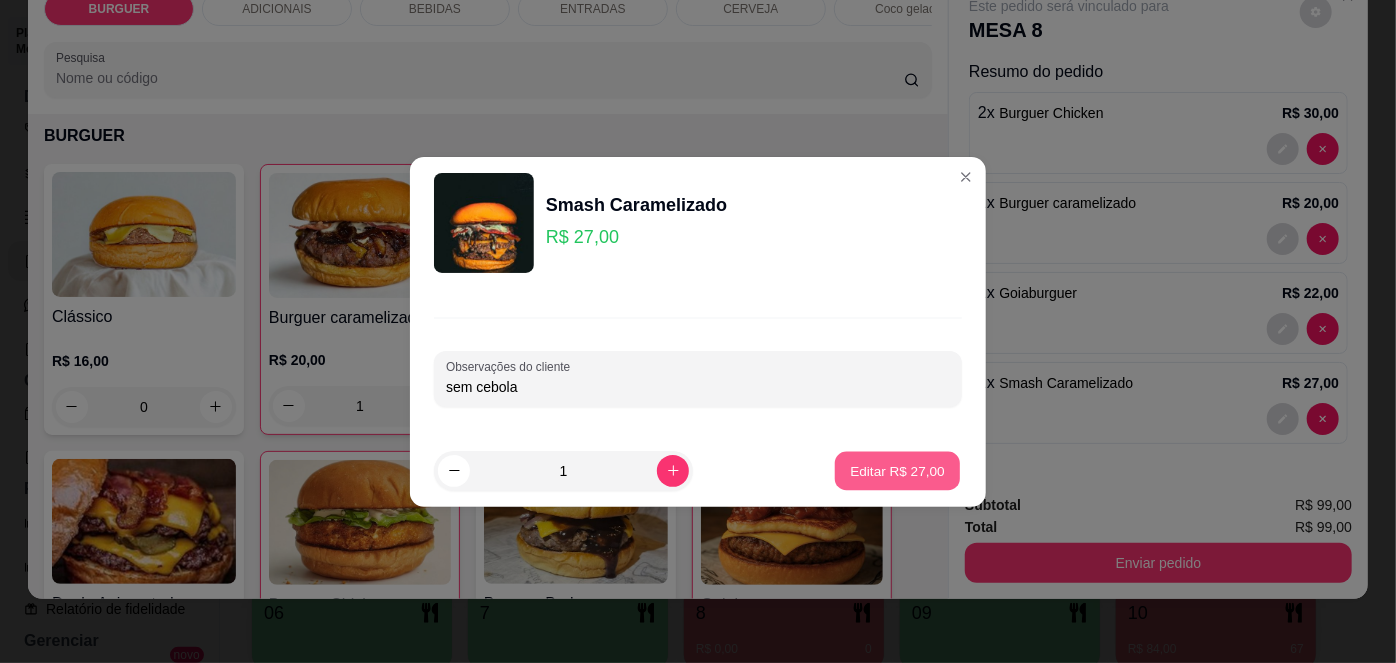 type on "0" 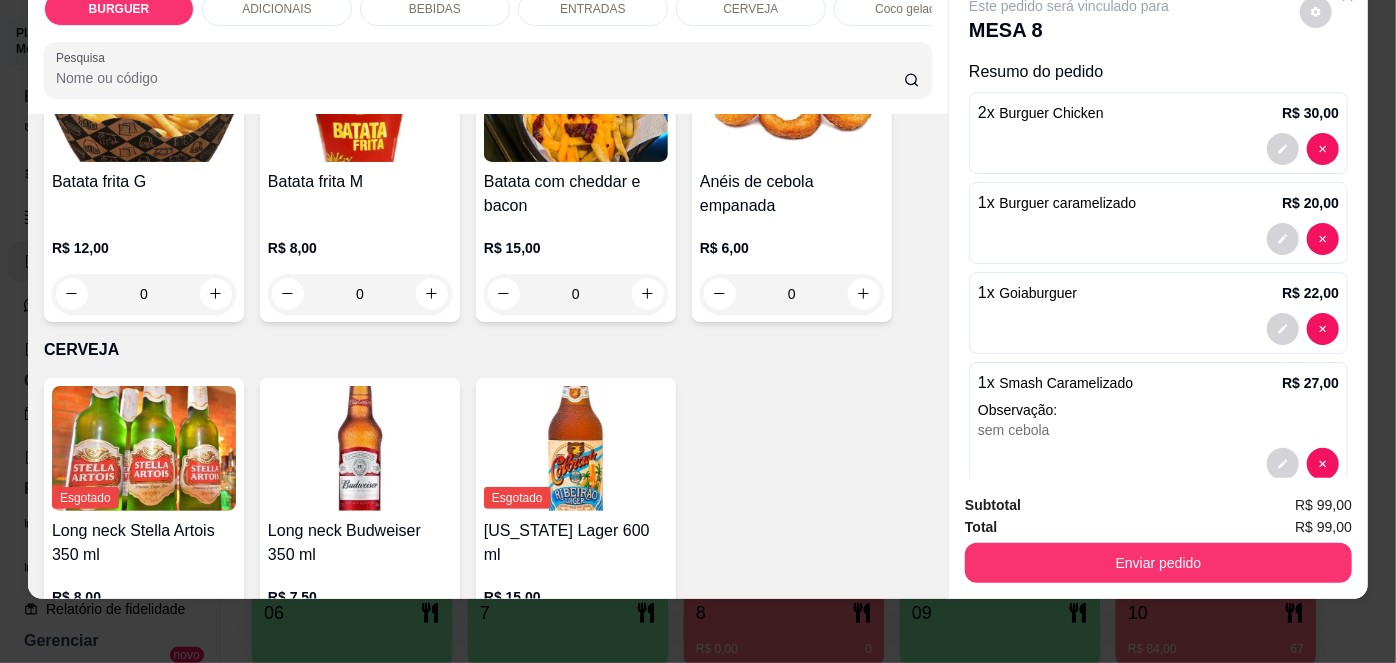 scroll, scrollTop: 2904, scrollLeft: 0, axis: vertical 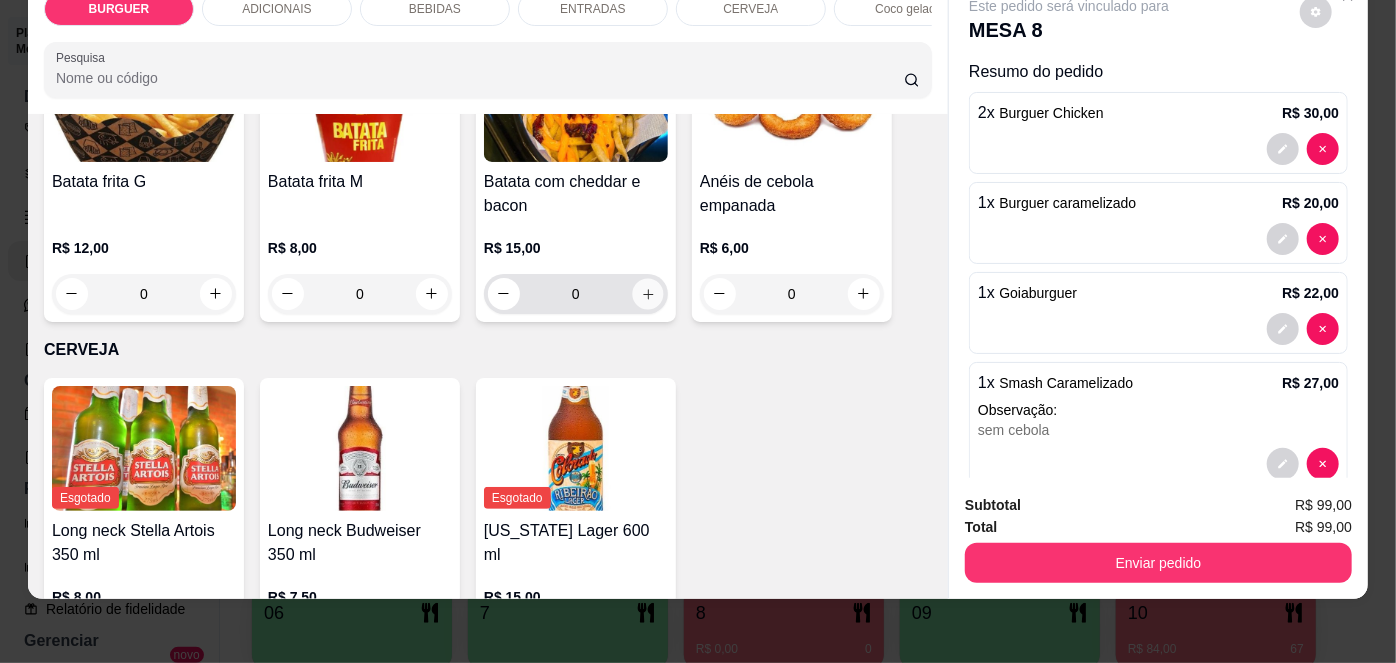 click at bounding box center [647, 293] 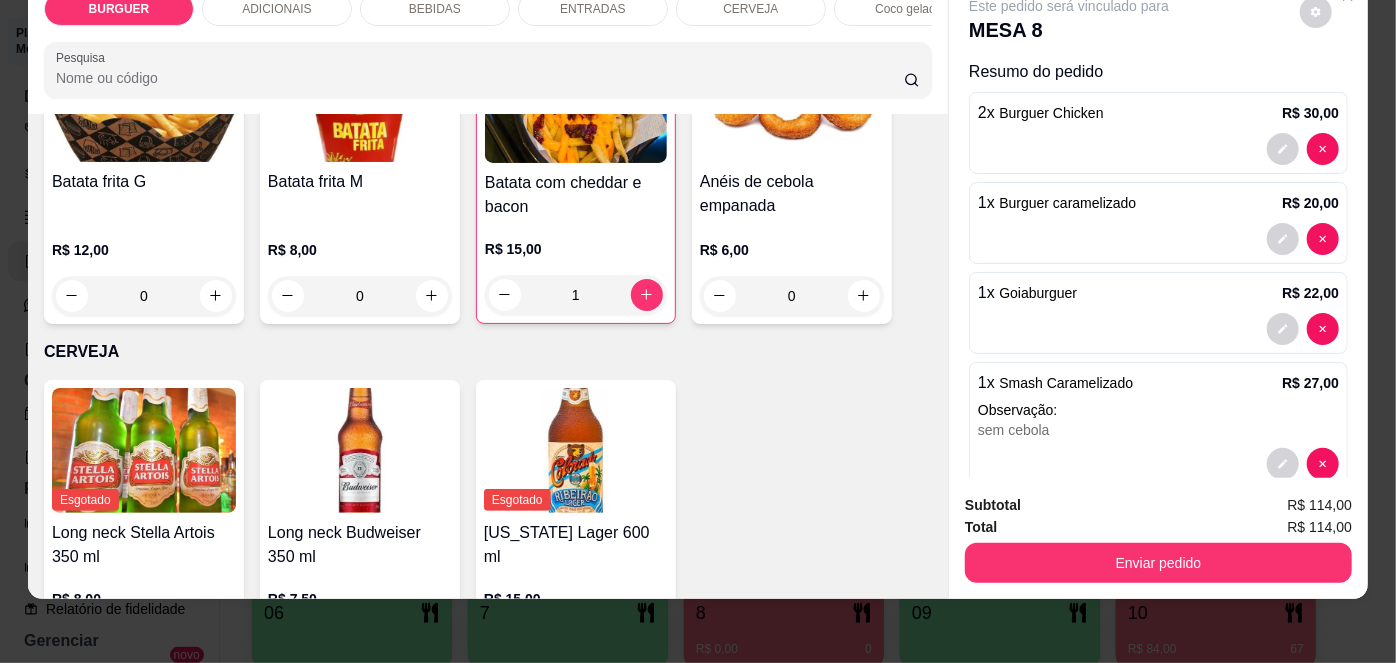 scroll, scrollTop: 125, scrollLeft: 0, axis: vertical 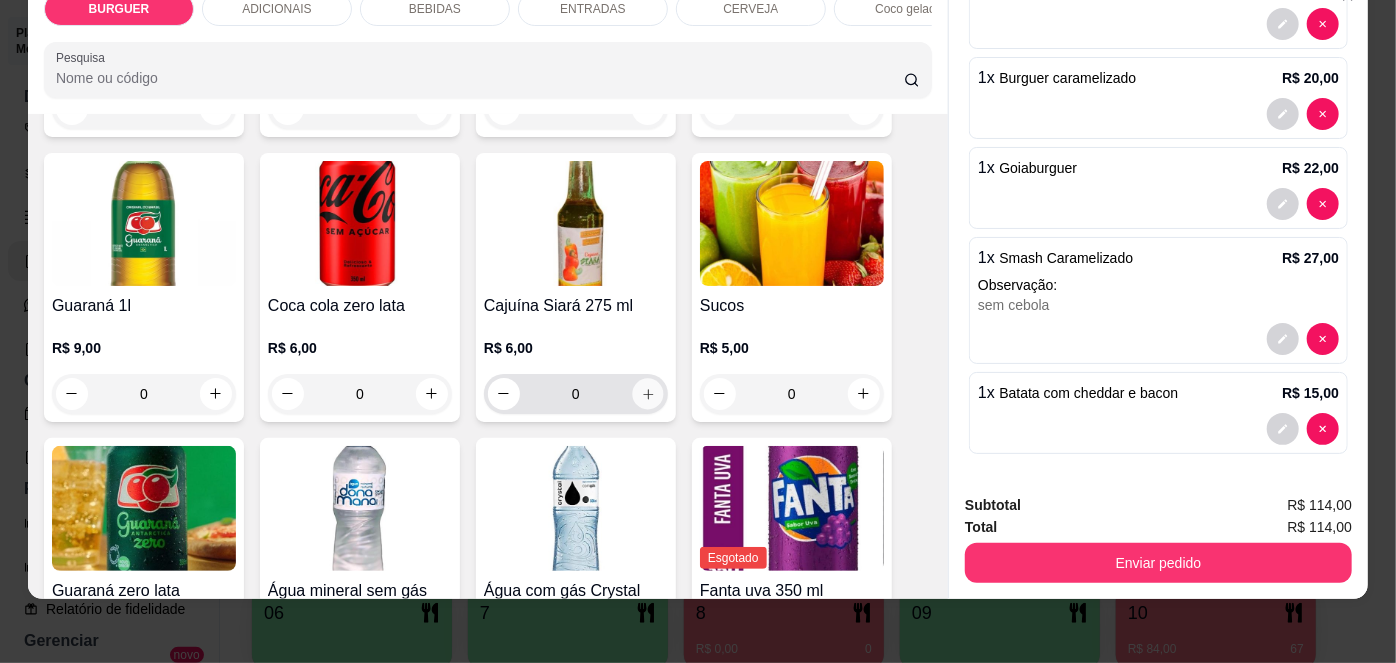 click 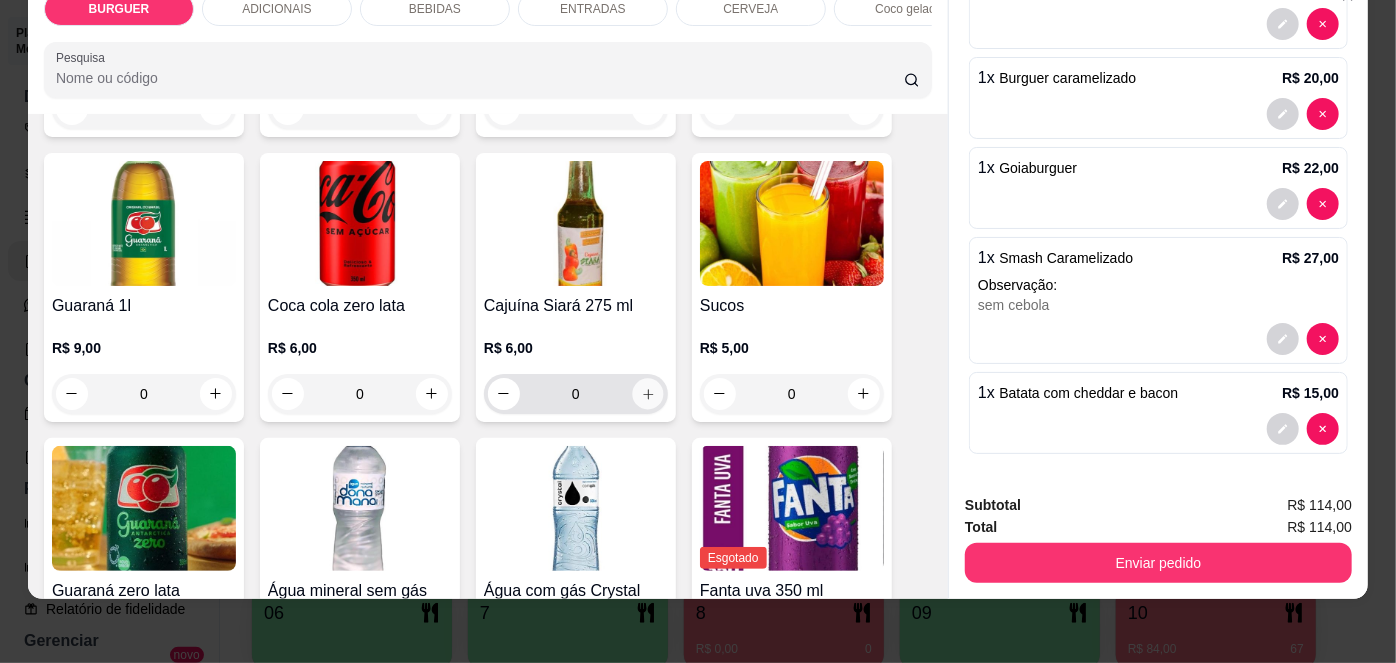 type on "1" 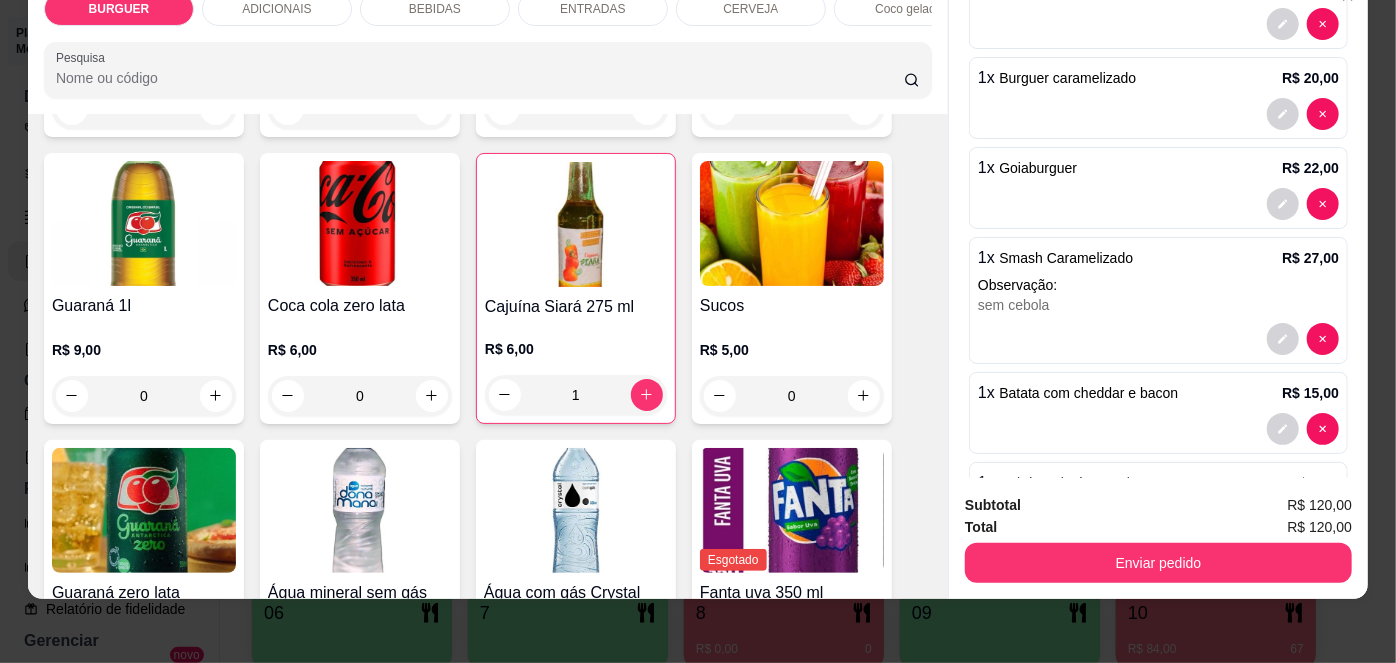 scroll, scrollTop: 0, scrollLeft: 0, axis: both 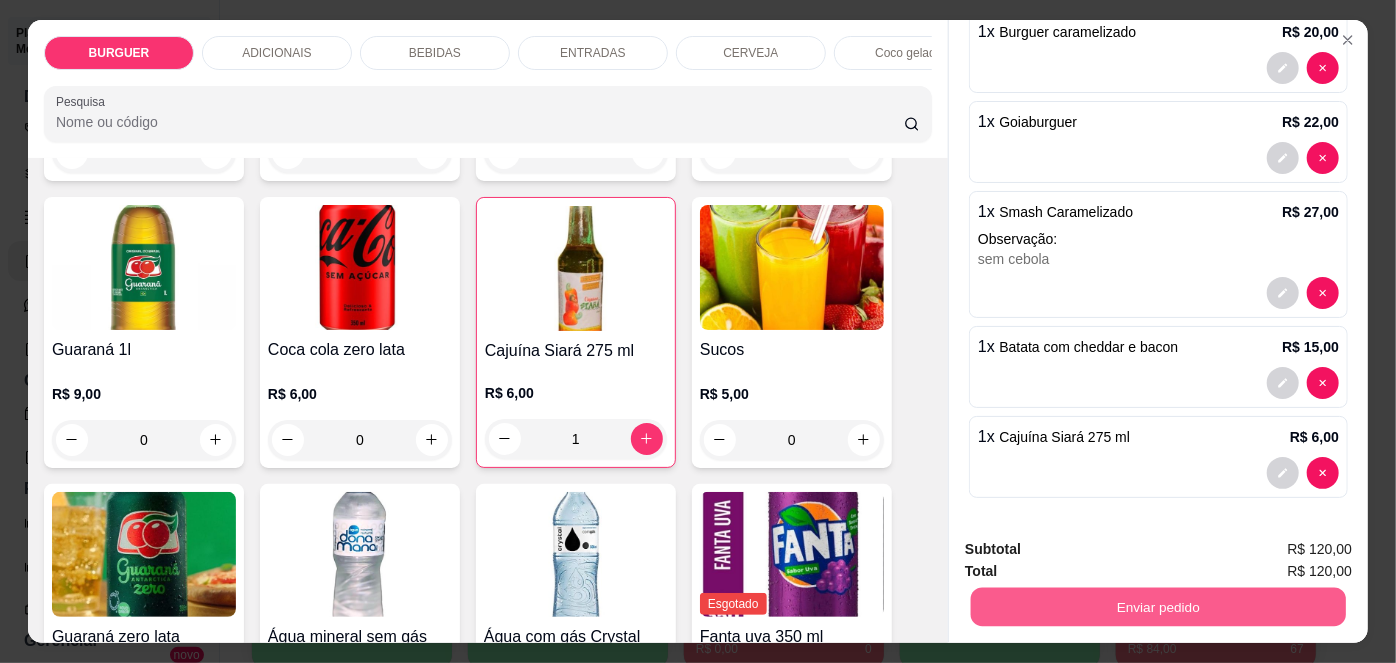 click on "Enviar pedido" at bounding box center (1158, 607) 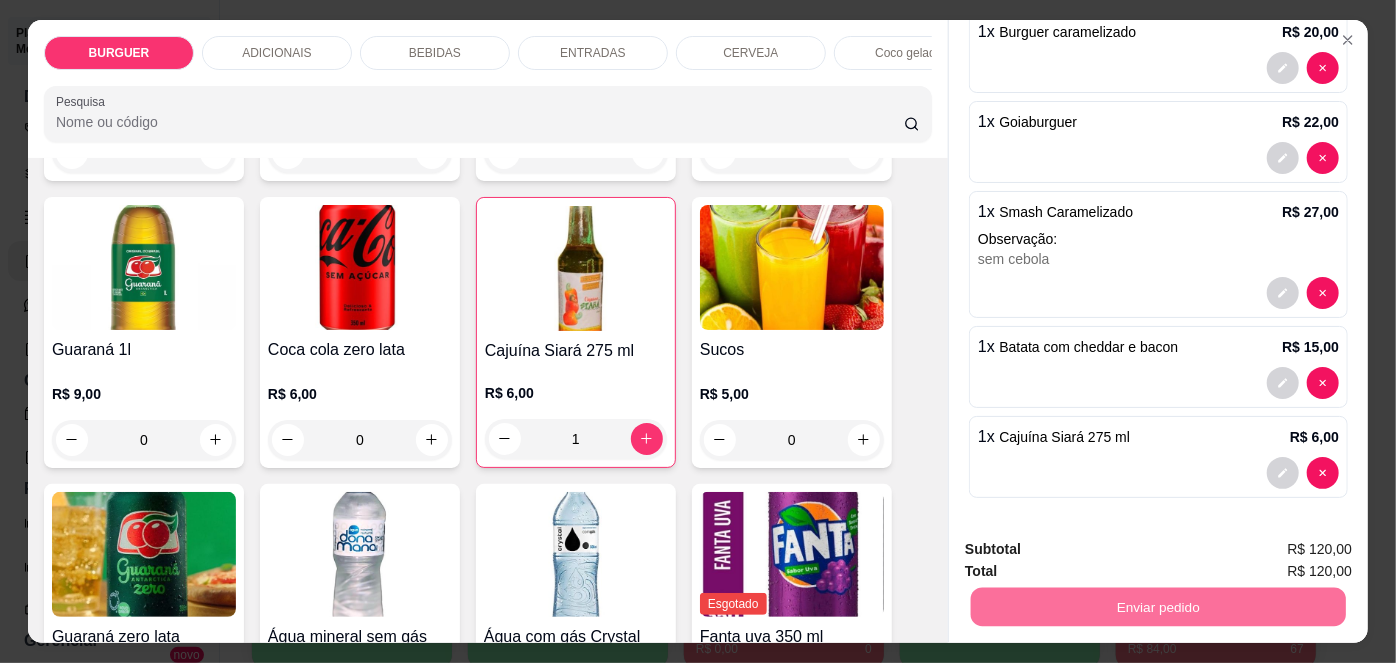 click on "Não registrar e enviar pedido" at bounding box center (1093, 551) 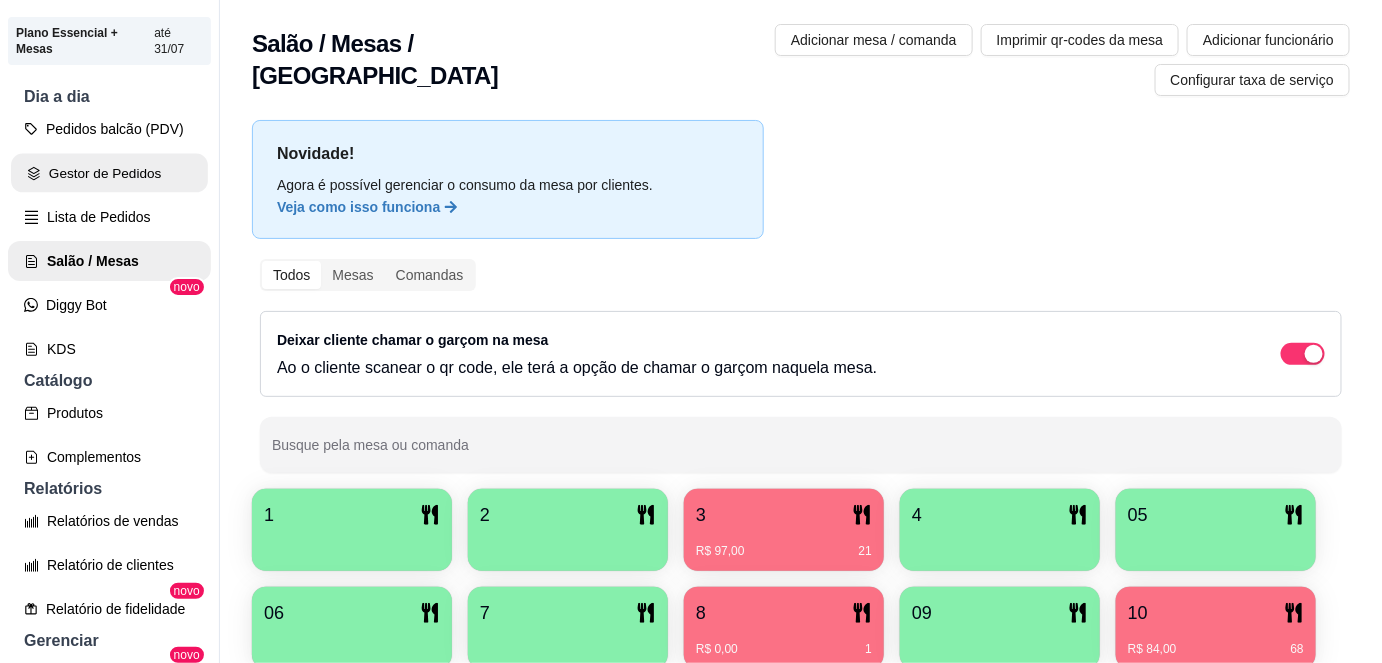 click on "Gestor de Pedidos" at bounding box center (109, 173) 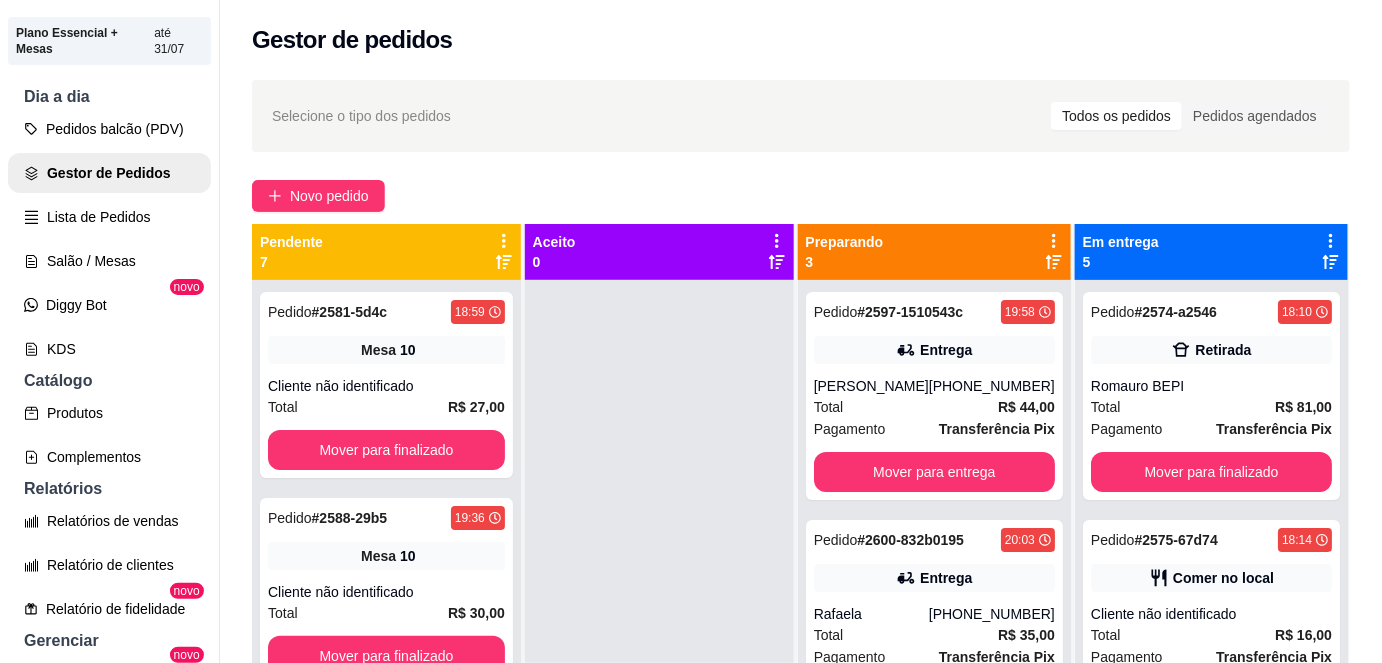 scroll, scrollTop: 0, scrollLeft: 0, axis: both 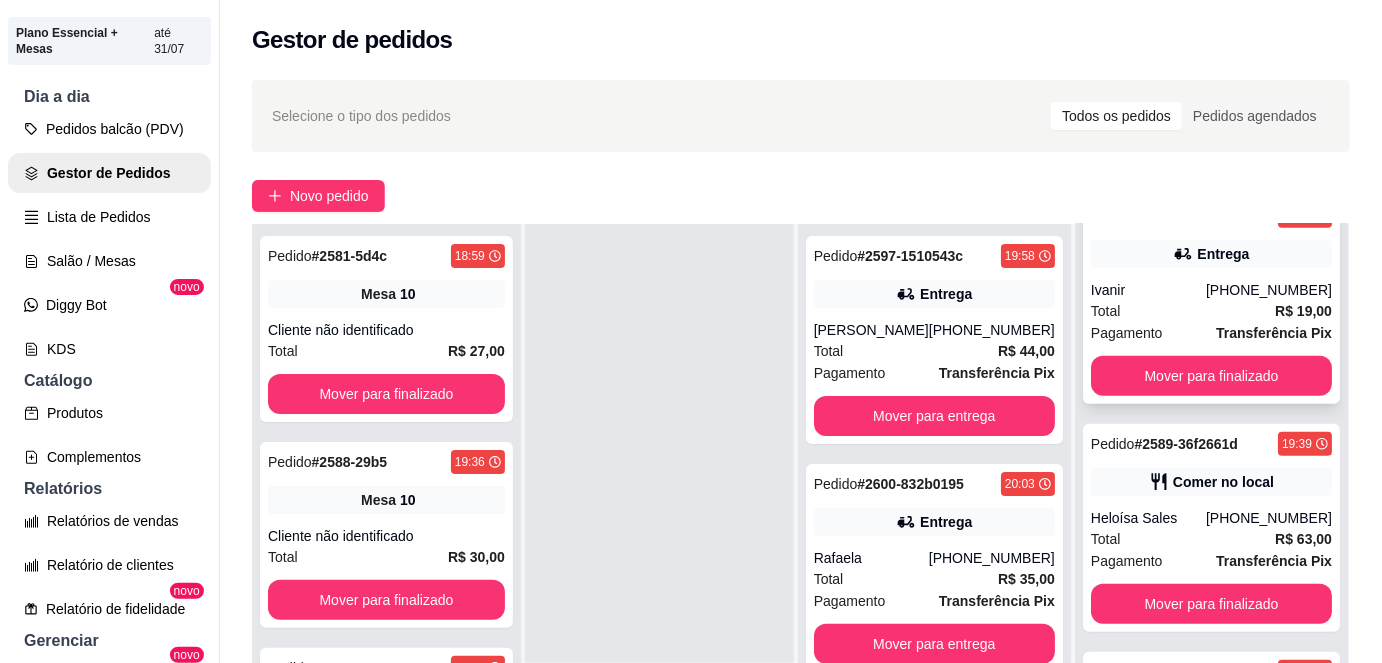 click on "Ivanir" at bounding box center (1148, 290) 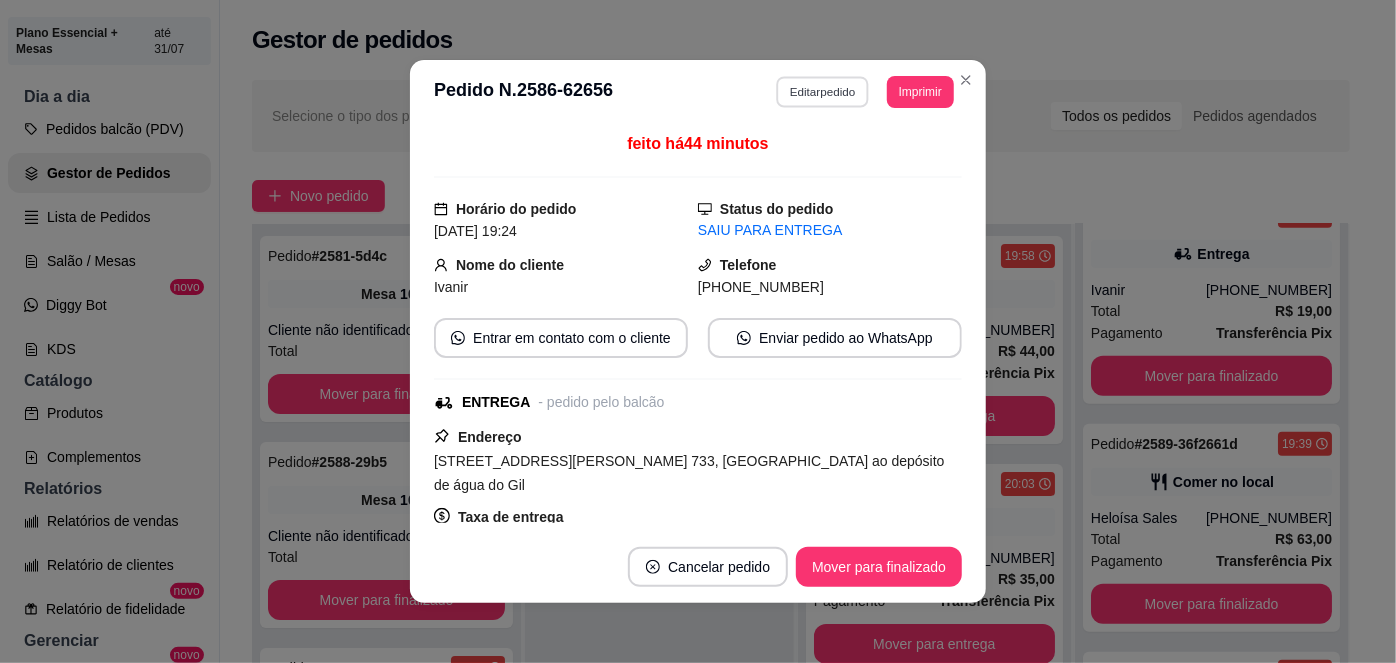 click on "Editar  pedido" at bounding box center (823, 91) 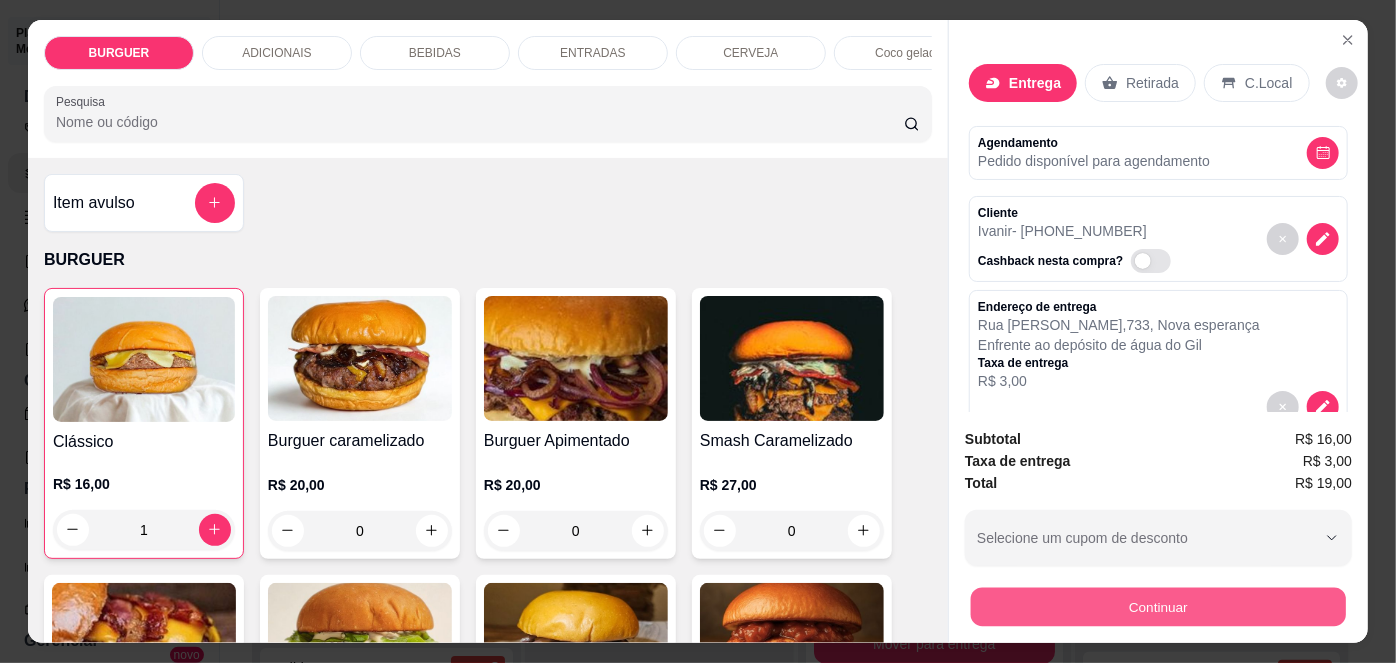 click on "Continuar" at bounding box center [1158, 607] 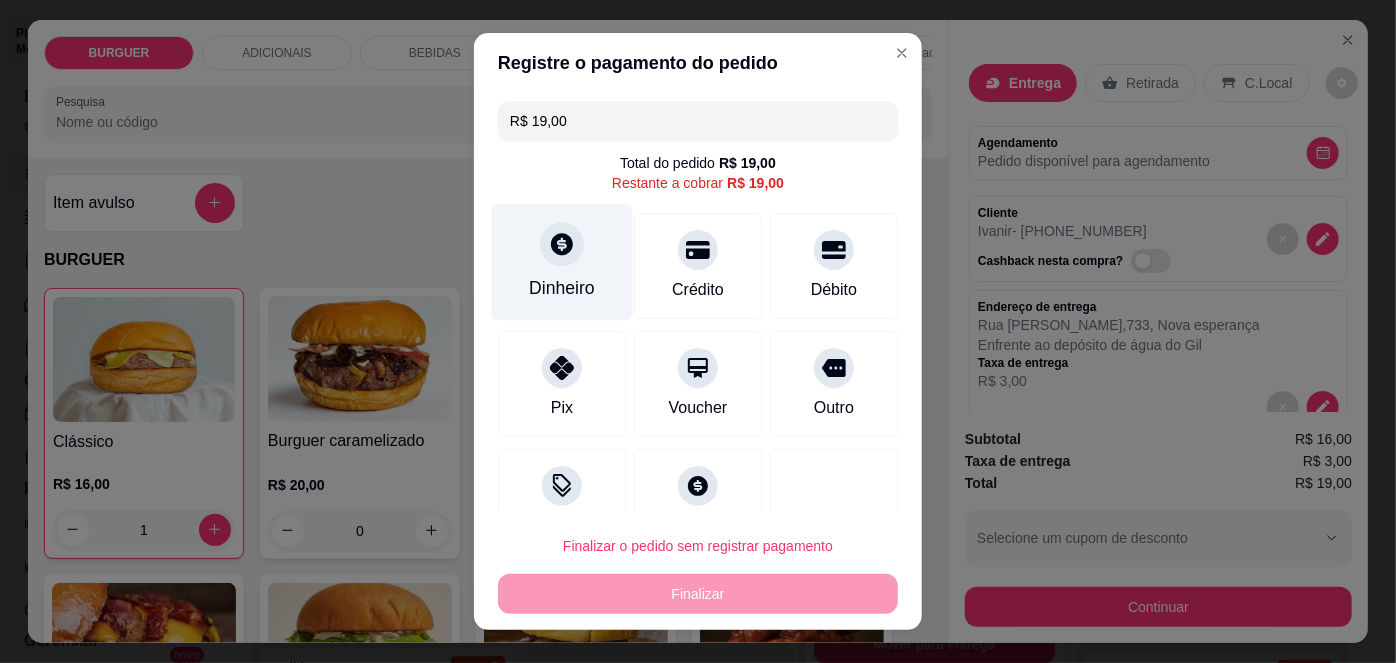 click on "Dinheiro" at bounding box center [562, 288] 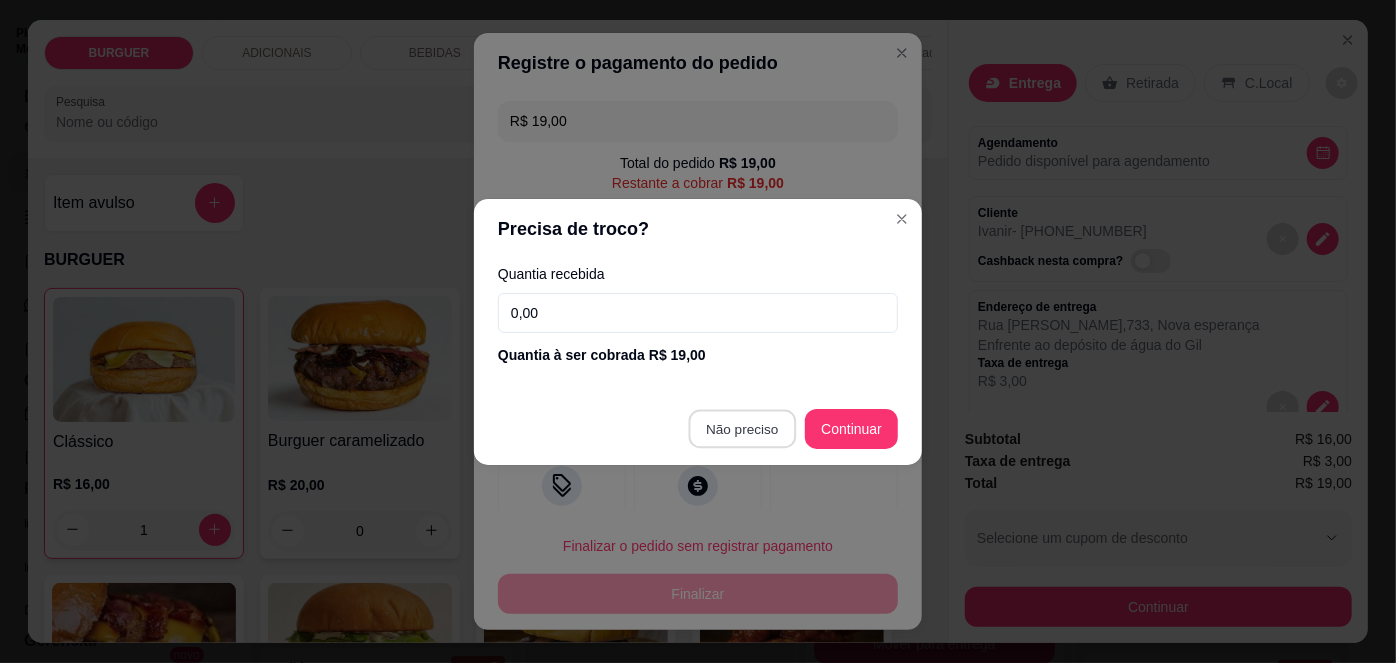 type on "R$ 0,00" 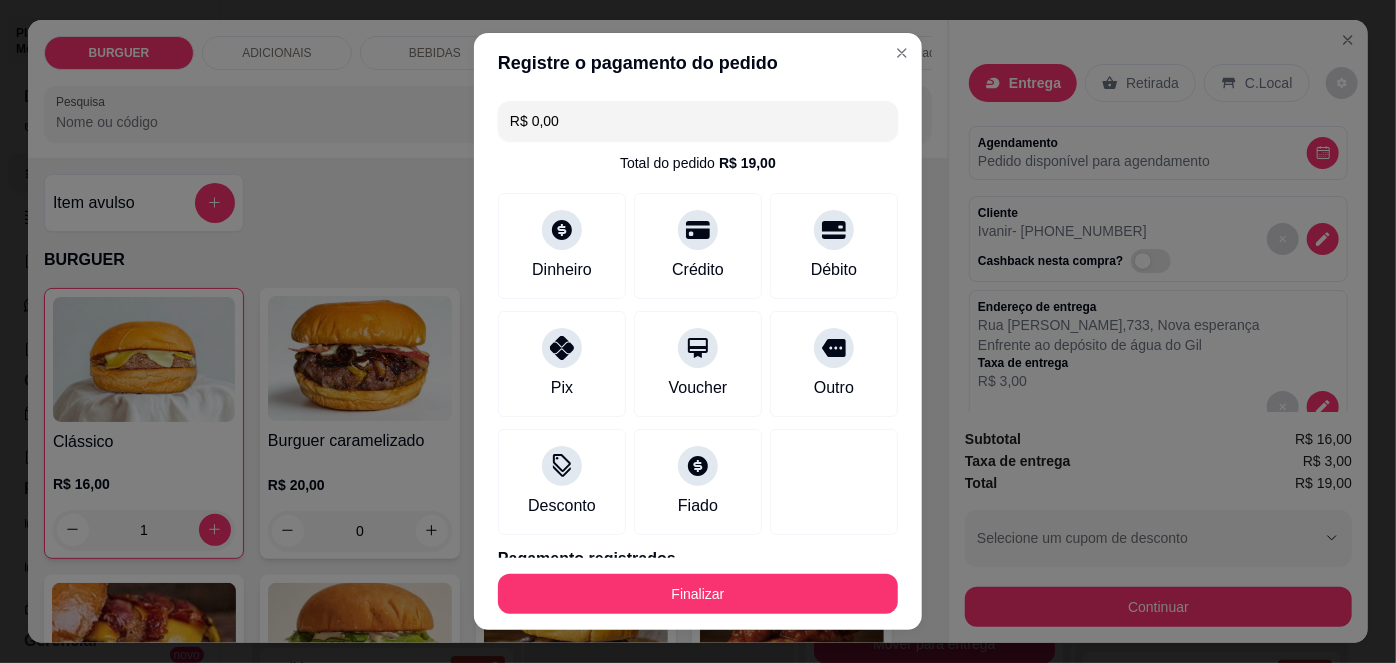 scroll, scrollTop: 88, scrollLeft: 0, axis: vertical 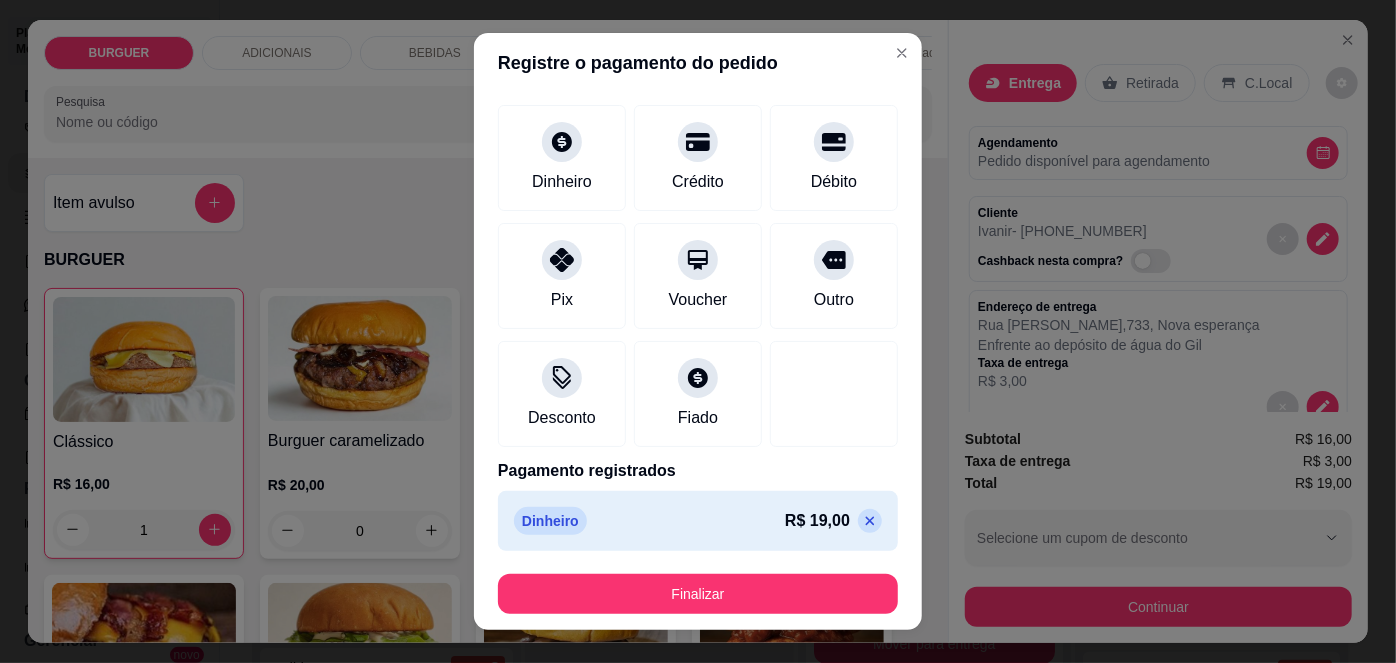 click on "D Dos Sertões b ... Loja Aberta Loja Plano Essencial + Mesas até 31/07   Dia a dia Pedidos balcão (PDV) Gestor de Pedidos Lista de Pedidos Salão / Mesas Diggy Bot novo KDS Catálogo Produtos Complementos Relatórios Relatórios de vendas Relatório de clientes Relatório de fidelidade novo Gerenciar Entregadores novo Nota Fiscal (NFC-e) Controle de caixa Controle de fiado Cupons Clientes Estoque Configurações Diggy Planos Precisa de ajuda? Sair Gestor de pedidos Selecione o tipo dos pedidos Todos os pedidos Pedidos agendados Novo pedido Pendente 7 Pedido  # 2581-5d4c 18:59 Mesa 10 Cliente não identificado Total R$ 27,00 Mover para finalizado Pedido  # 2588-29b5 19:36 Mesa 10 Cliente não identificado Total R$ 30,00 Mover para finalizado Pedido  # 2591-5ac5 19:46 Mesa 3 Cliente não identificado Total R$ 77,00 Mover para finalizado Pedido  # 2594-3499 19:51 Mesa 10 Cliente não identificado Total R$ 12,00 Mover para finalizado Pedido  # 2598-606d 19:58 Mesa 10 Cliente não identificado Total Pedido" at bounding box center [698, 331] 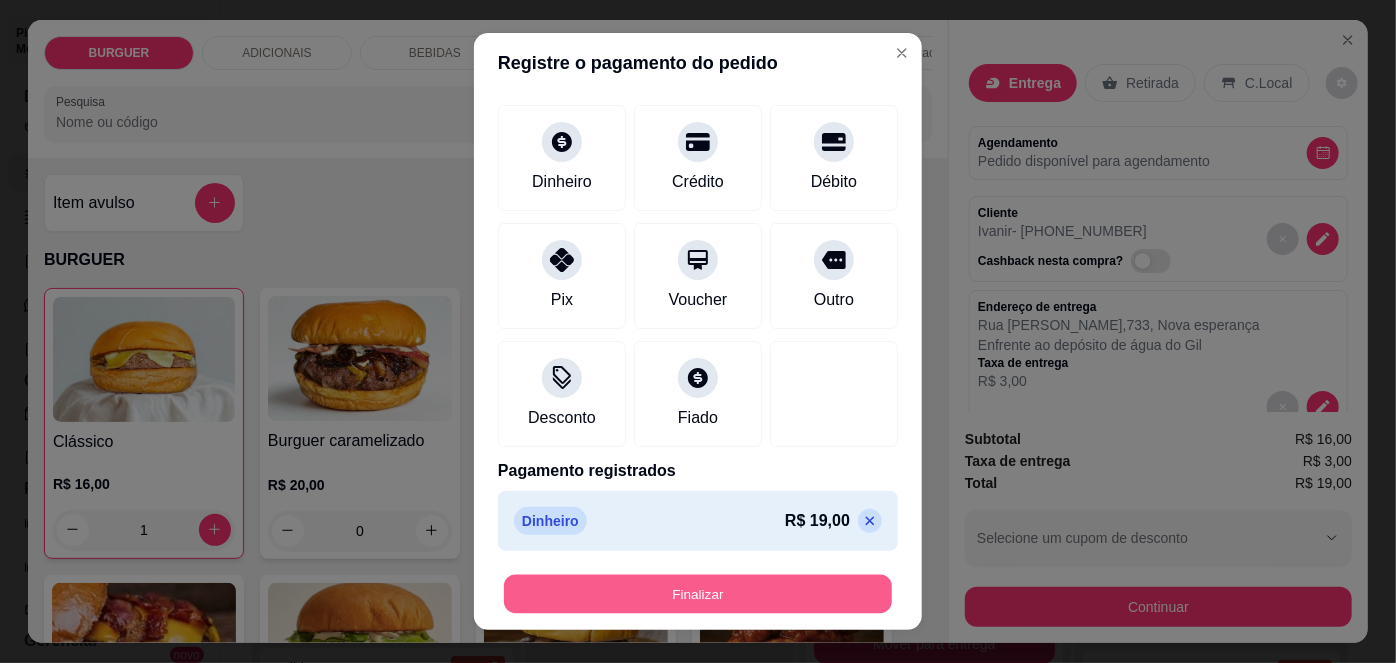 click on "Finalizar" at bounding box center (698, 593) 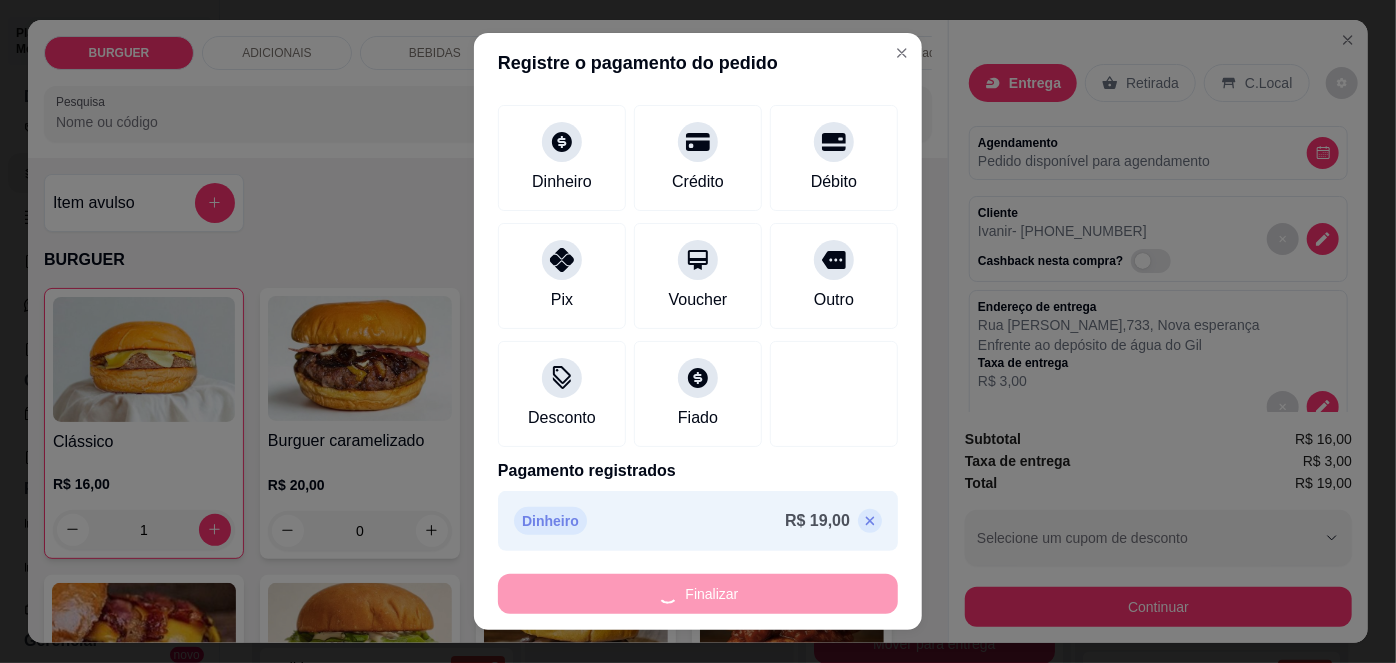 type on "0" 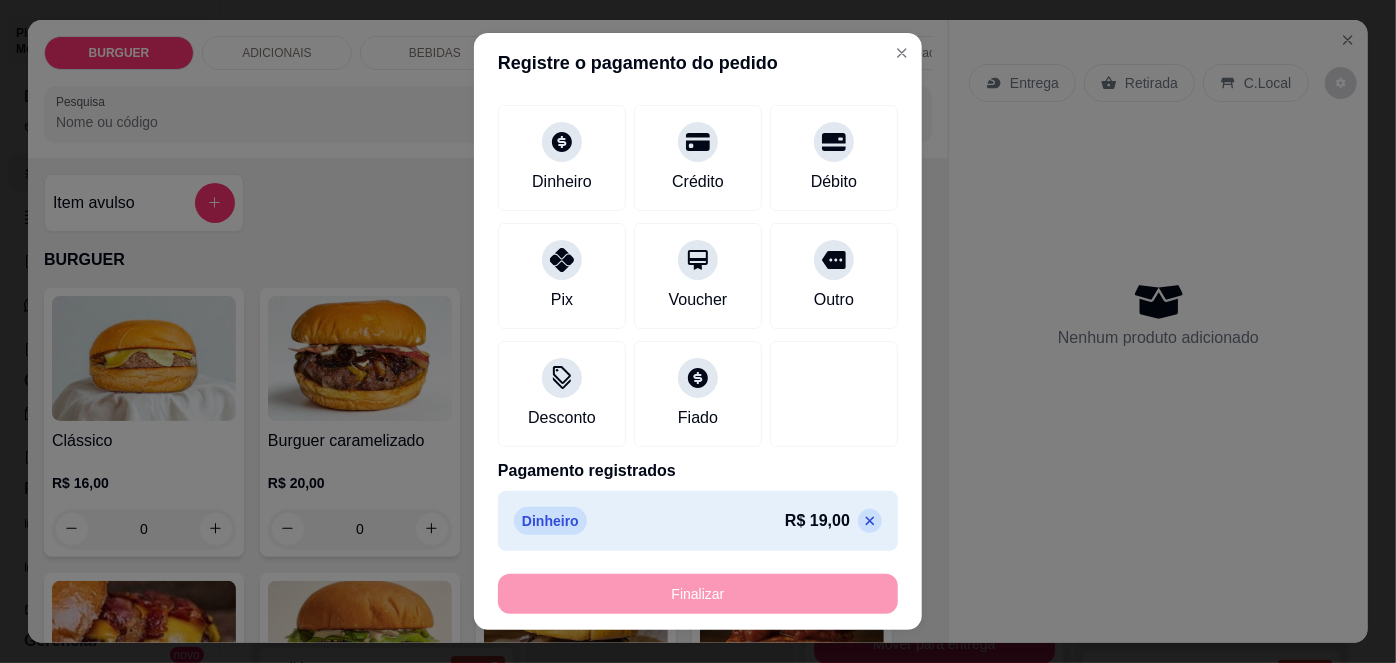 type on "-R$ 19,00" 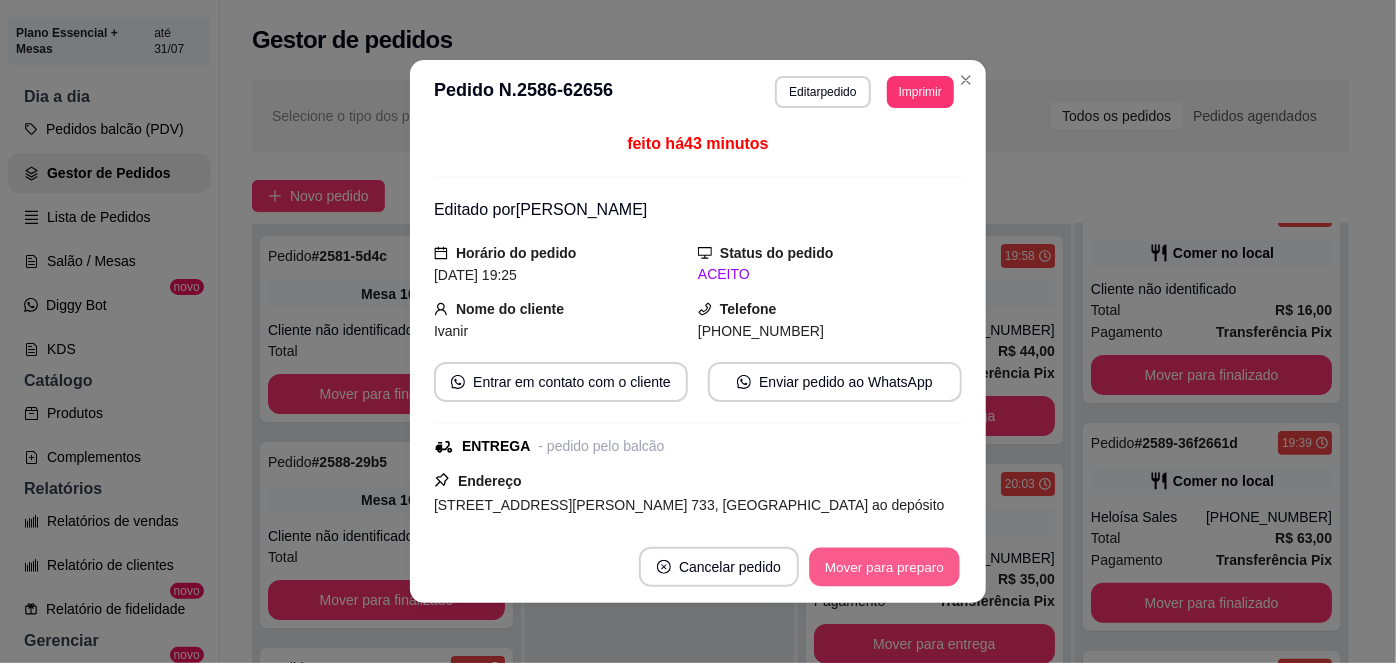 click on "Mover para preparo" at bounding box center [884, 567] 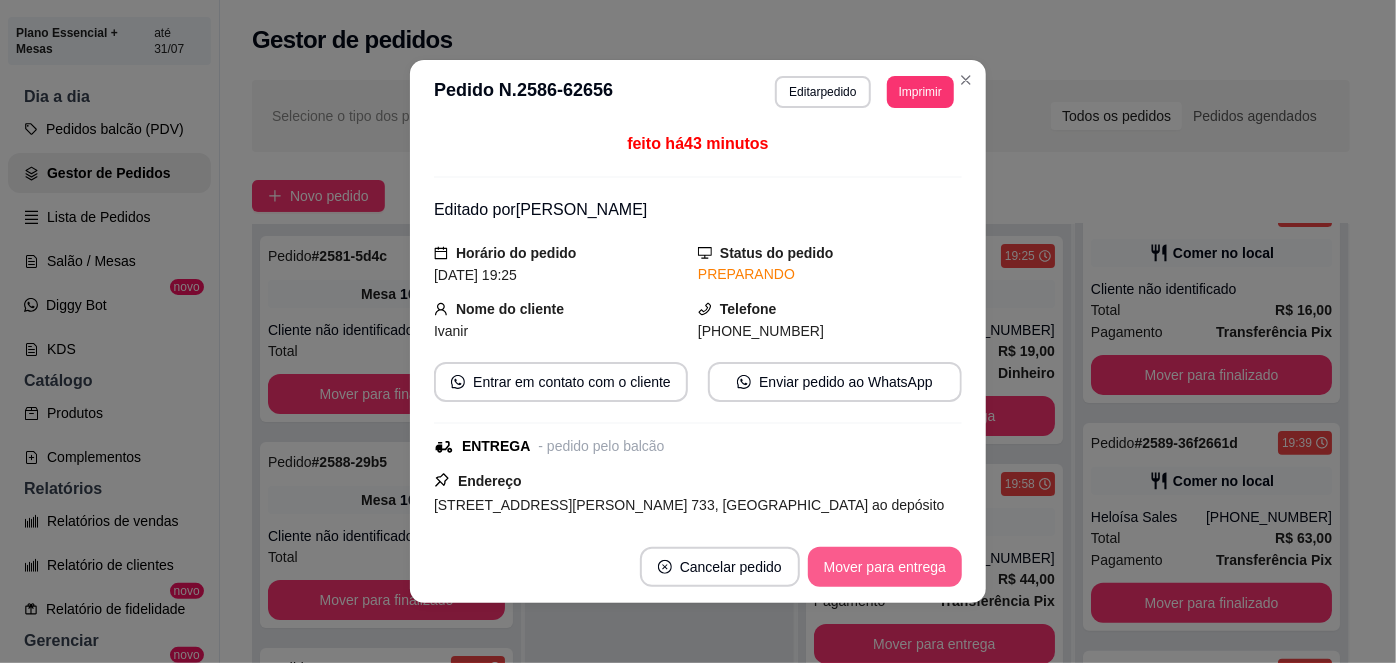 click on "Mover para entrega" at bounding box center [885, 567] 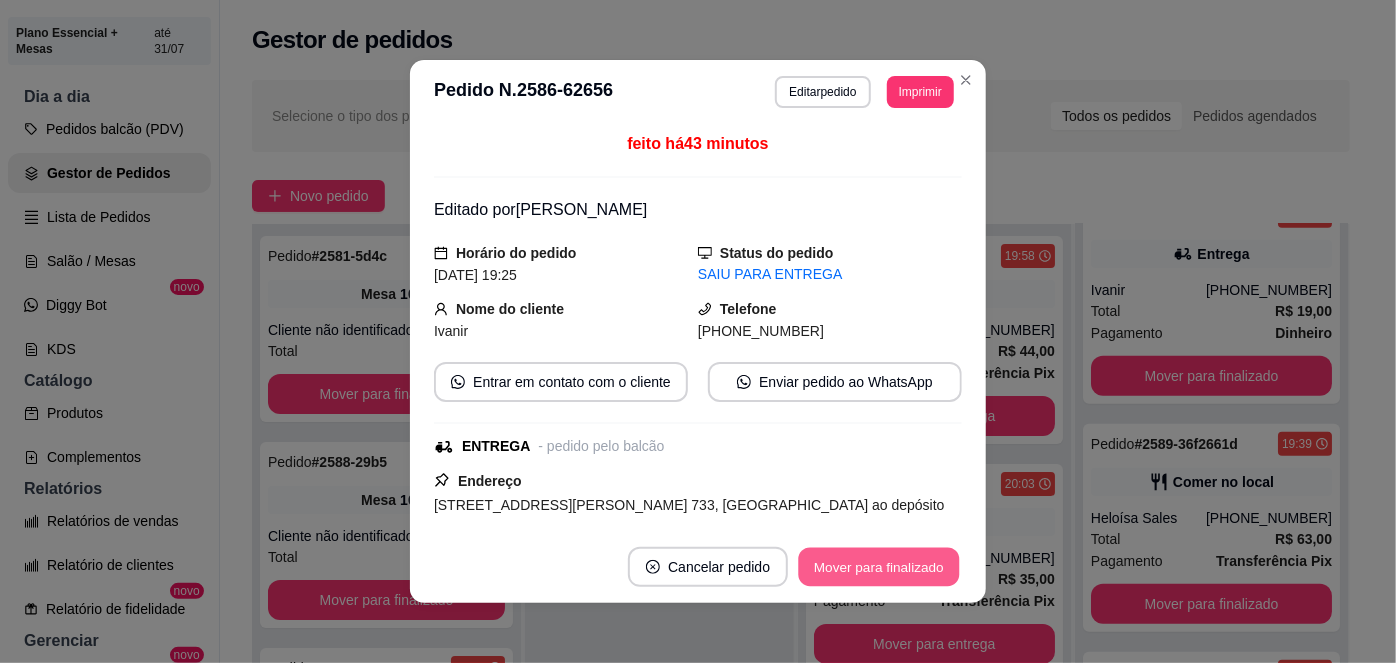 click on "Mover para finalizado" at bounding box center (879, 567) 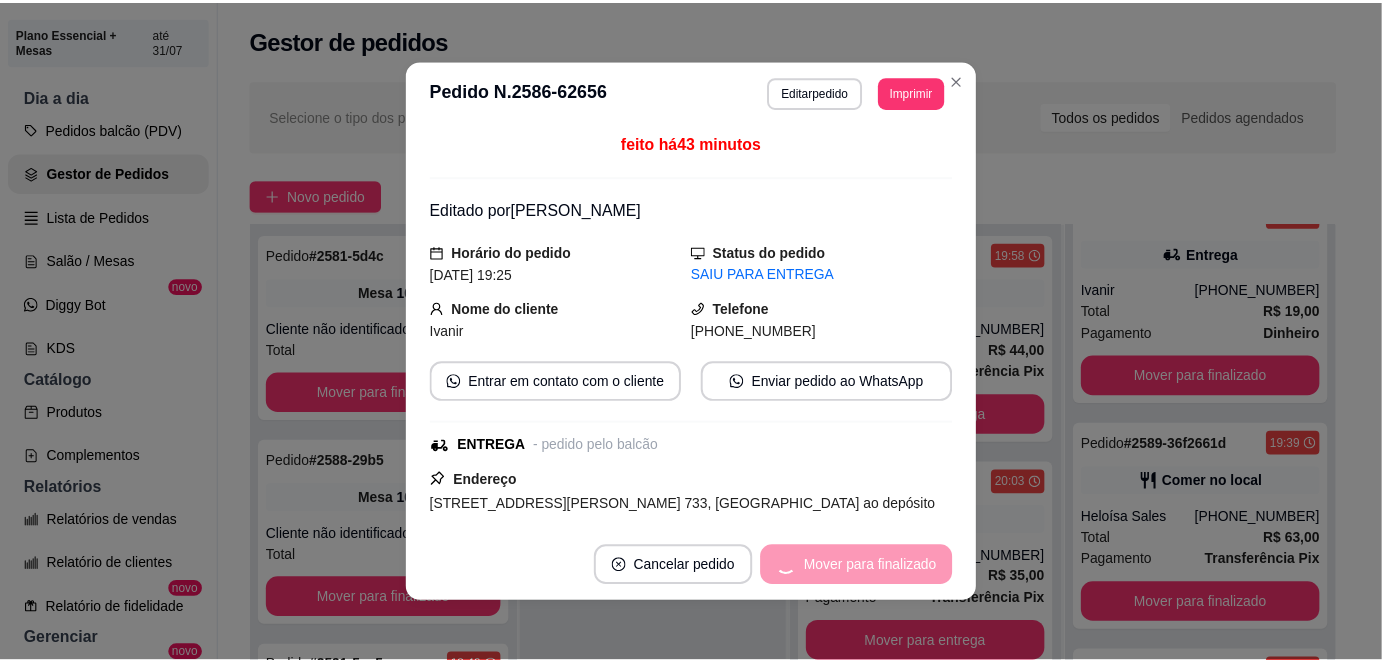 scroll, scrollTop: 269, scrollLeft: 0, axis: vertical 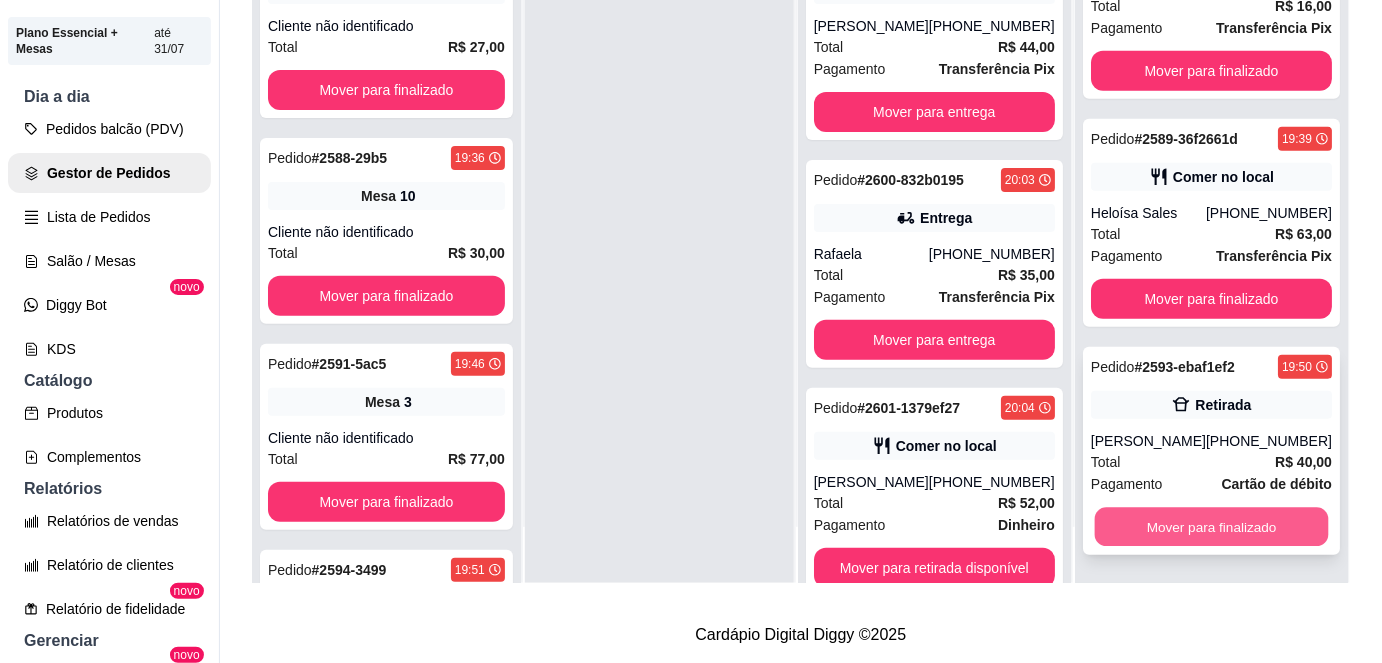 click on "Mover para finalizado" at bounding box center [1211, 527] 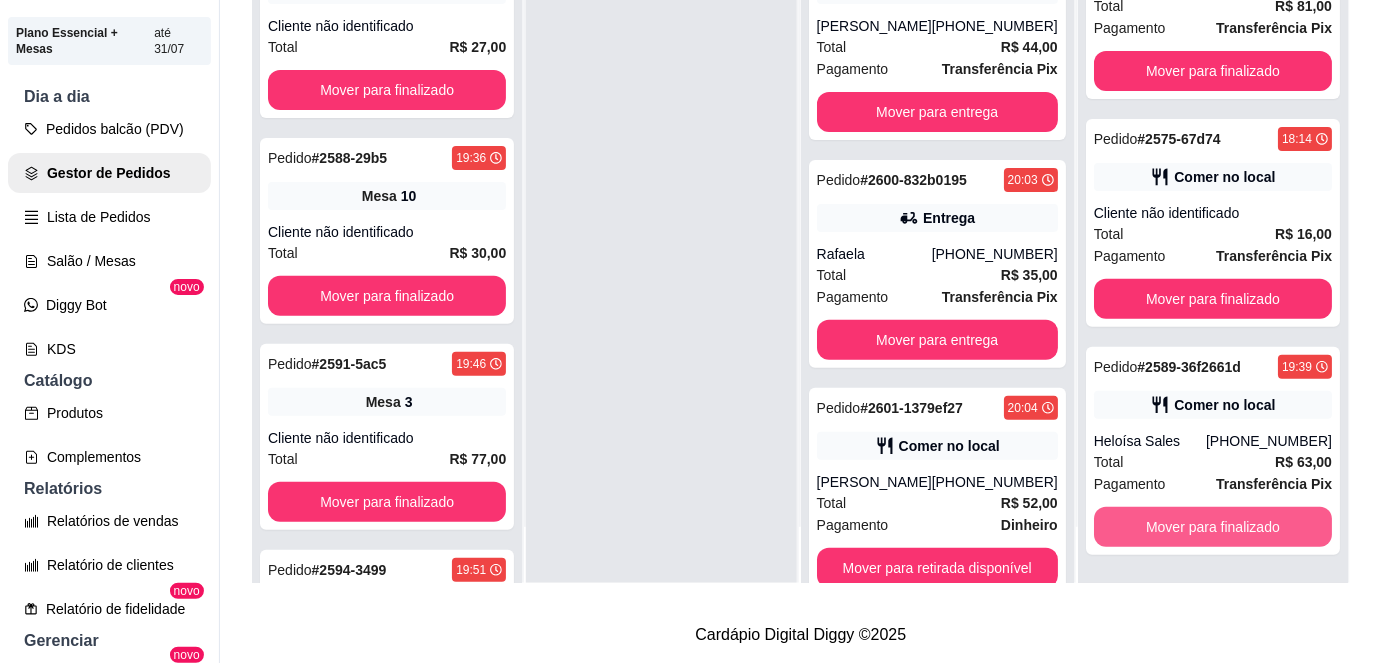 scroll, scrollTop: 40, scrollLeft: 0, axis: vertical 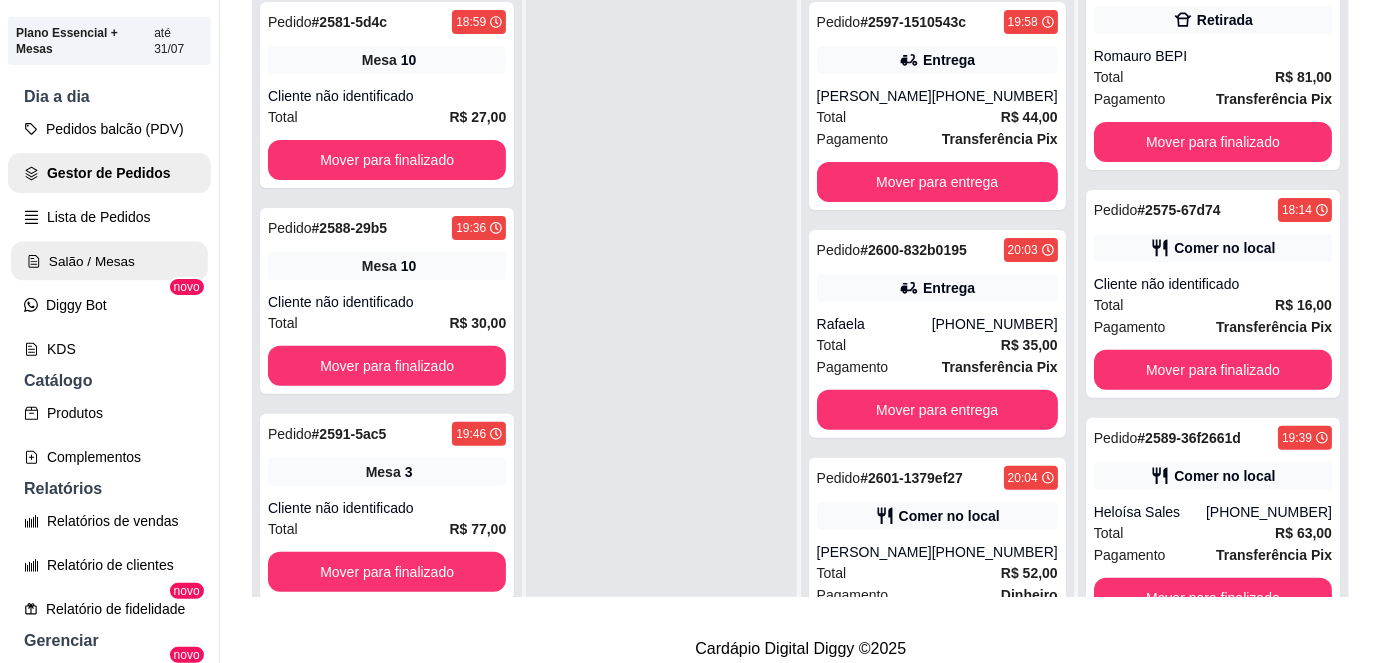 click on "Salão / Mesas" at bounding box center (109, 261) 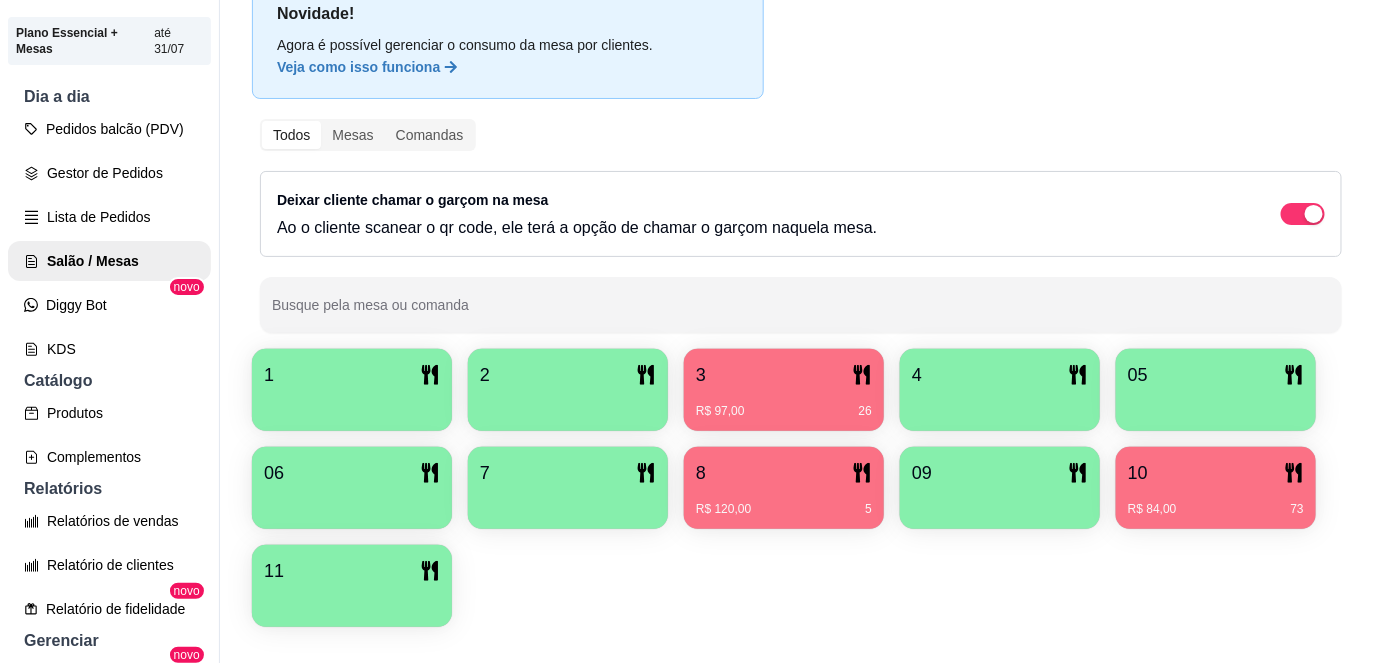 scroll, scrollTop: 142, scrollLeft: 0, axis: vertical 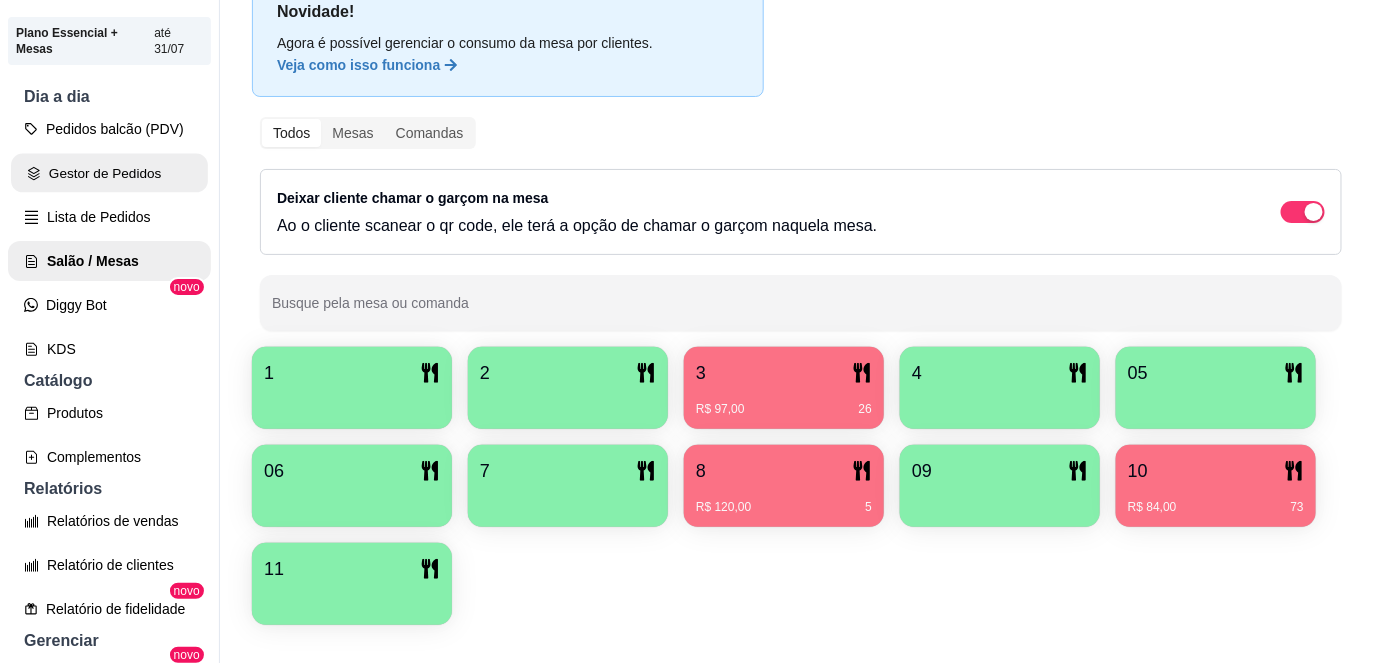 click on "Gestor de Pedidos" at bounding box center [109, 173] 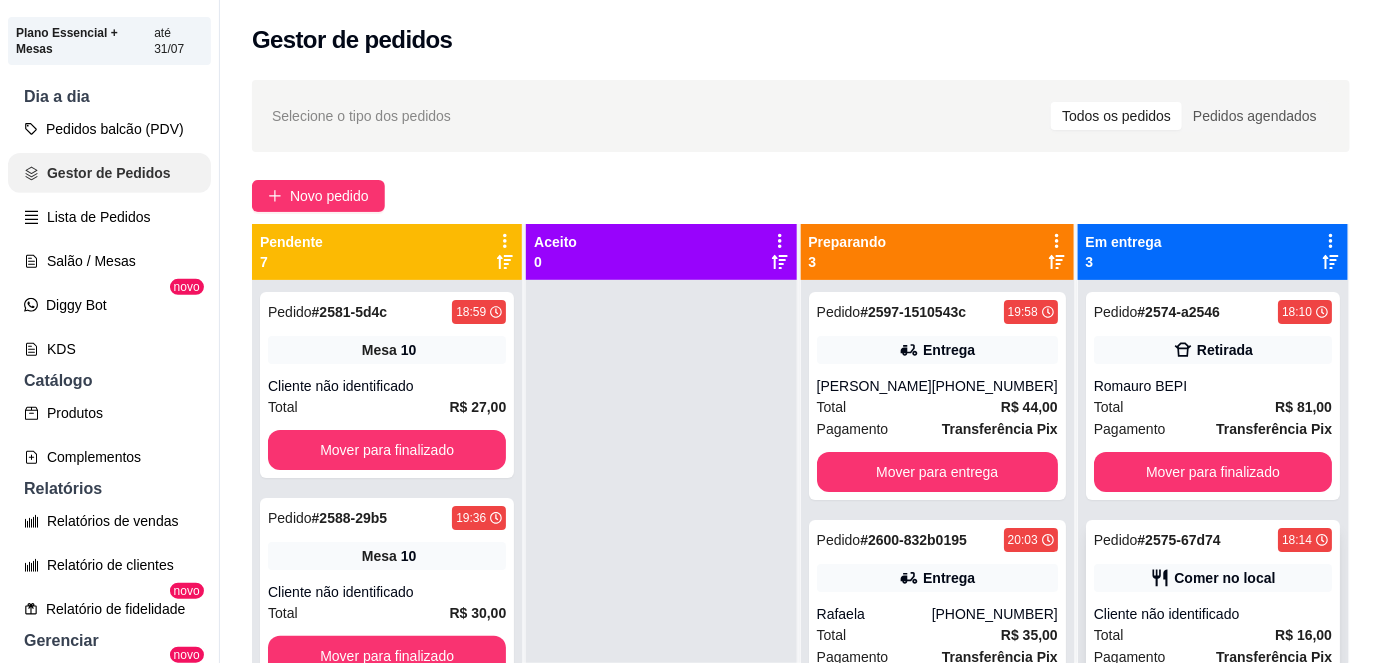 scroll, scrollTop: 0, scrollLeft: 0, axis: both 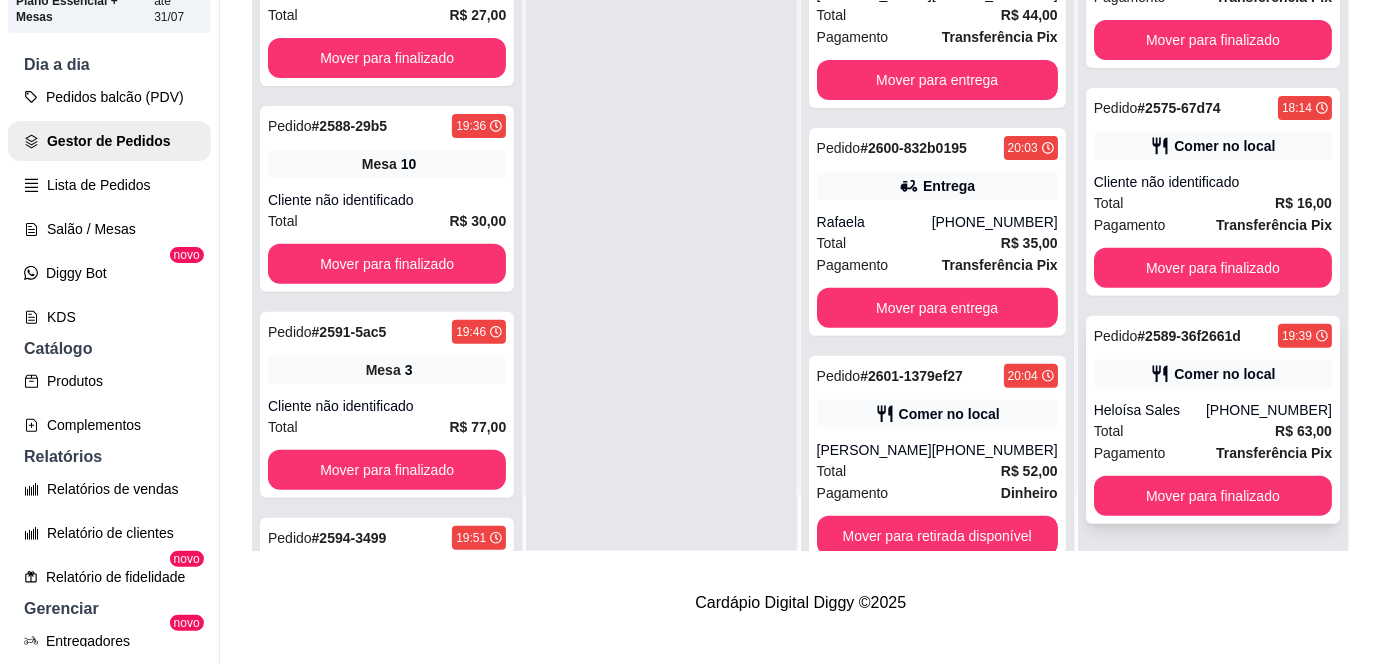 click on "[PHONE_NUMBER]" at bounding box center [1269, 410] 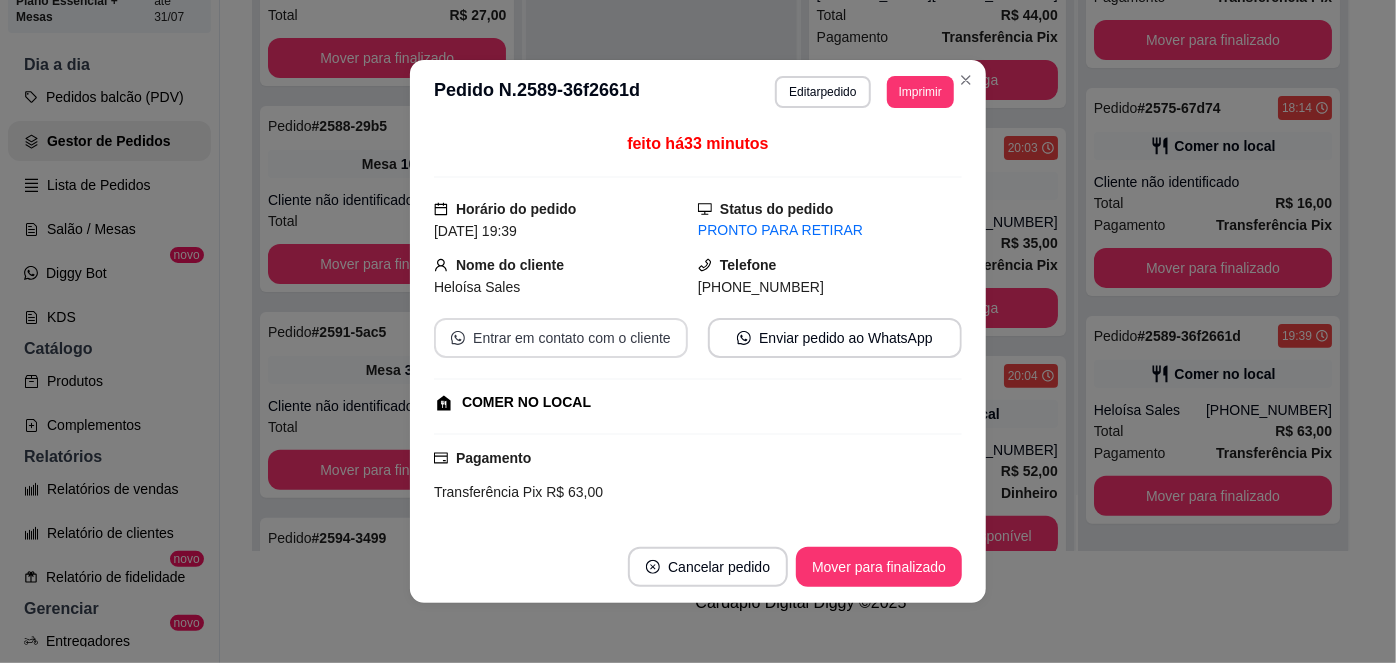 scroll, scrollTop: 227, scrollLeft: 0, axis: vertical 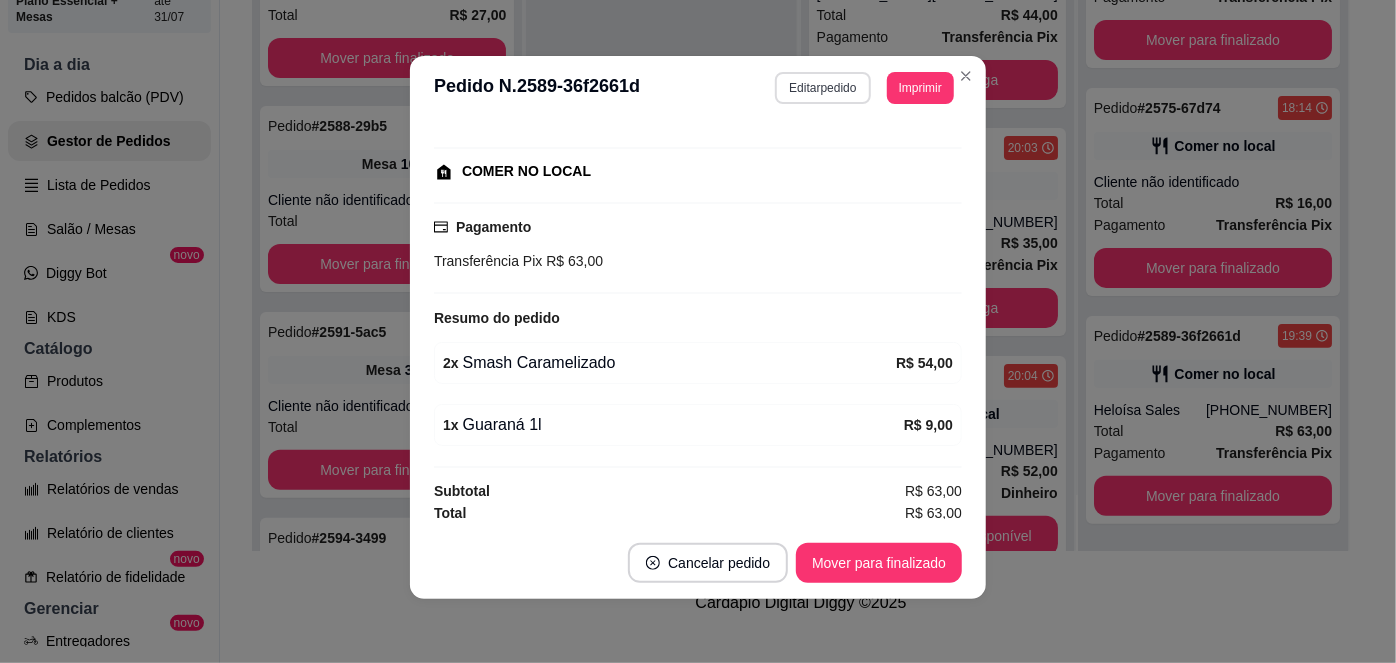 click on "Editar  pedido" at bounding box center [822, 88] 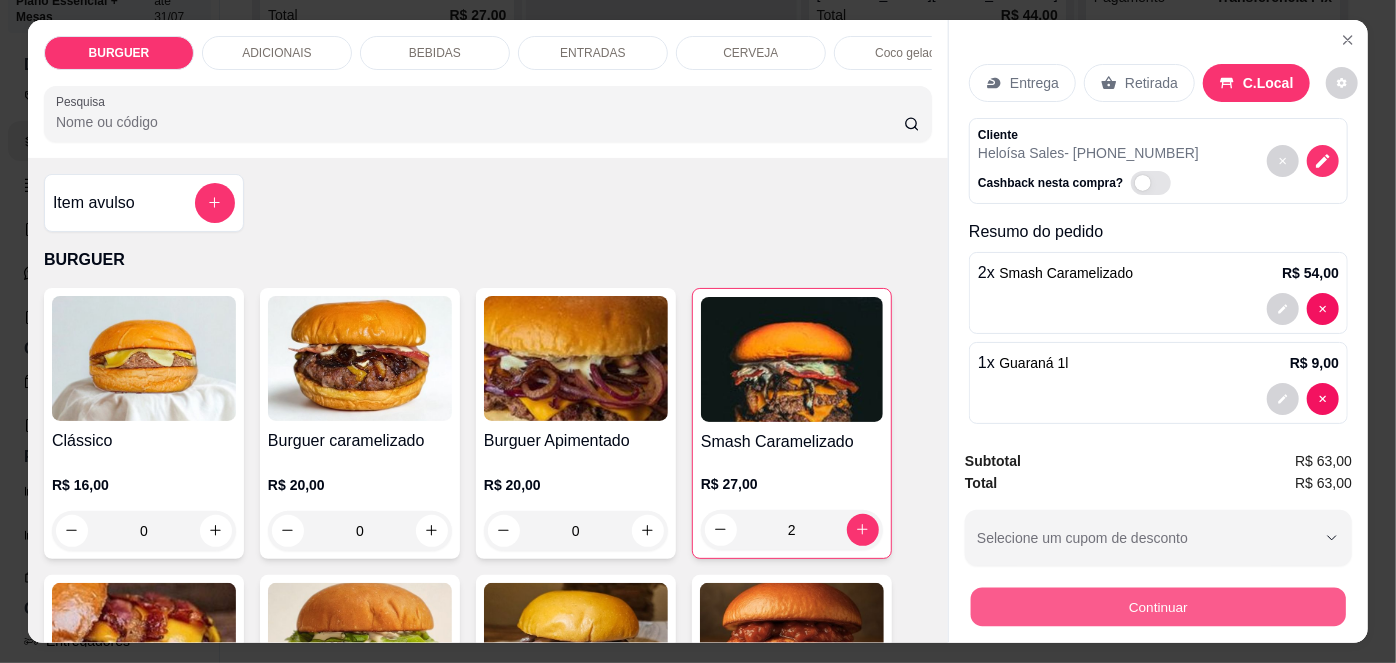 click on "Continuar" at bounding box center [1158, 607] 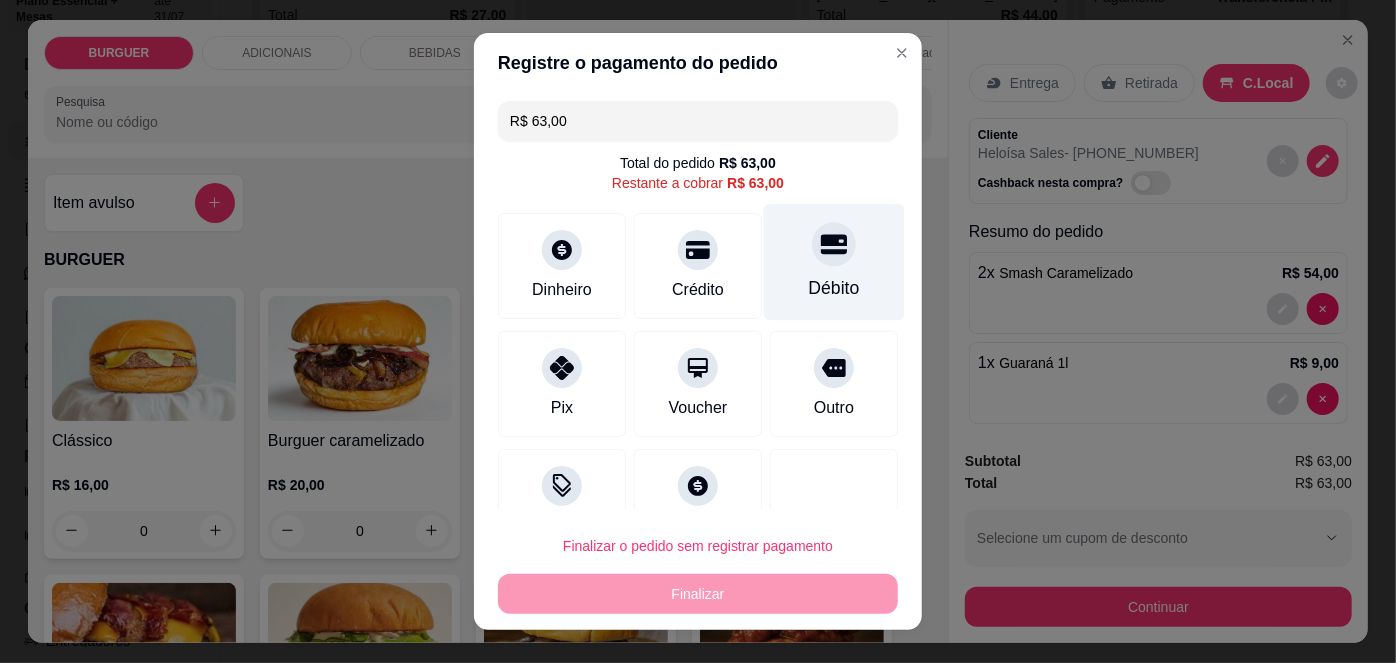 click on "Débito" at bounding box center [834, 262] 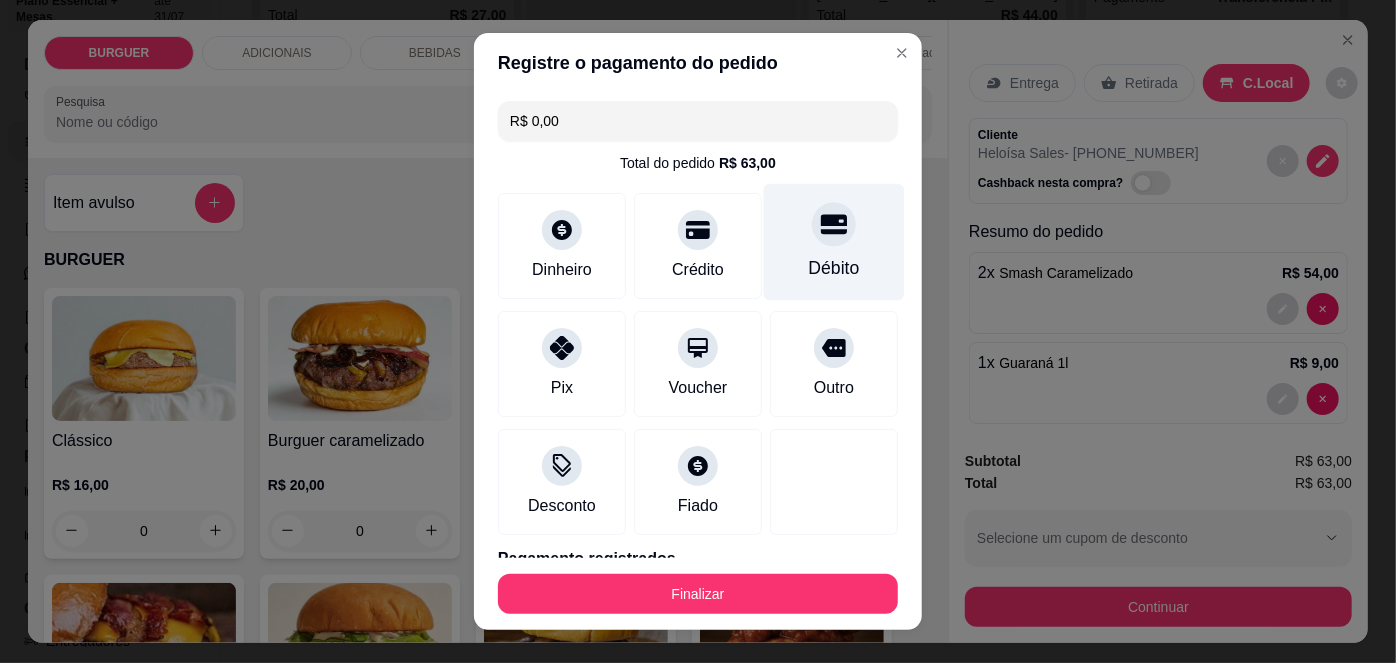 scroll, scrollTop: 88, scrollLeft: 0, axis: vertical 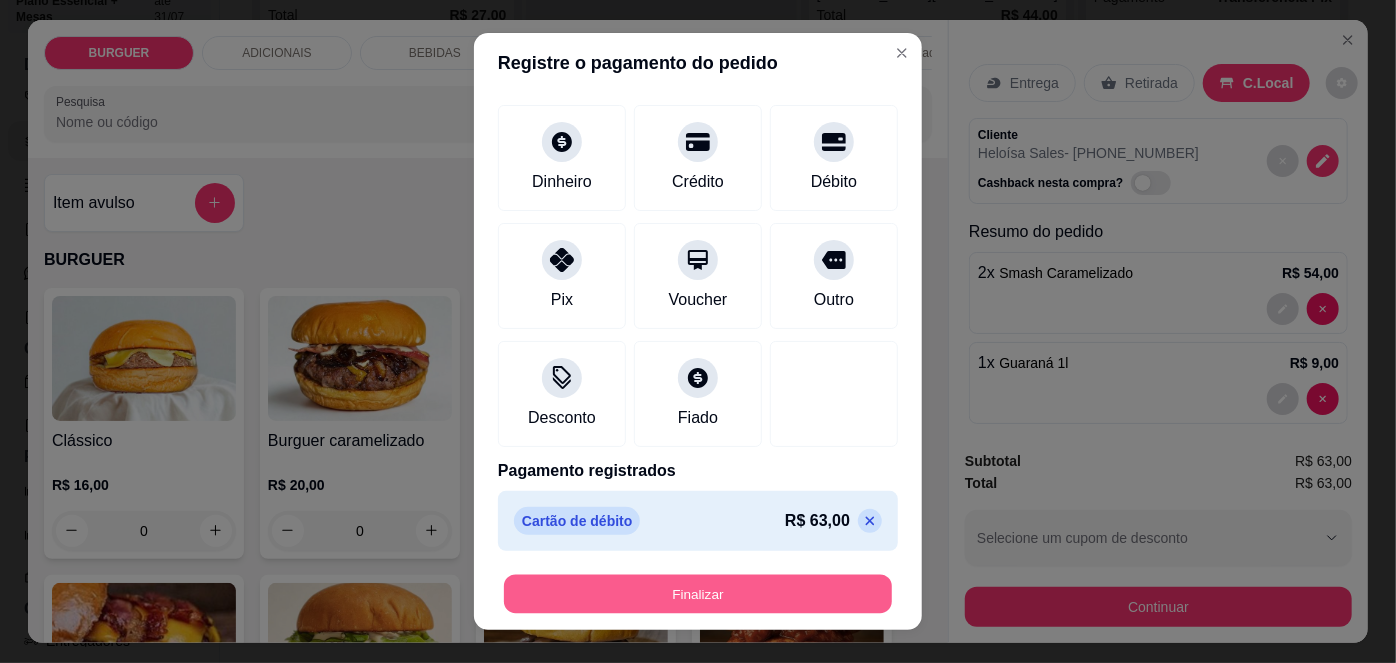 click on "Finalizar" at bounding box center [698, 593] 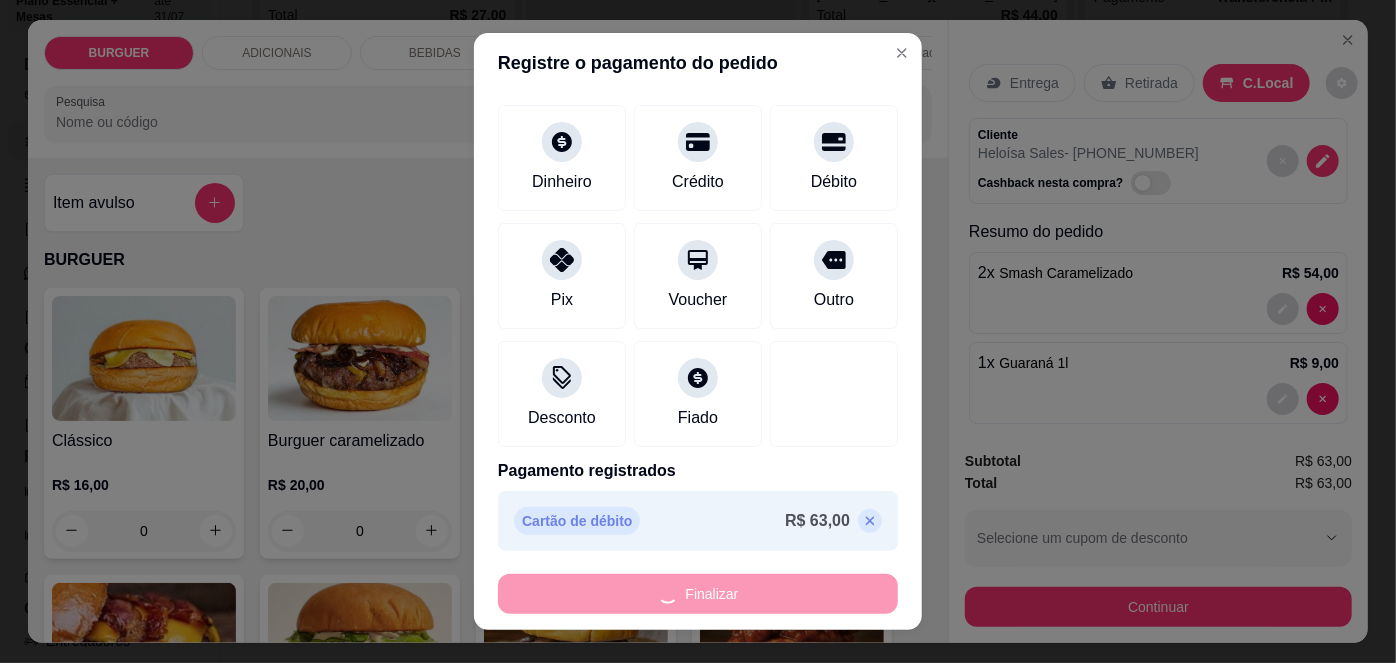 type on "0" 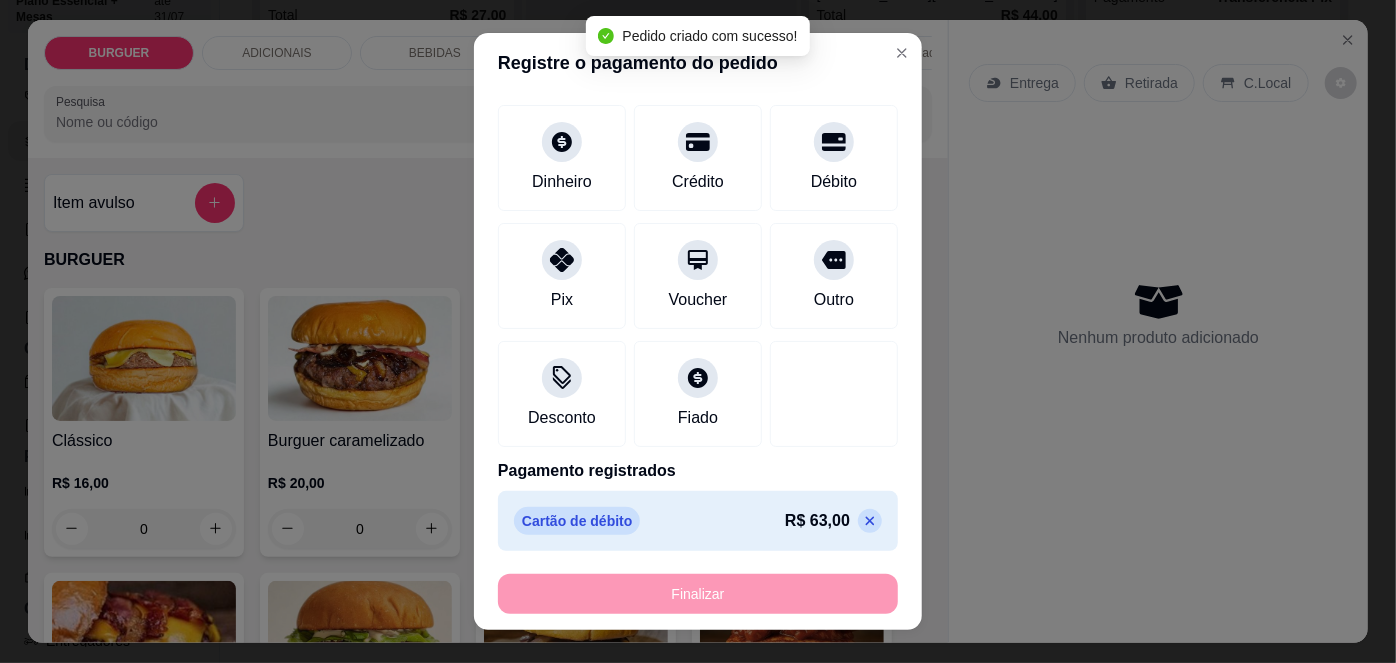 scroll, scrollTop: 271, scrollLeft: 0, axis: vertical 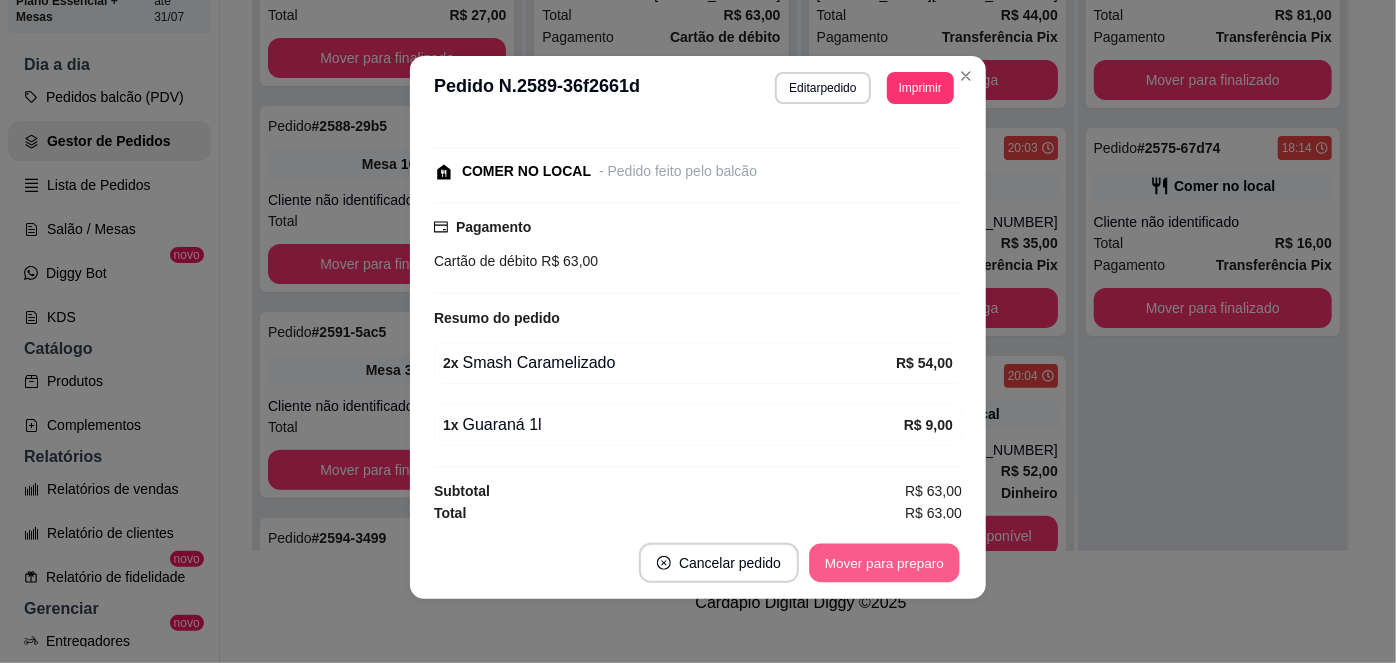 click on "Mover para preparo" at bounding box center (884, 563) 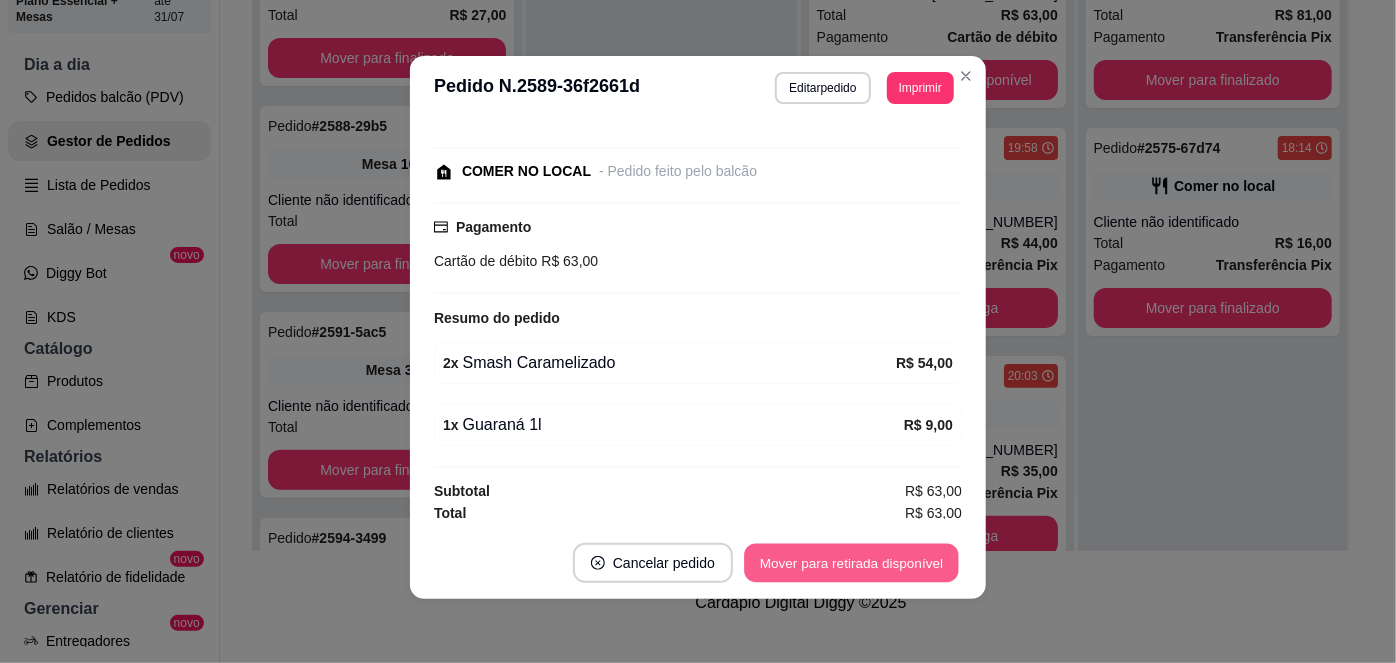 click on "Mover para retirada disponível" at bounding box center (851, 563) 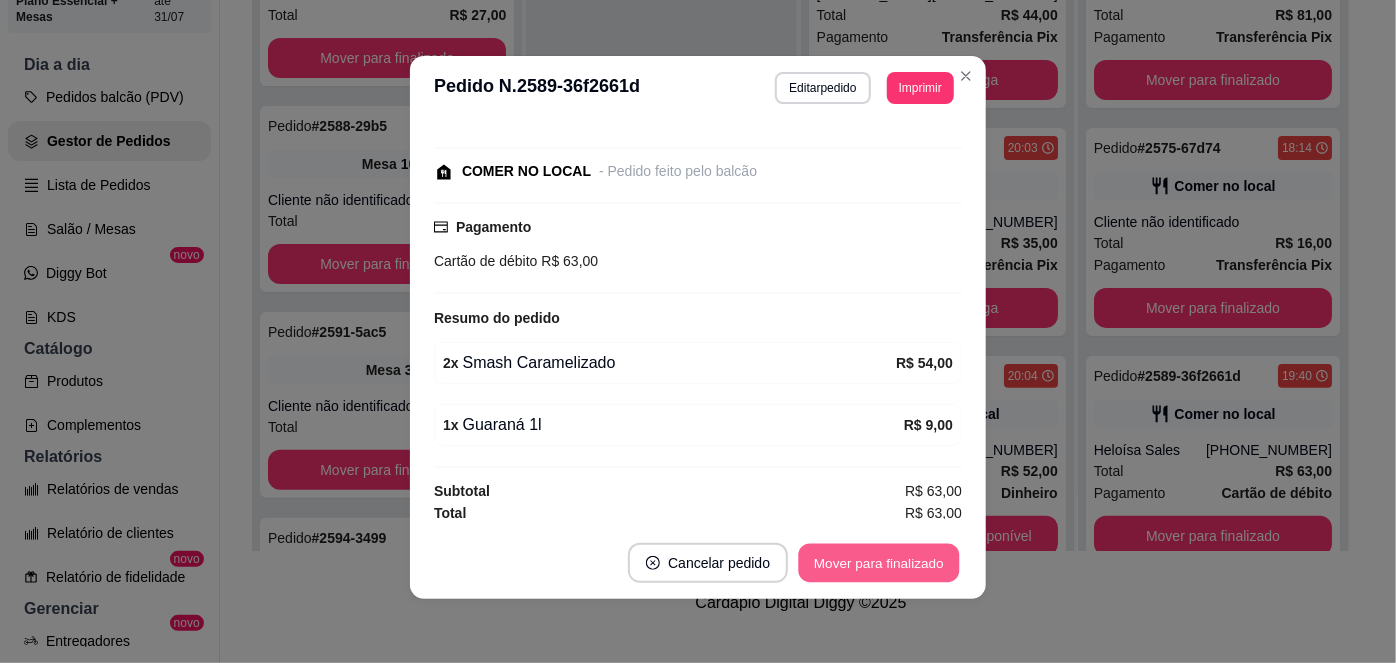 click on "Mover para finalizado" at bounding box center (879, 563) 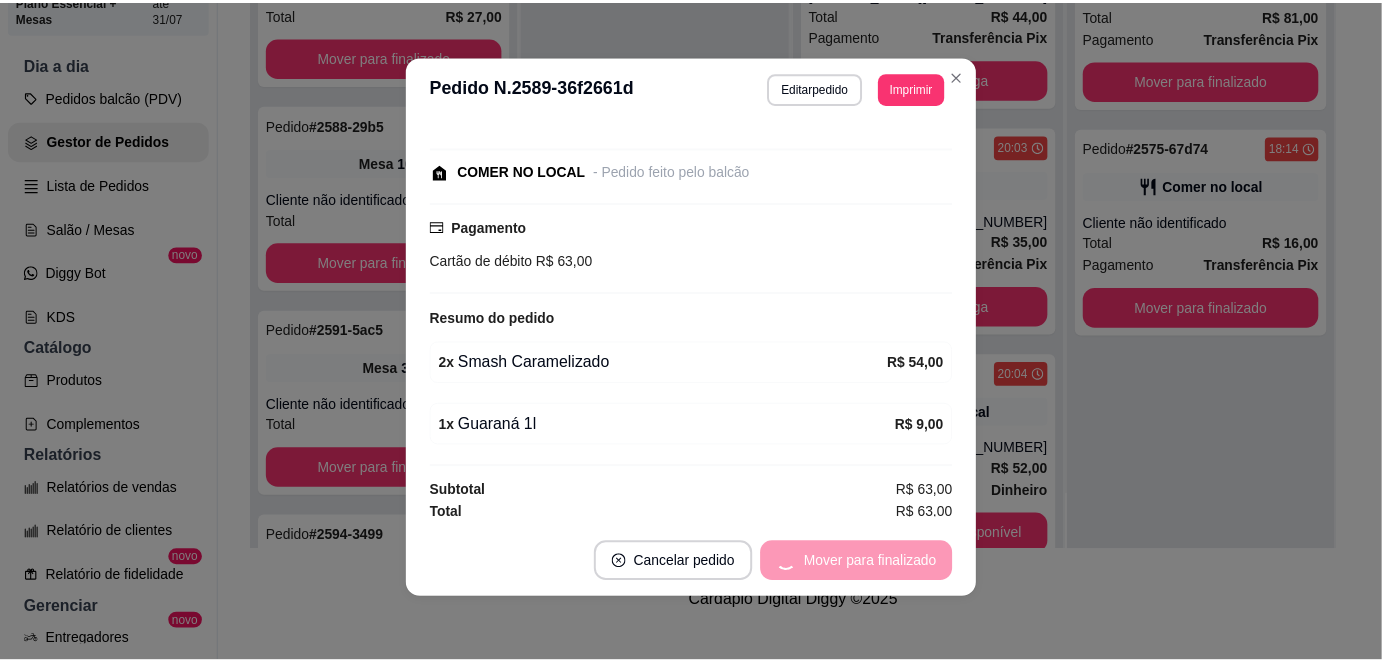 scroll, scrollTop: 205, scrollLeft: 0, axis: vertical 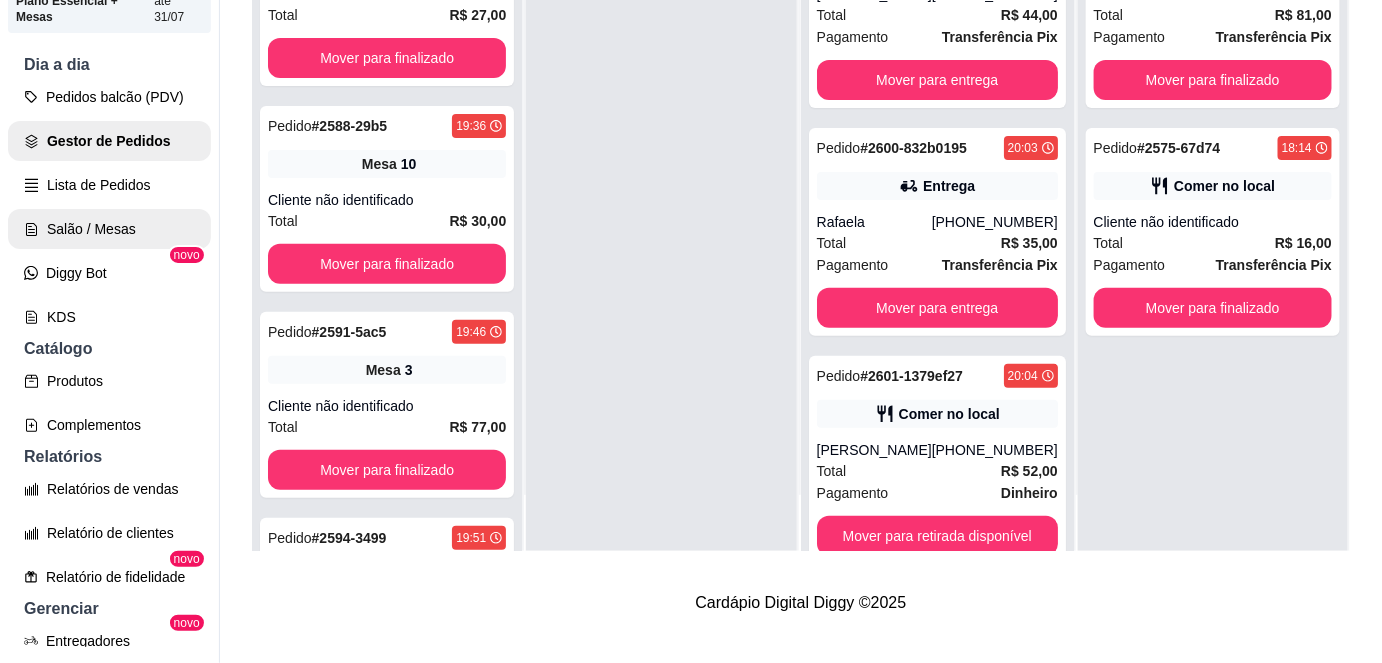 click 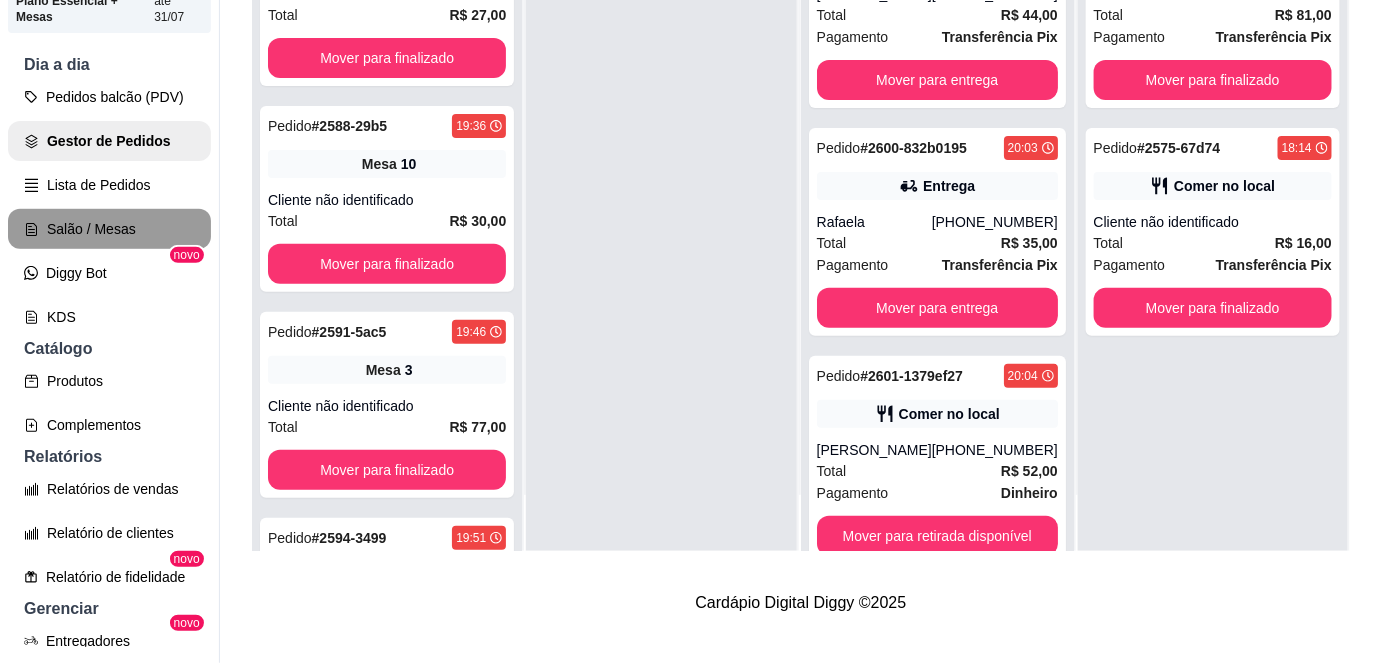scroll, scrollTop: 0, scrollLeft: 0, axis: both 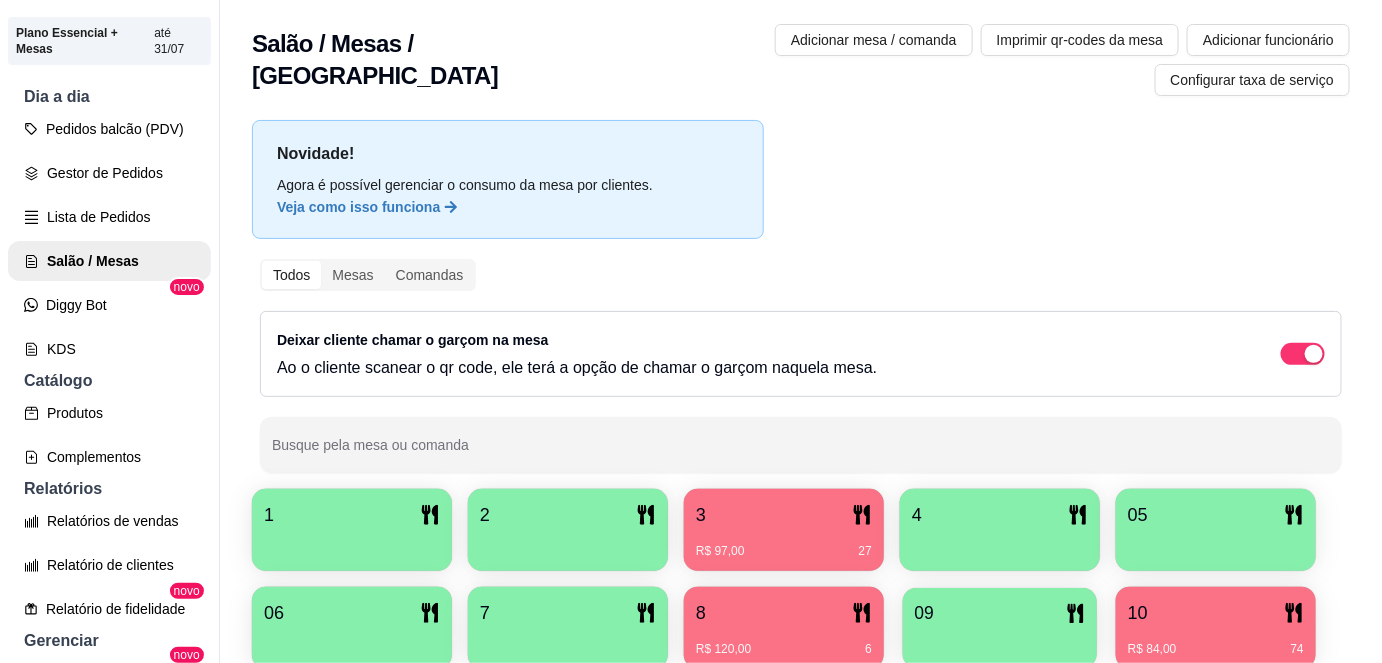 click on "09" at bounding box center [1000, 613] 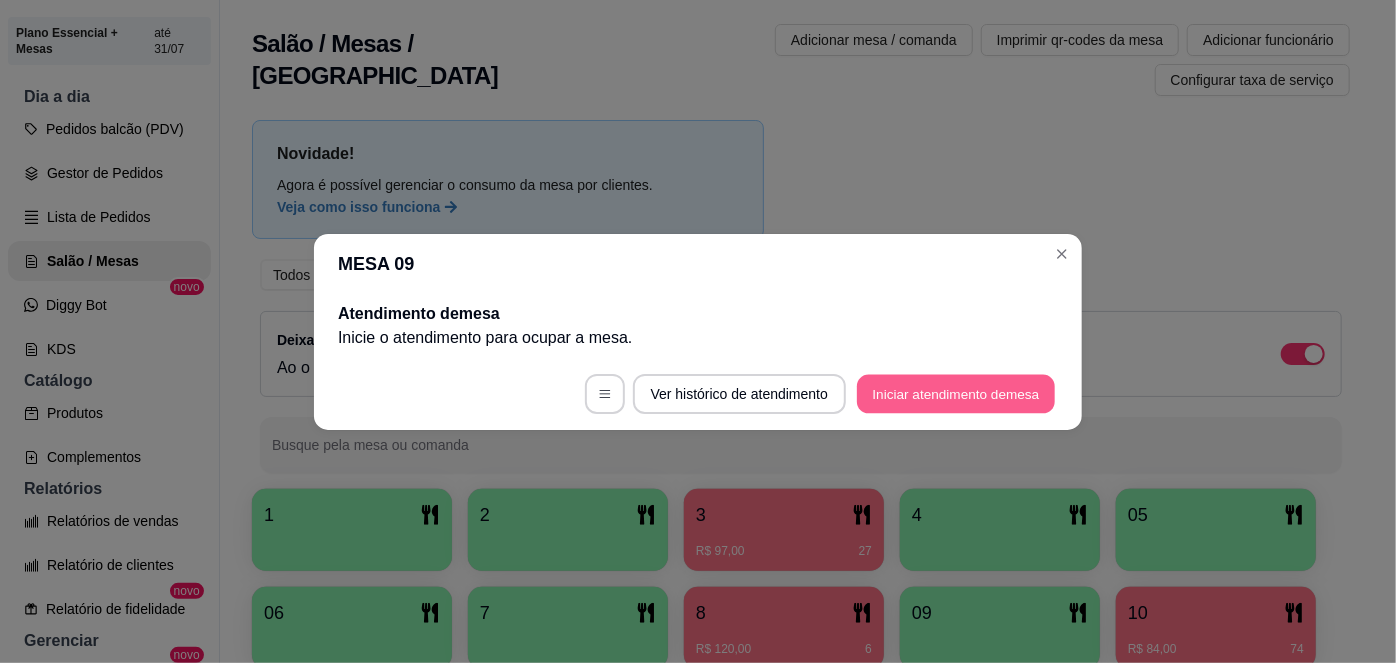click on "Iniciar atendimento de  mesa" at bounding box center [956, 393] 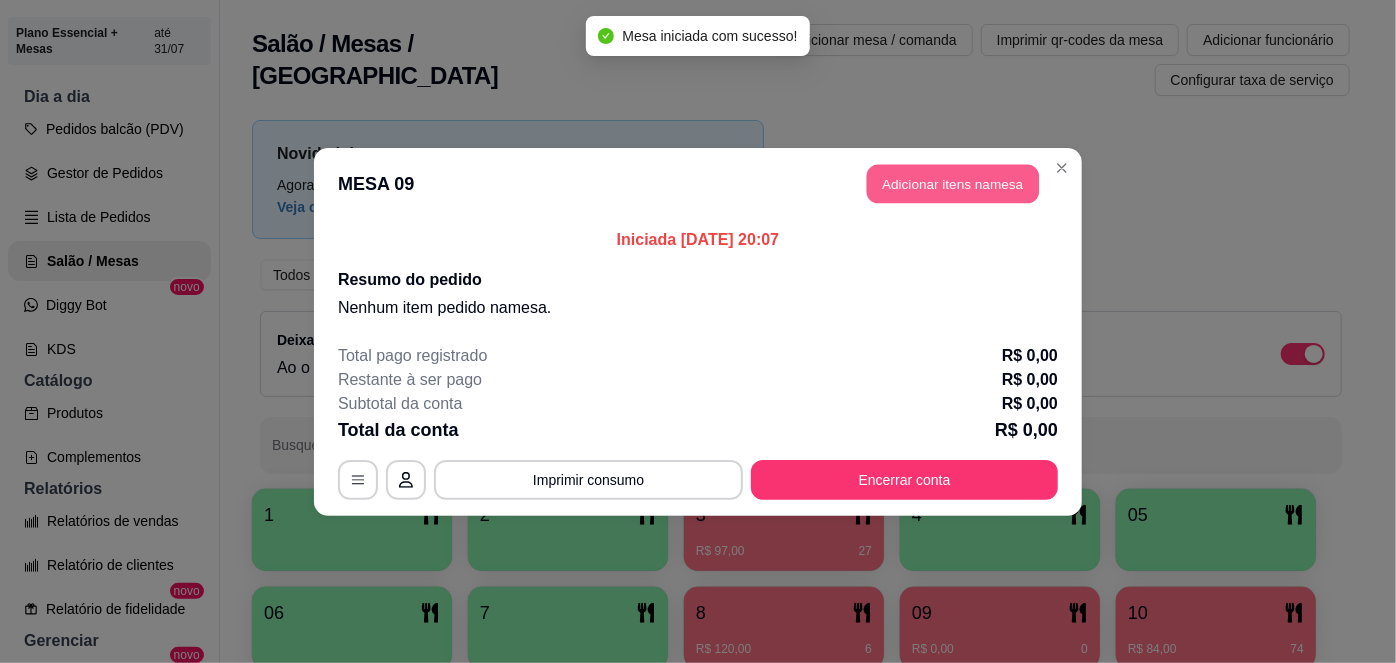 click on "Adicionar itens na  mesa" at bounding box center [953, 183] 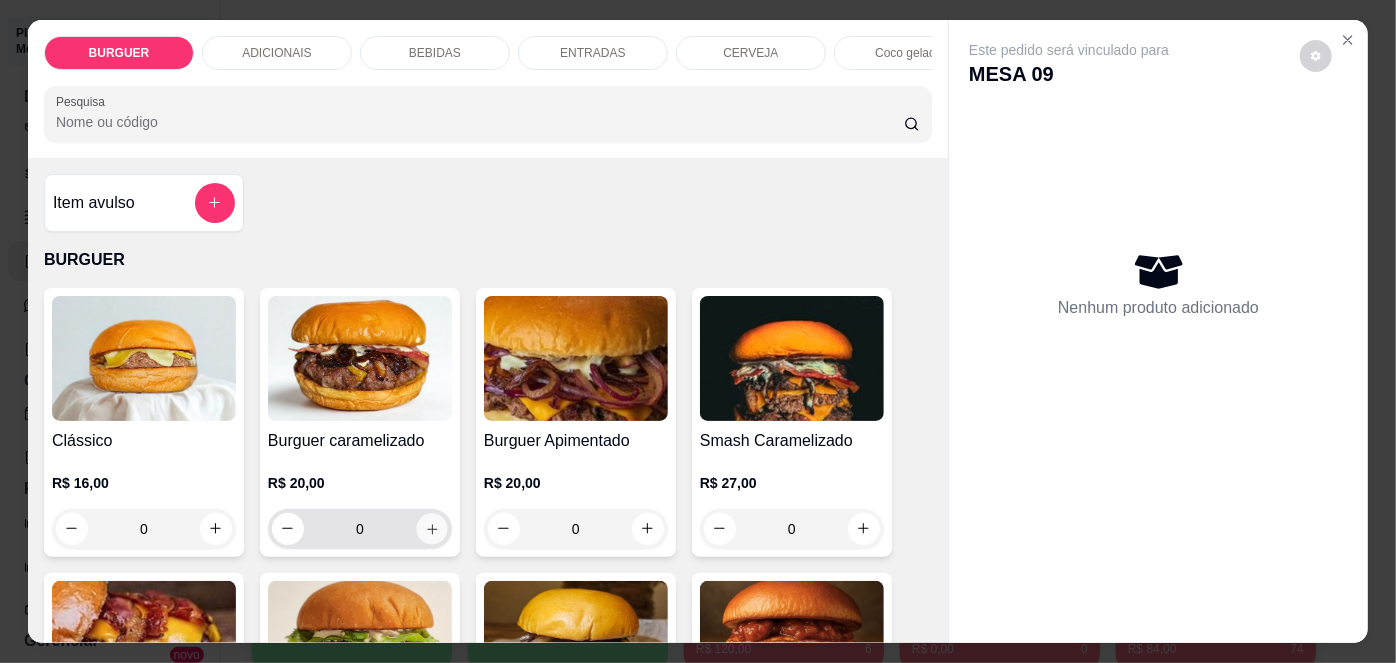 click 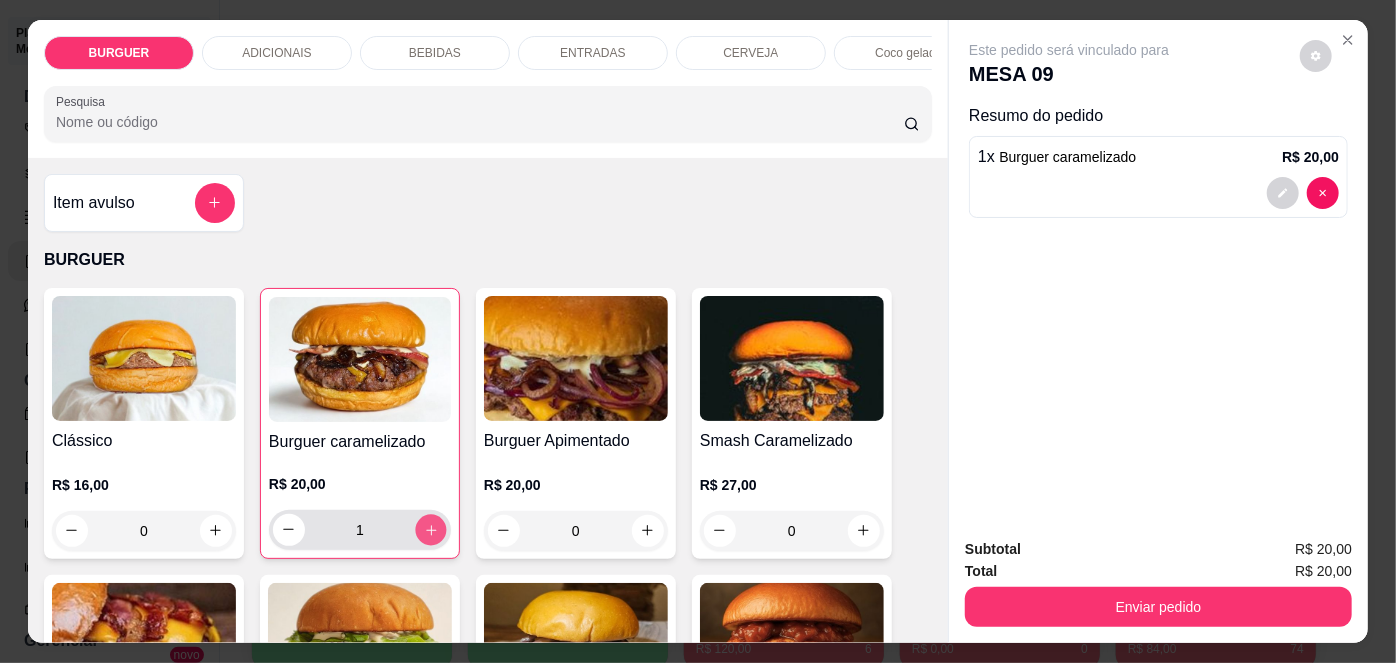click 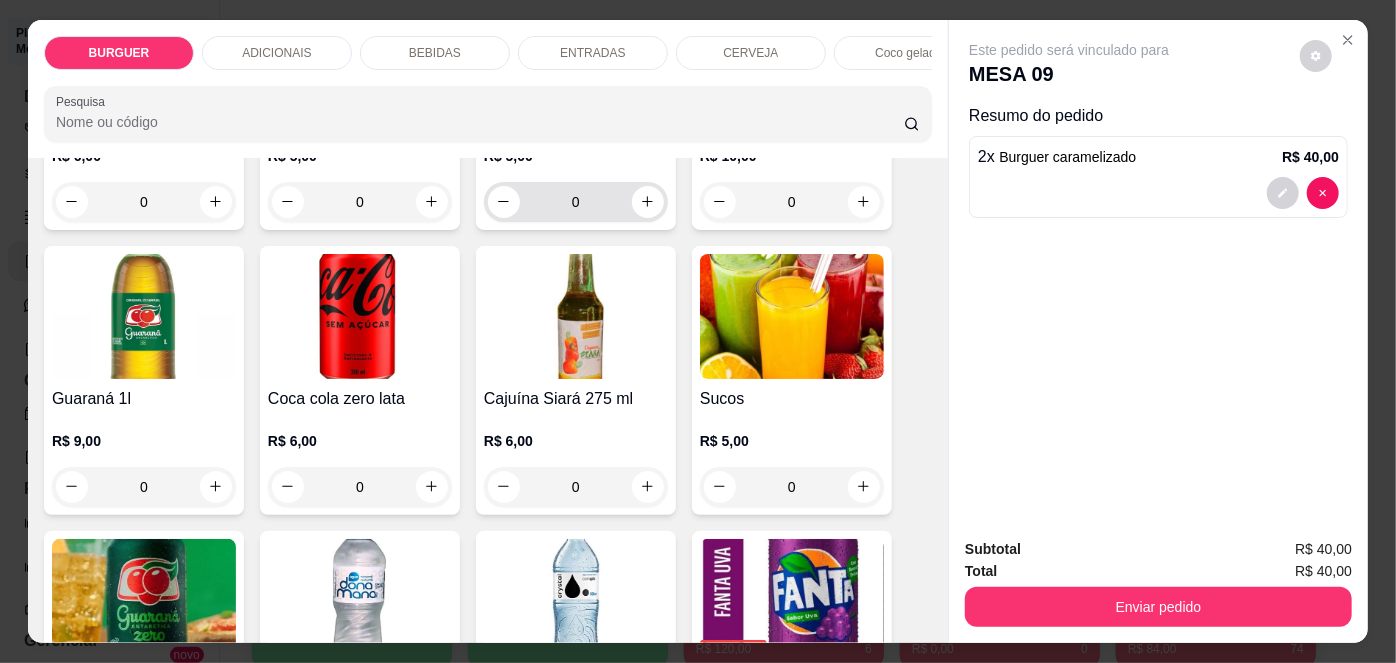 scroll, scrollTop: 1842, scrollLeft: 0, axis: vertical 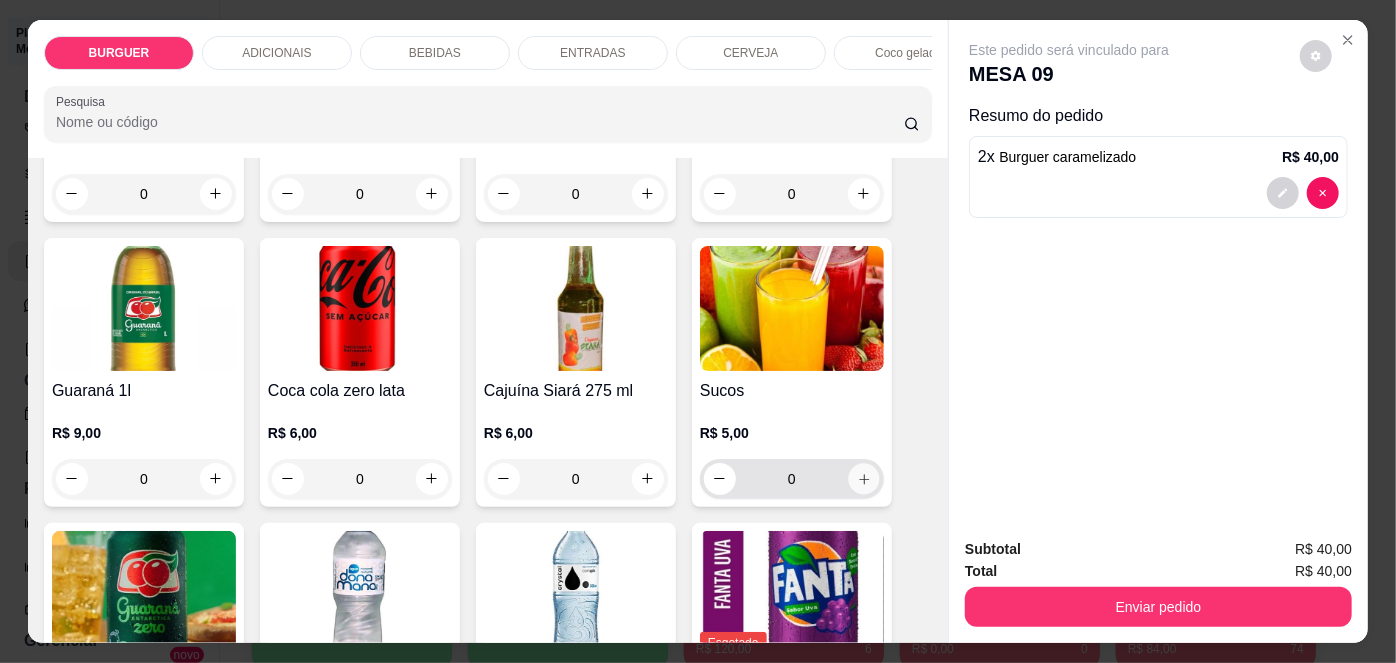 click at bounding box center (863, 478) 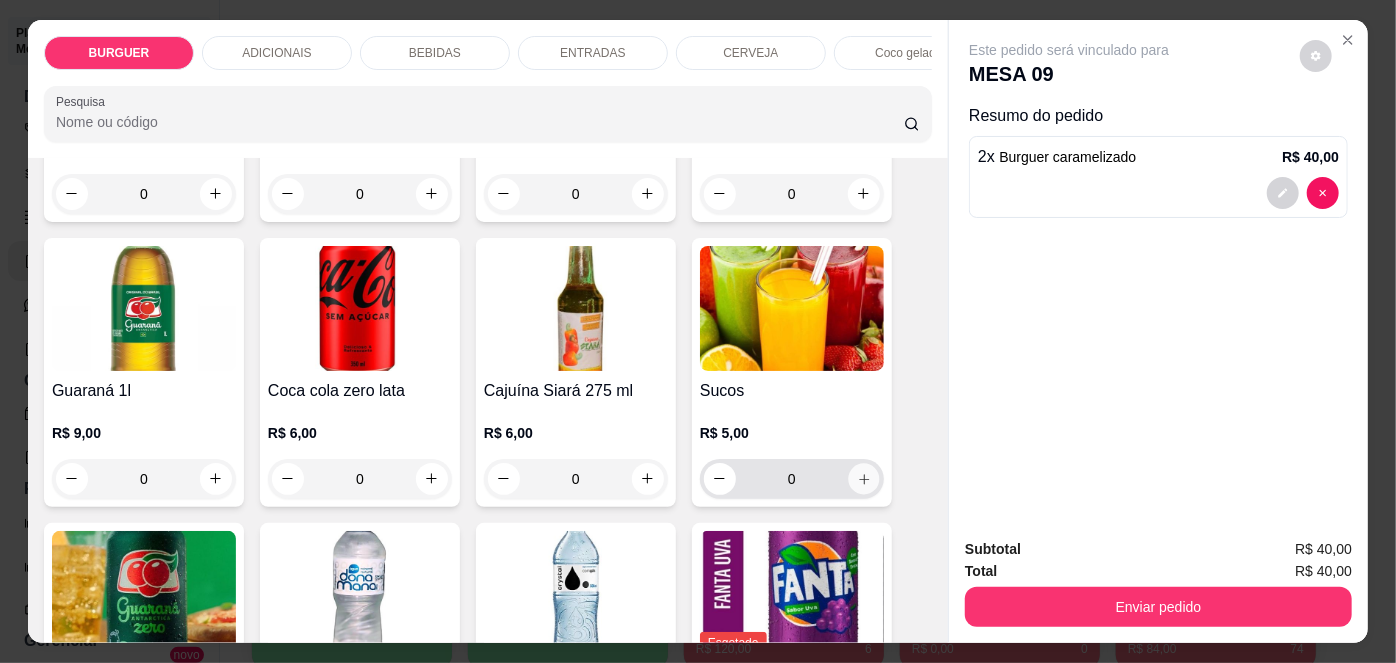 type on "1" 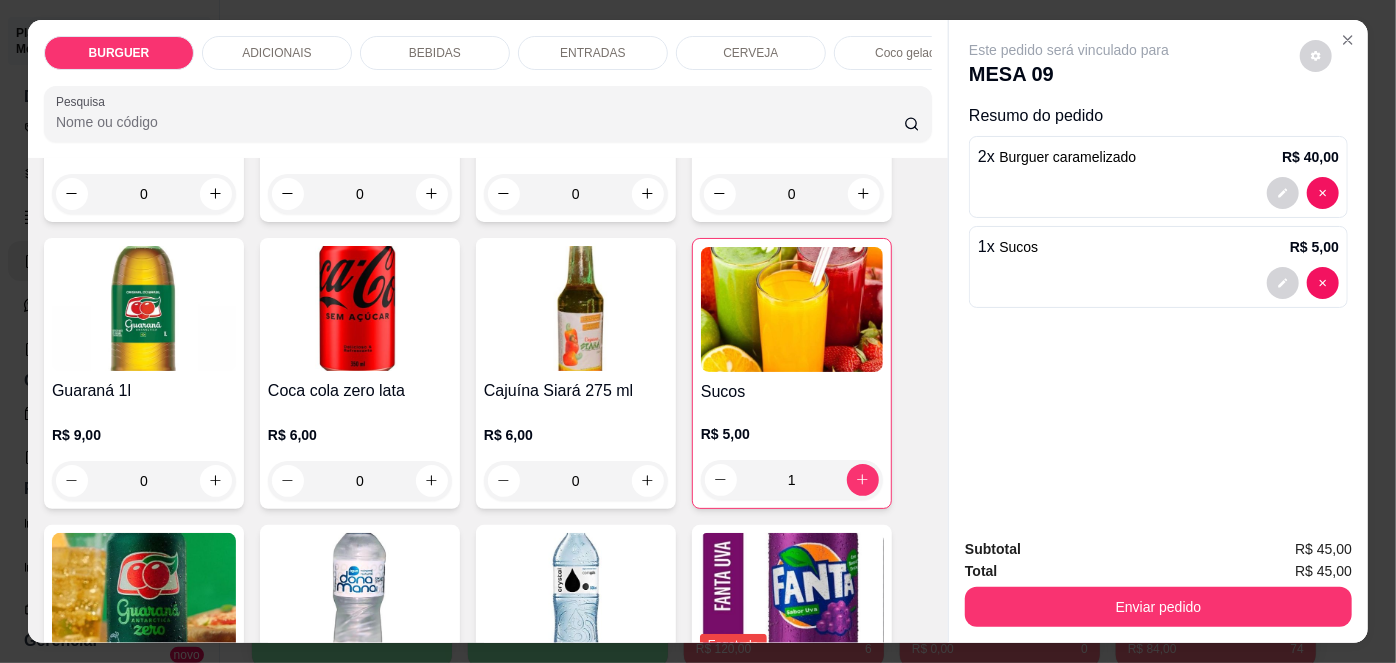 click at bounding box center [1303, 283] 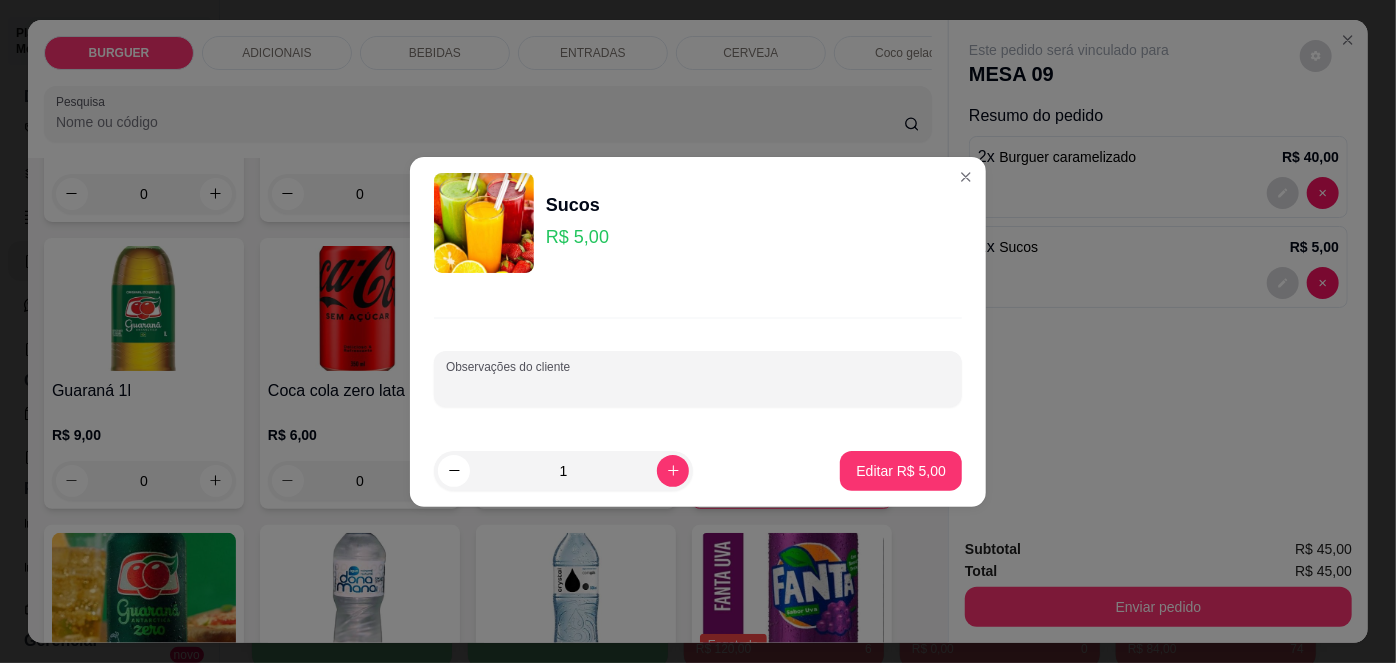 click on "Observações do cliente" at bounding box center (698, 387) 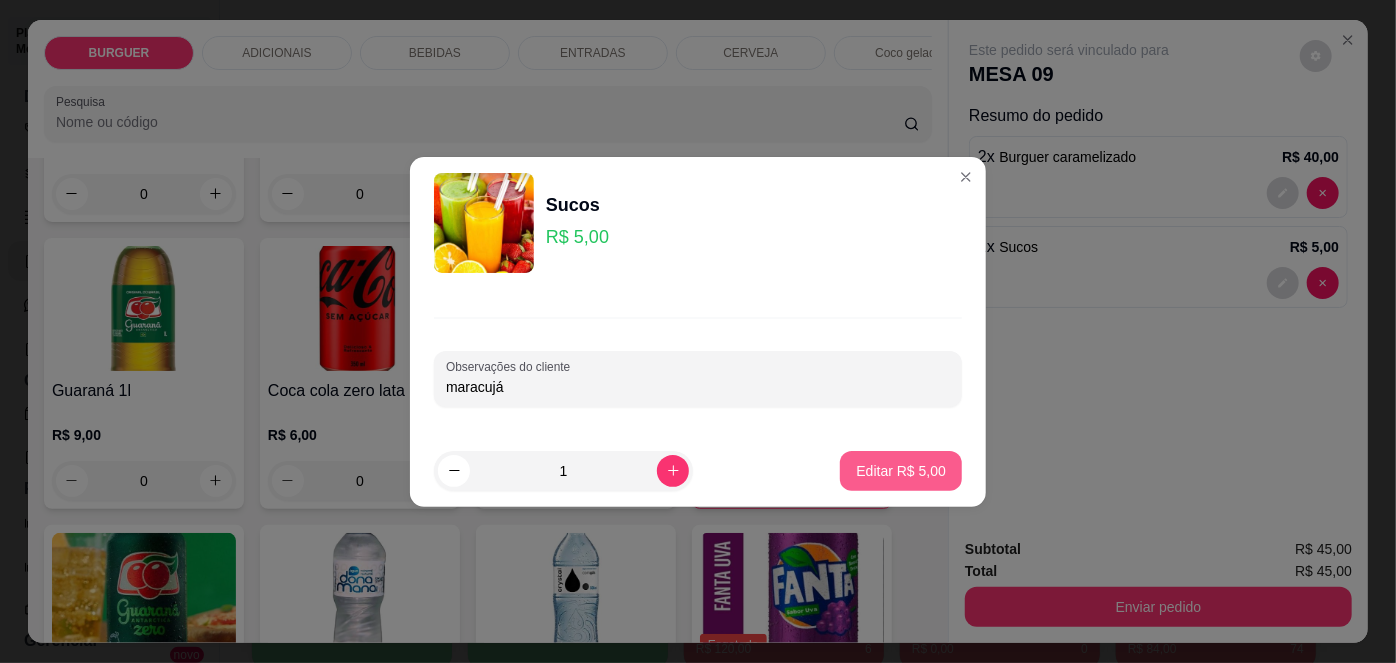 type on "maracujá" 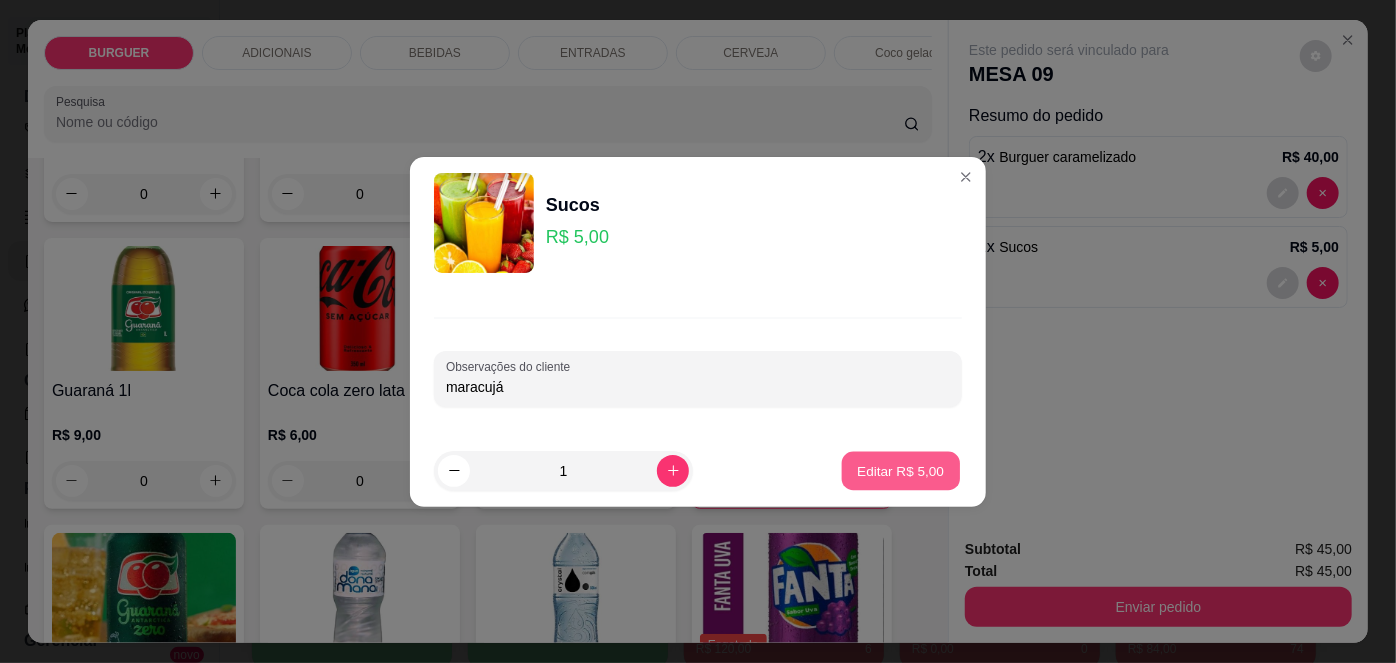 click on "Editar   R$ 5,00" at bounding box center [901, 470] 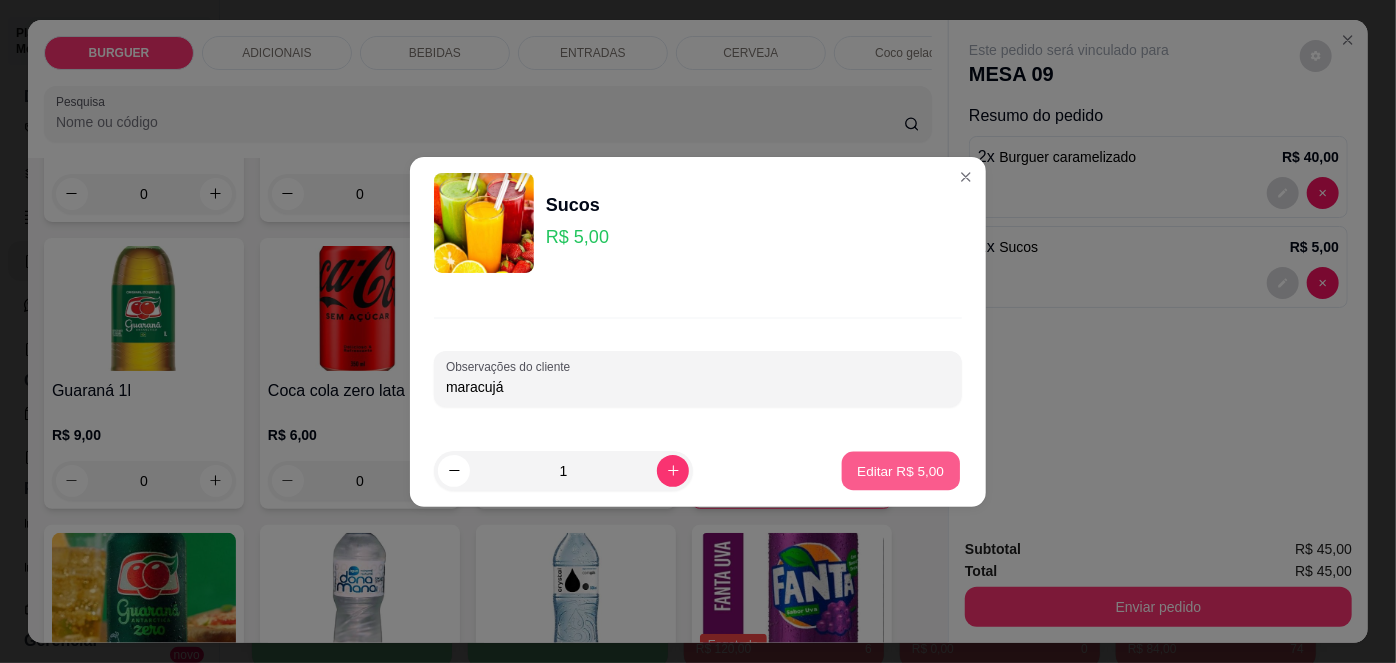 type on "0" 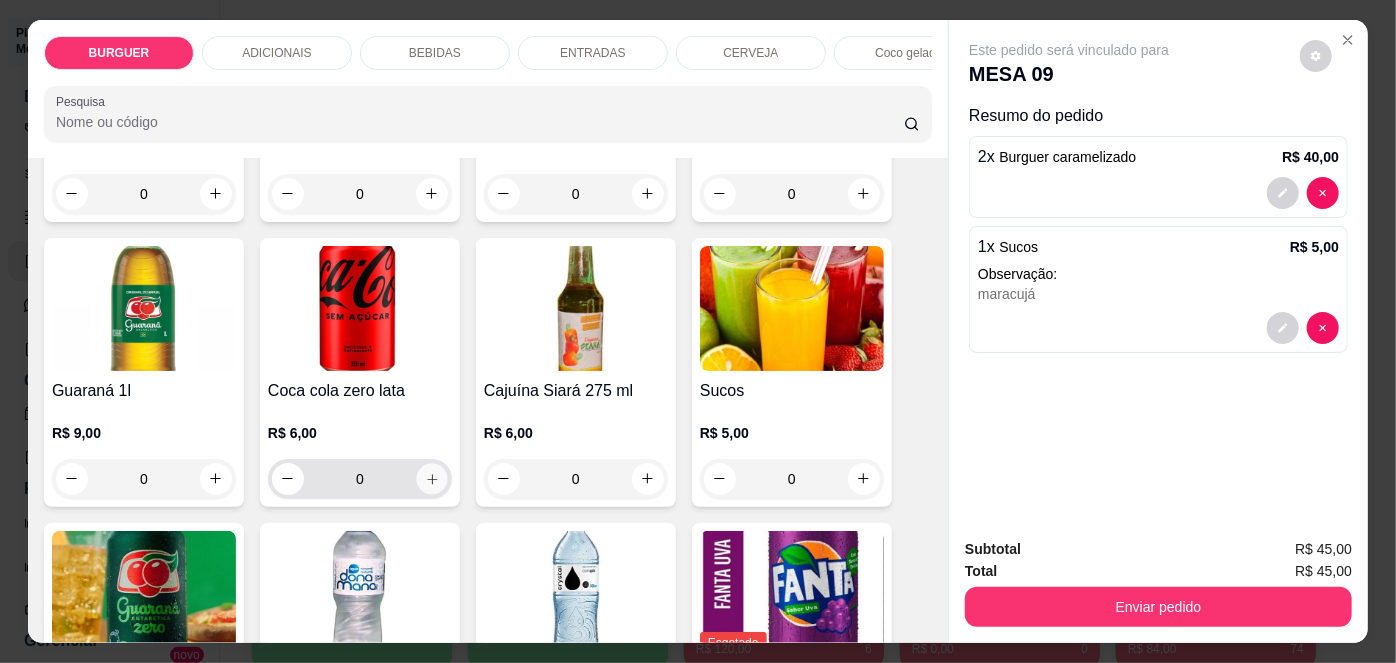 click 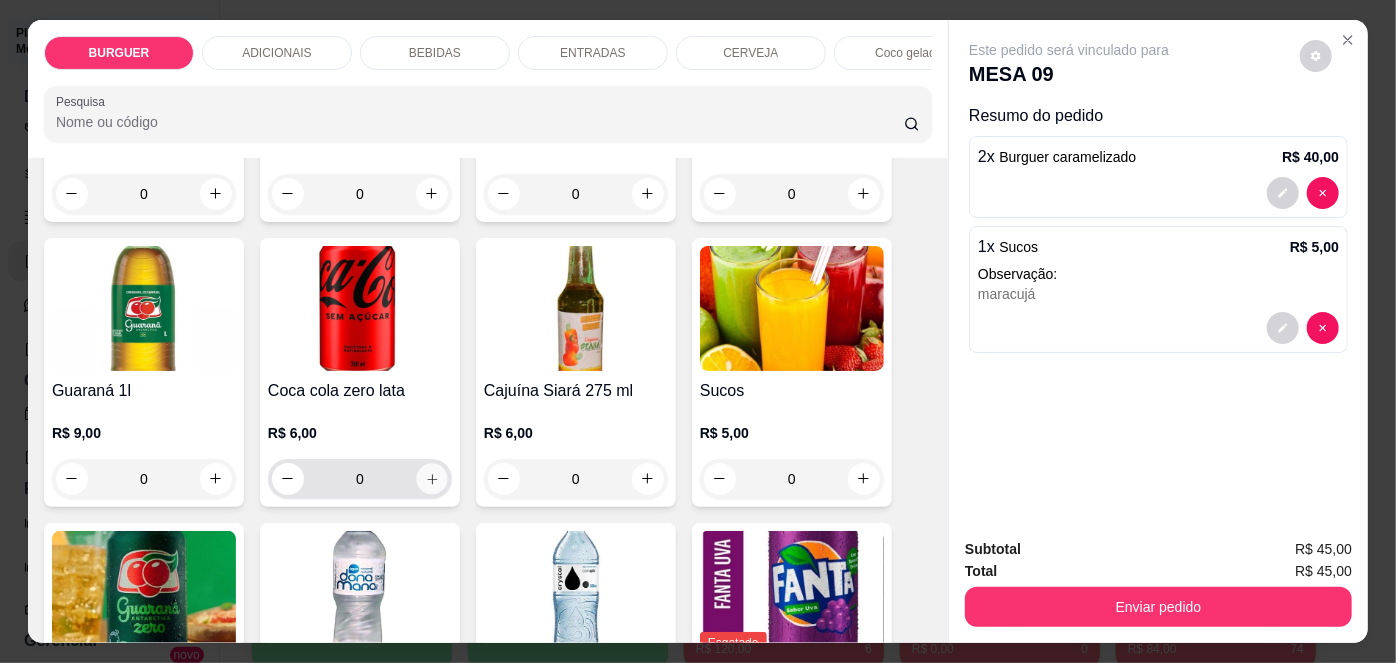 type on "1" 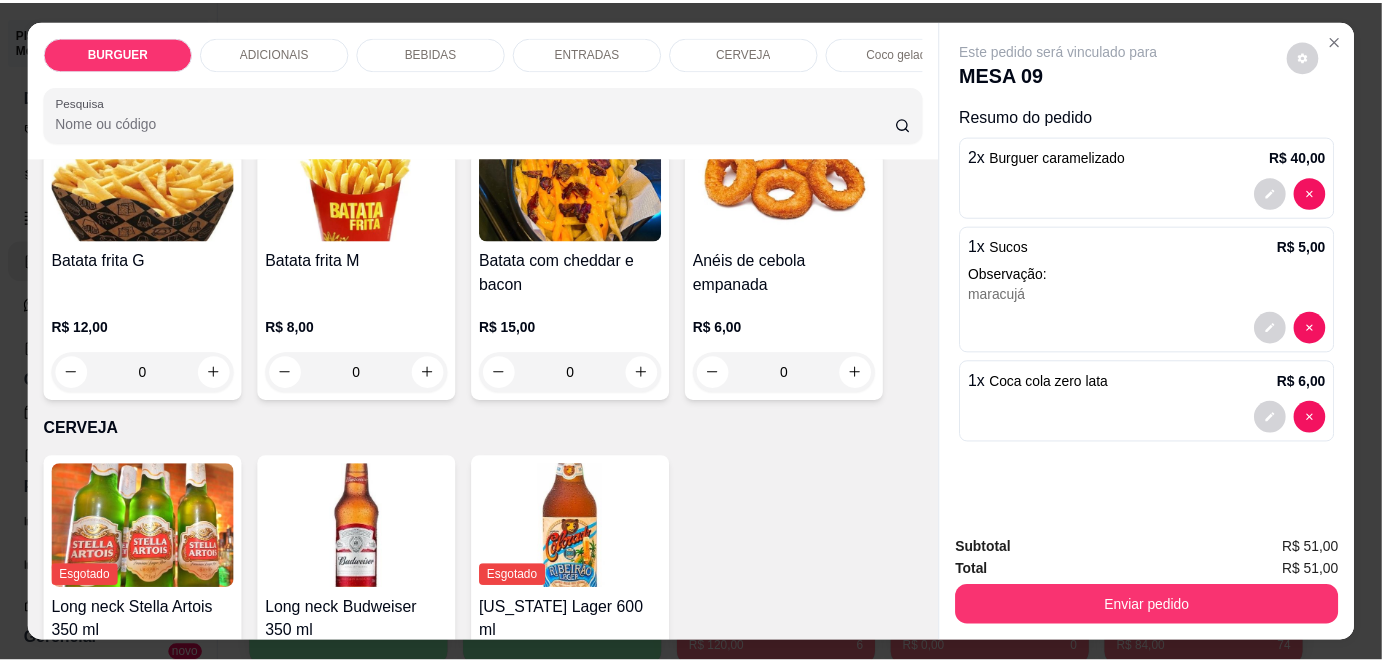 scroll, scrollTop: 2854, scrollLeft: 0, axis: vertical 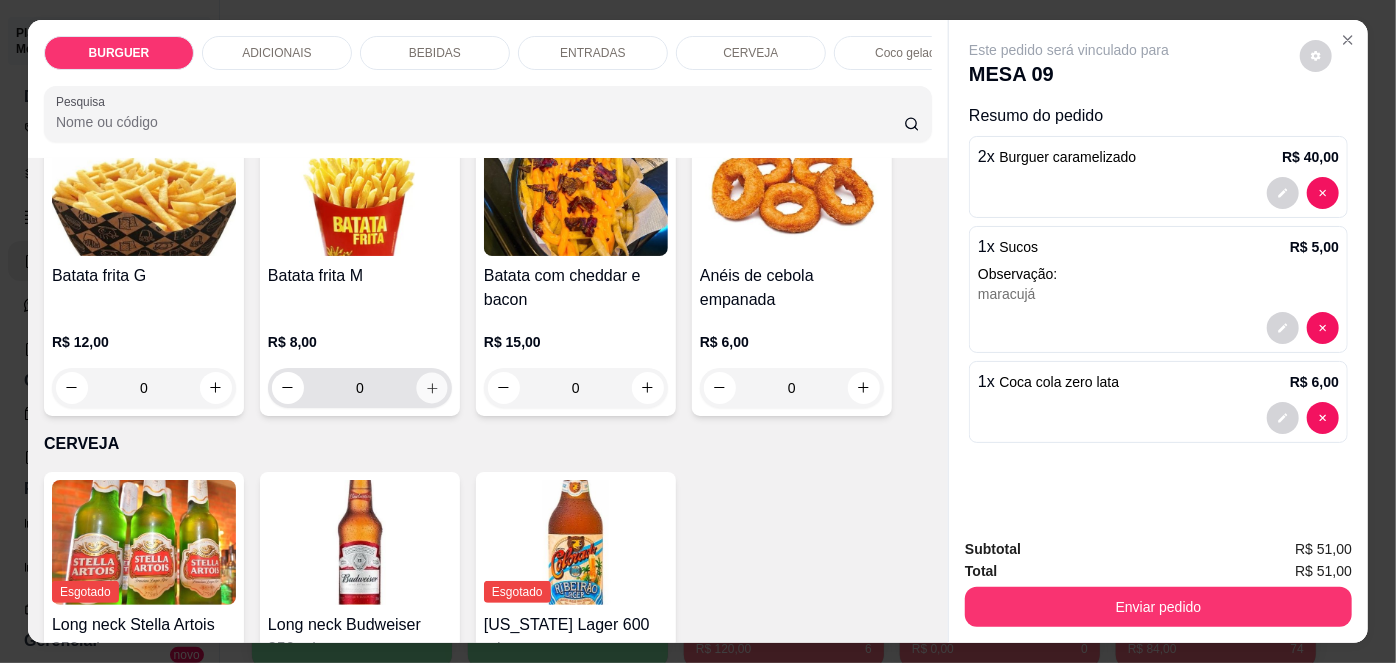 click 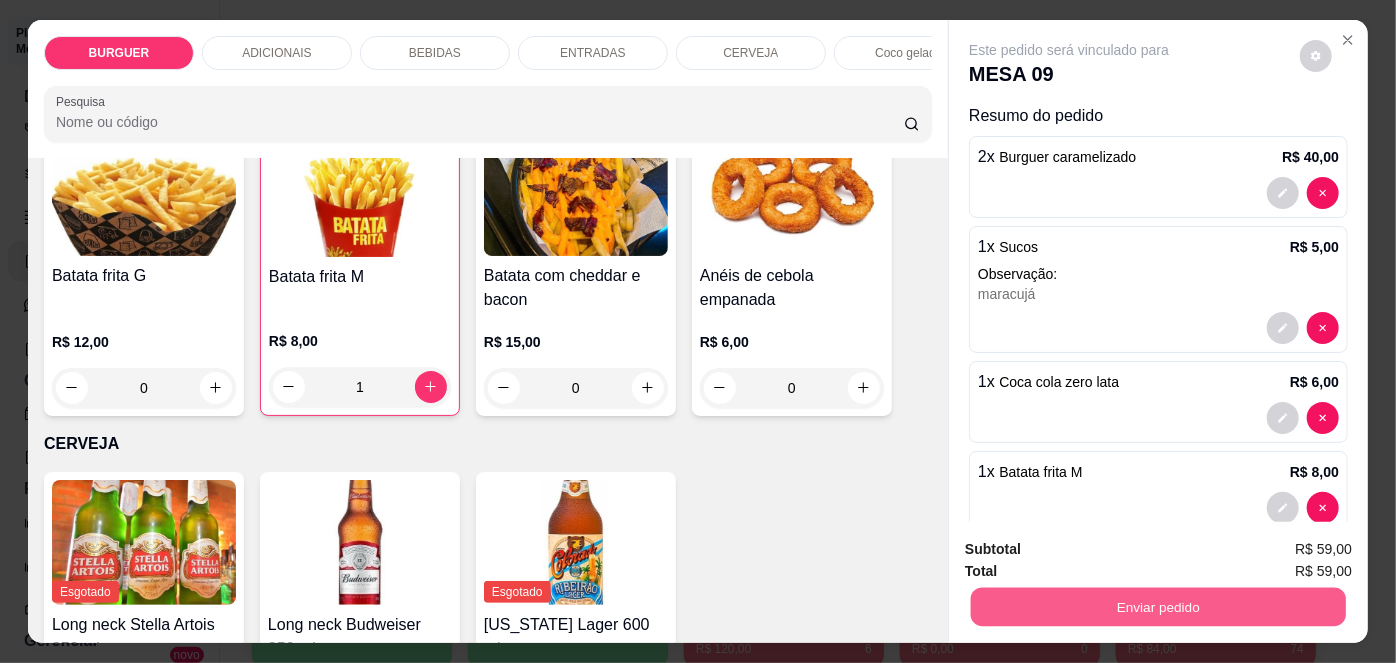 click on "Enviar pedido" at bounding box center (1158, 607) 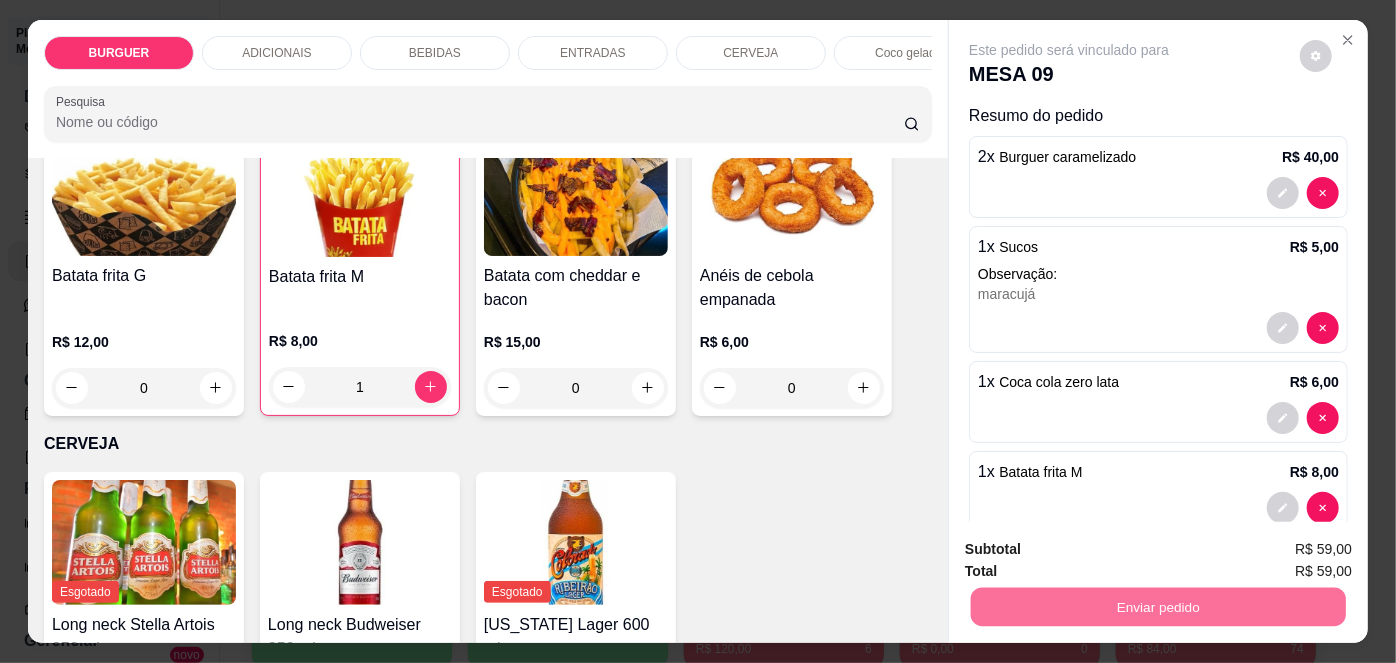 click on "Não registrar e enviar pedido" at bounding box center [1093, 551] 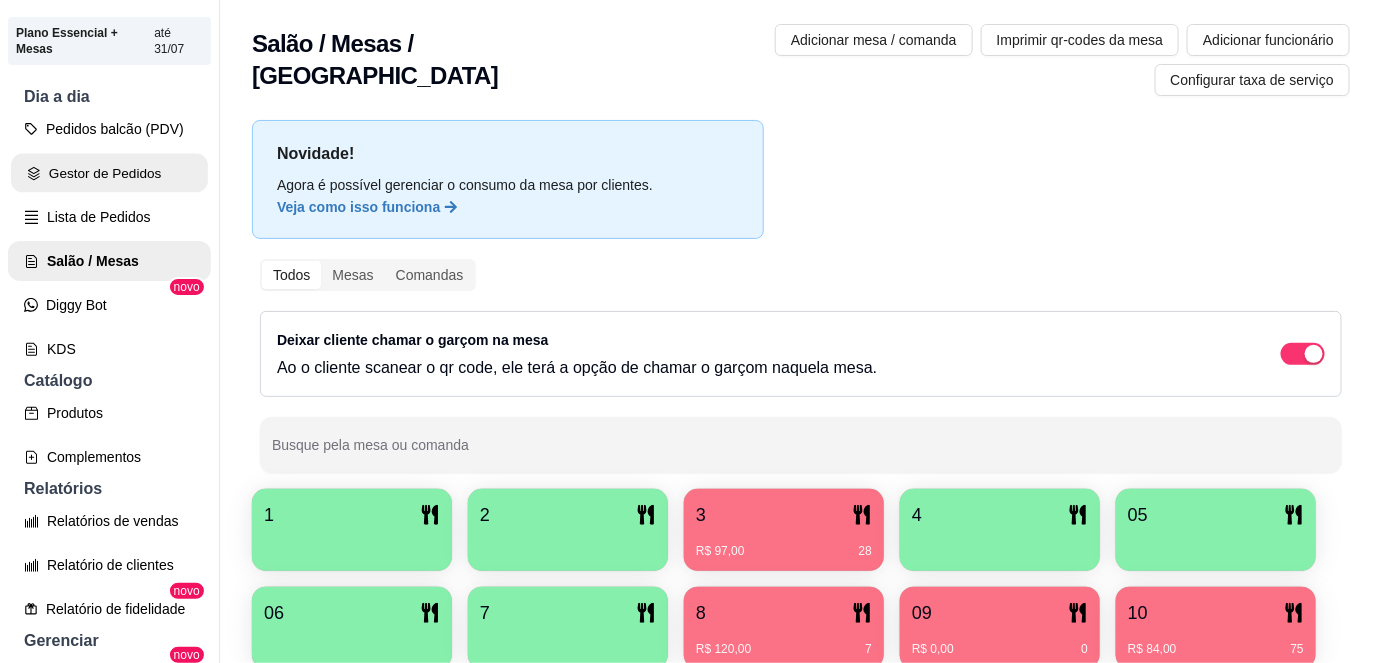 click on "Gestor de Pedidos" at bounding box center (109, 173) 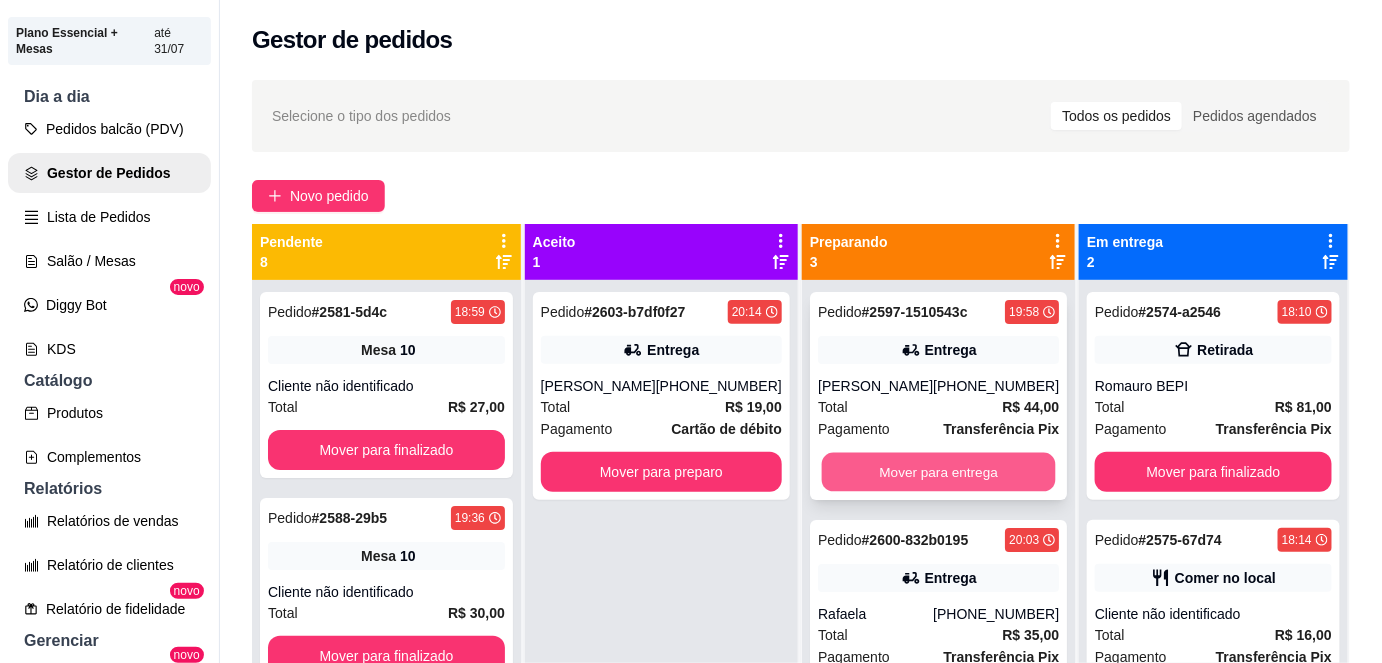 click on "Mover para entrega" at bounding box center [939, 472] 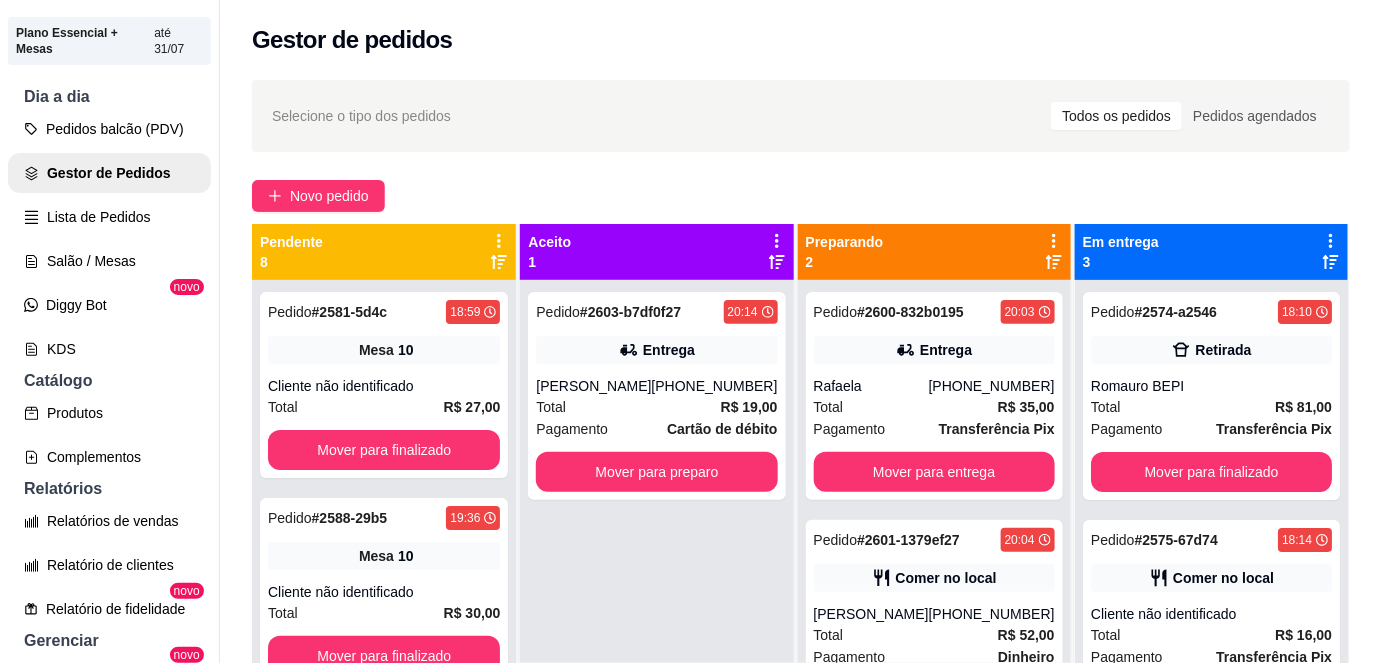 scroll, scrollTop: 56, scrollLeft: 0, axis: vertical 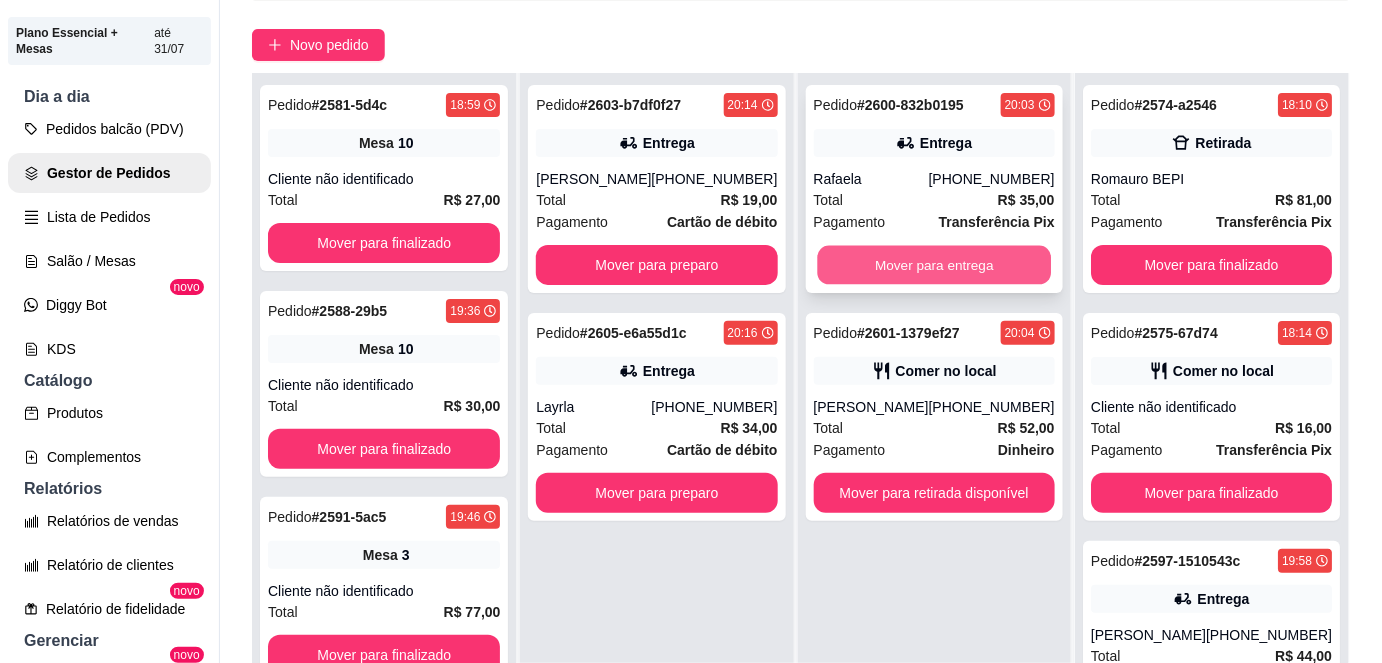 click on "Mover para entrega" at bounding box center (934, 265) 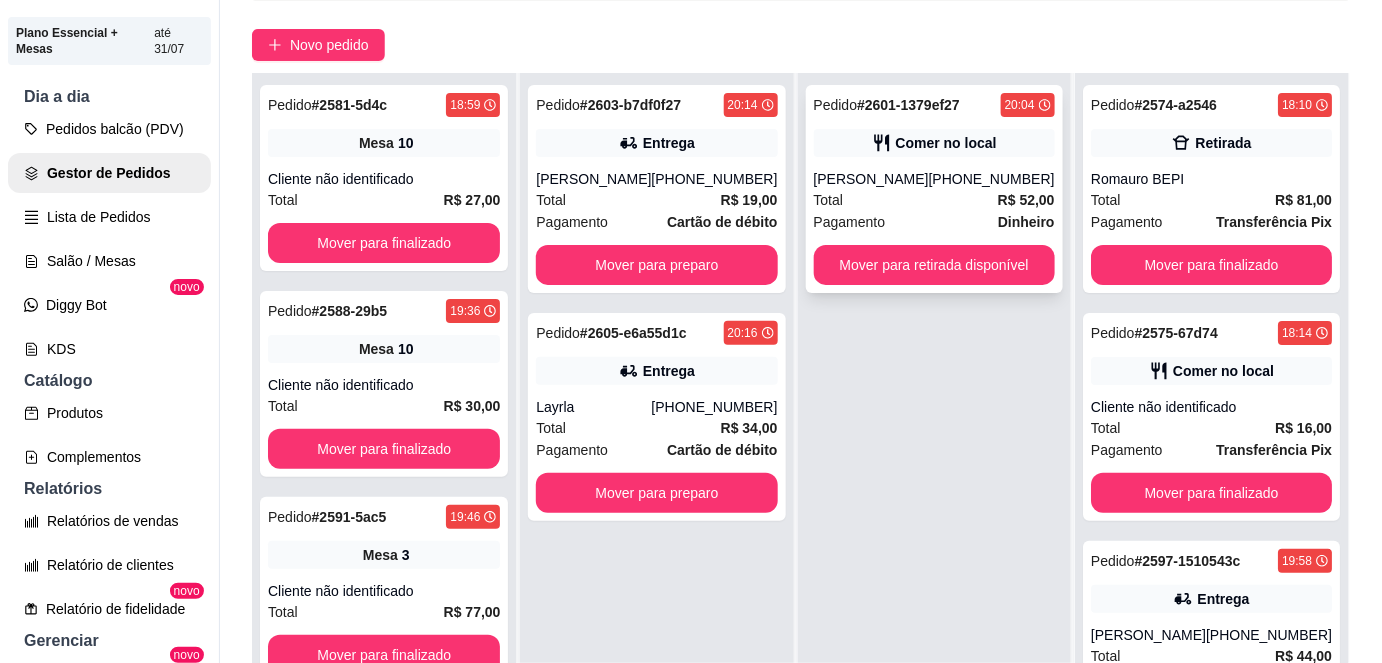 click on "Pedido  # 2601-1379ef27 20:04 Comer no local [PERSON_NAME]  [PHONE_NUMBER] Total R$ 52,00 Pagamento Dinheiro Mover para retirada disponível" at bounding box center [934, 189] 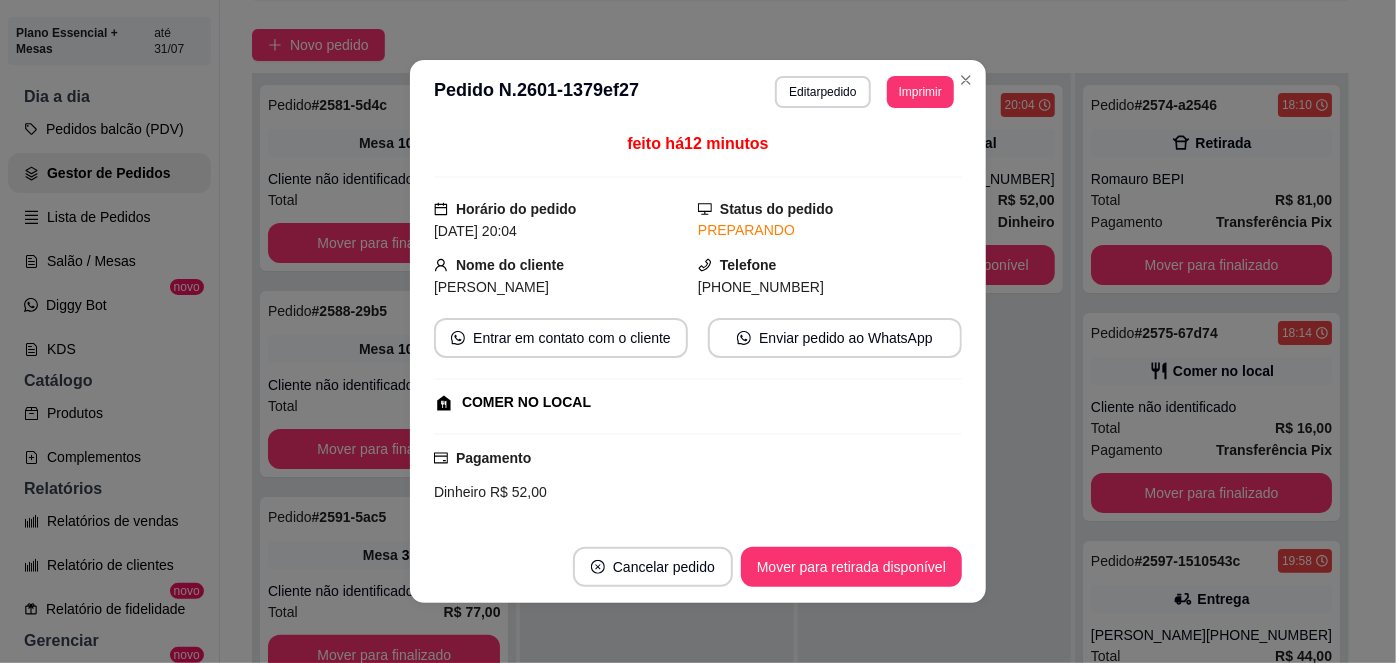click on "**********" at bounding box center (698, 92) 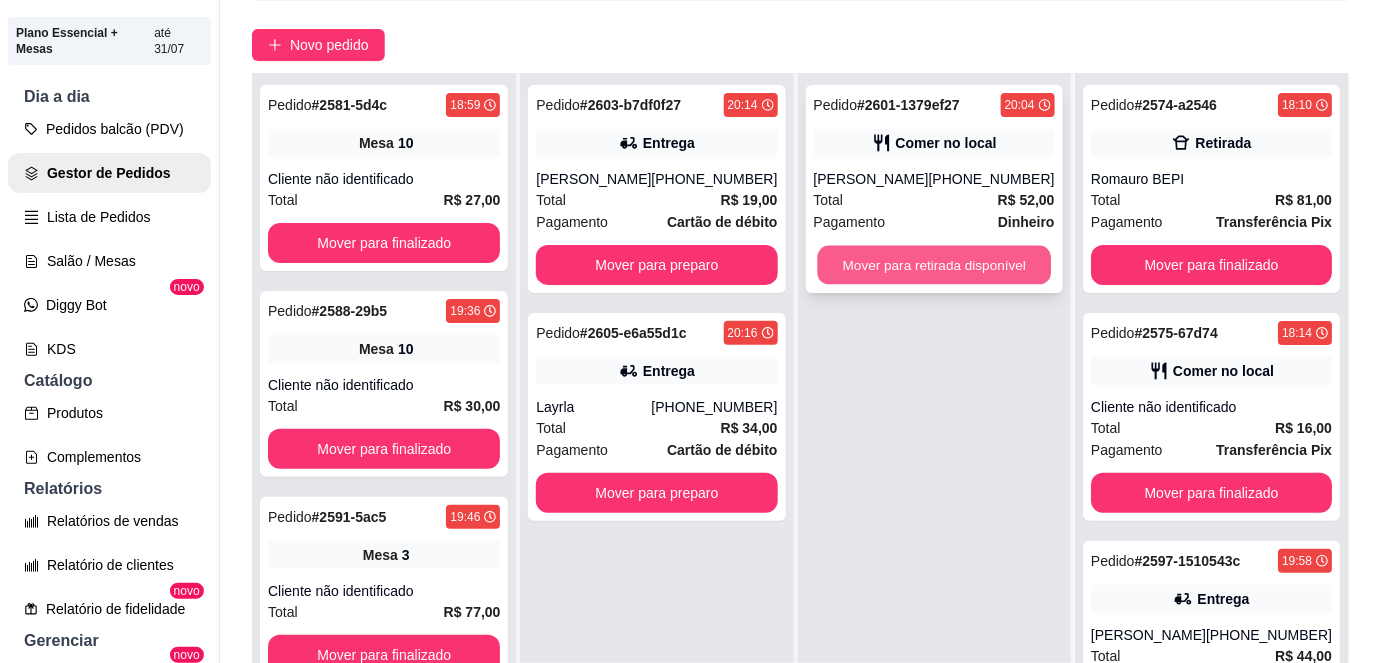 click on "Mover para retirada disponível" at bounding box center [934, 265] 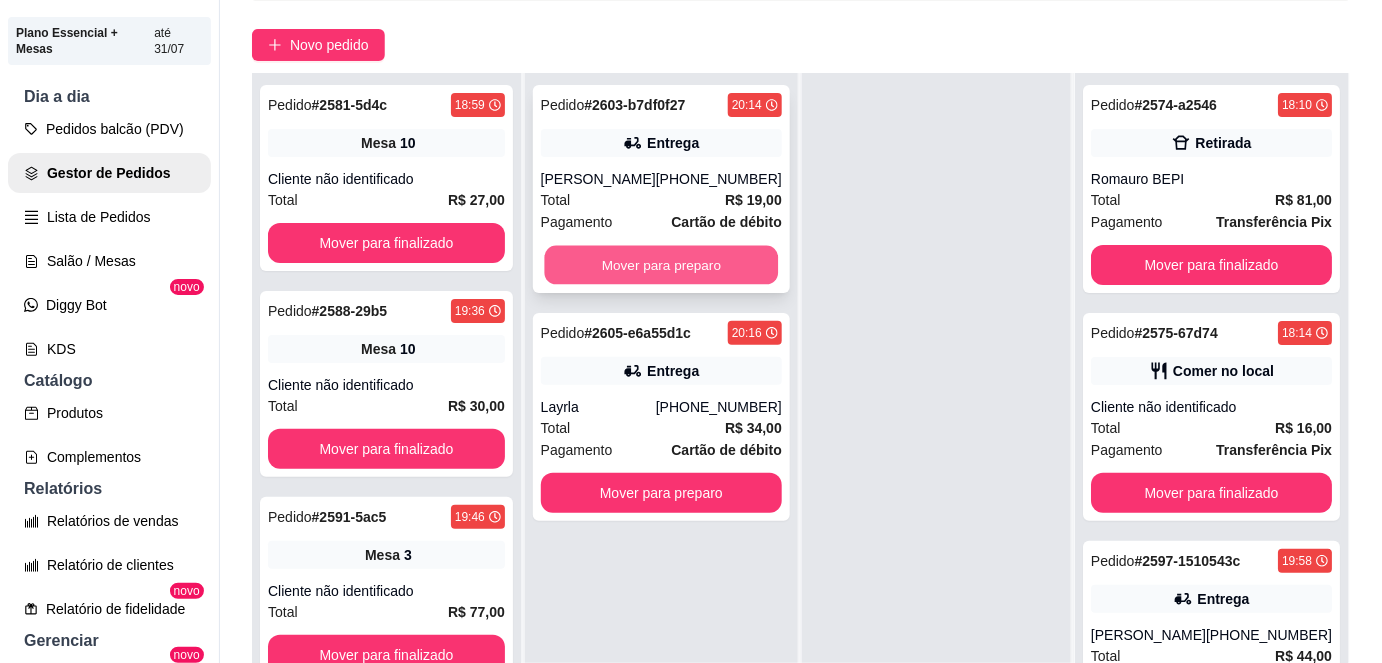 click on "Mover para preparo" at bounding box center (661, 265) 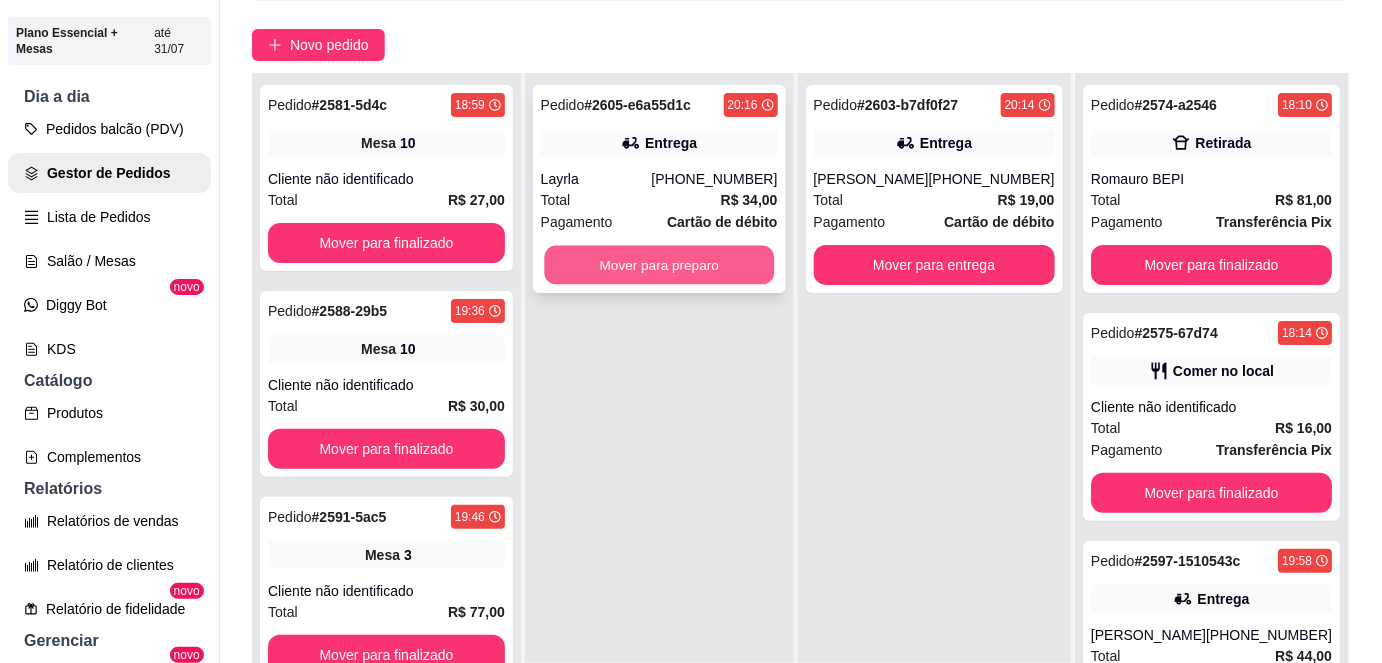 click on "Mover para preparo" at bounding box center (659, 265) 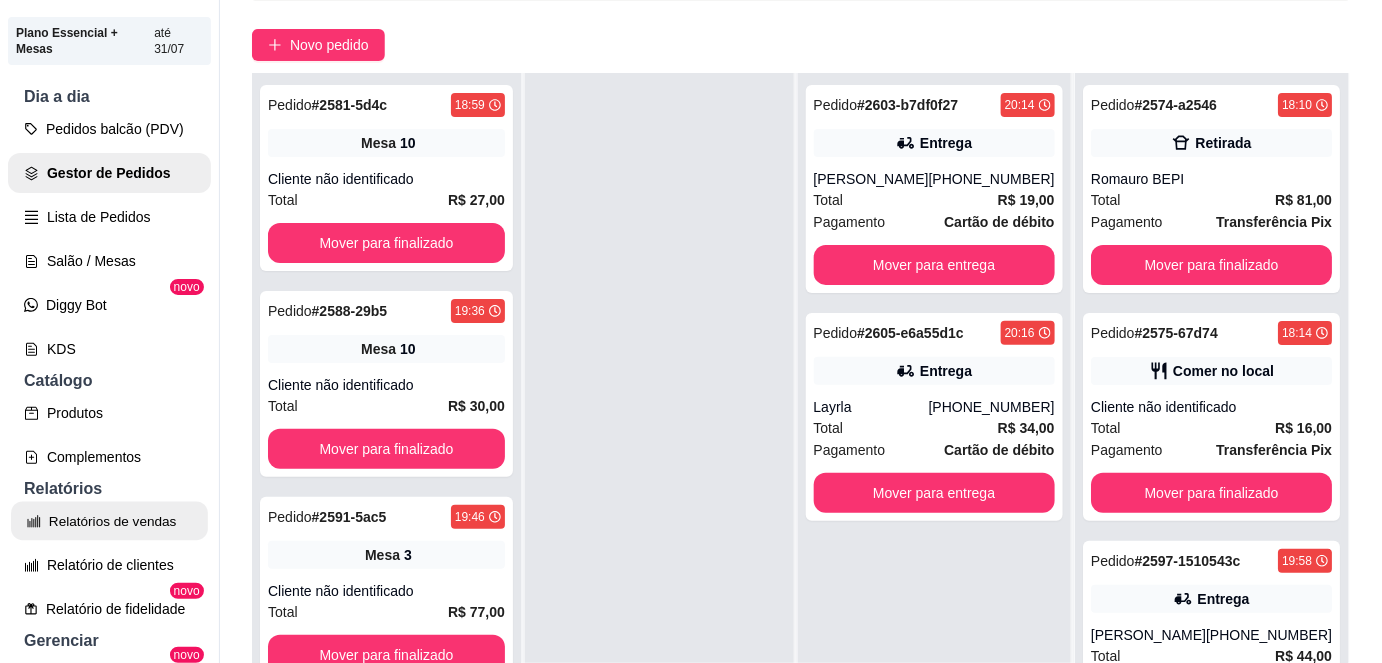 click on "Relatórios de vendas" at bounding box center [109, 521] 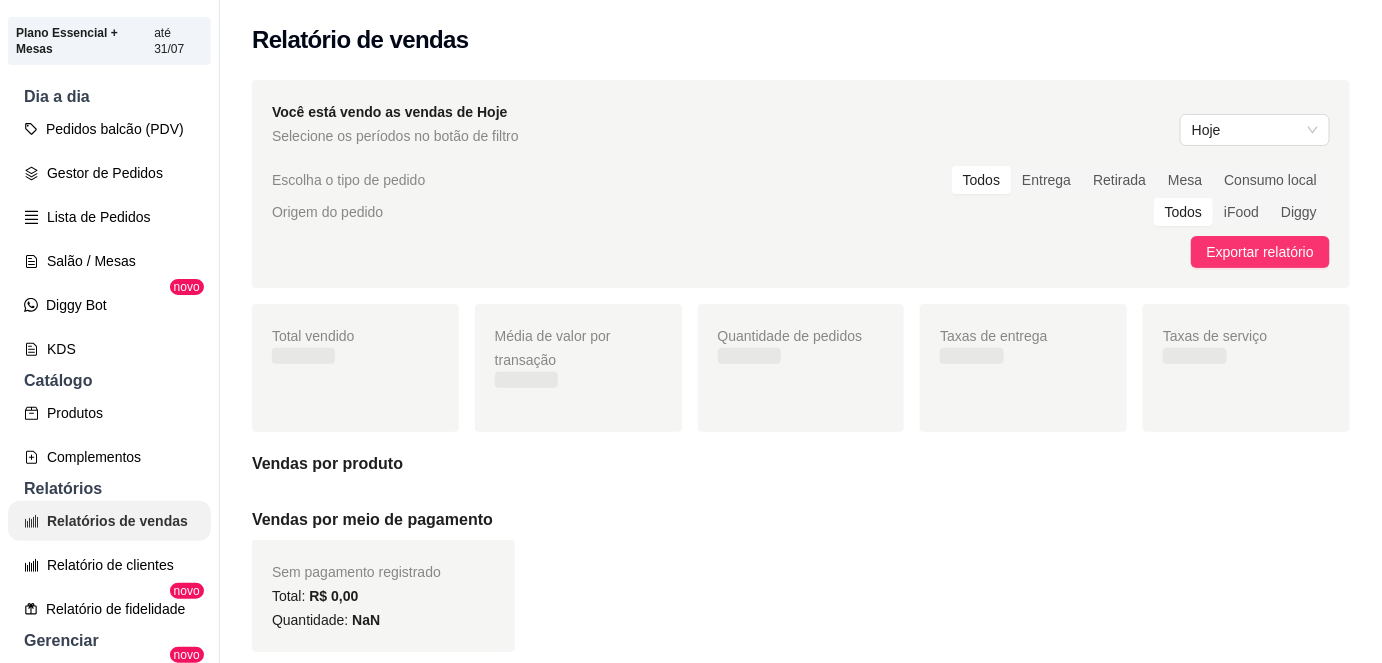 scroll, scrollTop: 0, scrollLeft: 0, axis: both 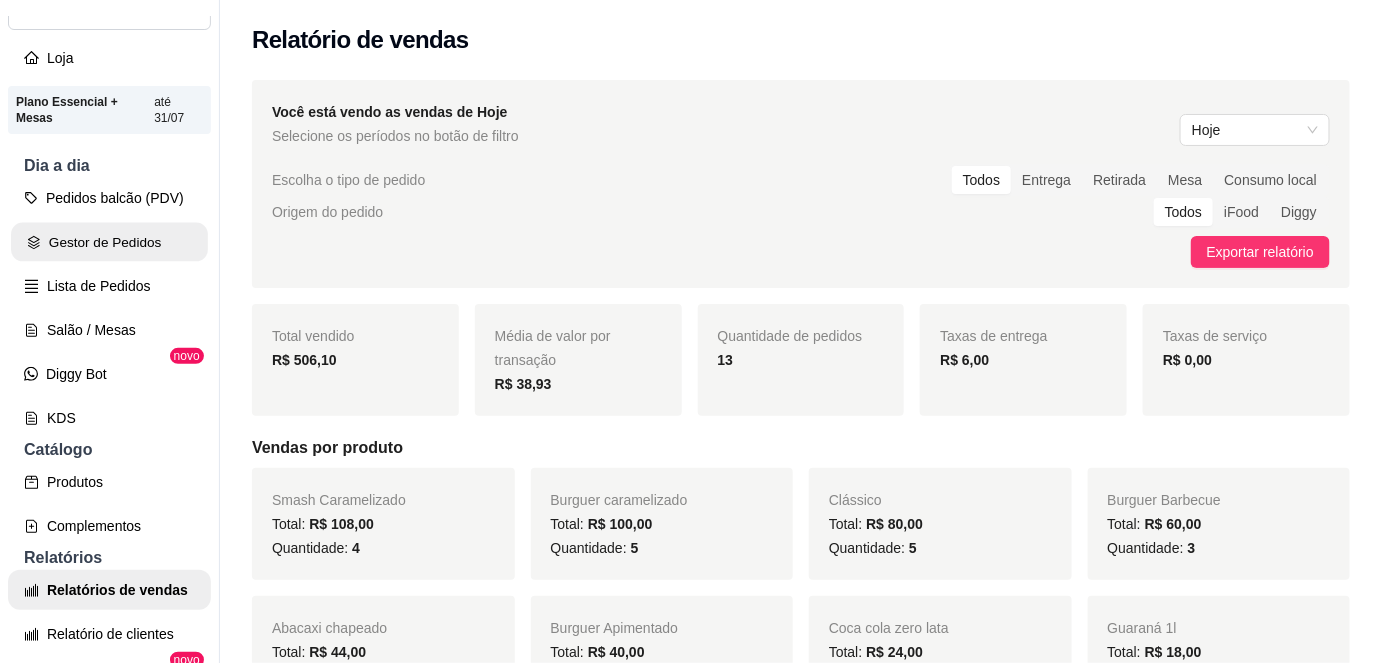 click on "Gestor de Pedidos" at bounding box center (109, 242) 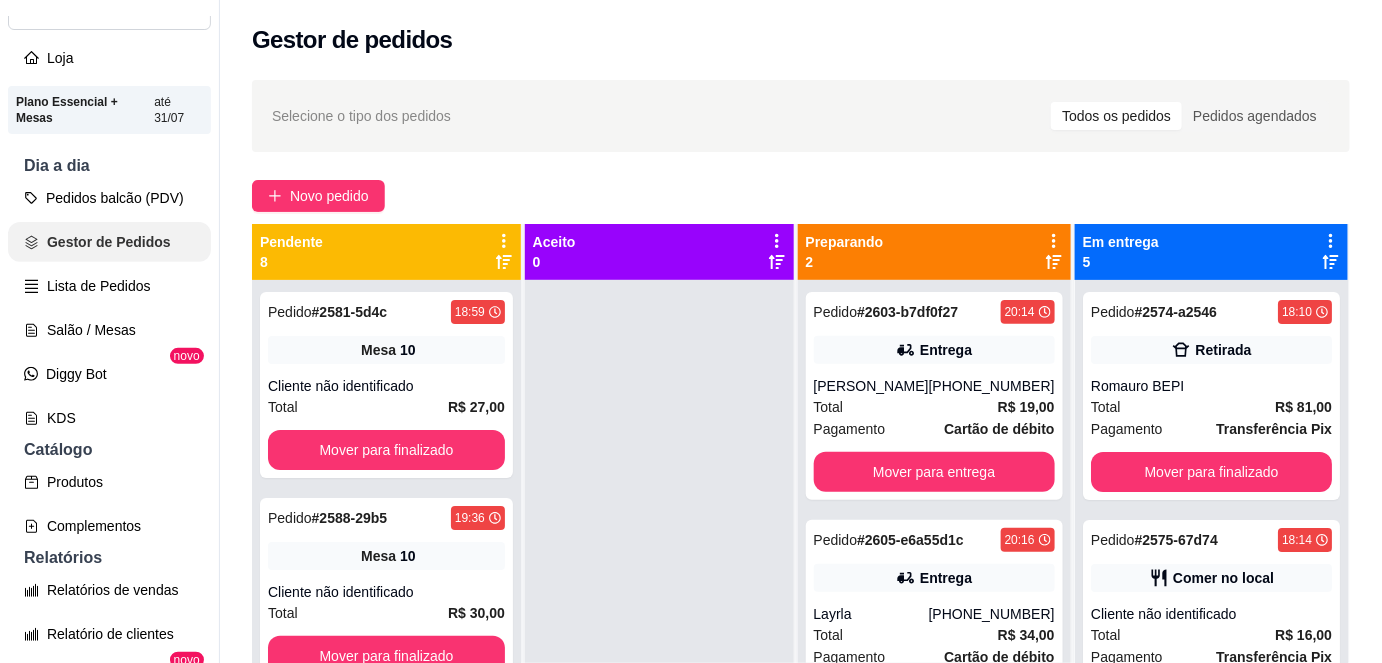 scroll, scrollTop: 0, scrollLeft: 0, axis: both 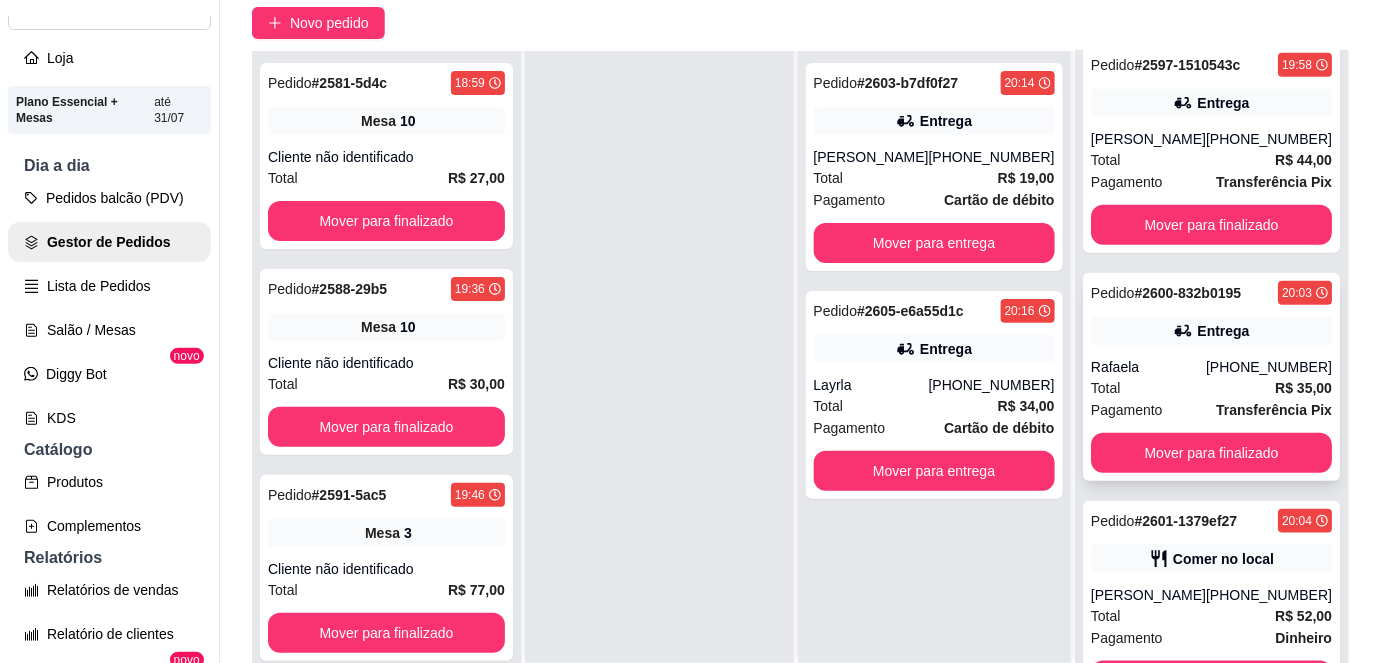 click on "Total R$ 35,00" at bounding box center [1211, 388] 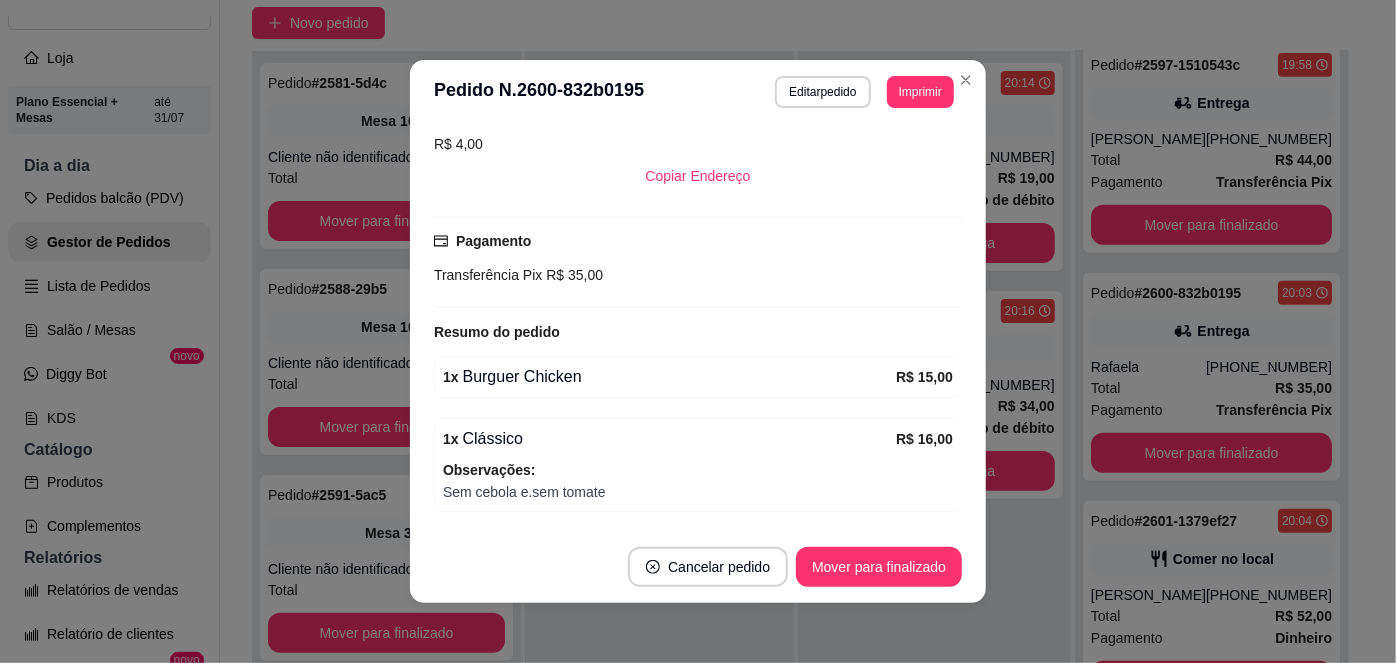 scroll, scrollTop: 519, scrollLeft: 0, axis: vertical 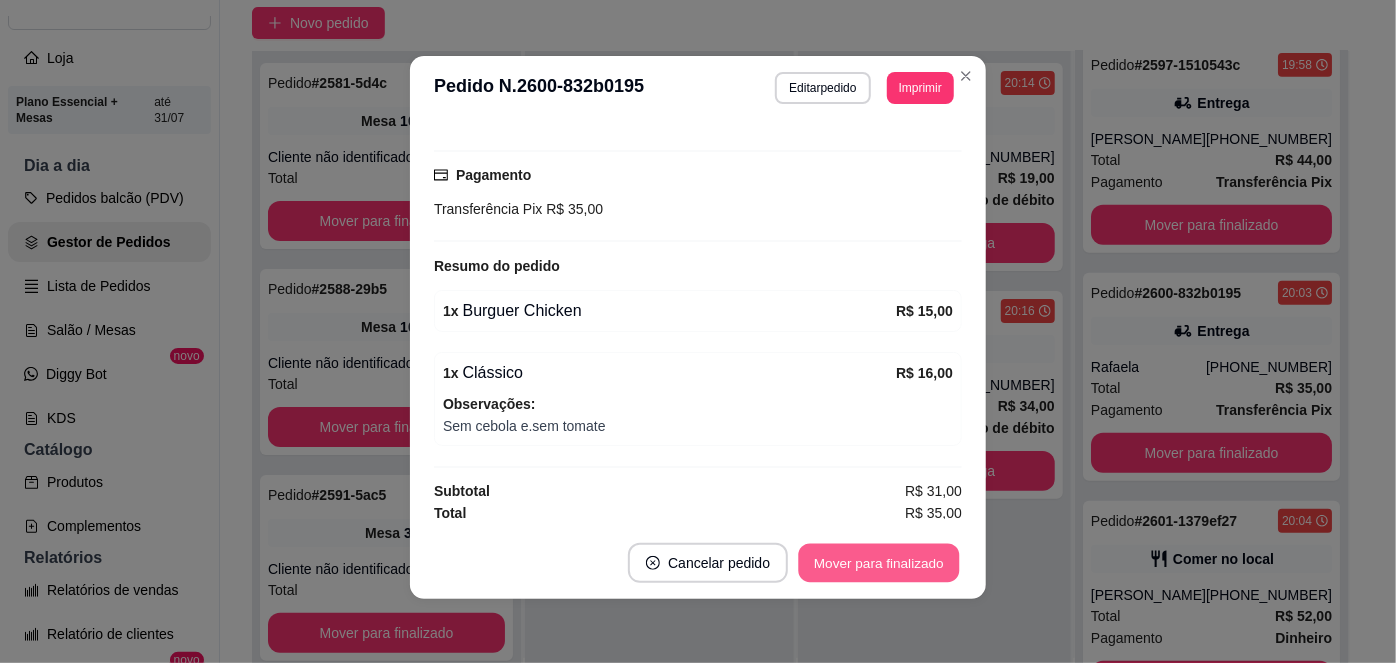 click on "Mover para finalizado" at bounding box center [879, 563] 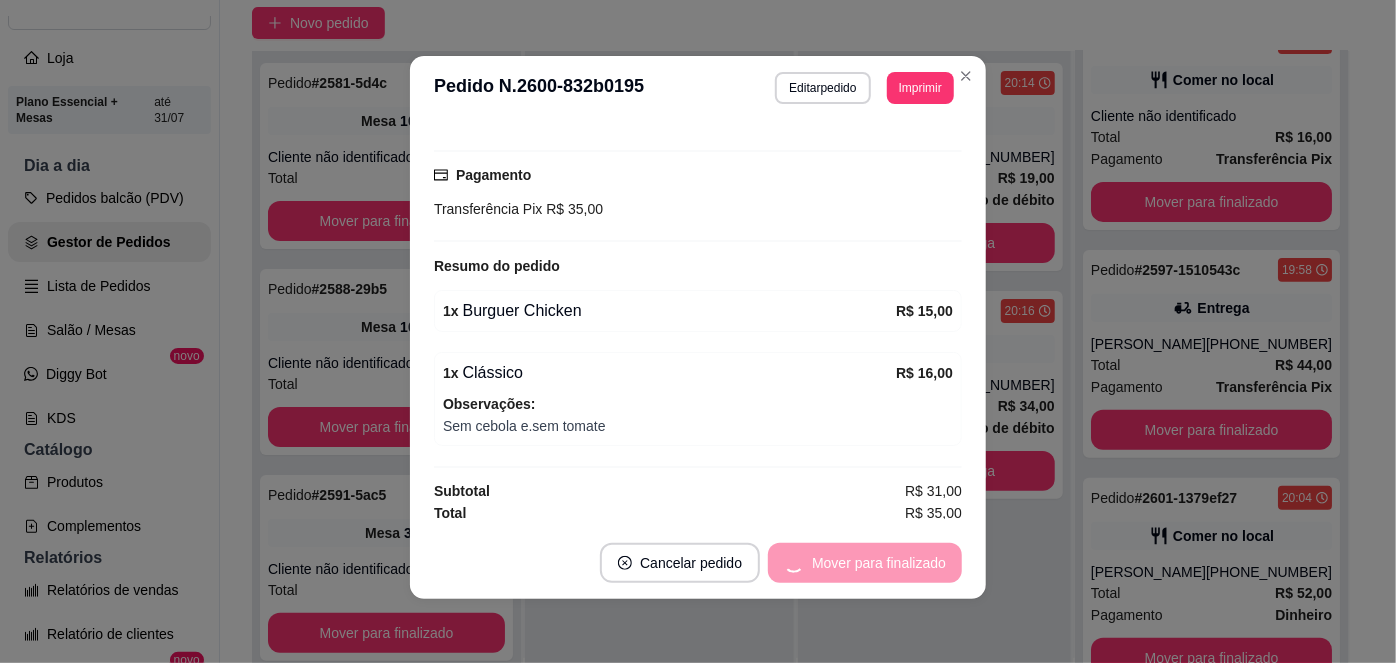 scroll, scrollTop: 288, scrollLeft: 0, axis: vertical 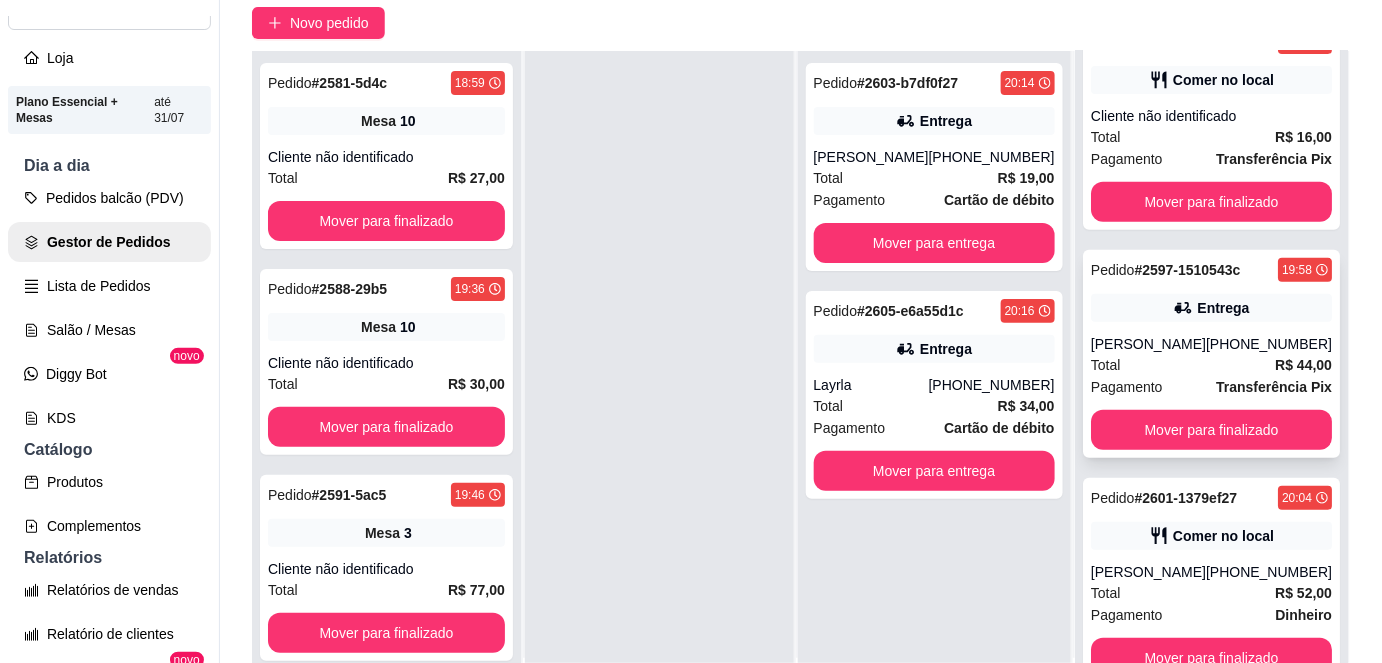 click on "Pedido  # 2597-1510543c 19:58 Entrega [PERSON_NAME]  [PHONE_NUMBER] Total R$ 44,00 Pagamento Transferência Pix Mover para finalizado" at bounding box center (1211, 354) 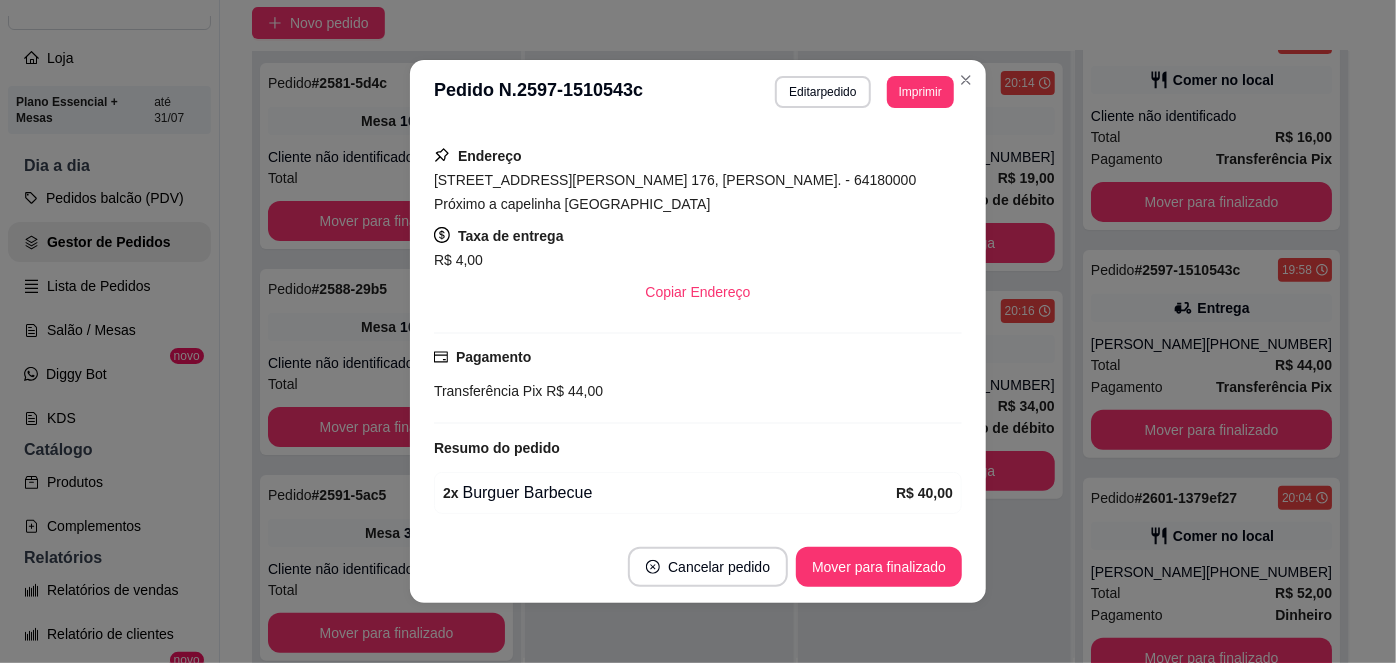 scroll, scrollTop: 405, scrollLeft: 0, axis: vertical 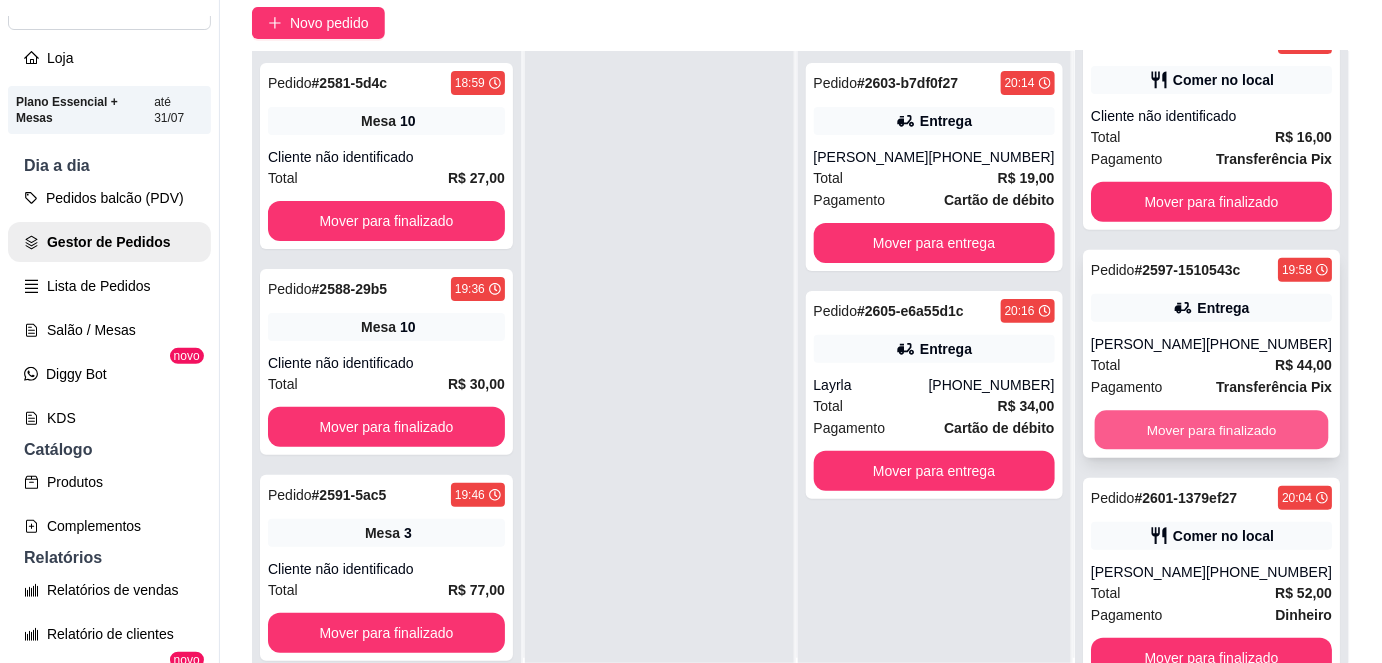 click on "Mover para finalizado" at bounding box center (1211, 430) 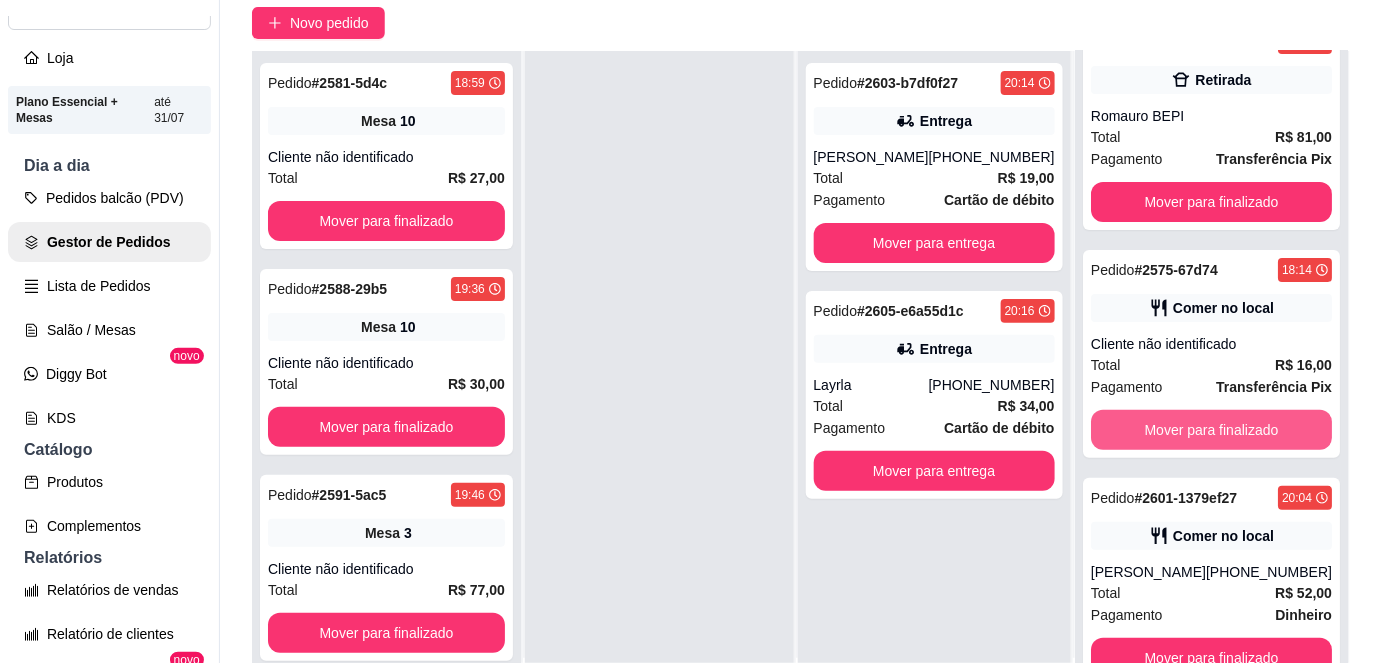 scroll, scrollTop: 61, scrollLeft: 0, axis: vertical 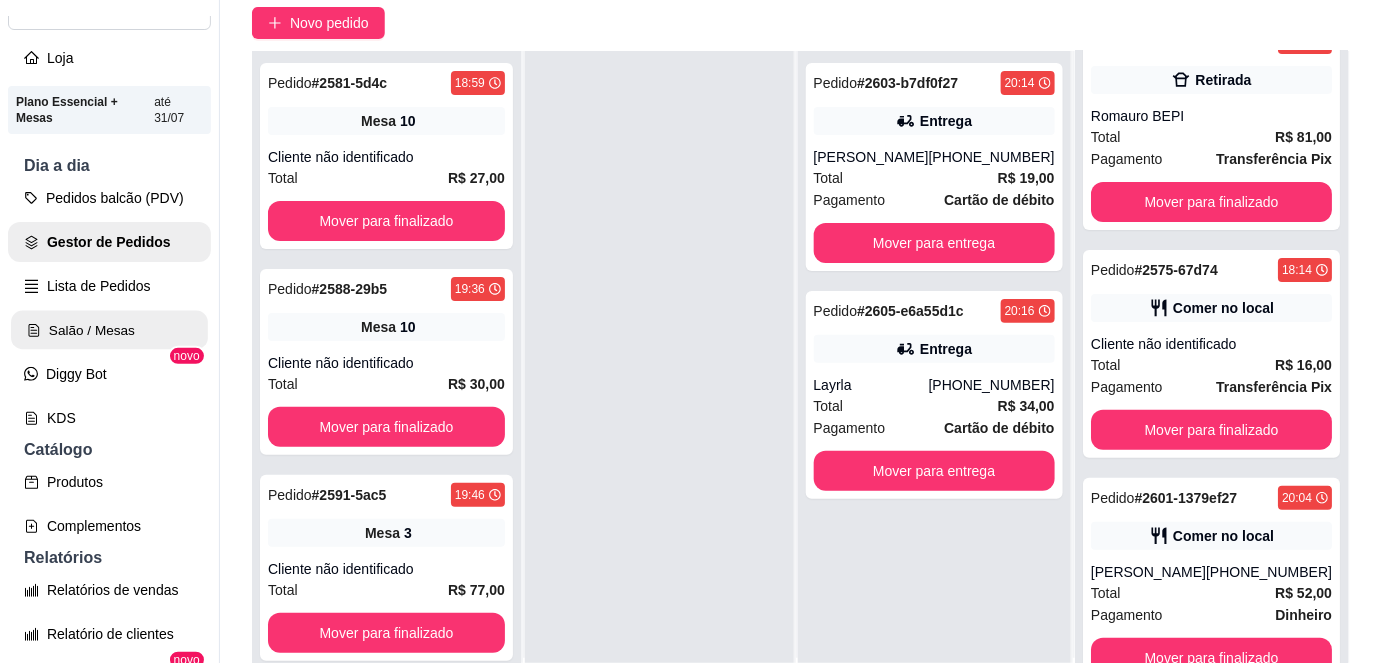 click on "Salão / Mesas" at bounding box center (109, 330) 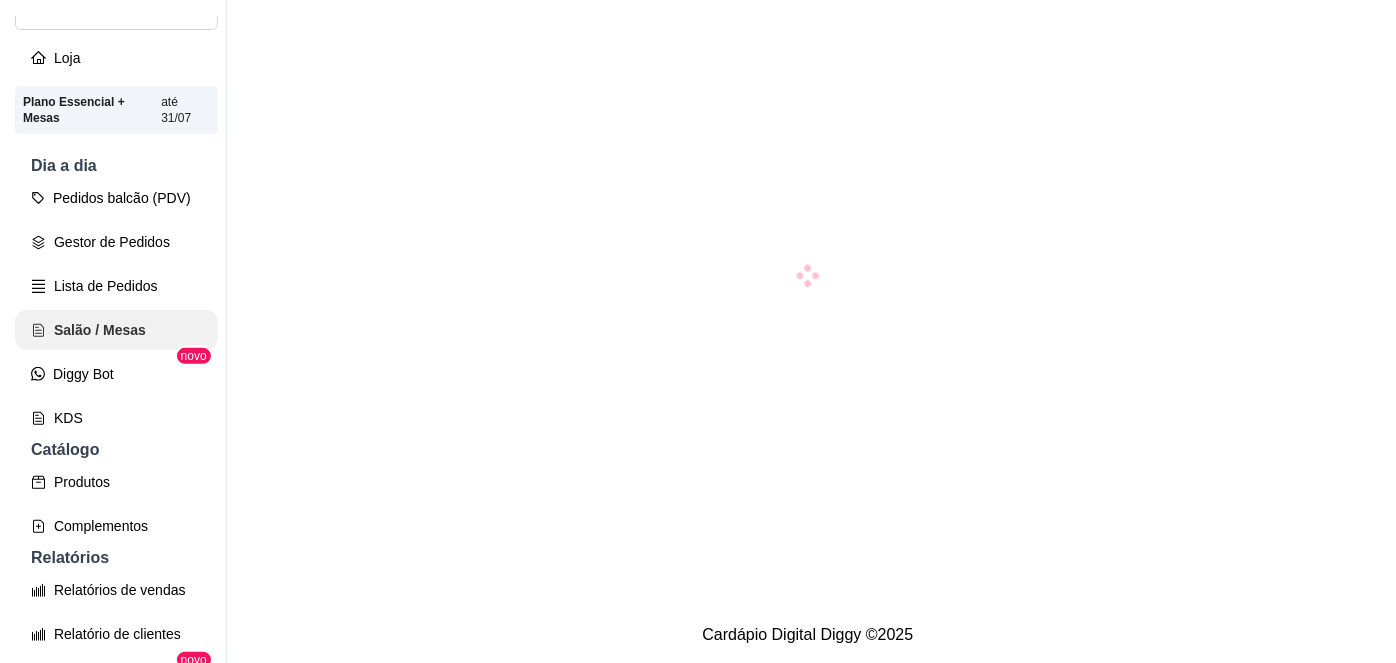 scroll, scrollTop: 0, scrollLeft: 0, axis: both 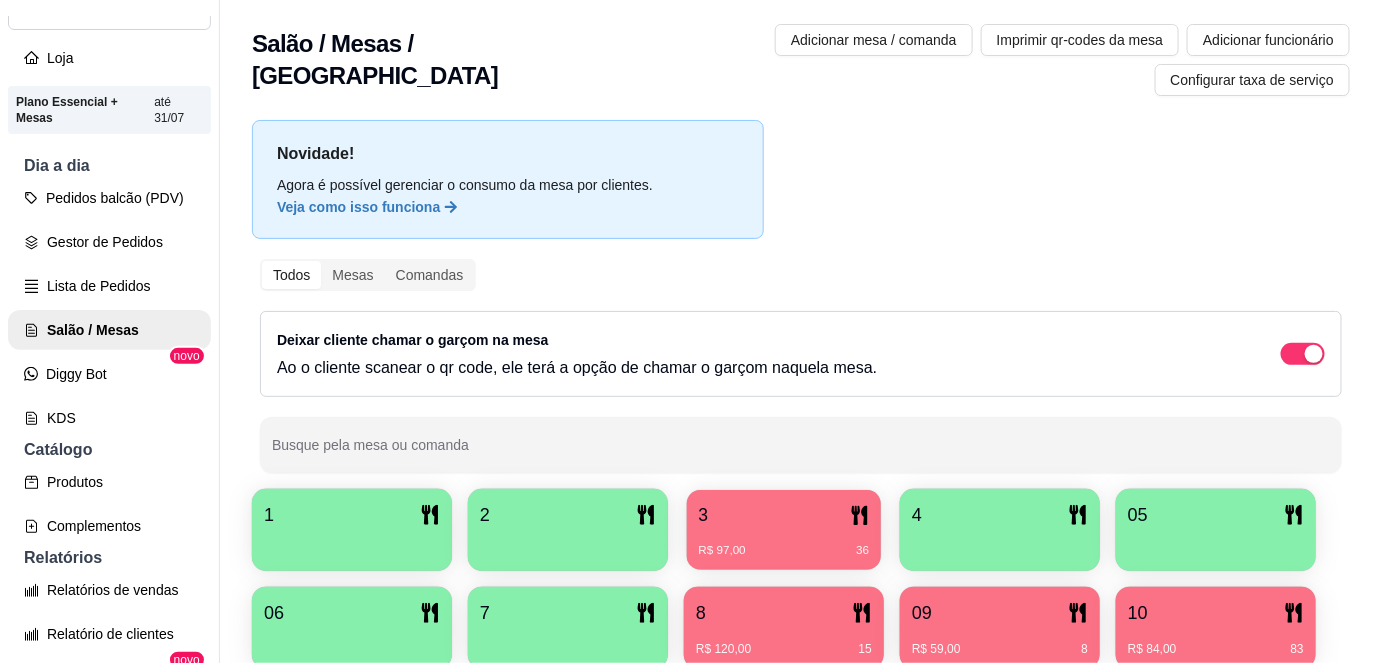 click on "R$ 97,00 36" at bounding box center [784, 551] 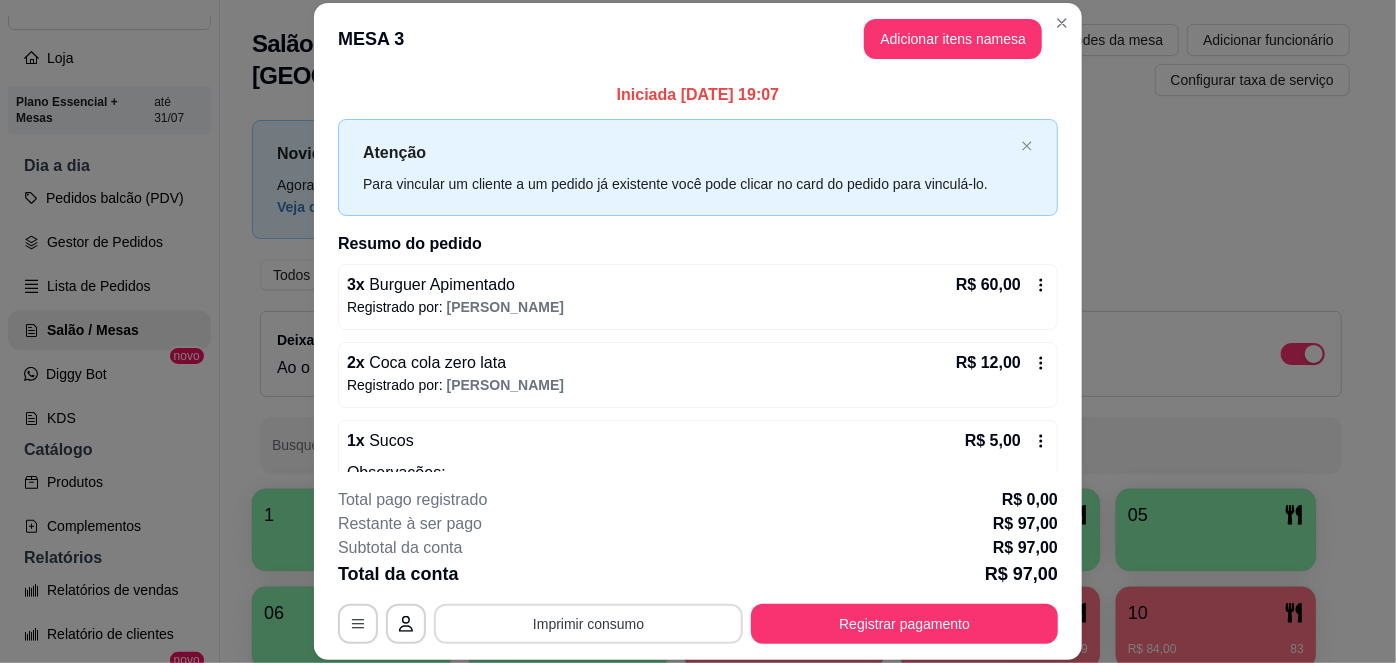 click on "Imprimir consumo" at bounding box center (588, 624) 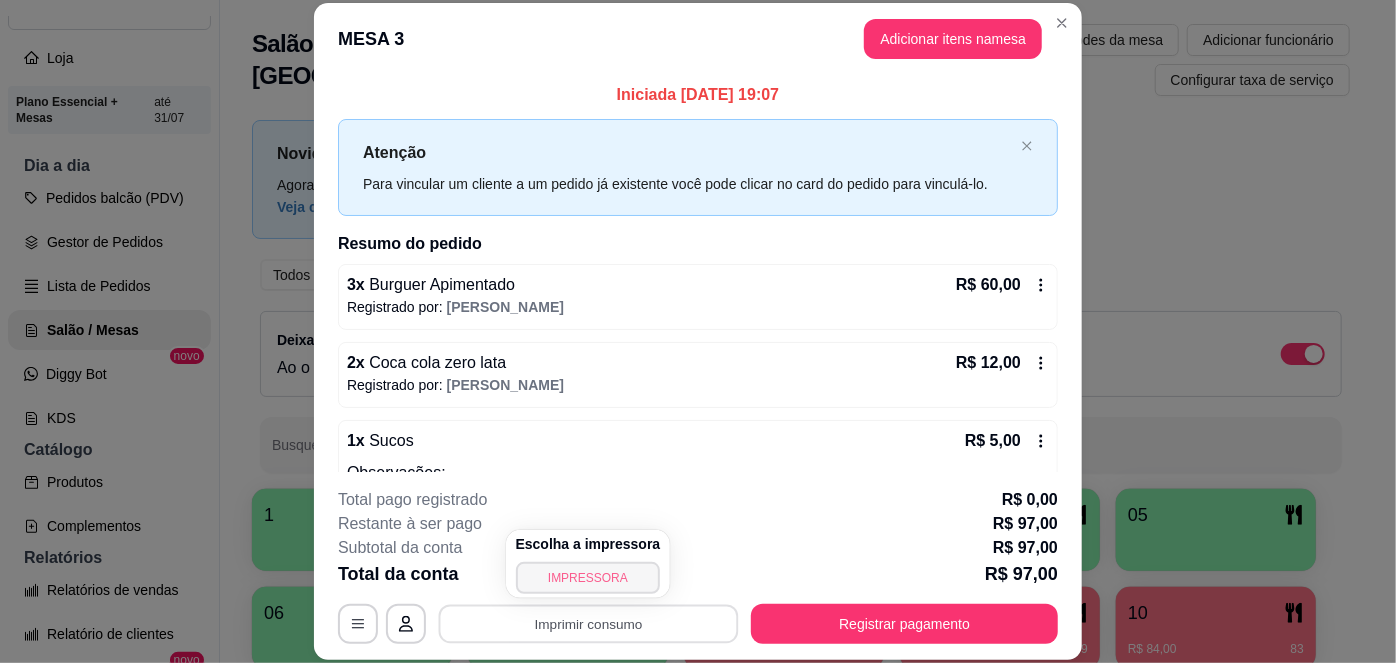 click on "IMPRESSORA" at bounding box center [588, 578] 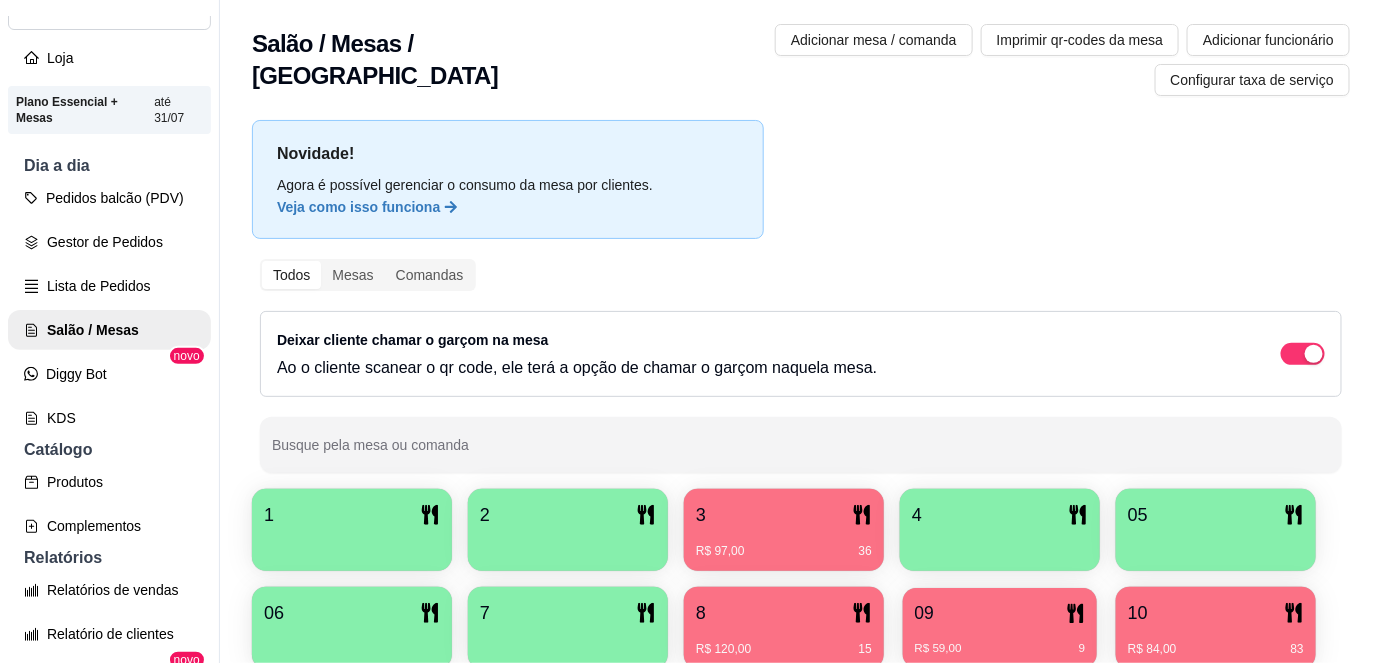 click on "09" at bounding box center [1000, 613] 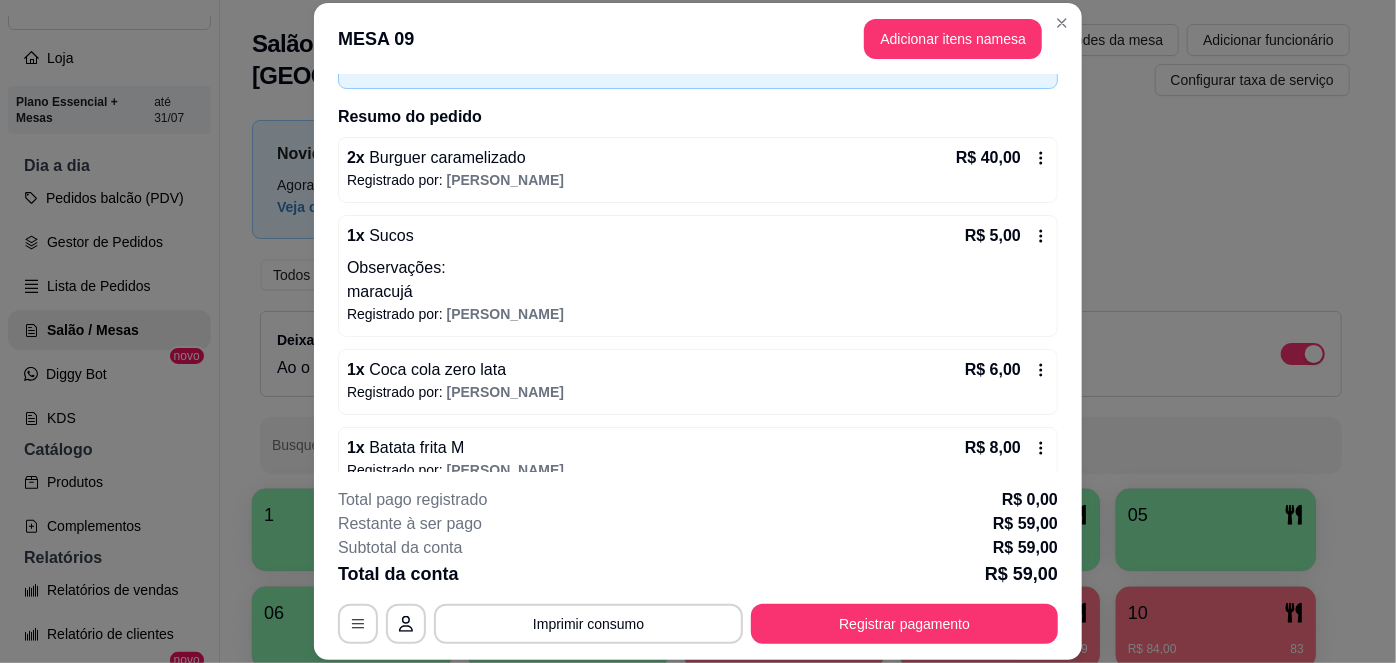 scroll, scrollTop: 153, scrollLeft: 0, axis: vertical 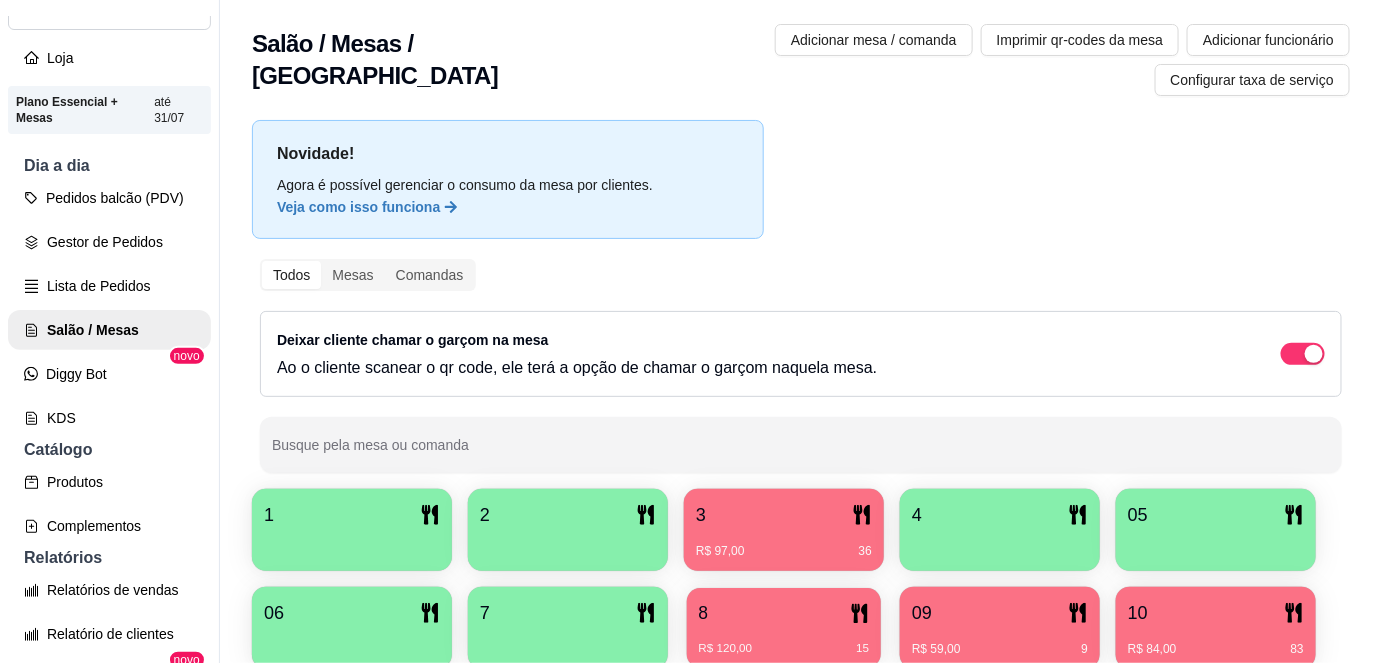 click on "8" at bounding box center [784, 613] 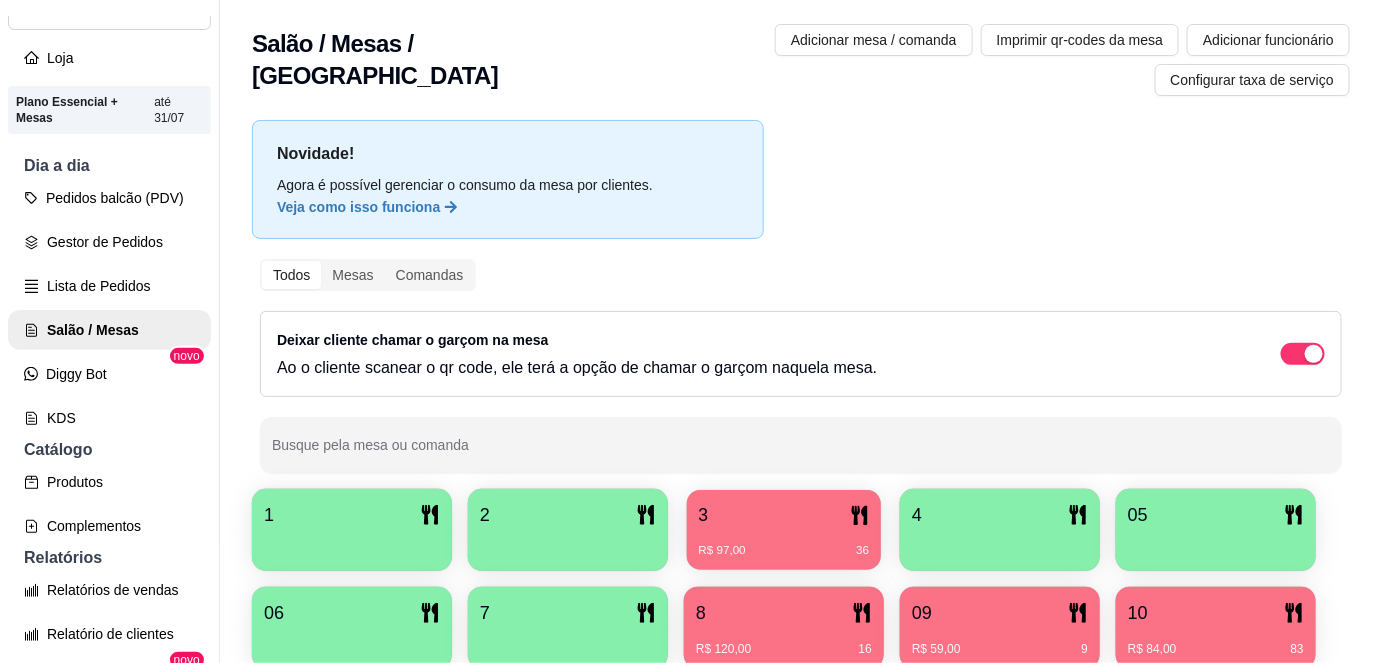 click on "R$ 97,00" at bounding box center [722, 551] 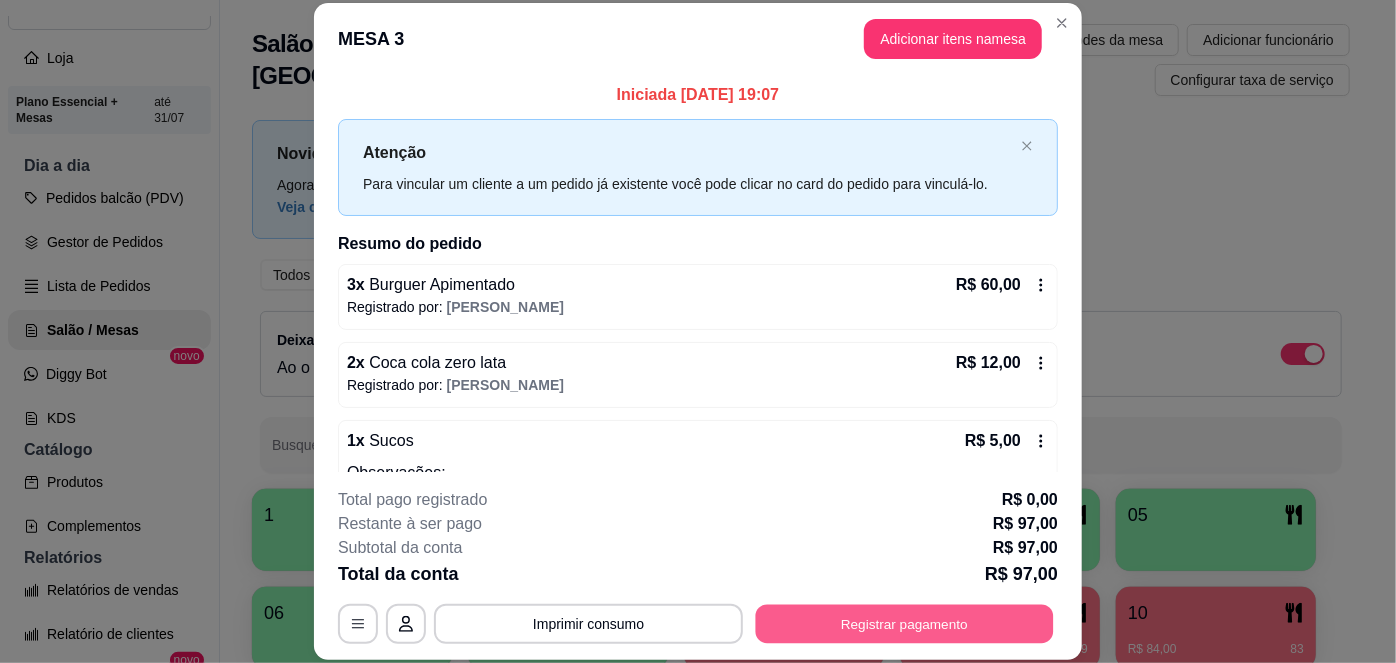 click on "Registrar pagamento" at bounding box center [905, 623] 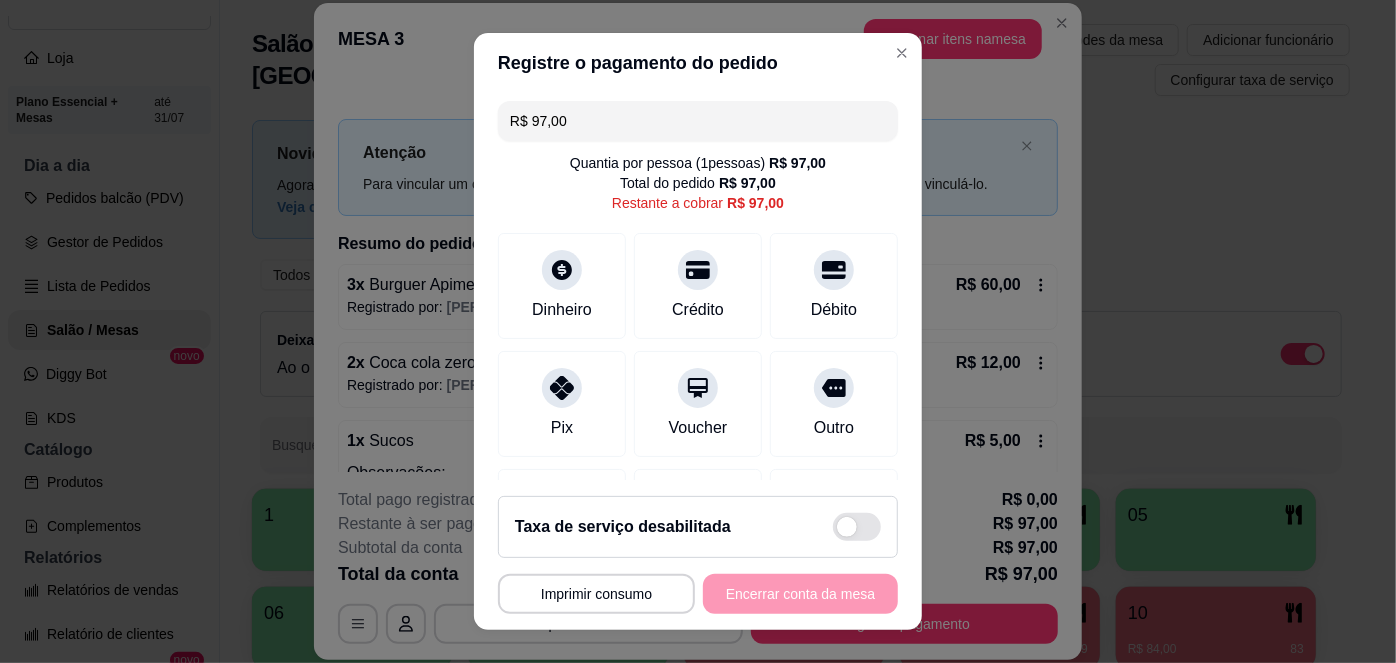 click on "R$ 97,00" at bounding box center (698, 121) 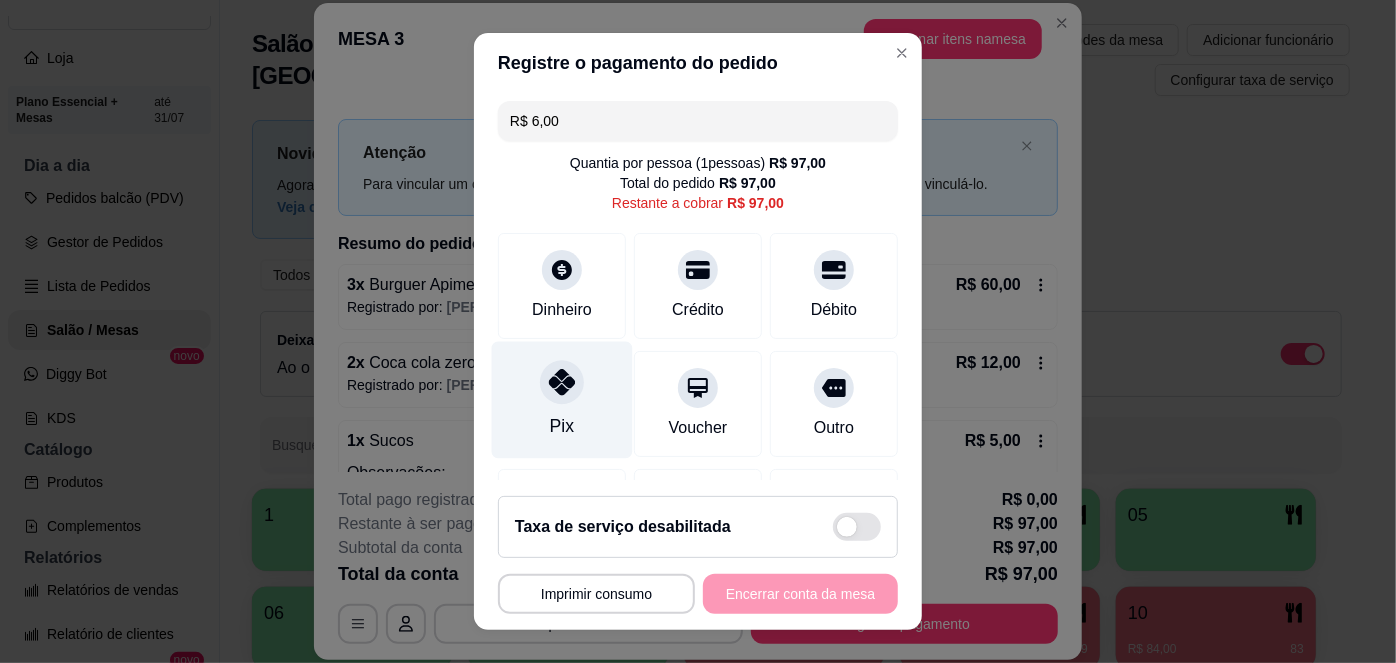 click on "Pix" at bounding box center [562, 400] 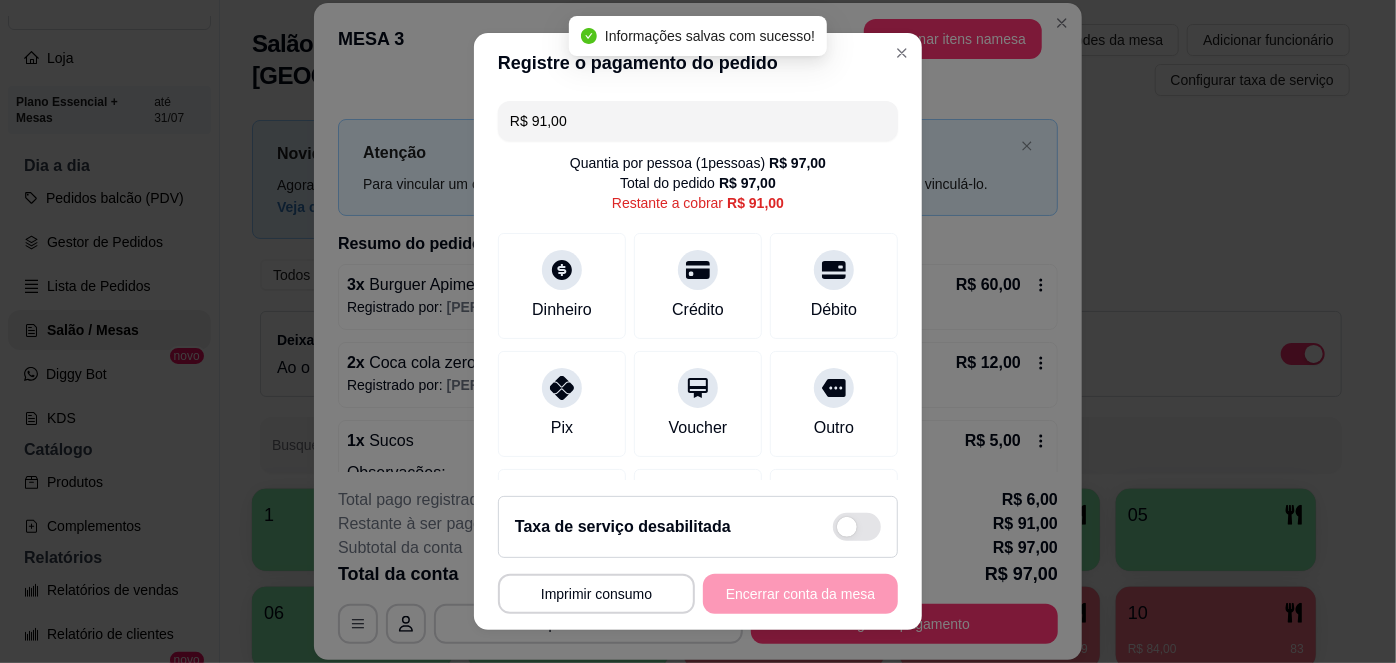 click on "R$ 91,00" at bounding box center (698, 121) 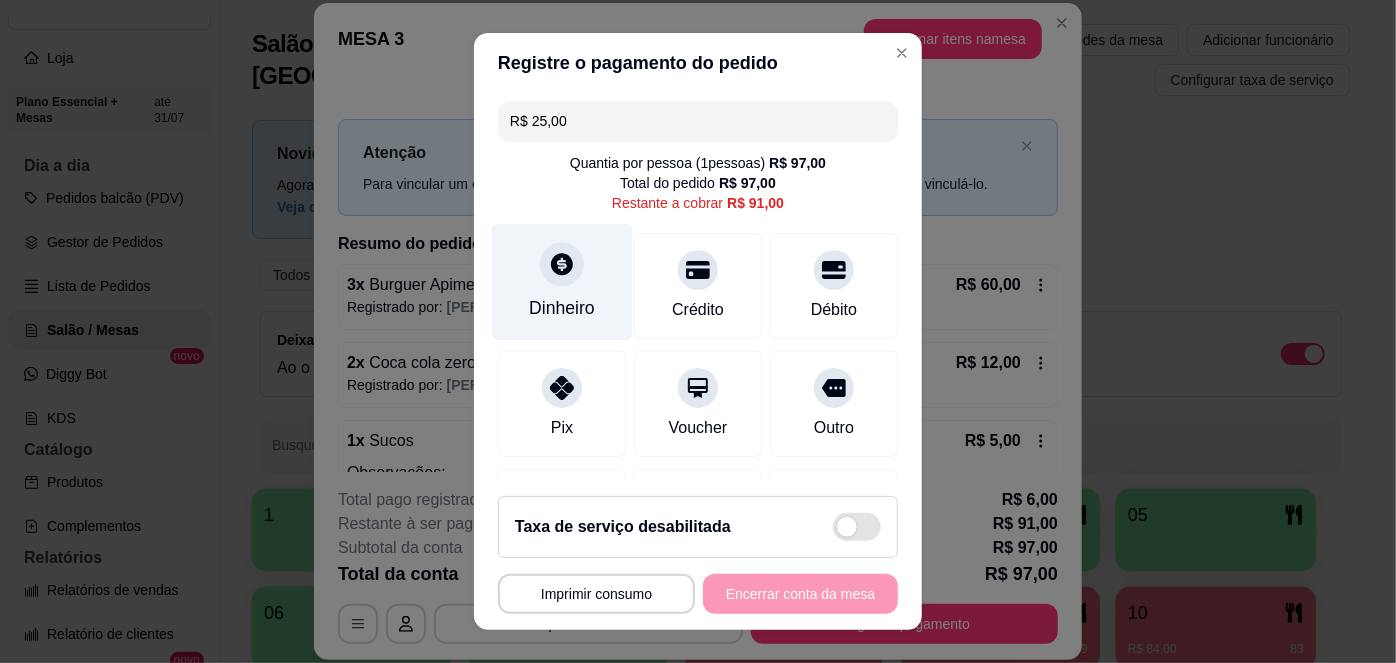 click on "Dinheiro" at bounding box center [562, 282] 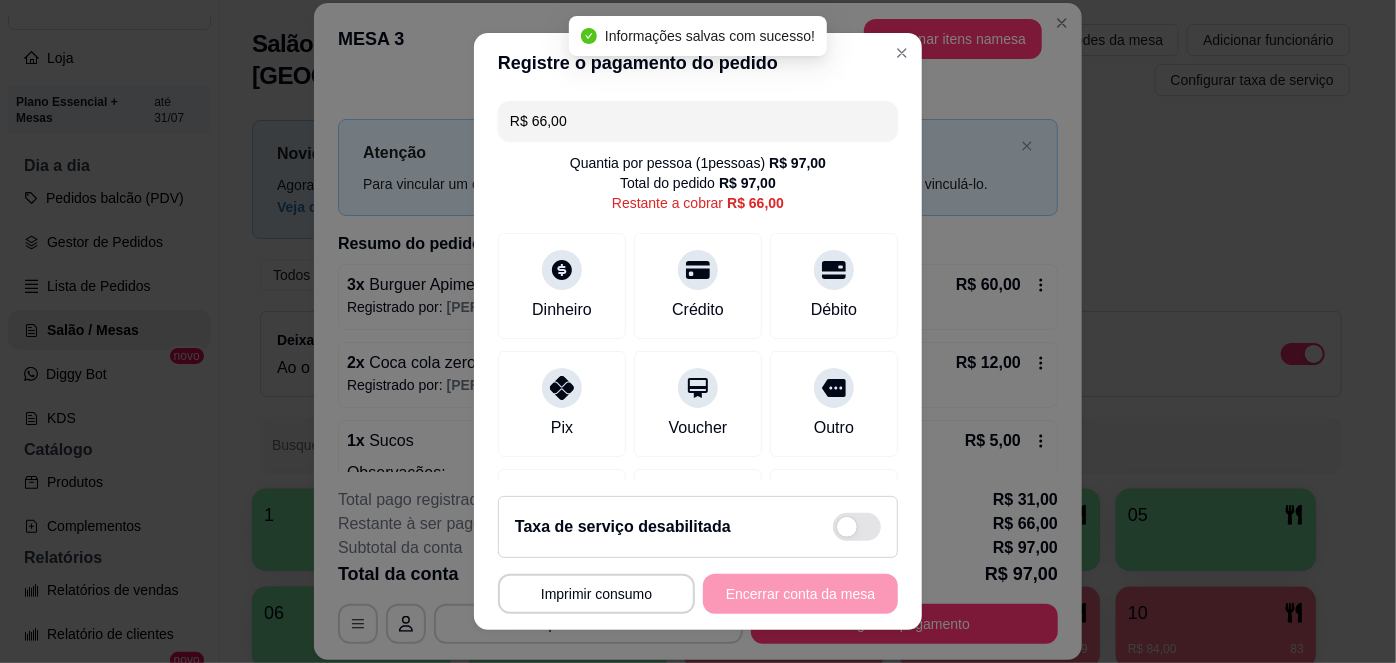 click on "R$ 66,00" at bounding box center [698, 121] 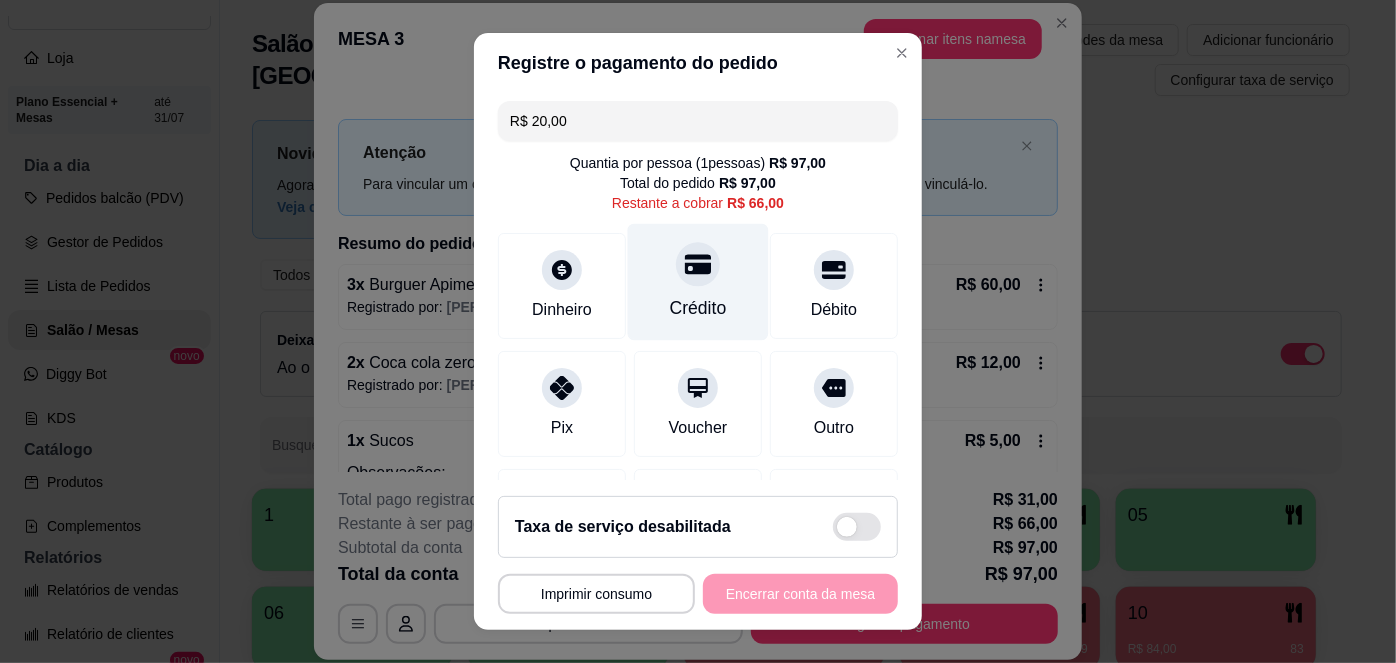 click 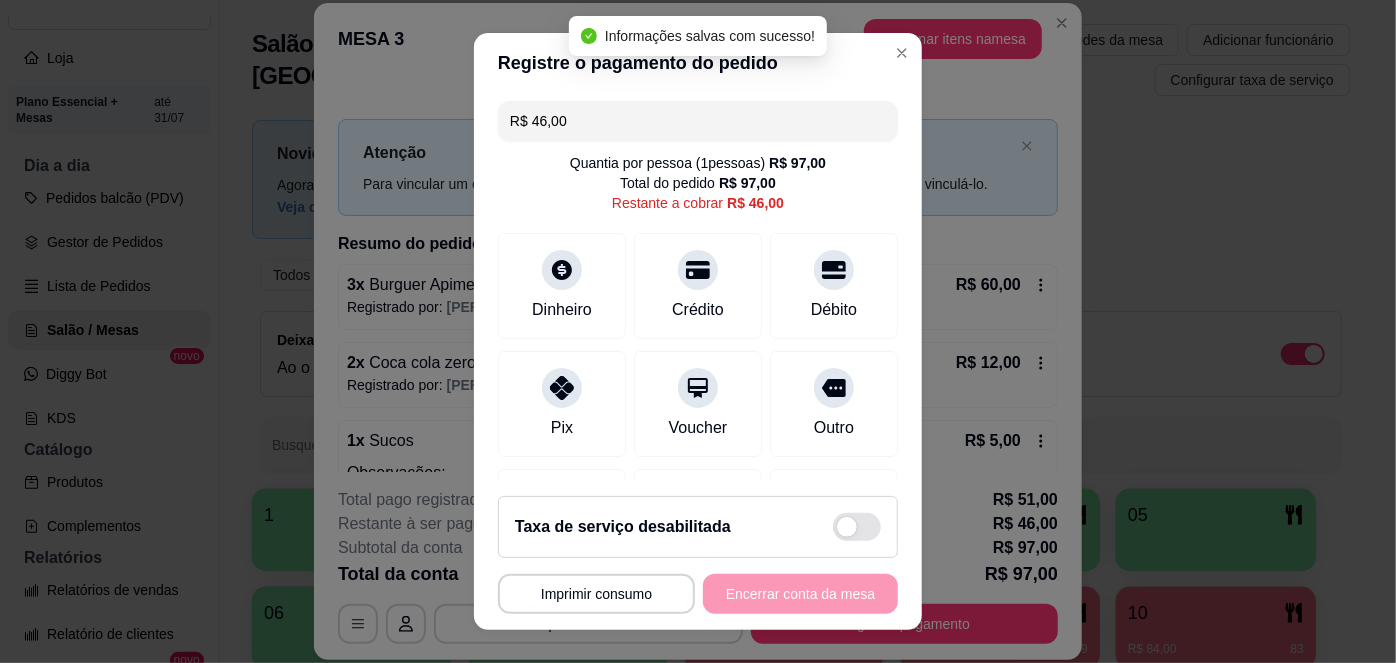 click on "R$ 46,00" at bounding box center (698, 121) 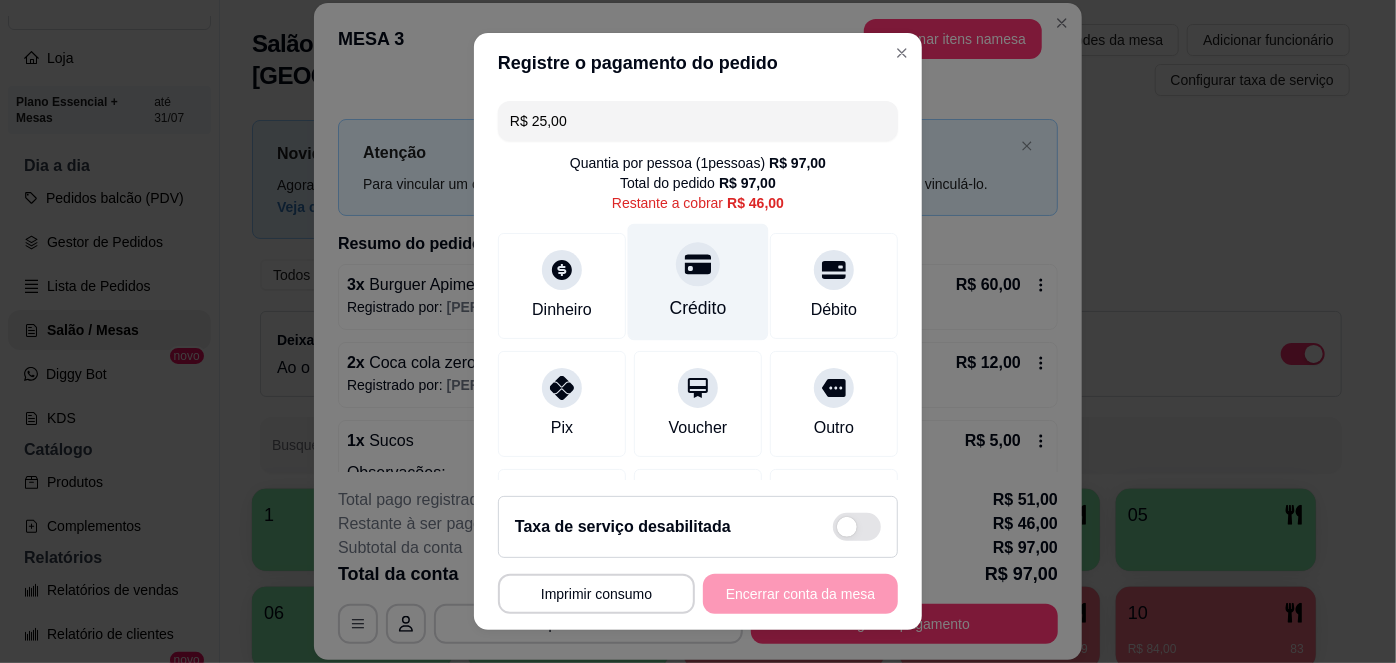 click on "Crédito" at bounding box center [698, 308] 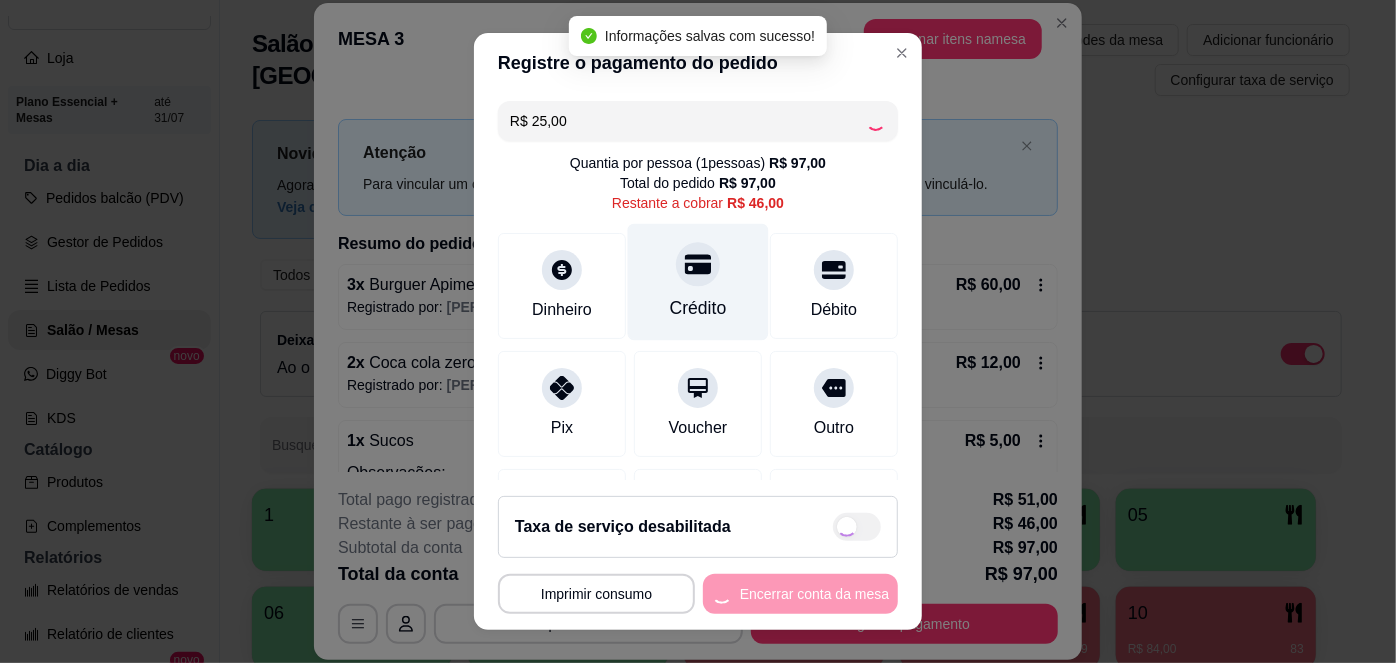 type on "R$ 21,00" 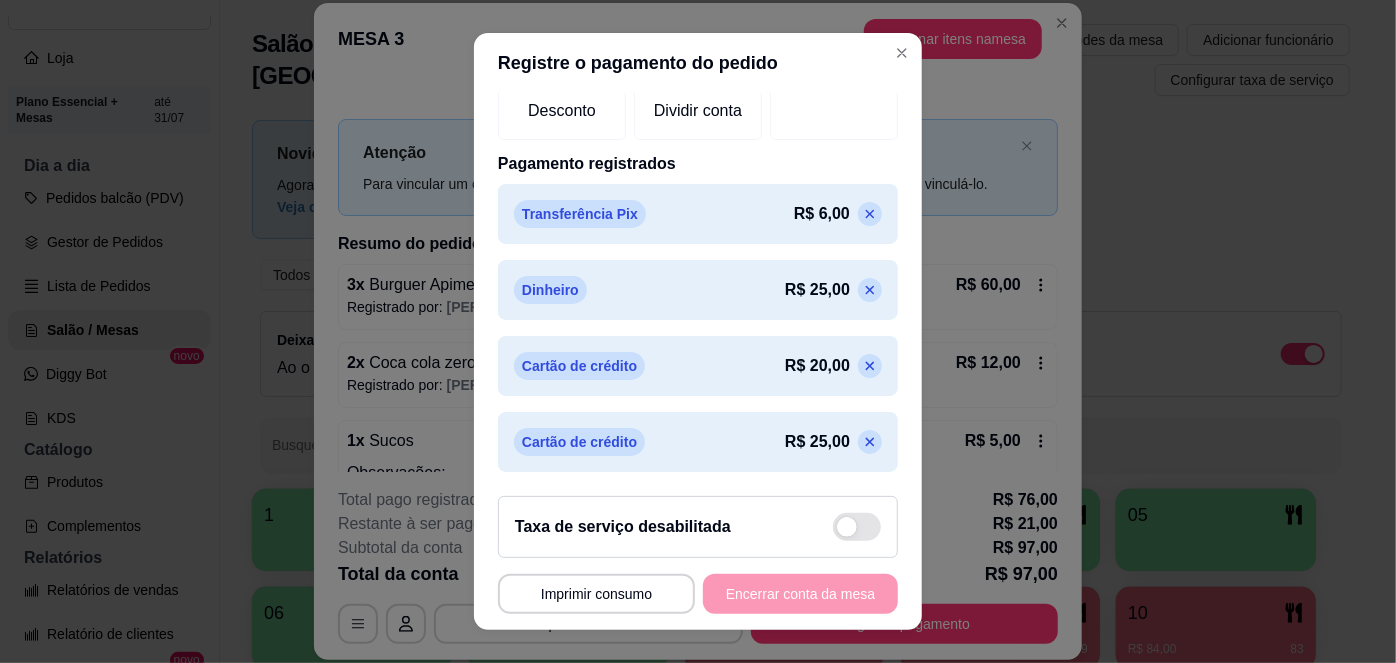 scroll, scrollTop: 456, scrollLeft: 0, axis: vertical 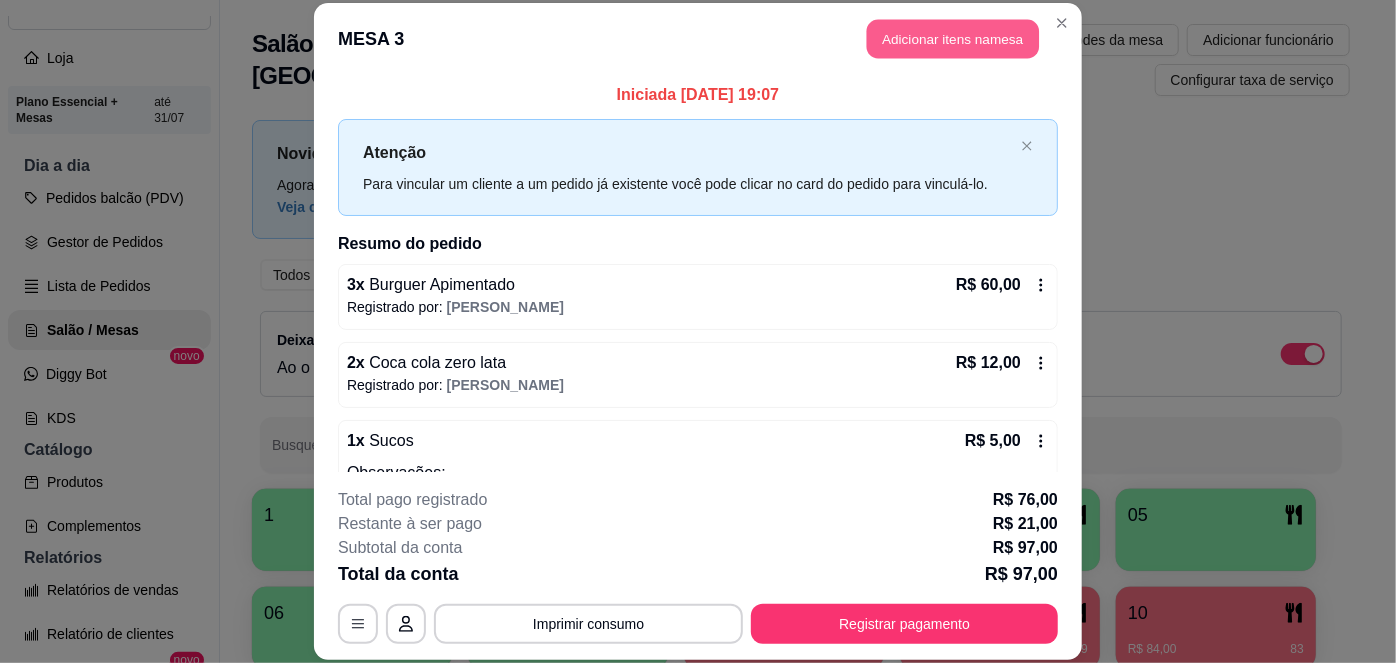 click on "Adicionar itens na  mesa" at bounding box center [953, 39] 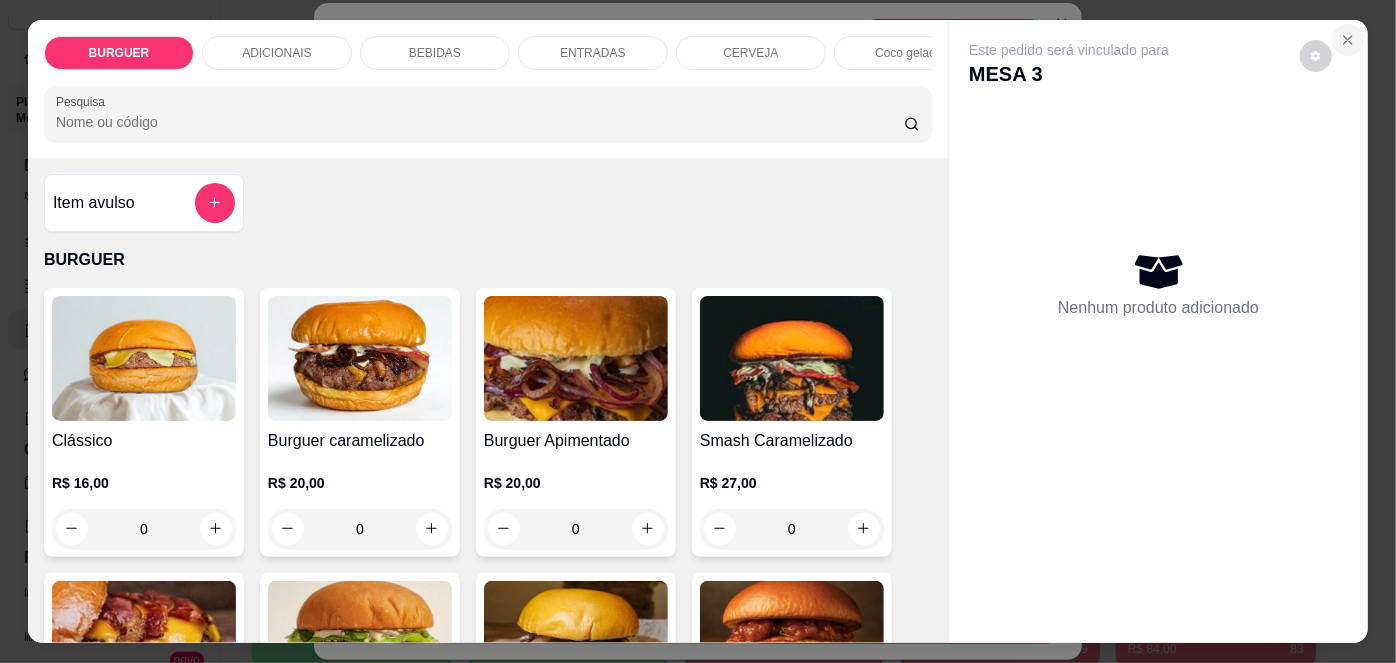 click at bounding box center (1348, 40) 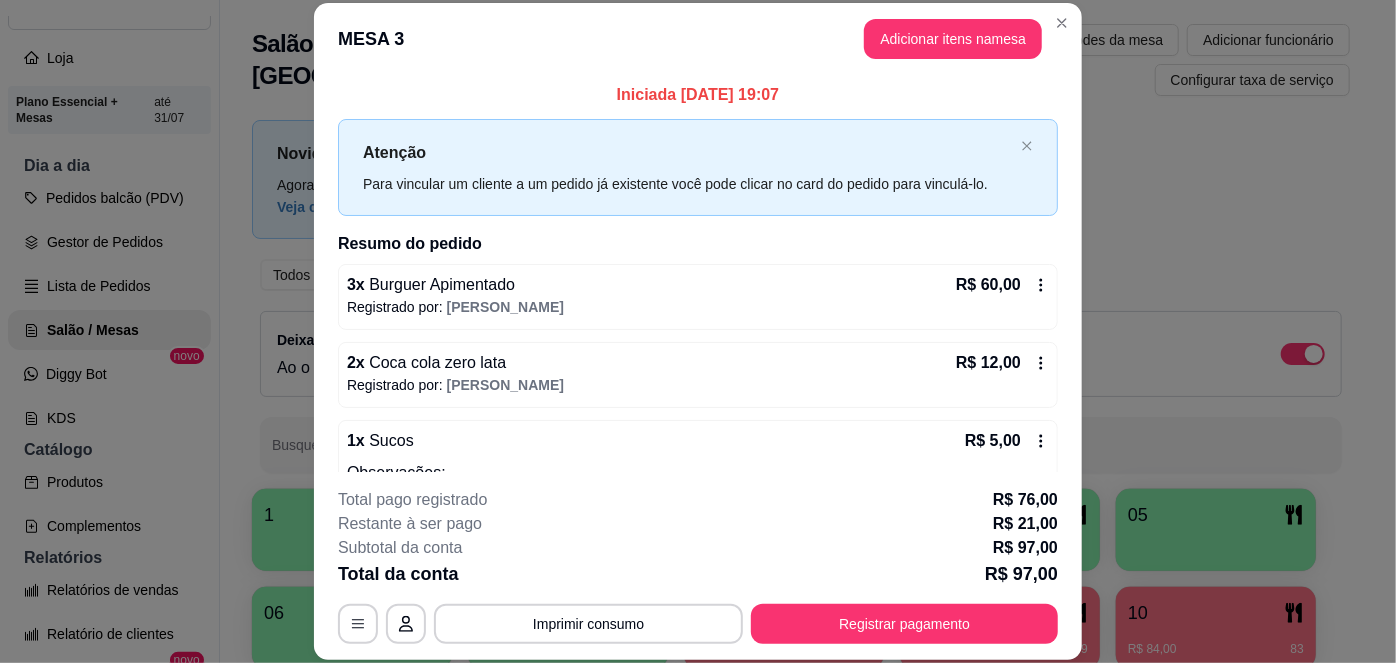 scroll, scrollTop: 153, scrollLeft: 0, axis: vertical 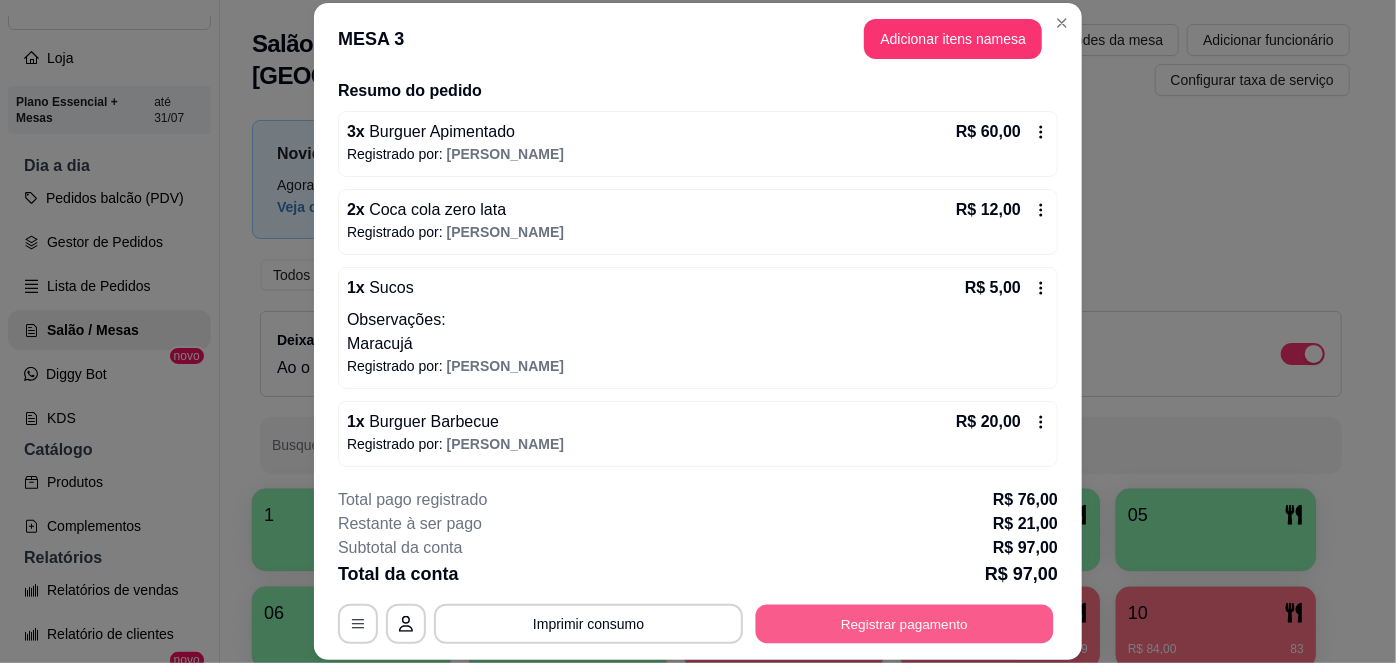 click on "Registrar pagamento" at bounding box center (905, 623) 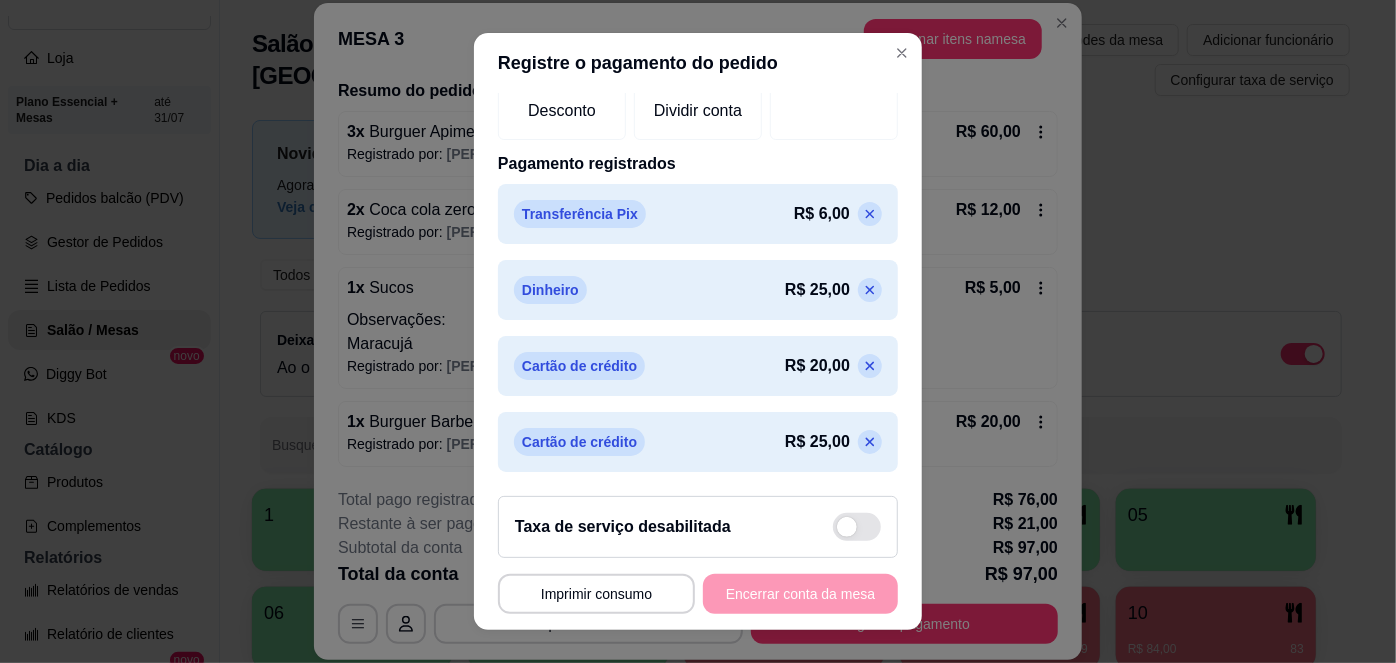 scroll, scrollTop: 0, scrollLeft: 0, axis: both 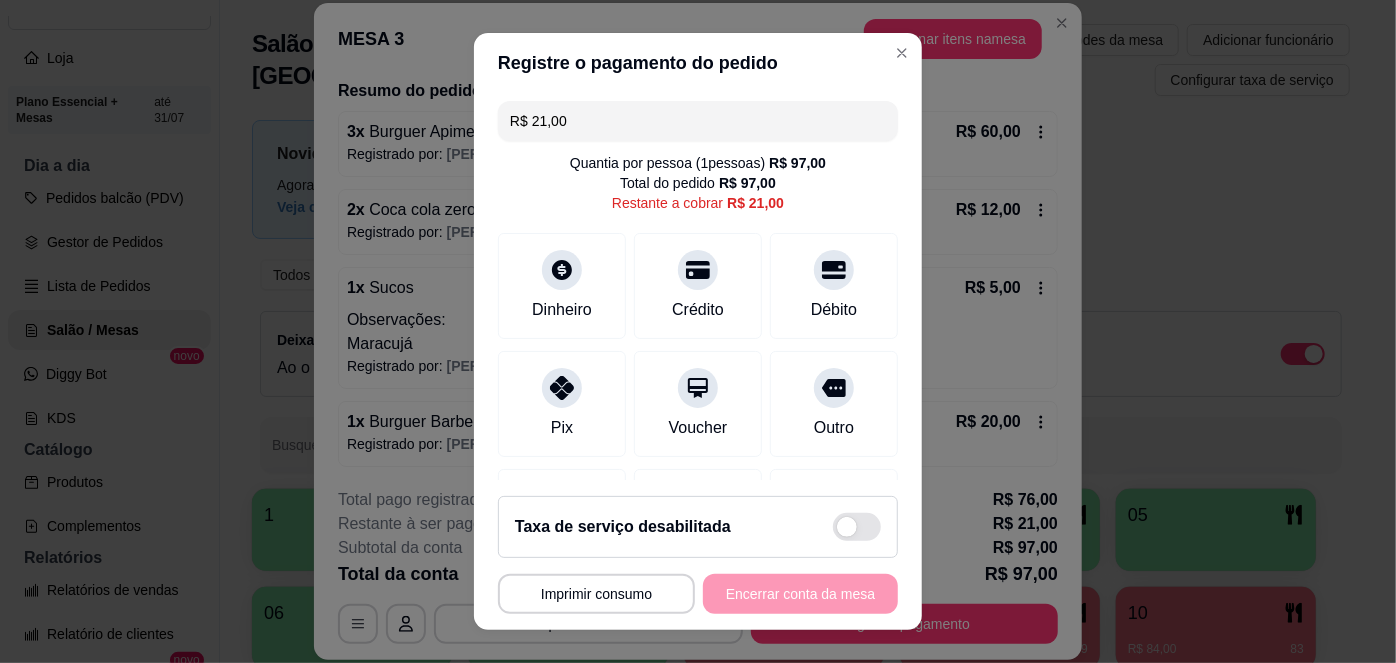 click on "R$ 21,00" at bounding box center [698, 121] 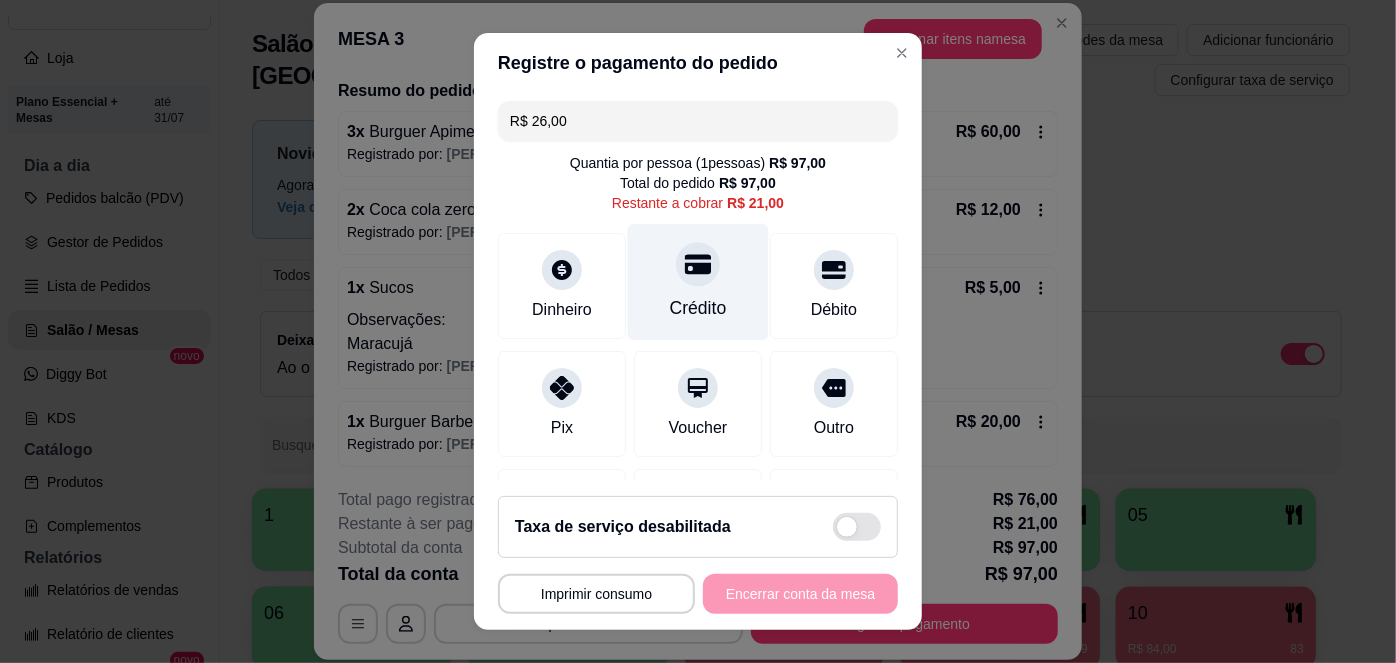 scroll, scrollTop: 456, scrollLeft: 0, axis: vertical 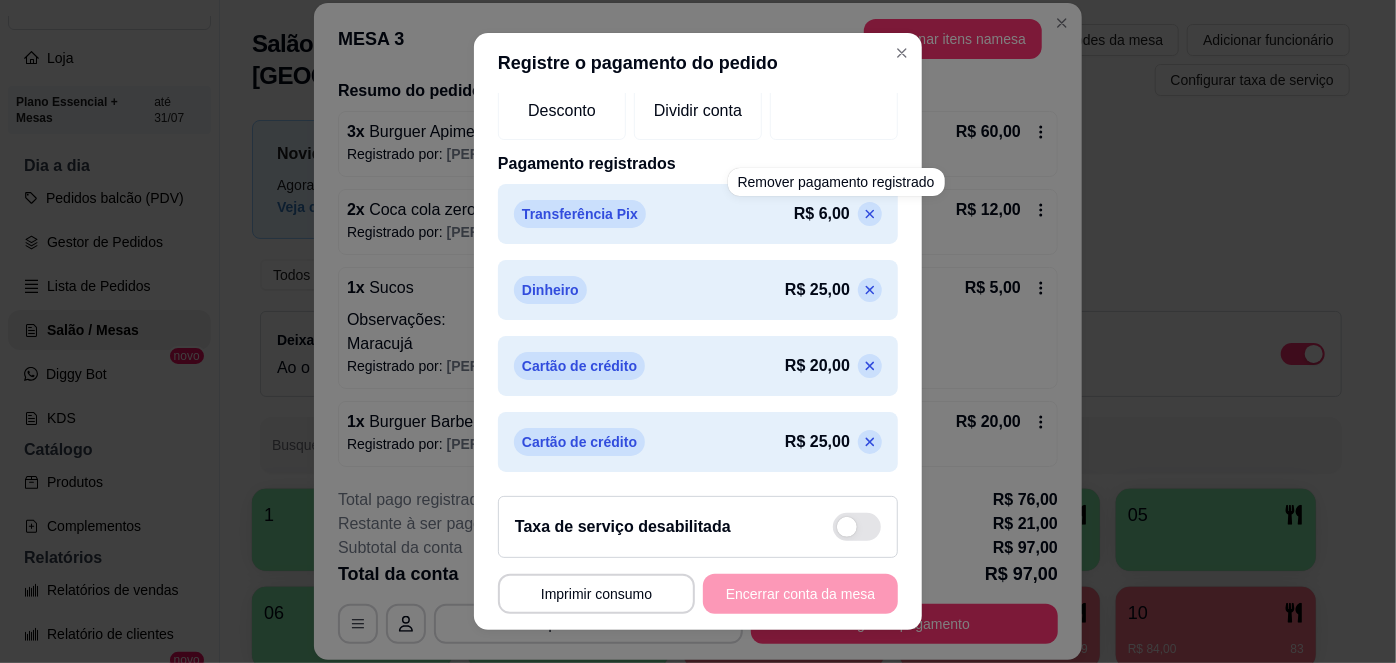 click at bounding box center (870, 214) 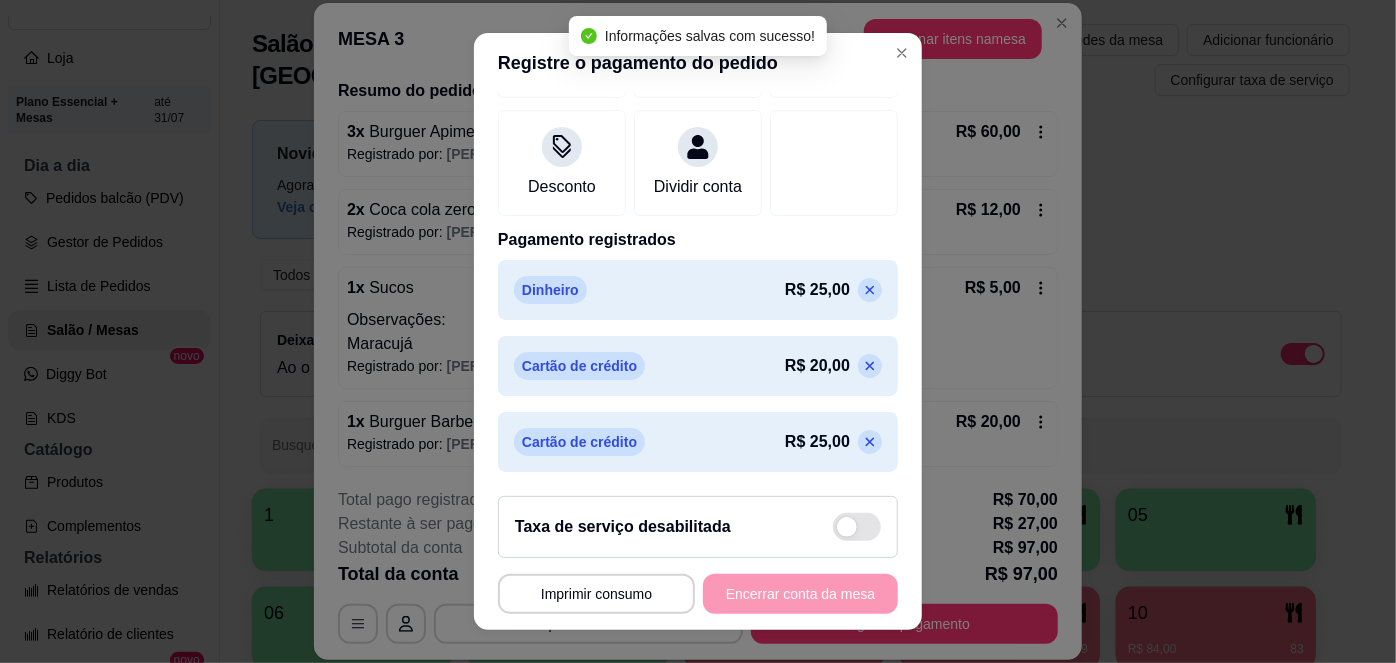 scroll, scrollTop: 381, scrollLeft: 0, axis: vertical 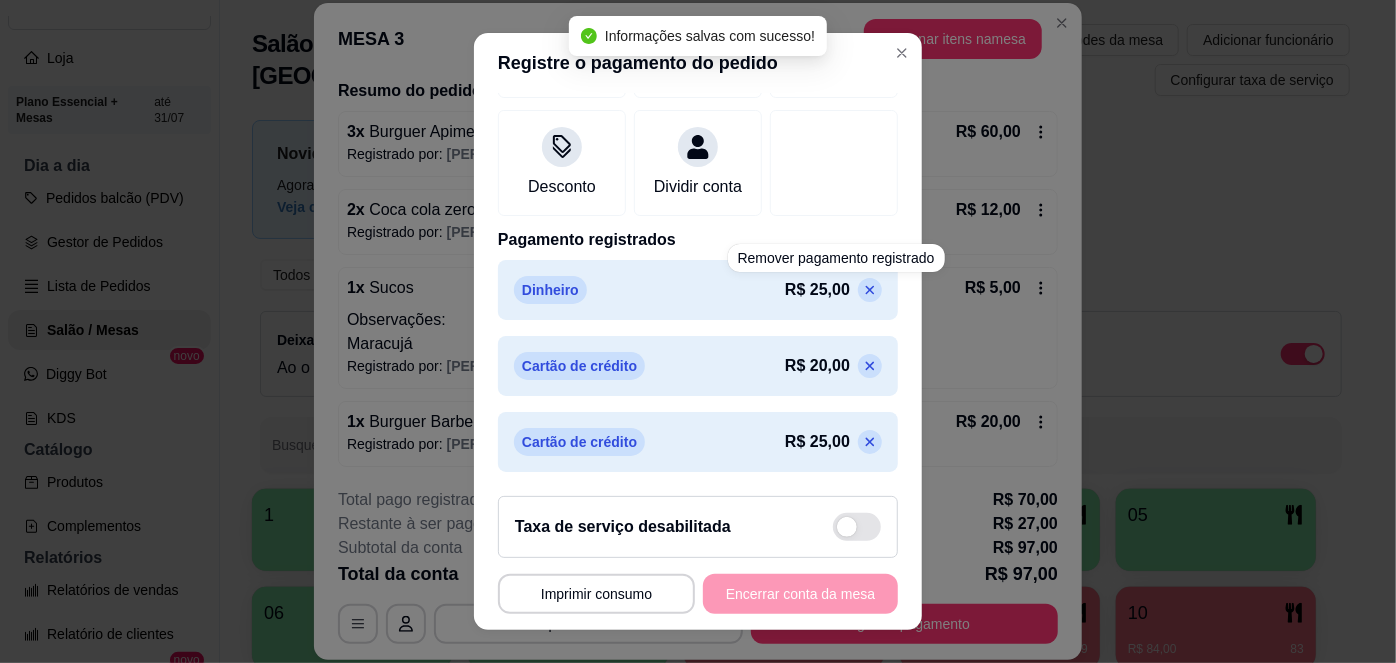 click 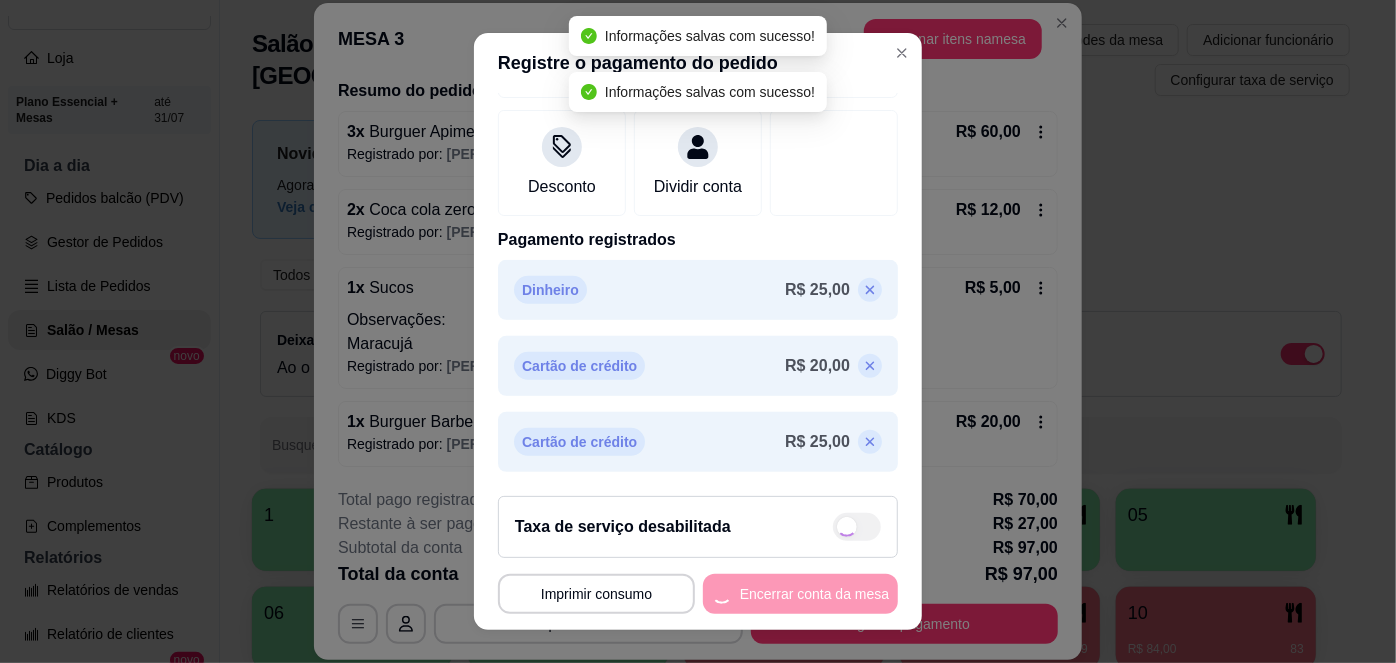 scroll, scrollTop: 304, scrollLeft: 0, axis: vertical 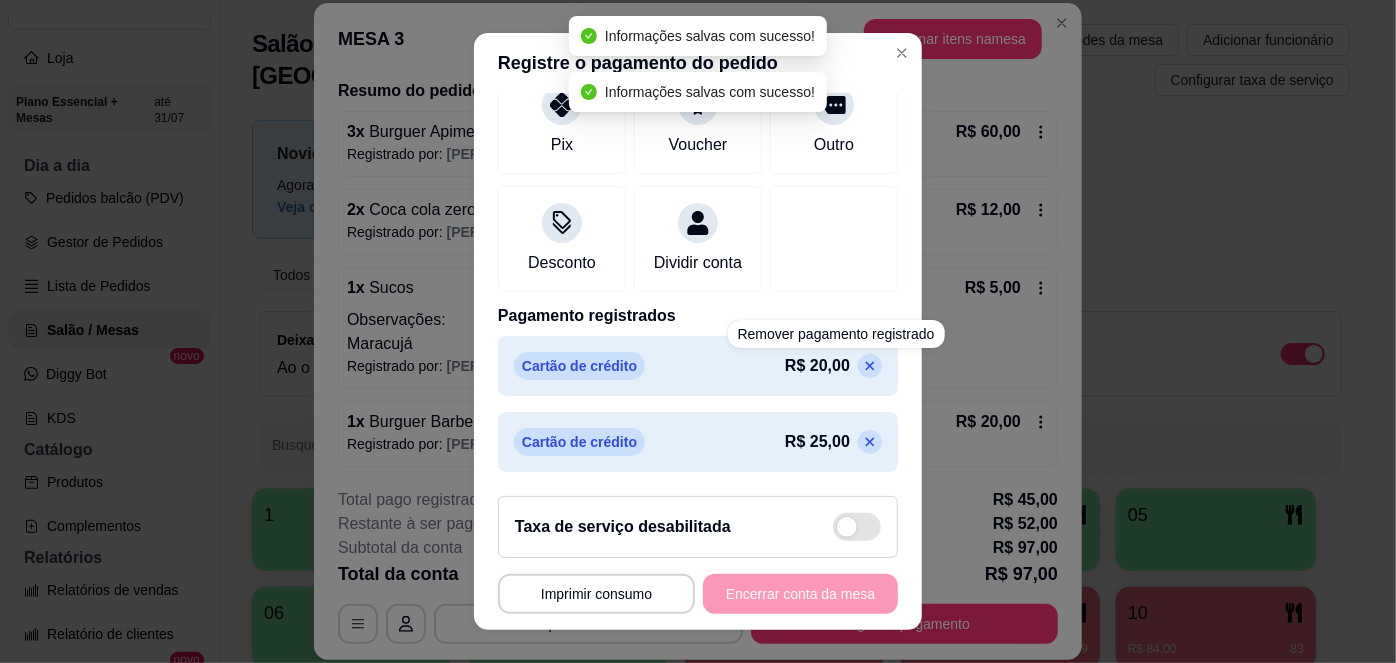 click 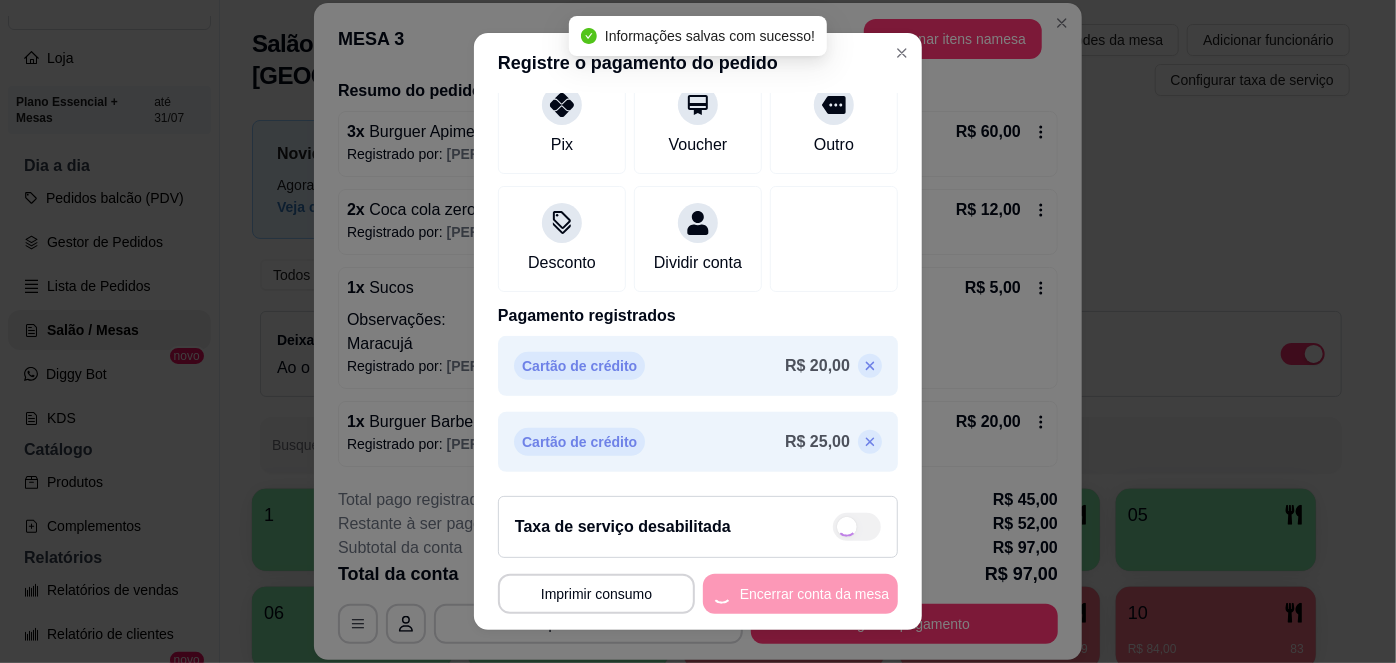 scroll, scrollTop: 229, scrollLeft: 0, axis: vertical 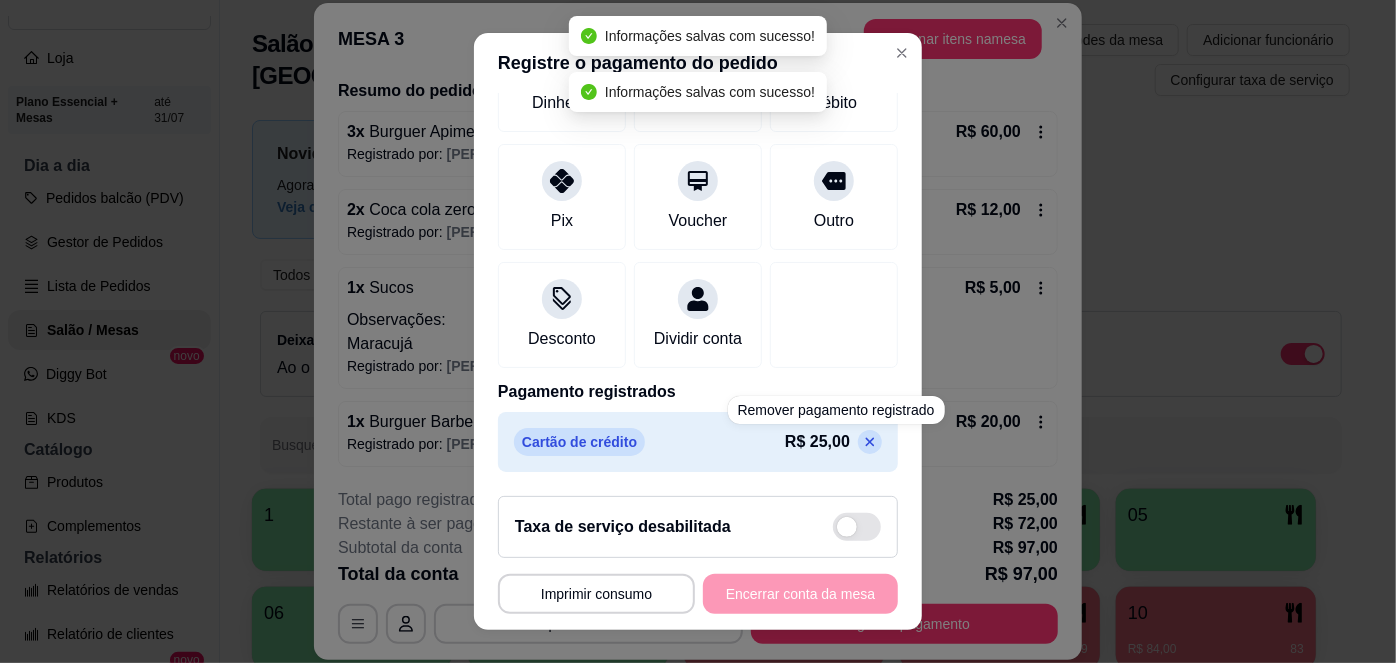 click 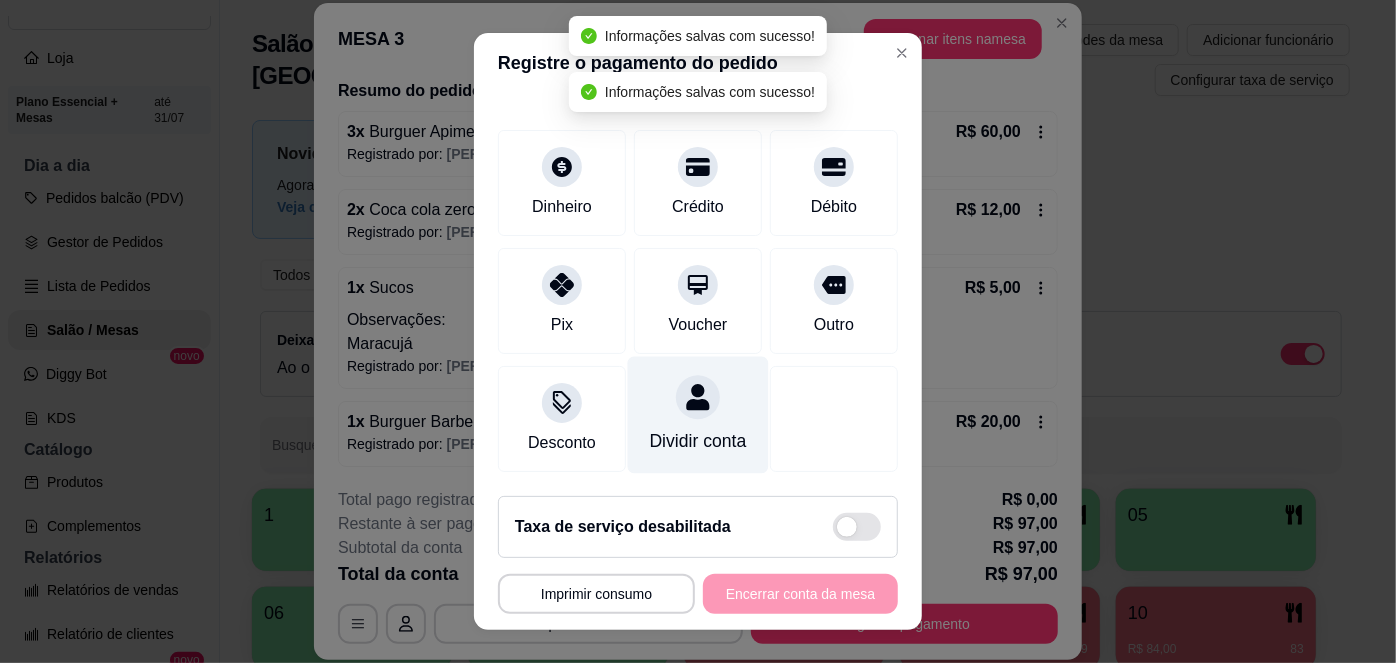 scroll, scrollTop: 0, scrollLeft: 0, axis: both 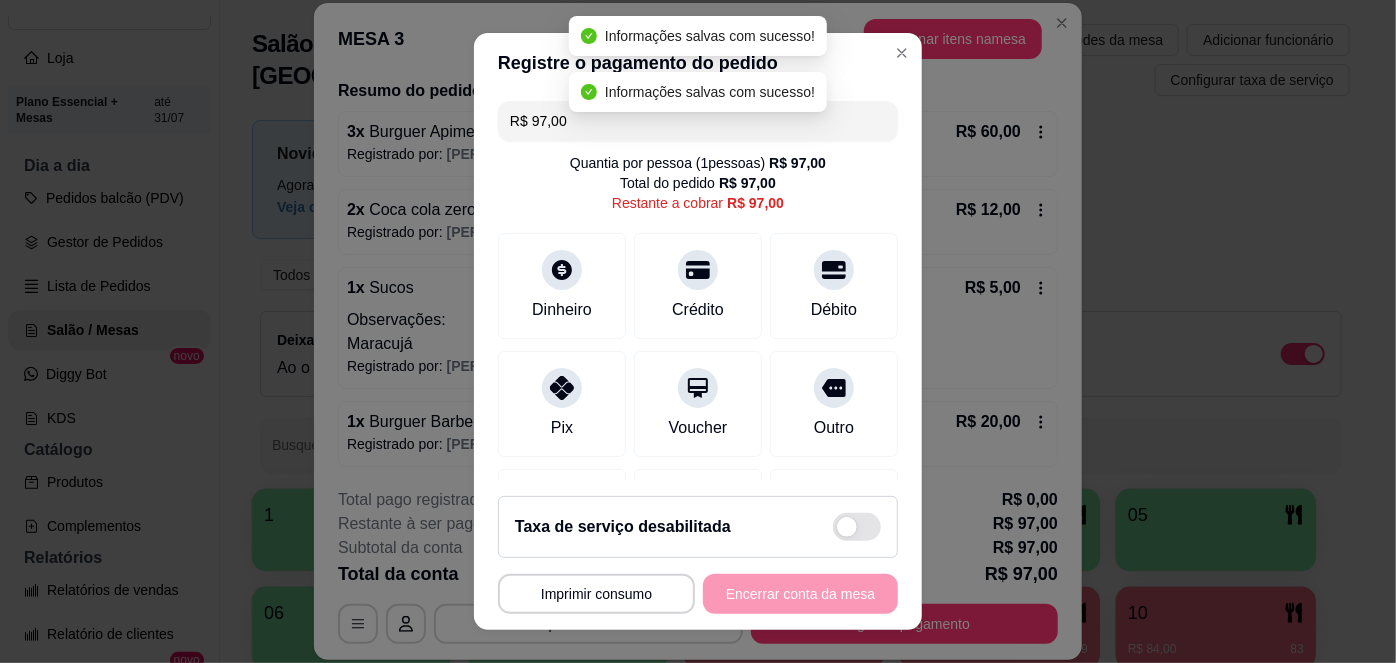 click on "R$ 97,00" at bounding box center (698, 121) 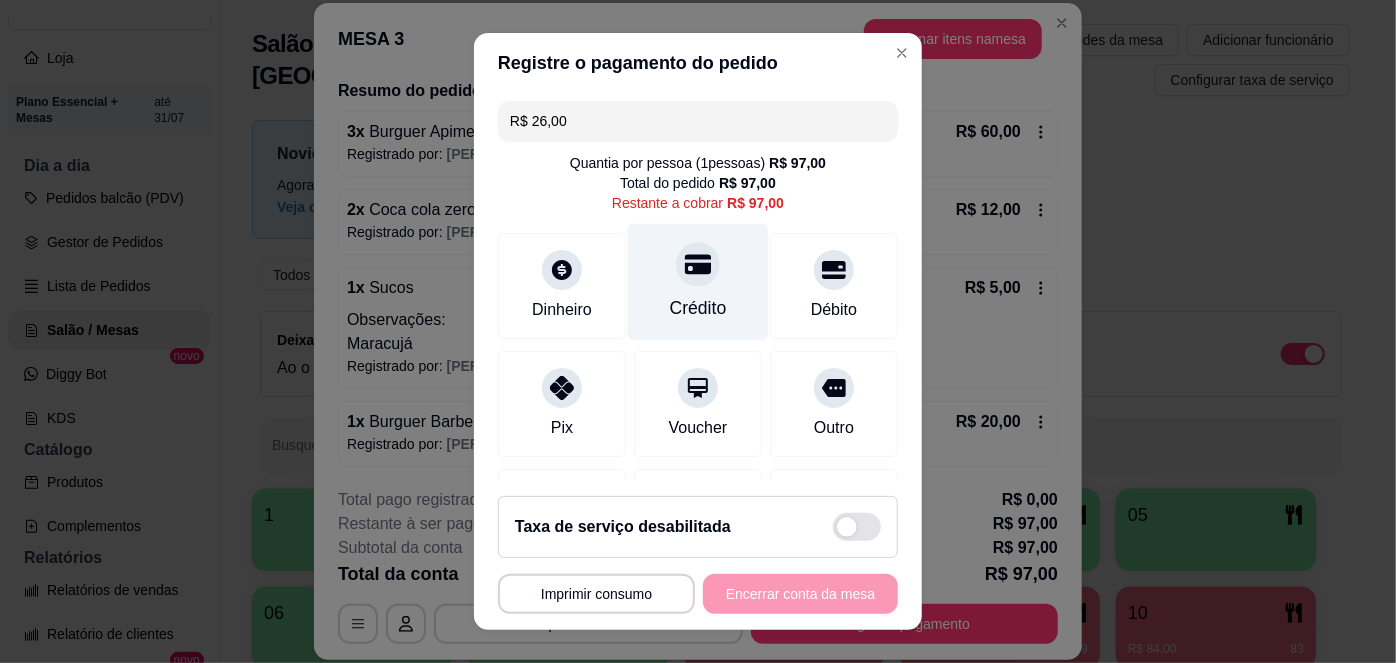 click on "Crédito" at bounding box center [698, 308] 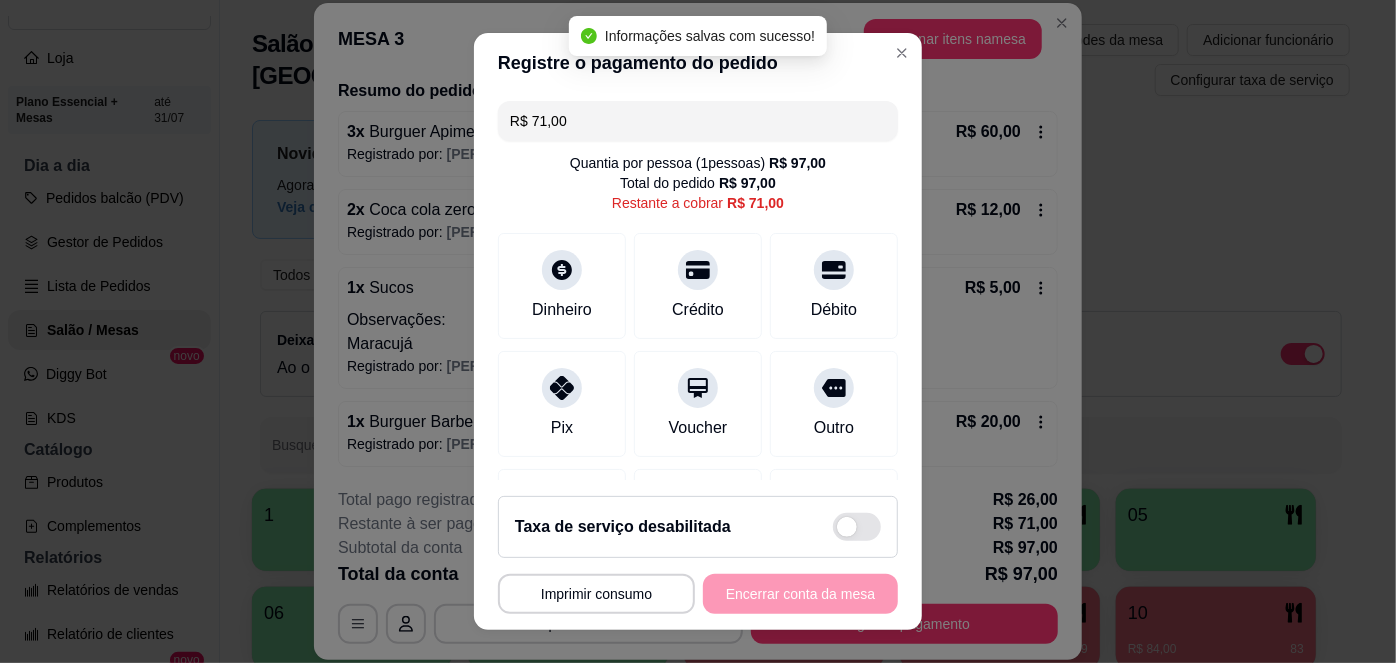 click on "R$ 71,00" at bounding box center [698, 121] 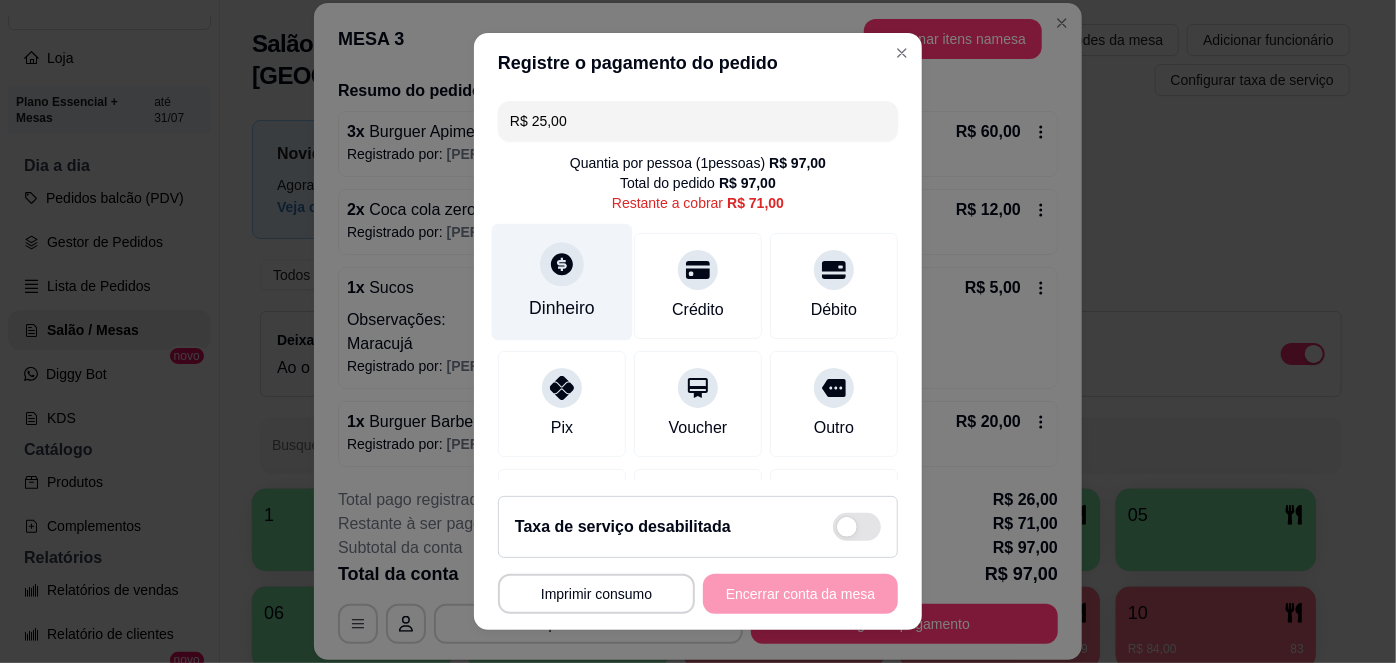 click on "Dinheiro" at bounding box center [562, 282] 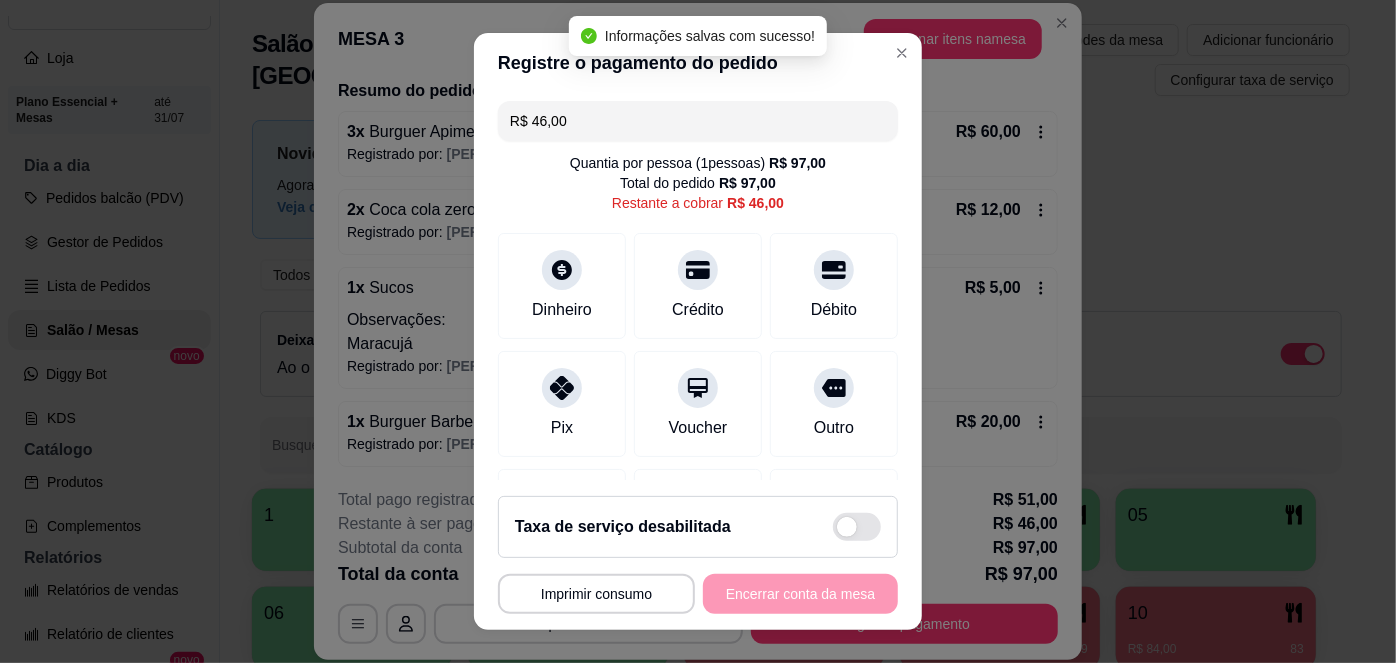 click on "R$ 46,00" at bounding box center (698, 121) 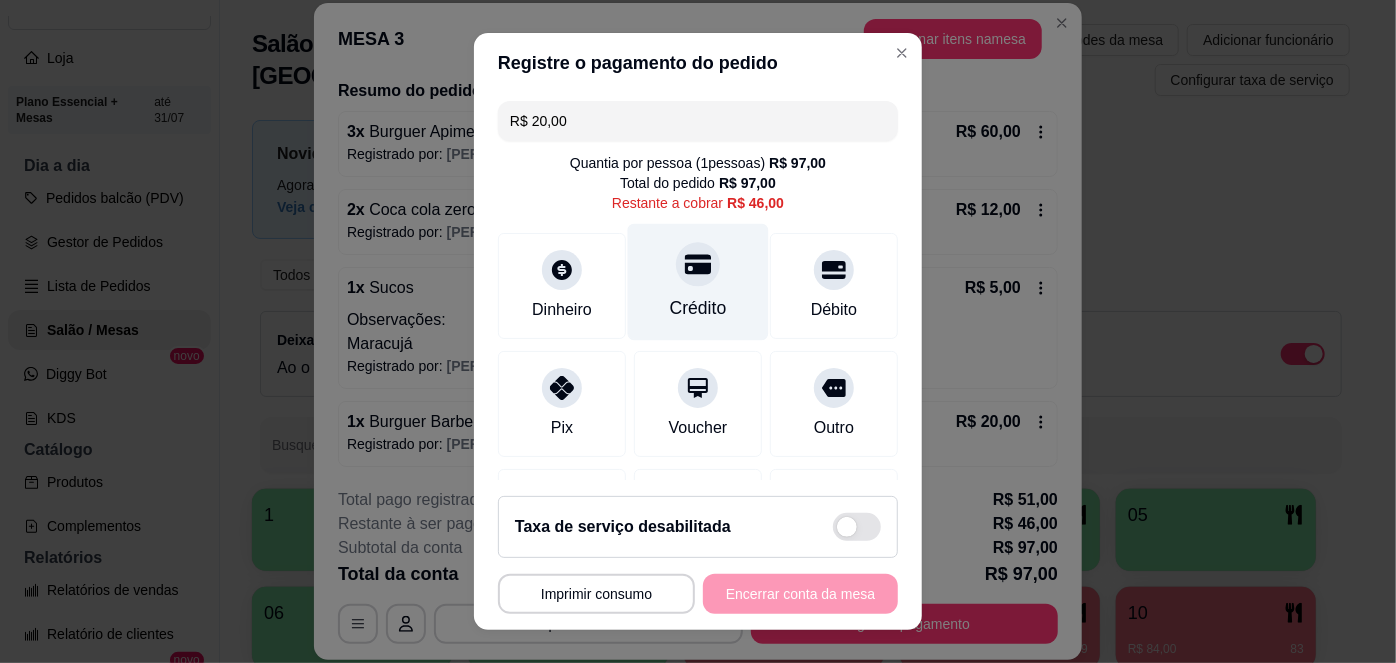 click on "Crédito" at bounding box center (698, 308) 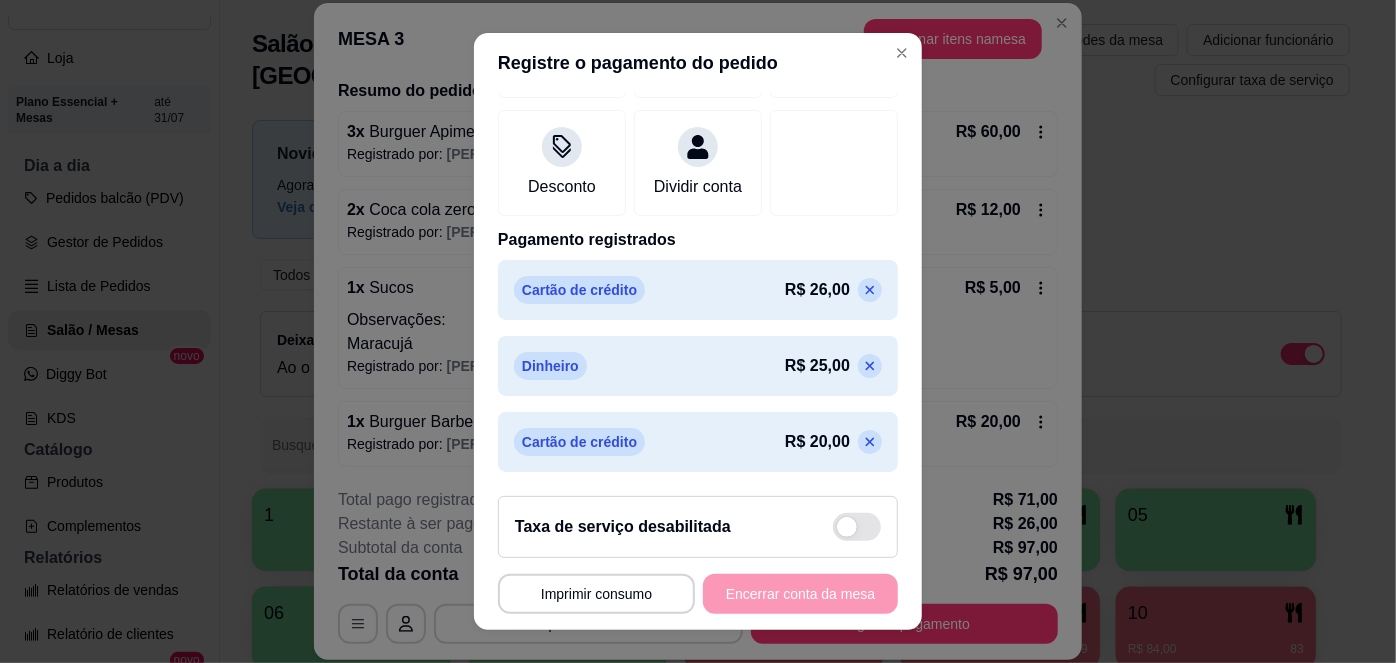 scroll, scrollTop: 0, scrollLeft: 0, axis: both 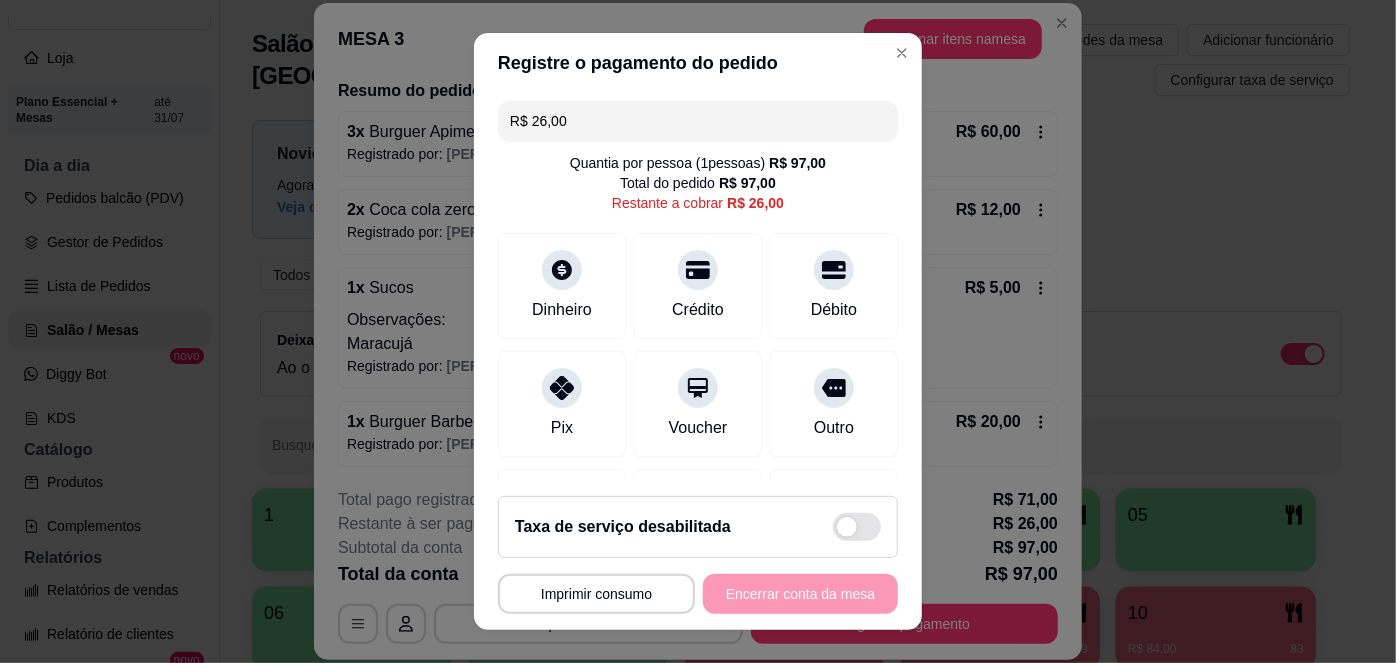 click on "R$ 26,00" at bounding box center [698, 121] 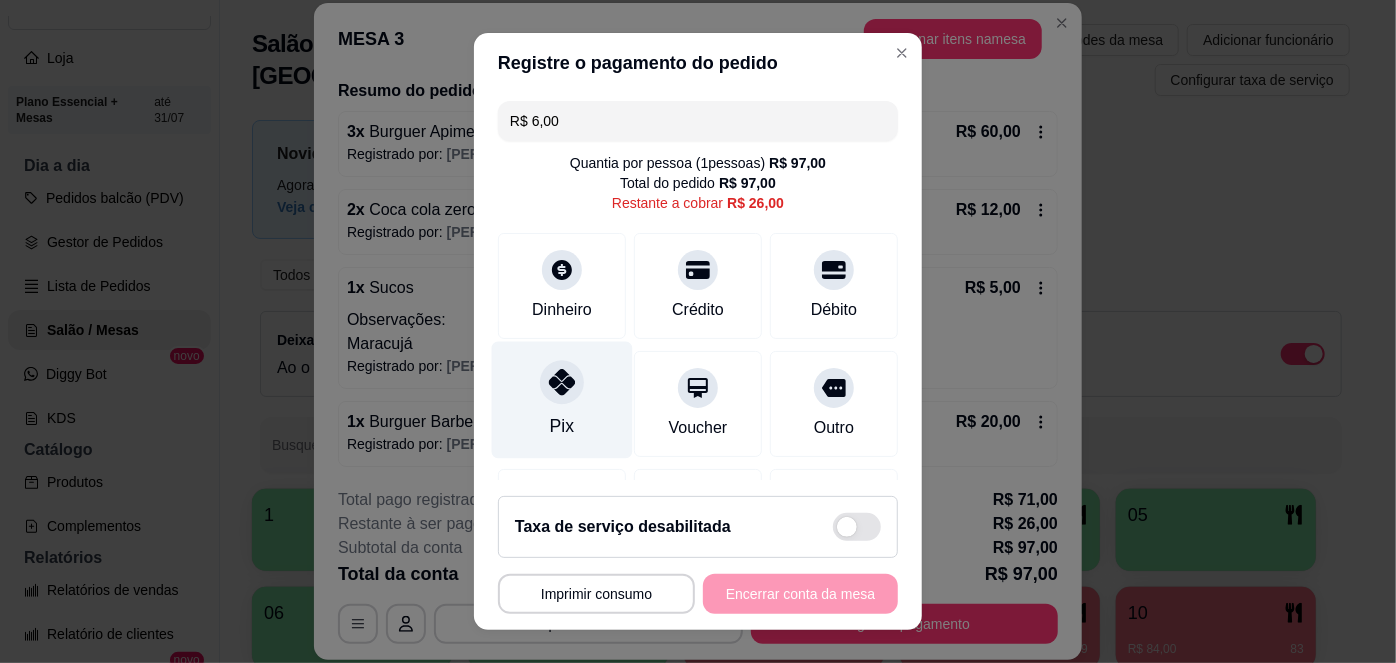 click 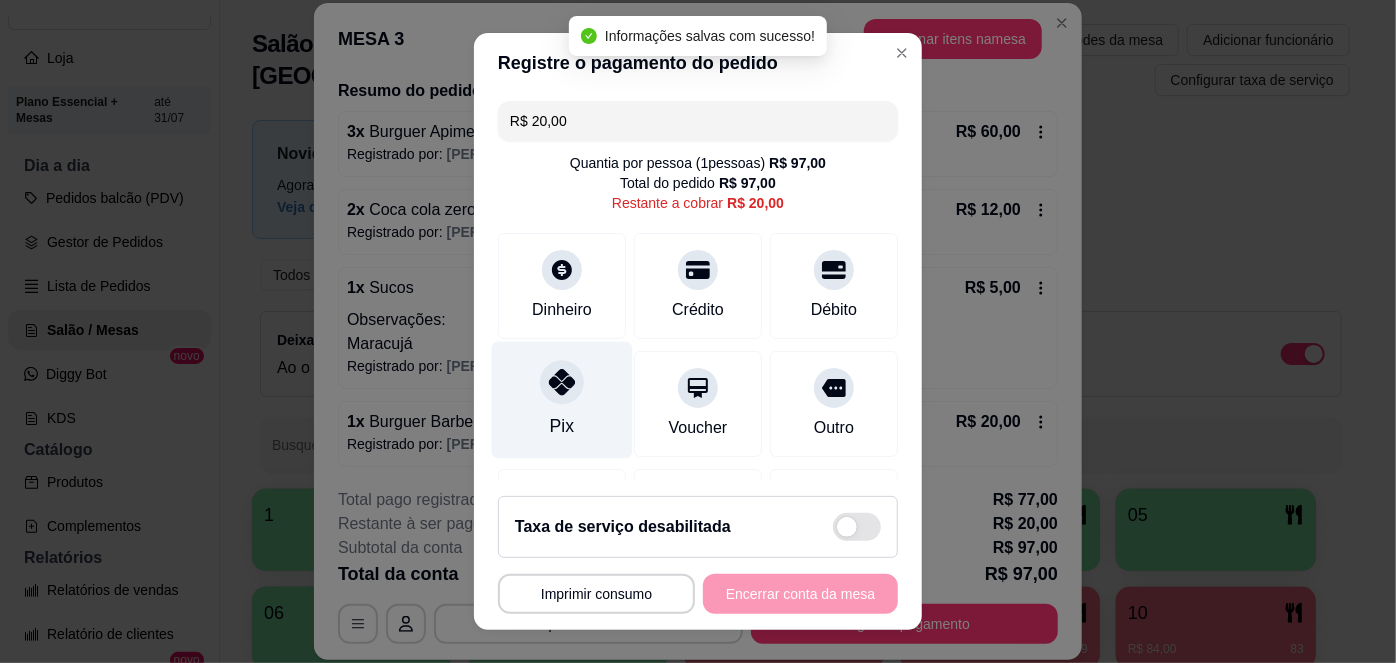 click 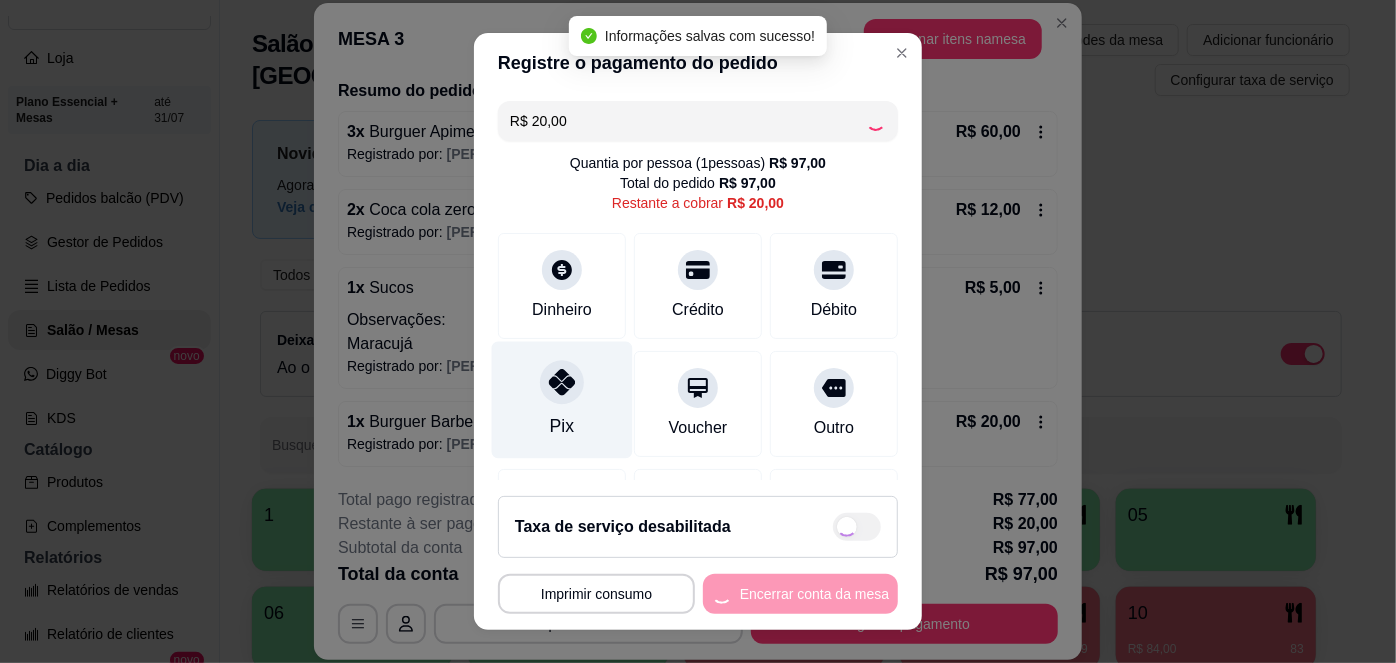 type on "R$ 0,00" 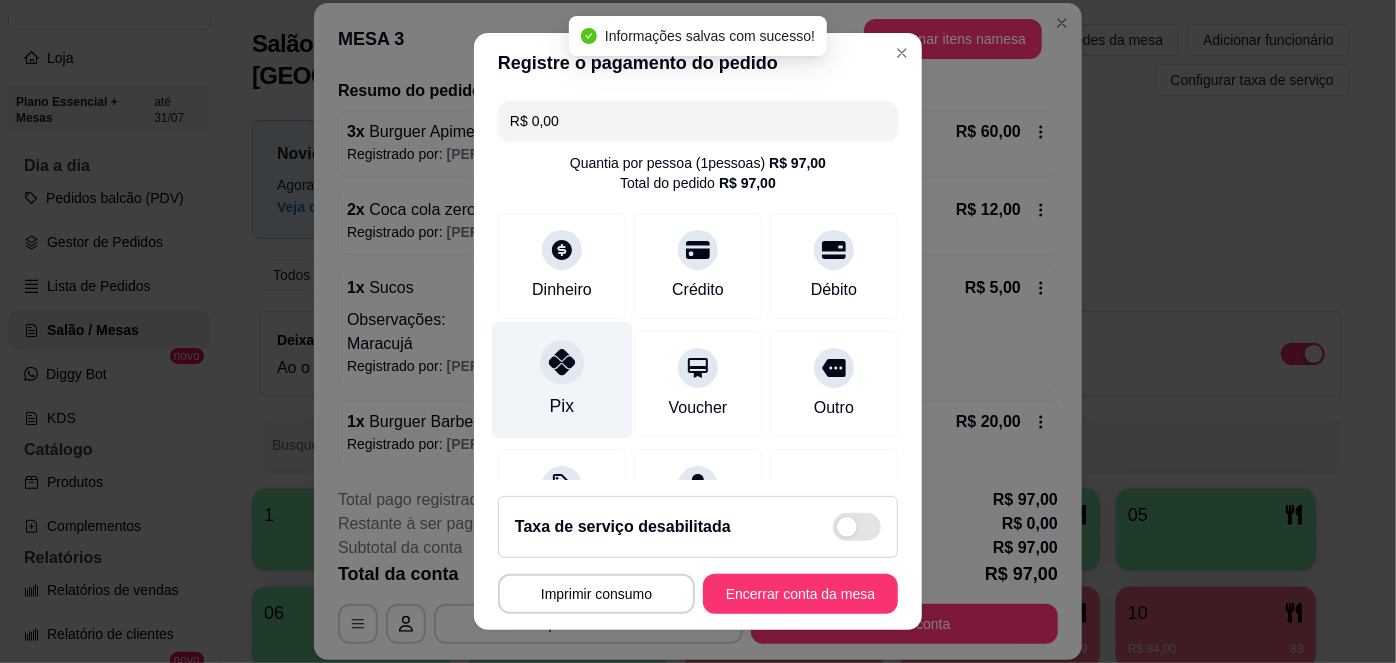 scroll, scrollTop: 512, scrollLeft: 0, axis: vertical 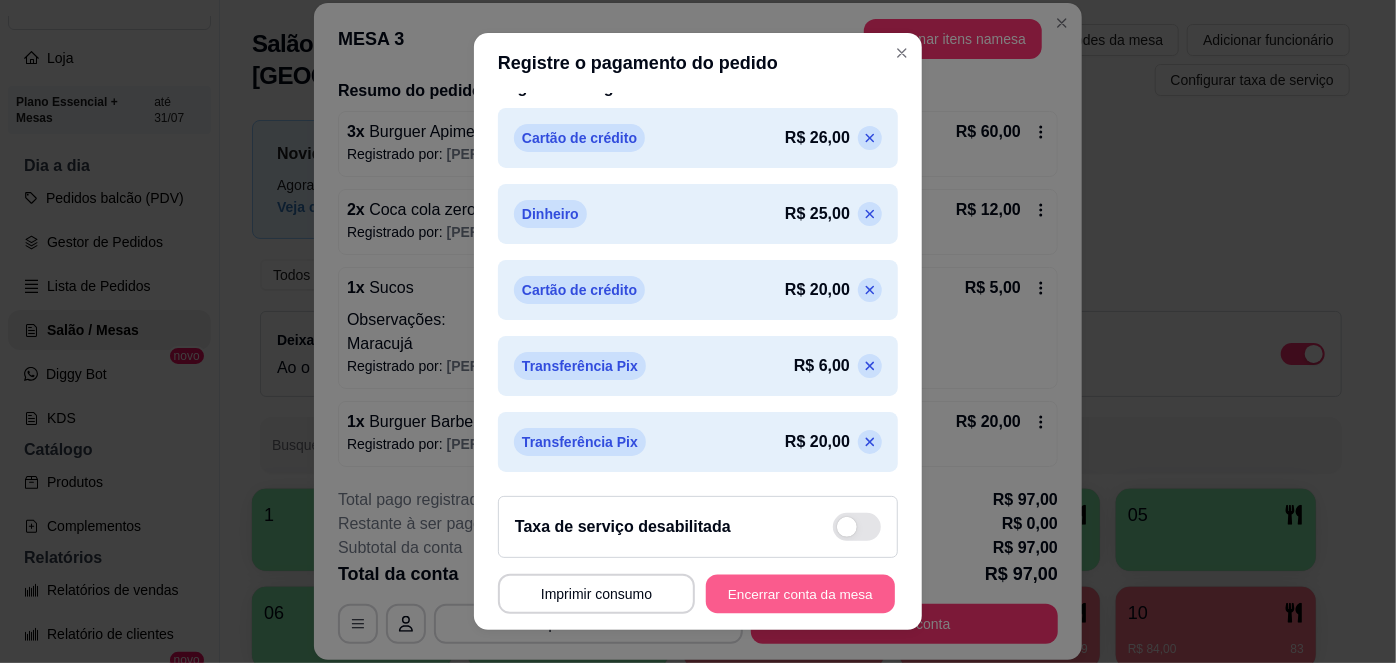 click on "Encerrar conta da mesa" at bounding box center (800, 593) 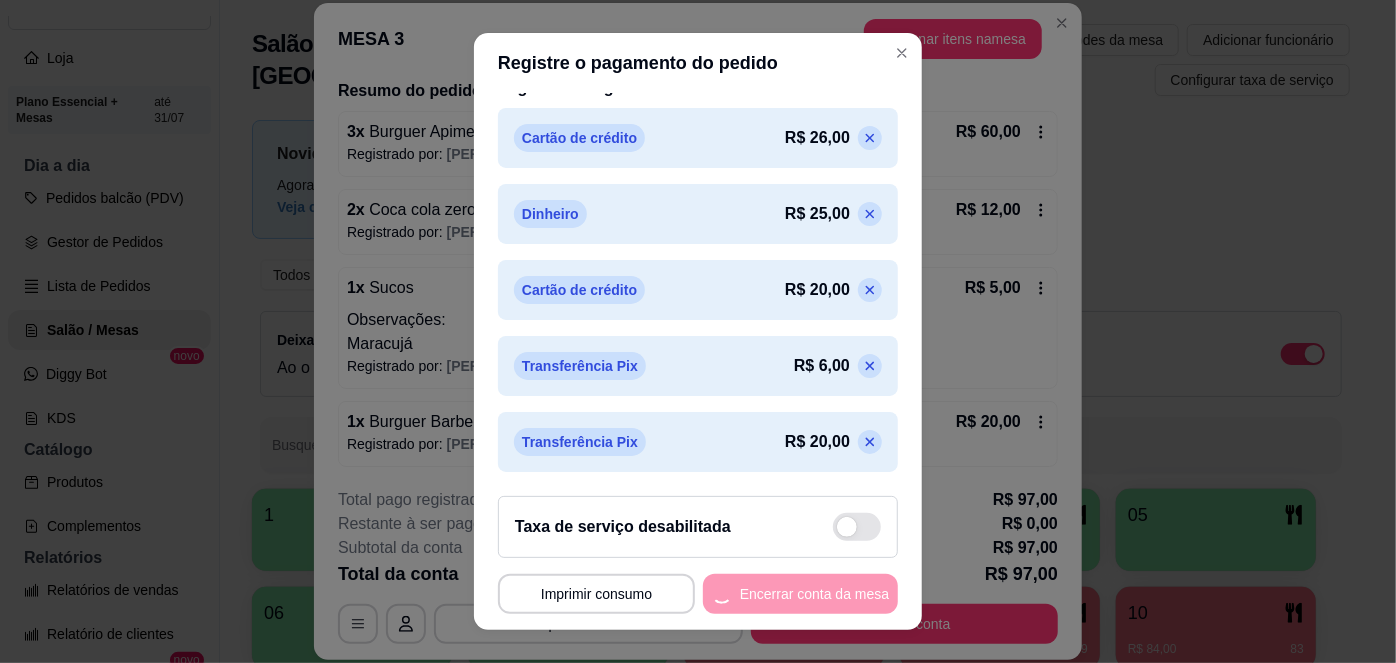 scroll, scrollTop: 0, scrollLeft: 0, axis: both 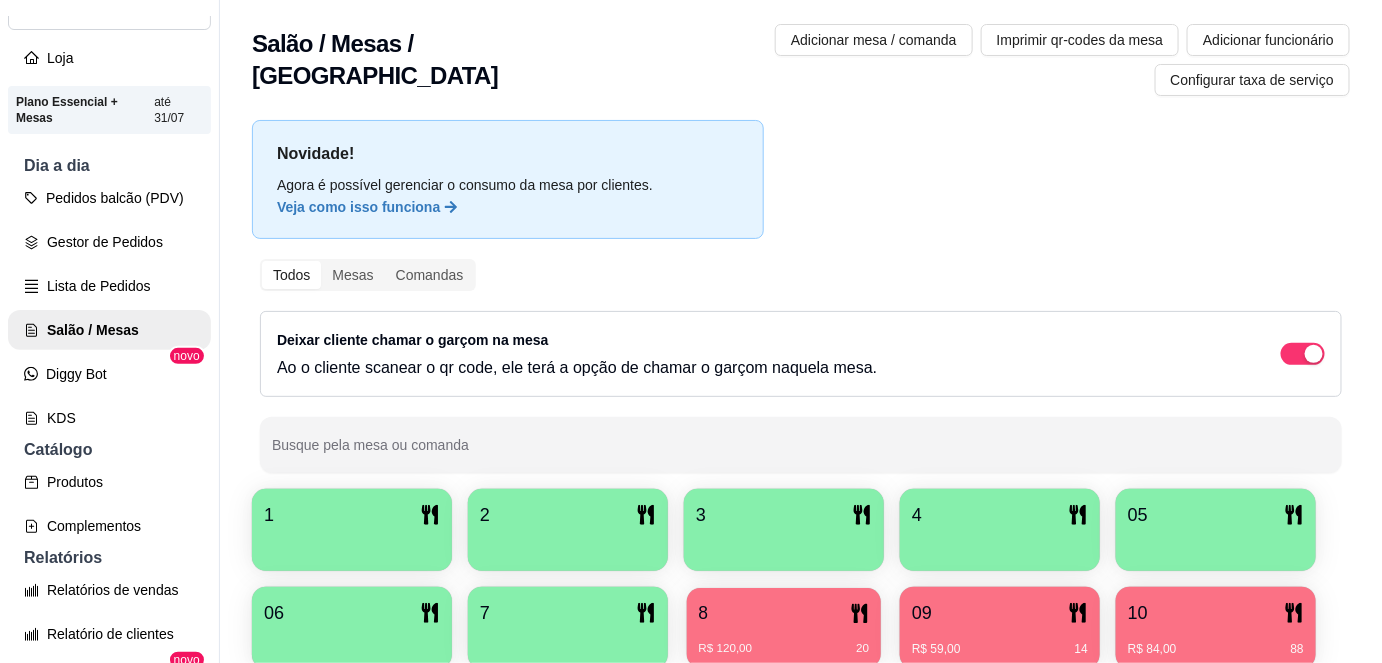 click on "R$ 120,00 20" at bounding box center (784, 649) 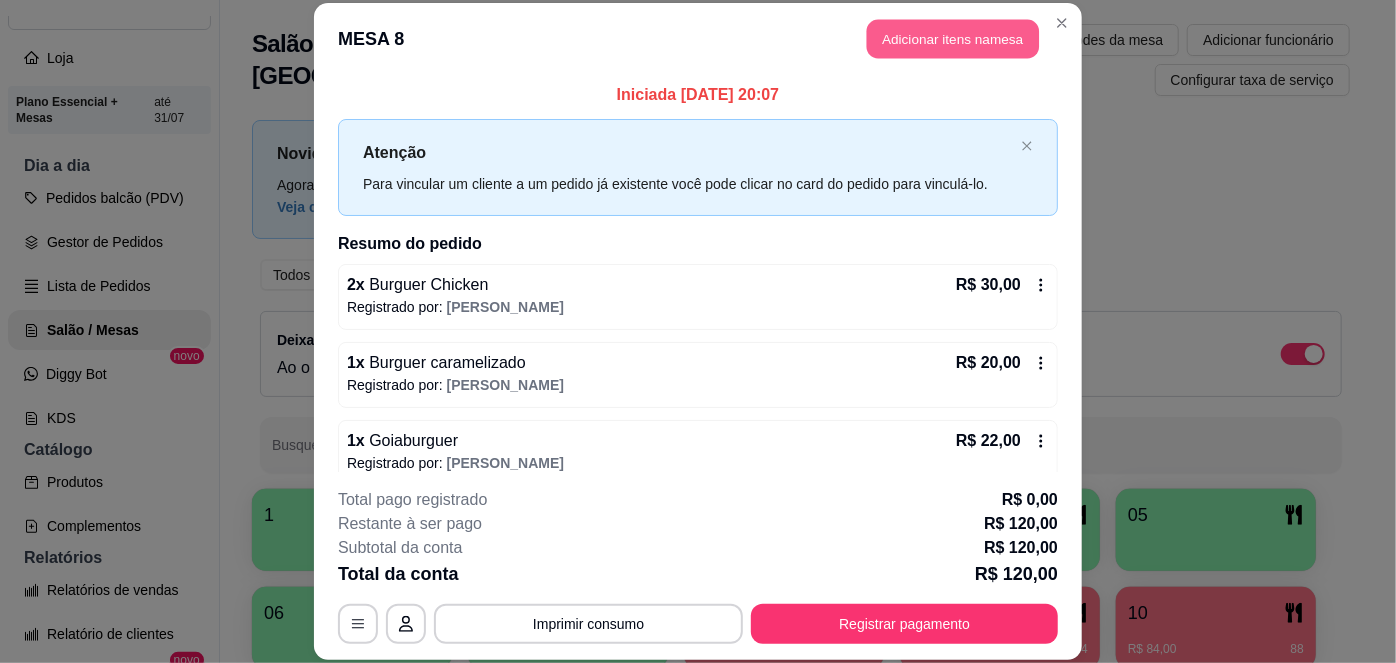 click on "Adicionar itens na  mesa" at bounding box center [953, 39] 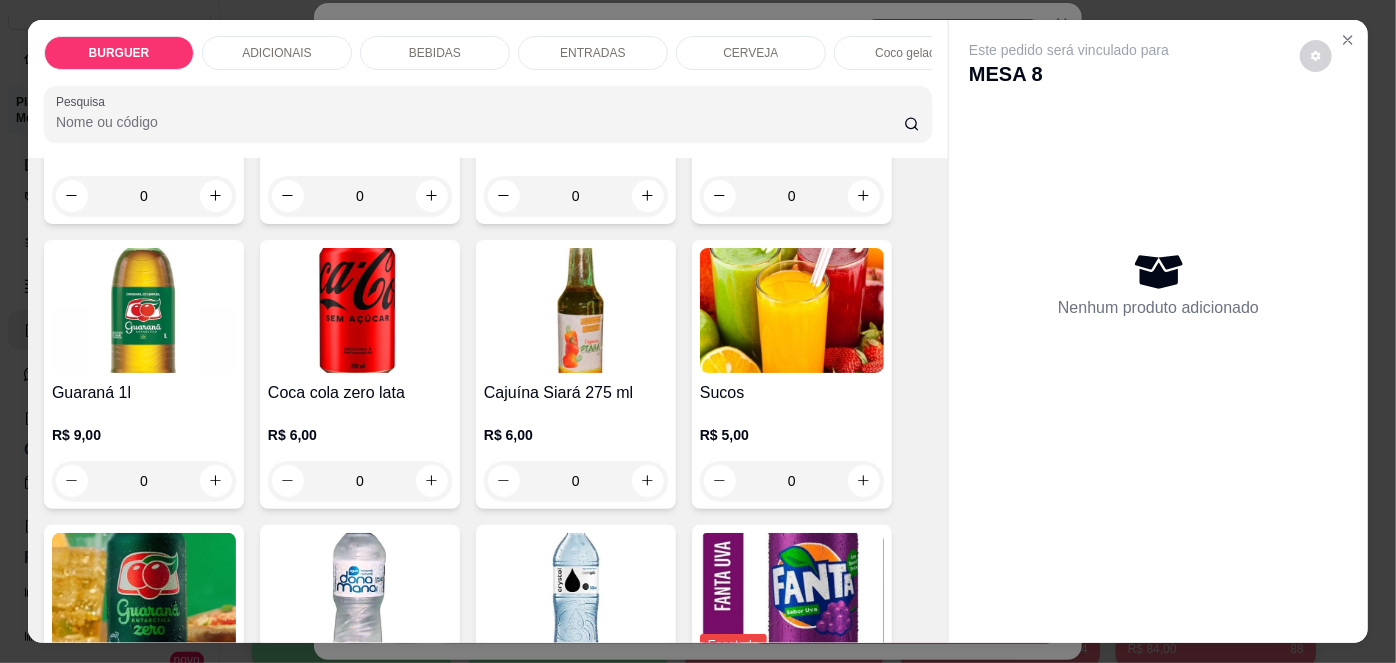 scroll, scrollTop: 1946, scrollLeft: 0, axis: vertical 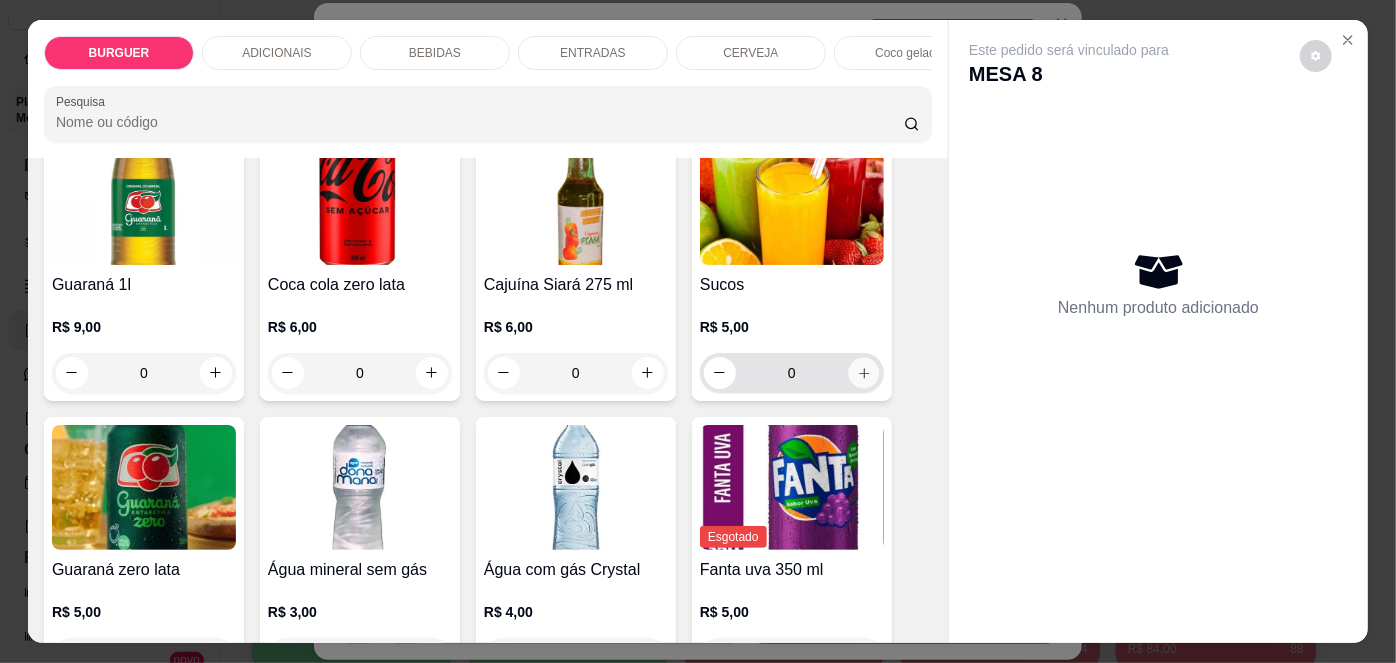 click at bounding box center [863, 372] 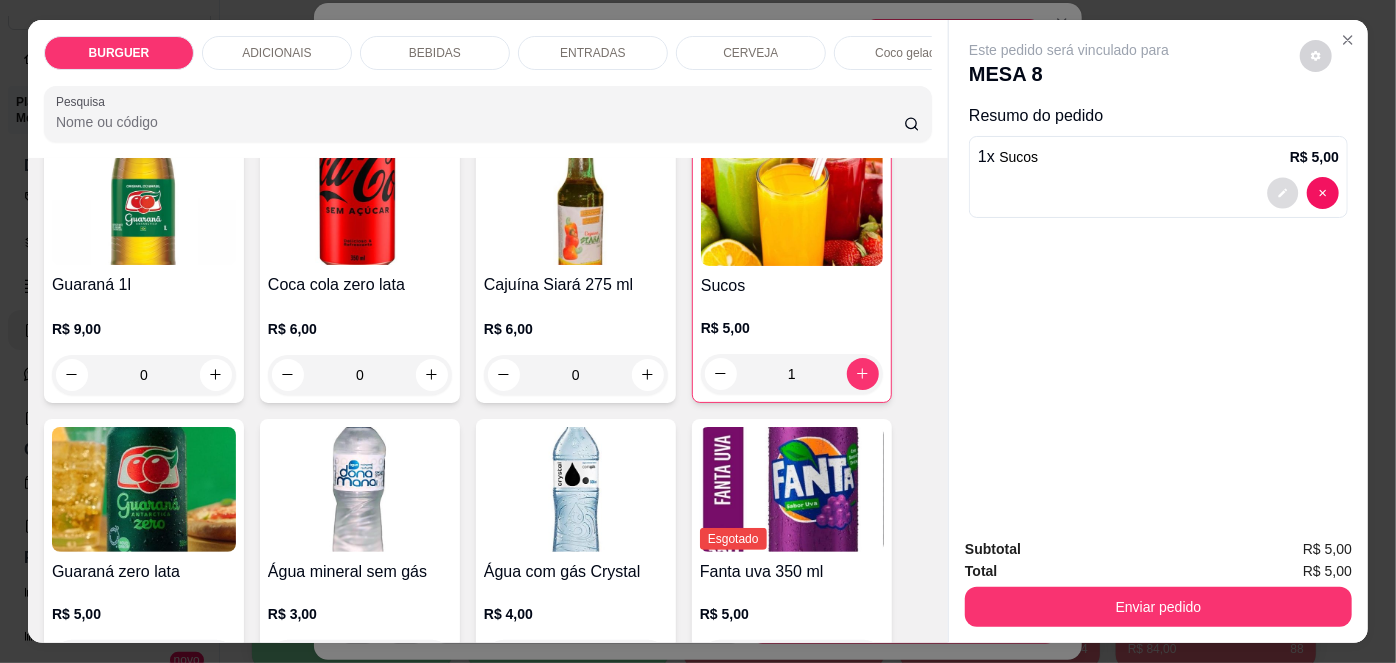 click at bounding box center (1283, 192) 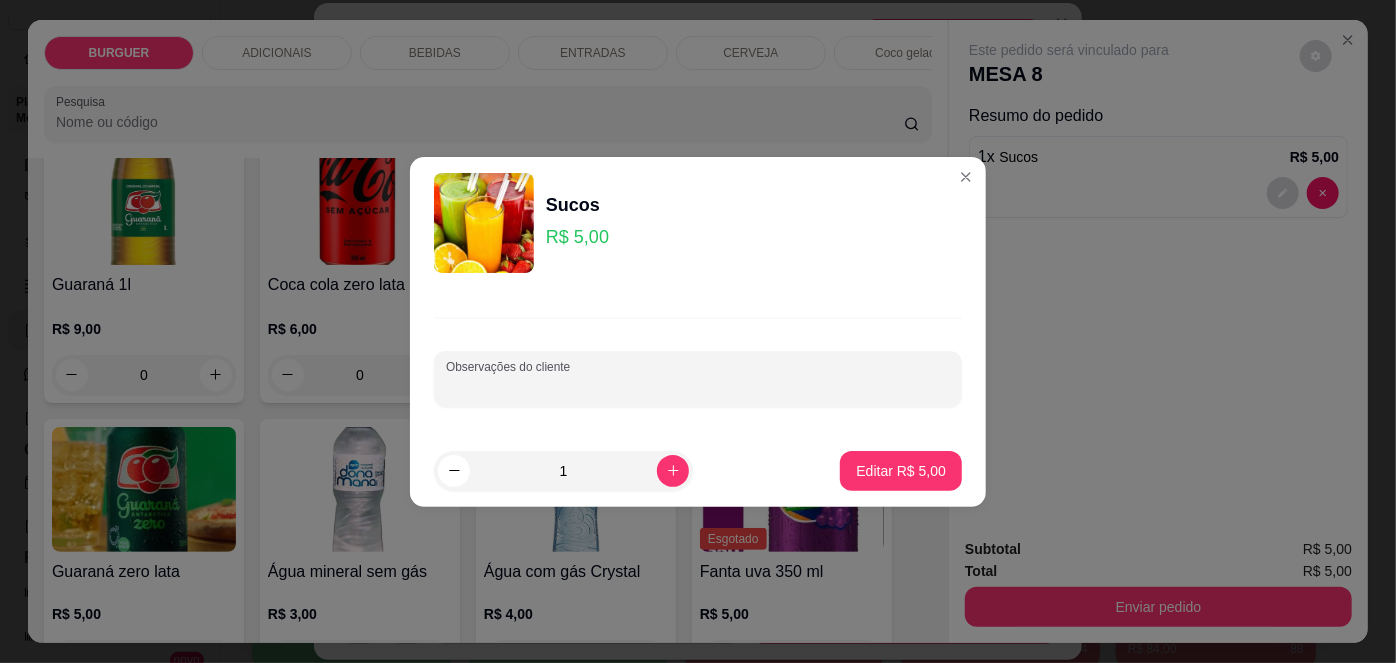 click on "Observações do cliente" at bounding box center (698, 387) 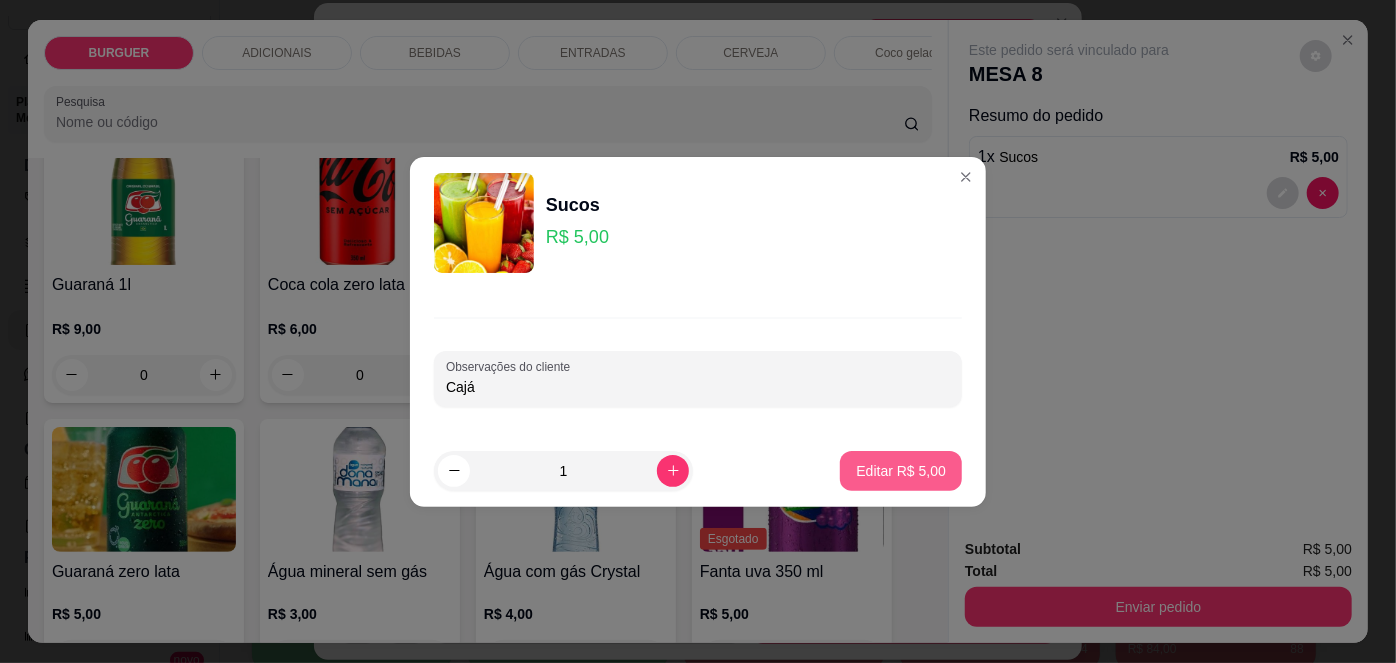 type on "Cajá" 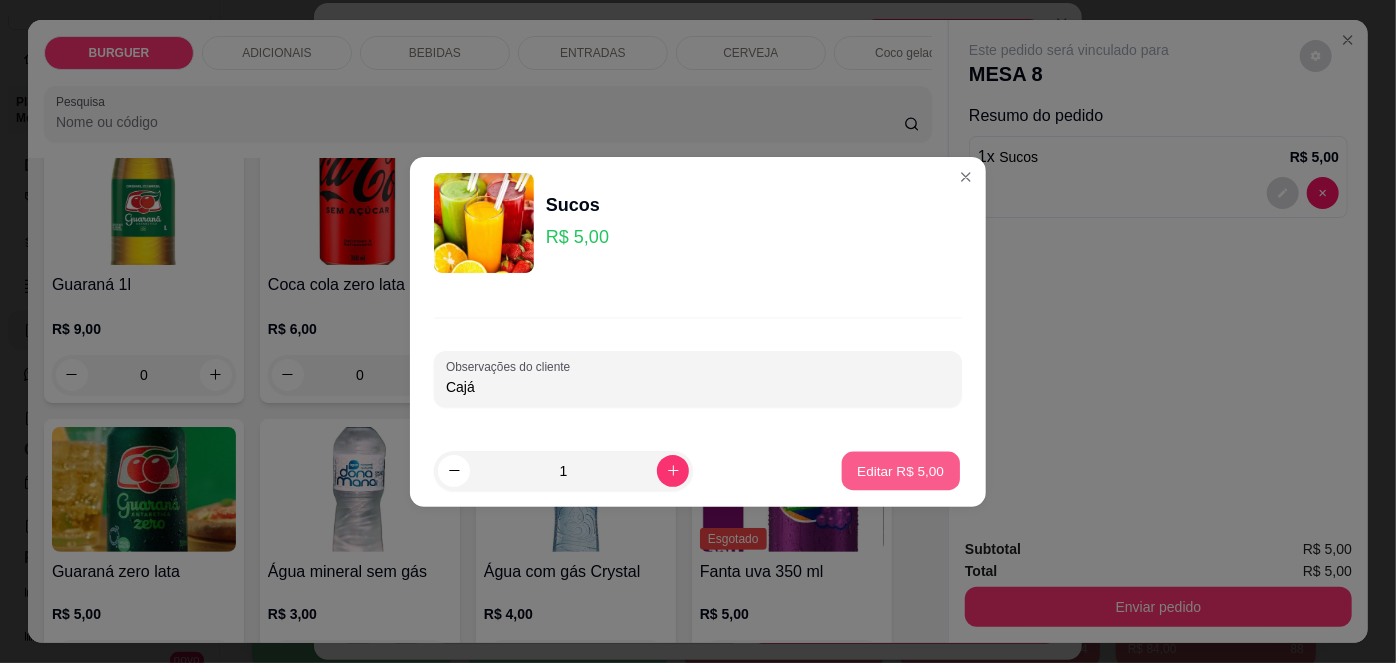 click on "Editar   R$ 5,00" at bounding box center (901, 470) 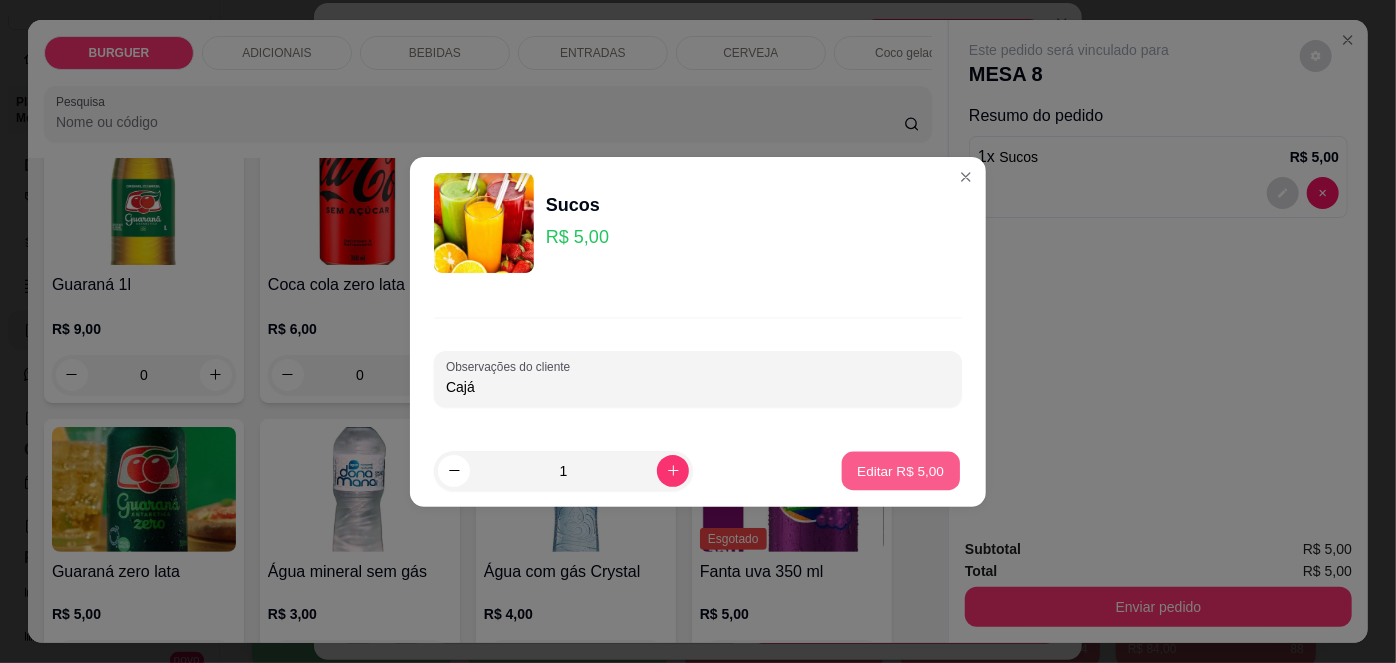 type on "0" 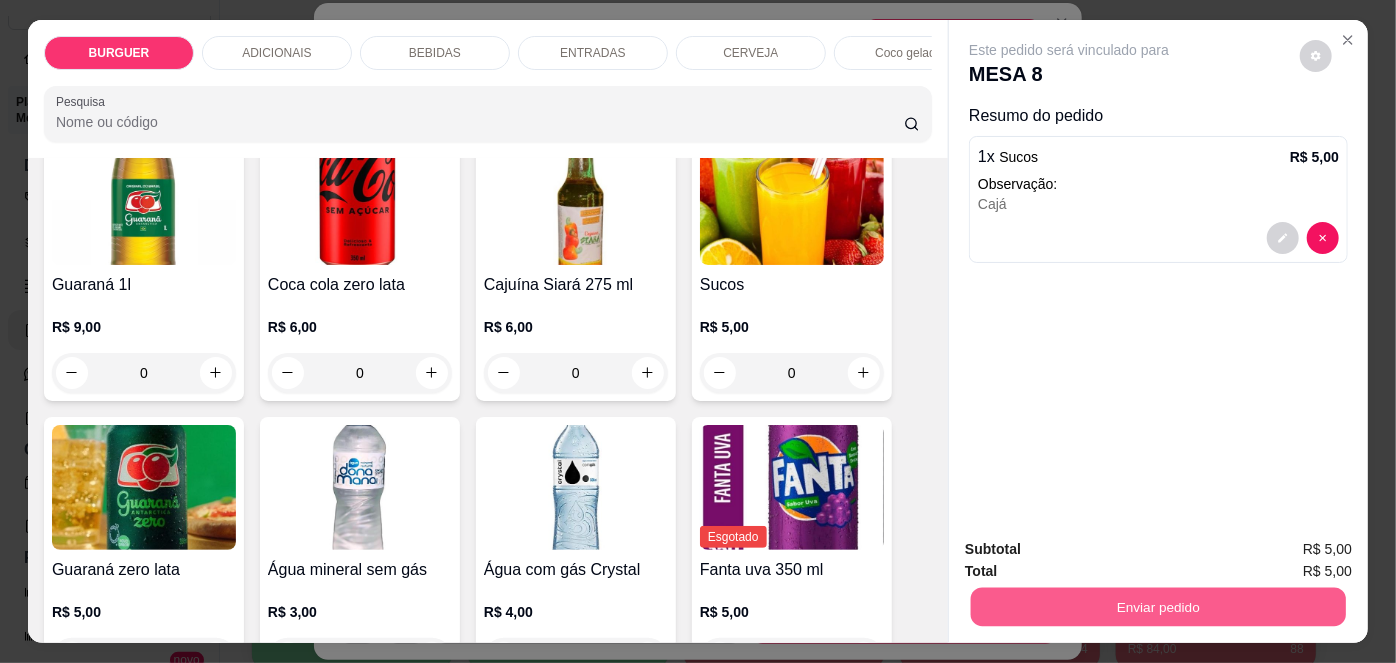 click on "Enviar pedido" at bounding box center [1158, 607] 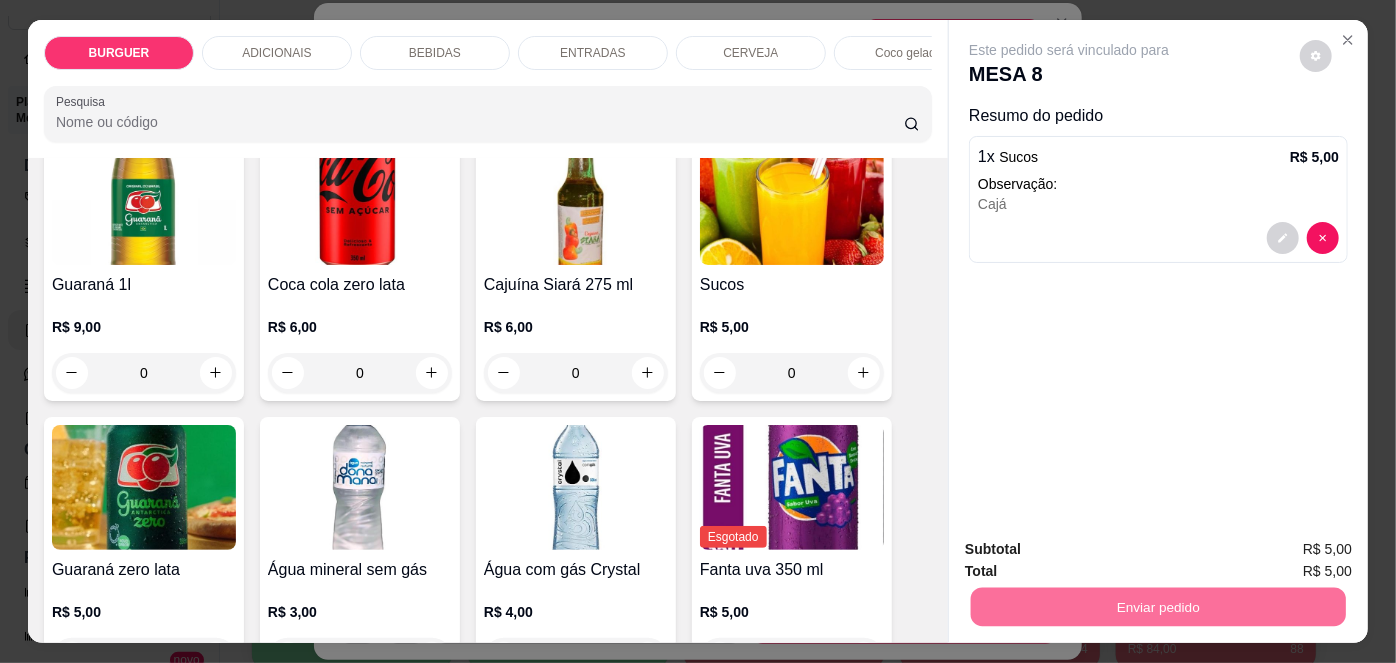 click on "Não registrar e enviar pedido" at bounding box center (1093, 551) 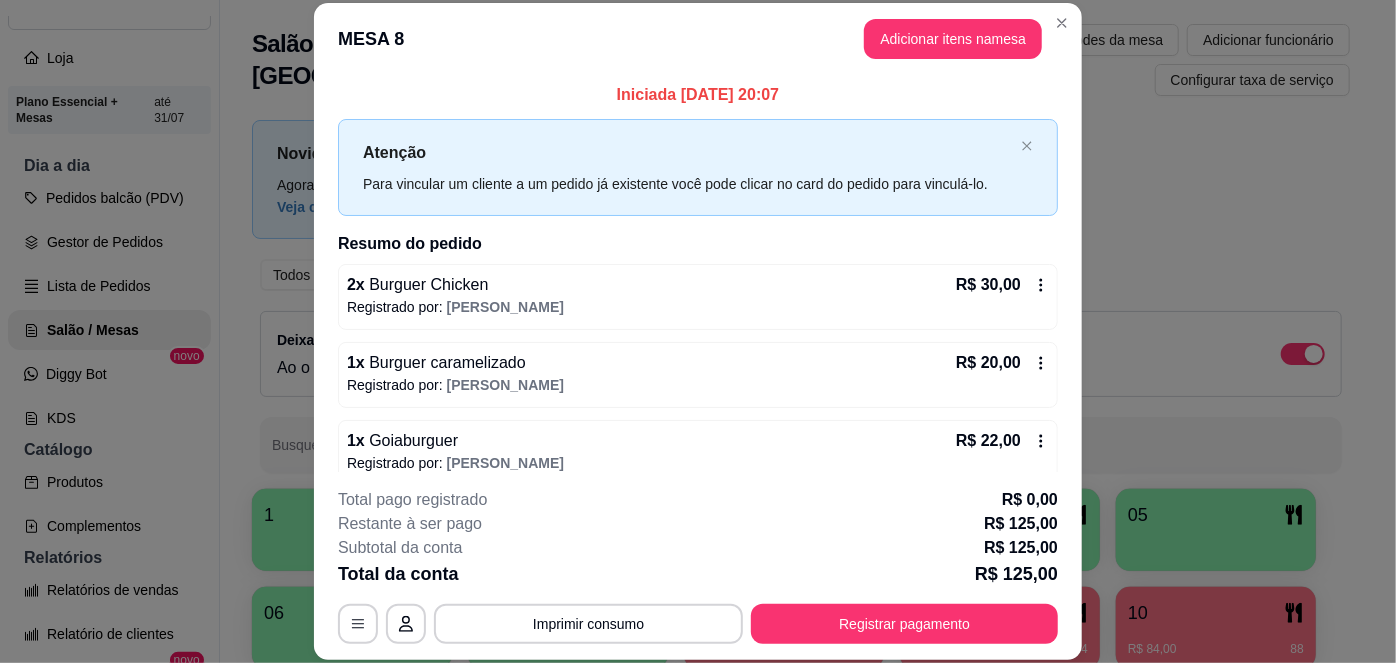 click on "MESA 8 Adicionar itens na  mesa" at bounding box center (698, 39) 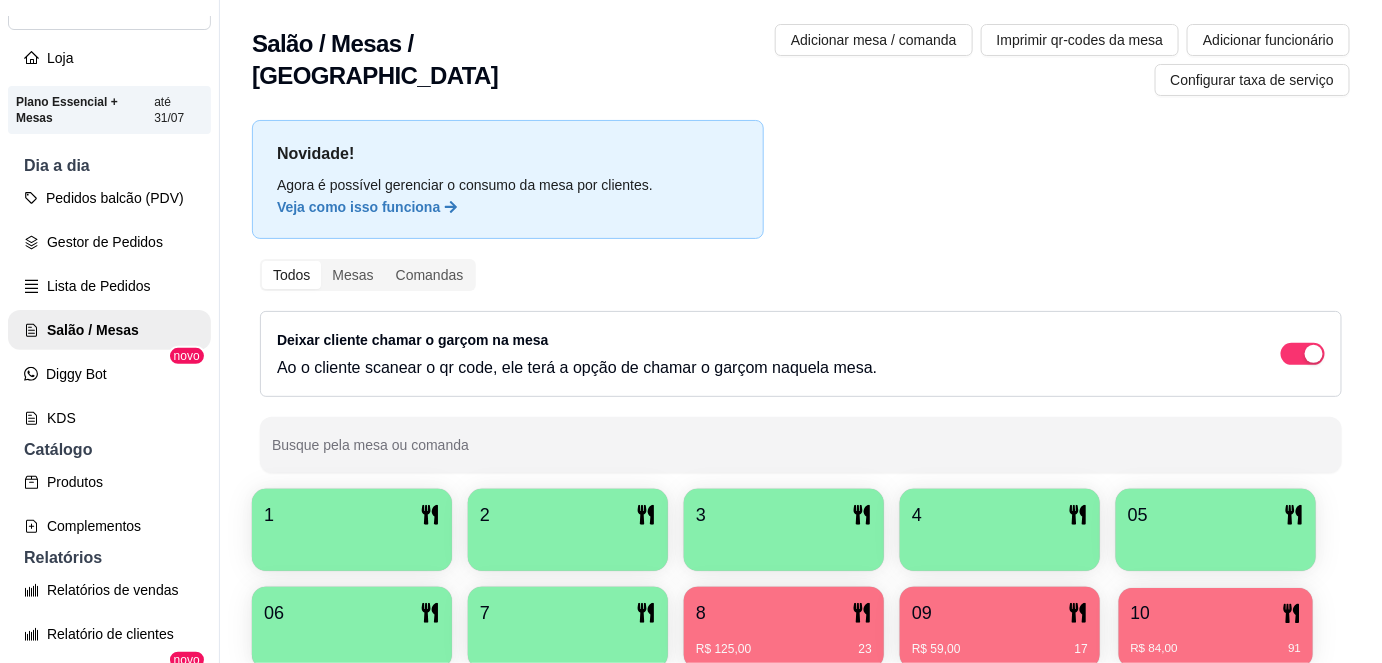 click on "R$ 84,00 91" at bounding box center (1216, 641) 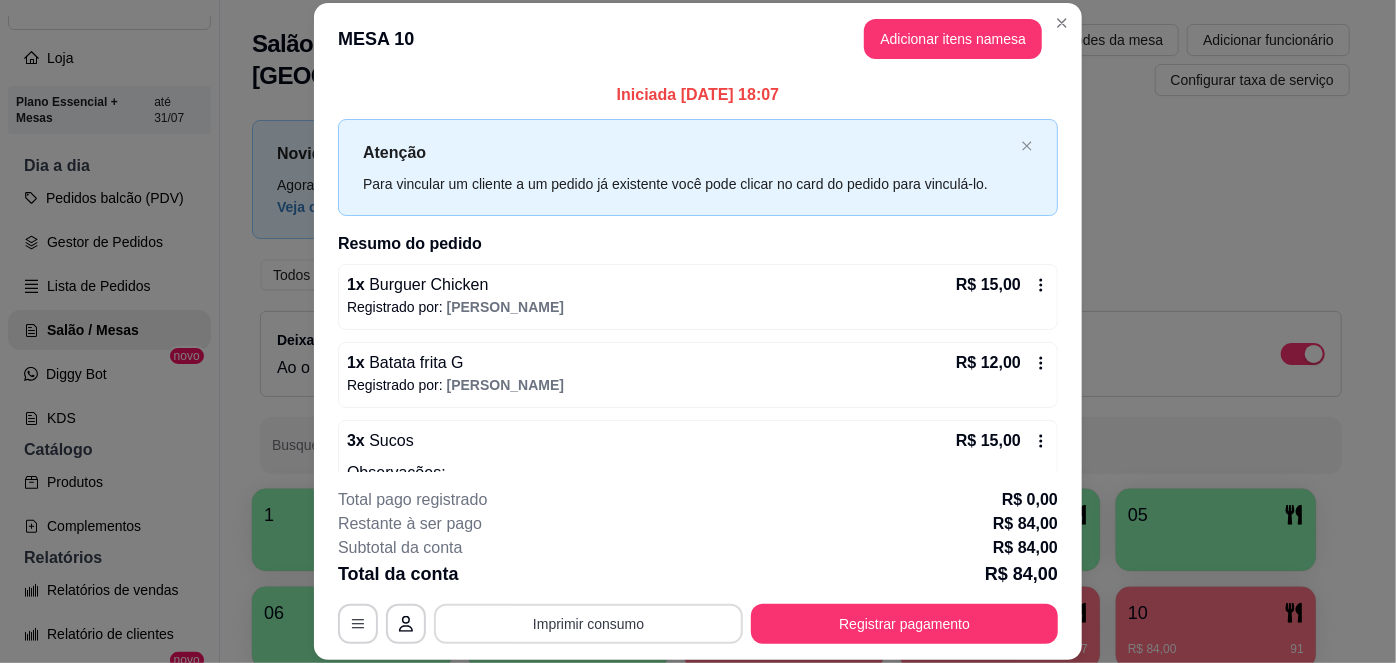 click on "Imprimir consumo" at bounding box center (588, 624) 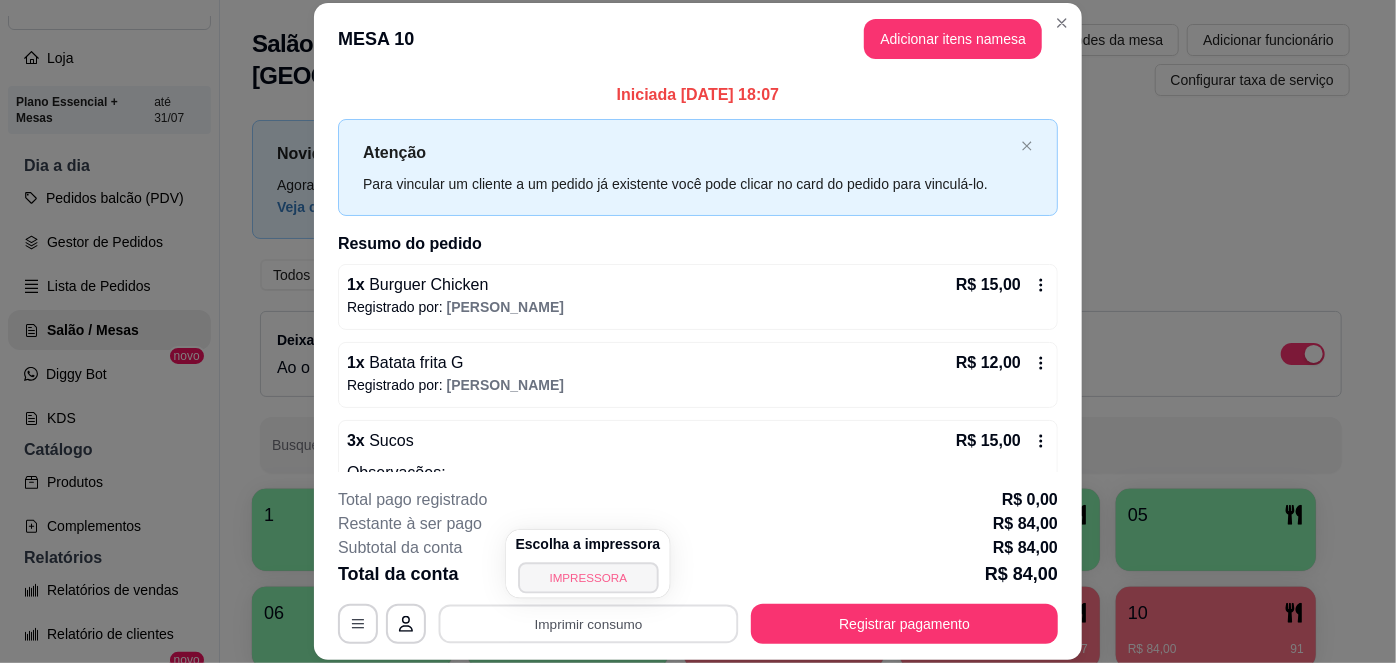 click on "IMPRESSORA" at bounding box center [588, 577] 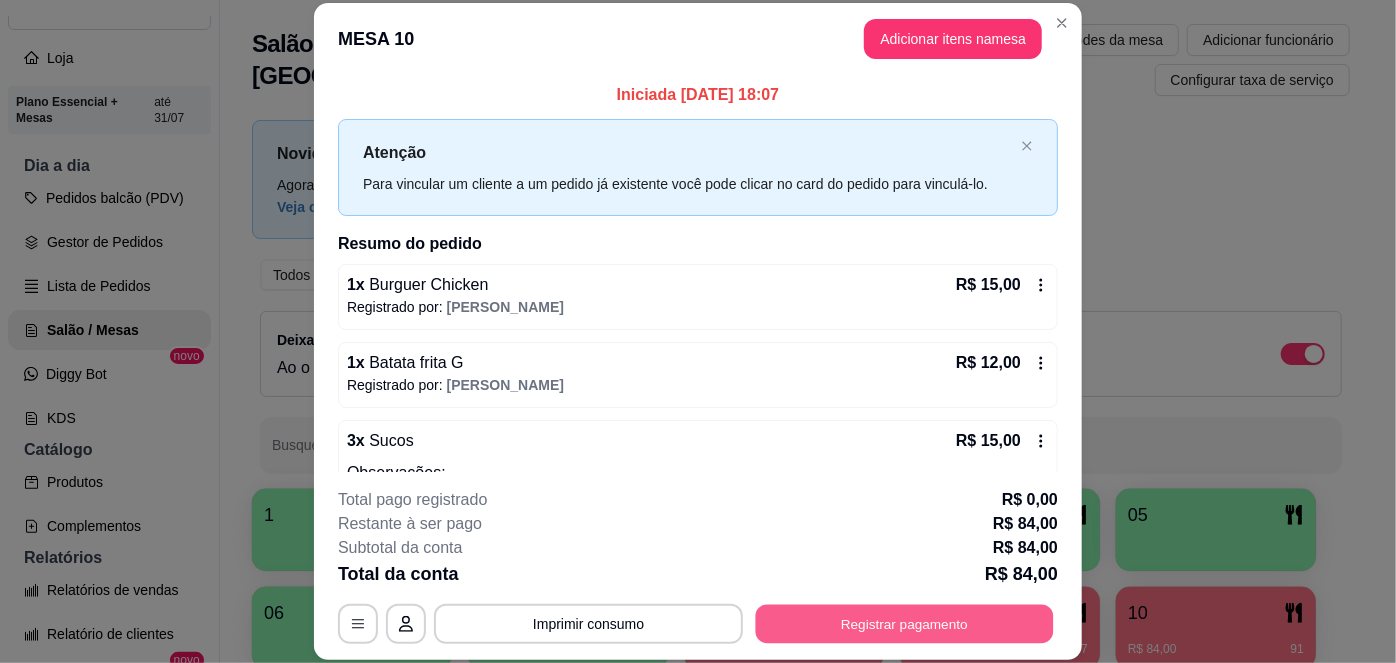 click on "Registrar pagamento" at bounding box center (905, 623) 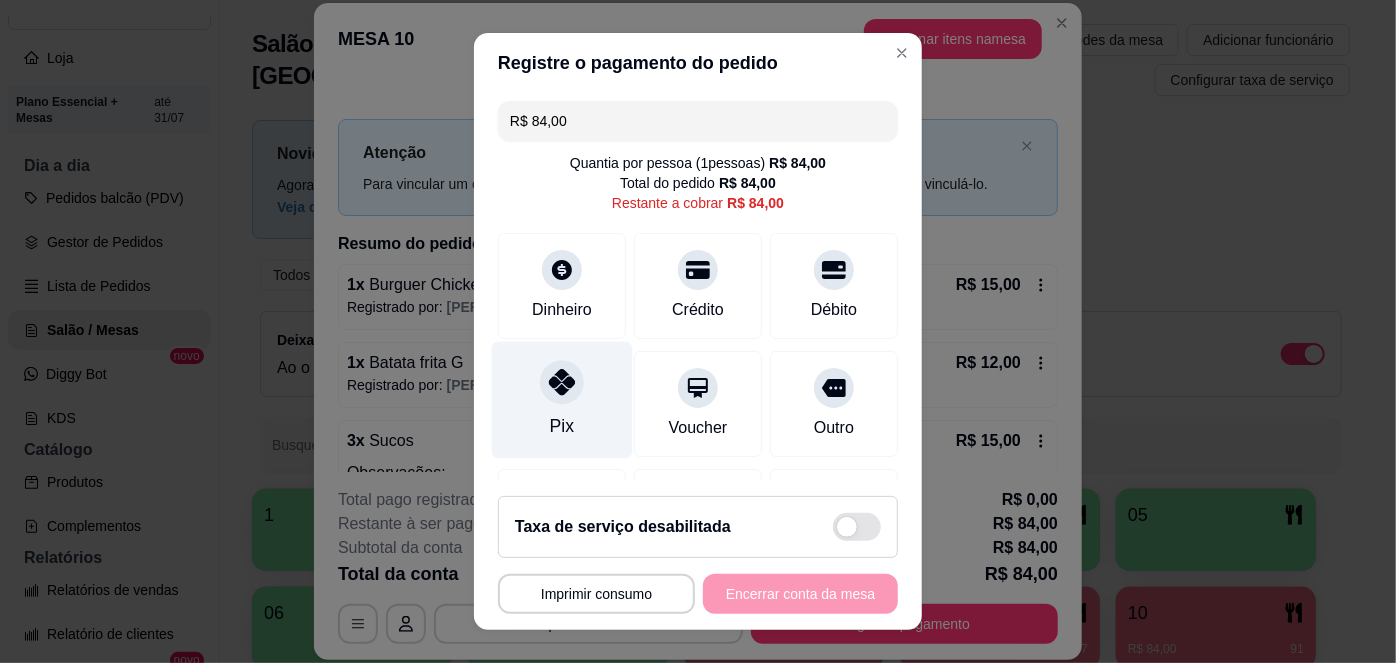 click on "Pix" at bounding box center [562, 400] 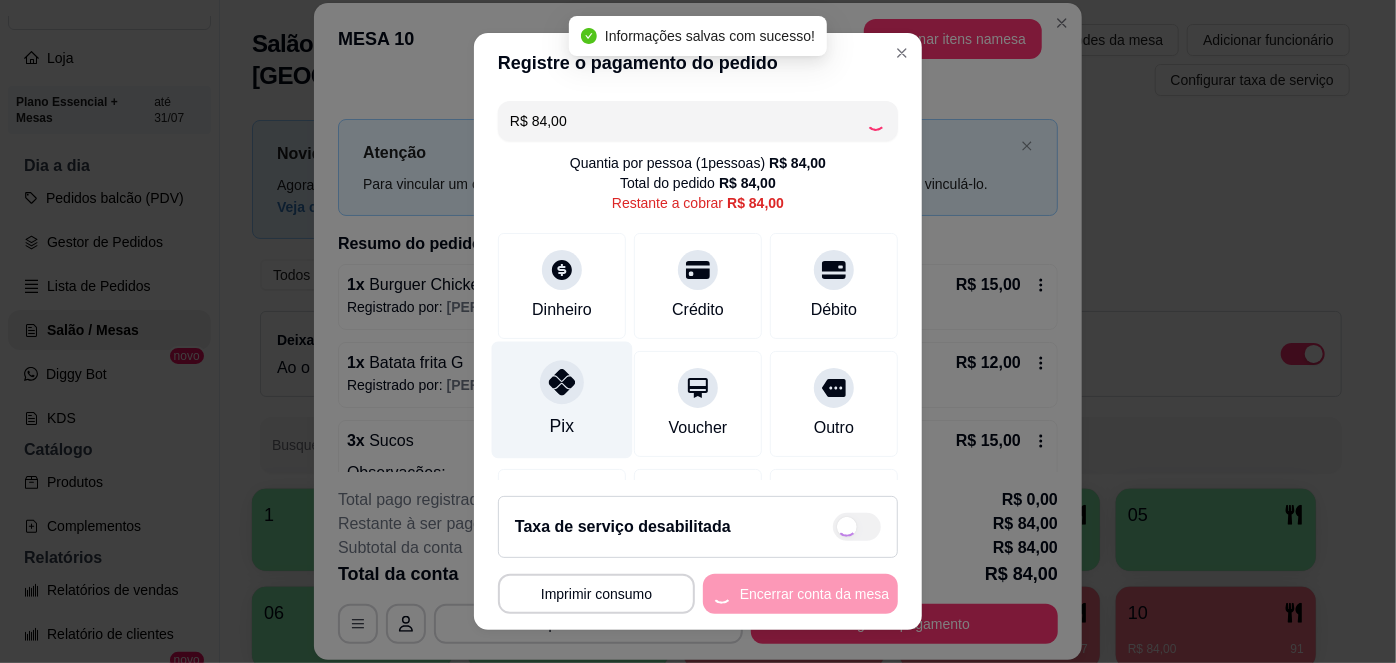type on "R$ 0,00" 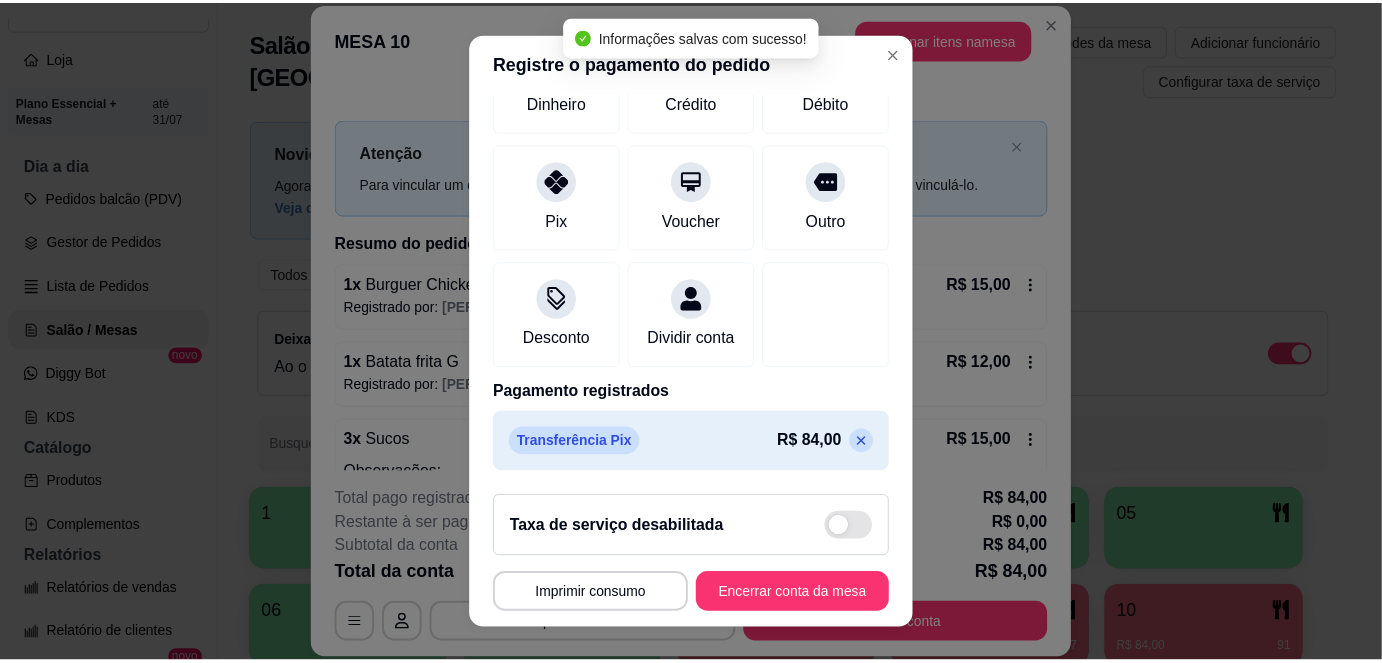 scroll, scrollTop: 208, scrollLeft: 0, axis: vertical 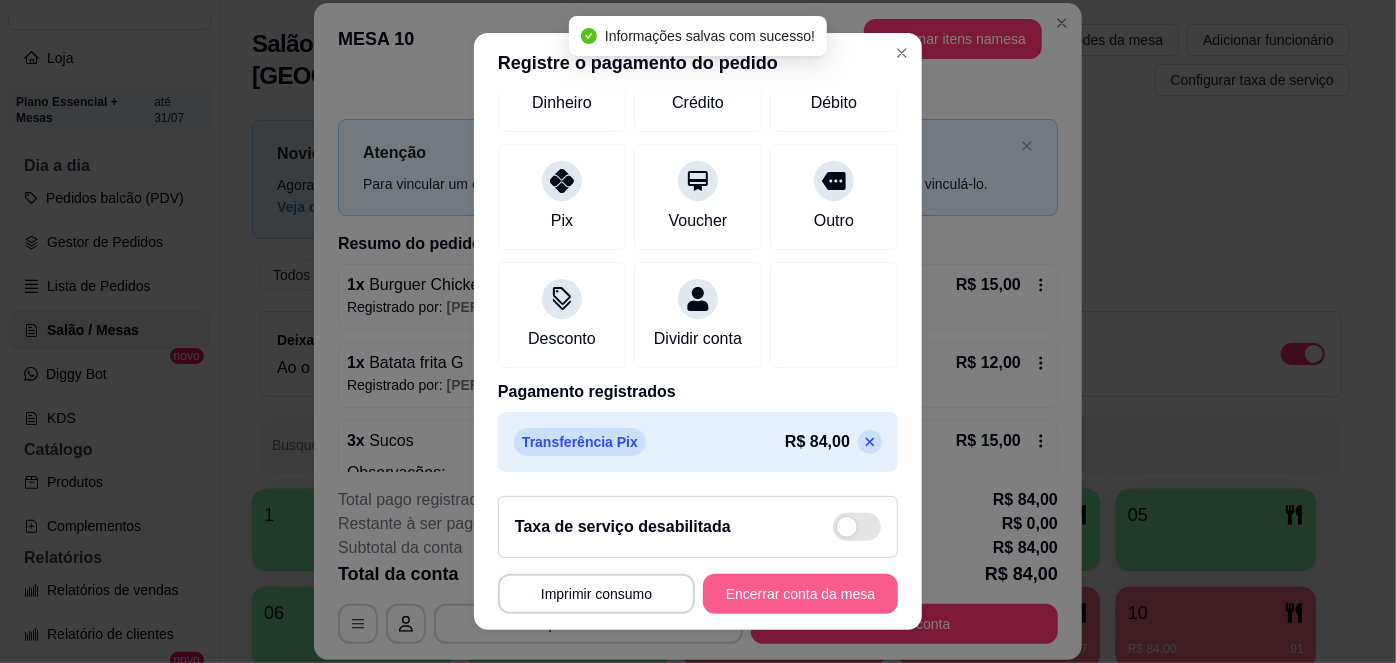 click on "Encerrar conta da mesa" at bounding box center (800, 594) 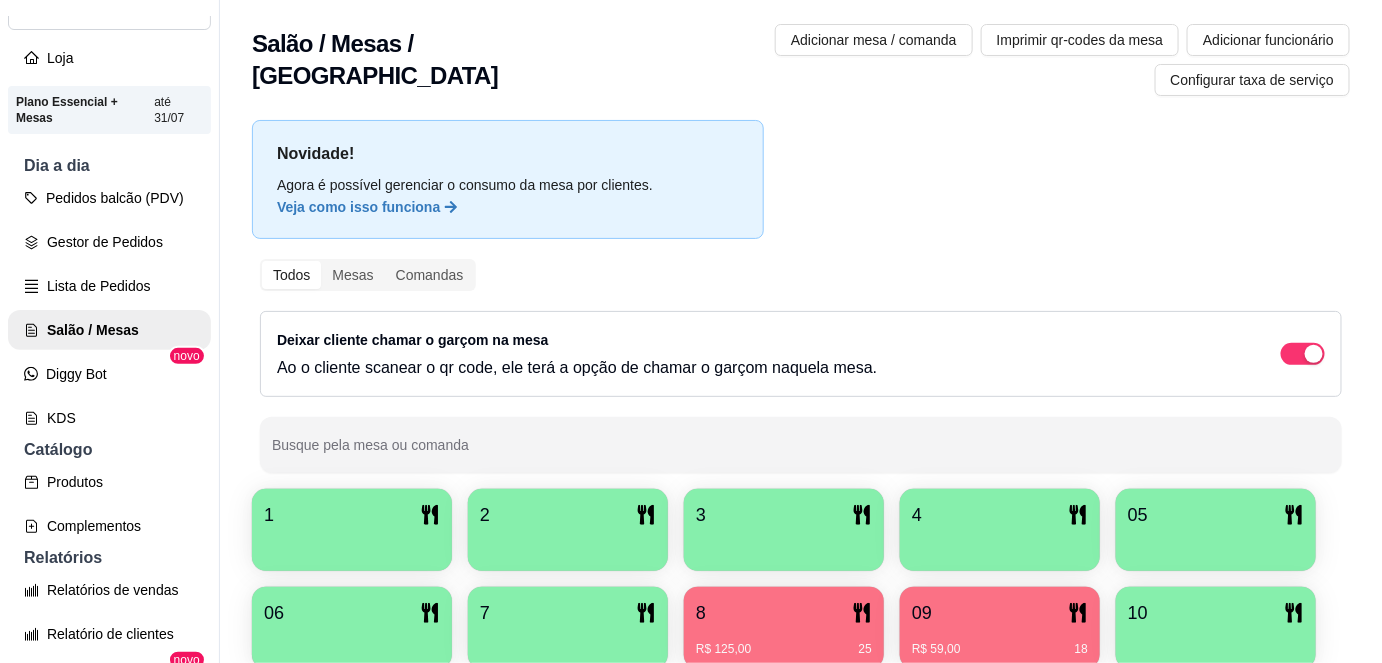 scroll, scrollTop: 156, scrollLeft: 0, axis: vertical 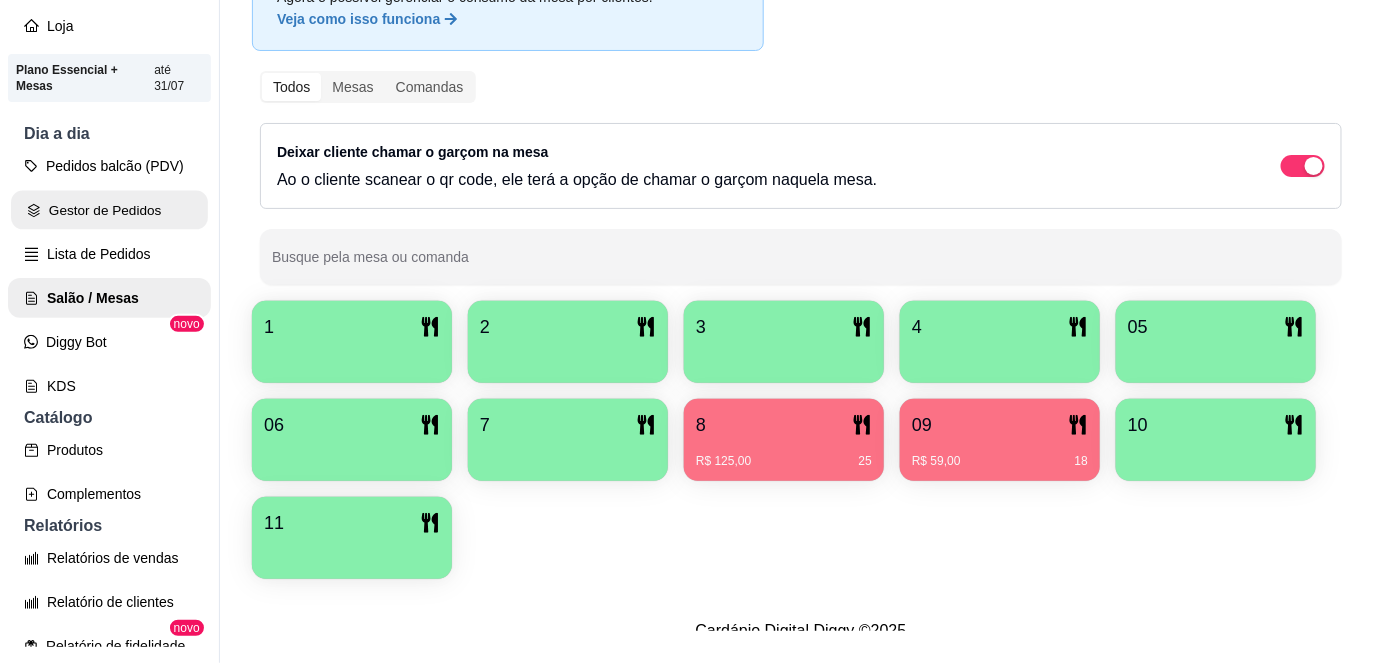 click on "Gestor de Pedidos" at bounding box center [109, 210] 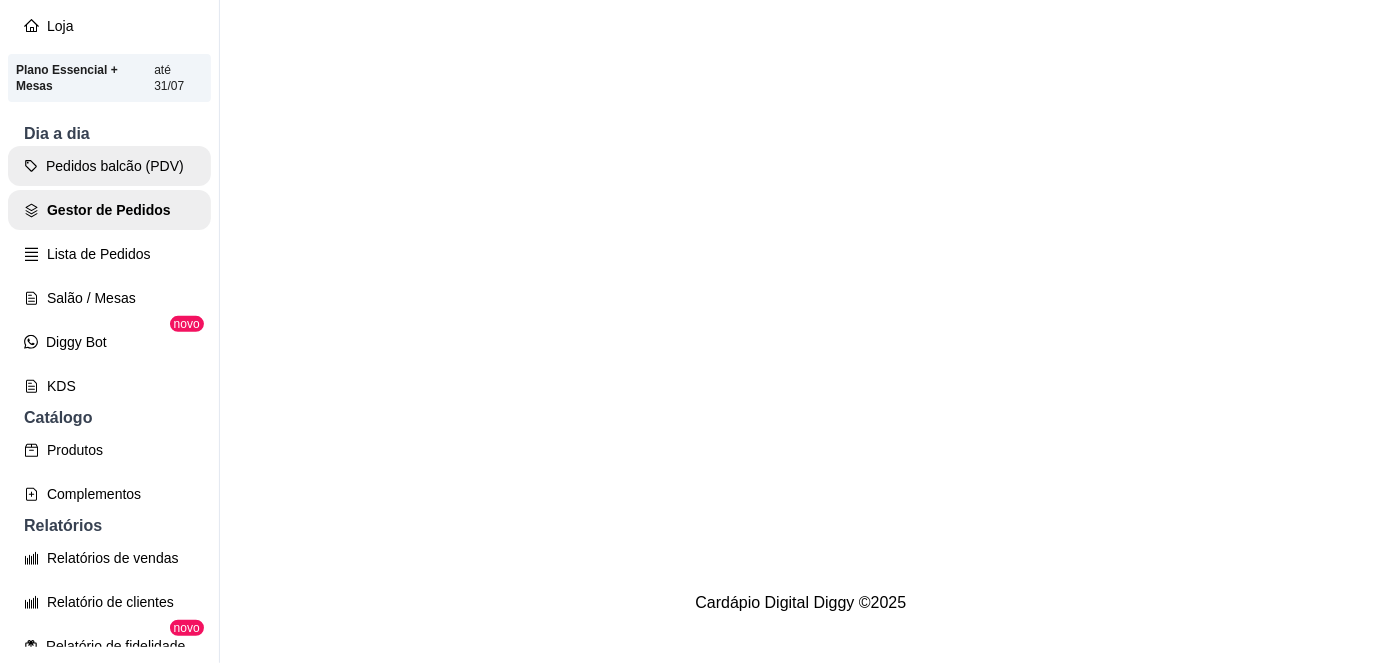 scroll, scrollTop: 0, scrollLeft: 0, axis: both 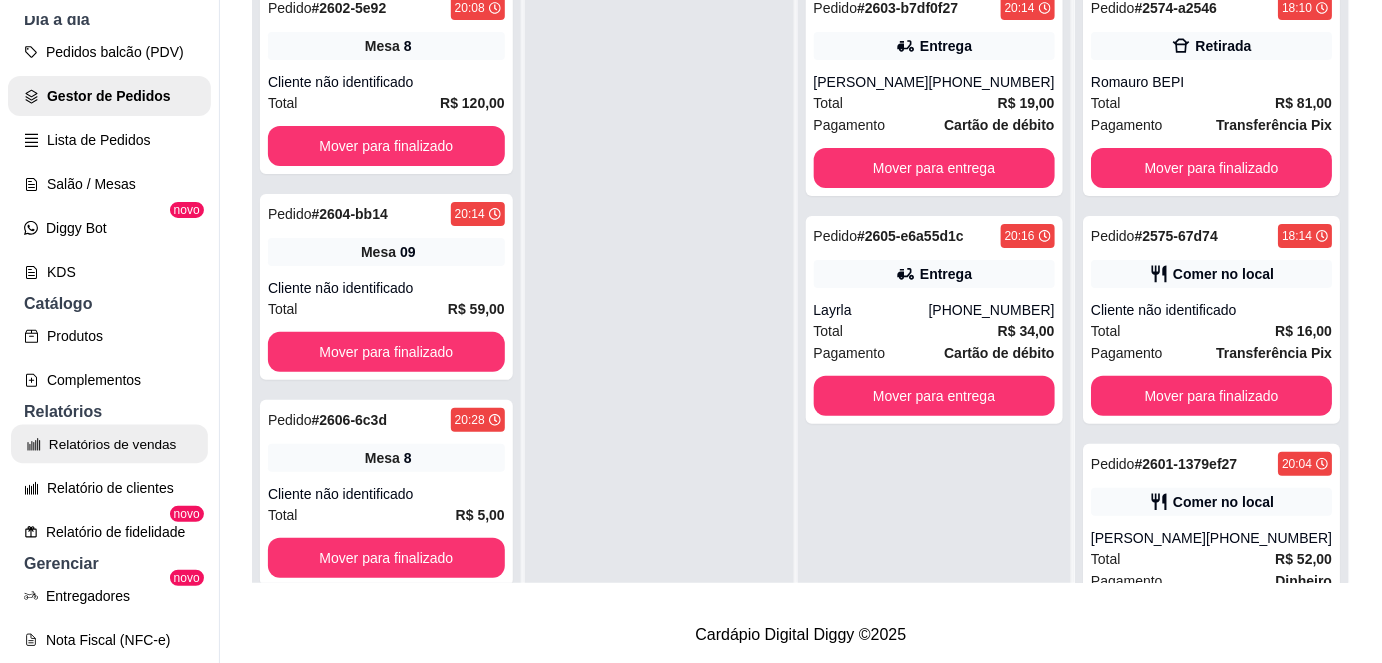 click on "Relatórios de vendas" at bounding box center [109, 444] 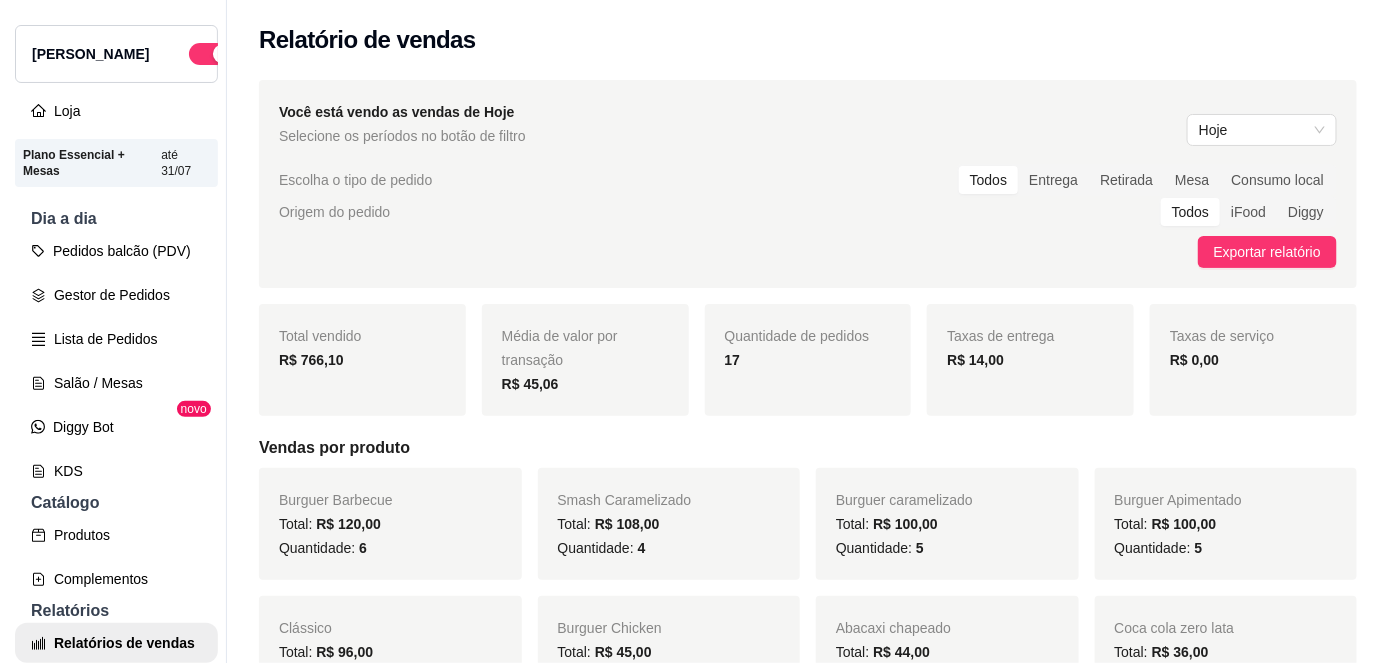 scroll, scrollTop: 50, scrollLeft: 0, axis: vertical 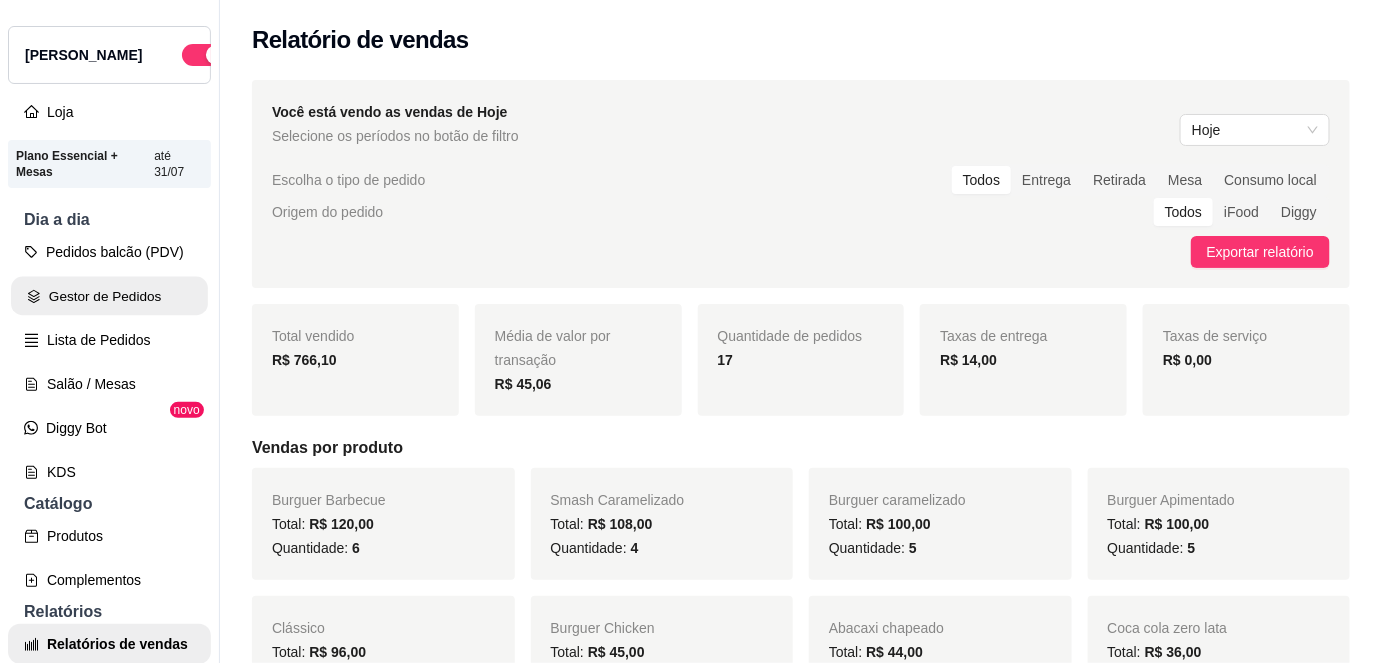 click on "Gestor de Pedidos" at bounding box center [109, 296] 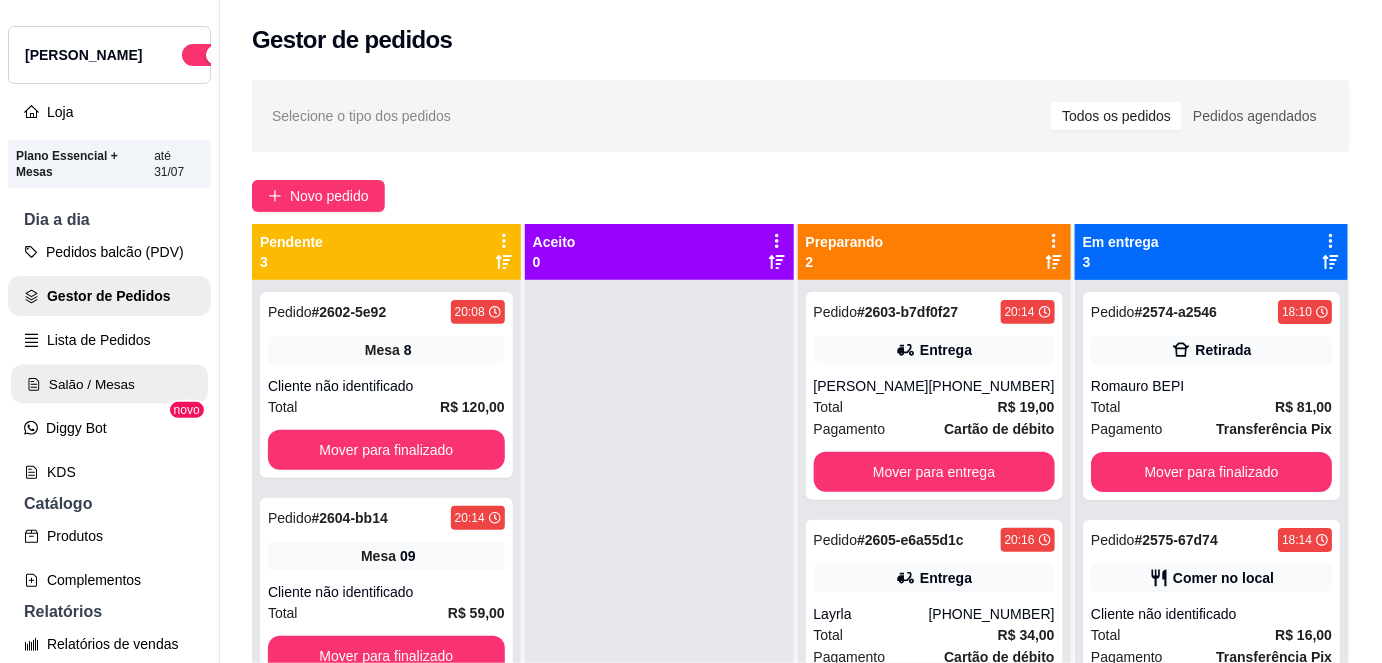 click on "Salão / Mesas" at bounding box center (109, 384) 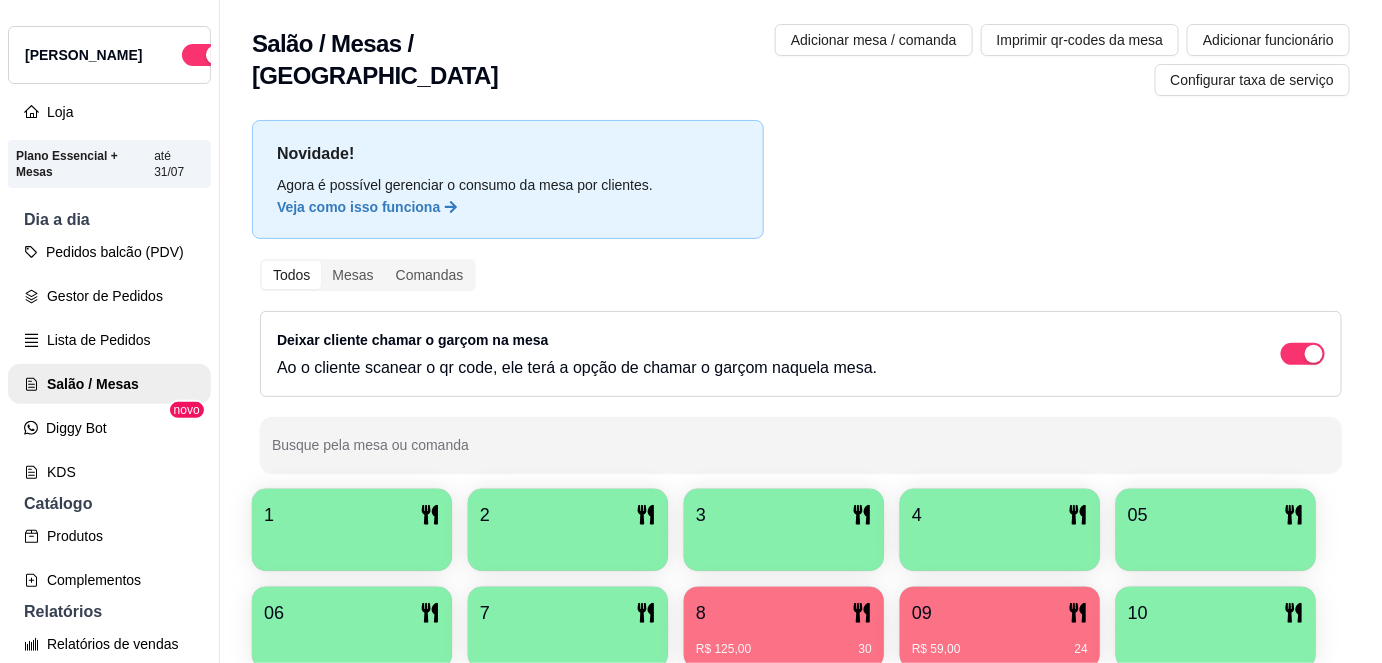 click on "R$ 59,00 24" at bounding box center (1000, 642) 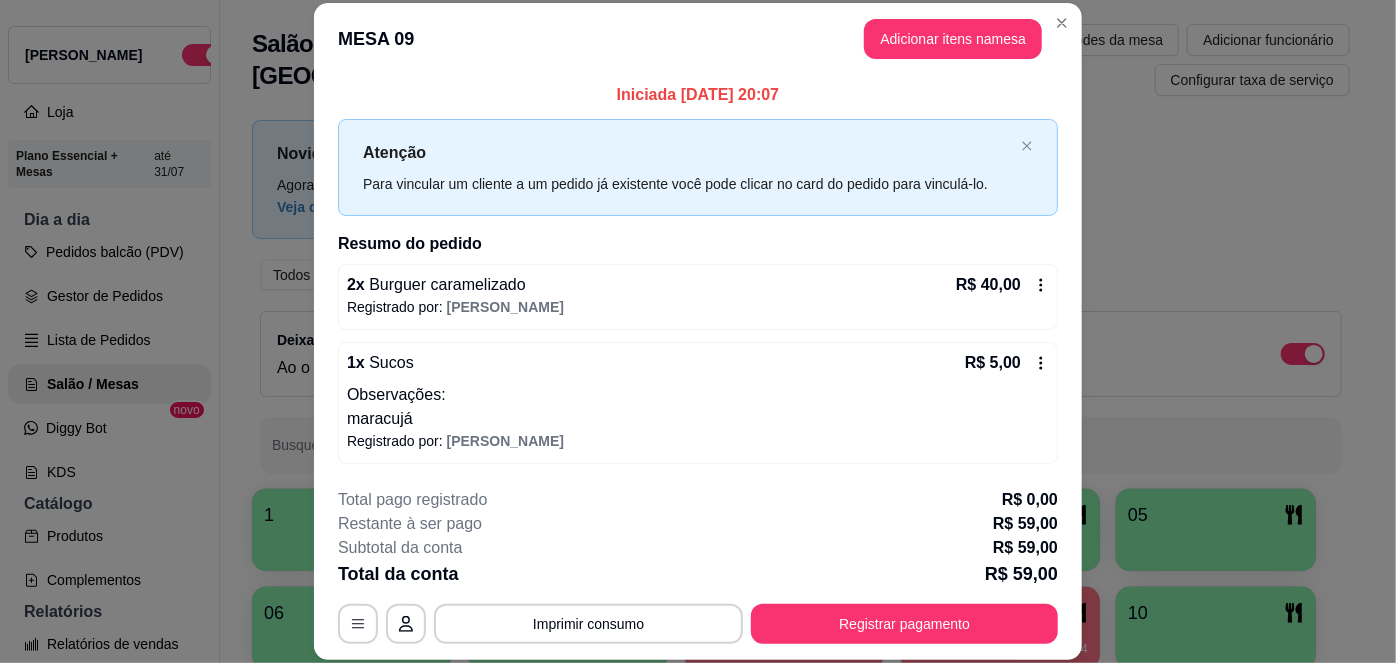 scroll, scrollTop: 153, scrollLeft: 0, axis: vertical 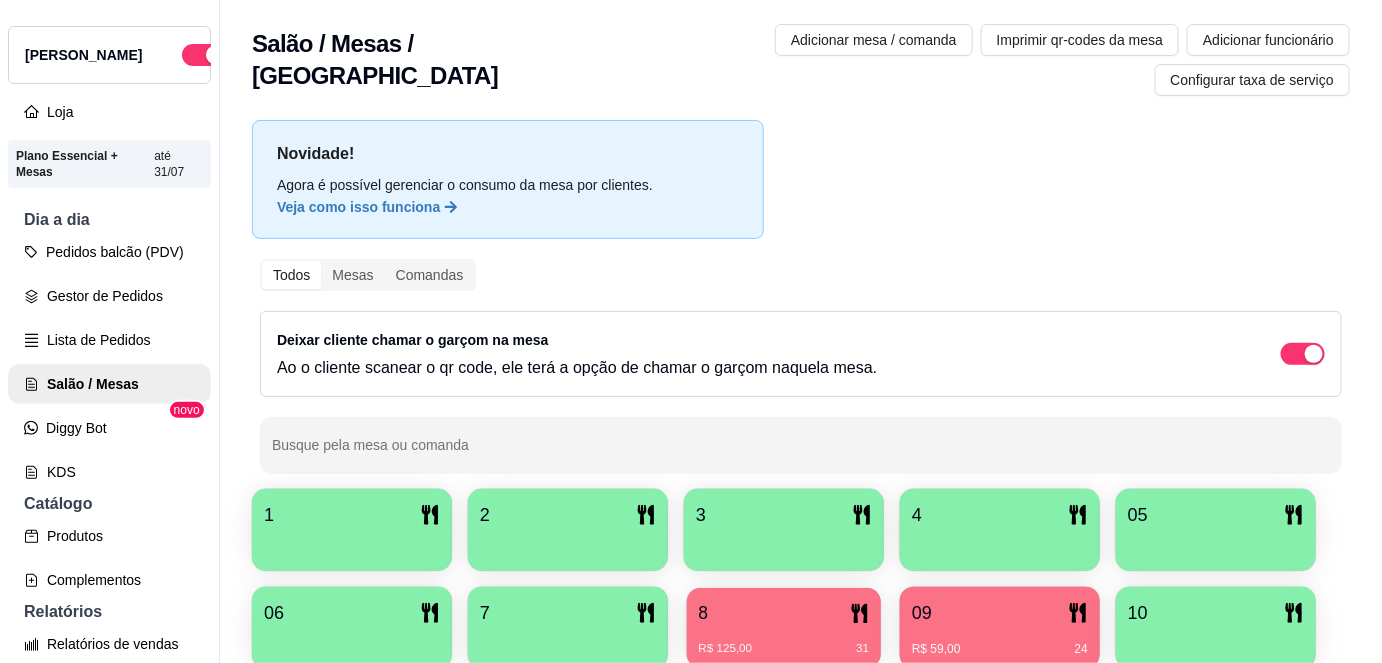 click on "1 2 3 4 05 06 7 8 R$ 125,00 31 09 R$ 59,00 24 10 11" at bounding box center (801, 628) 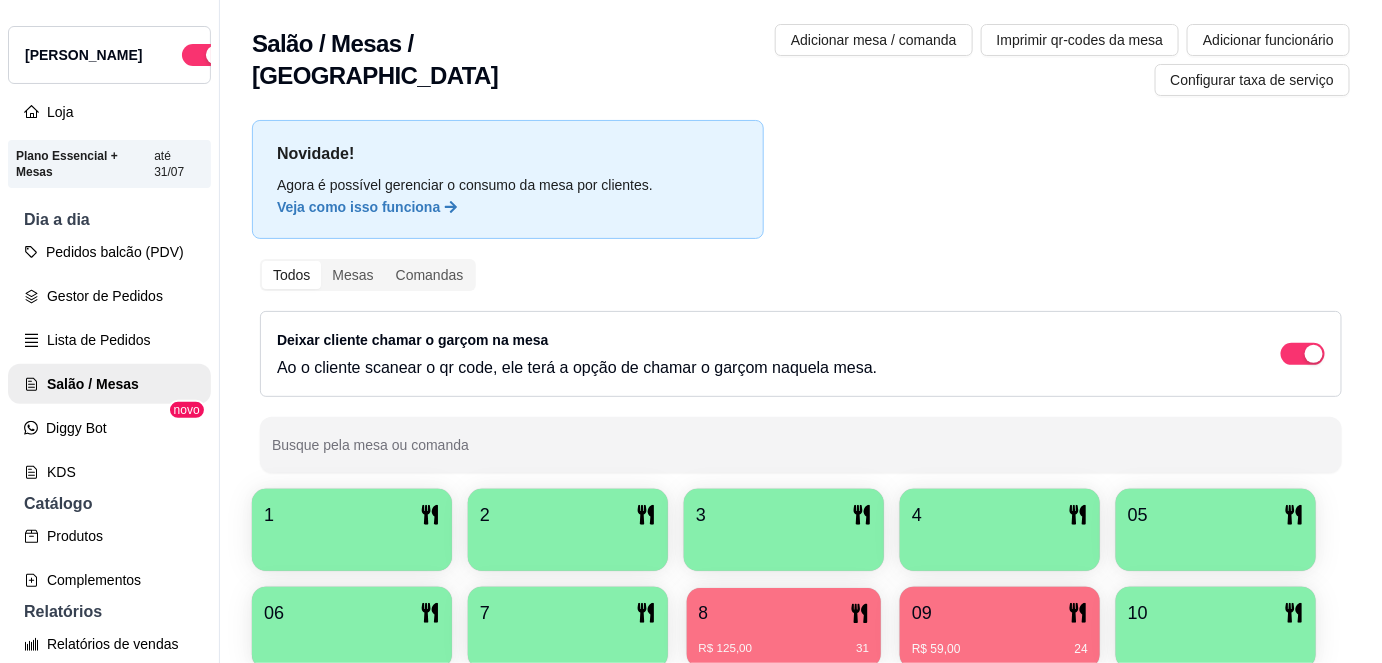 click on "R$ 125,00 31" at bounding box center (784, 649) 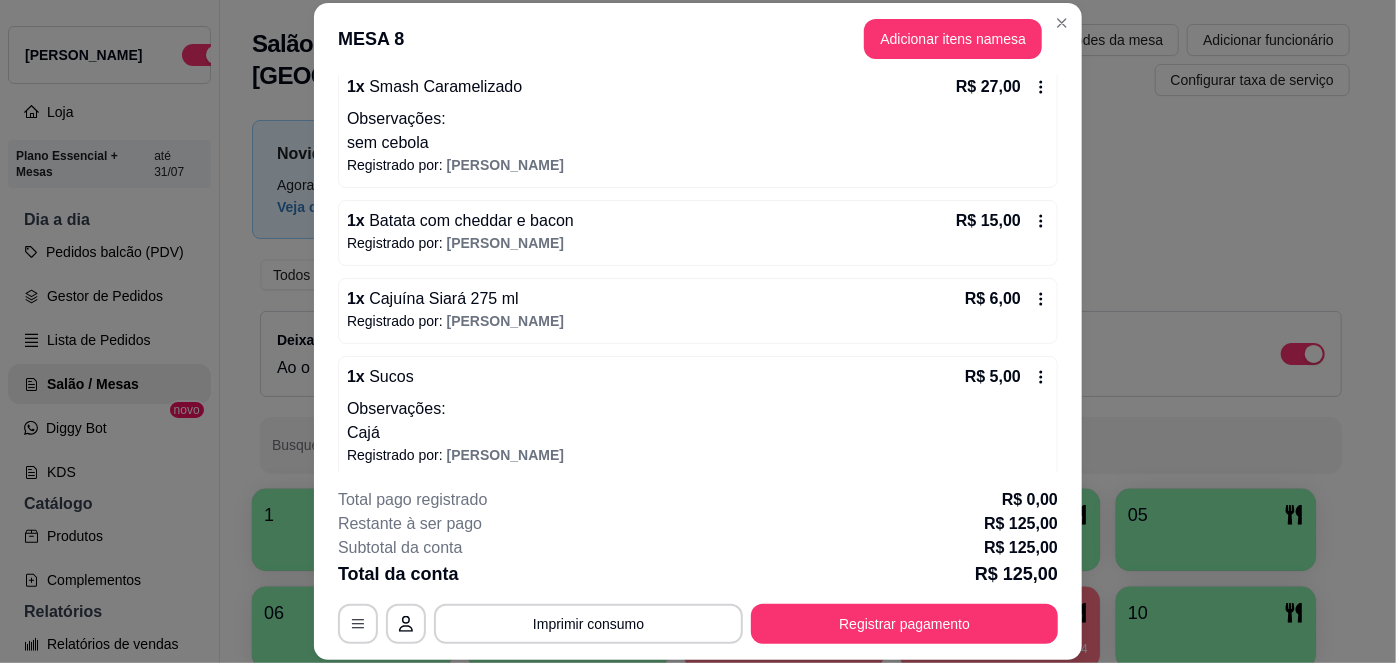 scroll, scrollTop: 442, scrollLeft: 0, axis: vertical 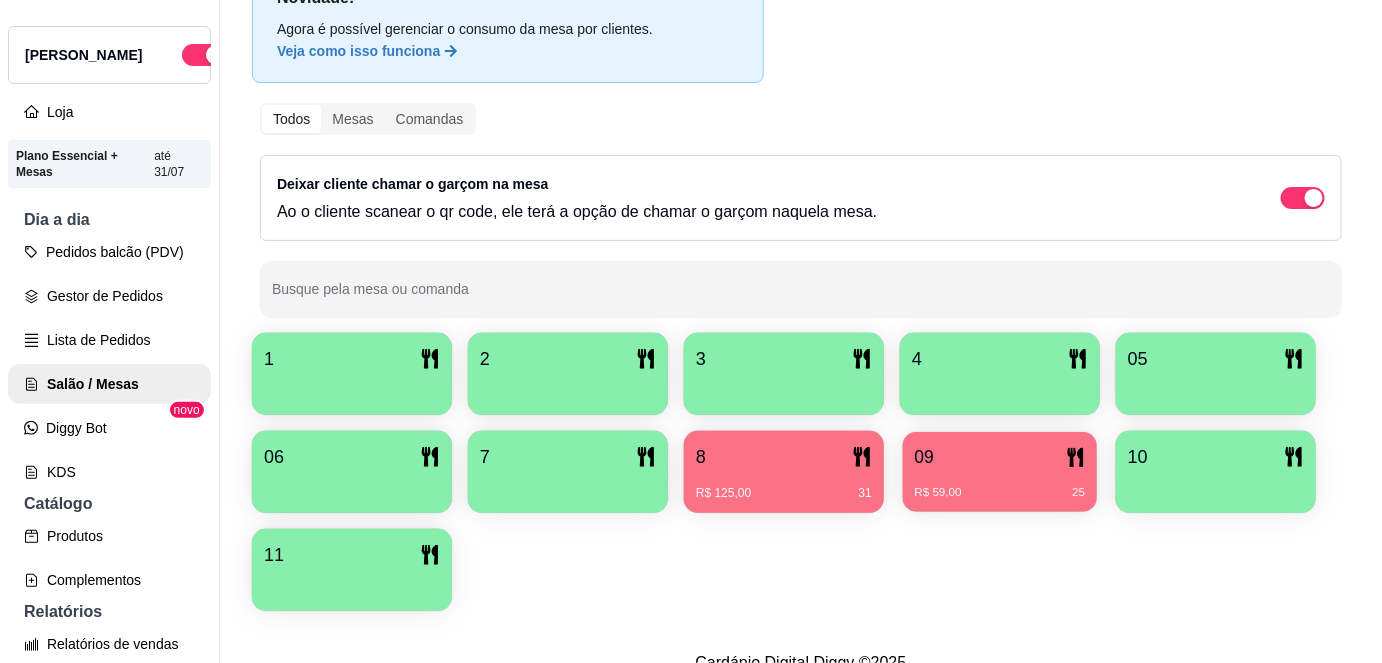 click on "09" at bounding box center [1000, 457] 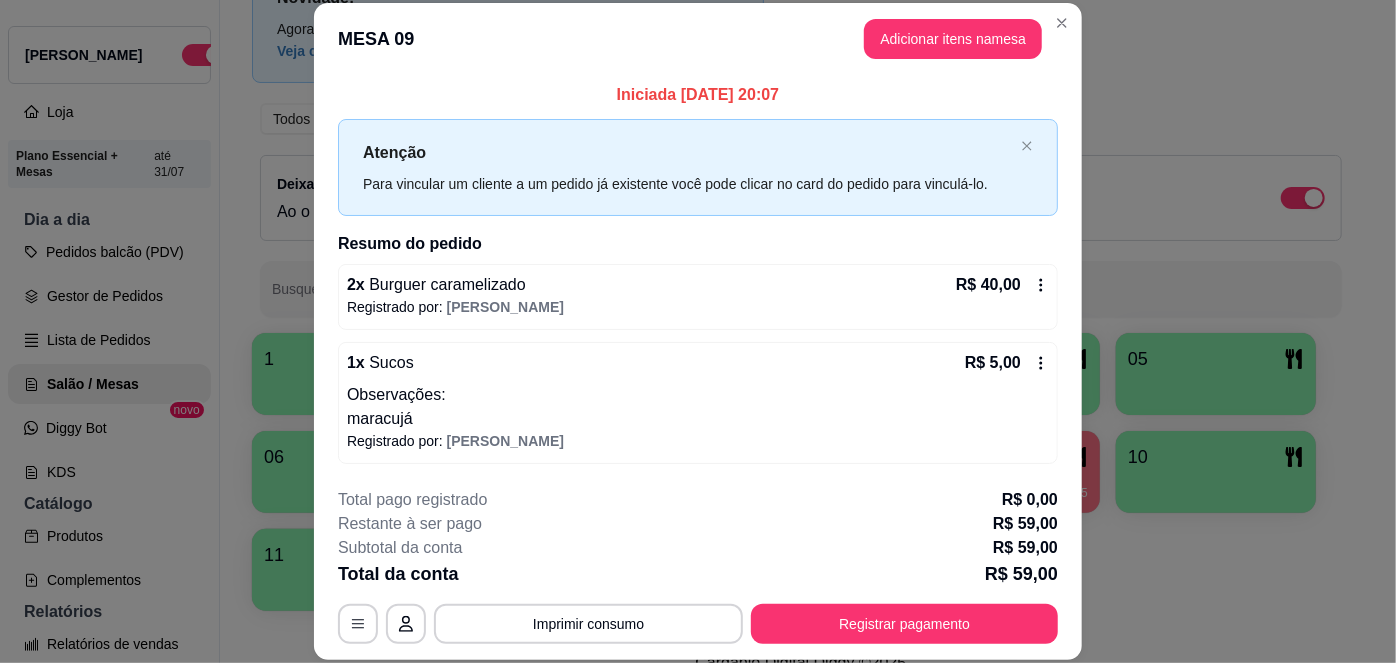 scroll, scrollTop: 153, scrollLeft: 0, axis: vertical 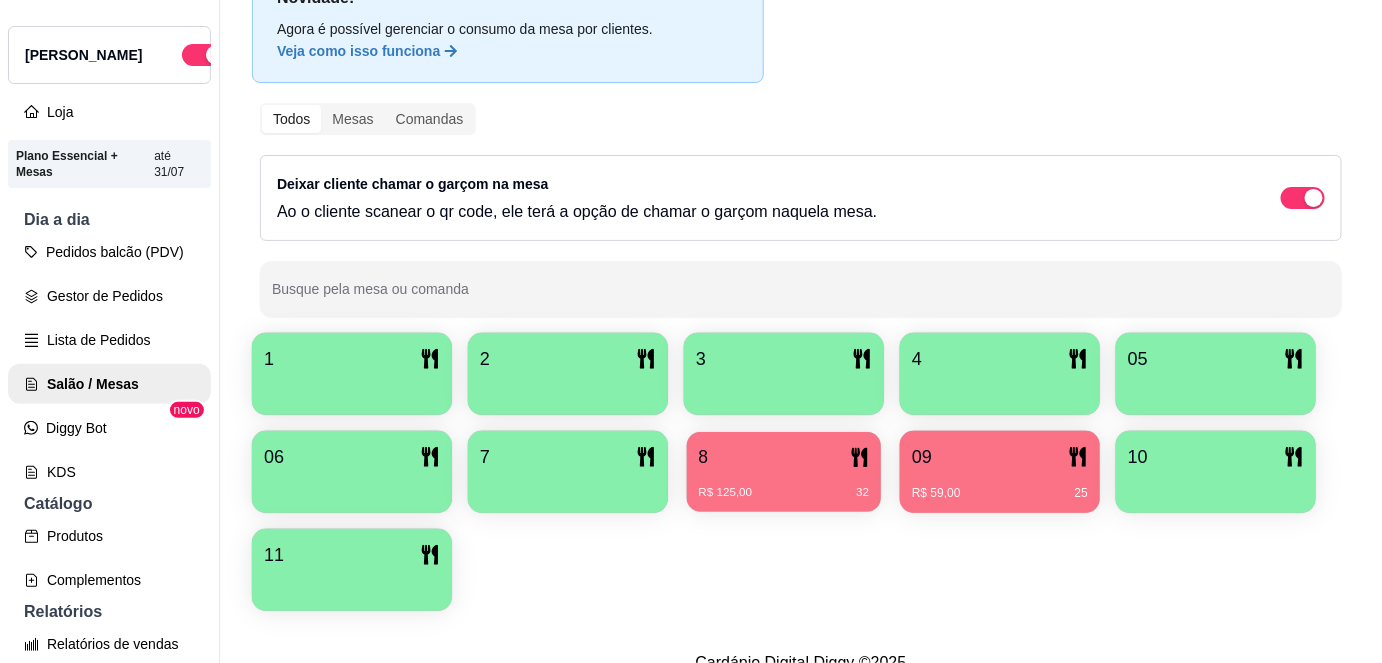 click on "R$ 125,00 32" at bounding box center (784, 493) 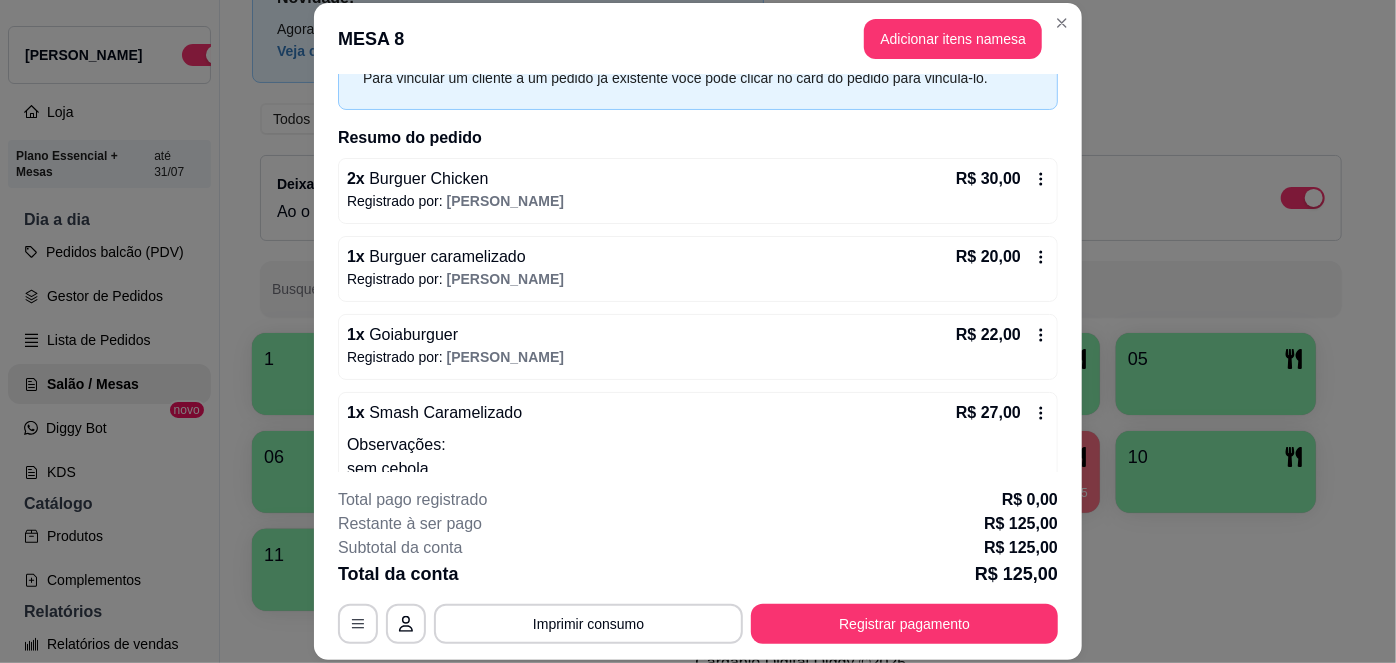 scroll, scrollTop: 106, scrollLeft: 0, axis: vertical 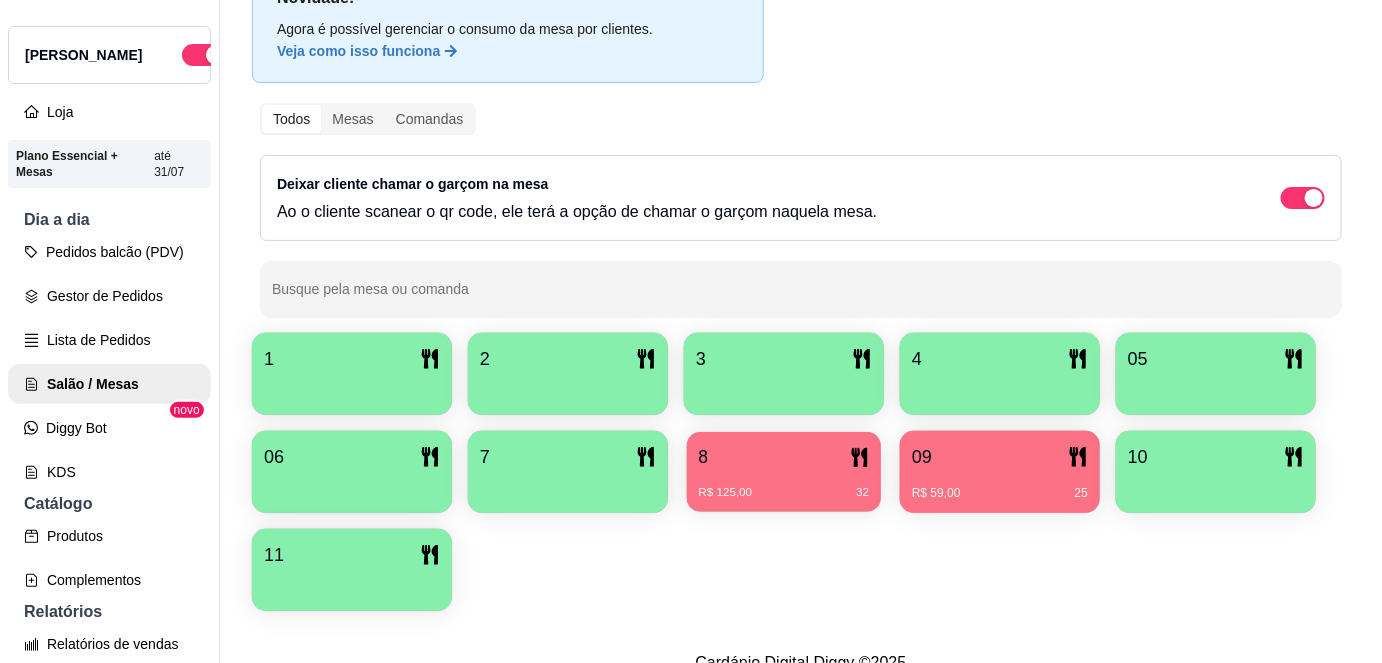click on "8" at bounding box center (784, 457) 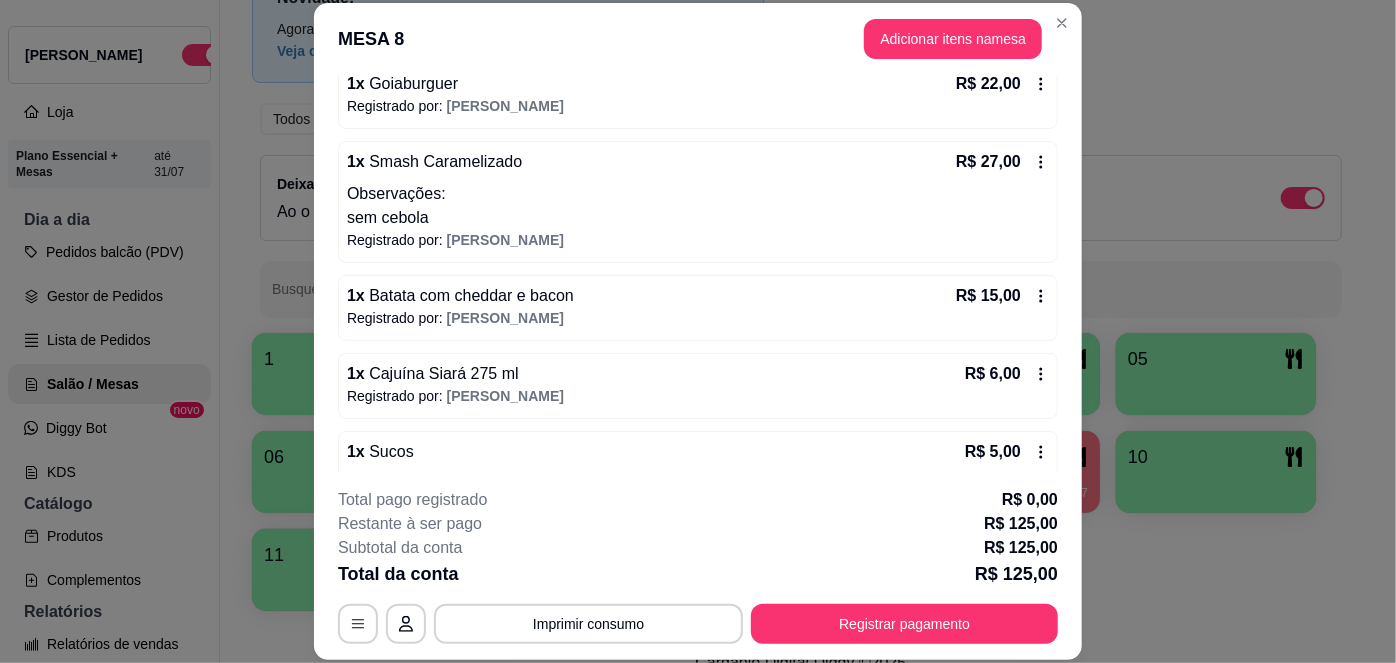 scroll, scrollTop: 442, scrollLeft: 0, axis: vertical 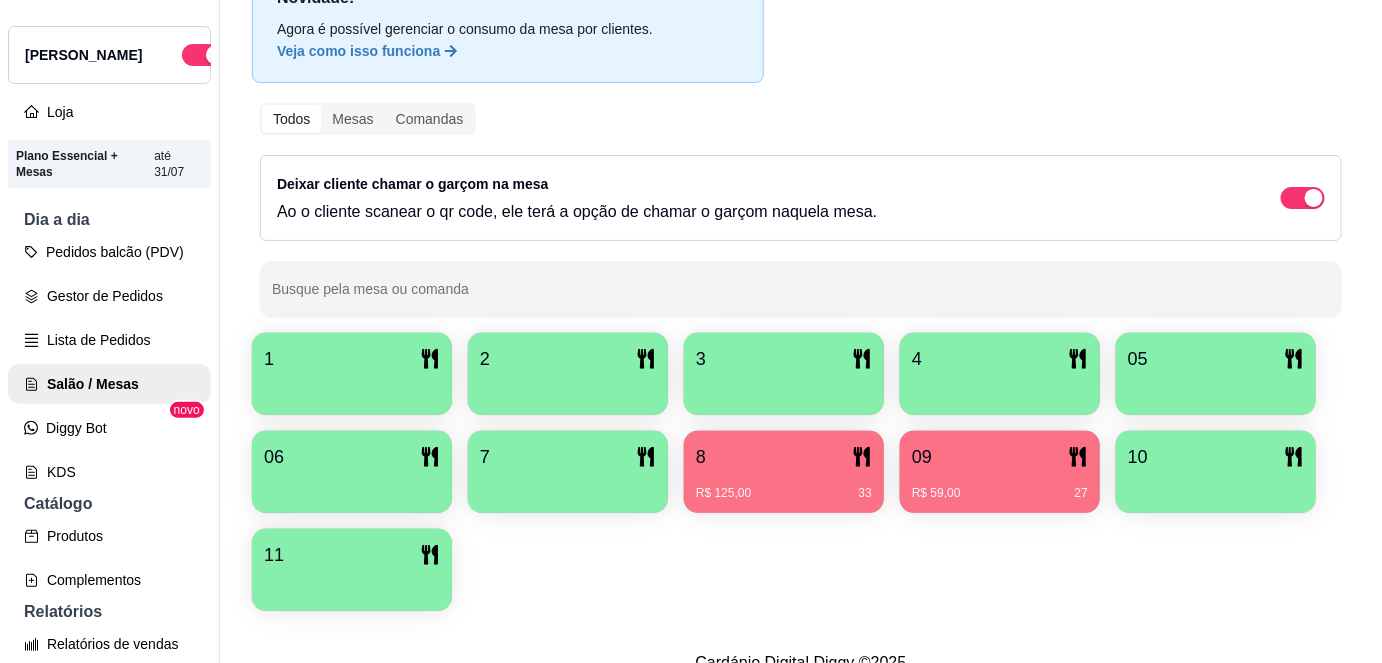click on "09 R$ 59,00 27" at bounding box center [1000, 472] 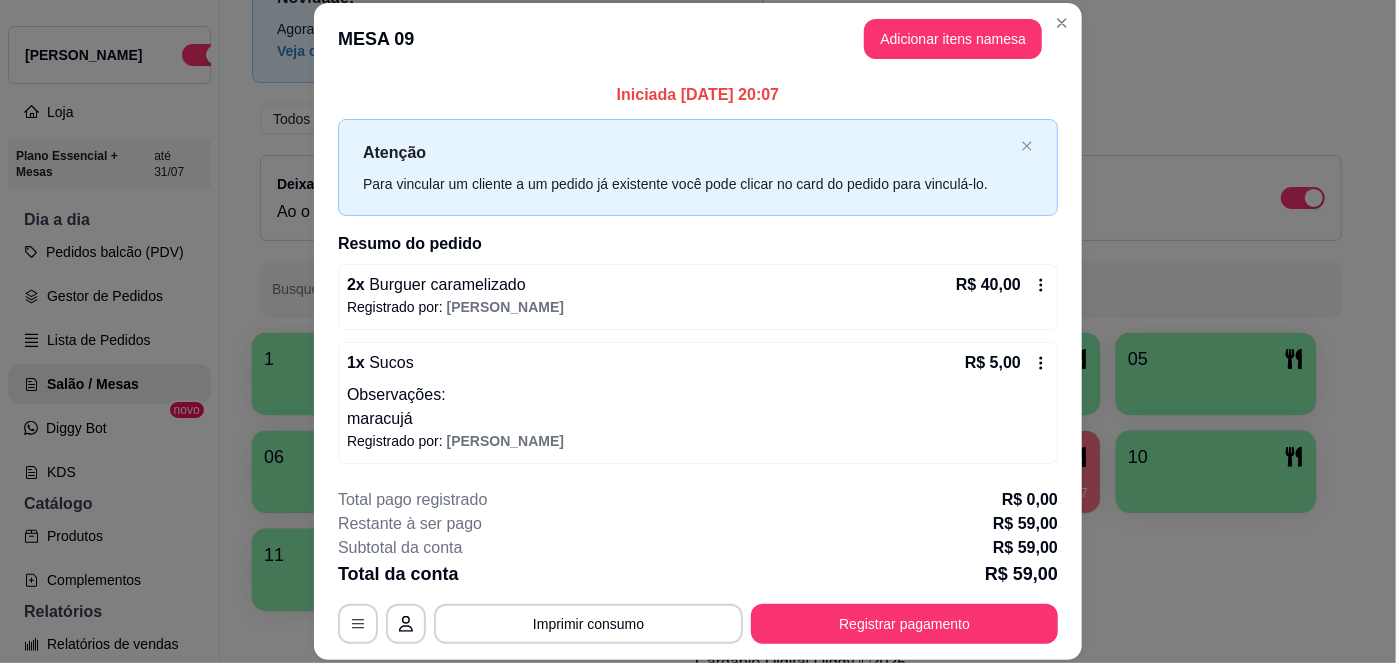 scroll, scrollTop: 153, scrollLeft: 0, axis: vertical 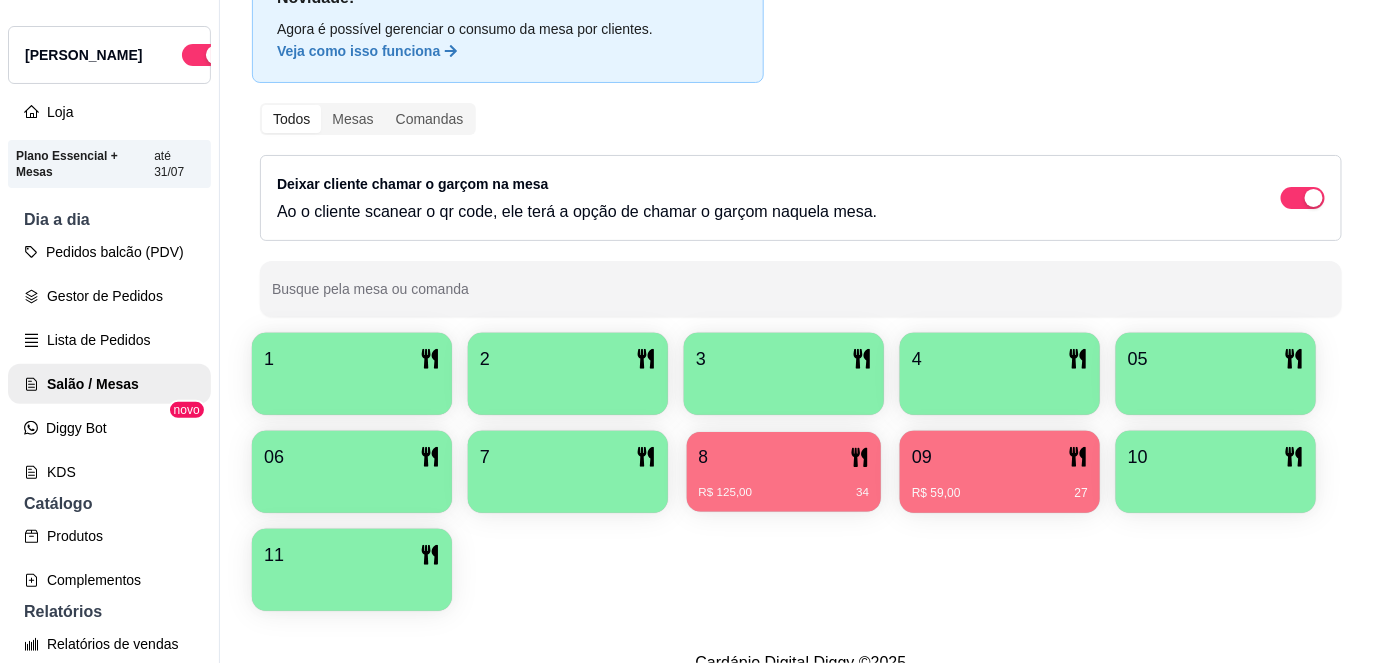 click on "R$ 125,00 34" at bounding box center (784, 485) 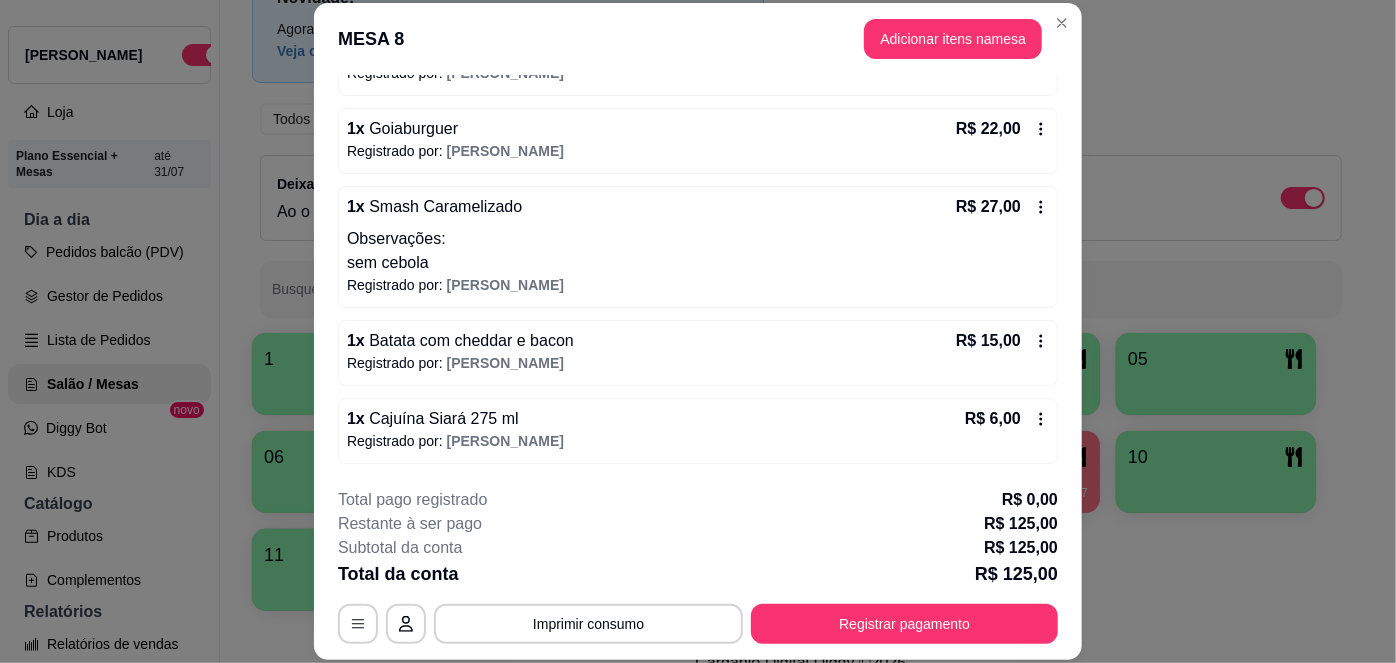 scroll, scrollTop: 442, scrollLeft: 0, axis: vertical 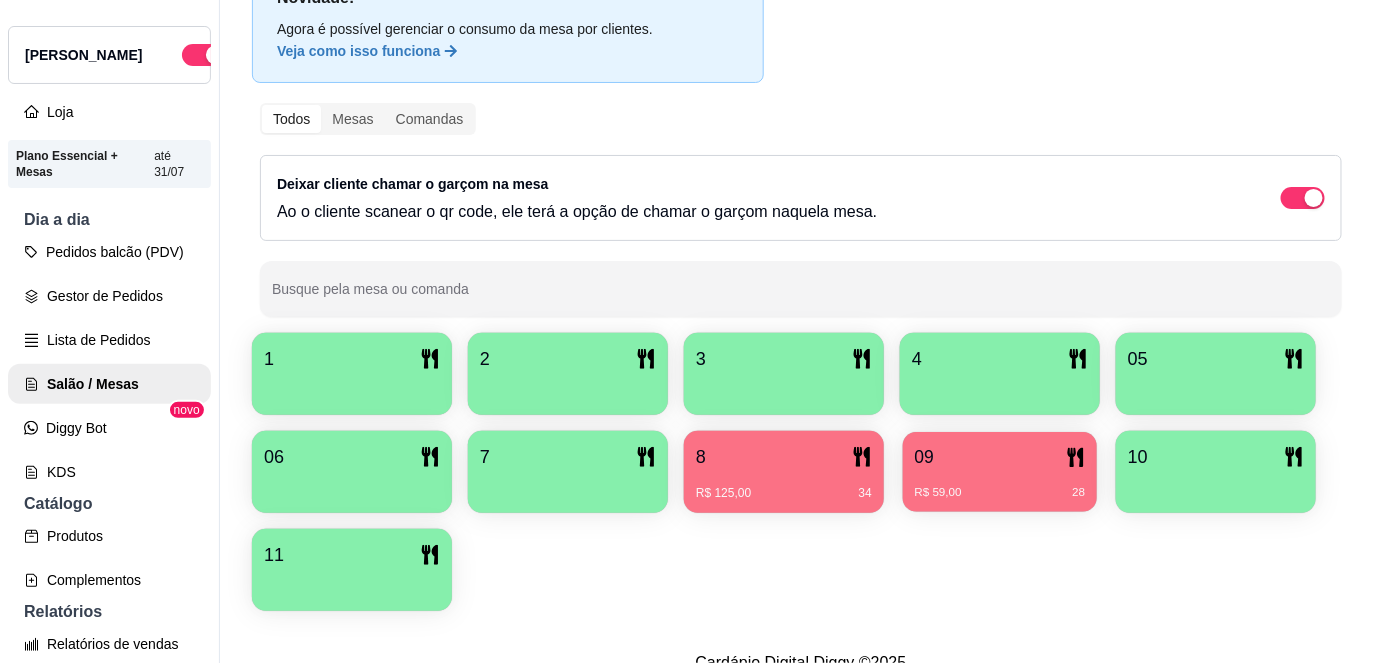 click on "R$ 59,00 28" at bounding box center [1000, 485] 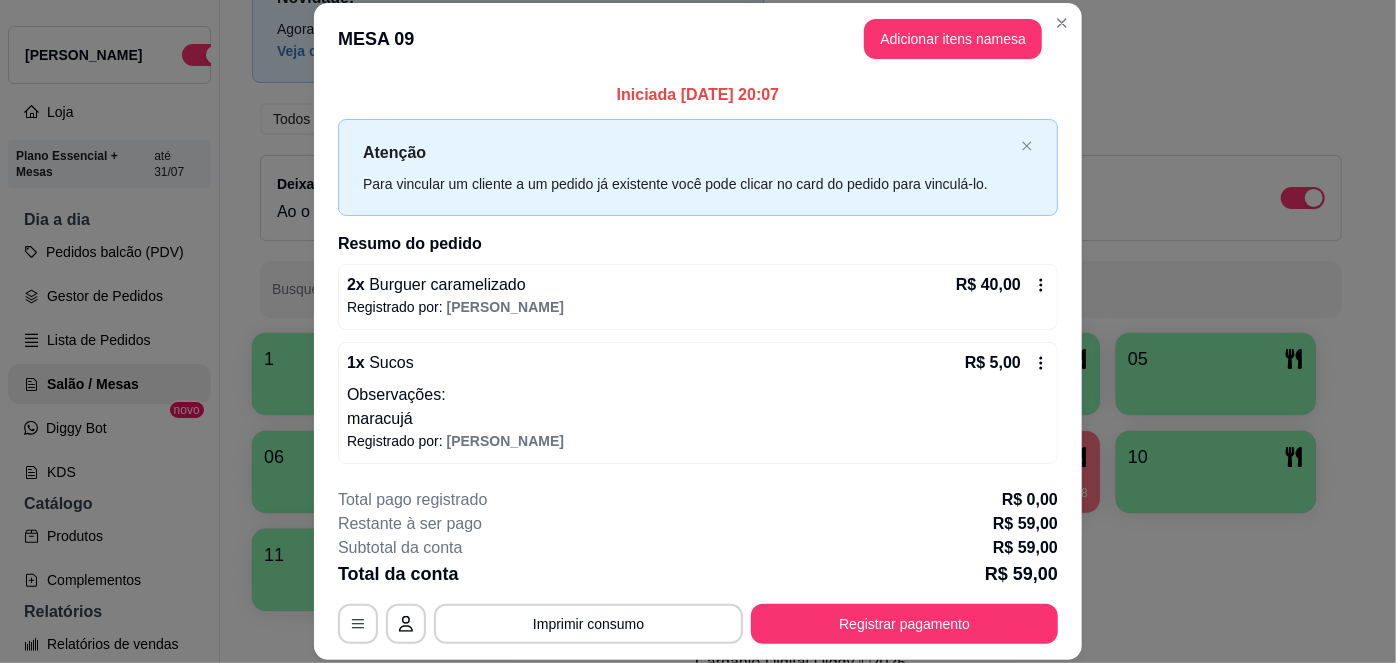 scroll, scrollTop: 153, scrollLeft: 0, axis: vertical 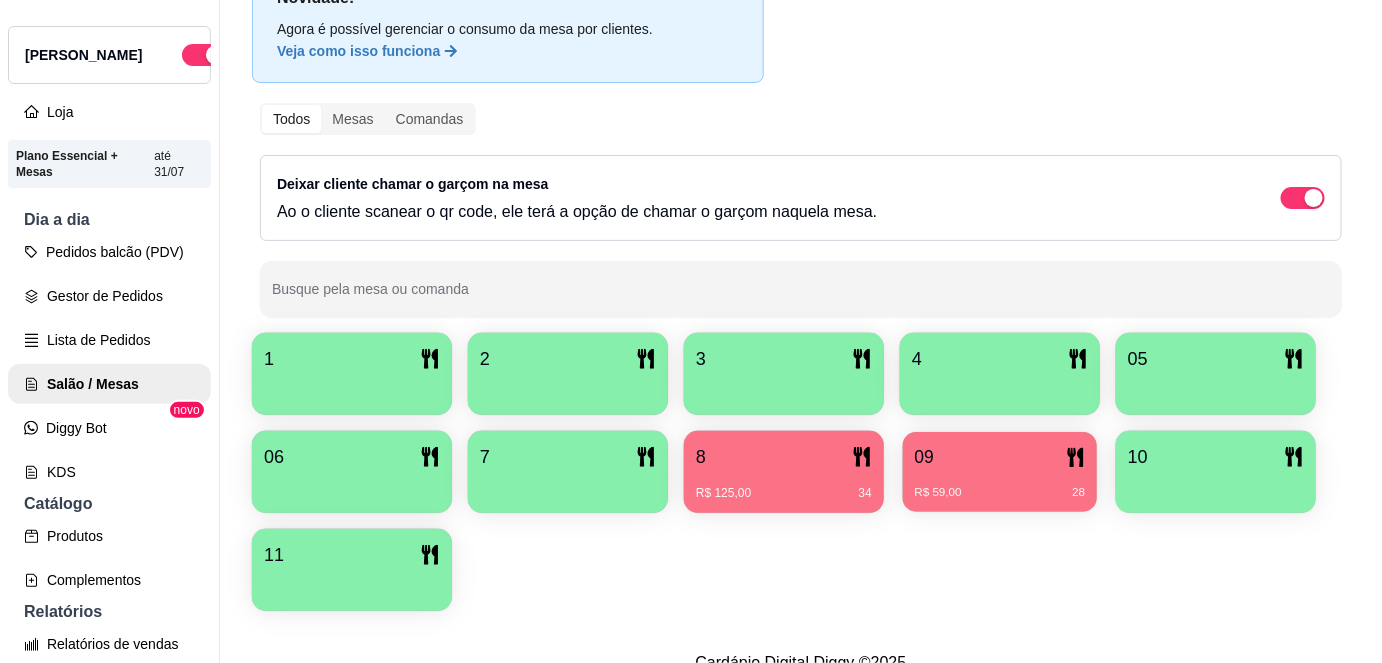 click on "09 R$ 59,00 28" at bounding box center (1000, 472) 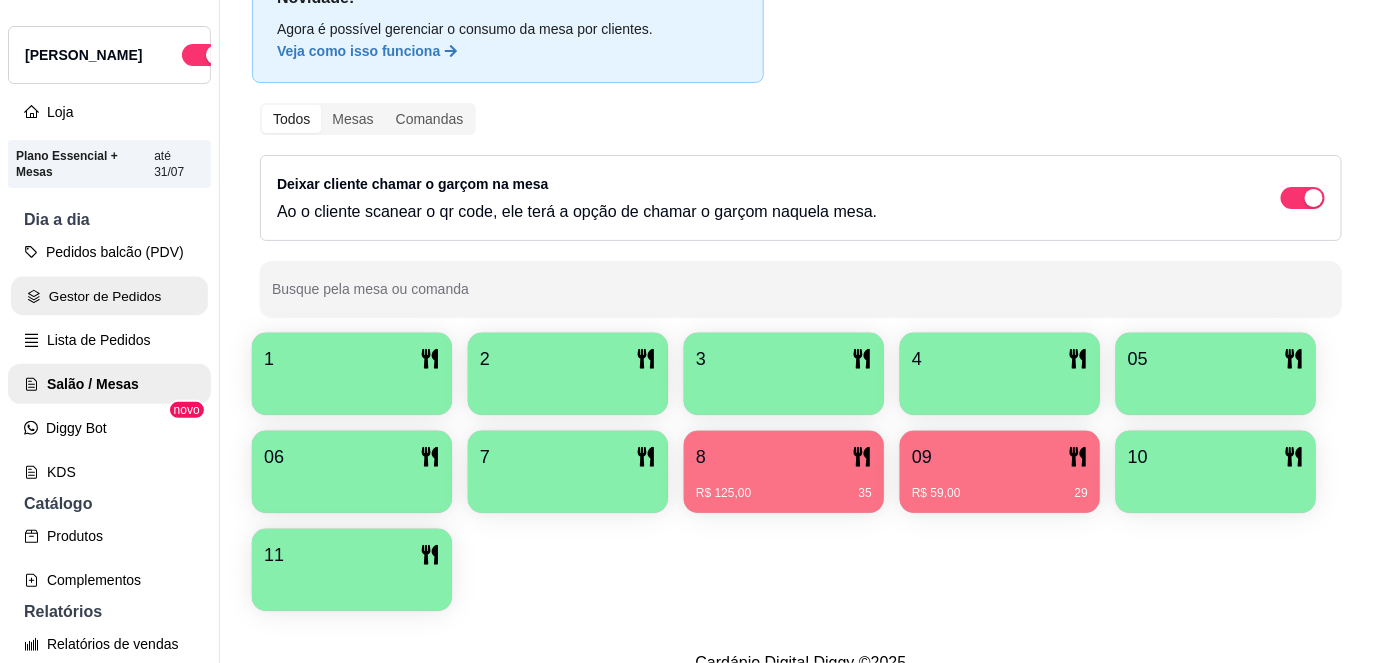 click on "Gestor de Pedidos" at bounding box center [109, 296] 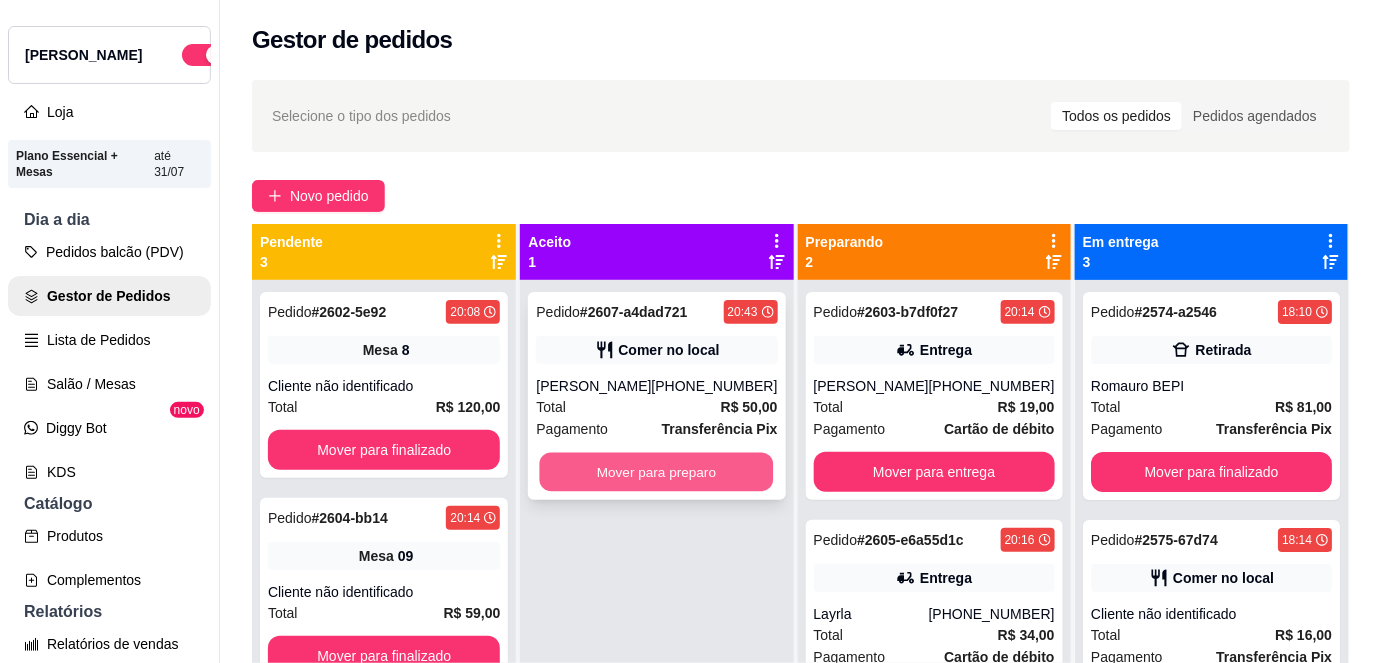click on "Mover para preparo" at bounding box center (657, 472) 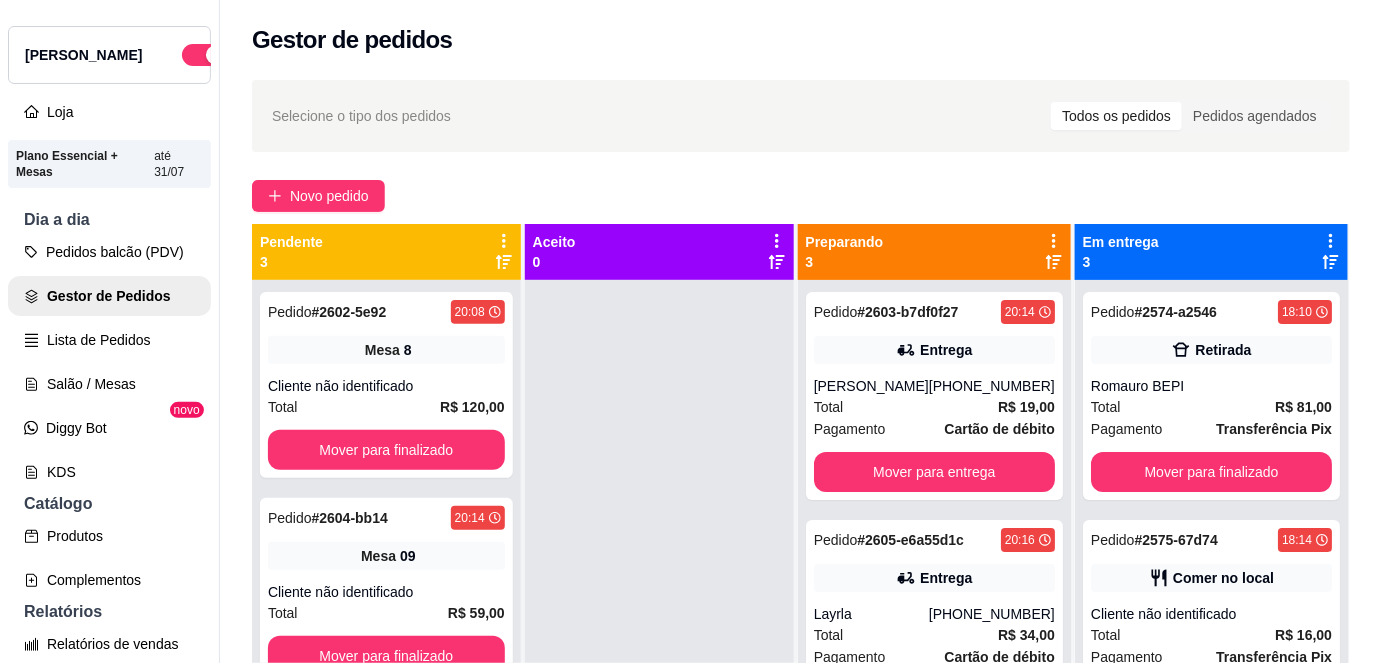 scroll, scrollTop: 56, scrollLeft: 0, axis: vertical 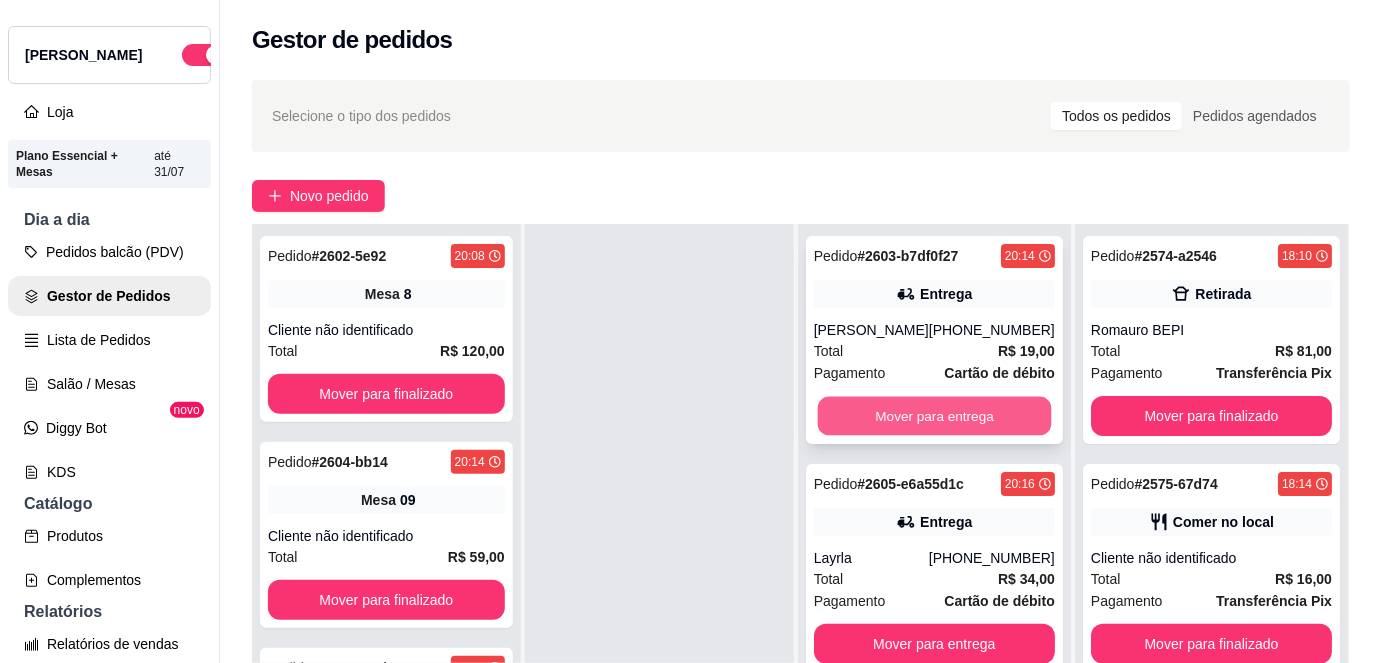 click on "Mover para entrega" at bounding box center [934, 416] 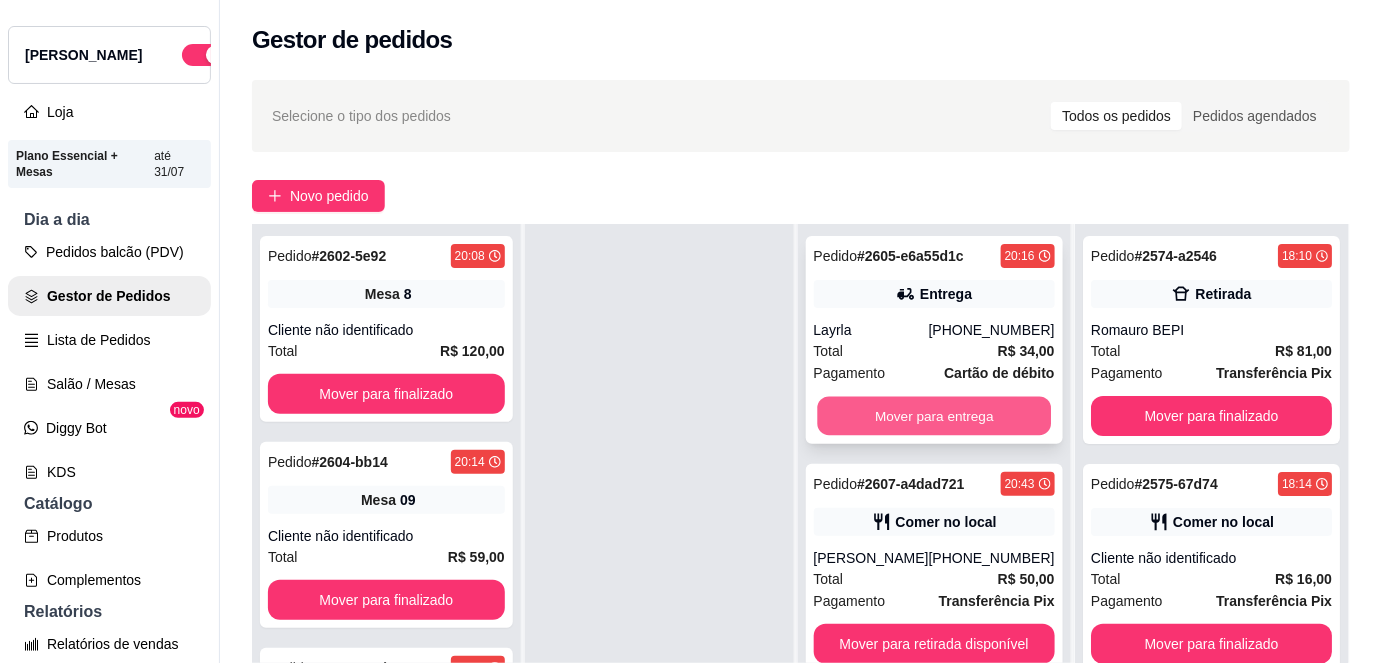 click on "Mover para entrega" at bounding box center (934, 416) 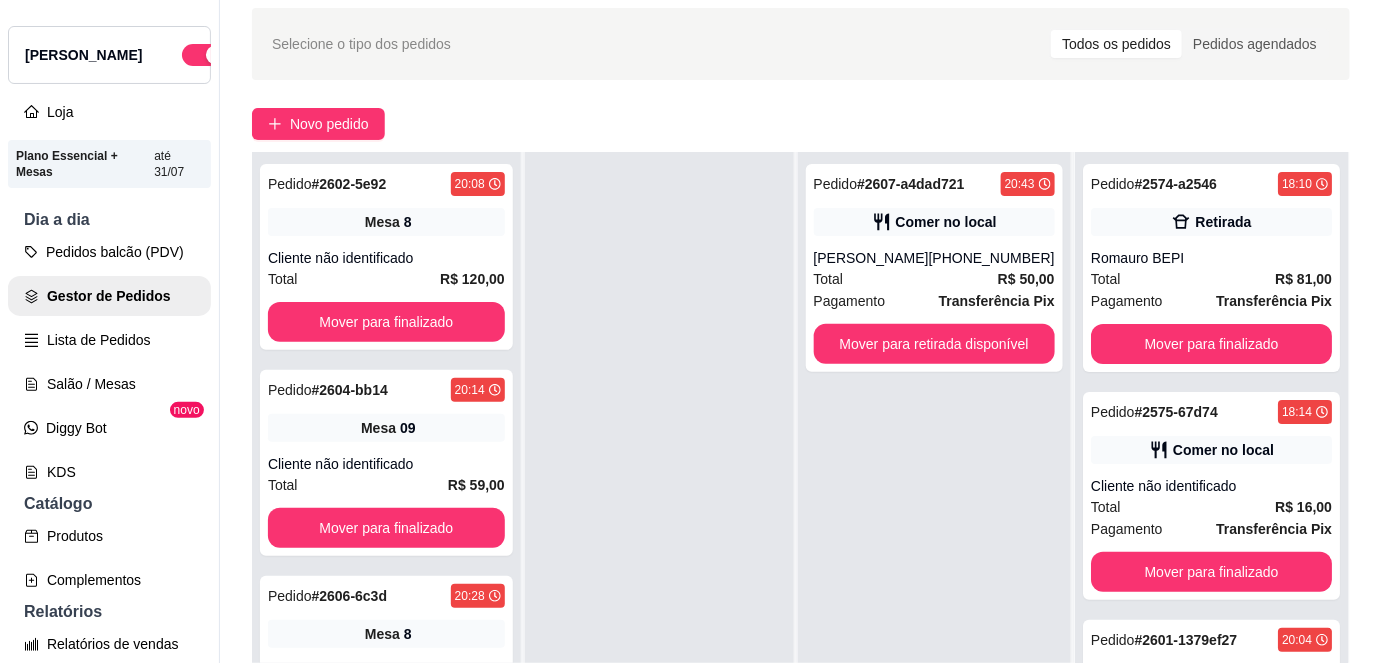 scroll, scrollTop: 80, scrollLeft: 0, axis: vertical 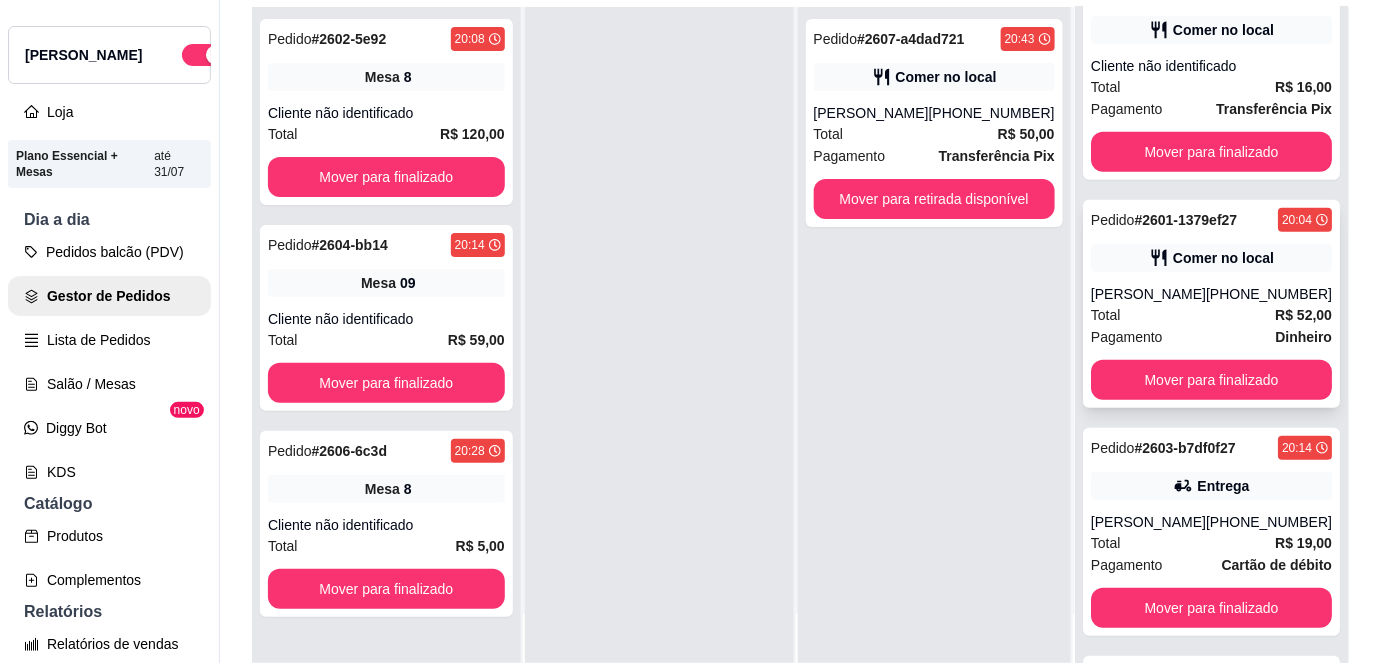 click on "Total R$ 52,00" at bounding box center (1211, 315) 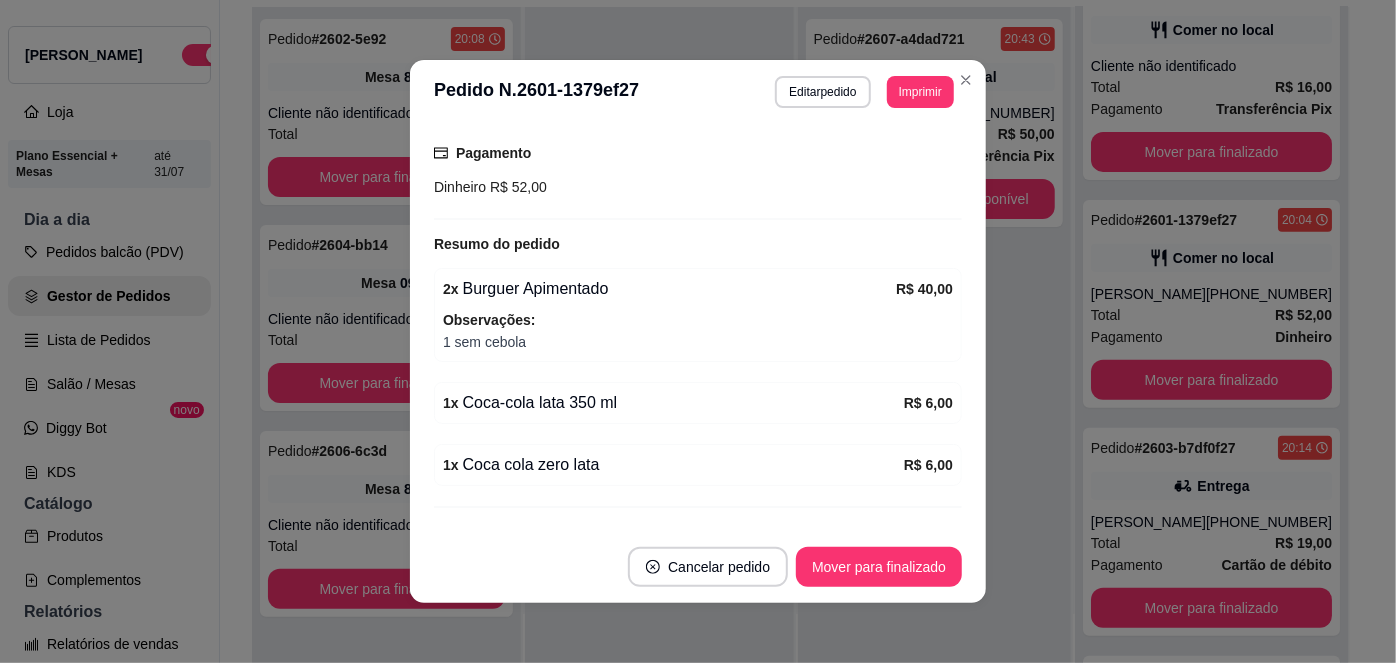 scroll, scrollTop: 341, scrollLeft: 0, axis: vertical 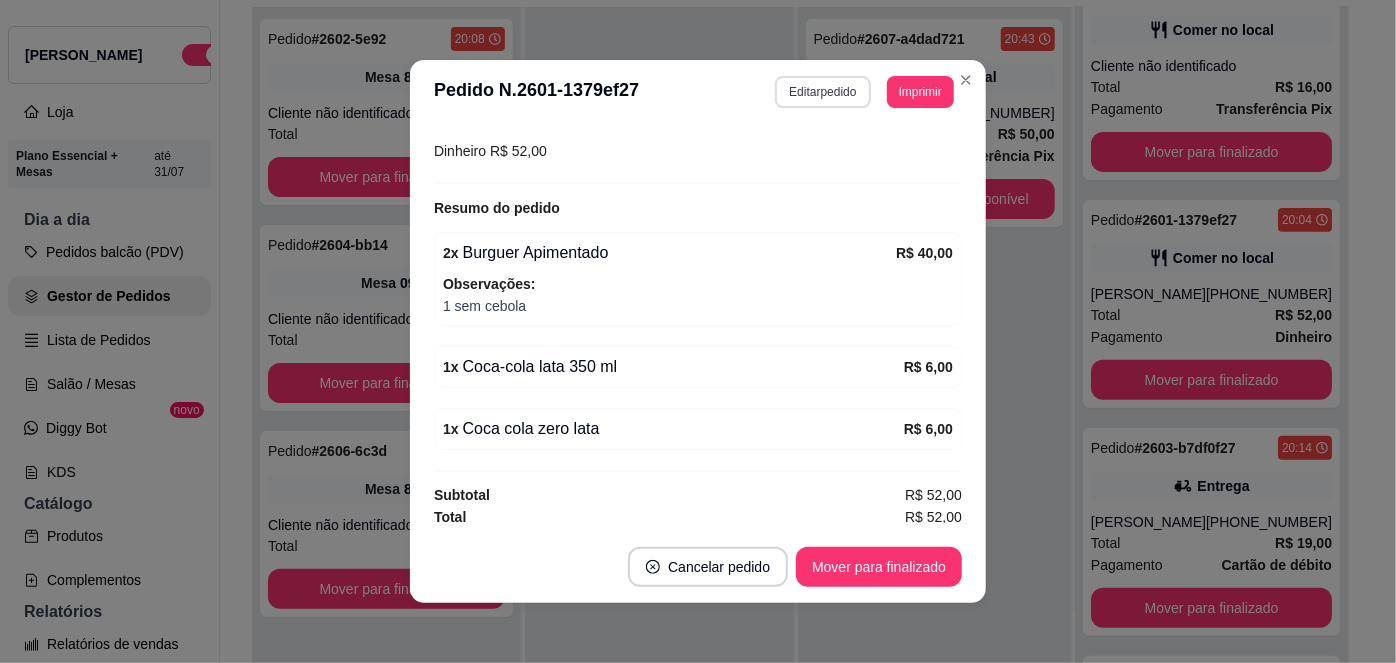click on "Editar  pedido" at bounding box center (822, 92) 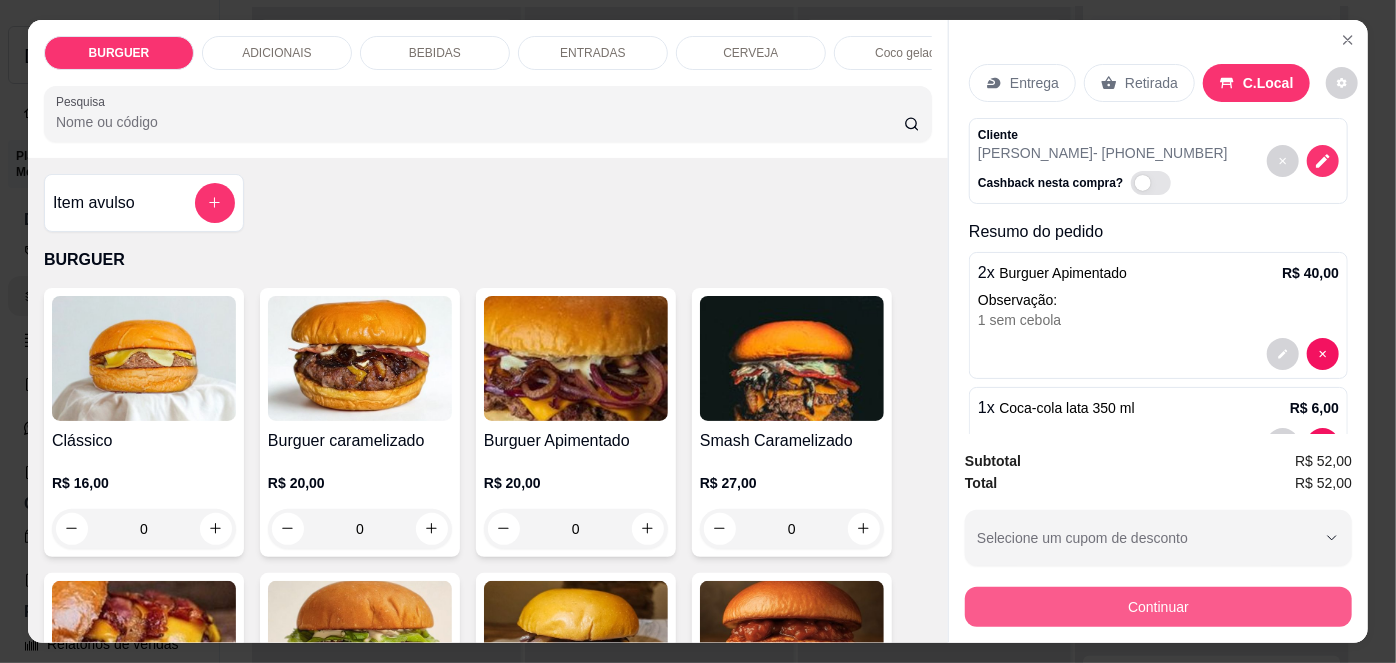 click on "Continuar" at bounding box center (1158, 607) 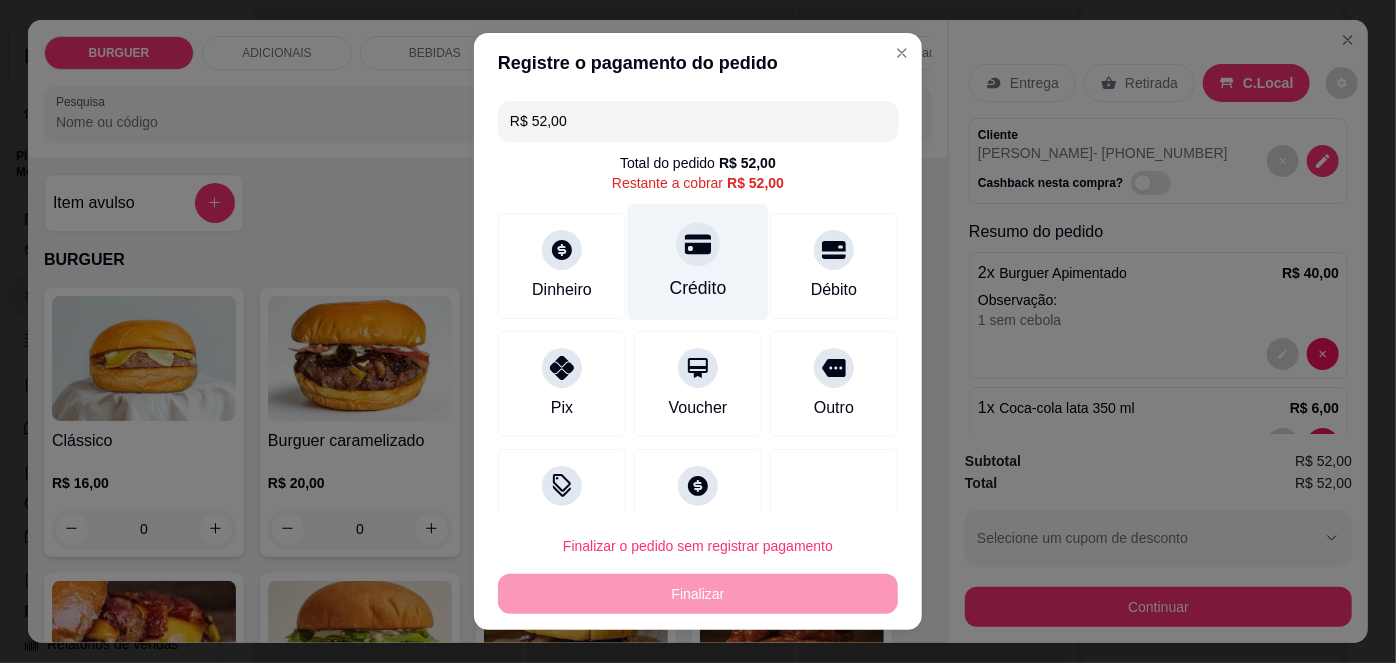 click on "Crédito" at bounding box center (698, 288) 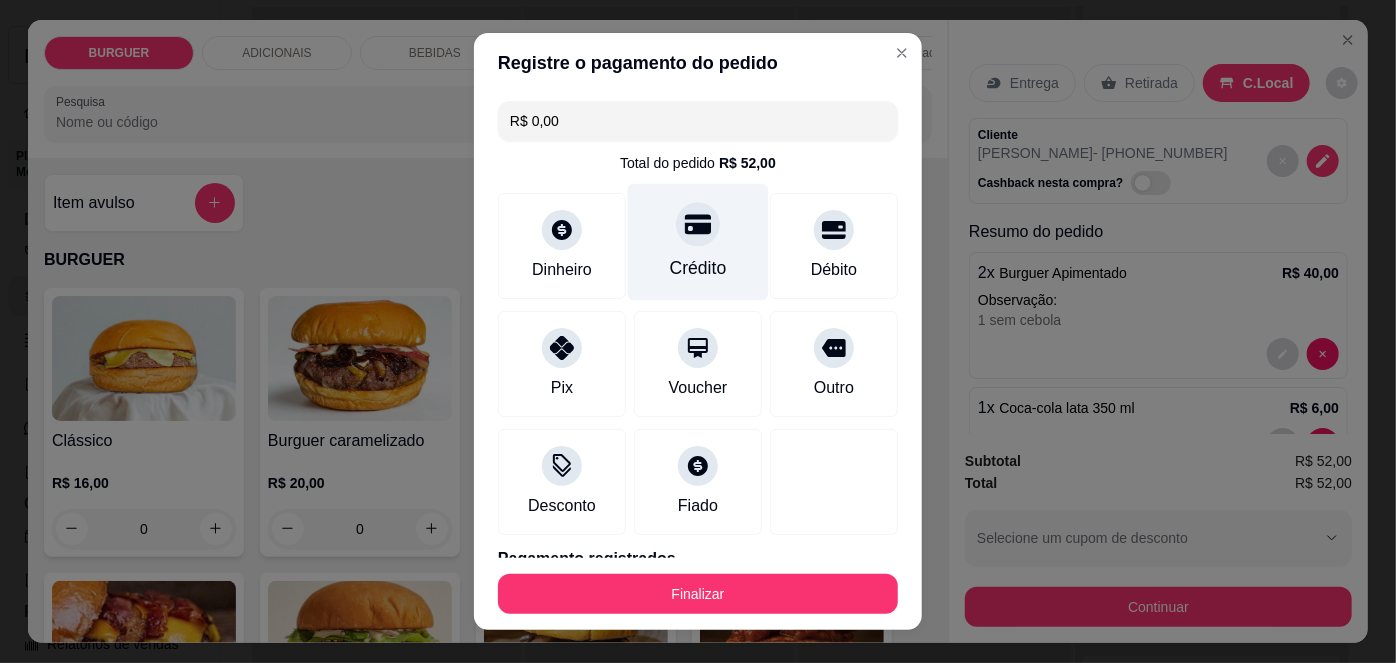 scroll, scrollTop: 88, scrollLeft: 0, axis: vertical 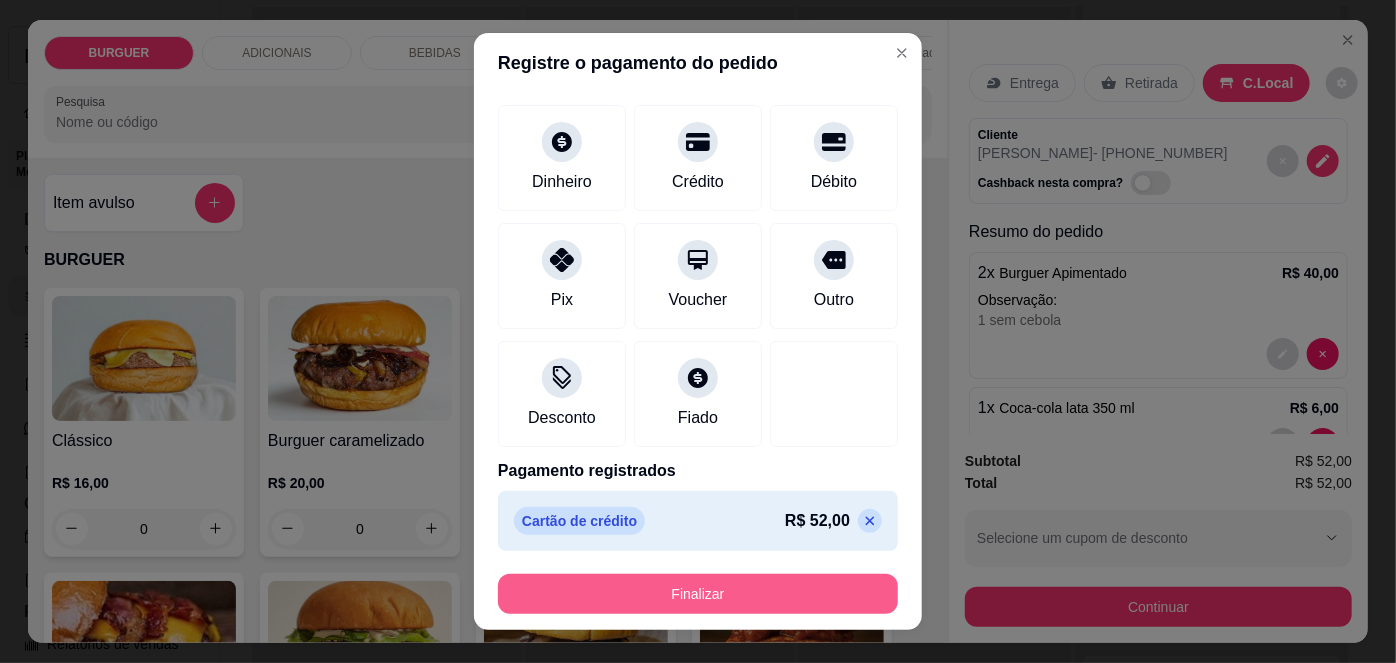 click on "Finalizar" at bounding box center [698, 594] 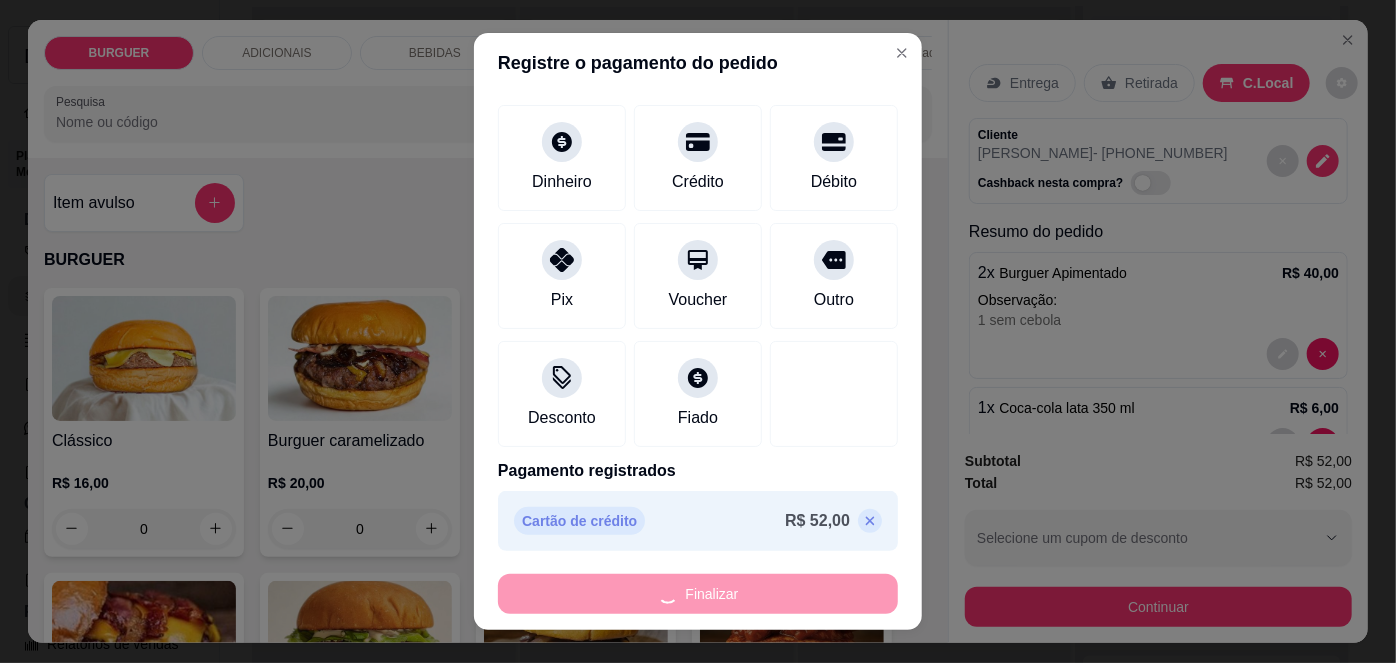 type on "0" 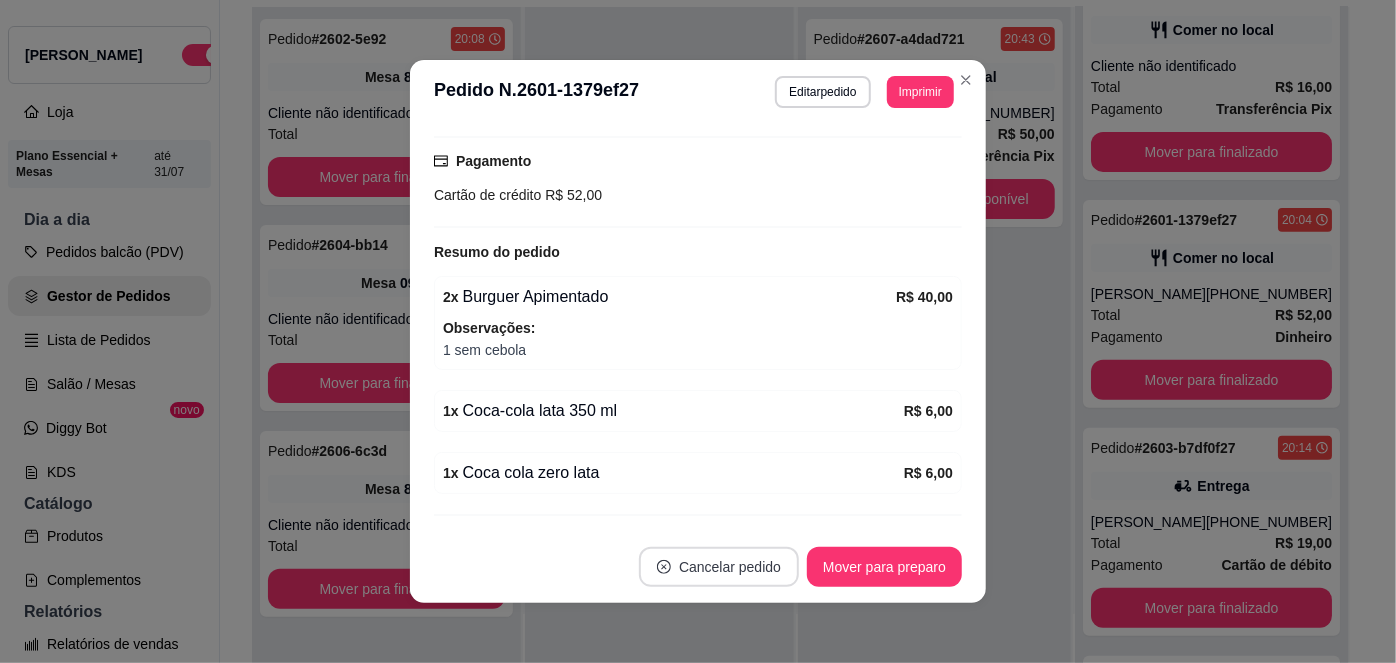 scroll, scrollTop: 384, scrollLeft: 0, axis: vertical 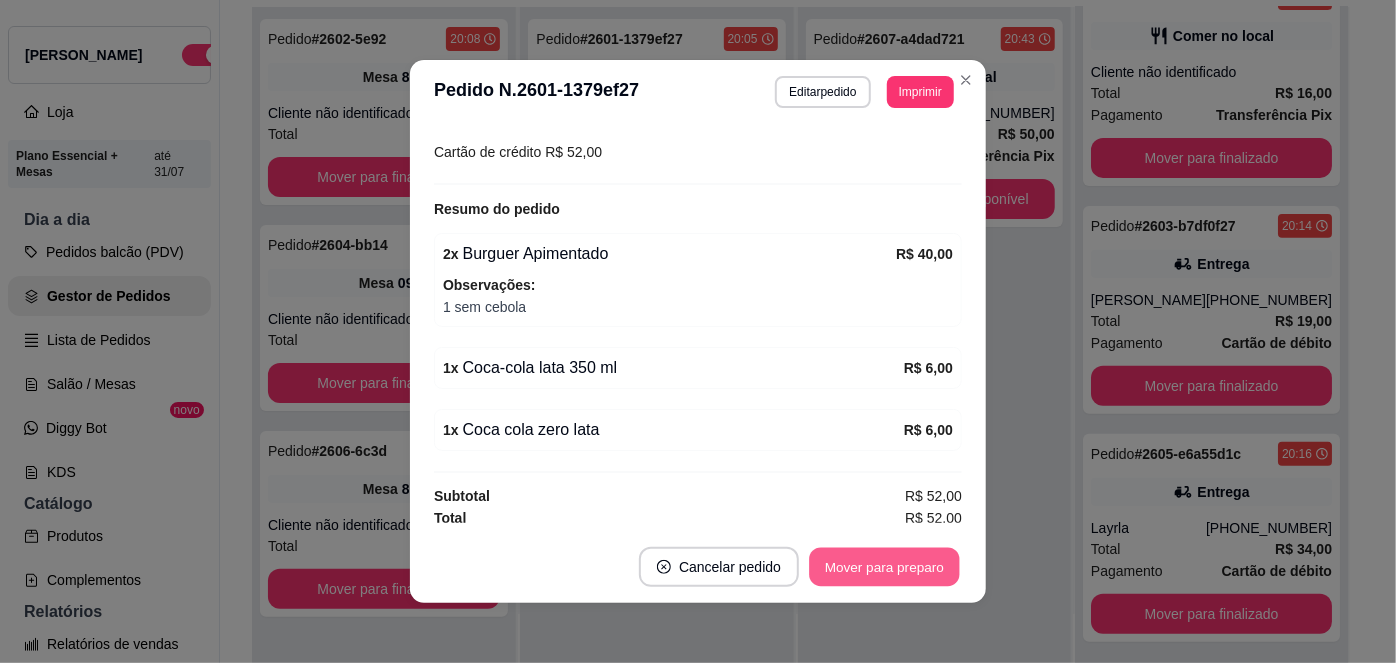 click on "Mover para preparo" at bounding box center (884, 567) 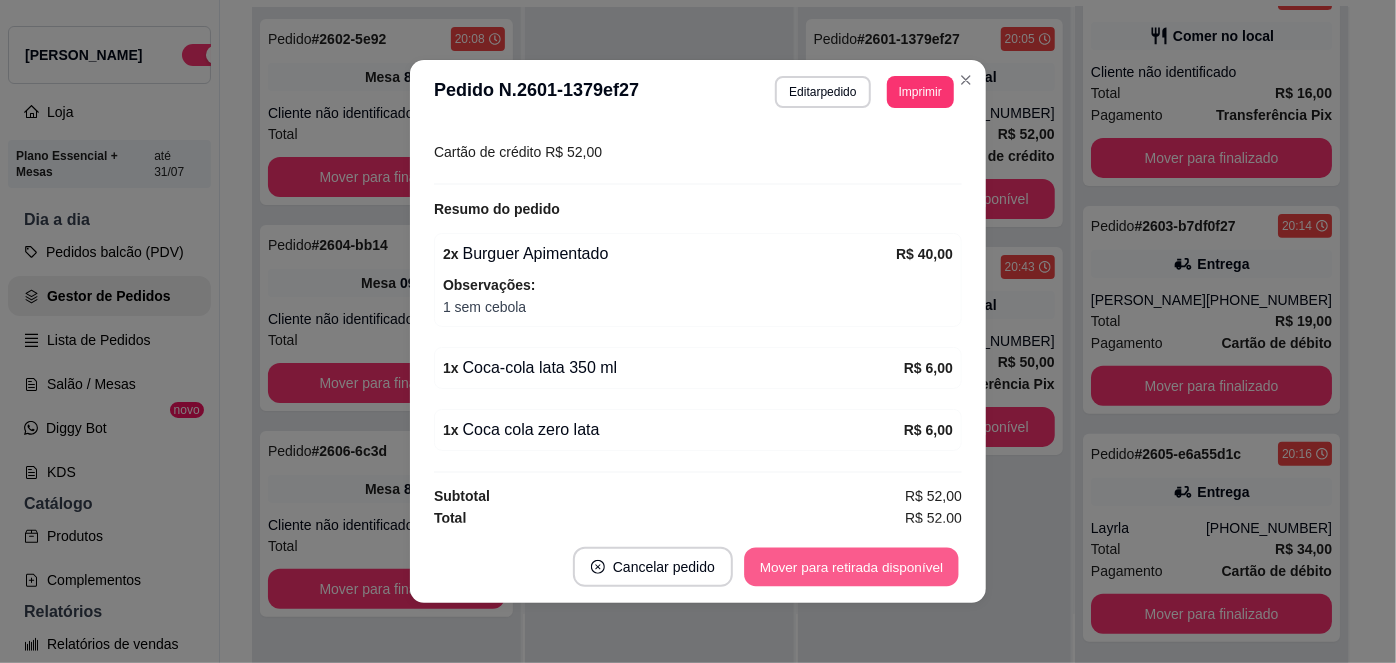 click on "Mover para retirada disponível" at bounding box center (851, 567) 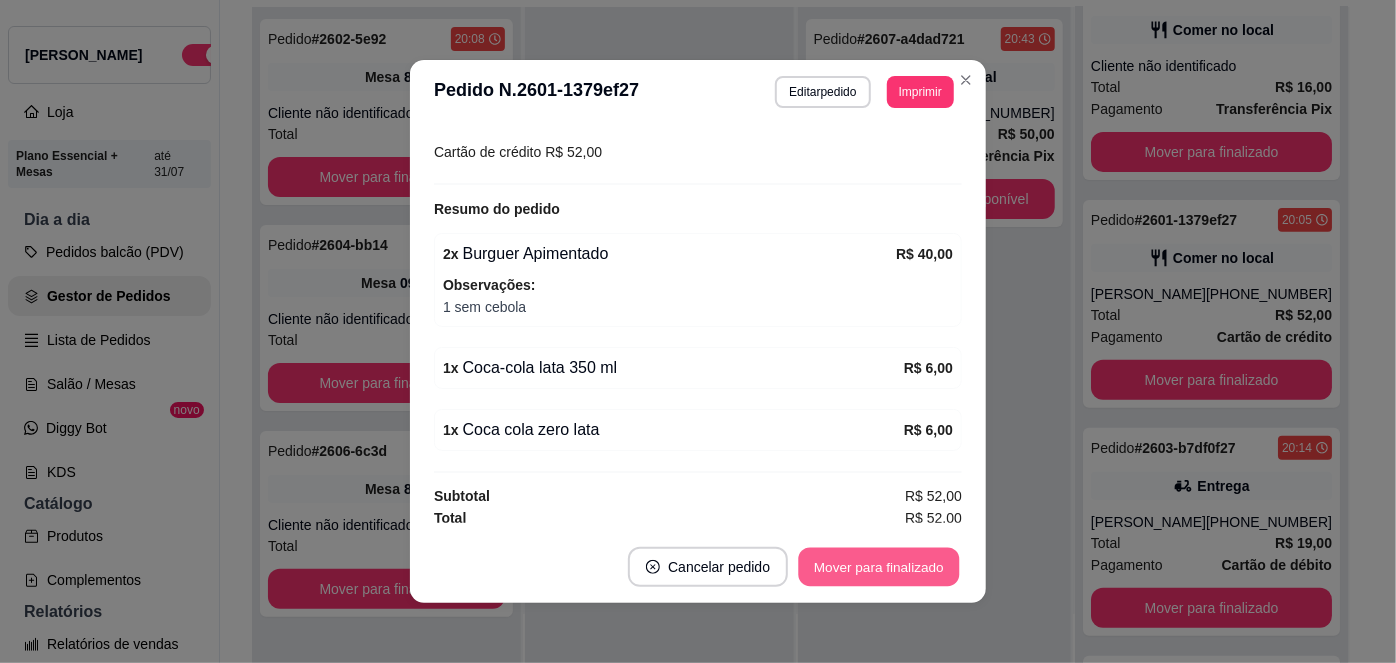click on "Mover para finalizado" at bounding box center [879, 567] 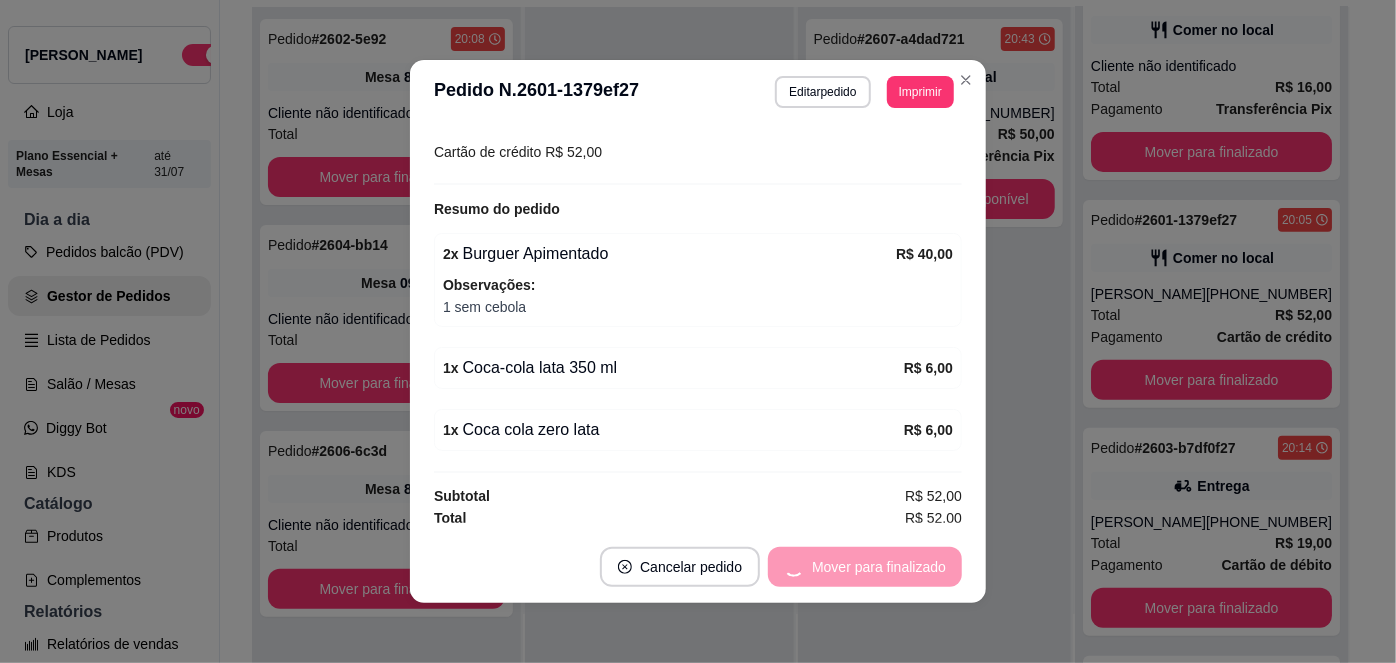 scroll, scrollTop: 269, scrollLeft: 0, axis: vertical 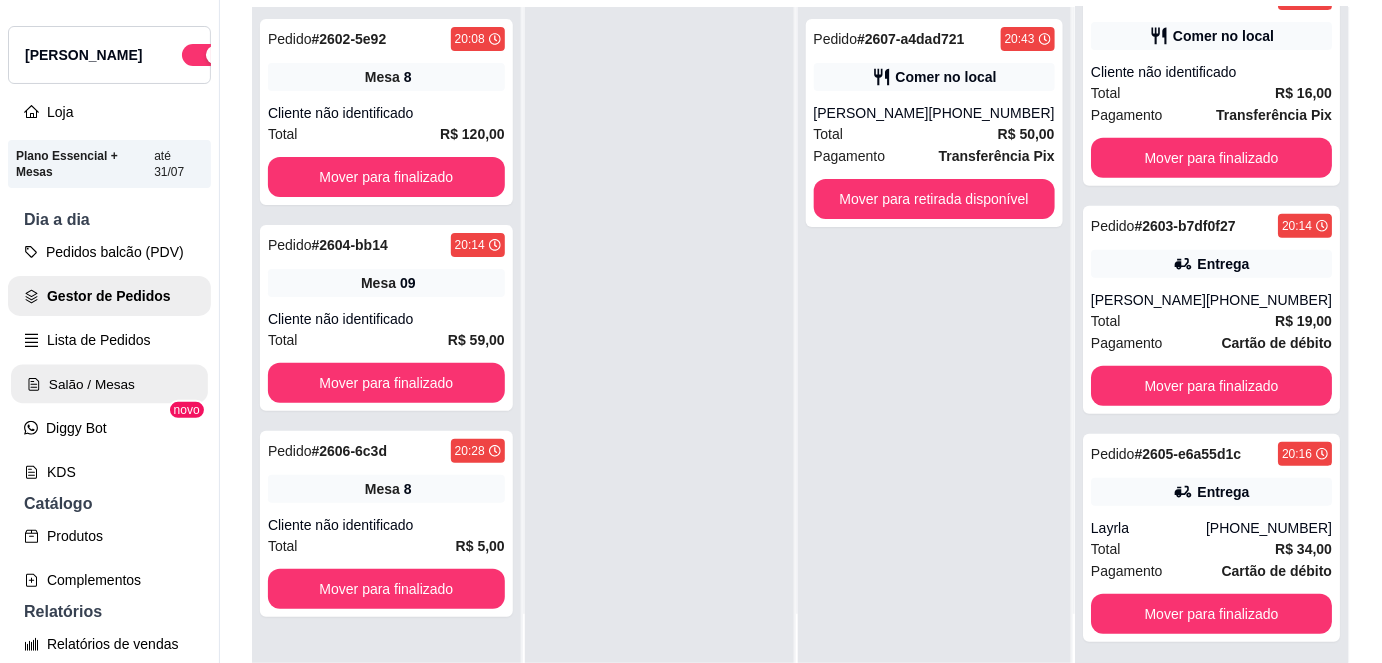 click on "Salão / Mesas" at bounding box center (109, 384) 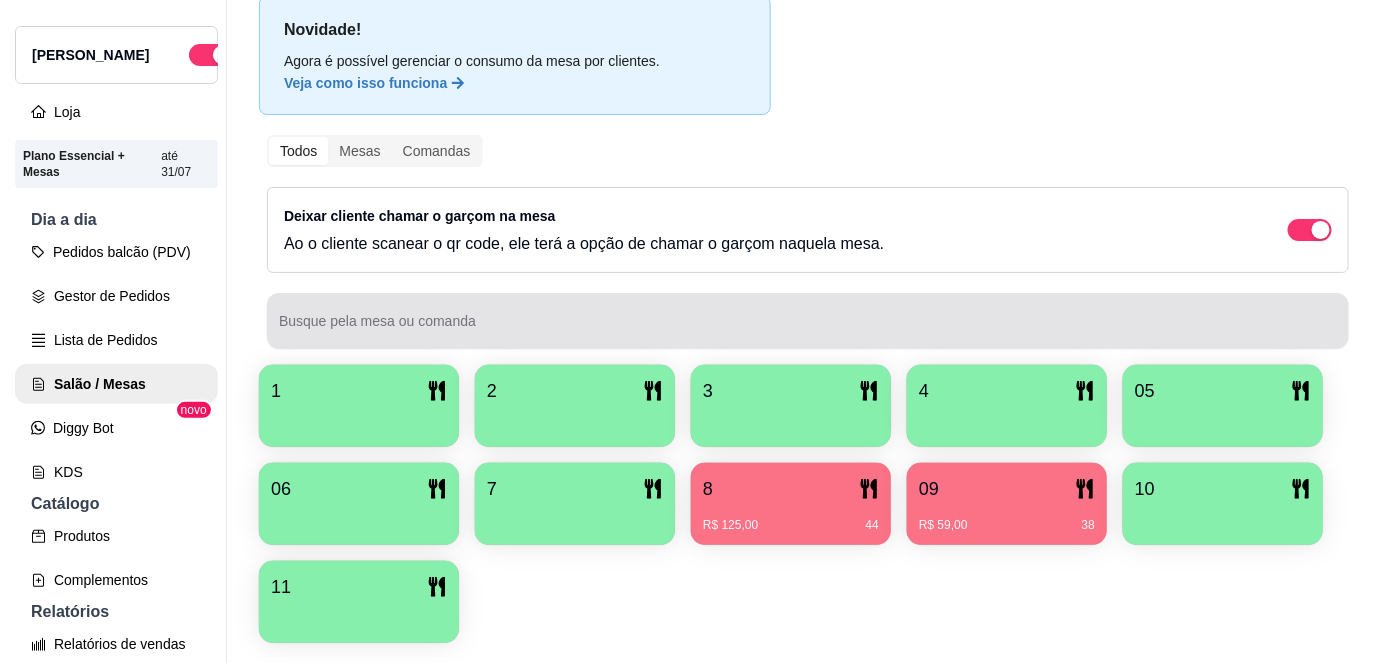 scroll, scrollTop: 132, scrollLeft: 0, axis: vertical 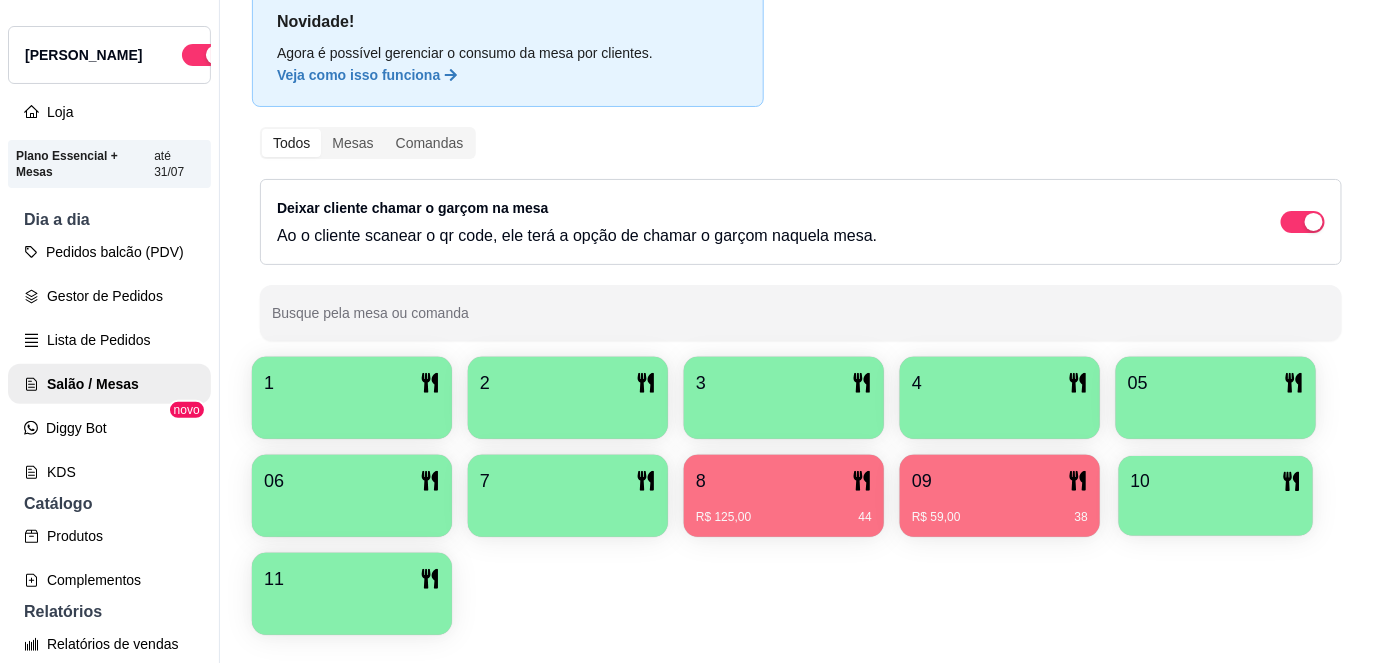 click on "10" at bounding box center [1216, 481] 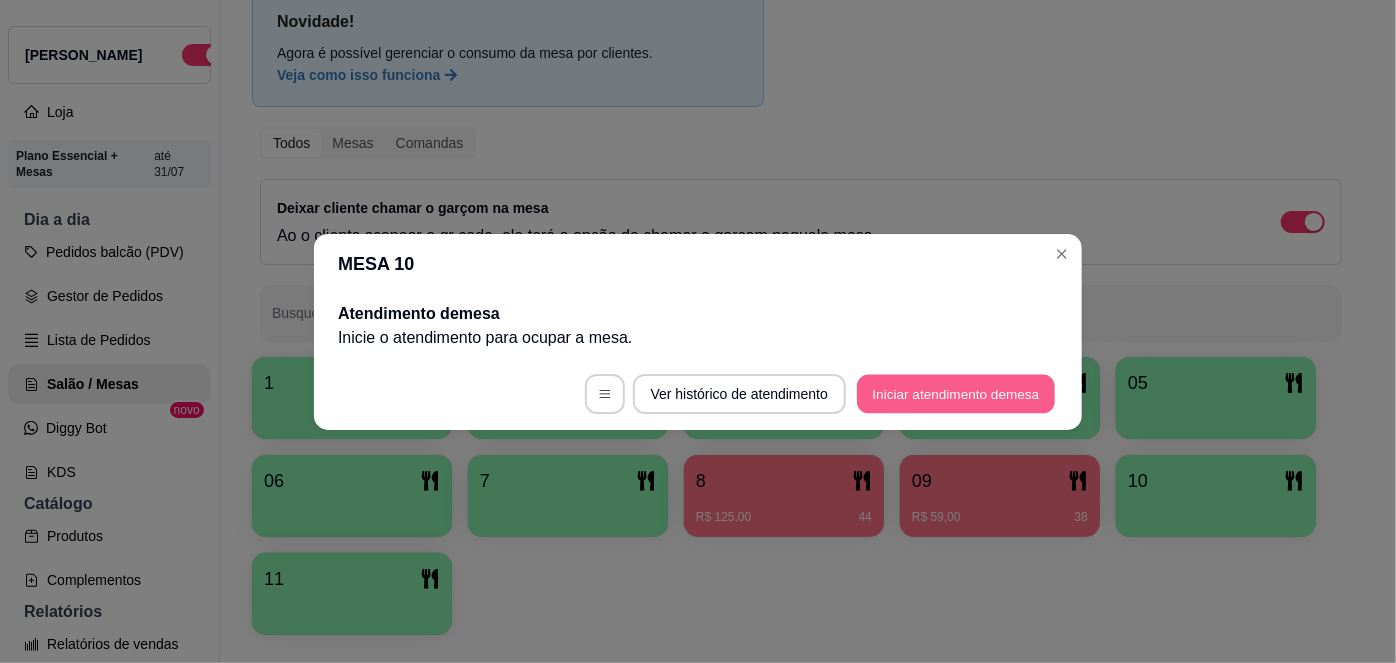 click on "Iniciar atendimento de  mesa" at bounding box center (956, 393) 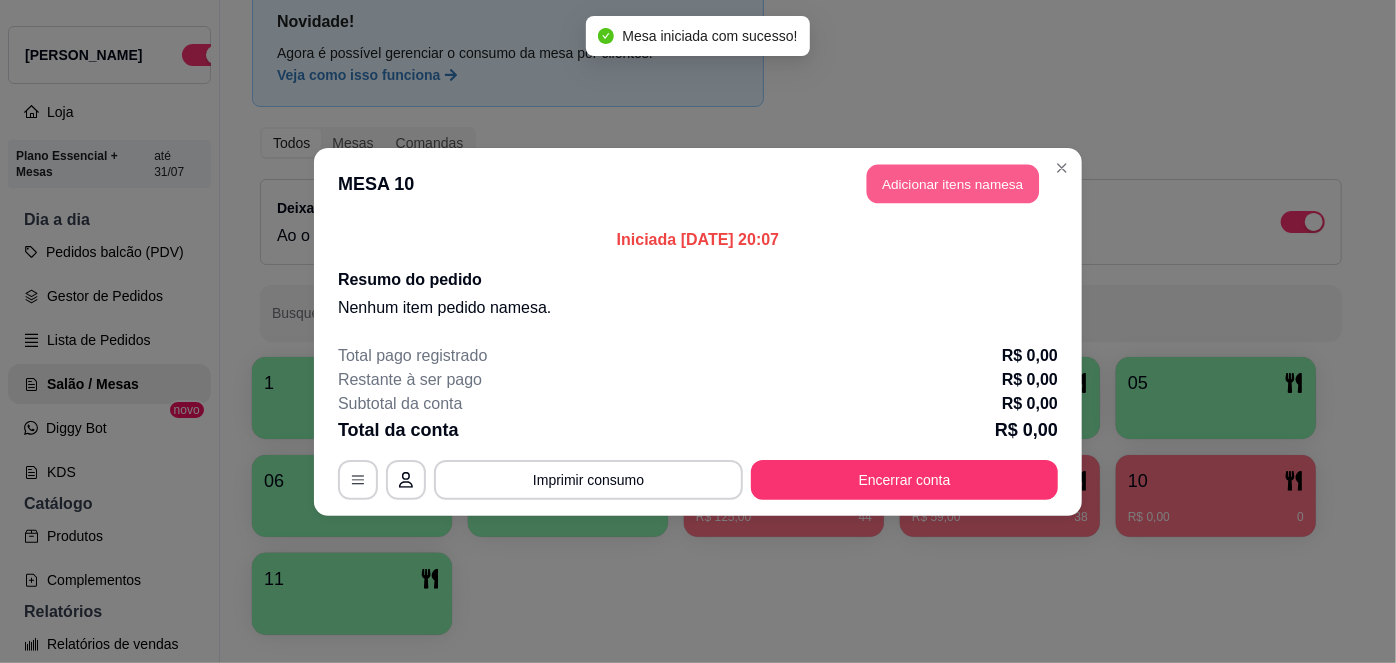 click on "Adicionar itens na  mesa" at bounding box center (953, 183) 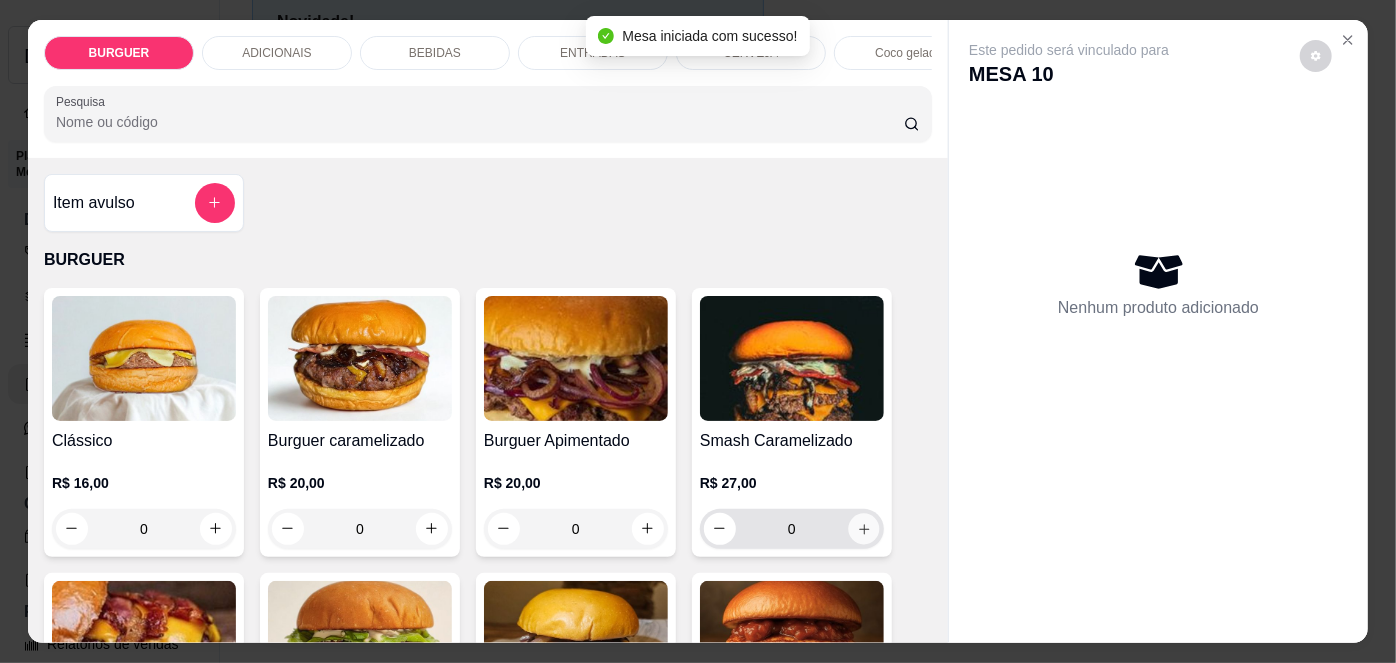 click at bounding box center (863, 528) 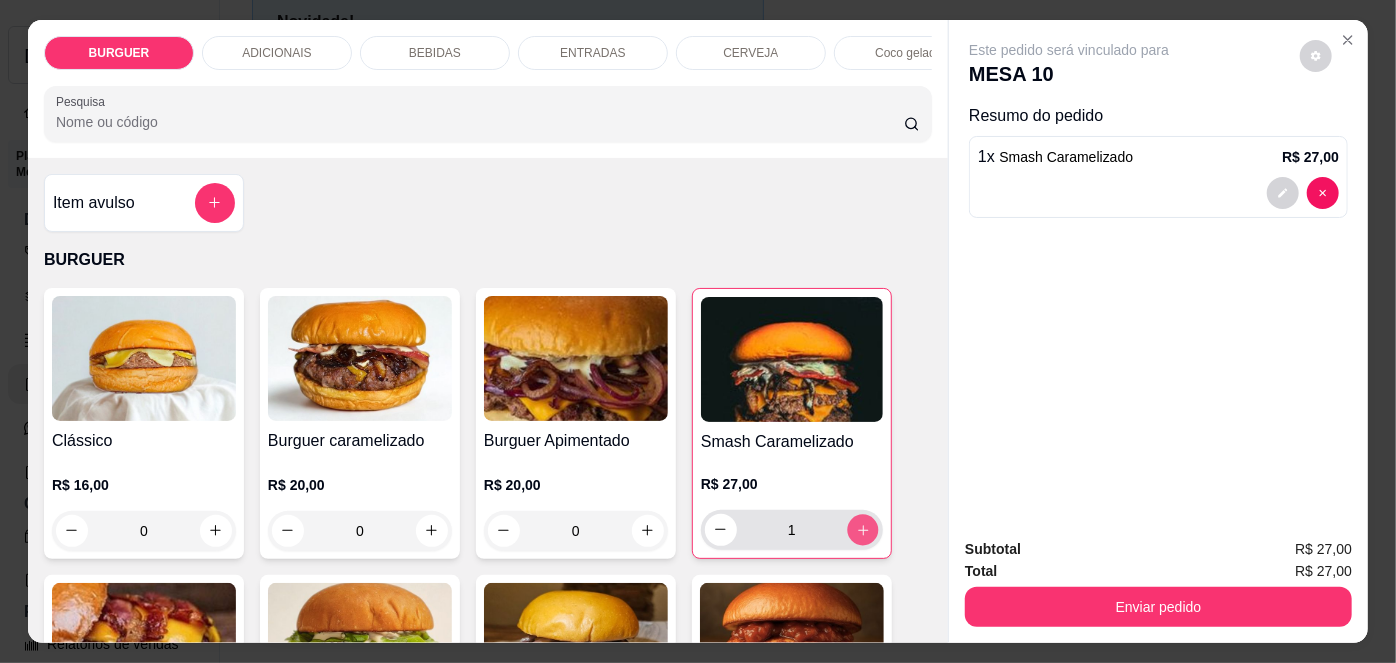 click at bounding box center [862, 529] 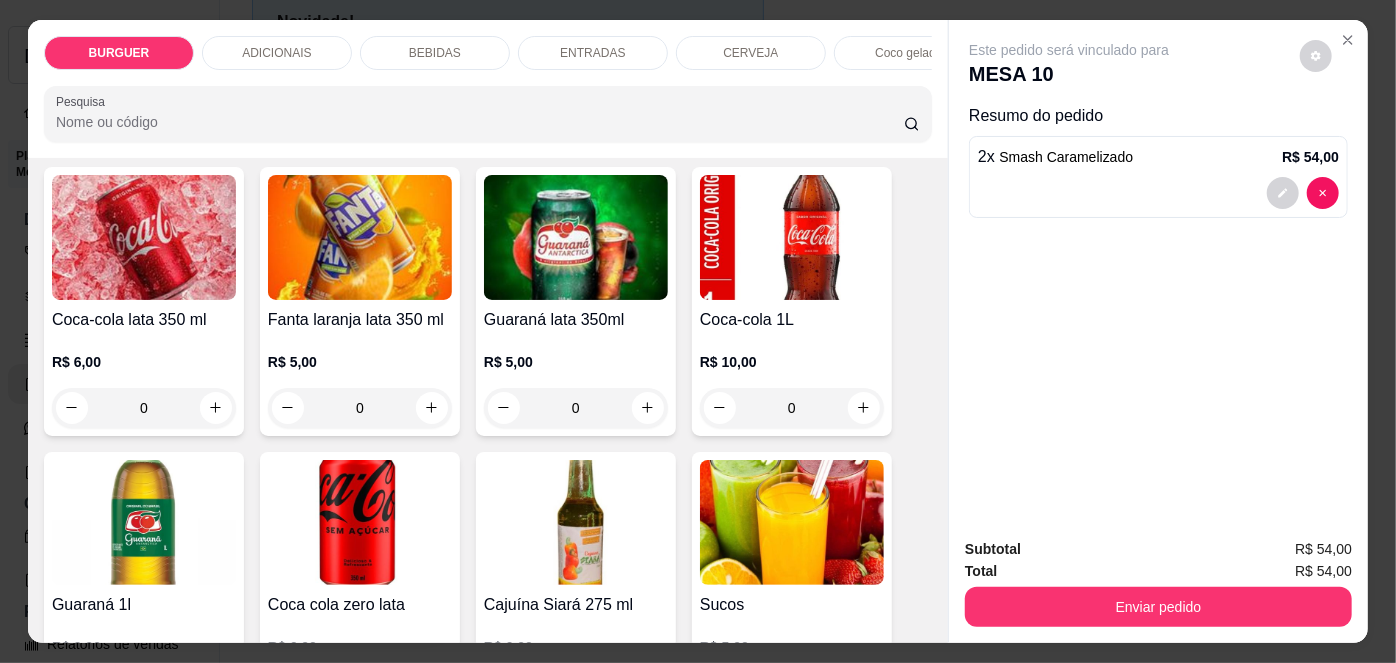 scroll, scrollTop: 1629, scrollLeft: 0, axis: vertical 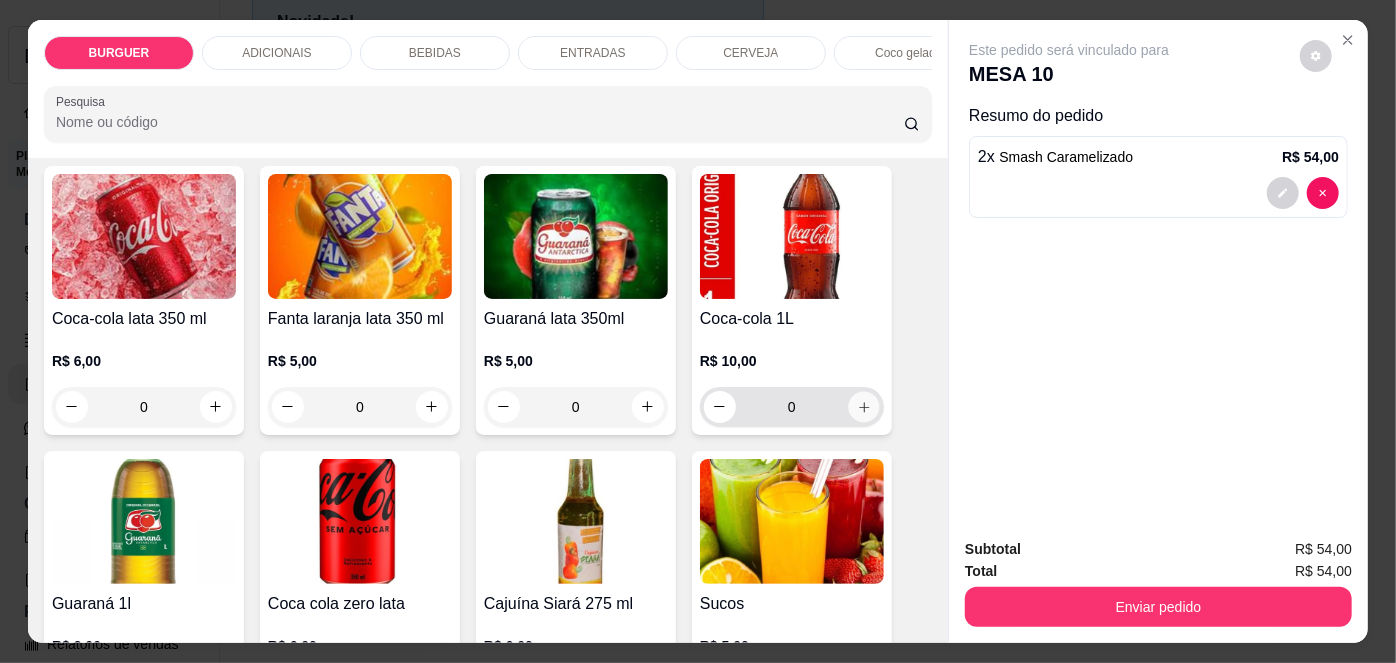 click 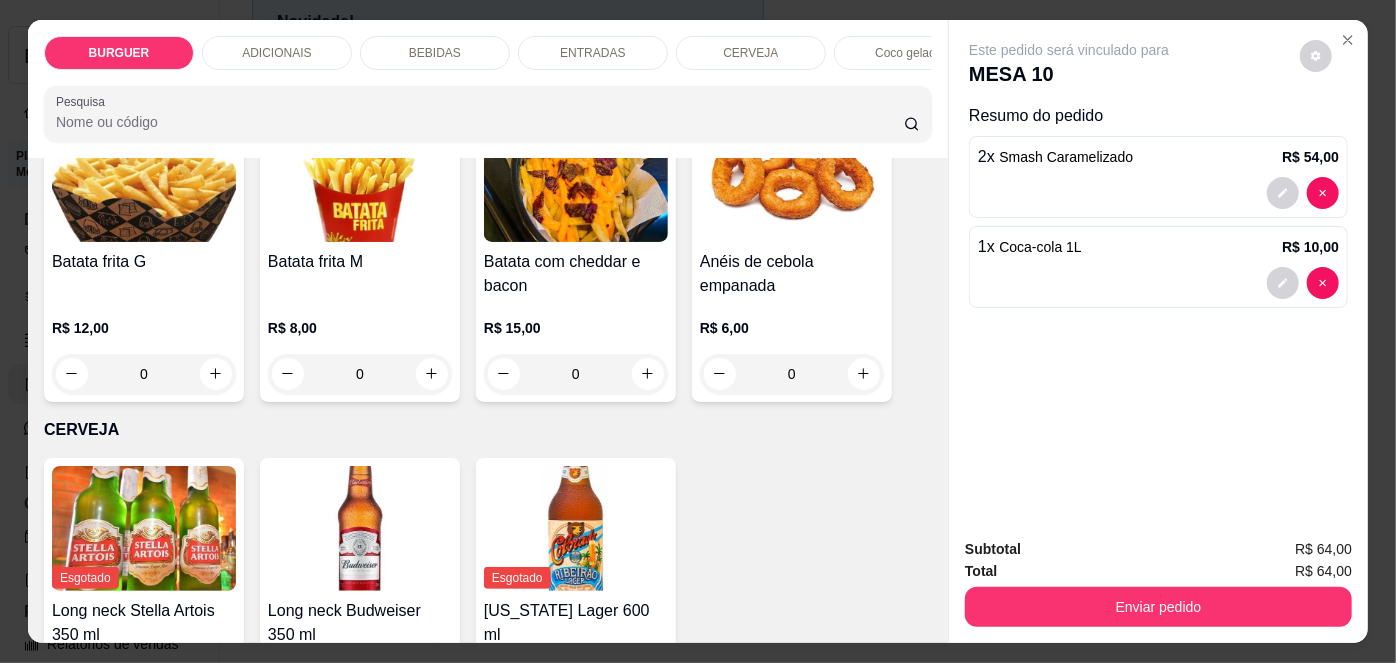 scroll, scrollTop: 2893, scrollLeft: 0, axis: vertical 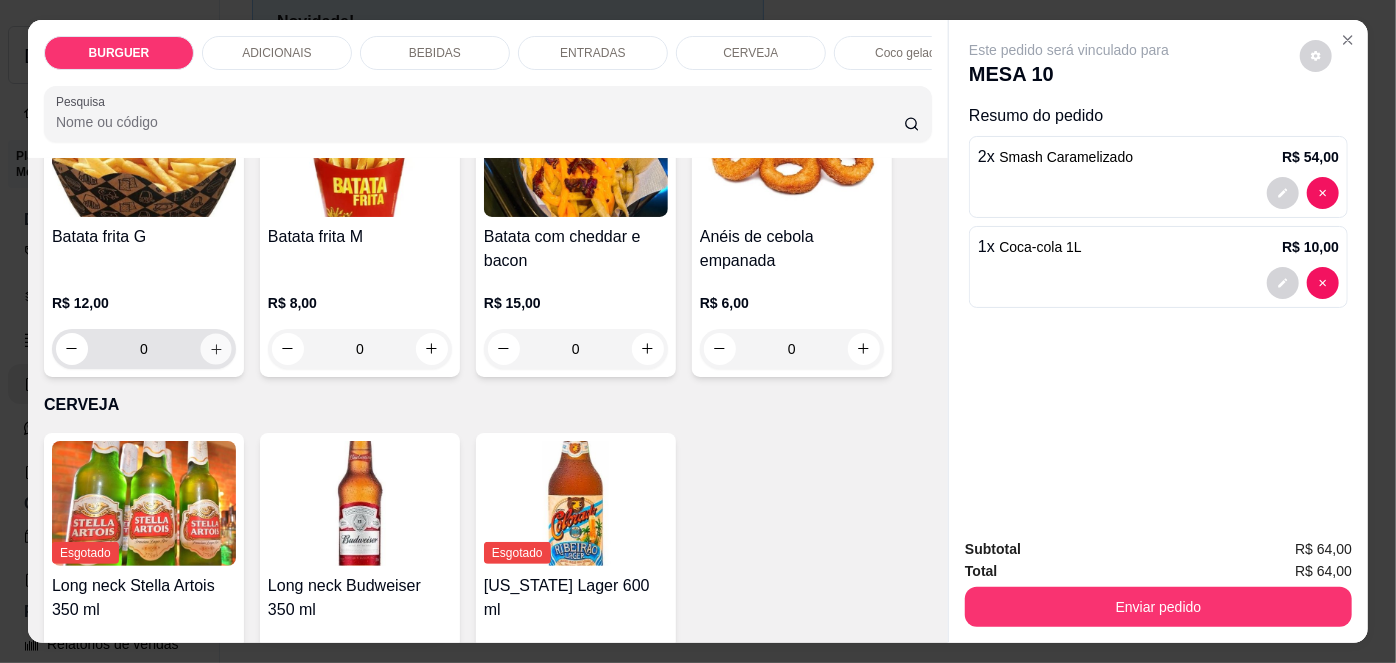click 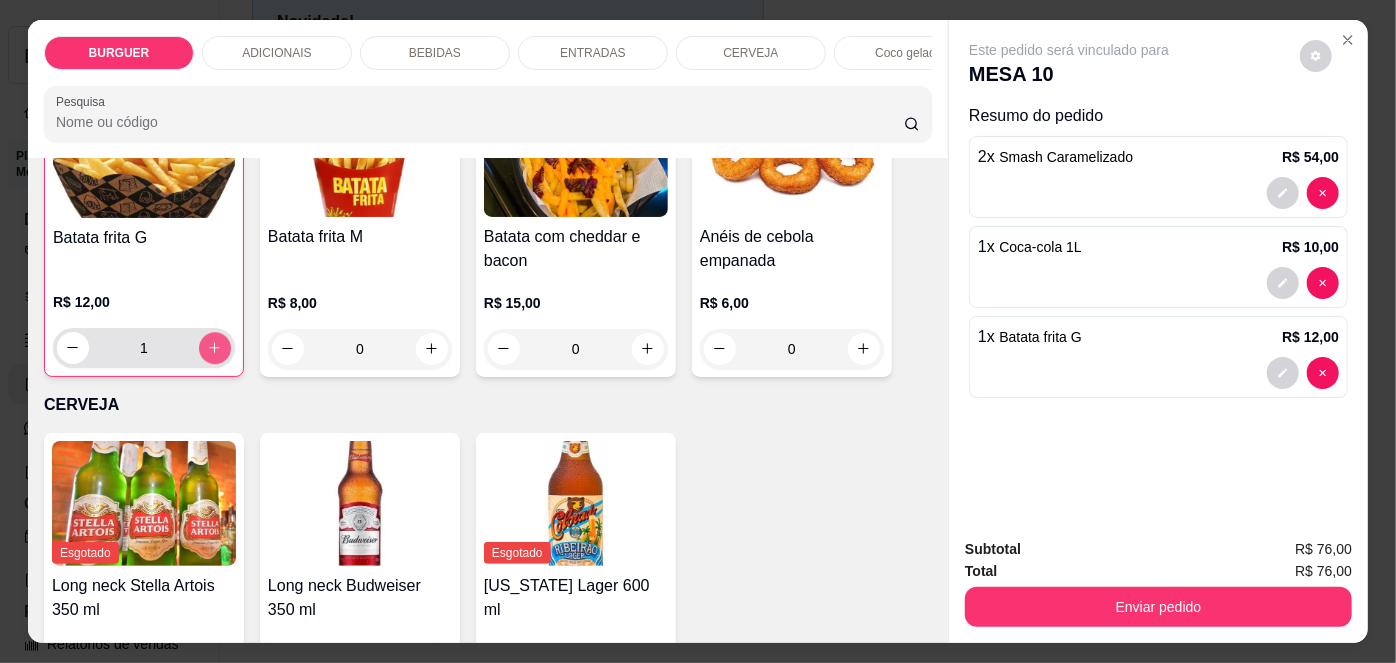 scroll, scrollTop: 2893, scrollLeft: 0, axis: vertical 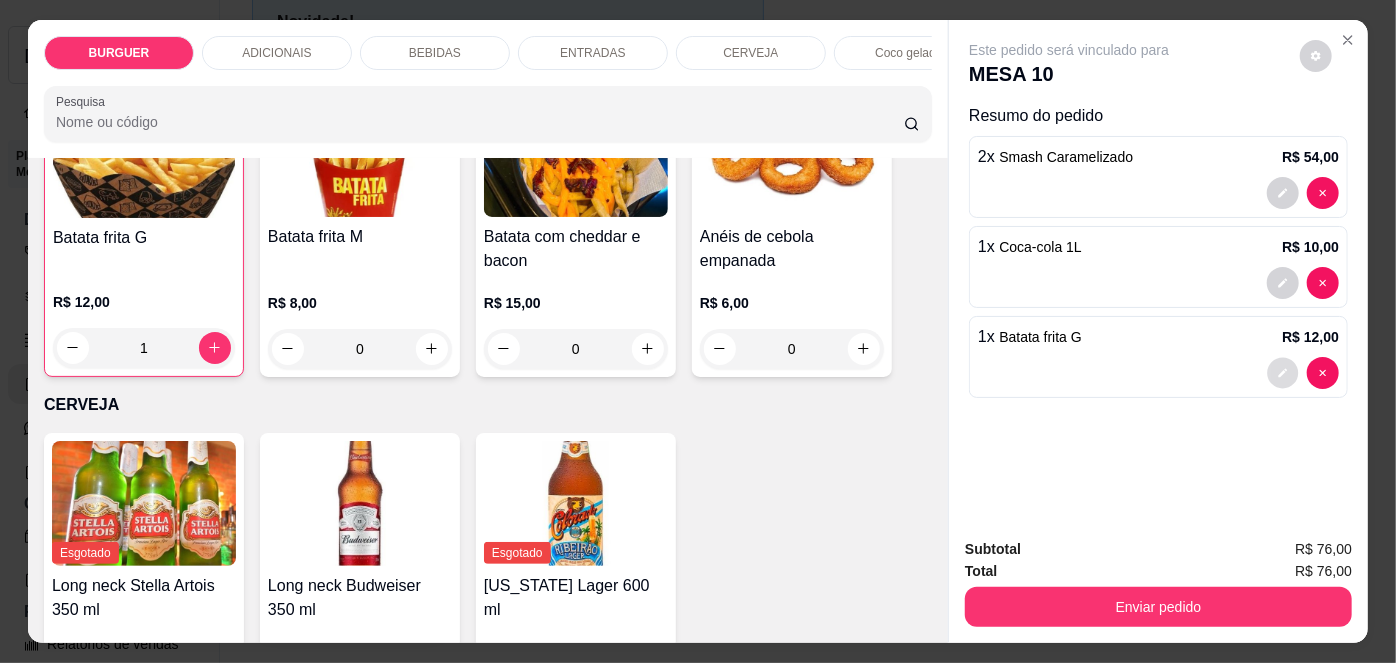 click at bounding box center [1283, 372] 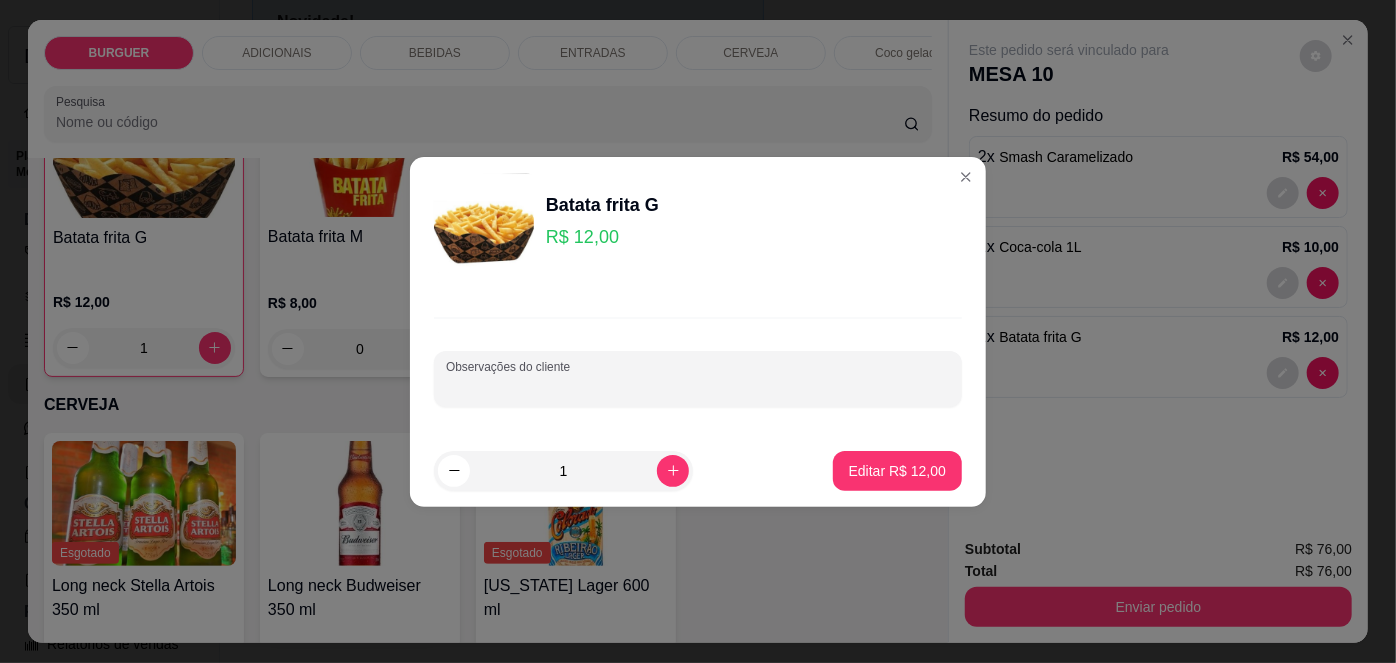 click on "Observações do cliente" at bounding box center (698, 387) 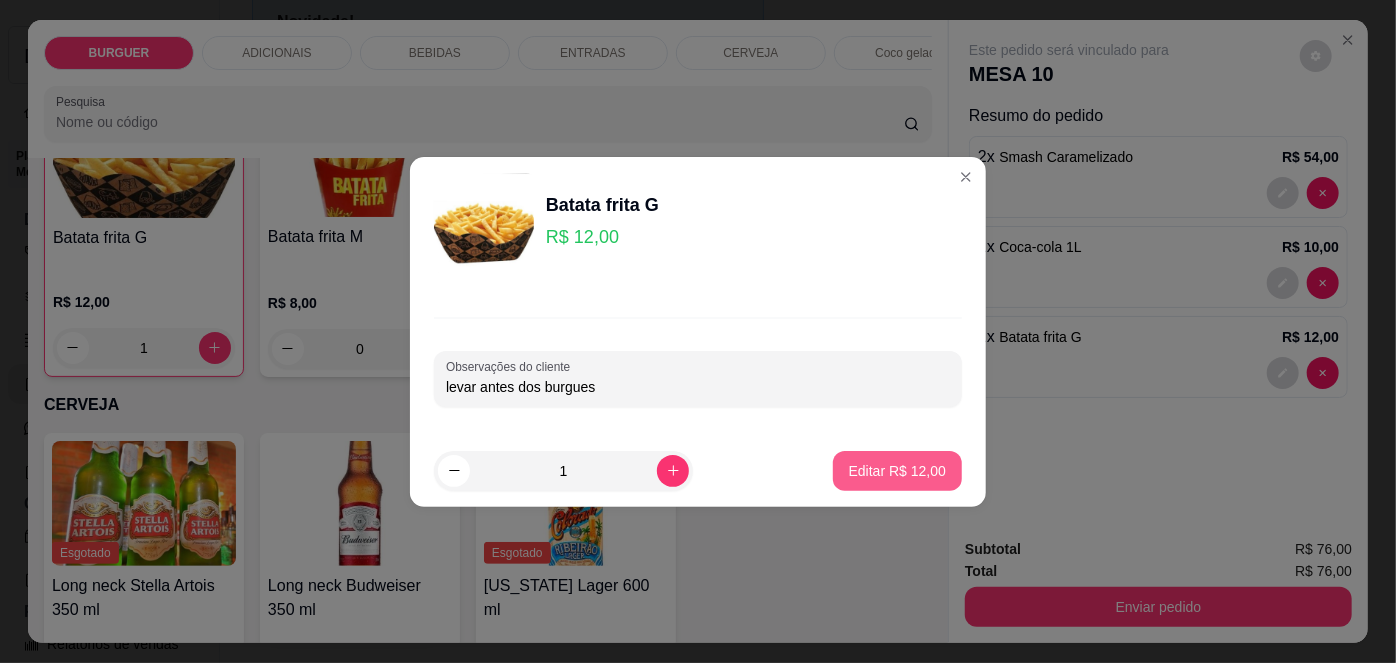 type on "levar antes dos burgues" 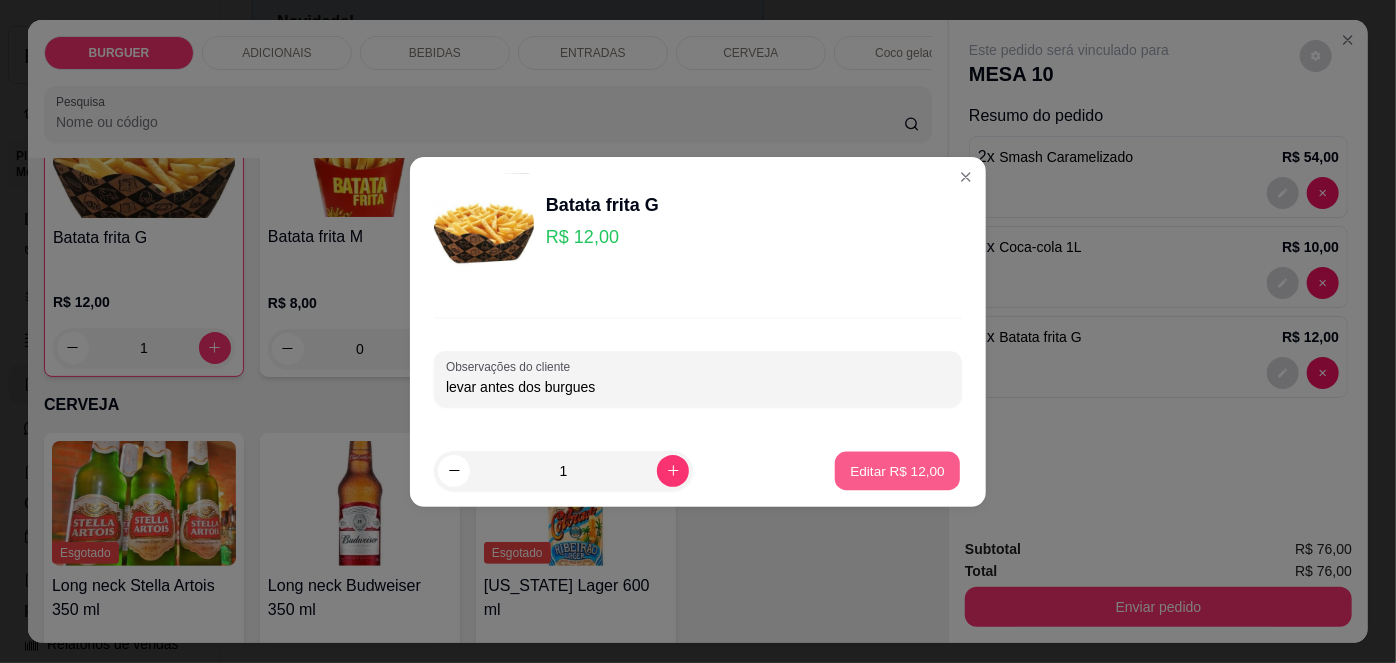 click on "Editar   R$ 12,00" at bounding box center (897, 470) 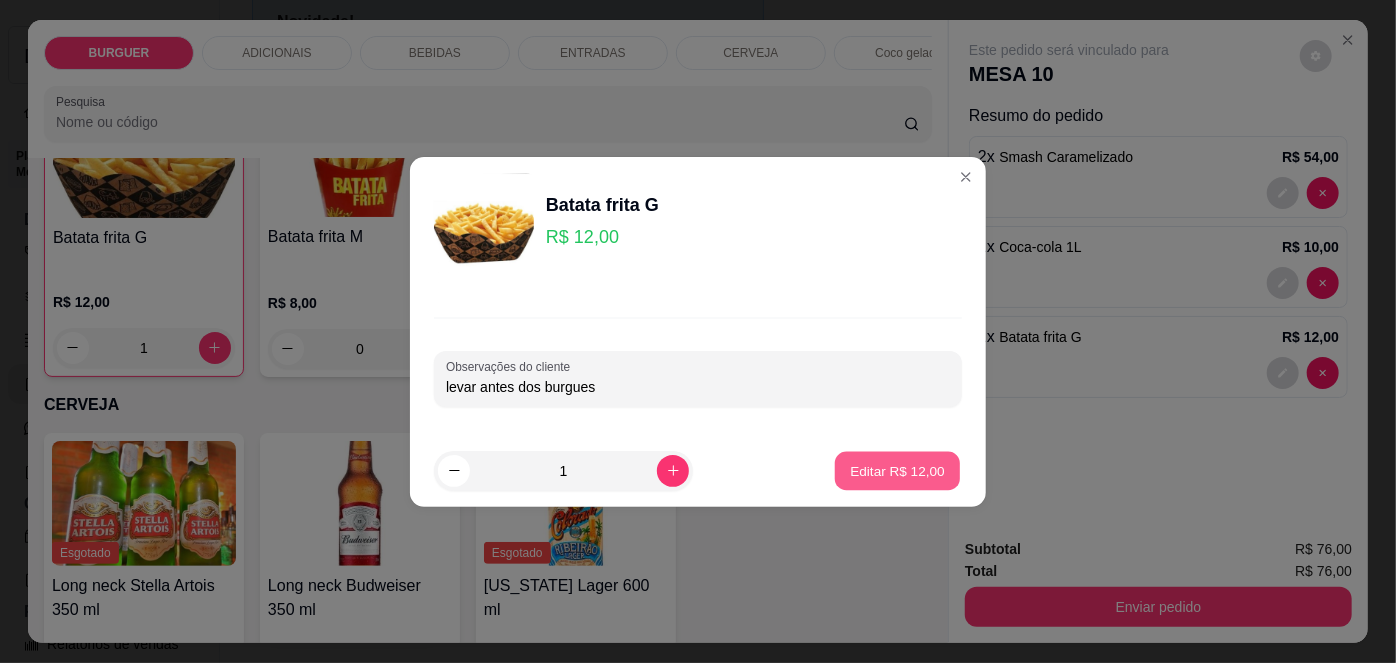 type on "0" 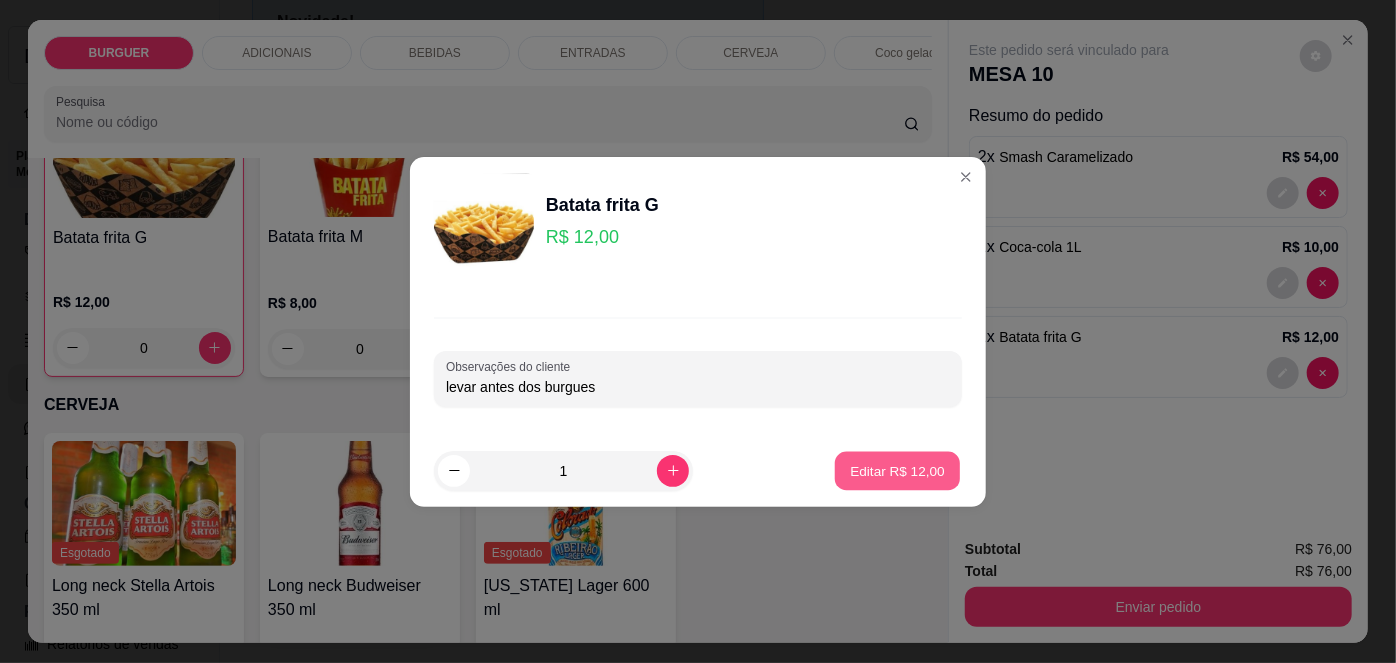 scroll, scrollTop: 2893, scrollLeft: 0, axis: vertical 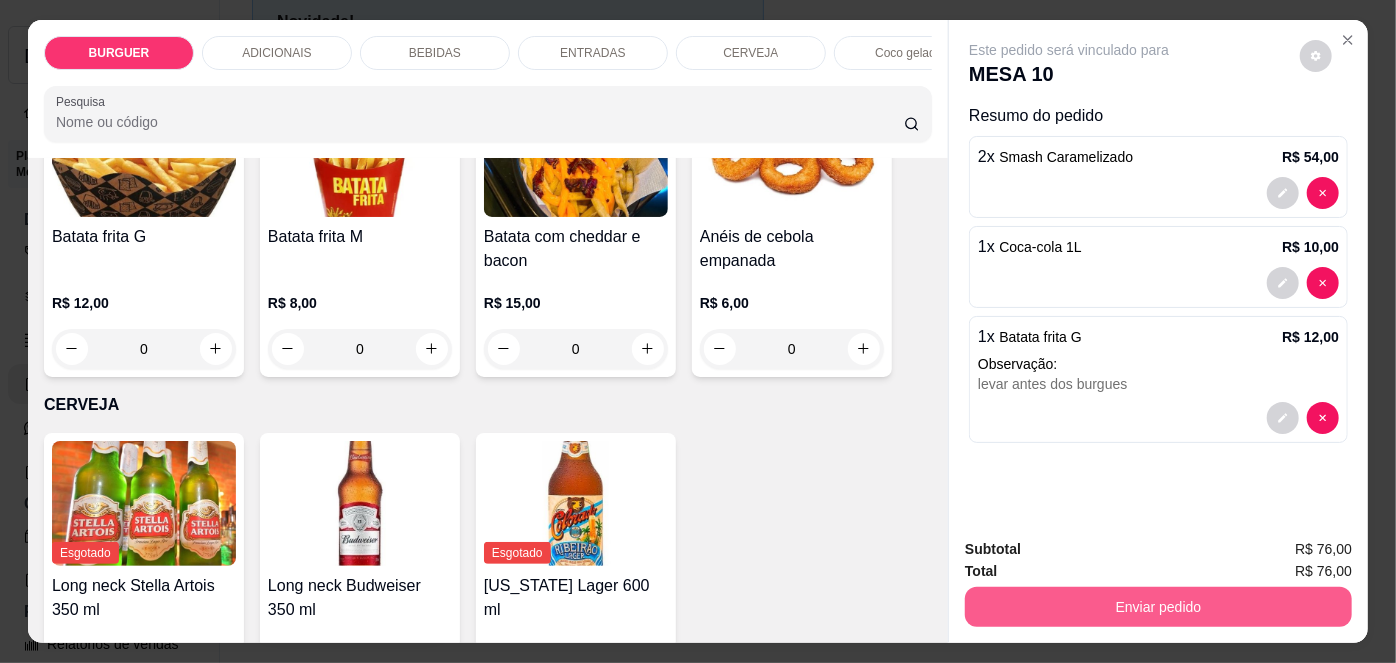 click on "Enviar pedido" at bounding box center [1158, 607] 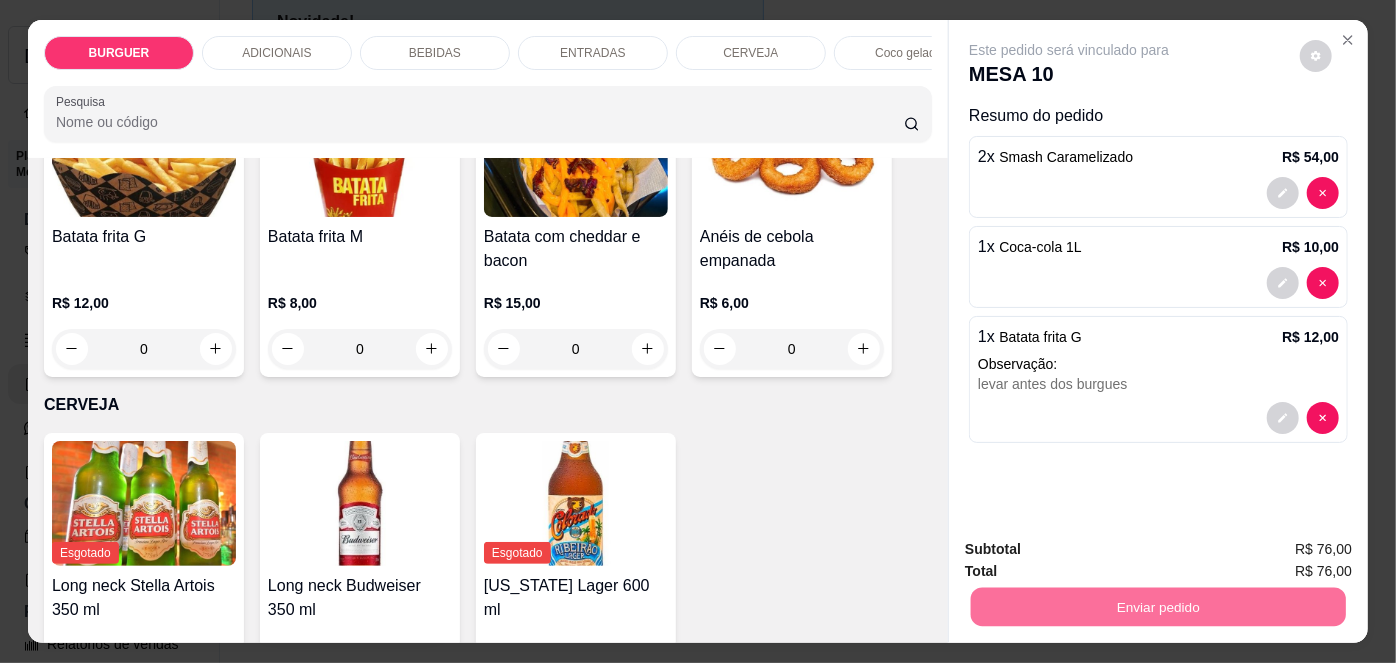 click on "Não registrar e enviar pedido" at bounding box center (1093, 551) 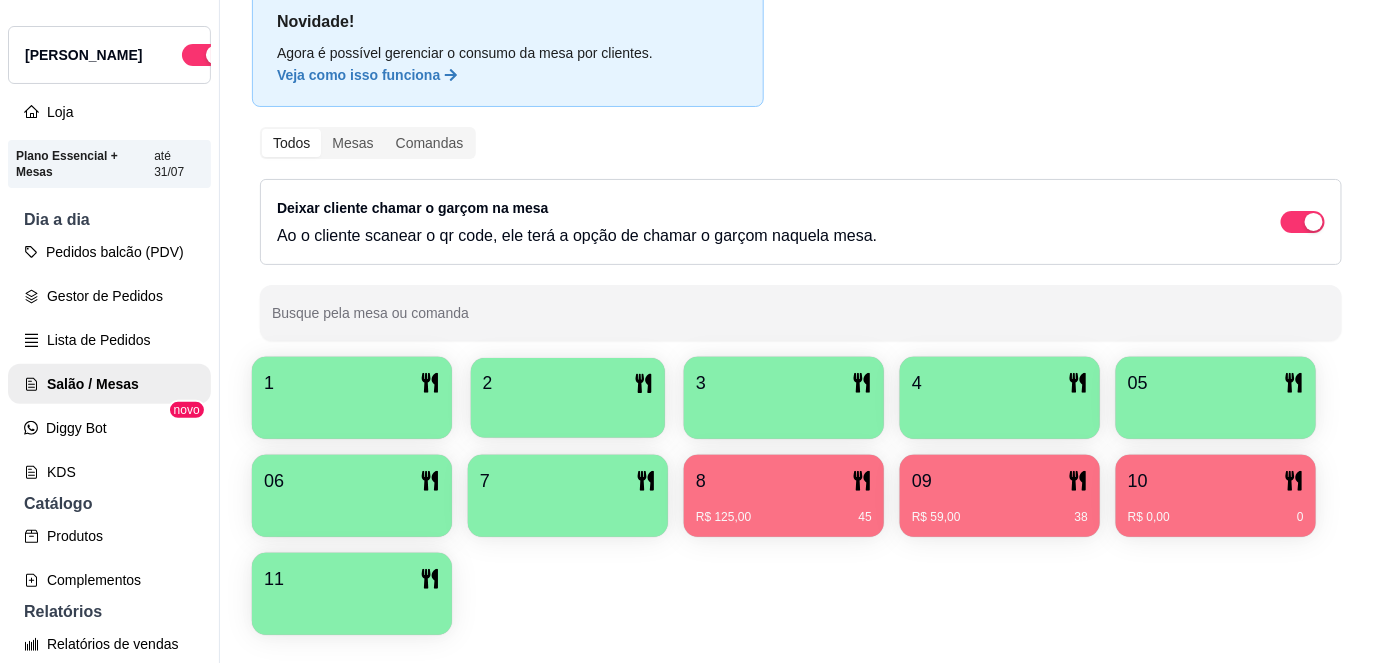 click at bounding box center (568, 411) 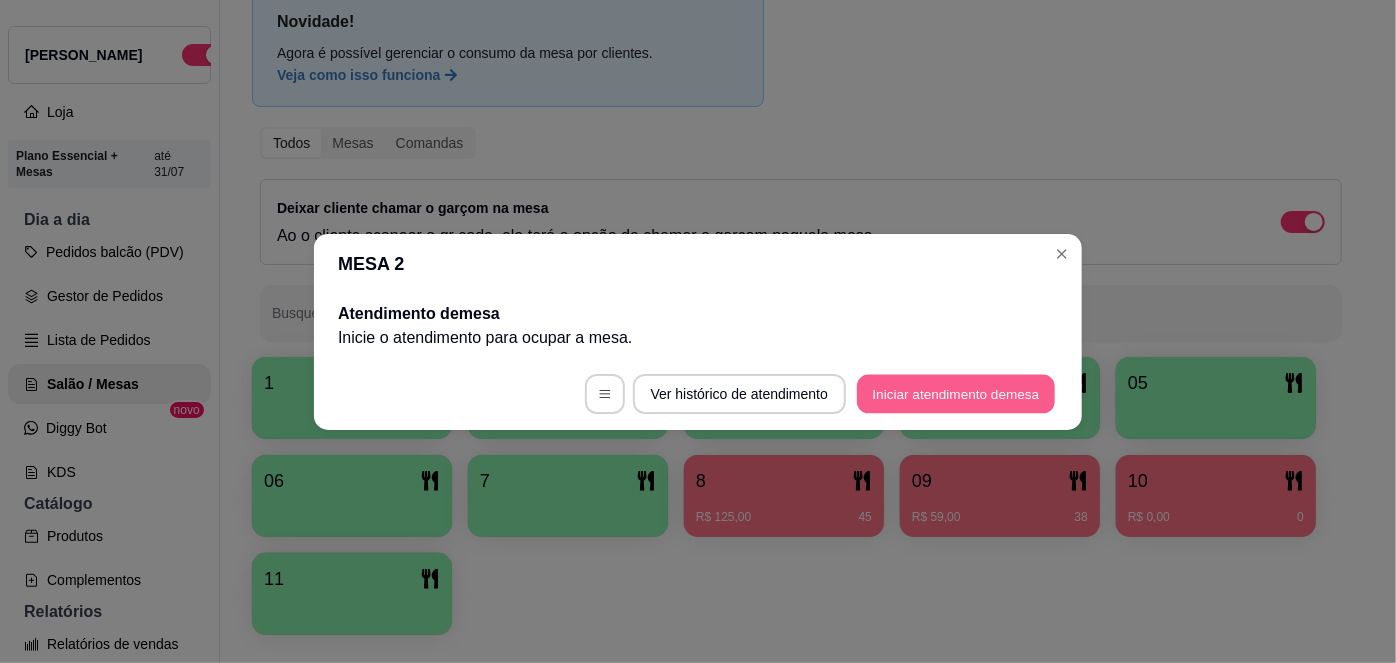 click on "Iniciar atendimento de  mesa" at bounding box center (956, 393) 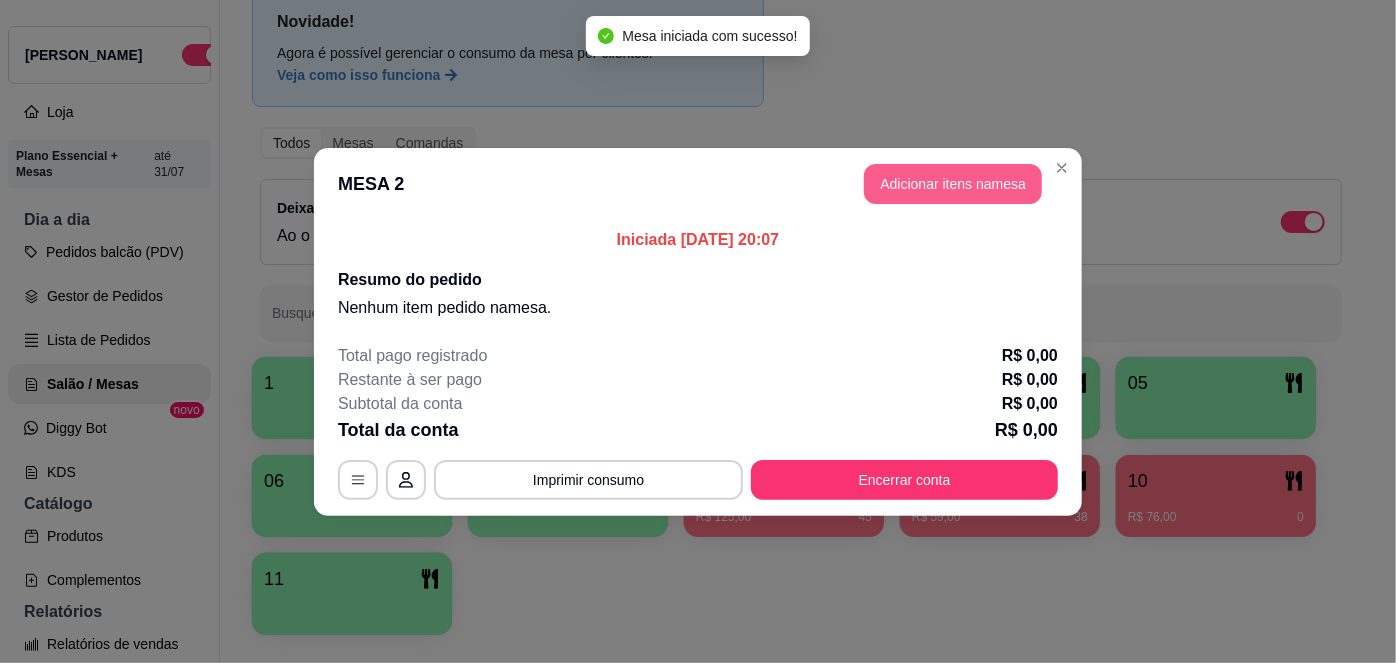 click on "Adicionar itens na  mesa" at bounding box center (953, 184) 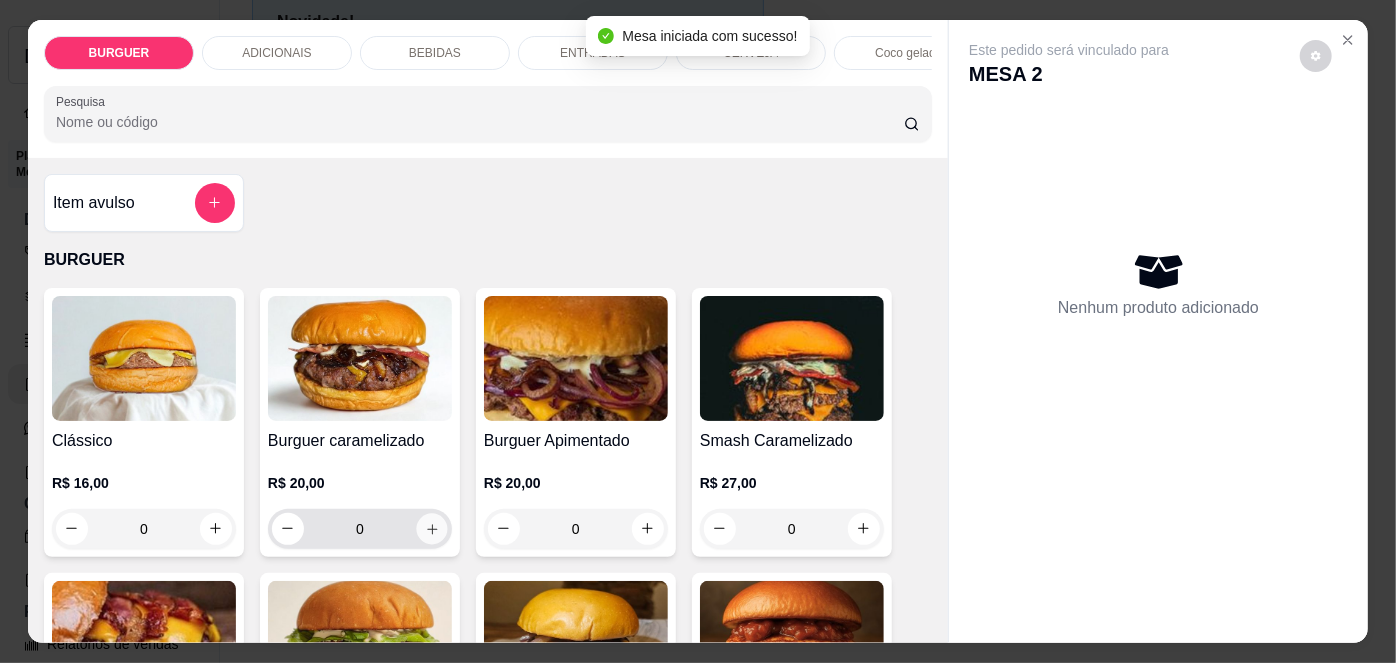 click at bounding box center (431, 528) 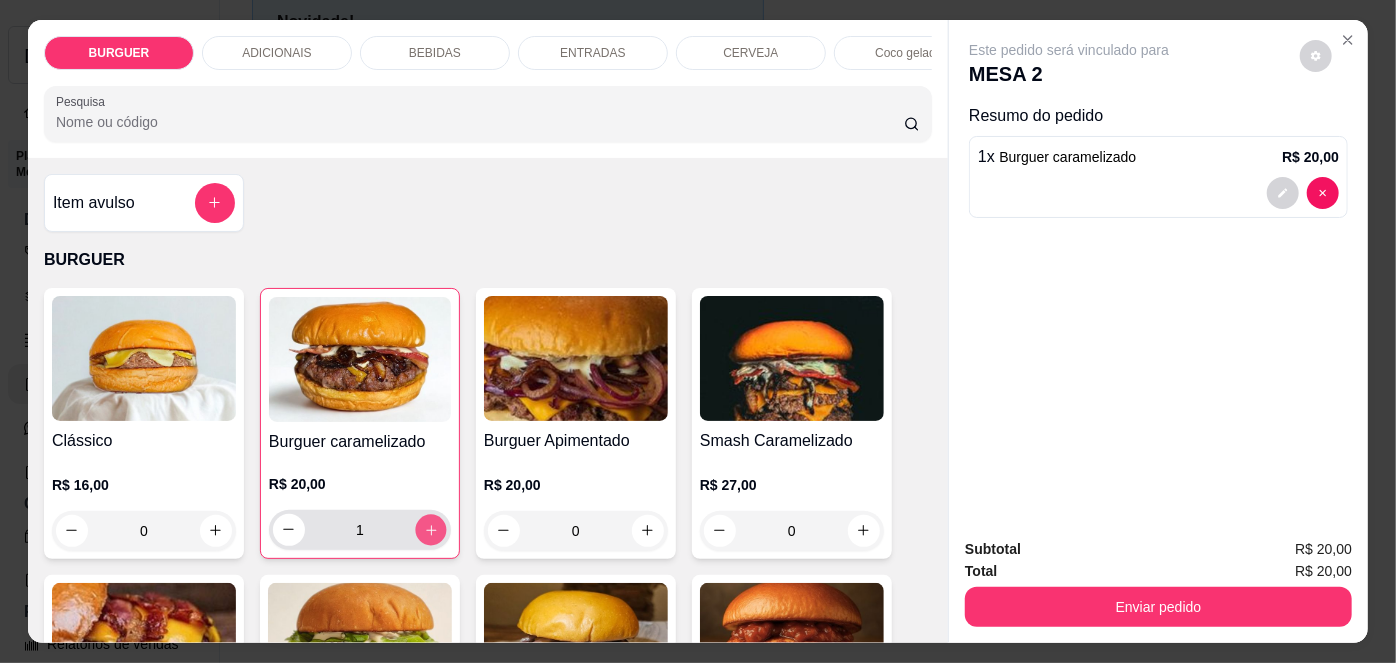 click at bounding box center (430, 529) 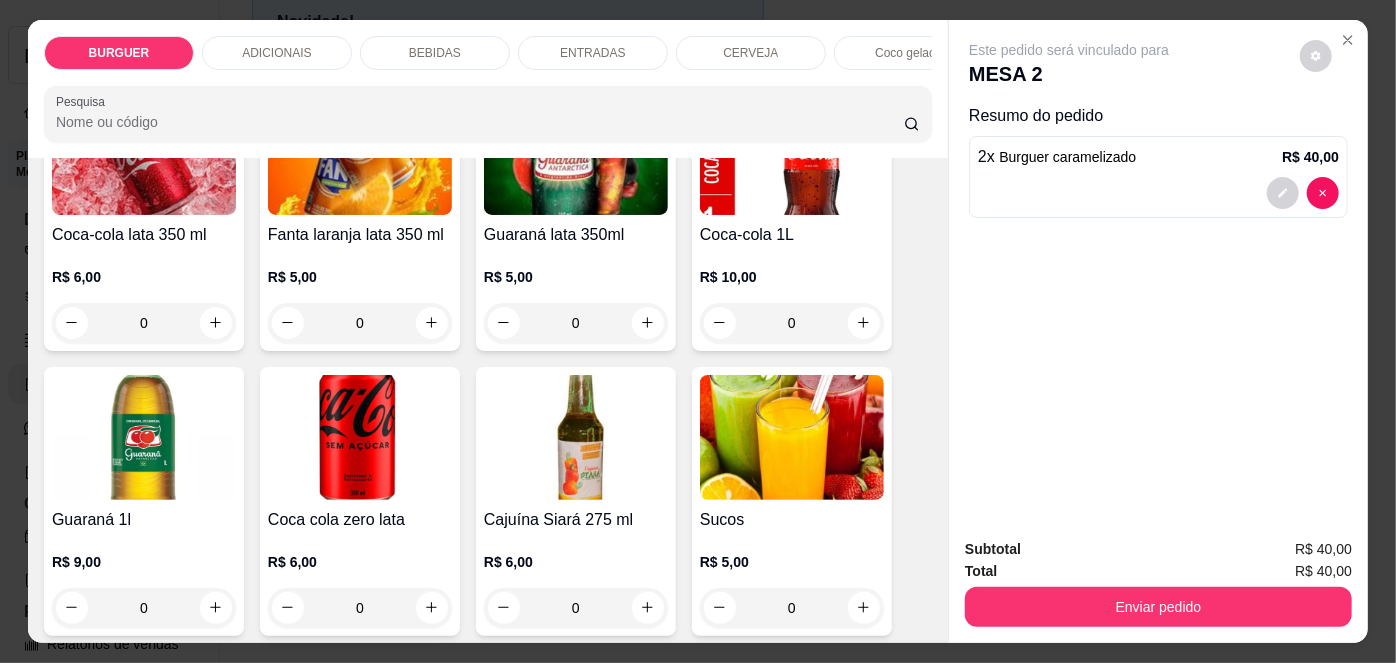 scroll, scrollTop: 1733, scrollLeft: 0, axis: vertical 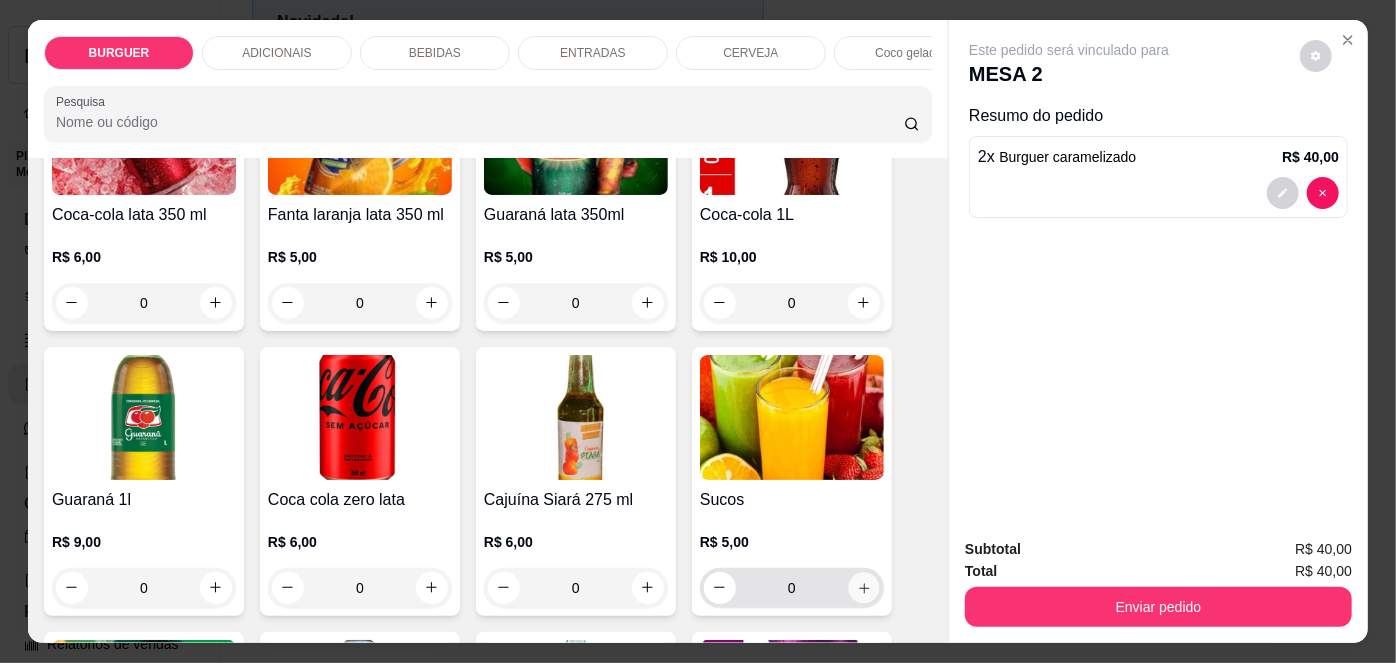 click 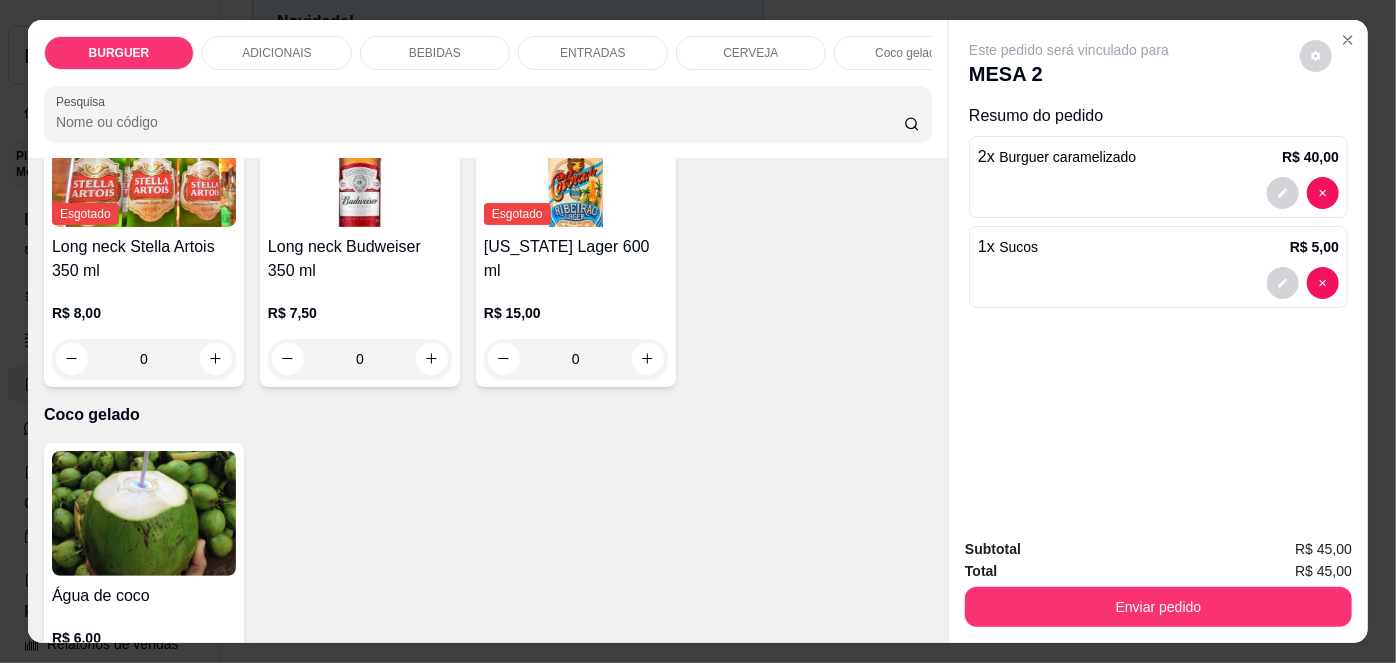 scroll, scrollTop: 3203, scrollLeft: 0, axis: vertical 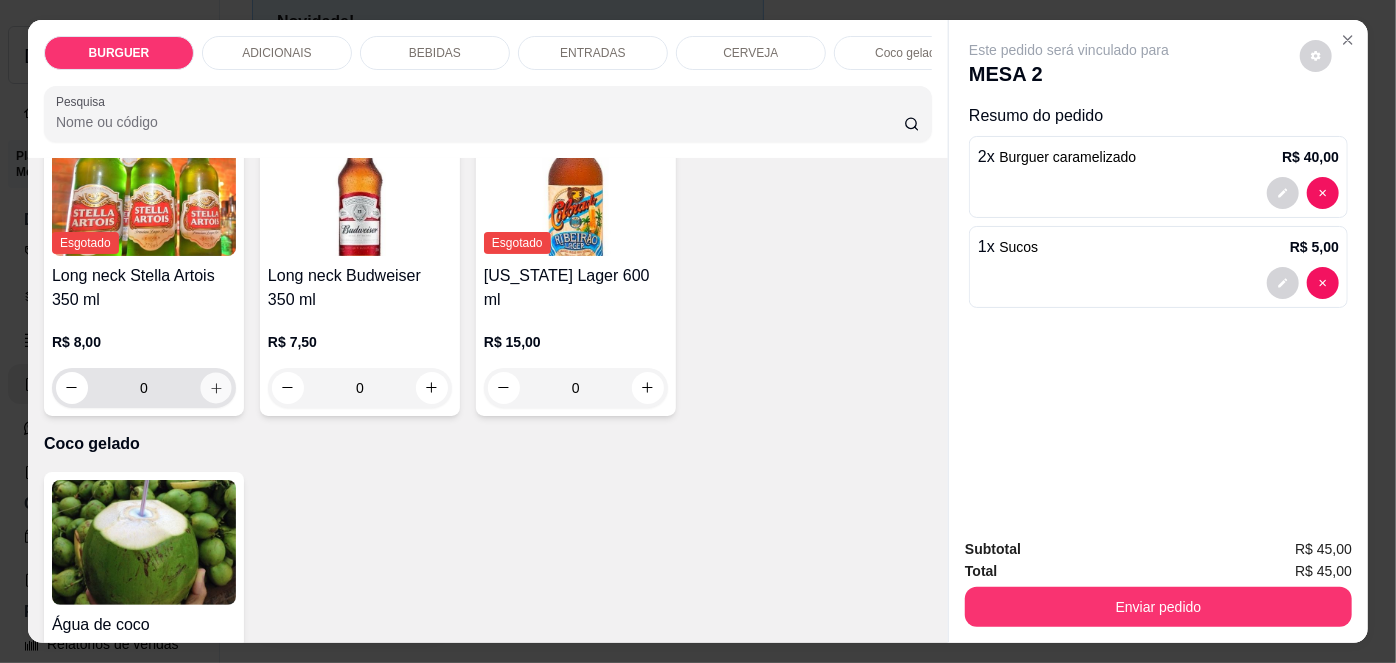 click at bounding box center [215, 387] 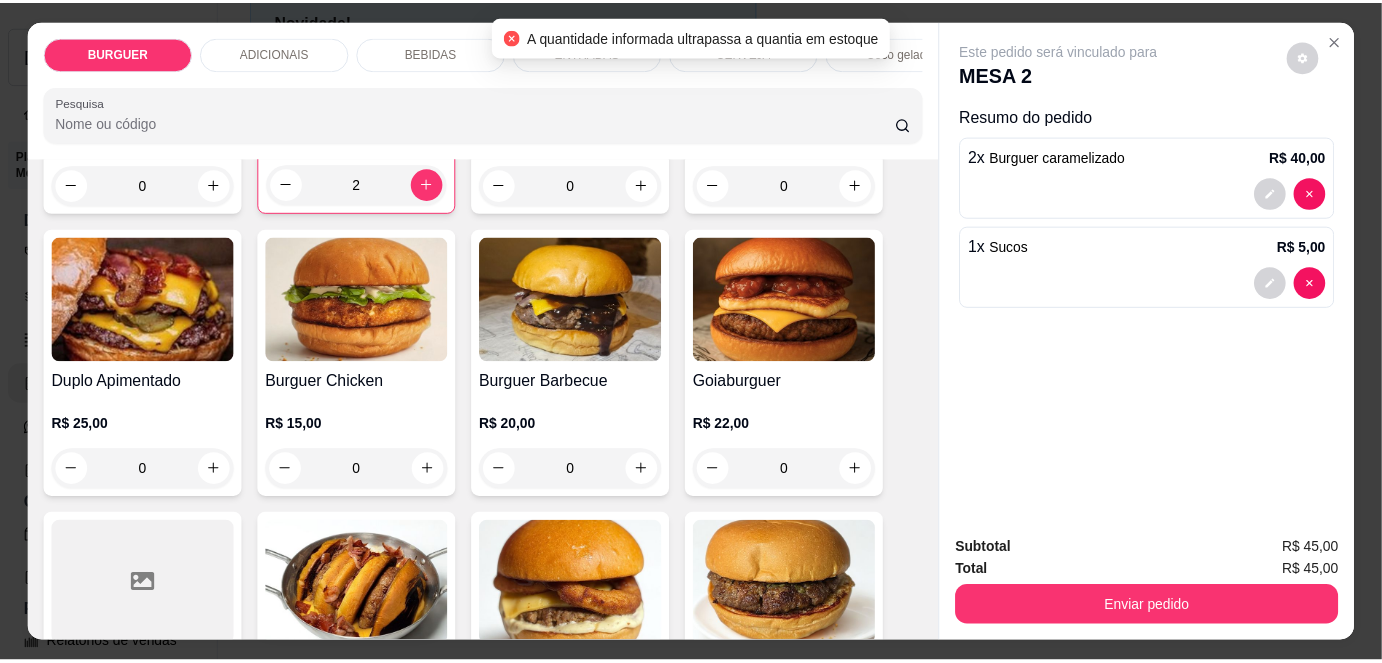 scroll, scrollTop: 0, scrollLeft: 0, axis: both 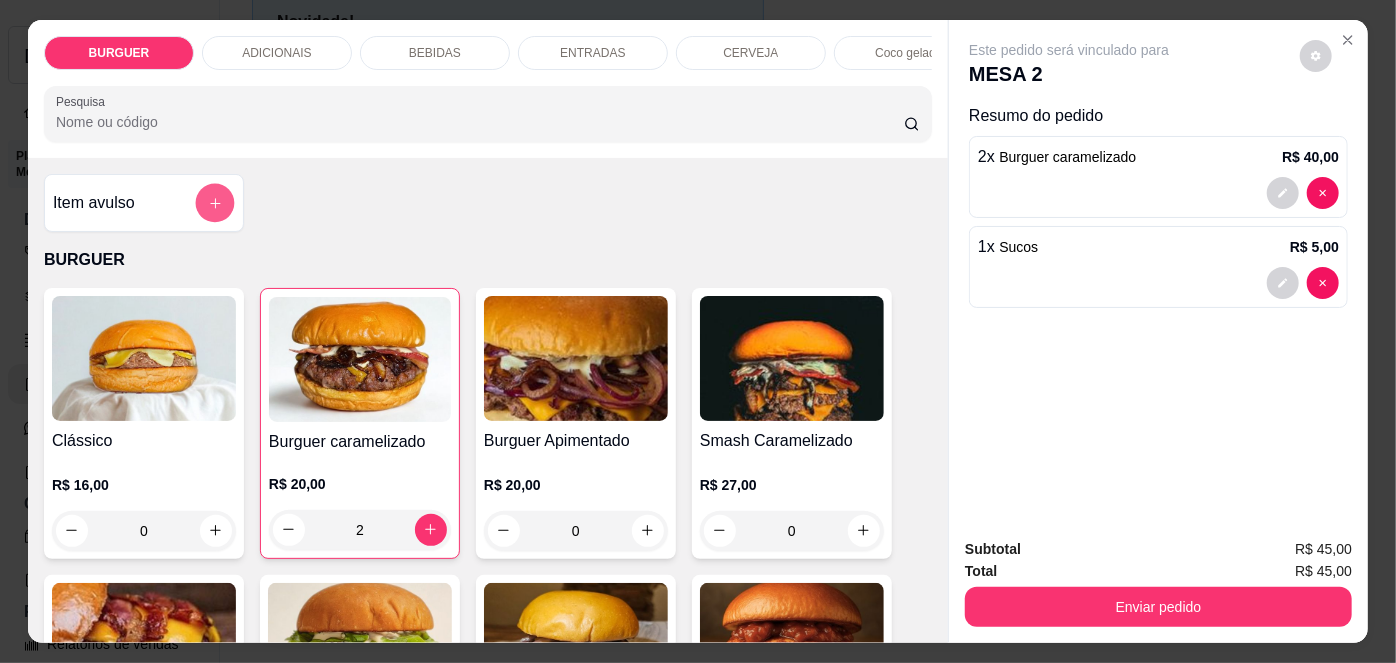 click 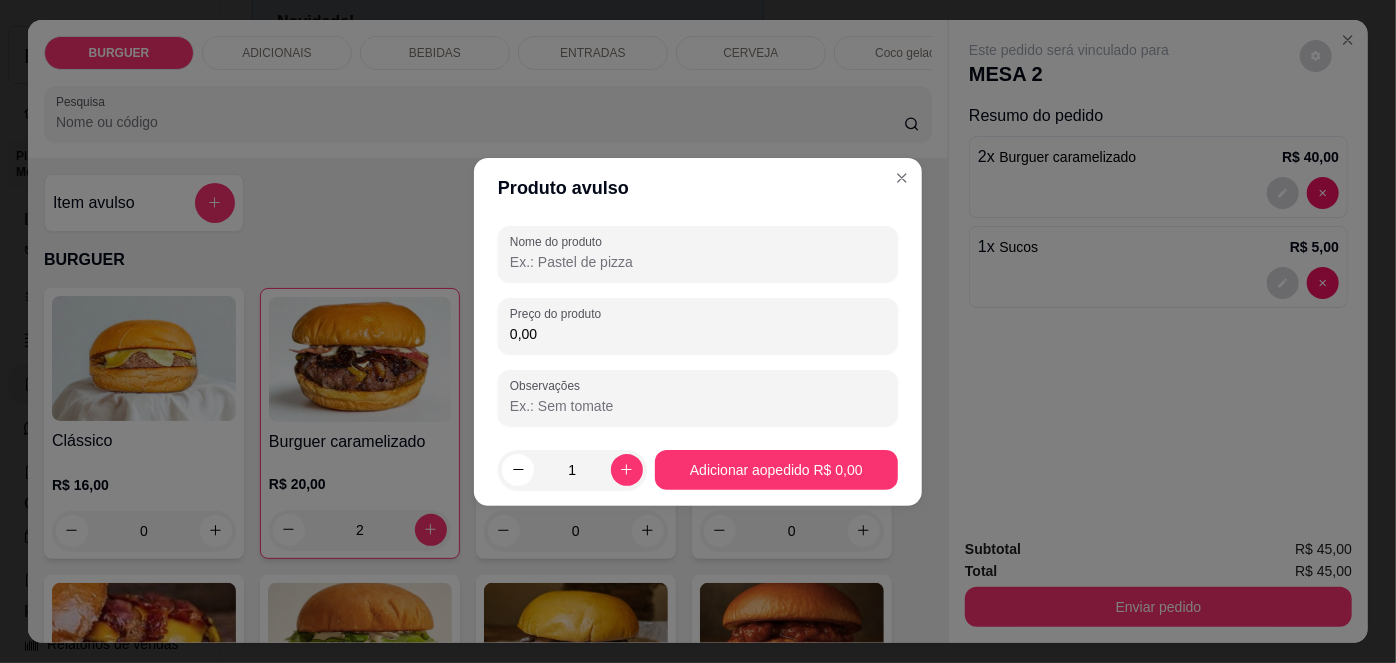 click on "Nome do produto" at bounding box center [698, 262] 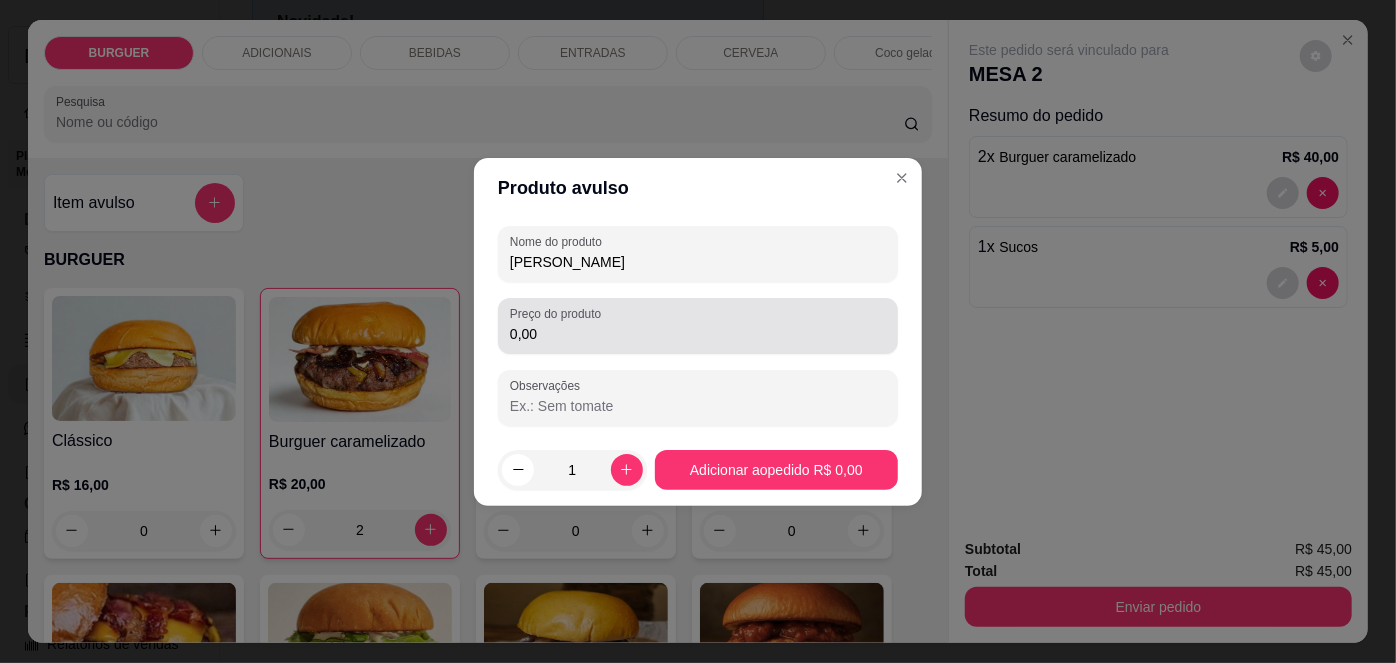 type on "[PERSON_NAME]" 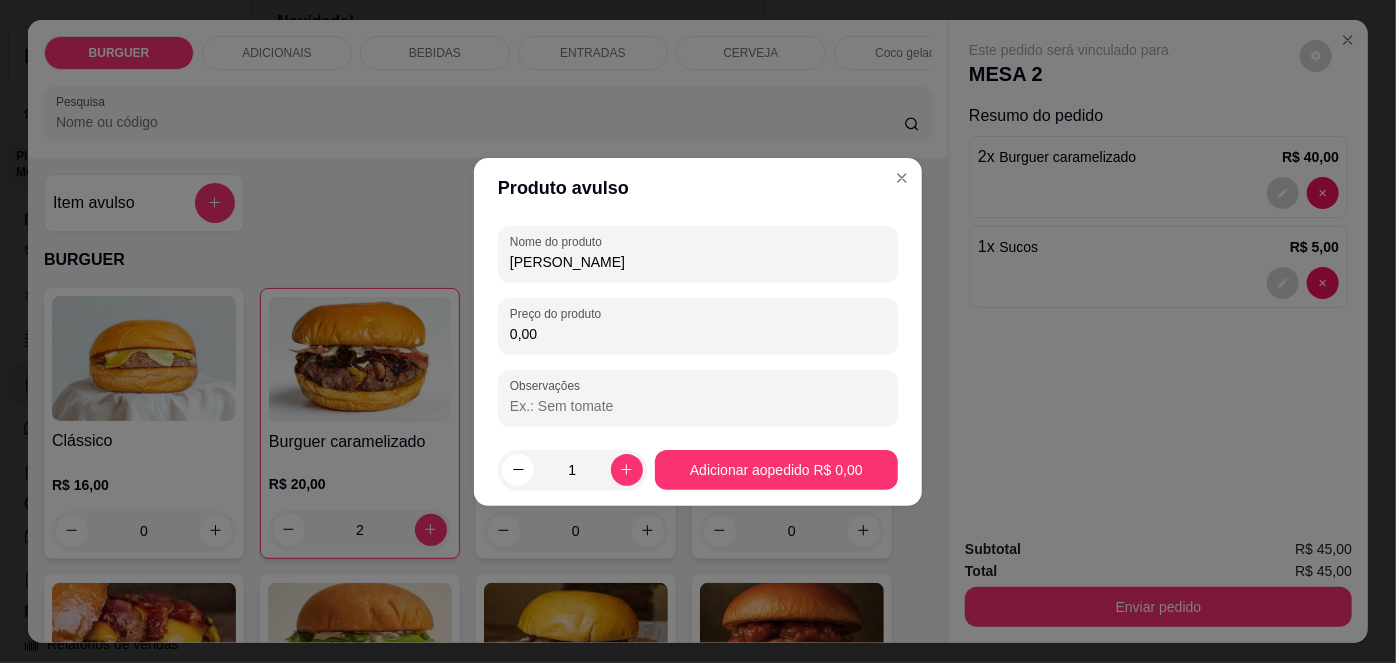 click on "0,00" at bounding box center [698, 334] 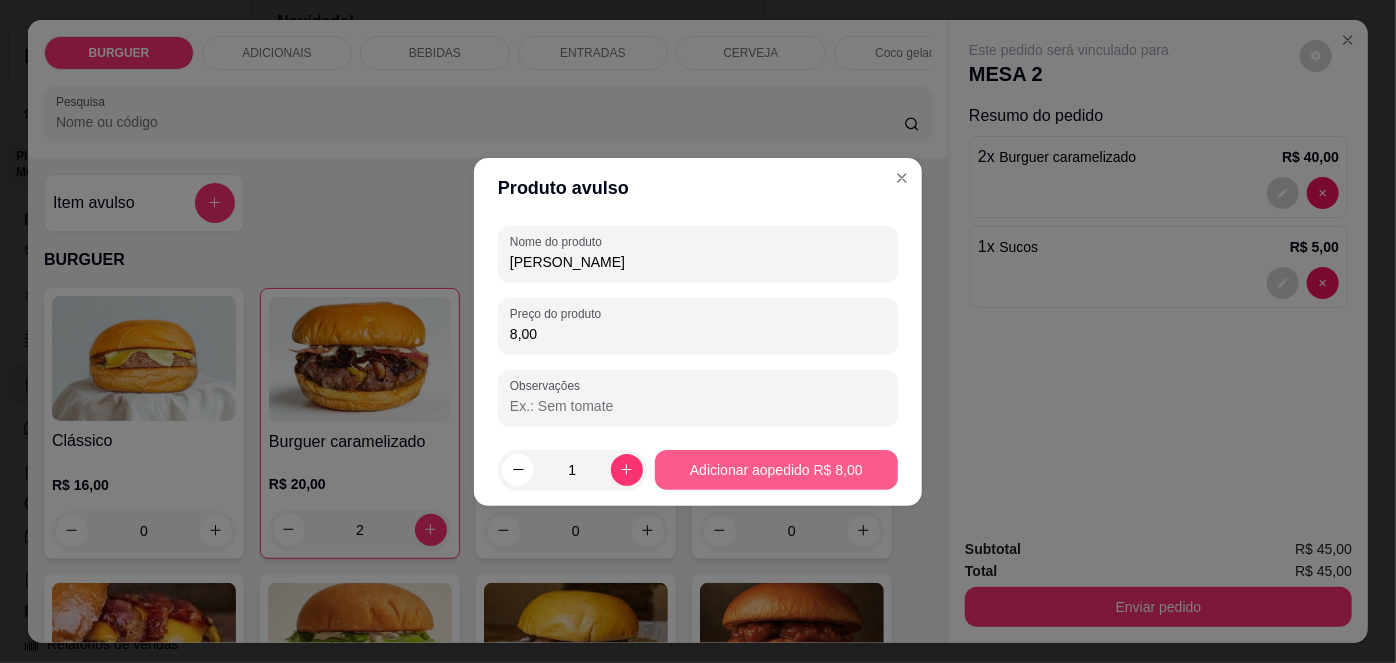 type on "8,00" 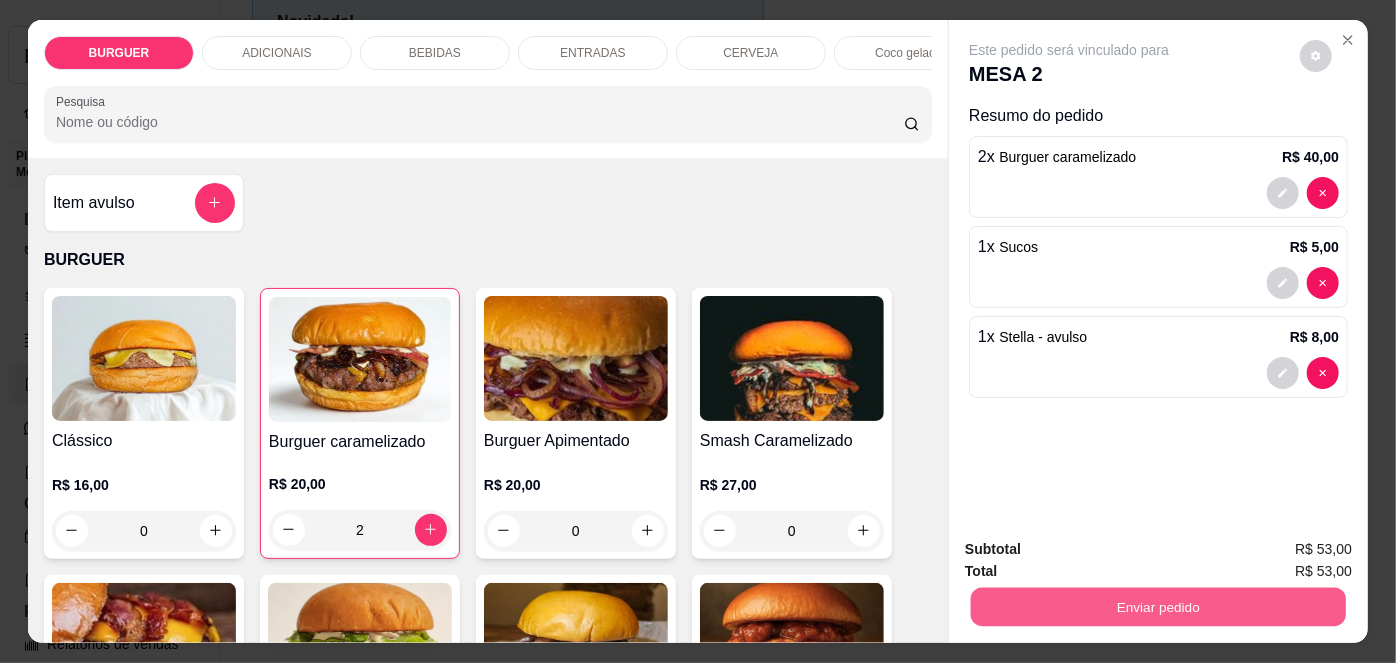 click on "Enviar pedido" at bounding box center [1158, 607] 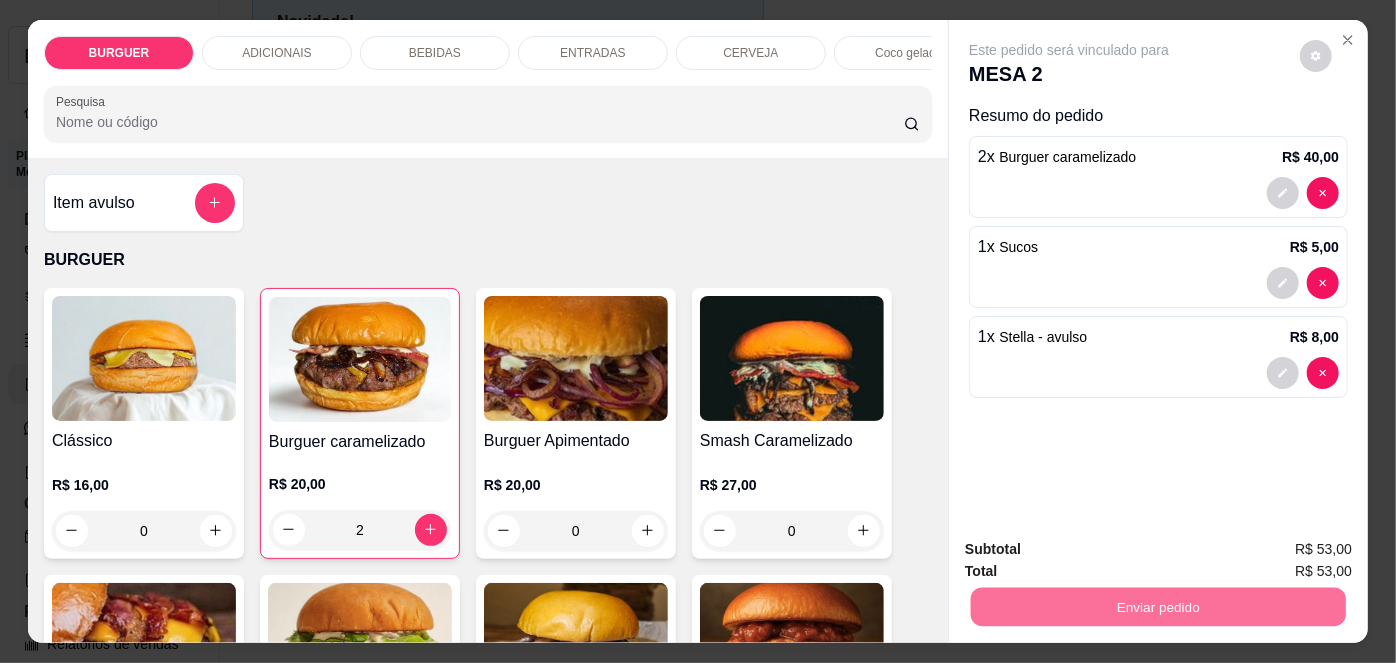 click on "Não registrar e enviar pedido" at bounding box center (1093, 552) 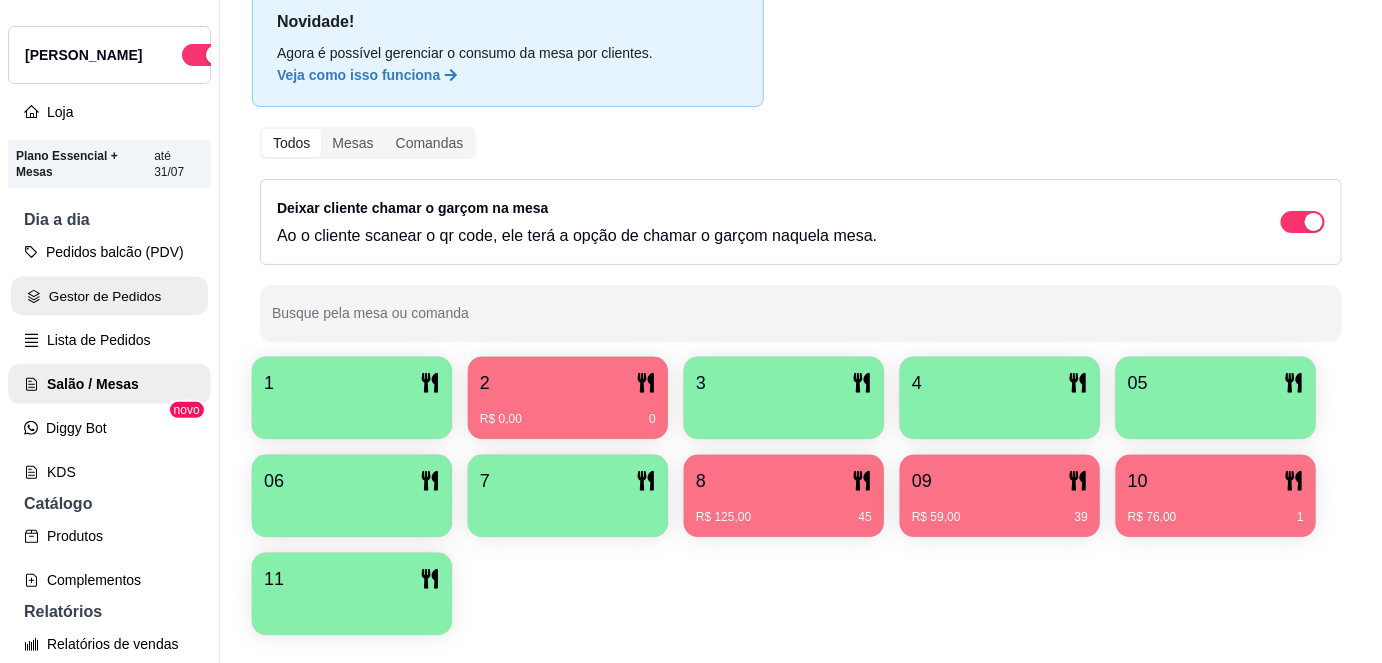 click on "Gestor de Pedidos" at bounding box center [109, 296] 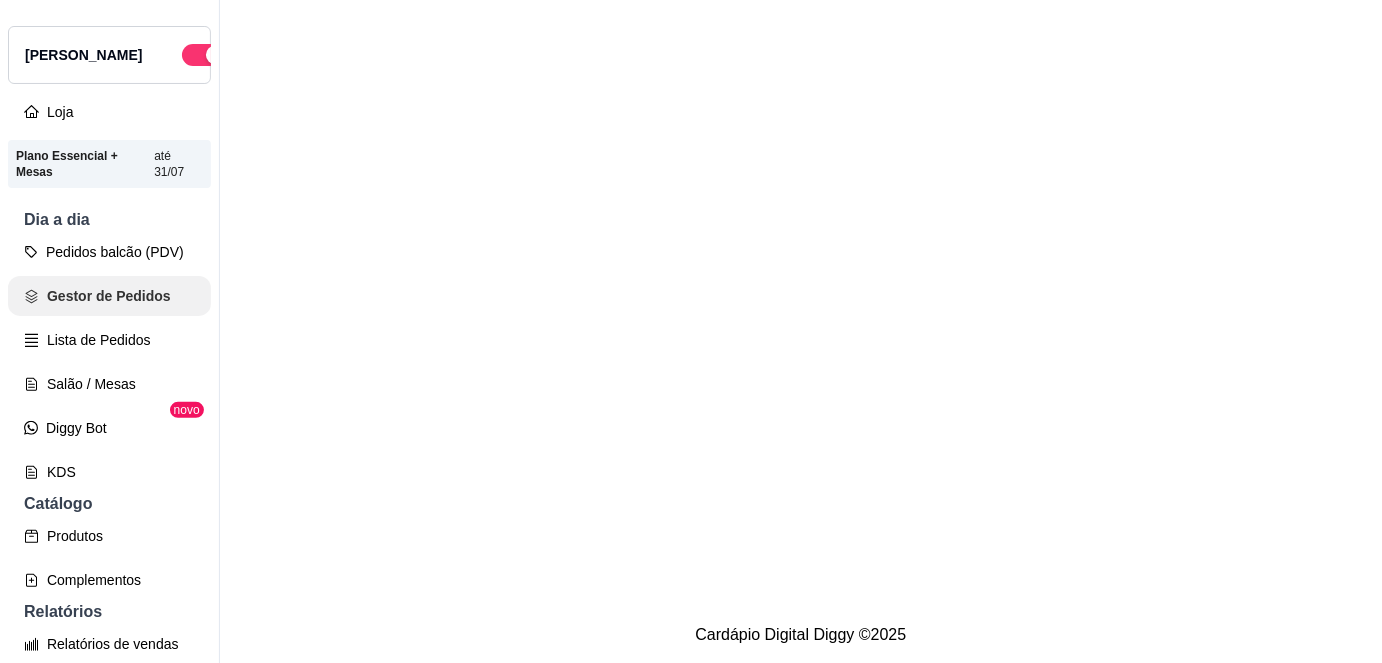 scroll, scrollTop: 0, scrollLeft: 0, axis: both 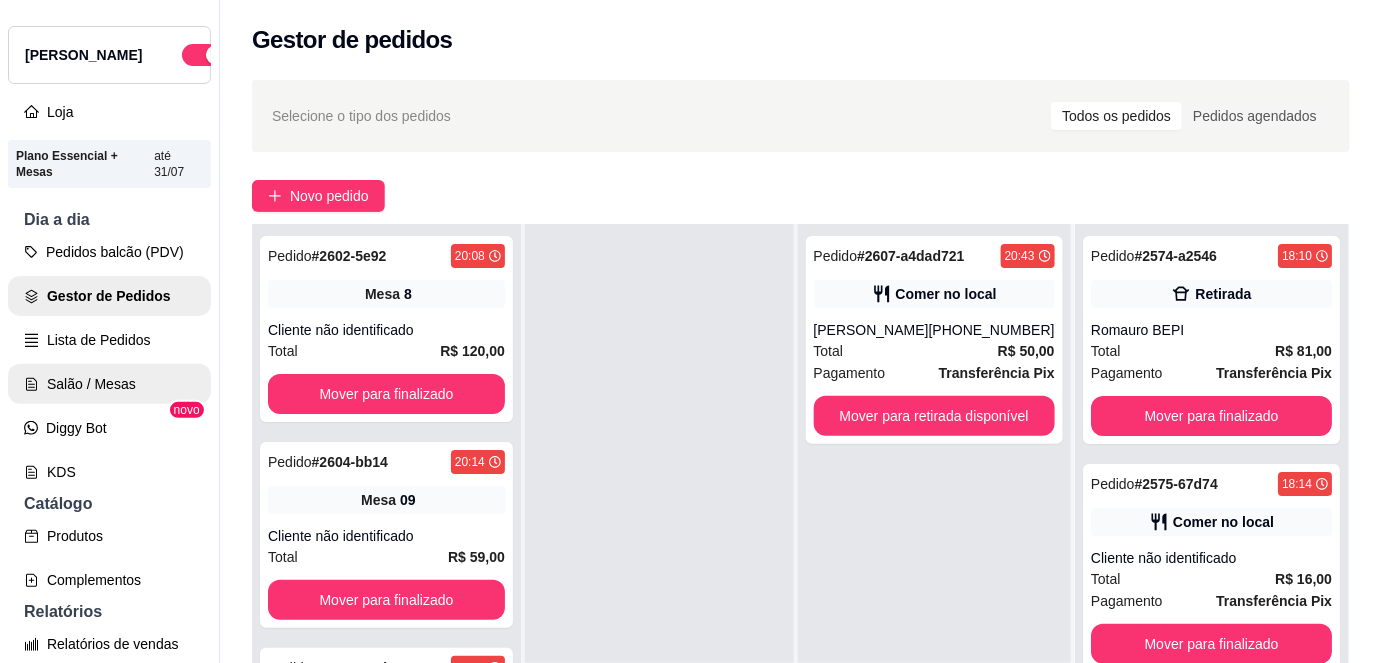click on "Salão / Mesas" at bounding box center [109, 384] 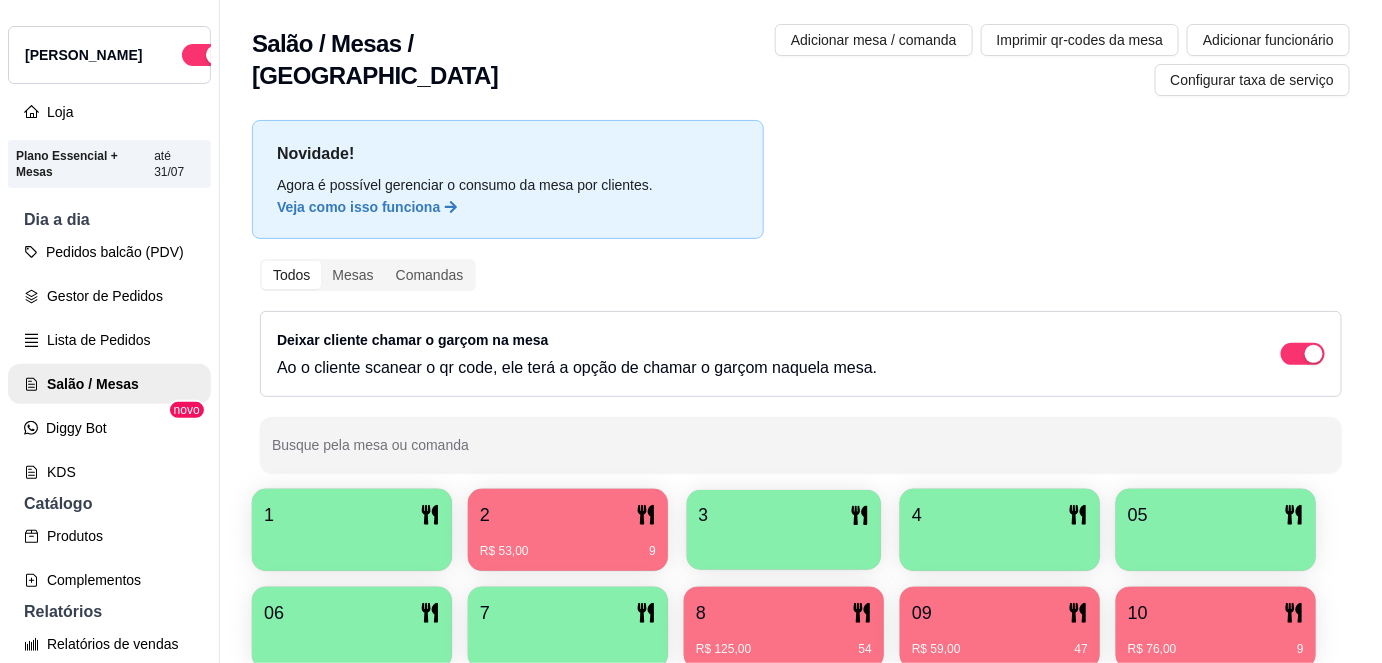 click at bounding box center (784, 543) 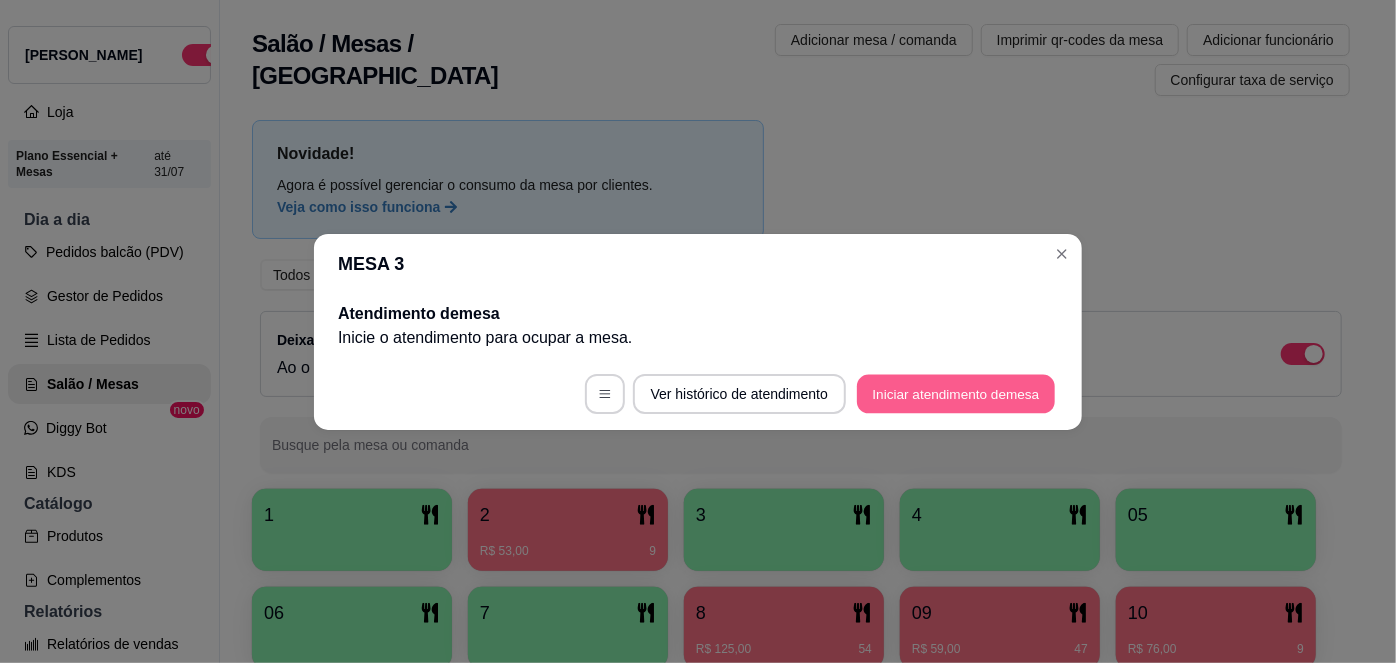 click on "Iniciar atendimento de  mesa" at bounding box center (956, 393) 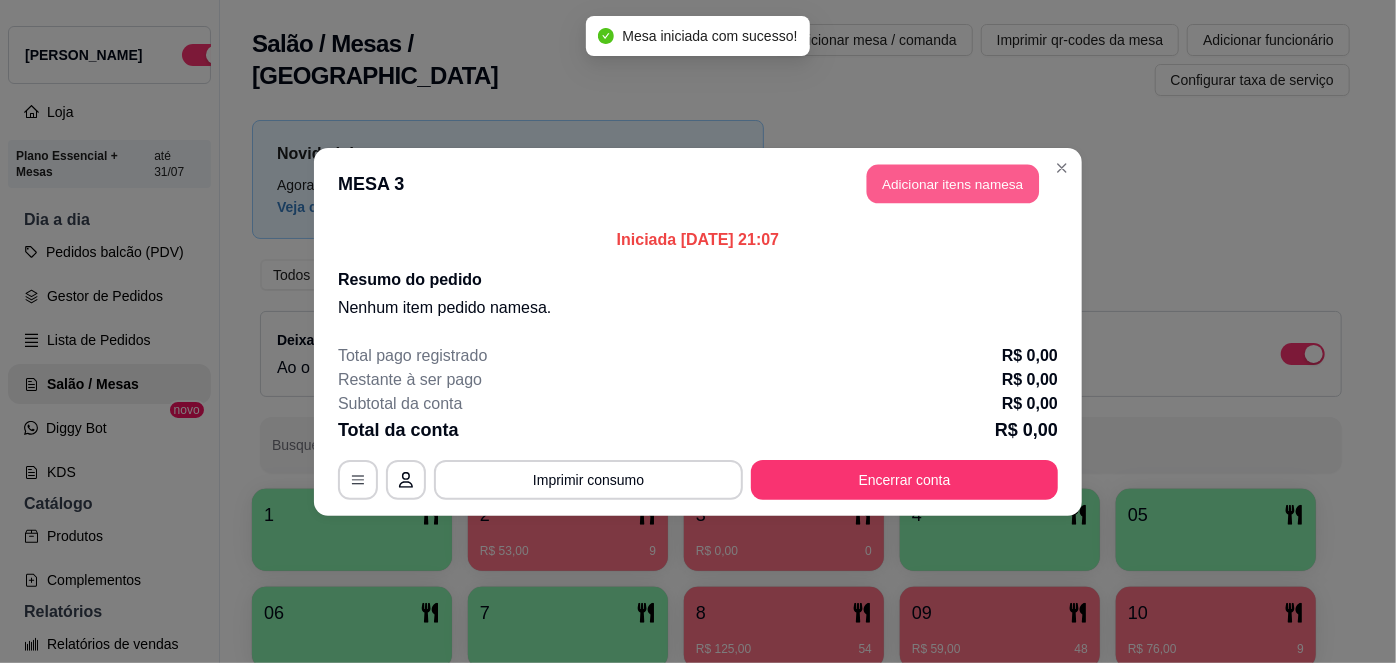 click on "Adicionar itens na  mesa" at bounding box center [953, 183] 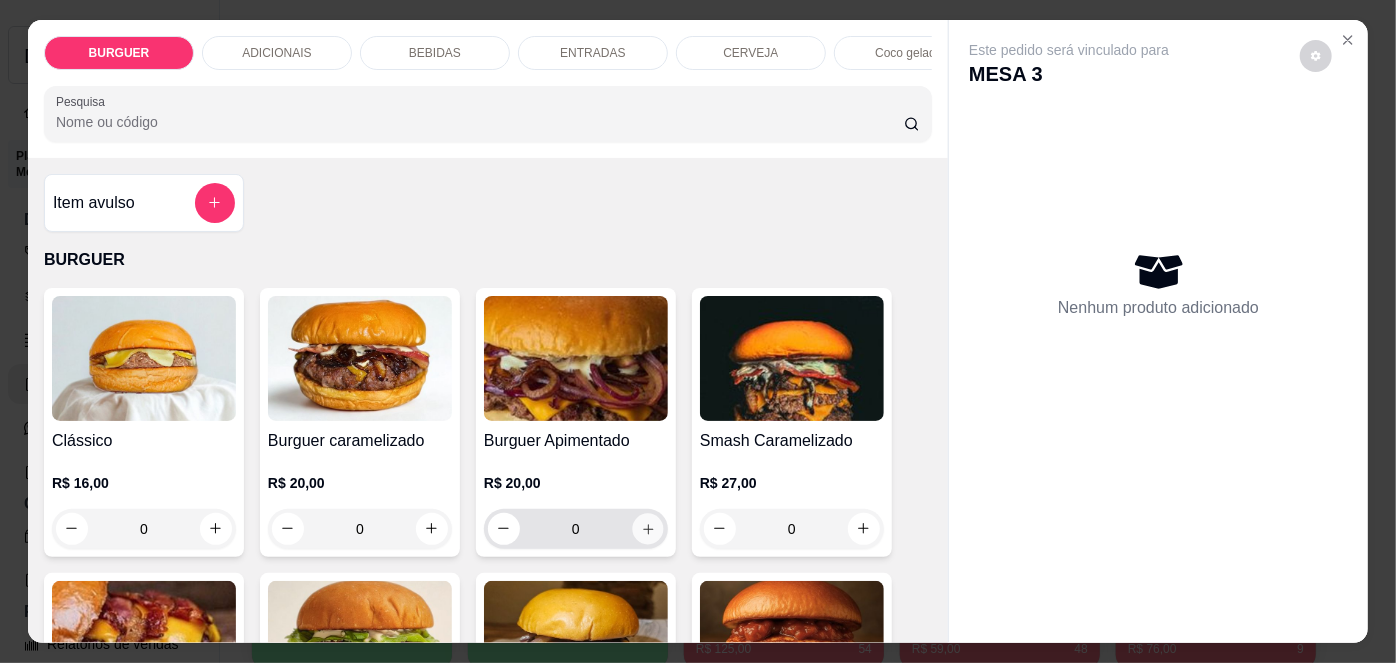 click at bounding box center (647, 528) 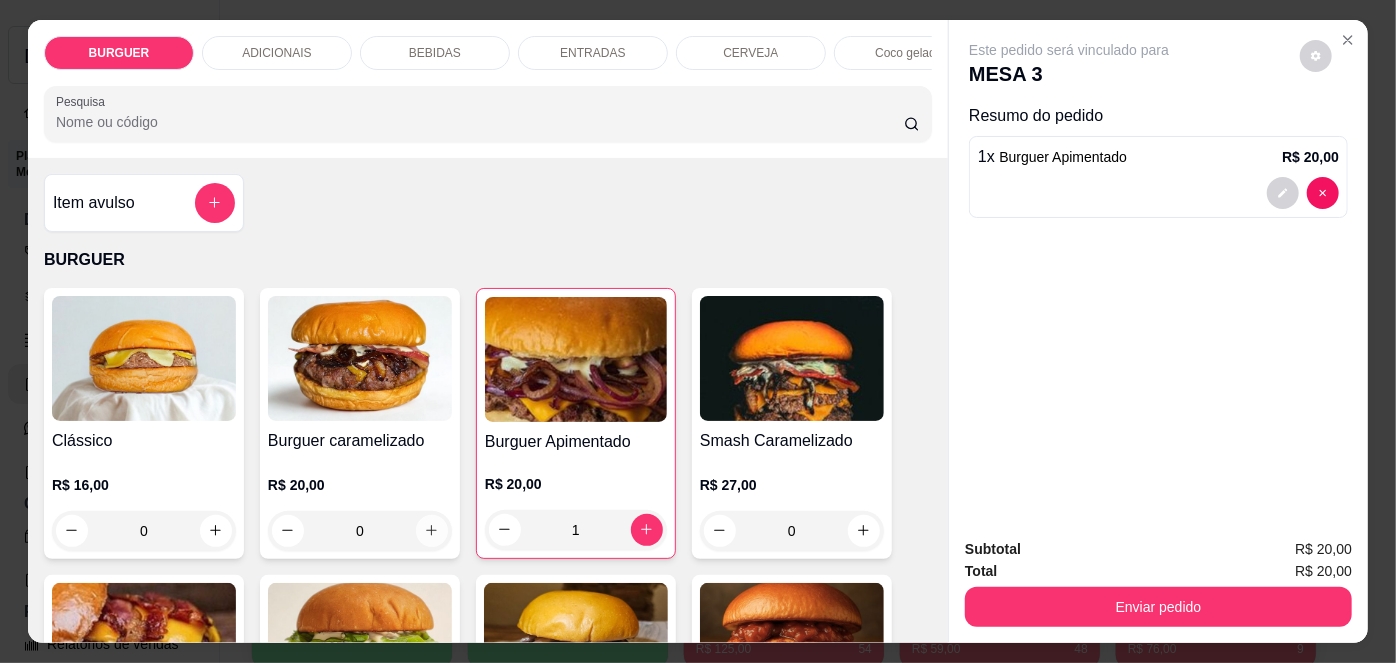 drag, startPoint x: 394, startPoint y: 545, endPoint x: 433, endPoint y: 537, distance: 39.812057 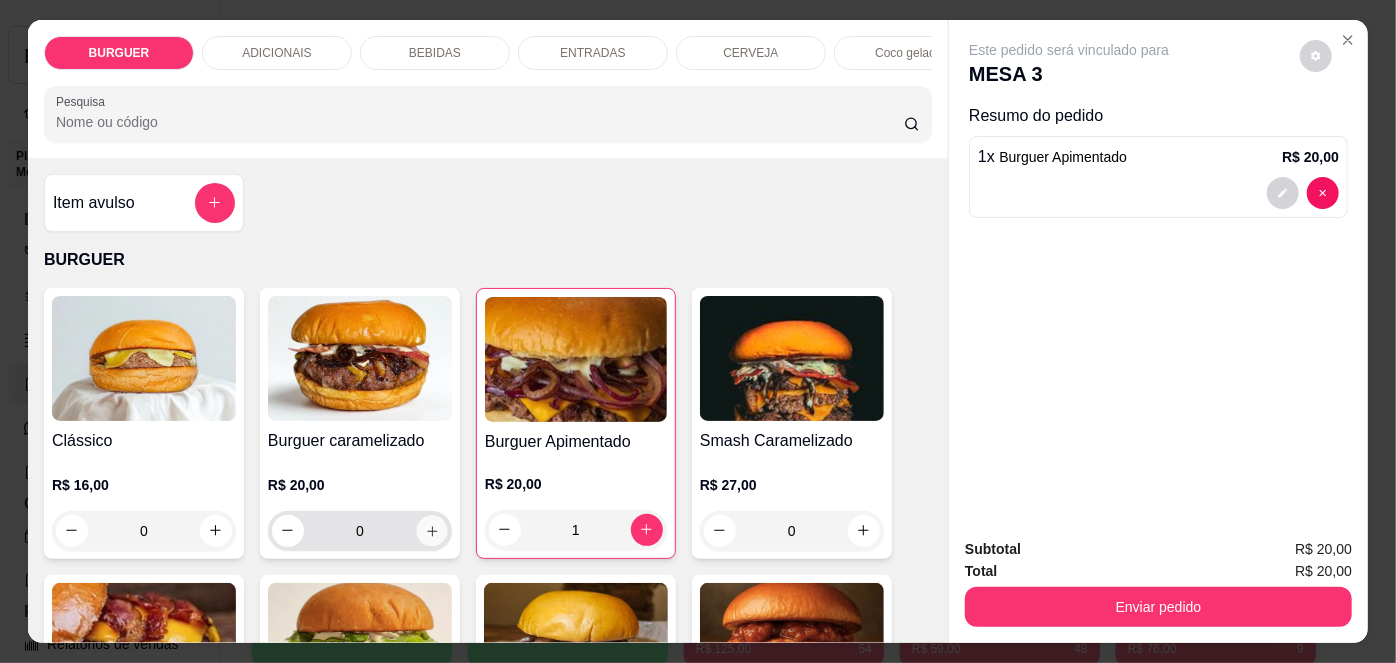 click at bounding box center (431, 530) 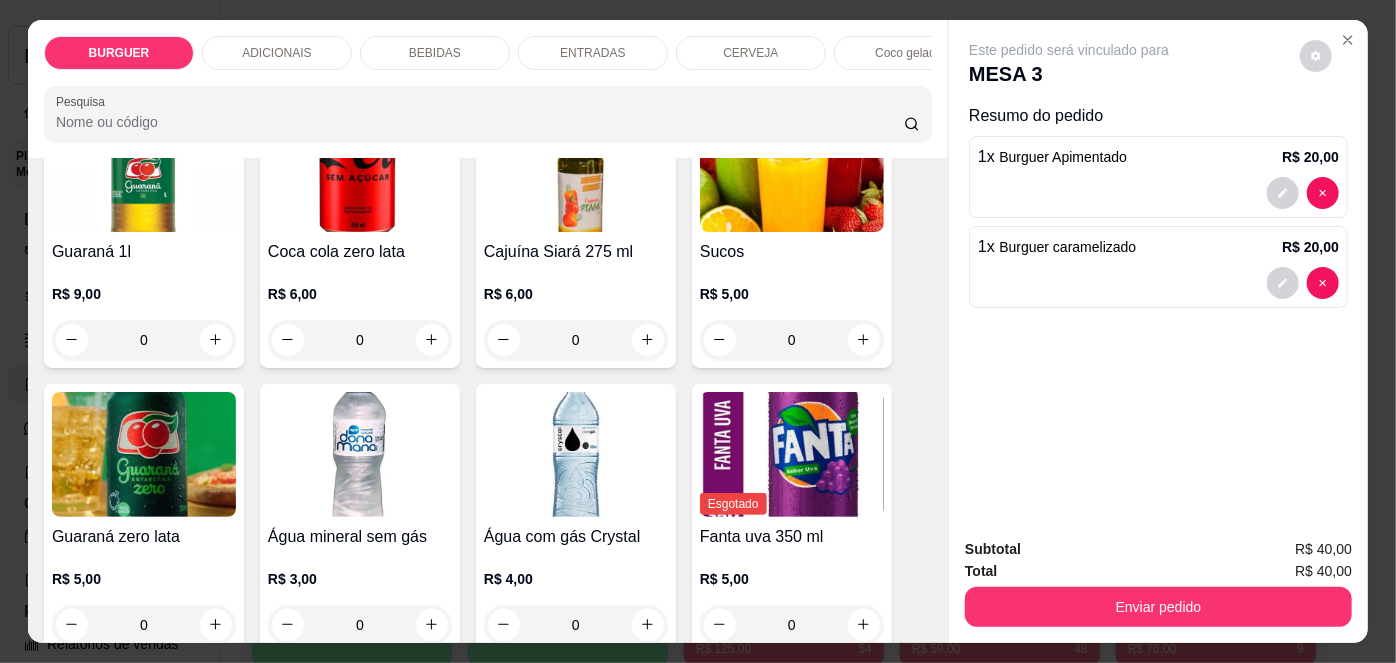 scroll, scrollTop: 1981, scrollLeft: 0, axis: vertical 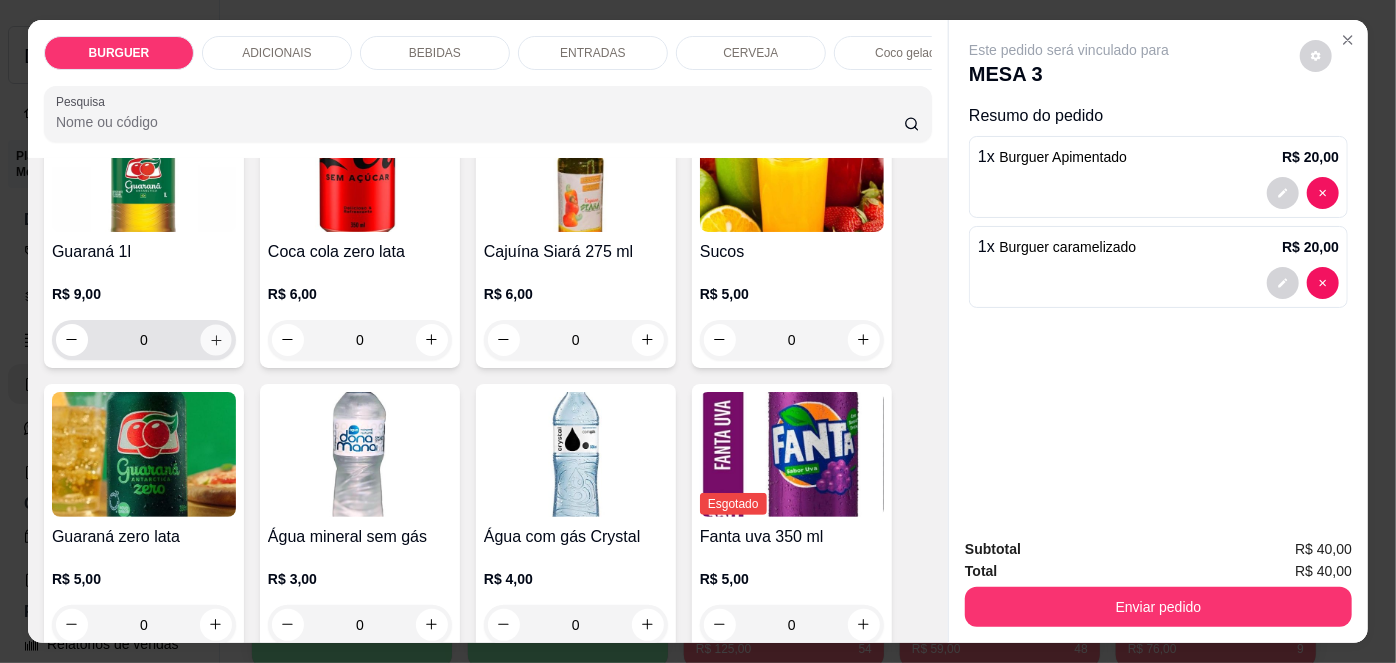 click 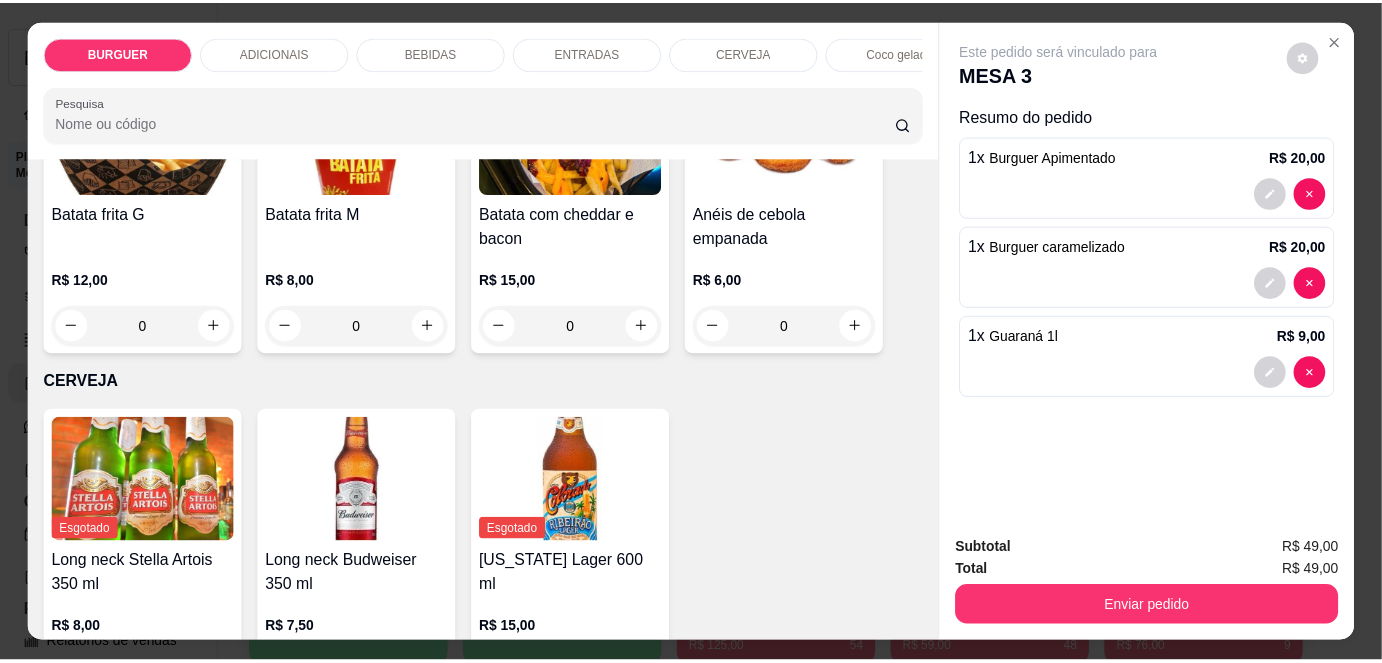 scroll, scrollTop: 2917, scrollLeft: 0, axis: vertical 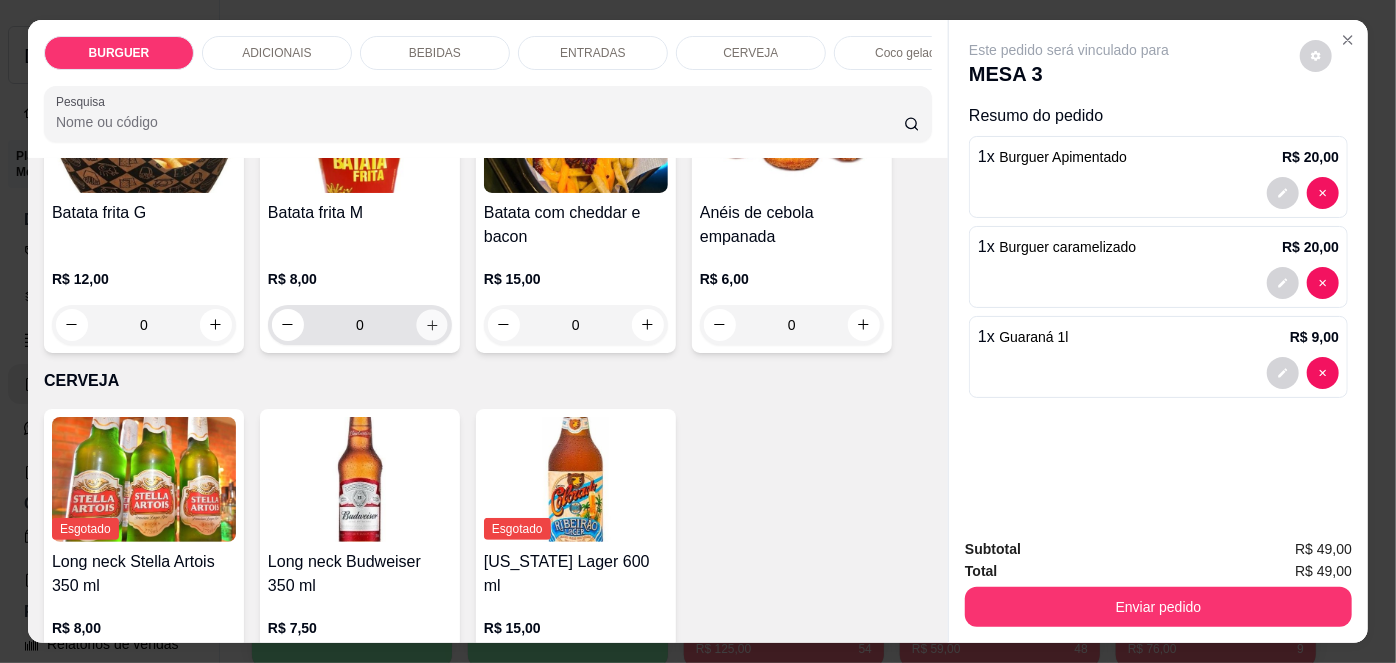 click 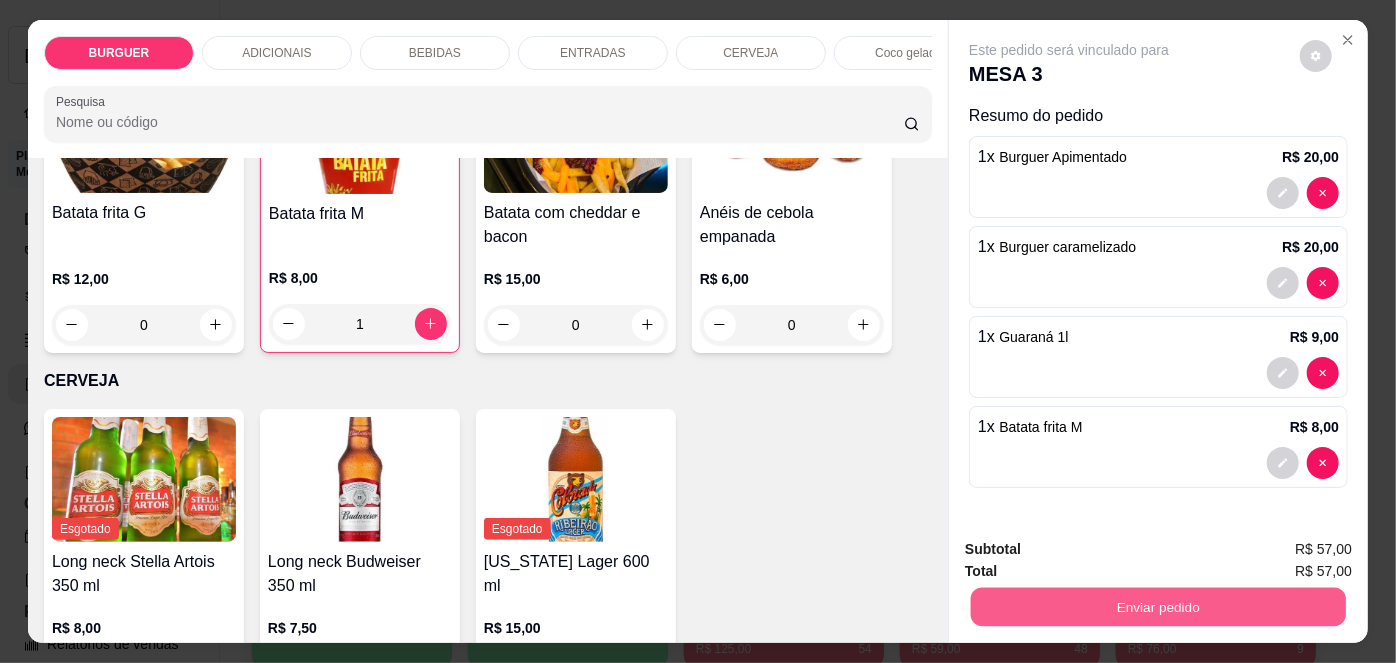 click on "Enviar pedido" at bounding box center (1158, 607) 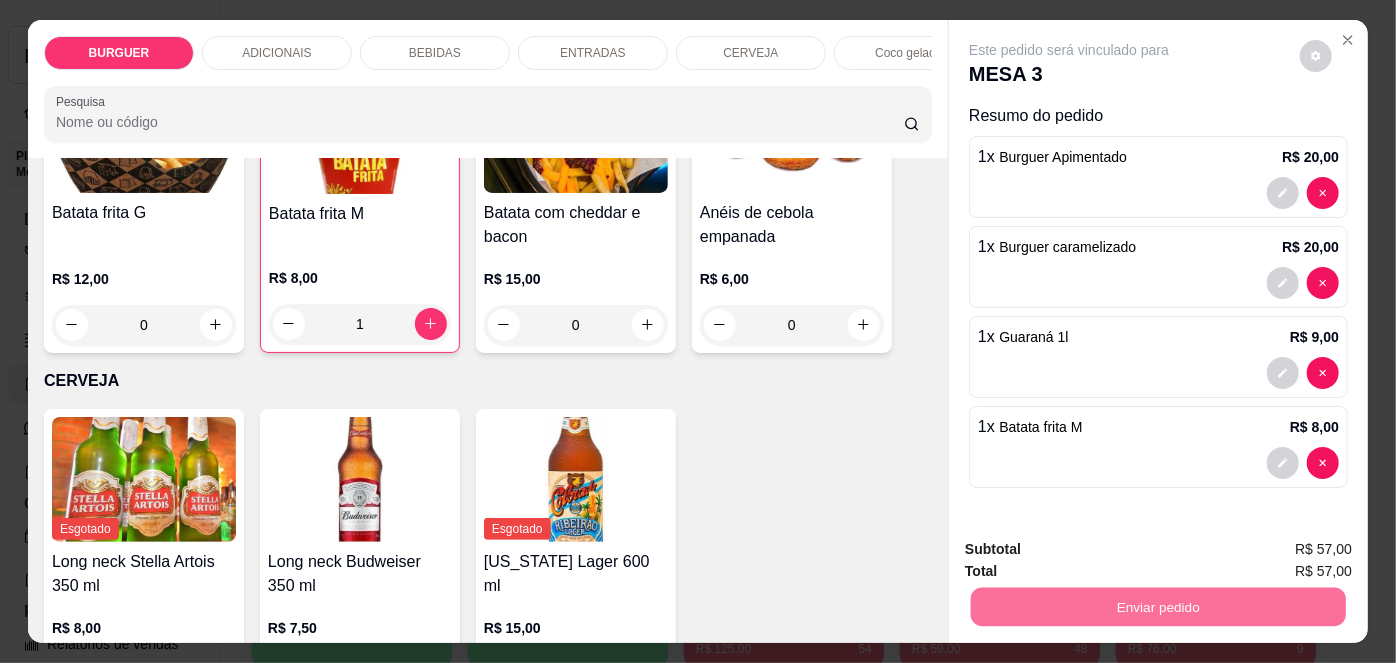 click on "Não registrar e enviar pedido" at bounding box center [1093, 551] 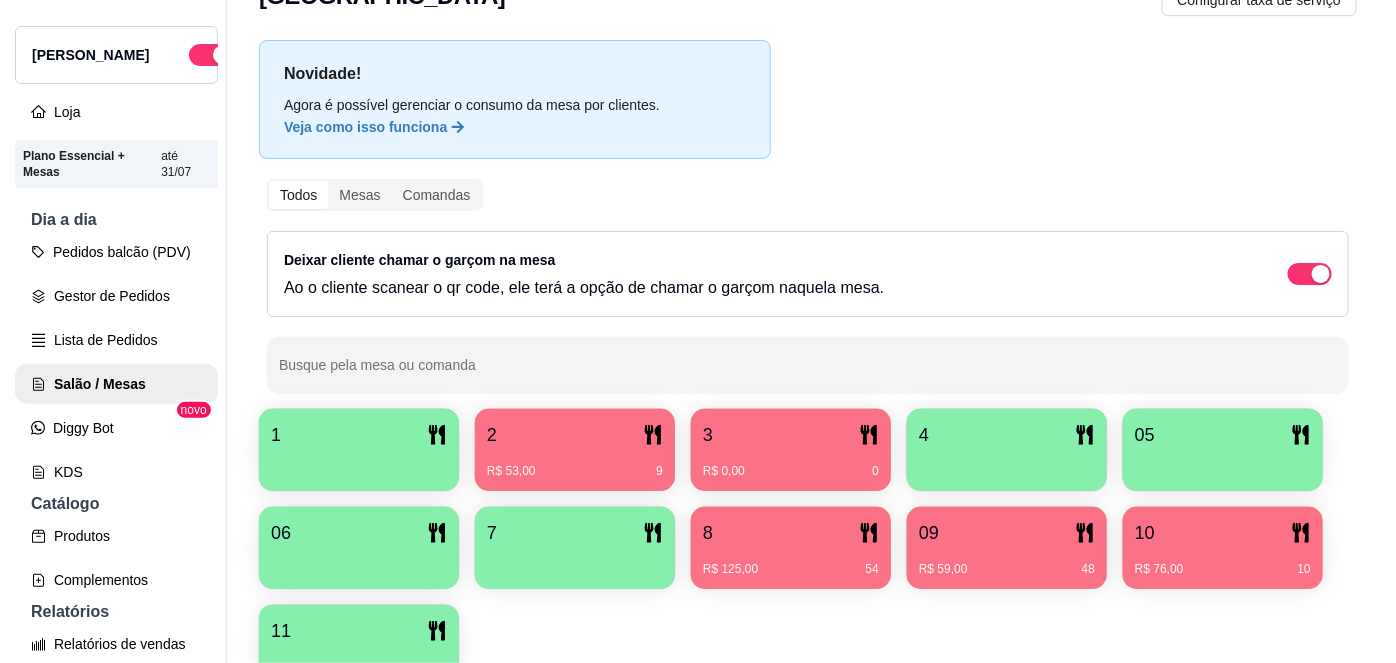 scroll, scrollTop: 112, scrollLeft: 0, axis: vertical 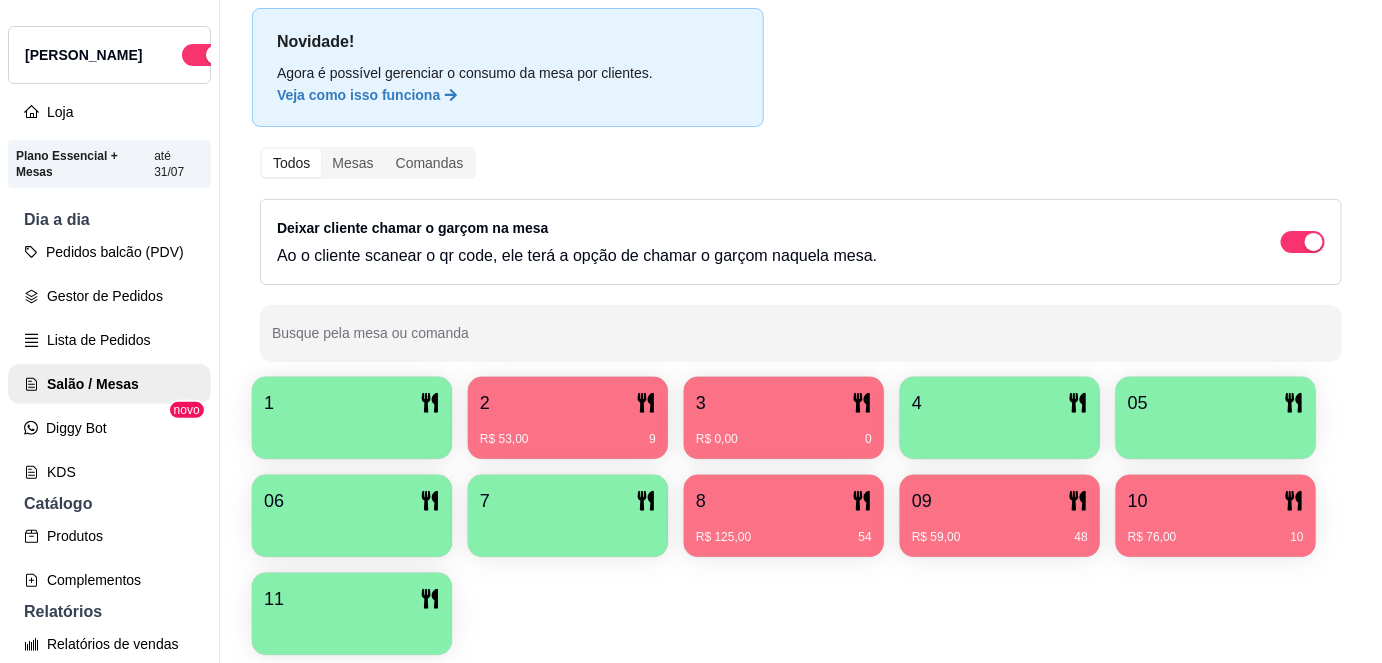 click at bounding box center [352, 432] 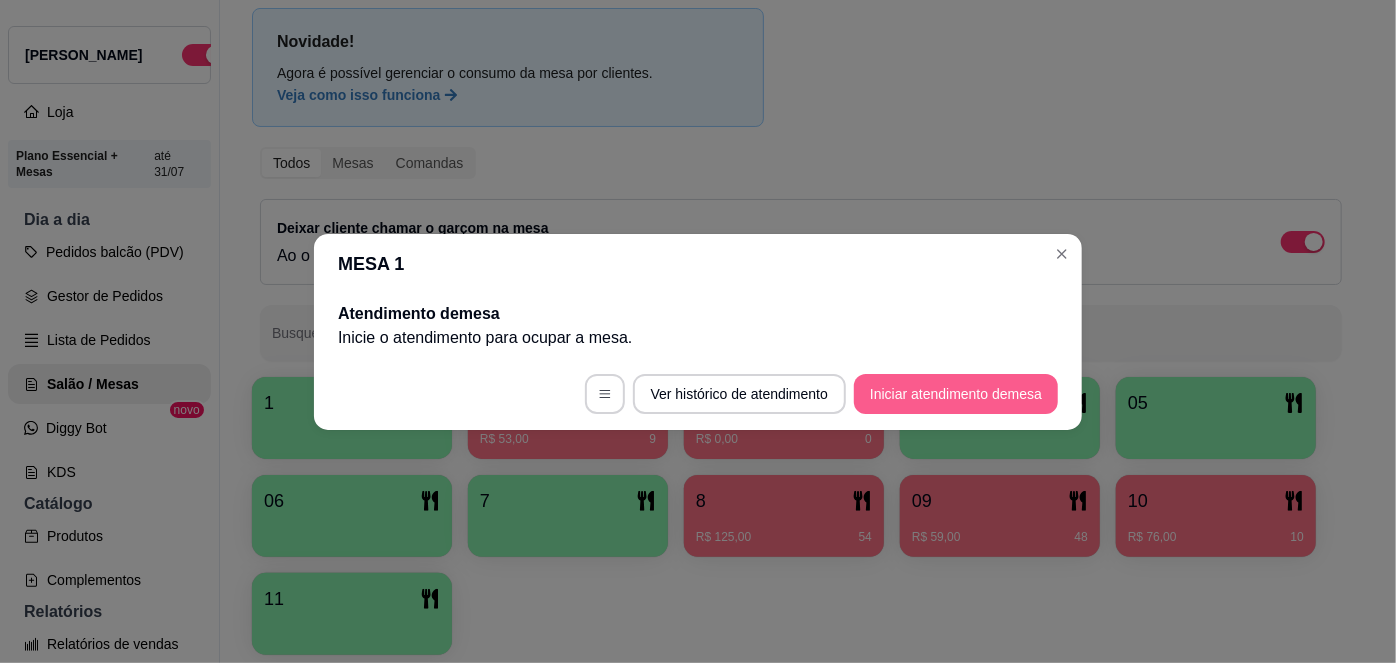 click on "Iniciar atendimento de  mesa" at bounding box center [956, 394] 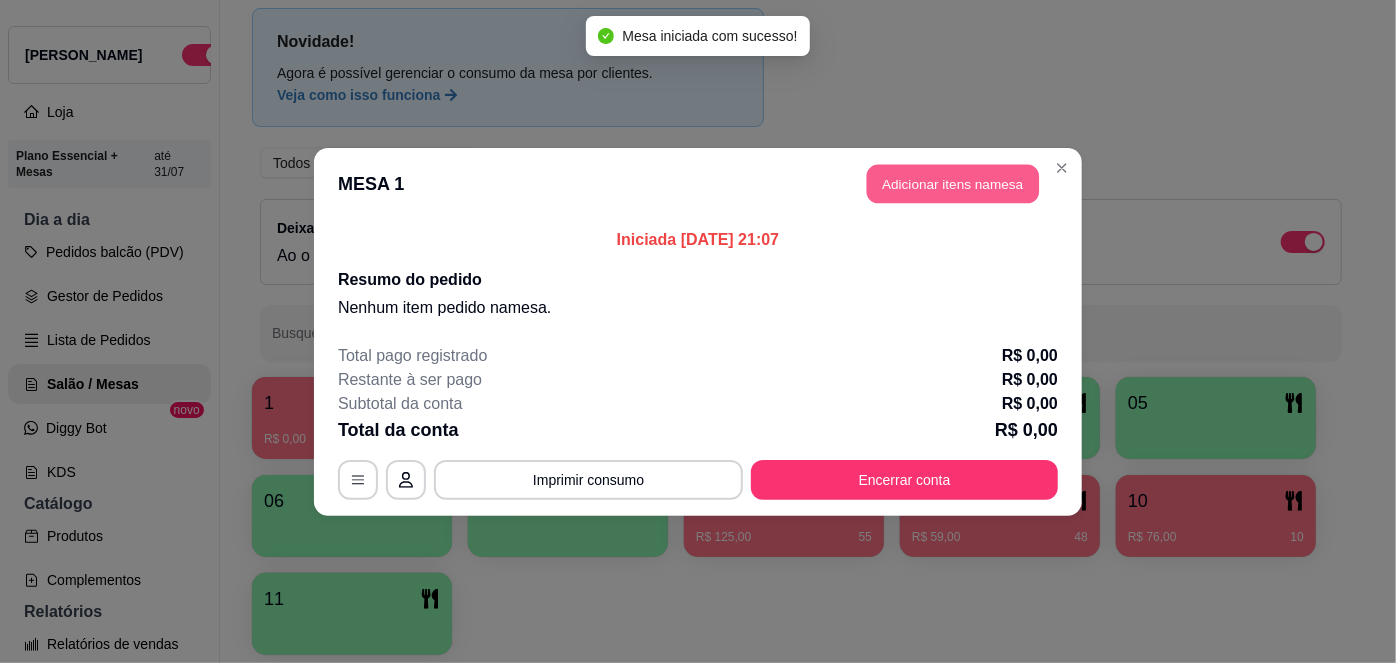 click on "Adicionar itens na  mesa" at bounding box center [953, 183] 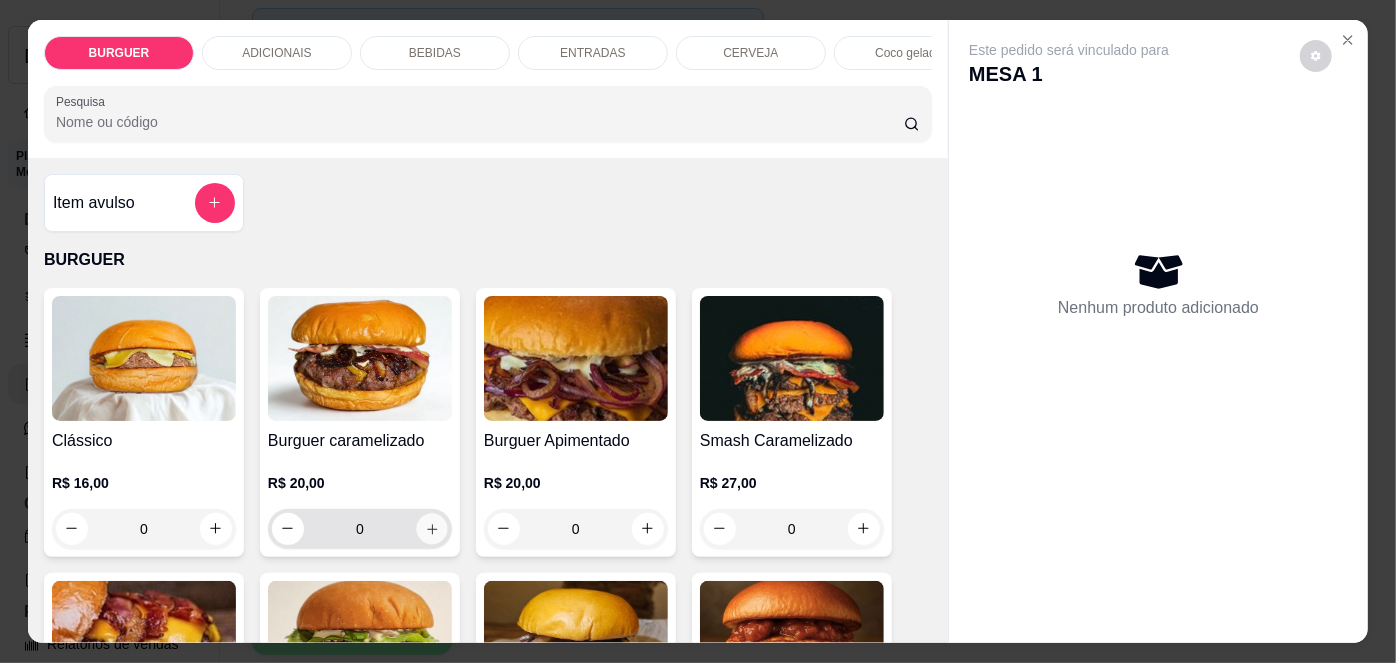 click 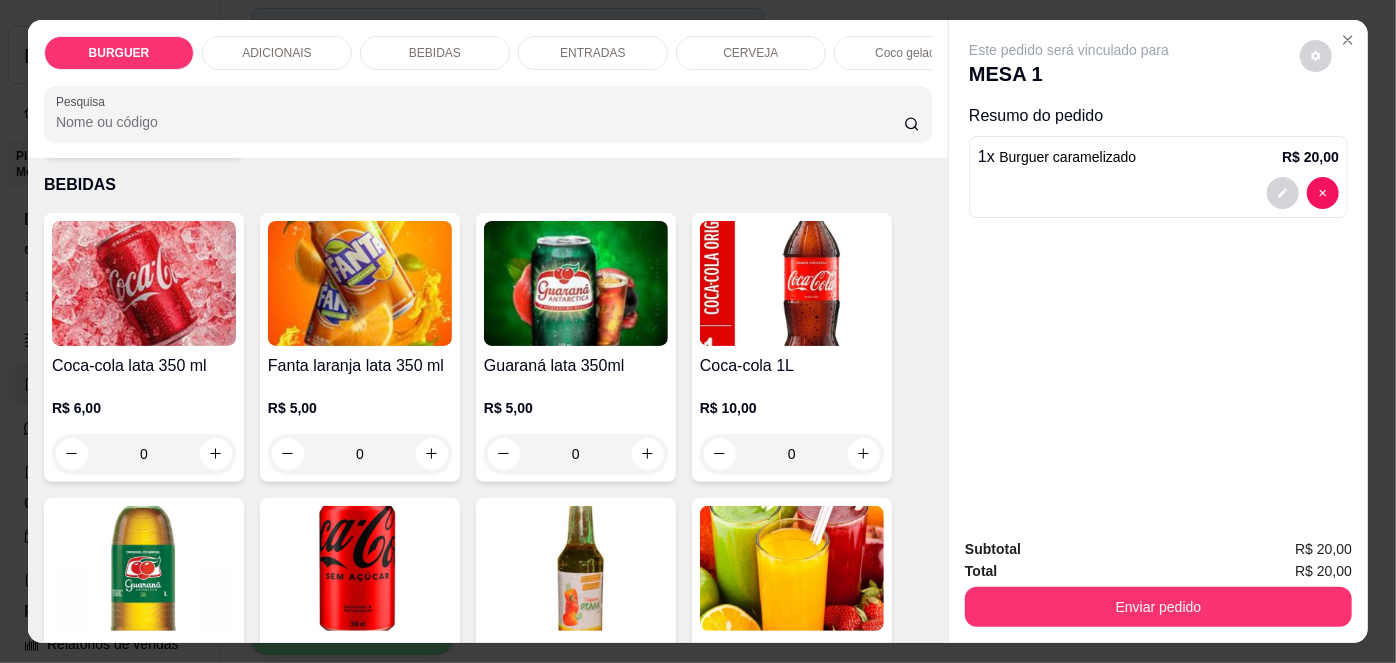scroll, scrollTop: 1774, scrollLeft: 0, axis: vertical 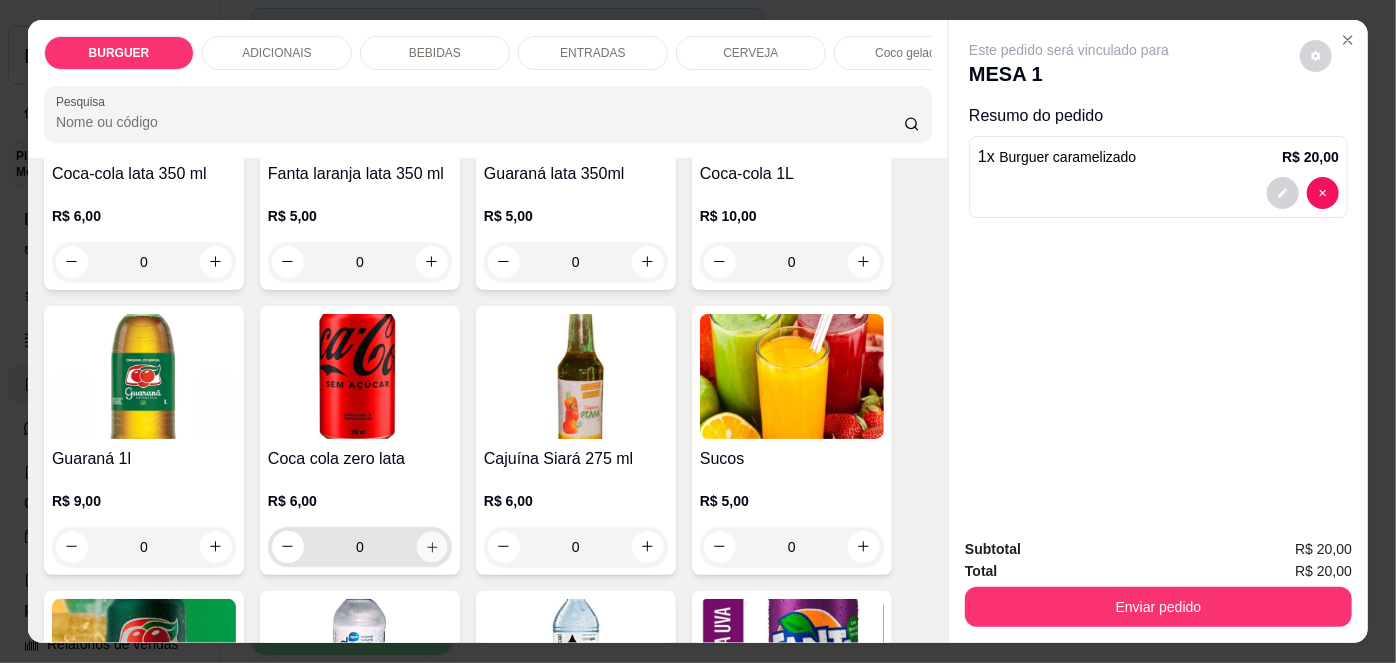 click at bounding box center [431, 546] 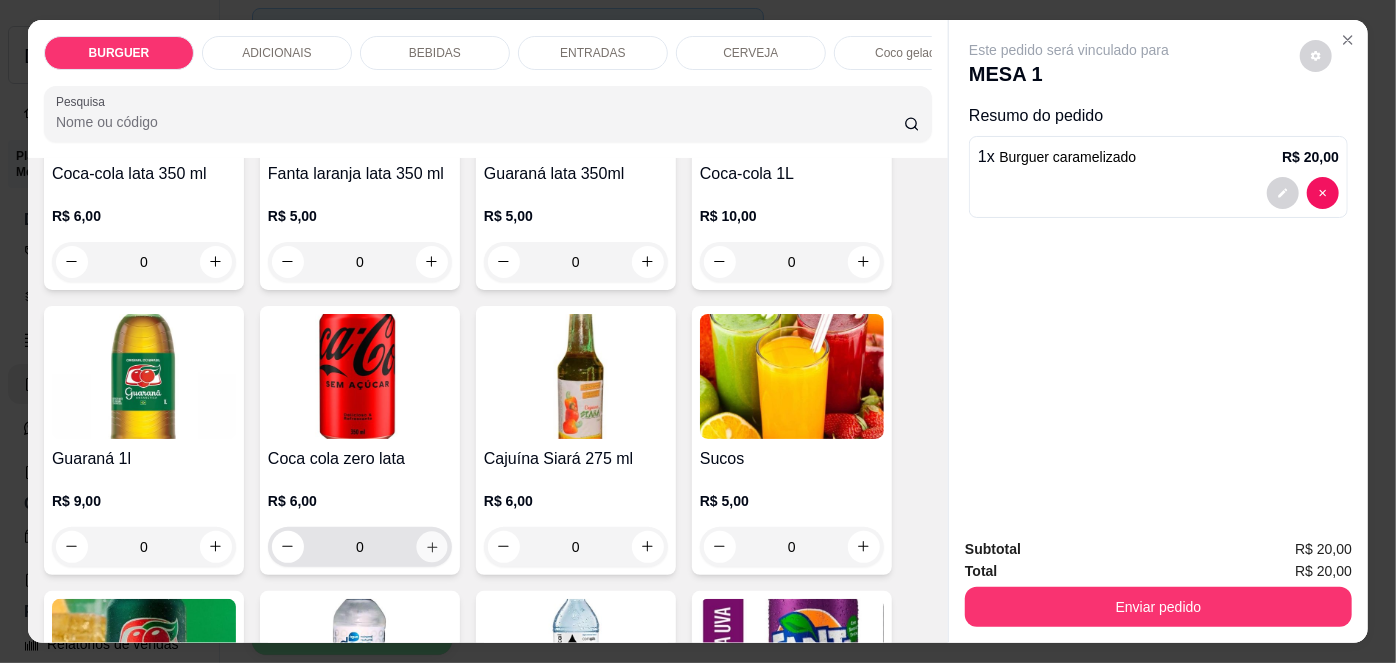 type on "1" 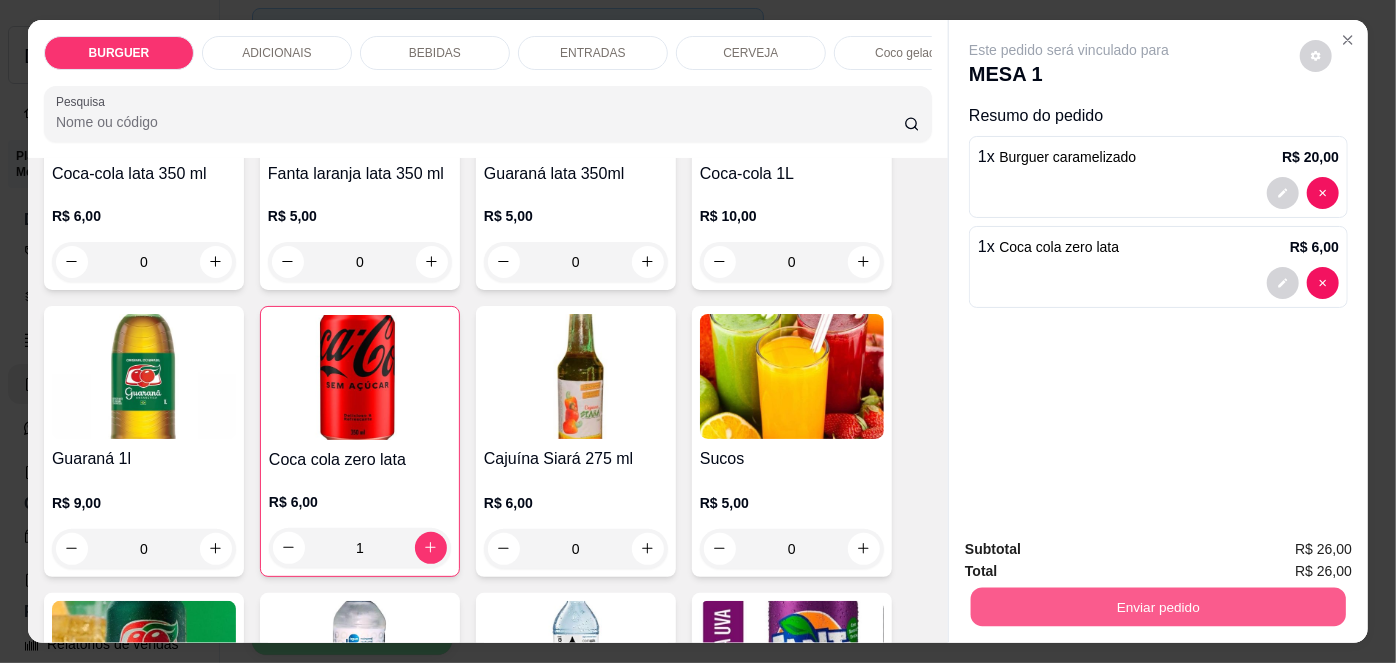 click on "Enviar pedido" at bounding box center (1158, 607) 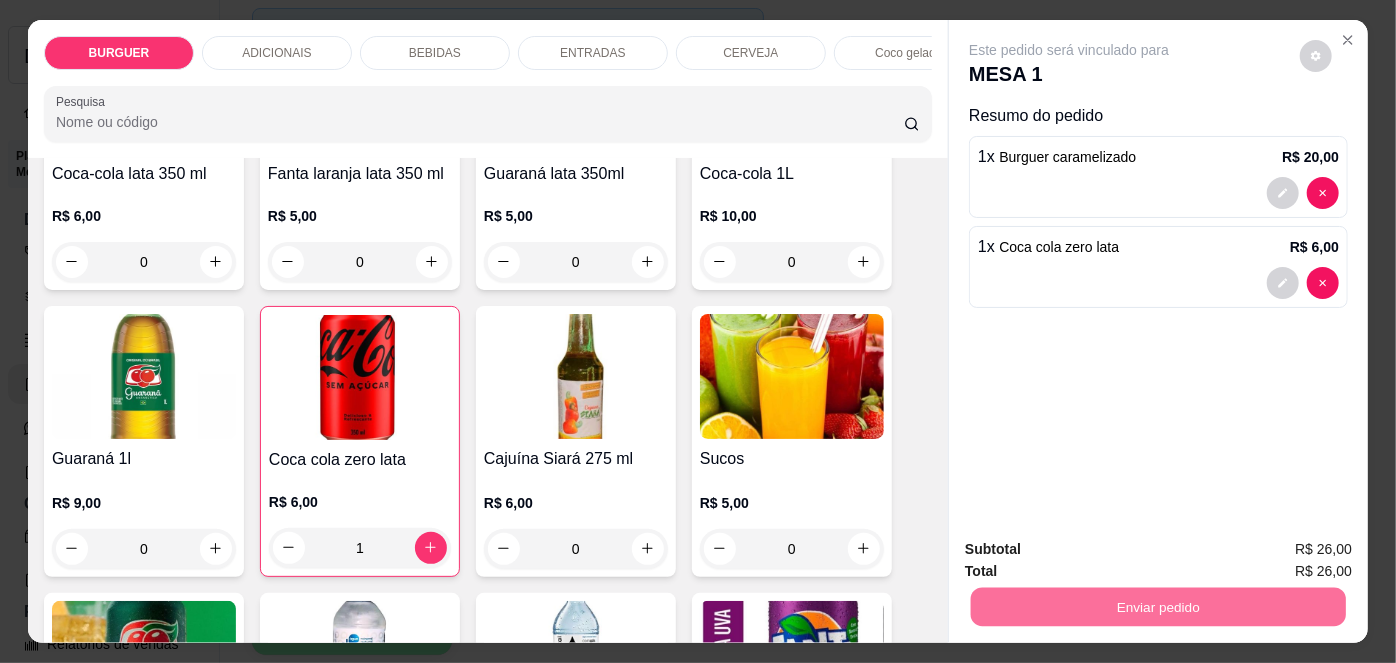 click on "Não registrar e enviar pedido" at bounding box center (1093, 551) 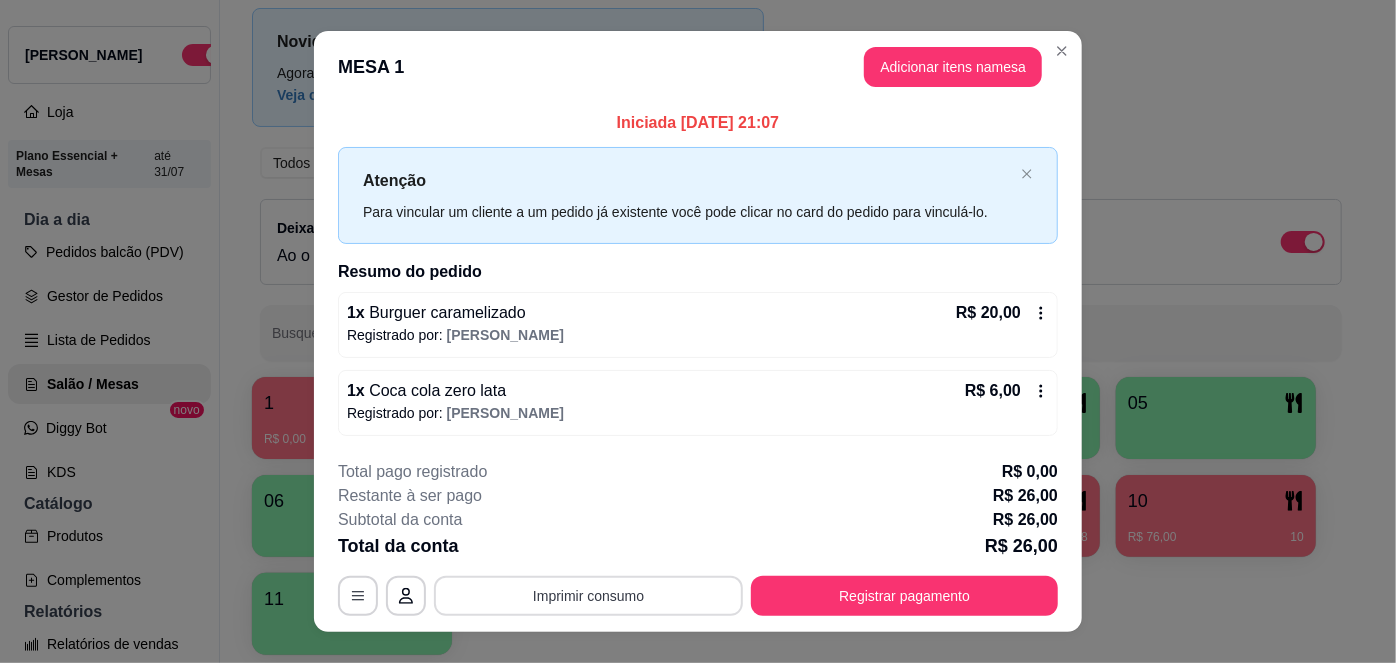 click on "Imprimir consumo" at bounding box center (588, 596) 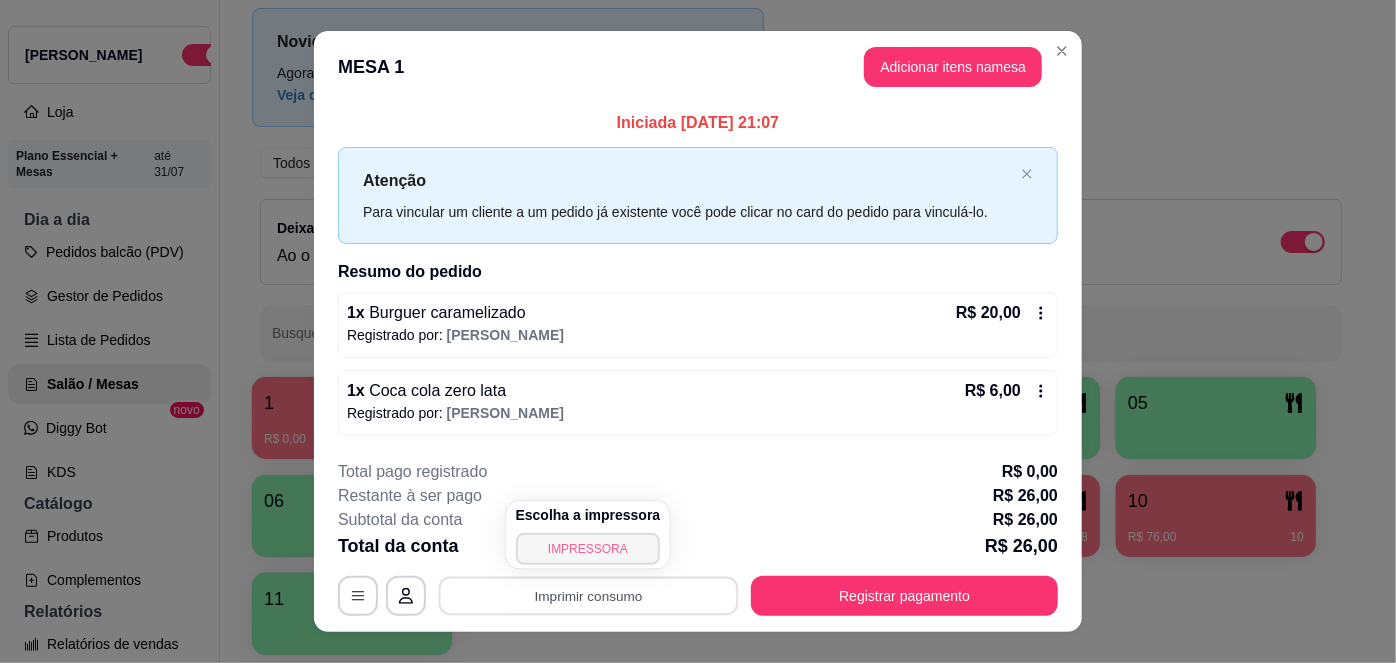 click on "IMPRESSORA" at bounding box center (588, 549) 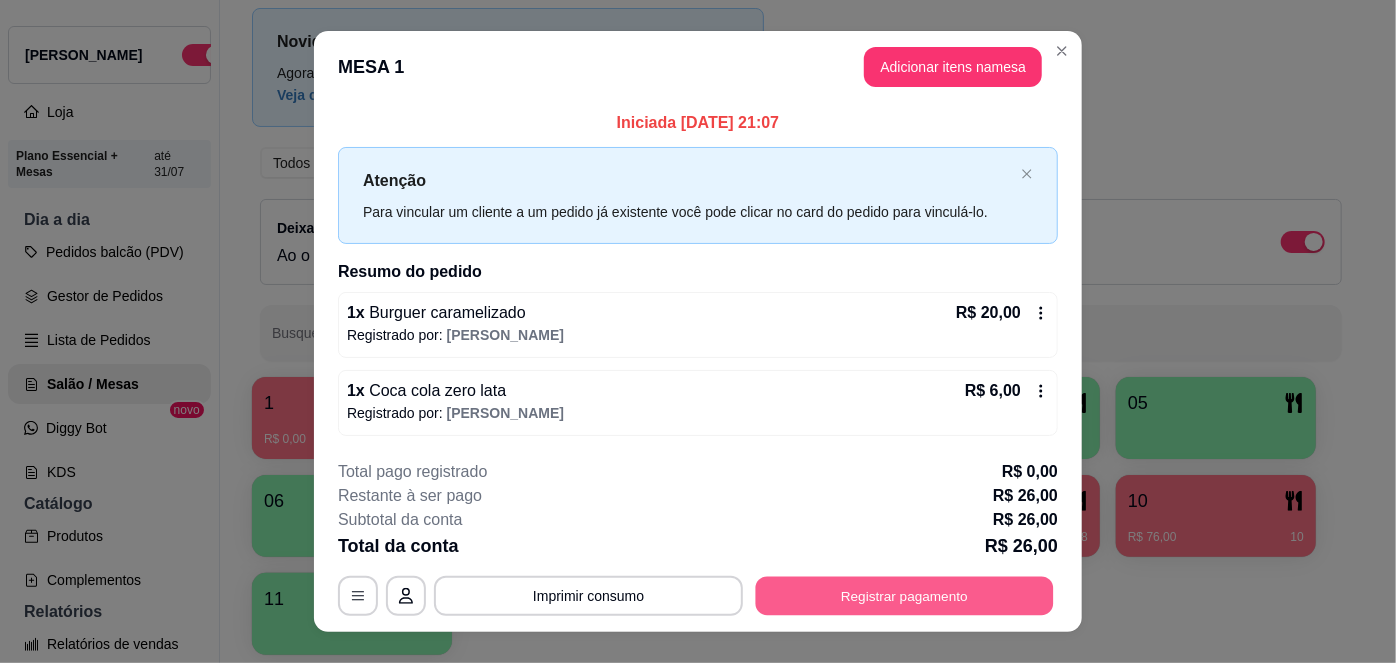 click on "Registrar pagamento" at bounding box center (905, 596) 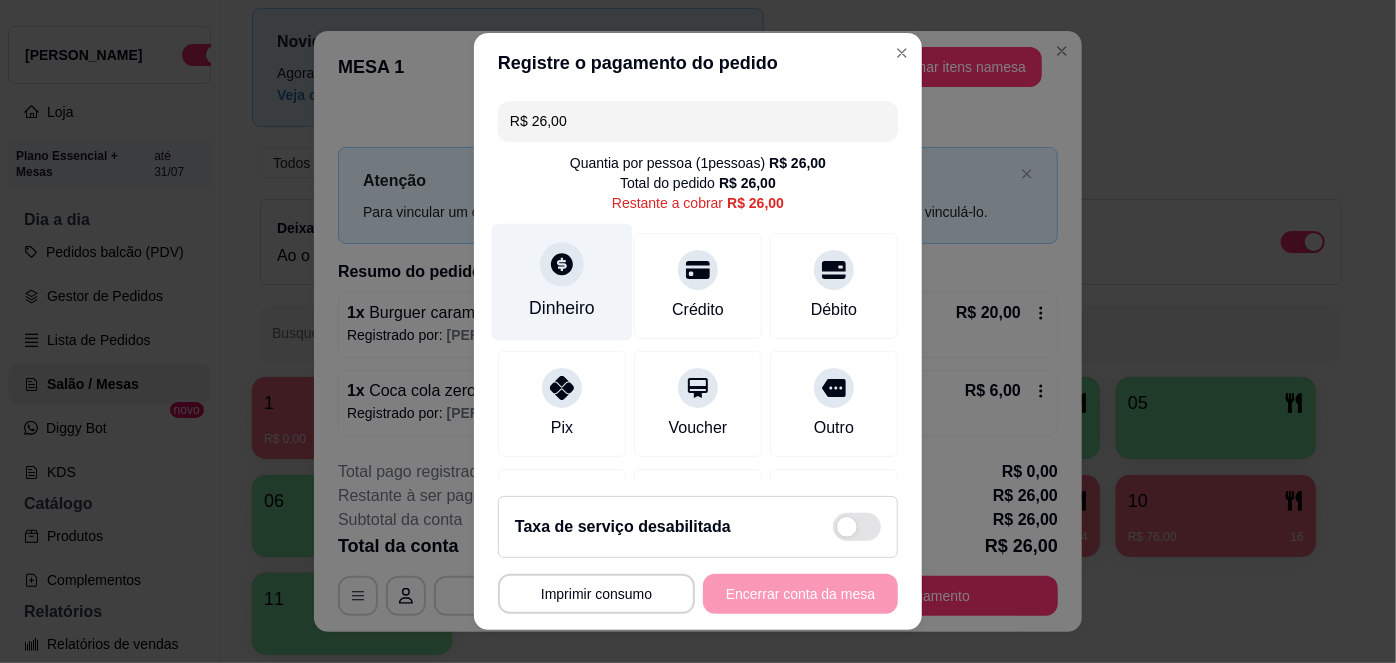 click 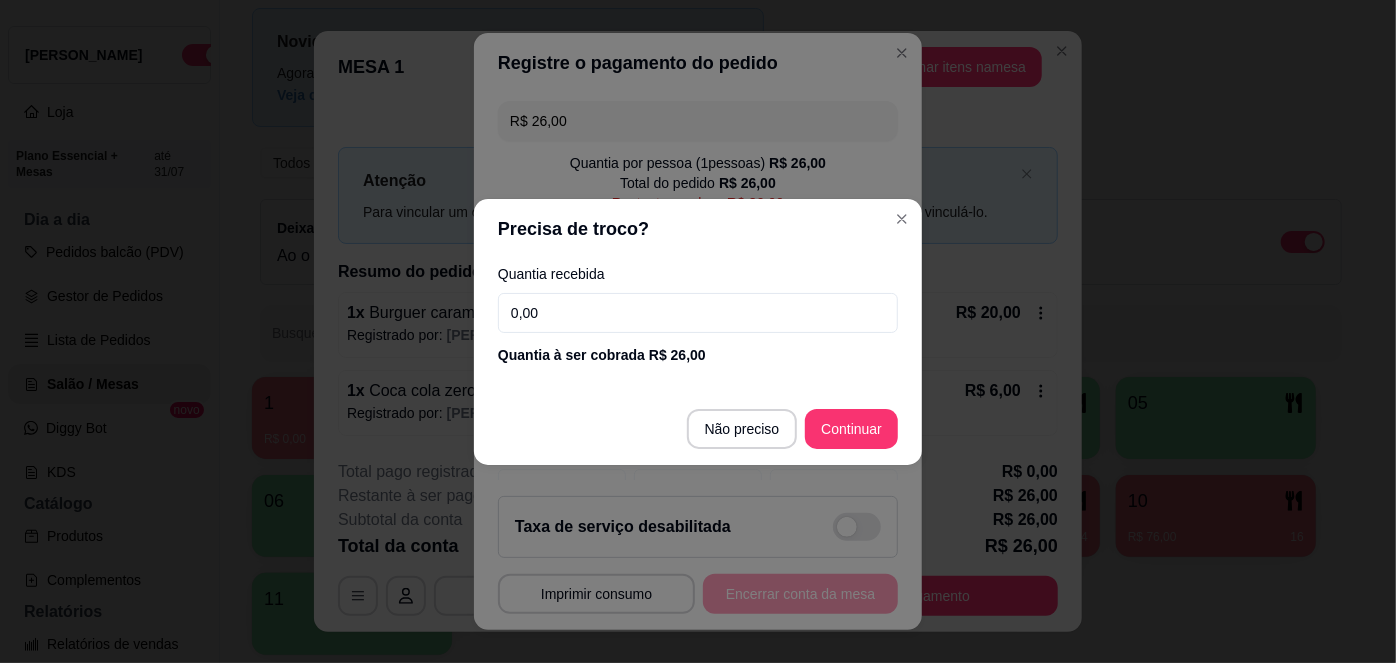 click on "0,00" at bounding box center [698, 313] 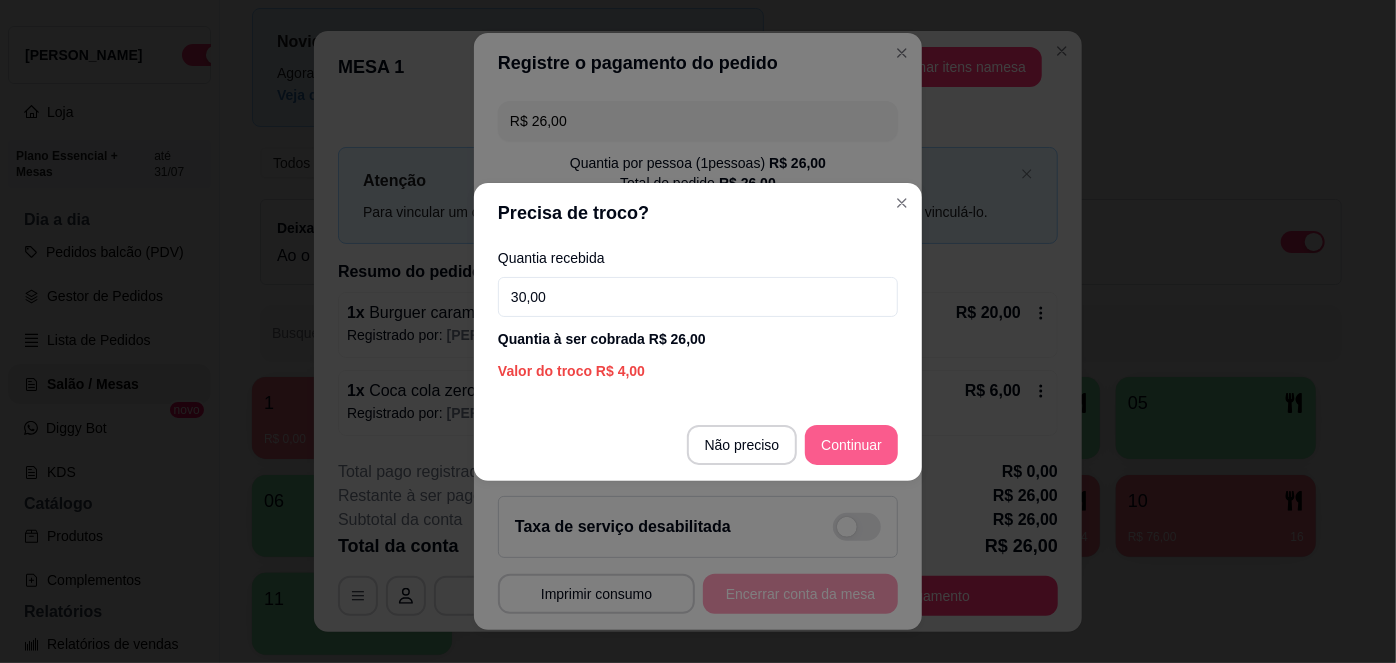 type on "30,00" 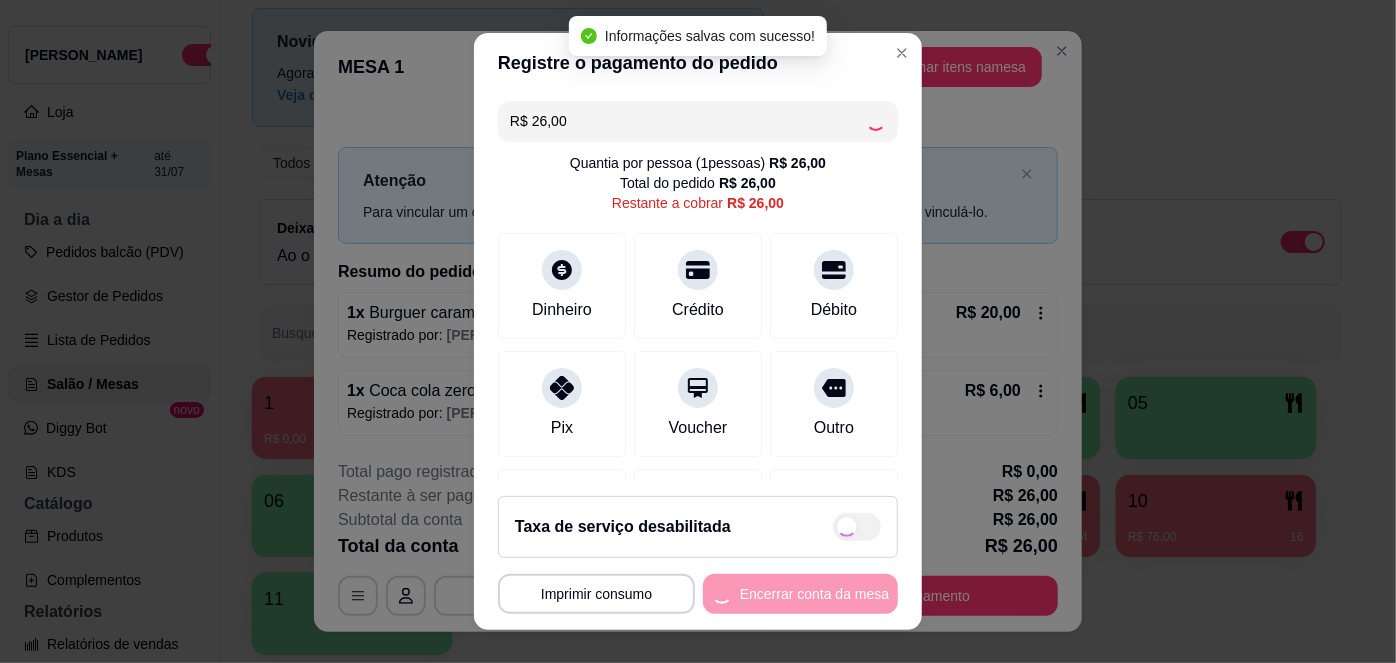 type on "R$ 0,00" 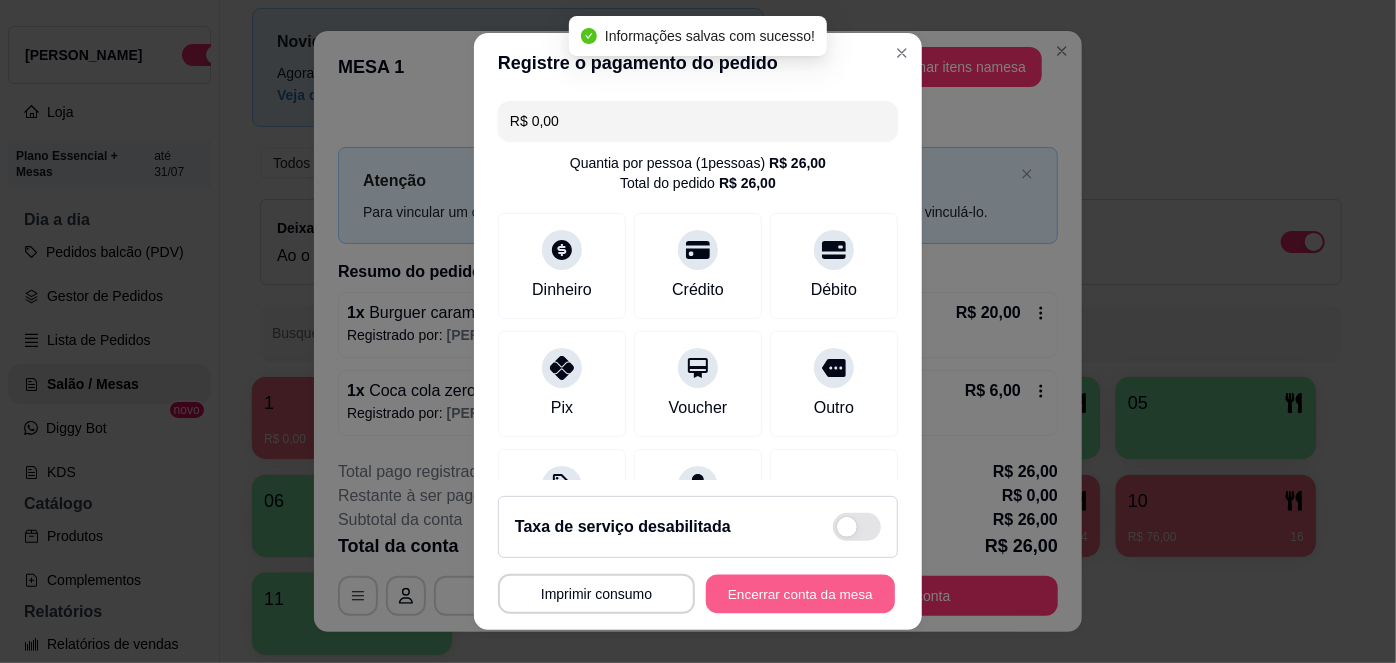 click on "Encerrar conta da mesa" at bounding box center (800, 593) 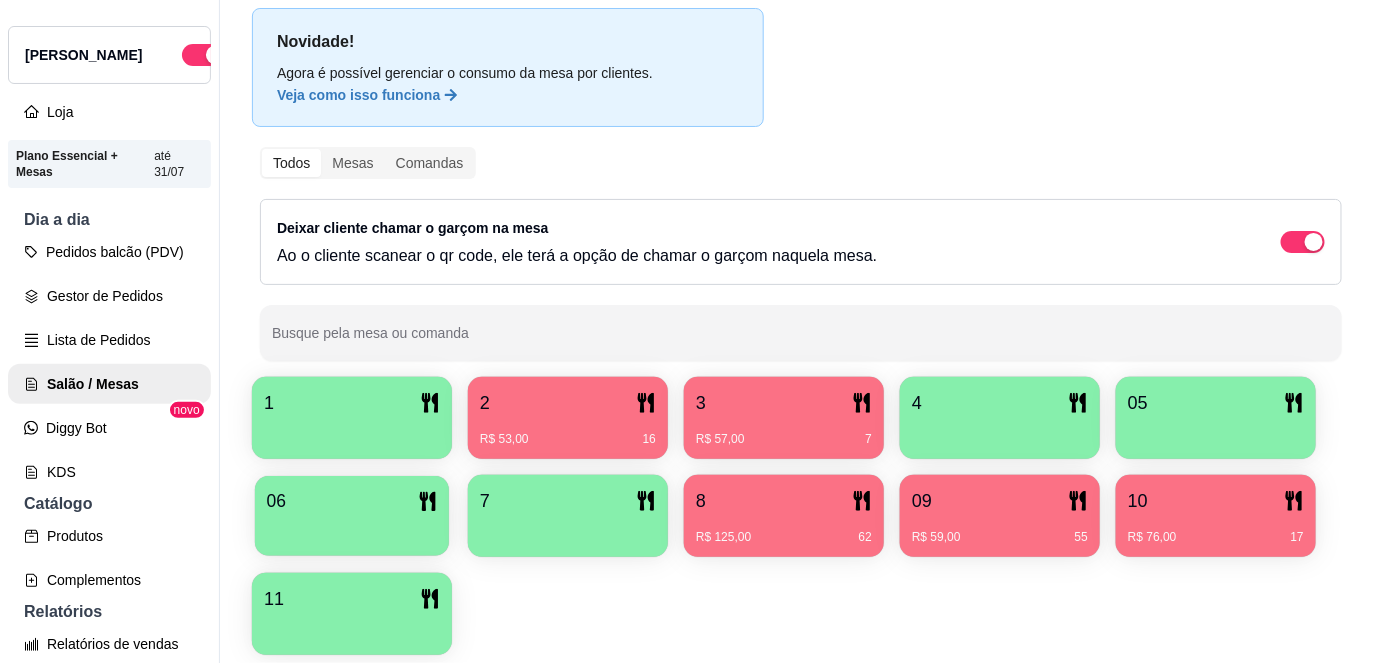 click at bounding box center (352, 529) 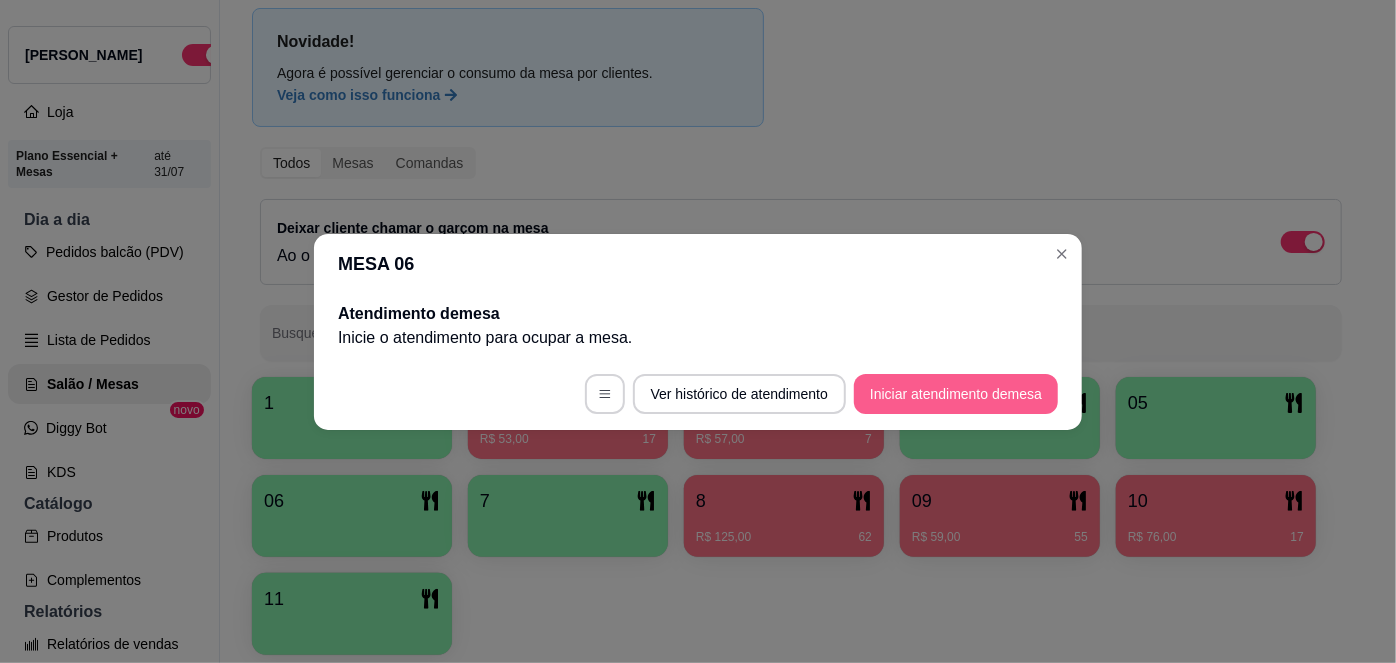 click on "Iniciar atendimento de  mesa" at bounding box center (956, 394) 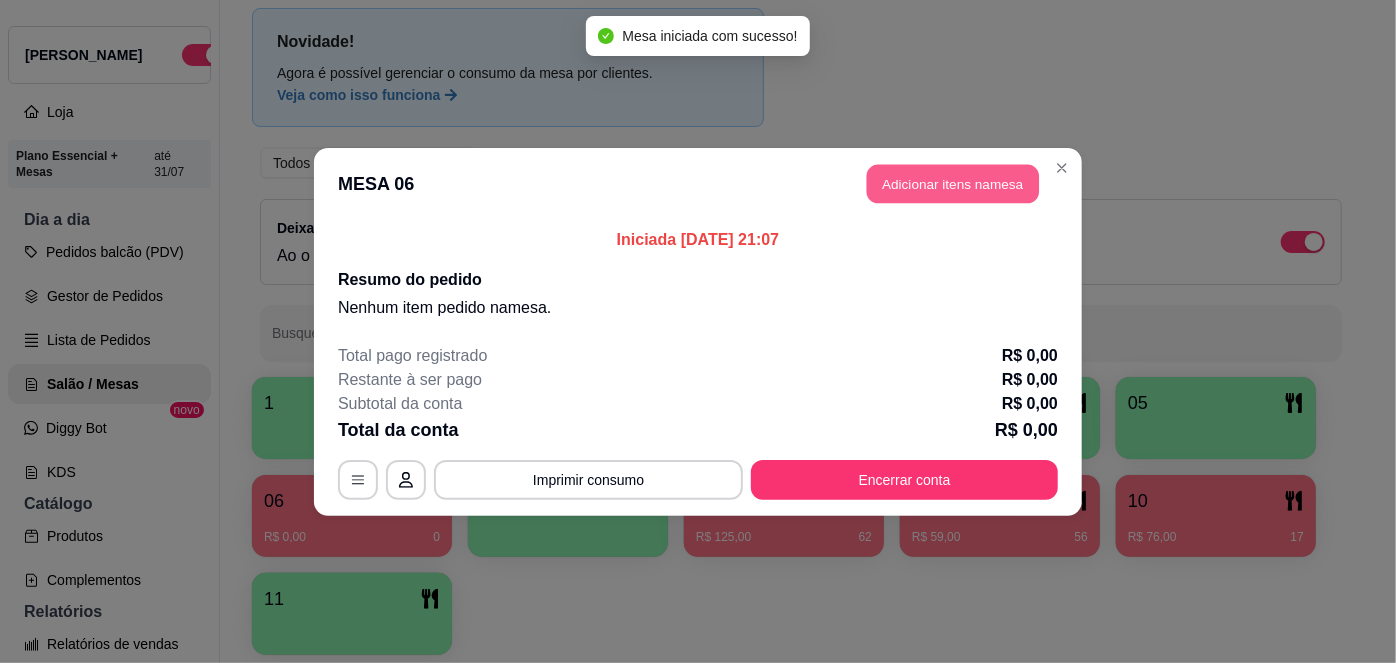 click on "Adicionar itens na  mesa" at bounding box center (953, 183) 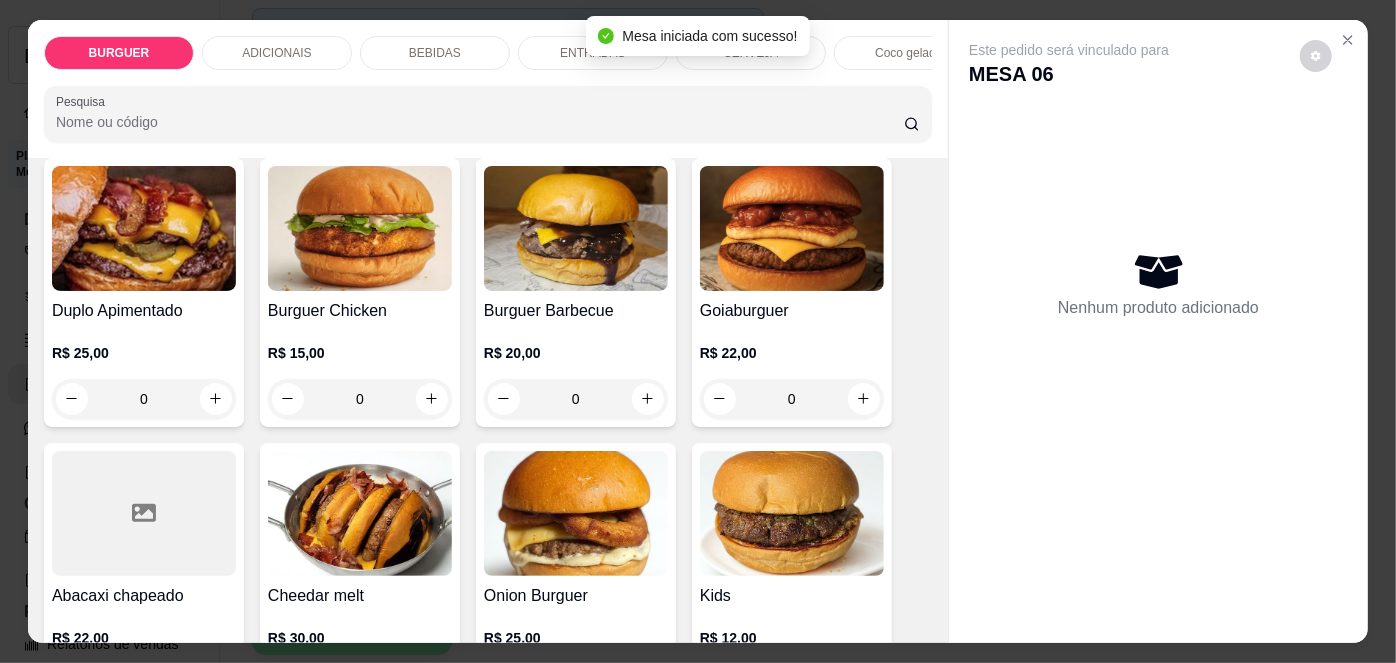scroll, scrollTop: 417, scrollLeft: 0, axis: vertical 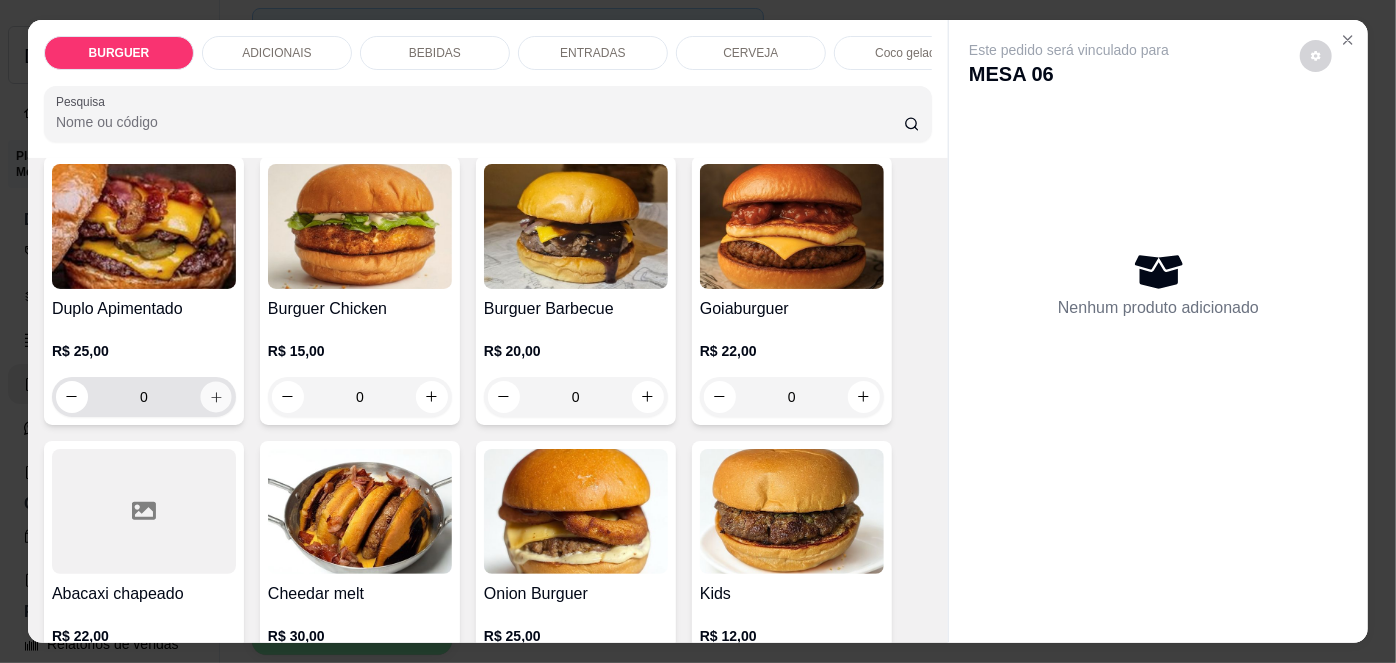 click at bounding box center [215, 396] 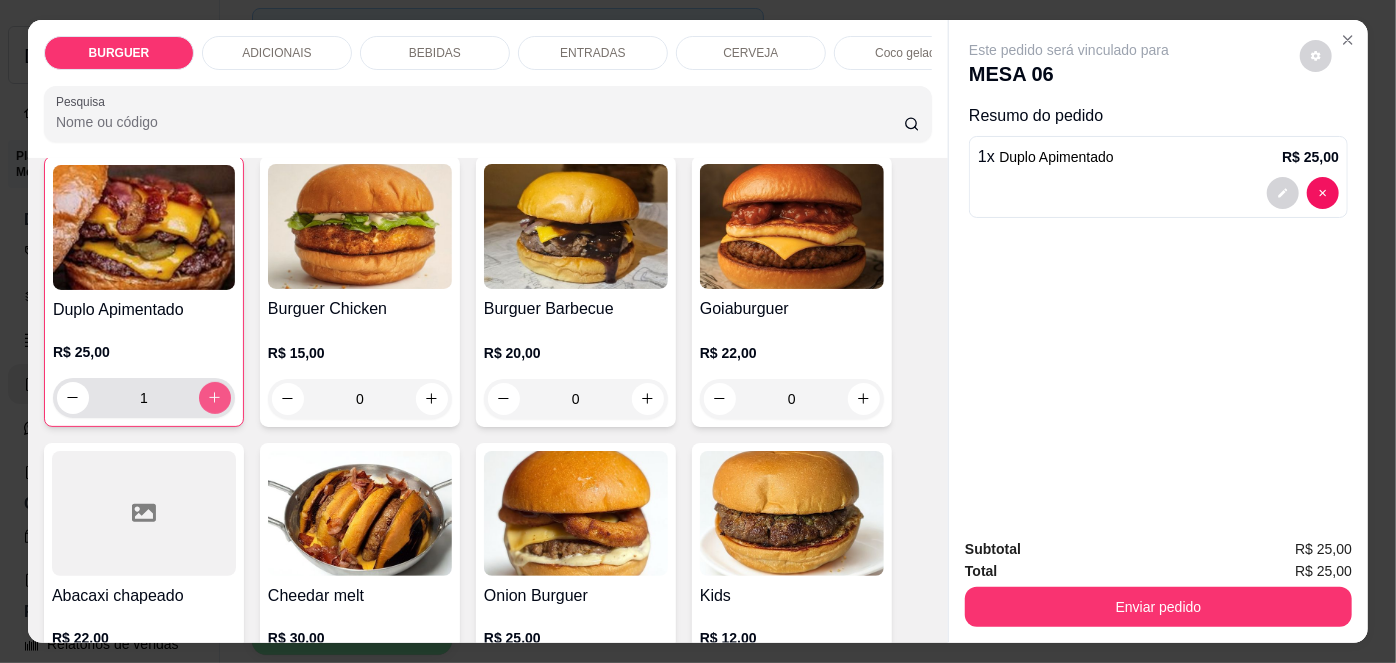 scroll, scrollTop: 418, scrollLeft: 0, axis: vertical 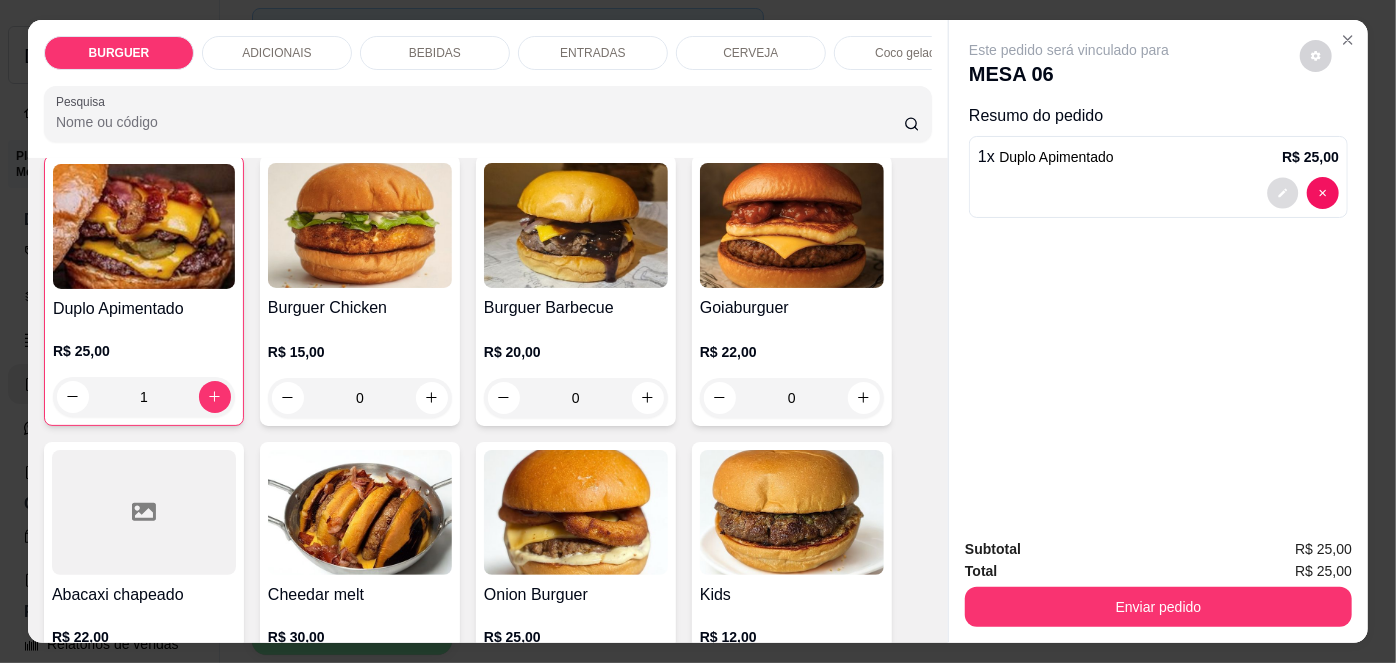 click at bounding box center [1283, 192] 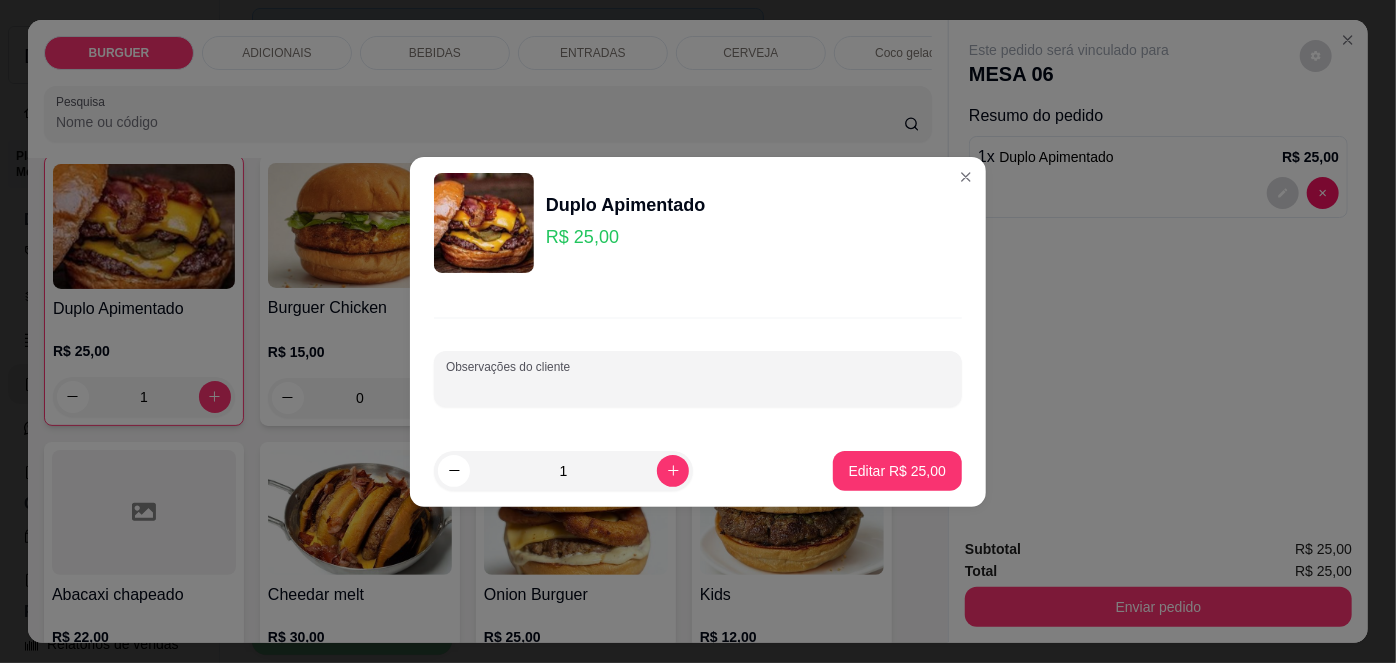 click on "Observações do cliente" at bounding box center [698, 387] 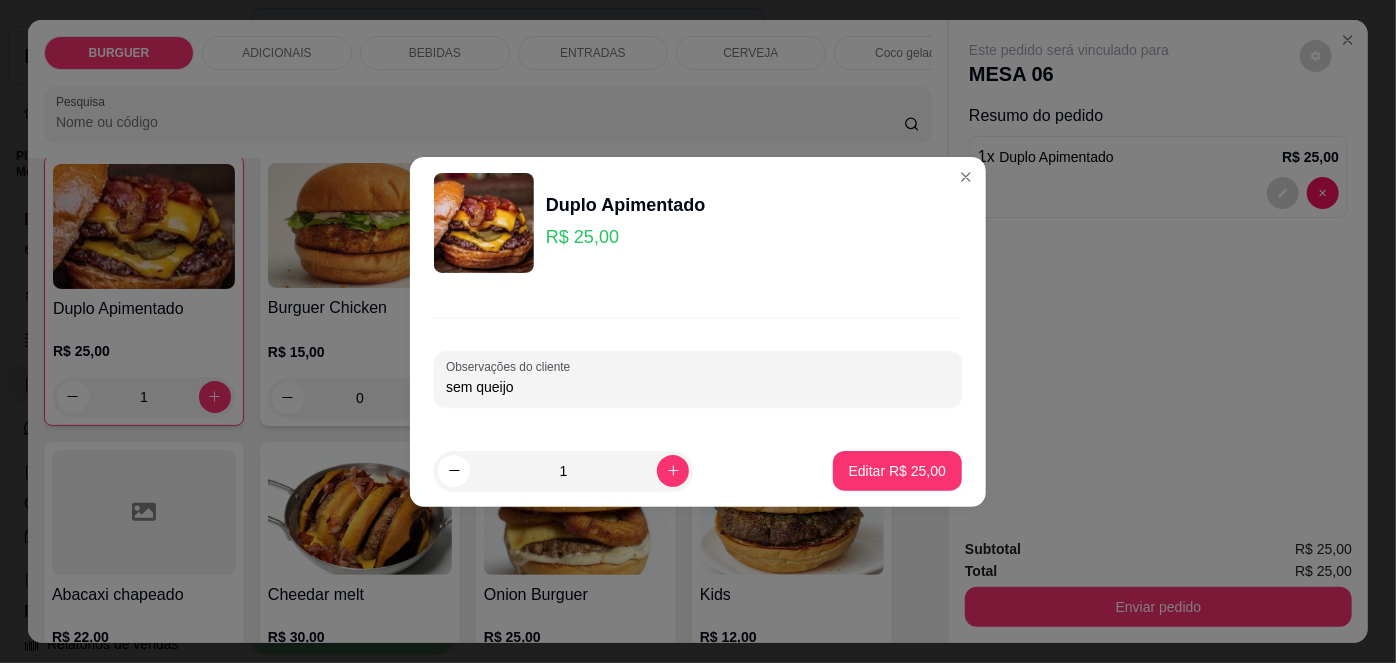 type on "sem queijo" 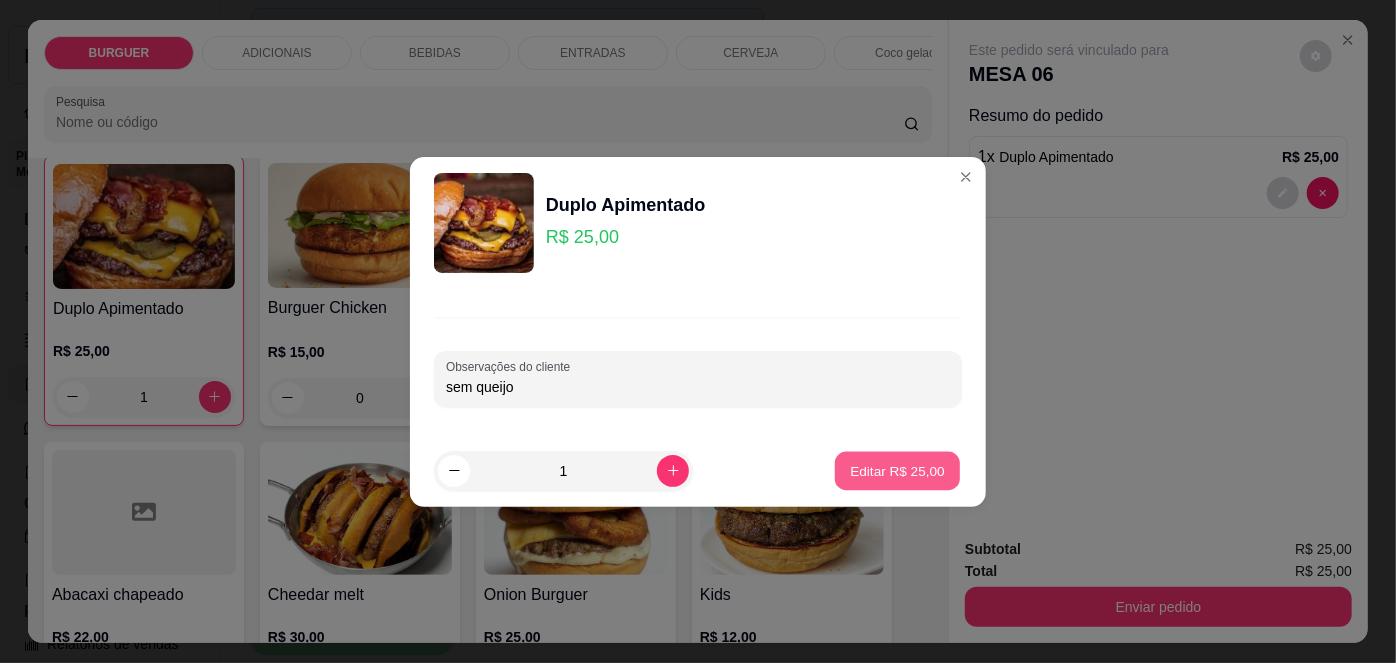 click on "Editar   R$ 25,00" at bounding box center (897, 470) 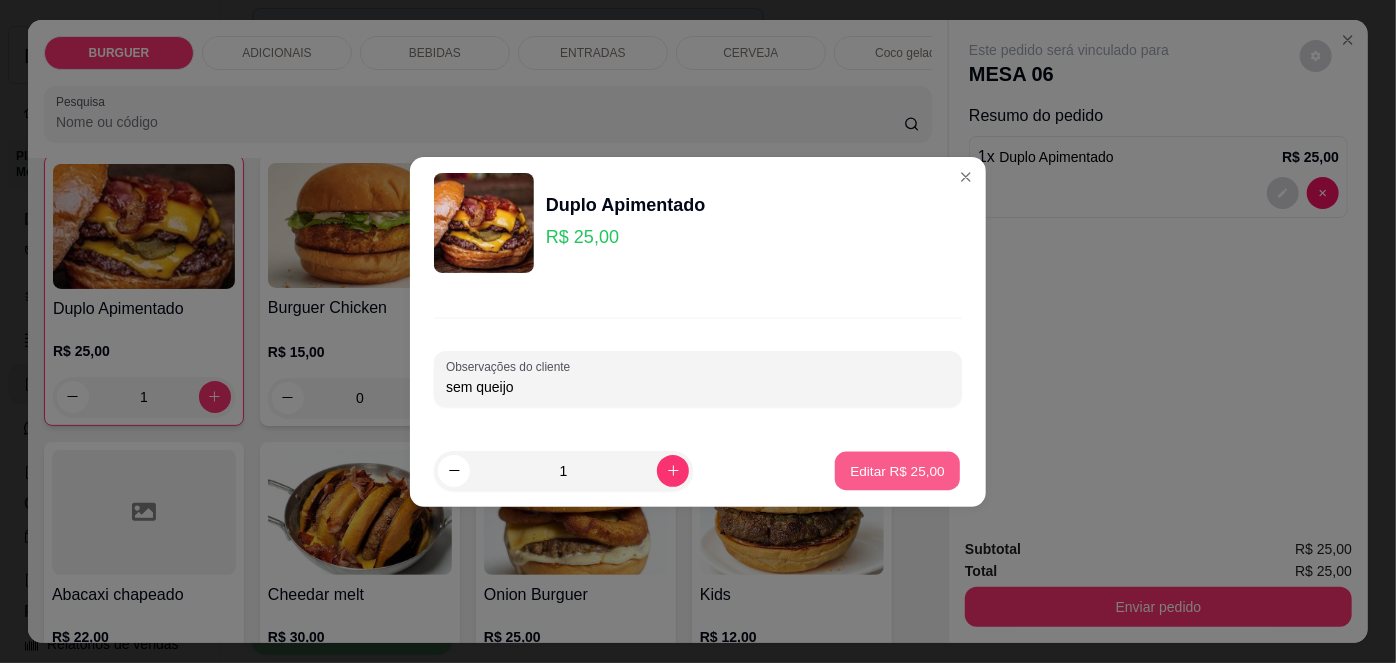 type on "0" 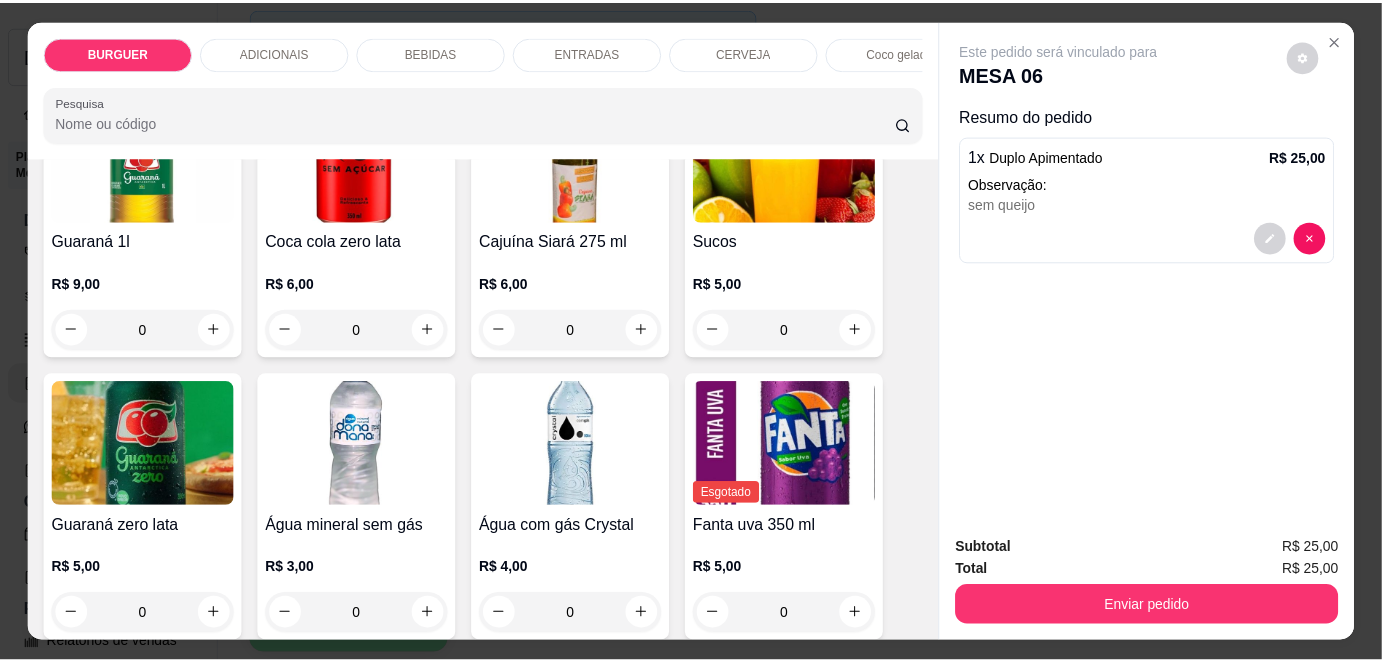 scroll, scrollTop: 1987, scrollLeft: 0, axis: vertical 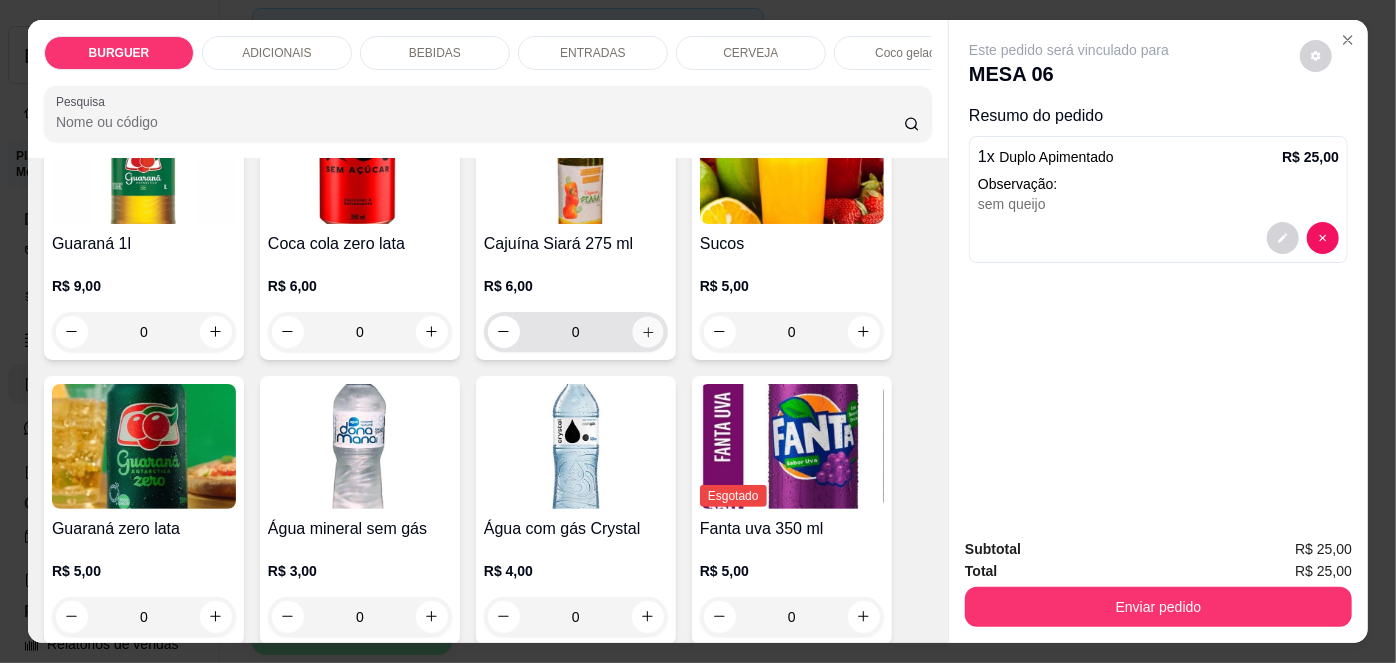 click at bounding box center [647, 331] 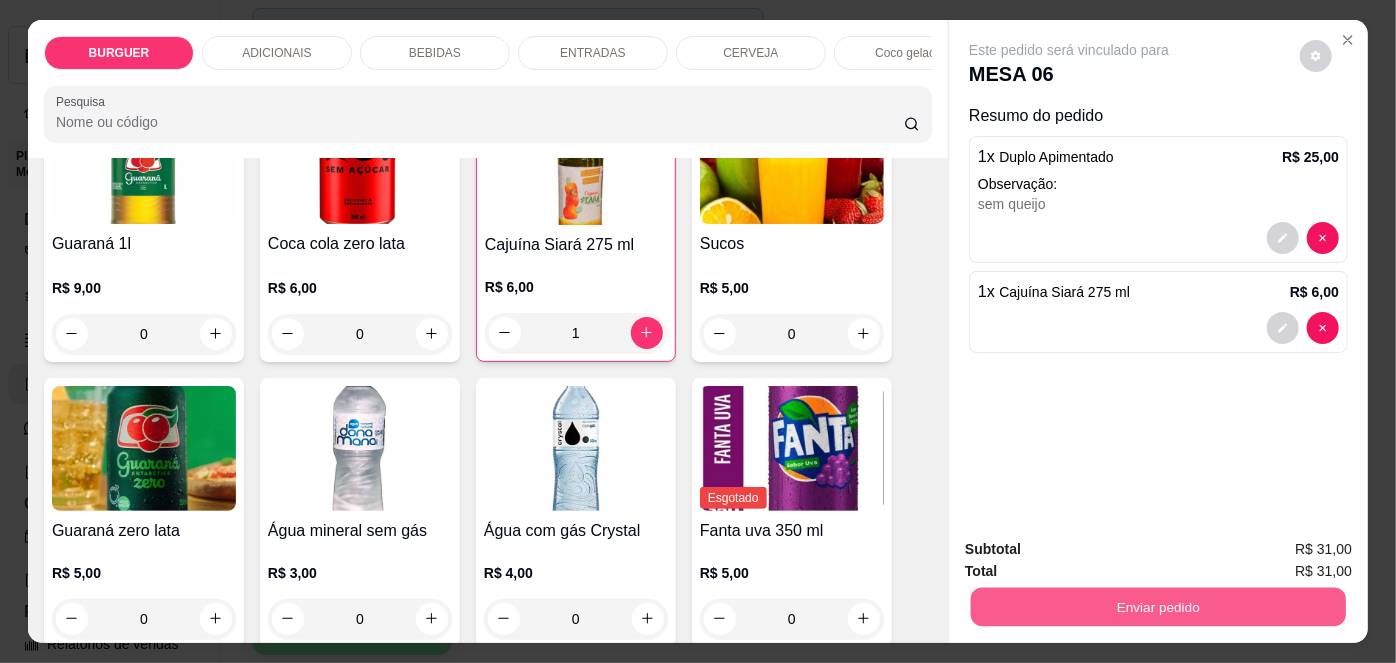 click on "Enviar pedido" at bounding box center [1158, 607] 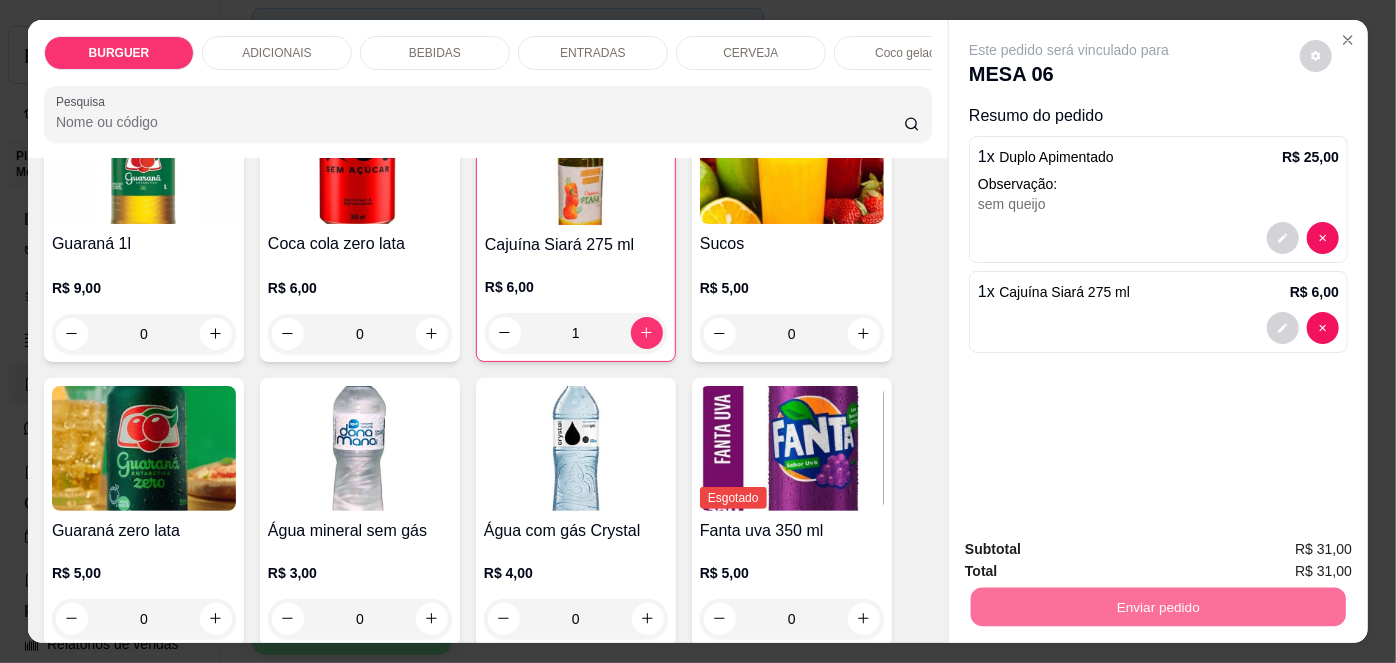 click on "Não registrar e enviar pedido" at bounding box center [1093, 551] 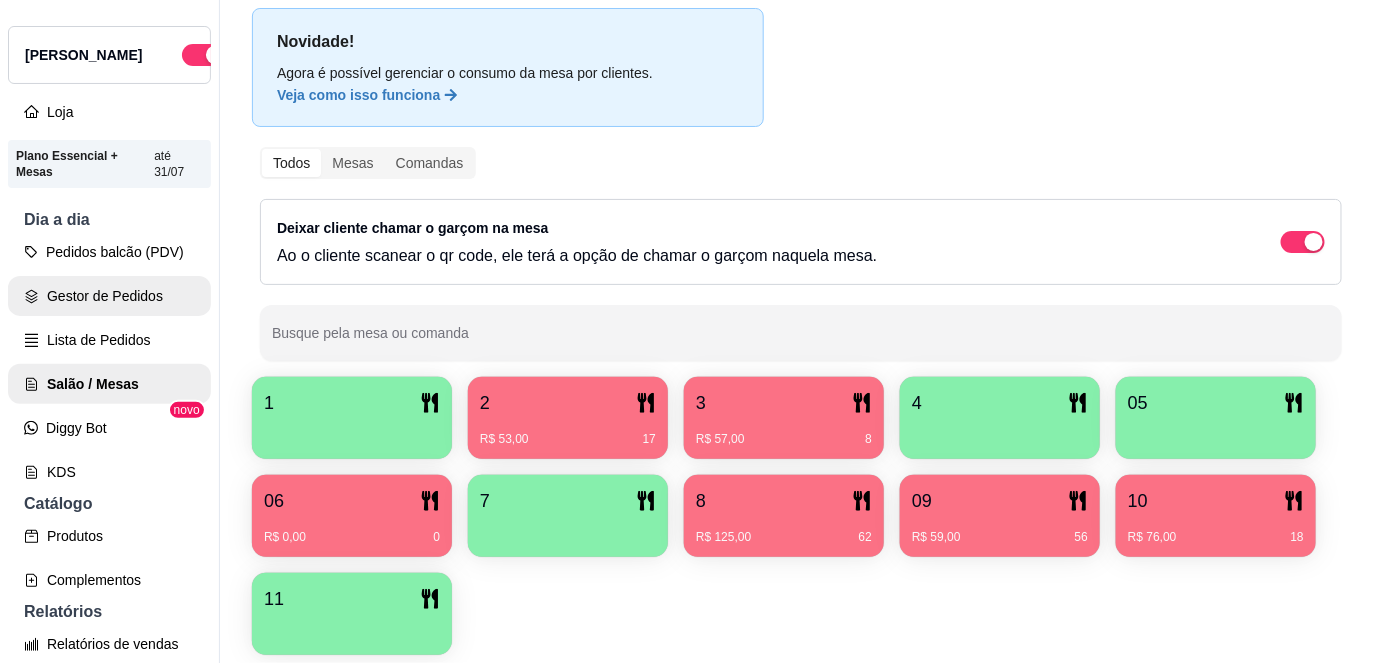 click on "Gestor de Pedidos" at bounding box center [109, 296] 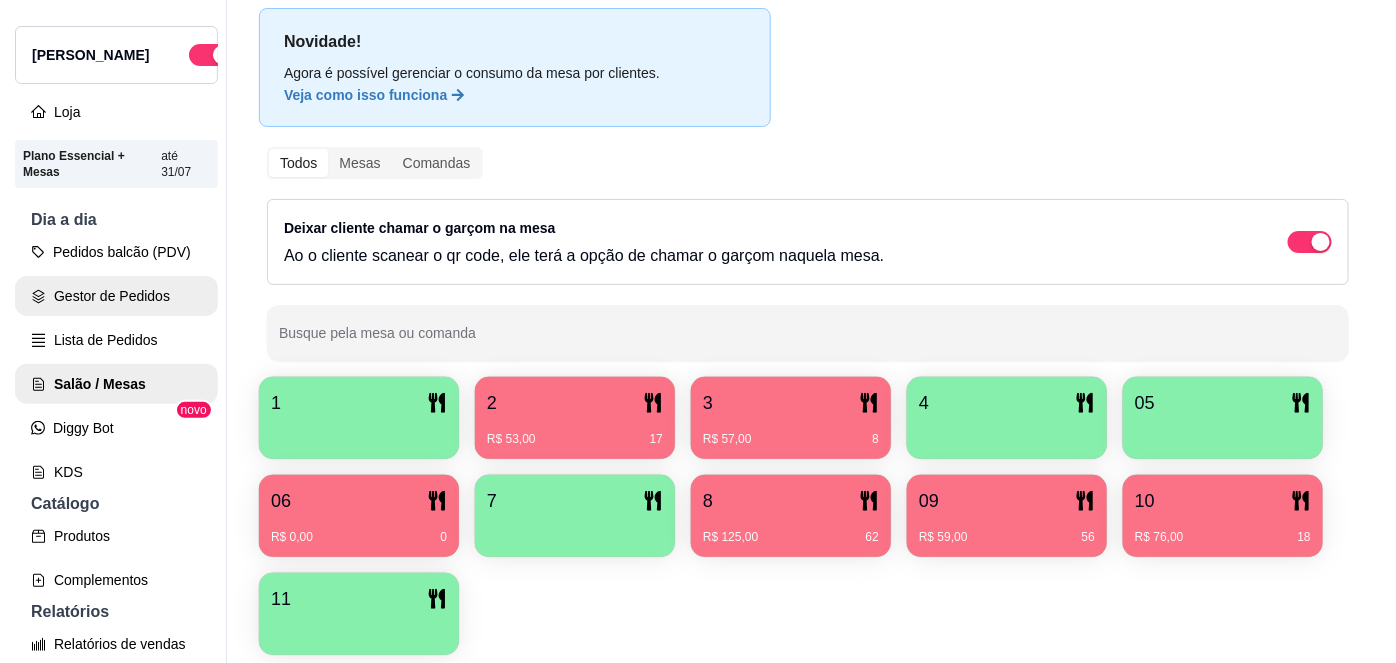 scroll, scrollTop: 0, scrollLeft: 0, axis: both 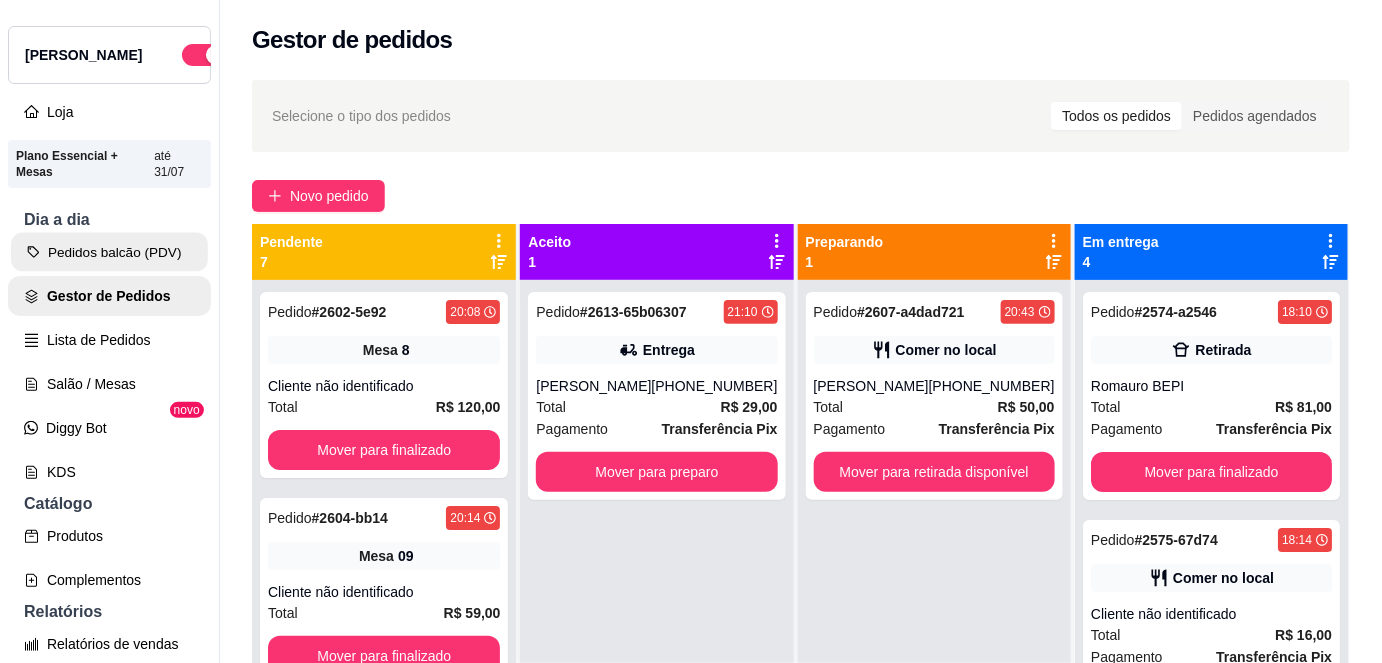 click on "Pedidos balcão (PDV)" at bounding box center (109, 252) 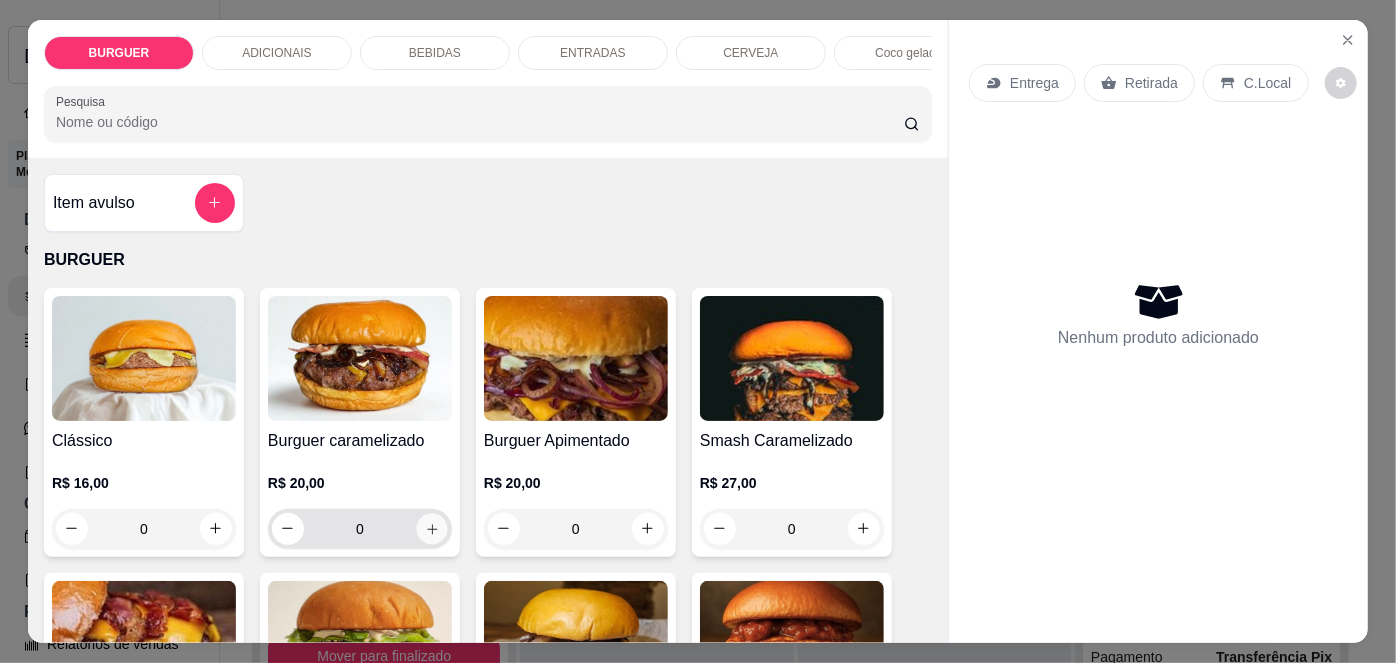 click at bounding box center [431, 528] 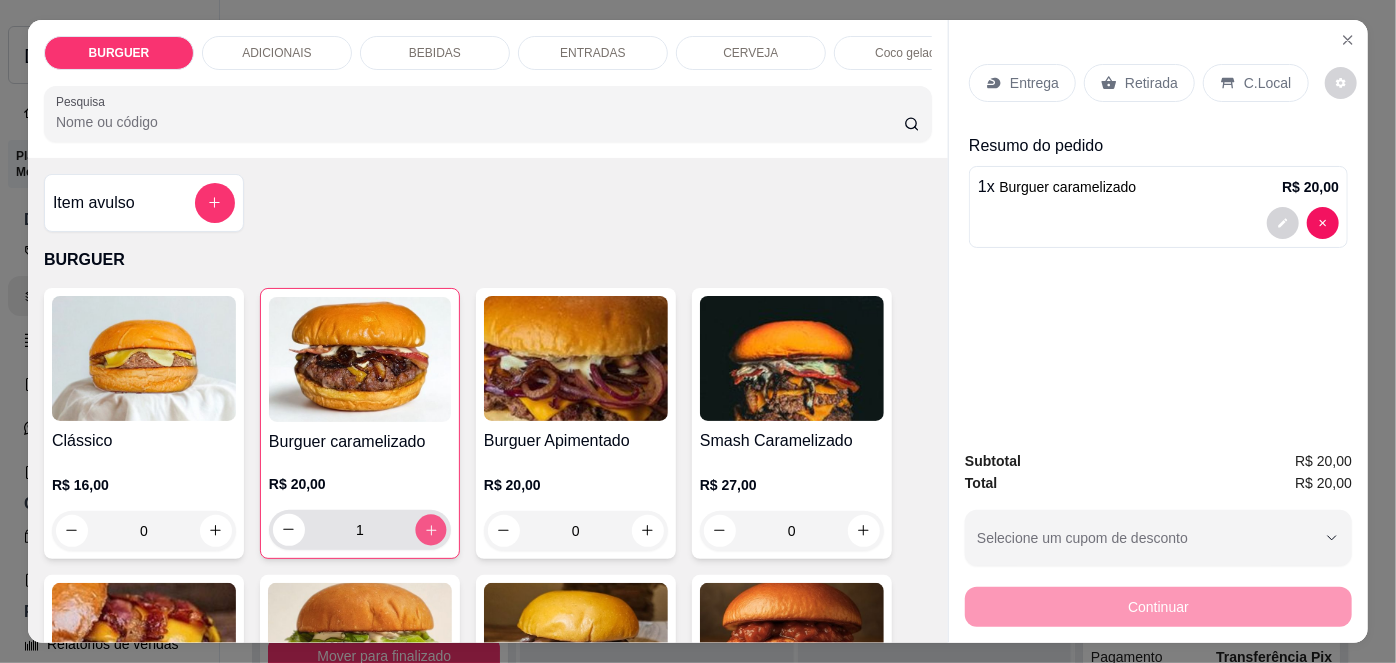 click at bounding box center (430, 529) 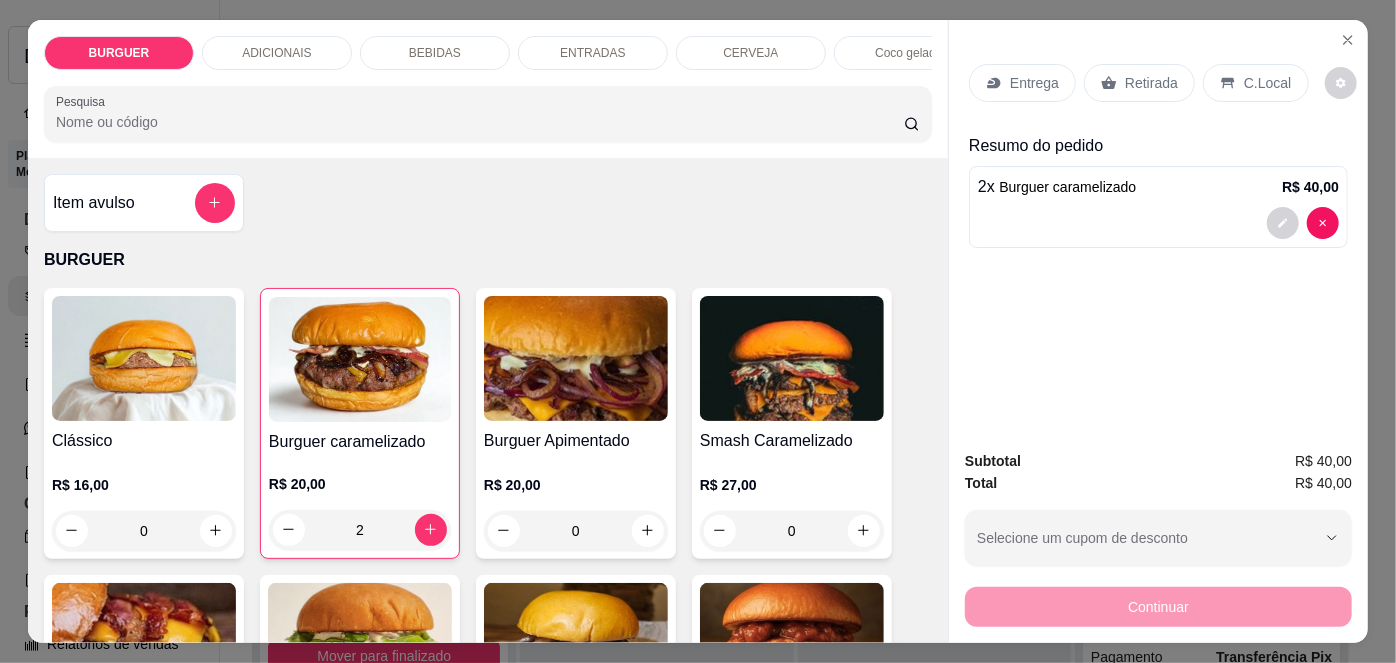 click on "Retirada" at bounding box center (1139, 83) 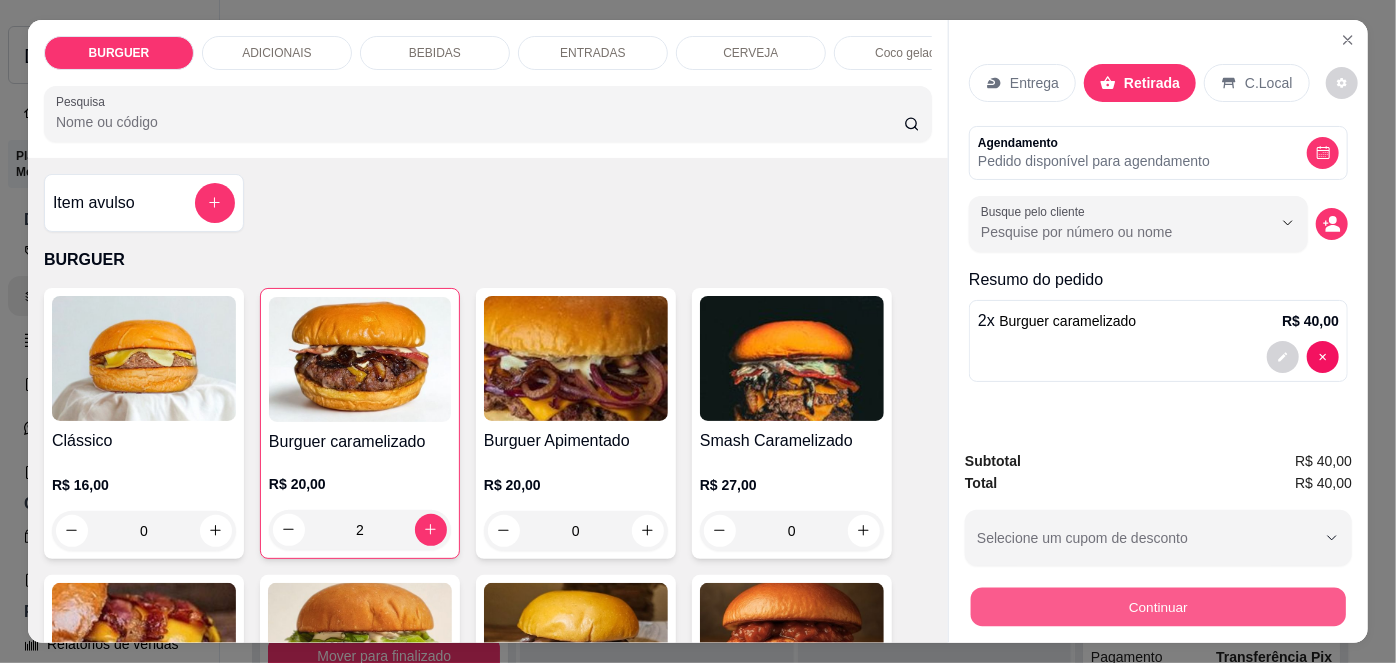 click on "Continuar" at bounding box center [1158, 607] 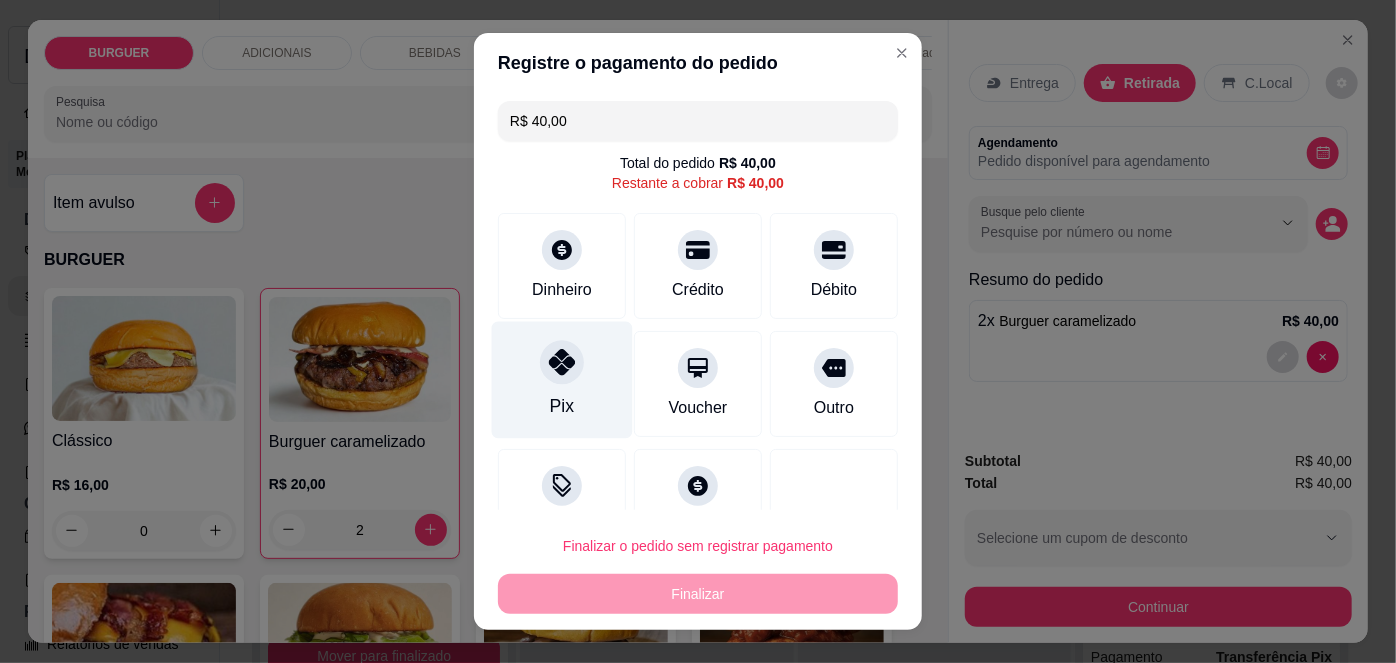 click 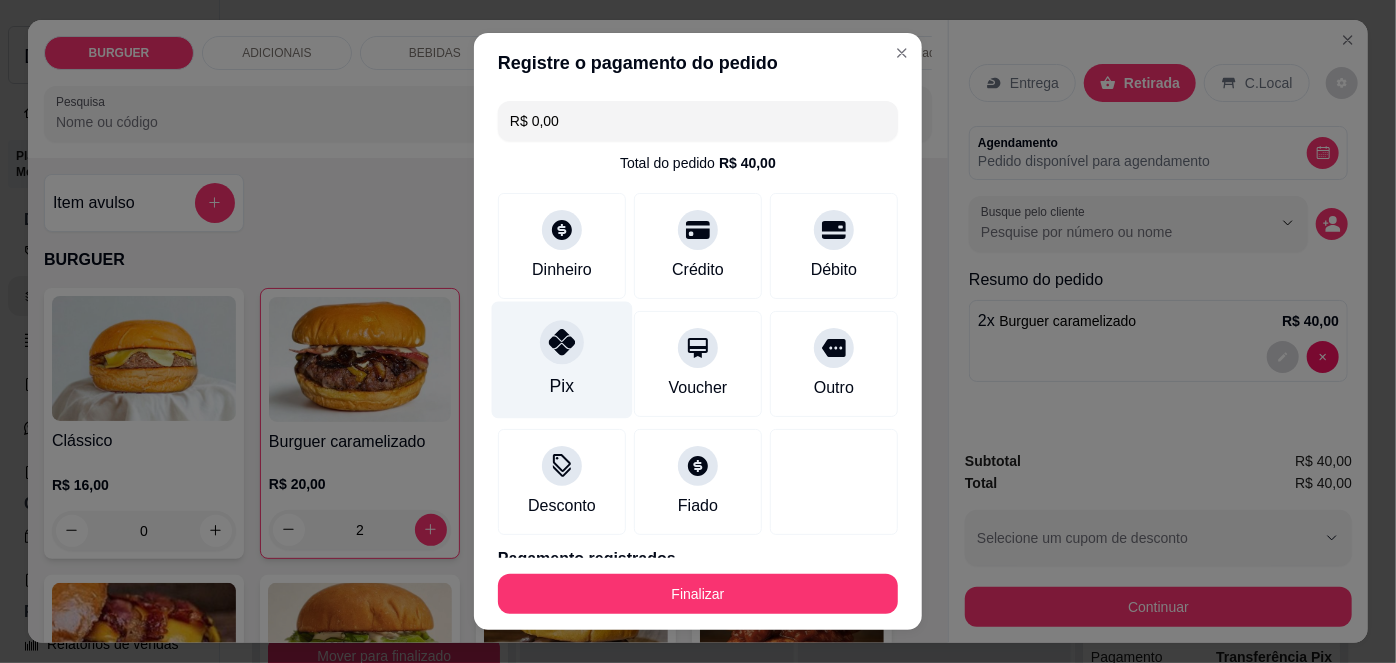 scroll, scrollTop: 88, scrollLeft: 0, axis: vertical 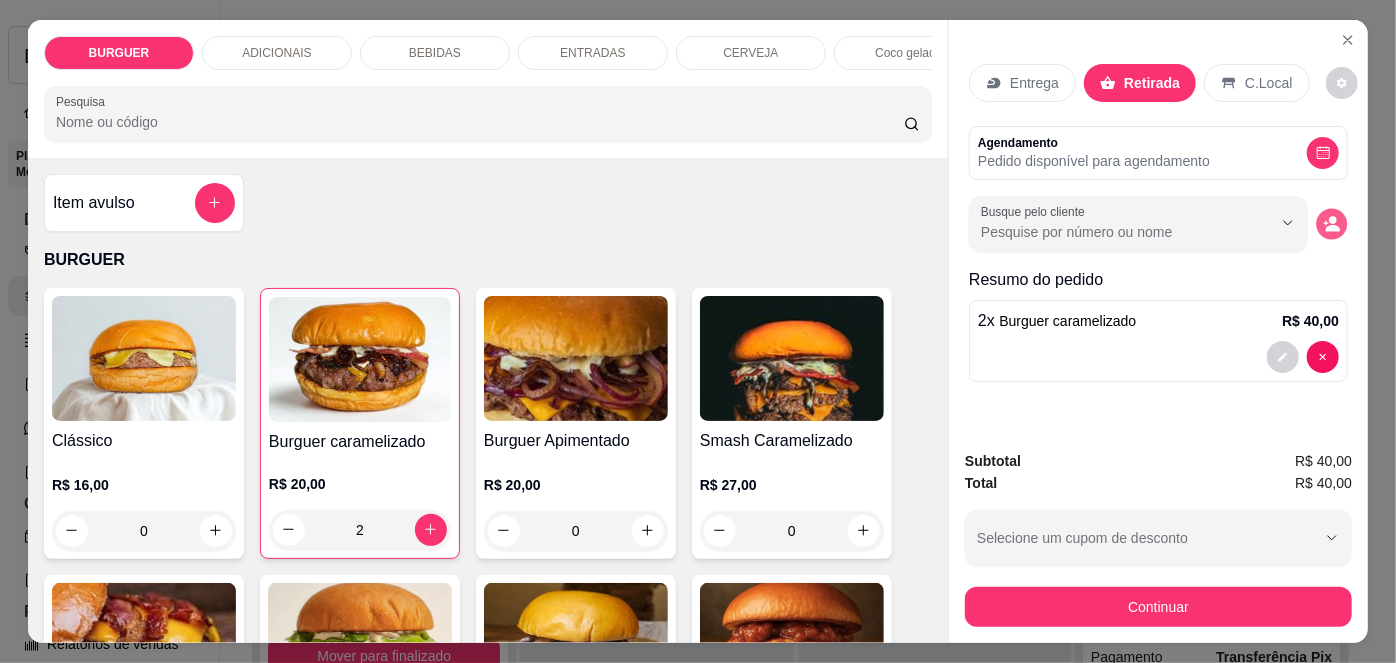 click at bounding box center (1332, 223) 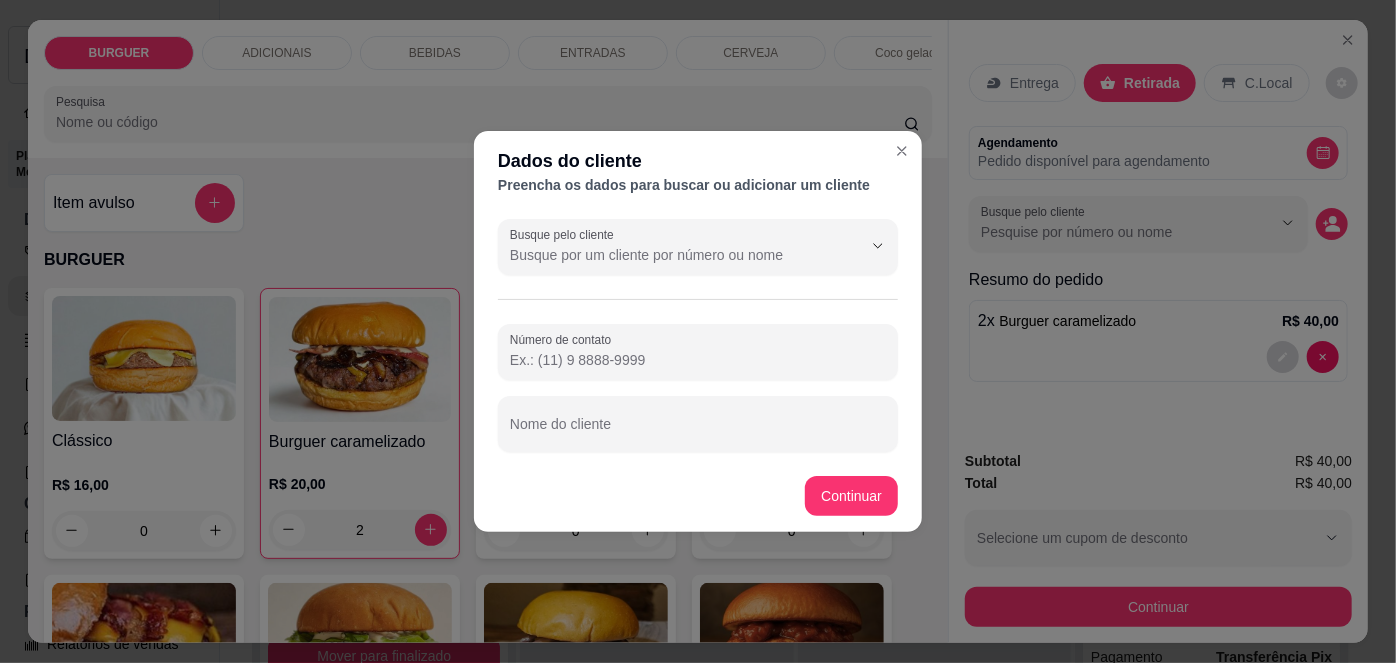 click on "Número de contato" at bounding box center (698, 360) 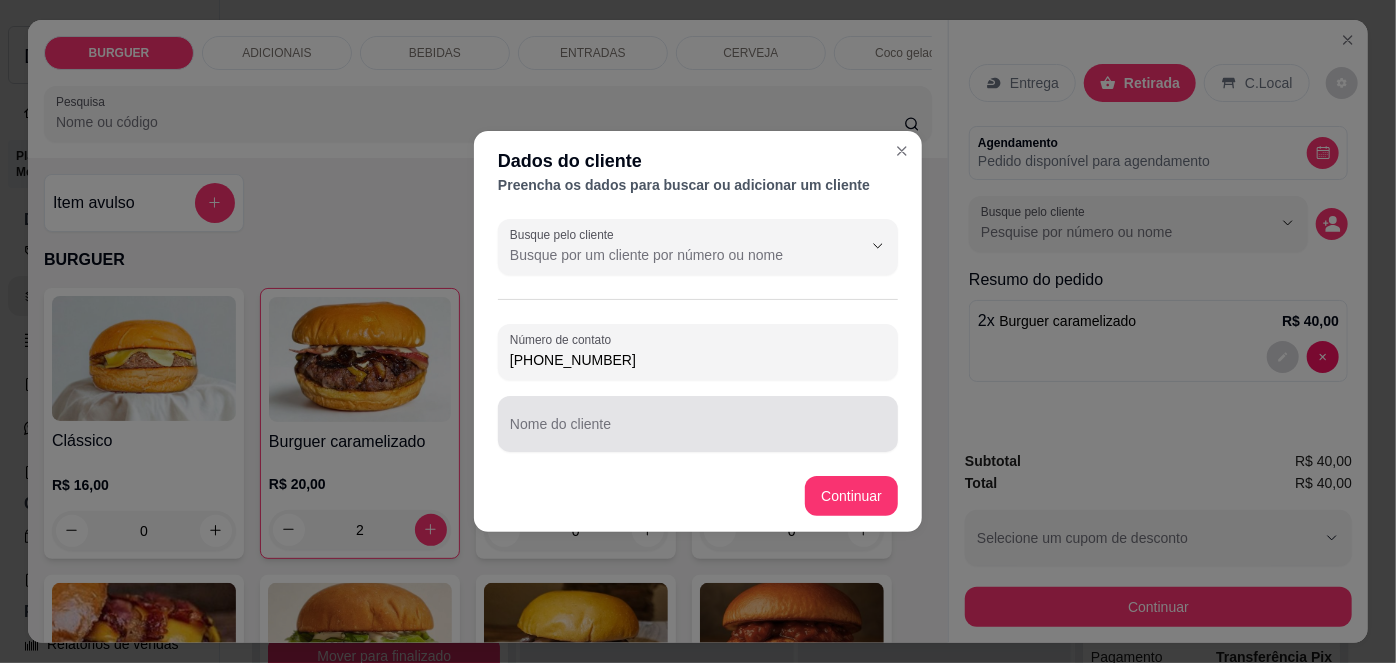 type on "[PHONE_NUMBER]" 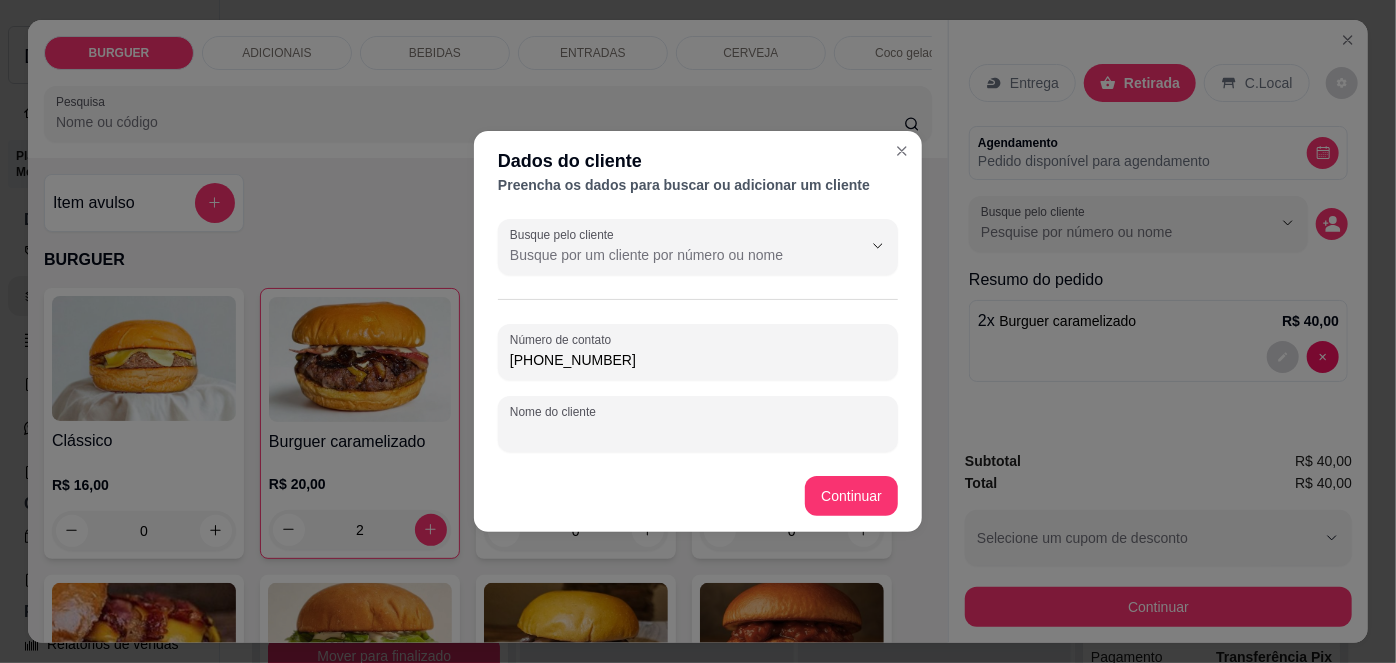 click on "Nome do cliente" at bounding box center (698, 432) 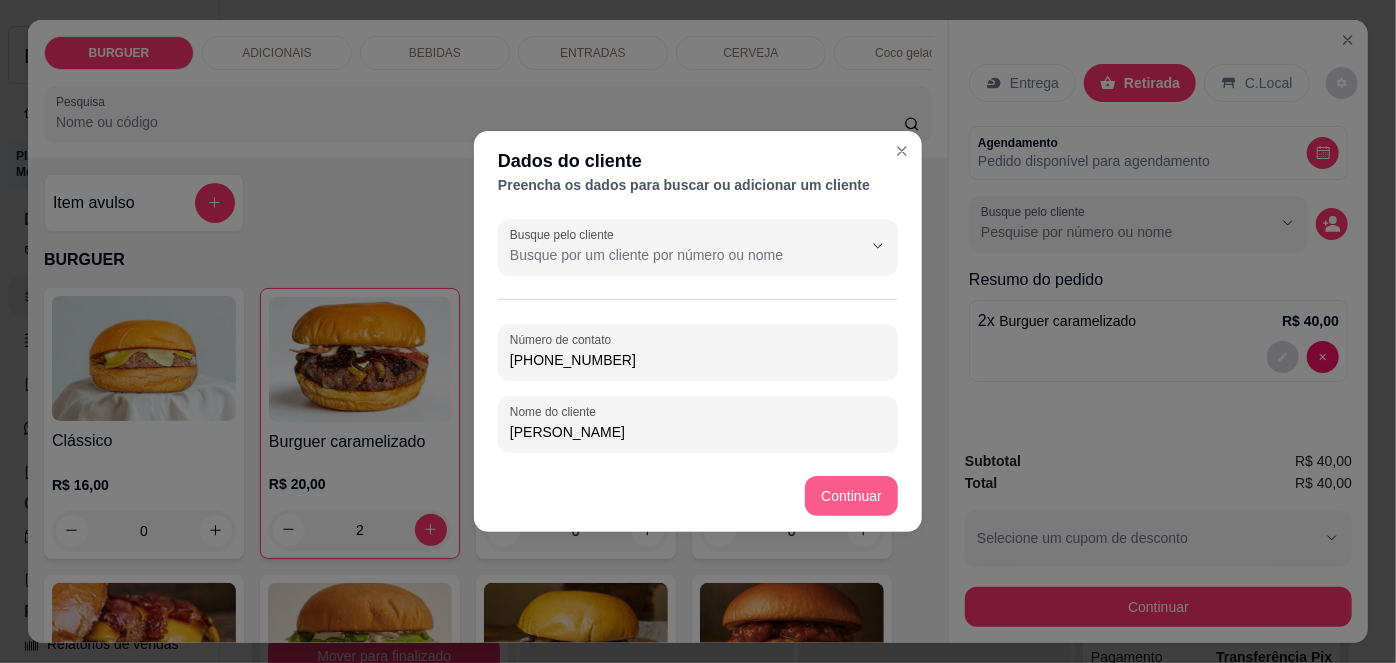 type on "[PERSON_NAME]" 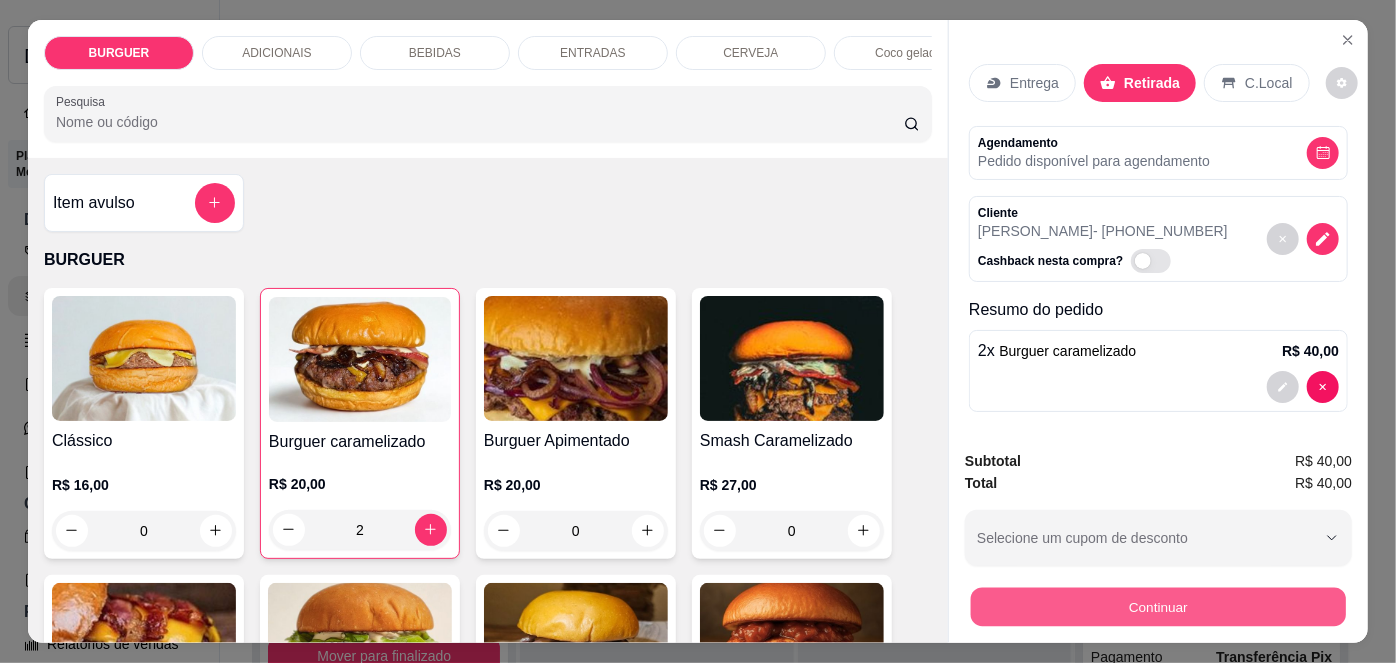 click on "Continuar" at bounding box center (1158, 607) 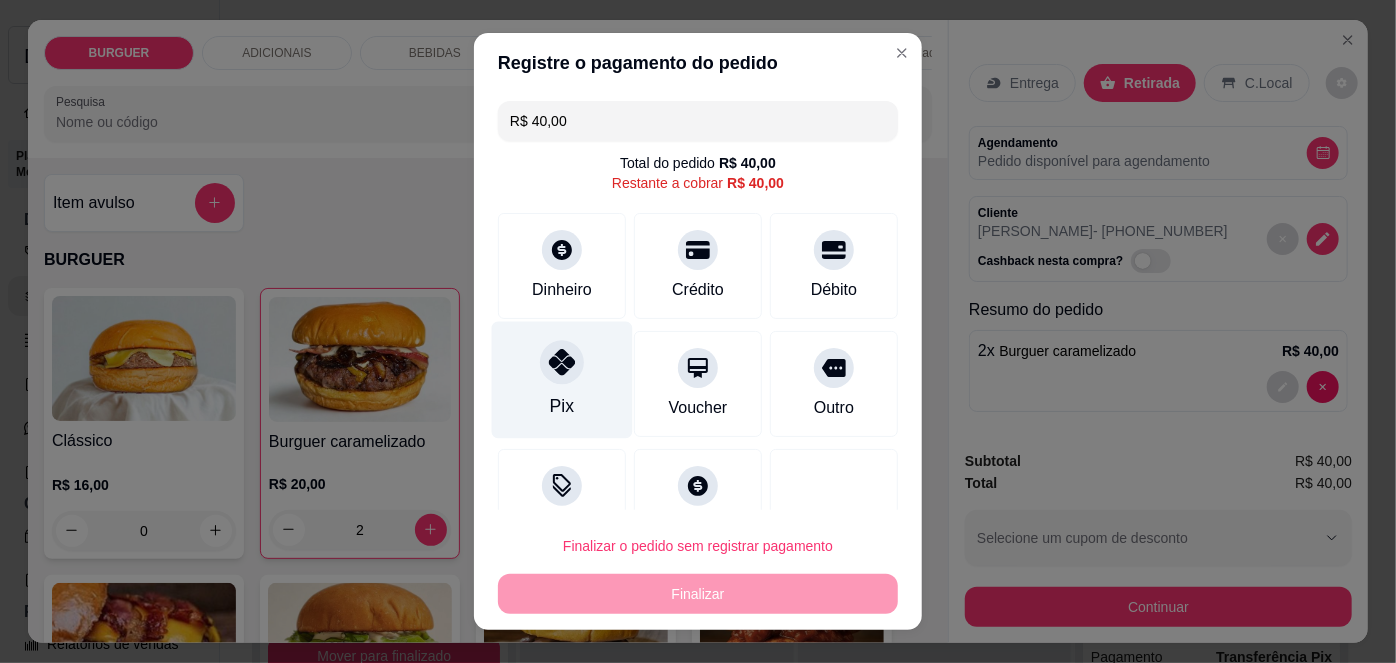 click on "Pix" at bounding box center (562, 380) 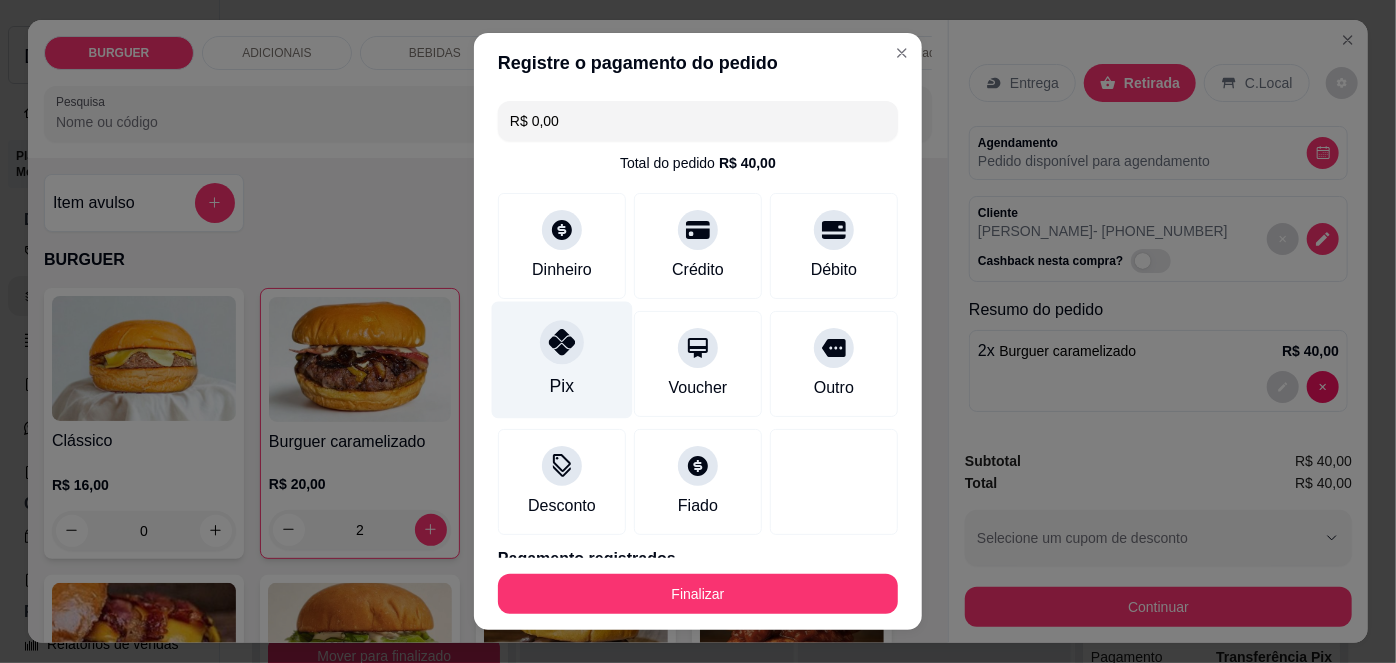 scroll, scrollTop: 88, scrollLeft: 0, axis: vertical 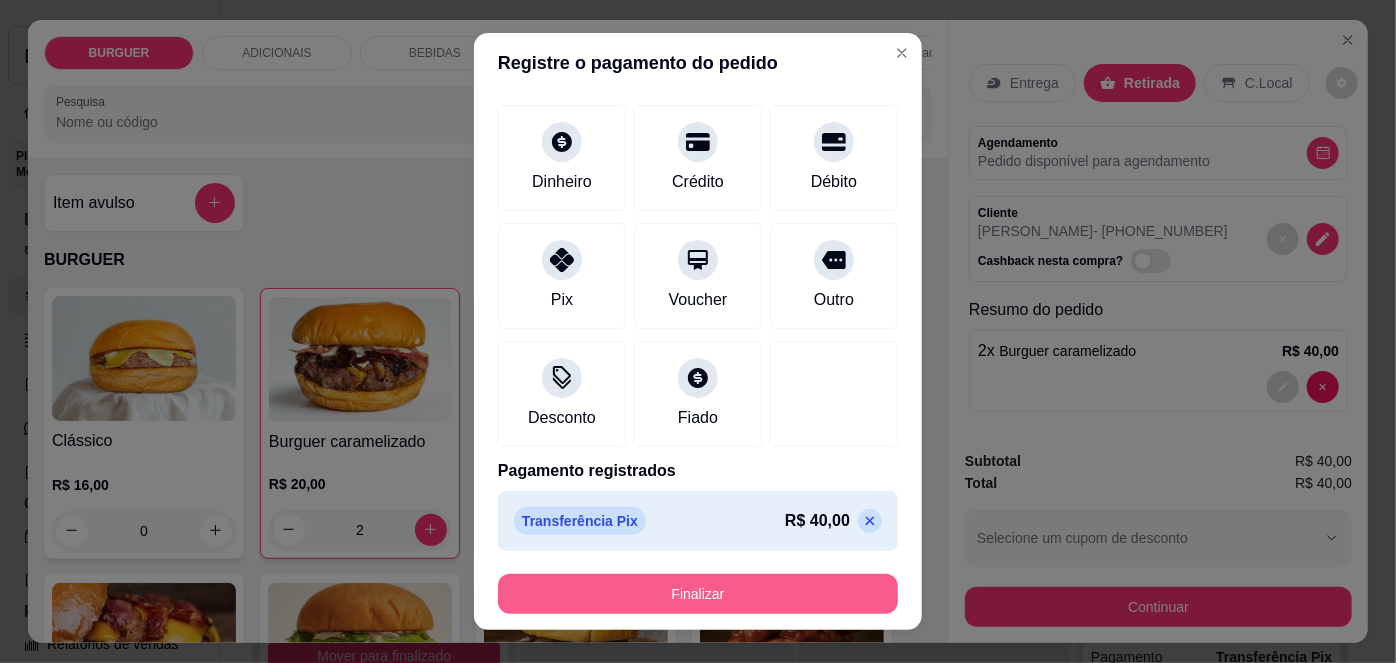 click on "Finalizar" at bounding box center [698, 594] 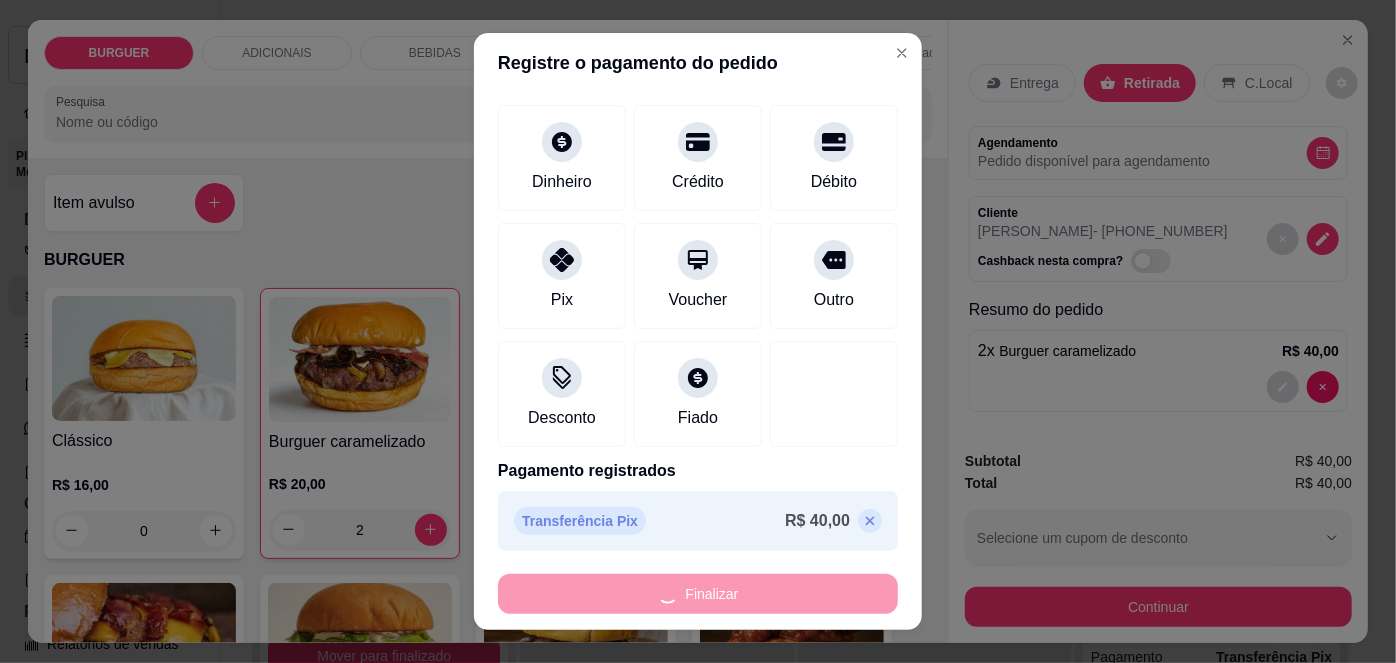 type on "0" 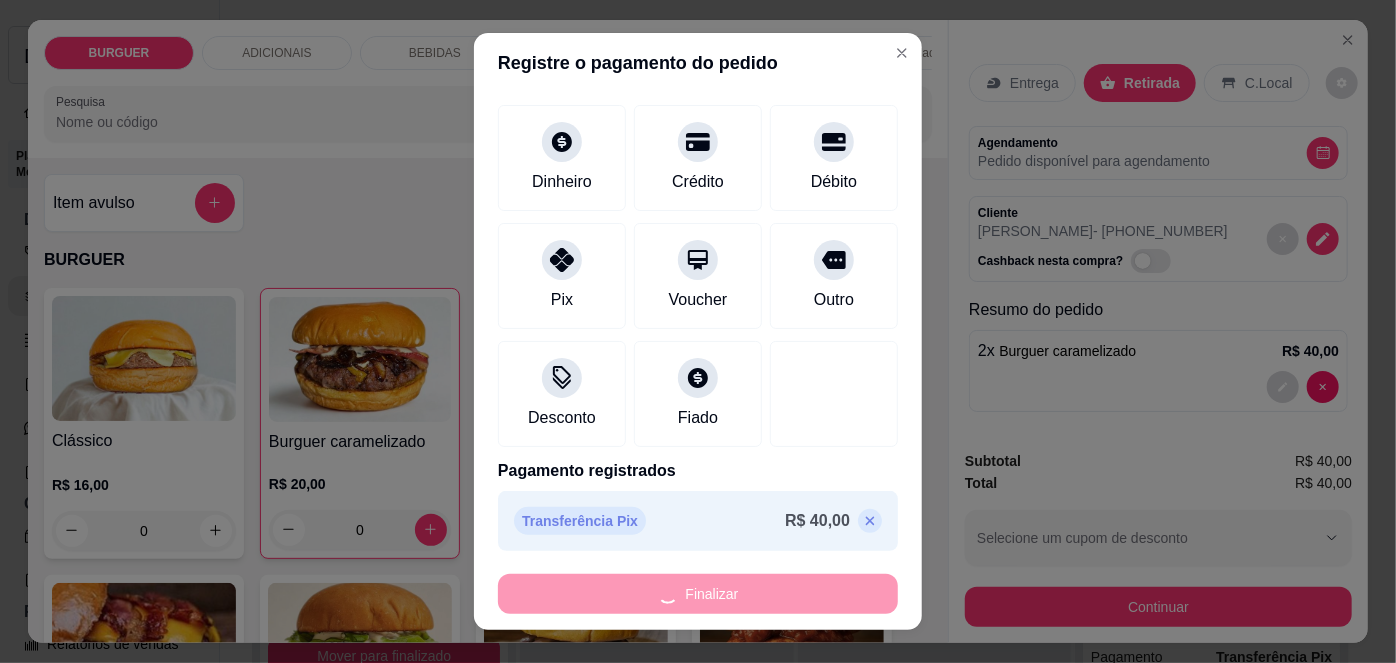 type on "-R$ 40,00" 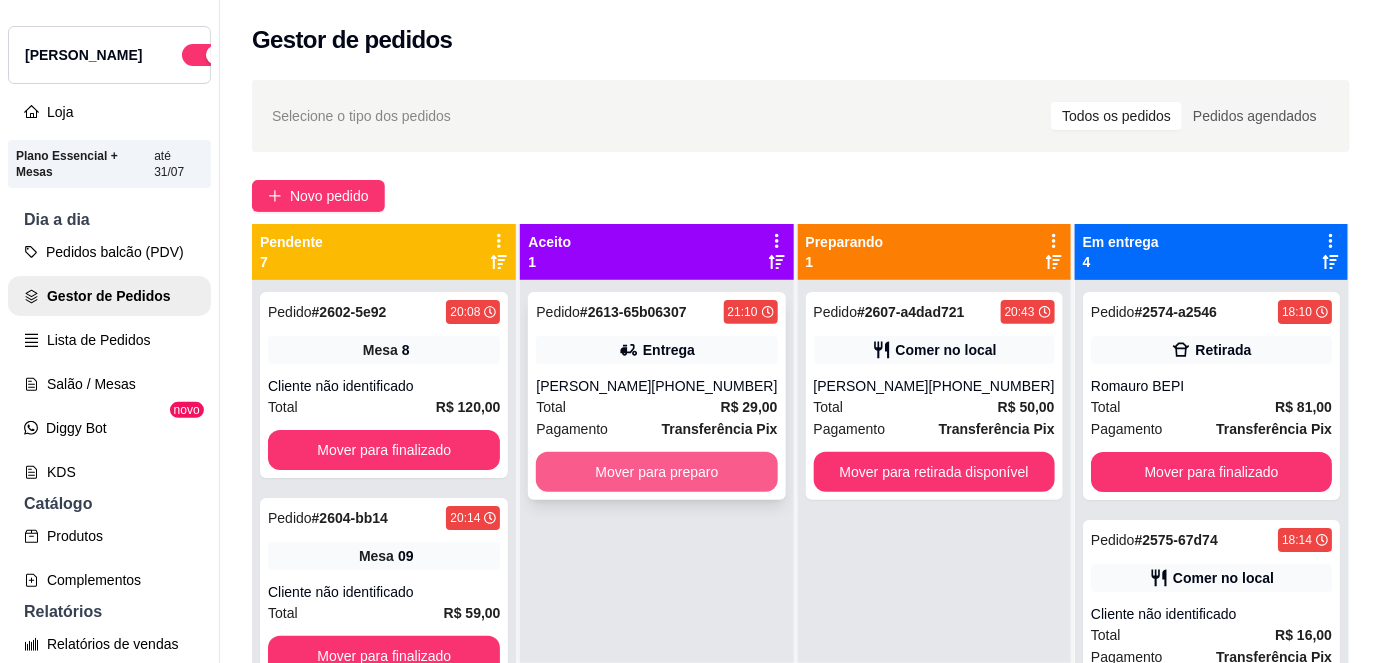 click on "Mover para preparo" at bounding box center [656, 472] 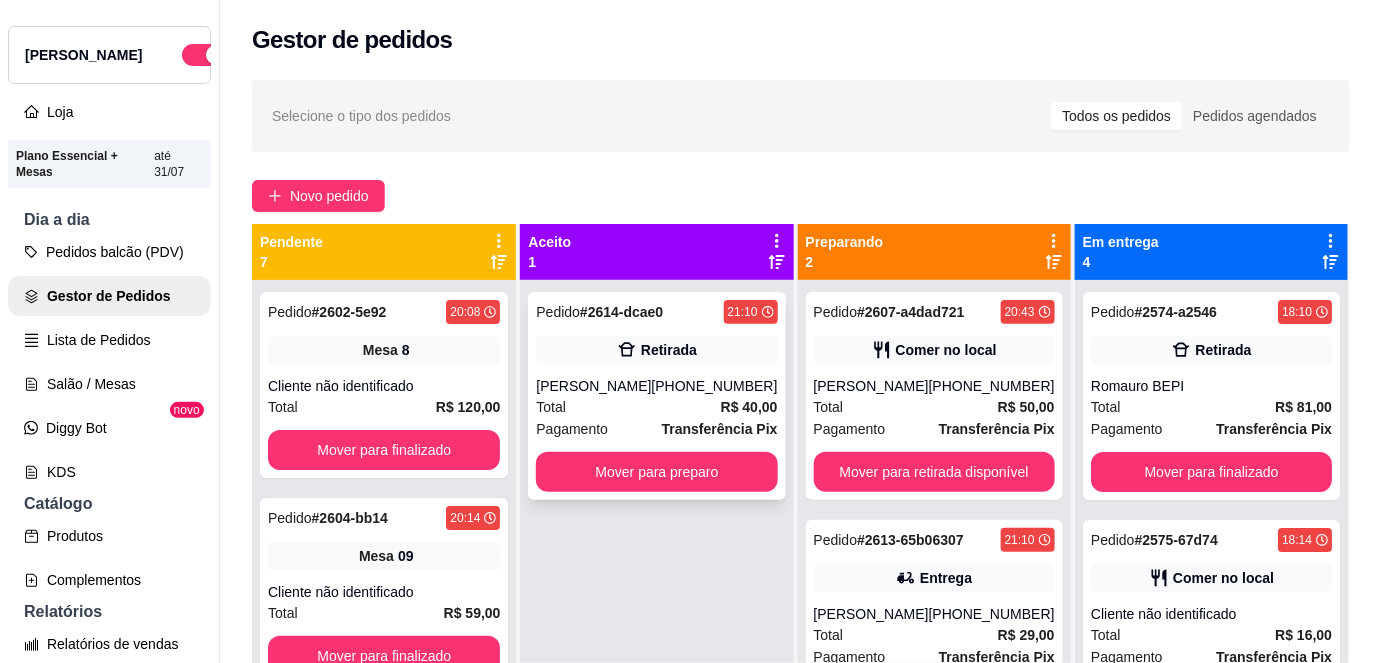 click on "[PERSON_NAME]" at bounding box center (593, 386) 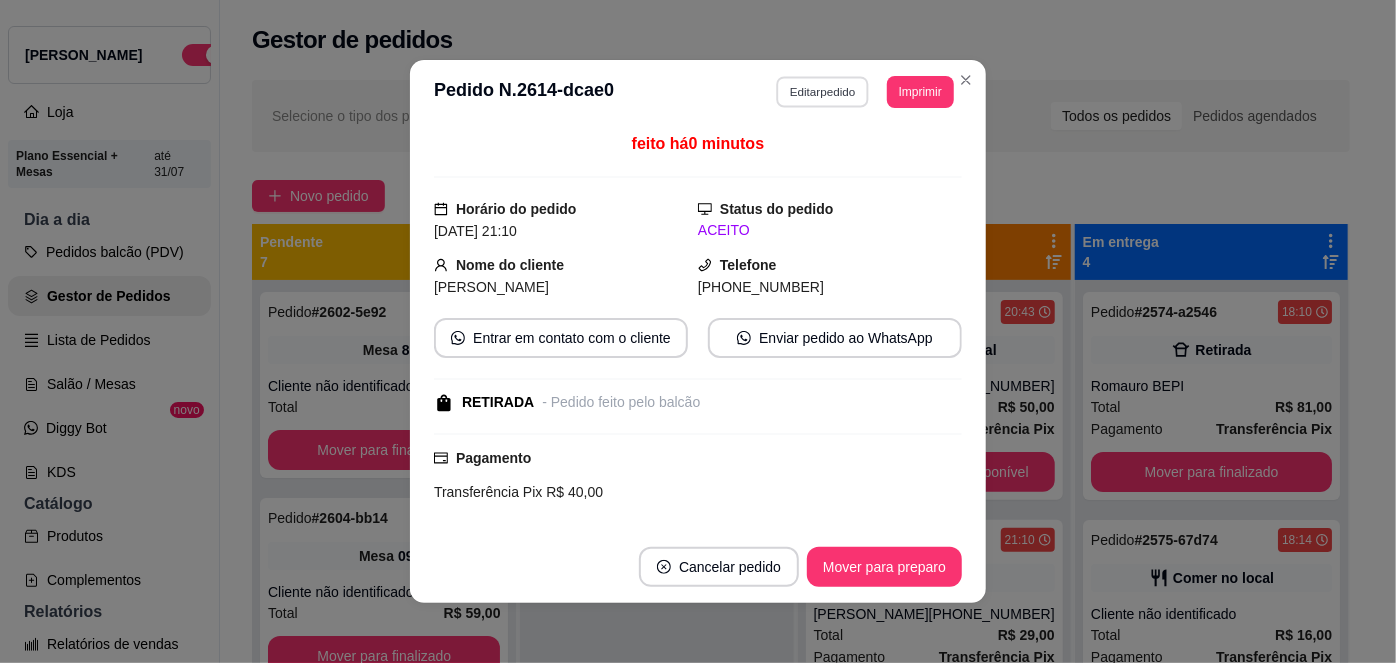 click on "Editar  pedido" at bounding box center [823, 91] 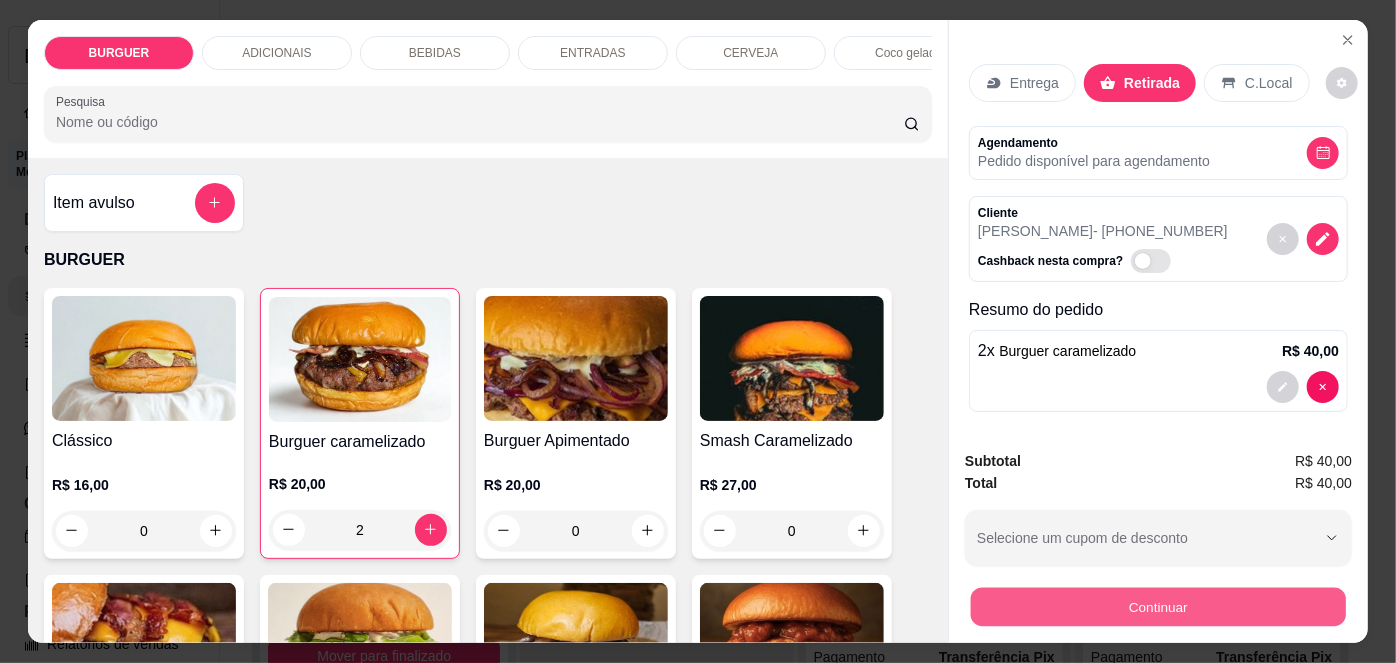 click on "Continuar" at bounding box center [1158, 607] 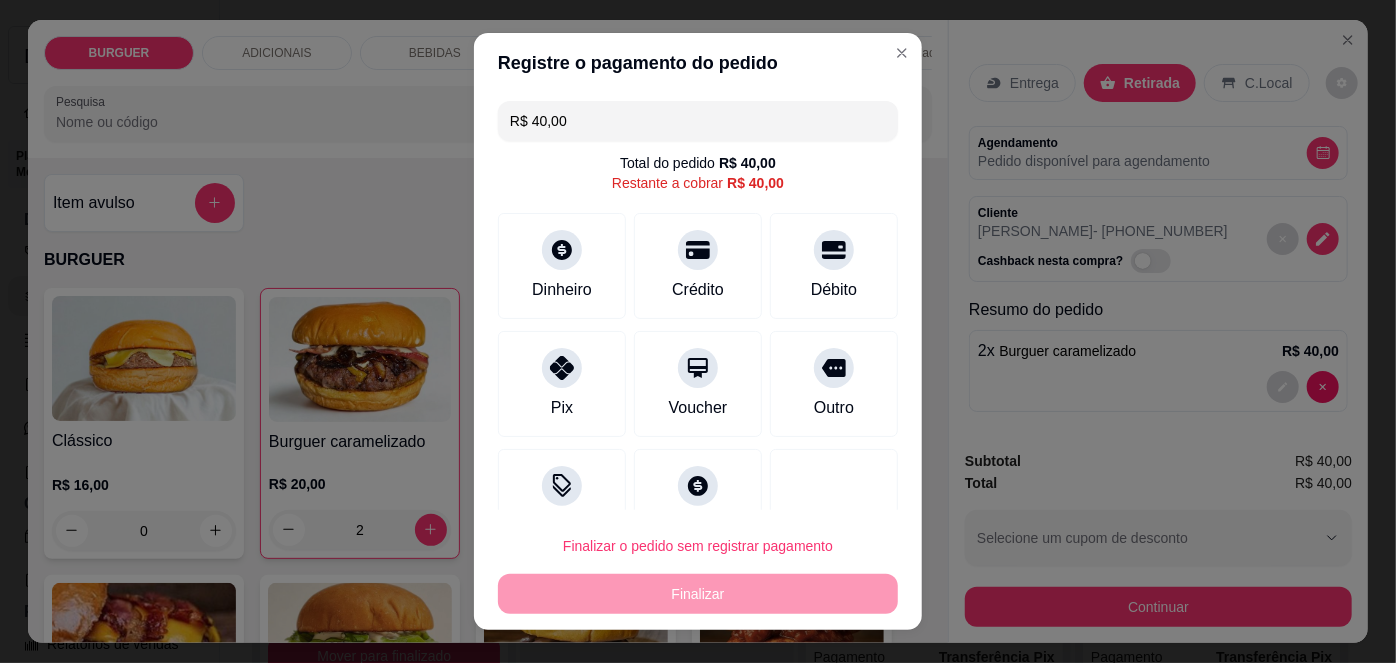 click on "R$ 40,00" at bounding box center (698, 121) 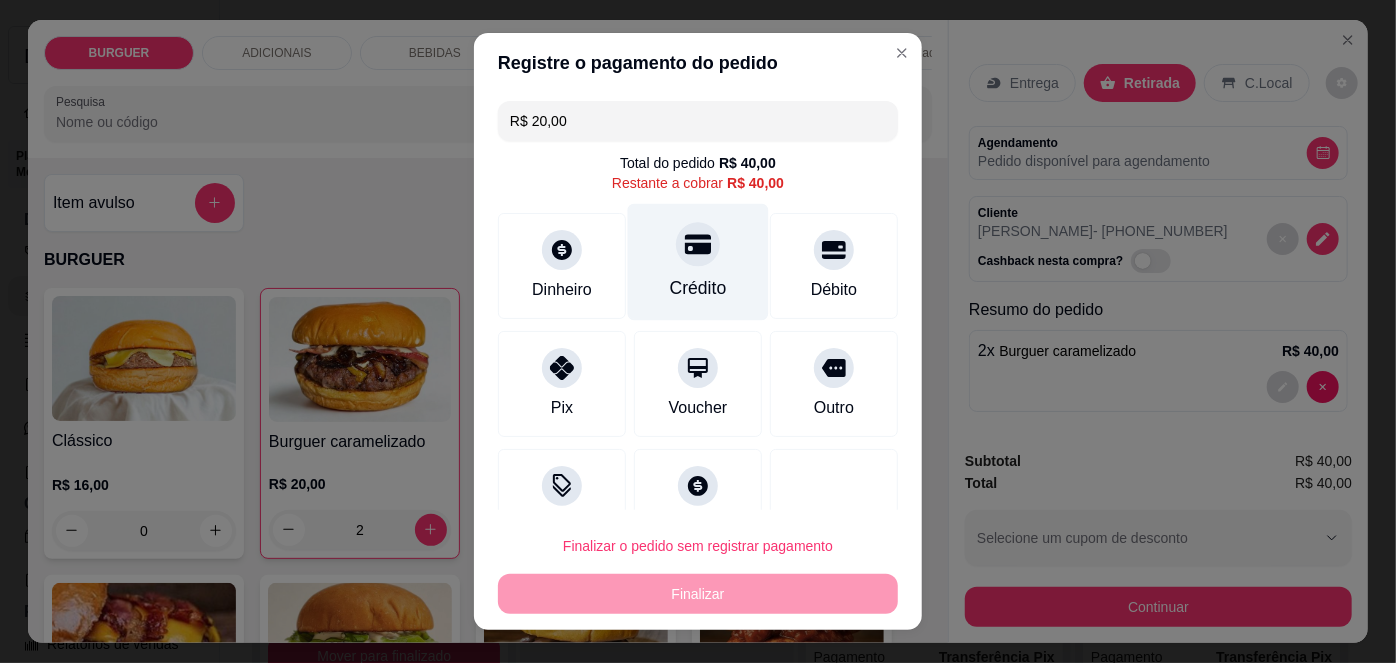 click on "Crédito" at bounding box center (698, 262) 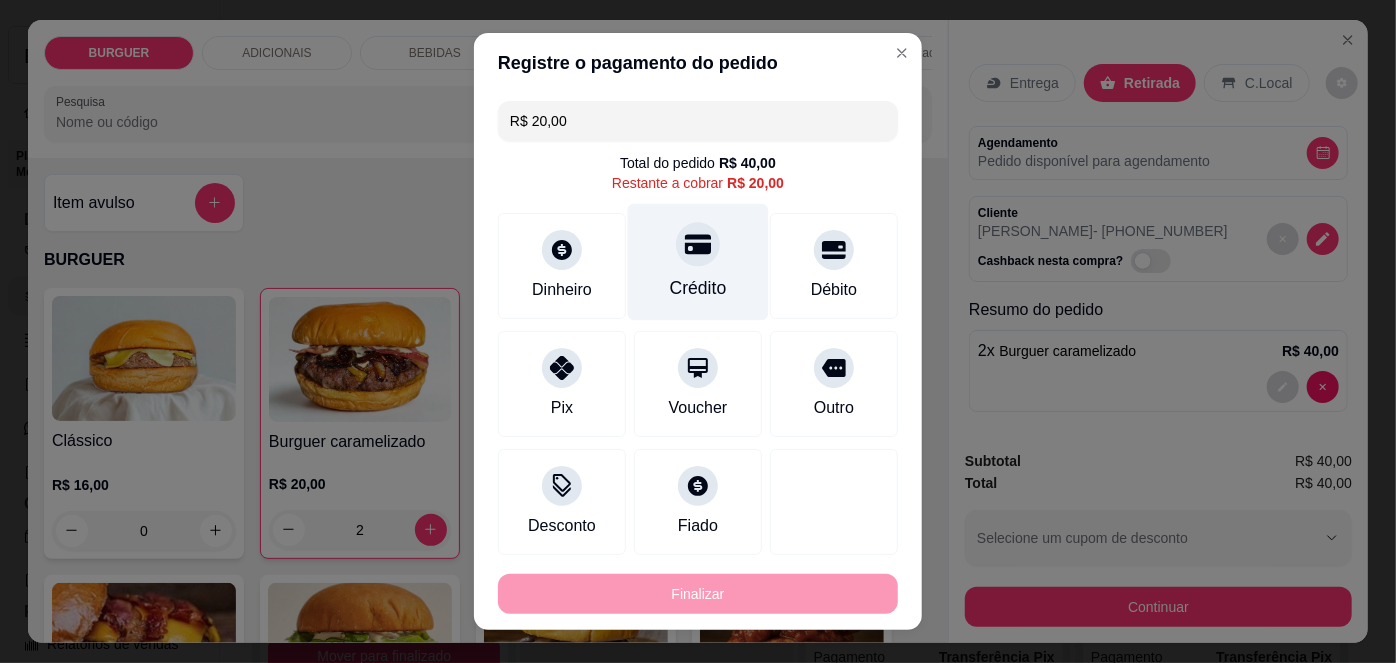 scroll, scrollTop: 107, scrollLeft: 0, axis: vertical 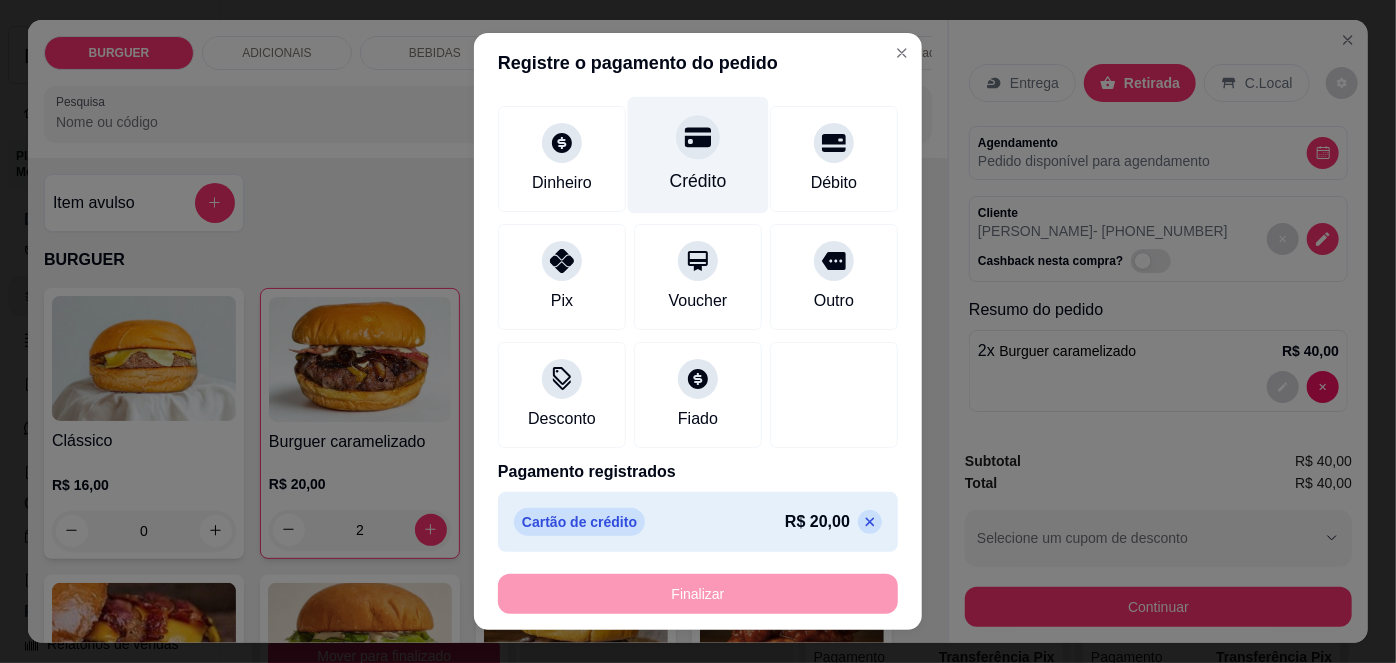 click on "Crédito" at bounding box center (698, 181) 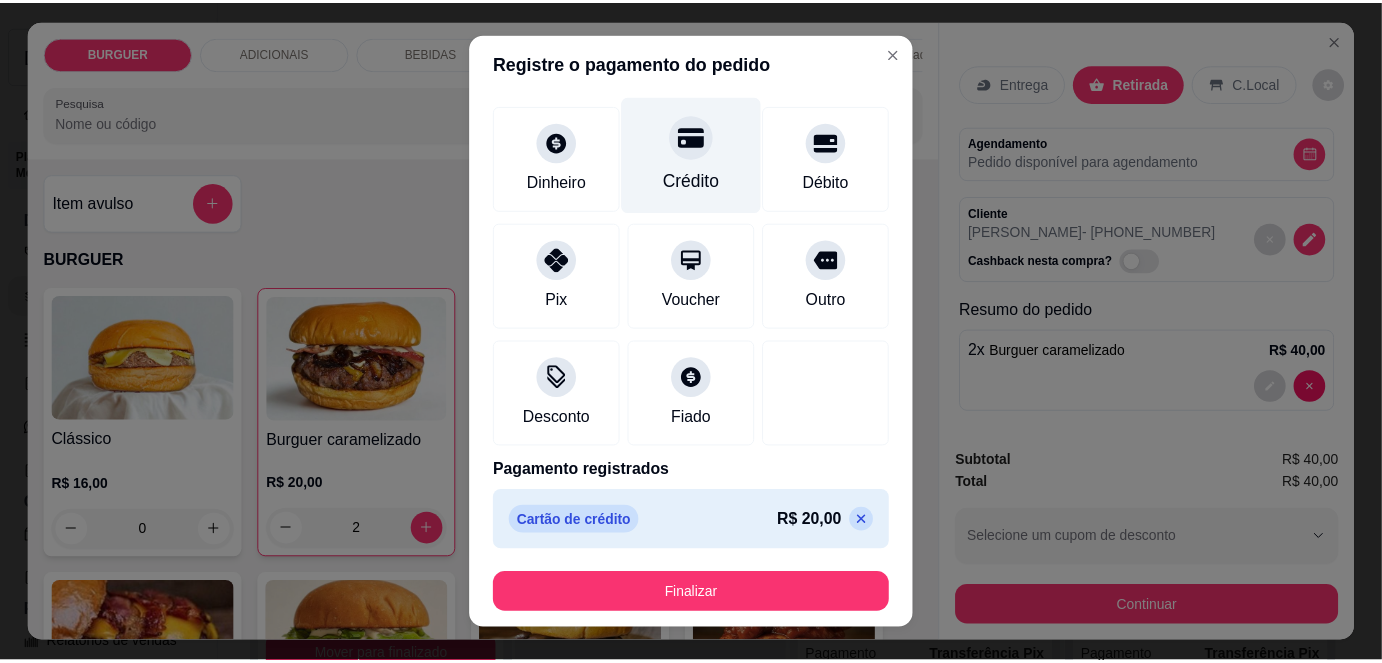 scroll, scrollTop: 163, scrollLeft: 0, axis: vertical 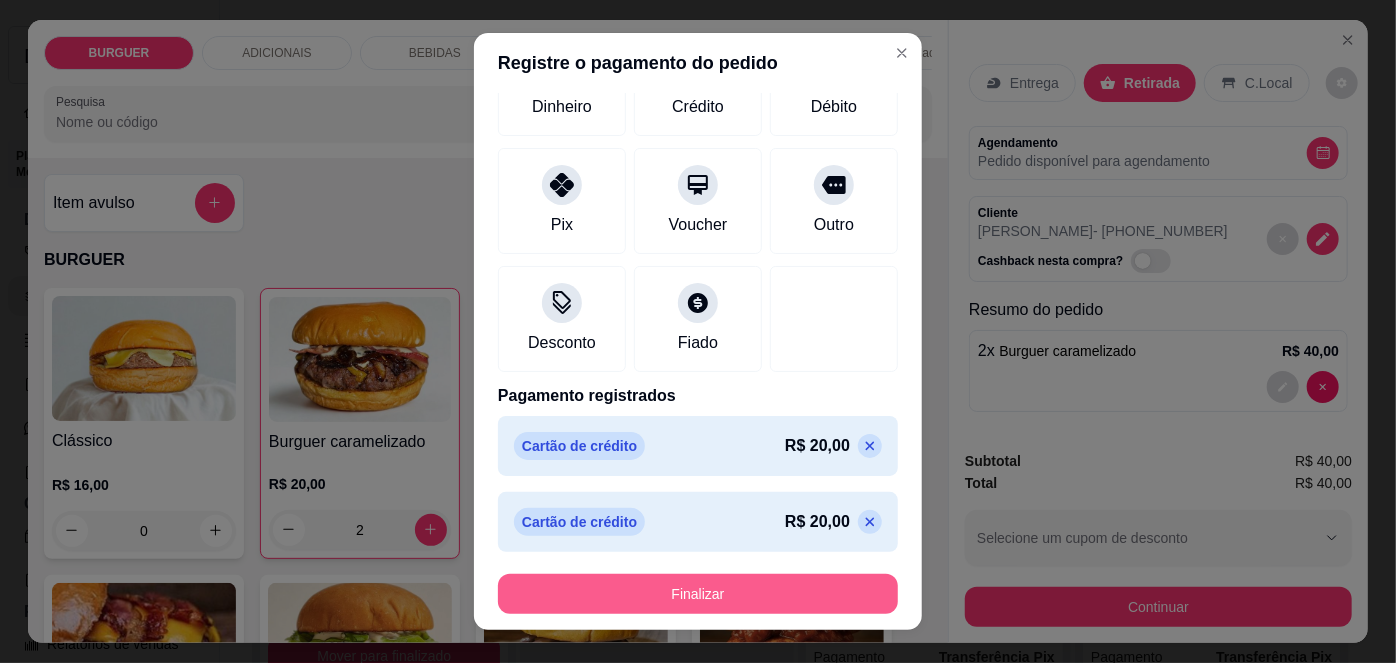 click on "Finalizar" at bounding box center (698, 594) 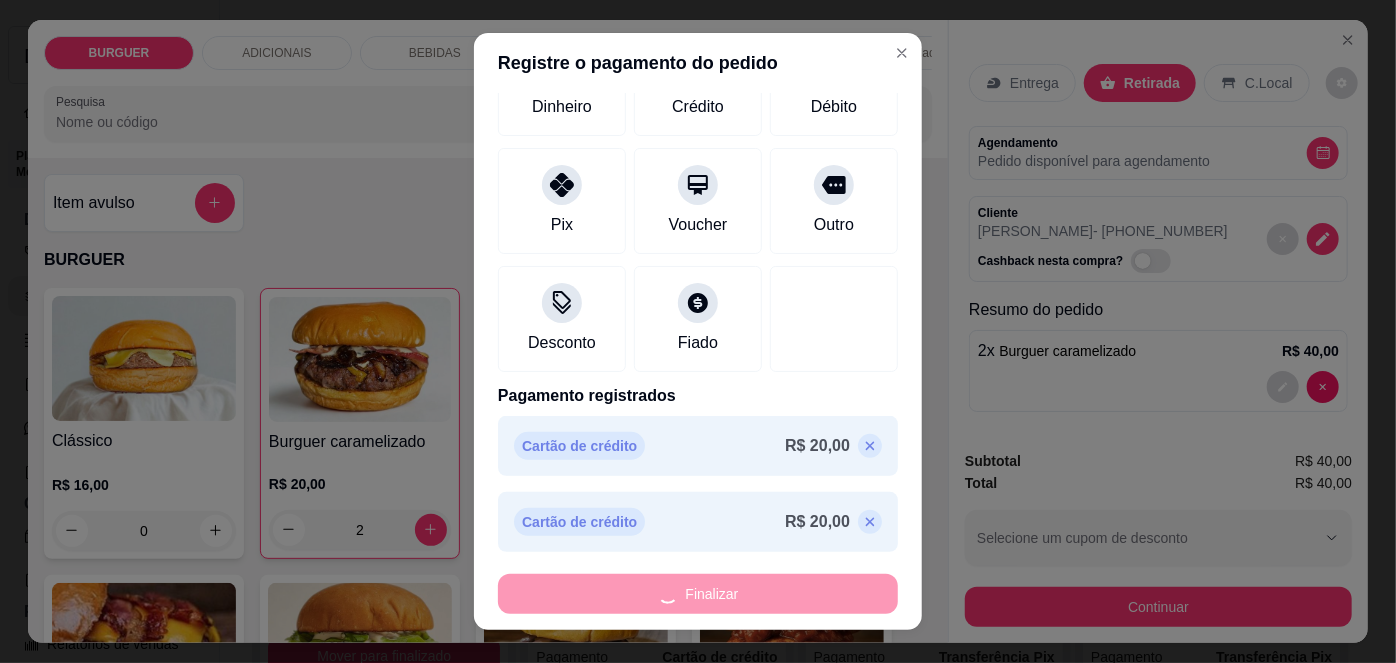 type on "0" 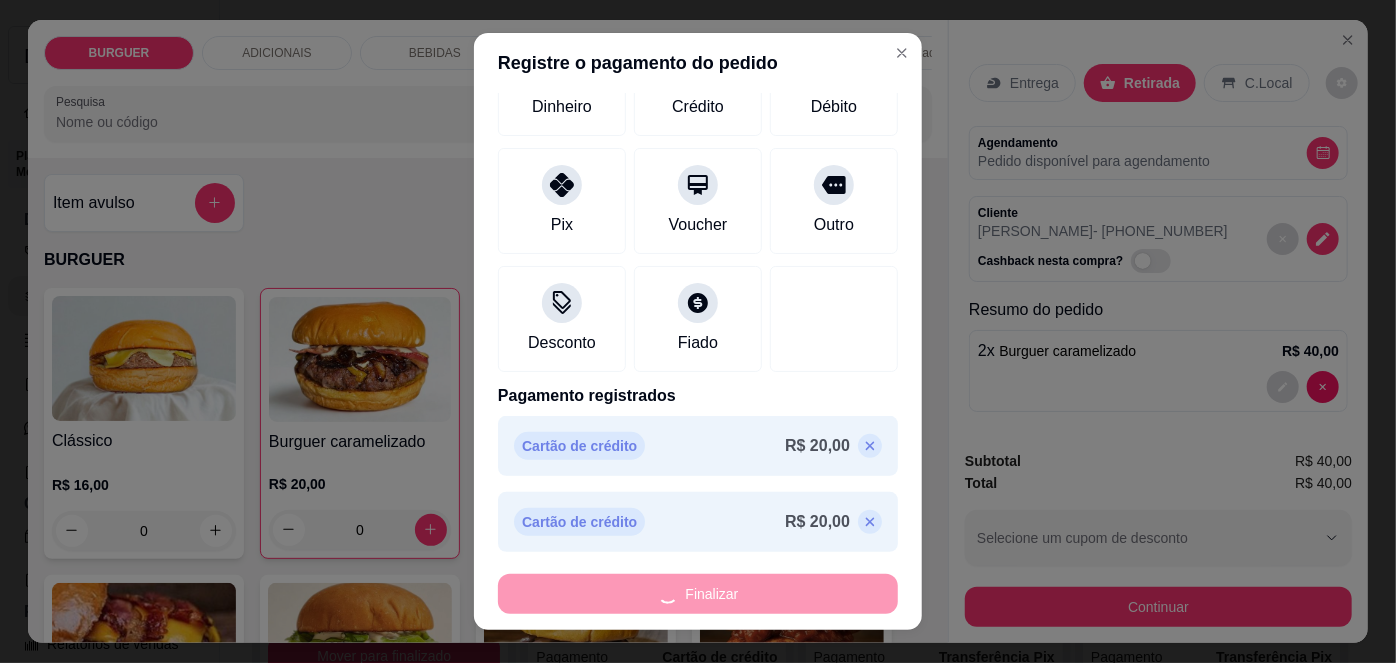type on "-R$ 40,00" 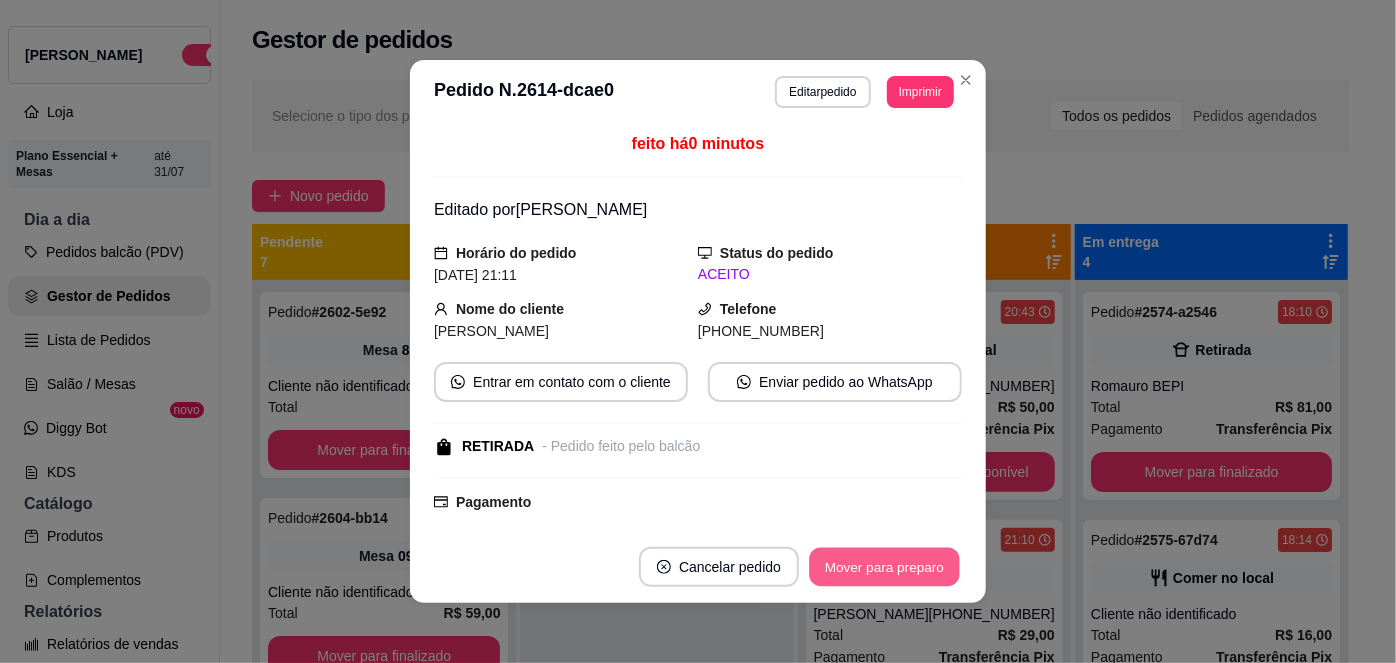 click on "Mover para preparo" at bounding box center (884, 567) 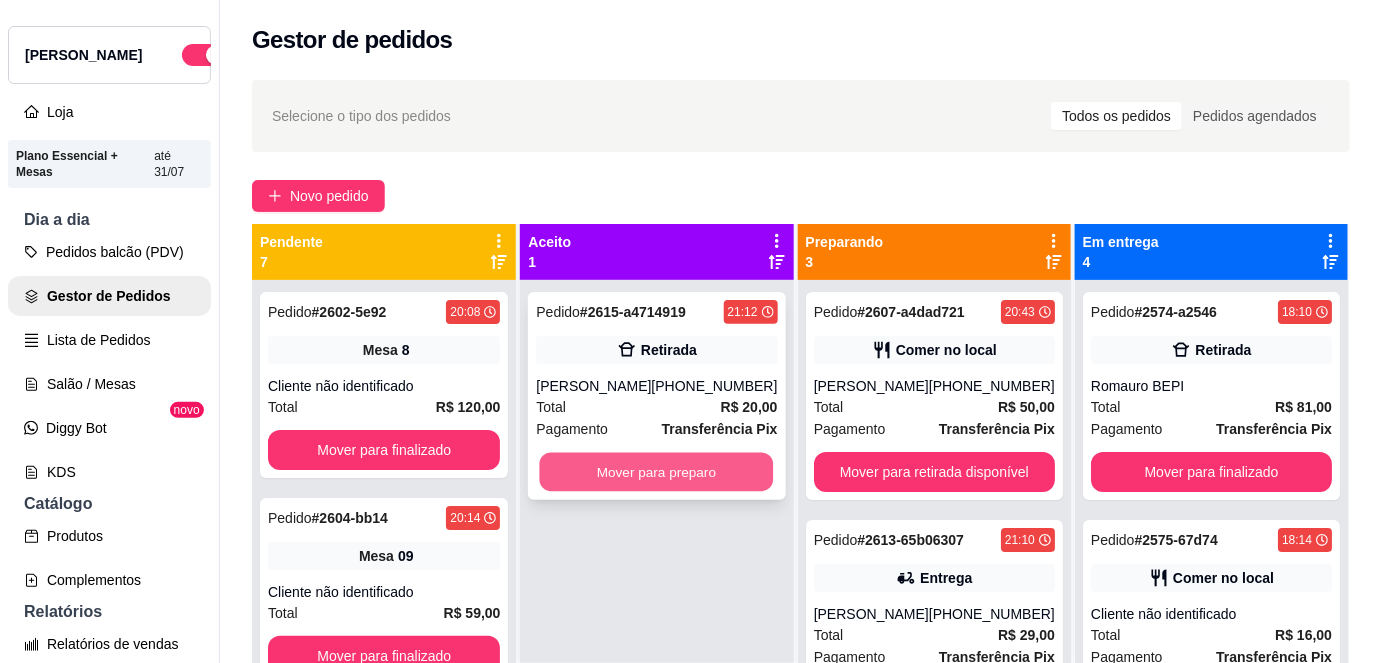 click on "Mover para preparo" at bounding box center (657, 472) 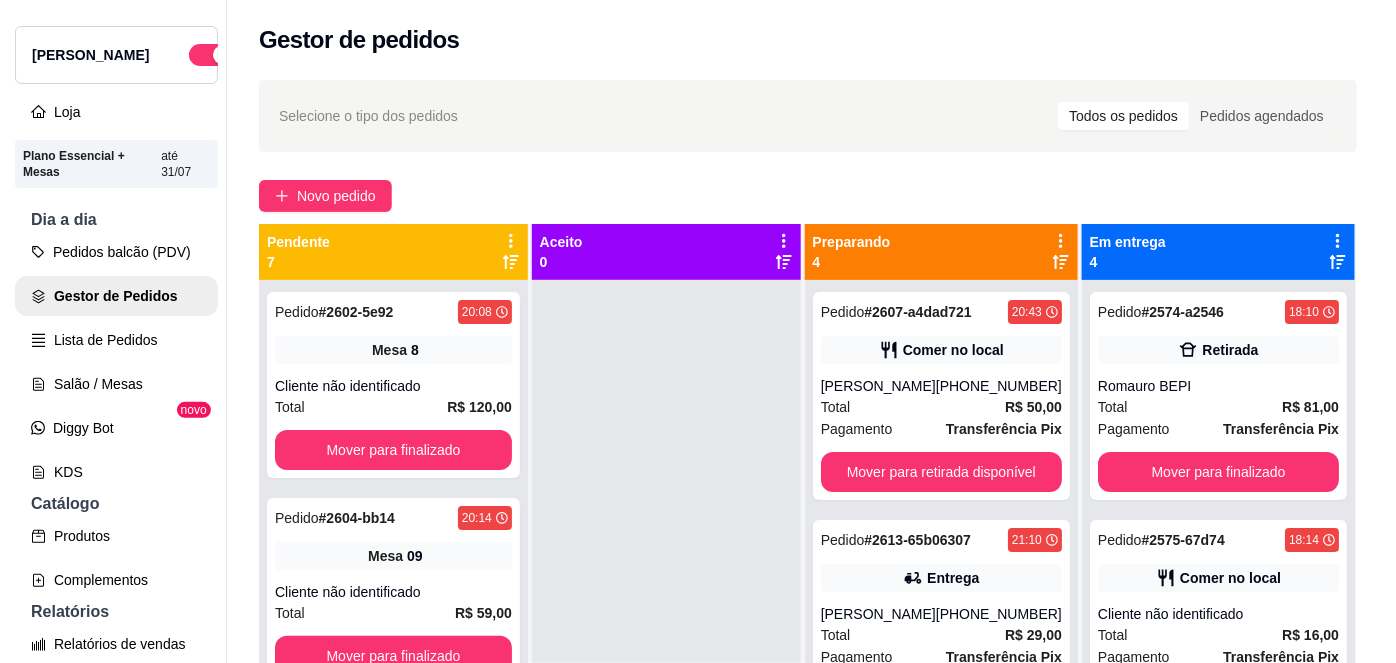 scroll, scrollTop: 56, scrollLeft: 0, axis: vertical 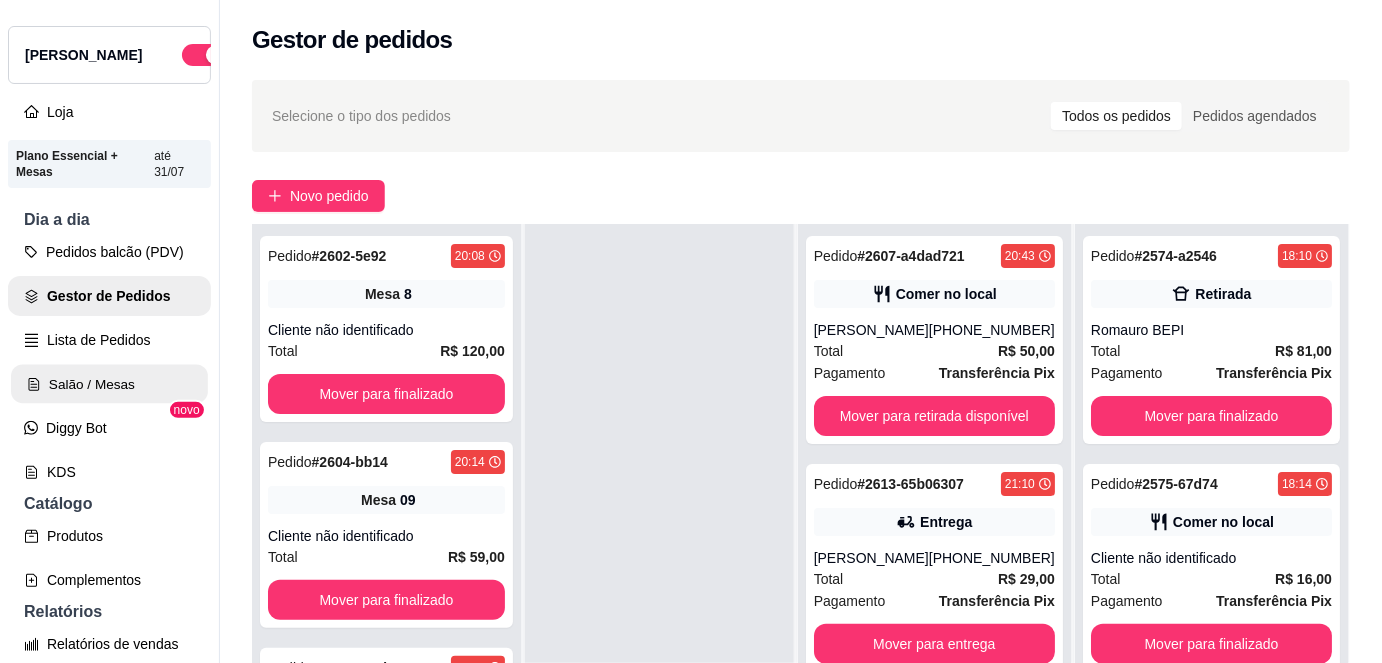 click on "Salão / Mesas" at bounding box center (109, 384) 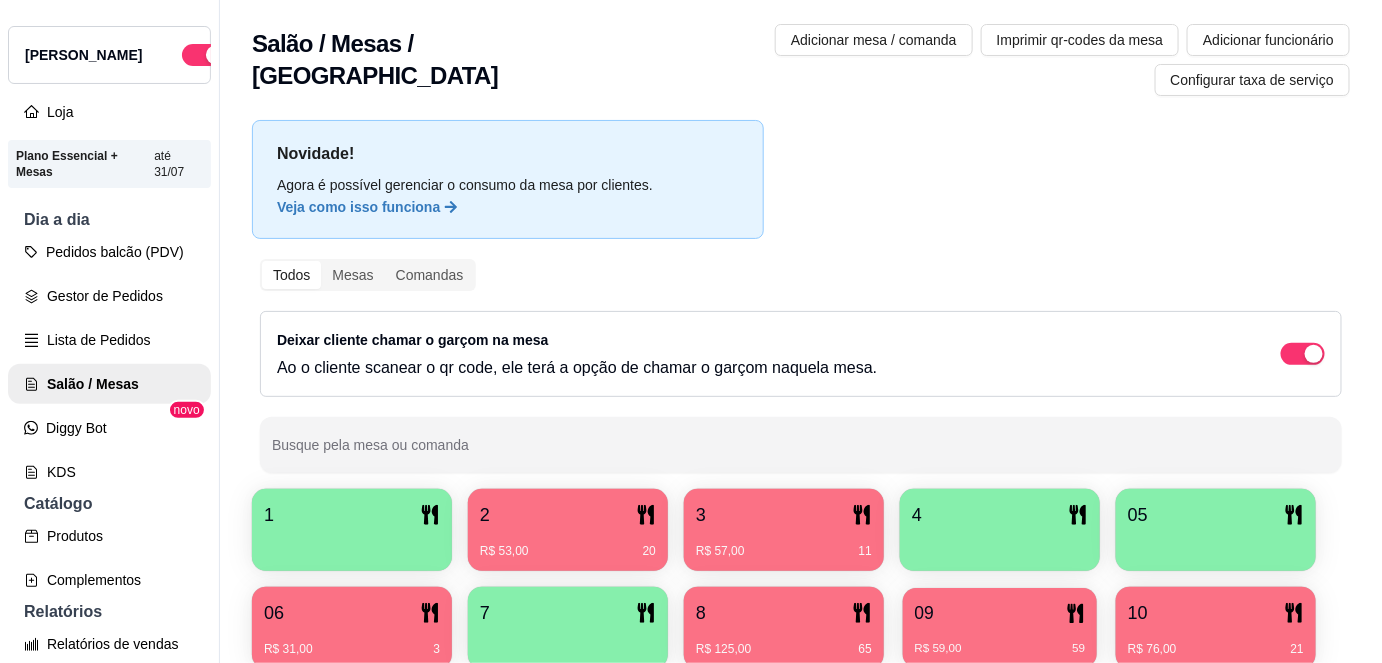 click on "R$ 59,00 59" at bounding box center (1000, 641) 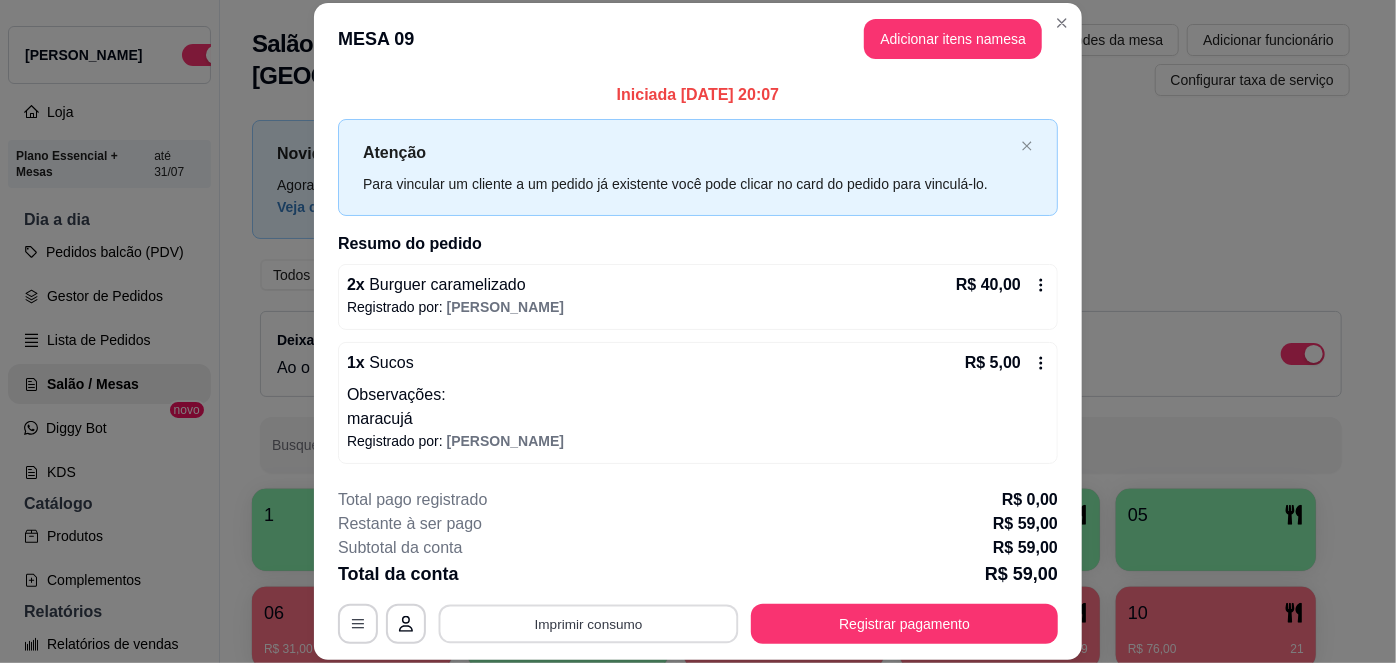 click on "Imprimir consumo" at bounding box center [589, 623] 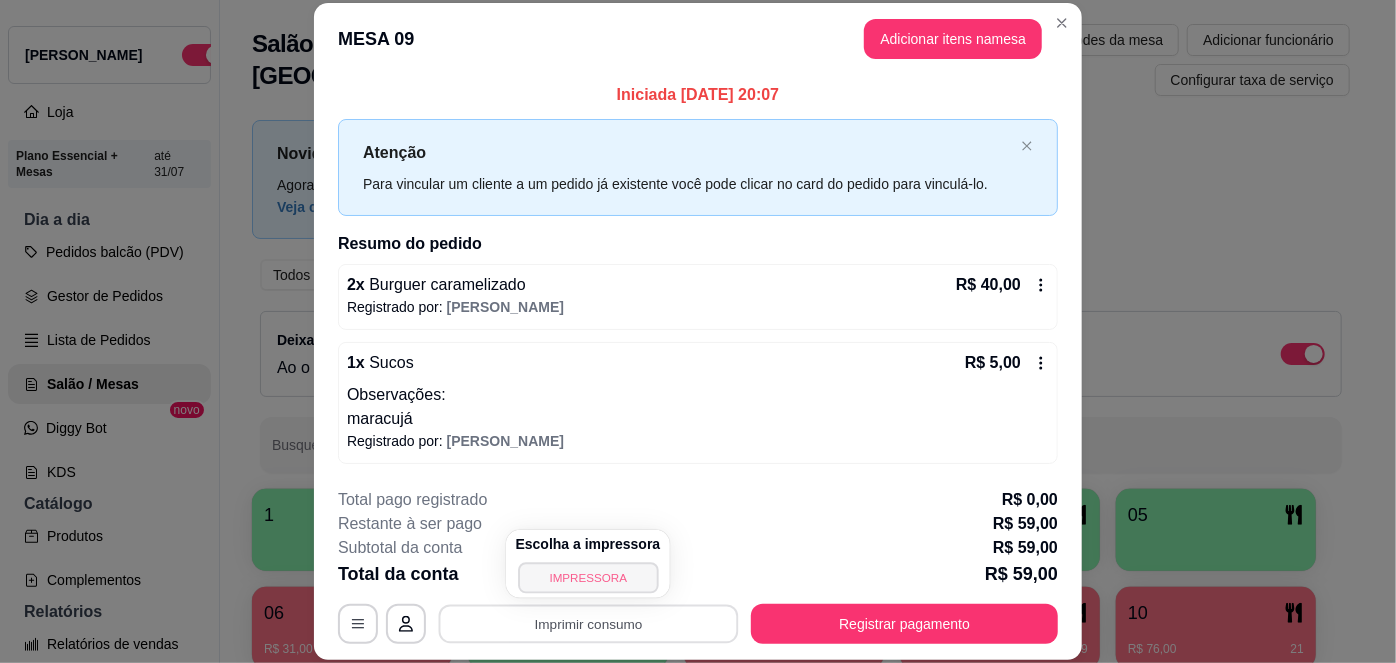 click on "IMPRESSORA" at bounding box center (588, 577) 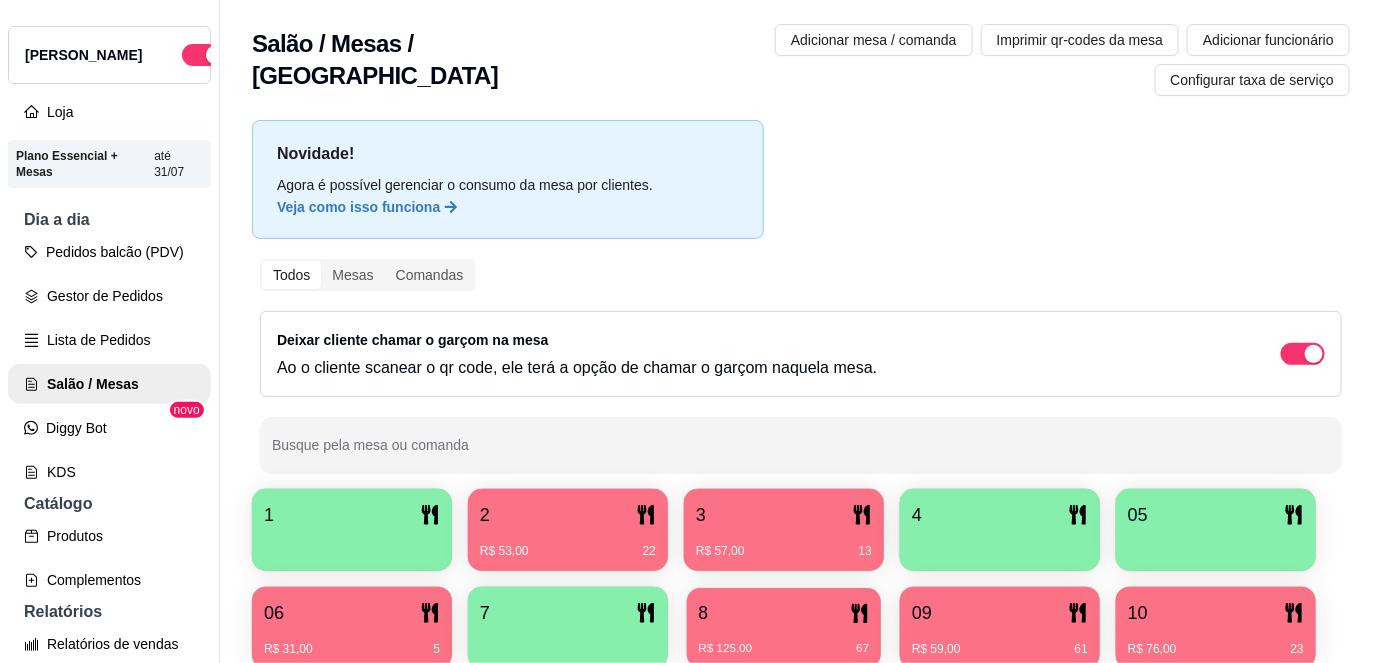 click on "8" at bounding box center [784, 613] 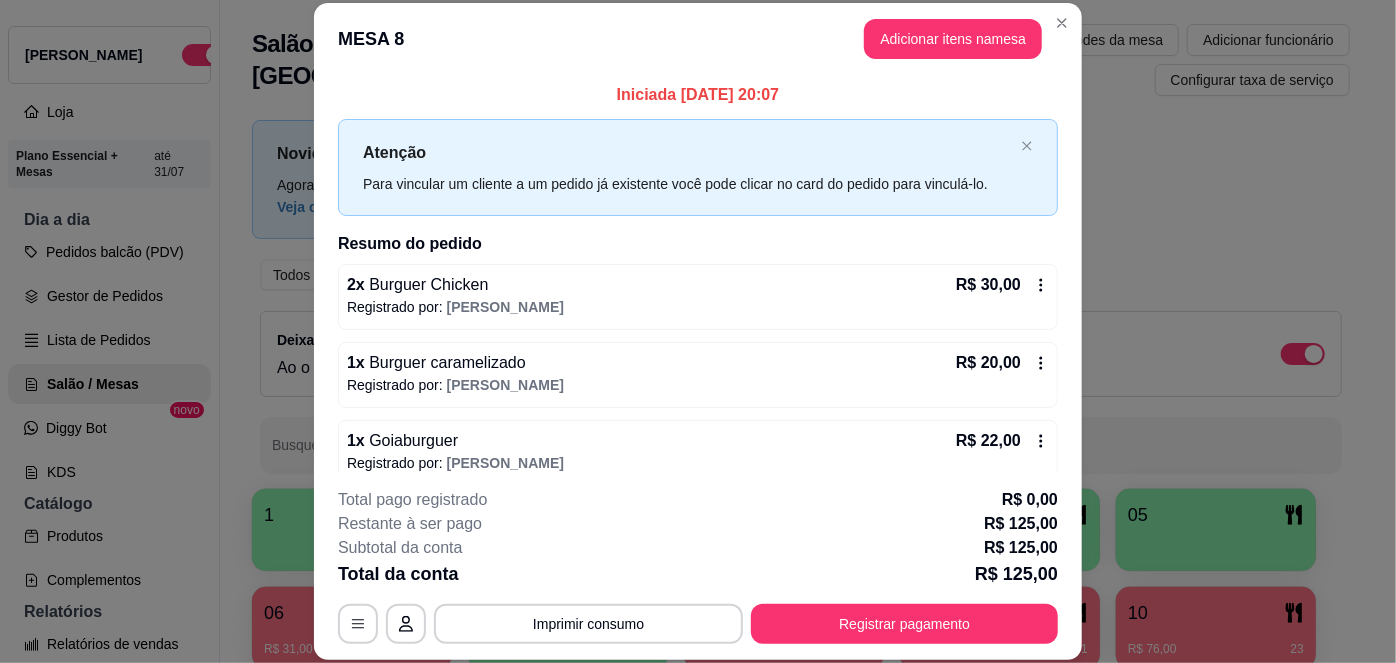 scroll, scrollTop: 442, scrollLeft: 0, axis: vertical 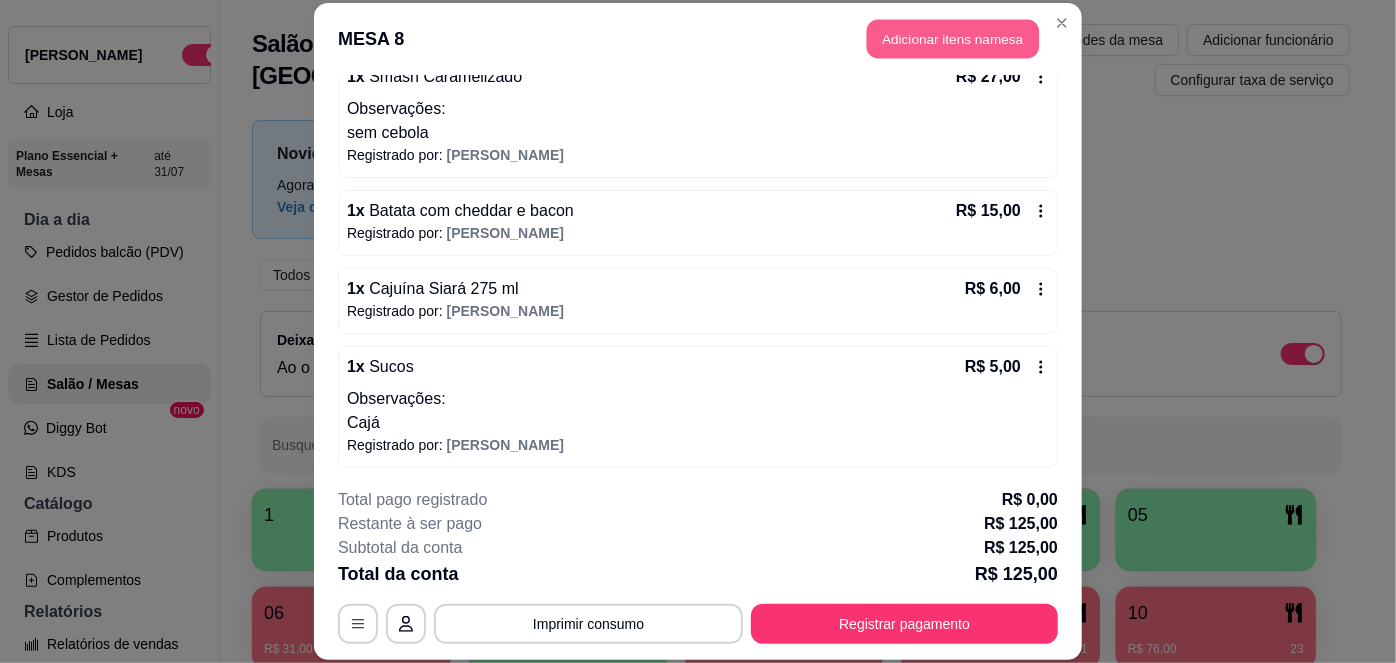 click on "Adicionar itens na  mesa" at bounding box center [953, 39] 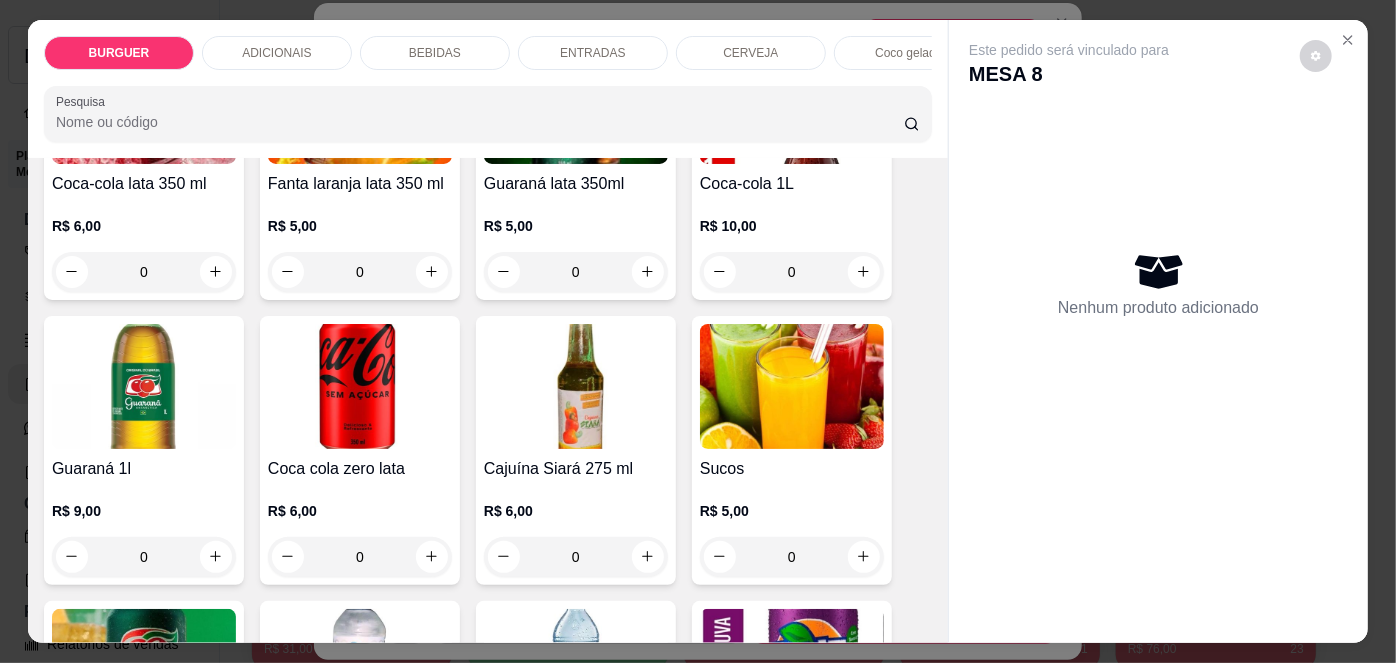 scroll, scrollTop: 1774, scrollLeft: 0, axis: vertical 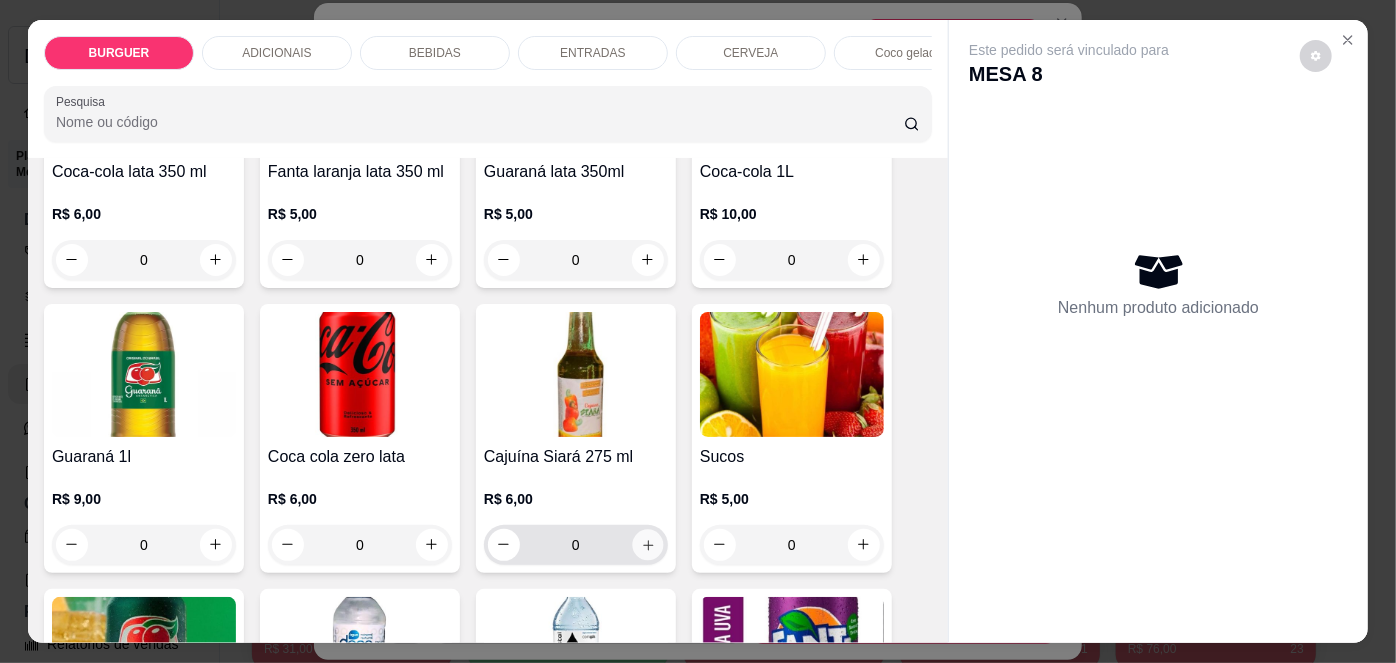 click 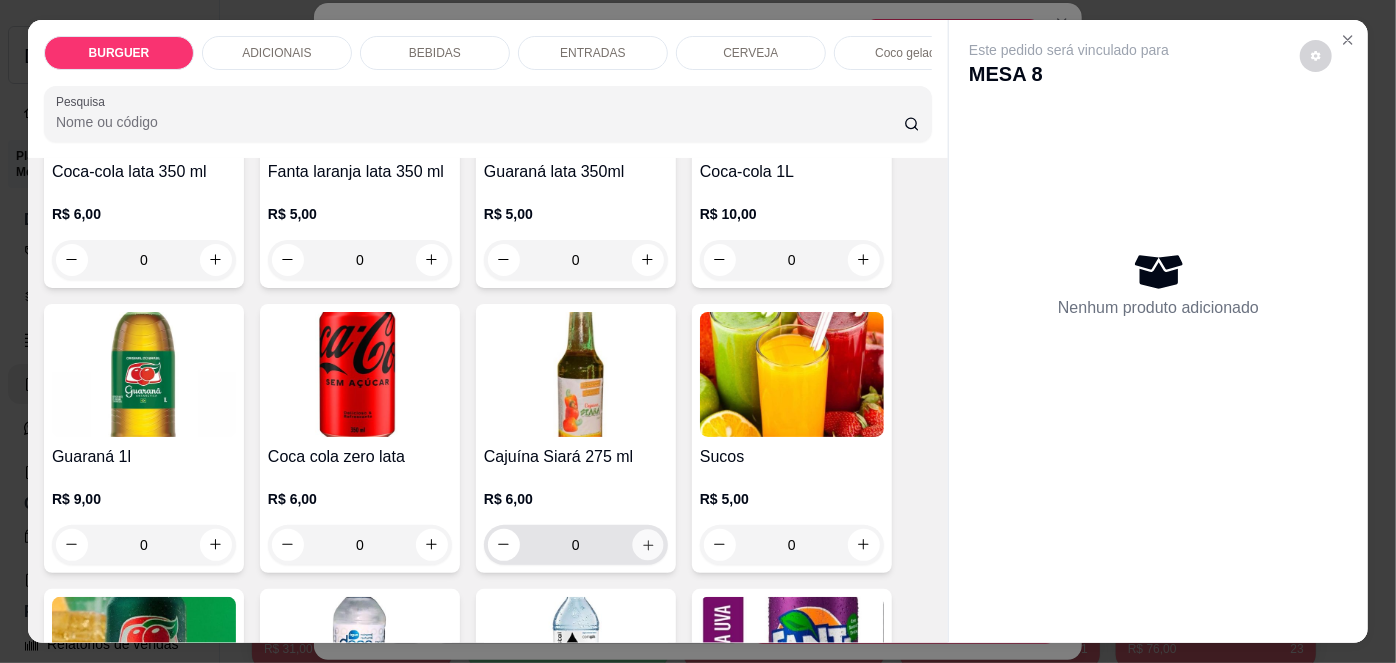 type on "1" 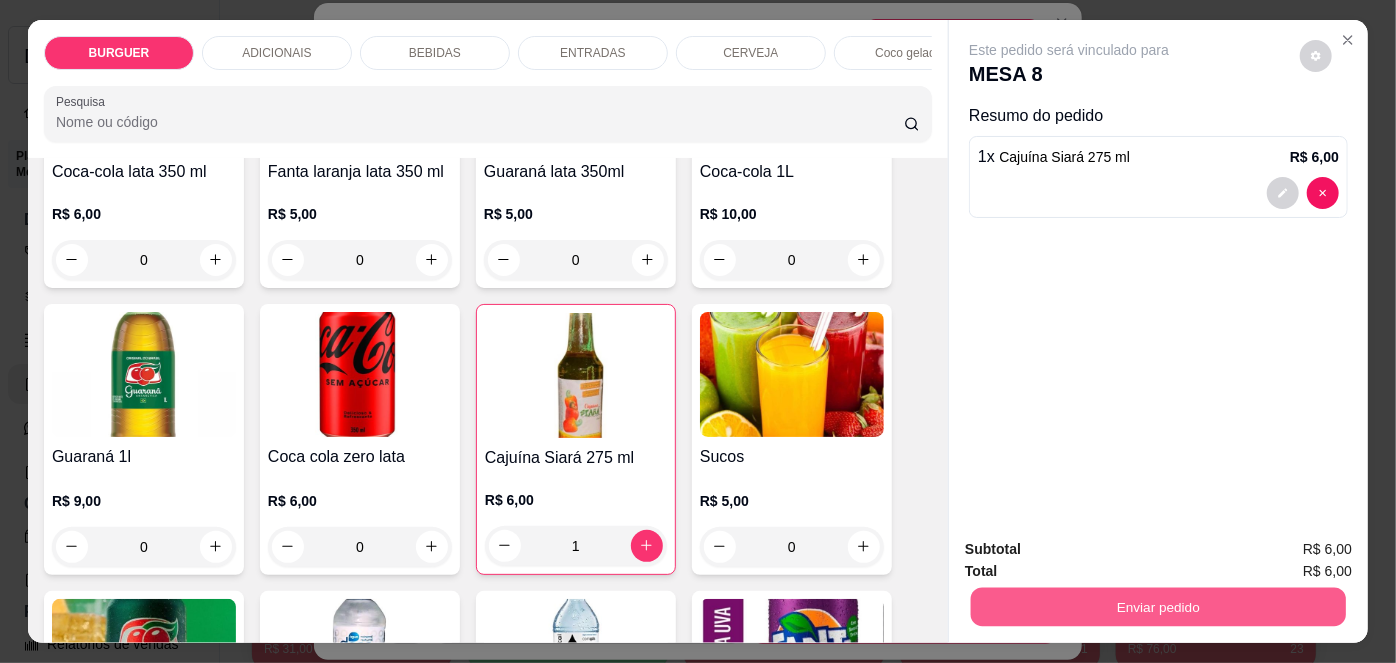 click on "Enviar pedido" at bounding box center (1158, 607) 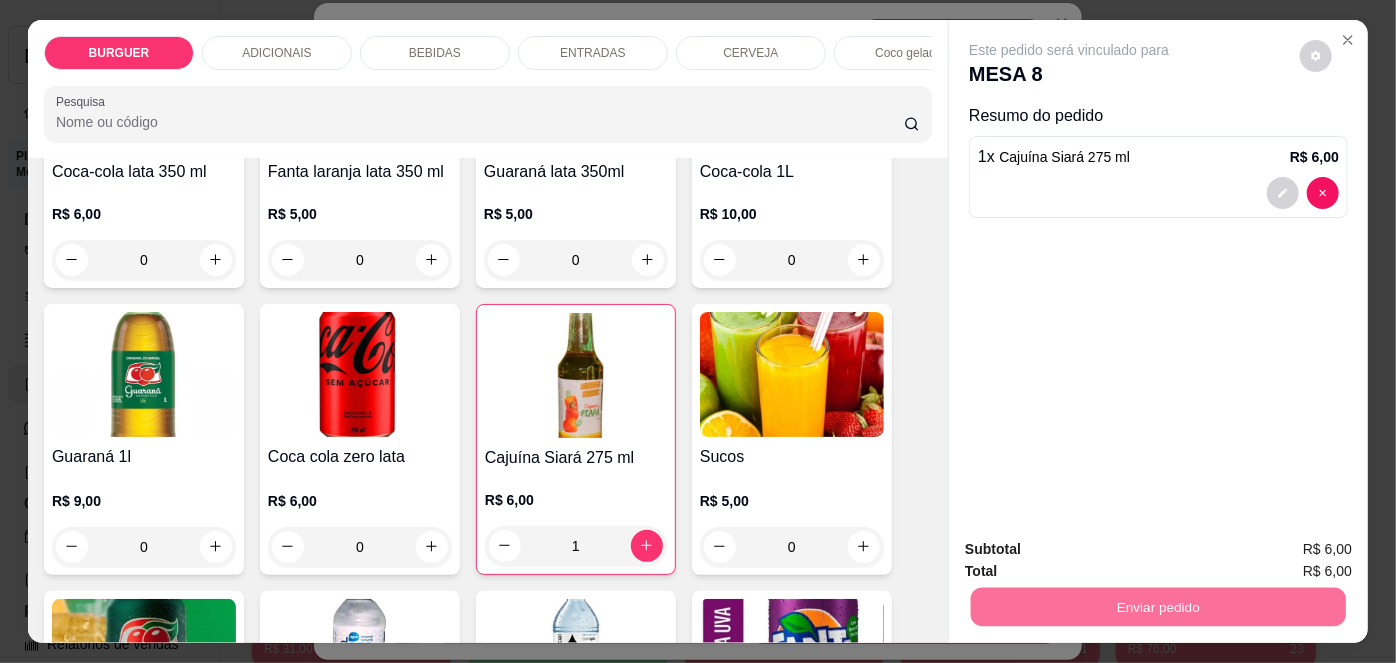 click on "Não registrar e enviar pedido" at bounding box center [1093, 551] 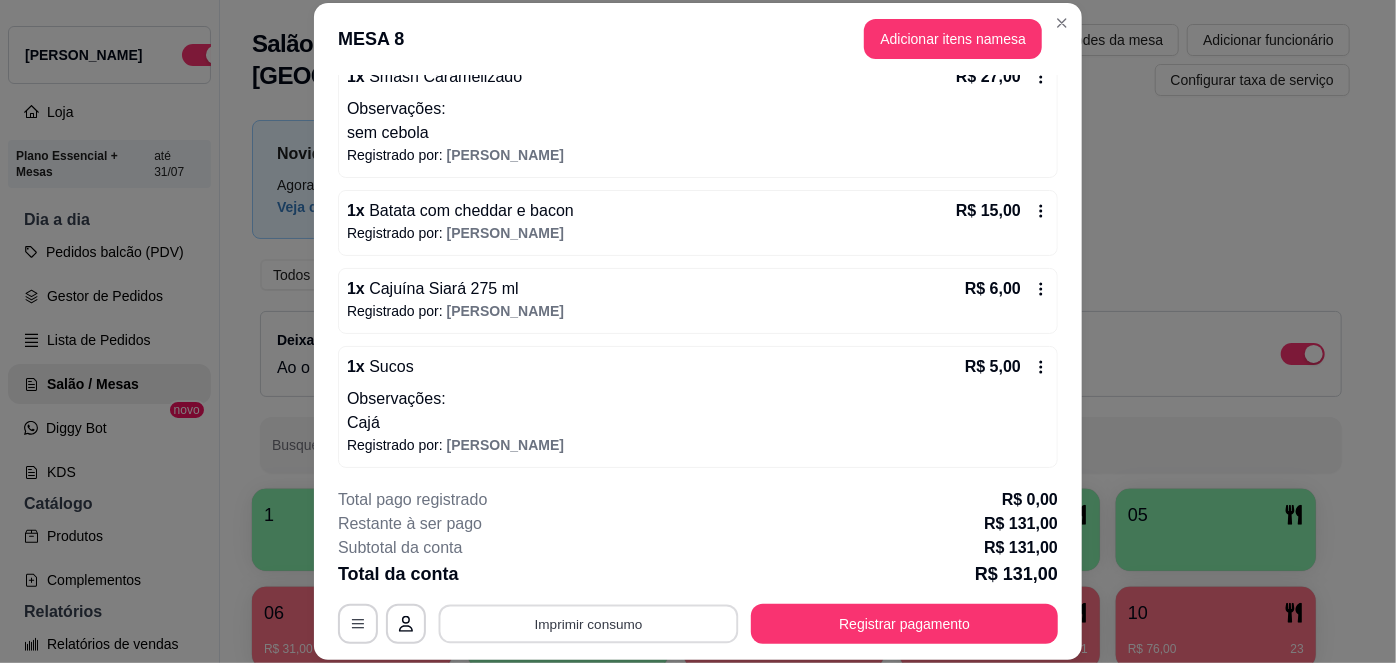 click on "Imprimir consumo" at bounding box center (589, 623) 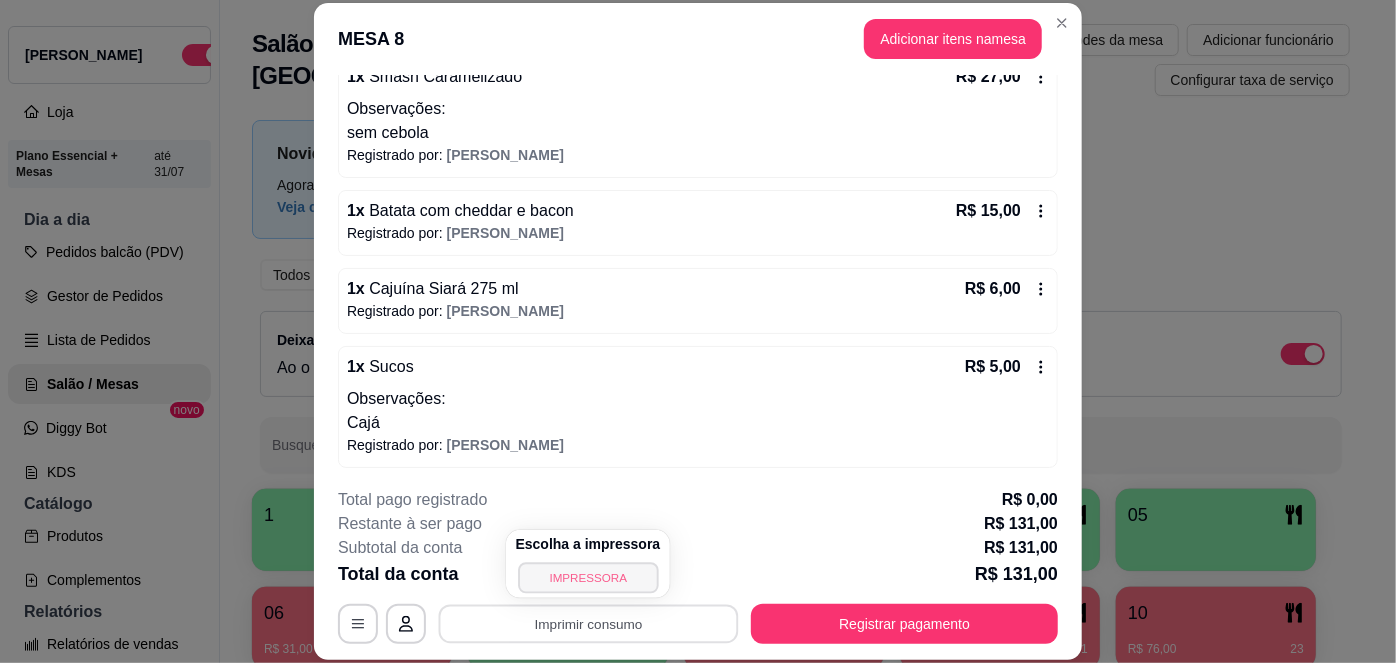 click on "IMPRESSORA" at bounding box center [588, 577] 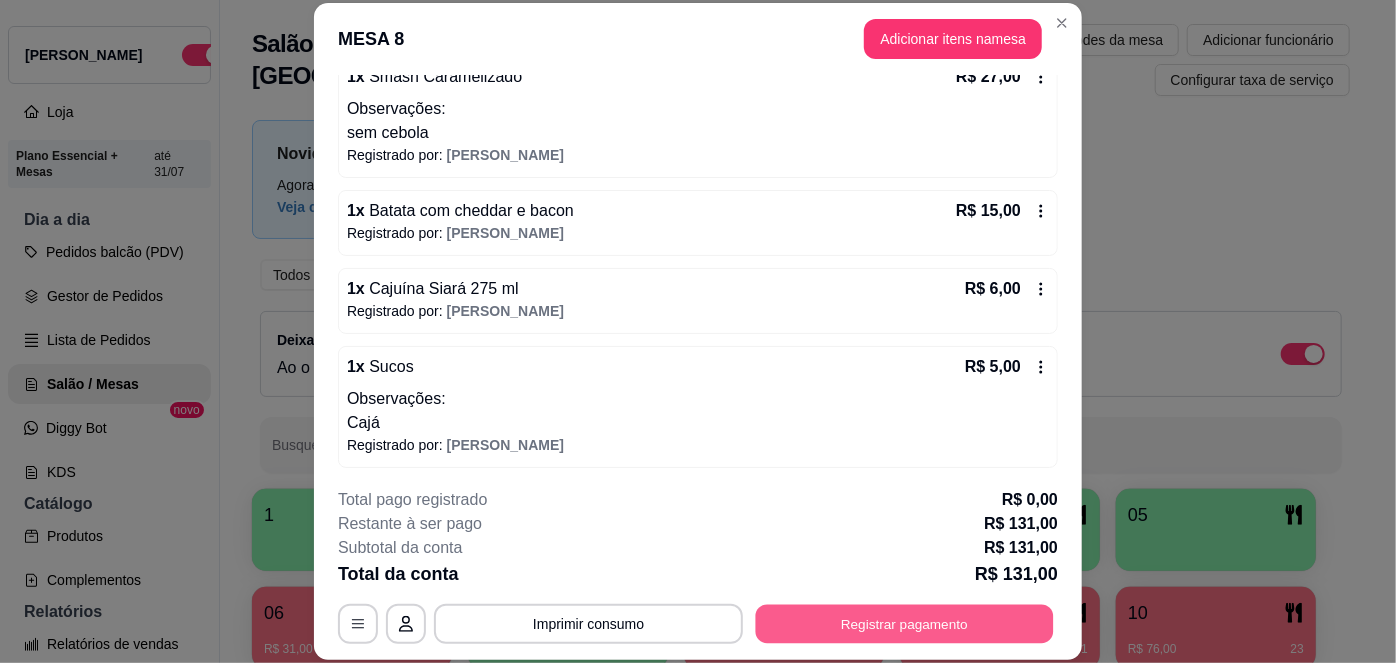 click on "Registrar pagamento" at bounding box center (905, 623) 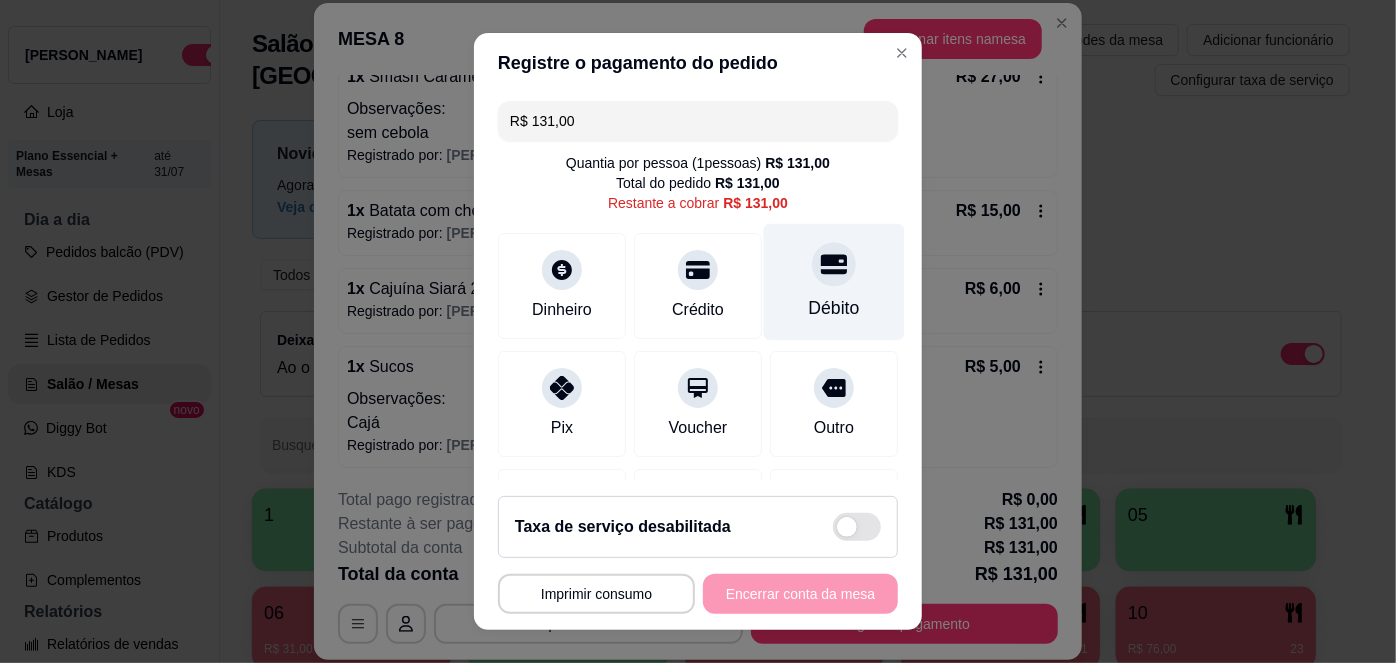 click on "Débito" at bounding box center [834, 308] 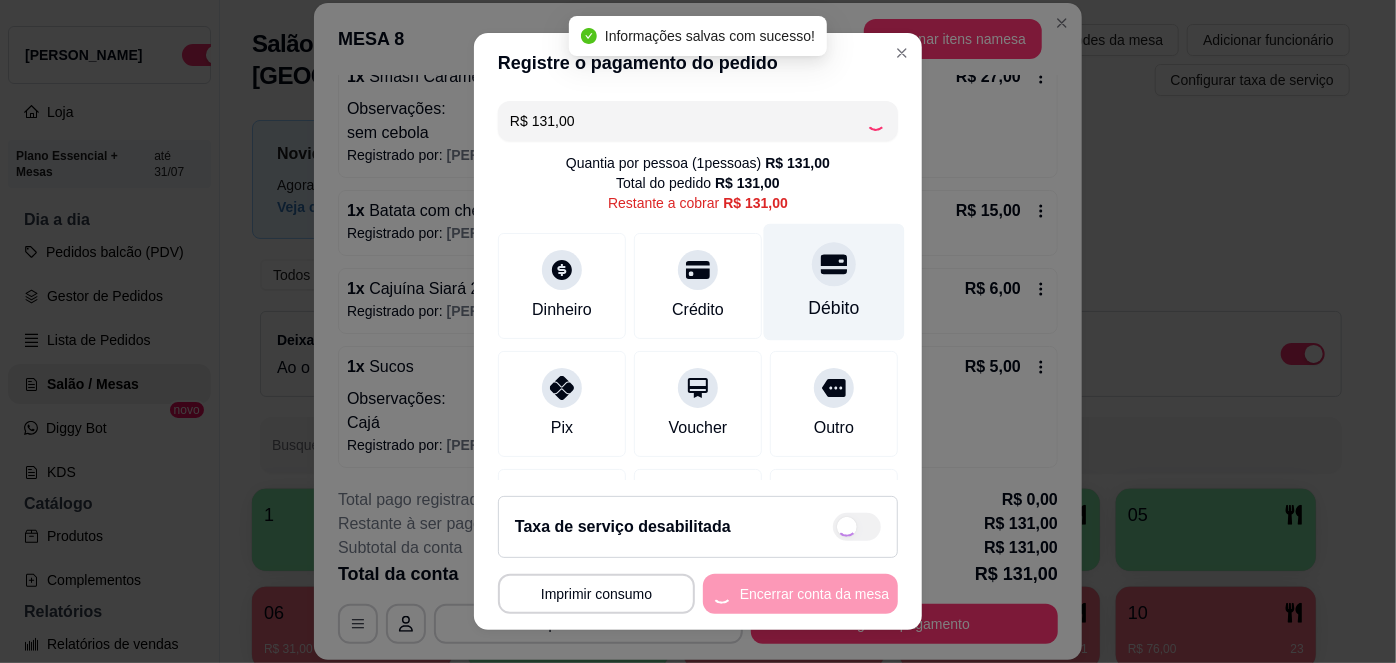 type on "R$ 0,00" 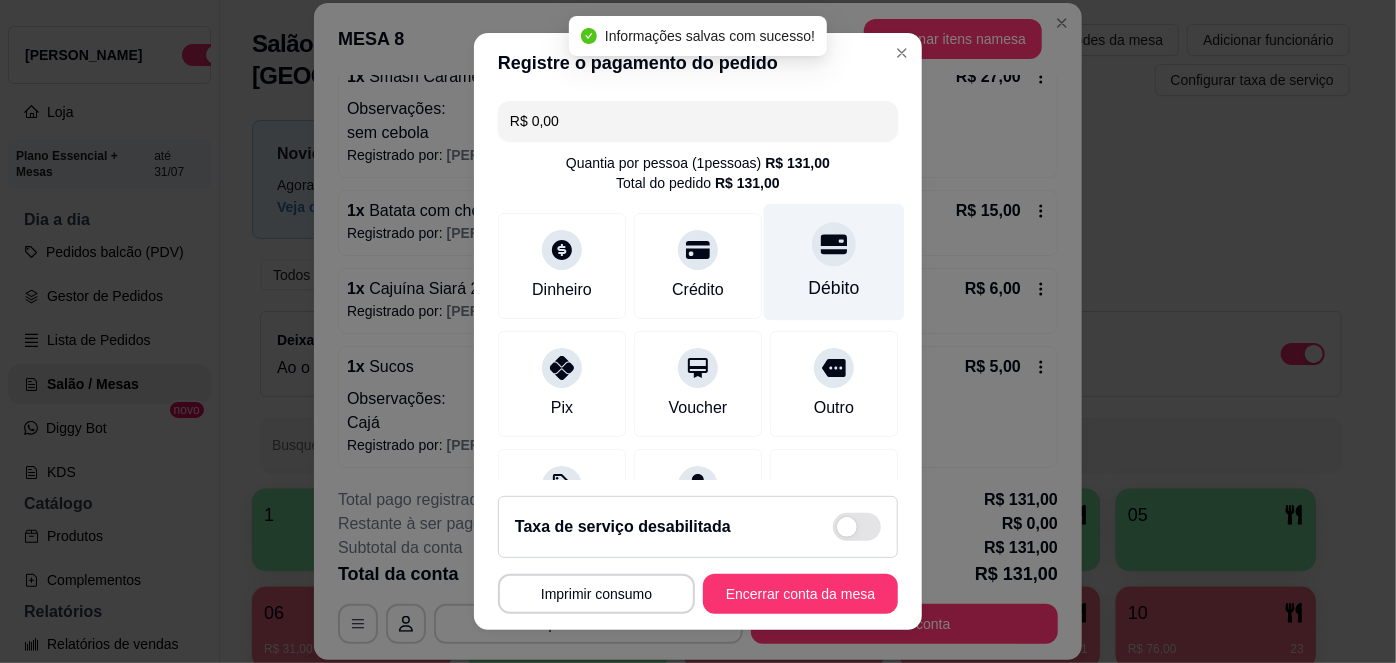 scroll, scrollTop: 208, scrollLeft: 0, axis: vertical 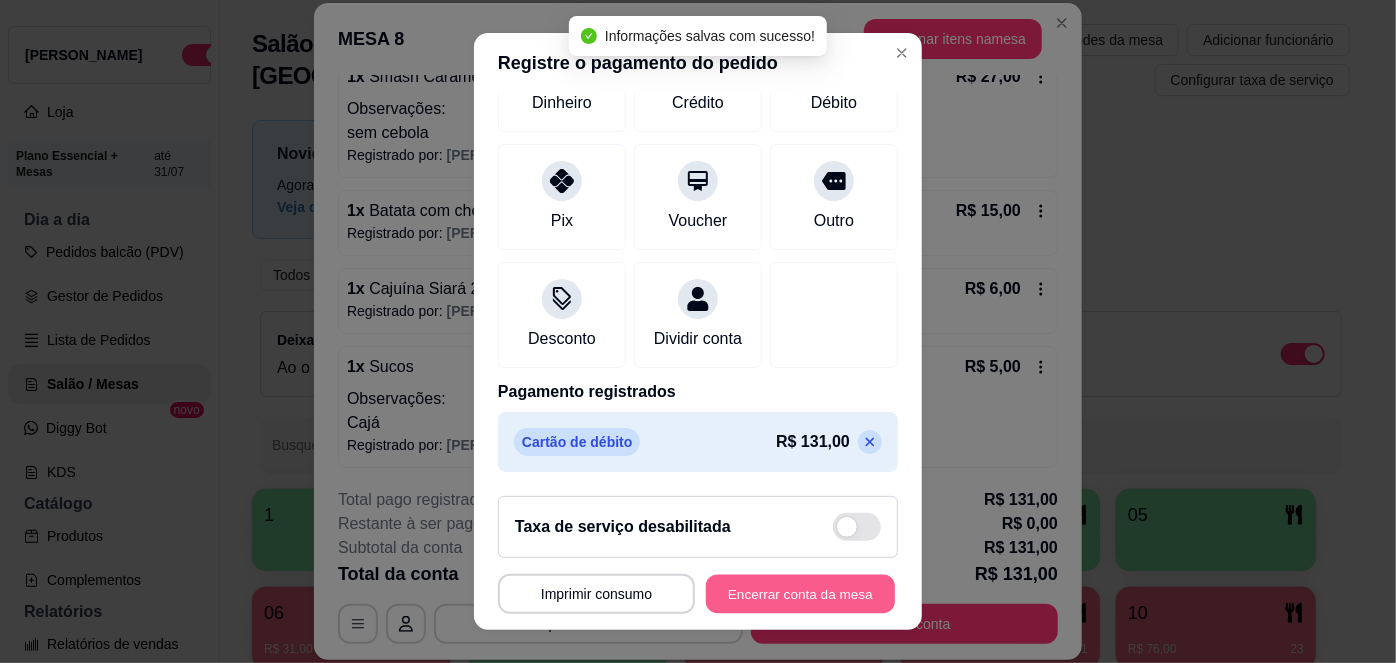 click on "Encerrar conta da mesa" at bounding box center (800, 593) 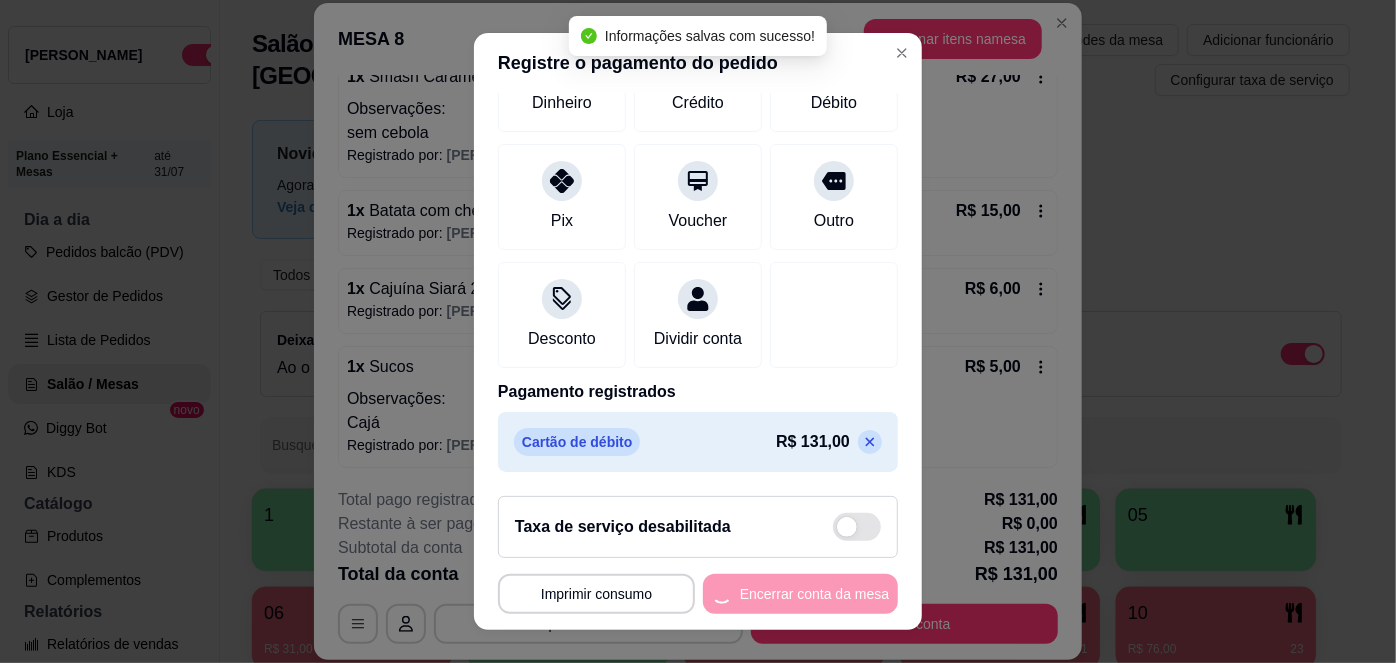 scroll, scrollTop: 0, scrollLeft: 0, axis: both 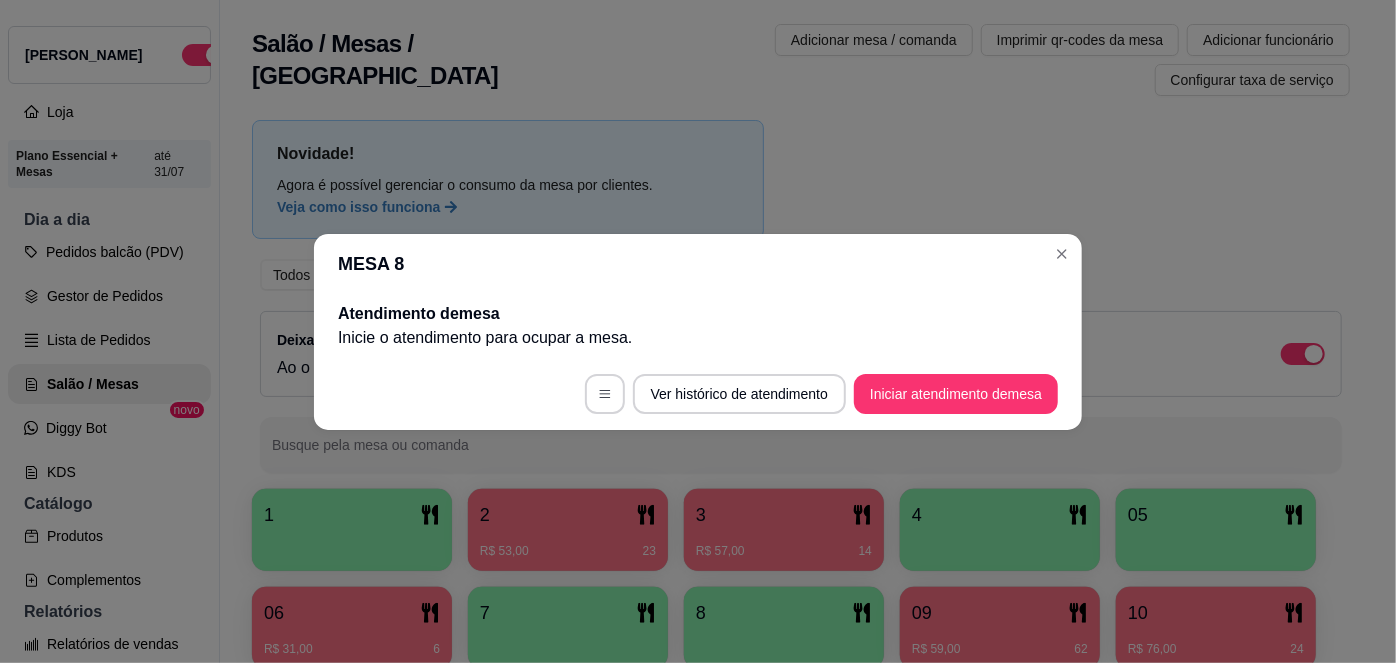 click on "MESA 8" at bounding box center [698, 264] 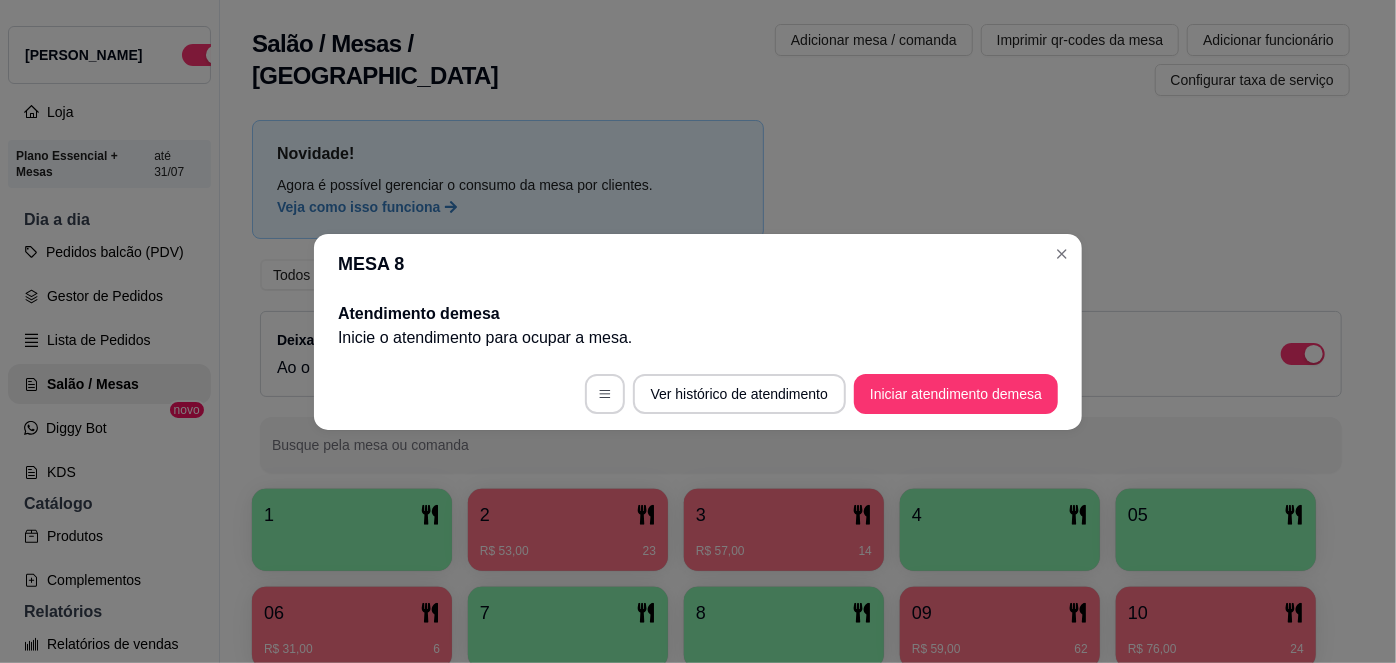 click on "MESA 8" at bounding box center [698, 264] 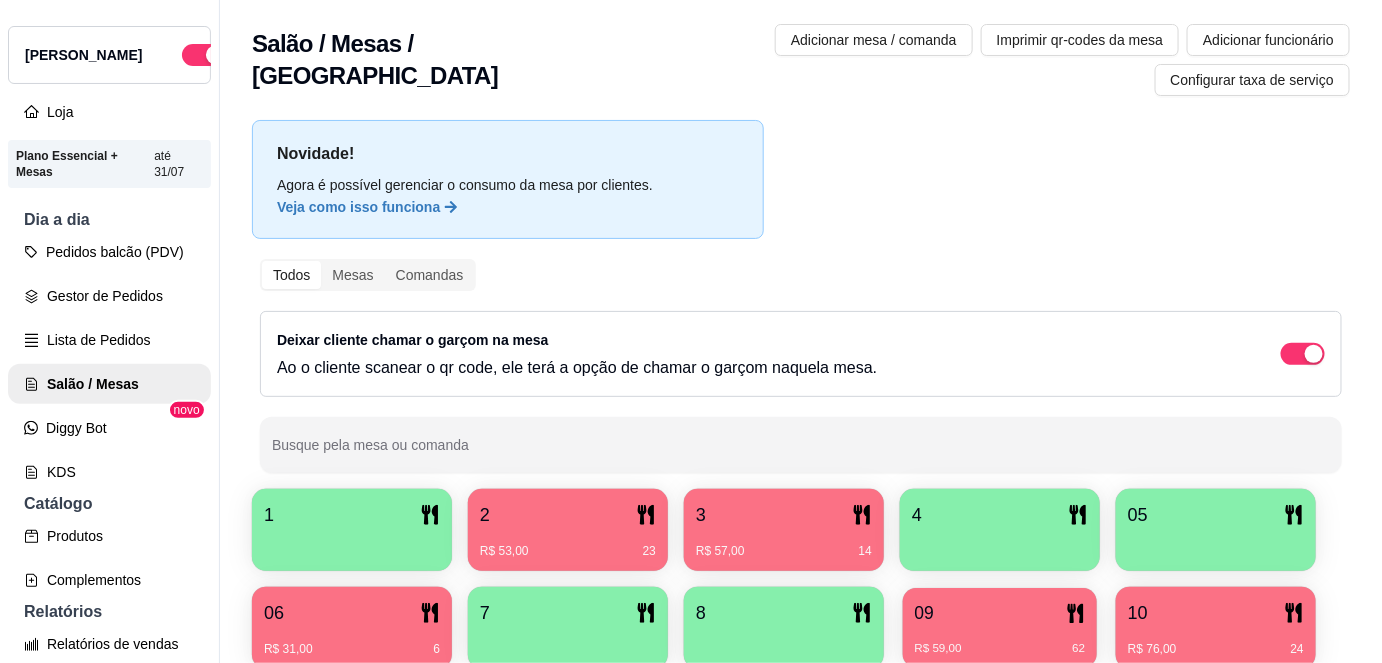 click on "09" at bounding box center [1000, 613] 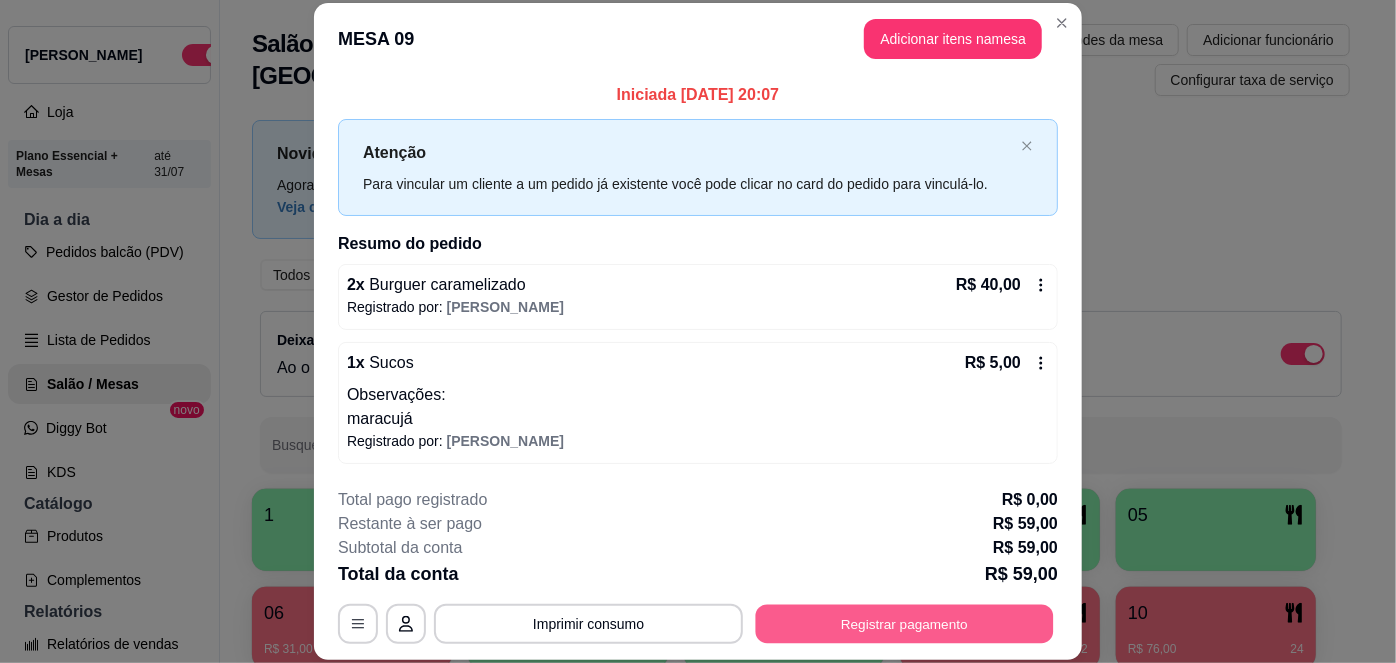 click on "Registrar pagamento" at bounding box center [905, 623] 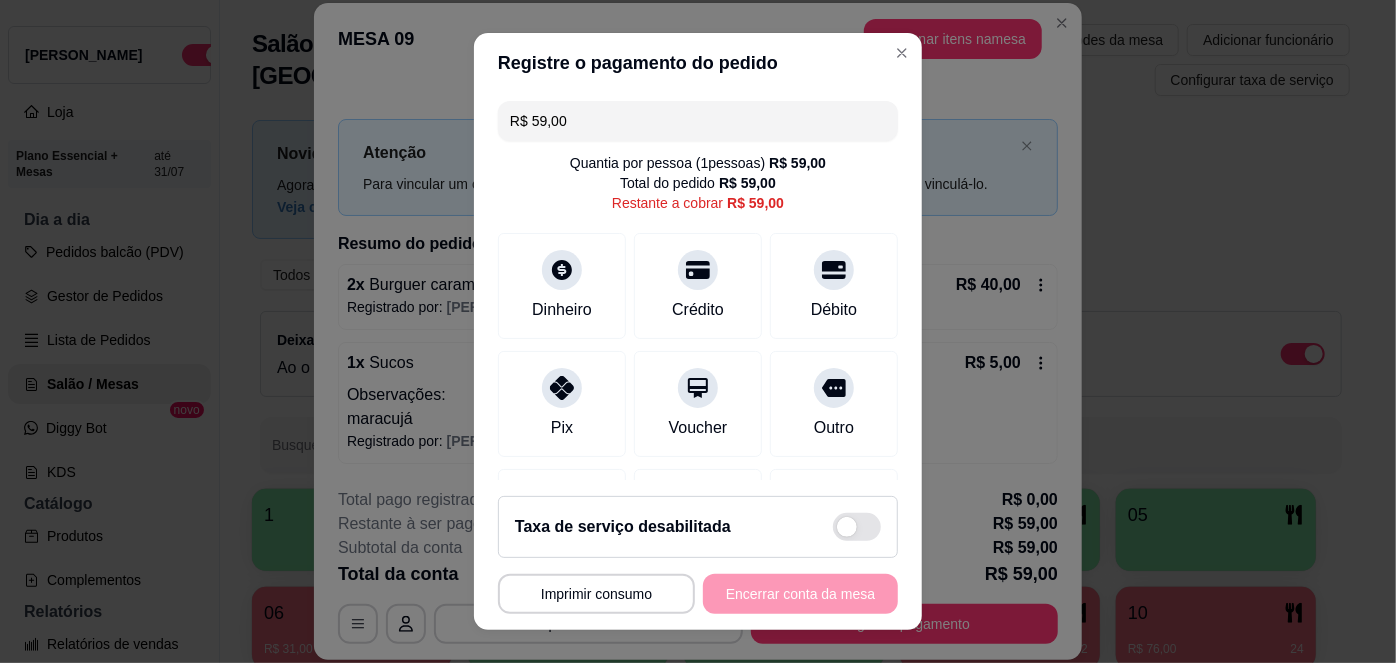 click on "R$ 59,00" at bounding box center (698, 121) 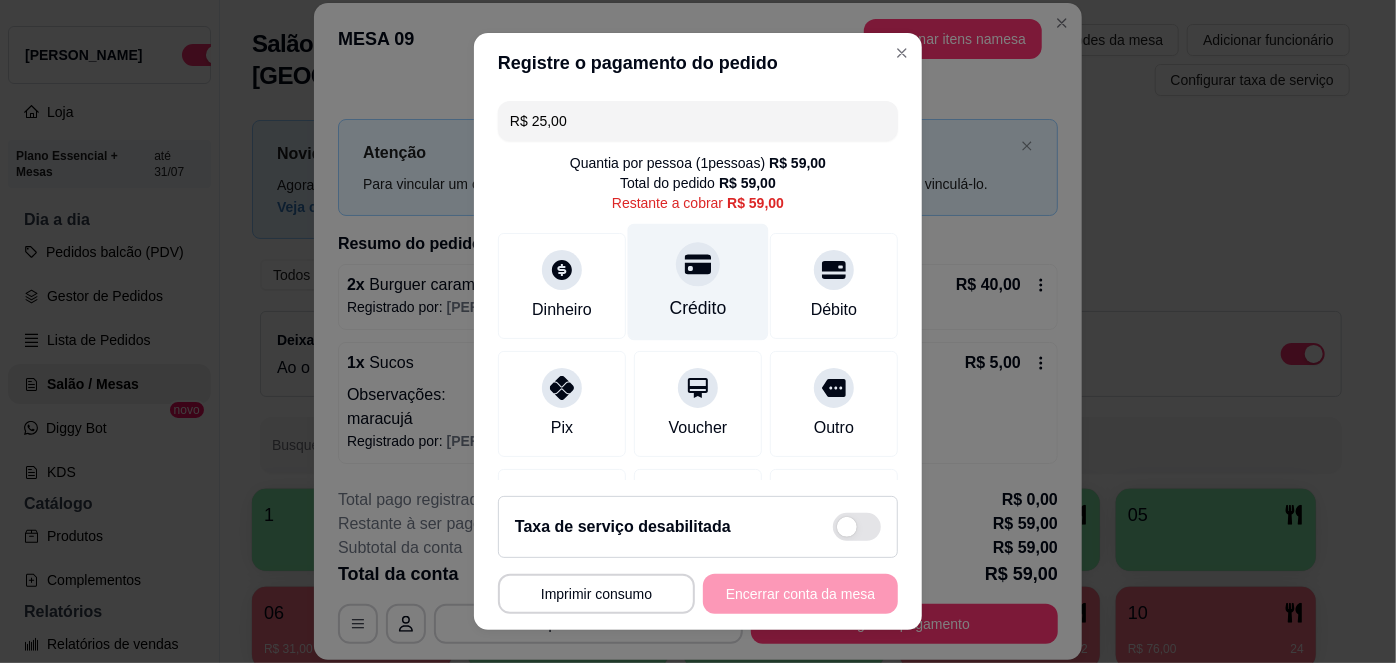 click on "Crédito" at bounding box center [698, 282] 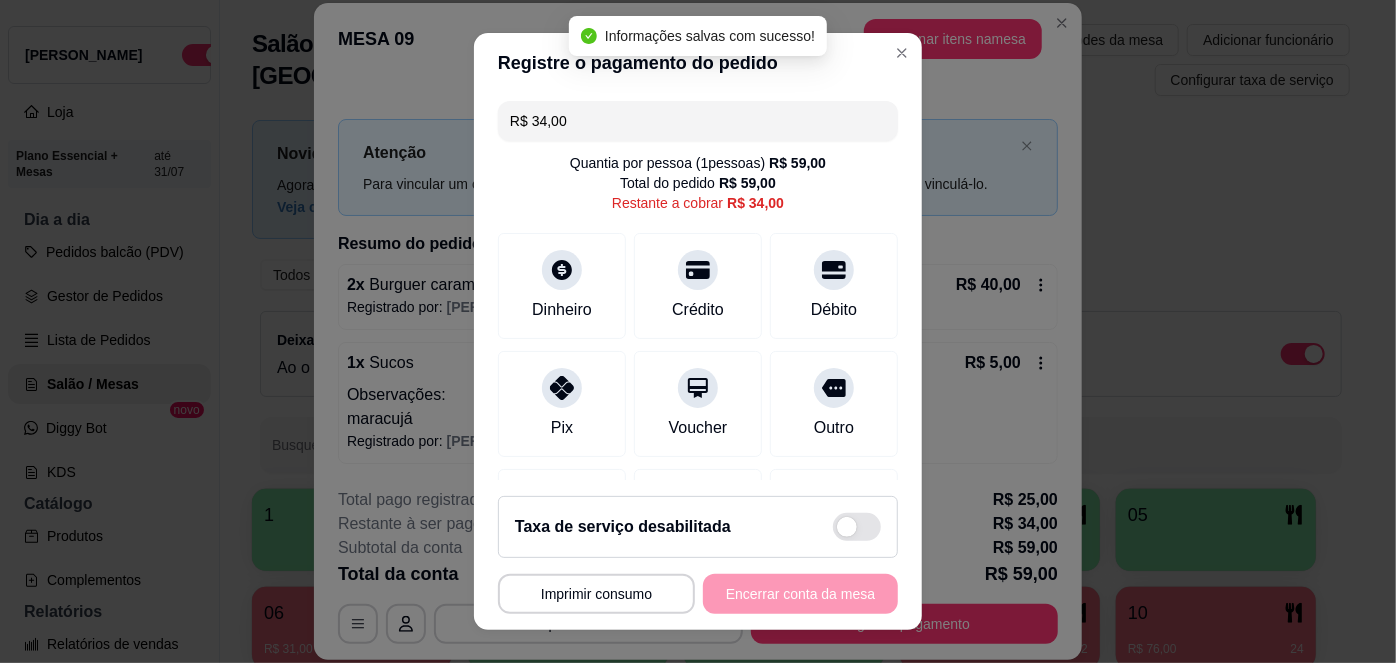scroll, scrollTop: 229, scrollLeft: 0, axis: vertical 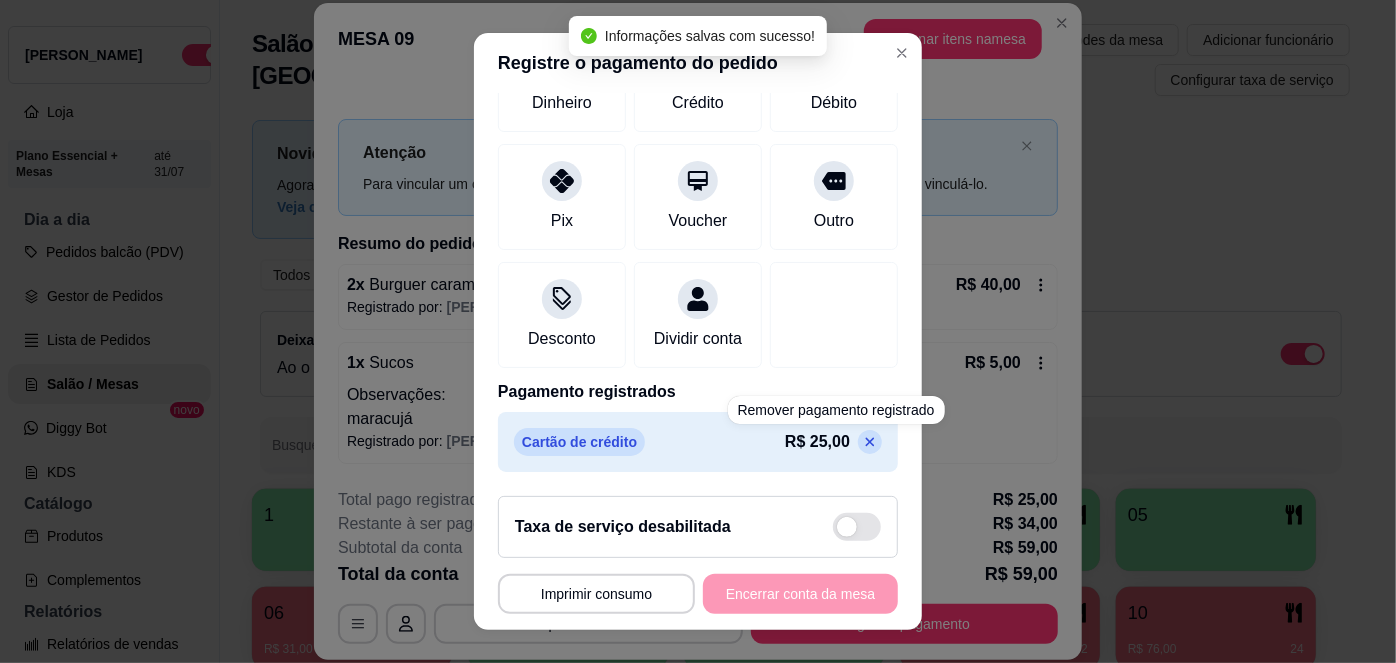 click at bounding box center [870, 442] 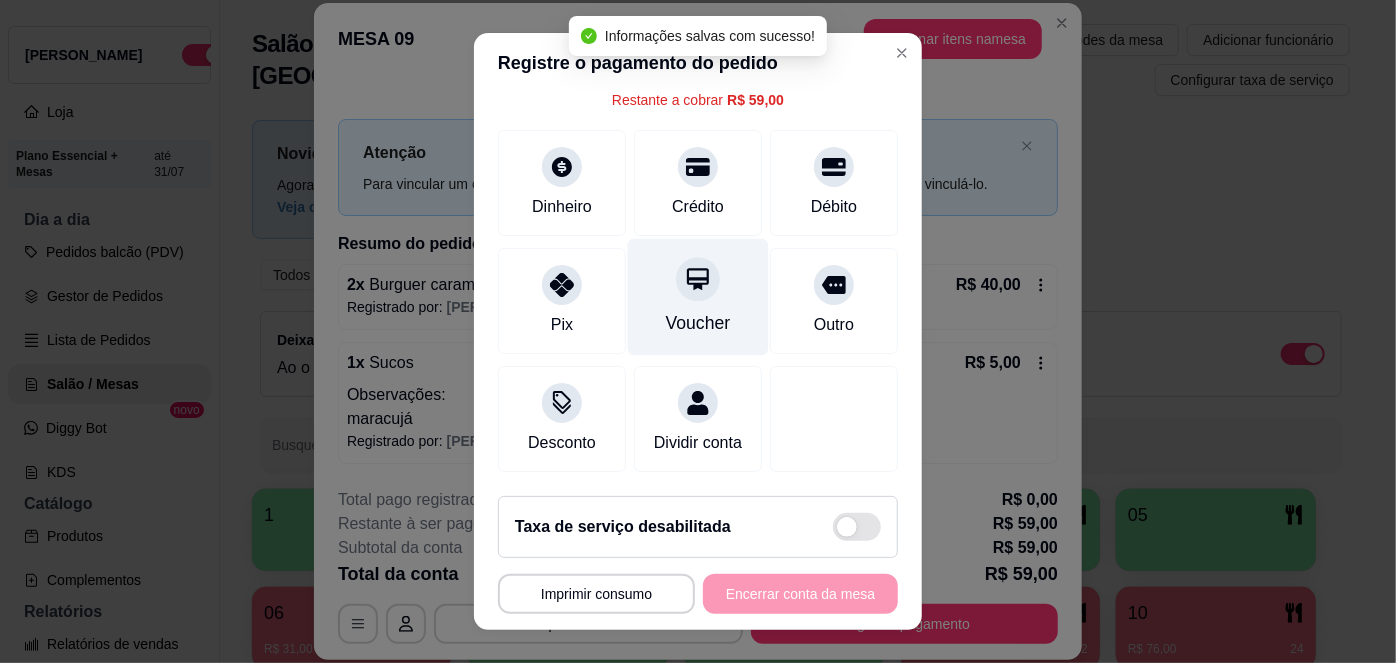 scroll, scrollTop: 0, scrollLeft: 0, axis: both 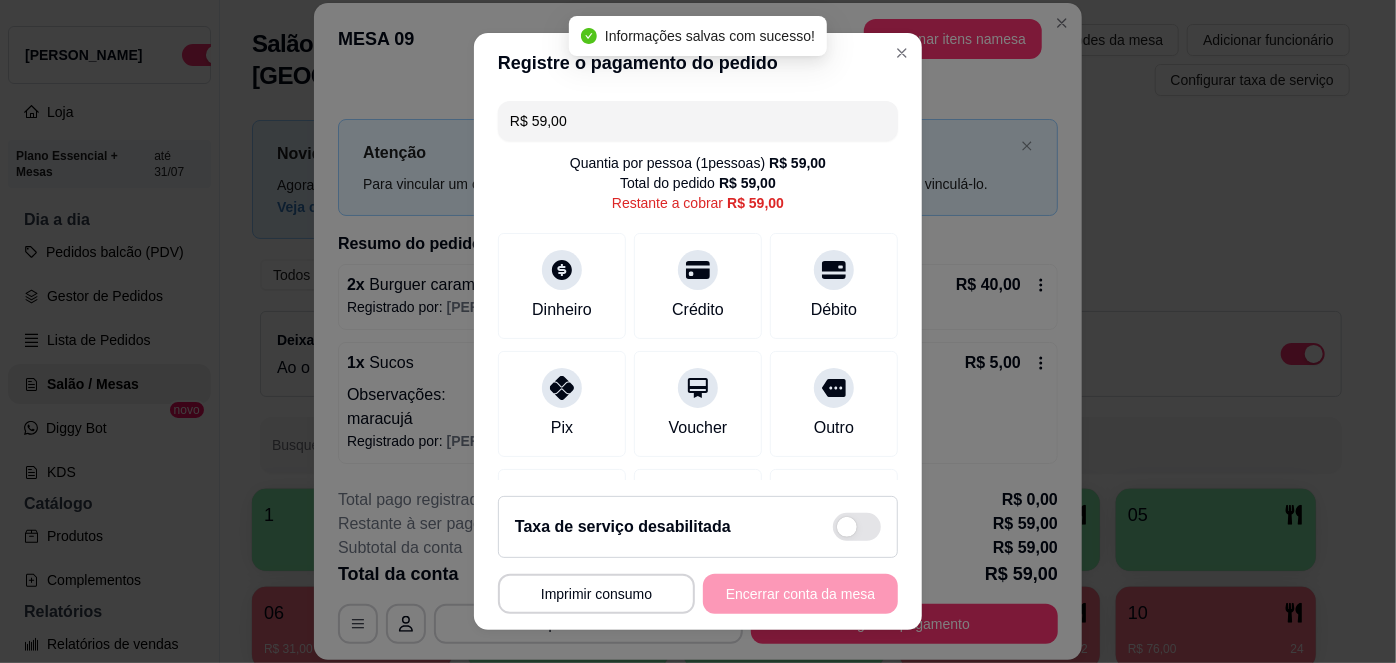 click on "R$ 59,00" at bounding box center (698, 121) 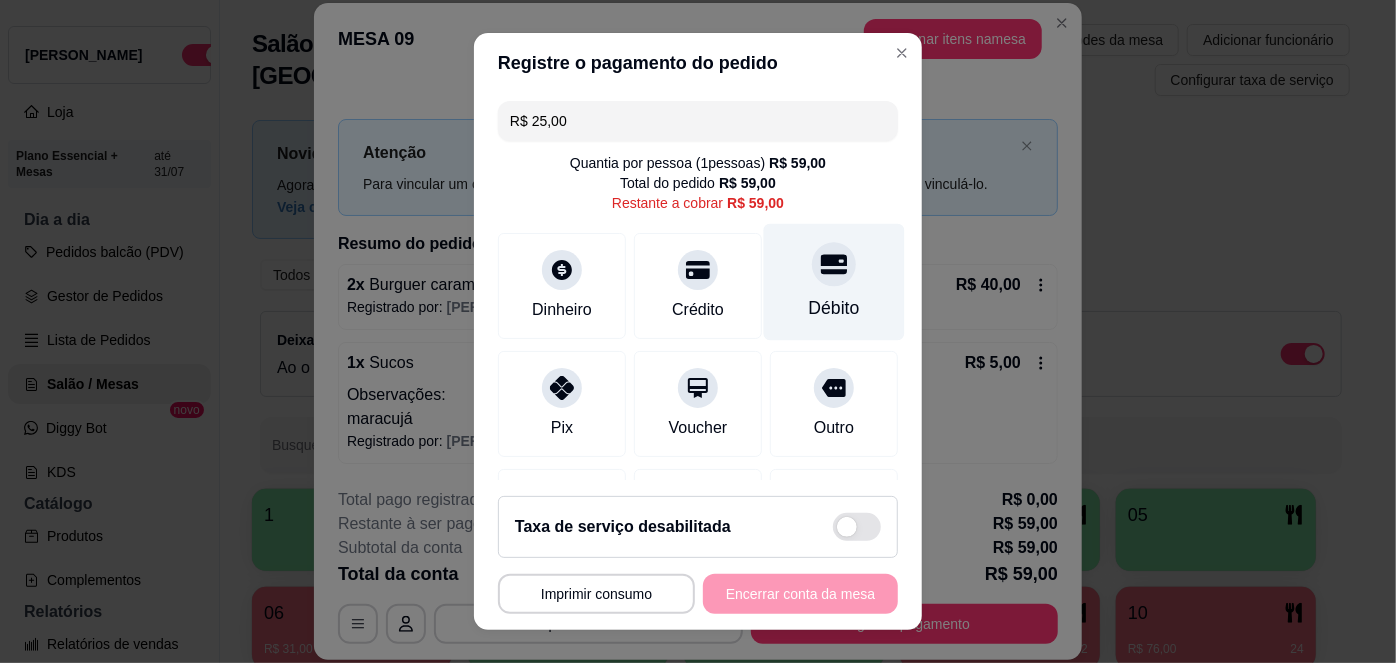 click on "Débito" at bounding box center [834, 282] 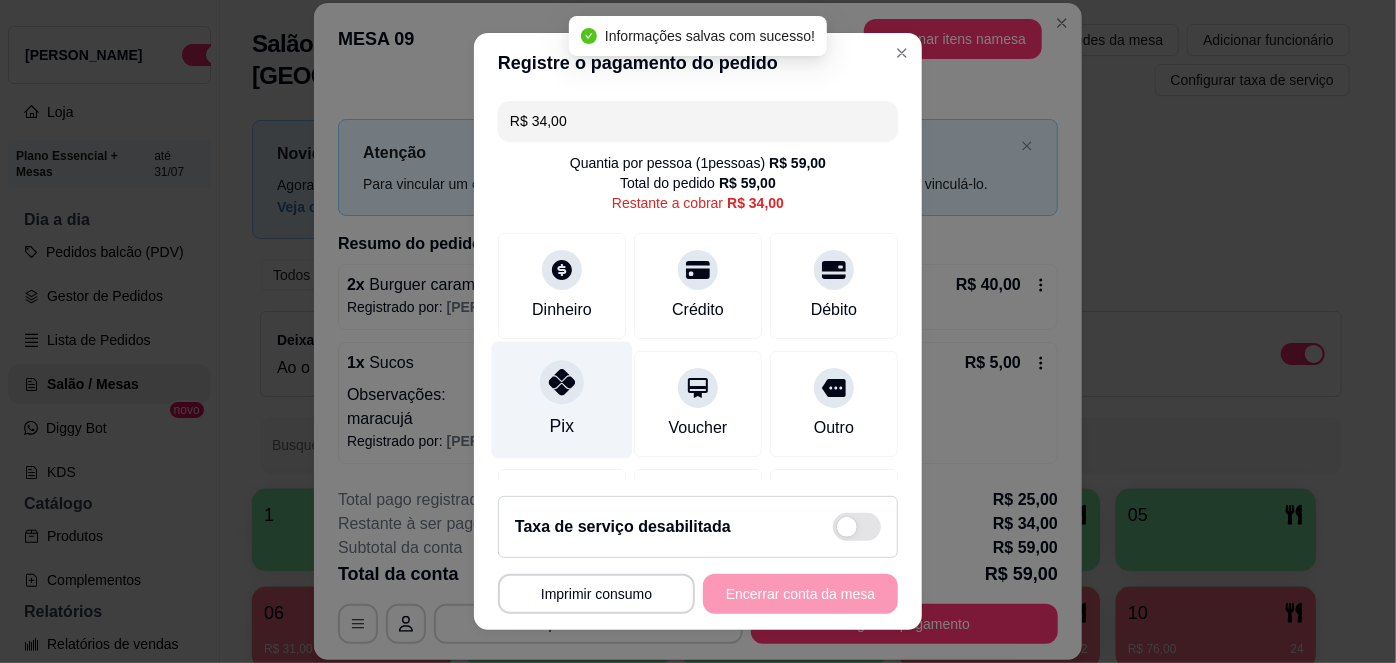 click at bounding box center [562, 383] 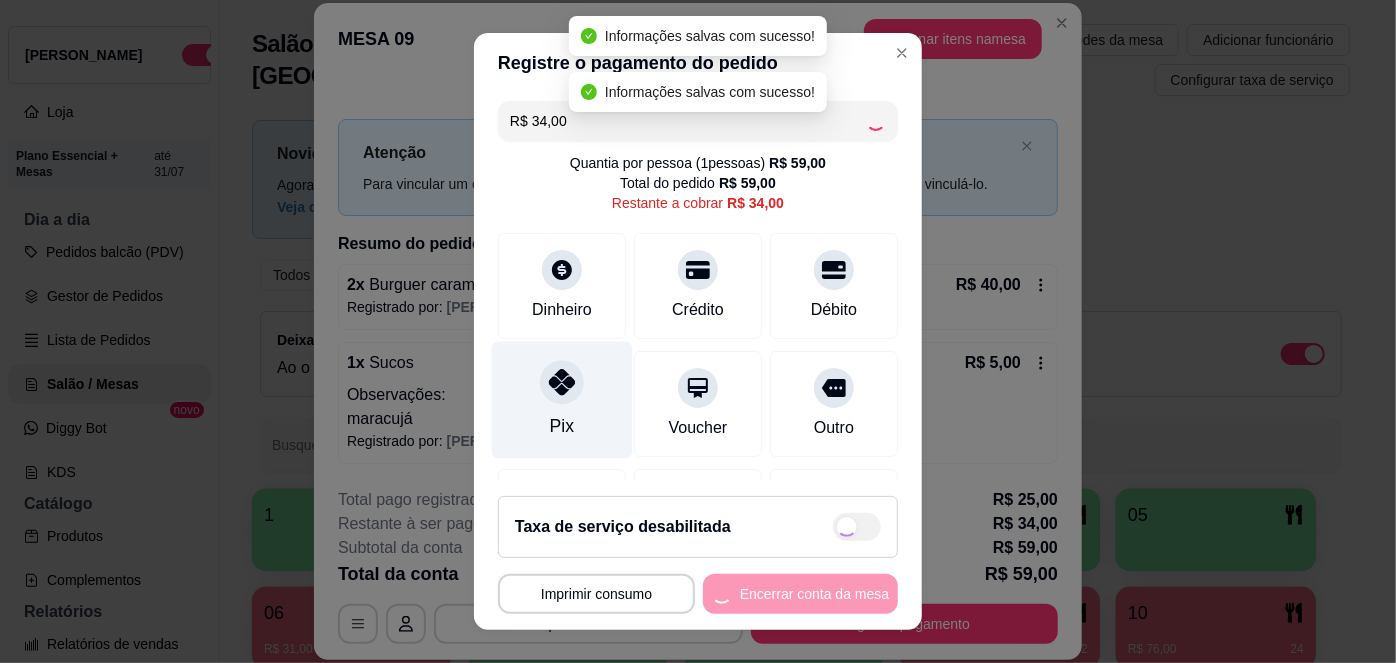 type on "R$ 0,00" 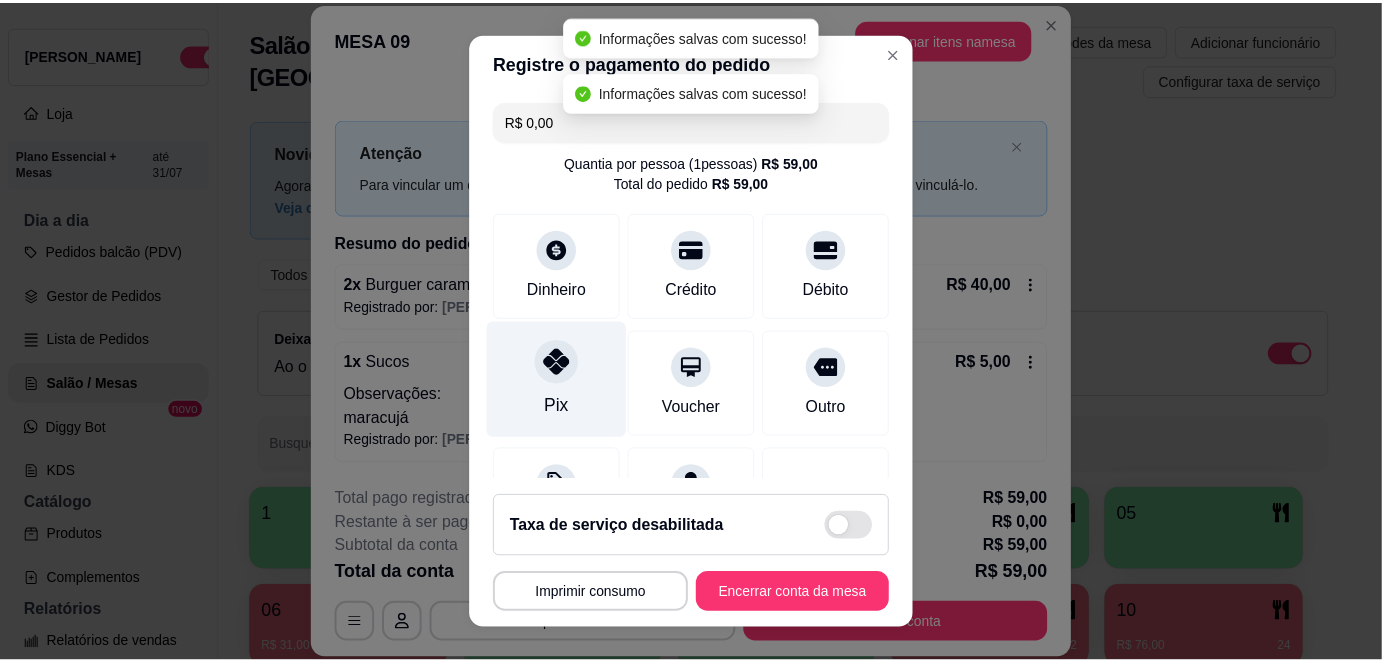 scroll, scrollTop: 285, scrollLeft: 0, axis: vertical 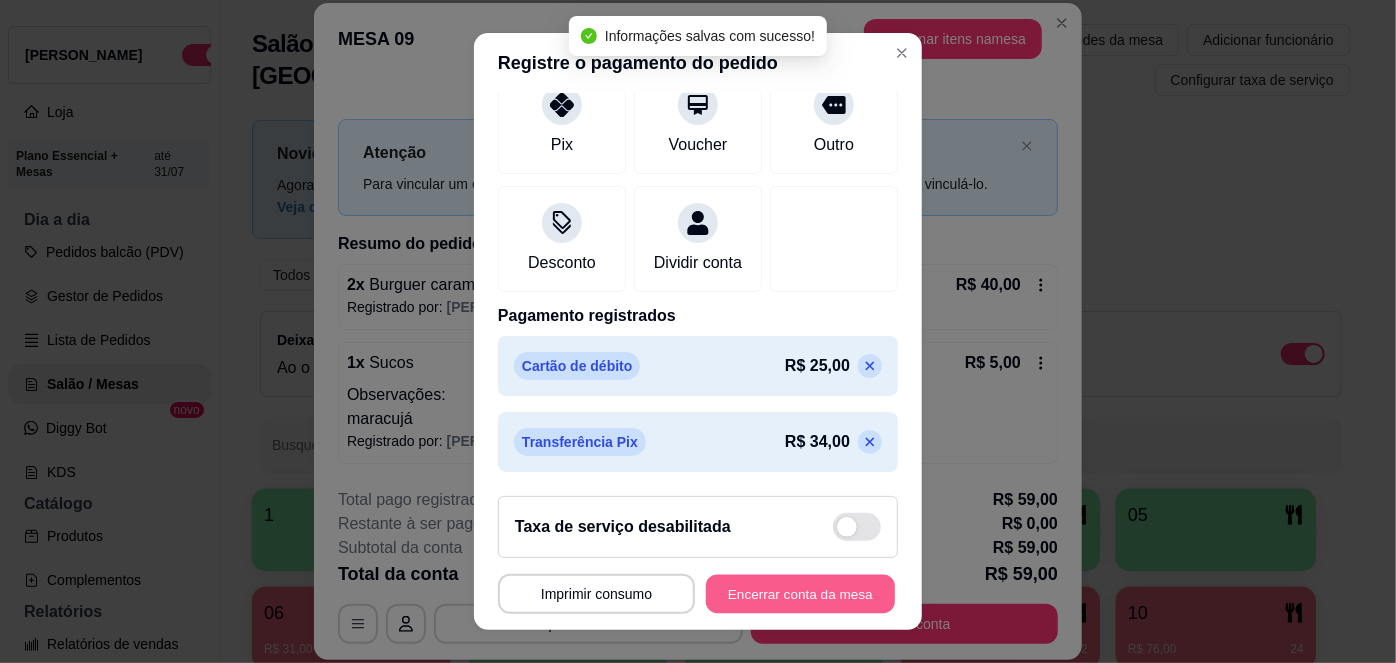 click on "Encerrar conta da mesa" at bounding box center [800, 593] 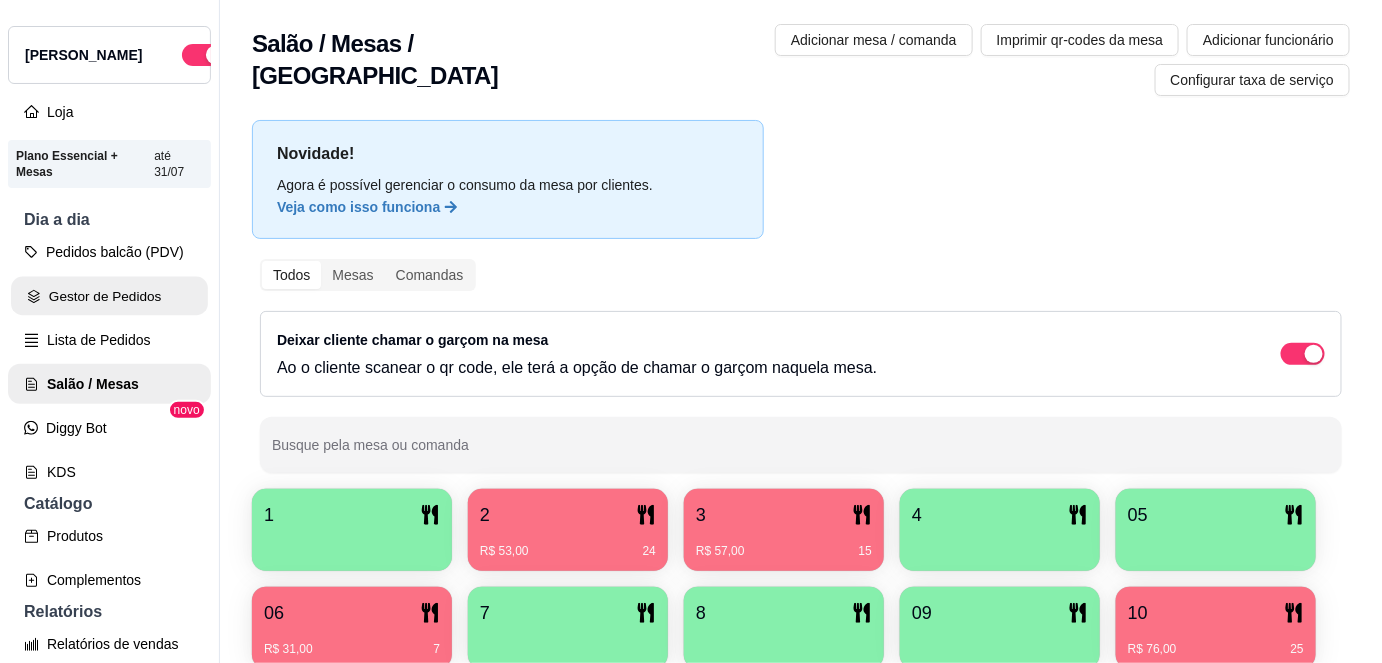 click 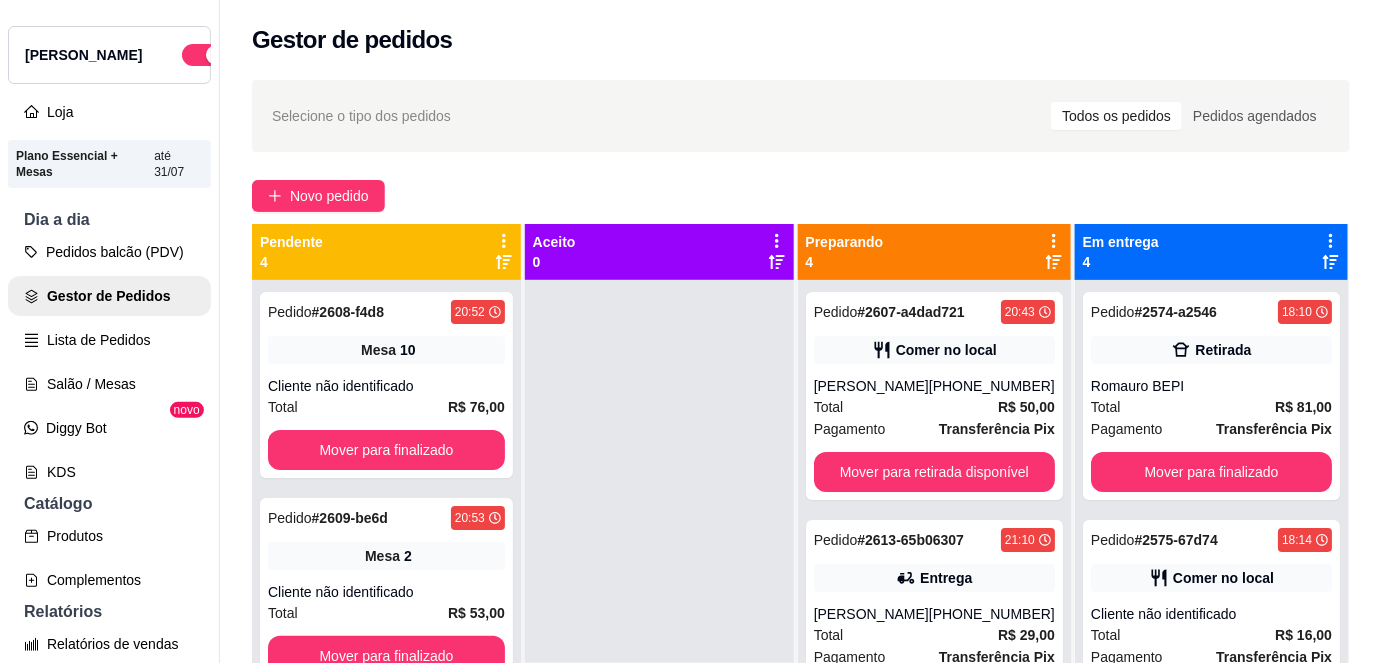 scroll, scrollTop: 56, scrollLeft: 0, axis: vertical 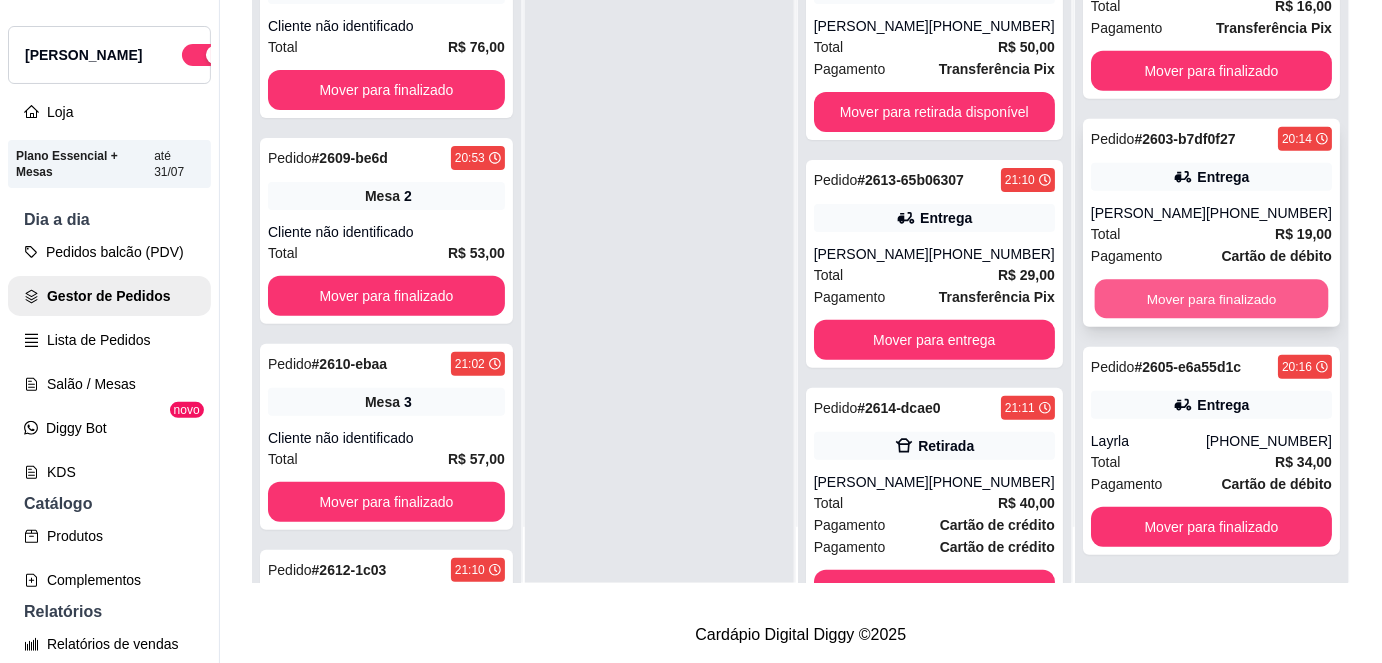 click on "Mover para finalizado" at bounding box center [1211, 299] 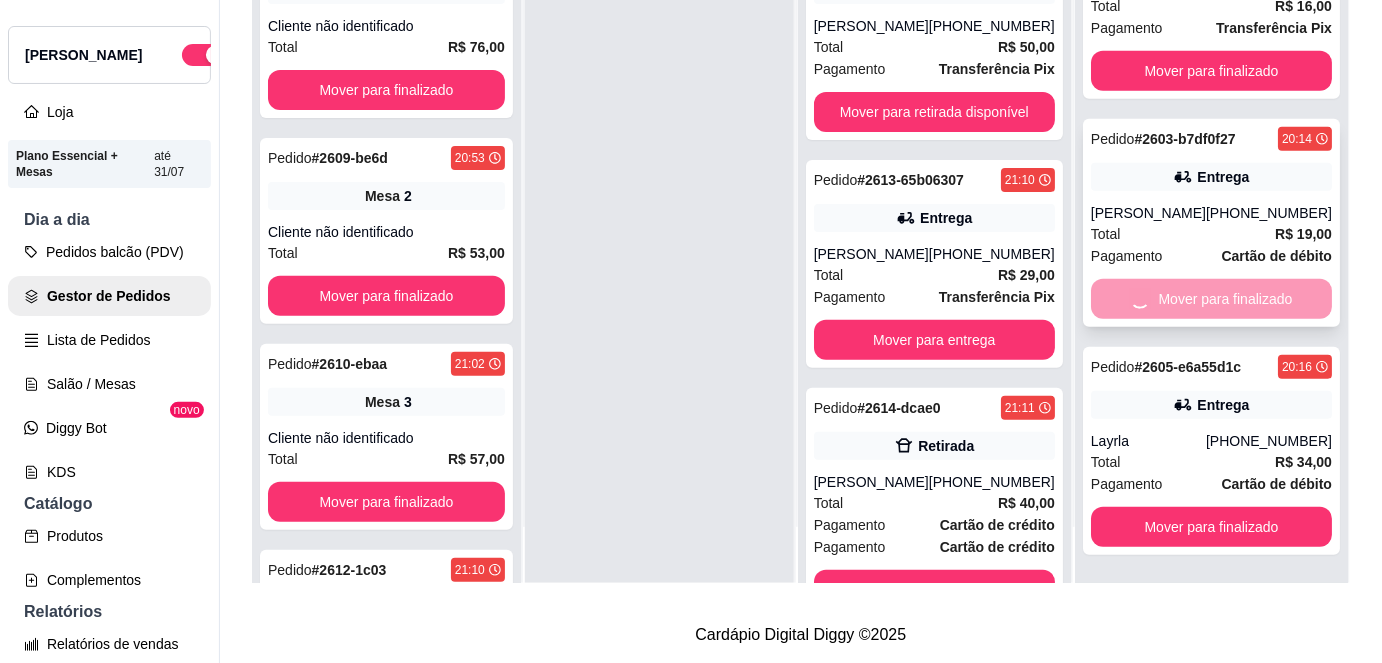 scroll, scrollTop: 40, scrollLeft: 0, axis: vertical 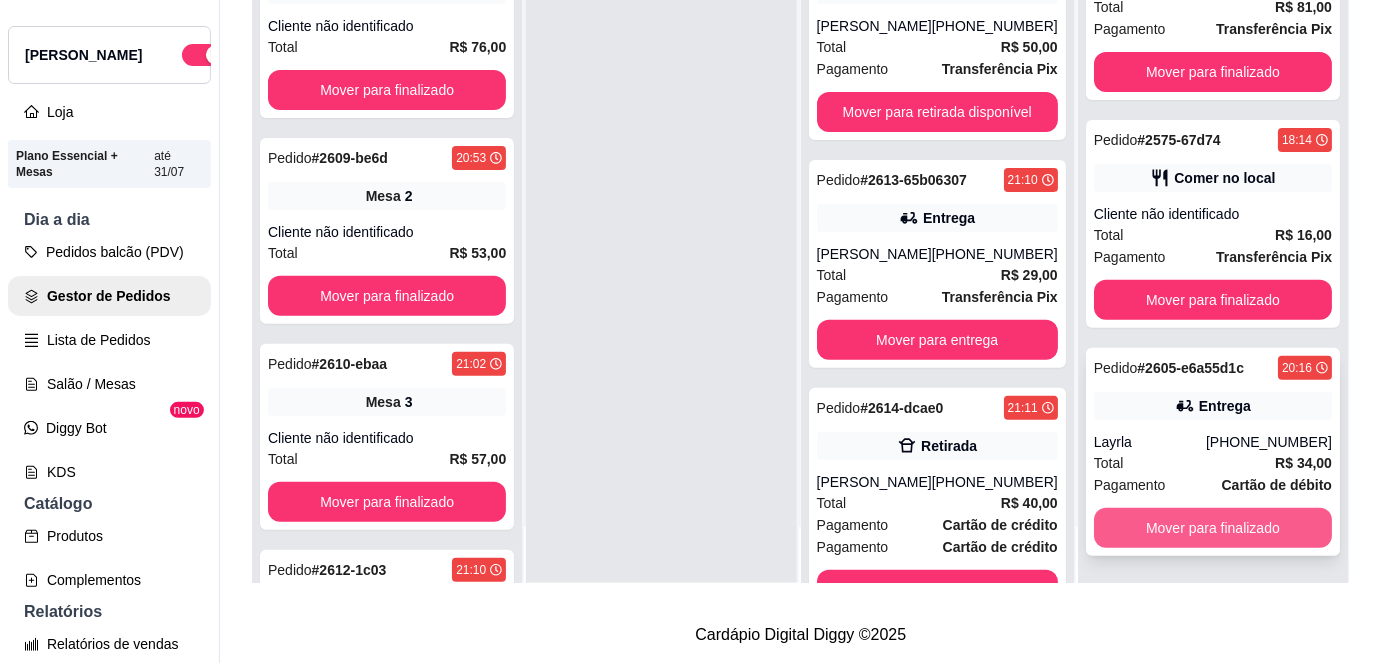 click on "Mover para finalizado" at bounding box center (1213, 528) 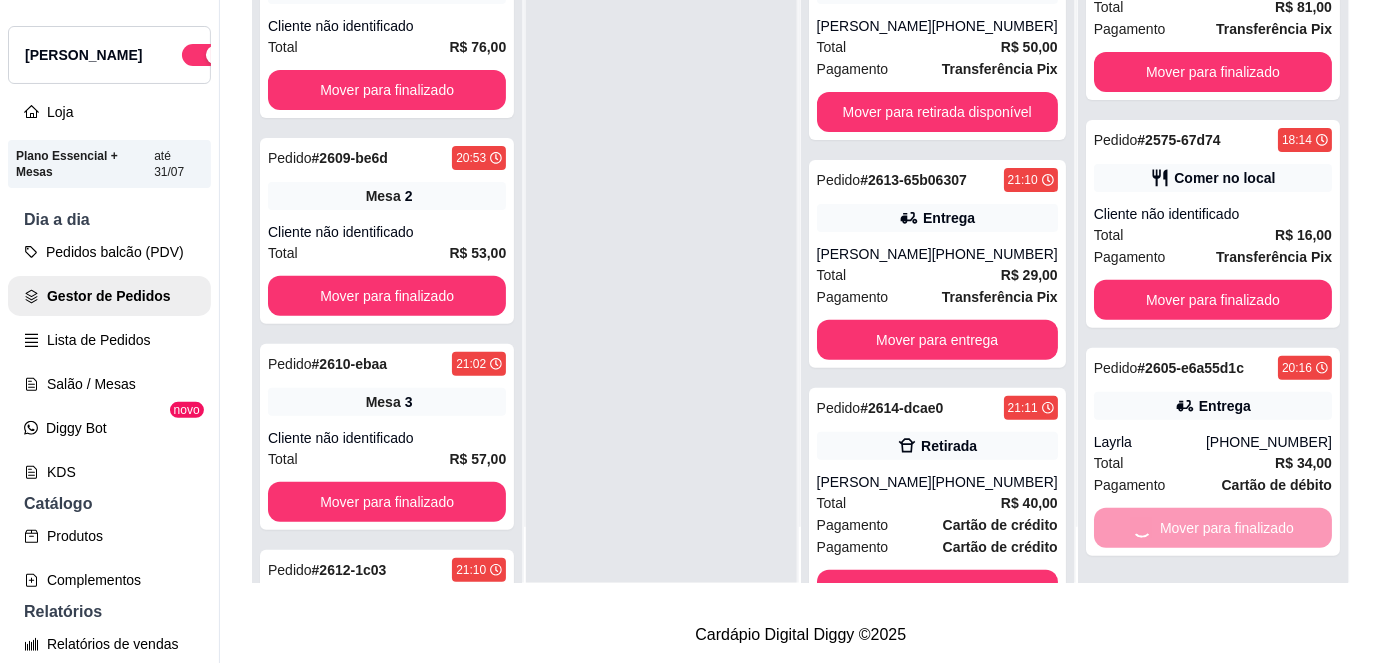 scroll, scrollTop: 0, scrollLeft: 0, axis: both 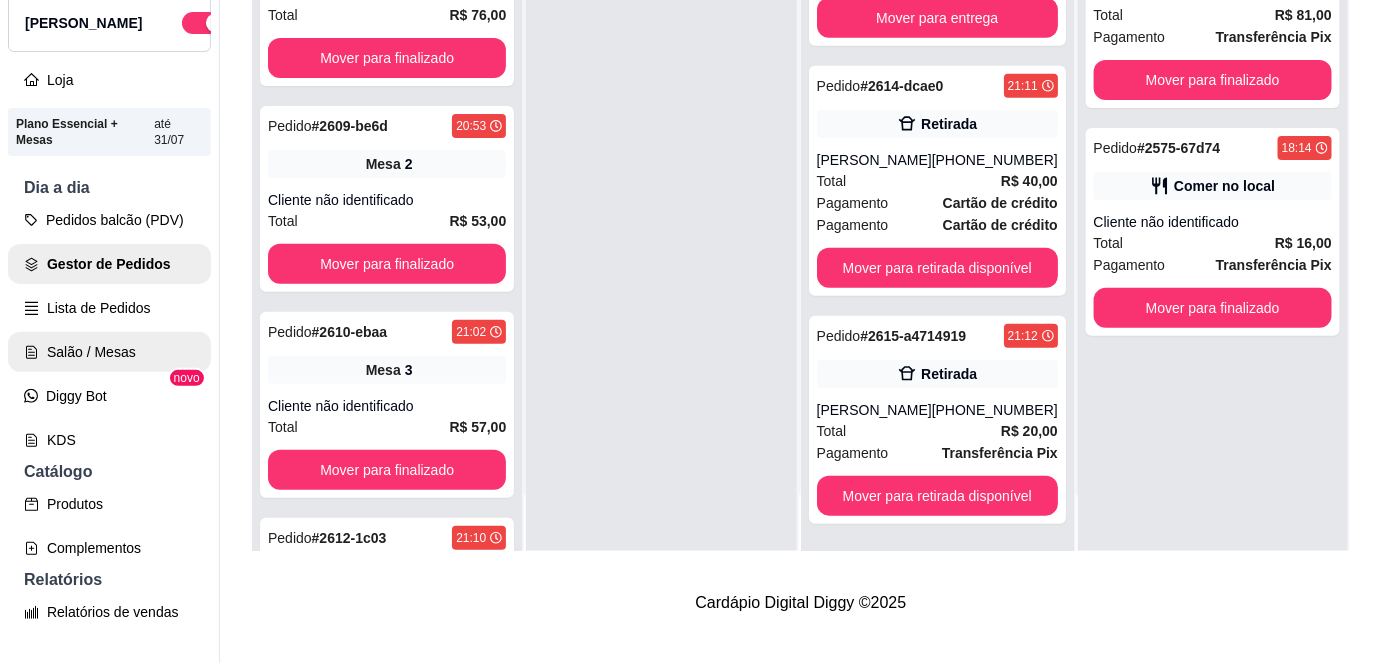 click on "Salão / Mesas" at bounding box center [109, 352] 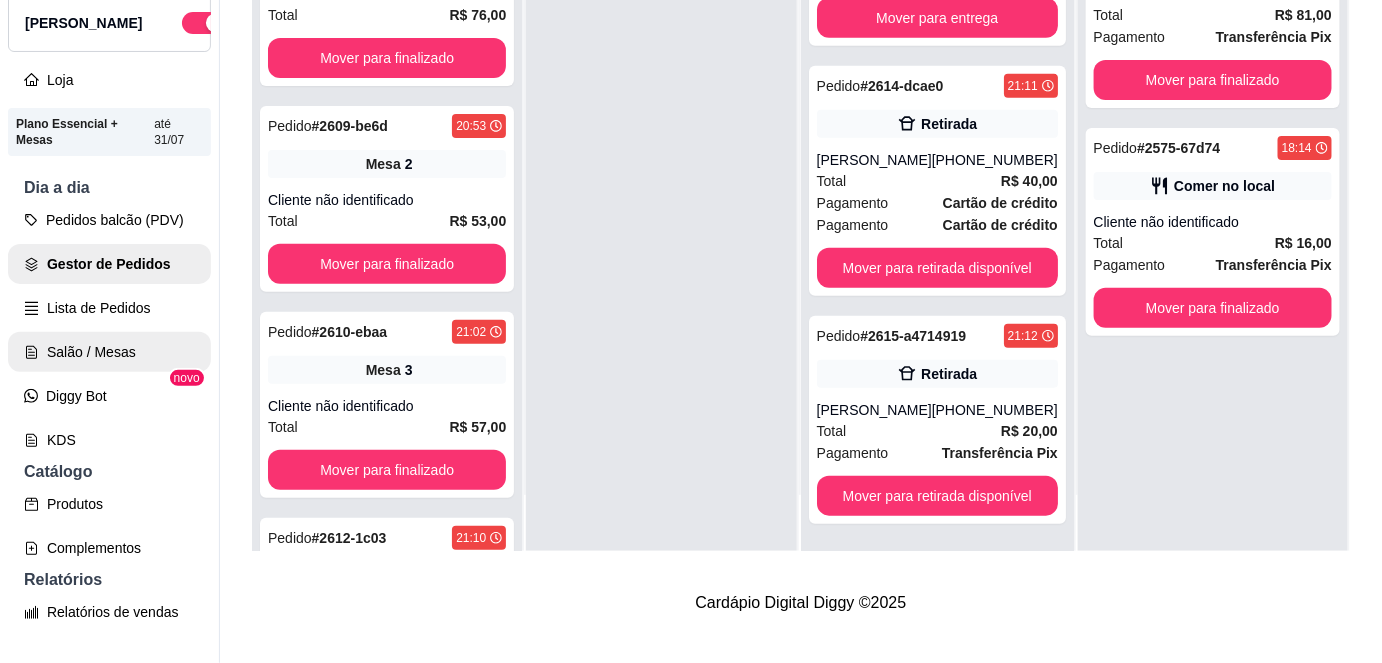 scroll, scrollTop: 0, scrollLeft: 0, axis: both 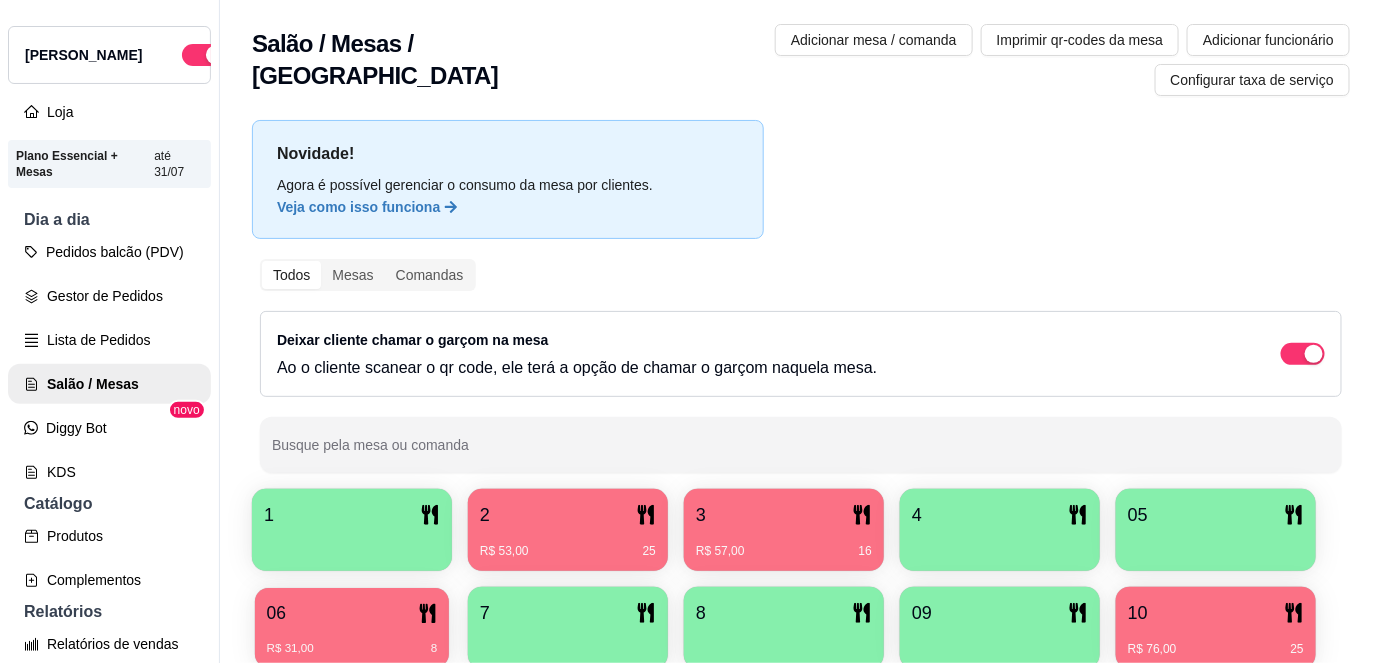 click on "06" at bounding box center [352, 613] 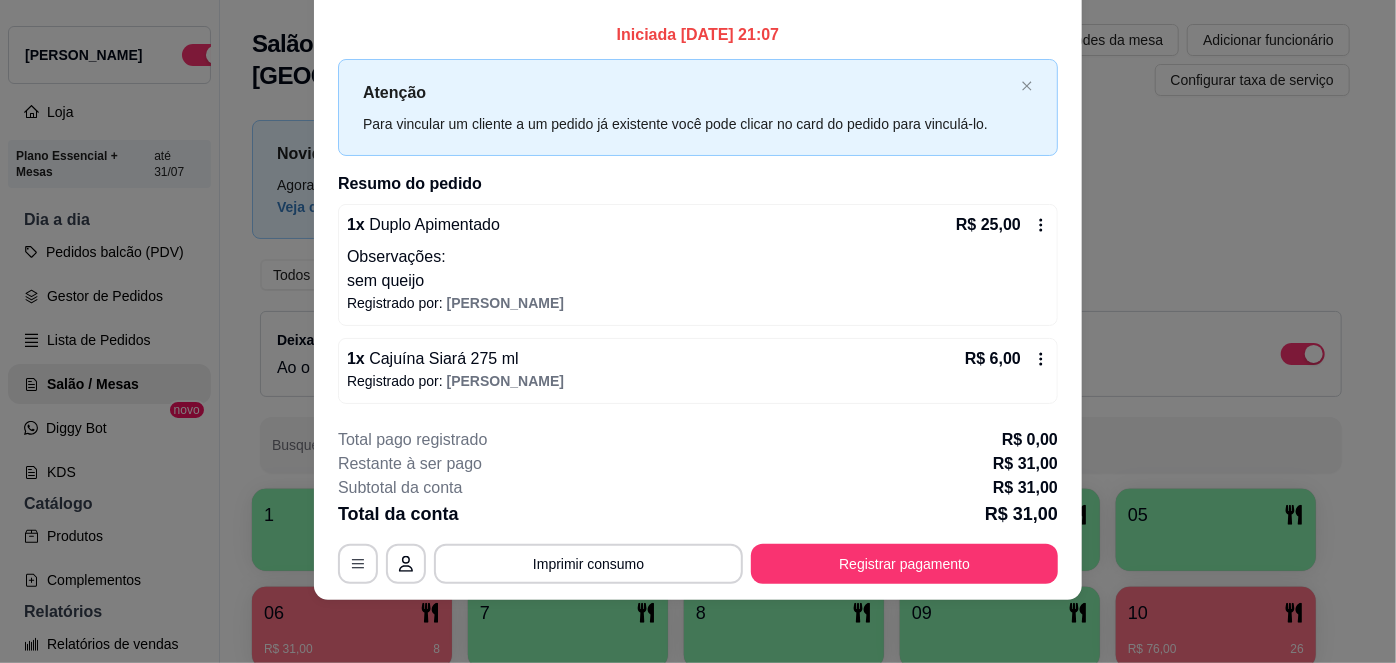 scroll, scrollTop: 0, scrollLeft: 0, axis: both 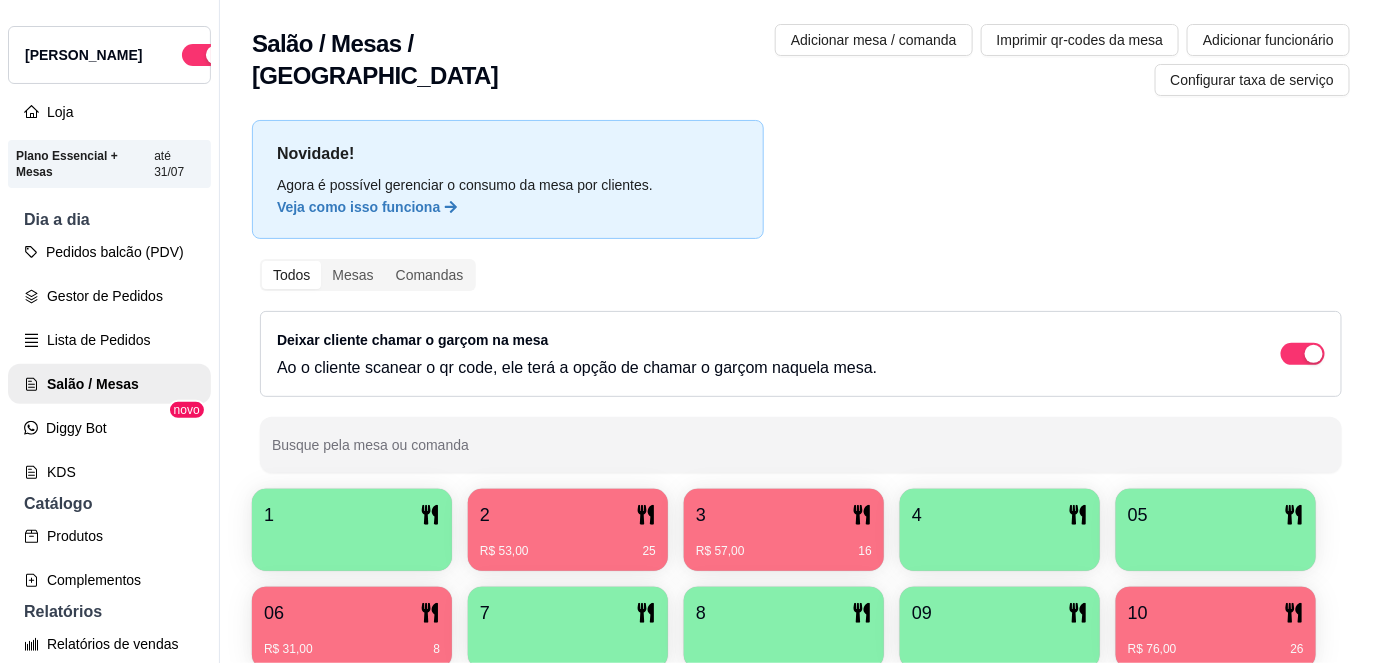 click on "R$ 57,00 16" at bounding box center [784, 544] 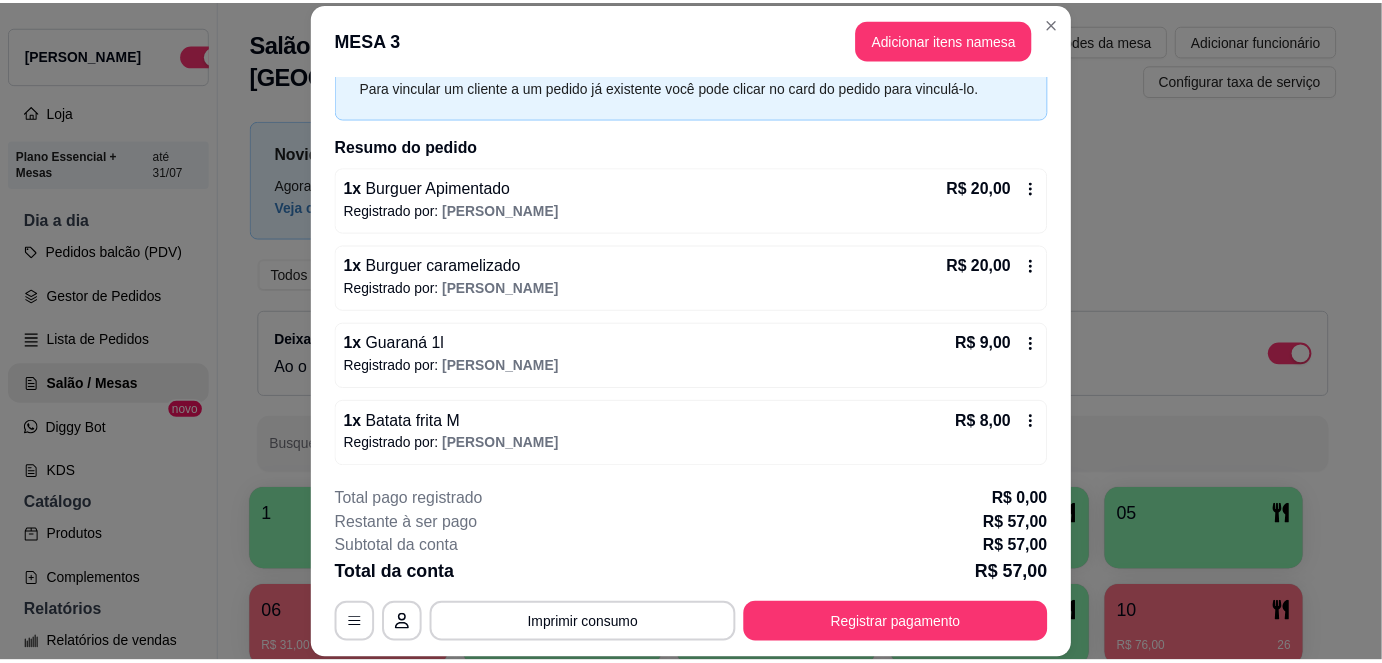 scroll, scrollTop: 0, scrollLeft: 0, axis: both 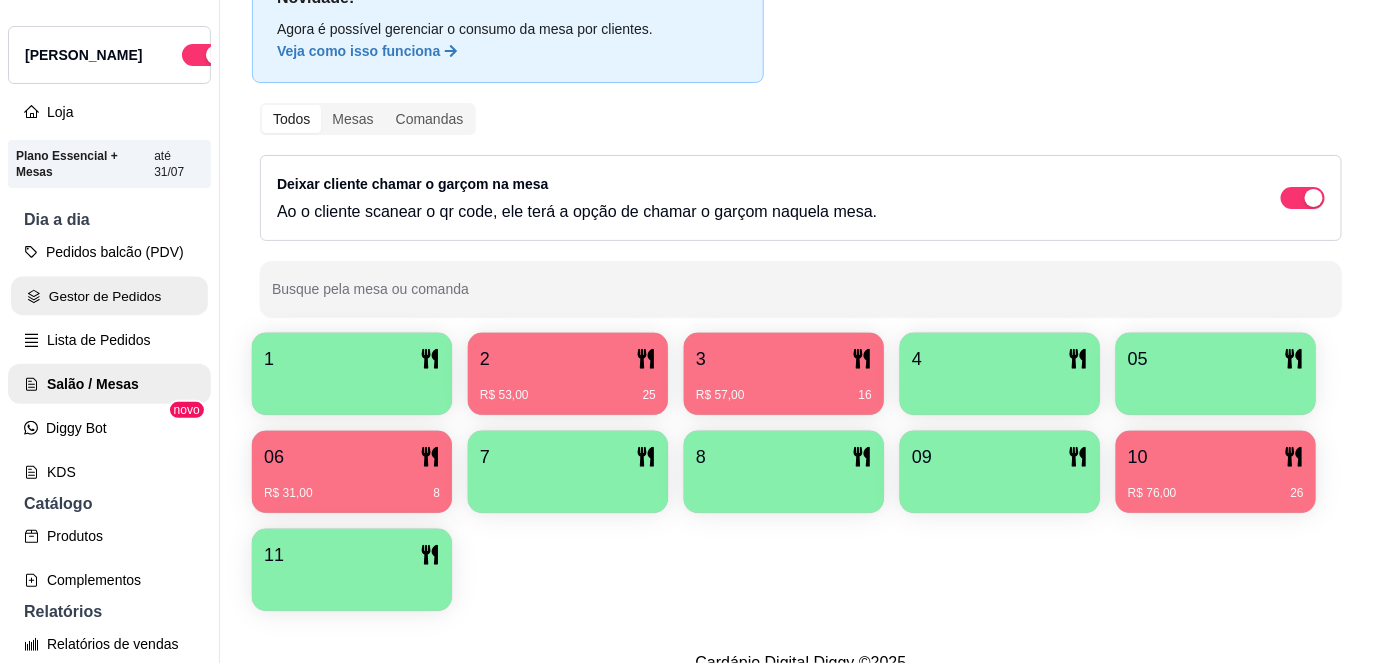 click on "Gestor de Pedidos" at bounding box center (109, 296) 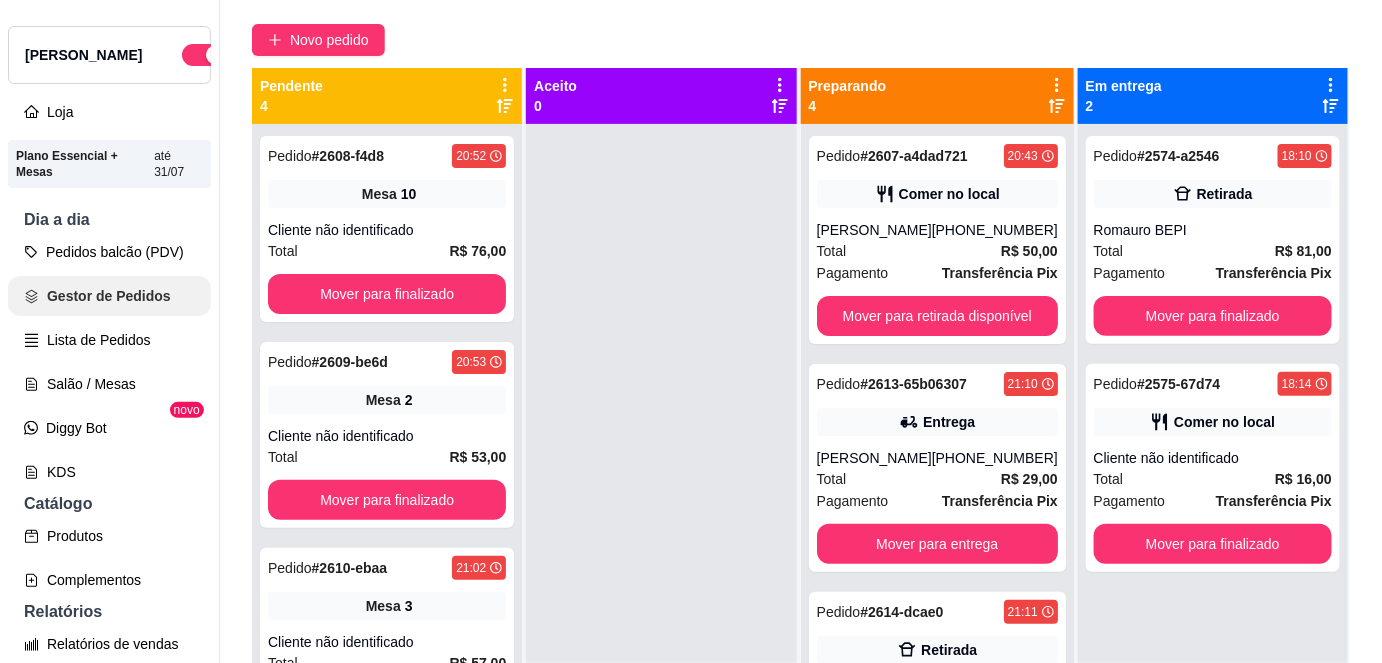 scroll, scrollTop: 0, scrollLeft: 0, axis: both 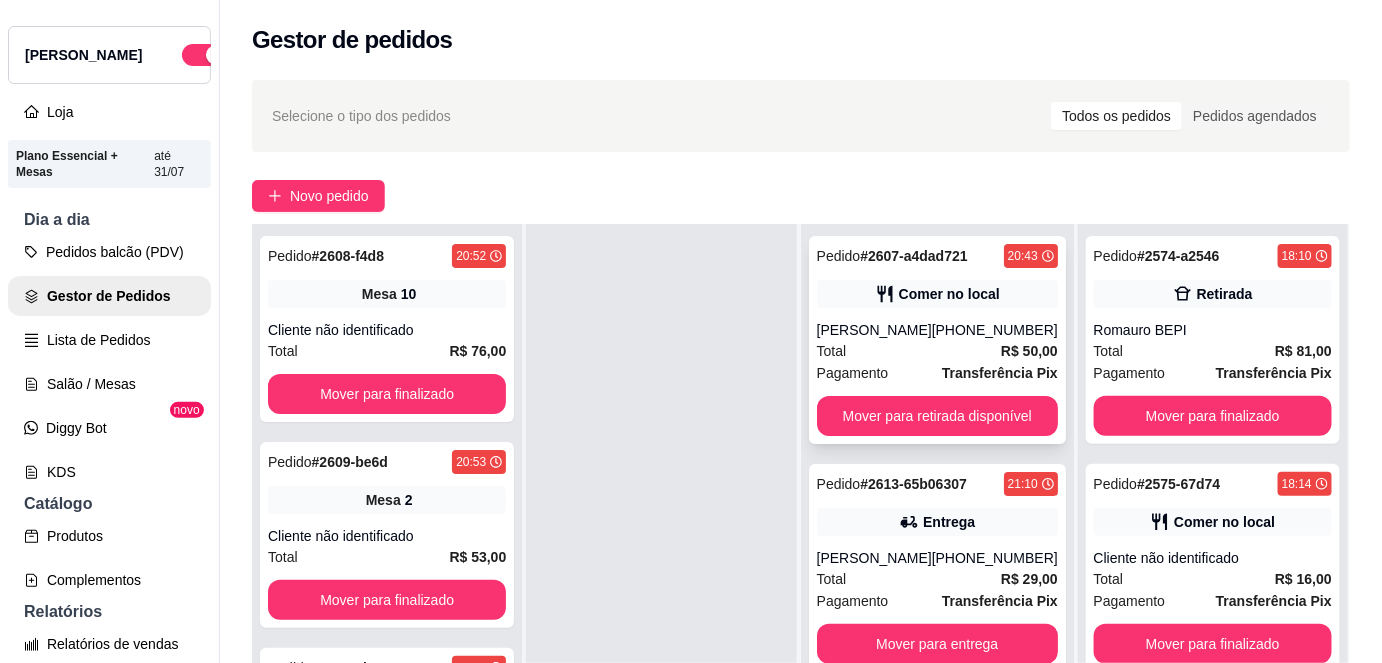 click on "Total R$ 50,00" at bounding box center (937, 351) 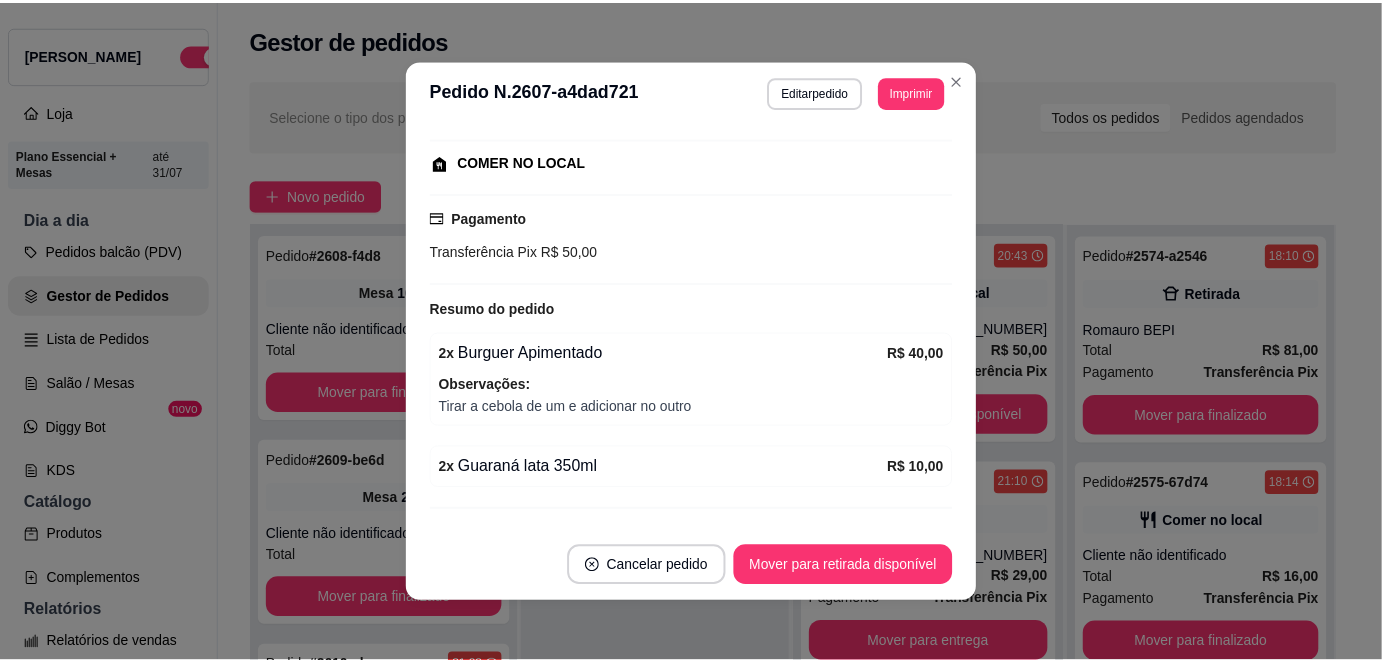 scroll, scrollTop: 279, scrollLeft: 0, axis: vertical 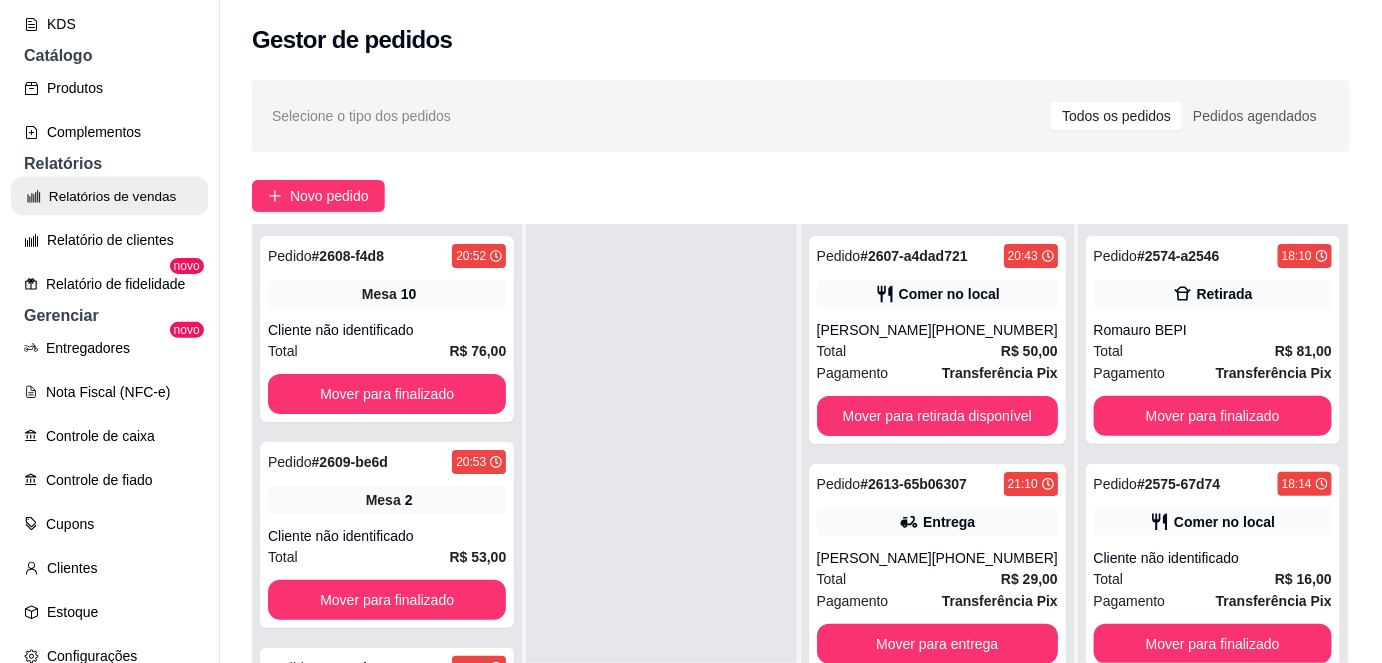 click on "Relatórios de vendas" at bounding box center (109, 196) 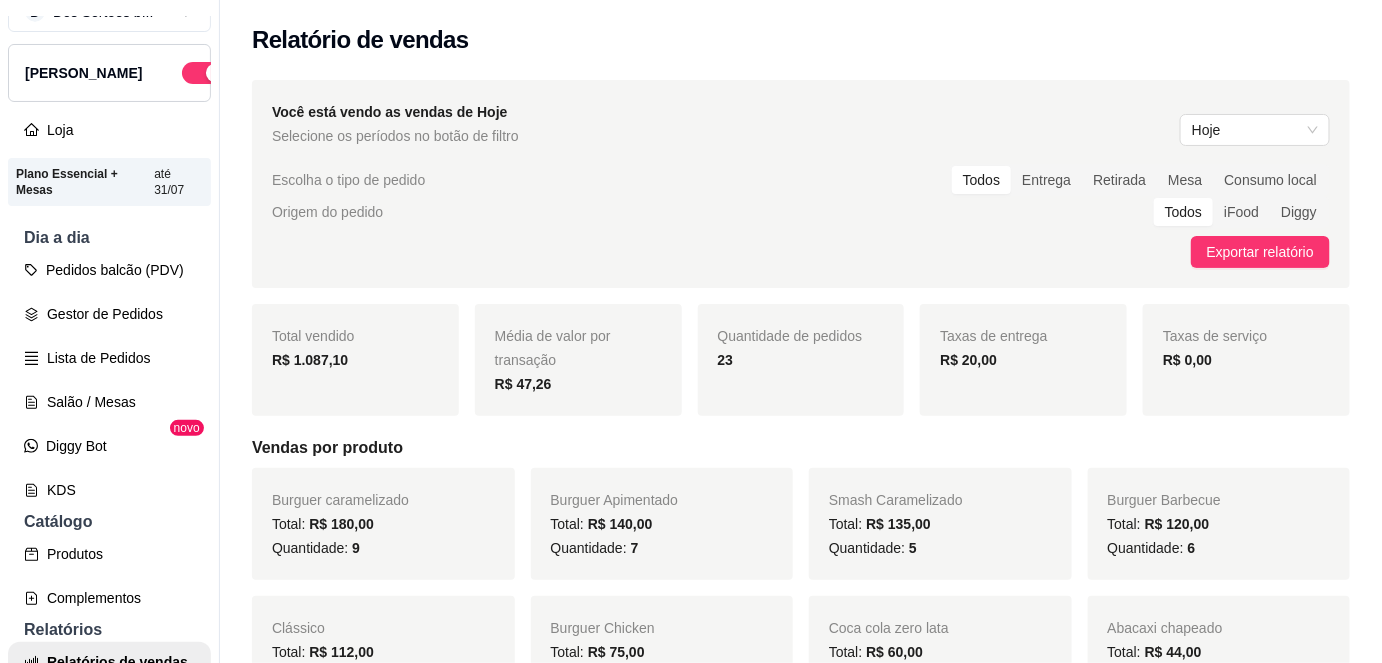 scroll, scrollTop: 32, scrollLeft: 0, axis: vertical 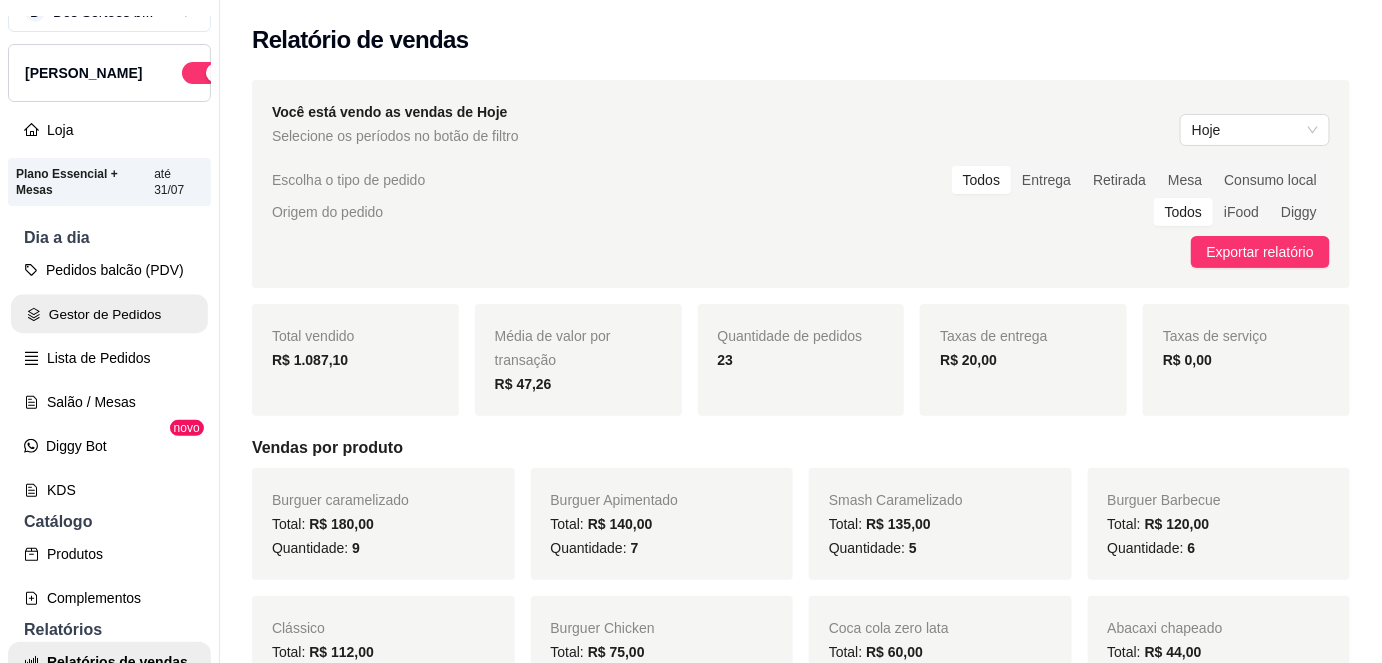 click on "Gestor de Pedidos" at bounding box center (109, 314) 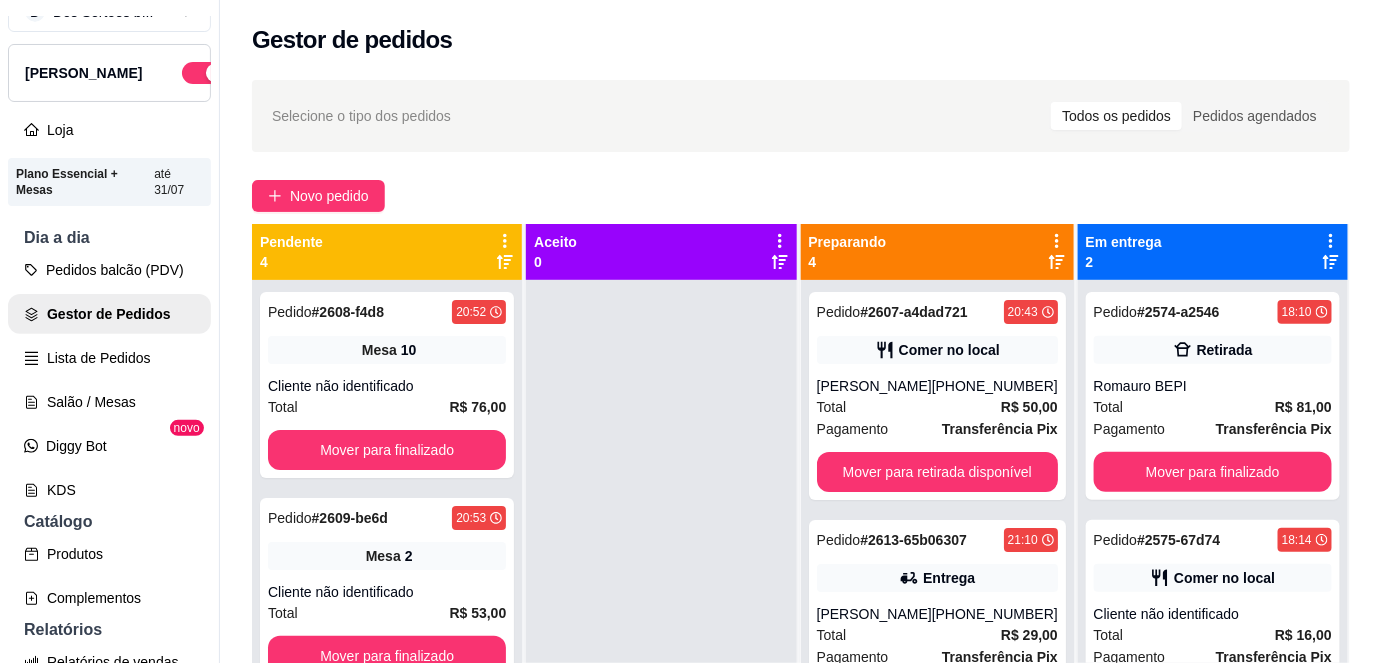 scroll, scrollTop: 56, scrollLeft: 0, axis: vertical 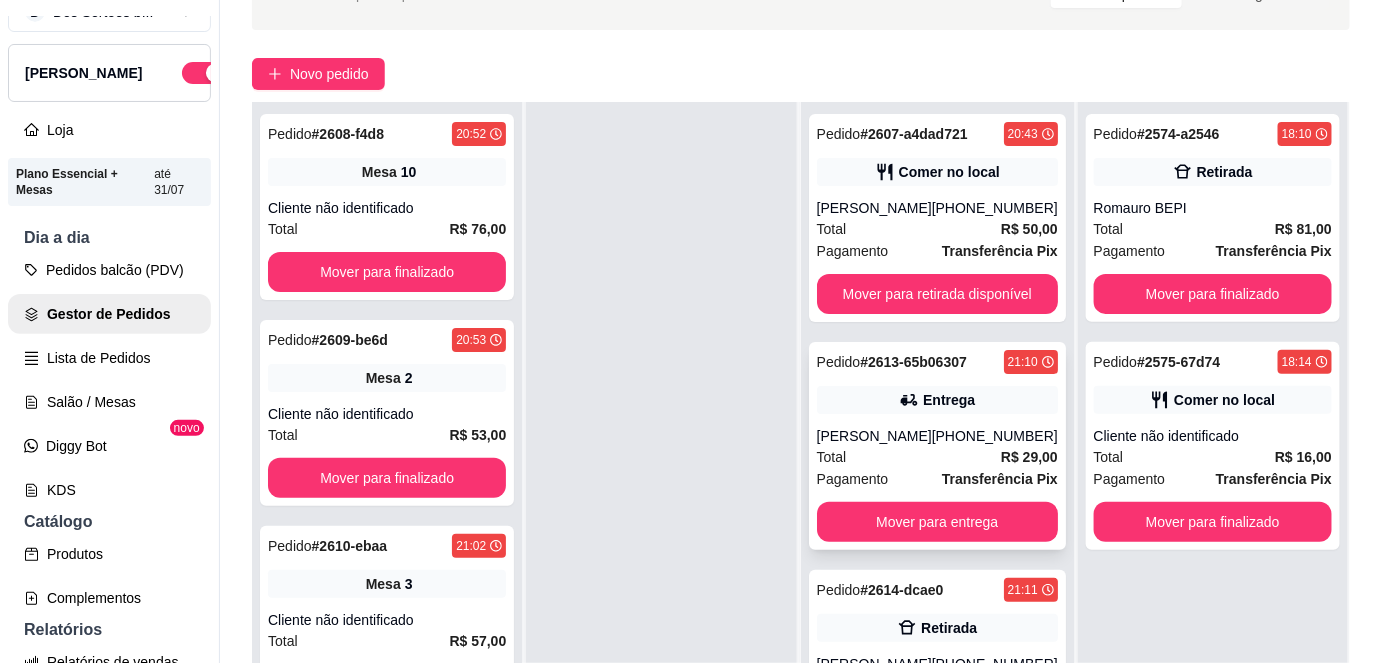 click on "Pedido  # 2613-65b06307 21:10 Entrega [PERSON_NAME]  [PHONE_NUMBER] Total R$ 29,00 Pagamento Transferência Pix Mover para entrega" at bounding box center [937, 446] 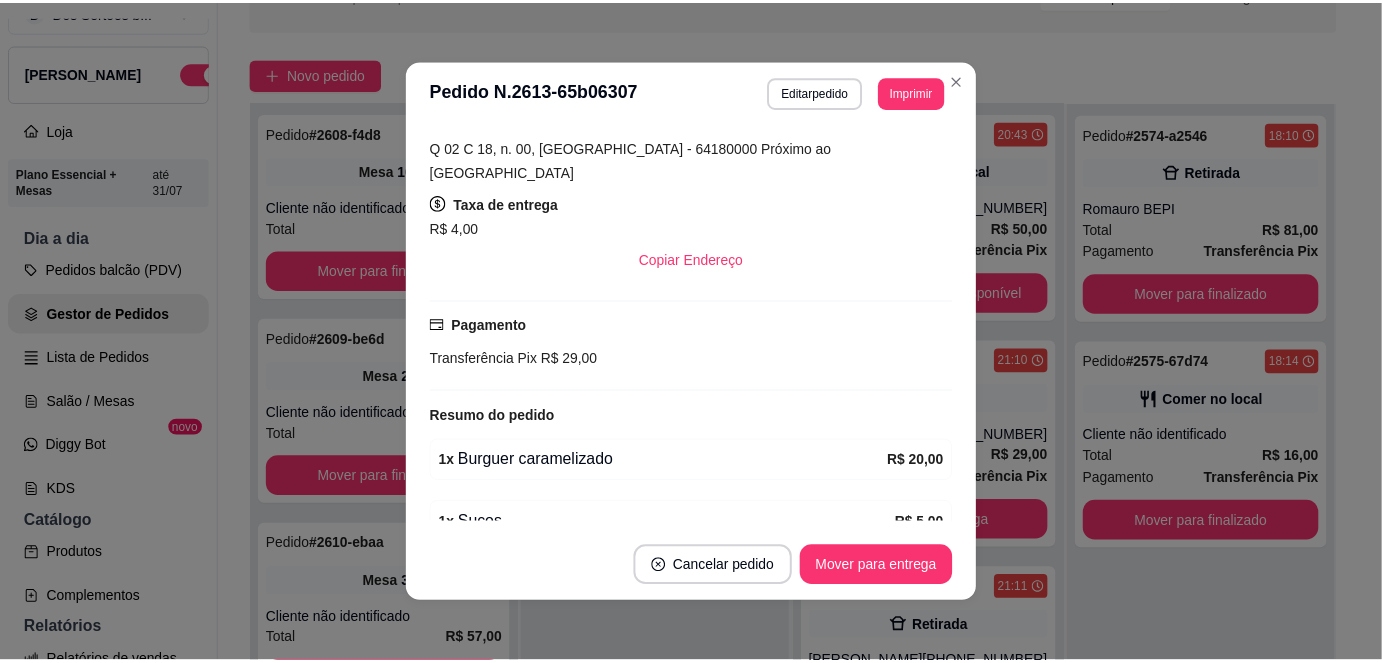scroll, scrollTop: 493, scrollLeft: 0, axis: vertical 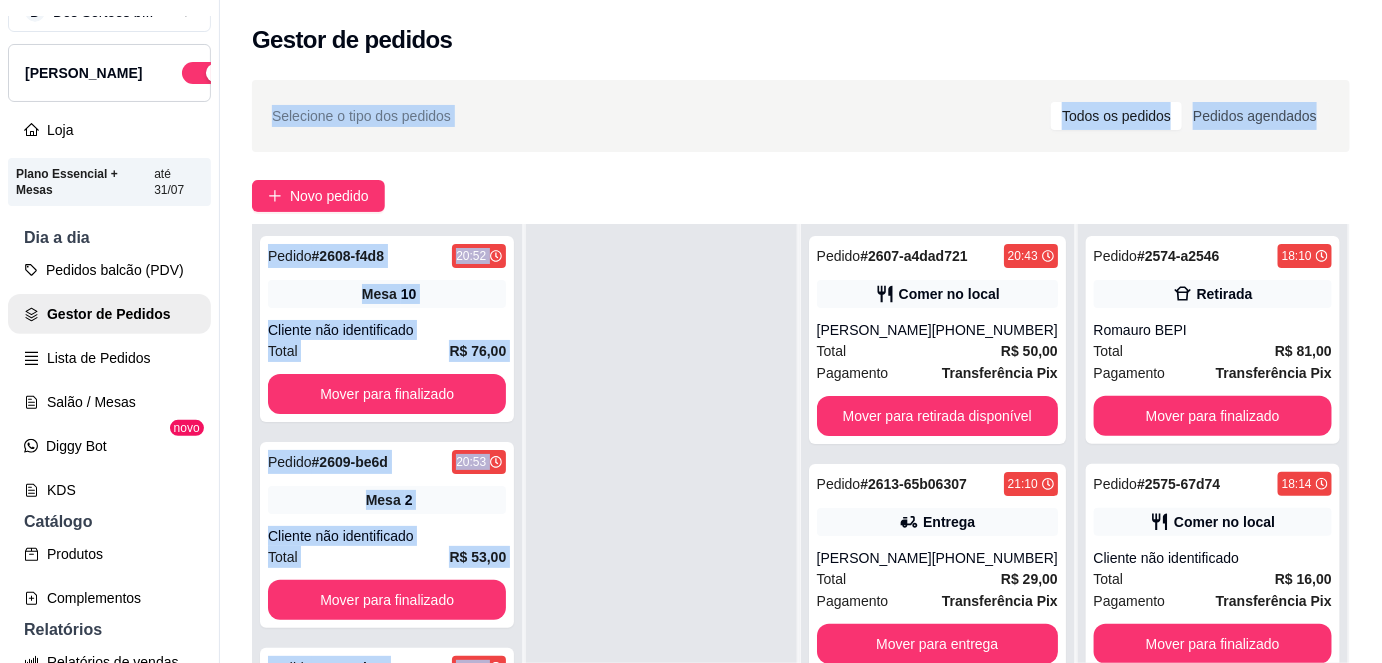 drag, startPoint x: 653, startPoint y: 236, endPoint x: 570, endPoint y: -75, distance: 321.88507 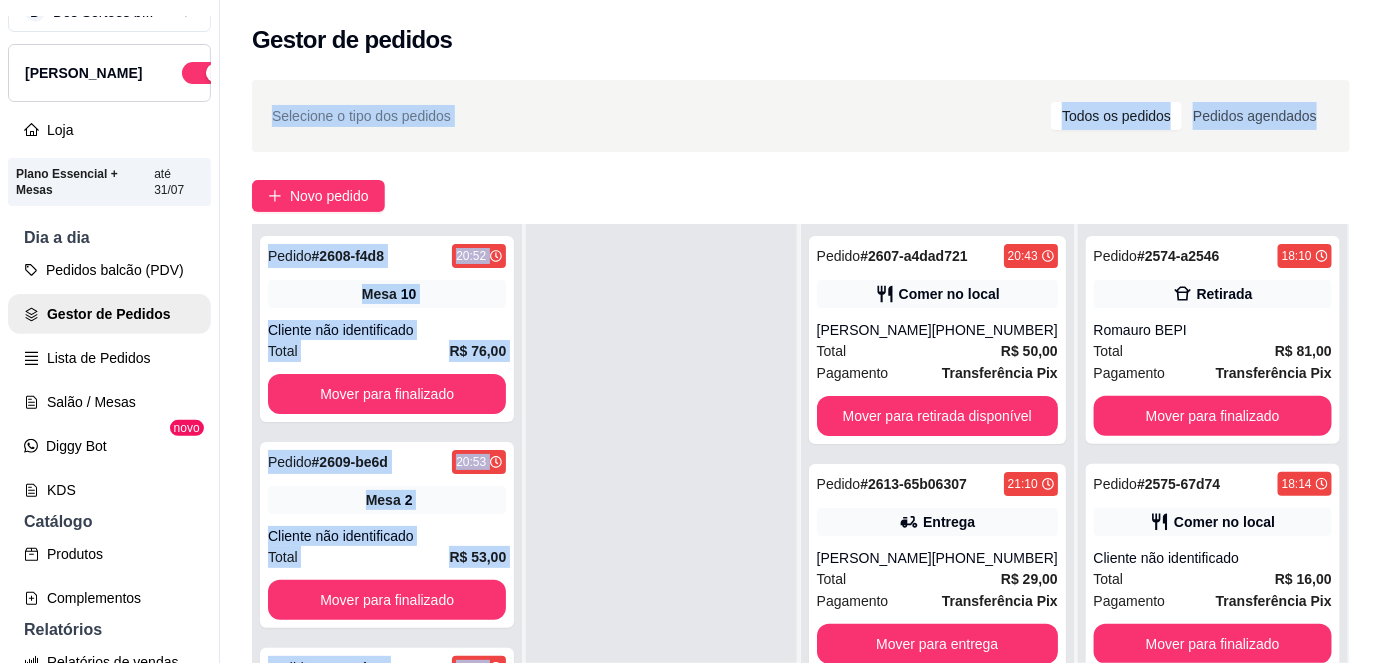 click at bounding box center [661, 555] 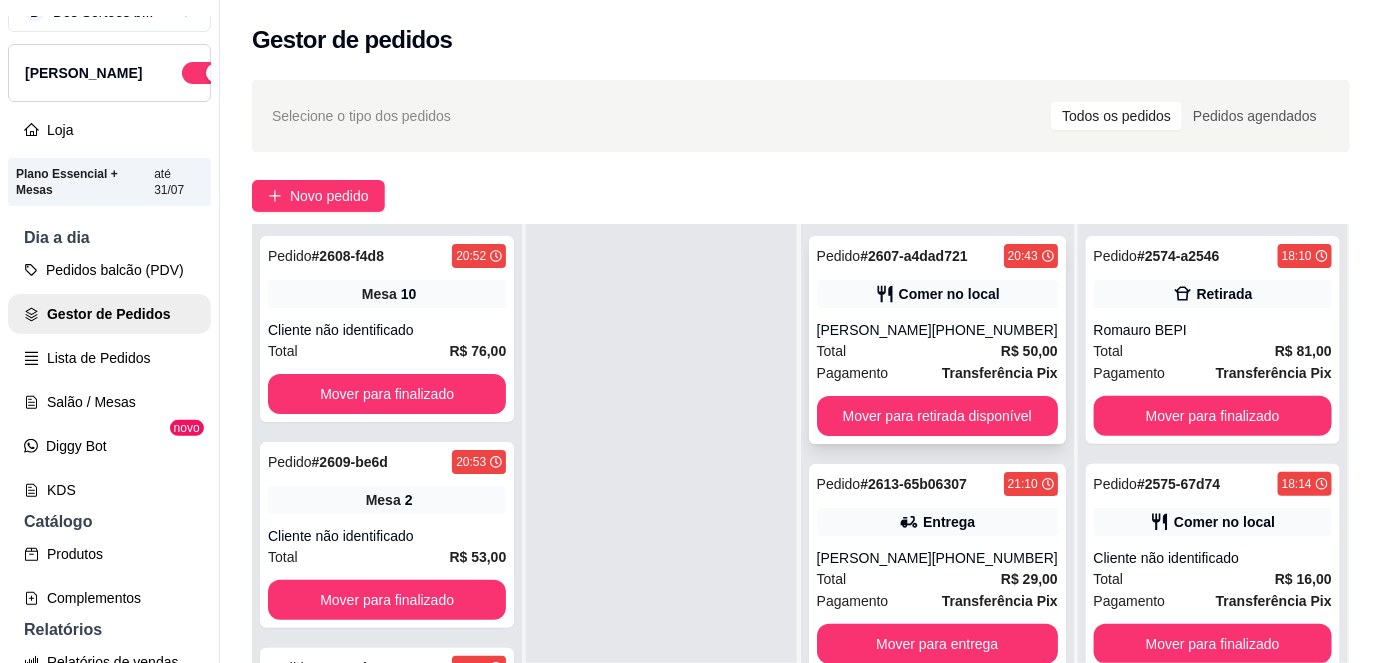 click on "Total R$ 50,00" at bounding box center (937, 351) 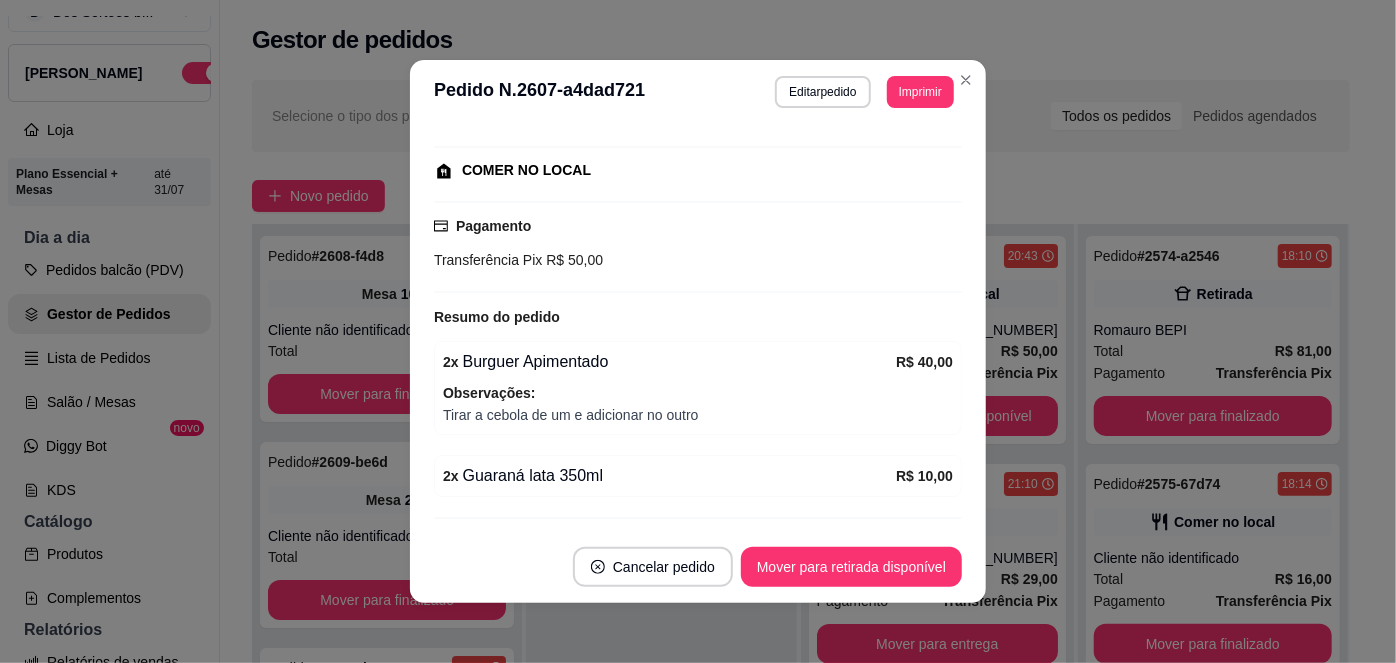 scroll, scrollTop: 279, scrollLeft: 0, axis: vertical 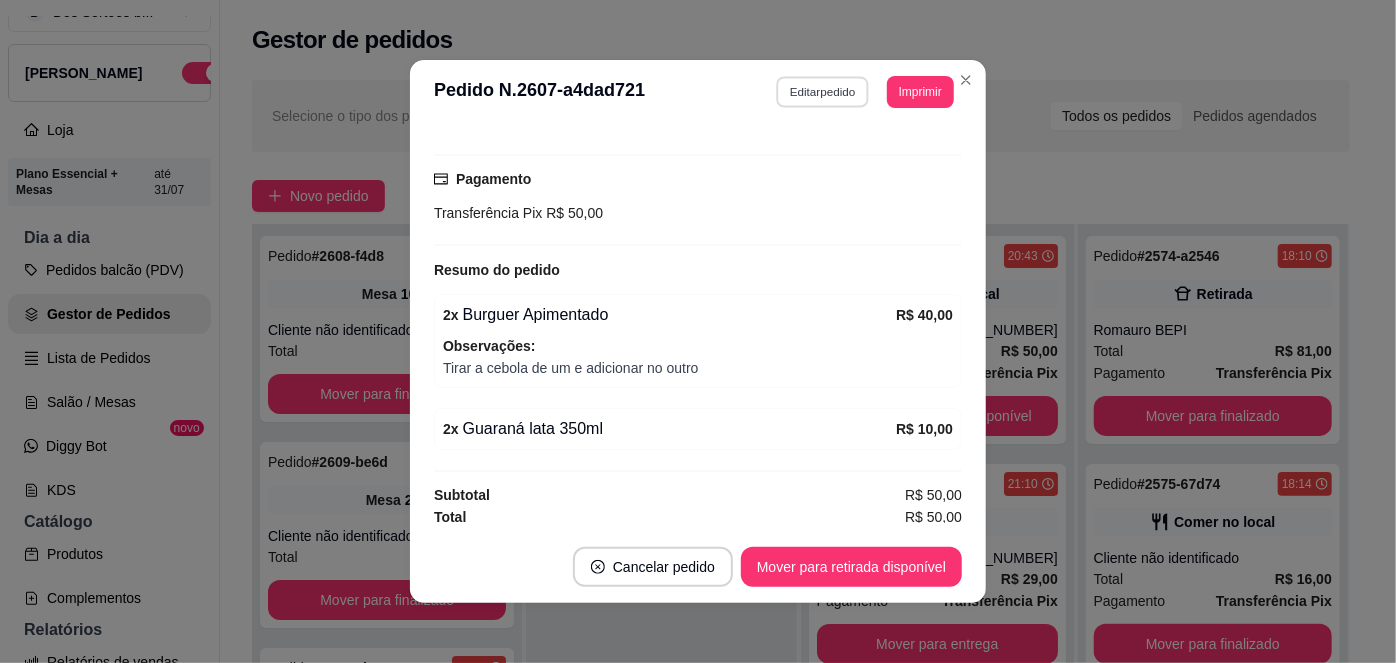 click on "Editar  pedido" at bounding box center [823, 91] 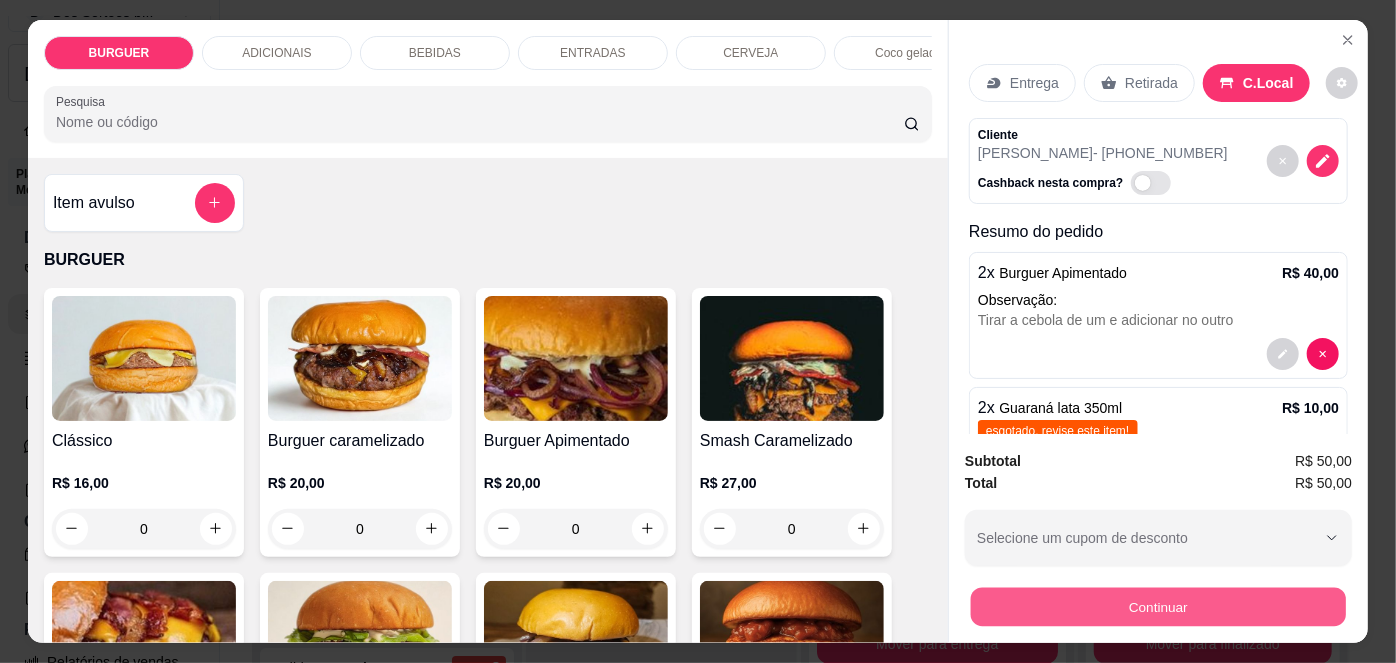 click on "Continuar" at bounding box center [1158, 607] 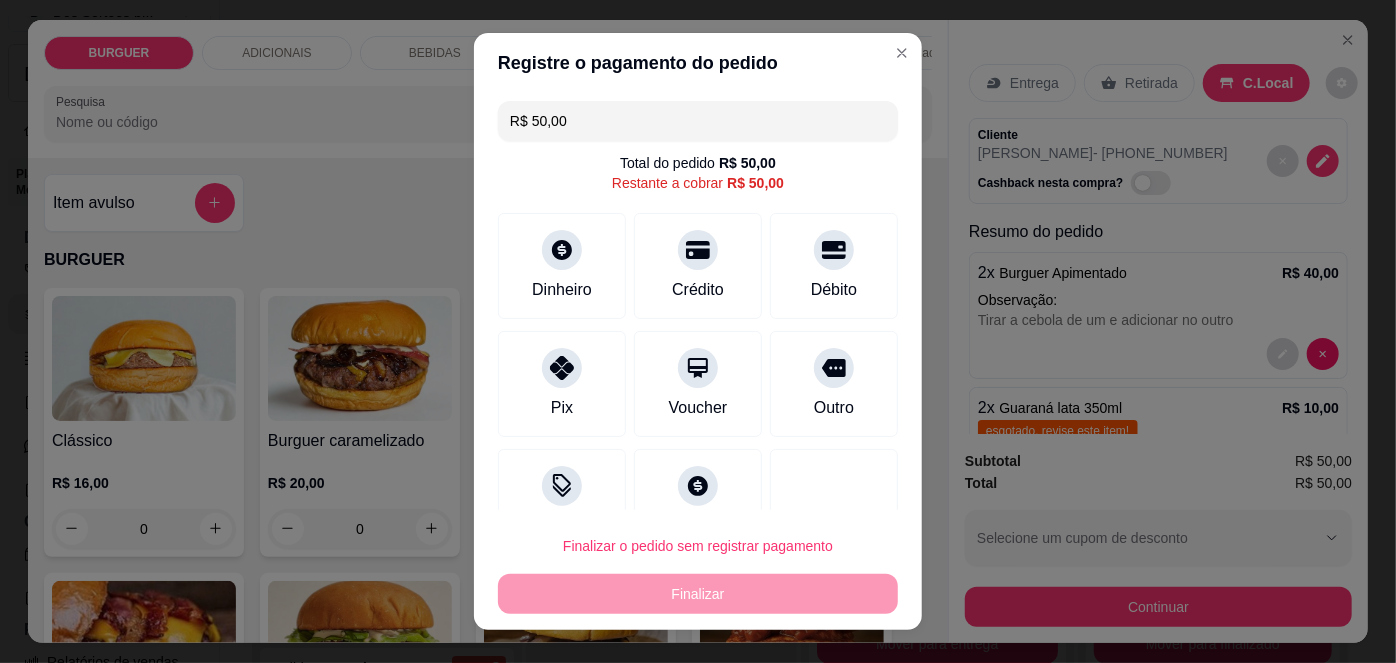 click on "R$ 50,00" at bounding box center (698, 121) 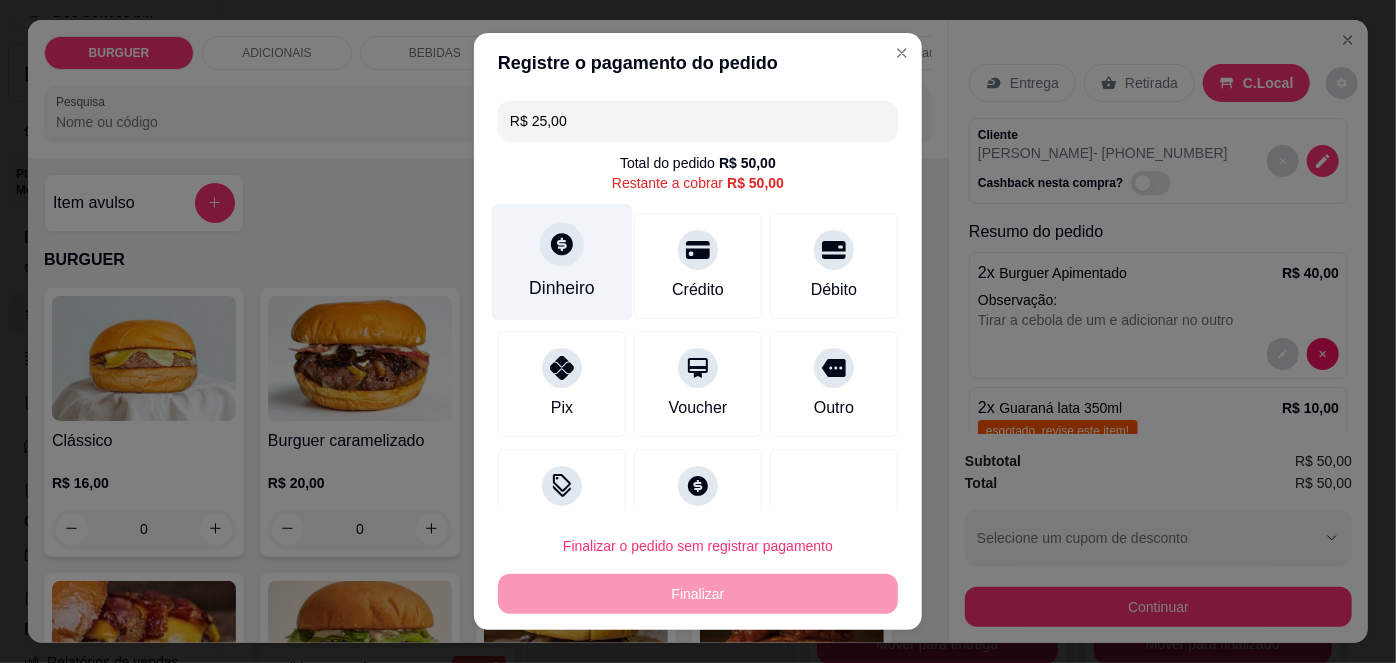 click on "Dinheiro" at bounding box center (562, 262) 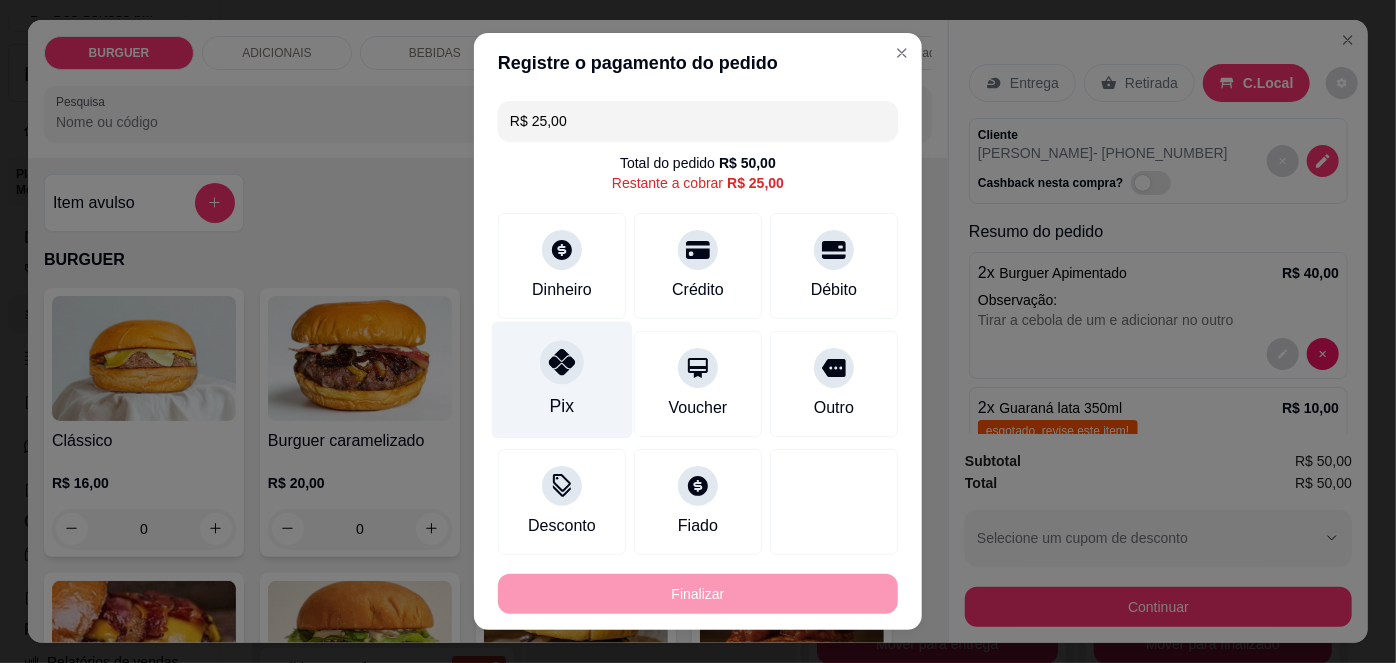 click on "Pix" at bounding box center [562, 380] 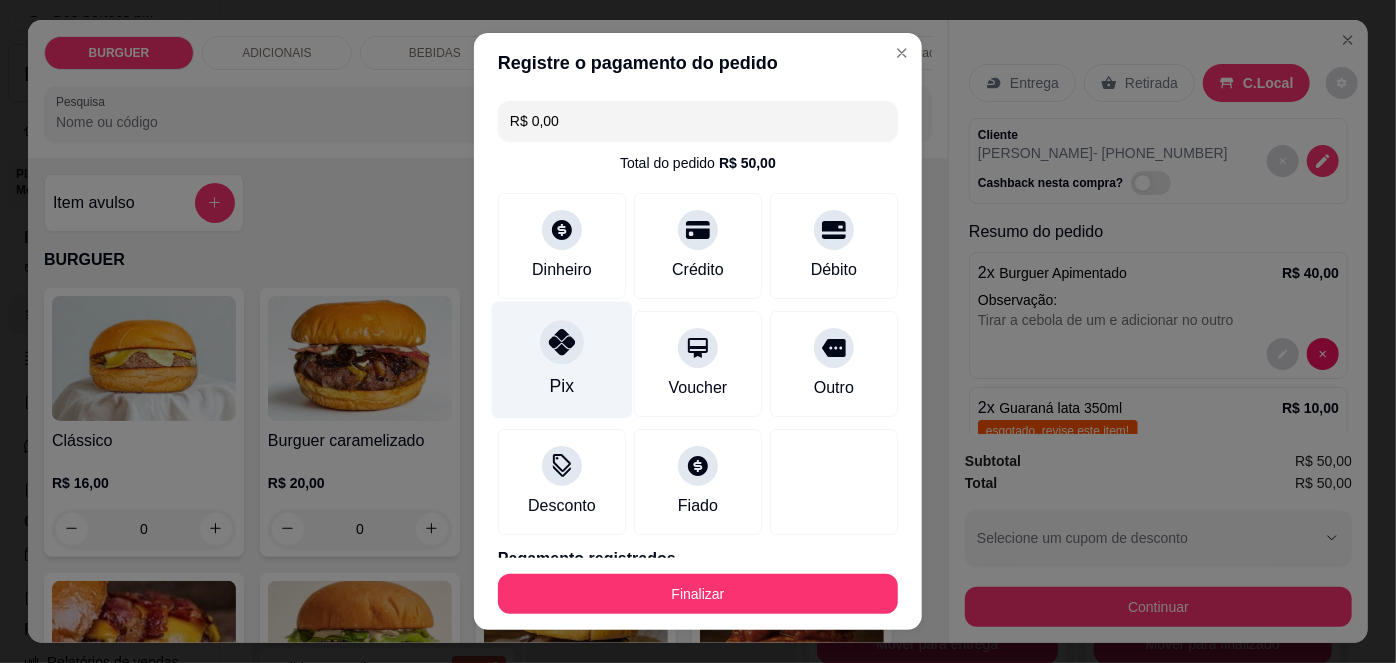 scroll, scrollTop: 163, scrollLeft: 0, axis: vertical 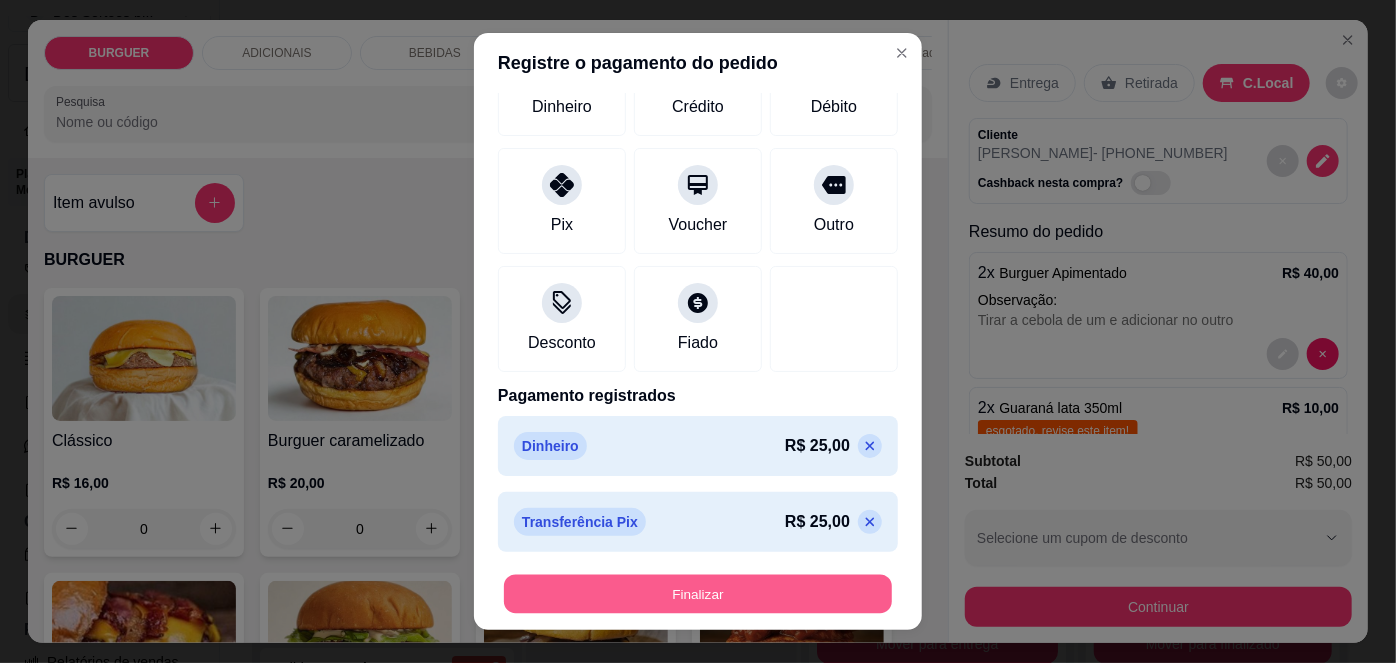 click on "Finalizar" at bounding box center (698, 593) 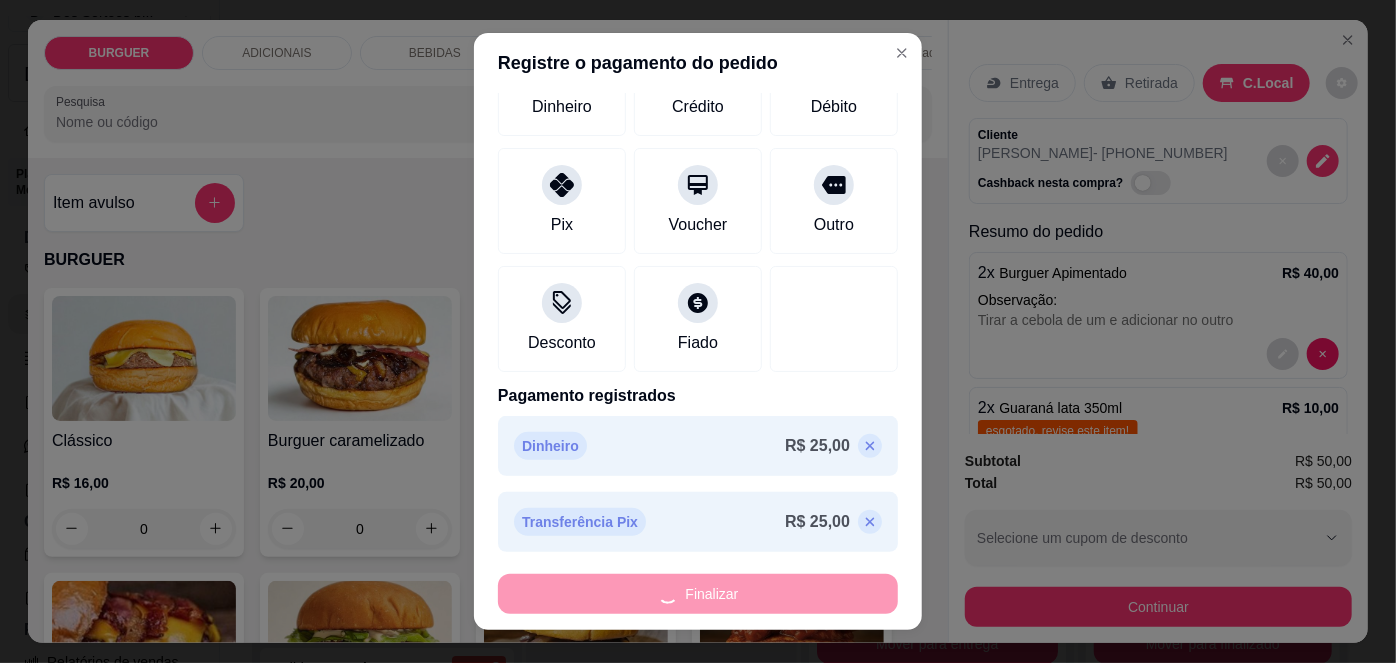 type on "0" 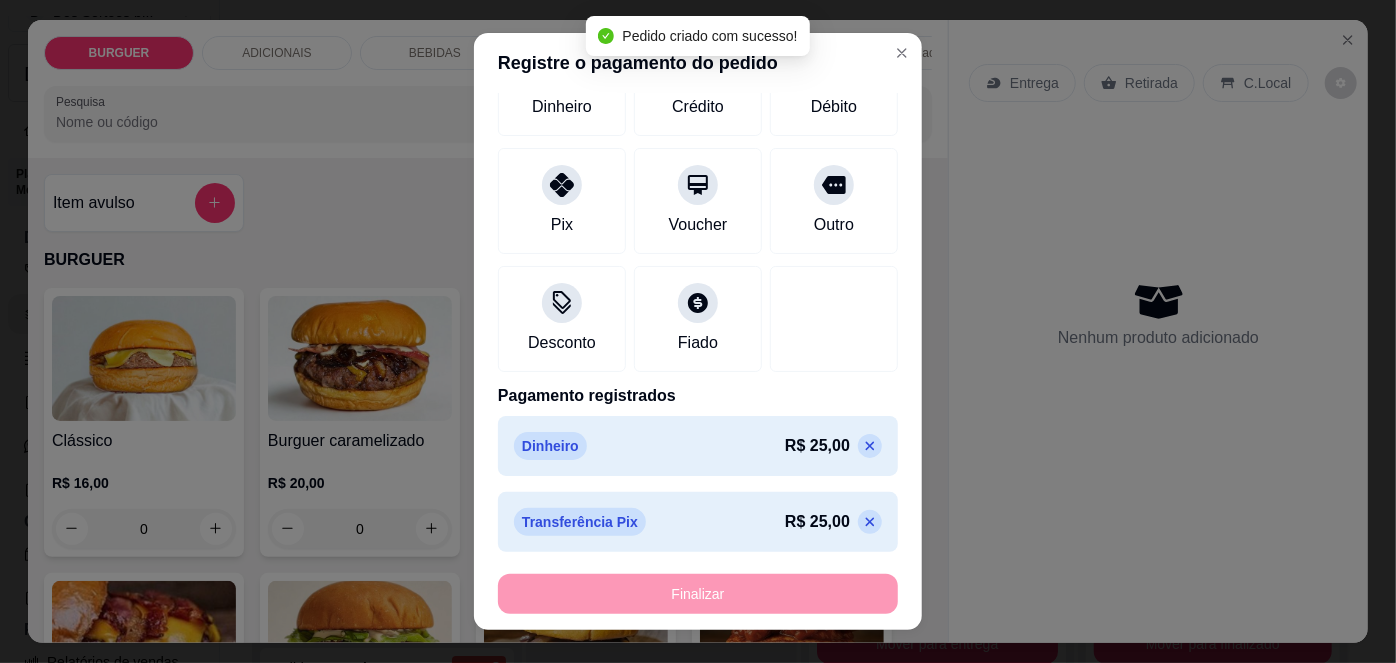 scroll, scrollTop: 322, scrollLeft: 0, axis: vertical 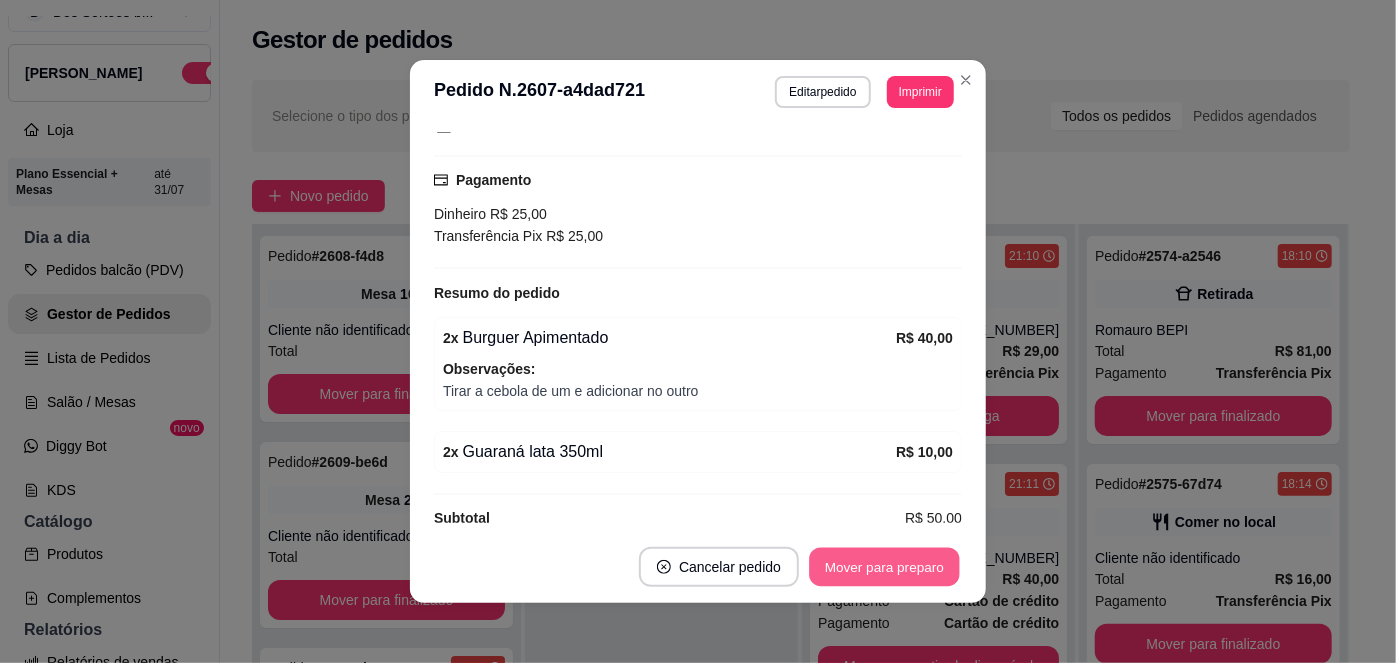 click on "Mover para preparo" at bounding box center [884, 567] 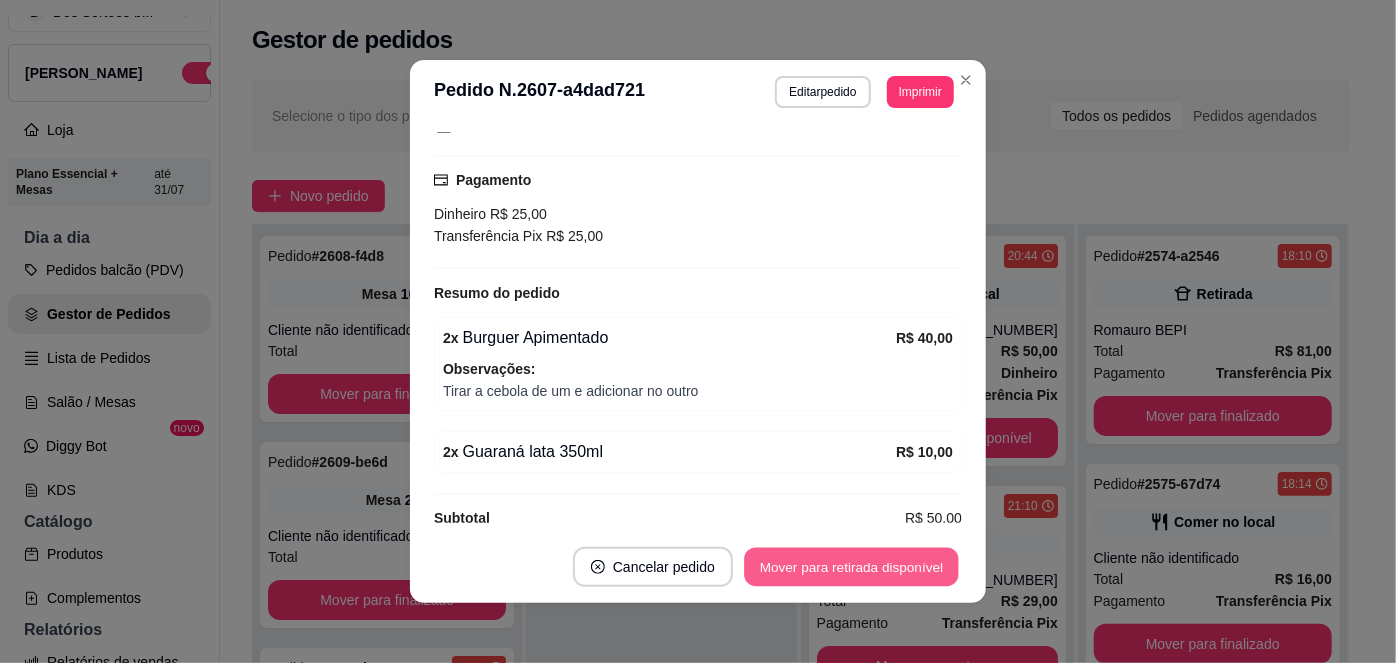 click on "Mover para retirada disponível" at bounding box center [851, 567] 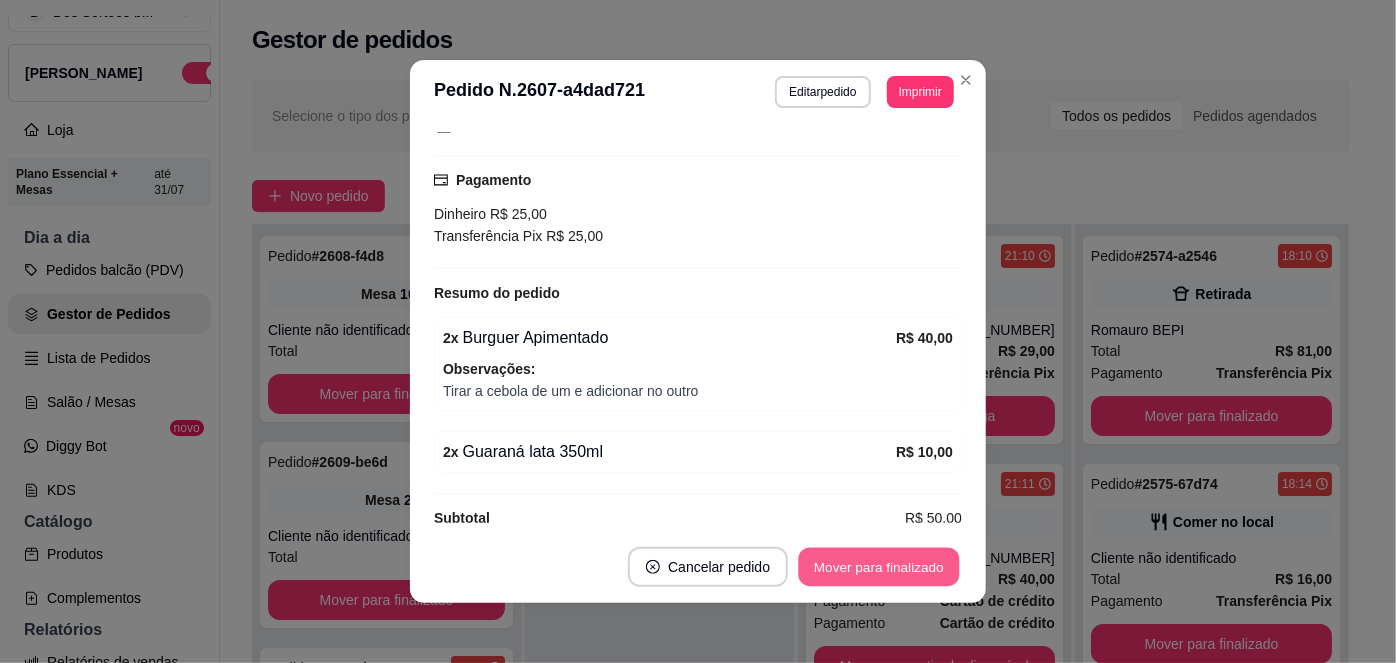 click on "Mover para finalizado" at bounding box center (879, 567) 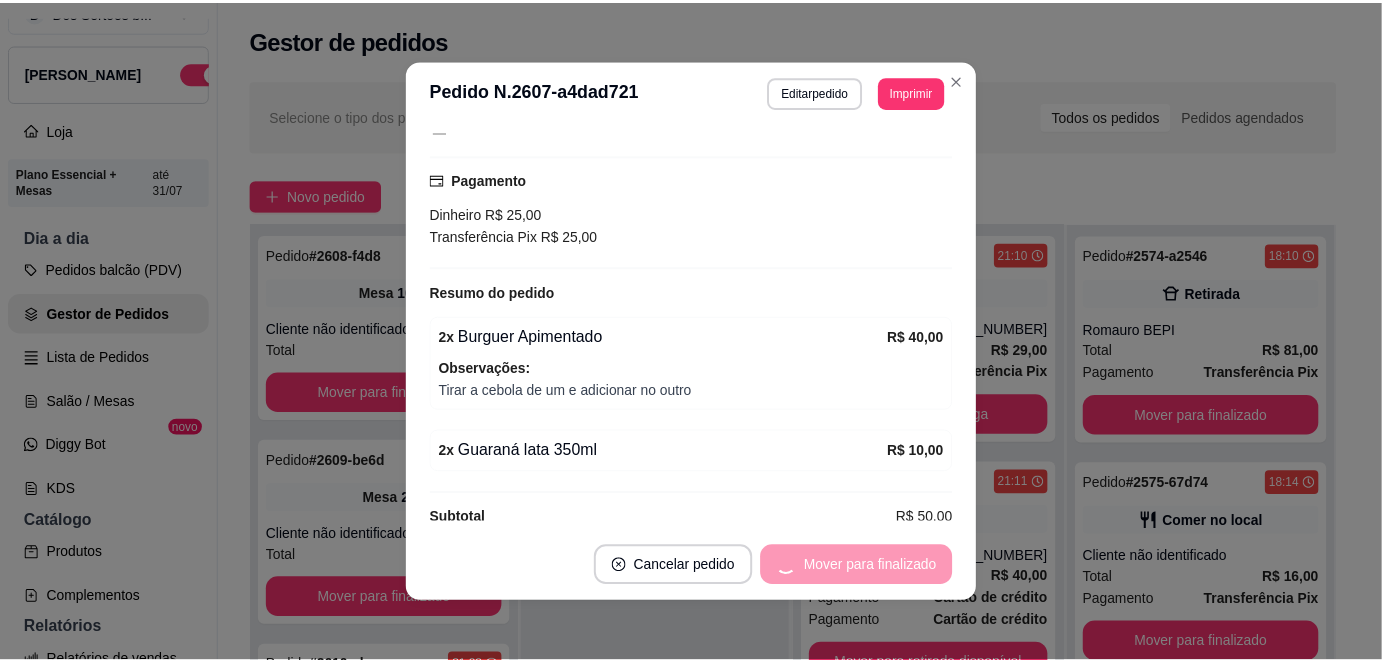 scroll, scrollTop: 257, scrollLeft: 0, axis: vertical 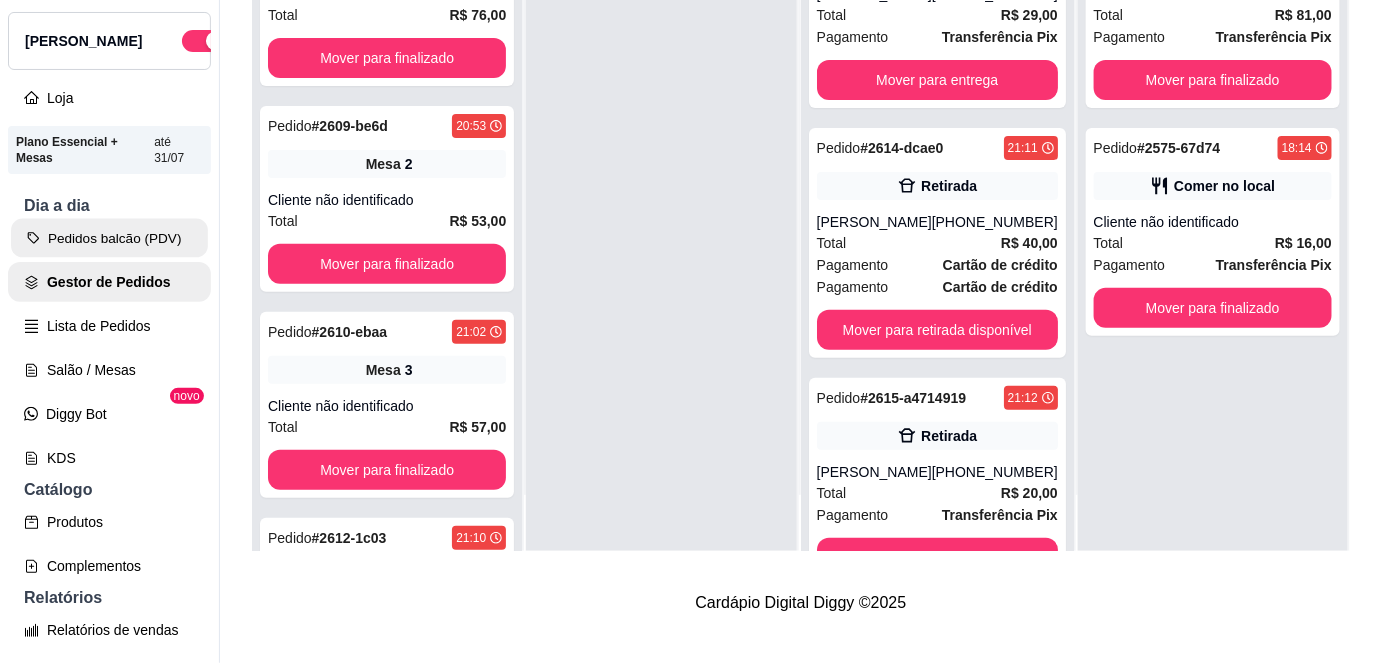 click on "Pedidos balcão (PDV)" at bounding box center (109, 238) 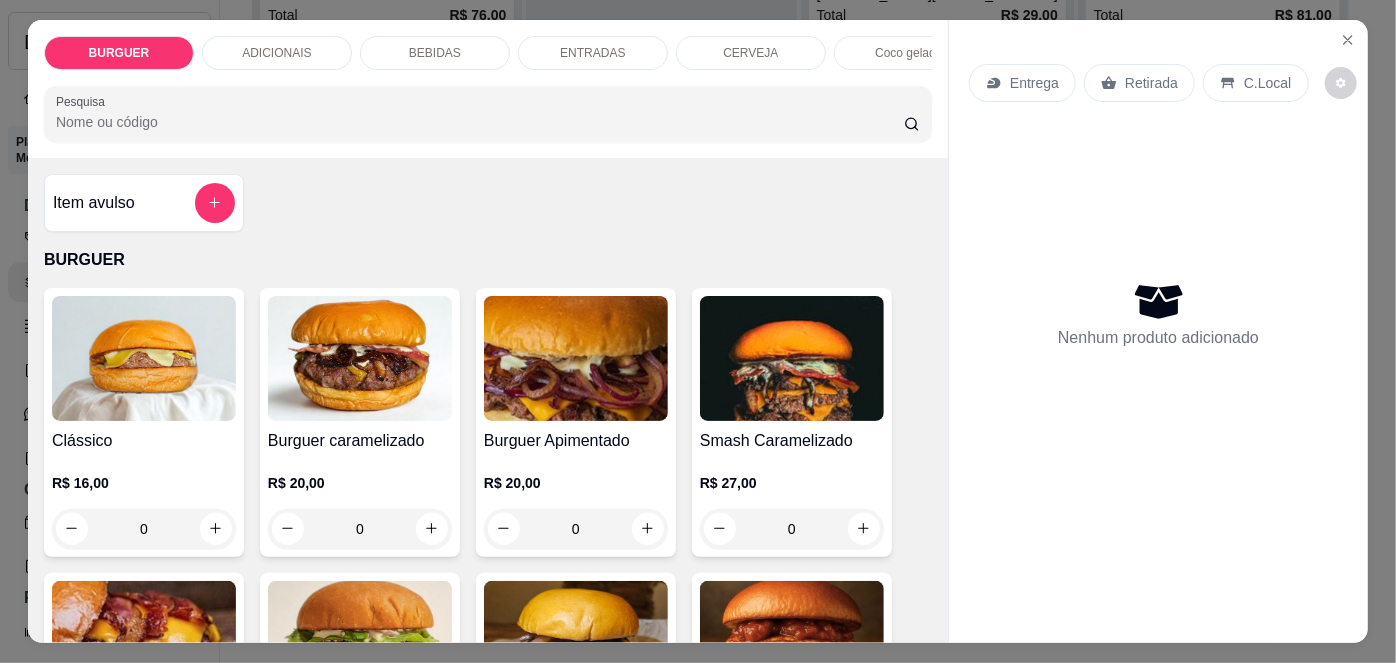 click on "Retirada" at bounding box center [1151, 83] 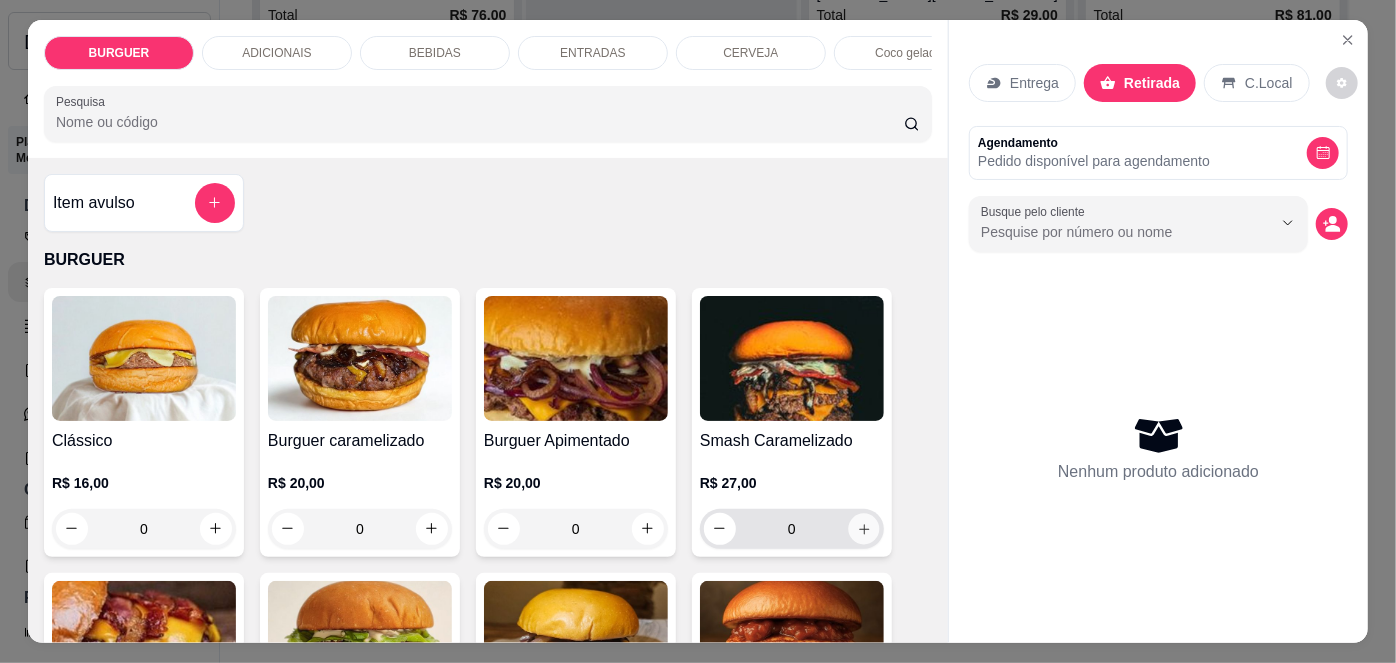 click 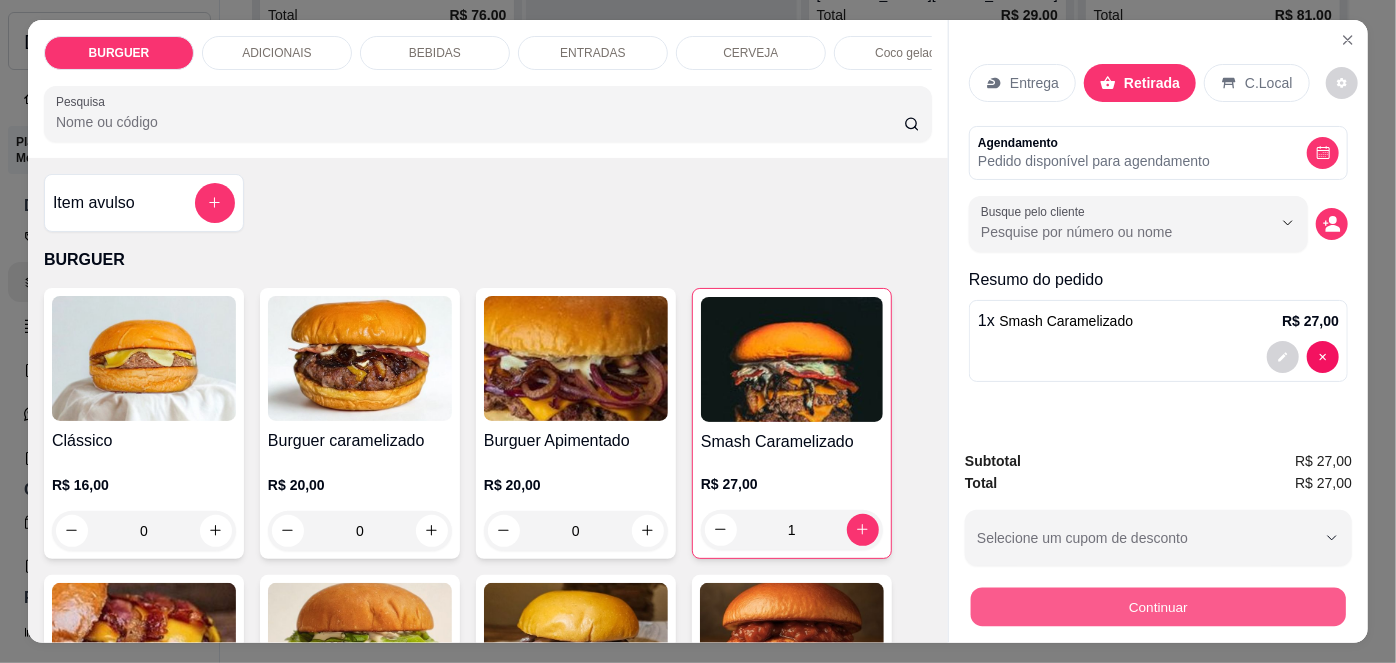 click on "Continuar" at bounding box center [1158, 607] 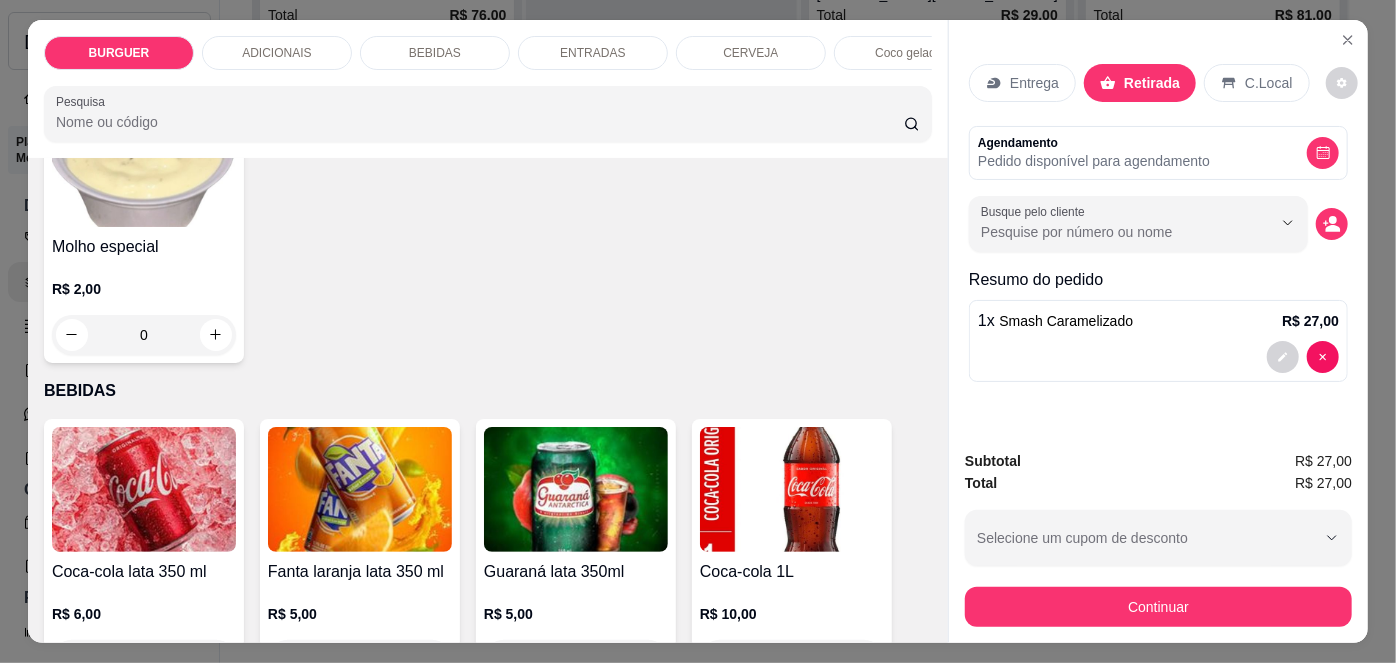 scroll, scrollTop: 1557, scrollLeft: 0, axis: vertical 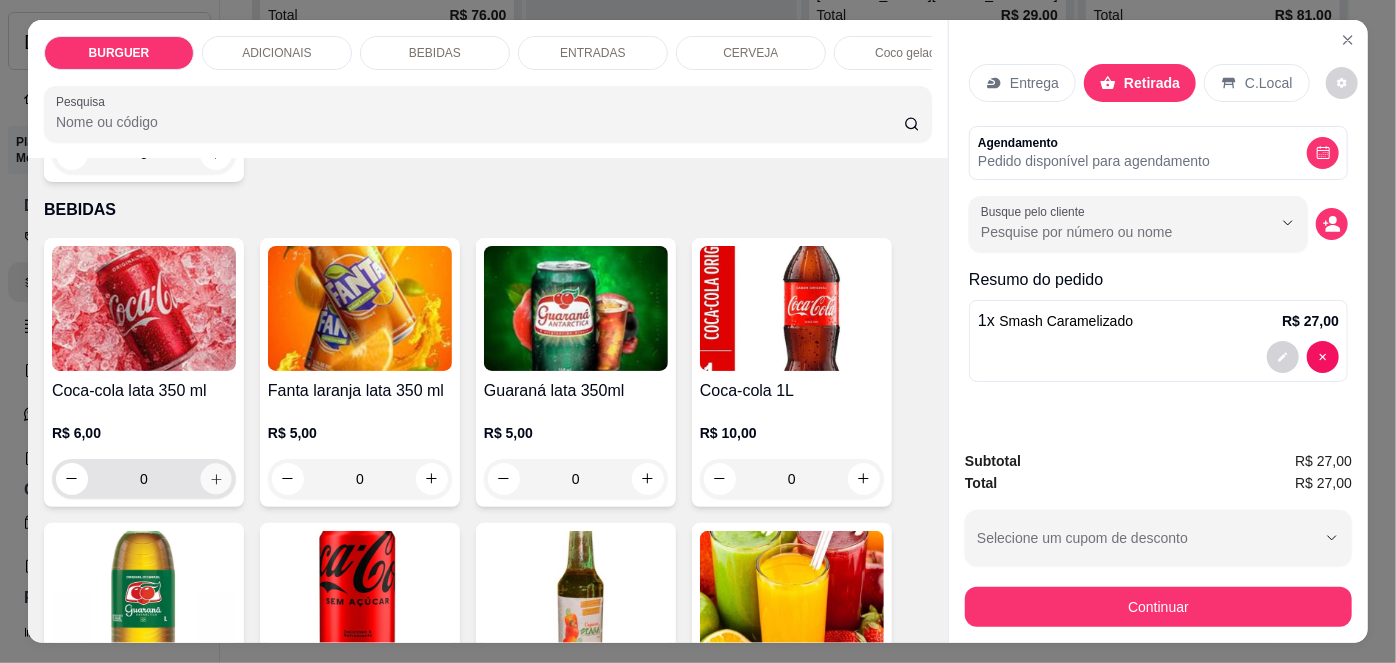 click 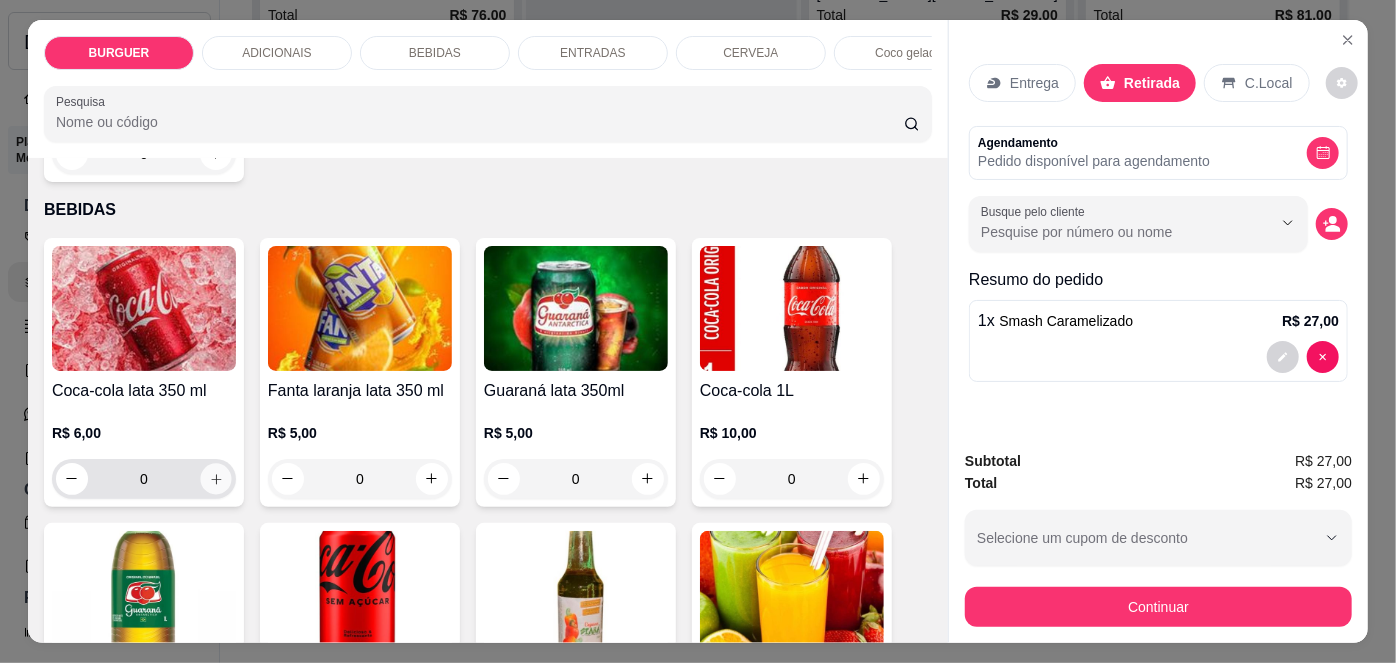 type on "1" 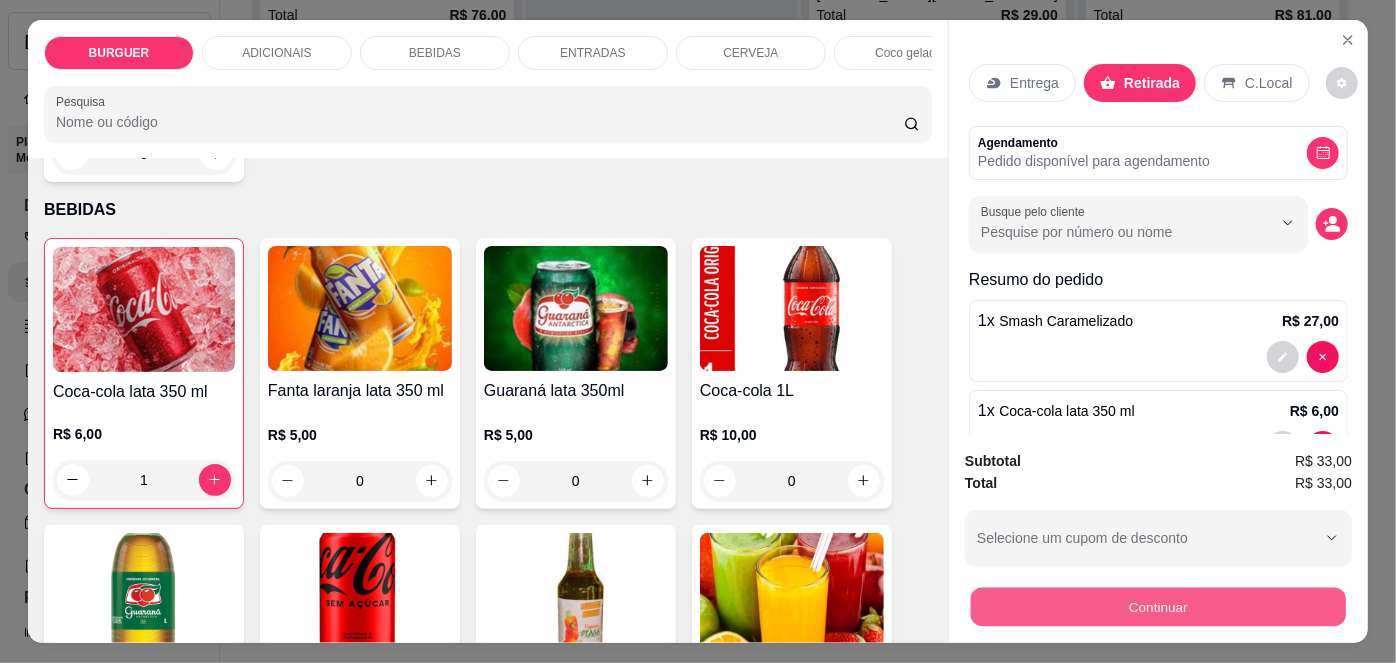 click on "Continuar" at bounding box center [1158, 607] 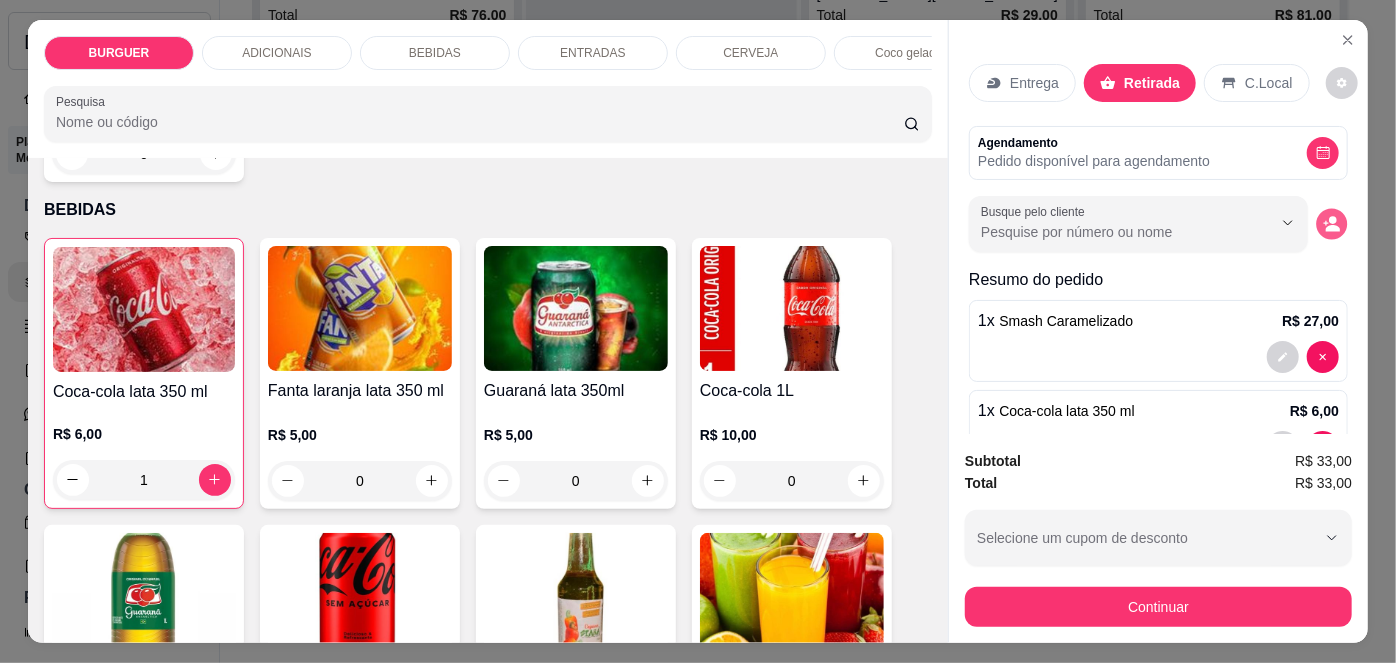 click 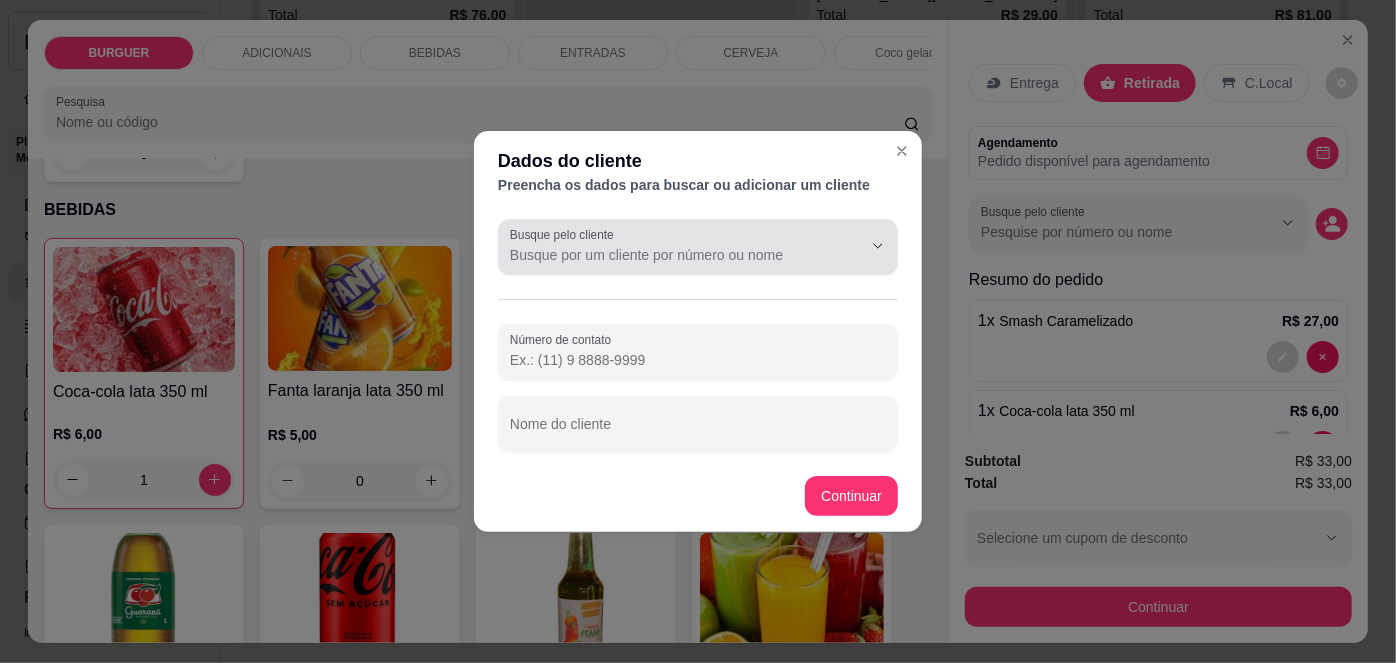 click at bounding box center (698, 247) 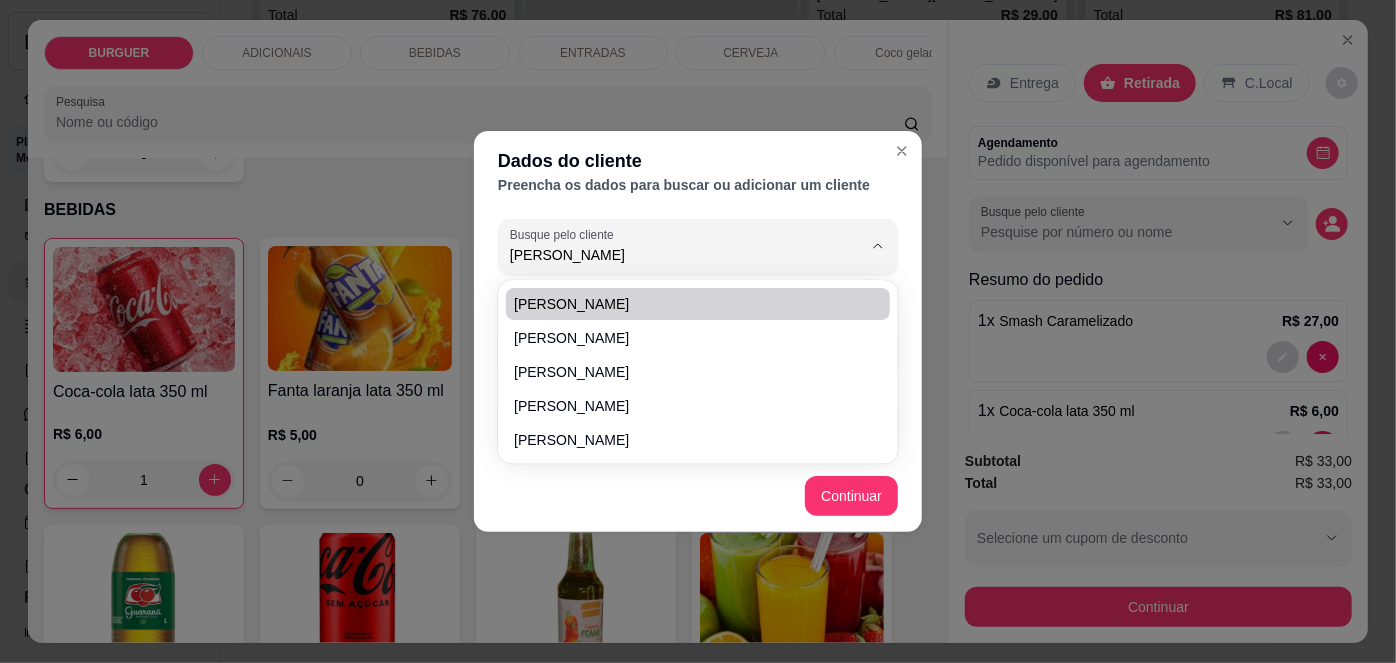 click on "[PERSON_NAME]" at bounding box center [688, 304] 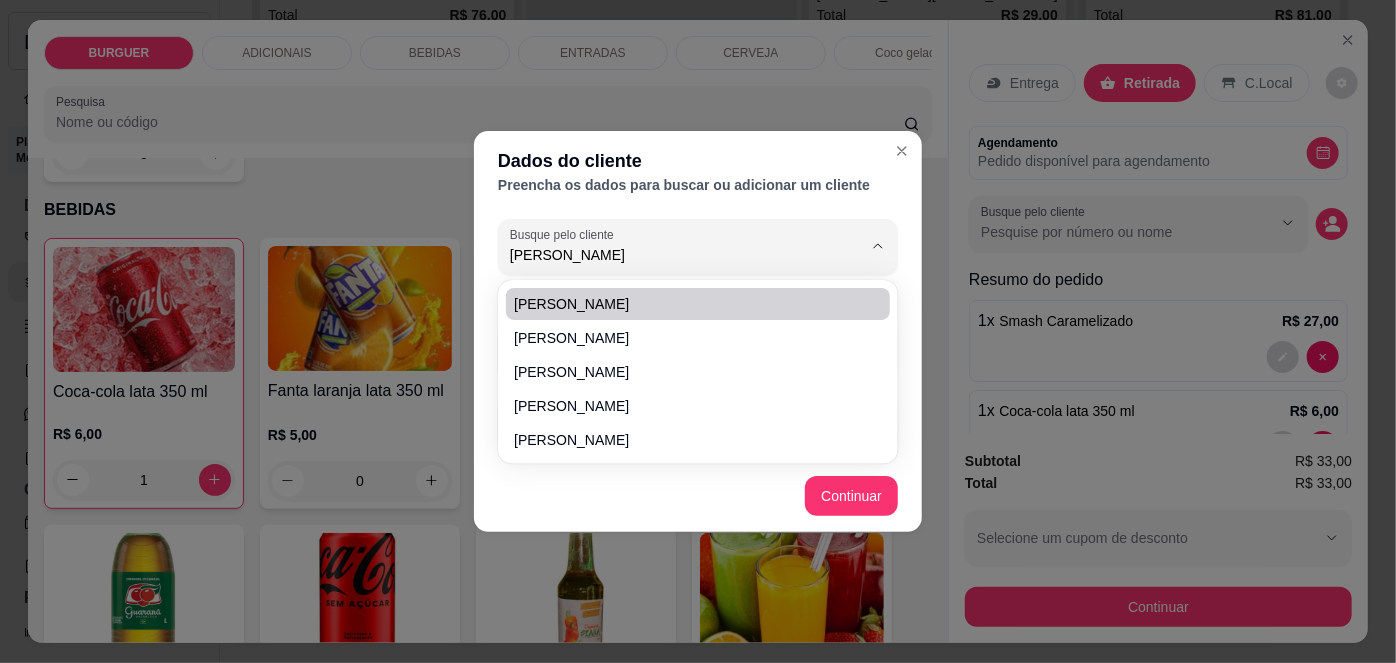 type on "[PERSON_NAME]" 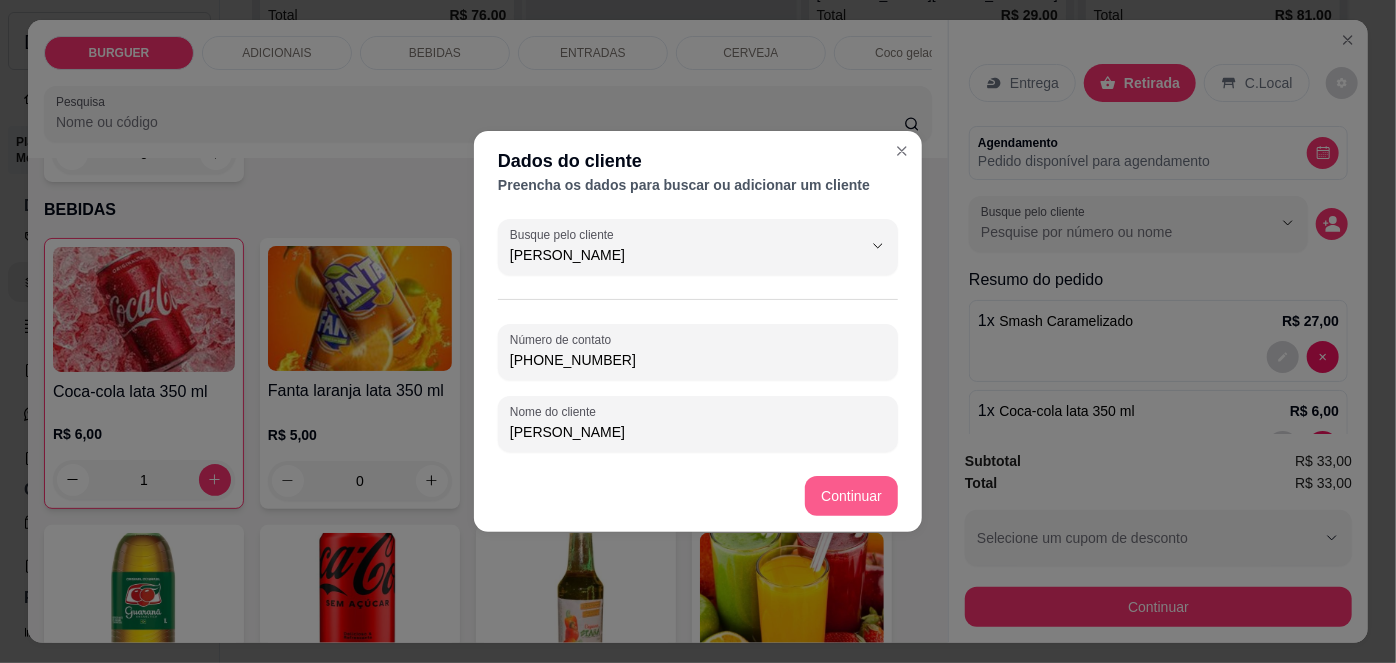 type on "[PERSON_NAME]" 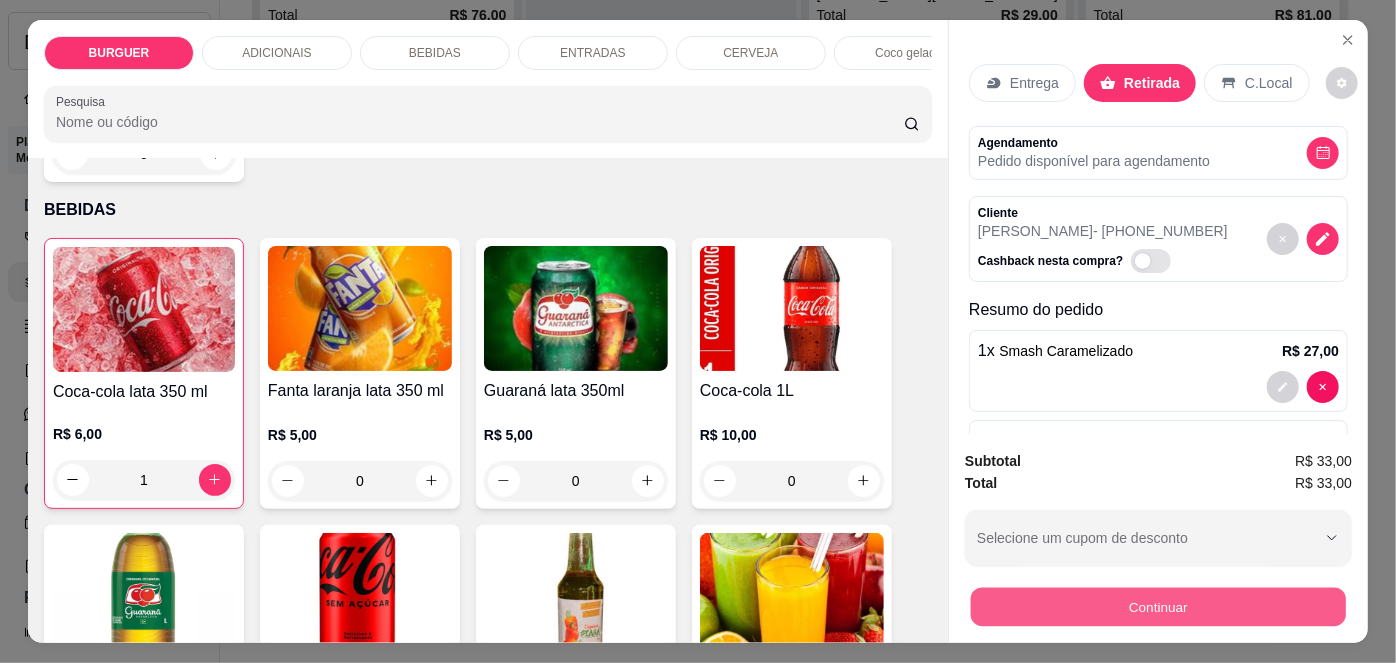 click on "Continuar" at bounding box center [1158, 607] 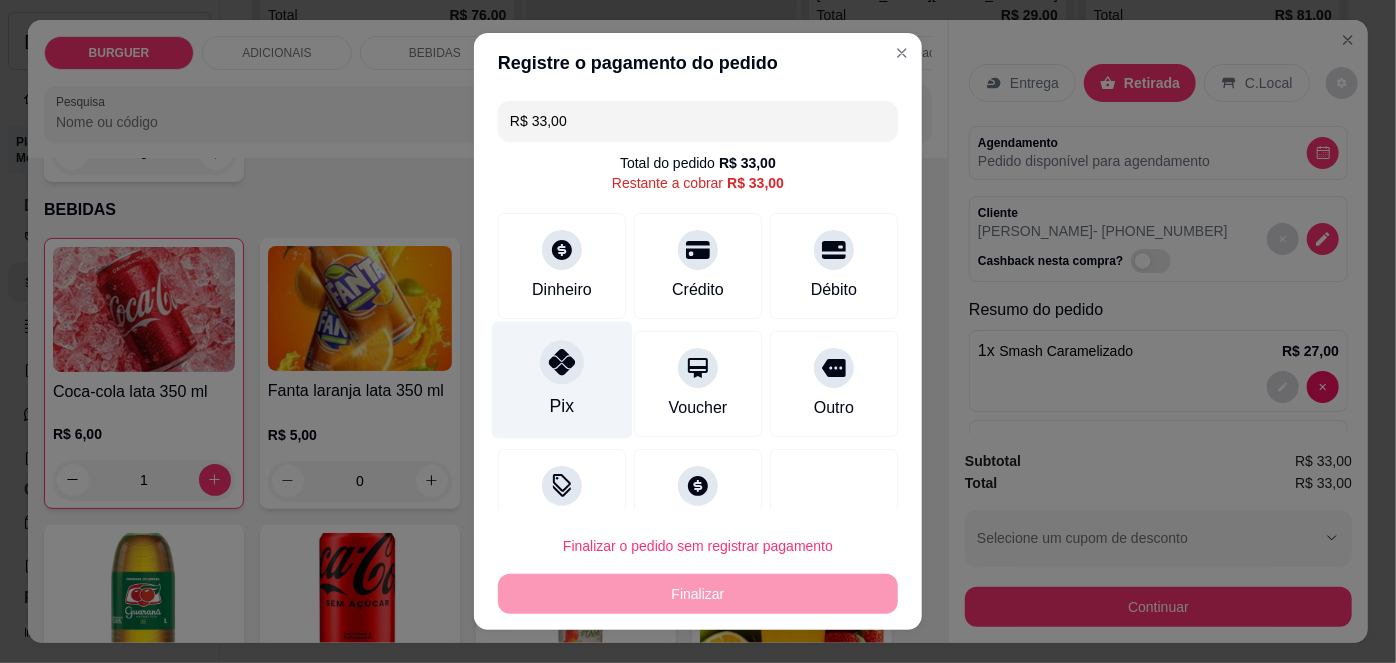click on "Pix" at bounding box center (562, 380) 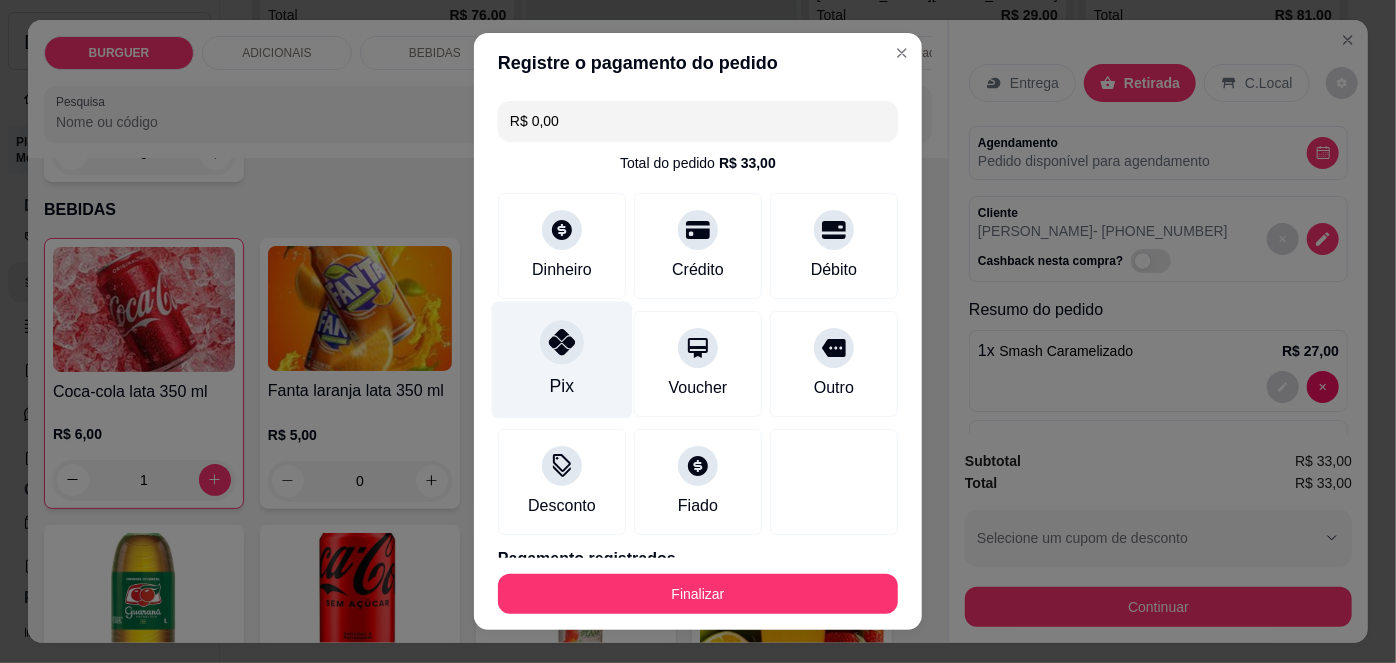 scroll, scrollTop: 88, scrollLeft: 0, axis: vertical 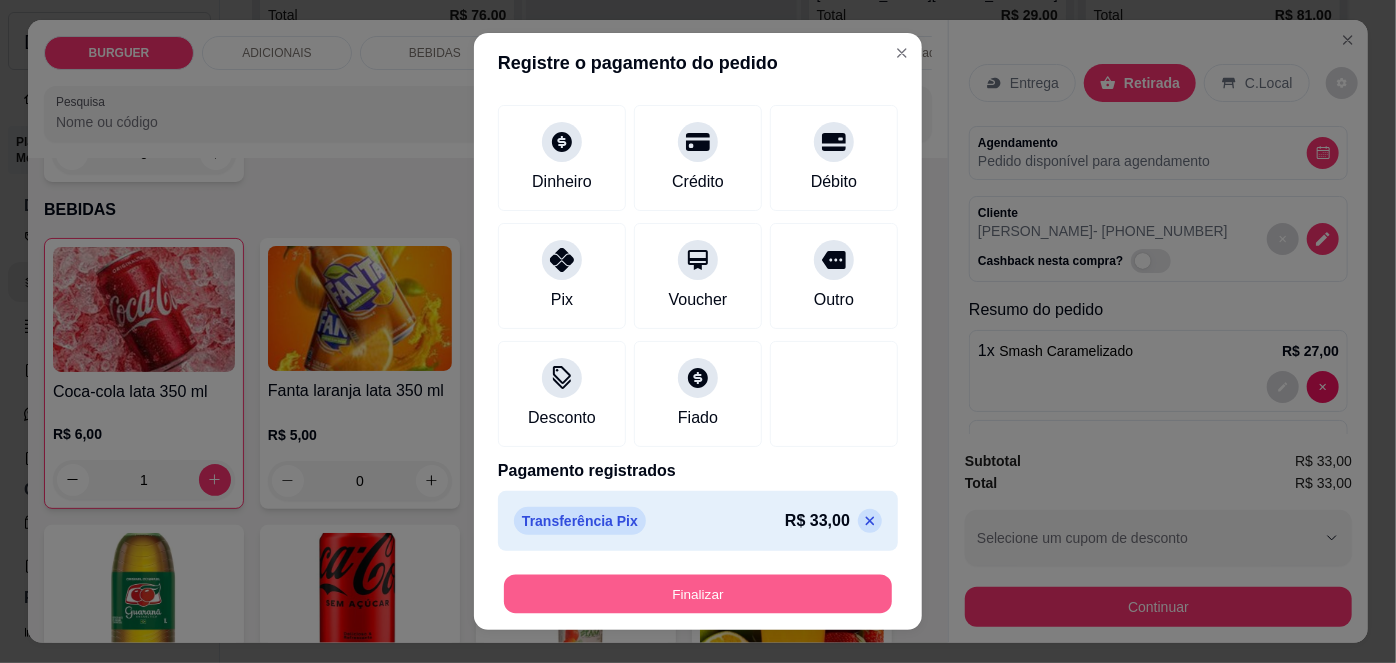 click on "Finalizar" at bounding box center [698, 593] 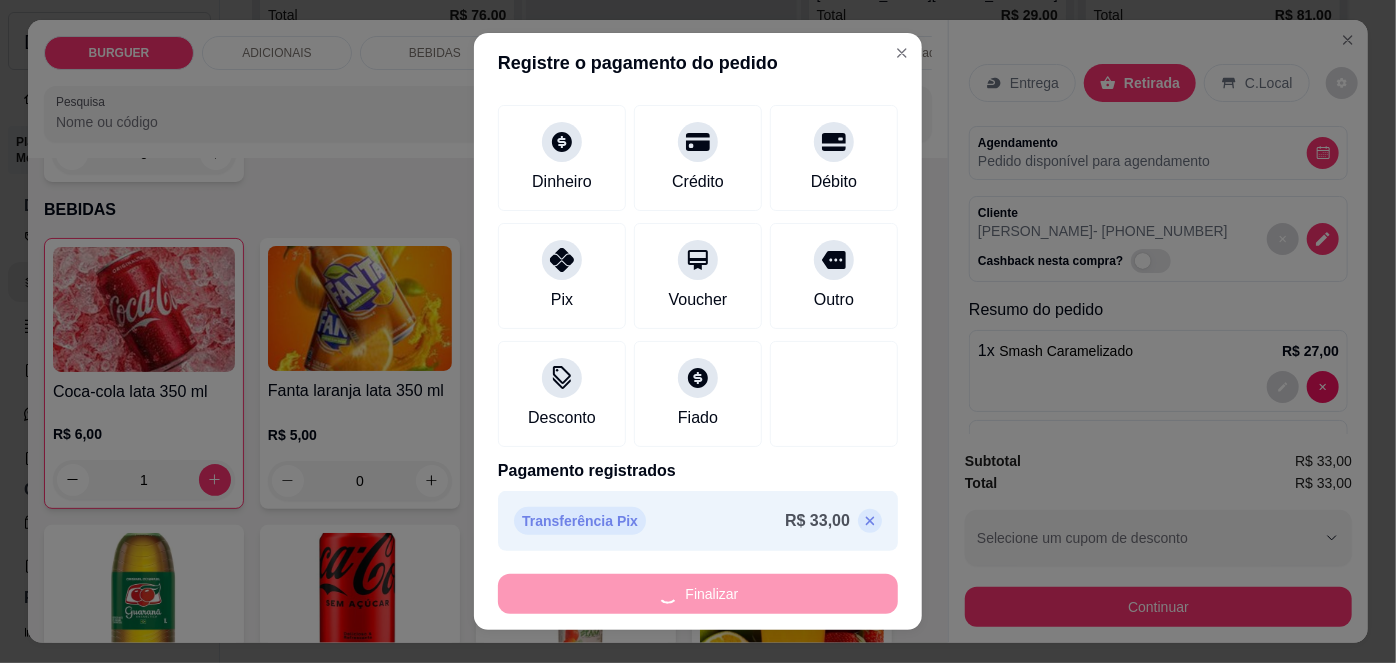 type on "0" 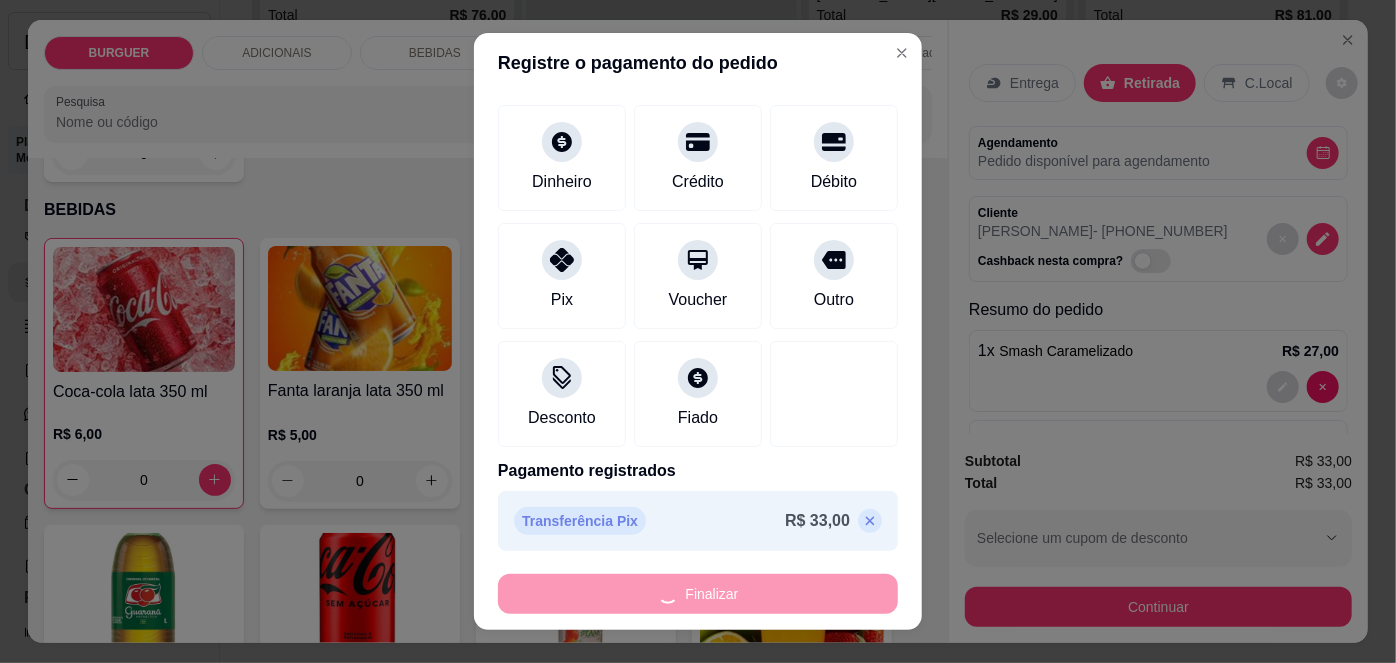 type on "-R$ 33,00" 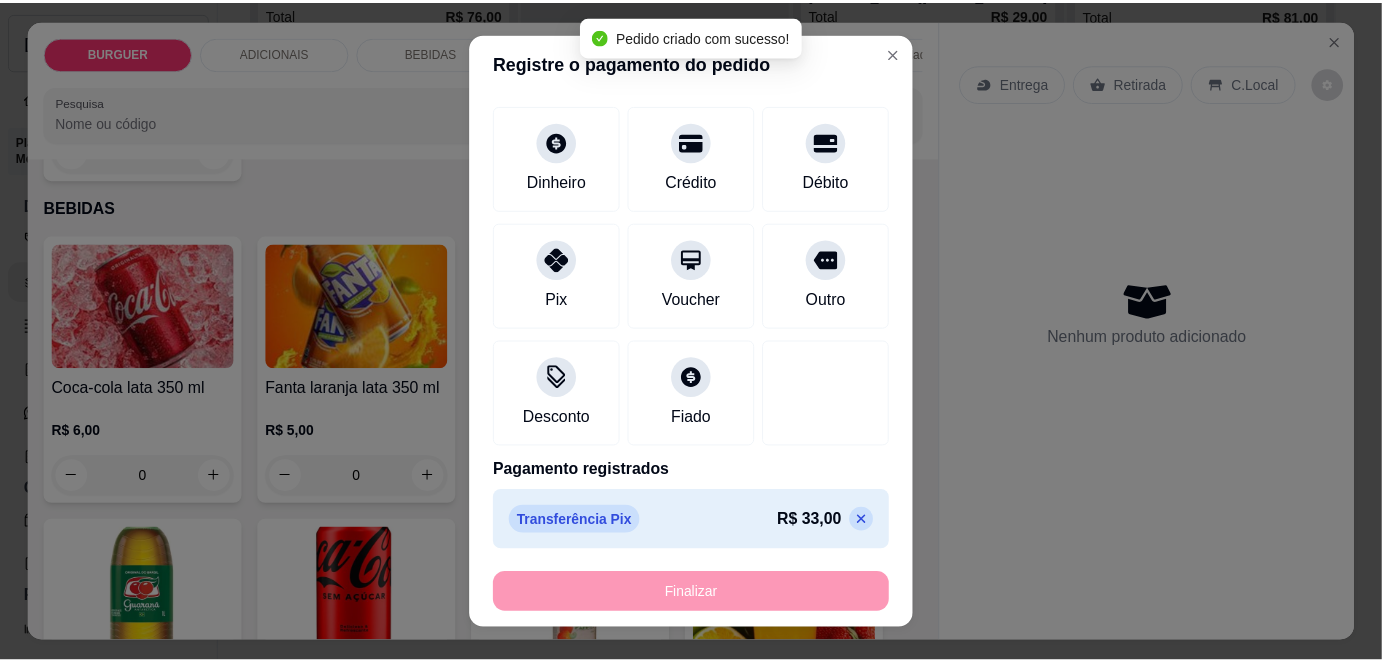 scroll, scrollTop: 1555, scrollLeft: 0, axis: vertical 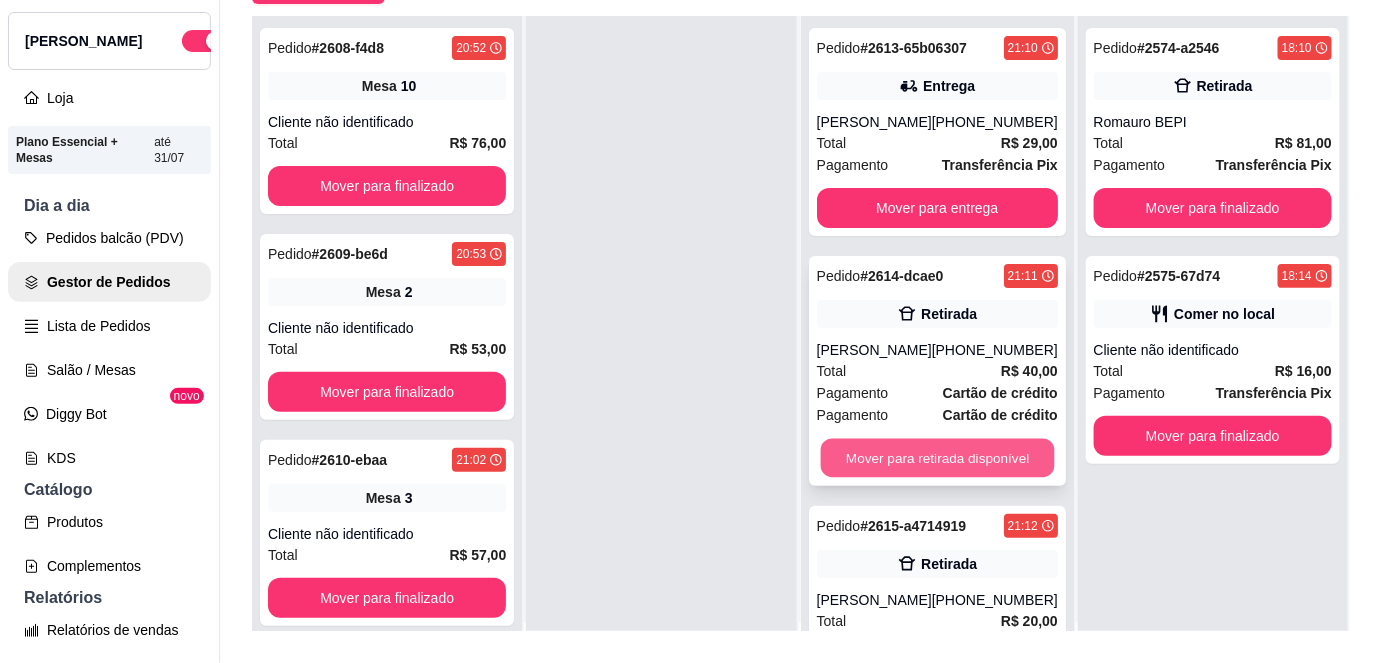 click on "Mover para retirada disponível" at bounding box center [937, 458] 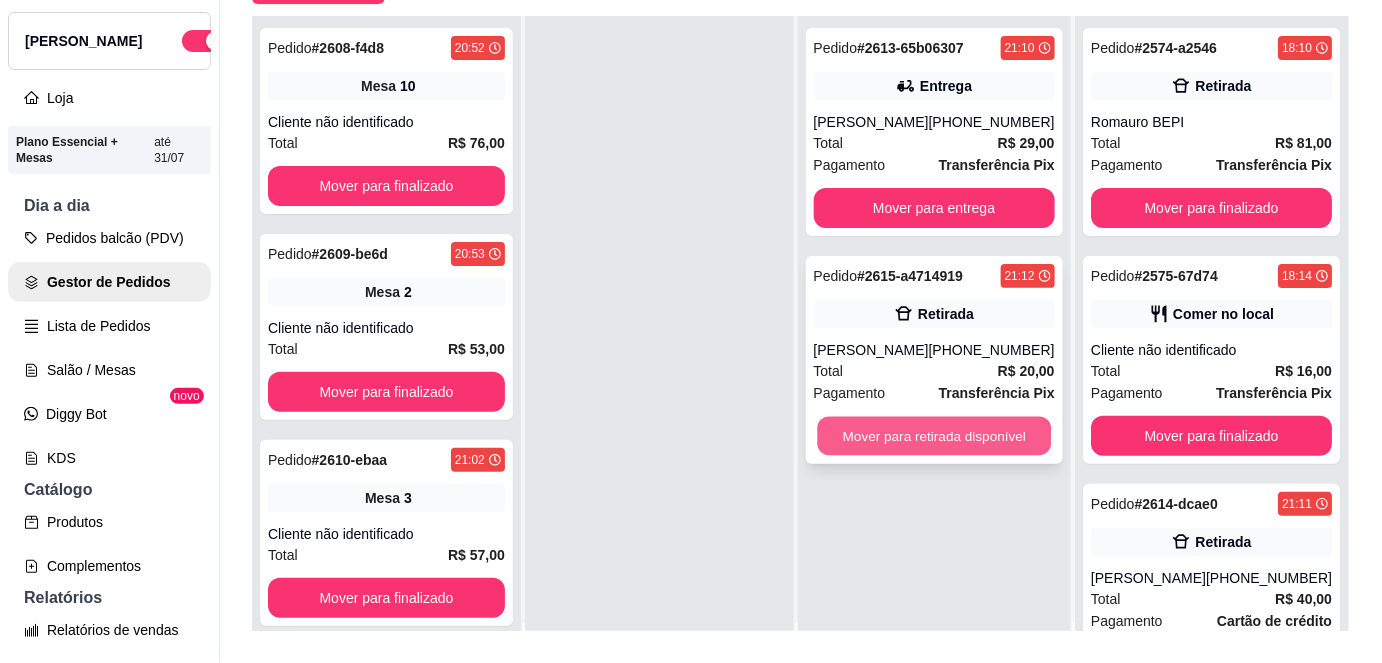 click on "Mover para retirada disponível" at bounding box center (934, 436) 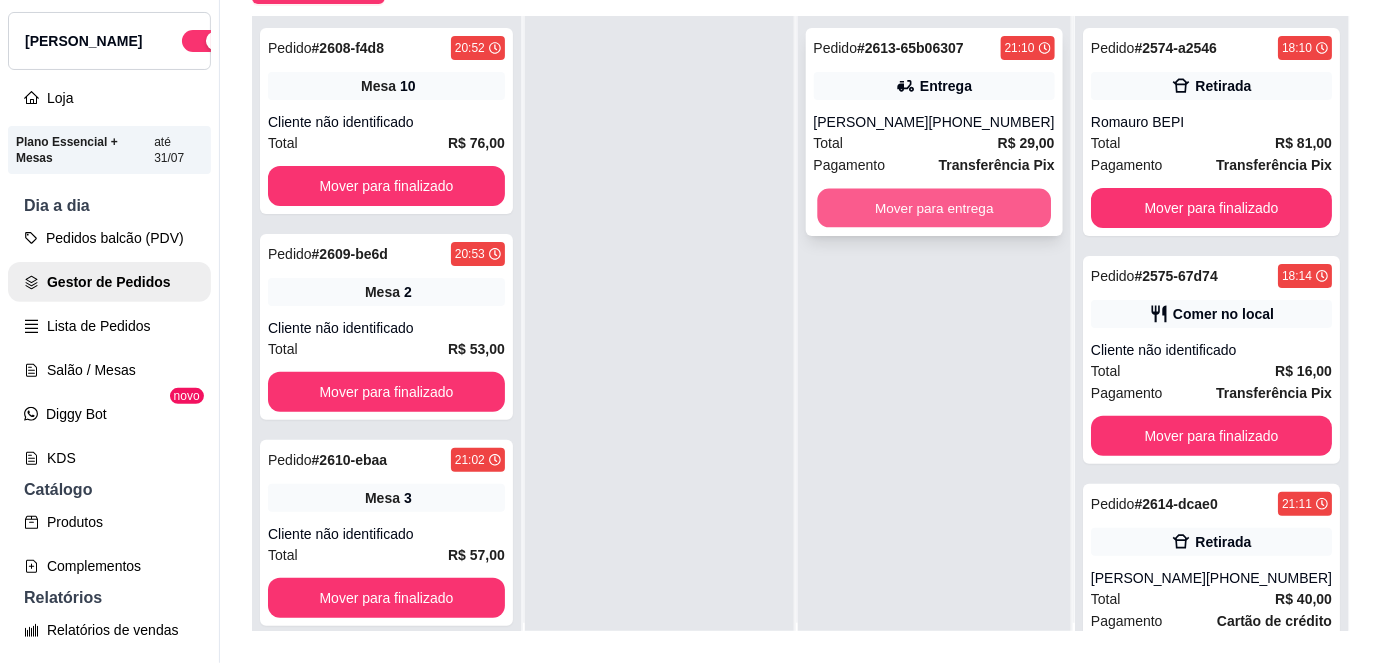 click on "Mover para entrega" at bounding box center (934, 208) 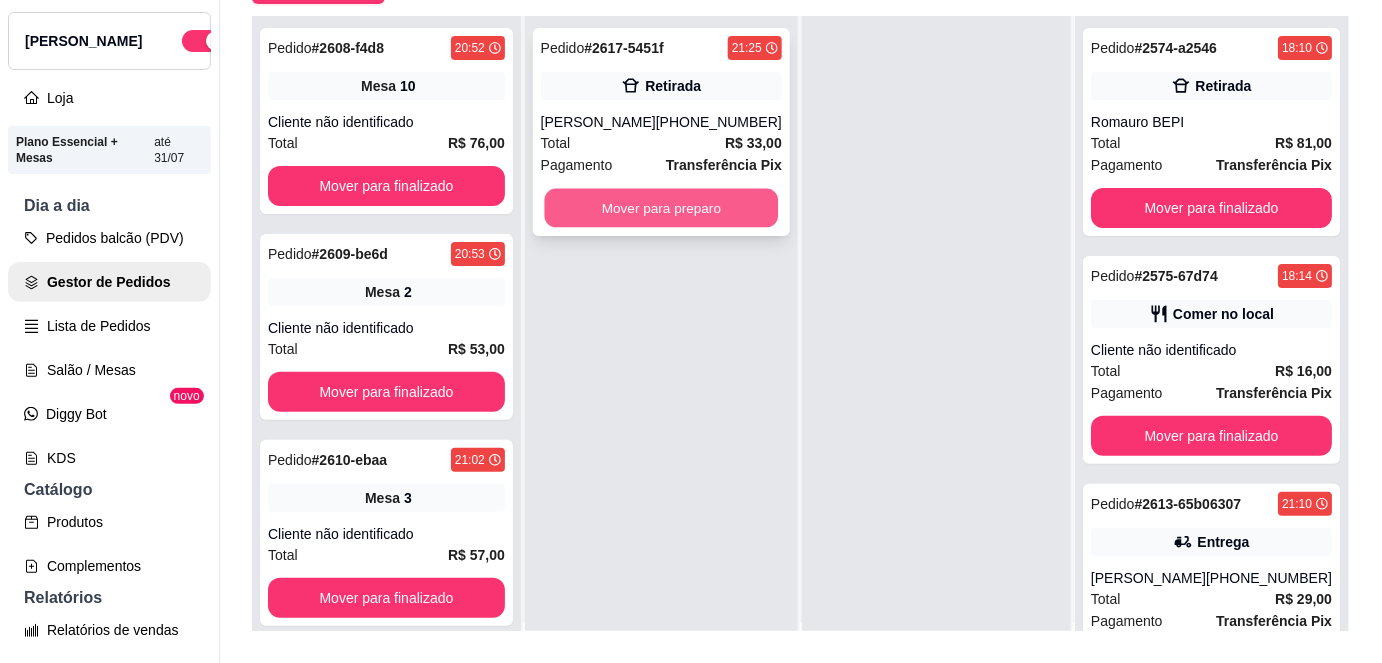 click on "Mover para preparo" at bounding box center (661, 208) 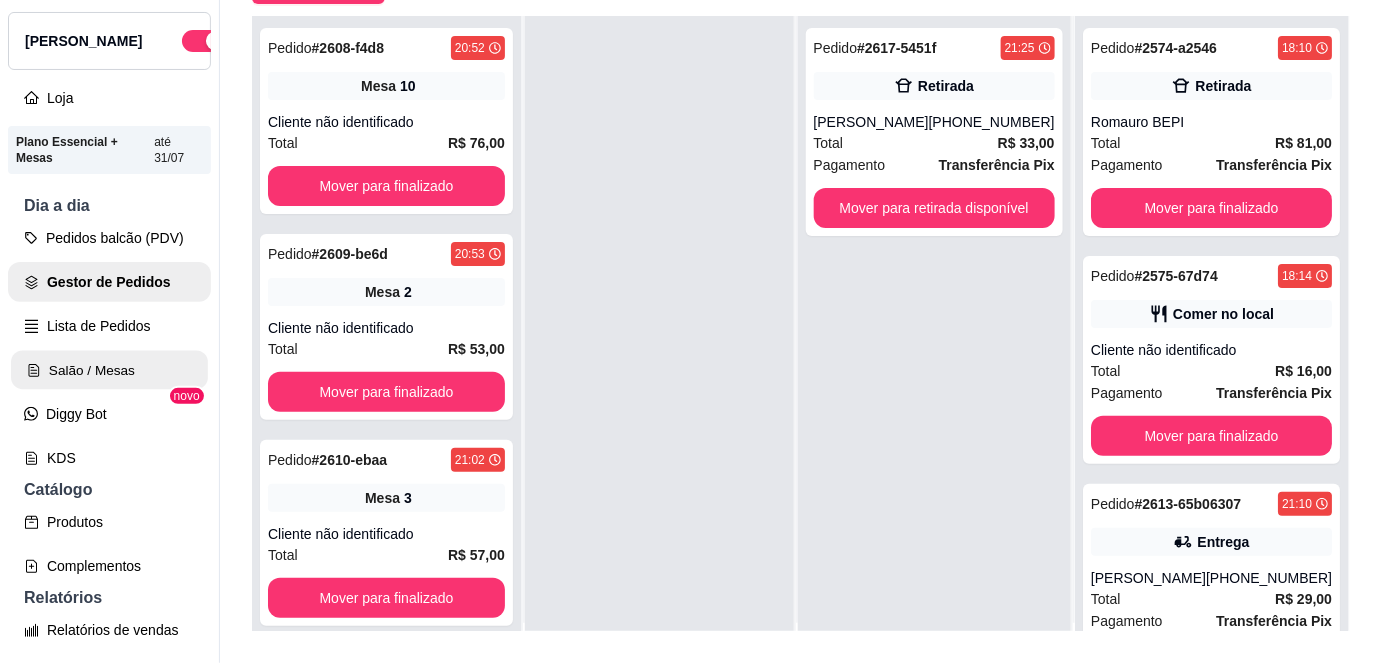 click on "Salão / Mesas" at bounding box center (109, 370) 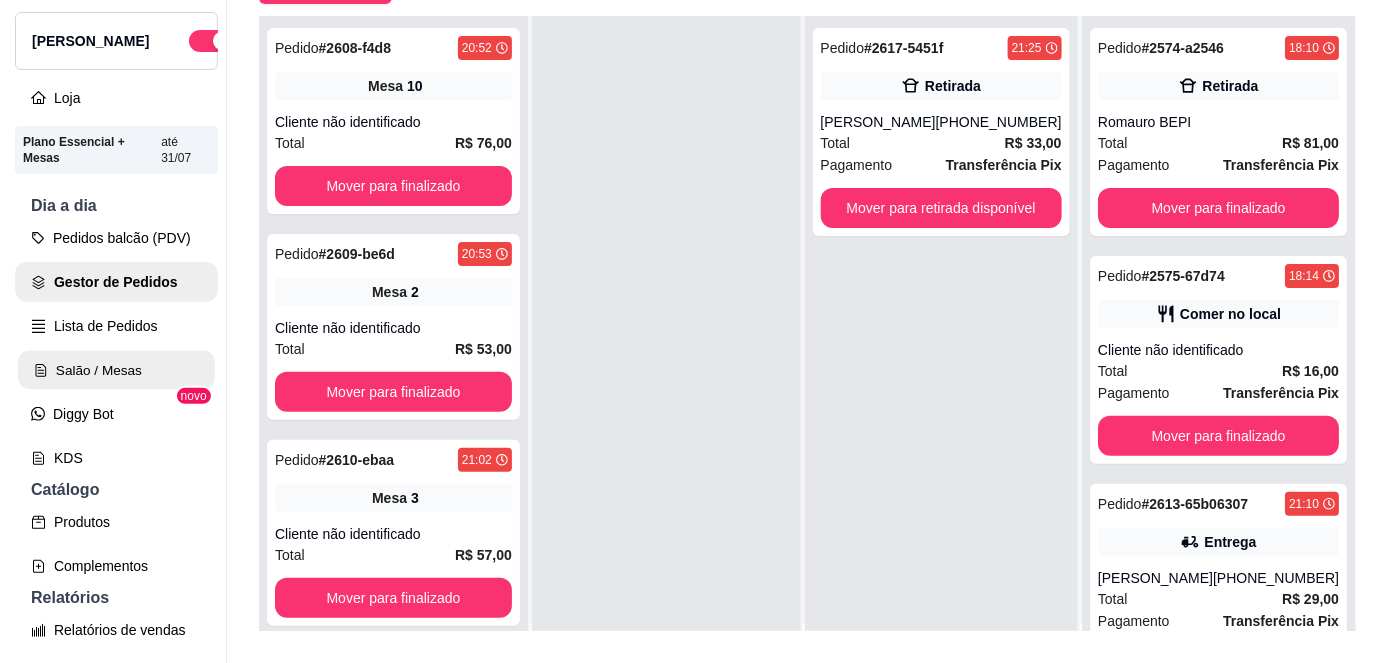 scroll, scrollTop: 0, scrollLeft: 0, axis: both 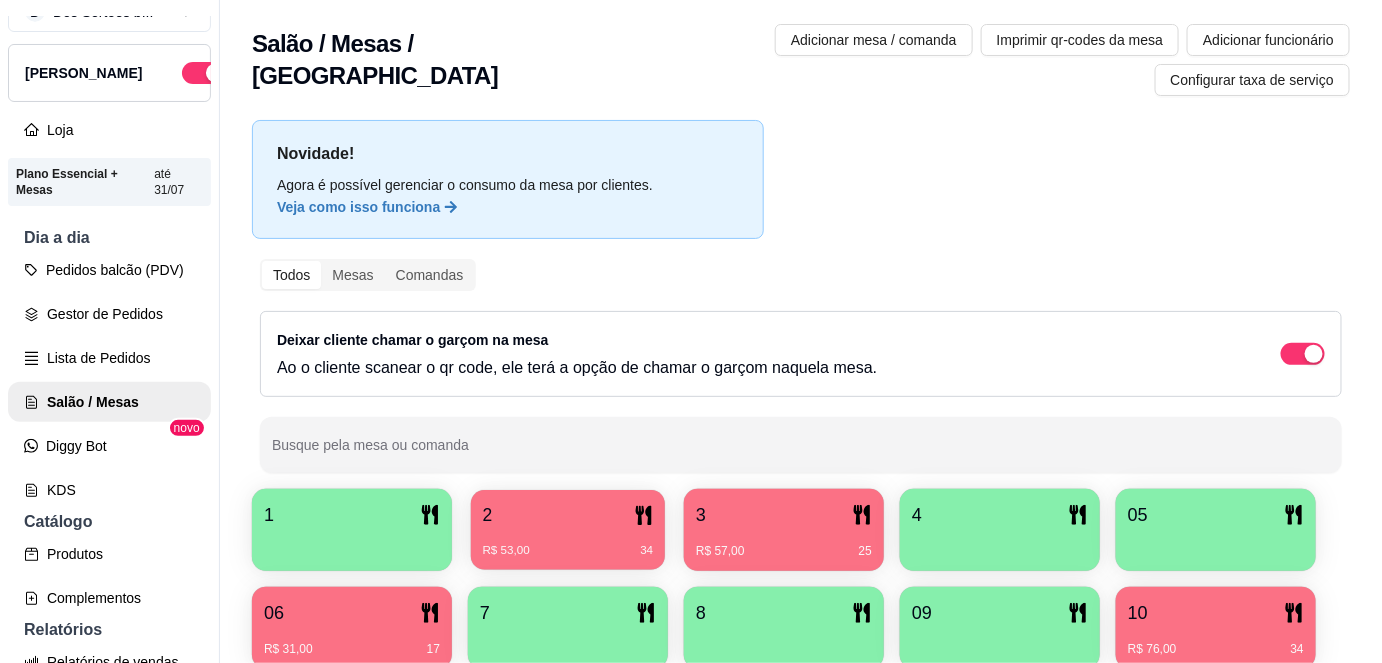 click on "R$ 53,00 34" at bounding box center (568, 543) 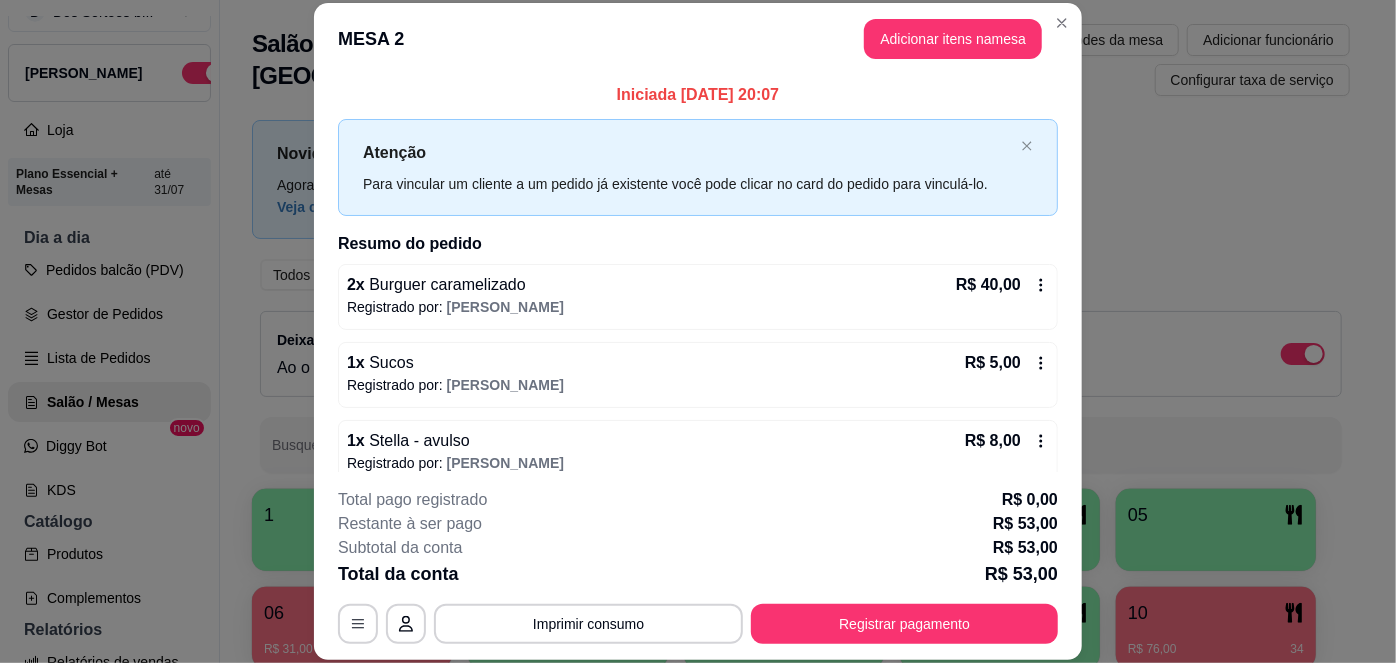 scroll, scrollTop: 20, scrollLeft: 0, axis: vertical 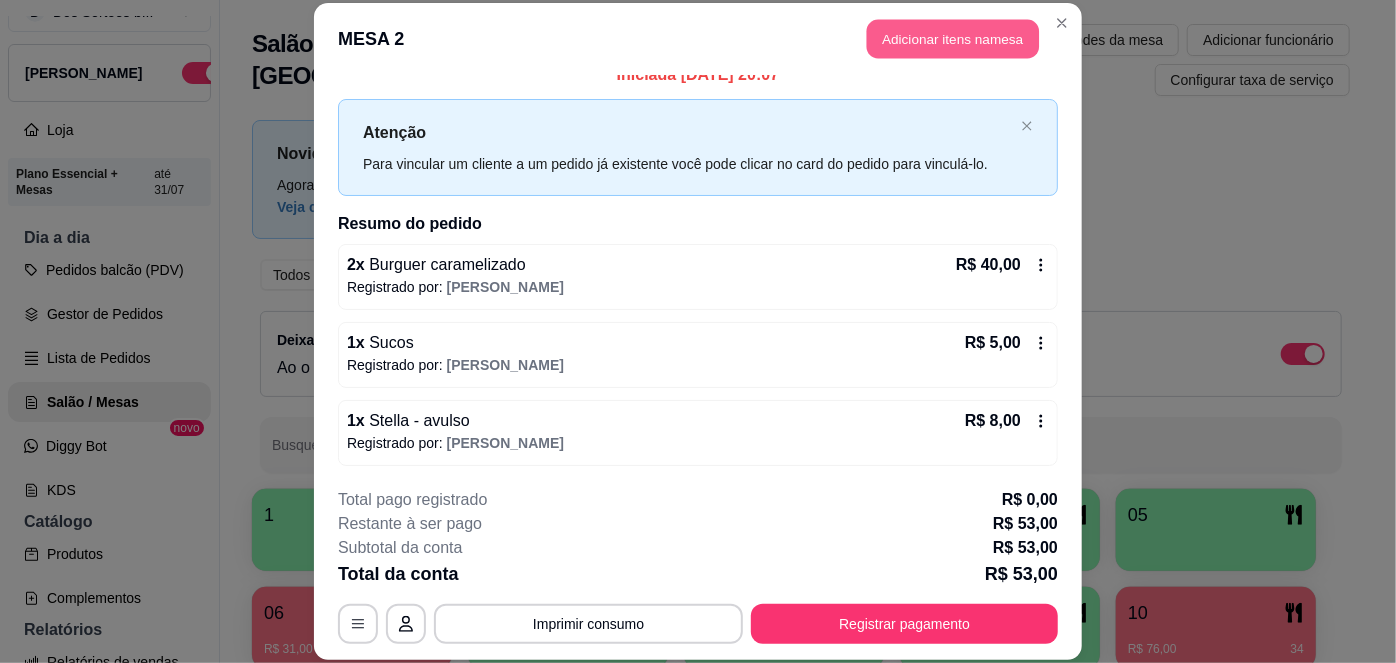 click on "Adicionar itens na  mesa" at bounding box center (953, 39) 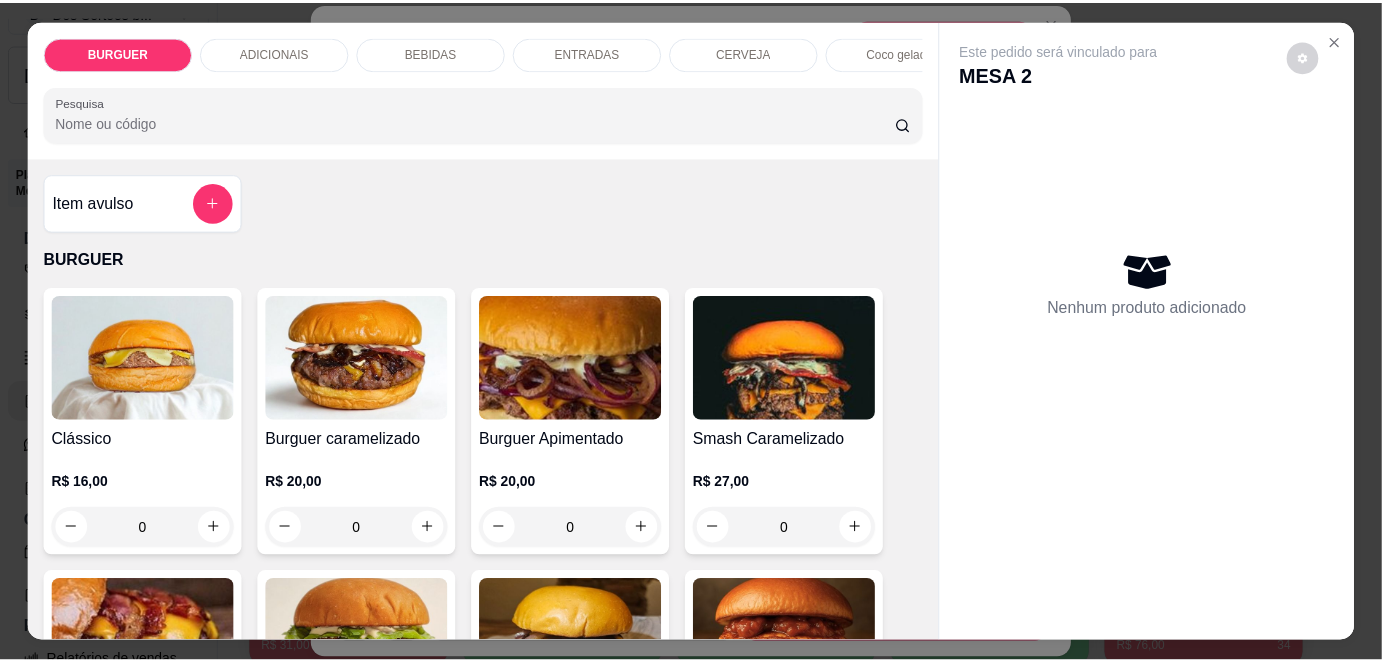 scroll, scrollTop: 0, scrollLeft: 0, axis: both 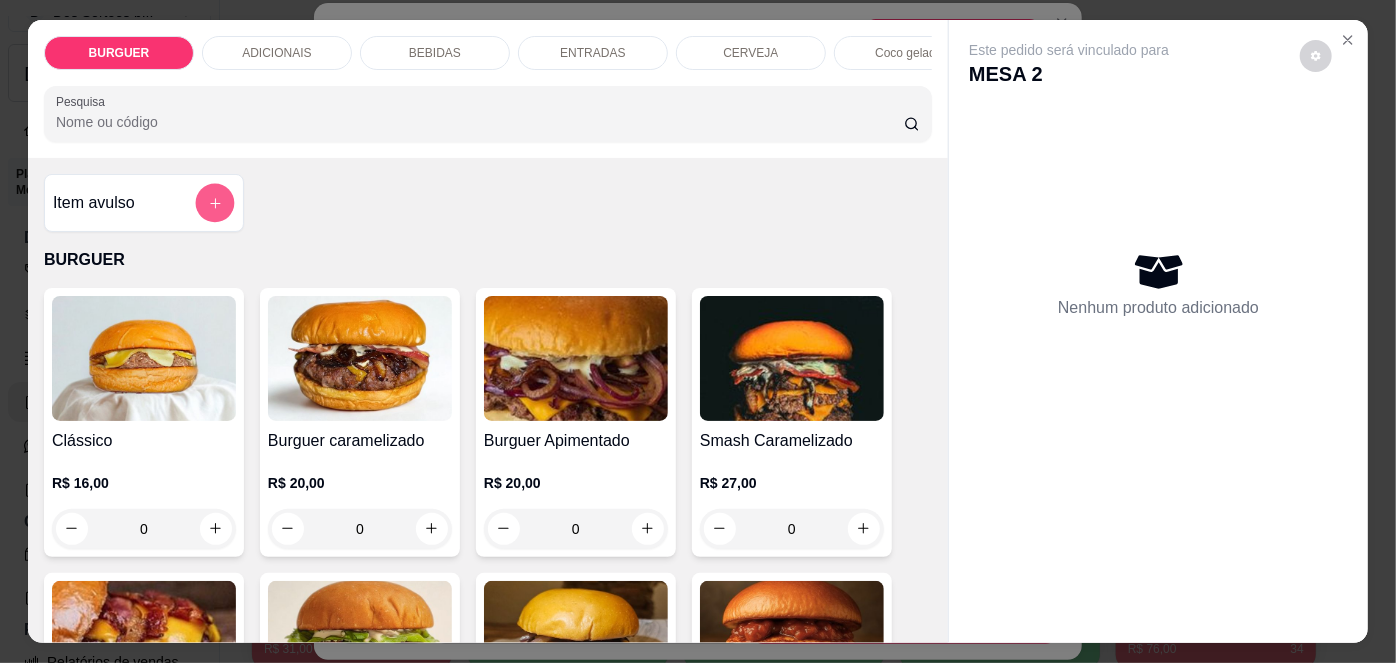 click 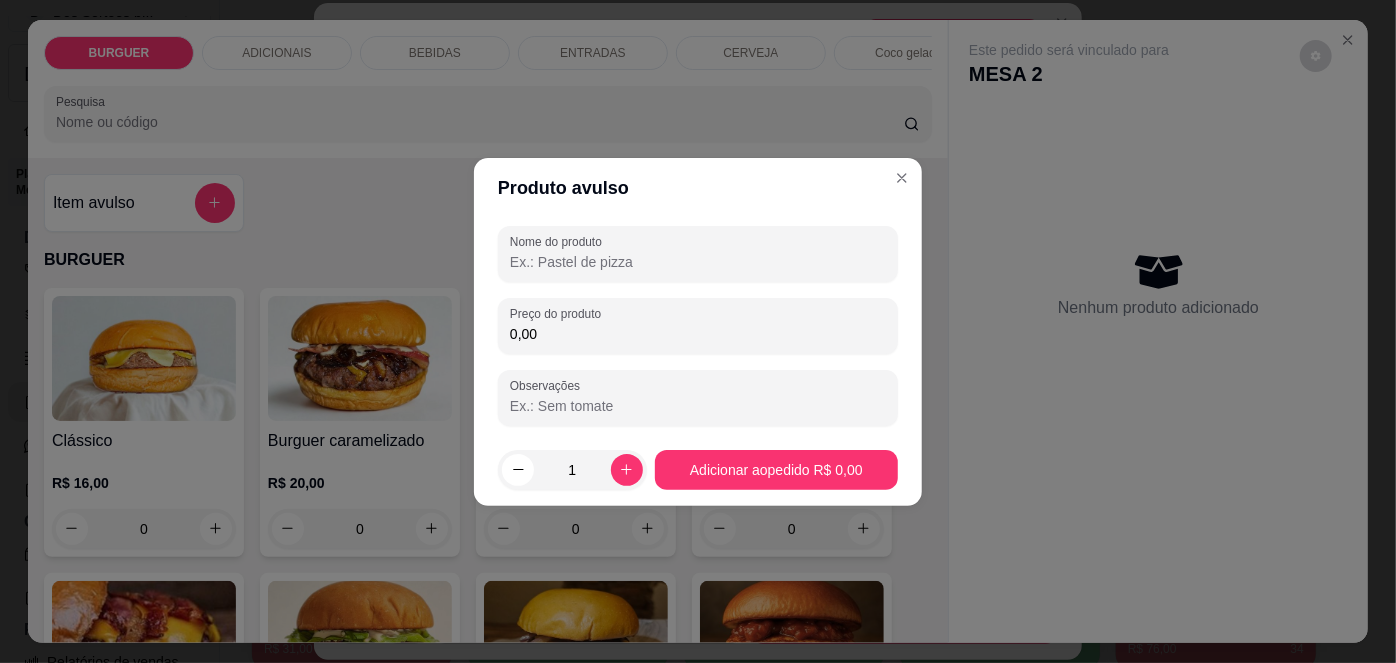 click on "Nome do produto" at bounding box center [698, 262] 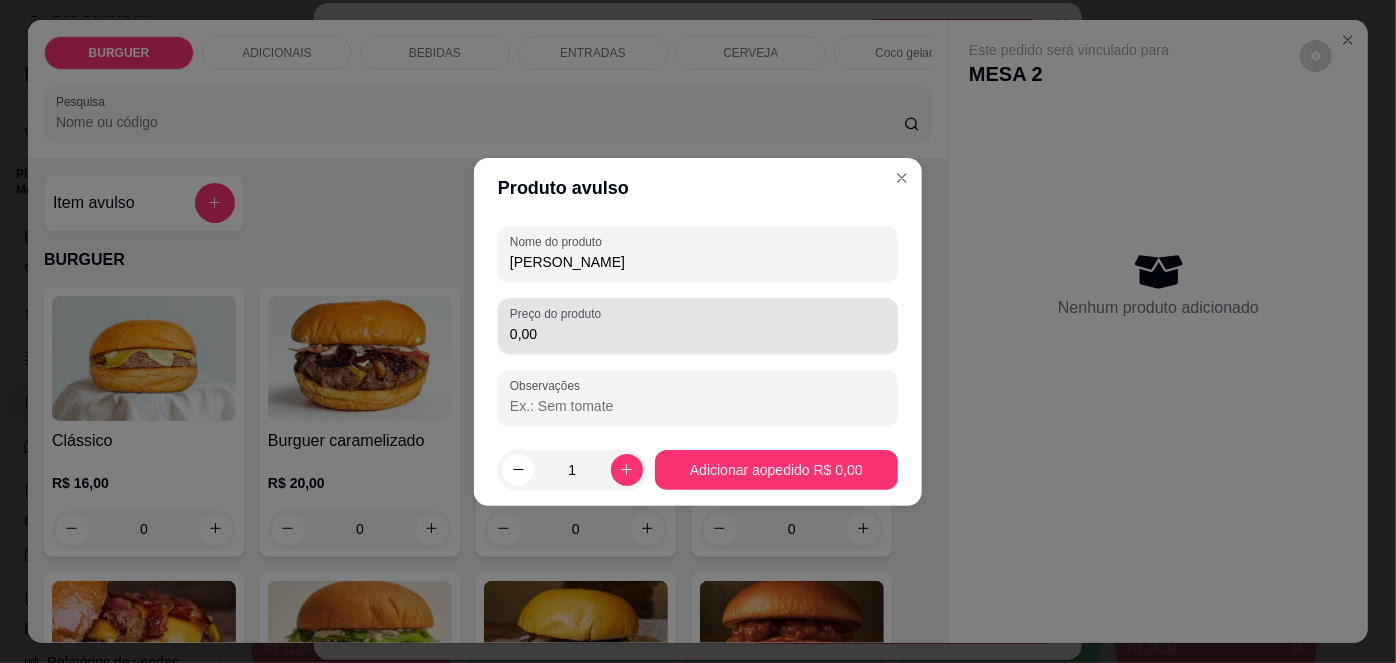 type on "[PERSON_NAME]" 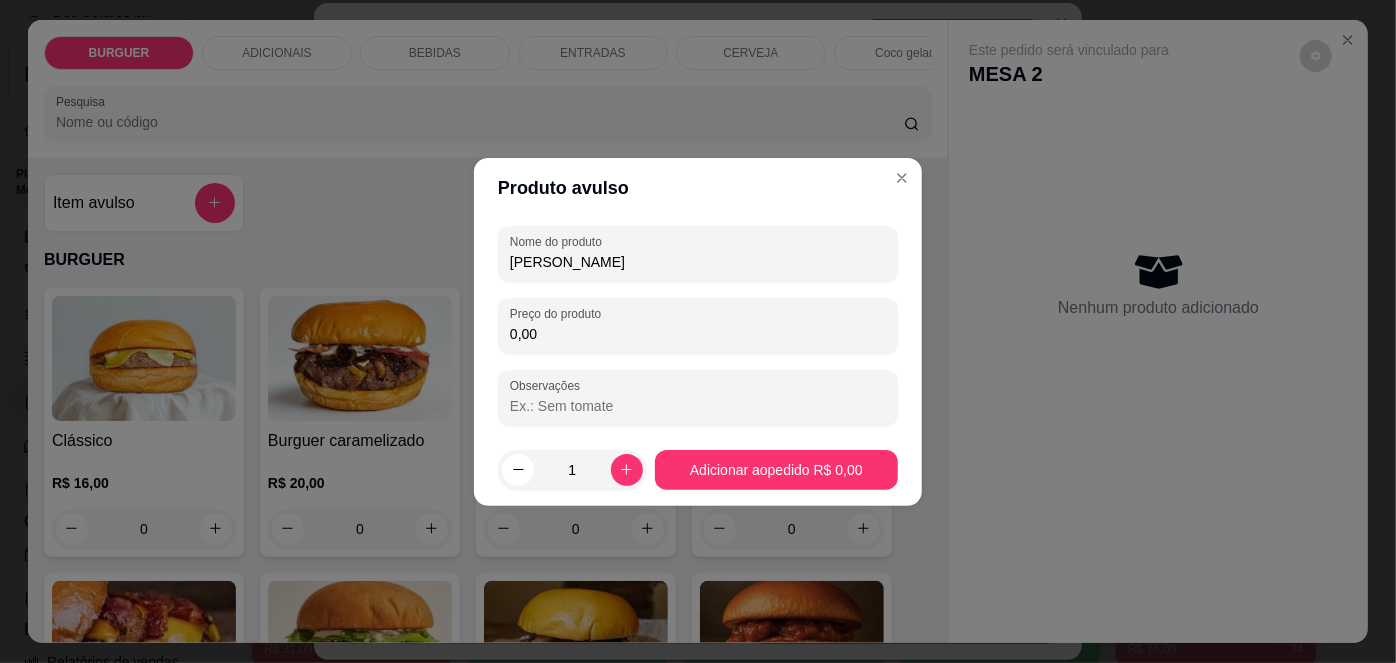 click on "0,00" at bounding box center (698, 334) 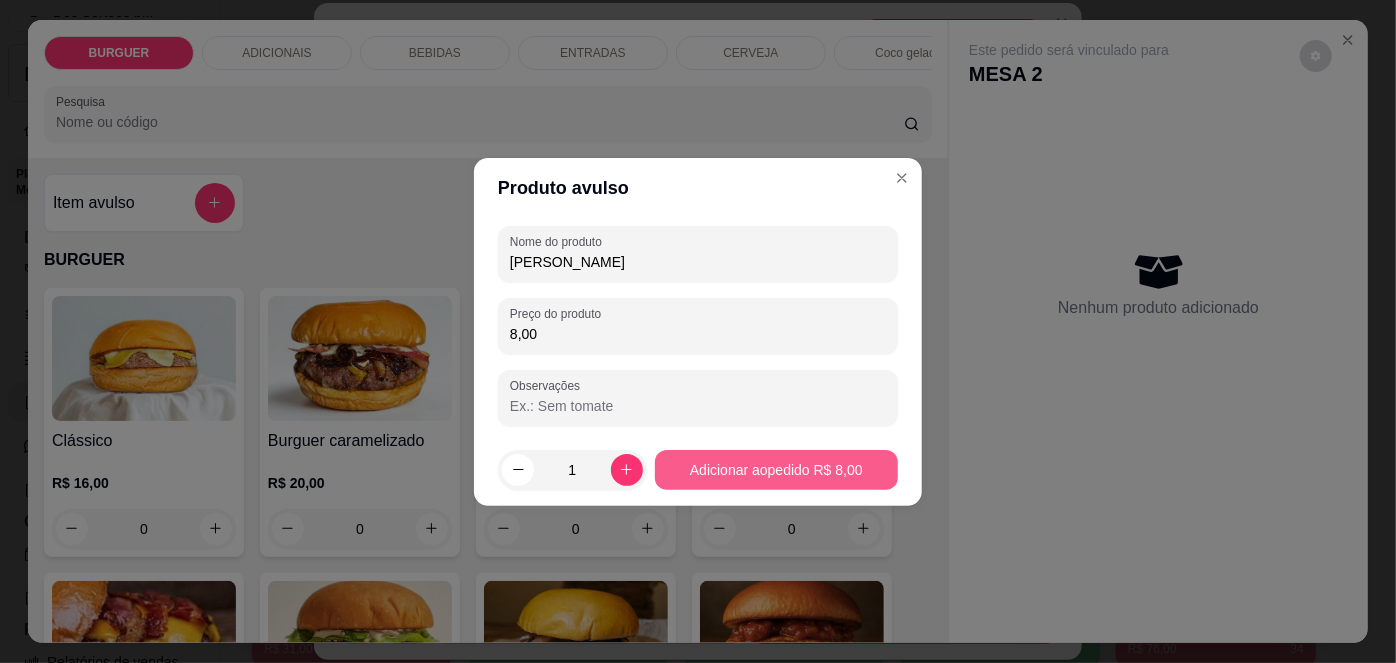type on "8,00" 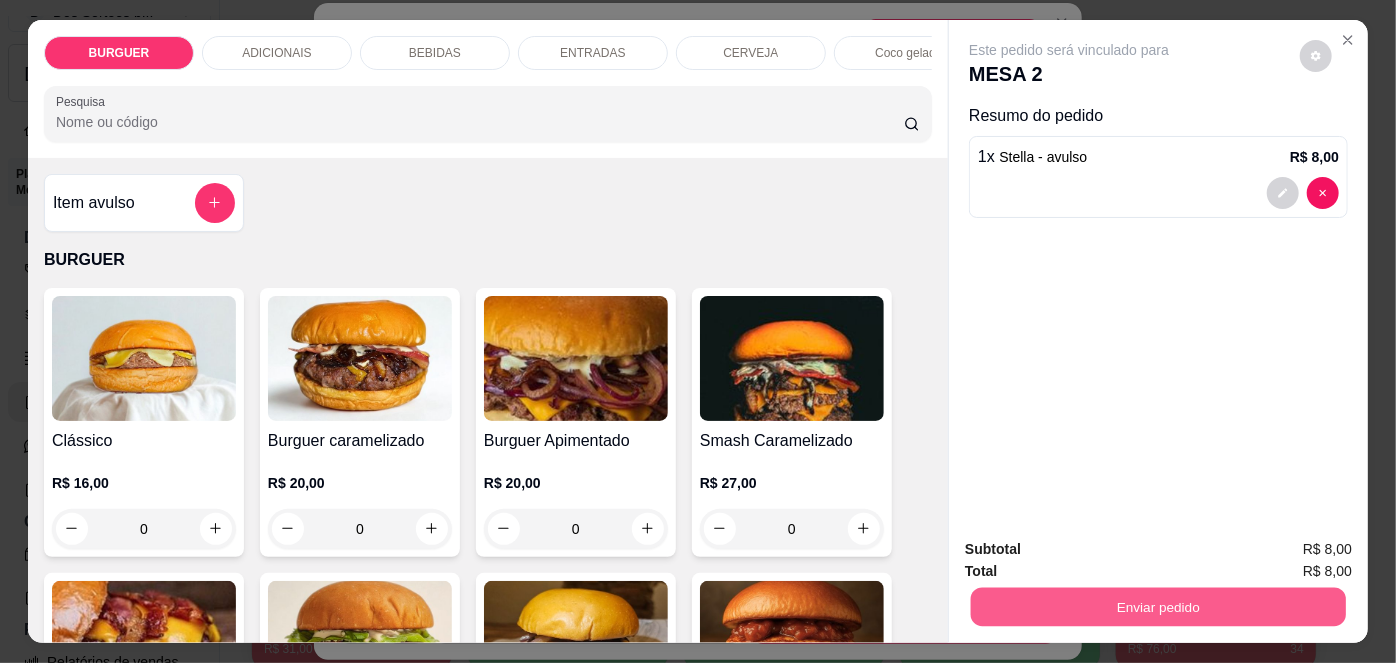 click on "Enviar pedido" at bounding box center (1158, 607) 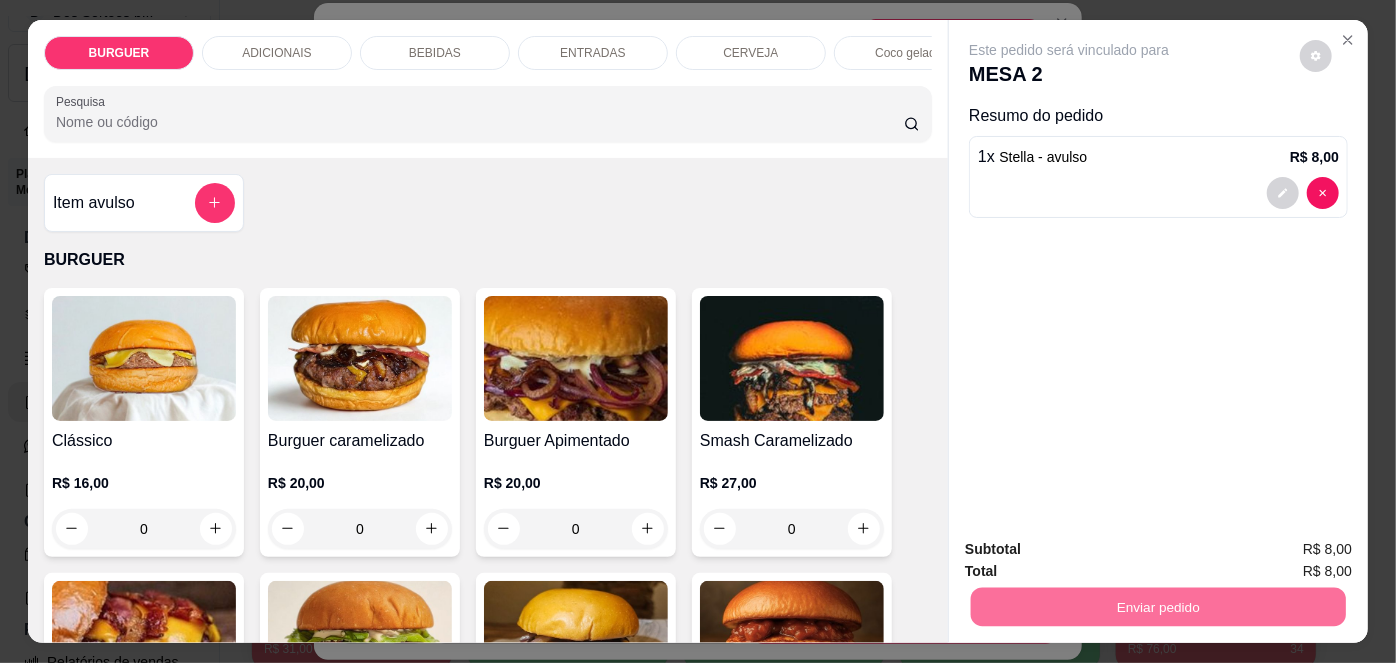click on "Não registrar e enviar pedido" at bounding box center [1093, 551] 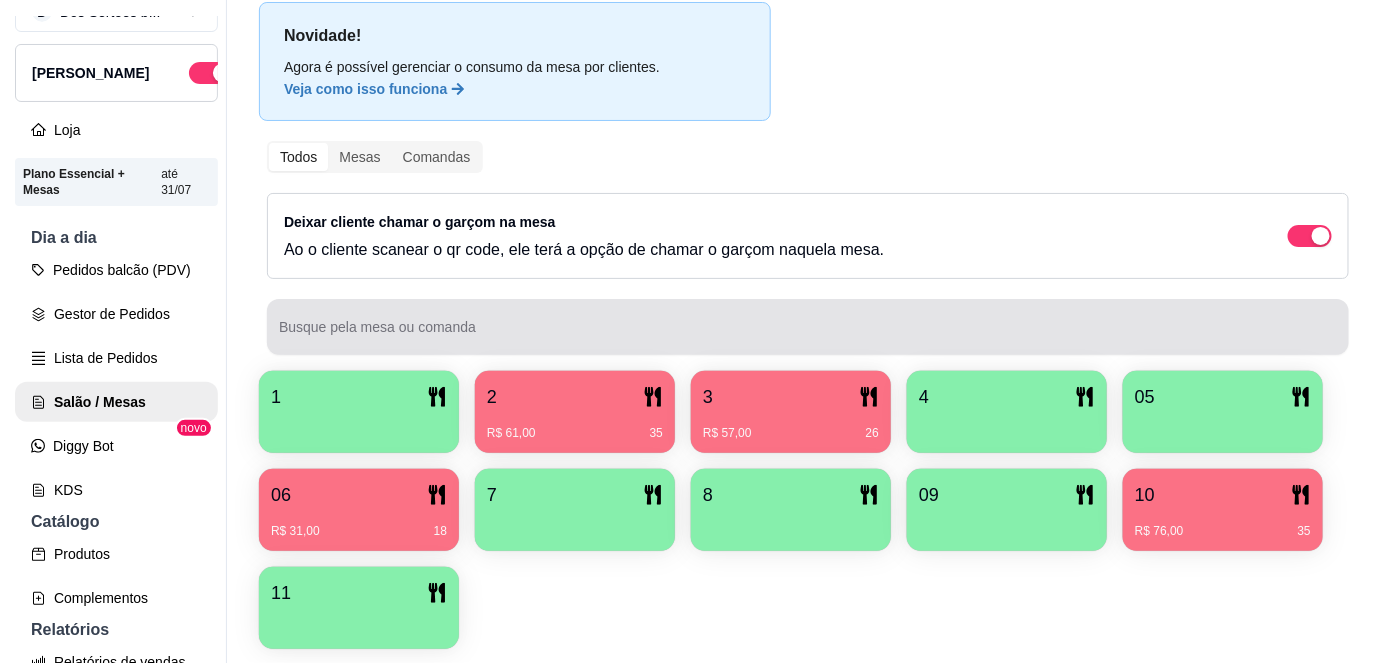 scroll, scrollTop: 156, scrollLeft: 0, axis: vertical 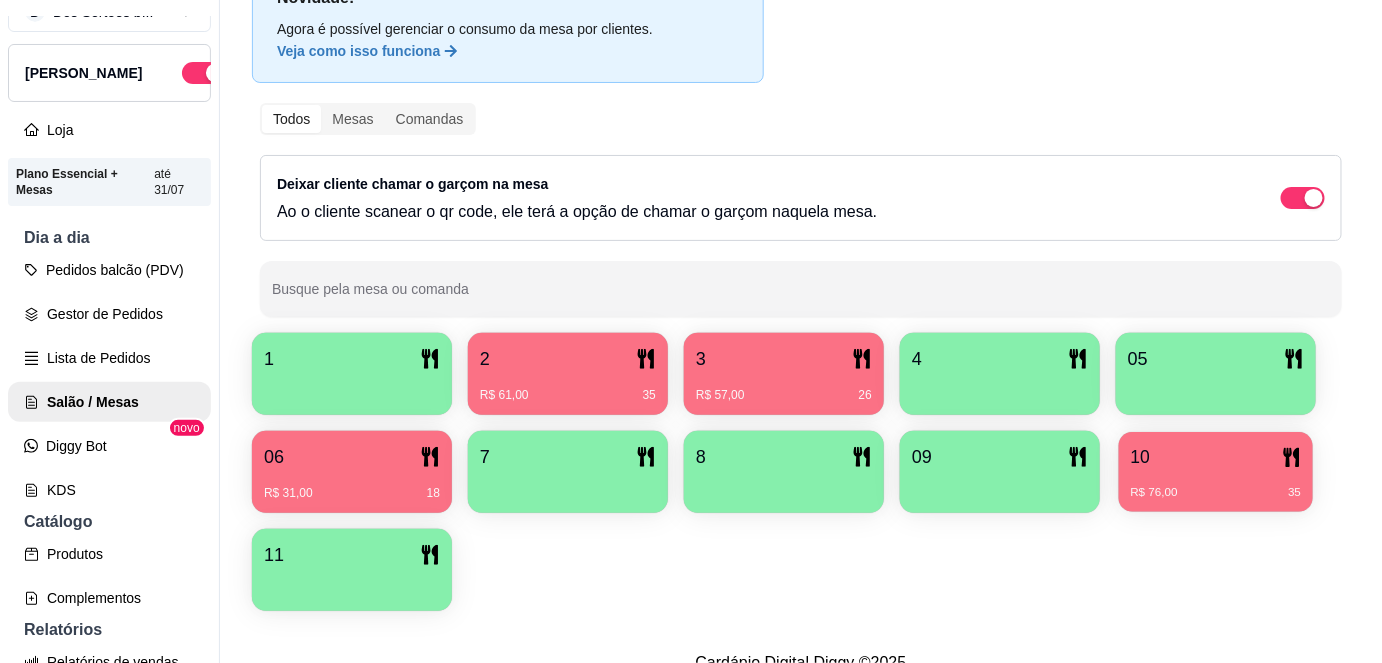 click on "10" at bounding box center (1140, 457) 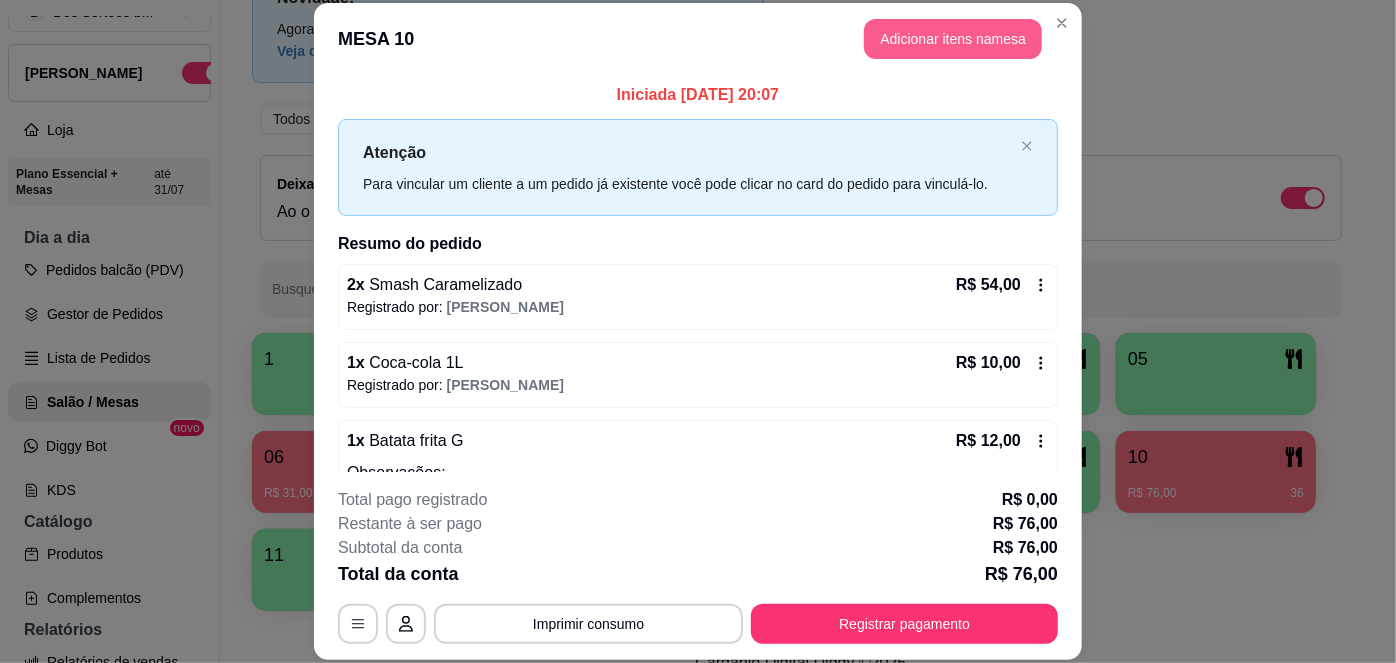 click on "Adicionar itens na  mesa" at bounding box center (953, 39) 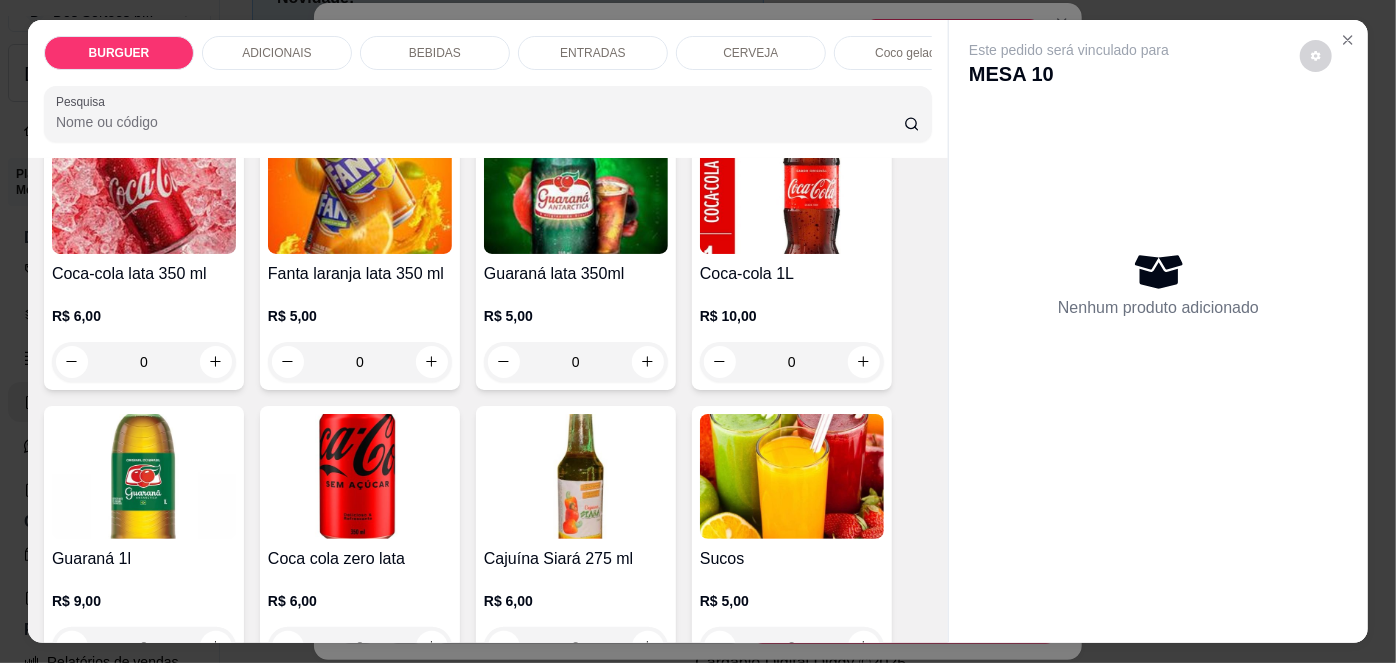 scroll, scrollTop: 1712, scrollLeft: 0, axis: vertical 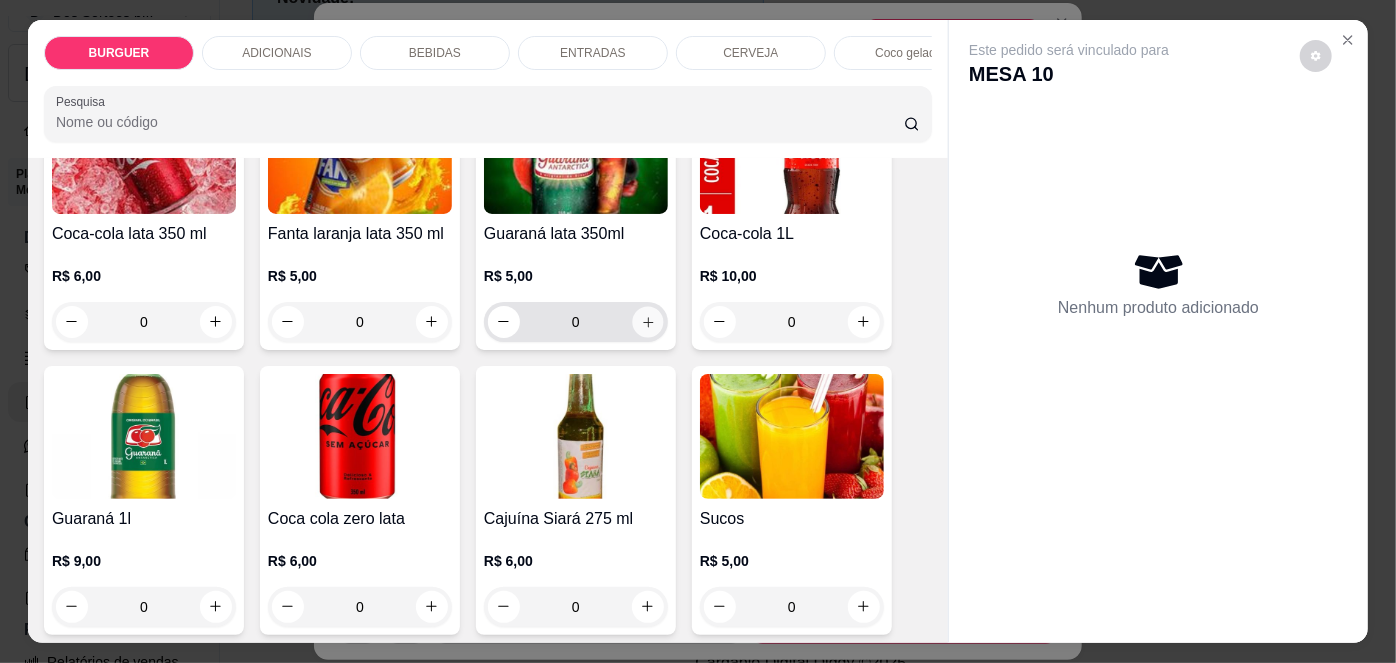 click at bounding box center [647, 321] 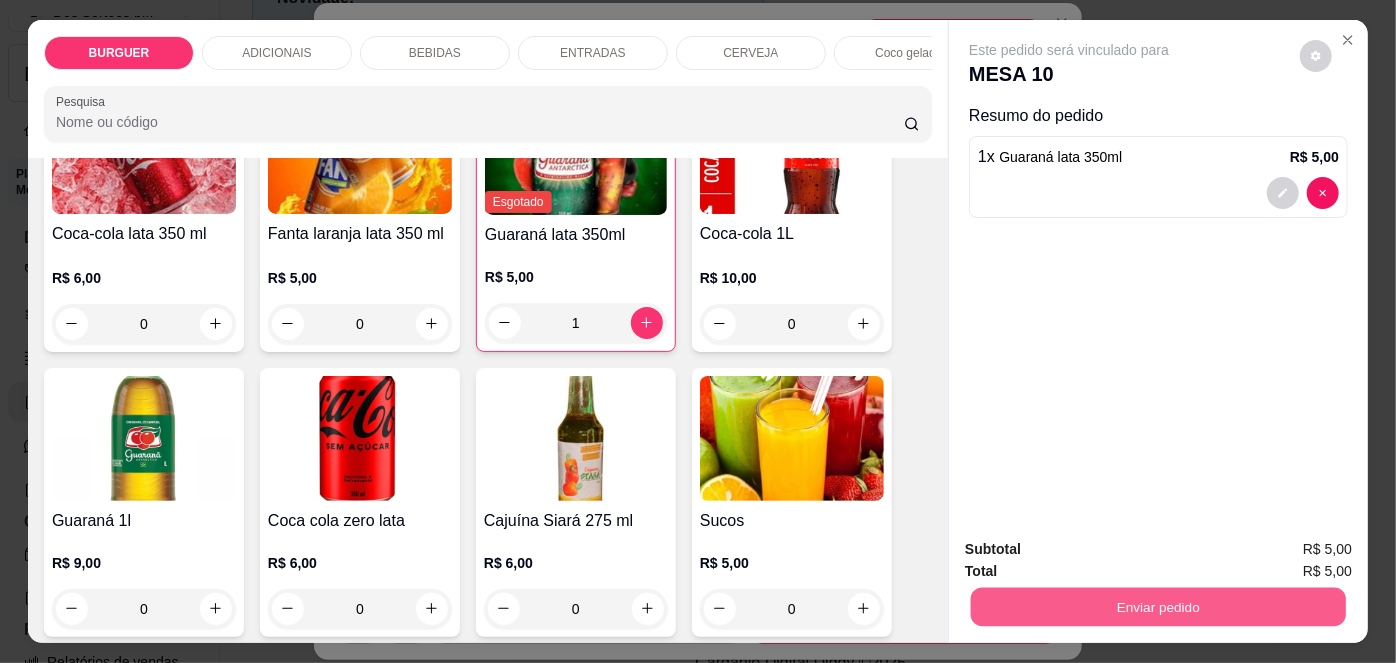 click on "Enviar pedido" at bounding box center [1158, 607] 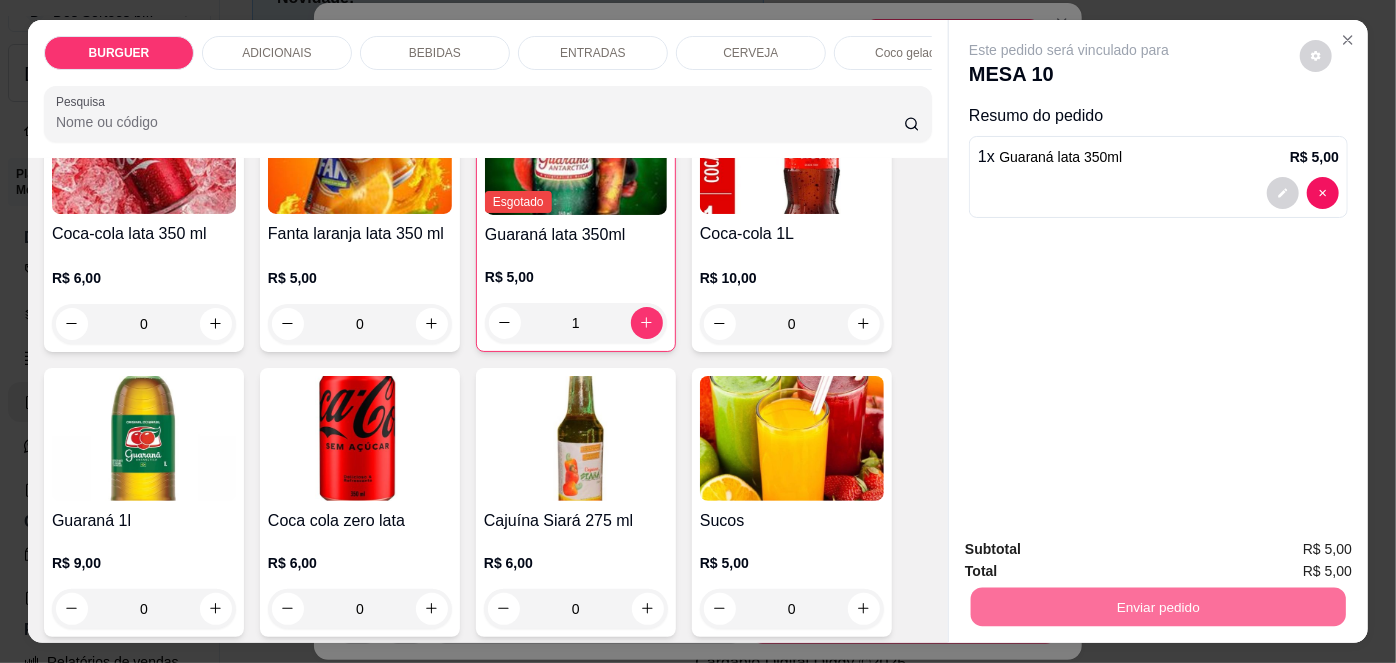 click on "Não registrar e enviar pedido" at bounding box center (1093, 552) 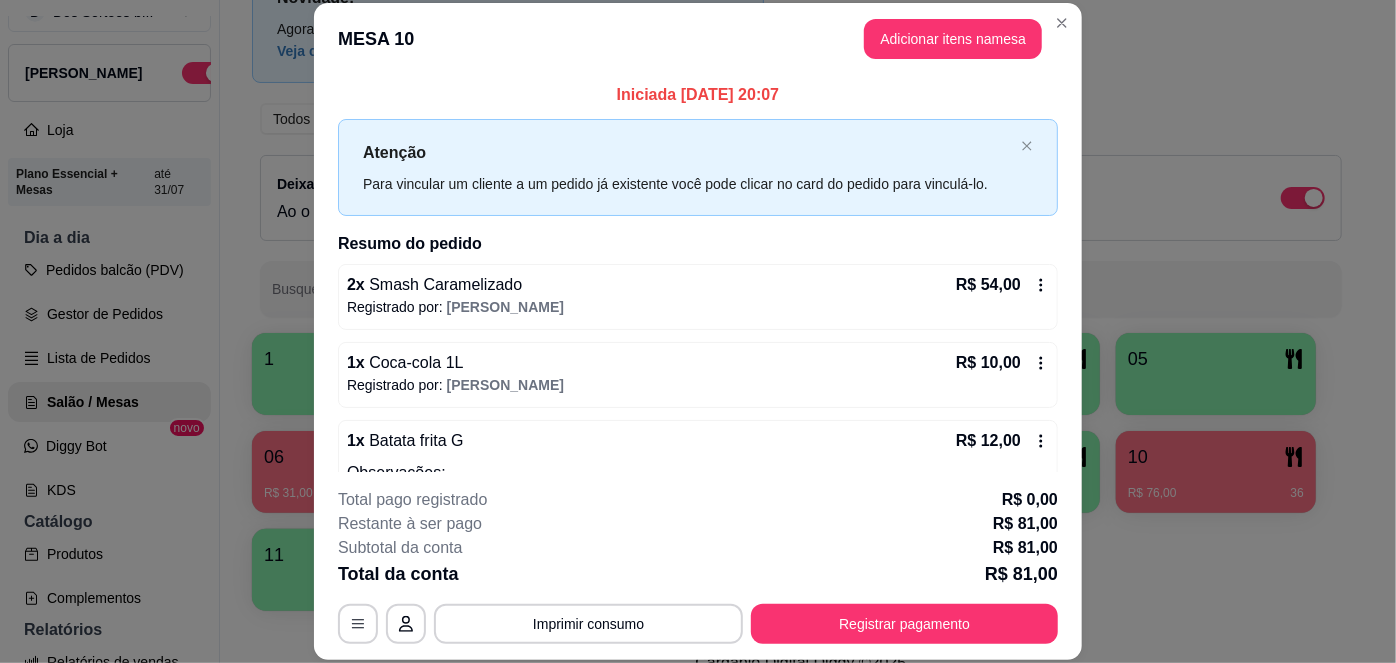 scroll, scrollTop: 153, scrollLeft: 0, axis: vertical 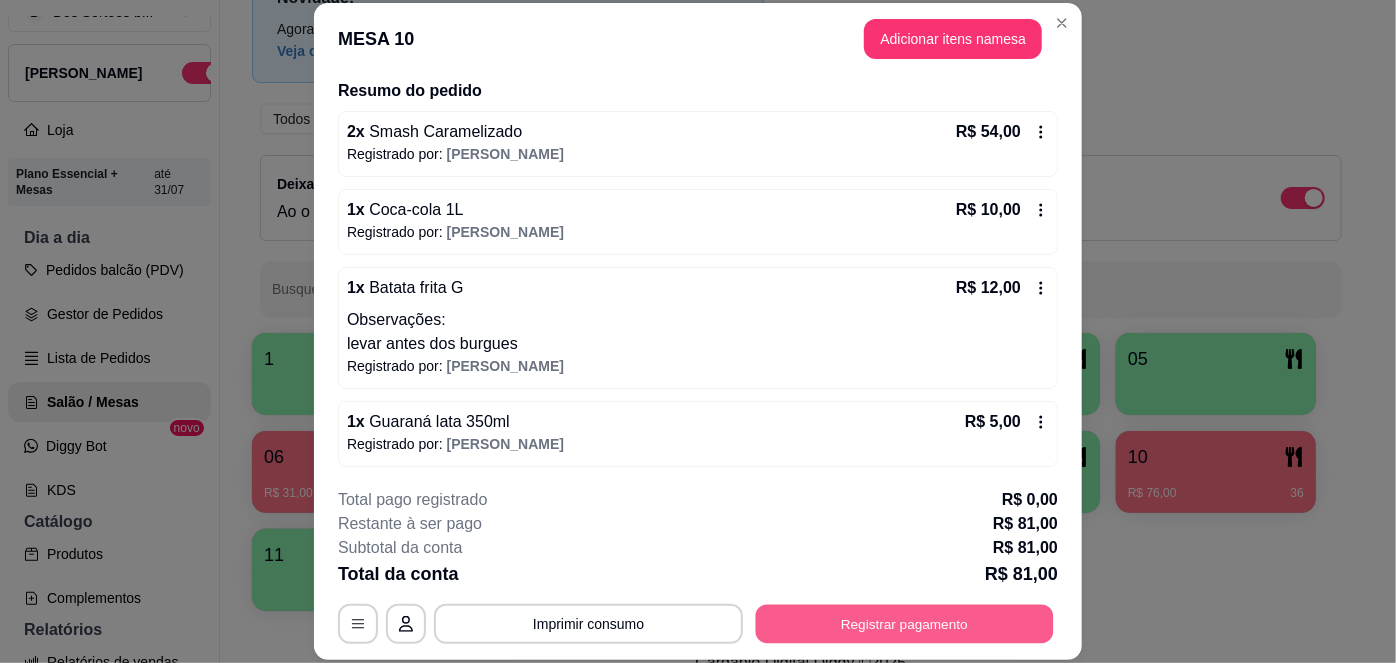 click on "Registrar pagamento" at bounding box center (905, 623) 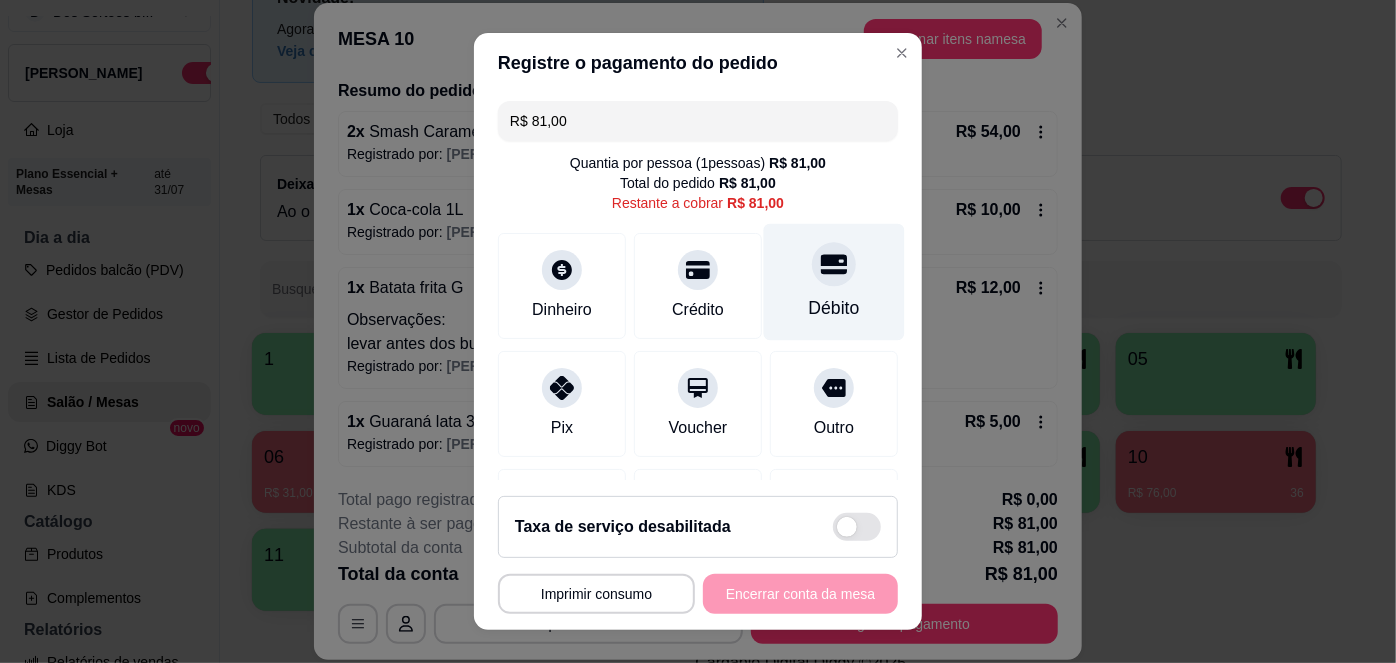 click on "Débito" at bounding box center [834, 308] 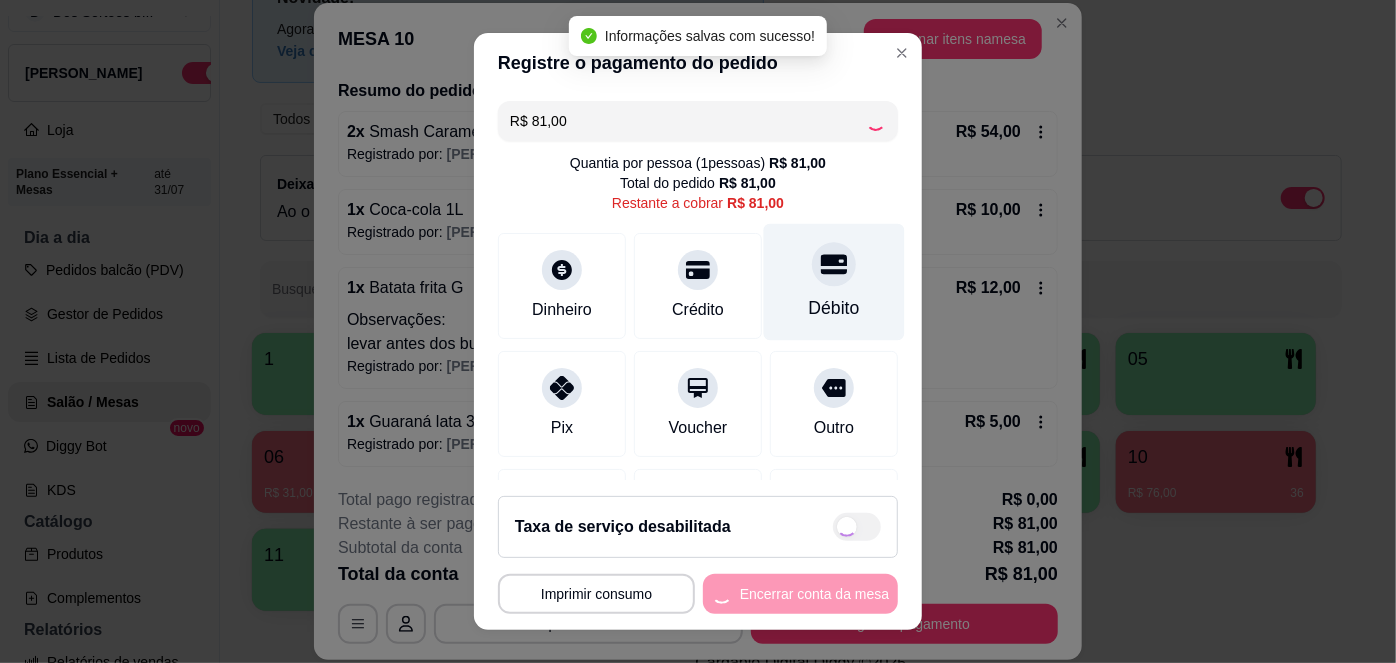 type on "R$ 0,00" 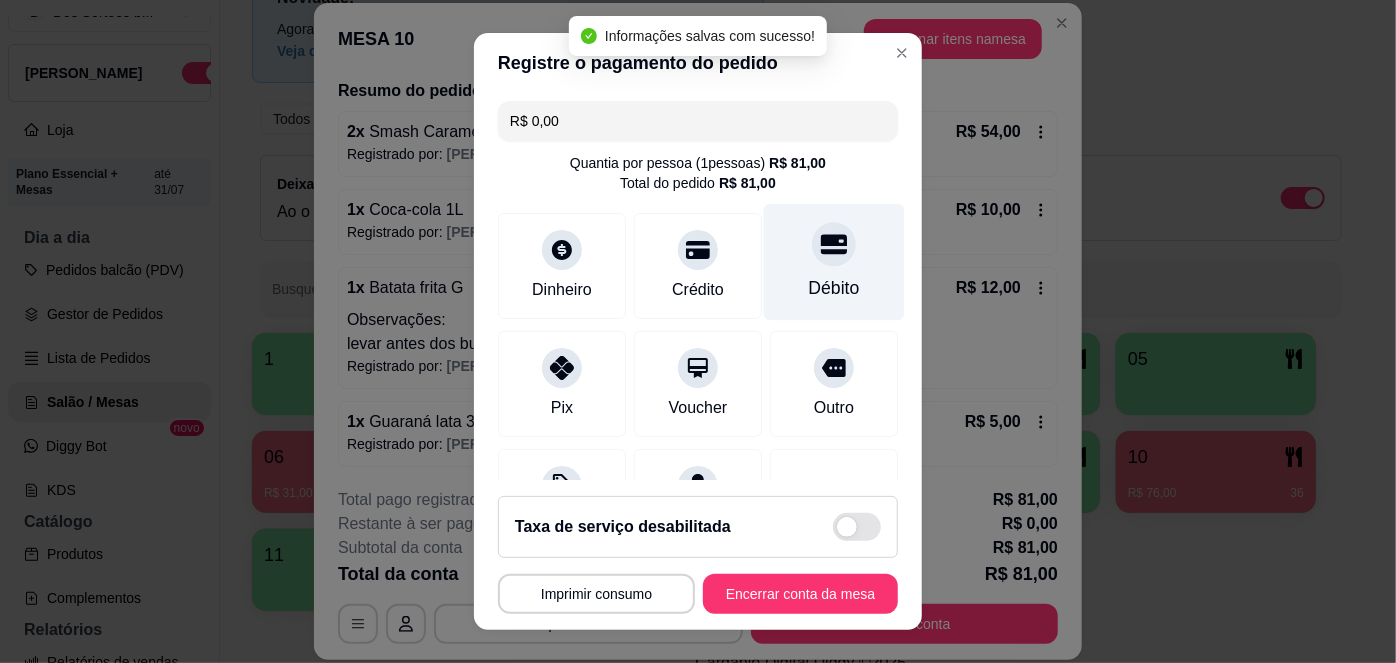 scroll, scrollTop: 208, scrollLeft: 0, axis: vertical 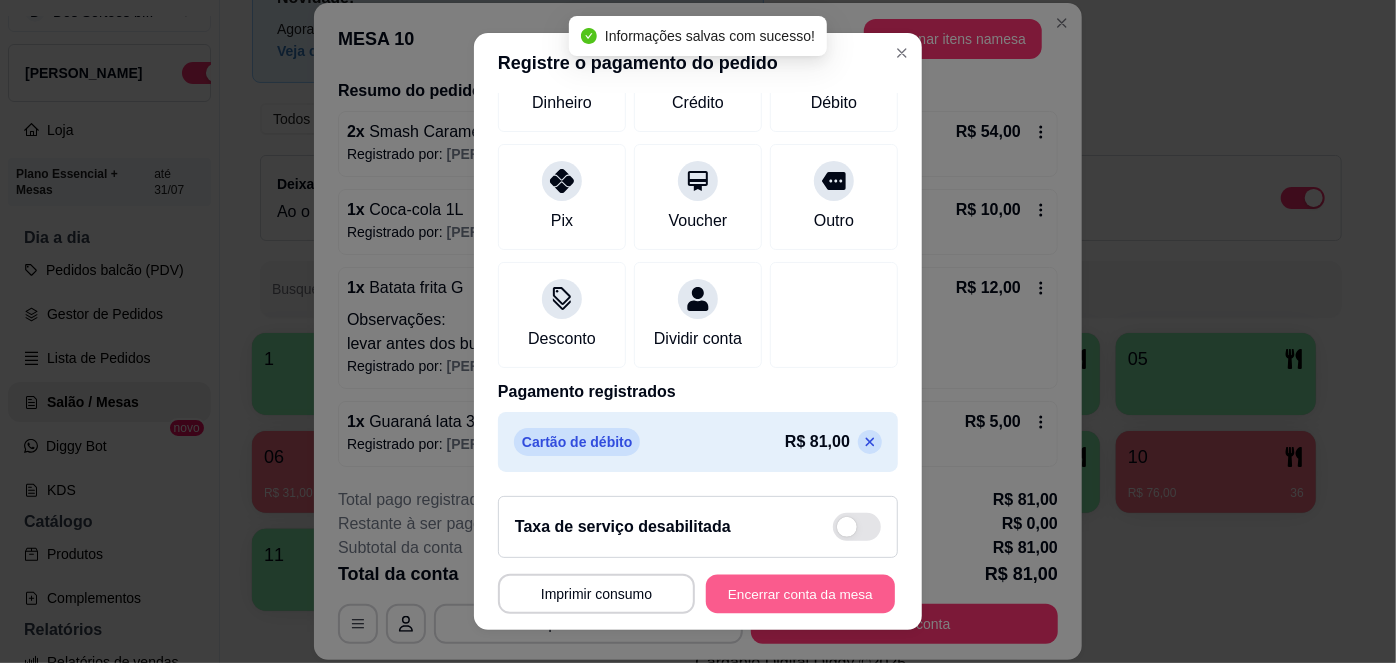 click on "Encerrar conta da mesa" at bounding box center [800, 593] 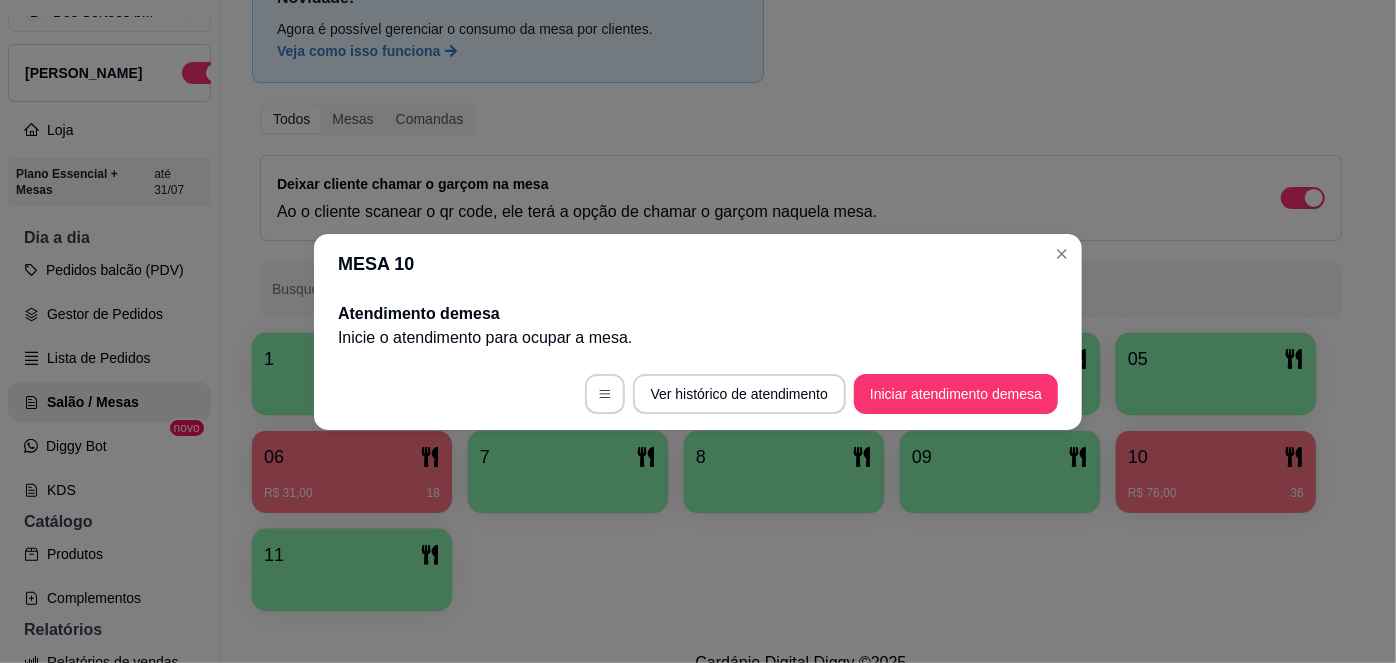 scroll, scrollTop: 0, scrollLeft: 0, axis: both 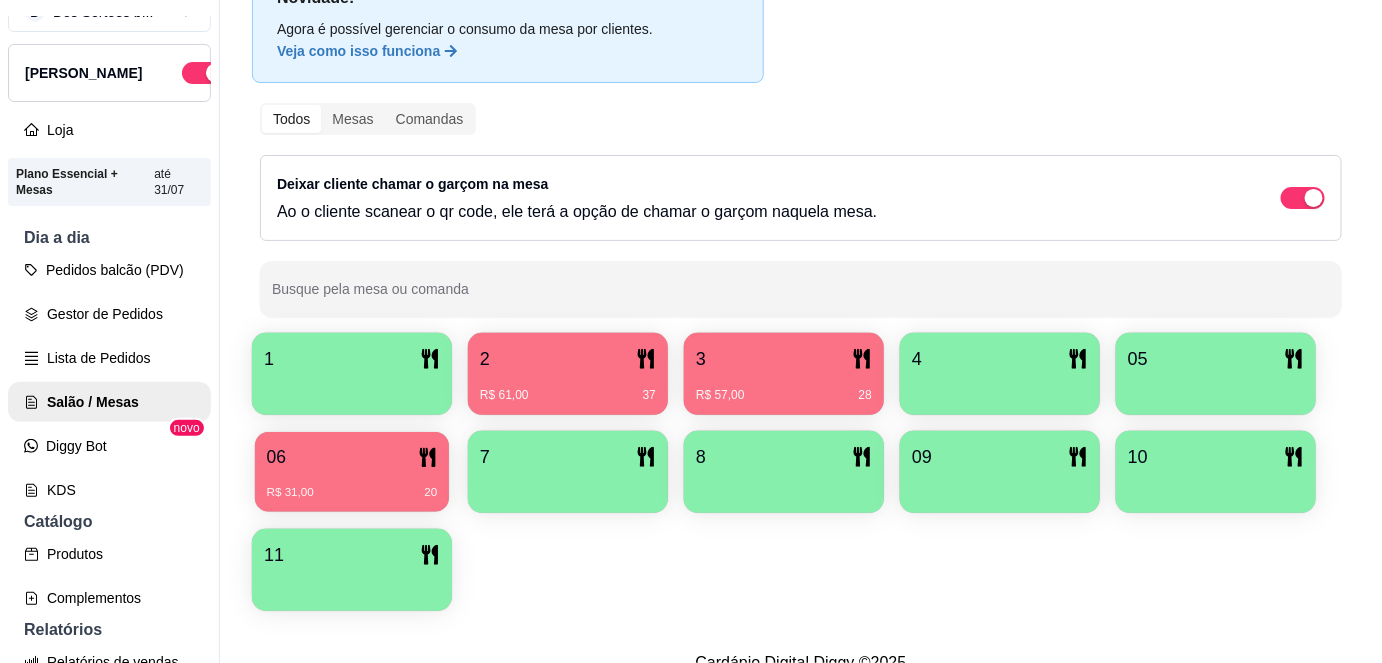 click on "R$ 31,00 20" at bounding box center (352, 485) 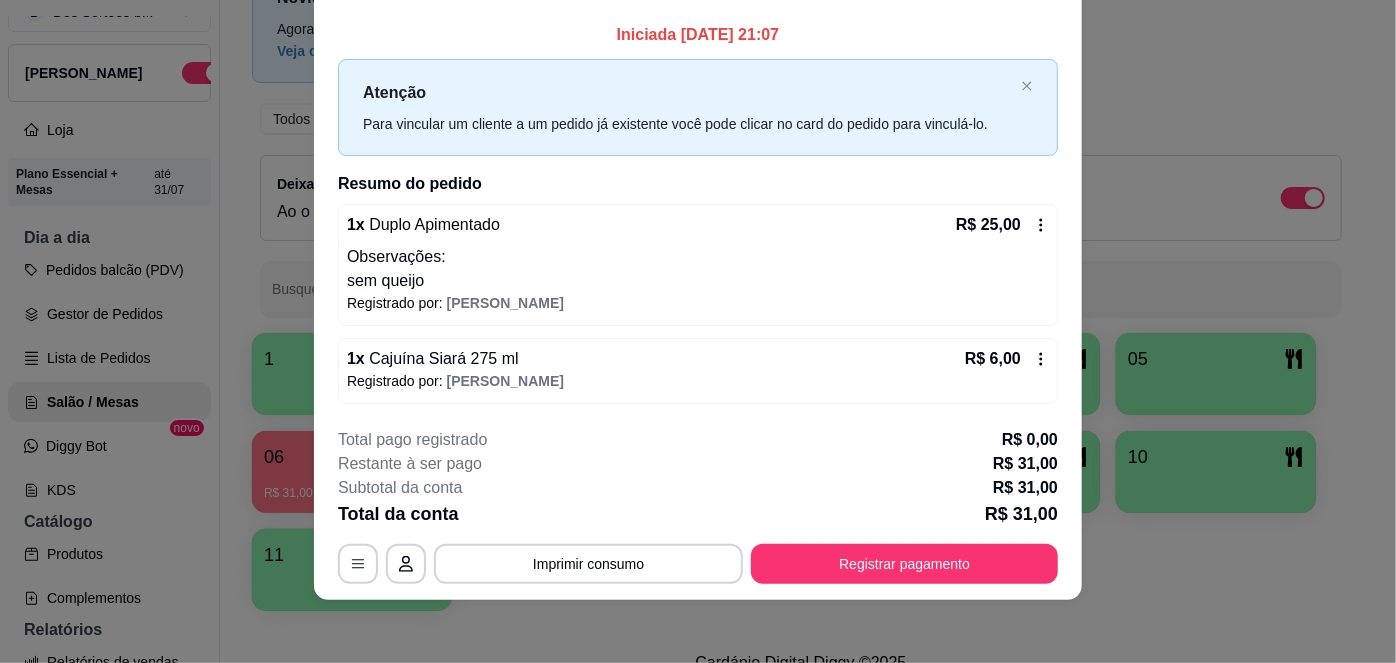 scroll, scrollTop: 0, scrollLeft: 0, axis: both 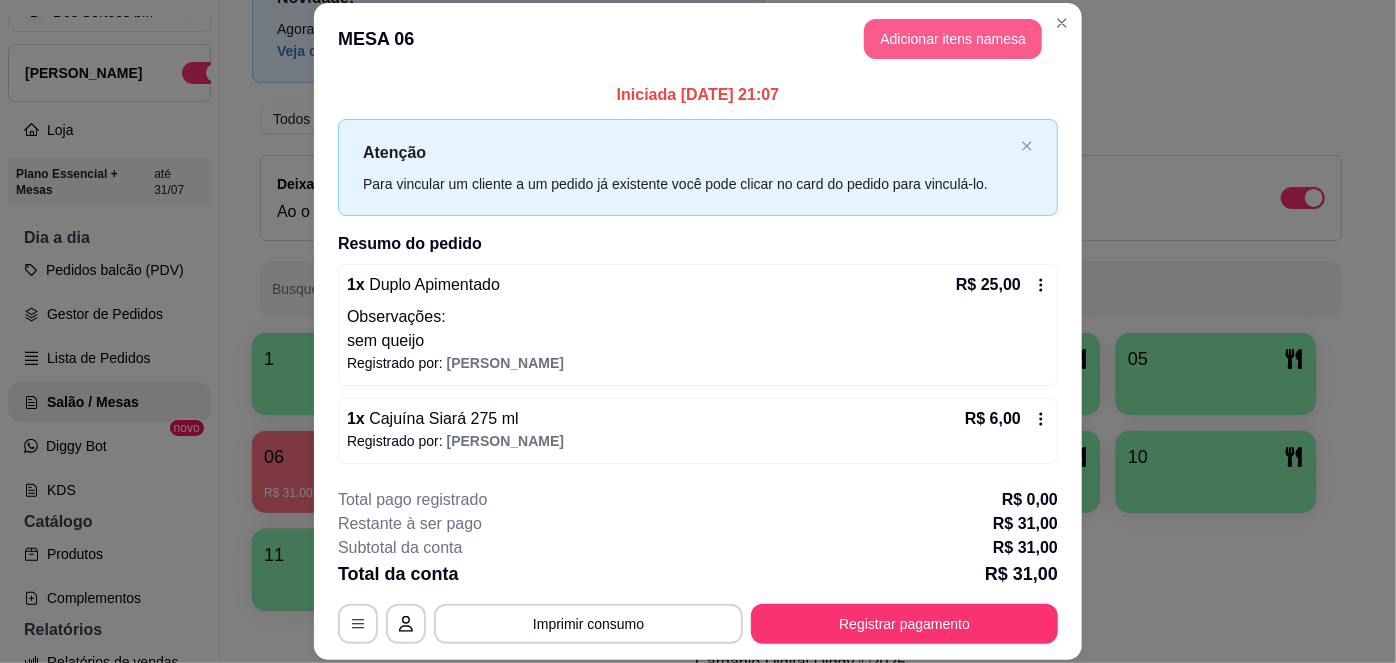 click on "Adicionar itens na  mesa" at bounding box center [953, 39] 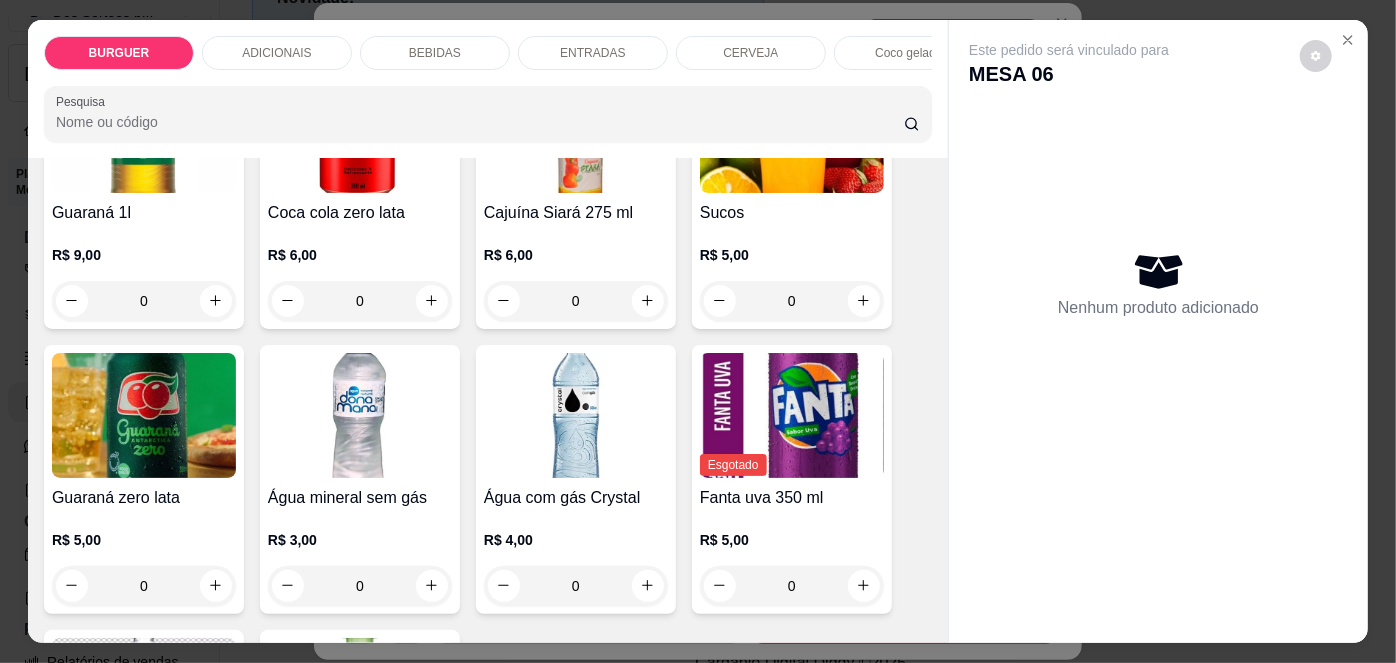 scroll, scrollTop: 2029, scrollLeft: 0, axis: vertical 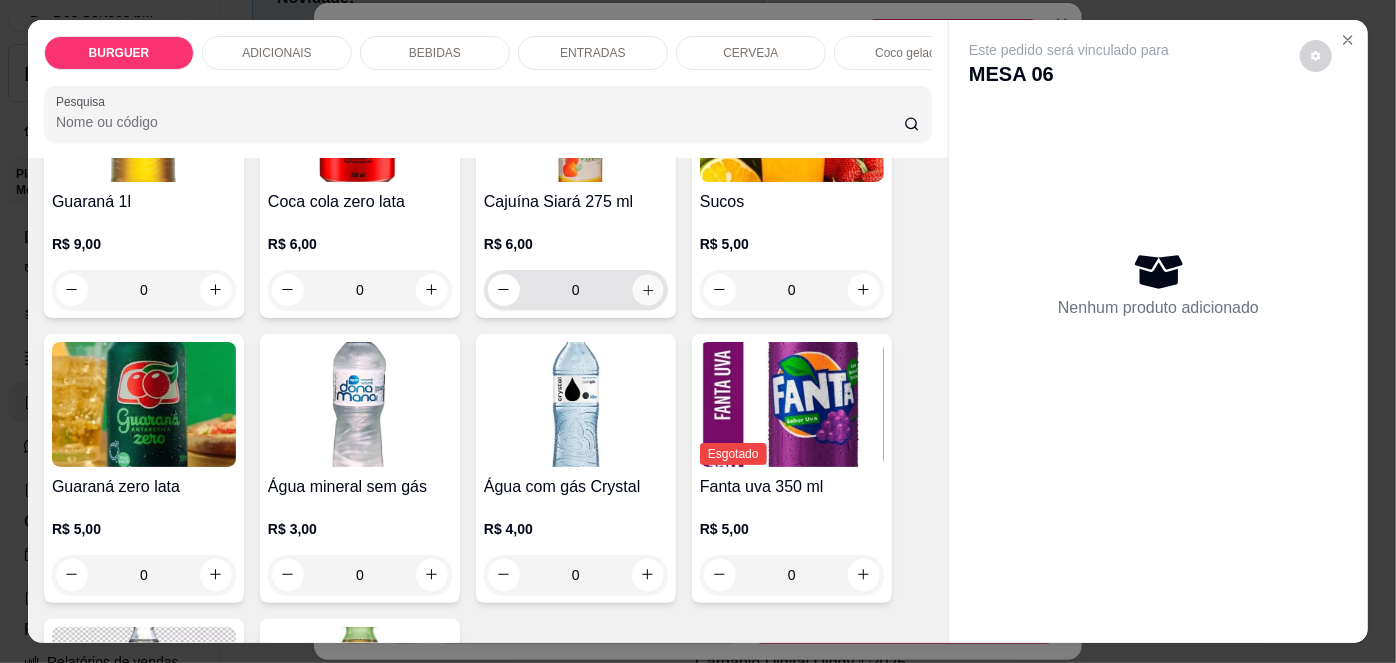 click at bounding box center (647, 289) 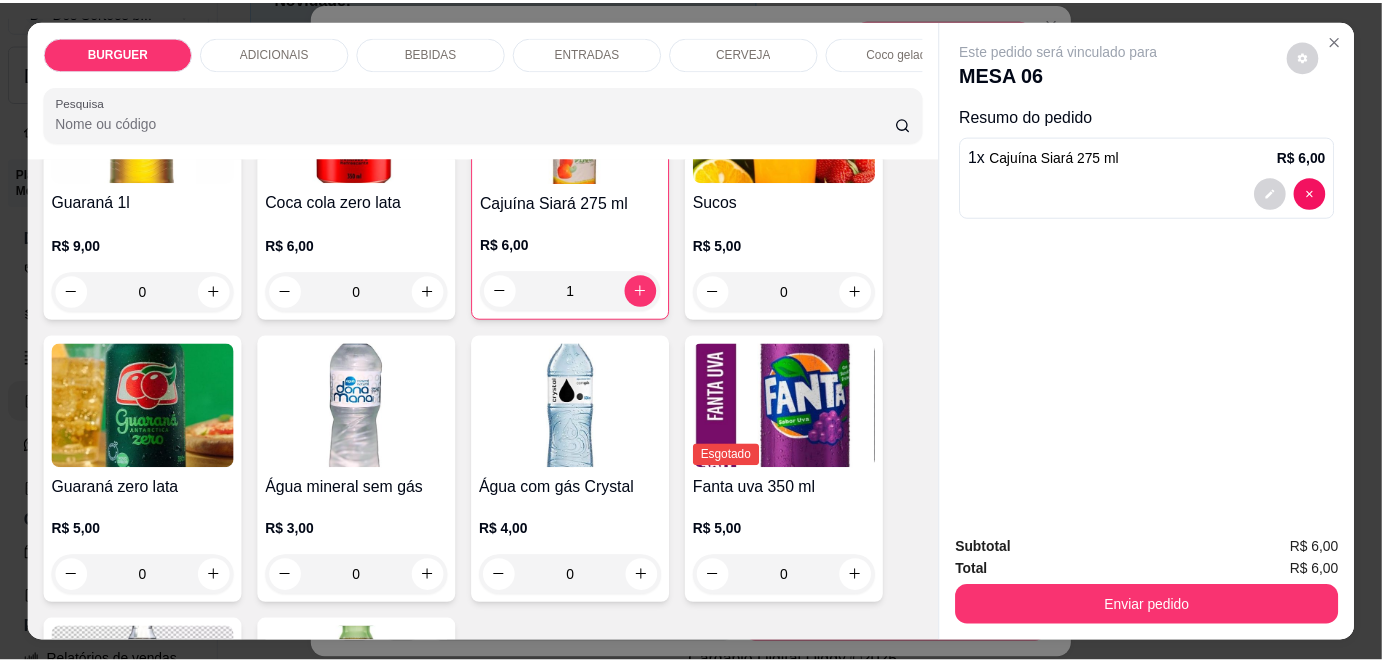 scroll, scrollTop: 1861, scrollLeft: 0, axis: vertical 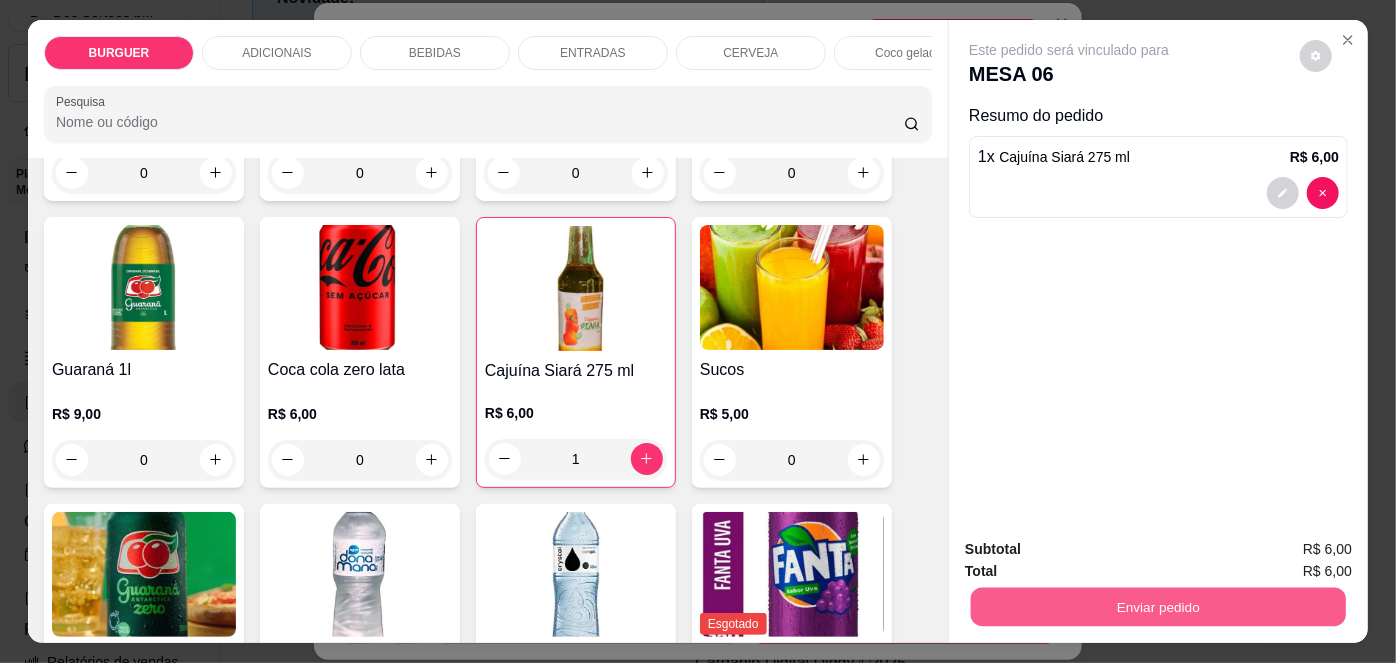 click on "Enviar pedido" at bounding box center [1158, 607] 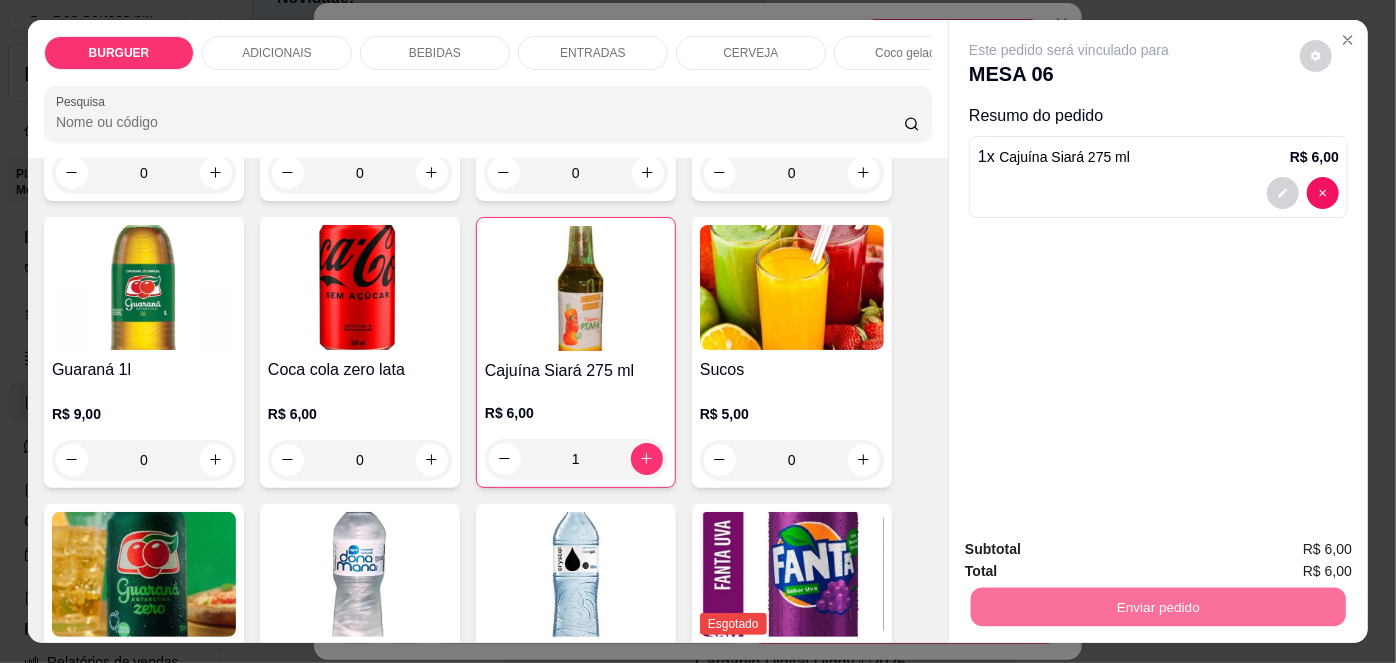 click on "Não registrar e enviar pedido" at bounding box center [1093, 551] 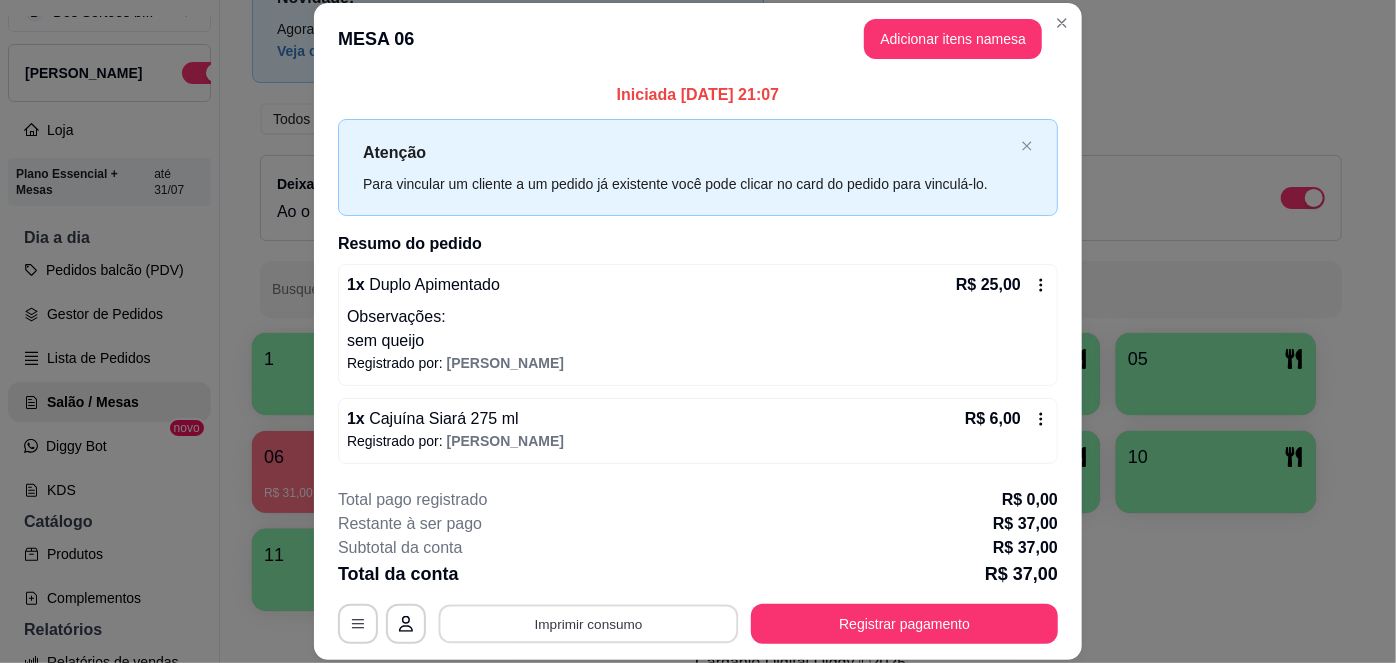 click on "Imprimir consumo" at bounding box center (589, 623) 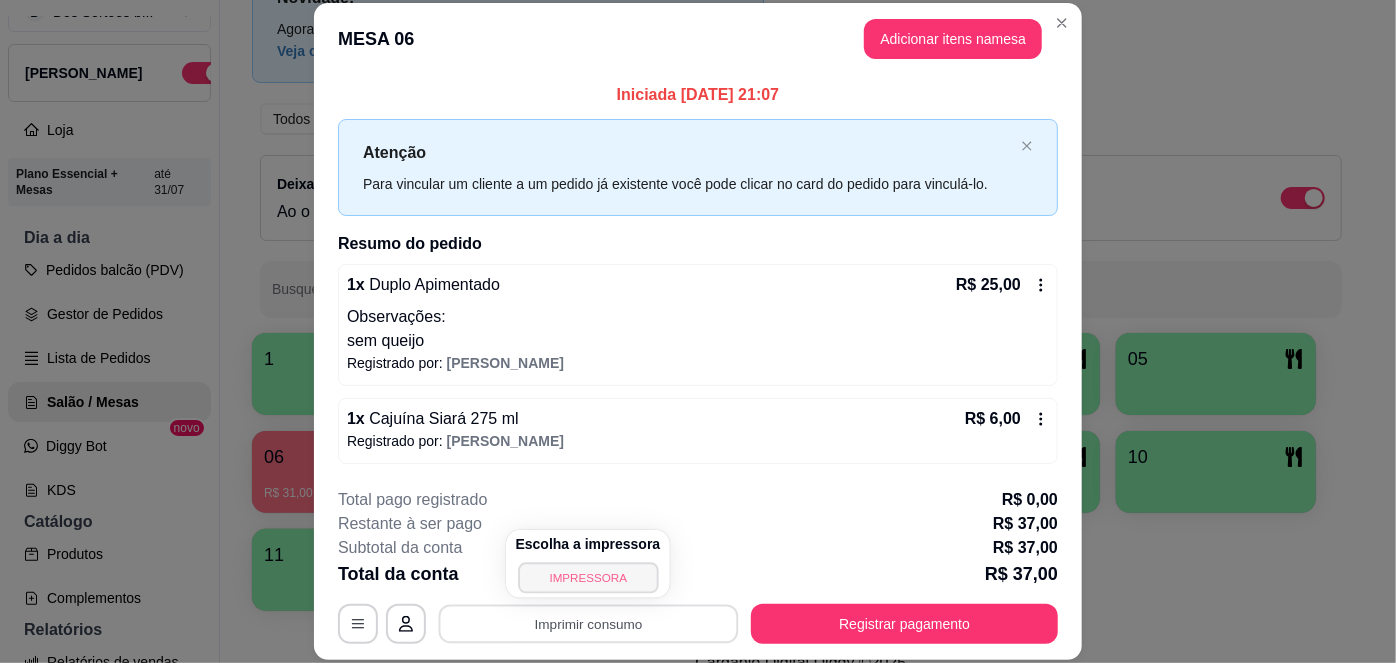 click on "IMPRESSORA" at bounding box center (588, 577) 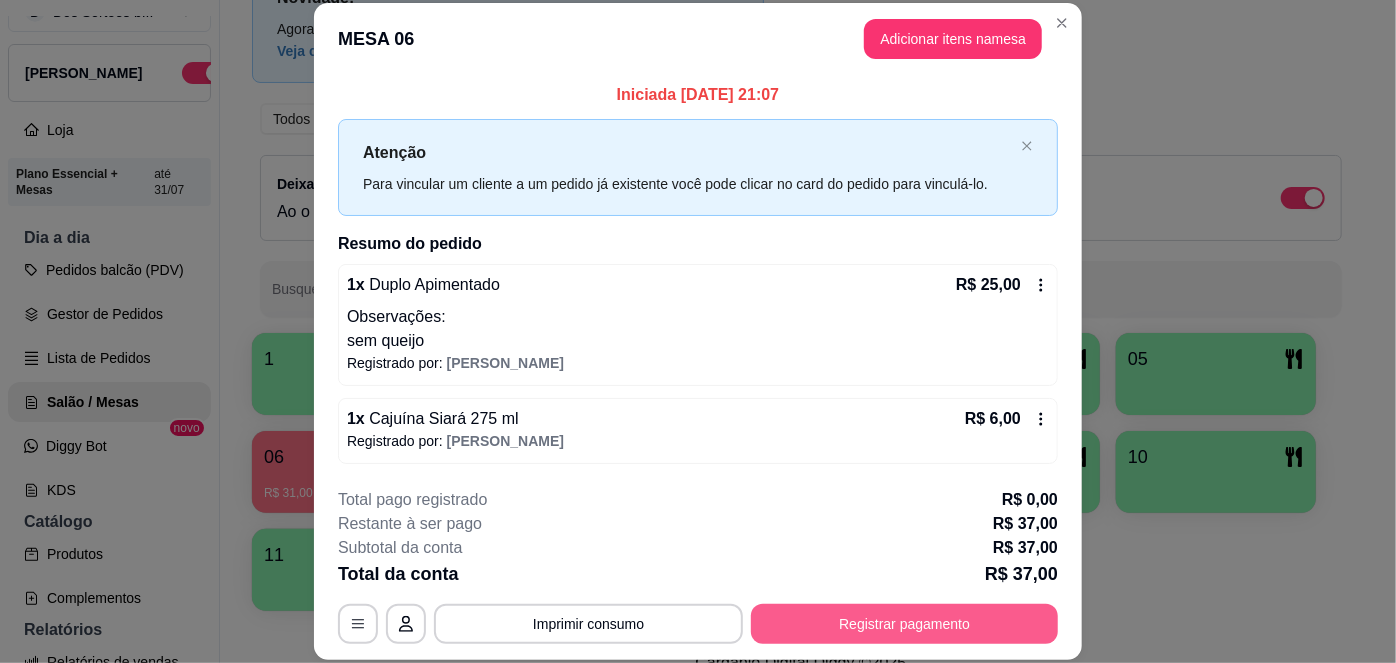 click on "Registrar pagamento" at bounding box center [904, 624] 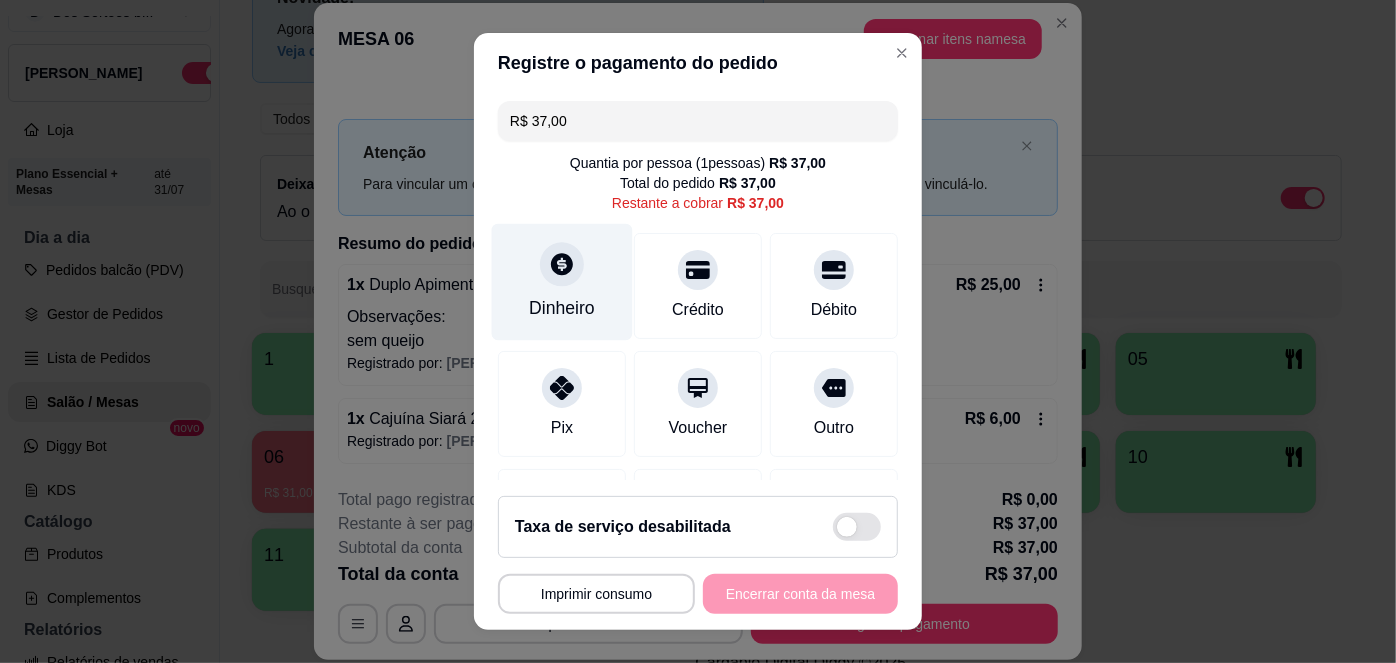click on "Dinheiro" at bounding box center [562, 308] 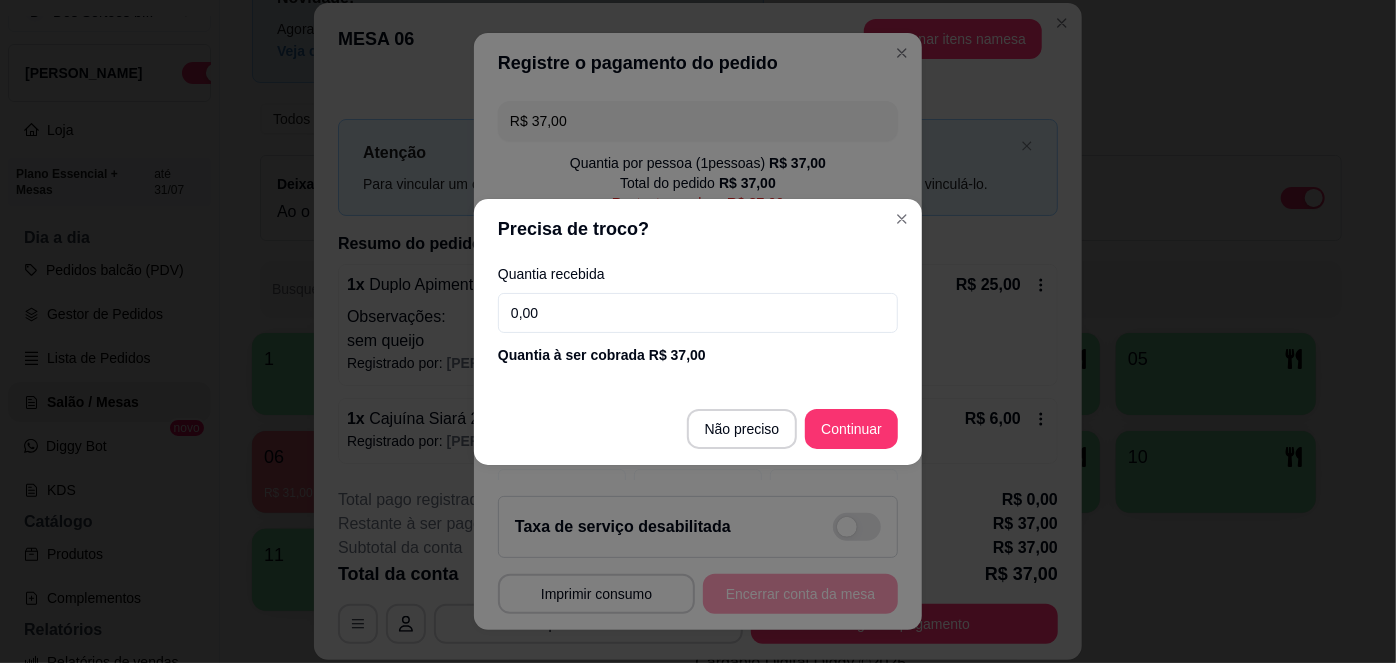click on "0,00" at bounding box center (698, 313) 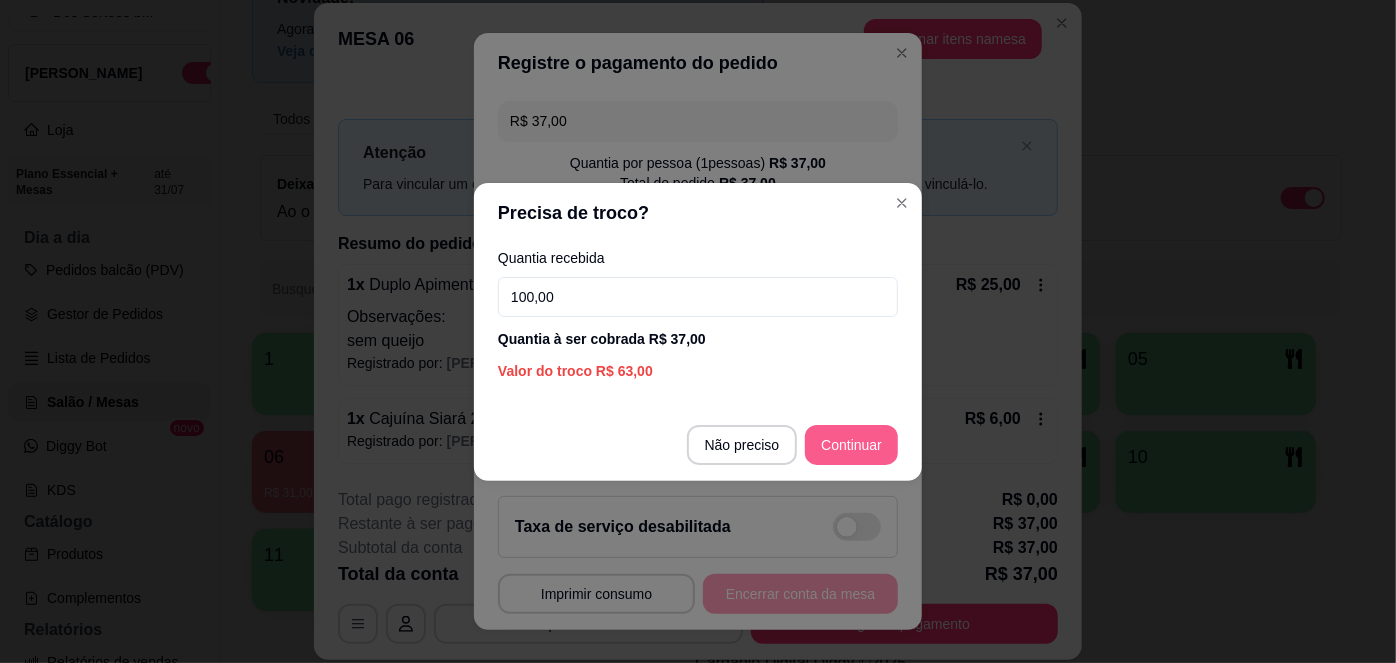 type on "100,00" 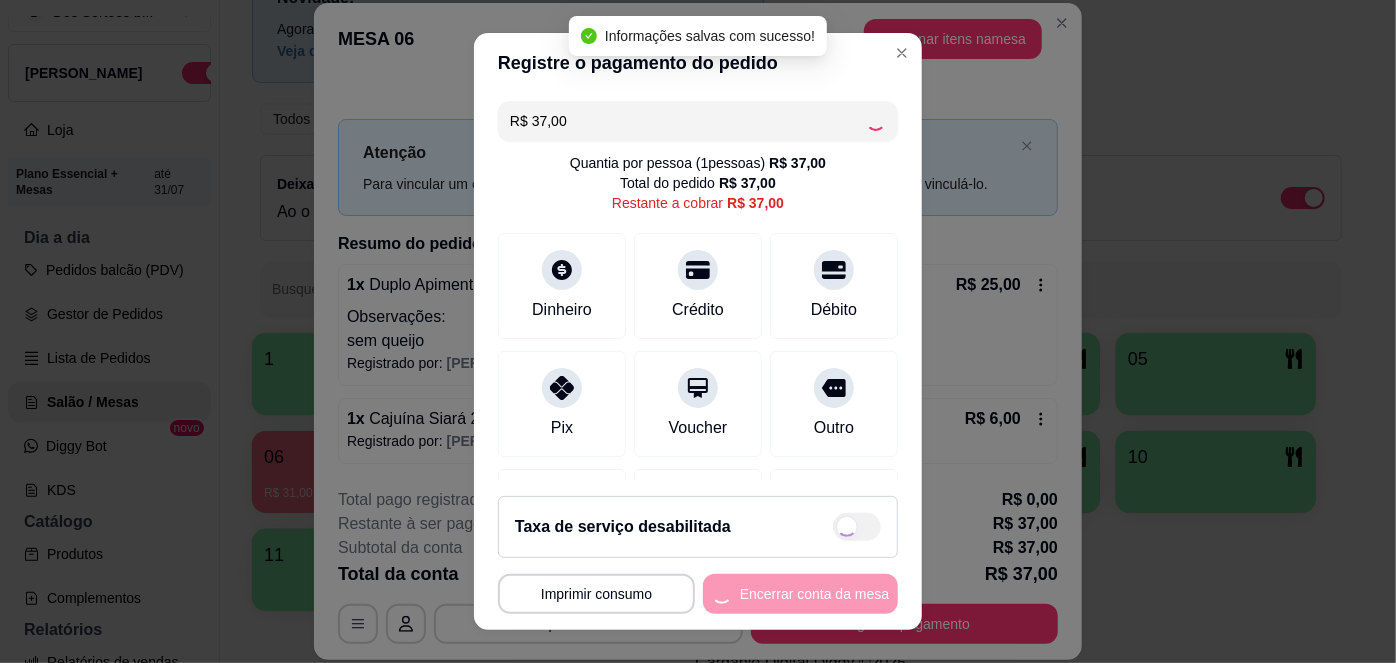 type on "R$ 0,00" 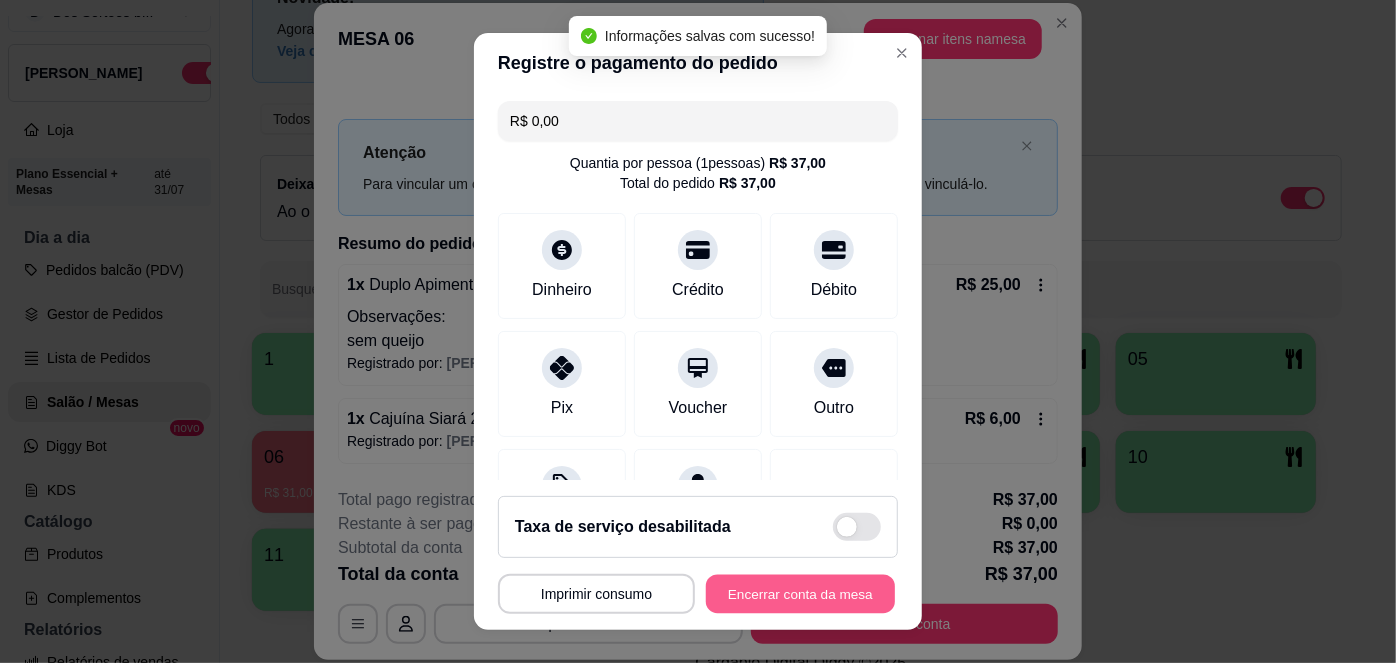 click on "Encerrar conta da mesa" at bounding box center [800, 593] 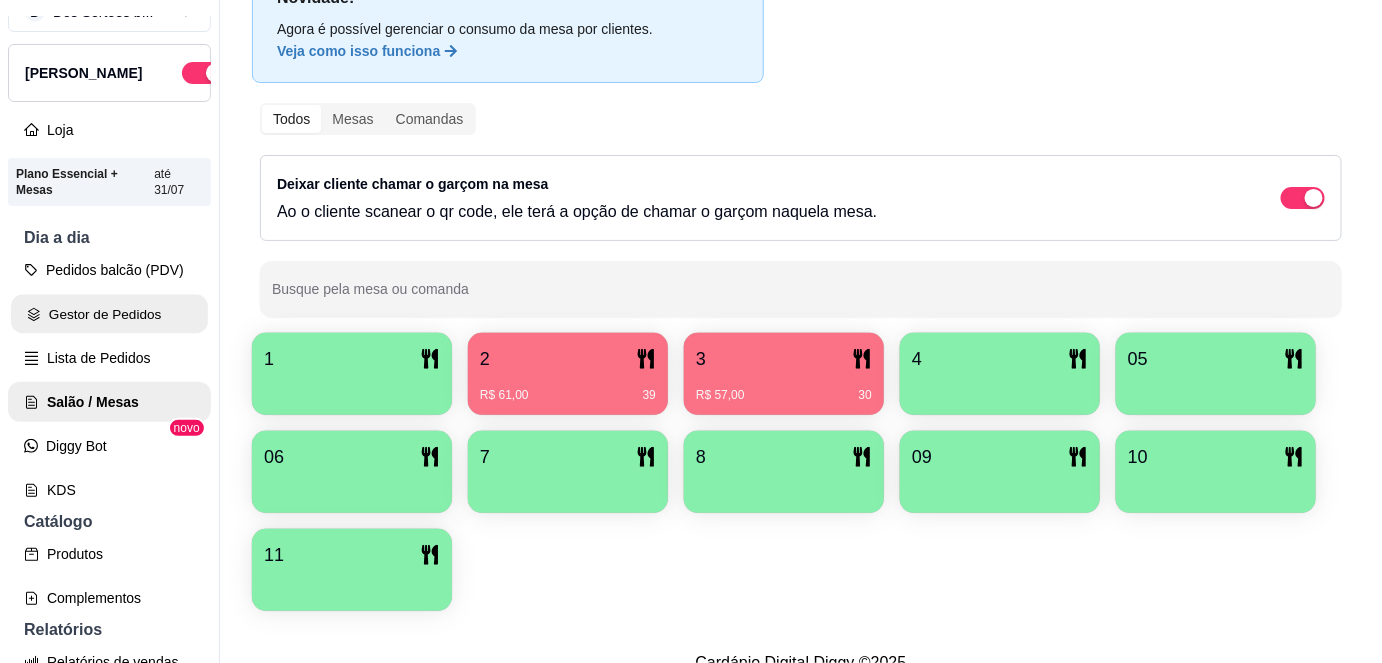 click on "Gestor de Pedidos" at bounding box center [109, 314] 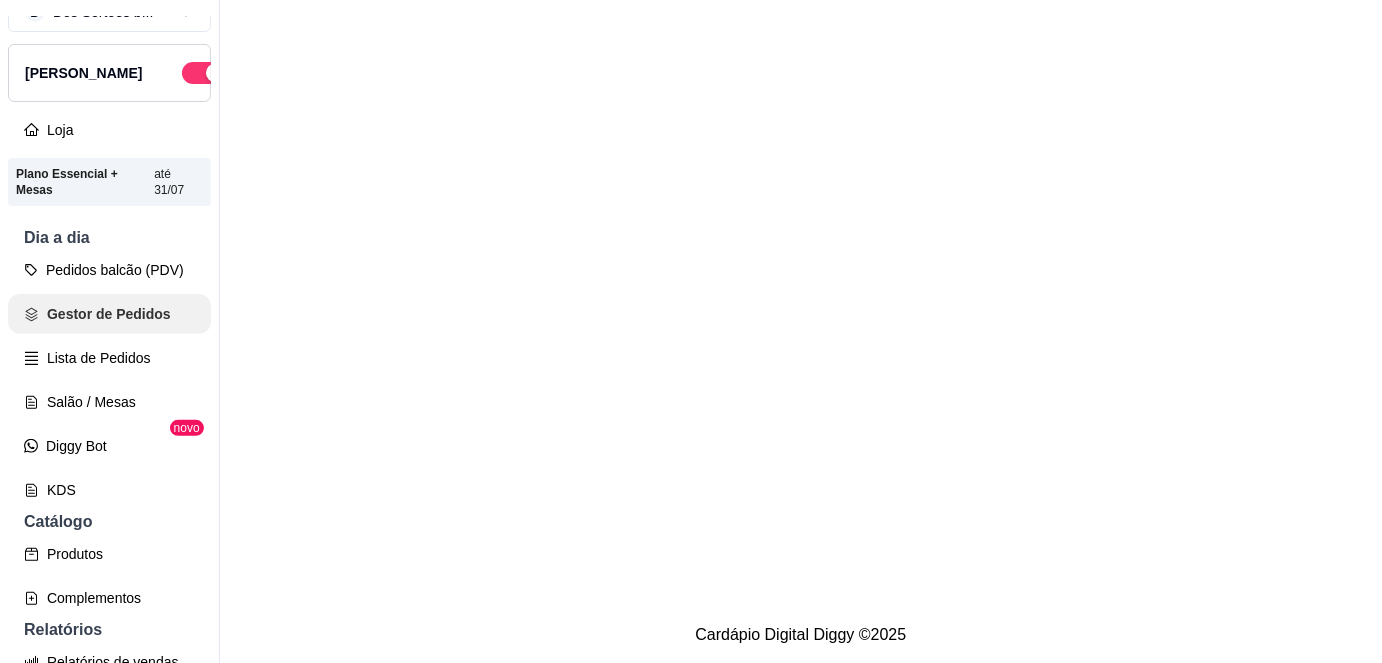 scroll, scrollTop: 0, scrollLeft: 0, axis: both 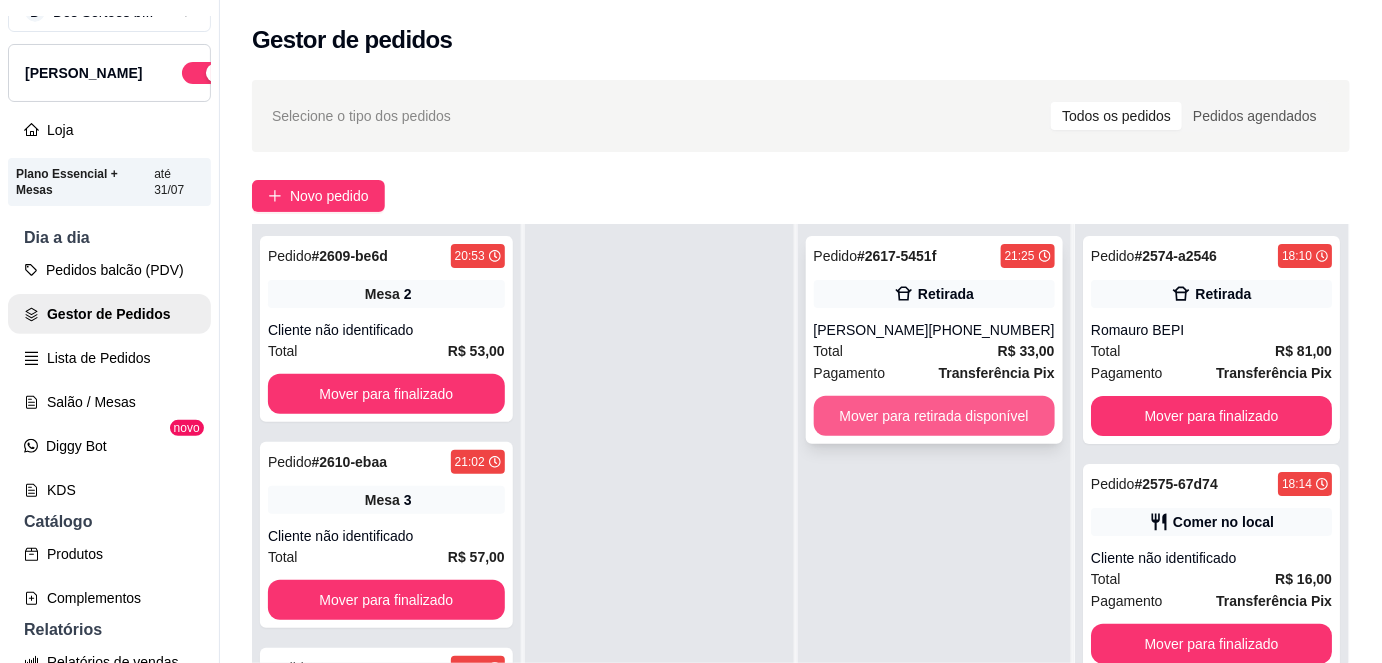 click on "Mover para retirada disponível" at bounding box center (934, 416) 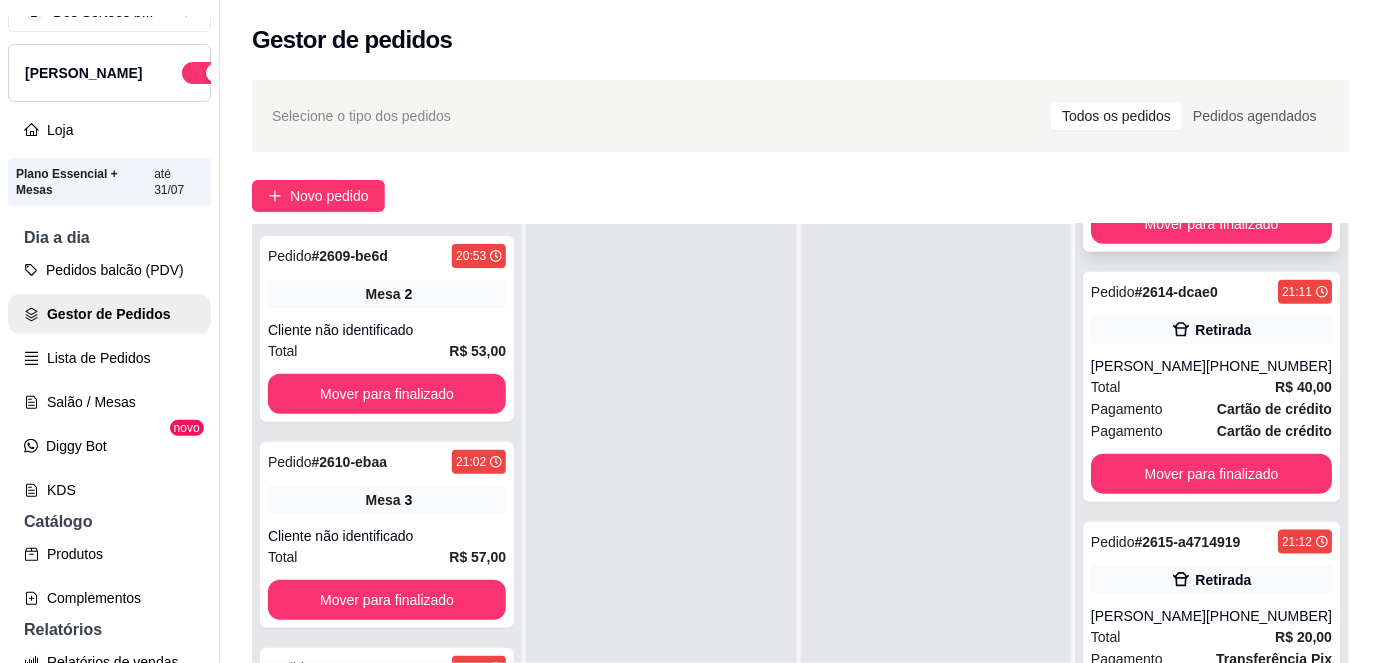 scroll, scrollTop: 746, scrollLeft: 0, axis: vertical 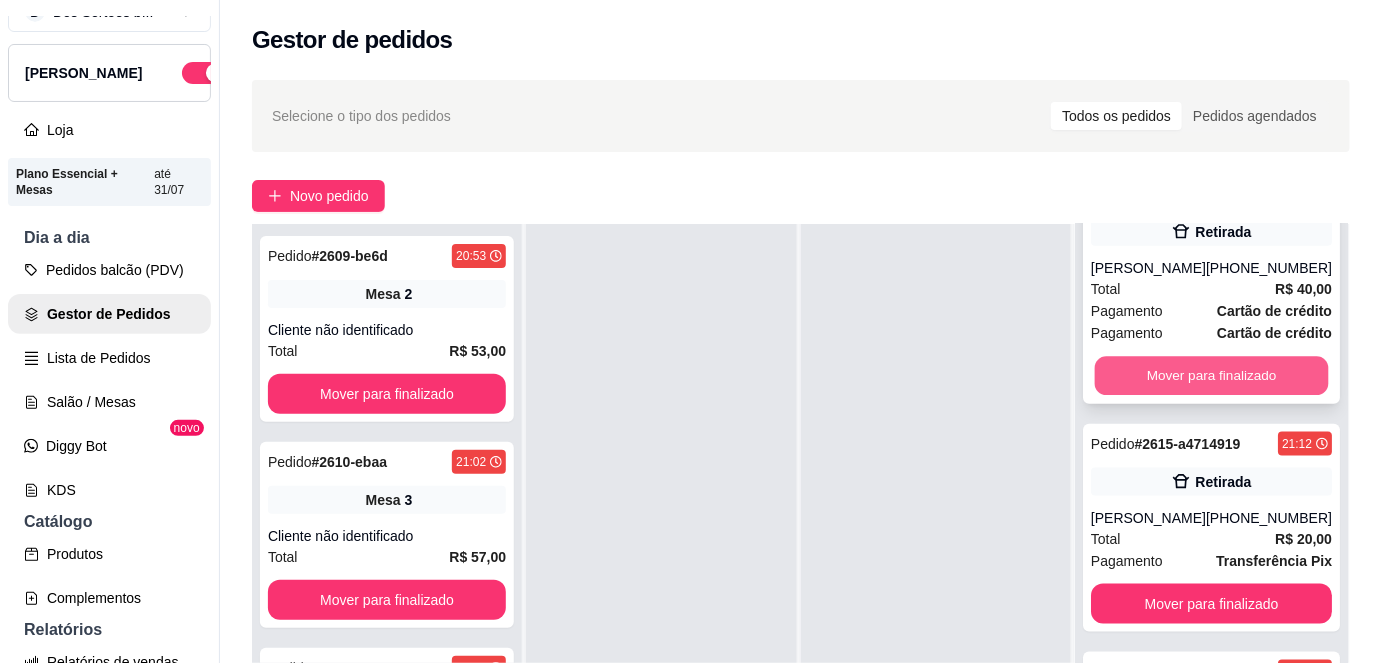 click on "Mover para finalizado" at bounding box center (1211, 376) 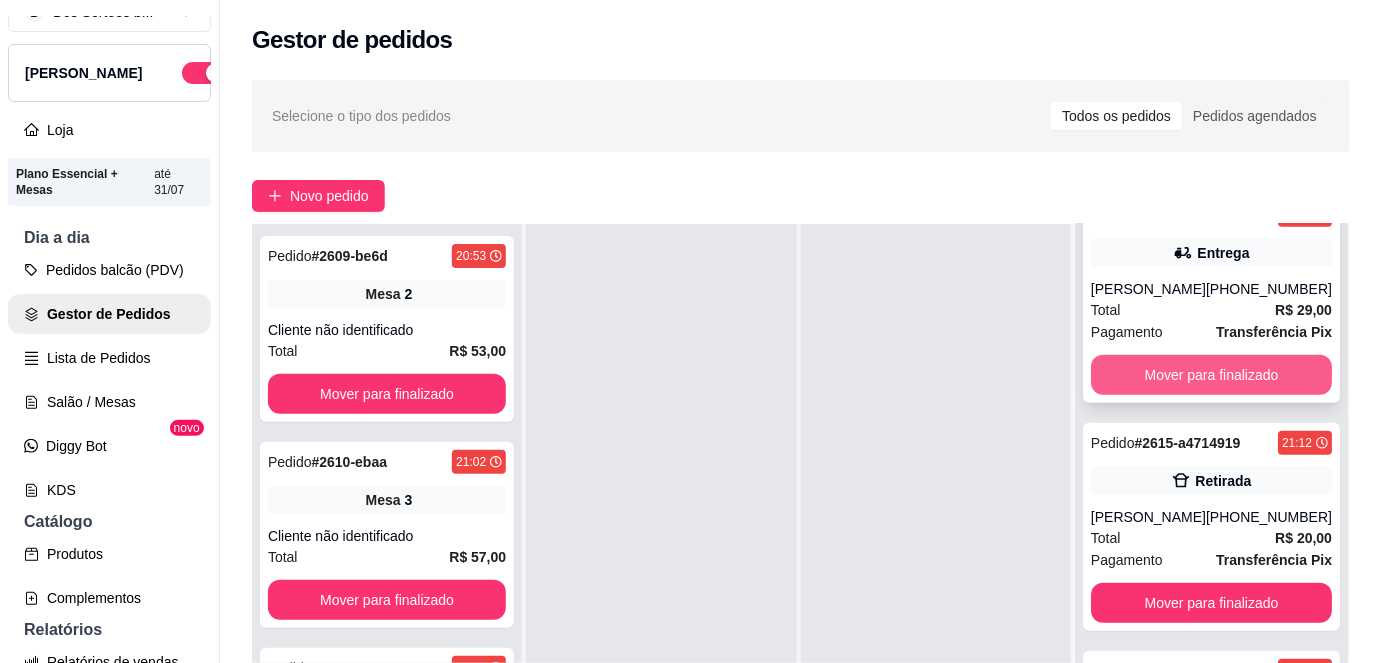 scroll, scrollTop: 496, scrollLeft: 0, axis: vertical 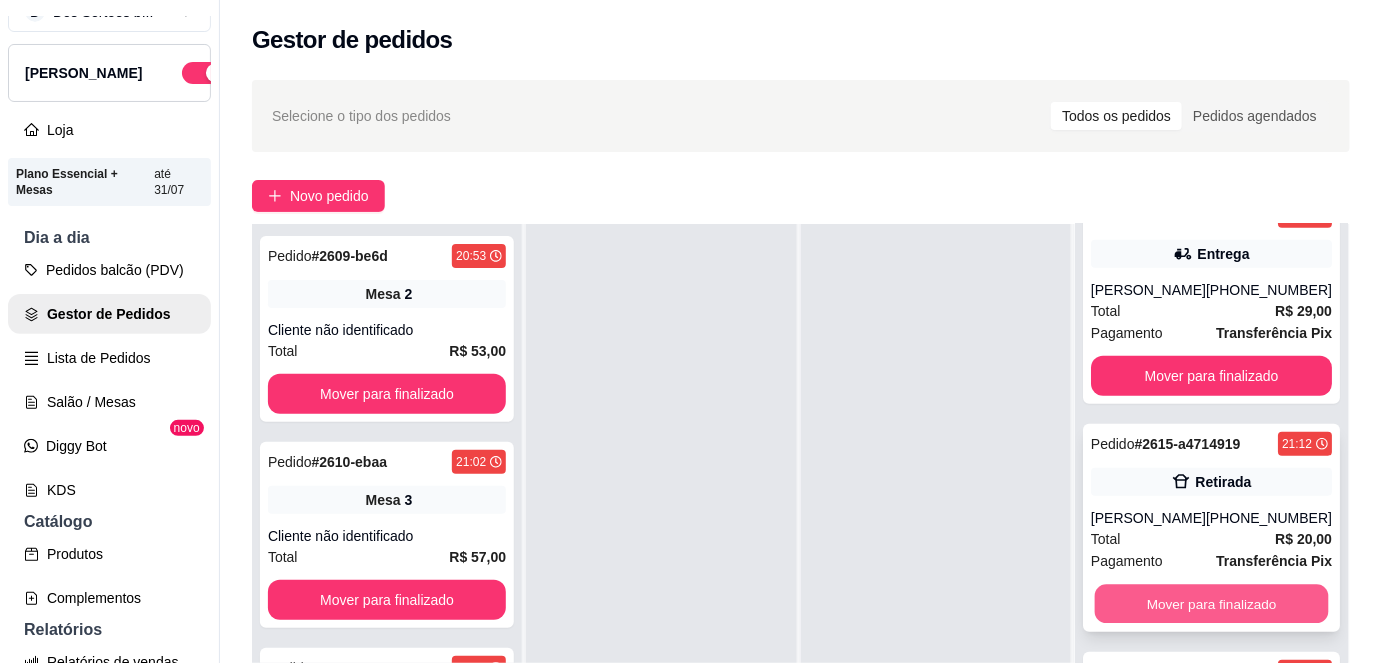 click on "Mover para finalizado" at bounding box center (1211, 604) 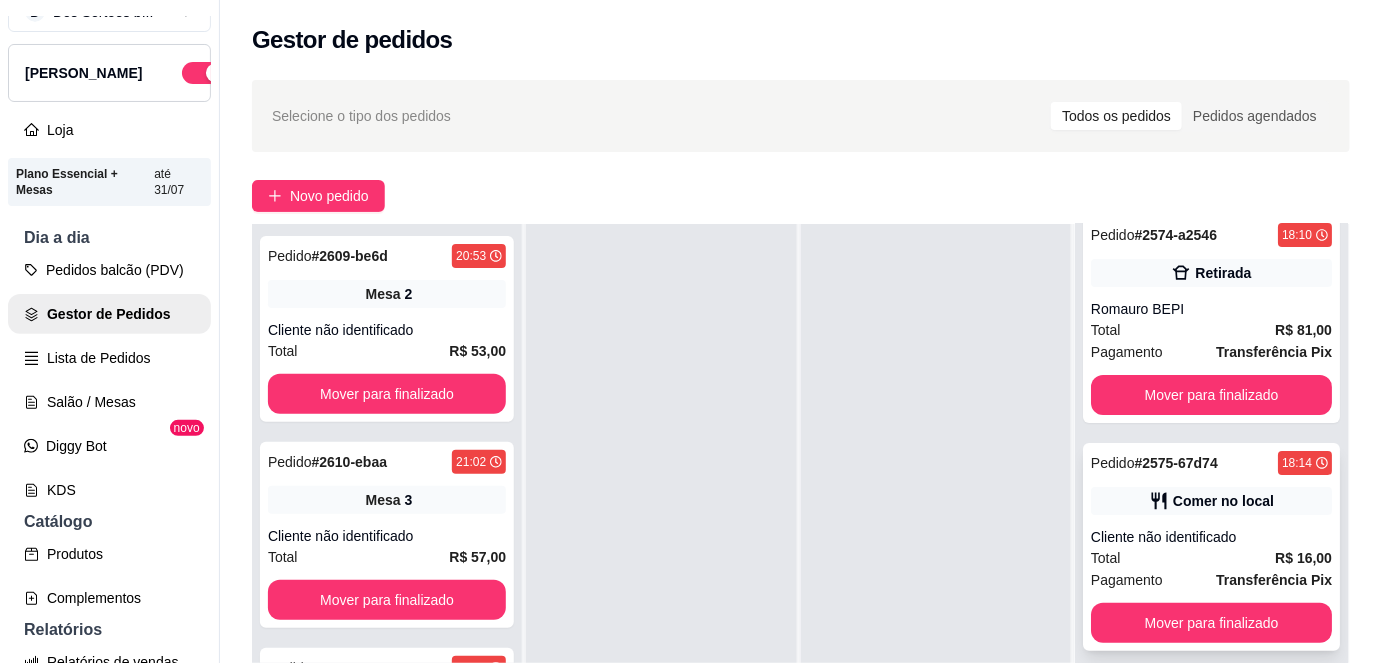 scroll, scrollTop: 0, scrollLeft: 0, axis: both 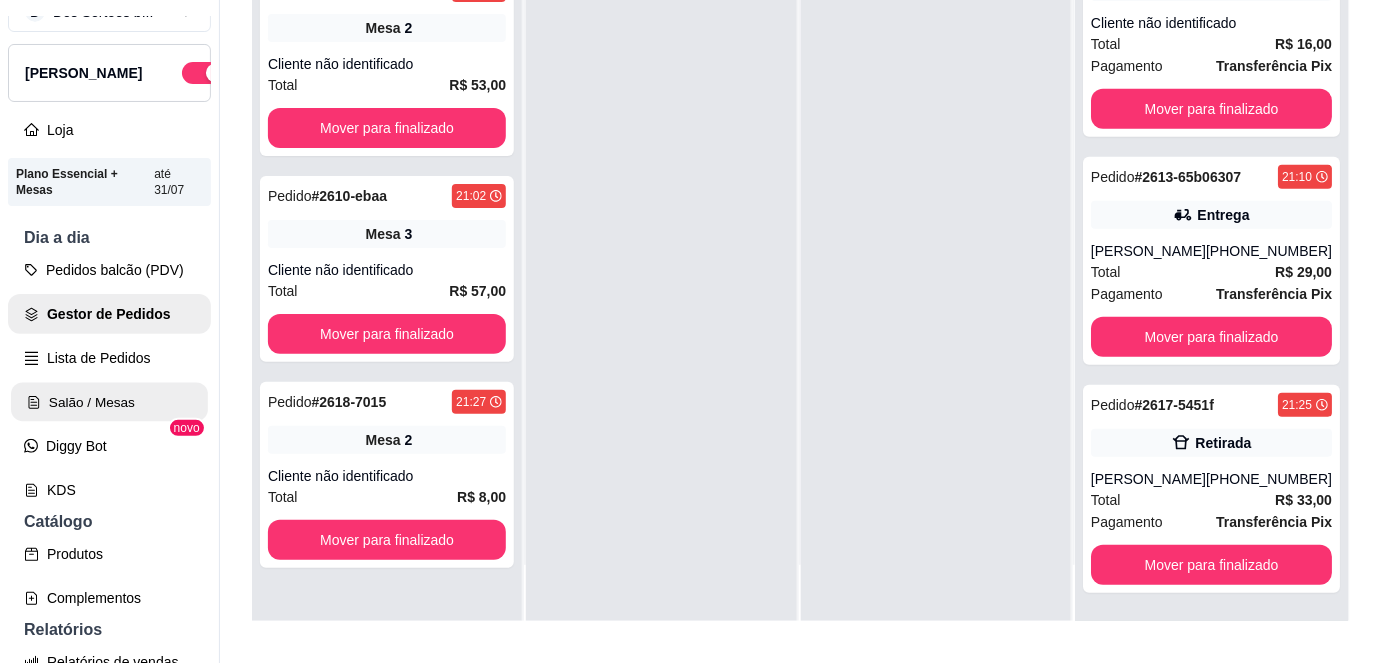 click on "Salão / Mesas" at bounding box center [109, 402] 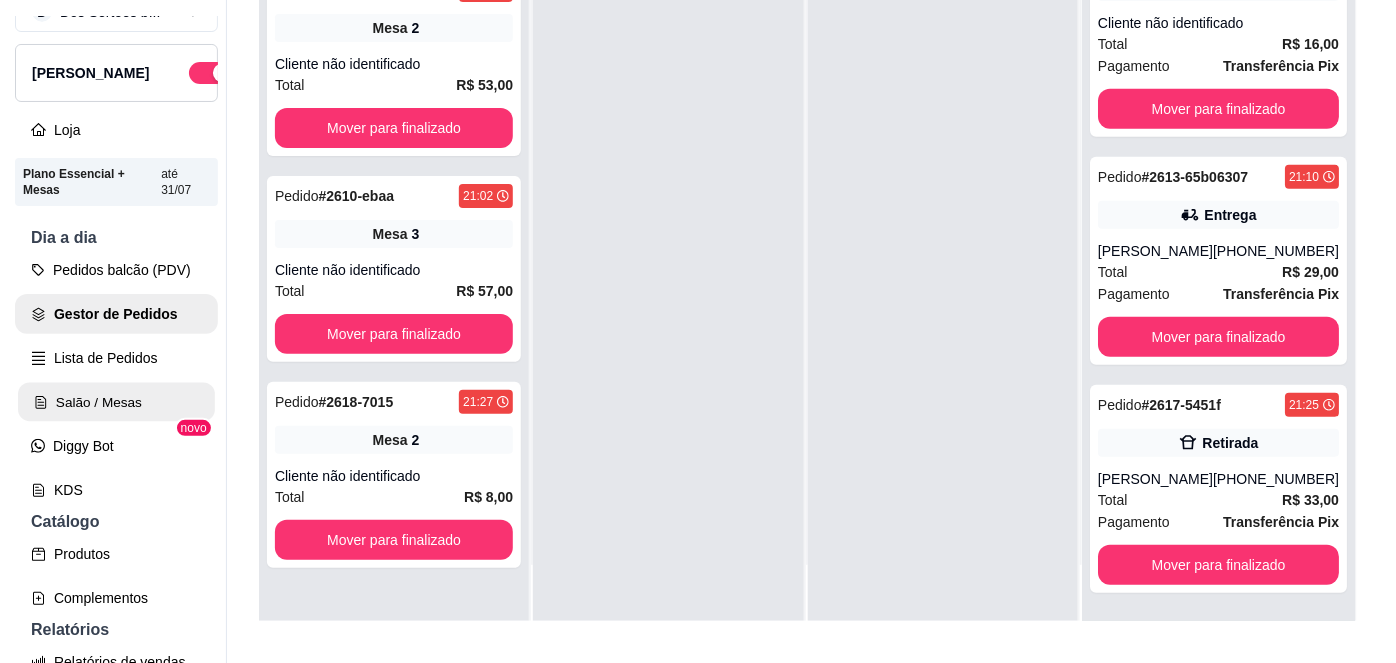 scroll, scrollTop: 0, scrollLeft: 0, axis: both 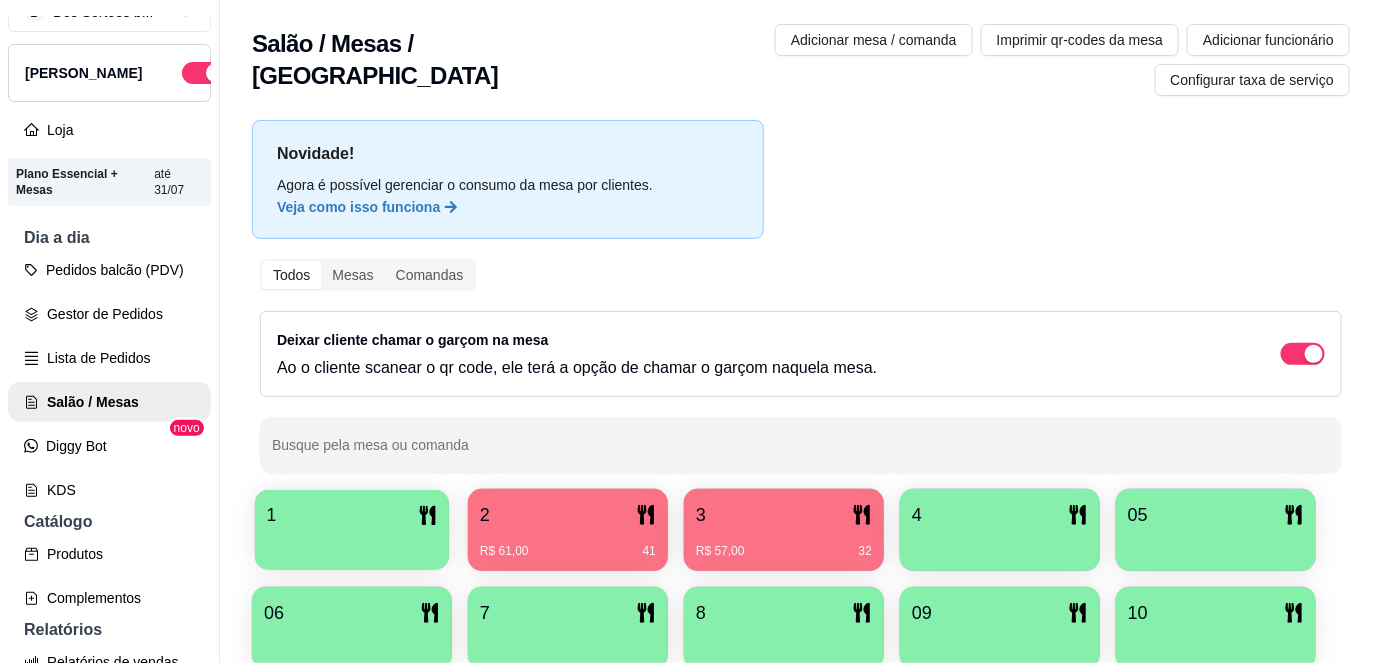 click on "1" at bounding box center [352, 515] 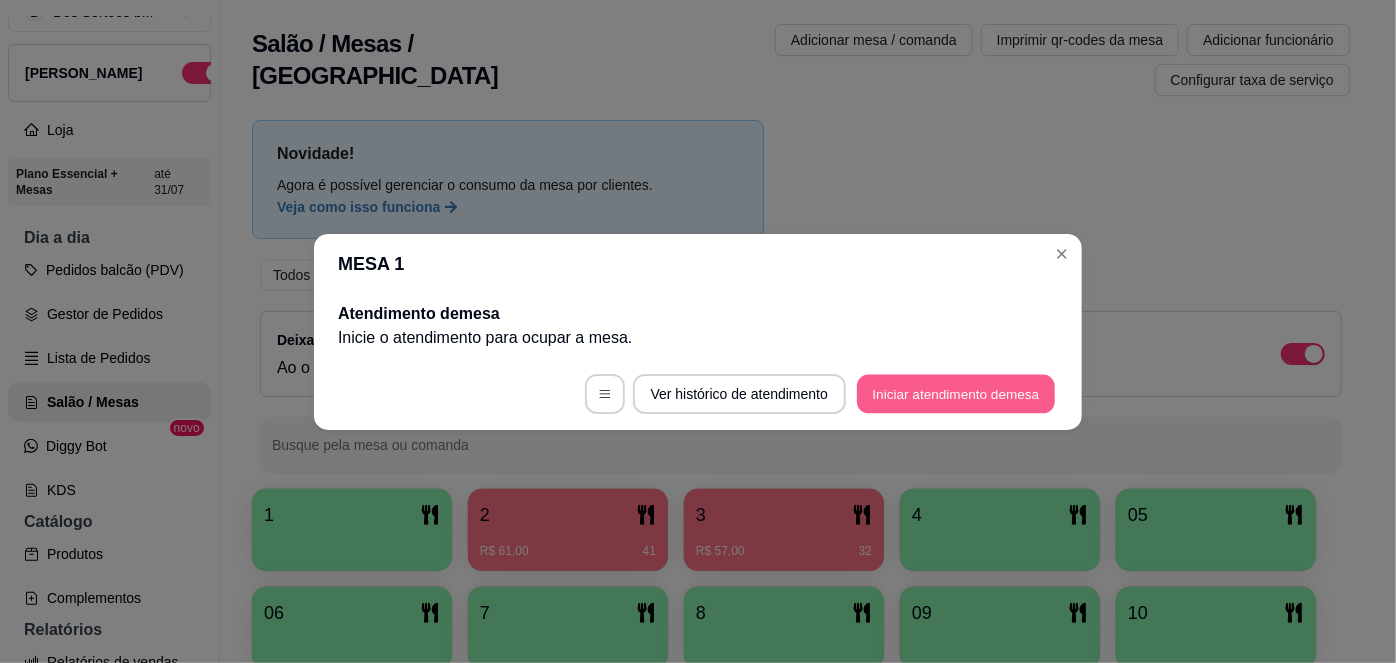 click on "Iniciar atendimento de  mesa" at bounding box center (956, 393) 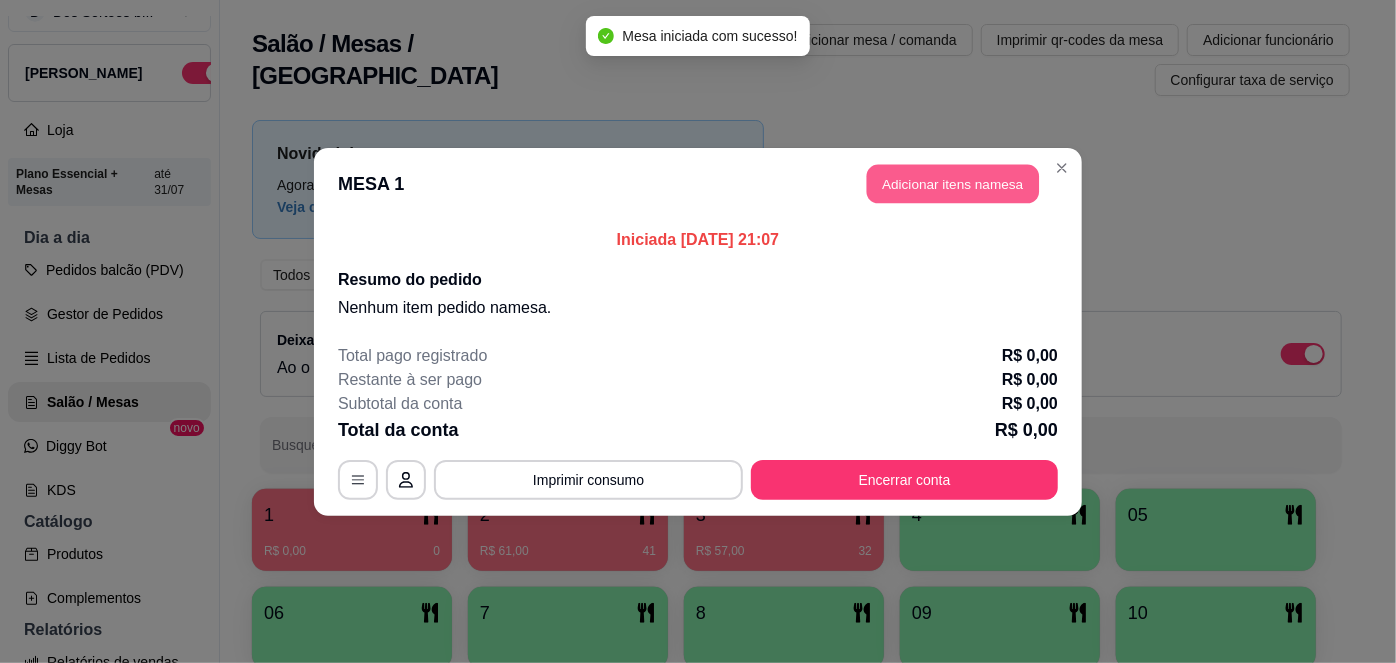 click on "Adicionar itens na  mesa" at bounding box center (953, 183) 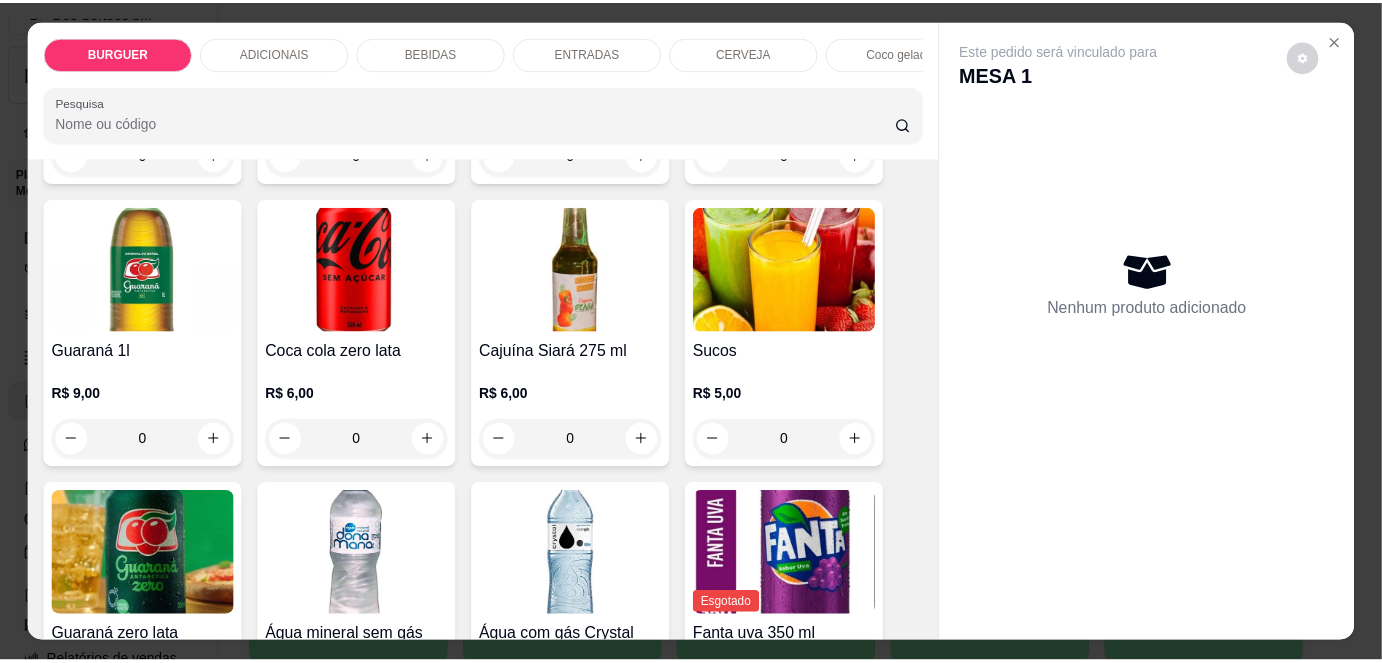 scroll, scrollTop: 1631, scrollLeft: 0, axis: vertical 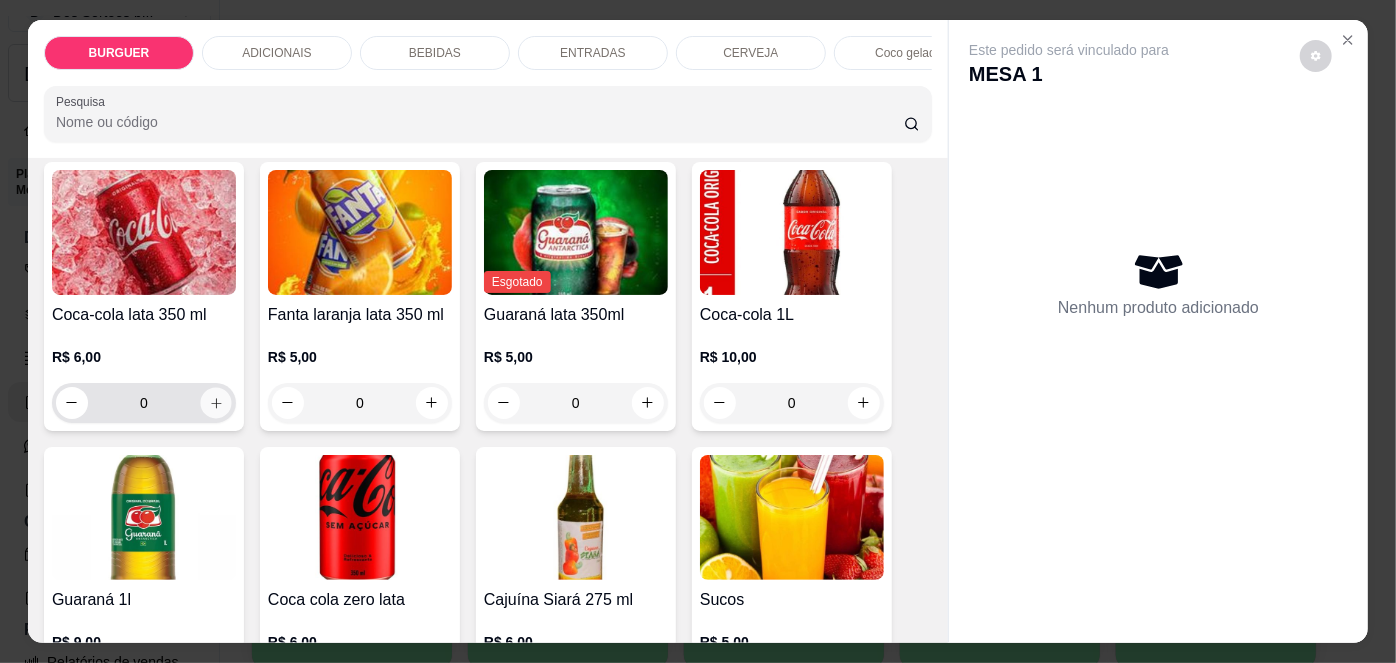 click 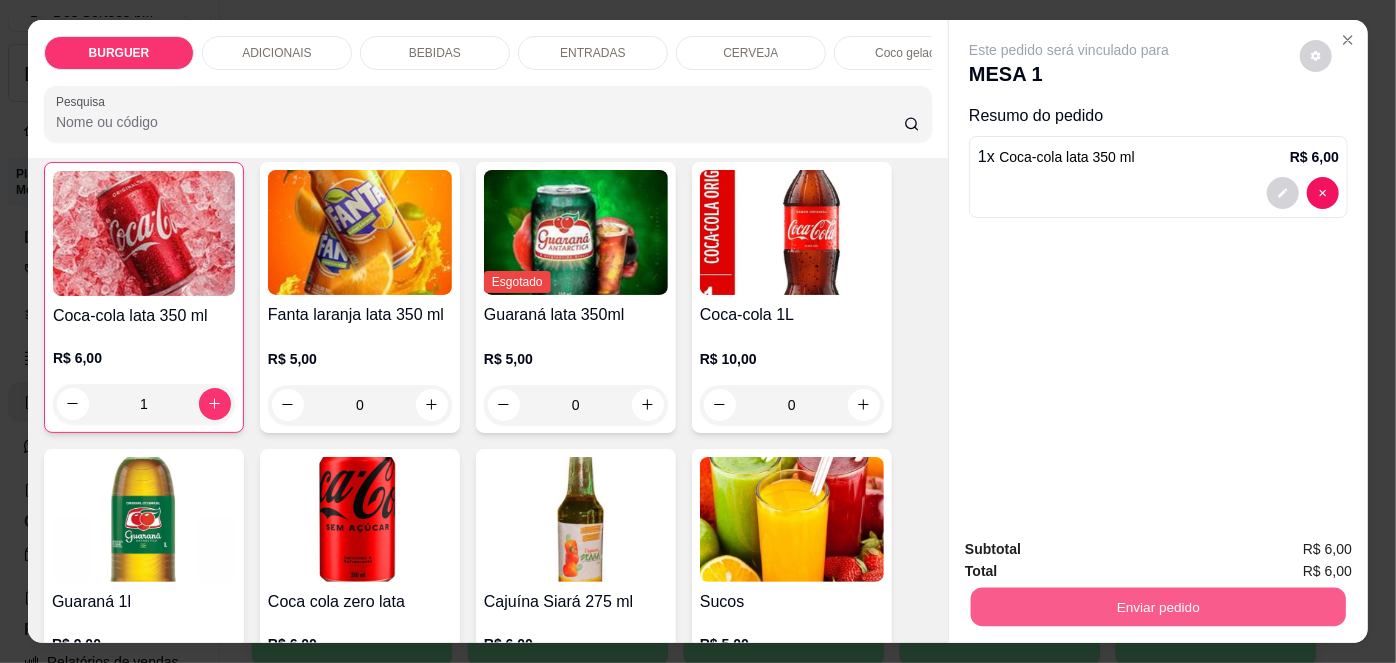 click on "Enviar pedido" at bounding box center [1158, 607] 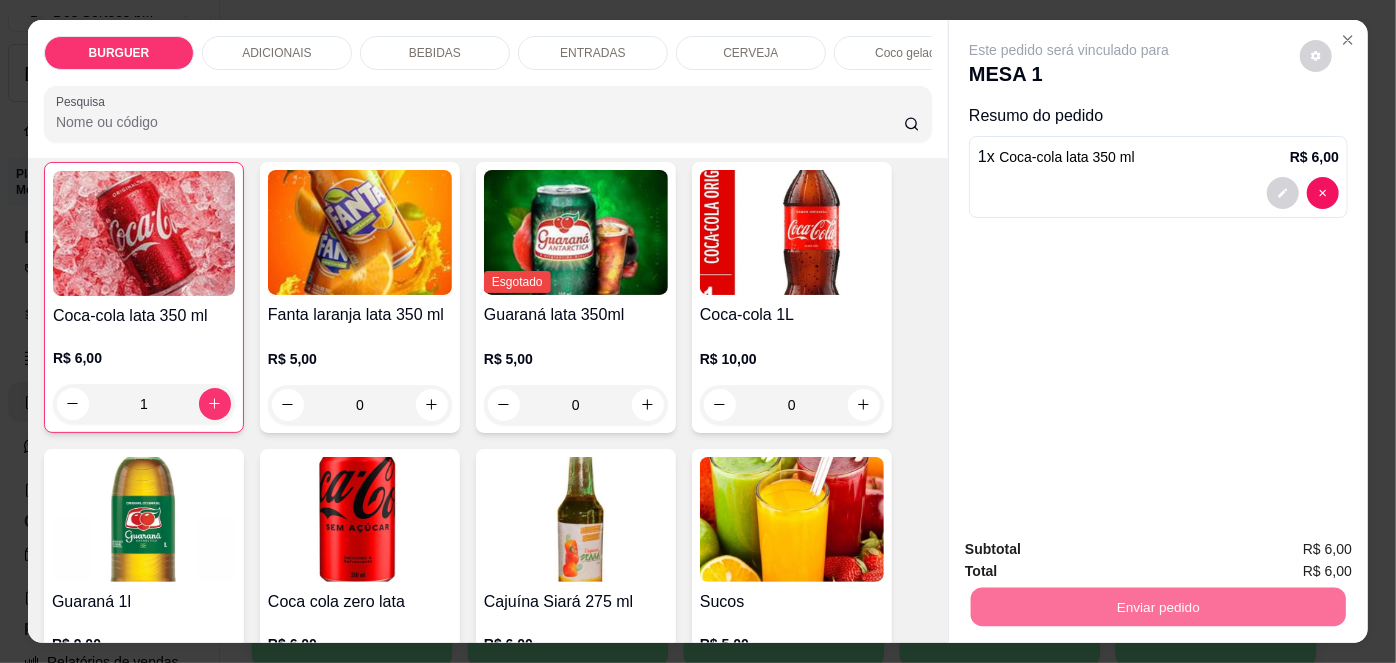 click on "Não registrar e enviar pedido" at bounding box center (1091, 551) 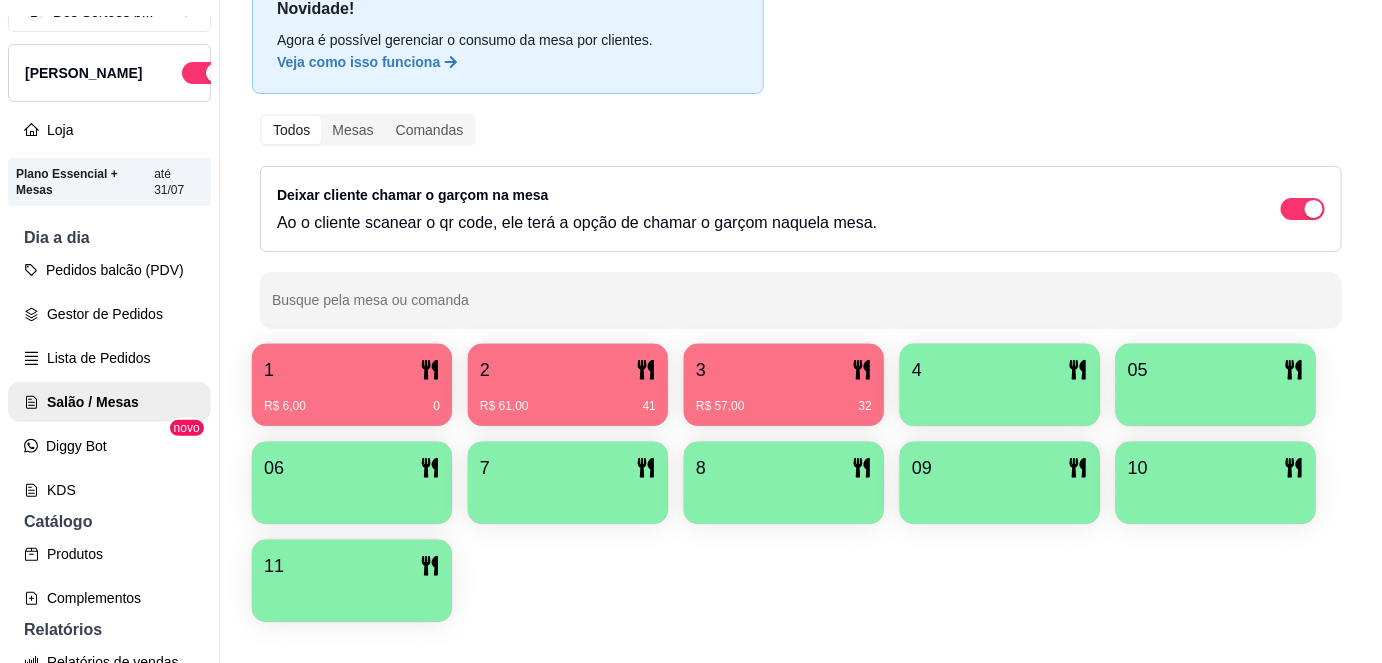 scroll, scrollTop: 146, scrollLeft: 0, axis: vertical 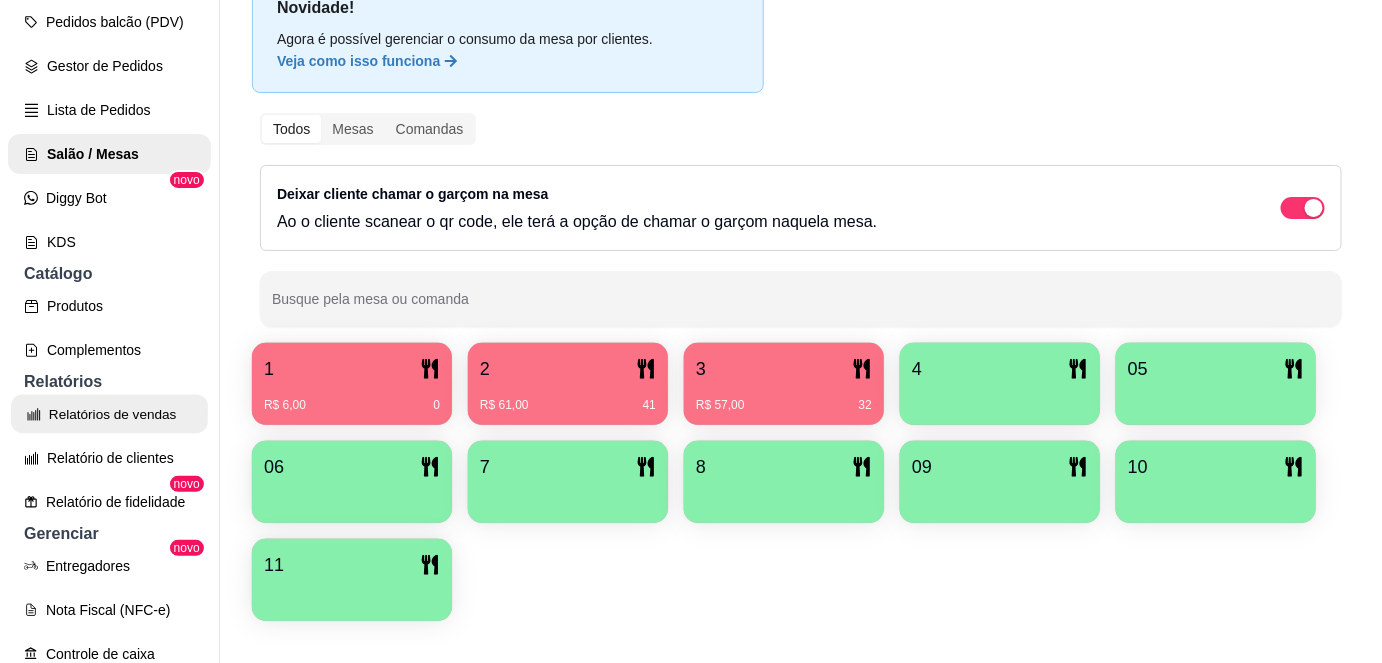 click on "Relatórios de vendas" at bounding box center (109, 414) 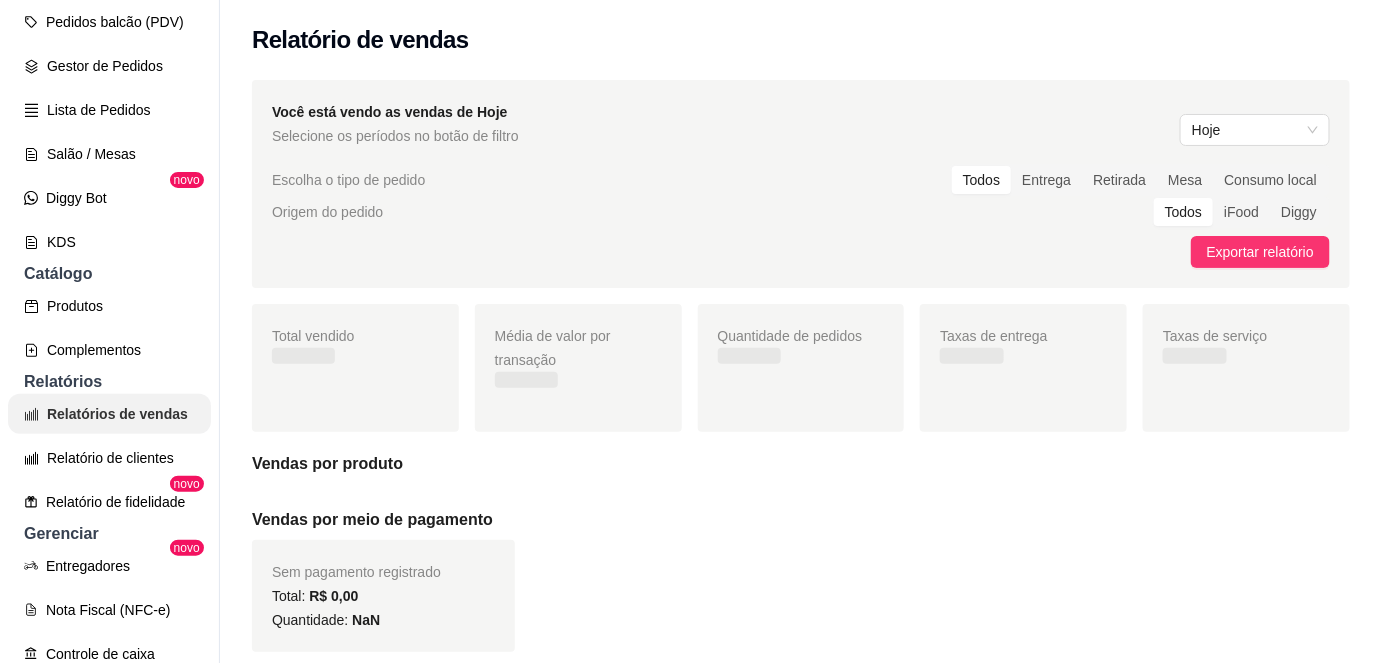 scroll, scrollTop: 0, scrollLeft: 0, axis: both 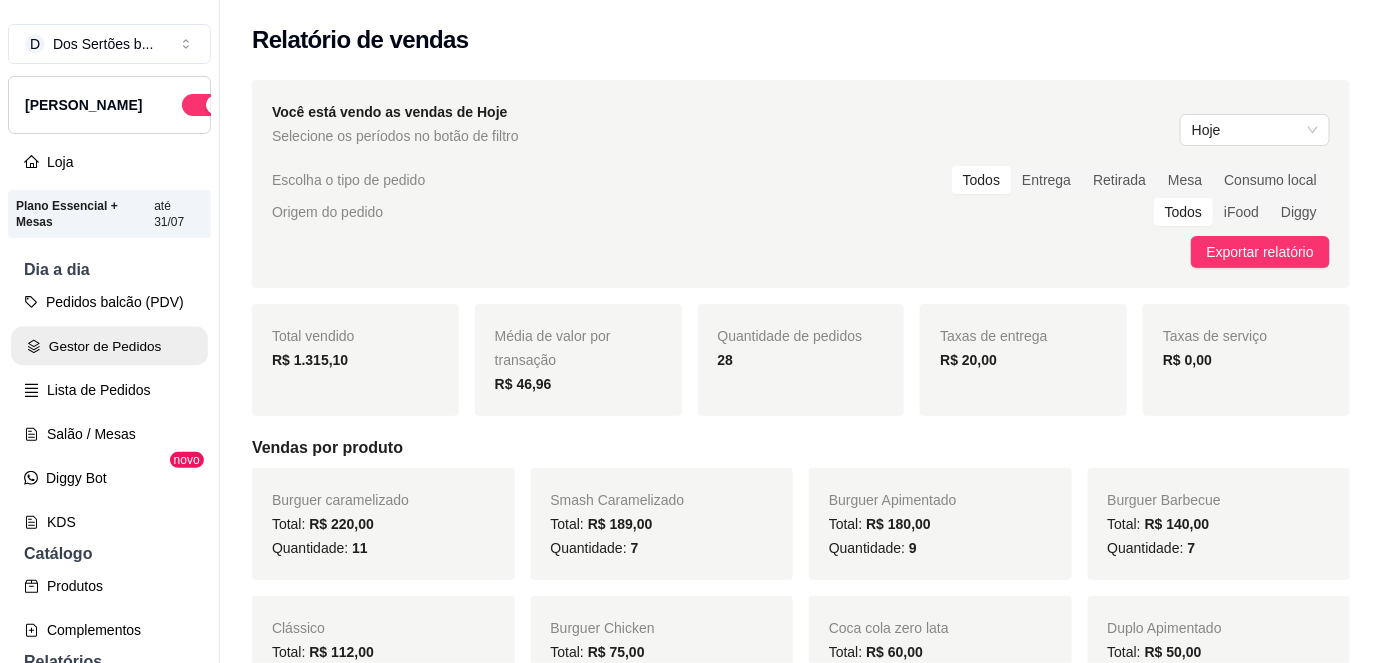 click on "Gestor de Pedidos" at bounding box center (109, 346) 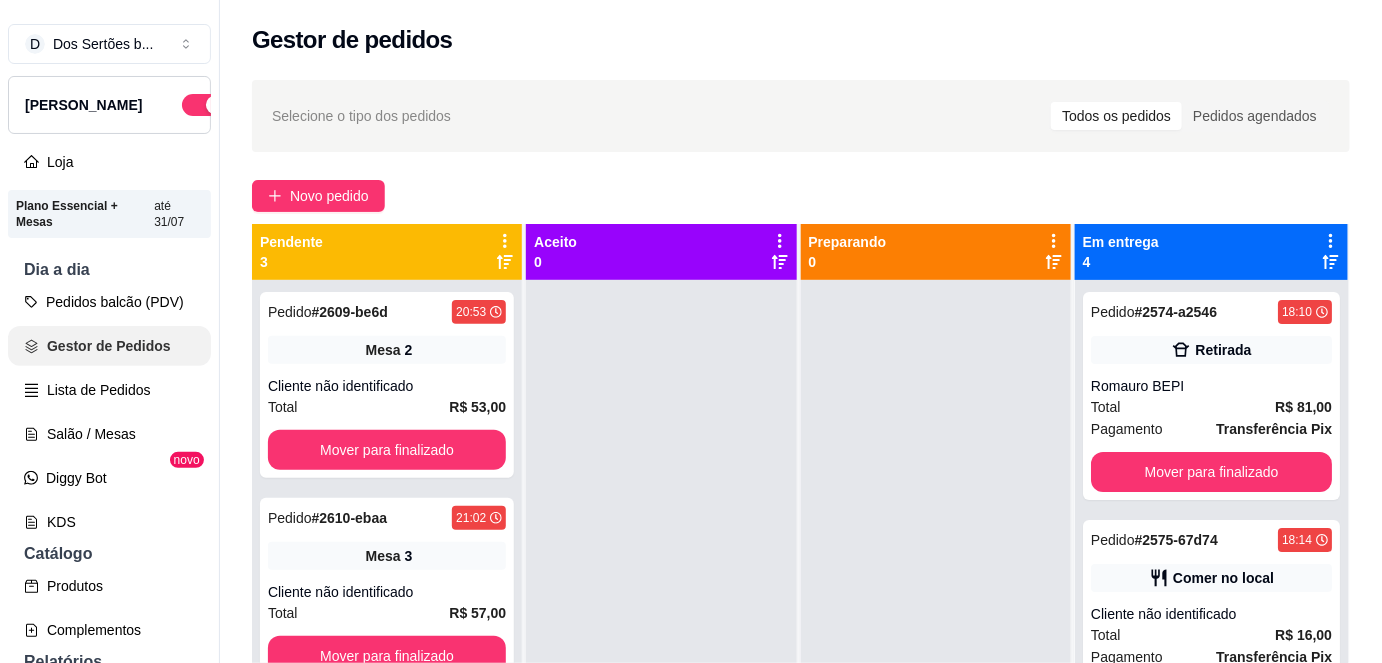 scroll, scrollTop: 0, scrollLeft: 0, axis: both 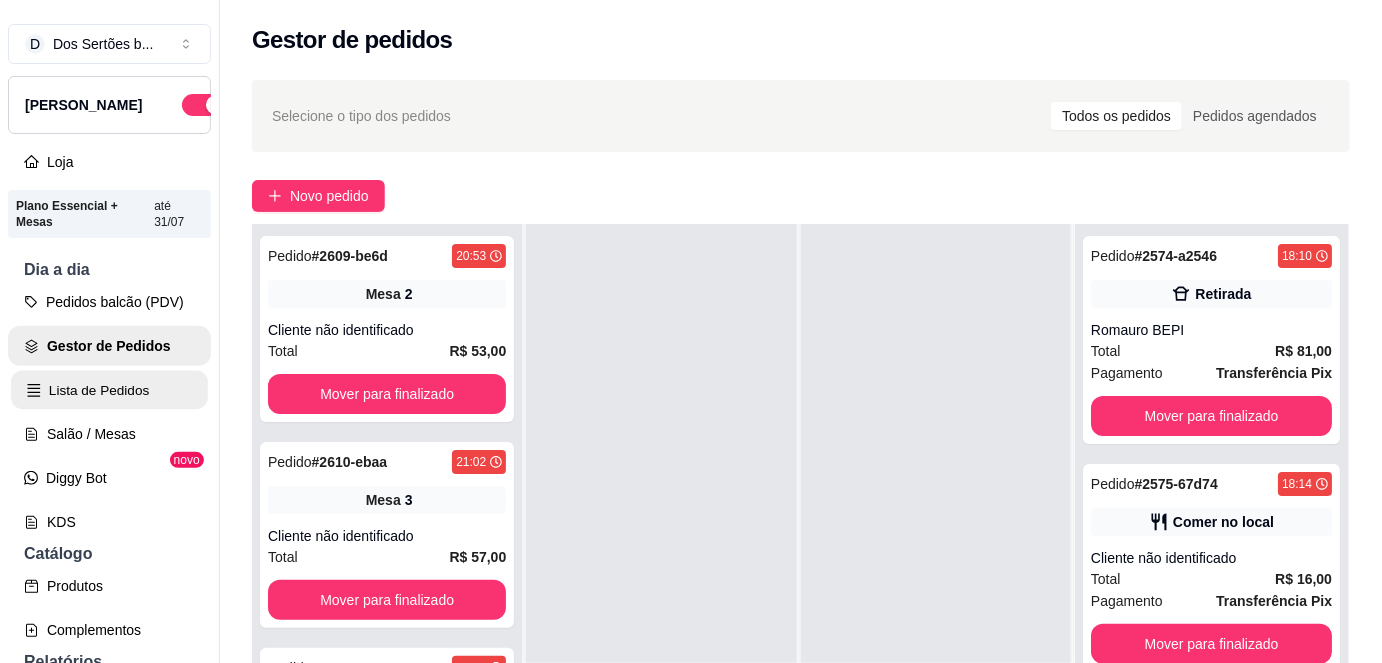 click on "Lista de Pedidos" at bounding box center (109, 390) 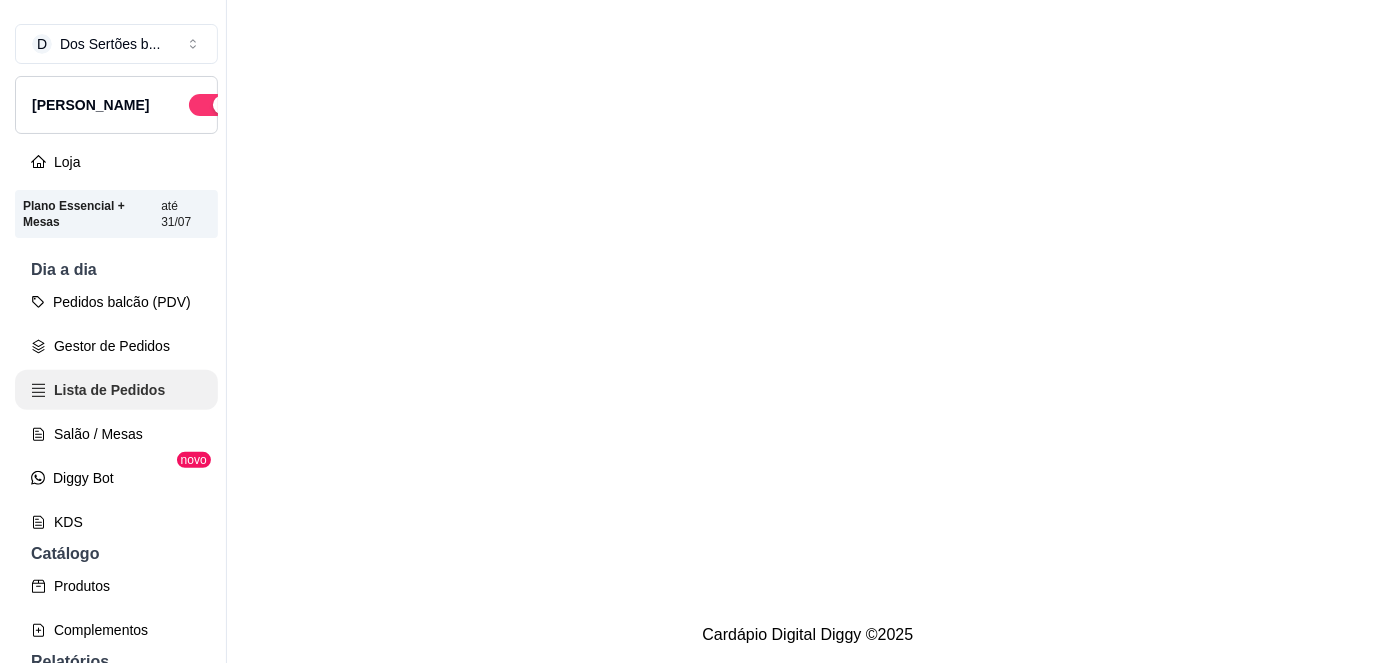 scroll, scrollTop: 0, scrollLeft: 0, axis: both 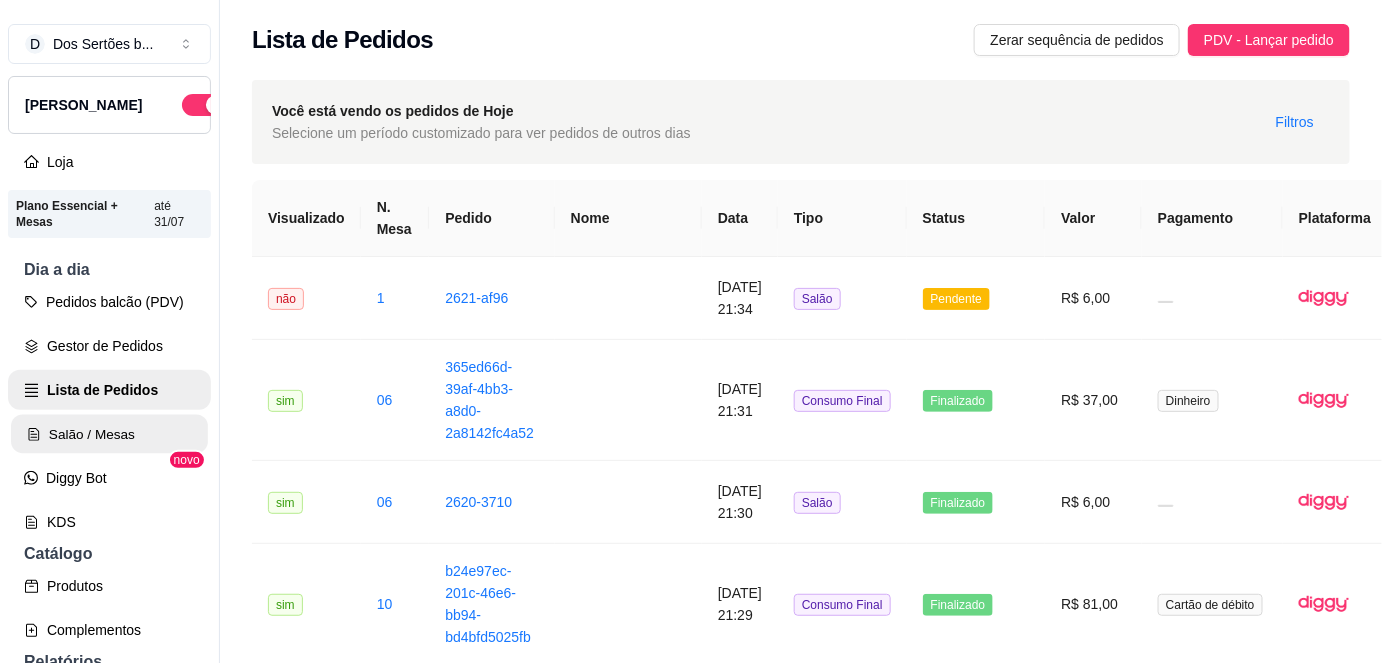 click on "Salão / Mesas" at bounding box center [109, 434] 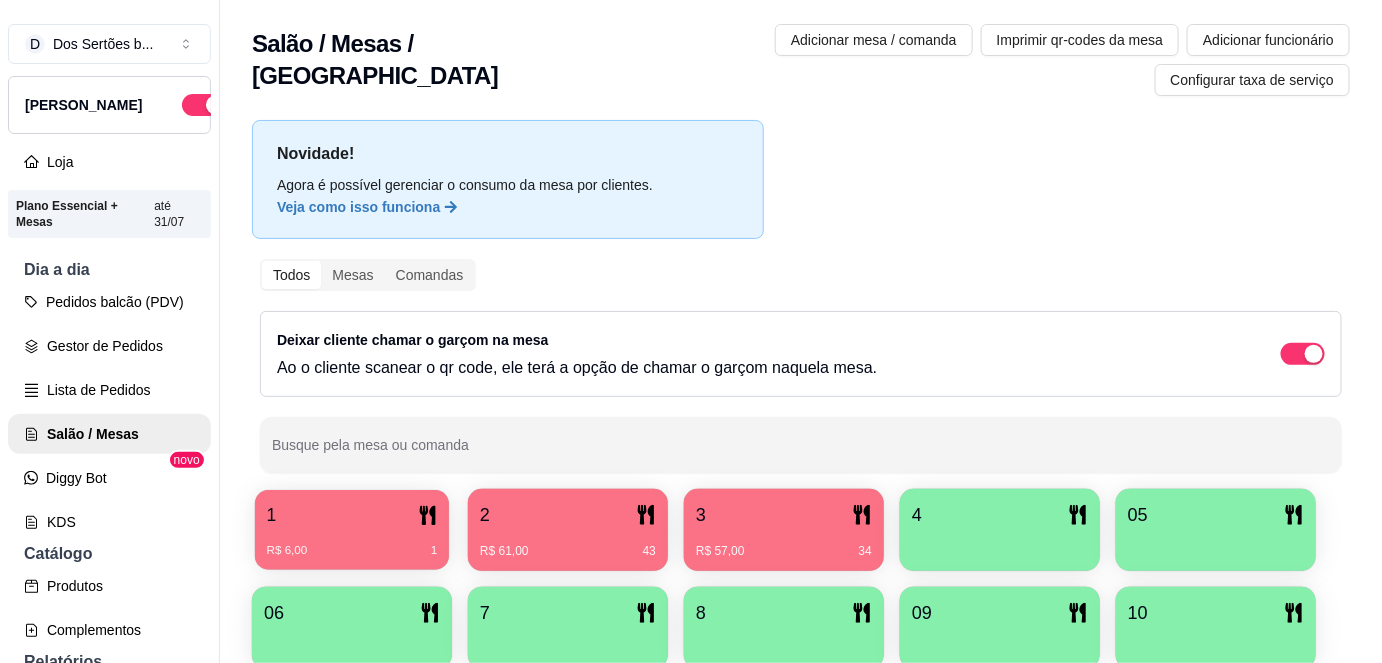 click on "R$ 6,00 1" at bounding box center [352, 543] 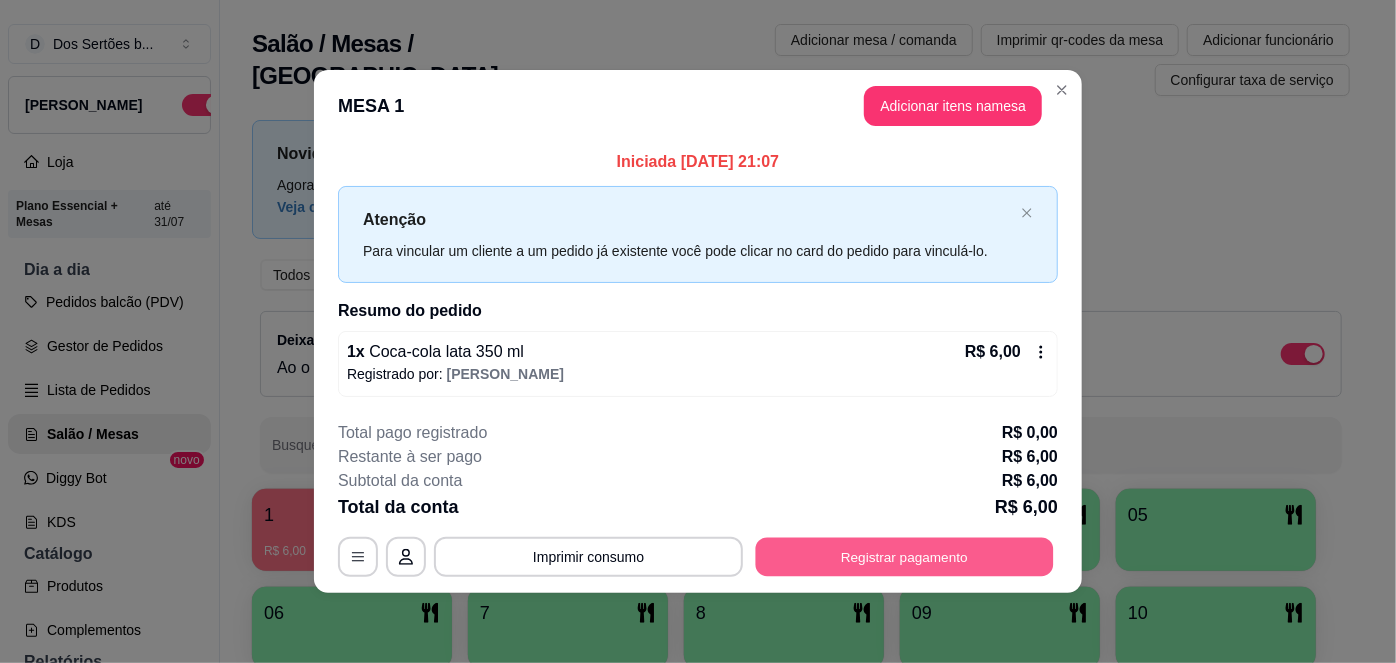 click on "Registrar pagamento" at bounding box center [905, 557] 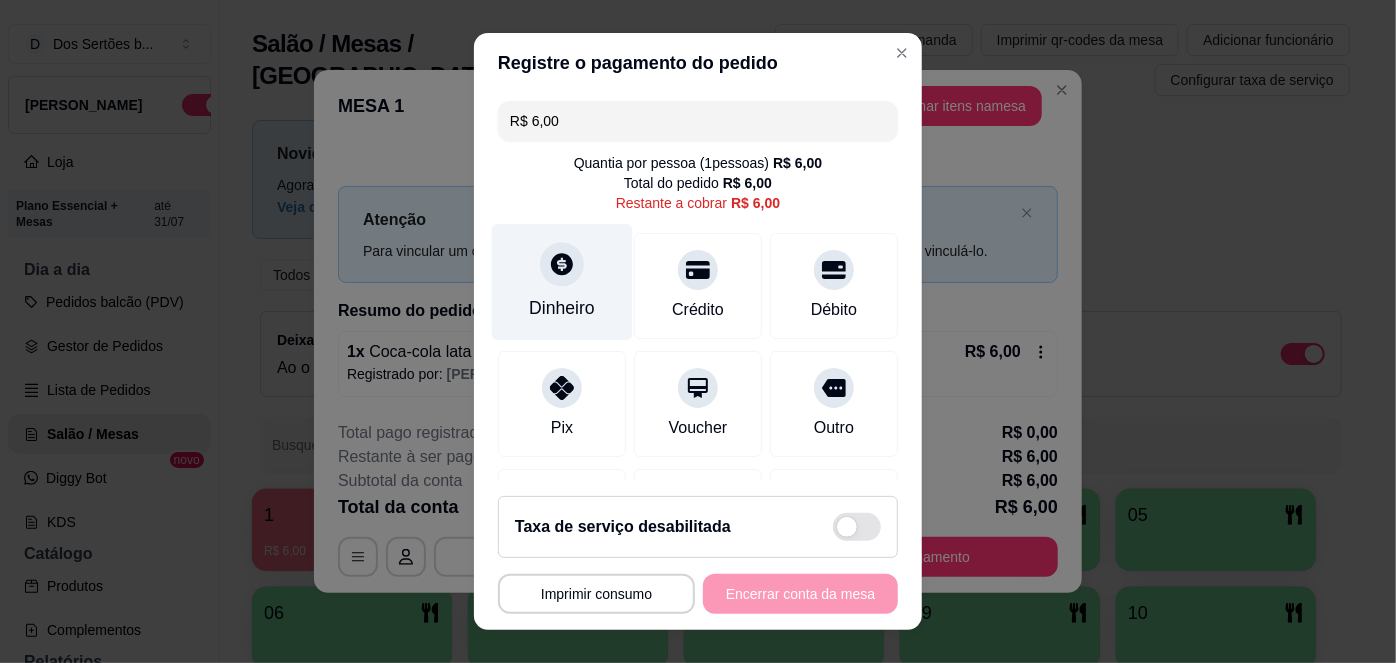 click on "Dinheiro" at bounding box center (562, 308) 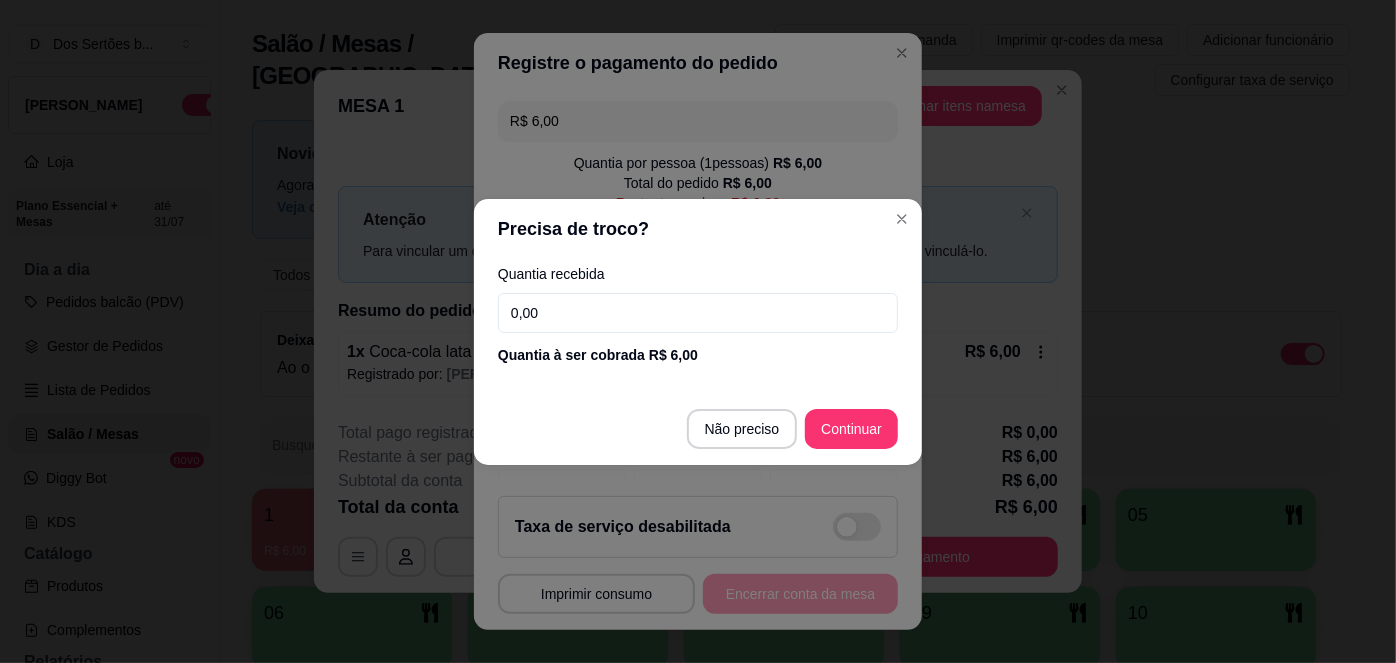 click on "0,00" at bounding box center (698, 313) 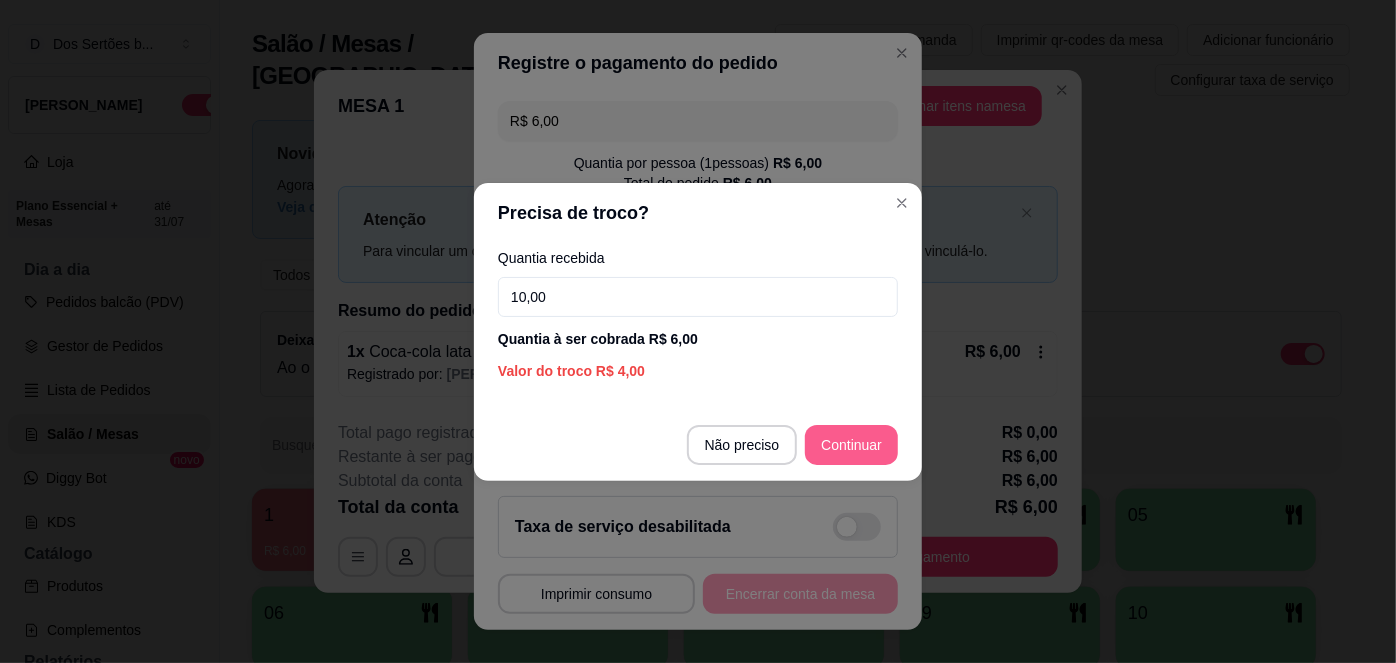 type on "10,00" 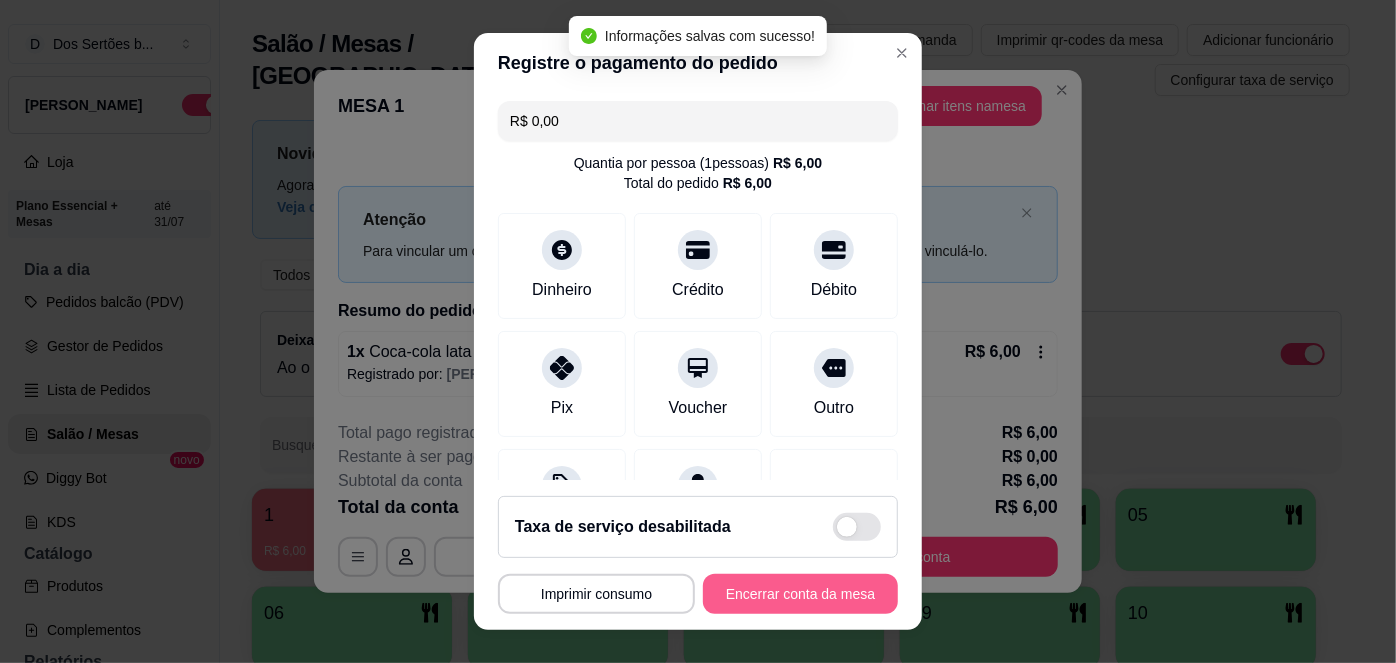 type on "R$ 0,00" 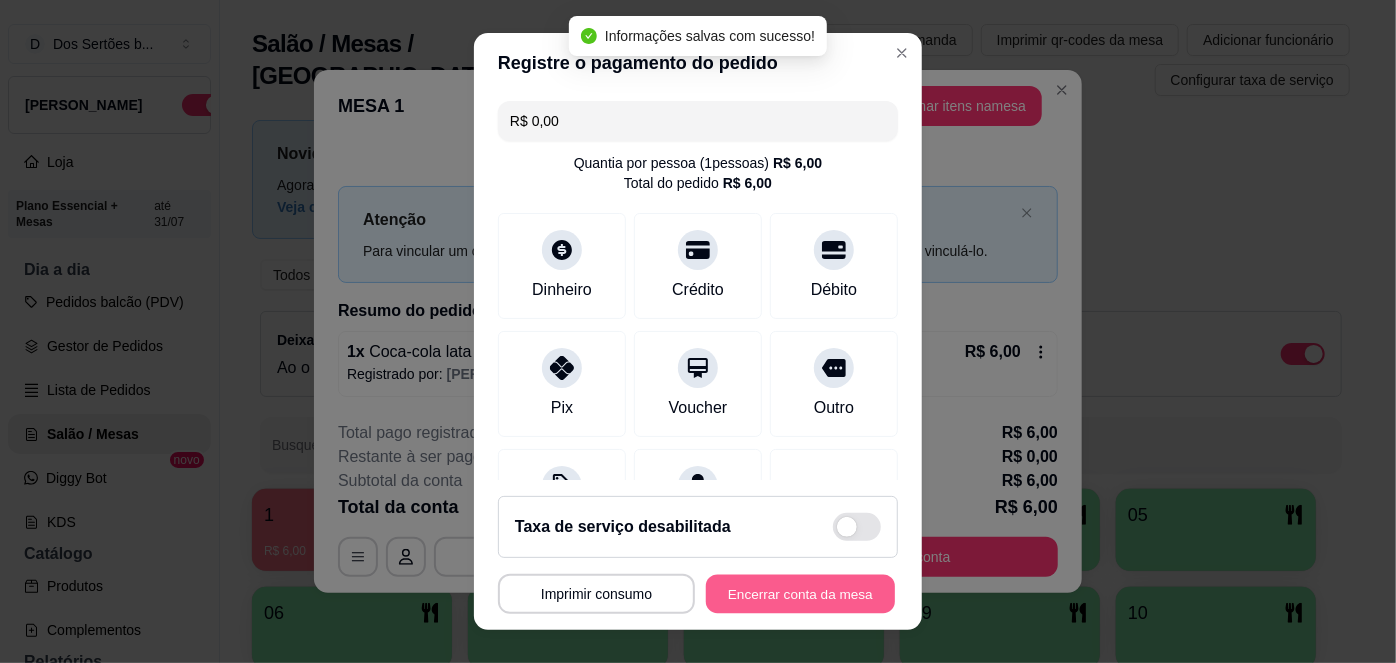 click on "Encerrar conta da mesa" at bounding box center (800, 593) 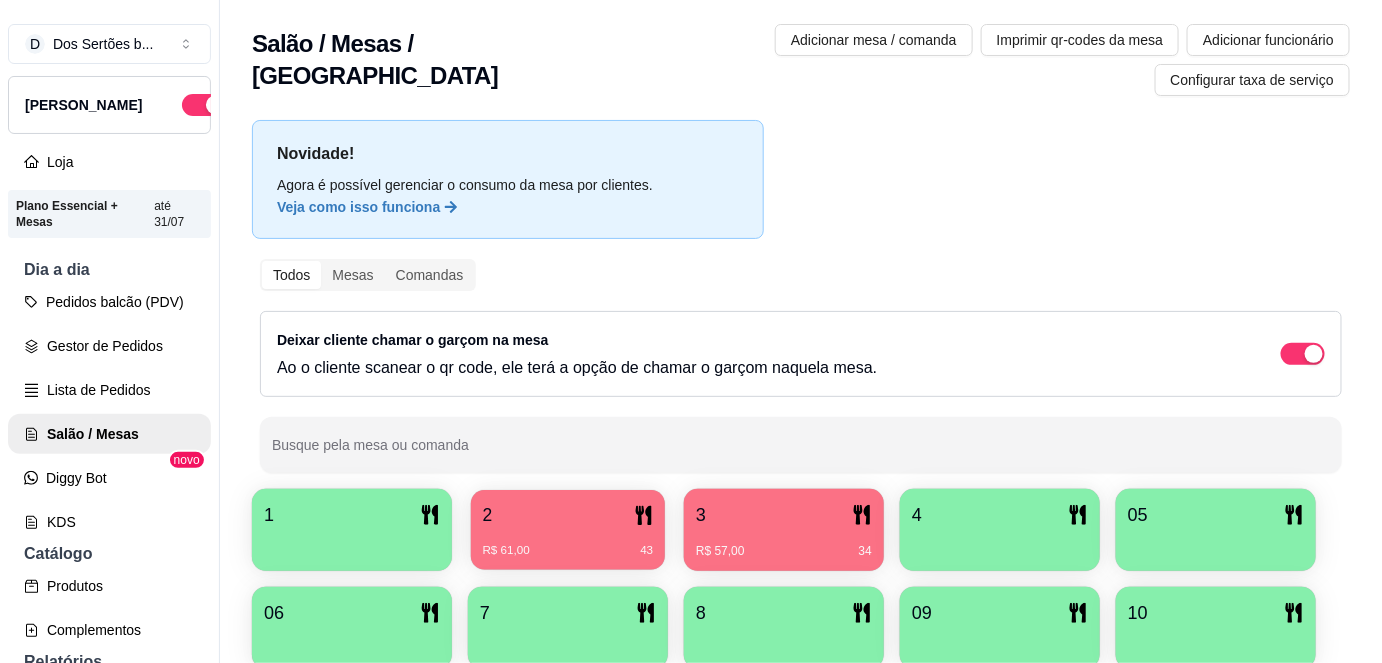click on "R$ 61,00 43" at bounding box center (568, 543) 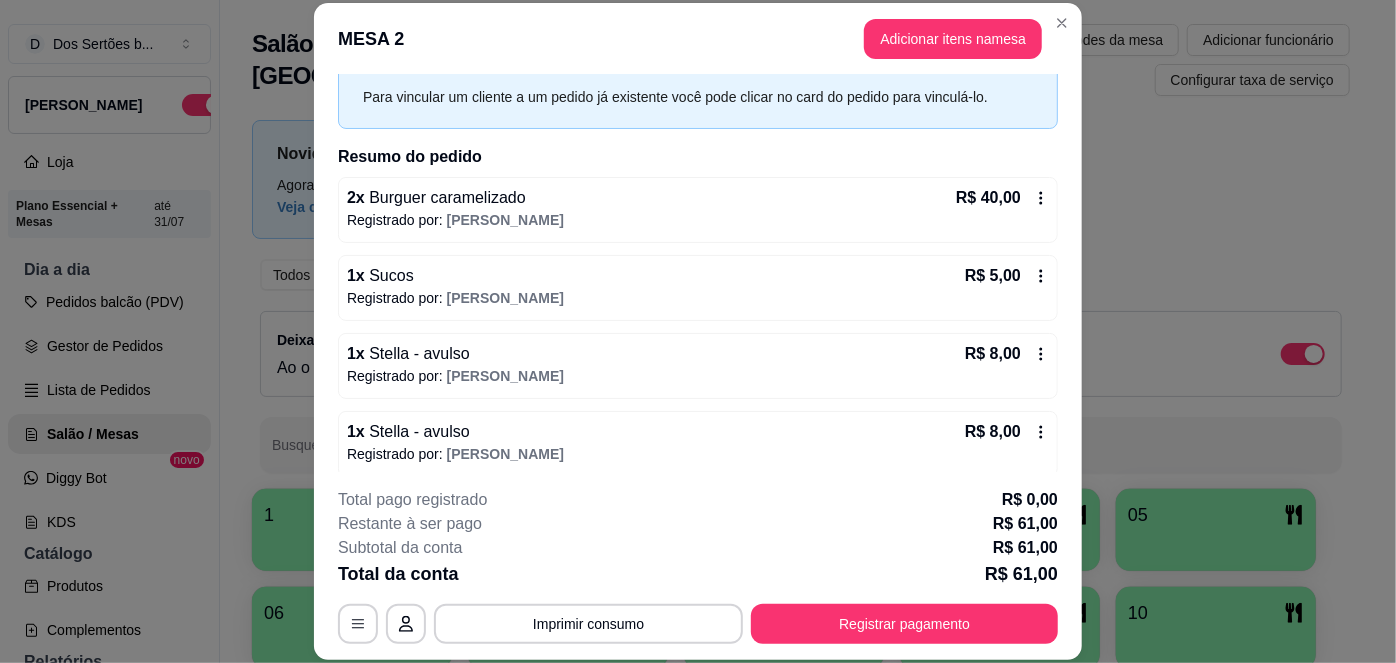 scroll, scrollTop: 97, scrollLeft: 0, axis: vertical 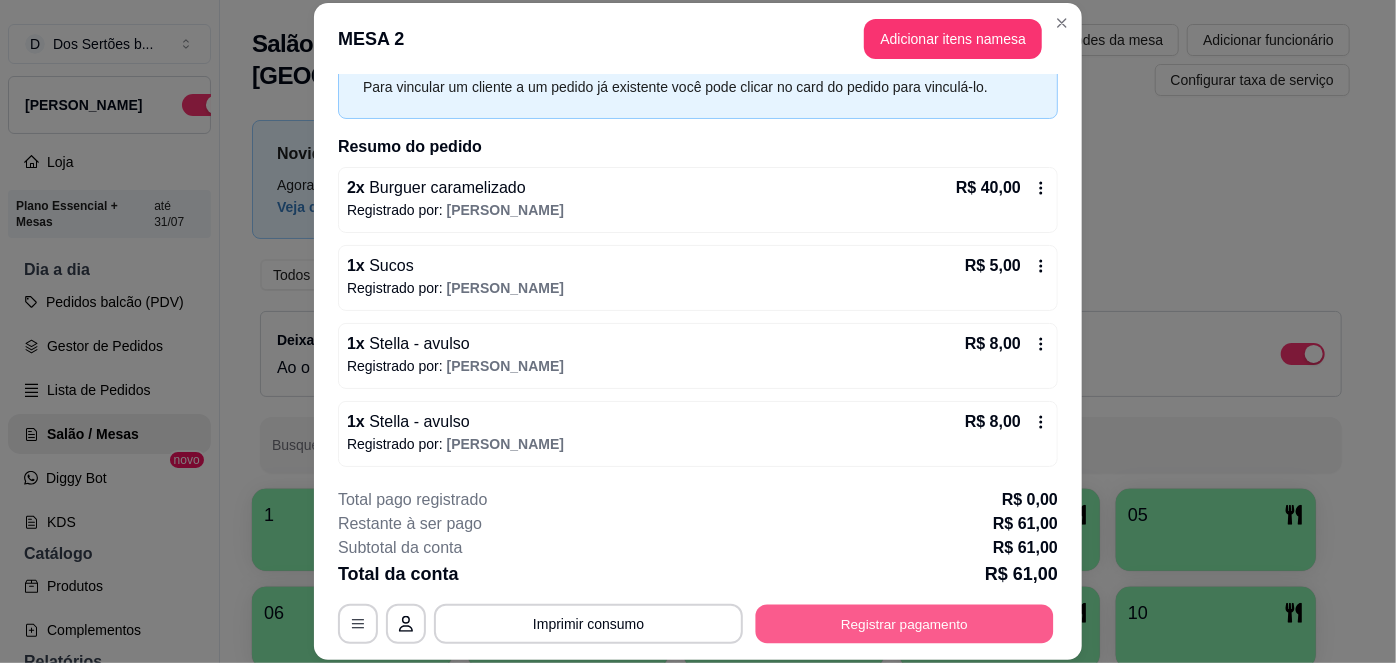 click on "Registrar pagamento" at bounding box center [905, 623] 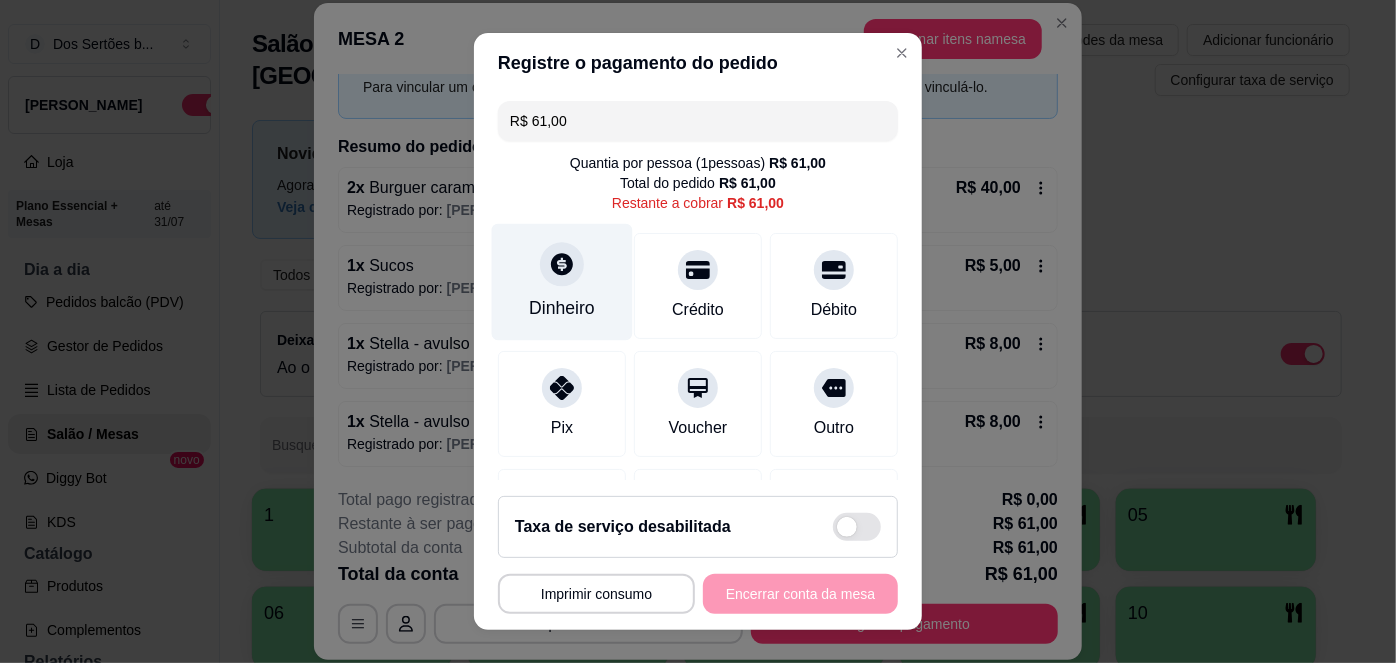 click on "Dinheiro" at bounding box center (562, 282) 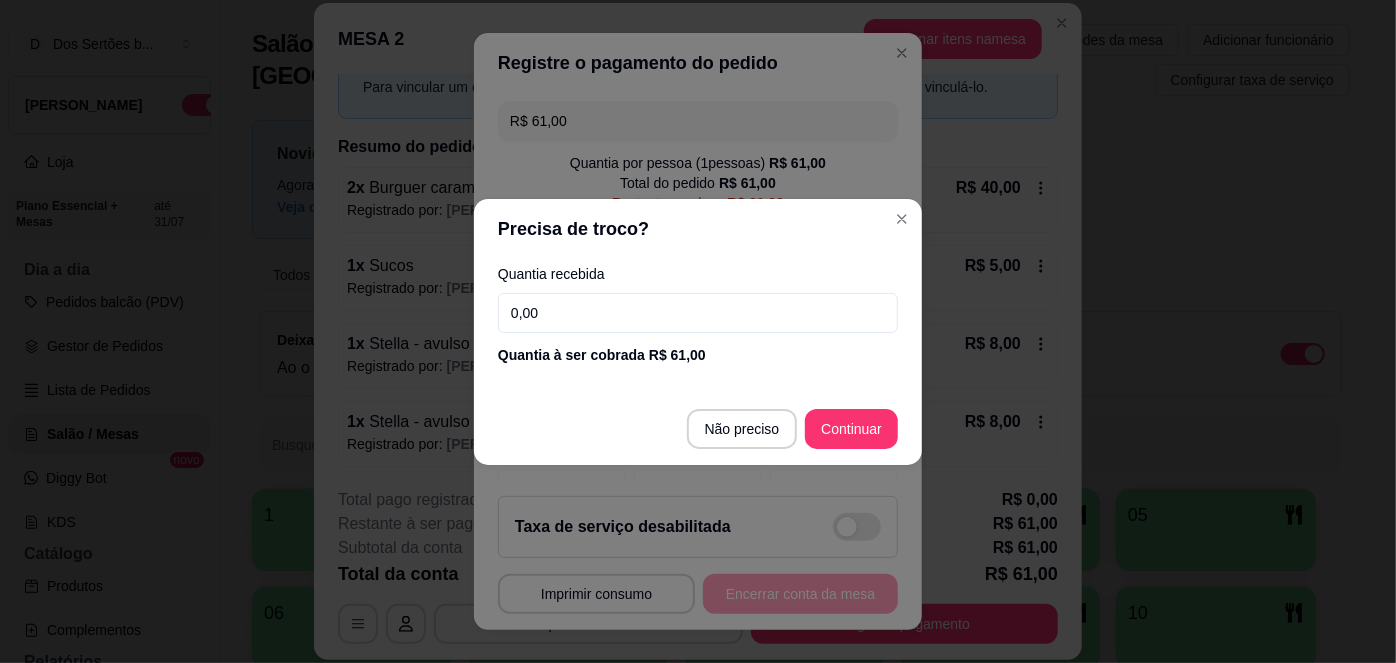 click on "0,00" at bounding box center (698, 313) 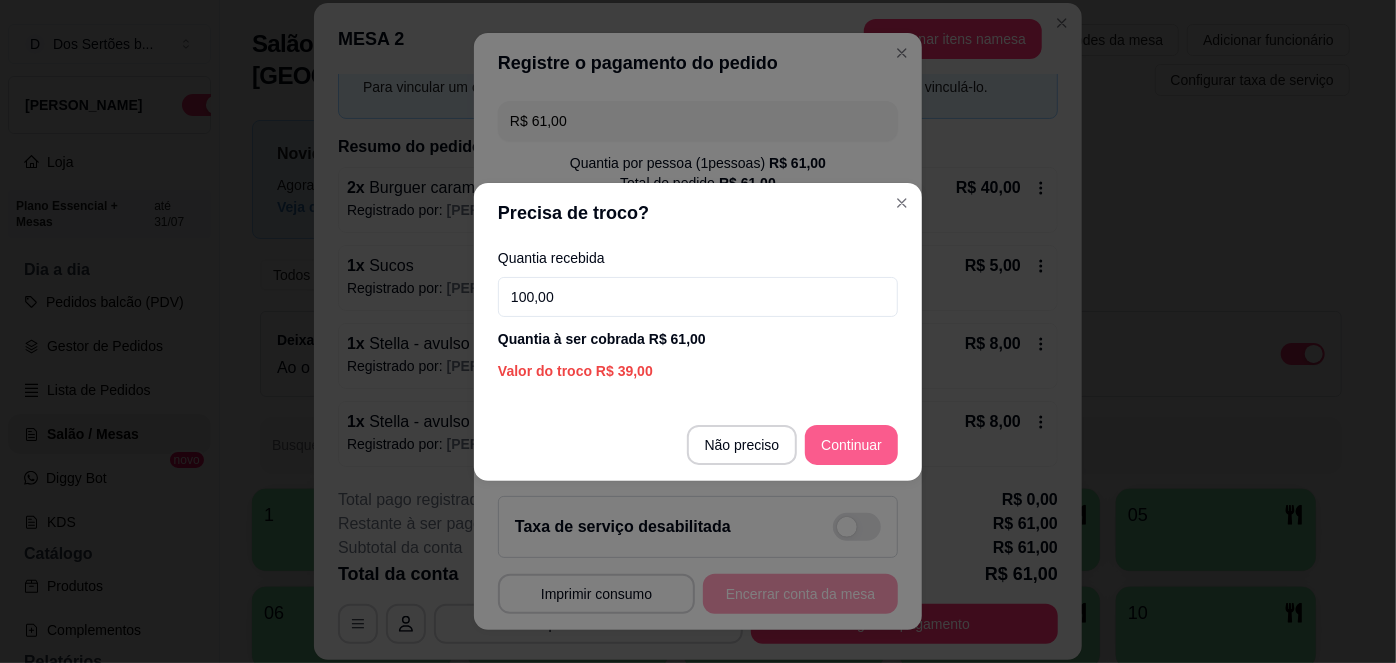 type on "100,00" 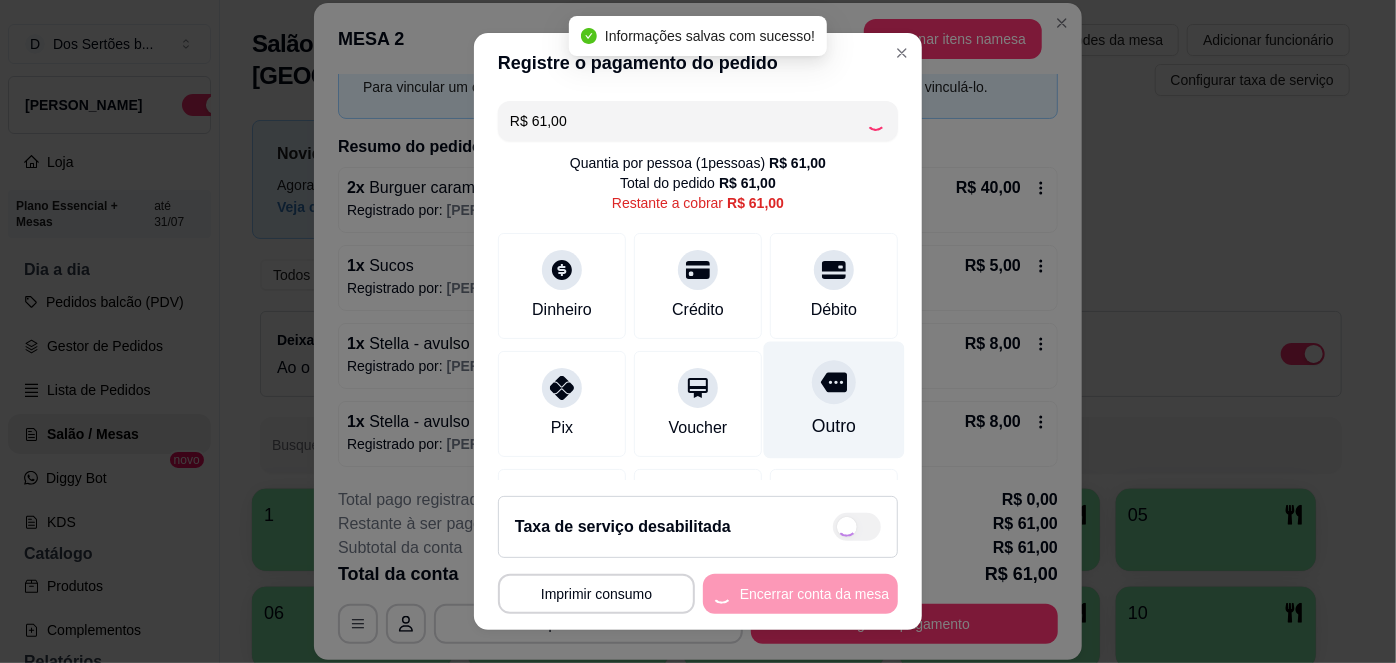 type on "R$ 0,00" 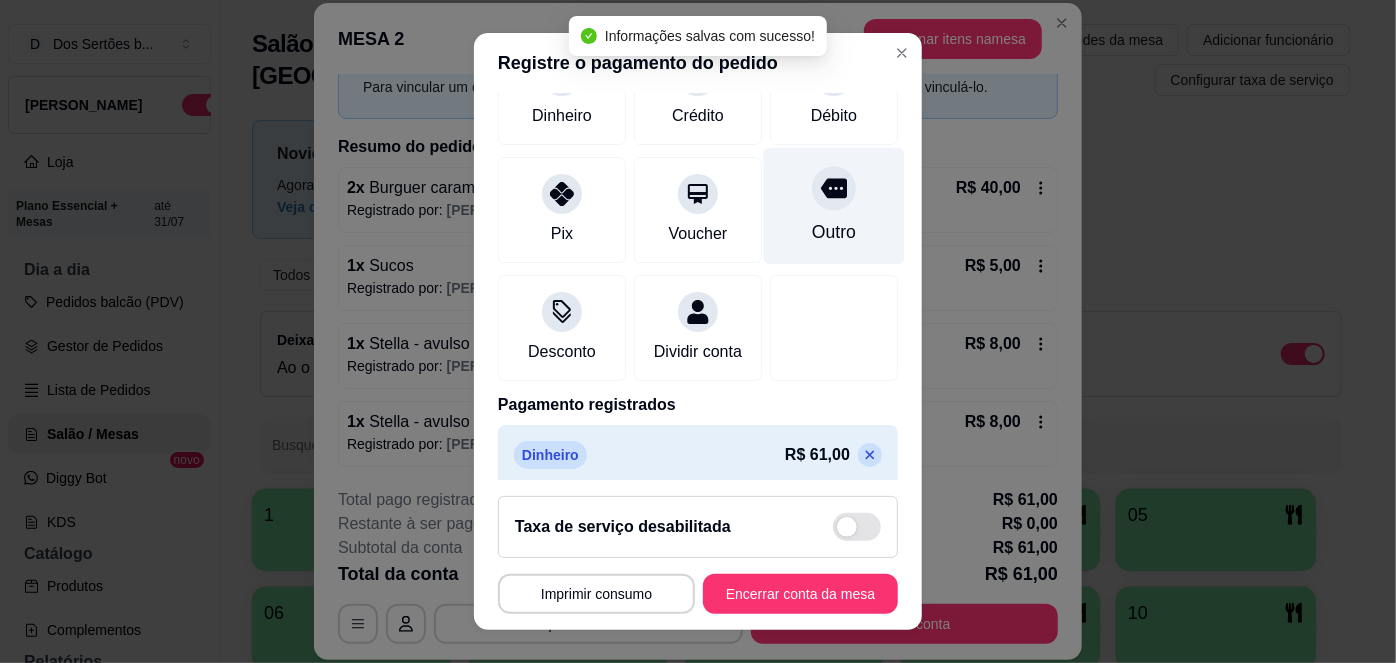 scroll, scrollTop: 208, scrollLeft: 0, axis: vertical 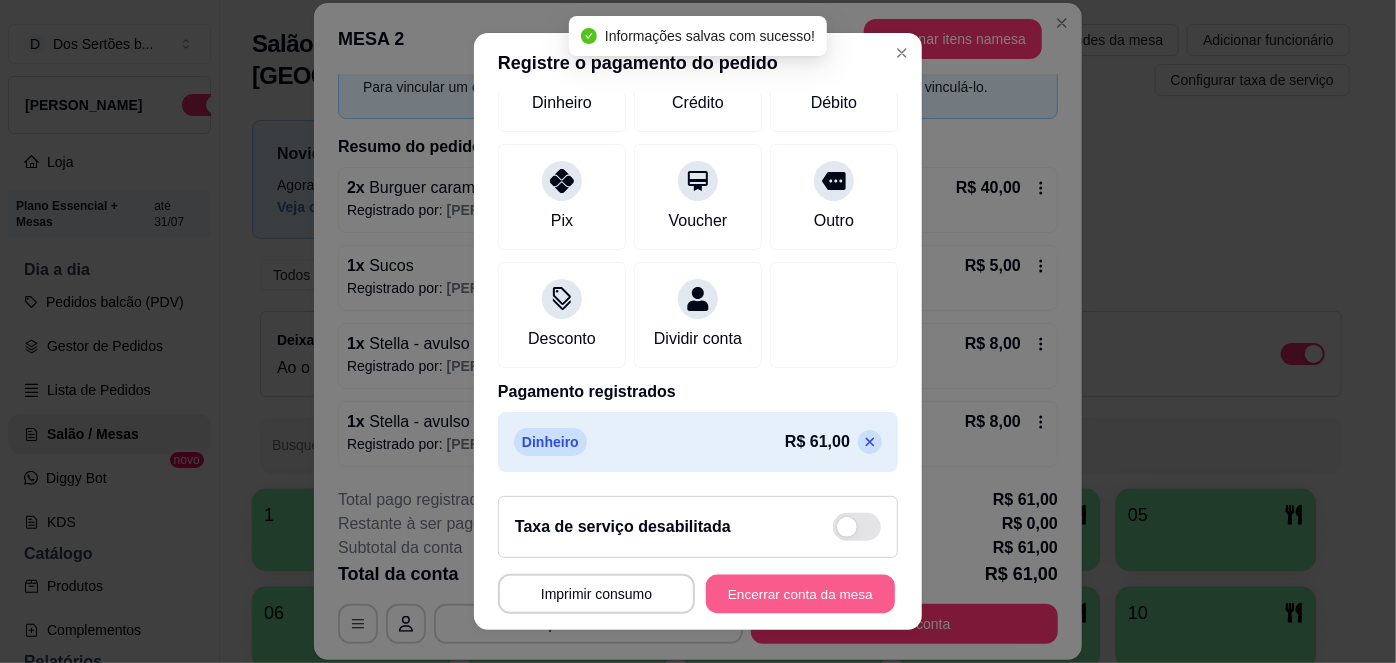click on "Encerrar conta da mesa" at bounding box center (800, 593) 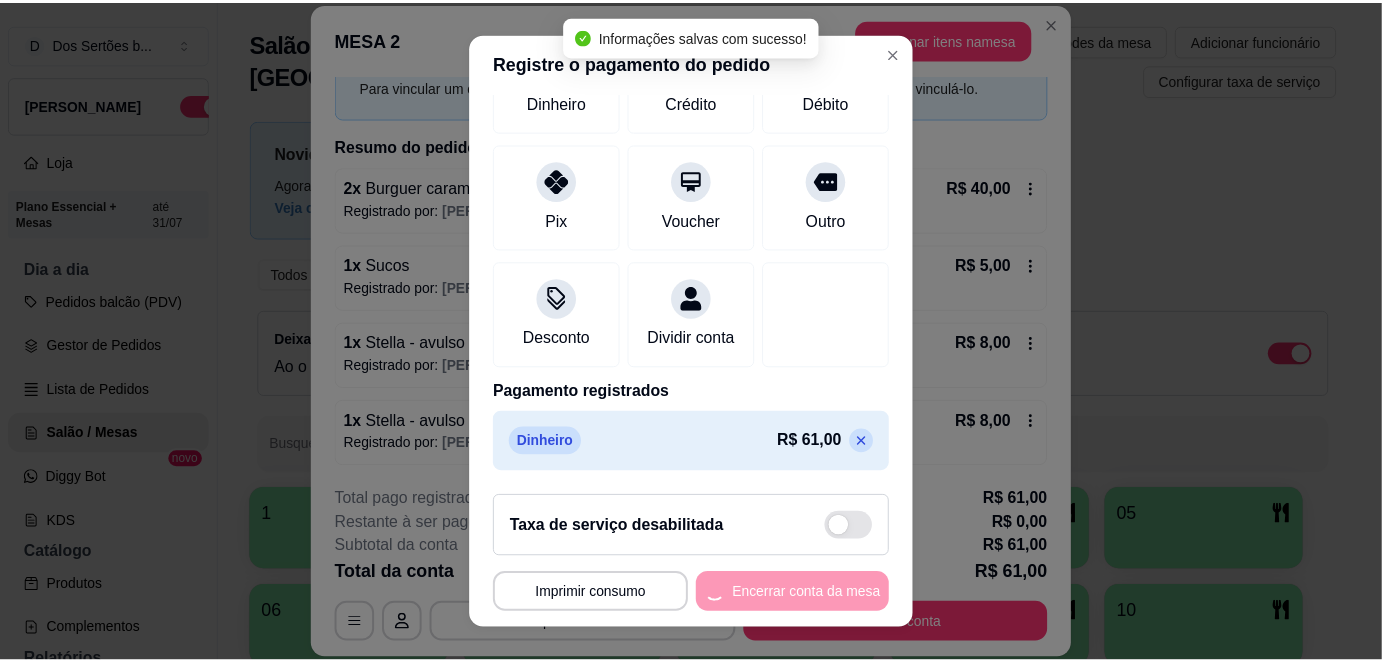 scroll, scrollTop: 0, scrollLeft: 0, axis: both 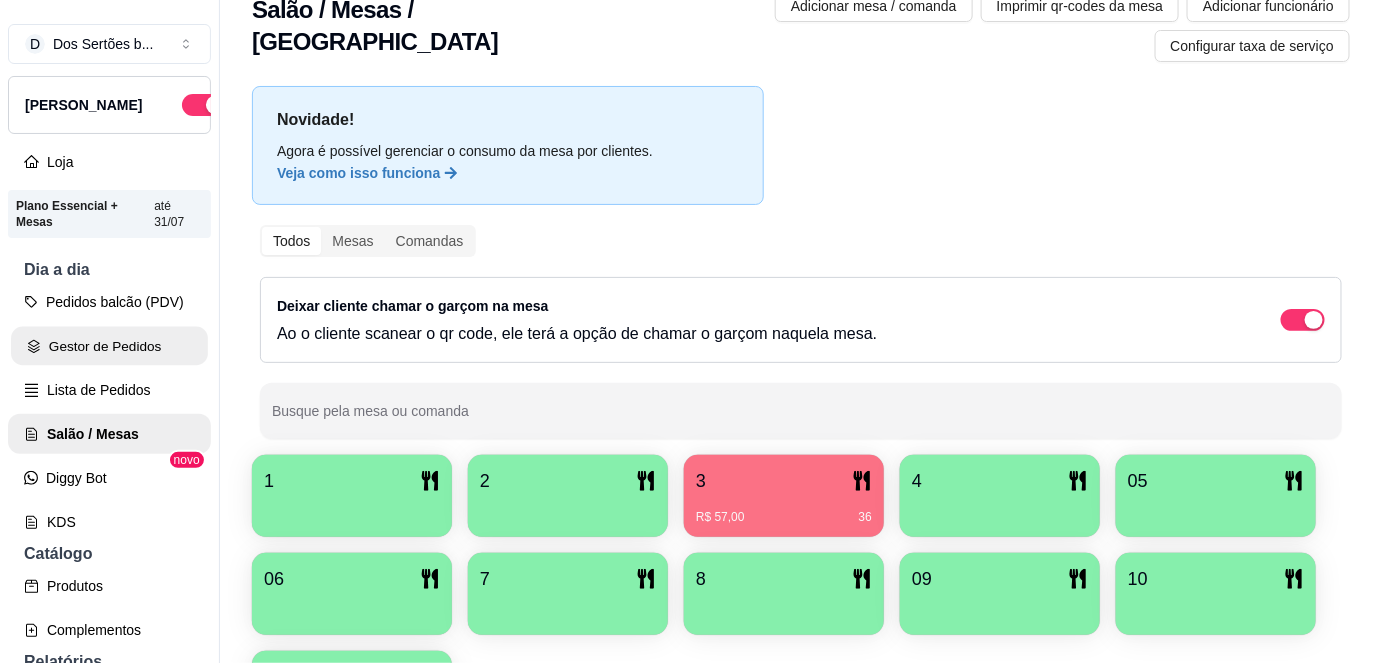 click on "Gestor de Pedidos" at bounding box center [109, 346] 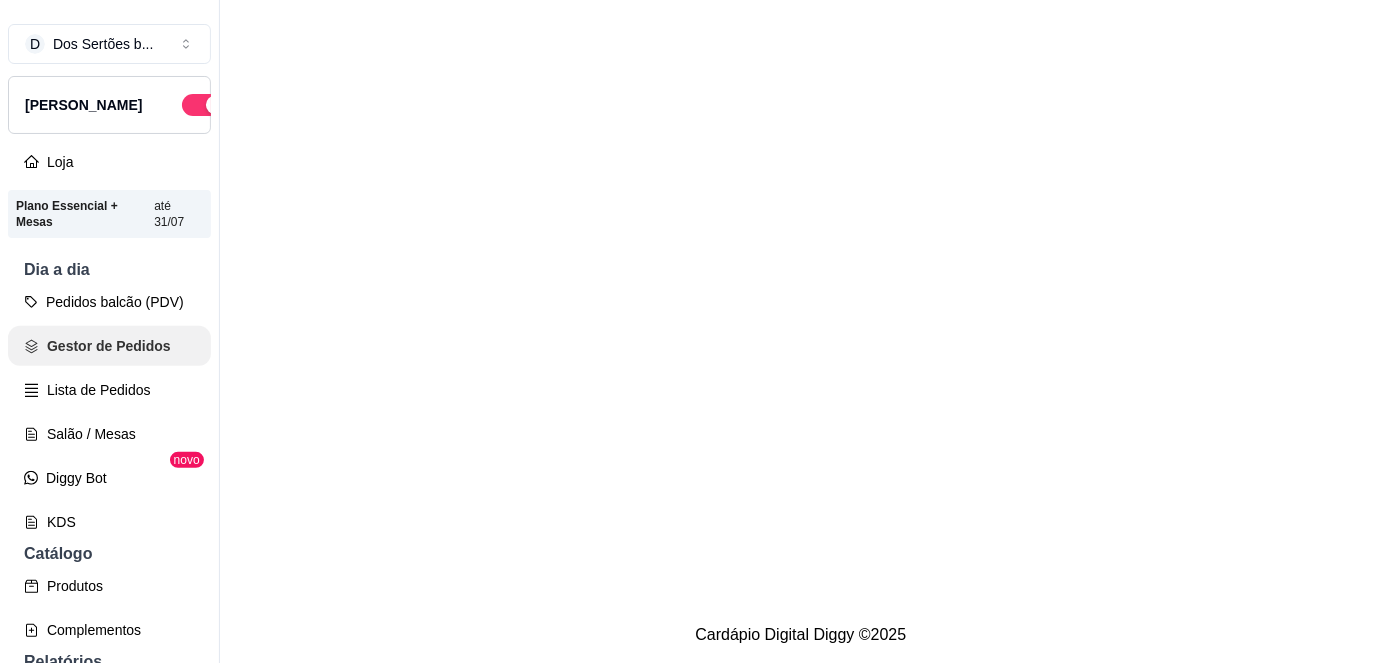 scroll, scrollTop: 0, scrollLeft: 0, axis: both 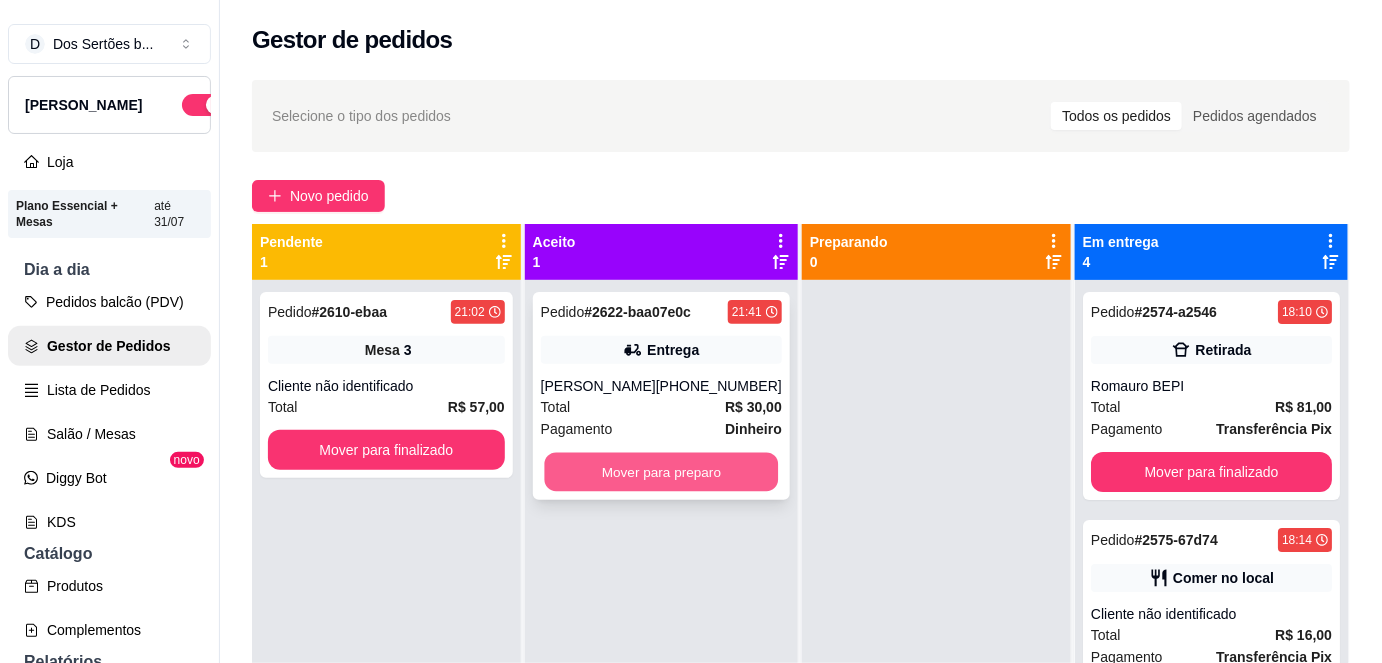 click on "Mover para preparo" at bounding box center (661, 472) 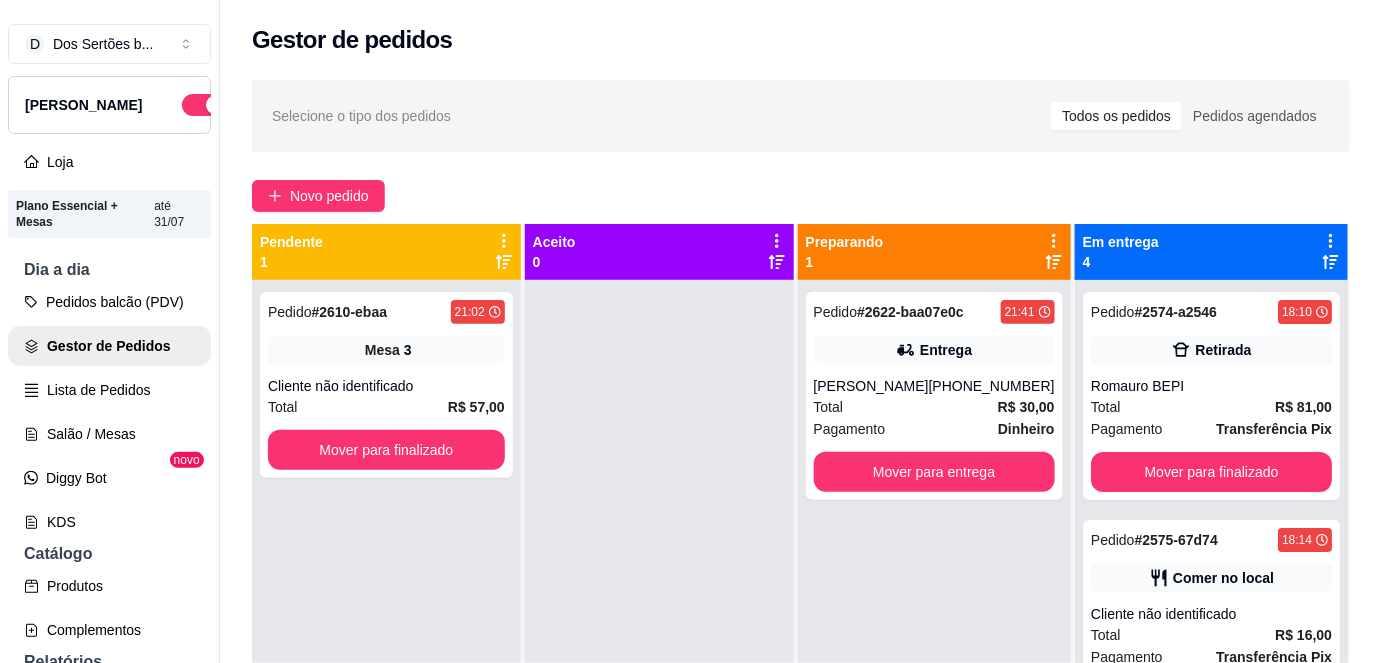 scroll, scrollTop: 56, scrollLeft: 0, axis: vertical 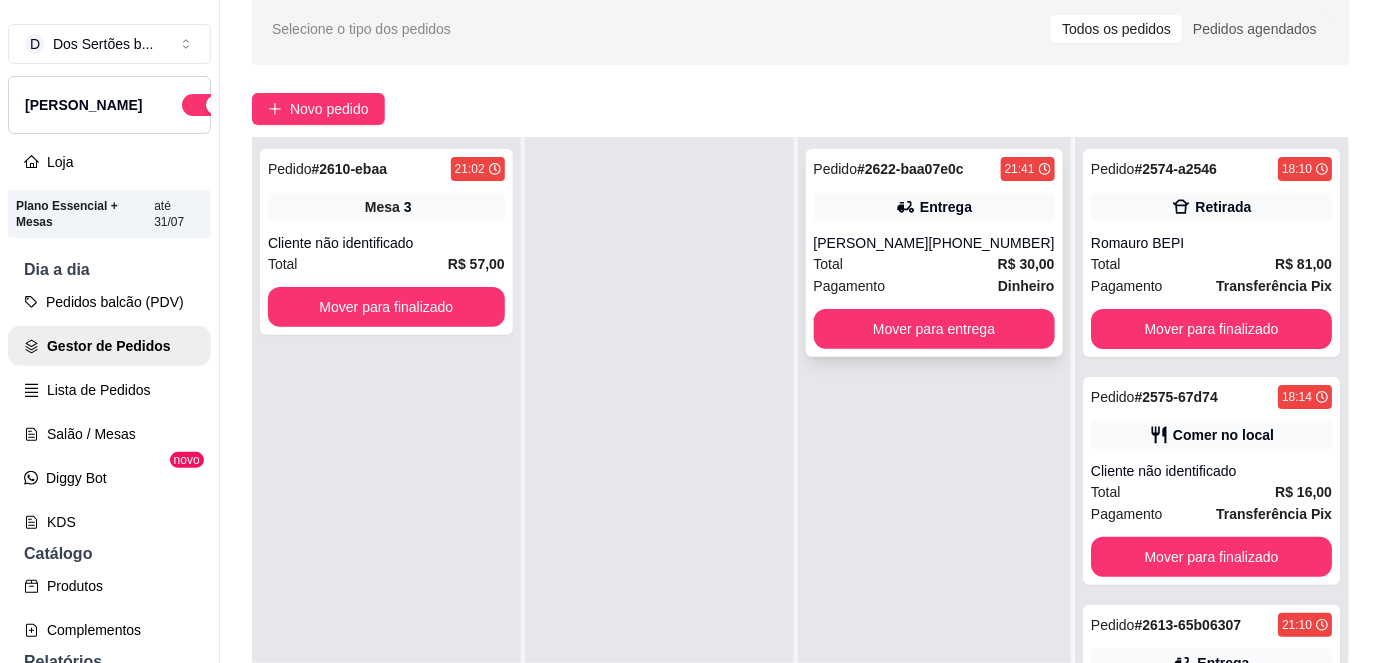 click on "Pagamento Dinheiro" at bounding box center (934, 286) 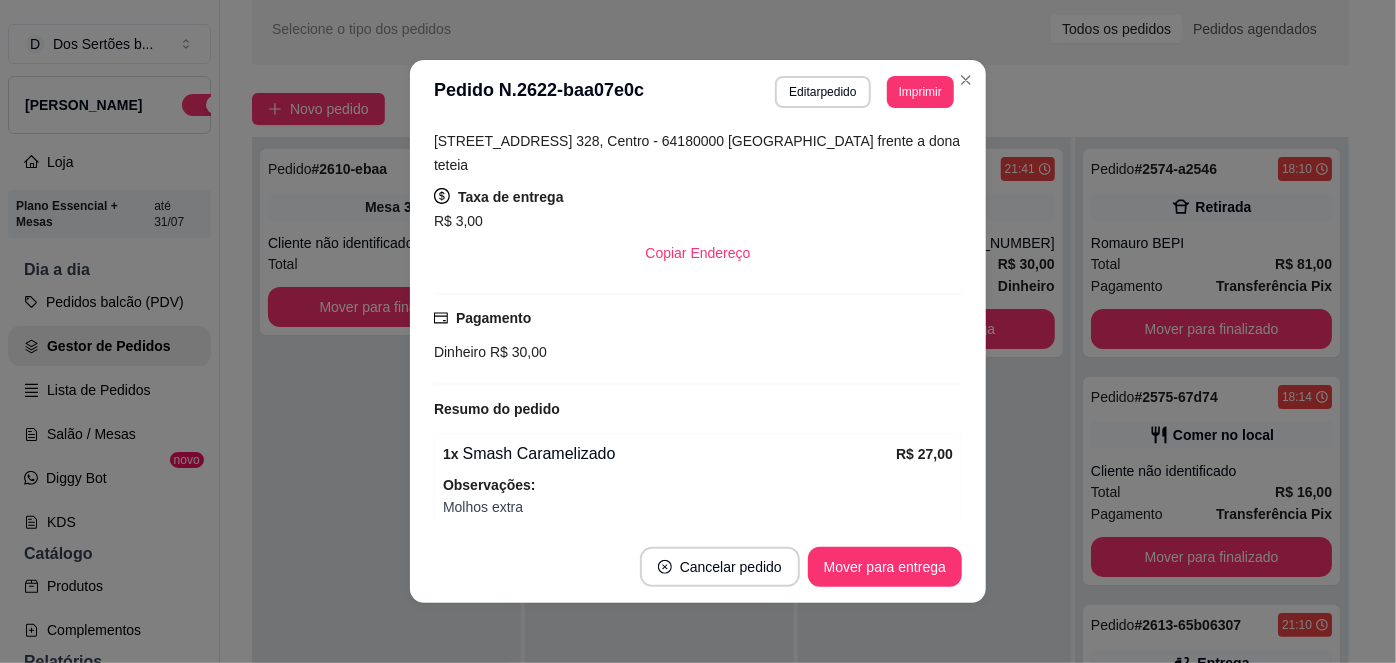 scroll, scrollTop: 458, scrollLeft: 0, axis: vertical 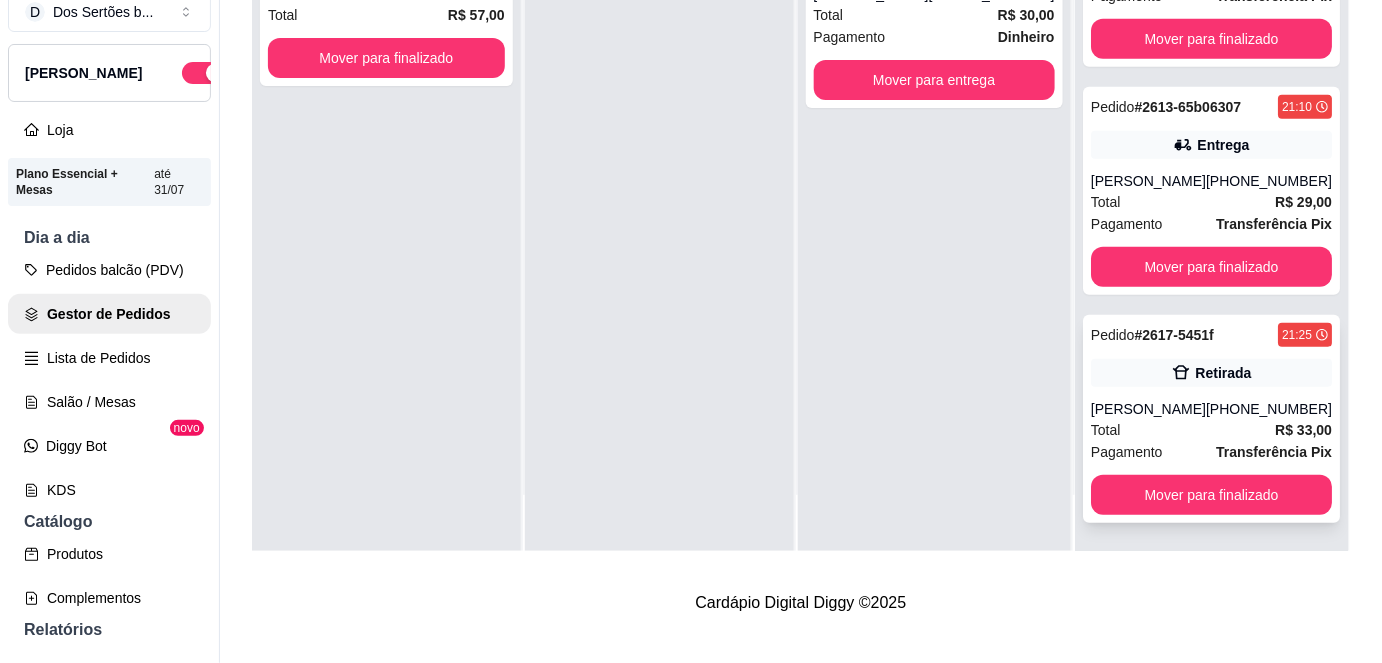click on "R$ 33,00" at bounding box center (1303, 430) 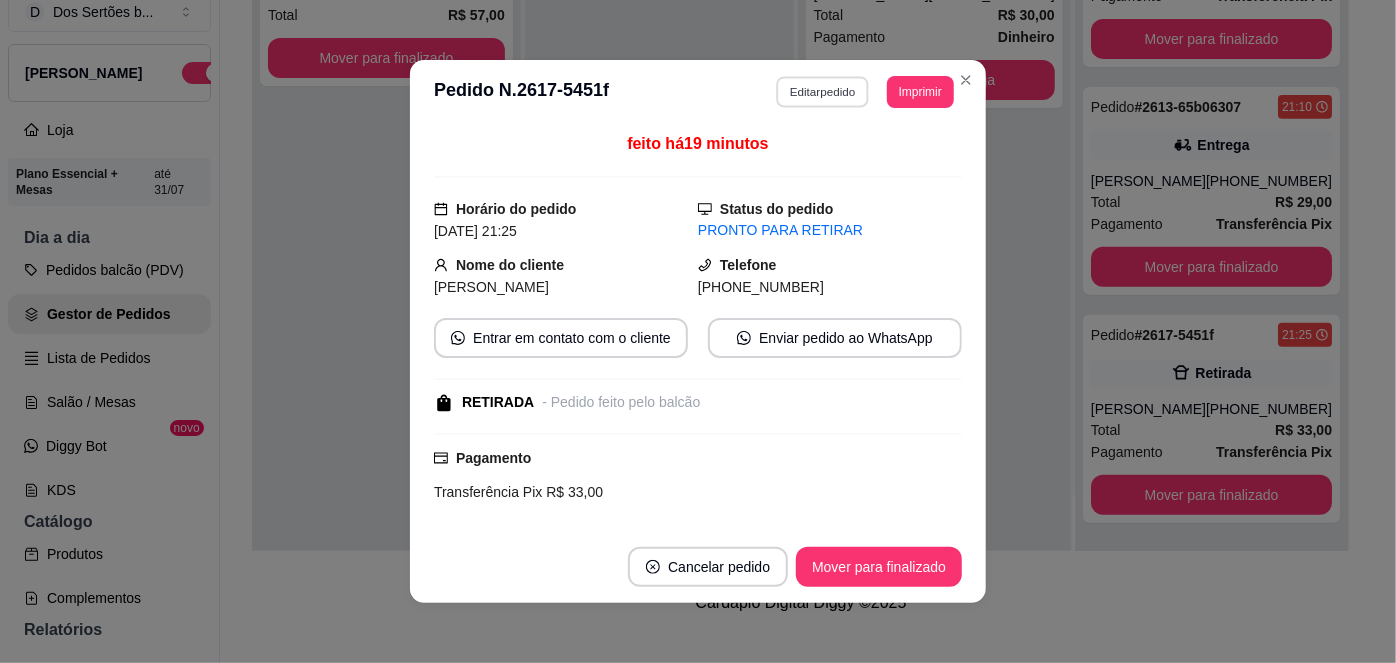 click on "Editar  pedido" at bounding box center [823, 91] 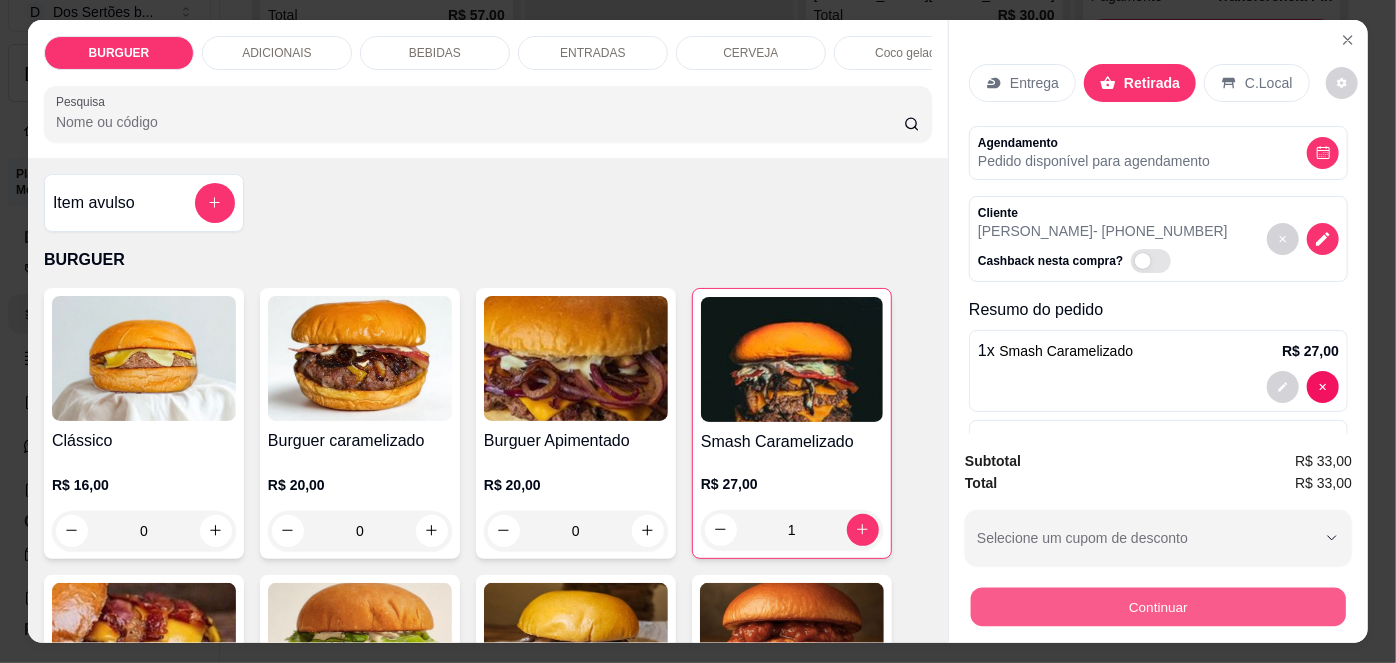 click on "Continuar" at bounding box center [1158, 607] 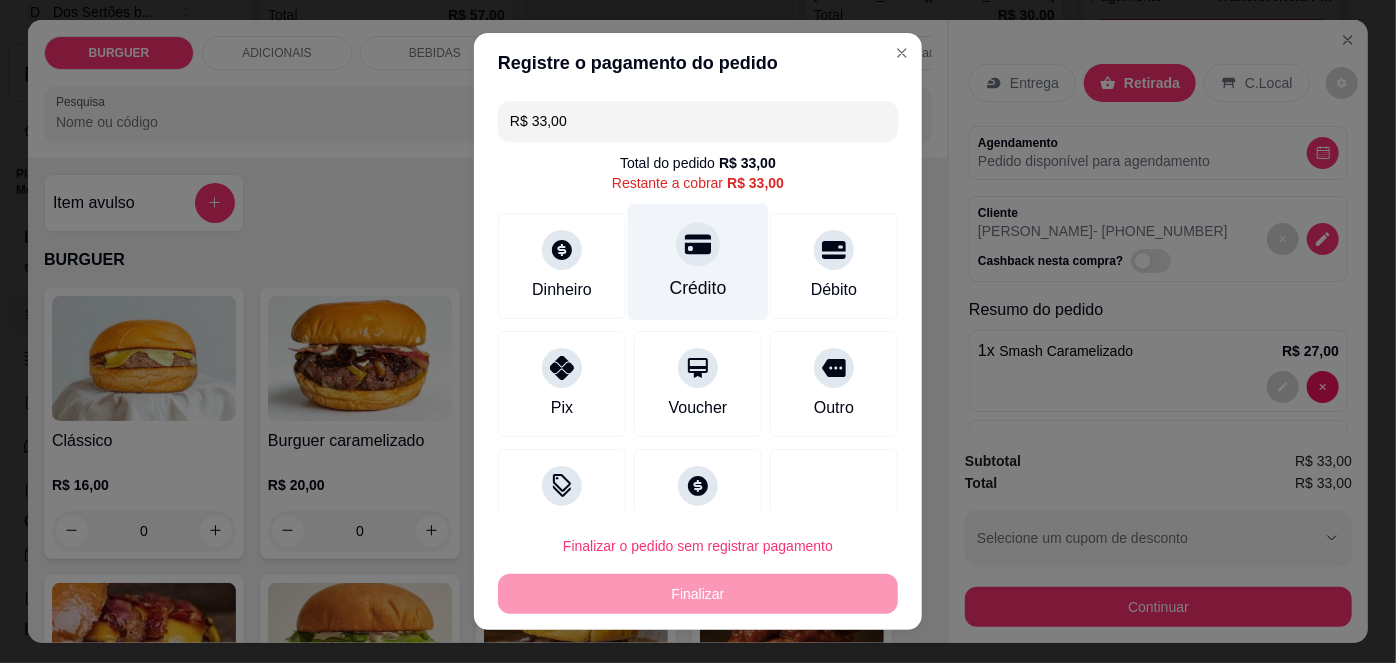 click on "Crédito" at bounding box center (698, 288) 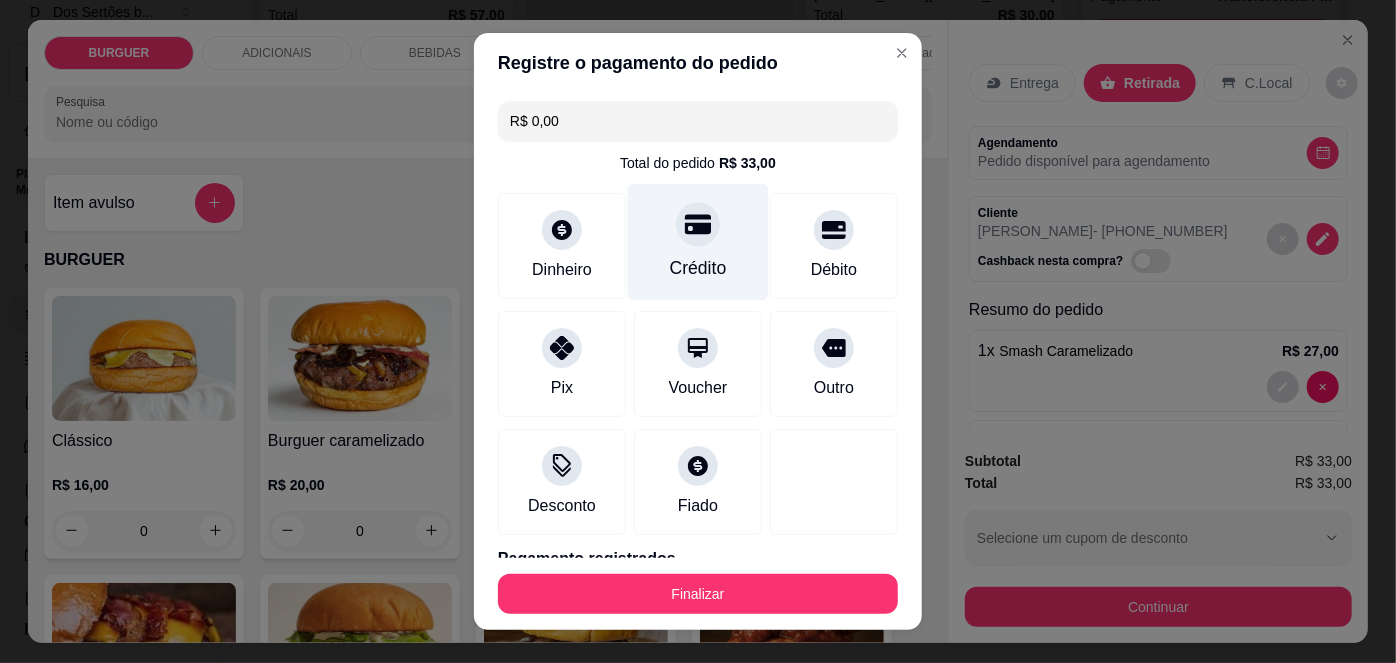 scroll, scrollTop: 88, scrollLeft: 0, axis: vertical 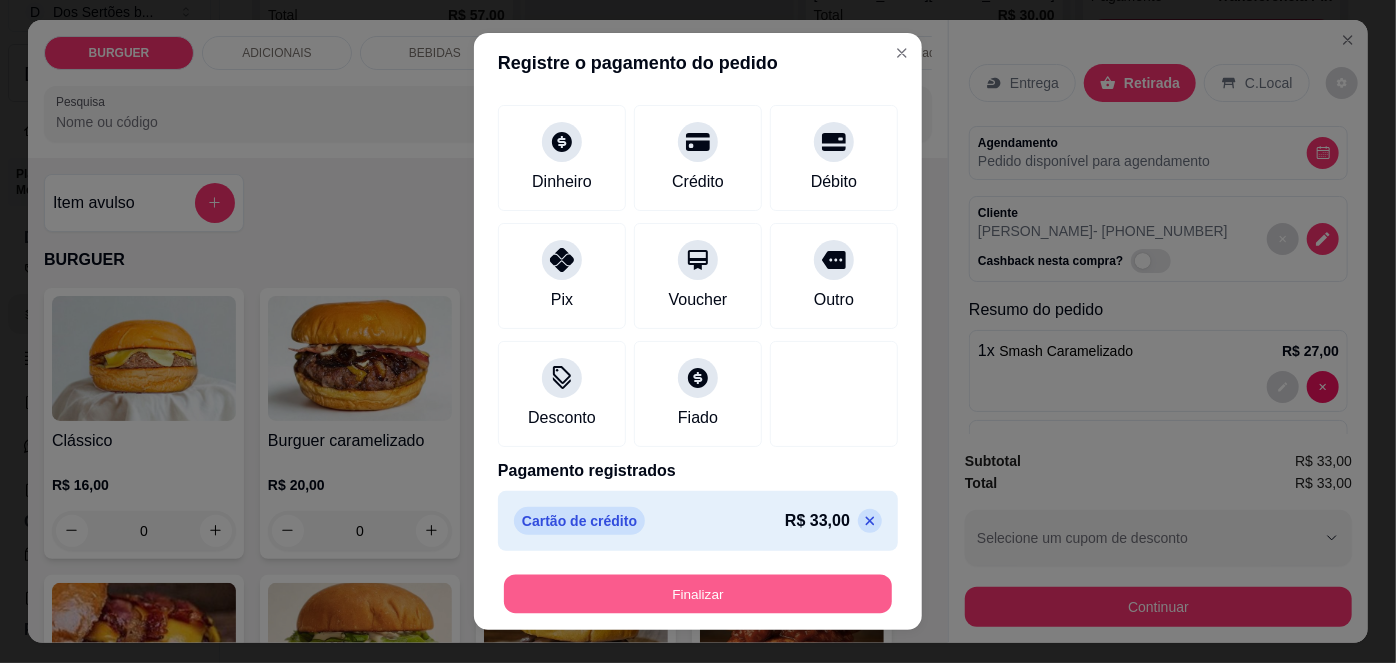 click on "Finalizar" at bounding box center [698, 593] 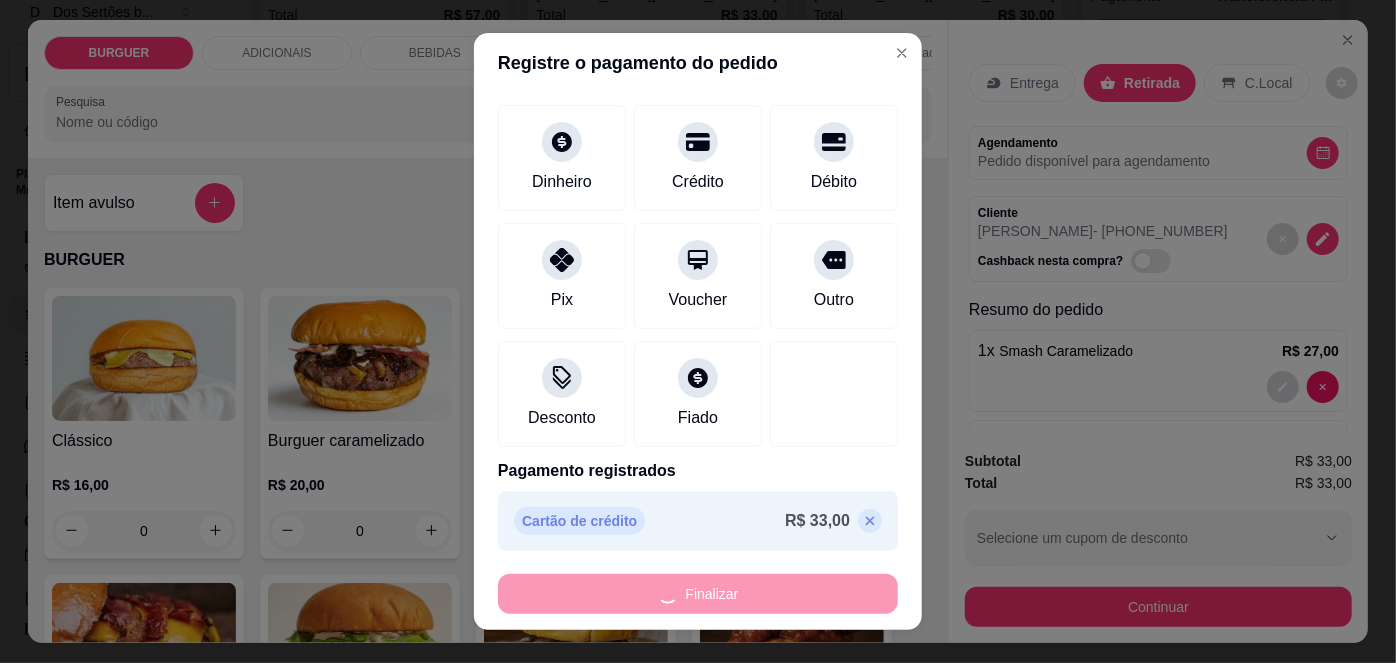 type on "0" 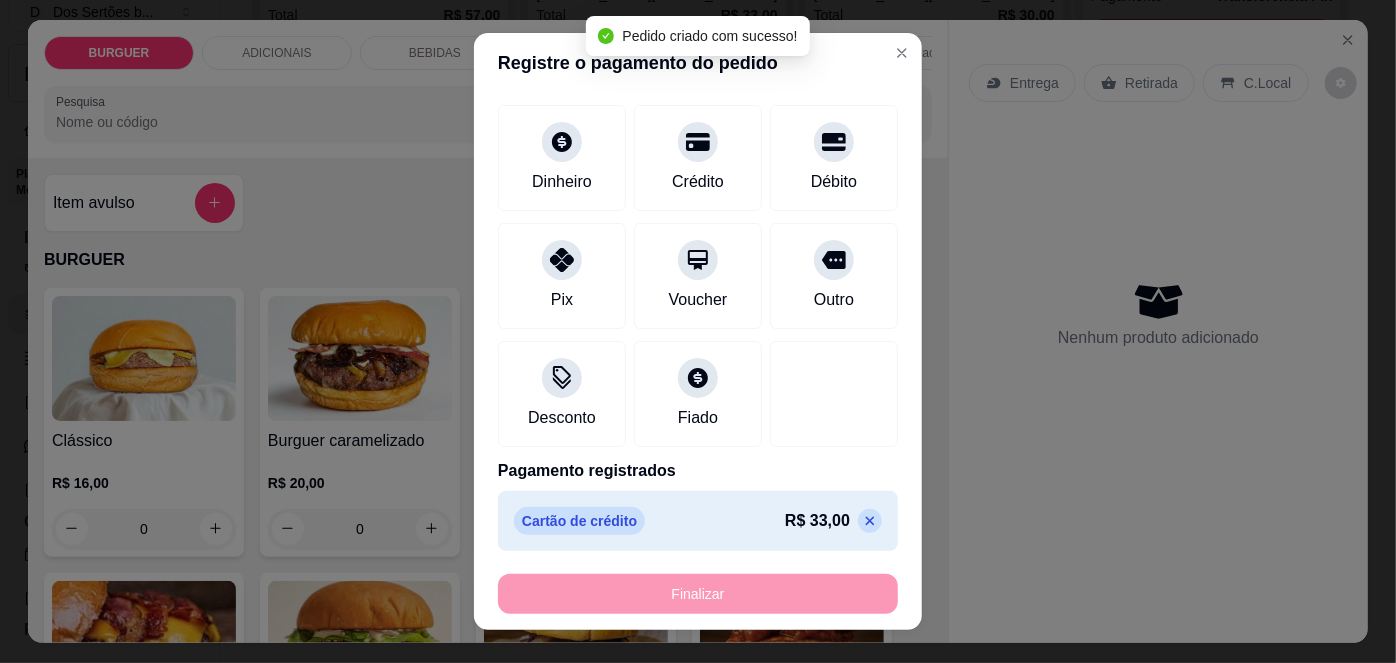 scroll, scrollTop: 40, scrollLeft: 0, axis: vertical 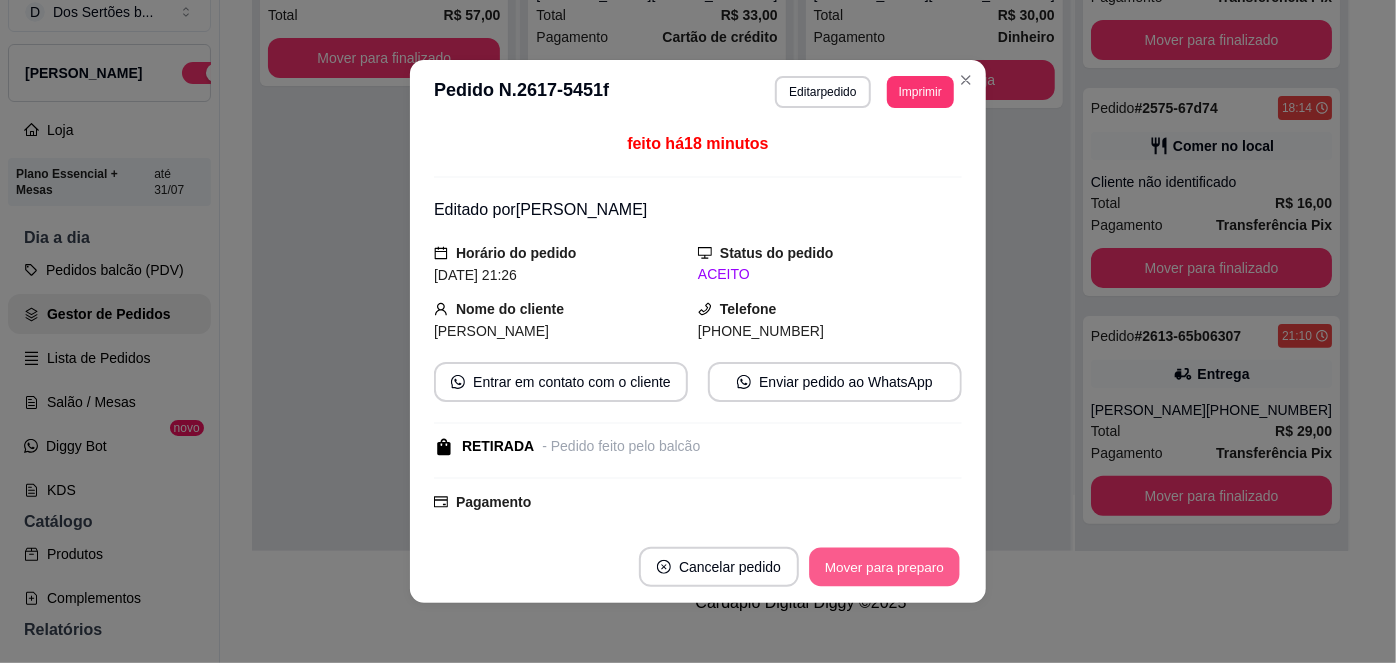 click on "Mover para preparo" at bounding box center (884, 567) 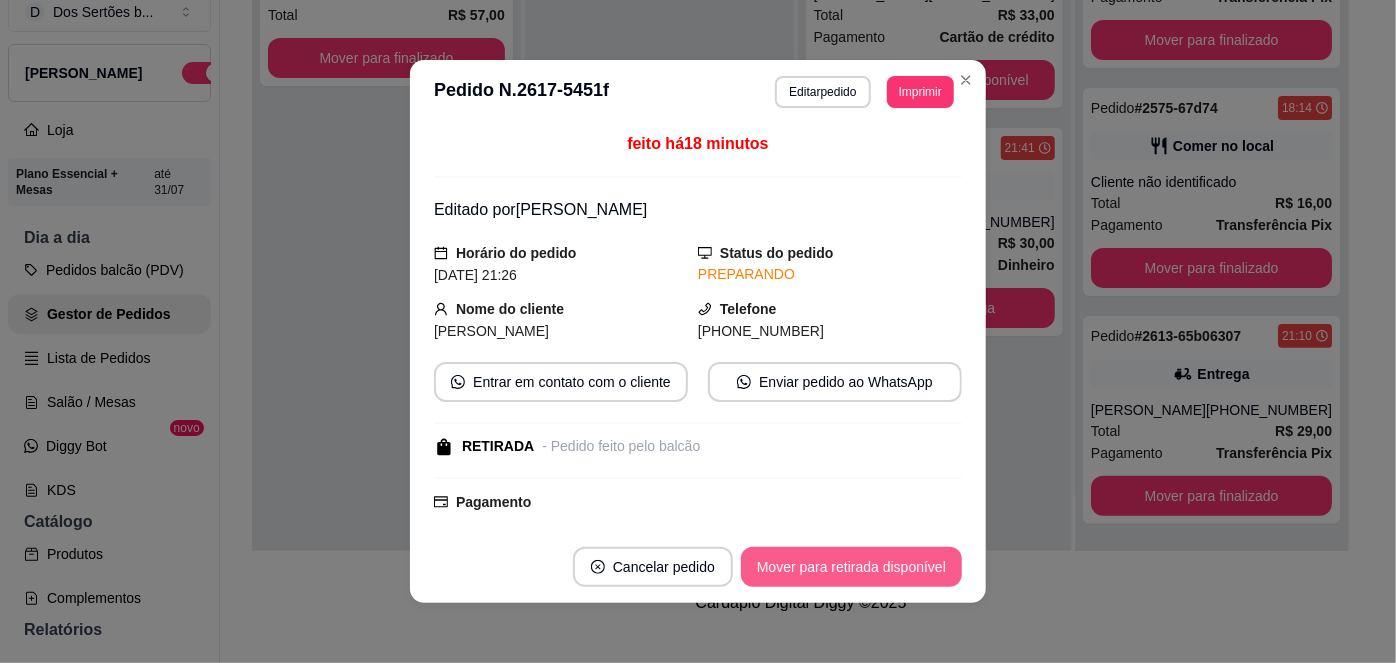 click on "Mover para retirada disponível" at bounding box center [851, 567] 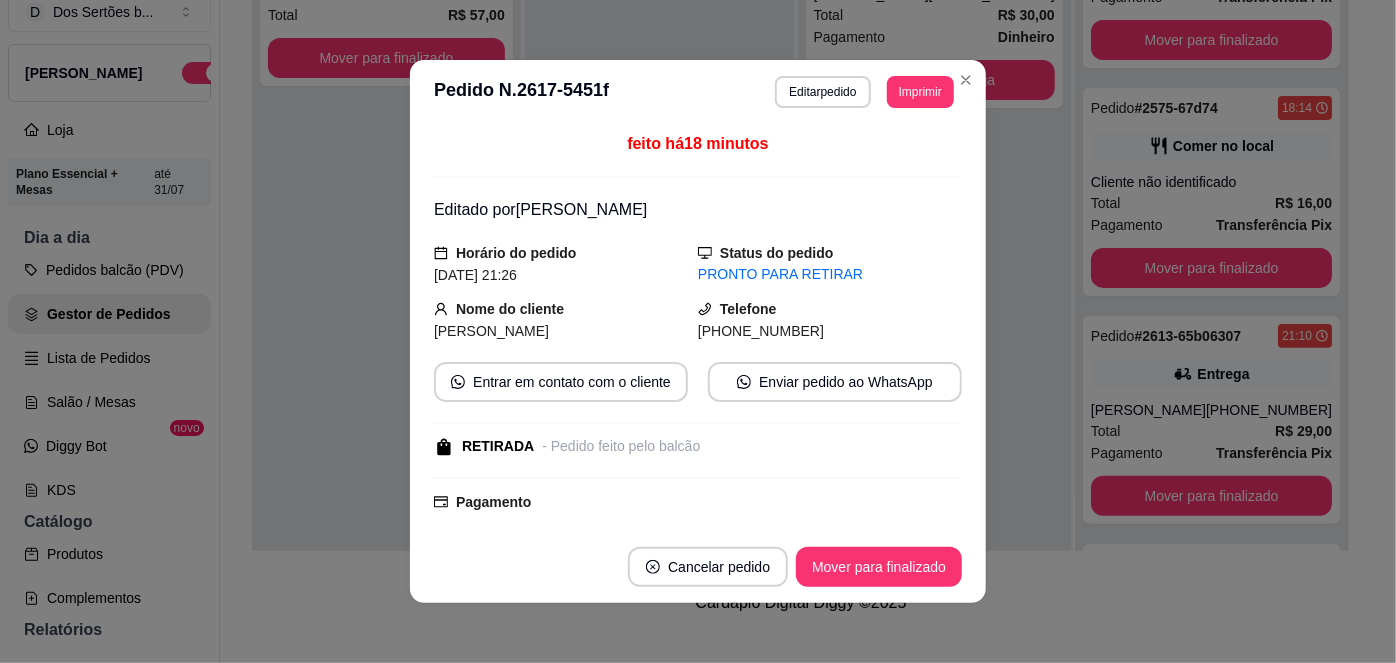 scroll, scrollTop: 269, scrollLeft: 0, axis: vertical 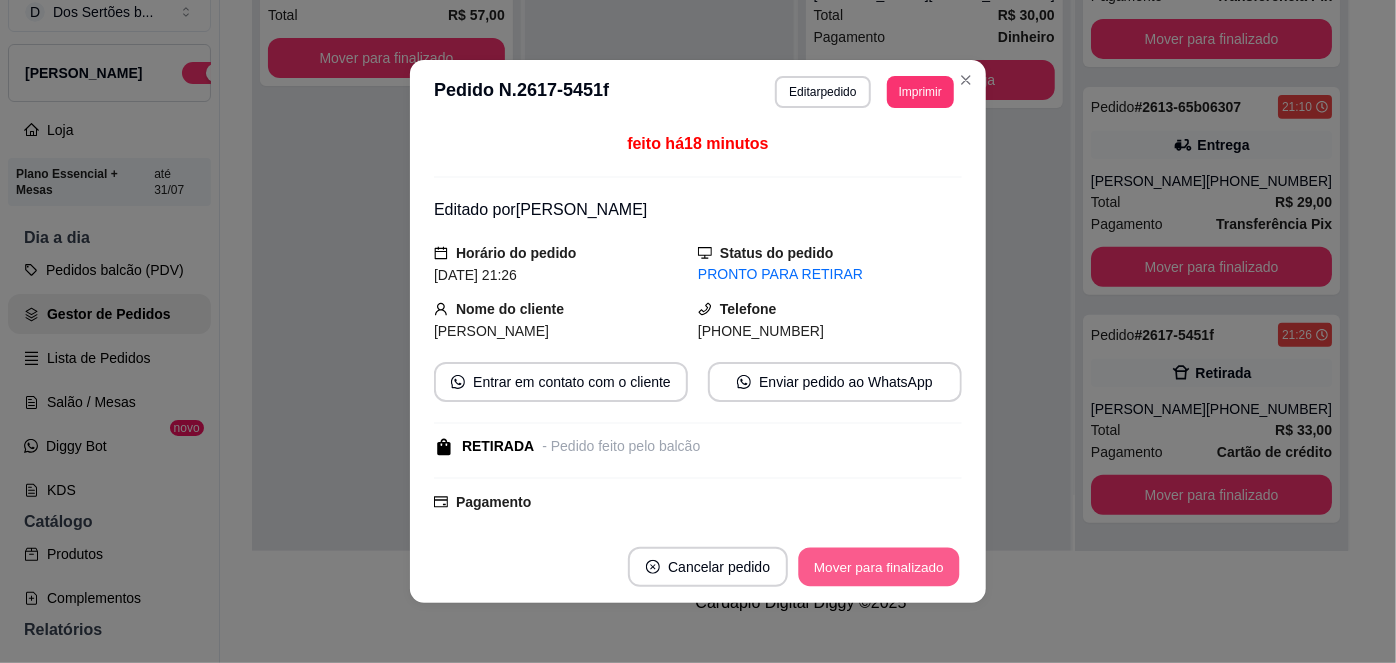 click on "Mover para finalizado" at bounding box center (879, 567) 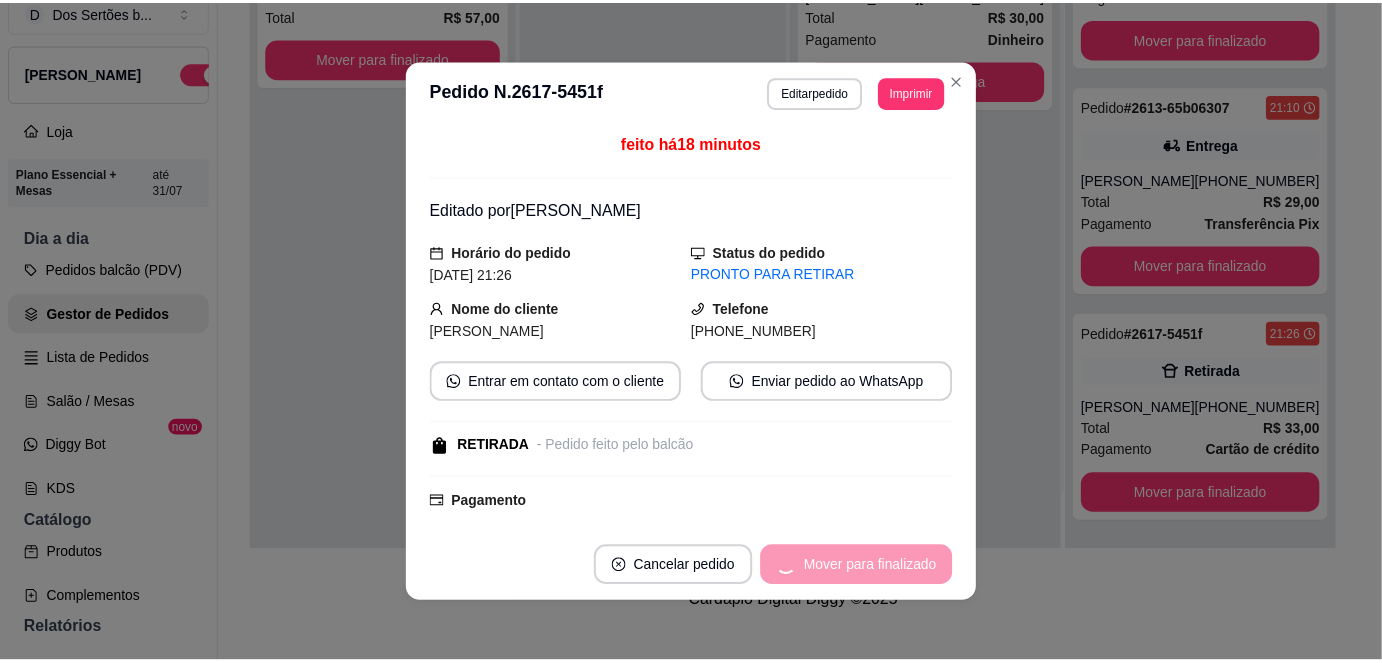 scroll, scrollTop: 40, scrollLeft: 0, axis: vertical 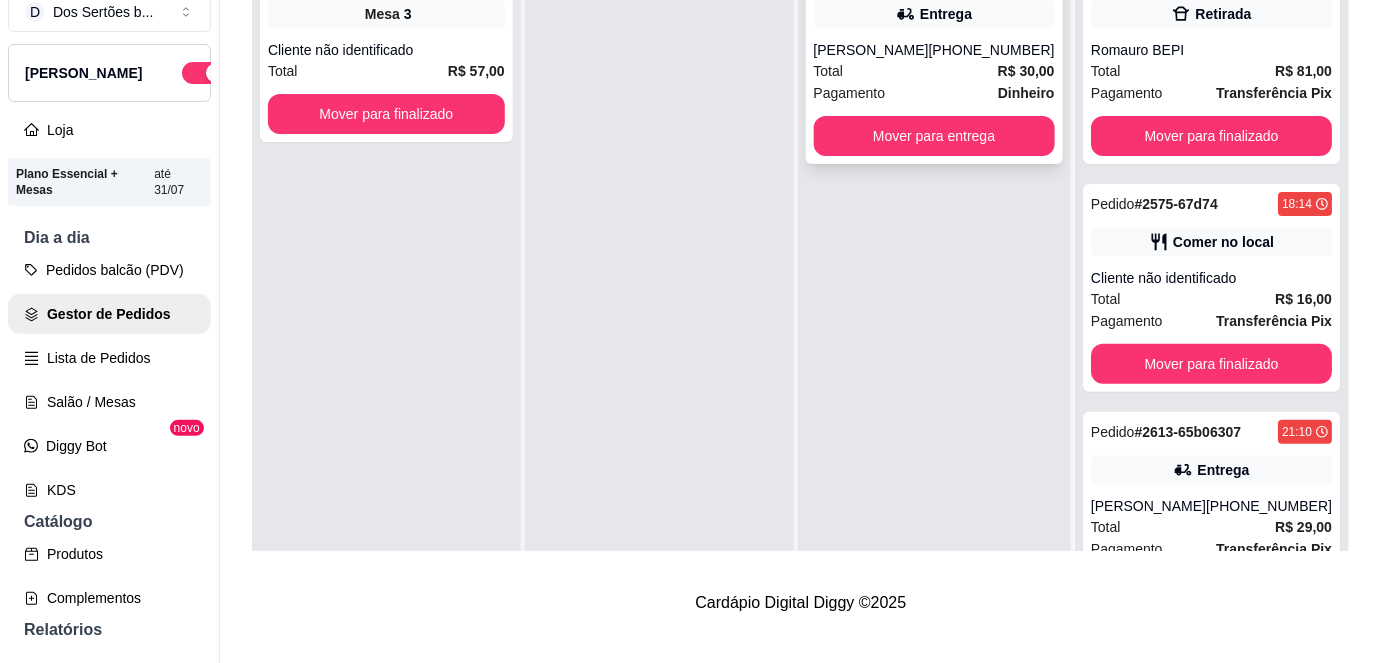 click on "[PERSON_NAME]" at bounding box center (871, 50) 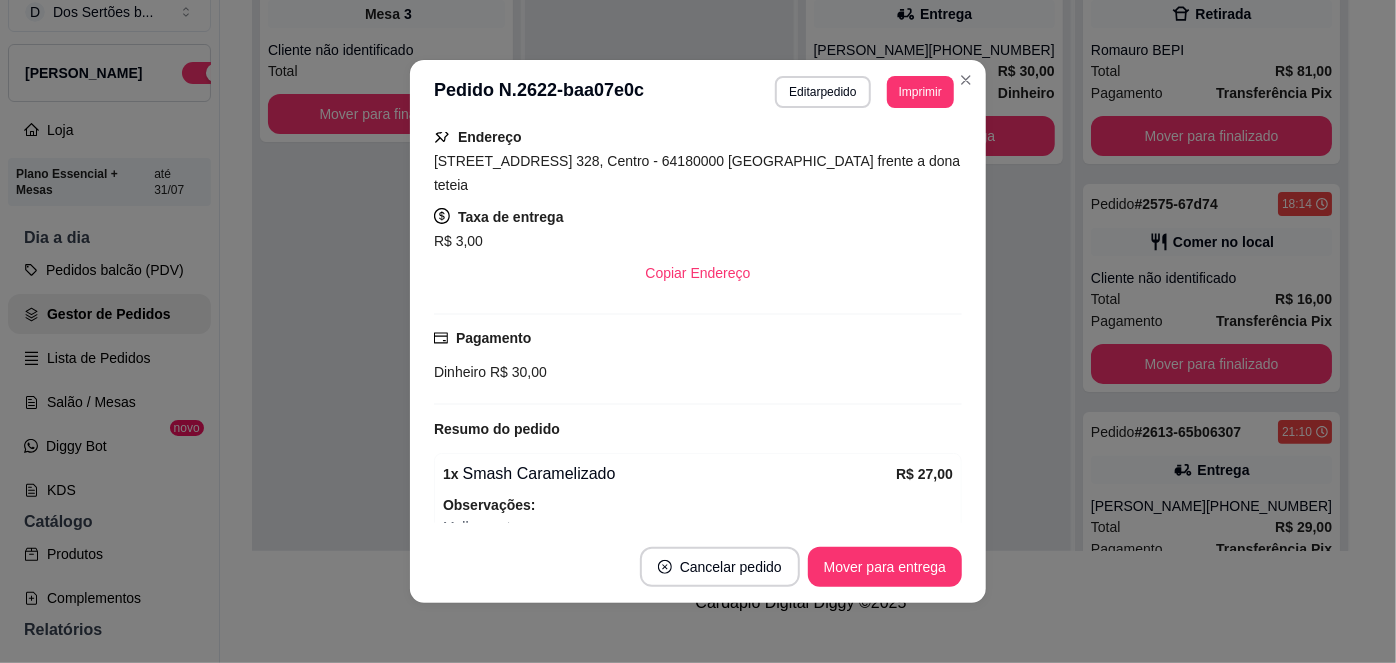 scroll, scrollTop: 458, scrollLeft: 0, axis: vertical 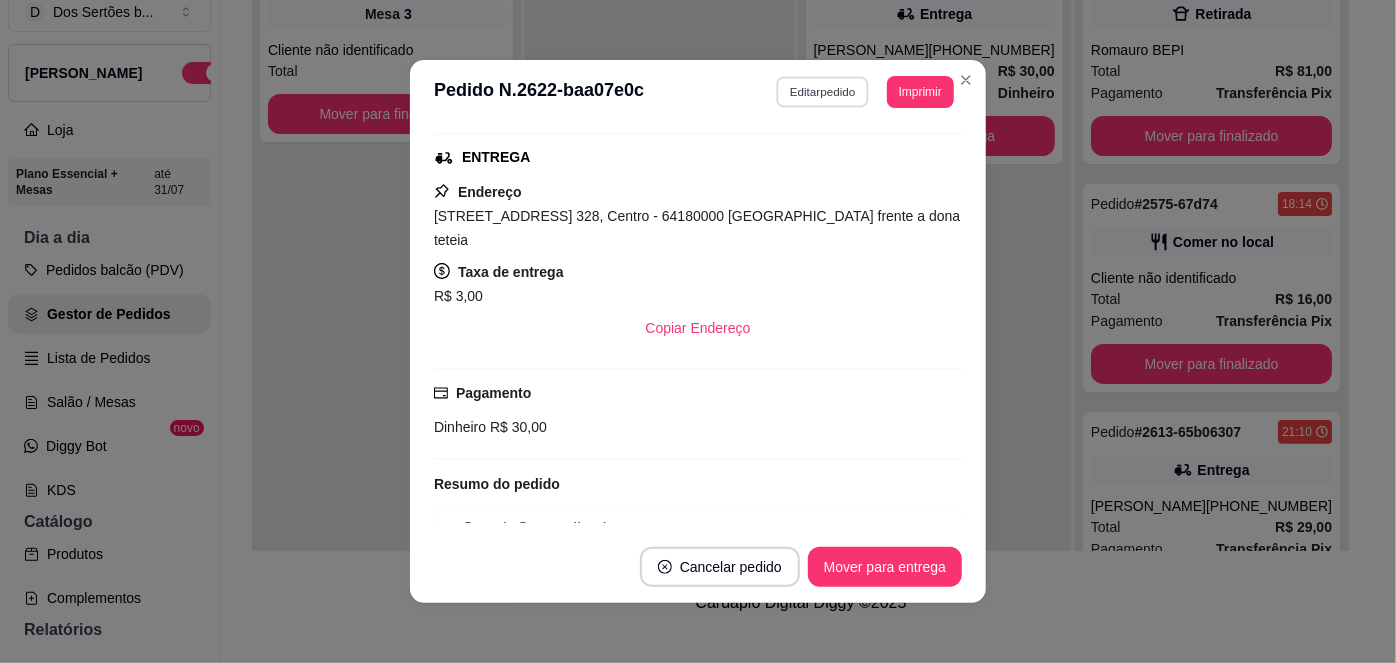 click on "Editar  pedido" at bounding box center [823, 91] 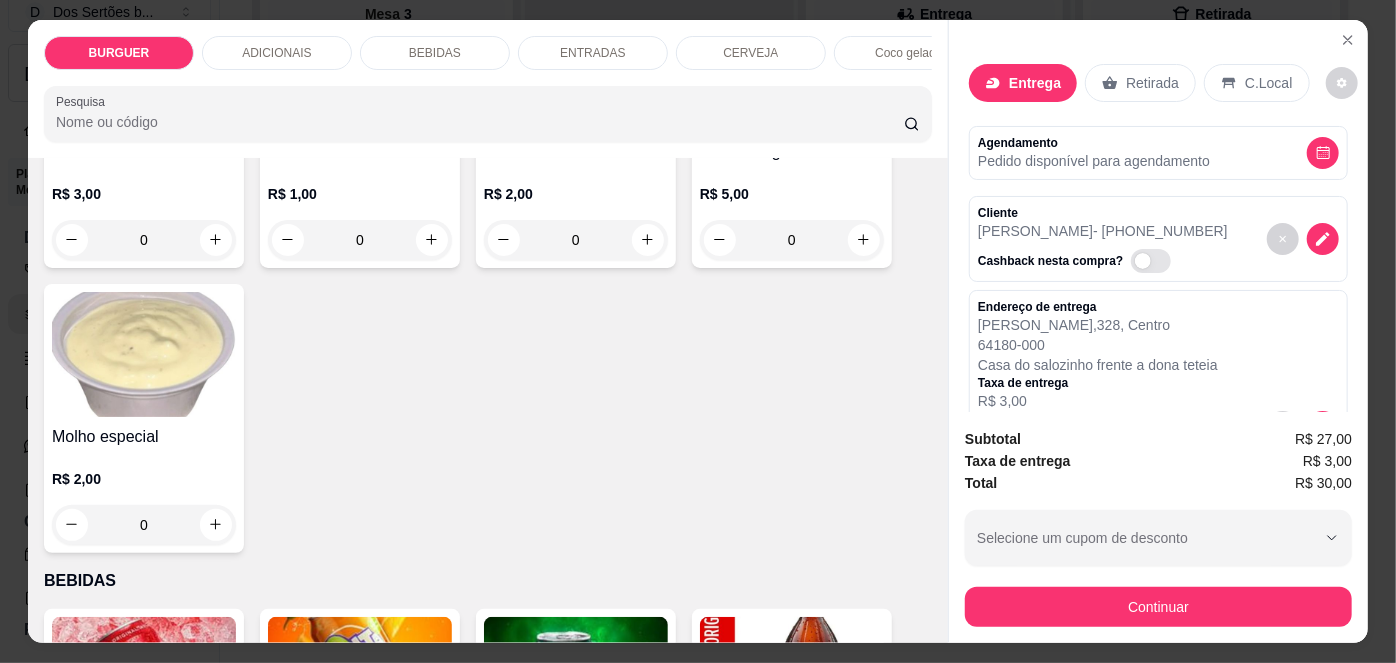 scroll, scrollTop: 1119, scrollLeft: 0, axis: vertical 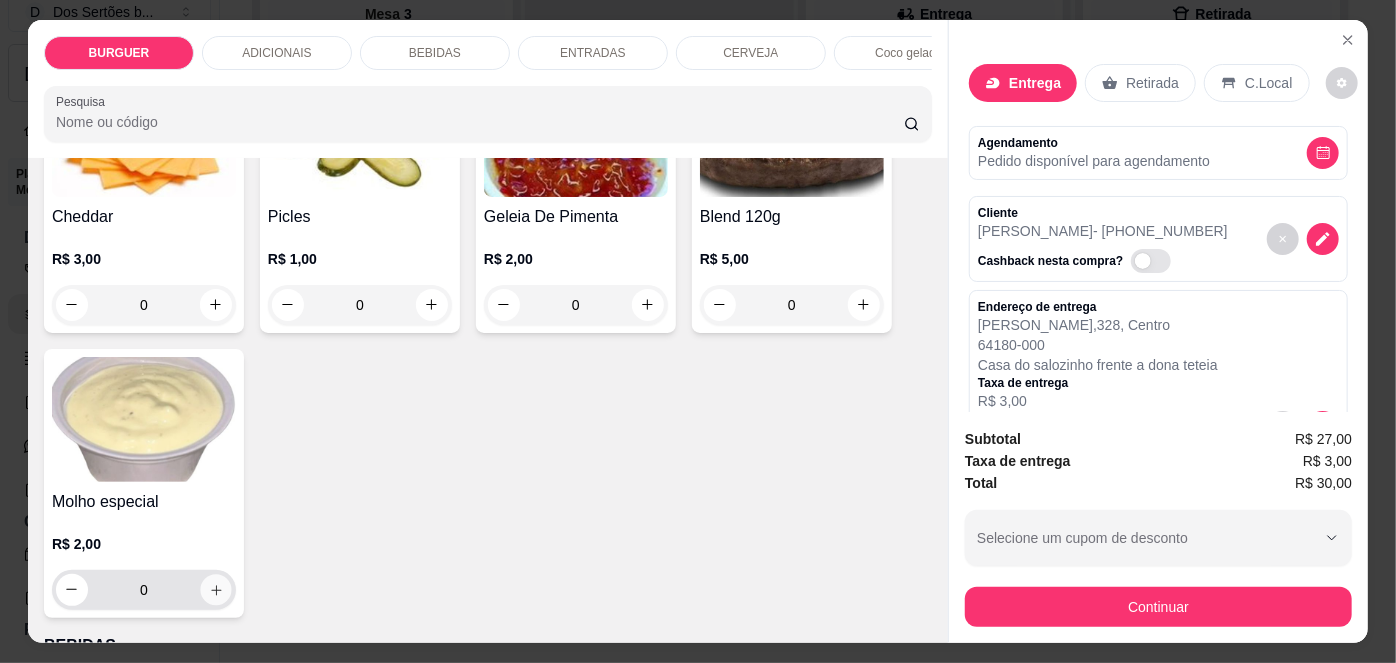 click 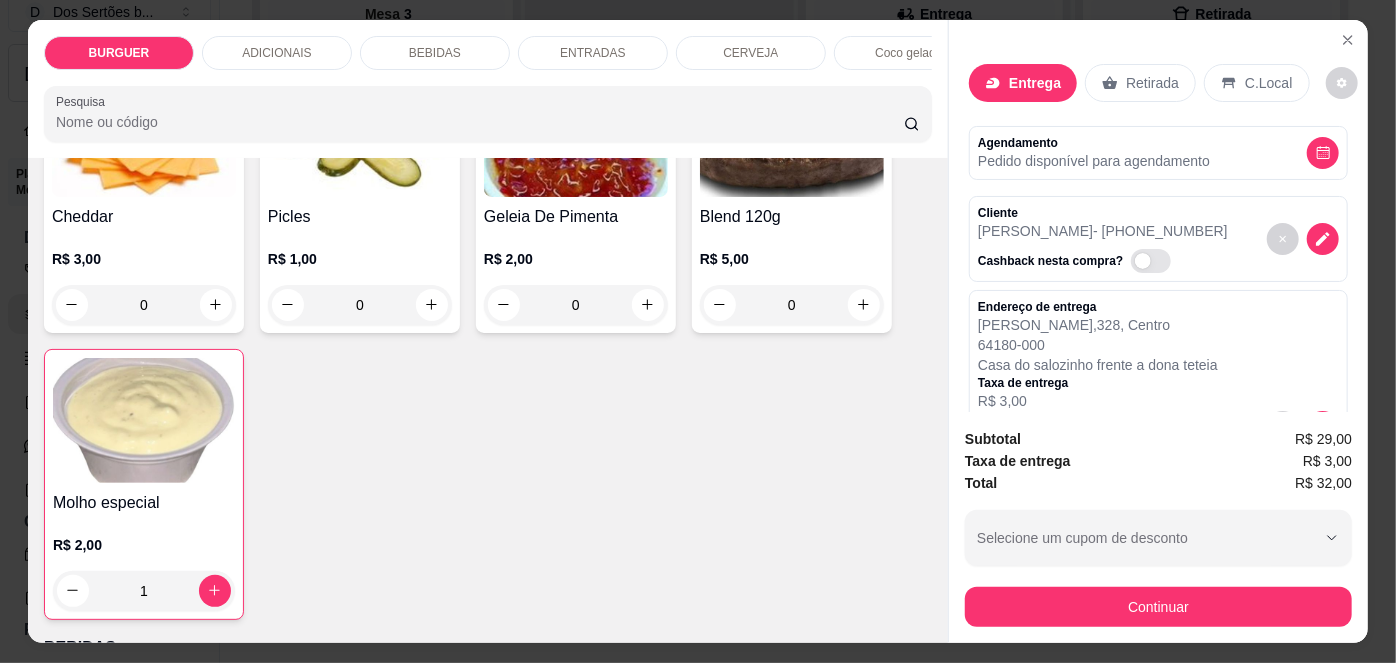 scroll, scrollTop: 328, scrollLeft: 0, axis: vertical 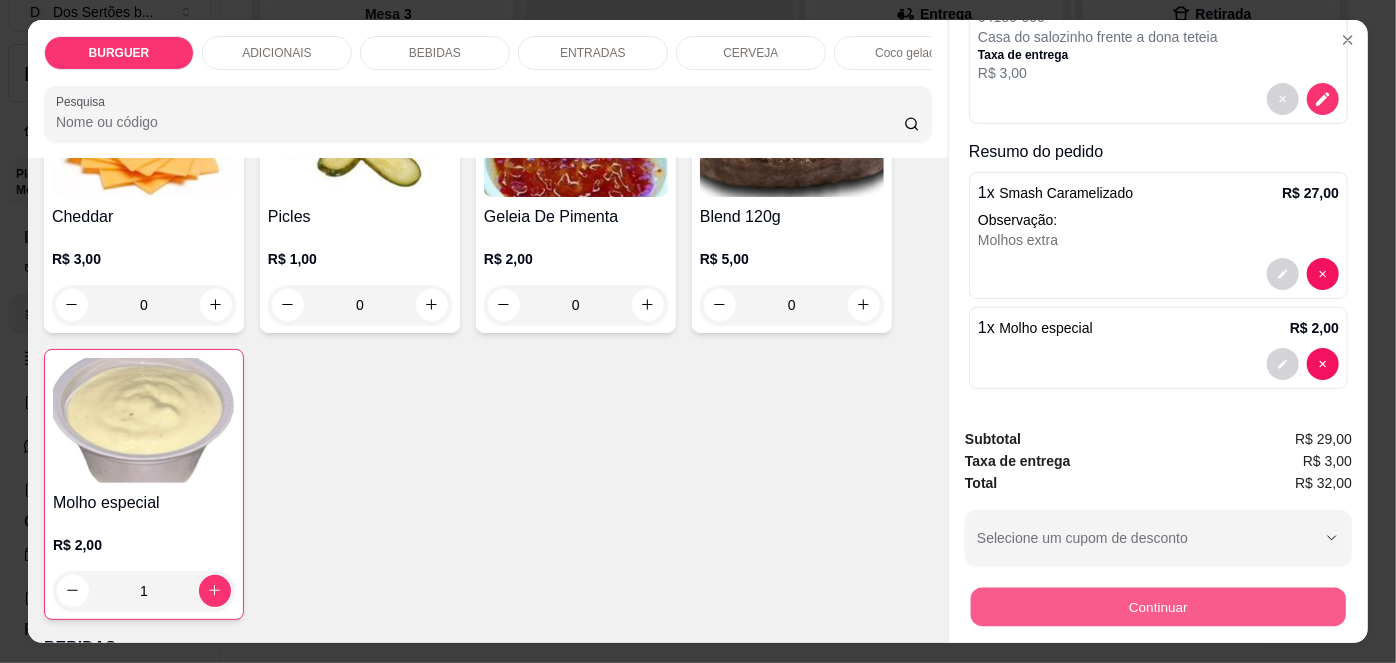click on "Continuar" at bounding box center (1158, 607) 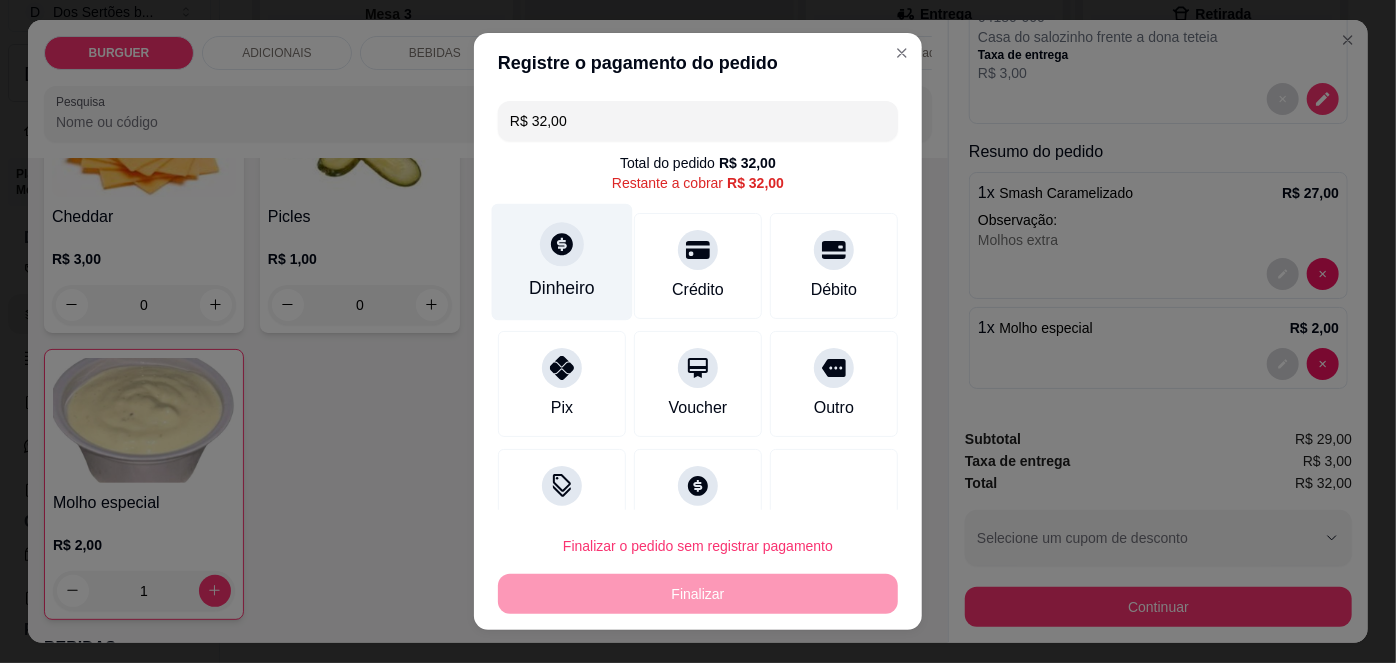 click on "Dinheiro" at bounding box center (562, 288) 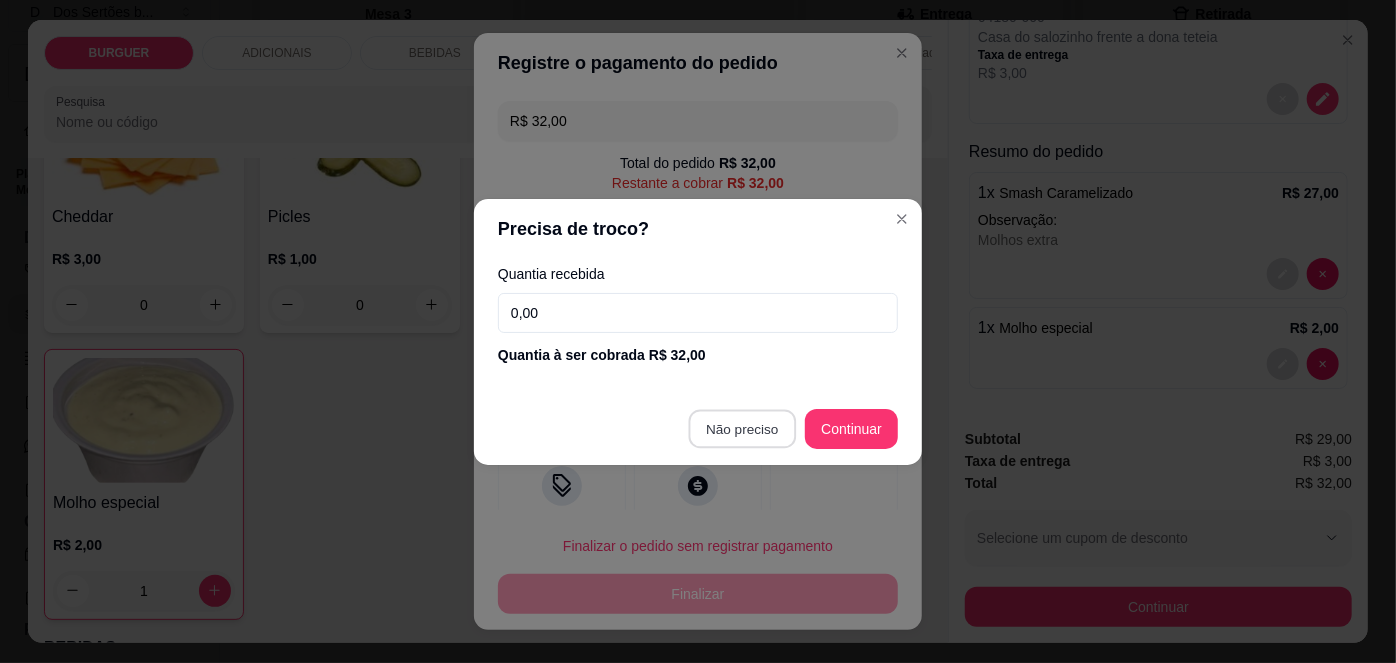 type on "R$ 0,00" 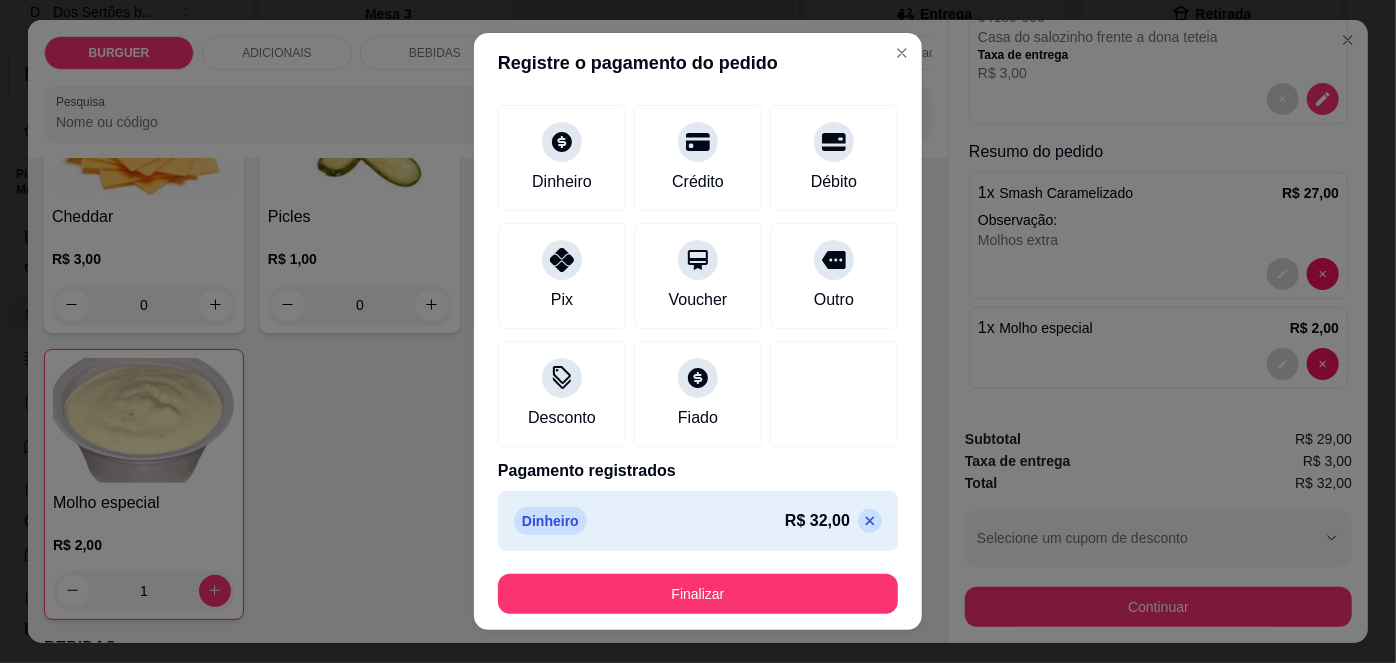 scroll, scrollTop: 87, scrollLeft: 0, axis: vertical 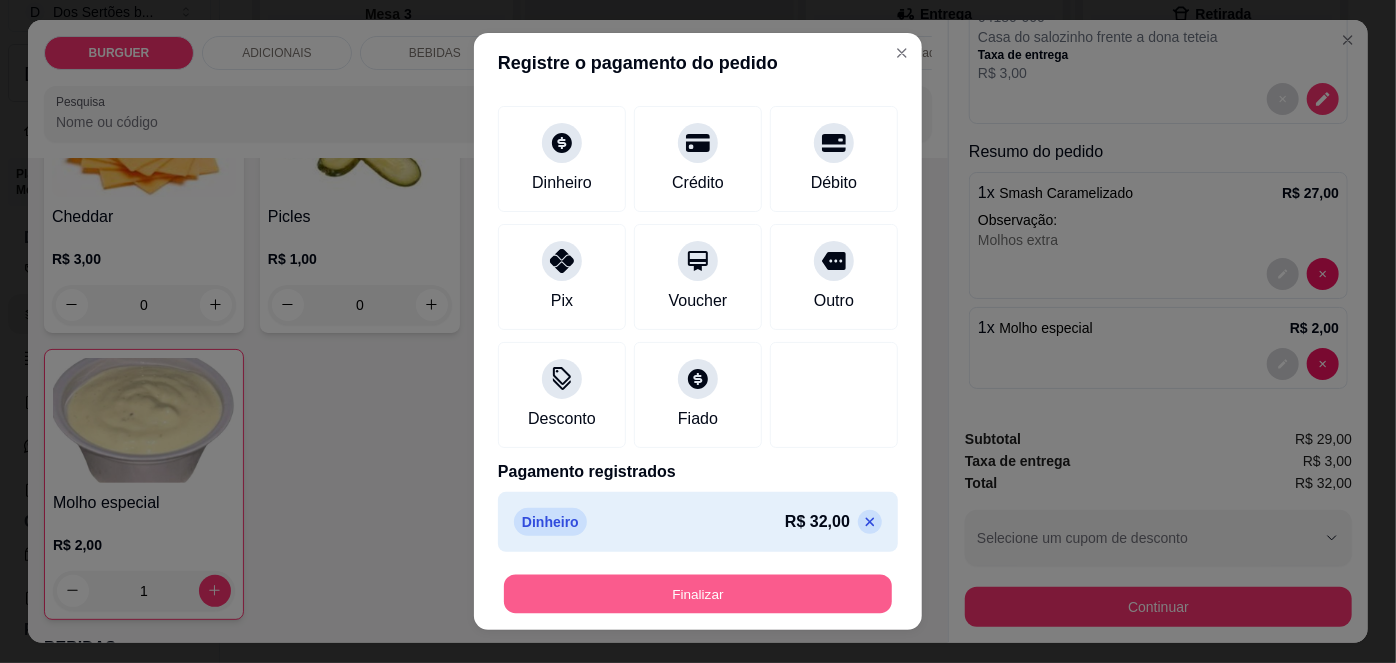 click on "Finalizar" at bounding box center [698, 593] 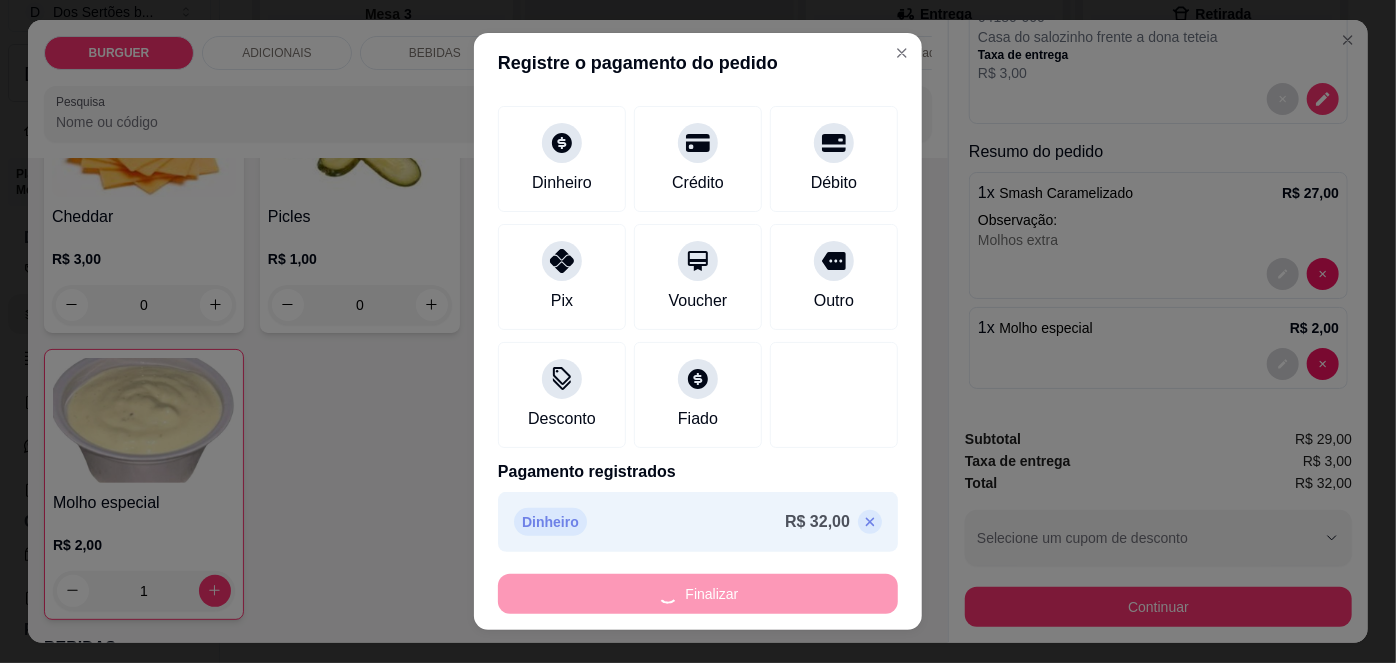 type on "0" 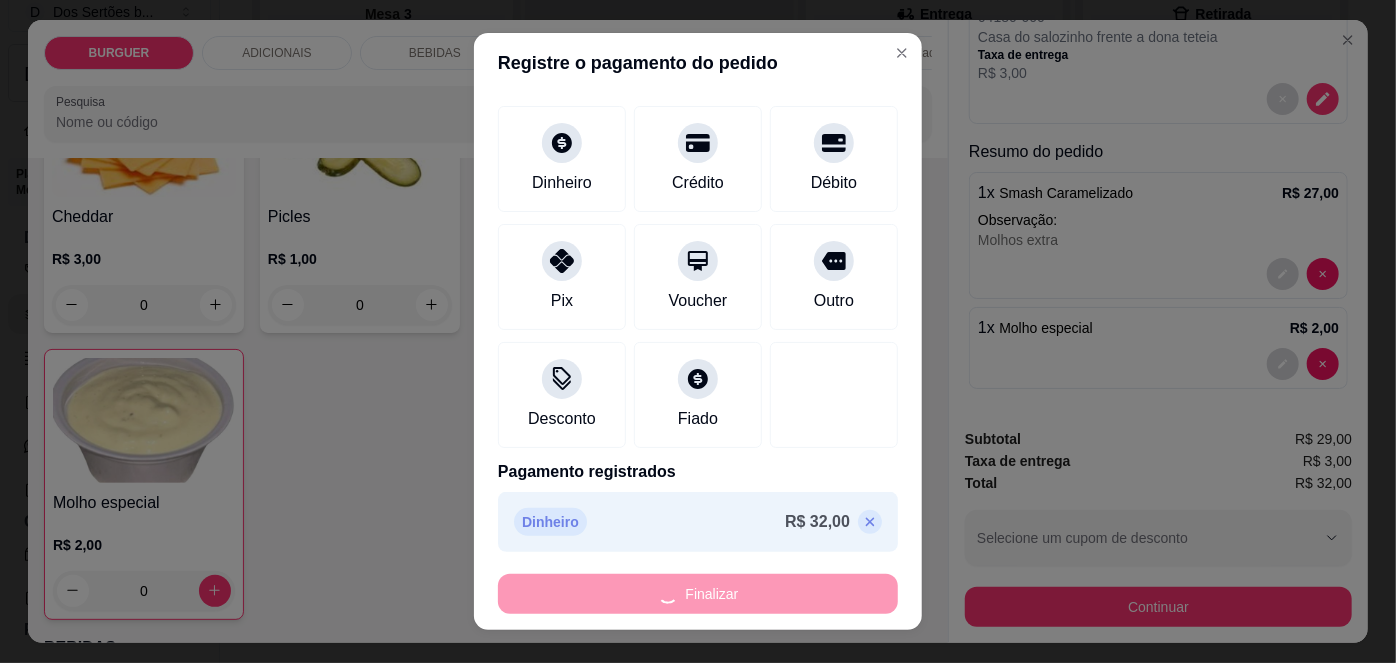 type on "-R$ 32,00" 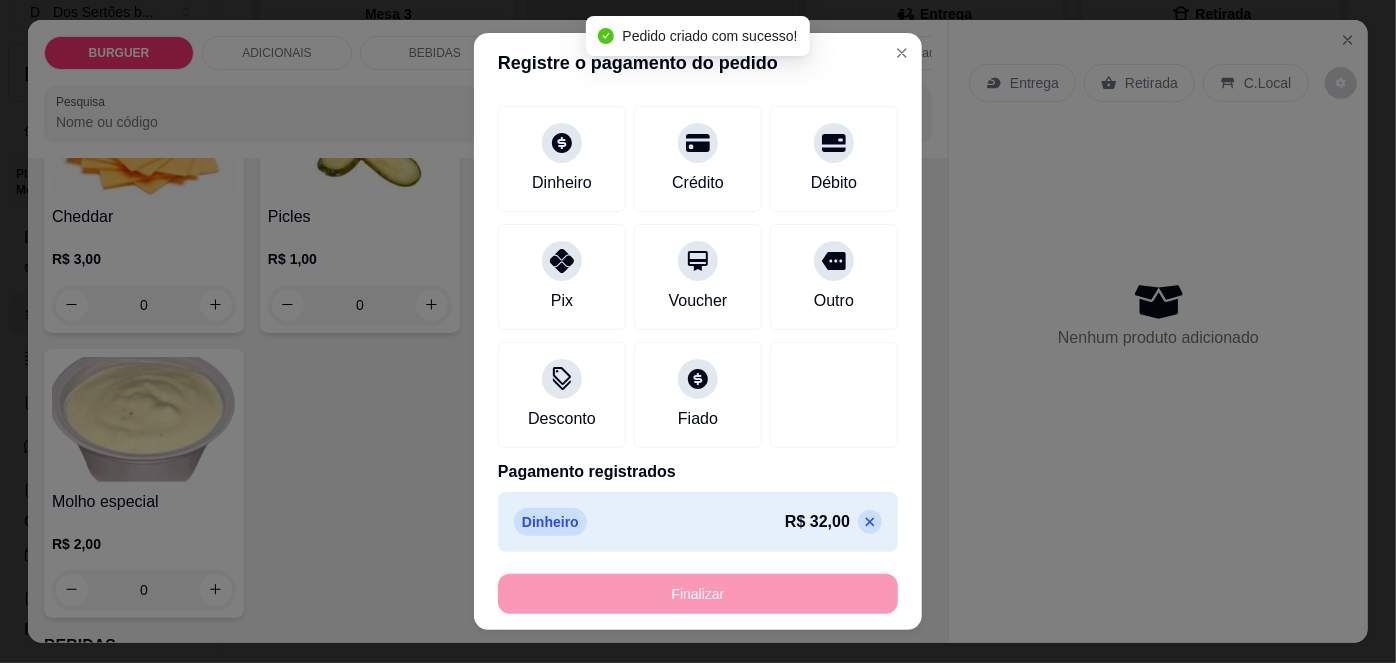 scroll, scrollTop: 0, scrollLeft: 0, axis: both 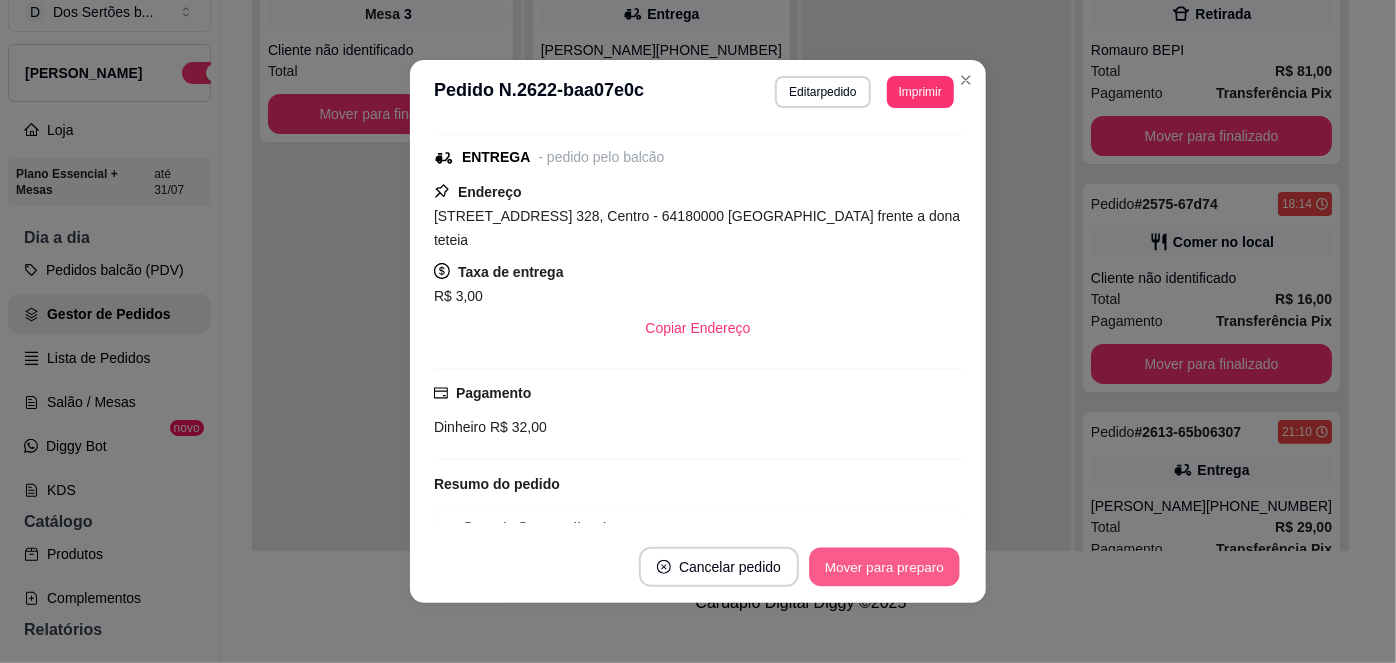 click on "Mover para preparo" at bounding box center [884, 567] 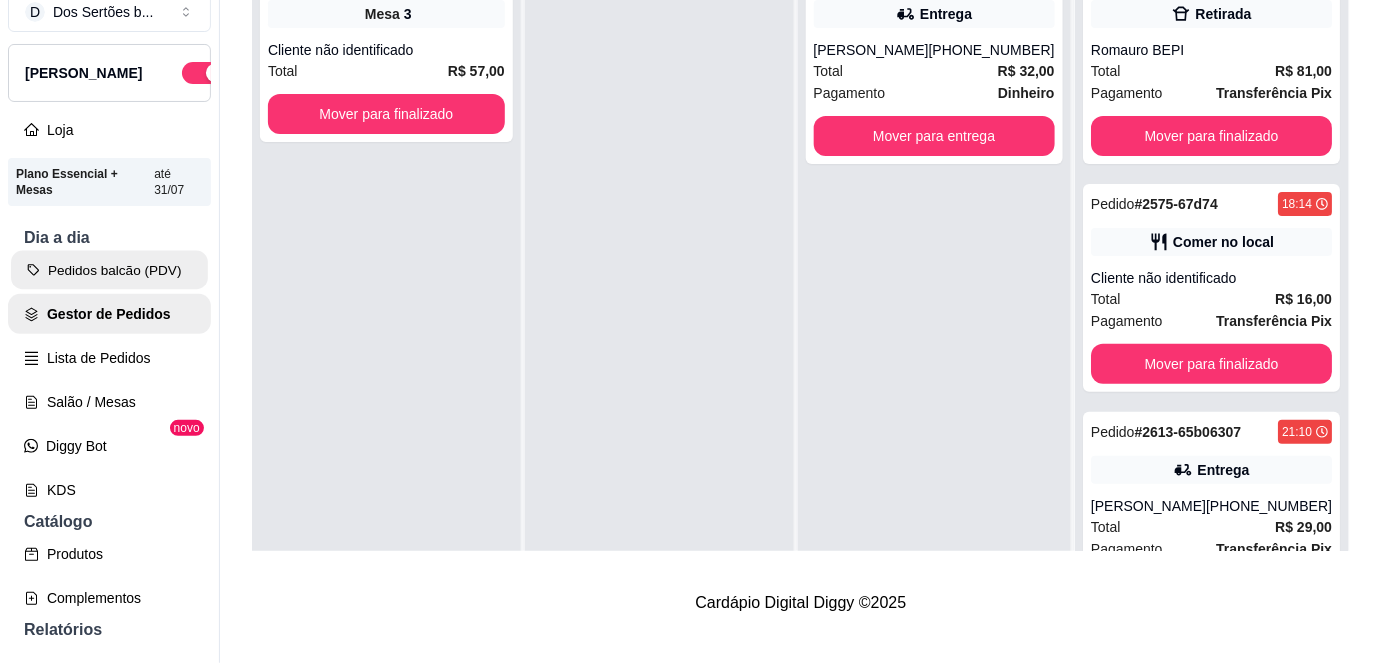 click on "Pedidos balcão (PDV)" at bounding box center [109, 270] 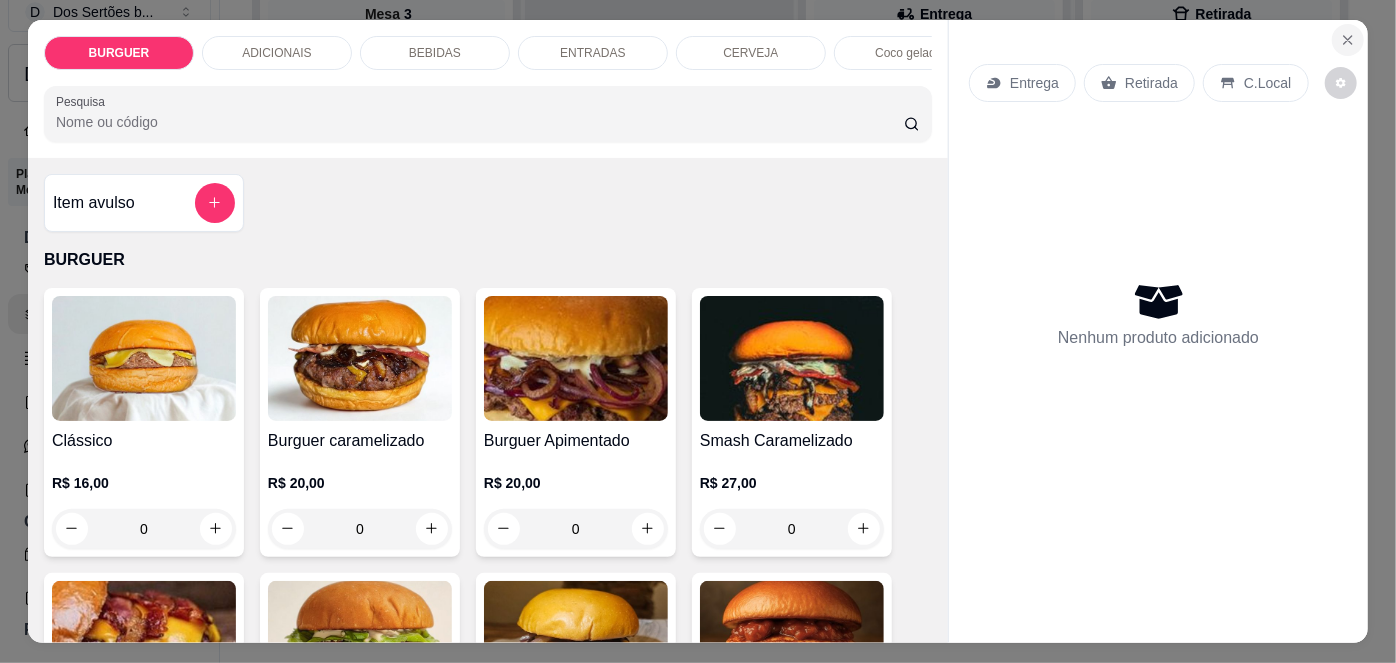 click 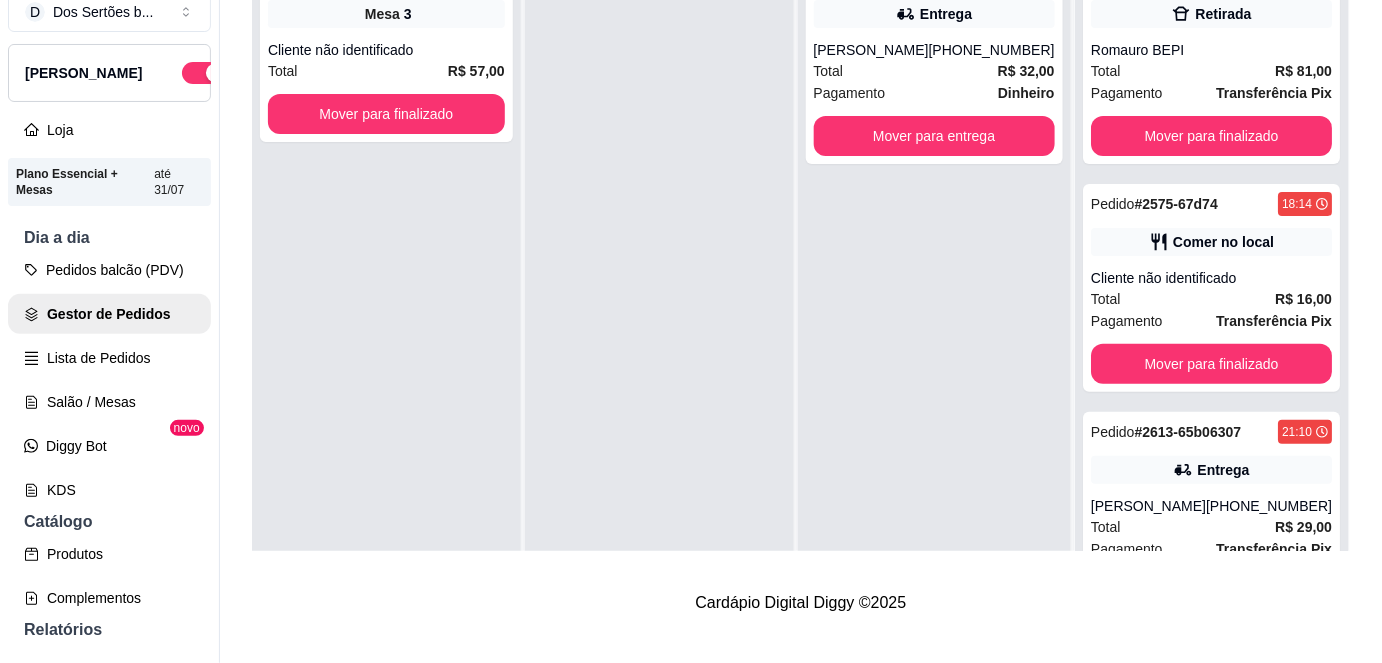 scroll, scrollTop: 56, scrollLeft: 0, axis: vertical 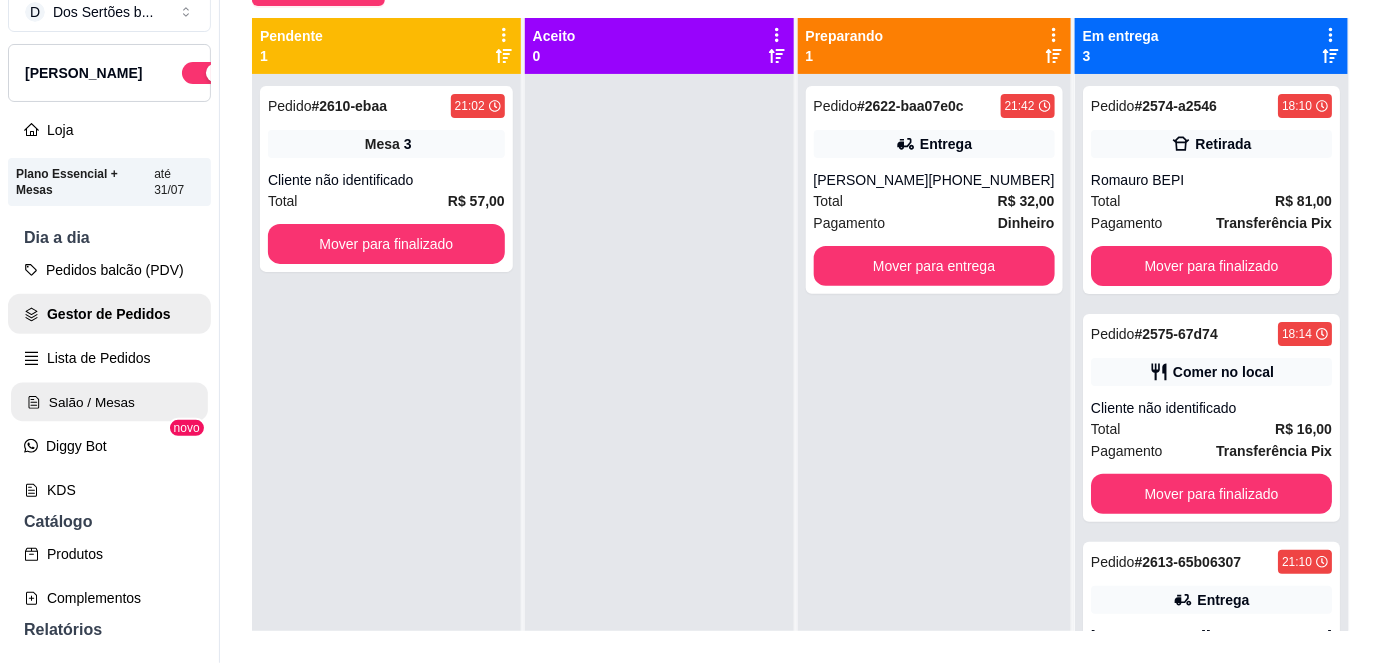 click on "Salão / Mesas" at bounding box center (109, 402) 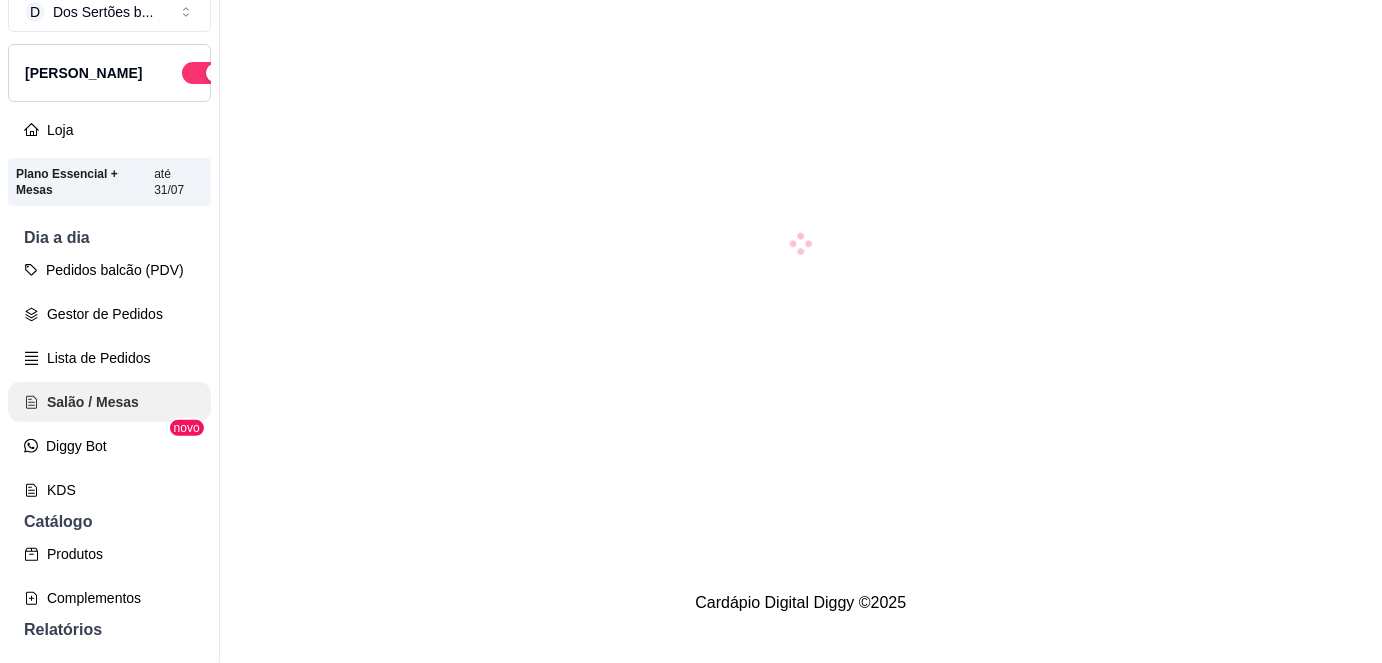 scroll, scrollTop: 0, scrollLeft: 0, axis: both 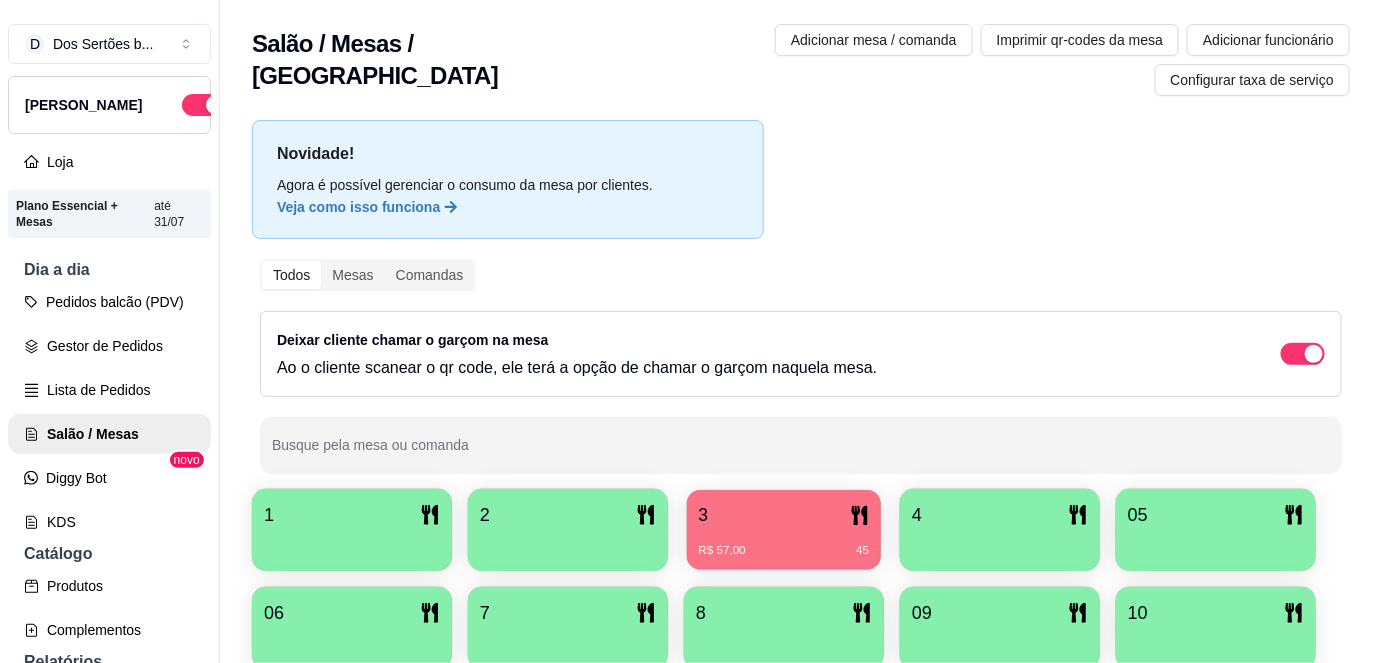 click on "3" at bounding box center (784, 515) 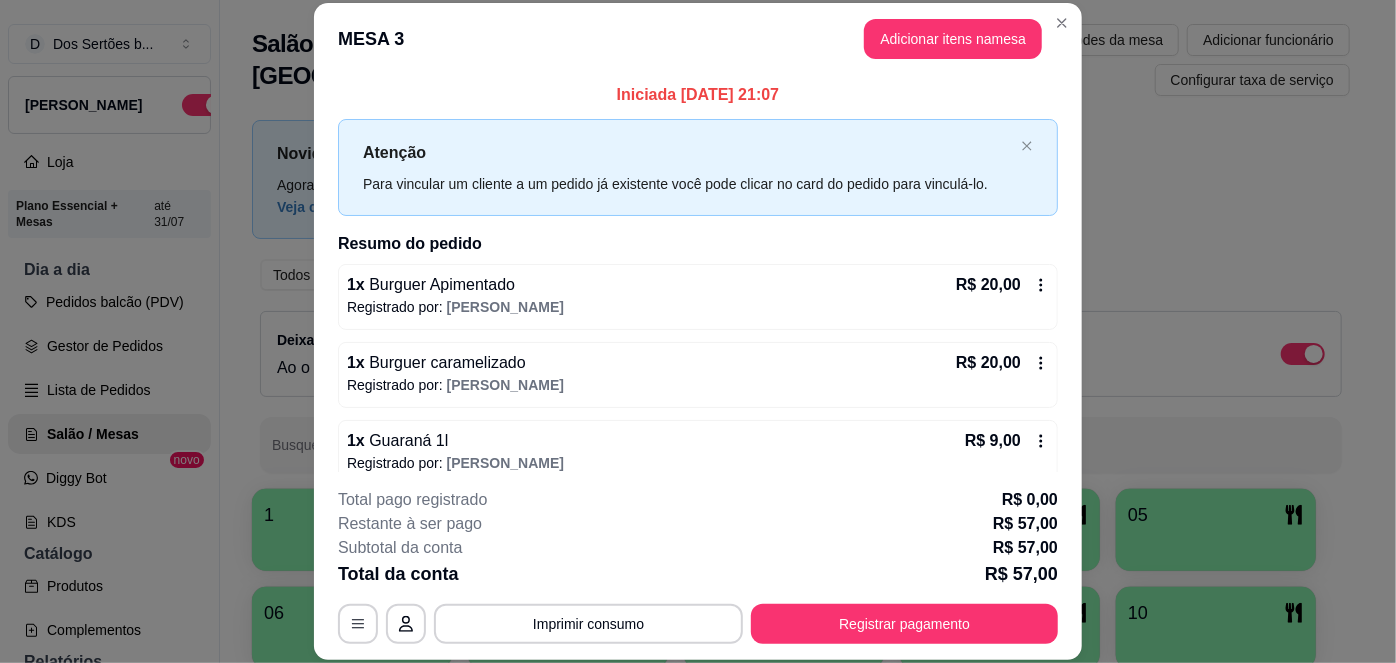 scroll, scrollTop: 97, scrollLeft: 0, axis: vertical 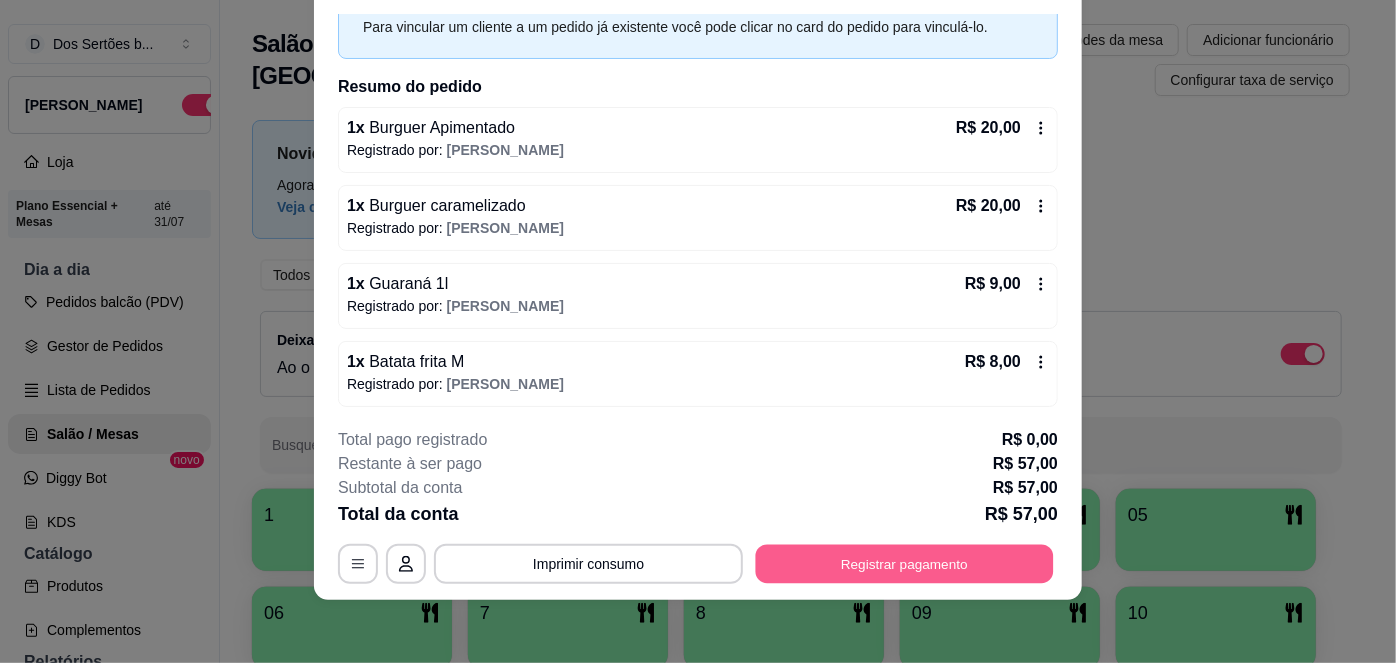 click on "Registrar pagamento" at bounding box center (905, 563) 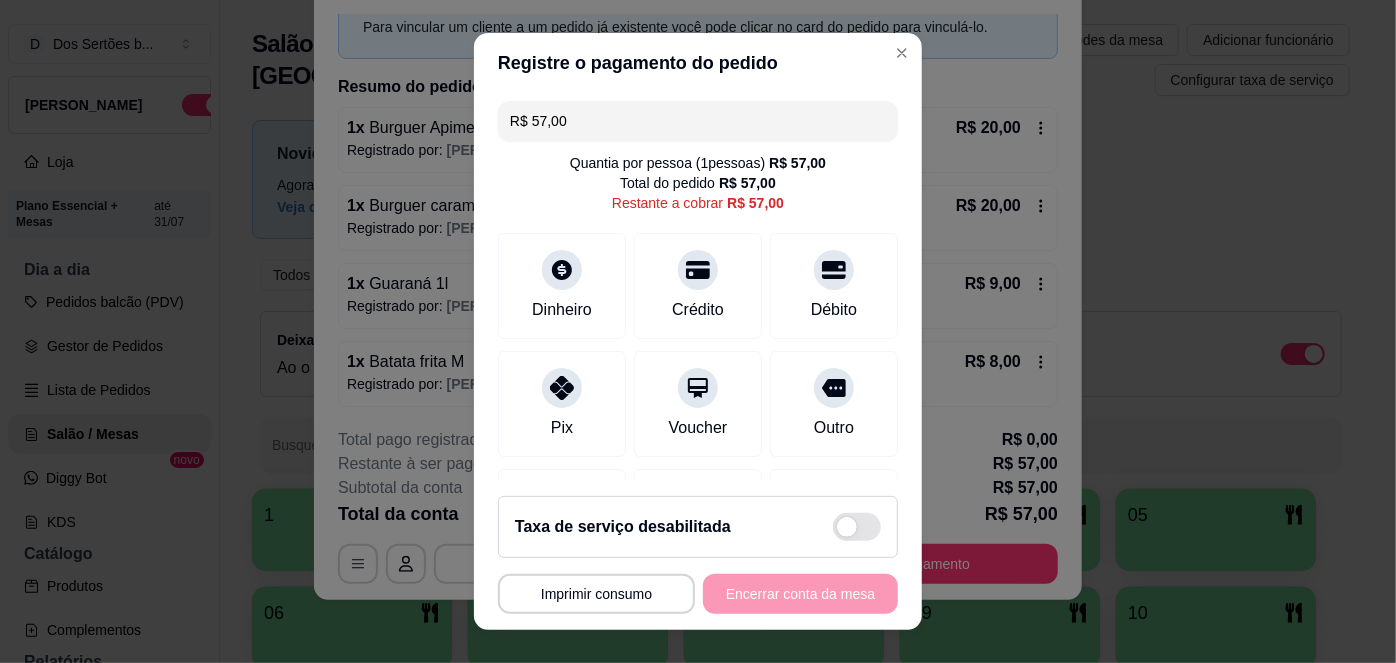 click on "R$ 57,00" at bounding box center [698, 121] 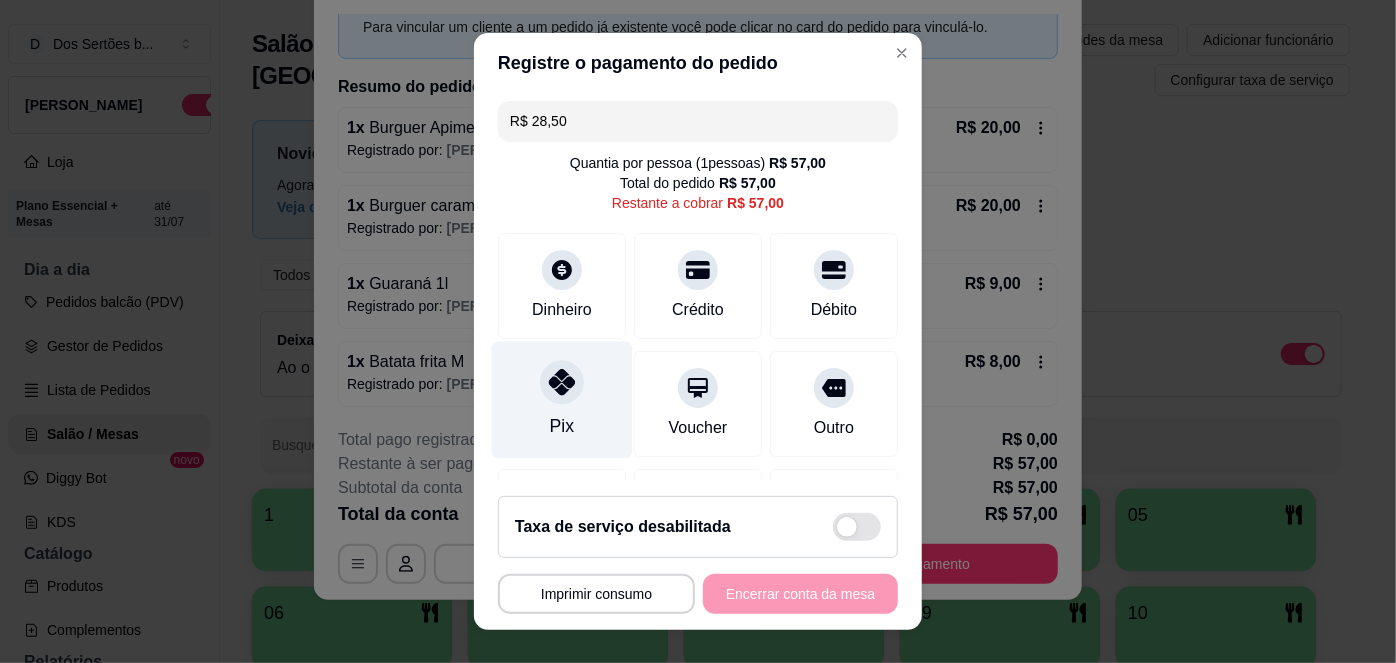 click 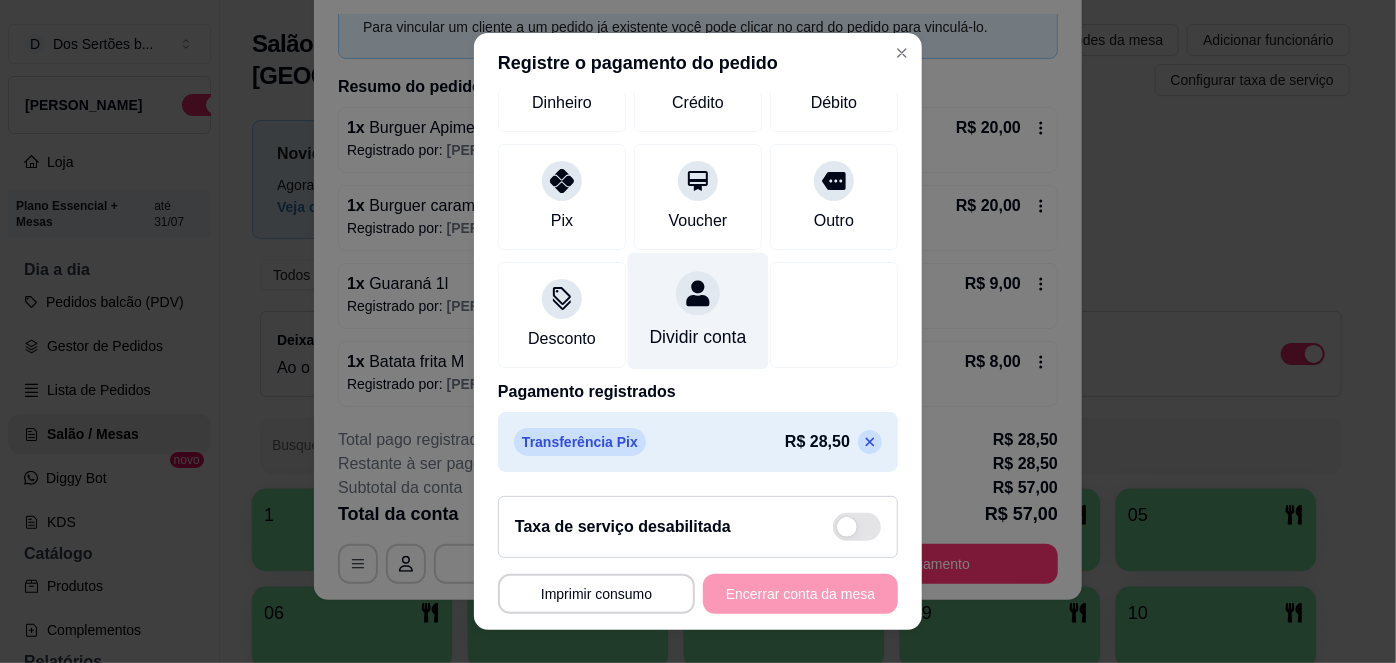 scroll, scrollTop: 0, scrollLeft: 0, axis: both 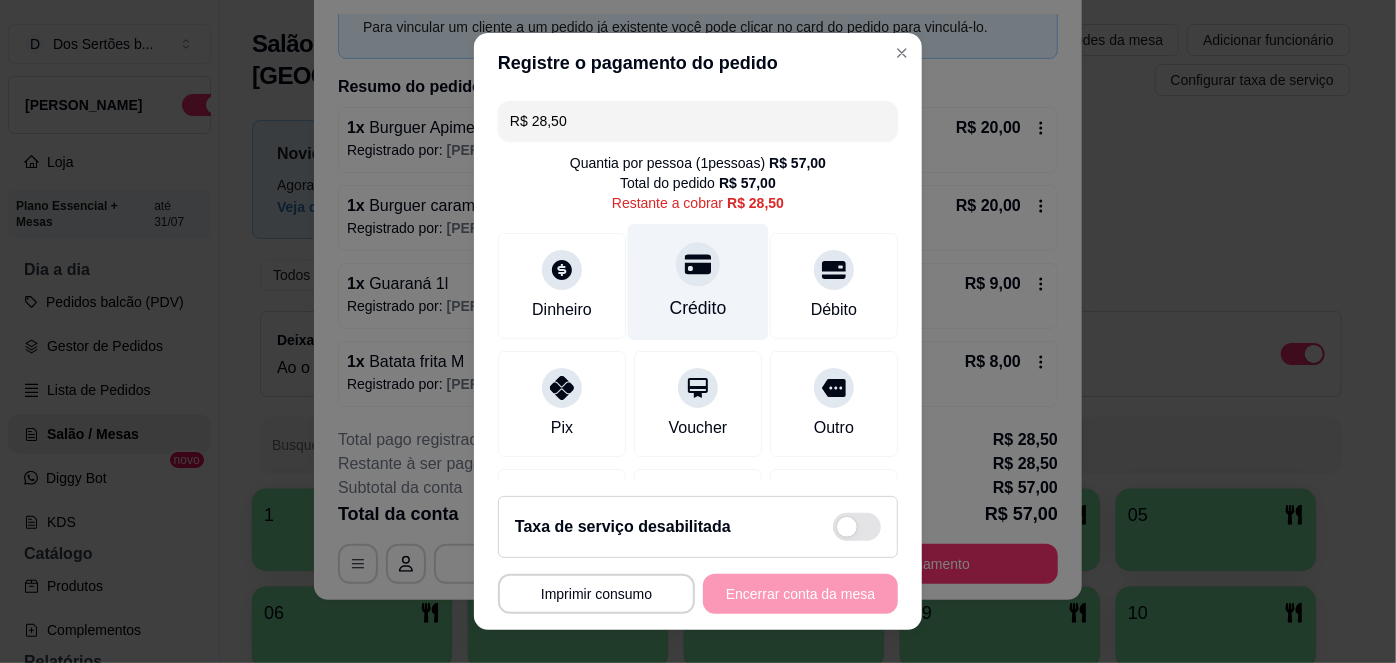 click on "Crédito" at bounding box center [698, 282] 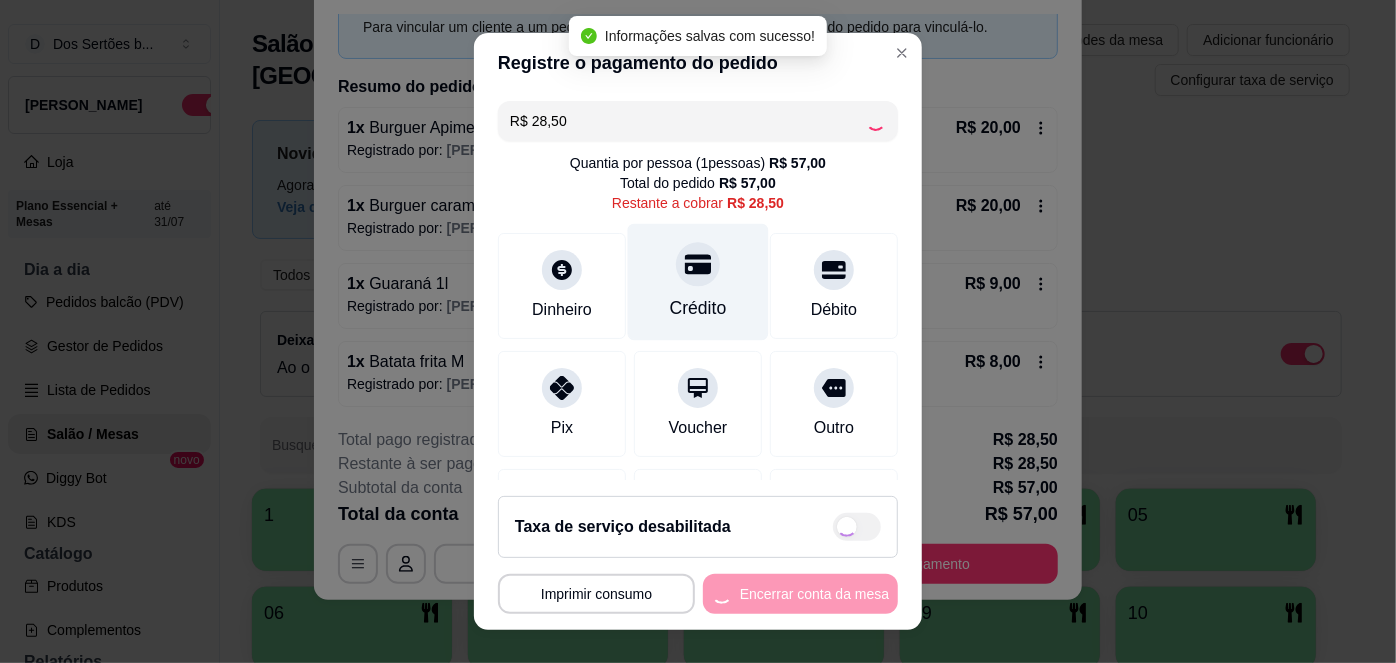 type on "R$ 0,00" 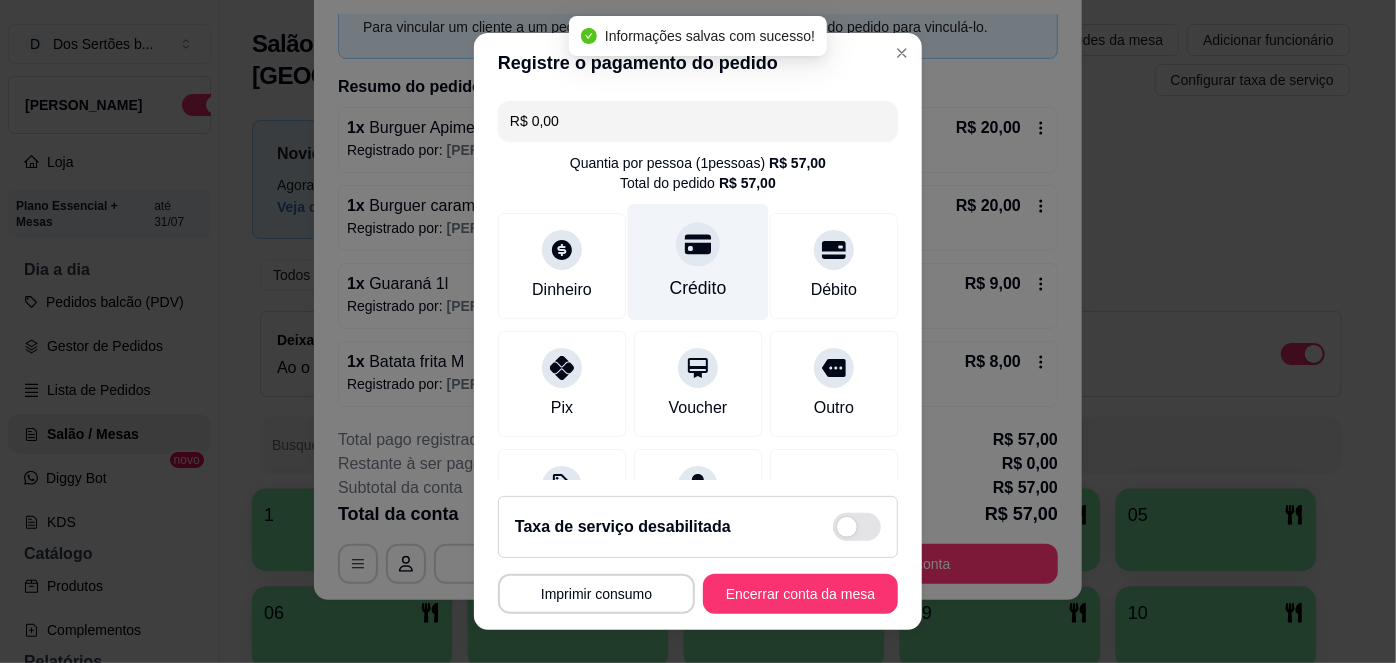 scroll, scrollTop: 285, scrollLeft: 0, axis: vertical 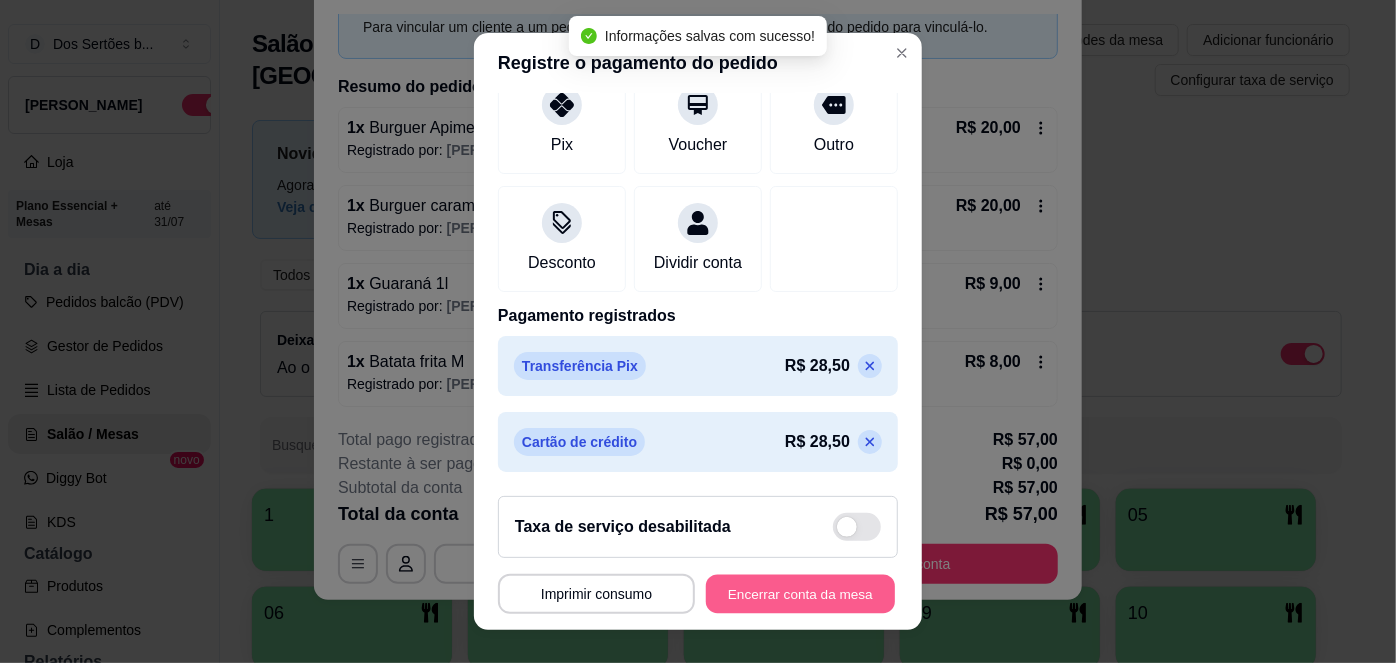 click on "Encerrar conta da mesa" at bounding box center [800, 593] 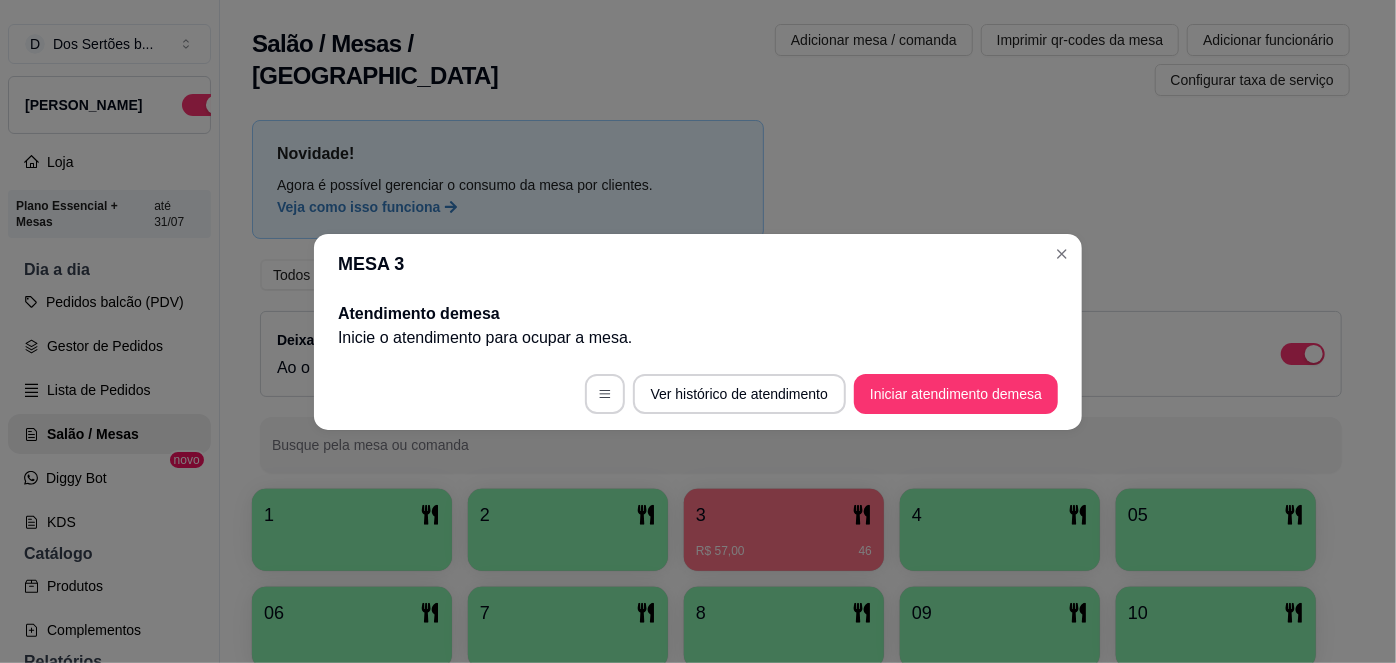 scroll, scrollTop: 0, scrollLeft: 0, axis: both 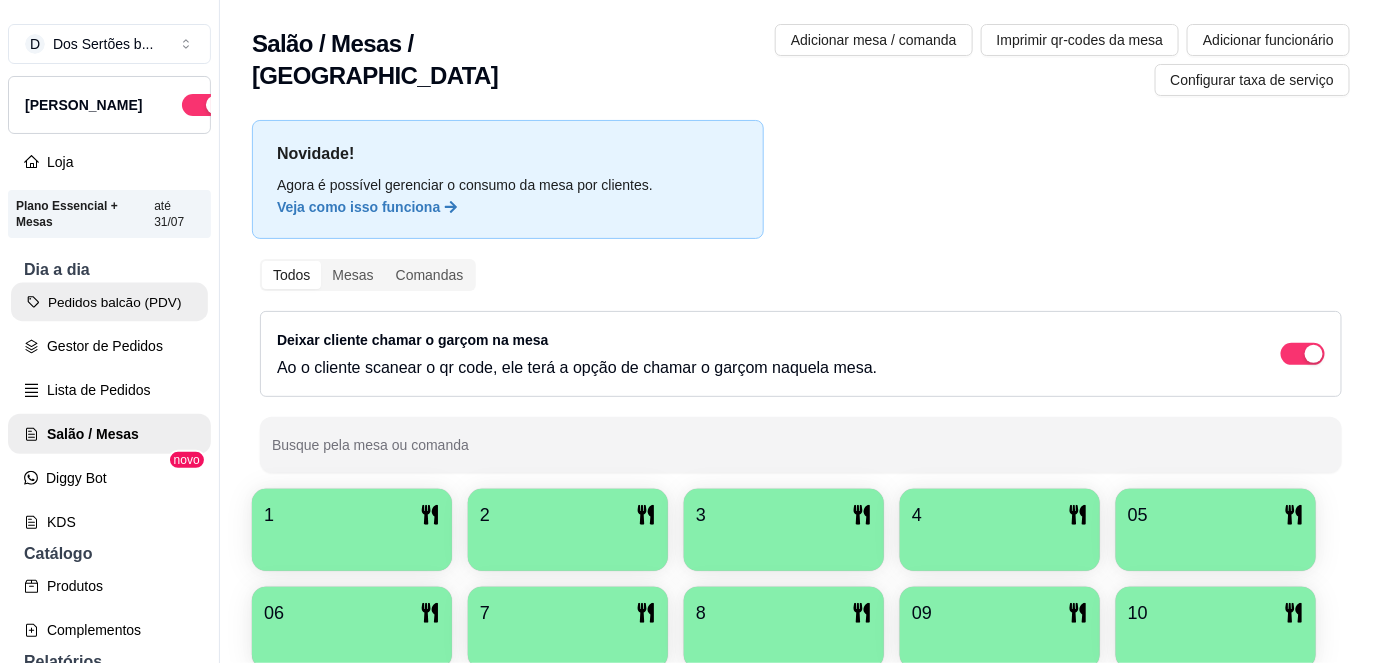 click on "Pedidos balcão (PDV)" at bounding box center (109, 302) 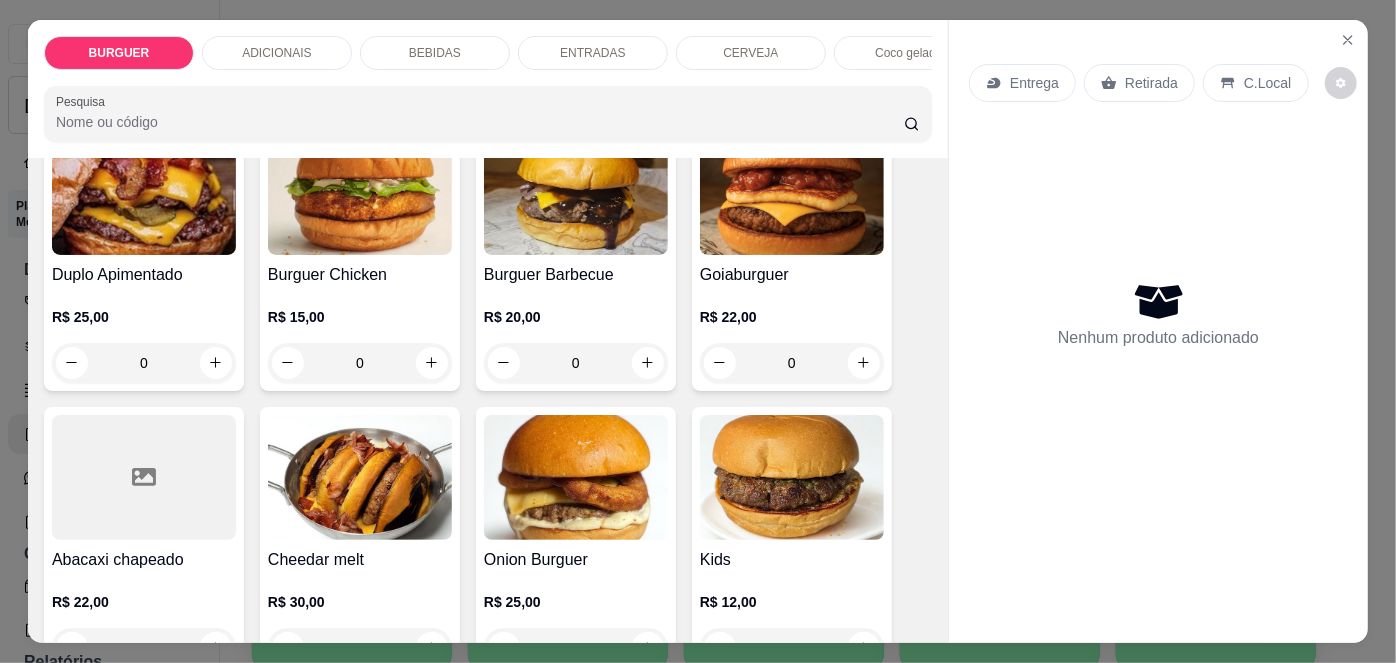 scroll, scrollTop: 449, scrollLeft: 0, axis: vertical 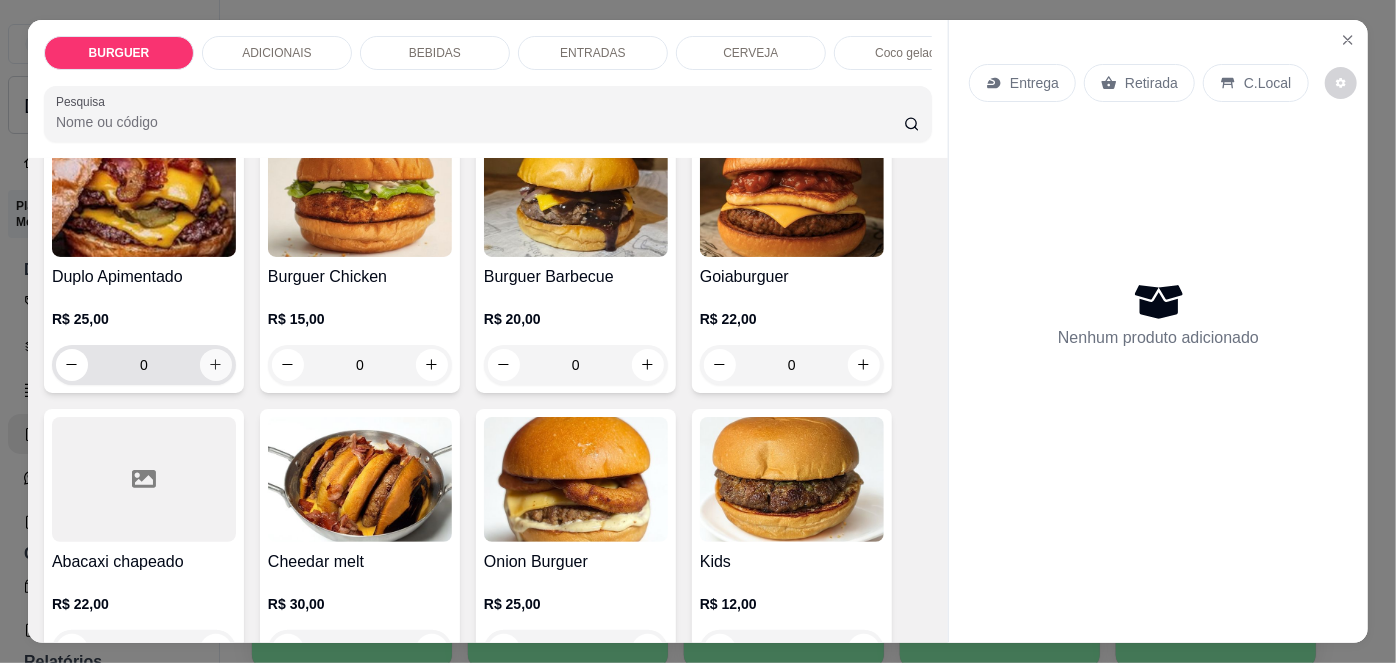 click at bounding box center [216, 365] 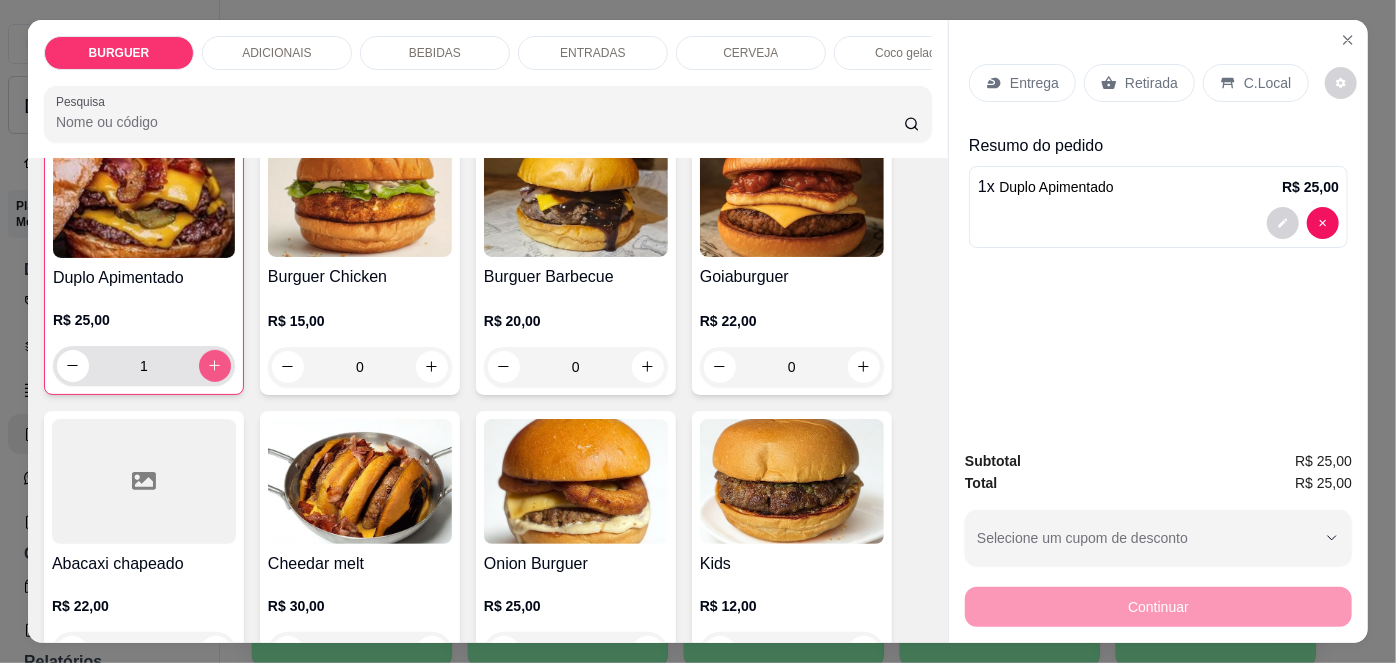 scroll, scrollTop: 450, scrollLeft: 0, axis: vertical 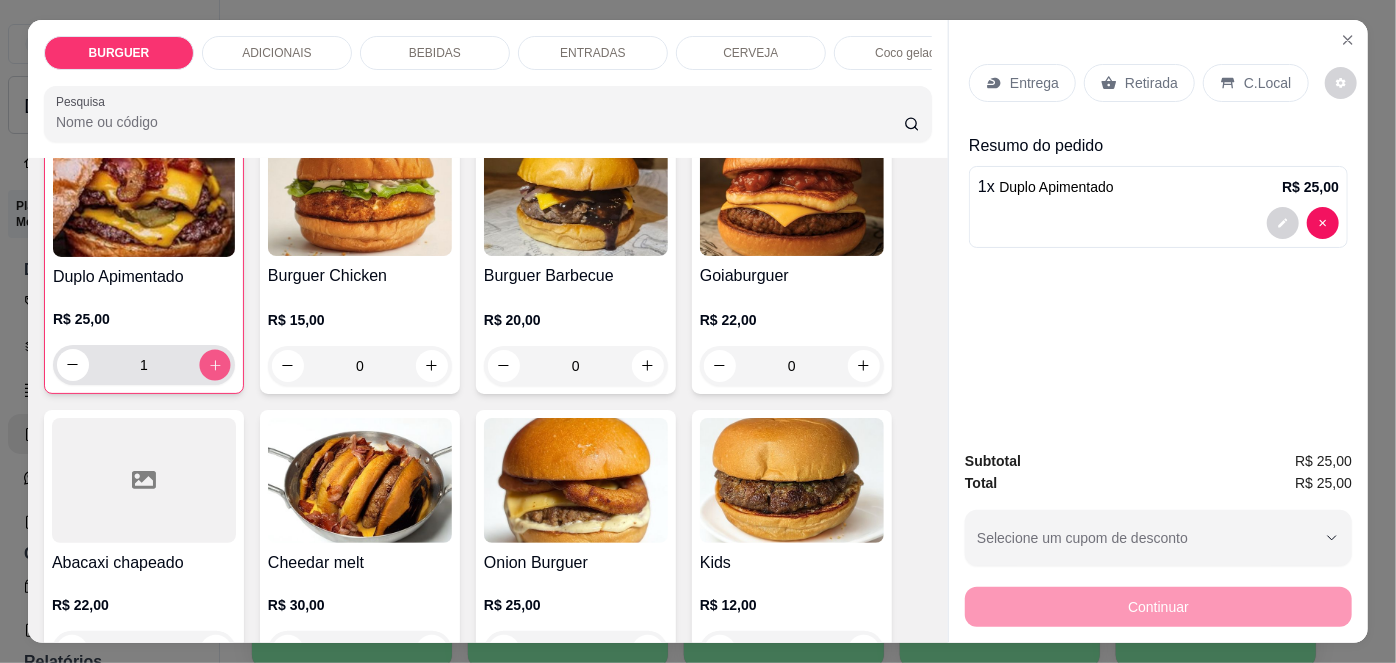 click at bounding box center [214, 364] 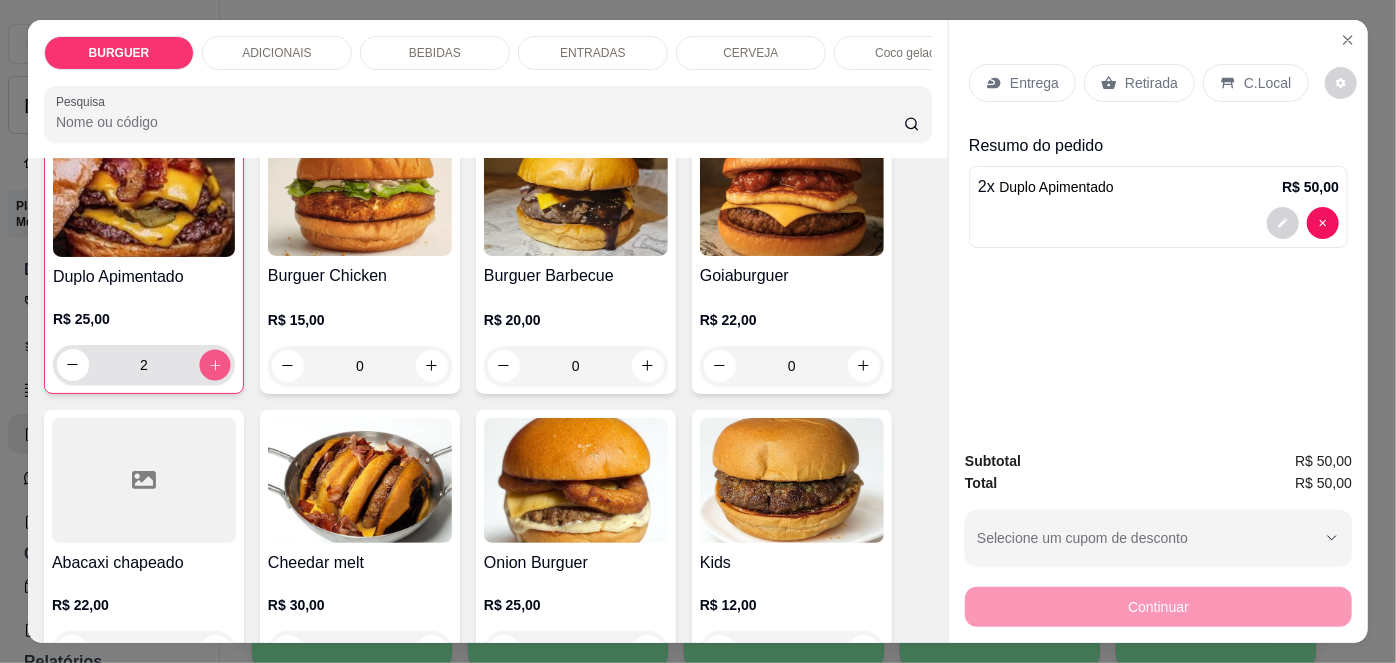 click at bounding box center (214, 364) 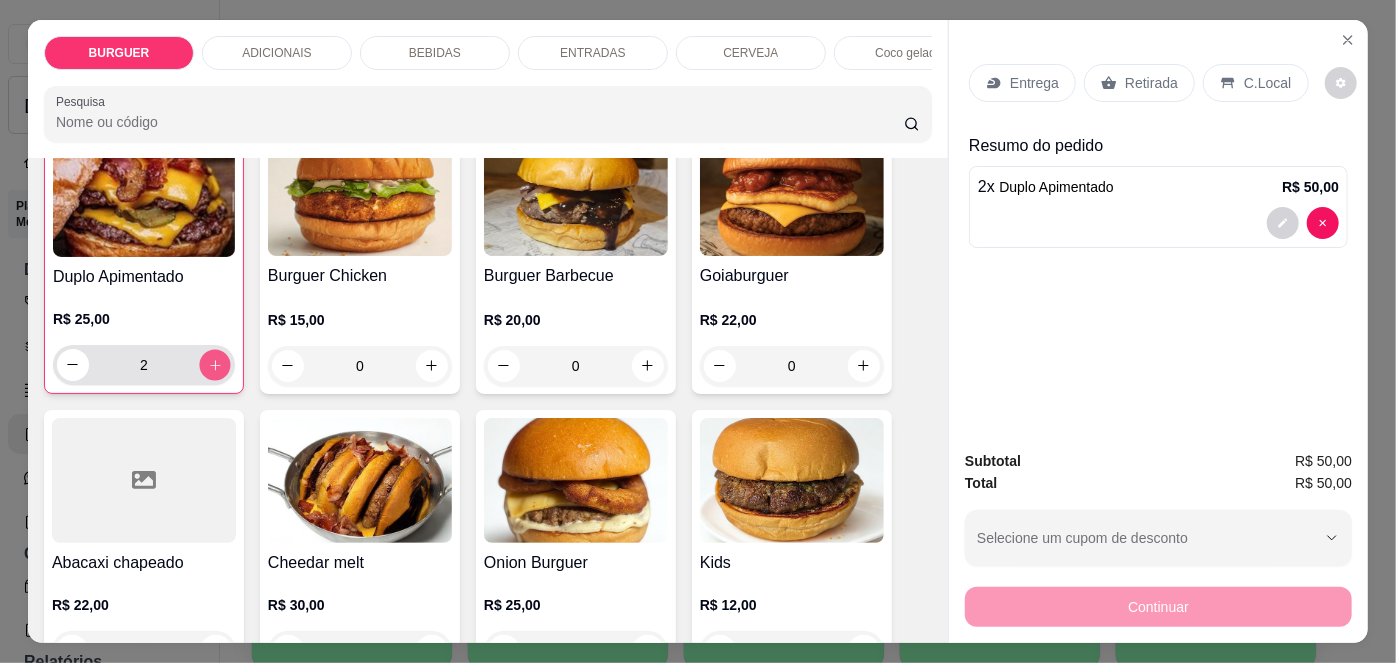 type on "3" 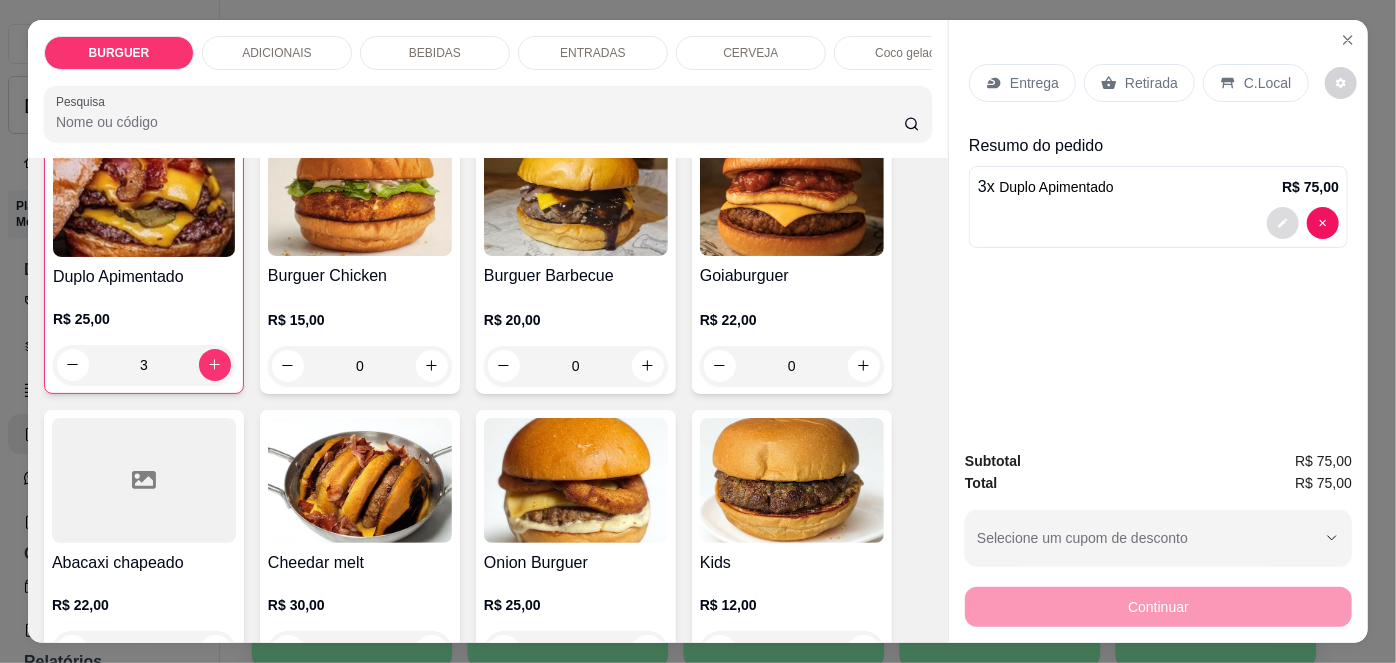 click 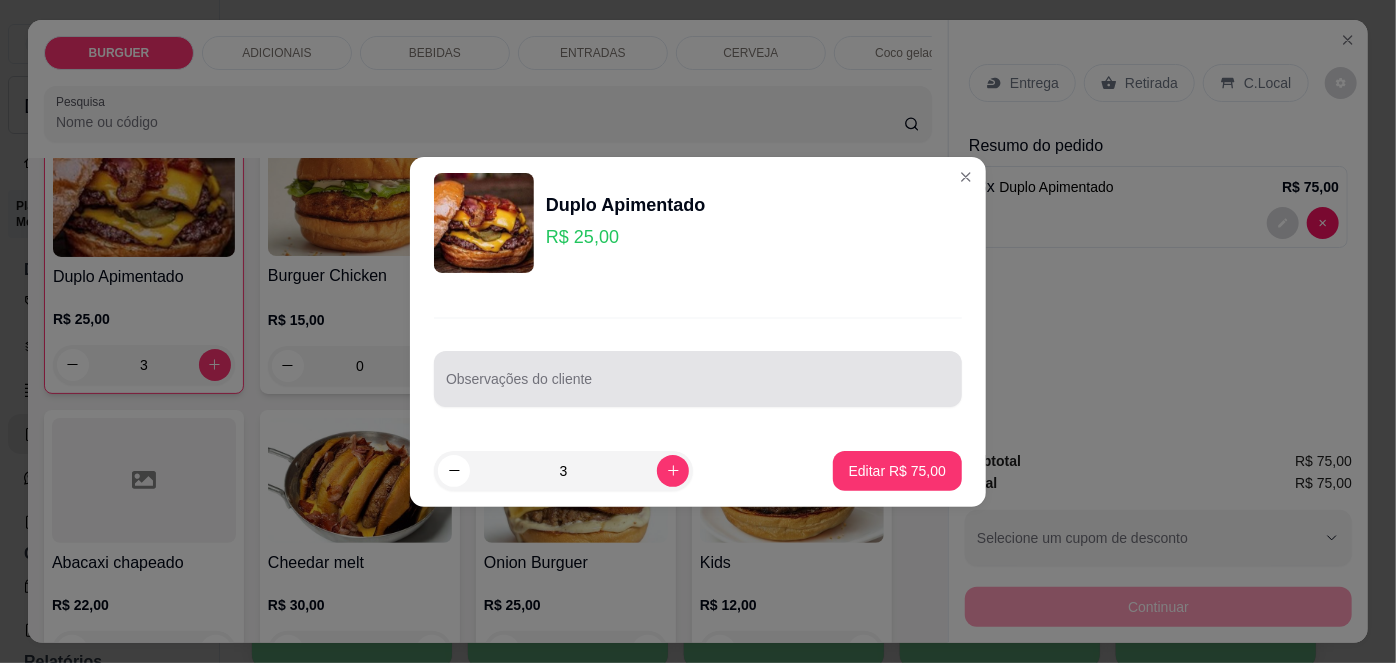 click at bounding box center [698, 379] 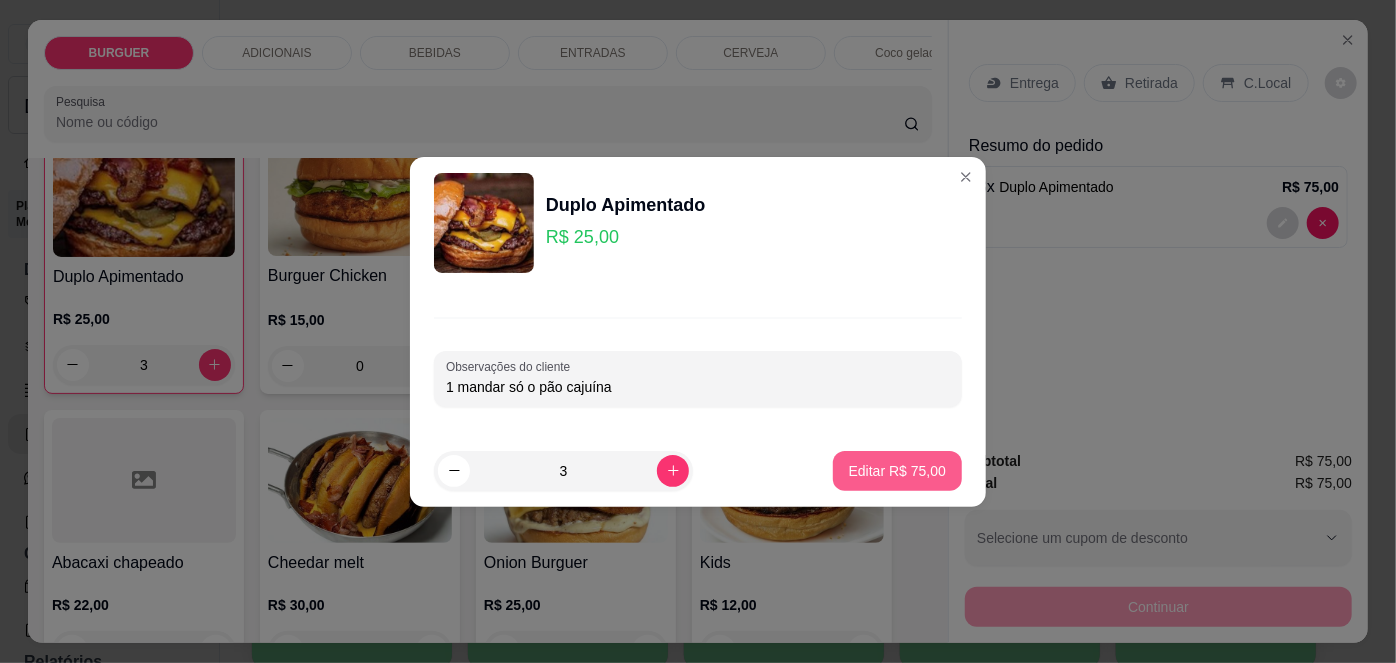 type on "1 mandar só o pão cajuína" 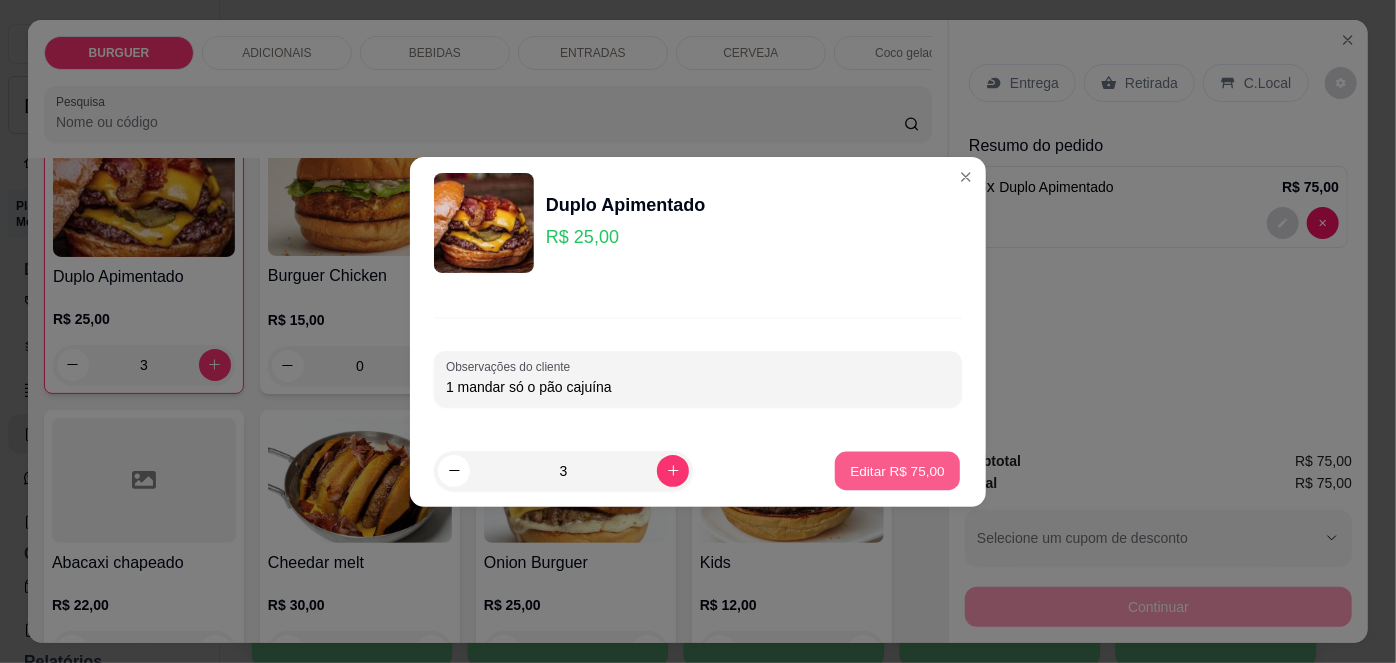 click on "Editar   R$ 75,00" at bounding box center [897, 470] 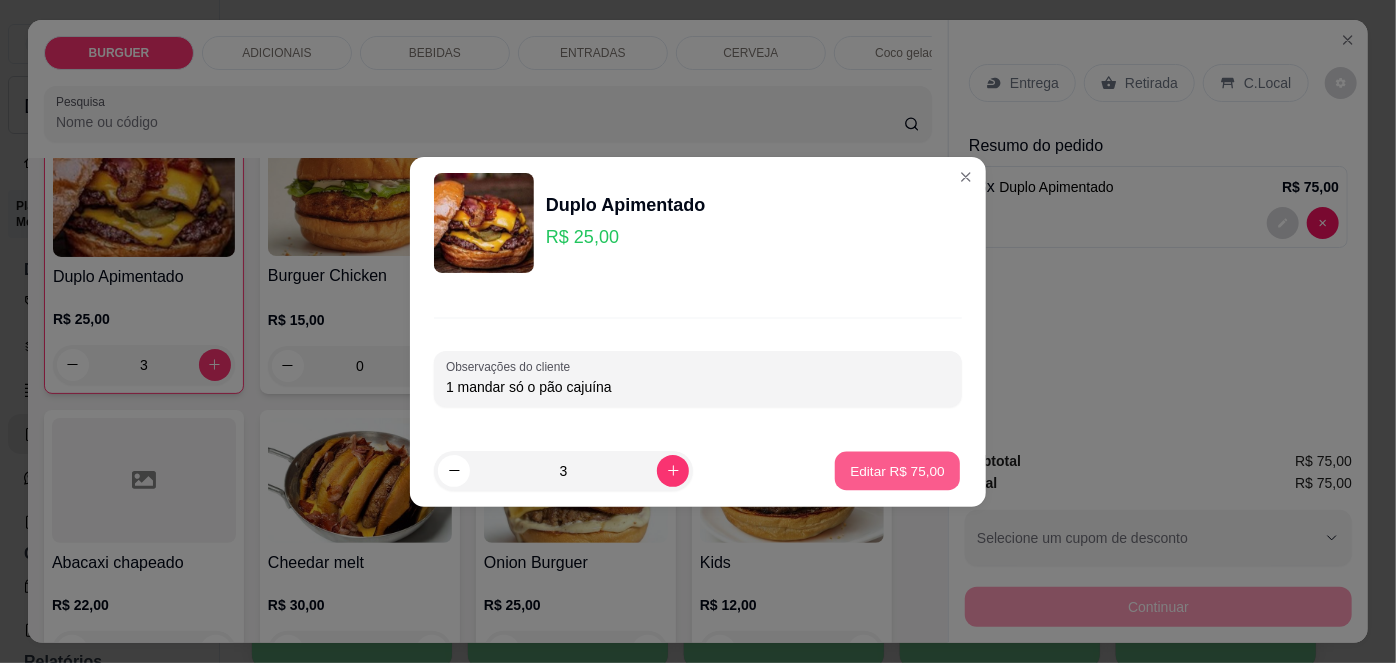 type on "0" 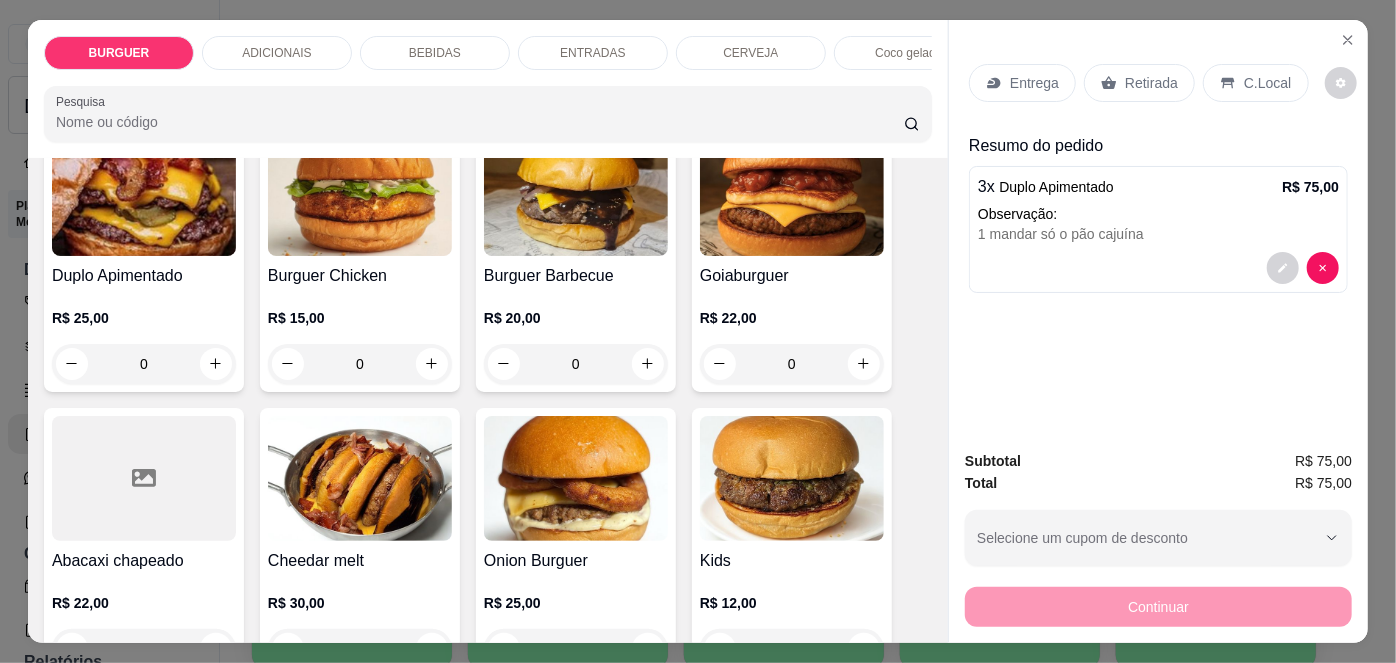 scroll, scrollTop: 449, scrollLeft: 0, axis: vertical 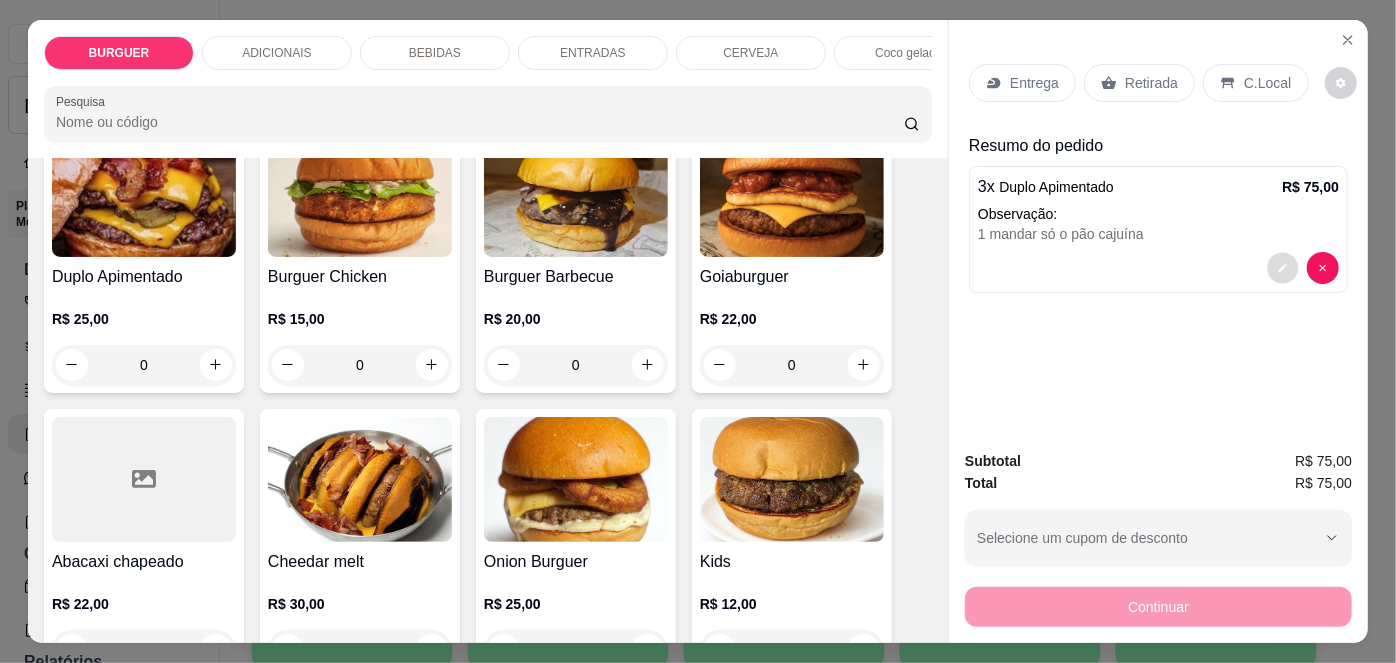 click at bounding box center (1283, 267) 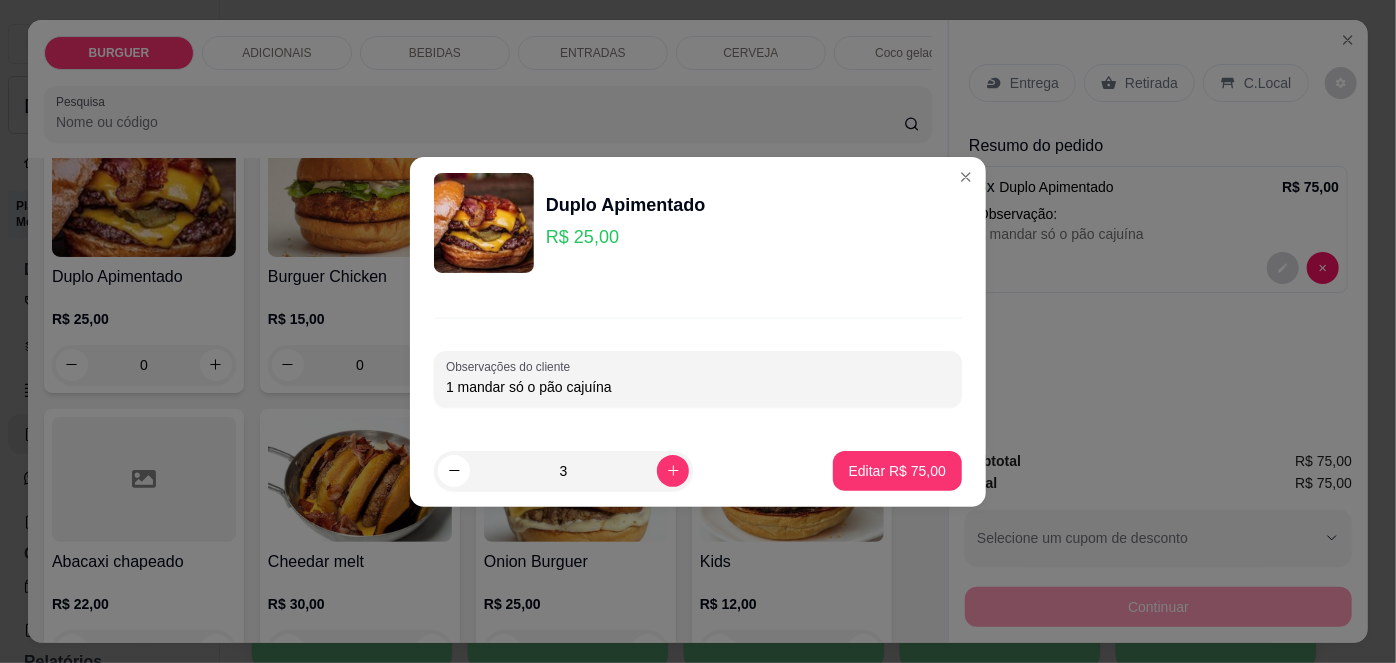 click on "1 mandar só o pão cajuína" at bounding box center [698, 387] 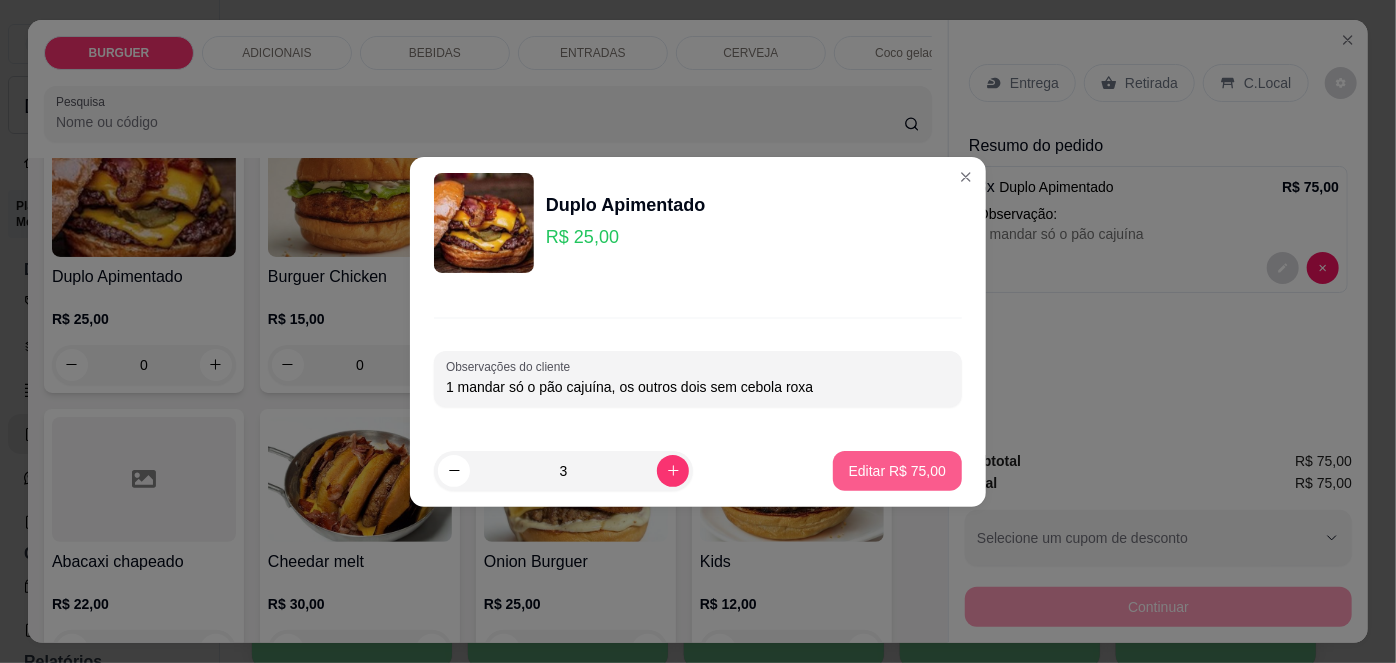 type on "1 mandar só o pão cajuína, os outros dois sem cebola roxa" 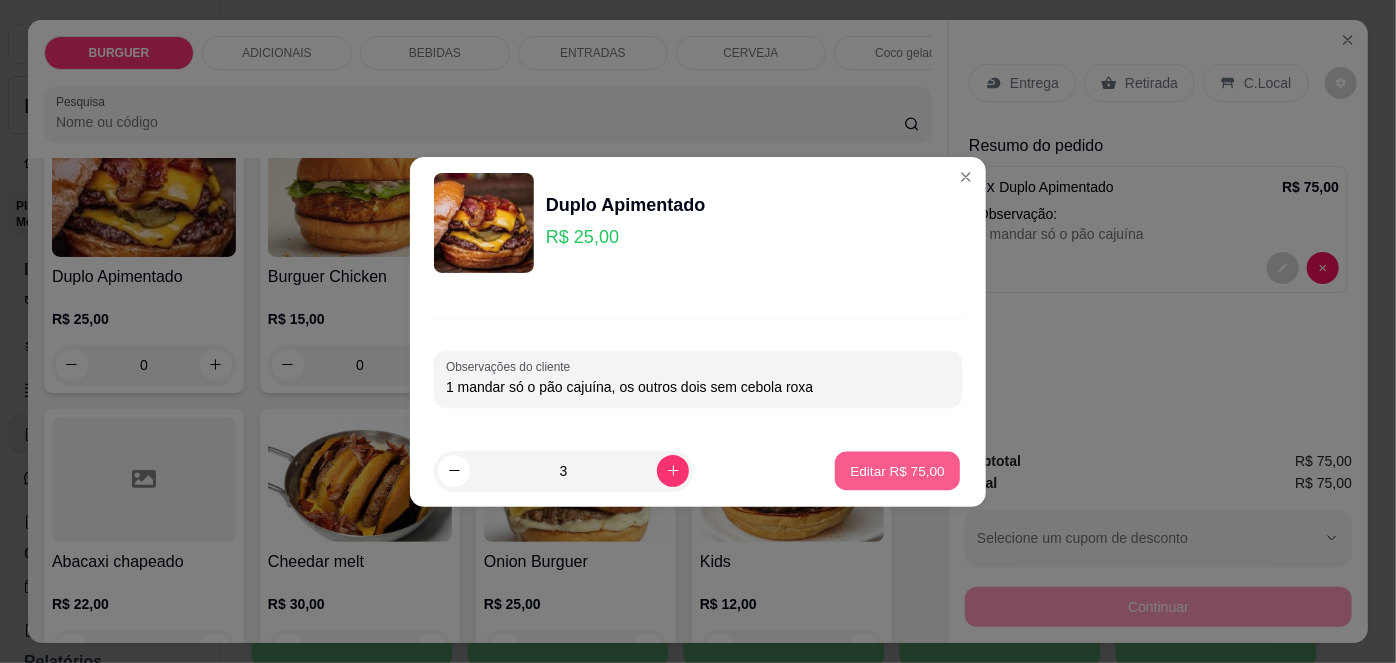 click on "Editar   R$ 75,00" at bounding box center (897, 470) 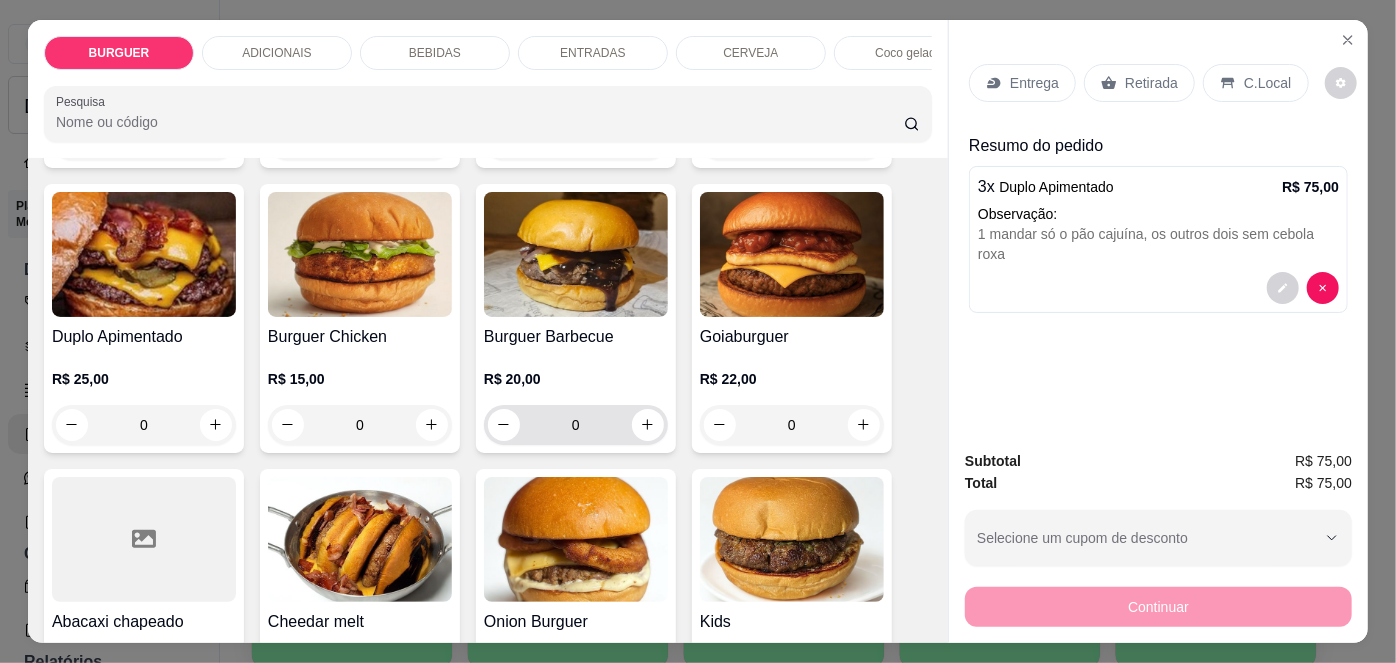 scroll, scrollTop: 362, scrollLeft: 0, axis: vertical 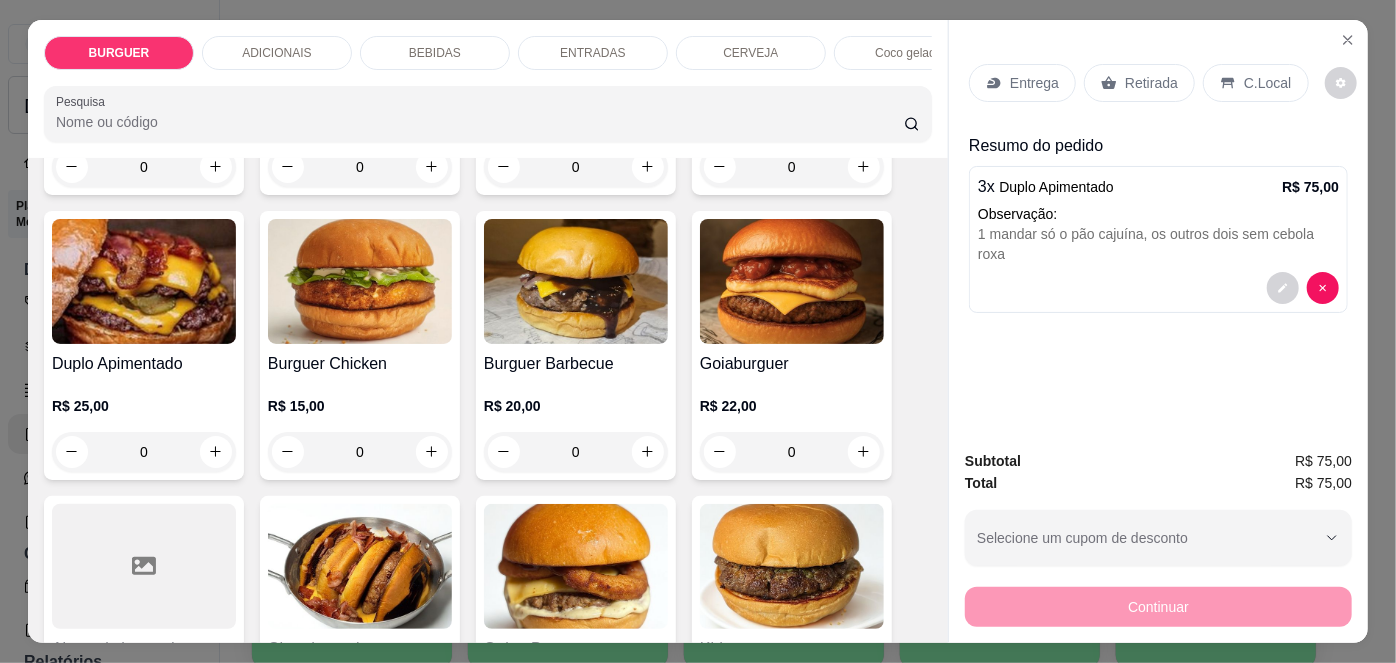 click on "Entrega" at bounding box center [1034, 83] 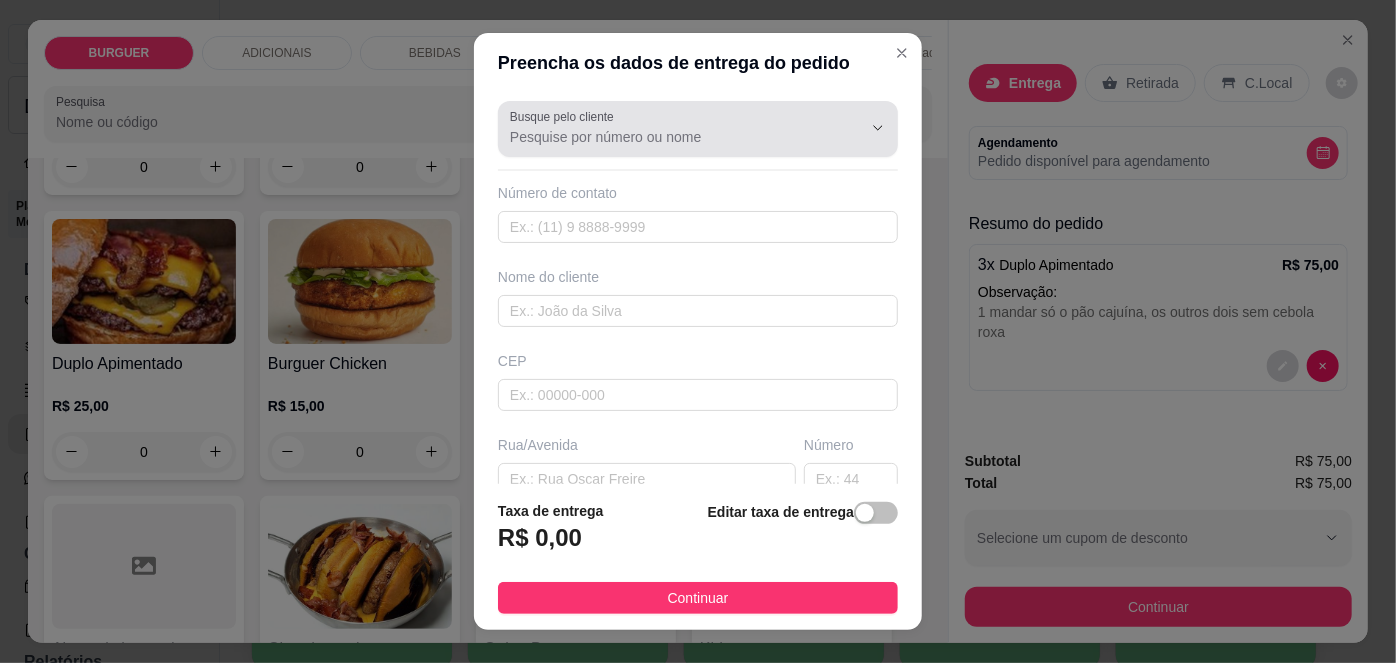 click at bounding box center (698, 129) 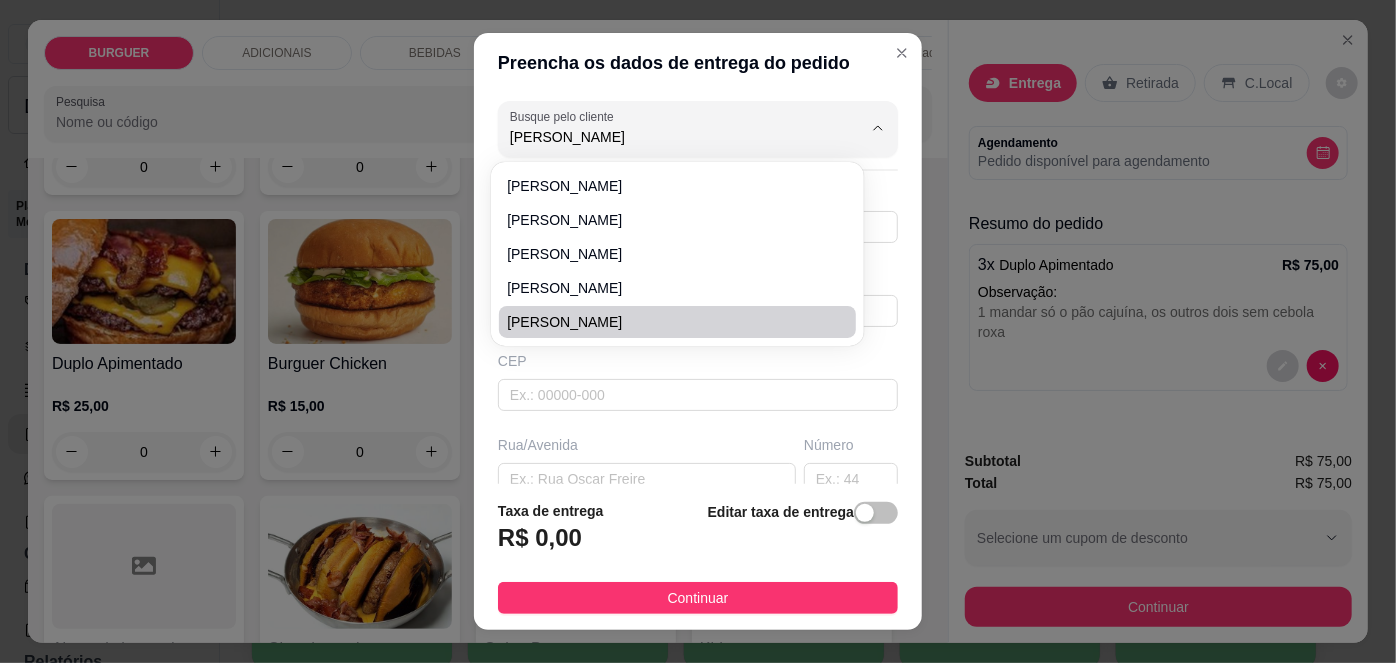 click on "[PERSON_NAME]" at bounding box center (667, 322) 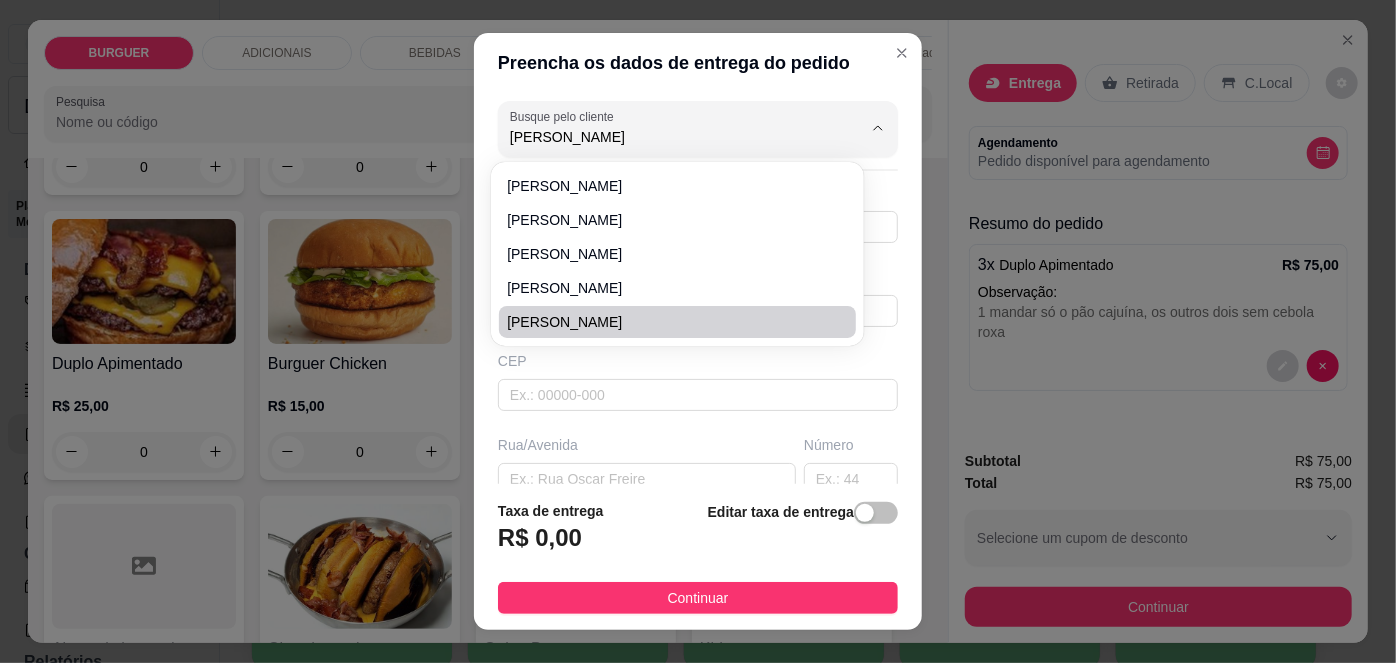 type on "[PERSON_NAME]" 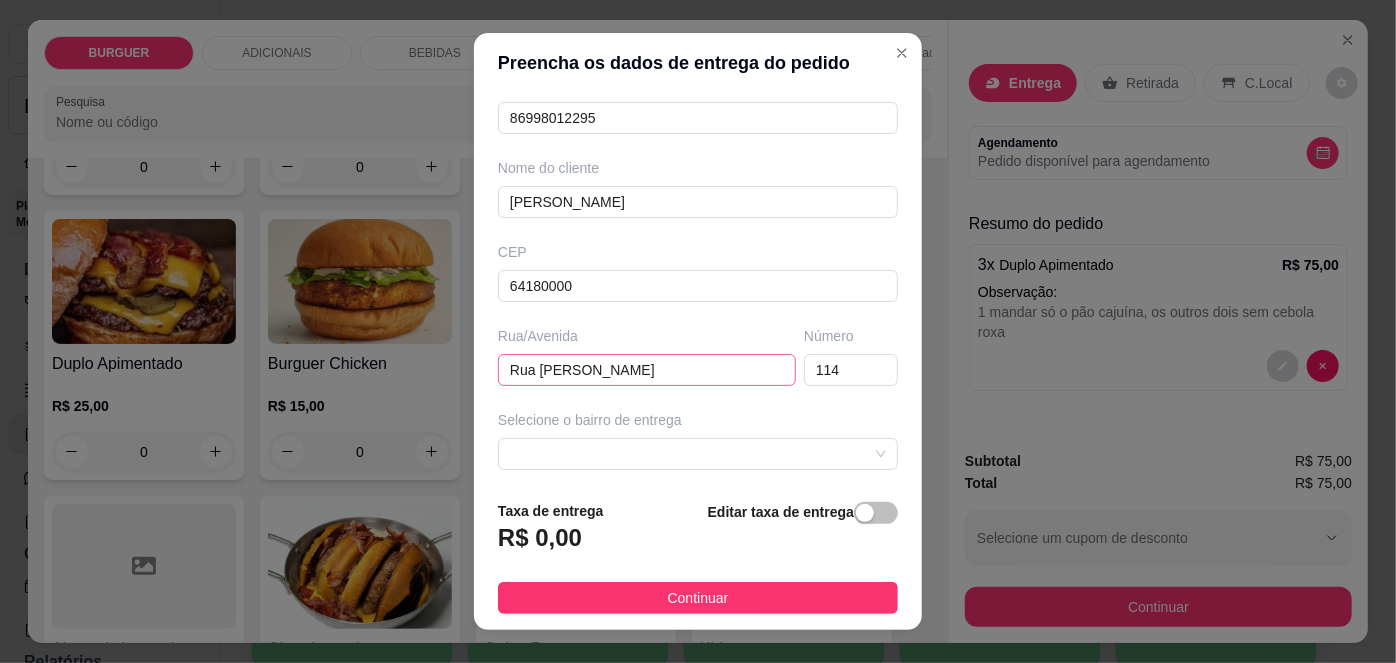 scroll, scrollTop: 279, scrollLeft: 0, axis: vertical 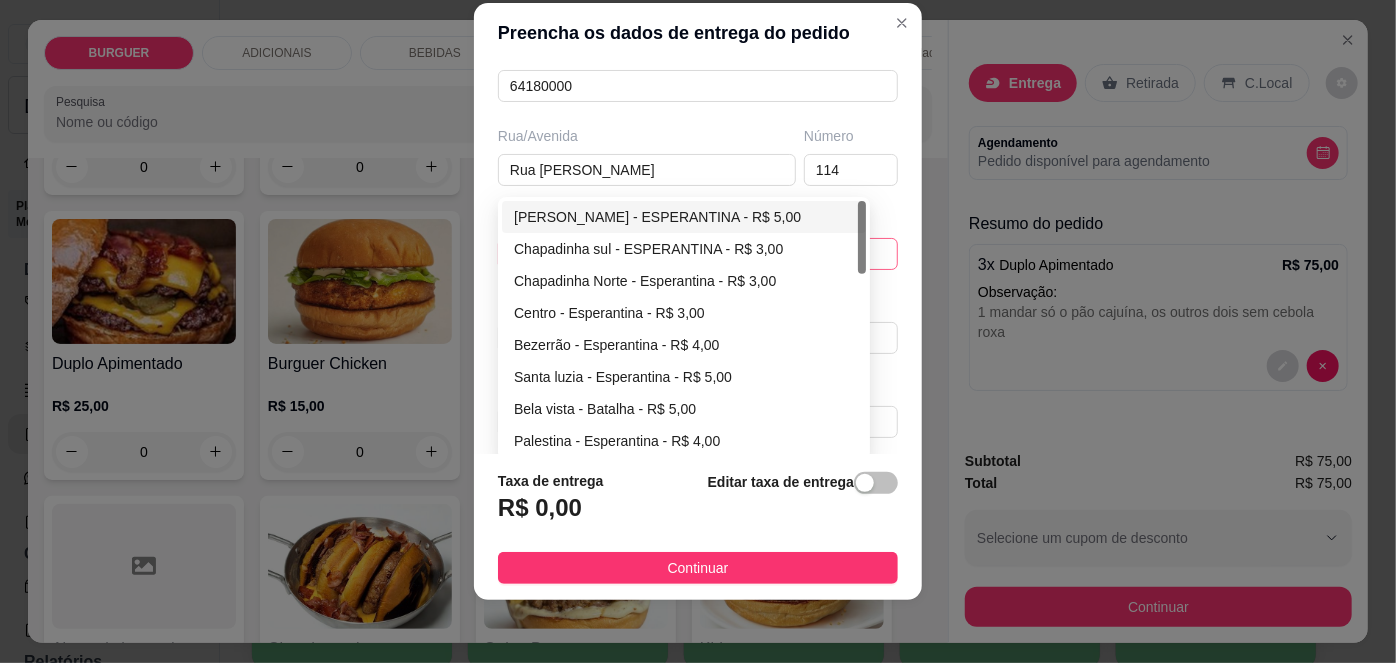 click on "67d0a9f2ac621123795caa57 67d0aa4c10a7c36e1d729bd0 [PERSON_NAME] - ESPERANTINA -  R$ 5,00 Chapadinha sul - ESPERANTINA -  R$ 3,00 [GEOGRAPHIC_DATA] - [GEOGRAPHIC_DATA] -  R$ 3,00 Centro - Esperantina -  R$ 3,00 Bezerrão - Esperantina -  R$ 4,00 [GEOGRAPHIC_DATA]  - [GEOGRAPHIC_DATA]  -  R$ 5,00 Bela vista - Batalha  -  R$ 5,00 [GEOGRAPHIC_DATA]  - [GEOGRAPHIC_DATA]  -  R$ 4,00 Varjota - Esperantina  -  R$ 6,00 Novo milênio - Esperantina -  R$ 4,00" at bounding box center (698, 254) 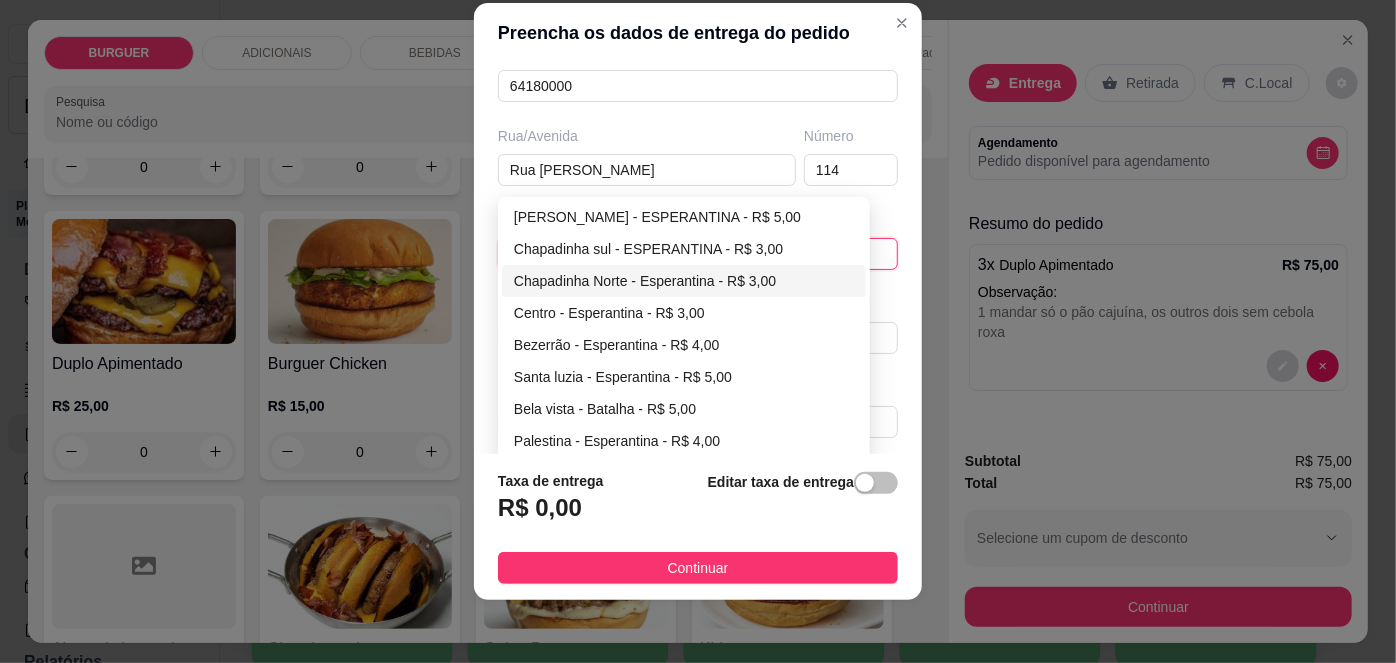 click on "Chapadinha Norte - Esperantina -  R$ 3,00" at bounding box center [684, 281] 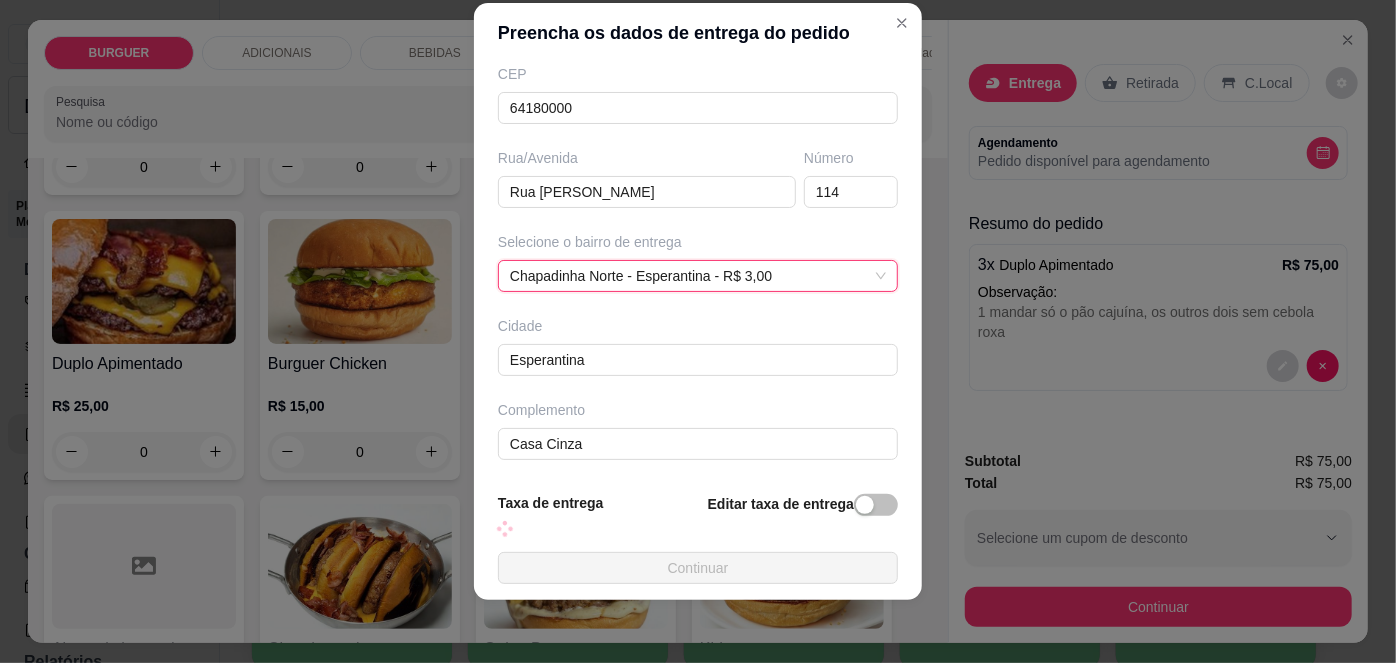 scroll, scrollTop: 279, scrollLeft: 0, axis: vertical 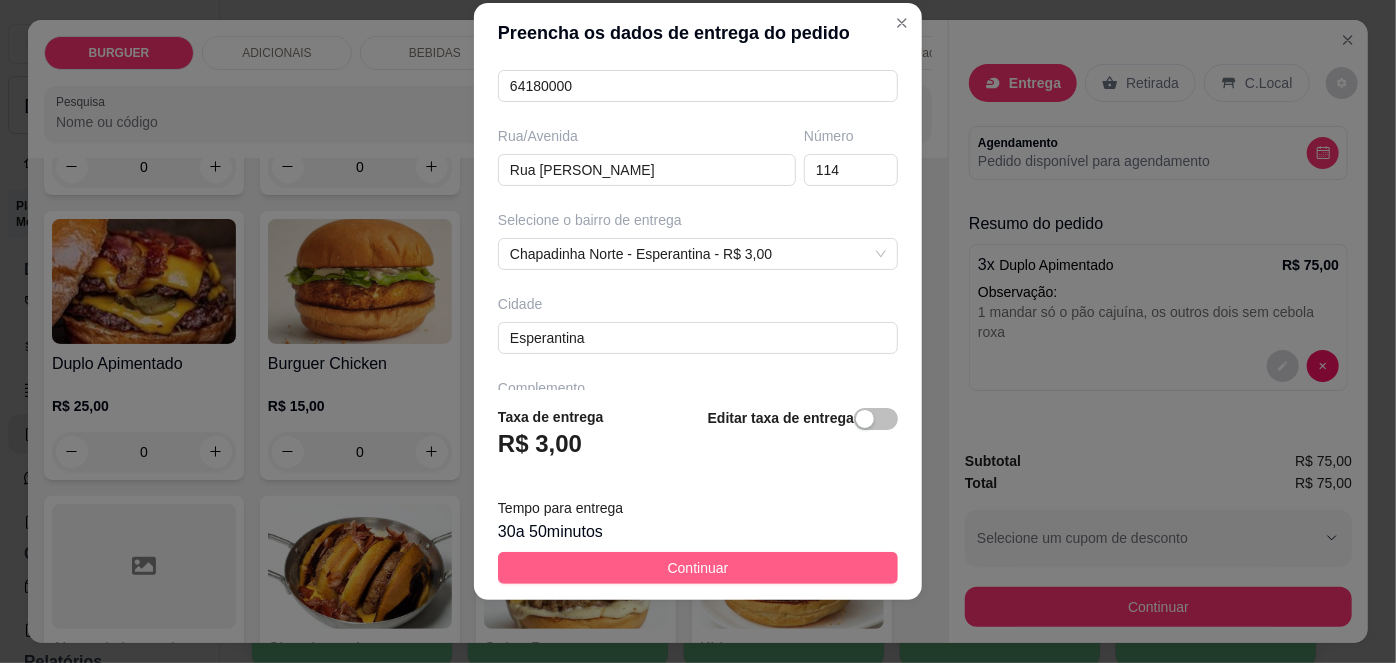 click on "Continuar" at bounding box center [698, 568] 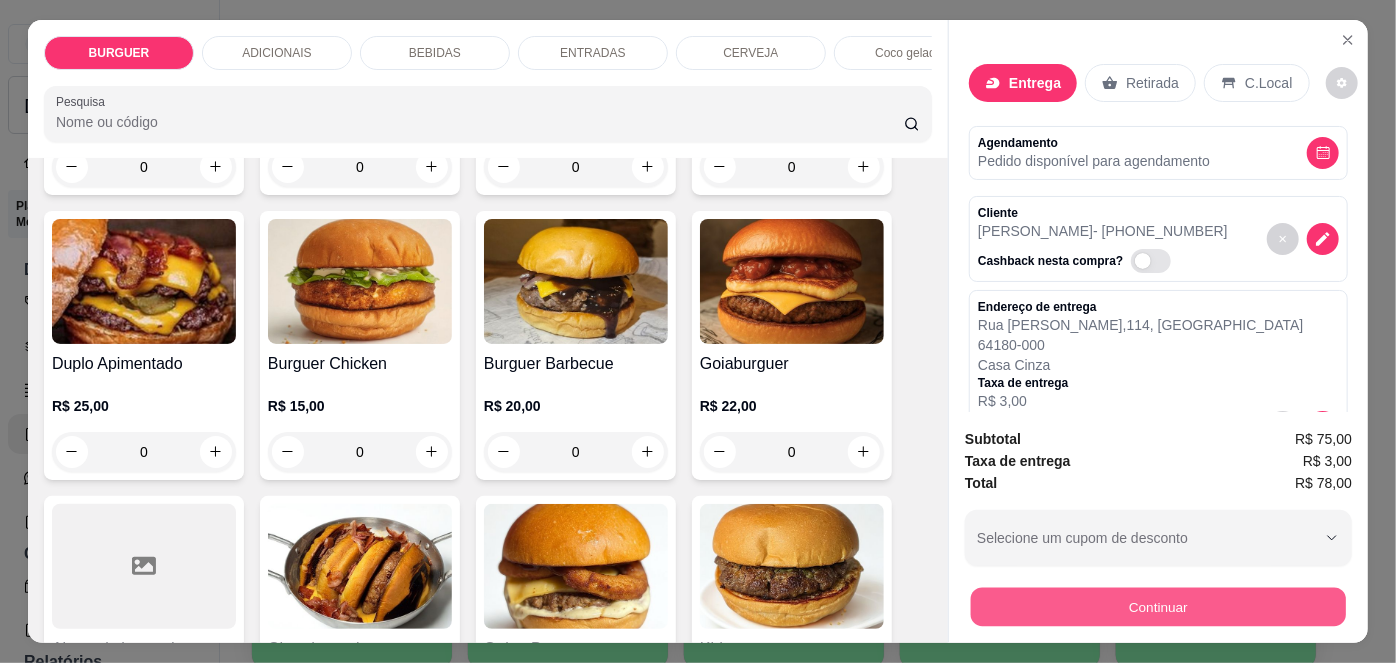 click on "Continuar" at bounding box center [1158, 607] 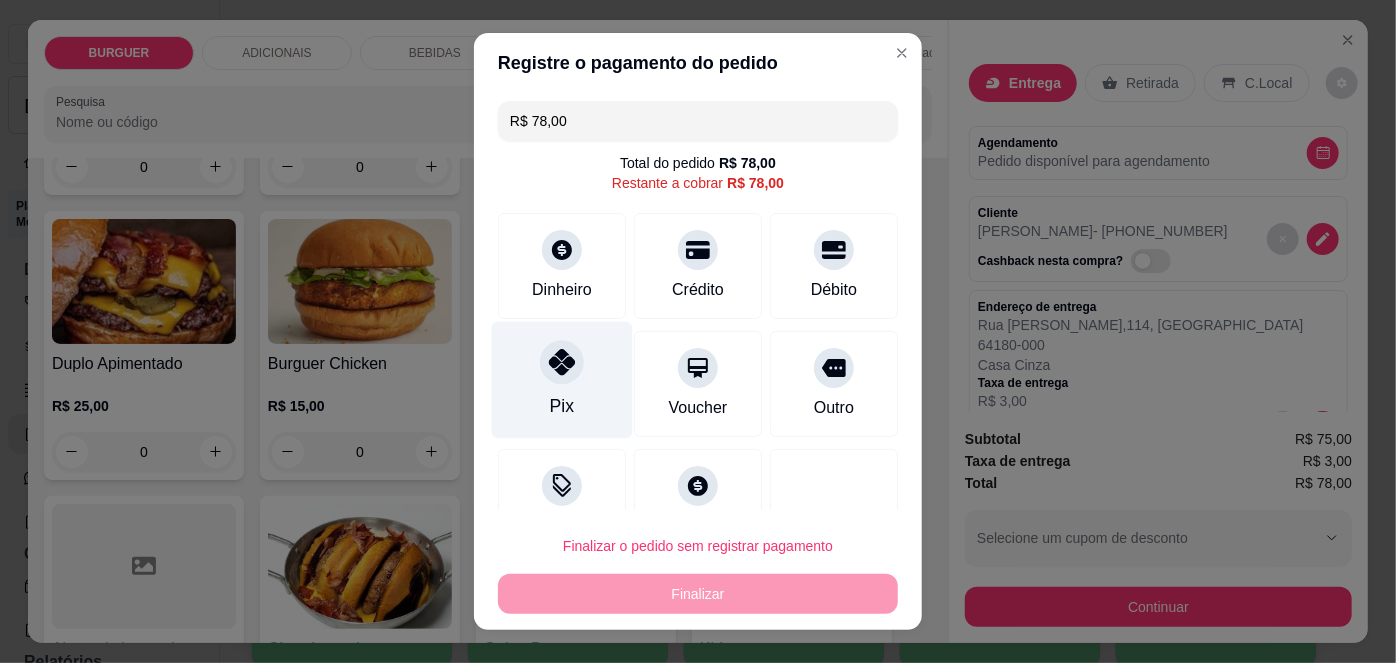 click on "Pix" at bounding box center [562, 380] 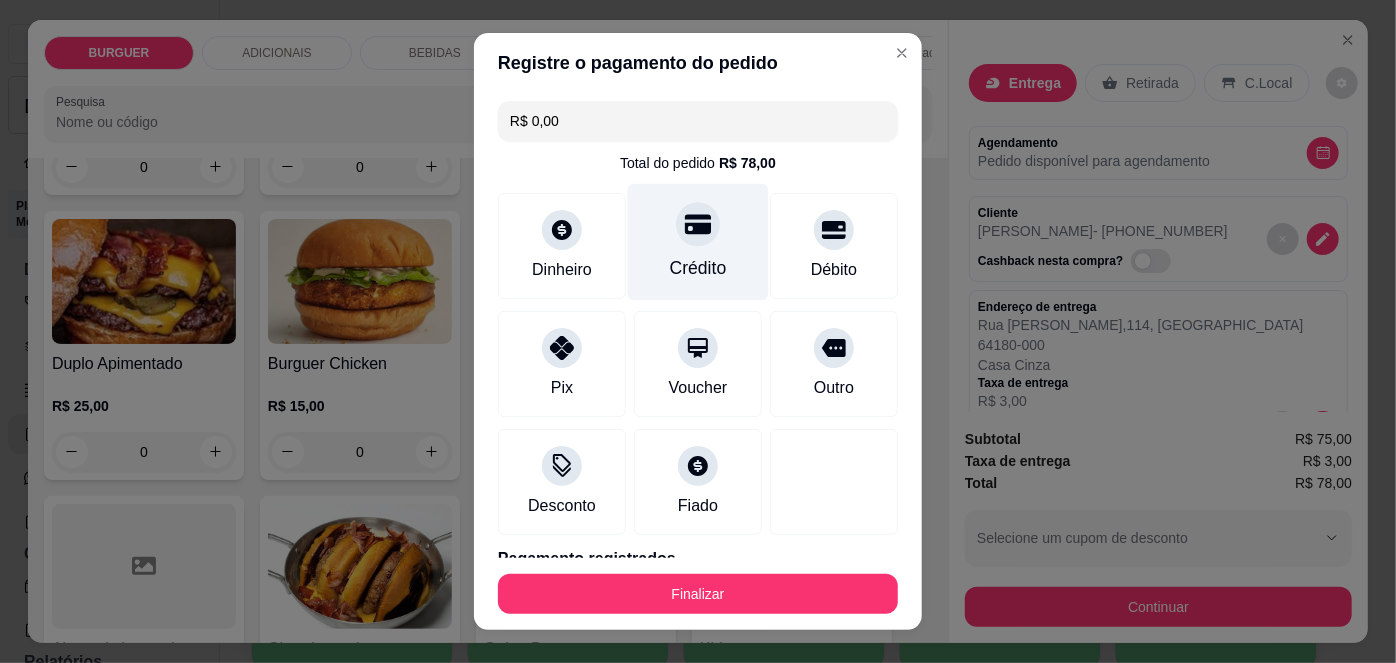 click on "Crédito" at bounding box center (698, 242) 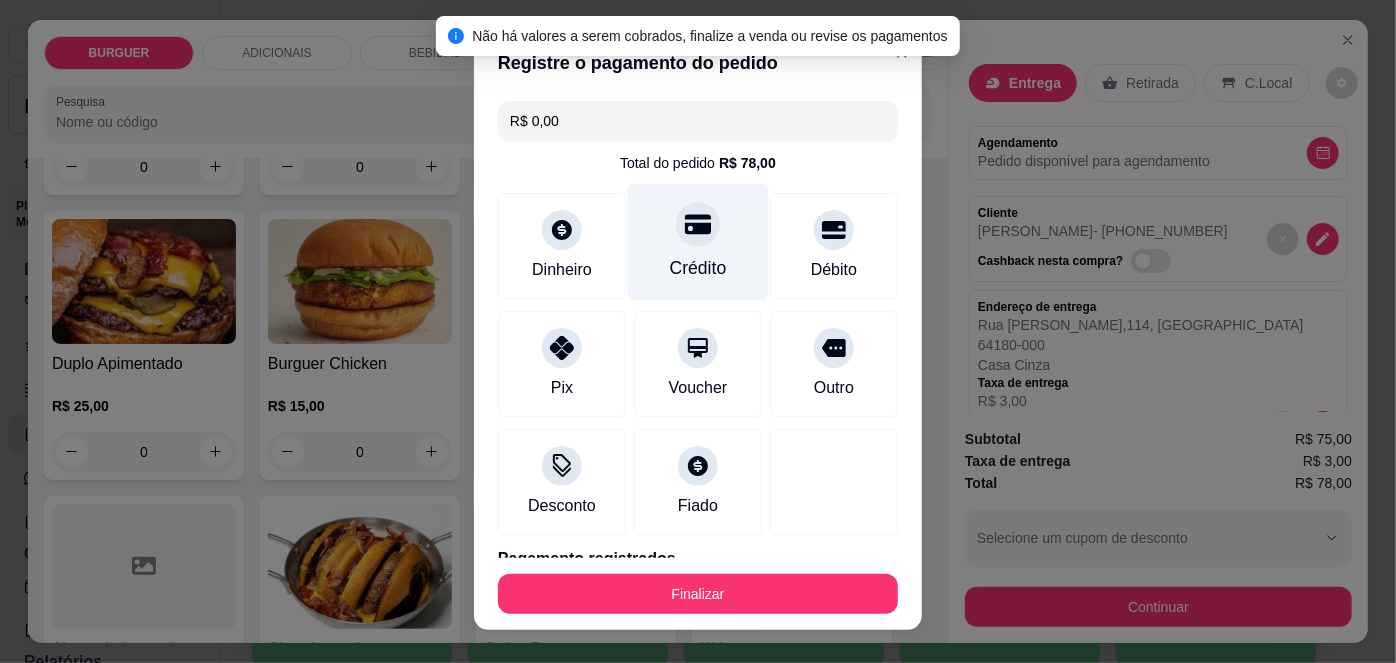 scroll, scrollTop: 88, scrollLeft: 0, axis: vertical 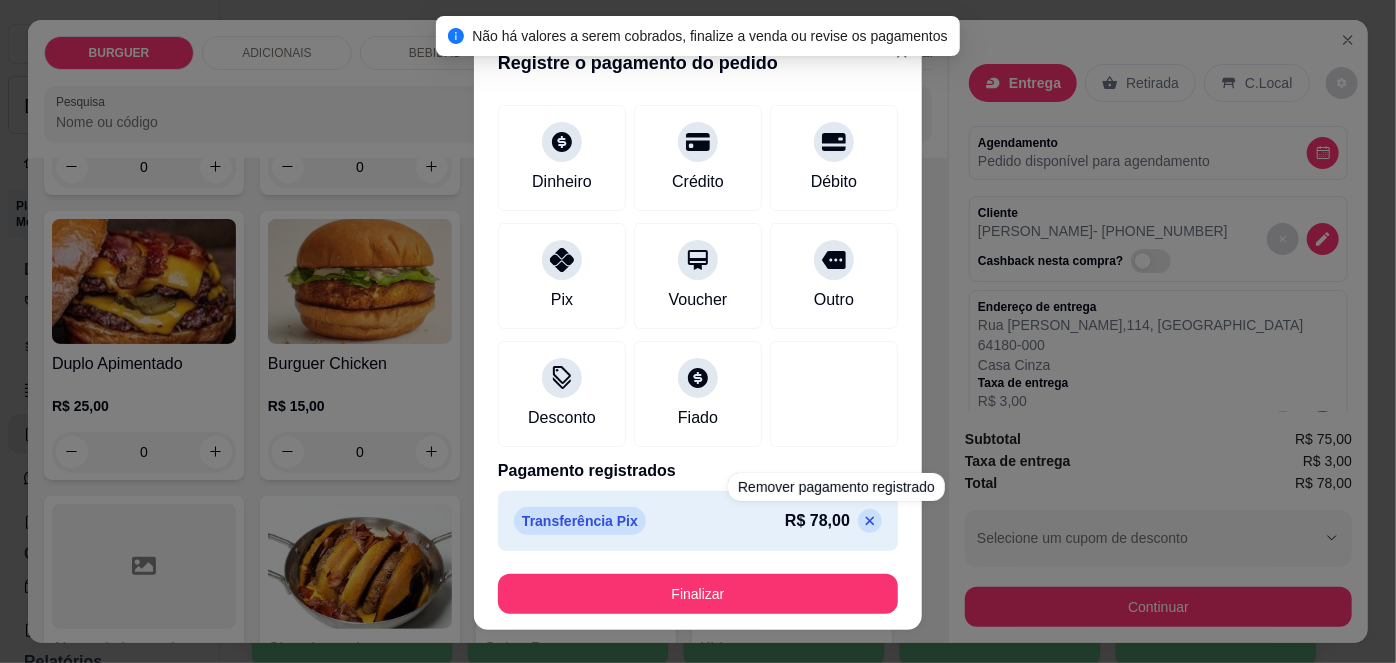 click on "Transferência Pix R$ 78,00" at bounding box center [698, 521] 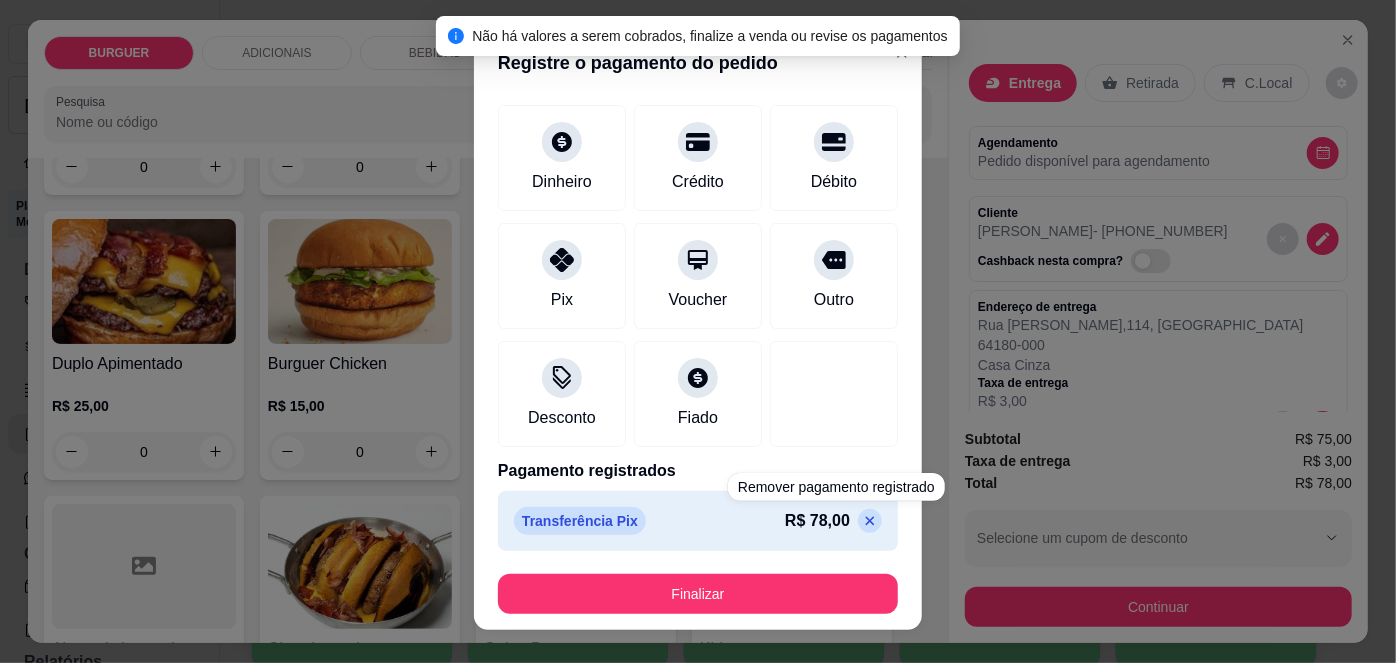 click 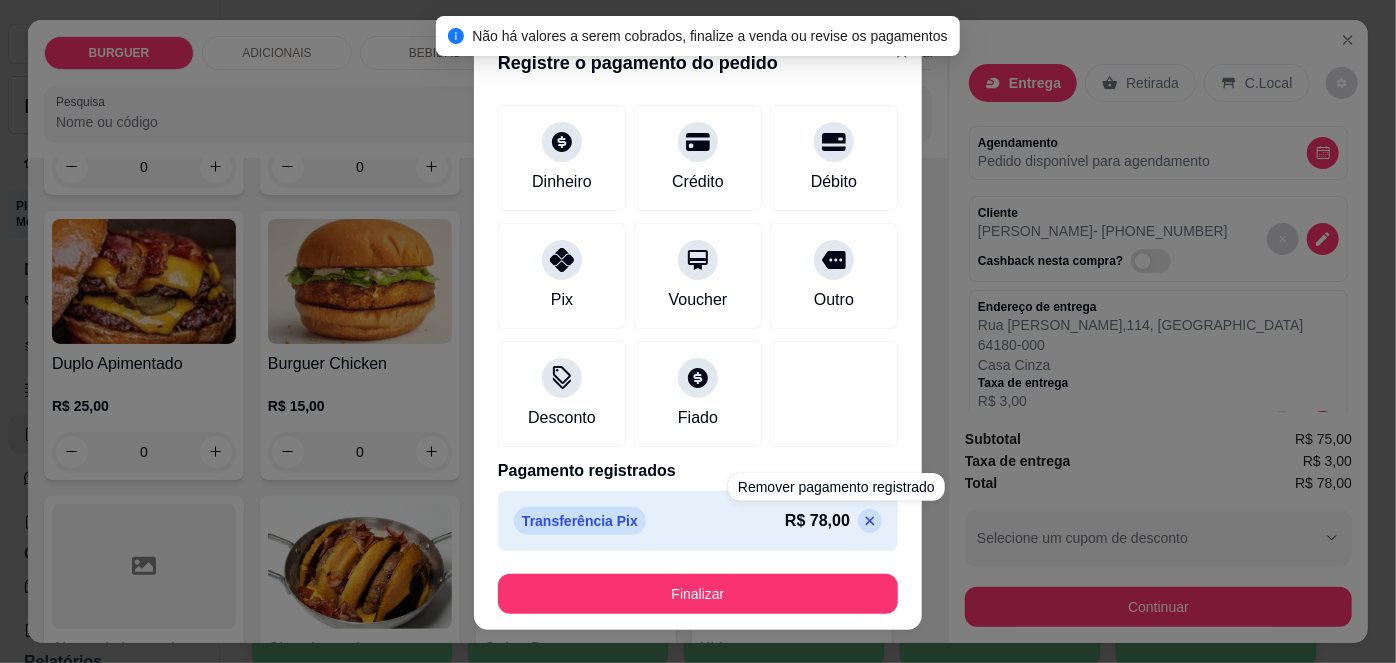 scroll, scrollTop: 51, scrollLeft: 0, axis: vertical 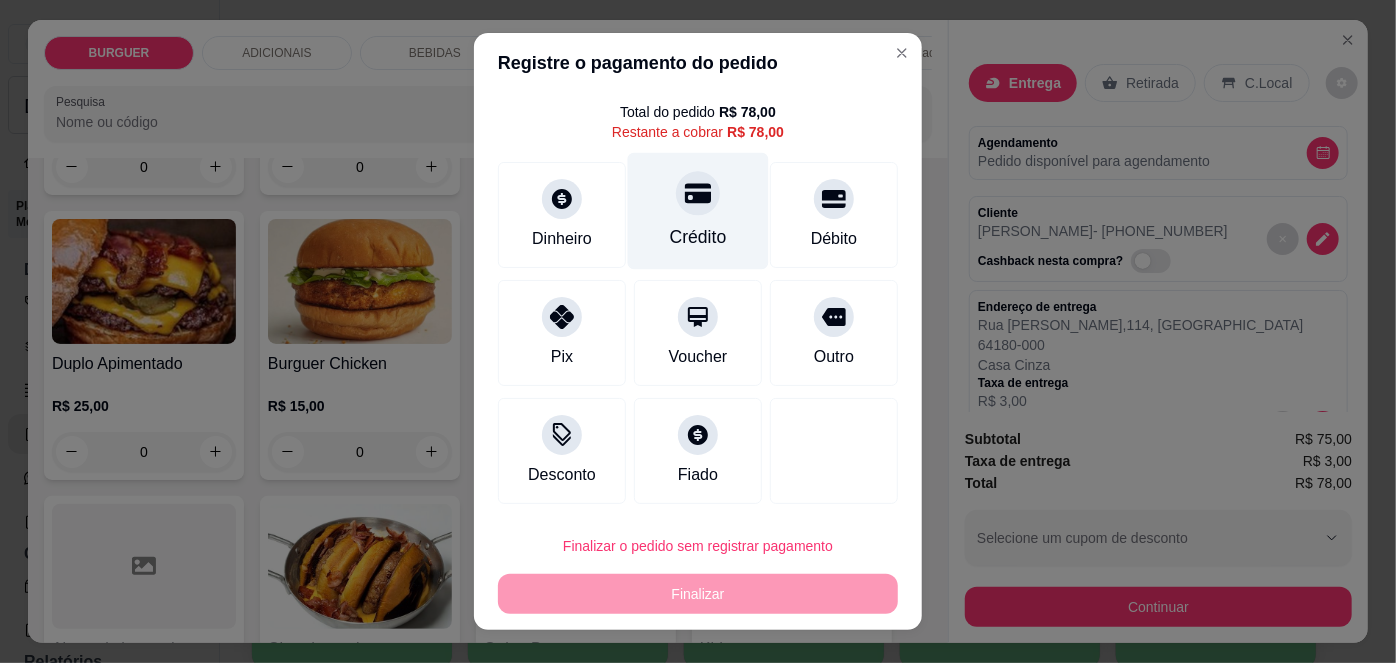 click at bounding box center (698, 194) 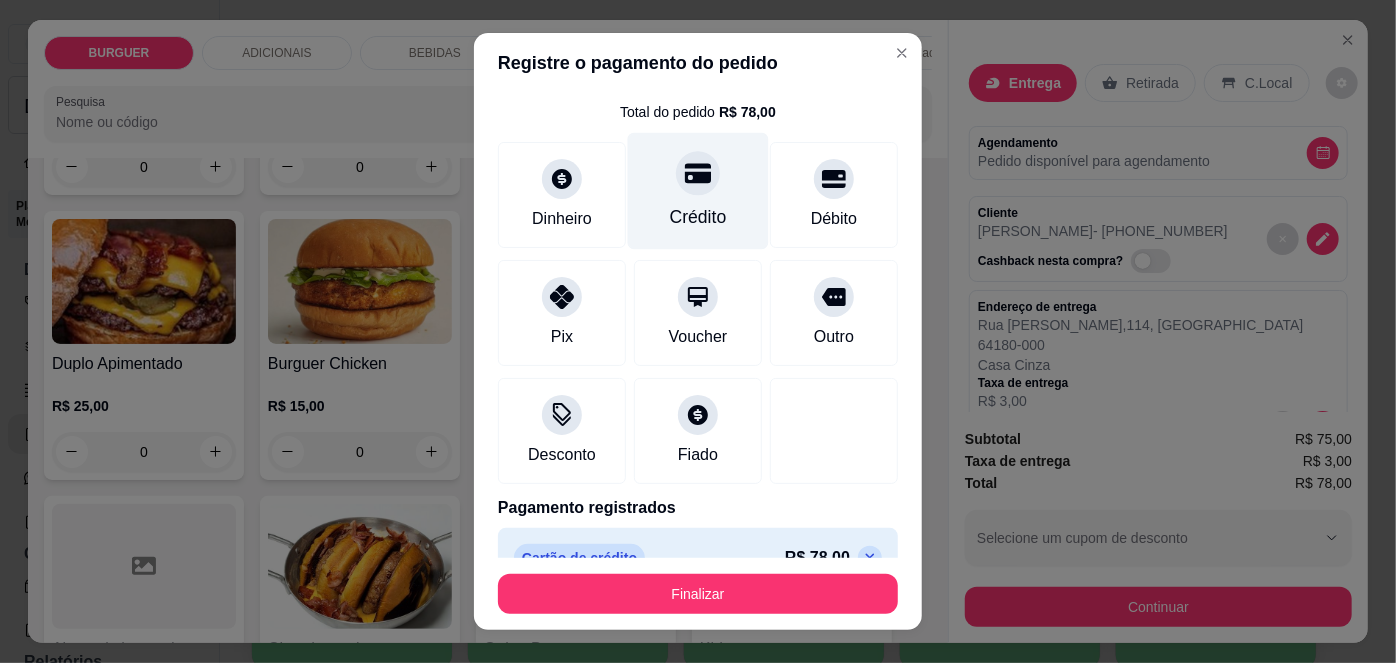 scroll, scrollTop: 88, scrollLeft: 0, axis: vertical 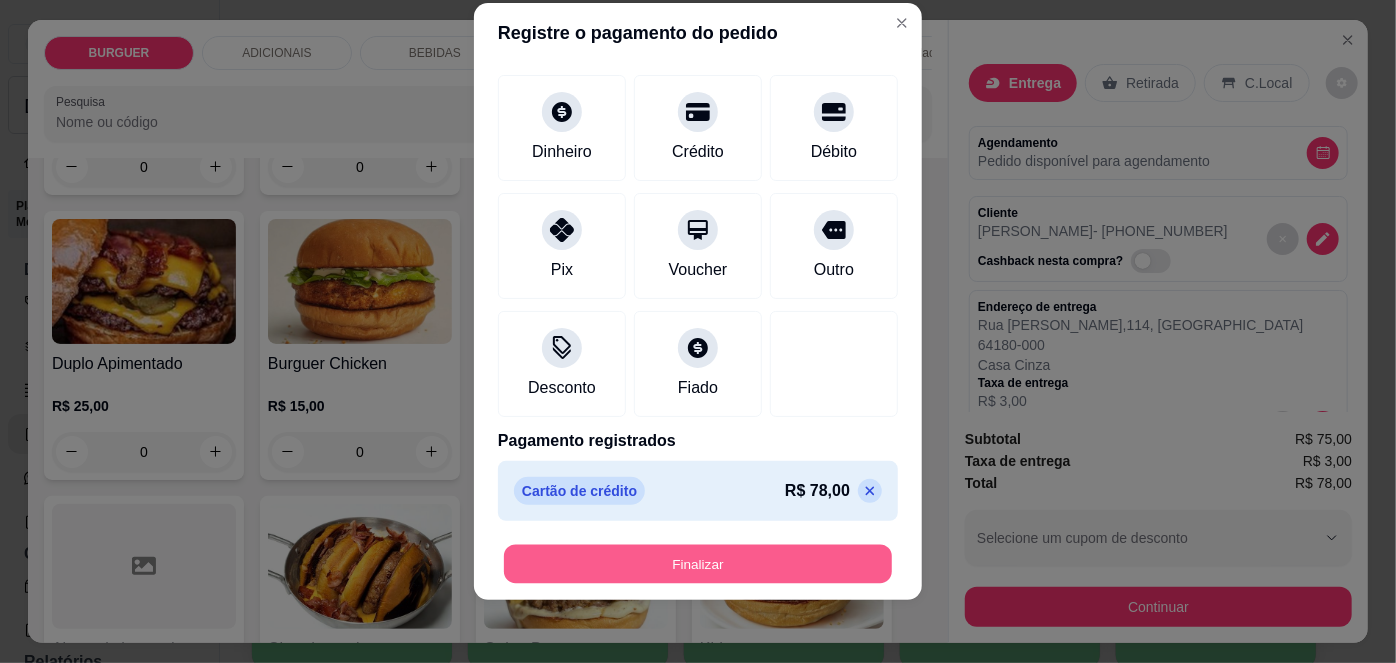 click on "Finalizar" at bounding box center [698, 563] 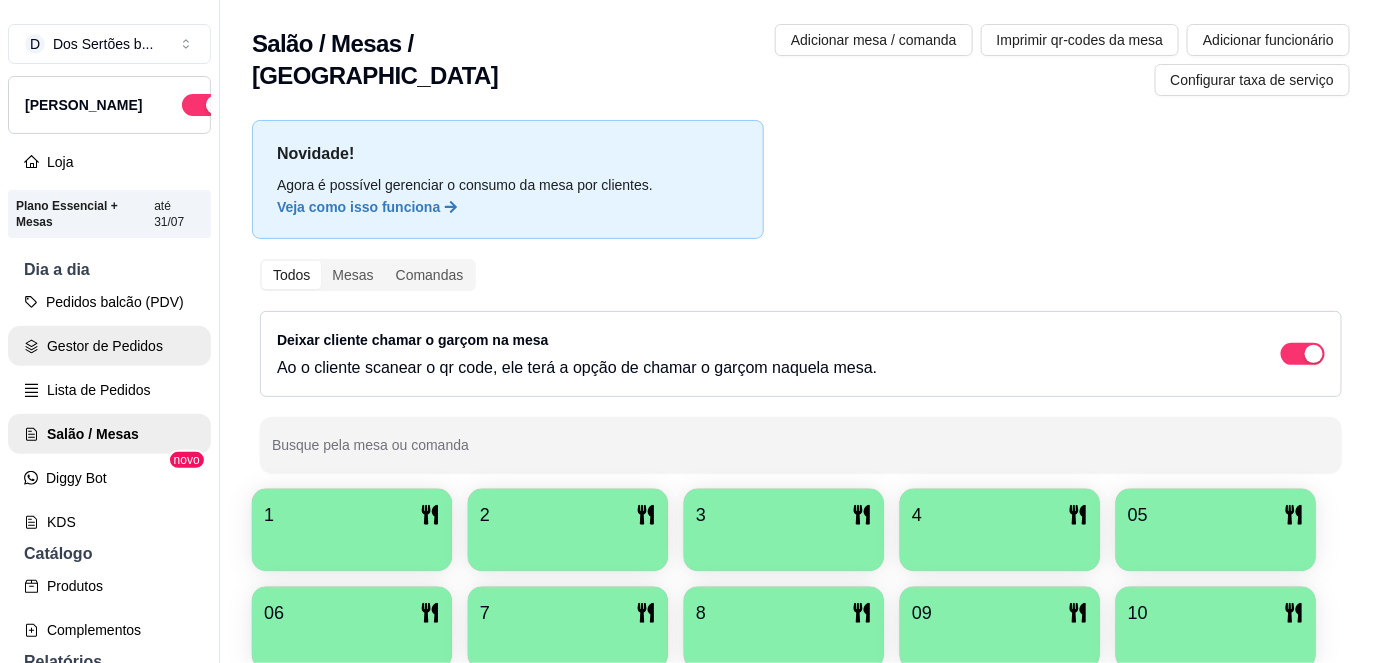 click on "Gestor de Pedidos" at bounding box center [109, 346] 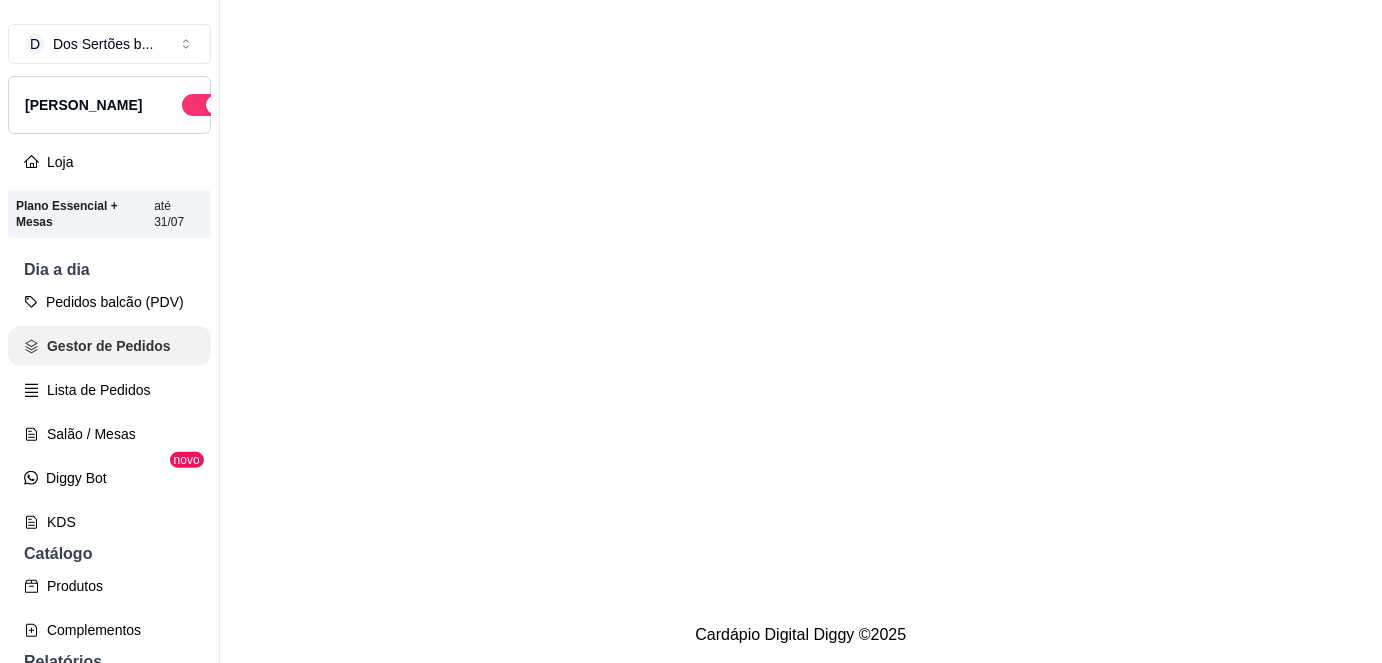scroll, scrollTop: 0, scrollLeft: 0, axis: both 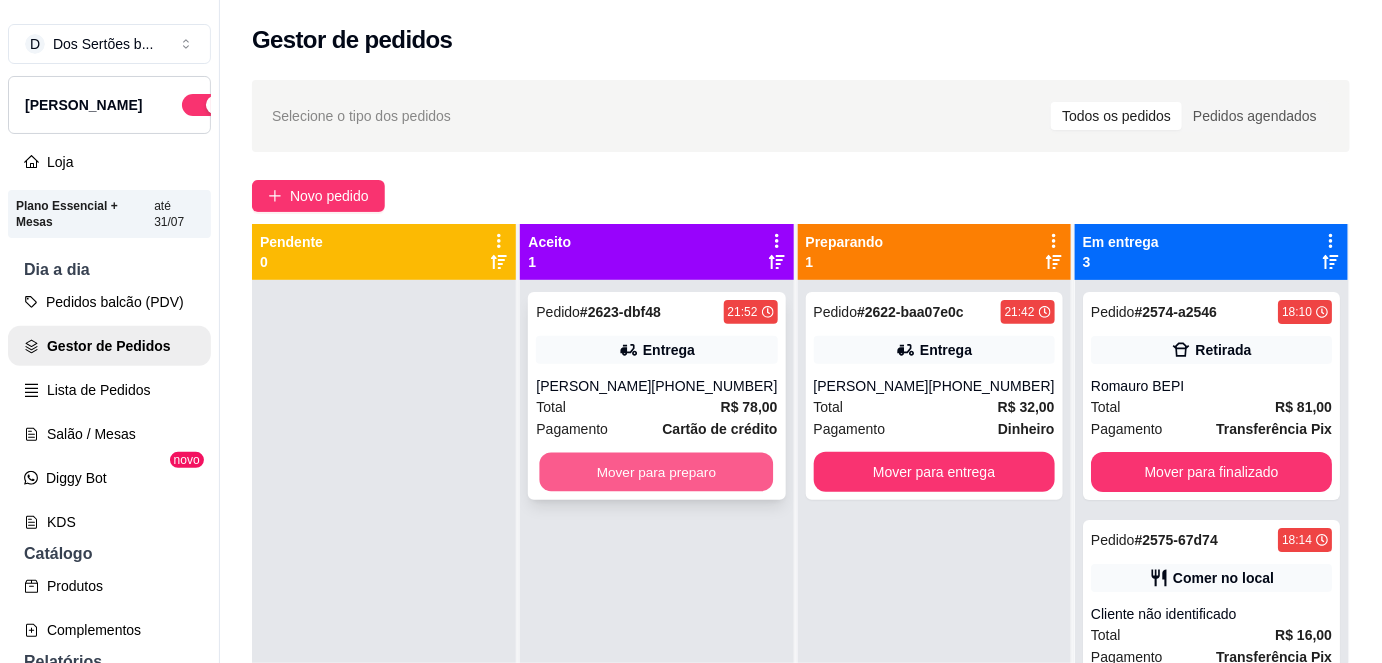 click on "Mover para preparo" at bounding box center (657, 472) 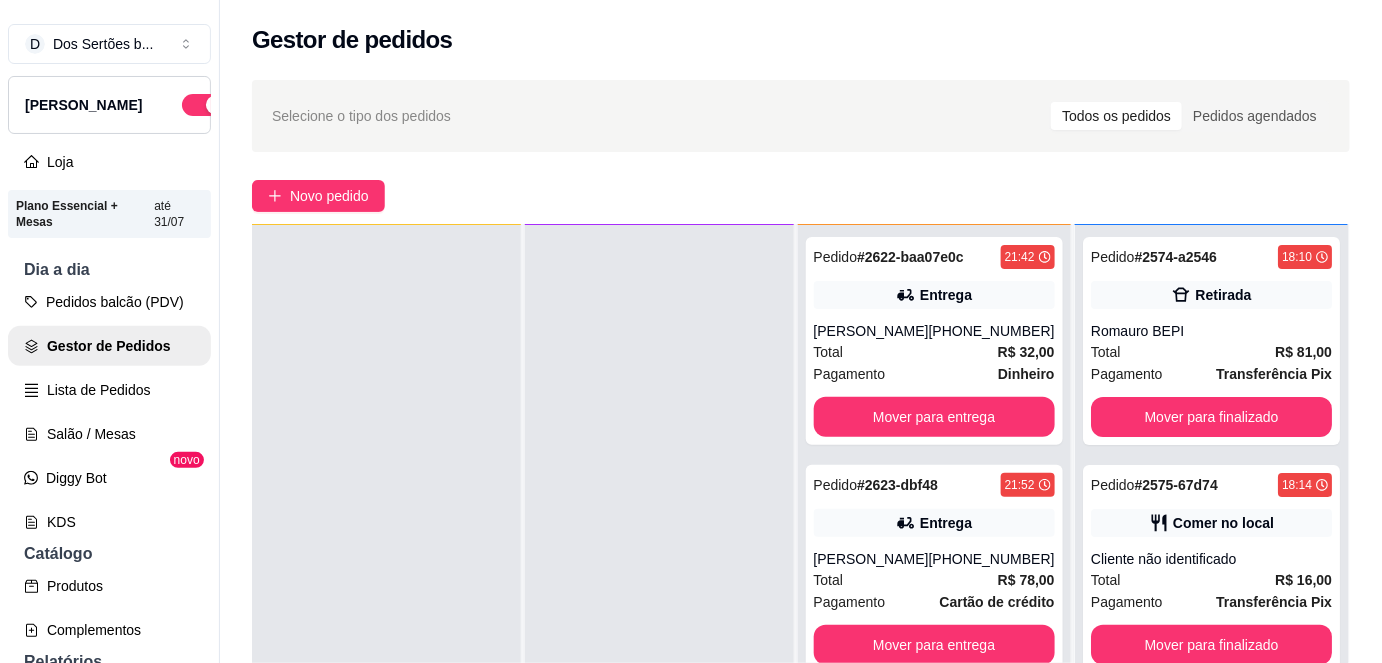 scroll, scrollTop: 56, scrollLeft: 0, axis: vertical 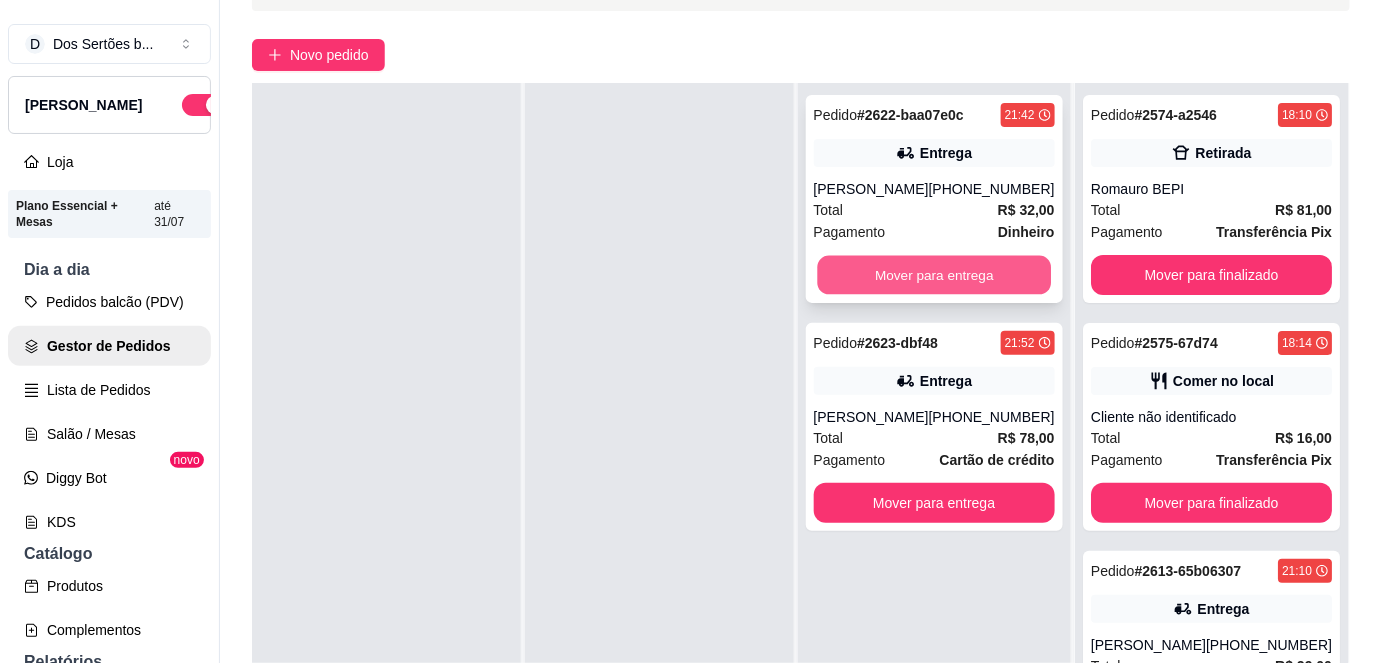 click on "Mover para entrega" at bounding box center [934, 275] 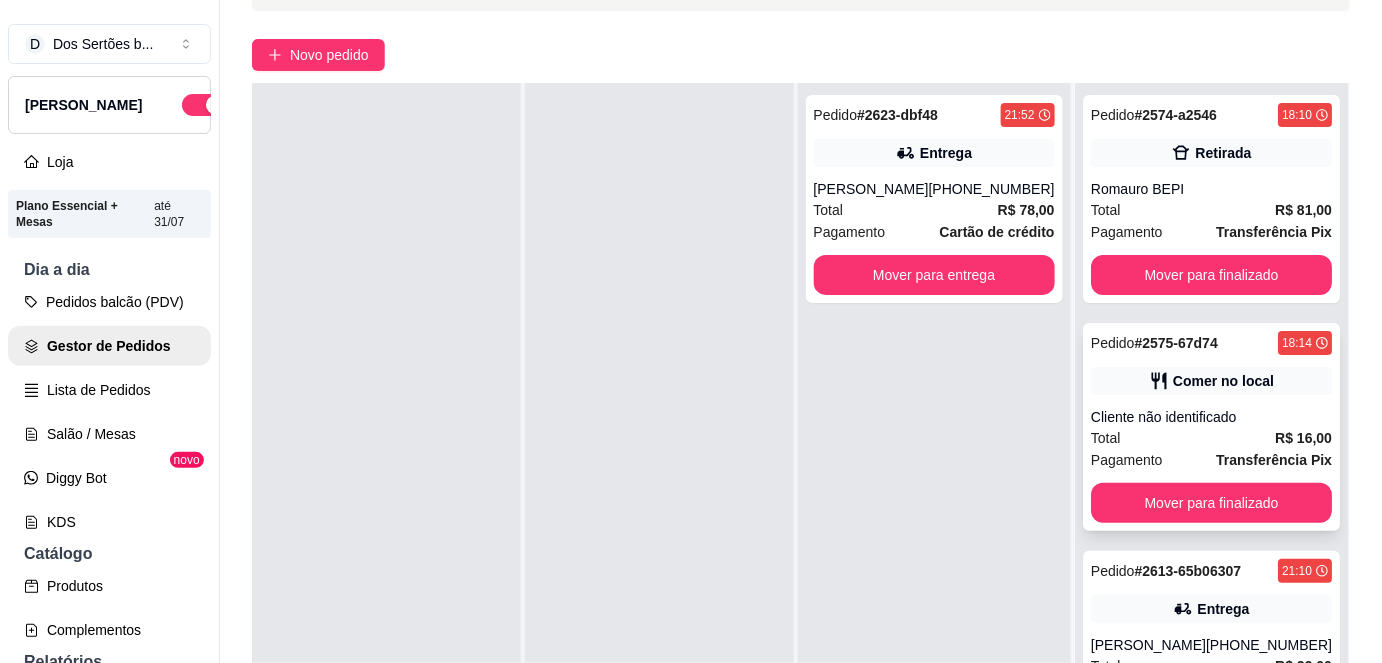 scroll, scrollTop: 269, scrollLeft: 0, axis: vertical 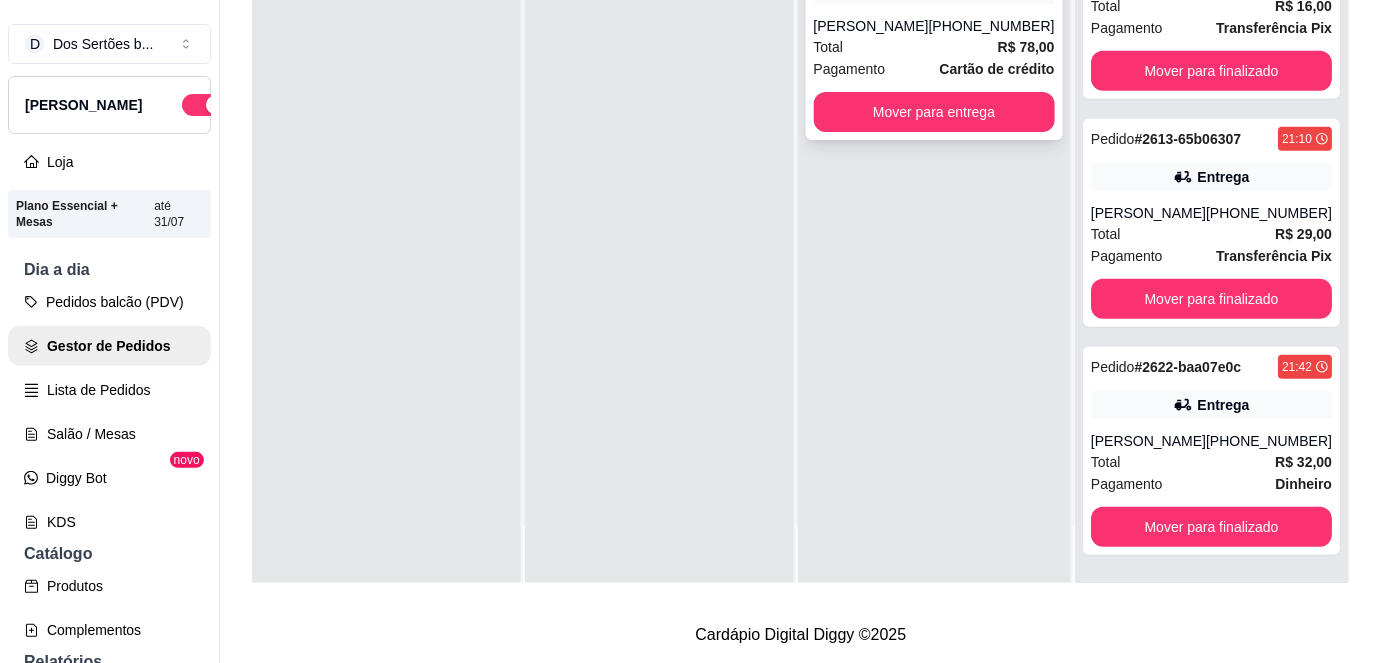 click on "Total R$ 78,00" at bounding box center (934, 47) 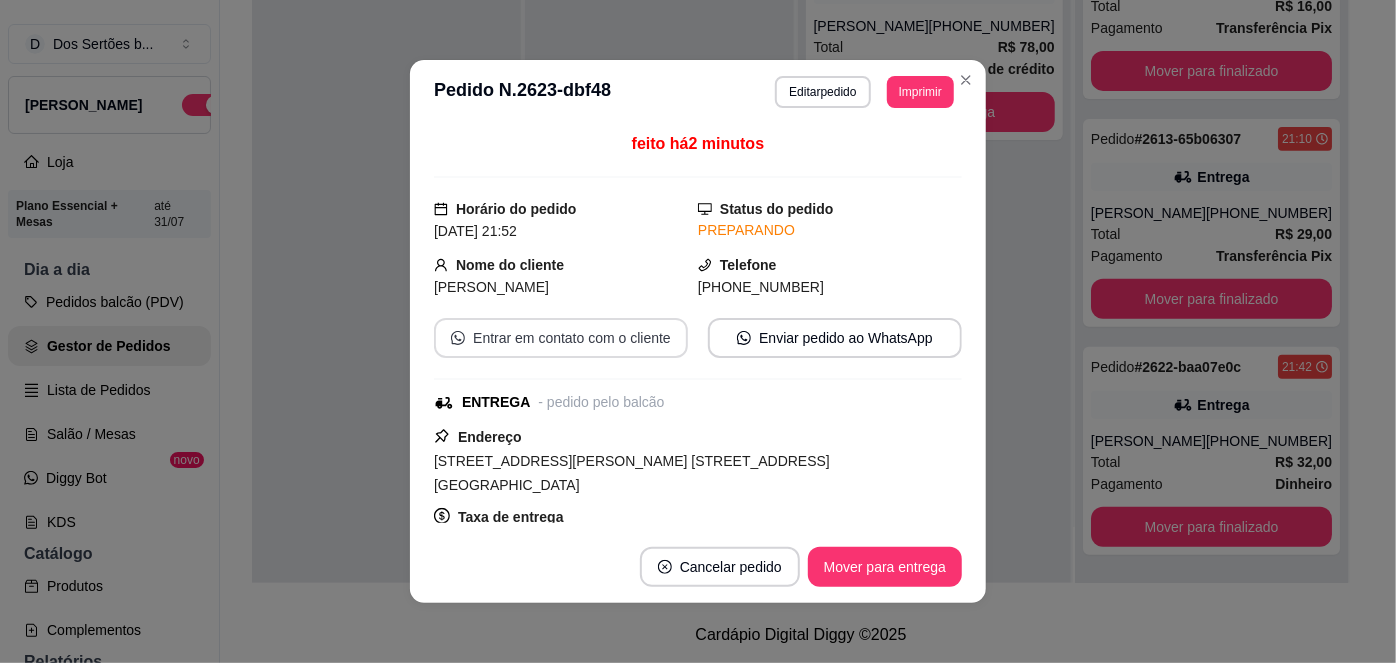 scroll, scrollTop: 373, scrollLeft: 0, axis: vertical 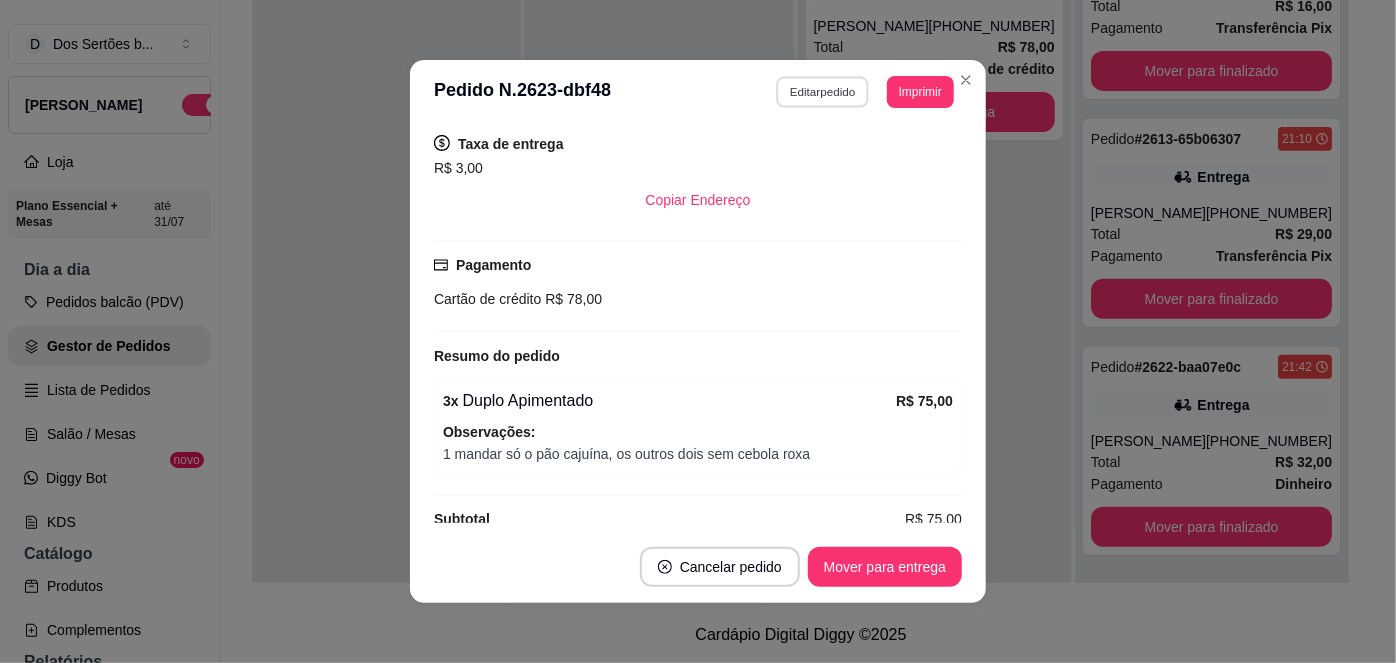 click on "Editar  pedido" at bounding box center [823, 91] 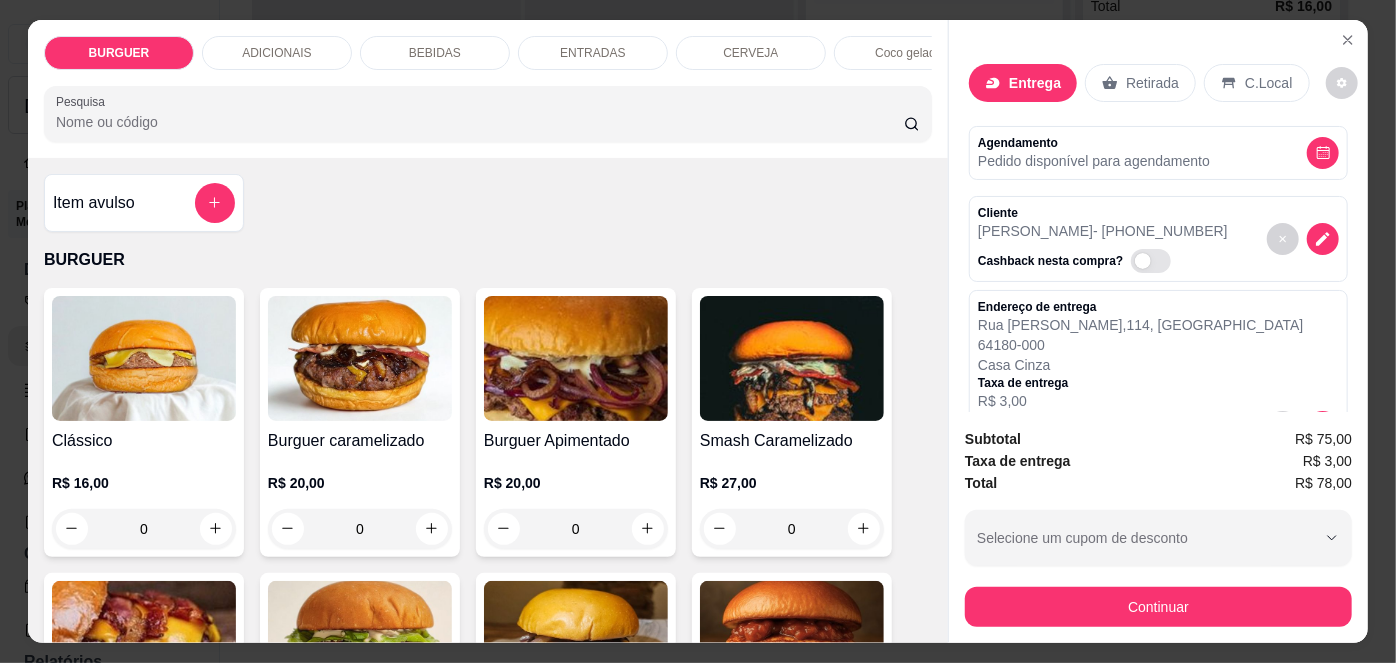scroll, scrollTop: 259, scrollLeft: 0, axis: vertical 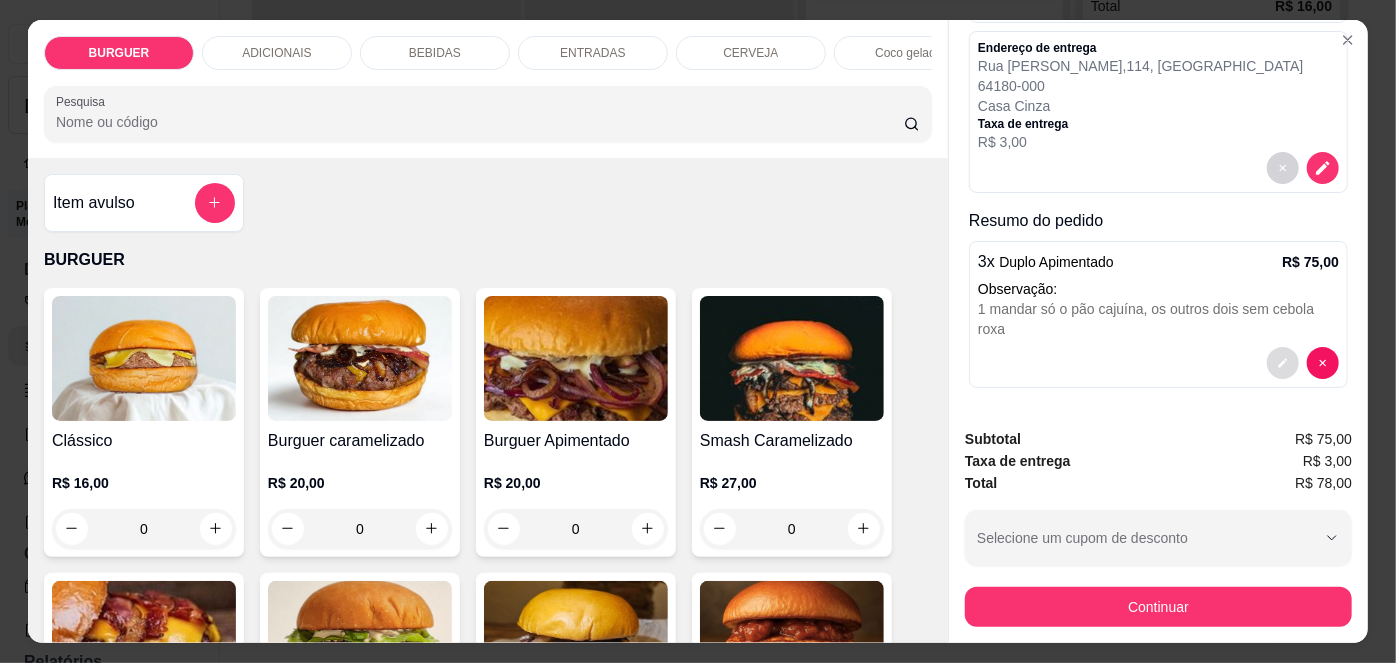 click at bounding box center [1283, 363] 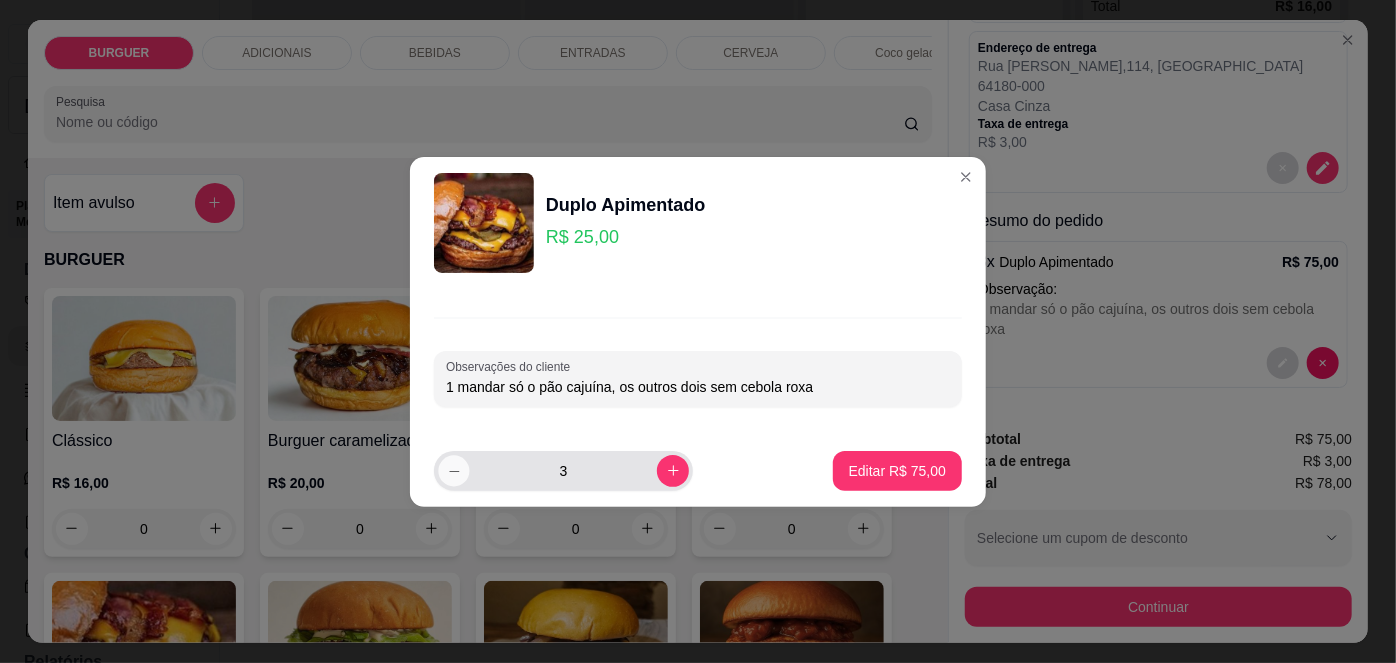 click 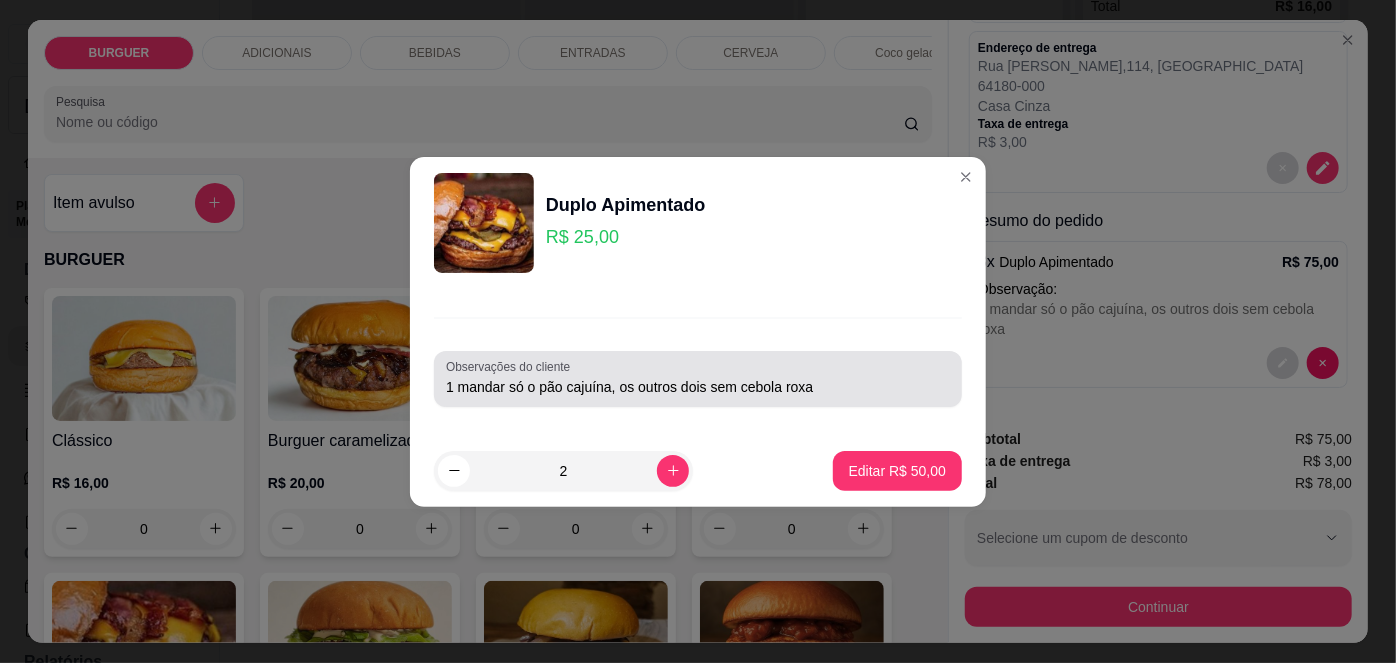 click on "1 mandar só o pão cajuína, os outros dois sem cebola roxa" at bounding box center [698, 387] 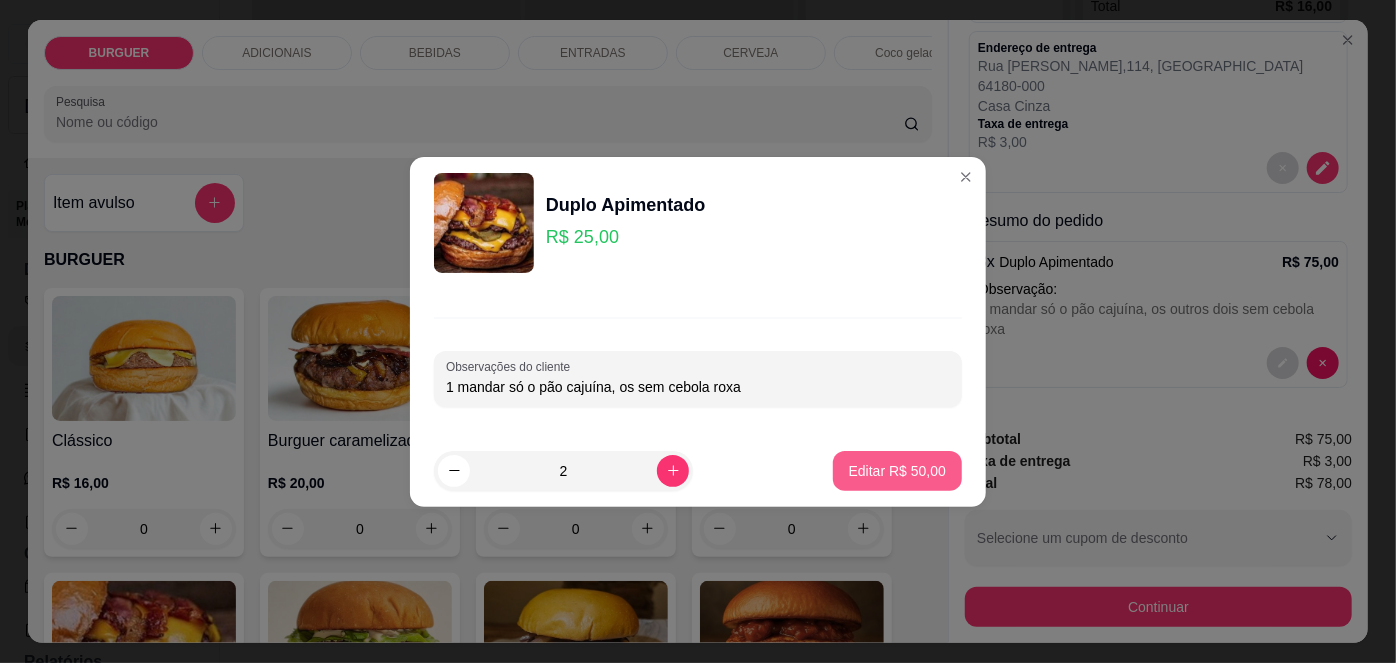 click on "Editar   R$ 50,00" at bounding box center [897, 471] 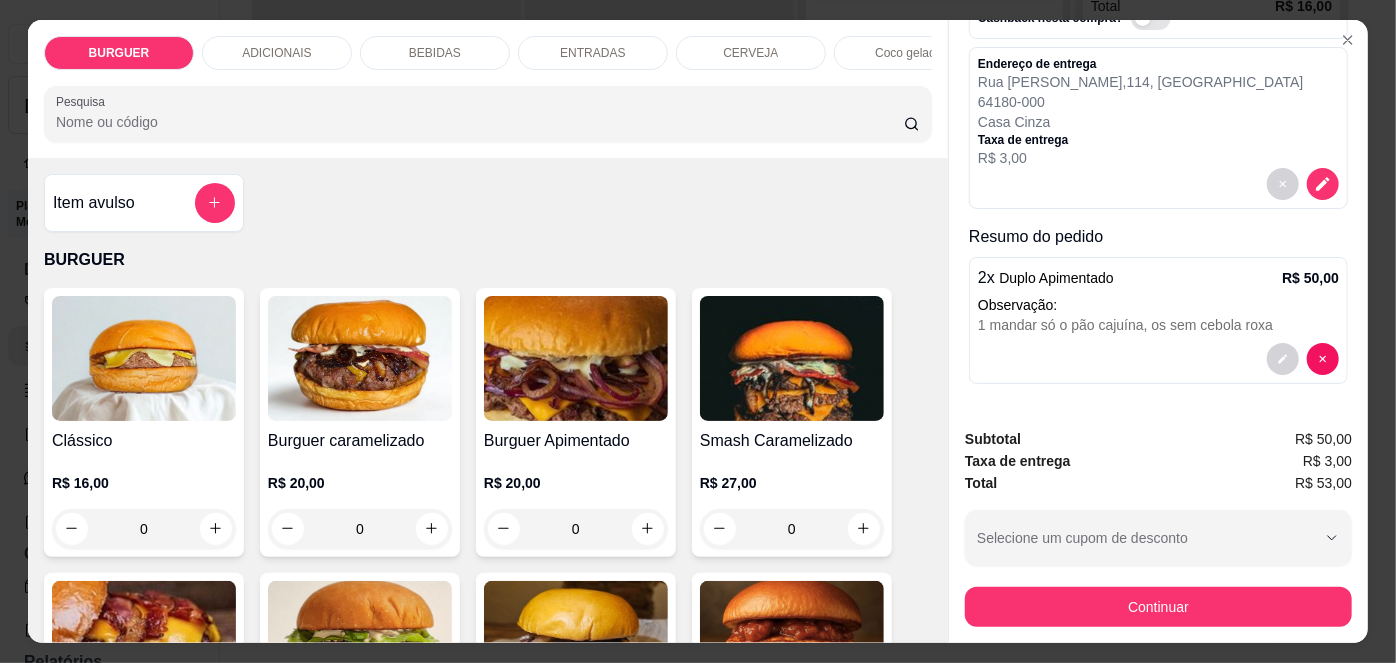 scroll, scrollTop: 239, scrollLeft: 0, axis: vertical 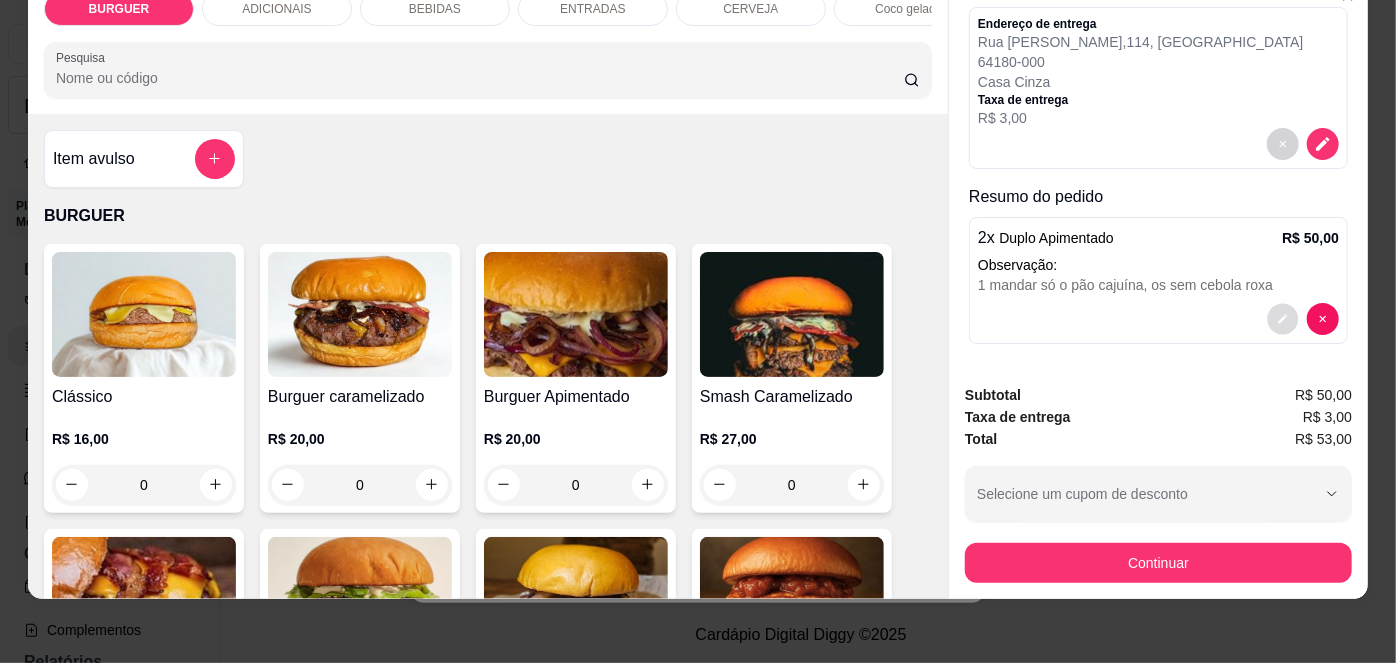 click at bounding box center (1283, 318) 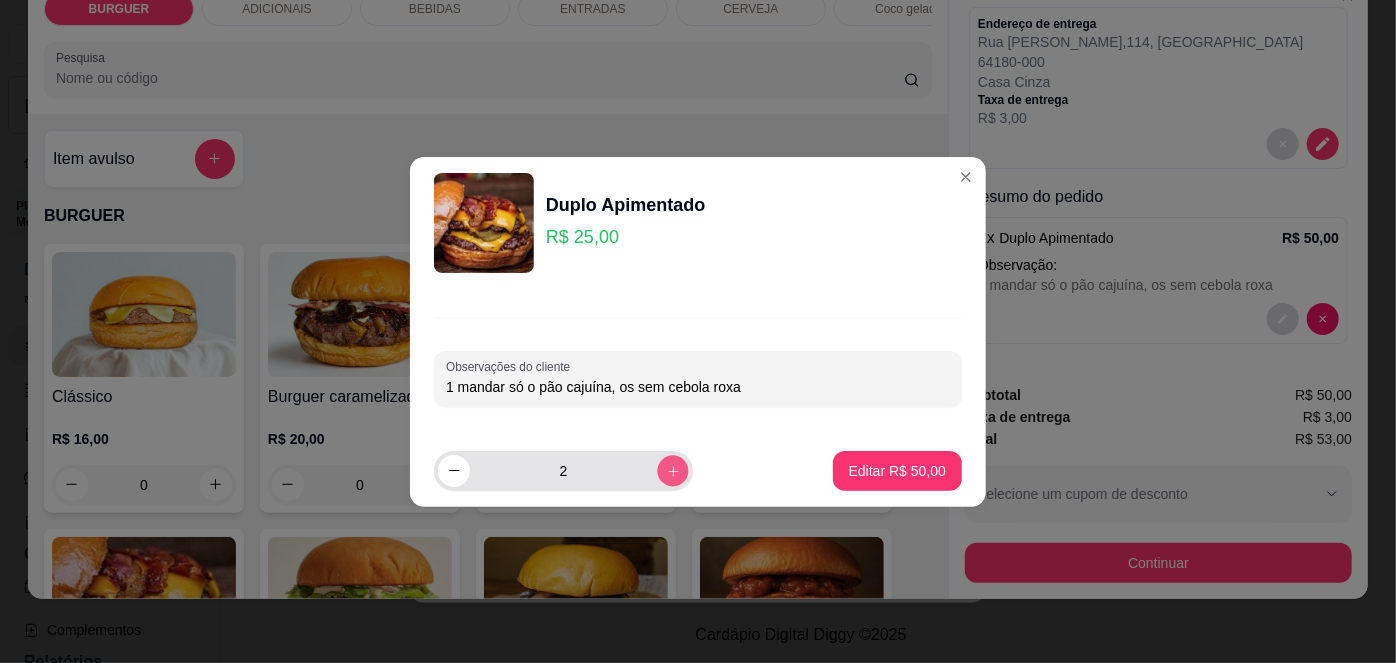 click 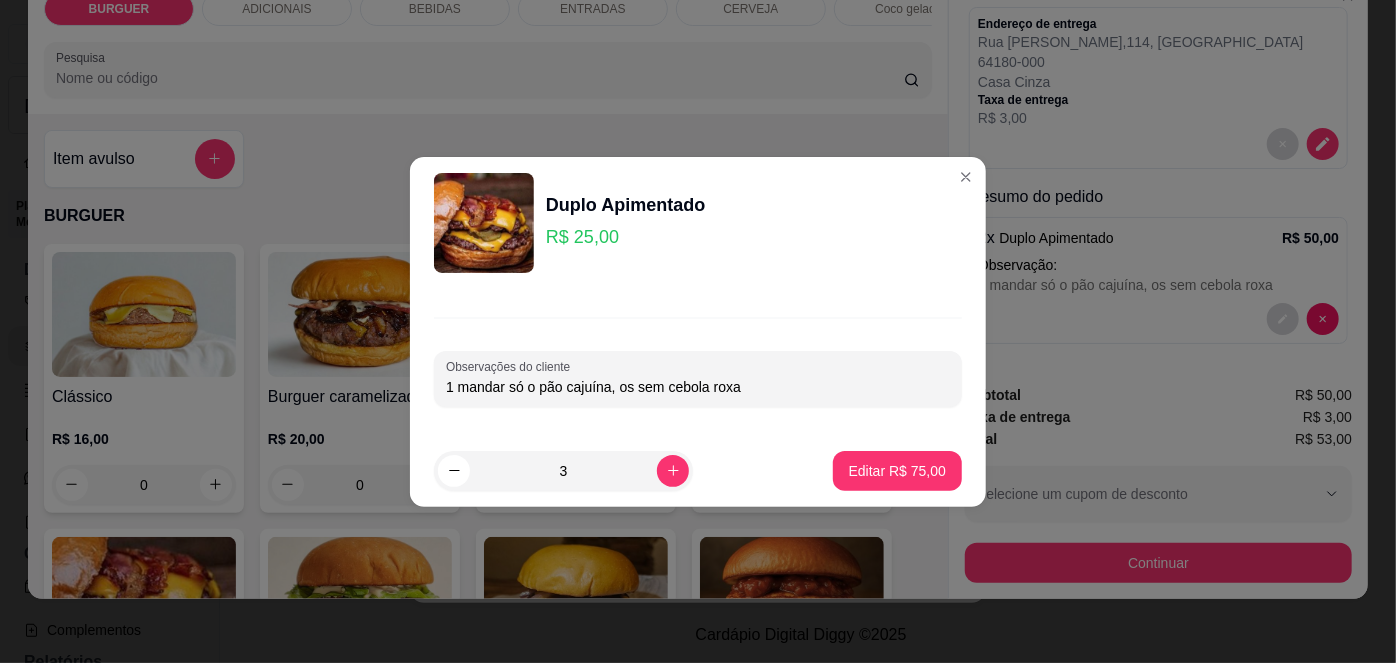 click on "1 mandar só o pão cajuína, os sem cebola roxa" at bounding box center (698, 387) 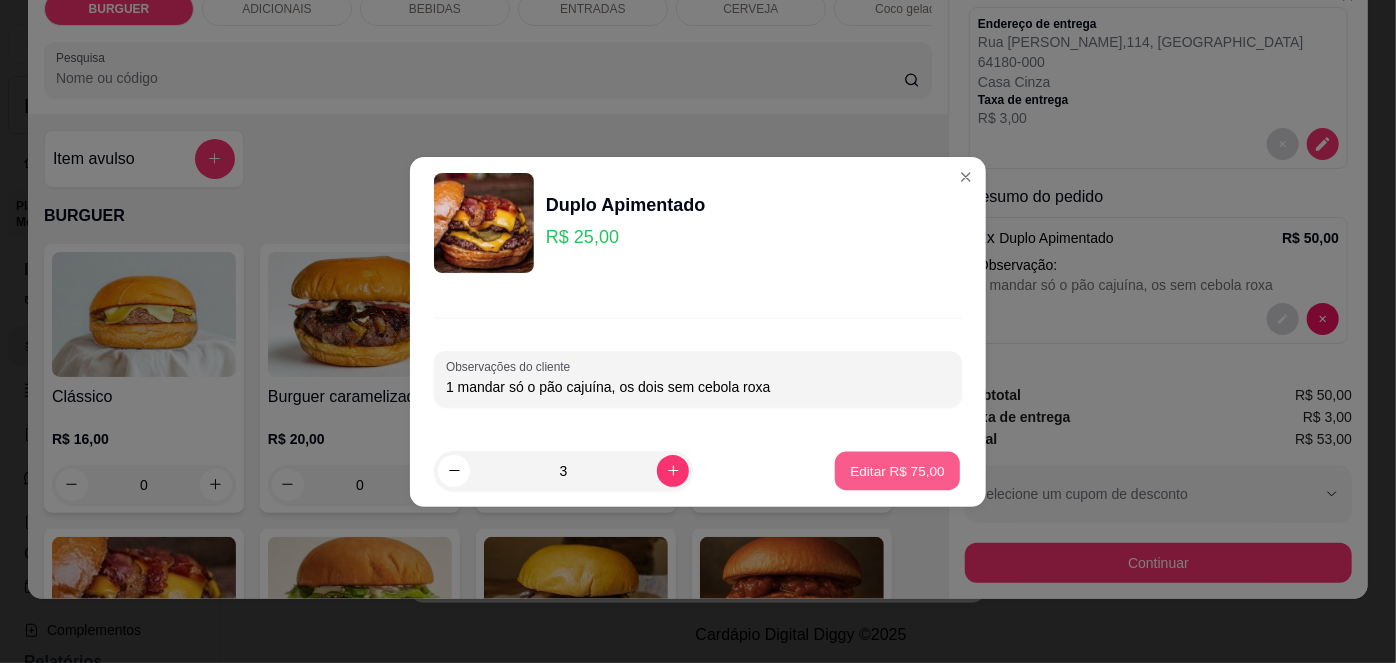 click on "Editar   R$ 75,00" at bounding box center [897, 470] 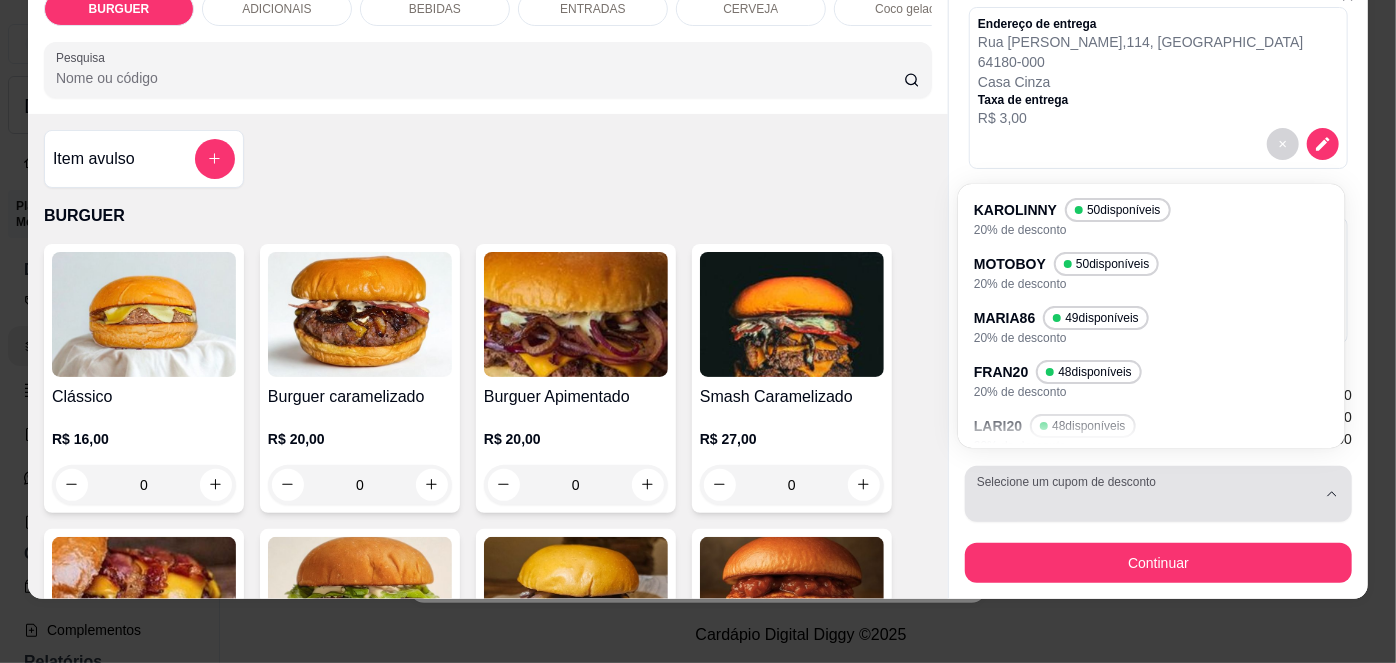 click at bounding box center (1146, 494) 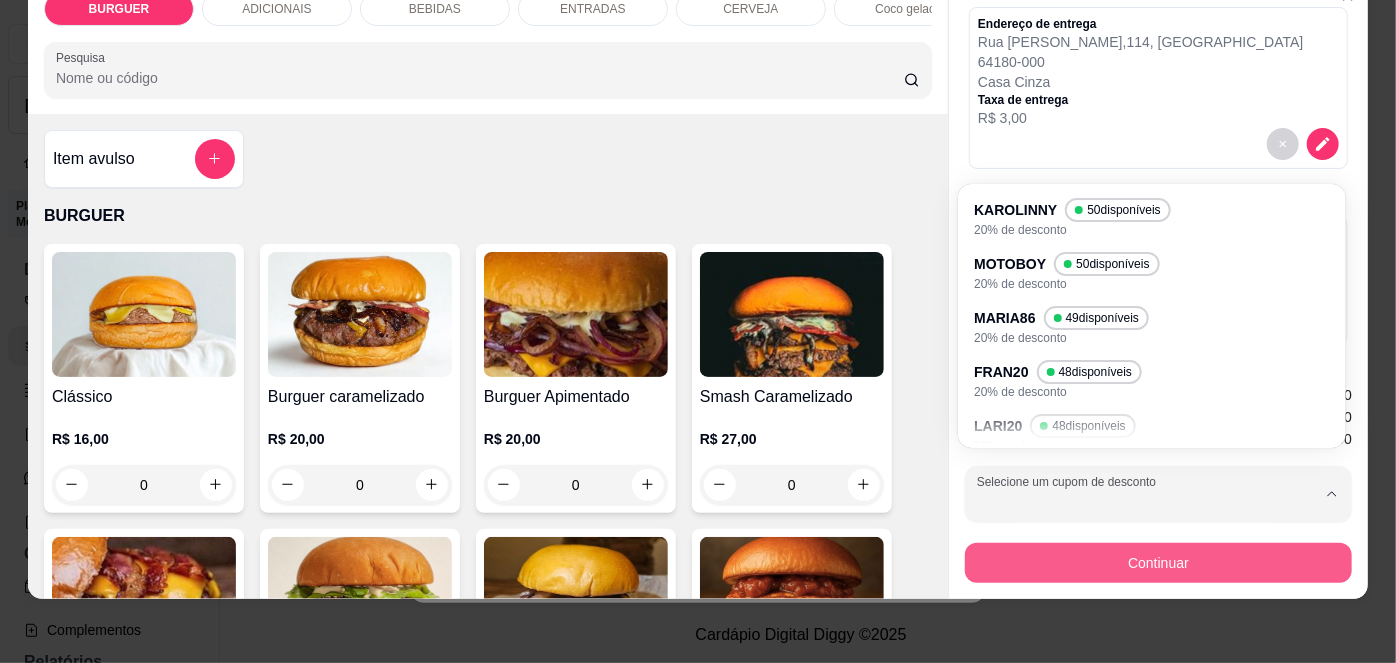 click on "Continuar" at bounding box center [1158, 563] 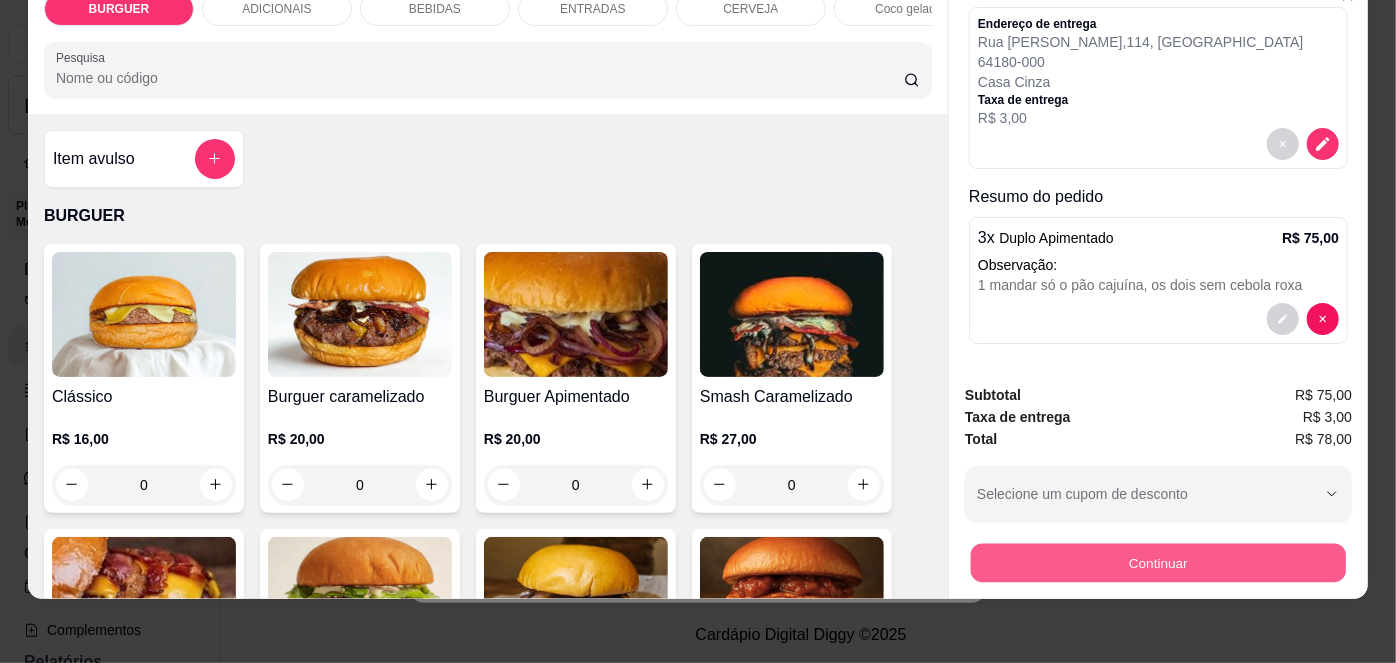 click on "Continuar" at bounding box center (1158, 563) 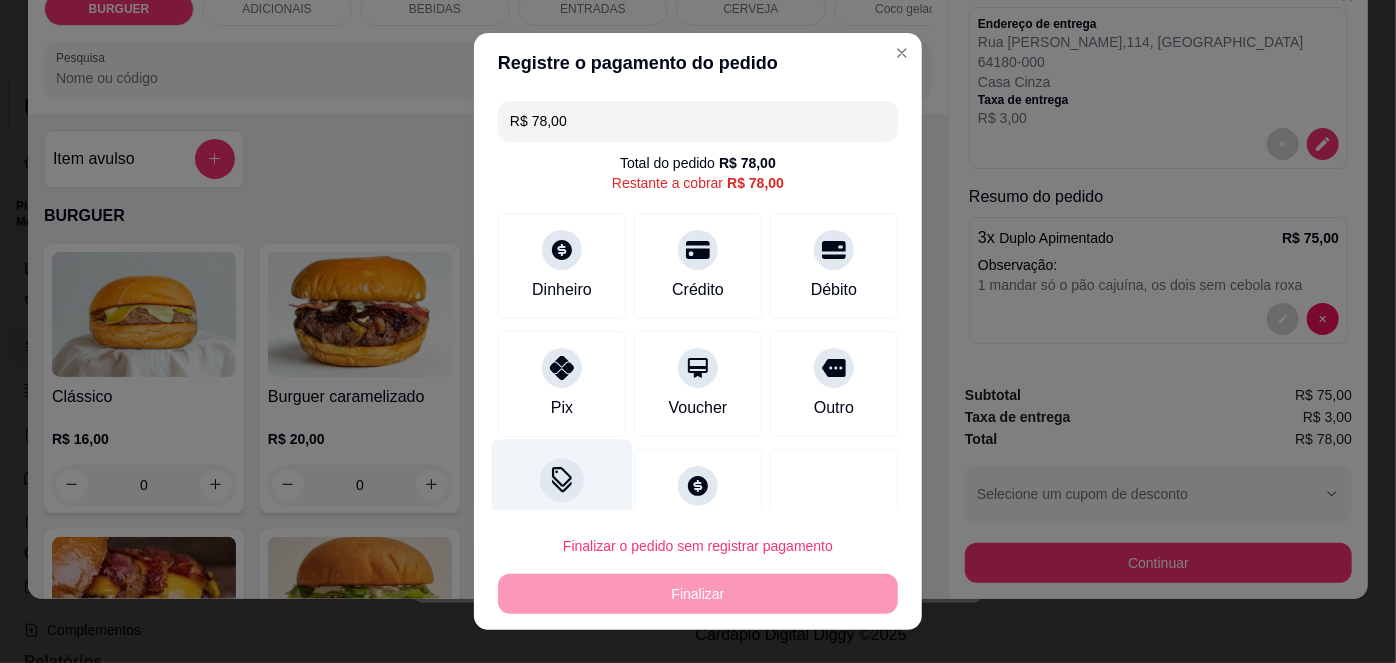 scroll, scrollTop: 51, scrollLeft: 0, axis: vertical 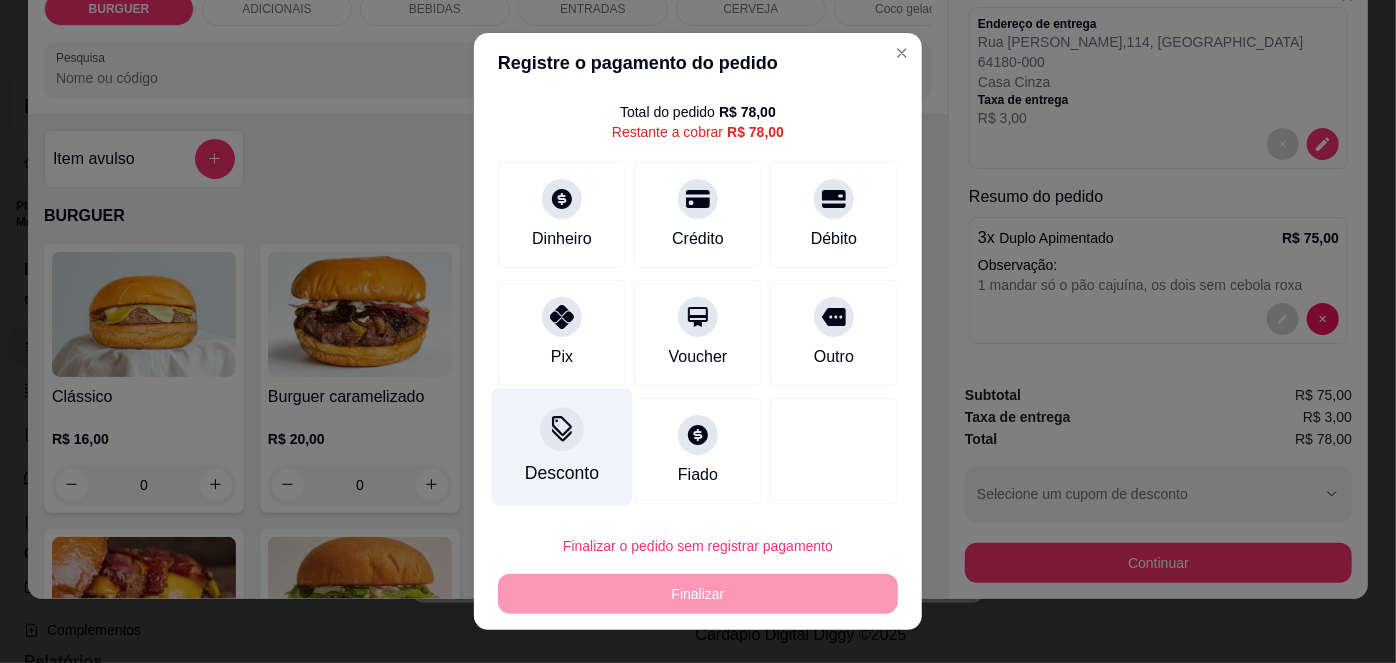 click on "Desconto" at bounding box center [562, 447] 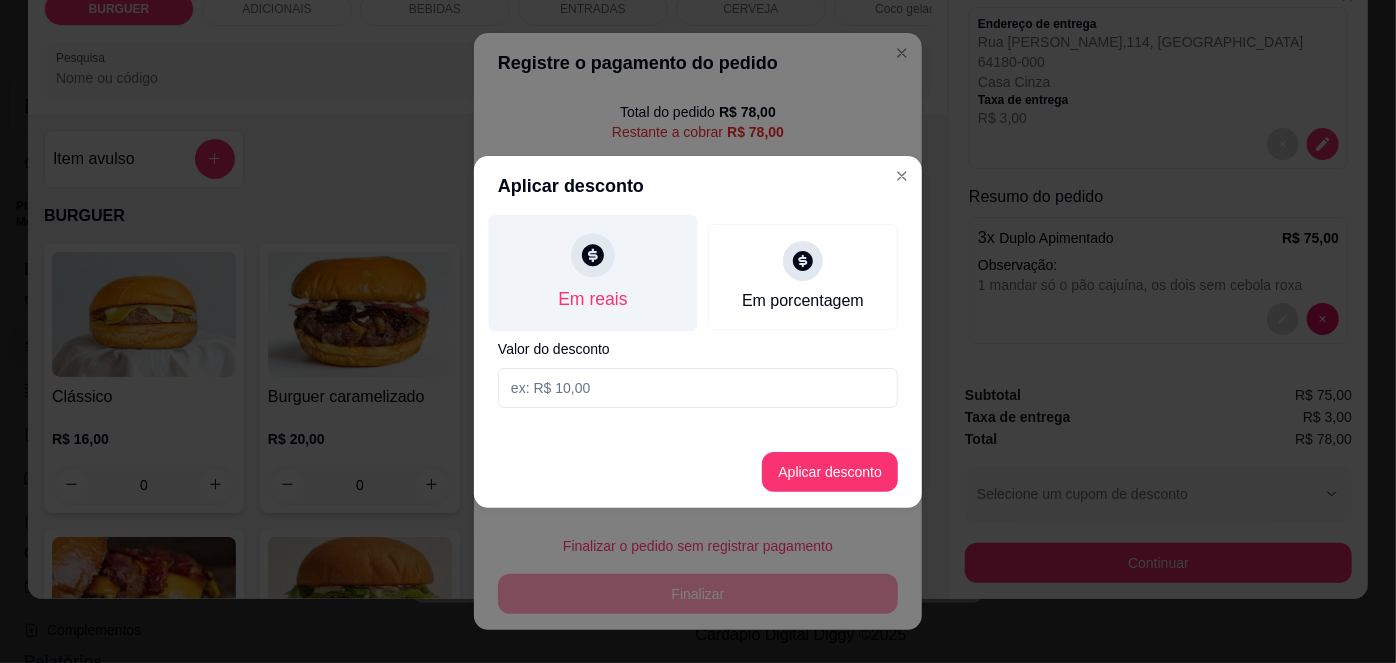 click on "Em reais" at bounding box center (593, 272) 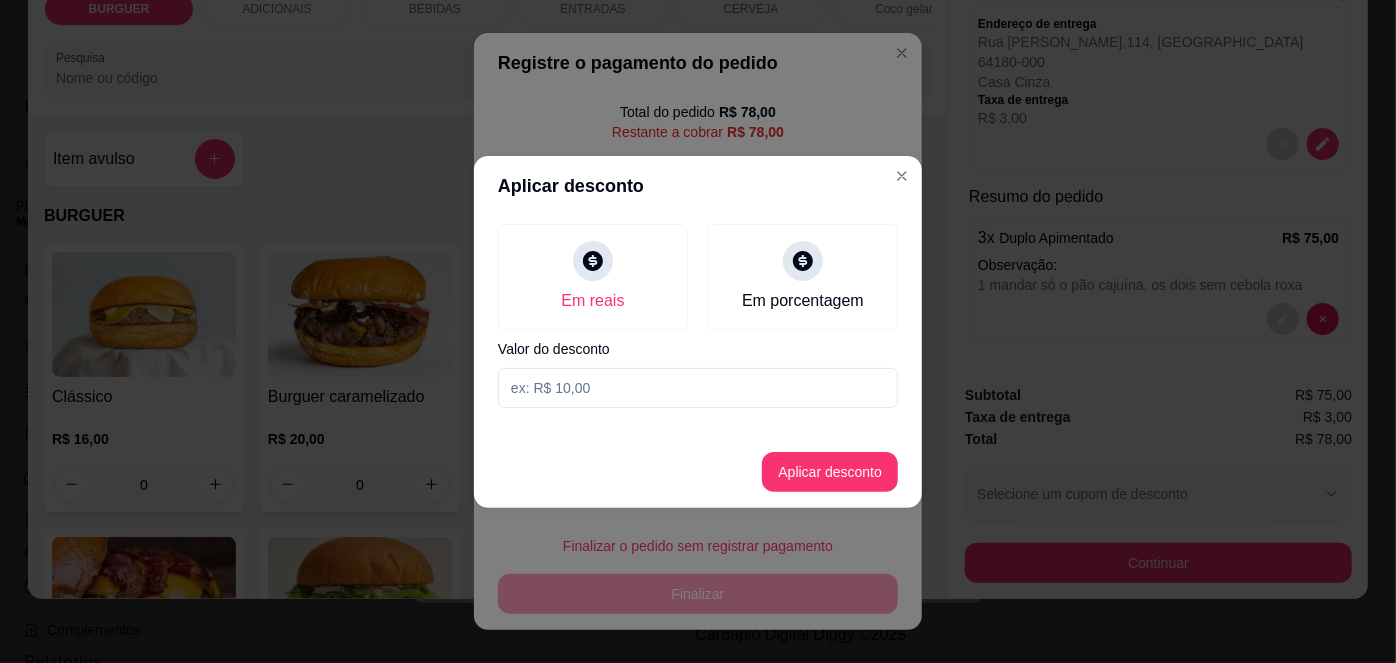 click at bounding box center (698, 388) 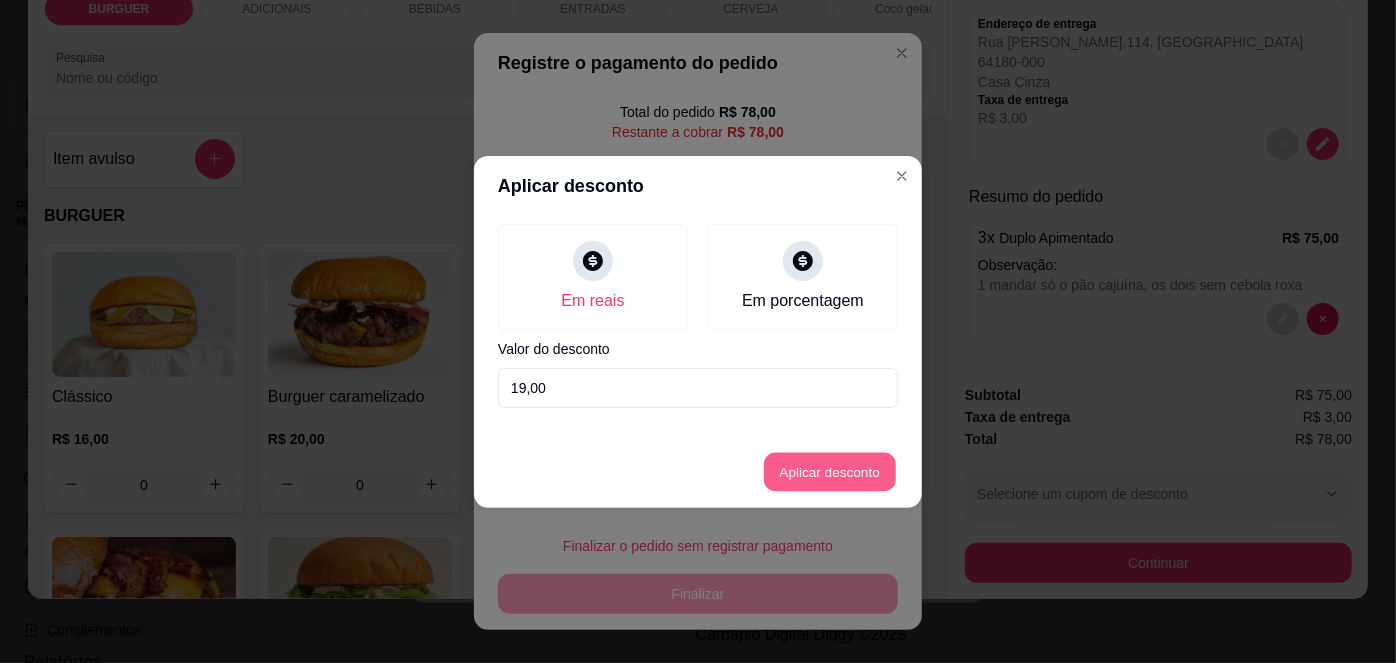 click on "Aplicar desconto" at bounding box center (830, 471) 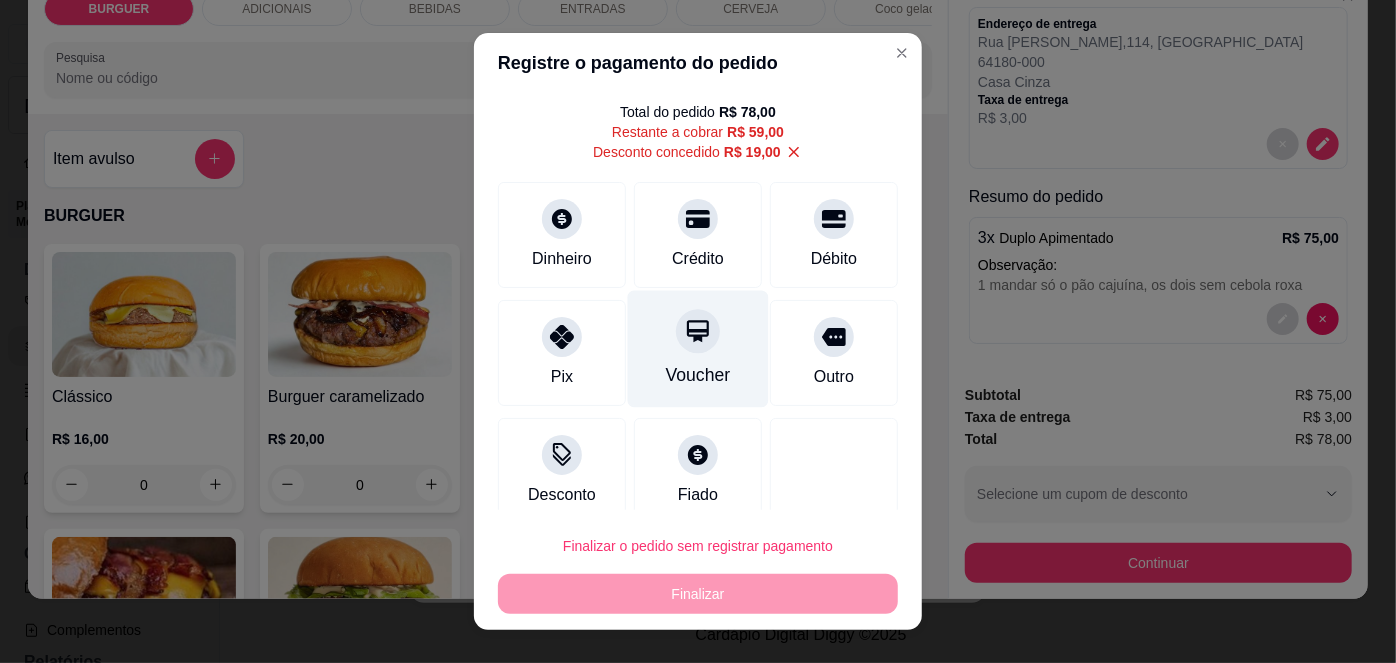 scroll, scrollTop: 72, scrollLeft: 0, axis: vertical 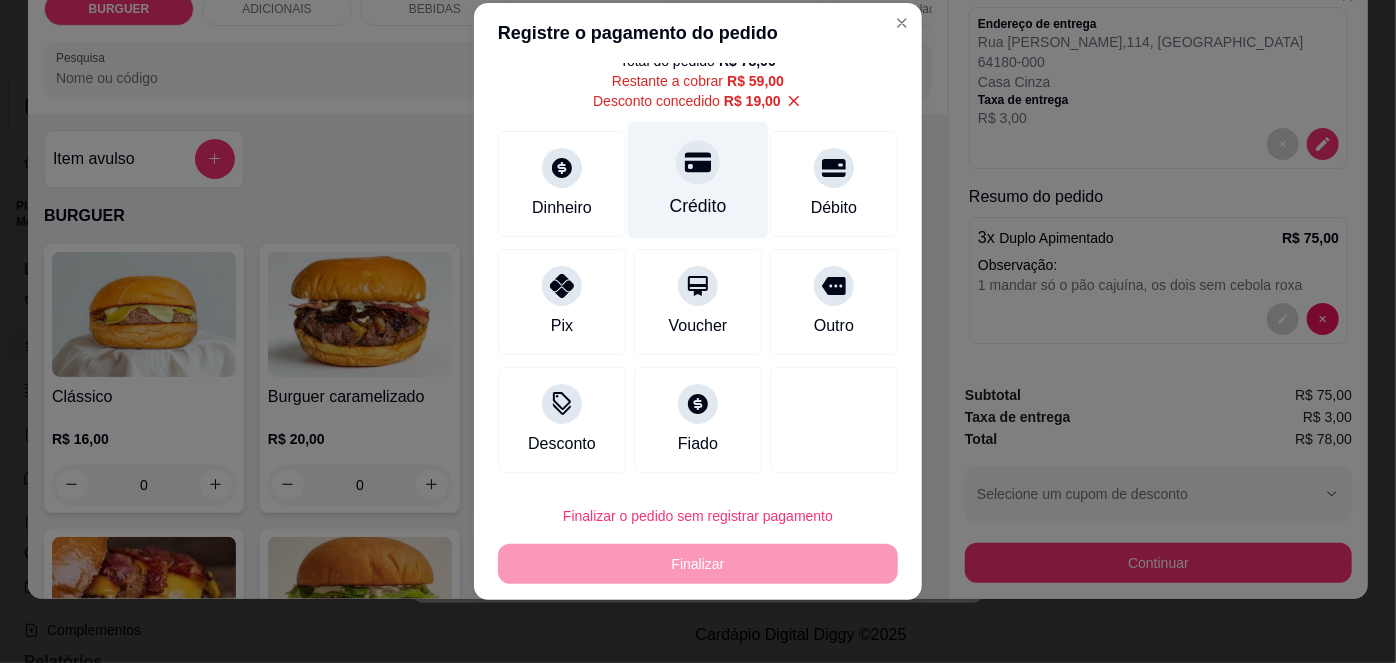 click on "Crédito" at bounding box center (698, 180) 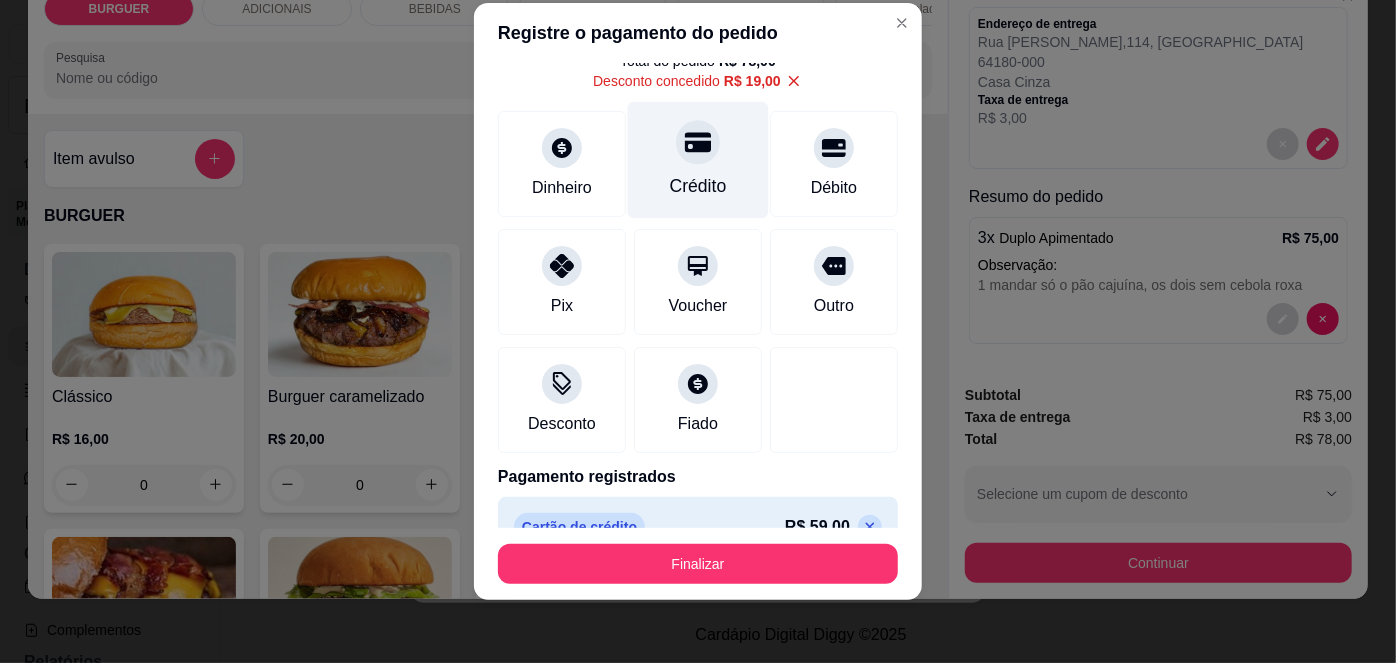 scroll, scrollTop: 107, scrollLeft: 0, axis: vertical 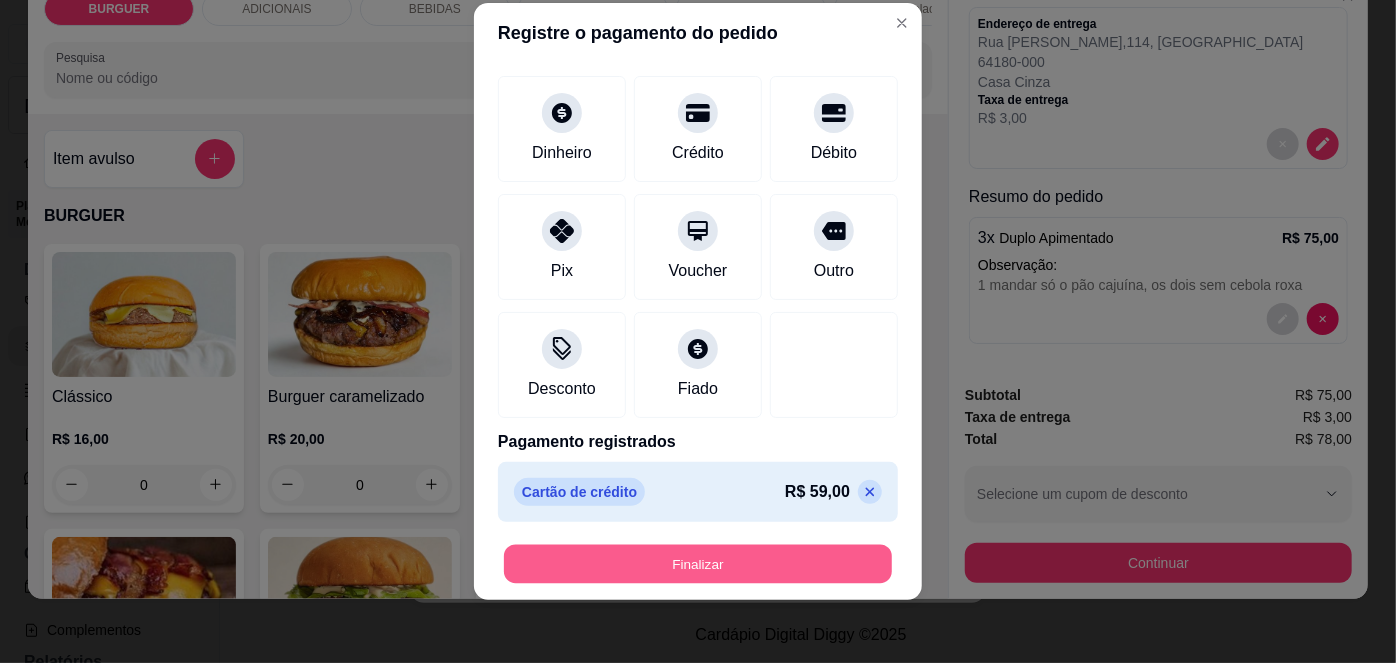 click on "Finalizar" at bounding box center (698, 563) 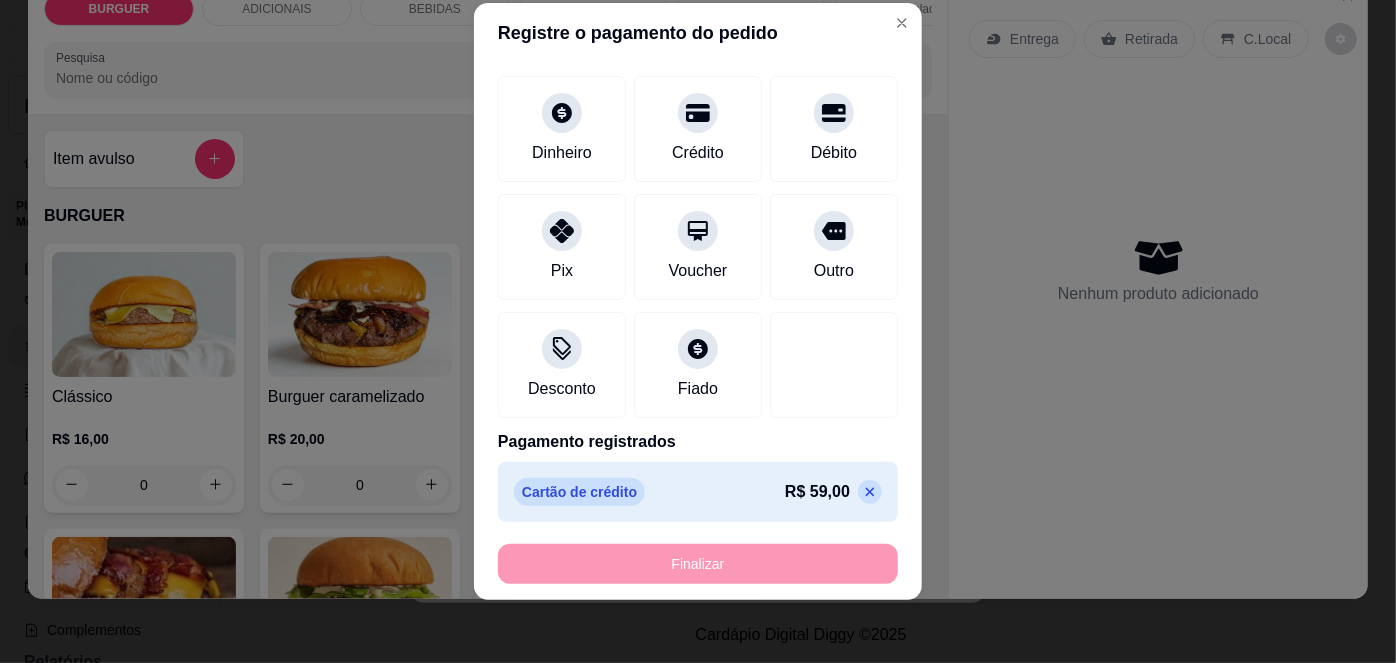 scroll, scrollTop: 0, scrollLeft: 0, axis: both 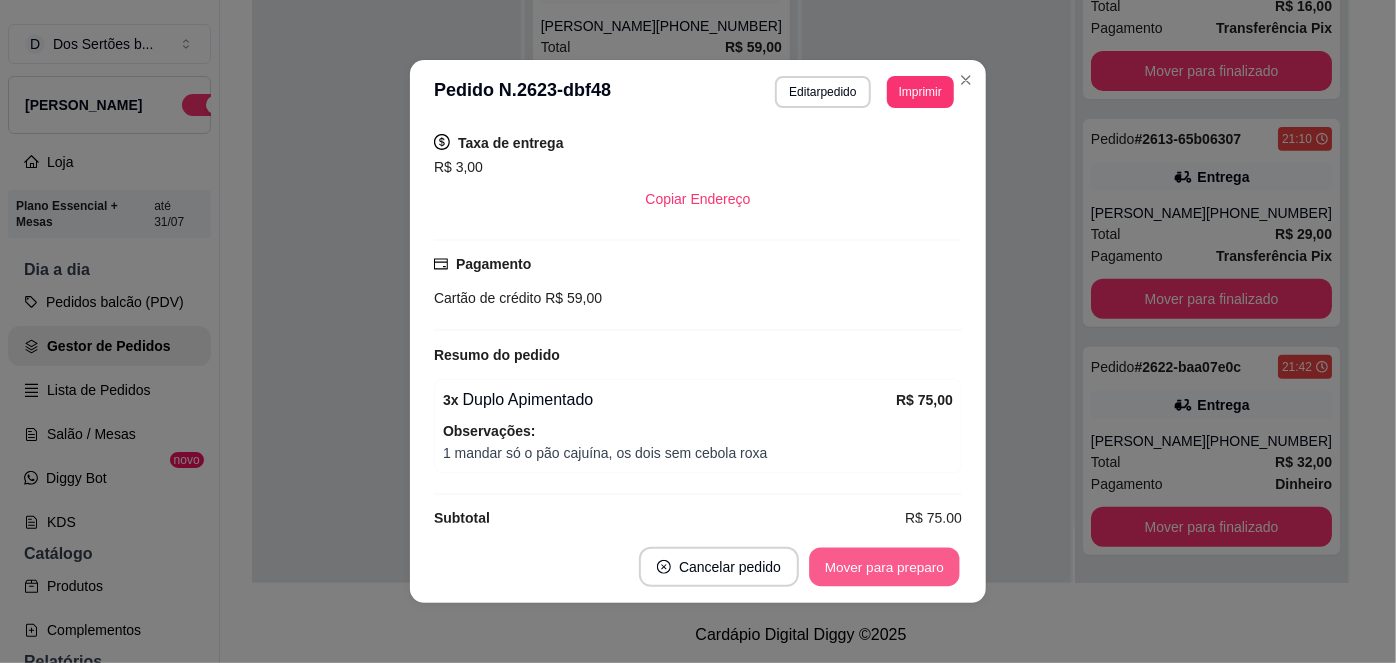 click on "Mover para preparo" at bounding box center (884, 567) 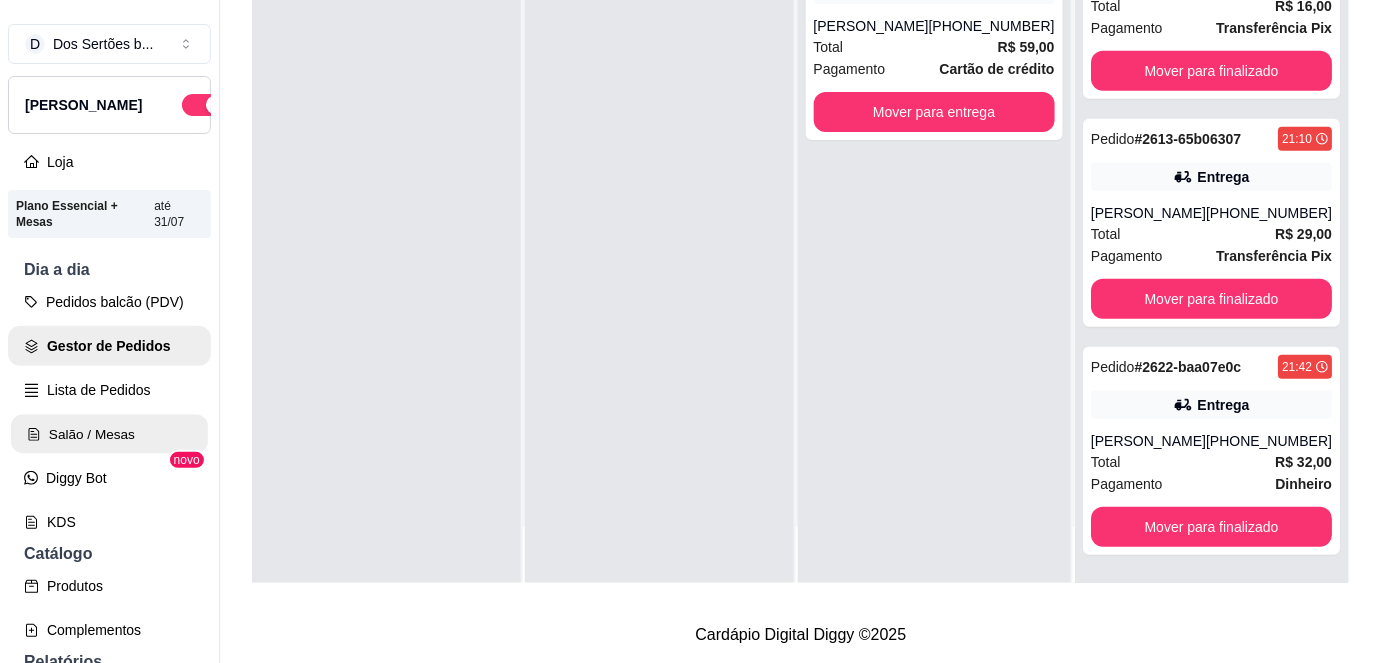 click on "Salão / Mesas" at bounding box center (109, 434) 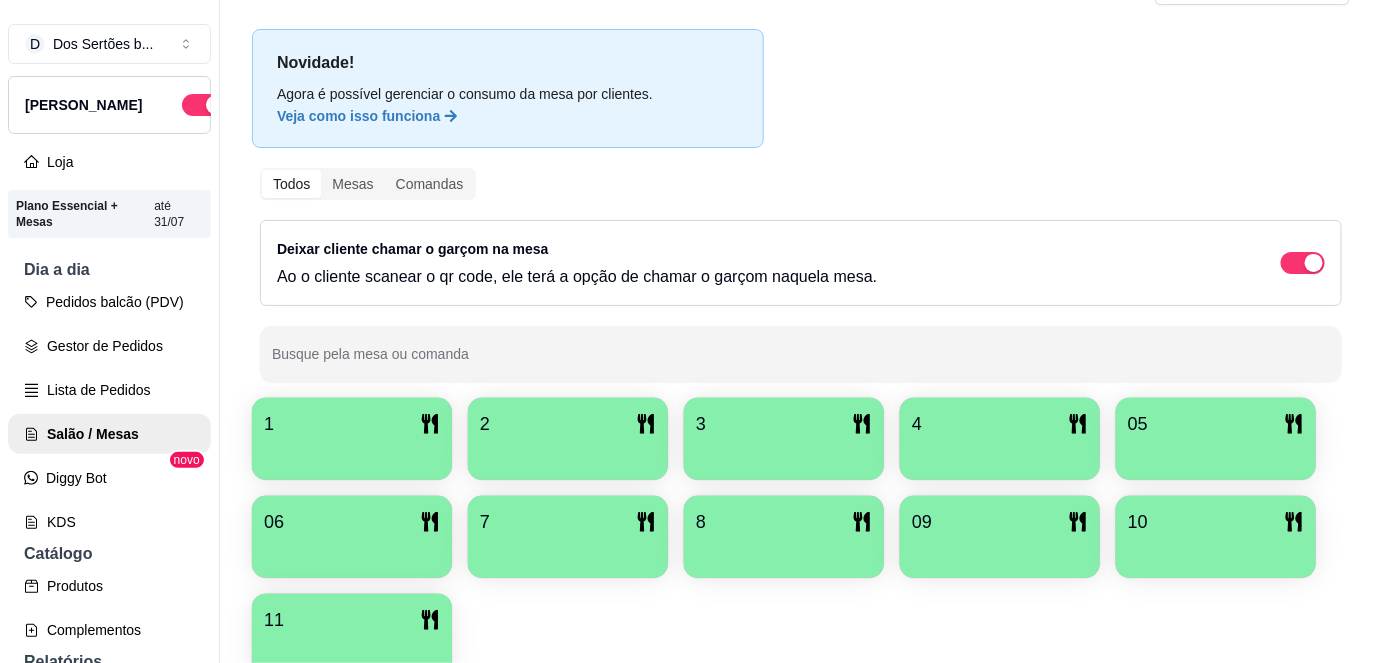 scroll, scrollTop: 90, scrollLeft: 0, axis: vertical 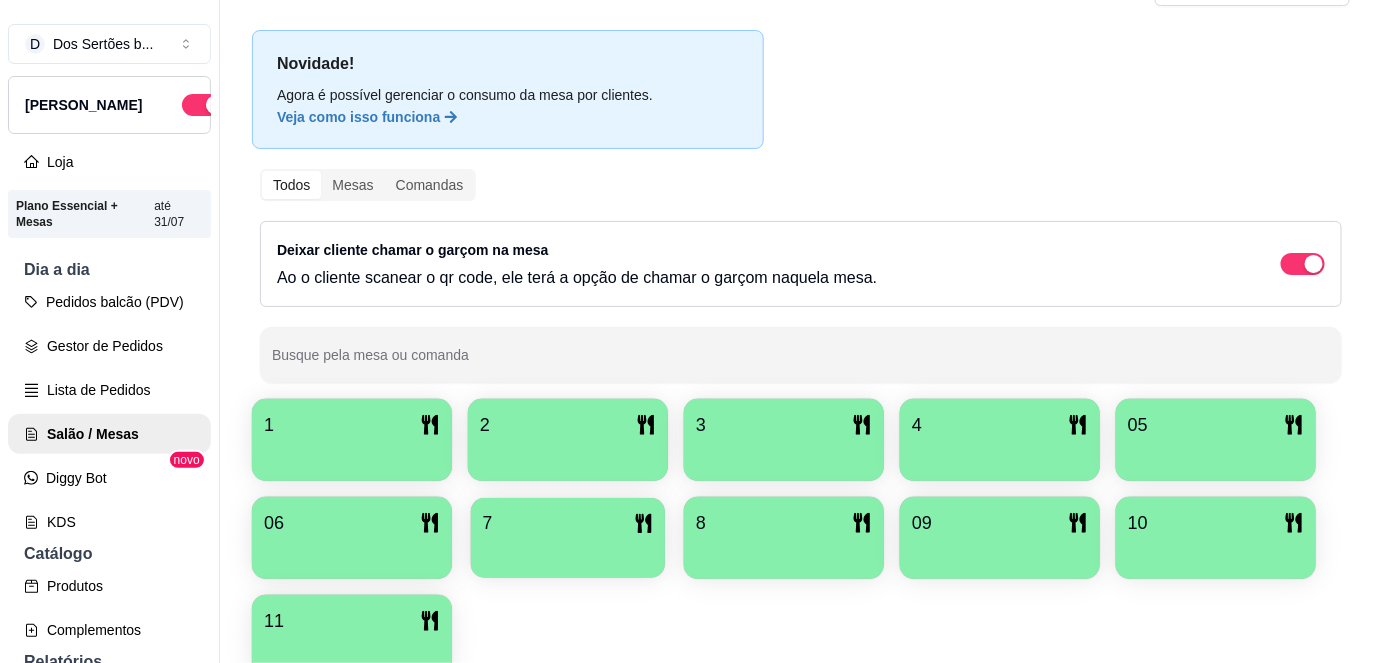 click at bounding box center (568, 551) 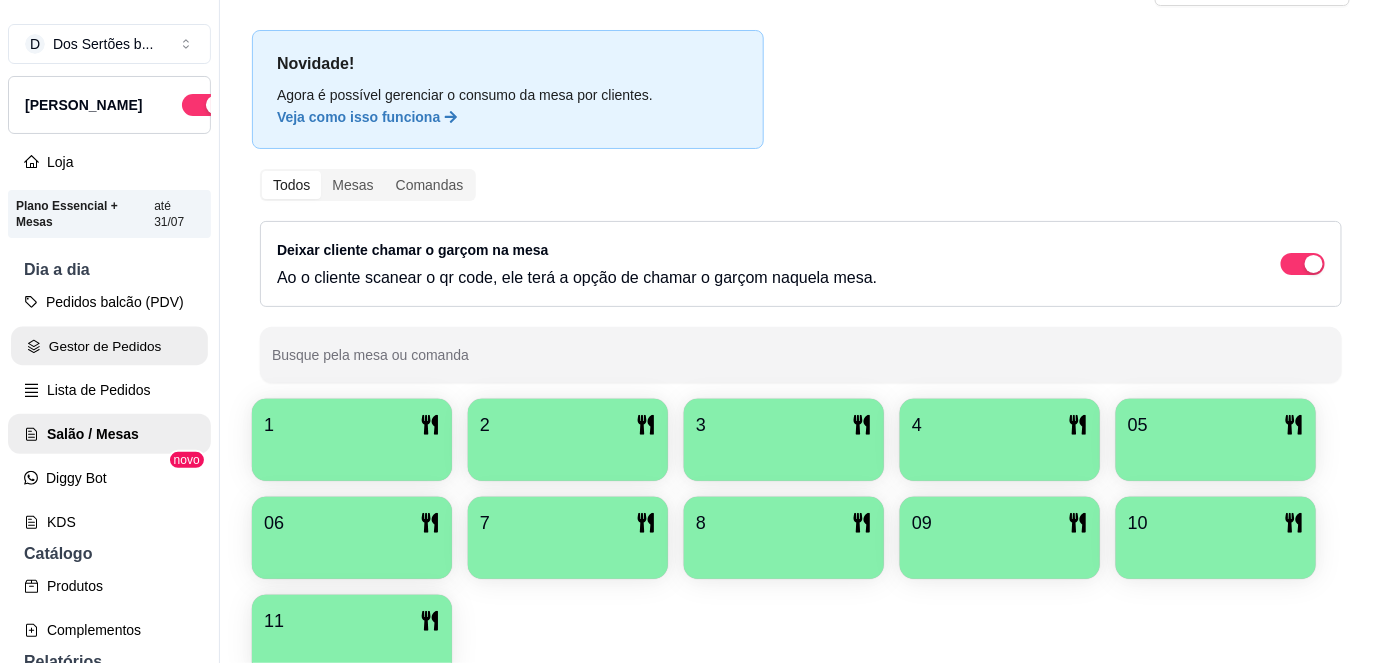 click on "Gestor de Pedidos" at bounding box center [109, 346] 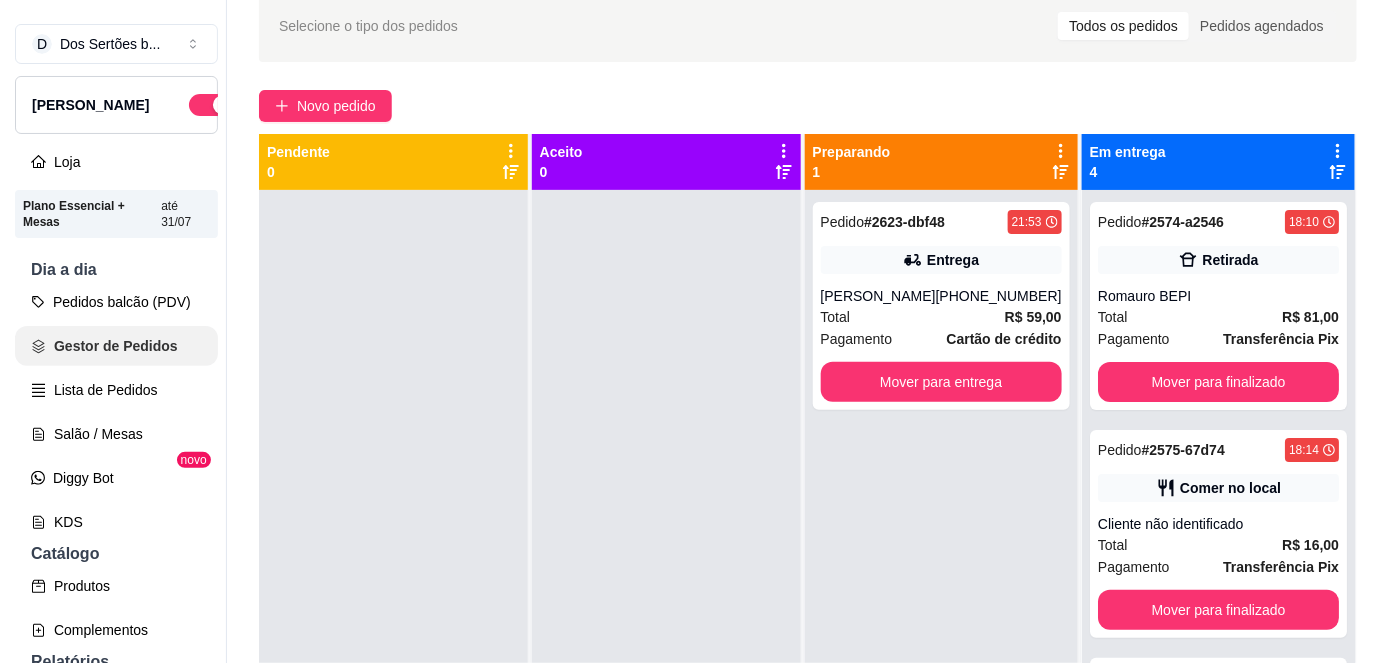 scroll, scrollTop: 0, scrollLeft: 0, axis: both 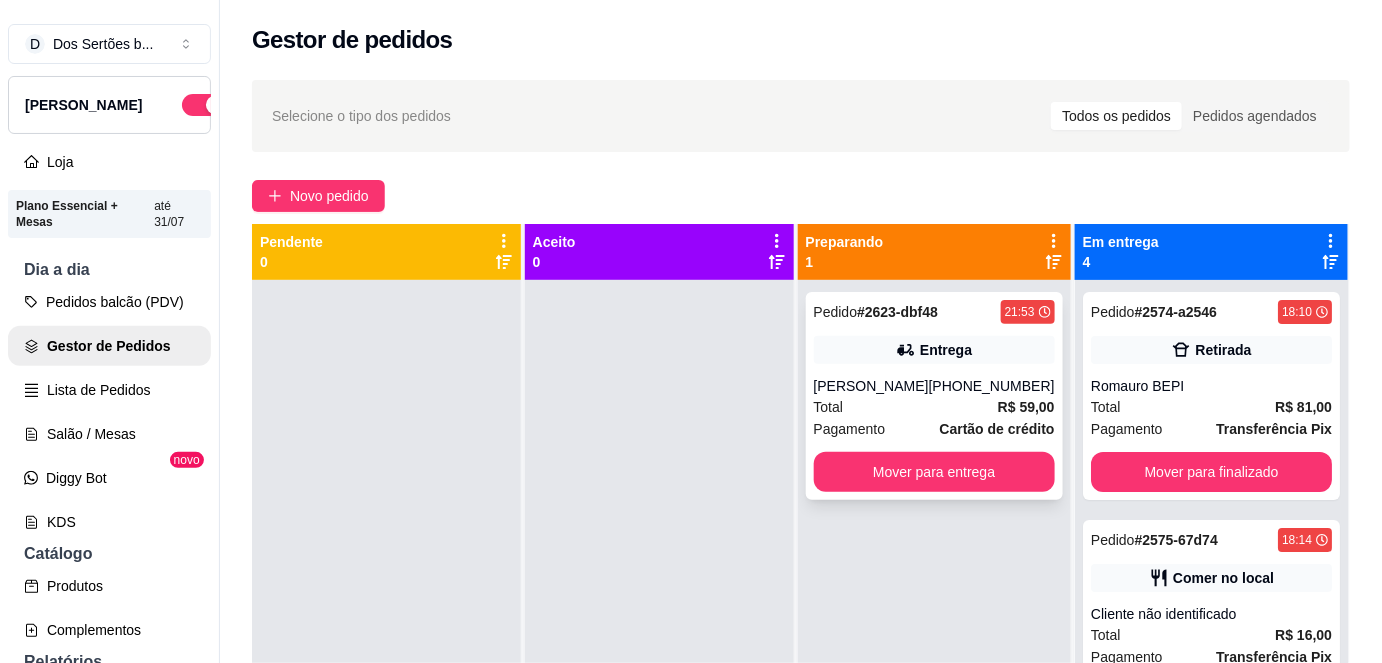 click on "Entrega" at bounding box center (946, 350) 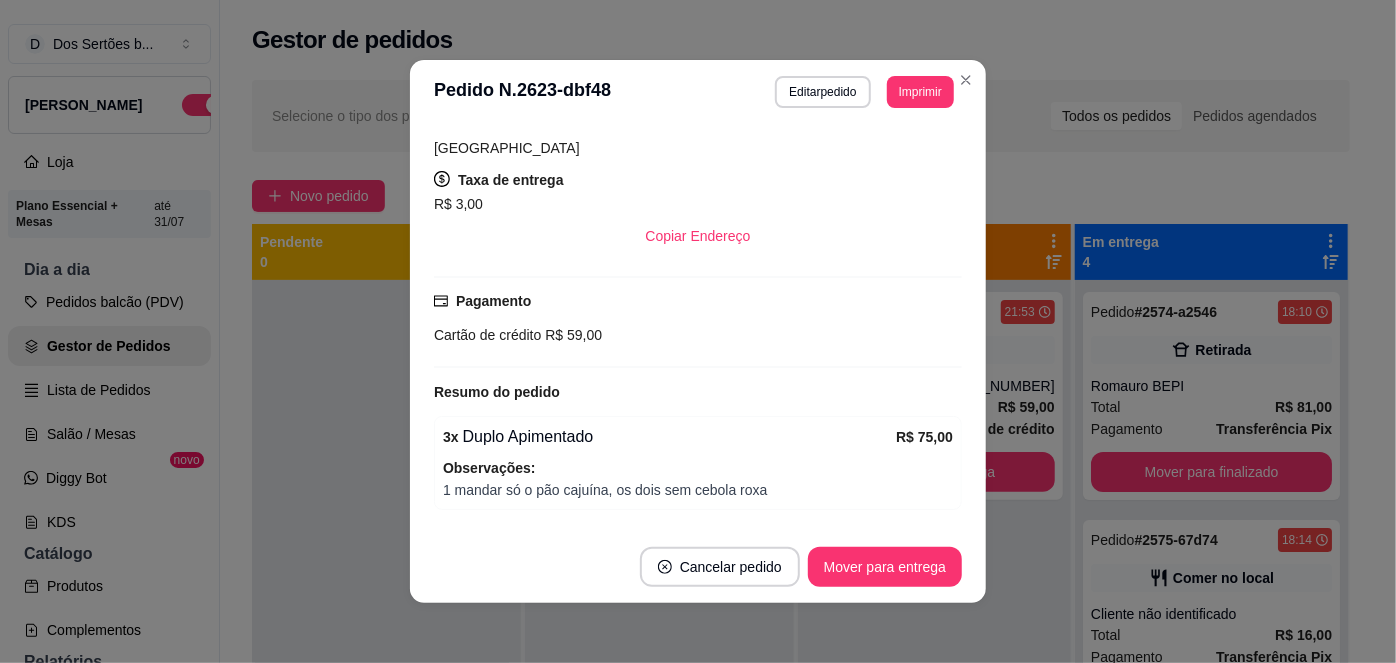 scroll, scrollTop: 440, scrollLeft: 0, axis: vertical 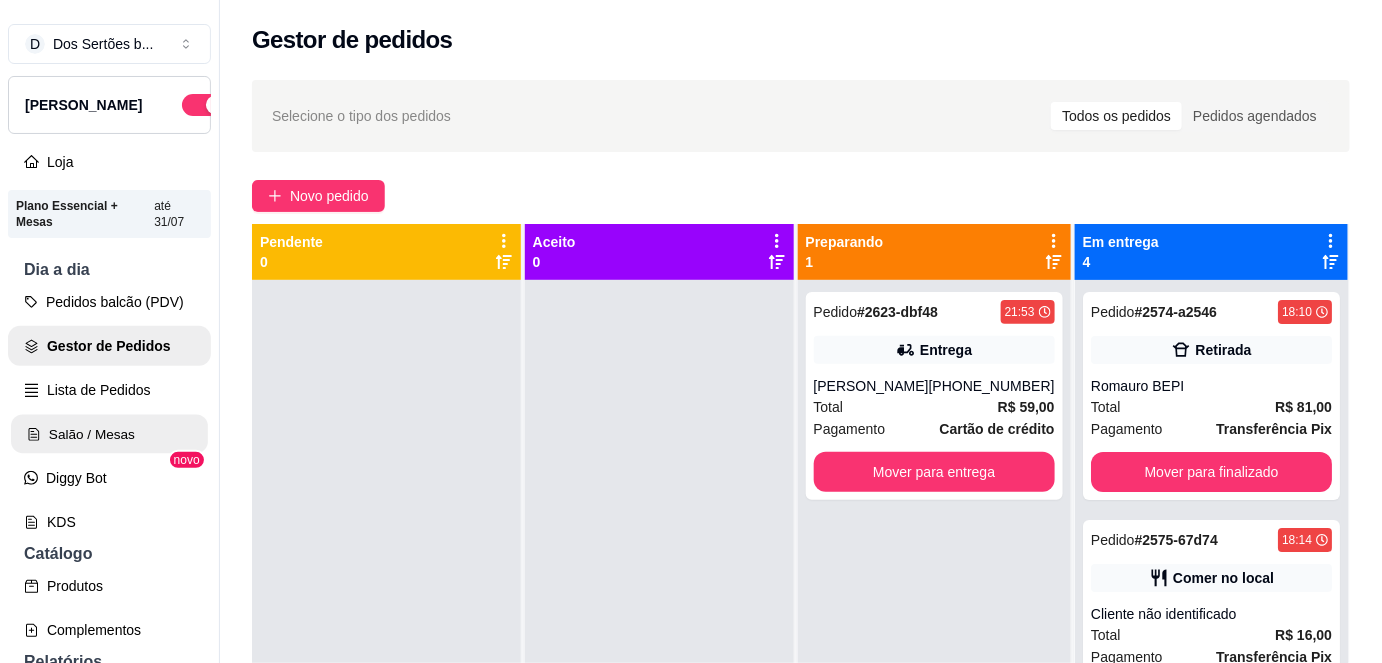 click on "Salão / Mesas" at bounding box center [109, 434] 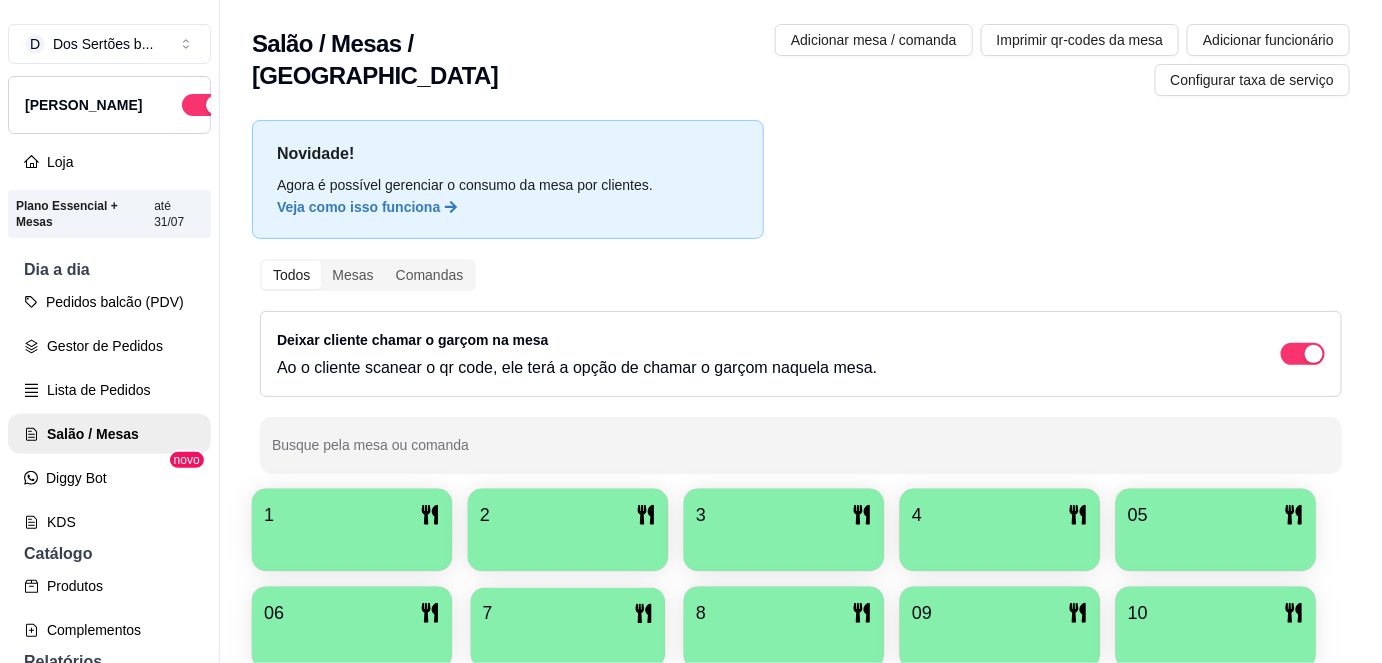 click on "7" at bounding box center (568, 628) 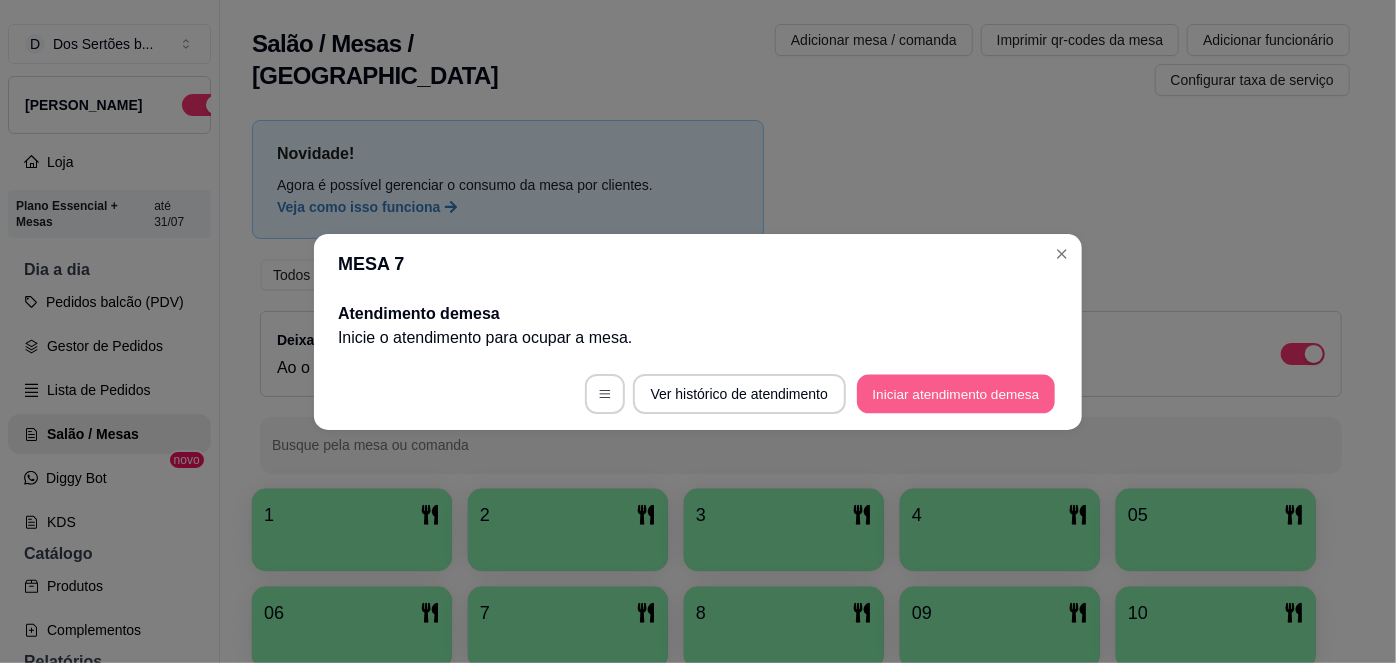 click on "Iniciar atendimento de  mesa" at bounding box center (956, 393) 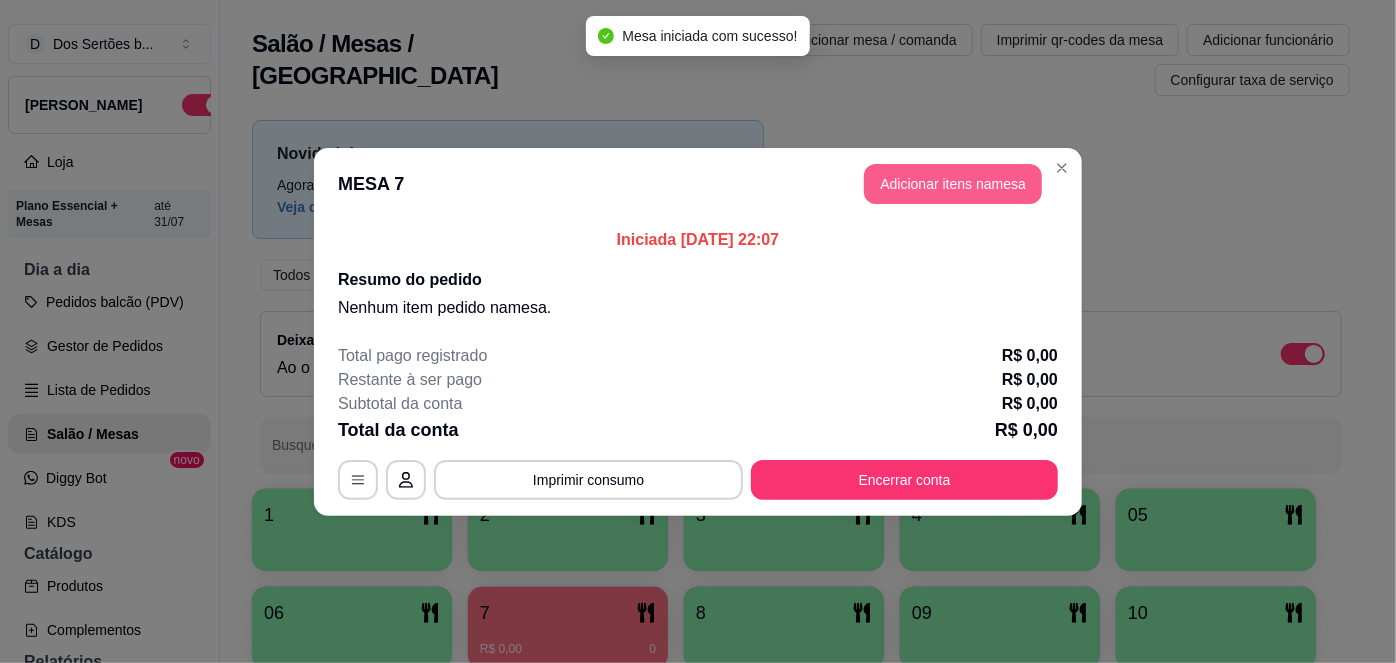 click on "Adicionar itens na  mesa" at bounding box center (953, 184) 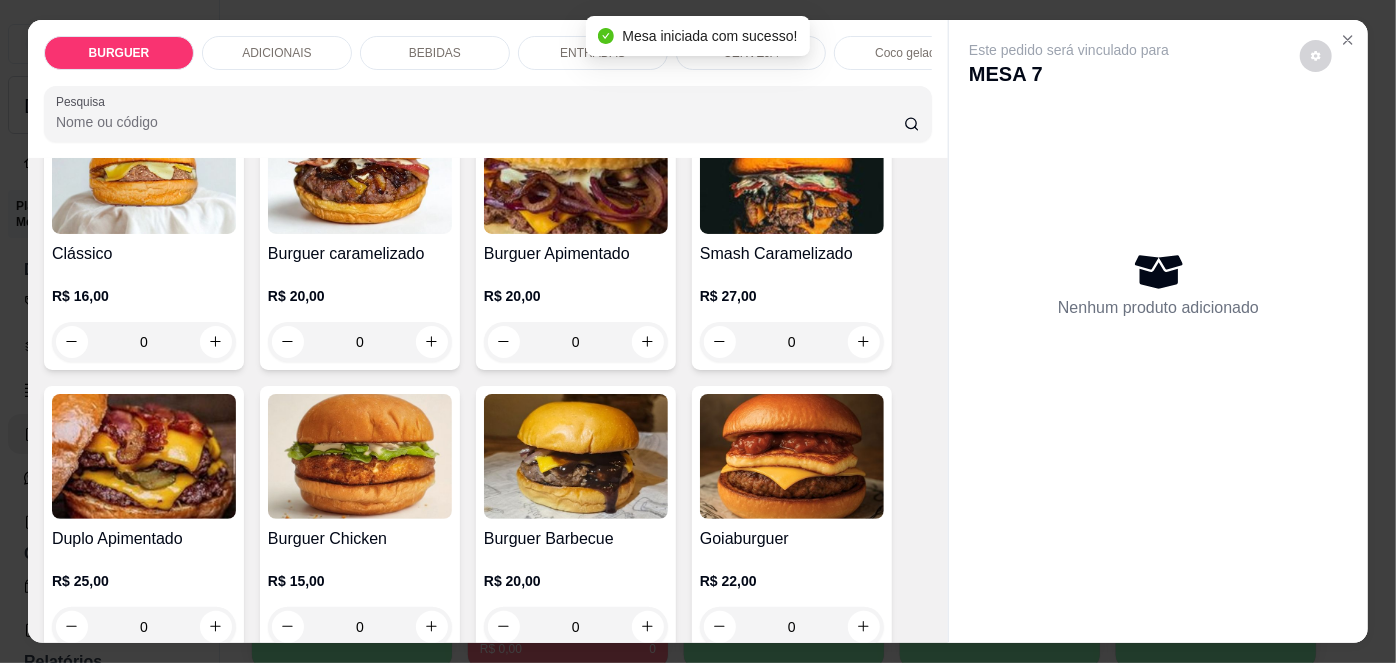 scroll, scrollTop: 177, scrollLeft: 0, axis: vertical 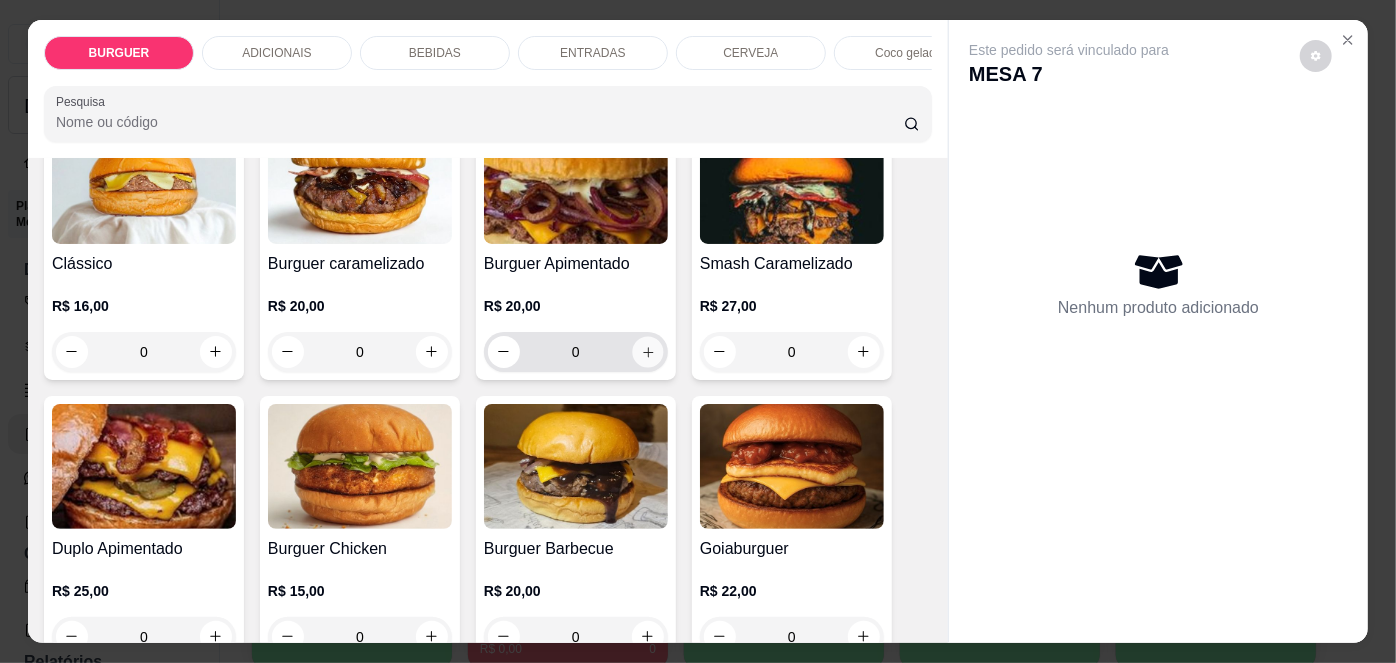 click 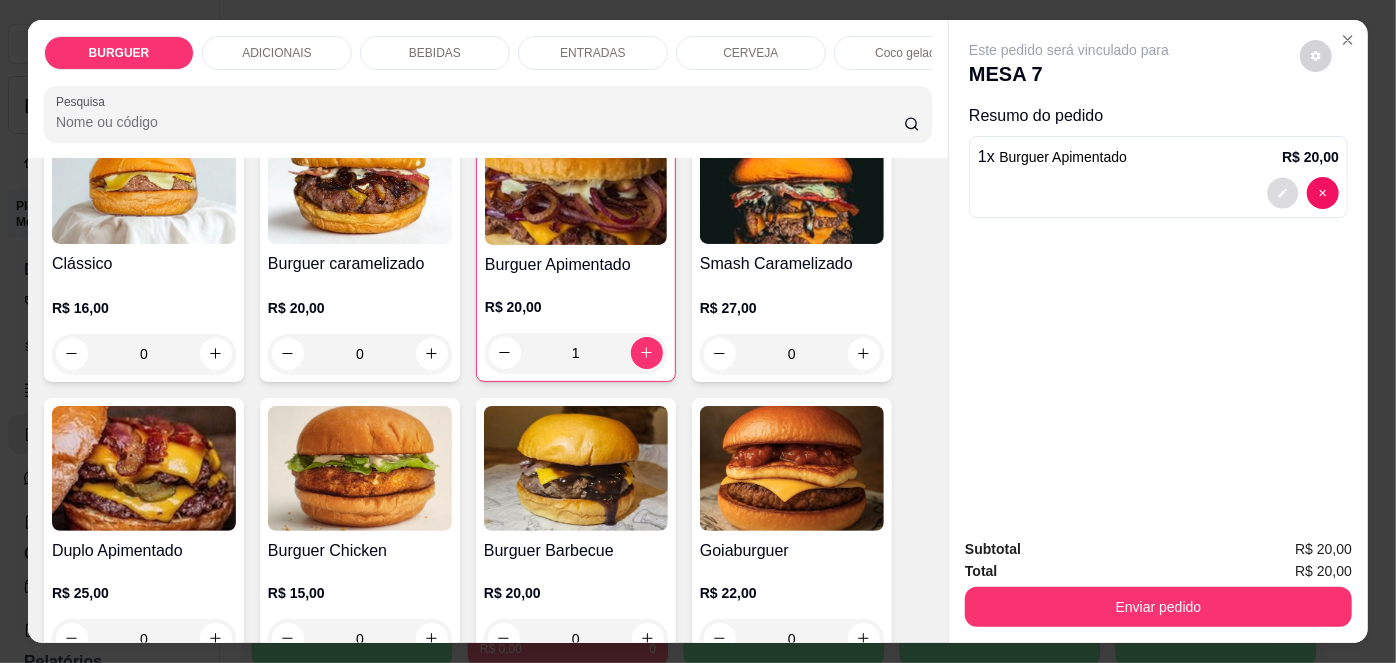click at bounding box center [1283, 192] 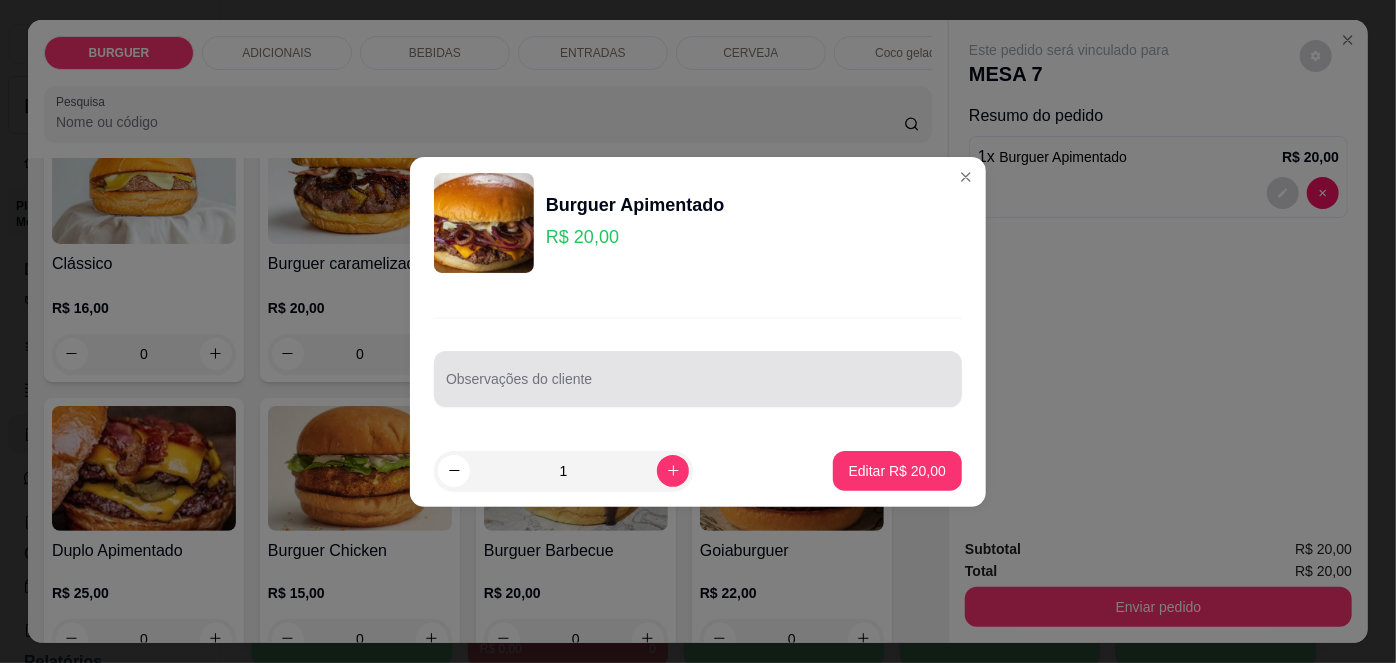 click at bounding box center [698, 379] 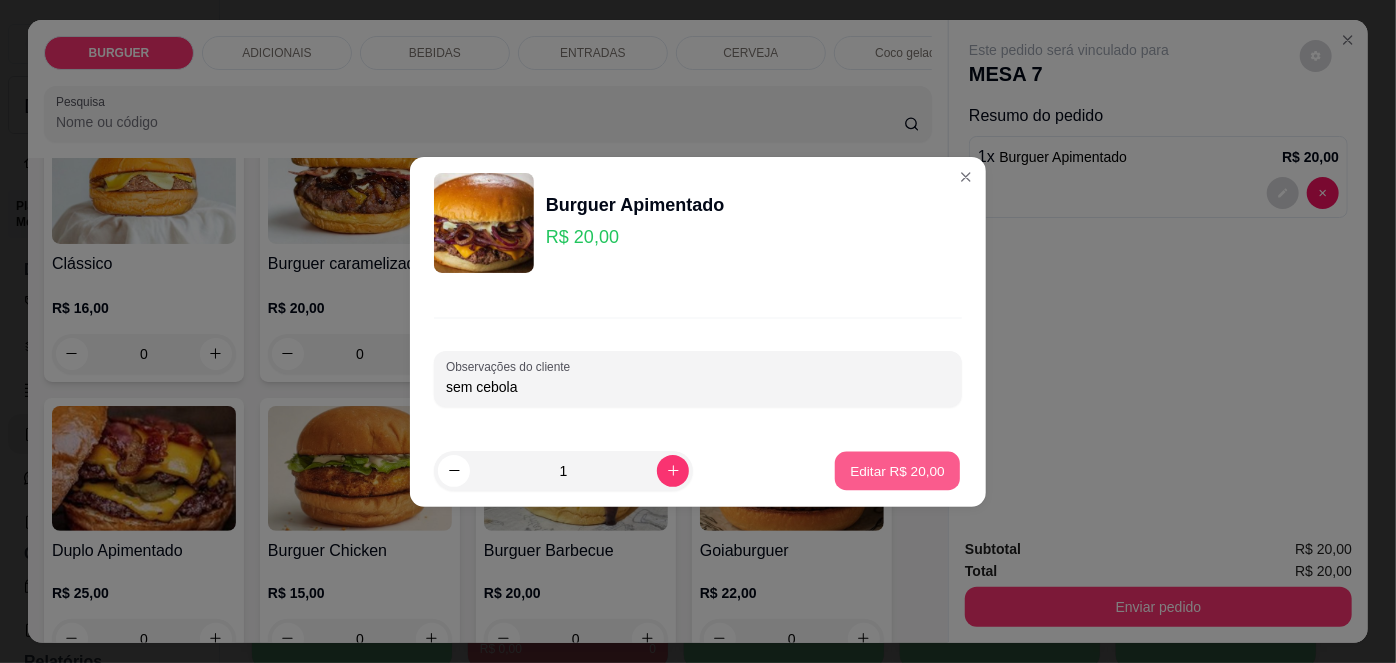 click on "Editar   R$ 20,00" at bounding box center [897, 470] 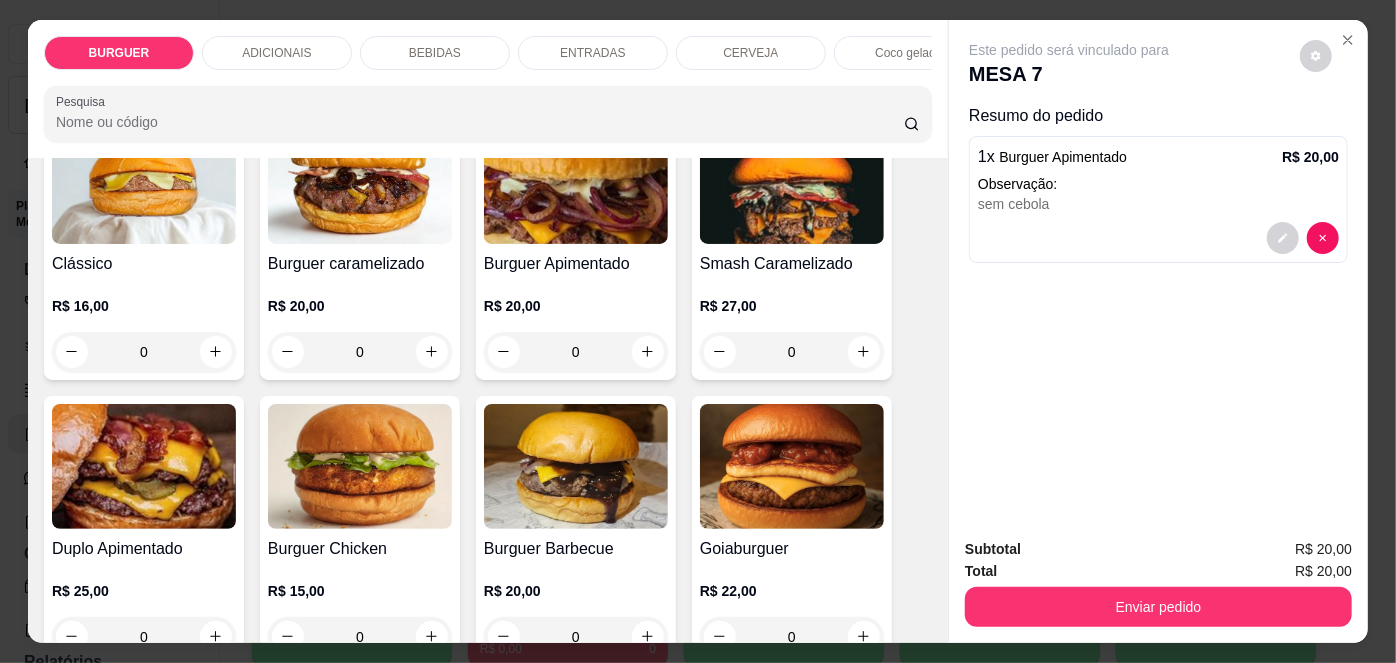scroll, scrollTop: 384, scrollLeft: 0, axis: vertical 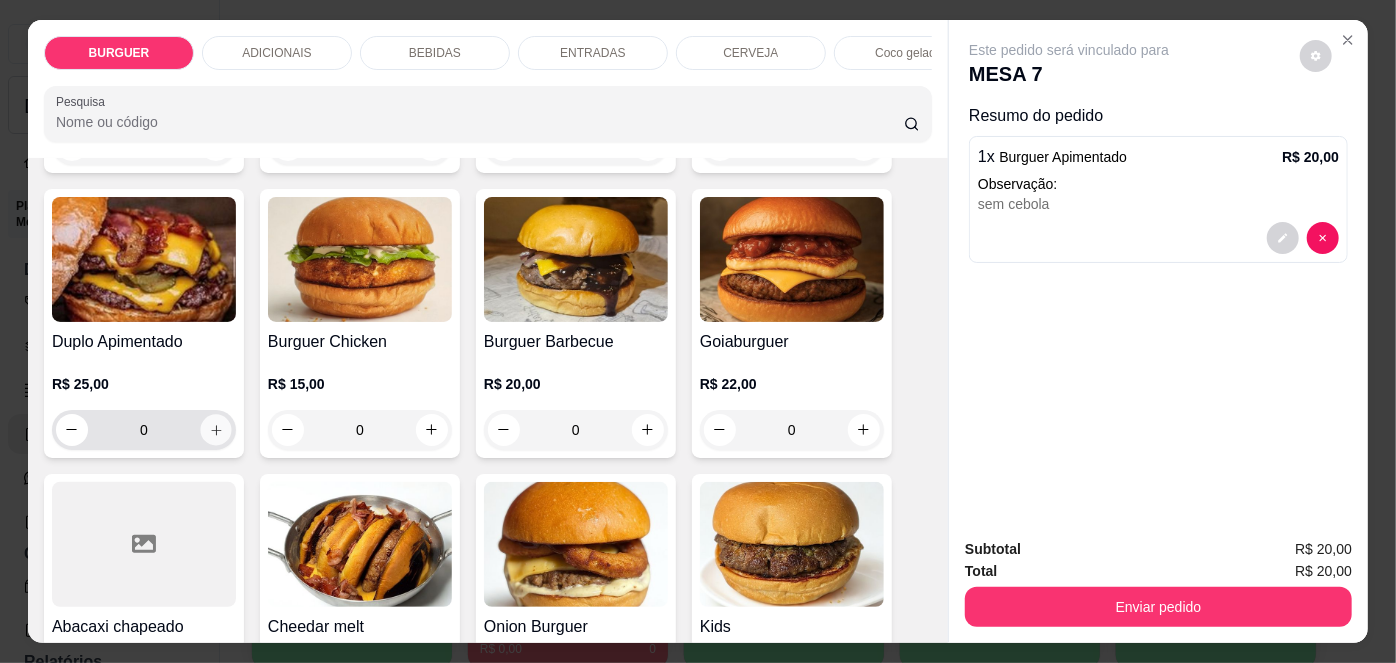 click 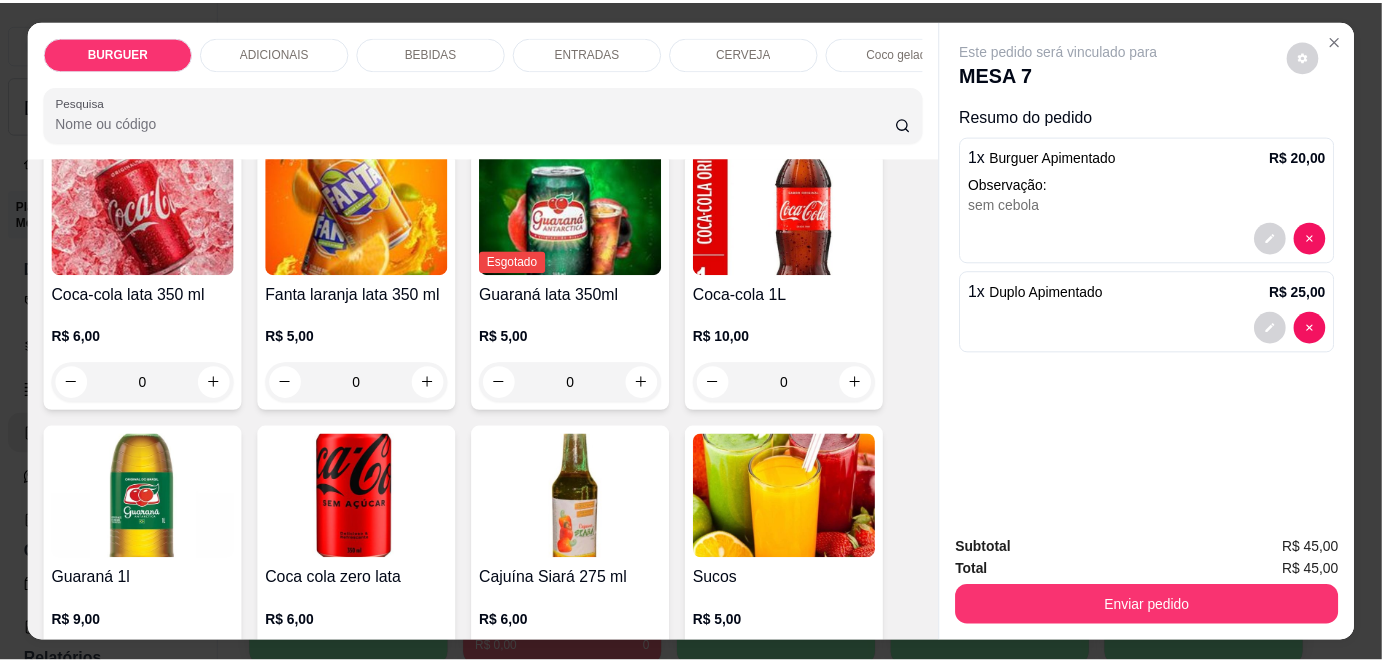 scroll, scrollTop: 1671, scrollLeft: 0, axis: vertical 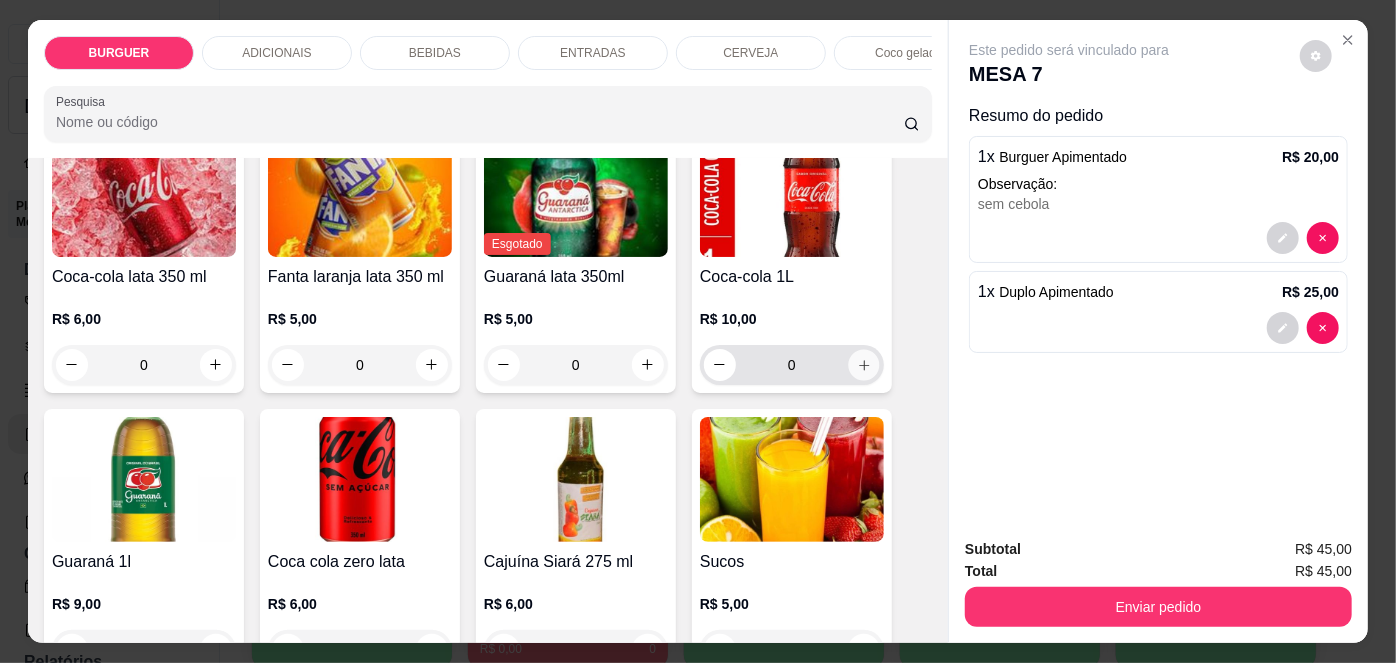 click 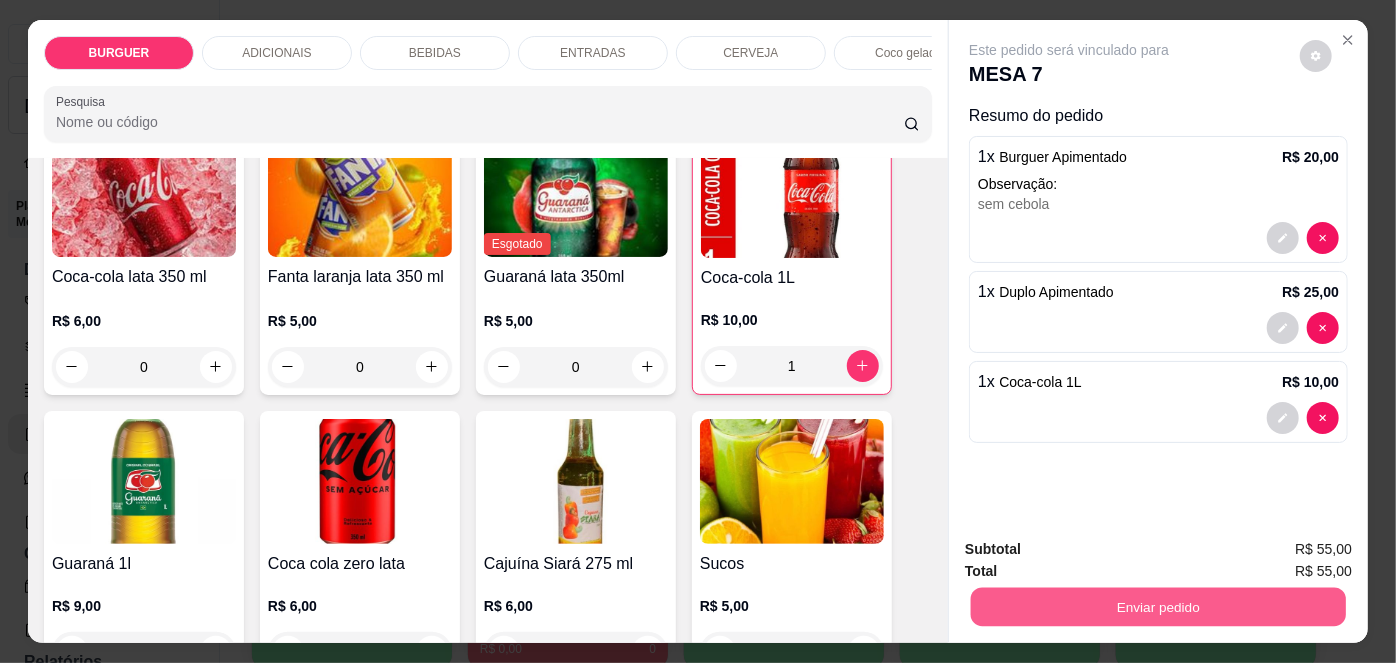 click on "Enviar pedido" at bounding box center (1158, 607) 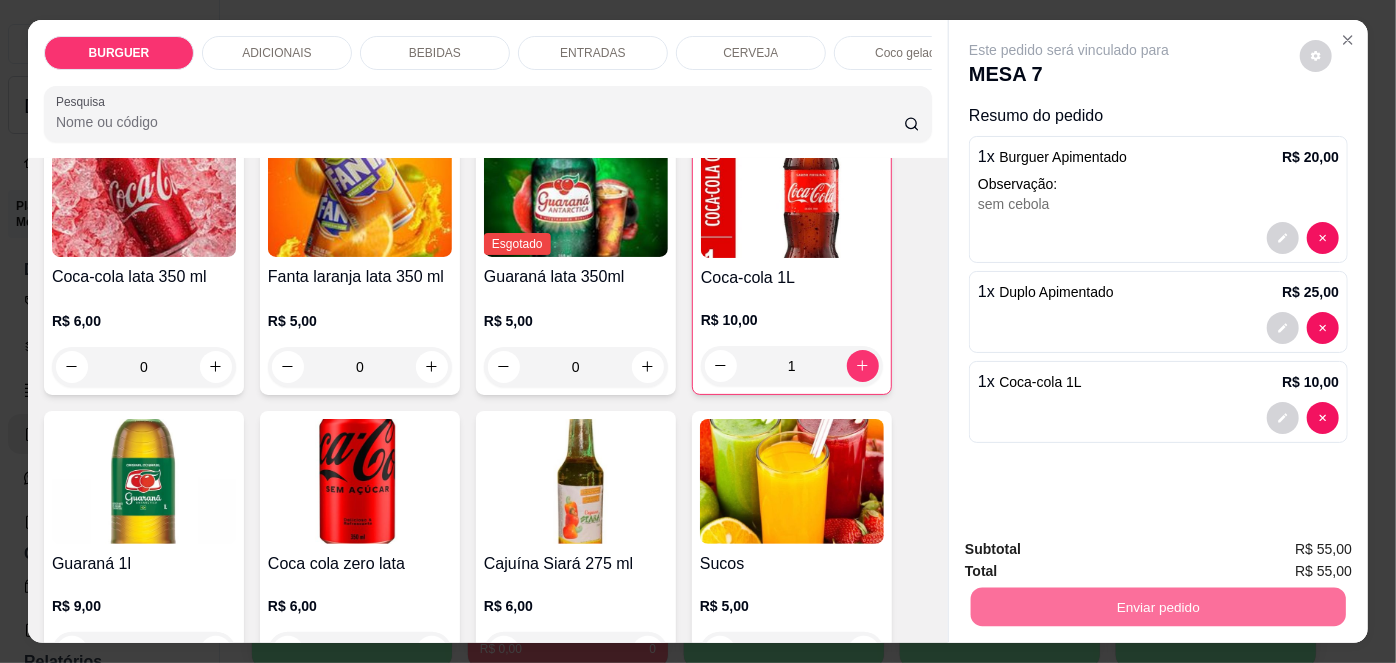 click on "Não registrar e enviar pedido" at bounding box center (1093, 551) 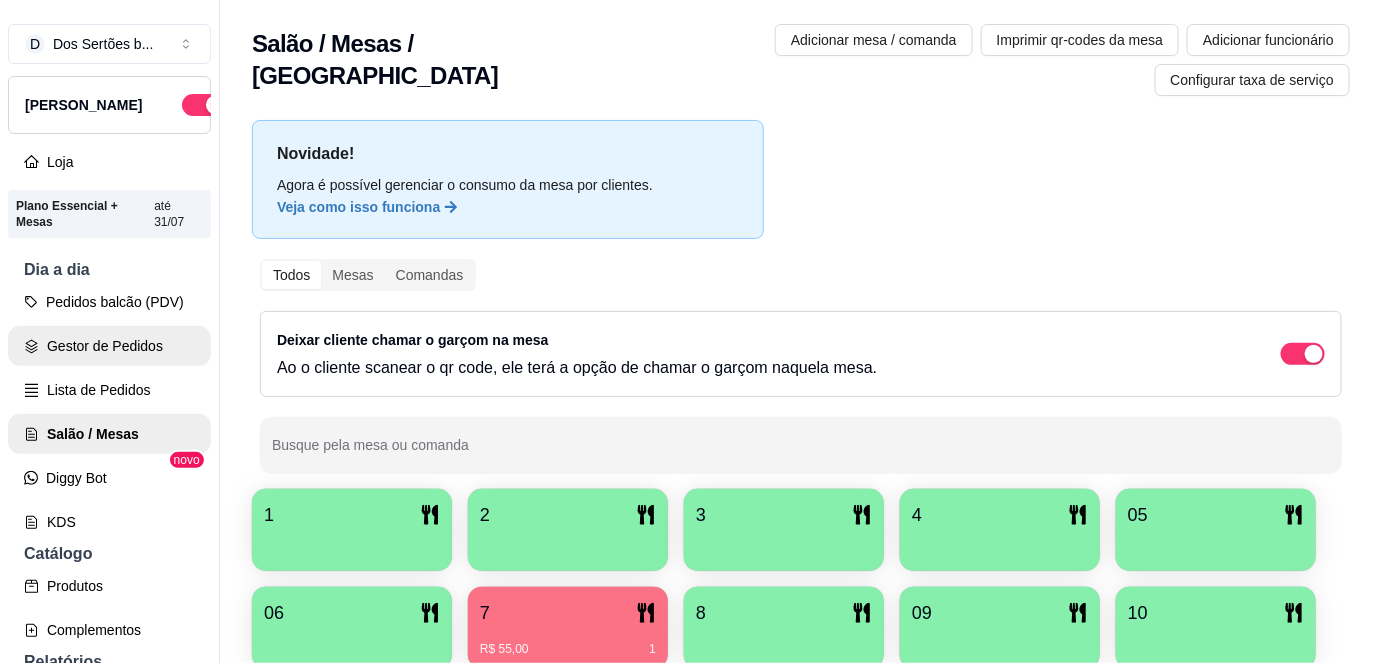 click on "Gestor de Pedidos" at bounding box center (109, 346) 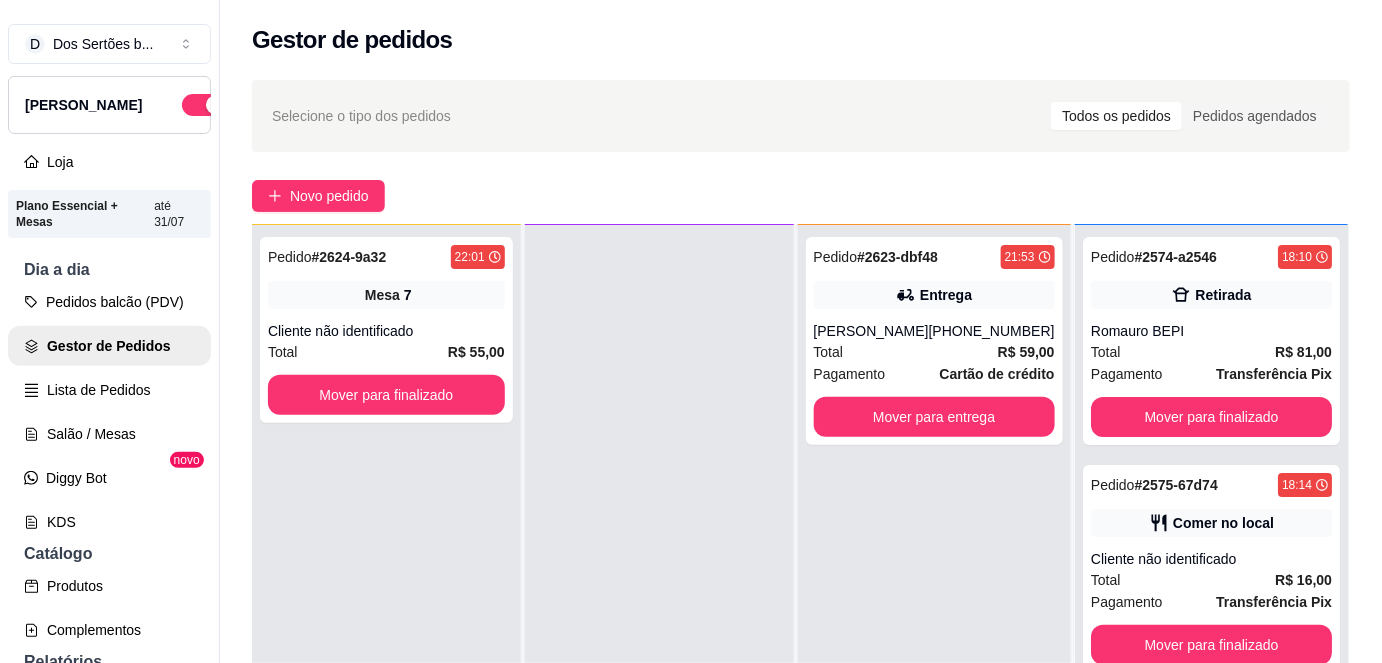 scroll, scrollTop: 56, scrollLeft: 0, axis: vertical 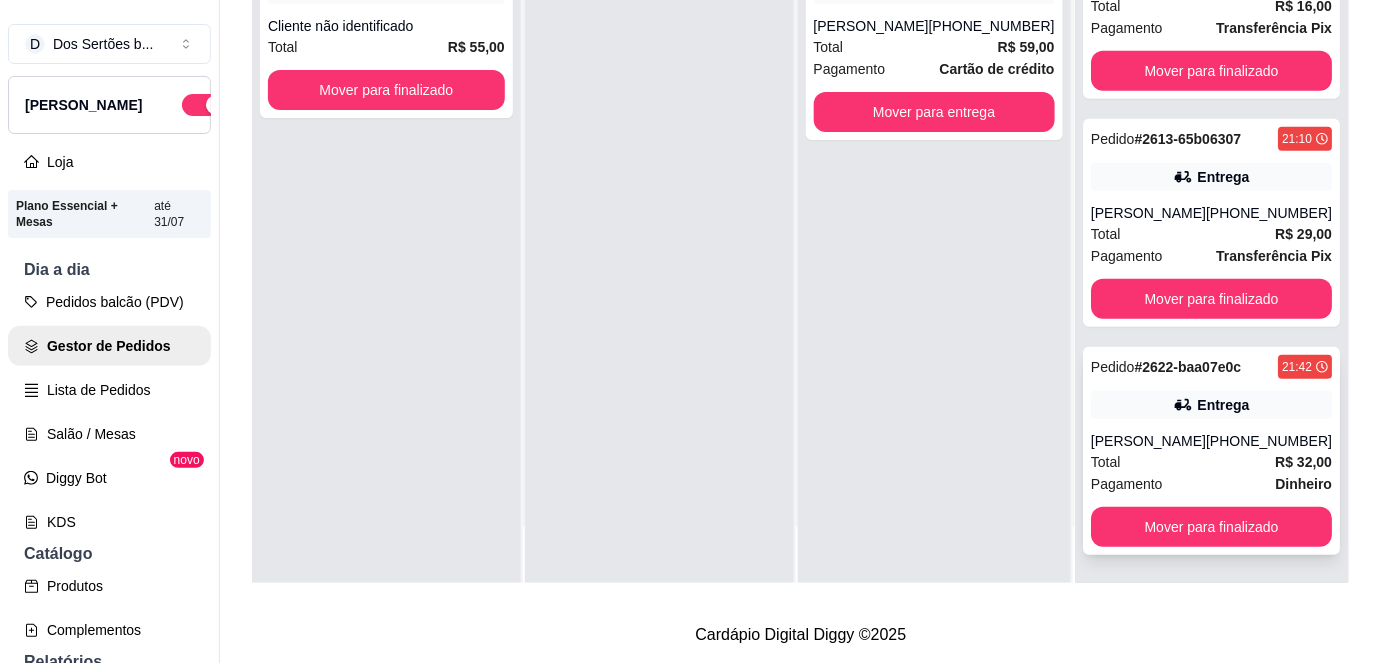 click on "Entrega" at bounding box center (1211, 405) 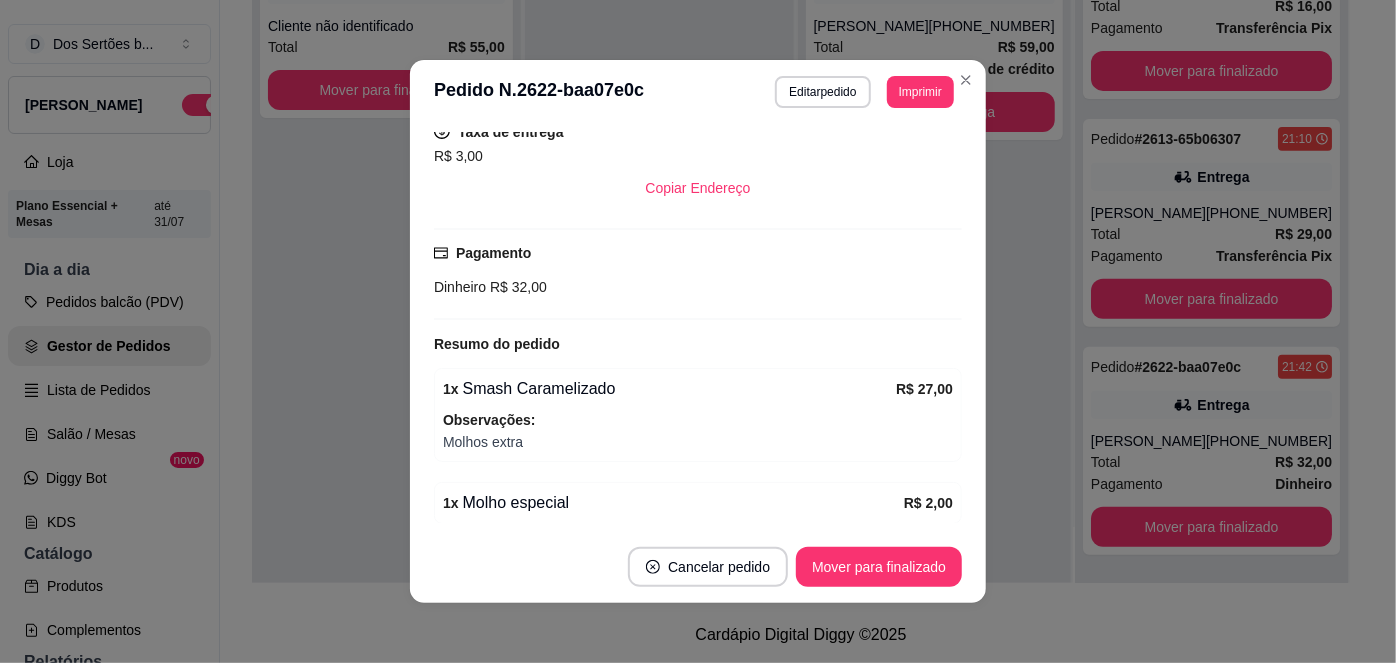 scroll, scrollTop: 503, scrollLeft: 0, axis: vertical 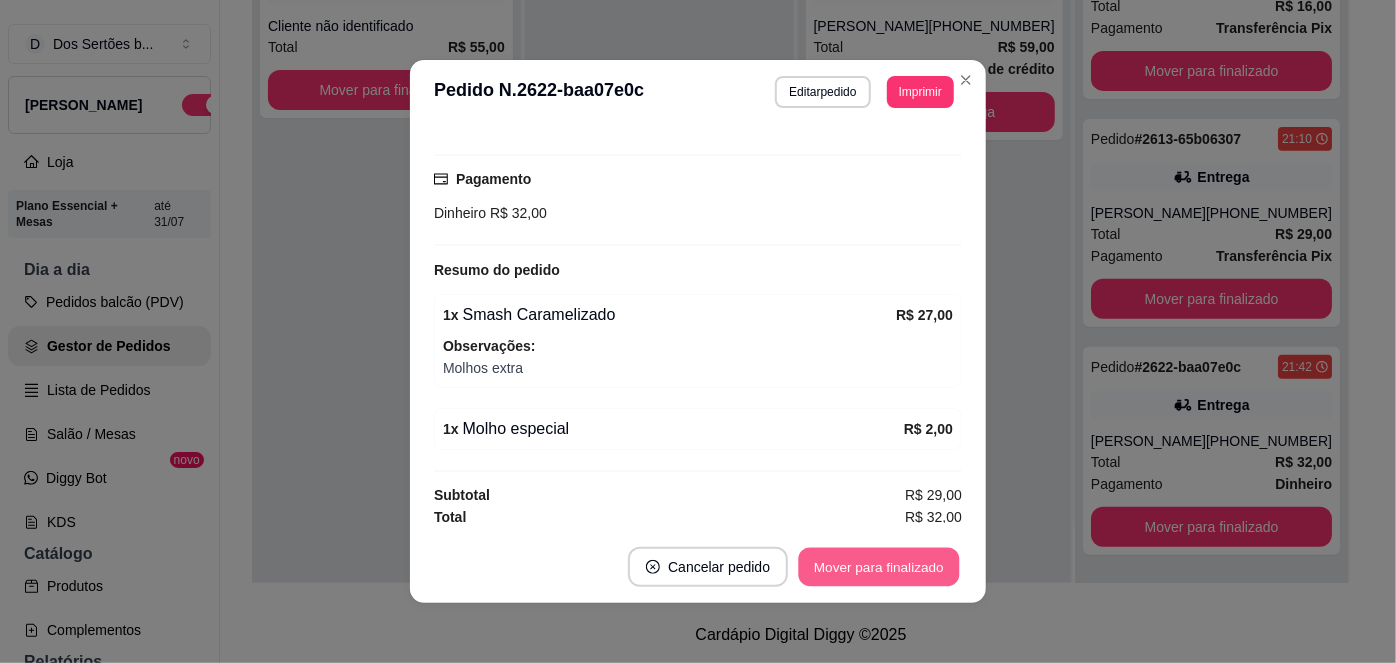 click on "Mover para finalizado" at bounding box center [879, 567] 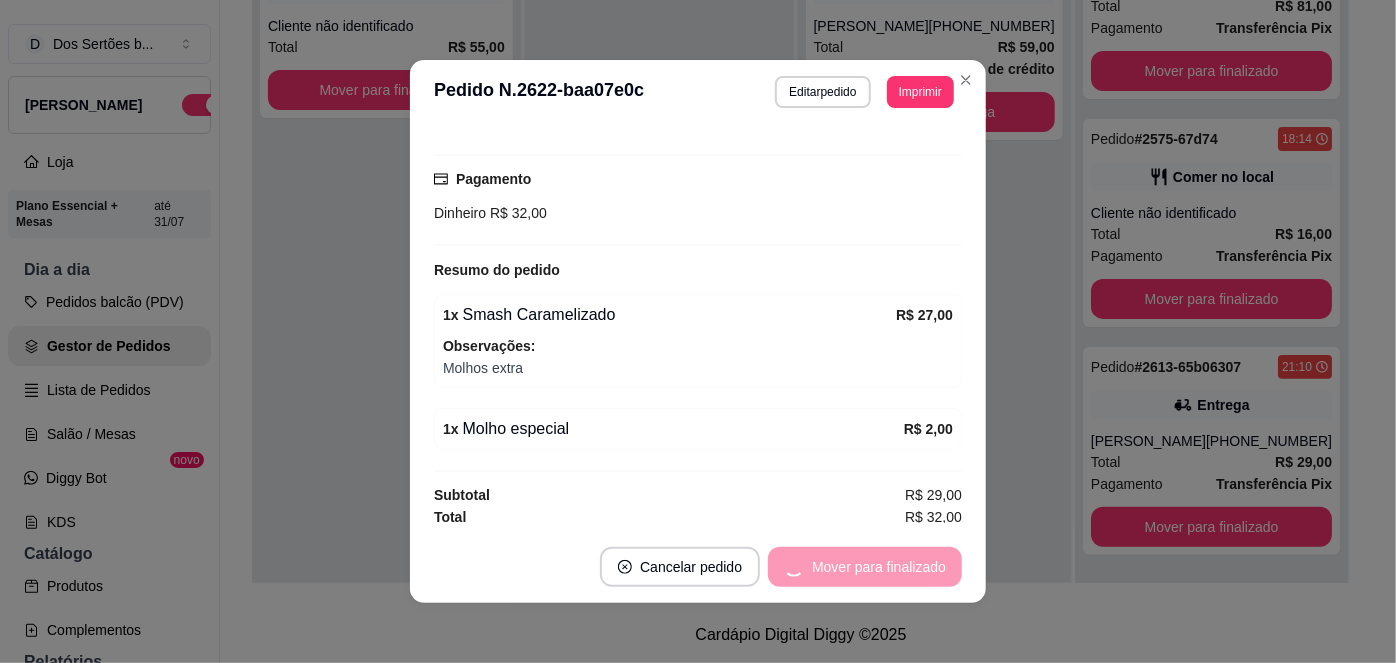 scroll, scrollTop: 40, scrollLeft: 0, axis: vertical 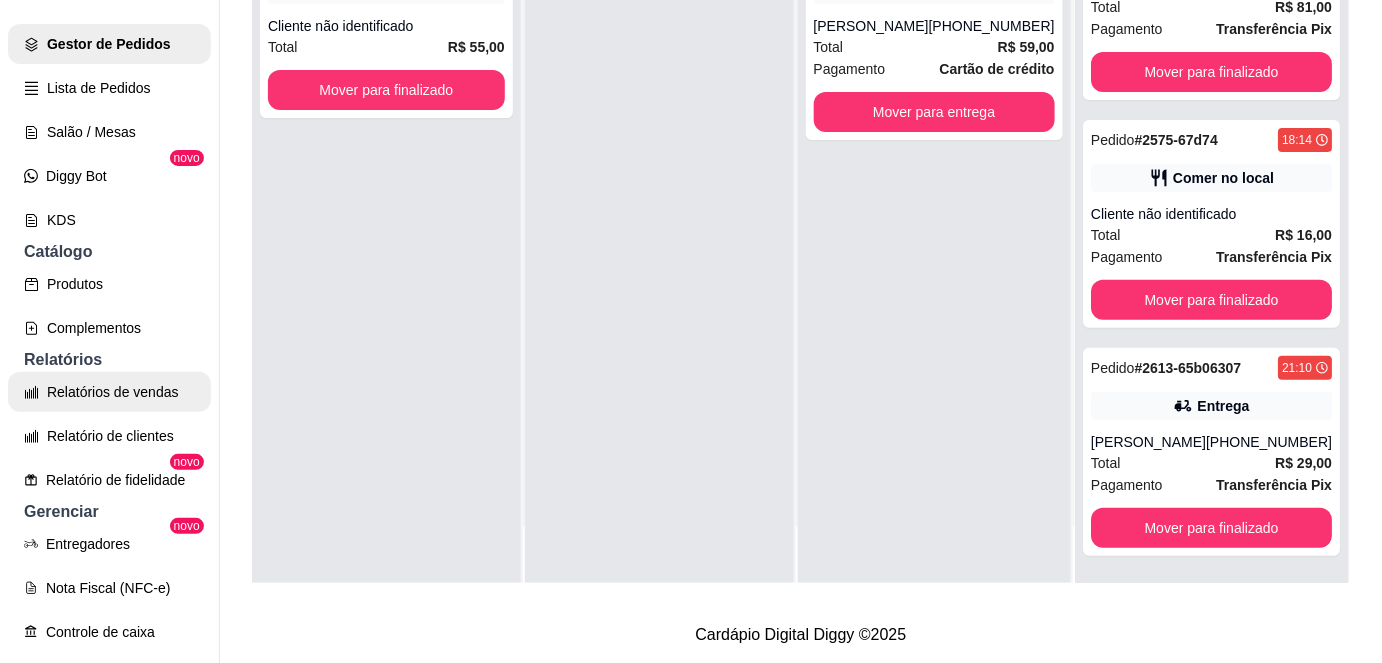 click on "Relatórios de vendas" at bounding box center (109, 392) 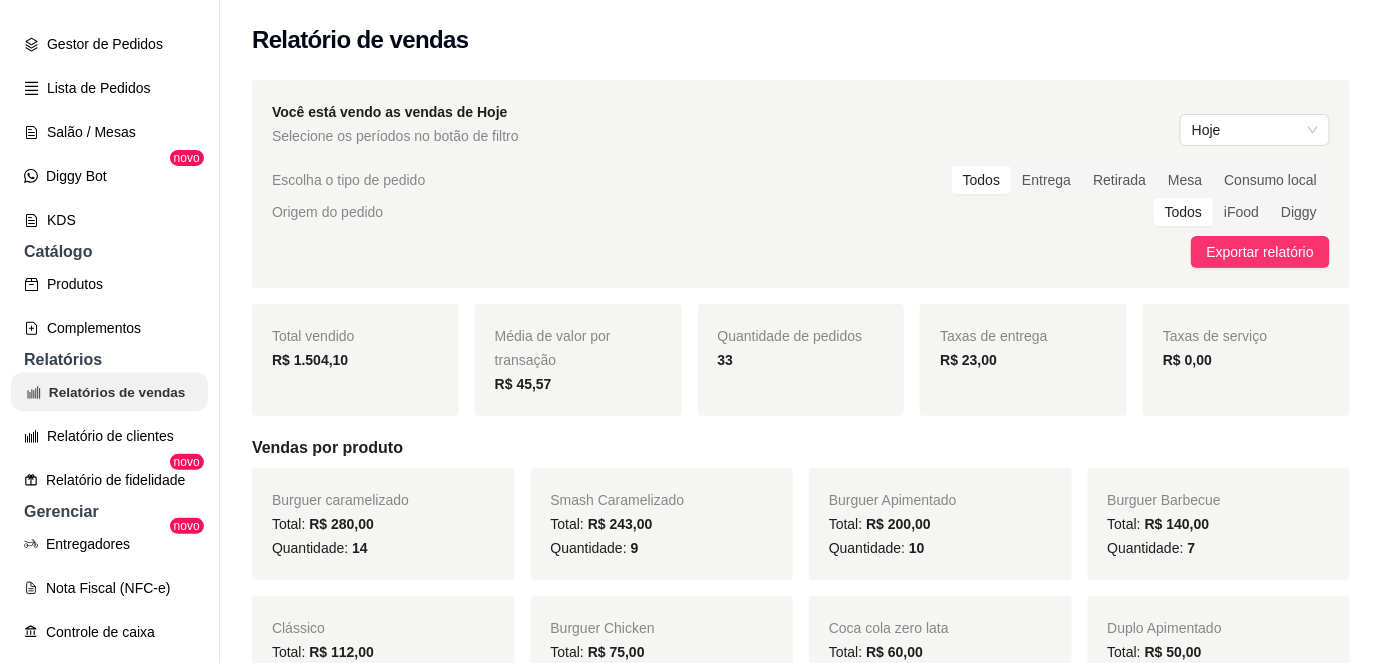 click on "Relatórios de vendas" at bounding box center (109, 392) 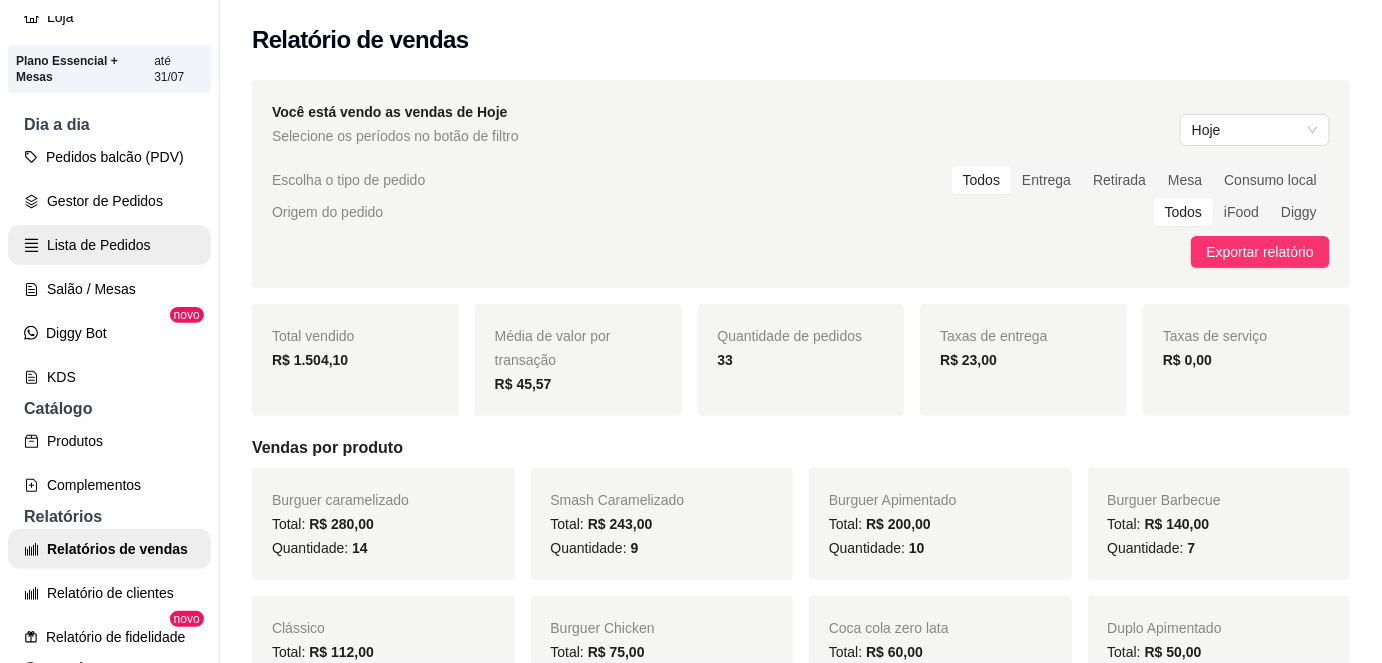 scroll, scrollTop: 144, scrollLeft: 0, axis: vertical 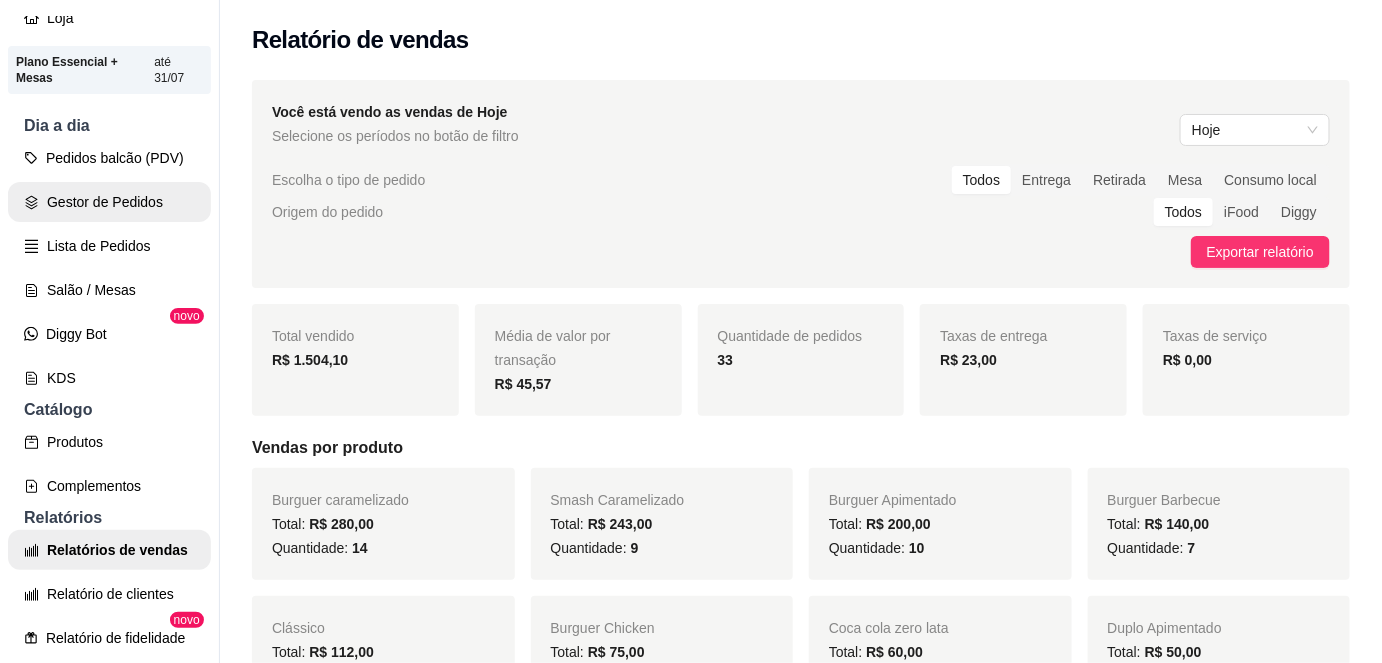 click on "Gestor de Pedidos" at bounding box center [109, 202] 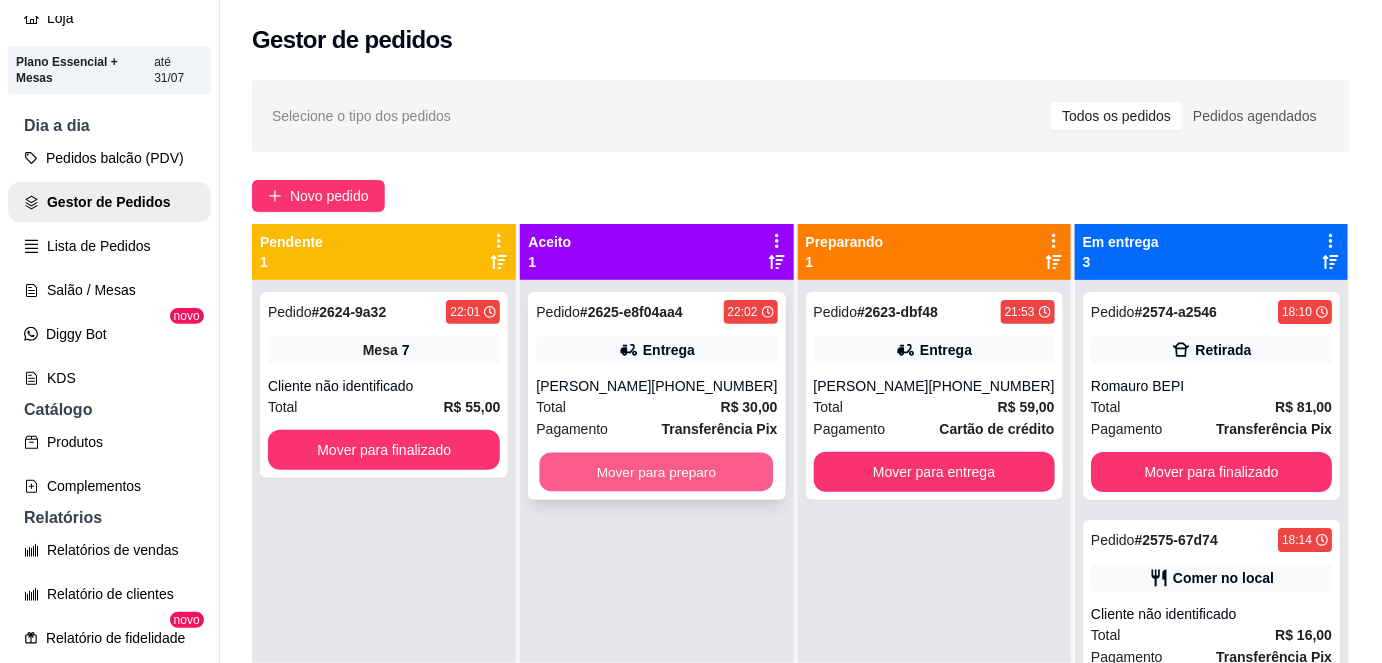 click on "Mover para preparo" at bounding box center (657, 472) 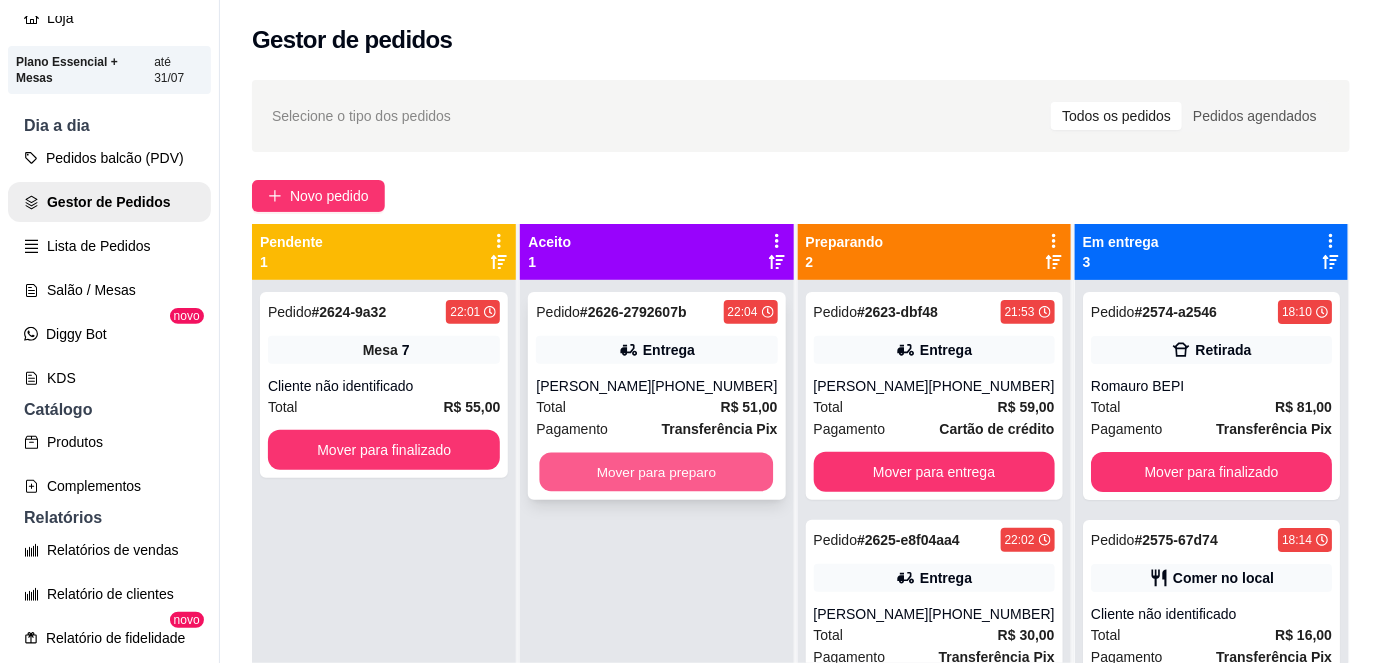 click on "Mover para preparo" at bounding box center (657, 472) 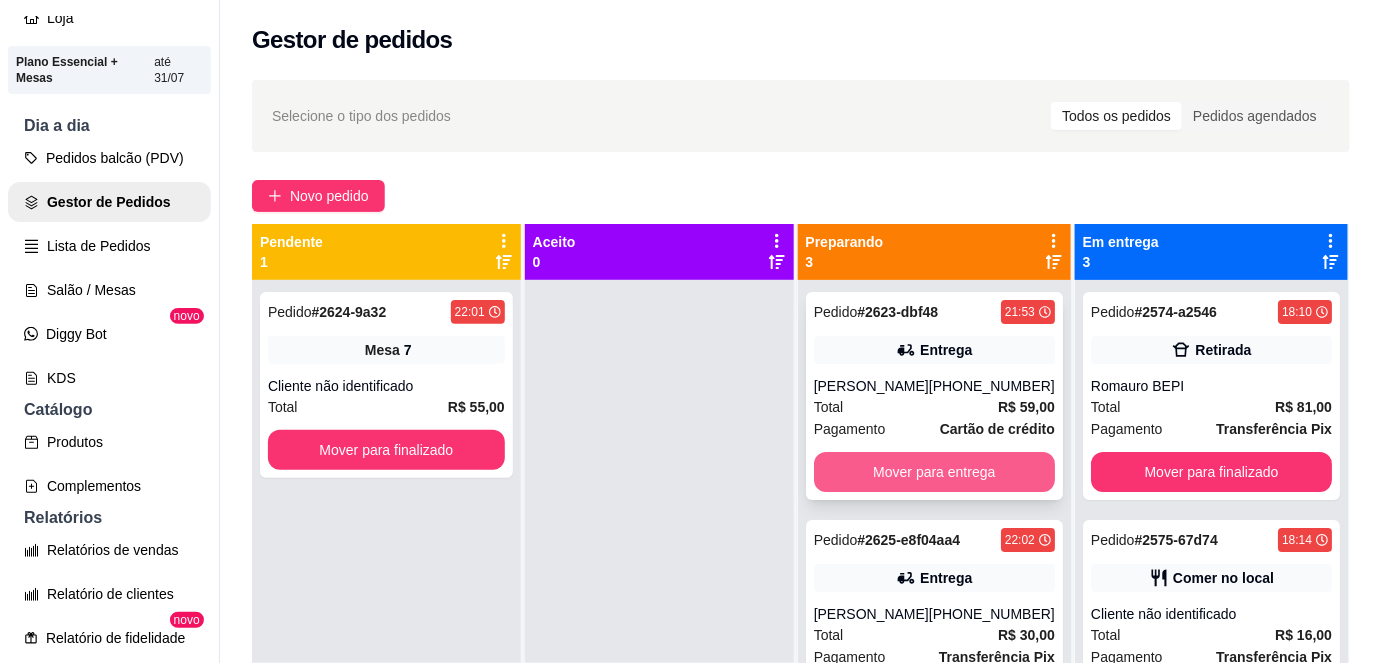 click on "Mover para entrega" at bounding box center [934, 472] 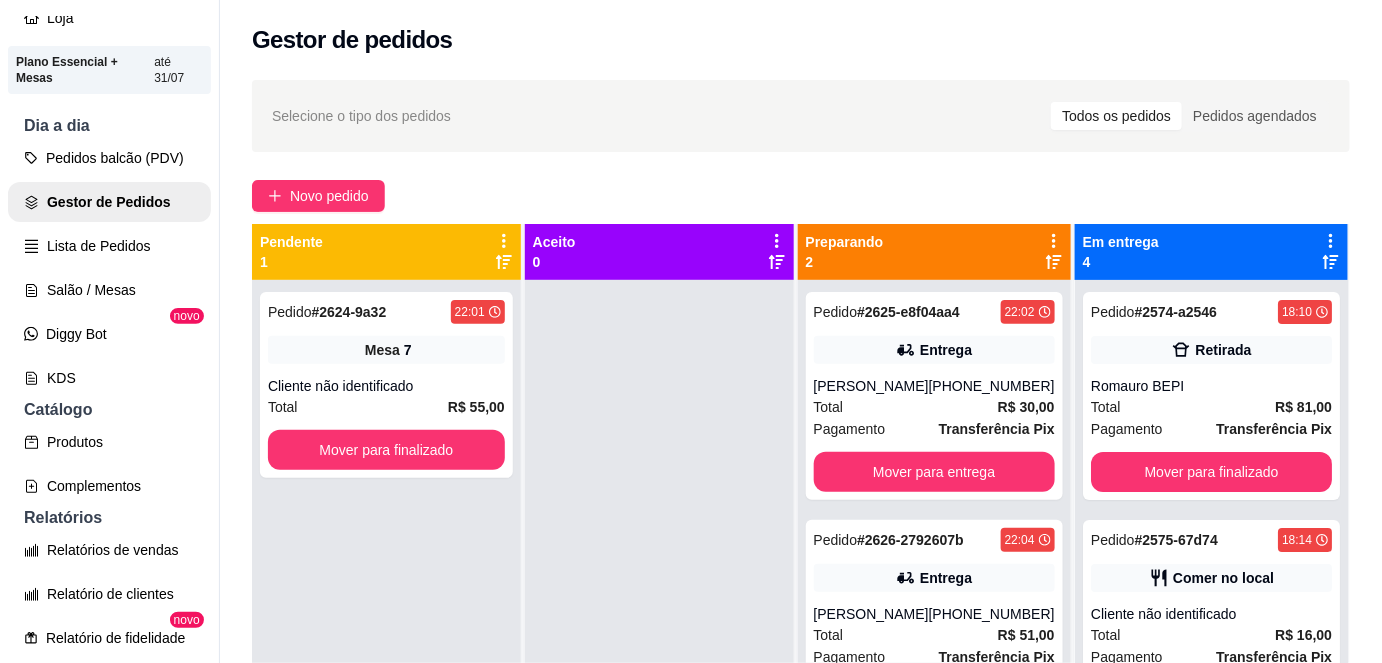scroll, scrollTop: 56, scrollLeft: 0, axis: vertical 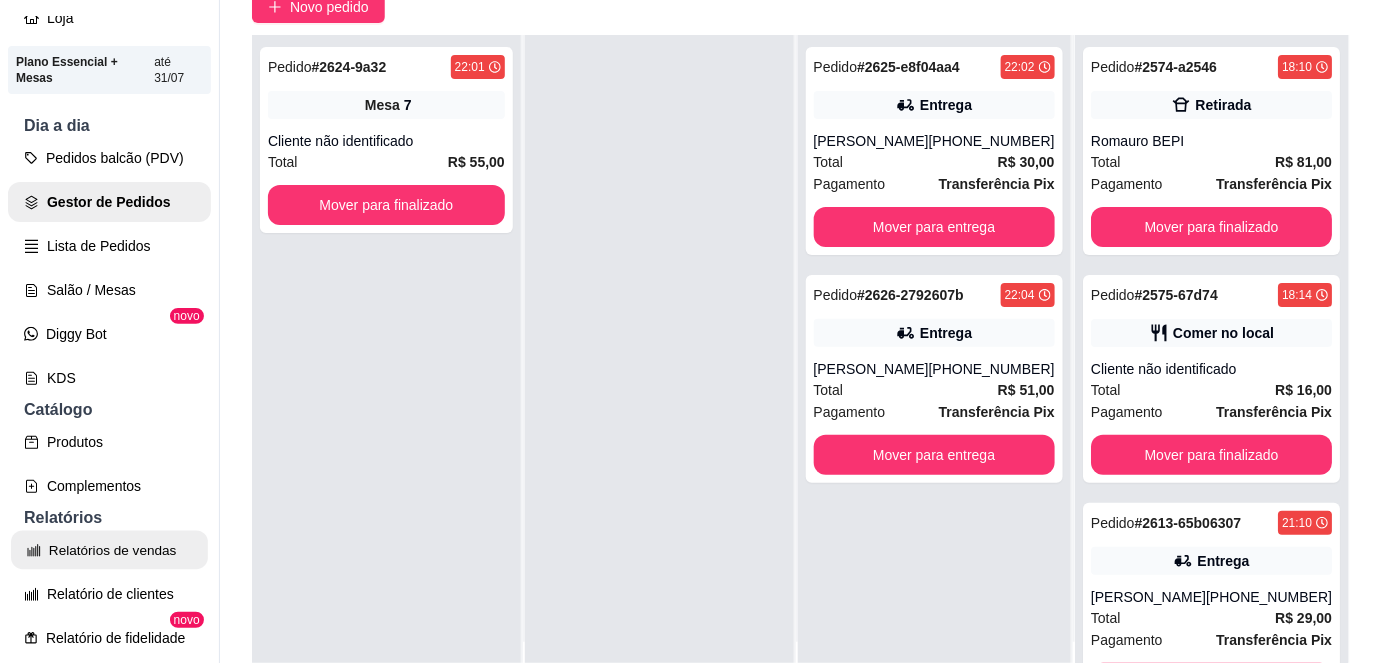 click on "Relatórios de vendas" at bounding box center [109, 550] 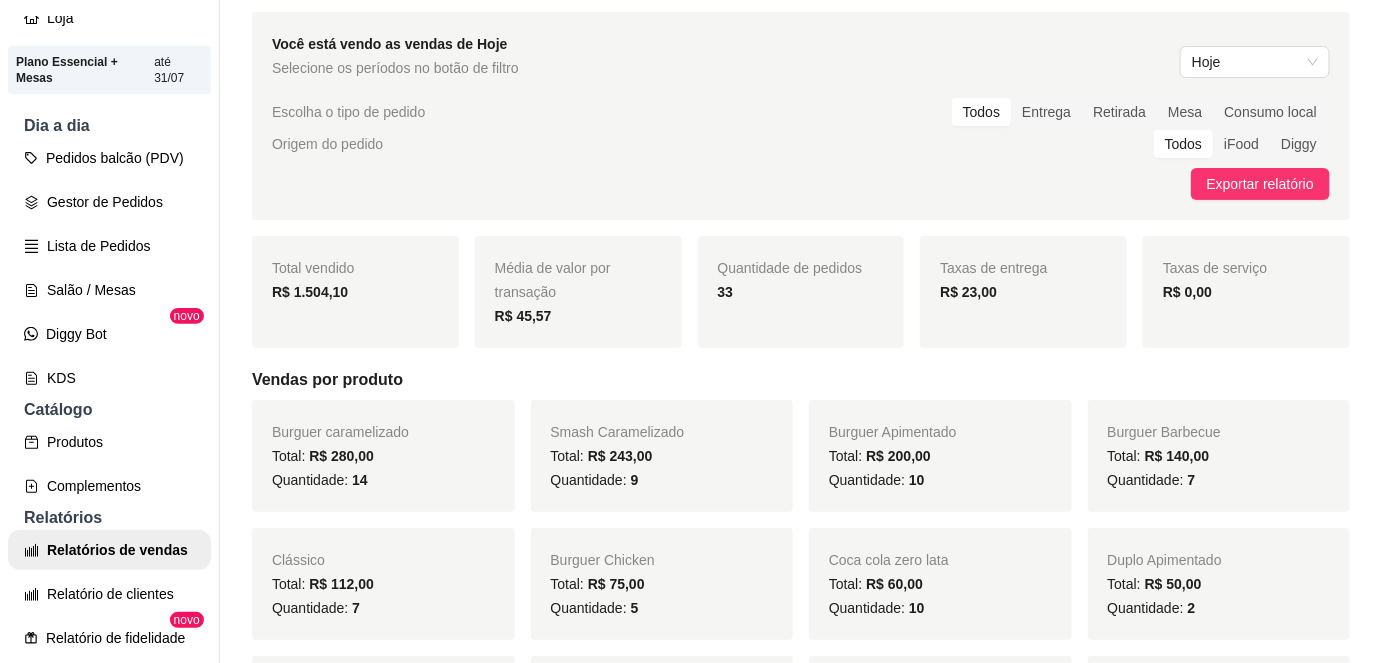 scroll, scrollTop: 0, scrollLeft: 0, axis: both 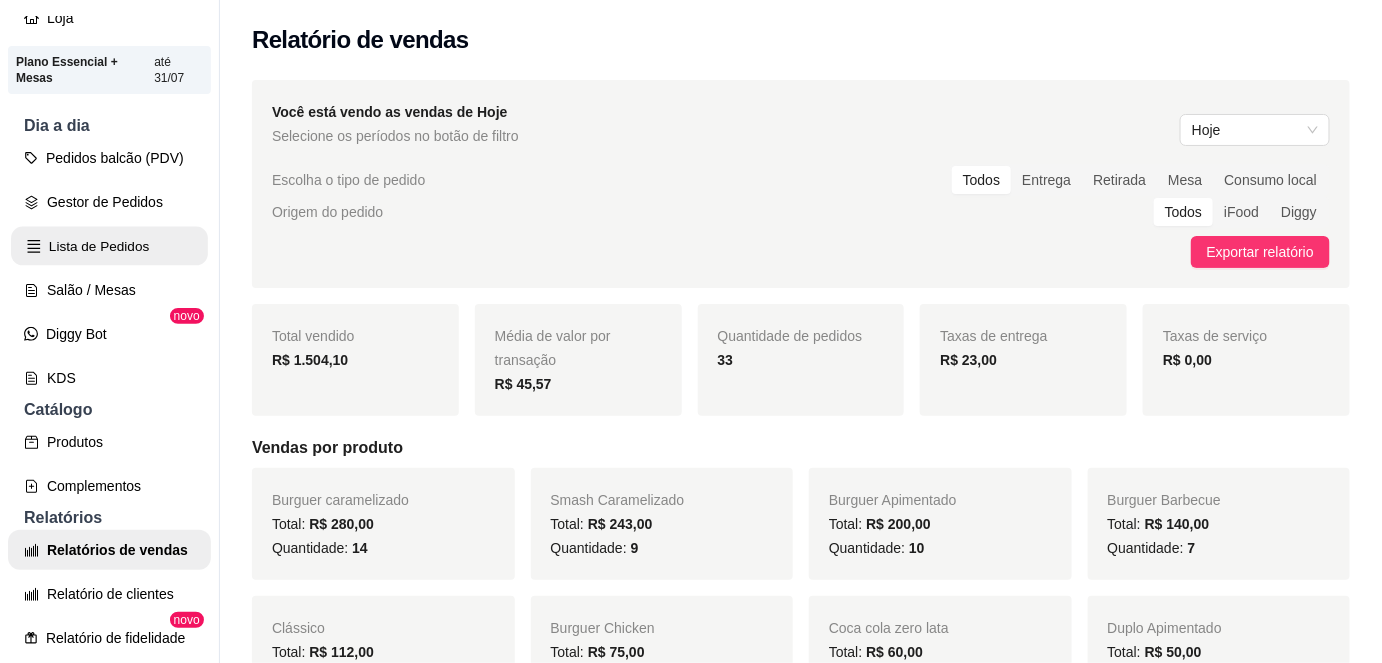 click on "Lista de Pedidos" at bounding box center (109, 246) 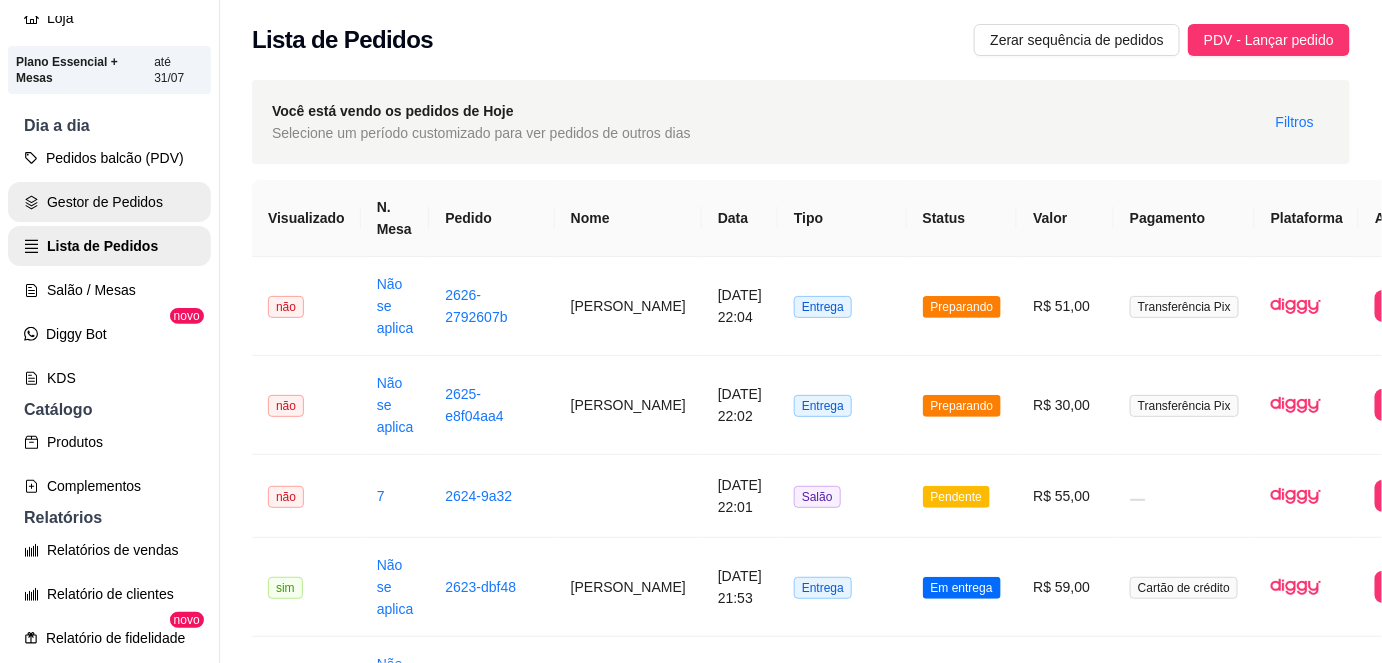 click on "Gestor de Pedidos" at bounding box center (109, 202) 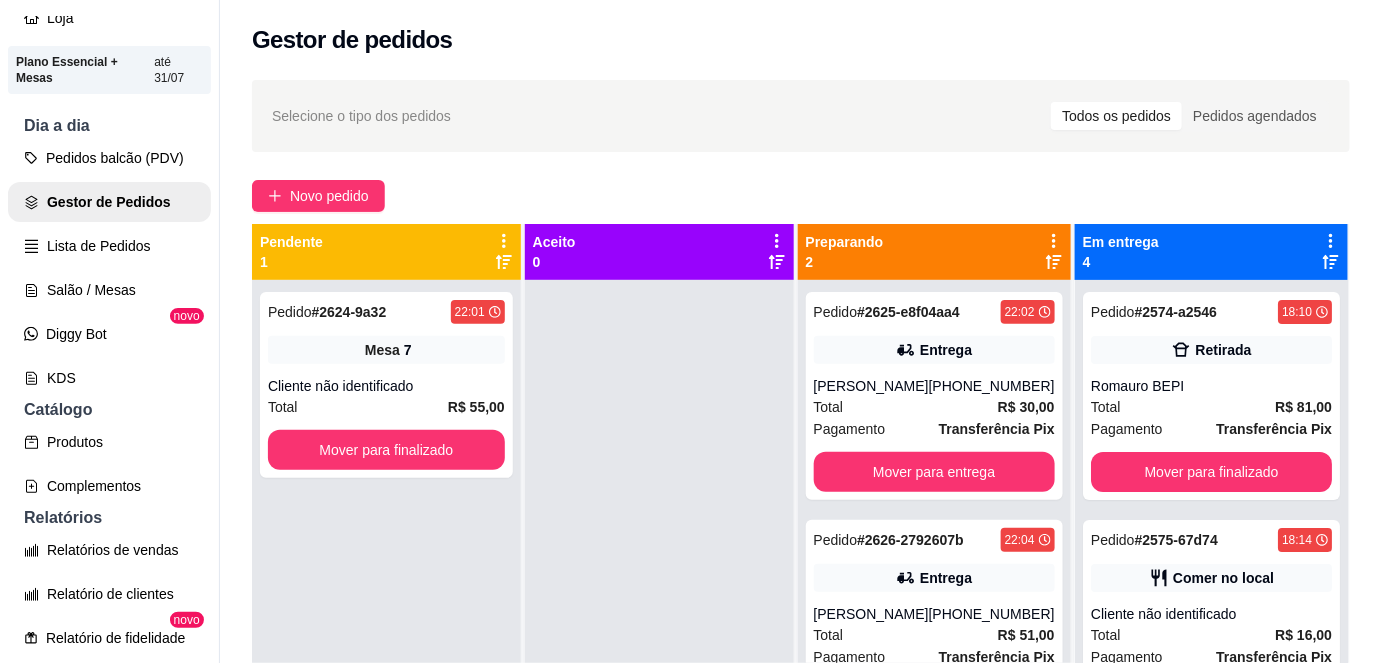 scroll, scrollTop: 56, scrollLeft: 0, axis: vertical 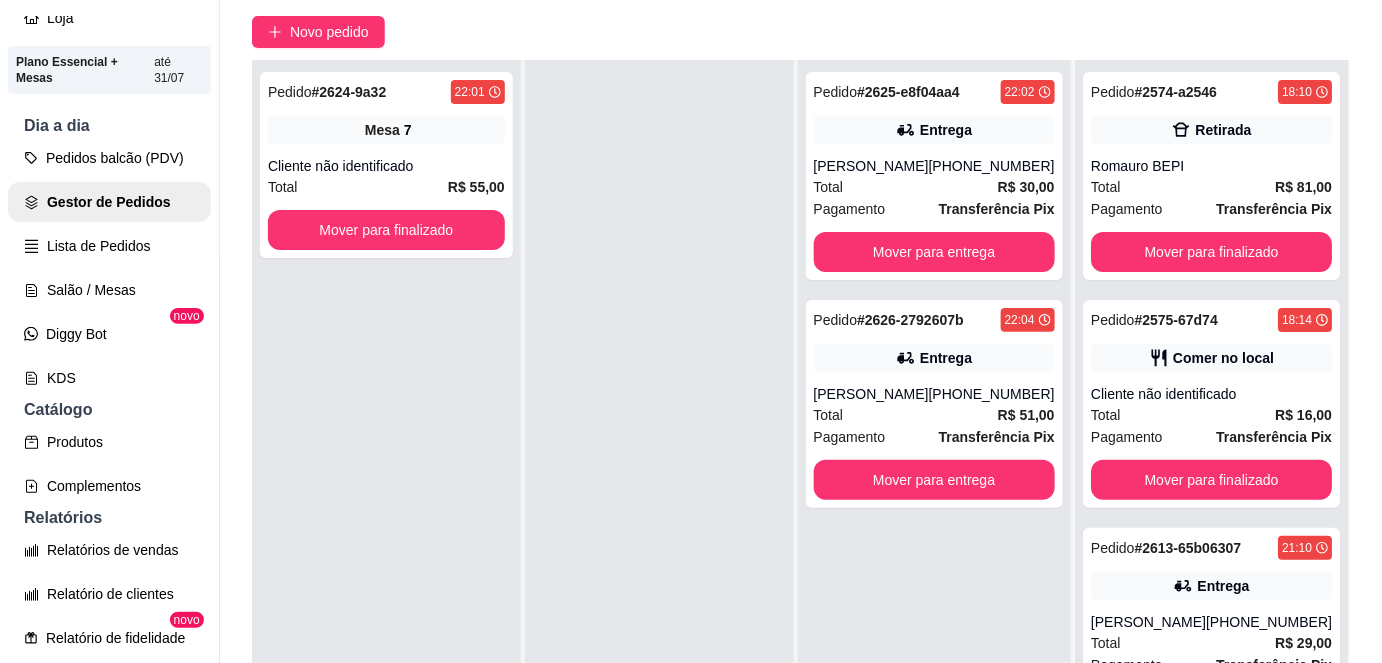 click at bounding box center (659, 391) 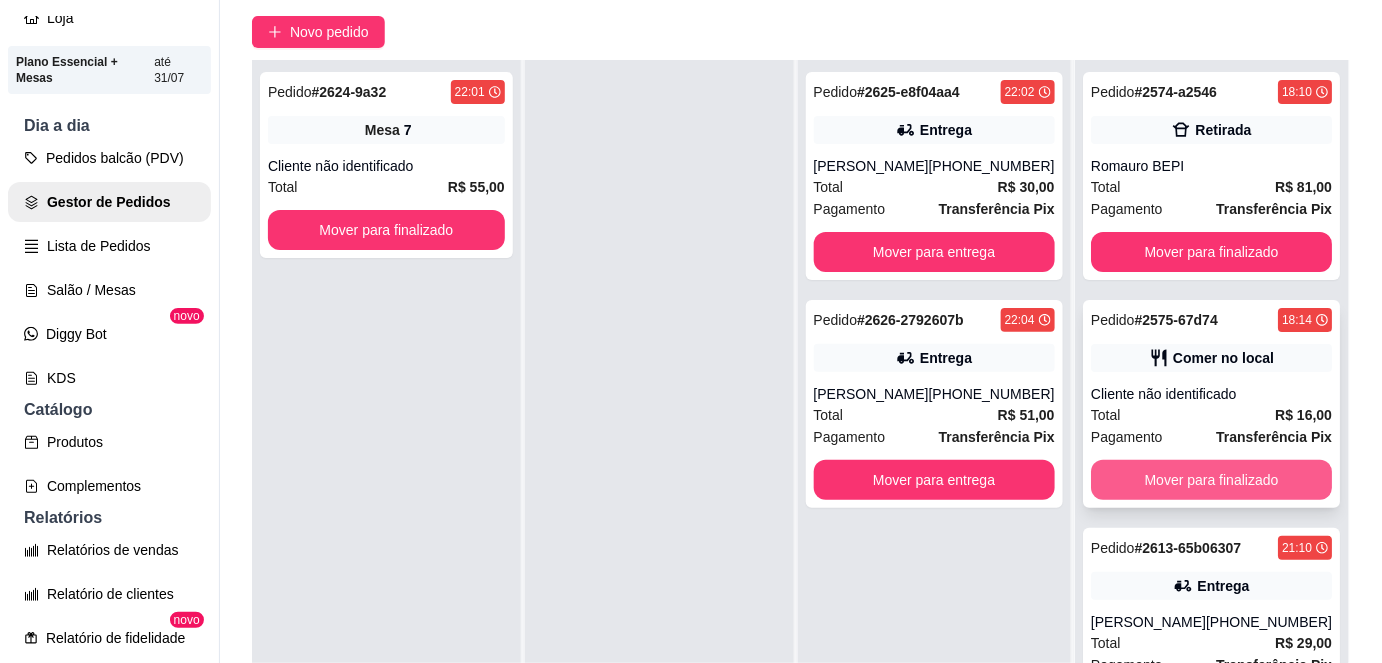 scroll, scrollTop: 269, scrollLeft: 0, axis: vertical 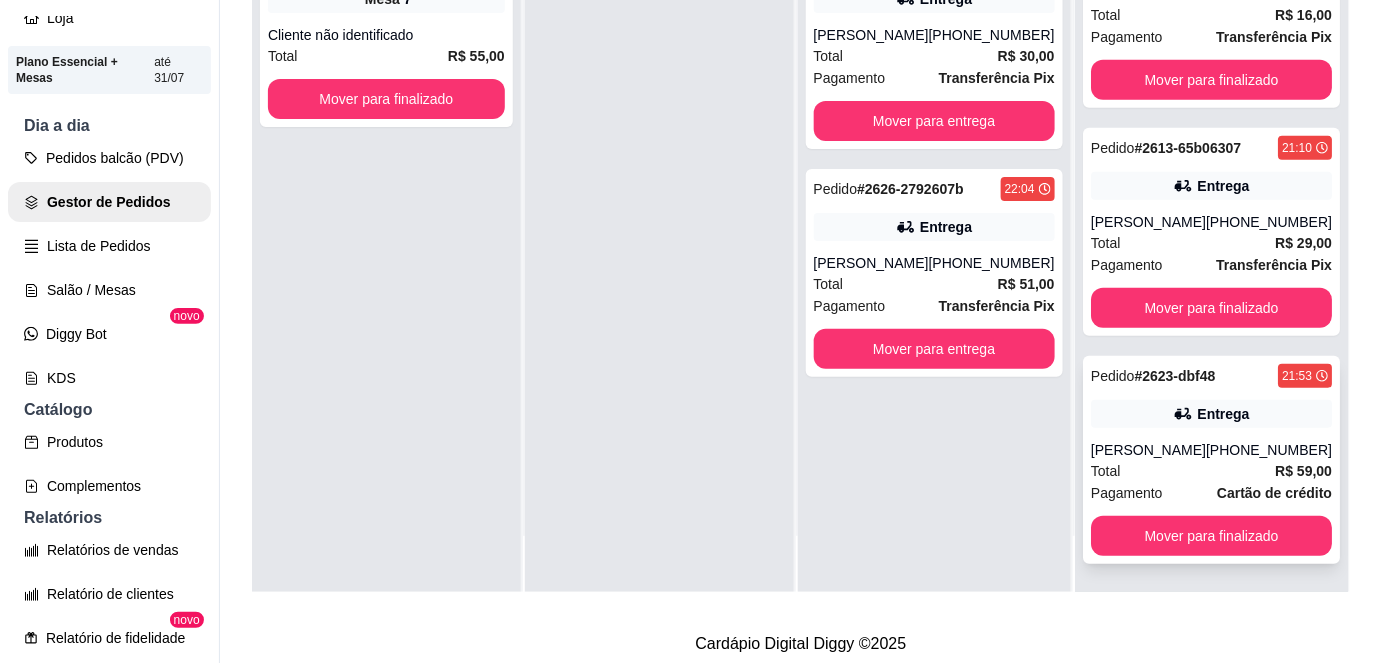 click on "Cartão de crédito" at bounding box center [1274, 493] 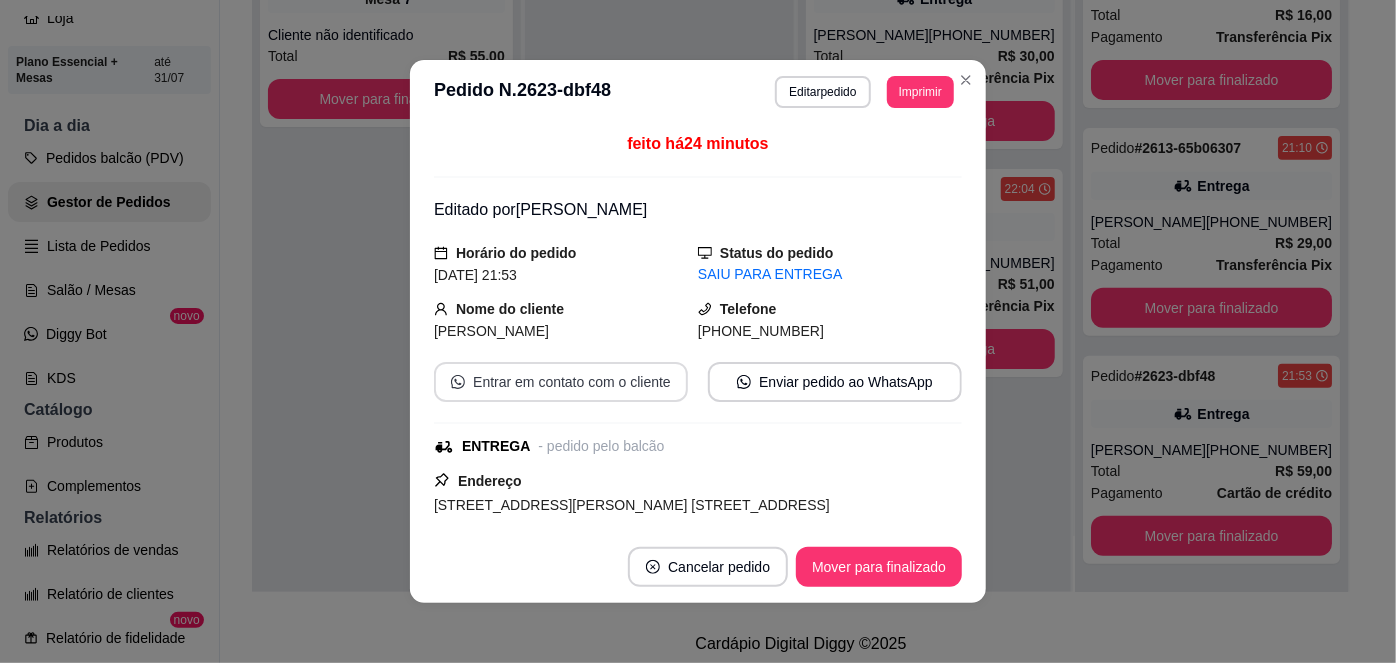 scroll, scrollTop: 440, scrollLeft: 0, axis: vertical 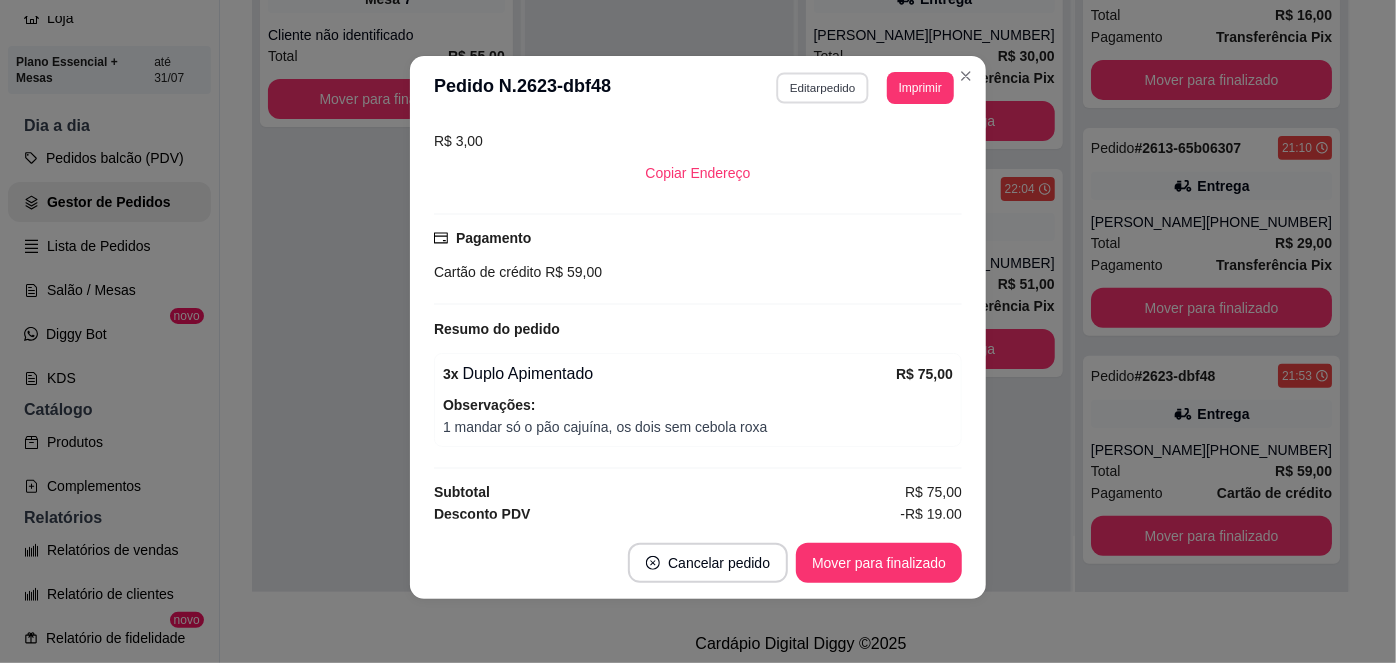 click on "Editar  pedido" at bounding box center (823, 87) 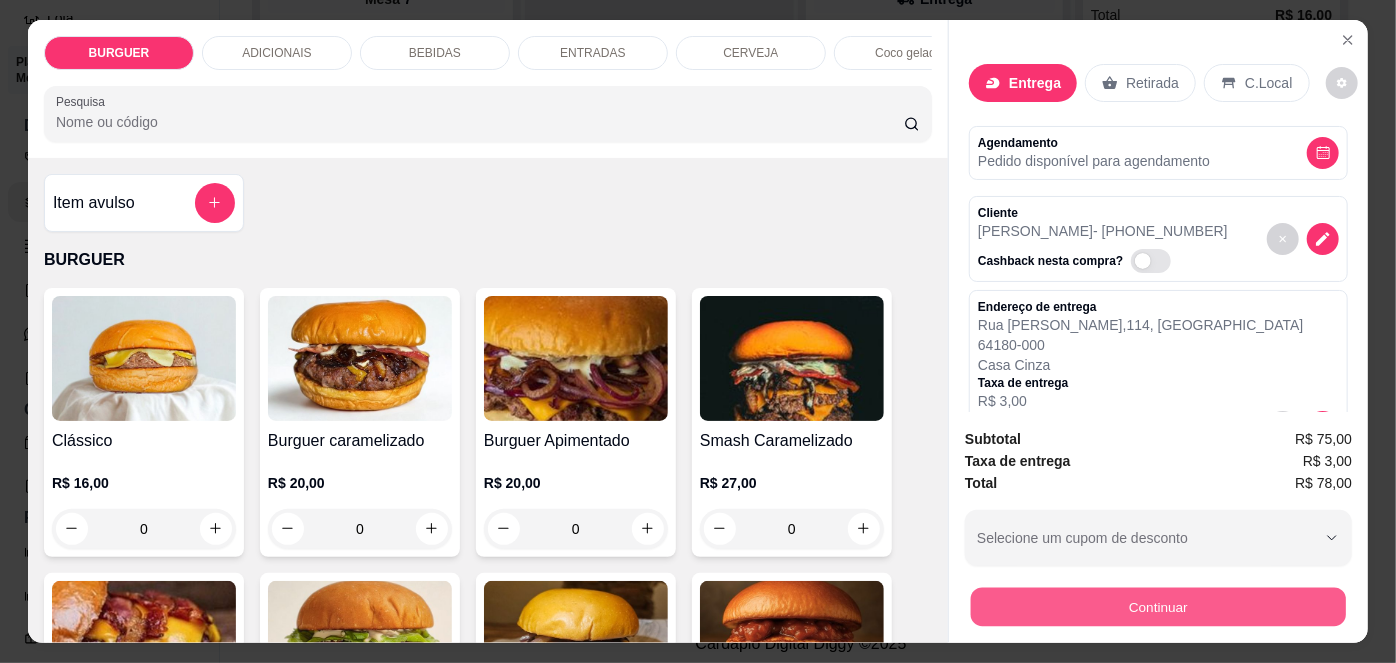 click on "Continuar" at bounding box center [1158, 607] 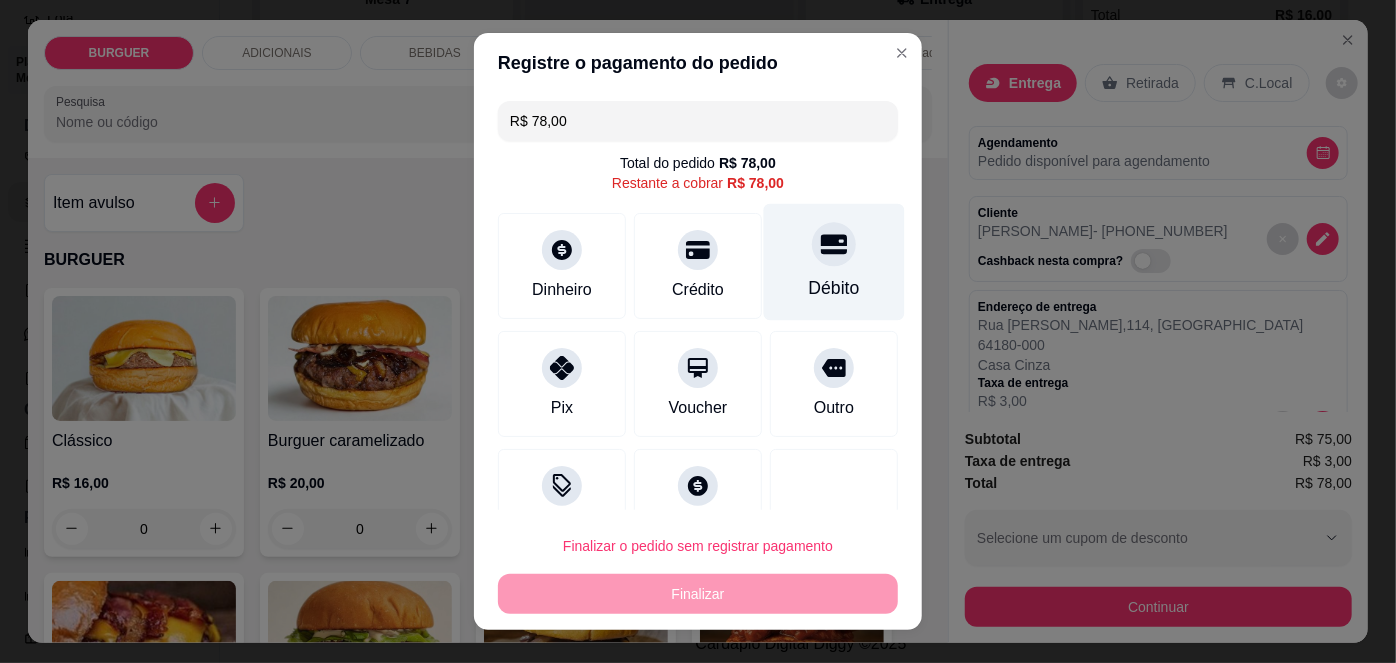 click at bounding box center [834, 245] 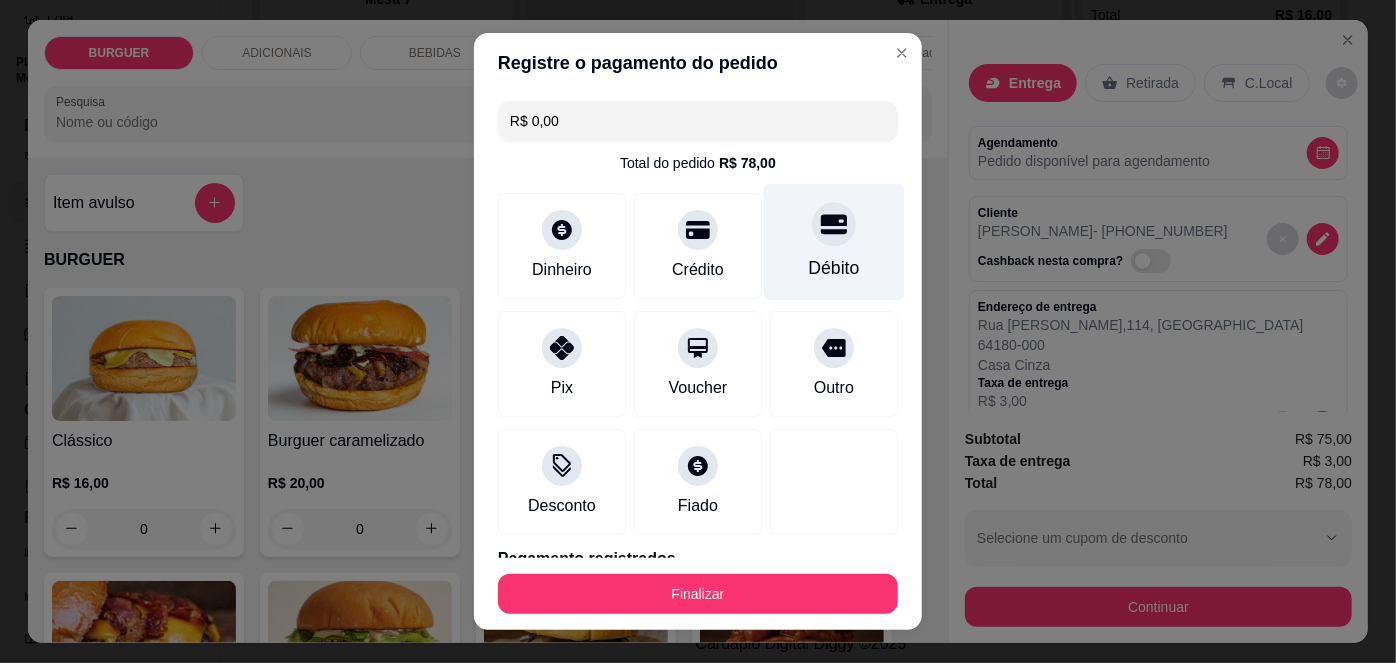 scroll, scrollTop: 88, scrollLeft: 0, axis: vertical 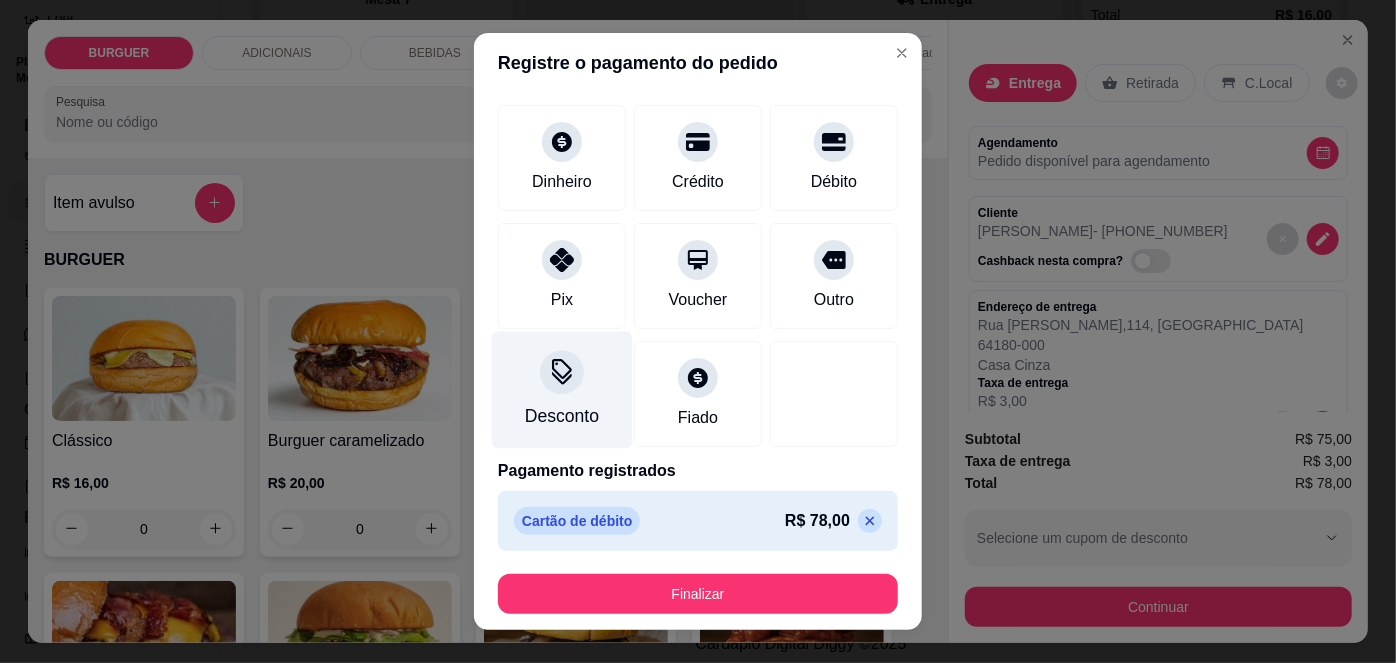 click on "Desconto" at bounding box center (562, 416) 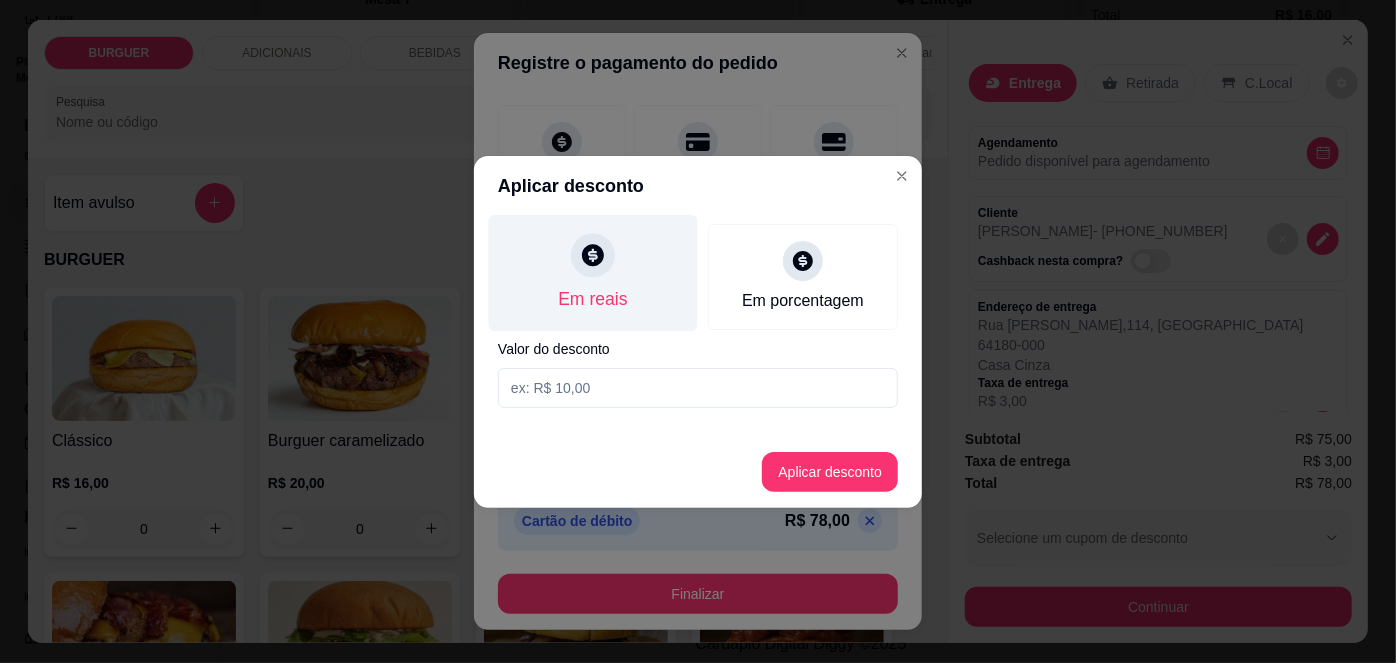 click at bounding box center [593, 255] 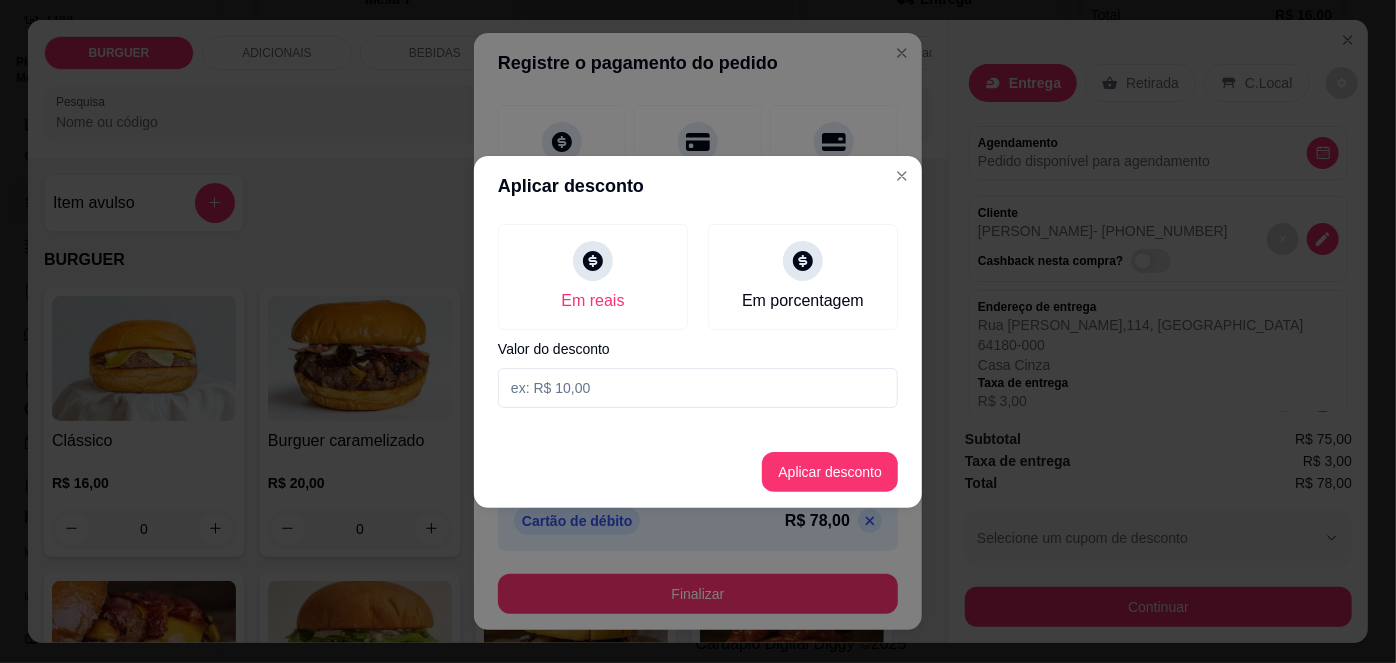 click at bounding box center (698, 388) 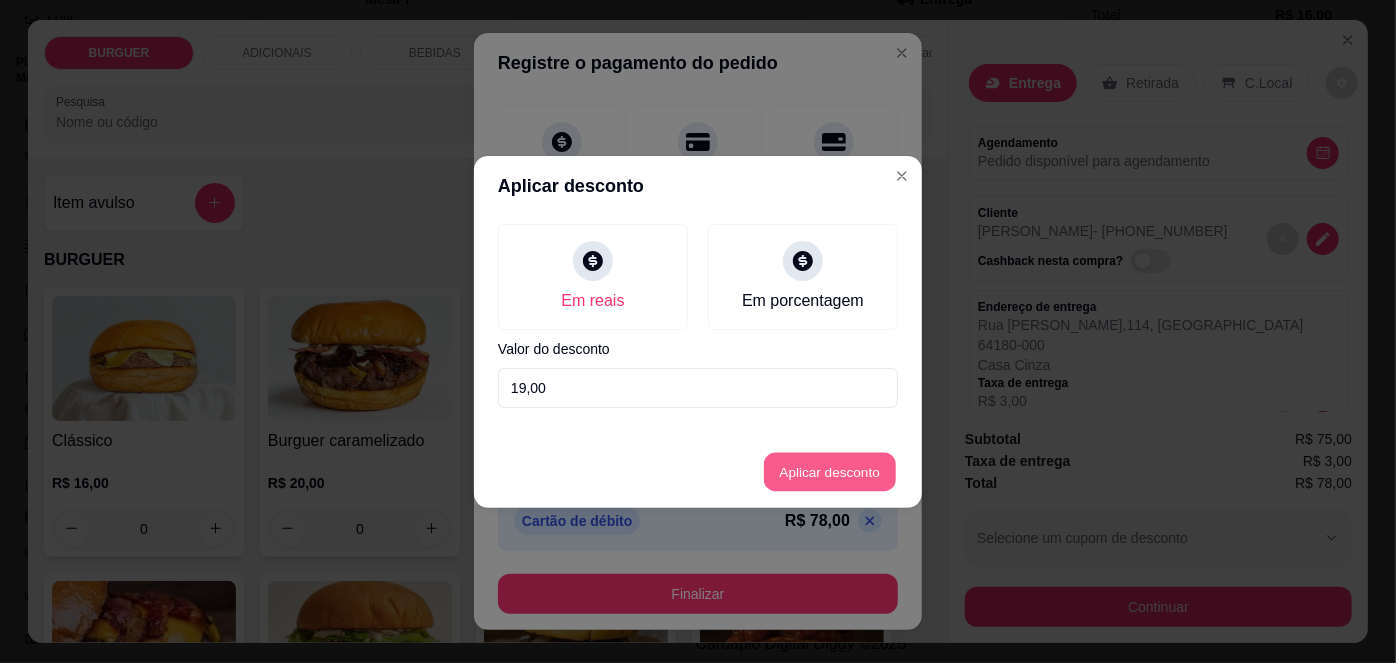 click on "Aplicar desconto" at bounding box center (830, 471) 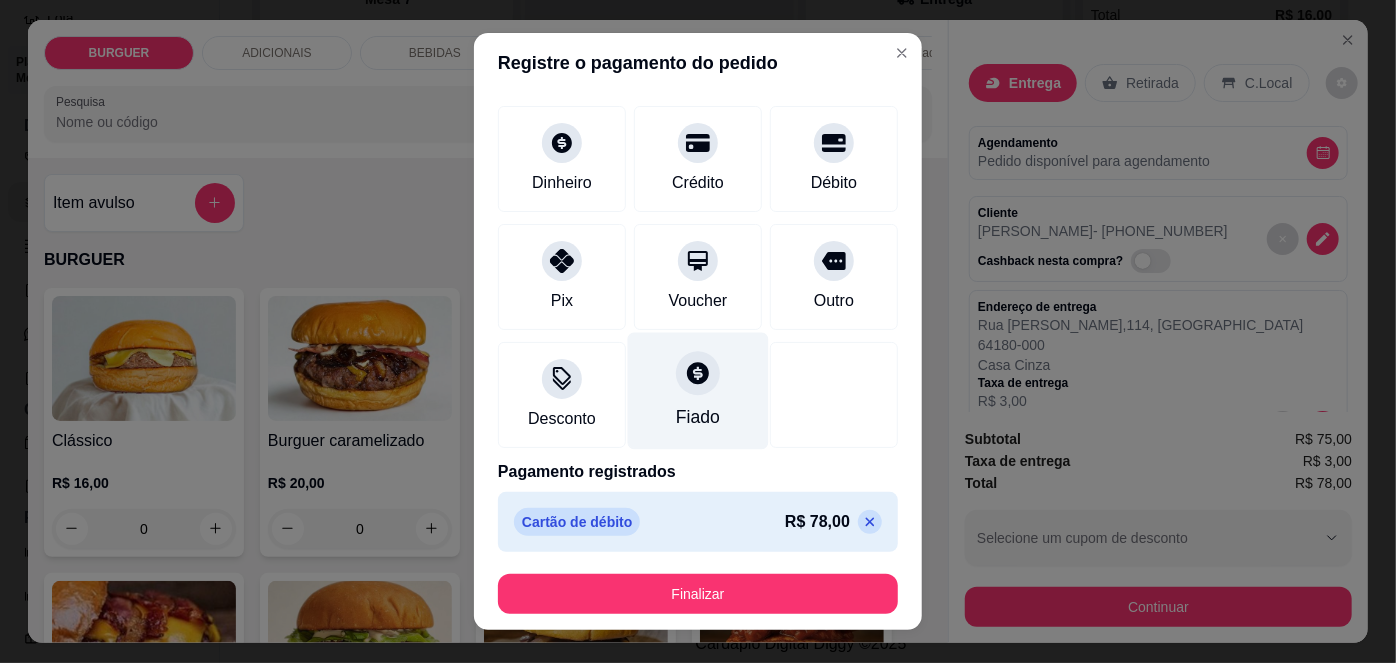 scroll, scrollTop: 30, scrollLeft: 0, axis: vertical 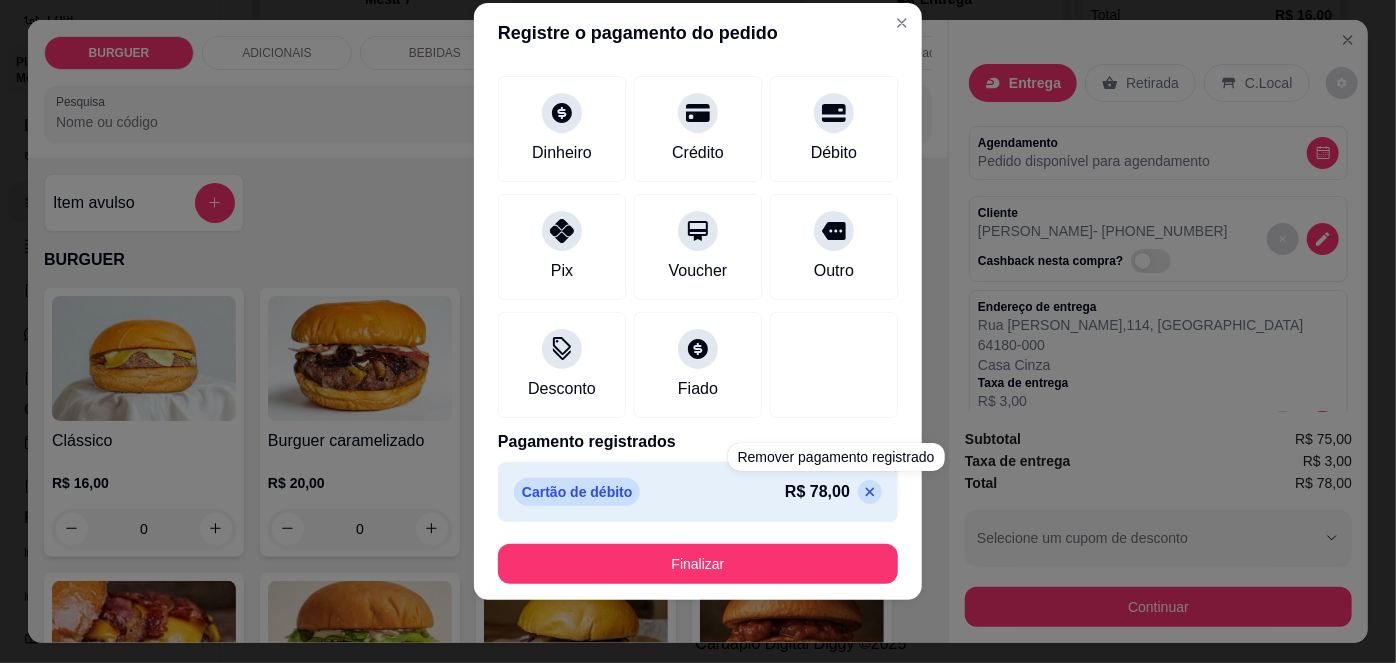 click 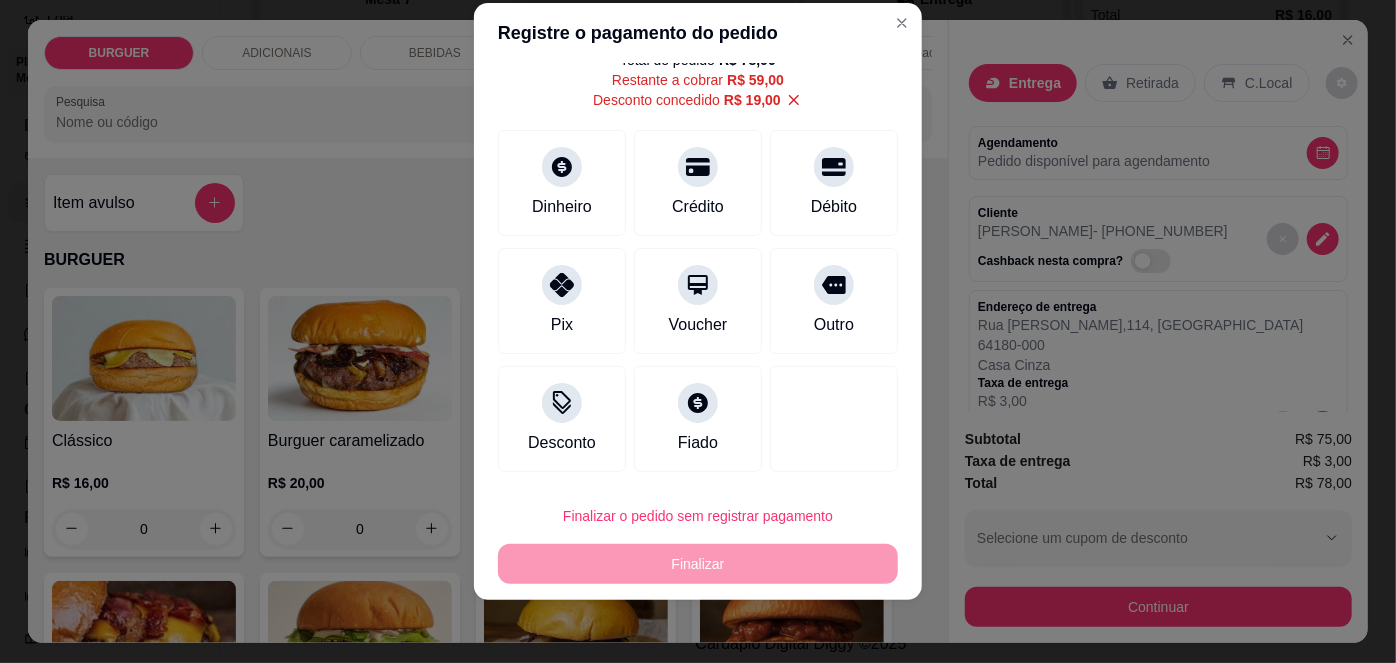 scroll, scrollTop: 72, scrollLeft: 0, axis: vertical 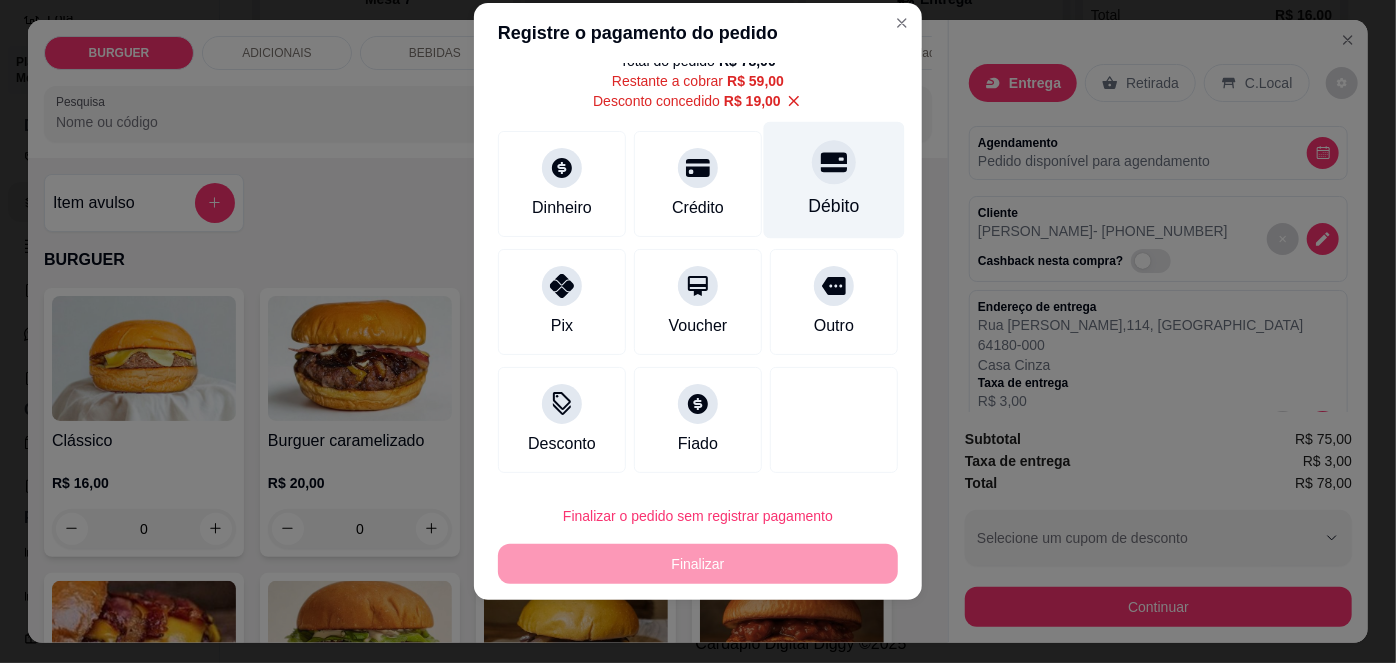click on "Débito" at bounding box center [834, 180] 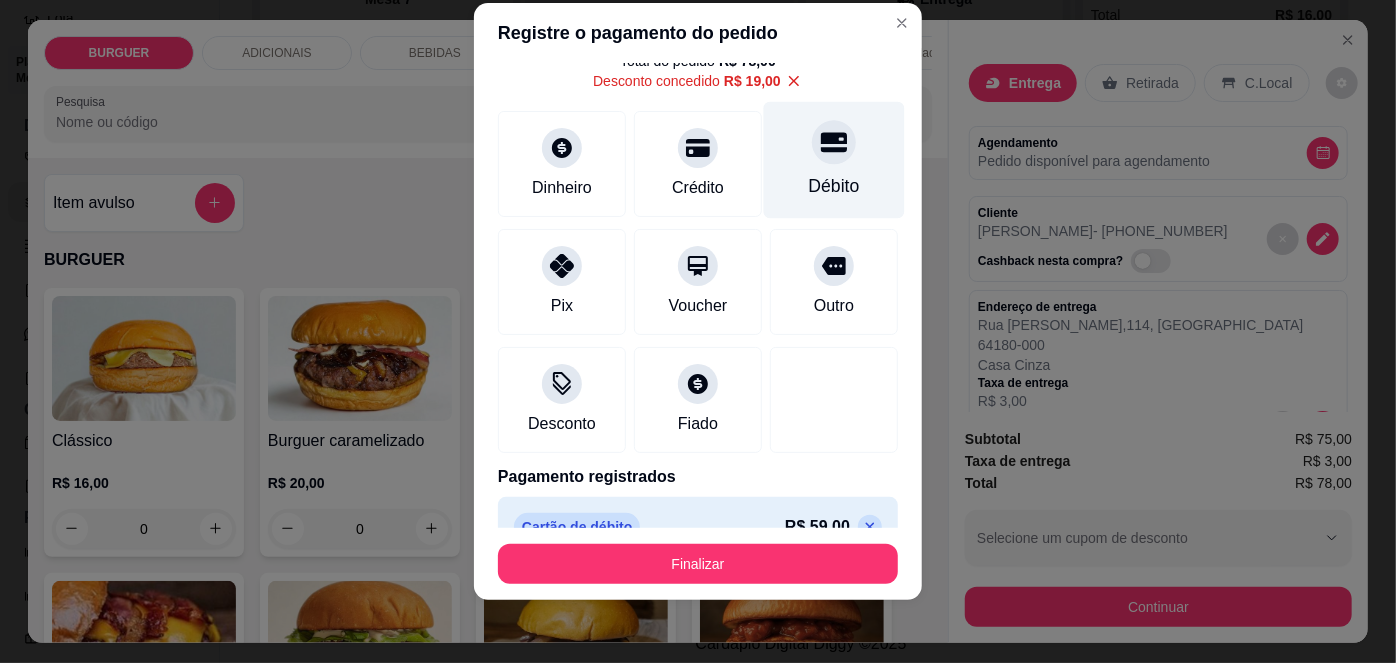 scroll, scrollTop: 107, scrollLeft: 0, axis: vertical 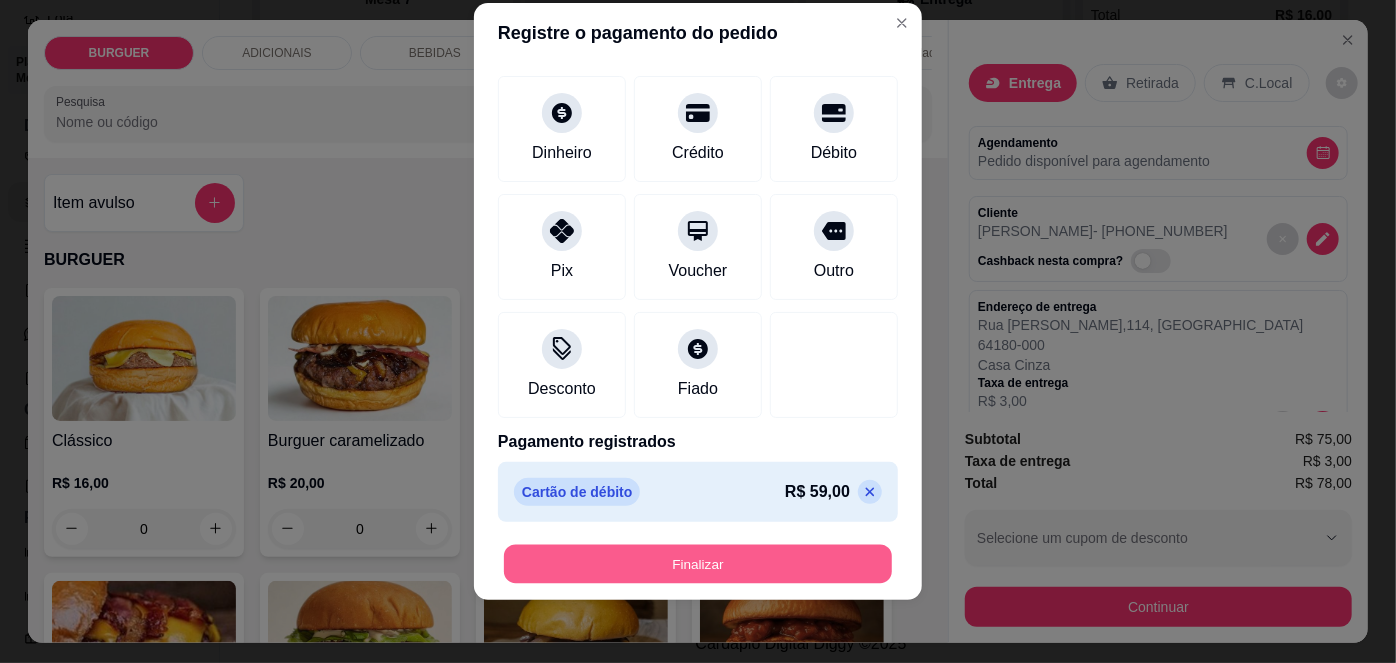click on "Finalizar" at bounding box center (698, 563) 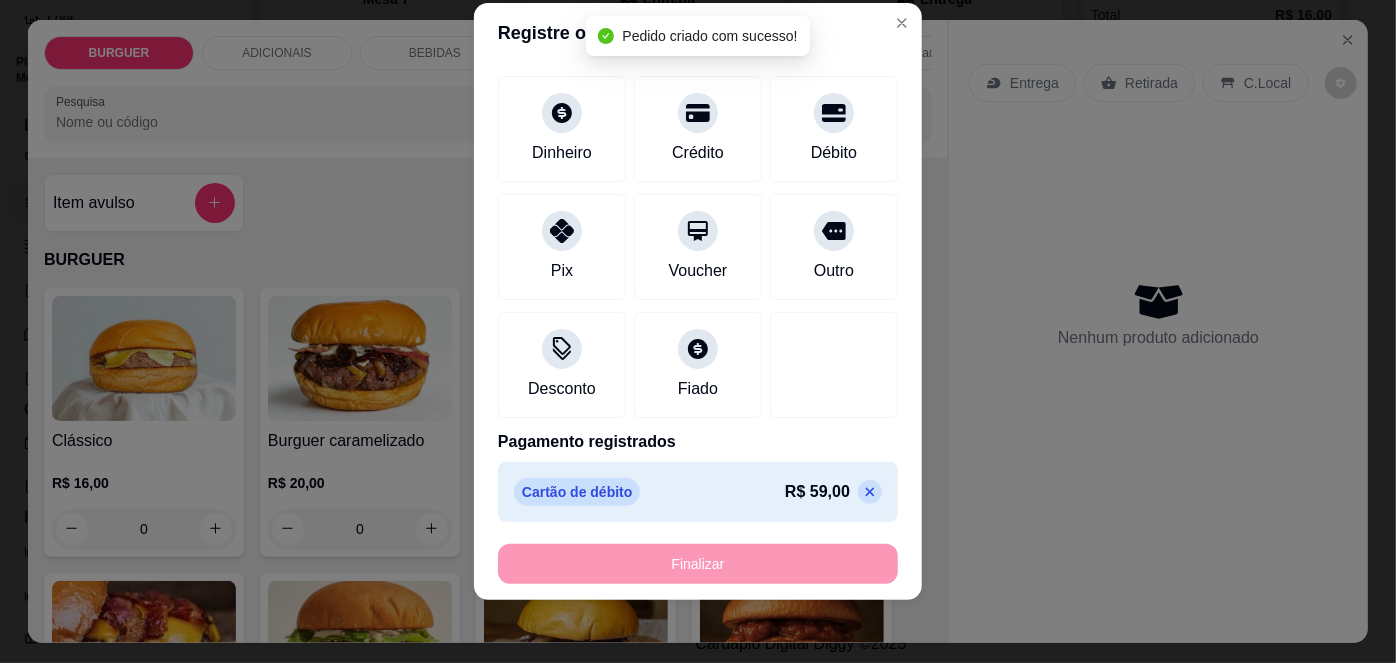 scroll, scrollTop: 40, scrollLeft: 0, axis: vertical 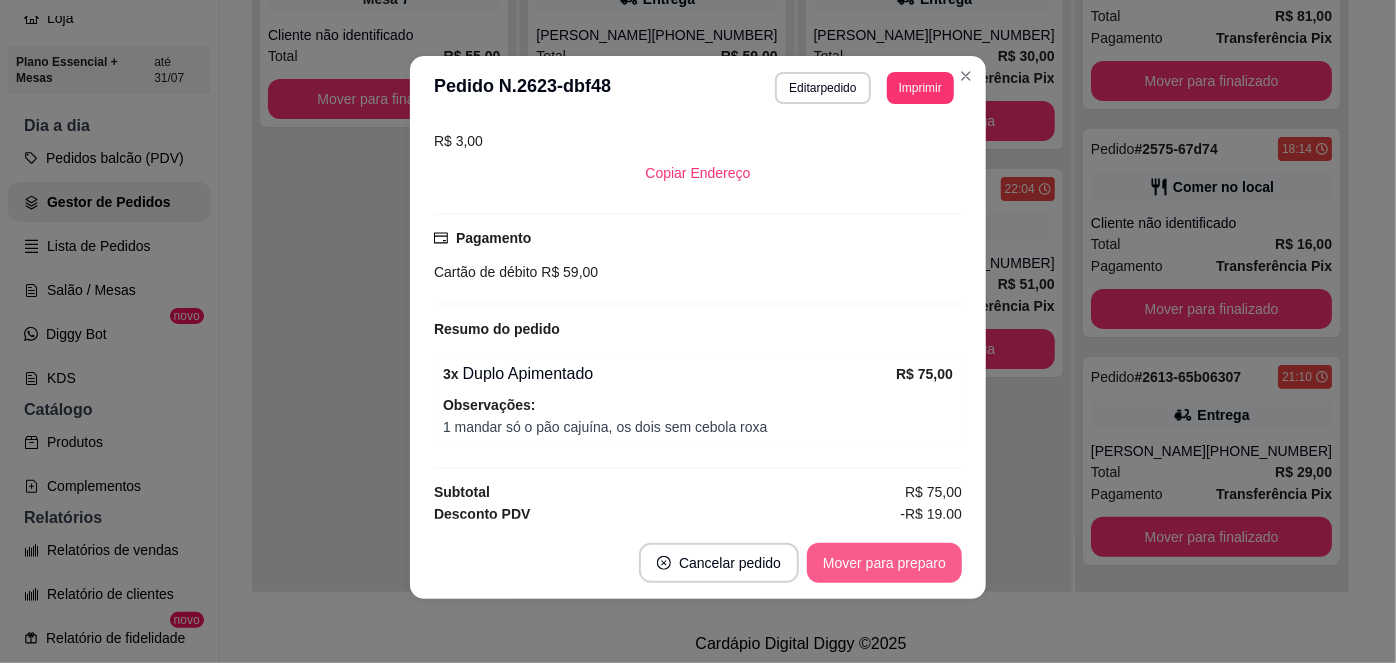 click on "Mover para preparo" at bounding box center (884, 563) 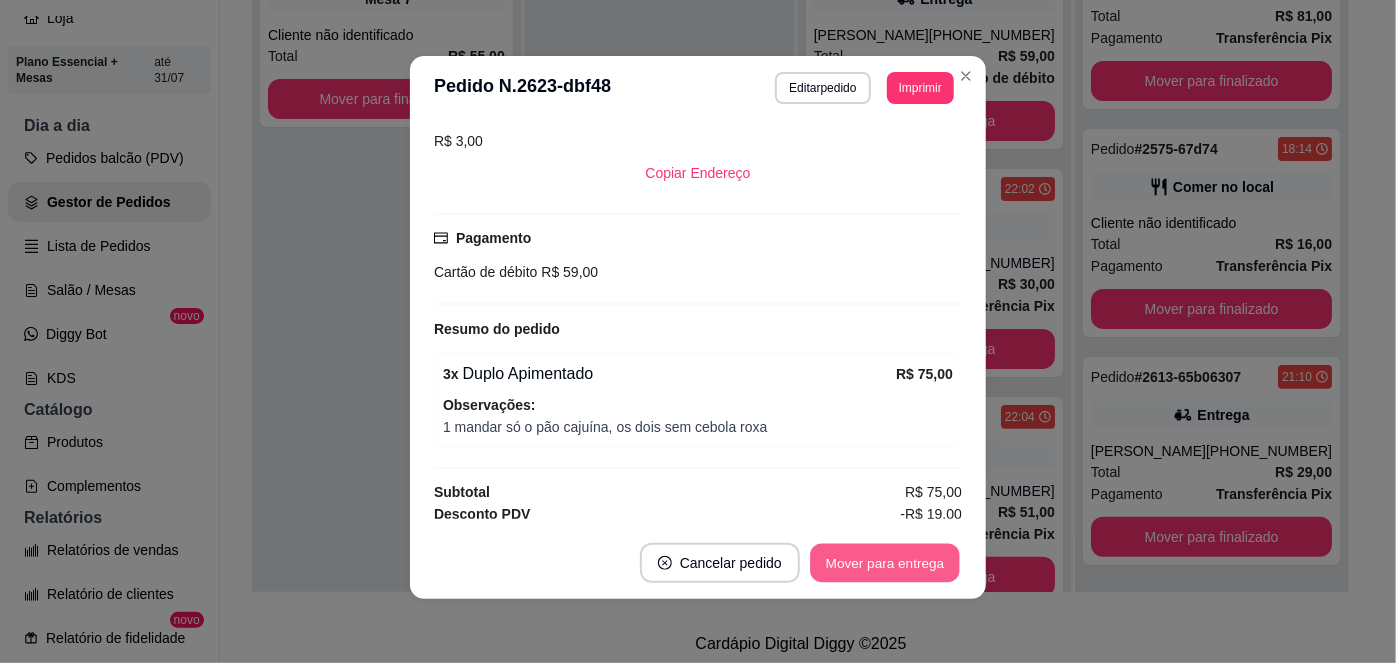 click on "Mover para entrega" at bounding box center [885, 563] 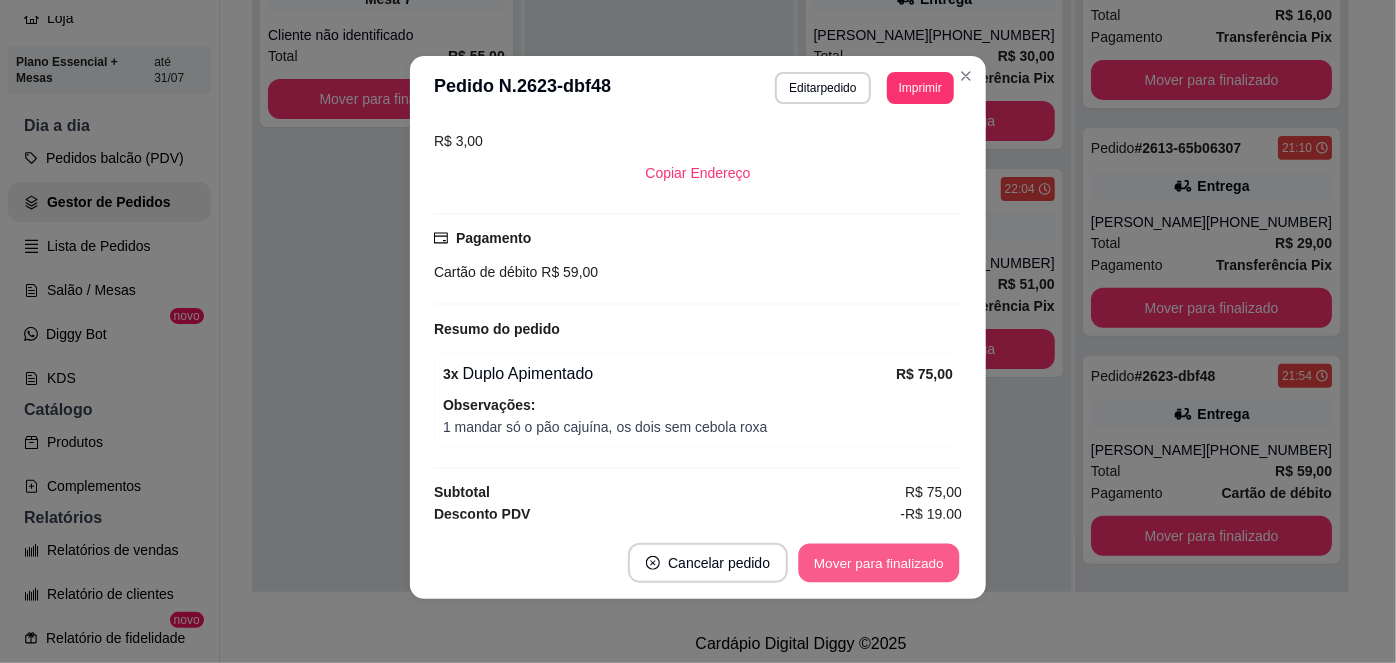 click on "Mover para finalizado" at bounding box center (879, 563) 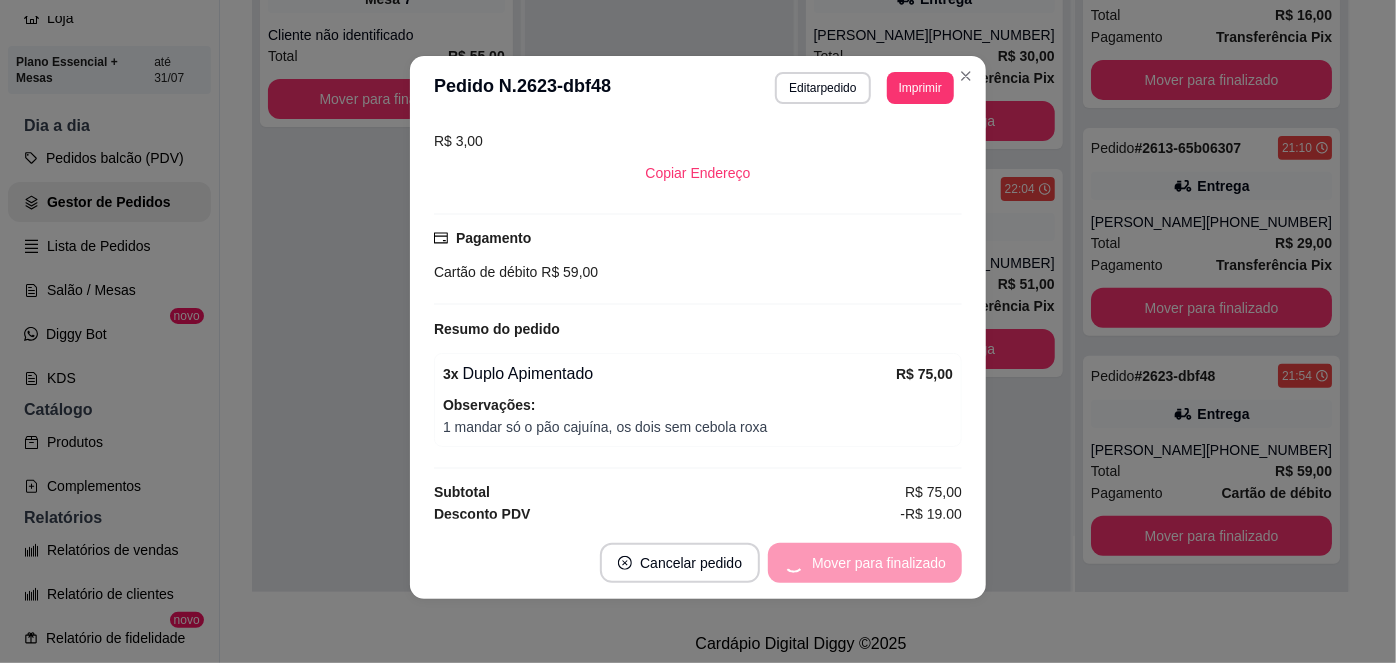 scroll, scrollTop: 40, scrollLeft: 0, axis: vertical 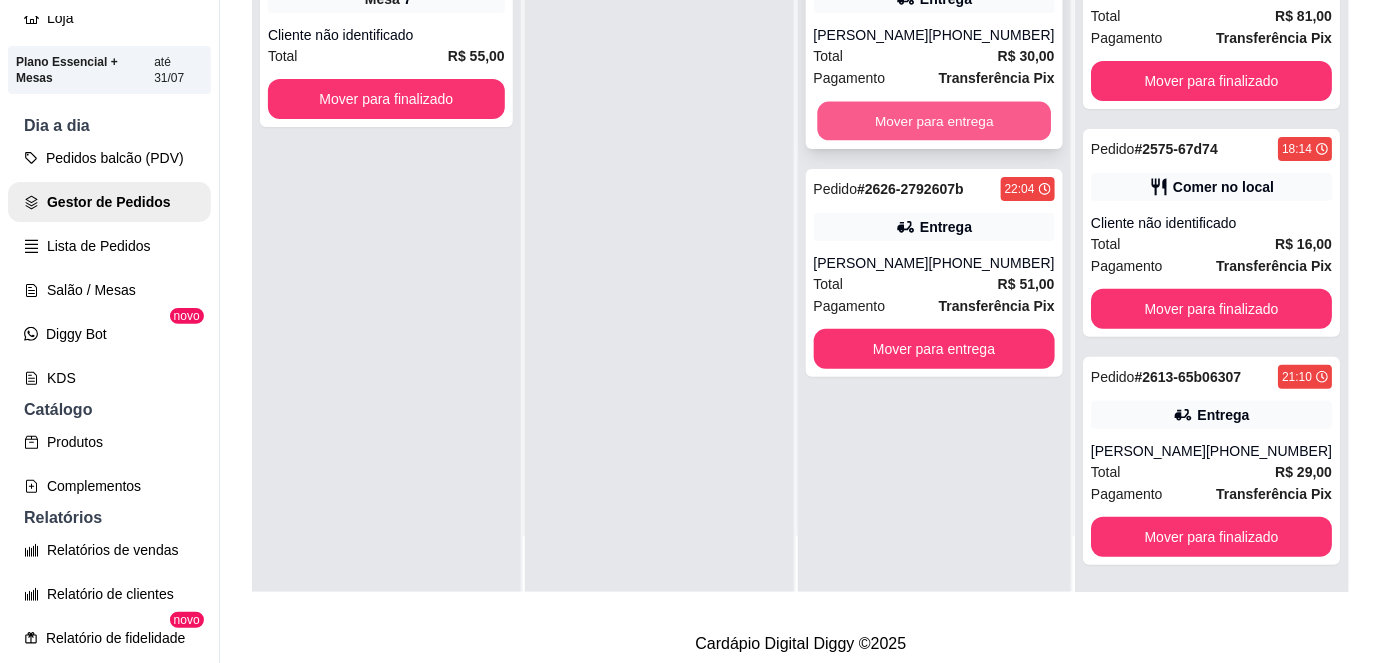 click on "Mover para entrega" at bounding box center [934, 121] 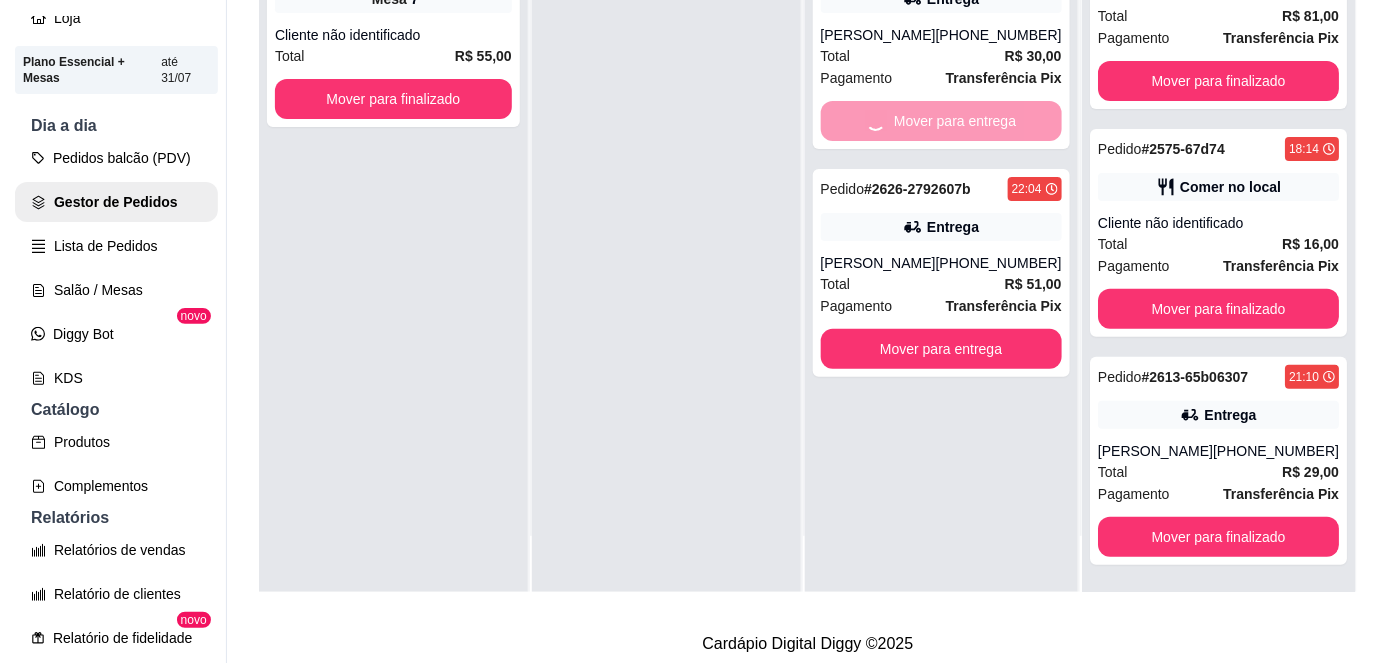 scroll, scrollTop: 269, scrollLeft: 0, axis: vertical 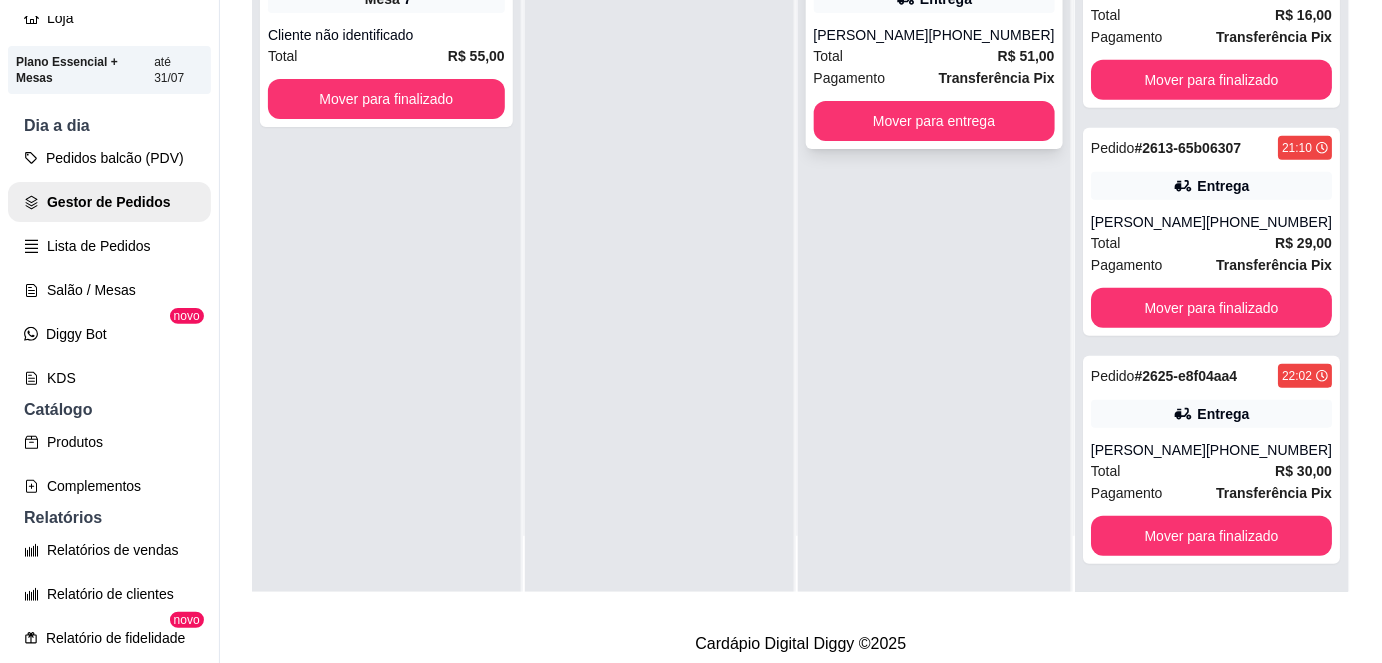 click on "[PERSON_NAME]" at bounding box center (871, 35) 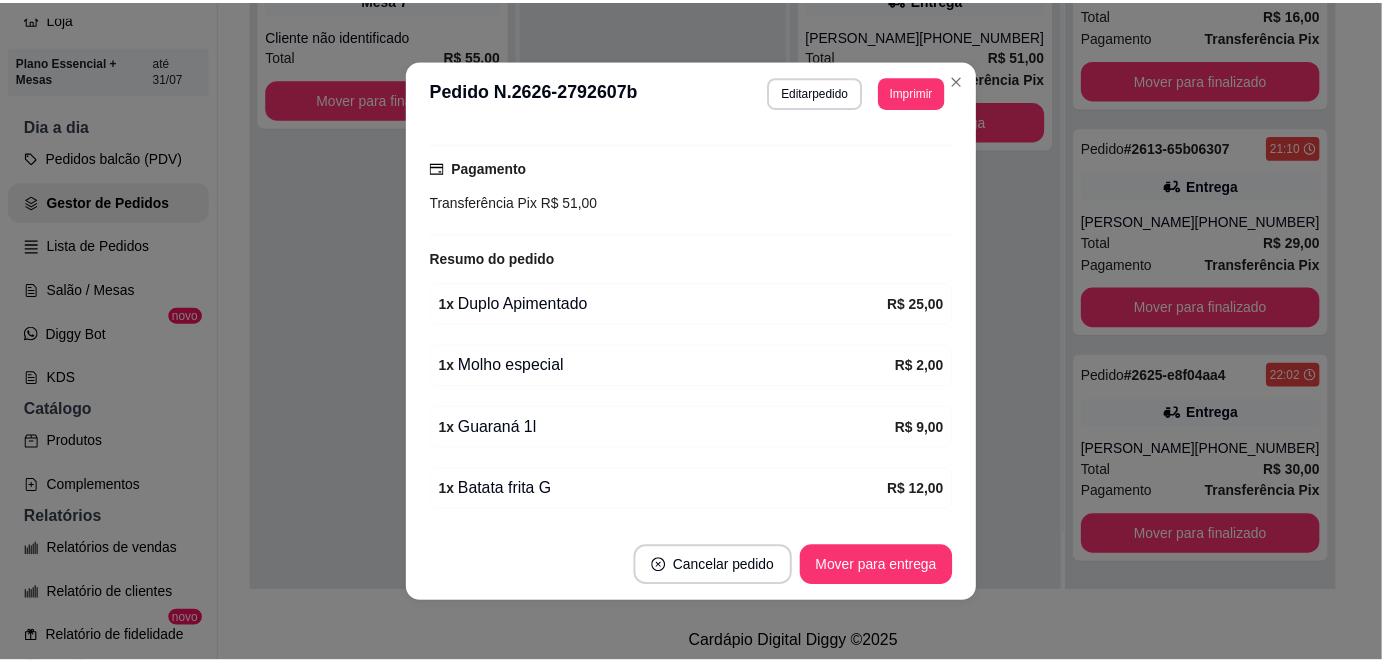 scroll, scrollTop: 566, scrollLeft: 0, axis: vertical 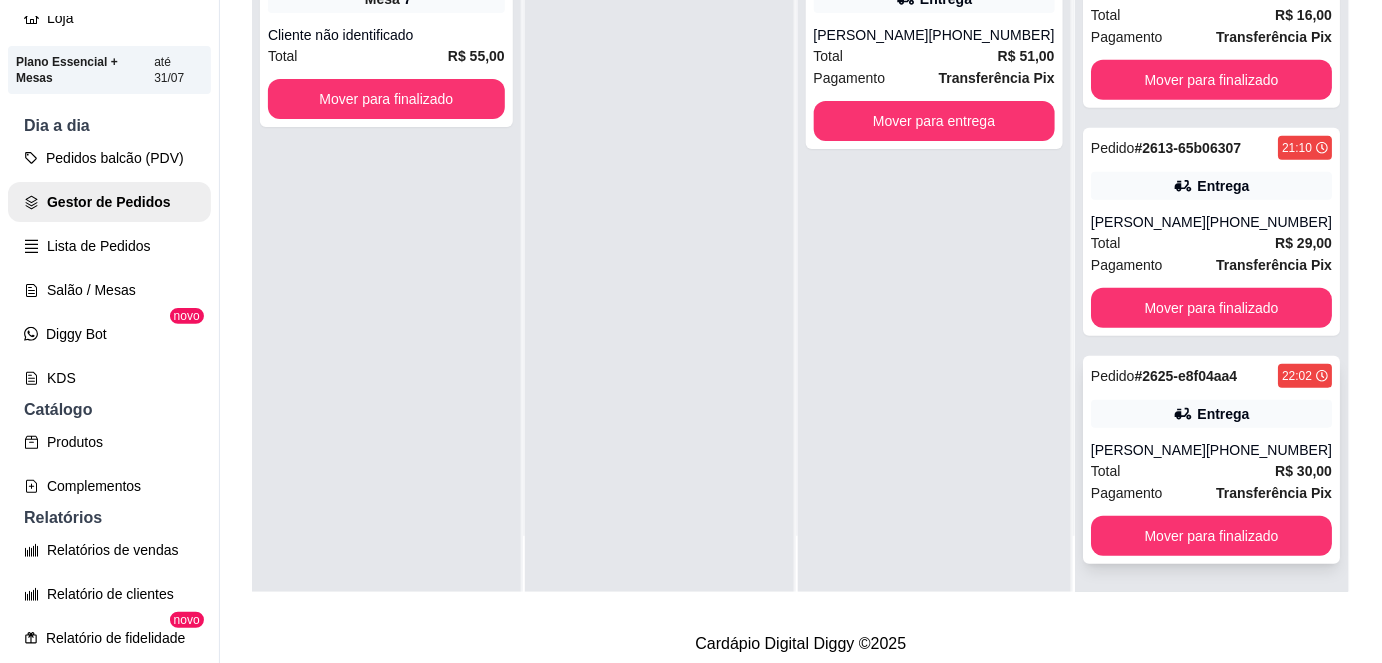 click on "[PHONE_NUMBER]" at bounding box center (1269, 450) 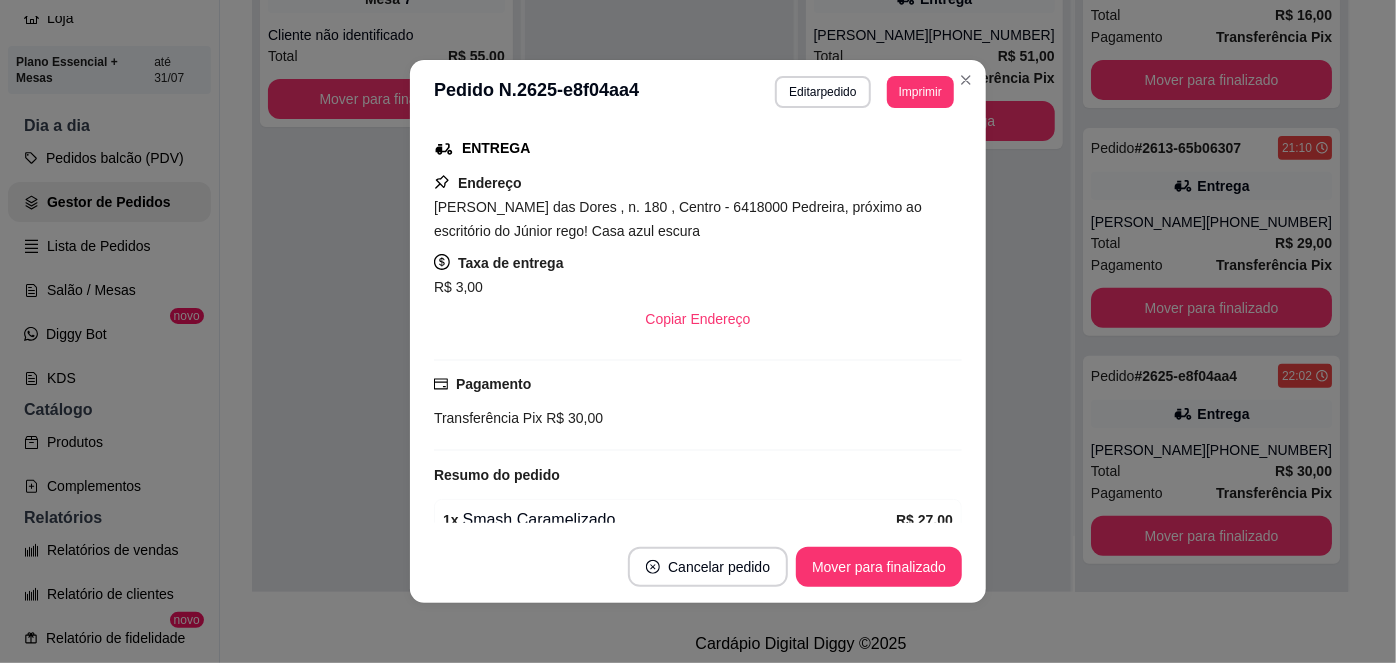 scroll, scrollTop: 405, scrollLeft: 0, axis: vertical 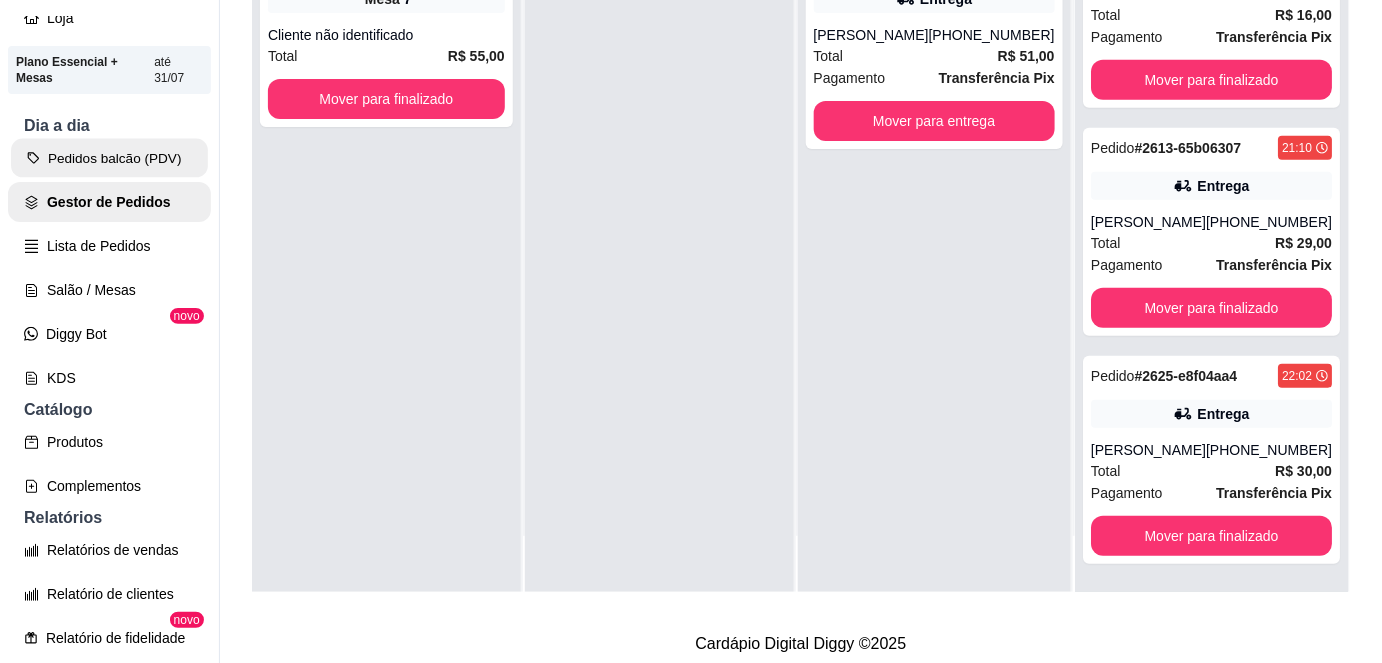 click 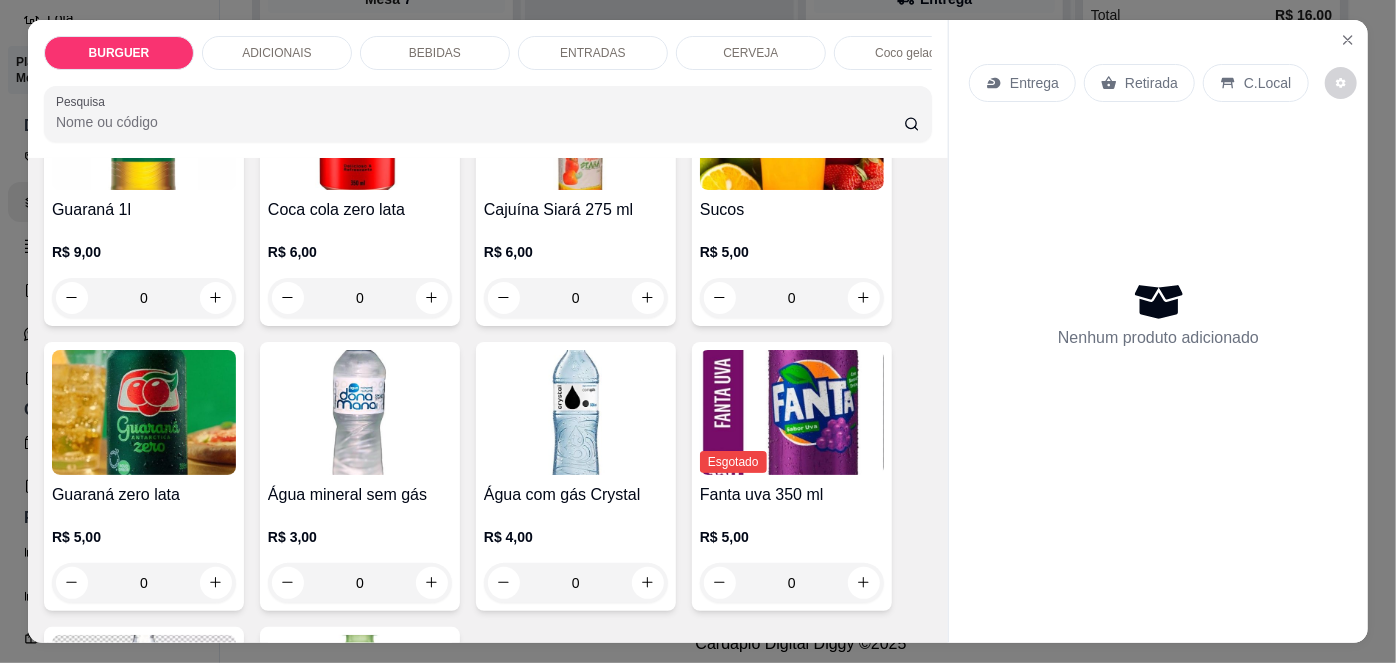 scroll, scrollTop: 2042, scrollLeft: 0, axis: vertical 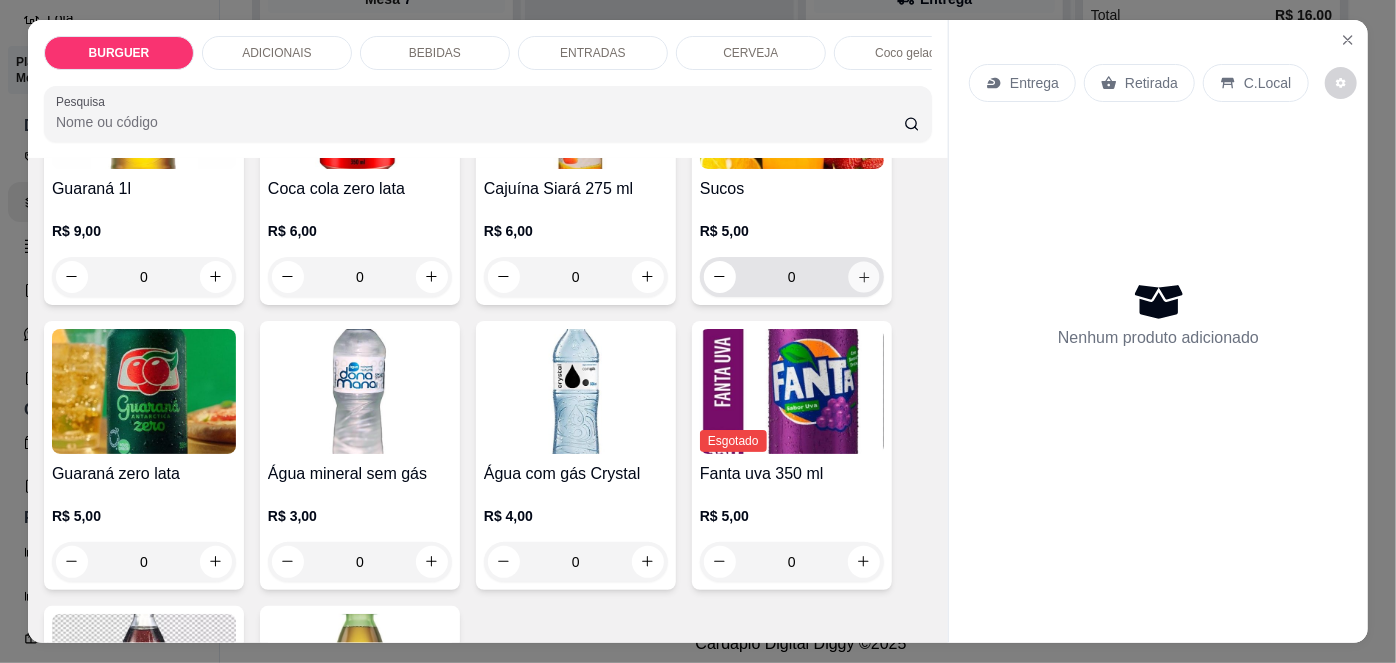 click at bounding box center (863, 276) 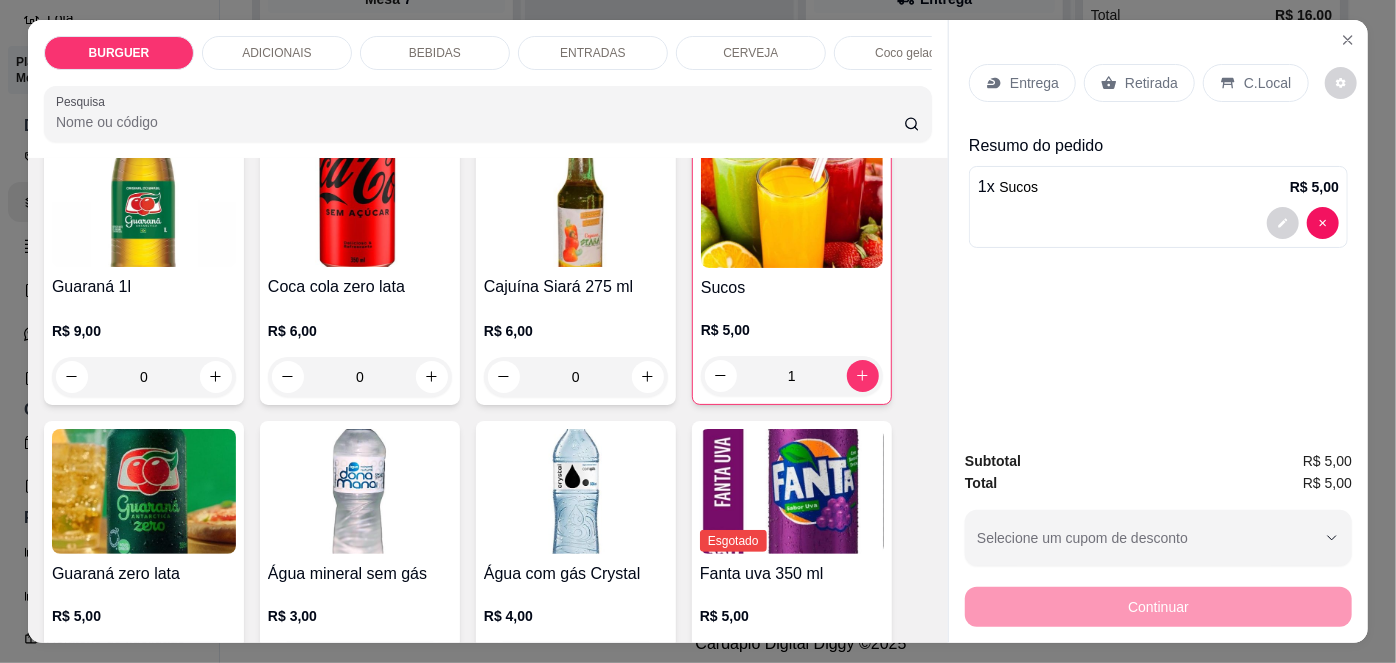 scroll, scrollTop: 1942, scrollLeft: 0, axis: vertical 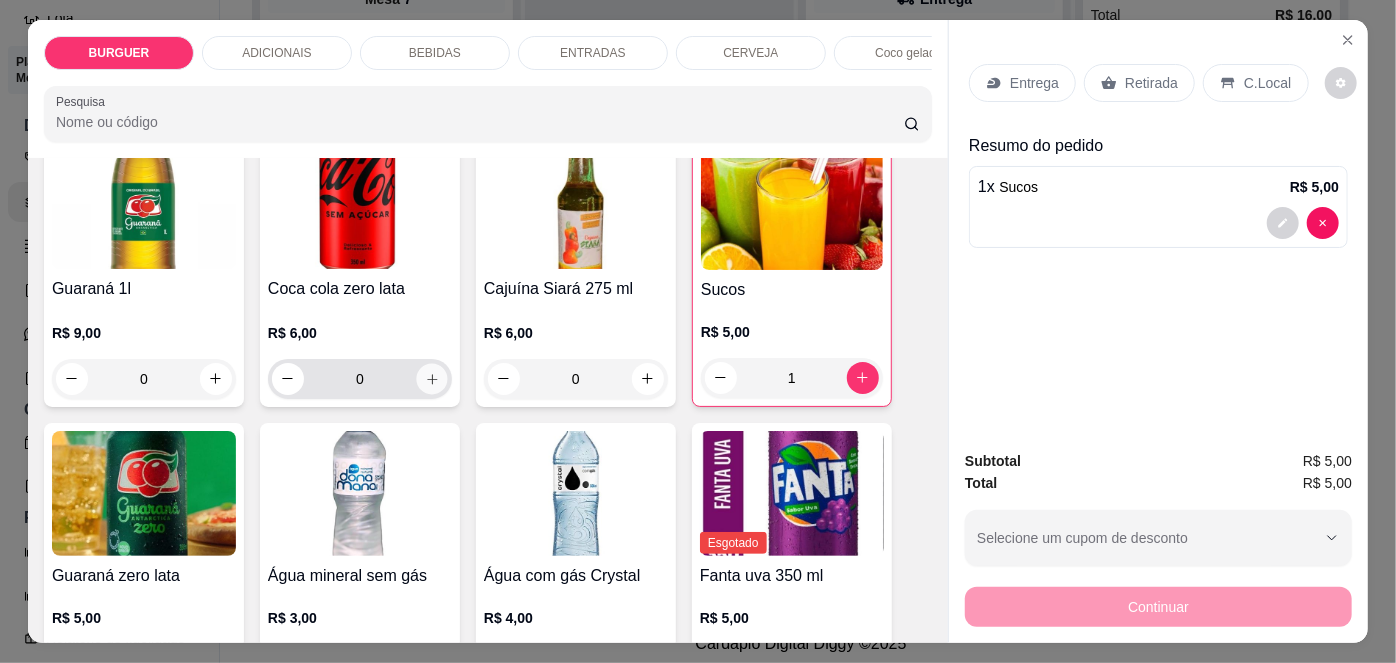 click 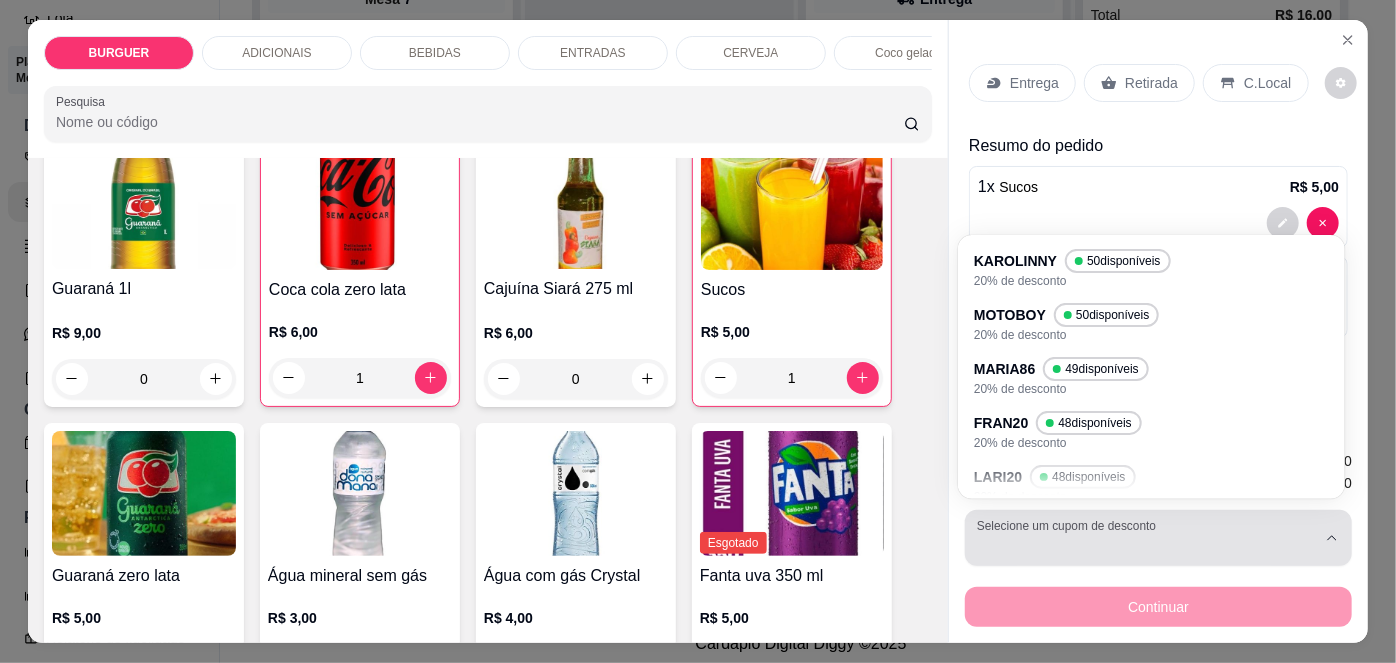 click at bounding box center (1146, 538) 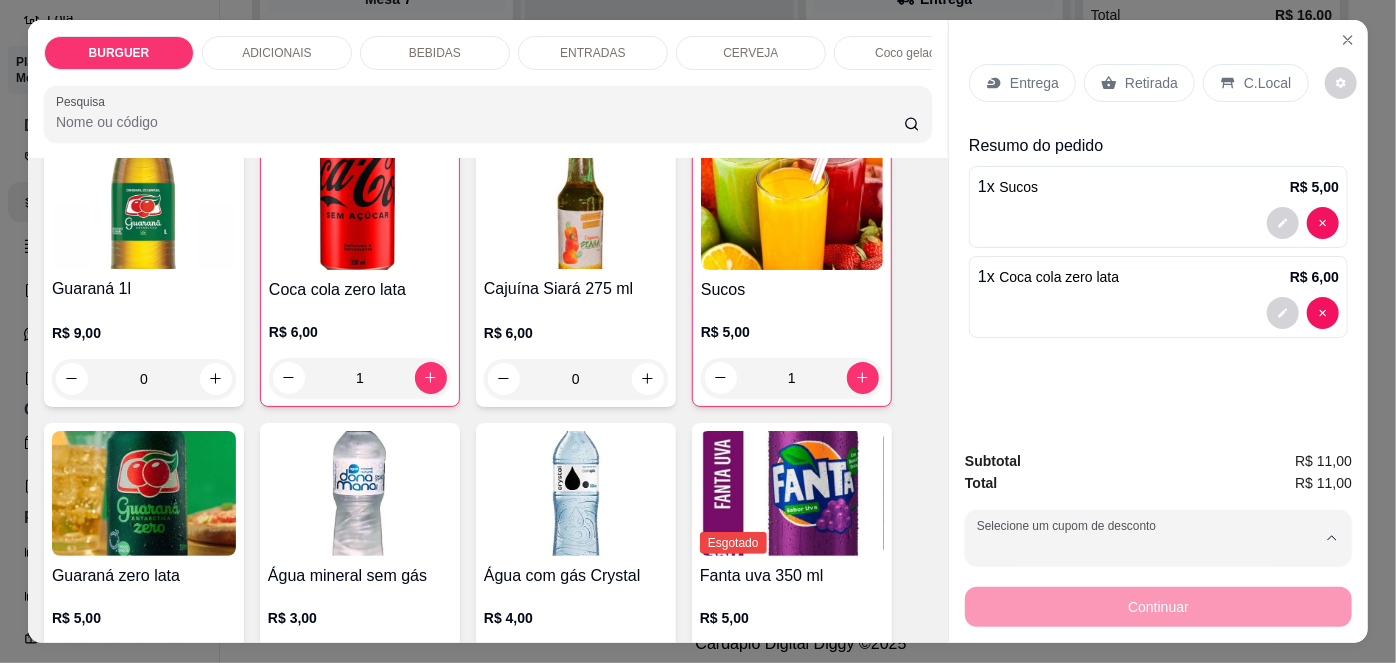click on "FRAN20" at bounding box center [1007, 425] 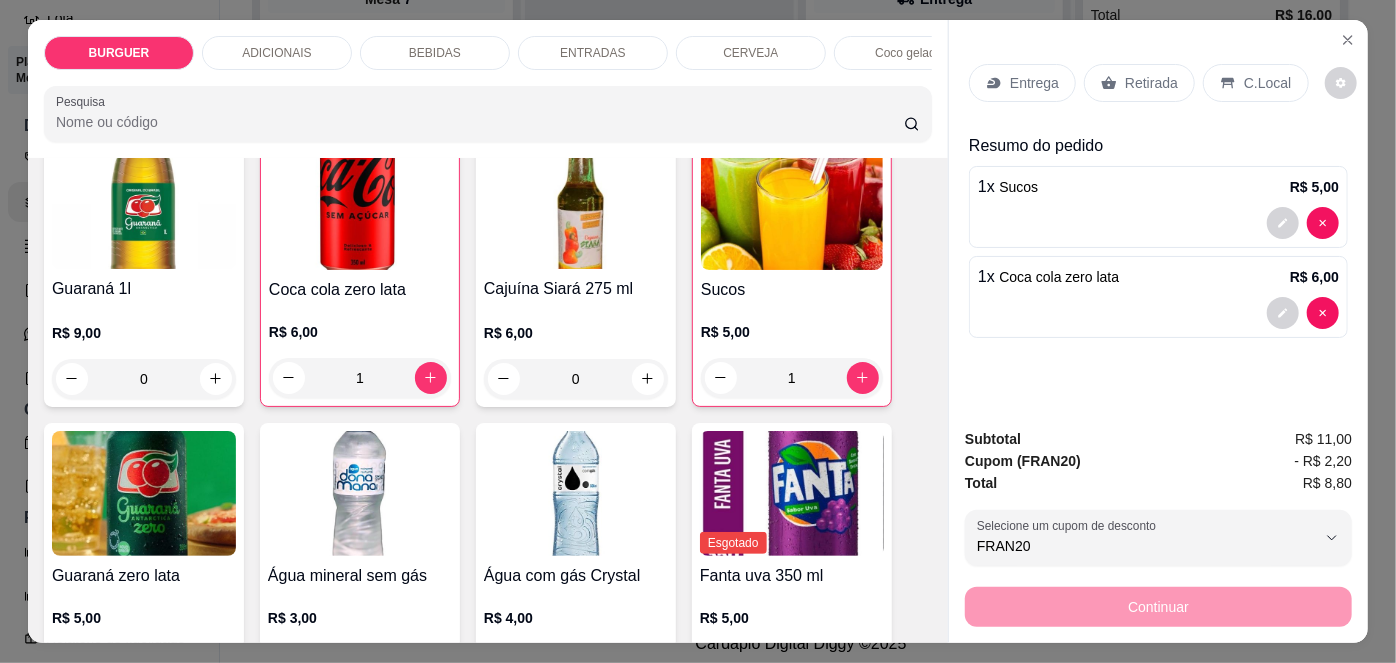 click on "Retirada" at bounding box center (1151, 83) 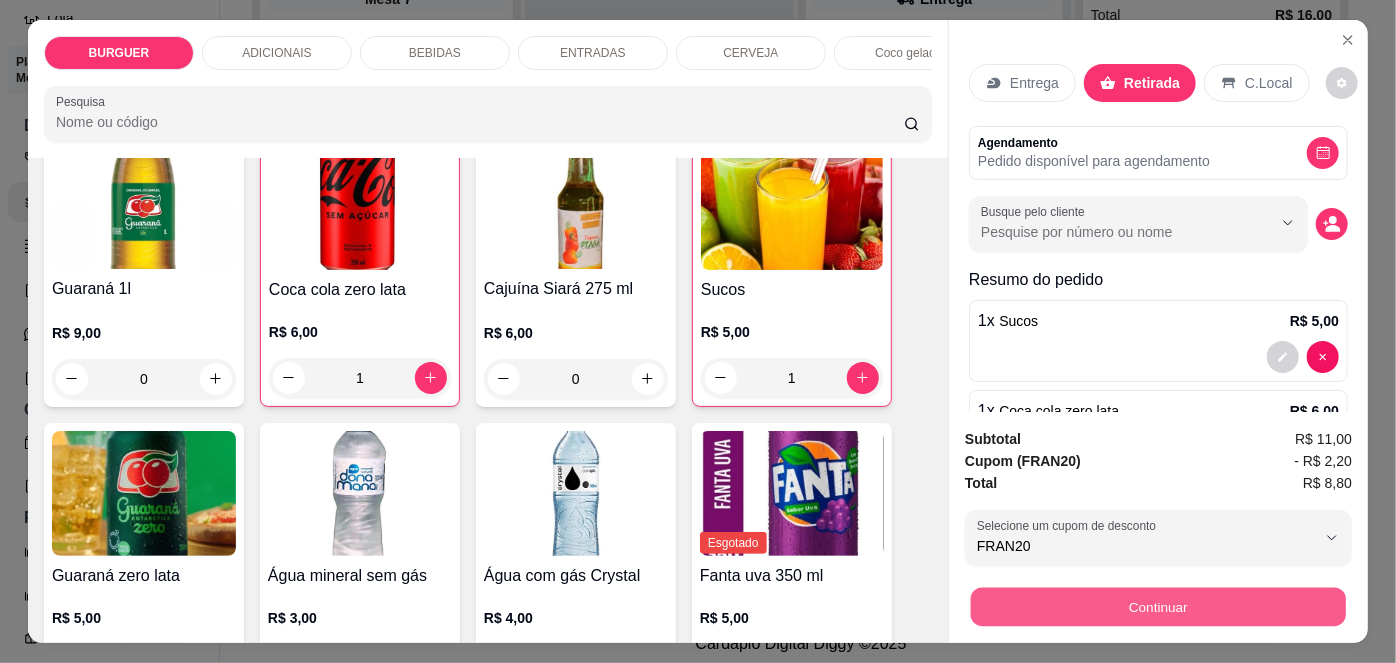 click on "Continuar" at bounding box center (1158, 607) 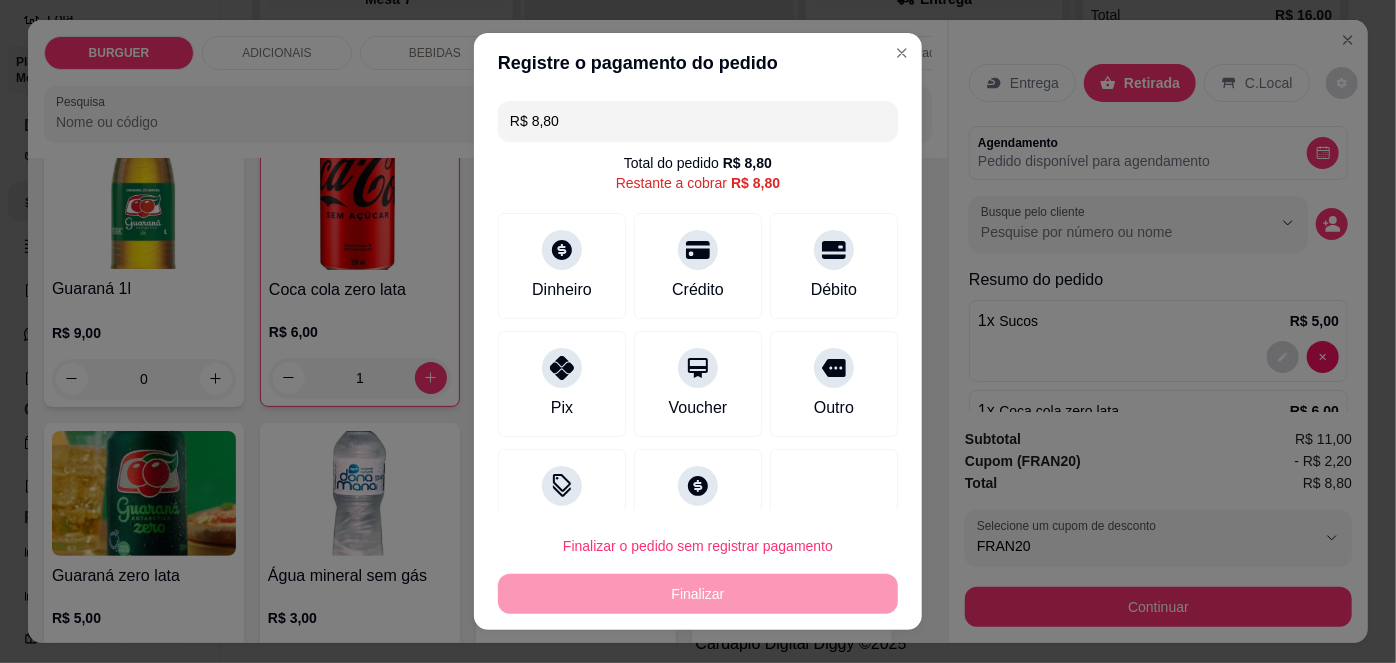 click on "R$ 8,80 Total do pedido   R$ 8,80 Restante a cobrar   R$ 8,80 Dinheiro Crédito Débito Pix Voucher Outro Desconto Fiado" at bounding box center (698, 301) 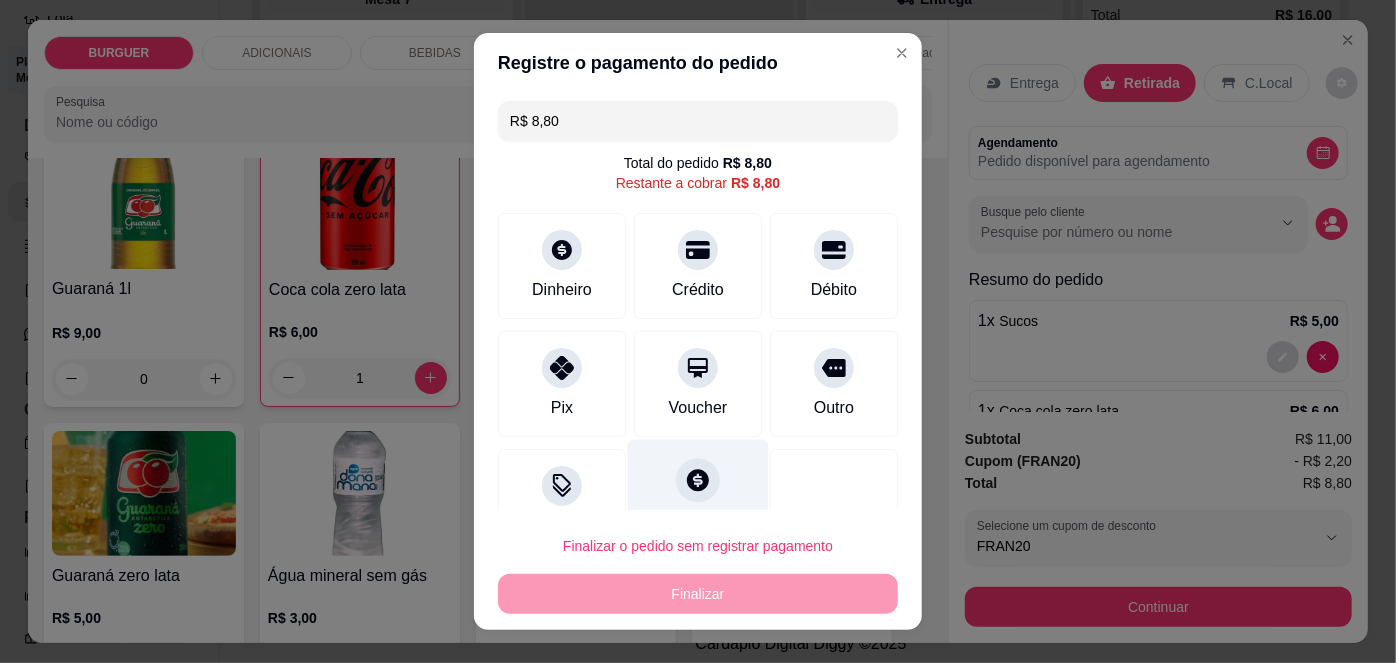 click at bounding box center [698, 481] 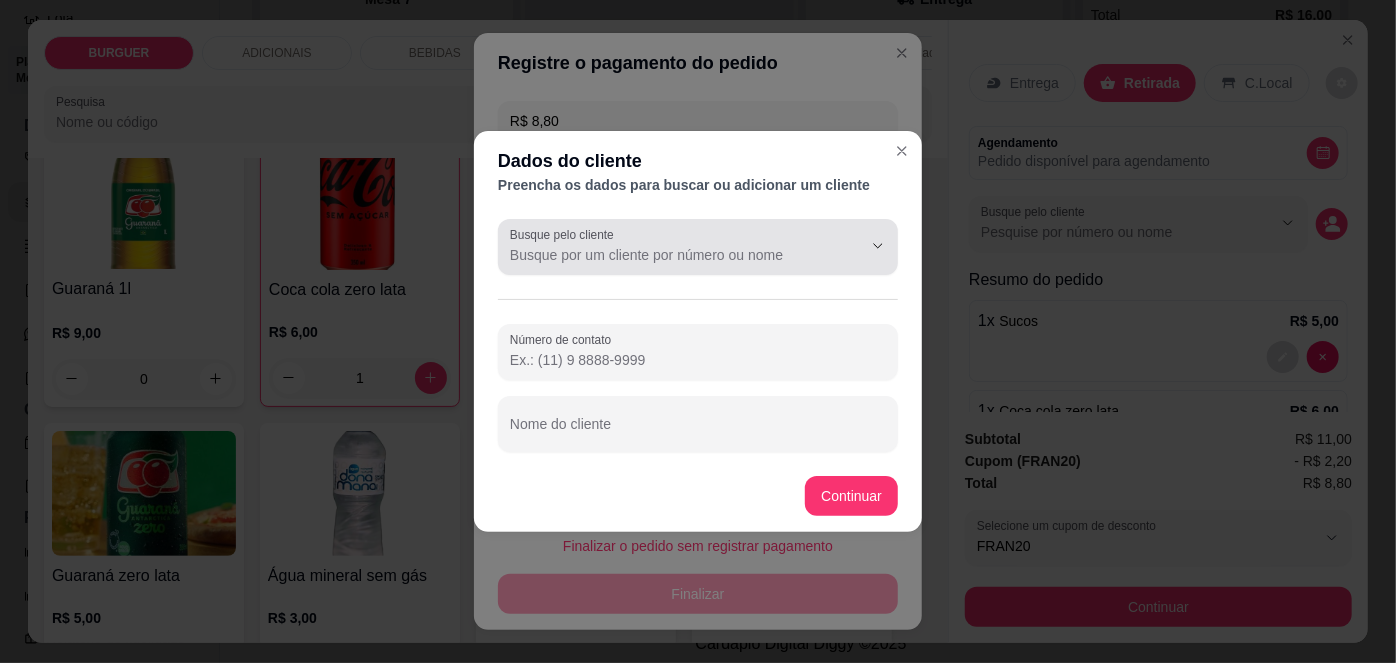 click on "Busque pelo cliente" at bounding box center (565, 234) 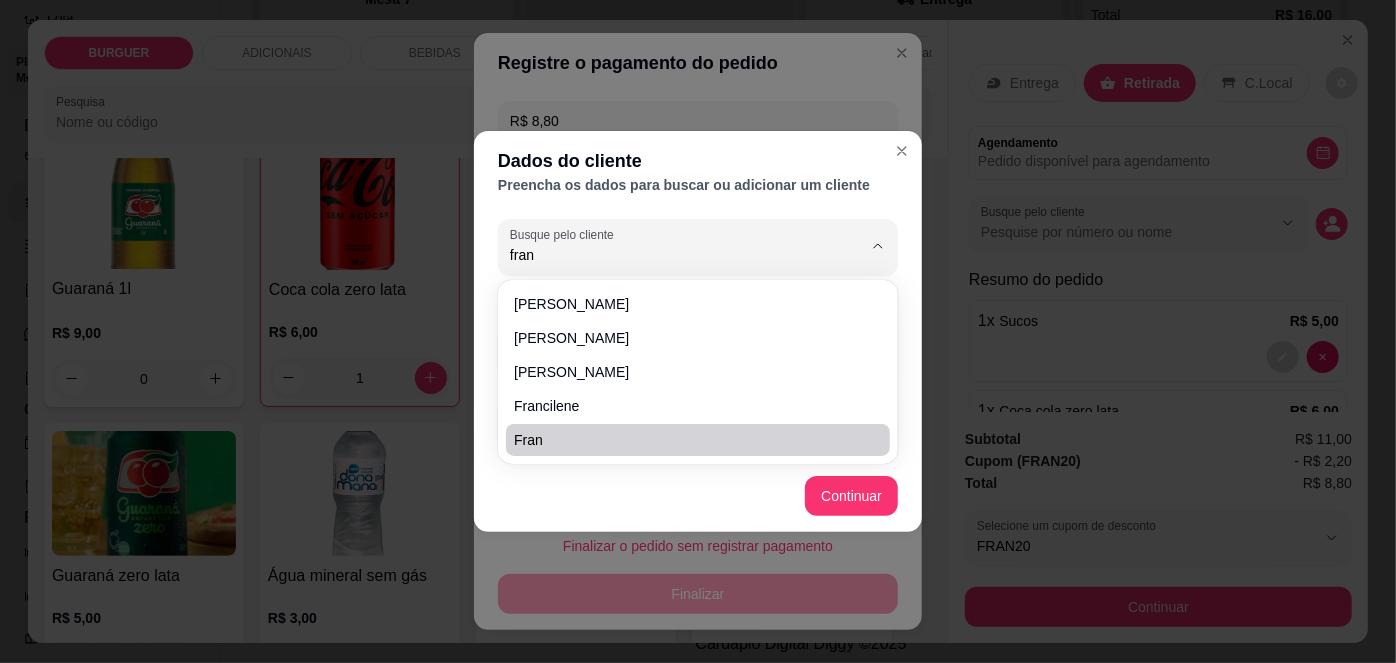 click on "Fran" at bounding box center [688, 440] 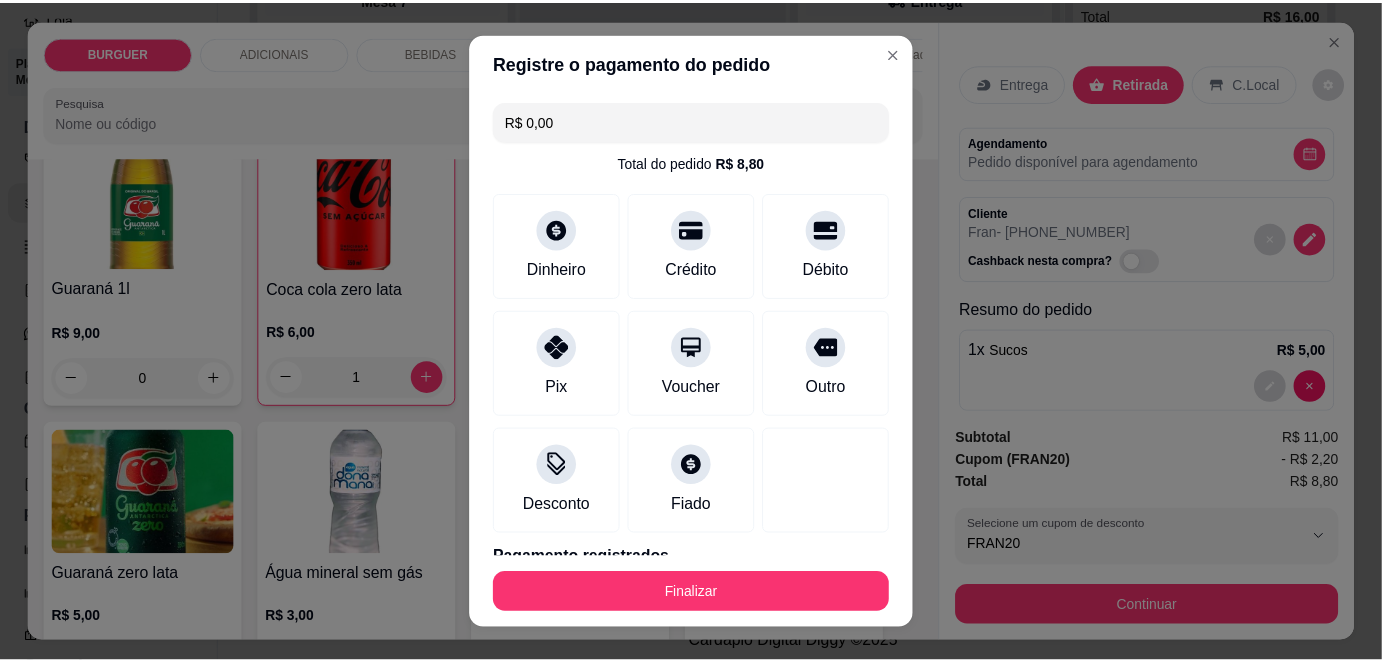 scroll, scrollTop: 88, scrollLeft: 0, axis: vertical 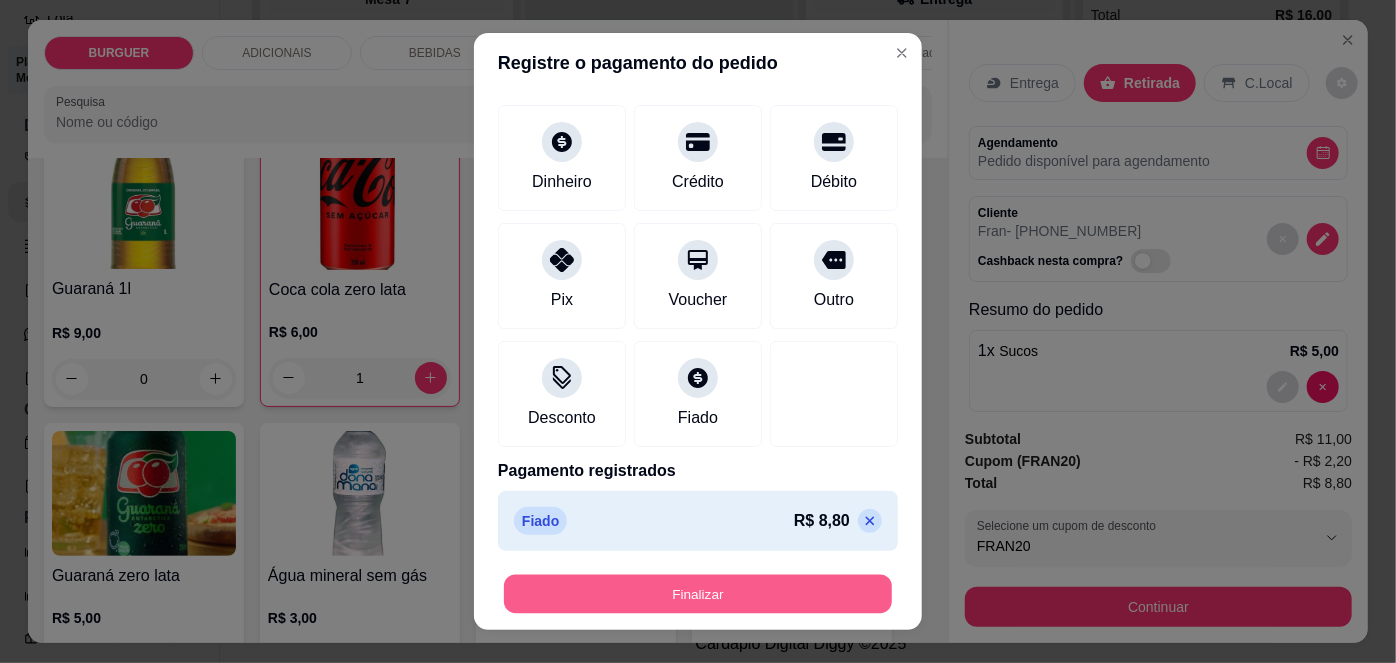 click on "Finalizar" at bounding box center [698, 593] 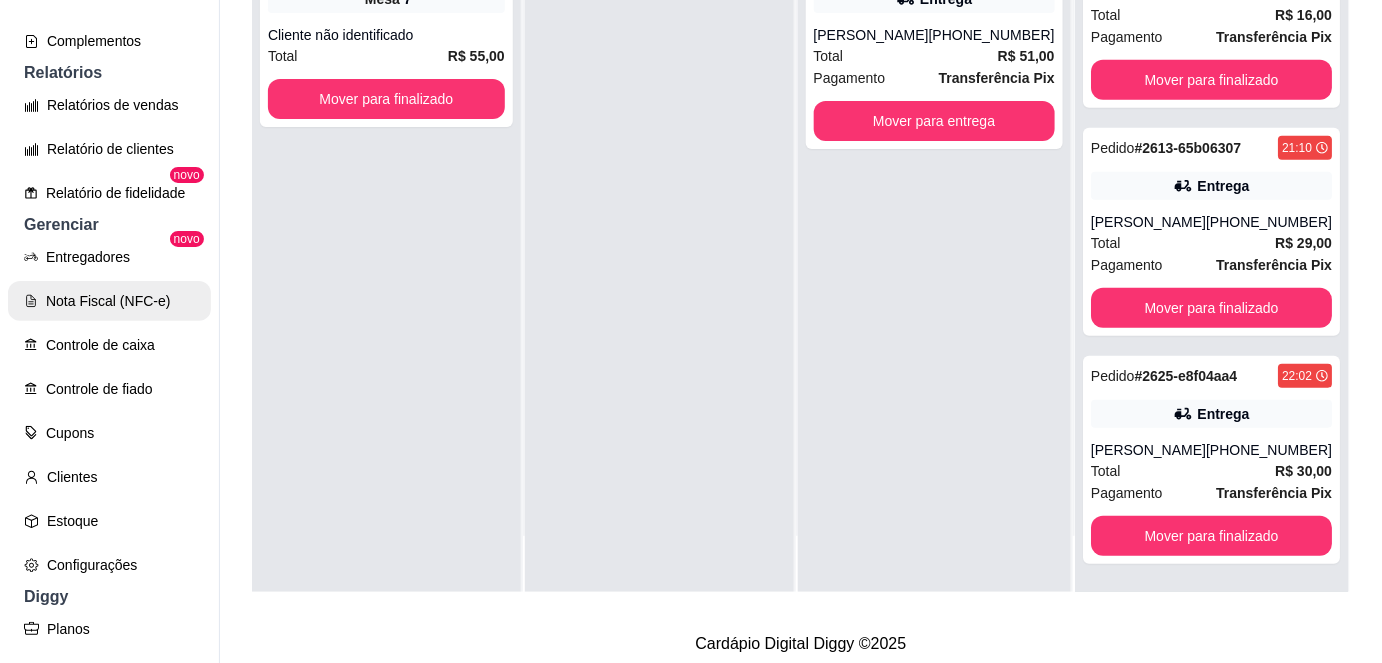 scroll, scrollTop: 595, scrollLeft: 0, axis: vertical 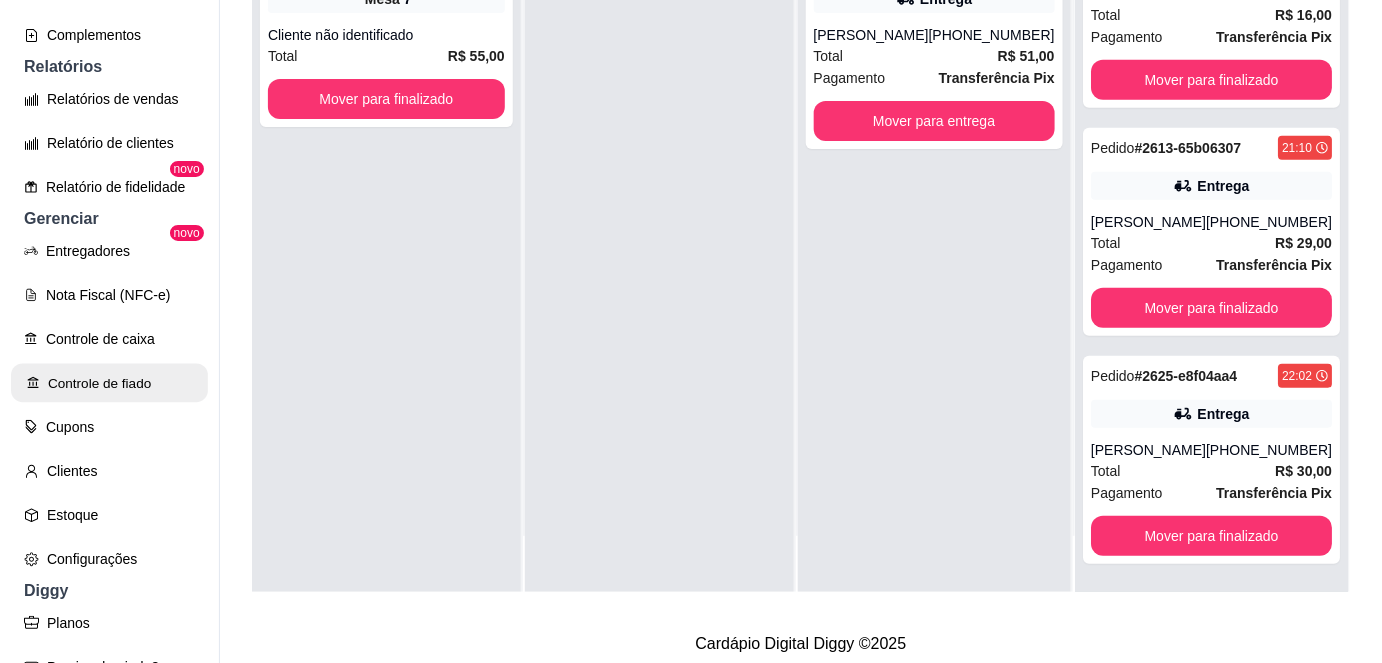 click on "Controle de fiado" at bounding box center (109, 383) 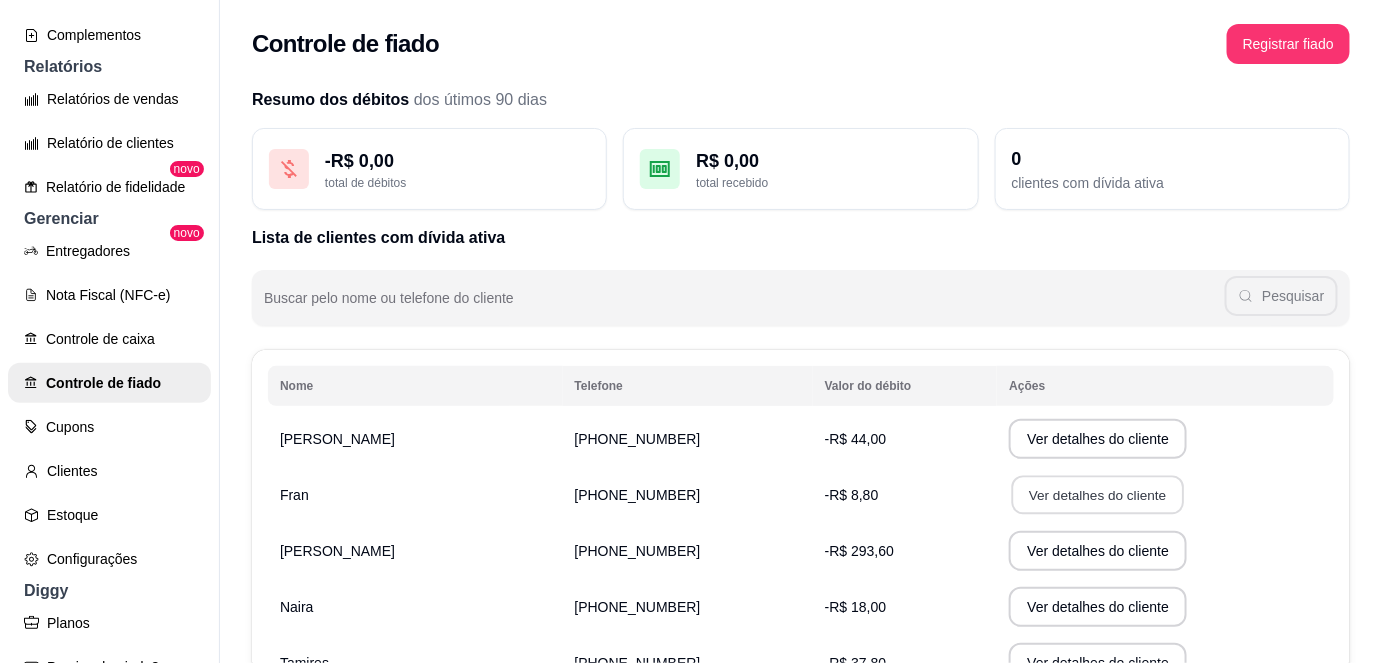 click on "Ver detalhes do cliente" at bounding box center (1098, 495) 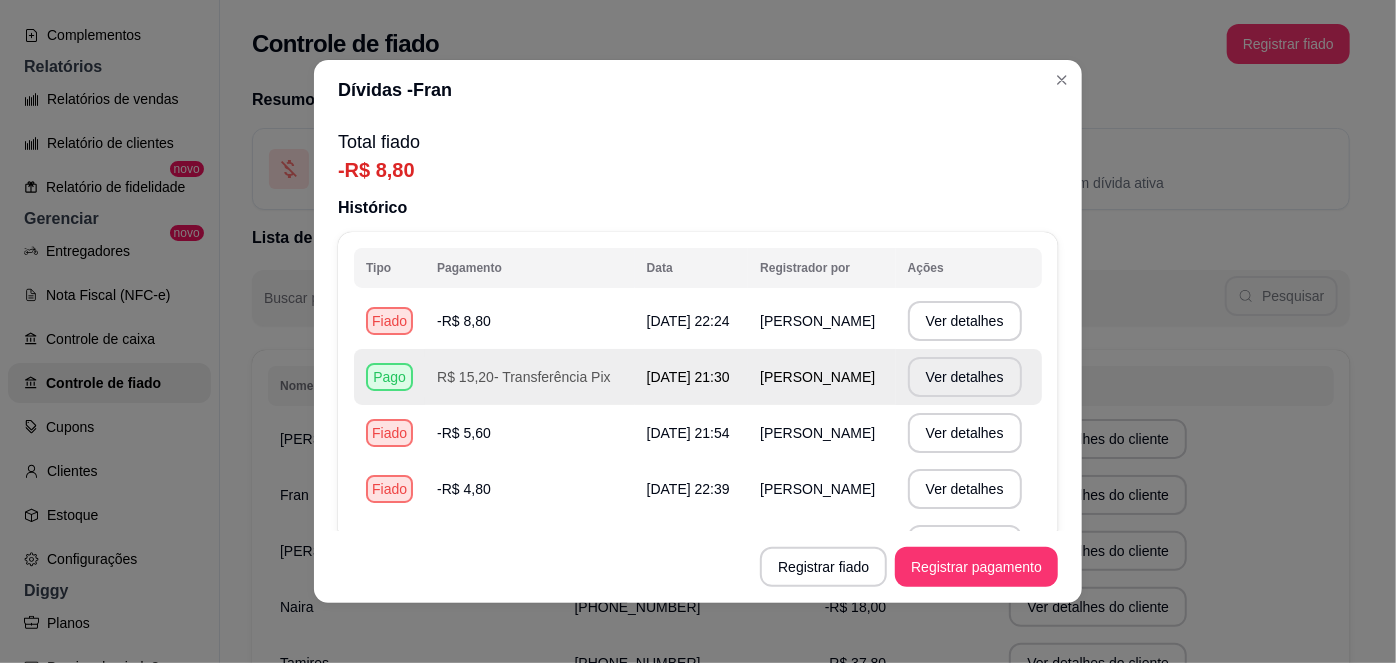 click on "[DATE] 21:30" at bounding box center (692, 377) 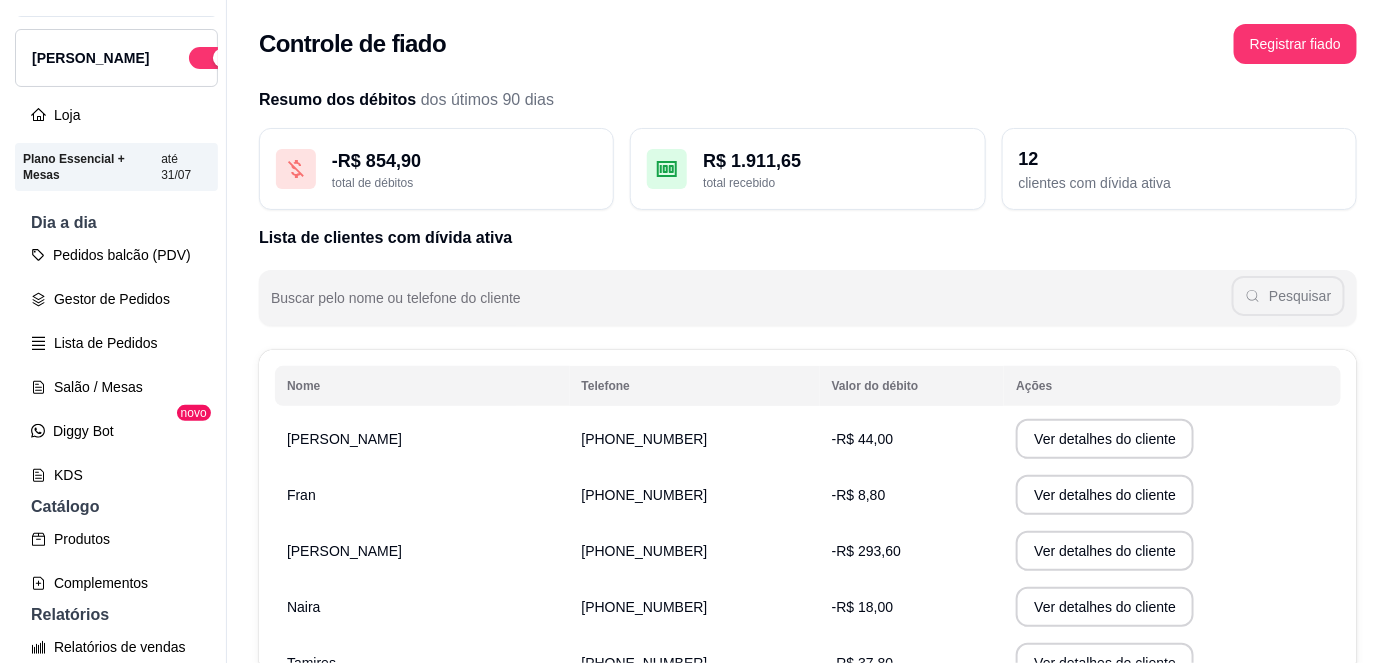 scroll, scrollTop: 0, scrollLeft: 0, axis: both 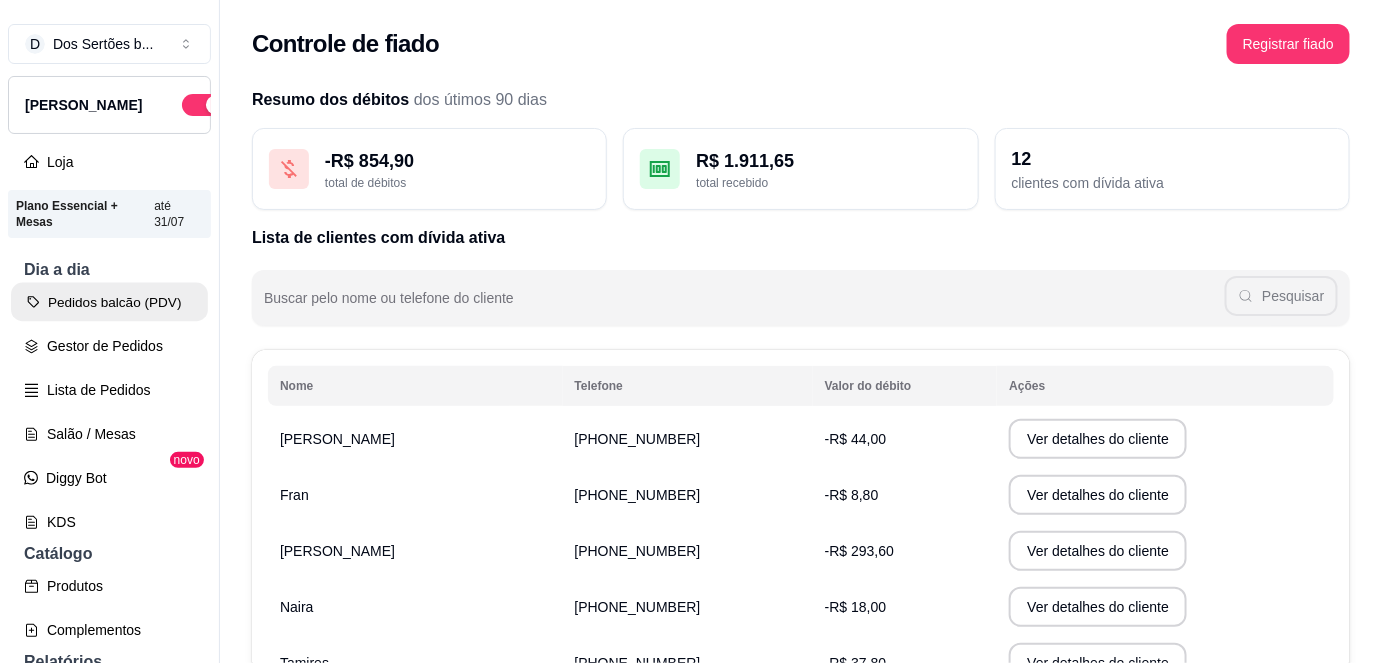 click on "Pedidos balcão (PDV)" at bounding box center (109, 302) 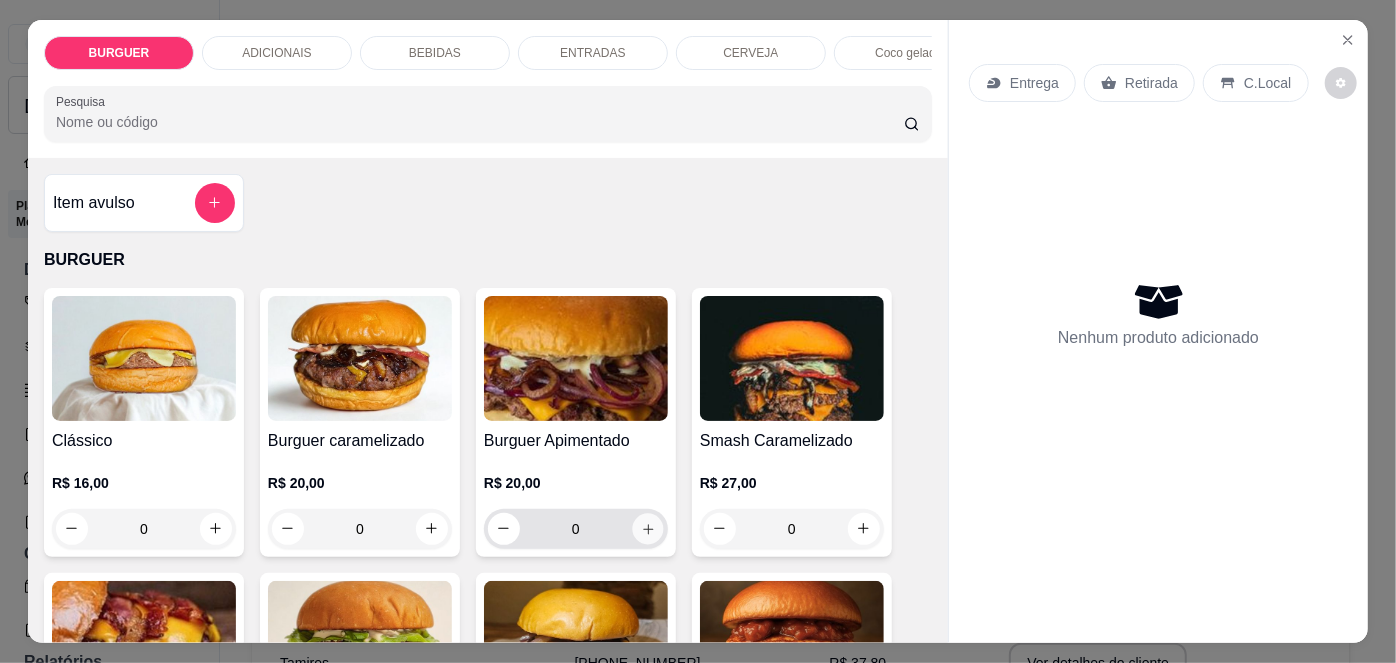 click 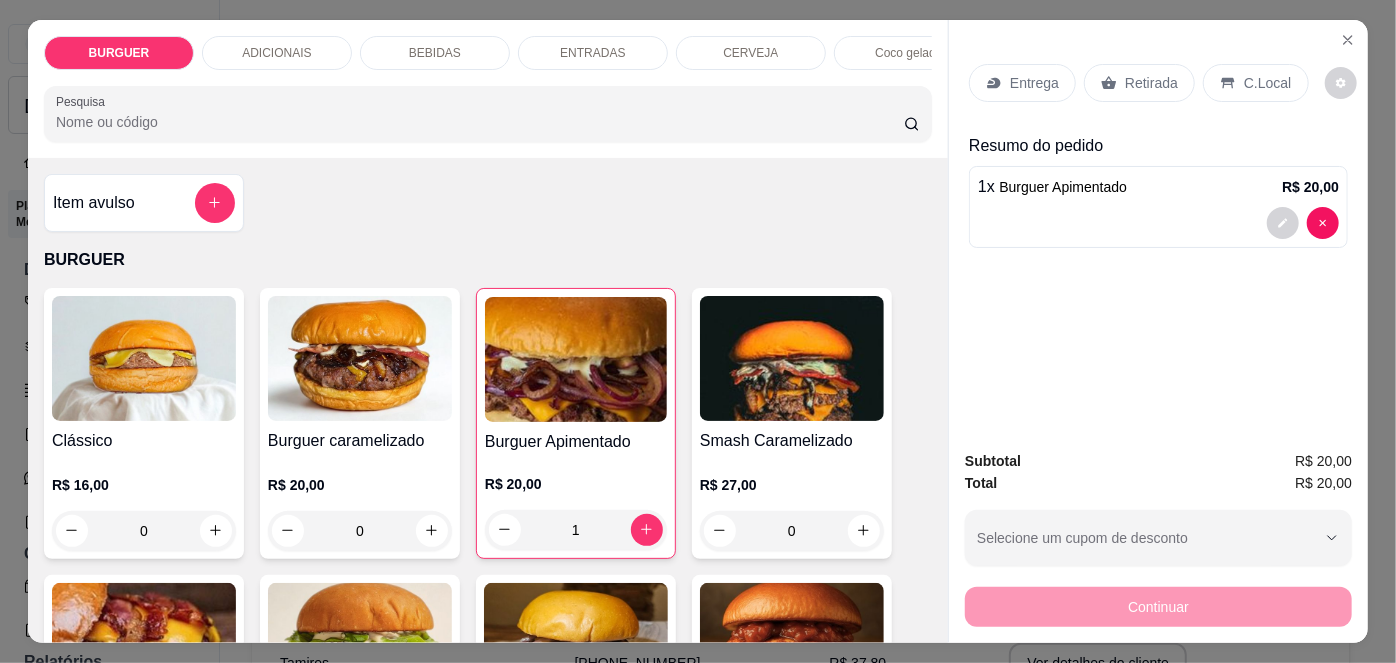 click on "C.Local" at bounding box center (1267, 83) 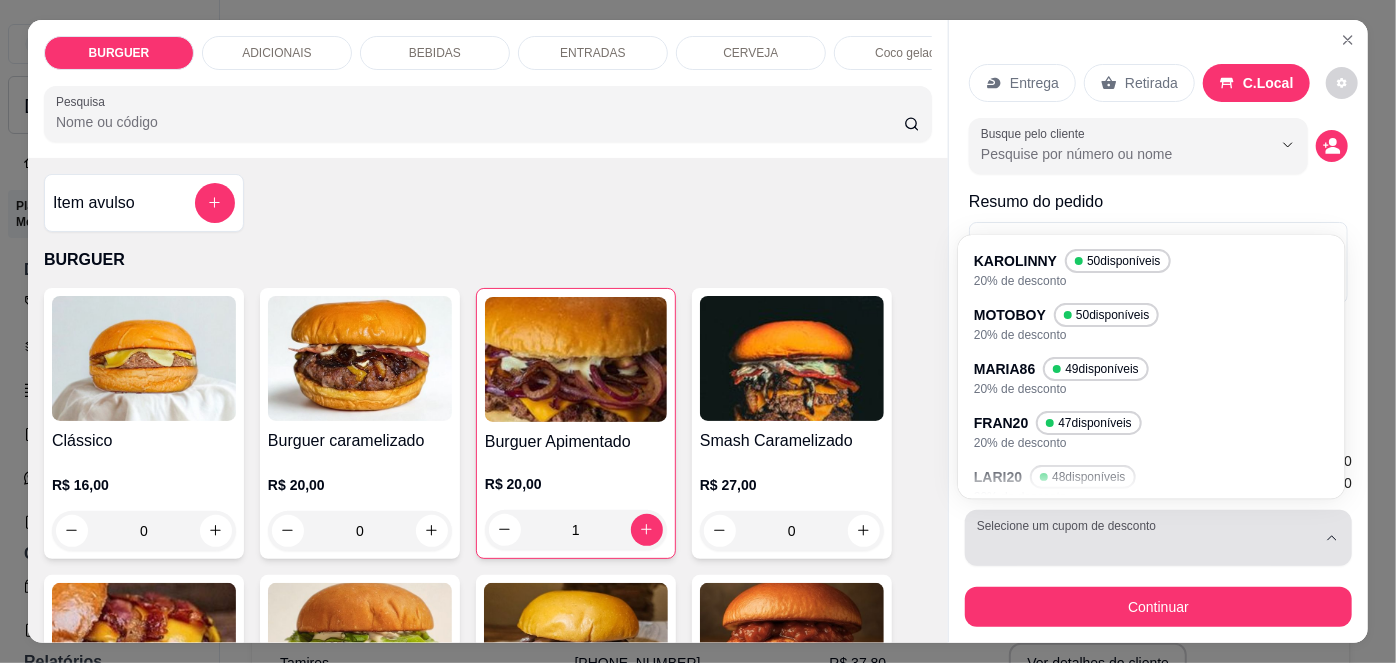 click at bounding box center (1146, 538) 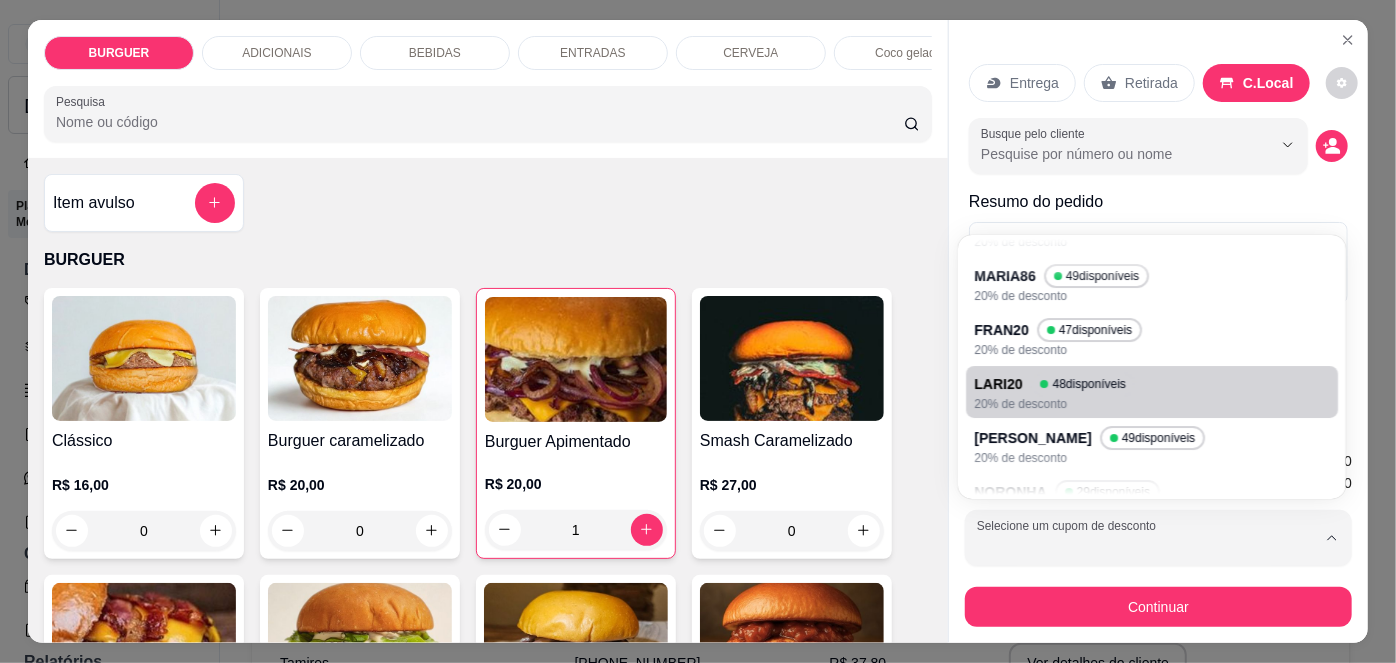 scroll, scrollTop: 94, scrollLeft: 0, axis: vertical 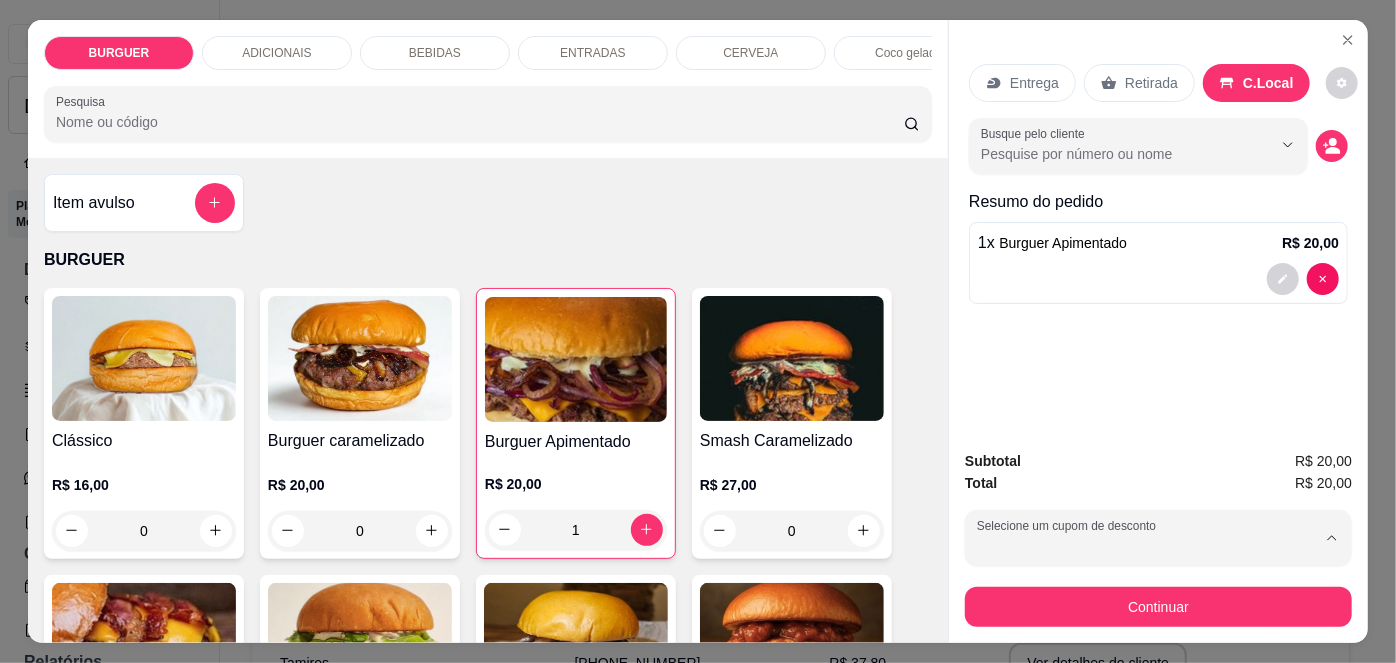 click on "LARI20" at bounding box center (1004, 387) 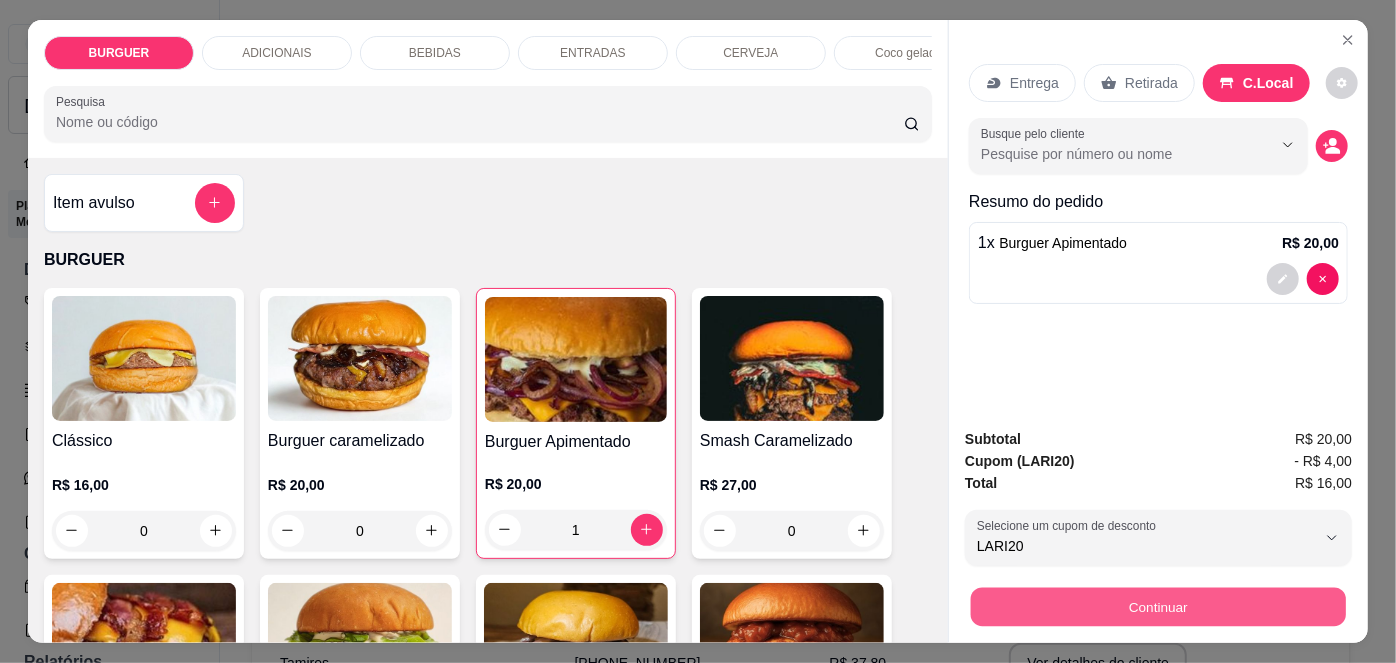 click on "Continuar" at bounding box center (1158, 607) 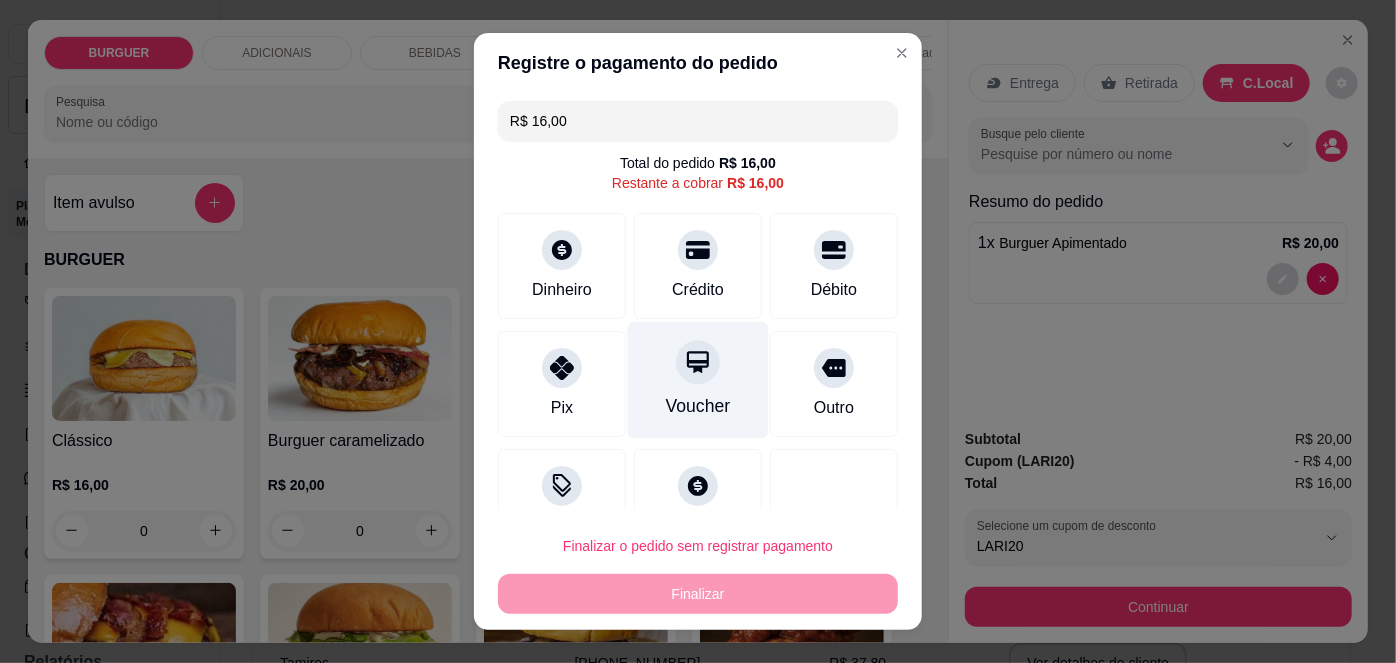 scroll, scrollTop: 51, scrollLeft: 0, axis: vertical 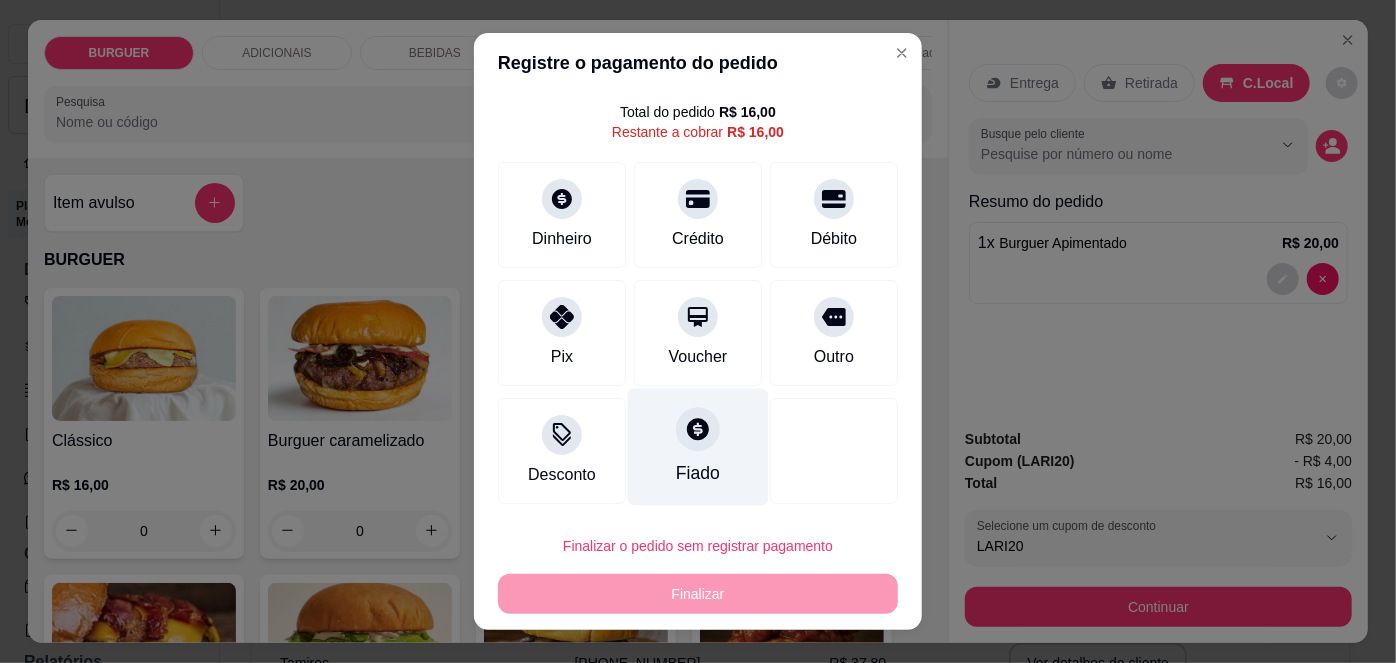 click on "Fiado" at bounding box center [698, 447] 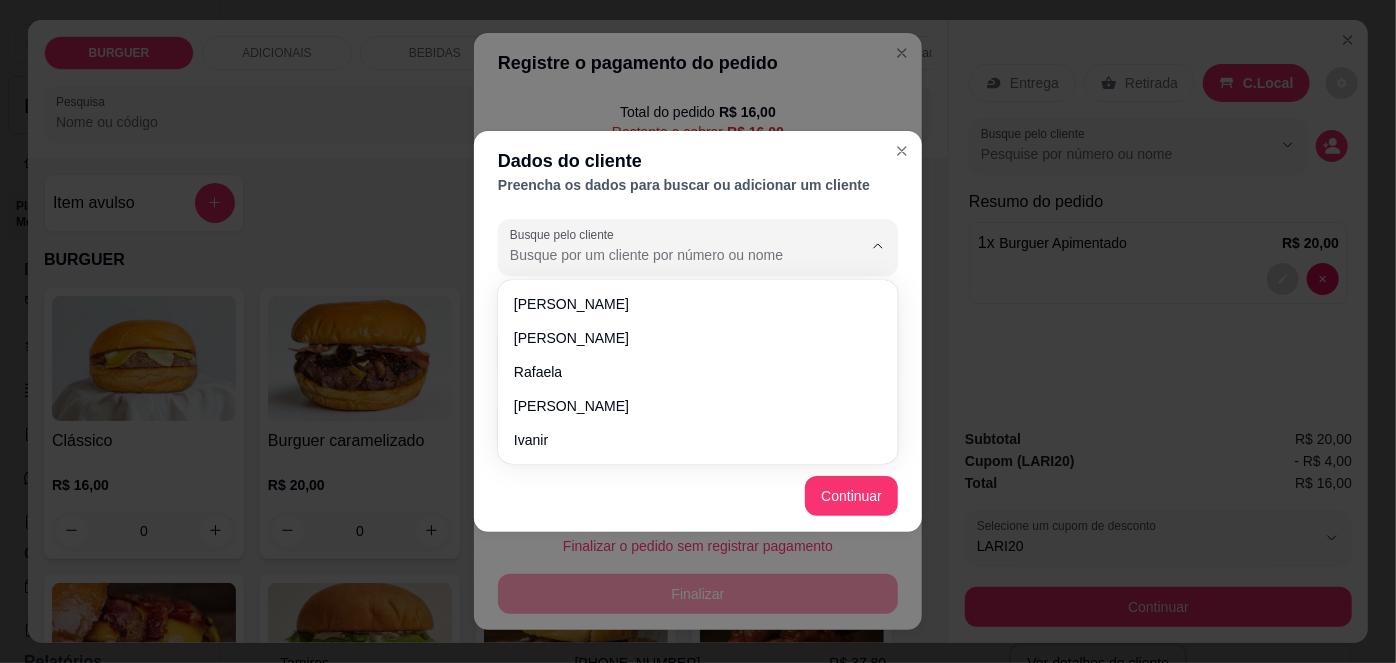 click on "Busque pelo cliente" at bounding box center [670, 255] 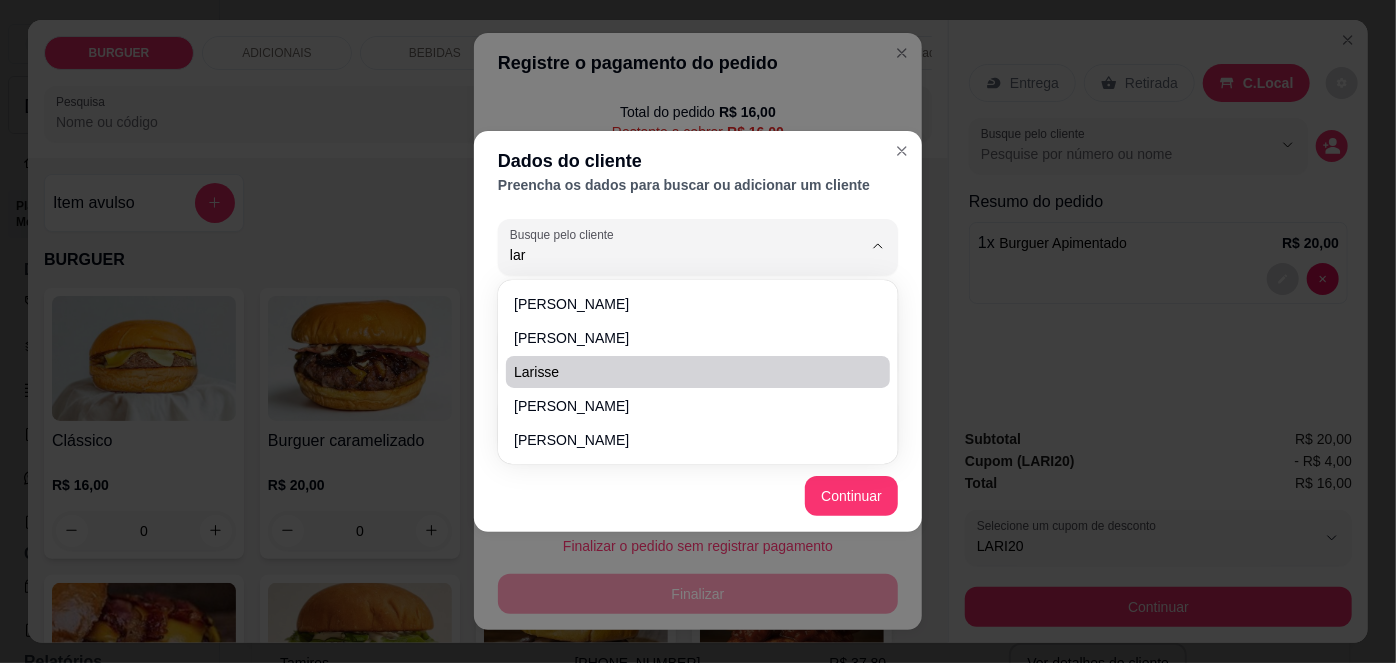 click on "Larisse" at bounding box center [688, 372] 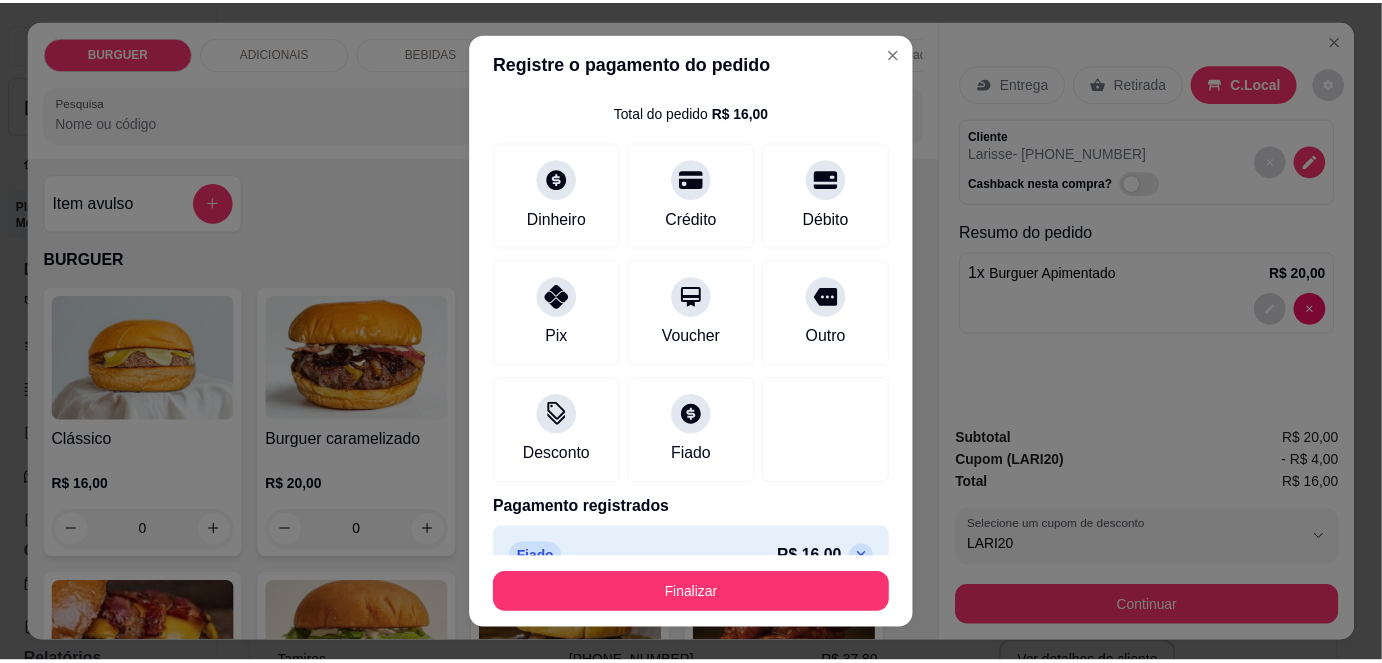 scroll, scrollTop: 88, scrollLeft: 0, axis: vertical 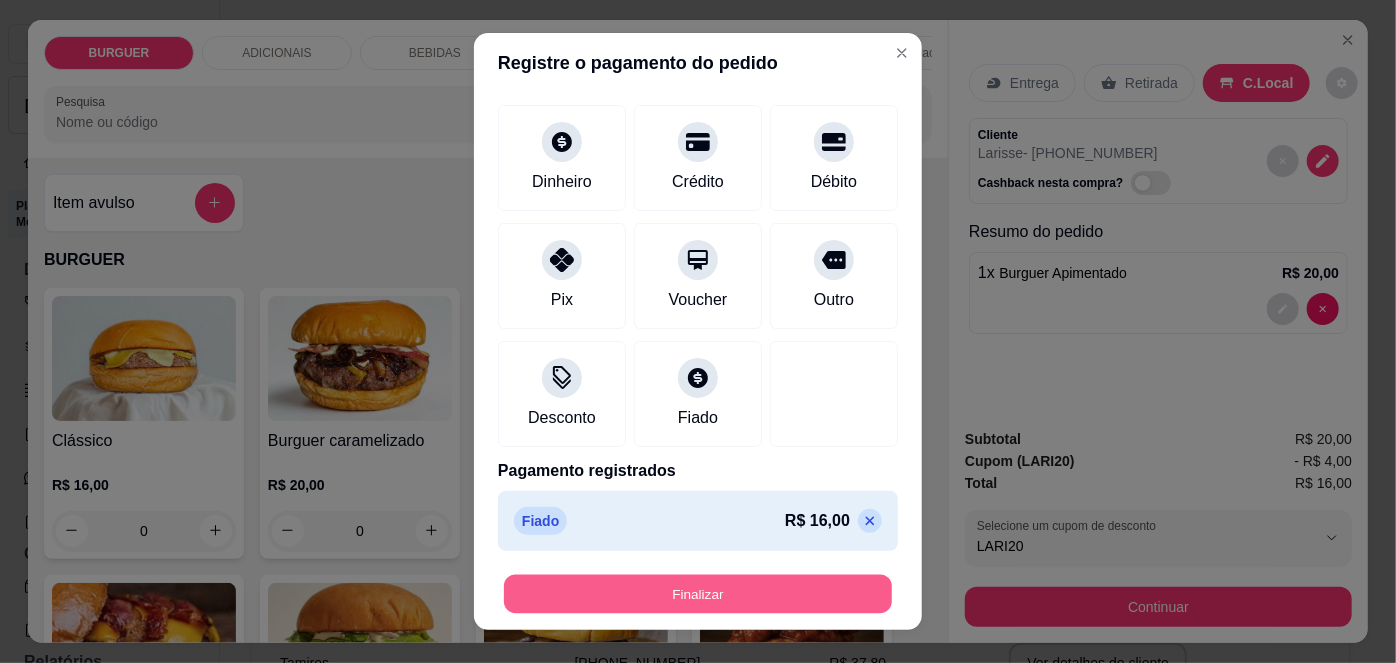 click on "Finalizar" at bounding box center [698, 593] 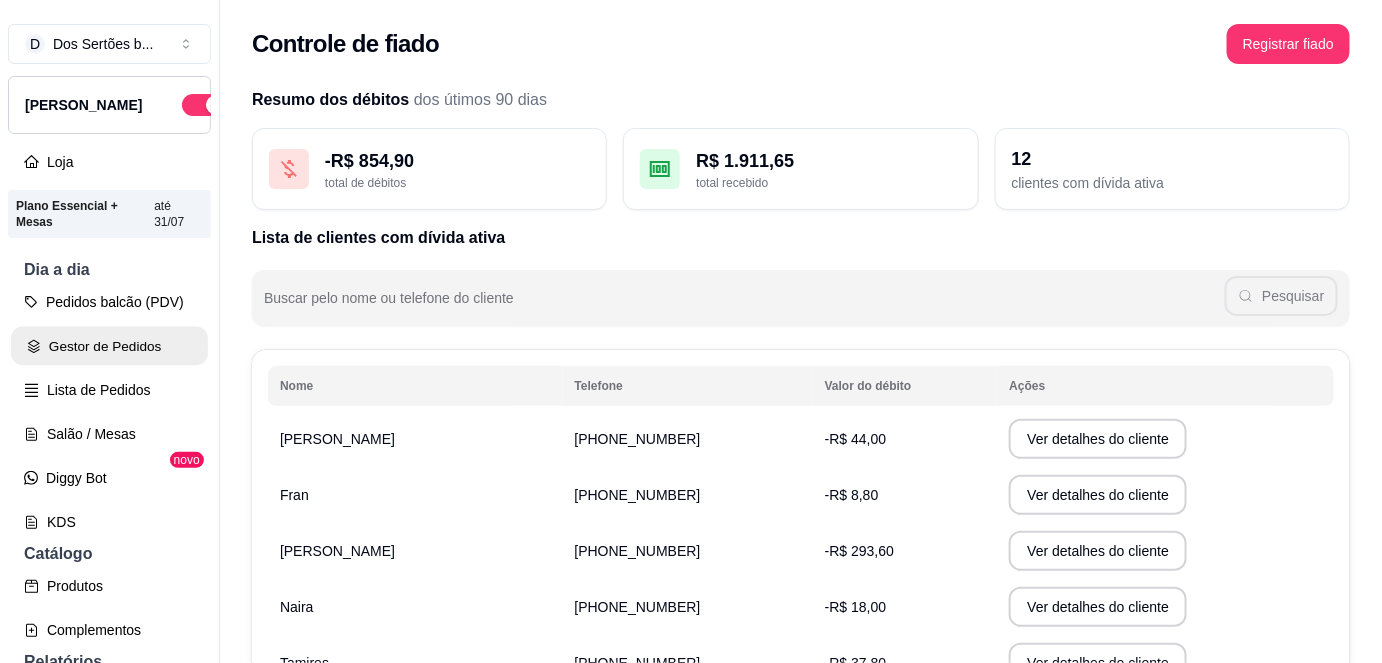 click on "Gestor de Pedidos" at bounding box center [109, 346] 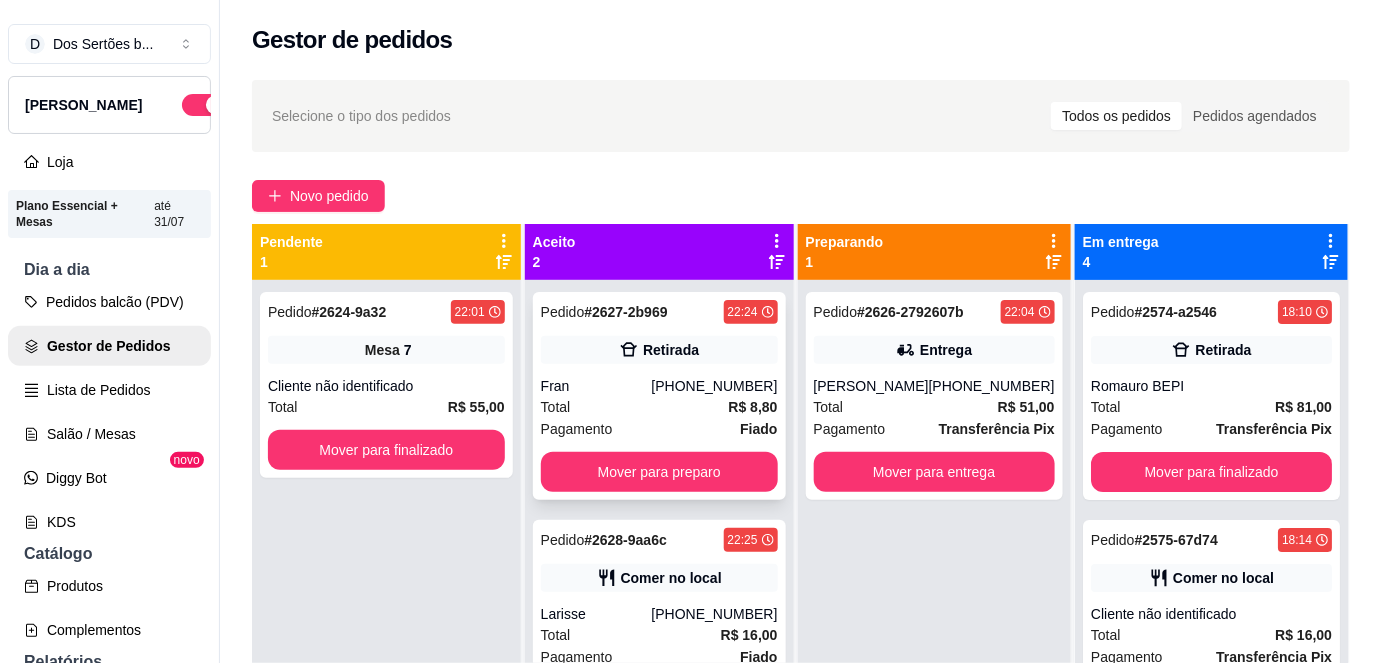 scroll, scrollTop: 56, scrollLeft: 0, axis: vertical 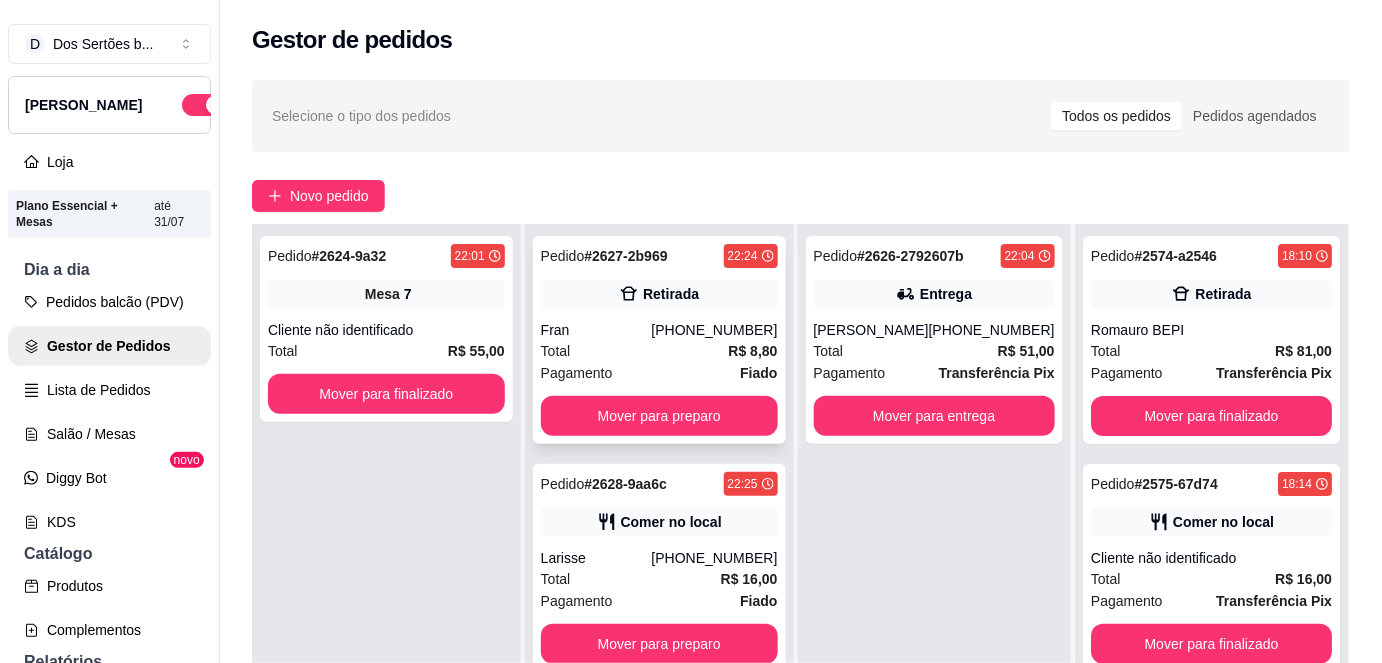 click on "Total R$ 8,80" at bounding box center [659, 351] 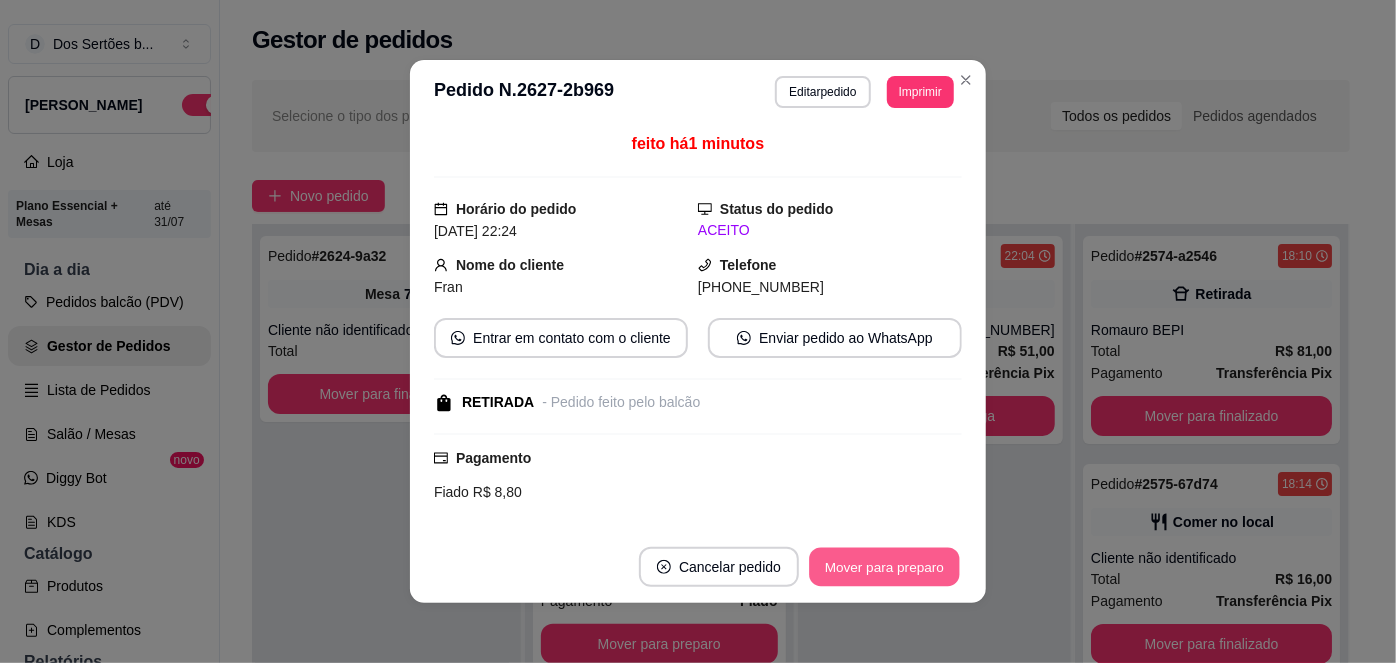 click on "Mover para preparo" at bounding box center (884, 567) 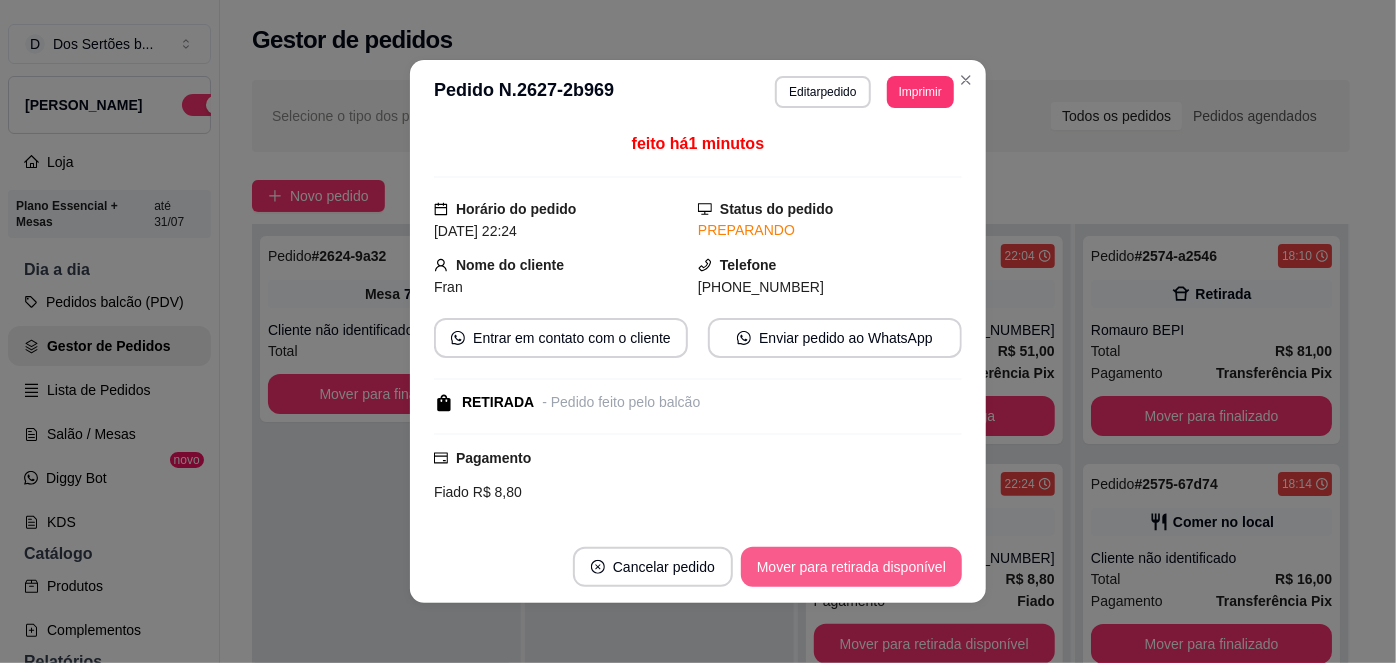 click on "Mover para retirada disponível" at bounding box center [851, 567] 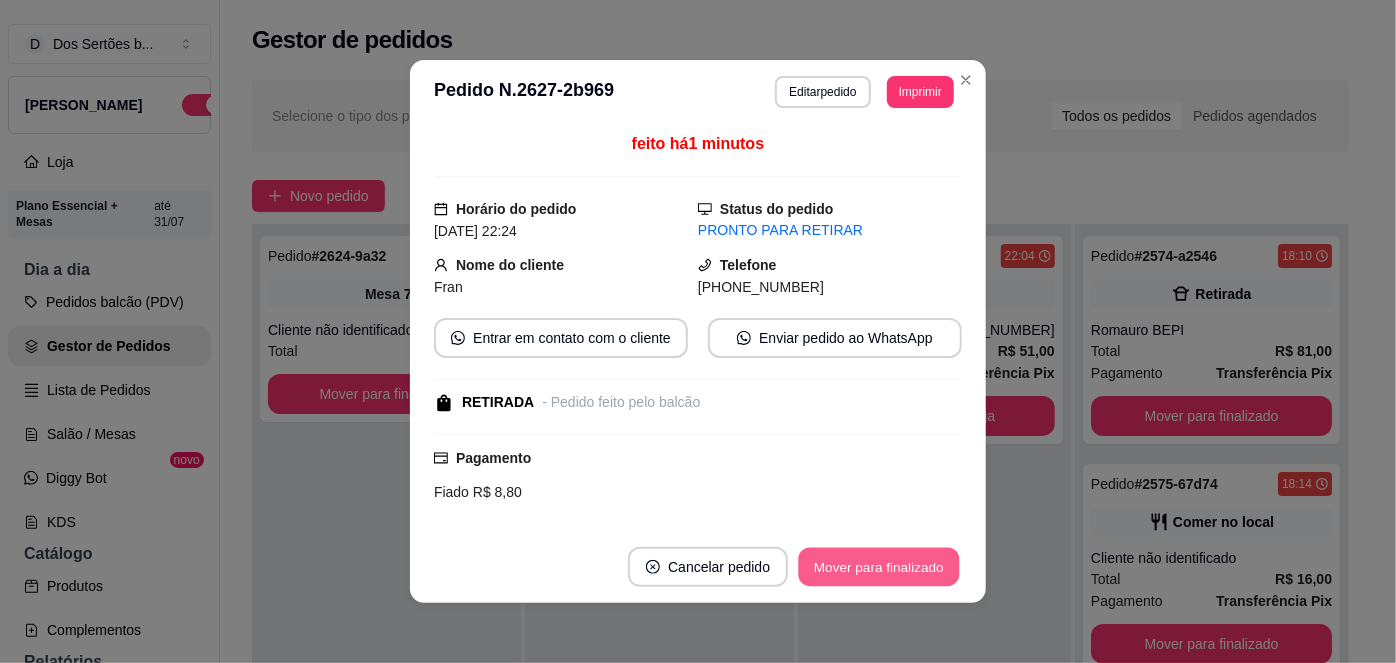 click on "Mover para finalizado" at bounding box center (879, 567) 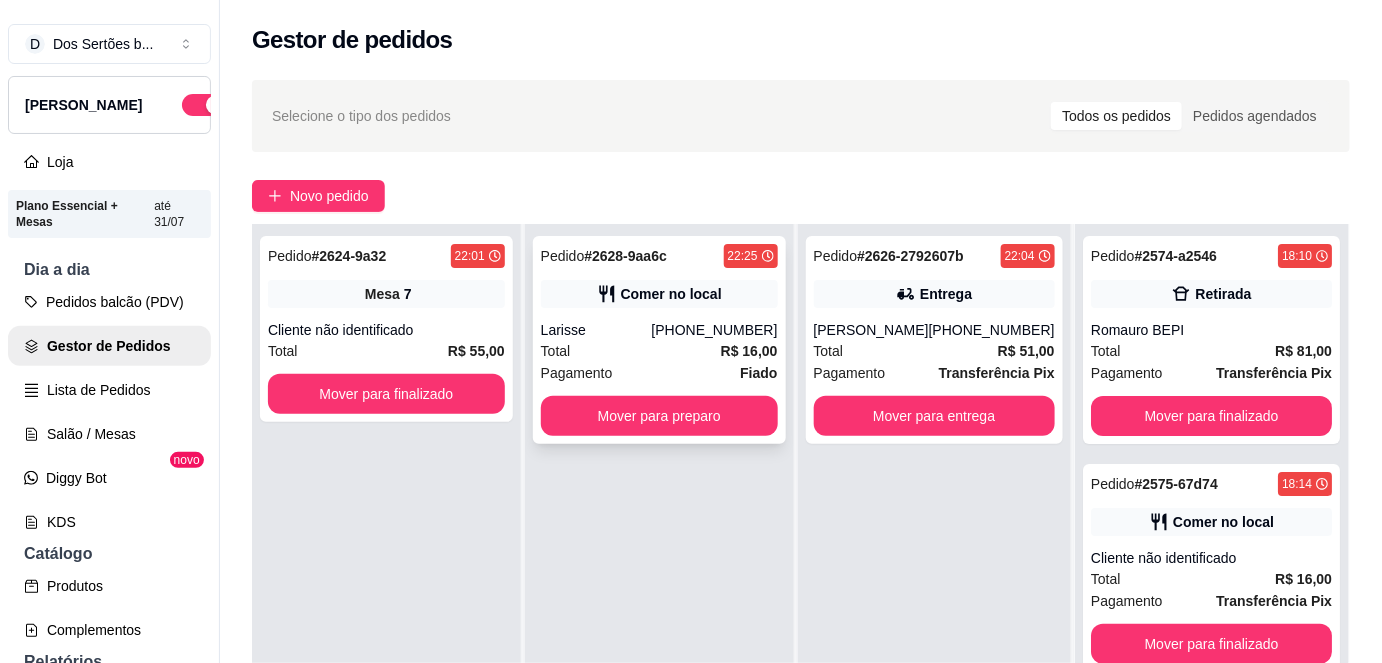 click on "Comer no local" at bounding box center [671, 294] 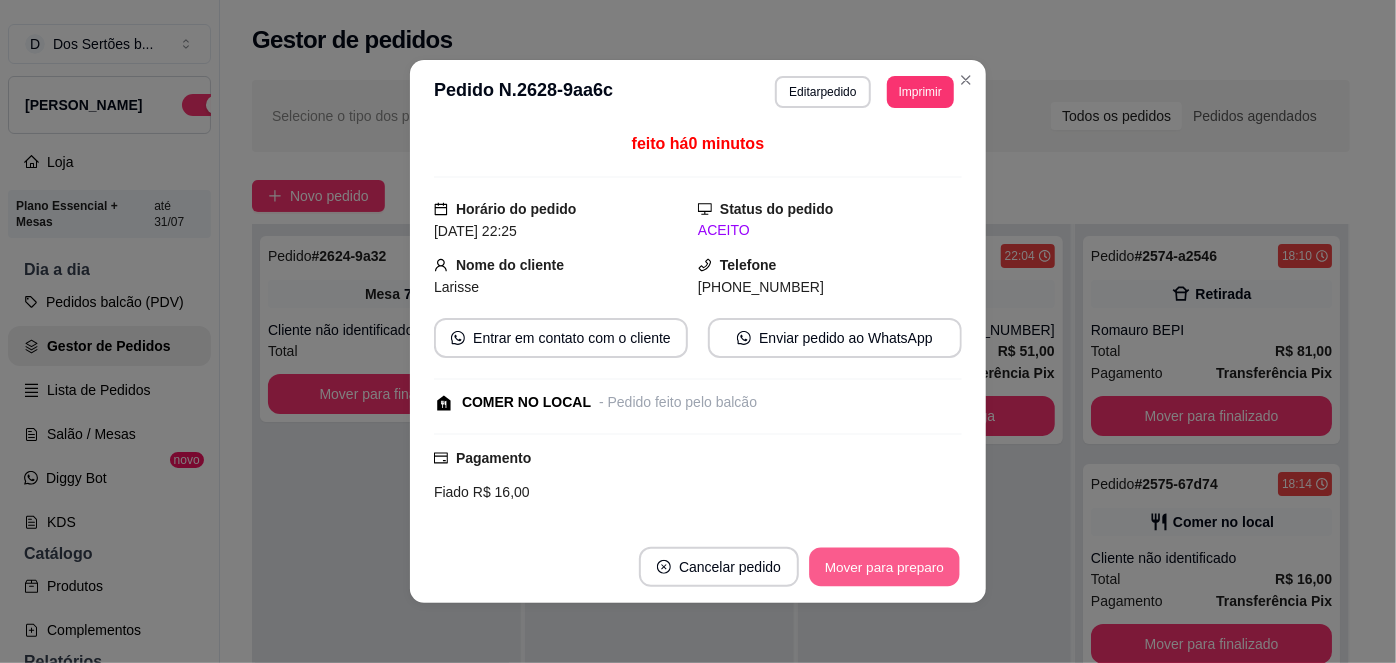 click on "Mover para preparo" at bounding box center [884, 567] 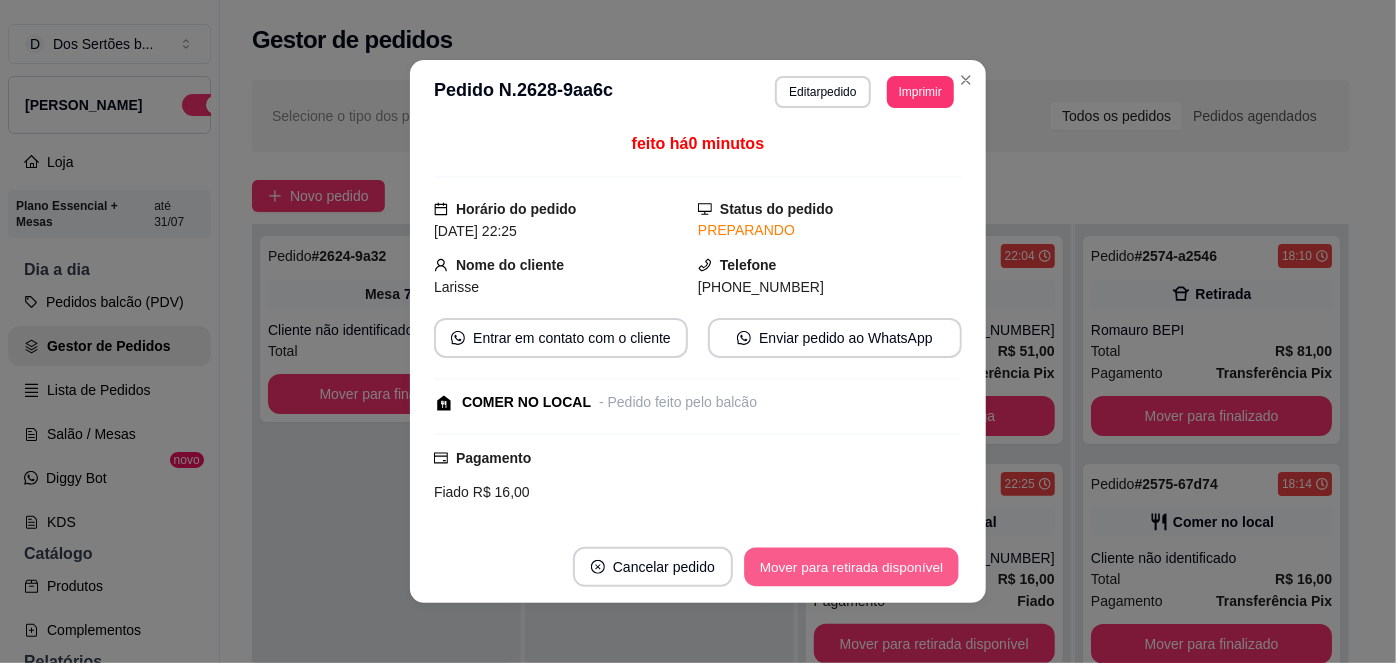 click on "Mover para retirada disponível" at bounding box center [851, 567] 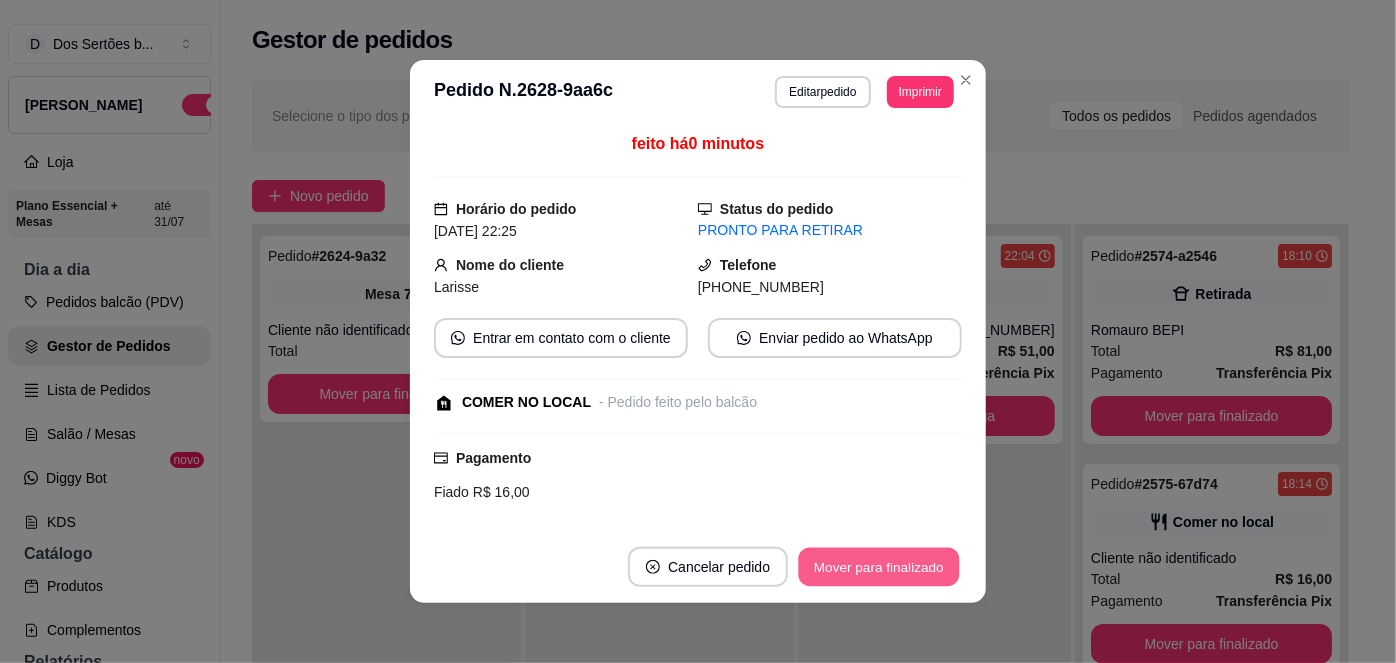 click on "Mover para finalizado" at bounding box center (879, 567) 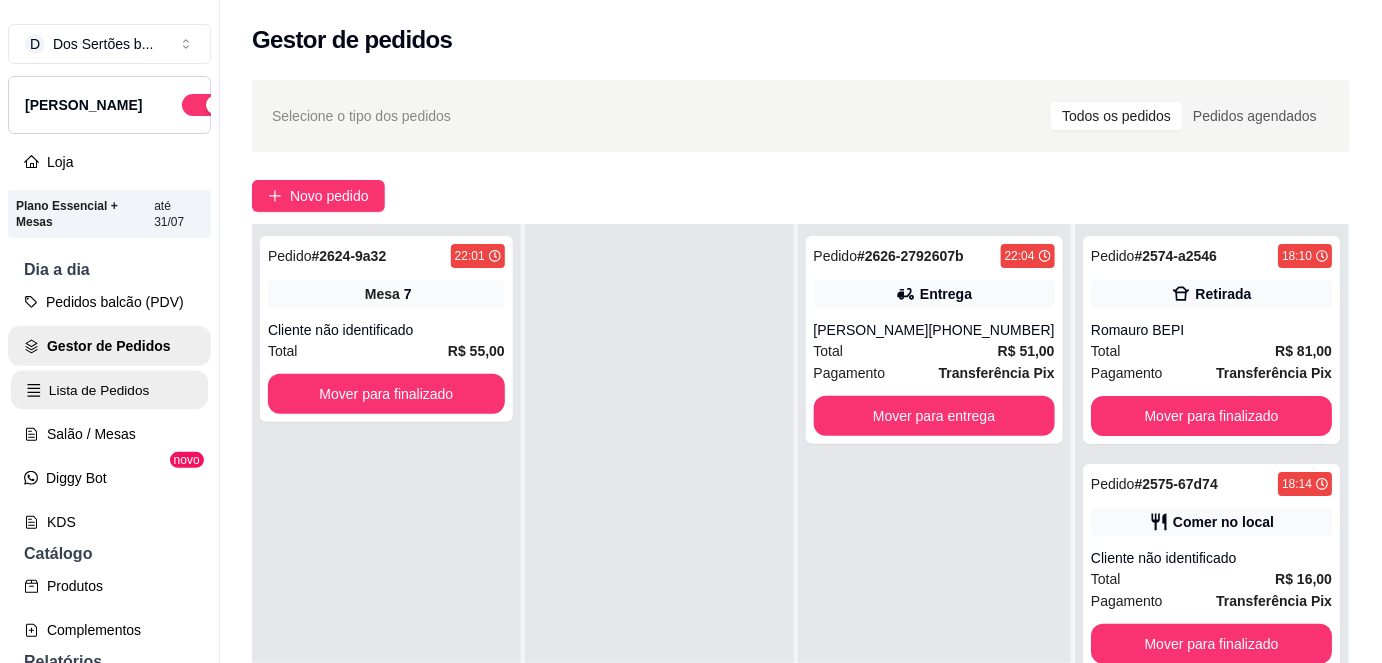 click on "Lista de Pedidos" at bounding box center [109, 390] 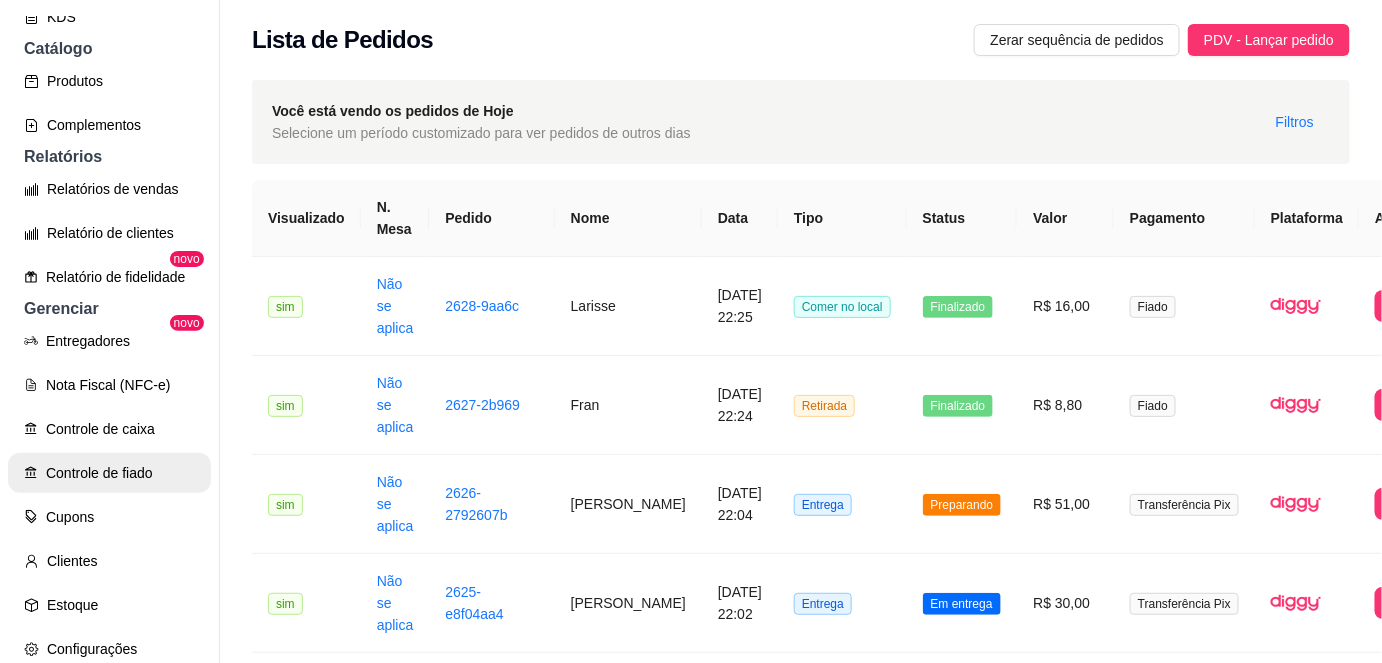 scroll, scrollTop: 603, scrollLeft: 0, axis: vertical 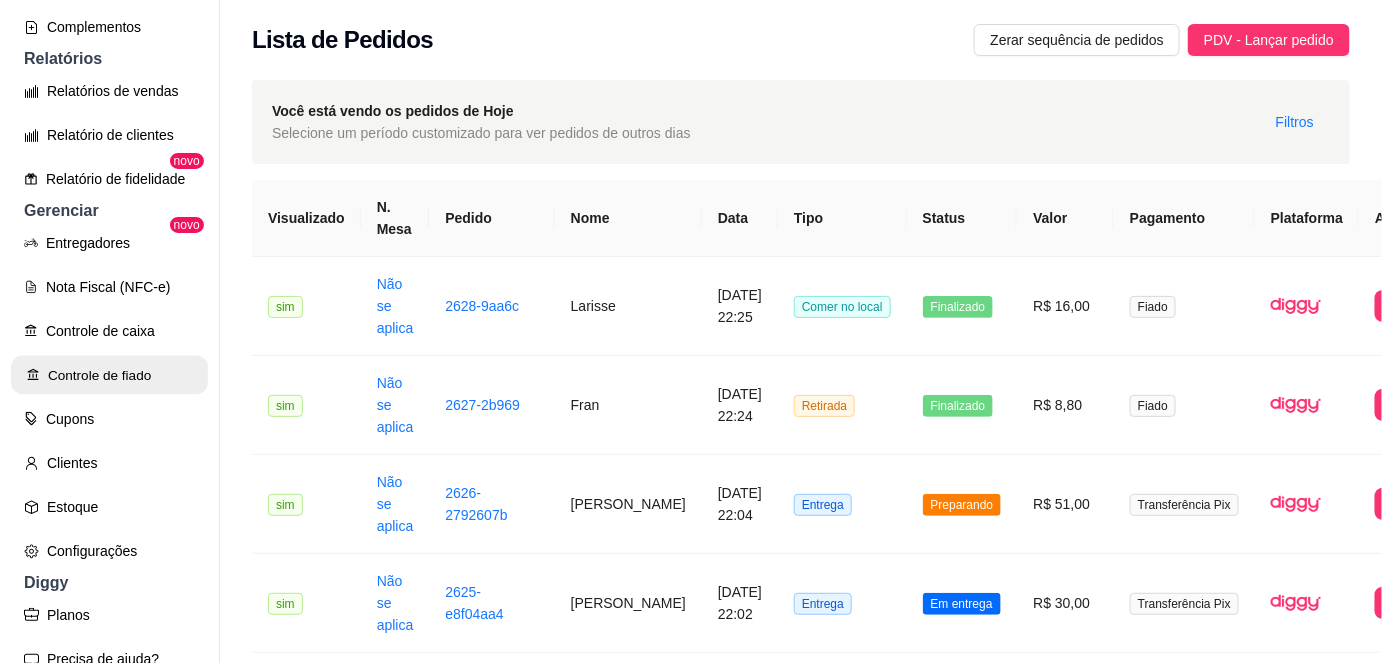 click on "Controle de fiado" at bounding box center [109, 375] 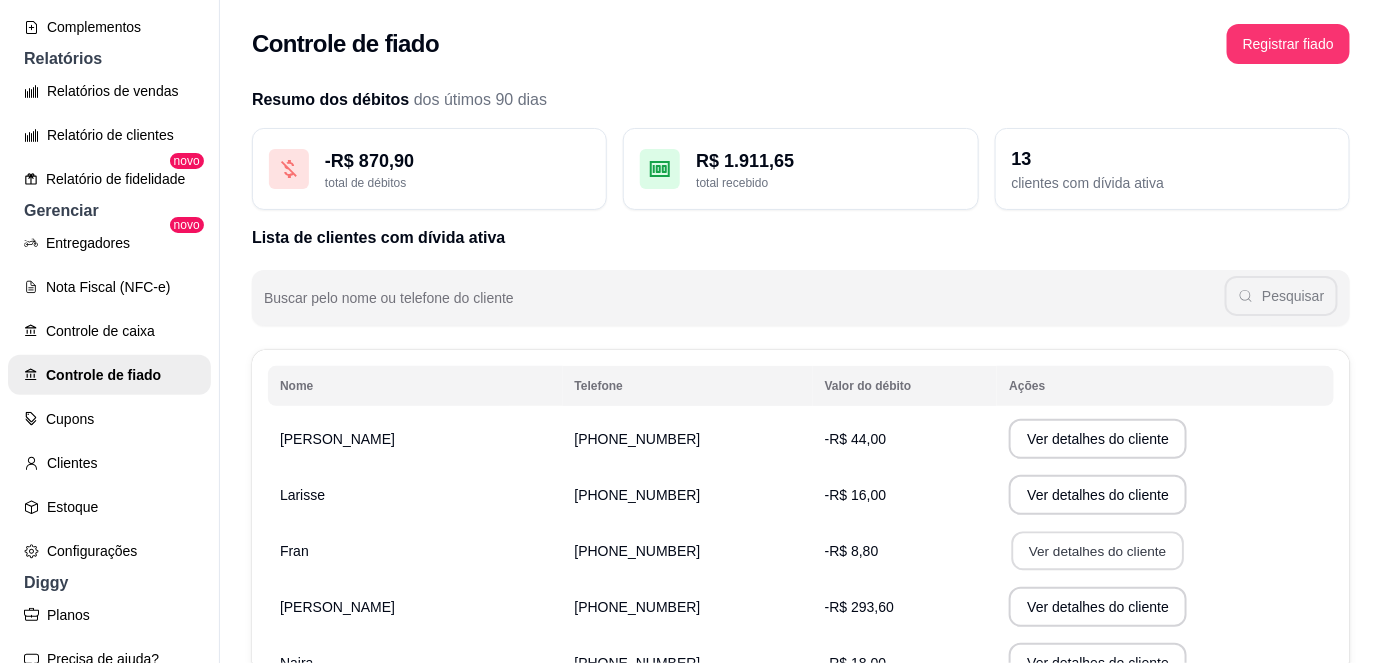 click on "Ver detalhes do cliente" at bounding box center [1098, 551] 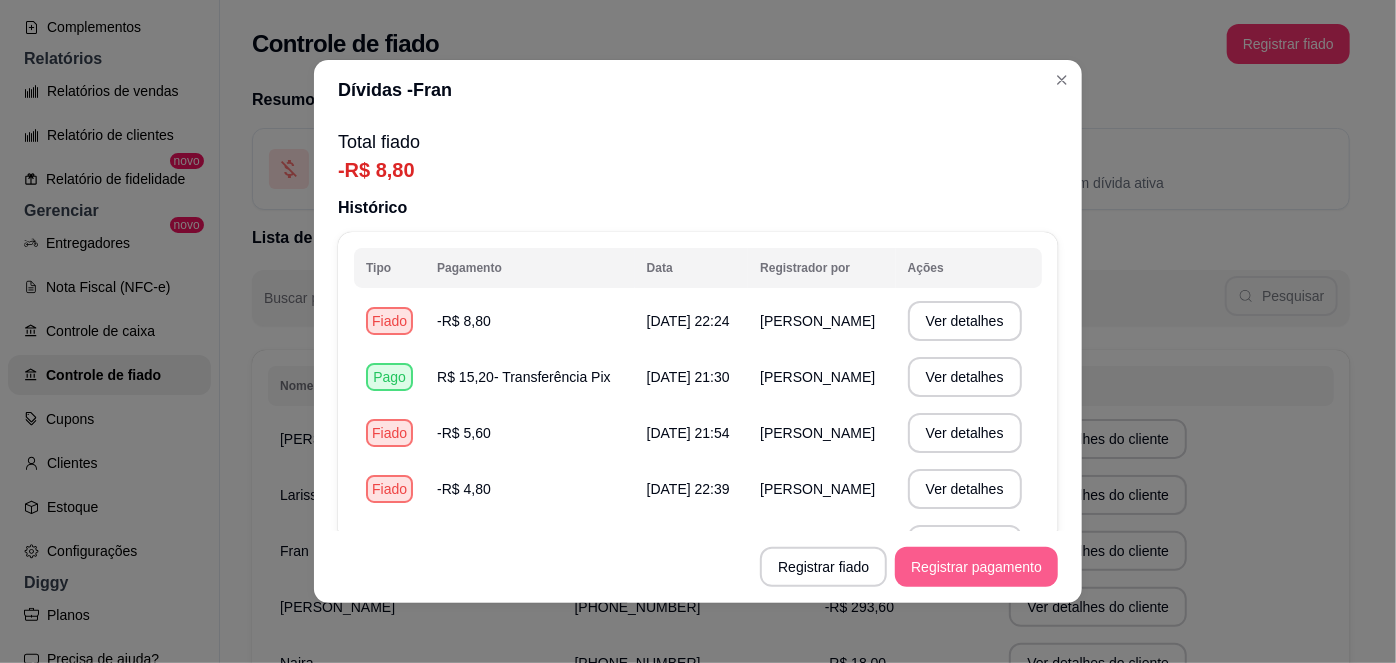 click on "Registrar pagamento" at bounding box center [976, 567] 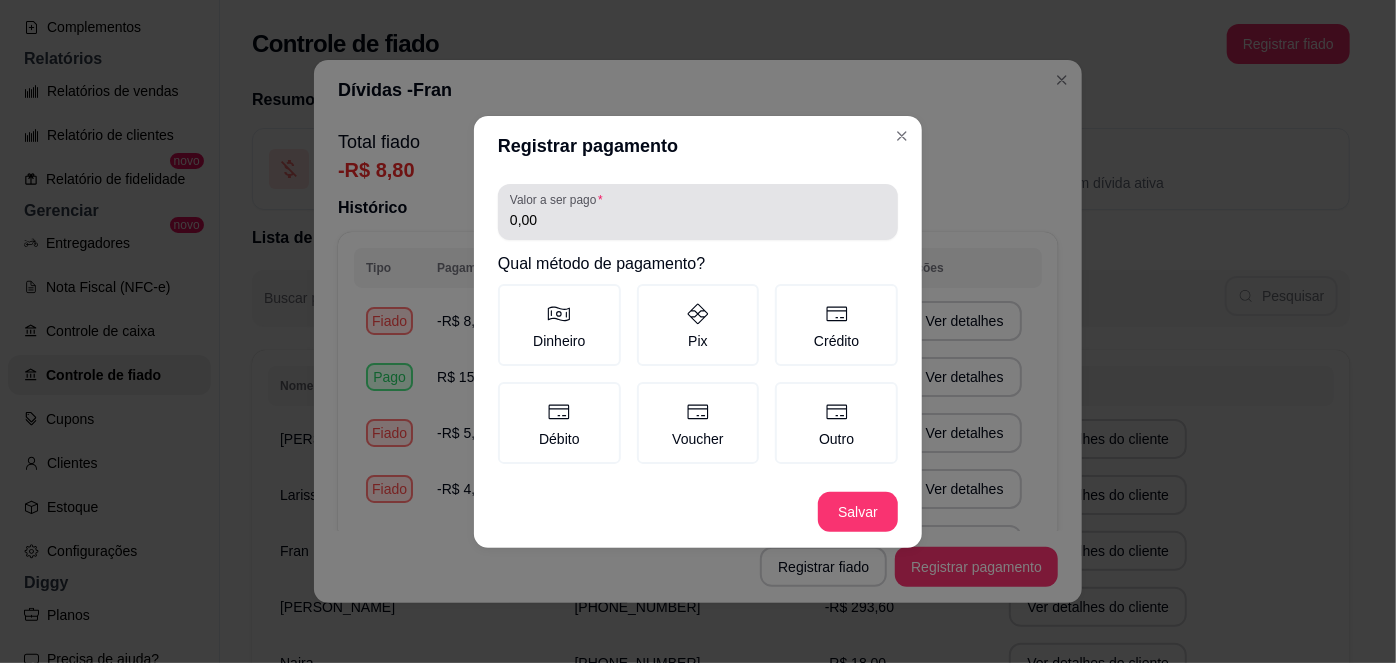 click on "Valor a ser pago" at bounding box center [560, 199] 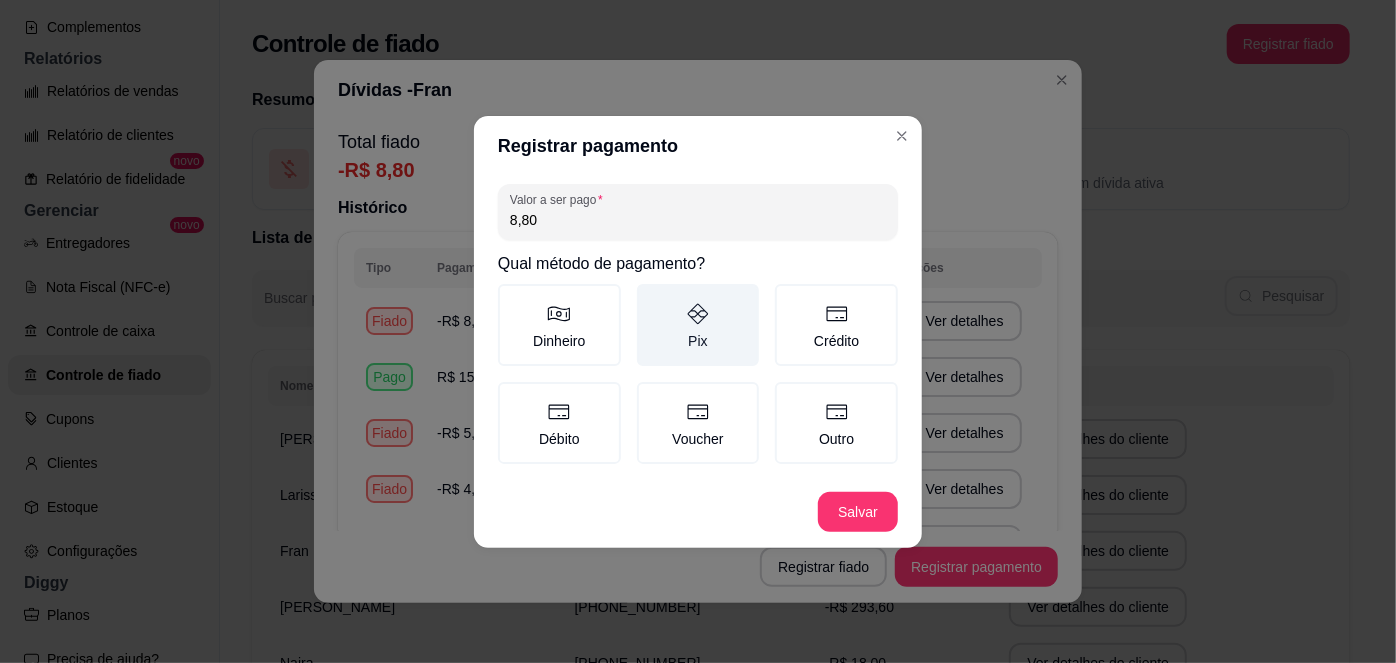 click on "Pix" at bounding box center (698, 325) 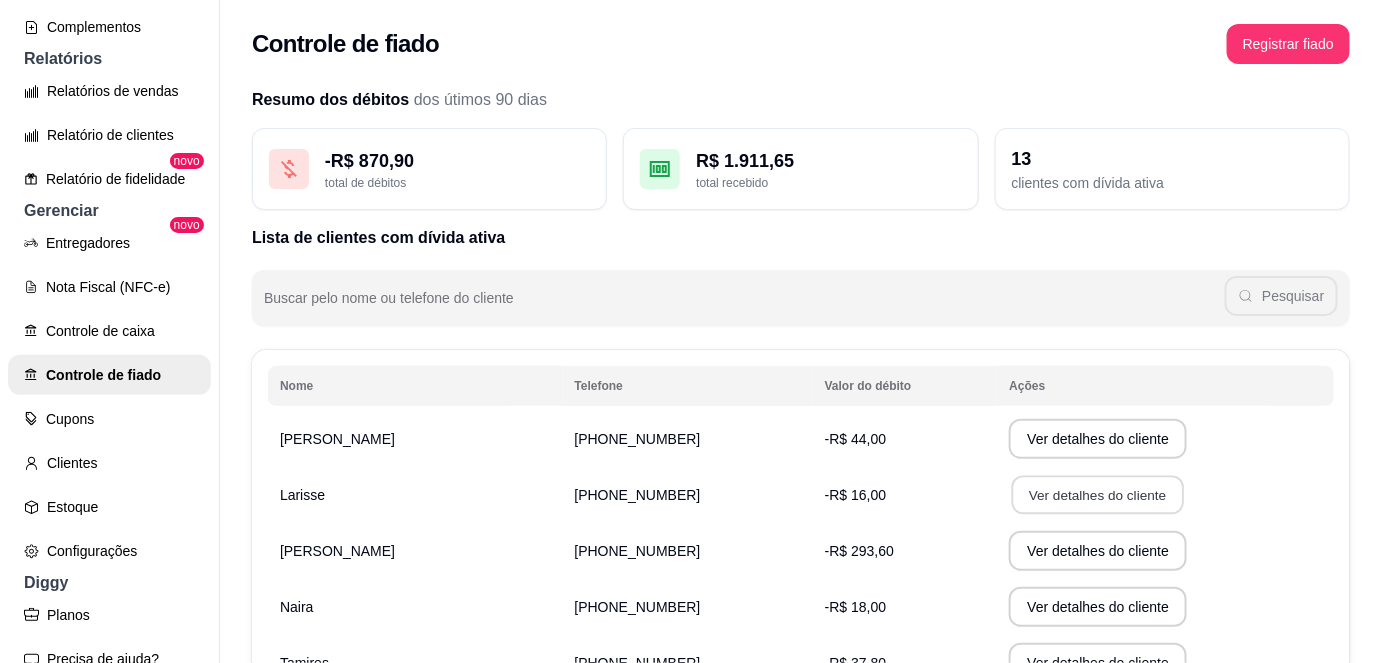 click on "Ver detalhes do cliente" at bounding box center (1098, 495) 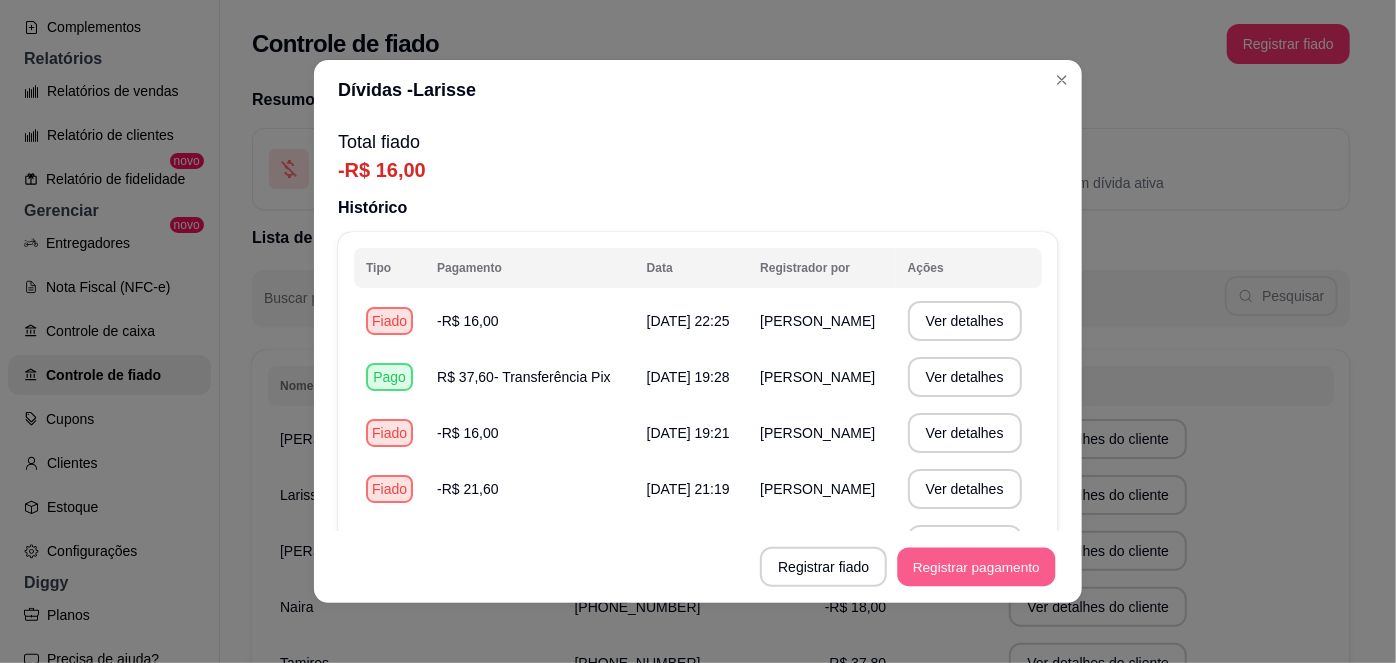 click on "Registrar pagamento" at bounding box center (977, 567) 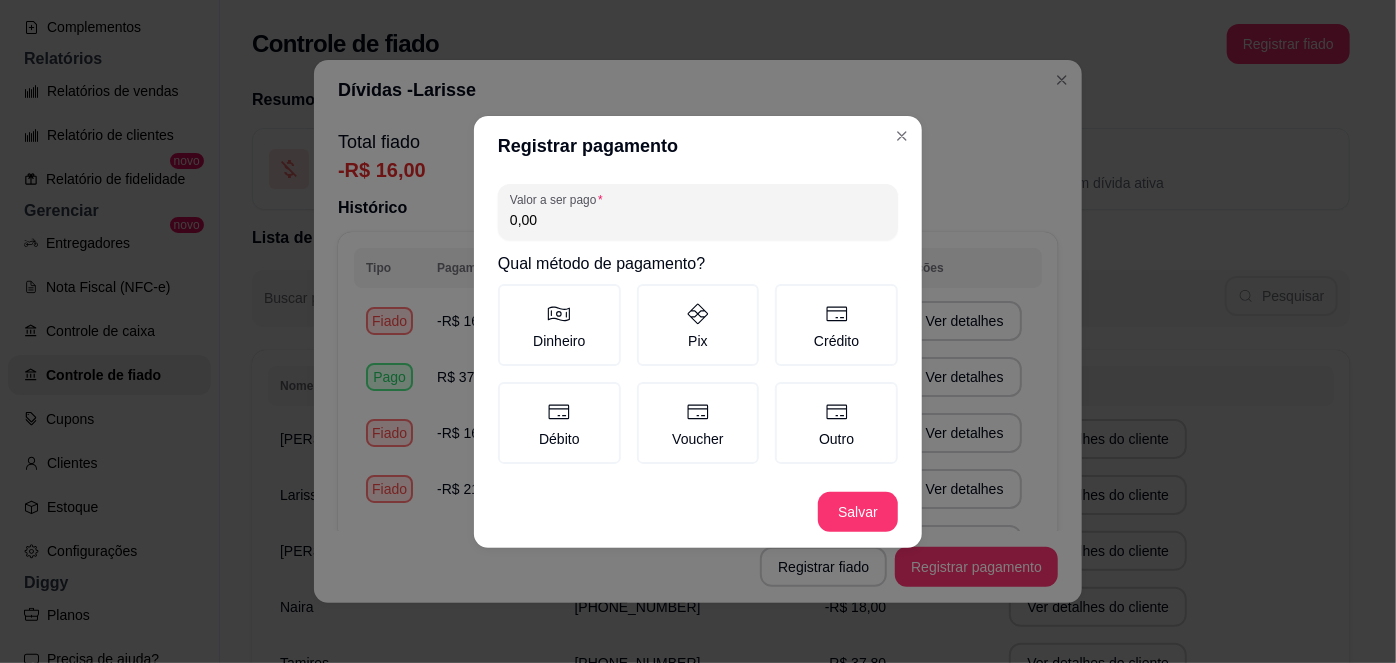 click on "0,00" at bounding box center (698, 220) 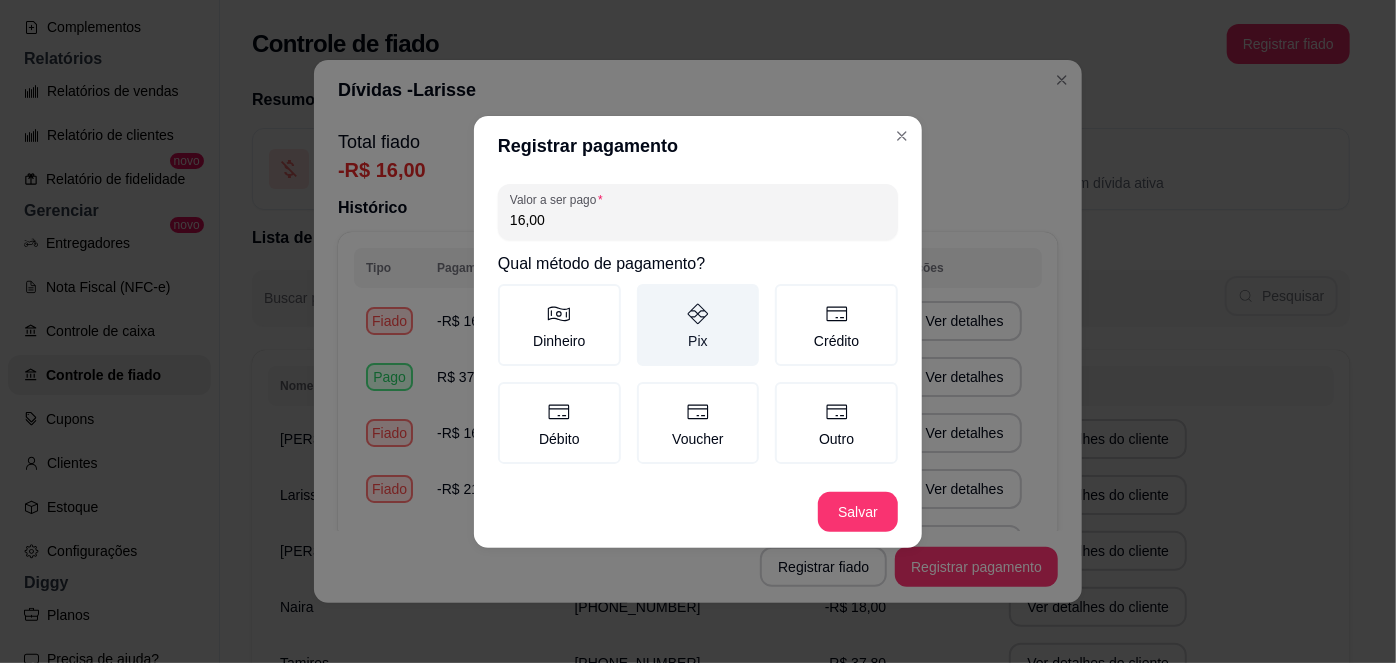 click on "Pix" at bounding box center [698, 325] 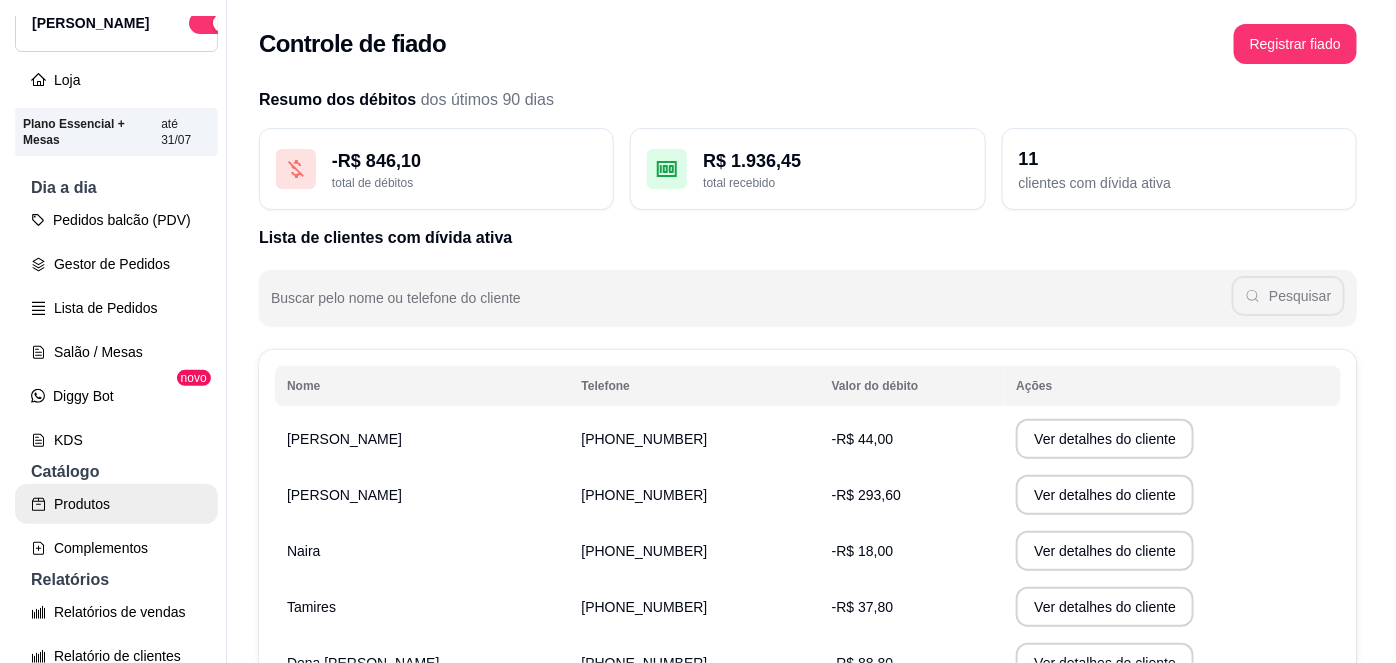scroll, scrollTop: 0, scrollLeft: 0, axis: both 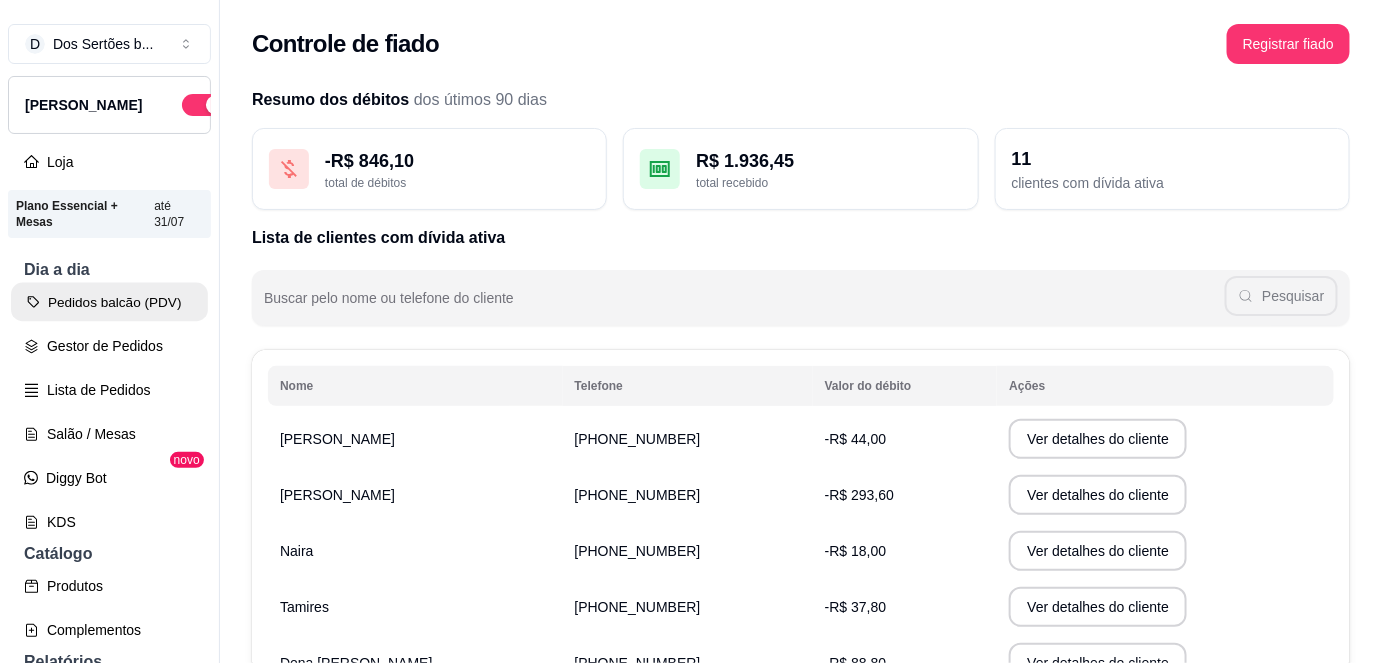 click on "Pedidos balcão (PDV)" at bounding box center (109, 302) 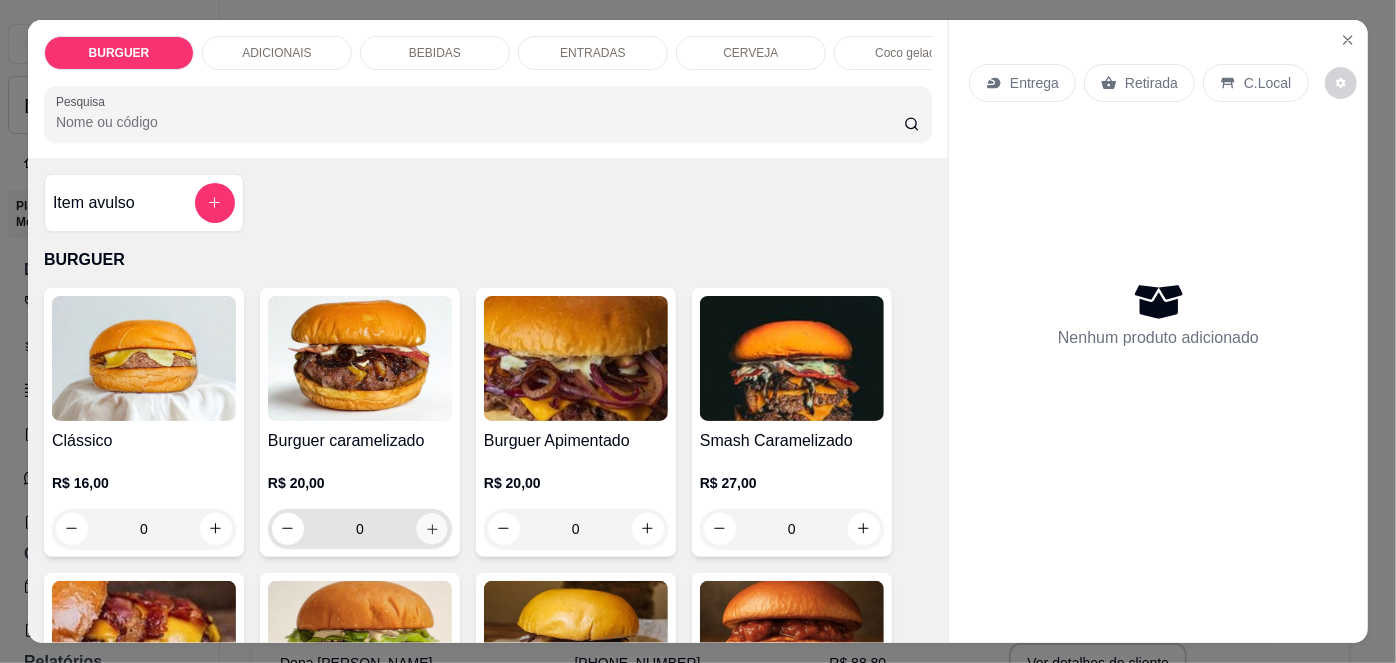 click 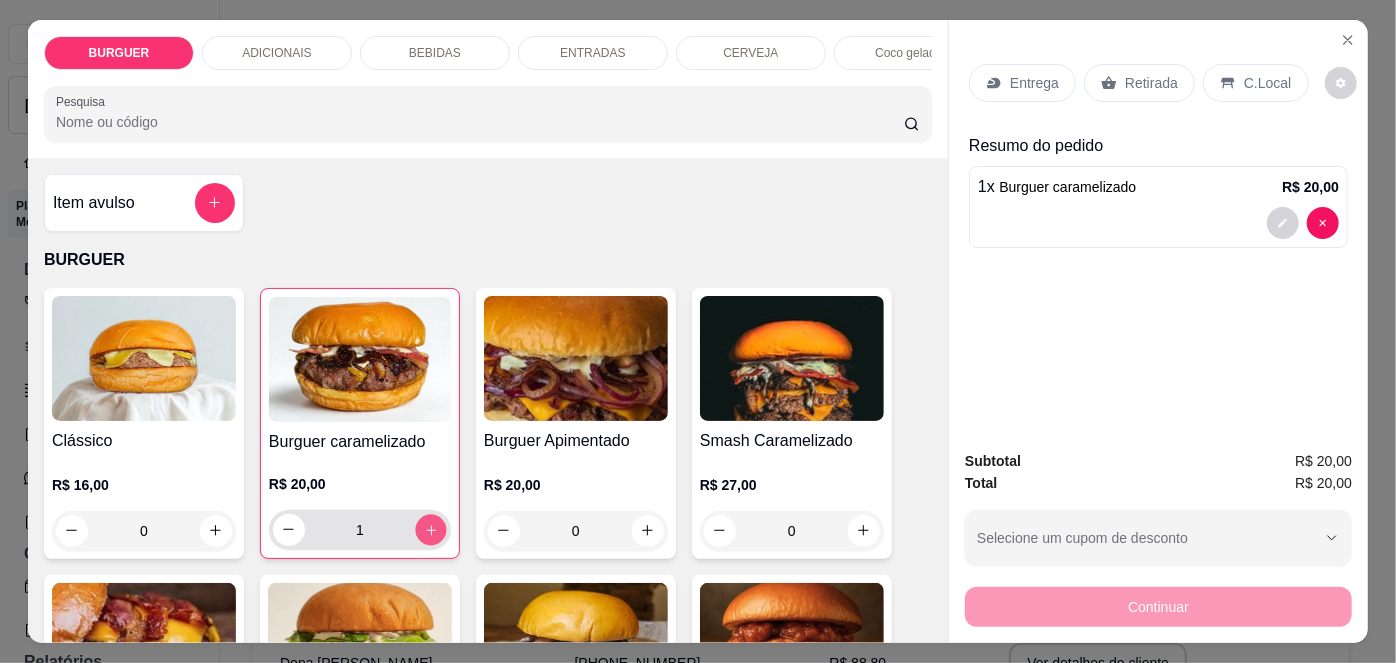 click 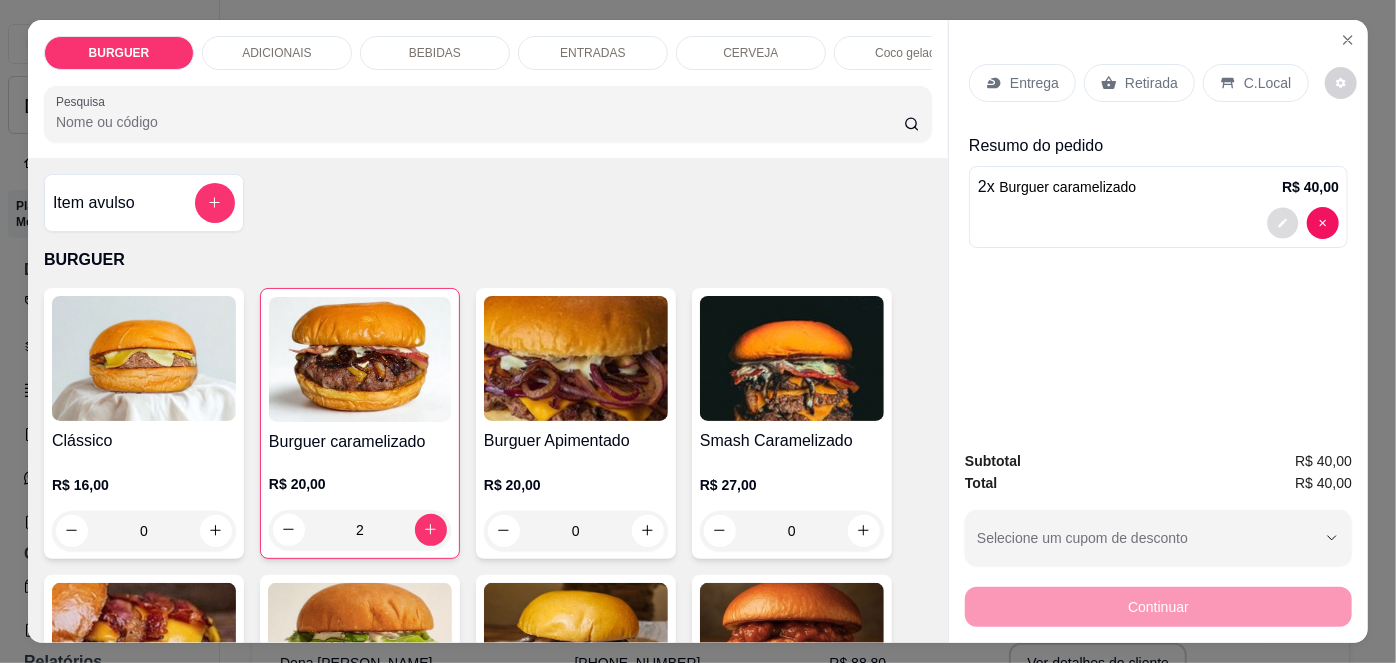 click at bounding box center (1283, 222) 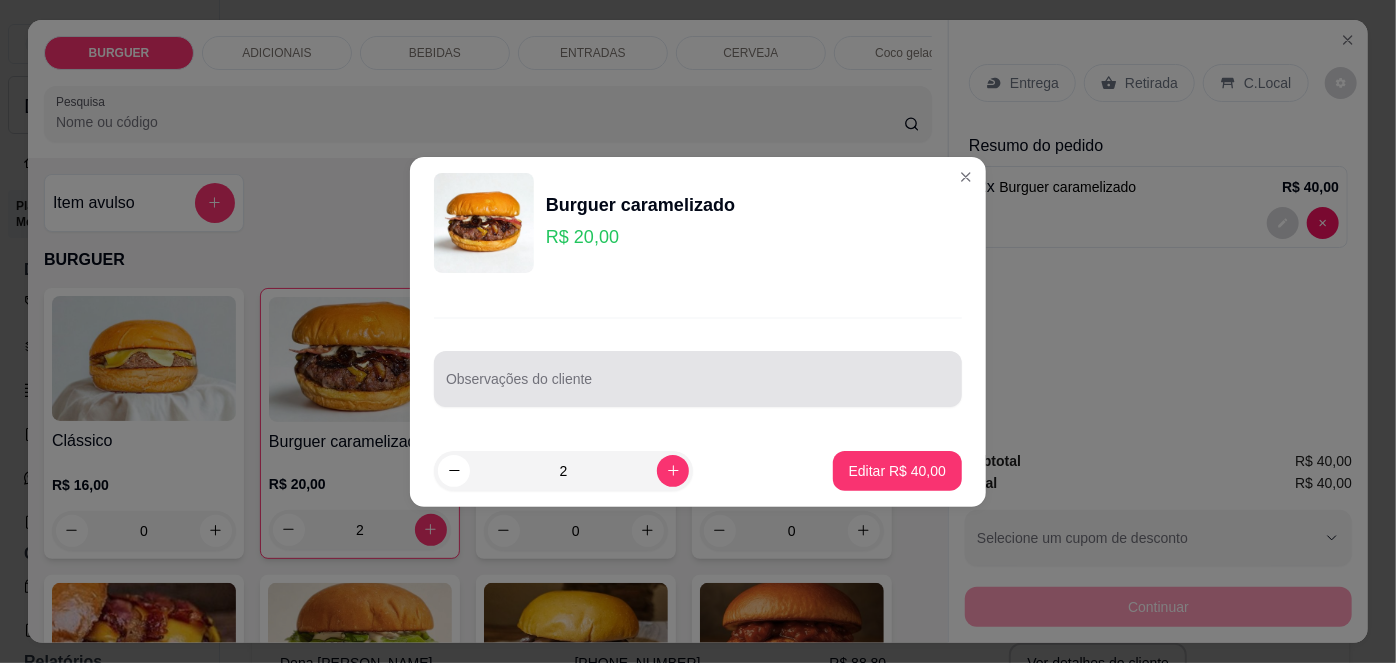 click on "Observações do cliente" at bounding box center (698, 379) 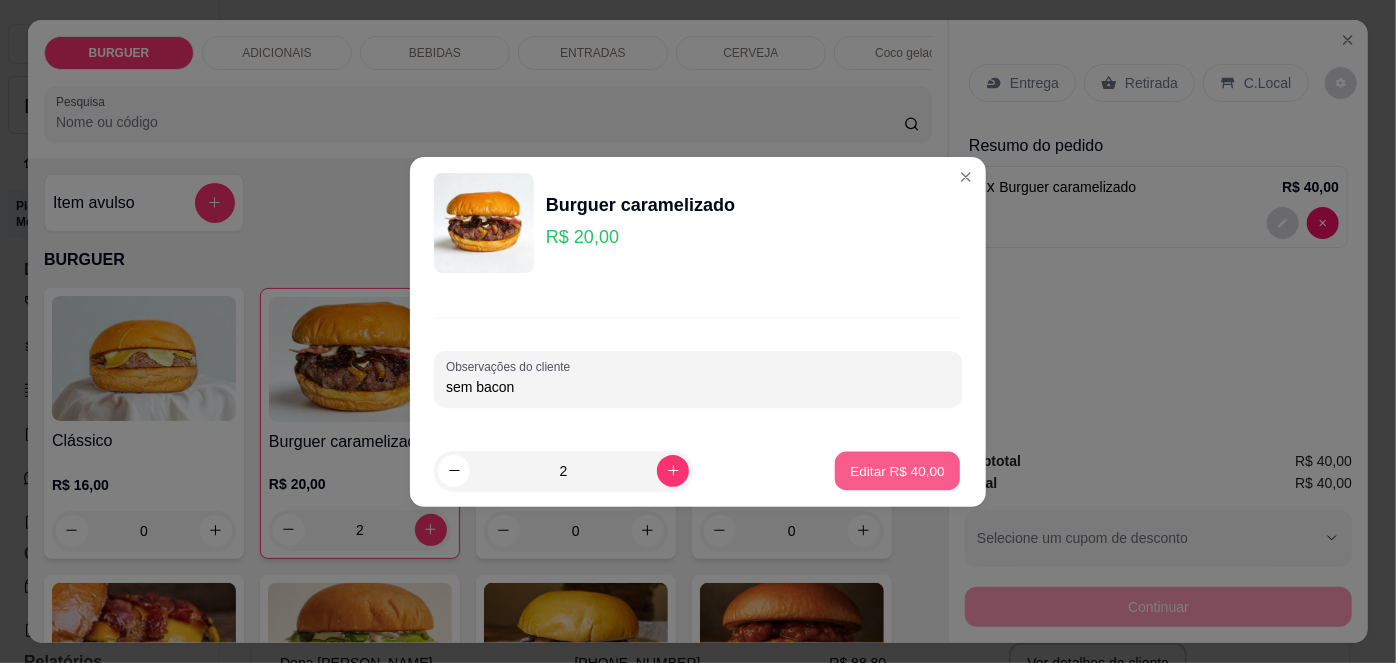 click on "Editar   R$ 40,00" at bounding box center [897, 470] 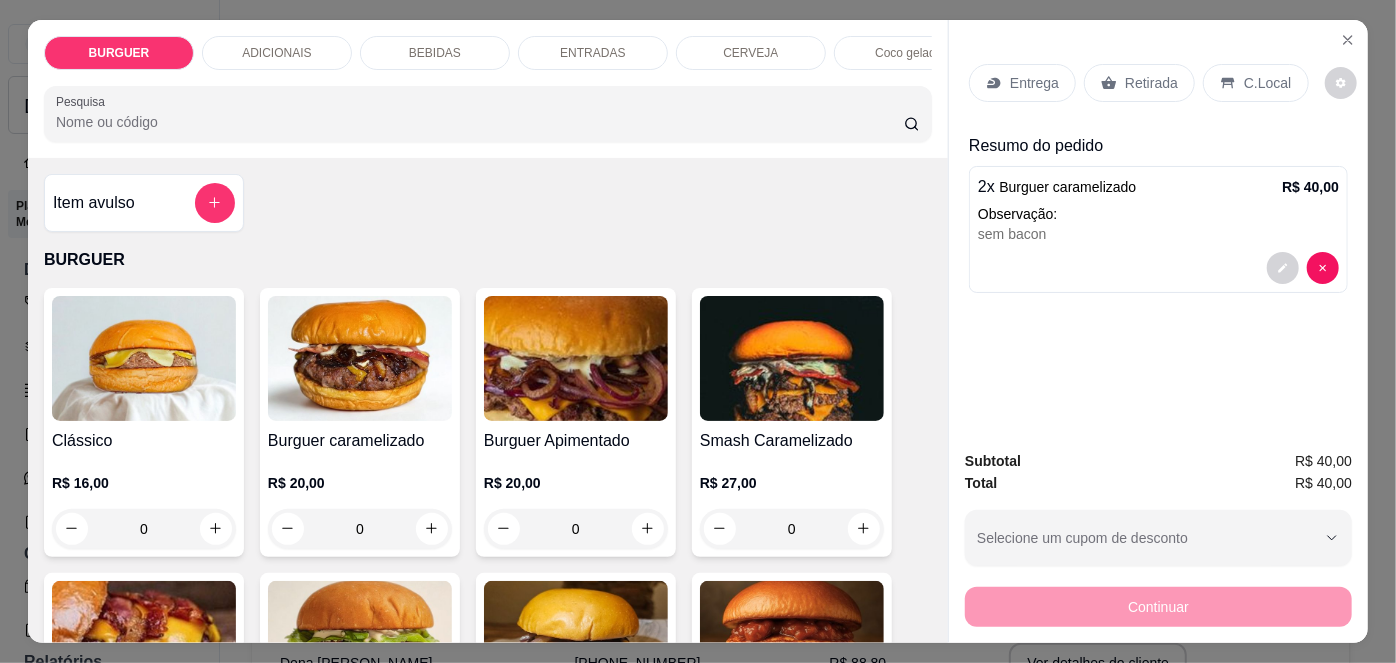 click on "Continuar" at bounding box center (1158, 604) 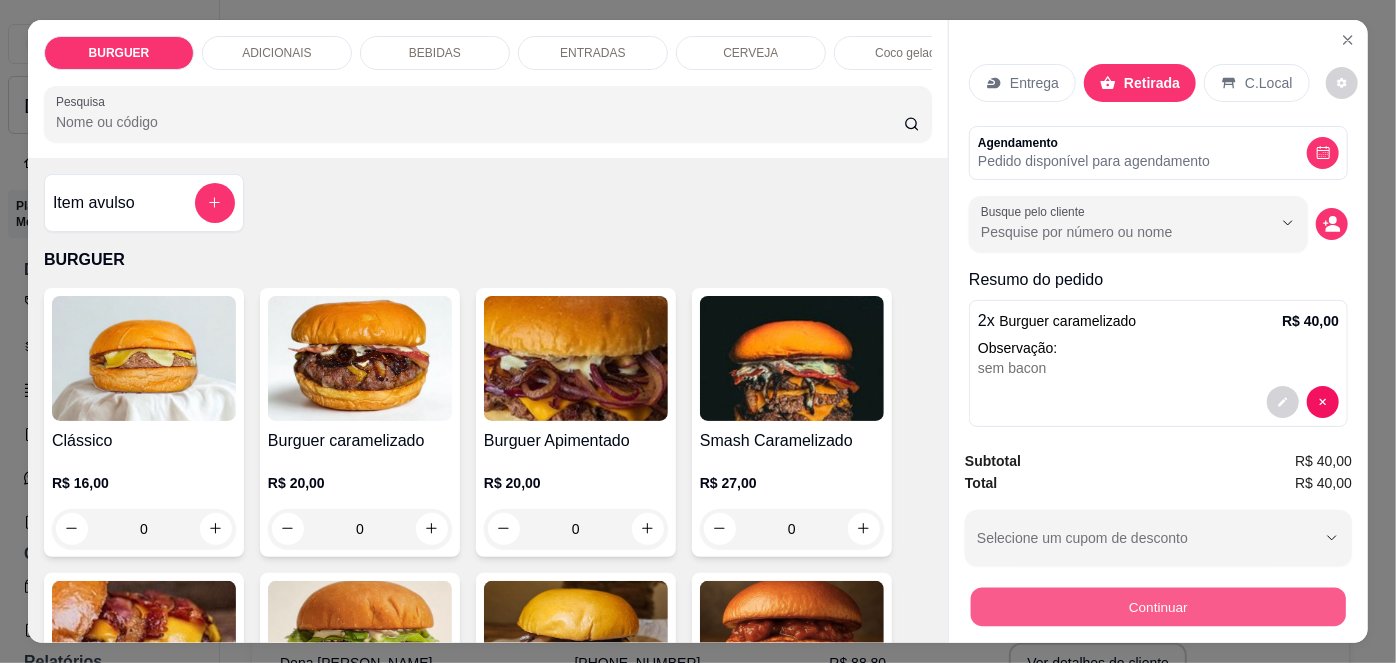 click on "Continuar" at bounding box center (1158, 607) 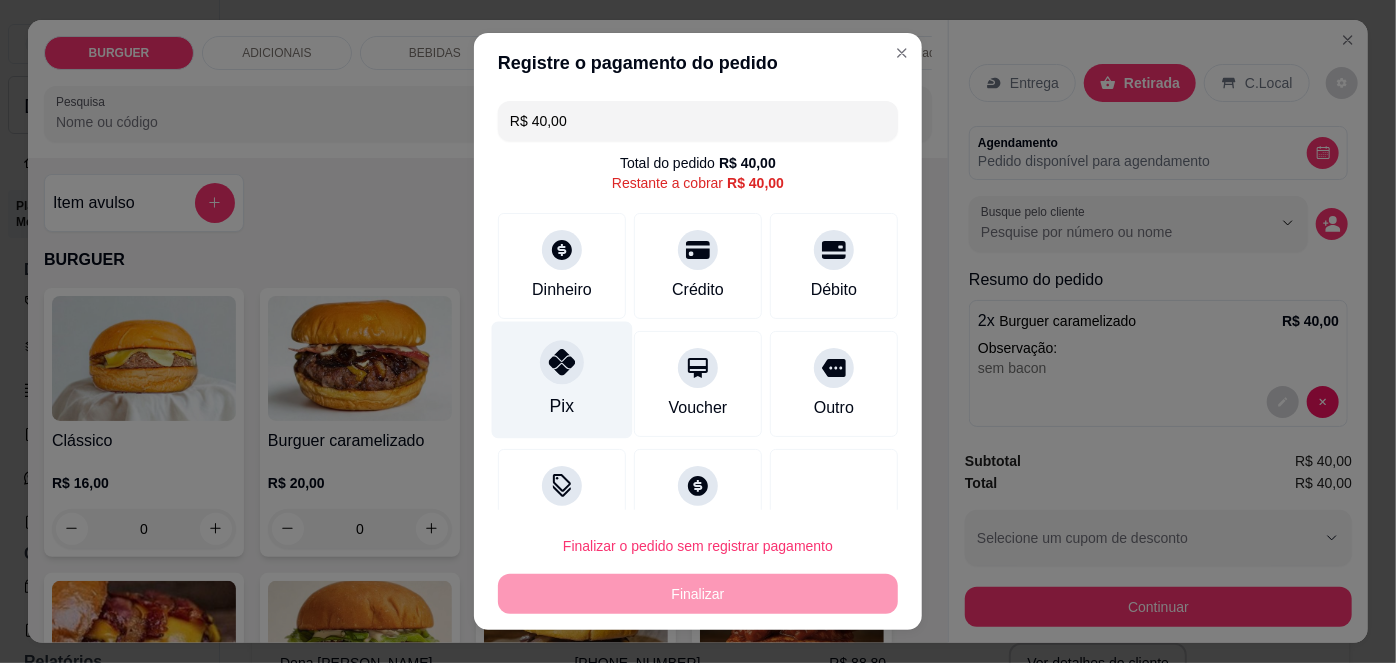 click on "Pix" at bounding box center (562, 380) 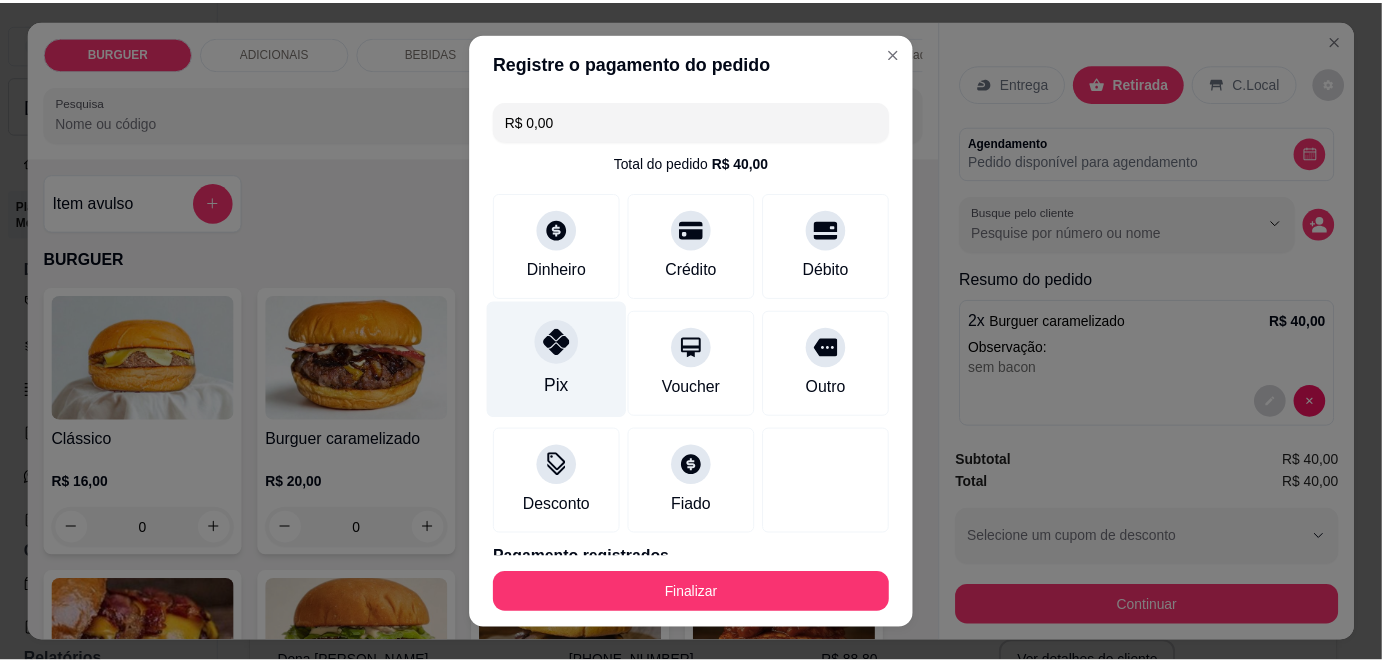 scroll, scrollTop: 88, scrollLeft: 0, axis: vertical 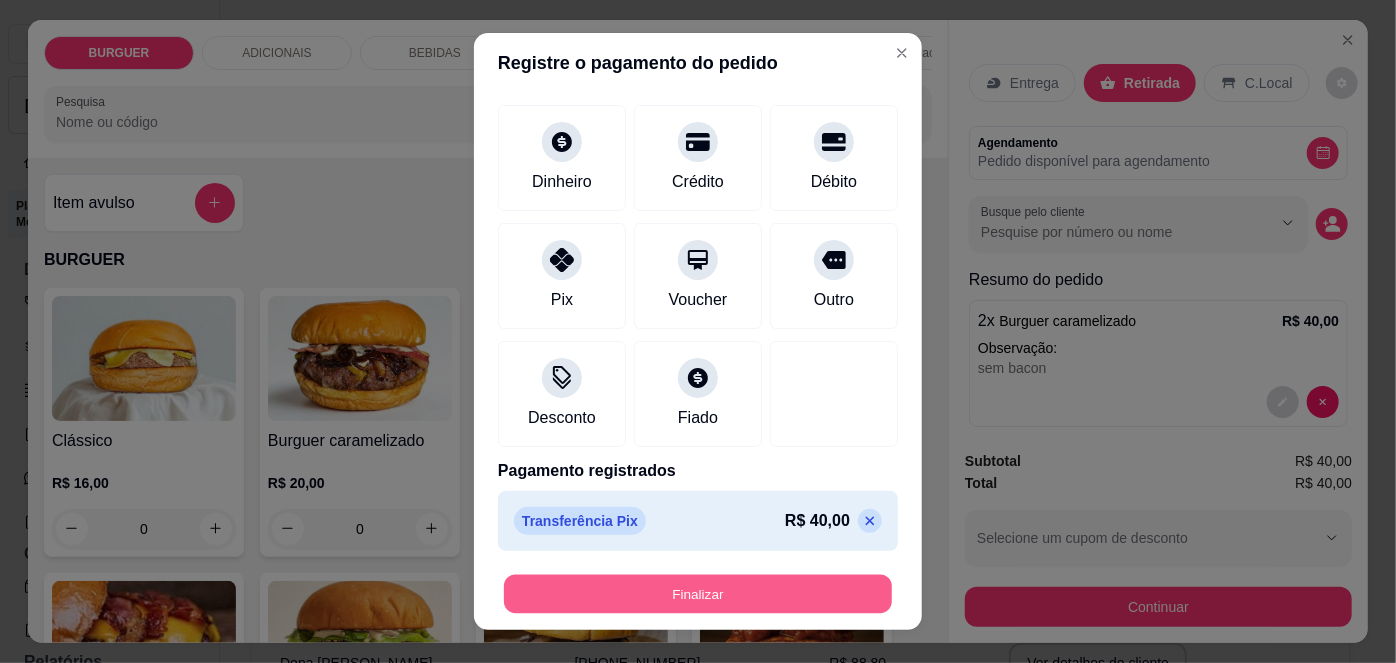 click on "Finalizar" at bounding box center [698, 593] 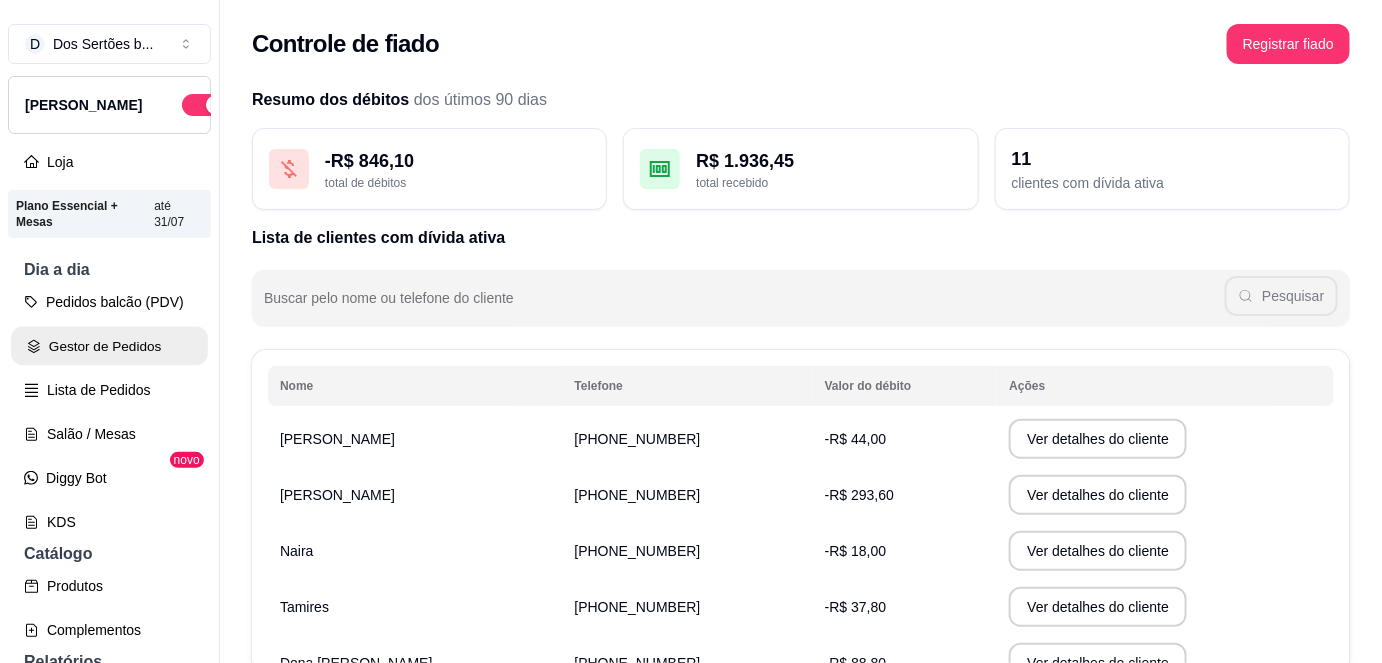 click on "Gestor de Pedidos" at bounding box center [109, 346] 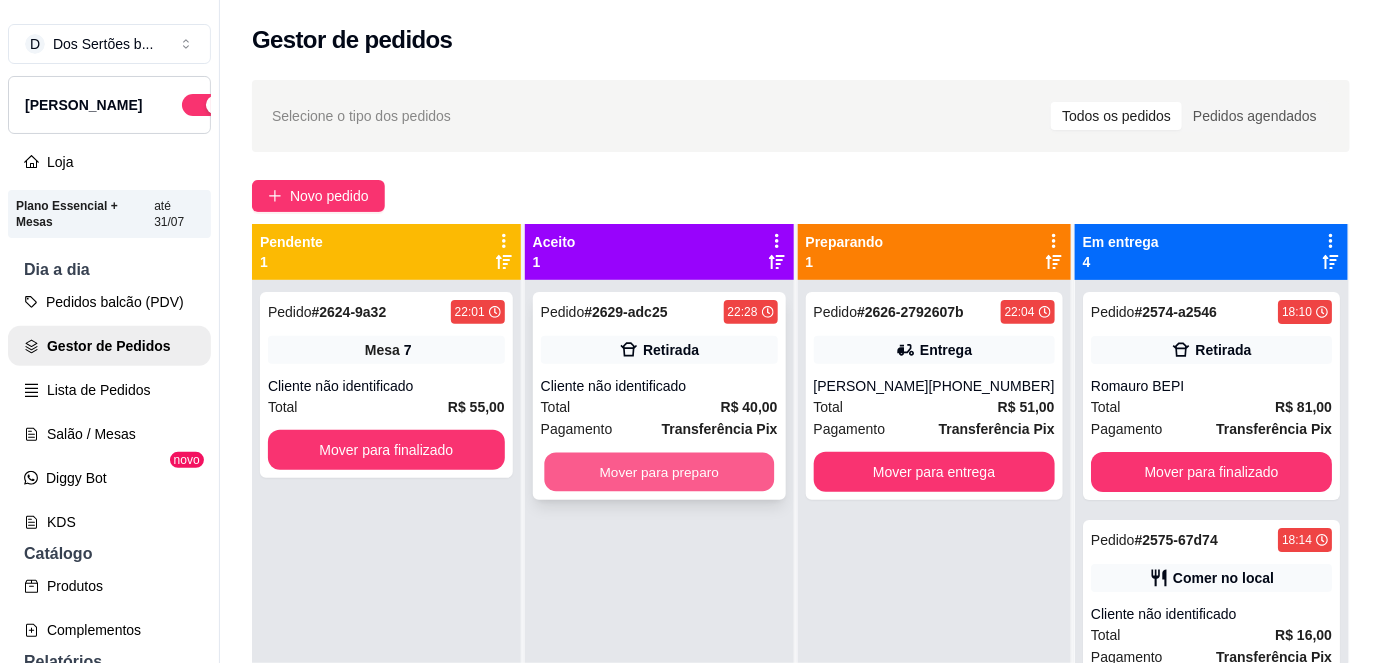 click on "Mover para preparo" at bounding box center (659, 472) 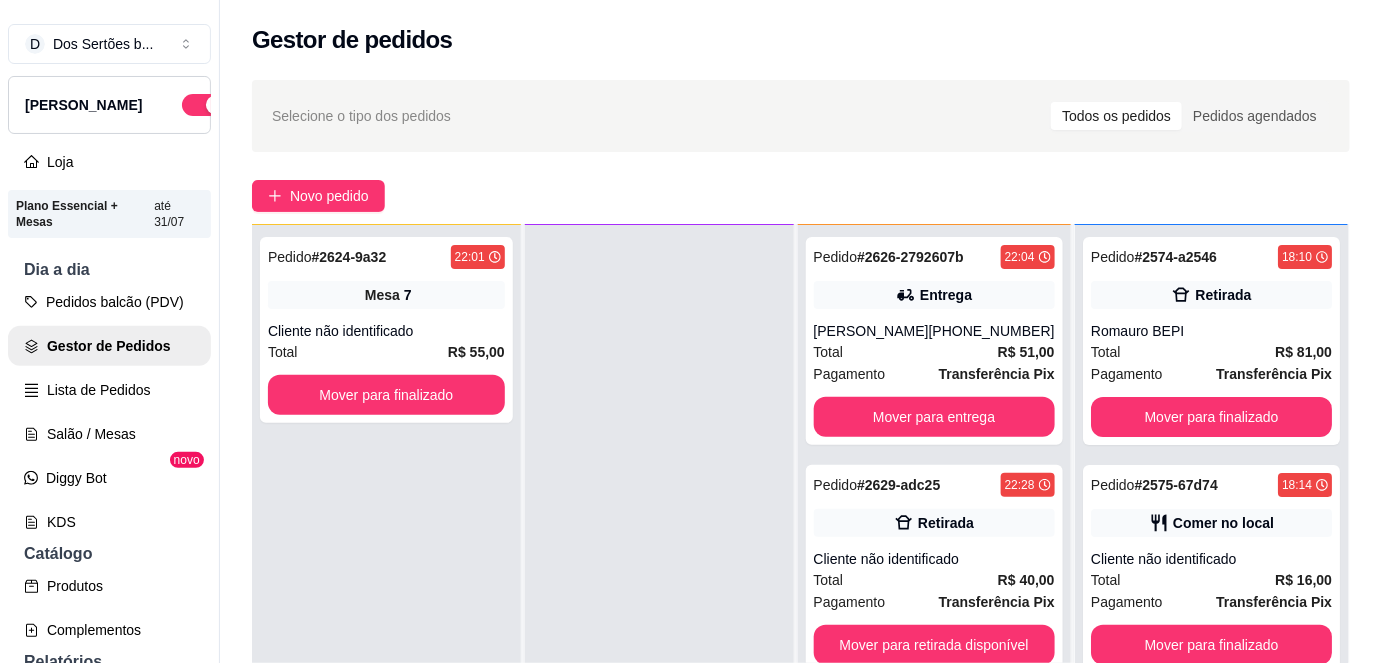 scroll, scrollTop: 56, scrollLeft: 0, axis: vertical 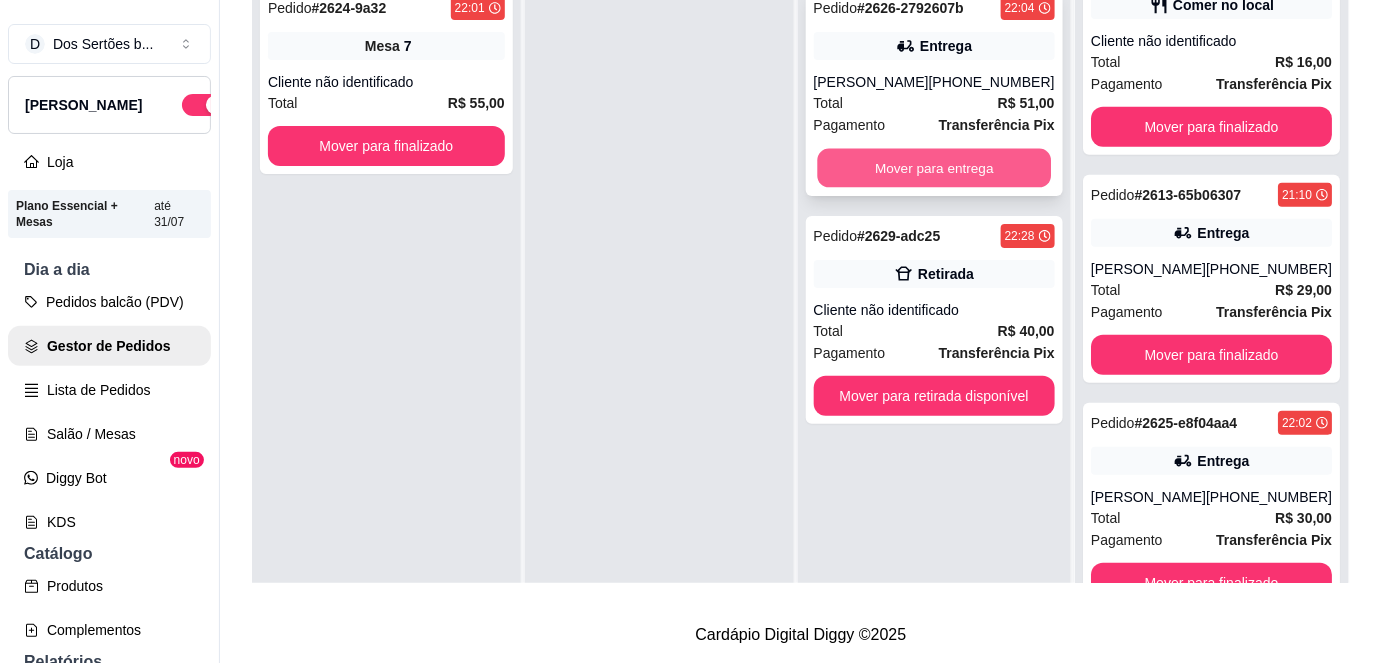 click on "Mover para entrega" at bounding box center [934, 168] 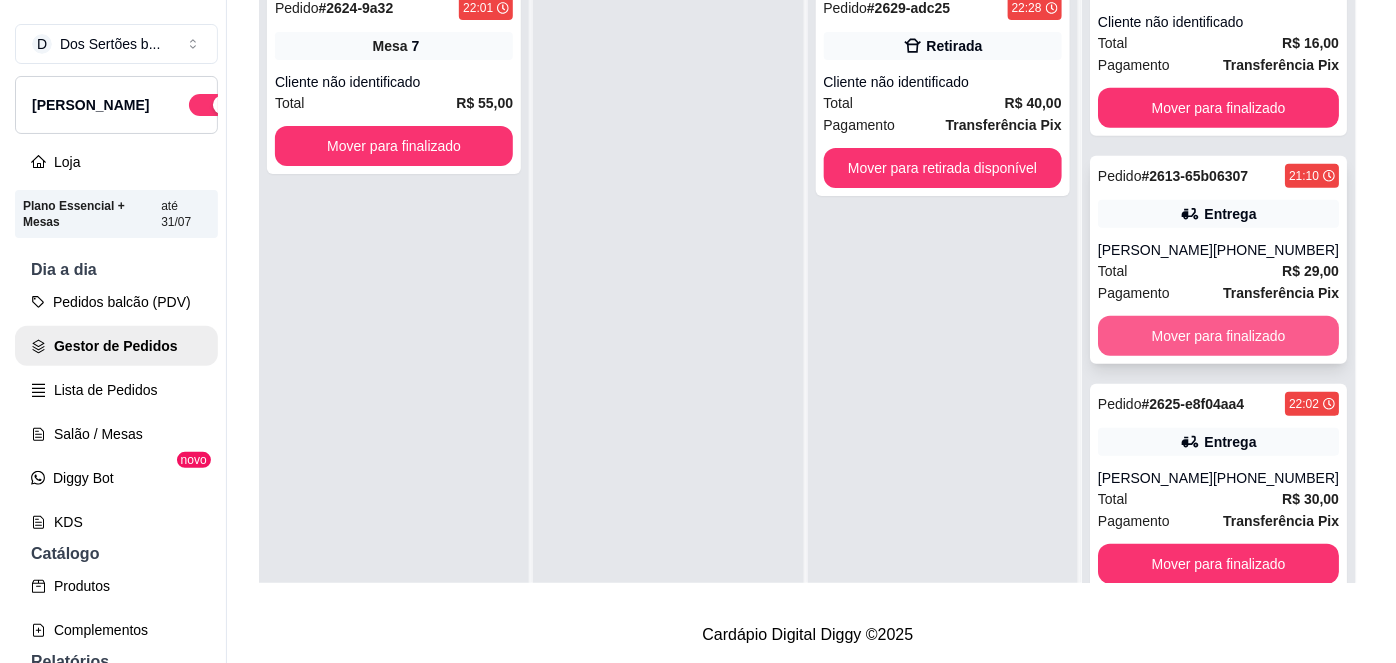 scroll, scrollTop: 536, scrollLeft: 0, axis: vertical 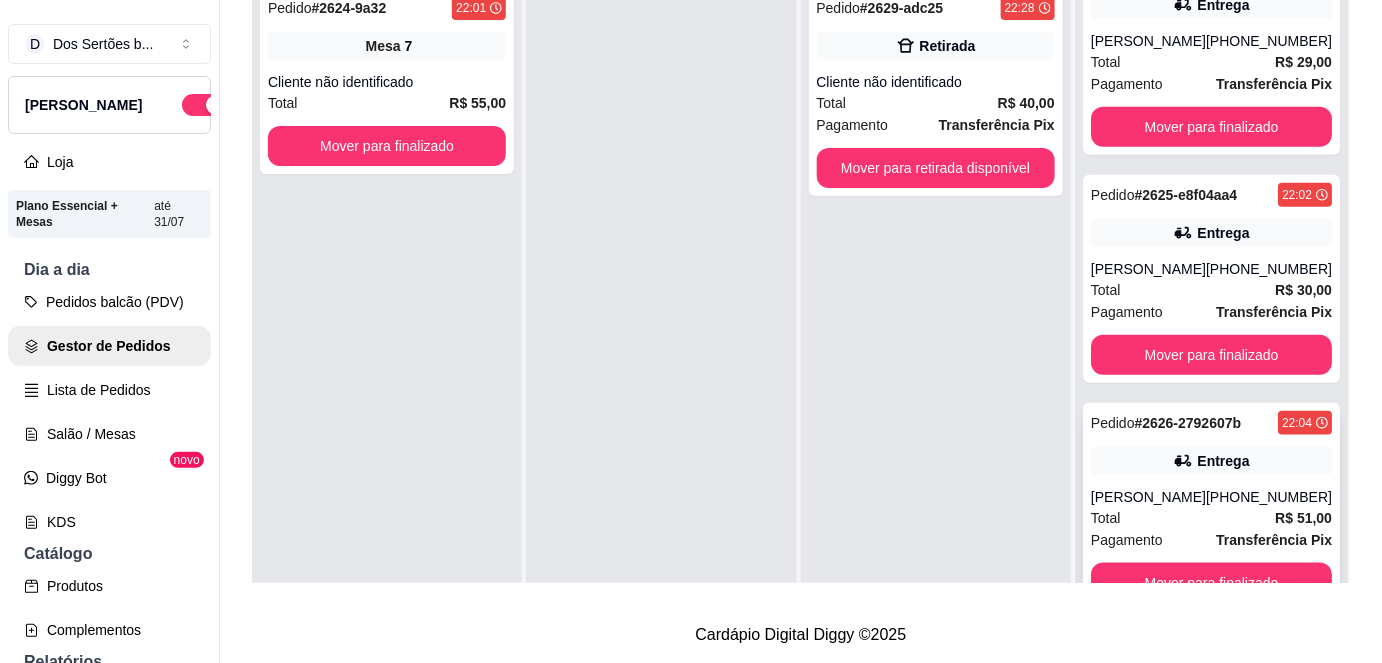 click on "[PERSON_NAME]" at bounding box center [1148, 497] 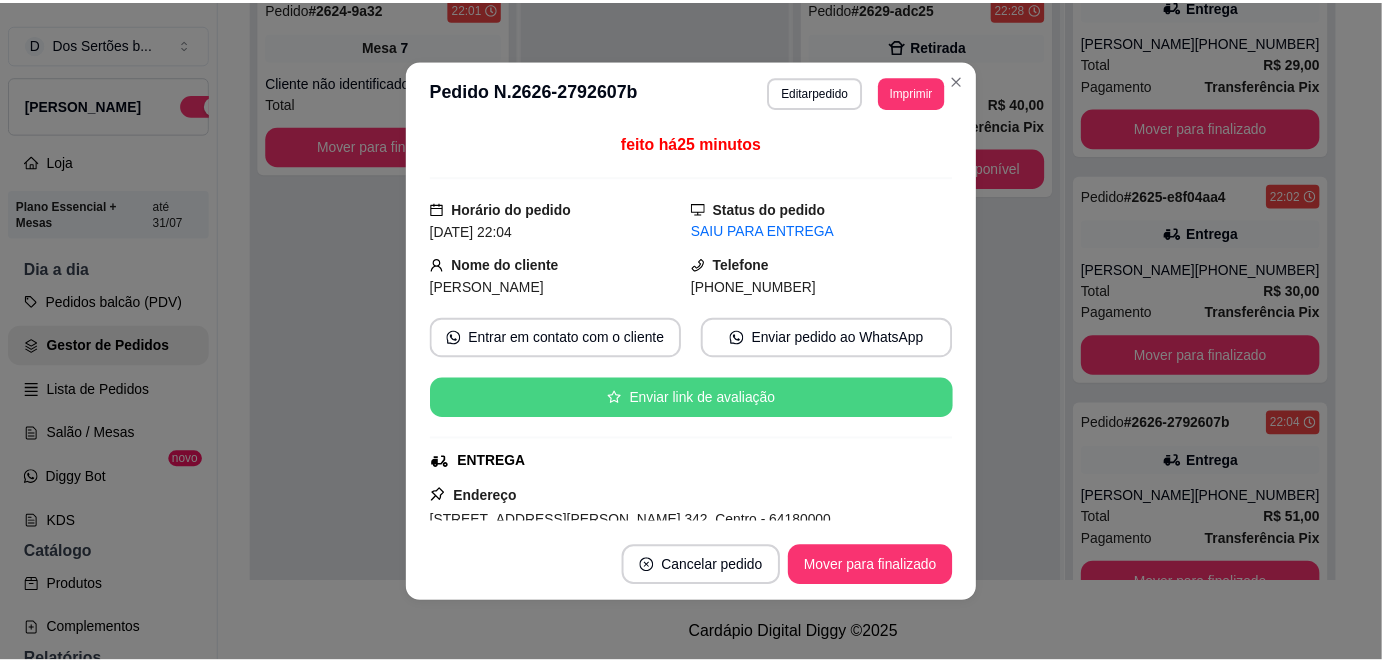 scroll, scrollTop: 566, scrollLeft: 0, axis: vertical 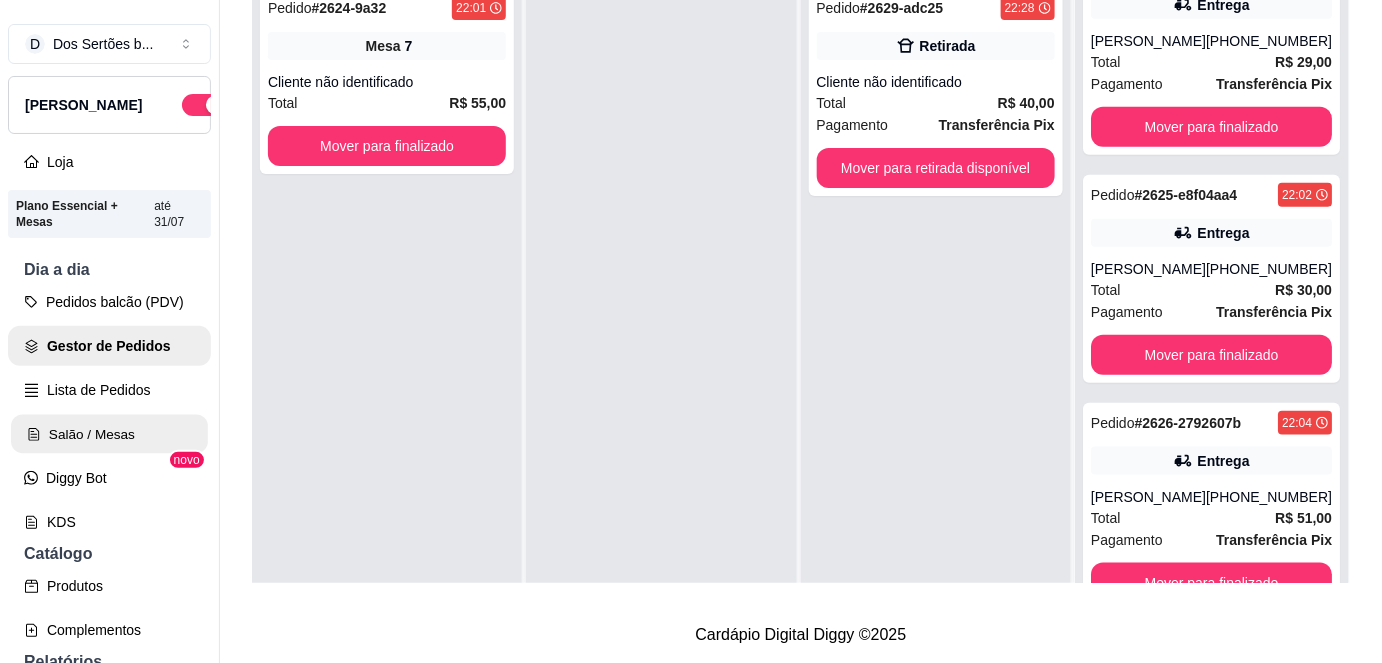 click on "Salão / Mesas" at bounding box center (109, 434) 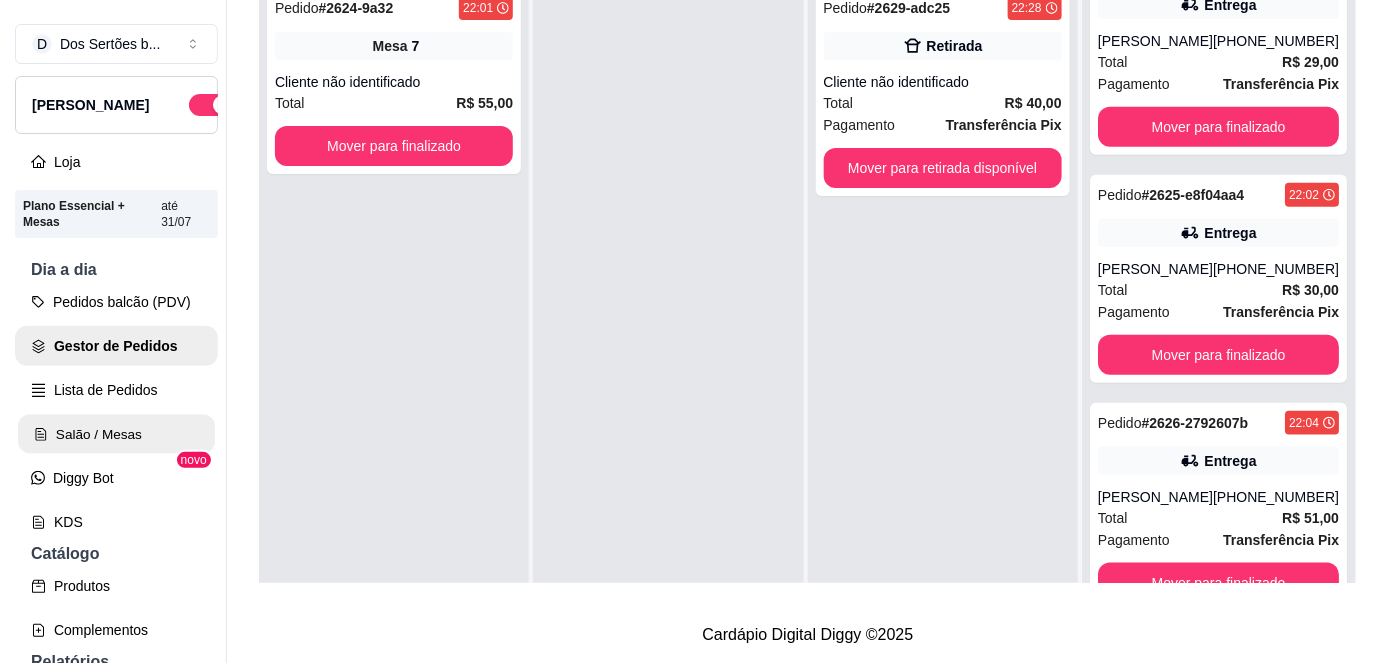 scroll, scrollTop: 0, scrollLeft: 0, axis: both 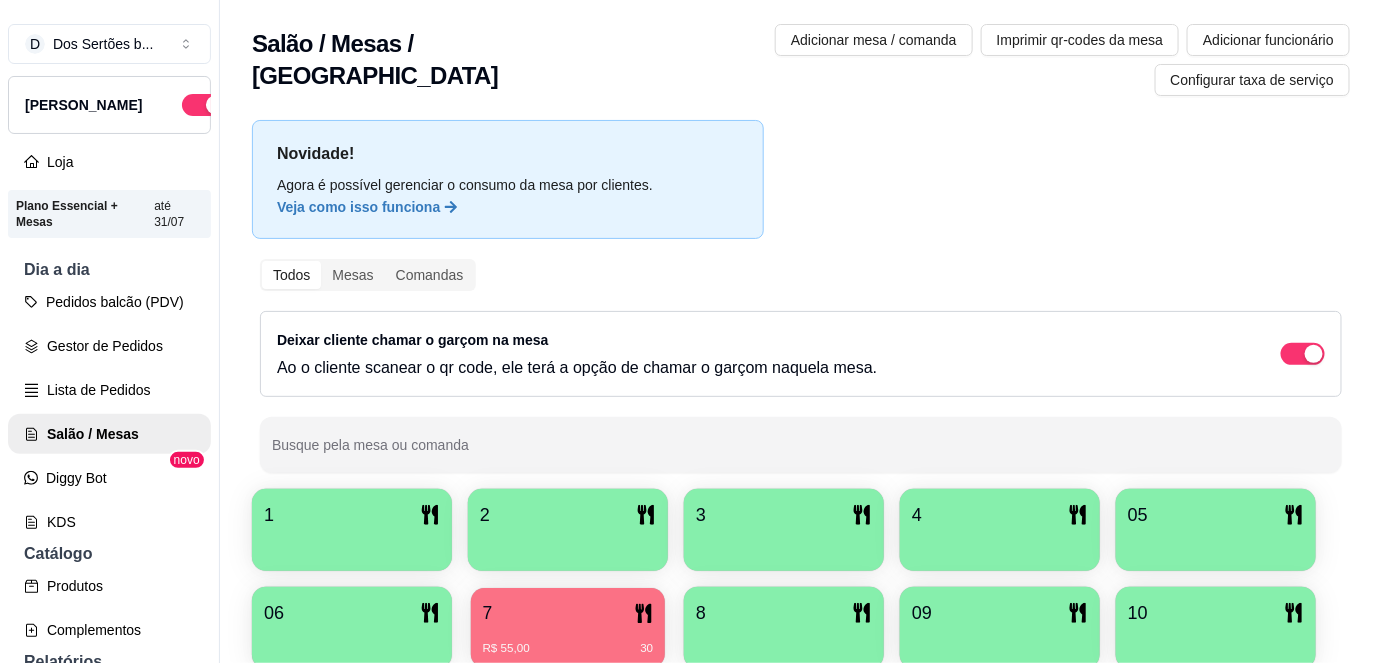 click on "7" at bounding box center (568, 613) 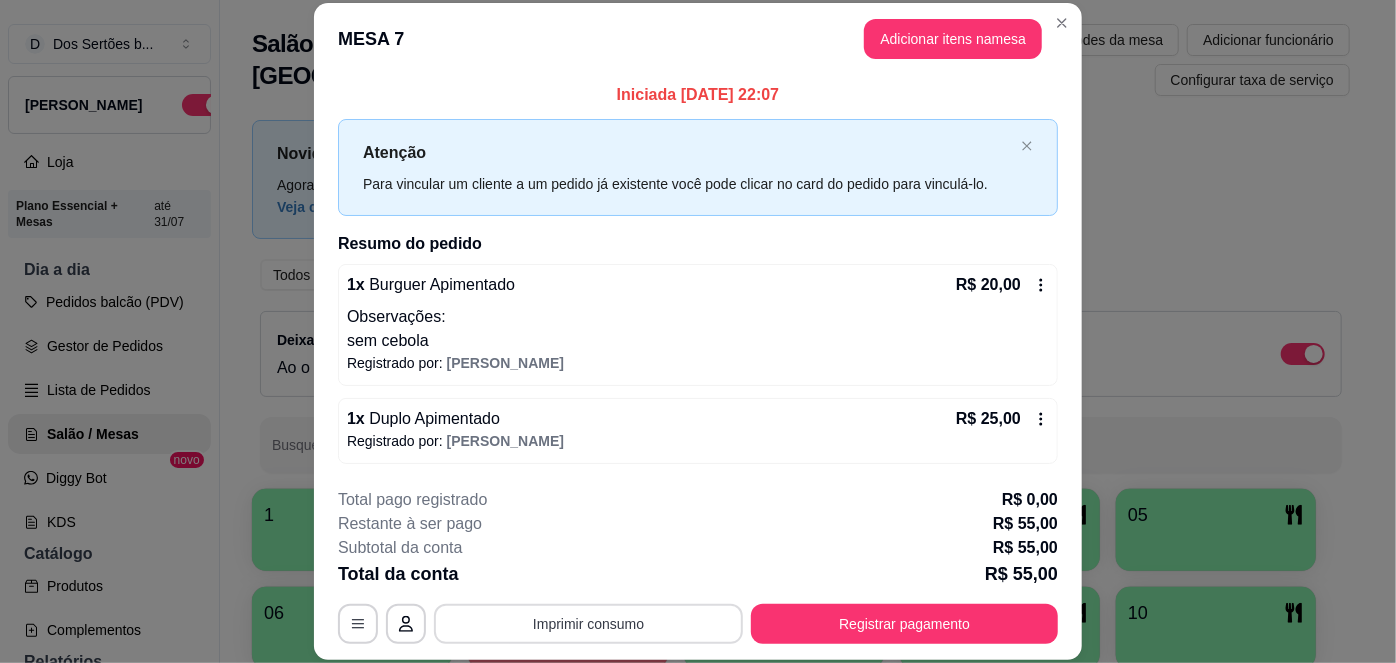 click on "Imprimir consumo" at bounding box center (588, 624) 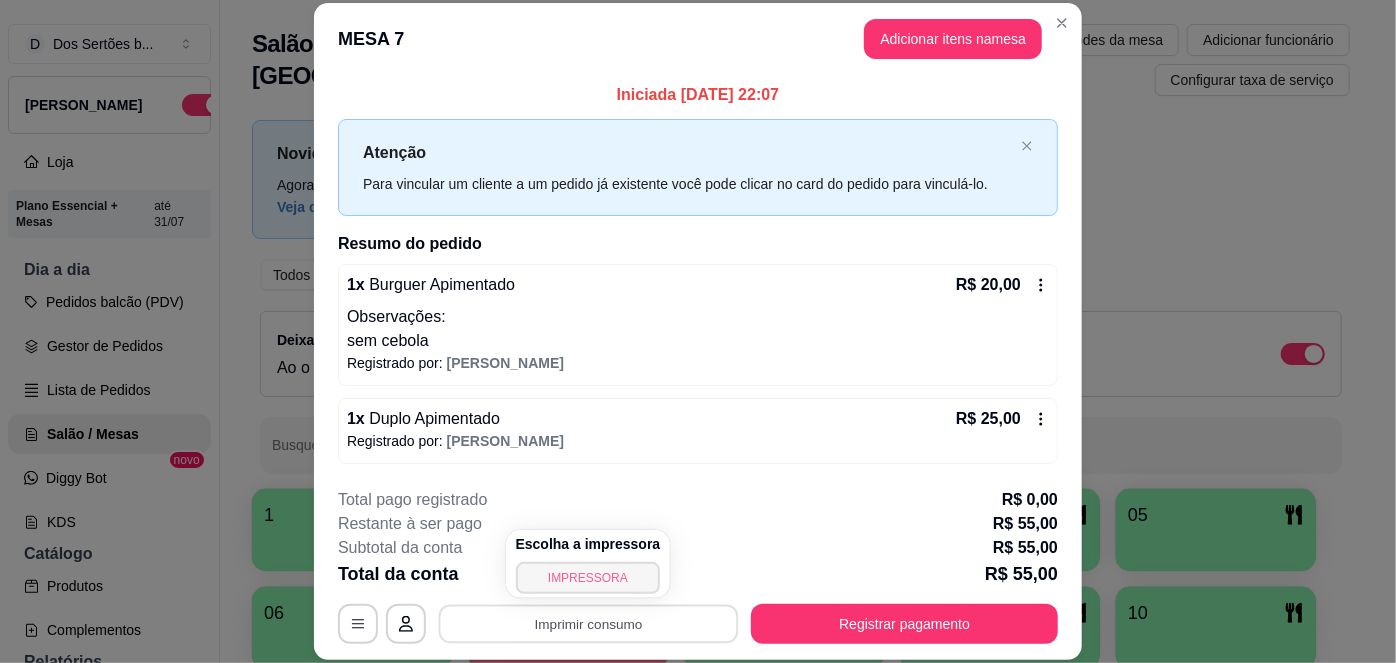 click on "IMPRESSORA" at bounding box center (588, 578) 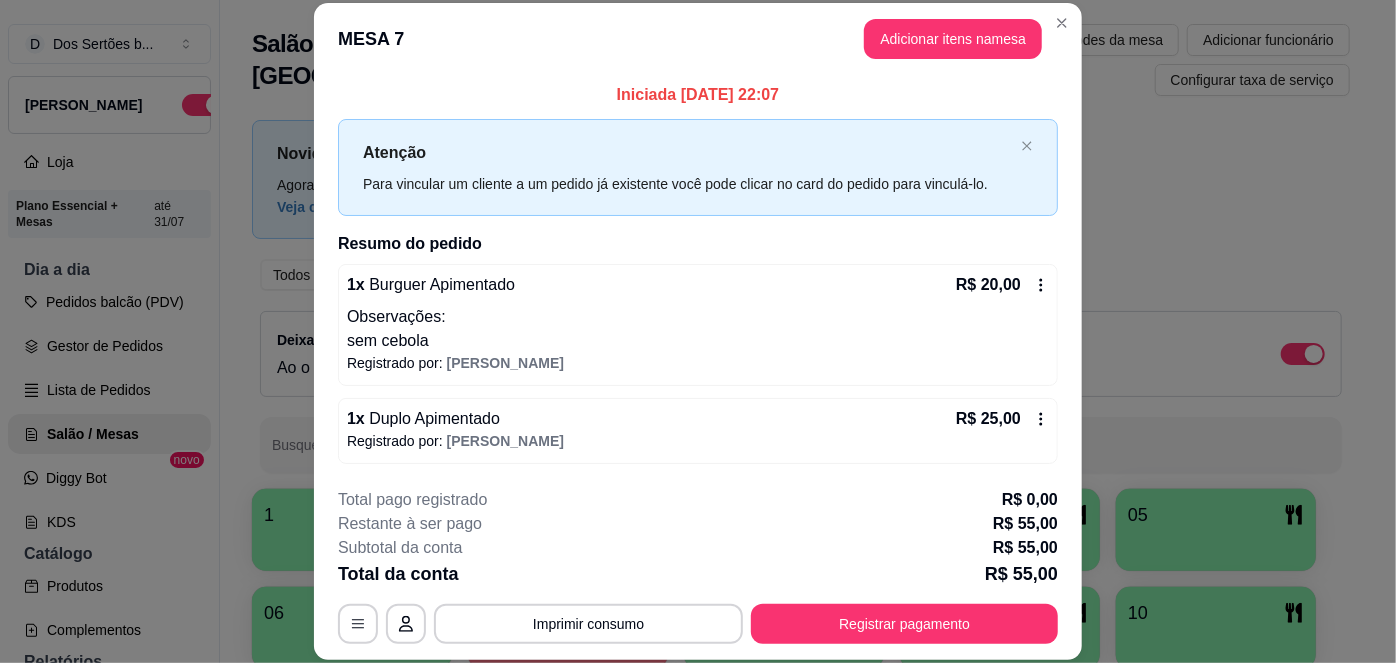 click on "**********" at bounding box center (698, 566) 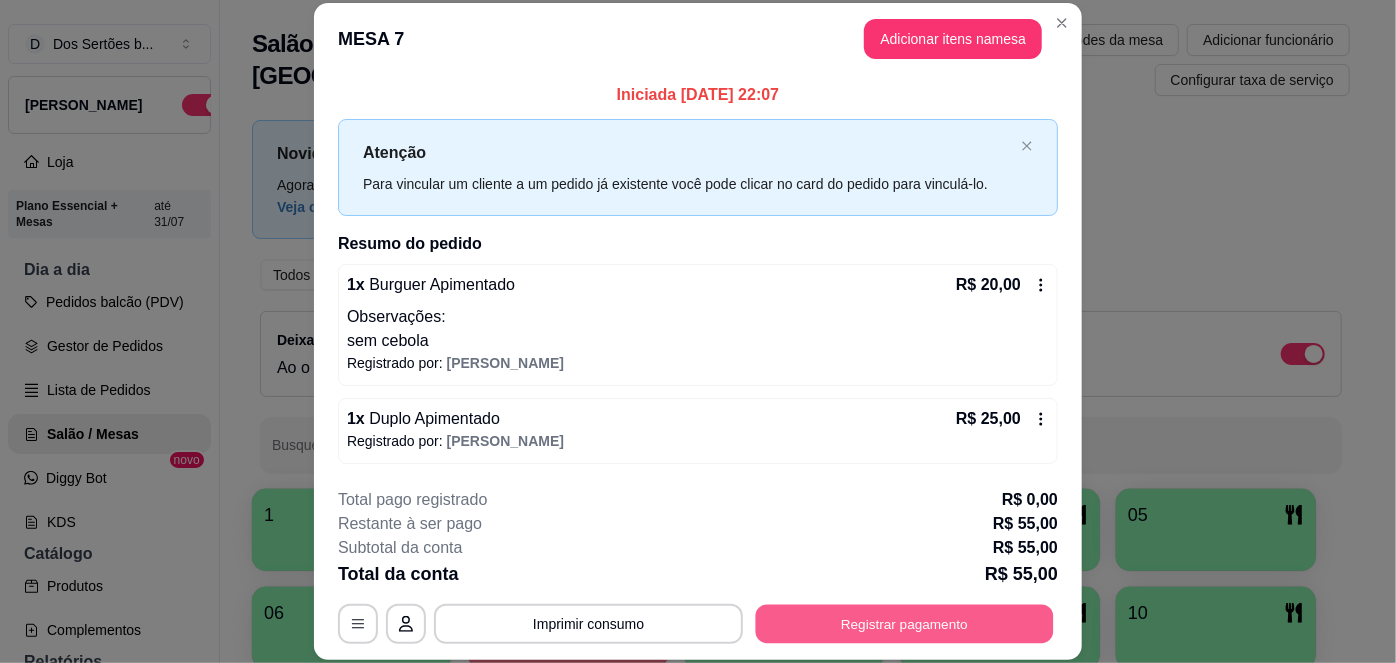 click on "Registrar pagamento" at bounding box center [905, 623] 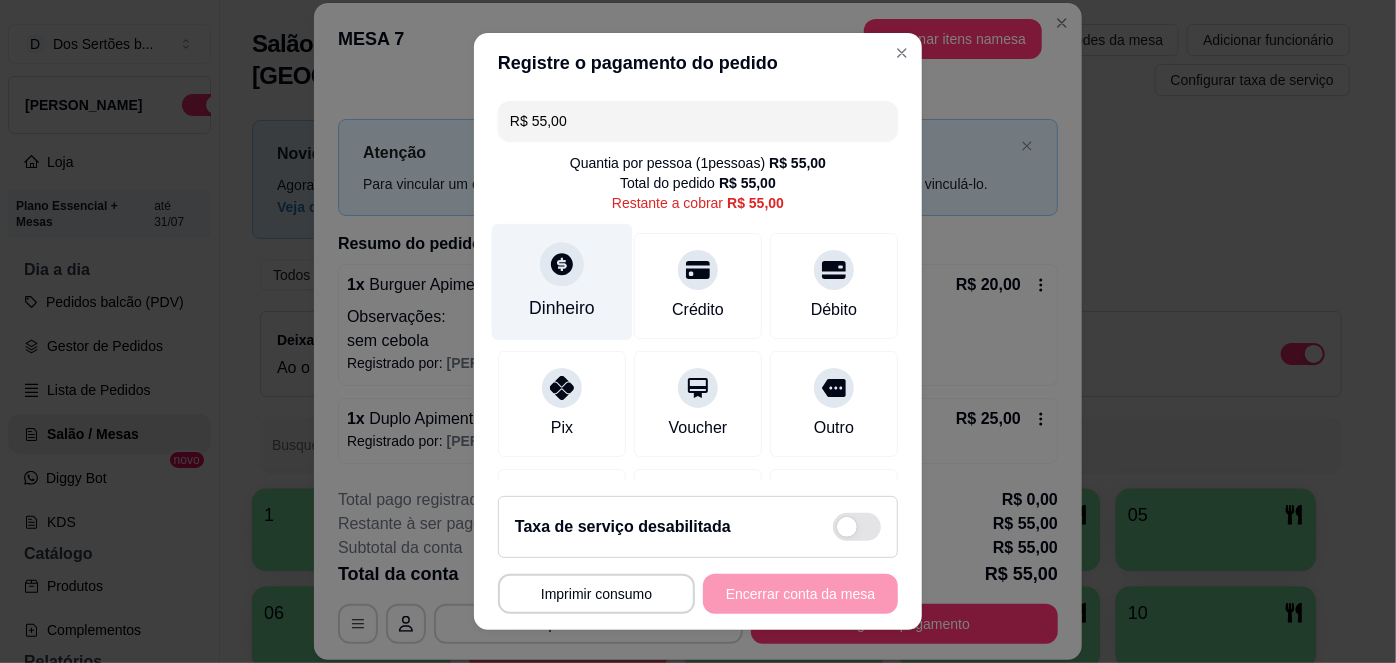 click at bounding box center (562, 265) 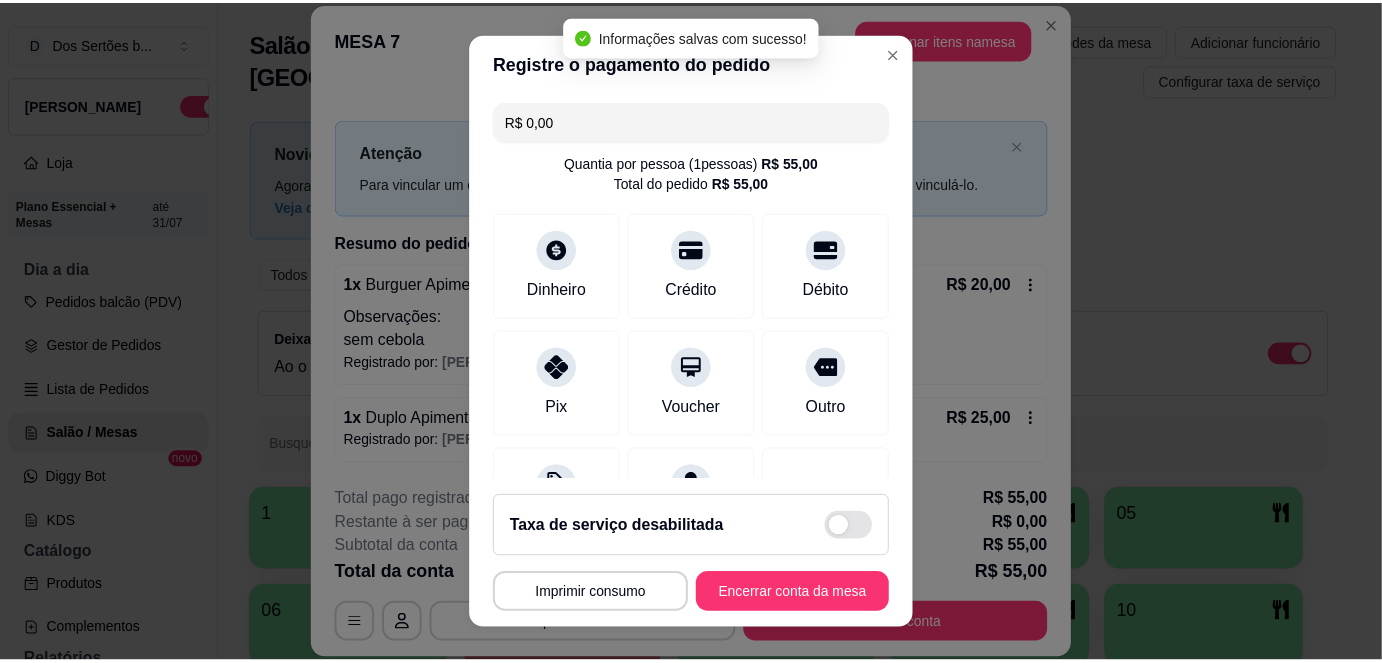 scroll, scrollTop: 208, scrollLeft: 0, axis: vertical 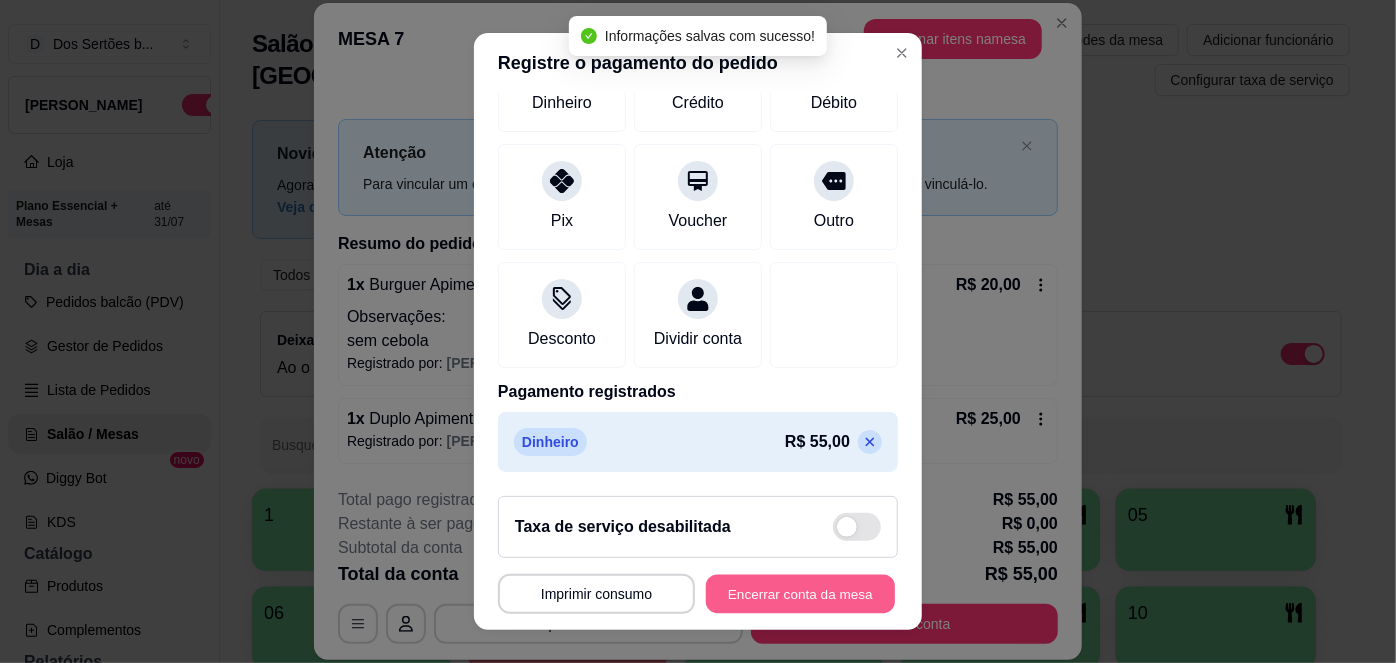 click on "Encerrar conta da mesa" at bounding box center (800, 593) 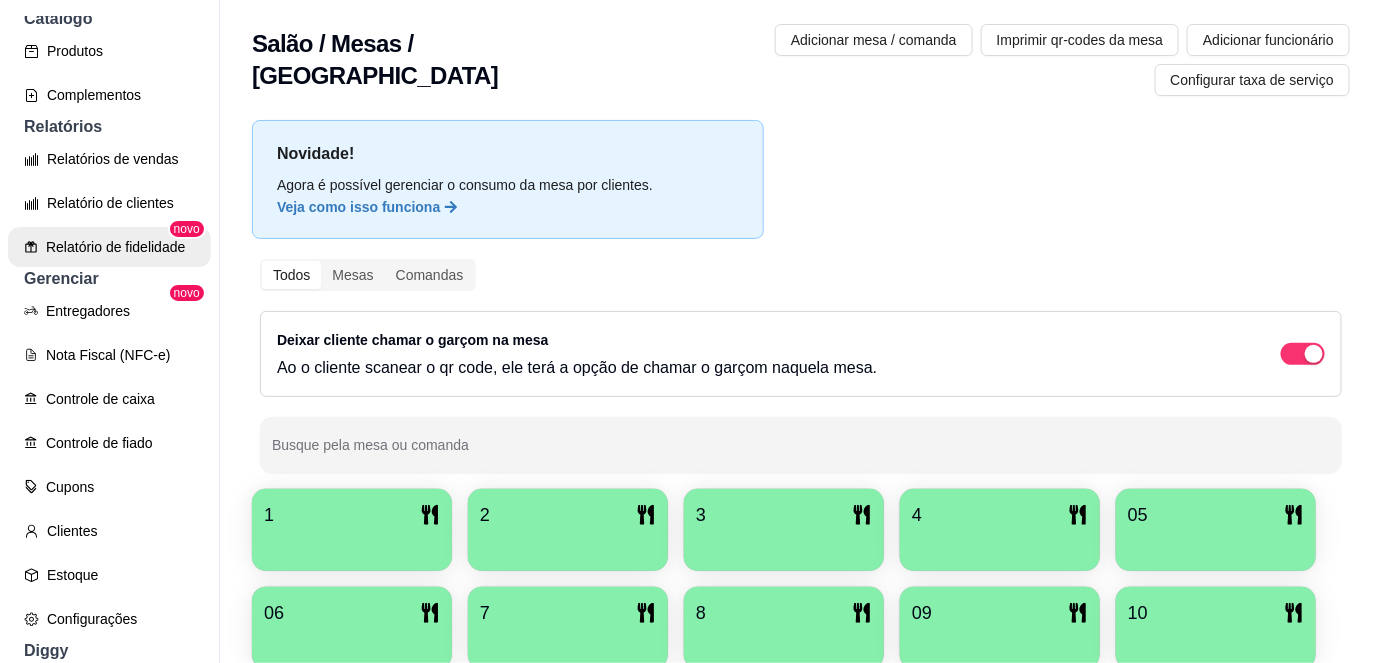 scroll, scrollTop: 544, scrollLeft: 0, axis: vertical 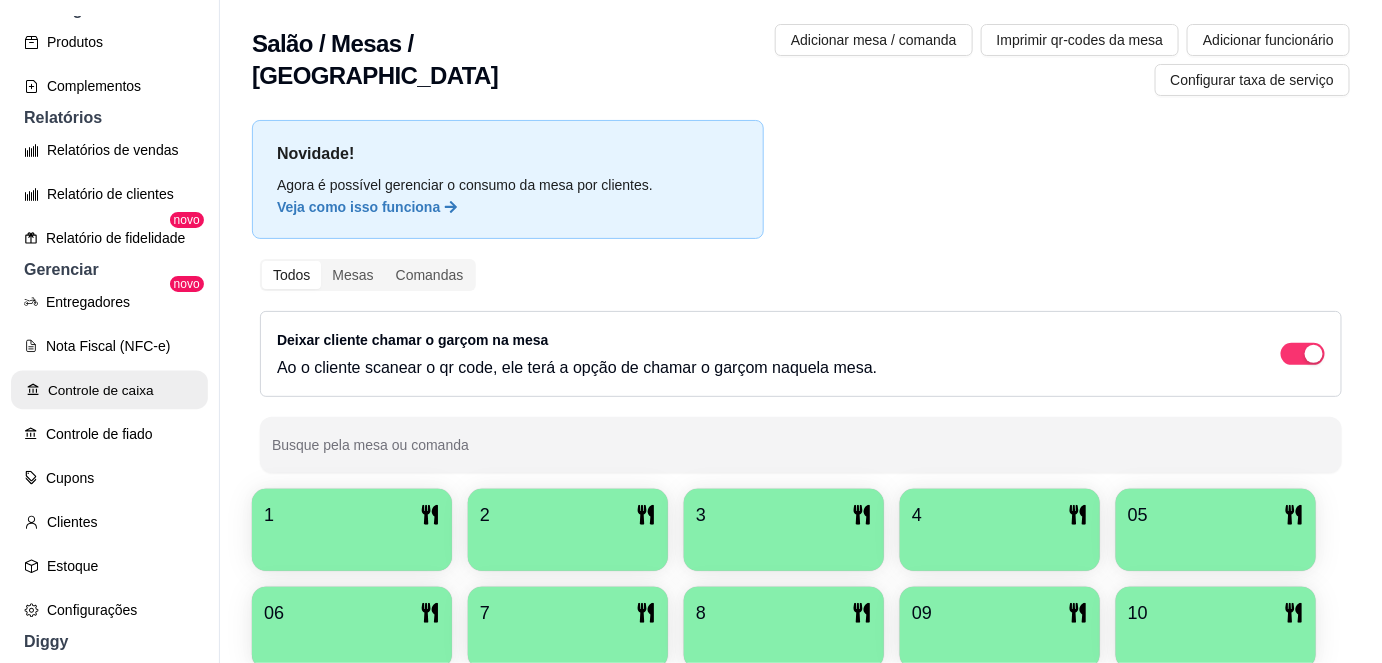 click on "Controle de caixa" at bounding box center (109, 390) 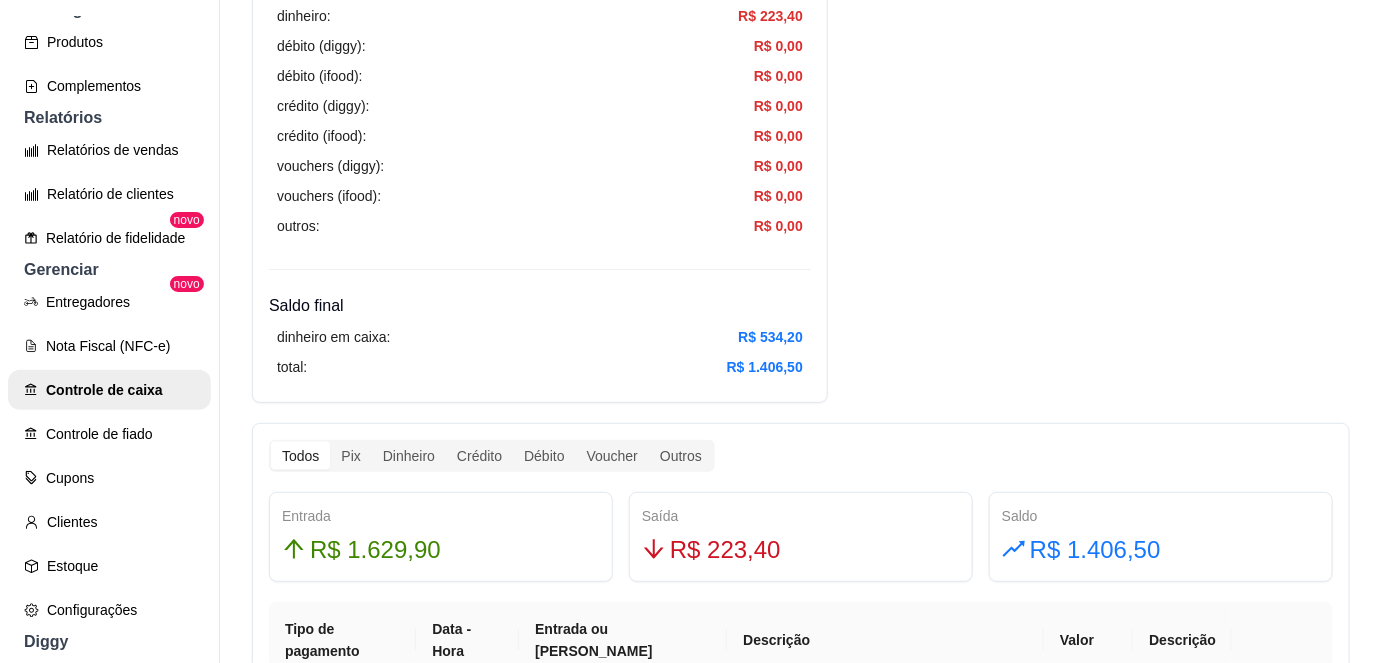 scroll, scrollTop: 767, scrollLeft: 0, axis: vertical 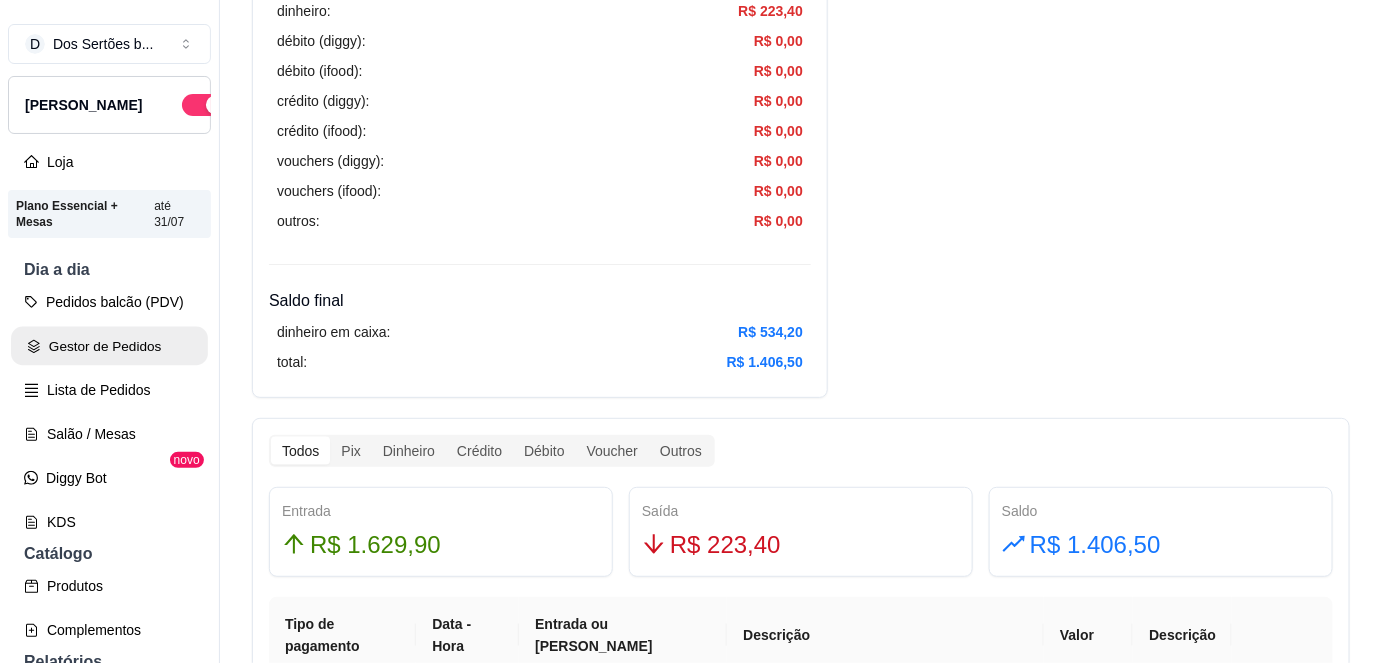 click on "Gestor de Pedidos" at bounding box center (109, 346) 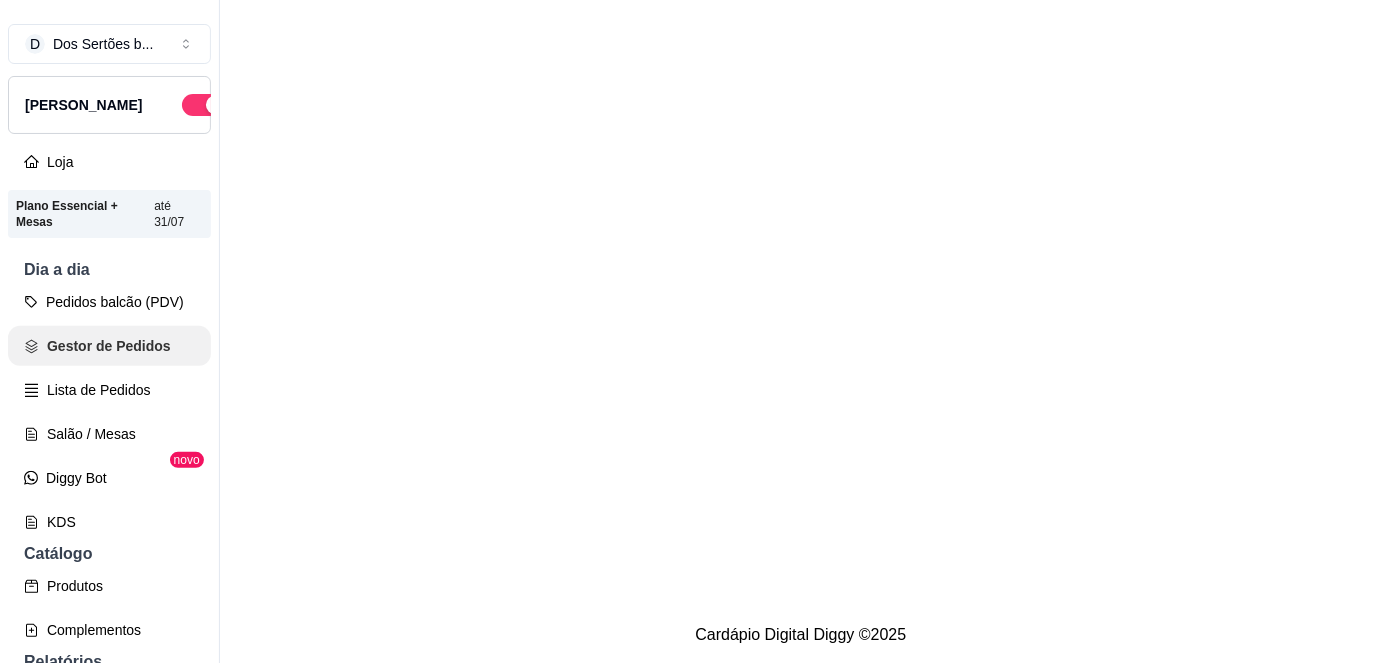 scroll, scrollTop: 0, scrollLeft: 0, axis: both 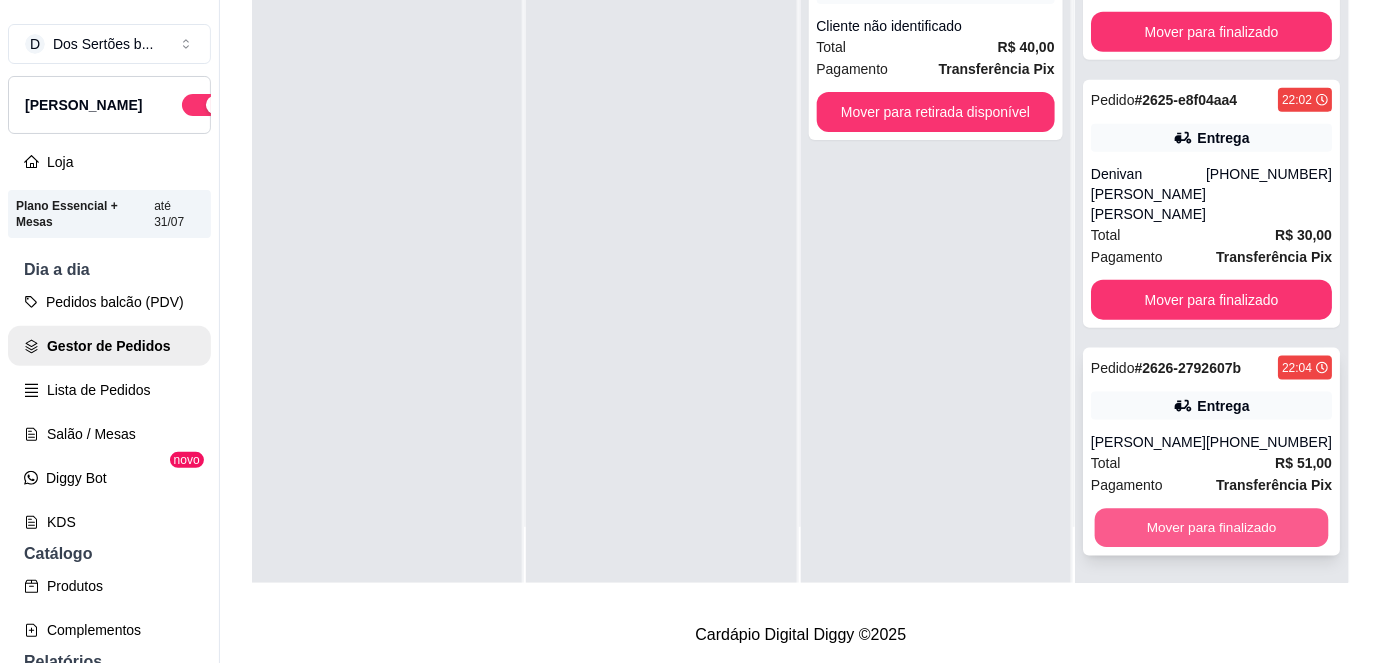 click on "Mover para finalizado" at bounding box center (1211, 528) 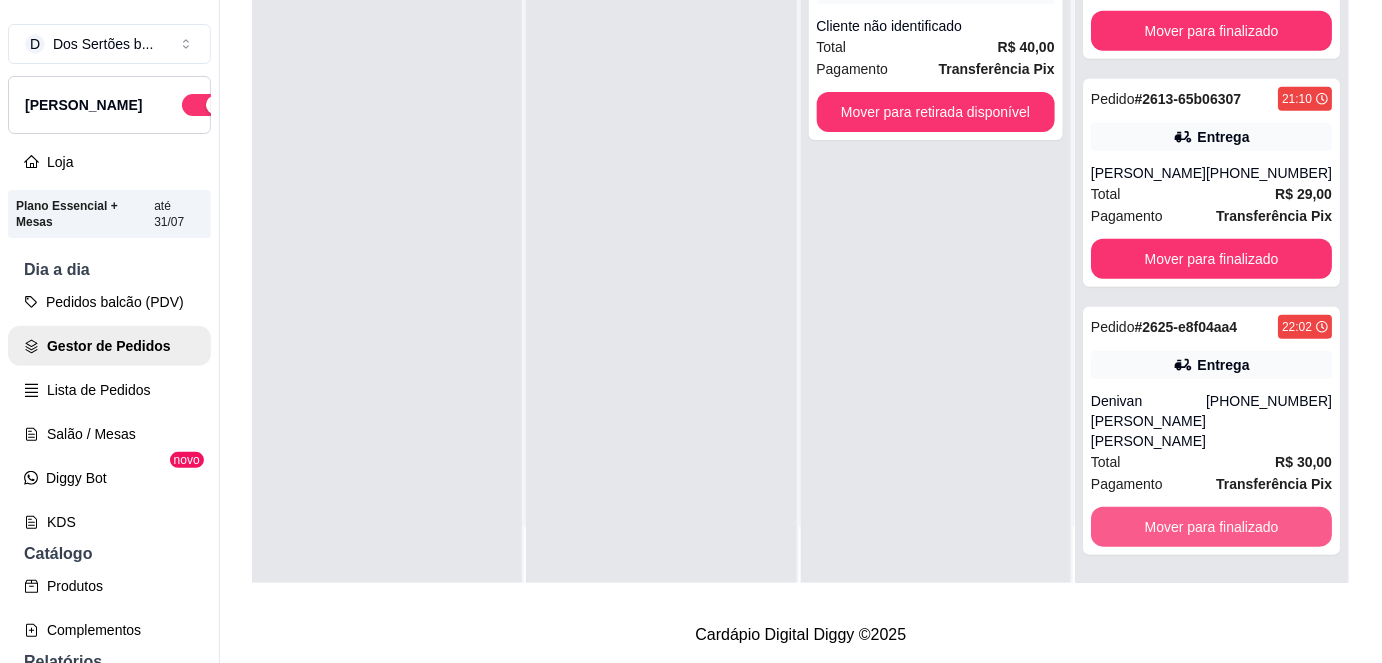 scroll, scrollTop: 288, scrollLeft: 0, axis: vertical 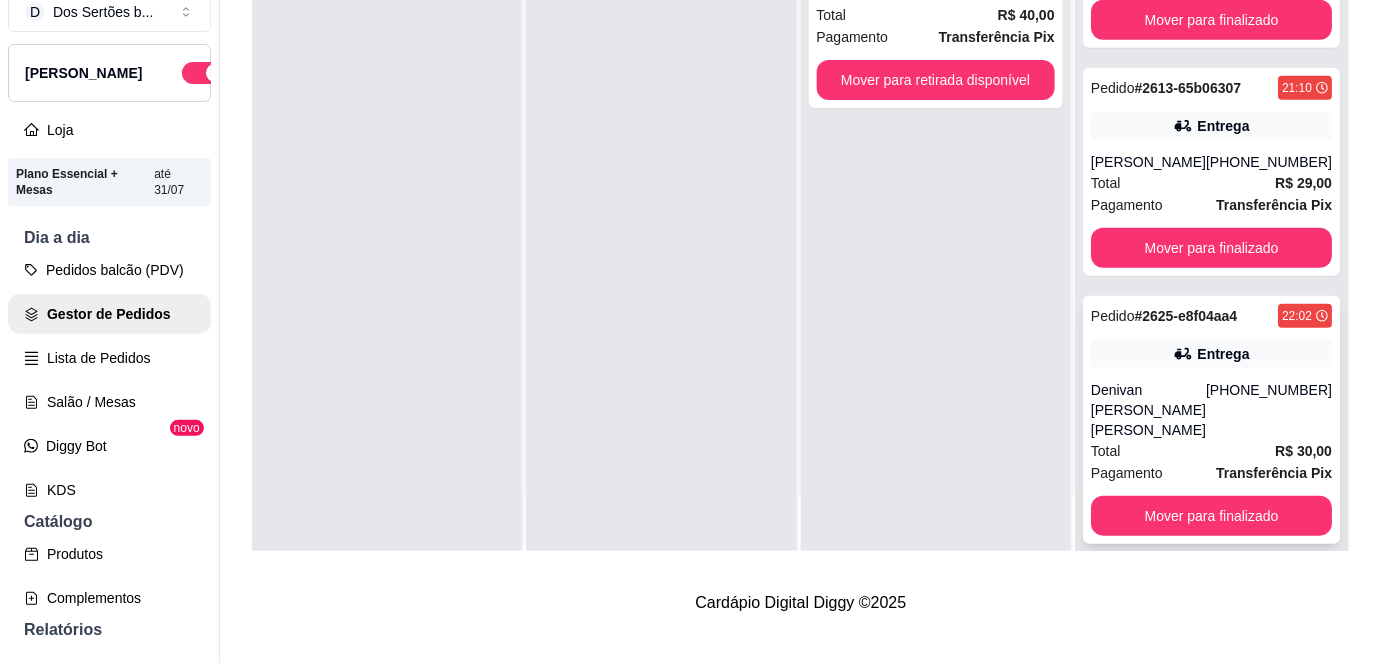 click on "Denivan [PERSON_NAME] [PERSON_NAME]" at bounding box center [1148, 410] 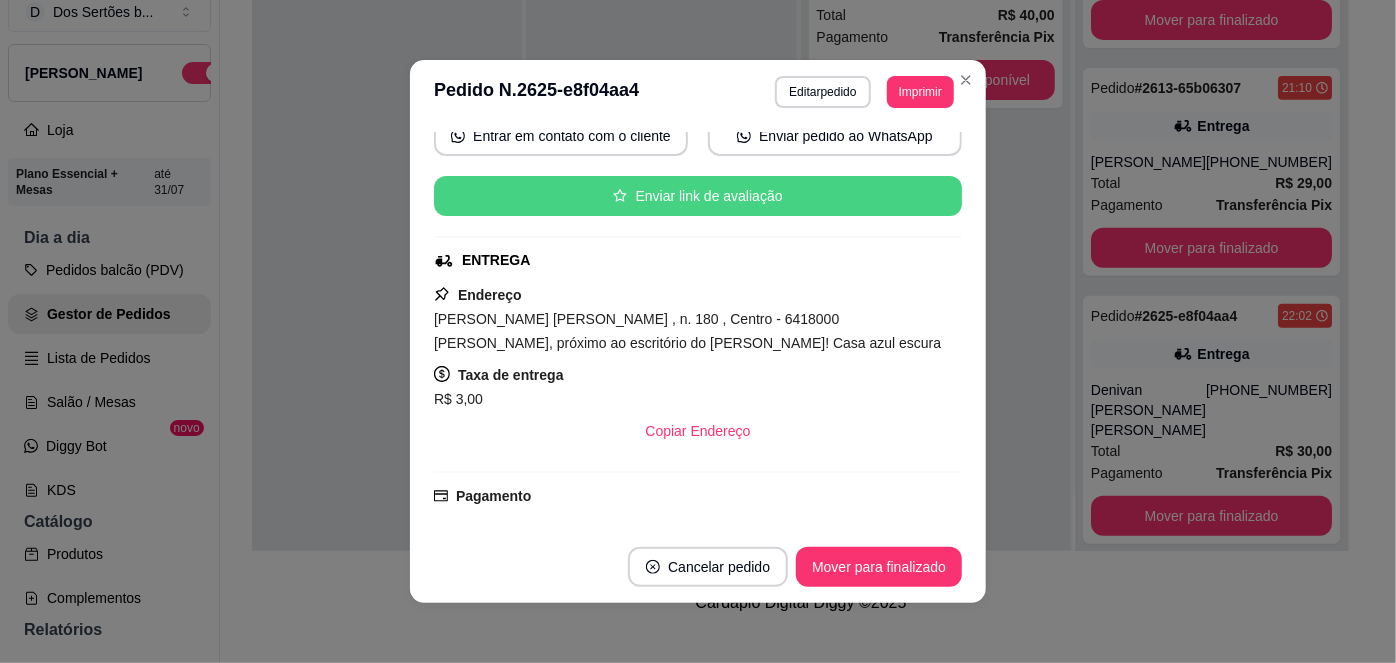 scroll, scrollTop: 405, scrollLeft: 0, axis: vertical 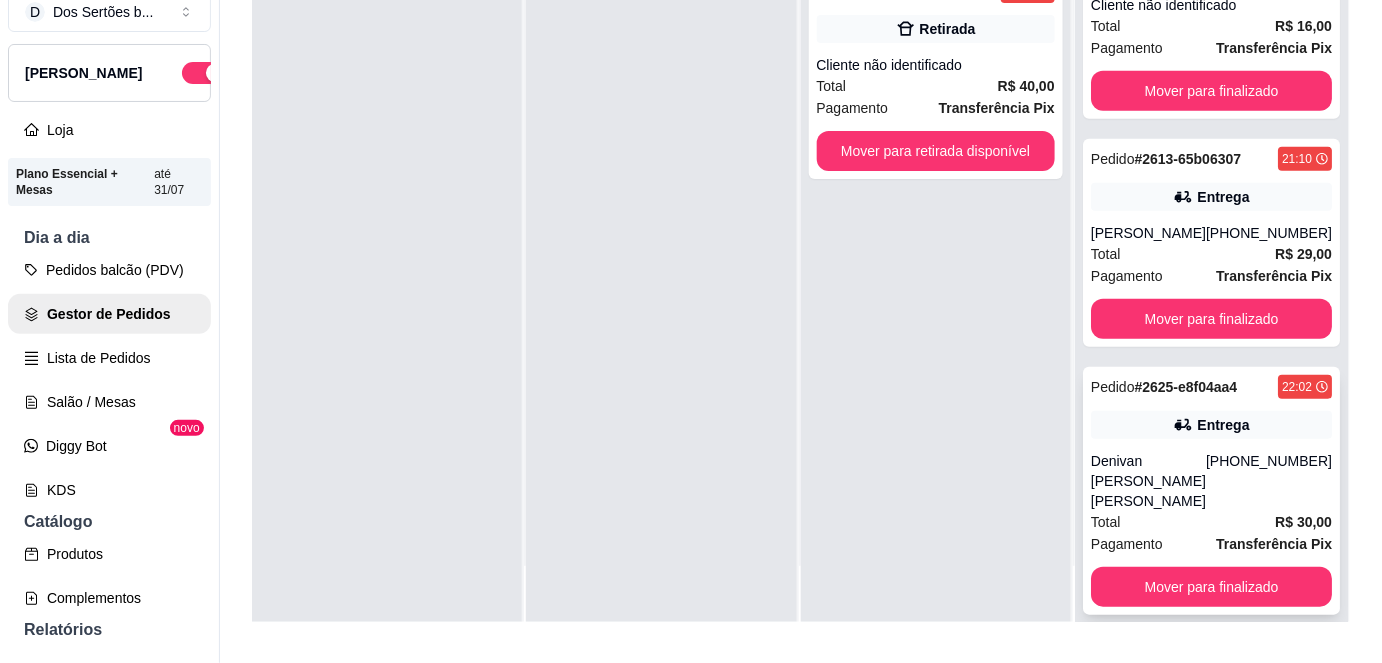 click on "Denivan [PERSON_NAME] [PERSON_NAME]" at bounding box center (1148, 481) 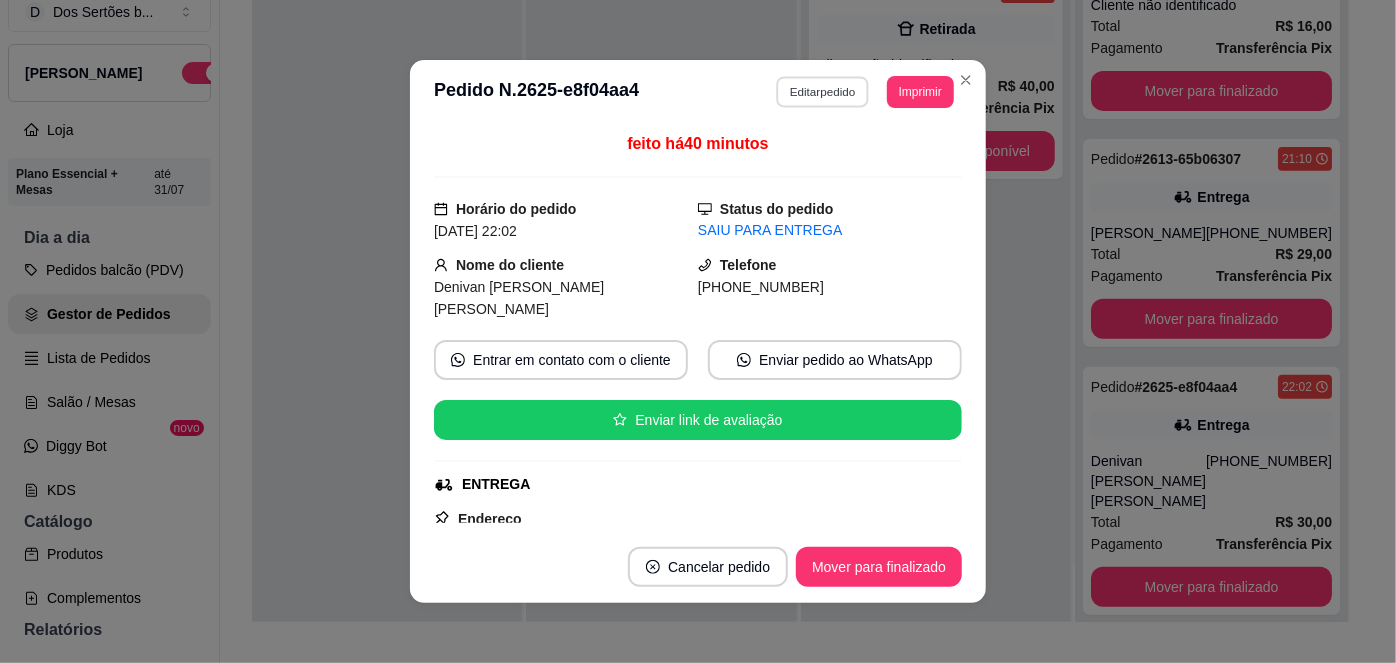 click on "Editar  pedido" at bounding box center [823, 91] 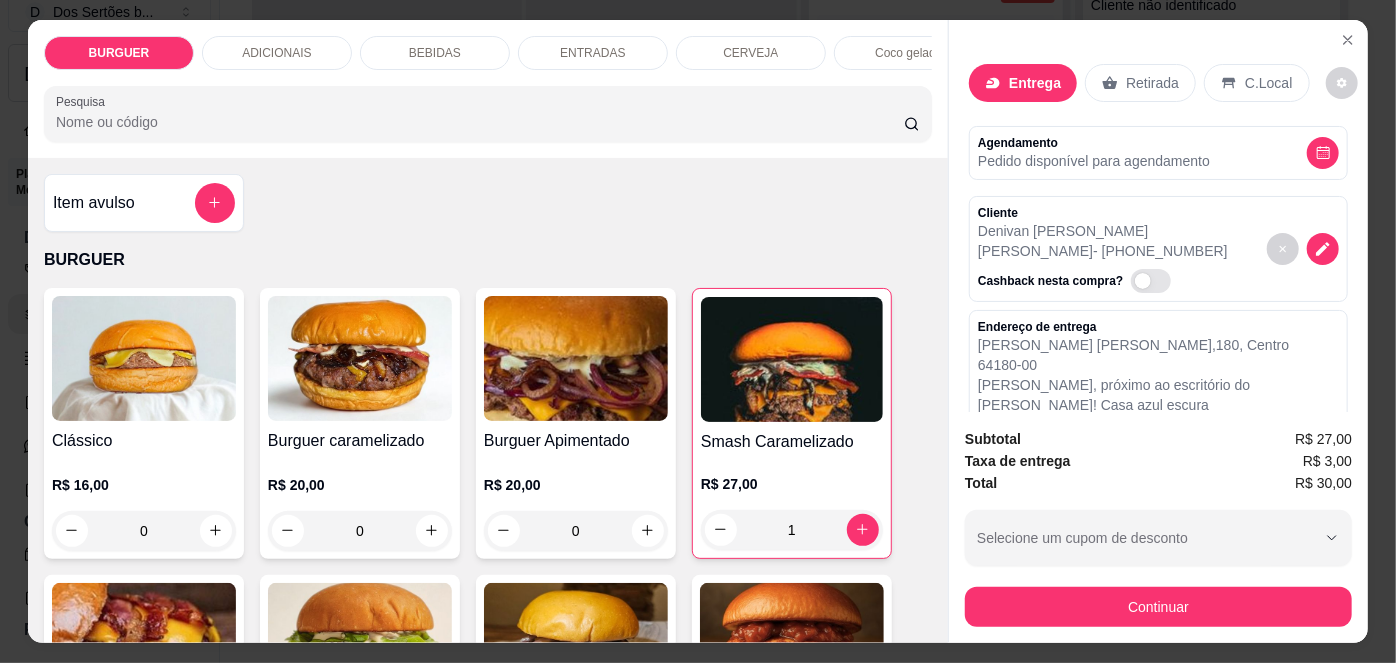 scroll, scrollTop: 214, scrollLeft: 0, axis: vertical 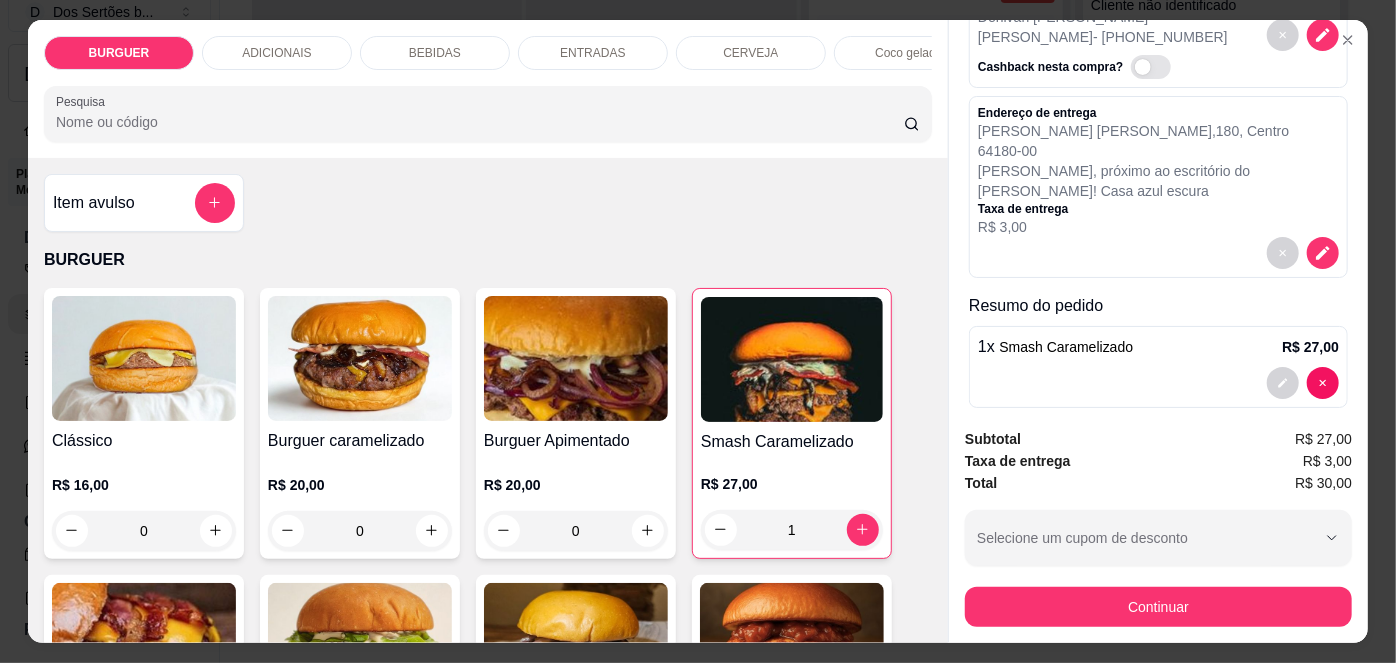 click on "Continuar" at bounding box center [1158, 604] 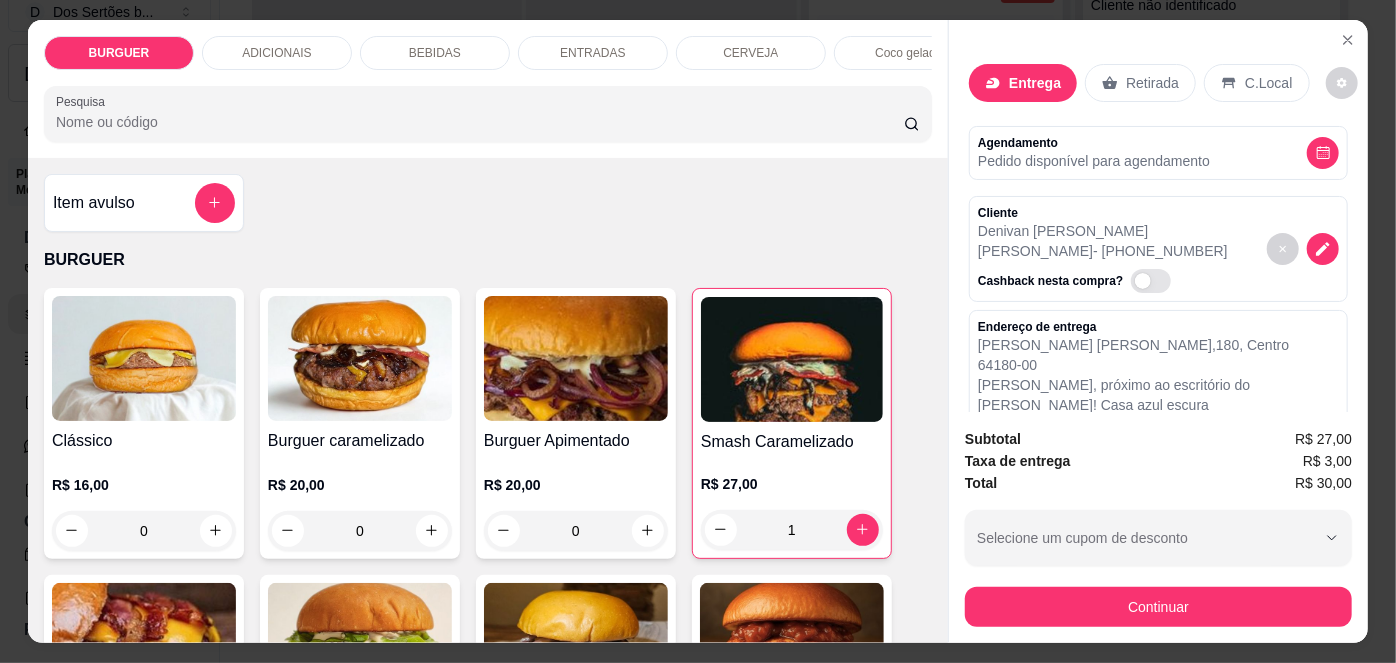 click on "Retirada" at bounding box center [1152, 83] 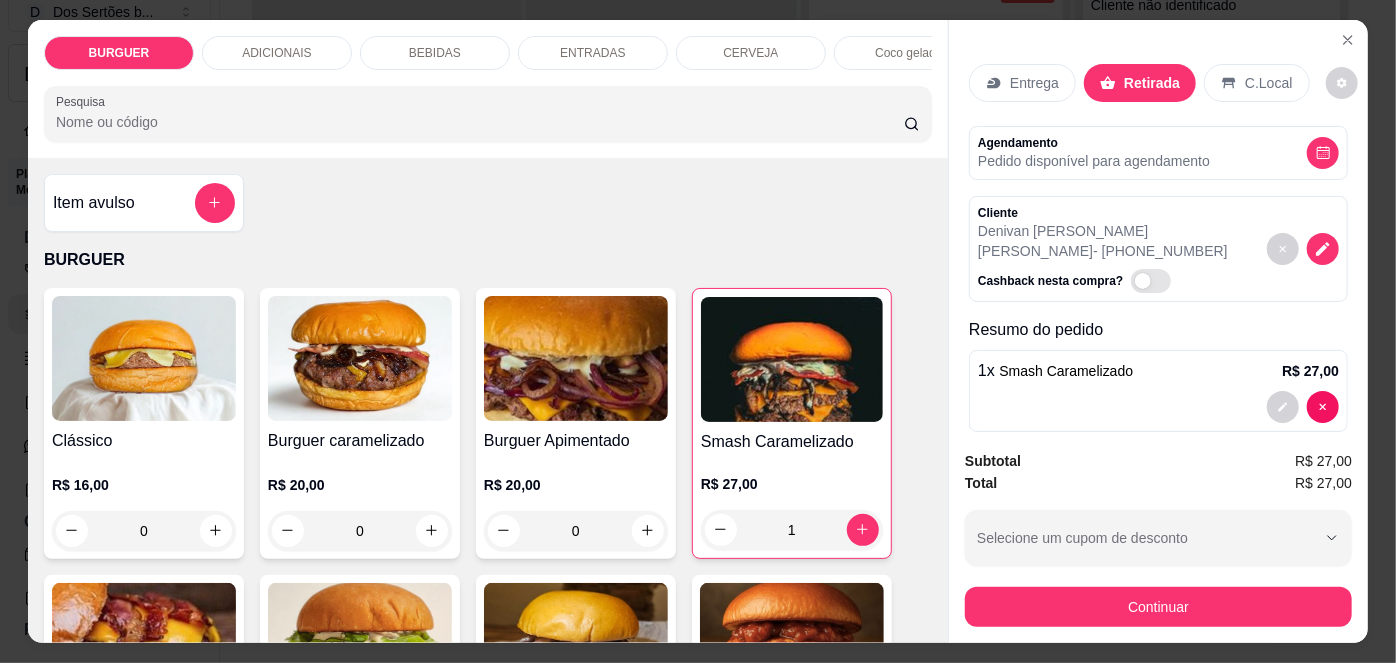 scroll, scrollTop: 2, scrollLeft: 0, axis: vertical 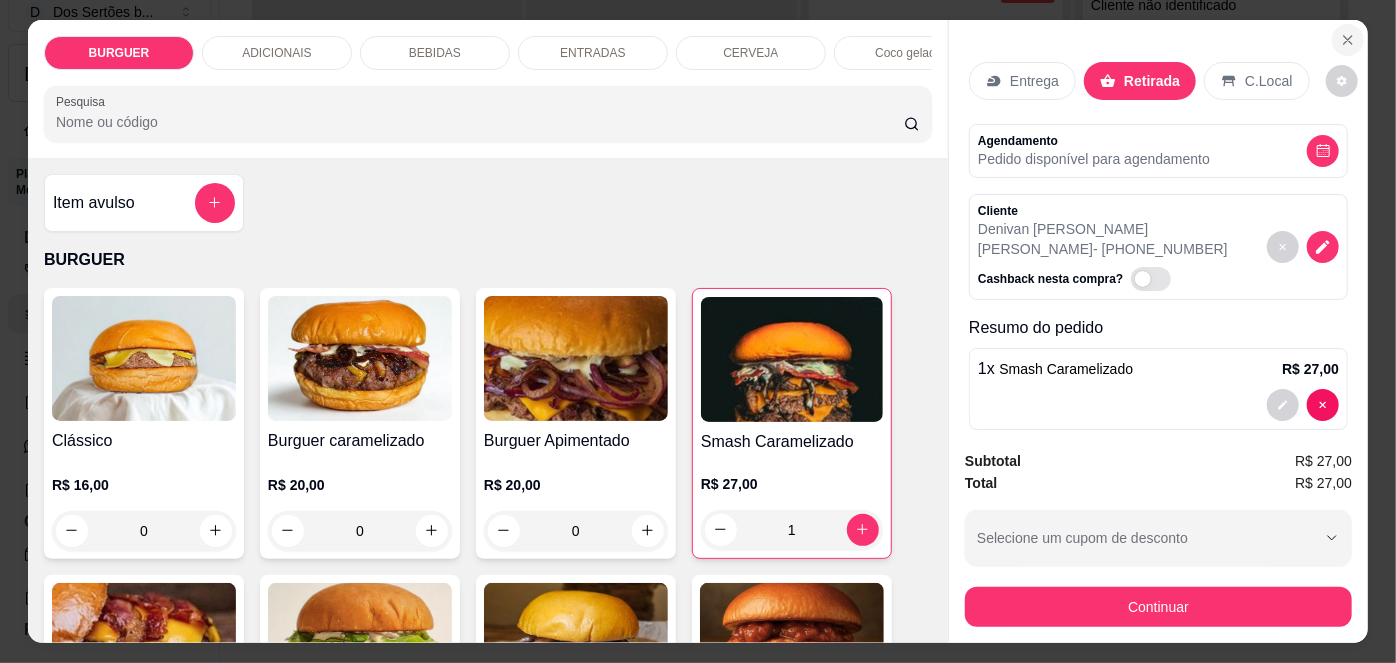 click 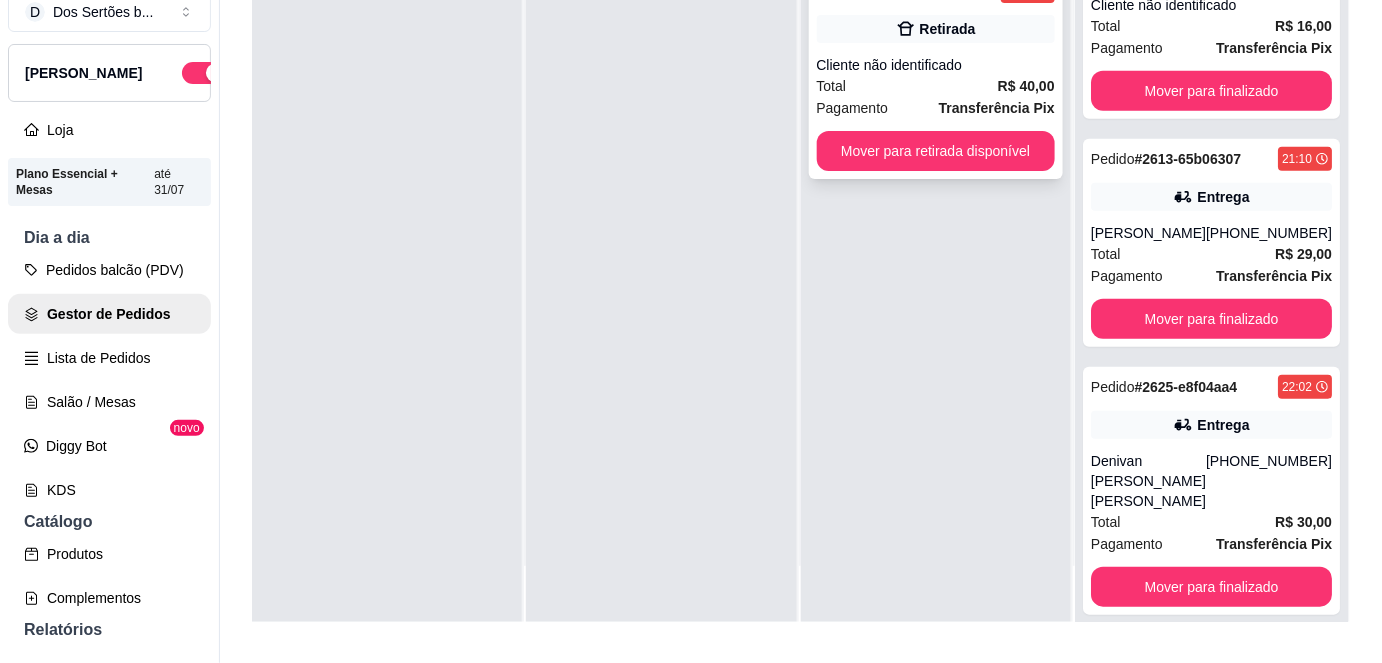 click on "Pagamento Transferência Pix" at bounding box center (936, 108) 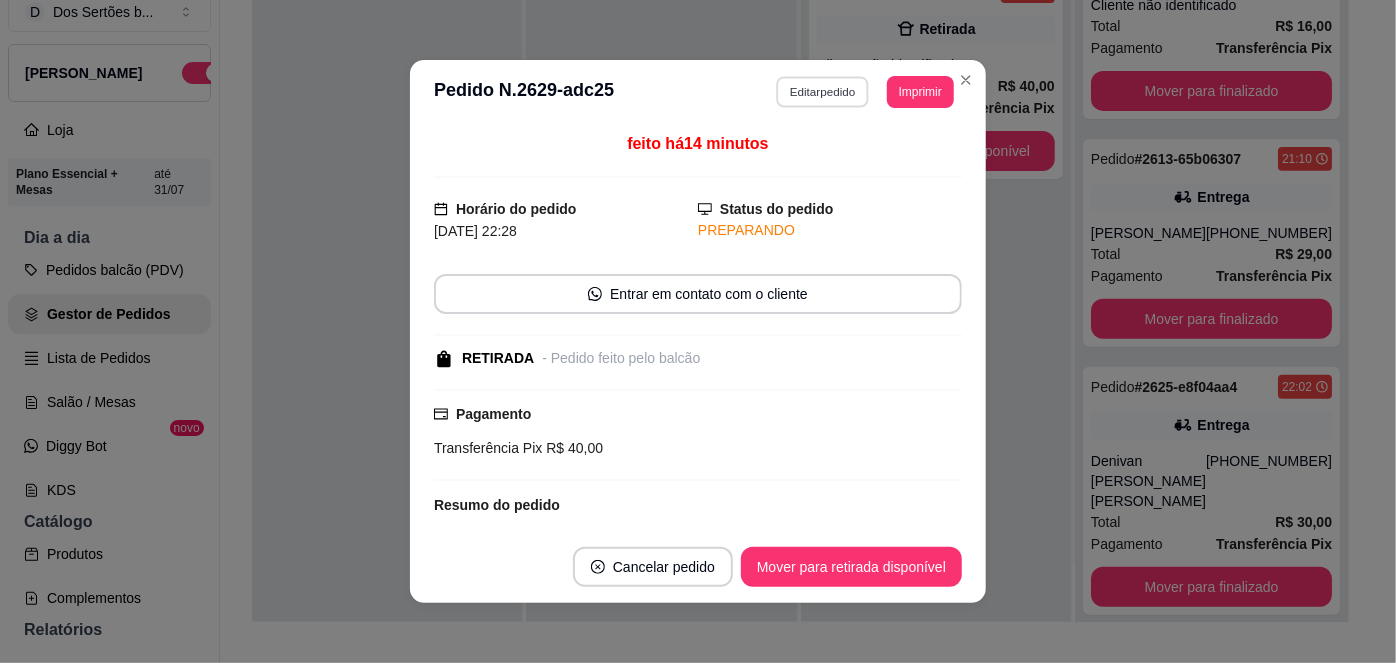 click on "Editar  pedido" at bounding box center (823, 91) 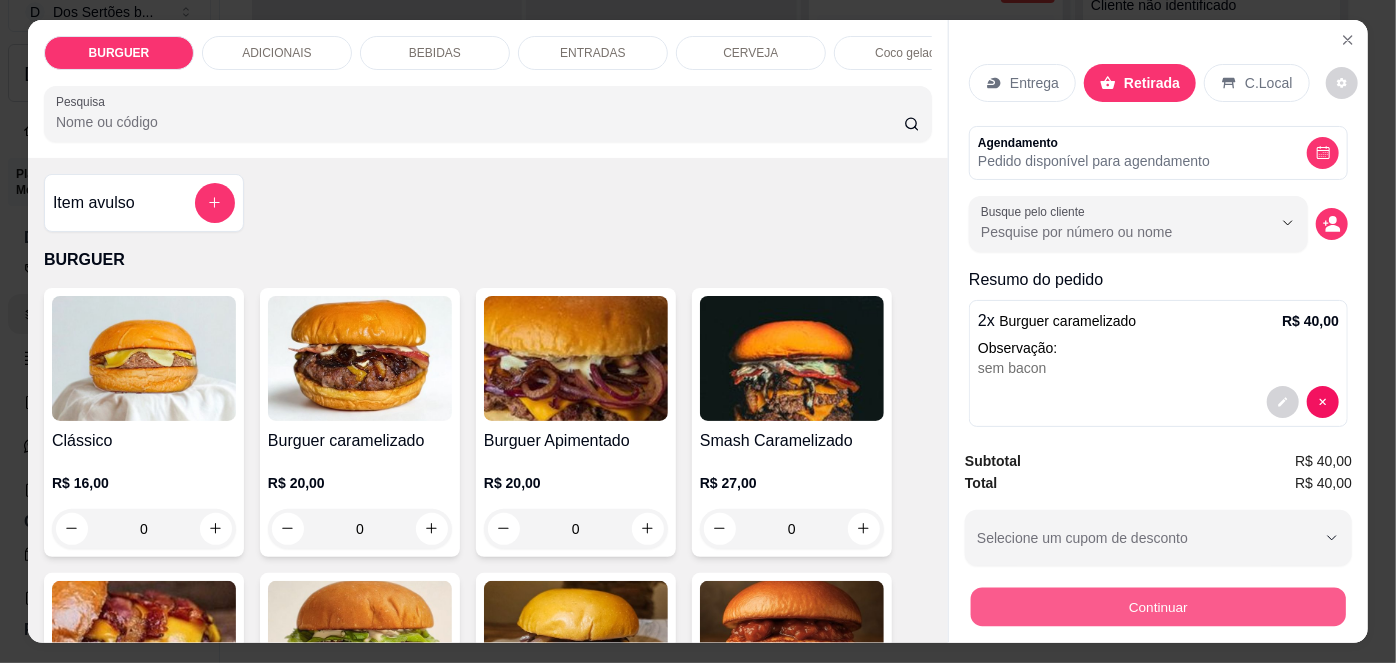 click on "Continuar" at bounding box center [1158, 607] 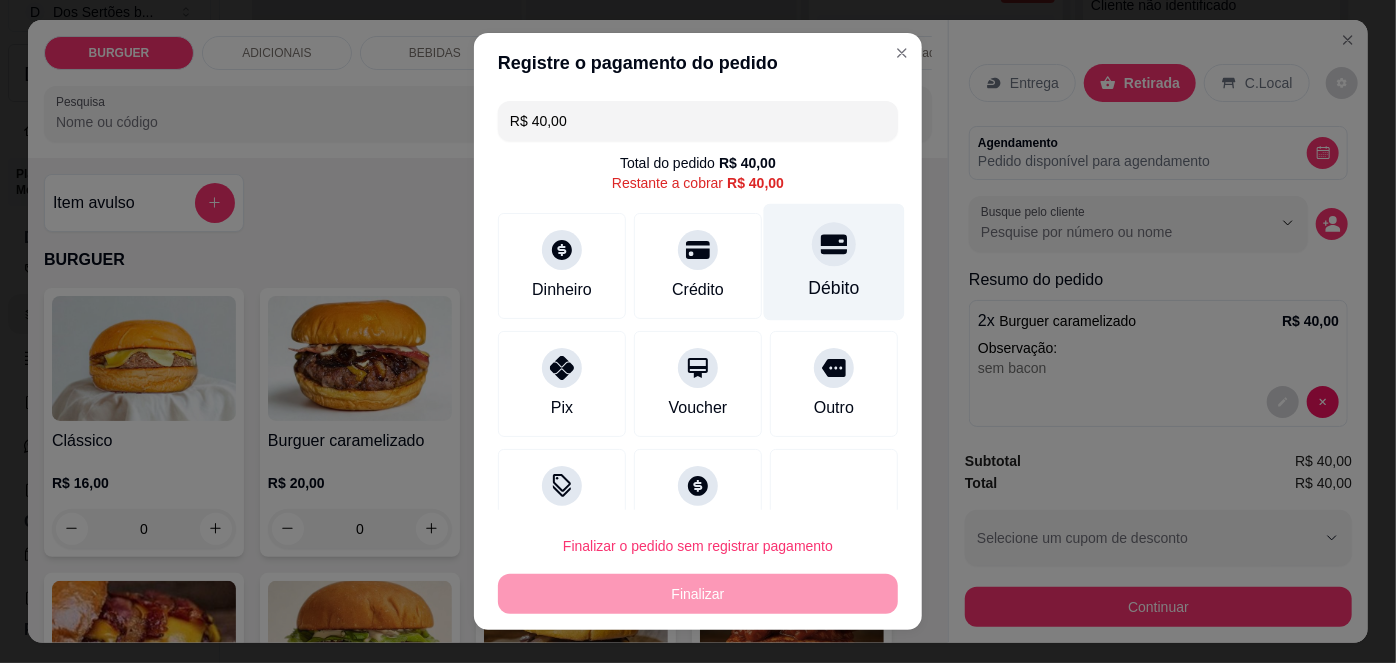 click on "Débito" at bounding box center [834, 288] 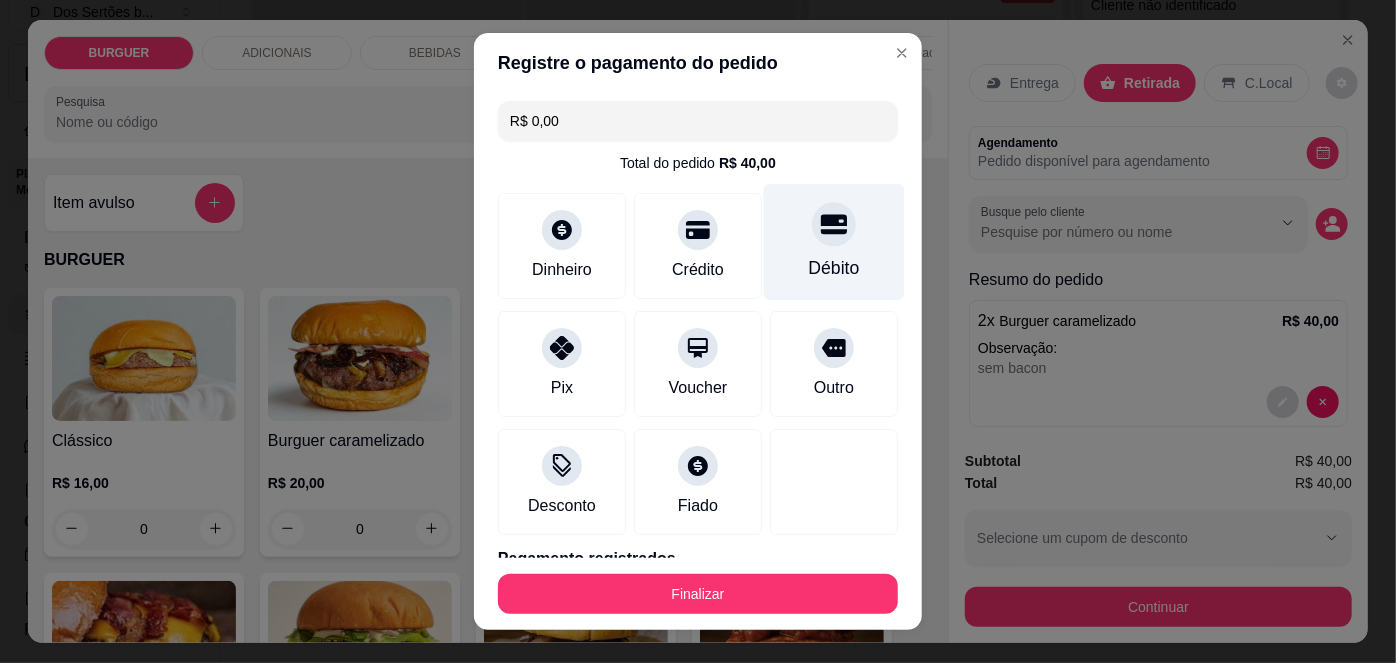 scroll, scrollTop: 88, scrollLeft: 0, axis: vertical 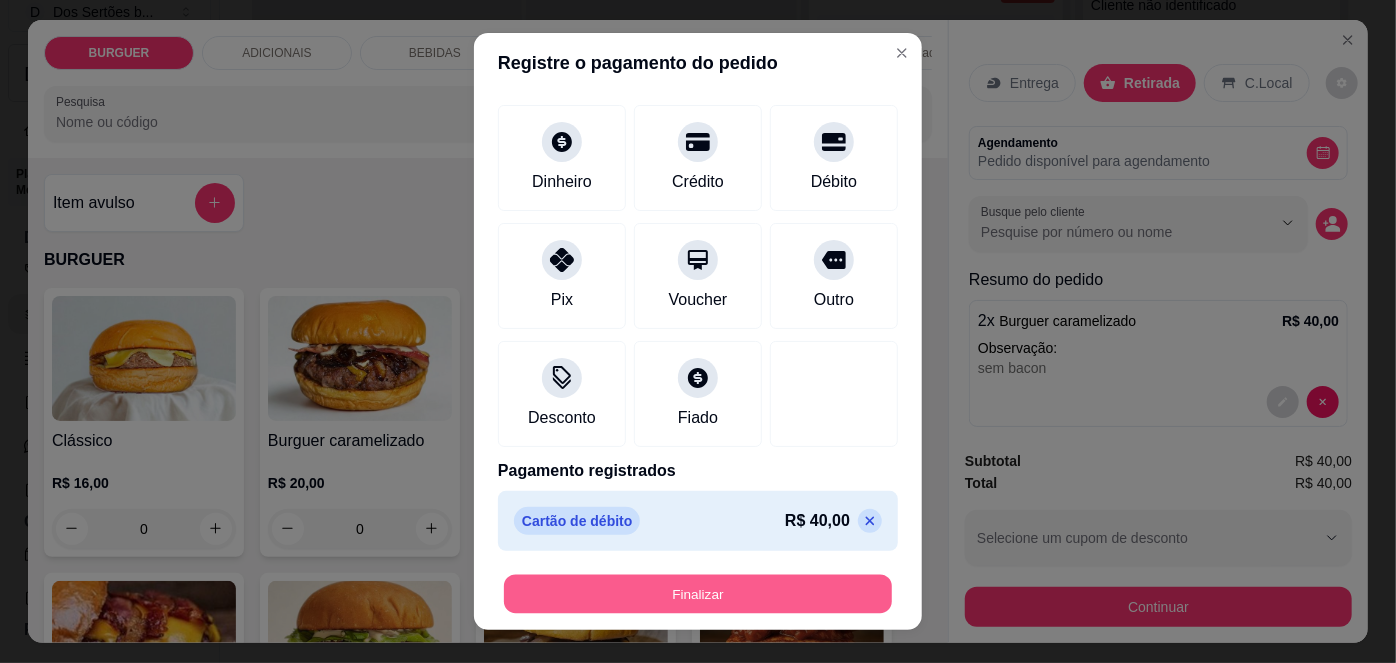 click on "Finalizar" at bounding box center (698, 593) 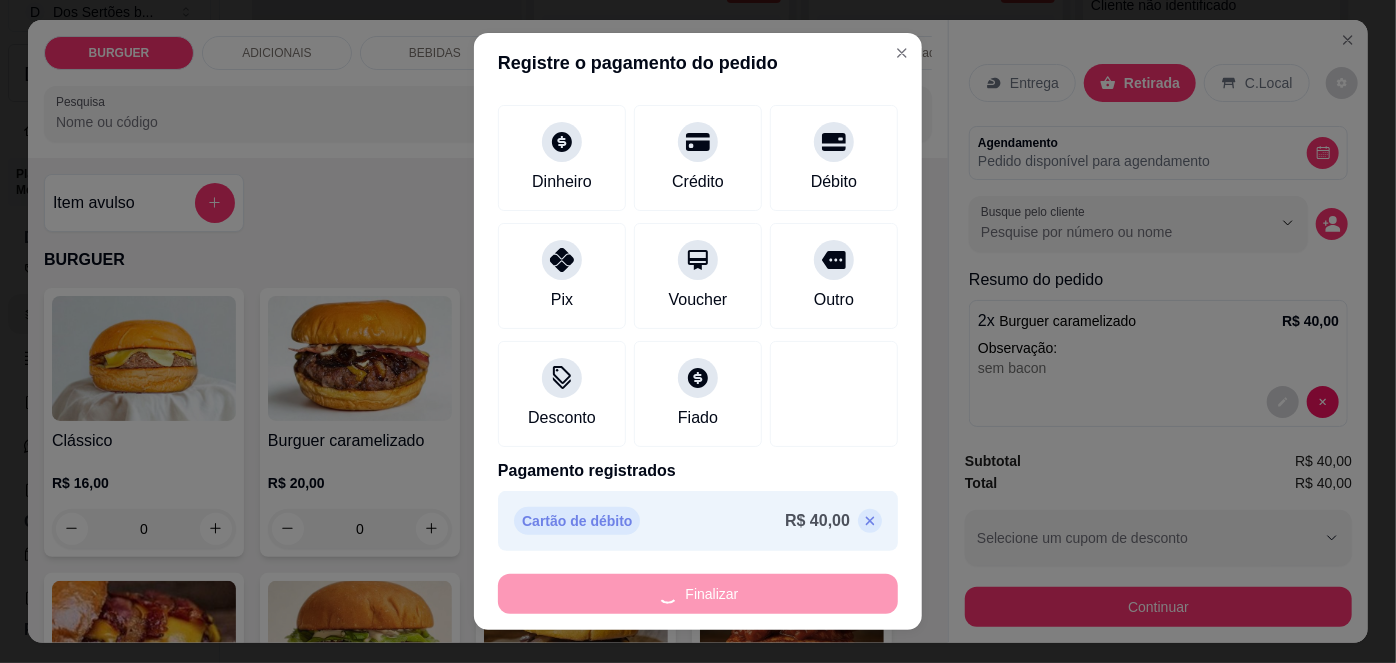 type on "-R$ 40,00" 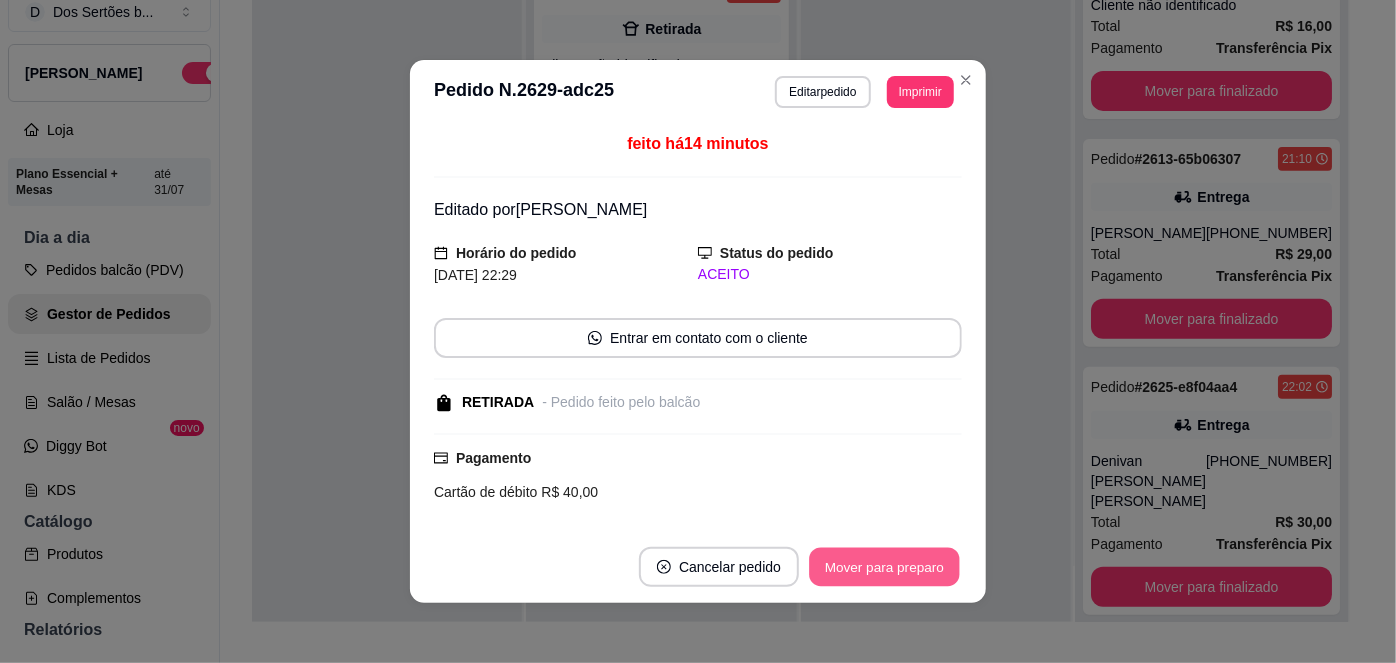 click on "Mover para preparo" at bounding box center [884, 567] 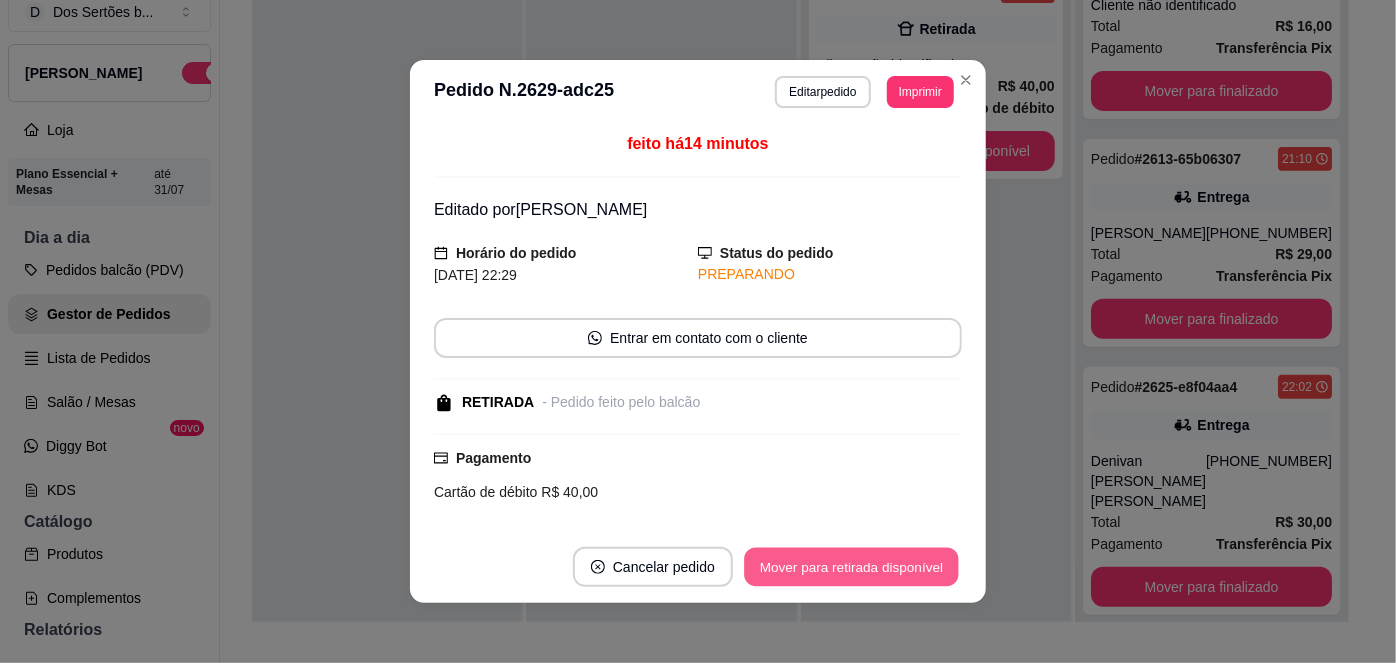 click on "Mover para retirada disponível" at bounding box center [851, 567] 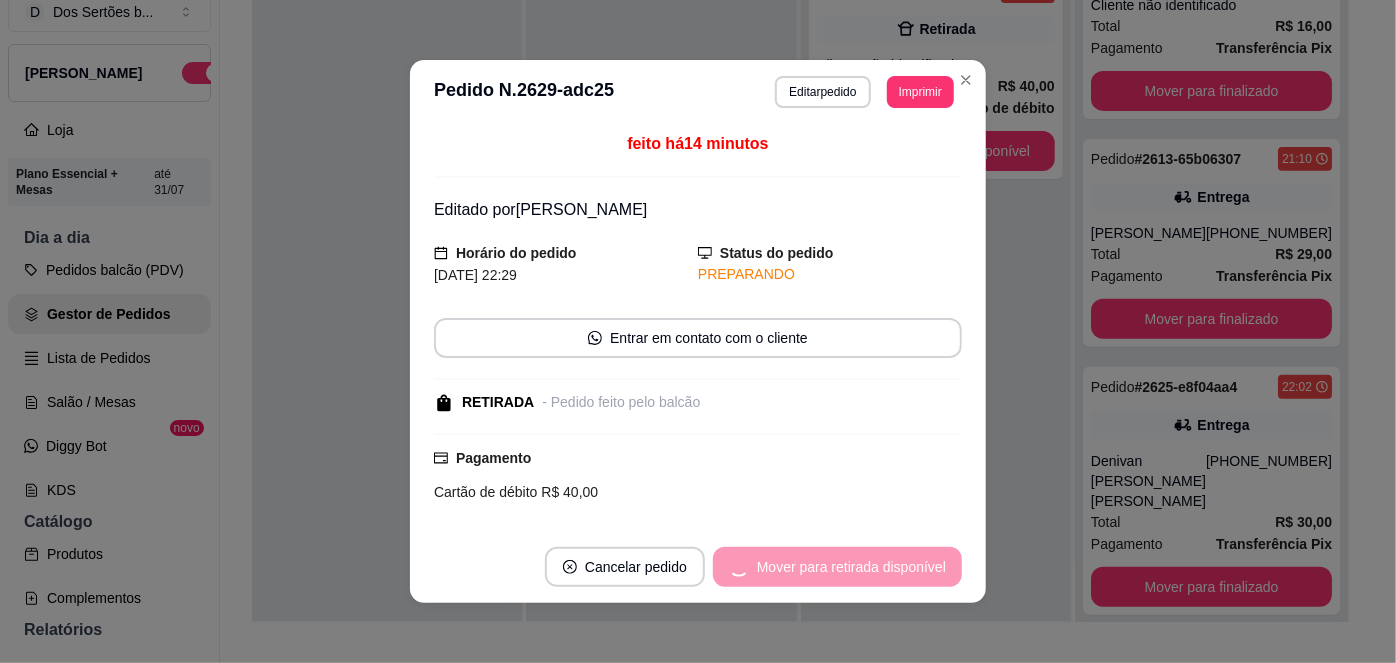 scroll, scrollTop: 517, scrollLeft: 0, axis: vertical 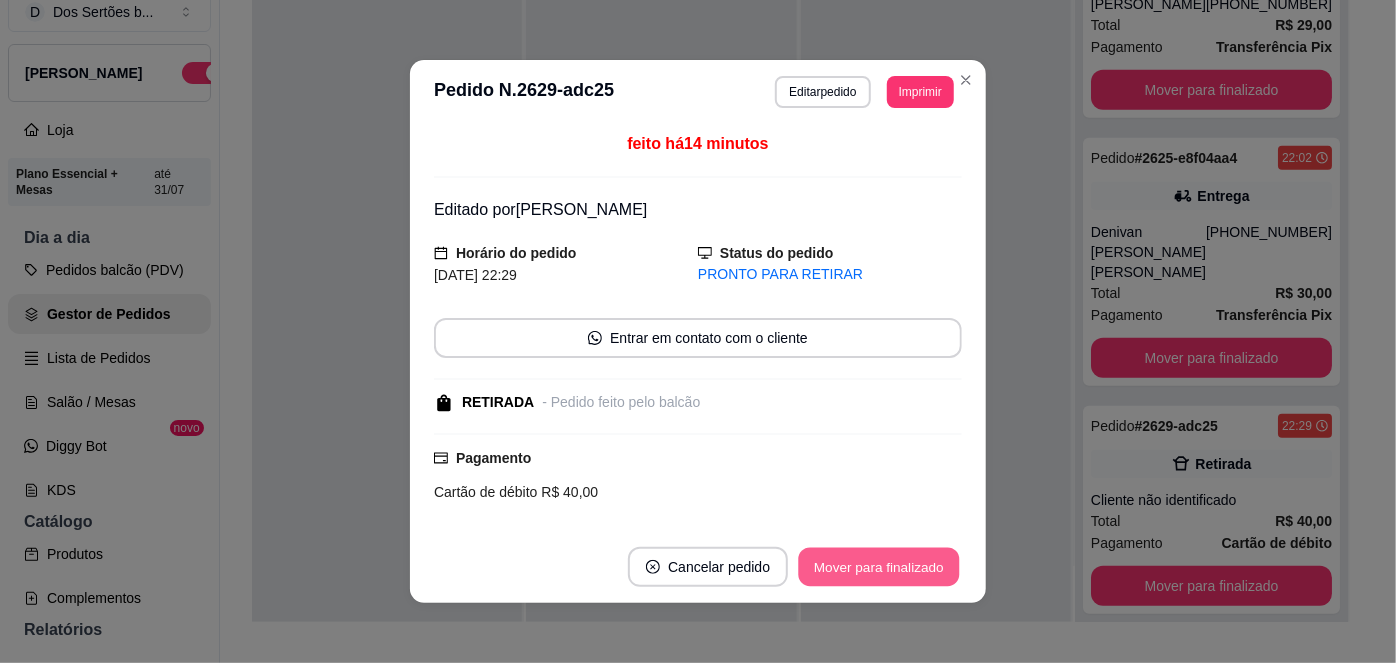 click on "Mover para finalizado" at bounding box center [879, 567] 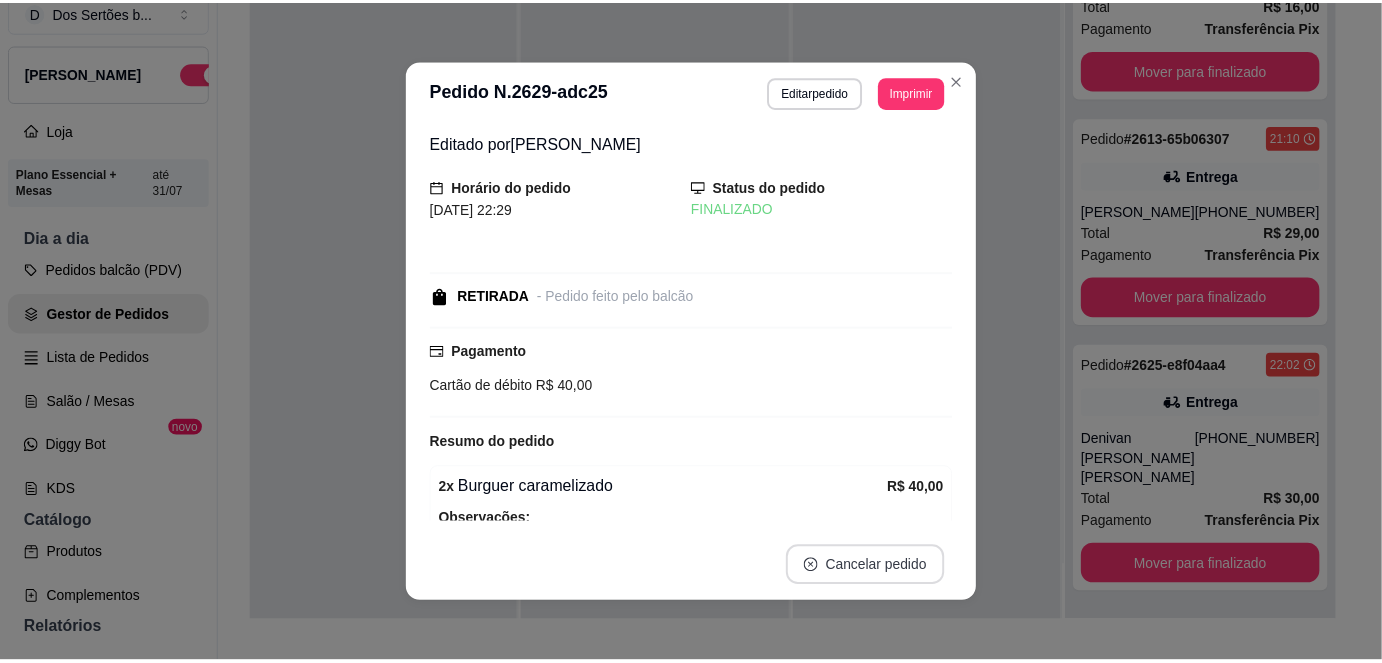 scroll, scrollTop: 288, scrollLeft: 0, axis: vertical 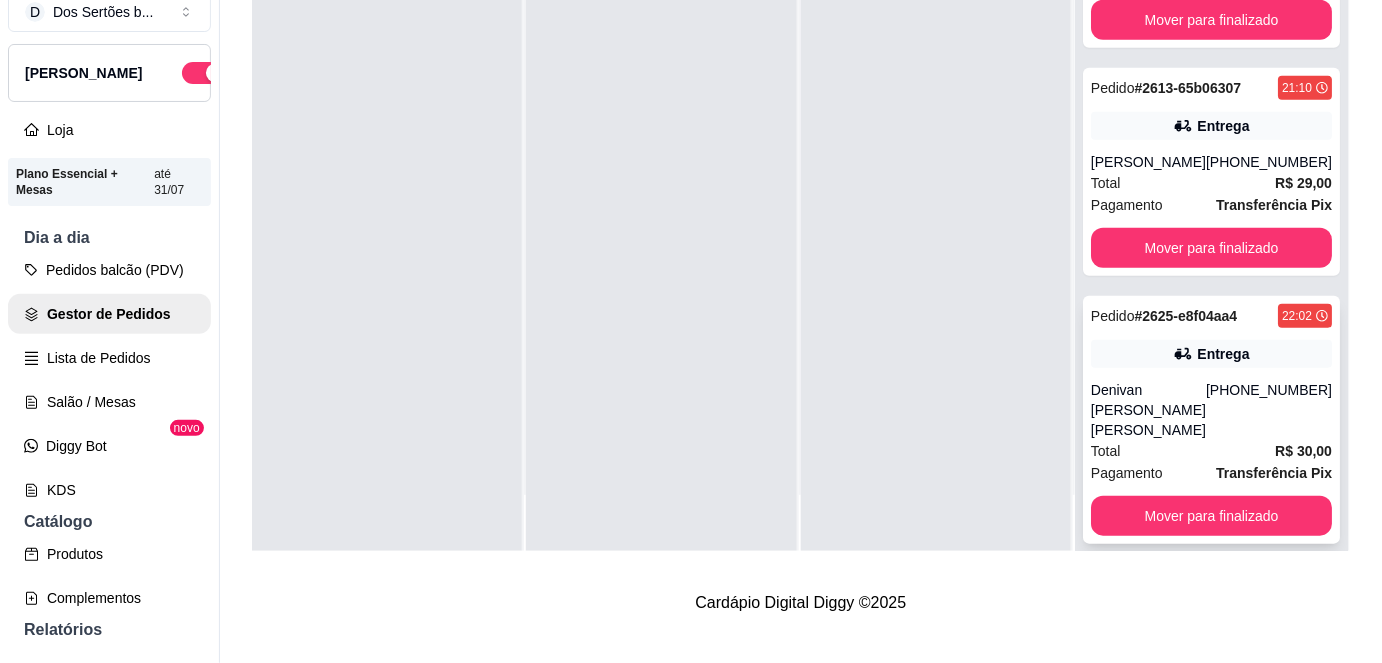 click on "Total R$ 30,00" at bounding box center (1211, 451) 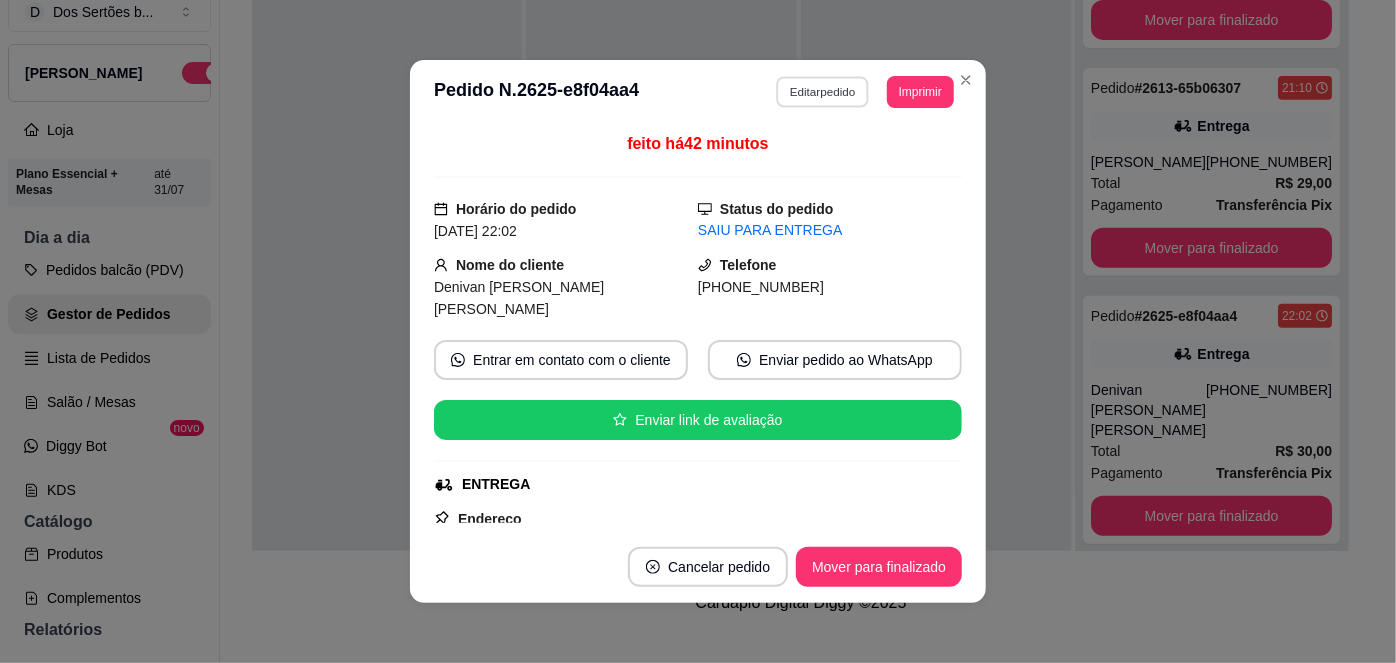 click on "Editar  pedido" at bounding box center (823, 91) 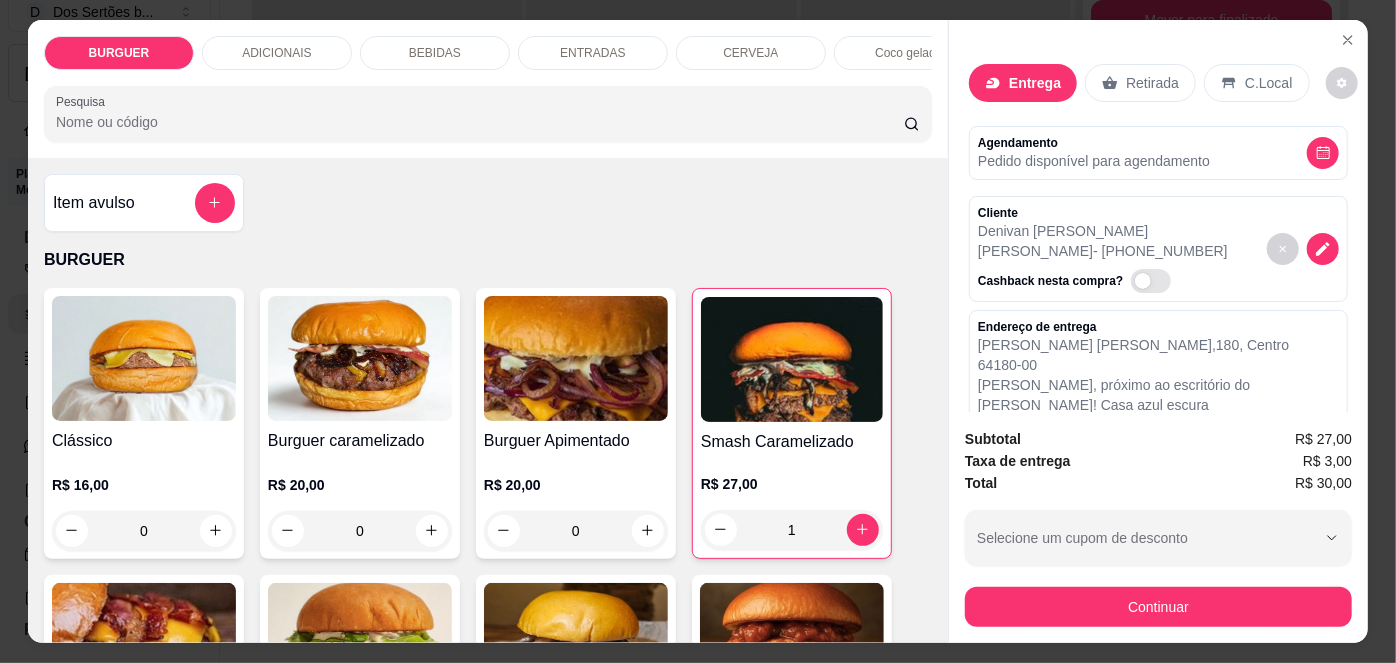 click on "Retirada" at bounding box center [1152, 83] 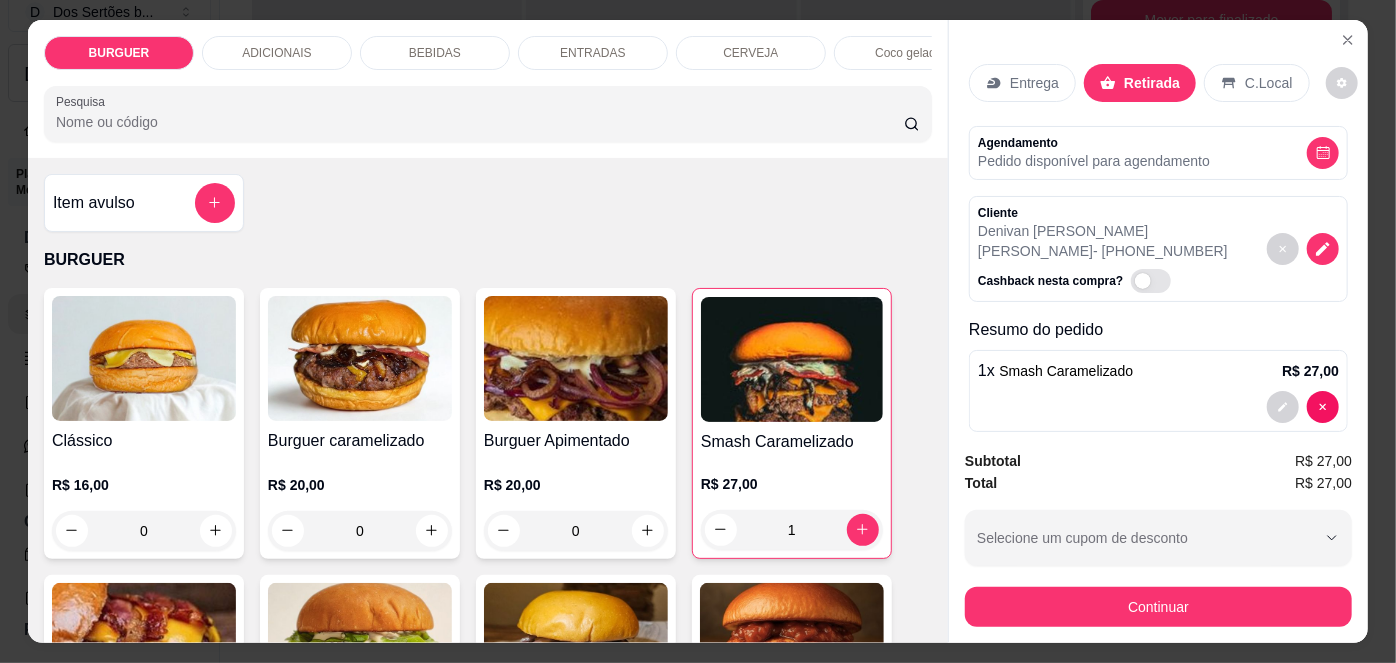 click on "Retirada" at bounding box center (1152, 83) 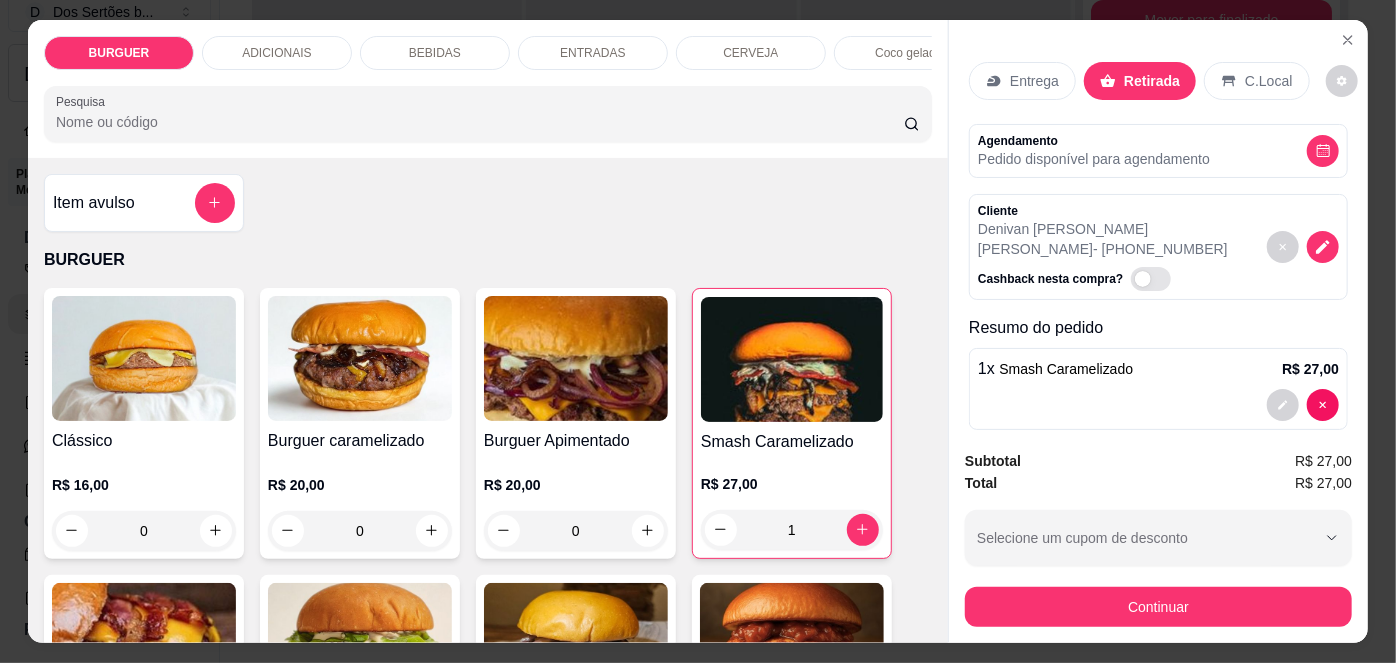 scroll, scrollTop: 50, scrollLeft: 0, axis: vertical 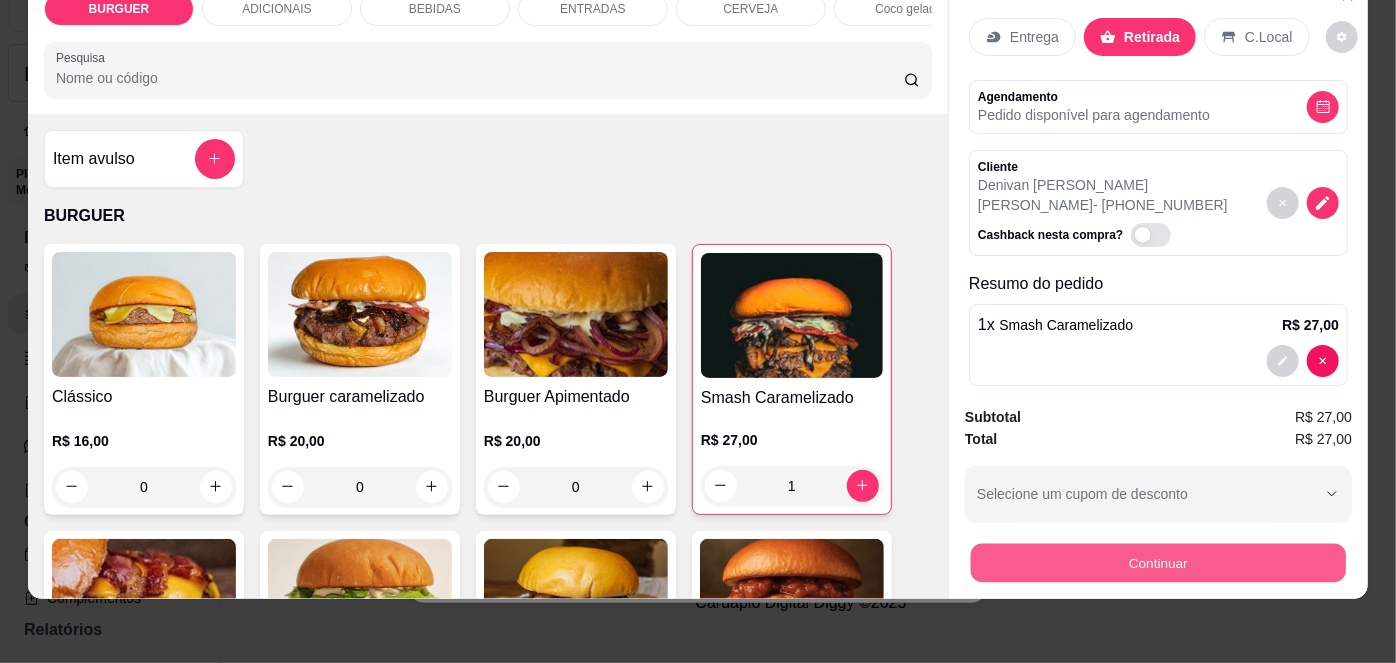 click on "Continuar" at bounding box center (1158, 563) 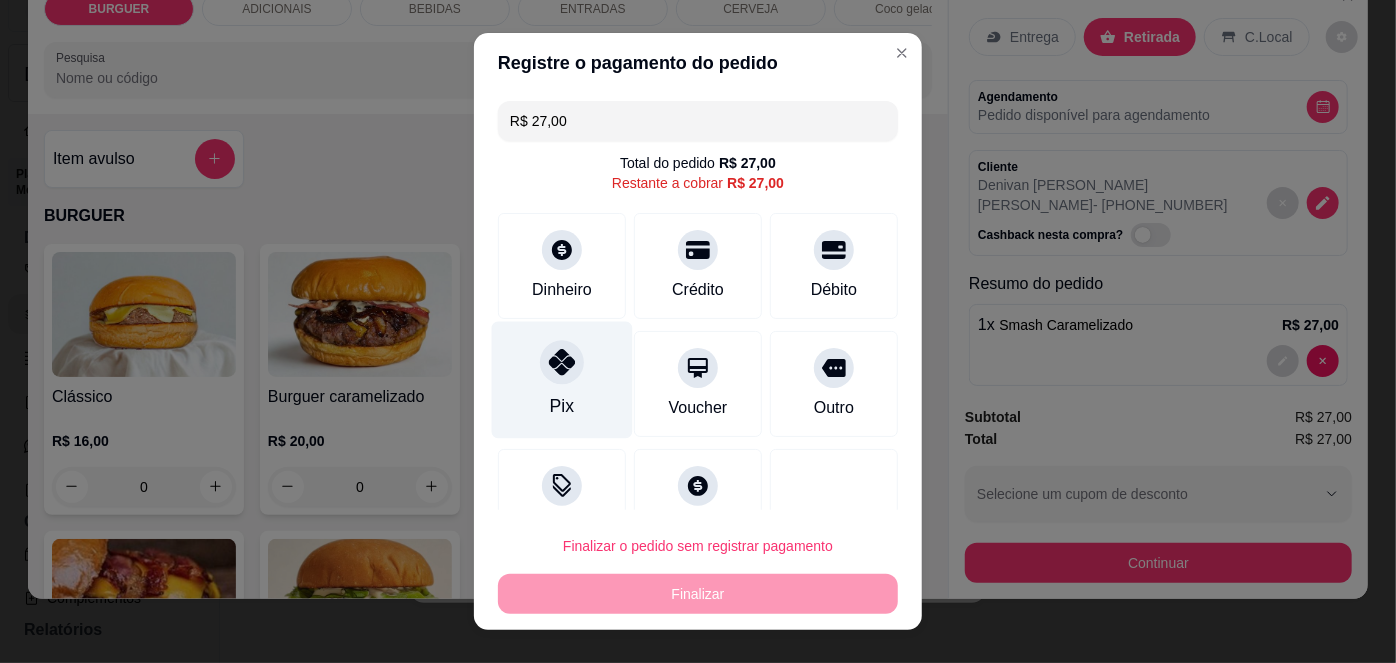 click on "Pix" at bounding box center (562, 380) 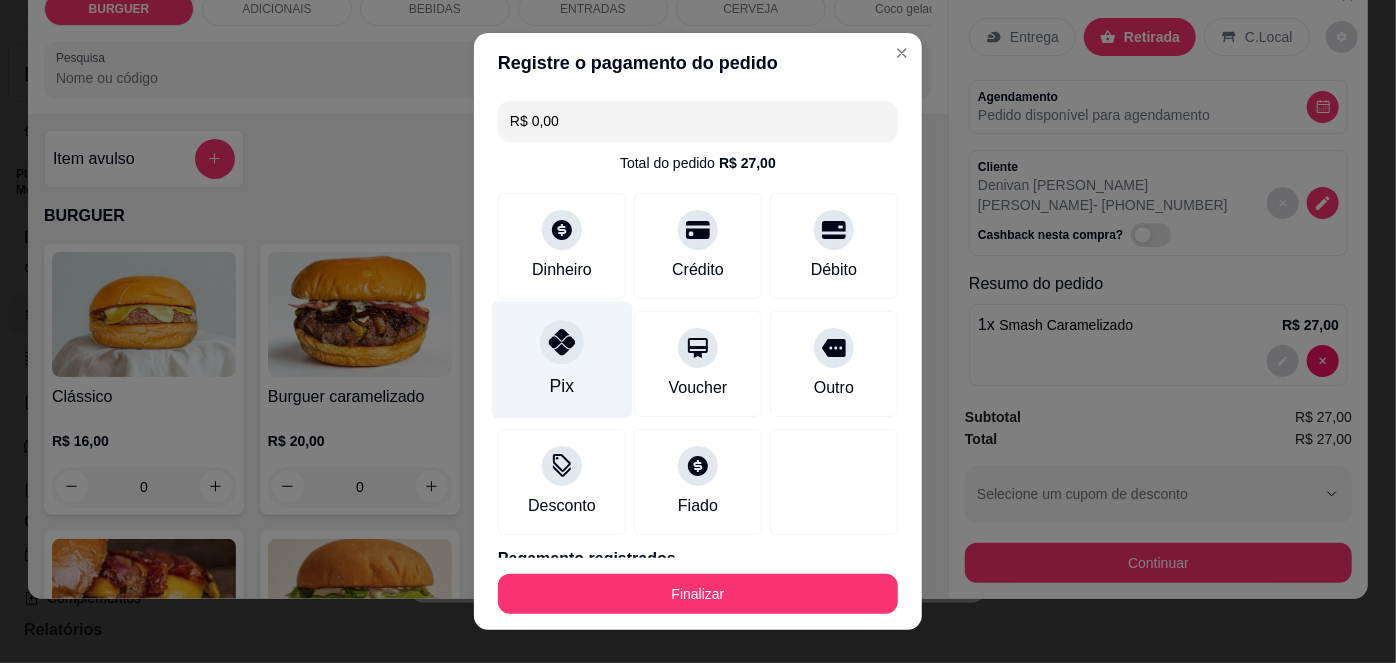 scroll, scrollTop: 88, scrollLeft: 0, axis: vertical 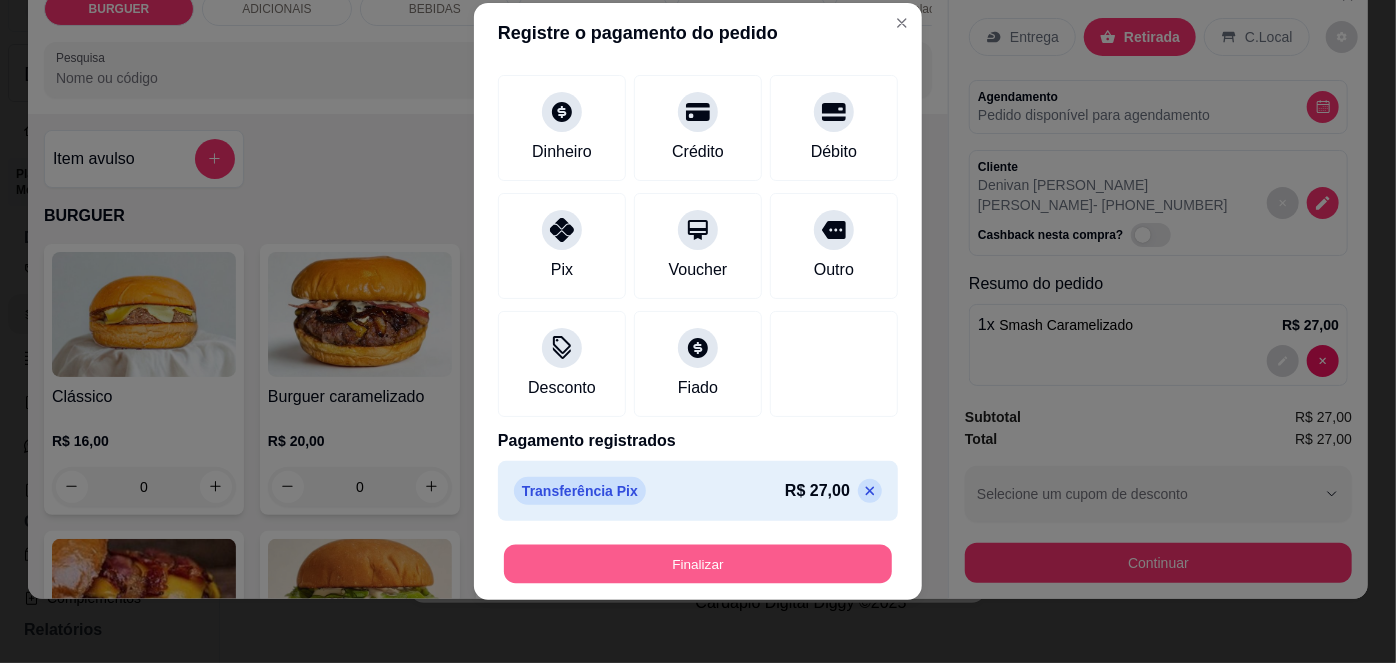 click on "Finalizar" at bounding box center (698, 563) 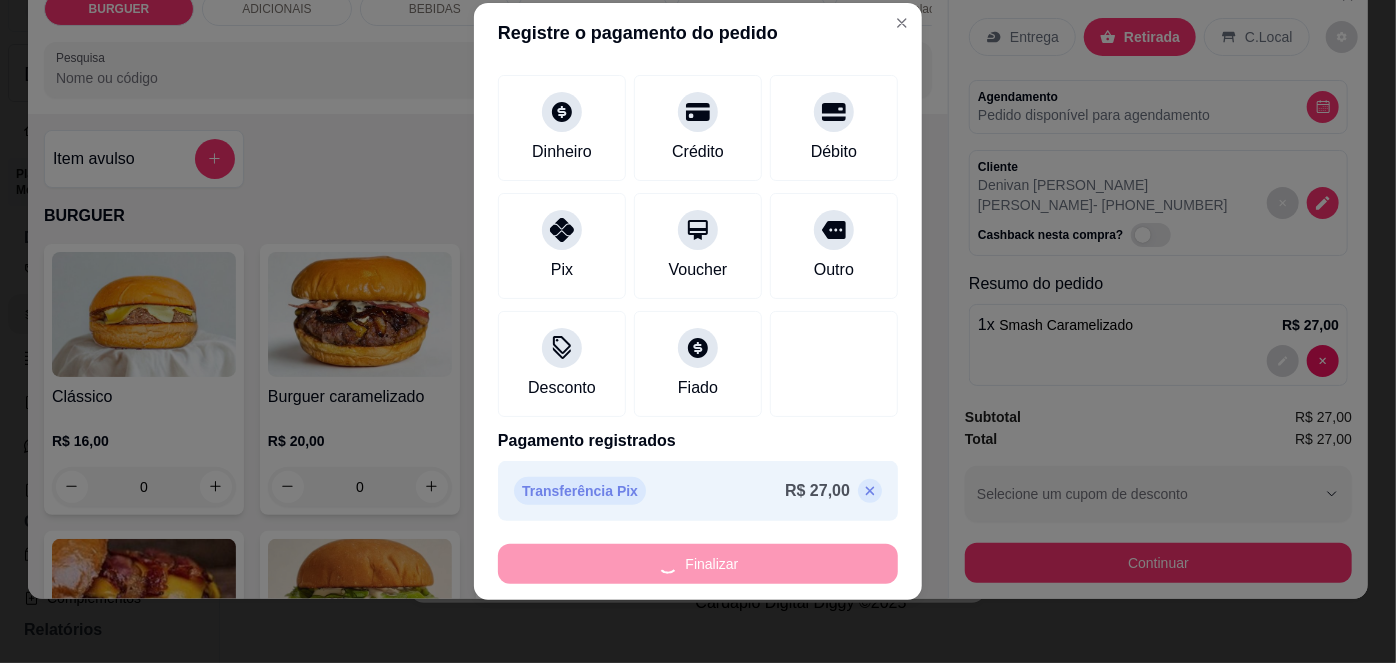 type on "0" 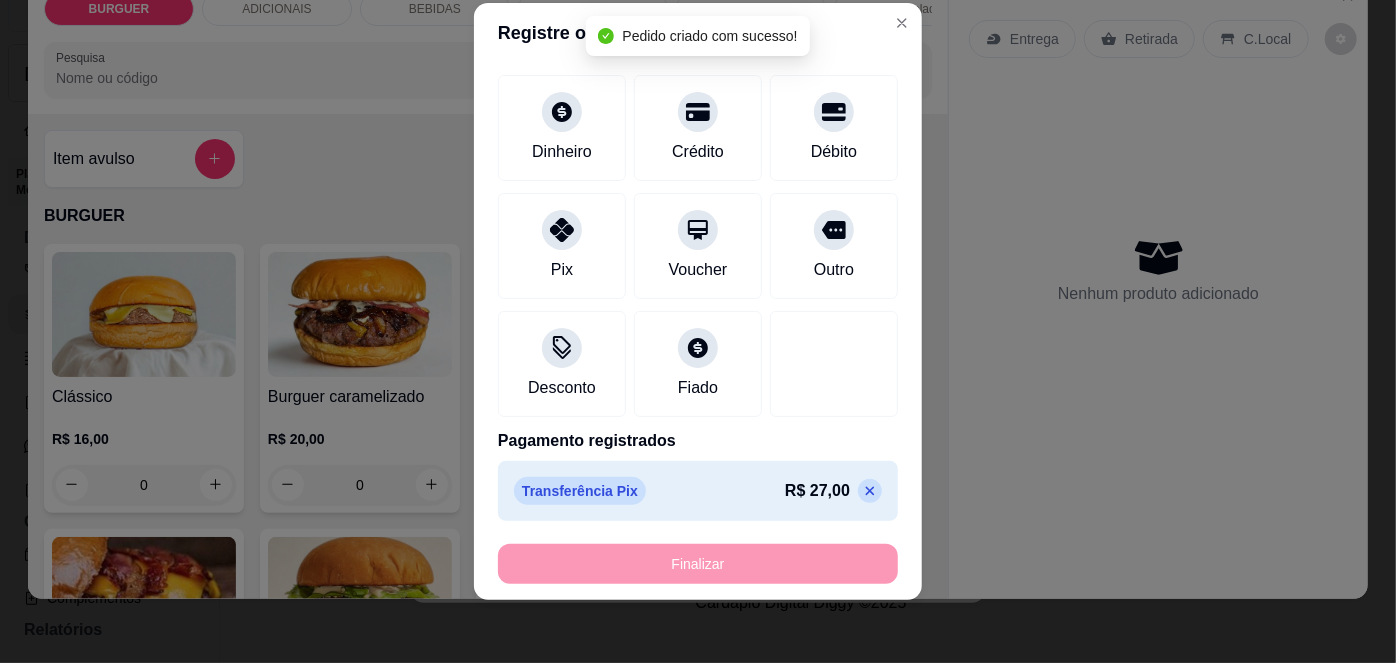 scroll, scrollTop: 0, scrollLeft: 0, axis: both 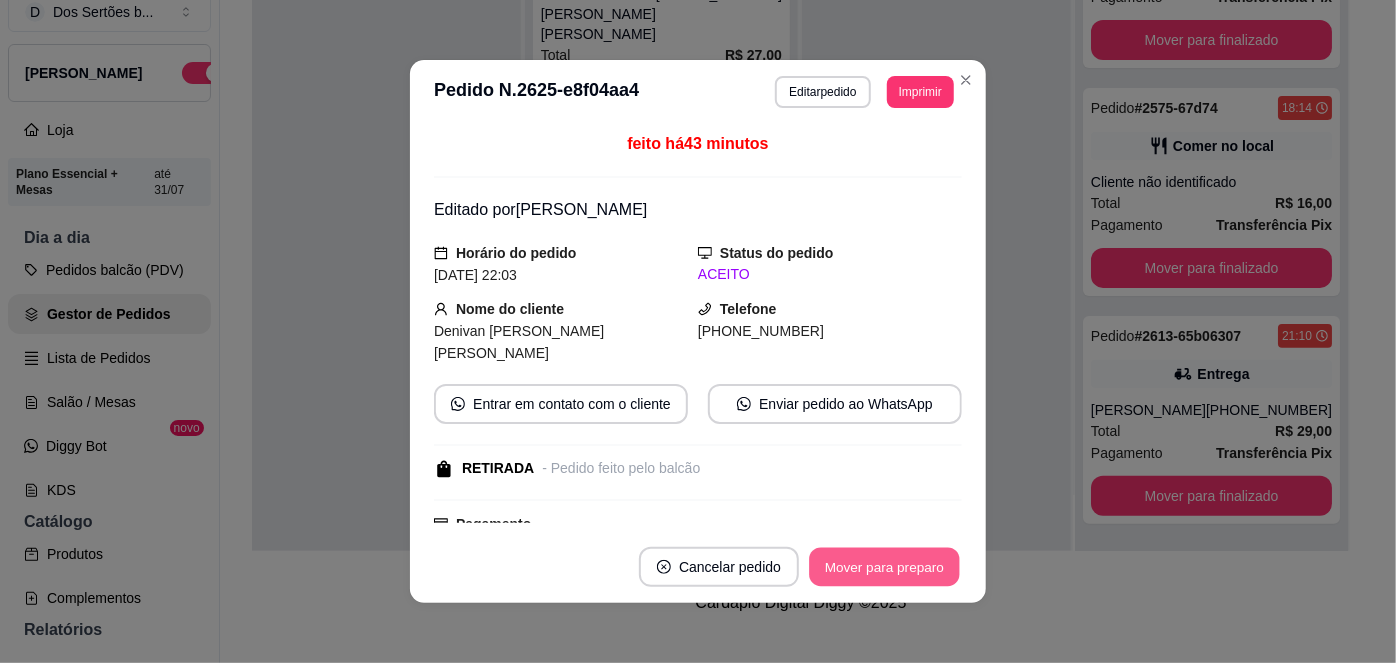 click on "Mover para preparo" at bounding box center [884, 567] 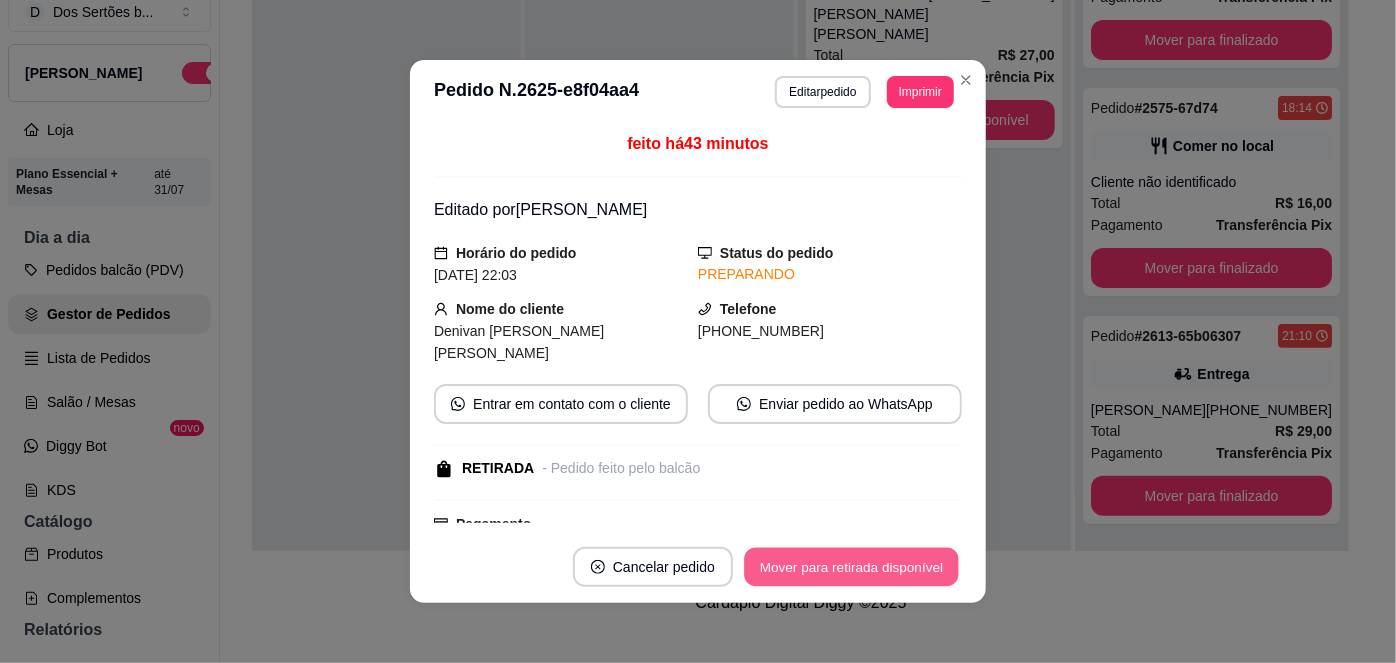 click on "Mover para retirada disponível" at bounding box center [851, 567] 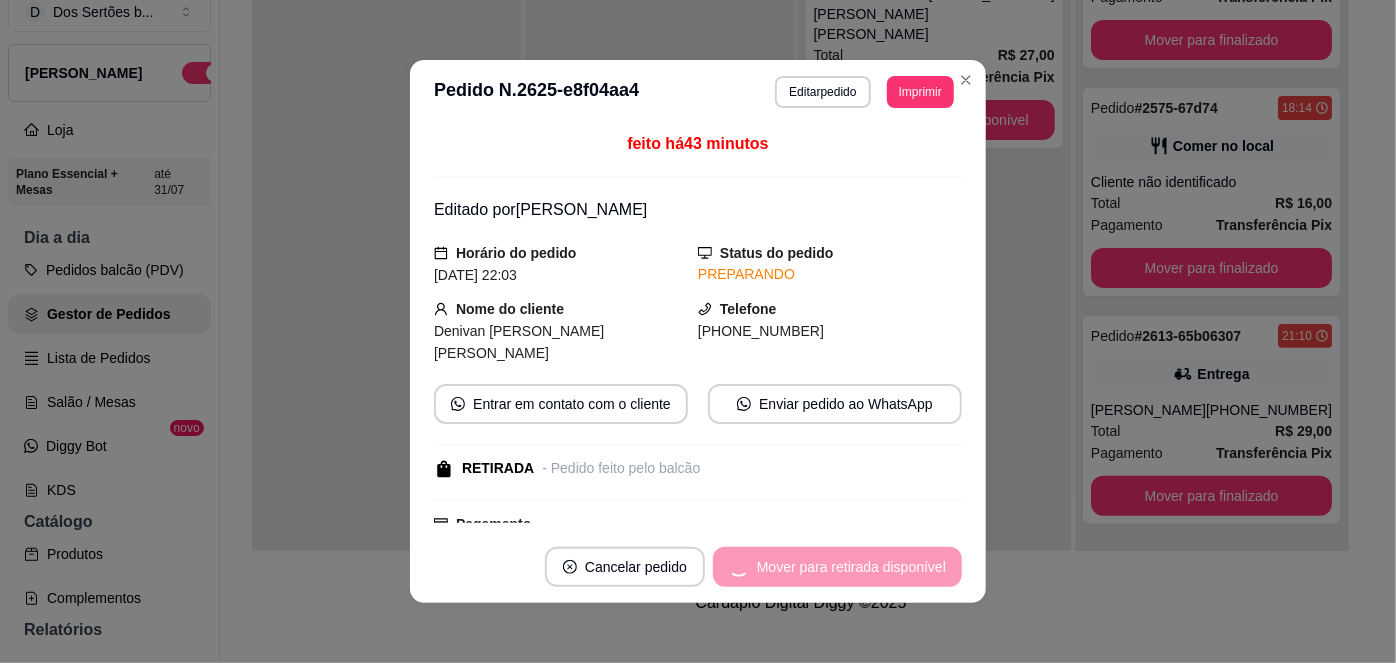scroll, scrollTop: 288, scrollLeft: 0, axis: vertical 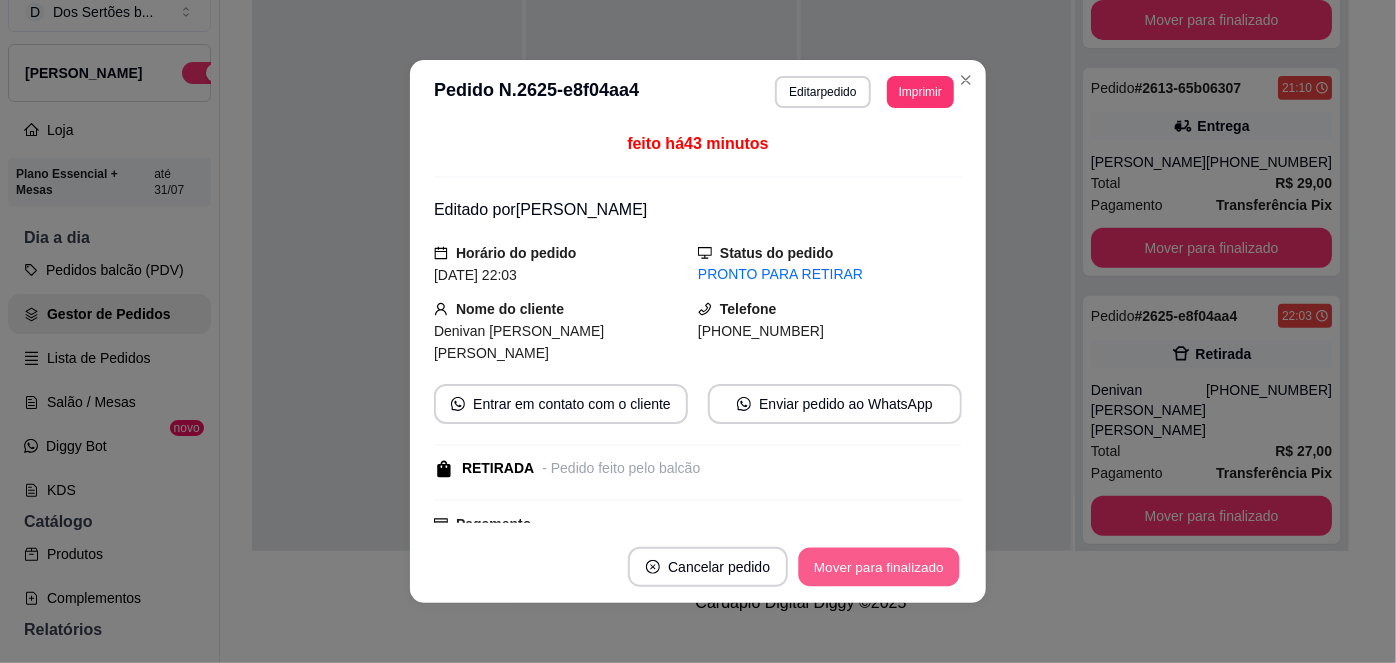 click on "Mover para finalizado" at bounding box center (879, 567) 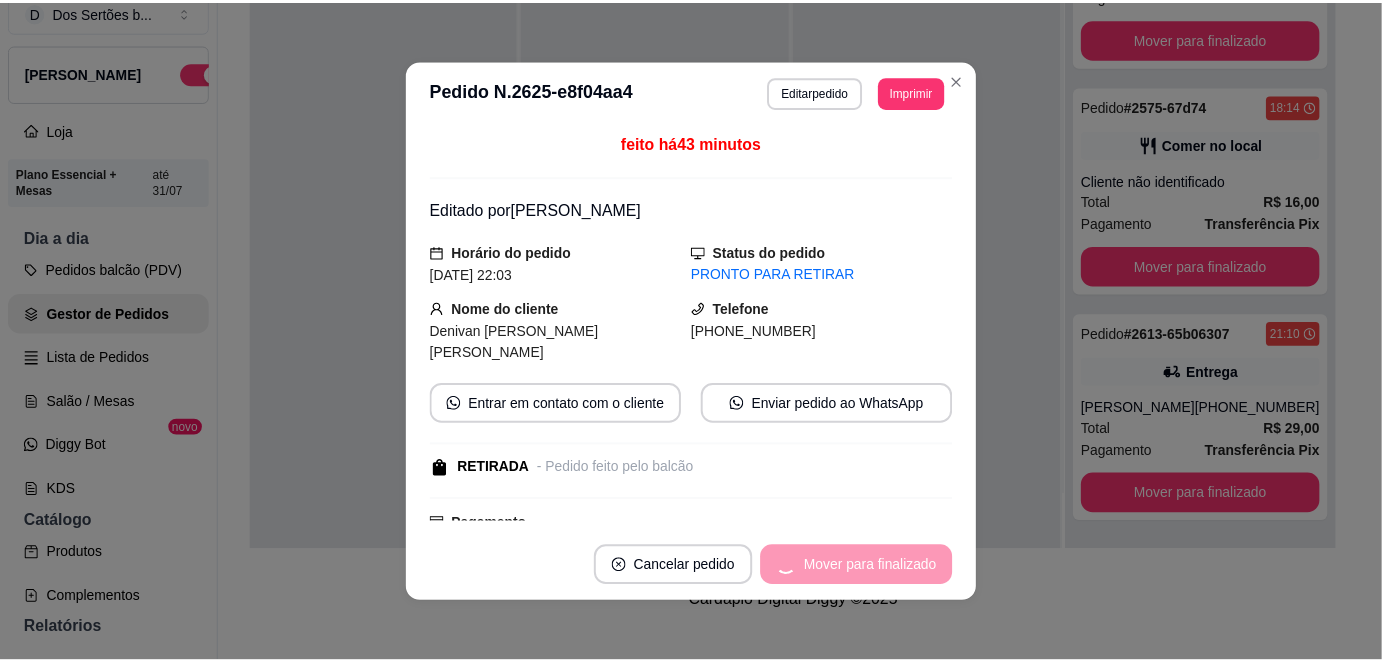 scroll, scrollTop: 40, scrollLeft: 0, axis: vertical 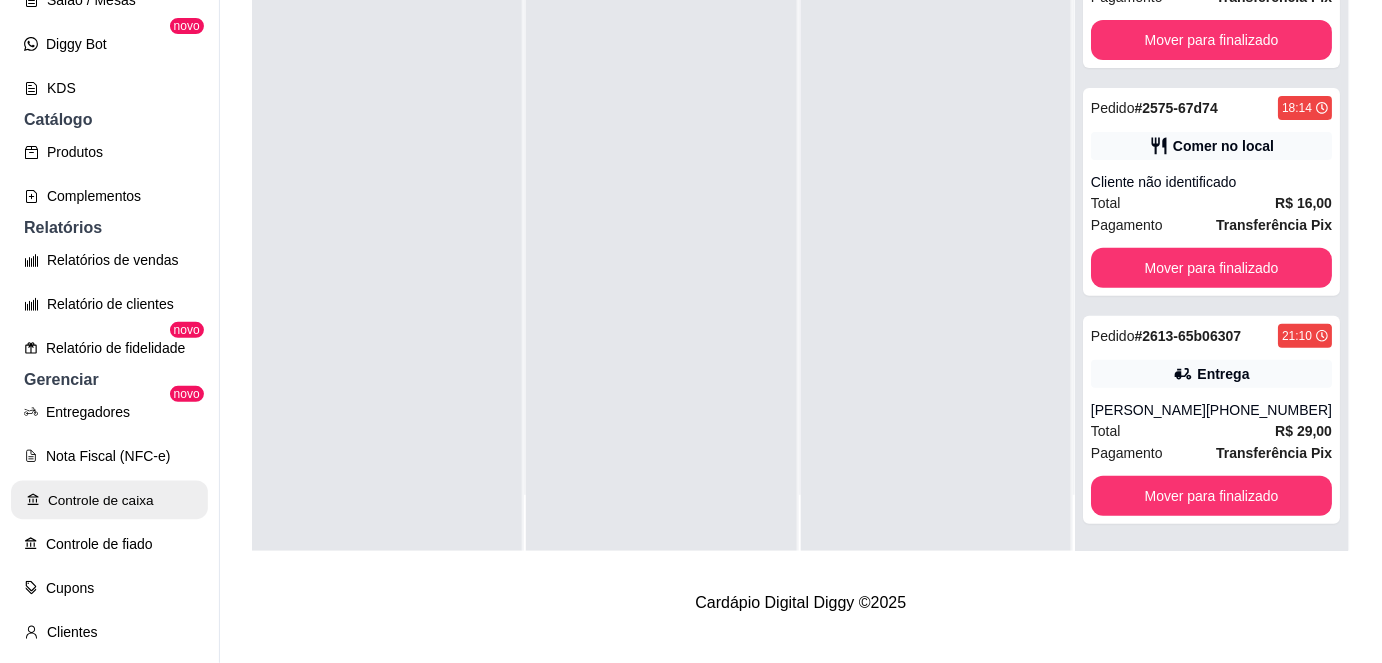 click on "Controle de caixa" at bounding box center (109, 500) 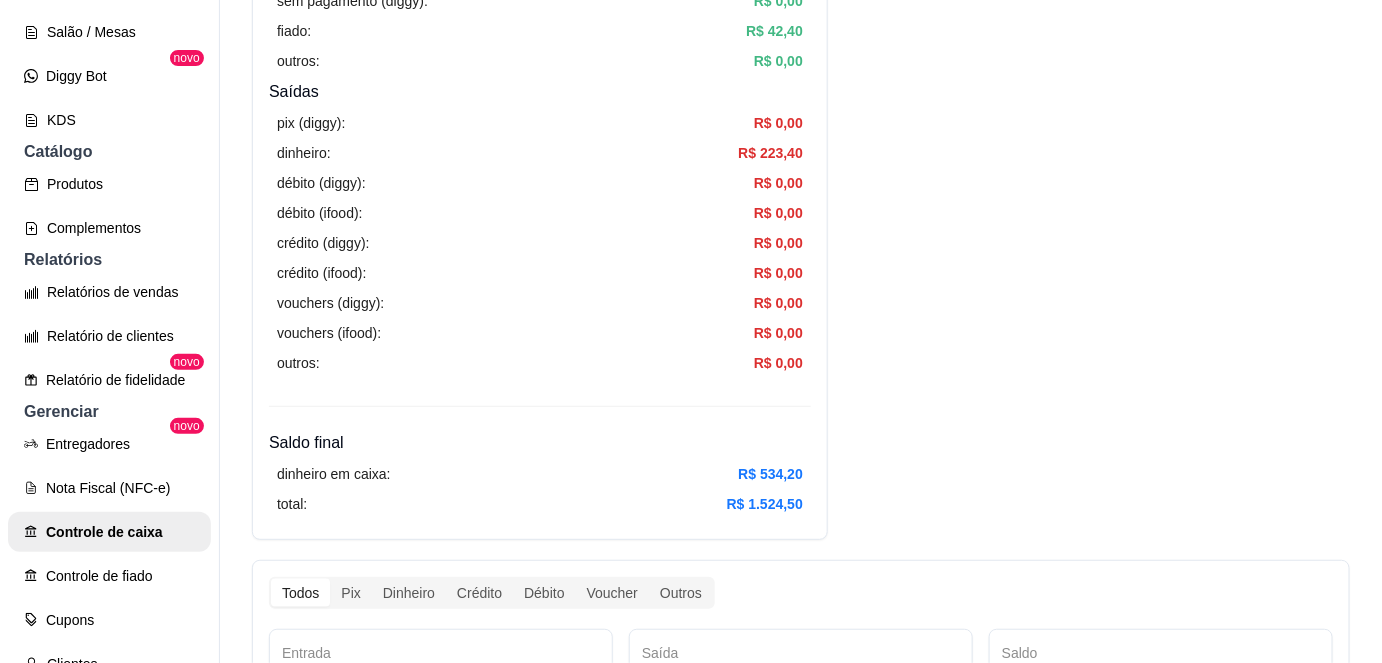 scroll, scrollTop: 625, scrollLeft: 0, axis: vertical 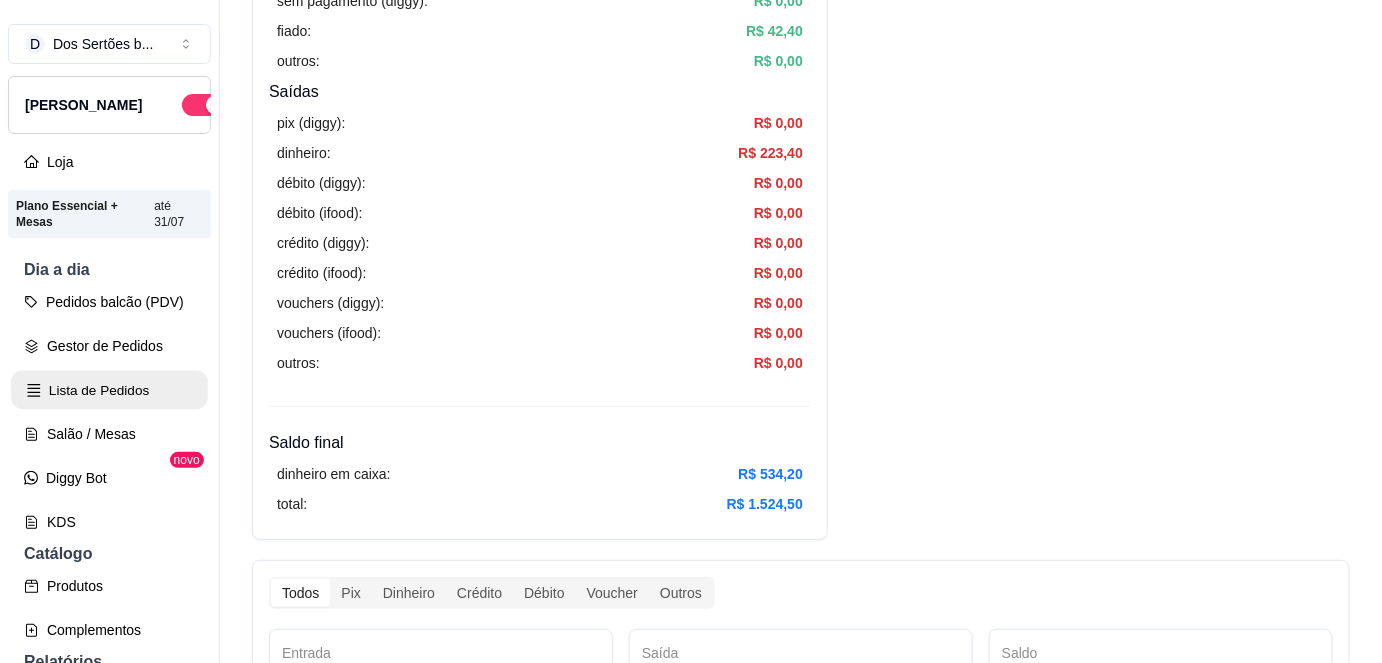 click on "Lista de Pedidos" at bounding box center [109, 390] 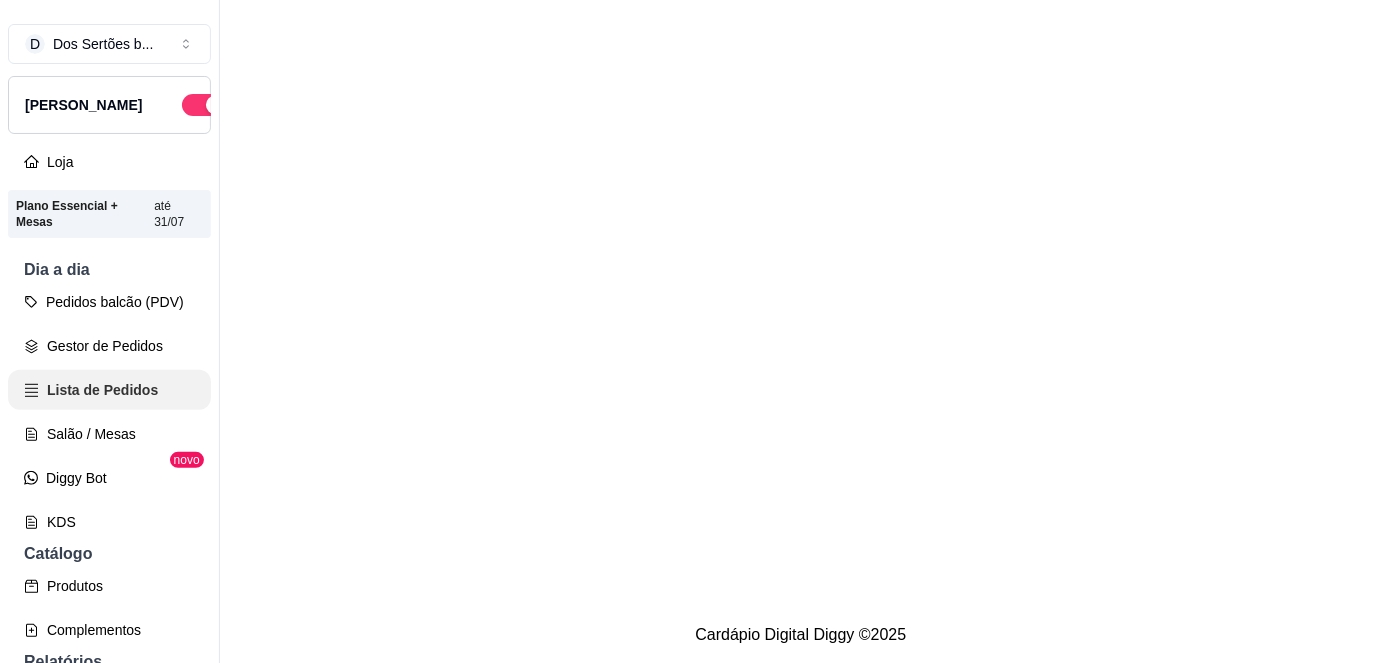 scroll, scrollTop: 0, scrollLeft: 0, axis: both 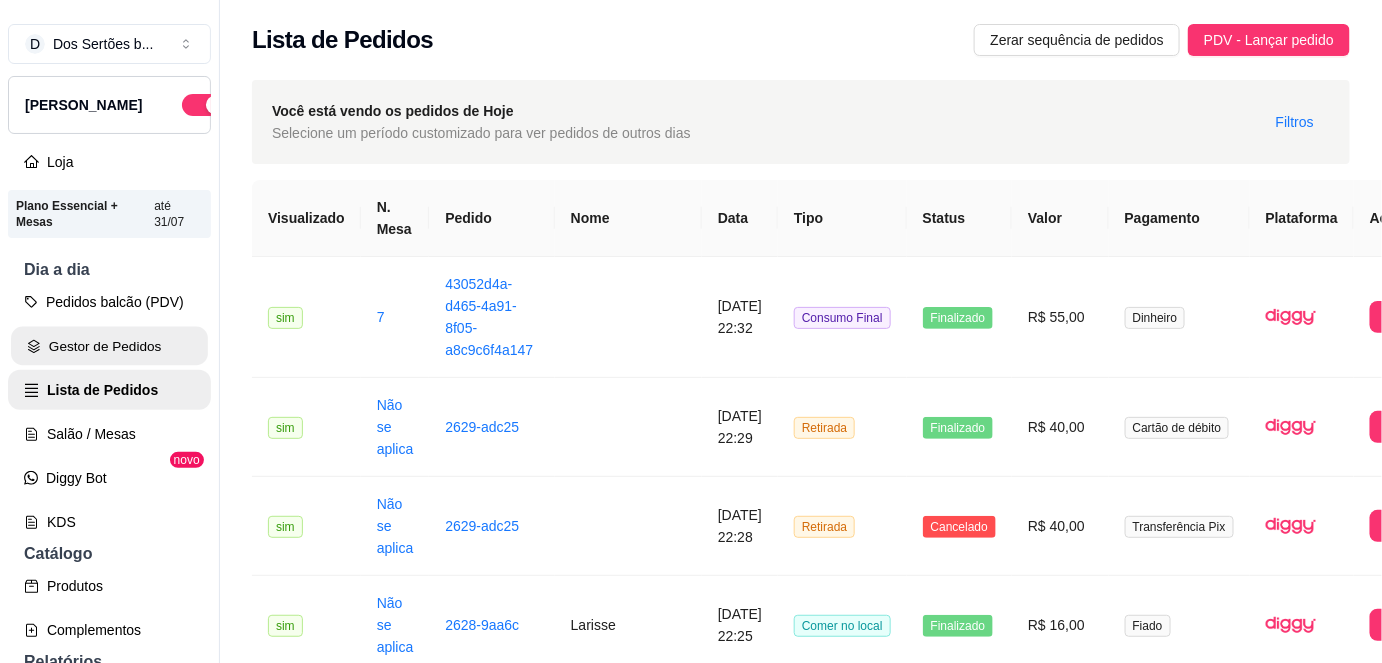 click on "Gestor de Pedidos" at bounding box center (109, 346) 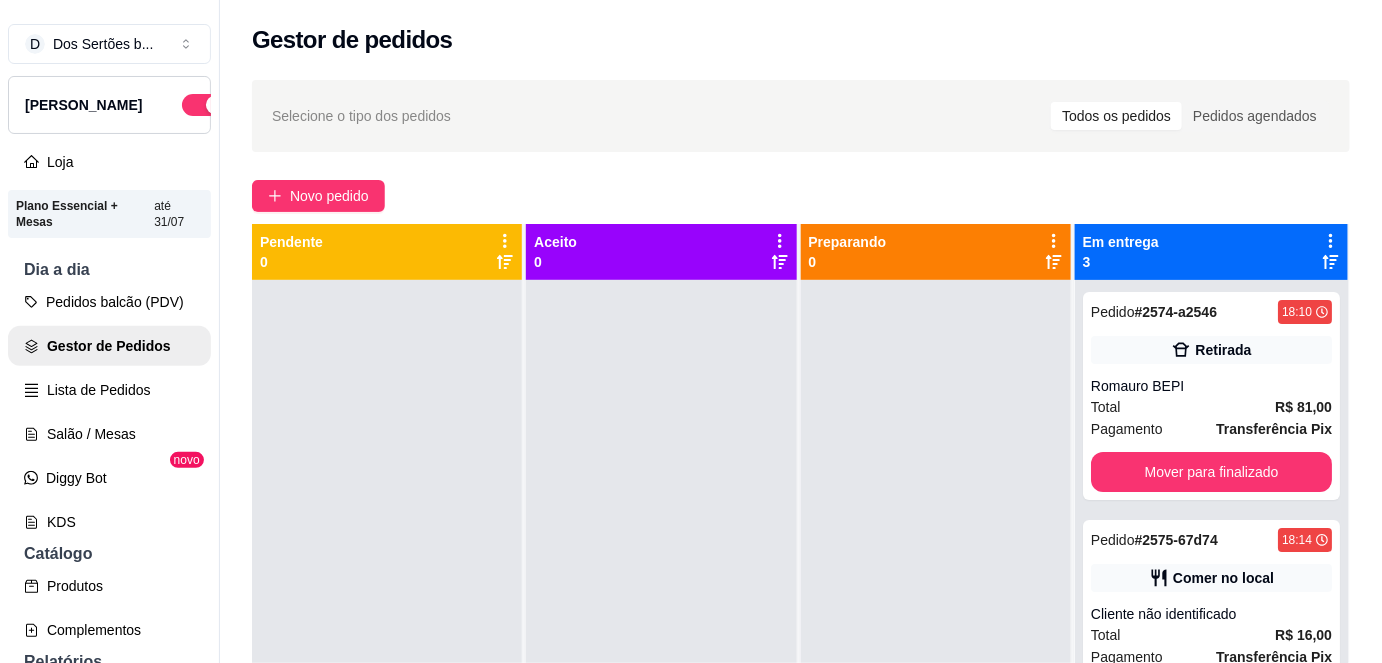 scroll, scrollTop: 56, scrollLeft: 0, axis: vertical 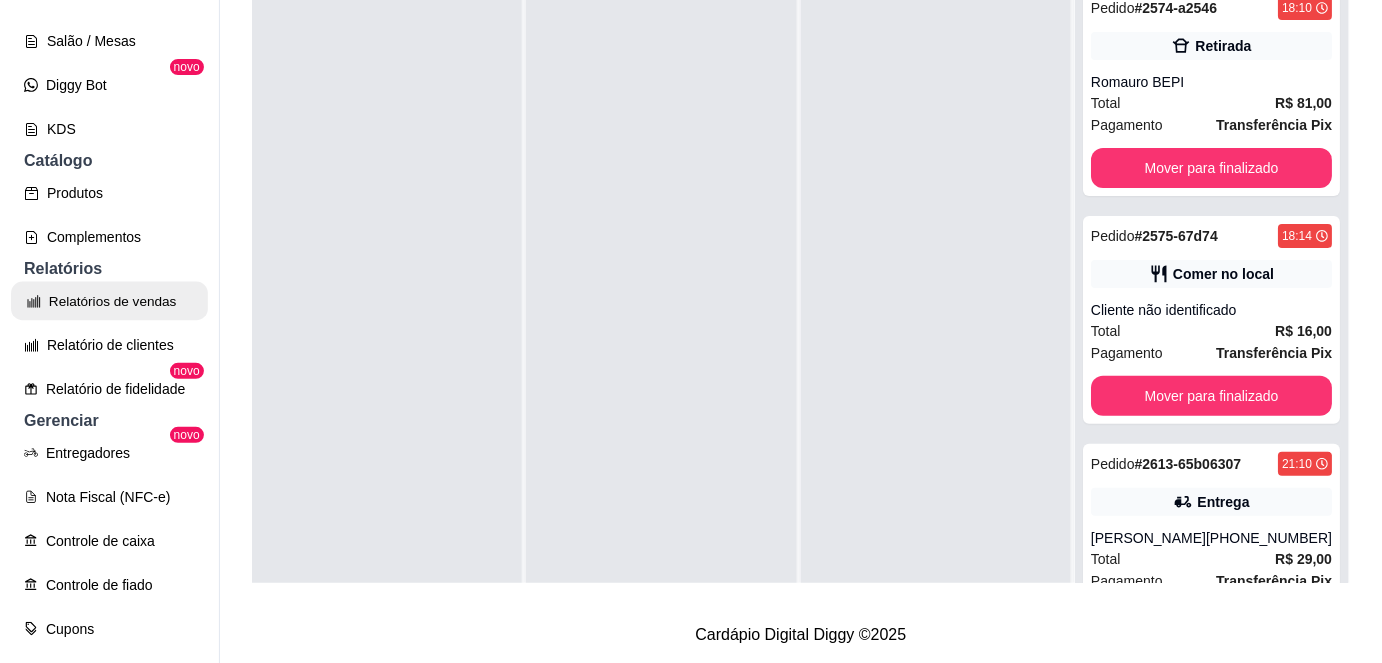 click on "Relatórios de vendas" at bounding box center [109, 301] 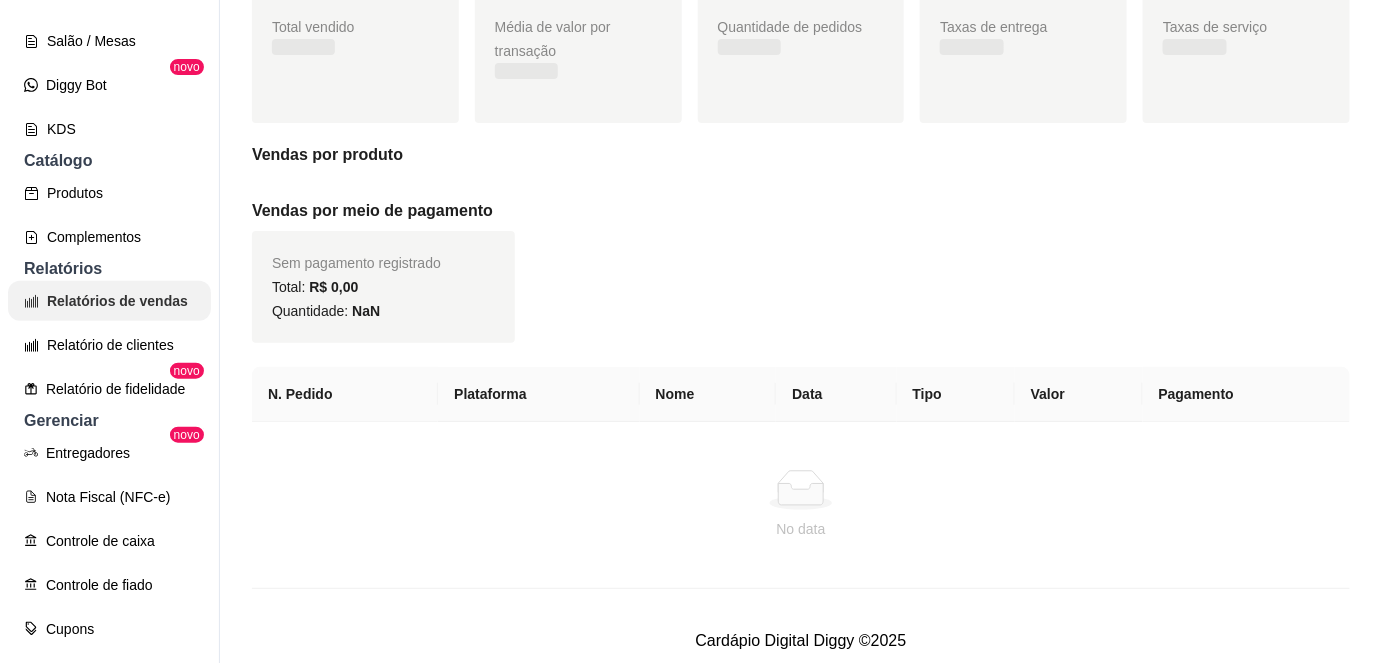 scroll, scrollTop: 0, scrollLeft: 0, axis: both 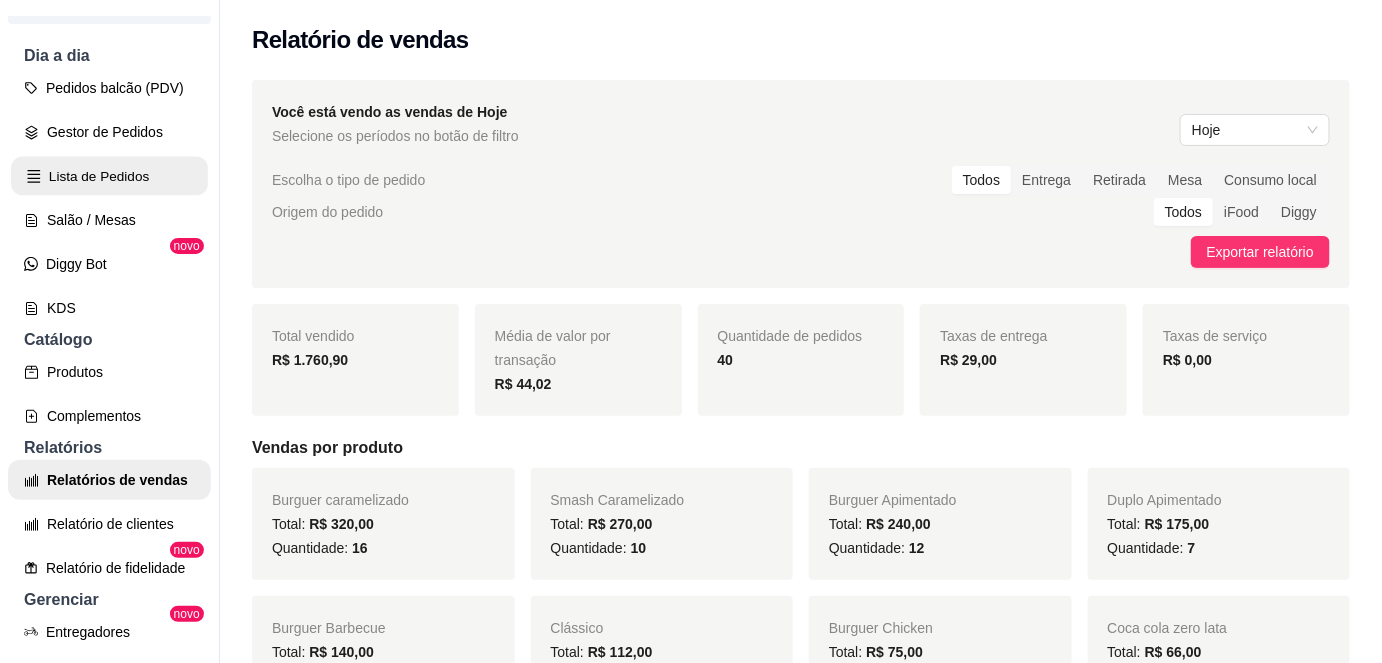 click on "Lista de Pedidos" at bounding box center (109, 176) 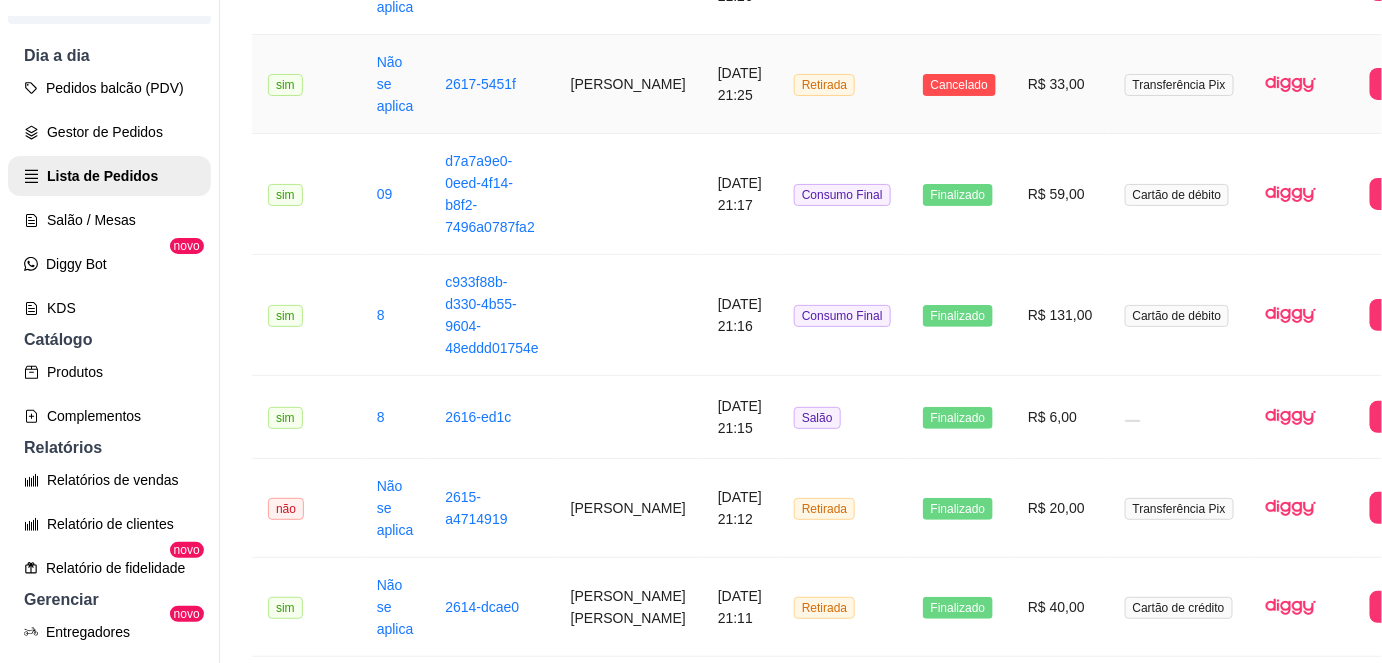 scroll, scrollTop: 2815, scrollLeft: 0, axis: vertical 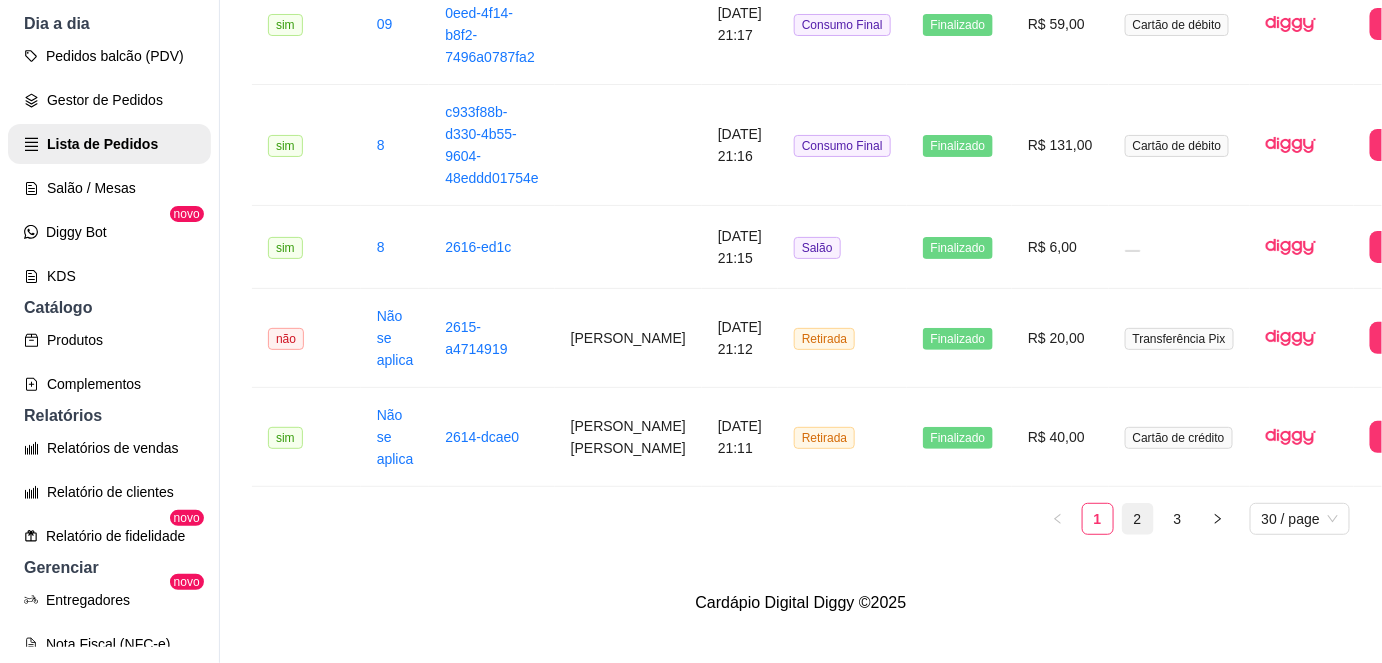 click on "2" at bounding box center [1138, 519] 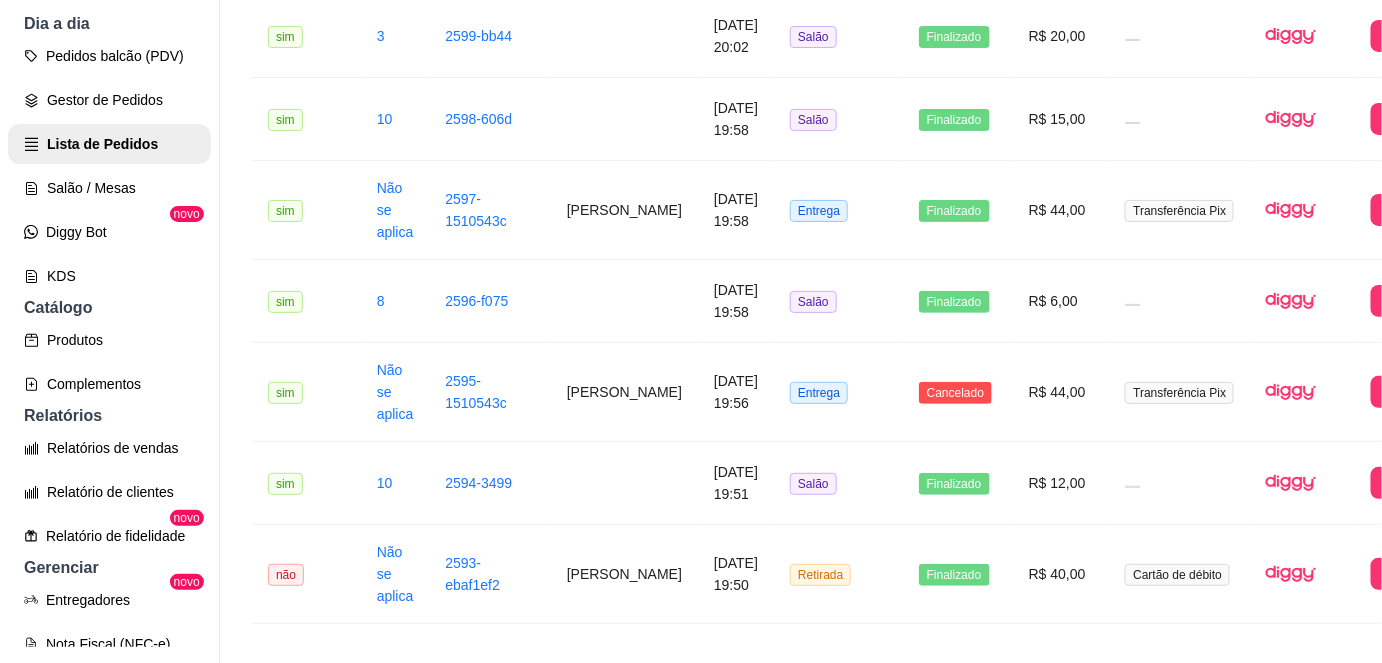 scroll, scrollTop: 2577, scrollLeft: 0, axis: vertical 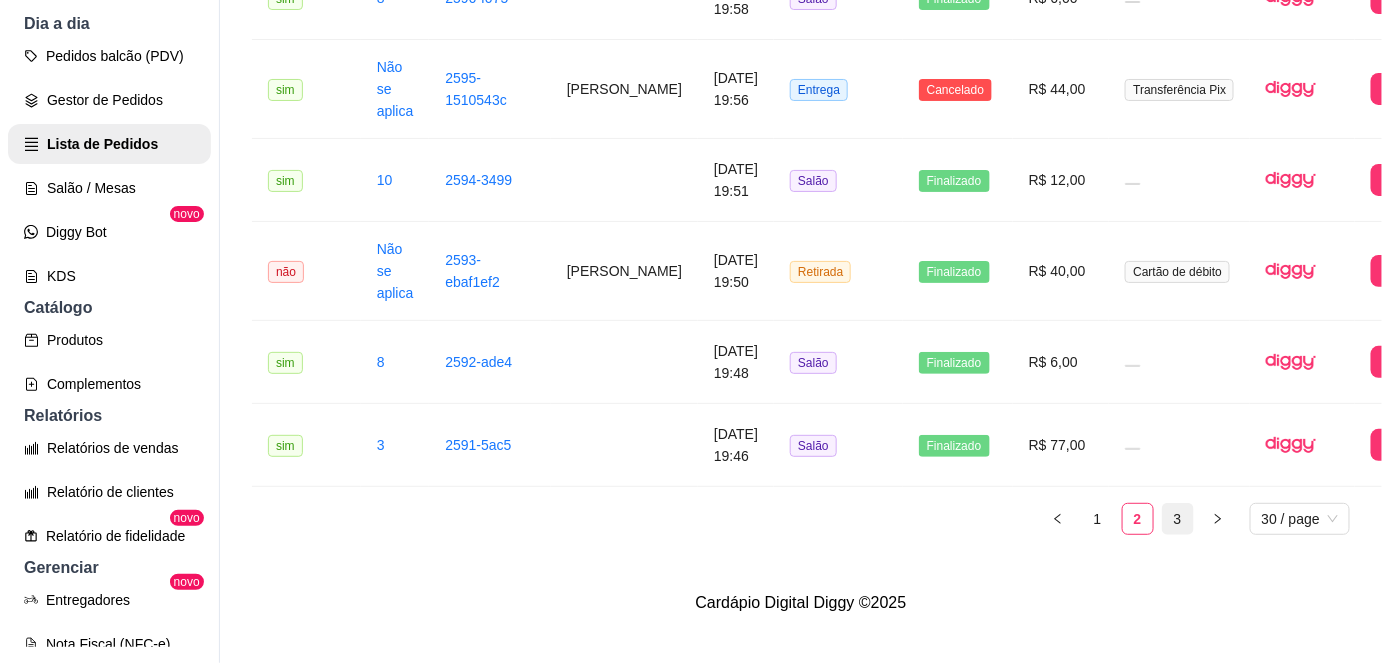 click on "3" at bounding box center (1178, 519) 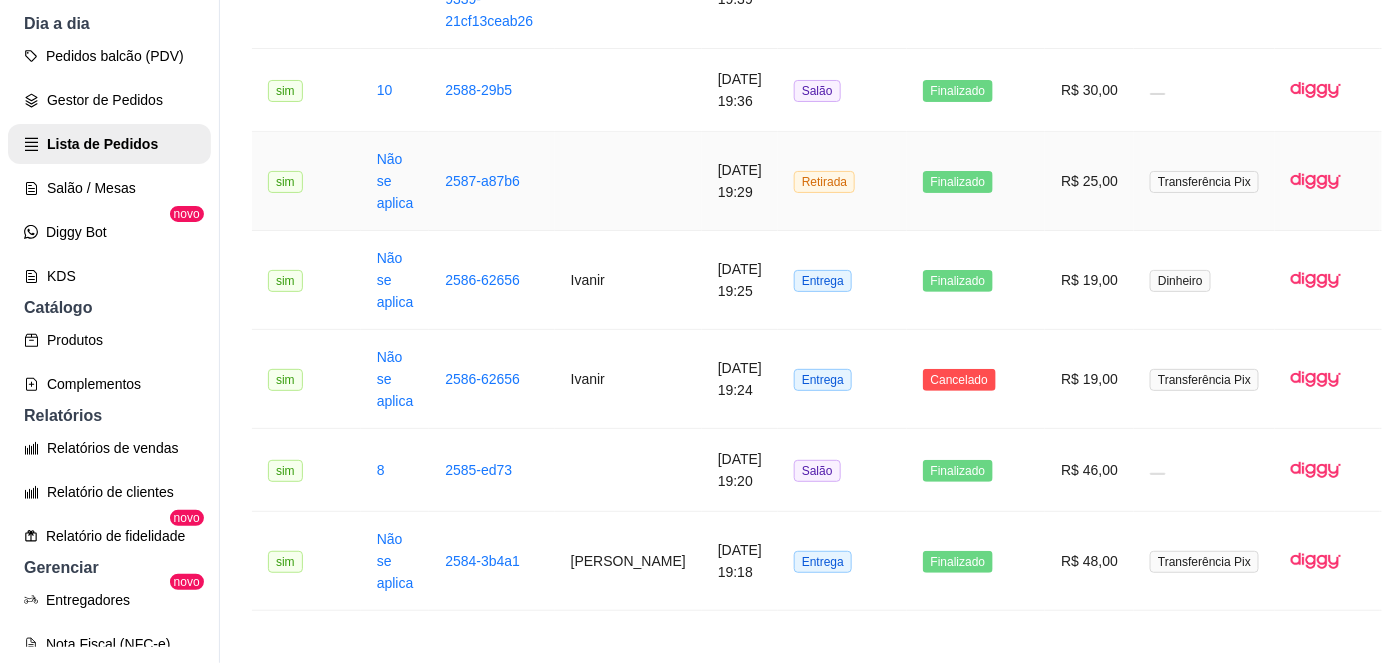 scroll, scrollTop: 689, scrollLeft: 0, axis: vertical 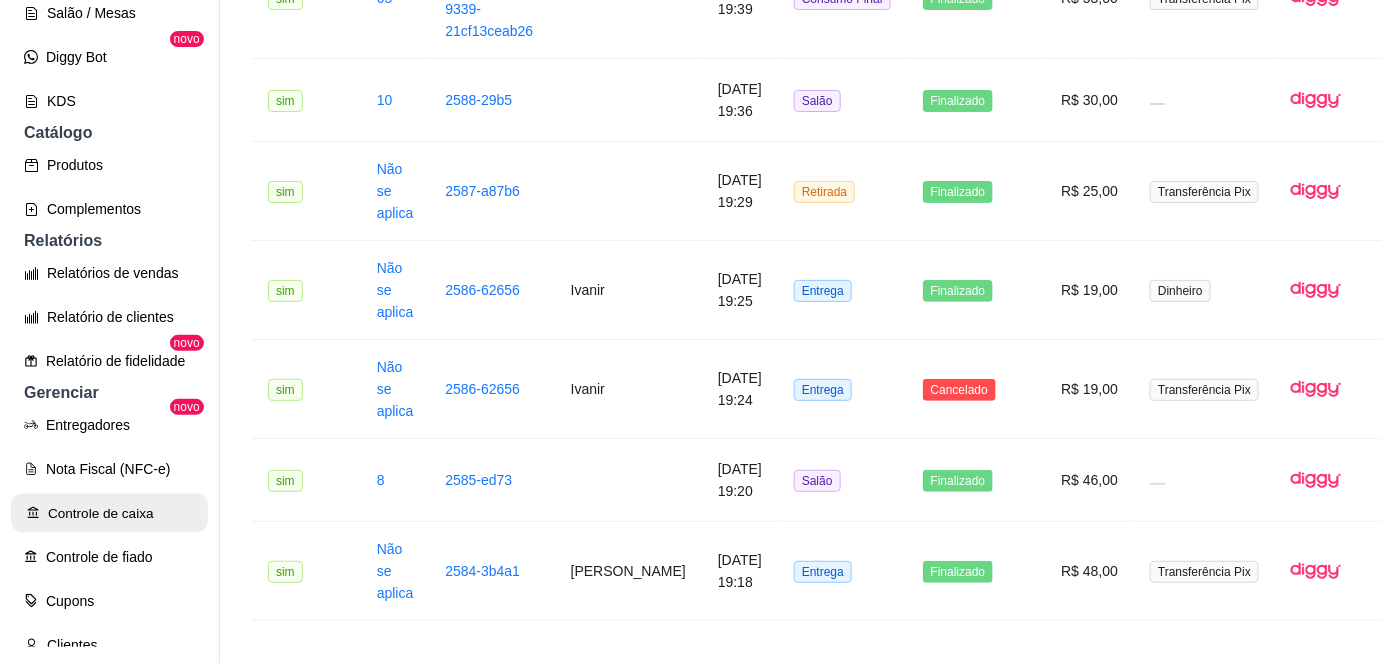 click on "Controle de caixa" at bounding box center [109, 513] 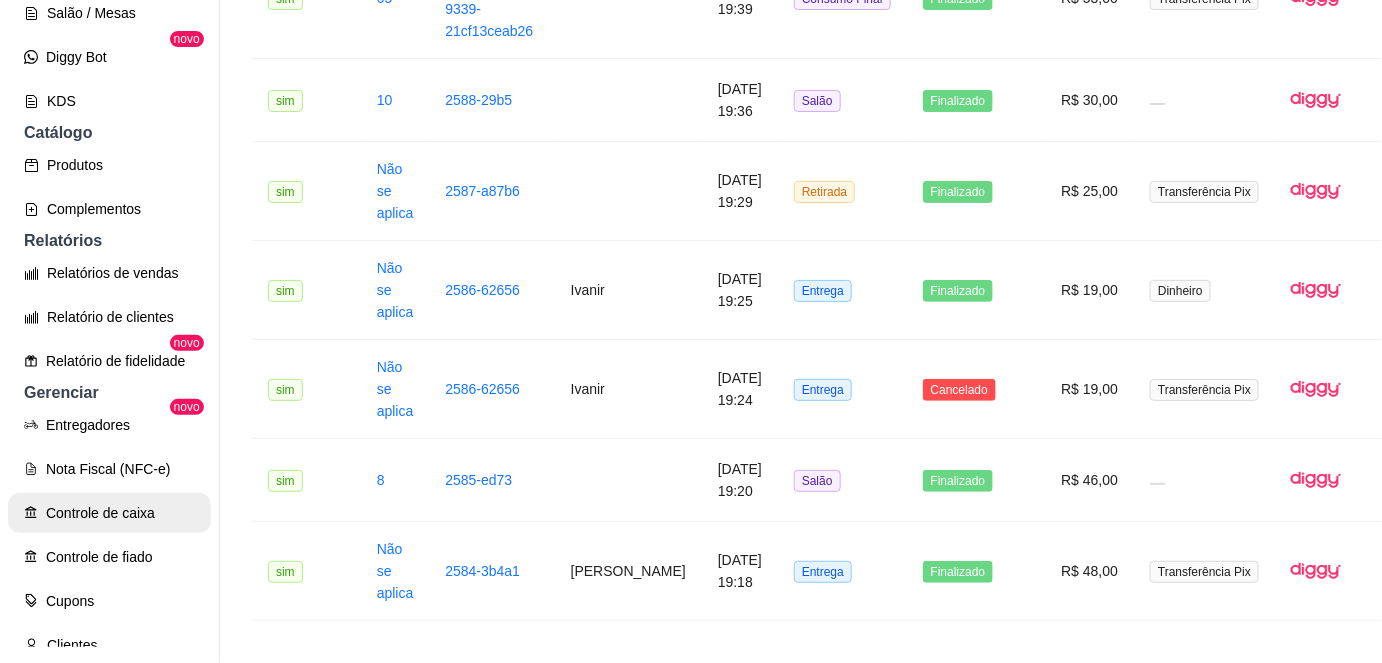 scroll, scrollTop: 0, scrollLeft: 0, axis: both 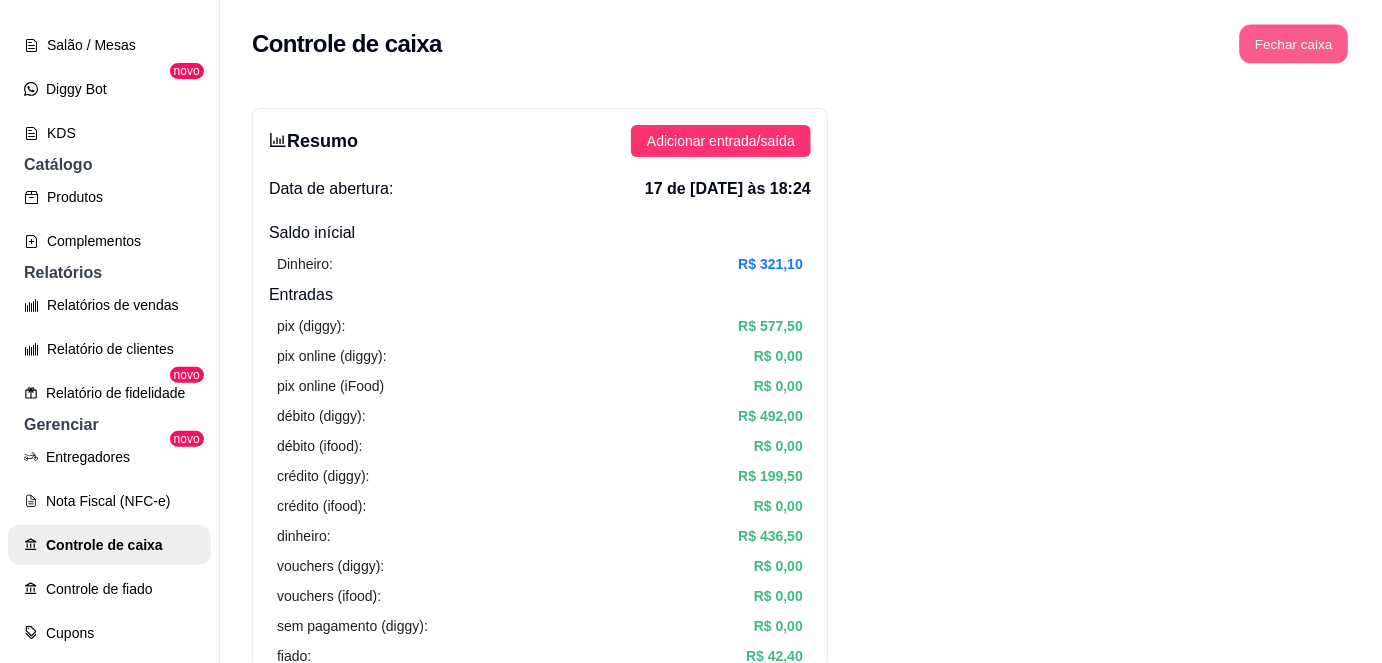 click on "Fechar caixa" at bounding box center (1294, 44) 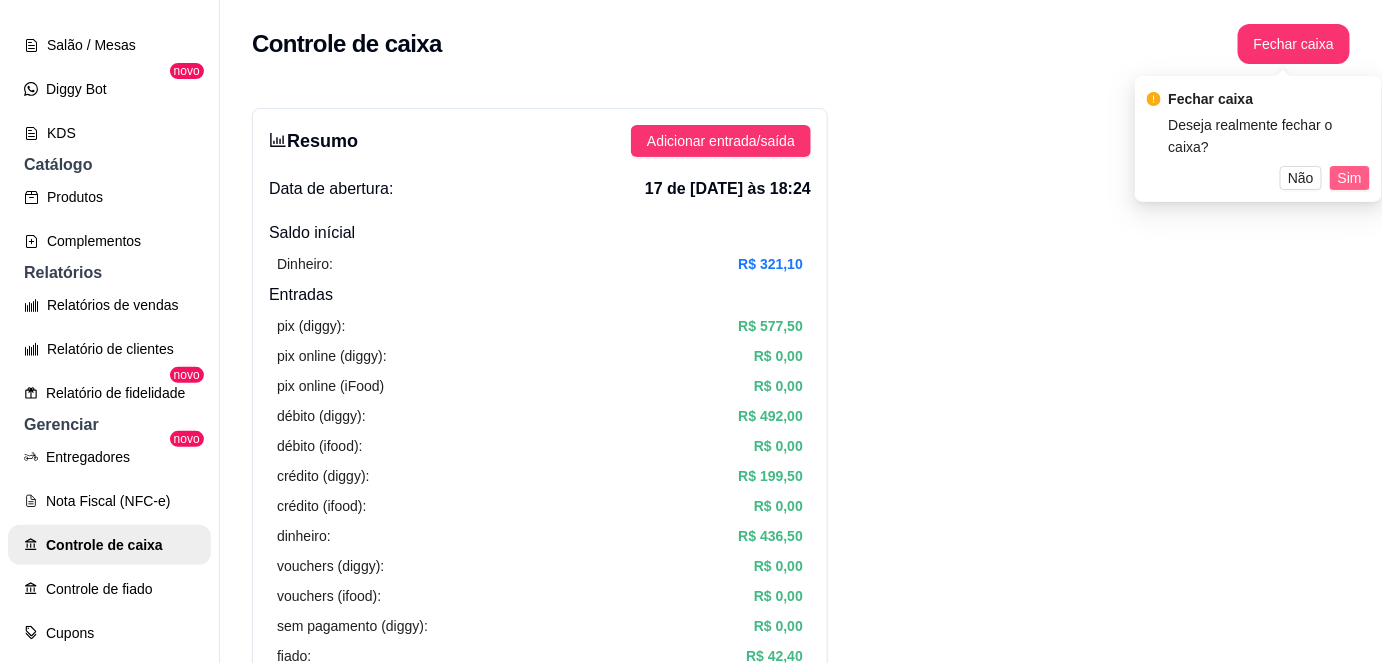 click on "Sim" at bounding box center [1350, 178] 